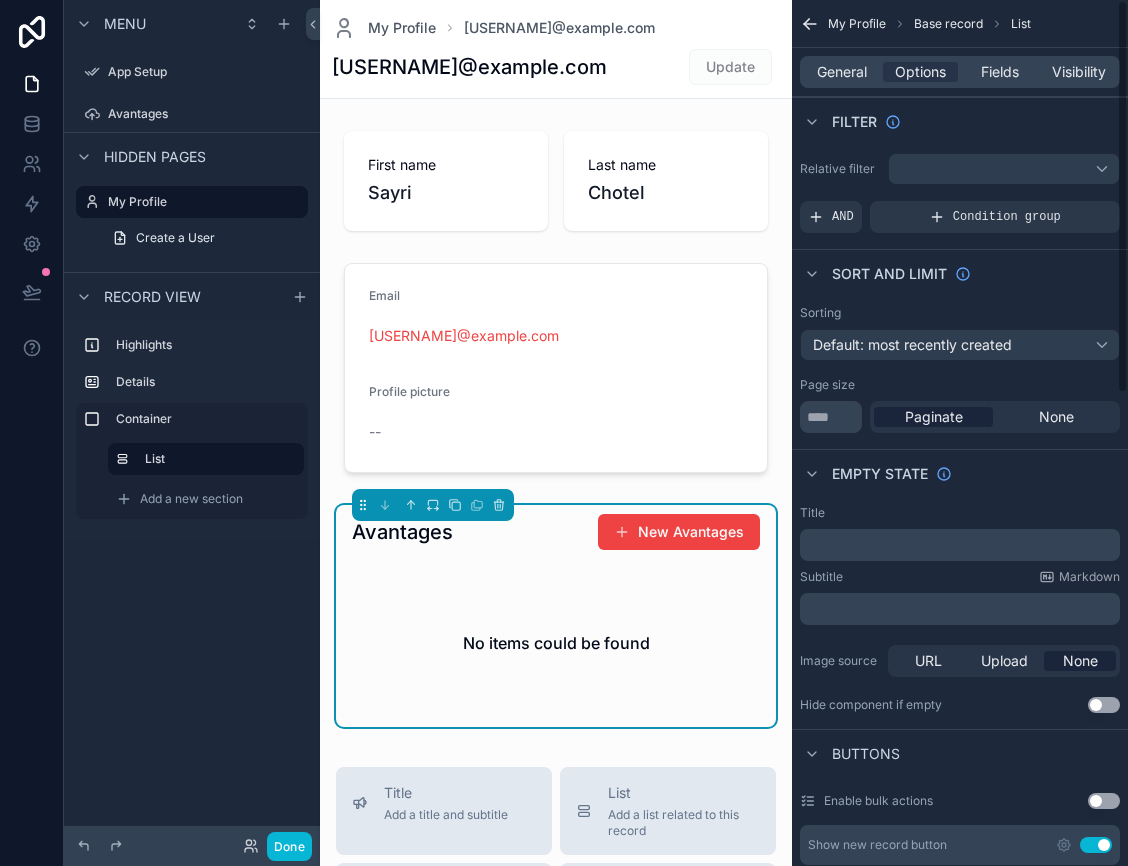 scroll, scrollTop: 0, scrollLeft: 0, axis: both 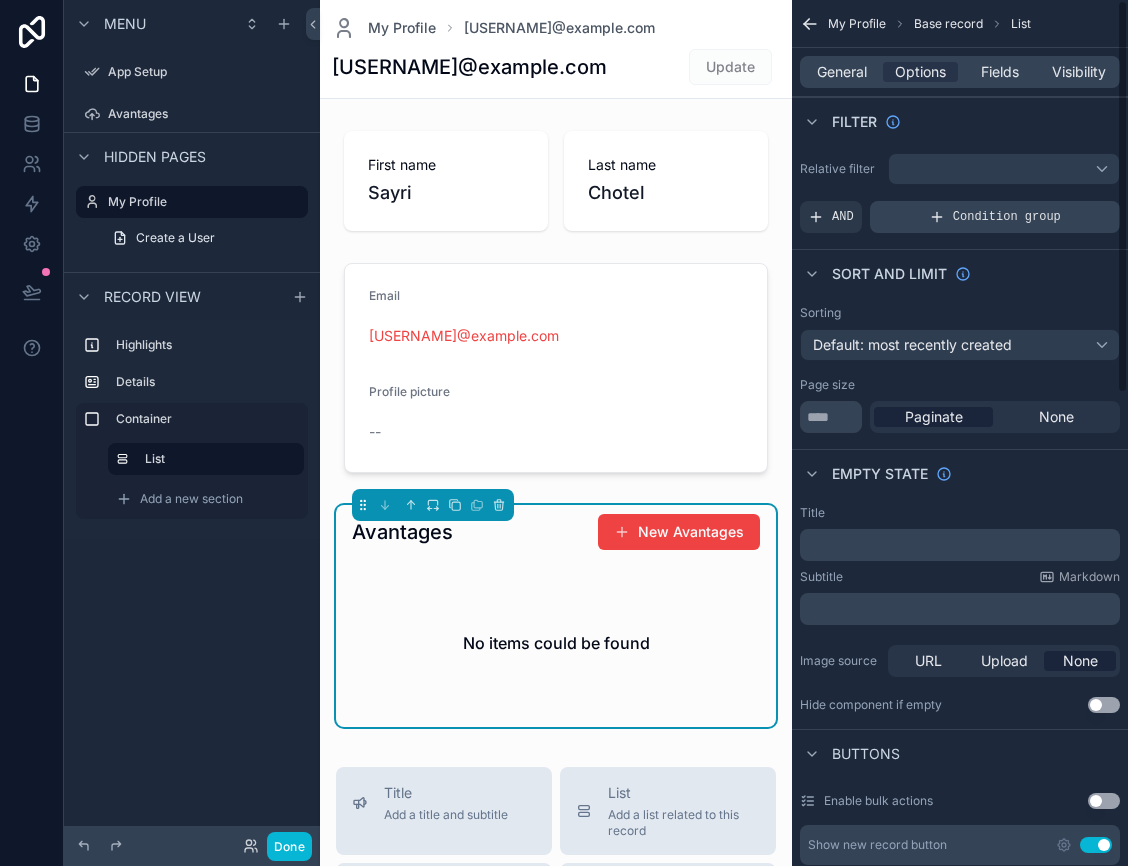click on "Condition group" at bounding box center [1007, 217] 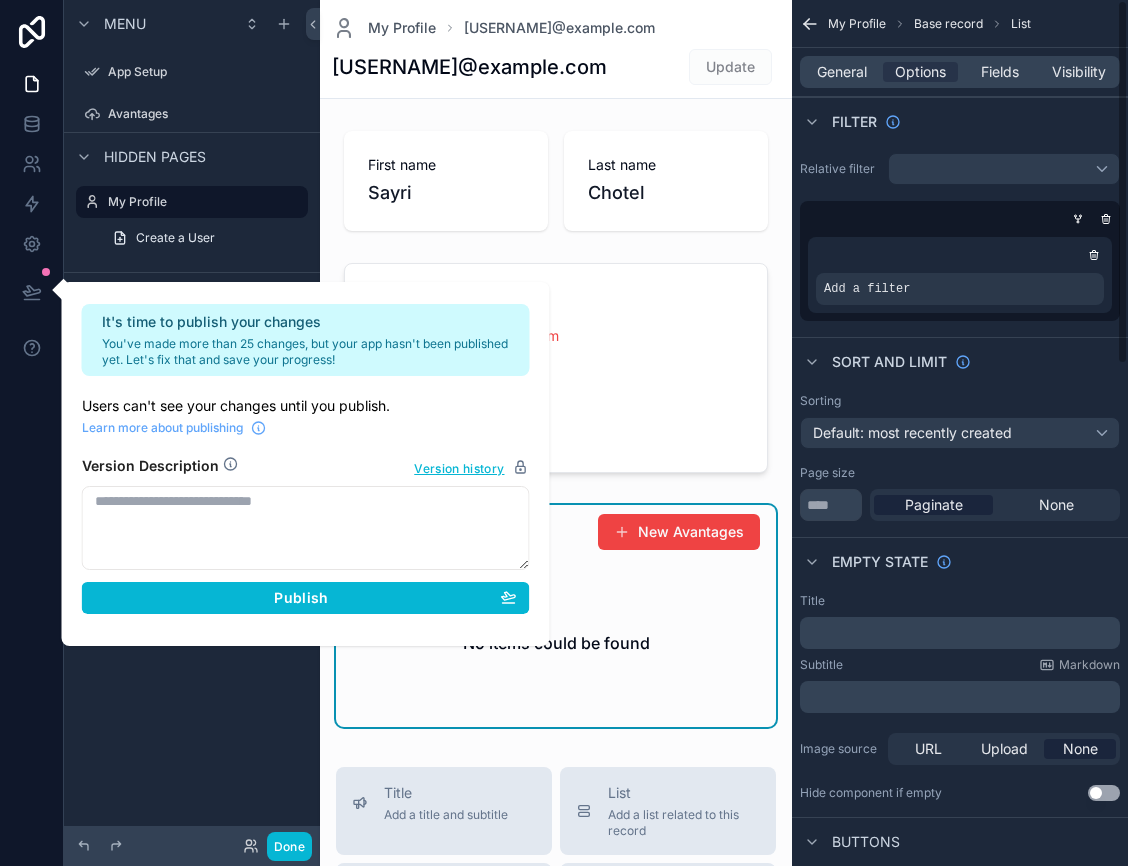 click at bounding box center [956, 219] 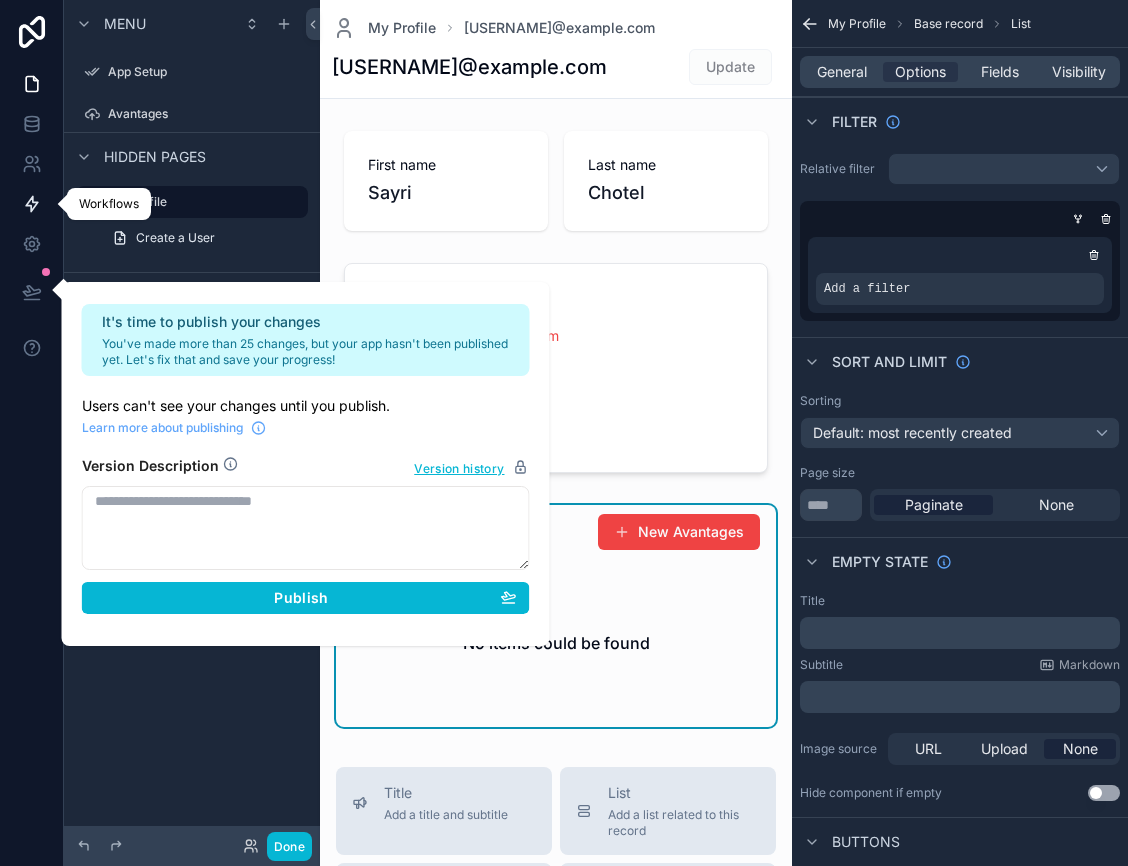 click 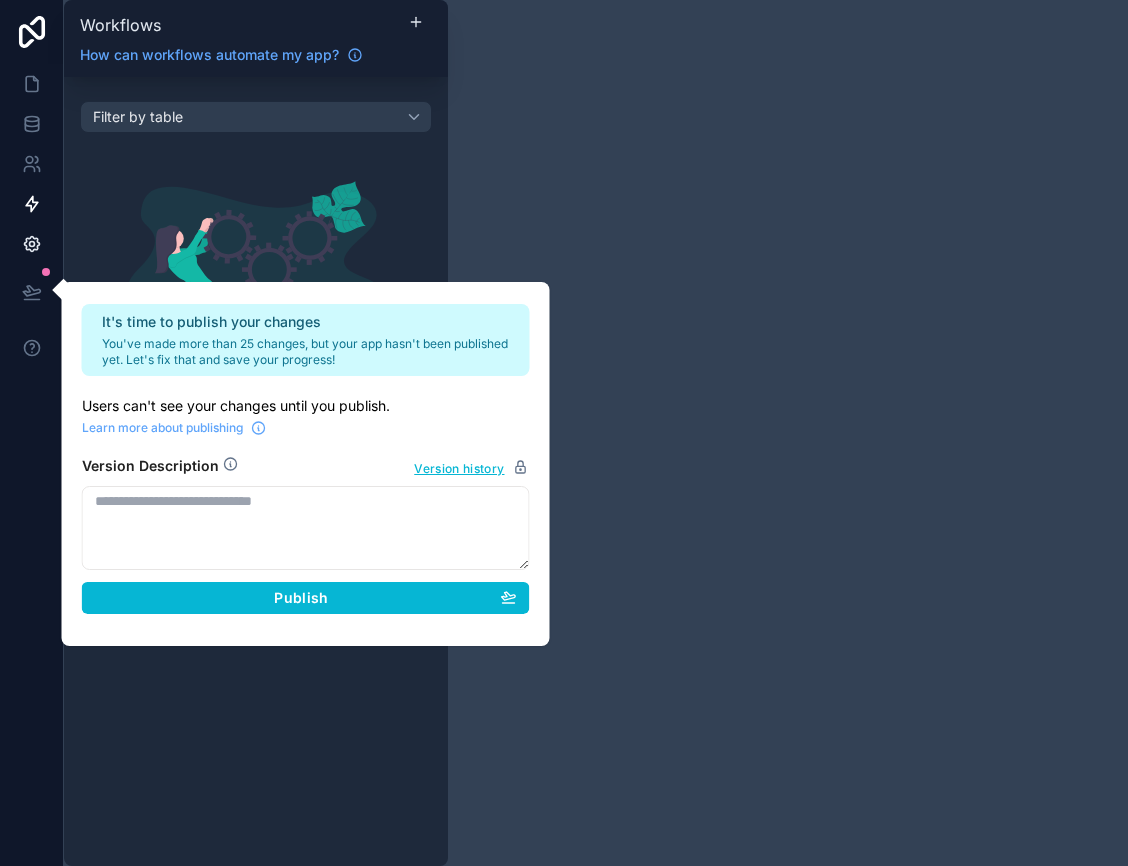 click 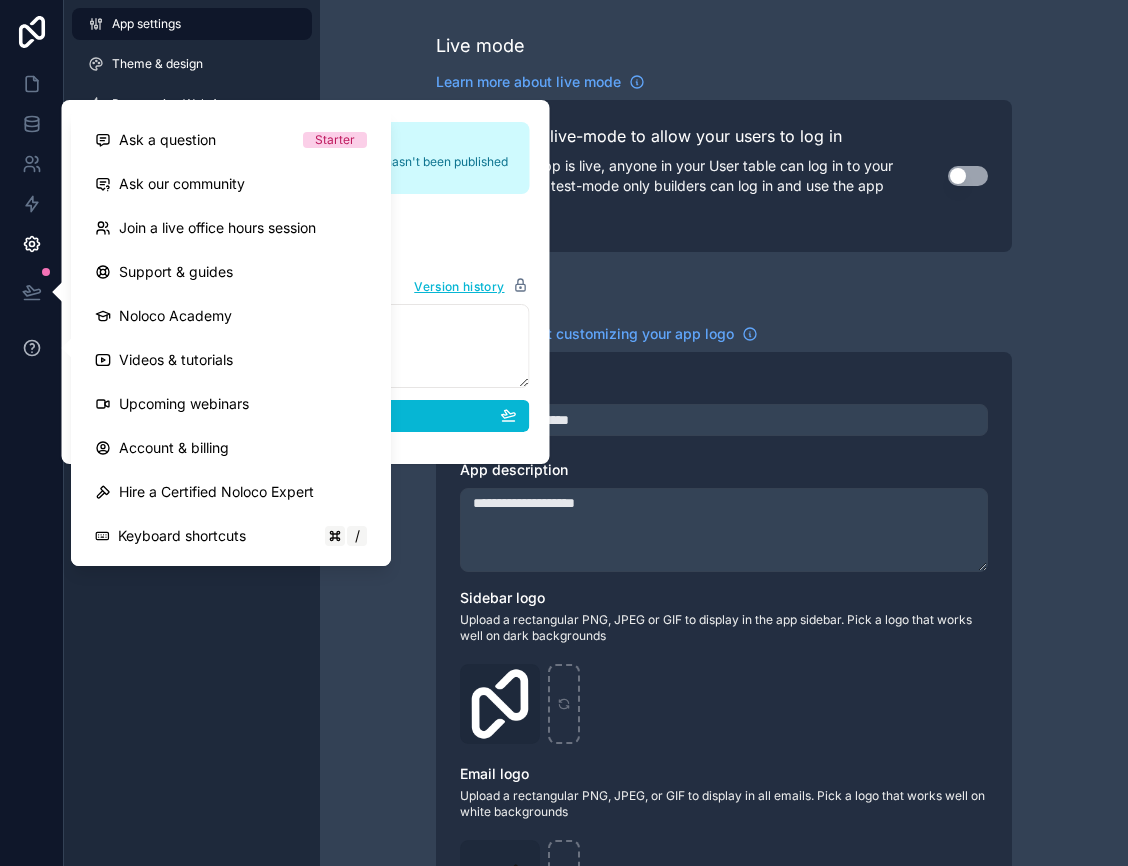 click 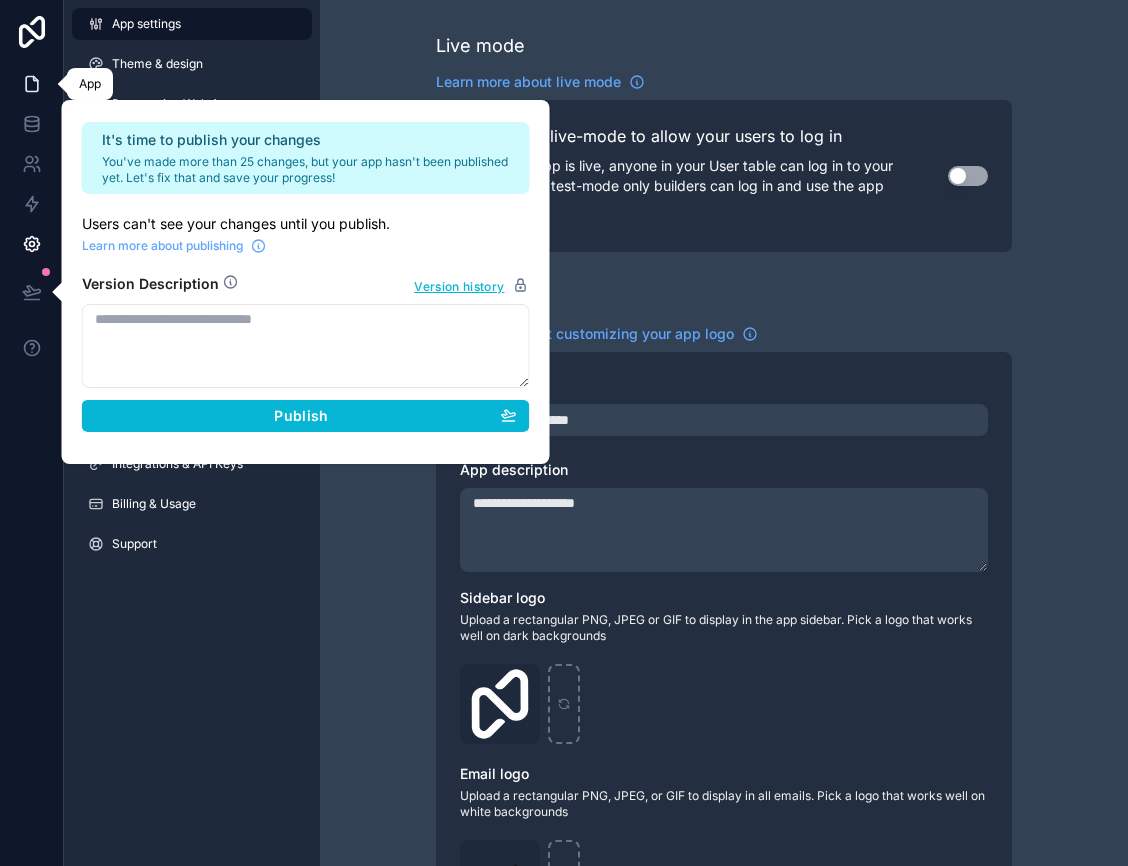 click 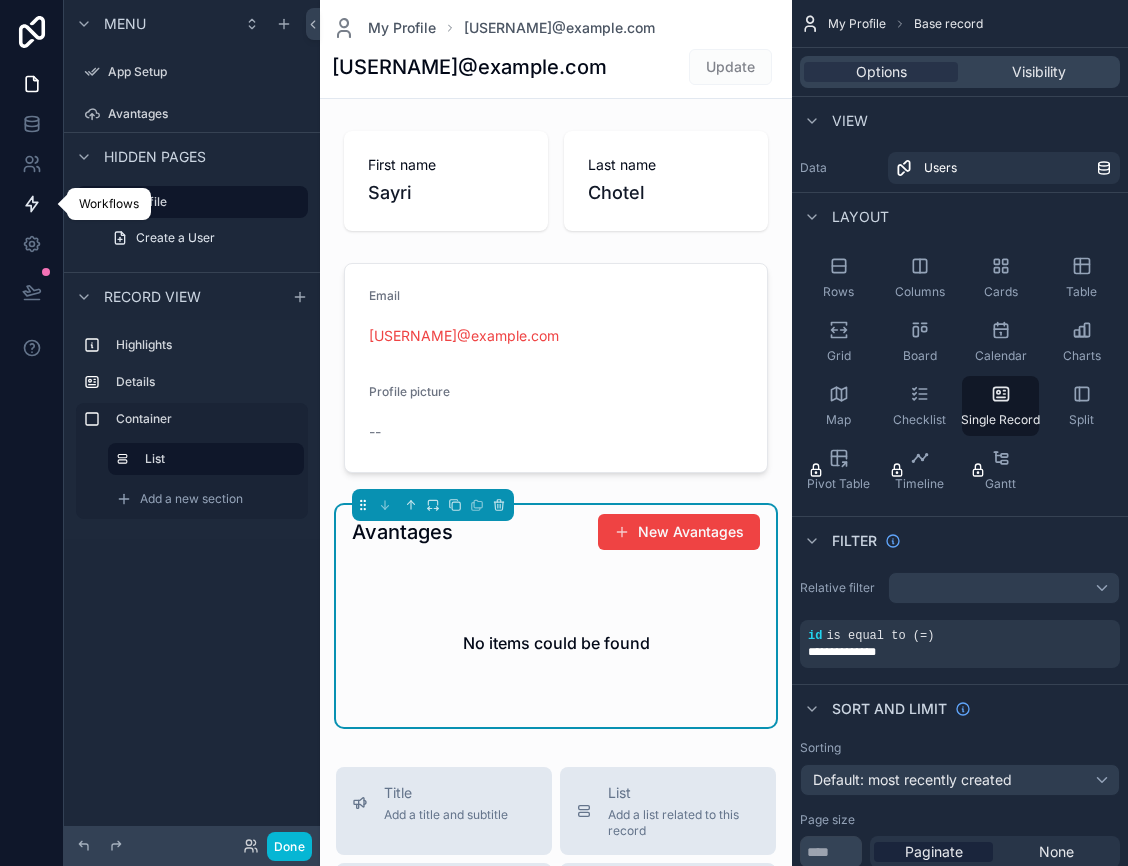 click at bounding box center (31, 204) 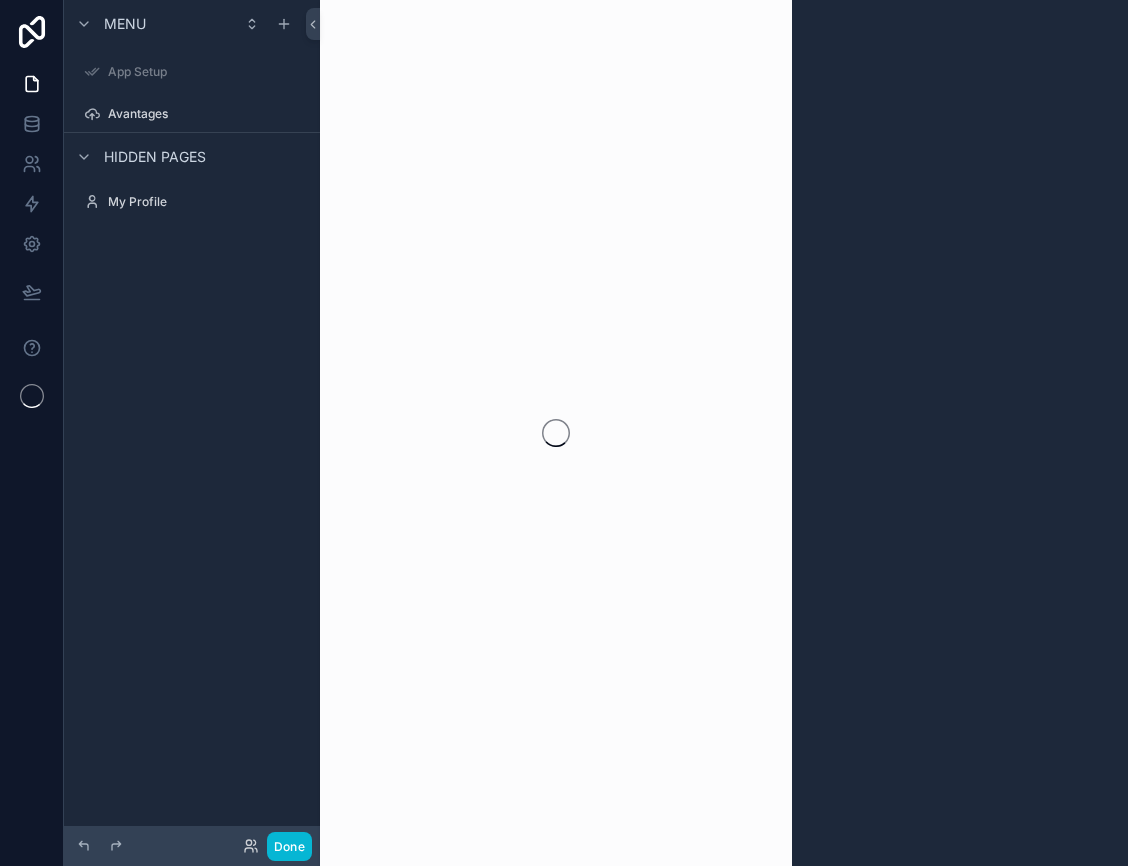 scroll, scrollTop: 0, scrollLeft: 0, axis: both 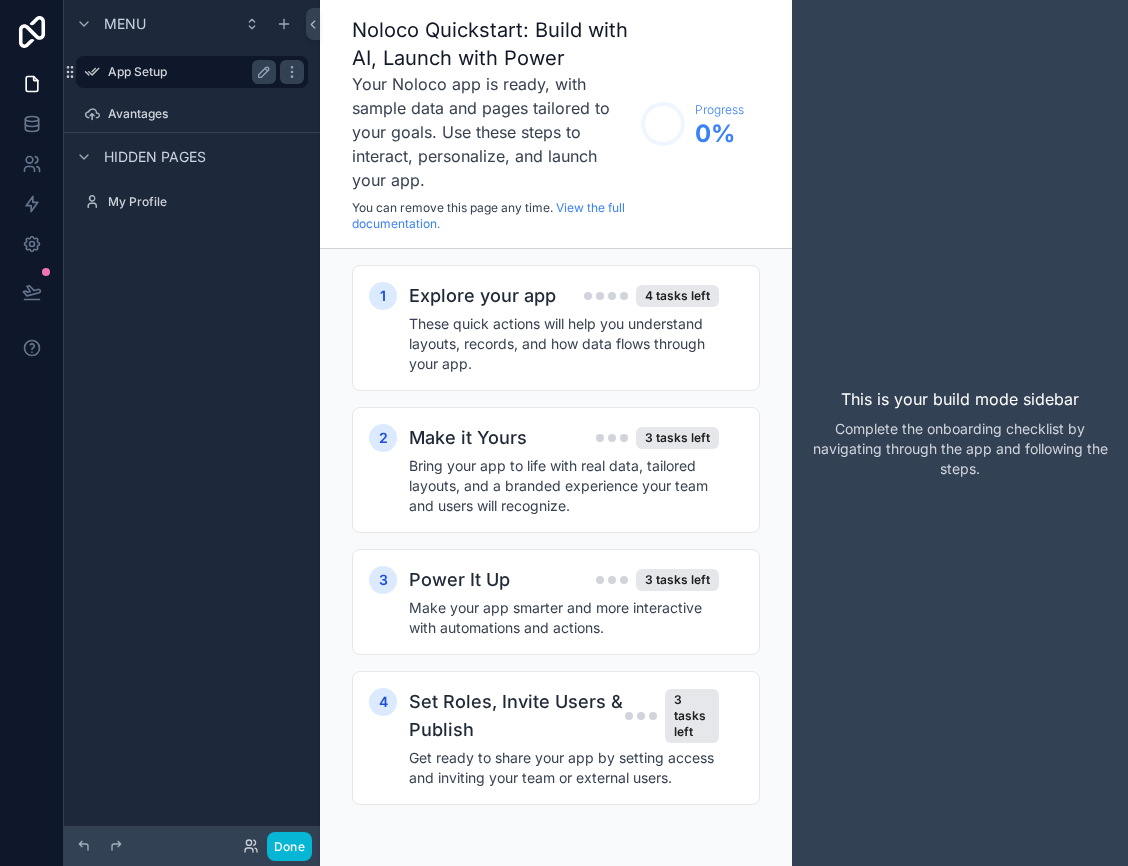 click on "App Setup" at bounding box center (192, 72) 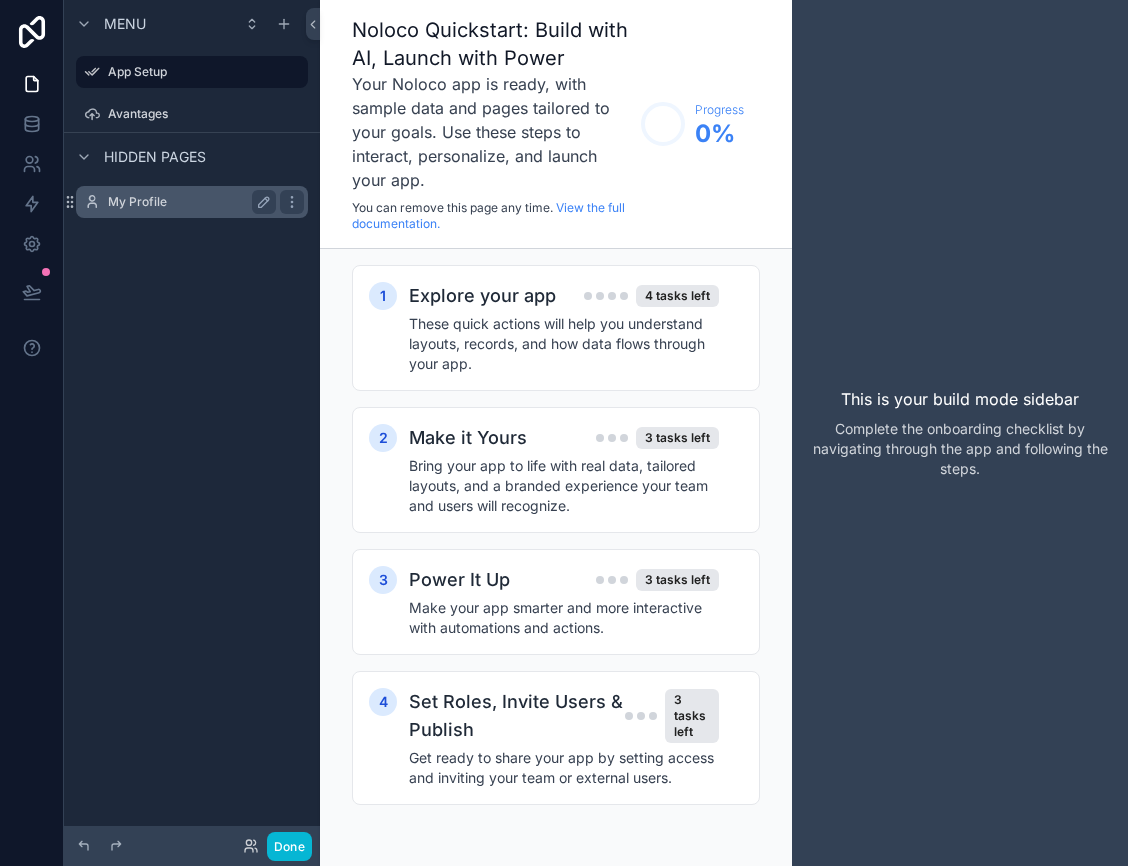 click on "My Profile" at bounding box center [188, 202] 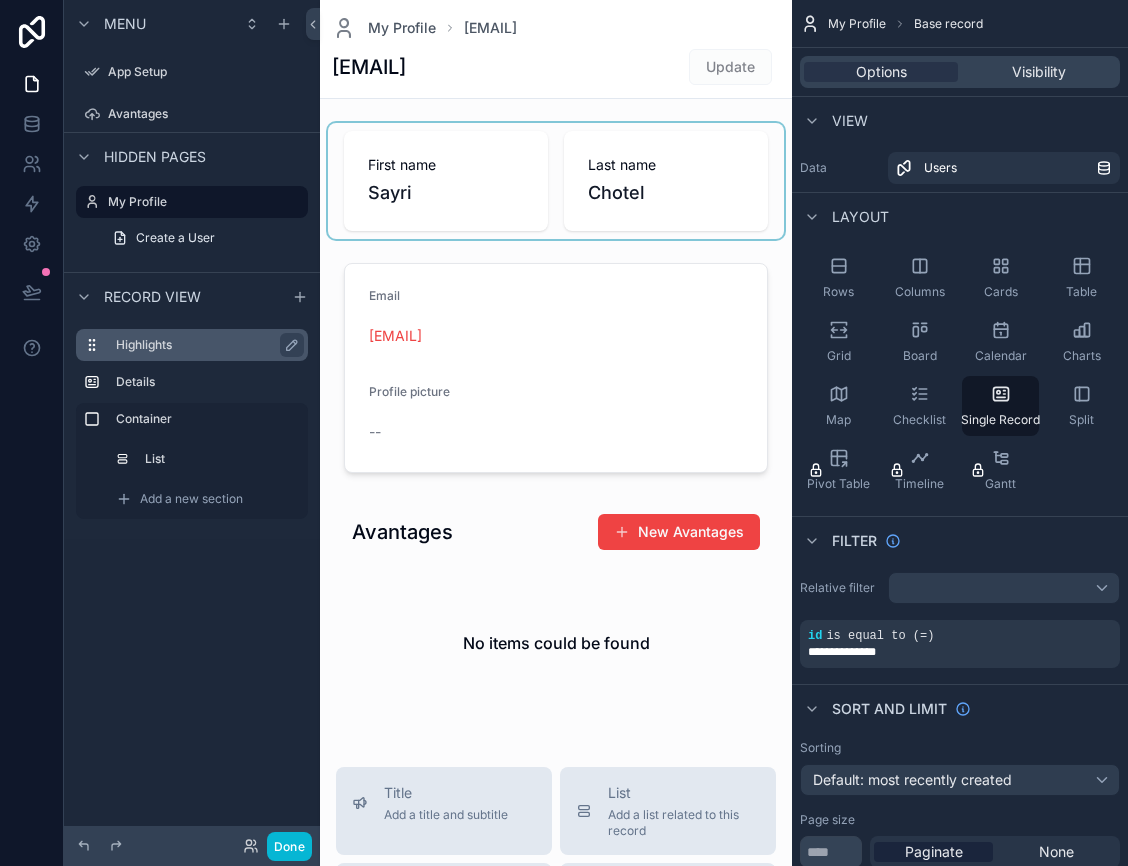 click on "Highlights" at bounding box center (204, 345) 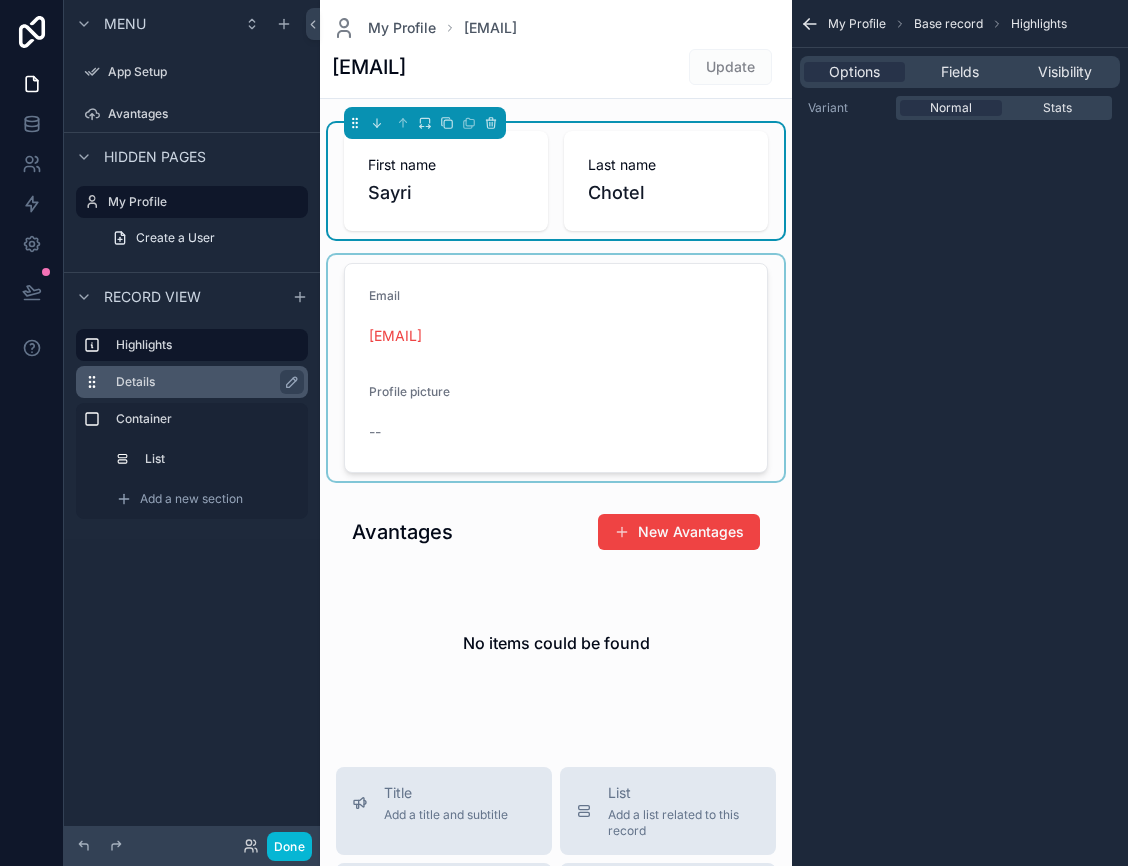 click on "Details" at bounding box center [204, 382] 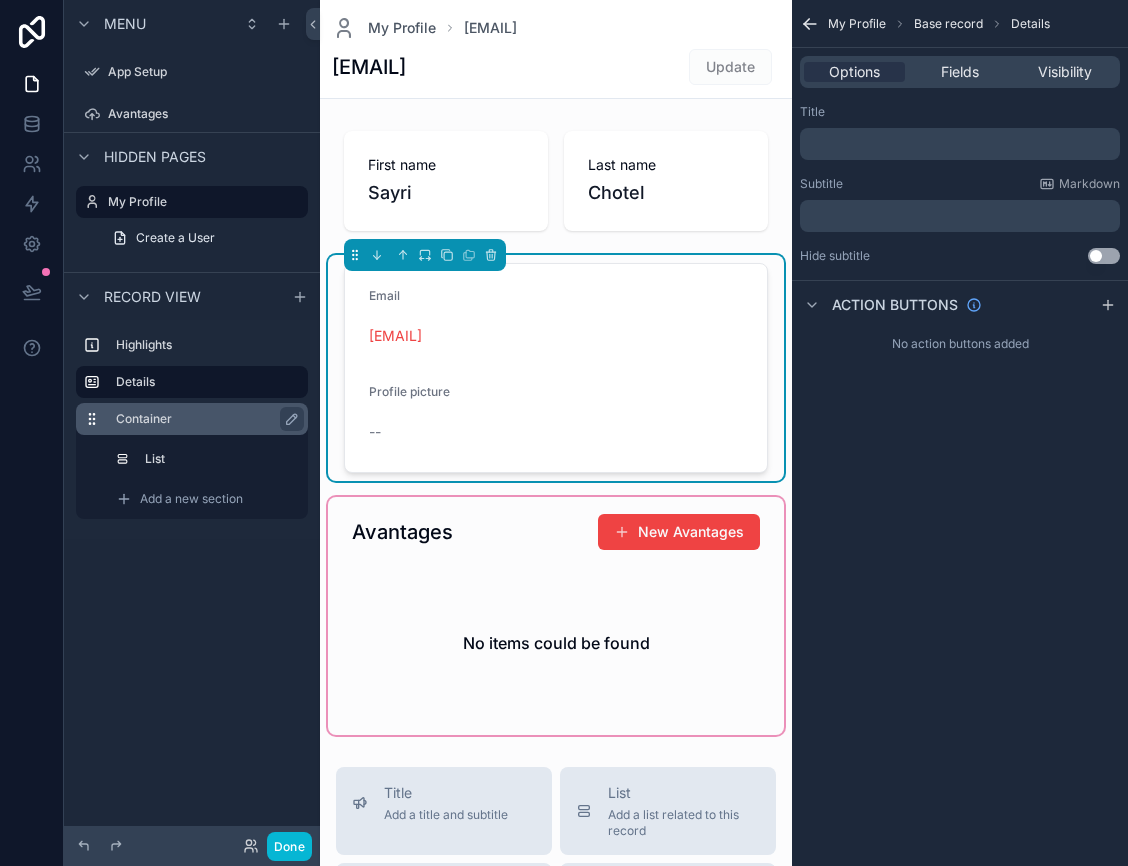 click on "Container" at bounding box center [204, 419] 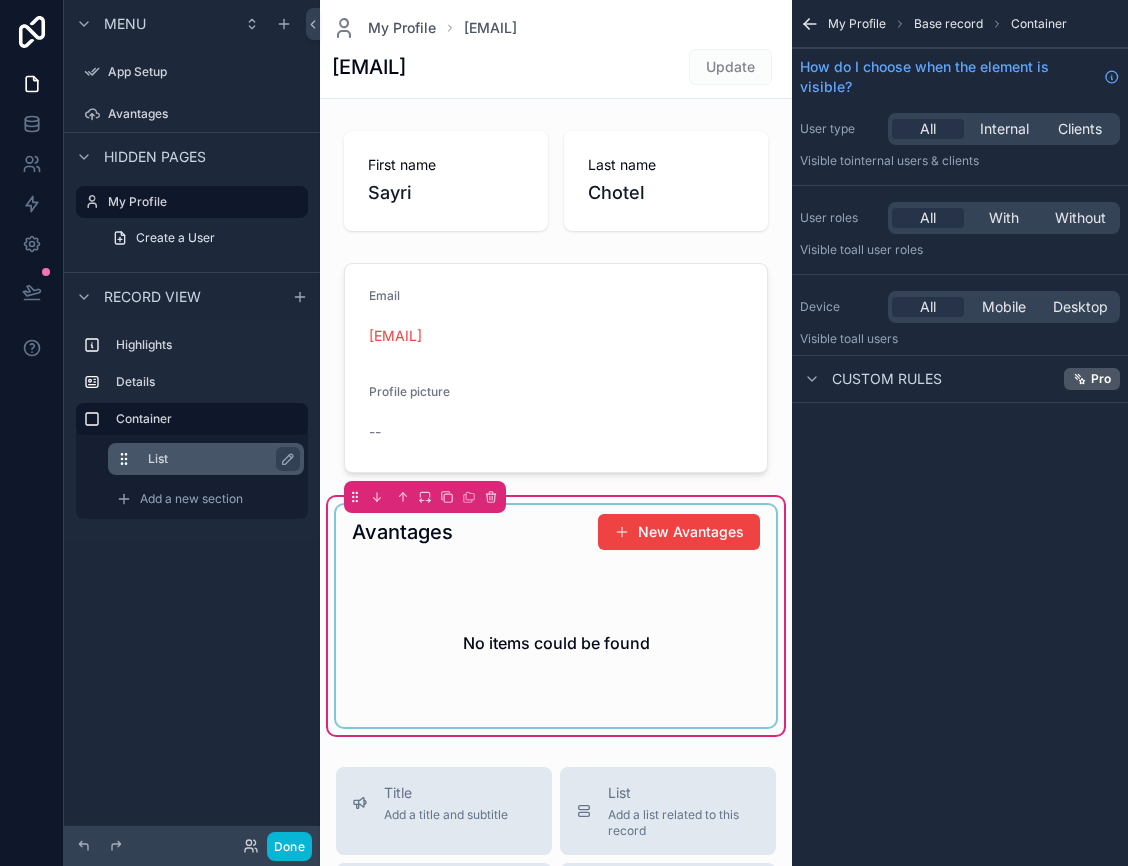 click on "List" at bounding box center [218, 459] 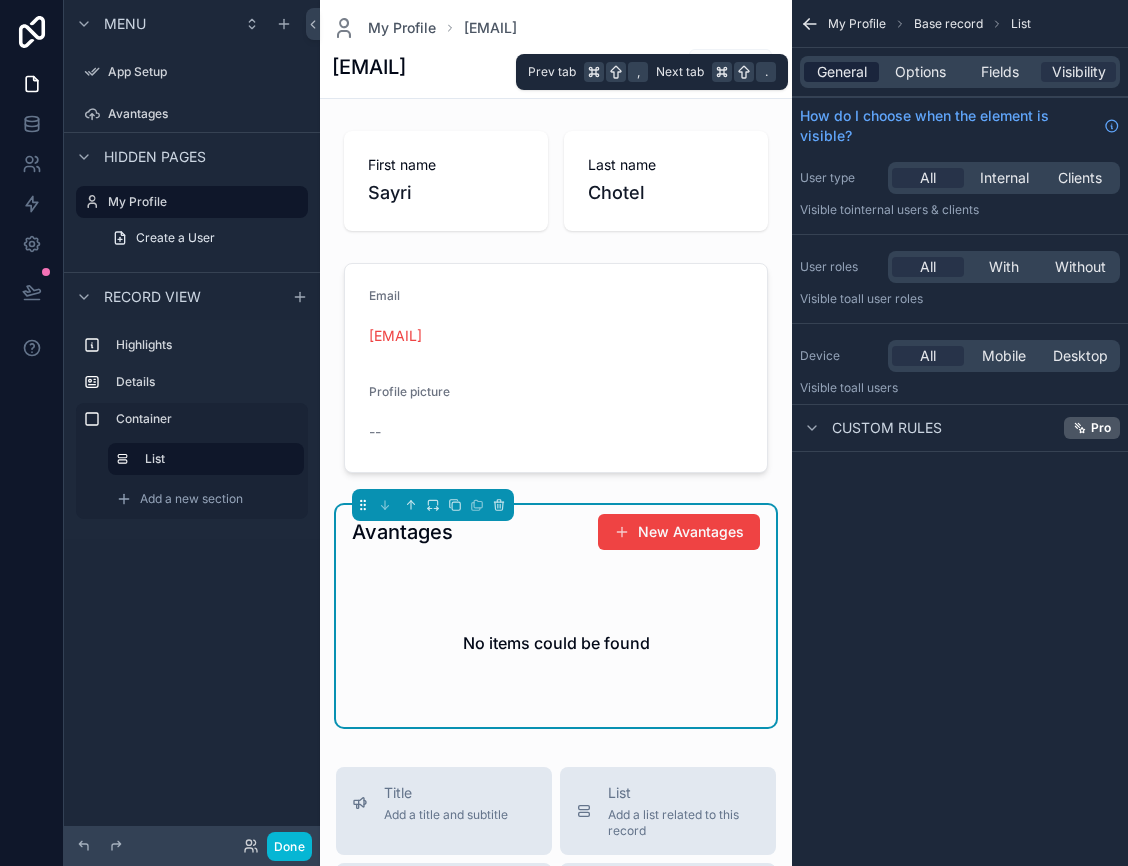 click on "General" at bounding box center (842, 72) 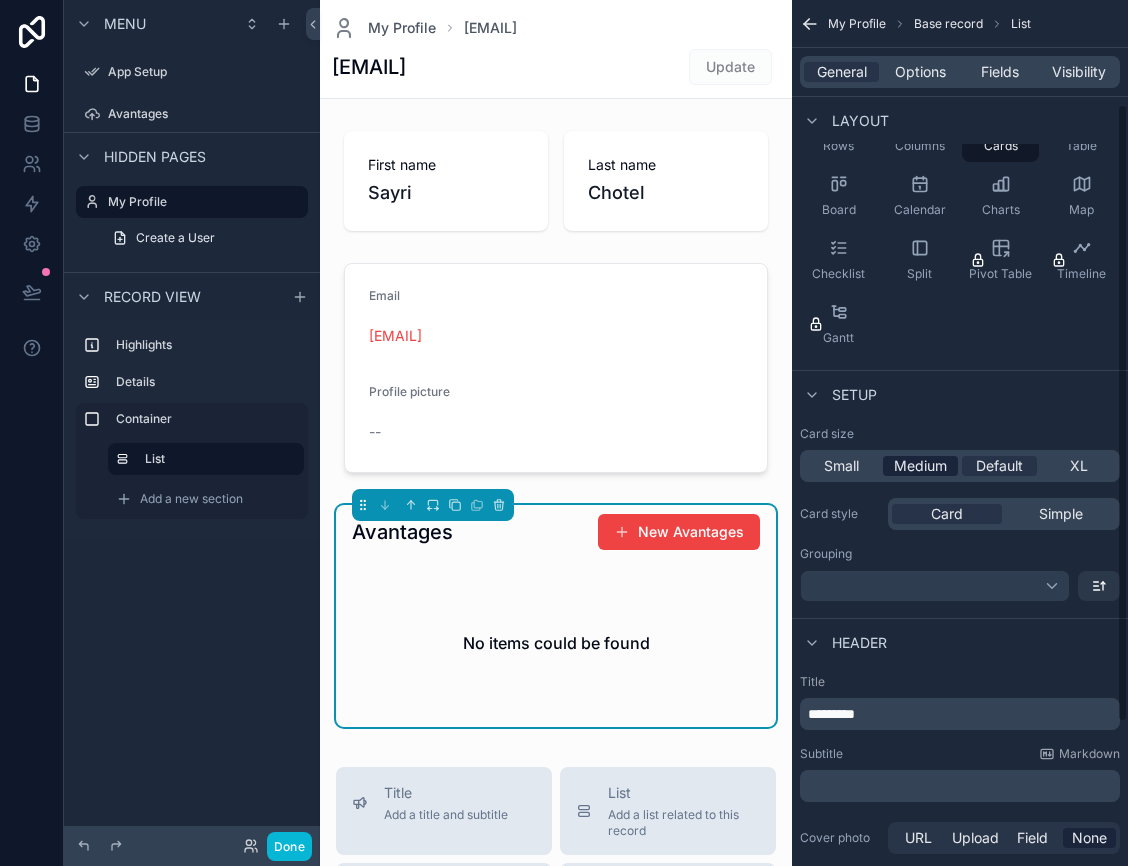 scroll, scrollTop: 146, scrollLeft: 0, axis: vertical 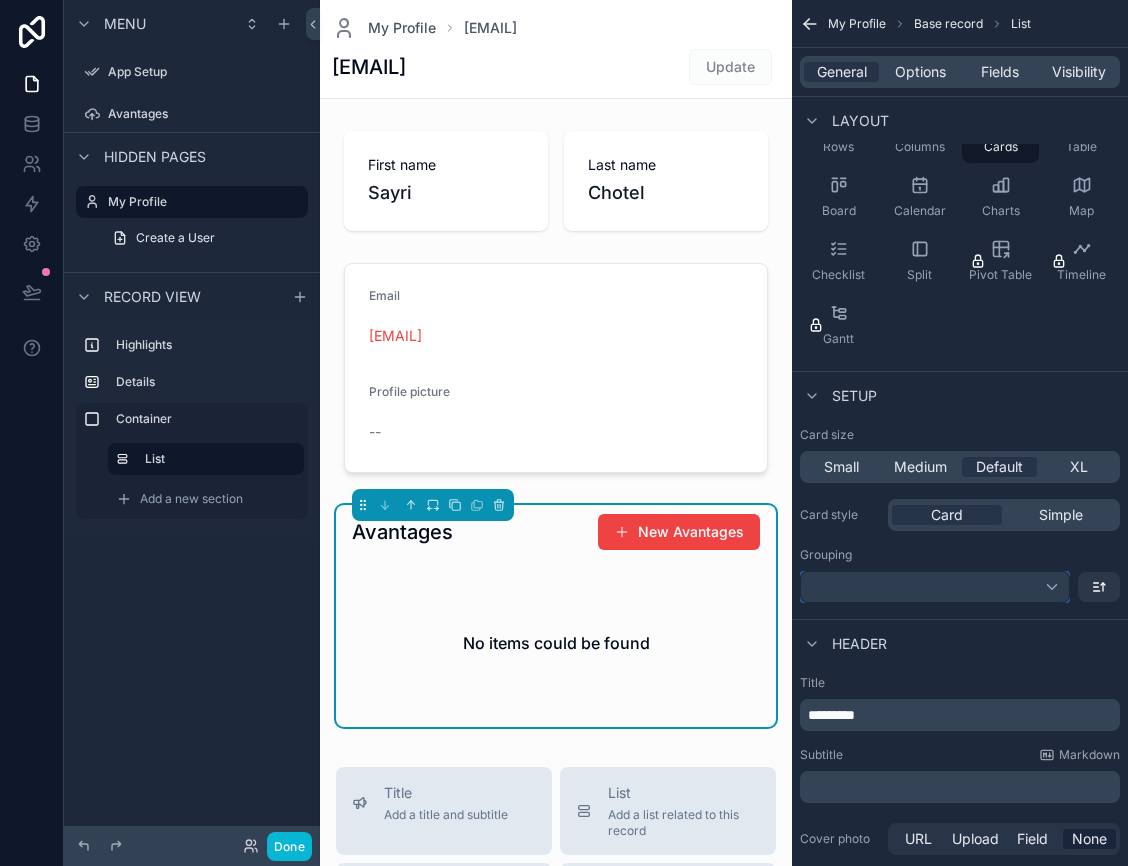 click at bounding box center (935, 587) 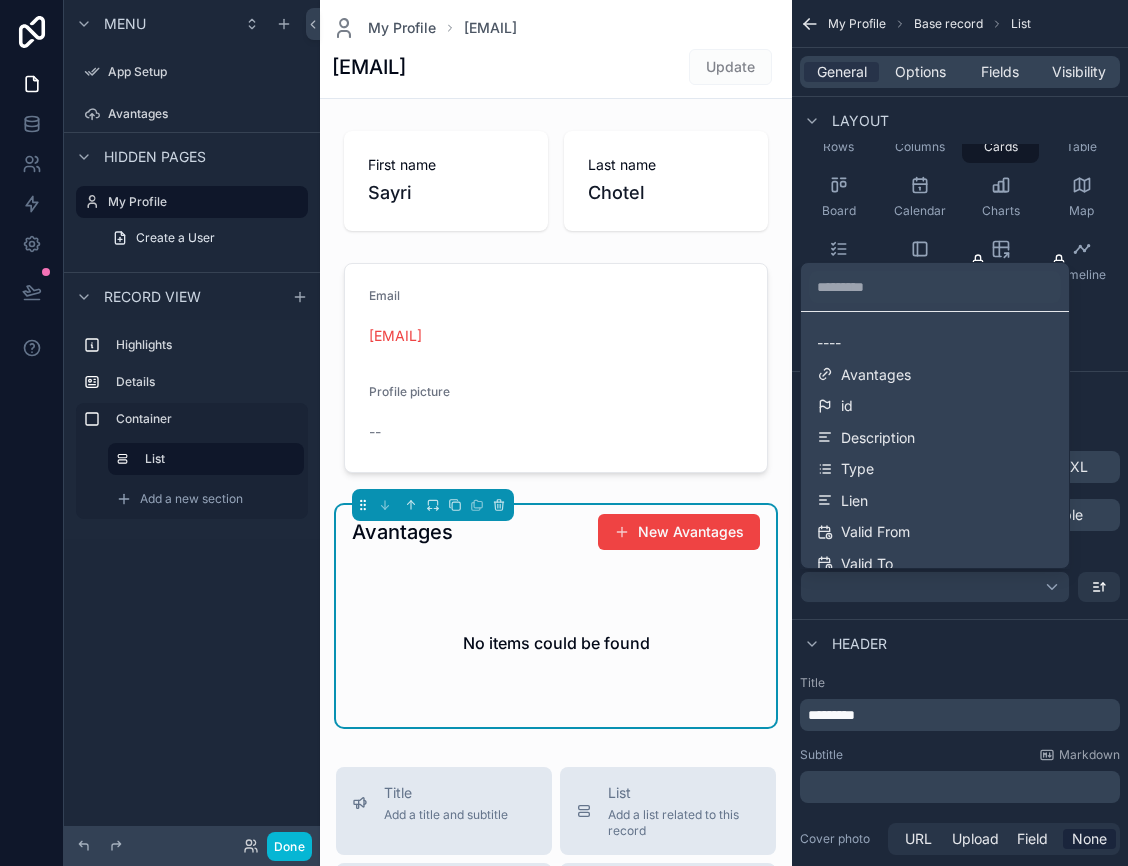 click at bounding box center (564, 433) 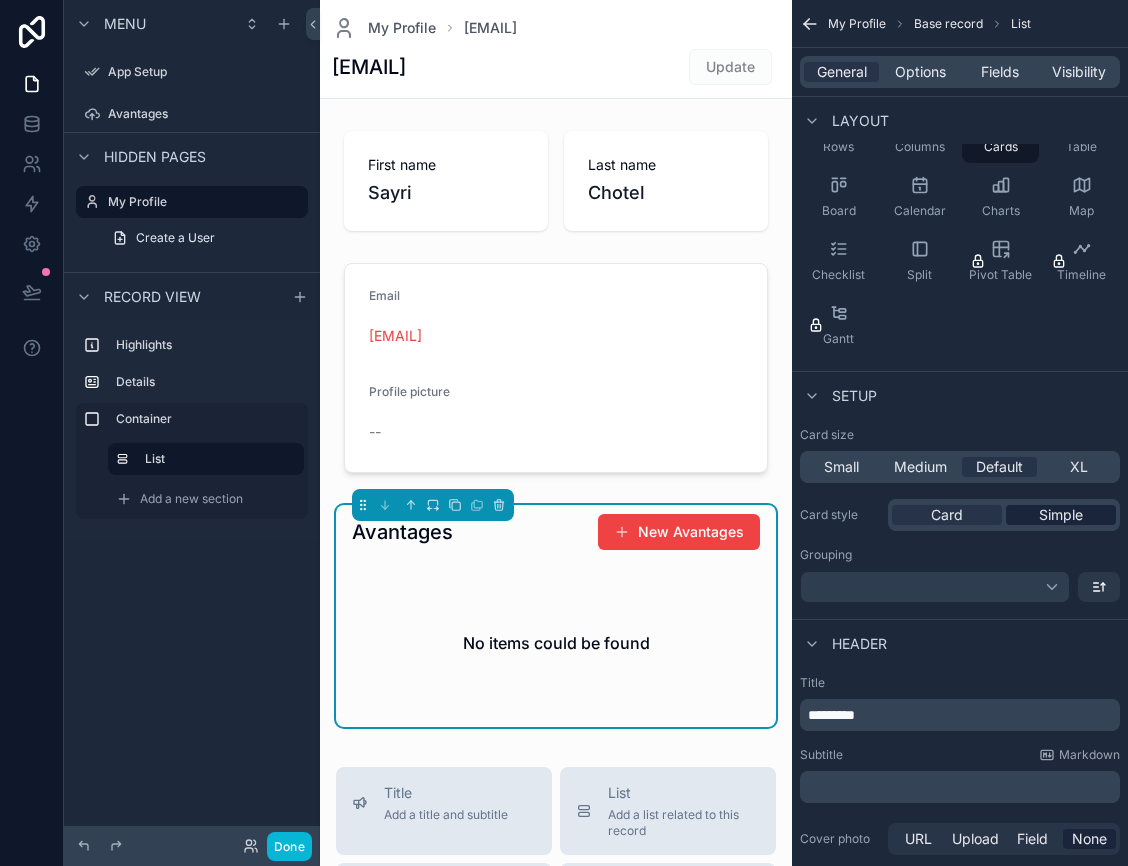 click on "Simple" at bounding box center (1061, 515) 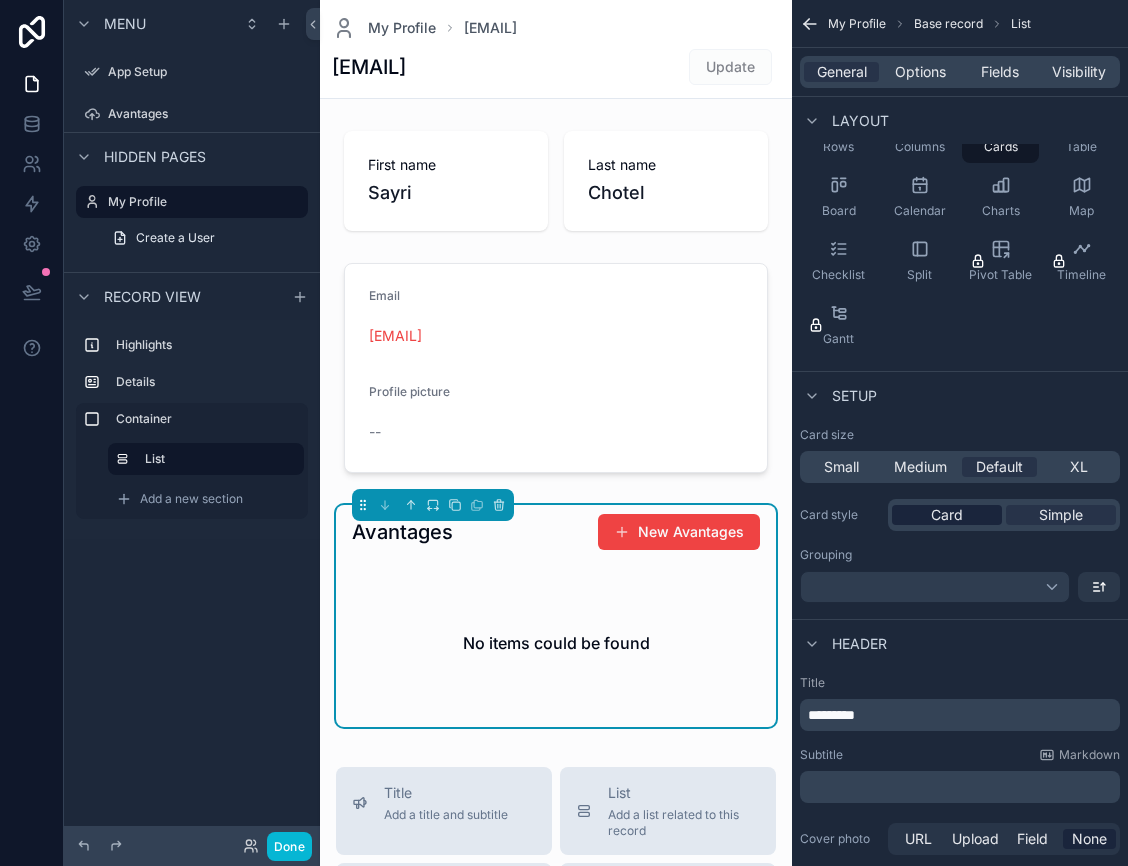 click on "Card" at bounding box center [947, 515] 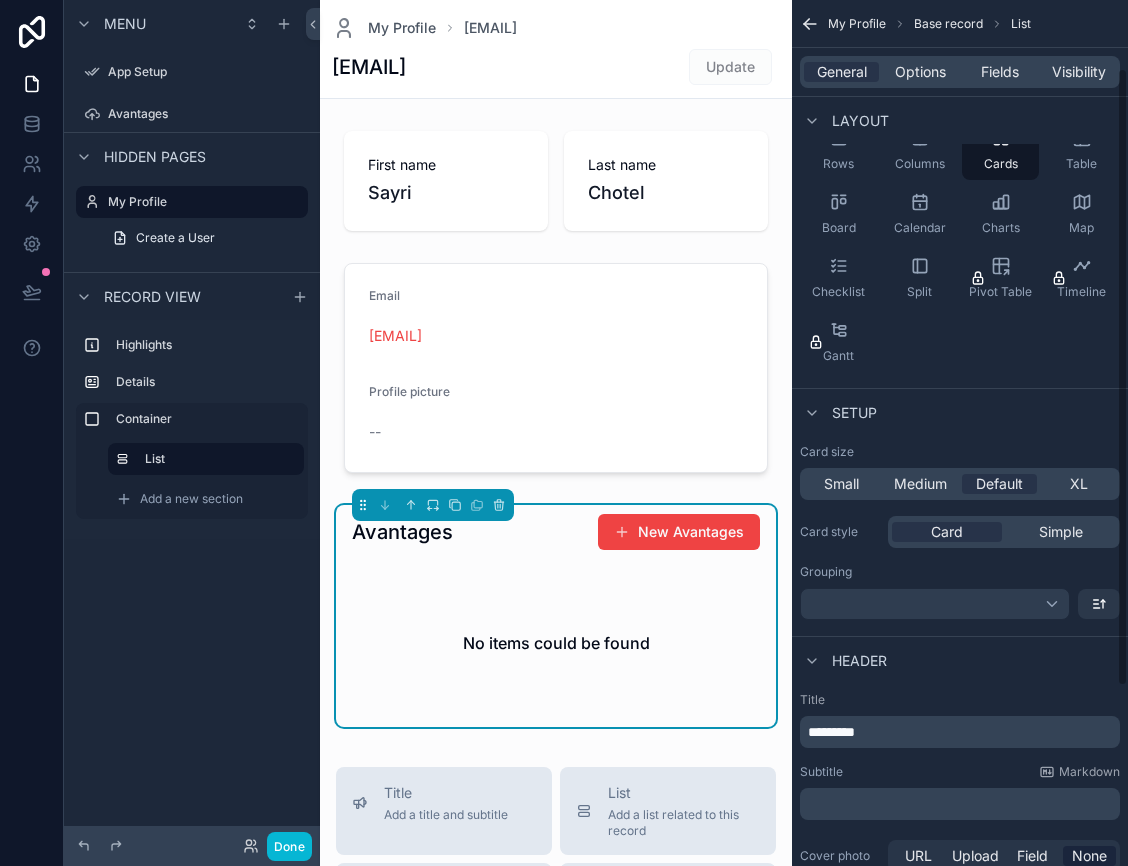 scroll, scrollTop: 0, scrollLeft: 0, axis: both 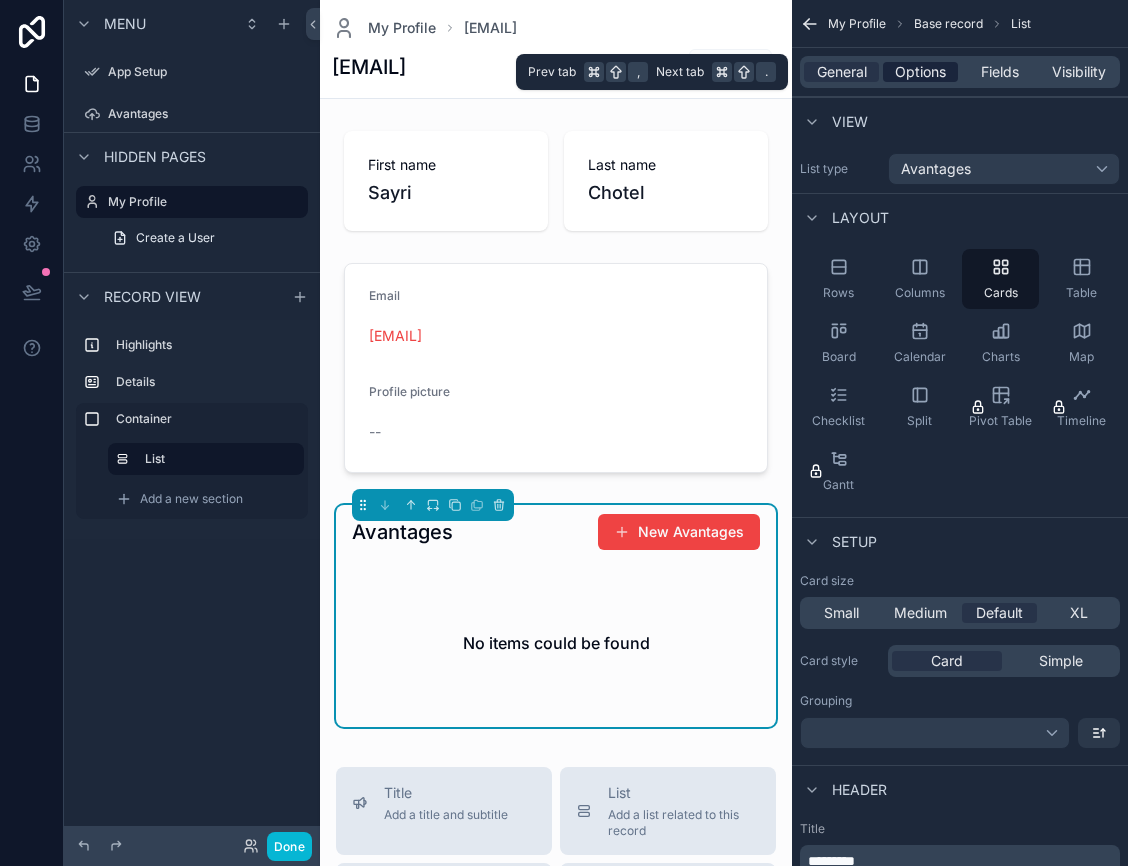 click on "Options" at bounding box center [920, 72] 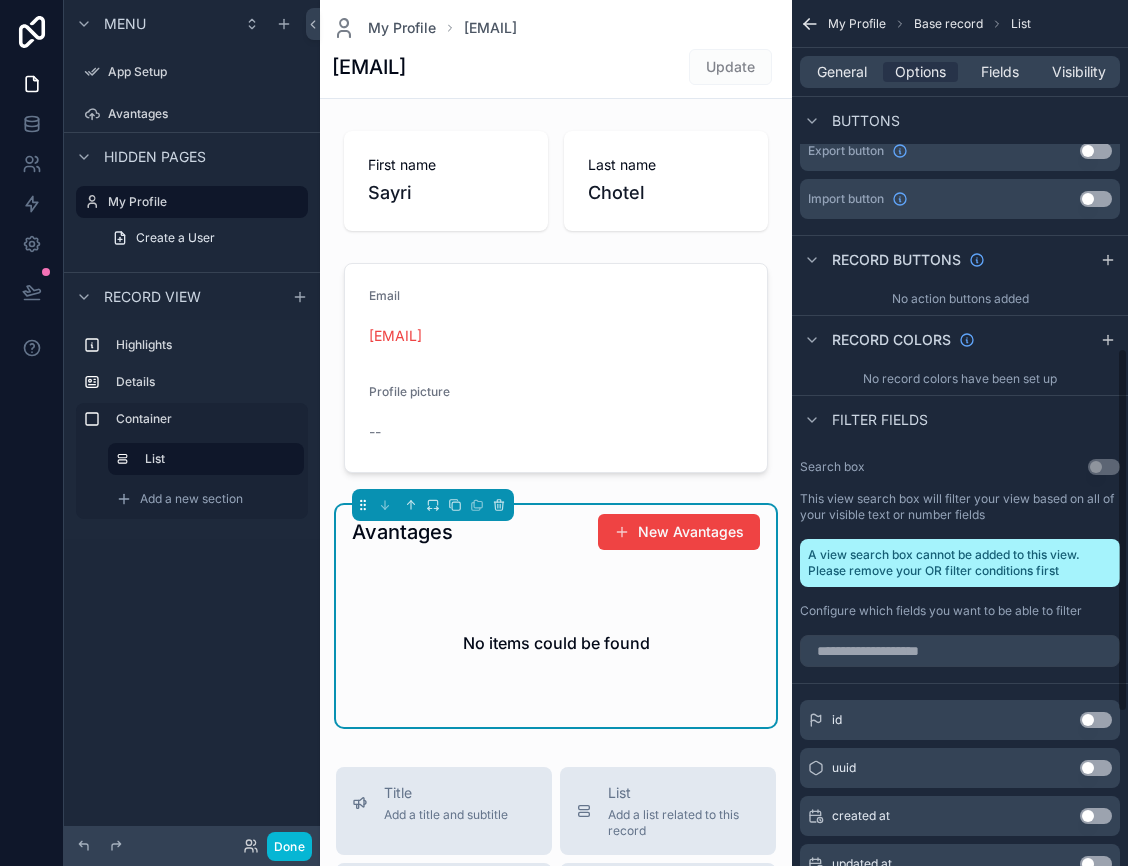 scroll, scrollTop: 833, scrollLeft: 0, axis: vertical 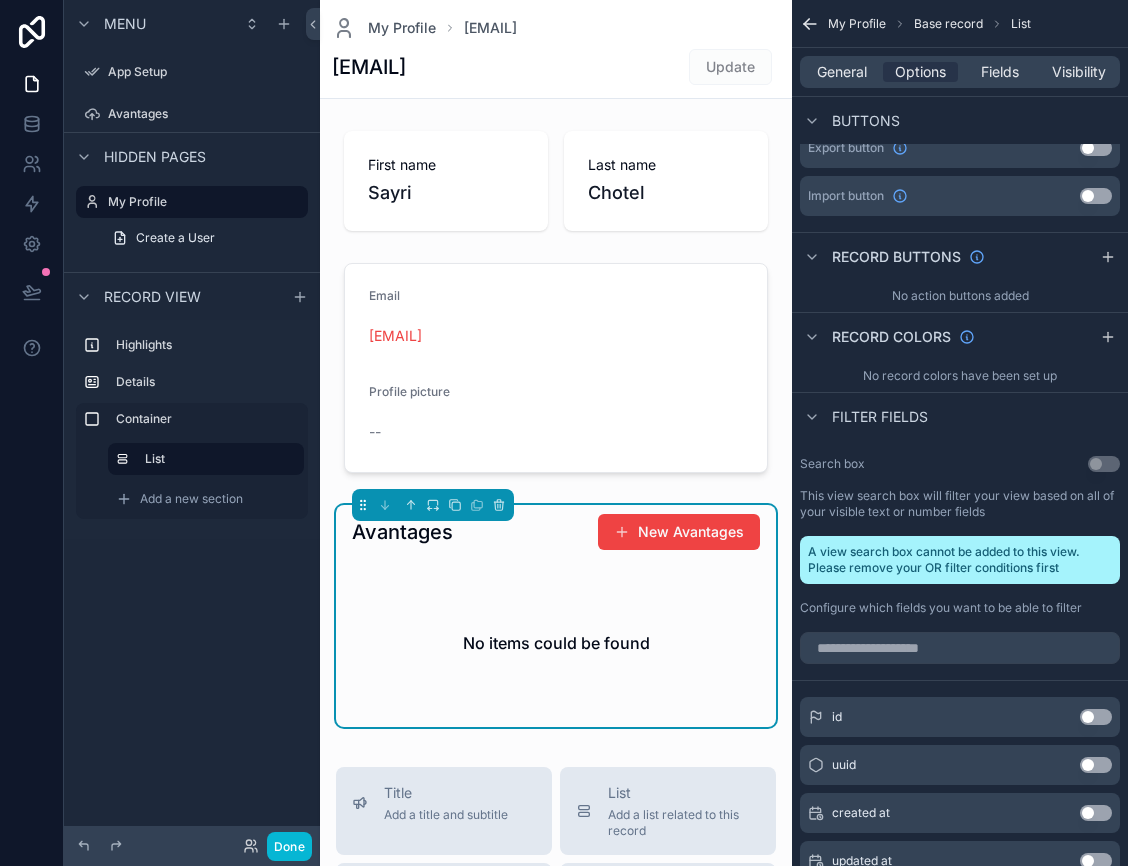 click on "This view search box will filter your view based on all of your visible text or number fields" at bounding box center [960, 504] 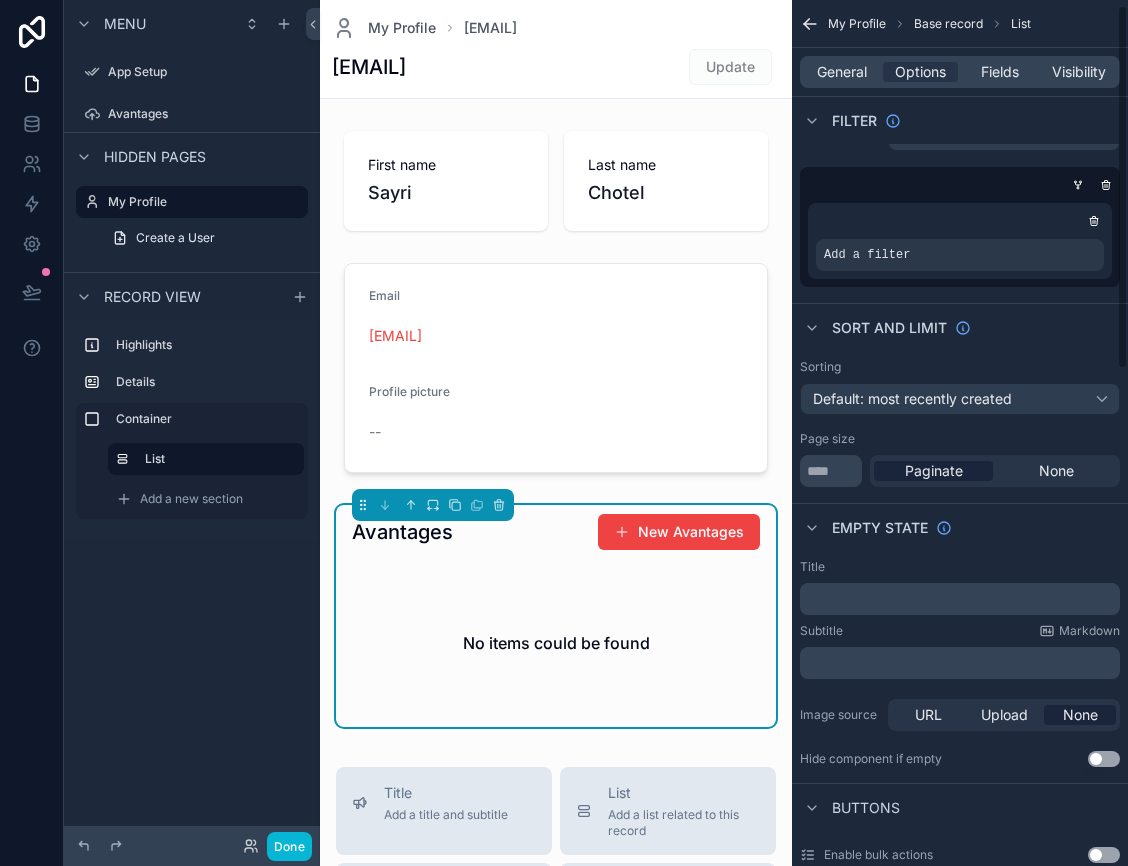 scroll, scrollTop: 13, scrollLeft: 0, axis: vertical 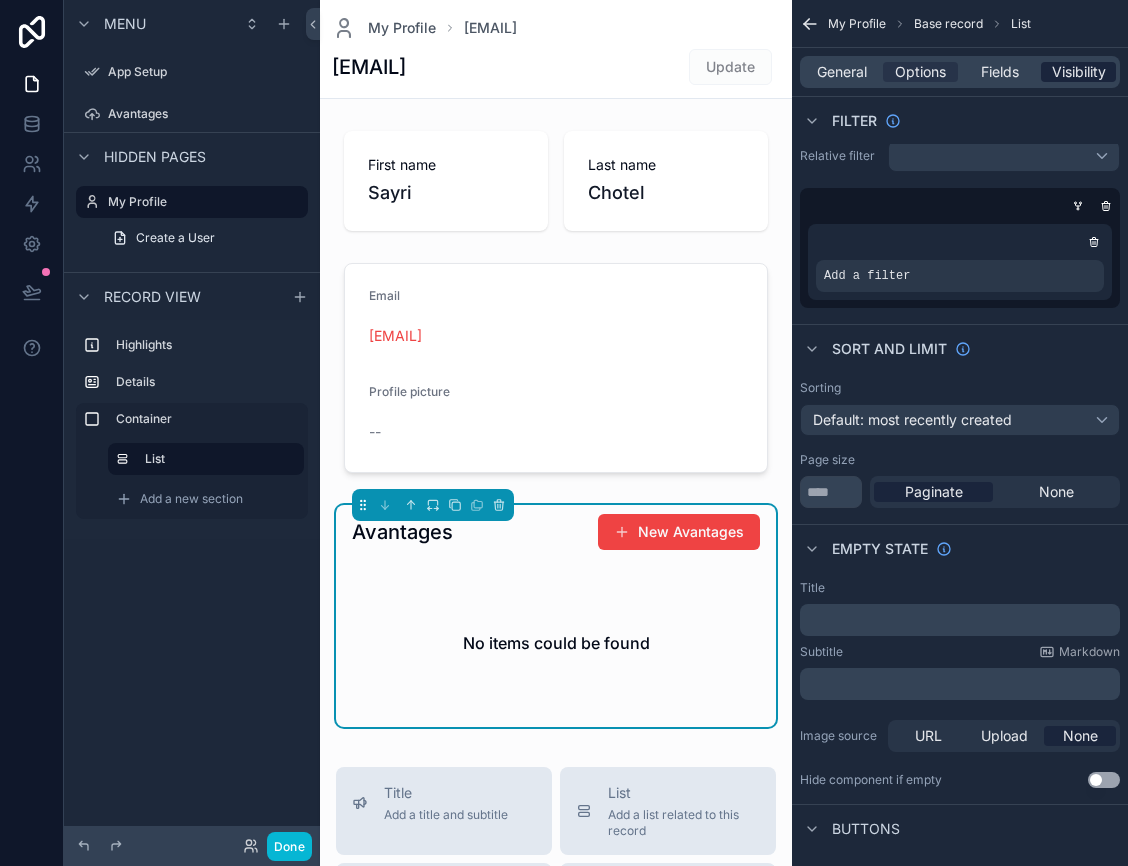 click on "Visibility" at bounding box center (1079, 72) 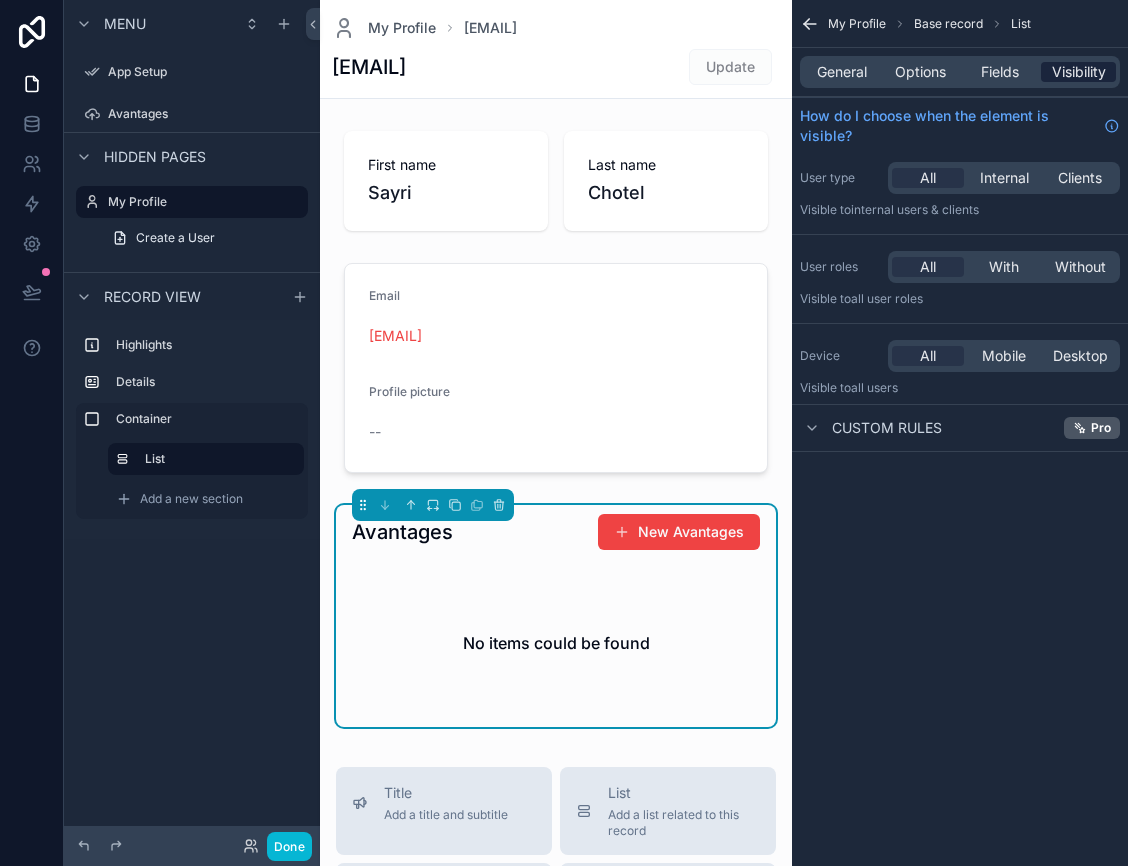 scroll, scrollTop: 0, scrollLeft: 0, axis: both 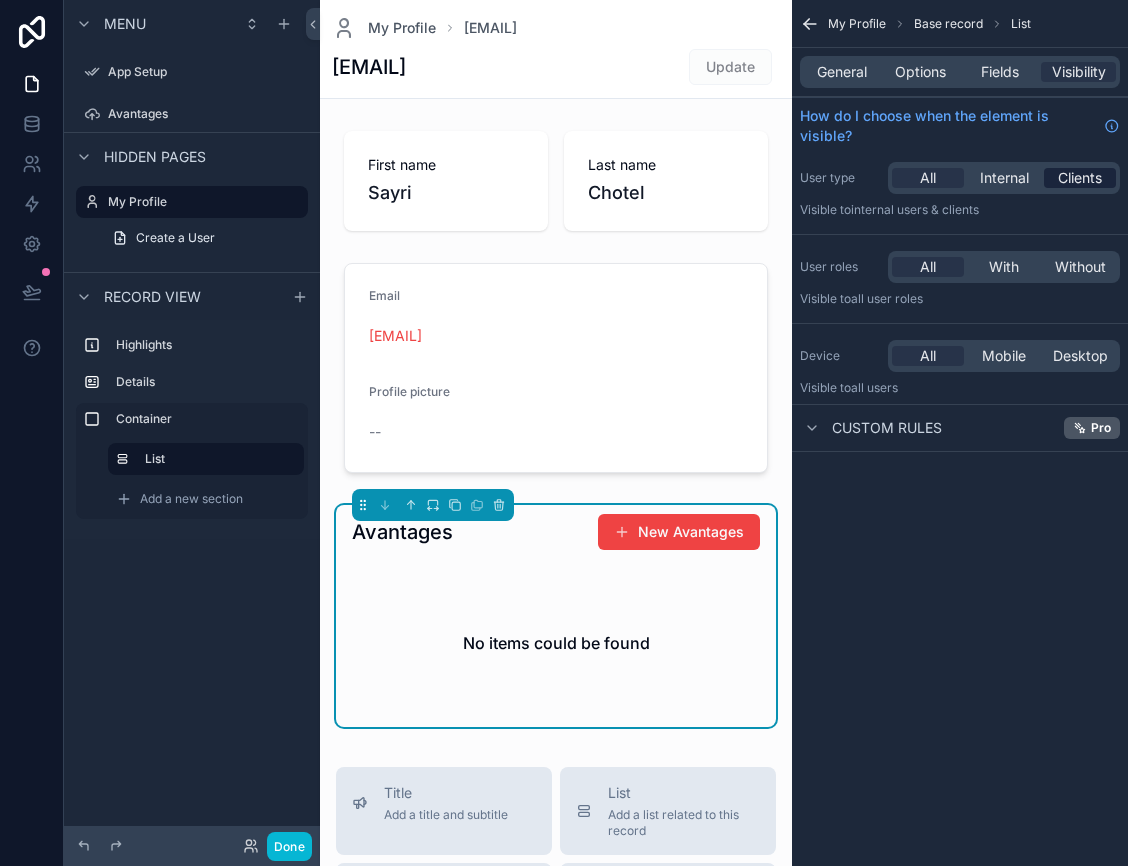 click on "Clients" at bounding box center [1080, 178] 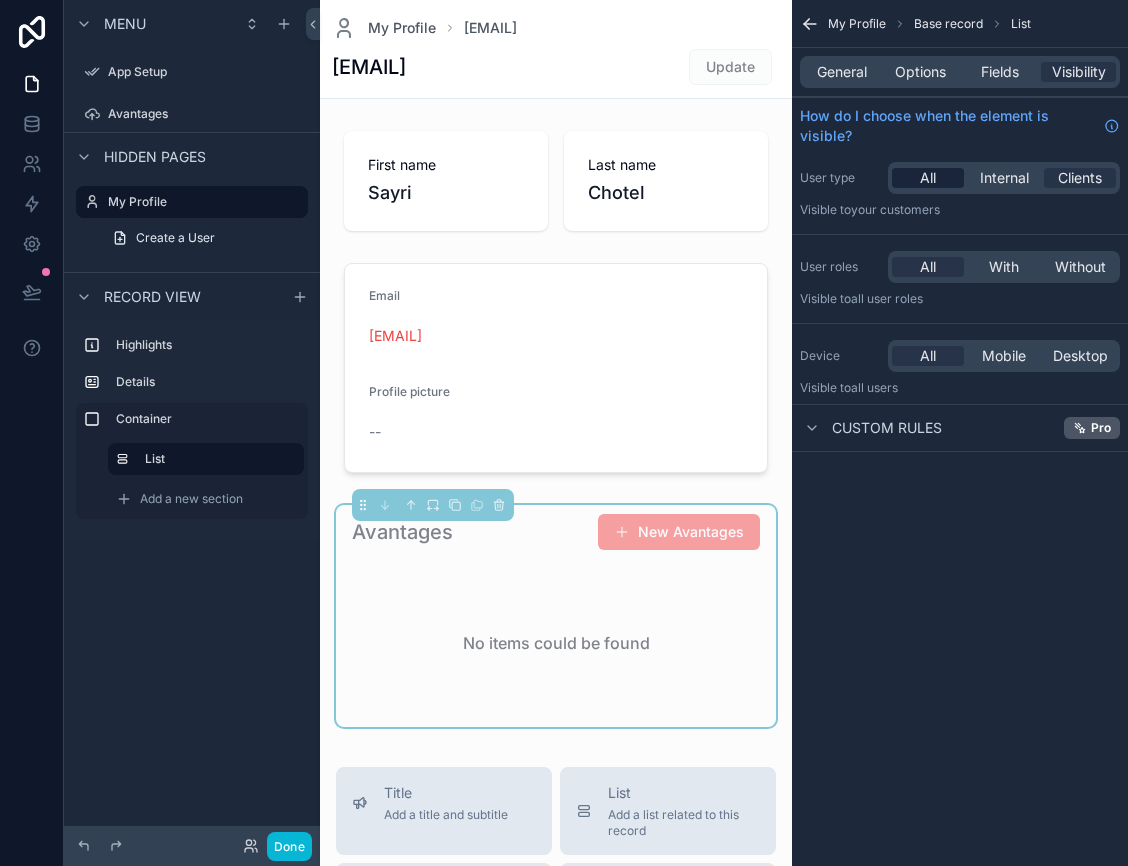 click on "All" at bounding box center [928, 178] 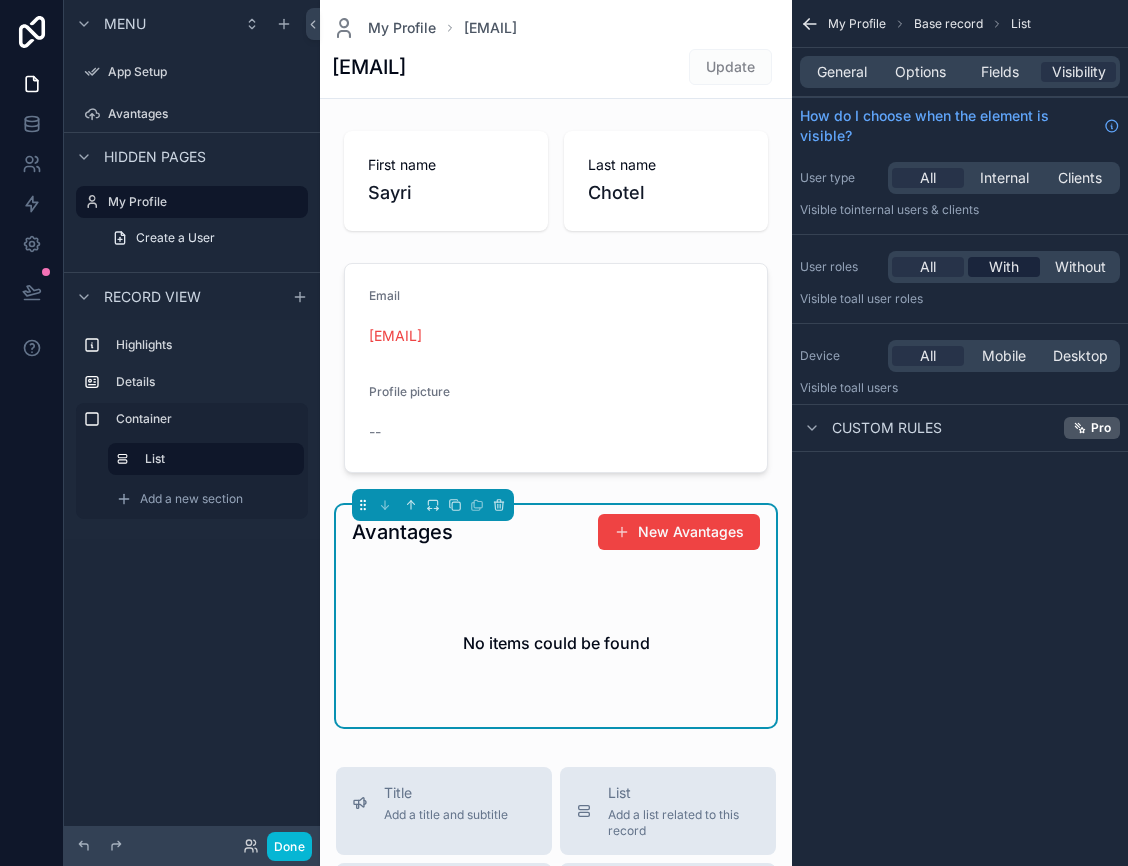 click on "With" at bounding box center [1004, 267] 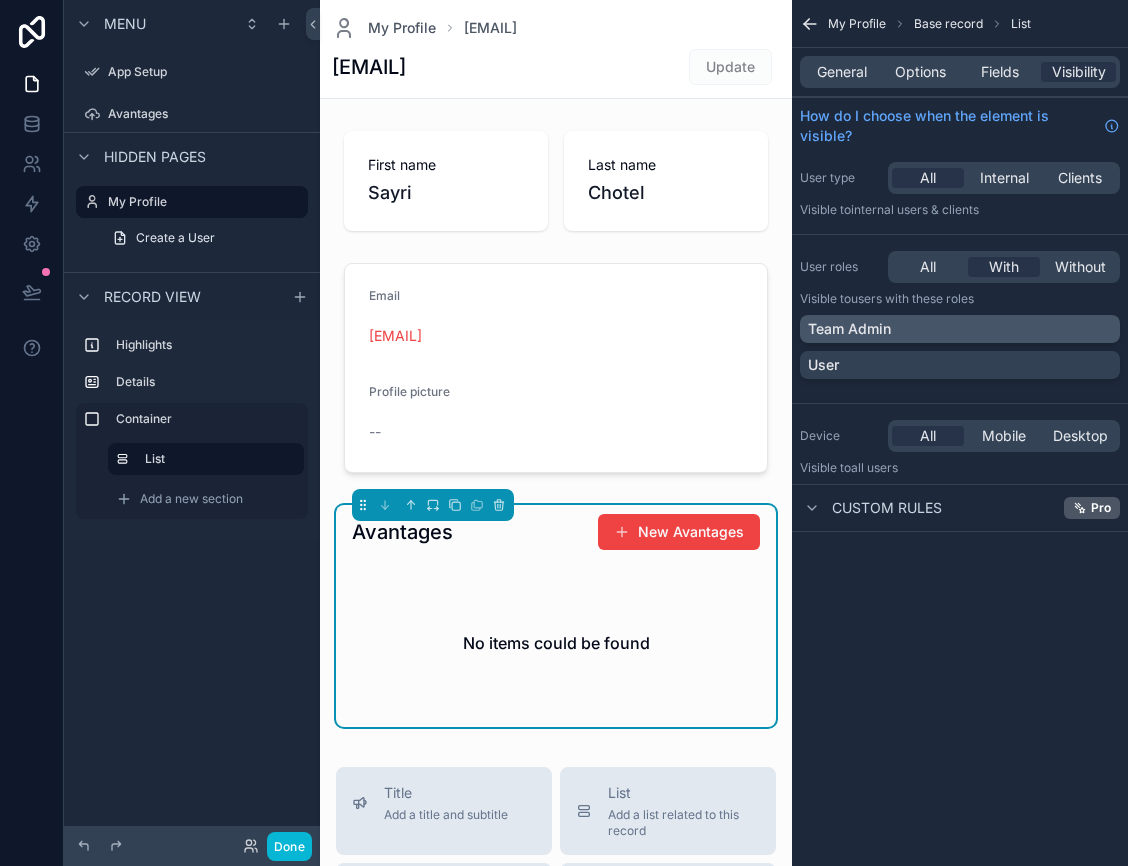 click on "Team Admin" at bounding box center [960, 329] 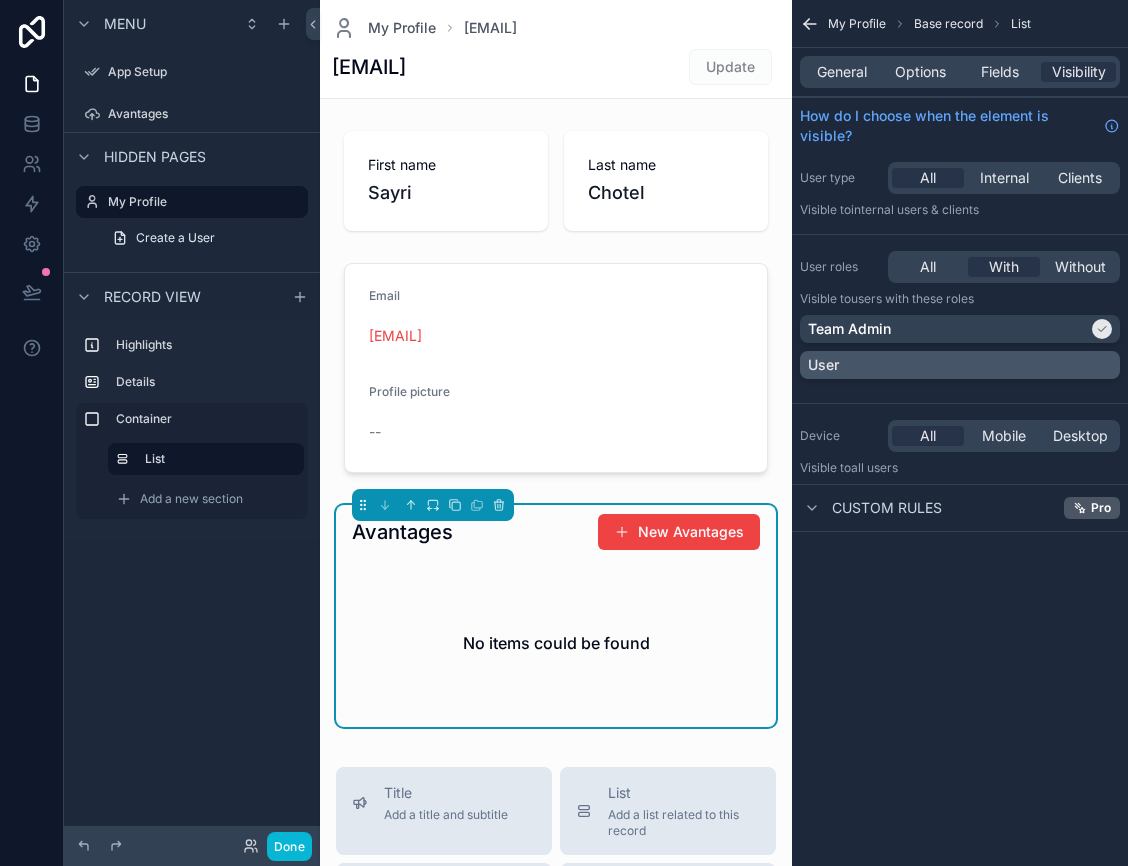 click on "User" at bounding box center [960, 365] 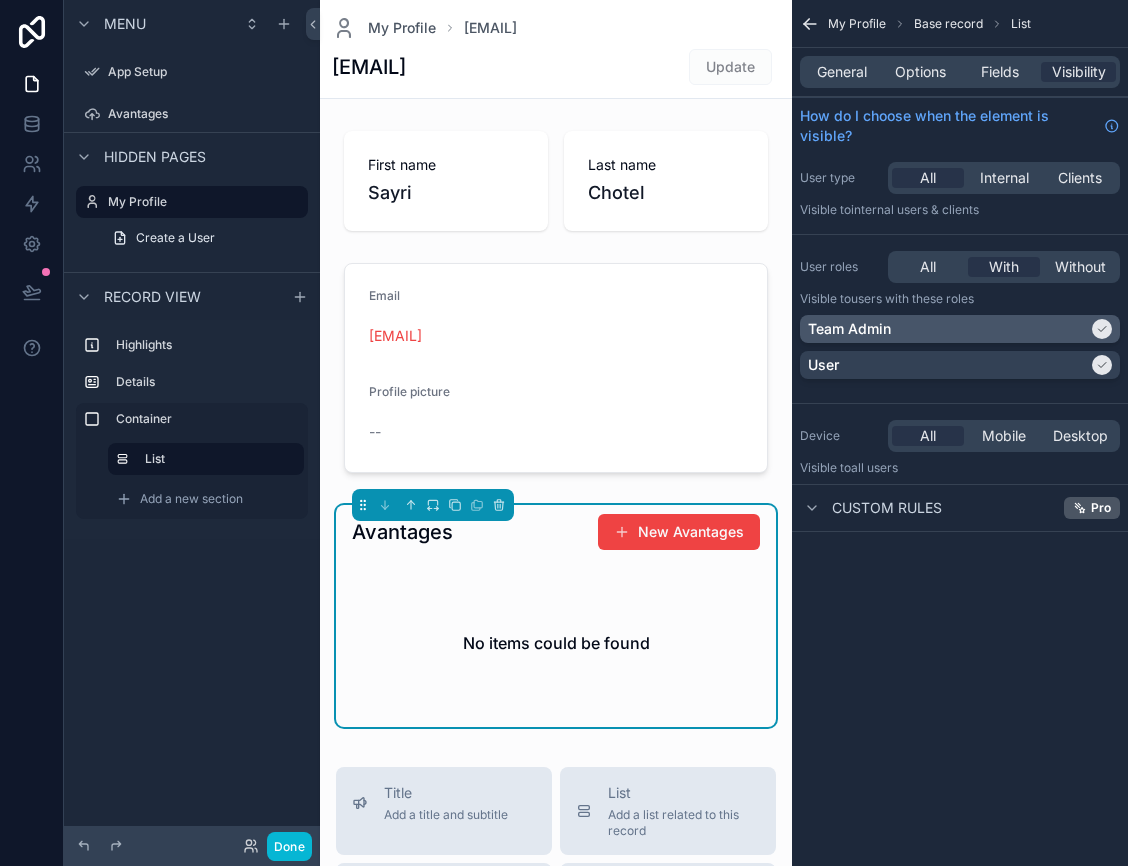 click on "Team Admin" at bounding box center (948, 329) 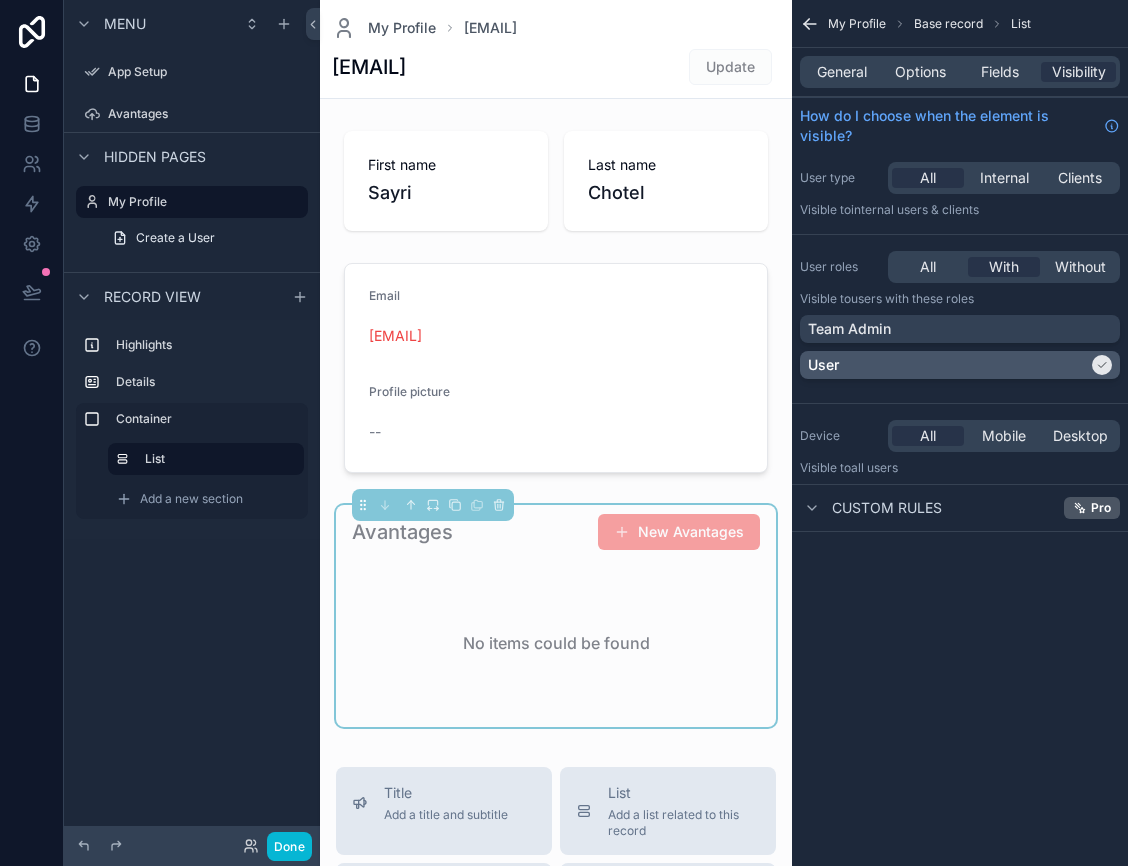 click on "User" at bounding box center (948, 365) 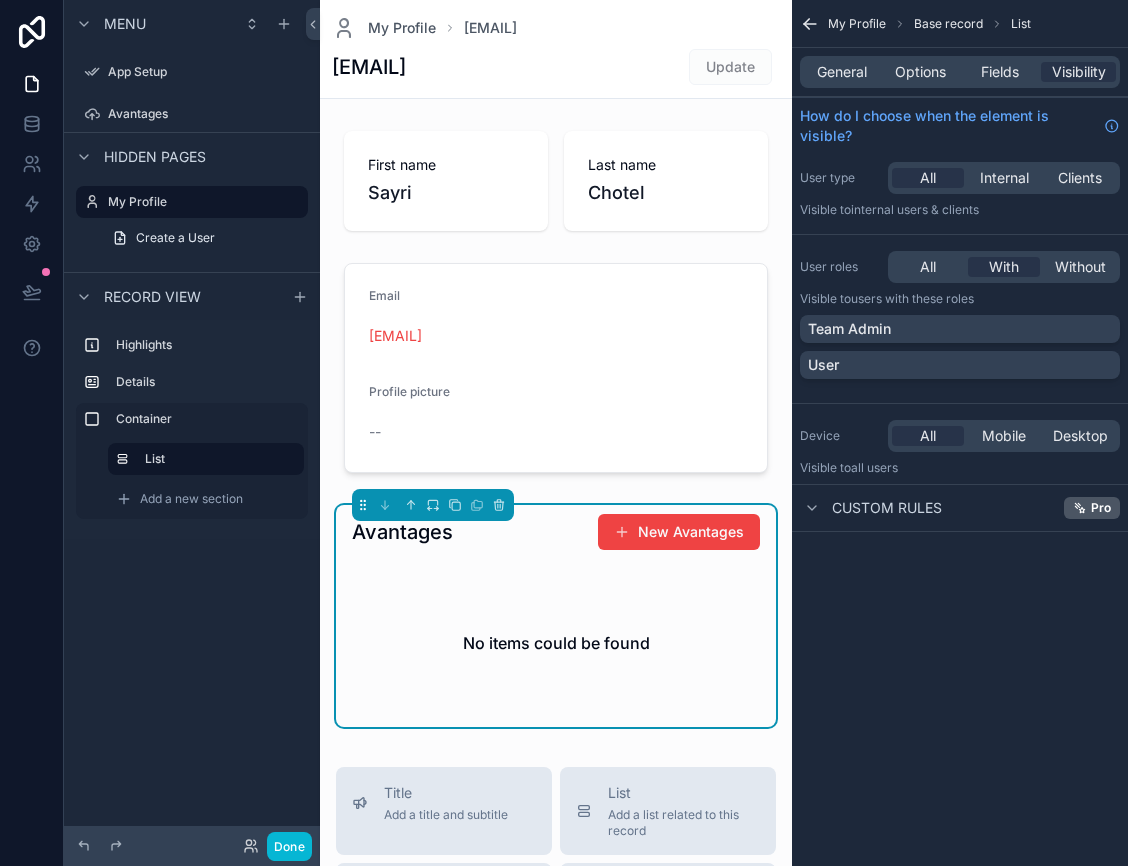 click on "User roles All With Without Visible to  Users with these roles Team Admin User" at bounding box center [960, 319] 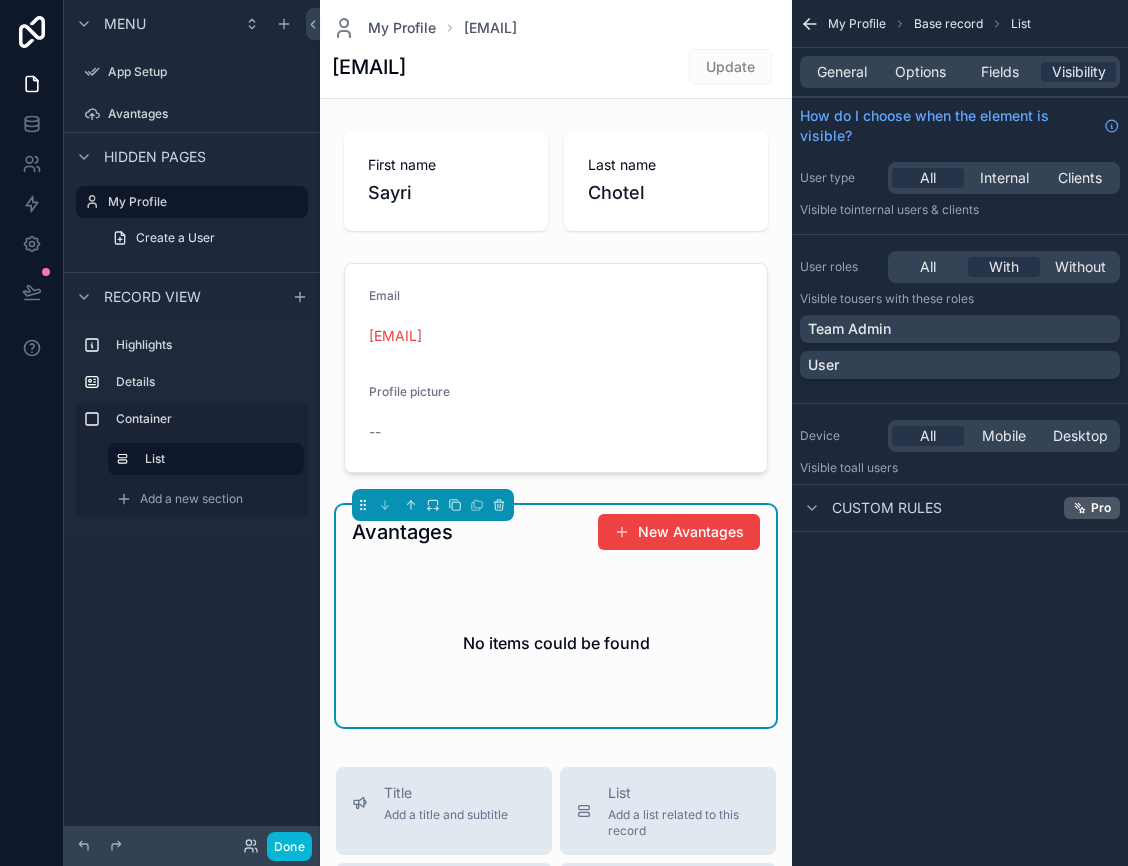 click on "Custom rules" at bounding box center (887, 508) 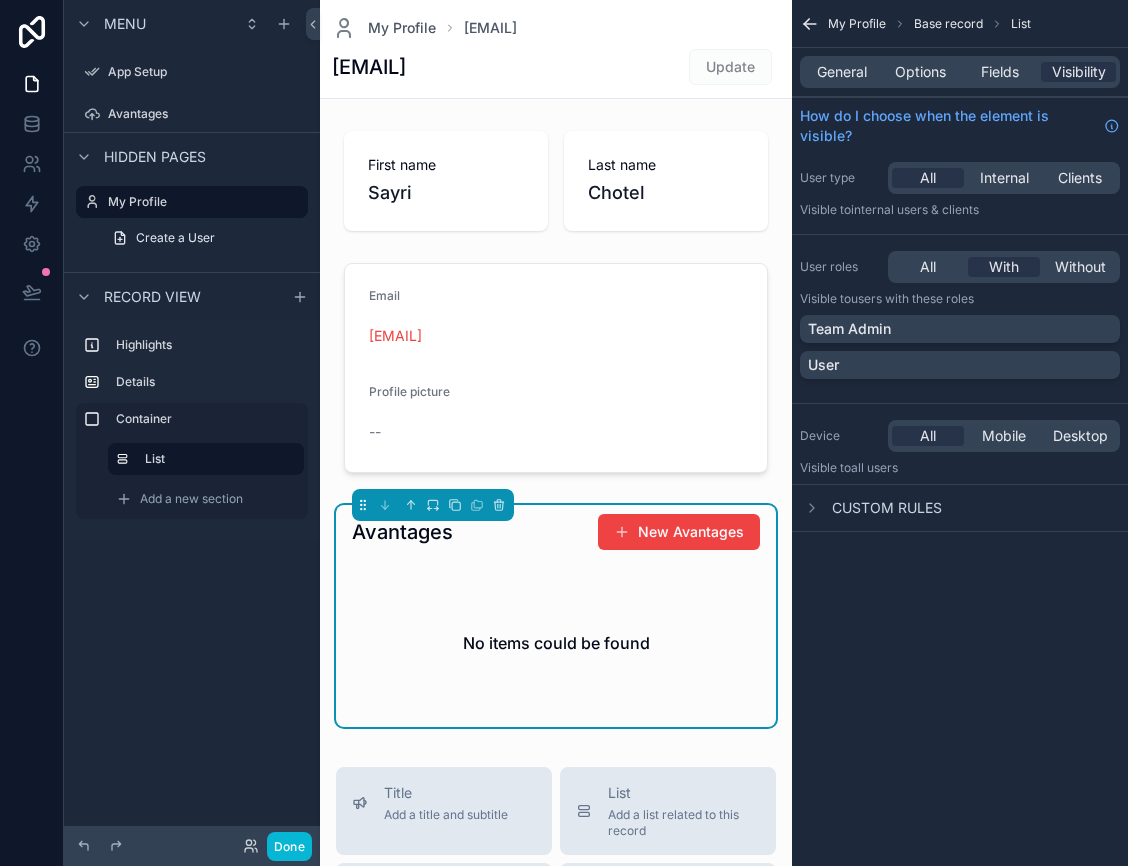 click on "Custom rules" at bounding box center [887, 508] 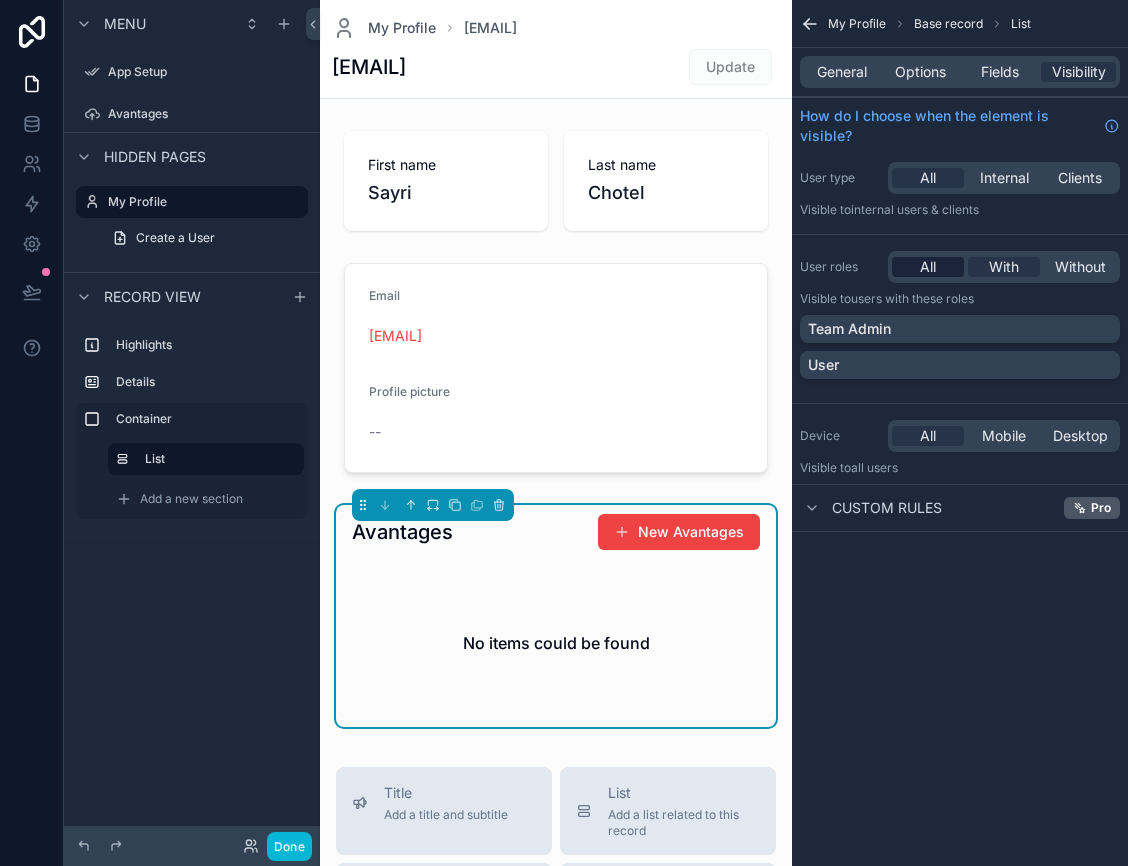 click on "All" at bounding box center [928, 267] 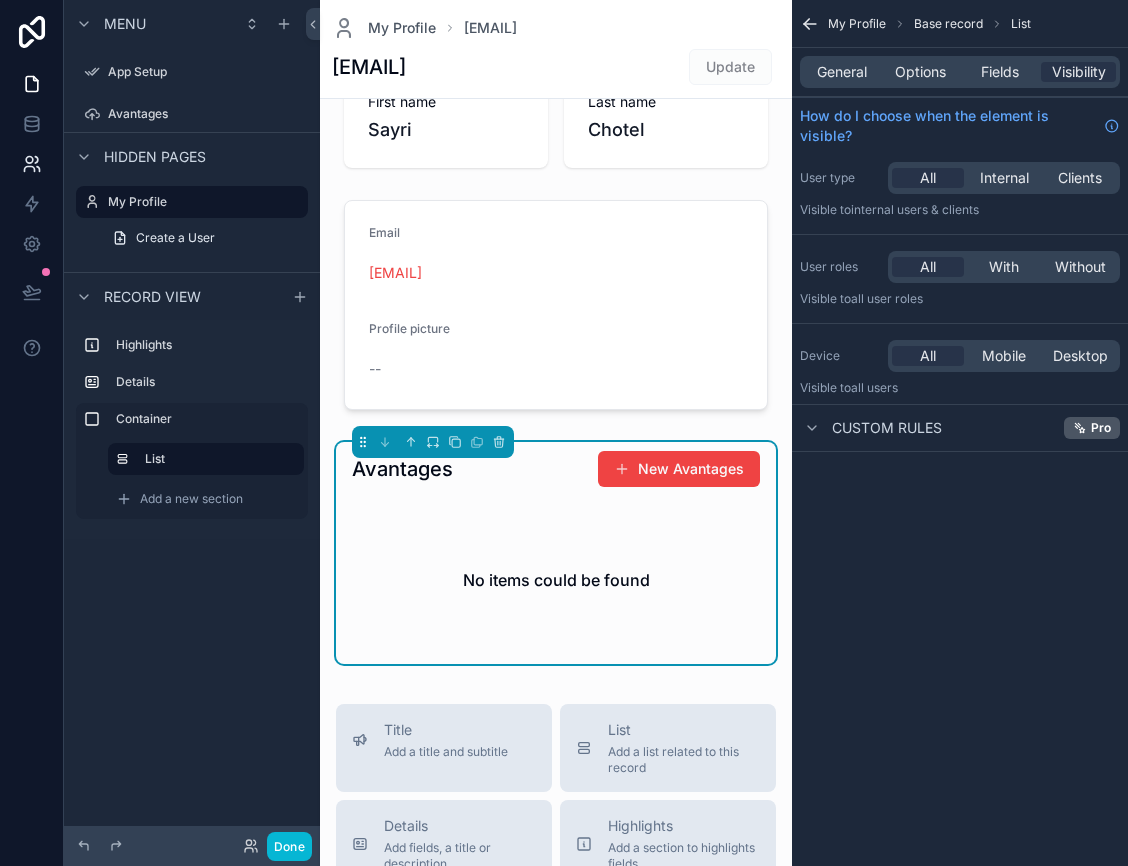 scroll, scrollTop: 0, scrollLeft: 0, axis: both 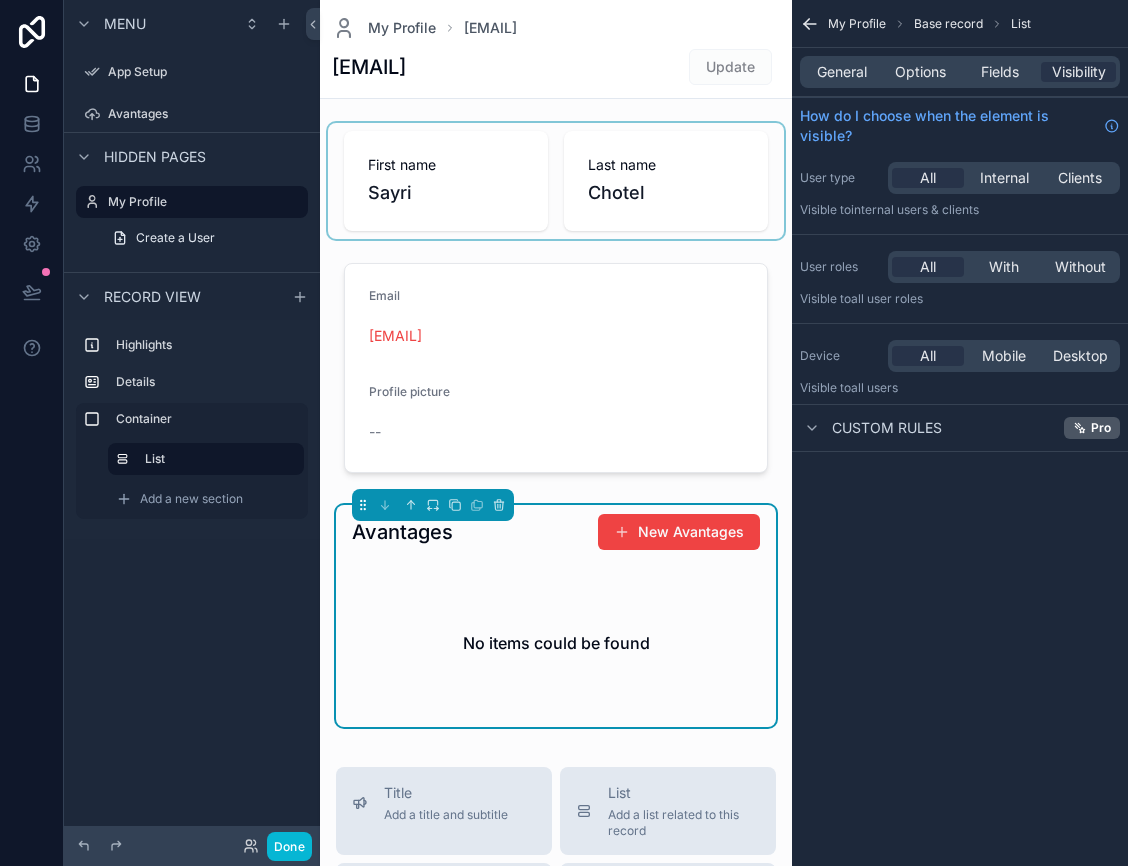 click at bounding box center [556, 181] 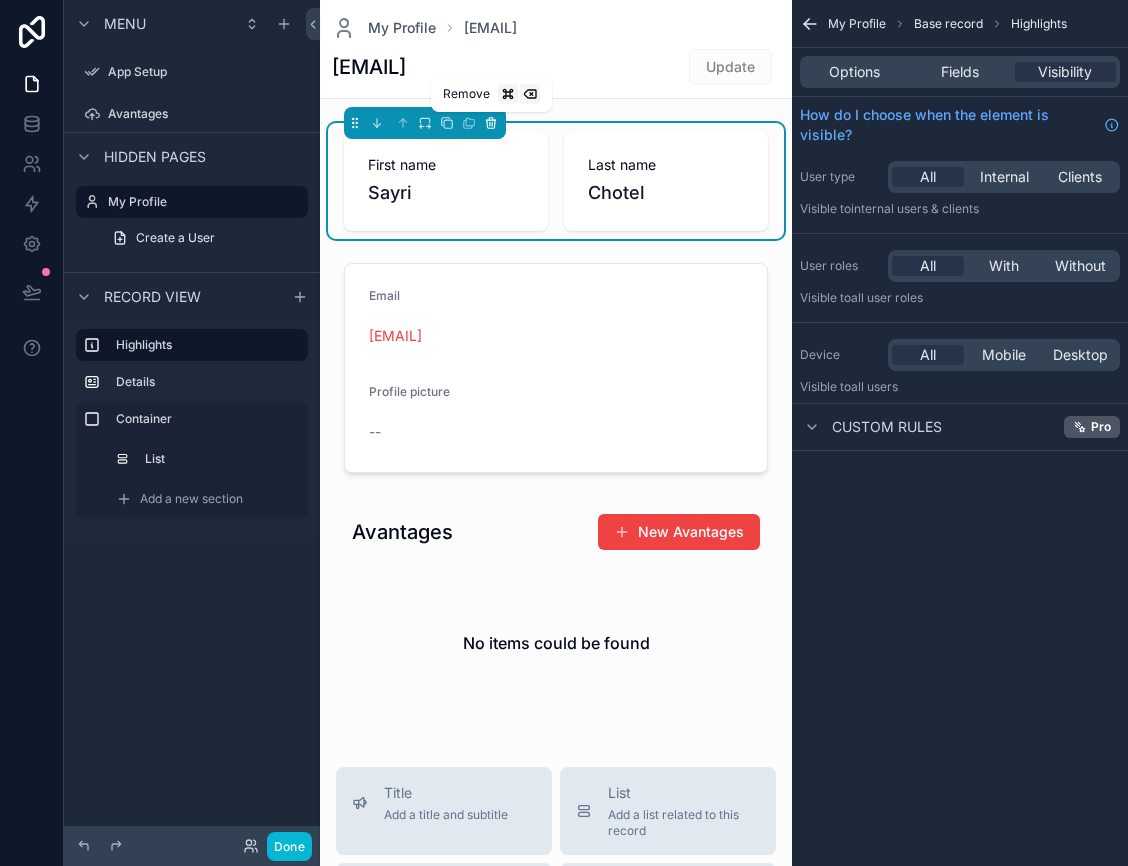 click 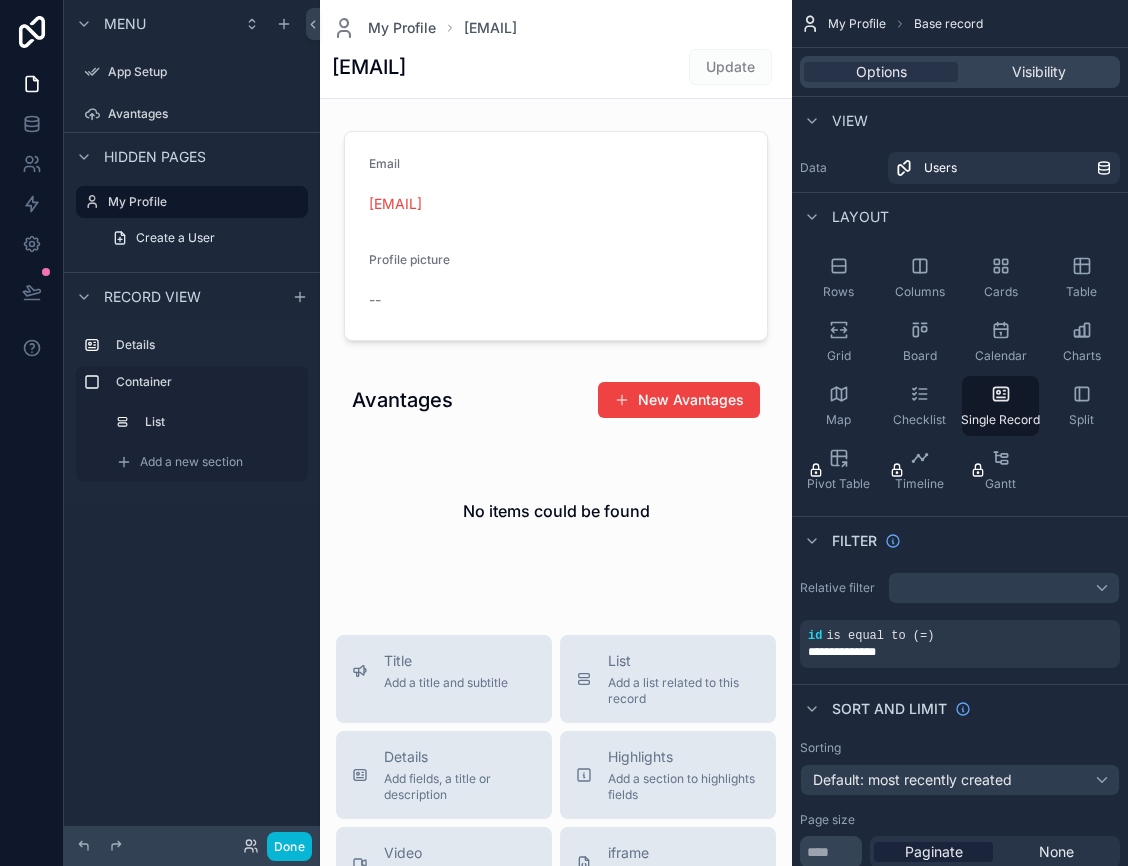 click at bounding box center (556, 785) 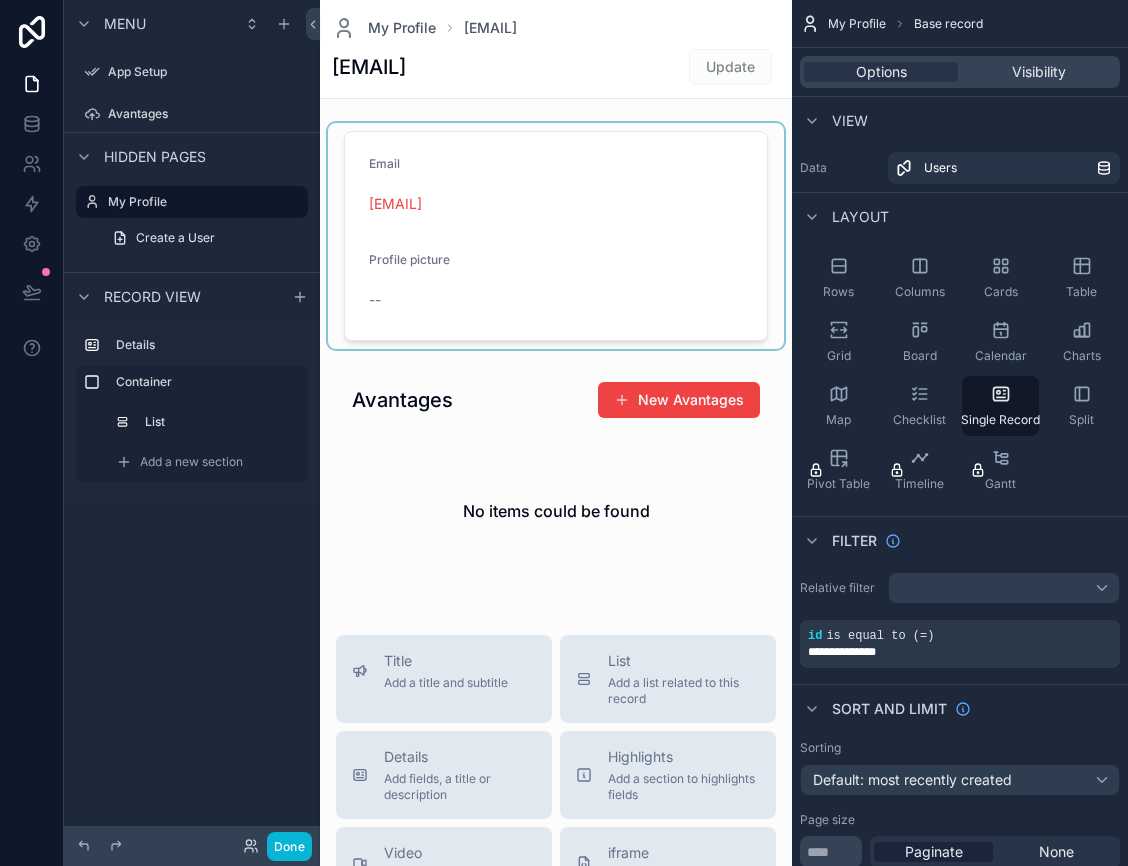 click at bounding box center (556, 236) 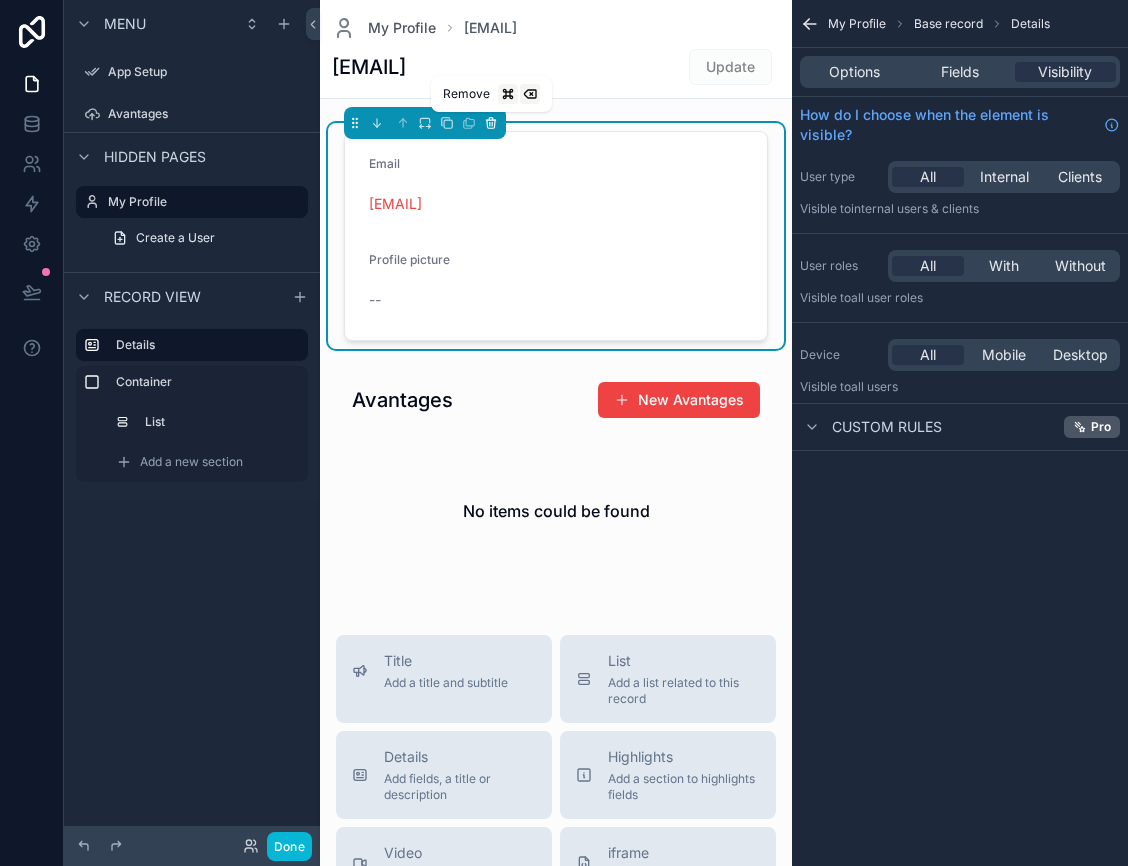 click 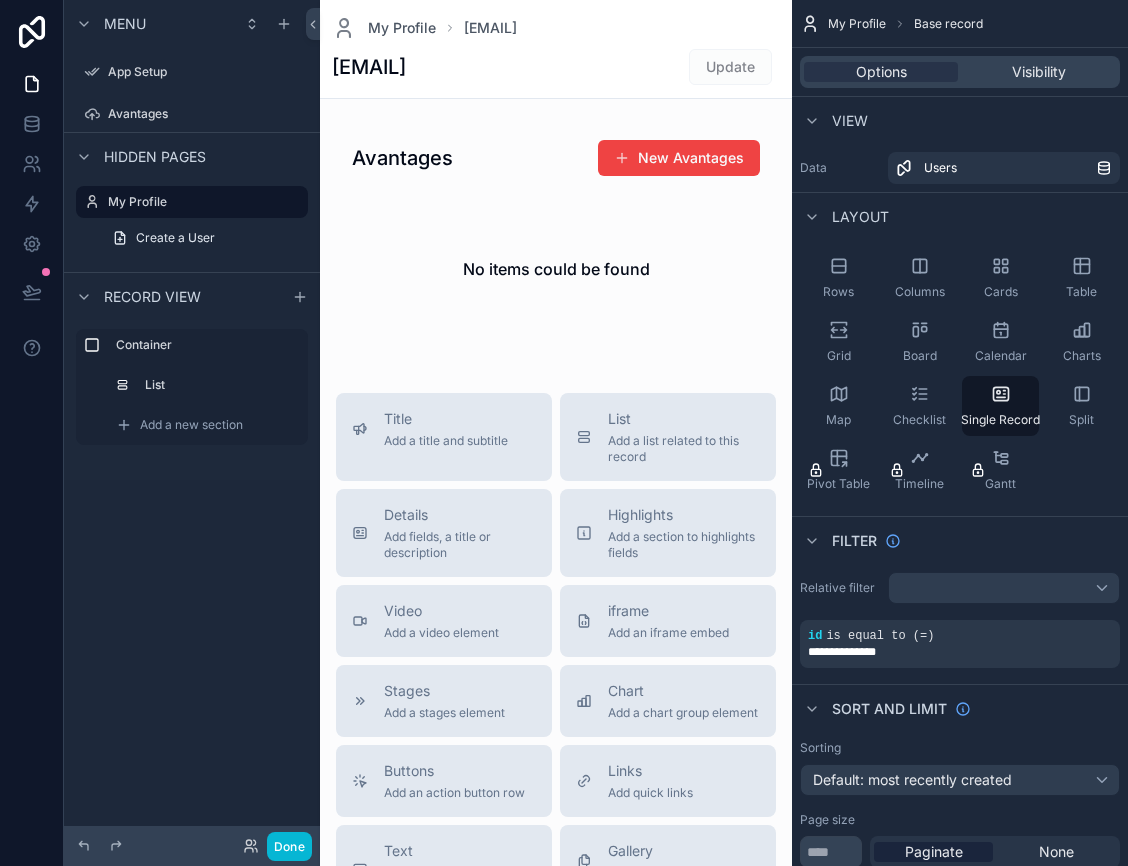 click at bounding box center (556, 664) 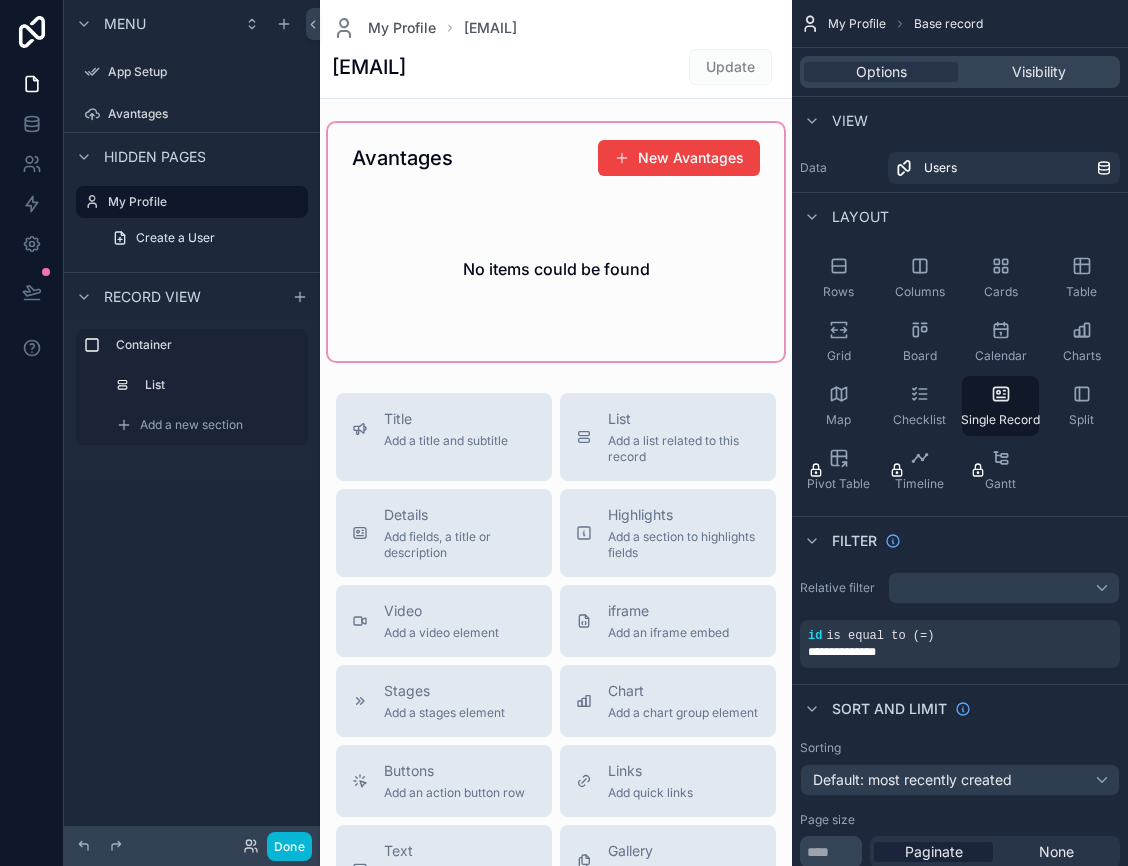 click at bounding box center [556, 242] 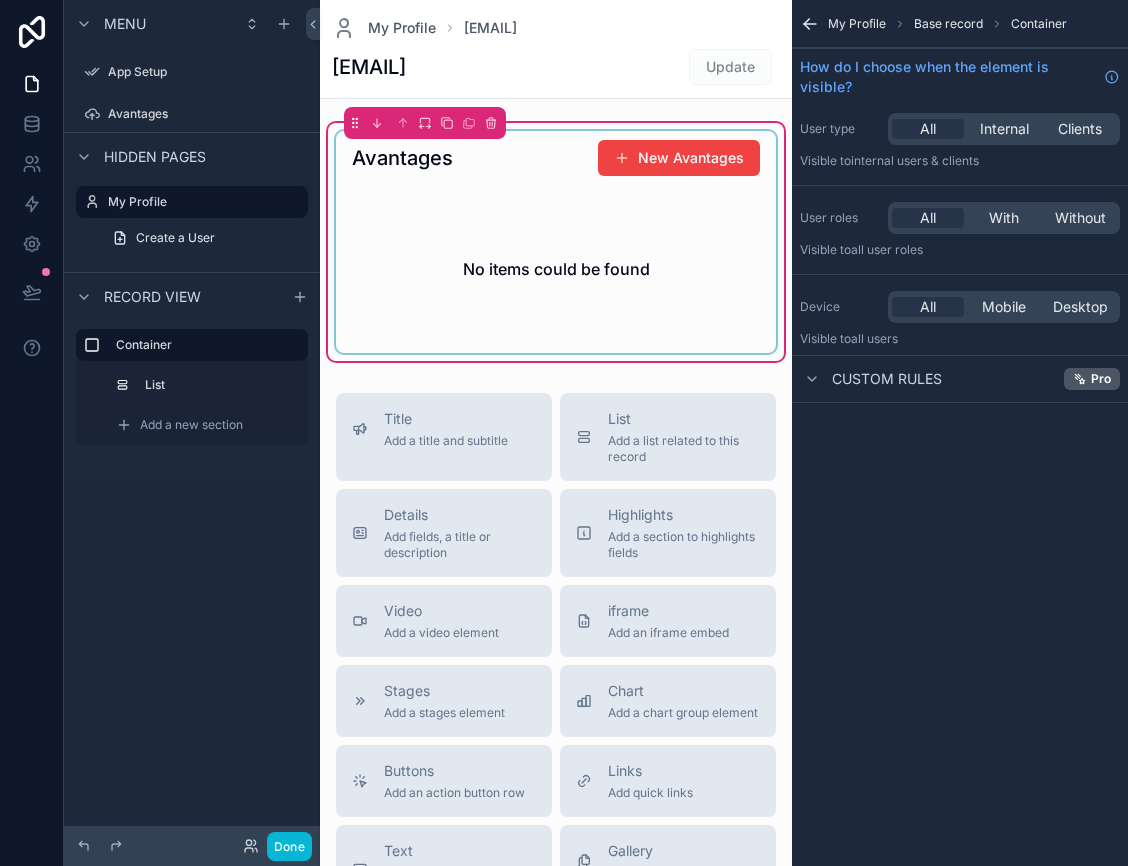 click at bounding box center [556, 242] 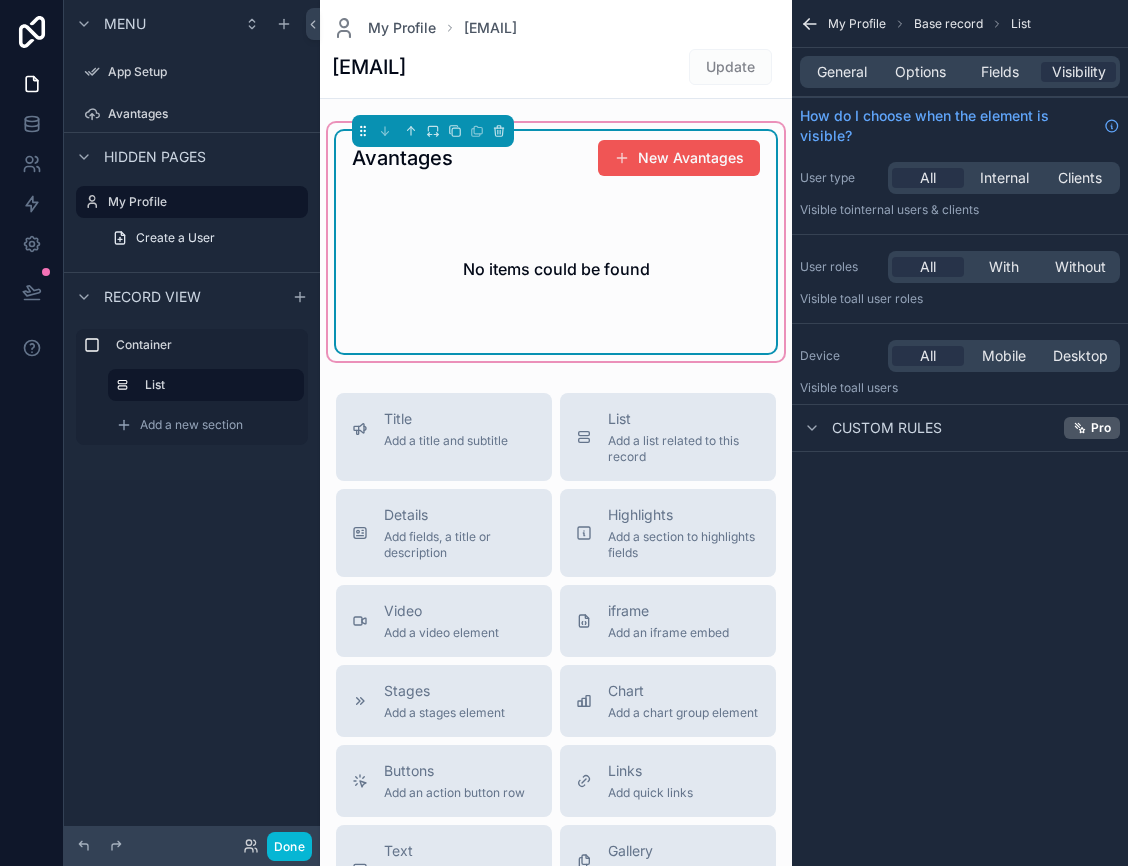 click on "New Avantages" at bounding box center [679, 158] 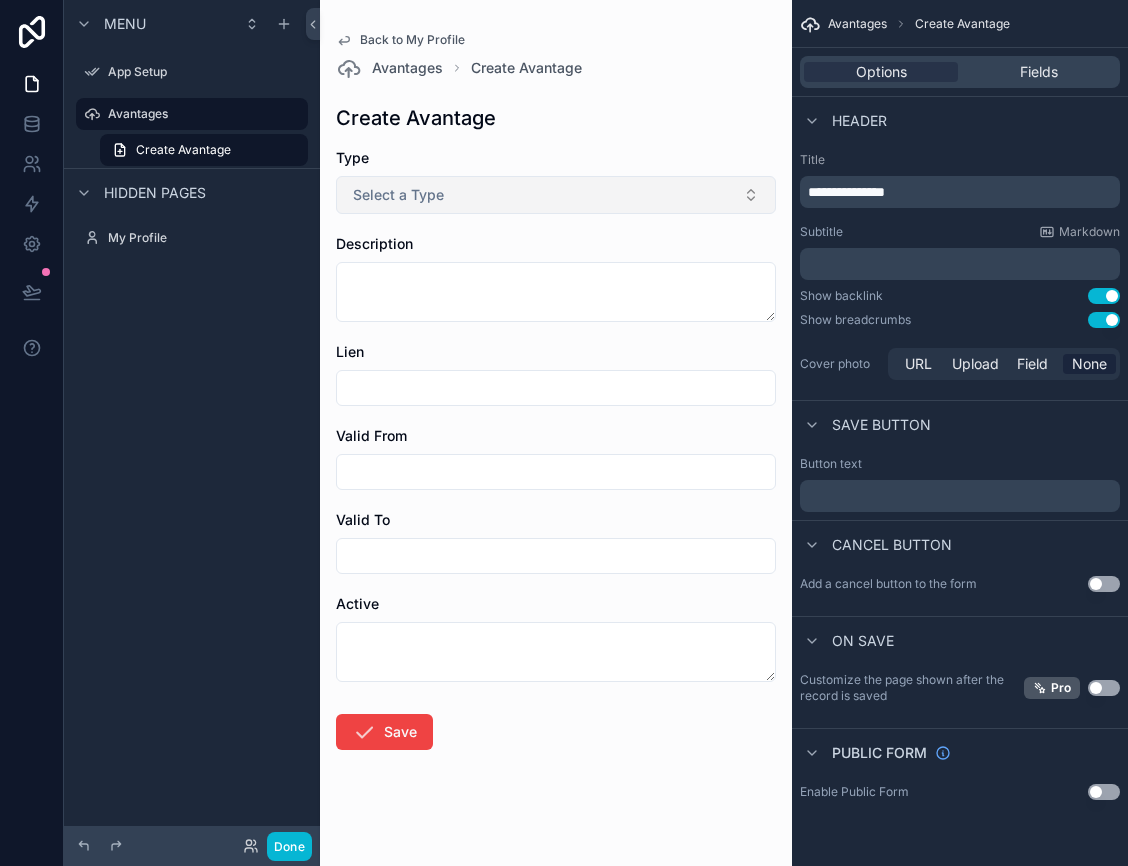 click on "Select a Type" at bounding box center (398, 195) 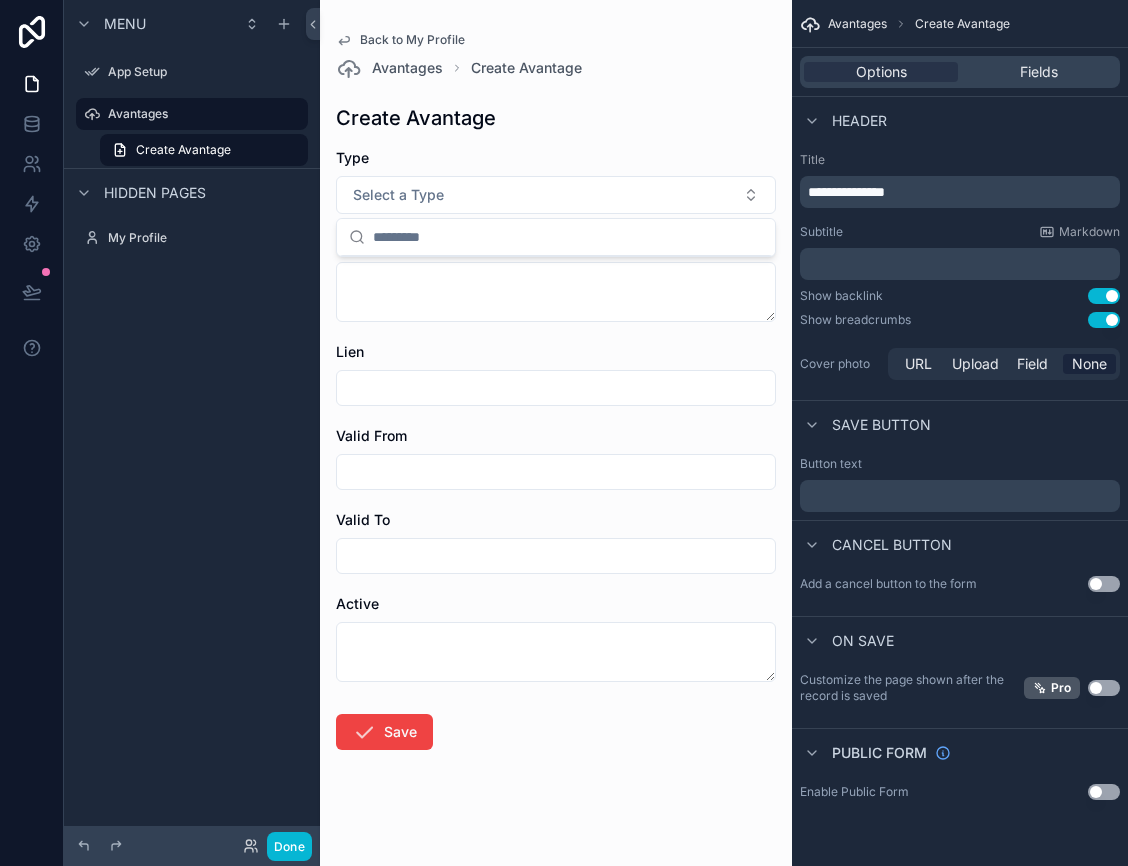 click at bounding box center (568, 237) 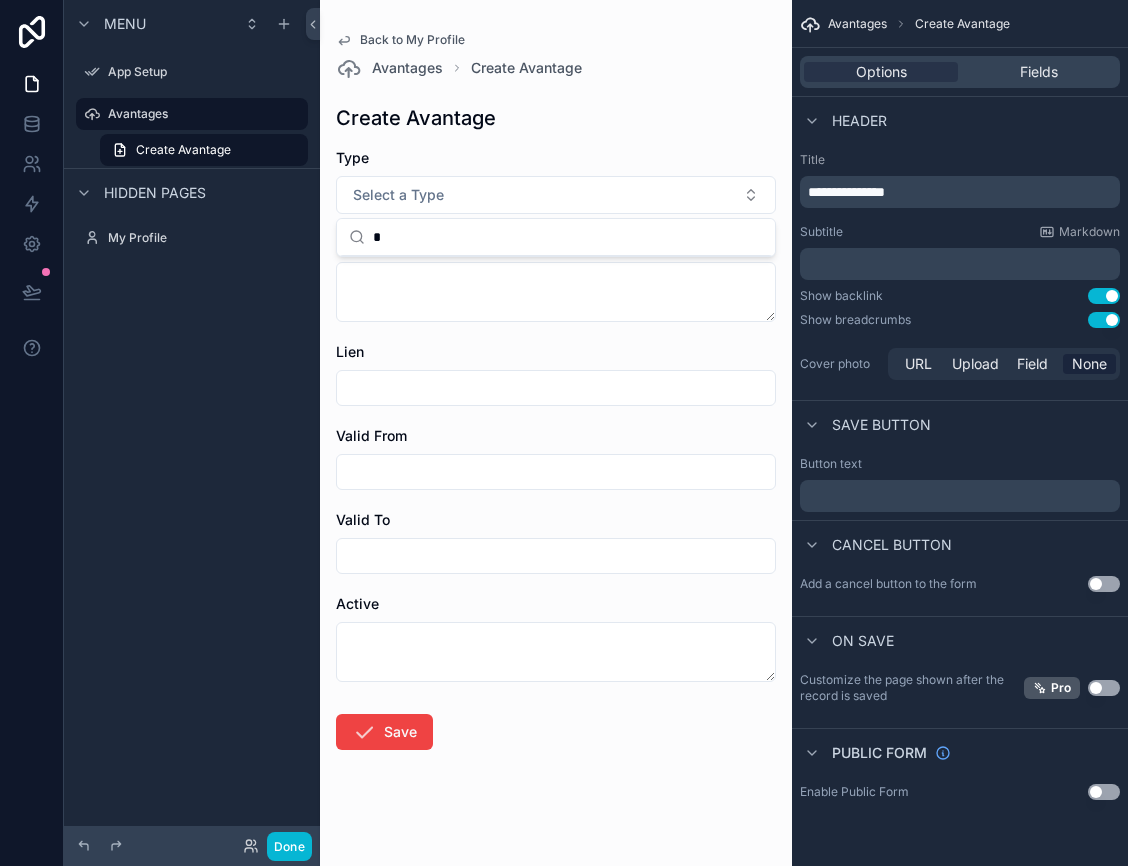 type 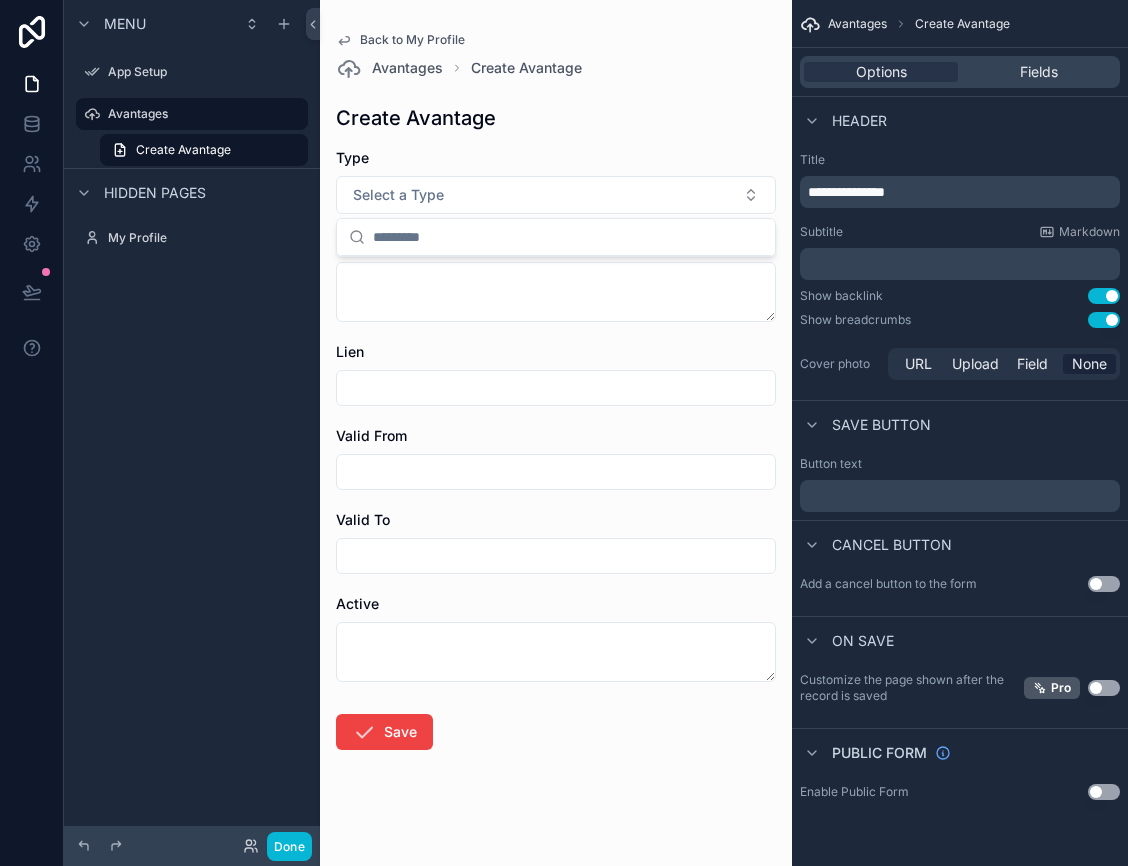 click at bounding box center [556, 388] 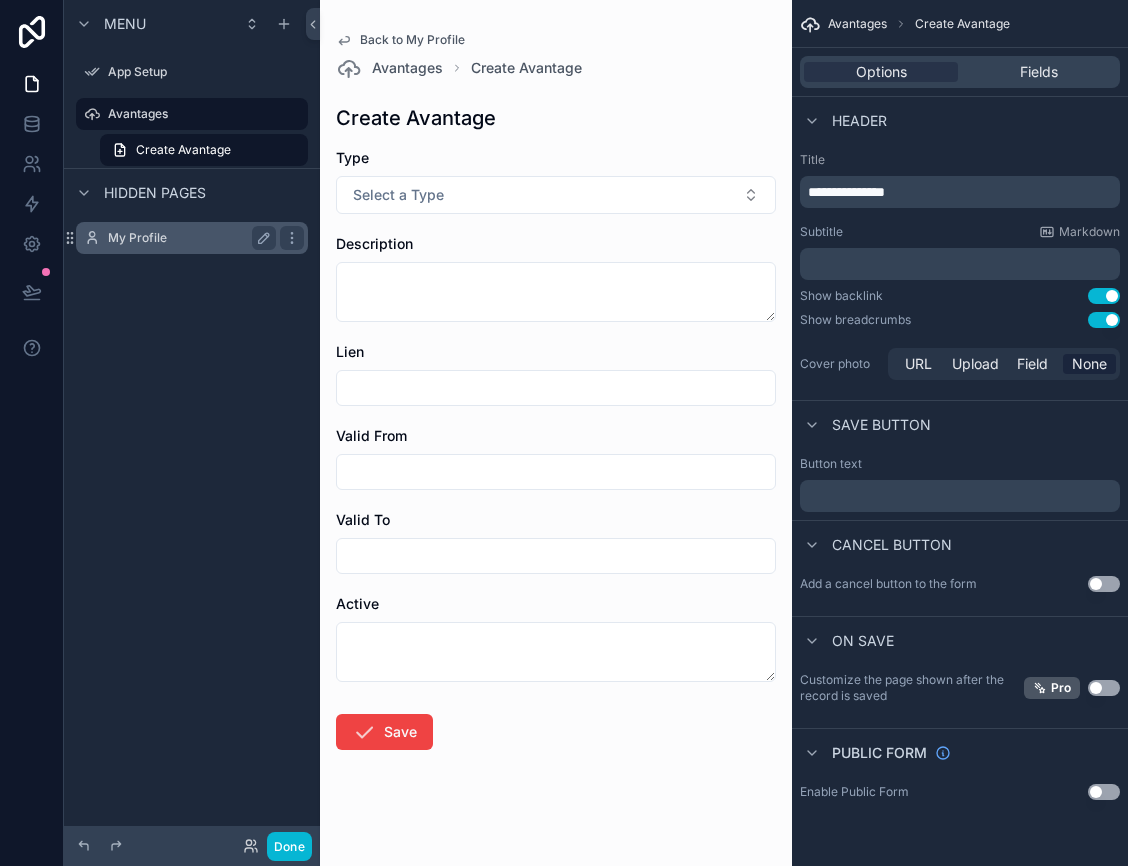 click on "My Profile" at bounding box center [188, 238] 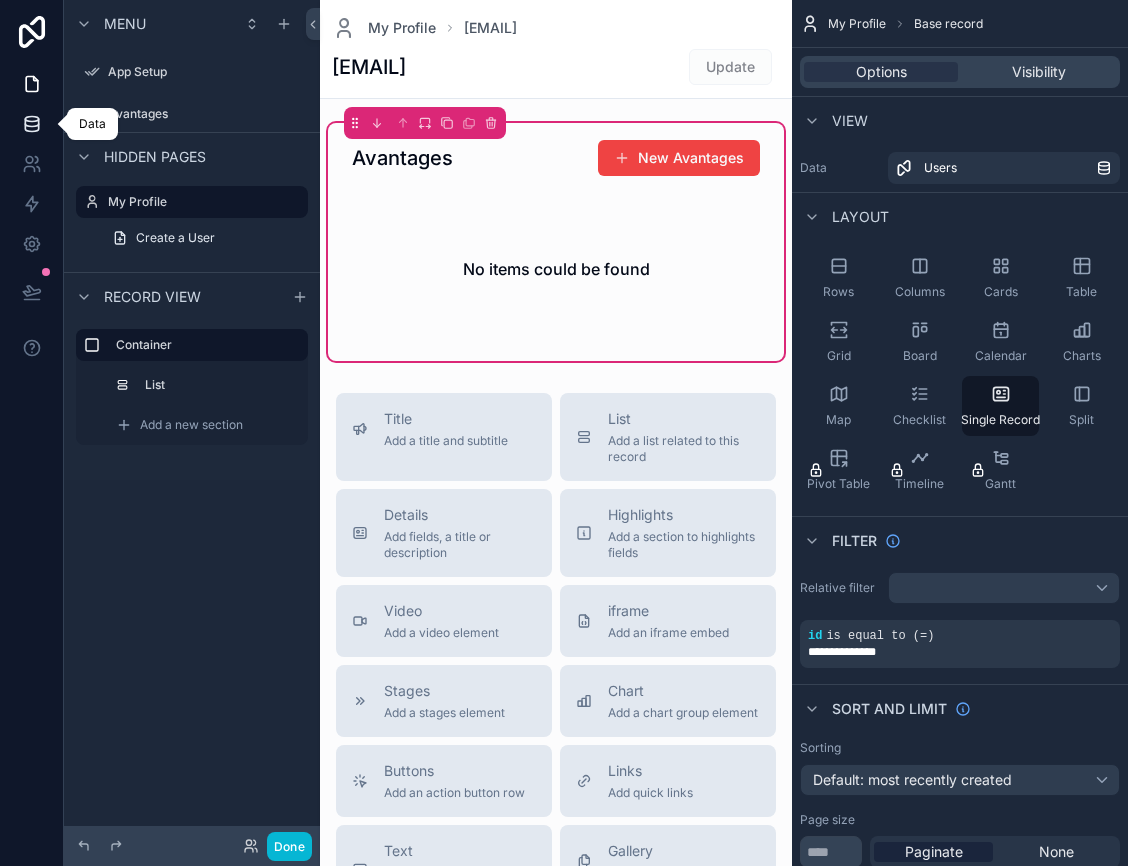 click 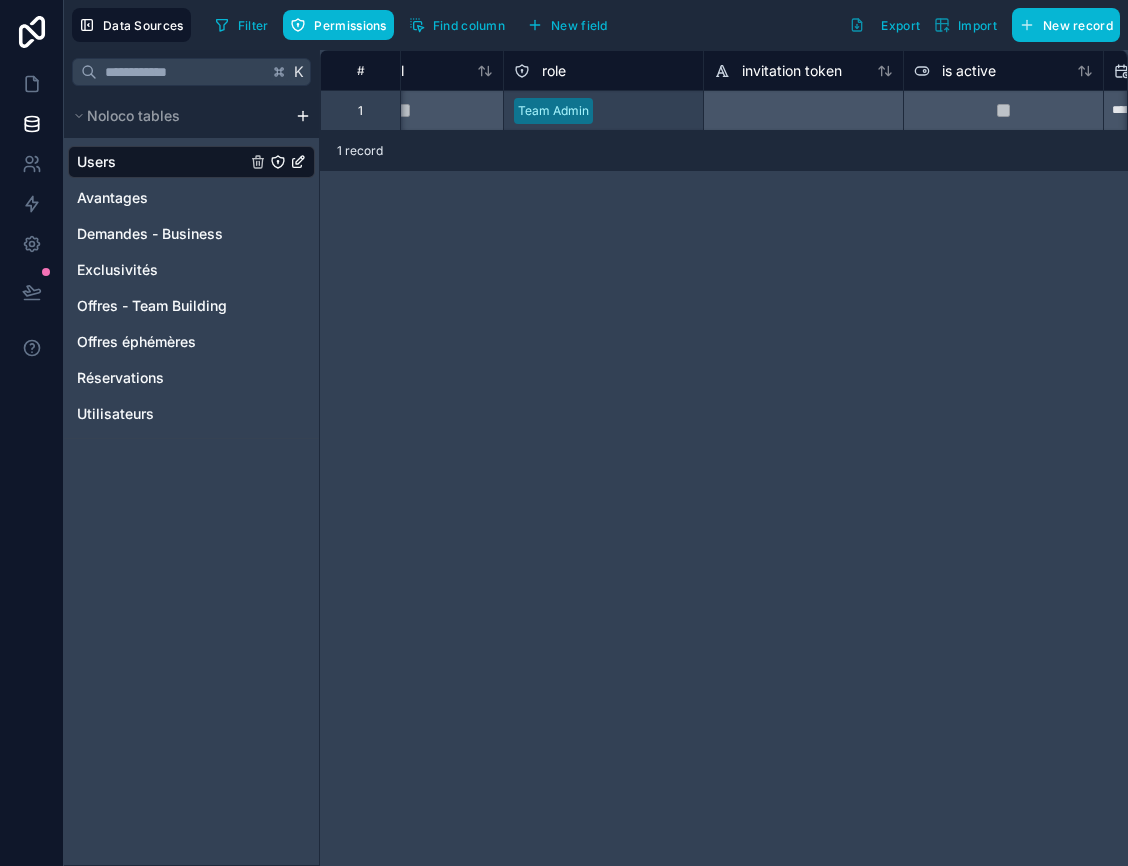 scroll, scrollTop: 0, scrollLeft: 917, axis: horizontal 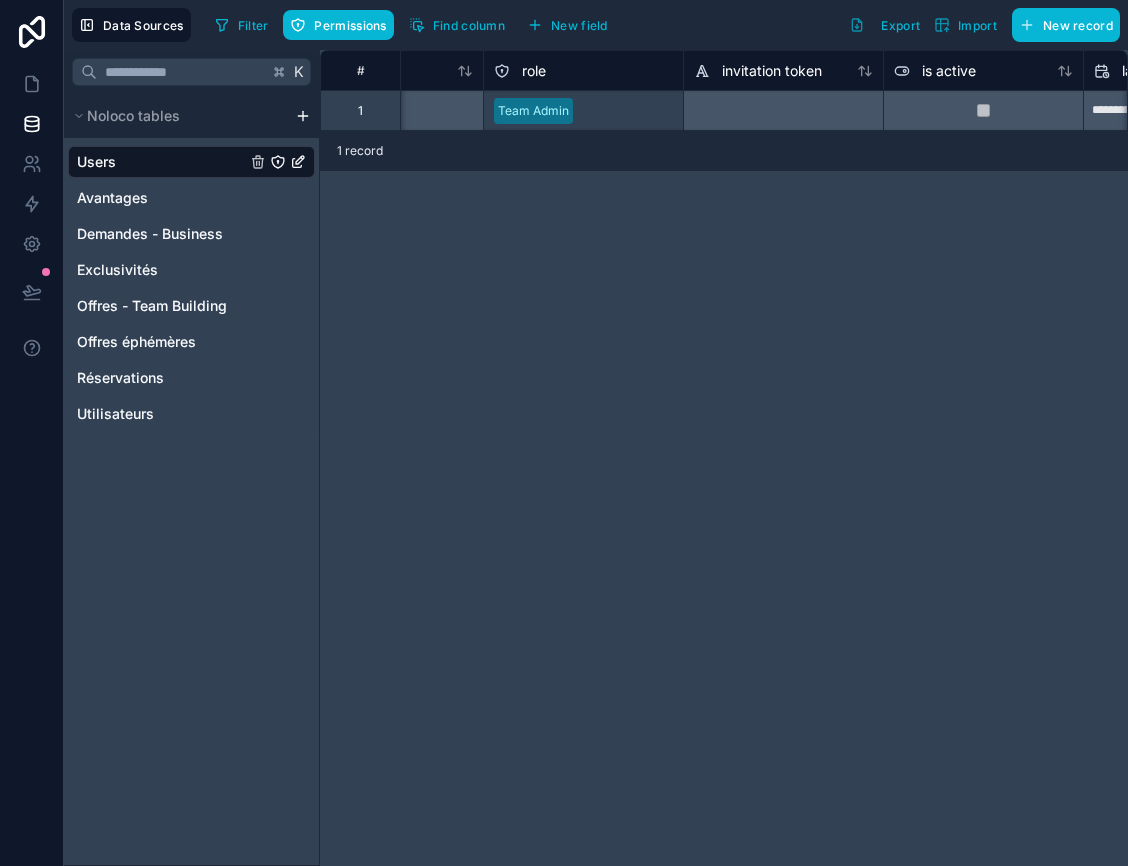 click on "Team Admin" at bounding box center (533, 111) 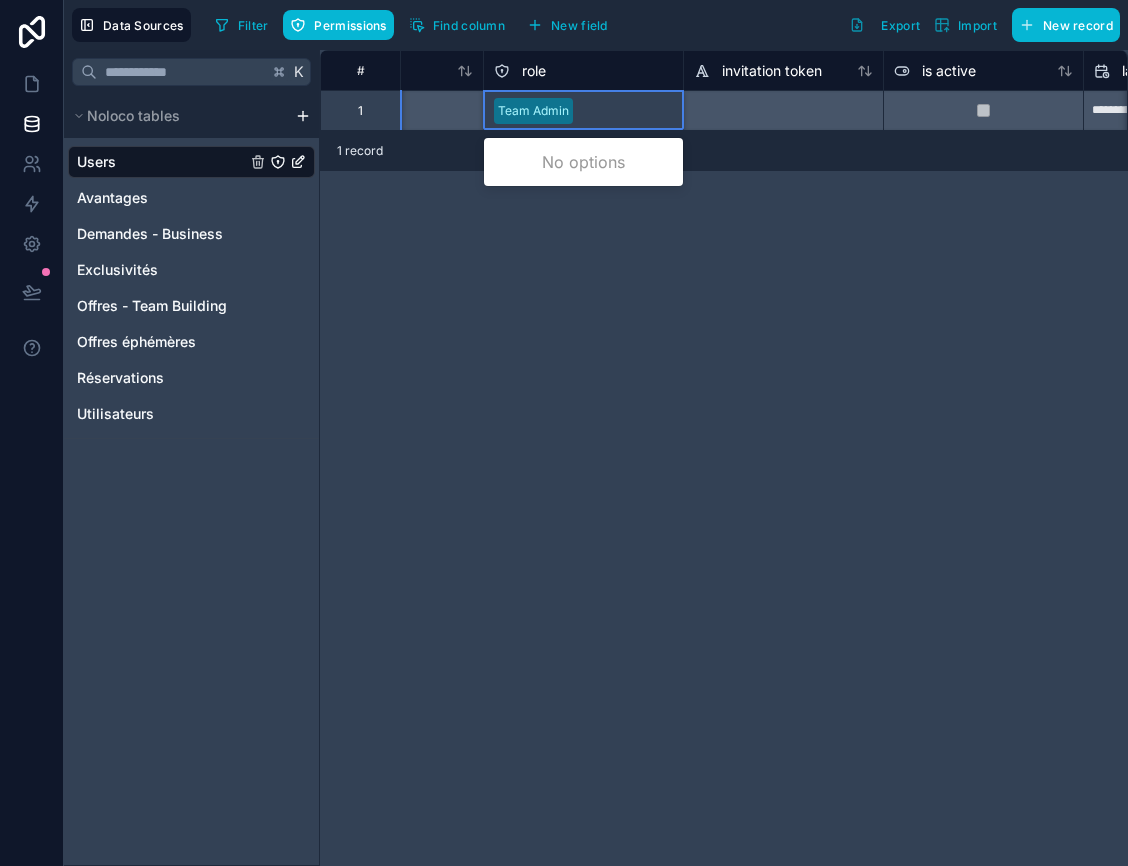 click on "Team Admin" at bounding box center [533, 111] 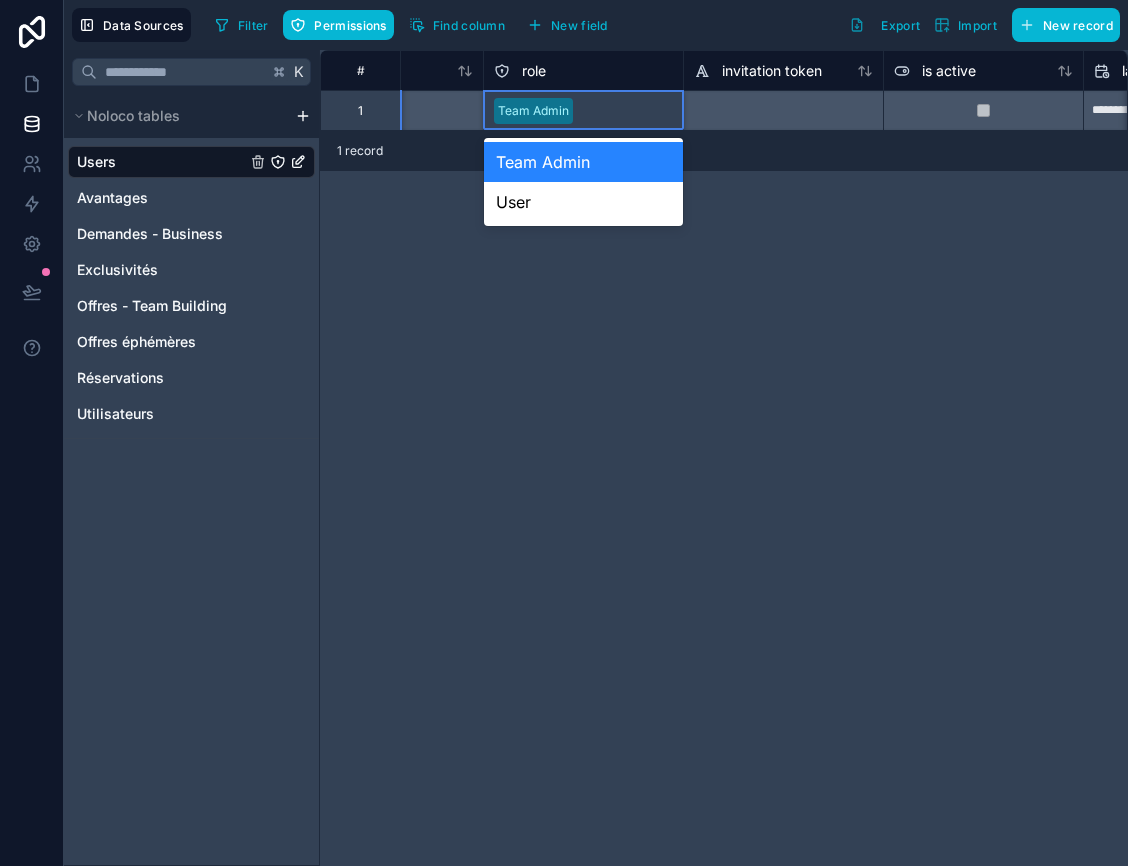 click on "role" at bounding box center (583, 71) 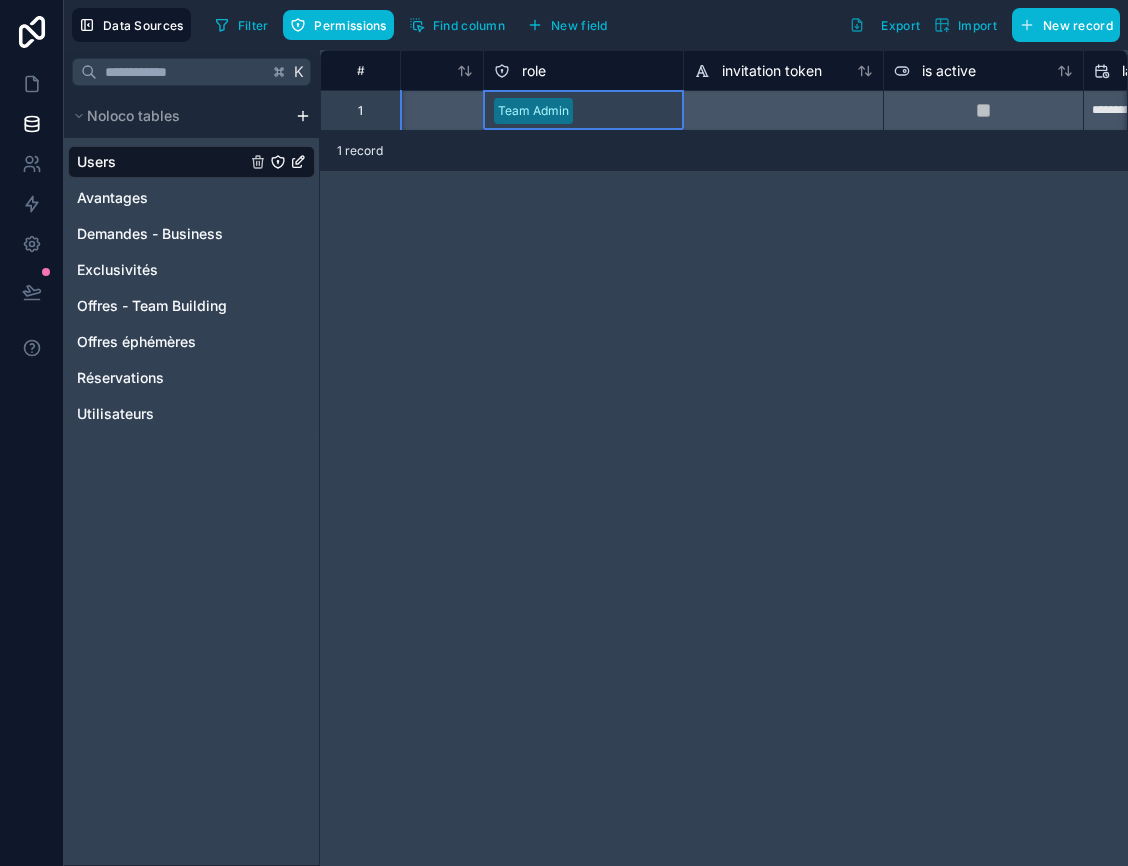click on "role" at bounding box center [534, 71] 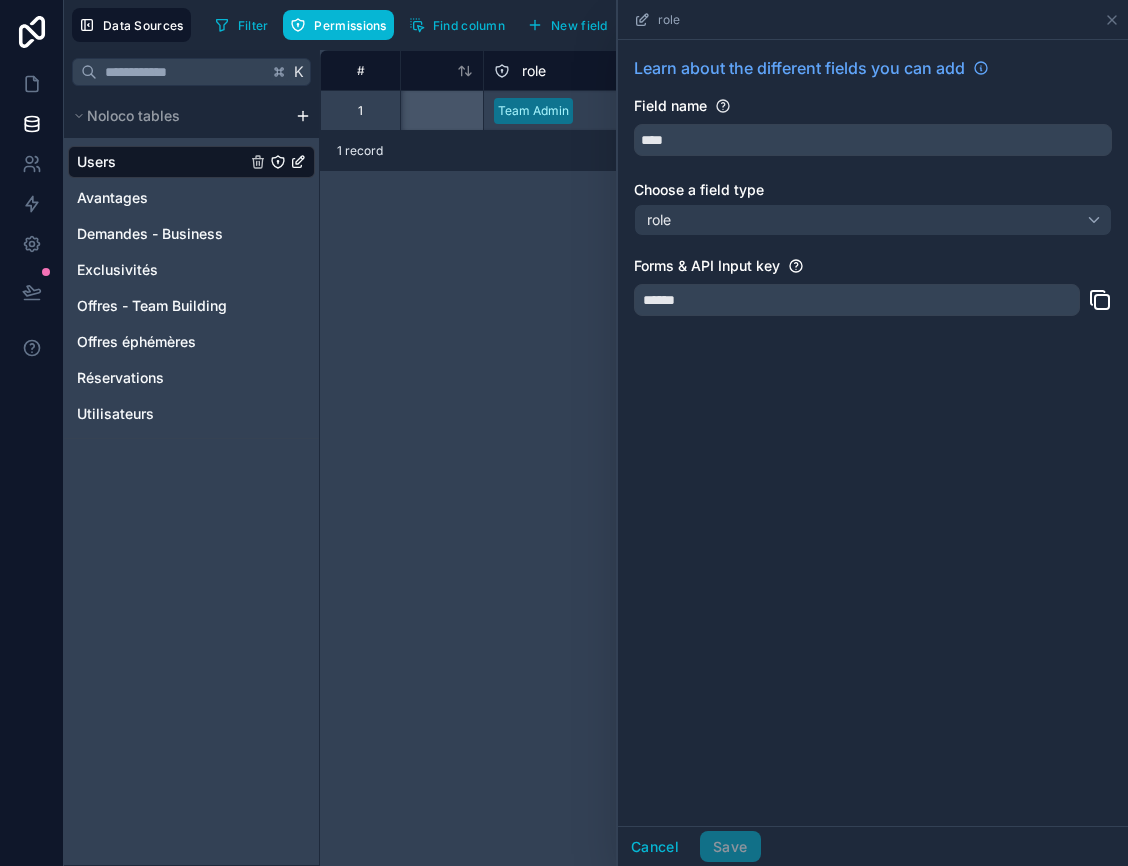 click 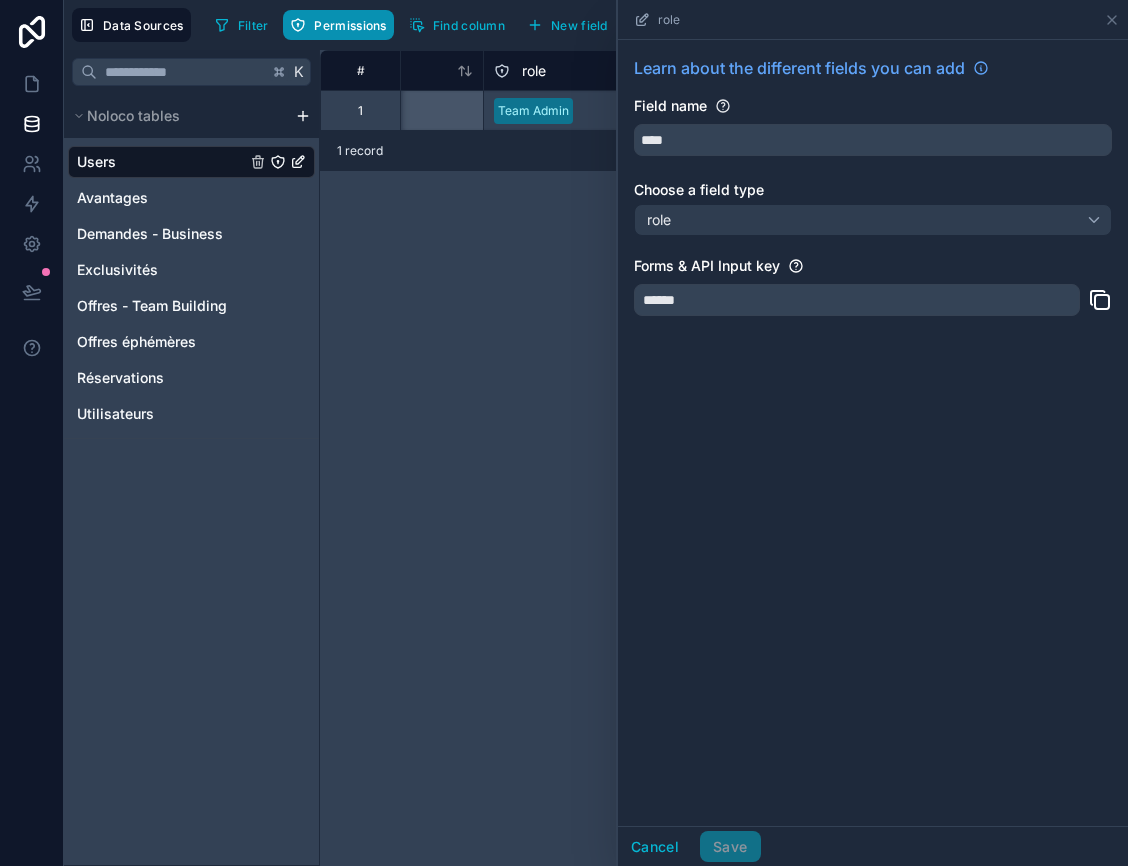 click on "Permissions" at bounding box center (350, 25) 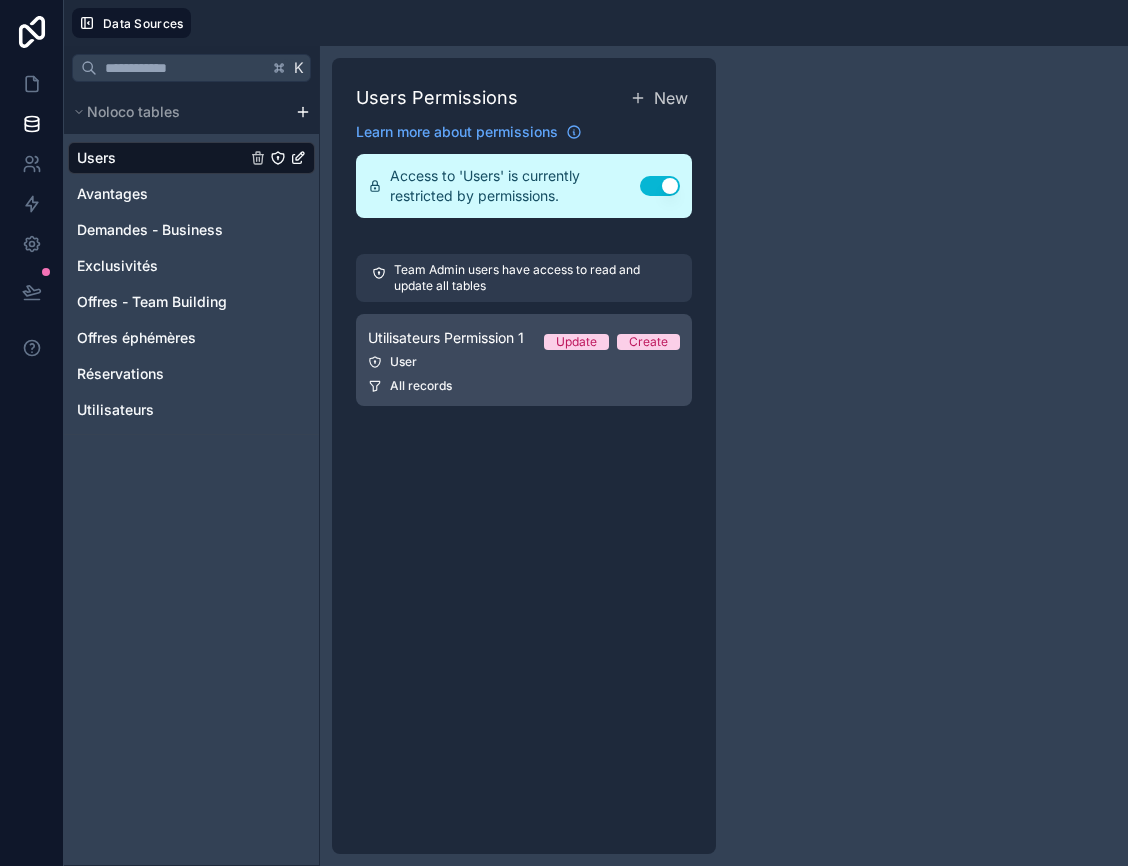 click on "User" at bounding box center [524, 362] 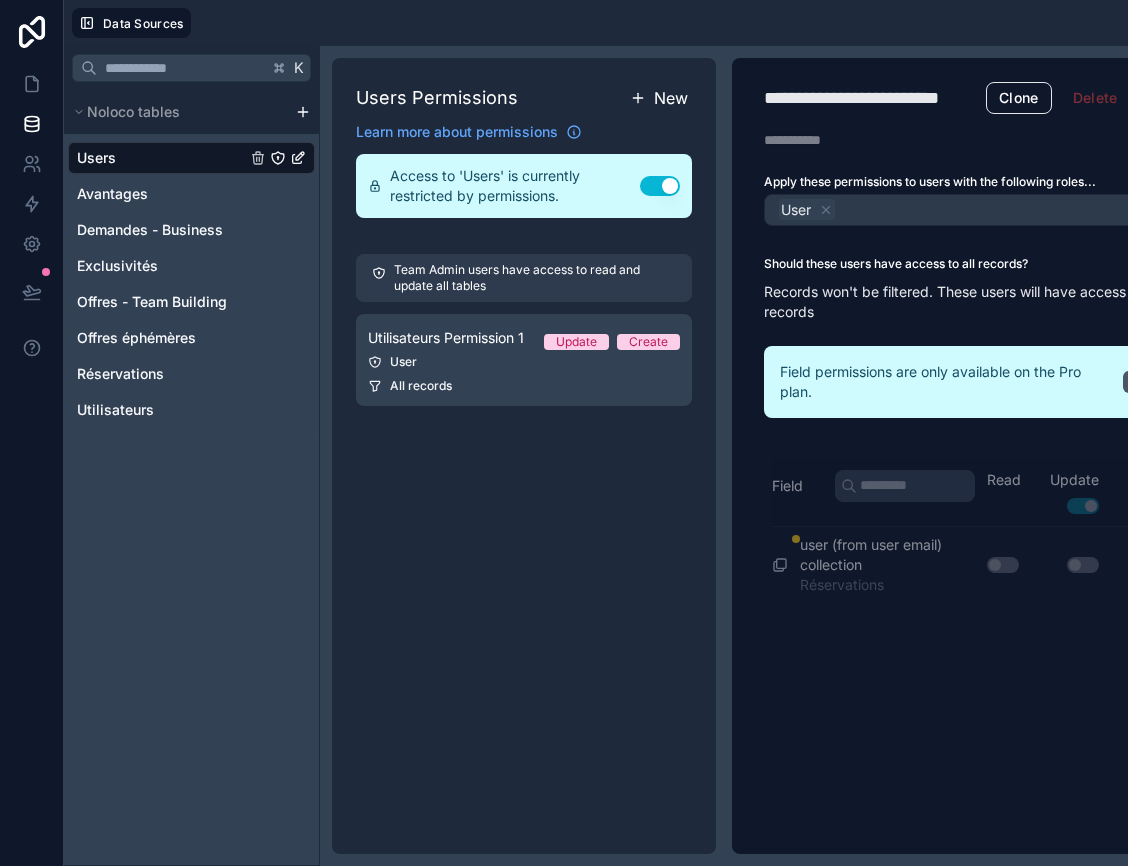 click on "New" at bounding box center [671, 98] 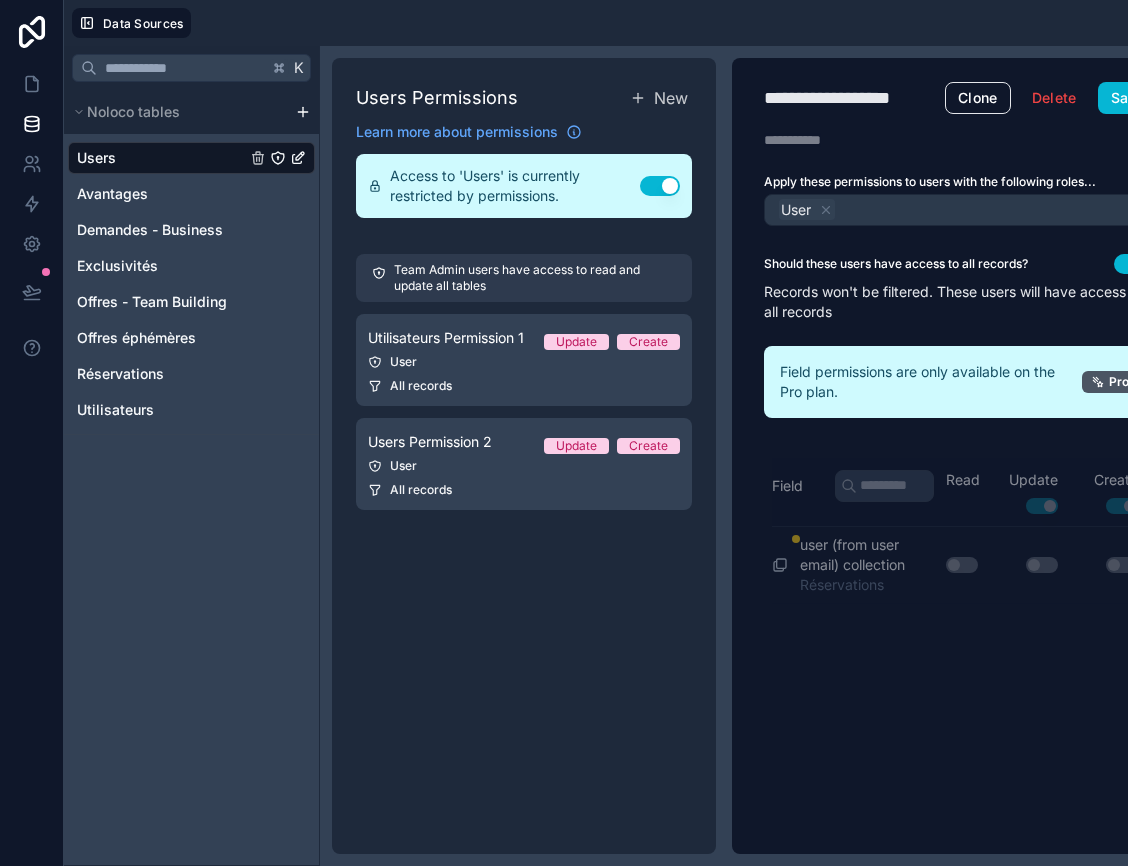click on "Records won't be filtered. These users will have access to all records" at bounding box center [959, 302] 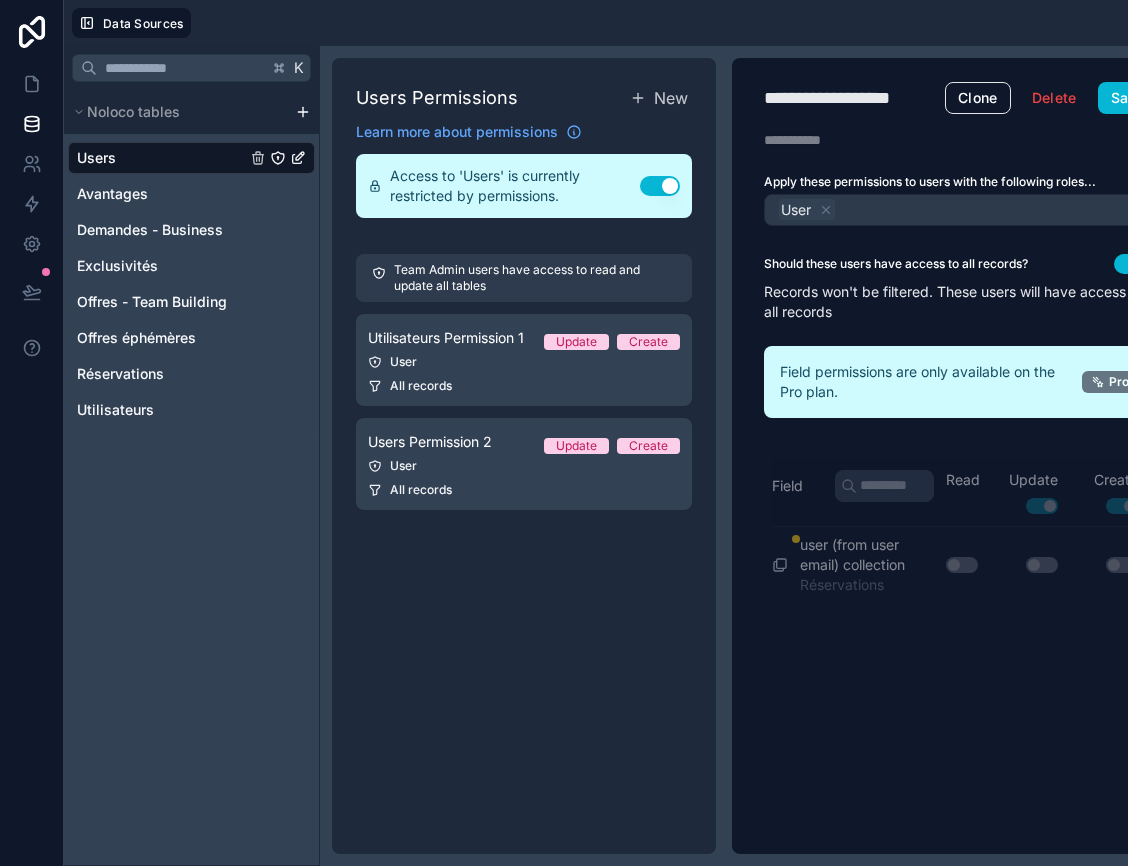 click on "Pro" at bounding box center (1119, 382) 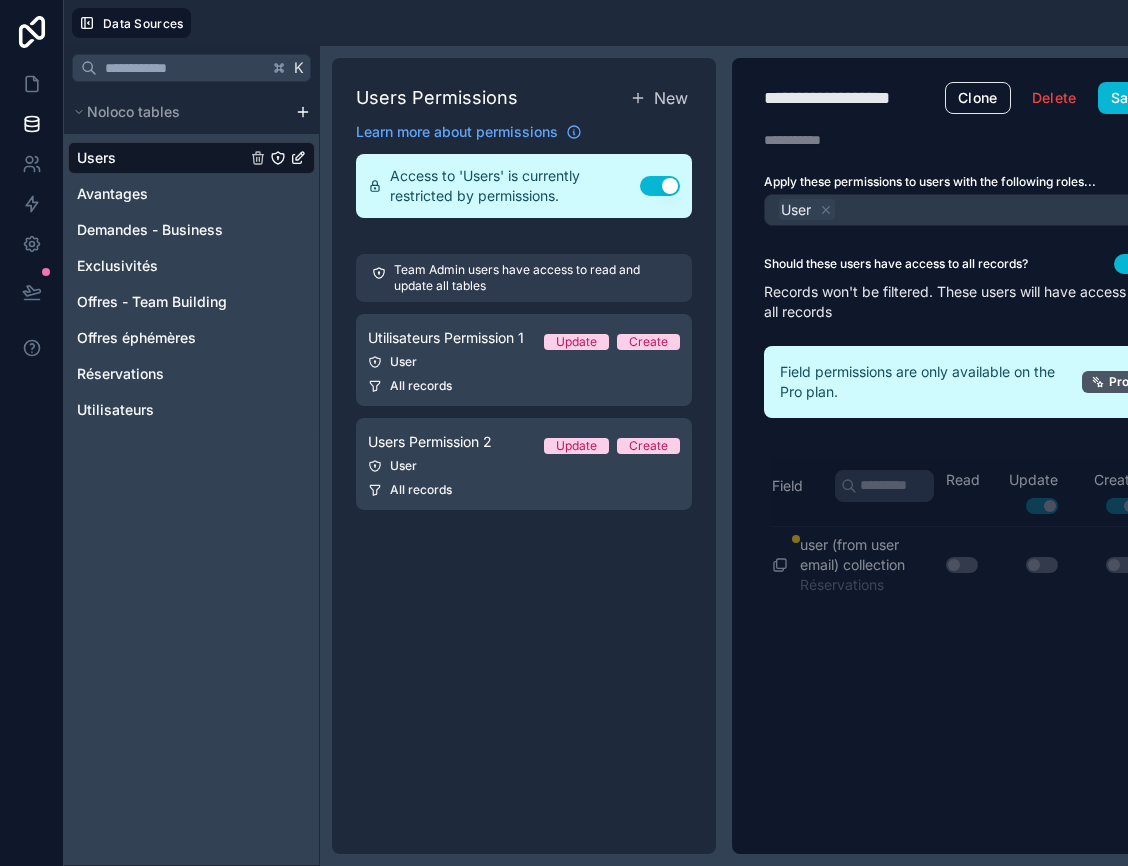 click on "**********" at bounding box center [959, 456] 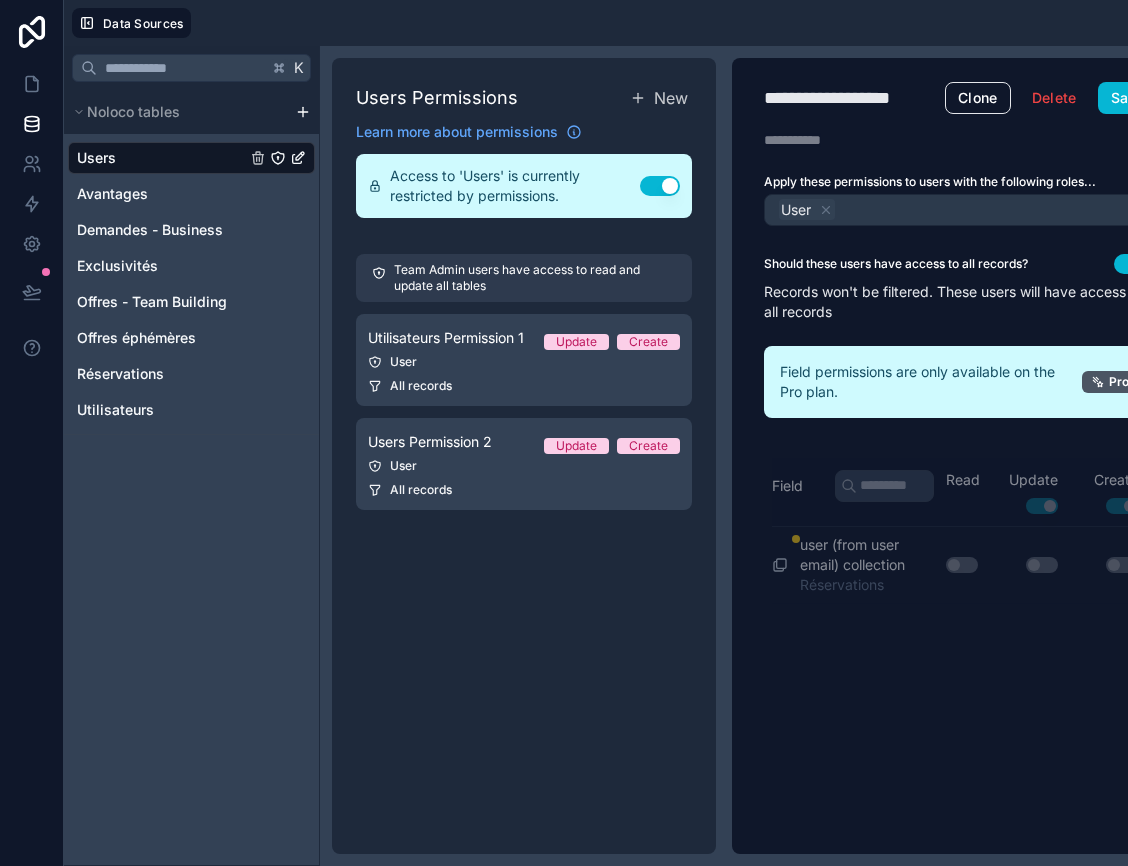 click on "Use setting" at bounding box center (1134, 264) 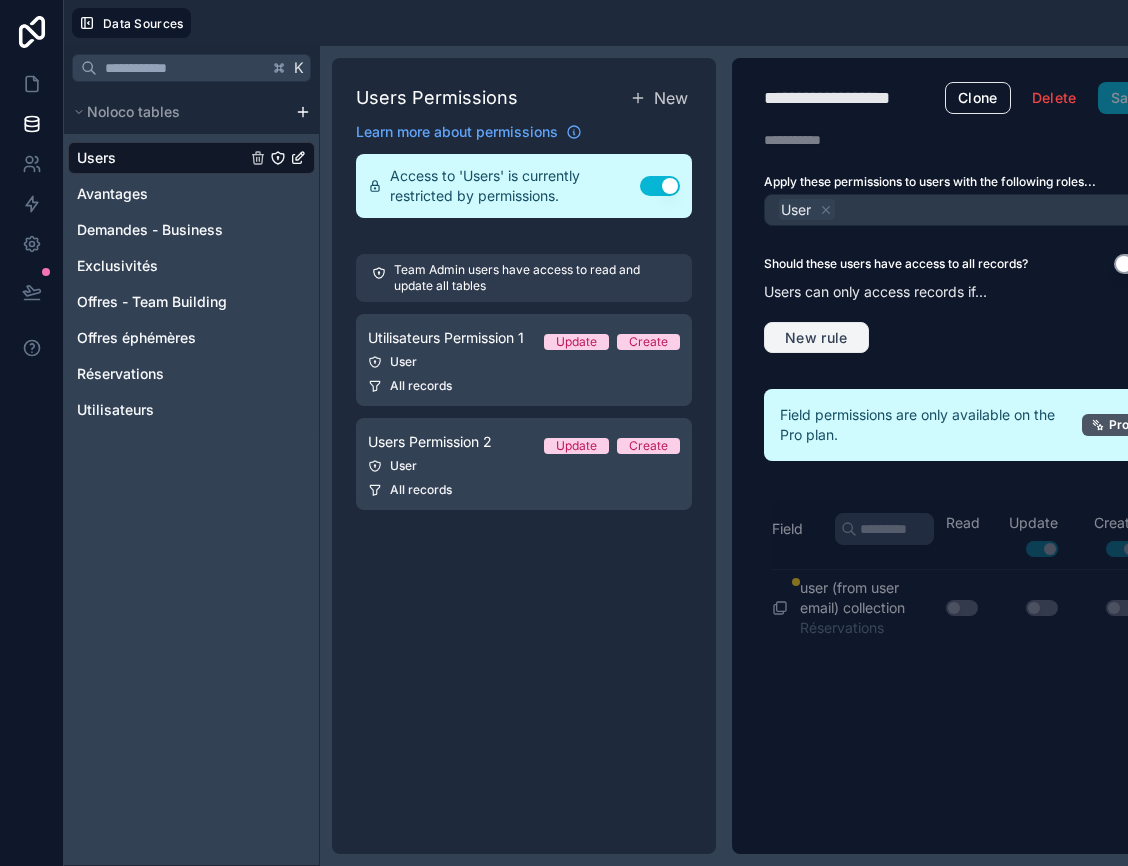 click on "New rule" at bounding box center [816, 338] 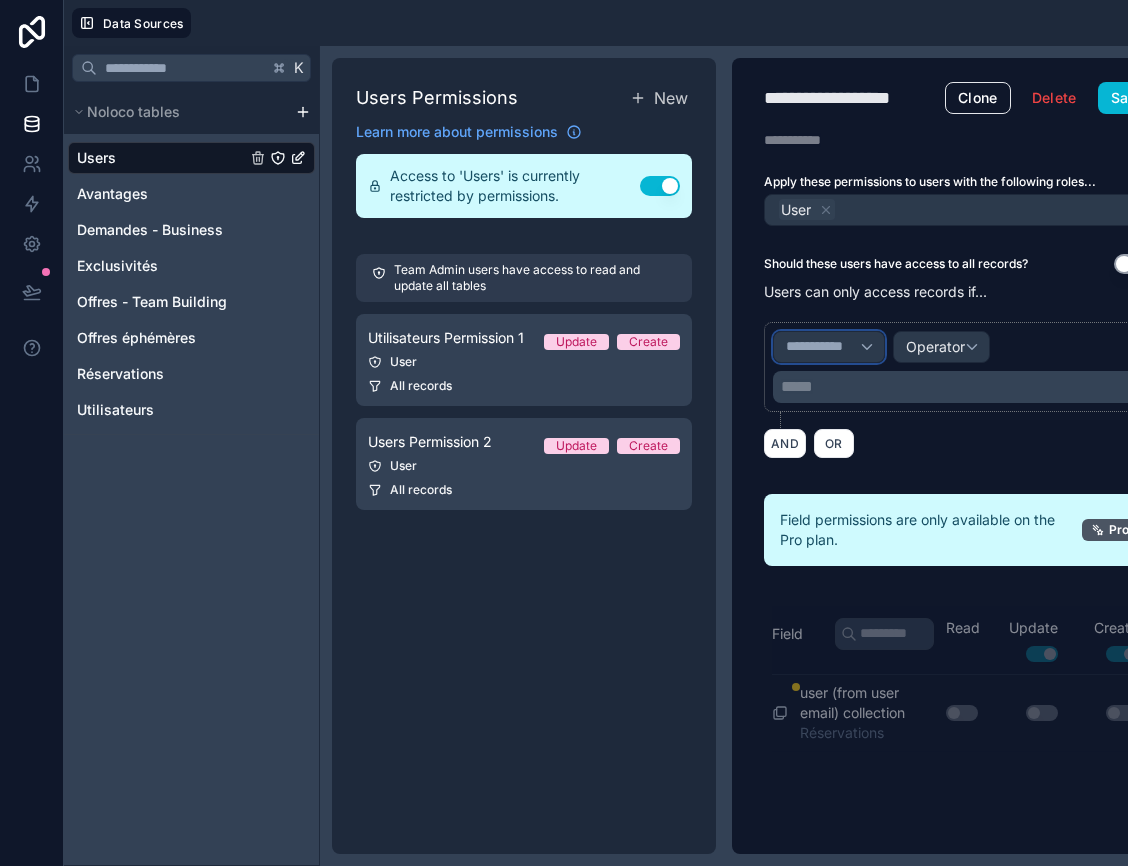 click on "**********" at bounding box center [823, 347] 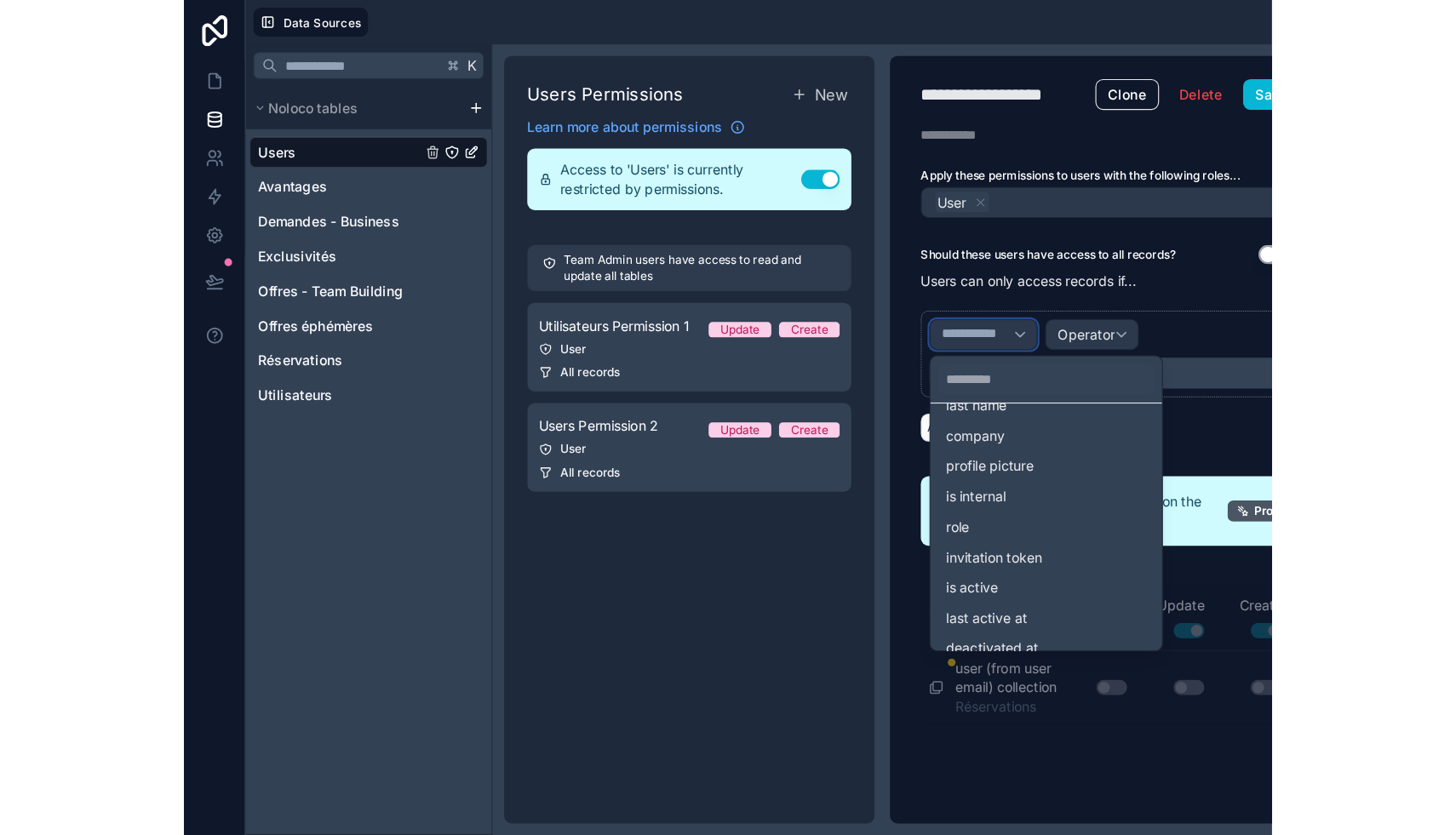 scroll, scrollTop: 226, scrollLeft: 0, axis: vertical 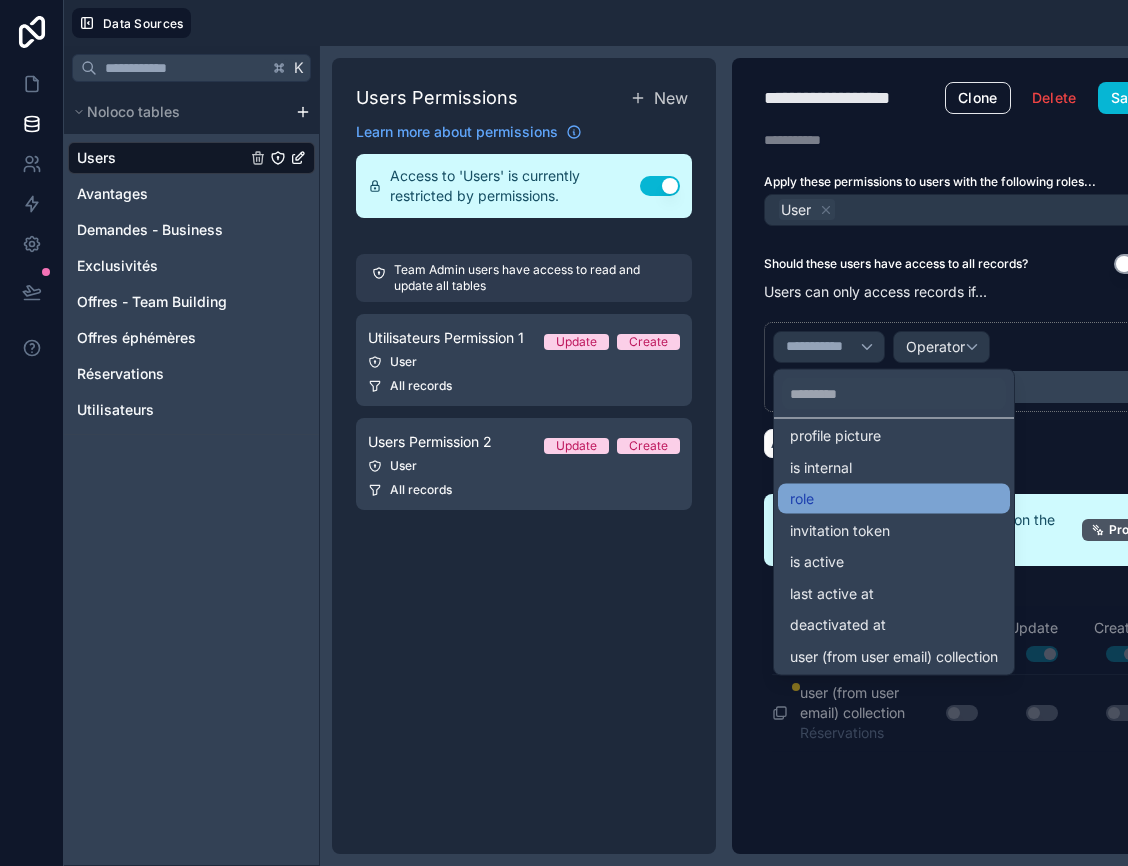 click on "role" at bounding box center [894, 499] 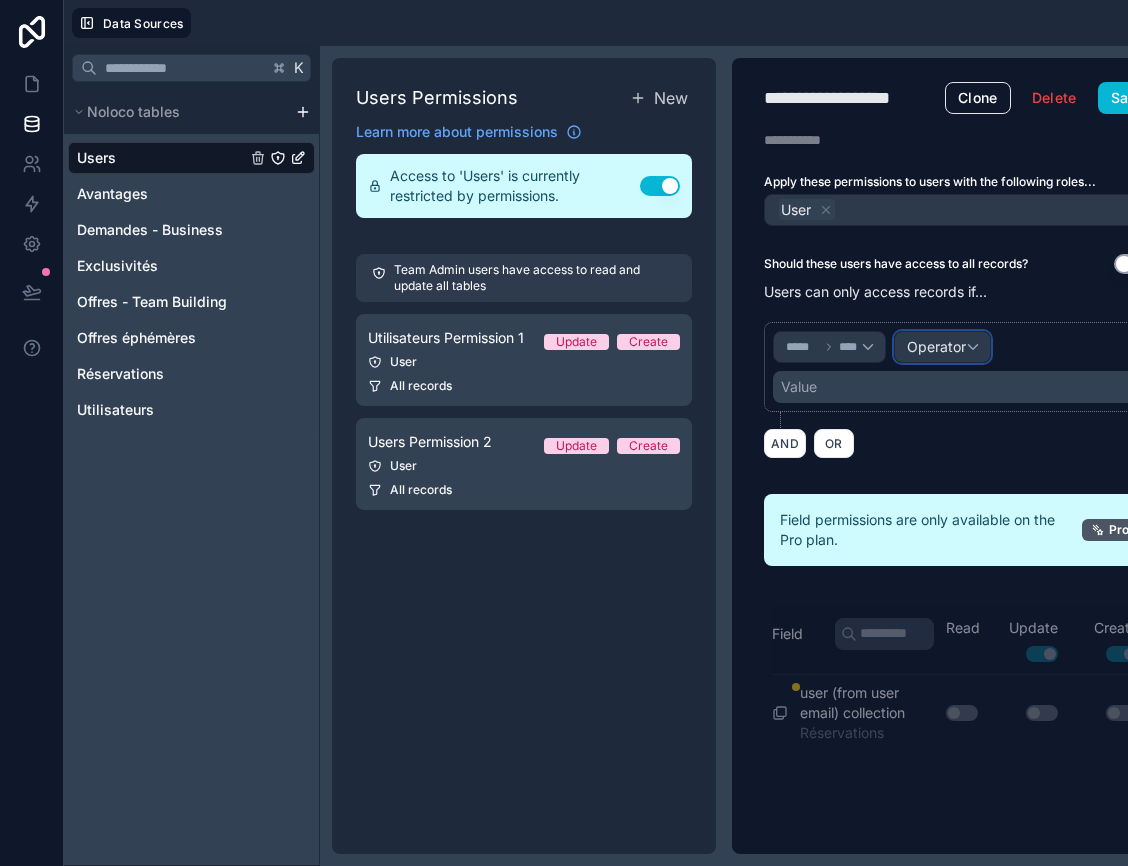 click on "Operator" at bounding box center (936, 346) 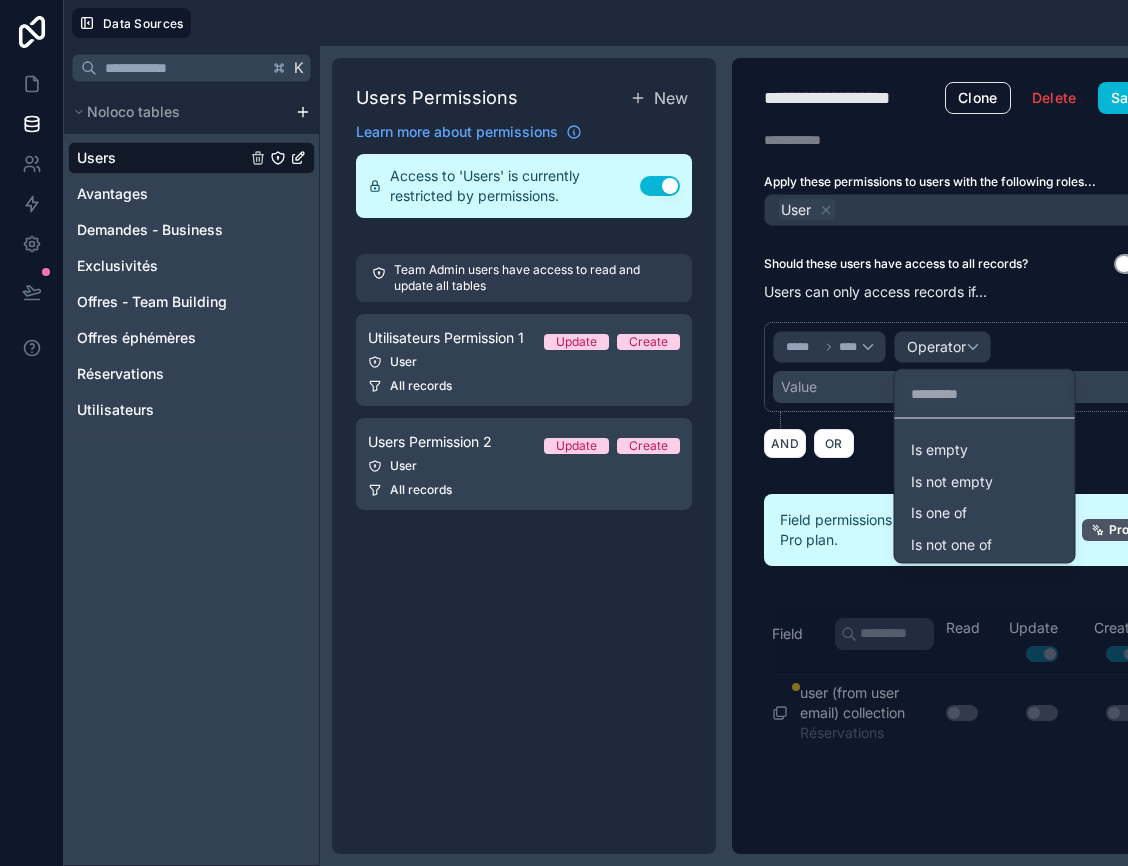 click at bounding box center (564, 433) 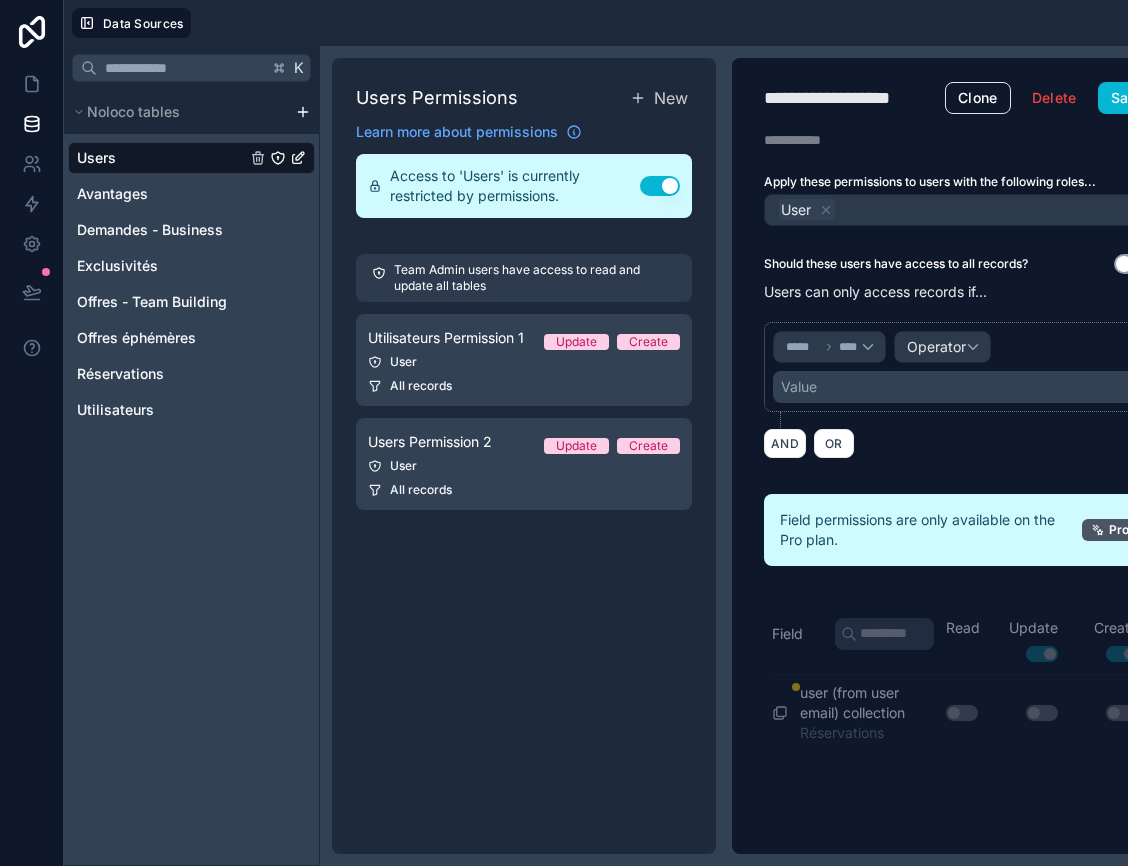click on "Value" at bounding box center (799, 387) 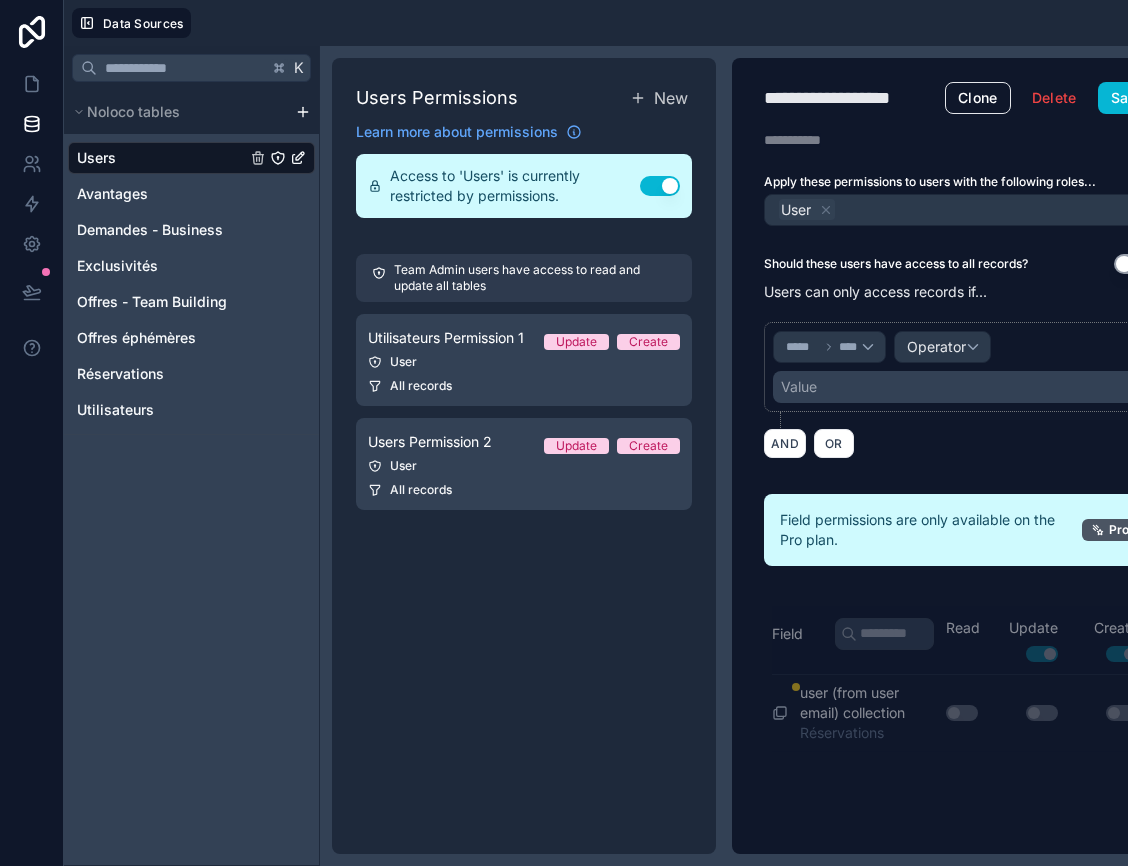 click on "Value" at bounding box center (955, 387) 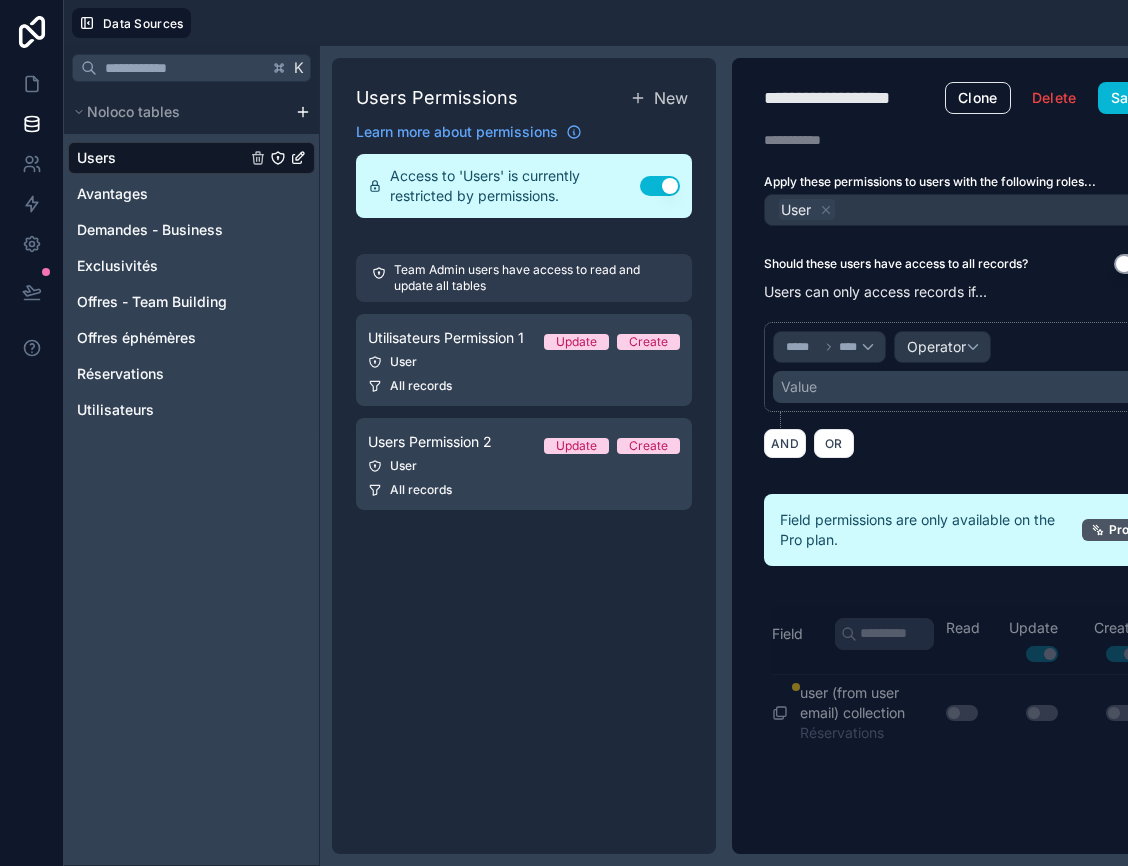 click on "Value" at bounding box center (955, 387) 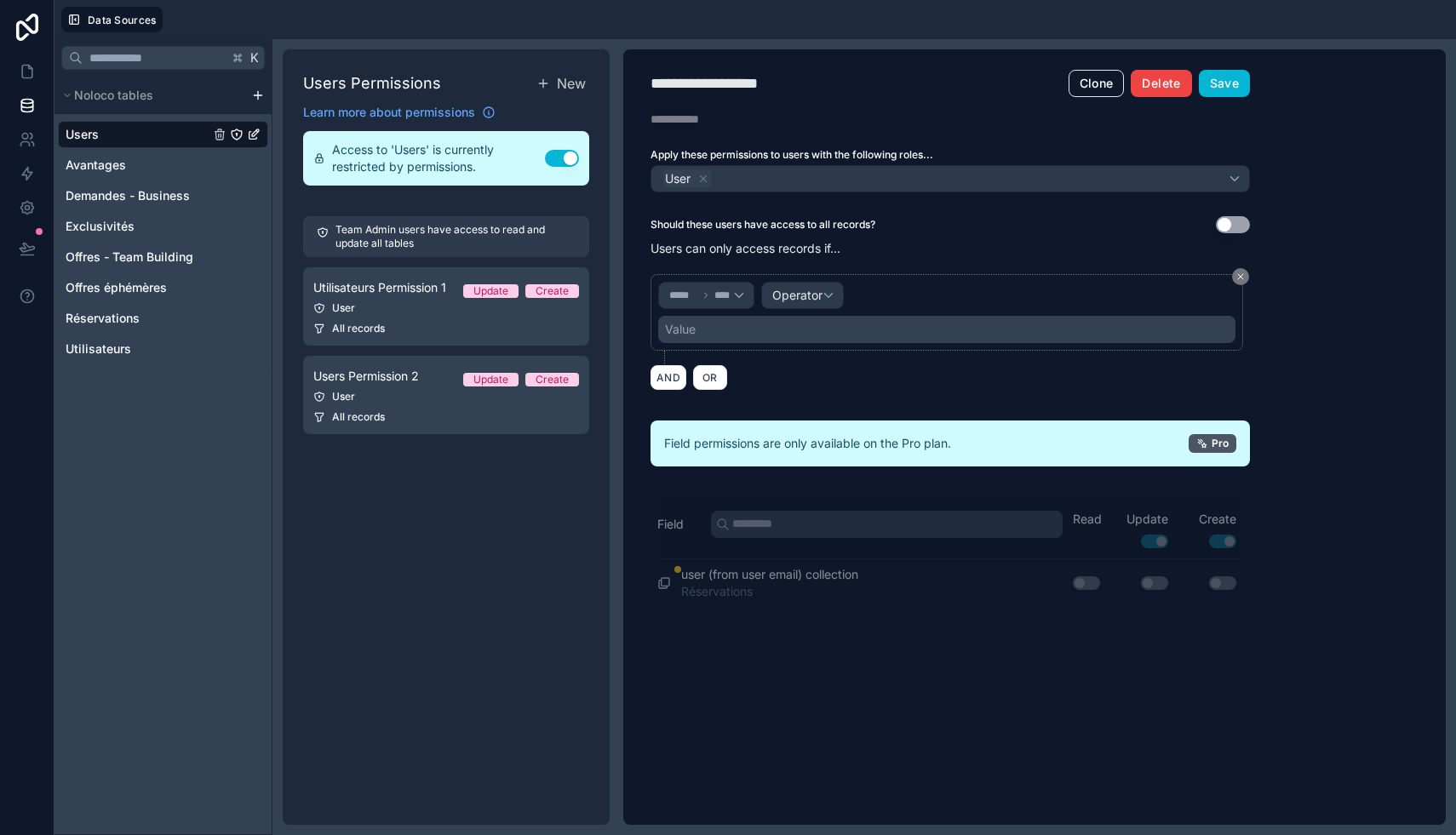 click on "Delete" at bounding box center (1161, 83) 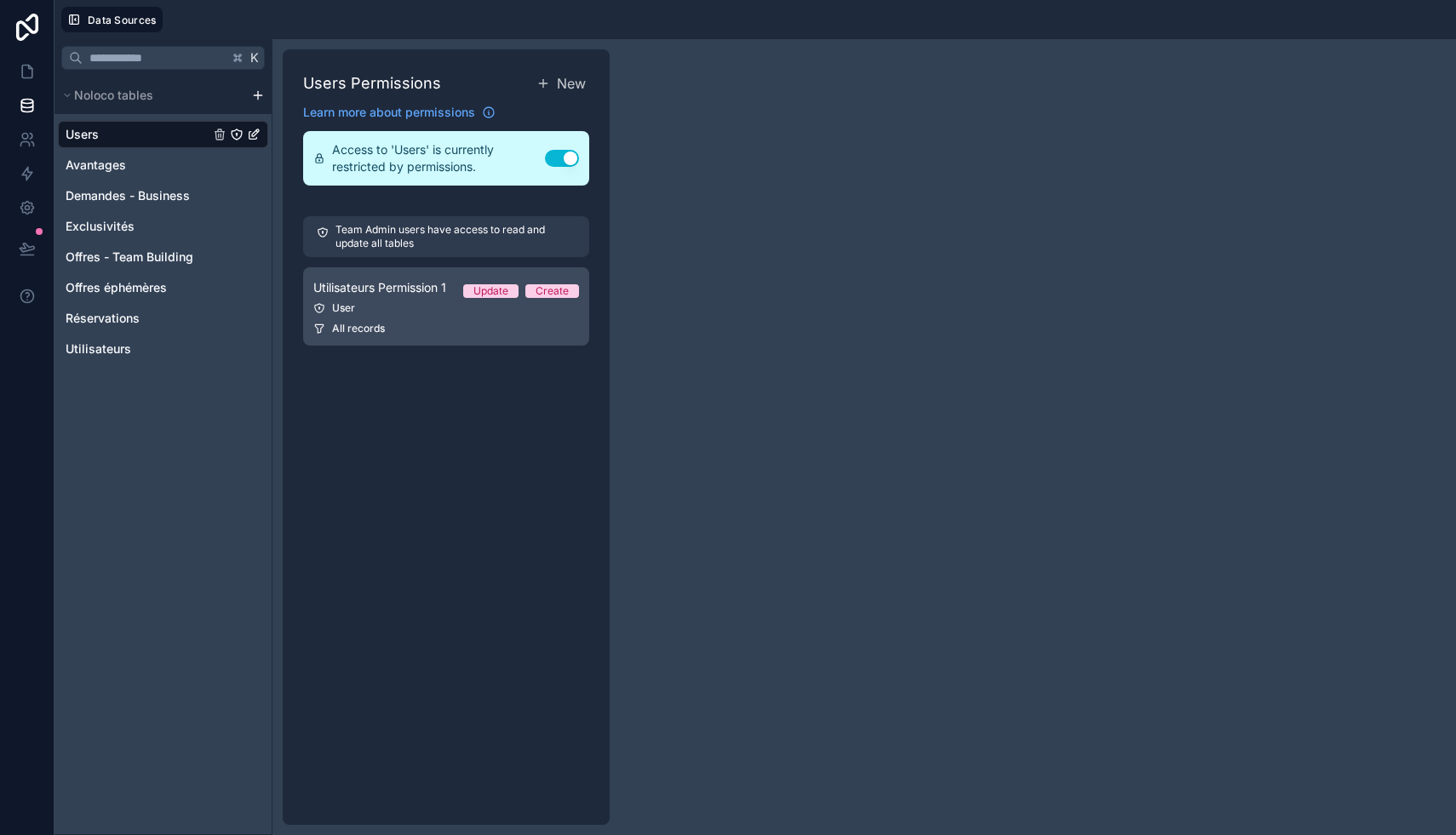 click on "All records" at bounding box center [358, 329] 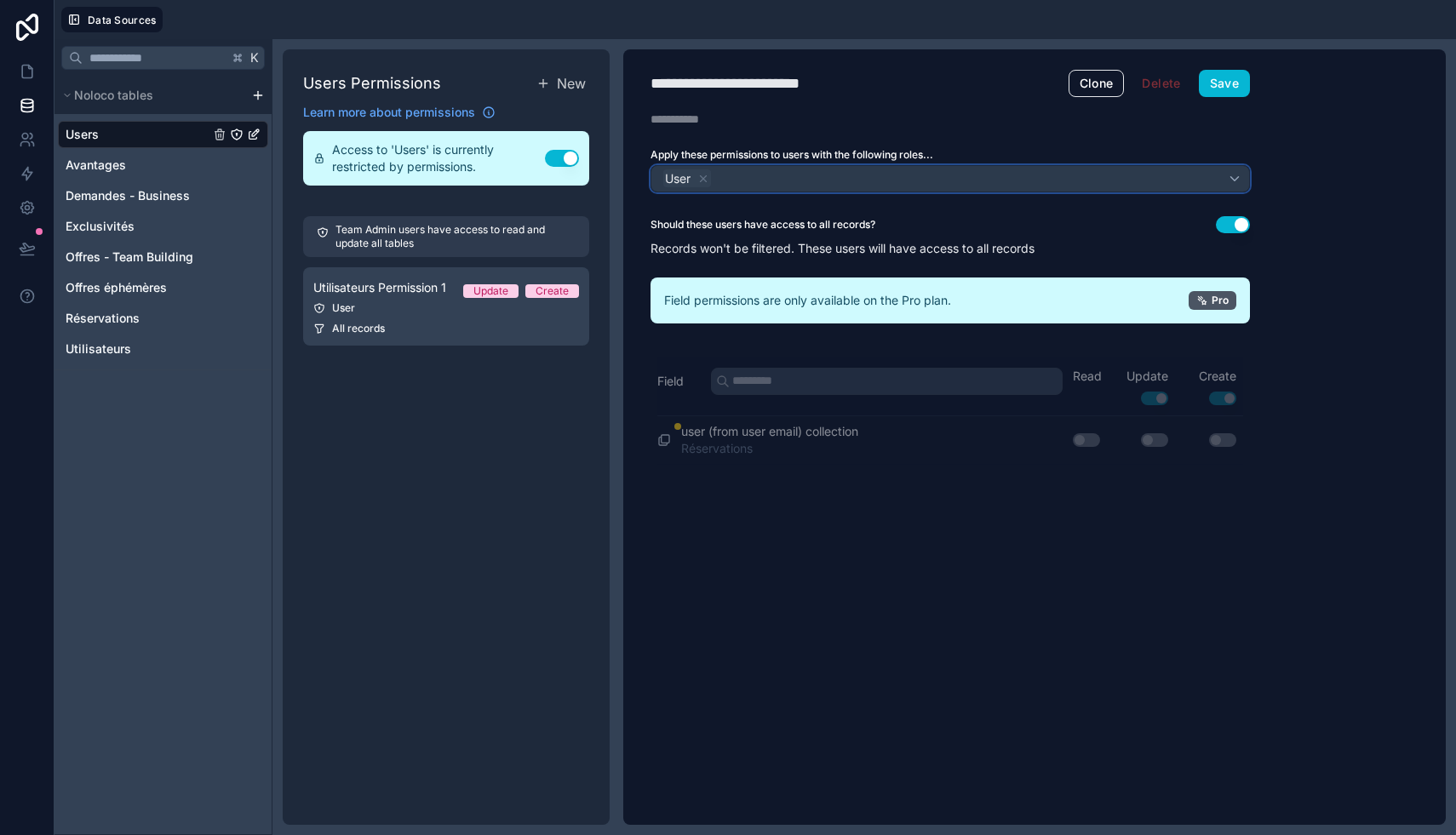 click on "User" at bounding box center [950, 179] 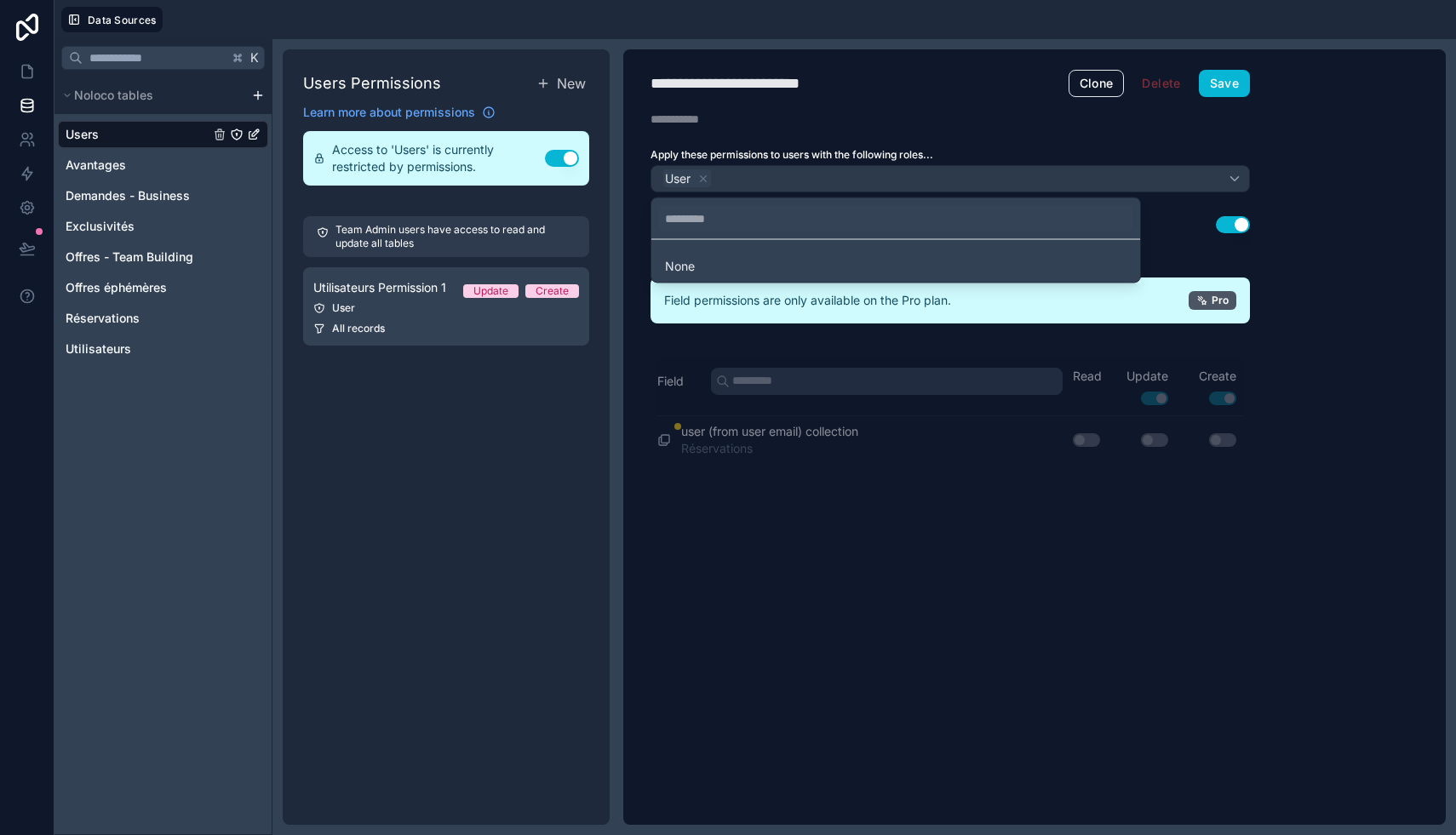 click at bounding box center [728, 417] 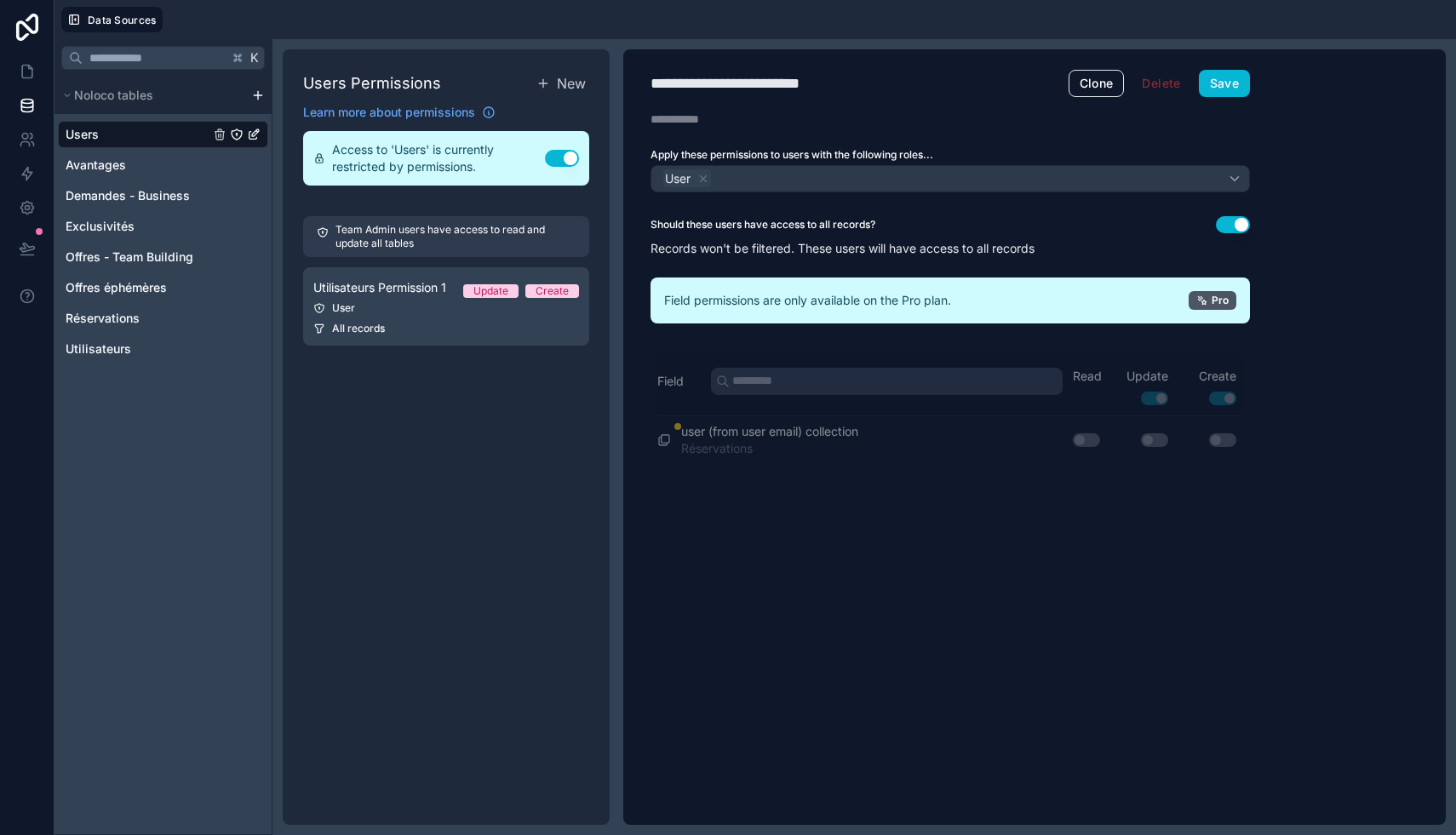 click on "**********" at bounding box center [950, 437] 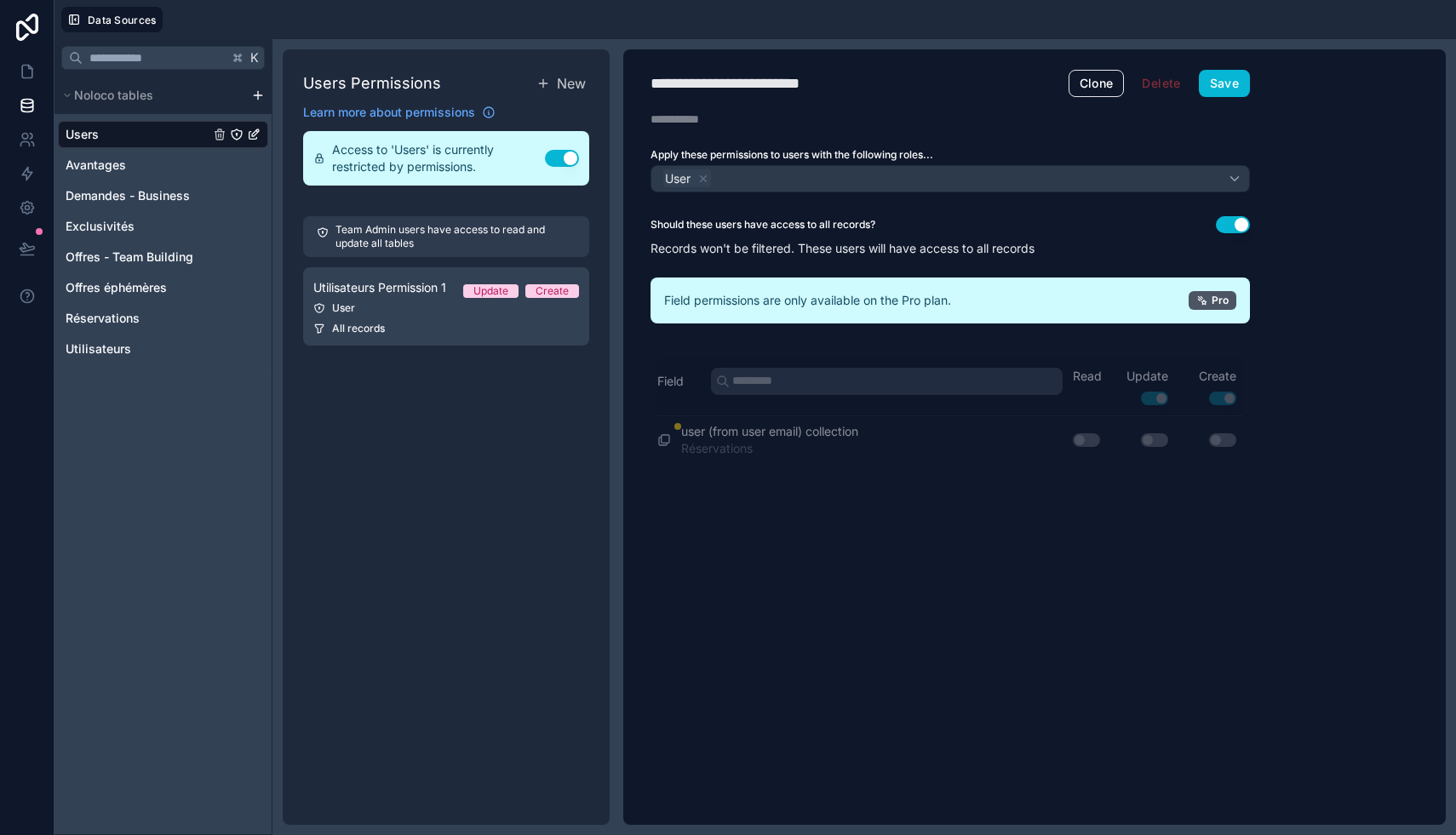 click on "**********" at bounding box center (950, 437) 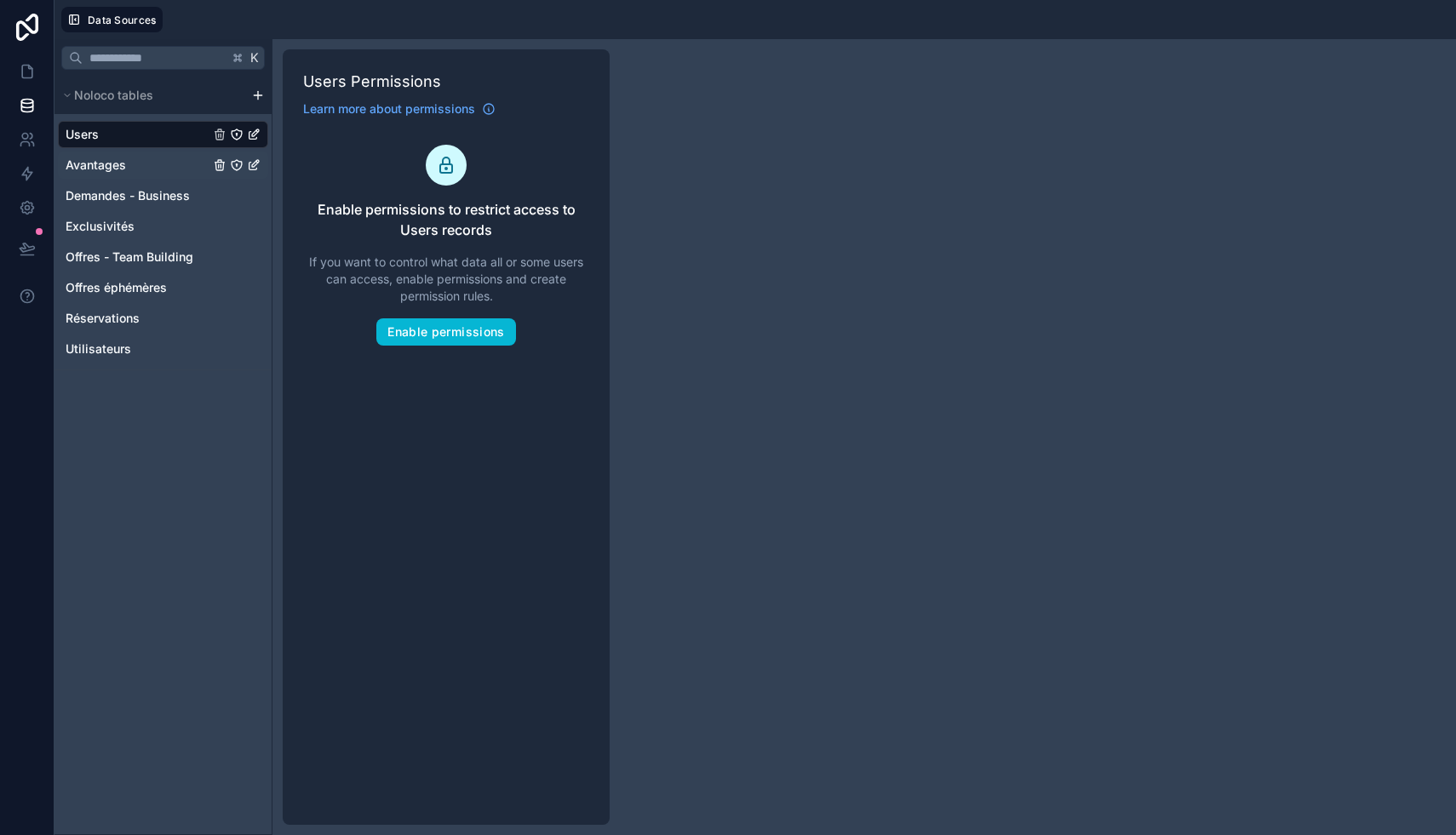 click on "Avantages" at bounding box center [95, 165] 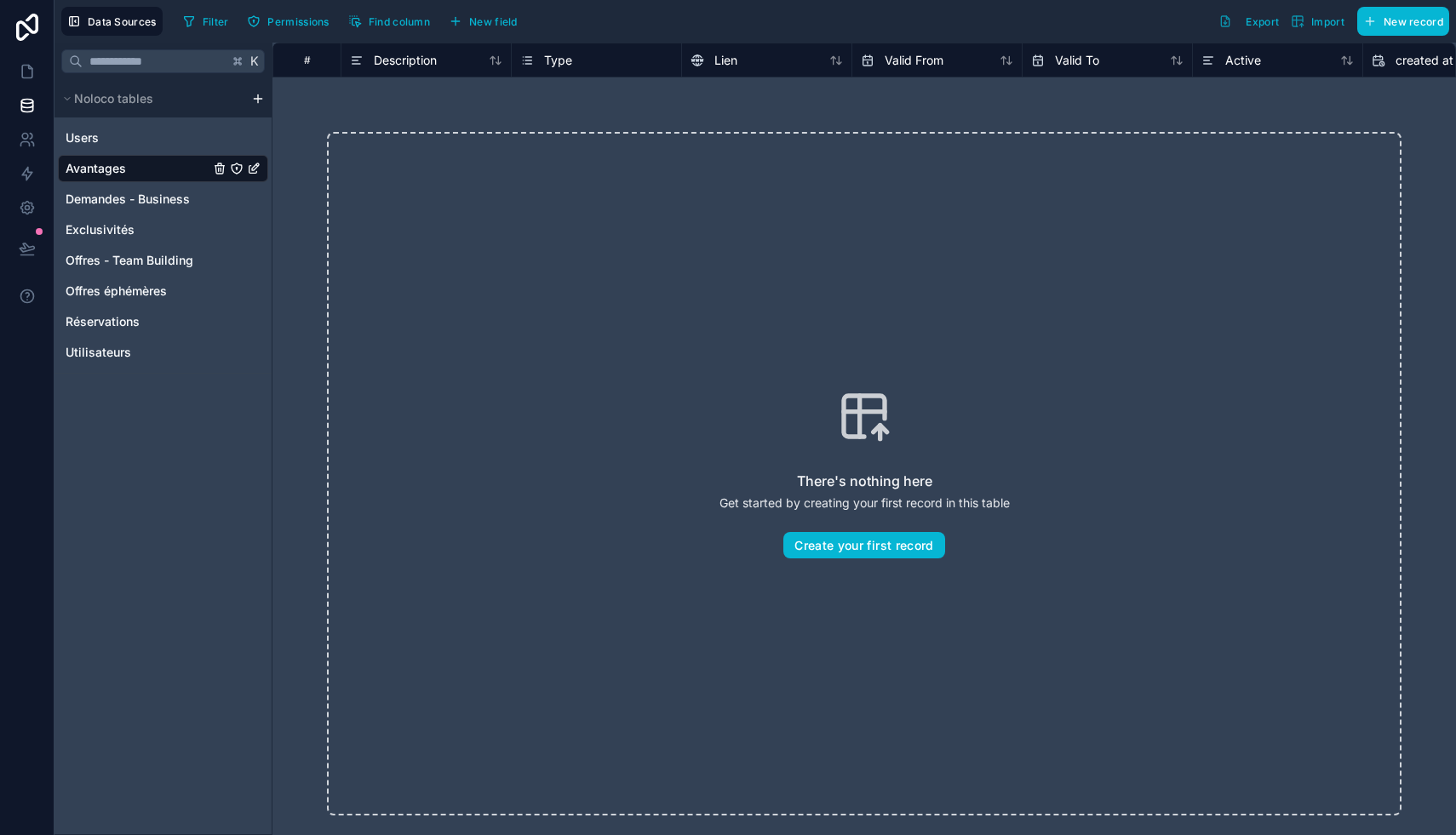 click 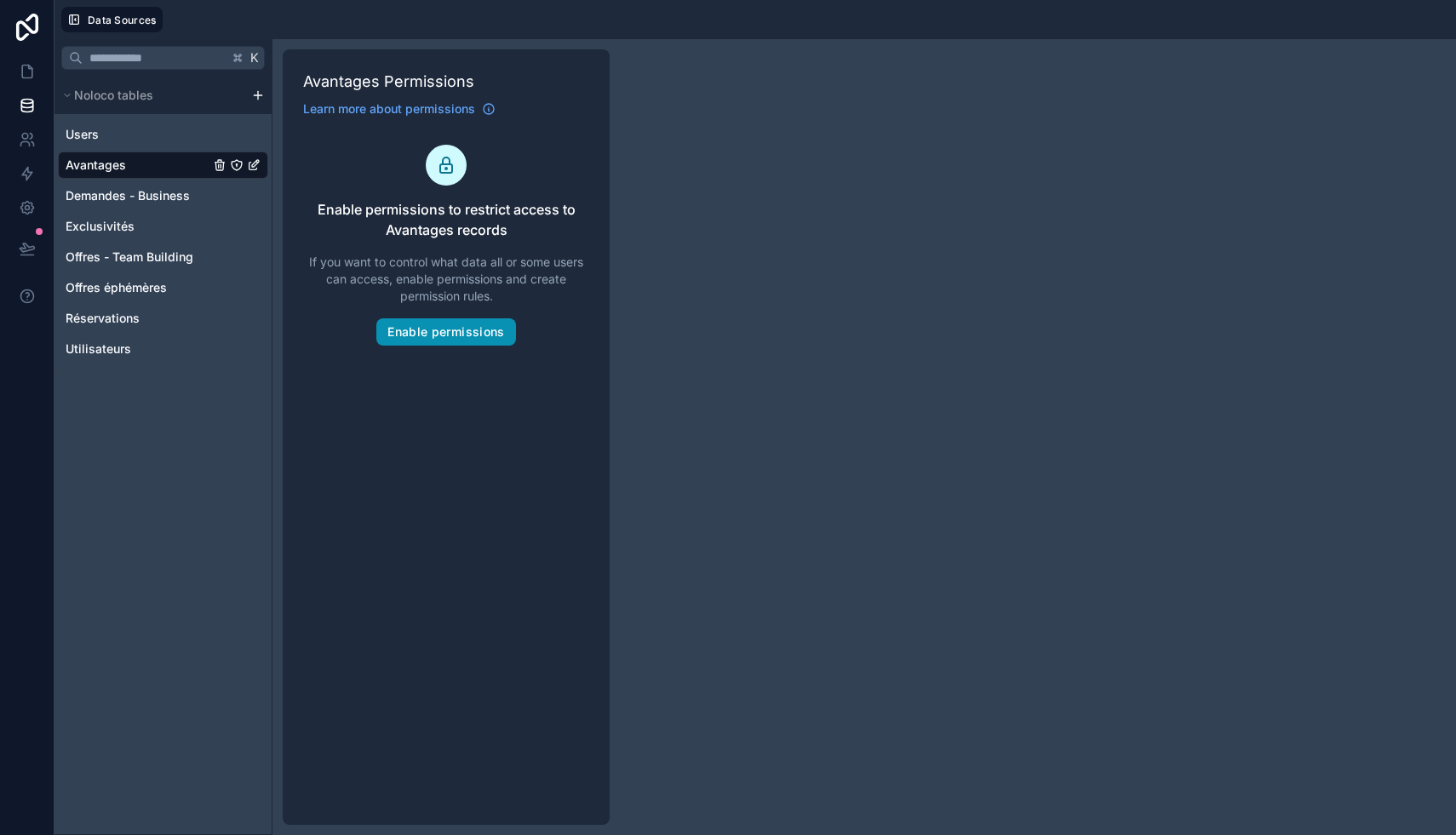 click on "Enable permissions" at bounding box center (445, 332) 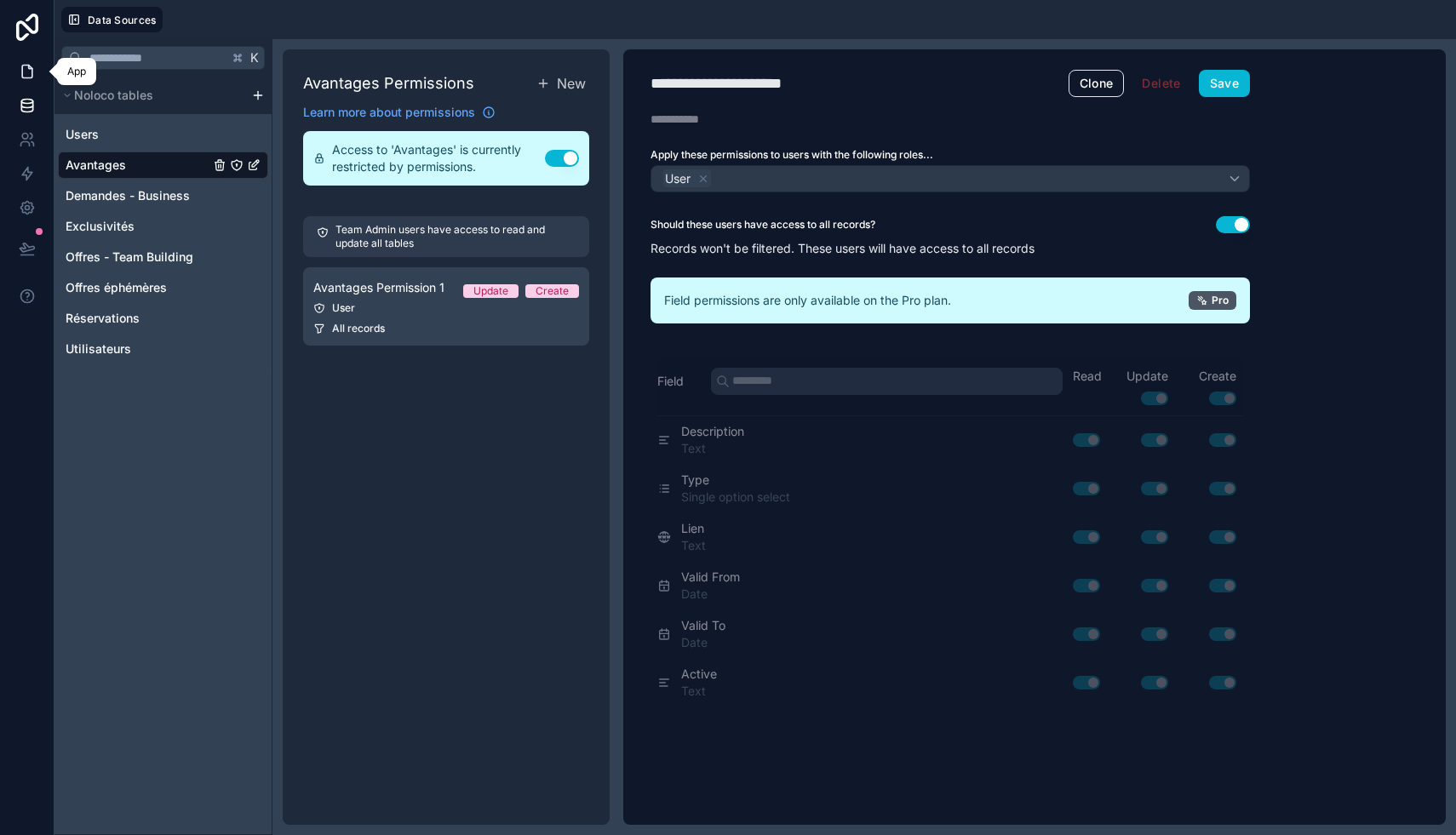 click 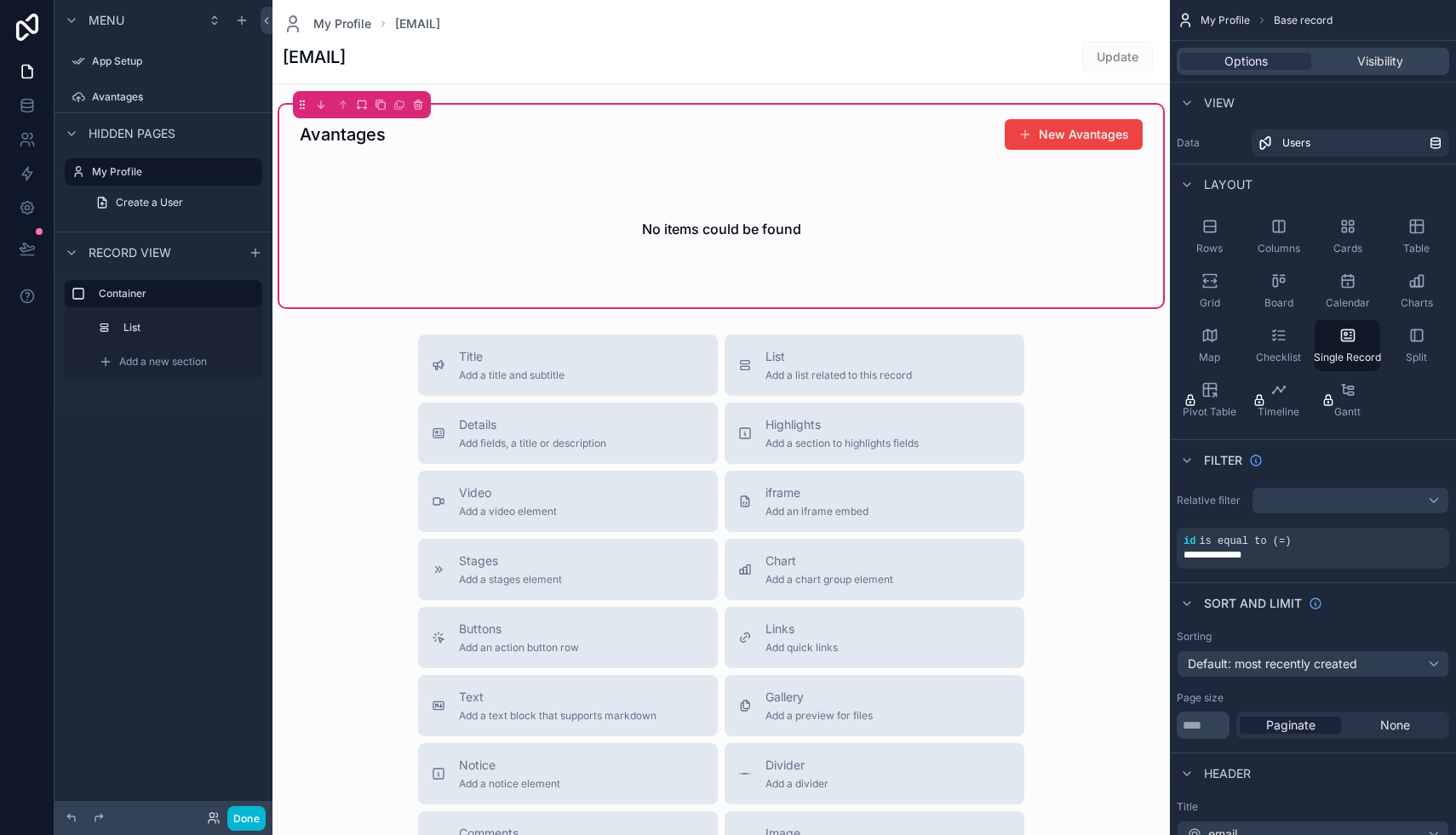 click at bounding box center [721, 538] 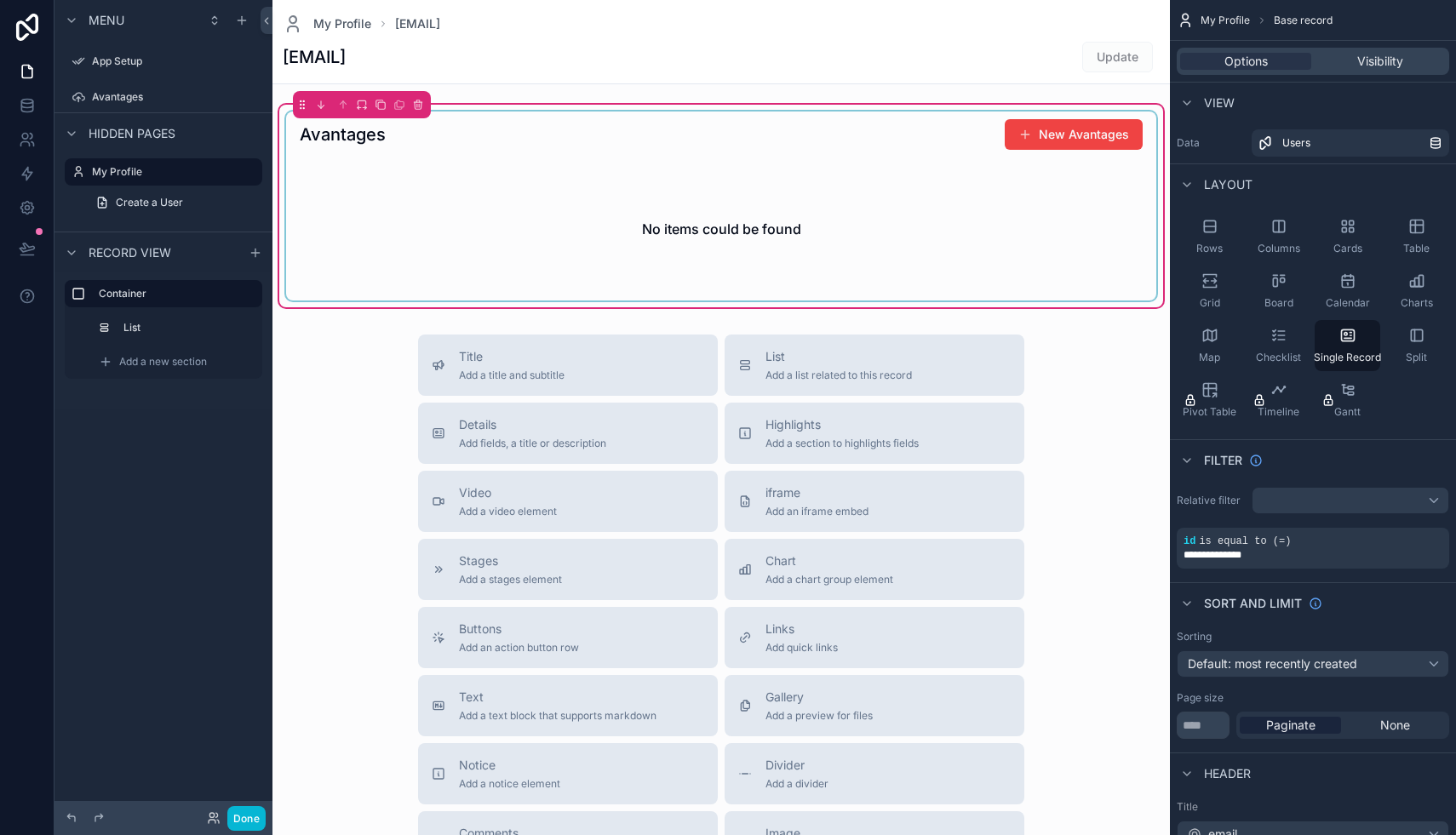 click at bounding box center (721, 206) 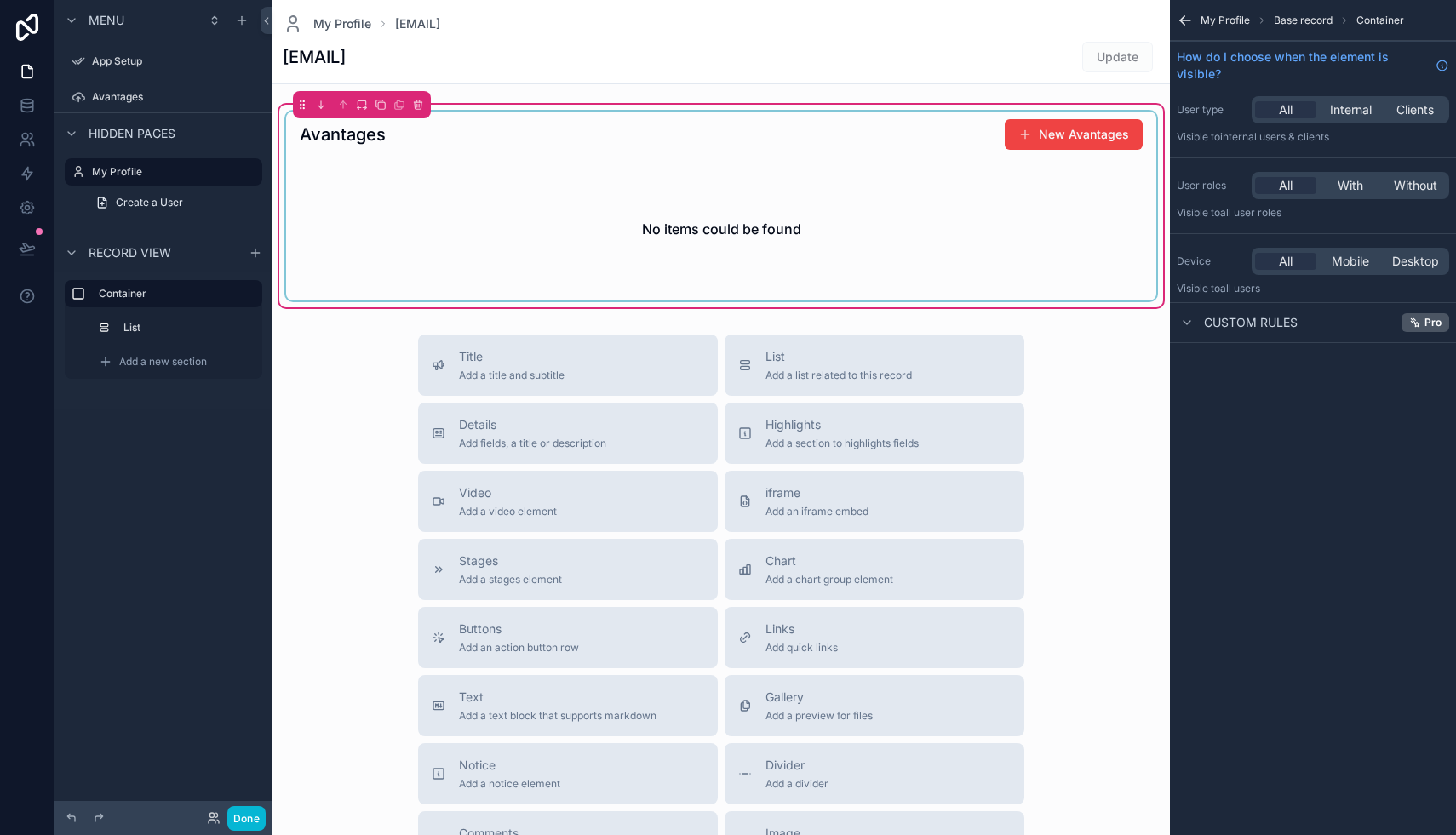 click at bounding box center (721, 206) 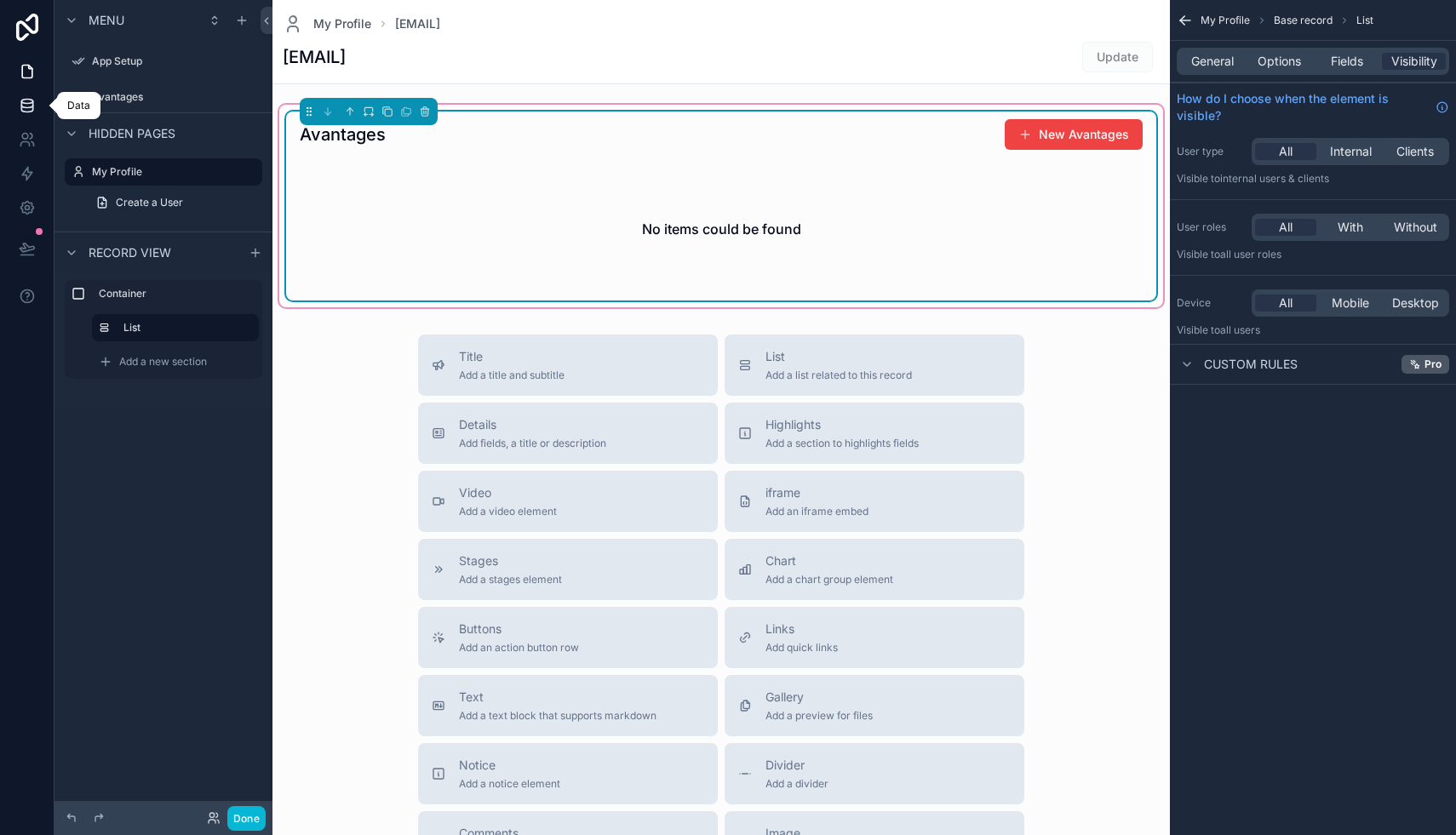 click at bounding box center [26, 106] 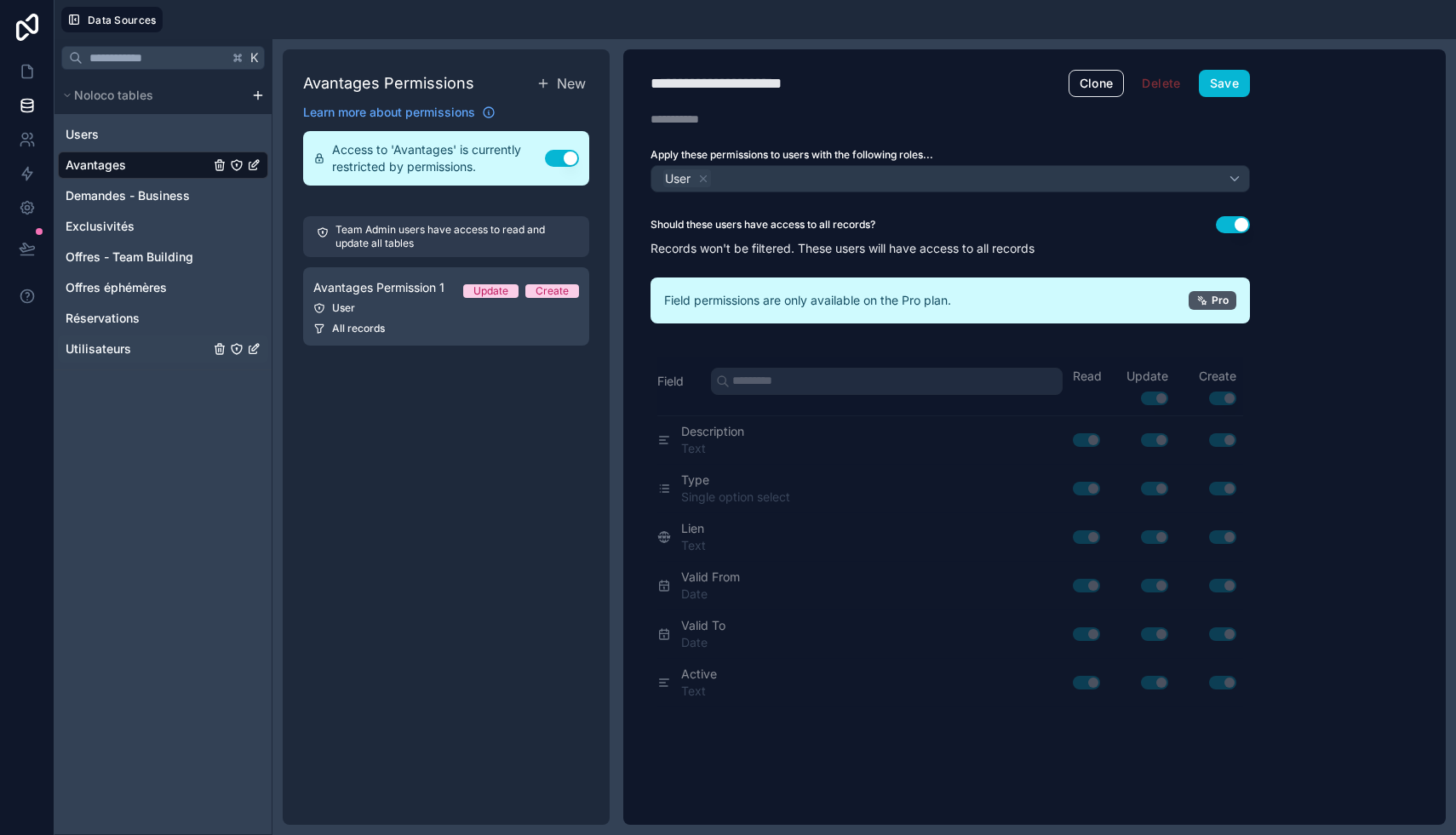 click on "Utilisateurs" at bounding box center (98, 349) 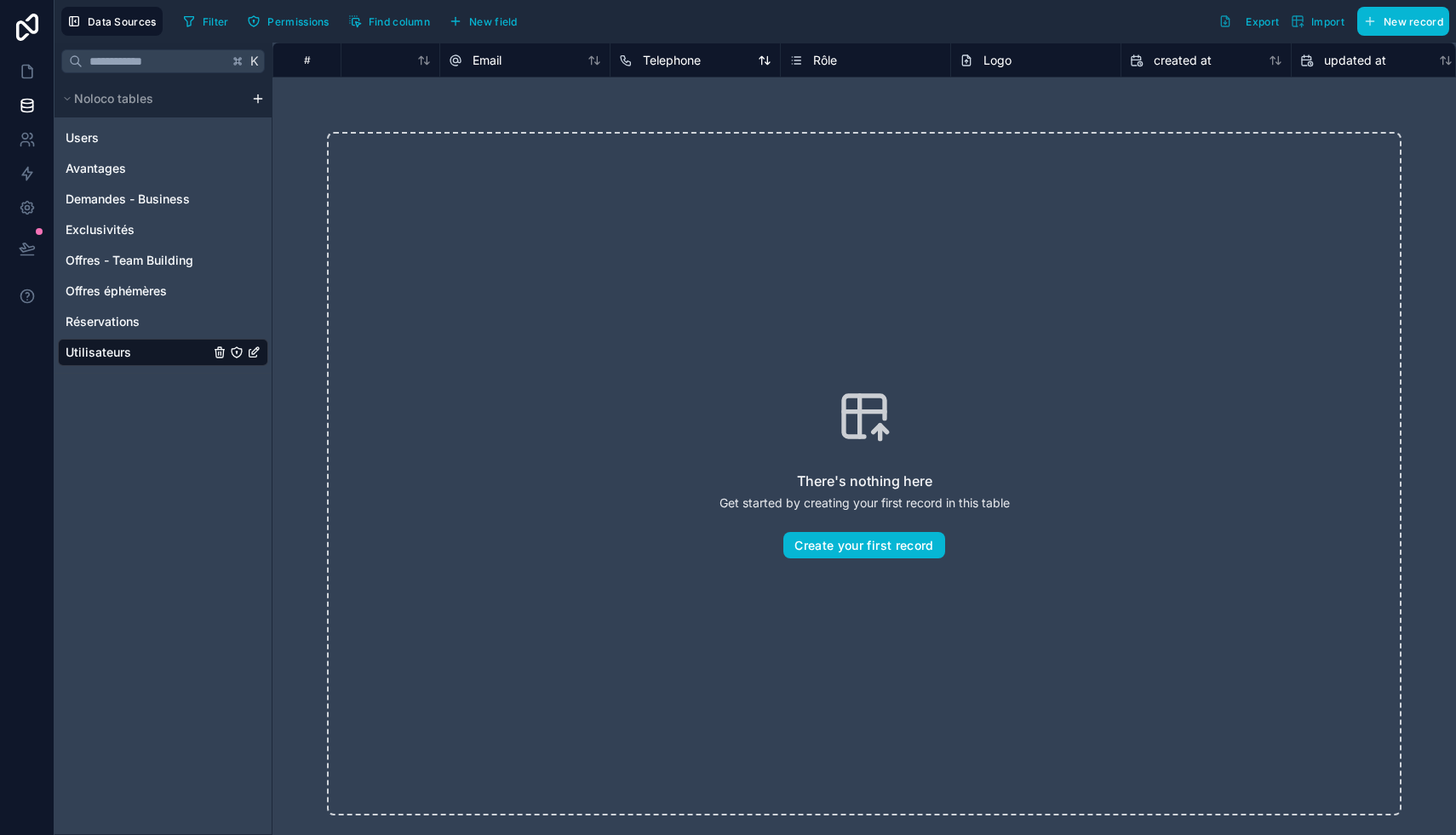 scroll, scrollTop: 0, scrollLeft: 72, axis: horizontal 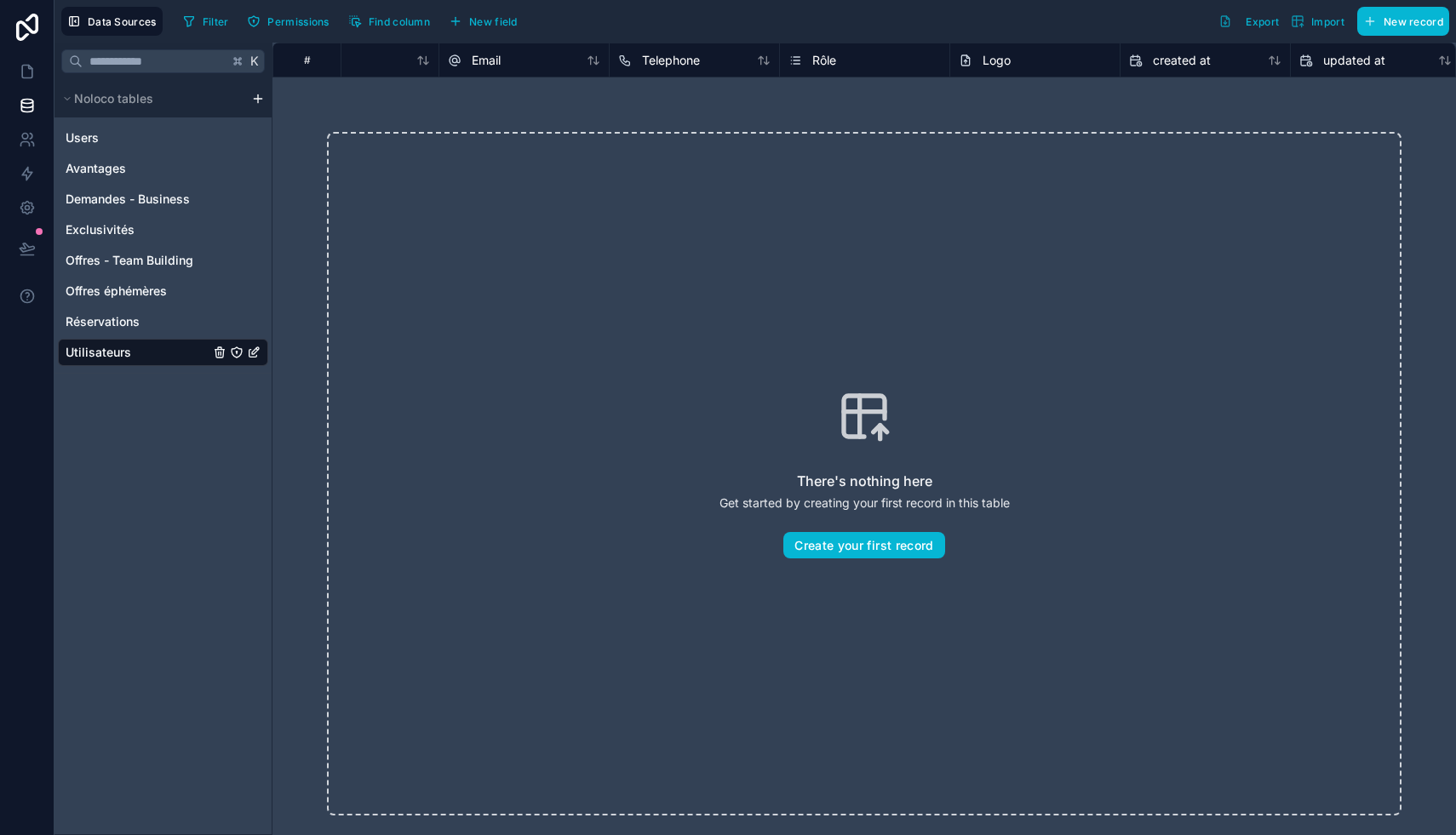 click on "Telephone" at bounding box center [694, 60] 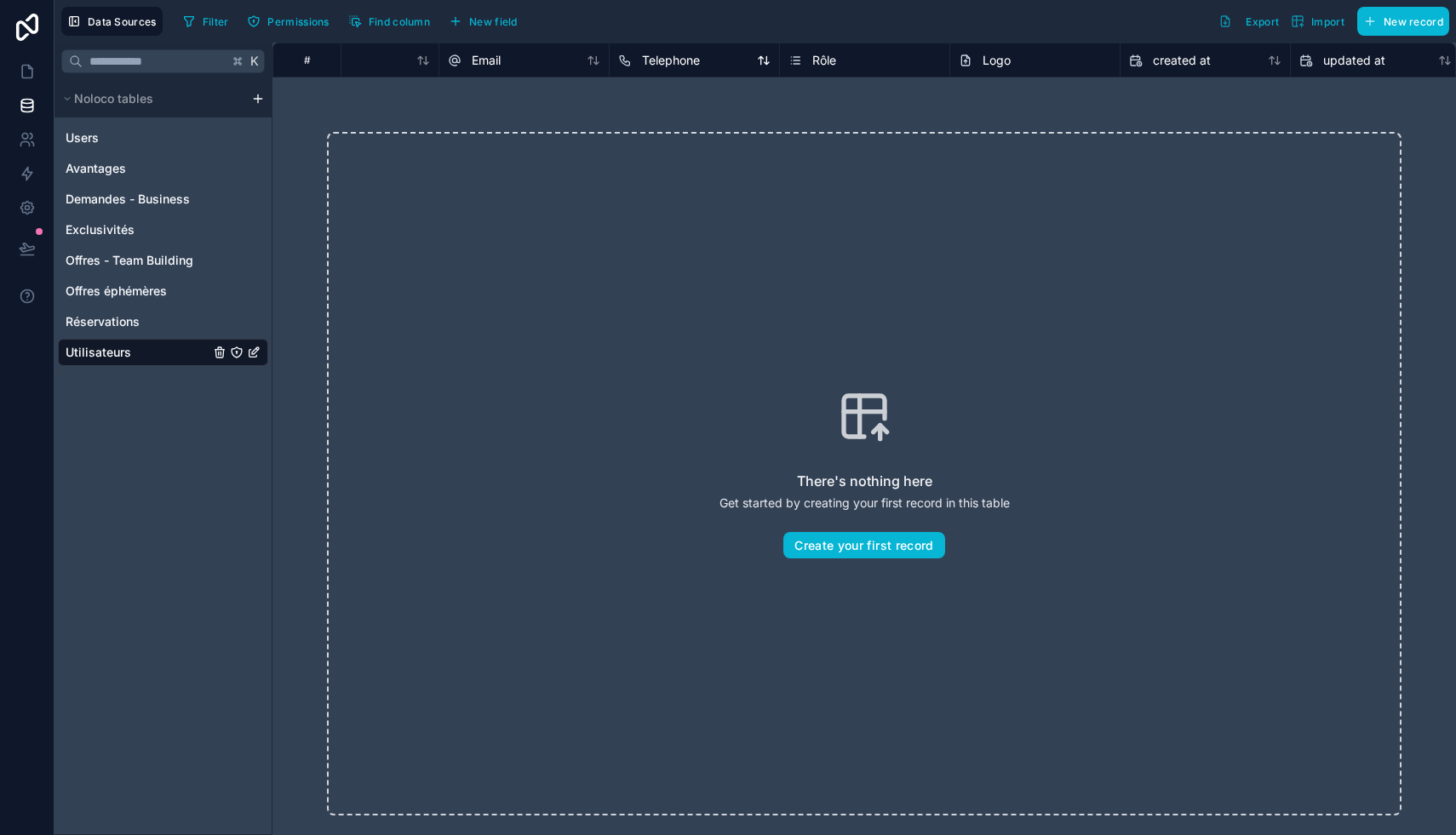 click on "Telephone" at bounding box center [671, 60] 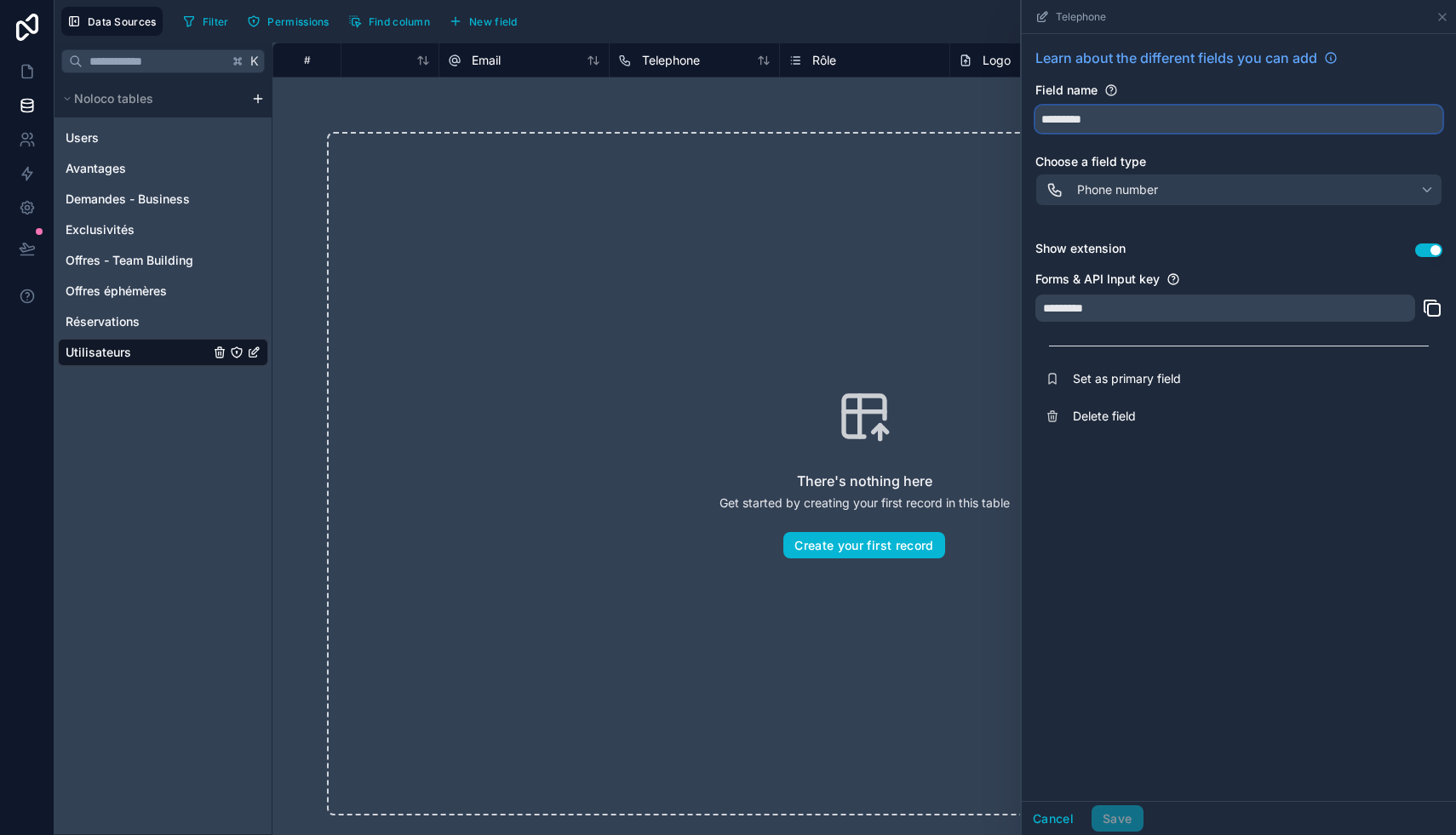 click on "*********" at bounding box center (1239, 119) 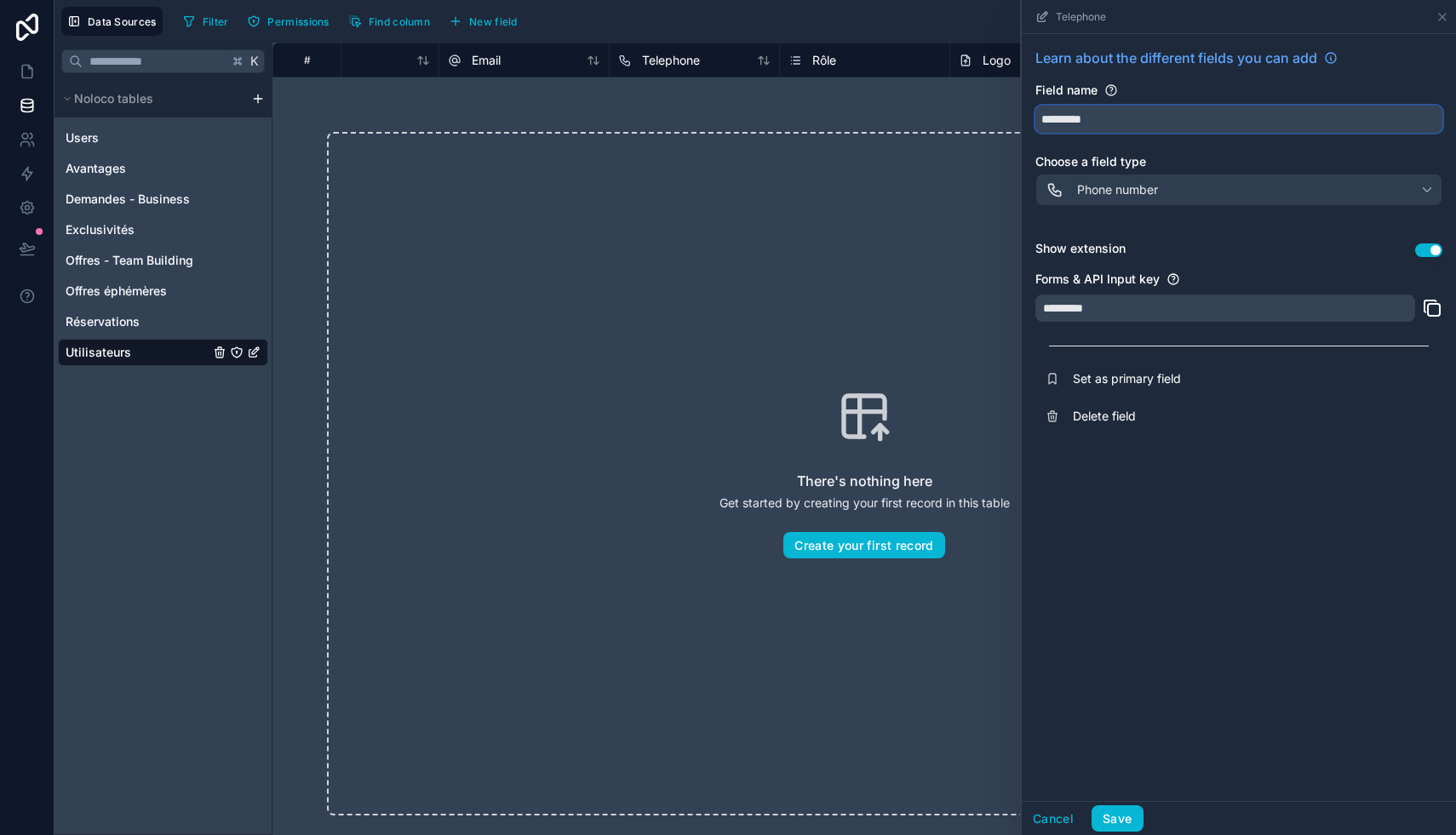 click on "*********" at bounding box center (1239, 119) 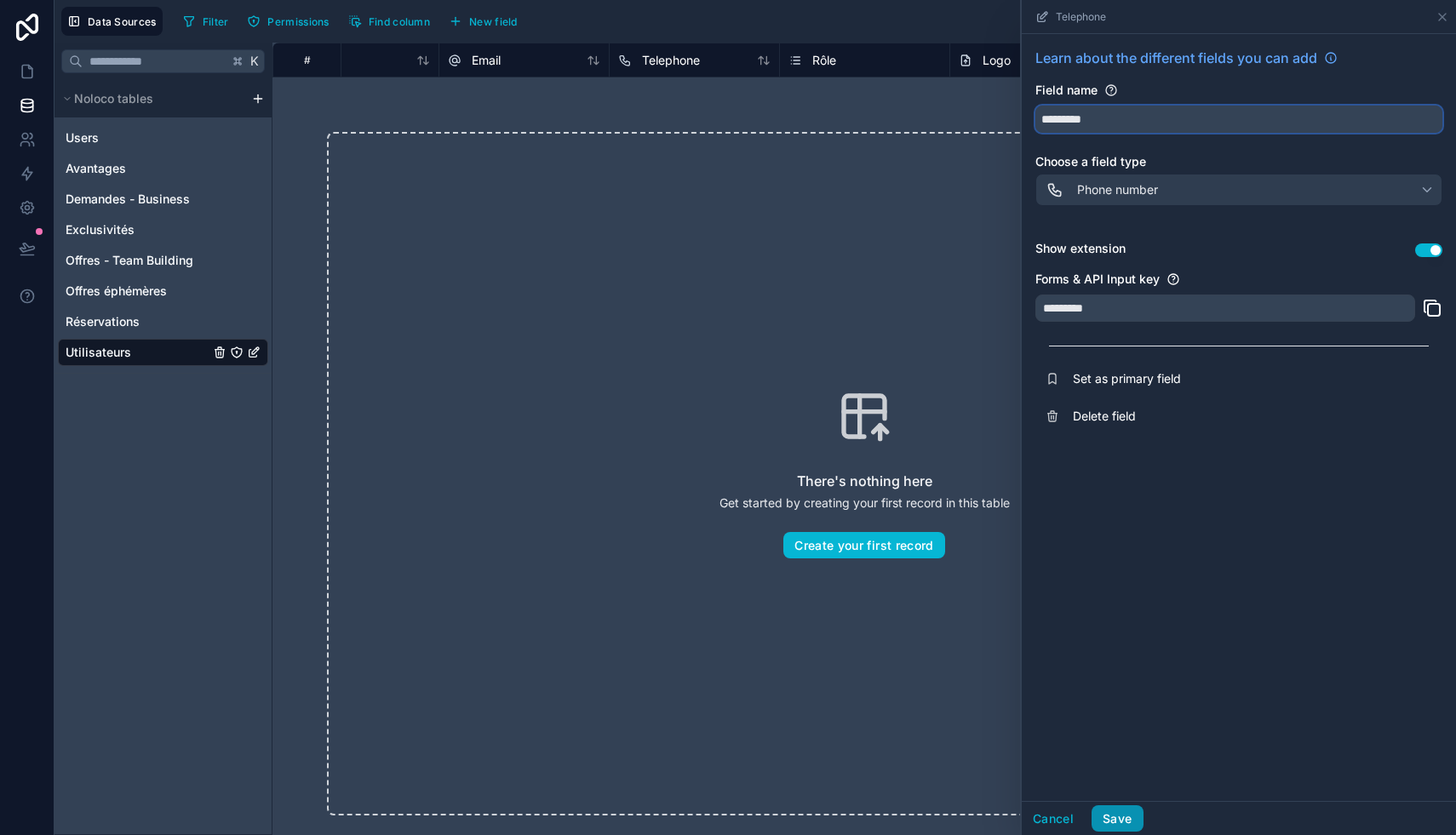 type on "*********" 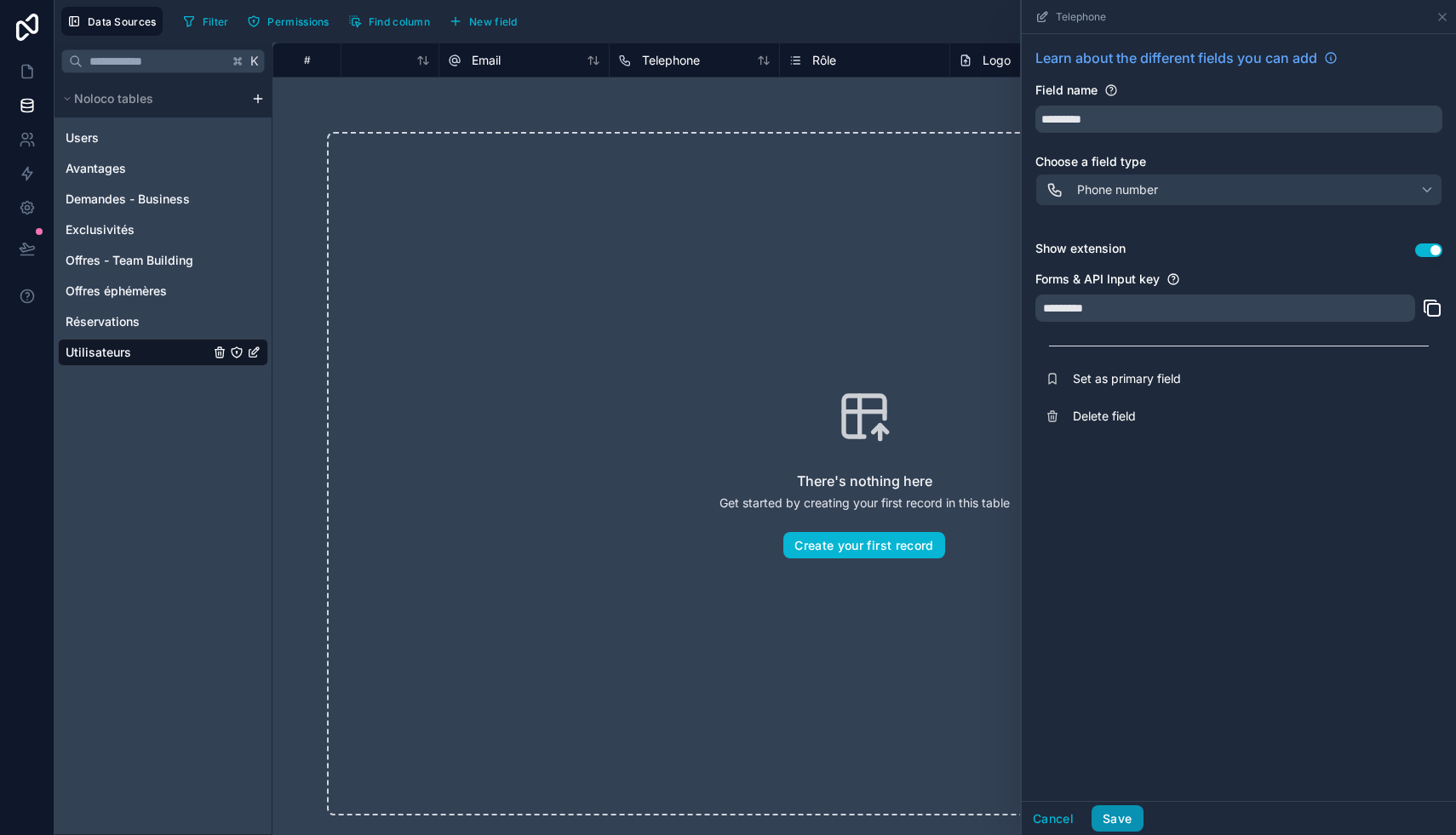 click on "Save" at bounding box center [1117, 819] 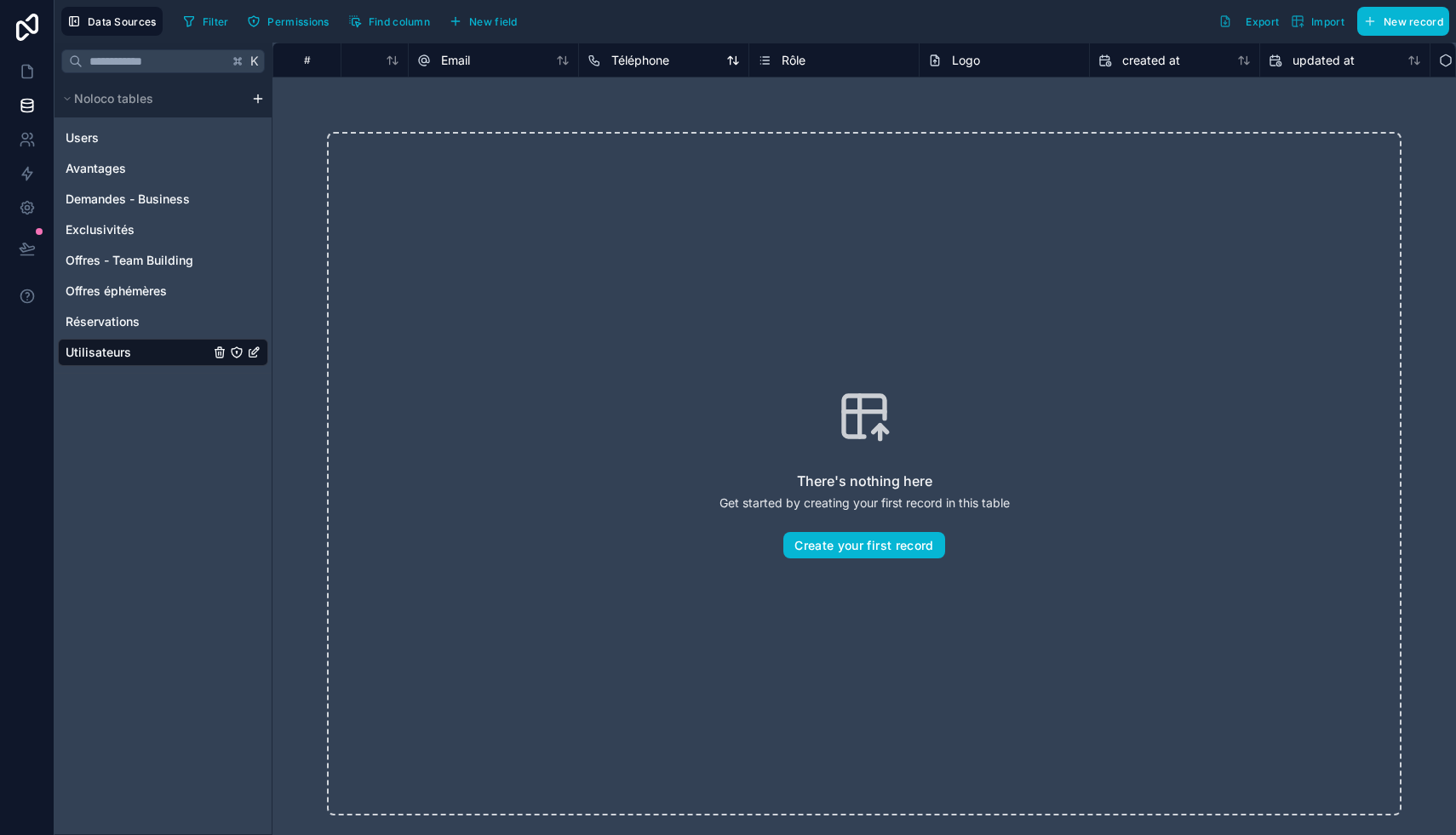 scroll, scrollTop: 0, scrollLeft: 248, axis: horizontal 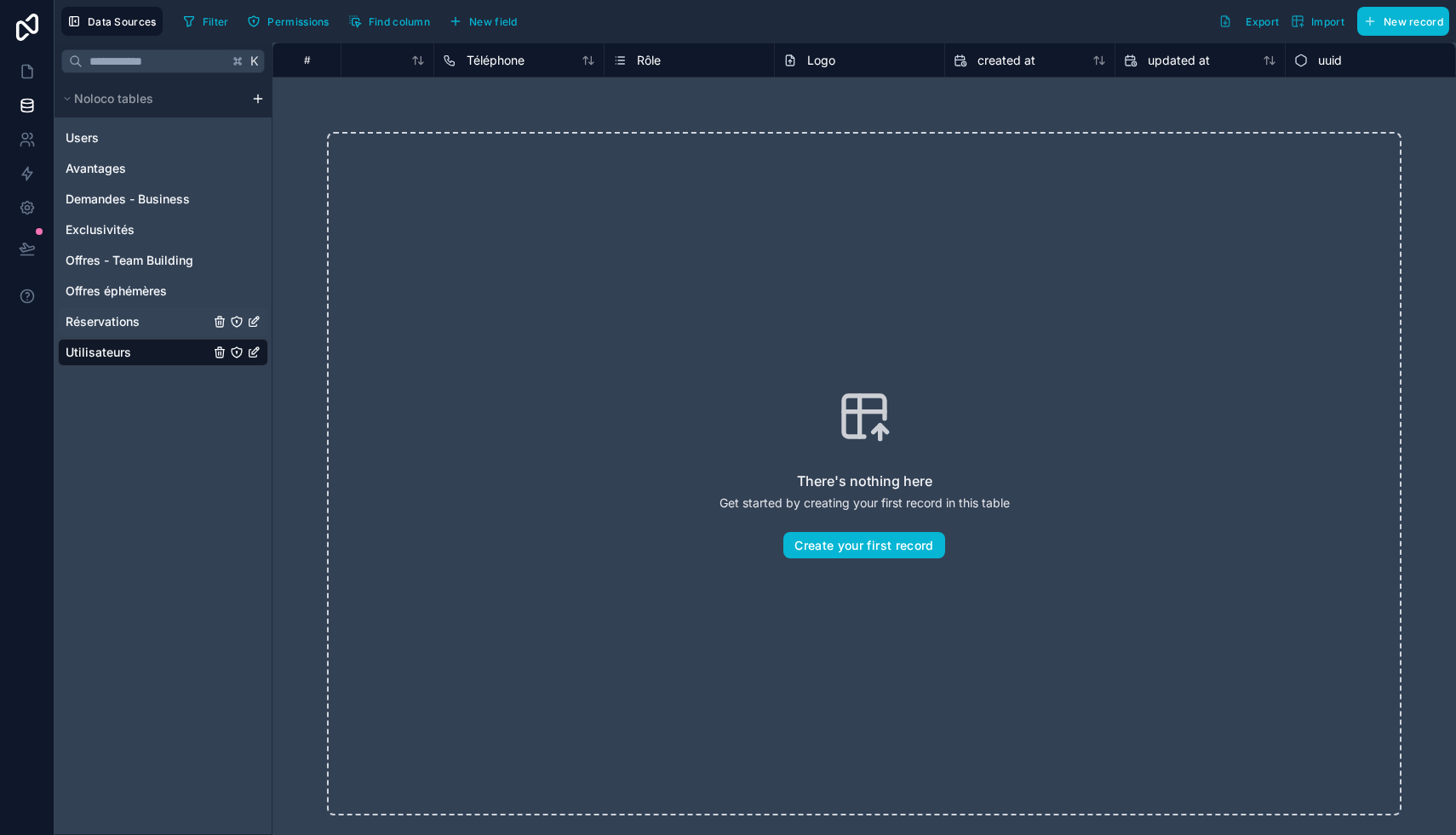 click on "Réservations" at bounding box center [102, 322] 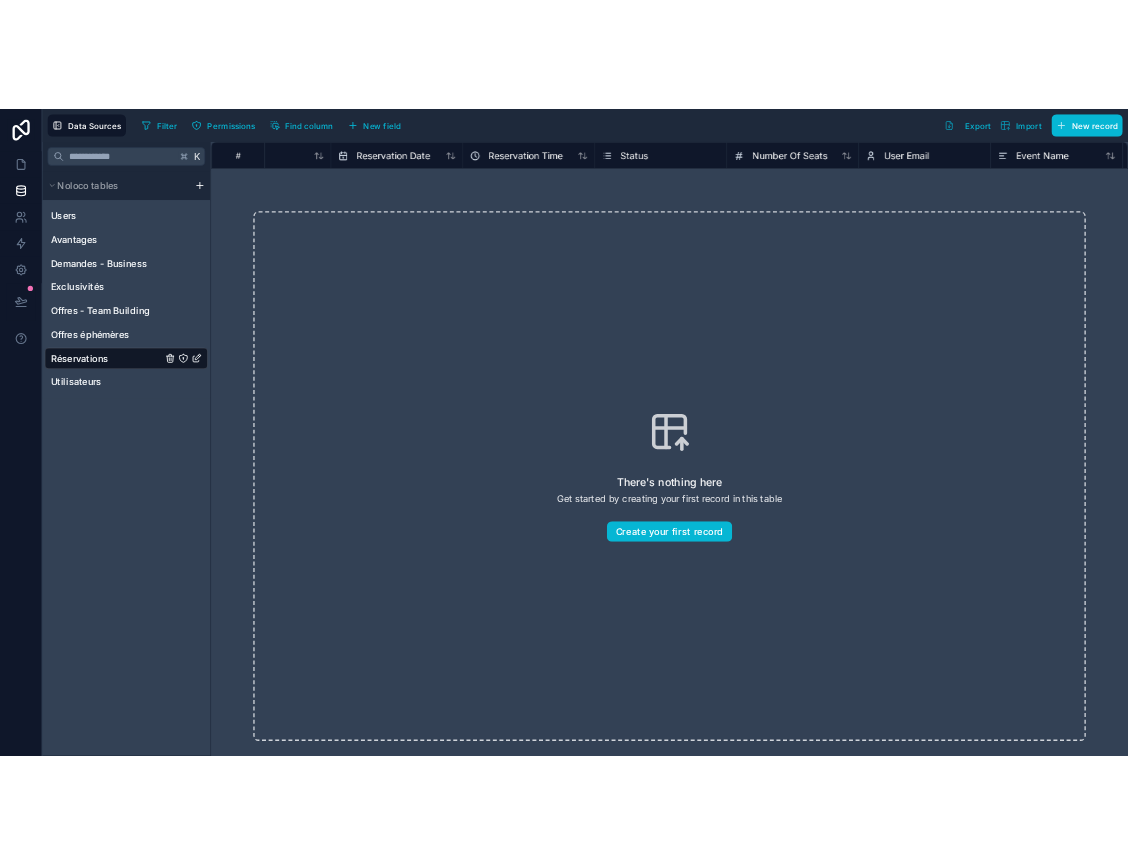 scroll, scrollTop: 0, scrollLeft: 0, axis: both 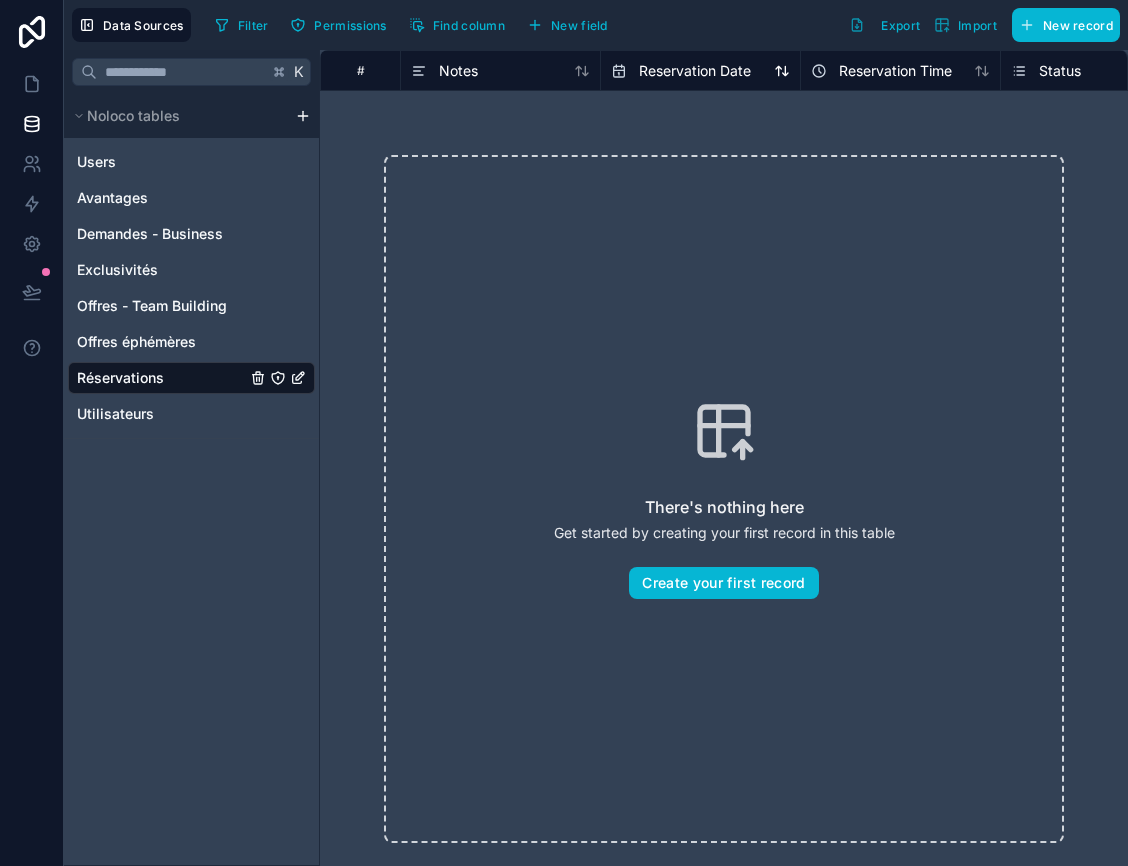 click on "Reservation Date" at bounding box center [695, 71] 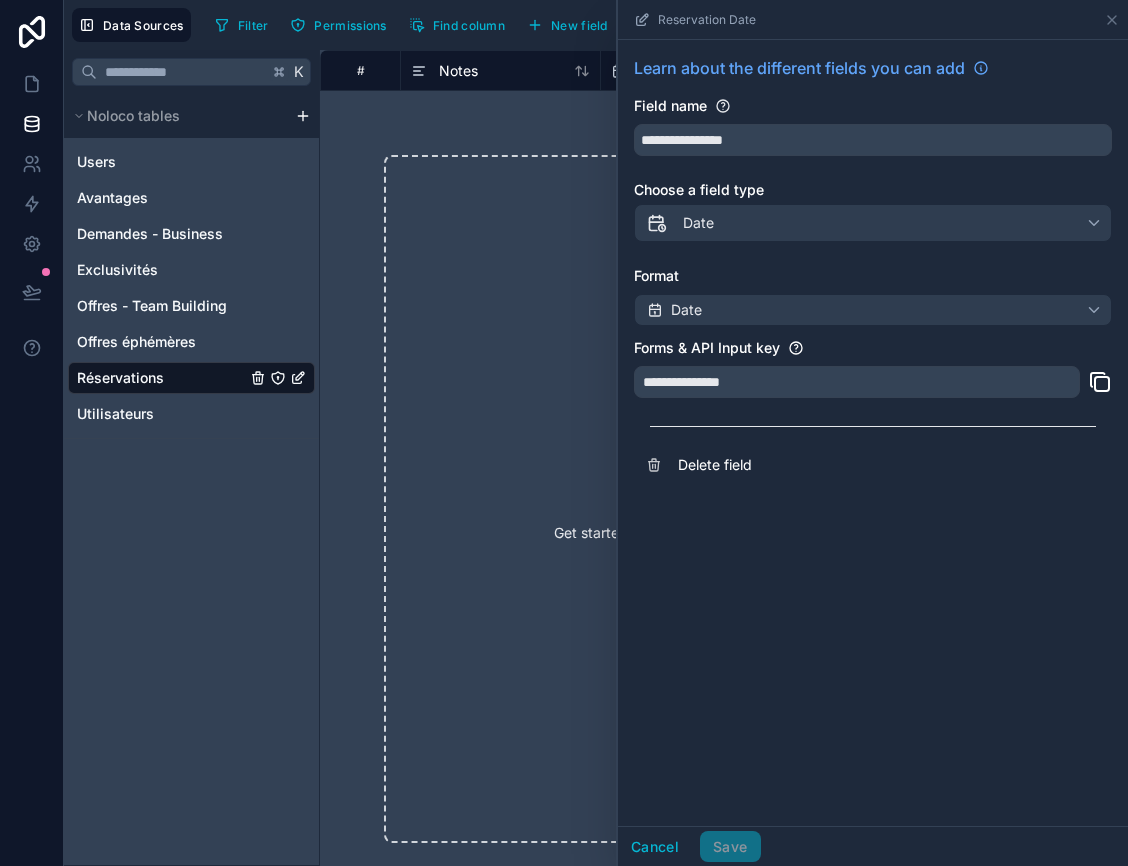 click on "There's nothing here Get started by creating your first record in this table Create your first record" at bounding box center [724, 499] 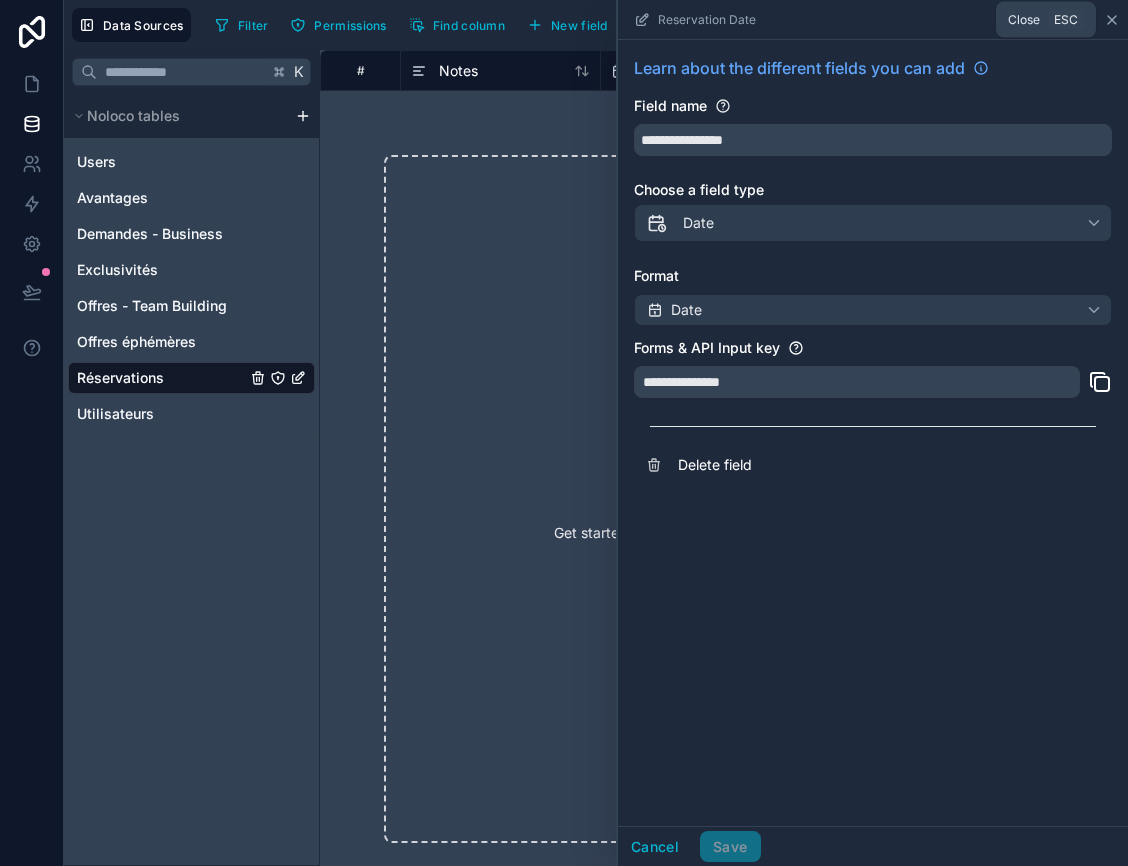 click 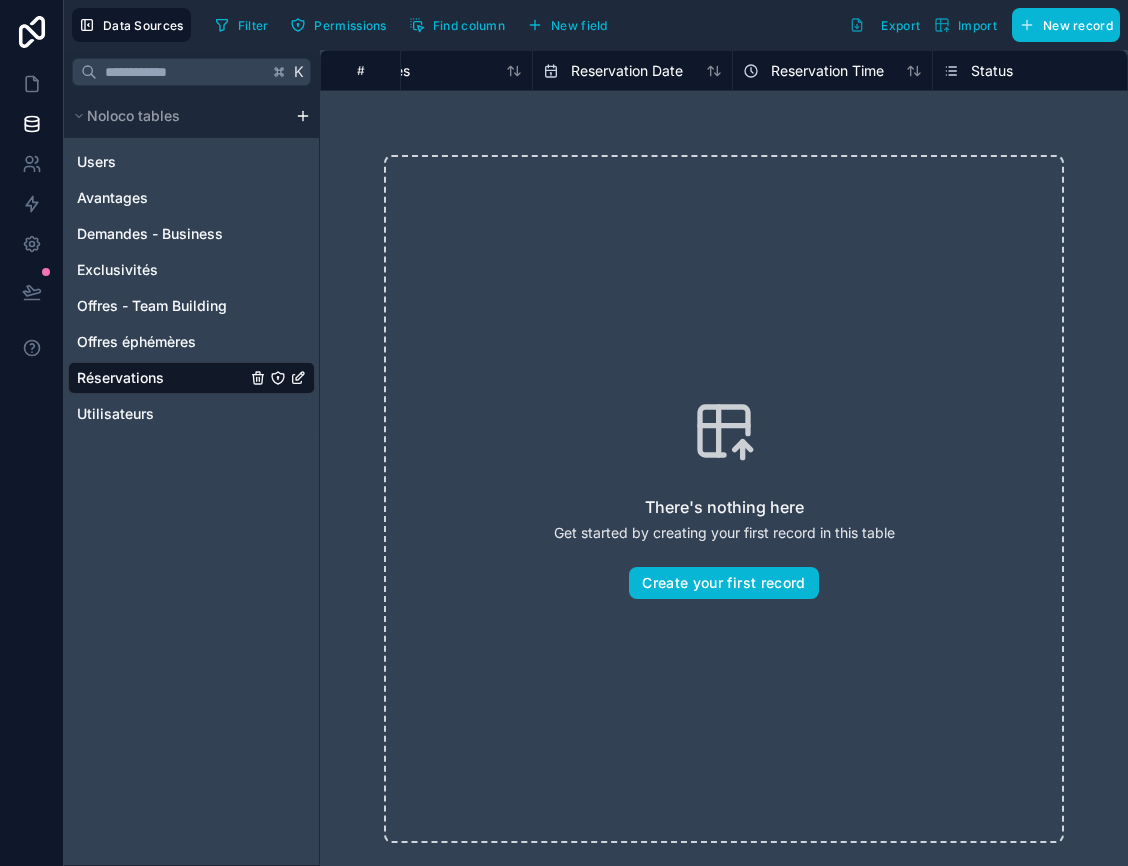 scroll, scrollTop: 0, scrollLeft: 0, axis: both 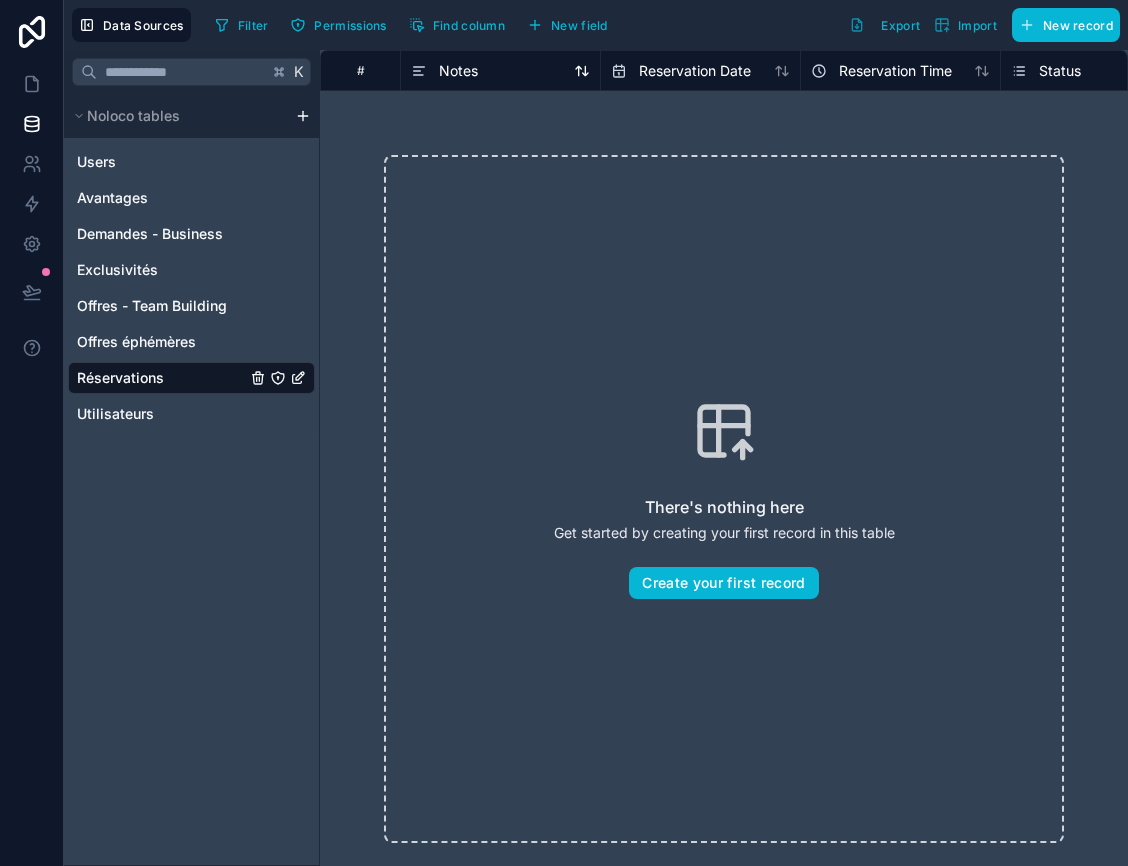 click on "Notes" at bounding box center (500, 71) 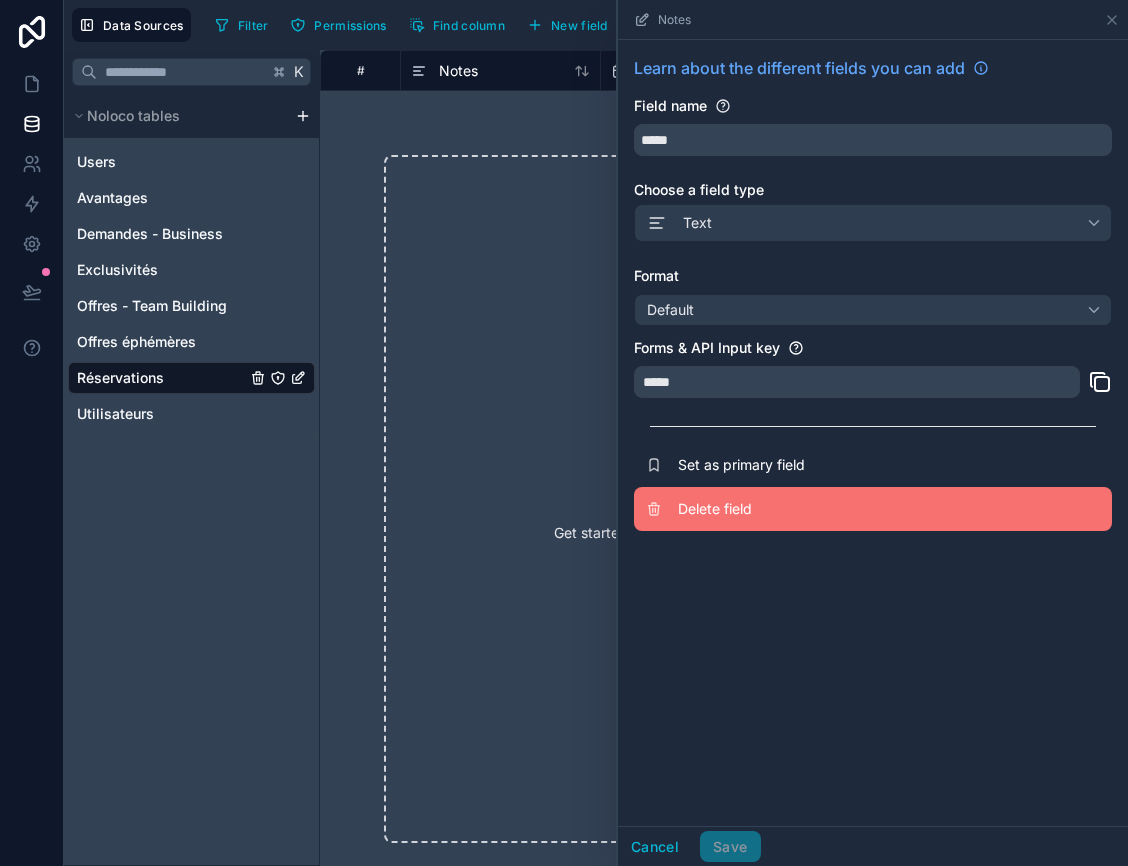 click on "Delete field" at bounding box center [822, 509] 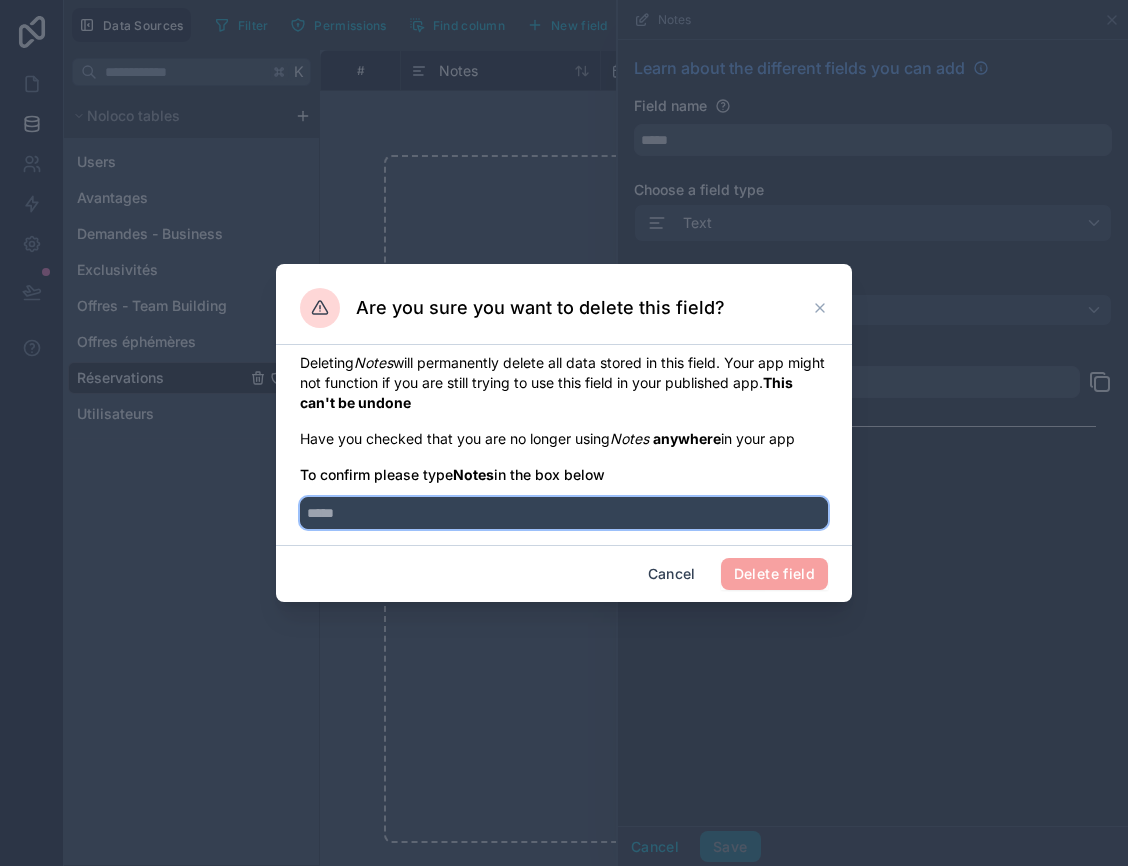 click at bounding box center [564, 513] 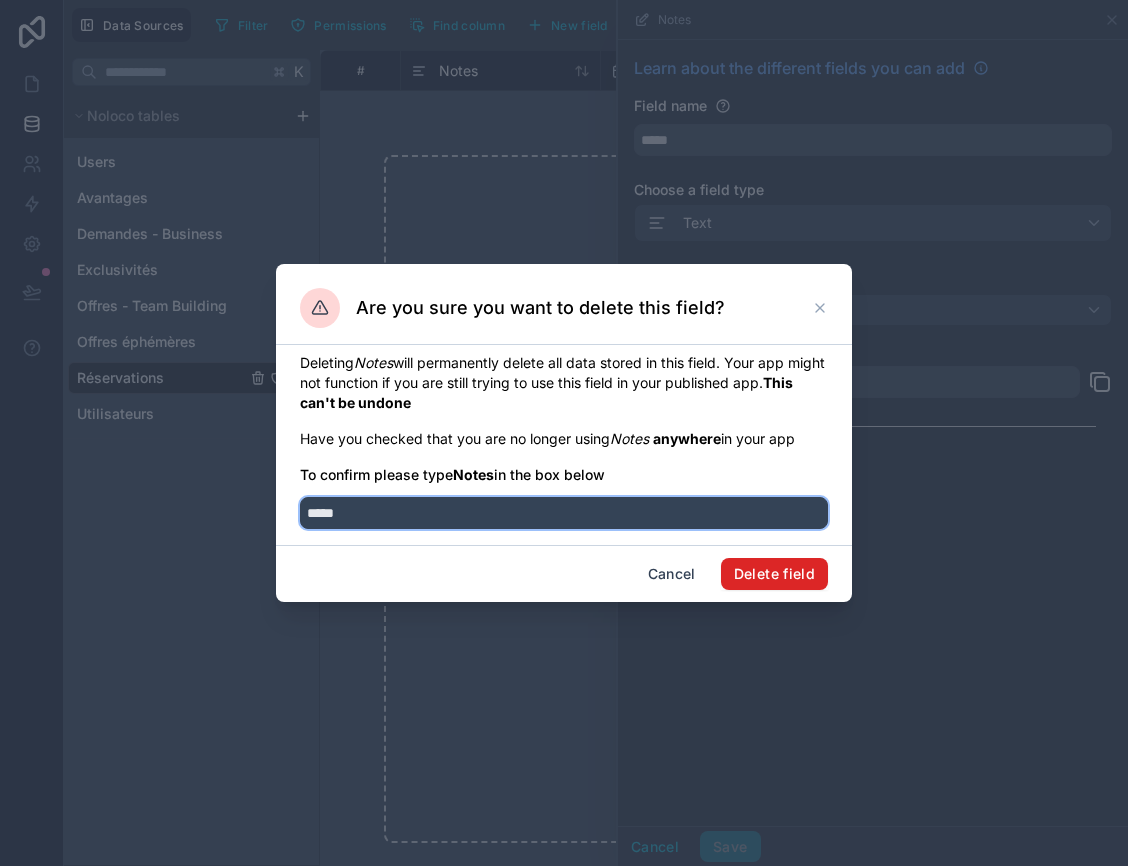 type on "*****" 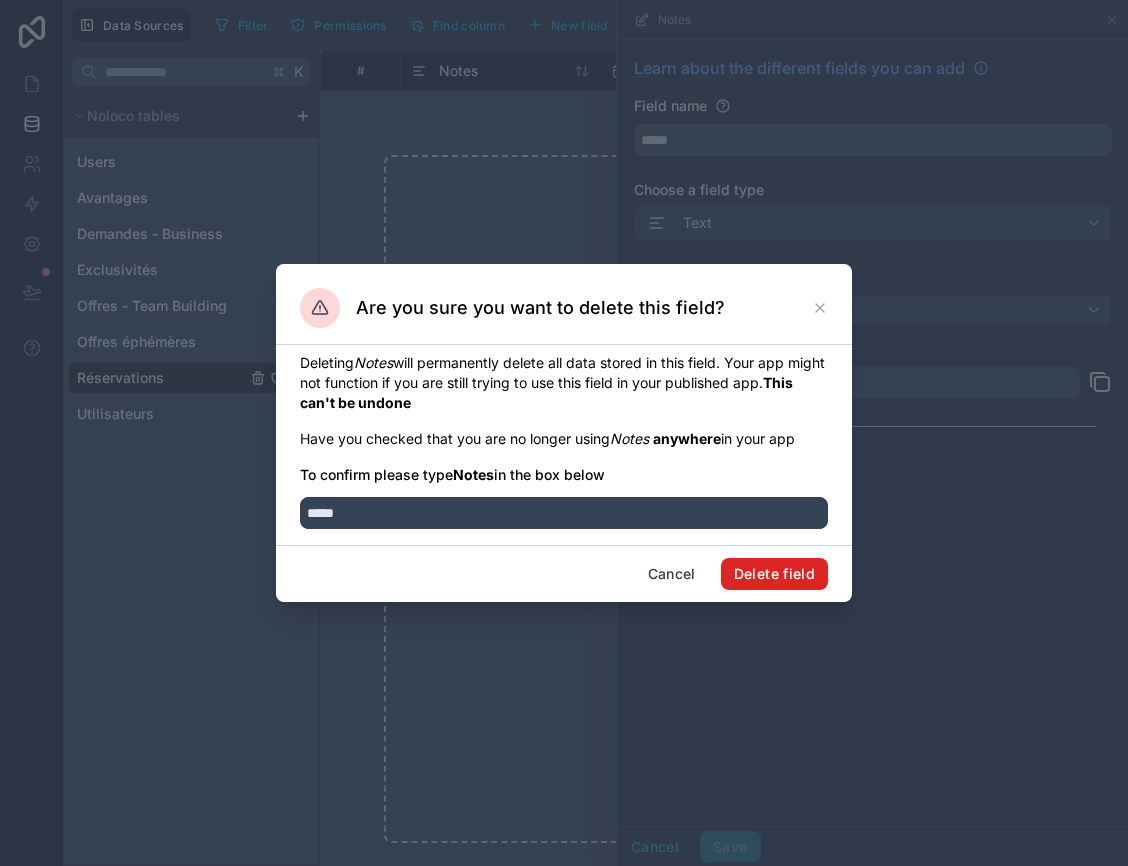 click on "Delete field" at bounding box center (774, 574) 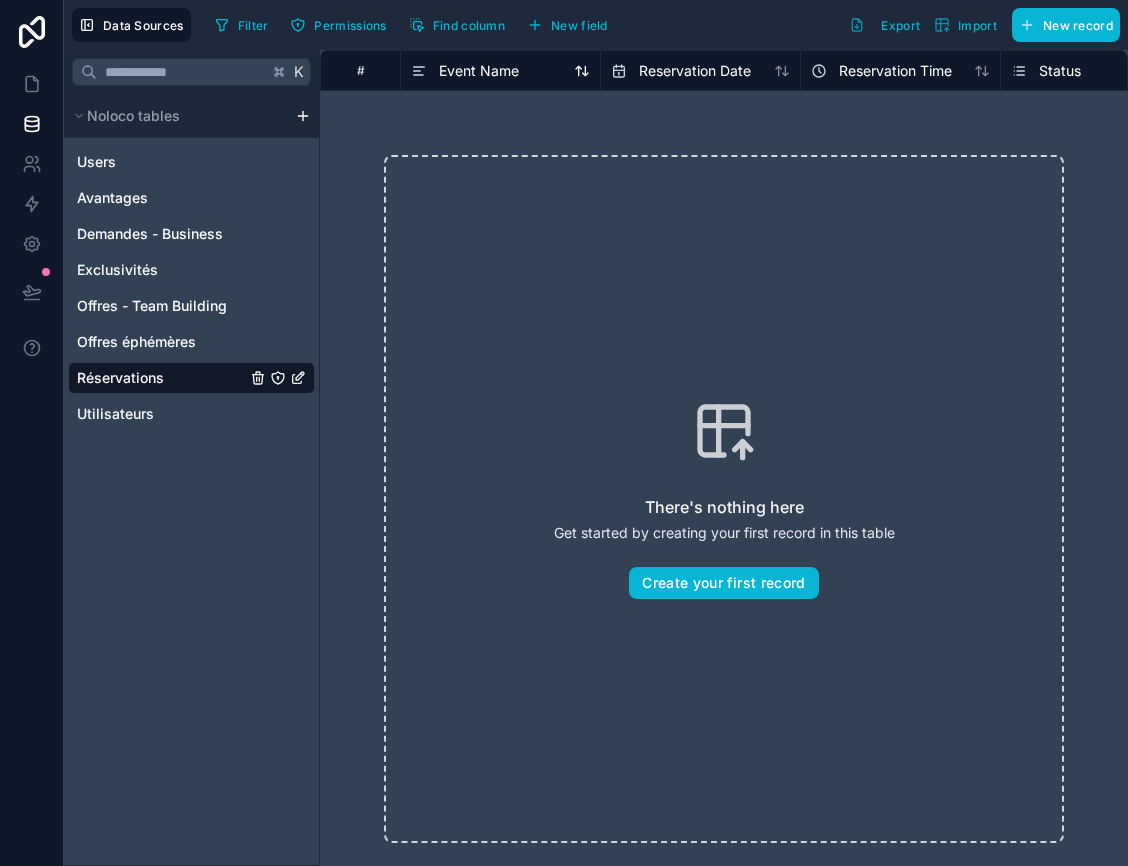 click on "Event Name" at bounding box center [479, 71] 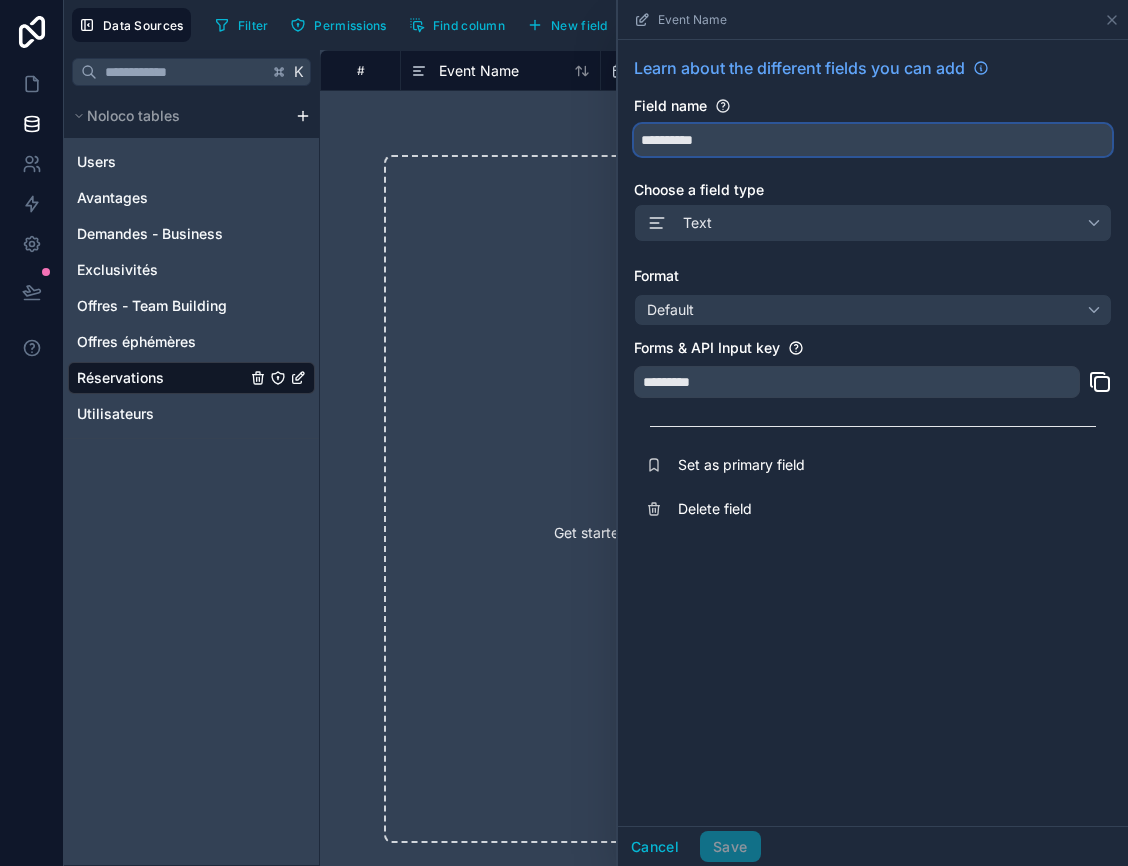 drag, startPoint x: 645, startPoint y: 136, endPoint x: 739, endPoint y: 142, distance: 94.19129 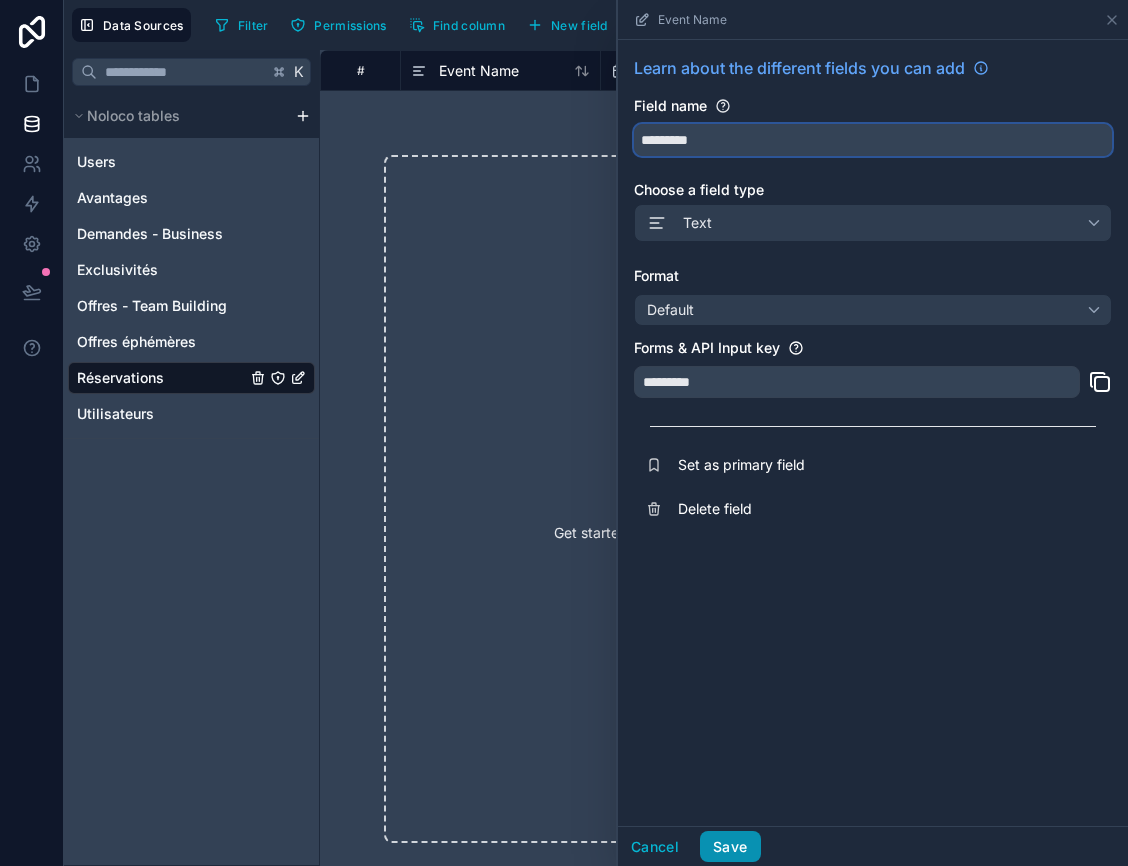 type on "*********" 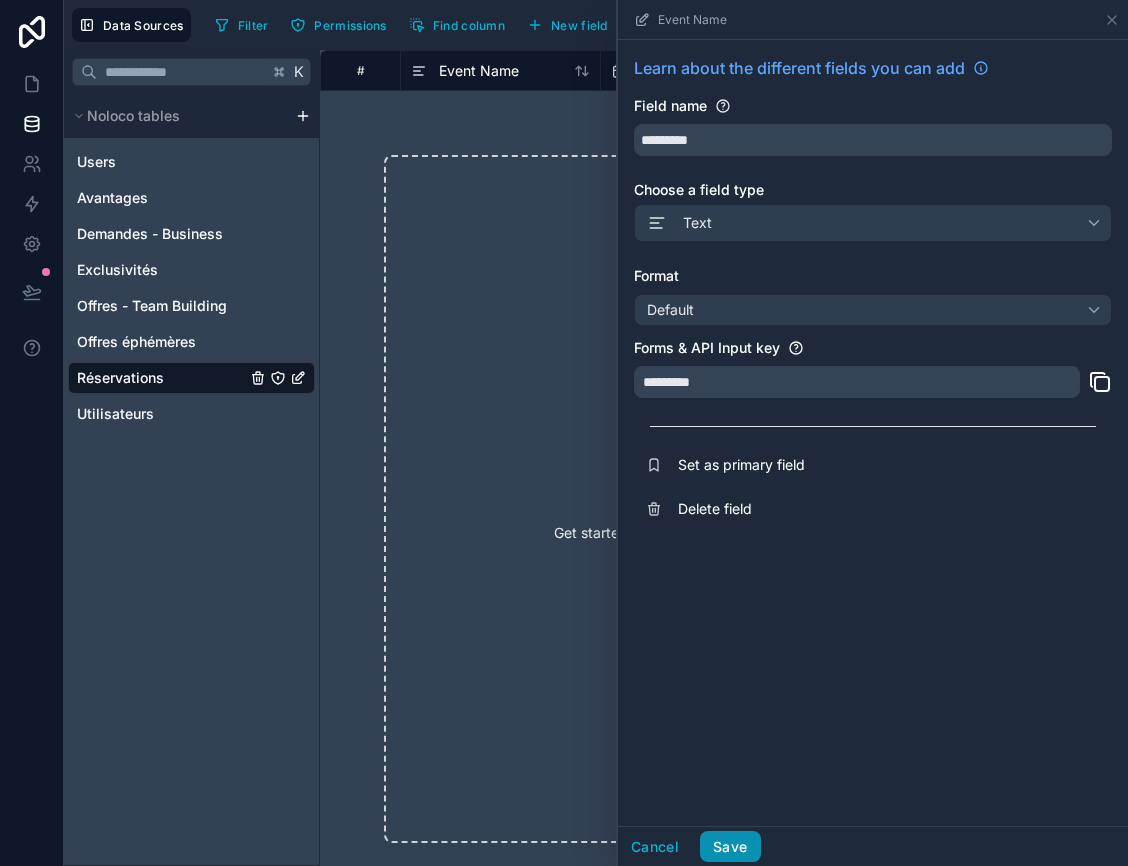click on "Save" at bounding box center (730, 847) 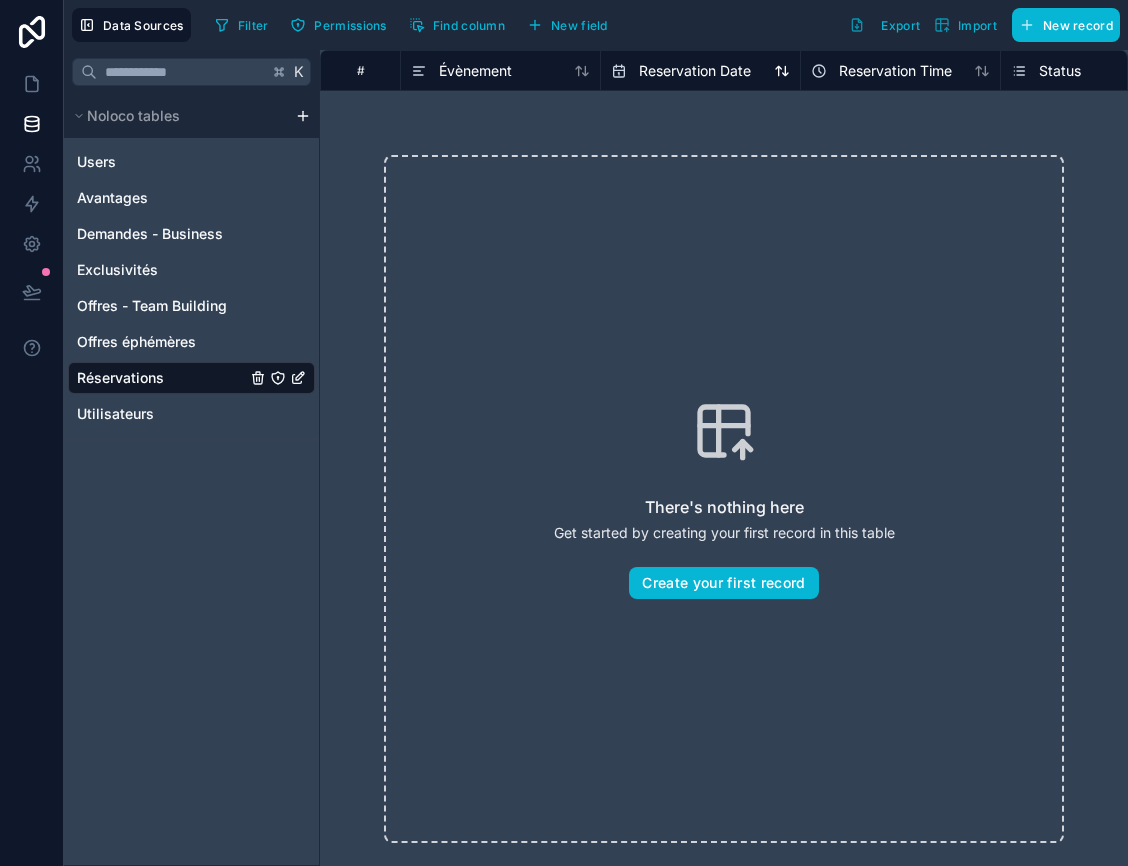 click on "Reservation Date" at bounding box center [695, 71] 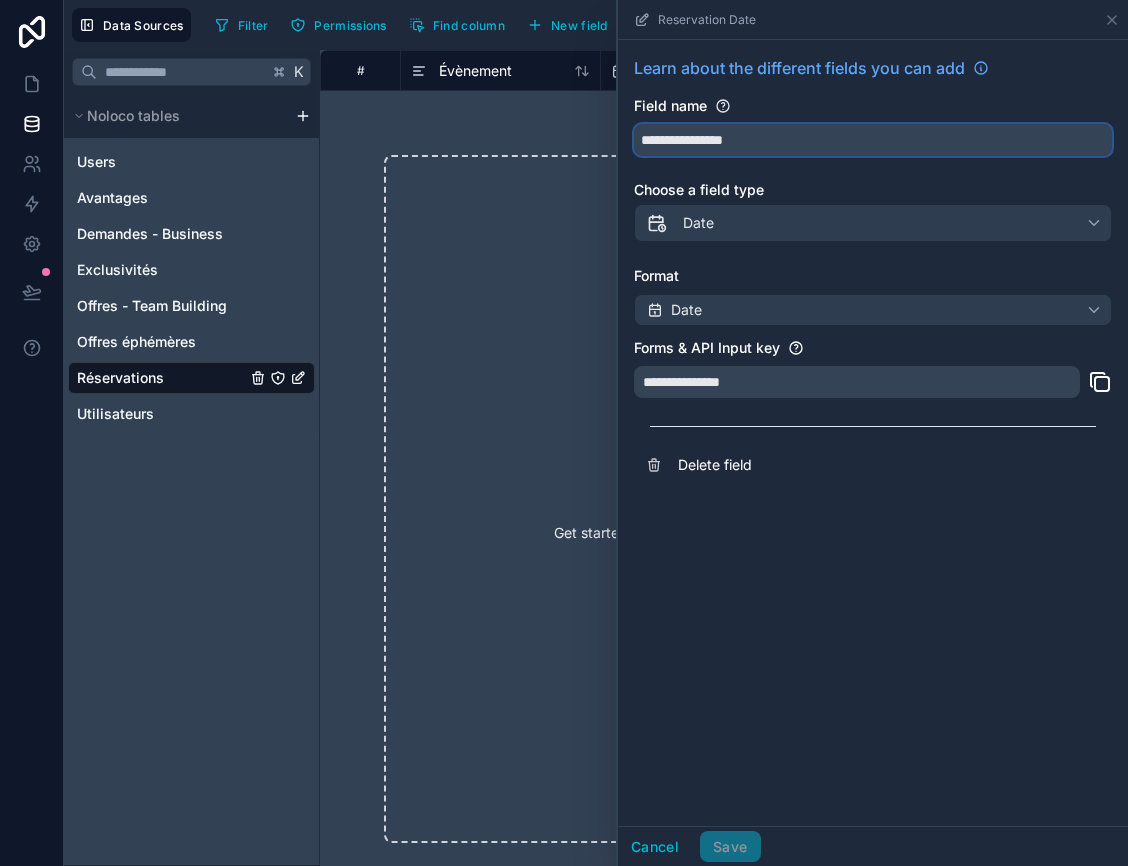 drag, startPoint x: 722, startPoint y: 140, endPoint x: 612, endPoint y: 139, distance: 110.00455 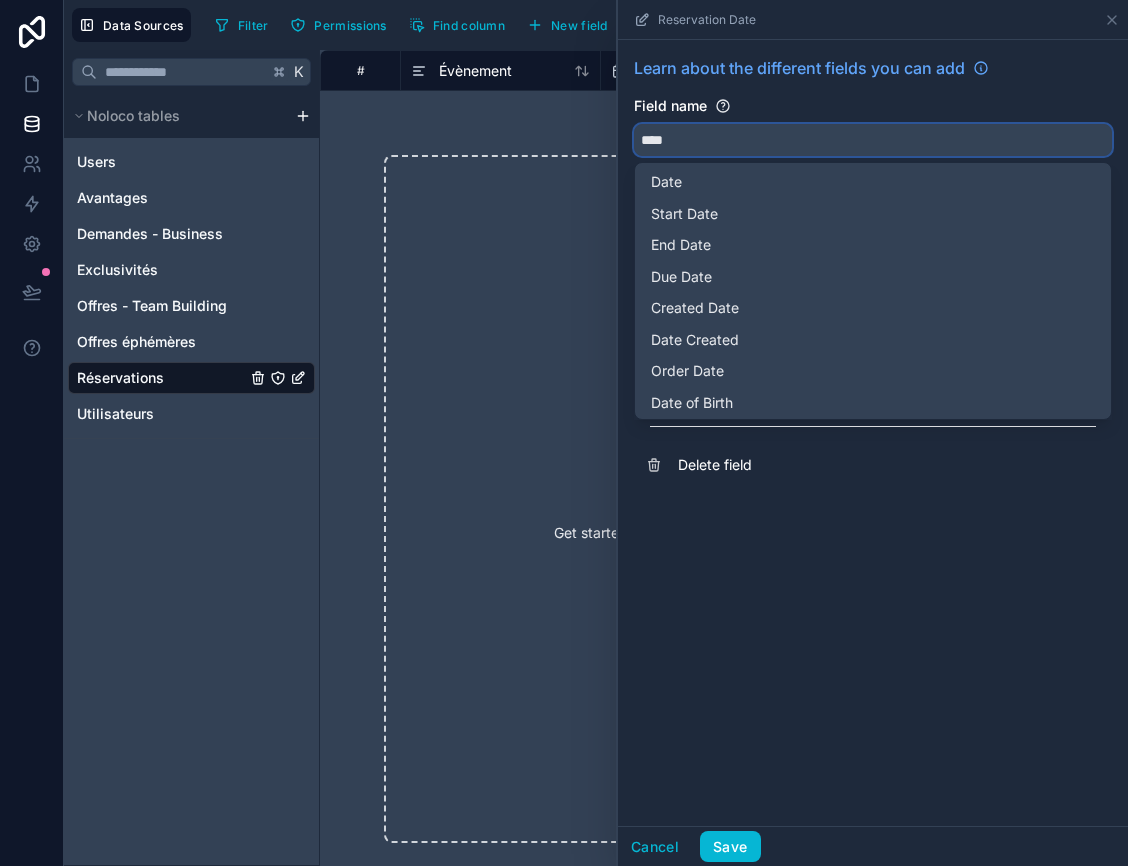 type on "****" 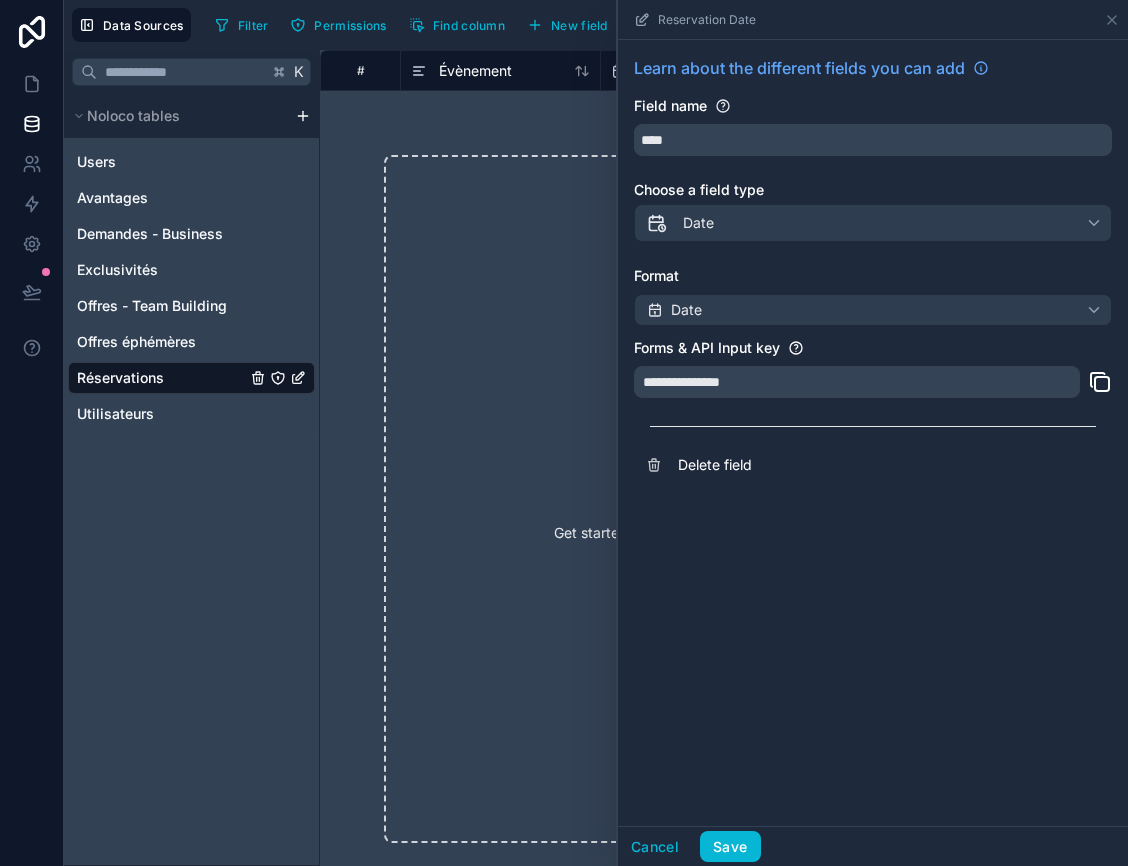 click on "**********" at bounding box center (873, 433) 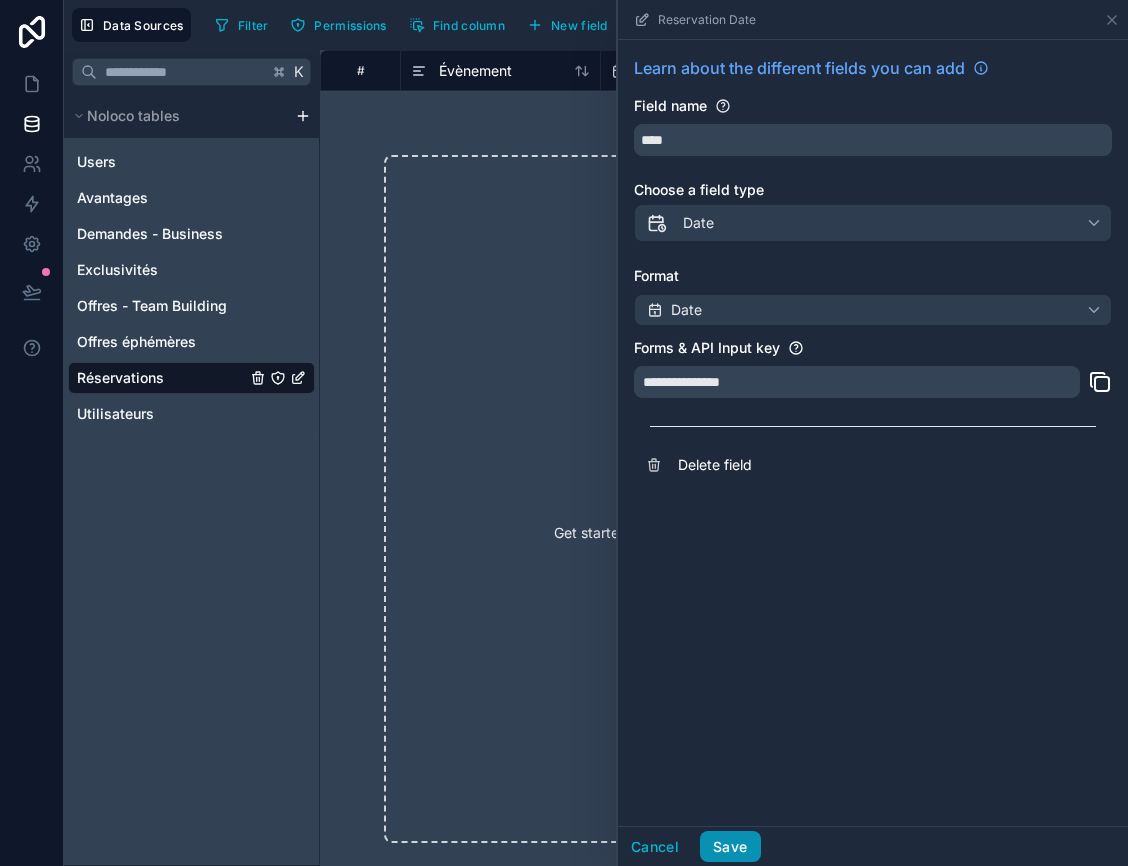 click on "Save" at bounding box center [730, 847] 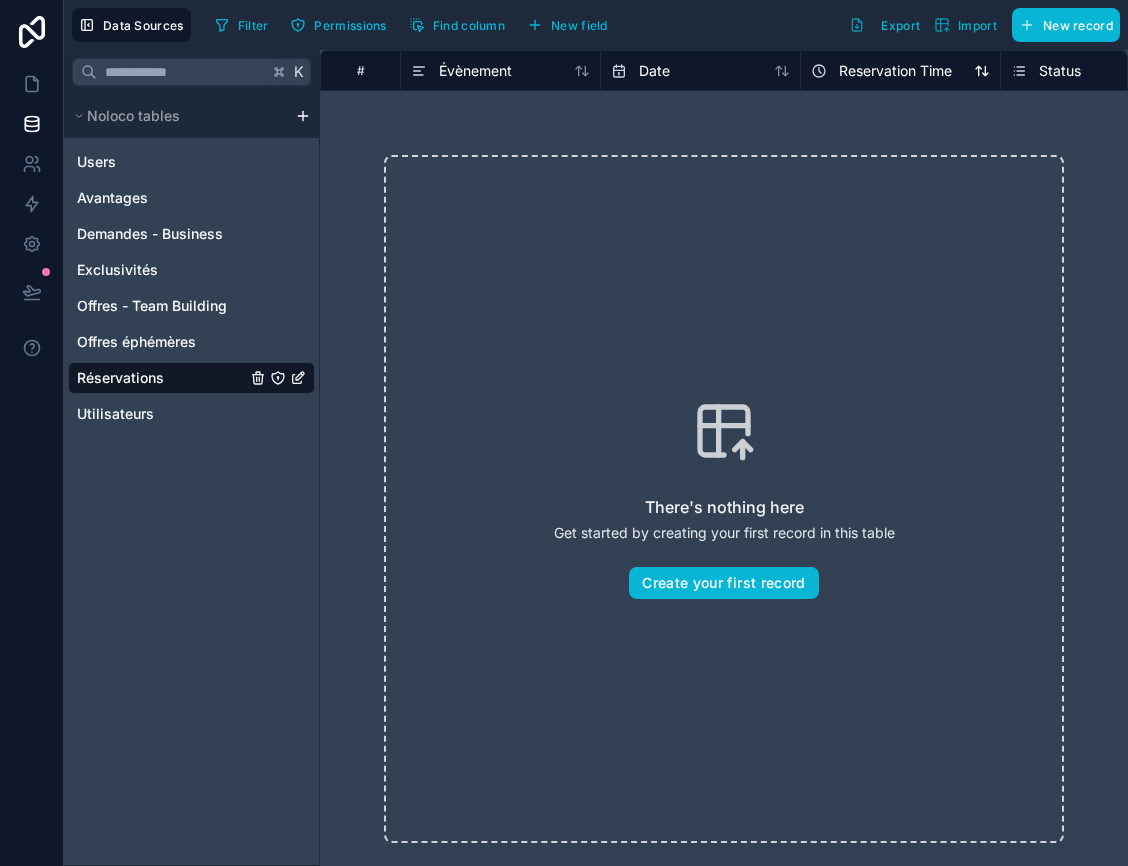 click on "Reservation Time" at bounding box center [895, 71] 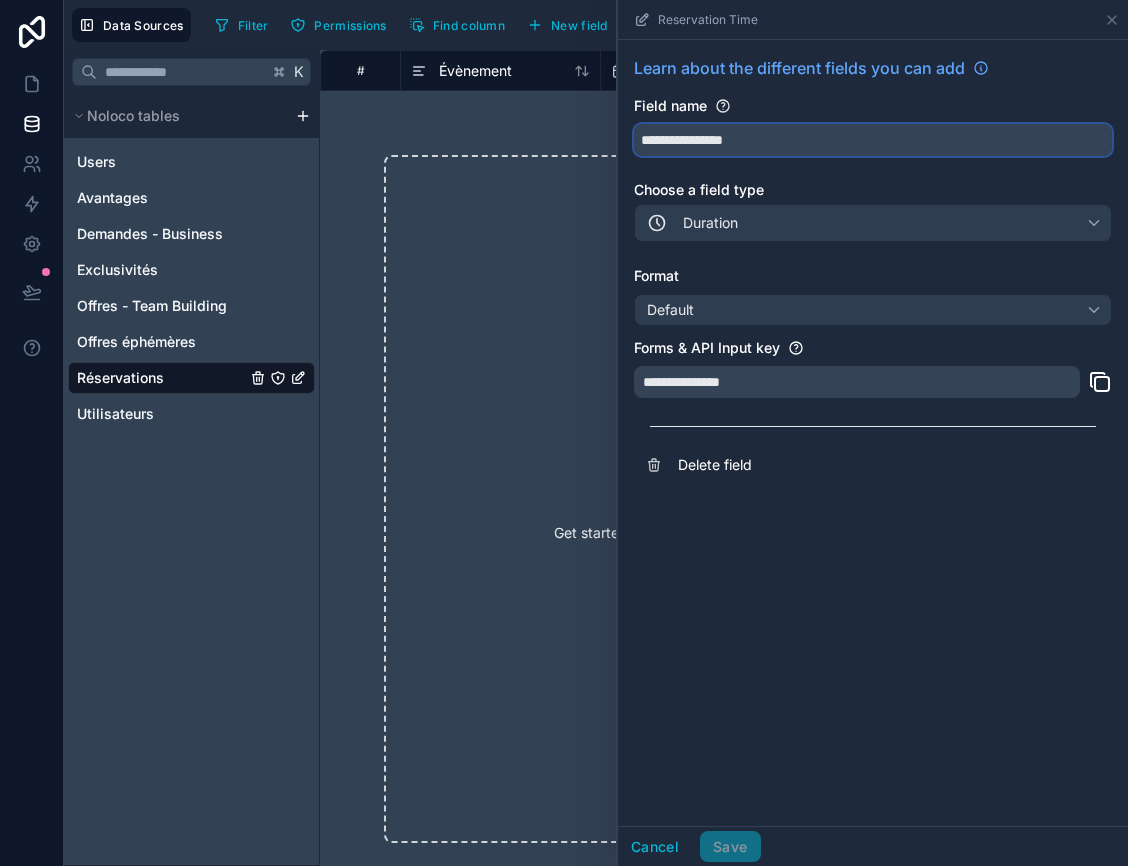 drag, startPoint x: 765, startPoint y: 141, endPoint x: 601, endPoint y: 134, distance: 164.14932 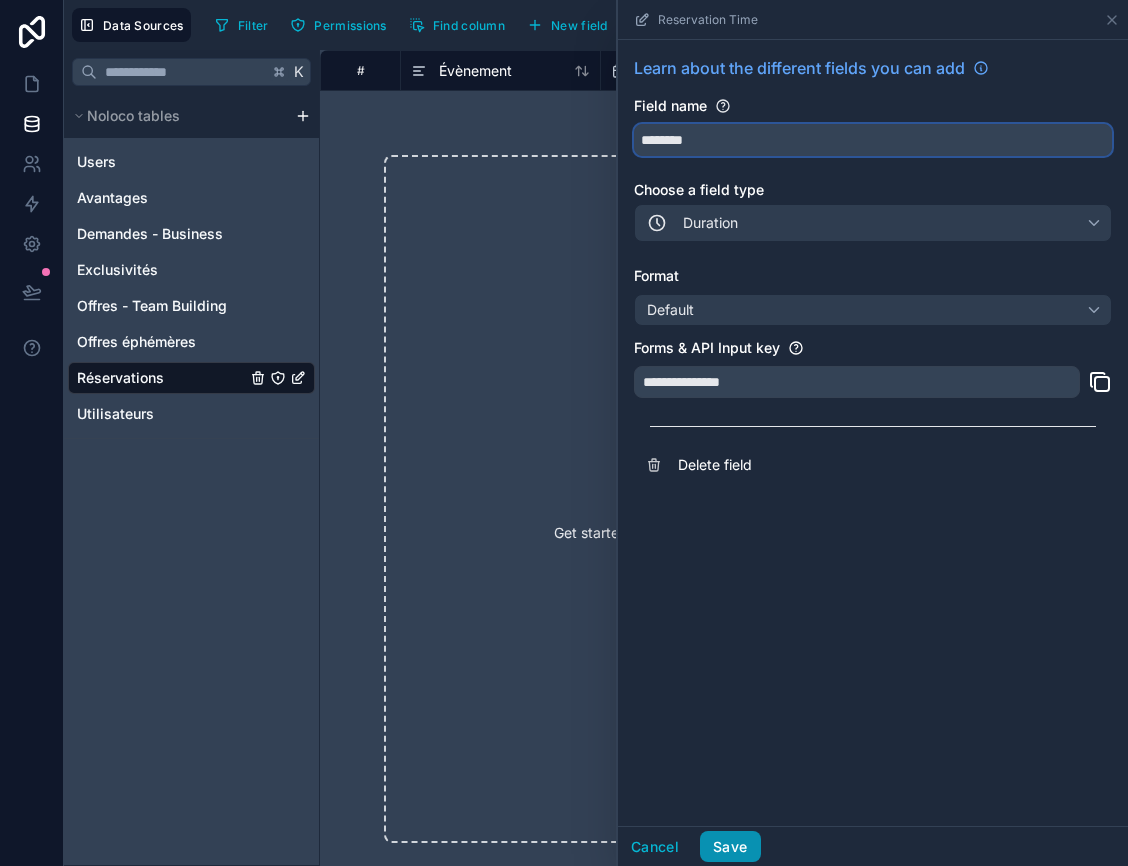 type on "********" 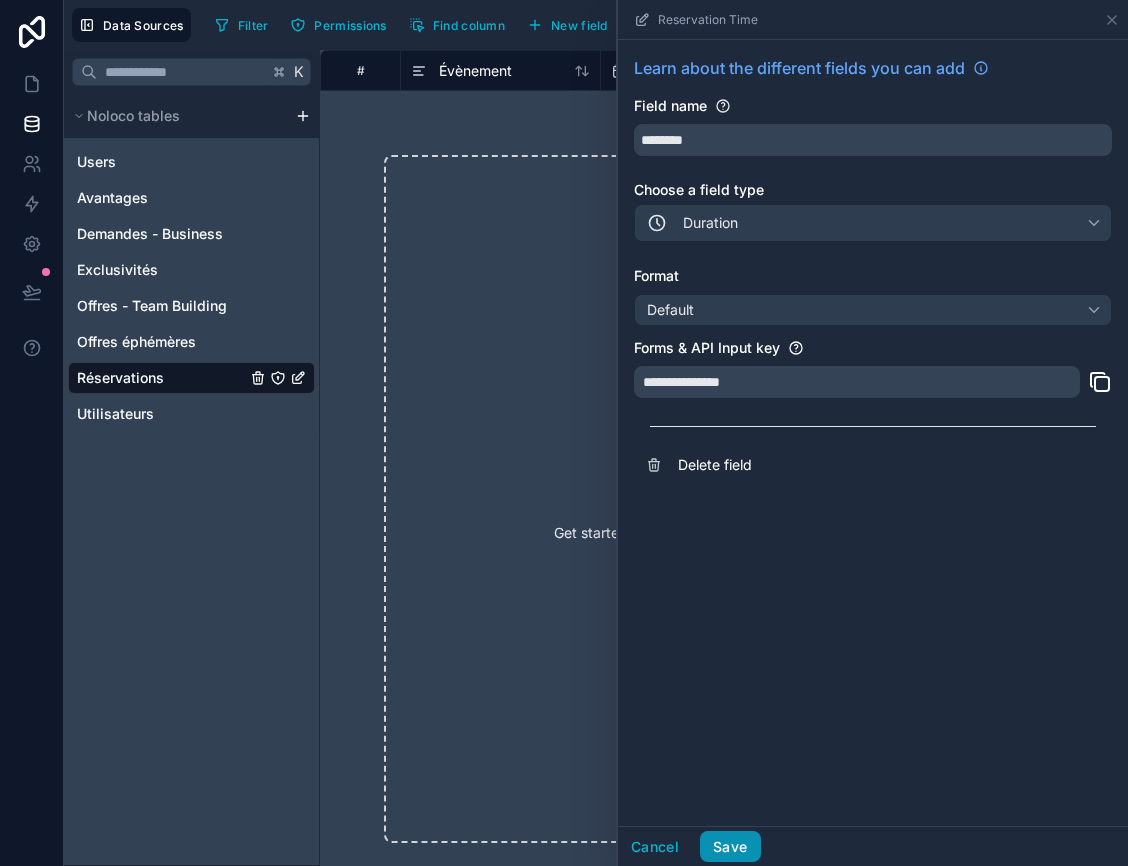 click on "Save" at bounding box center (730, 847) 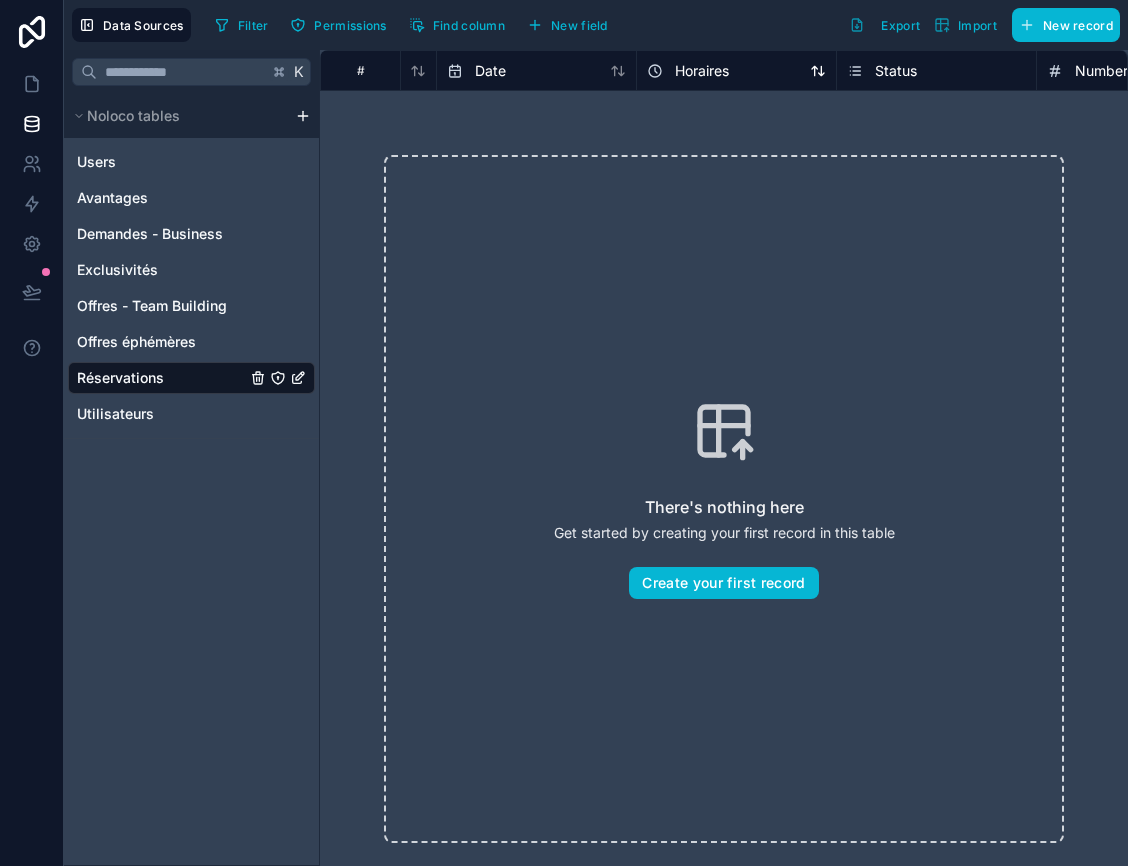scroll, scrollTop: 0, scrollLeft: 185, axis: horizontal 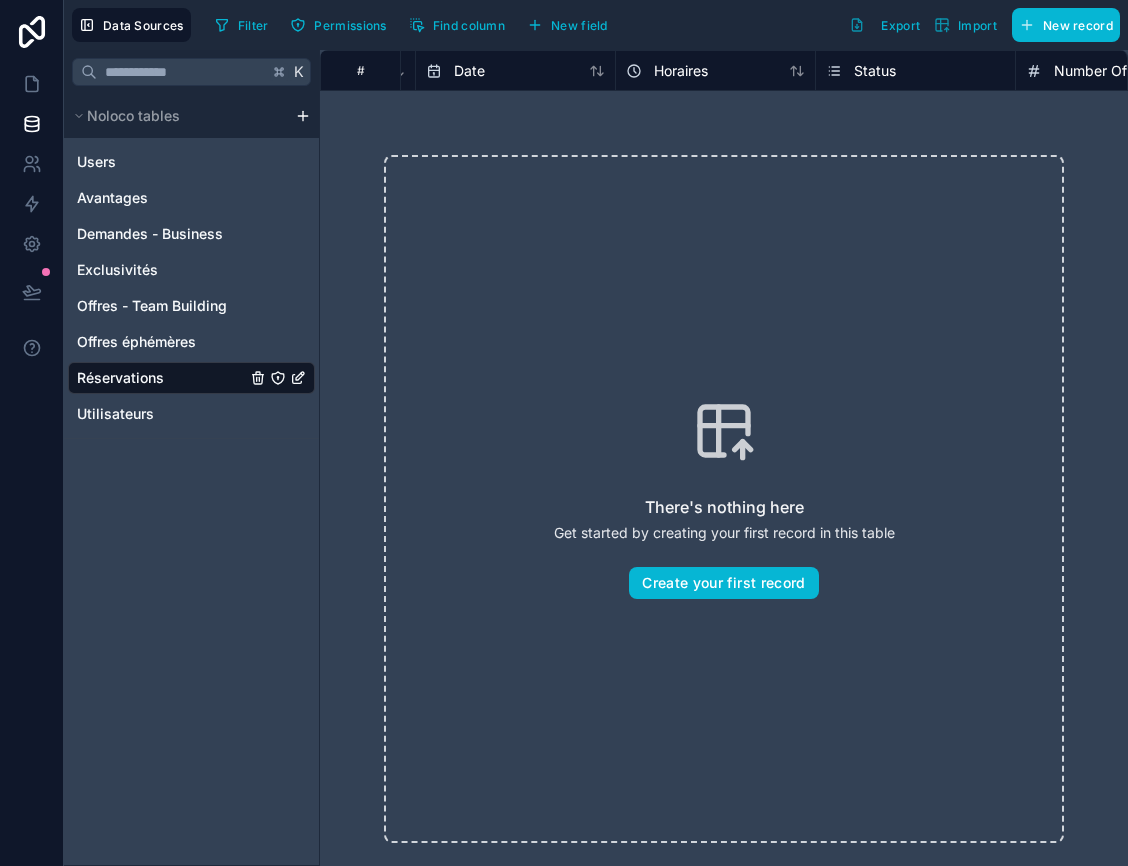 click on "Status" at bounding box center (875, 71) 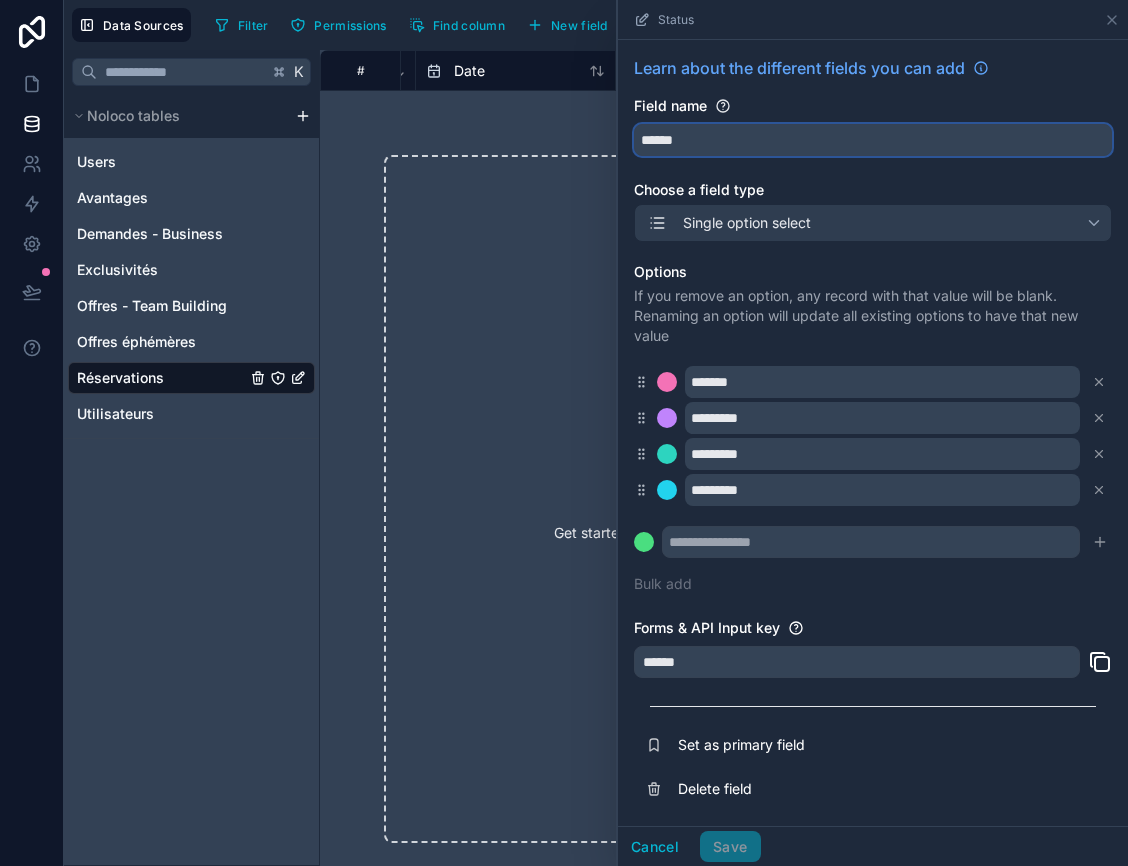 click on "******" at bounding box center (873, 140) 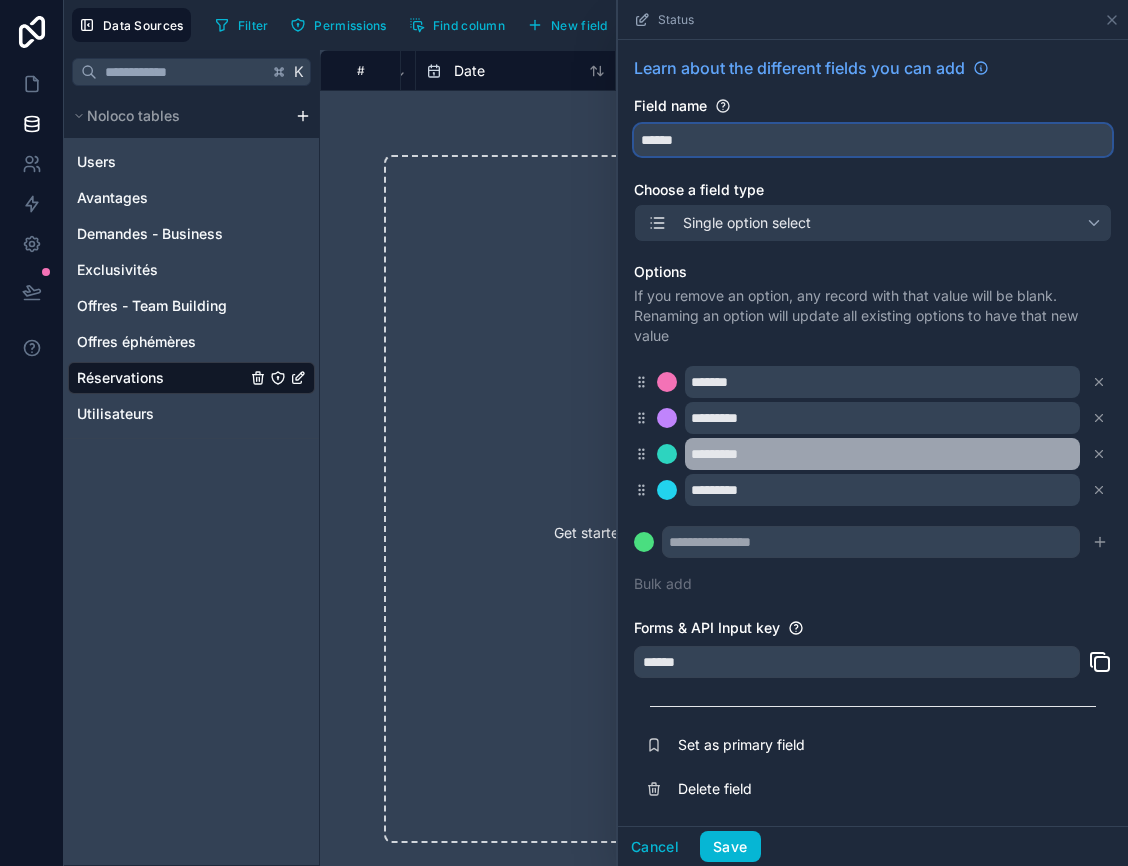 type on "******" 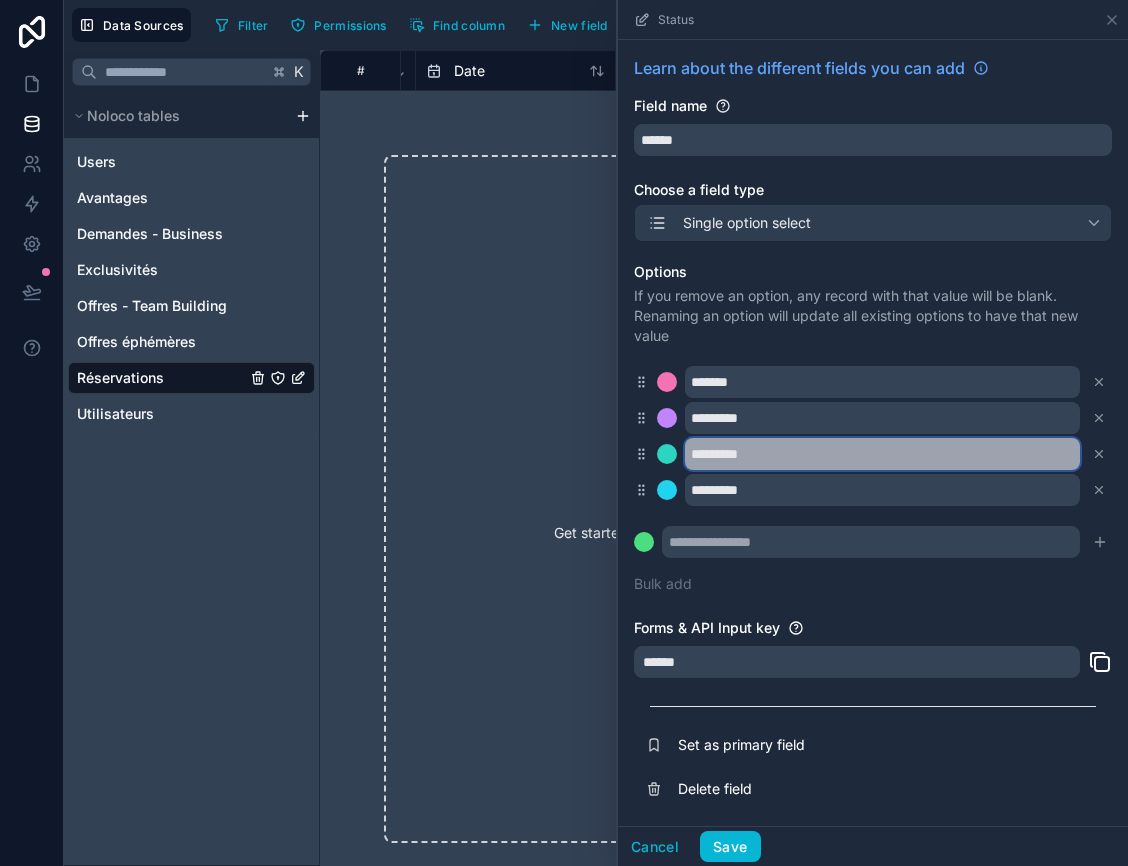 click on "*********" at bounding box center [882, 454] 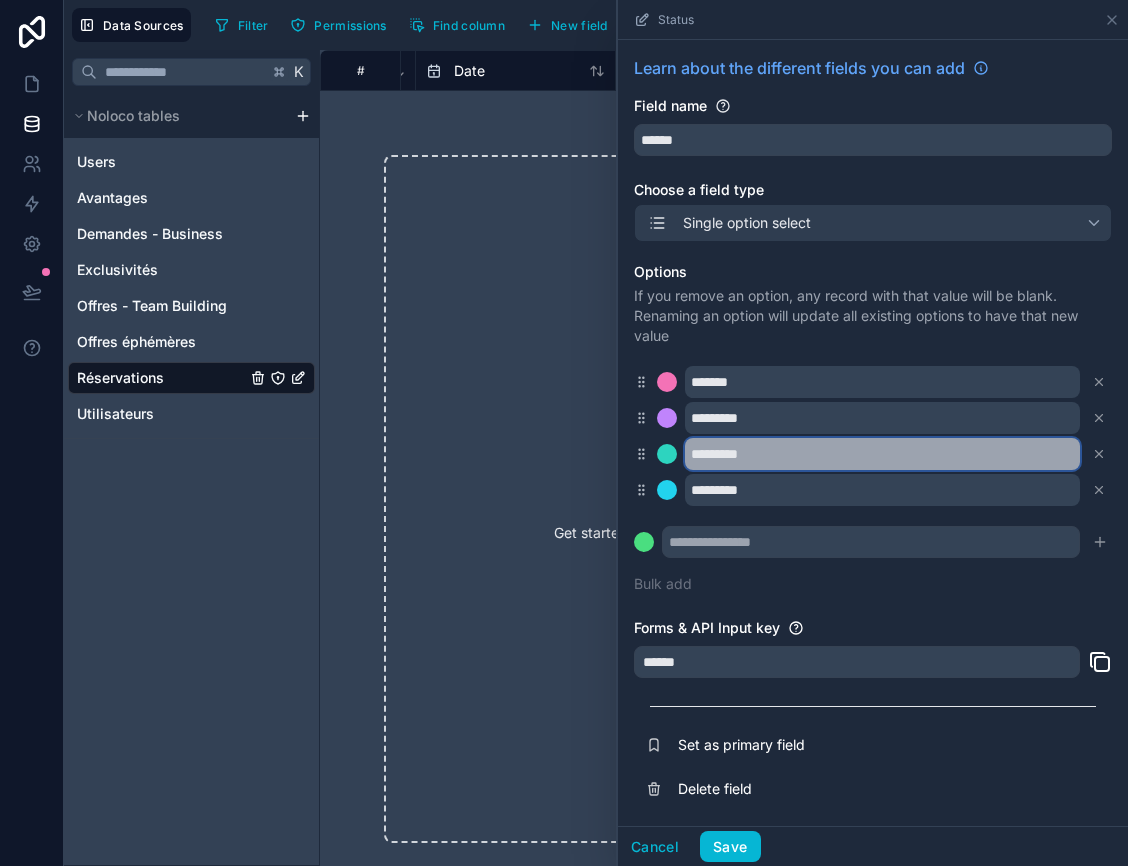 click on "*********" at bounding box center [882, 454] 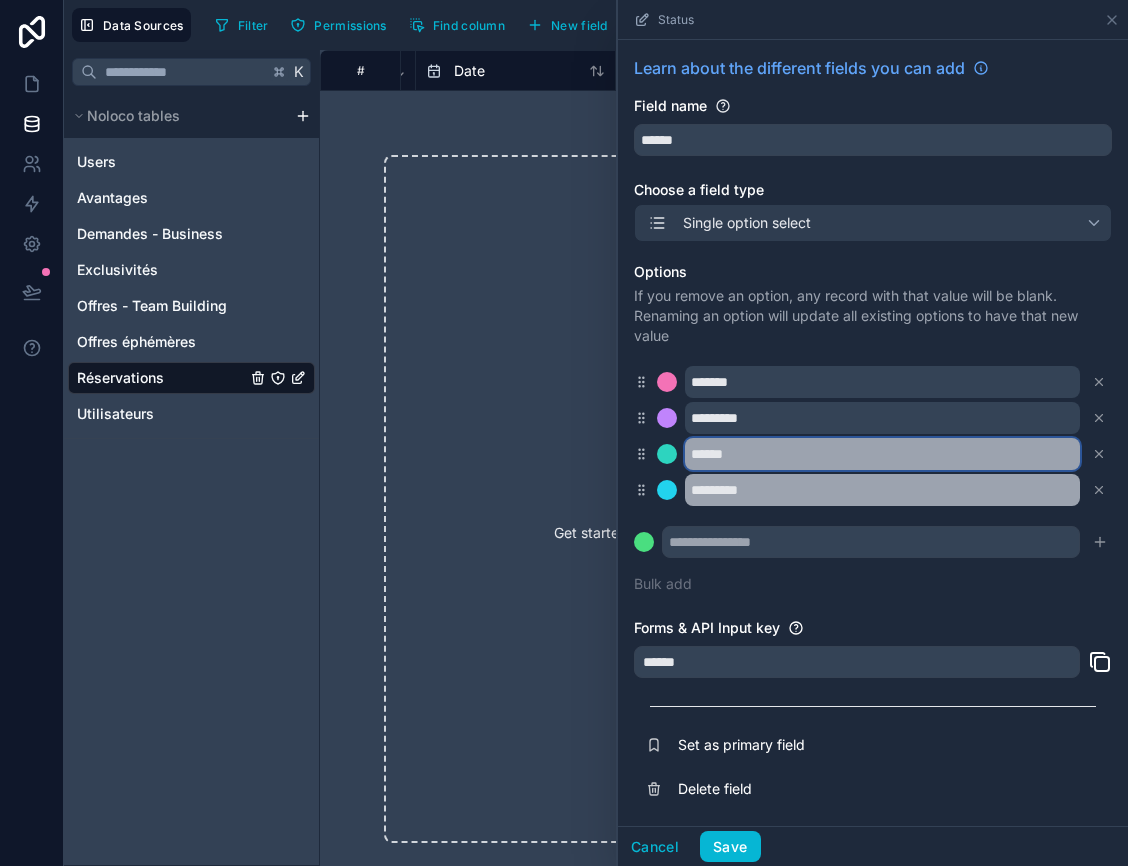 type on "******" 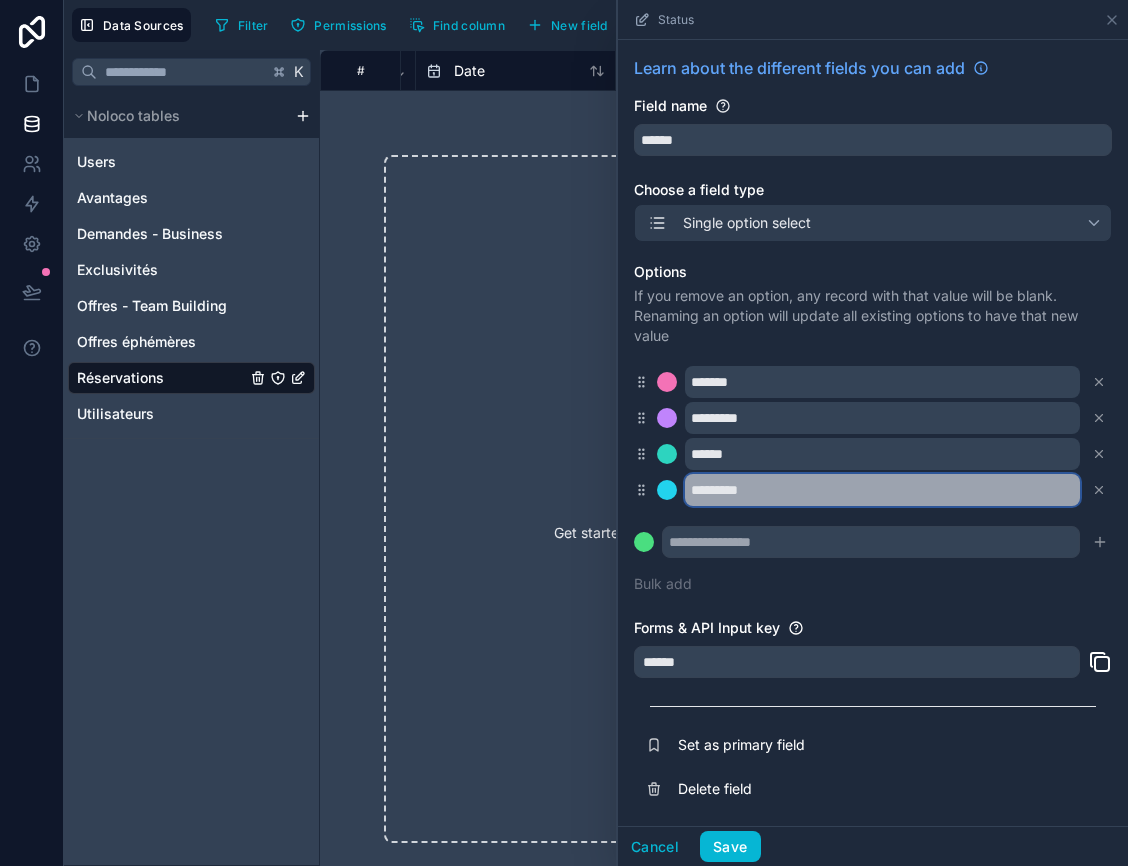 click on "*********" at bounding box center [882, 490] 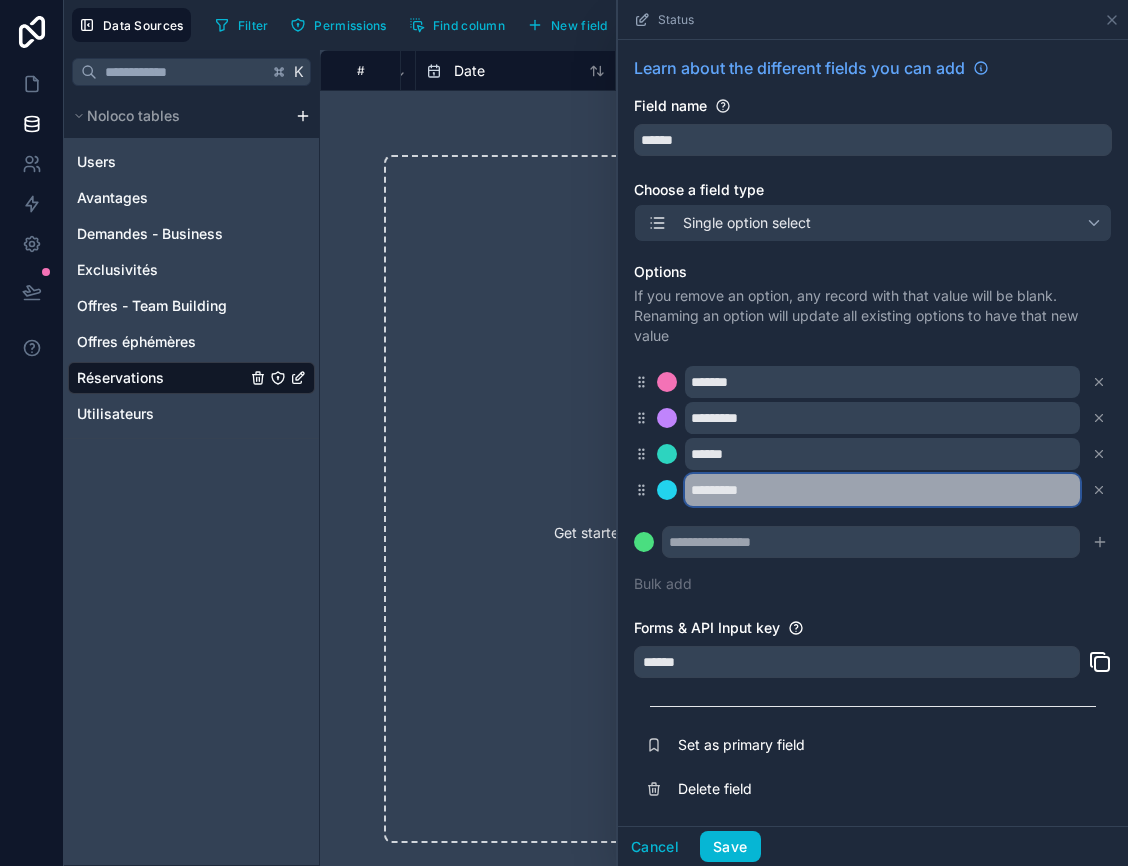 click on "*********" at bounding box center (882, 490) 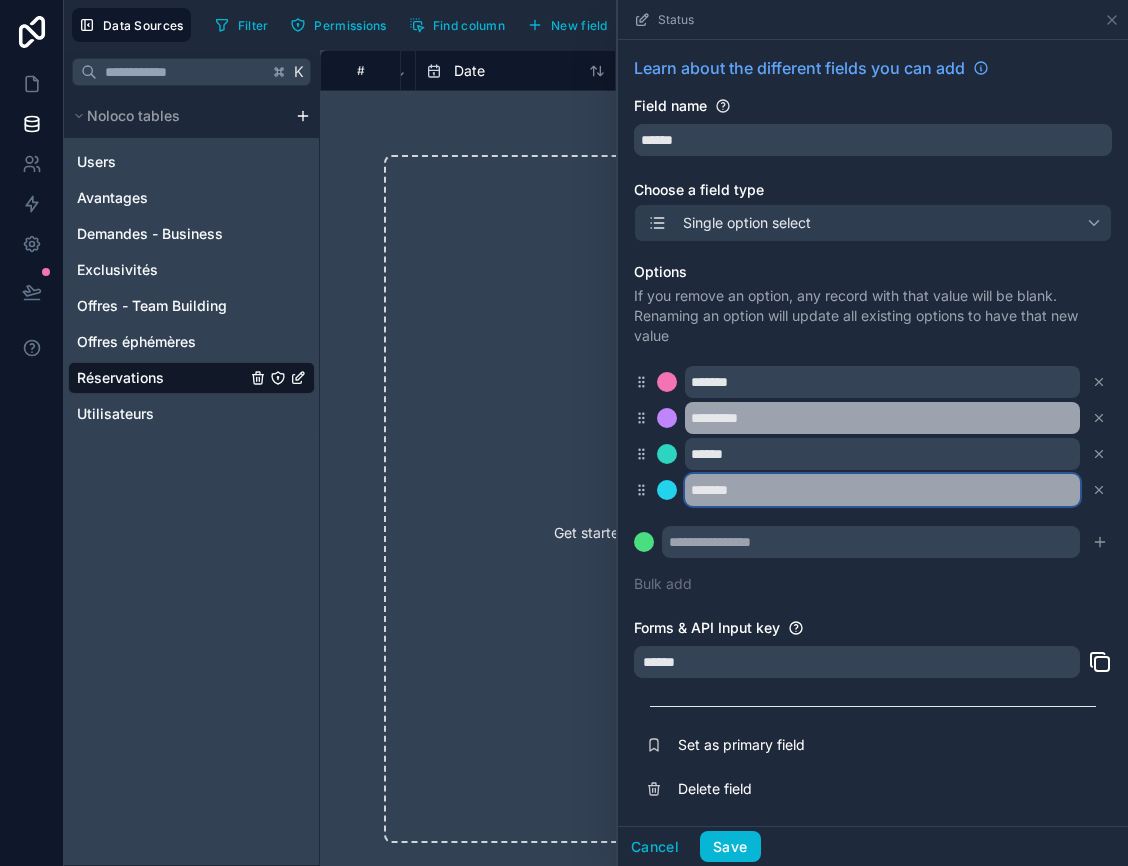 type on "*******" 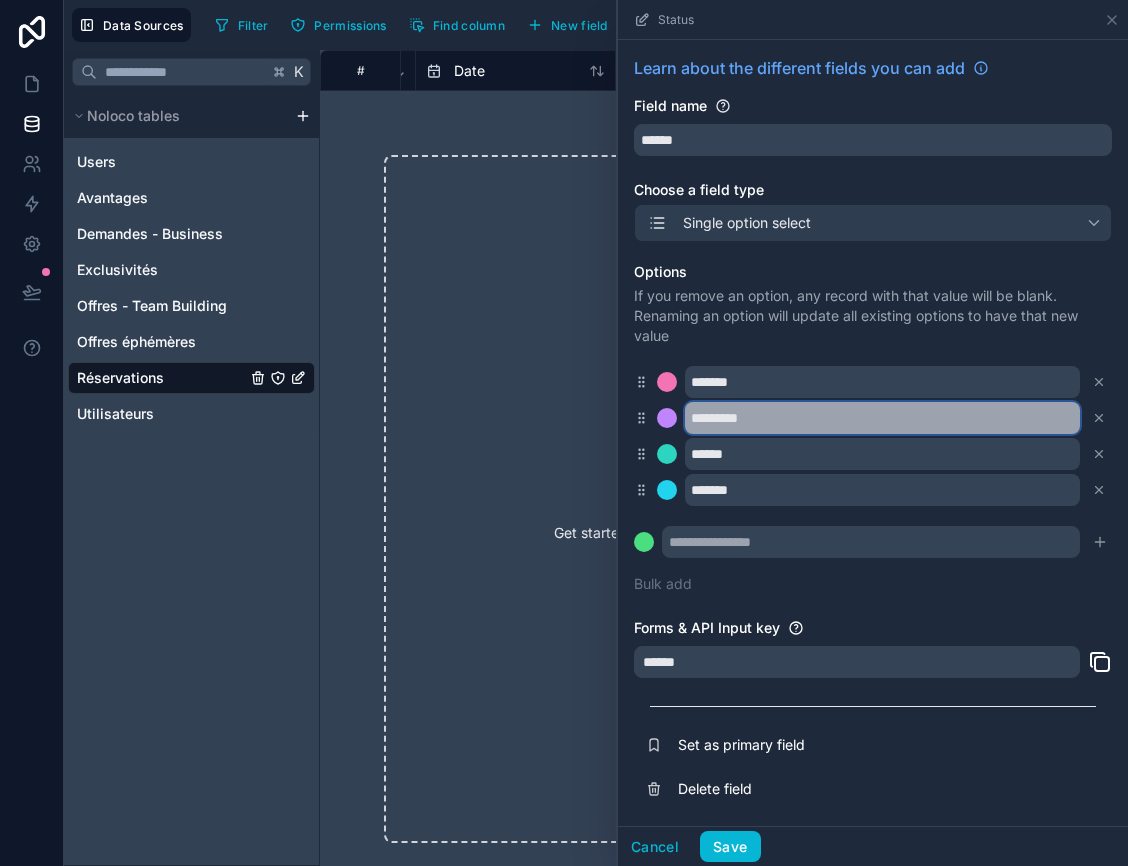 click on "*********" at bounding box center (882, 418) 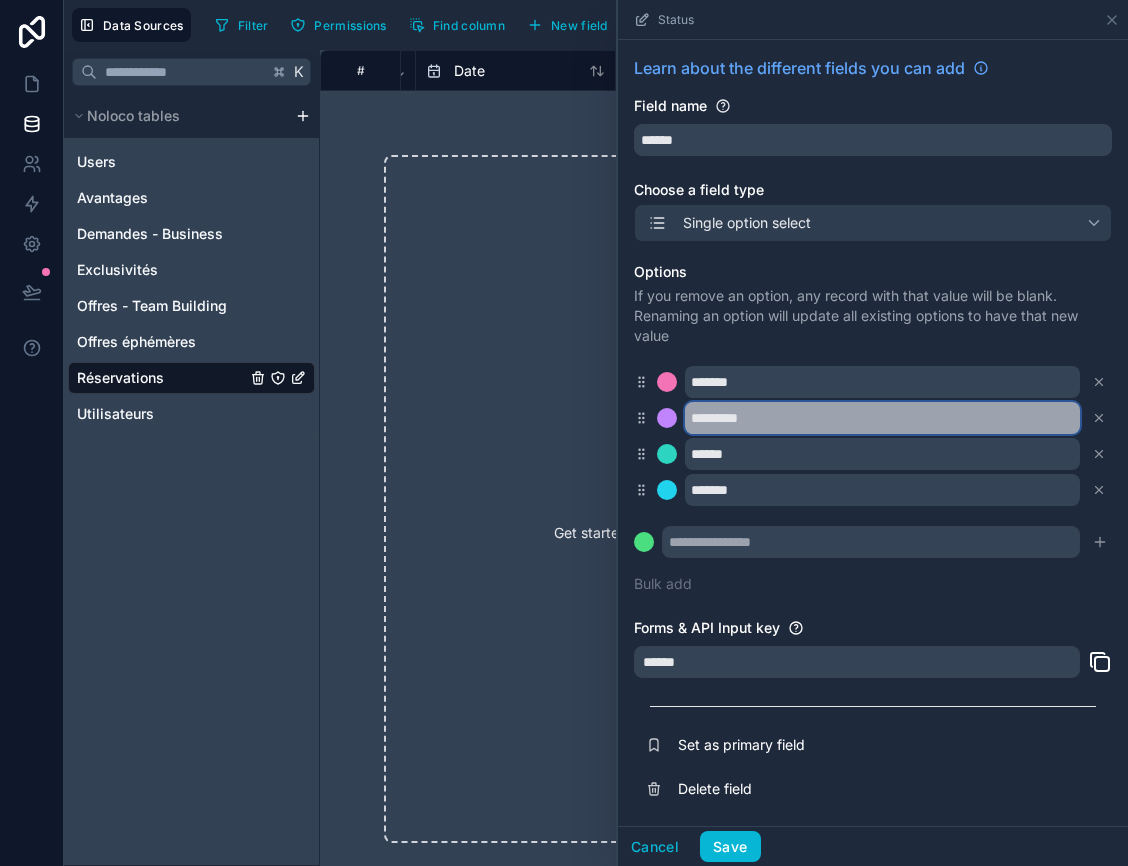 click on "*********" at bounding box center (882, 418) 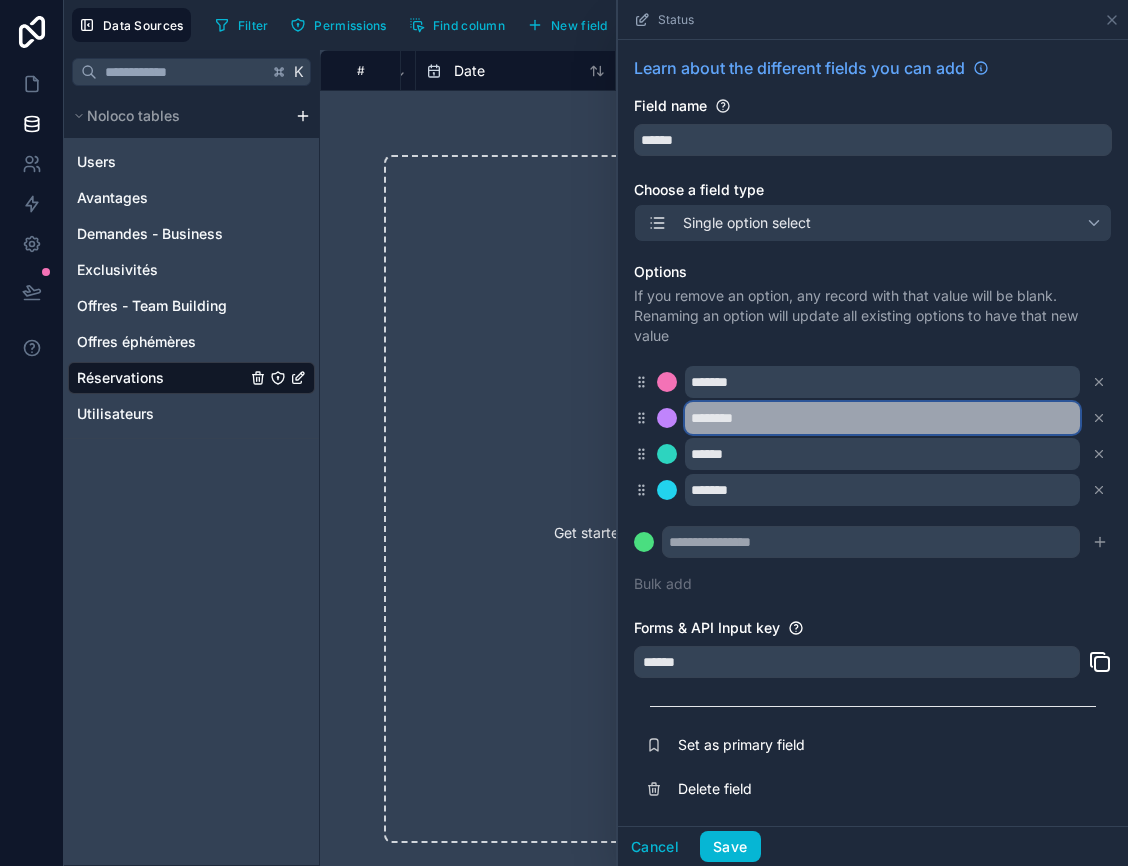 type on "********" 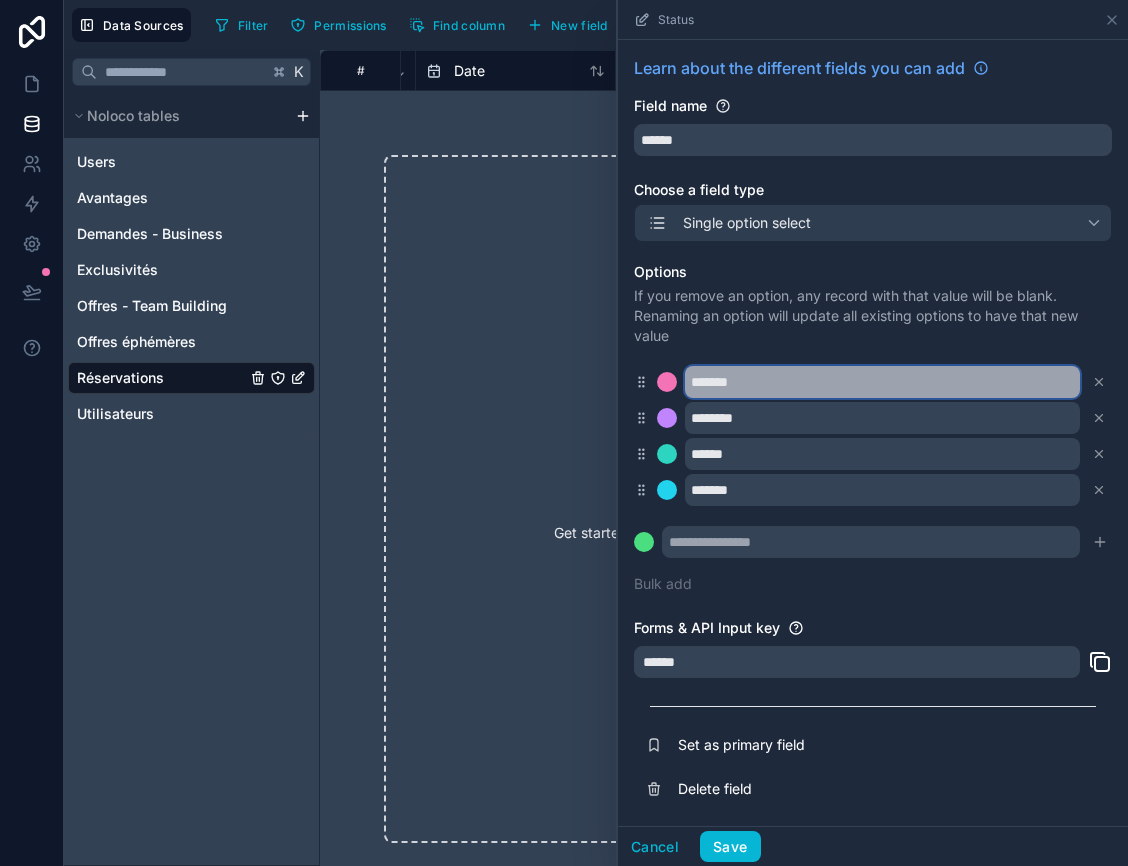 click on "*******" at bounding box center [882, 382] 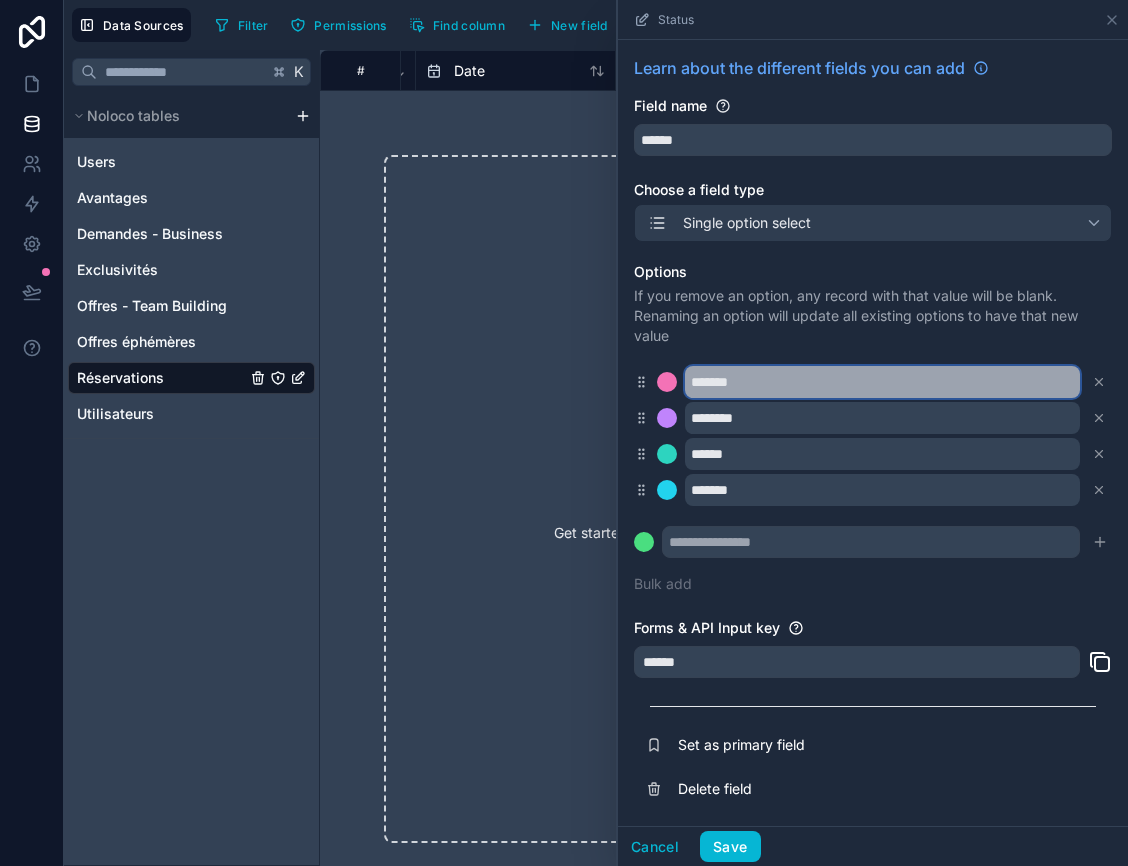 click on "*******" at bounding box center (882, 382) 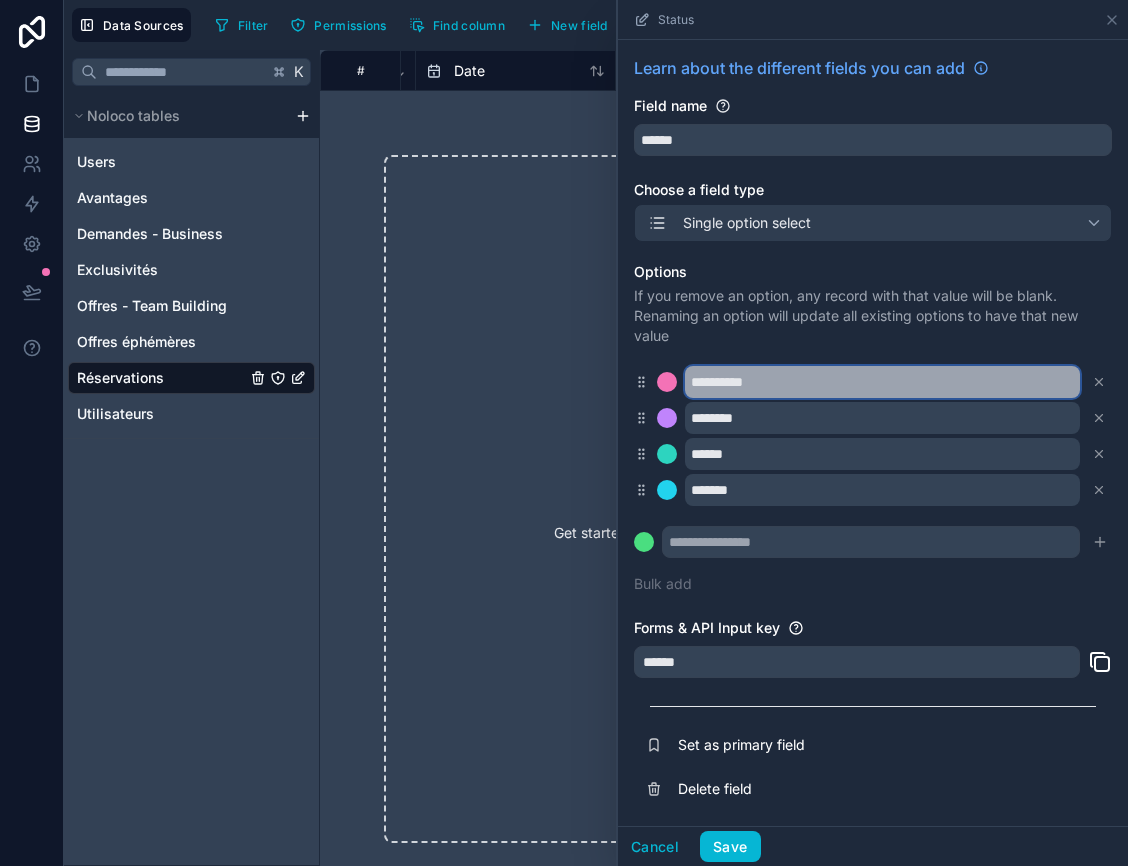 type on "**********" 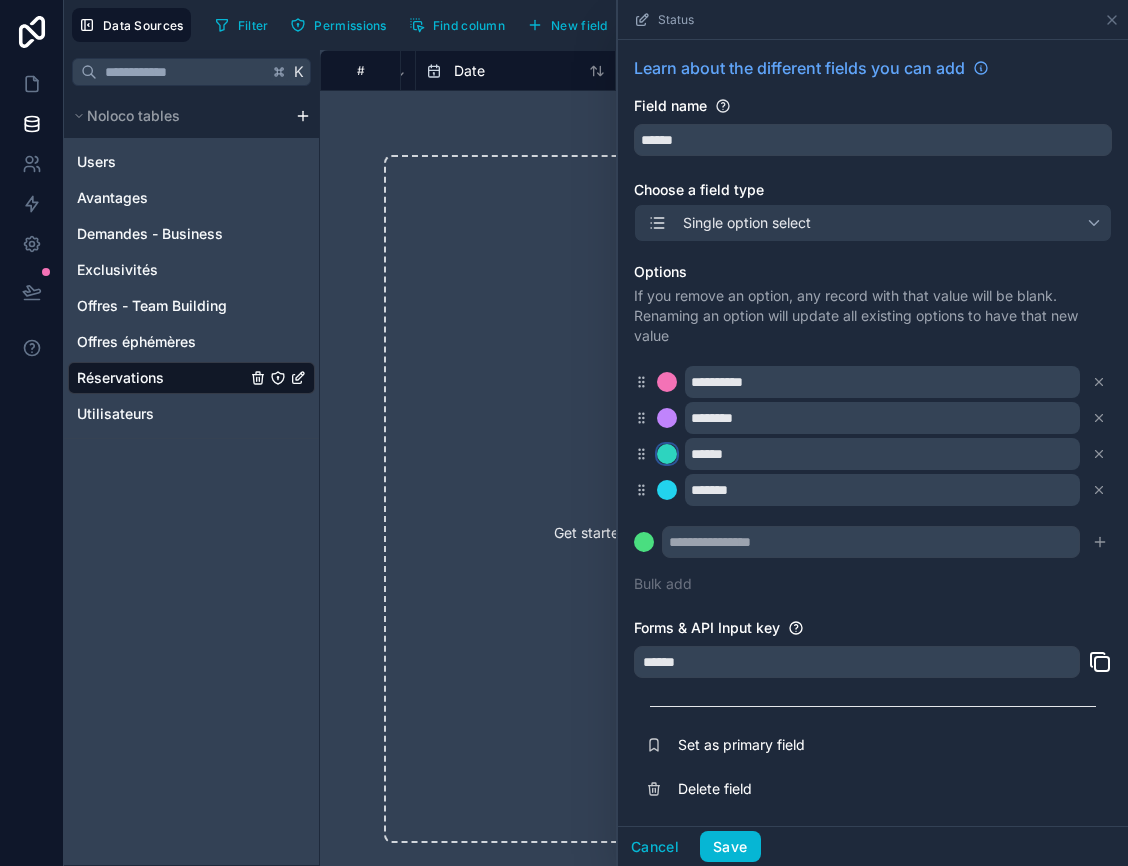 click at bounding box center [667, 454] 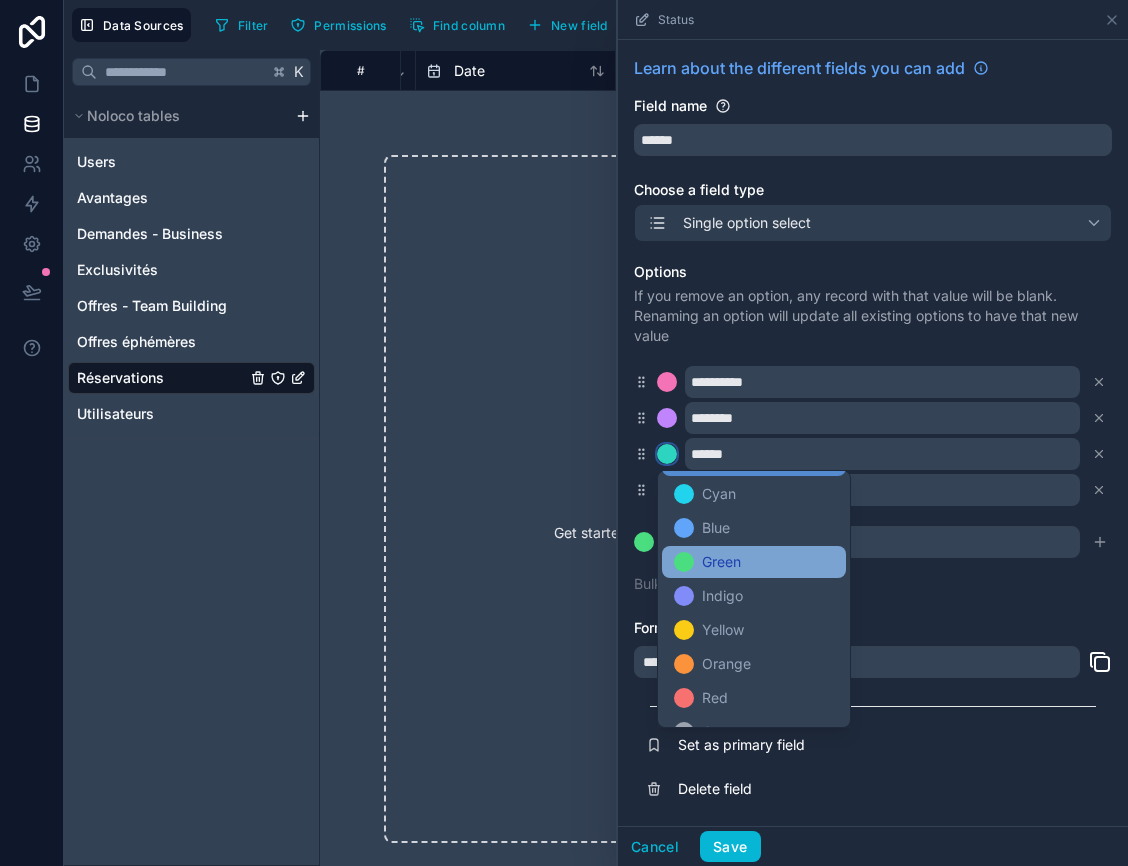 scroll, scrollTop: 124, scrollLeft: 0, axis: vertical 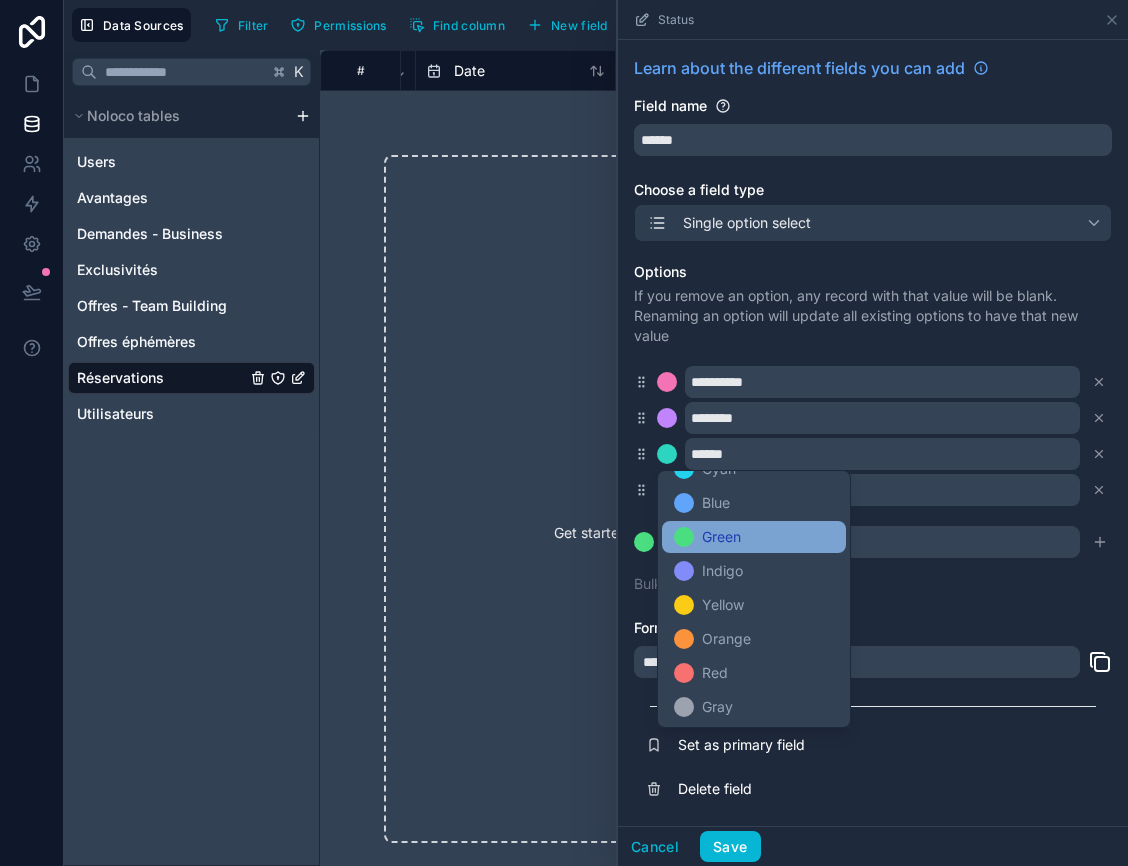 click on "Red" at bounding box center [715, 673] 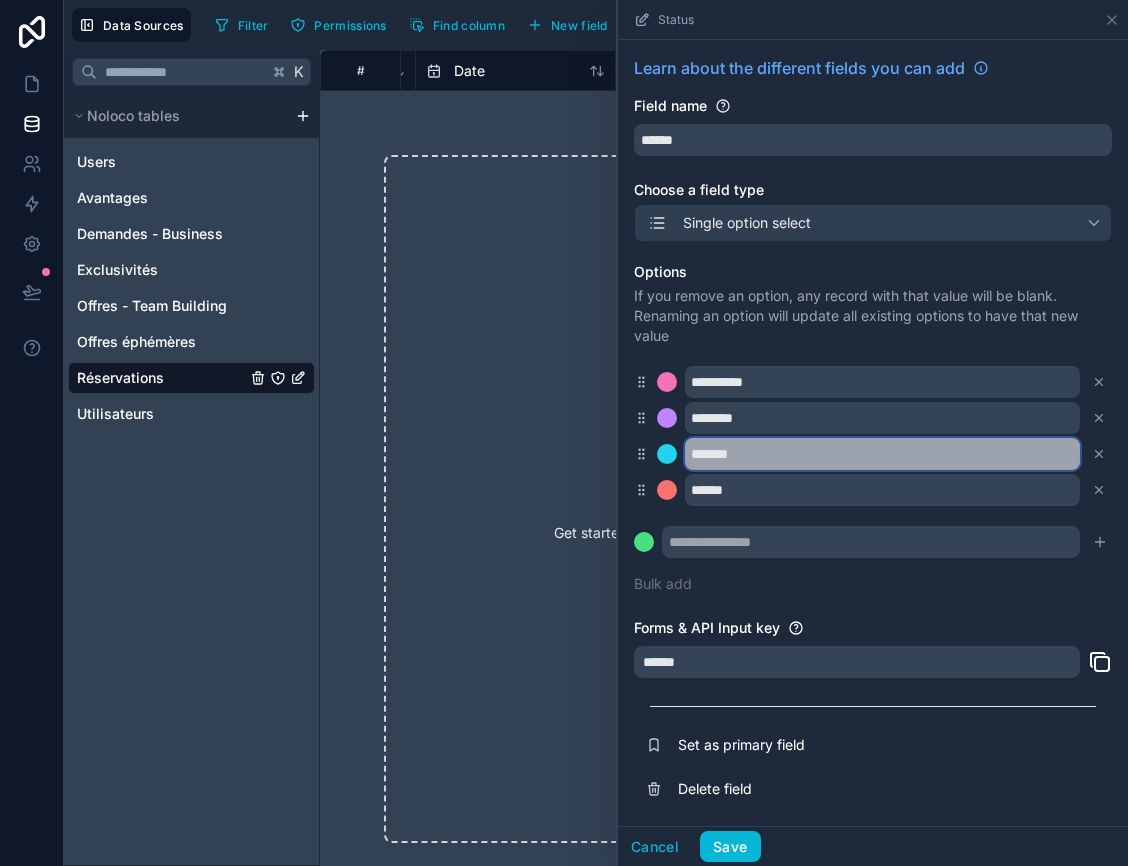 click on "*******" at bounding box center [882, 454] 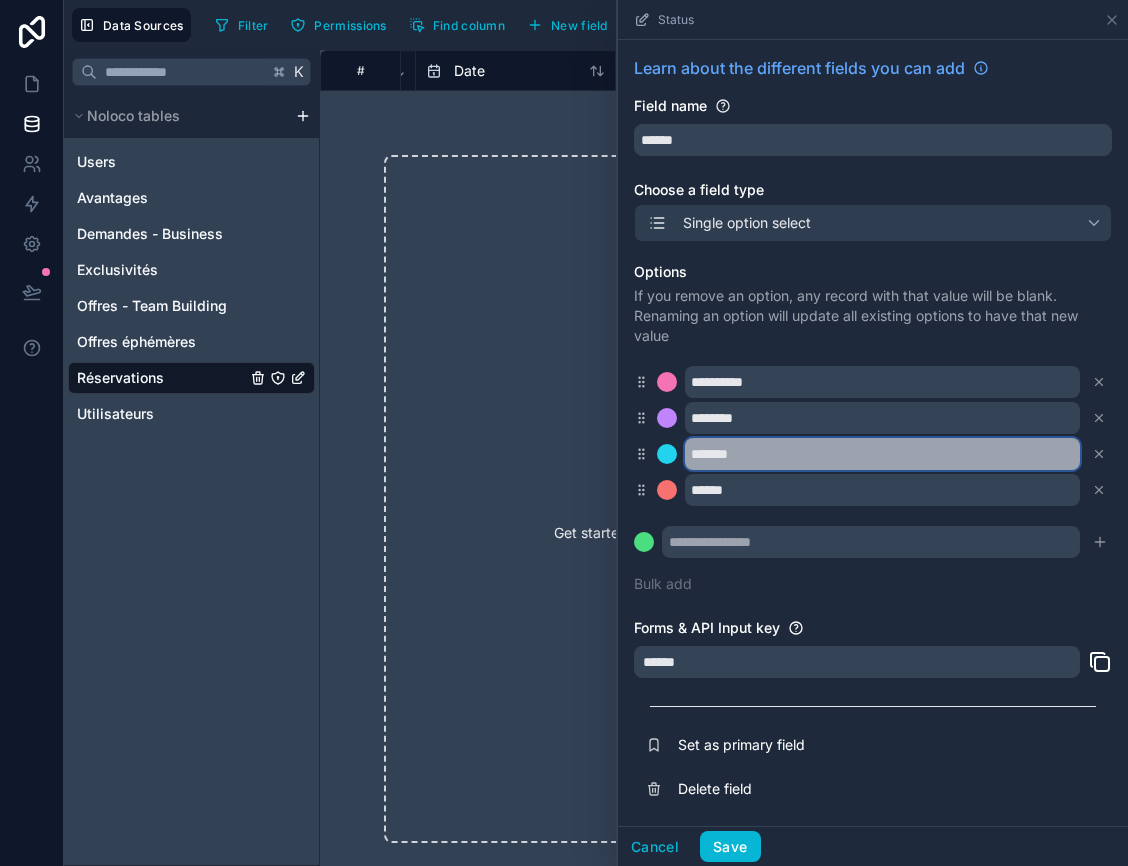 click on "*******" at bounding box center [882, 454] 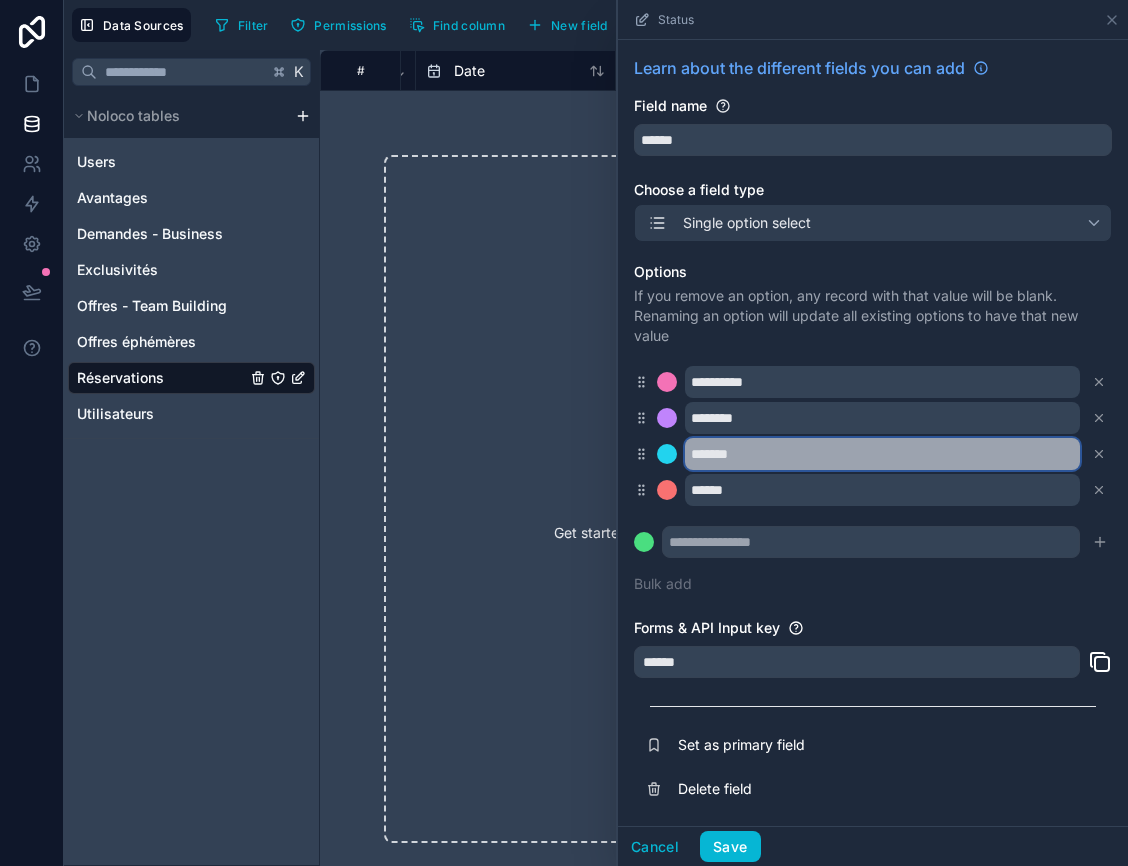 type on "*******" 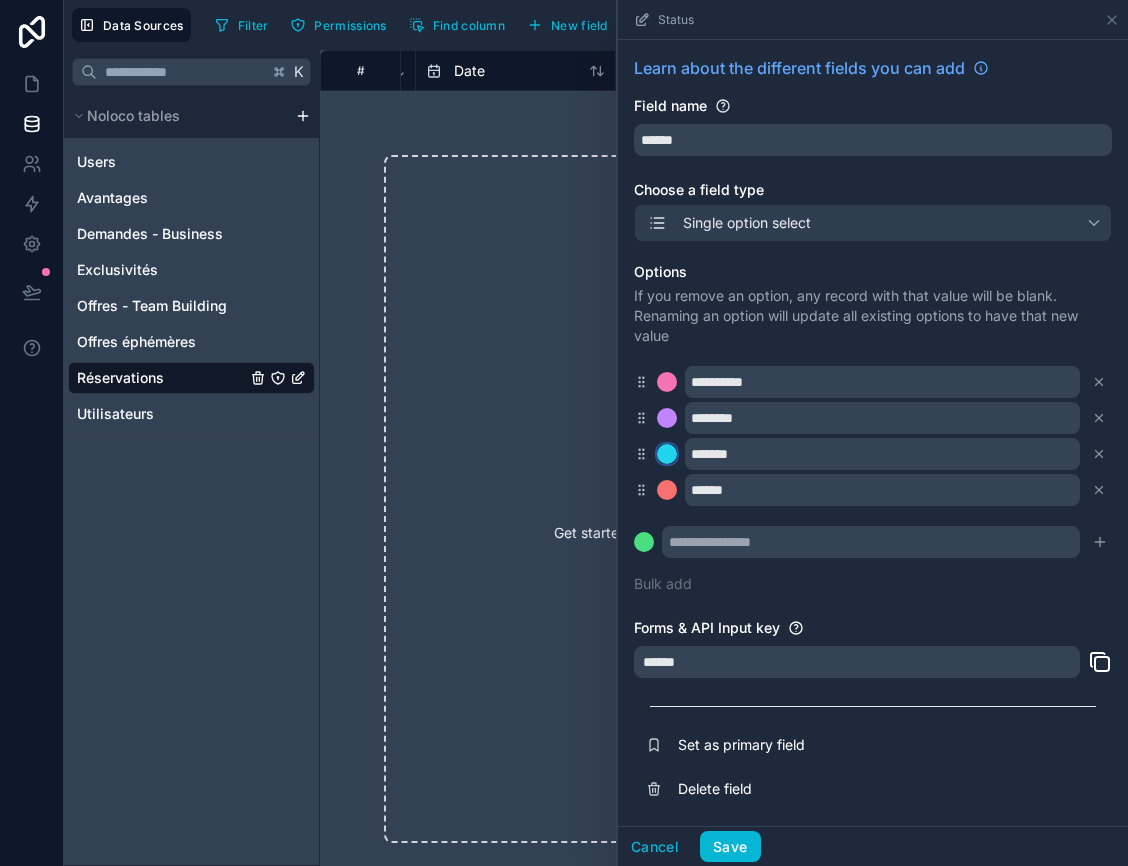 click at bounding box center [667, 454] 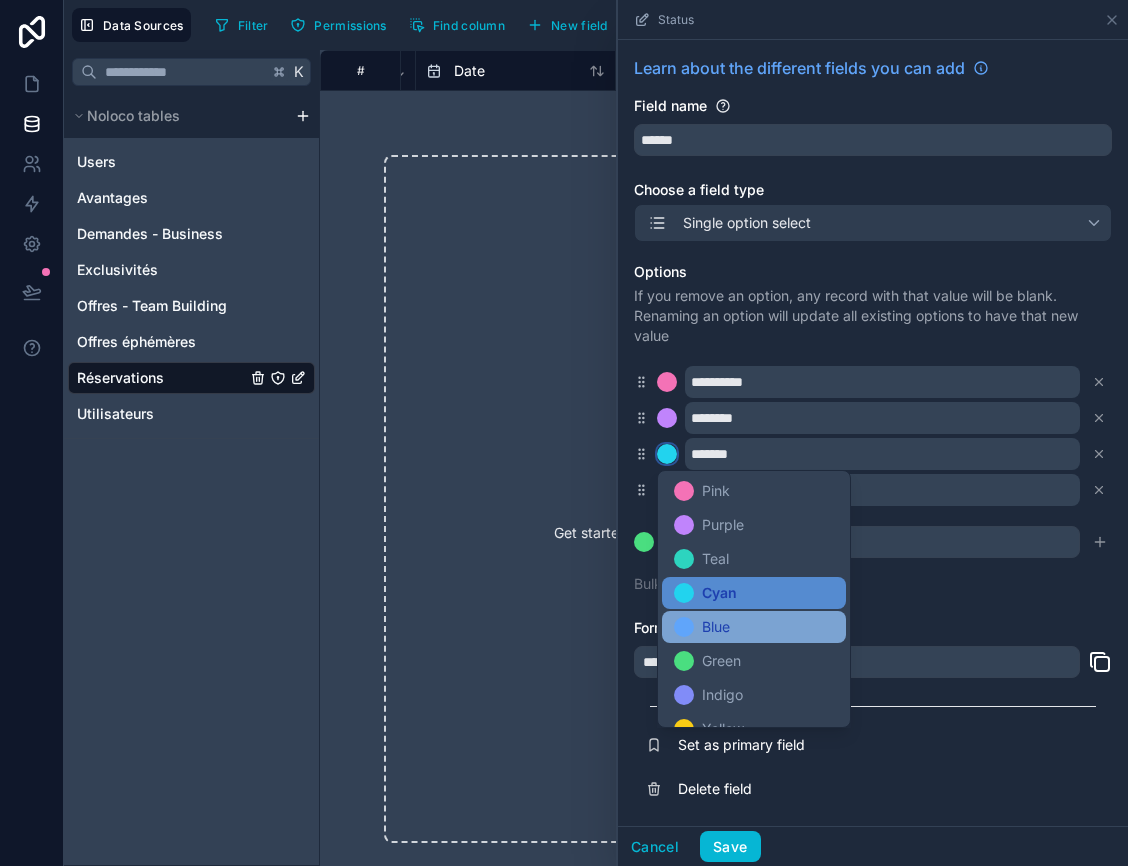 scroll, scrollTop: 38, scrollLeft: 0, axis: vertical 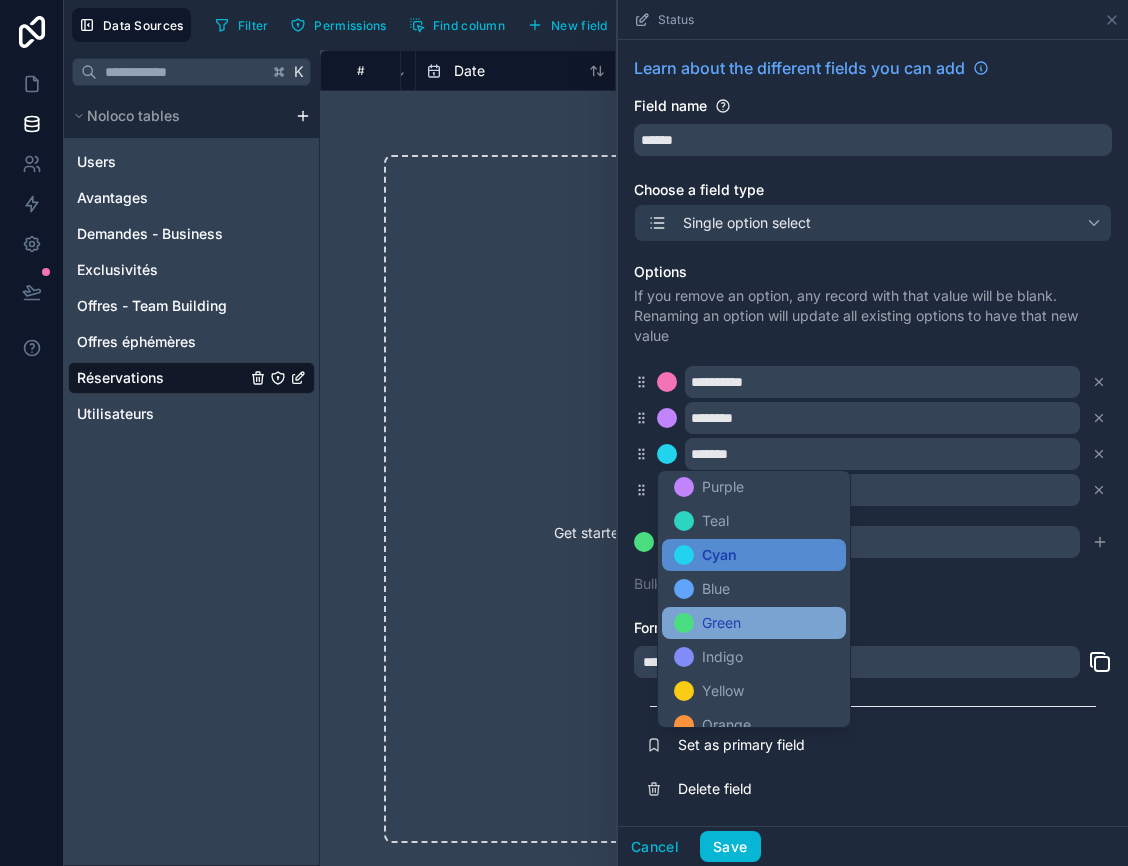 click on "Green" at bounding box center [721, 623] 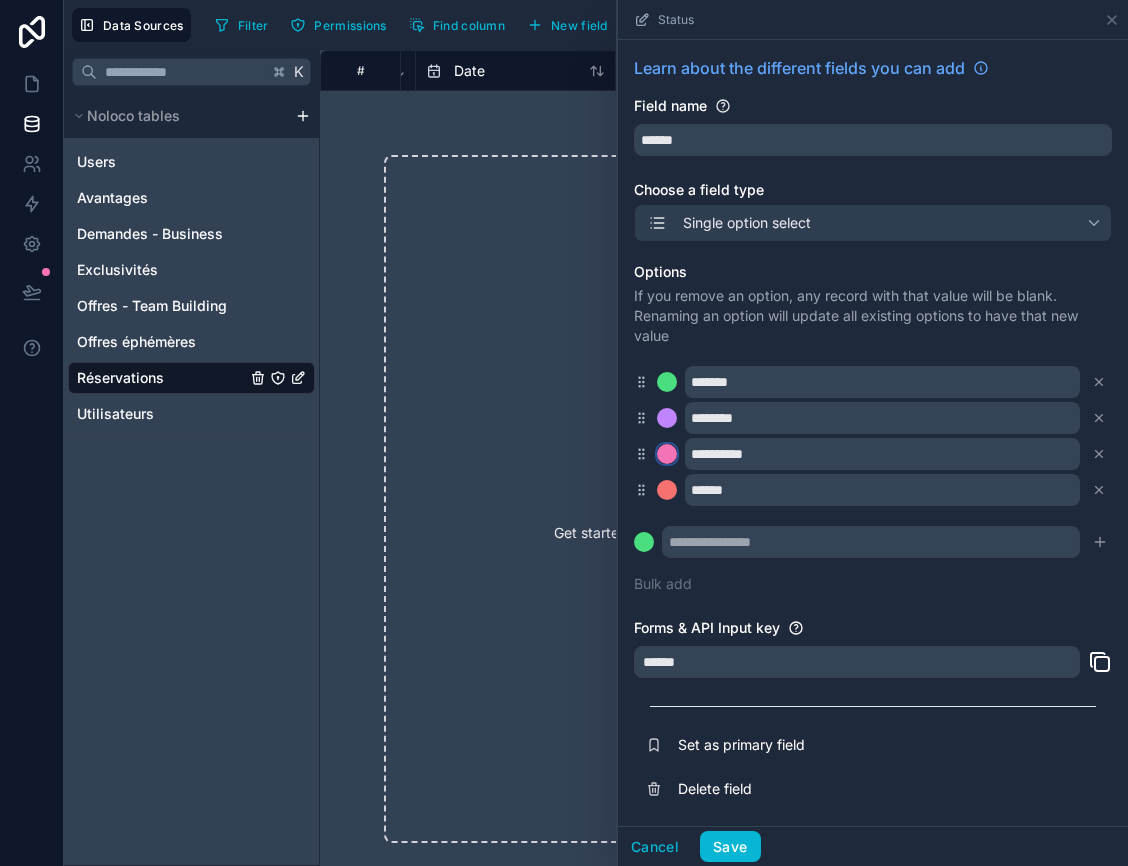 click at bounding box center (667, 454) 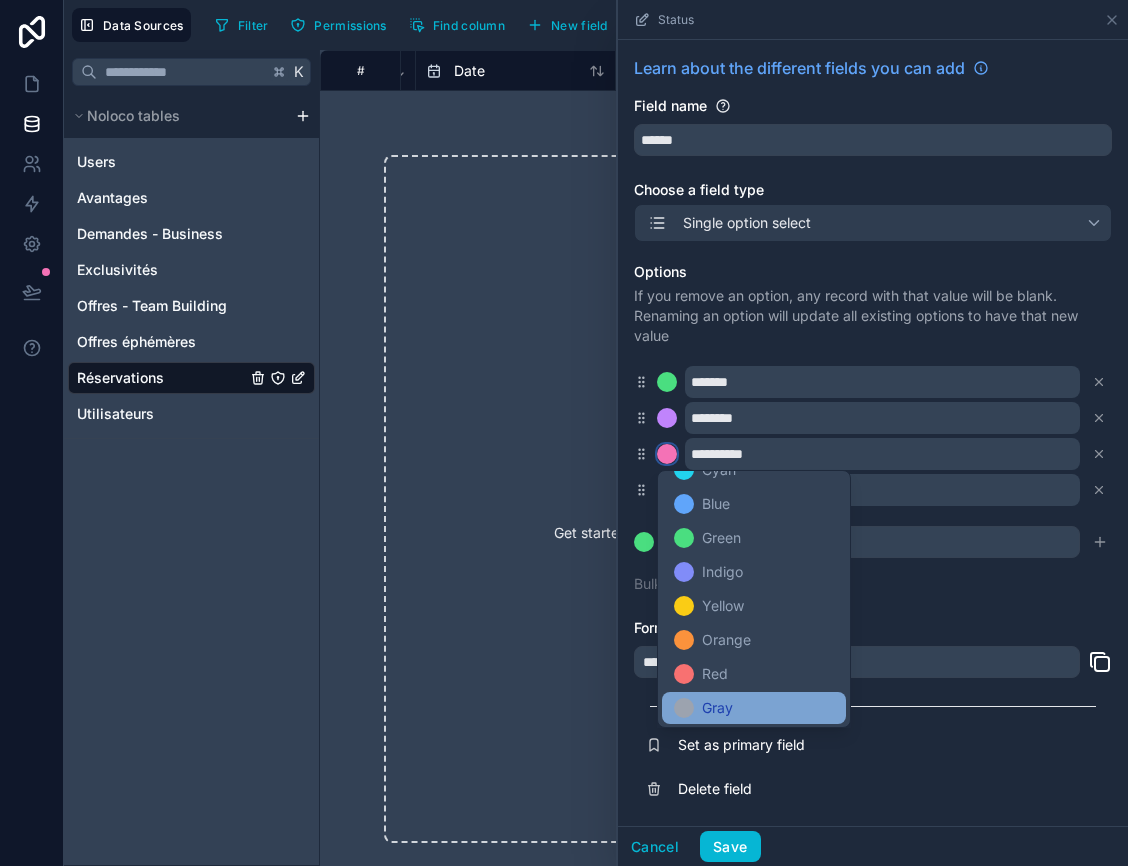 scroll, scrollTop: 124, scrollLeft: 0, axis: vertical 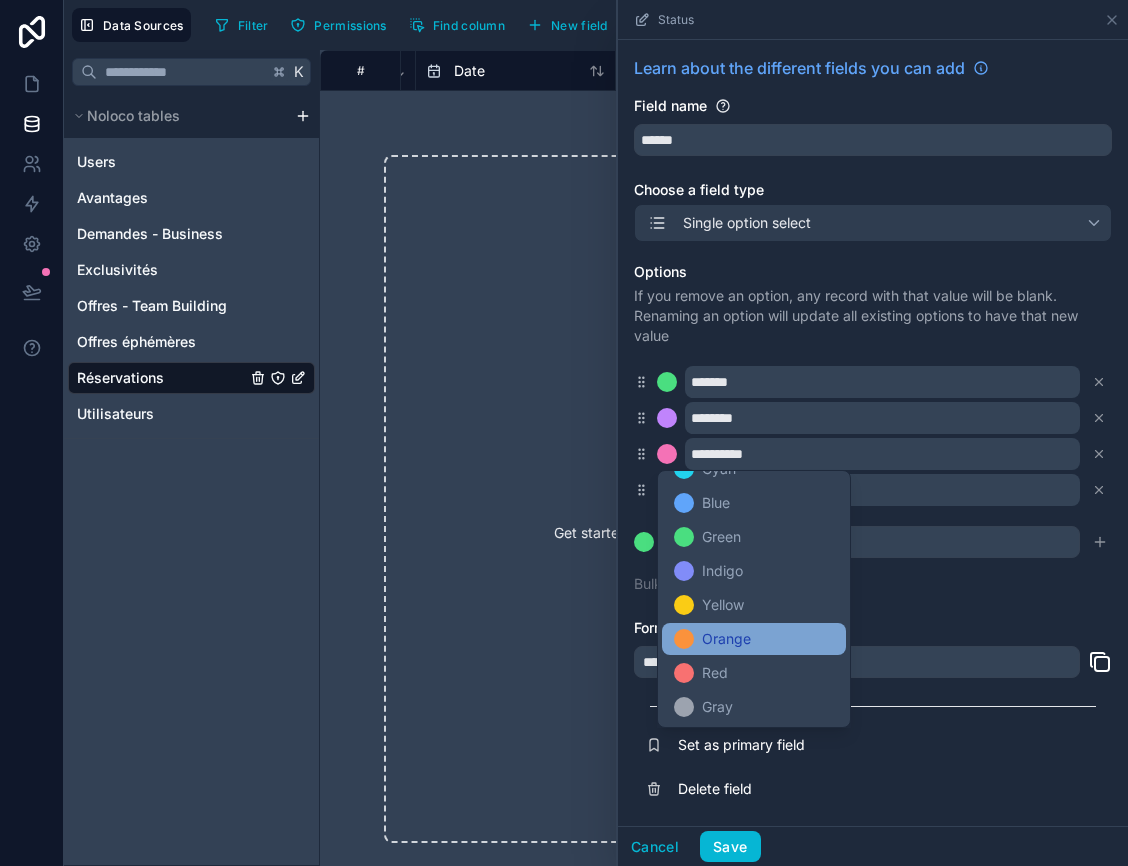 click on "Orange" at bounding box center [726, 639] 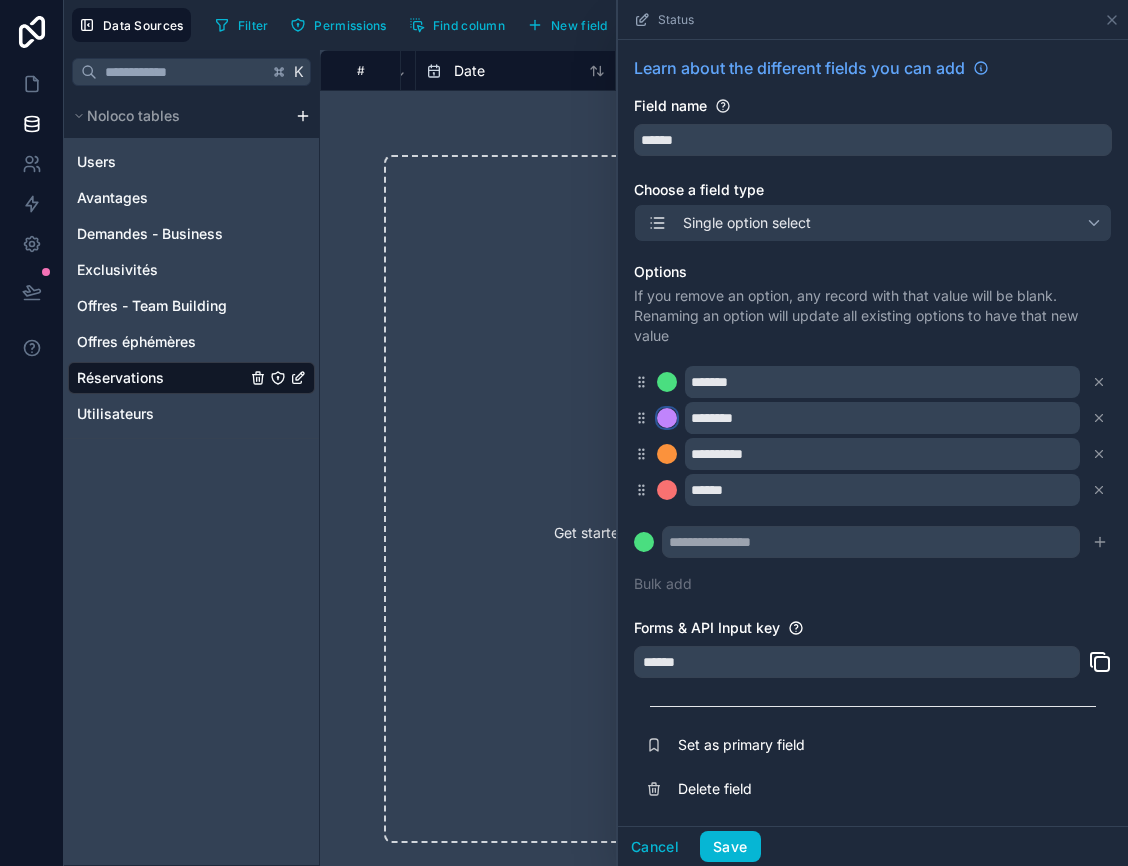 click at bounding box center [667, 418] 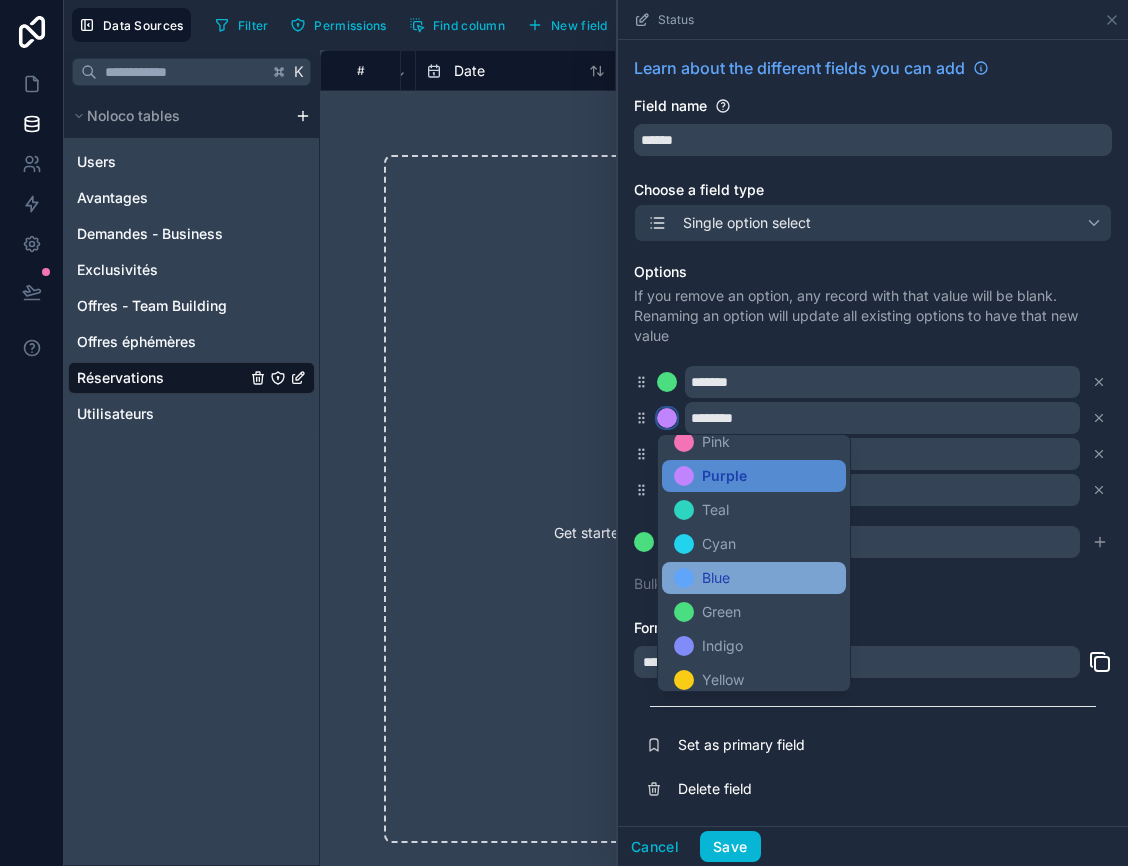 scroll, scrollTop: 14, scrollLeft: 0, axis: vertical 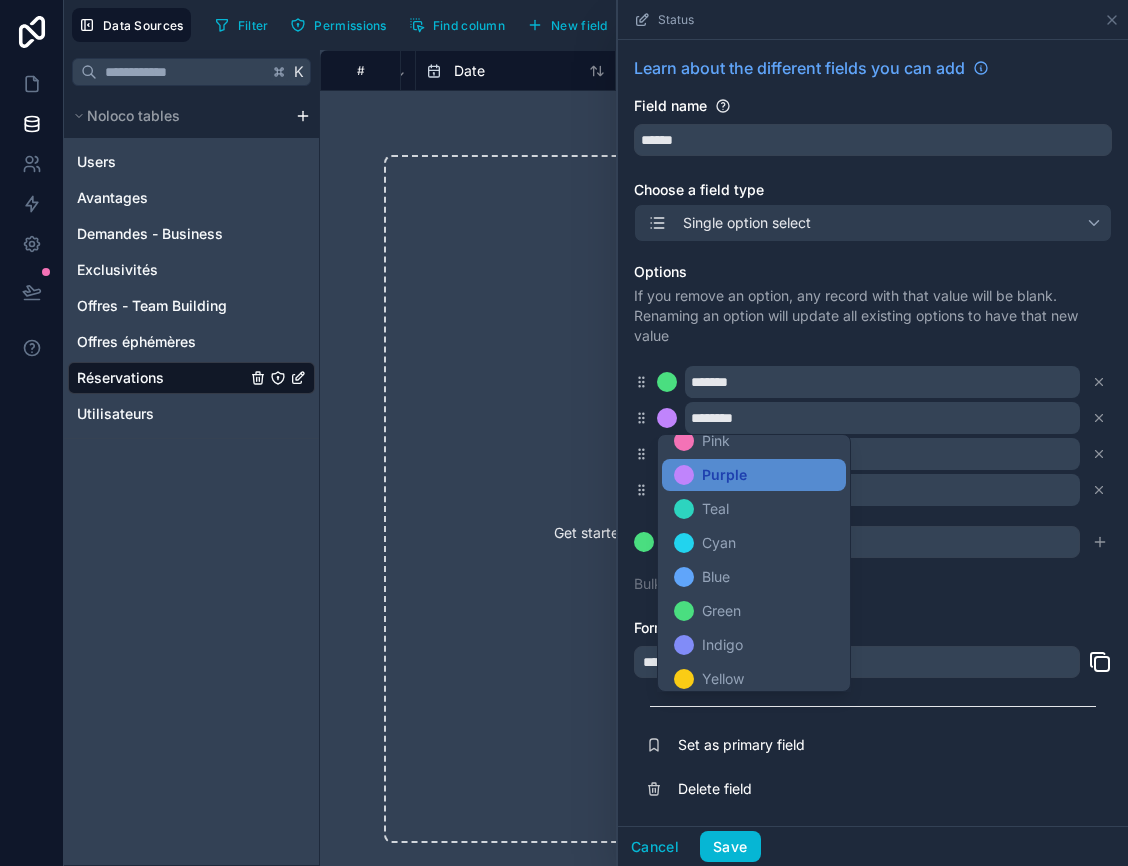 click on "Pink Purple Teal Cyan Blue Green Indigo Yellow Orange Red Gray" at bounding box center [754, 563] 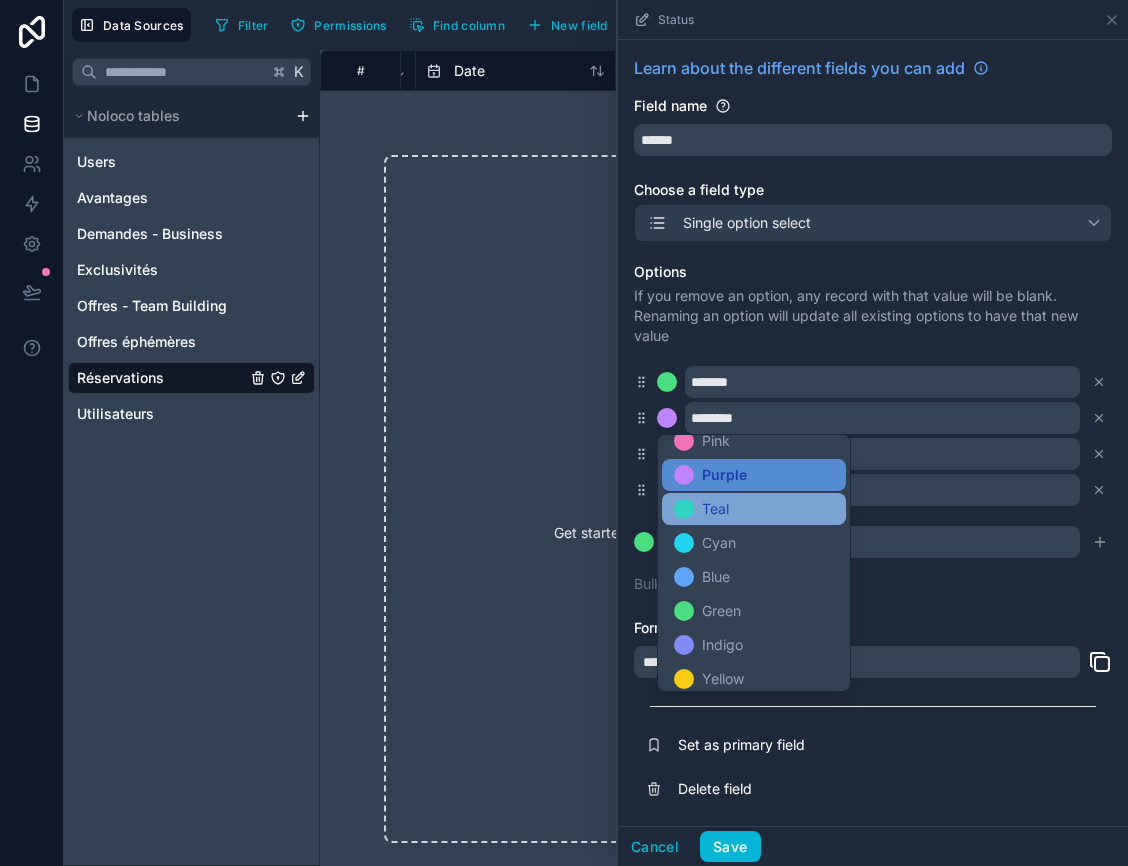 click on "Teal" at bounding box center [715, 509] 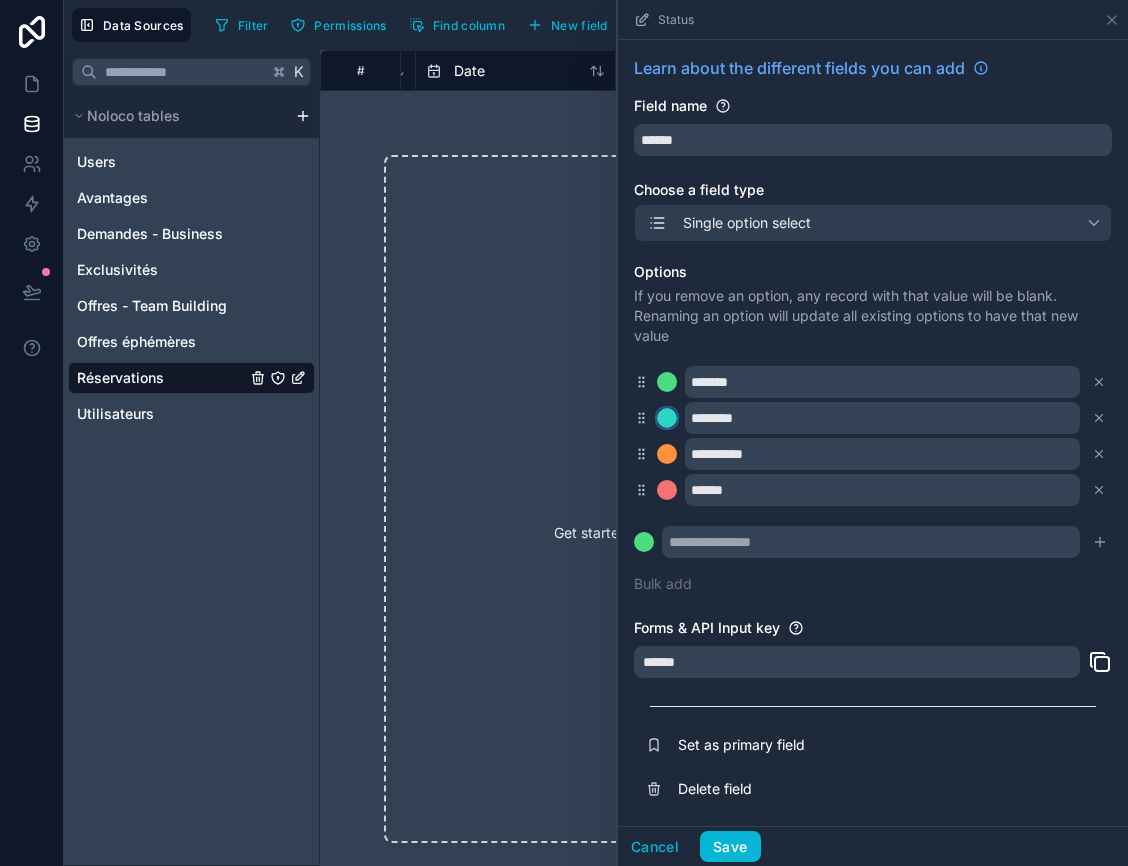 click at bounding box center [667, 418] 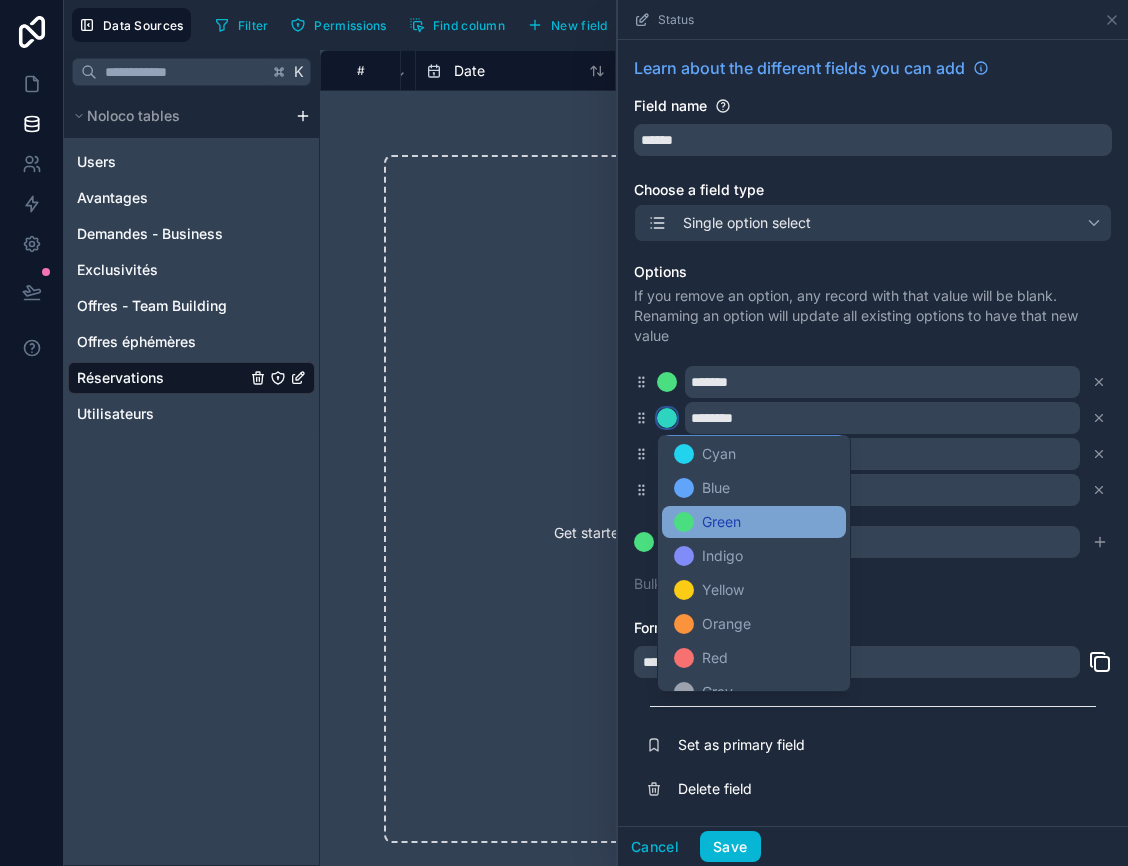 scroll, scrollTop: 104, scrollLeft: 0, axis: vertical 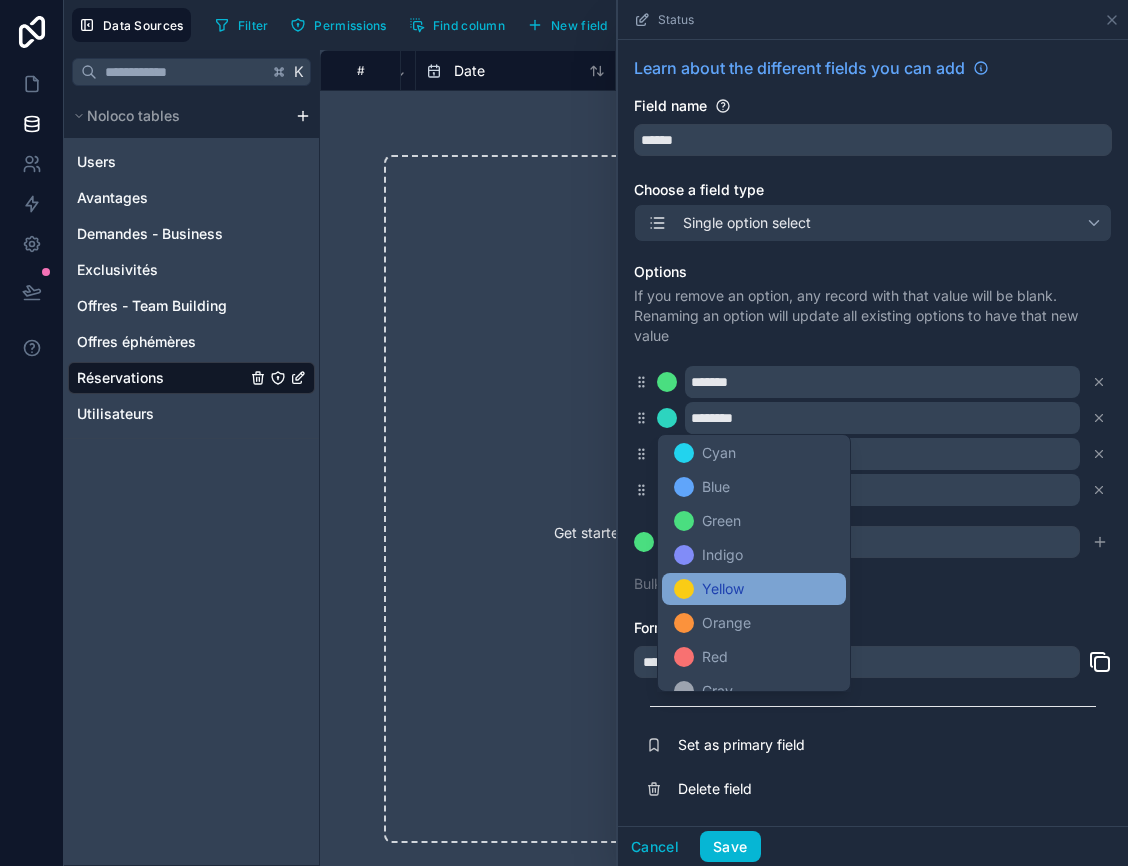 click on "Yellow" at bounding box center [723, 589] 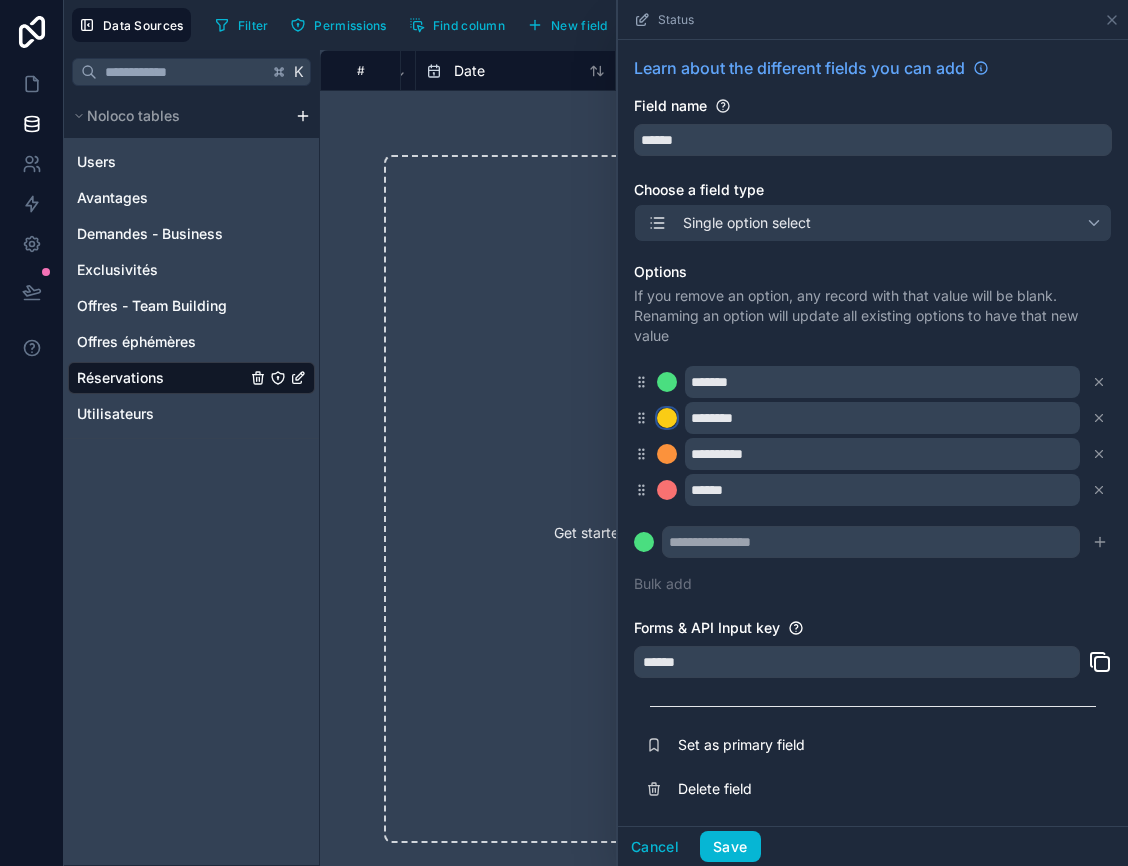click at bounding box center (667, 418) 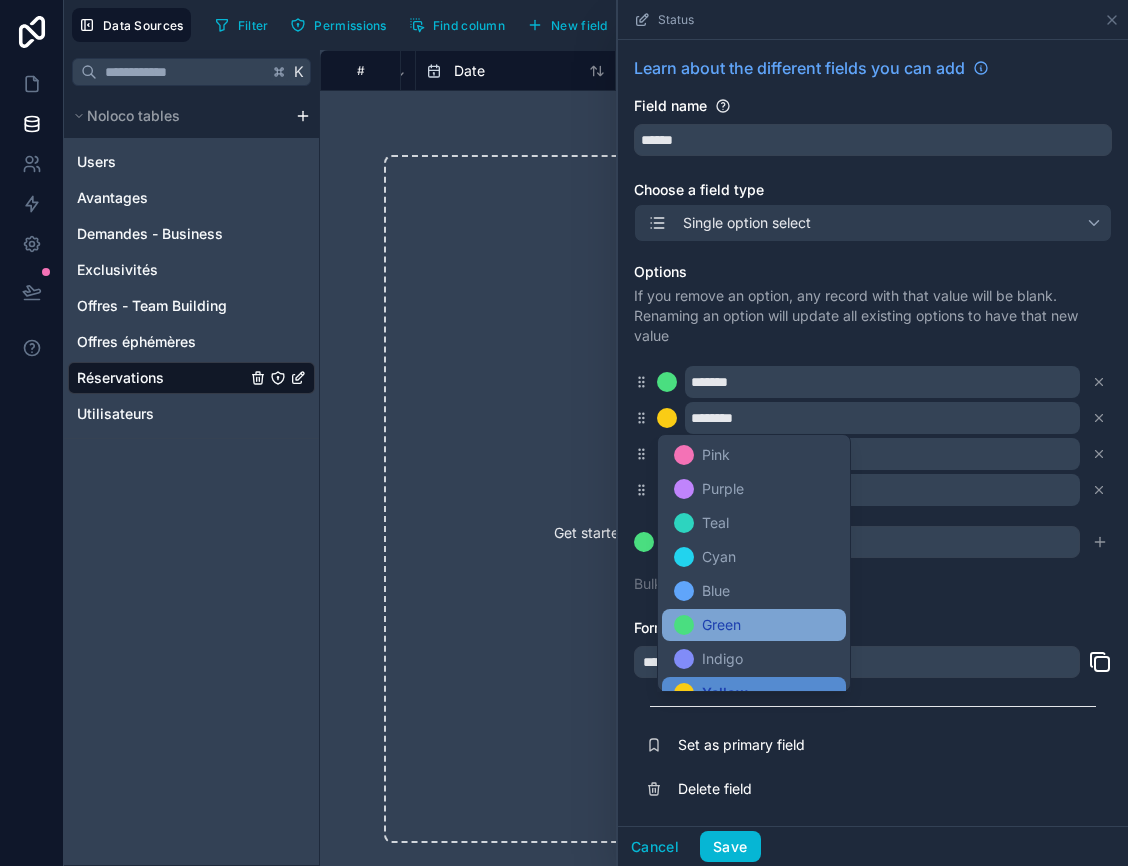click on "Green" at bounding box center (721, 625) 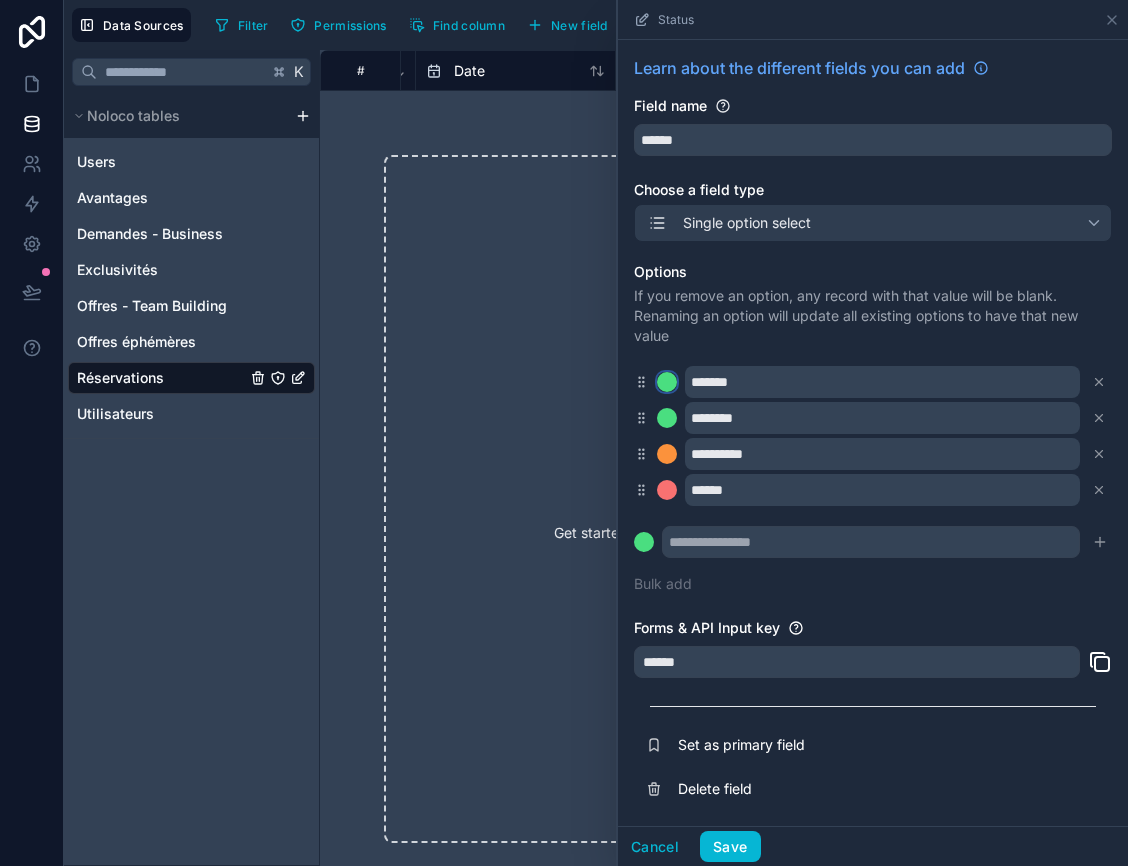 click at bounding box center (667, 382) 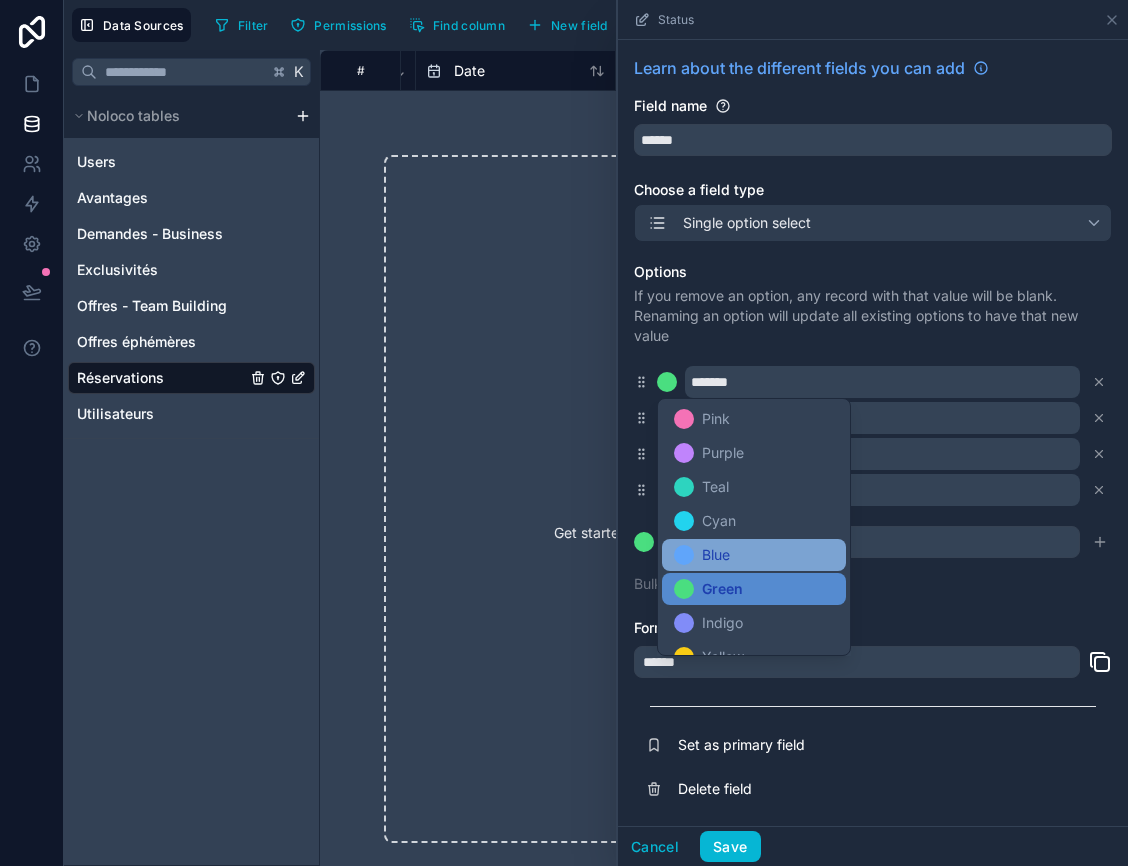 click on "Blue" at bounding box center (716, 555) 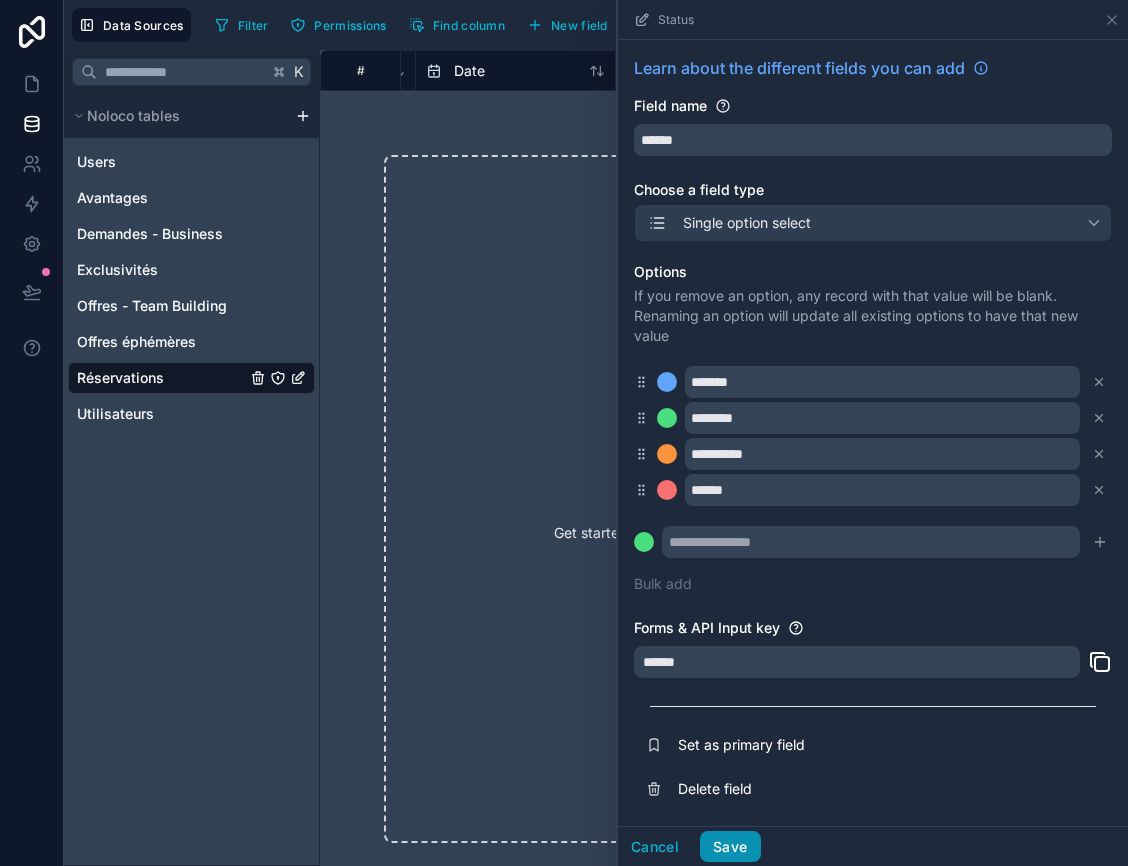 click on "Save" at bounding box center (730, 847) 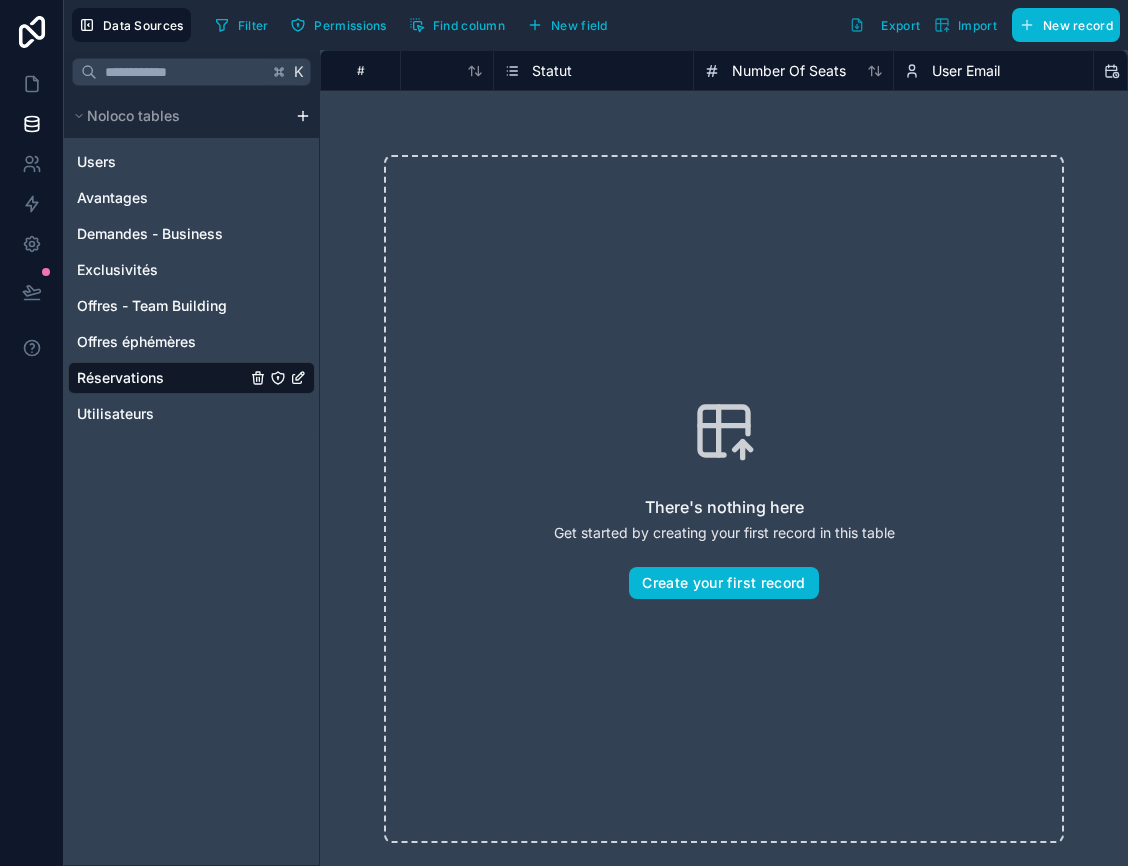 scroll, scrollTop: 0, scrollLeft: 514, axis: horizontal 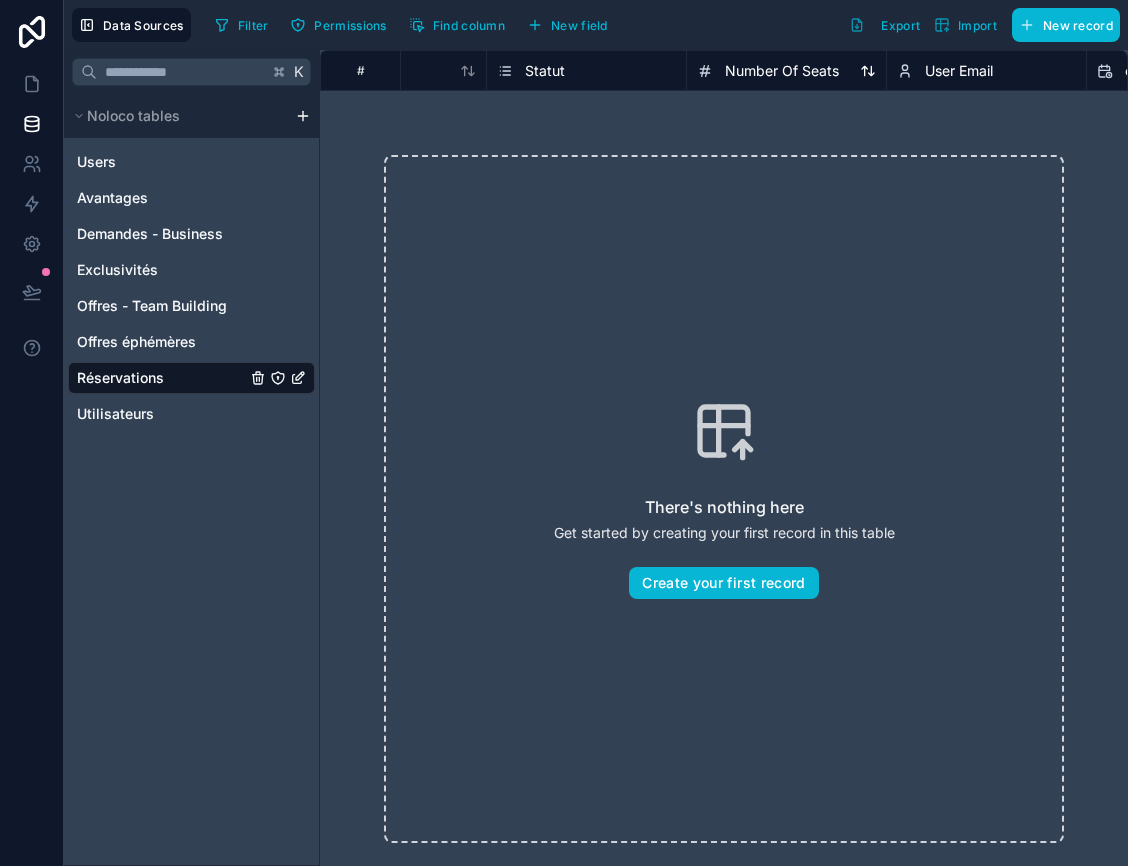 click on "Number Of Seats" at bounding box center [782, 71] 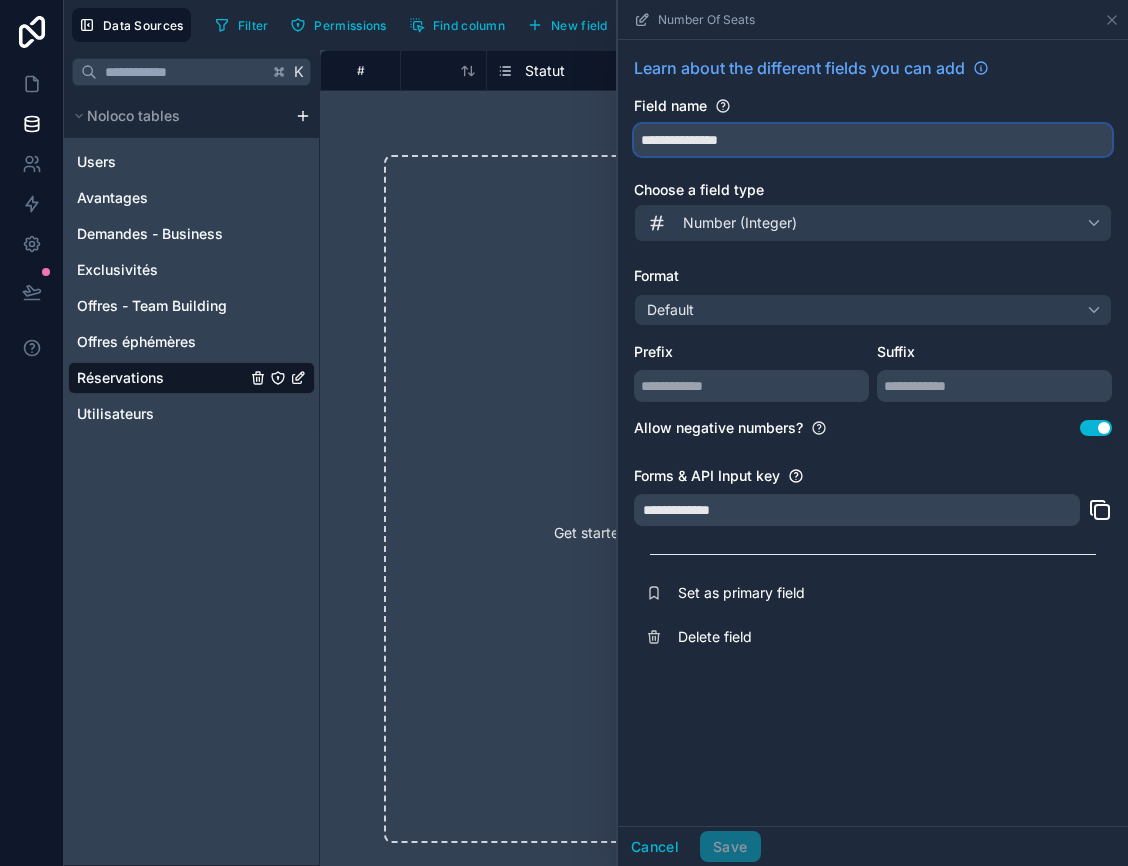 drag, startPoint x: 683, startPoint y: 142, endPoint x: 774, endPoint y: 143, distance: 91.00549 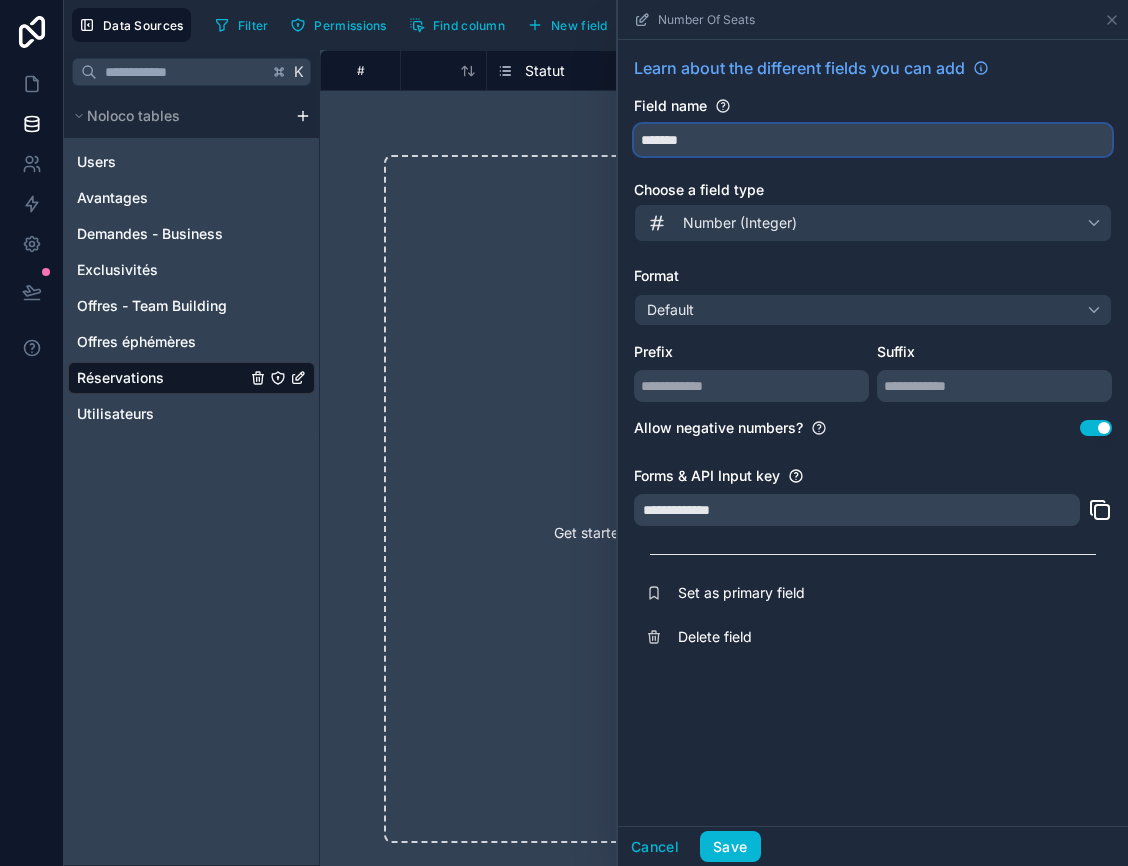 click on "******" at bounding box center [873, 140] 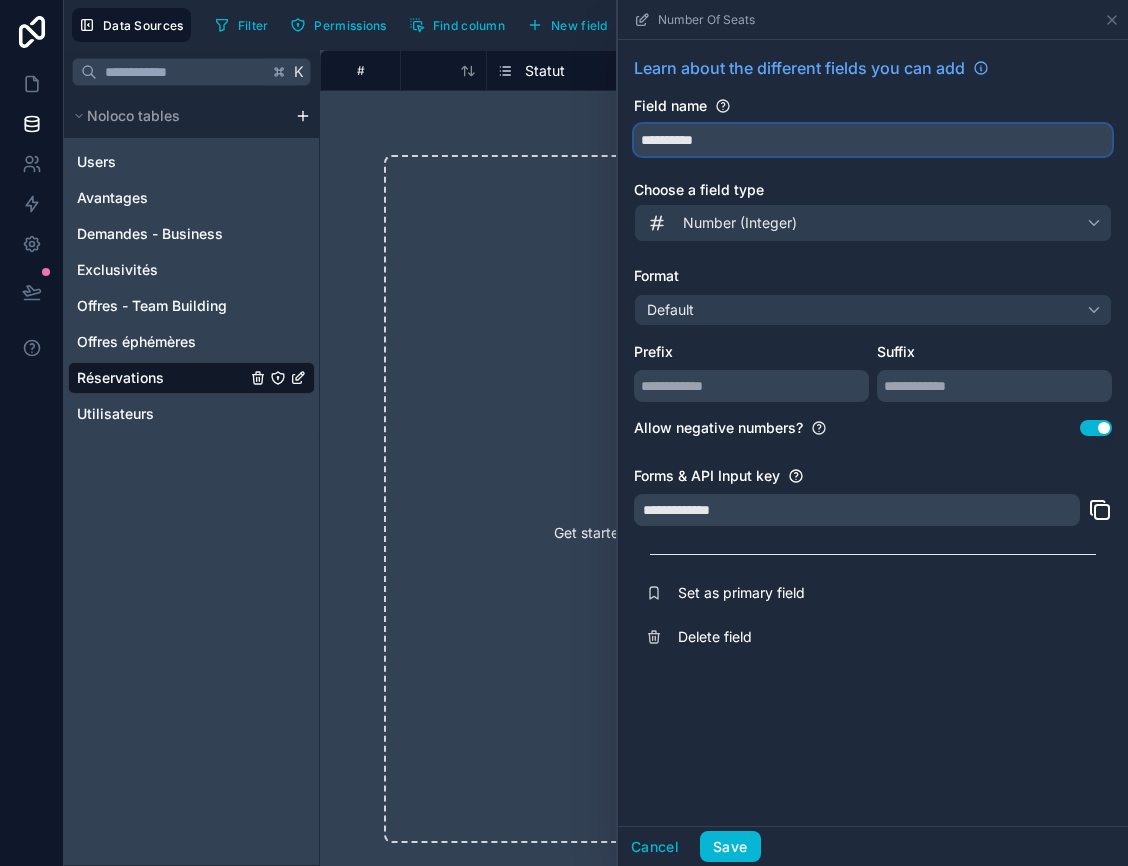 click on "*********" at bounding box center (873, 140) 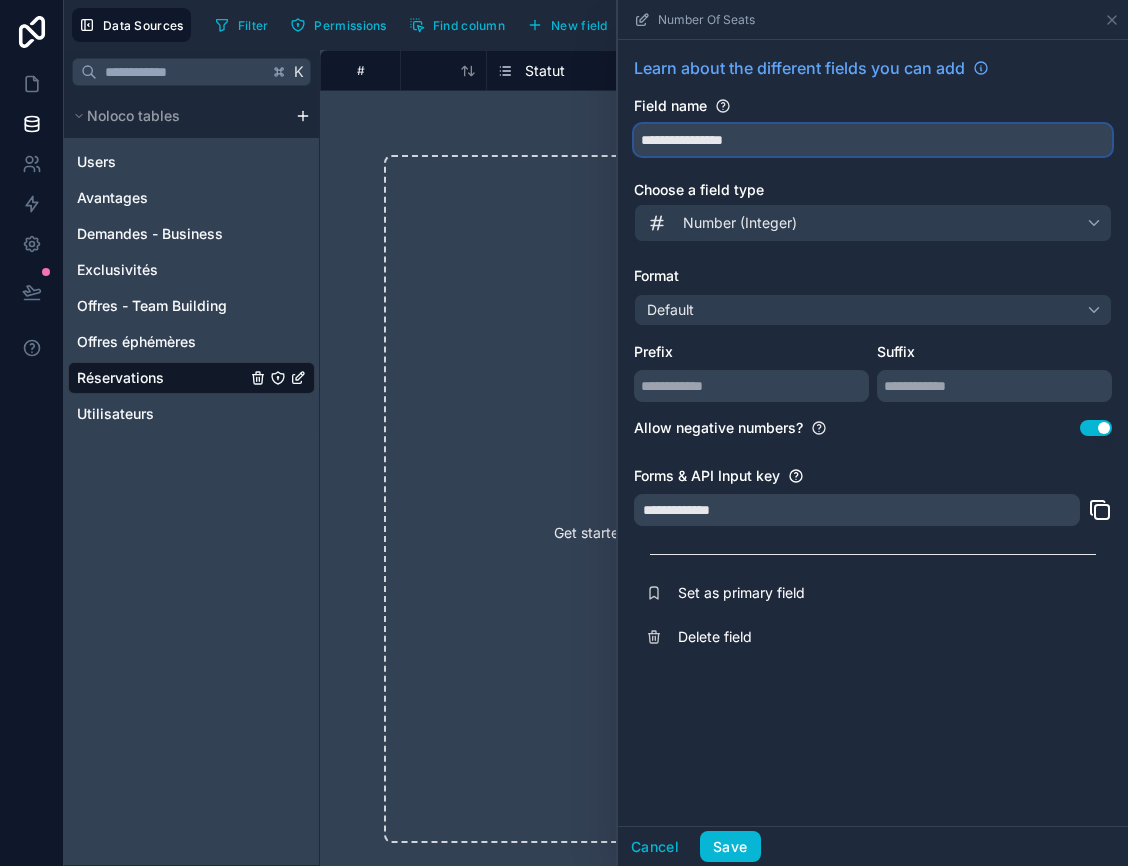 click on "**********" at bounding box center (873, 140) 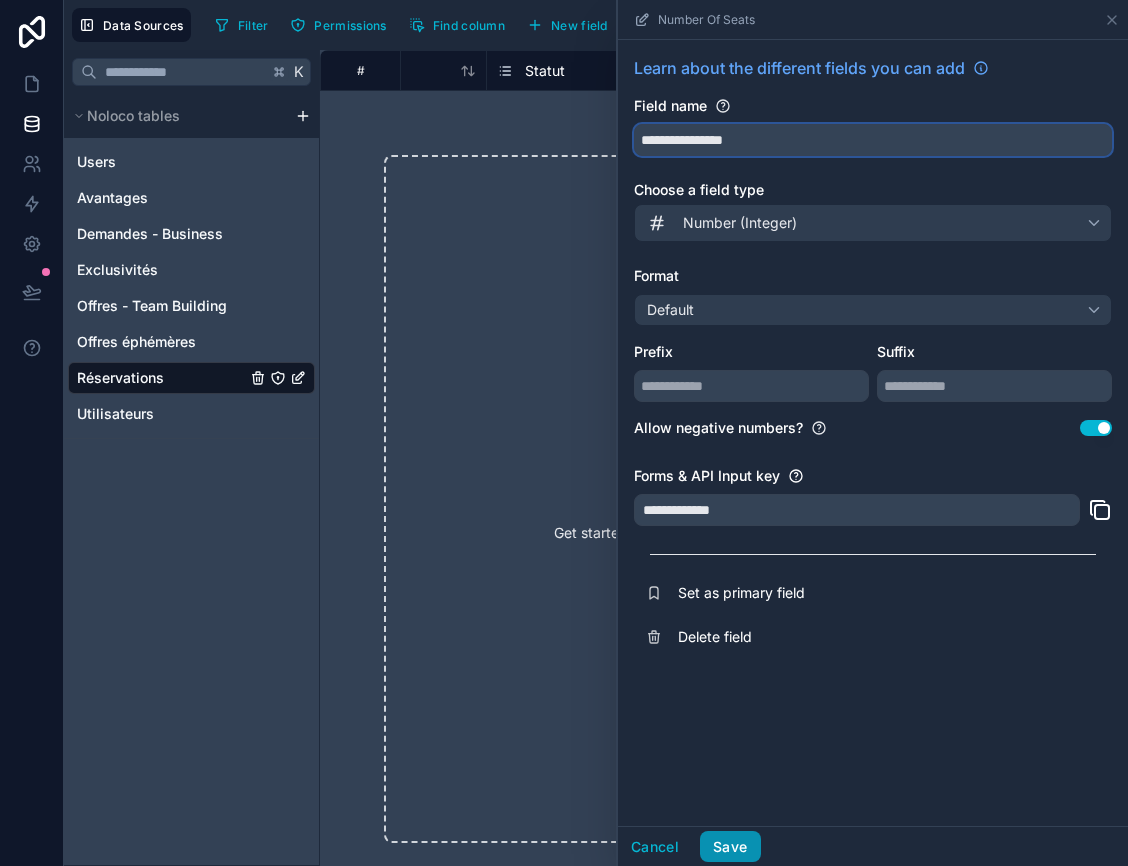 type on "**********" 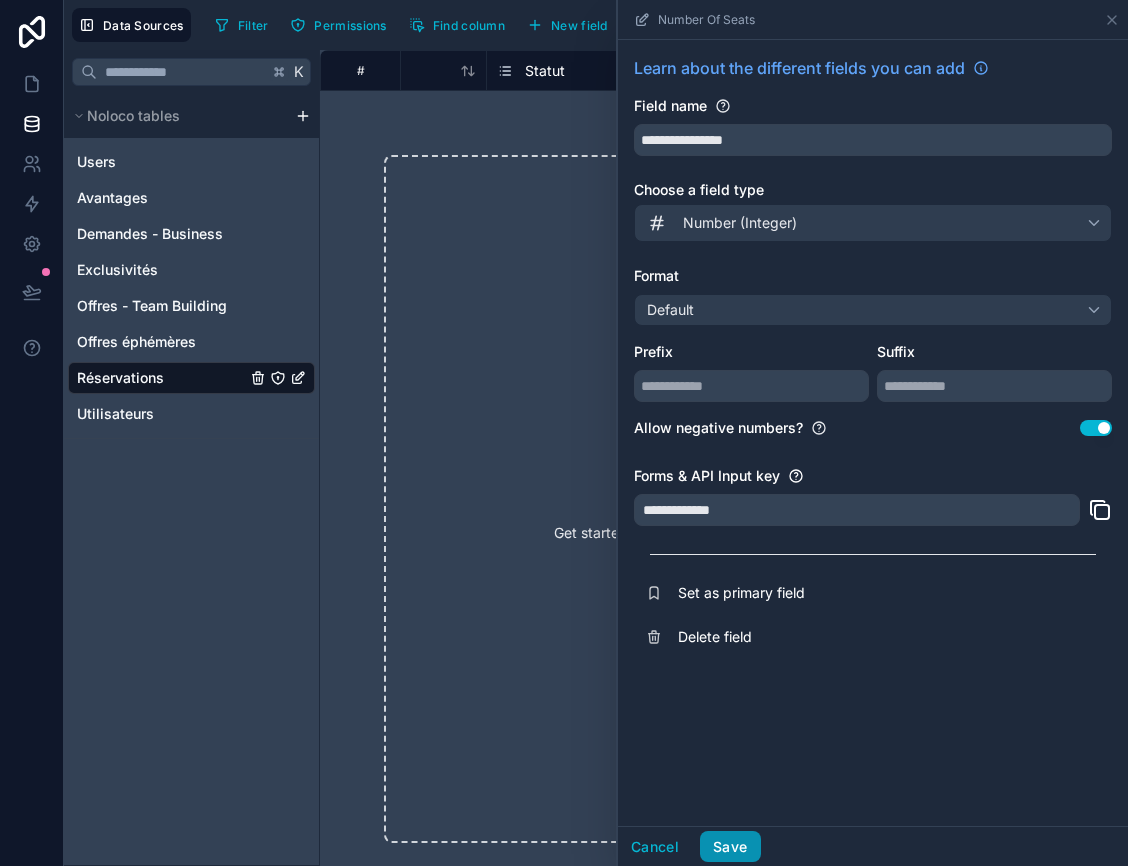 click on "Save" at bounding box center (730, 847) 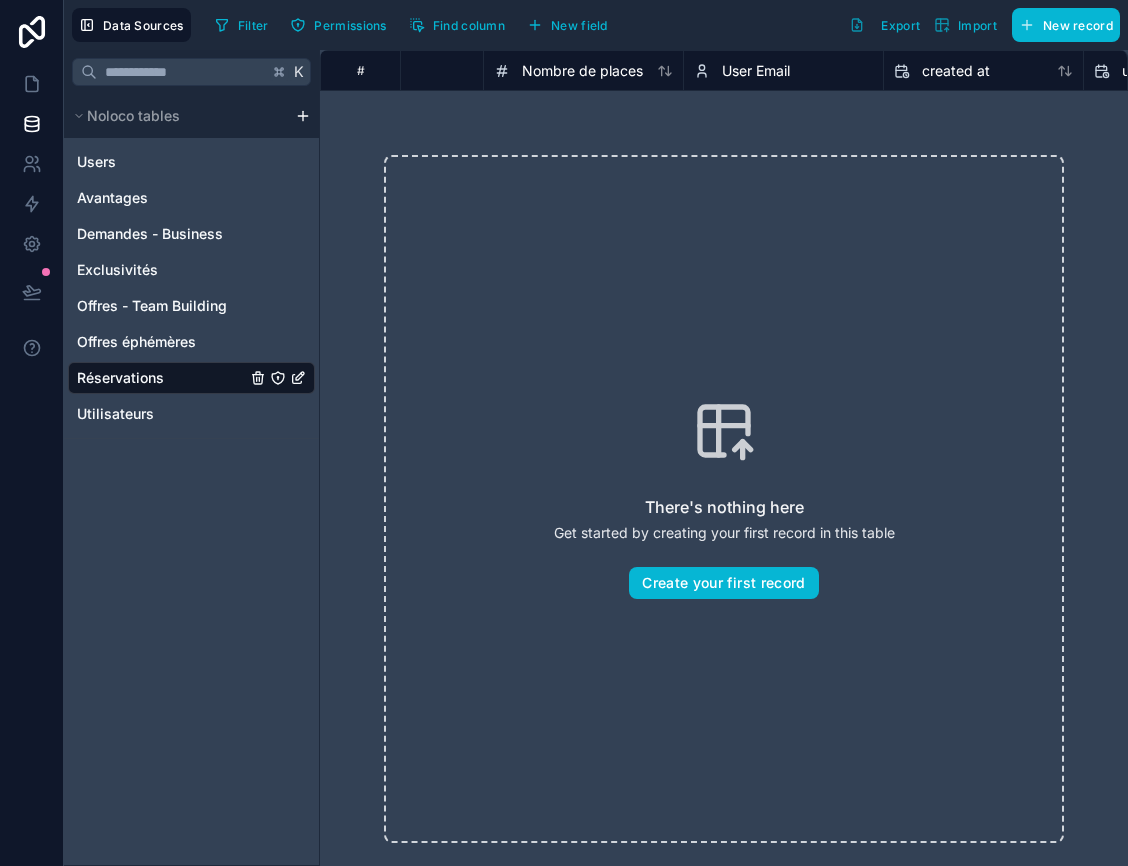 scroll, scrollTop: 0, scrollLeft: 789, axis: horizontal 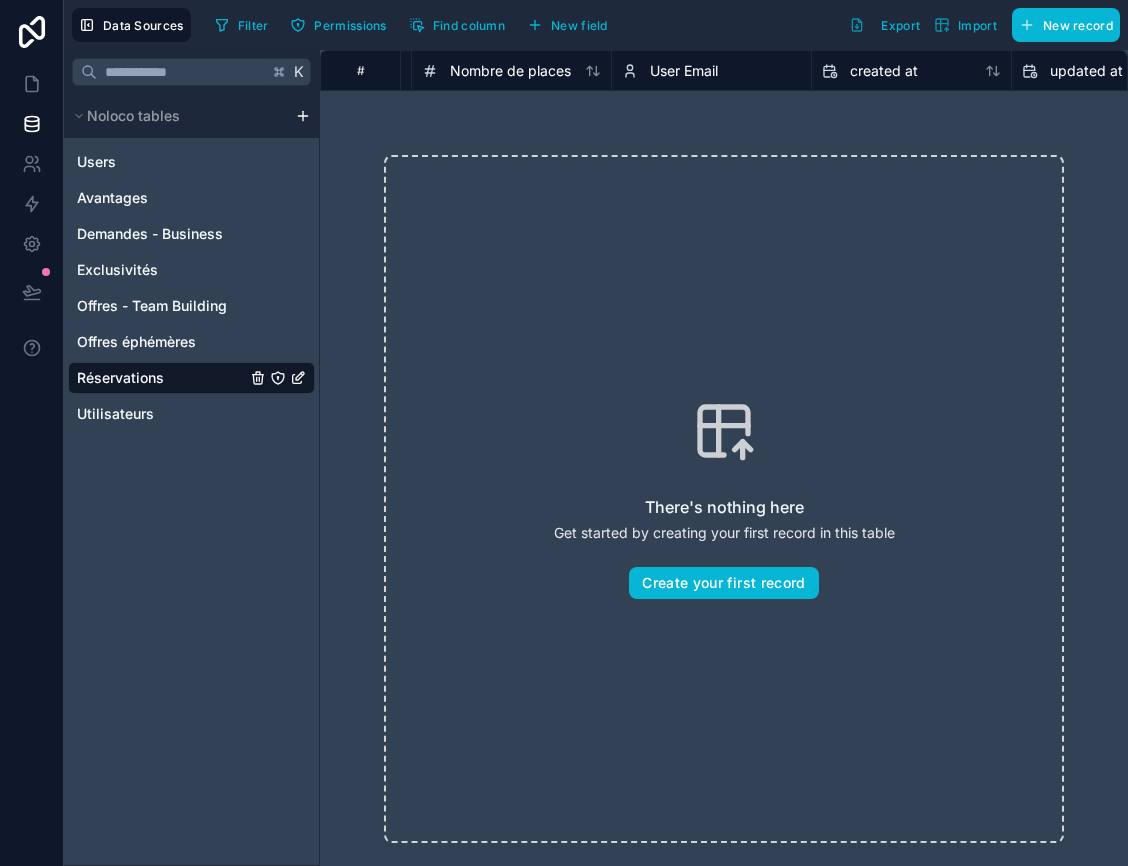 click on "User Email" at bounding box center (684, 71) 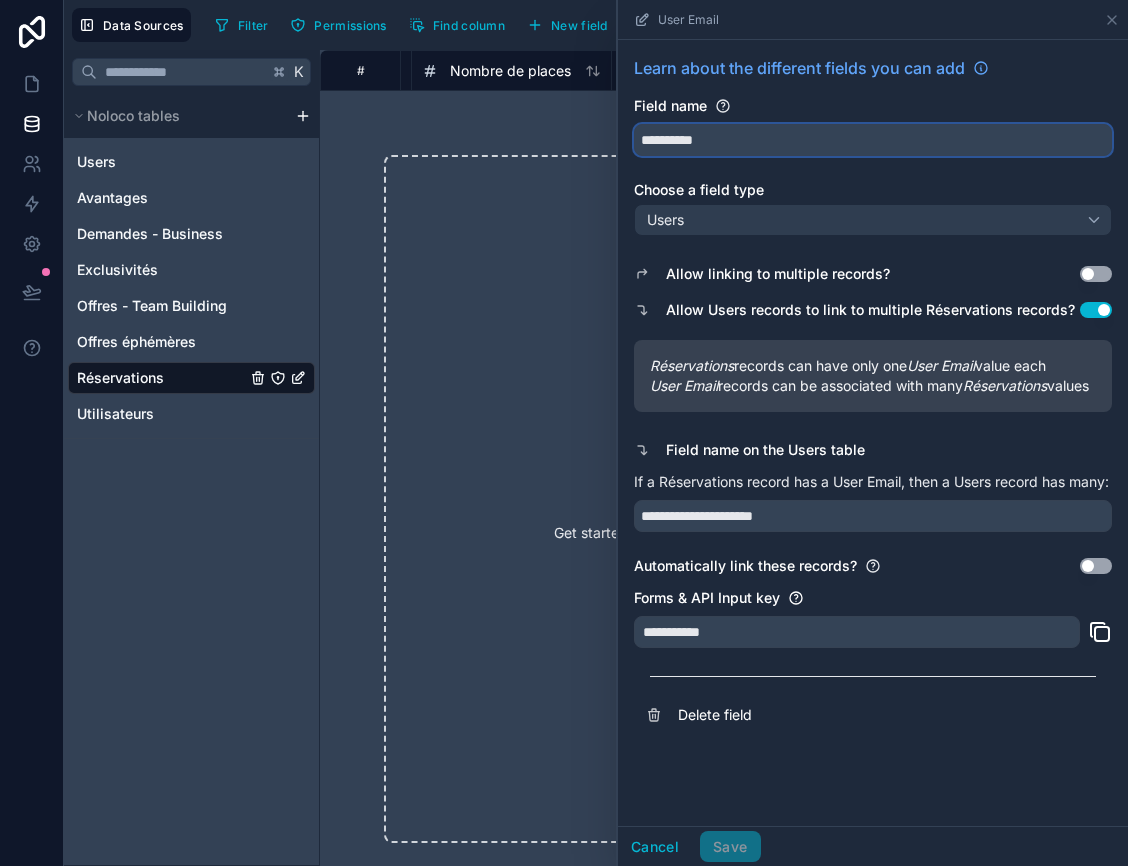 drag, startPoint x: 643, startPoint y: 137, endPoint x: 676, endPoint y: 141, distance: 33.24154 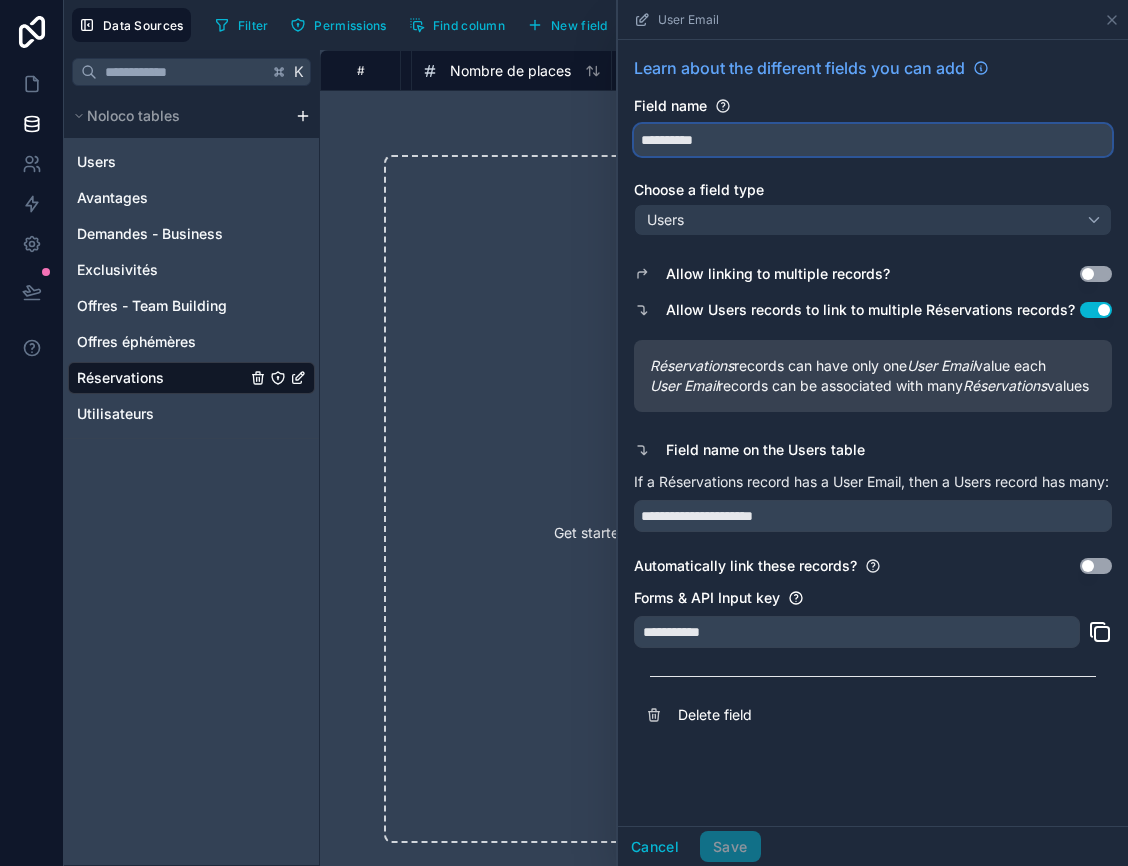 click on "**********" at bounding box center [873, 140] 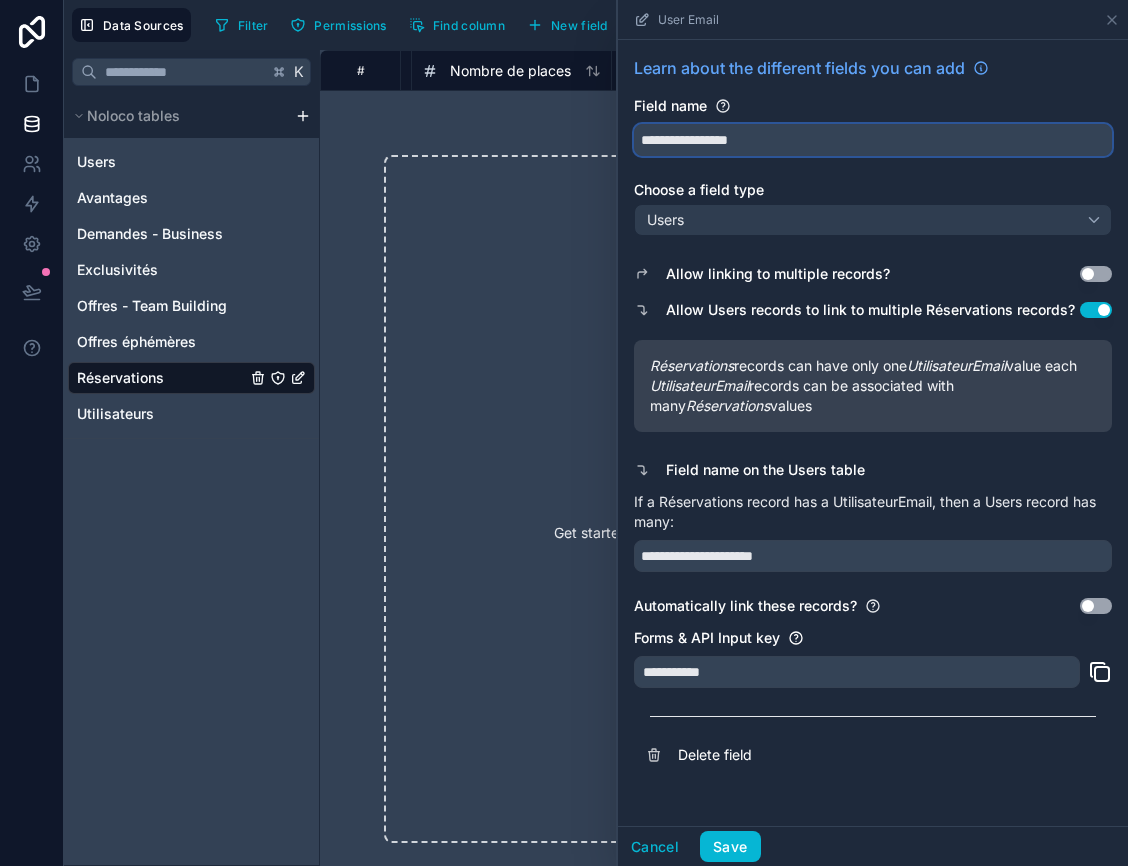 click on "**********" at bounding box center (873, 140) 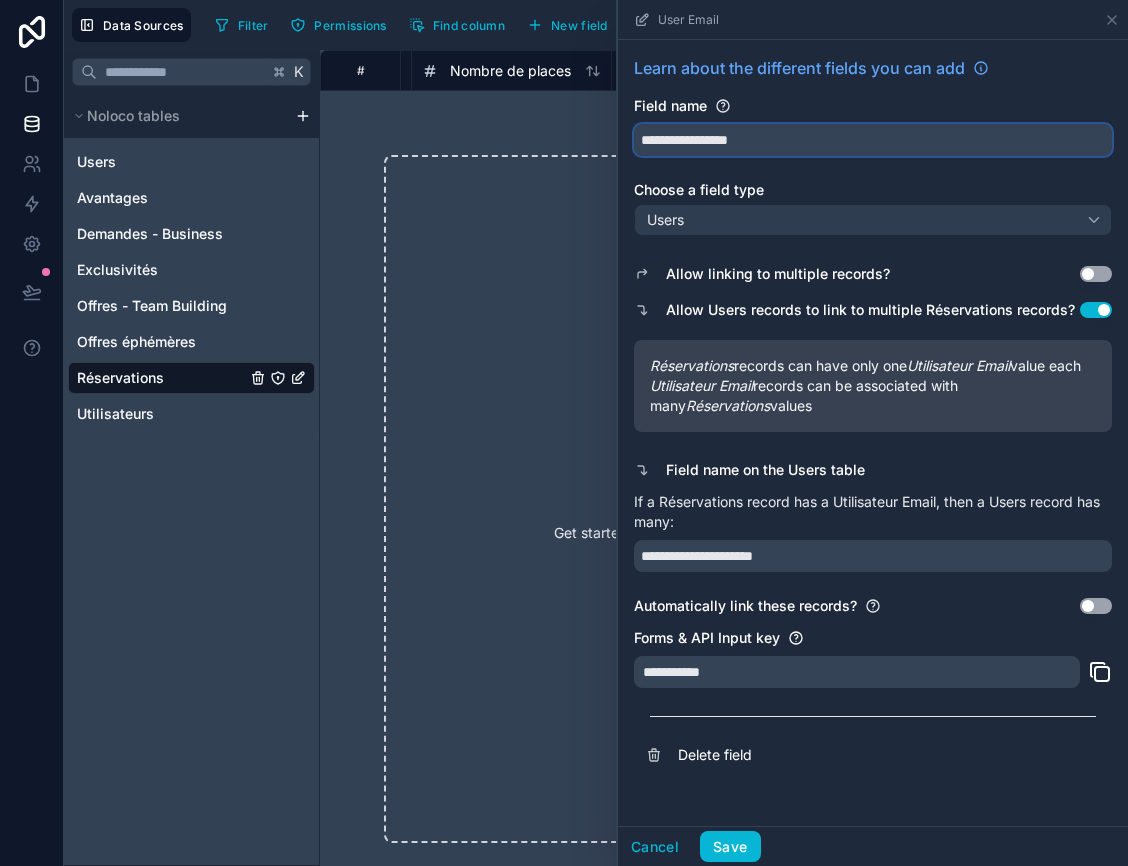 type on "**********" 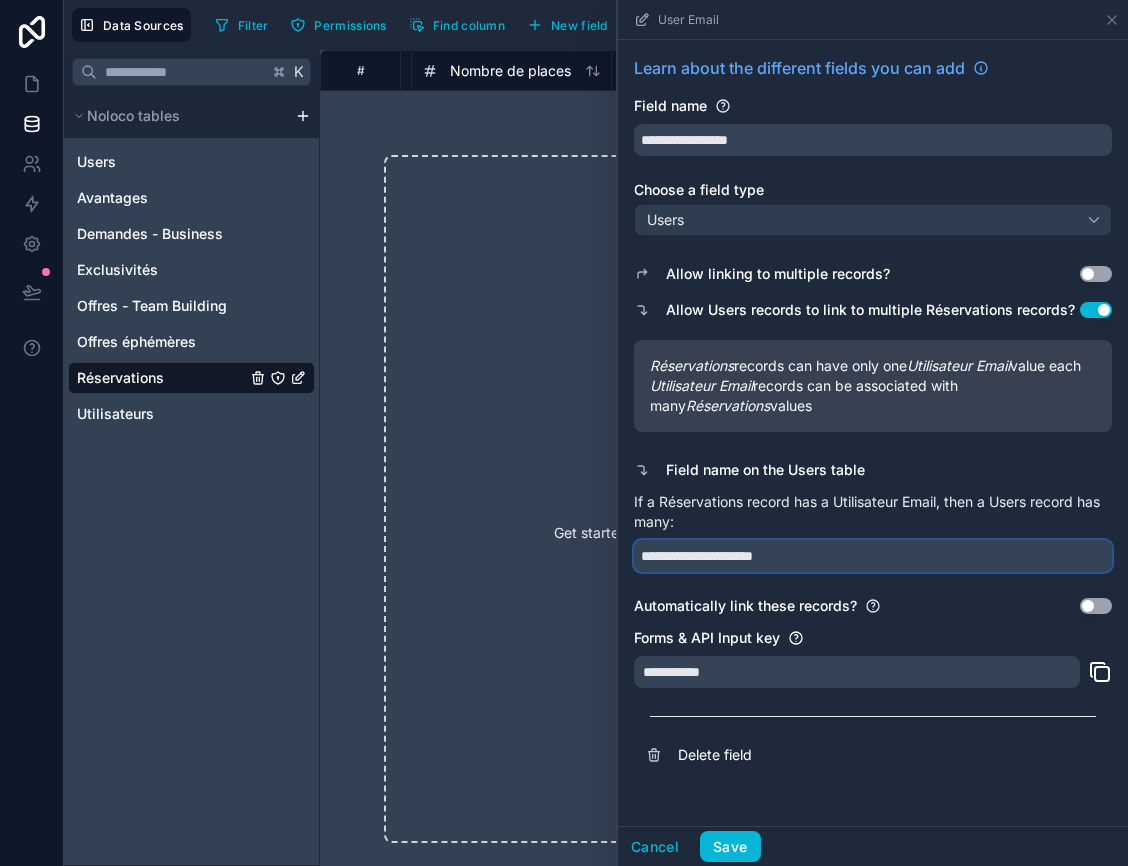 click on "**********" at bounding box center [873, 556] 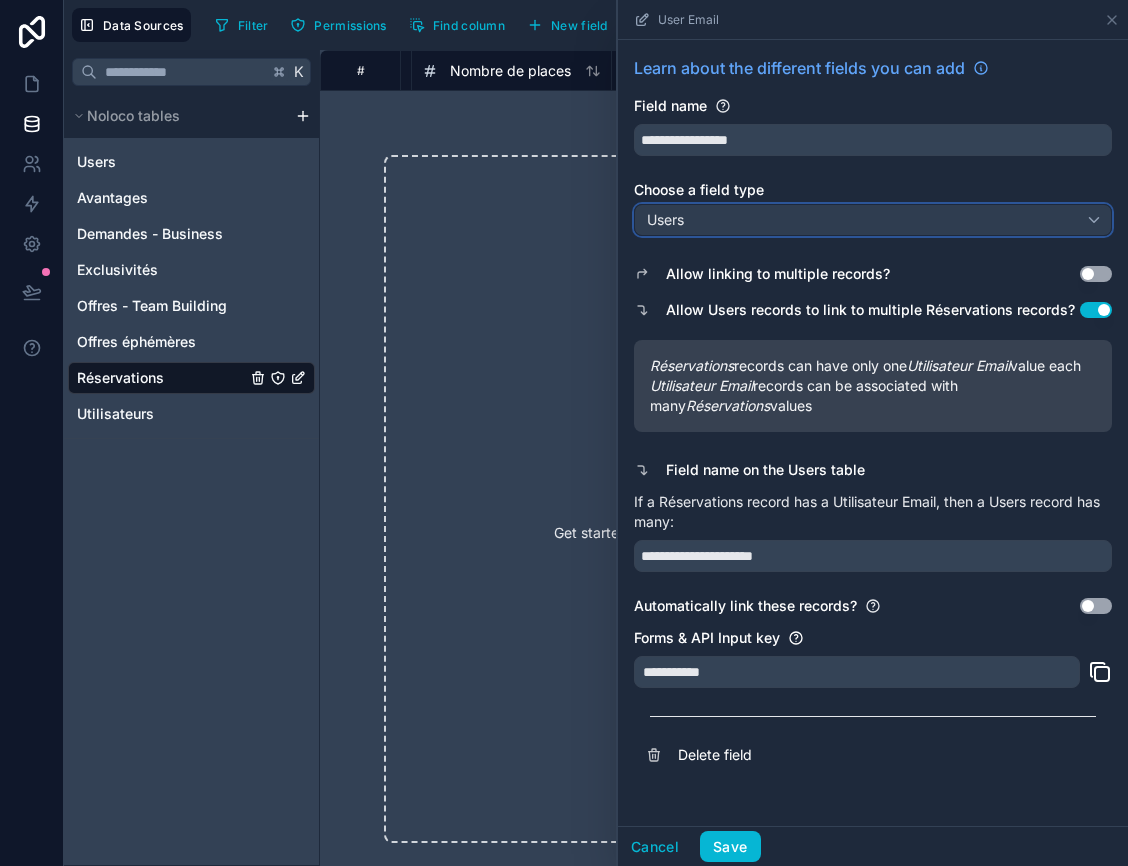 click on "Users" at bounding box center (873, 220) 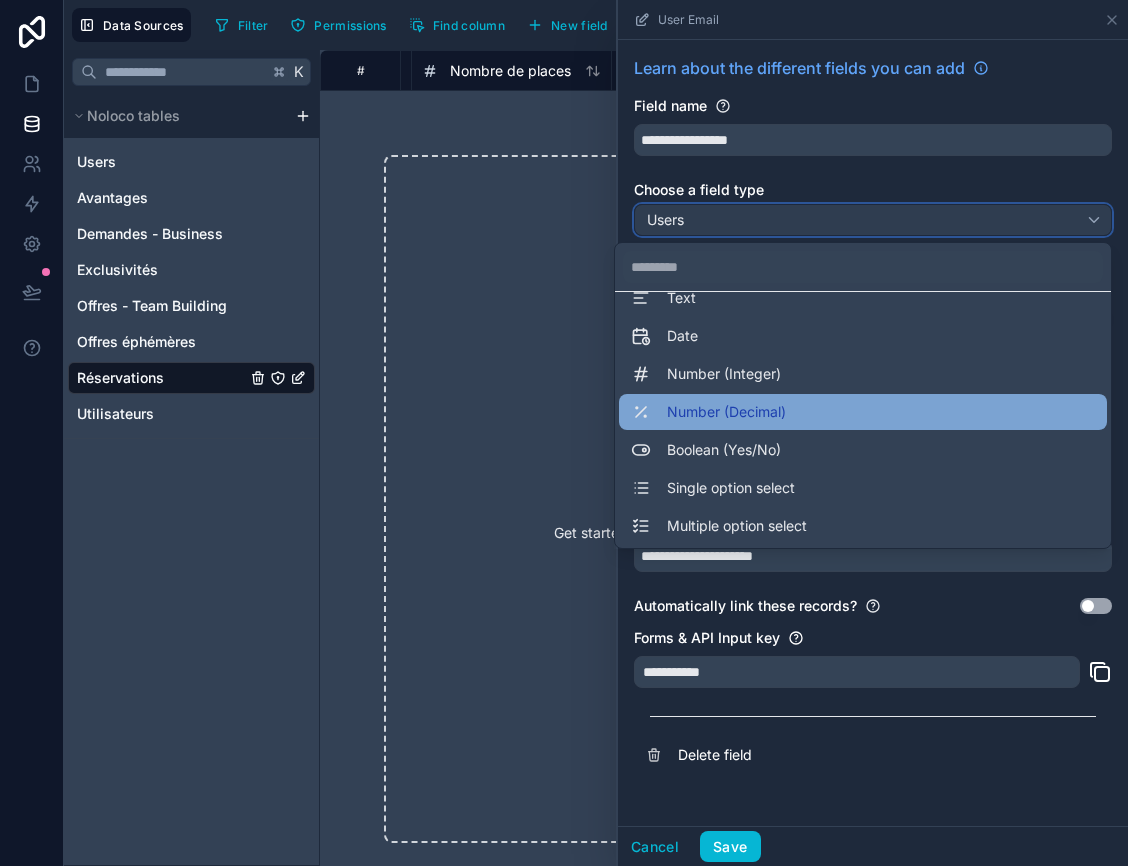 scroll, scrollTop: 0, scrollLeft: 0, axis: both 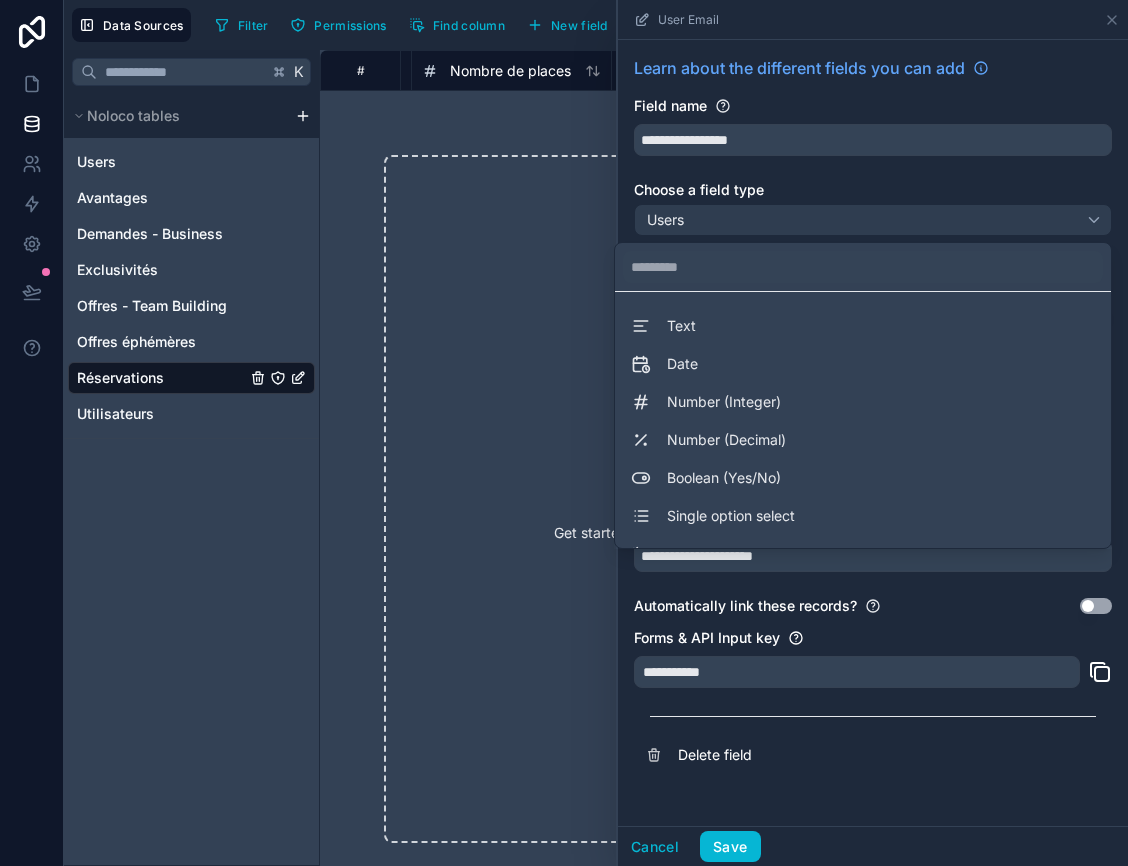 click at bounding box center (873, 433) 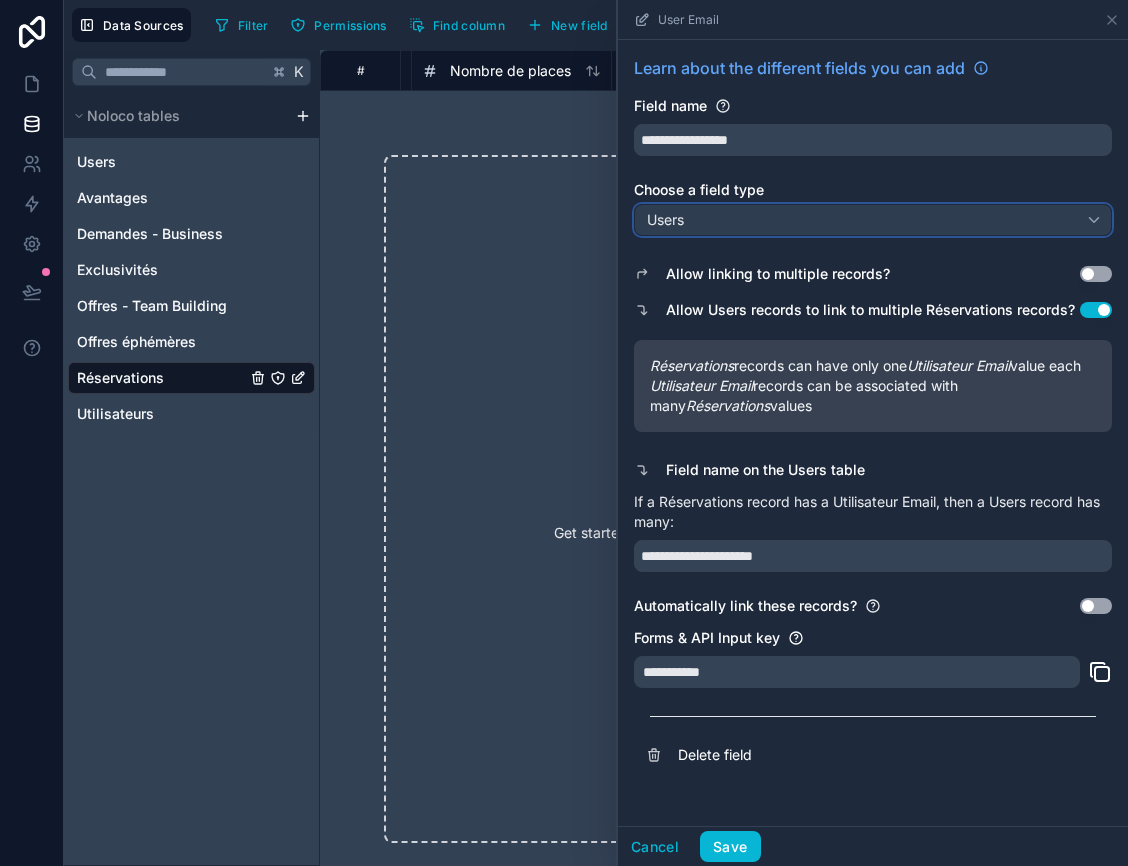 click on "Users" at bounding box center [873, 220] 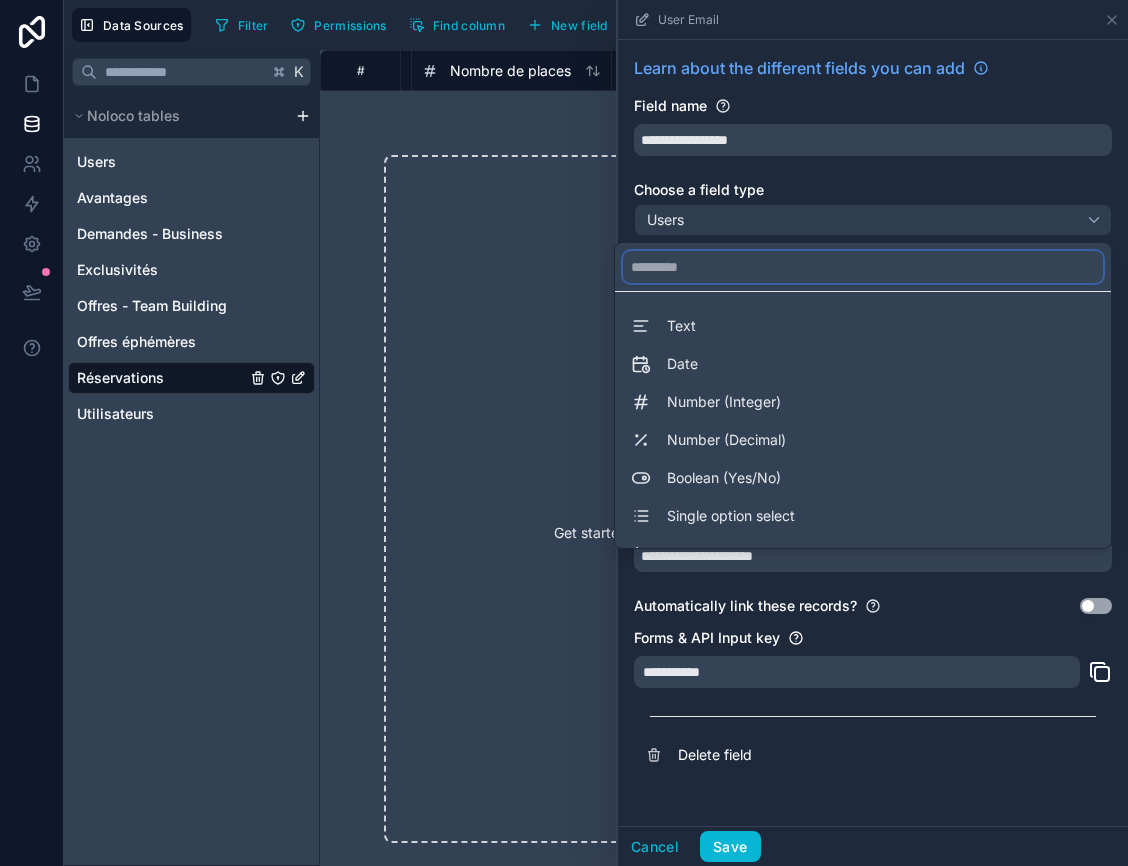 click at bounding box center (863, 267) 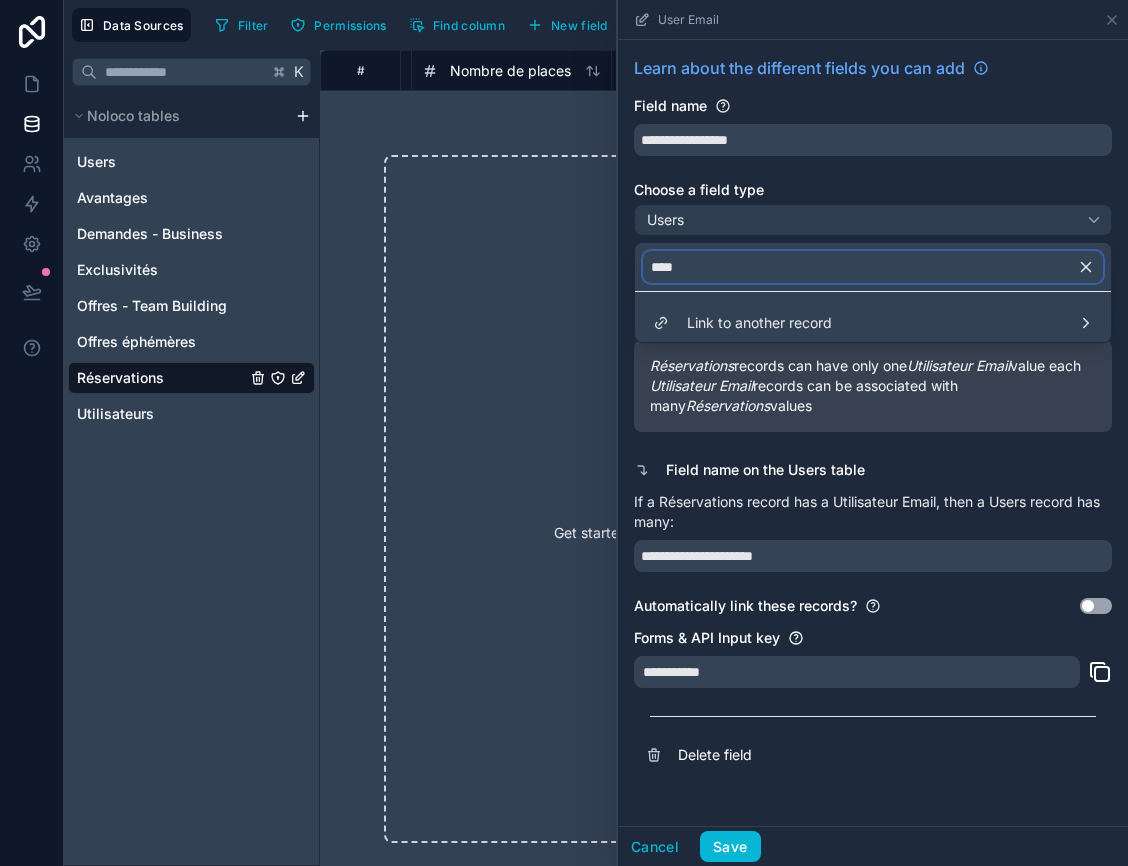 type on "****" 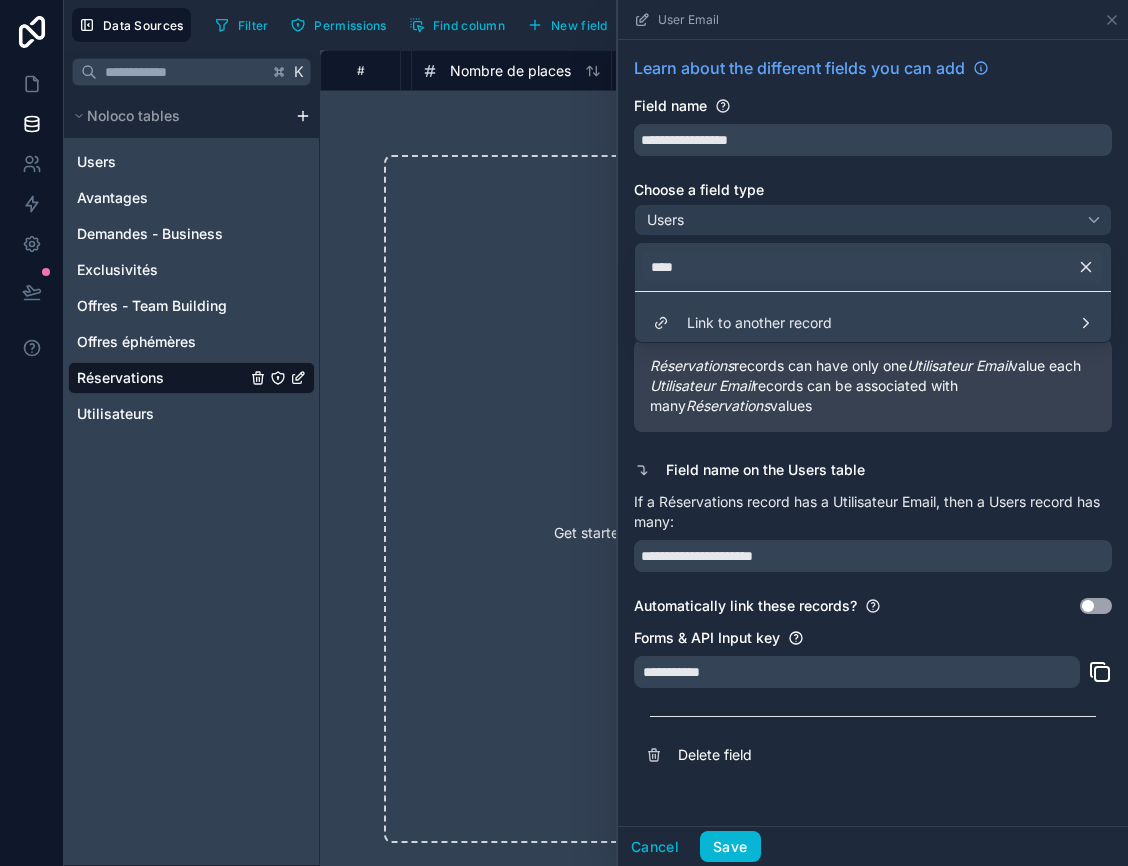 click at bounding box center (873, 433) 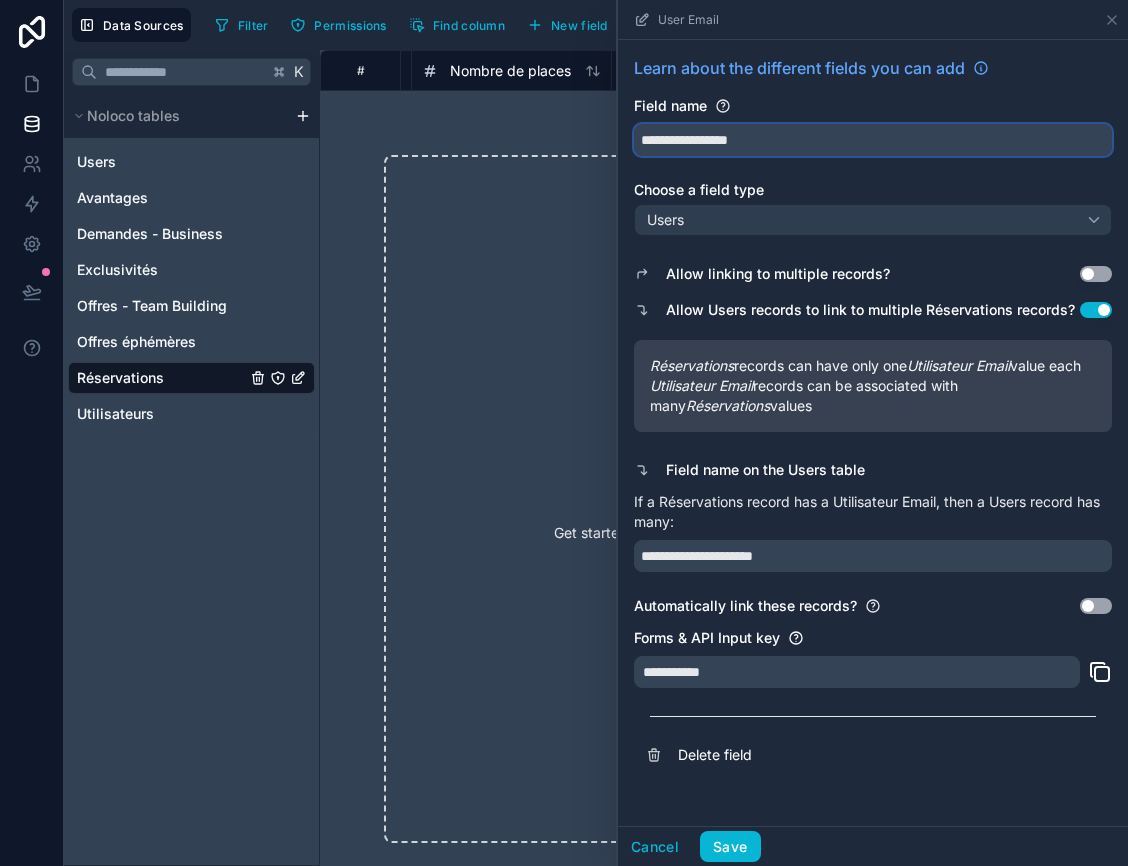 click on "**********" at bounding box center (873, 140) 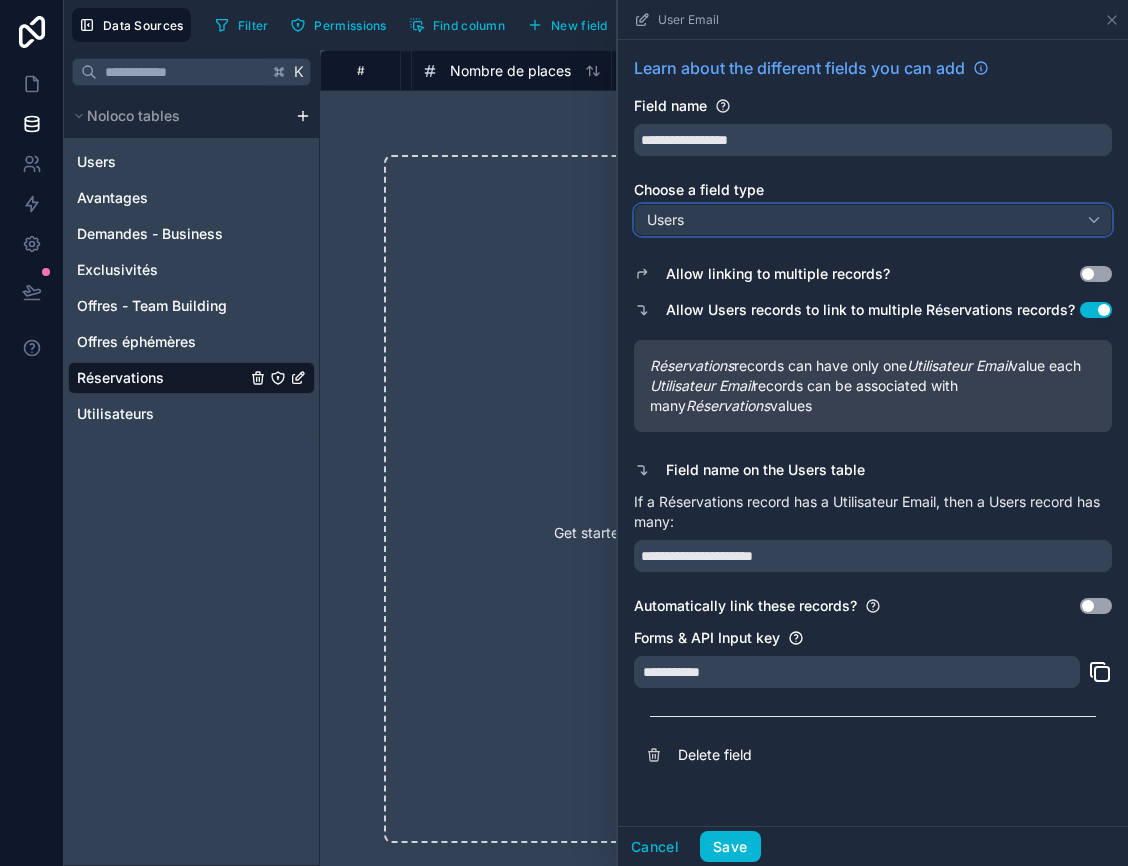 click on "Users" at bounding box center (873, 220) 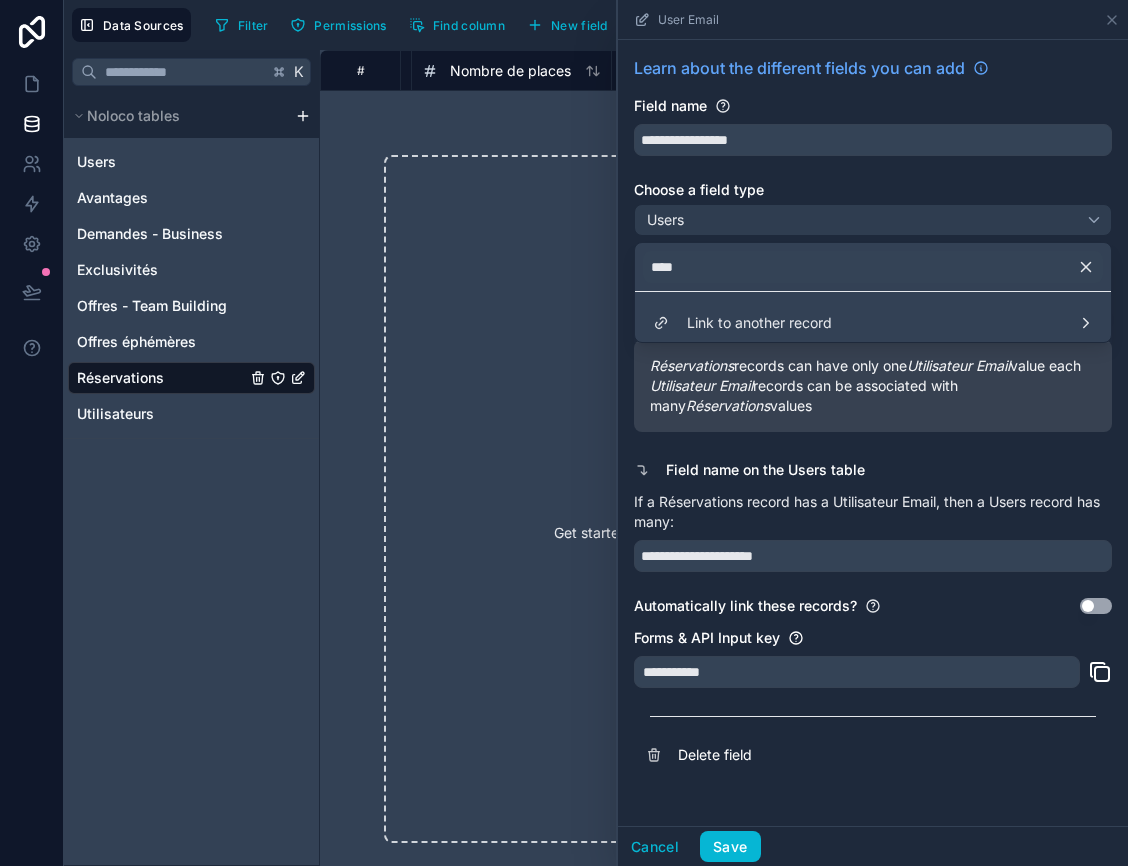 click at bounding box center [873, 433] 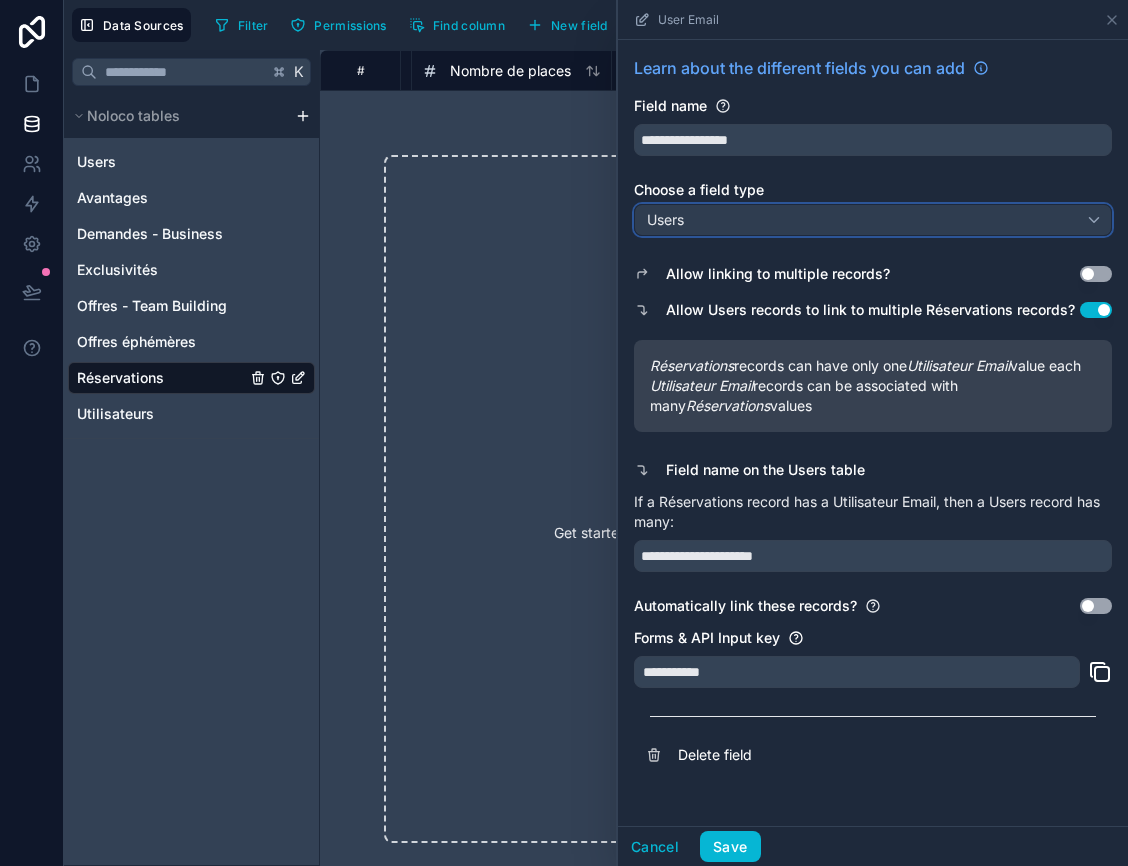 click on "Users" at bounding box center (665, 220) 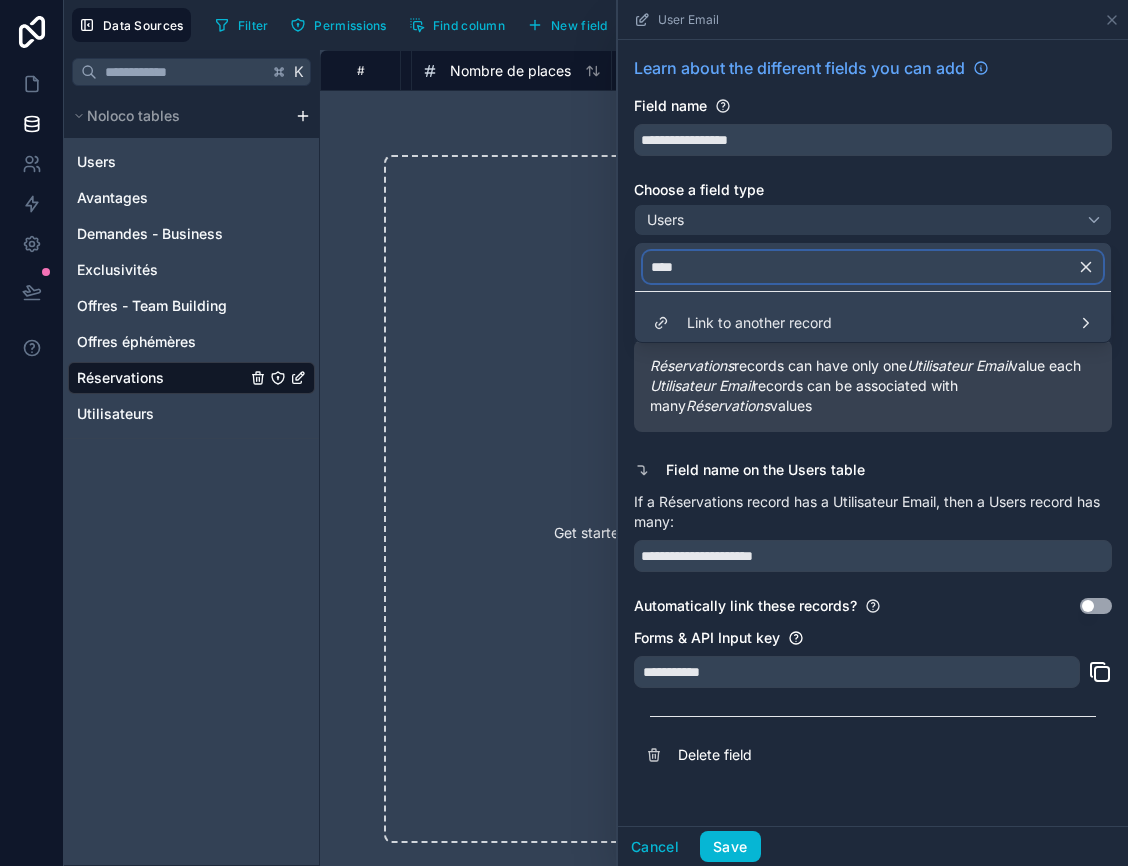 click on "****" at bounding box center (873, 267) 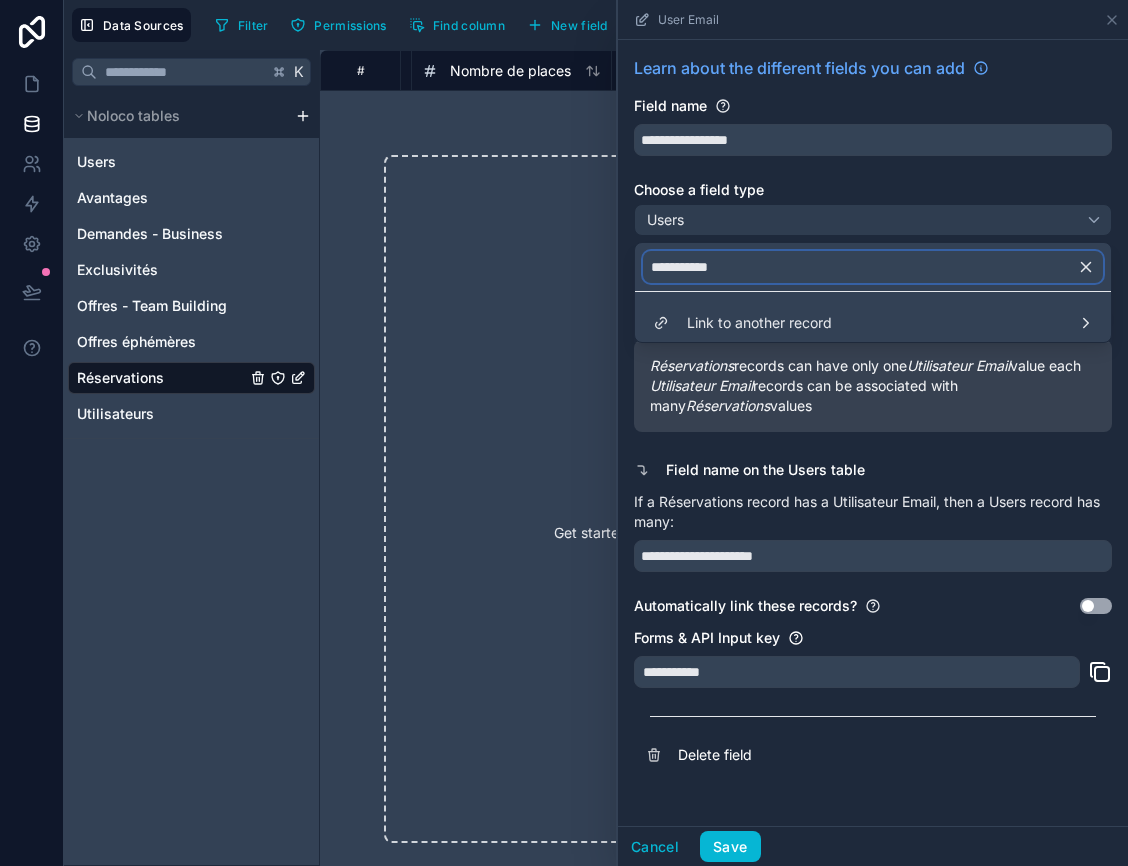 type on "**********" 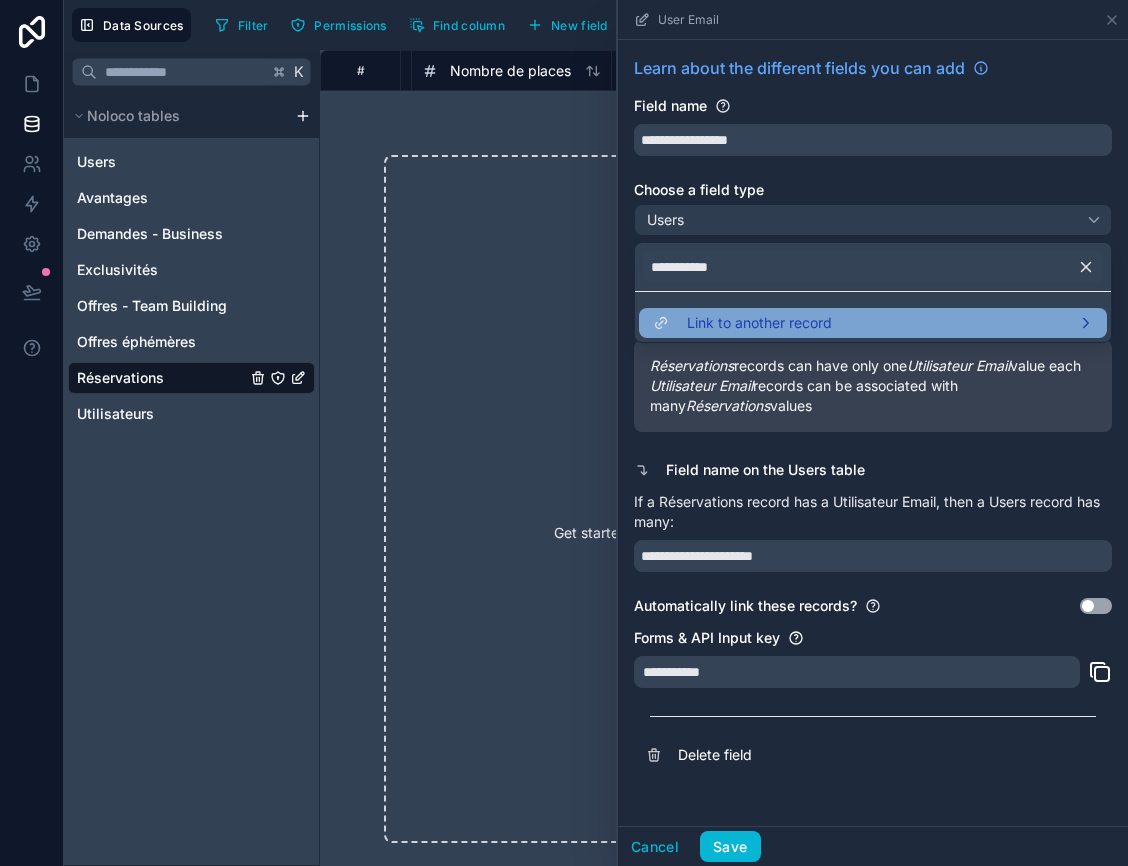 click on "Link to another record" at bounding box center [759, 323] 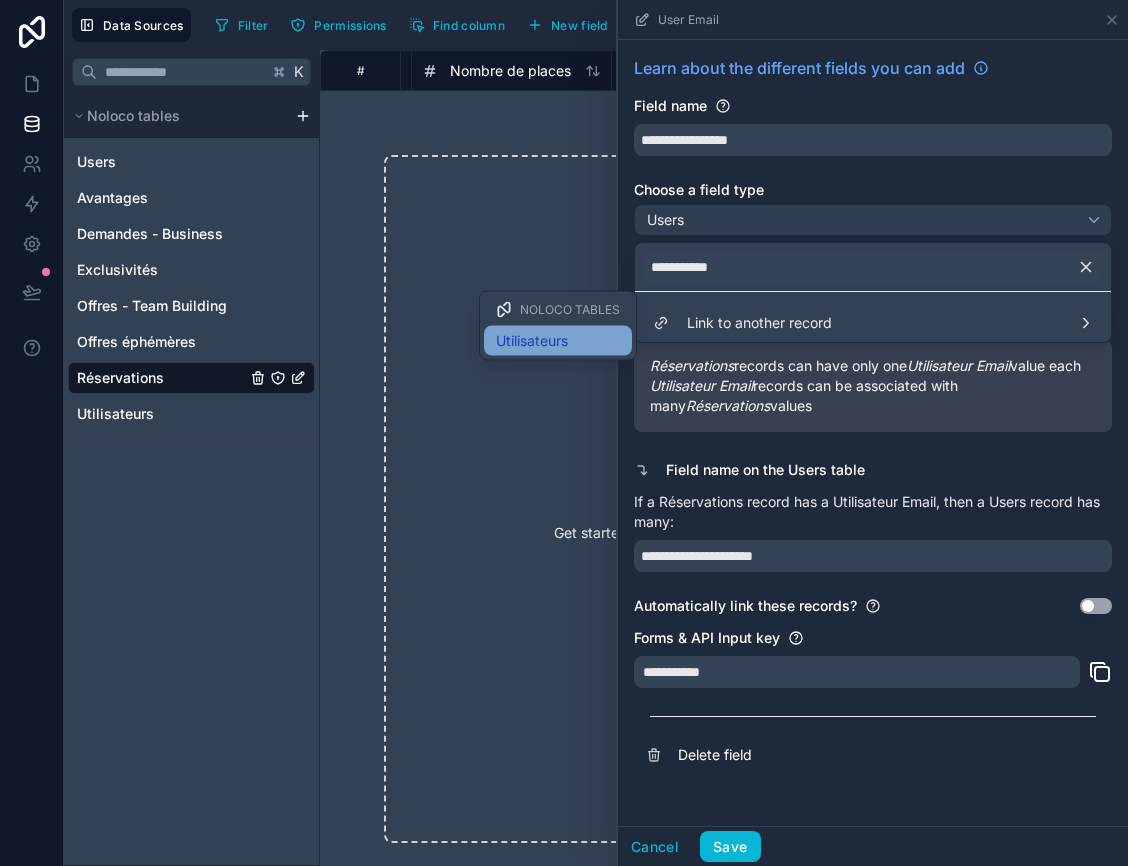 click on "Utilisateurs" at bounding box center (532, 341) 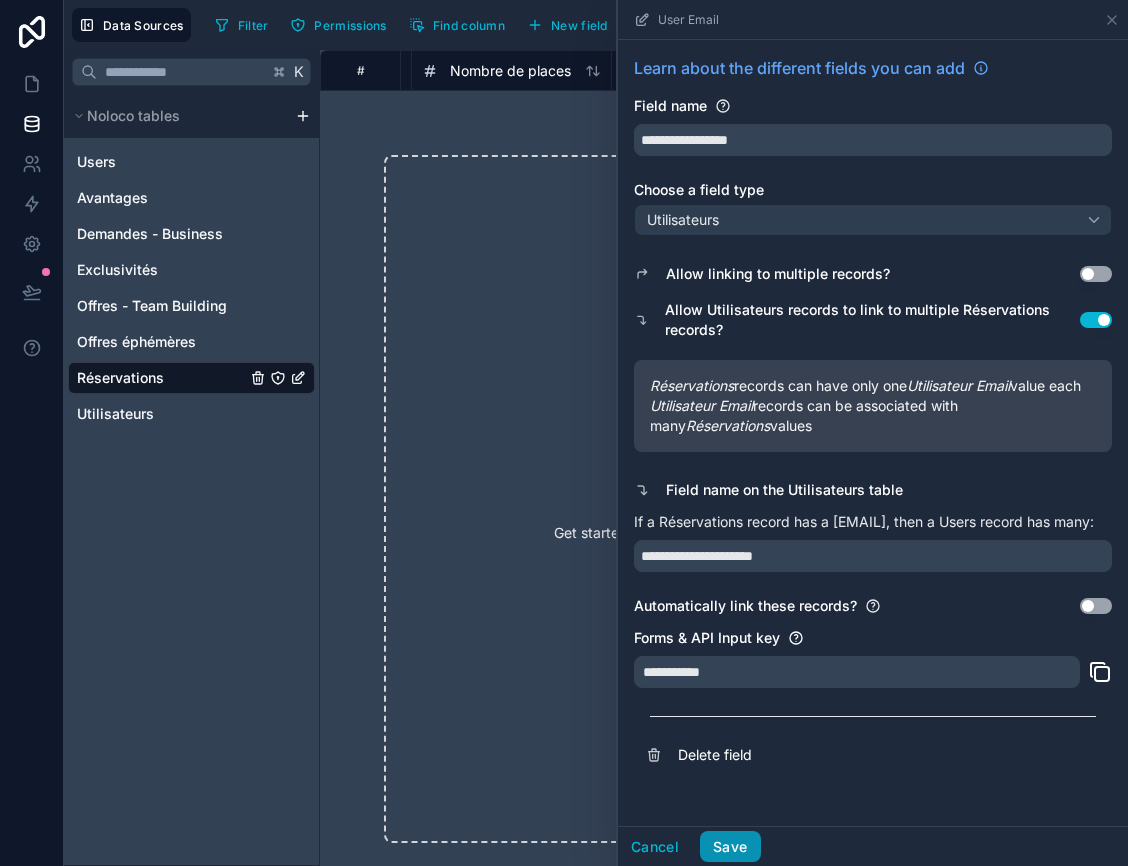 click on "Save" at bounding box center [730, 847] 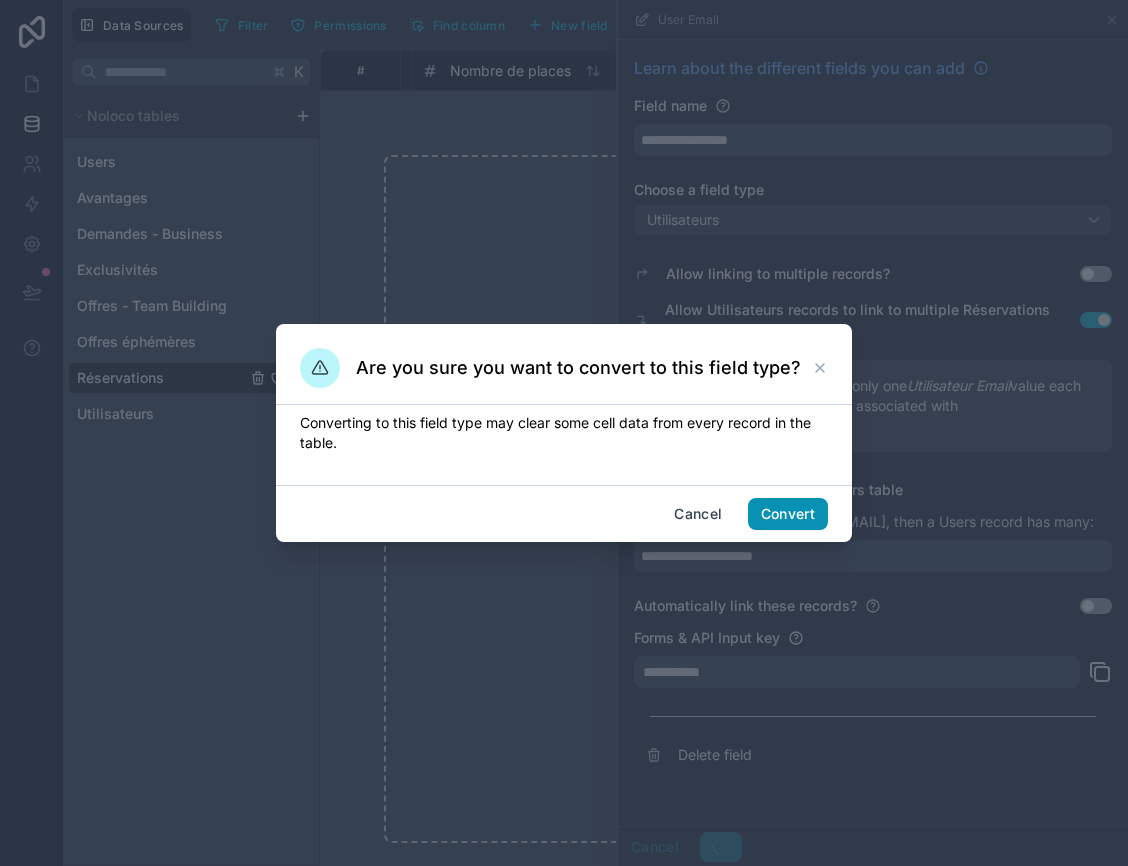 click on "Convert" at bounding box center [788, 514] 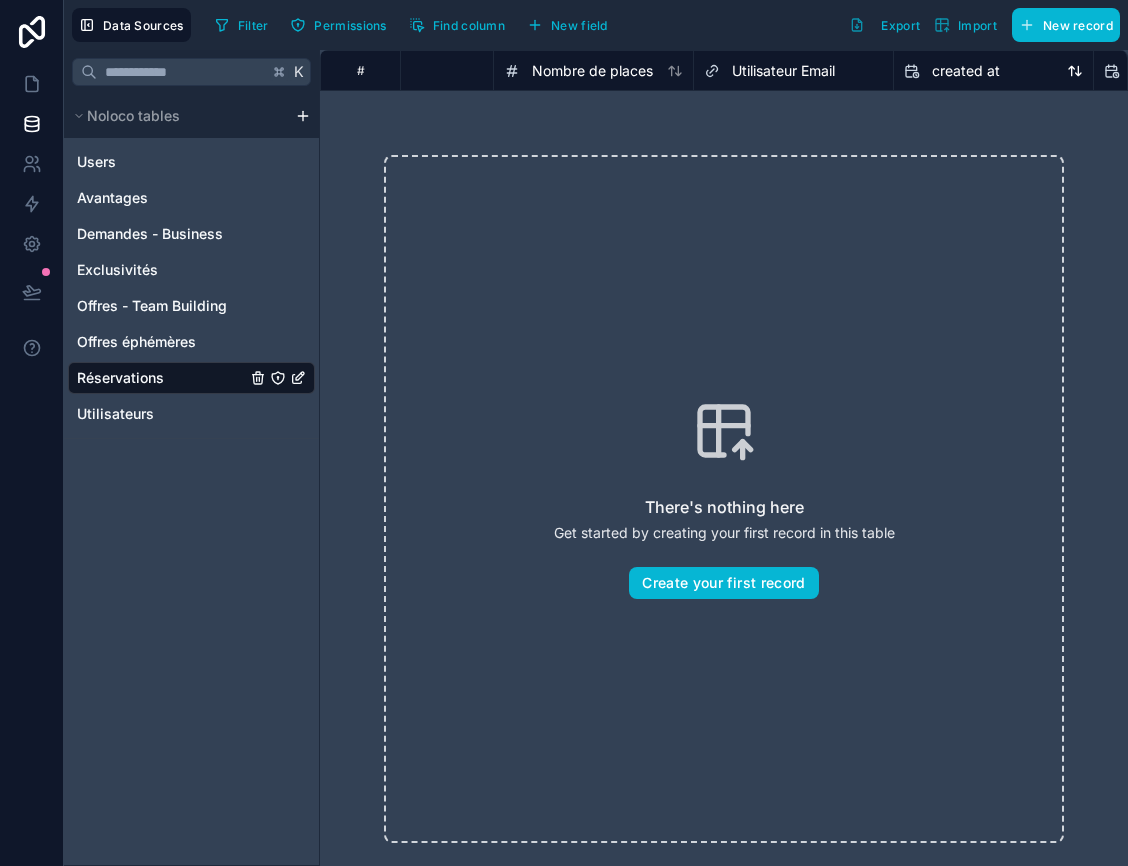scroll, scrollTop: 0, scrollLeft: 697, axis: horizontal 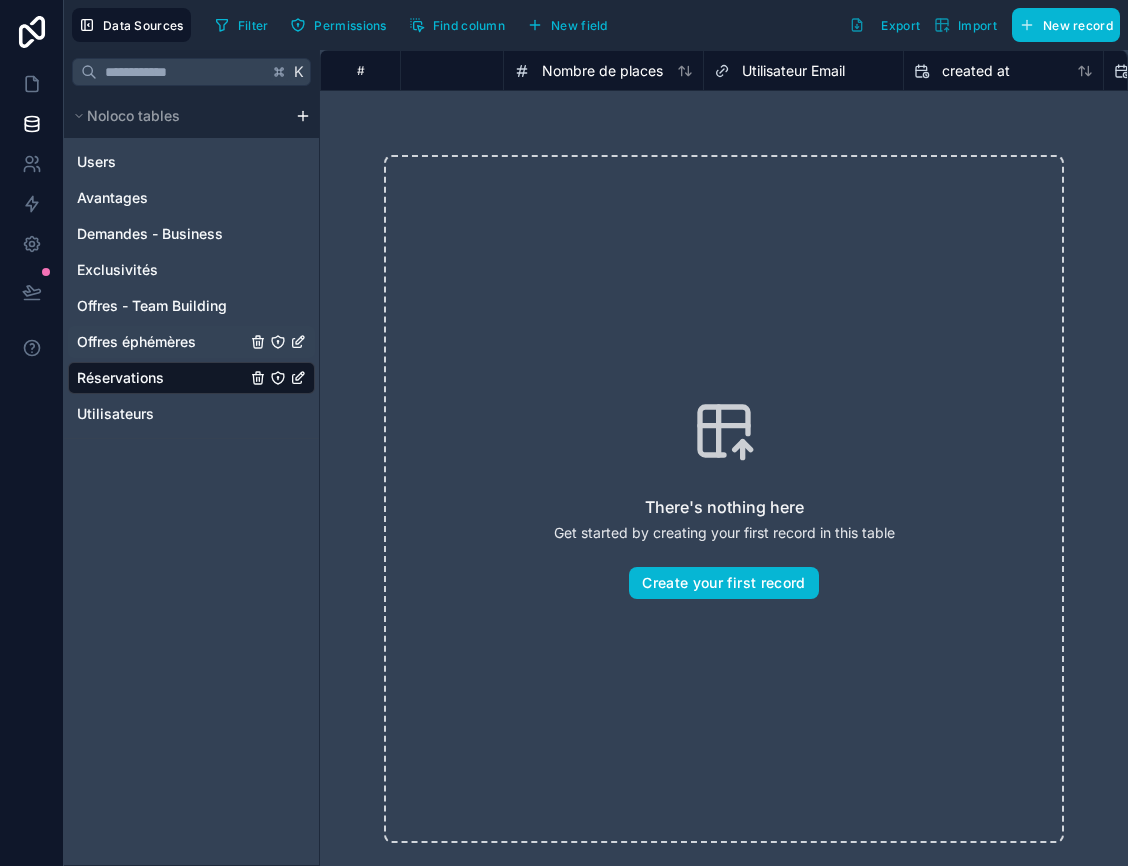 click on "Offres éphémères" at bounding box center (136, 342) 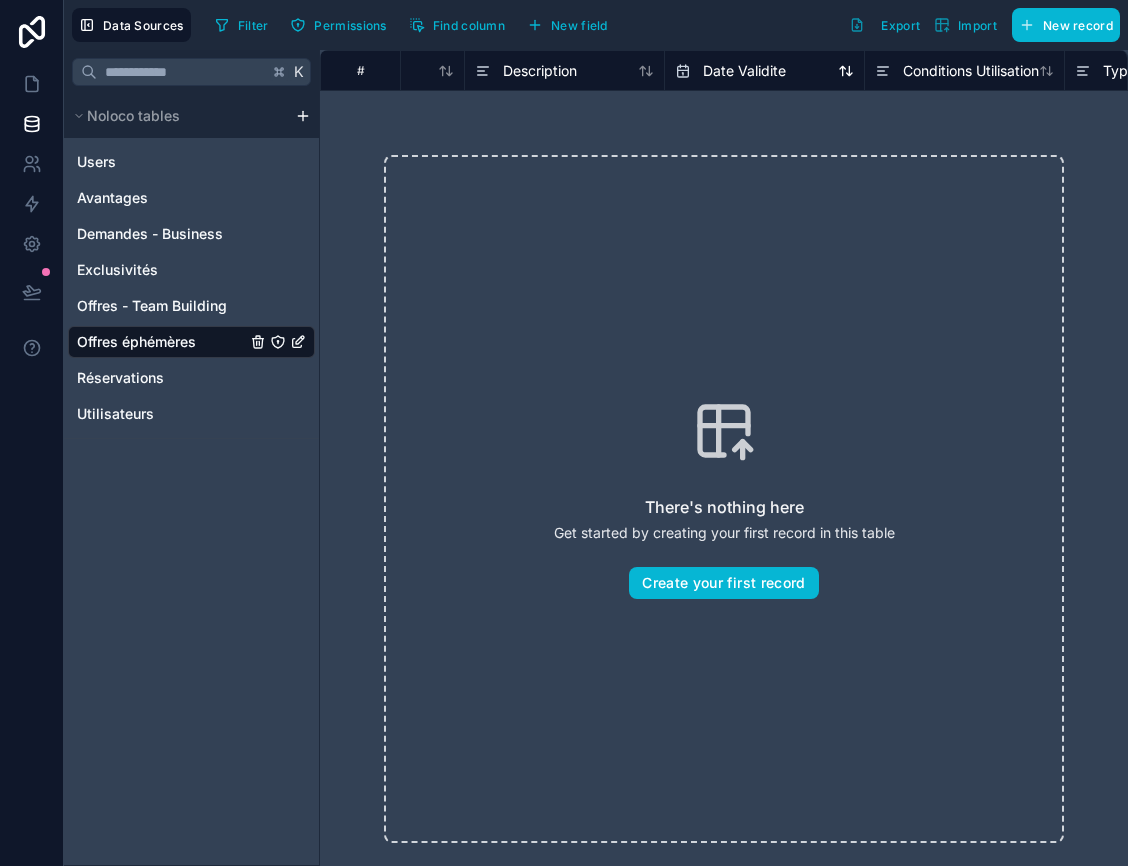 scroll, scrollTop: 0, scrollLeft: 0, axis: both 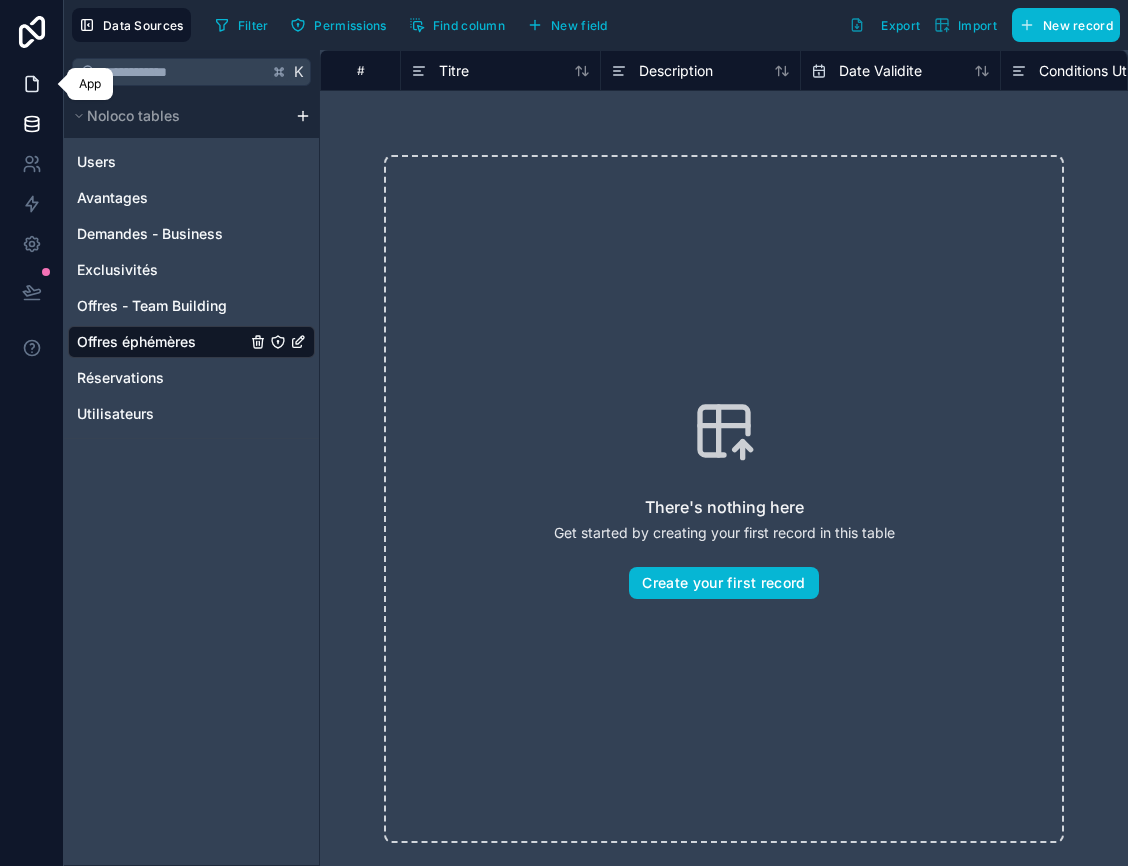 click 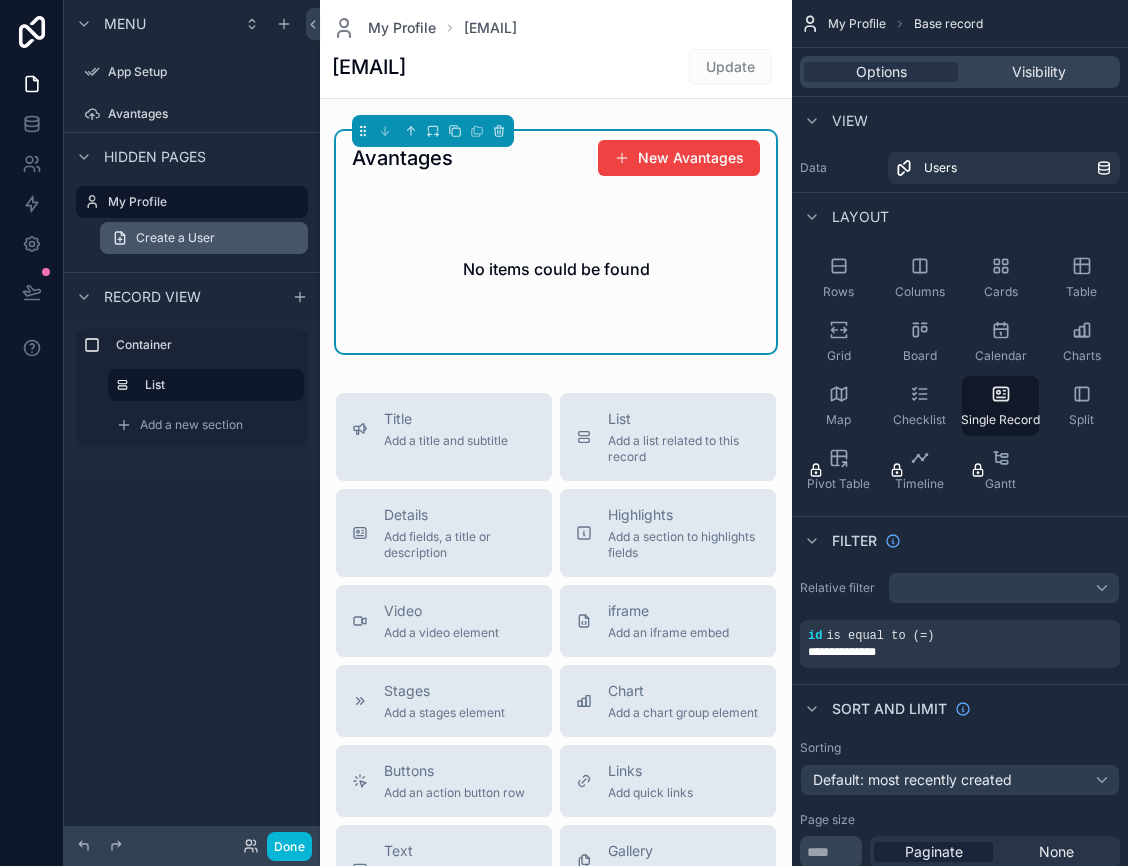 click on "Create a User" at bounding box center [175, 238] 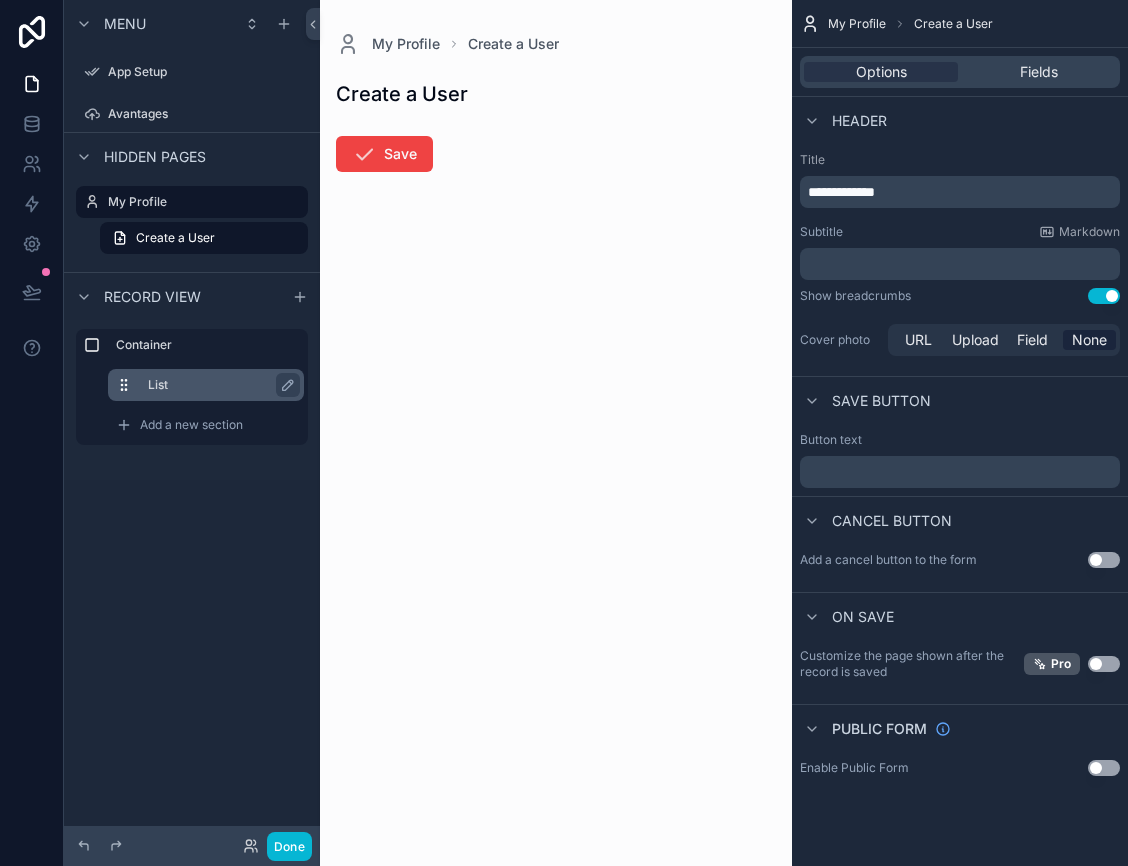 click on "List" at bounding box center [218, 385] 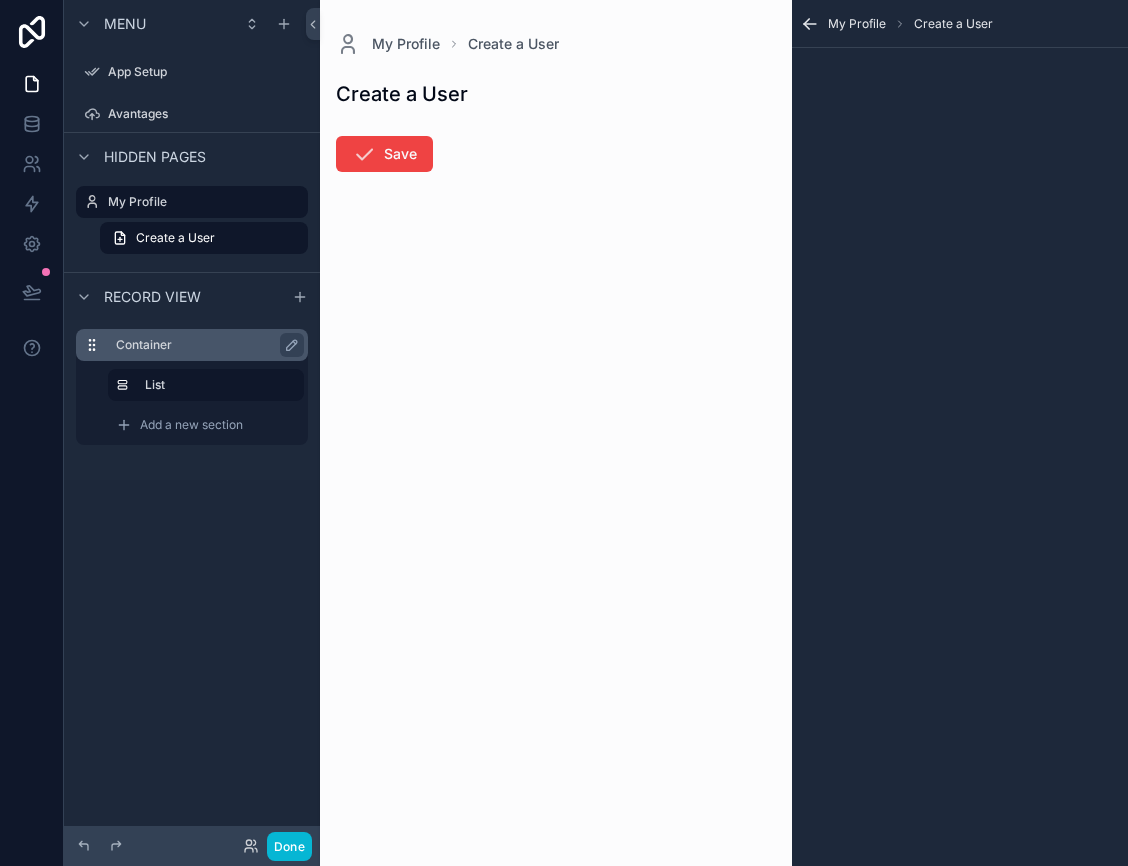 click on "Container" at bounding box center [204, 345] 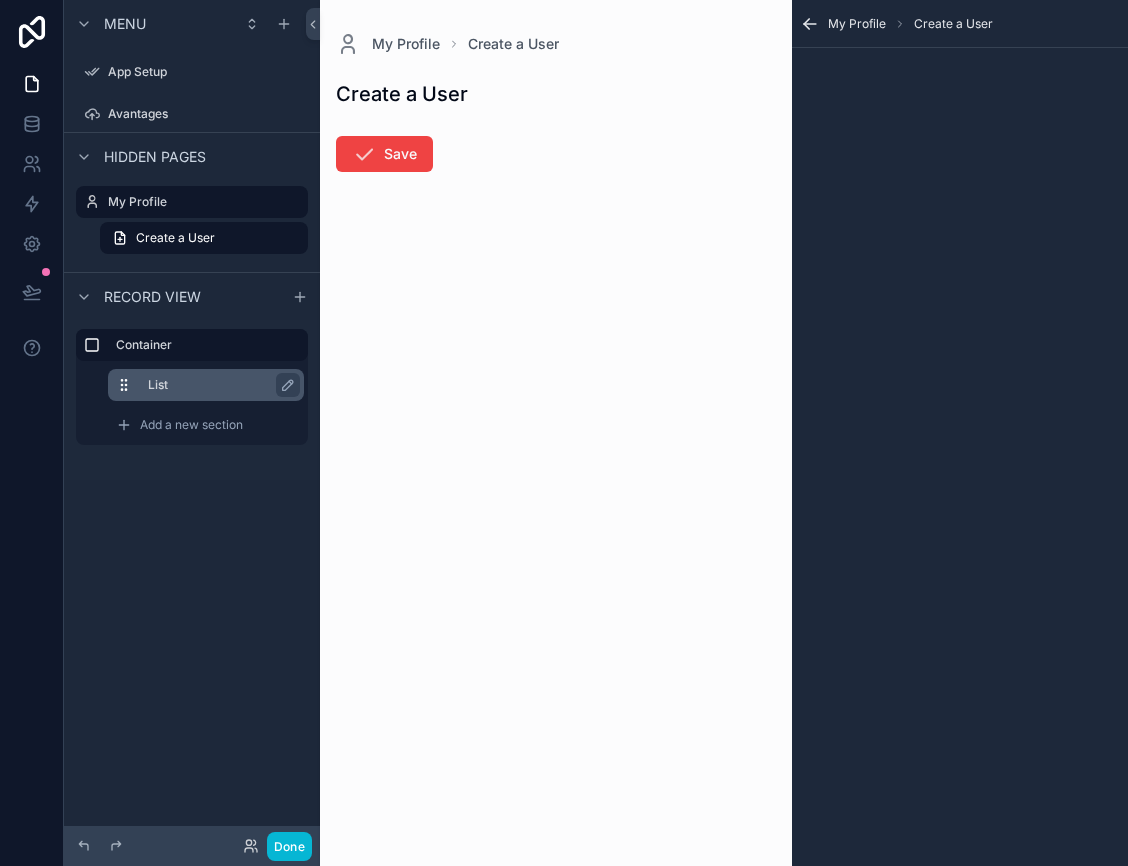 click on "List" at bounding box center (218, 385) 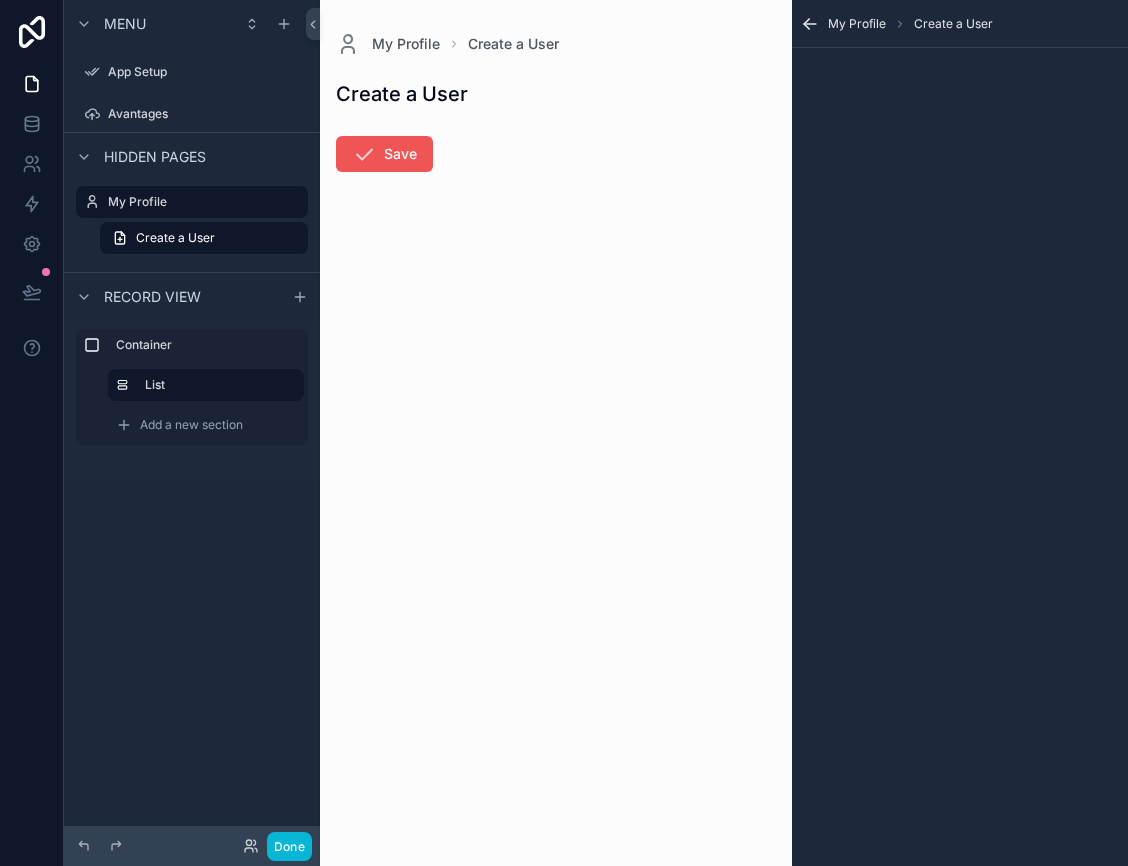 click on "Save" at bounding box center [384, 154] 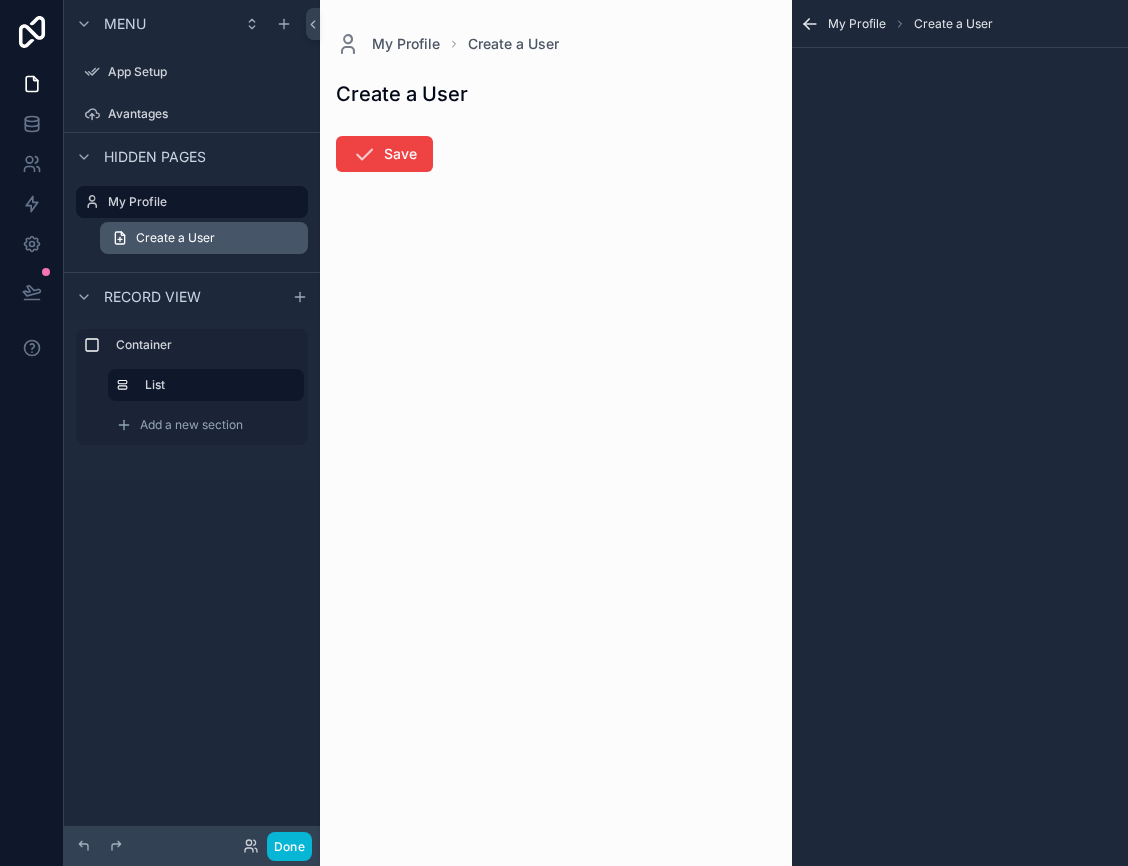click on "Create a User" at bounding box center (175, 238) 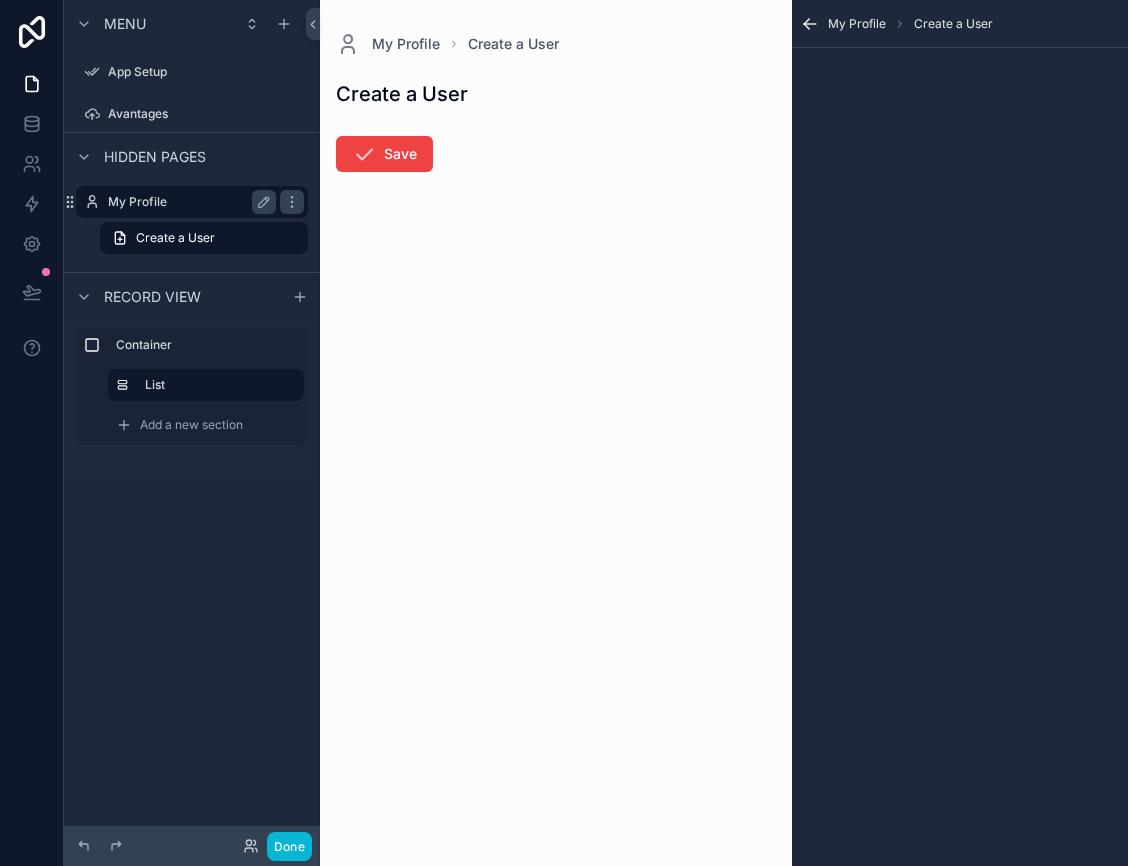 click on "My Profile" at bounding box center (188, 202) 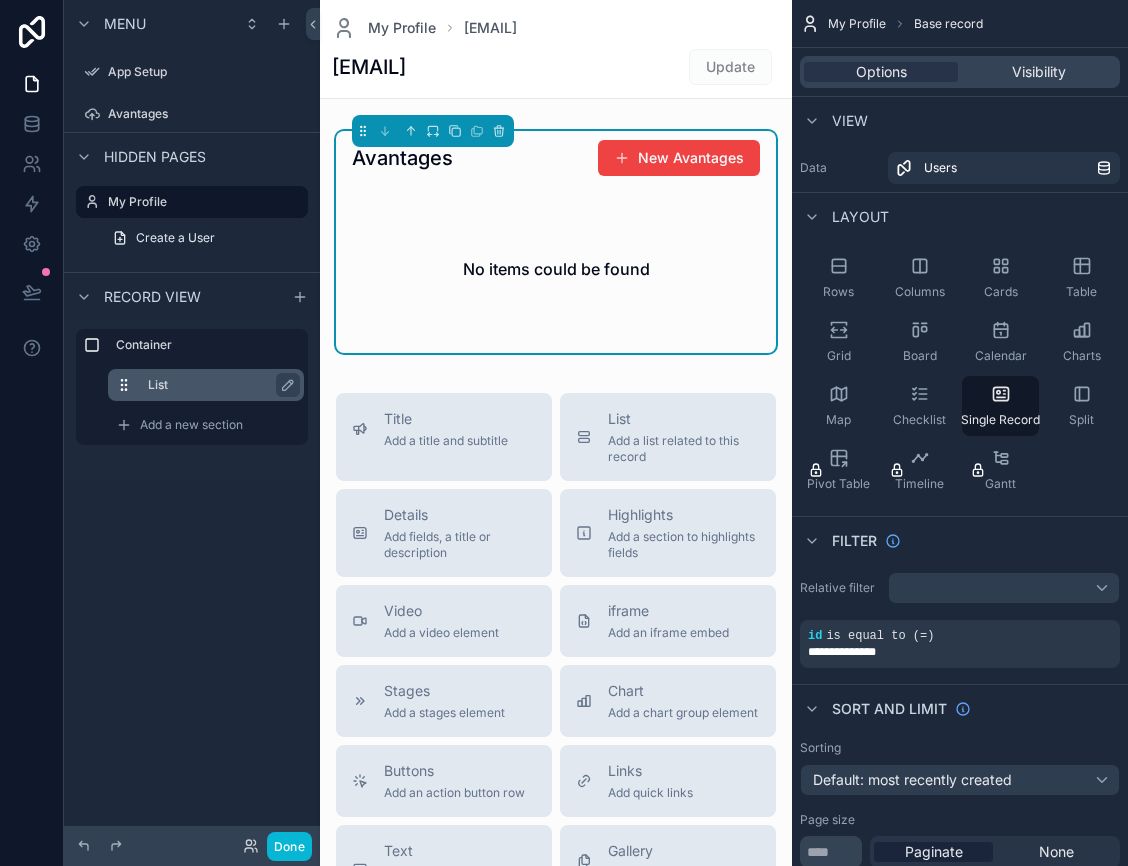 click on "List" at bounding box center [218, 385] 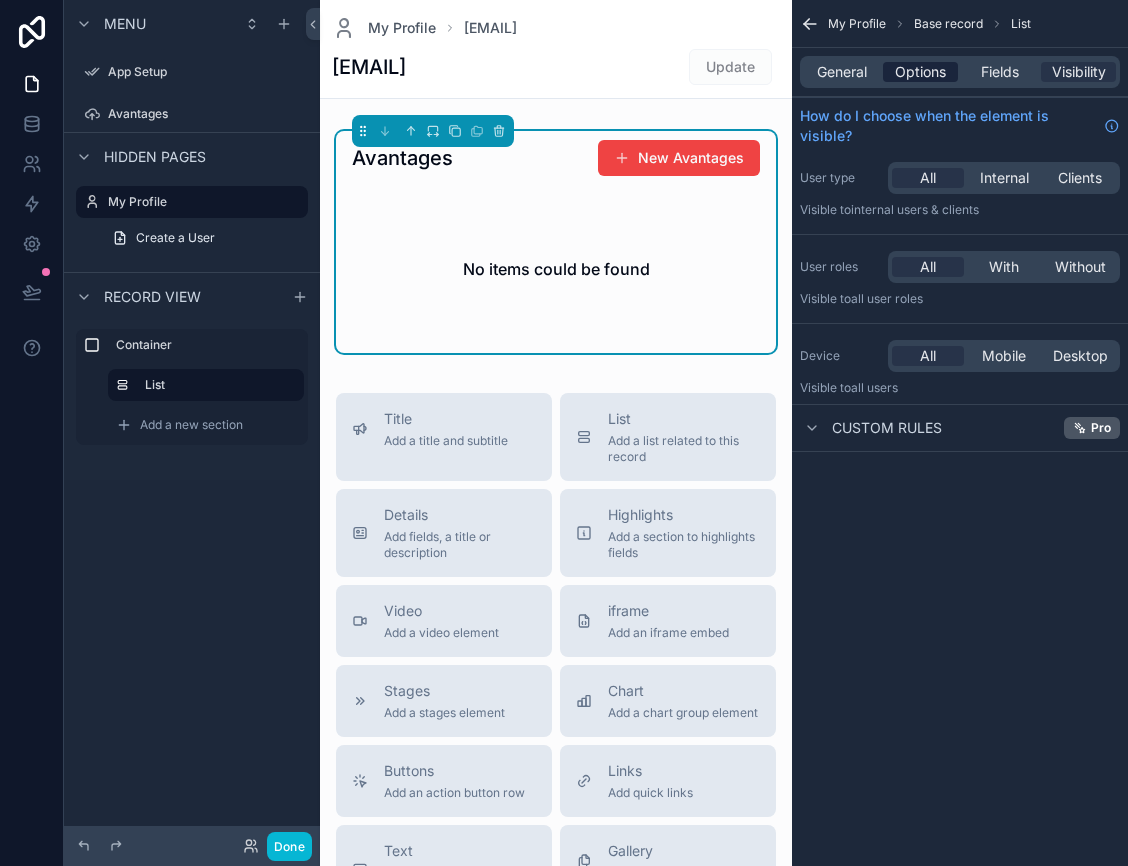 click on "Options" at bounding box center (920, 72) 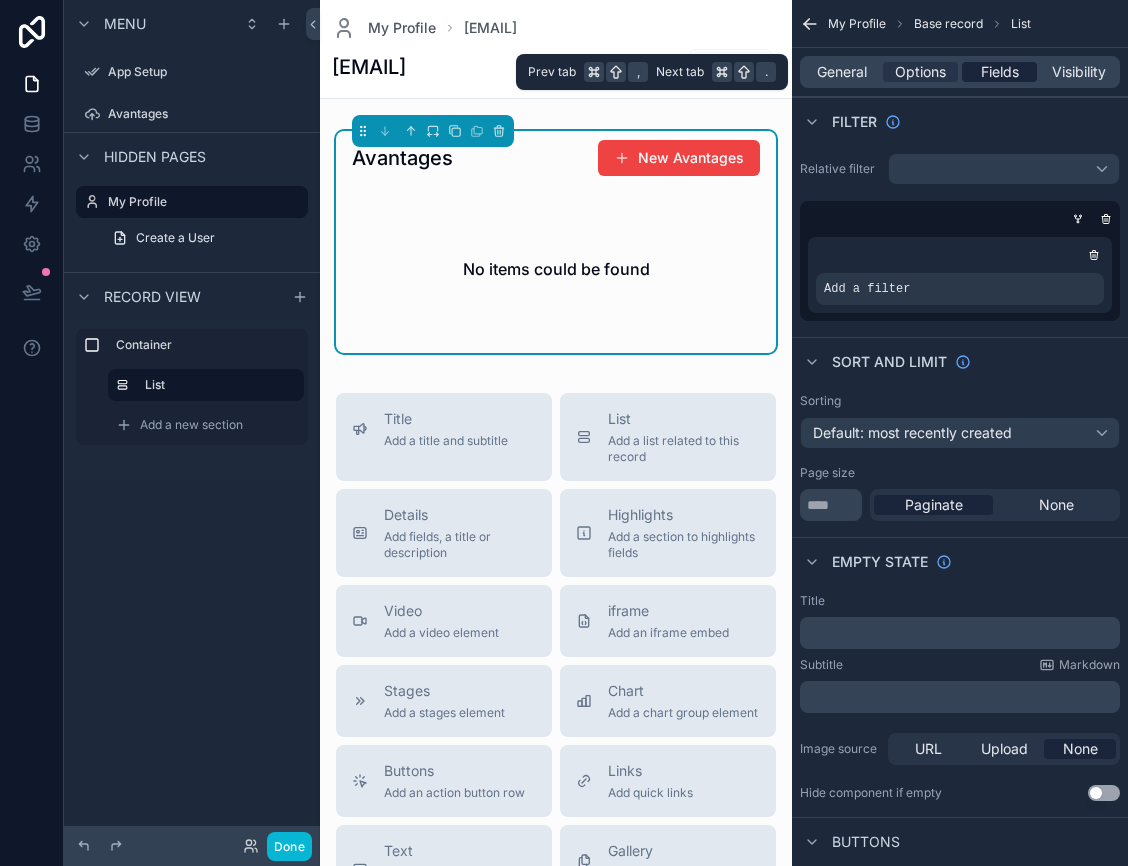 click on "Fields" at bounding box center [1000, 72] 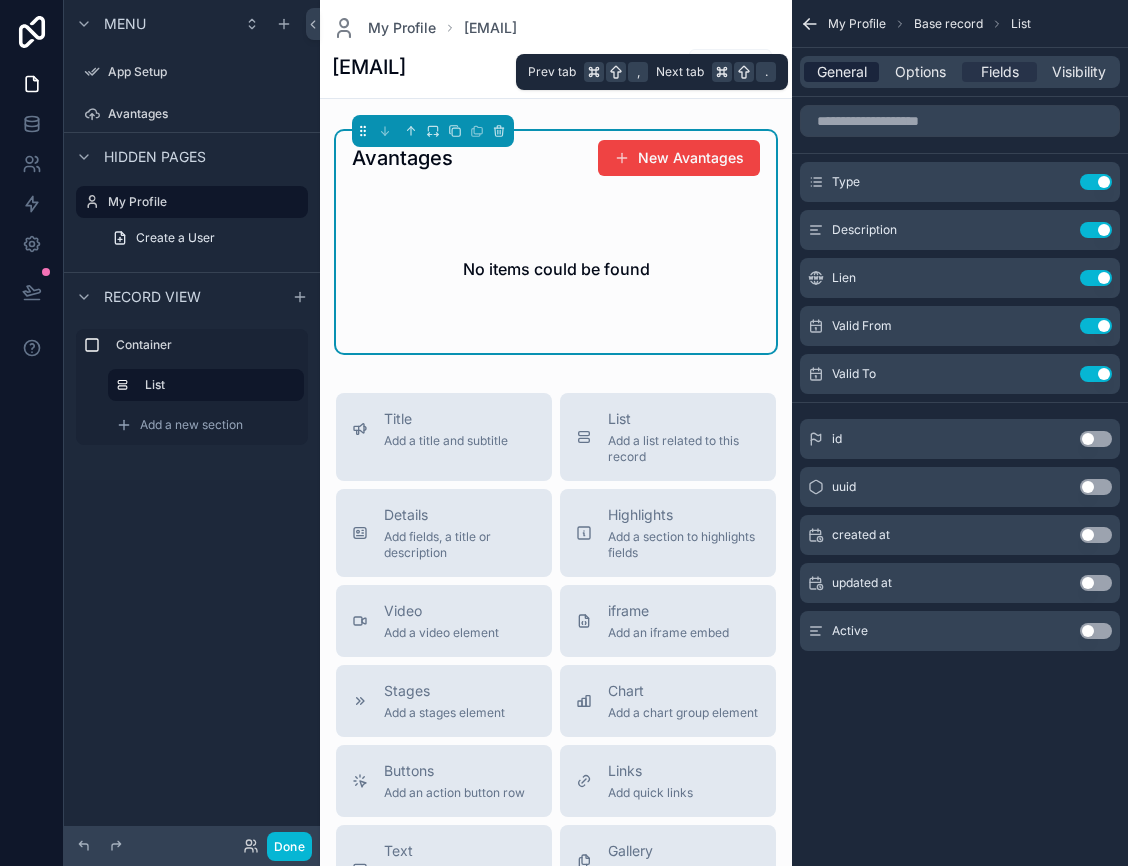 click on "General" at bounding box center [842, 72] 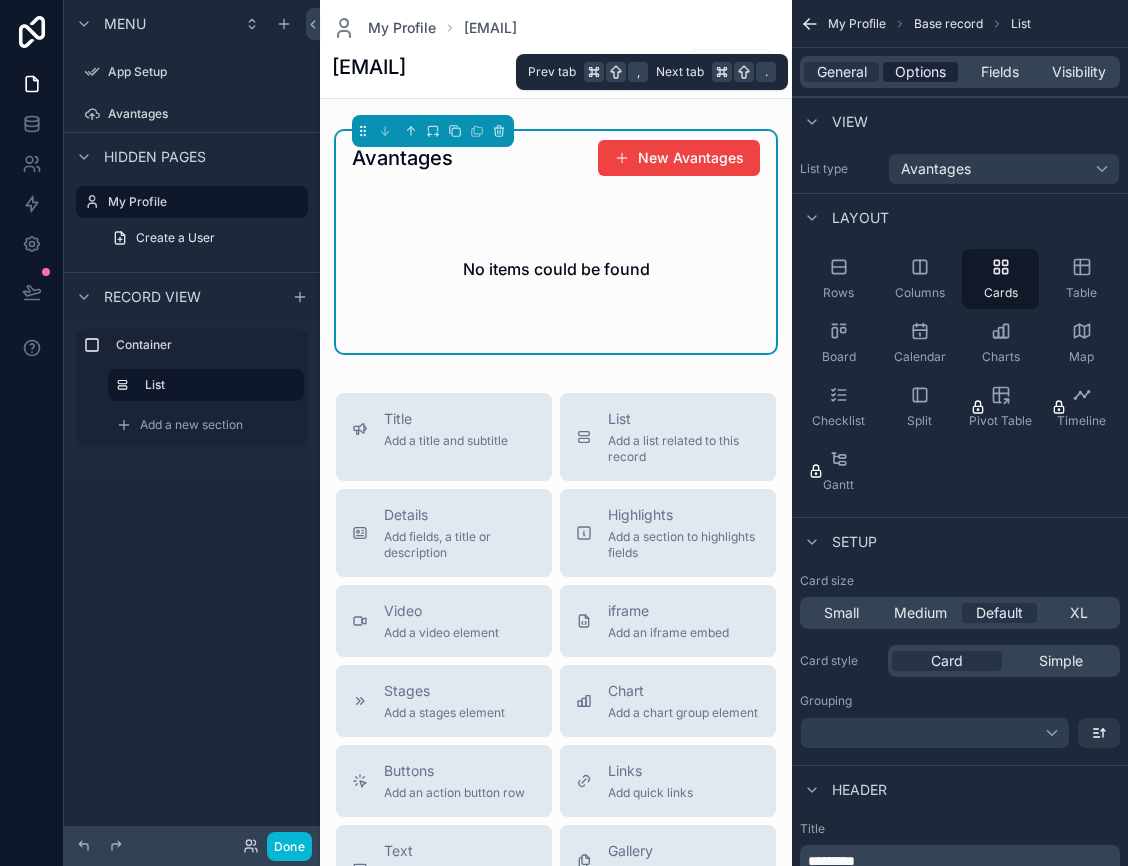 click on "Options" at bounding box center [920, 72] 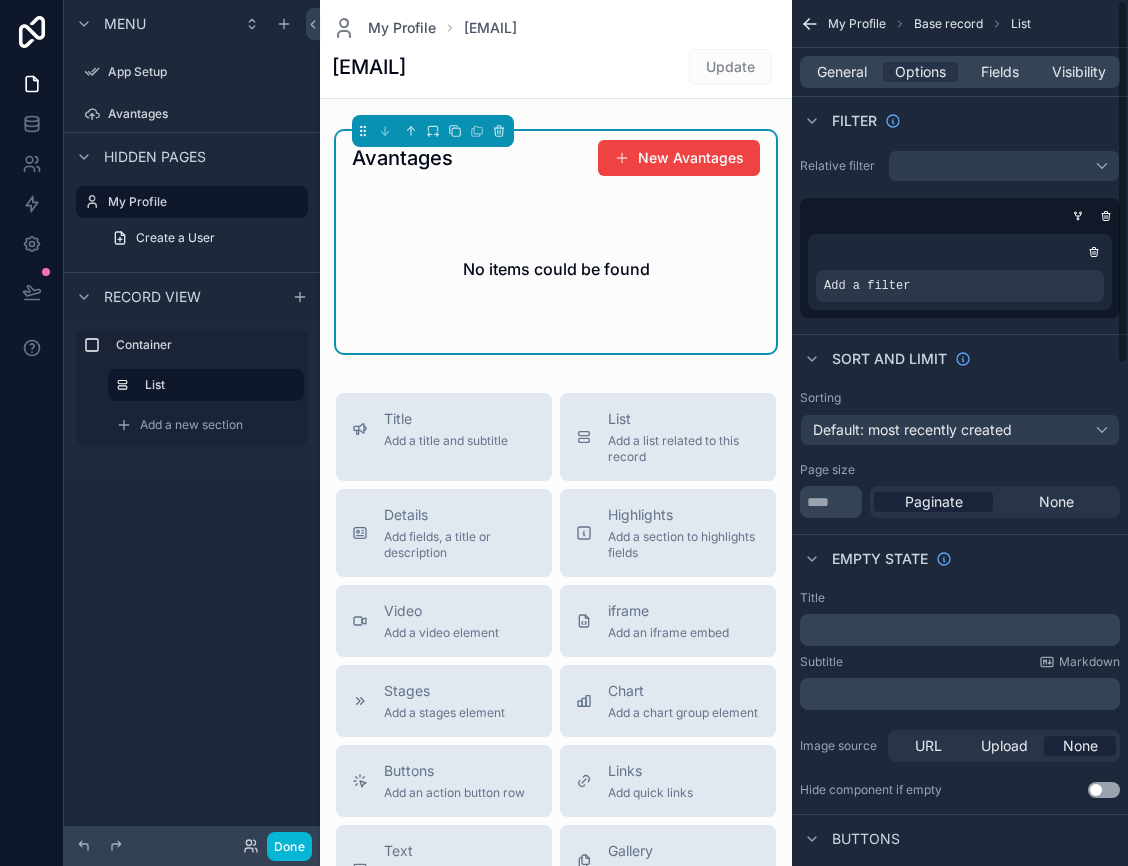 scroll, scrollTop: 0, scrollLeft: 0, axis: both 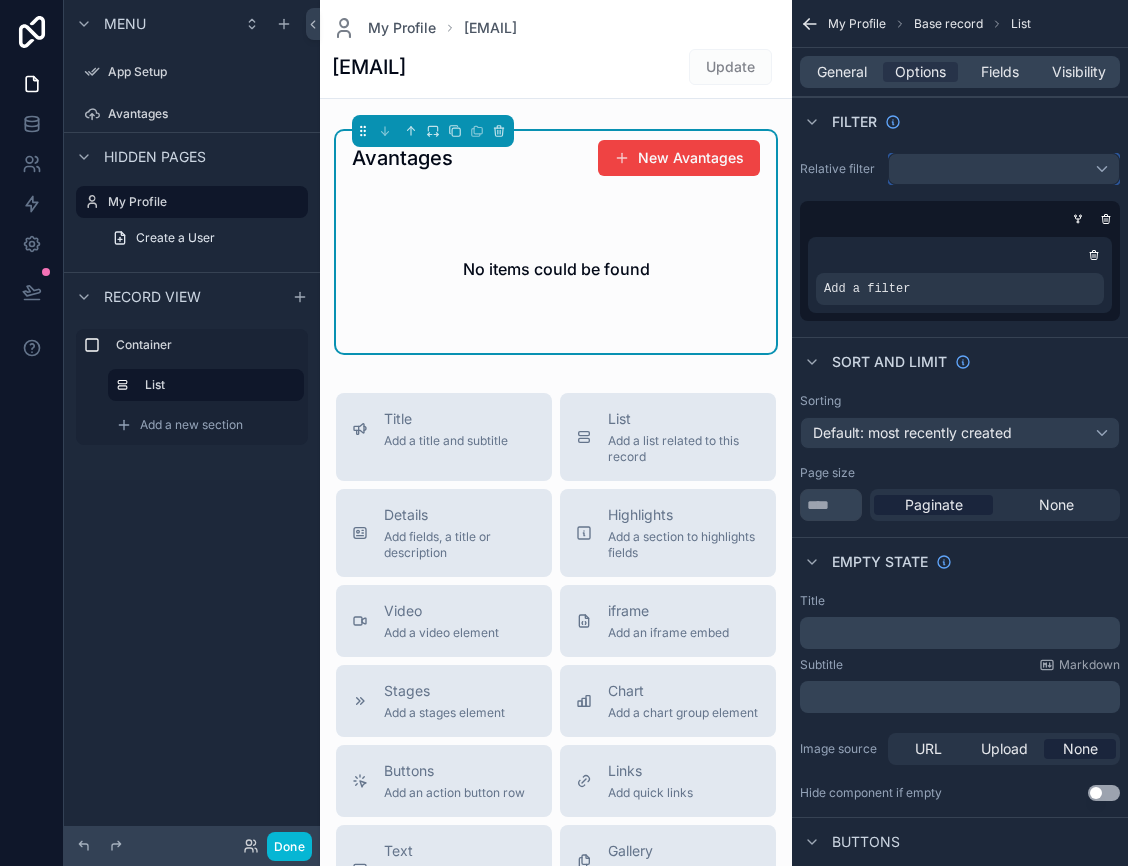 click at bounding box center (1004, 169) 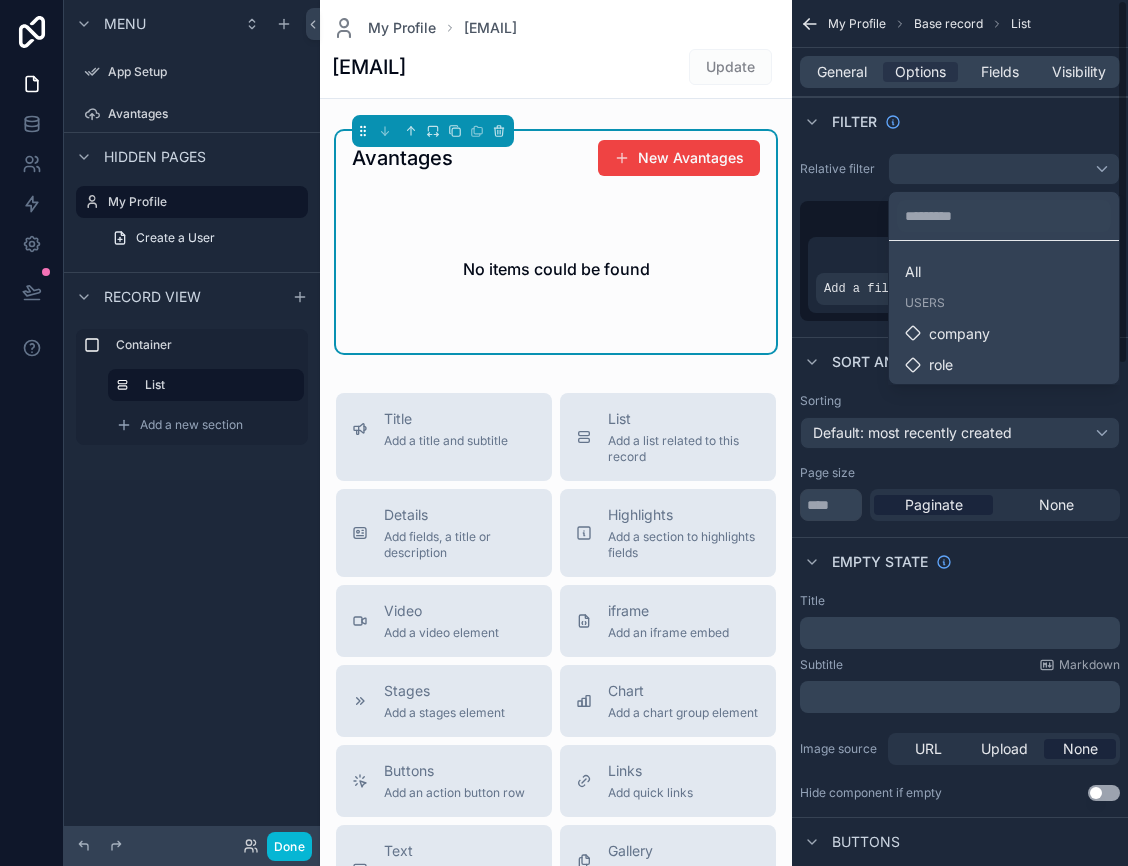 click at bounding box center (564, 433) 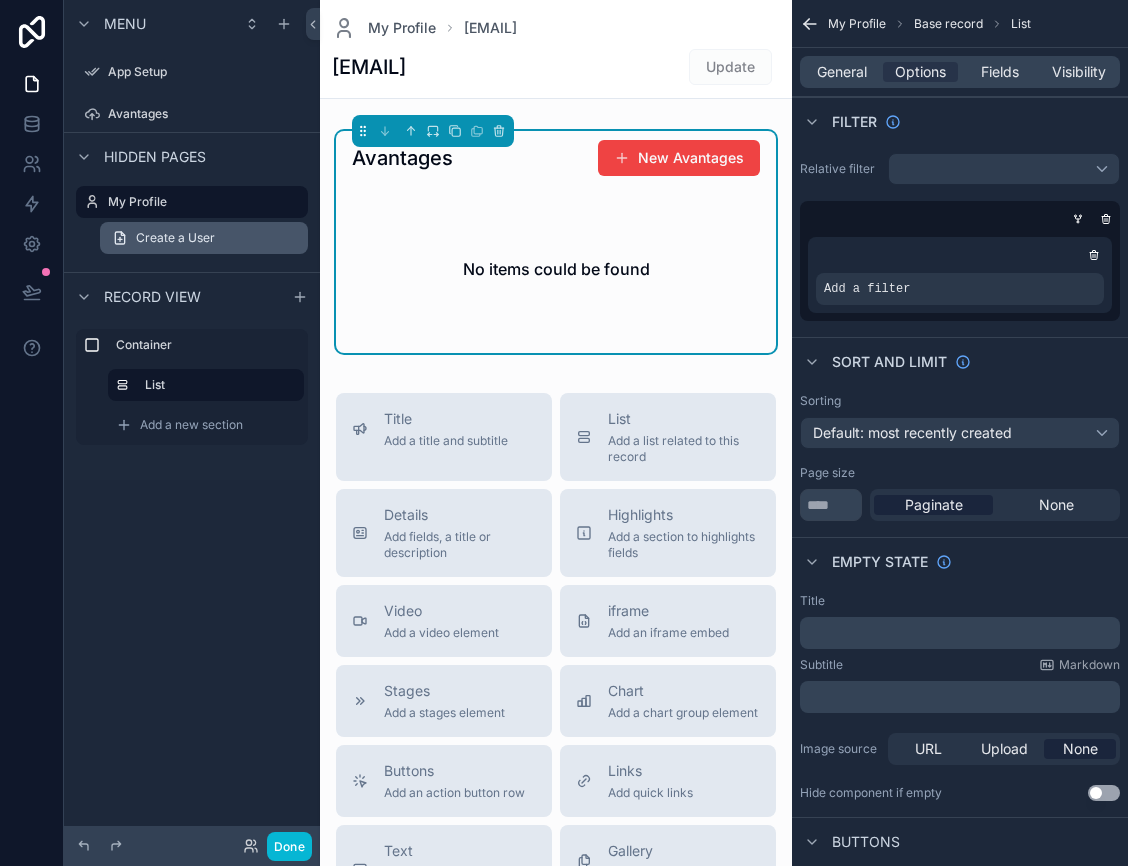 click on "Create a User" at bounding box center [175, 238] 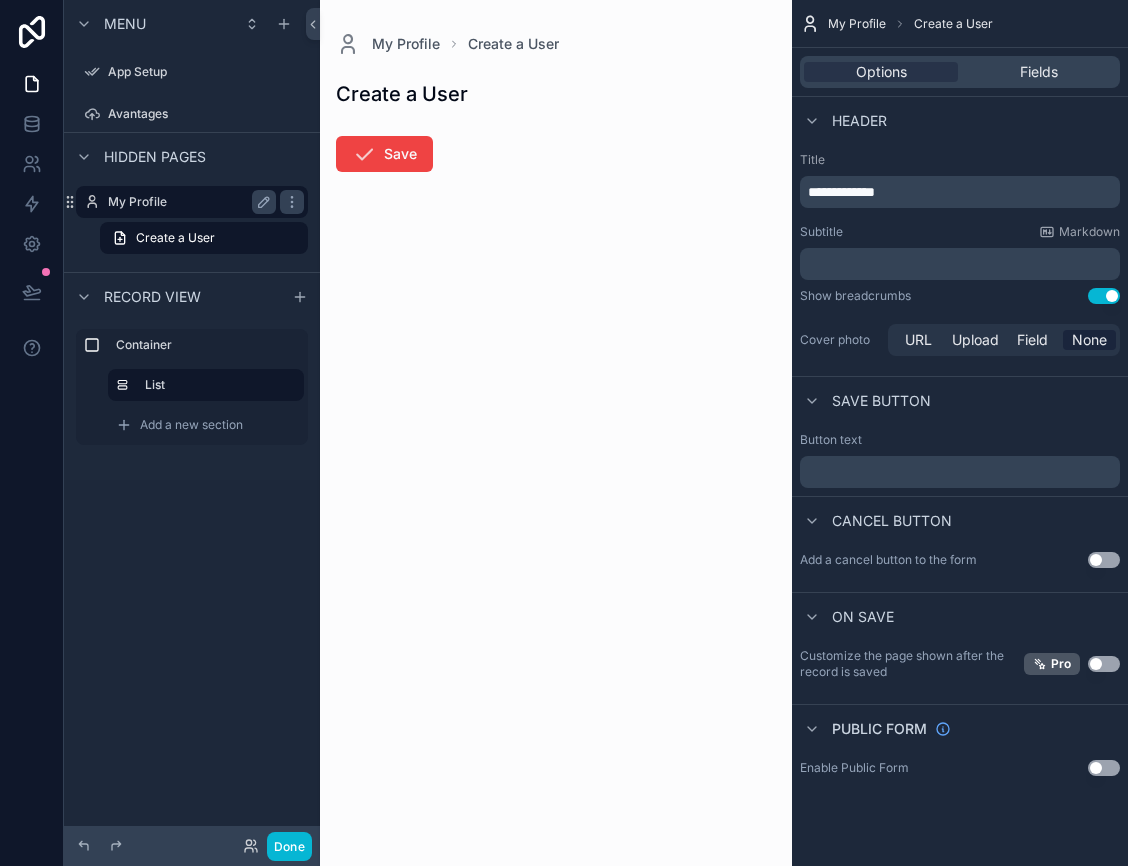 click on "My Profile" at bounding box center (188, 202) 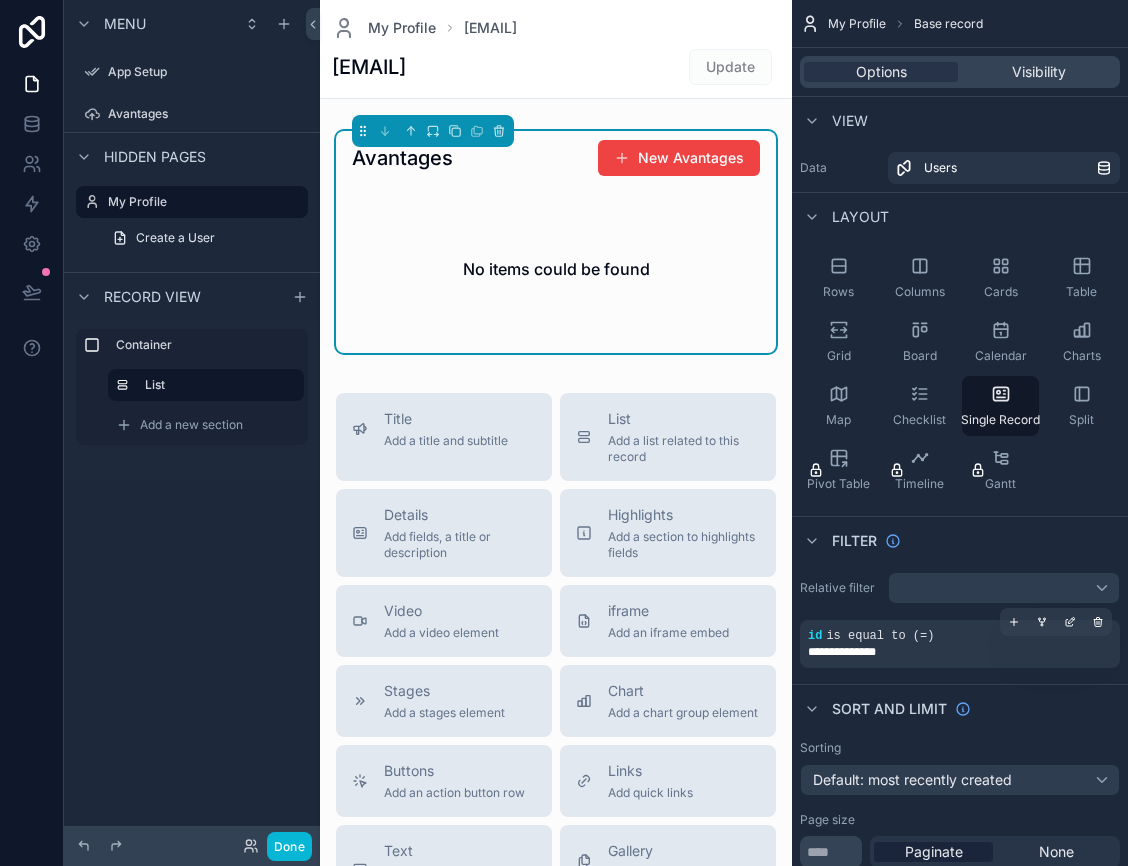 click on "is equal to (=)" at bounding box center (880, 636) 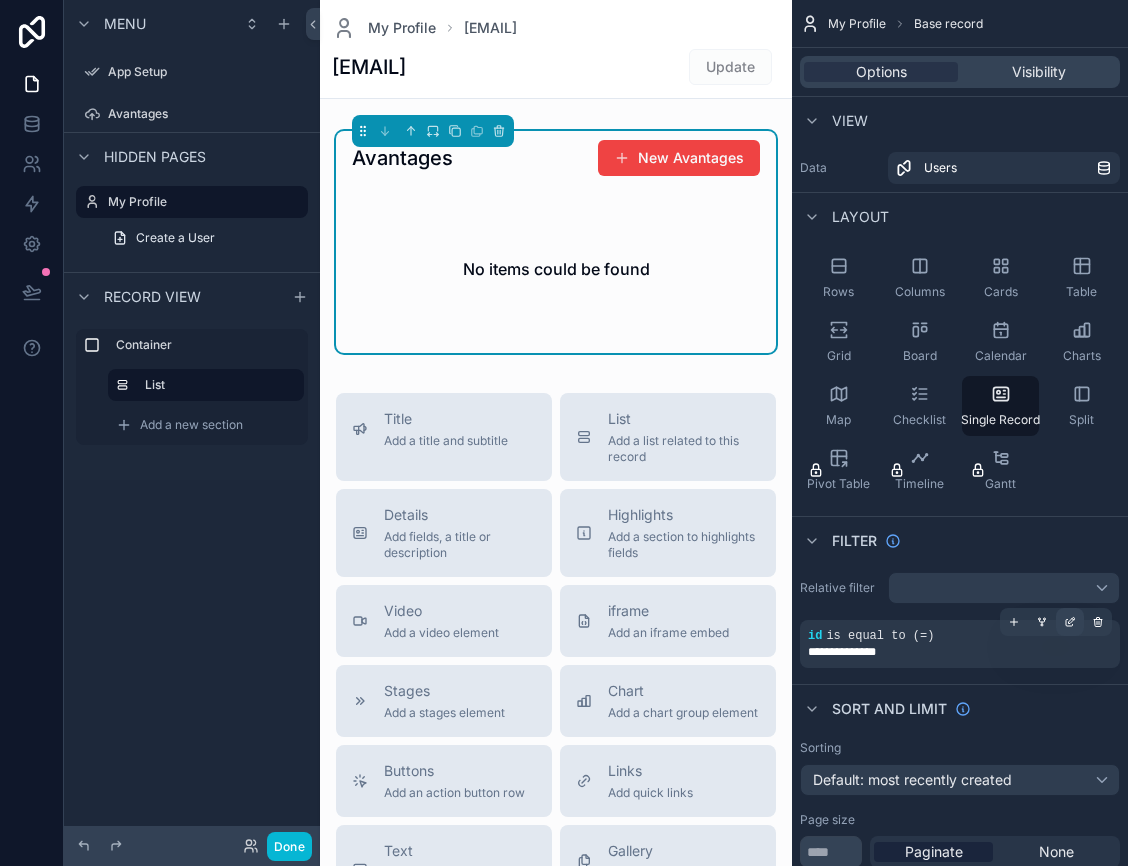 click 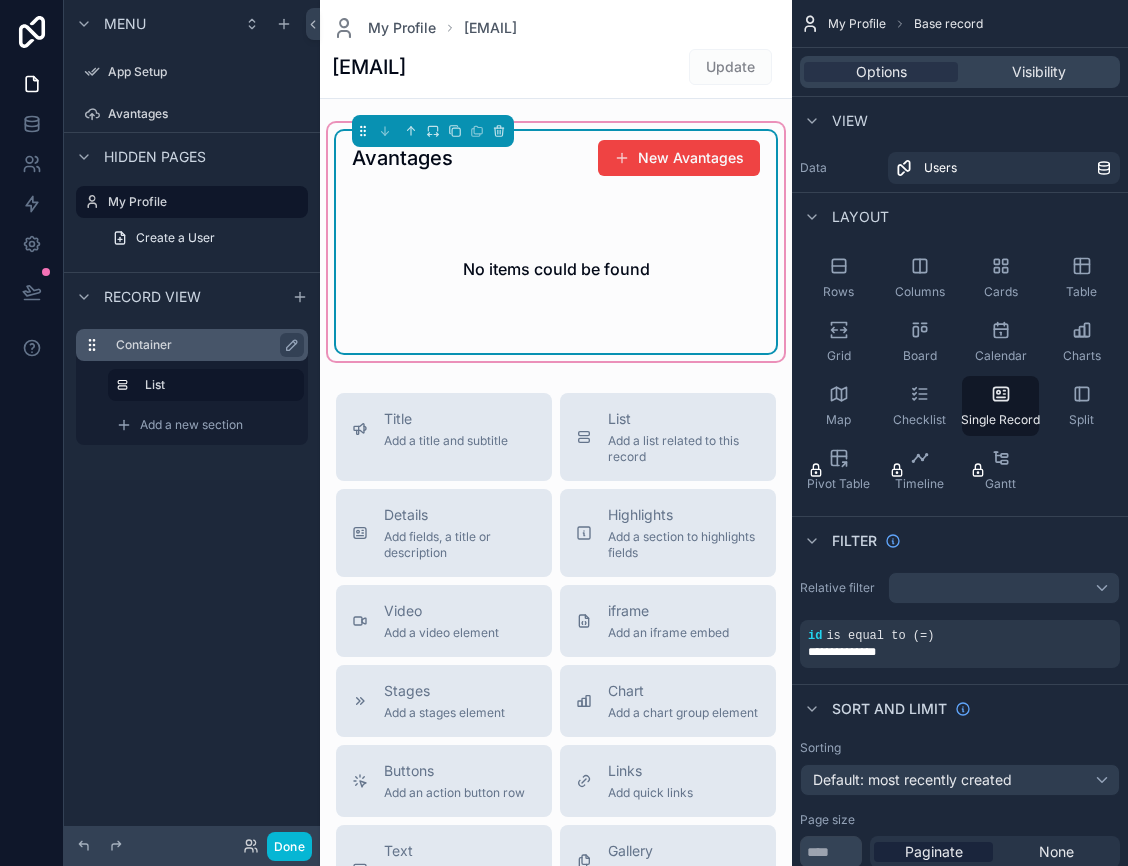 click on "Container List Add a new section" at bounding box center (192, 387) 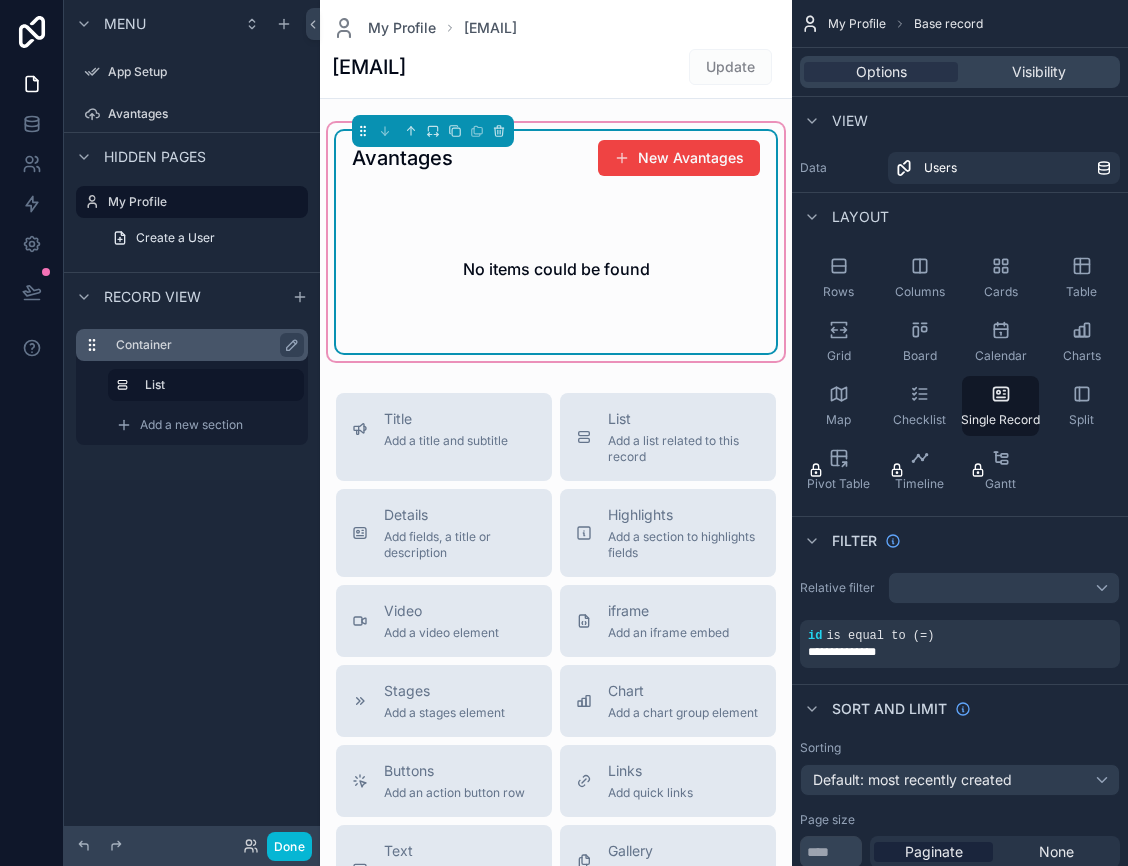 click on "Container" at bounding box center (204, 345) 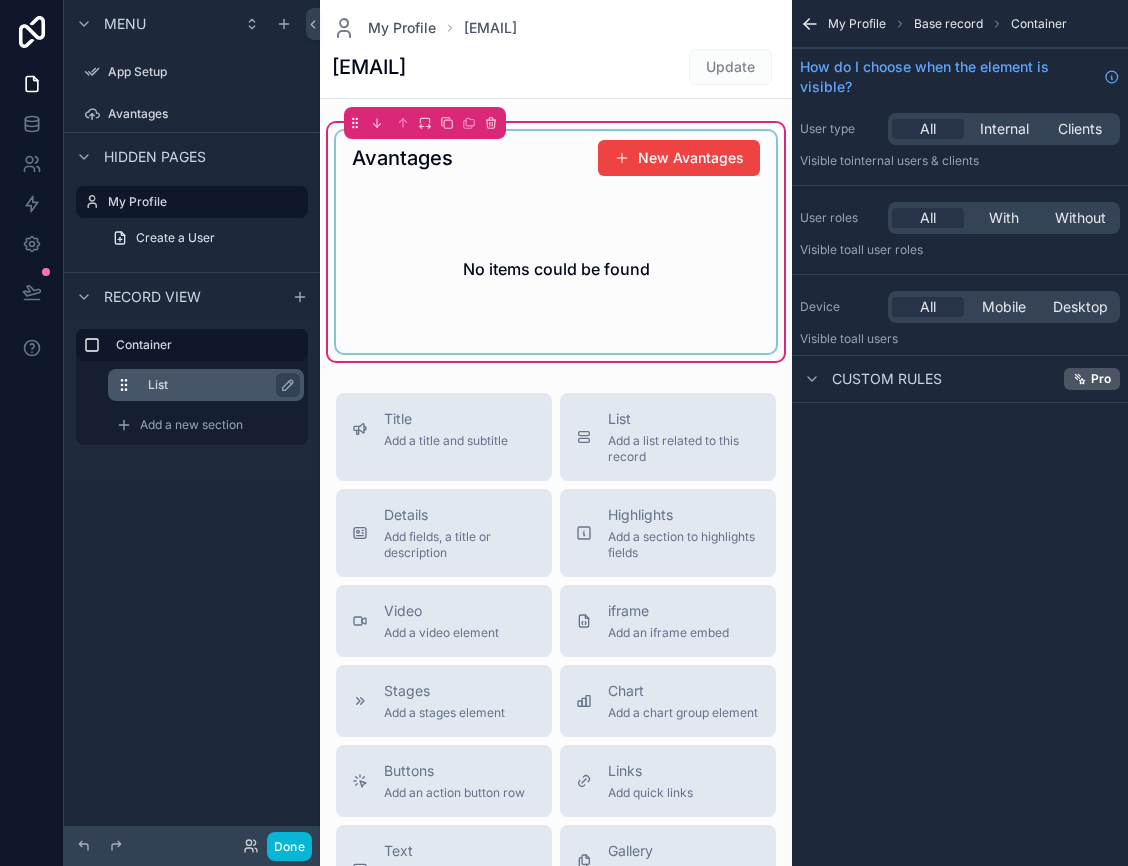 click on "List" at bounding box center [218, 385] 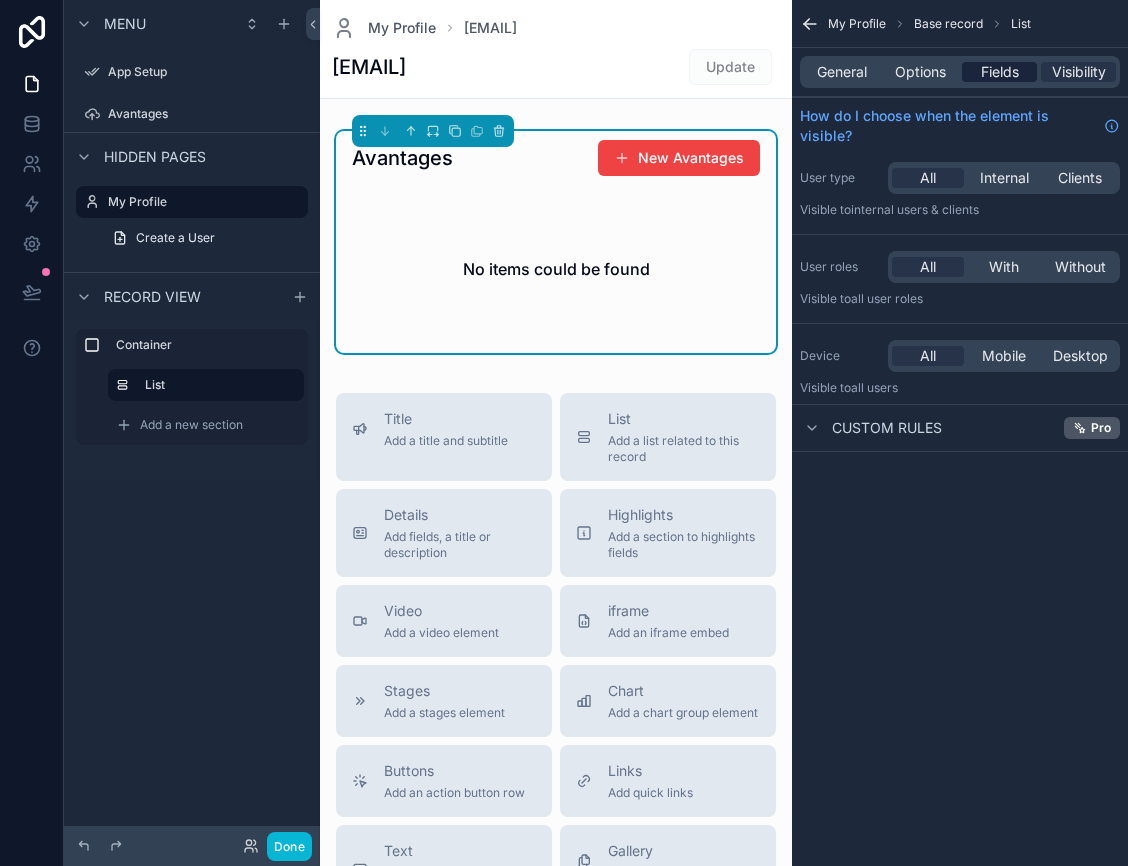 click on "Fields" at bounding box center [1000, 72] 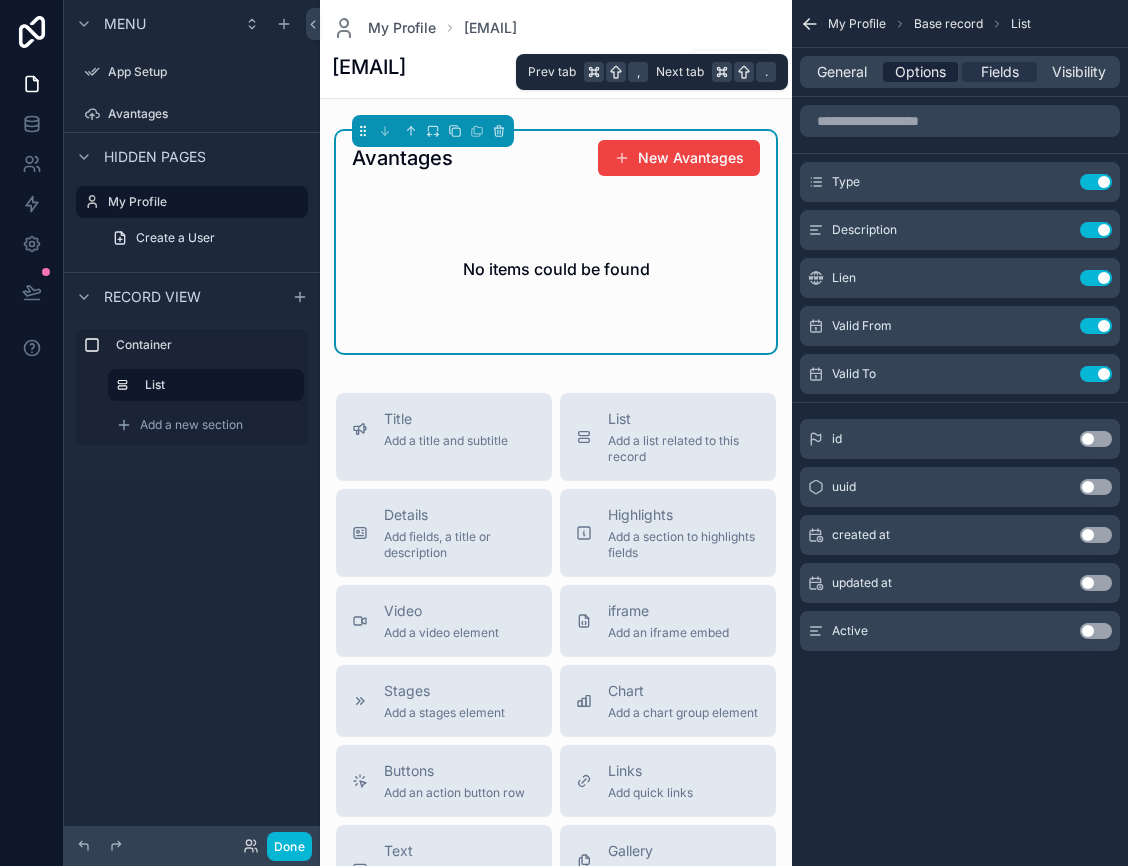 click on "Options" at bounding box center [920, 72] 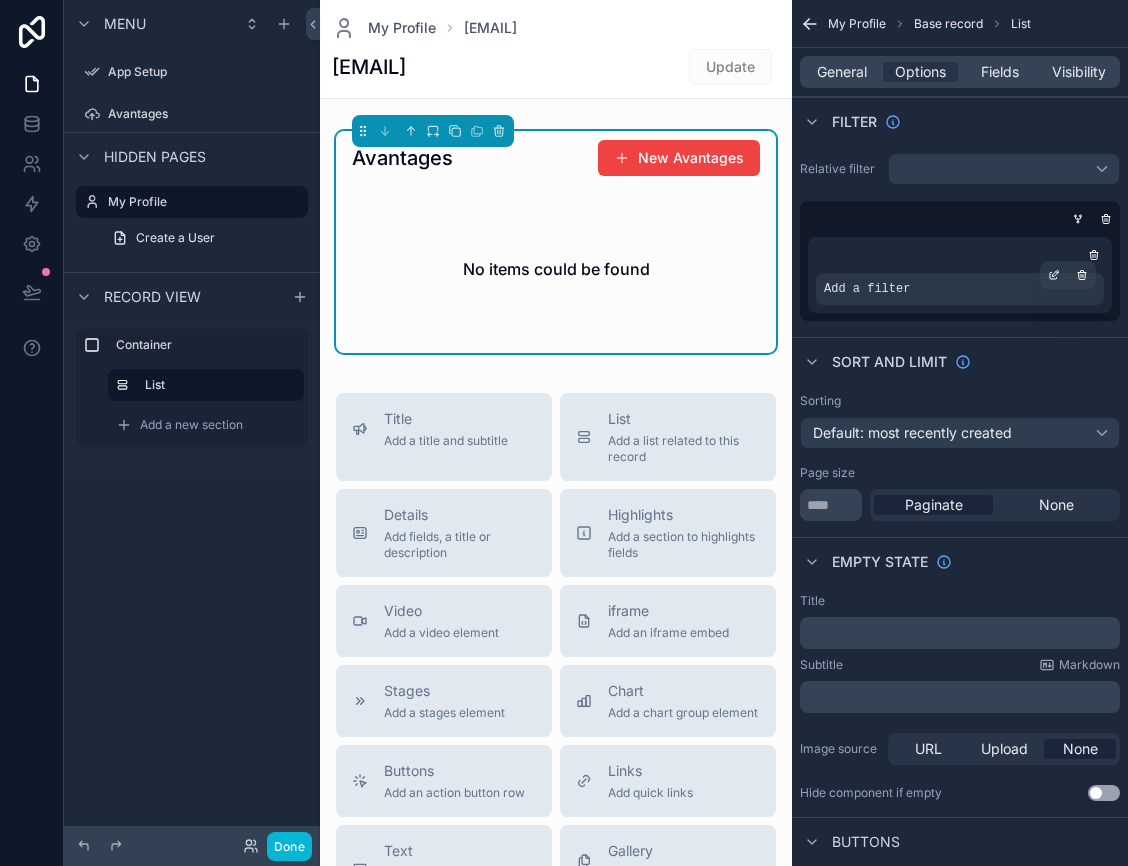 click on "Add a filter" at bounding box center [867, 289] 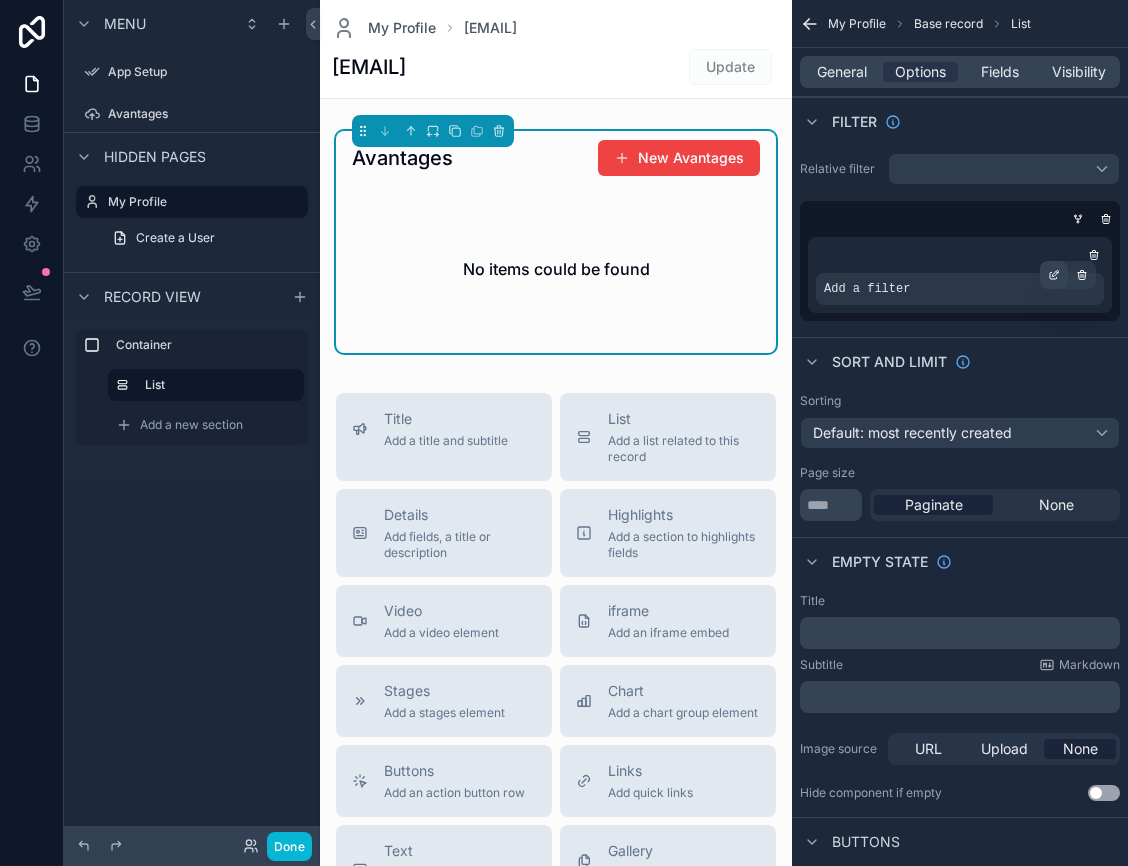 click 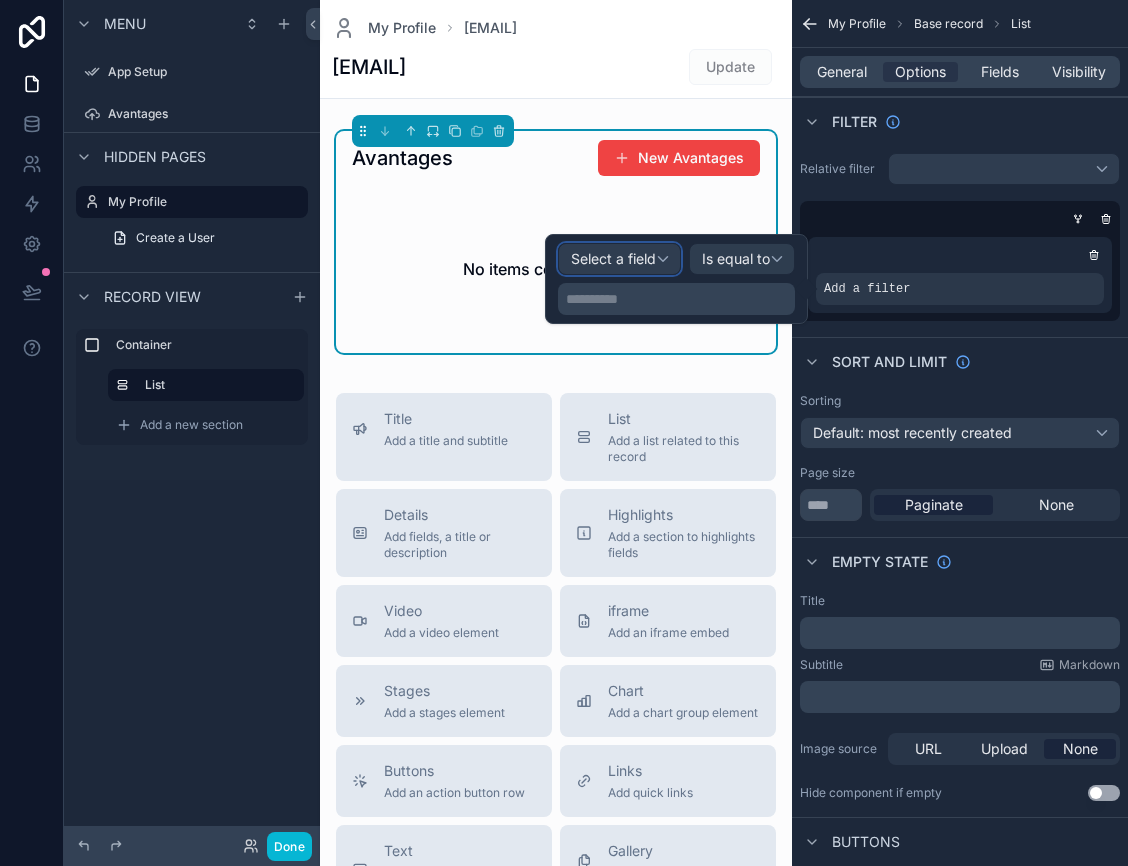 click on "Select a field" at bounding box center [619, 259] 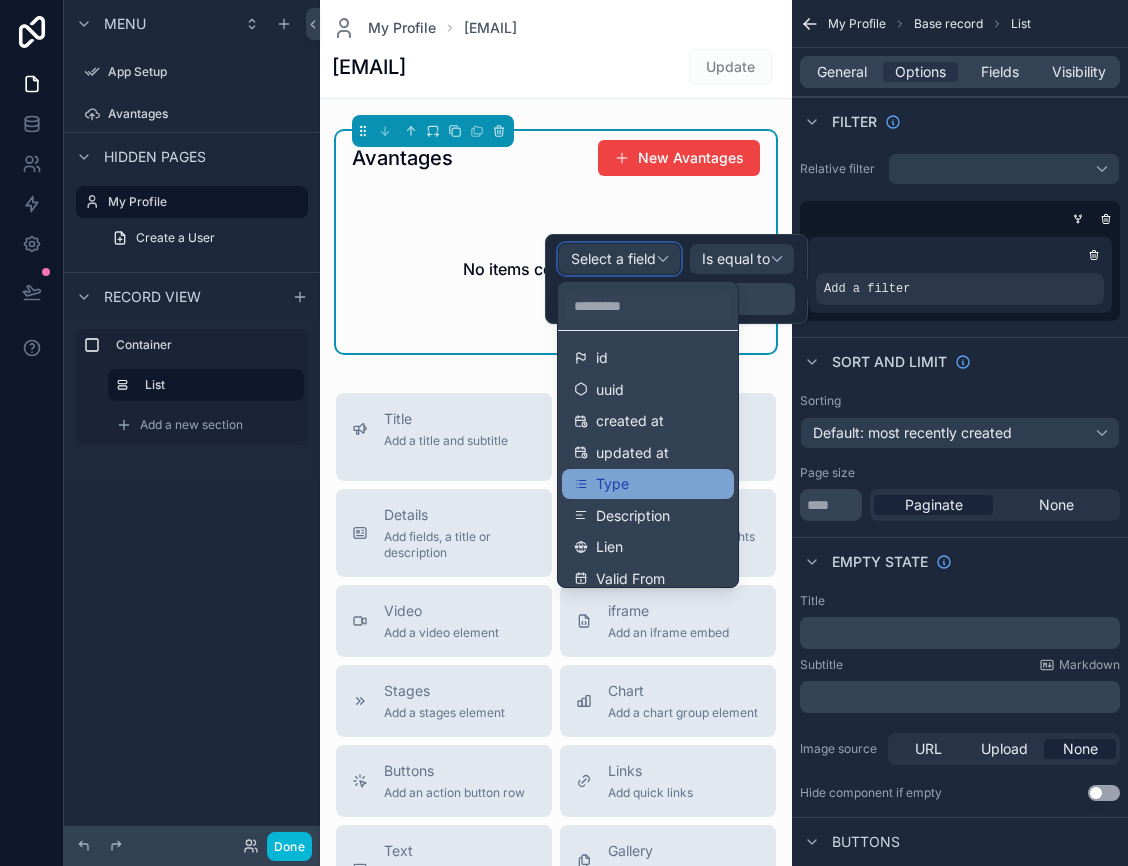 scroll, scrollTop: 0, scrollLeft: 0, axis: both 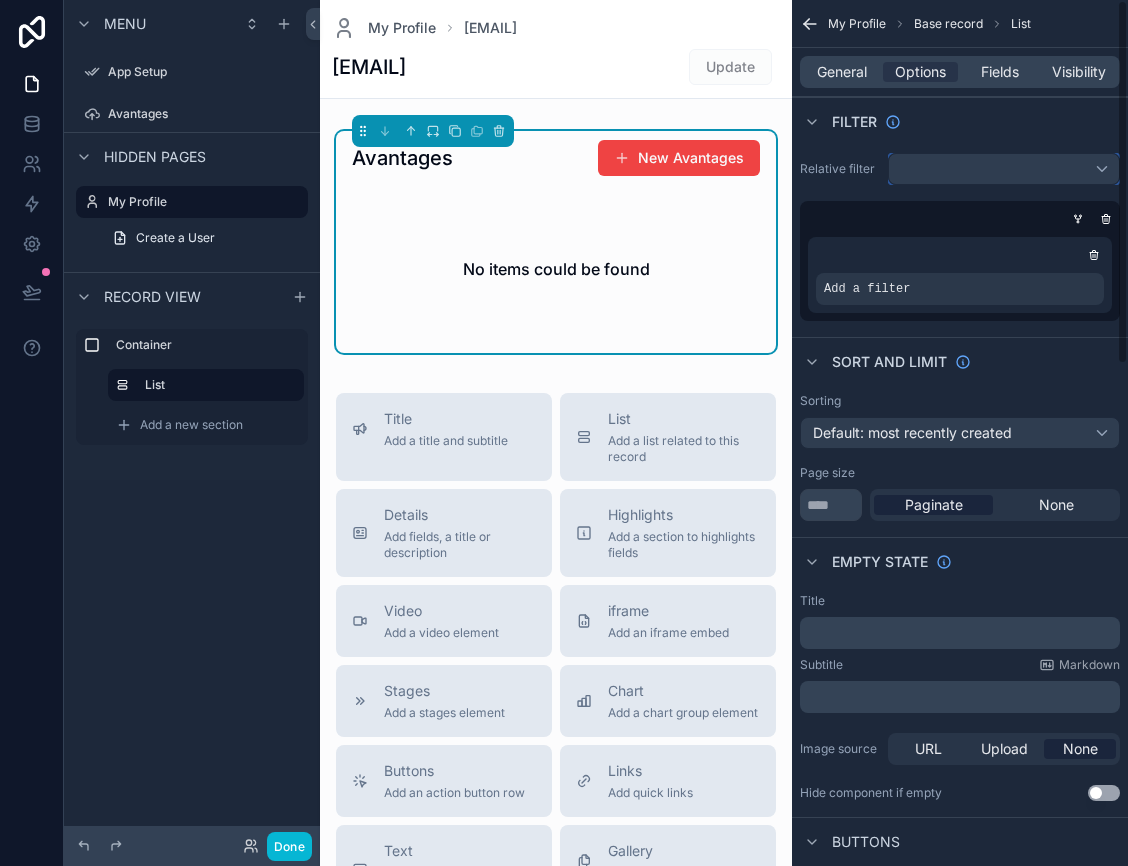 click at bounding box center (1004, 169) 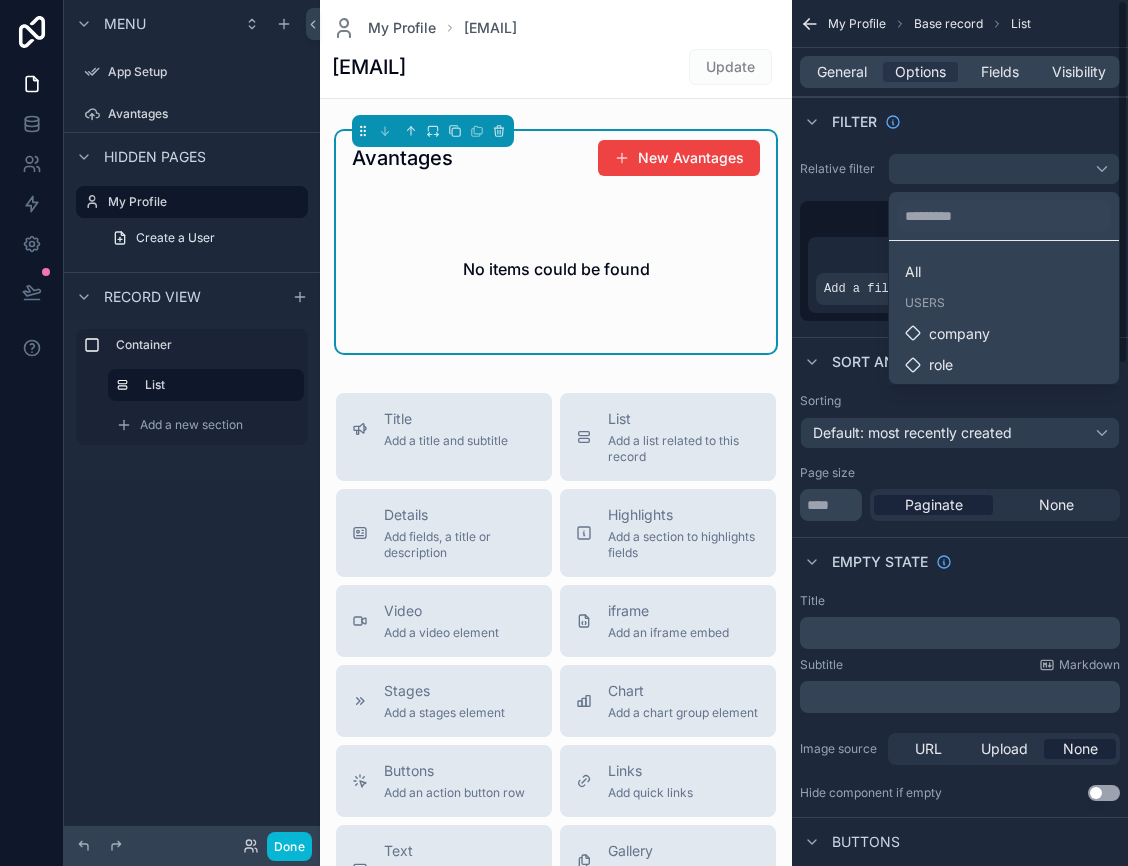 click at bounding box center (564, 433) 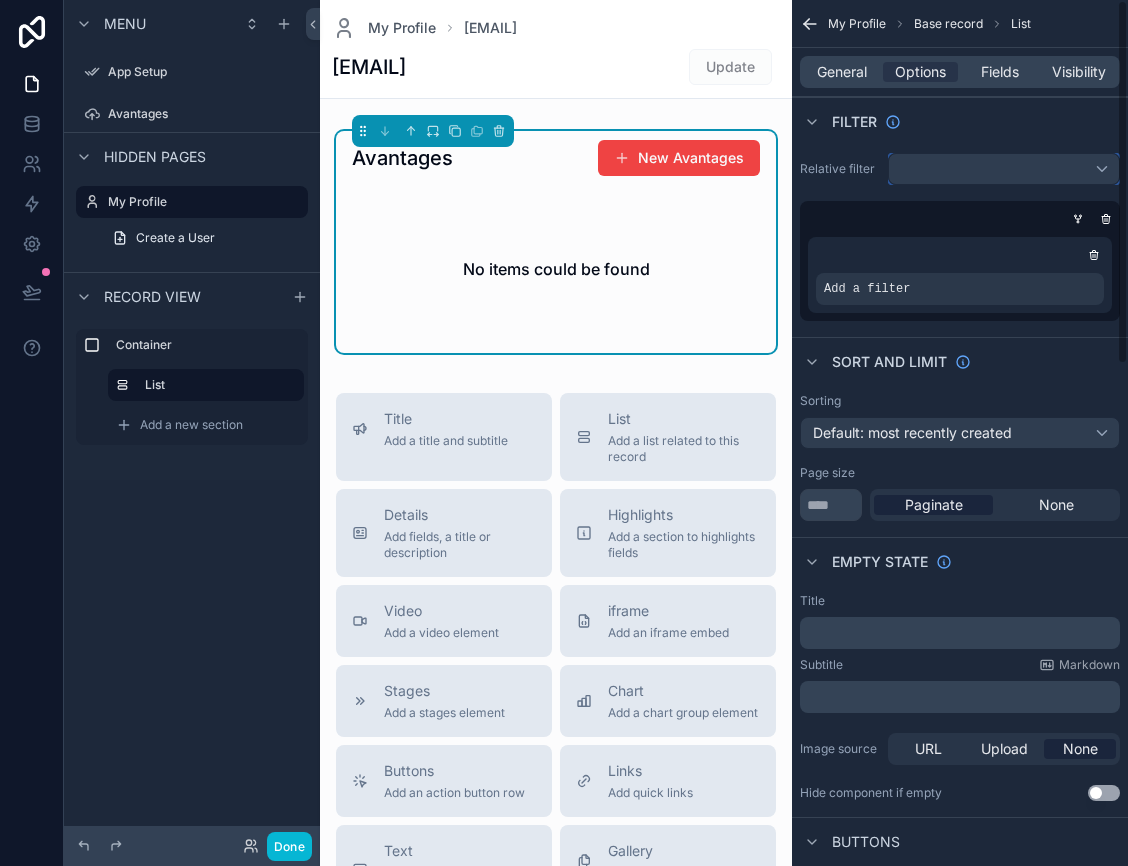 click at bounding box center (1004, 169) 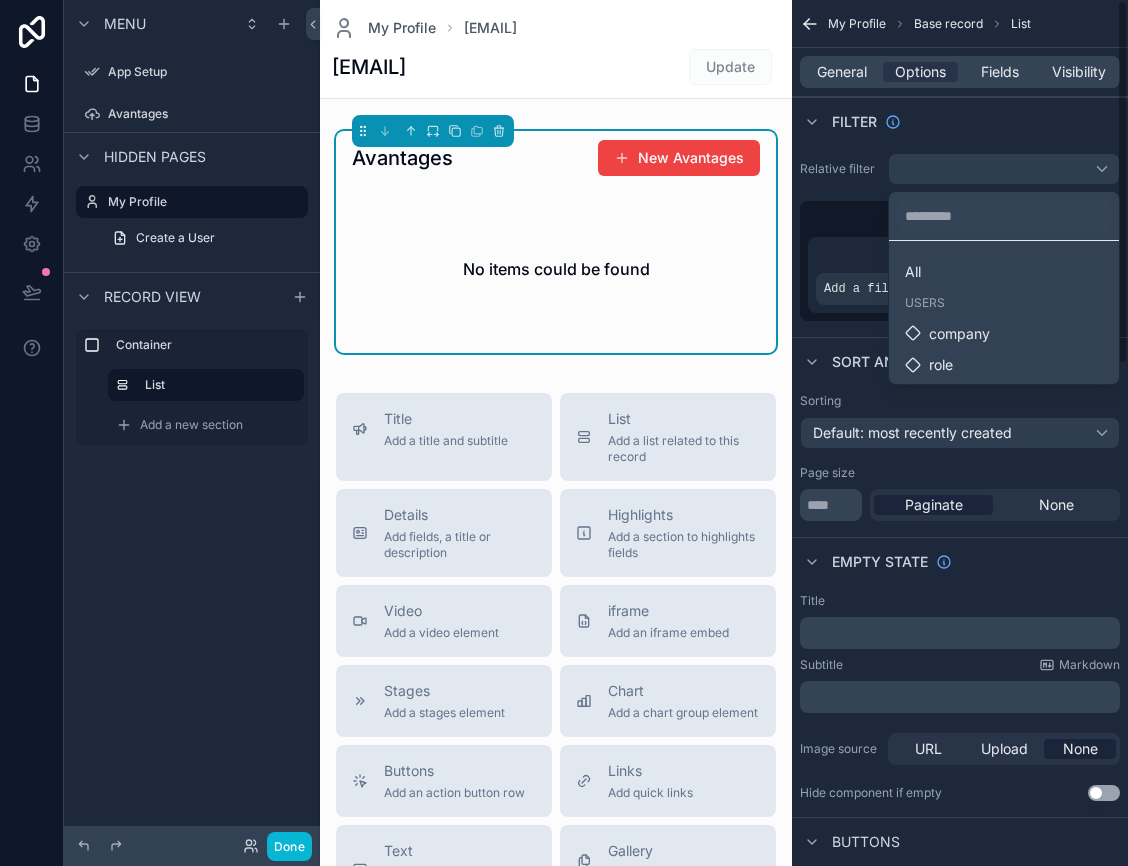 click at bounding box center (564, 433) 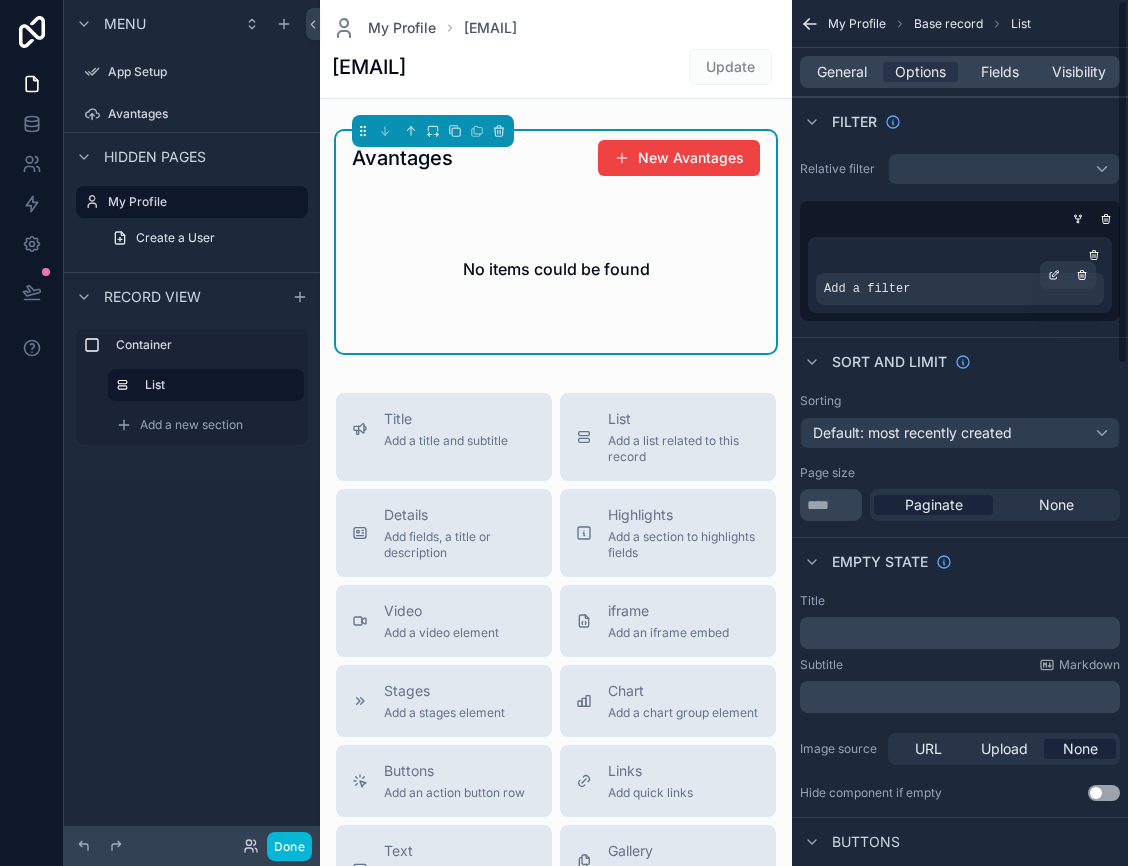 click on "Add a filter" at bounding box center [867, 289] 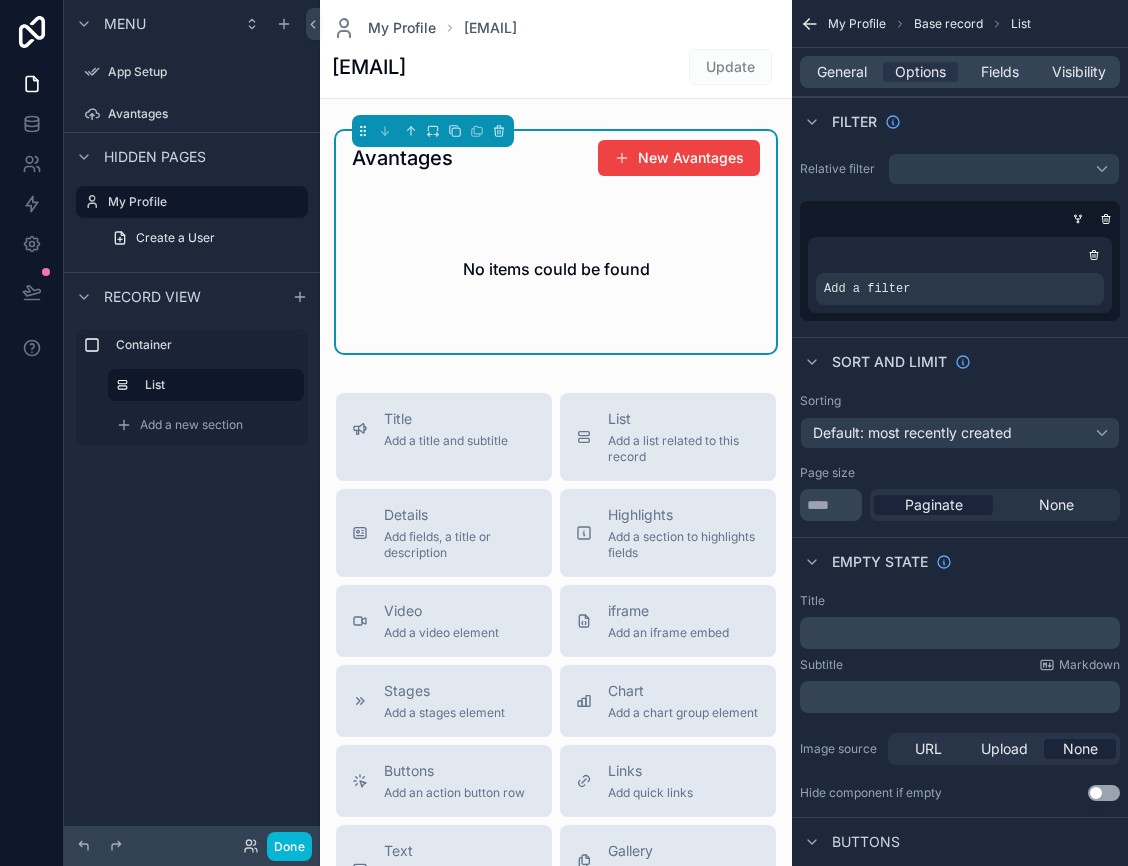 click on "Add a filter" at bounding box center [960, 275] 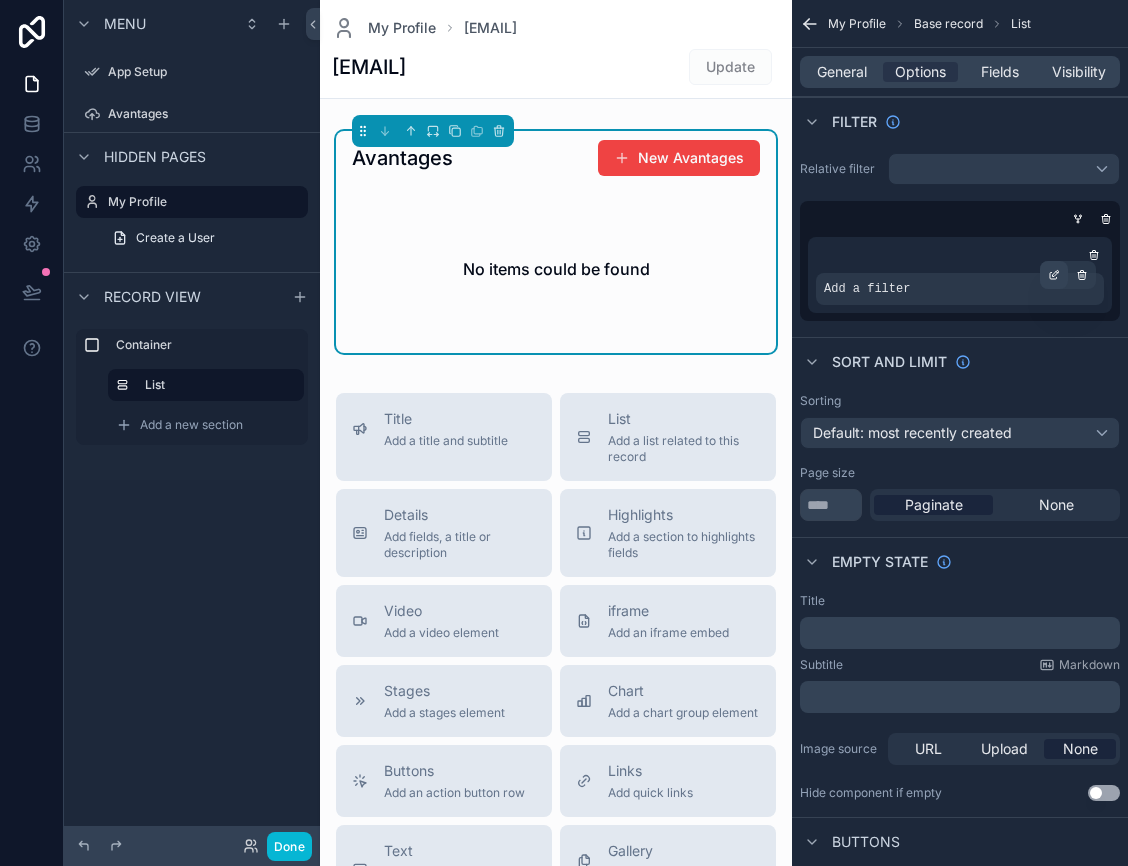 click 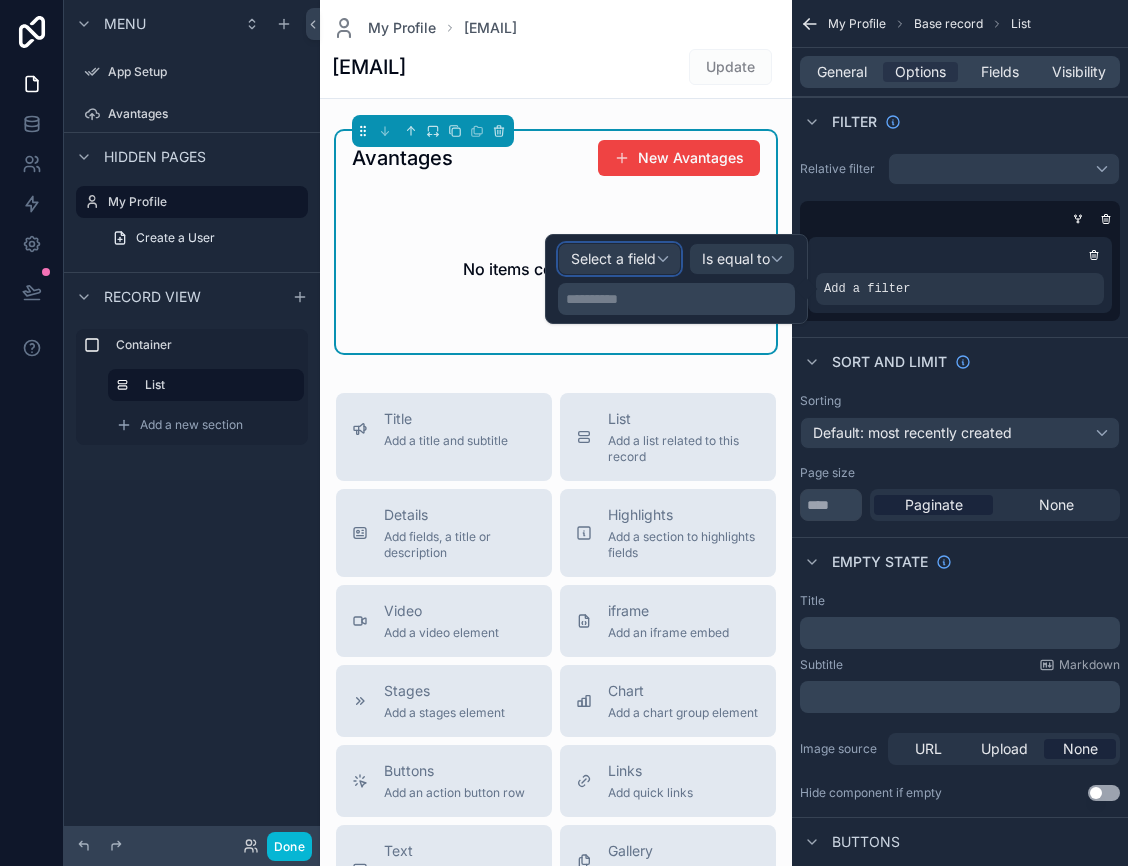 click on "Select a field" at bounding box center (619, 259) 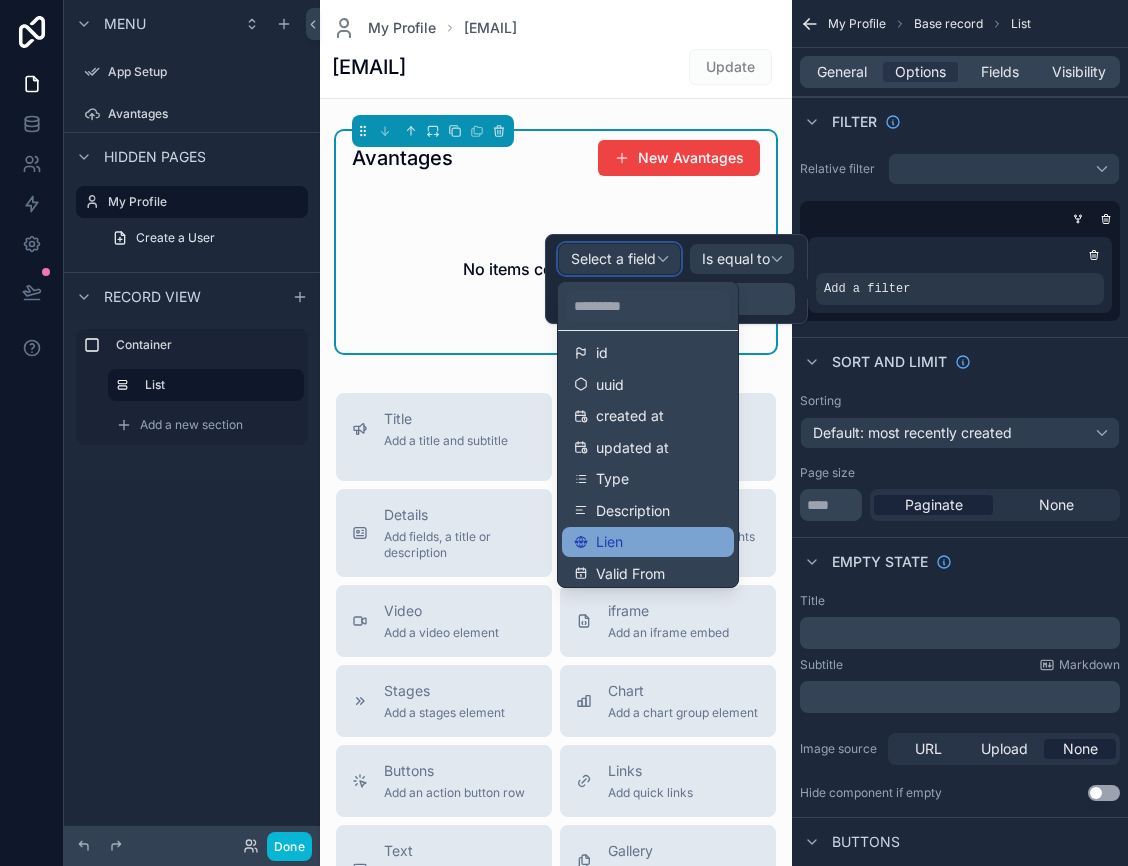 scroll, scrollTop: 0, scrollLeft: 0, axis: both 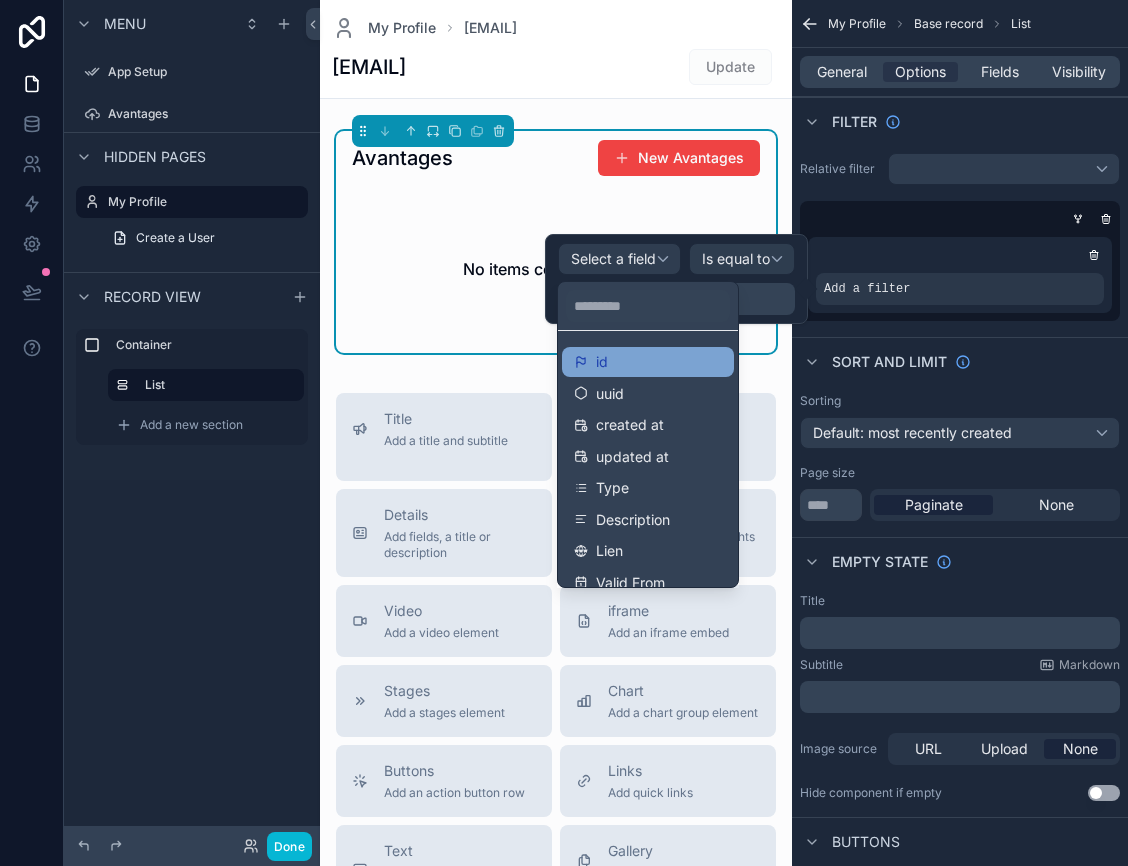 click on "id" at bounding box center [648, 362] 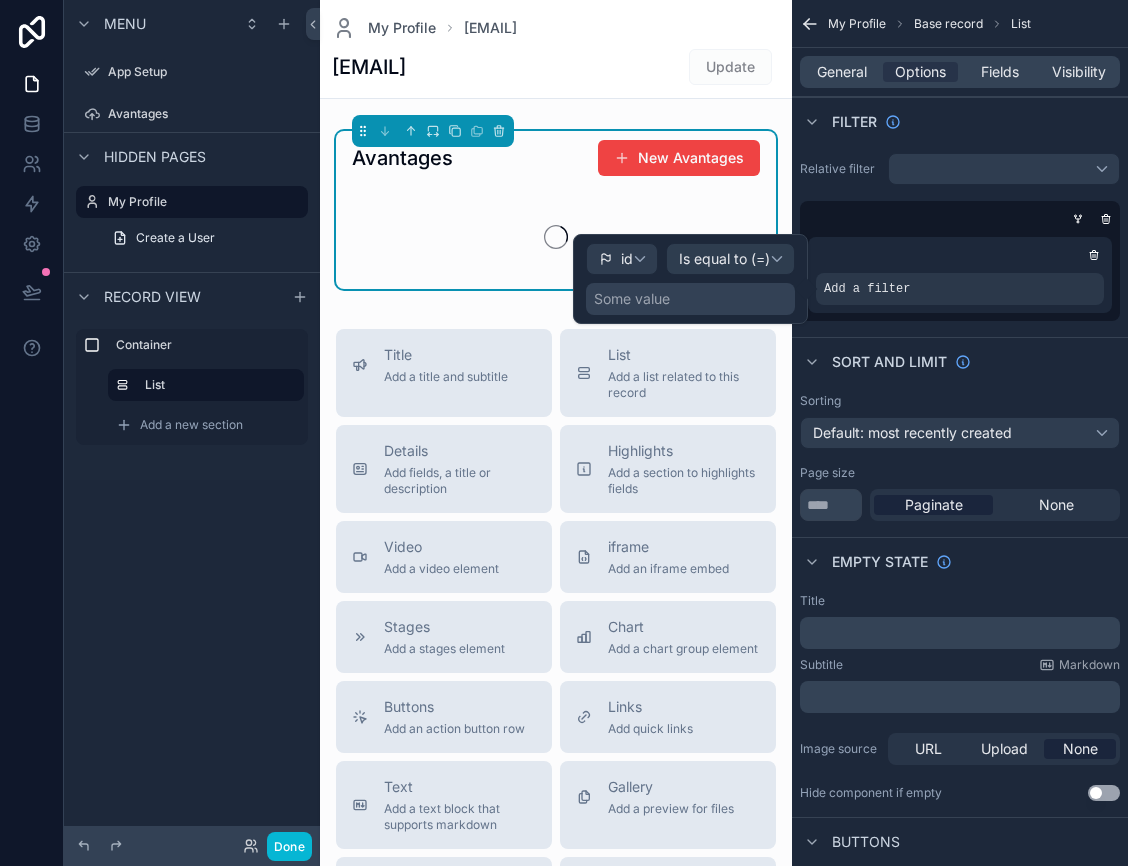 click on "Some value" at bounding box center (632, 299) 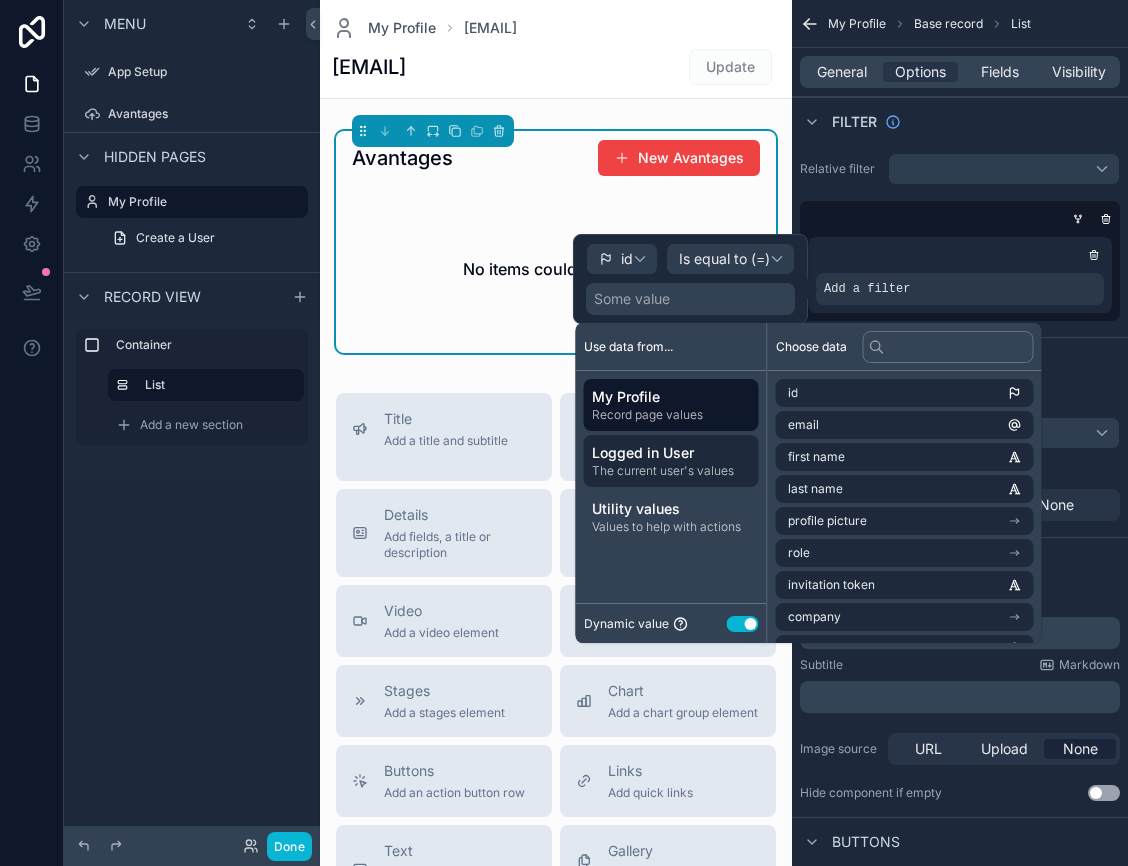 click on "The current user's values" at bounding box center (671, 471) 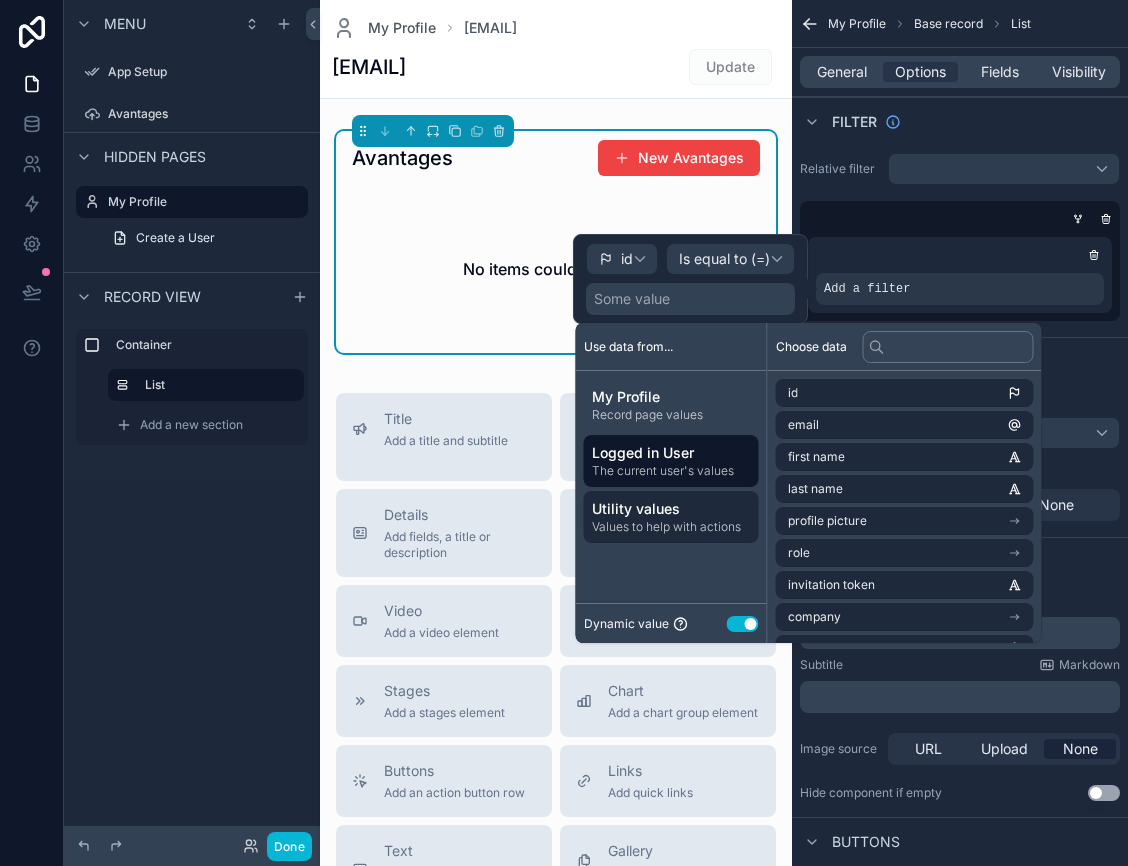 click on "Values to help with actions" at bounding box center [671, 527] 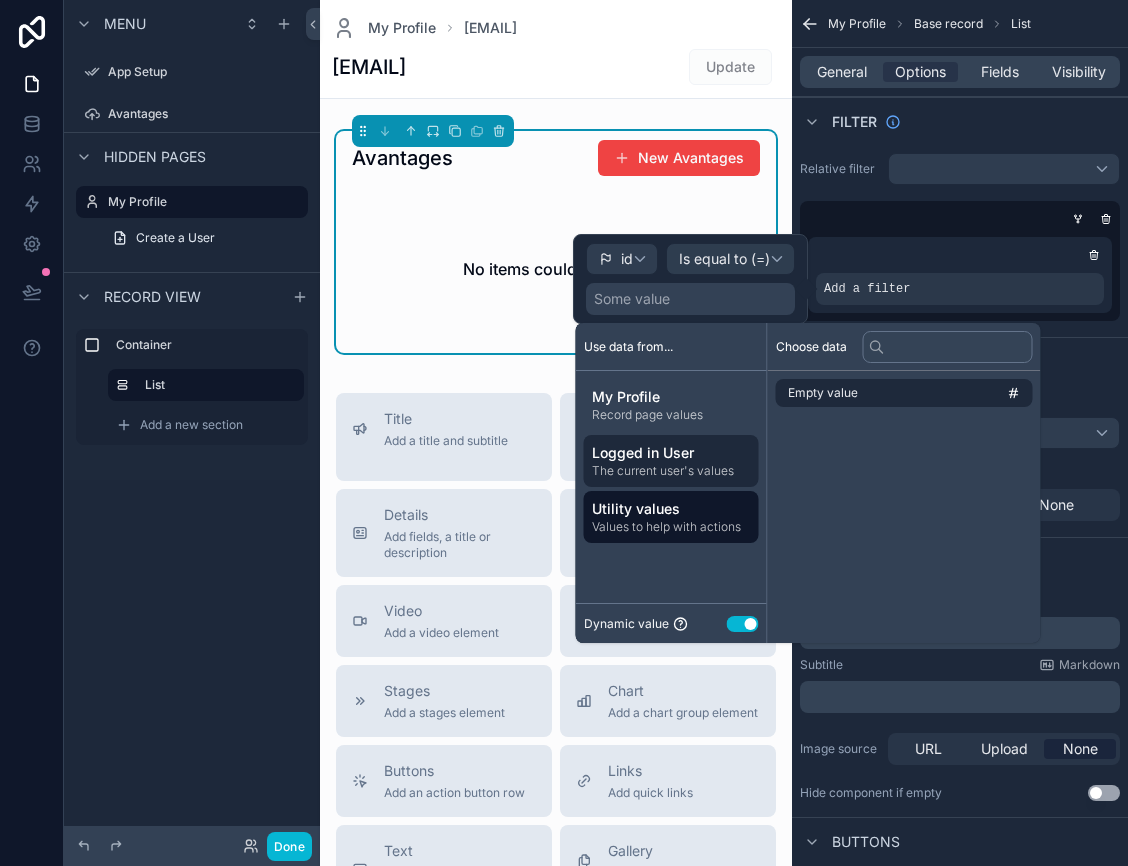 click on "Logged in User" at bounding box center [671, 453] 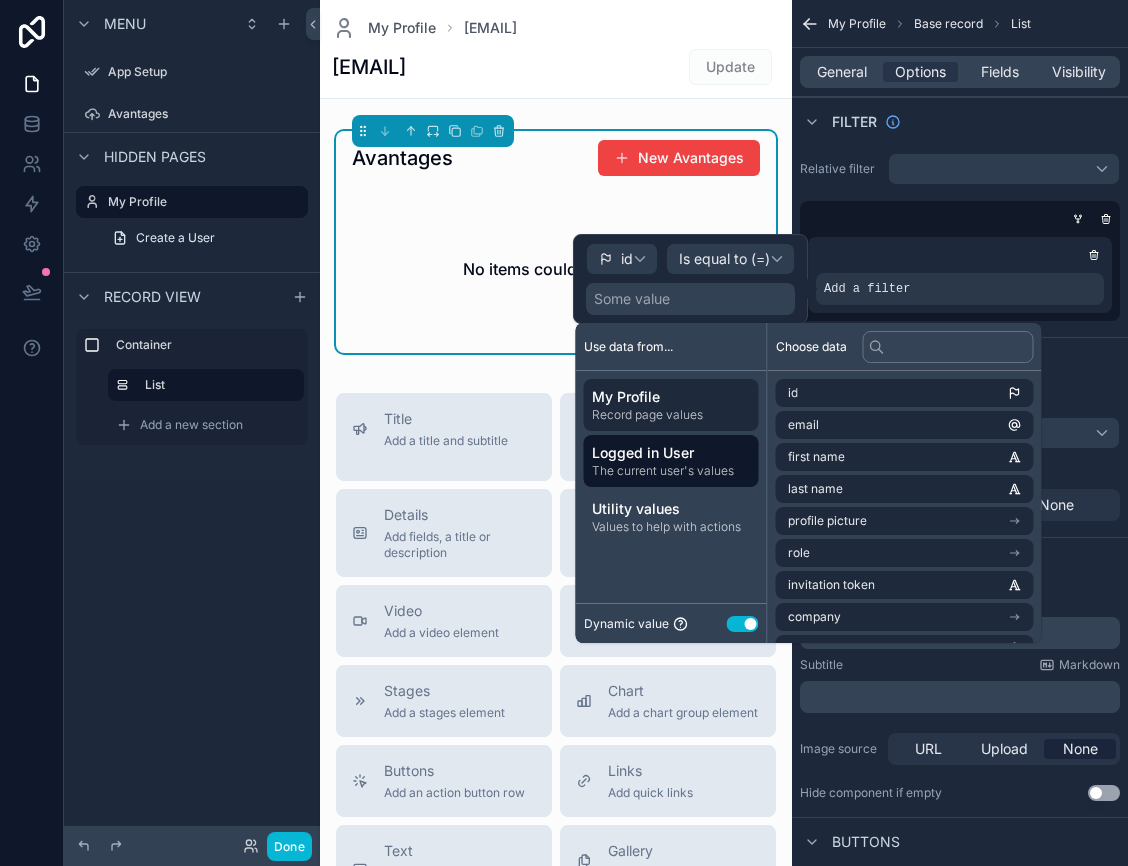 click on "My Profile" at bounding box center (671, 397) 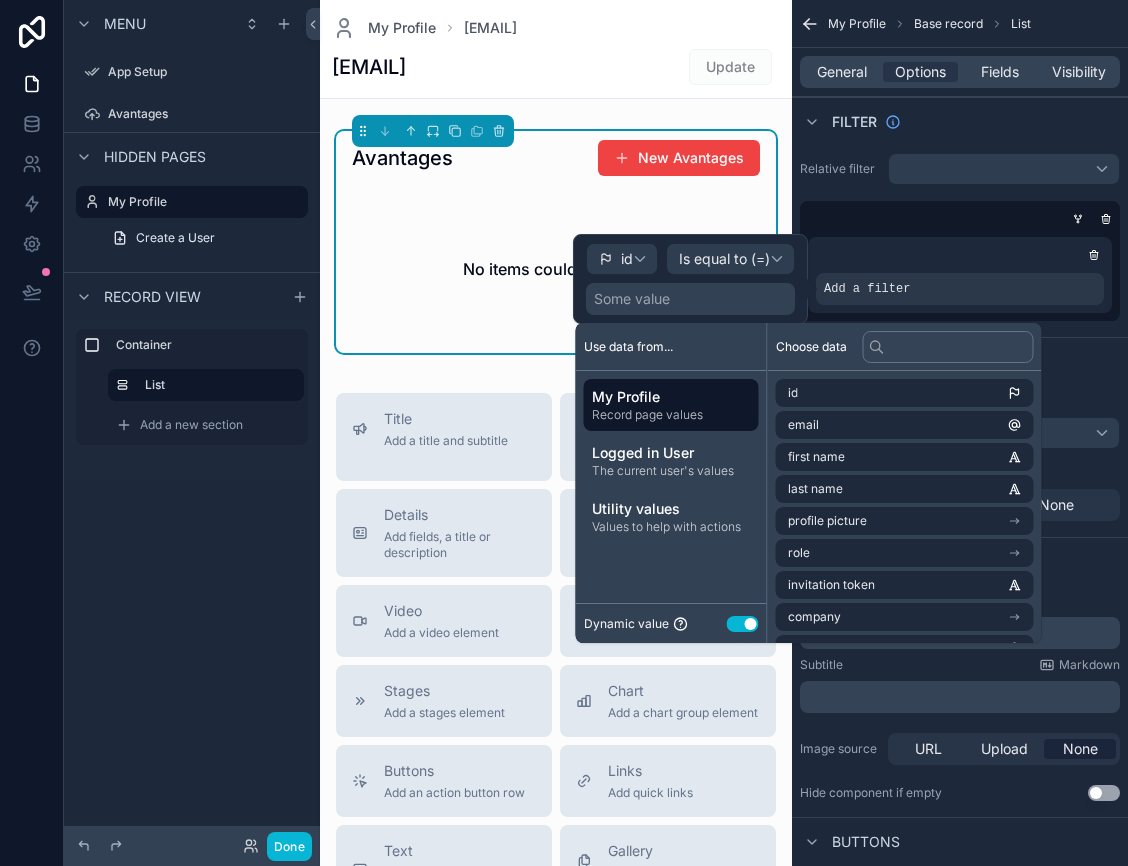 click on "Use data from..." at bounding box center [671, 347] 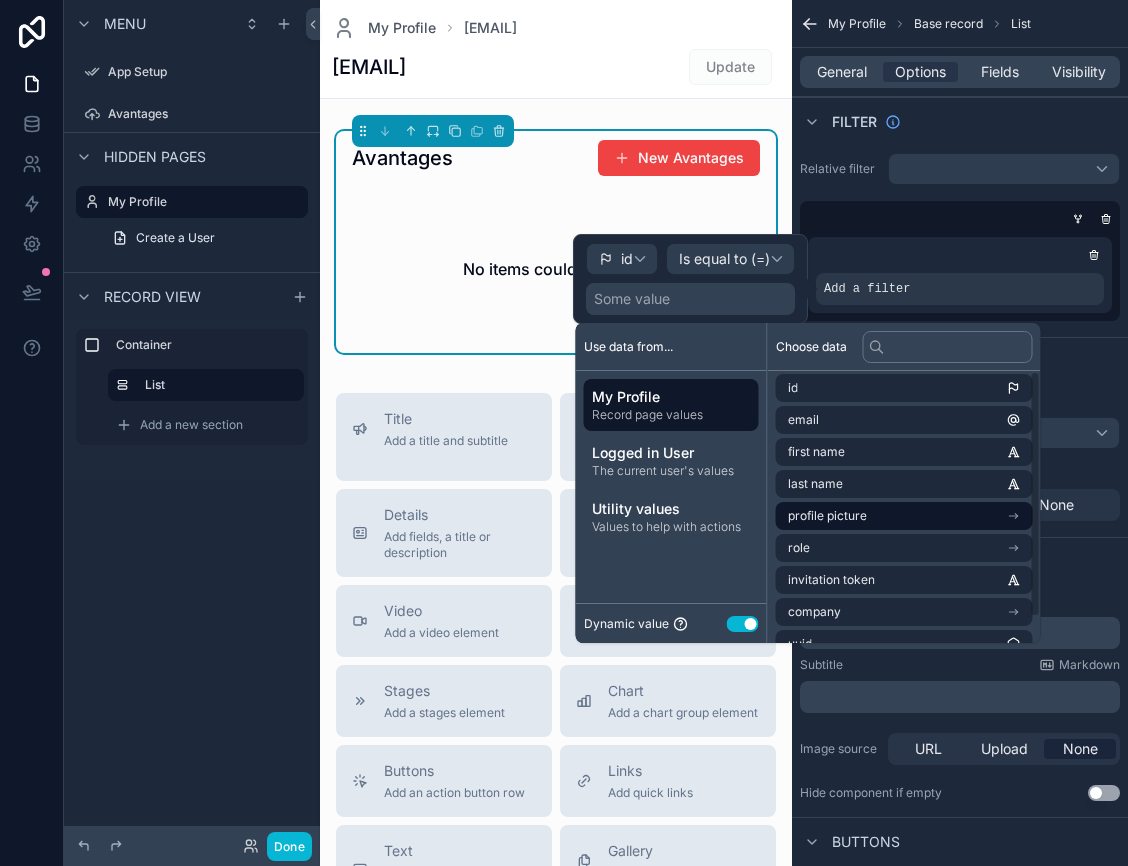 scroll, scrollTop: 0, scrollLeft: 0, axis: both 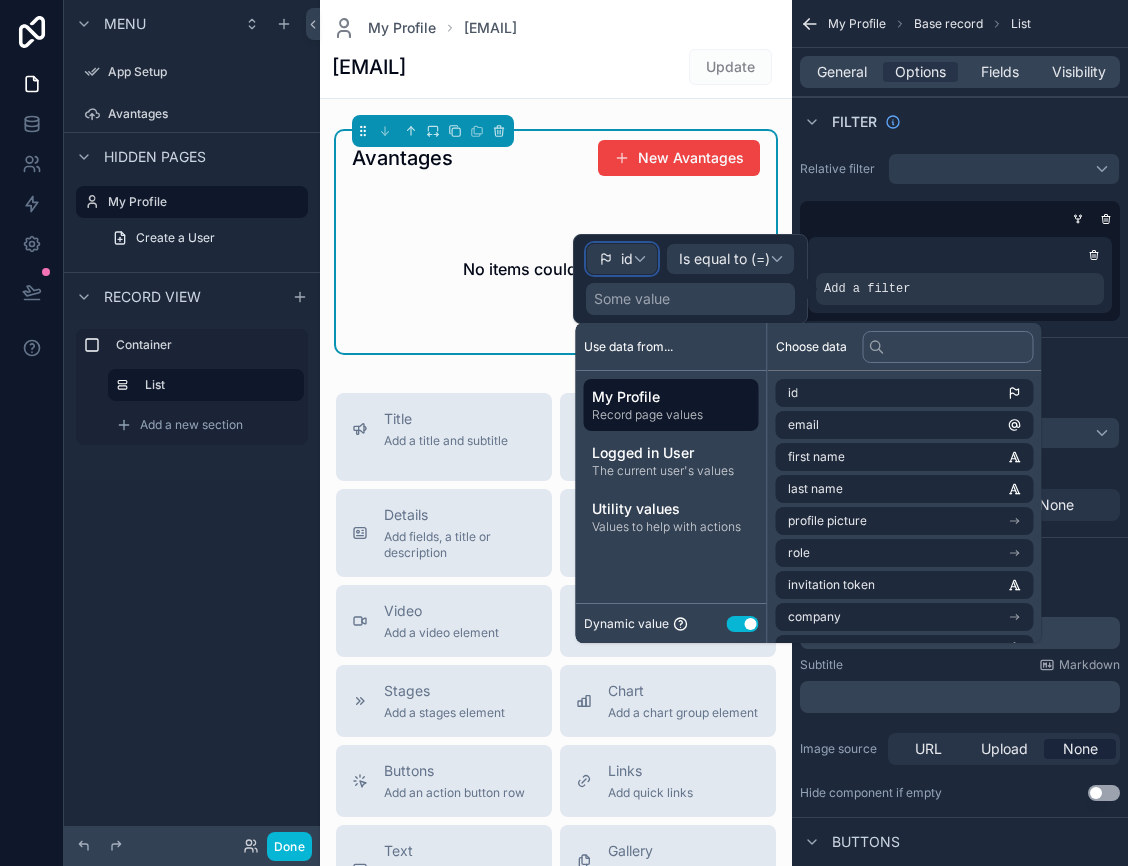 click on "id" at bounding box center [622, 259] 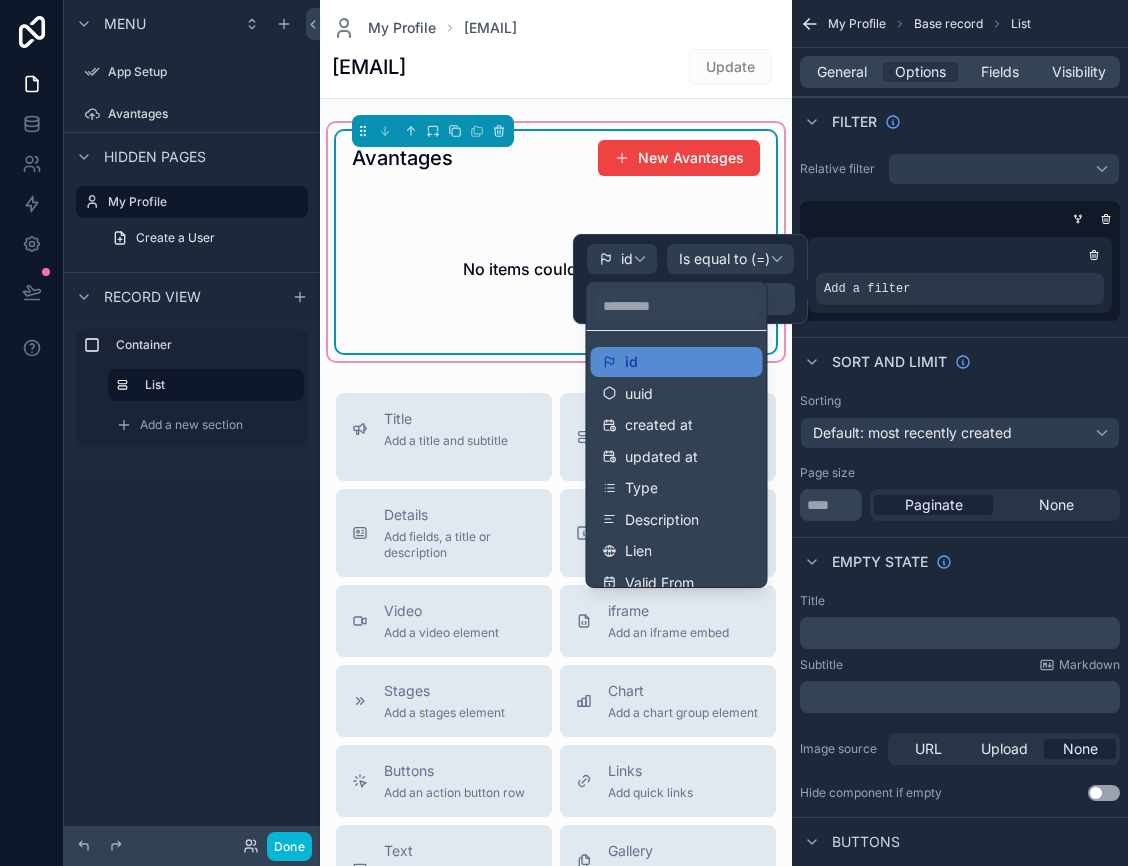 click on "No items could be found" at bounding box center [556, 269] 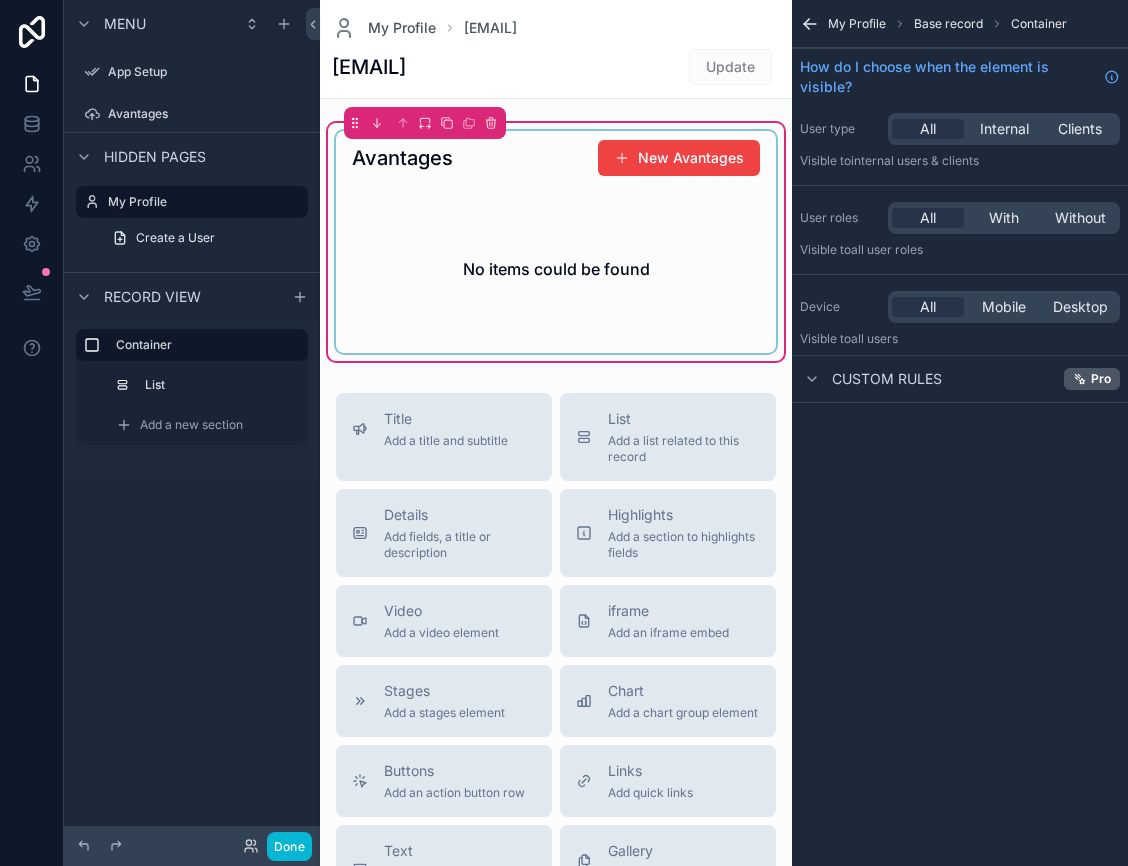 click 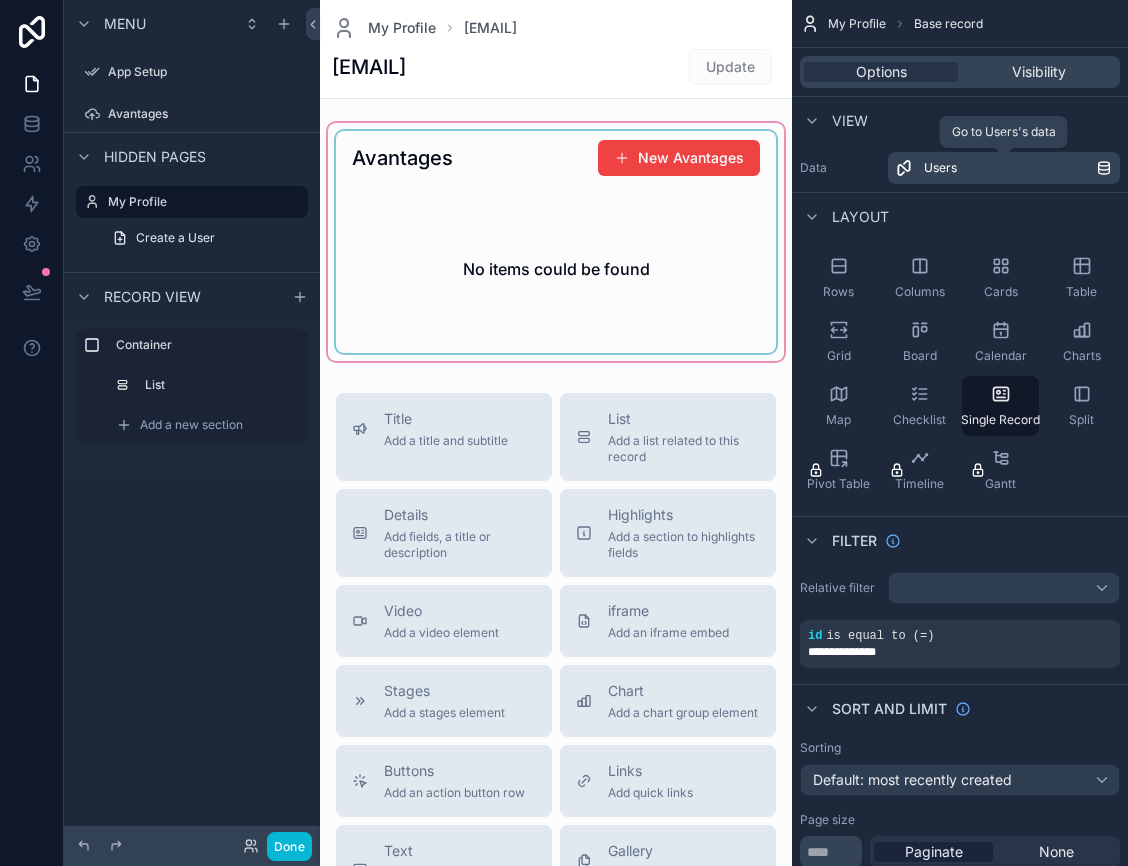 click on "Users" at bounding box center (1010, 168) 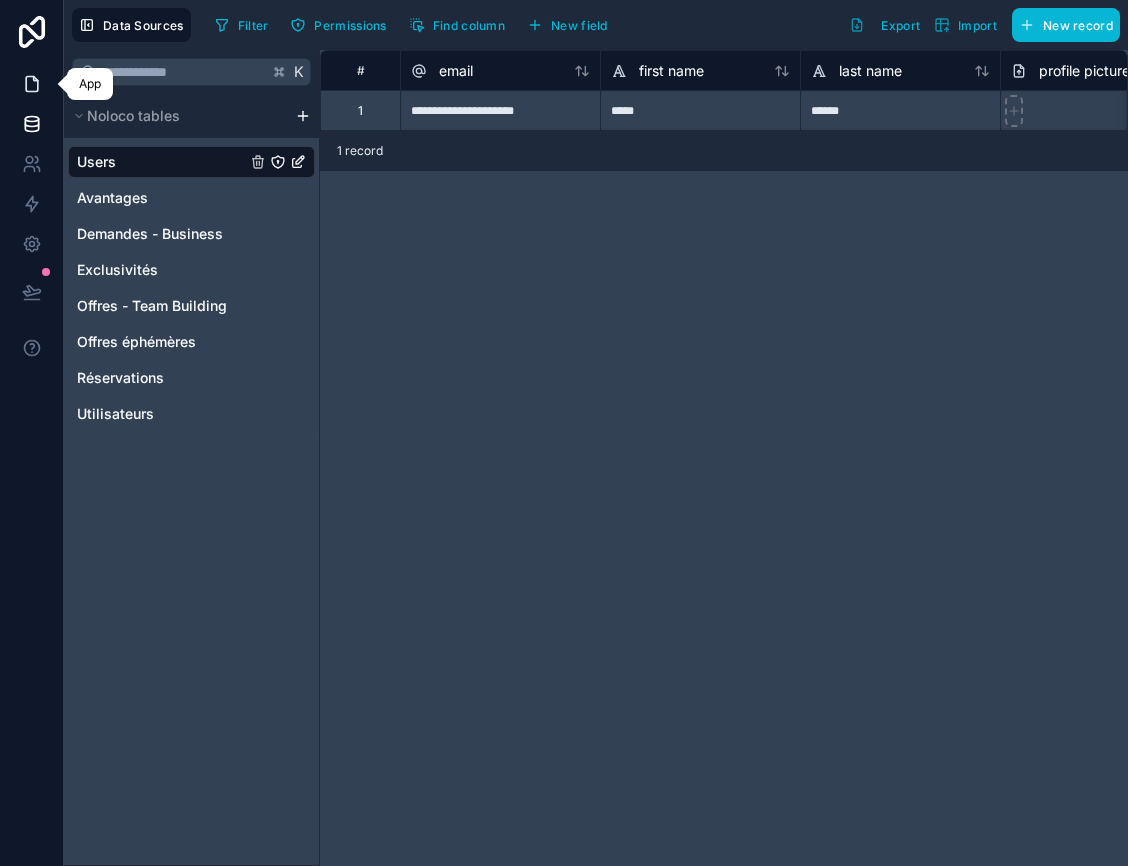 click 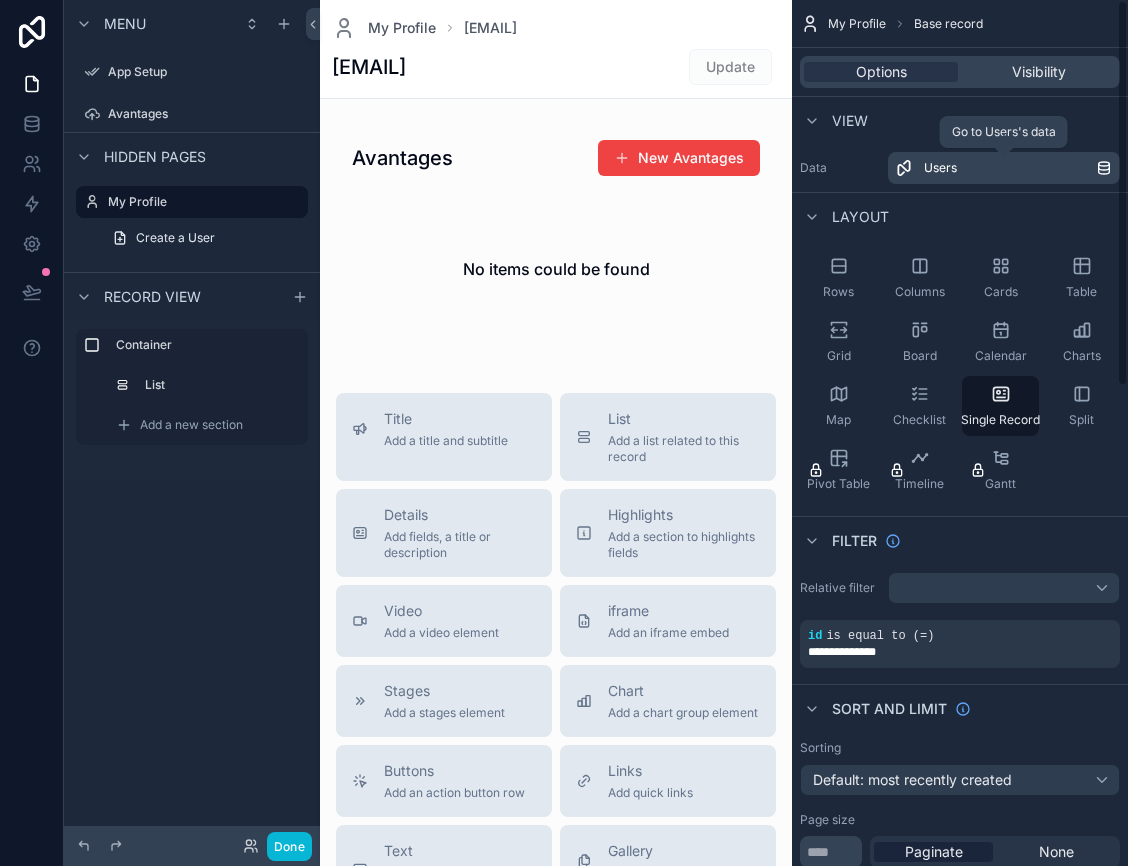click 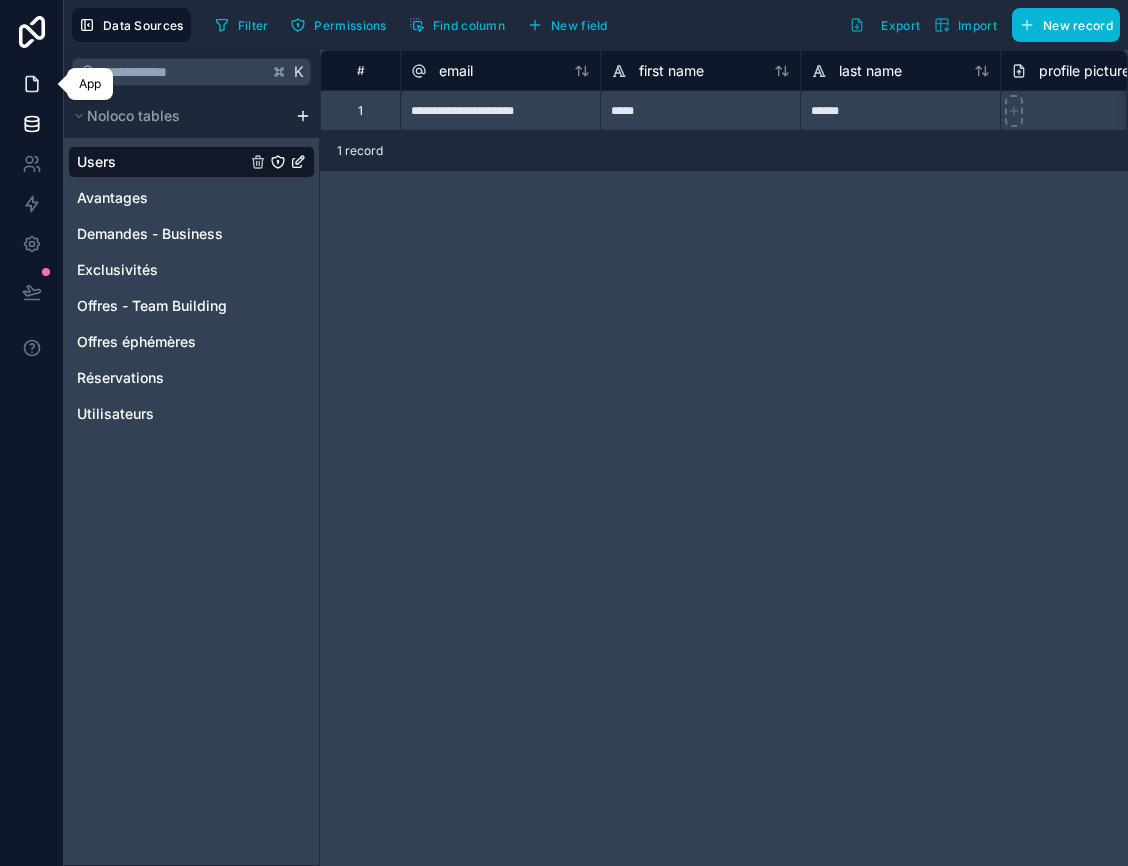 click 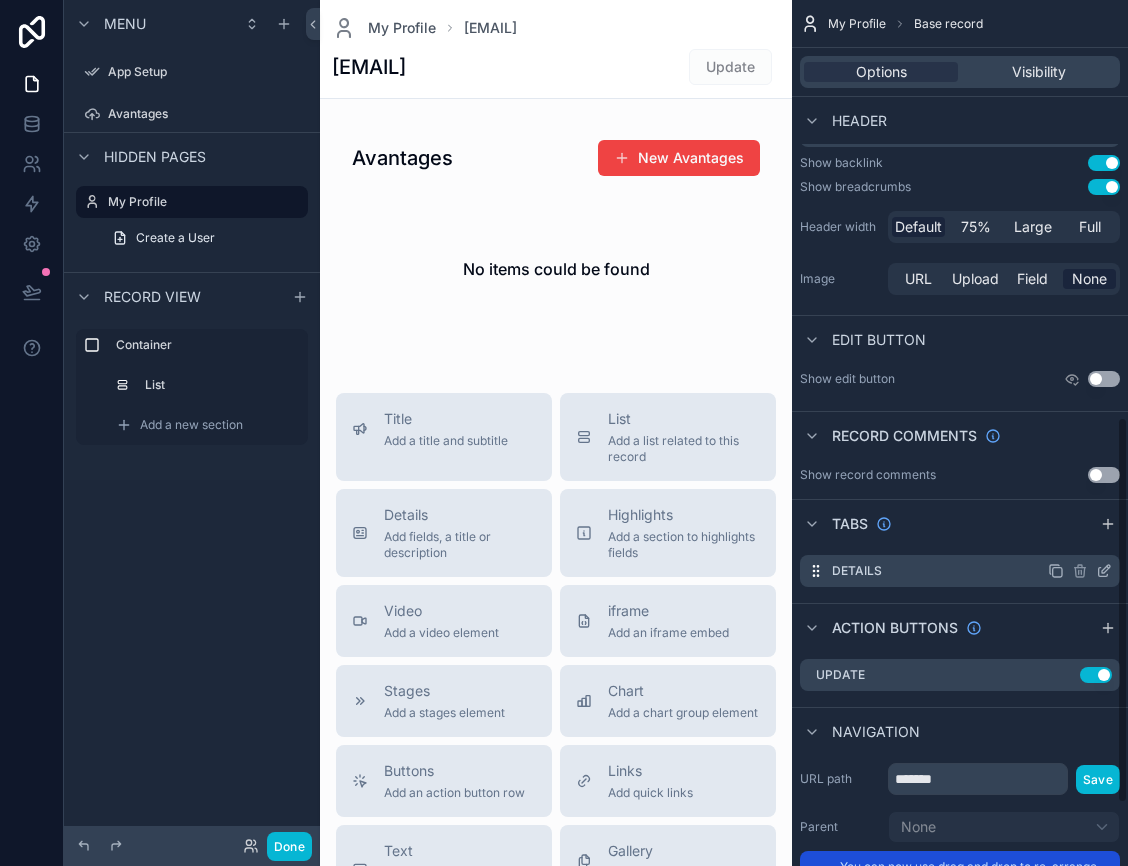 scroll, scrollTop: 934, scrollLeft: 0, axis: vertical 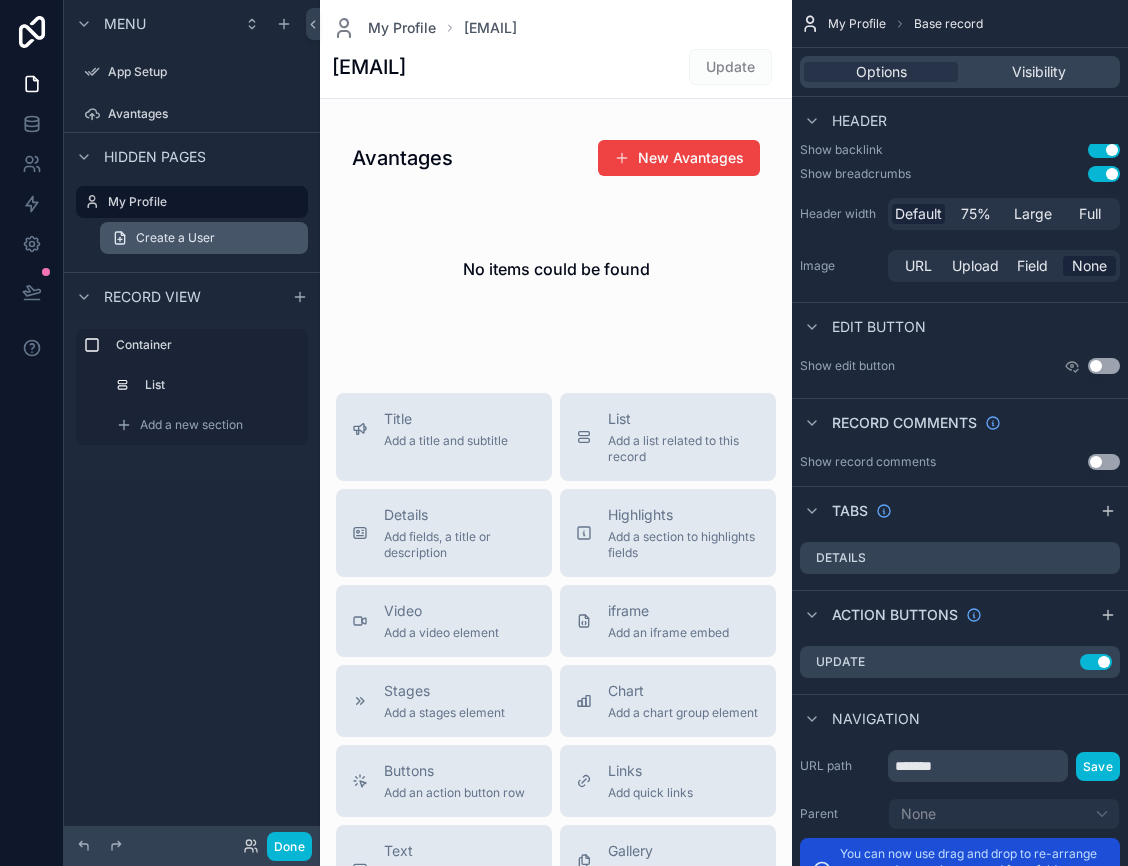click on "Create a User" at bounding box center [175, 238] 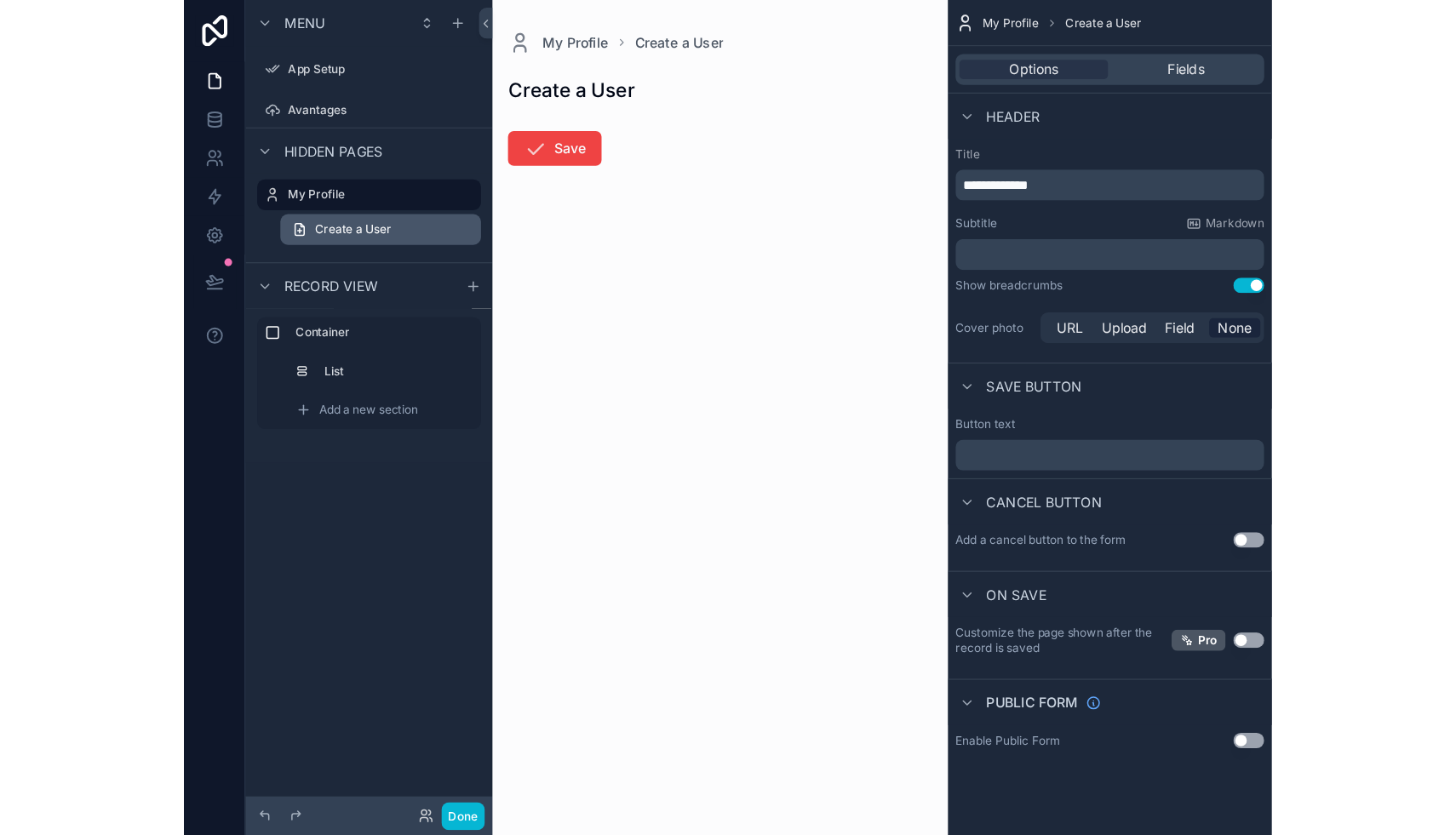 scroll, scrollTop: 0, scrollLeft: 0, axis: both 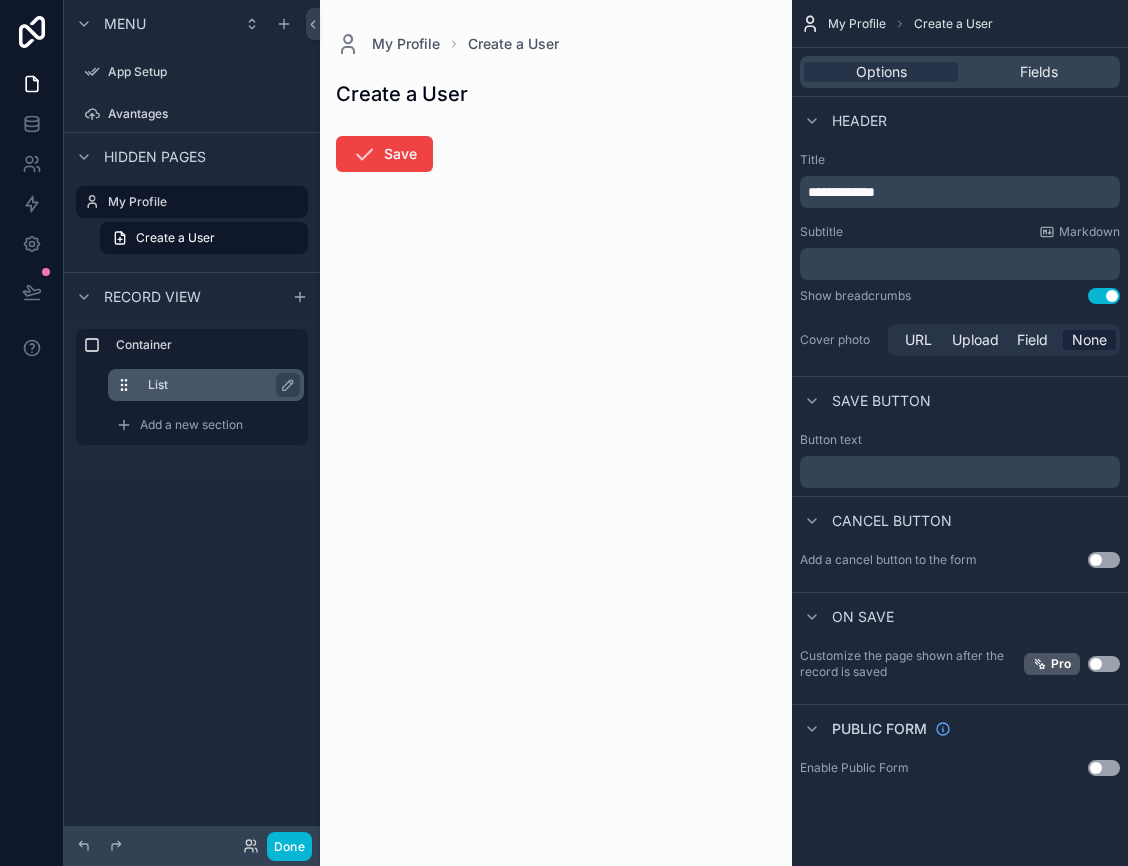 click on "List" at bounding box center [218, 385] 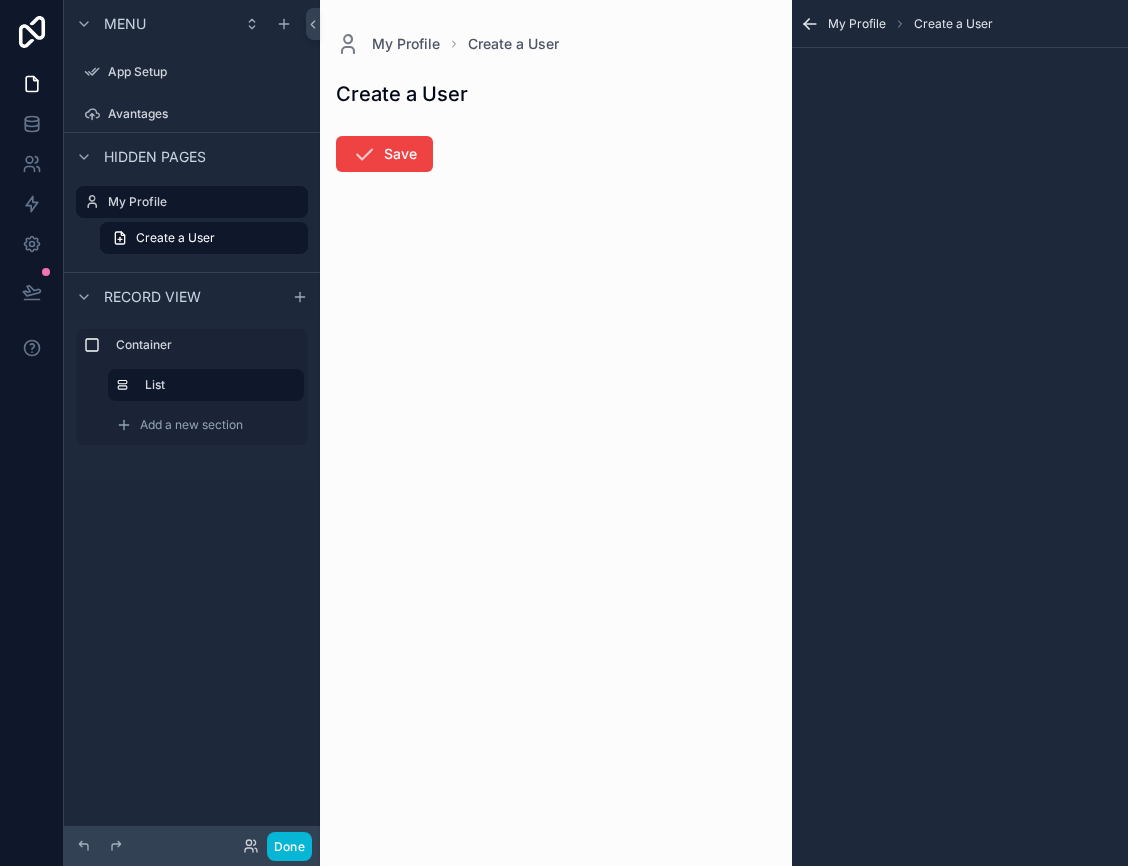 click 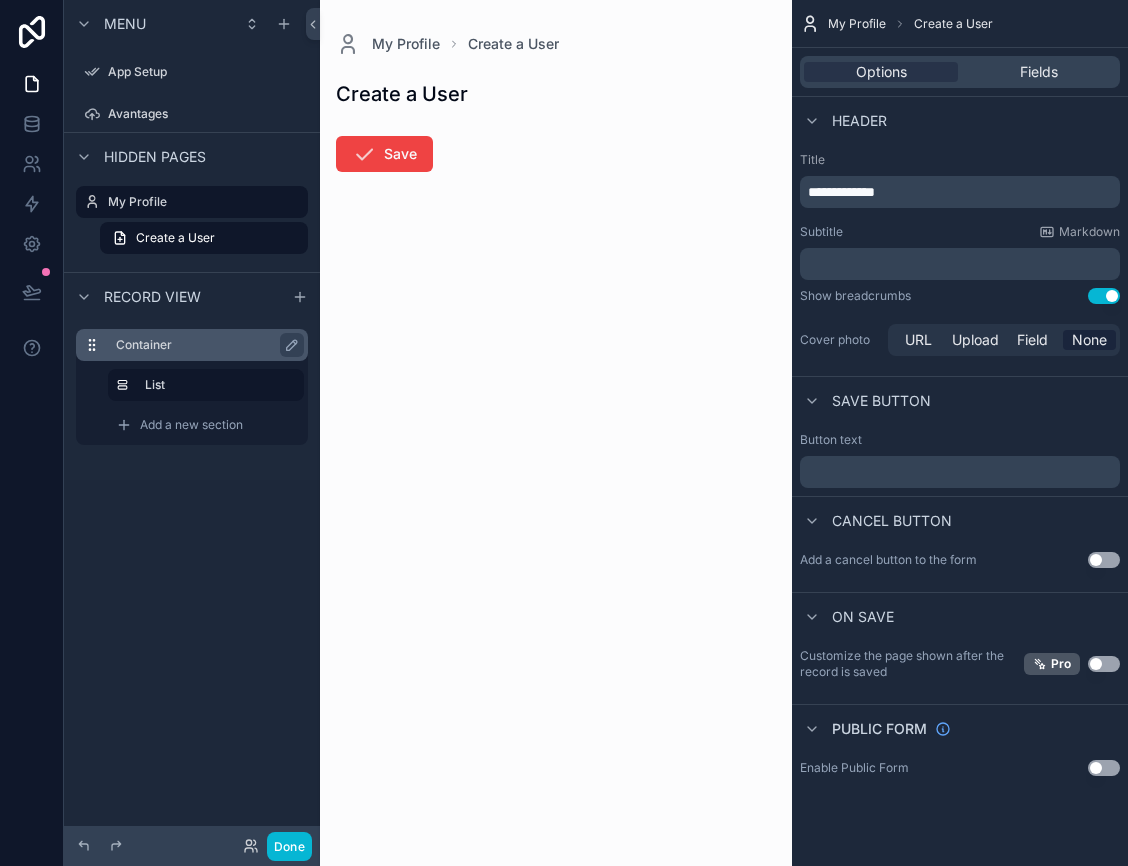 click on "Container" at bounding box center [204, 345] 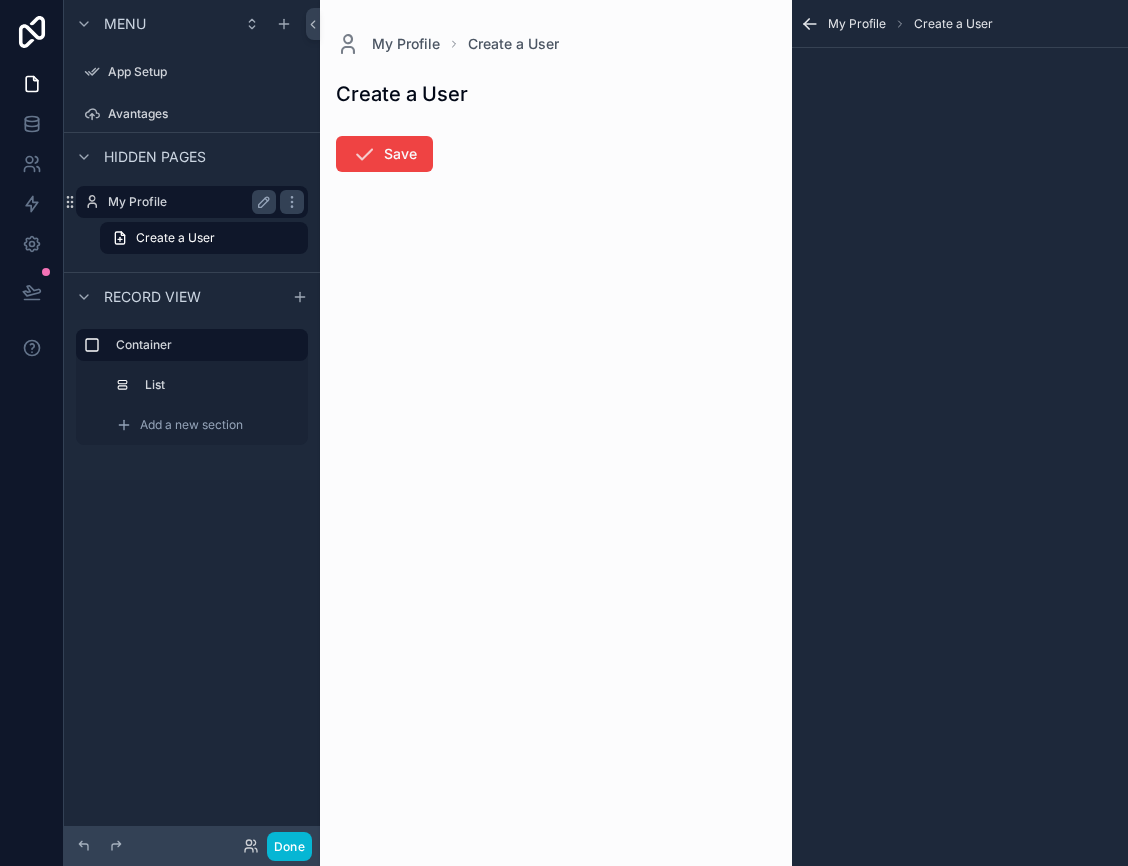 click on "My Profile" at bounding box center [192, 202] 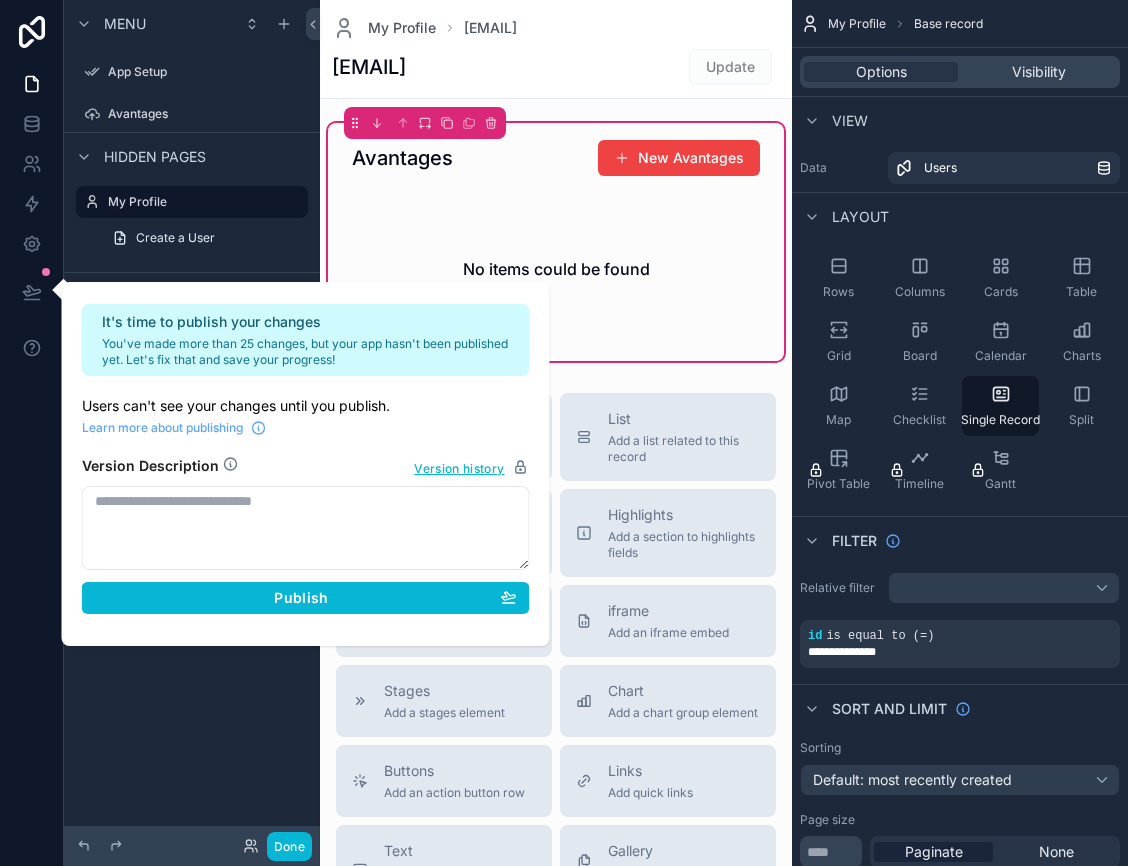 click on "Menu App Setup Avantages Hidden pages My Profile Create a User Record view Container List Add a new section" at bounding box center [192, 421] 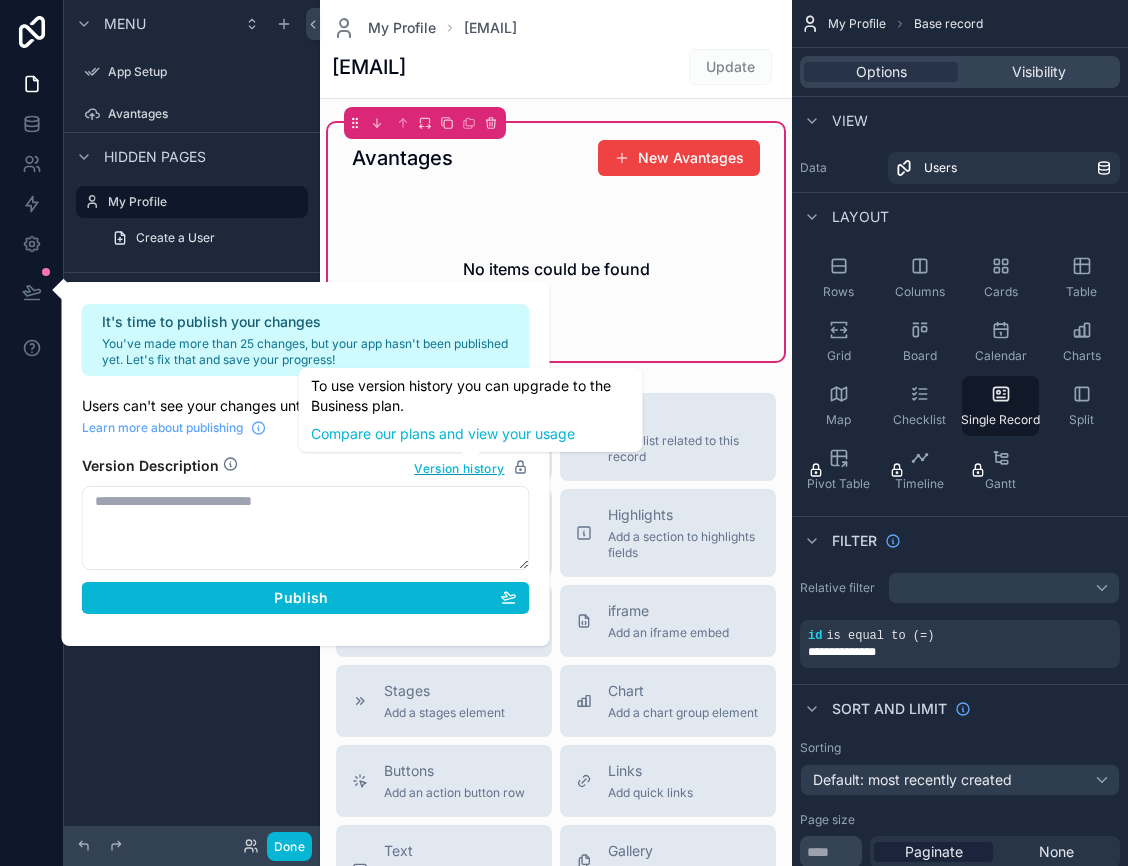 click on "Version history" at bounding box center (459, 467) 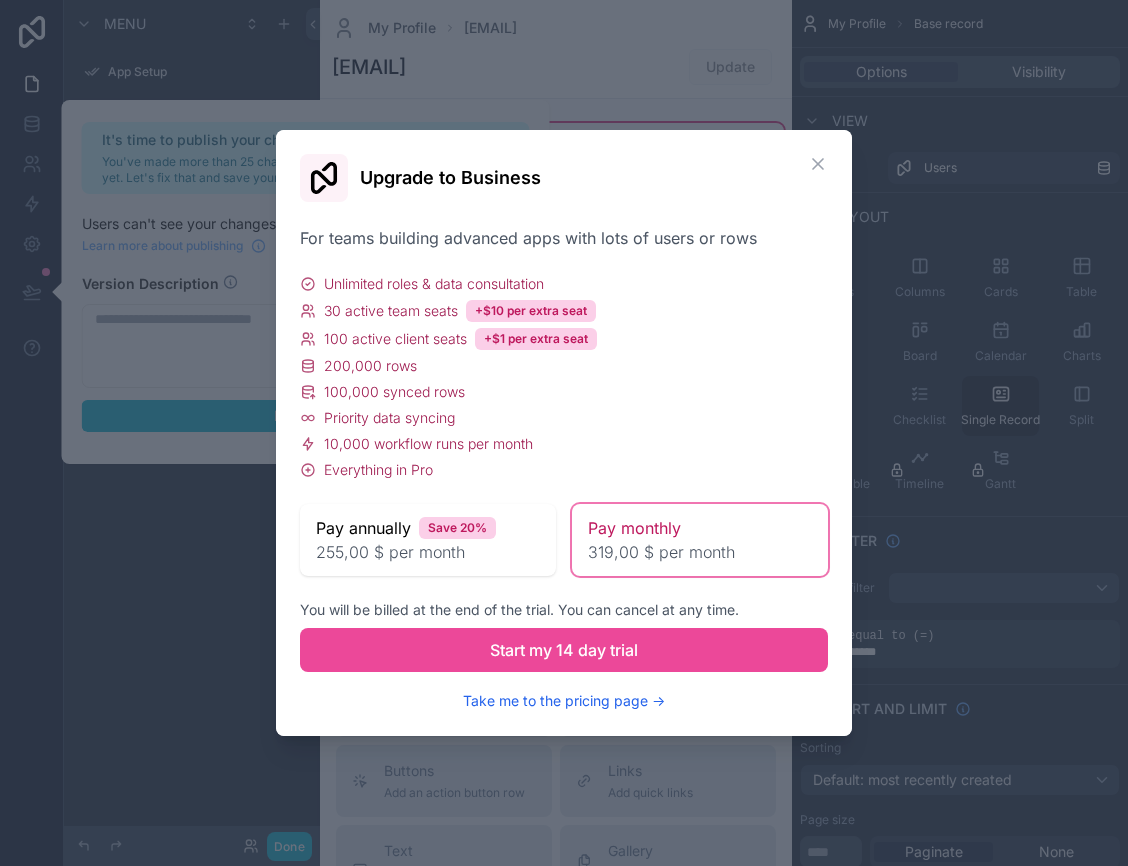 click on "Upgrade to Business For teams building advanced apps with lots of users or rows Unlimited roles & data consultation 30 active team seats +$10 per extra seat 100 active client seats +$1 per extra seat 200,000 rows 100,000 synced rows Priority data syncing 10,000 workflow runs per month Everything in Pro Pay annually Save 20% 255,00 $ per month Pay monthly 319,00 $ per month You will be billed at the end of the trial. You can cancel at any time. Start my 14 day trial Take me to the pricing page →" at bounding box center [564, 433] 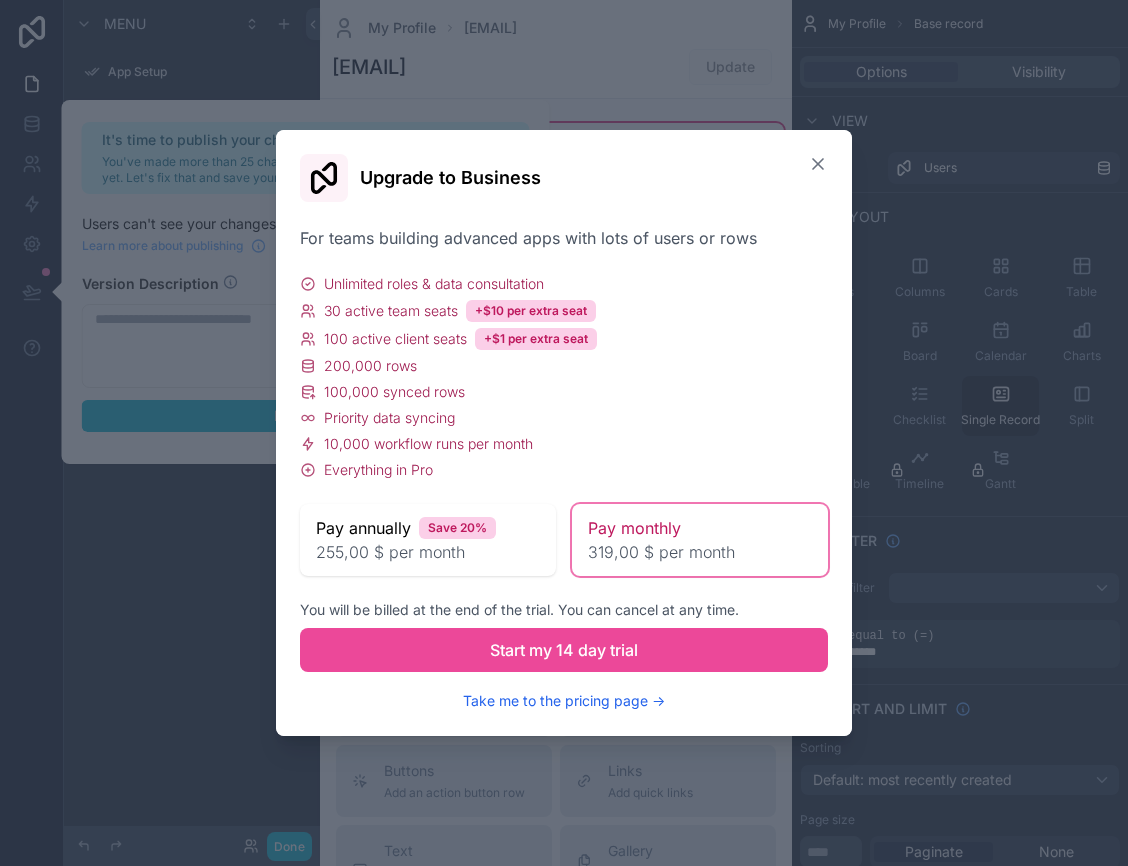 click 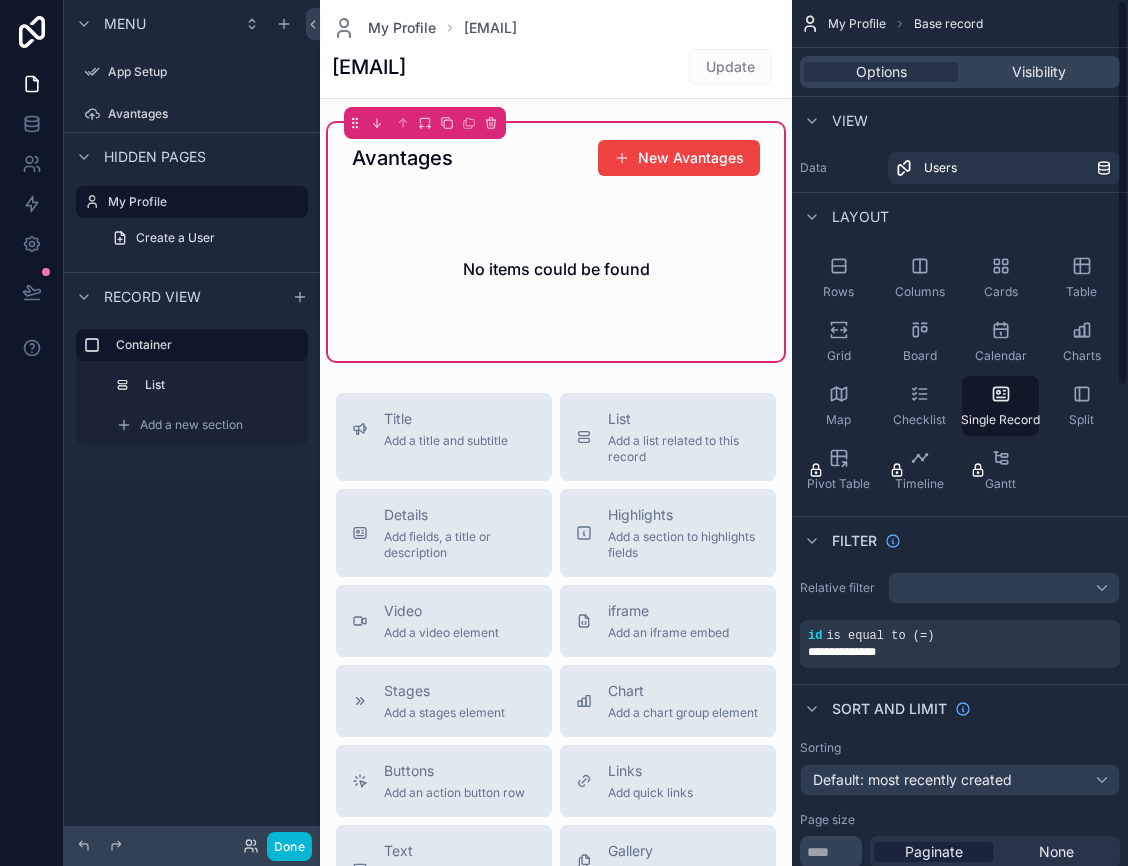 click on "Menu App Setup Avantages Hidden pages My Profile Create a User Record view Container List Add a new section Done App Setup Avantages My Profile Powered by SC Sayri Chotel My Profile sayriaymara@gmail.com sayriaymara@gmail.com Update Avantages New Avantages No items could be found Title Add a title and subtitle List Add a list related to this record Details Add fields, a title or description Highlights Add a section to highlights fields Video Add a video element iframe Add an iframe embed Stages Add a stages element Chart Add a chart group element Buttons Add an action button row Links Add quick links Text Add a text block that supports markdown Gallery Add a preview for files Notice Add a notice element Divider Add a divider Comments Record comments section Image Add an image element Container Add a container to group multiple sections together My Profile Base record Options Visibility View Data Users Layout Rows Columns Cards Table Grid Board Calendar Charts Map Checklist Single Record Split Pivot Table   *" at bounding box center (564, 433) 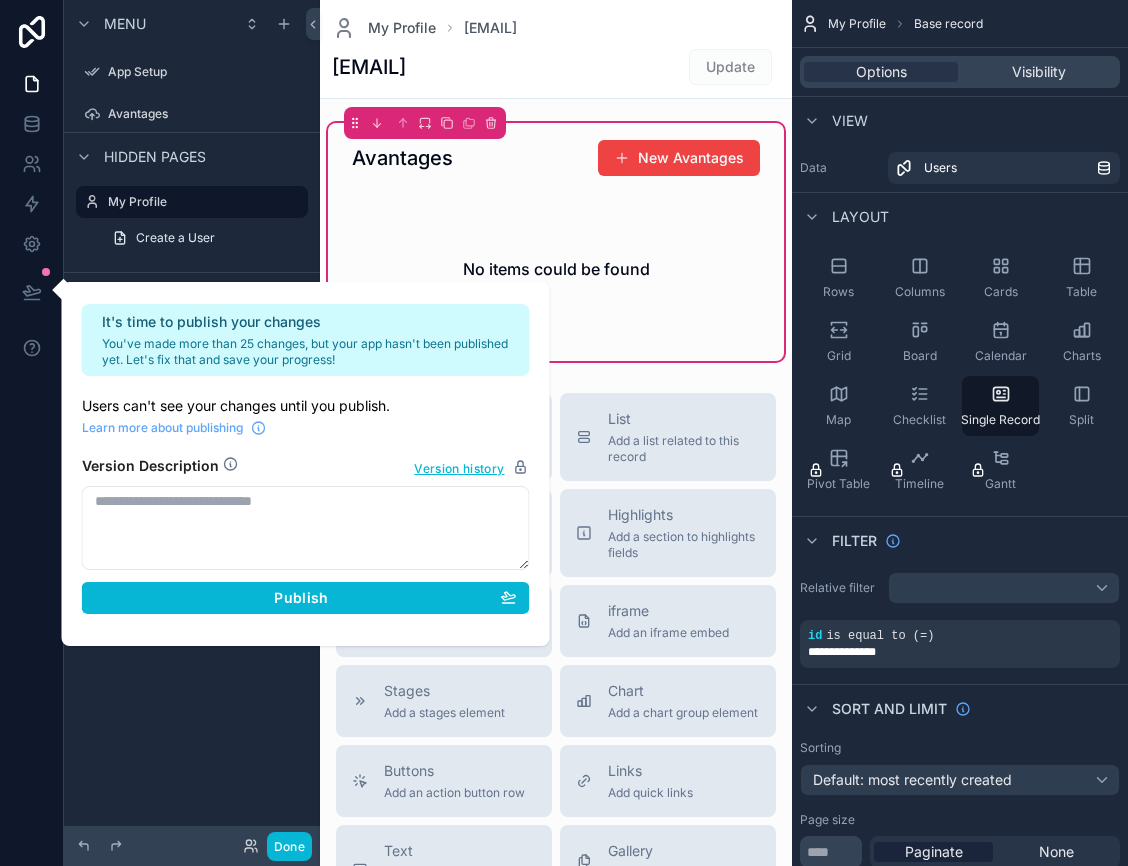 click on "Menu App Setup Avantages Hidden pages My Profile Create a User Record view Container List Add a new section" at bounding box center [192, 421] 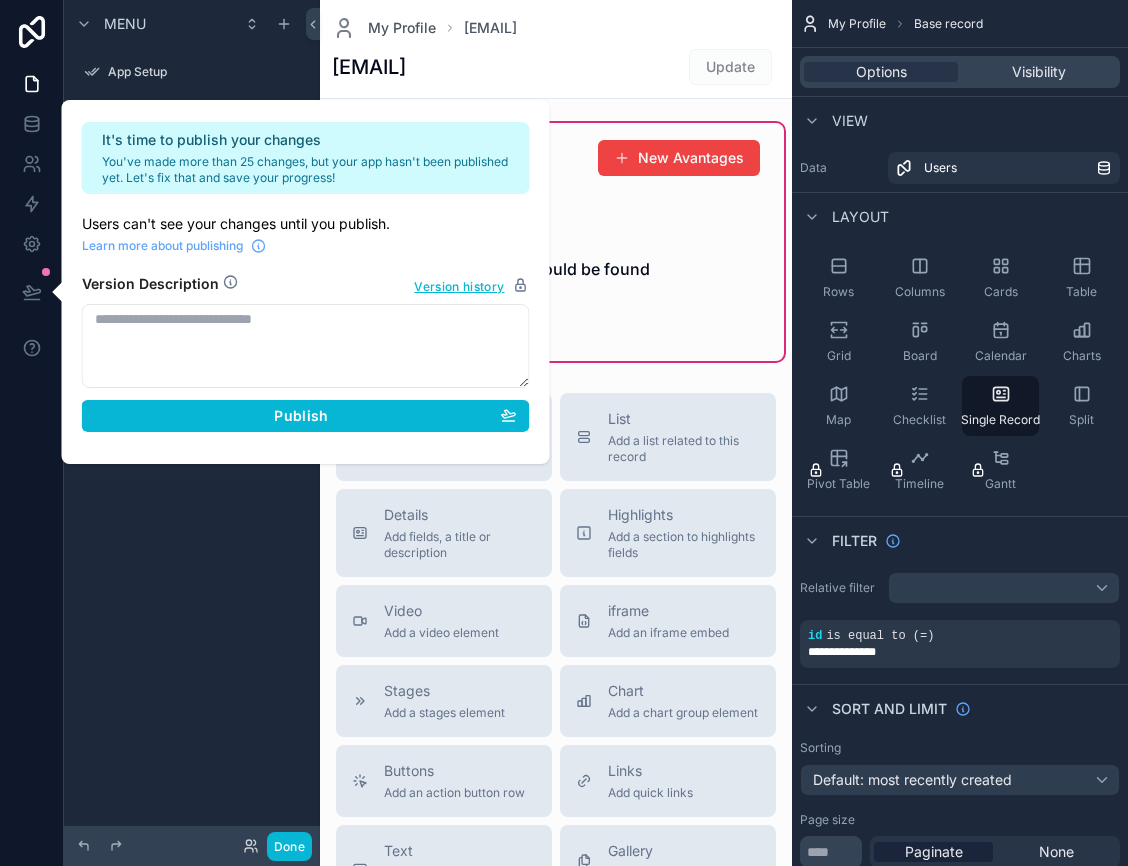 click on "Menu App Setup Avantages Hidden pages My Profile Create a User Record view Container List Add a new section" at bounding box center [192, 421] 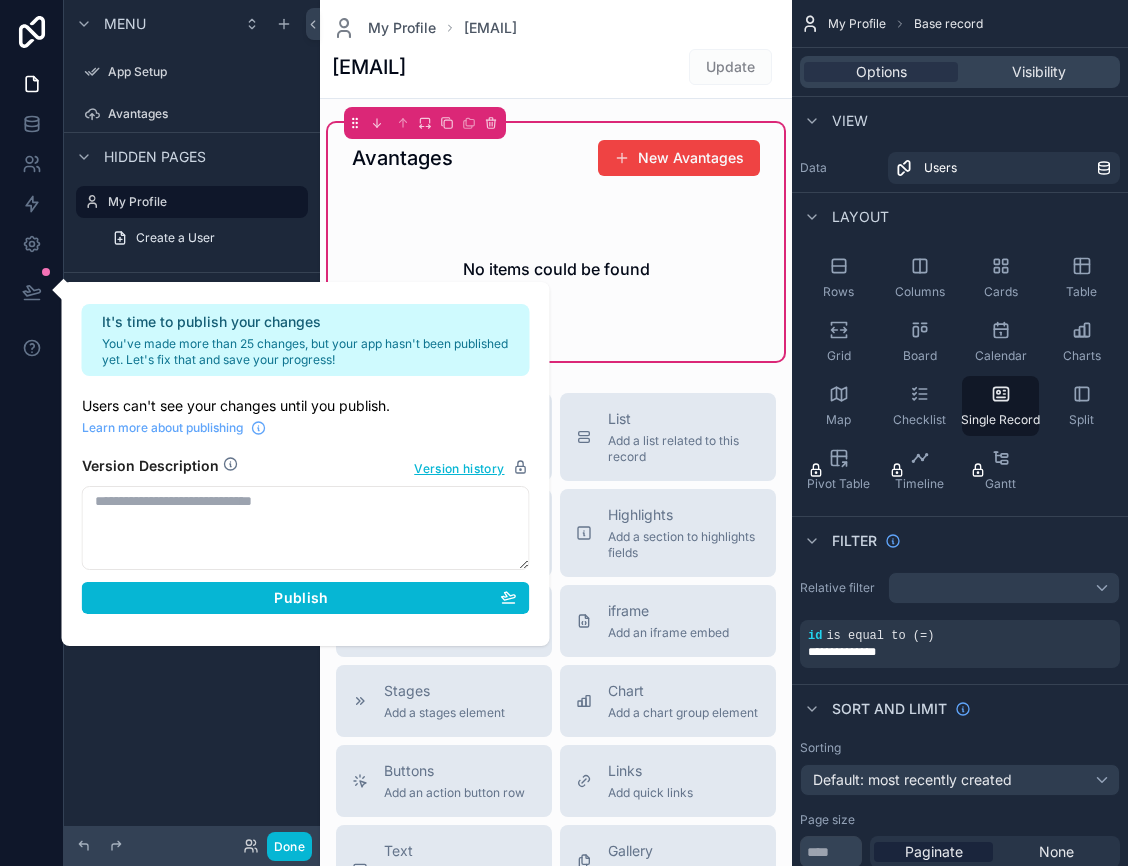 click on "Menu App Setup Avantages Hidden pages My Profile Create a User Record view Container List Add a new section" at bounding box center [192, 421] 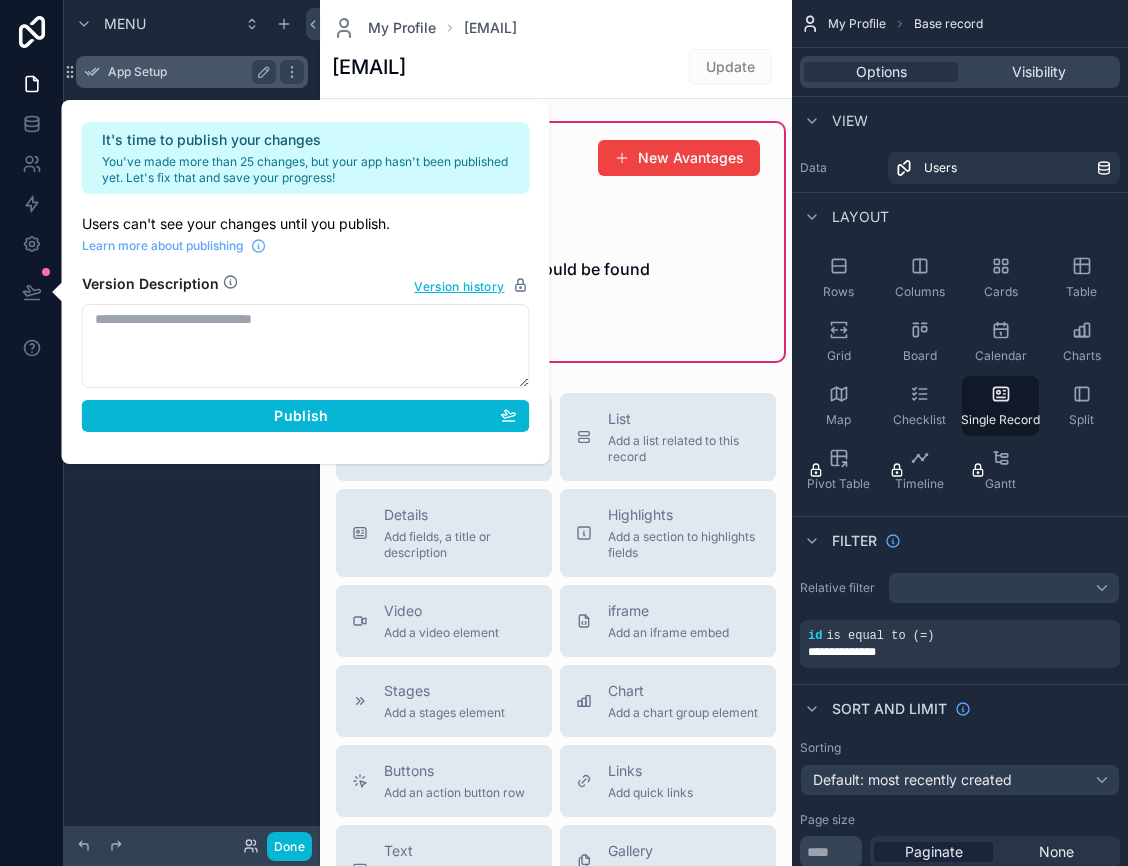 click on "App Setup" at bounding box center [188, 72] 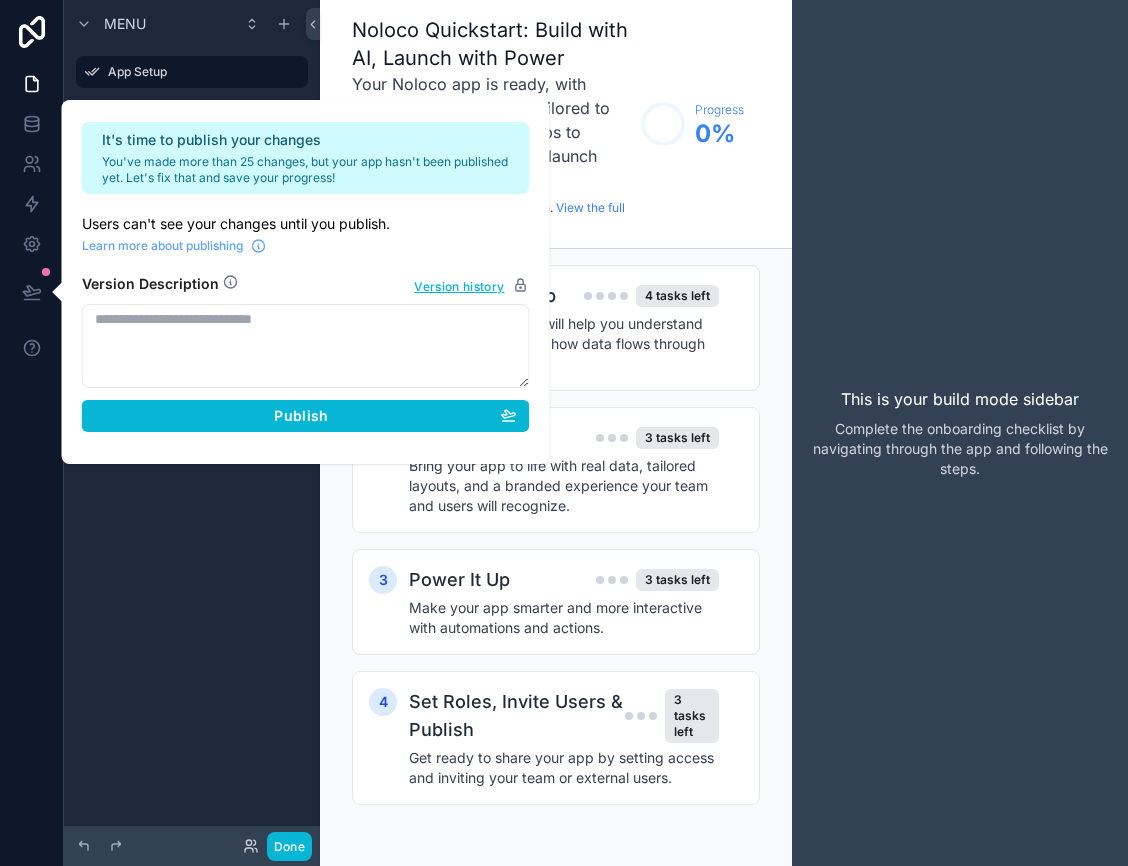 click on "Menu App Setup Avantages Hidden pages My Profile" at bounding box center (192, 421) 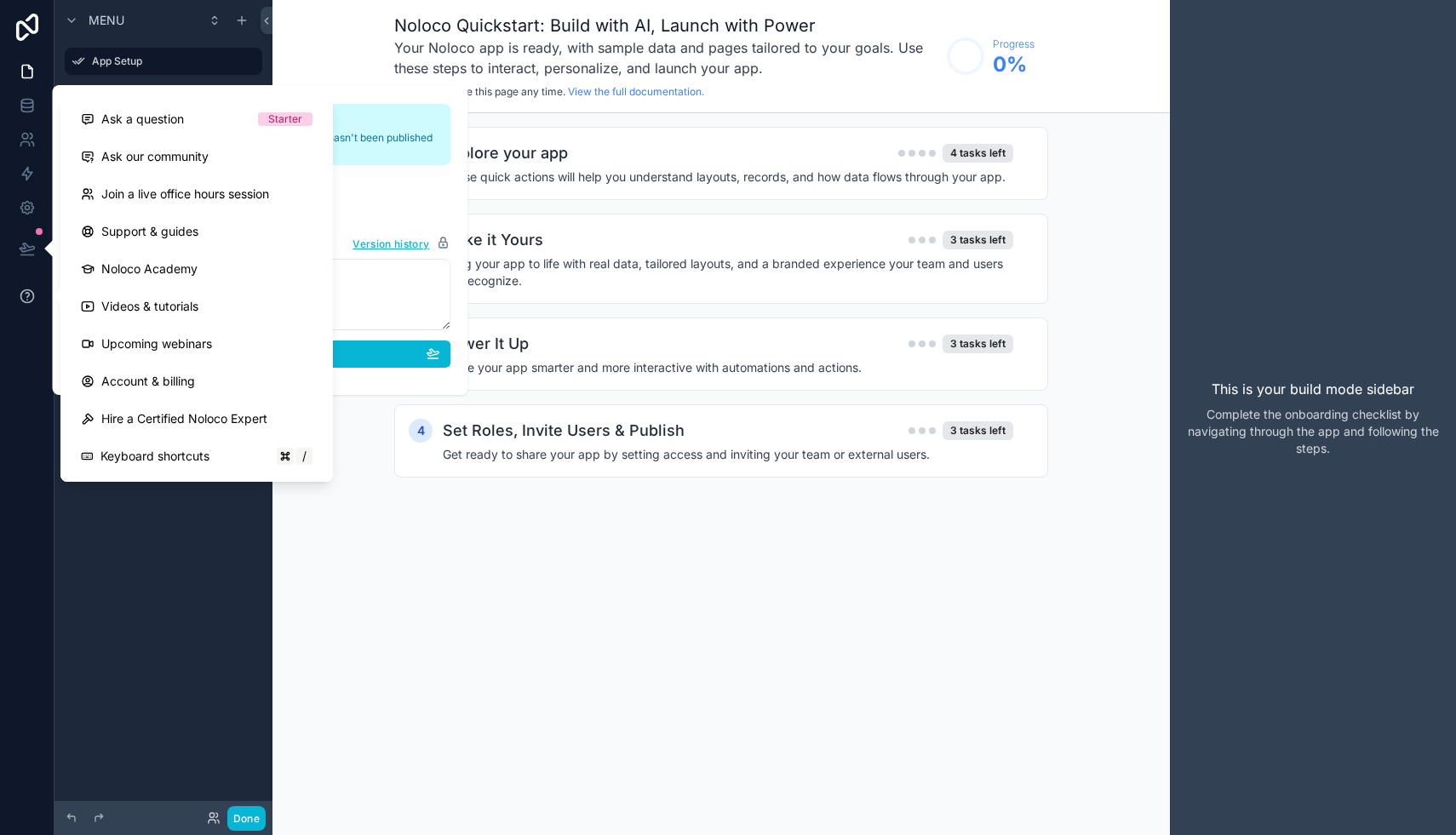 click 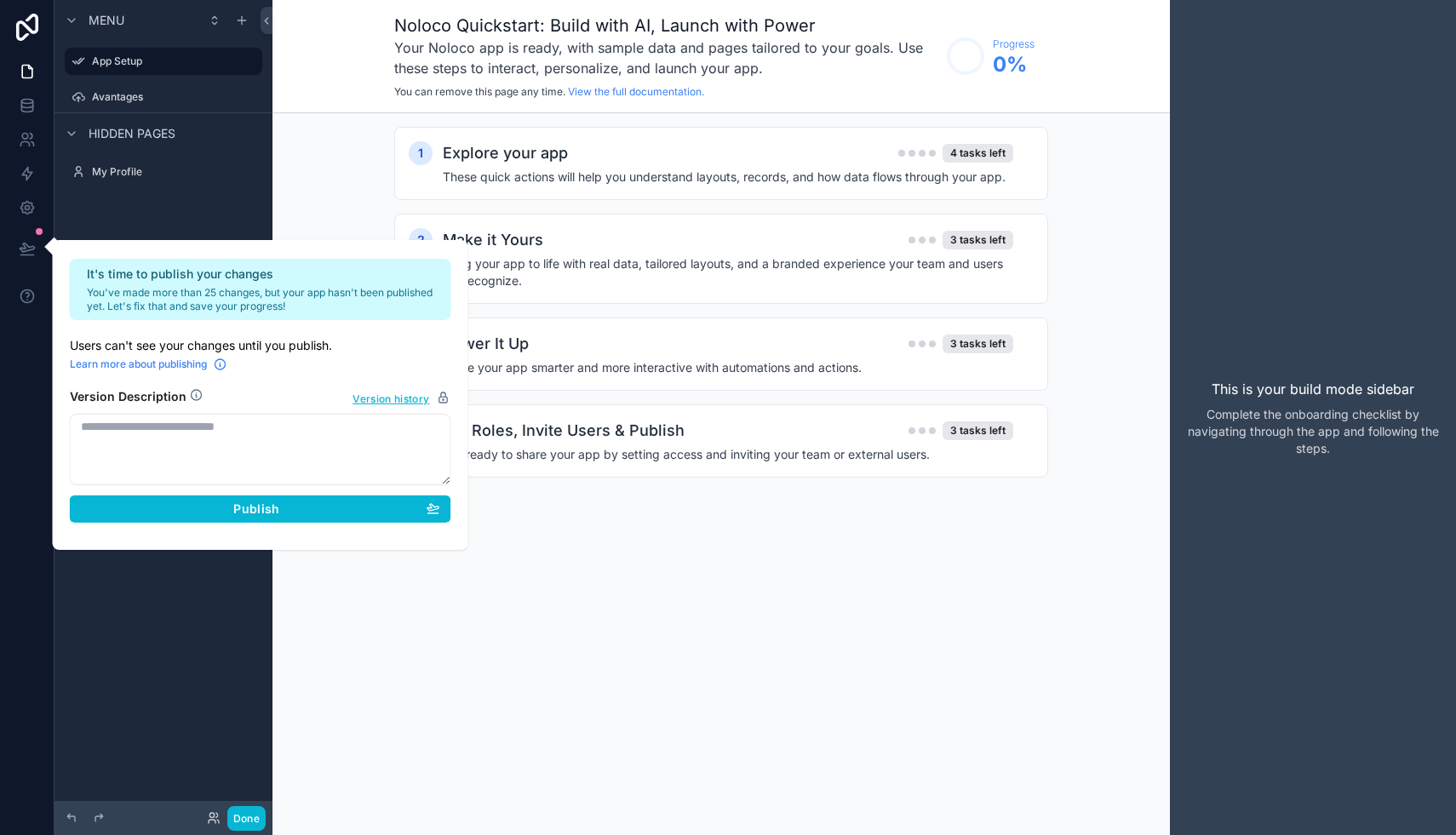 click on "Learn more about publishing" at bounding box center [138, 364] 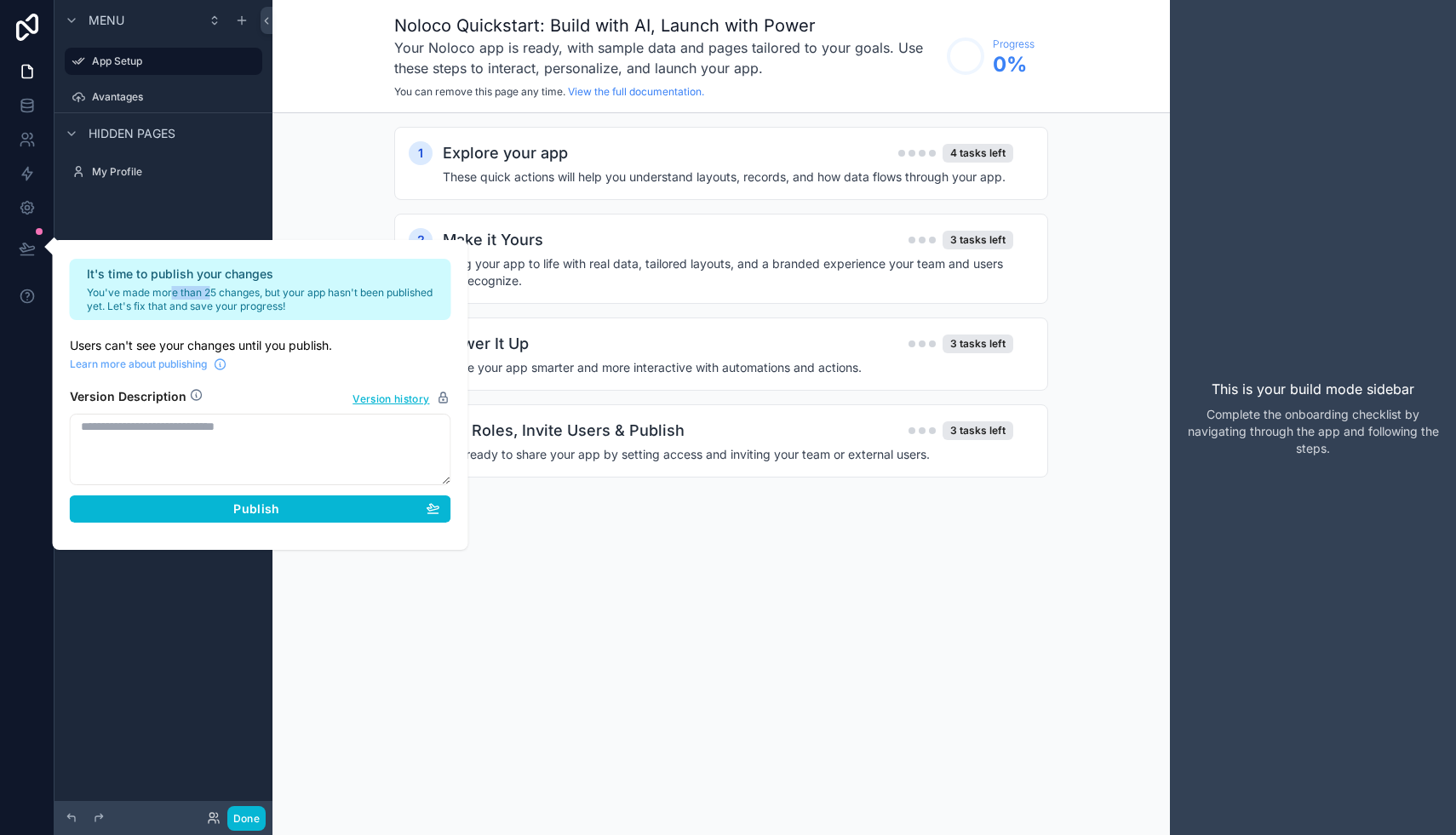 drag, startPoint x: 169, startPoint y: 292, endPoint x: 209, endPoint y: 293, distance: 40.012498 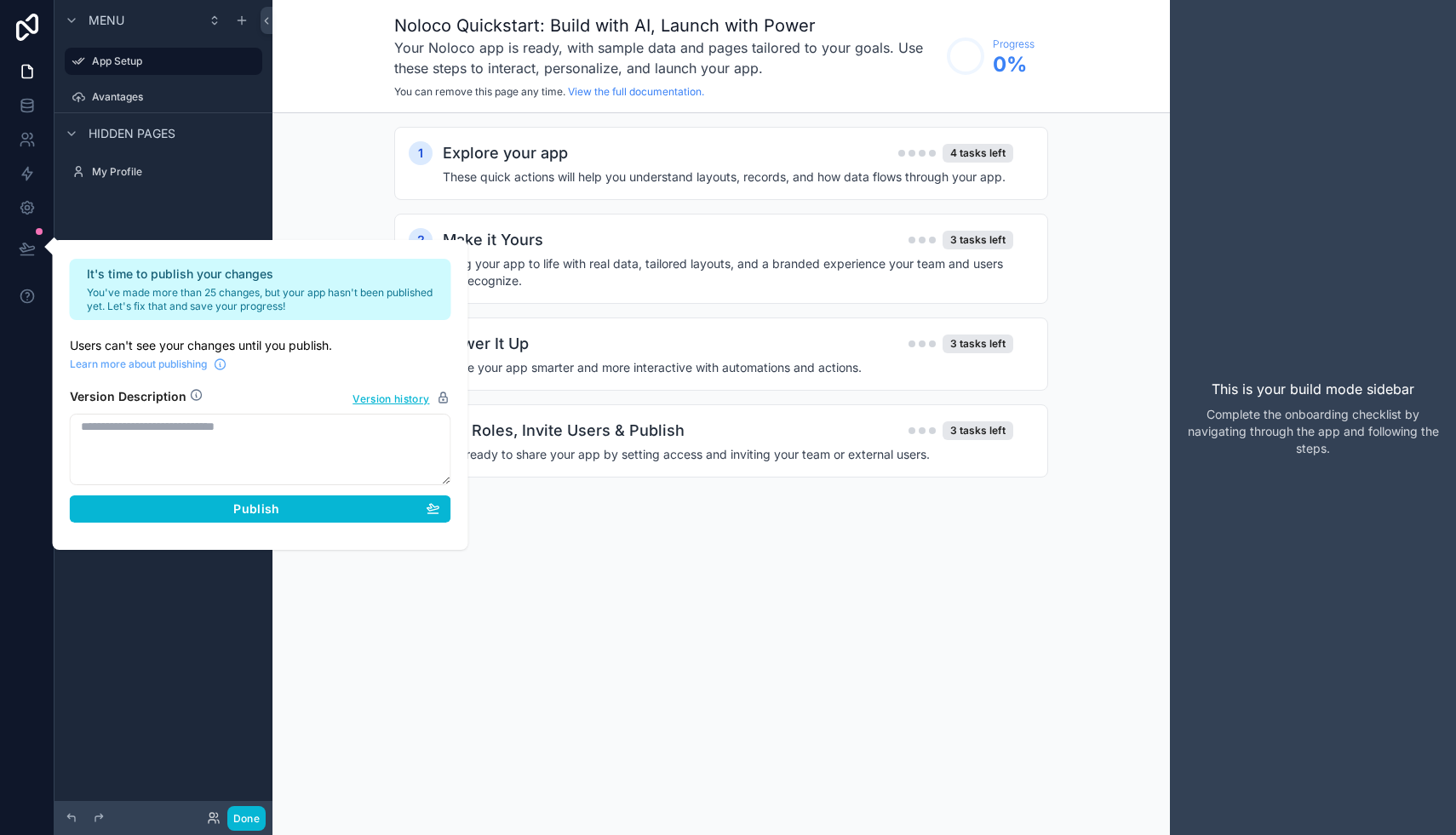 click at bounding box center (261, 449) 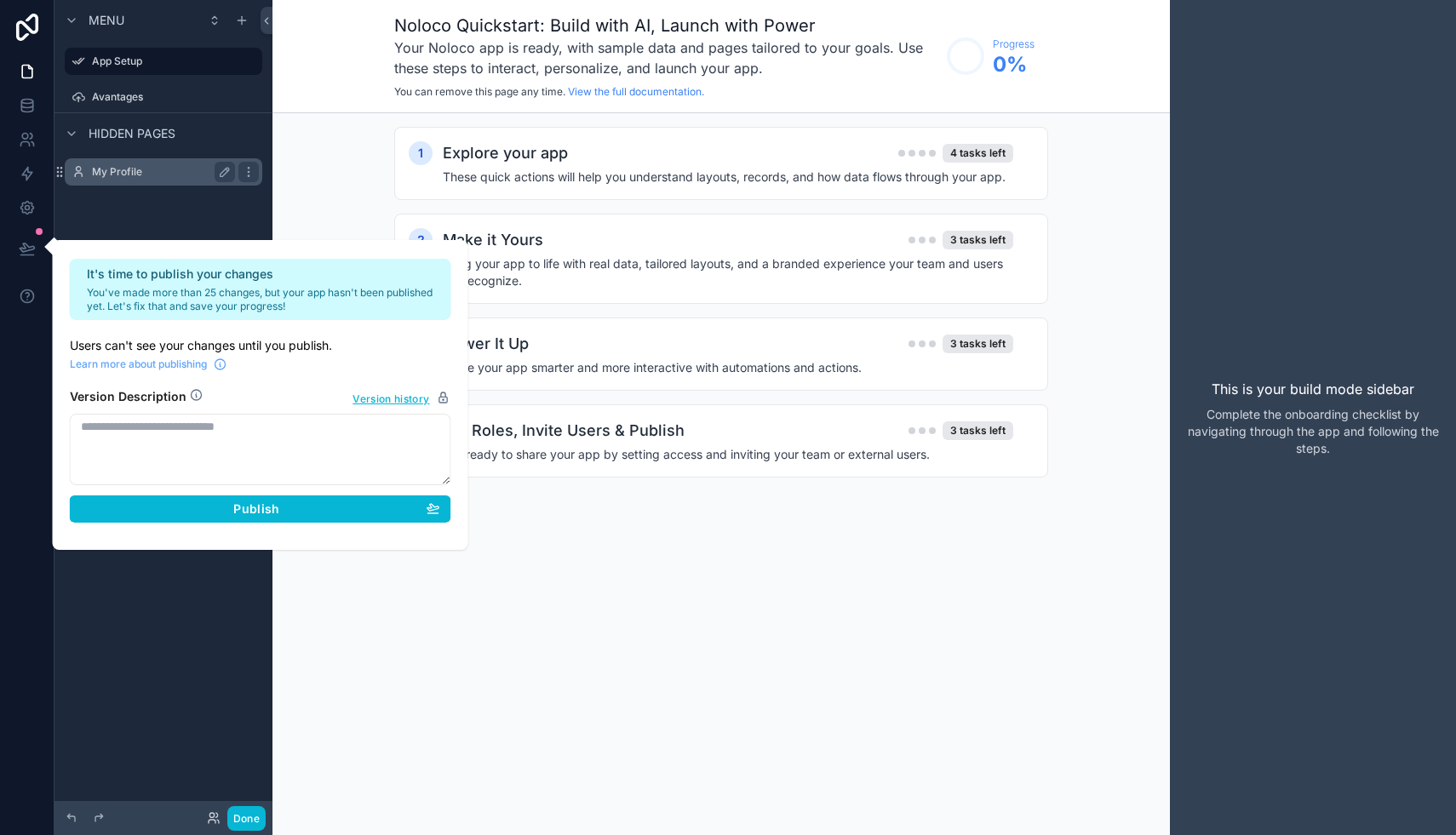 click on "My Profile" at bounding box center (163, 172) 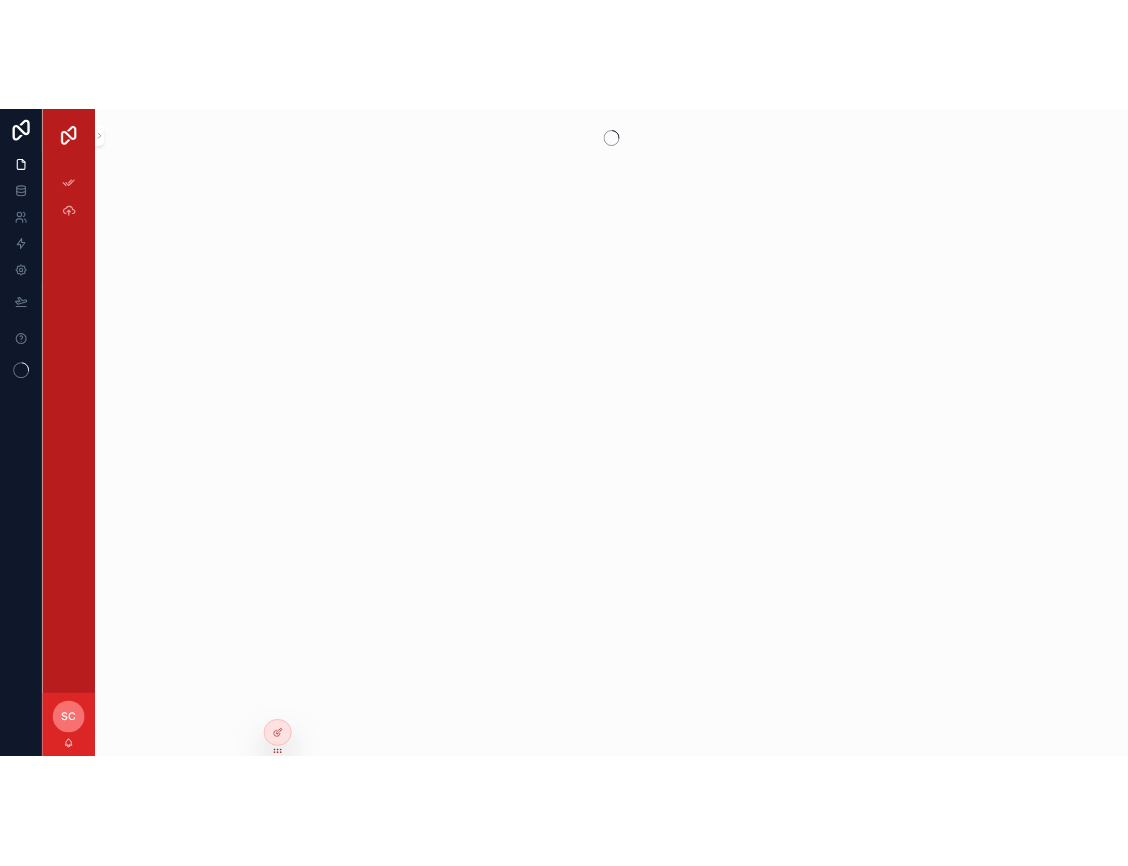 scroll, scrollTop: 0, scrollLeft: 0, axis: both 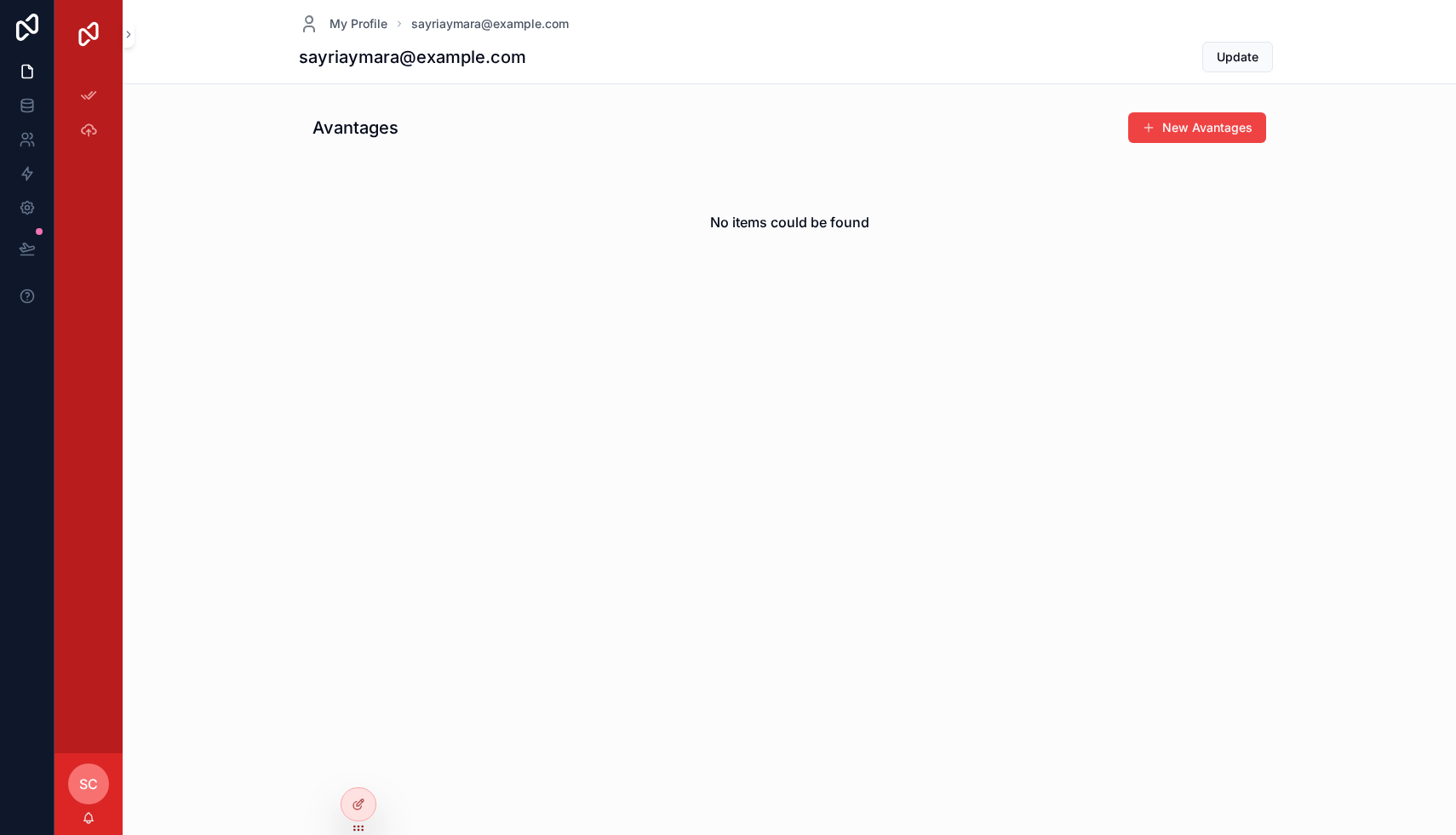 click on "No items could be found" at bounding box center (789, 222) 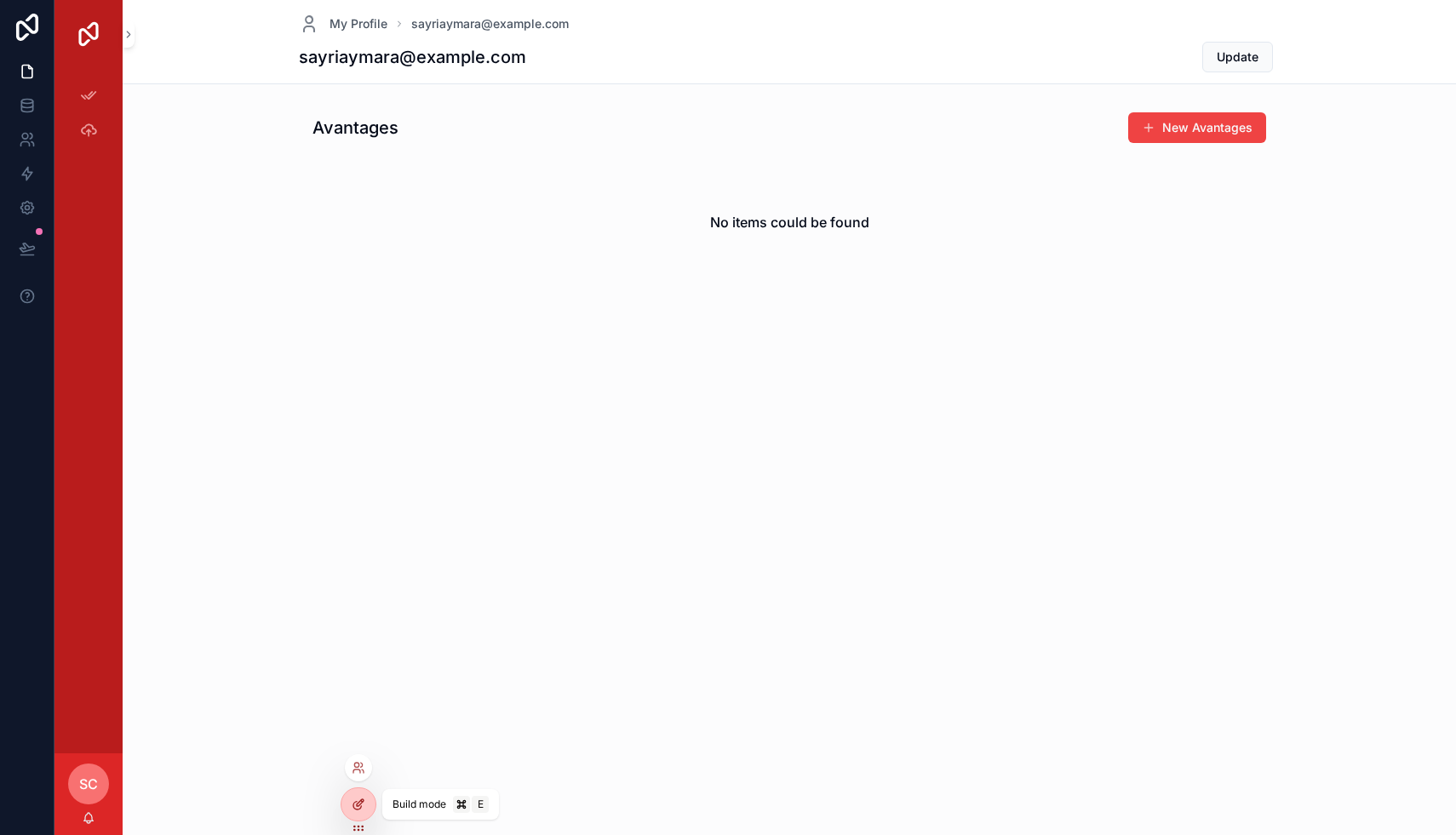 click 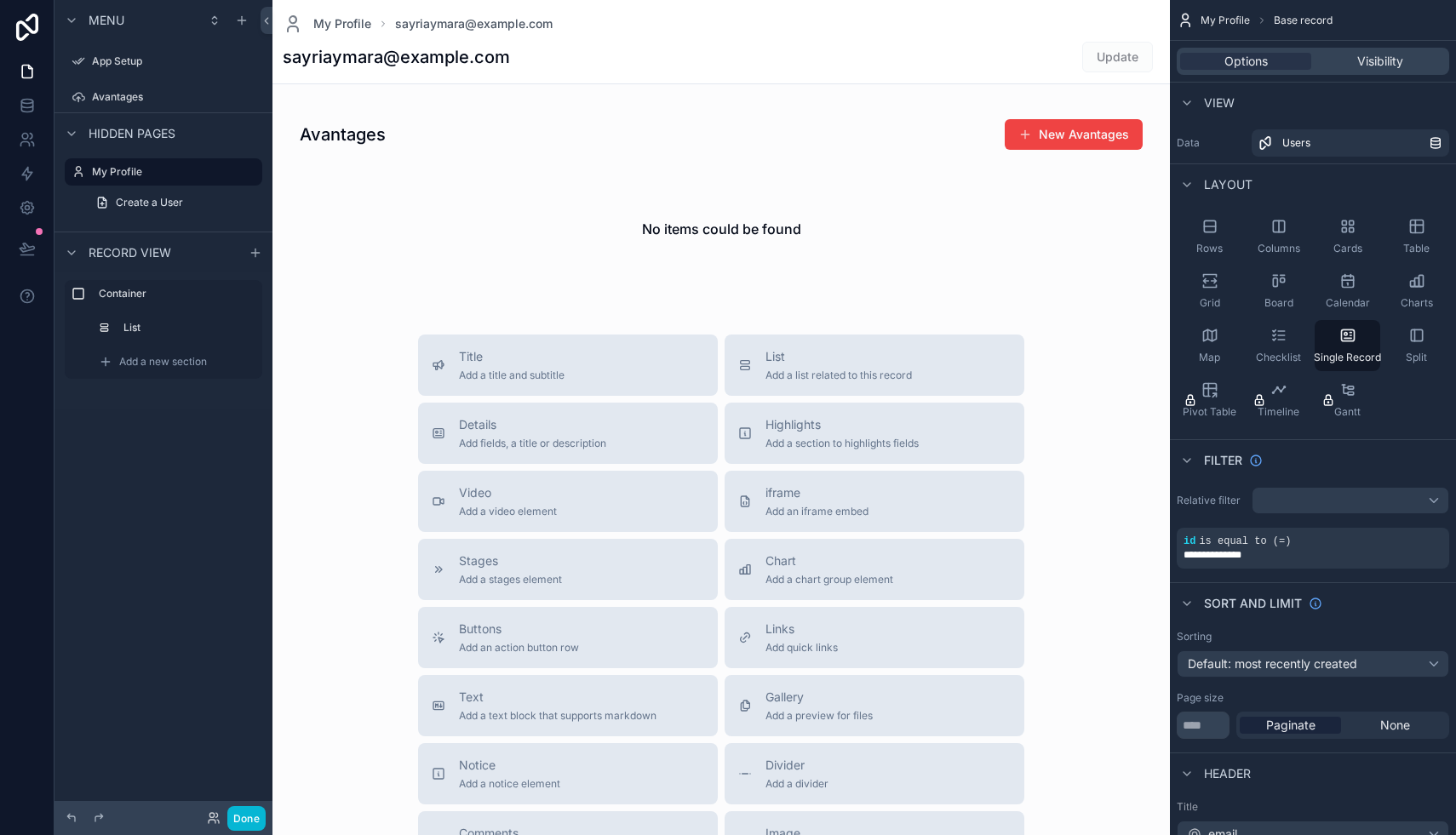click at bounding box center [721, 538] 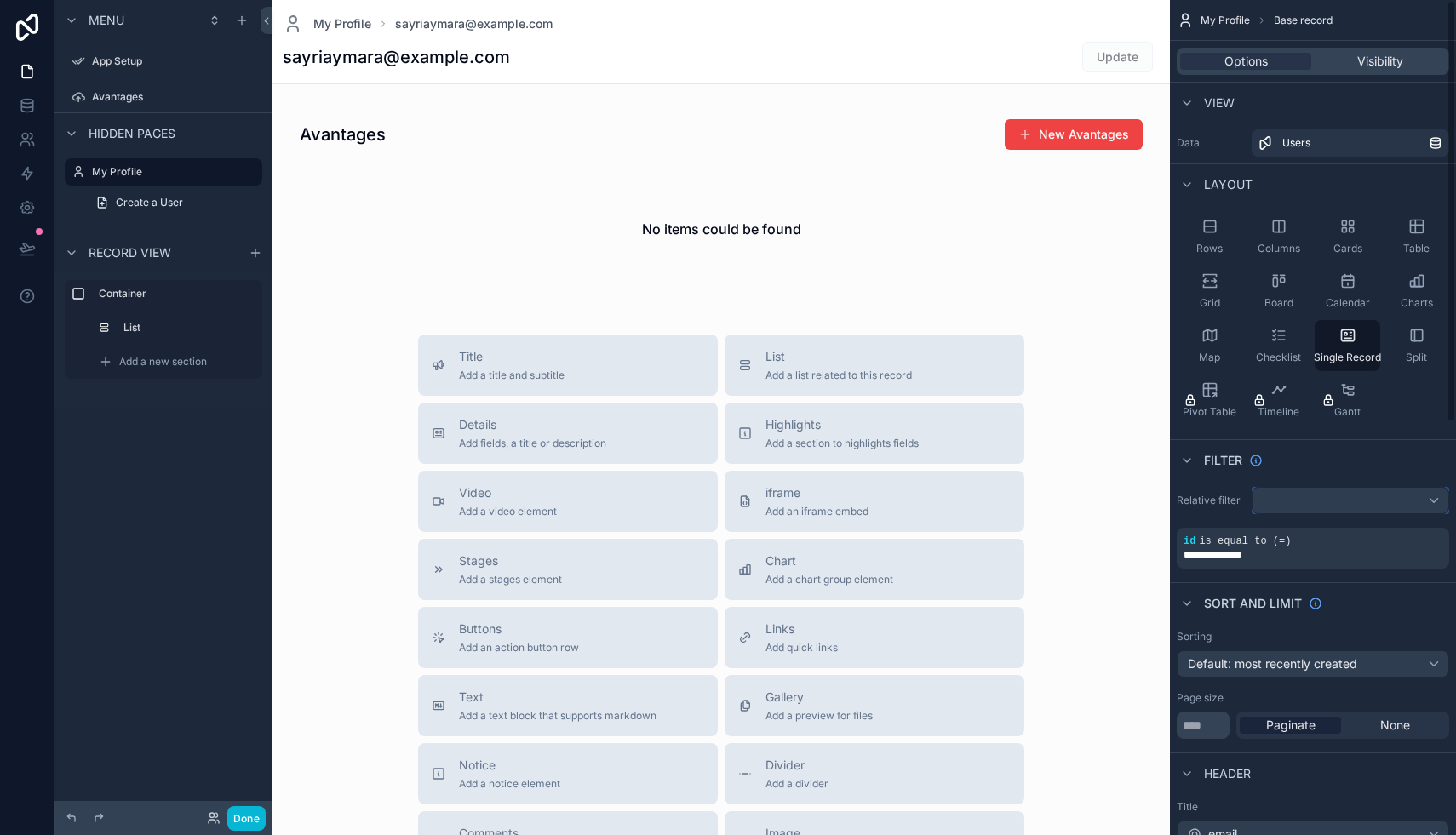 click at bounding box center (1350, 500) 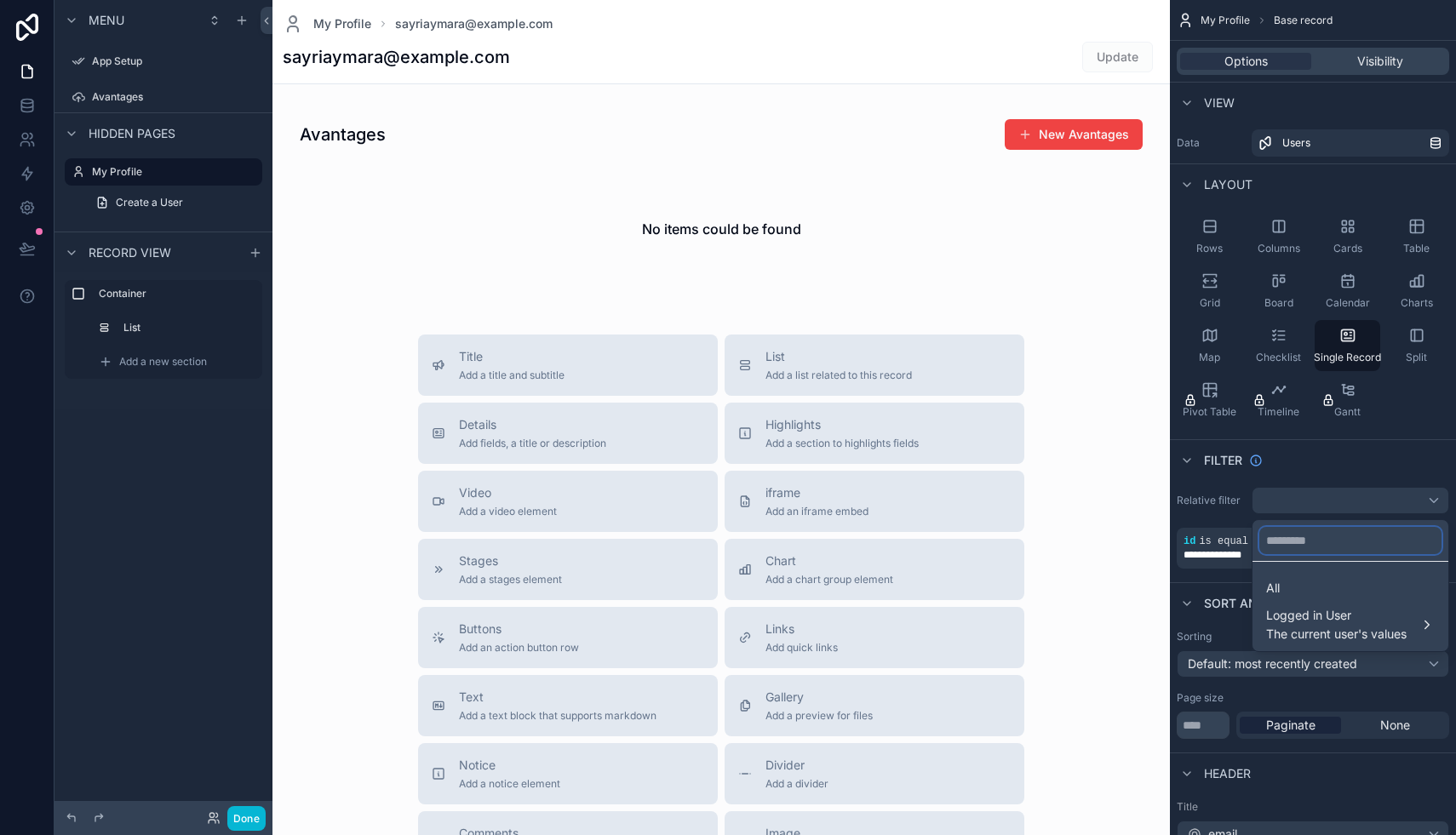click at bounding box center (1350, 540) 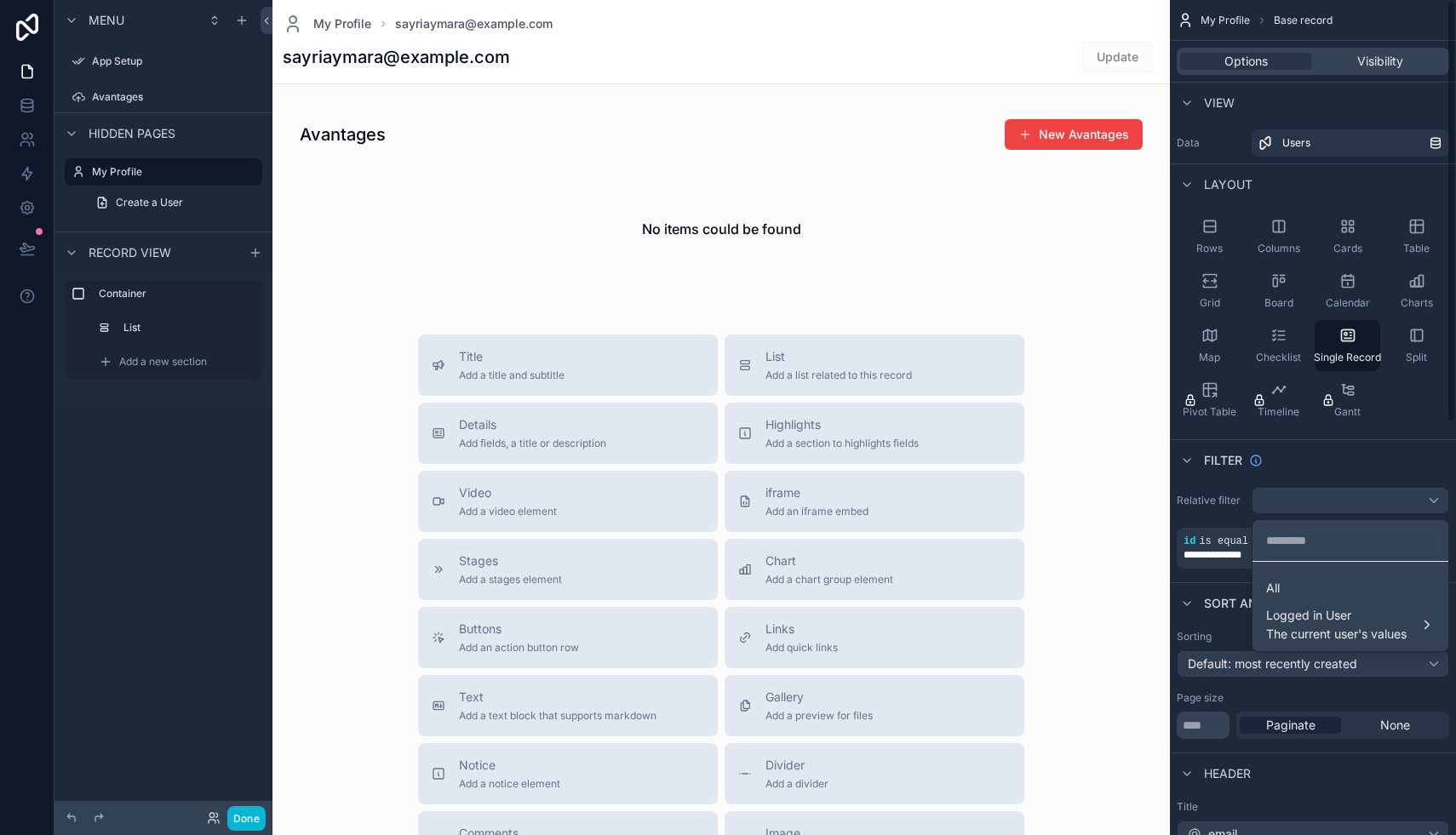 click at bounding box center [728, 417] 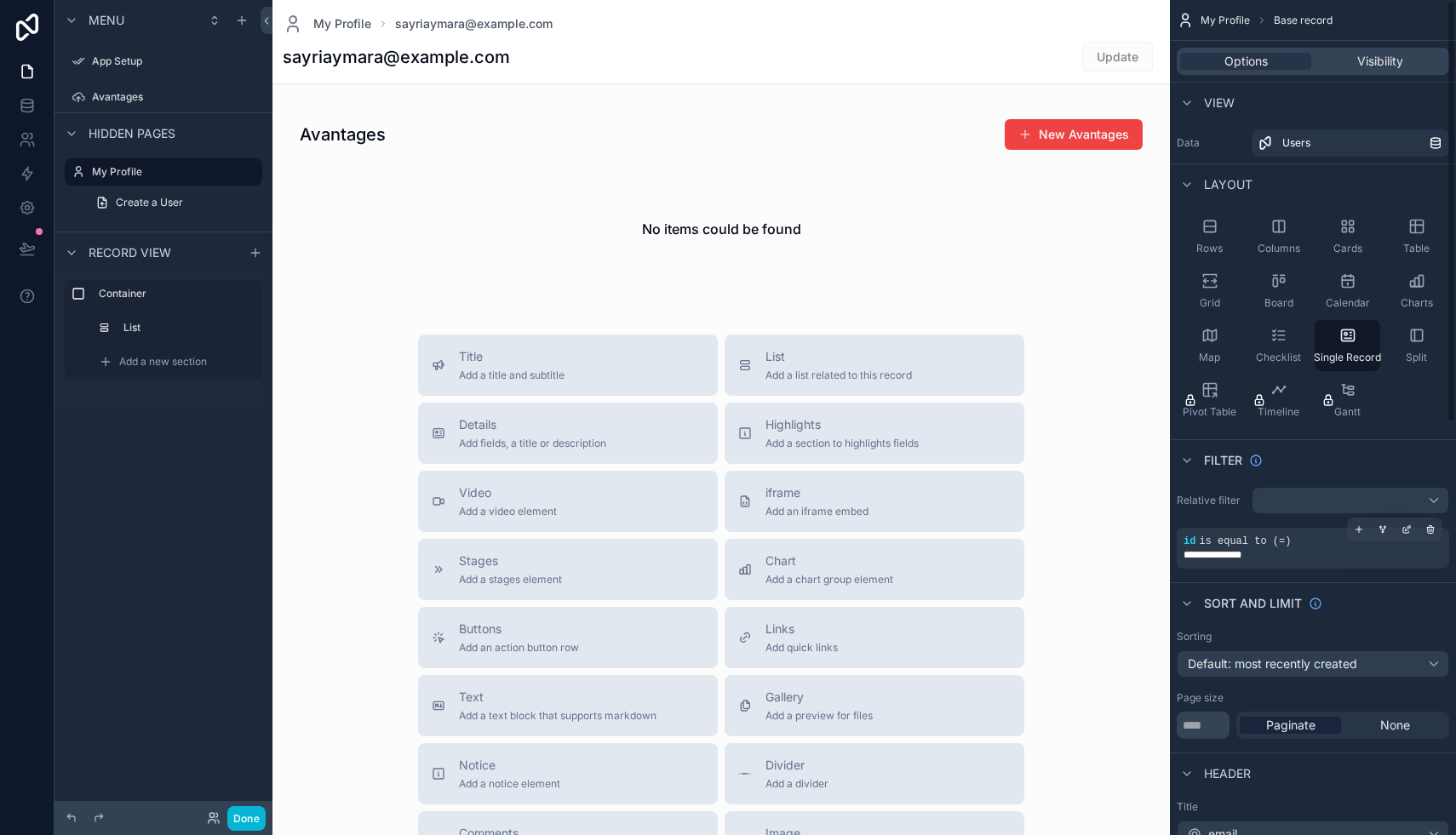 click on "is equal to (=)" at bounding box center [1245, 541] 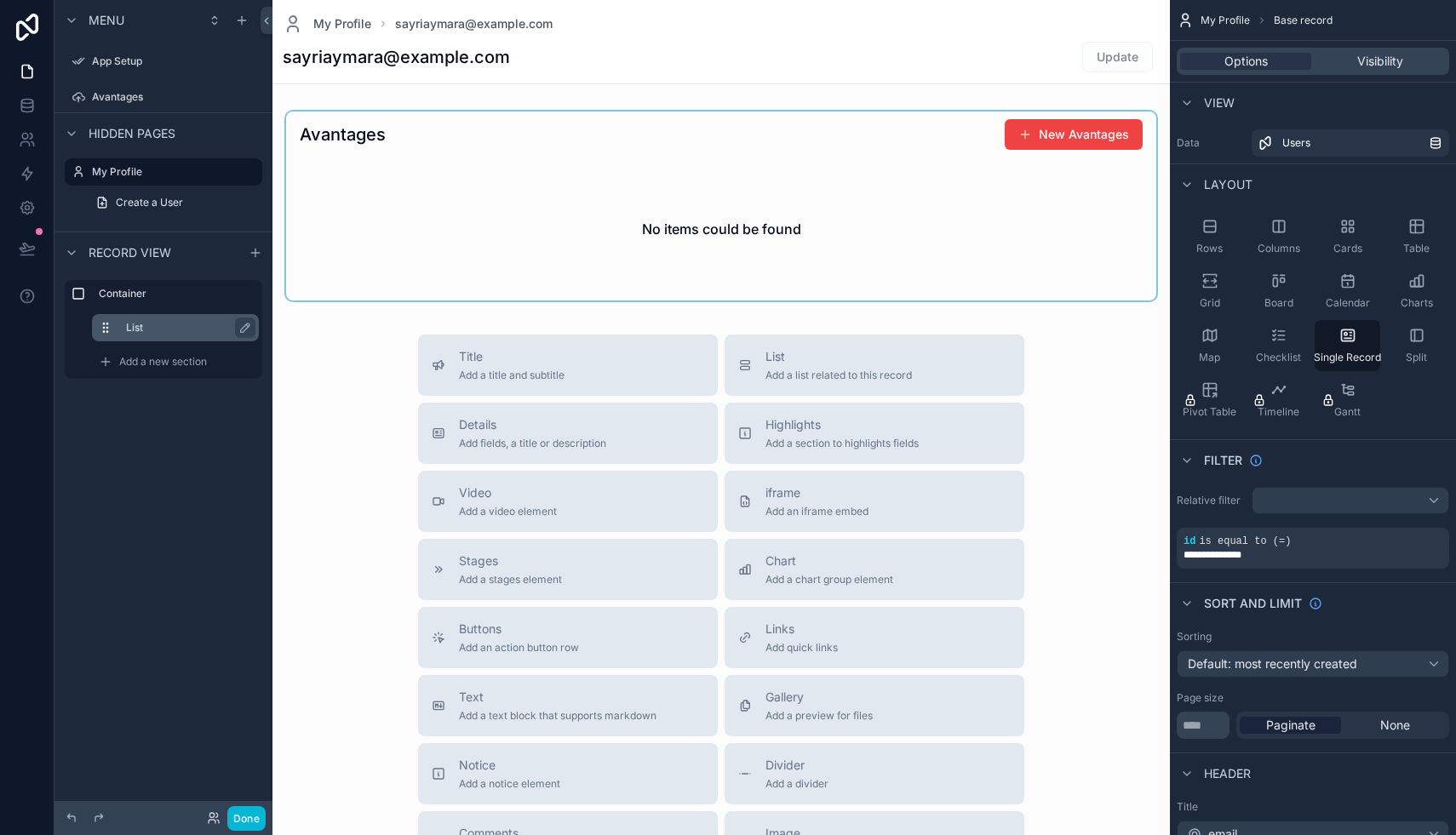 click at bounding box center [112, 328] 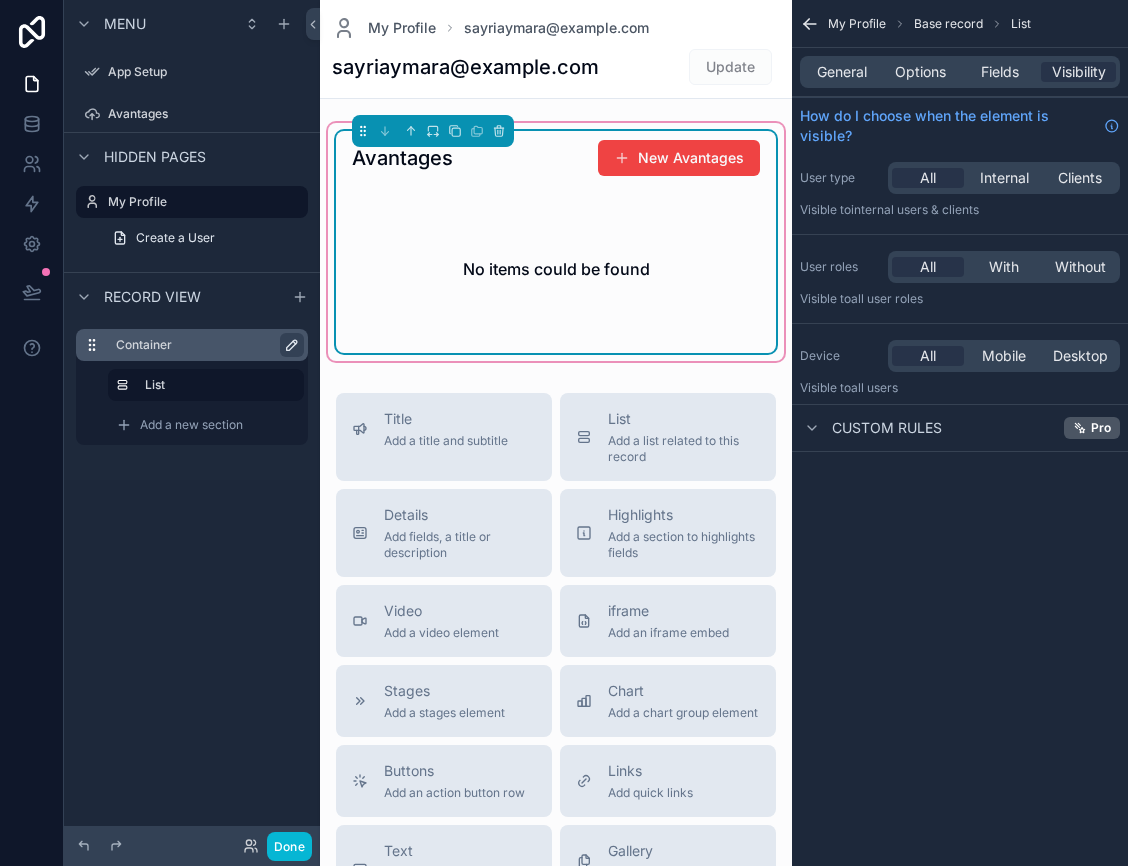 click 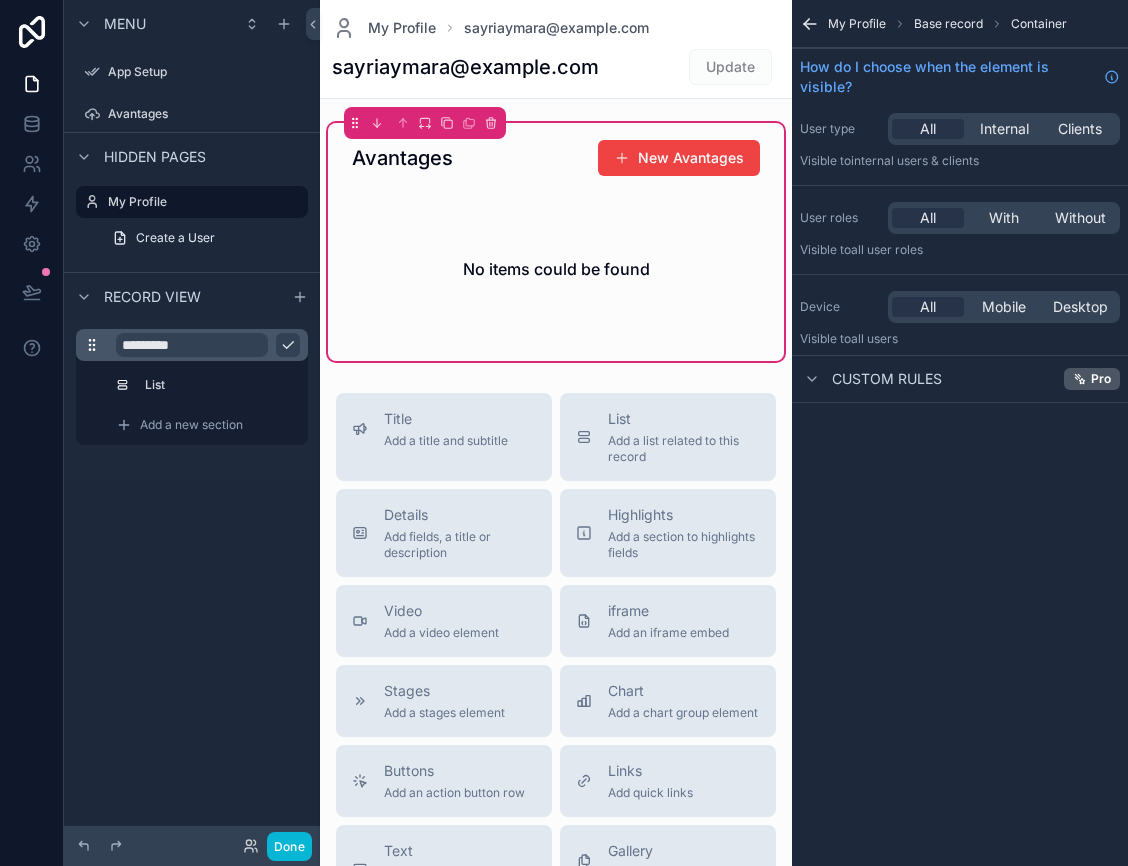 click on "*********" at bounding box center [192, 345] 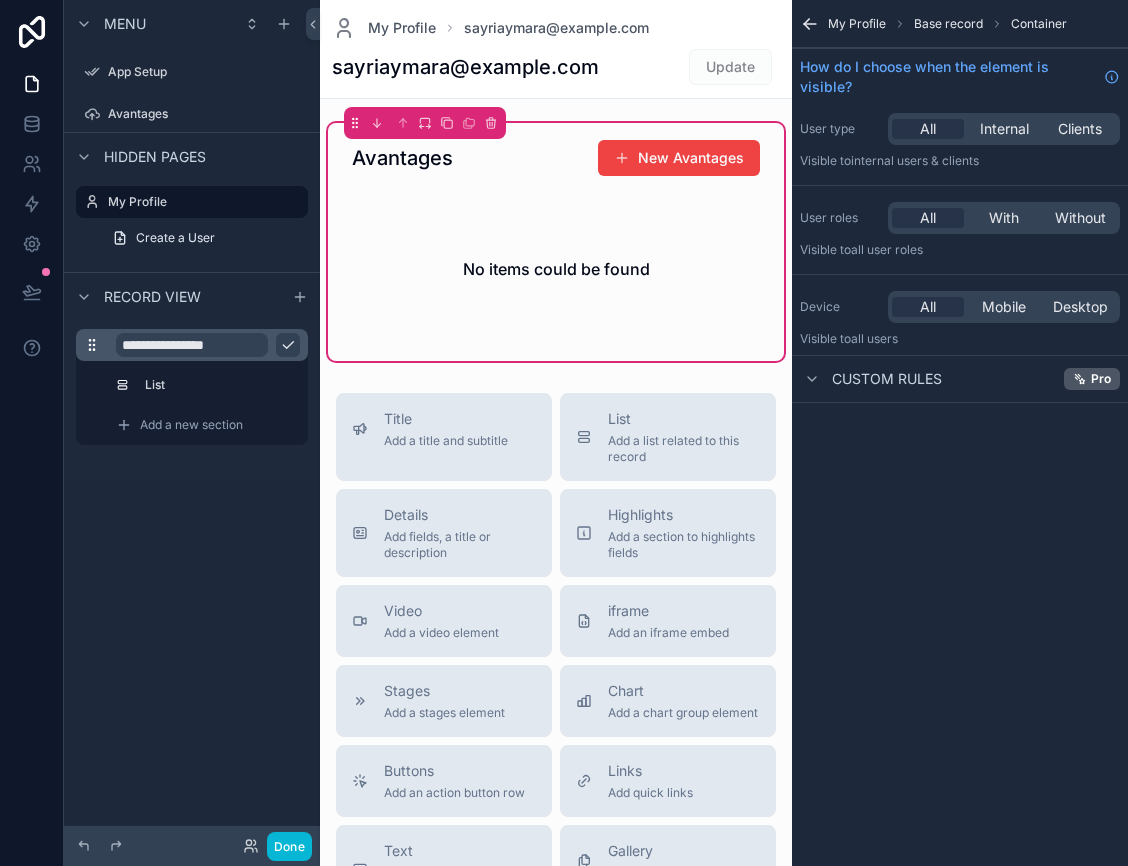 type on "**********" 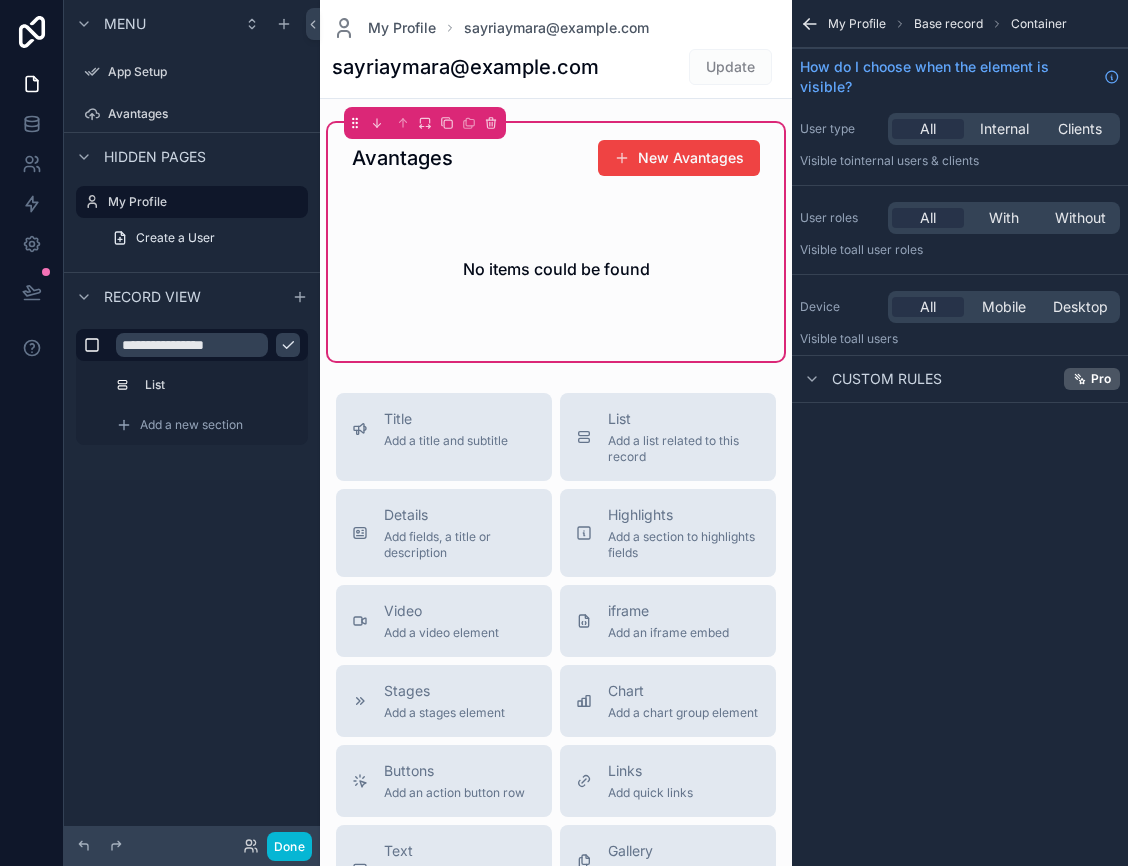 click 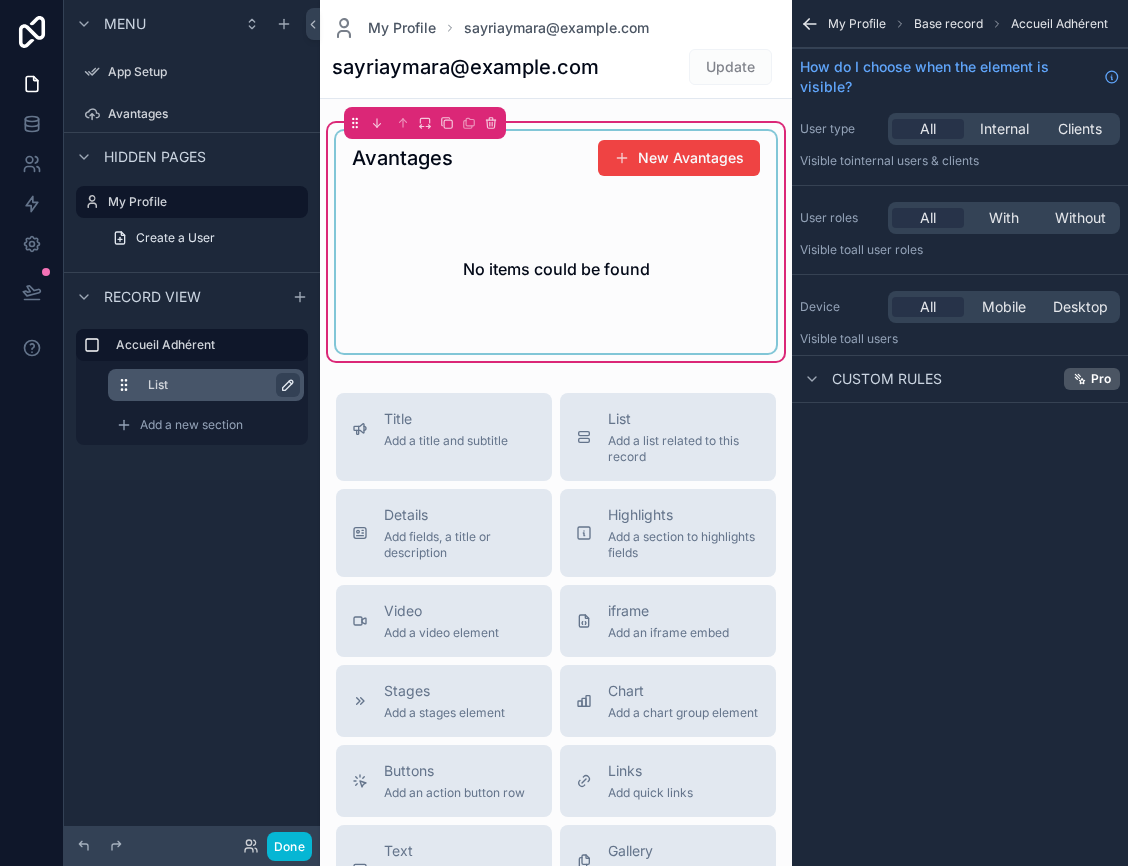 click 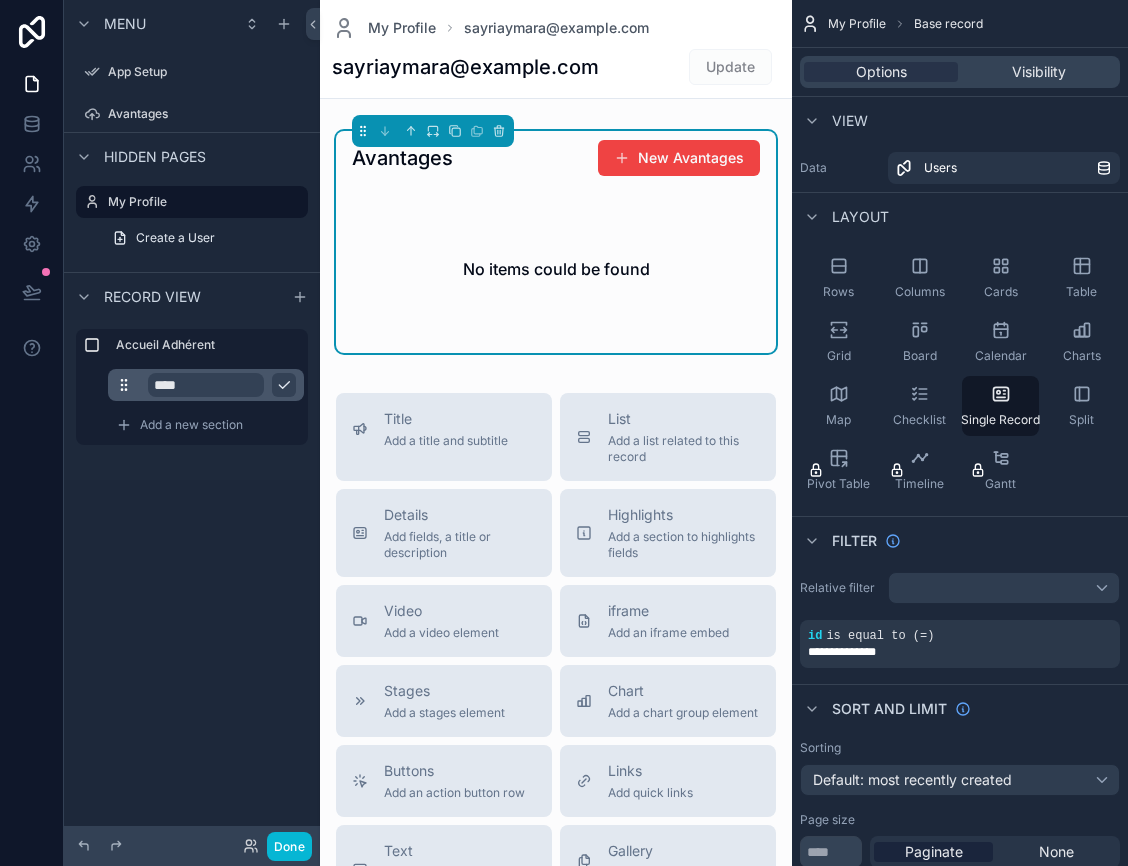 click on "****" at bounding box center (206, 385) 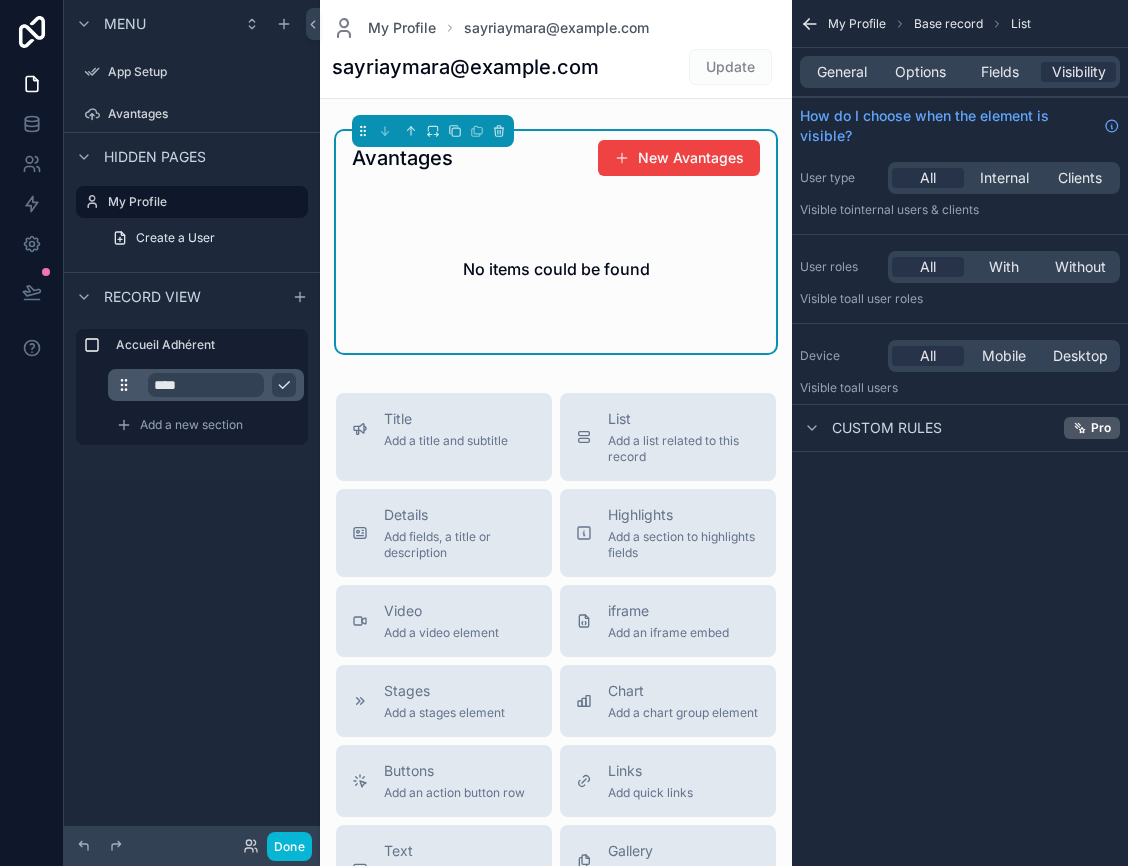 click on "****" at bounding box center (206, 385) 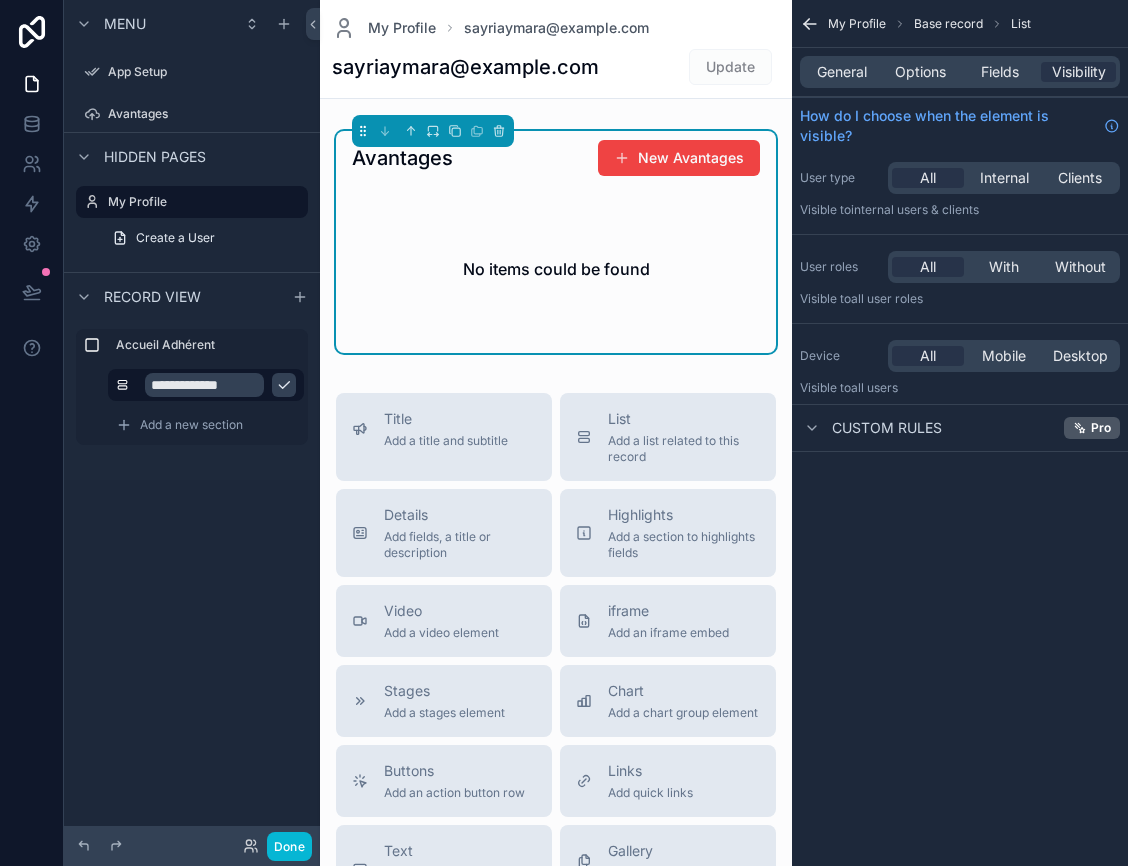 type on "**********" 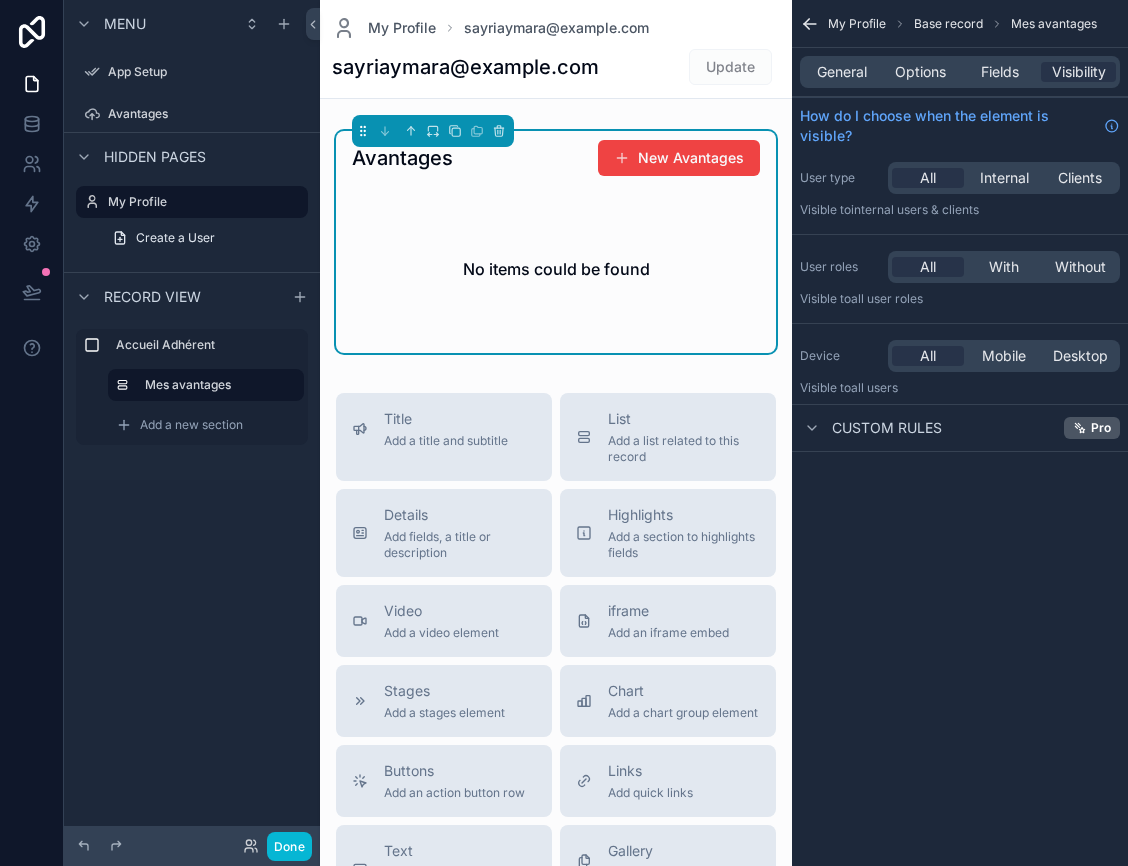 click on "General Options Fields Visibility" at bounding box center [960, 72] 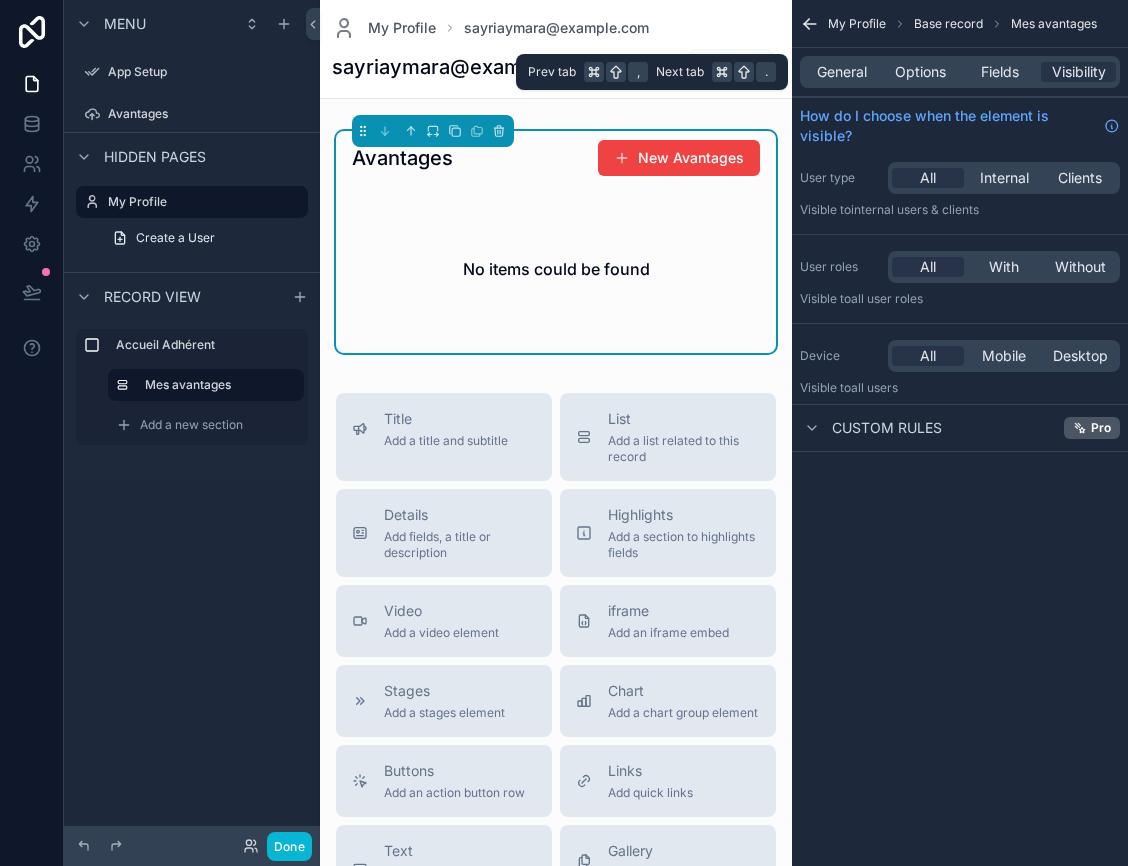 click on "General Options Fields Visibility" at bounding box center [960, 72] 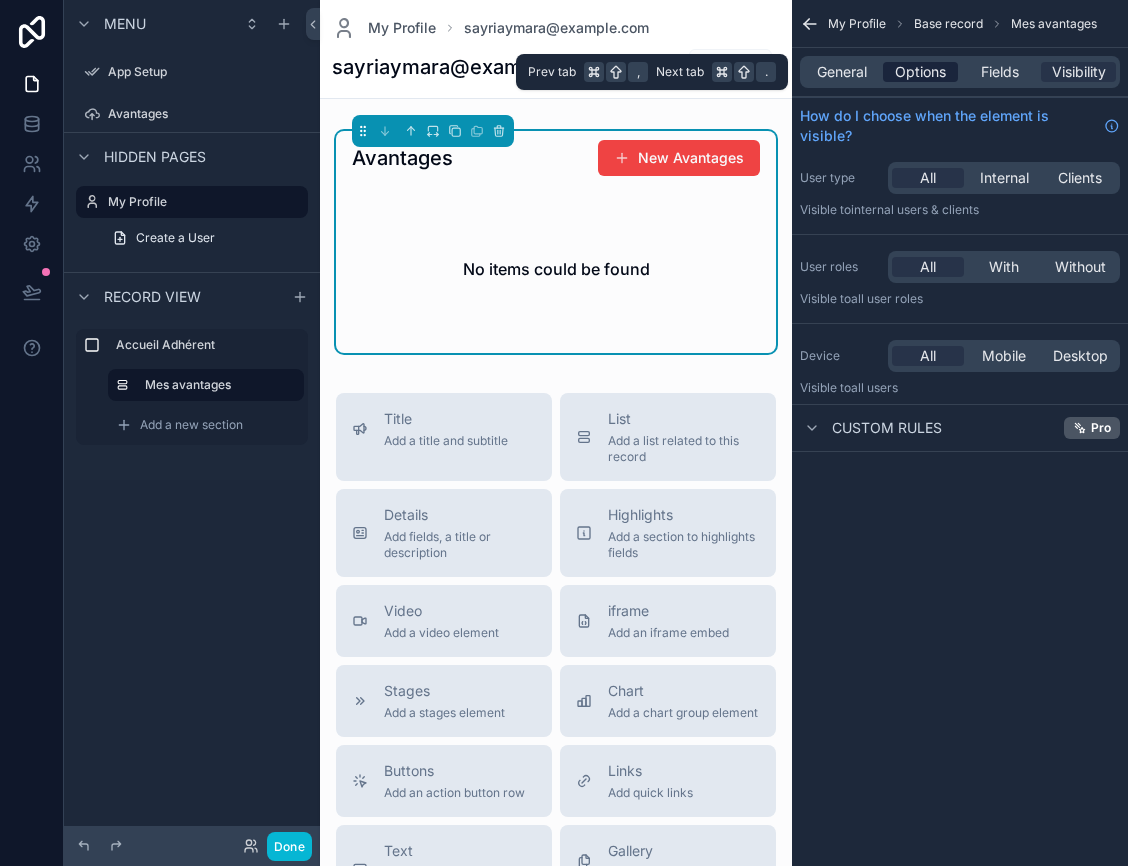click on "Options" at bounding box center (920, 72) 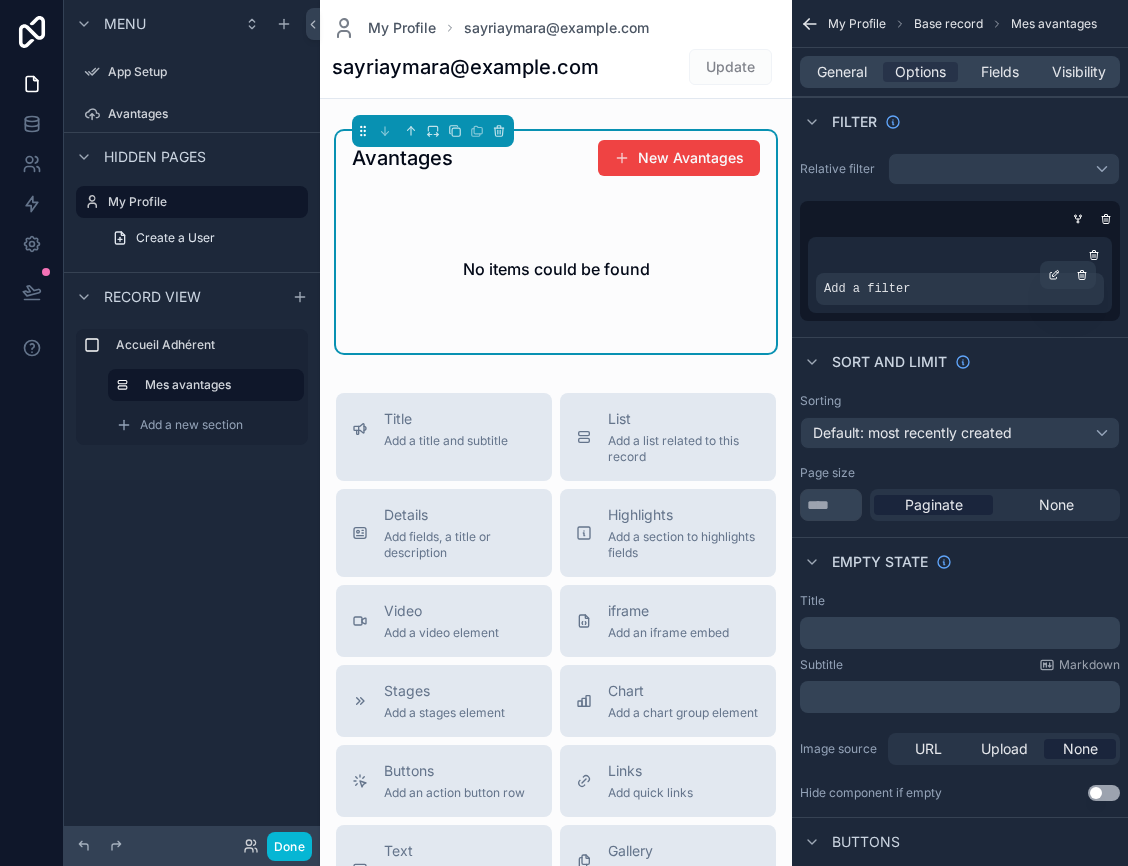 click on "Add a filter" at bounding box center [960, 289] 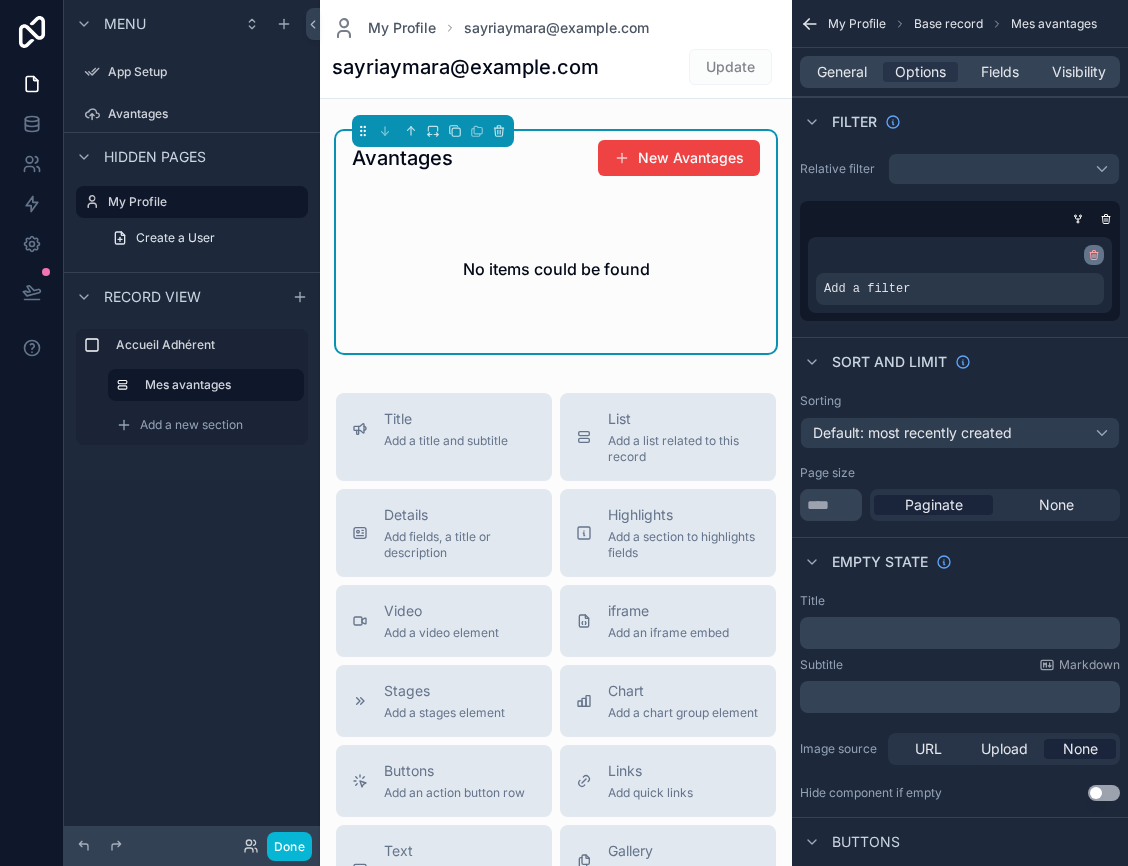 click 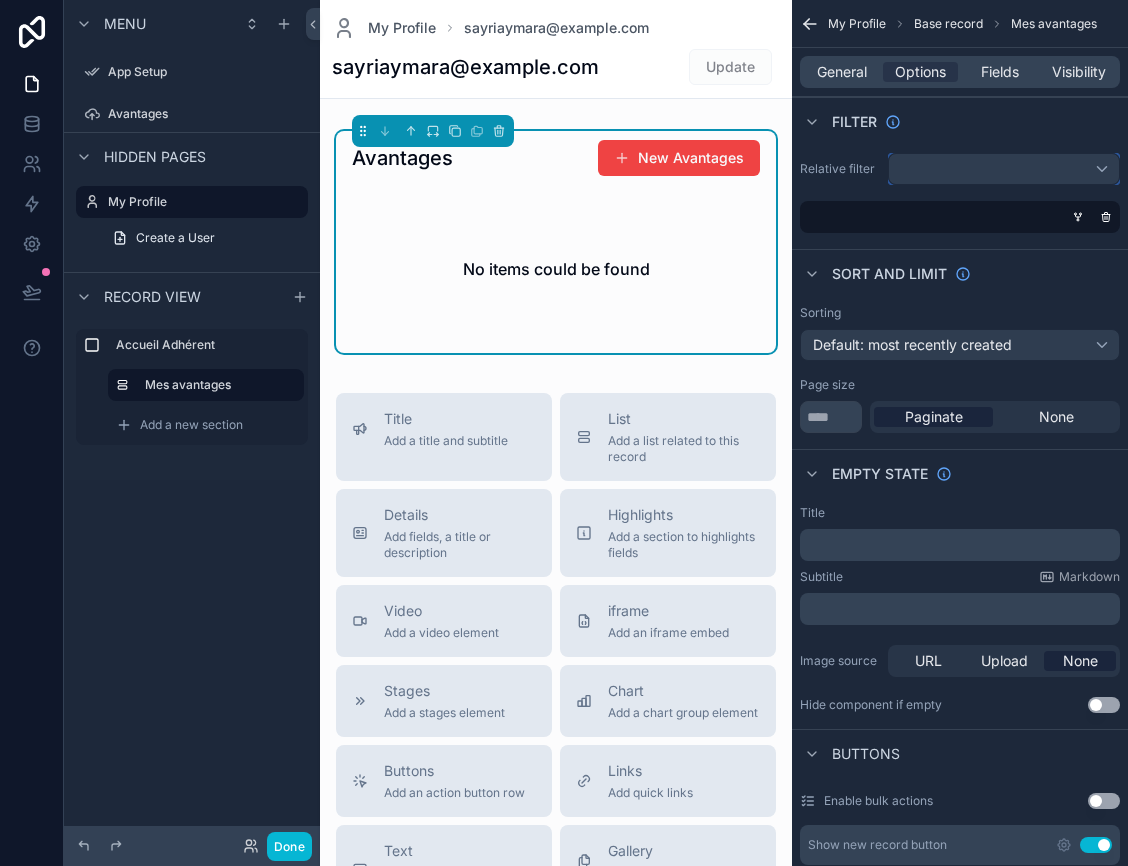 click at bounding box center (1004, 169) 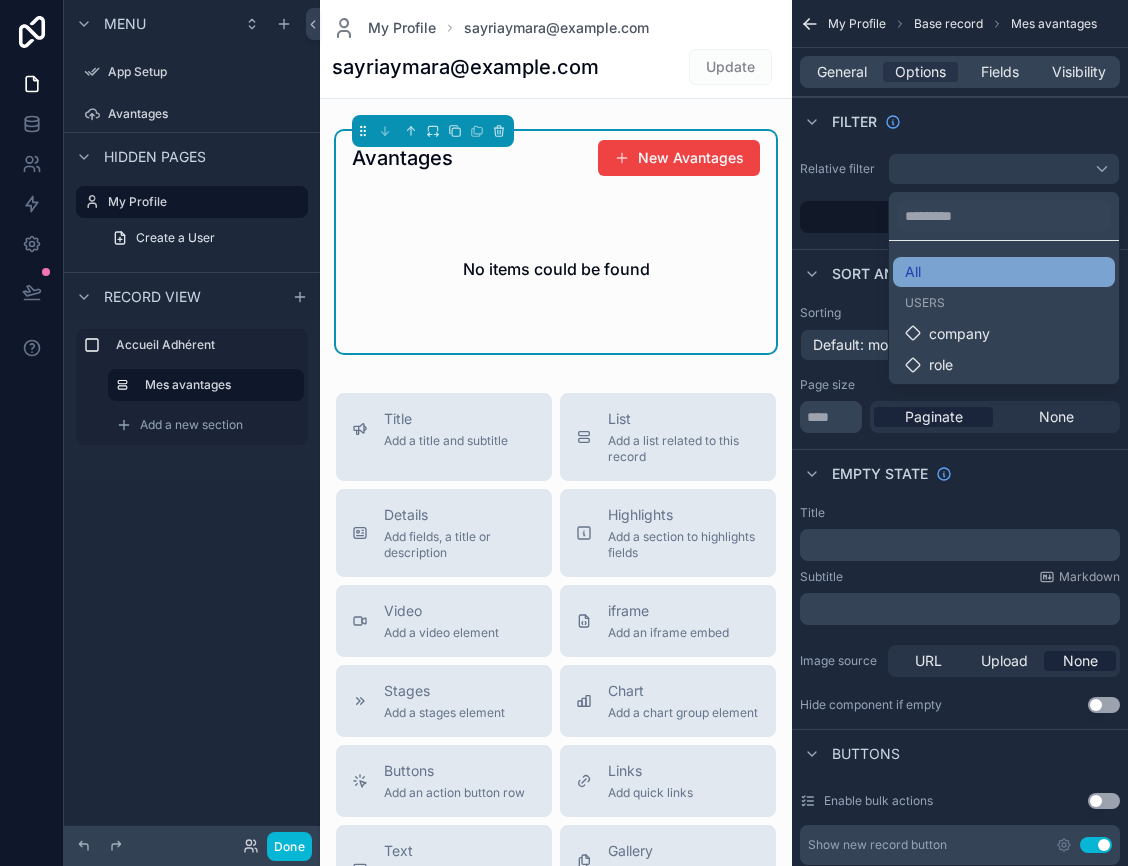 click on "All" at bounding box center [1004, 272] 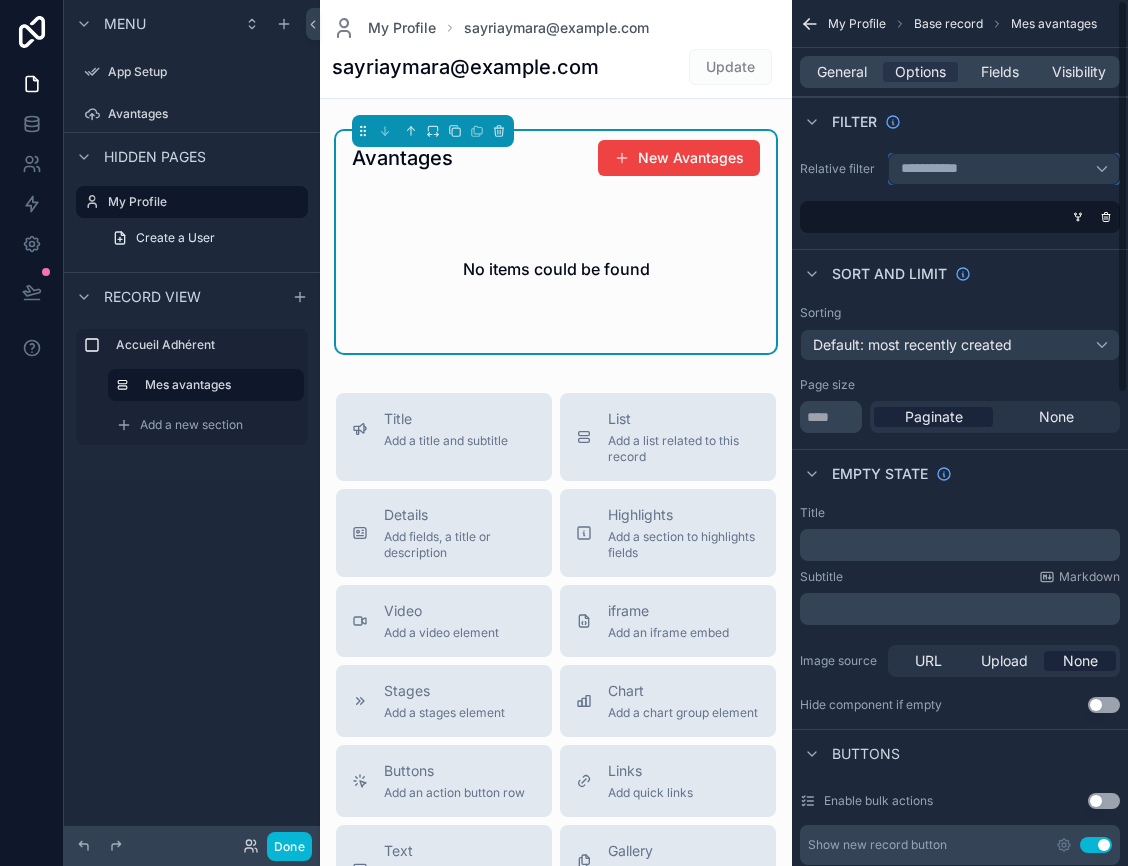 click on "**********" at bounding box center (1004, 169) 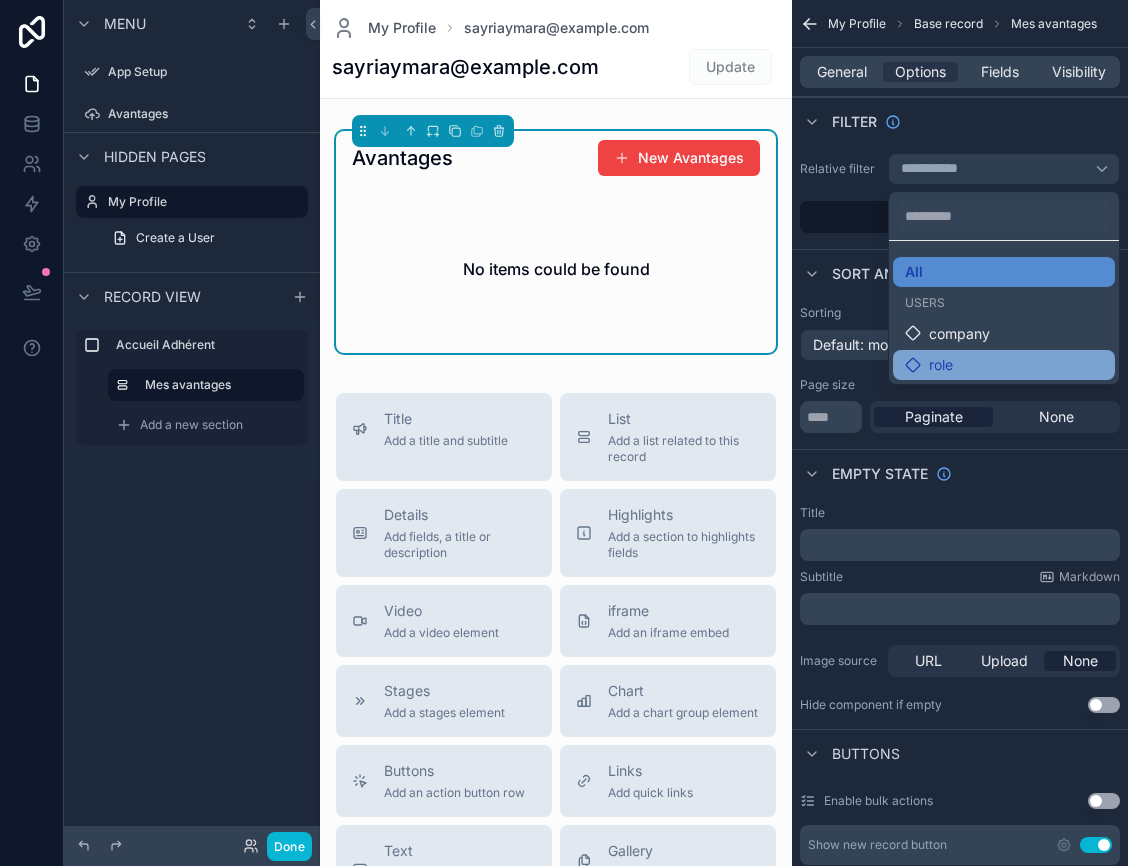 click on "role" at bounding box center [941, 365] 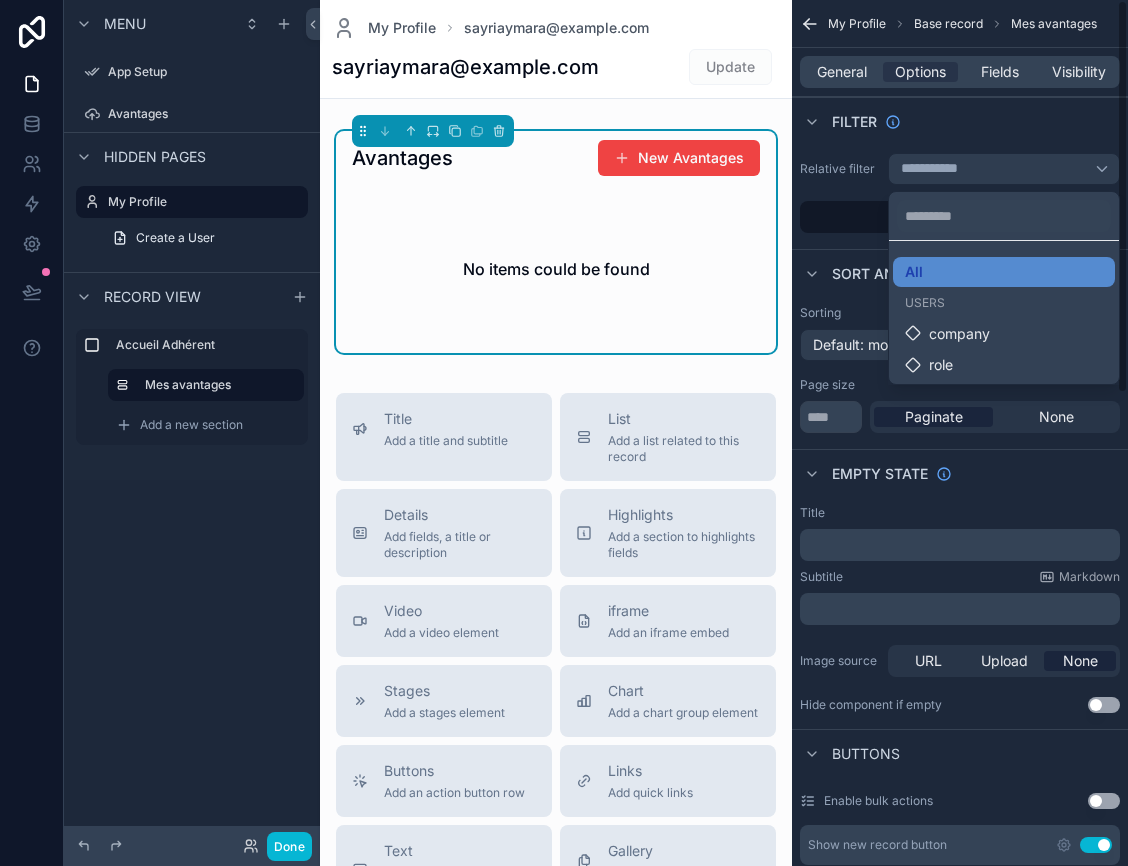 click at bounding box center (564, 433) 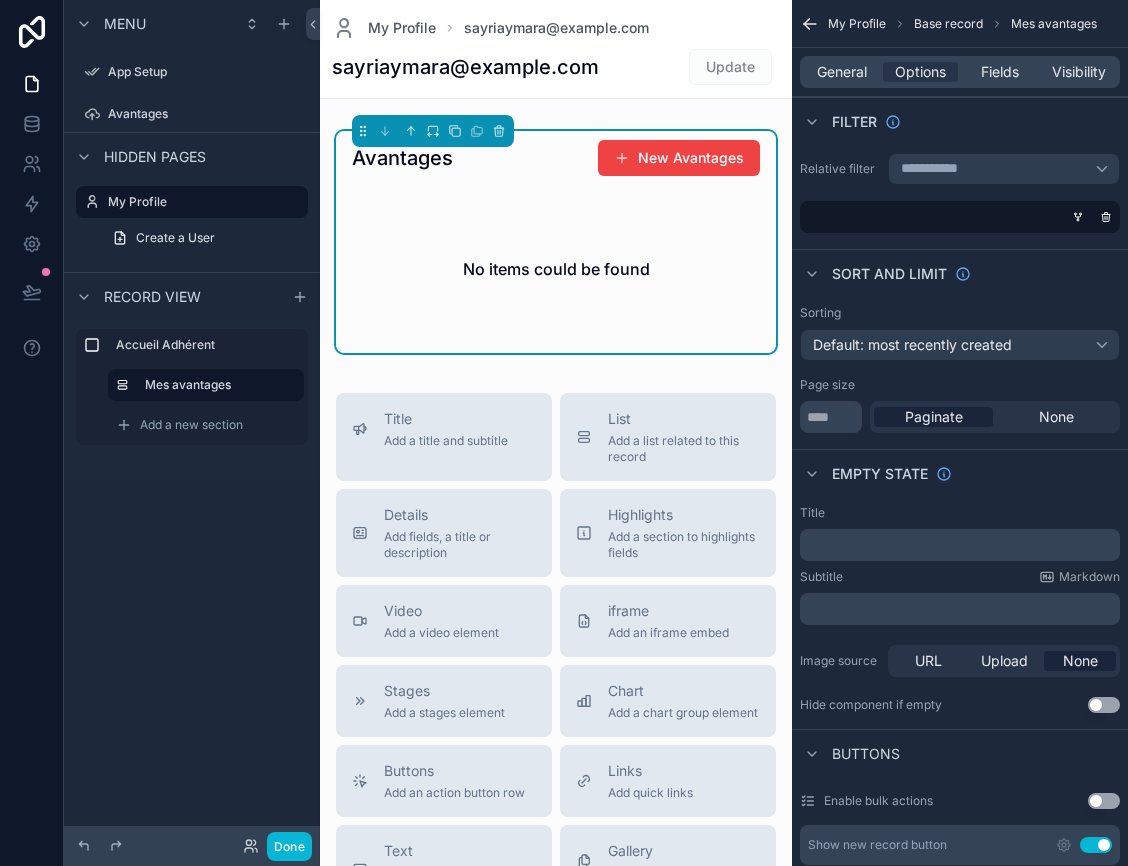 click at bounding box center [956, 217] 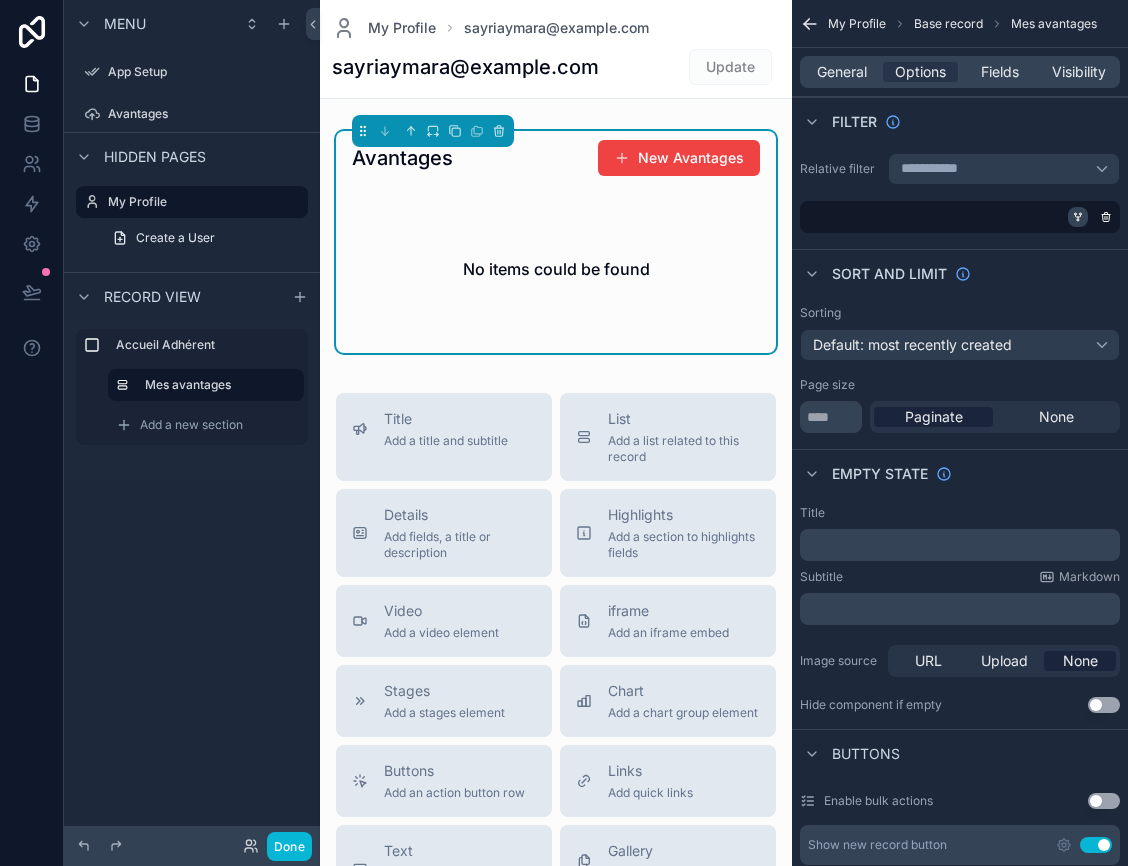 click 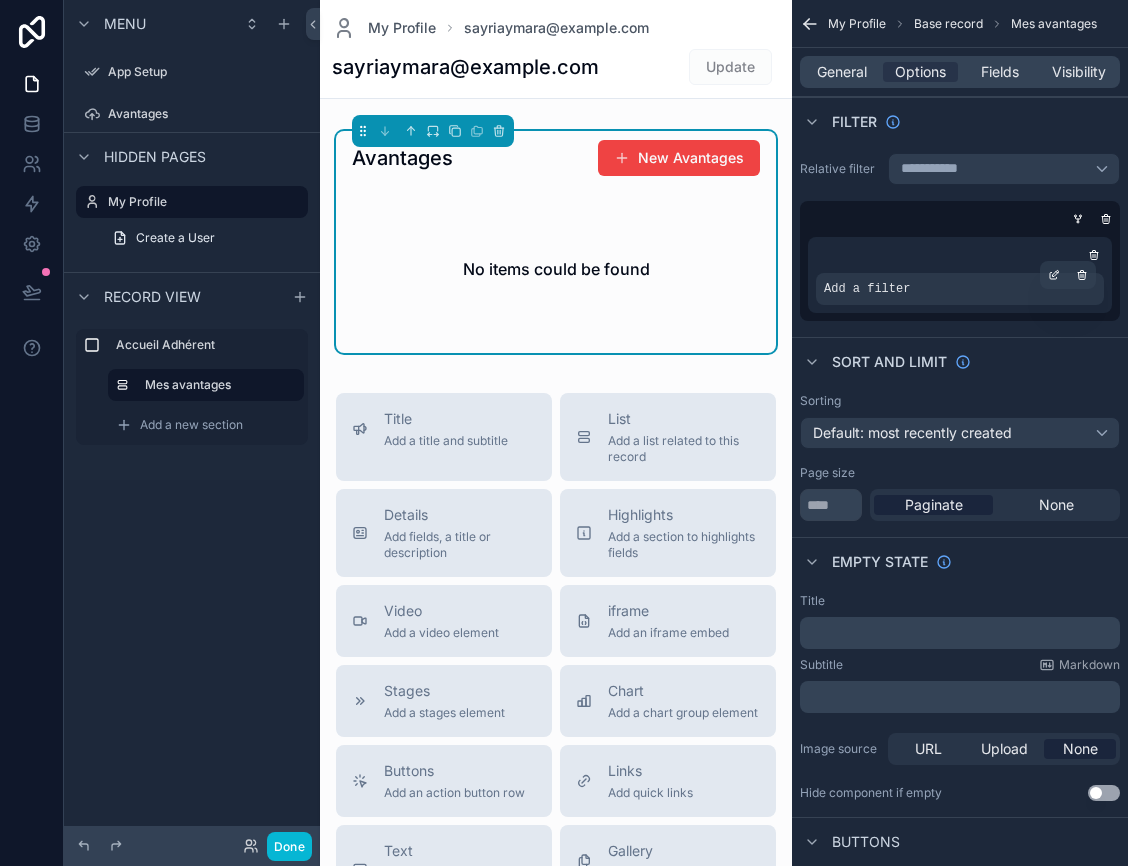 click on "Add a filter" at bounding box center [960, 289] 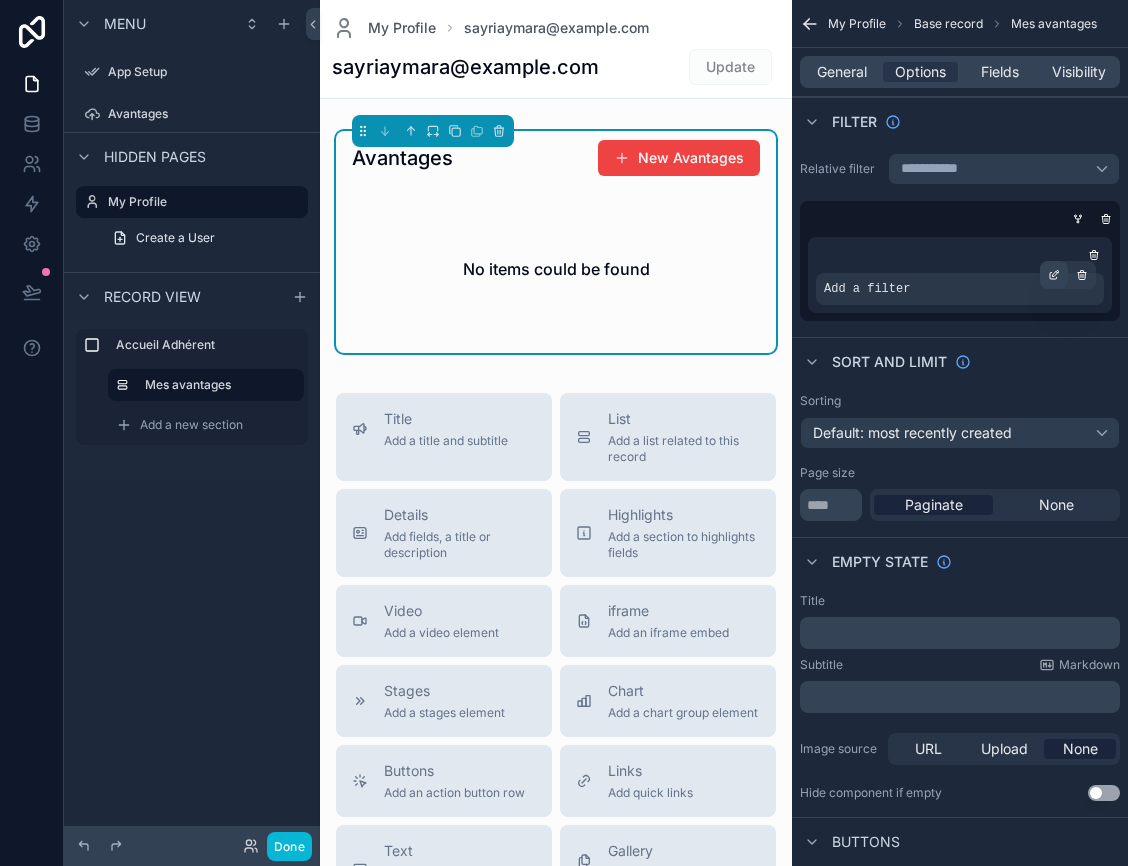 click 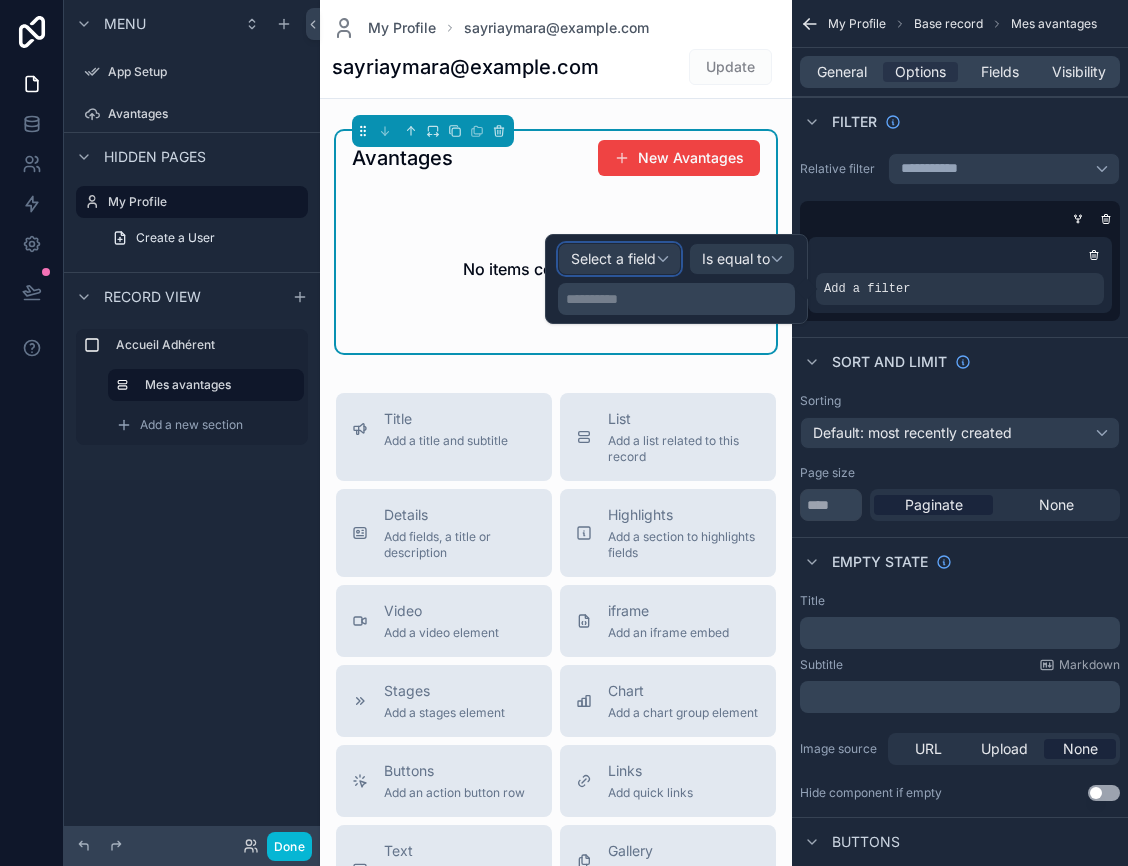 click on "Select a field" at bounding box center [619, 259] 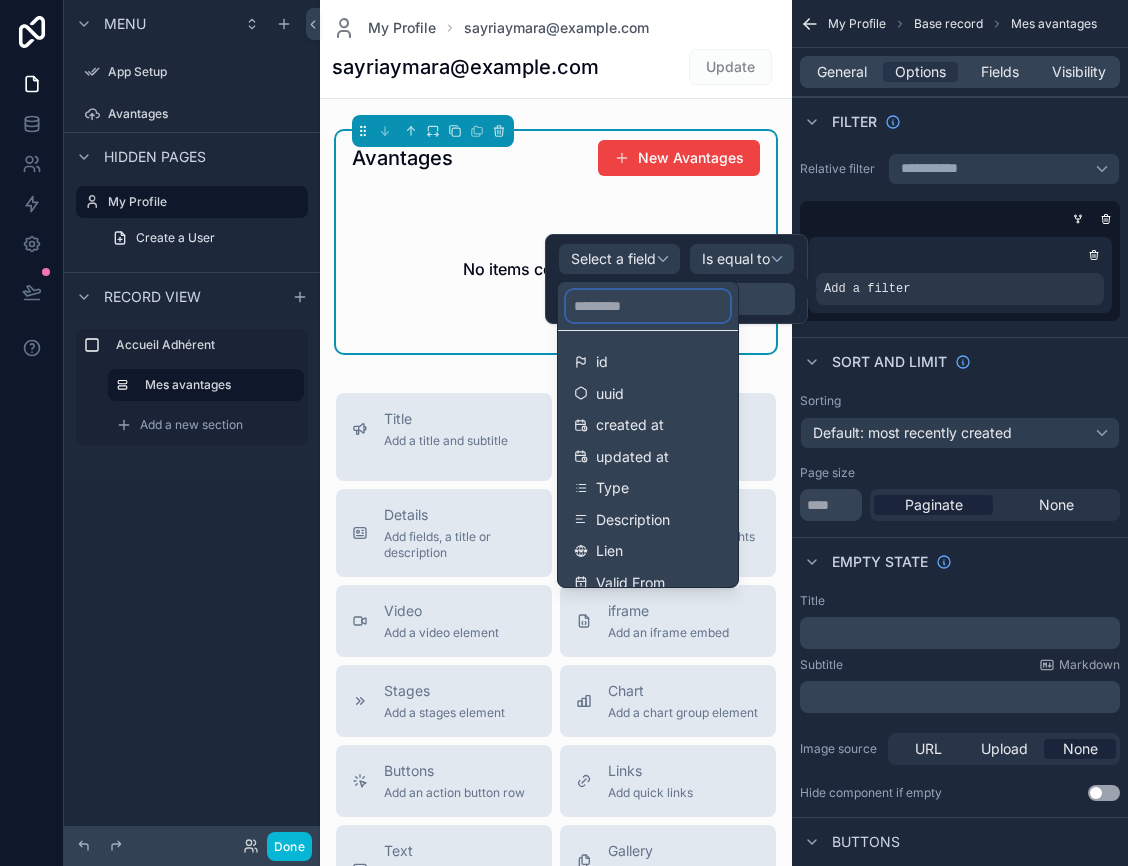 click at bounding box center [648, 306] 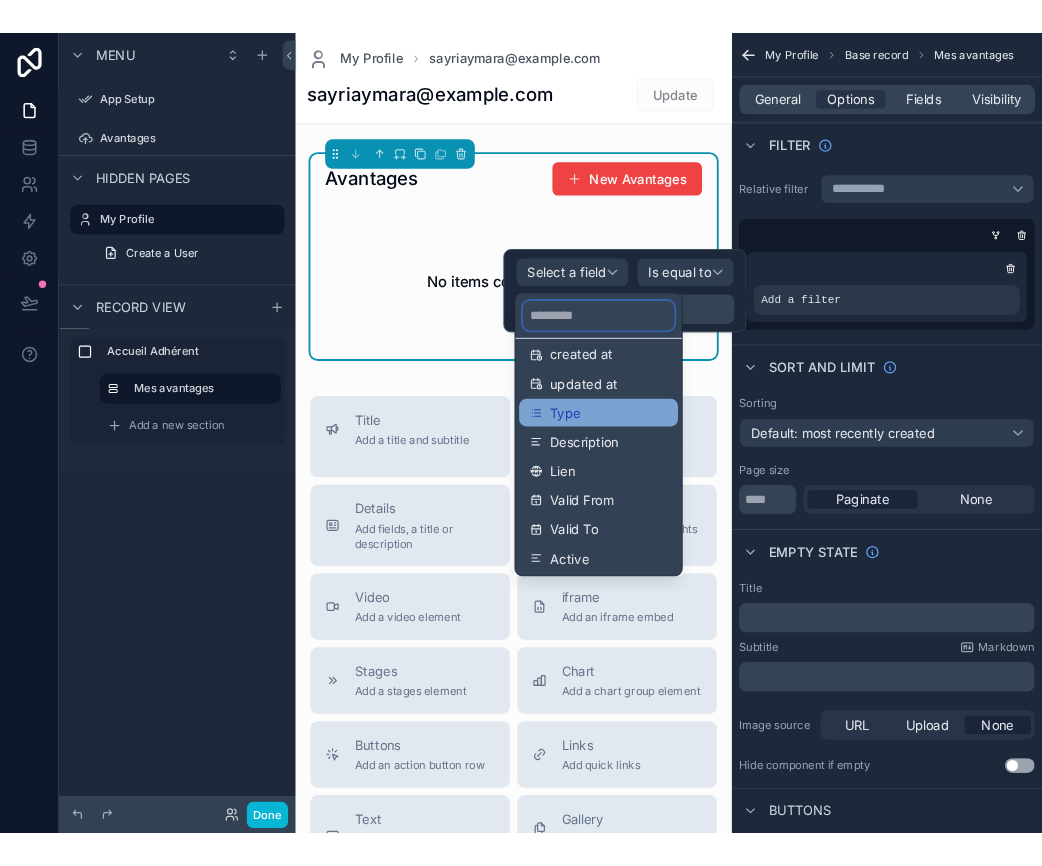 scroll, scrollTop: 0, scrollLeft: 0, axis: both 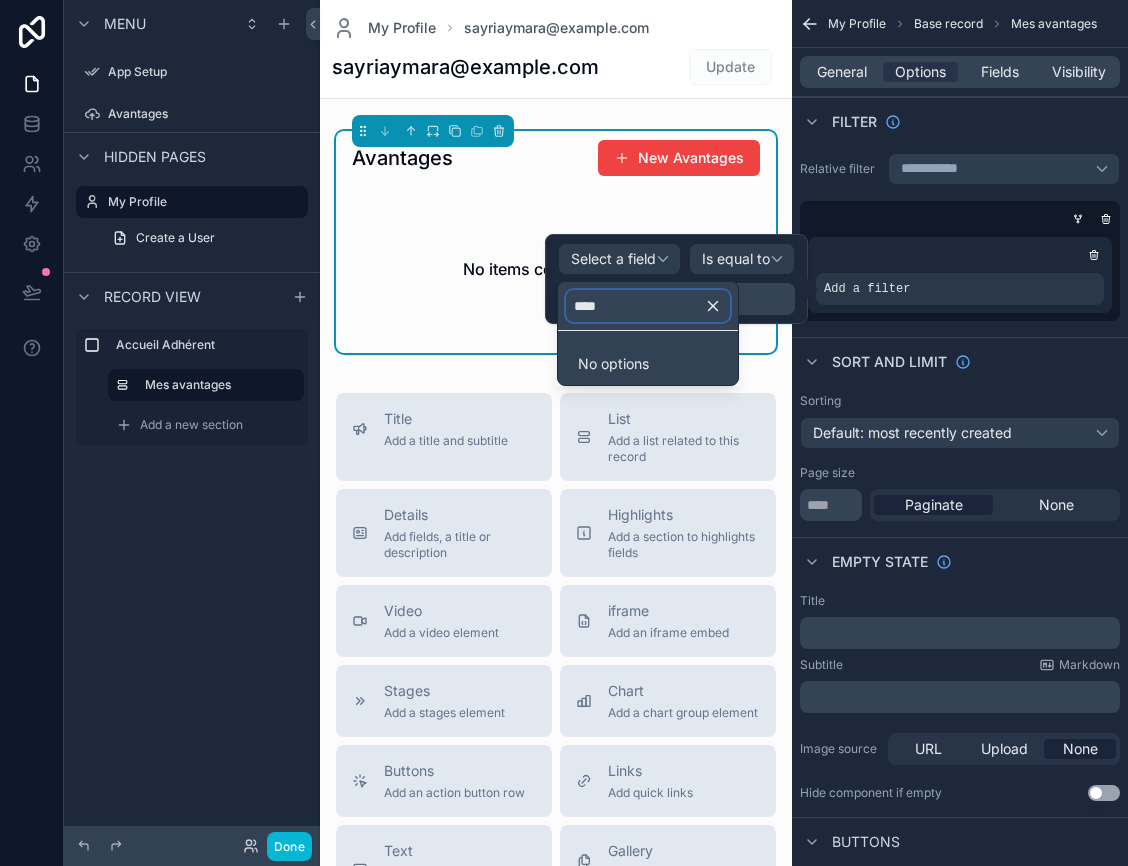 type on "****" 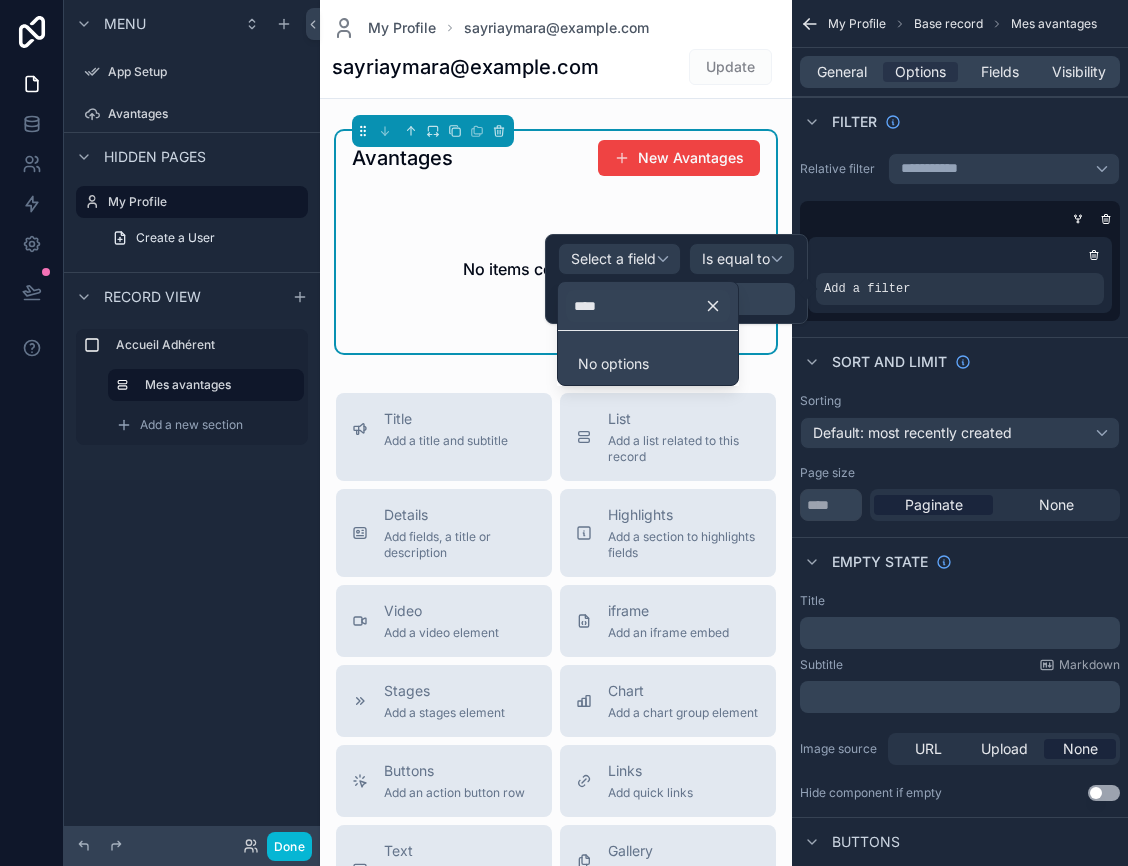click 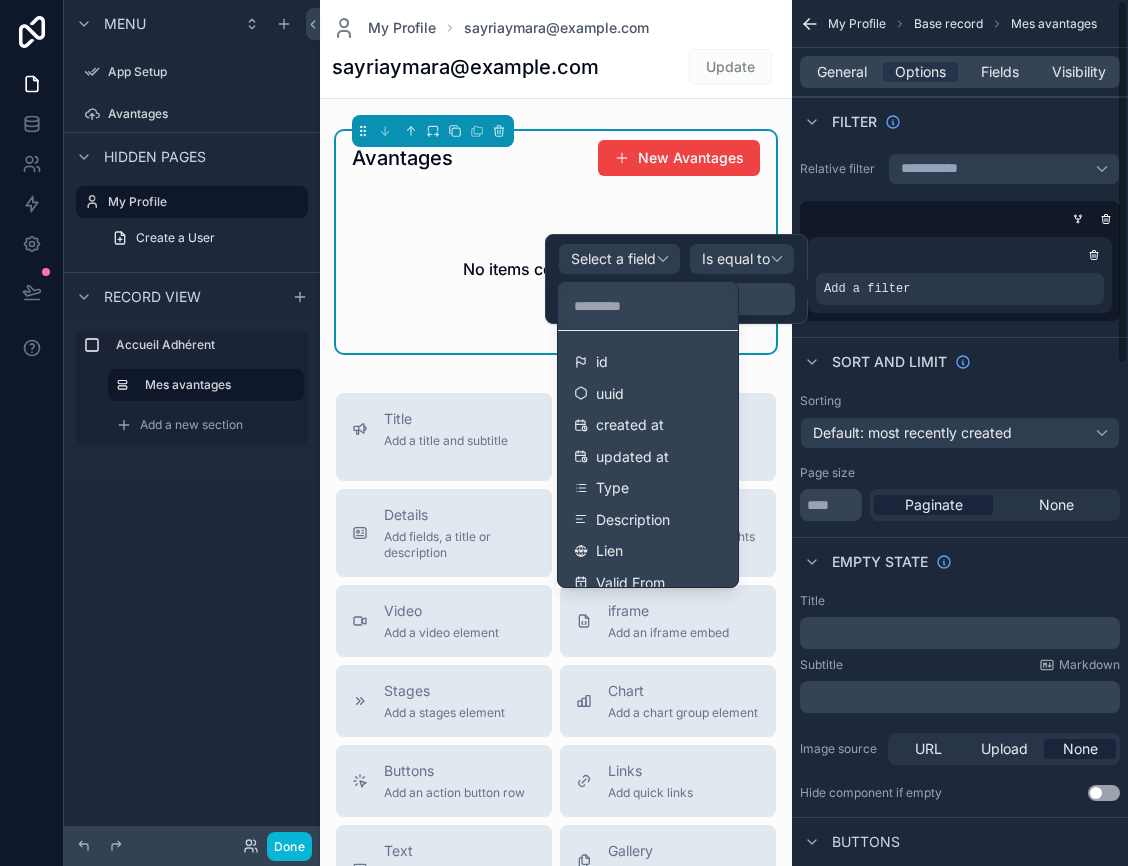 click at bounding box center (676, 279) 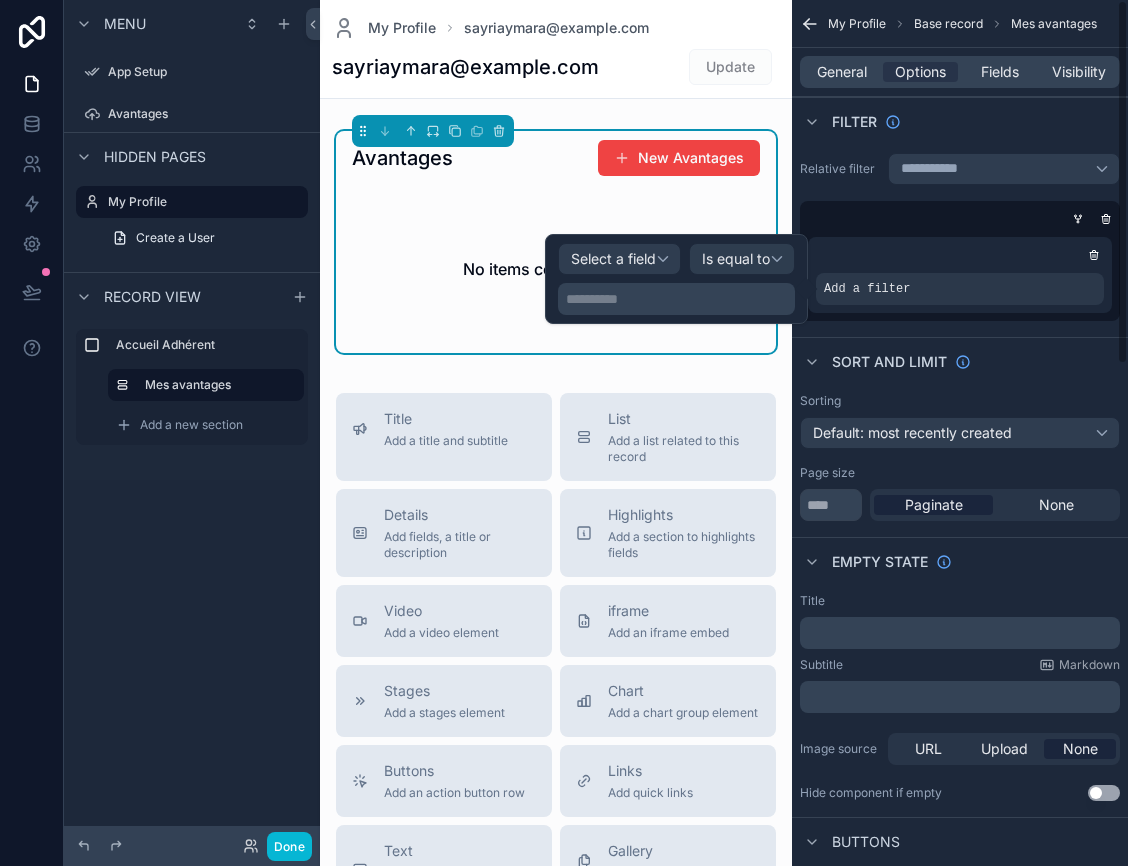 click on "**********" at bounding box center [678, 299] 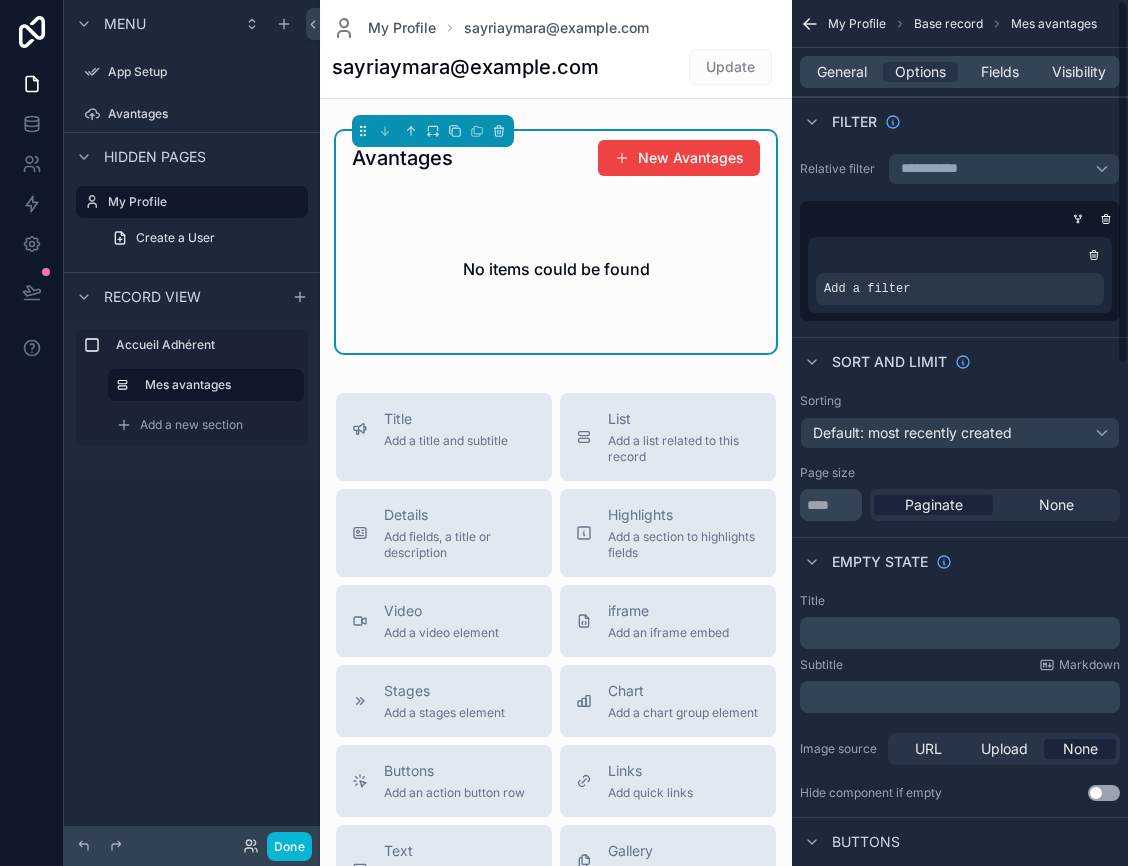 click at bounding box center [960, 255] 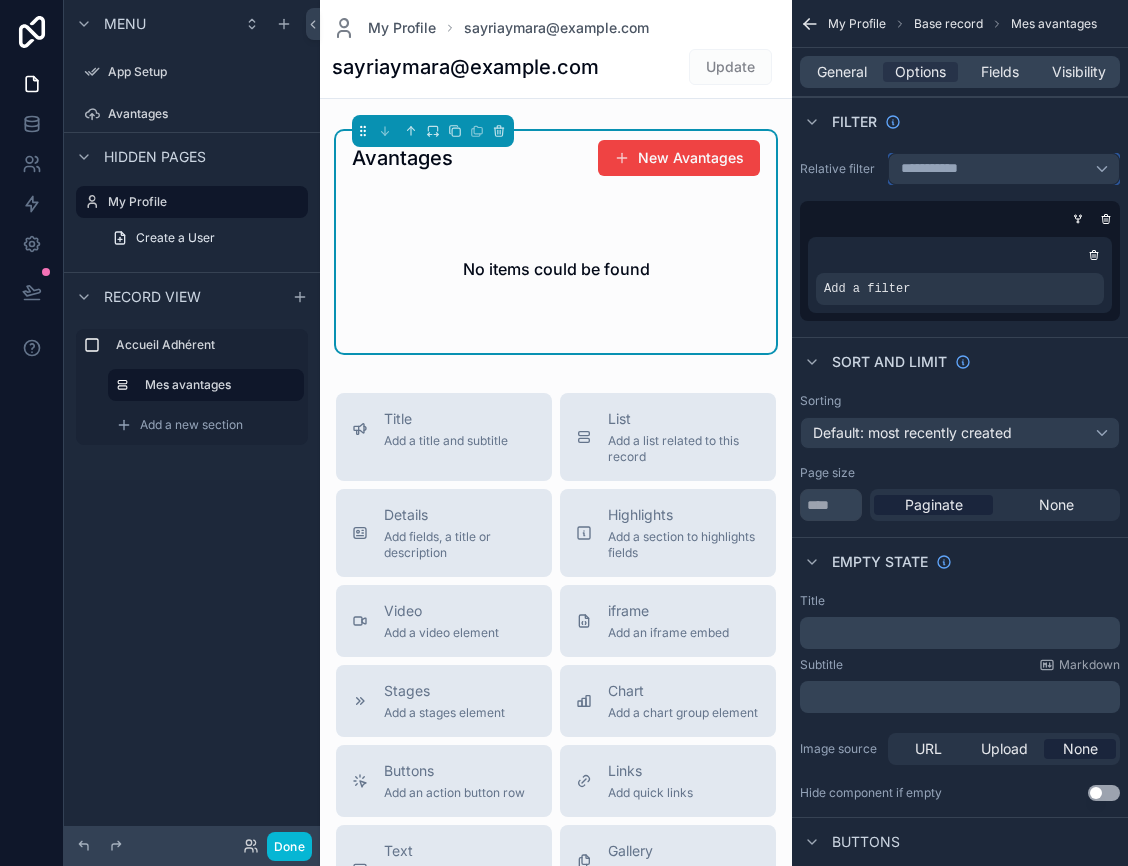 click on "**********" at bounding box center (1004, 169) 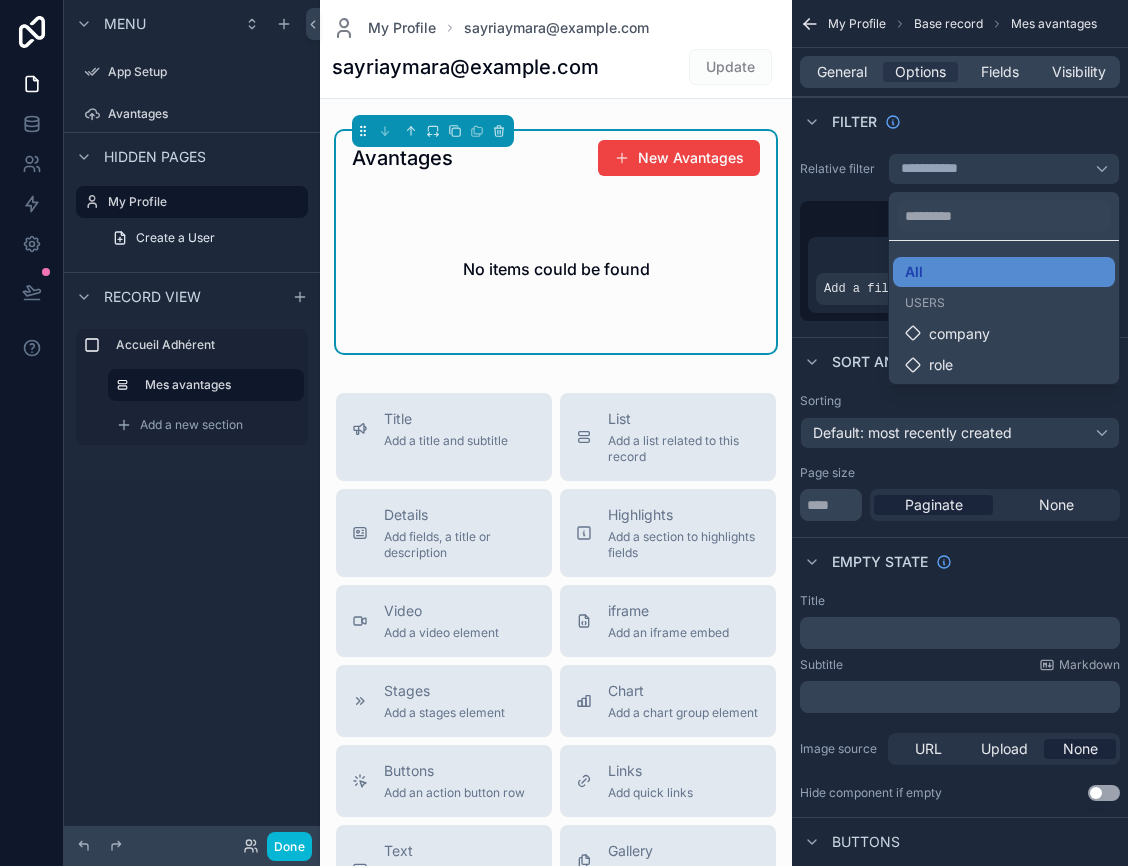 click on "Users" at bounding box center [925, 303] 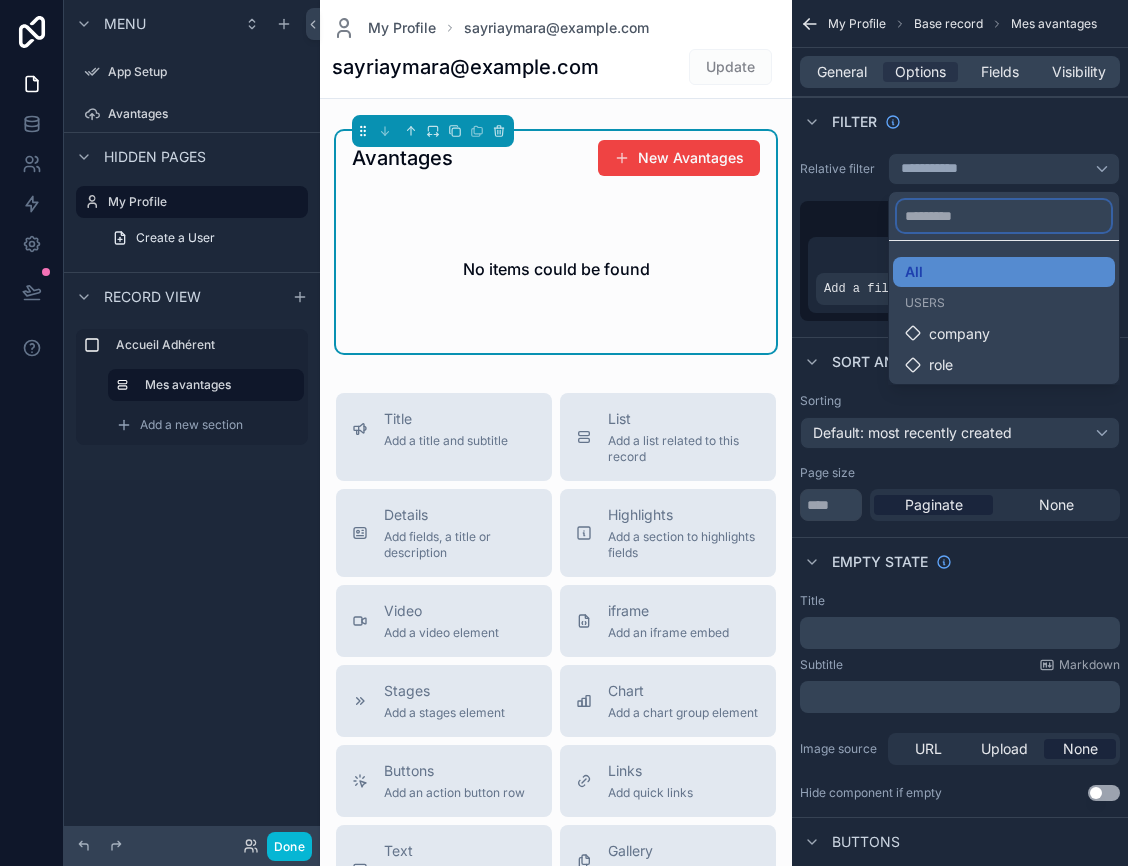 click at bounding box center (1004, 216) 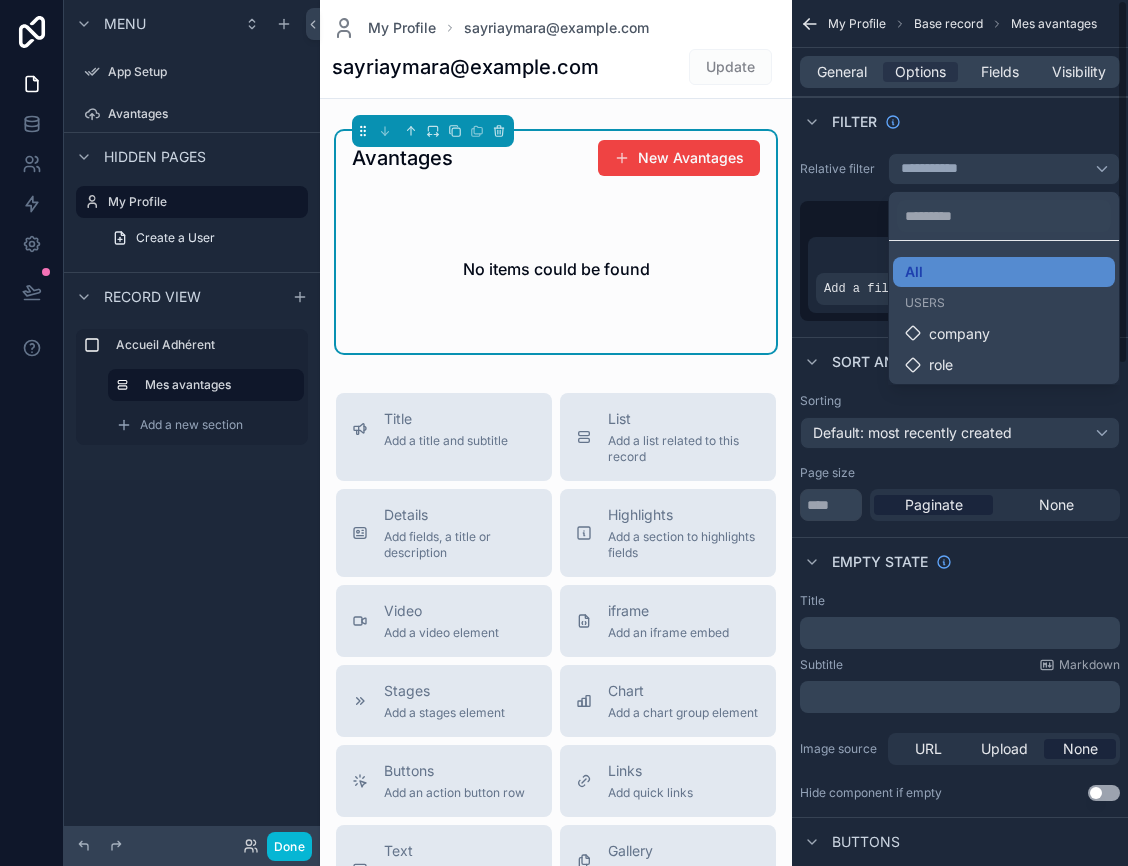click at bounding box center [564, 433] 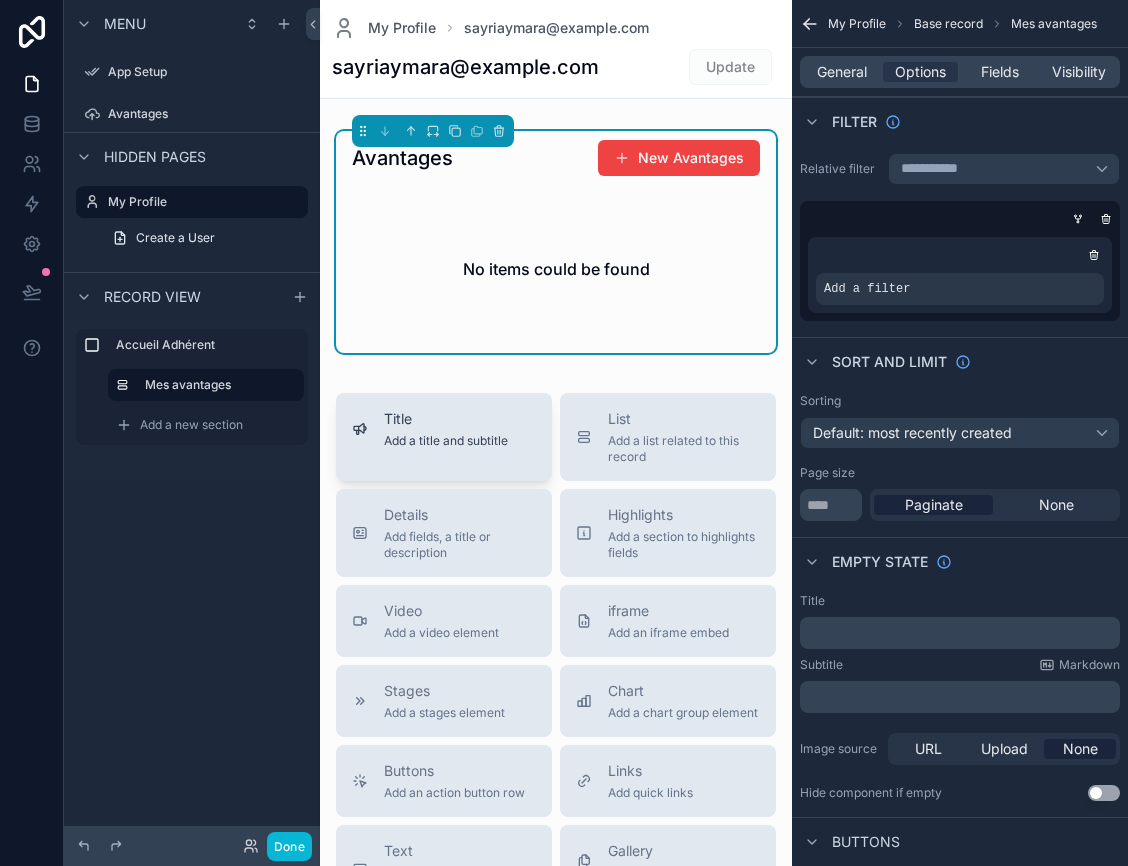 drag, startPoint x: 421, startPoint y: 437, endPoint x: 450, endPoint y: 437, distance: 29 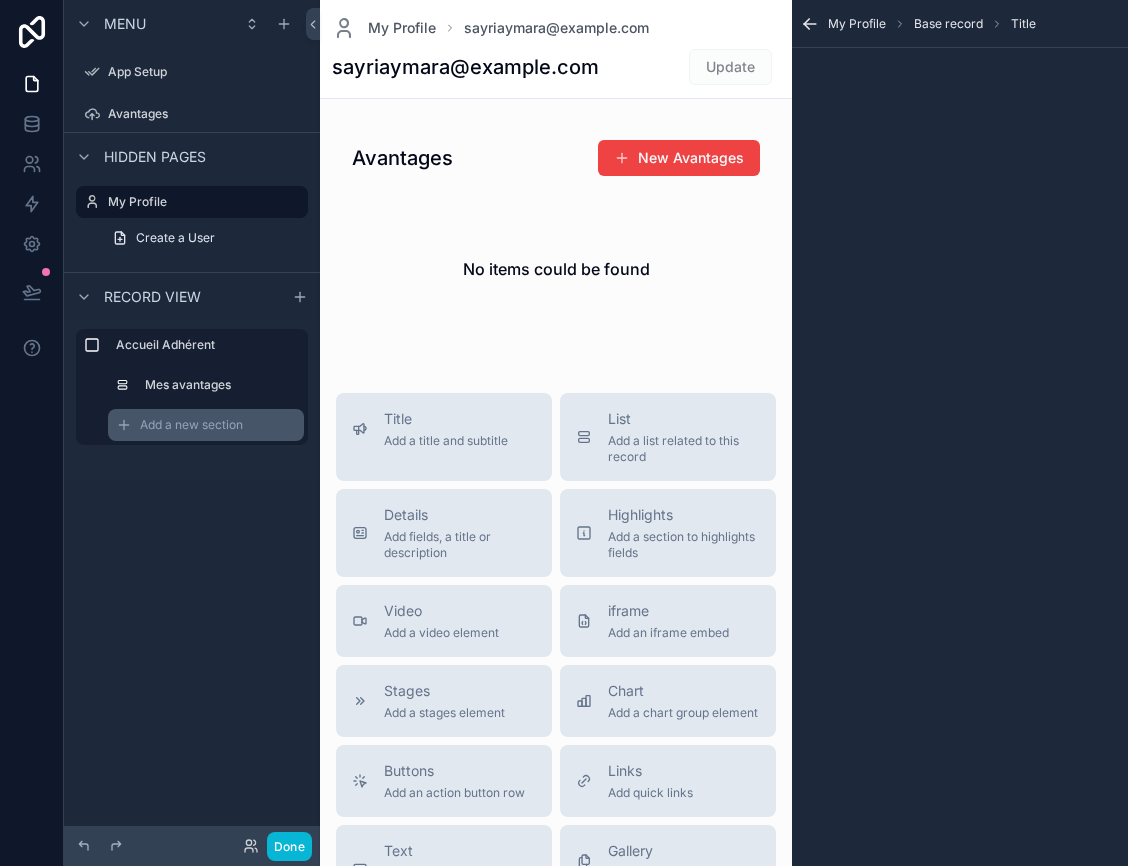 click on "Add a new section" at bounding box center (206, 425) 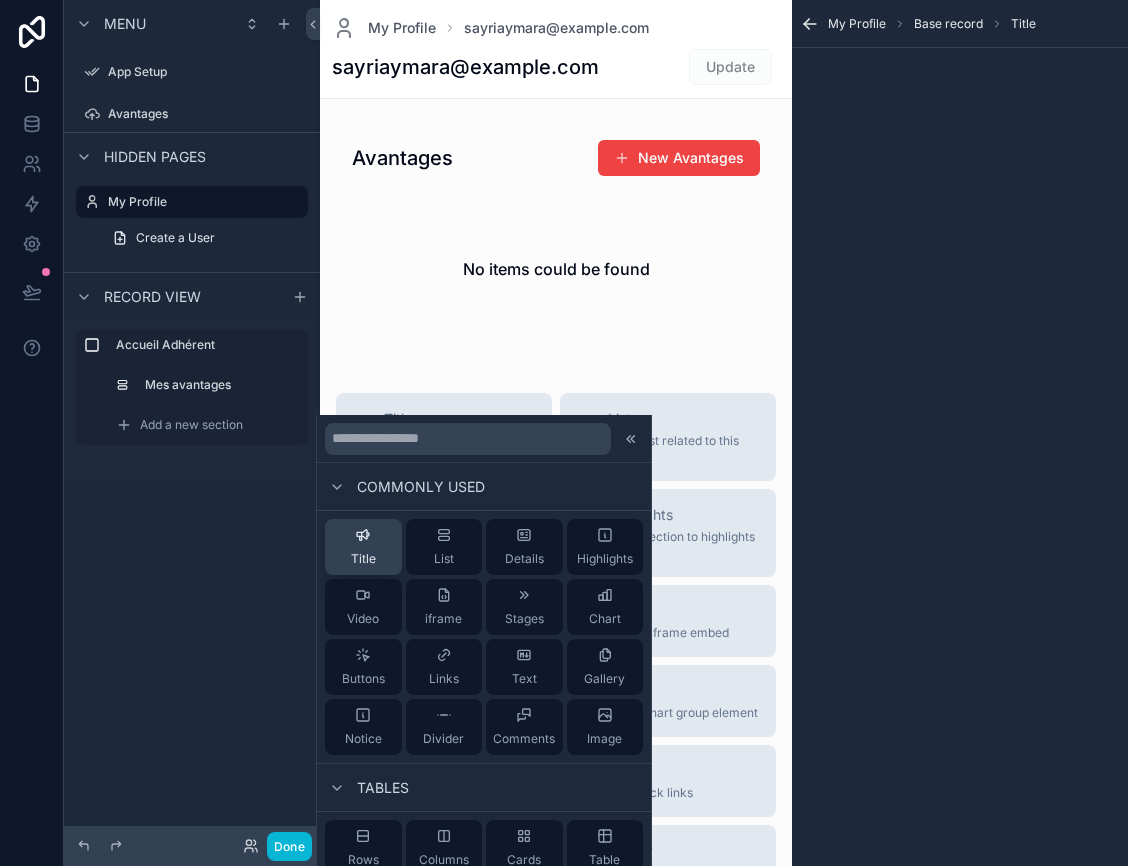 click 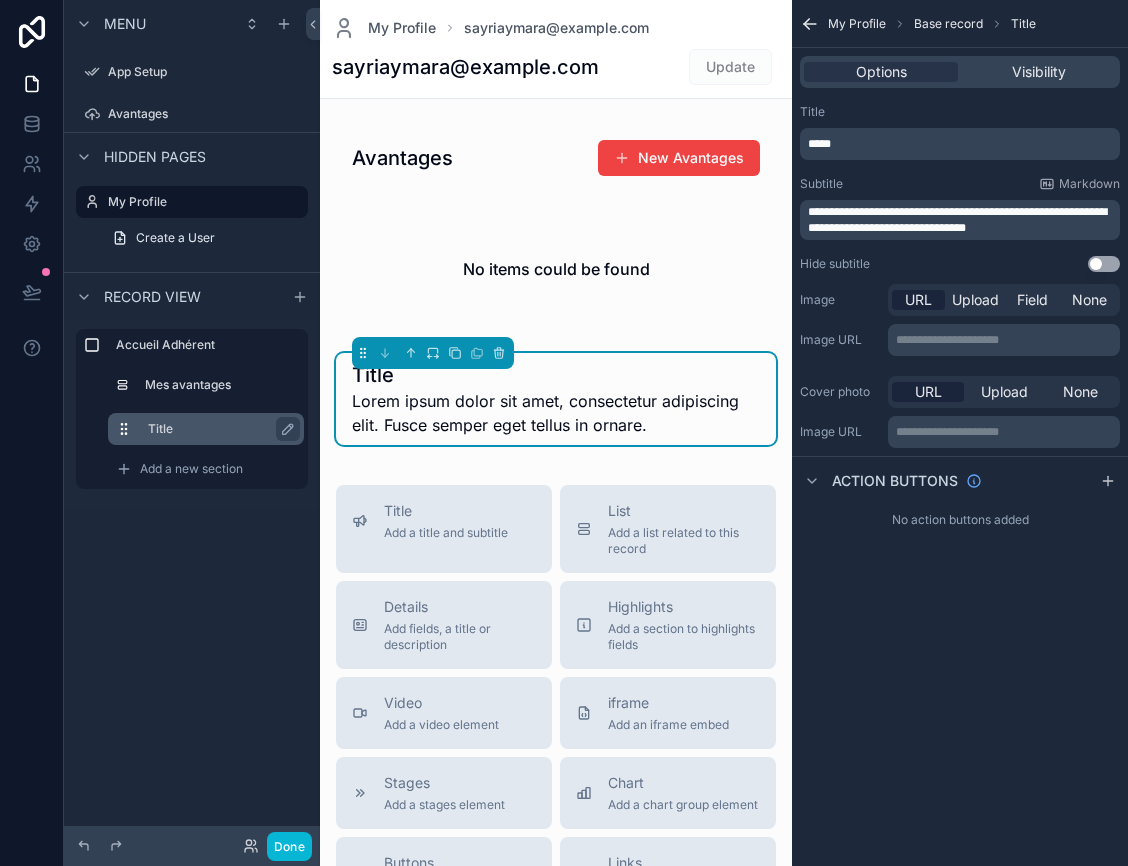 click on "Title" at bounding box center [218, 429] 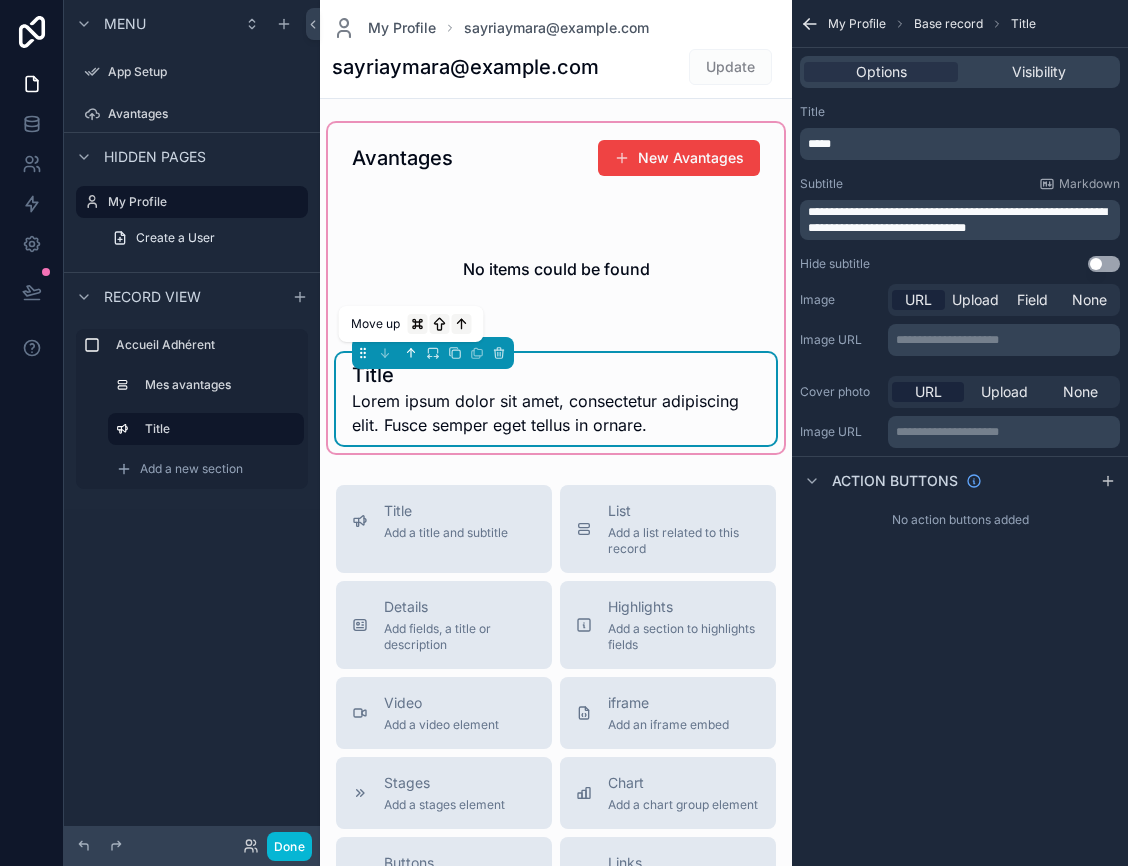 click 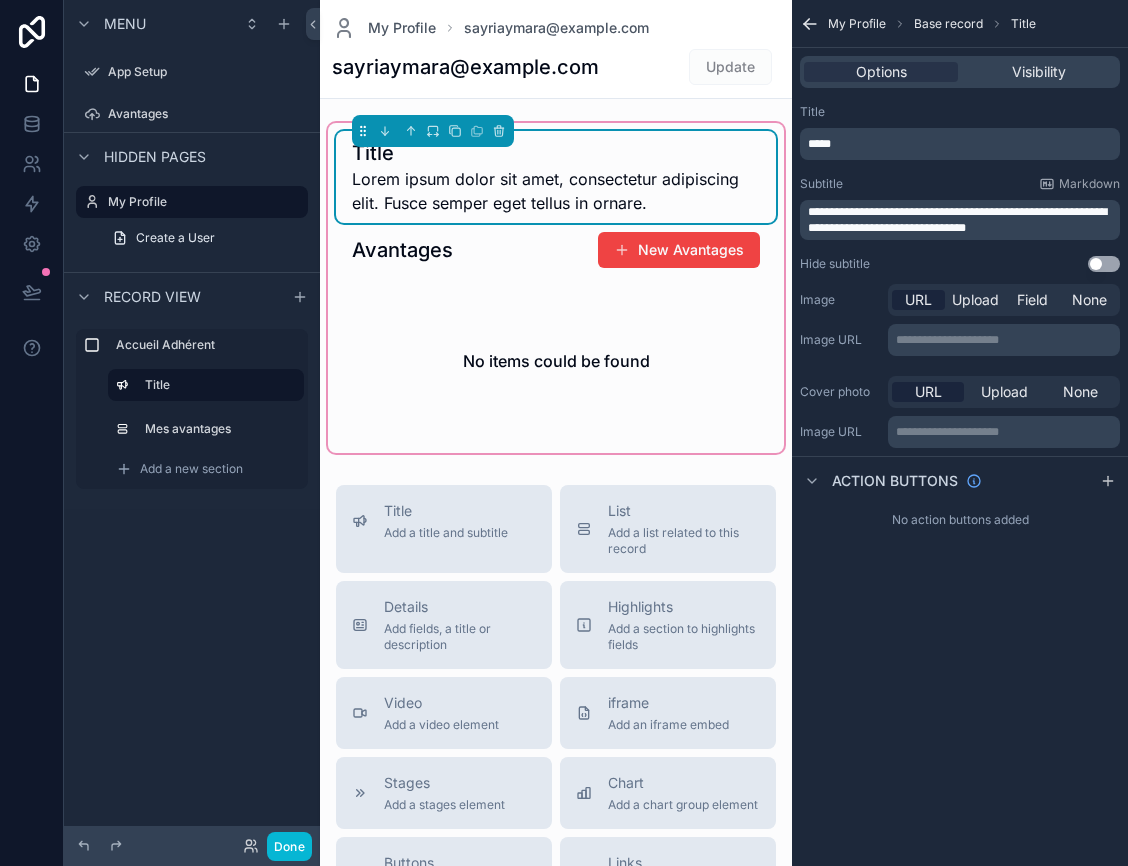click on "Title" at bounding box center (556, 153) 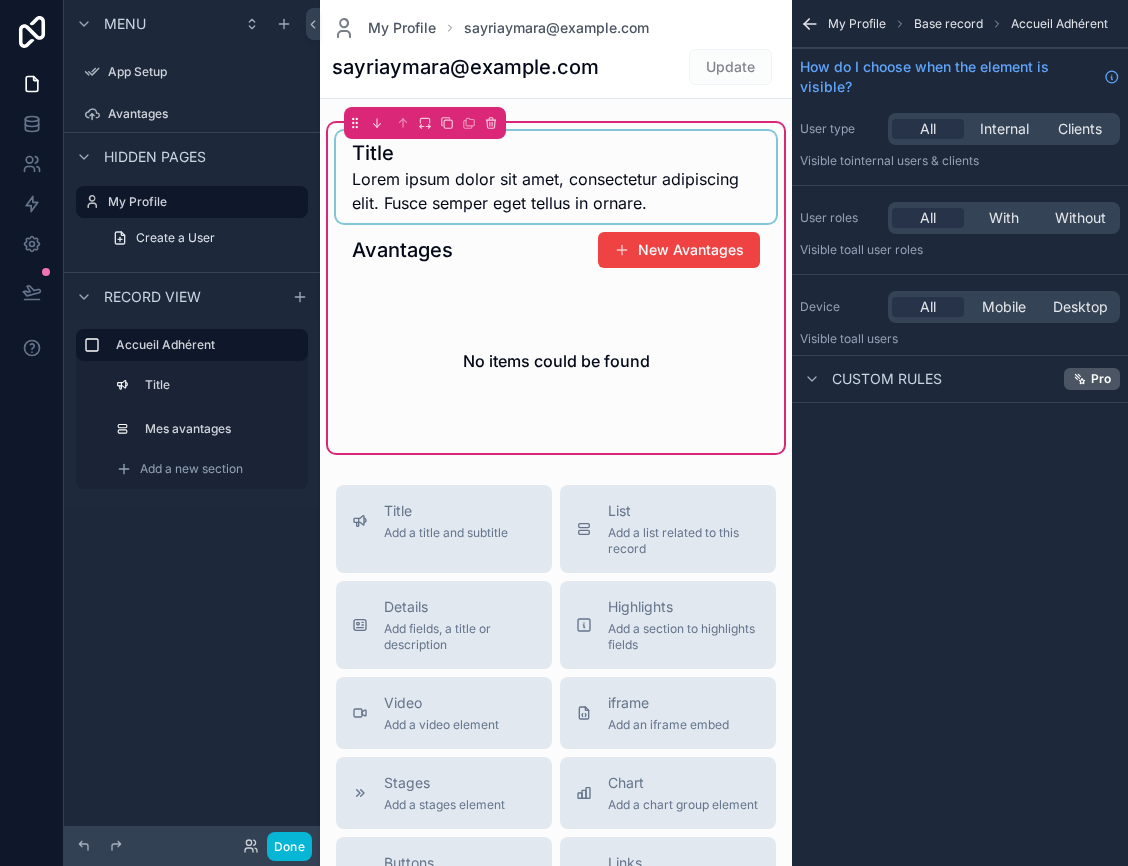 click at bounding box center (556, 177) 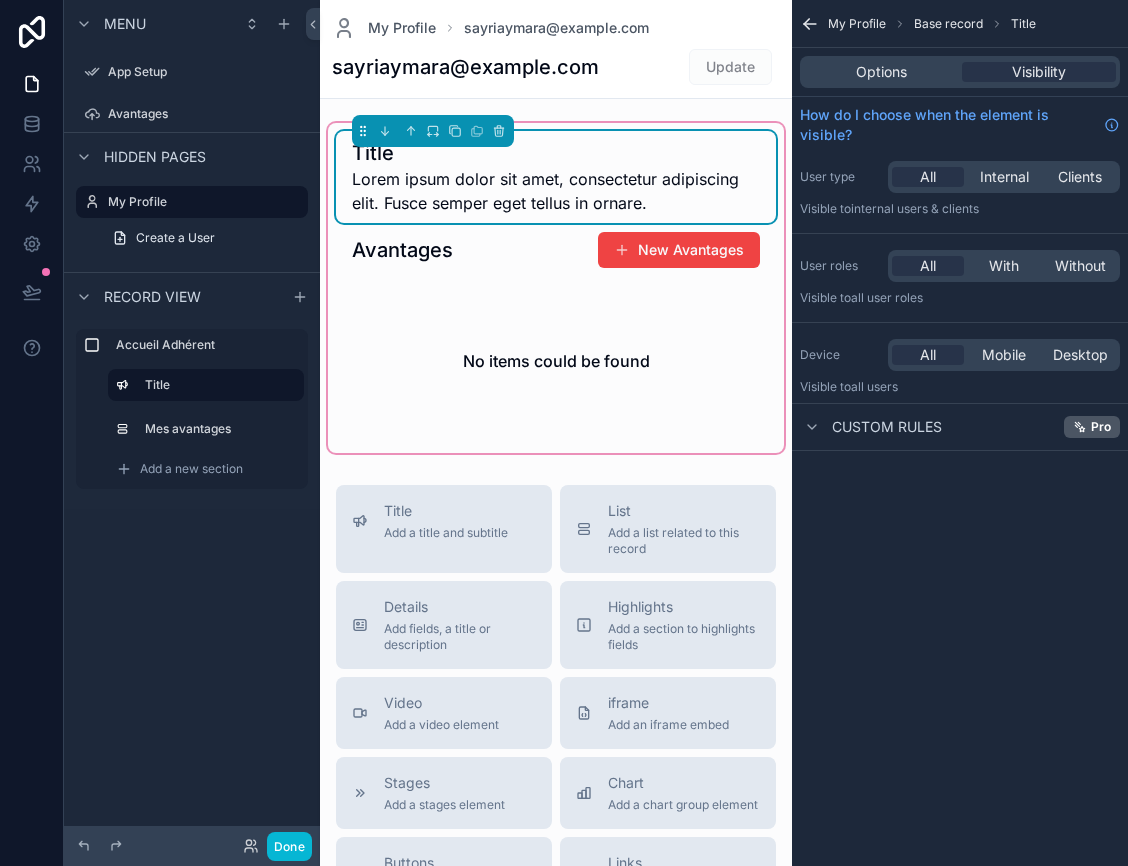 click on "Title" at bounding box center [556, 153] 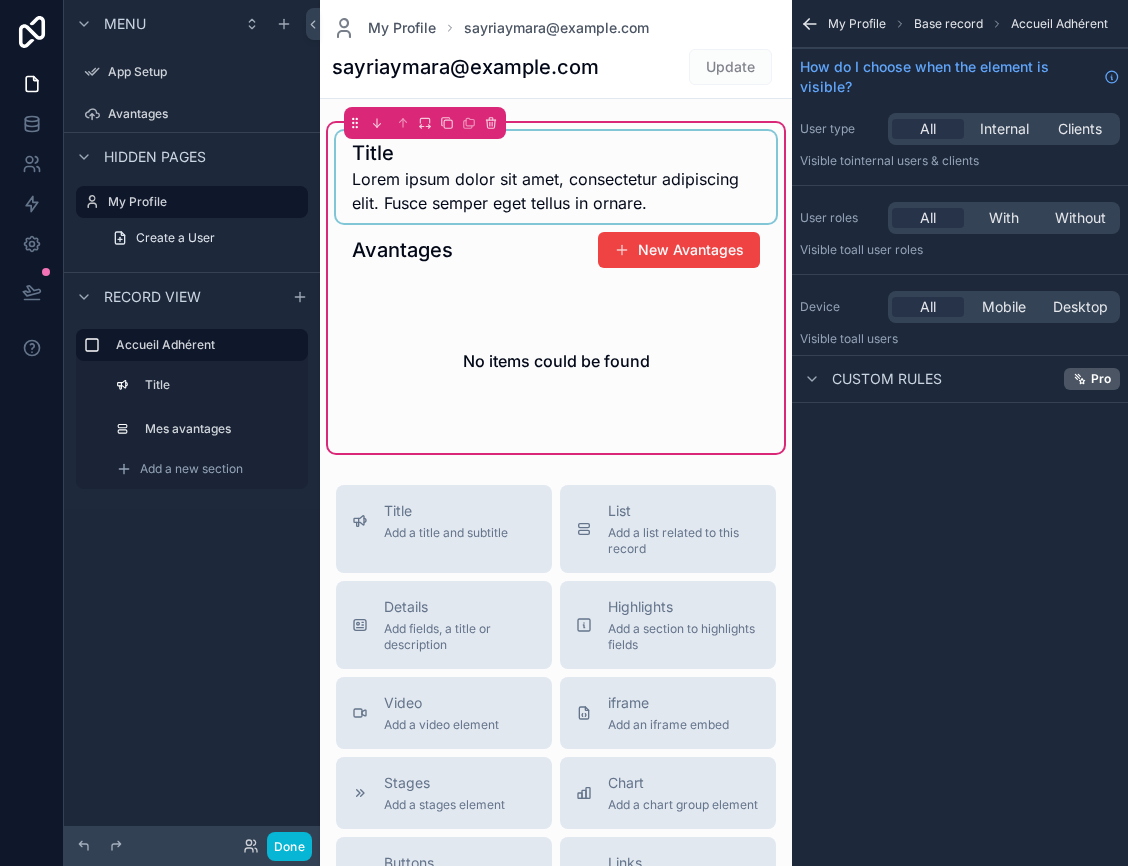 click at bounding box center [556, 177] 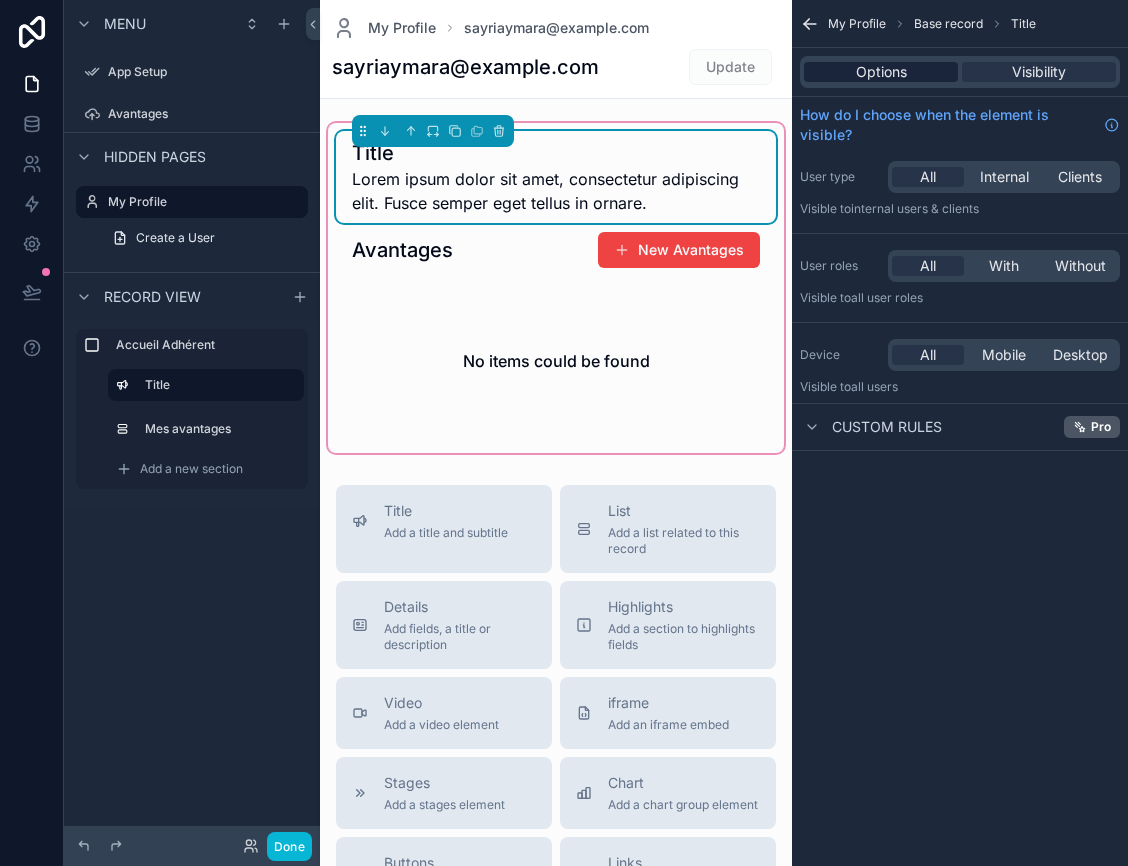 click on "Options" at bounding box center (881, 72) 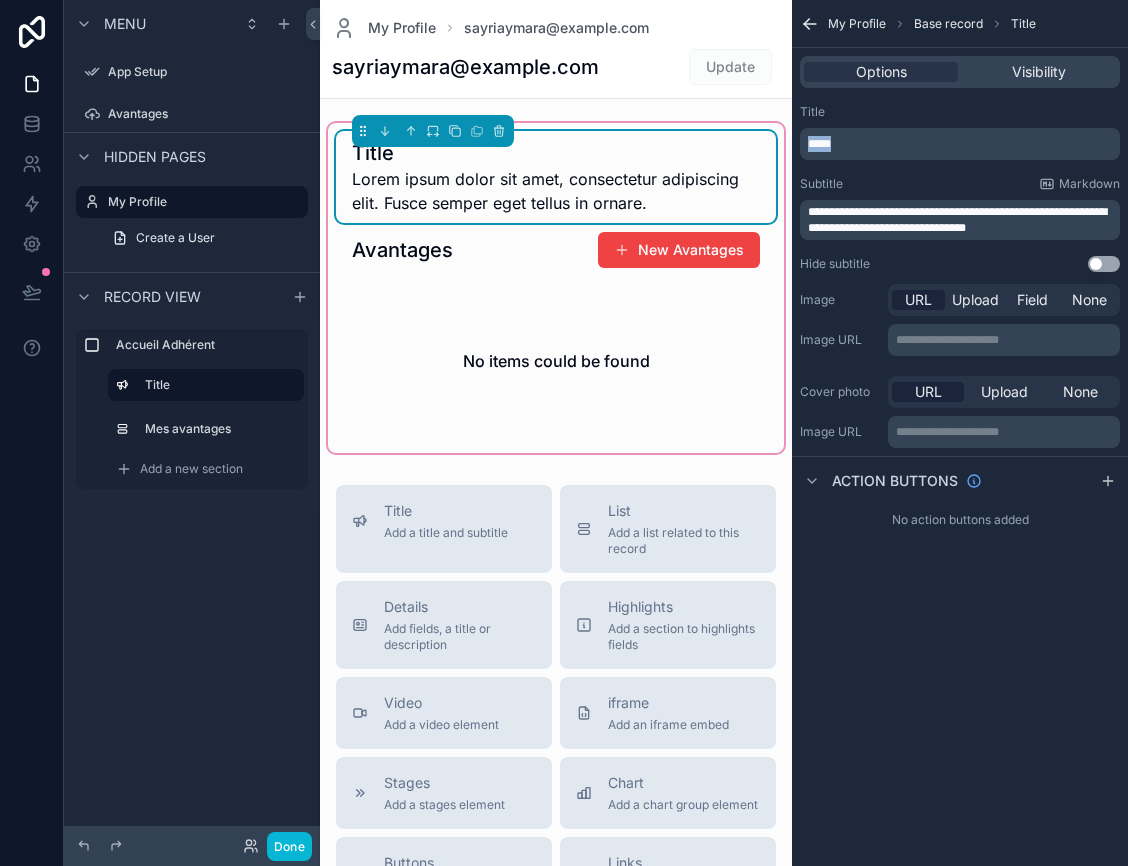 drag, startPoint x: 841, startPoint y: 144, endPoint x: 774, endPoint y: 142, distance: 67.02985 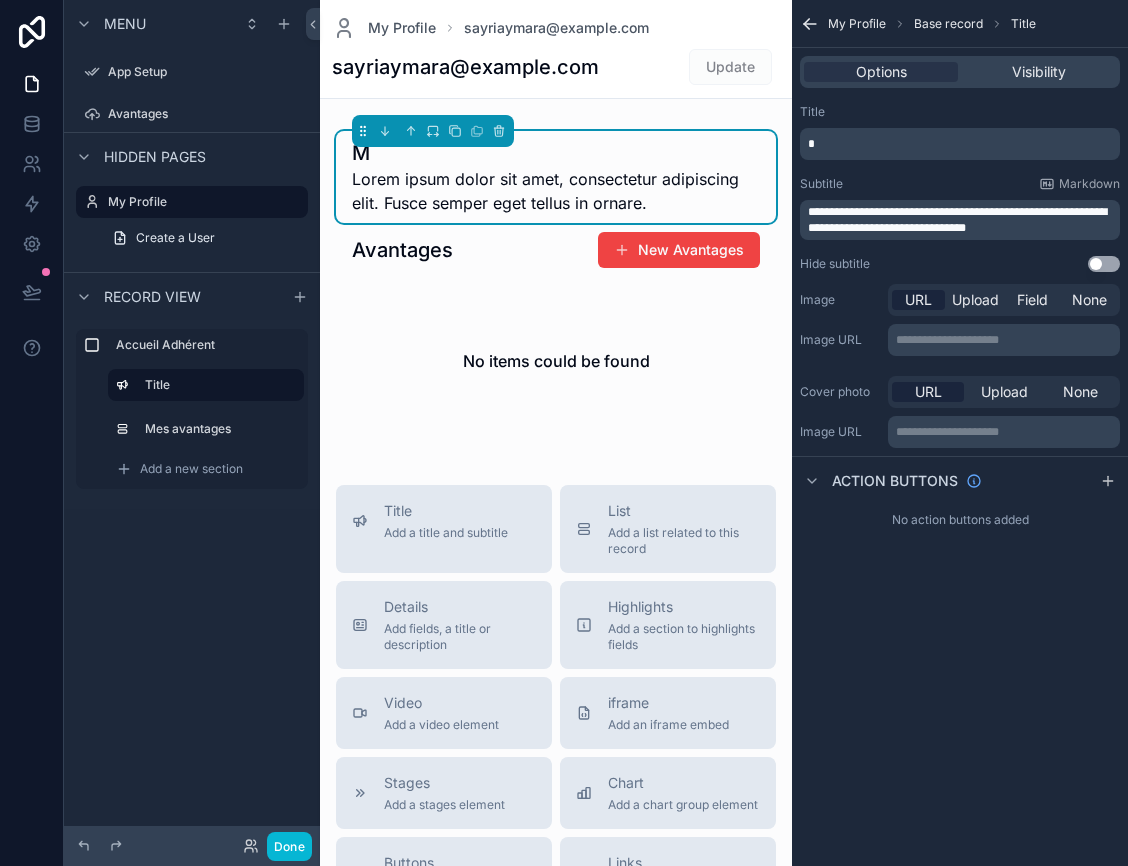 type 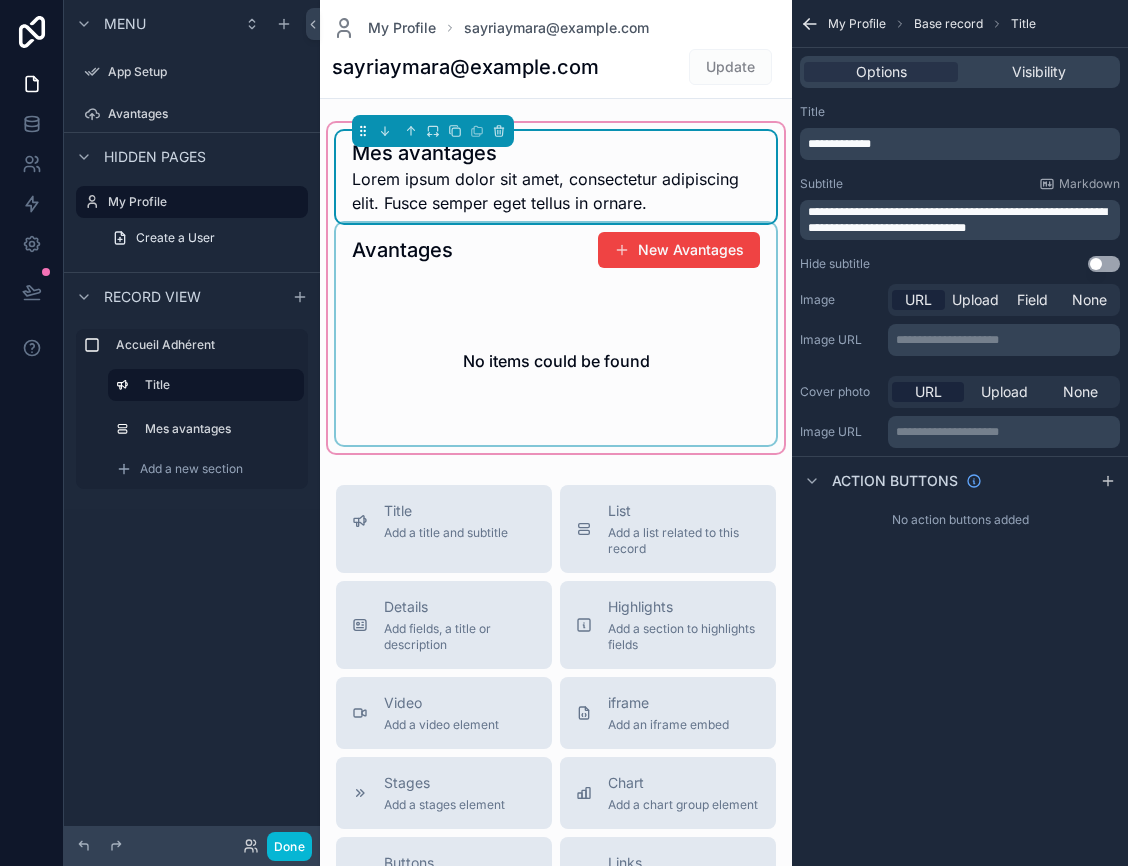 click at bounding box center (556, 334) 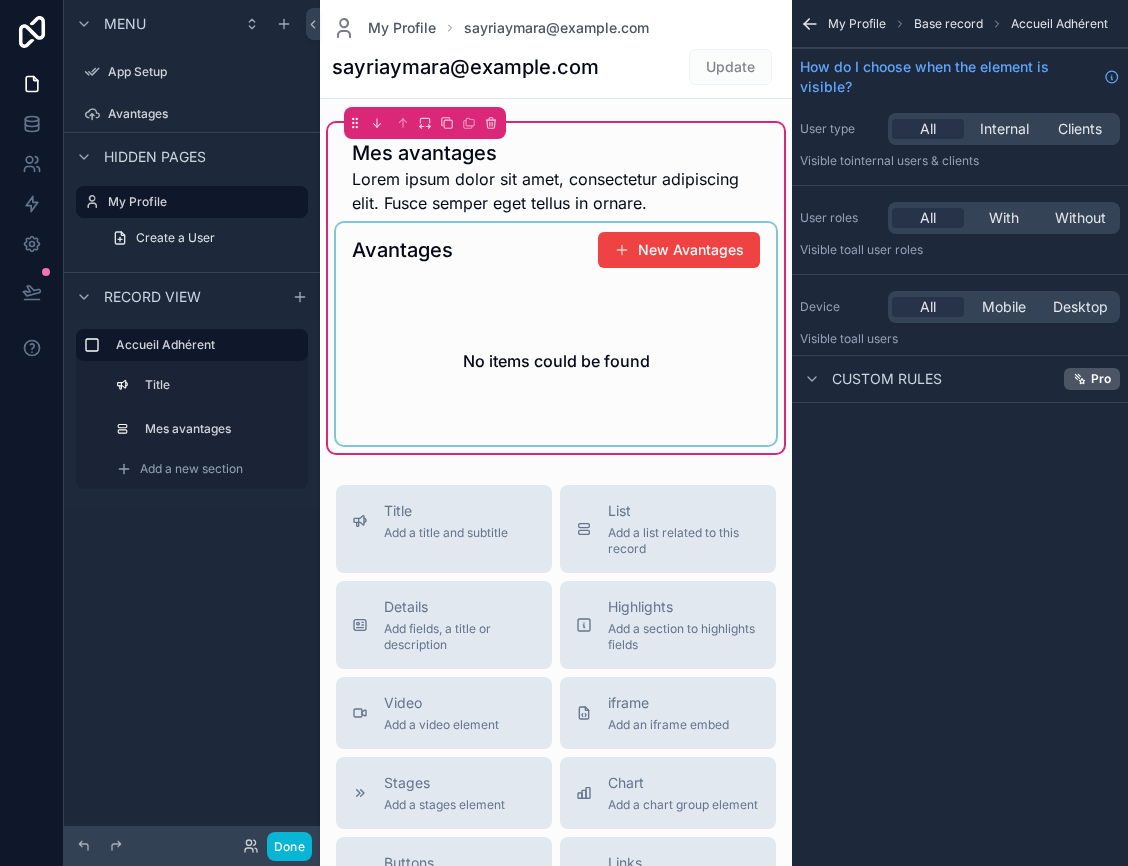 click at bounding box center [556, 334] 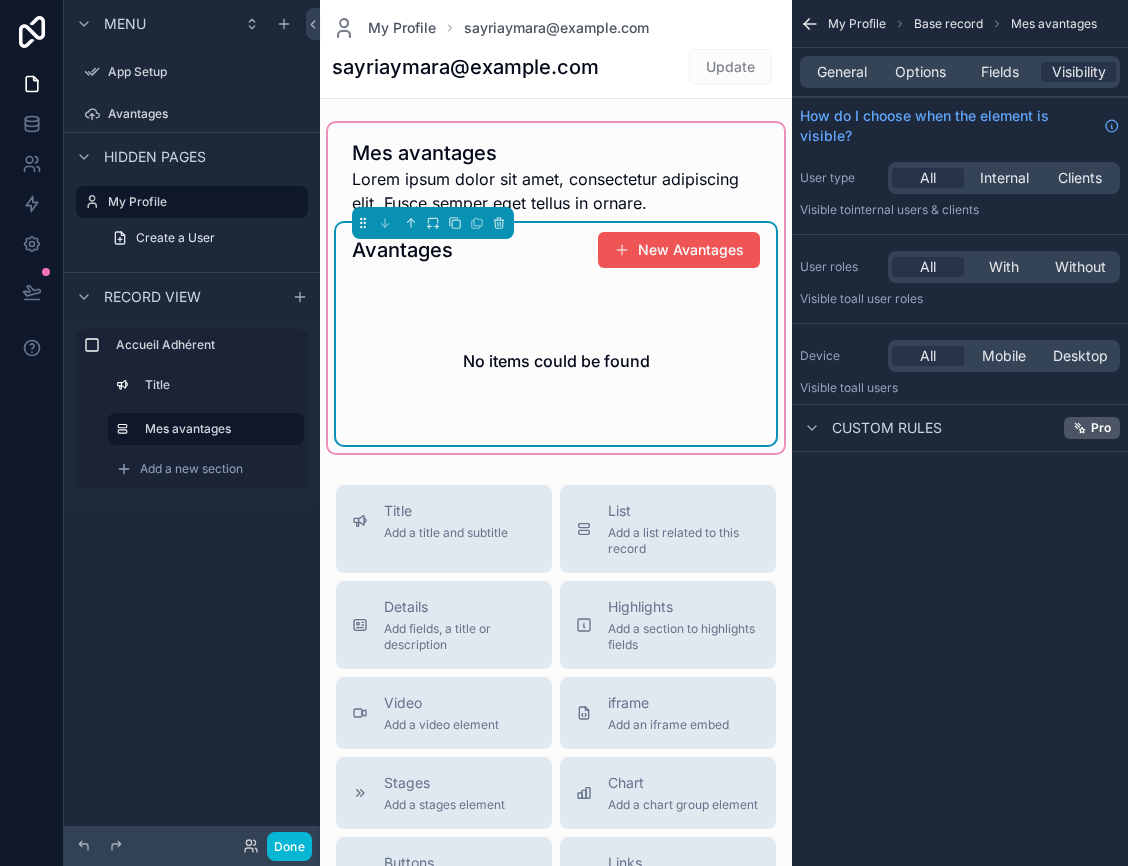 click on "New Avantages" at bounding box center [679, 250] 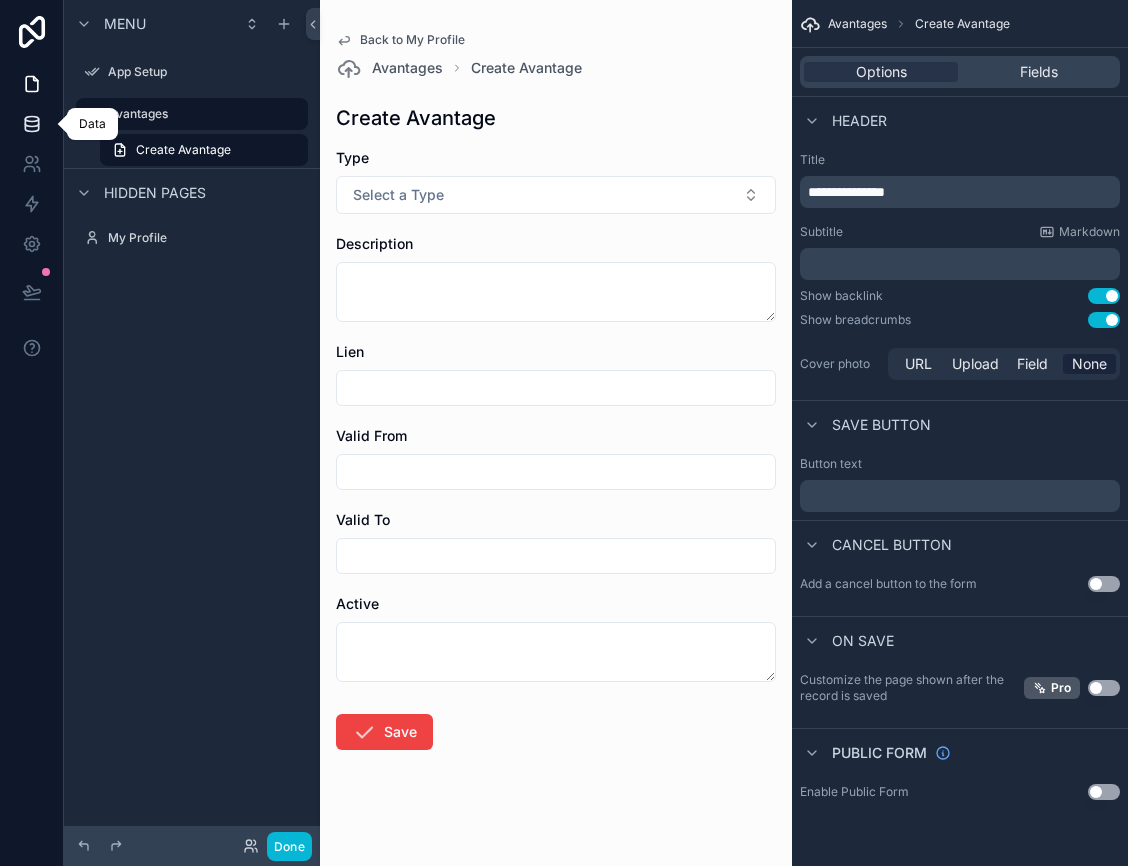 click at bounding box center (31, 124) 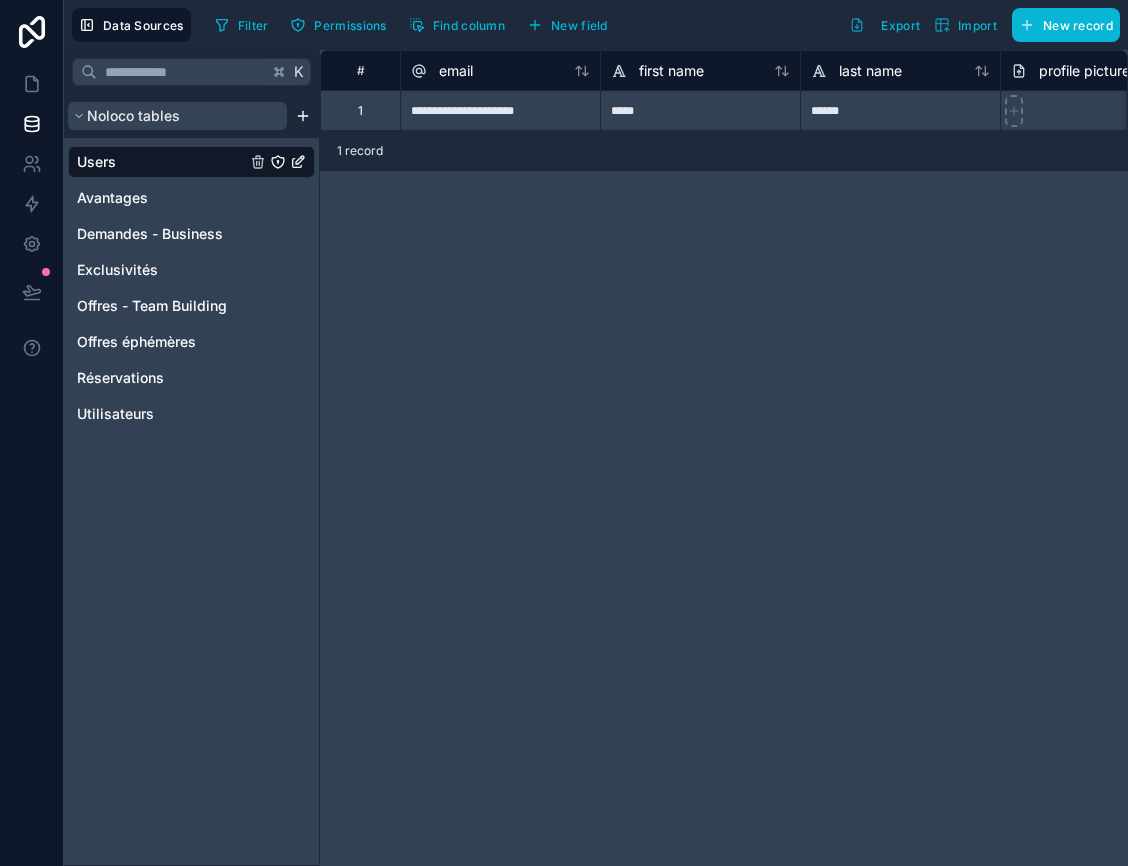 click on "Noloco tables" at bounding box center [133, 116] 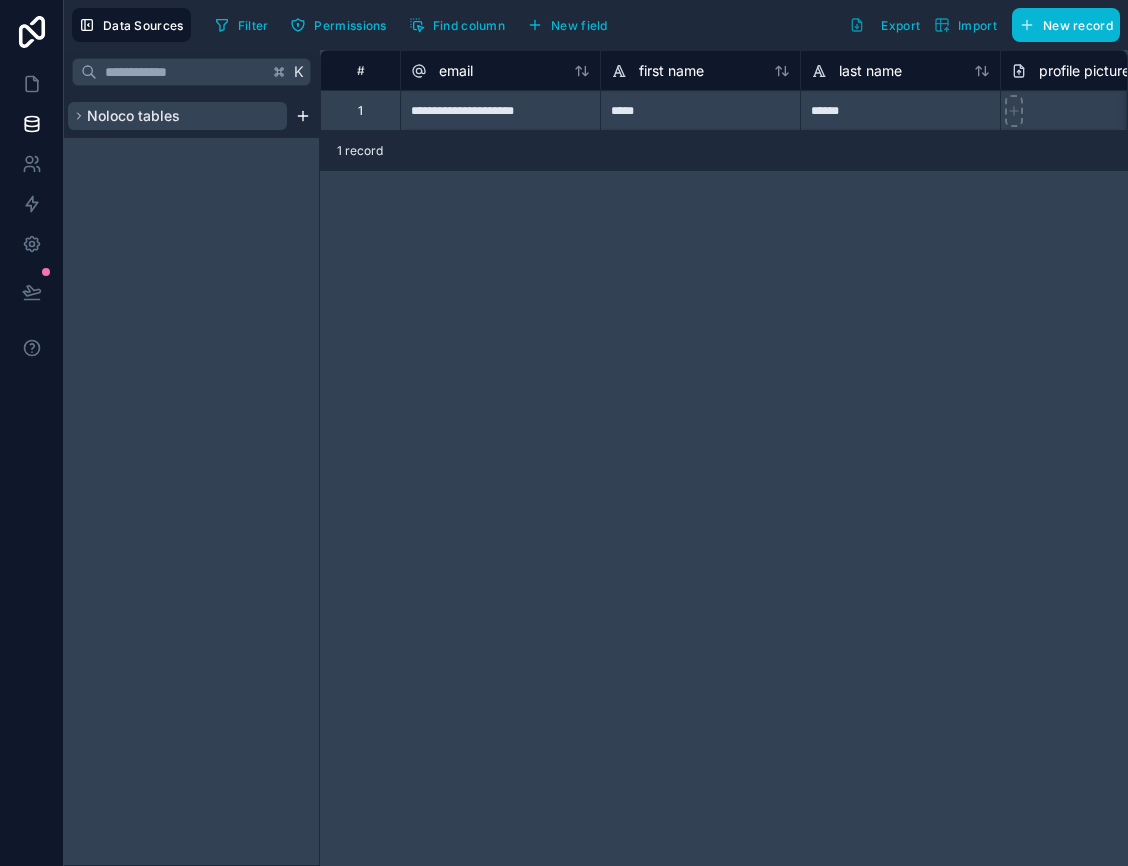 click on "Noloco tables" at bounding box center [133, 116] 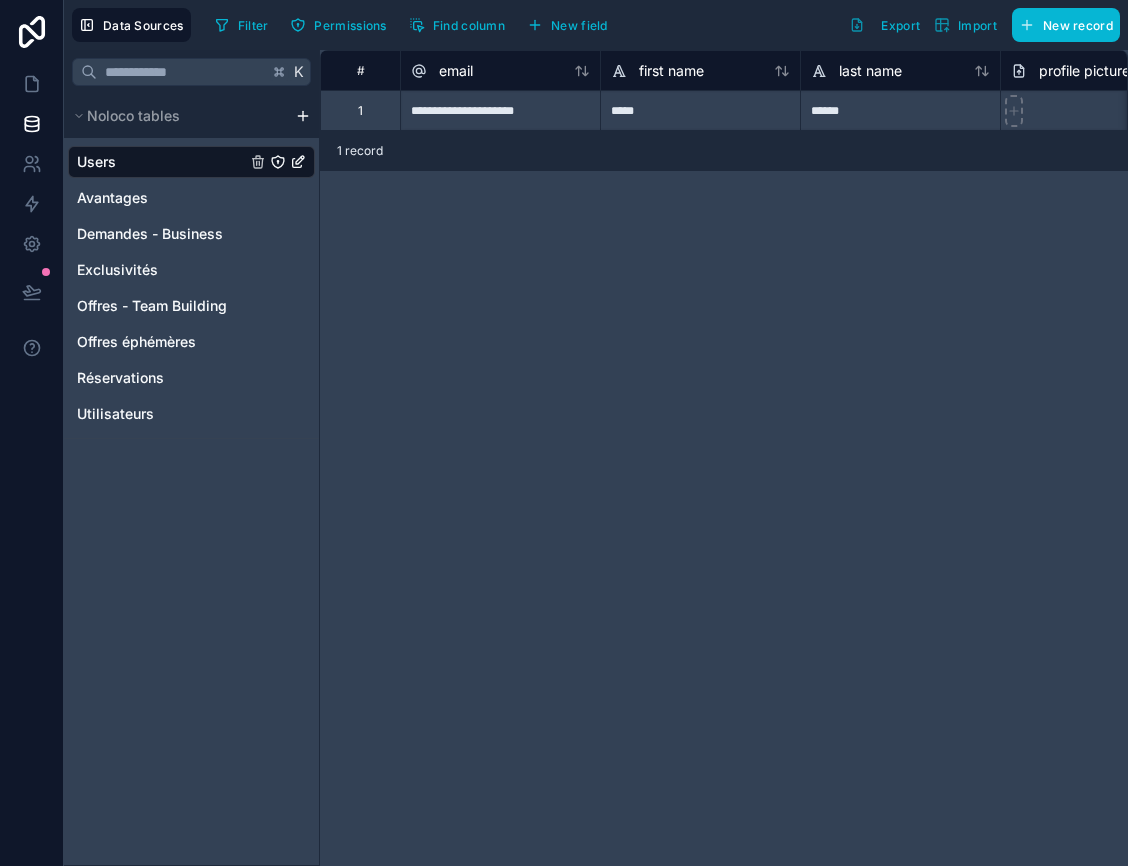 click on "Users" at bounding box center [191, 162] 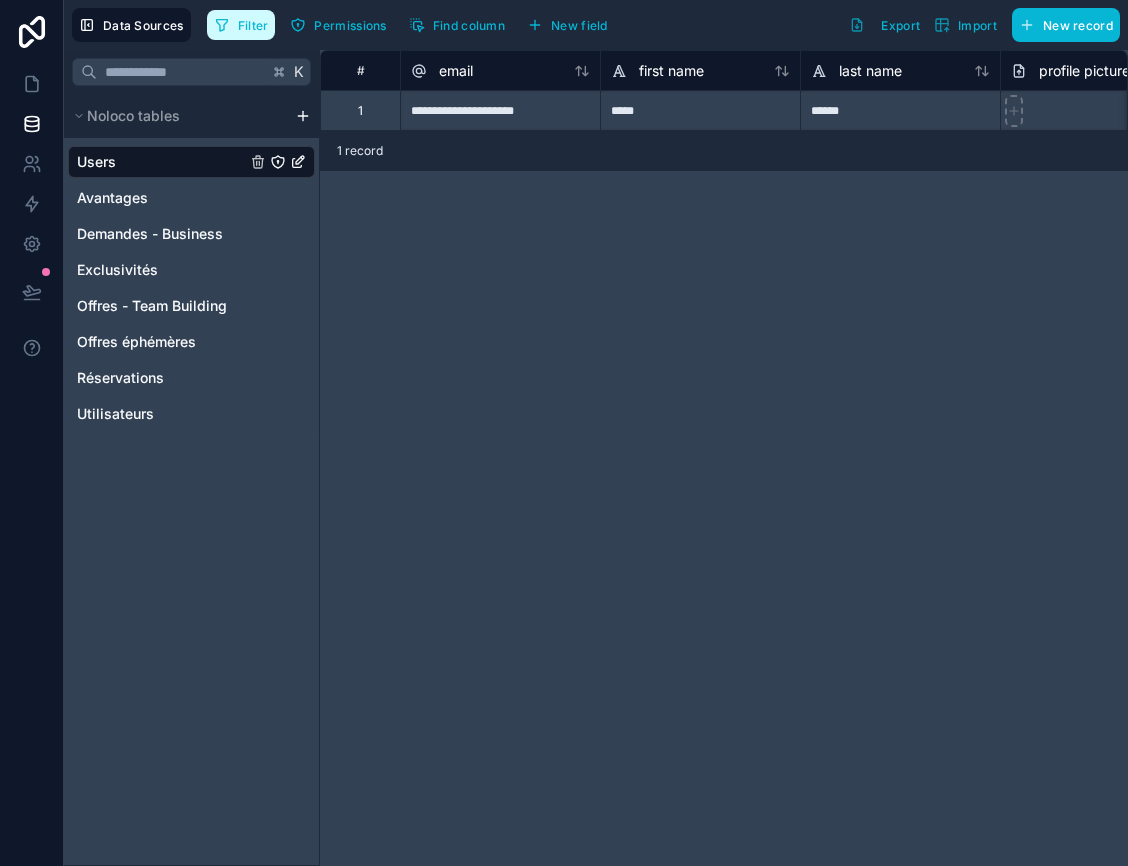 click on "Filter" at bounding box center [253, 25] 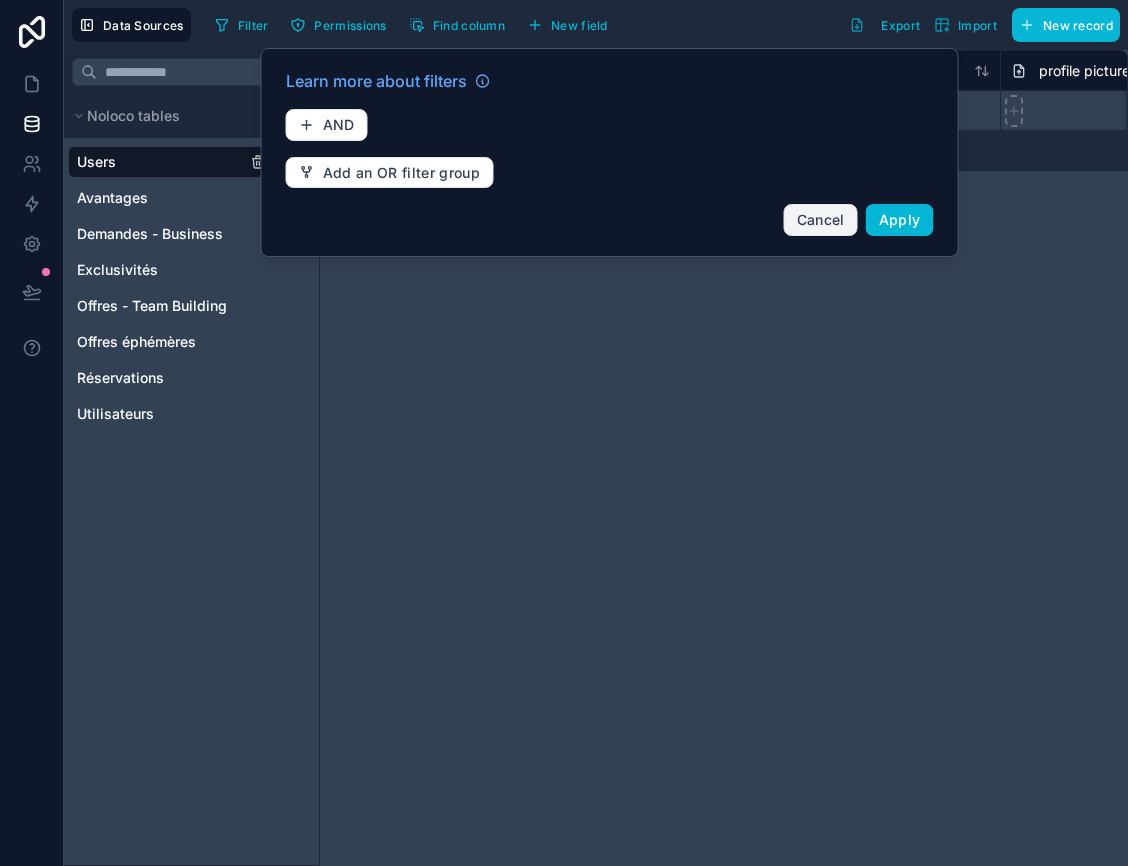 click on "Cancel" at bounding box center (821, 220) 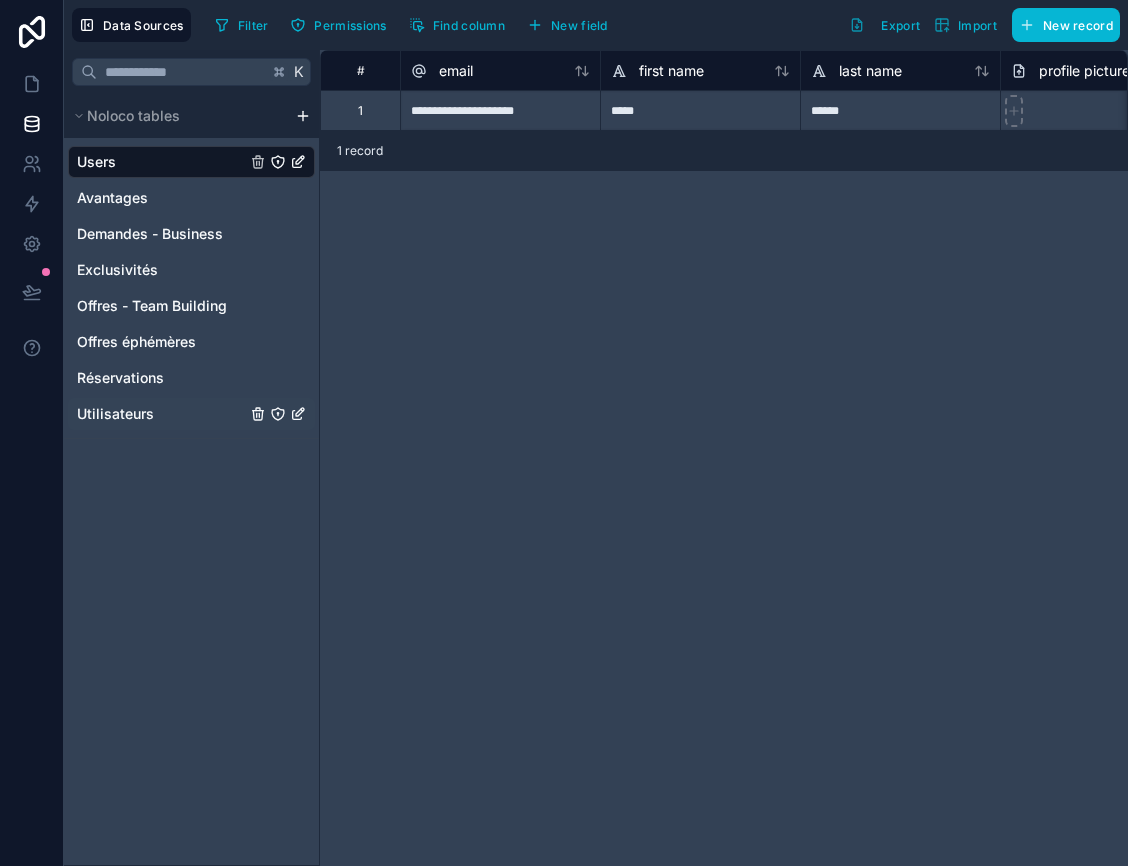 click 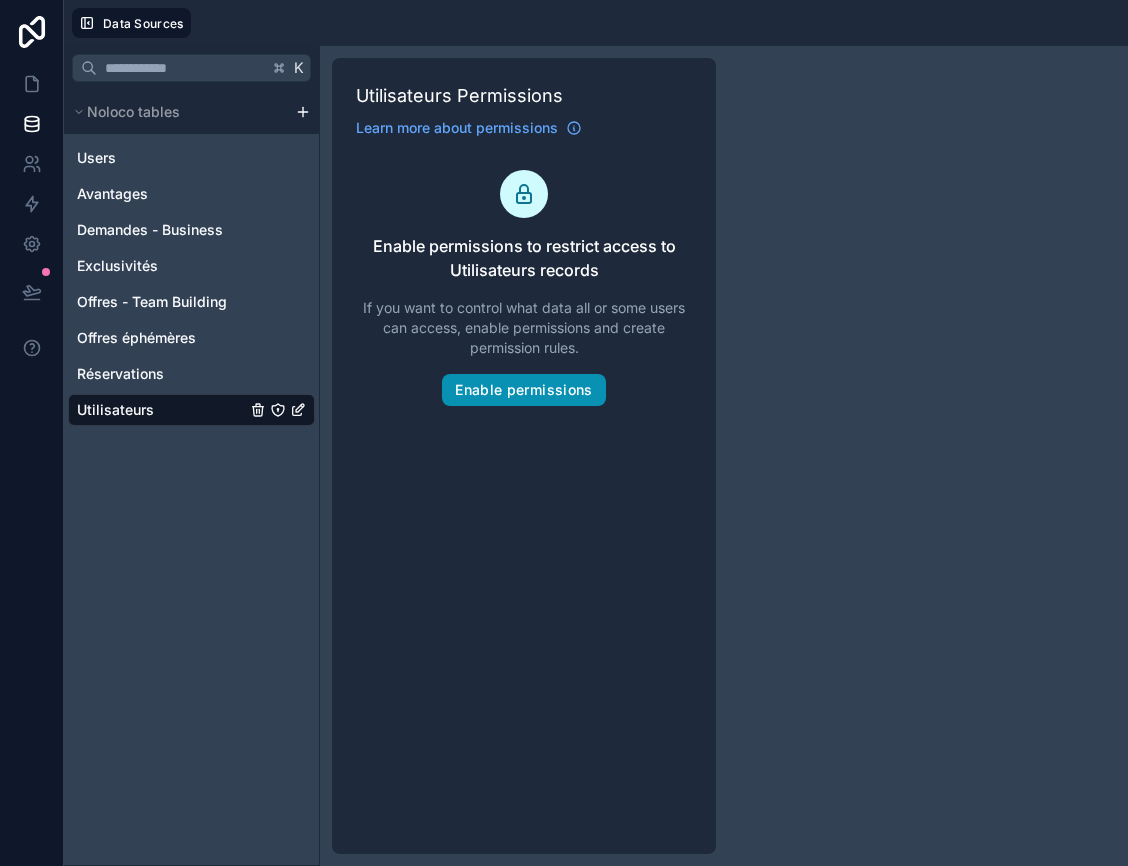 click on "Enable permissions" at bounding box center [523, 390] 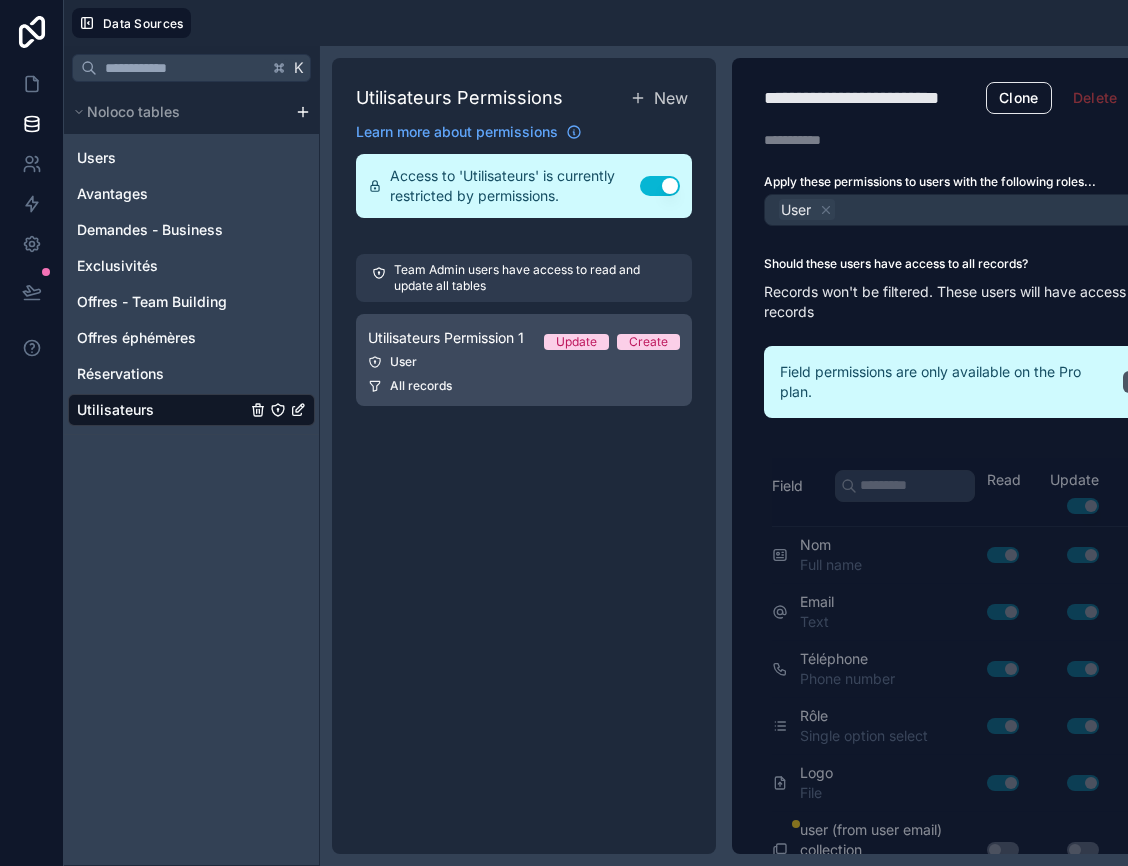 click on "User" at bounding box center (524, 362) 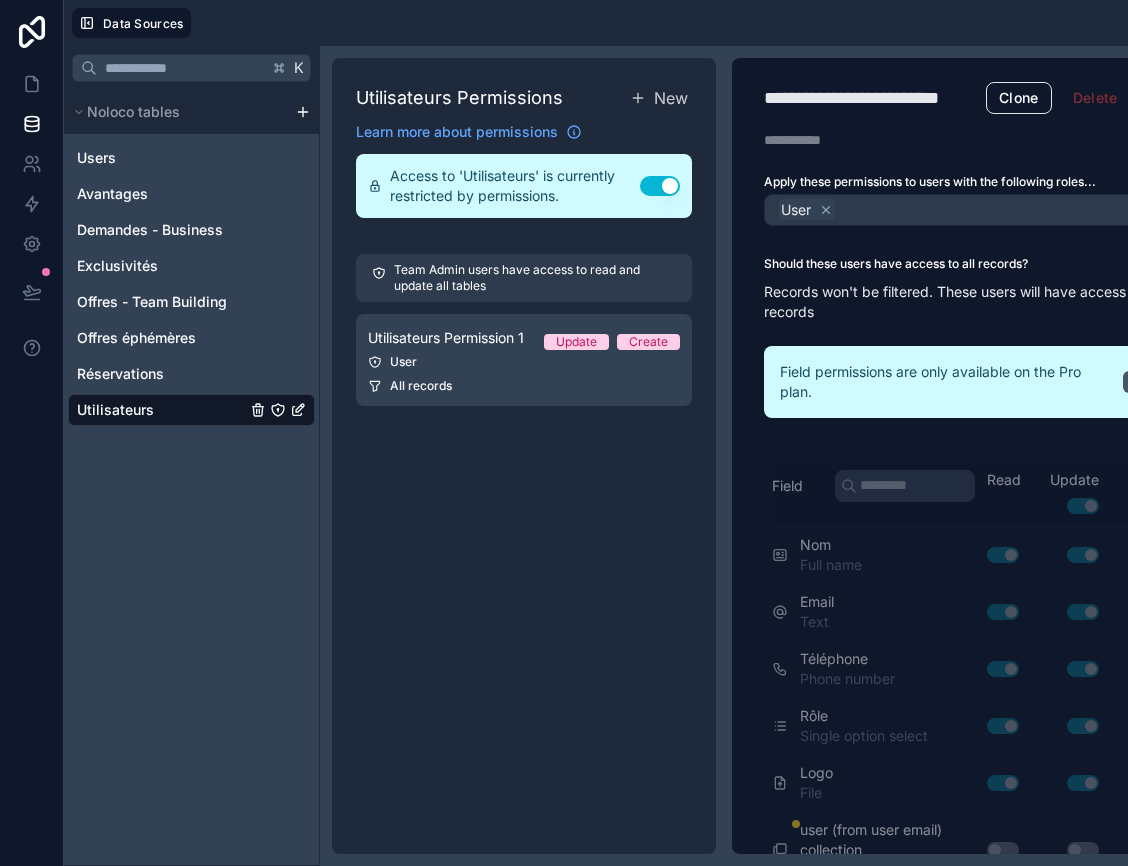 click 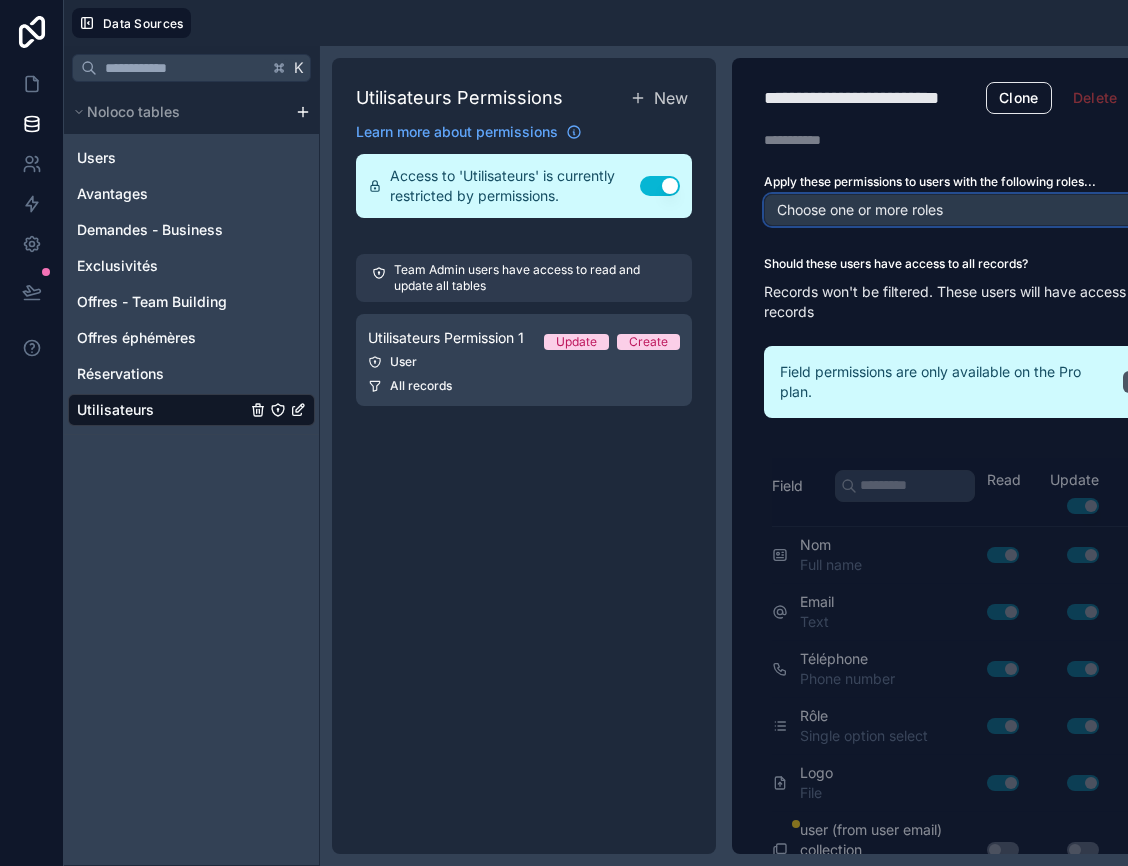 click on "Choose one or more roles" at bounding box center (860, 209) 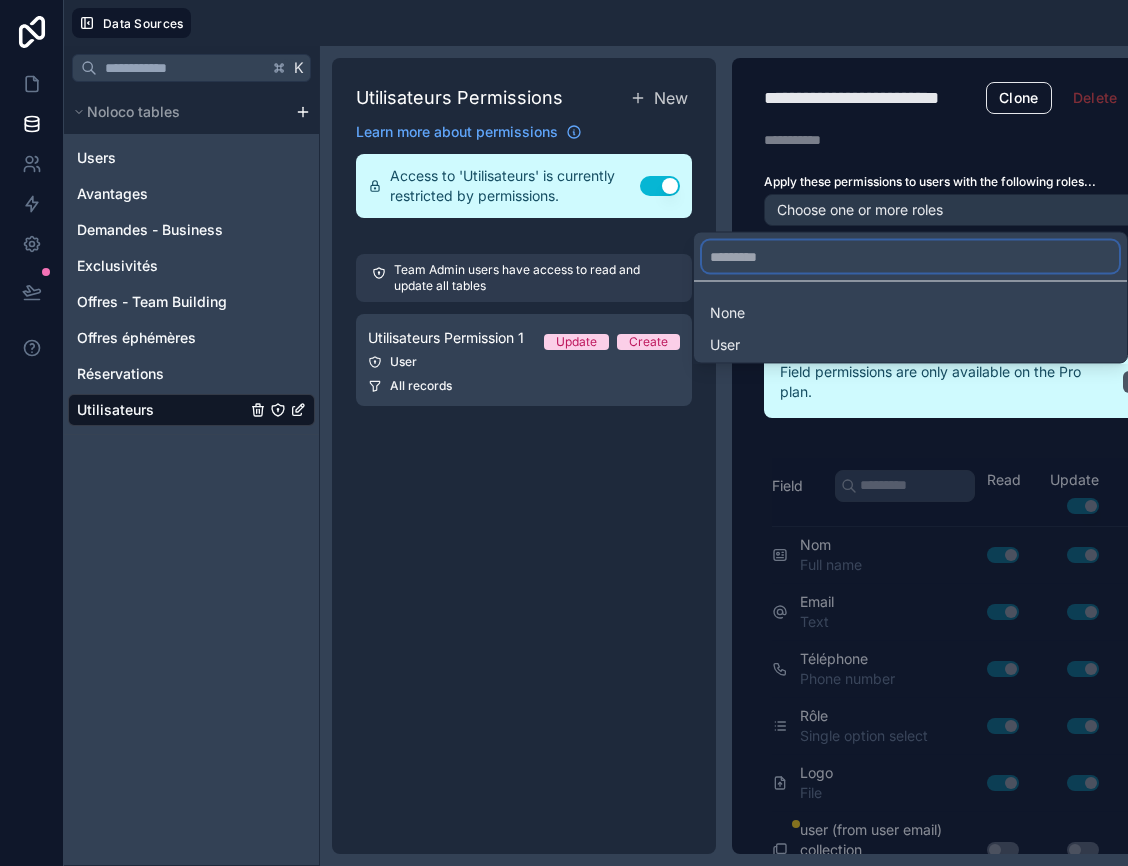 click at bounding box center (910, 257) 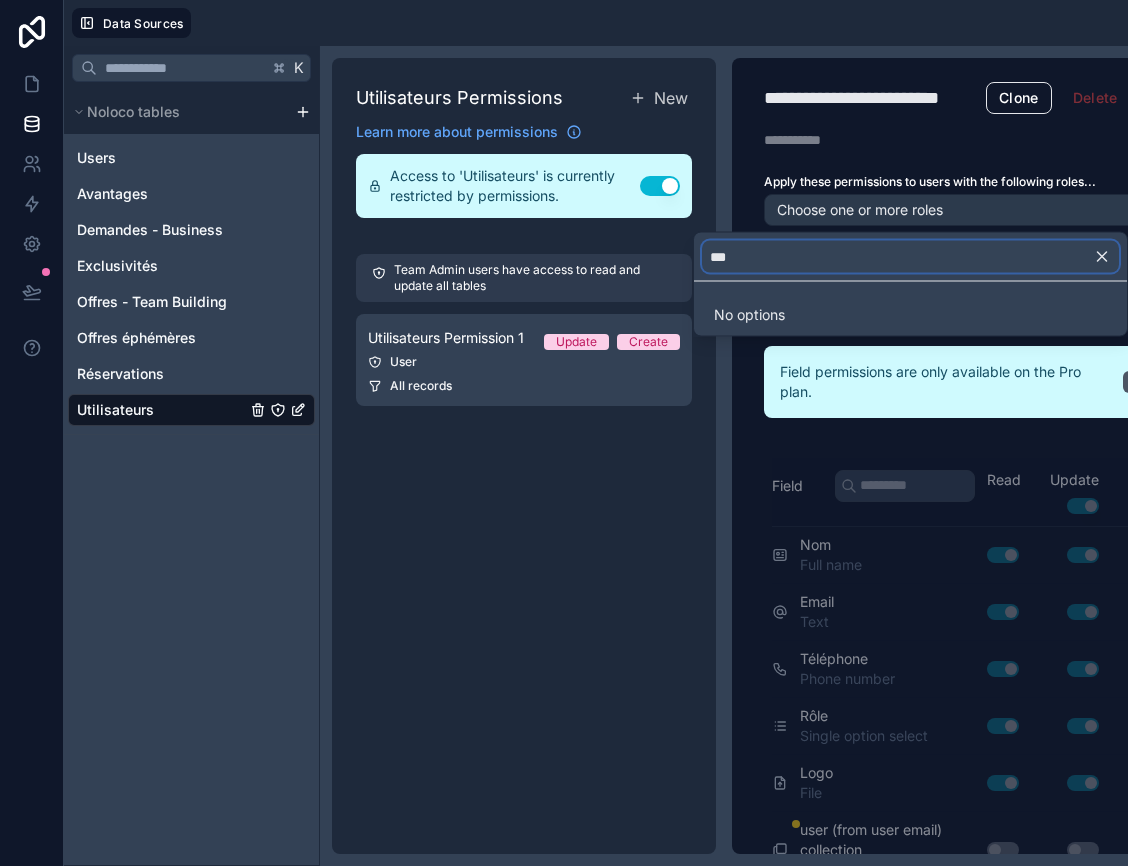 type on "***" 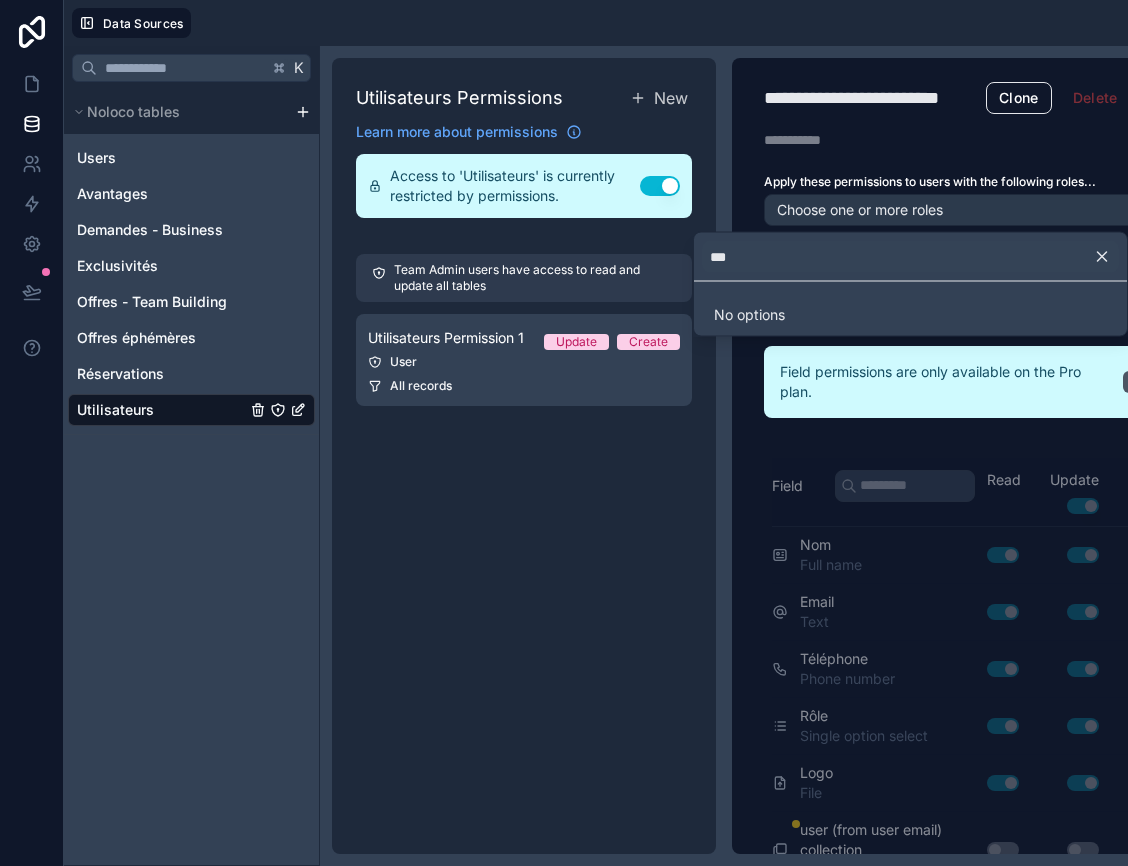 click 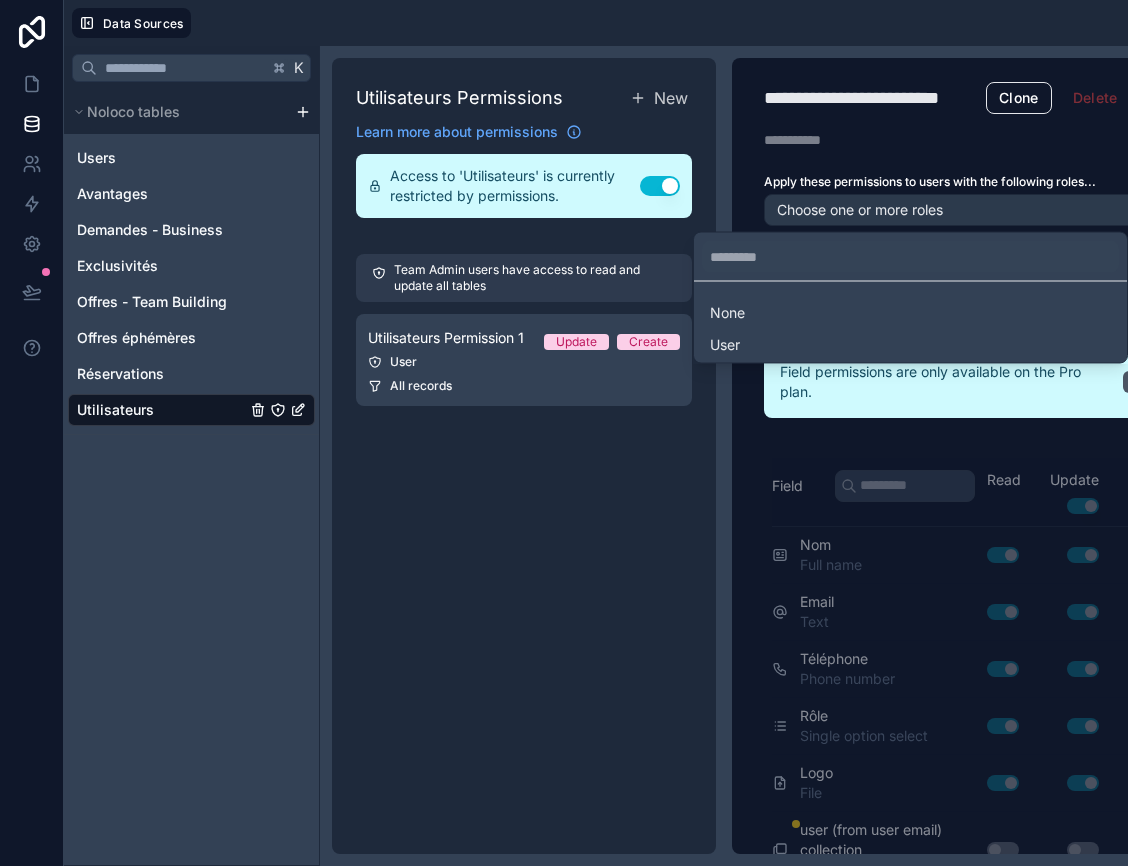 click at bounding box center (564, 433) 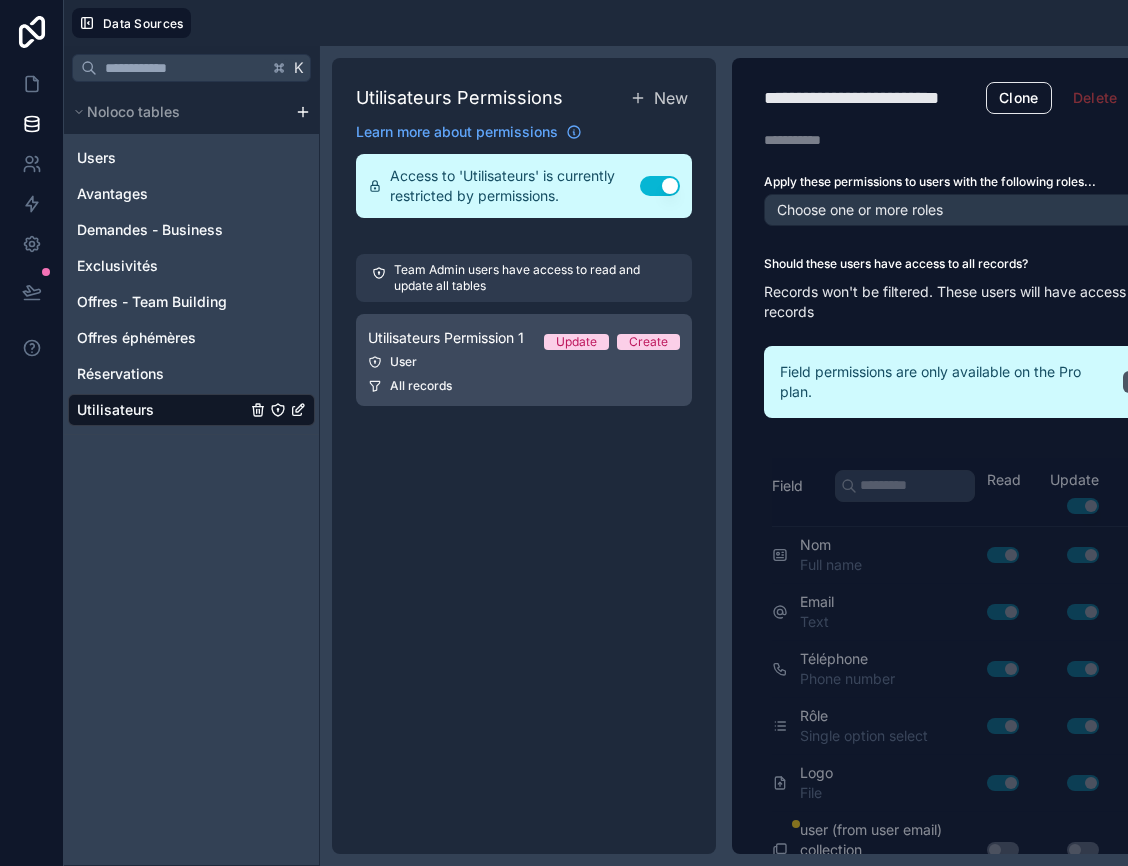 click on "Utilisateurs Permission 1 Update Create User All records" at bounding box center [524, 360] 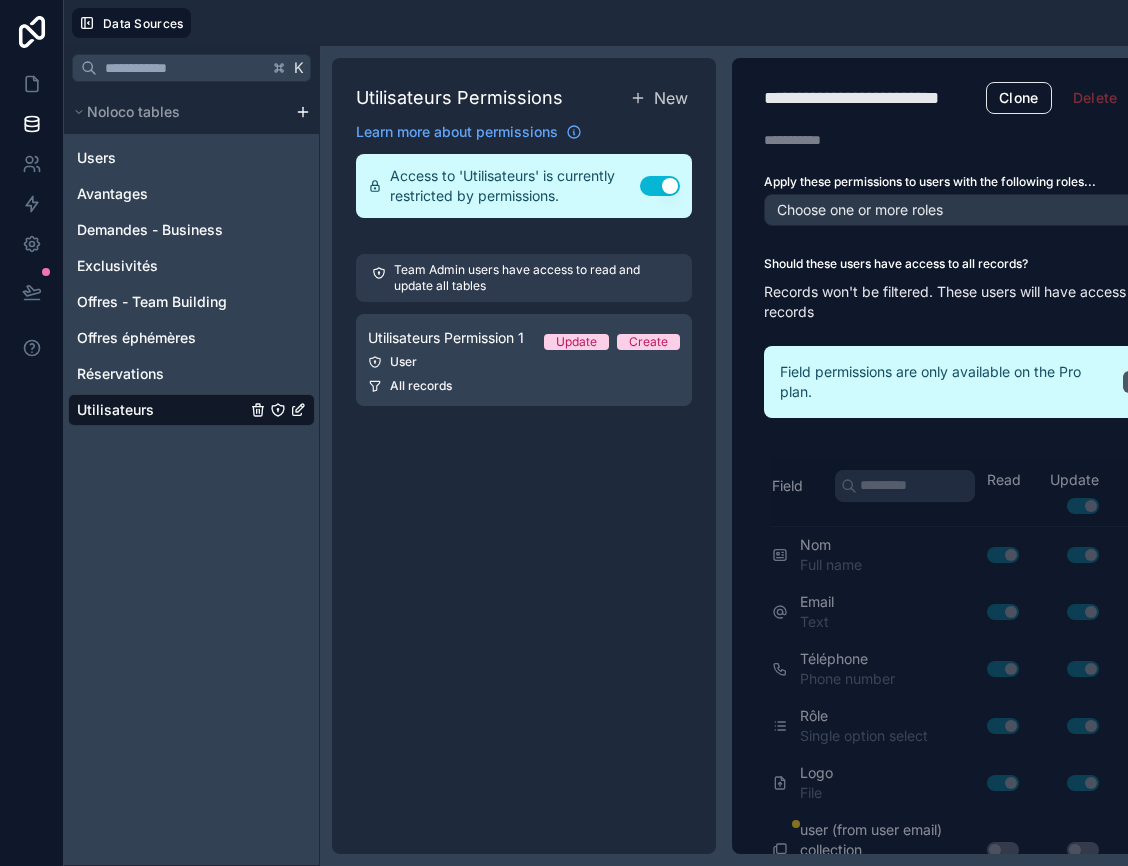 click on "Team Admin users have access to read and update all tables" at bounding box center [535, 278] 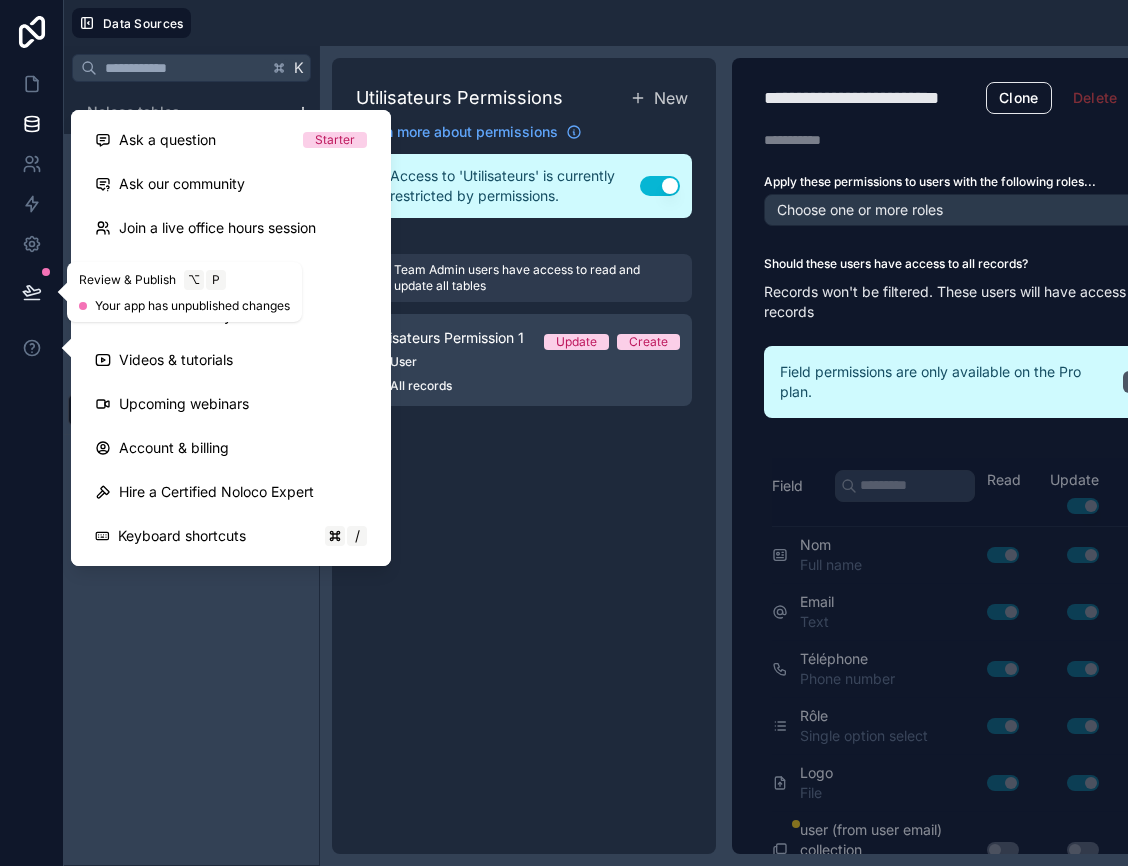 click at bounding box center (32, 292) 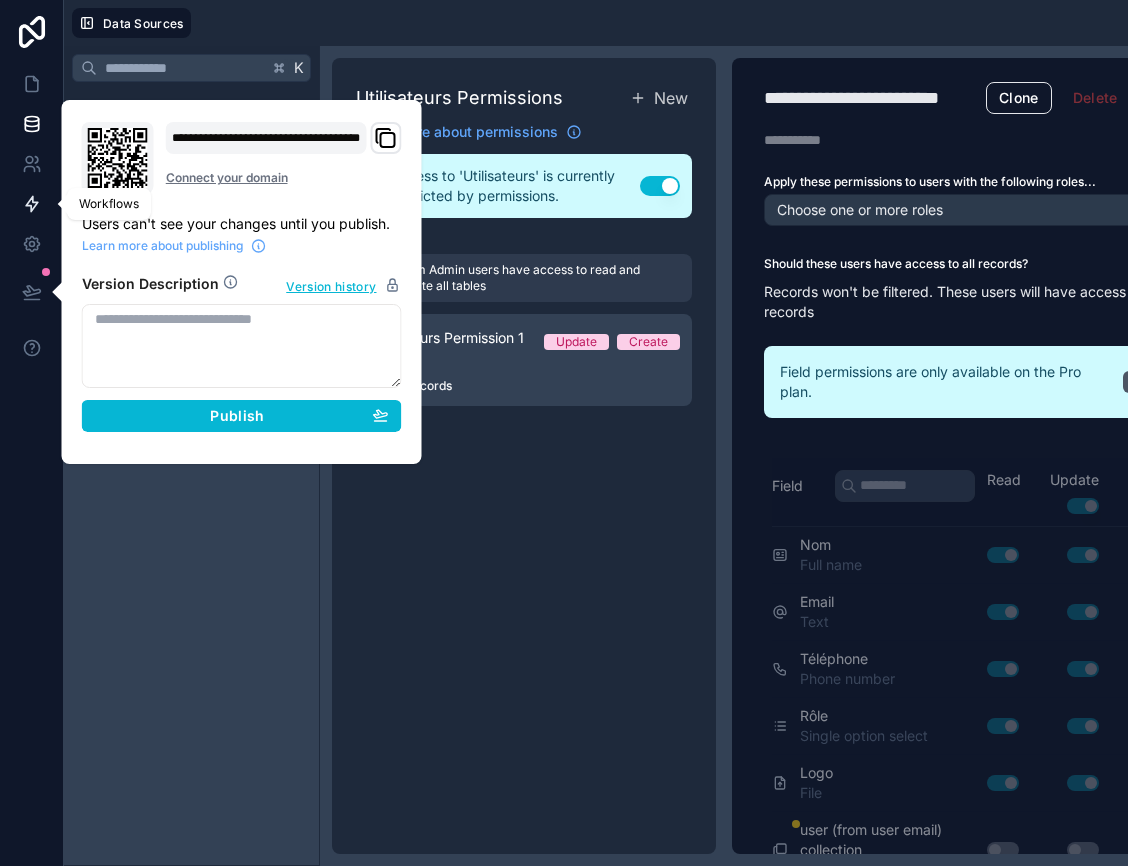 click at bounding box center [31, 204] 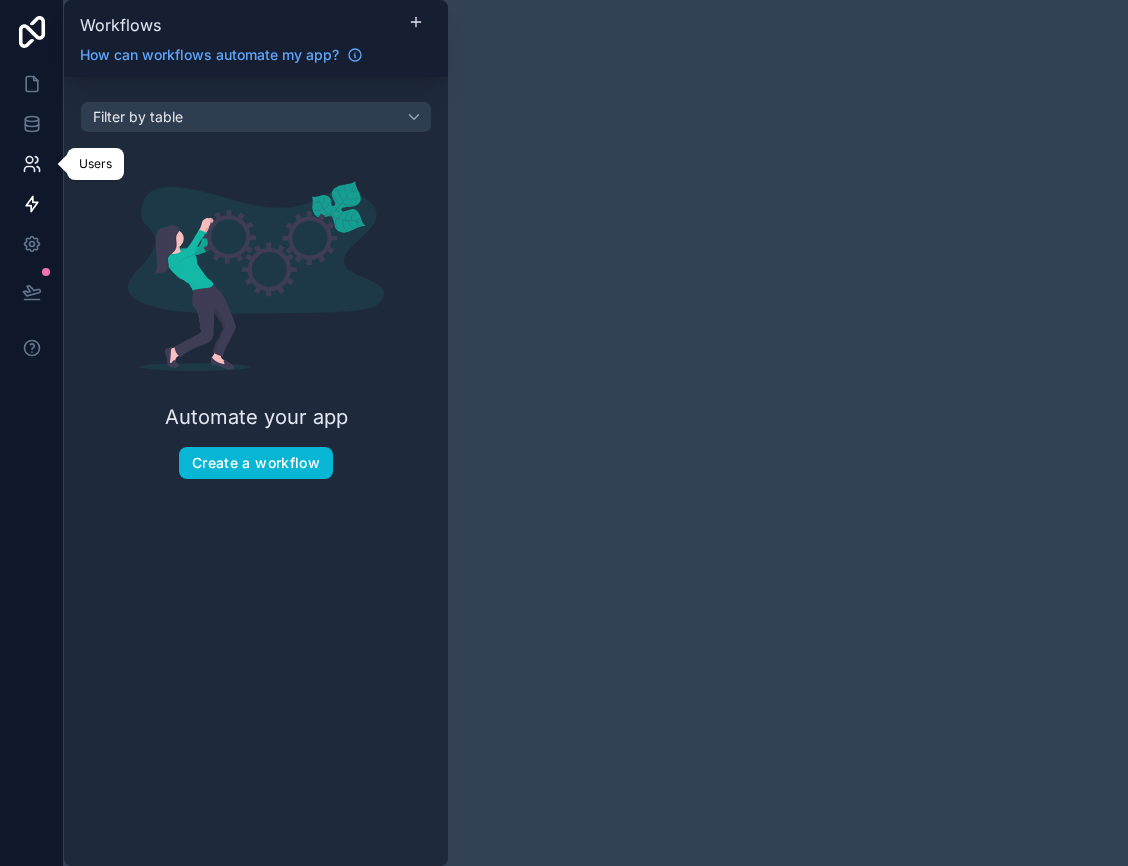 click at bounding box center [31, 164] 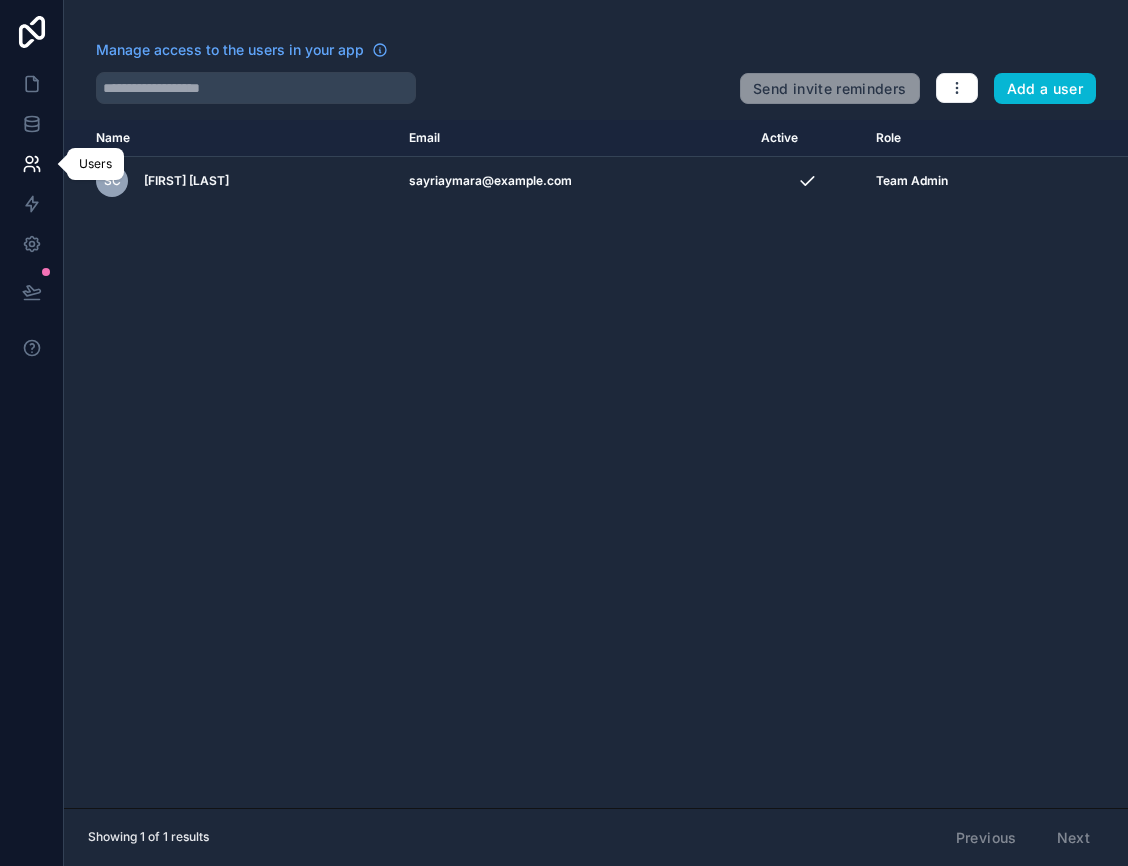 click at bounding box center [31, 164] 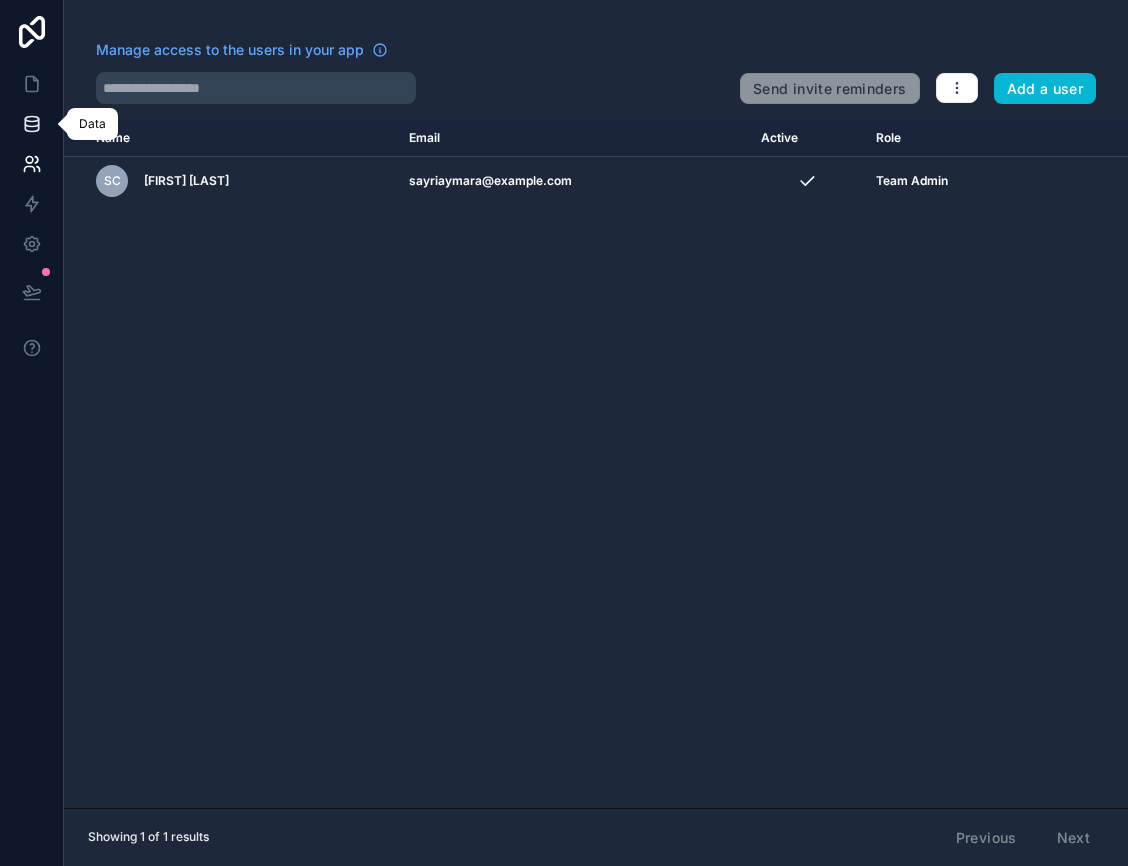 click at bounding box center (31, 124) 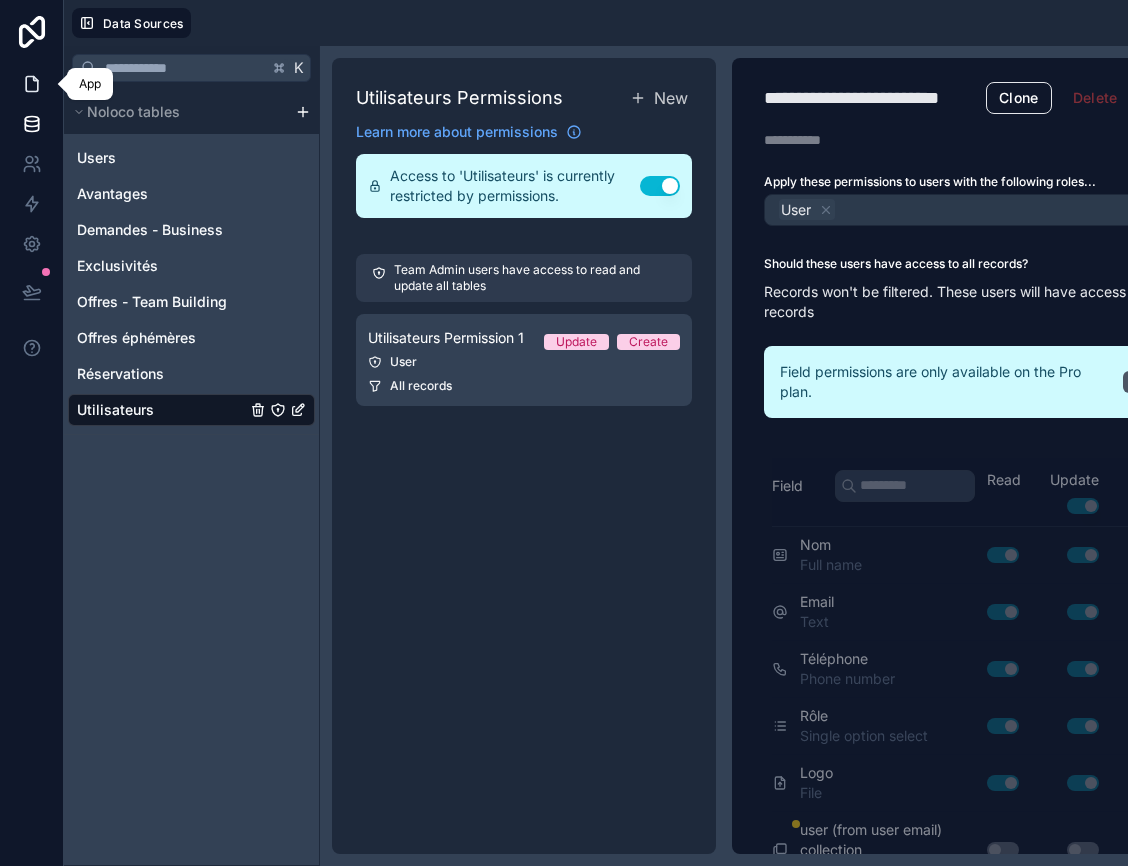click 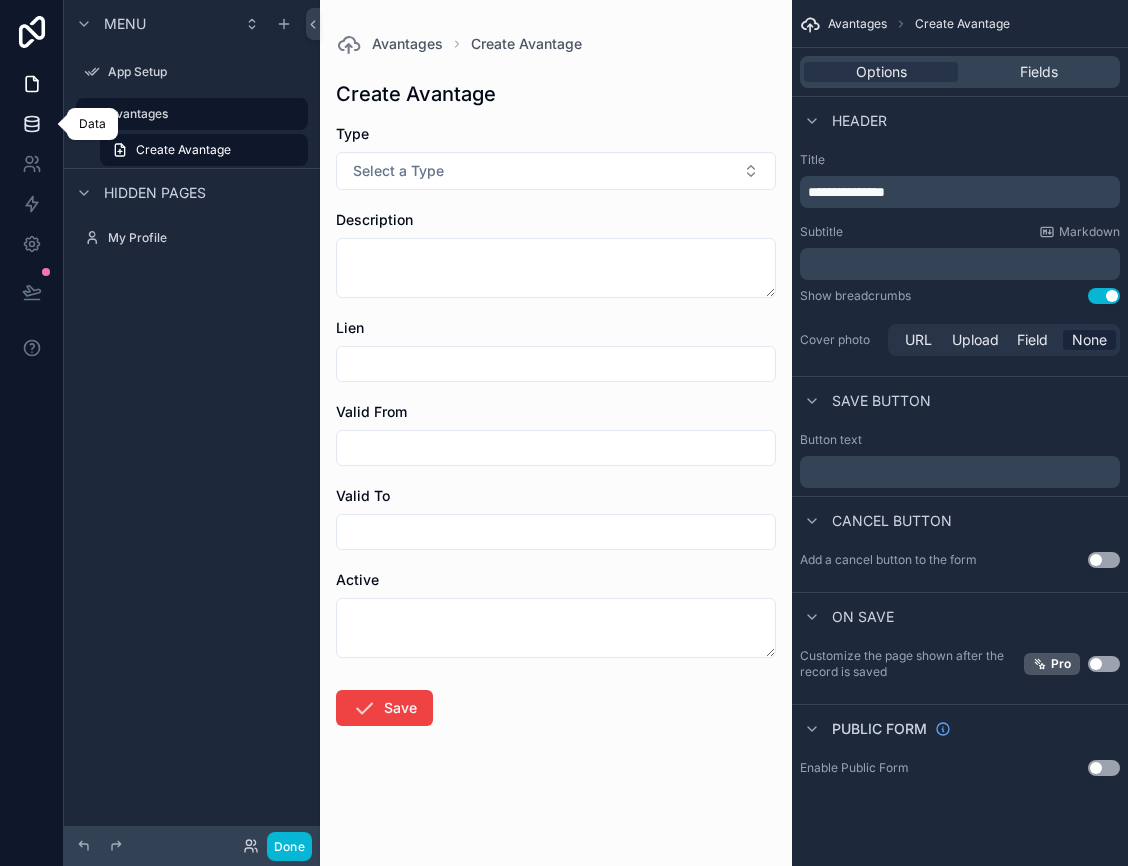 click 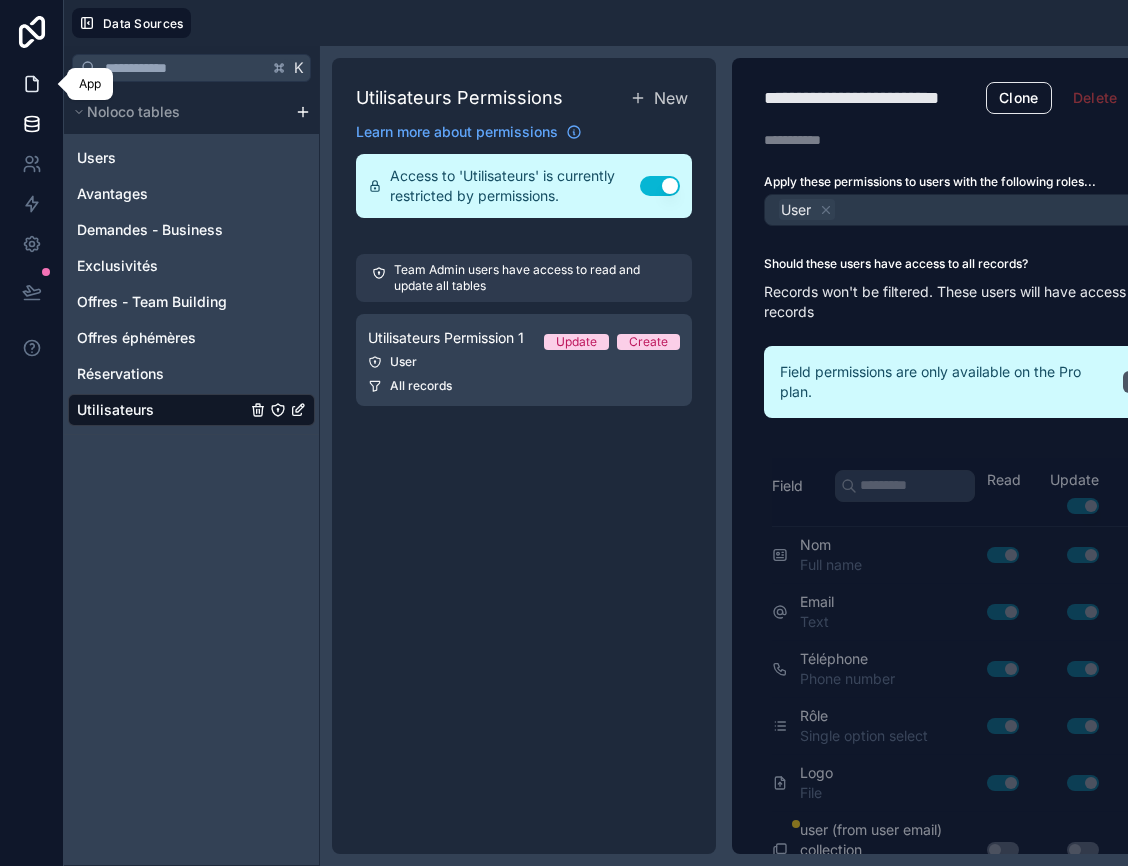 click 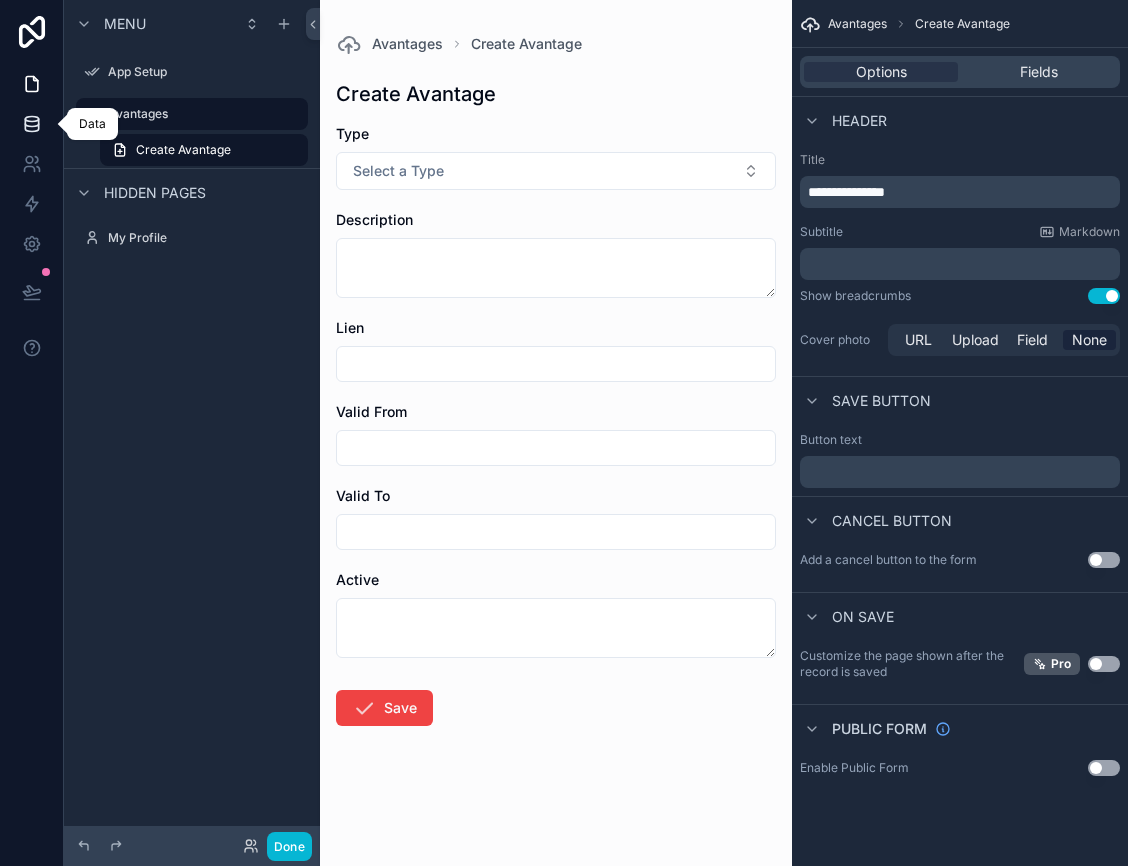click 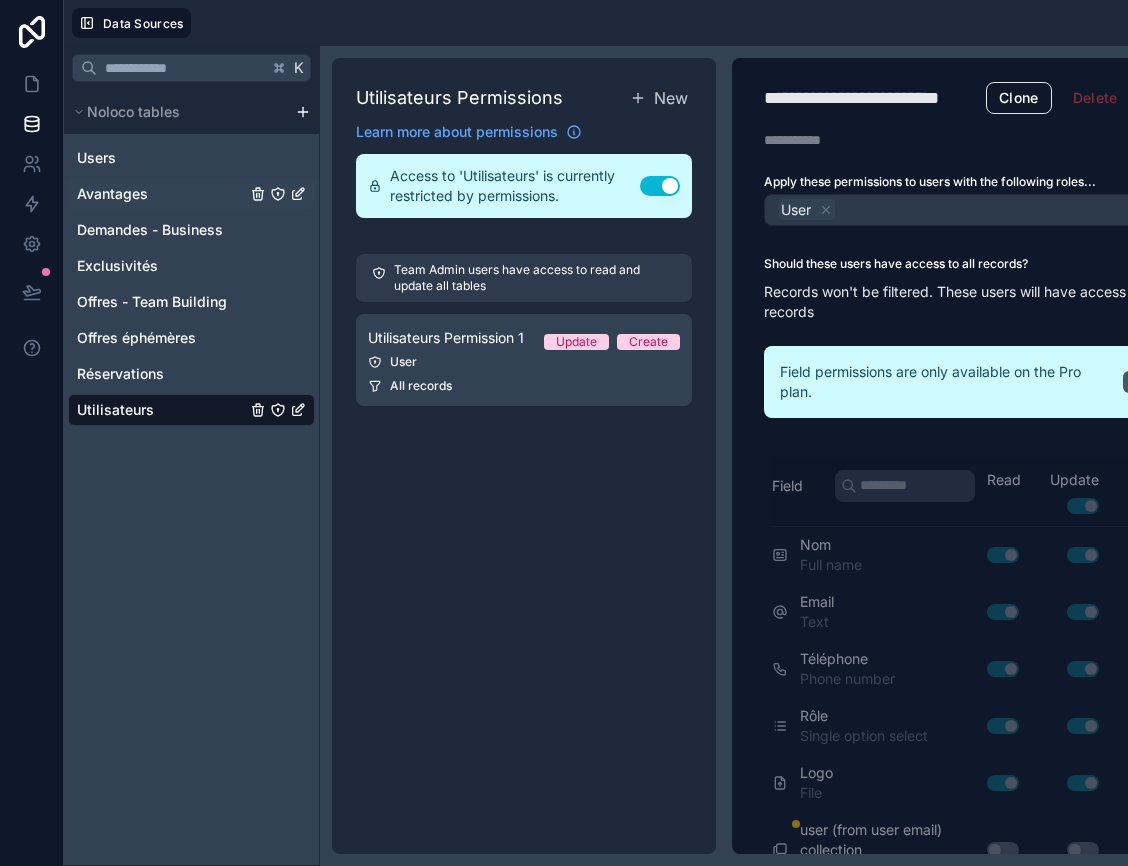 click on "Avantages" at bounding box center (112, 194) 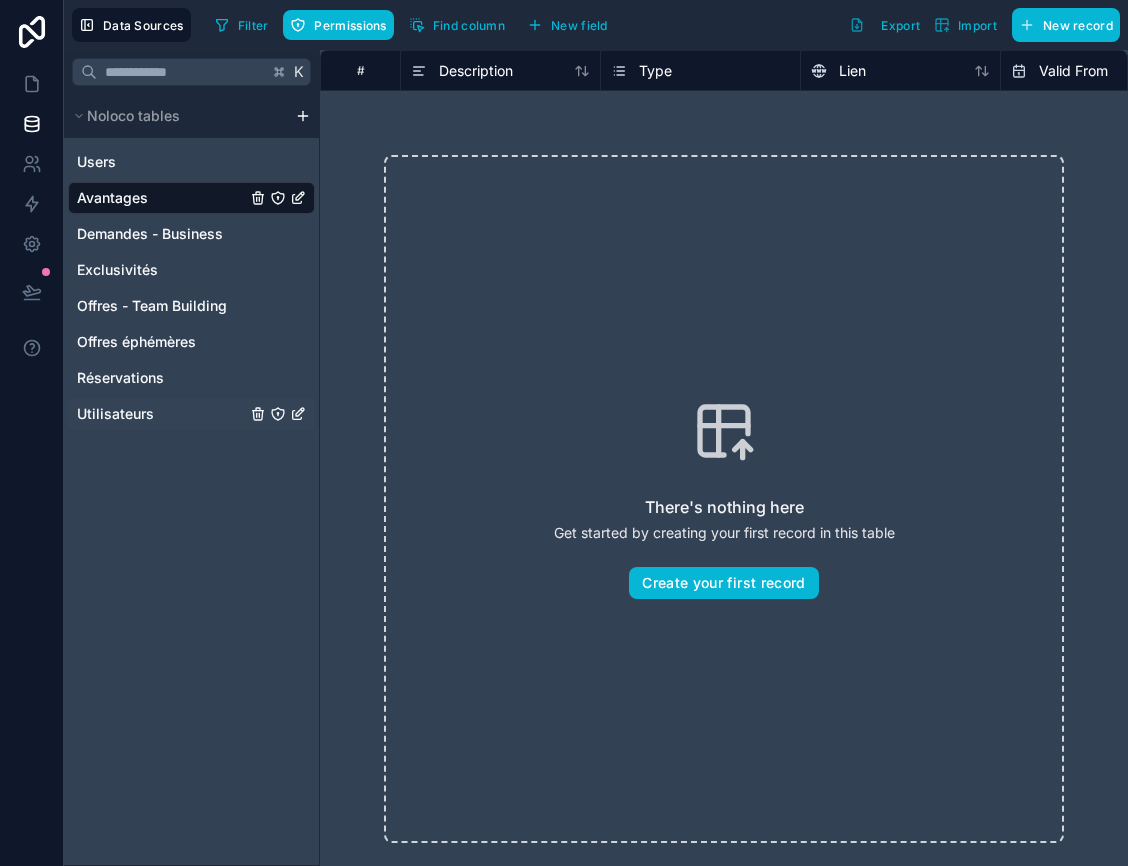 click on "Utilisateurs" at bounding box center (115, 414) 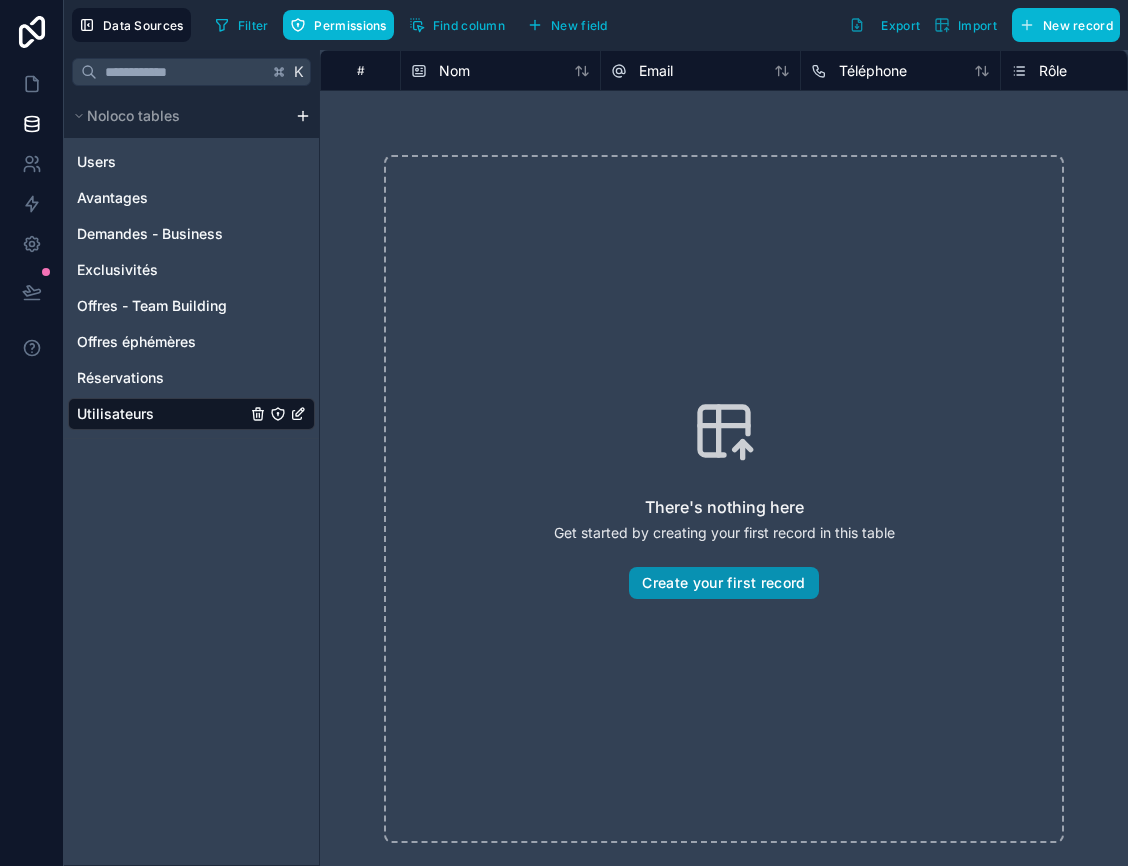 click on "Create your first record" at bounding box center (723, 583) 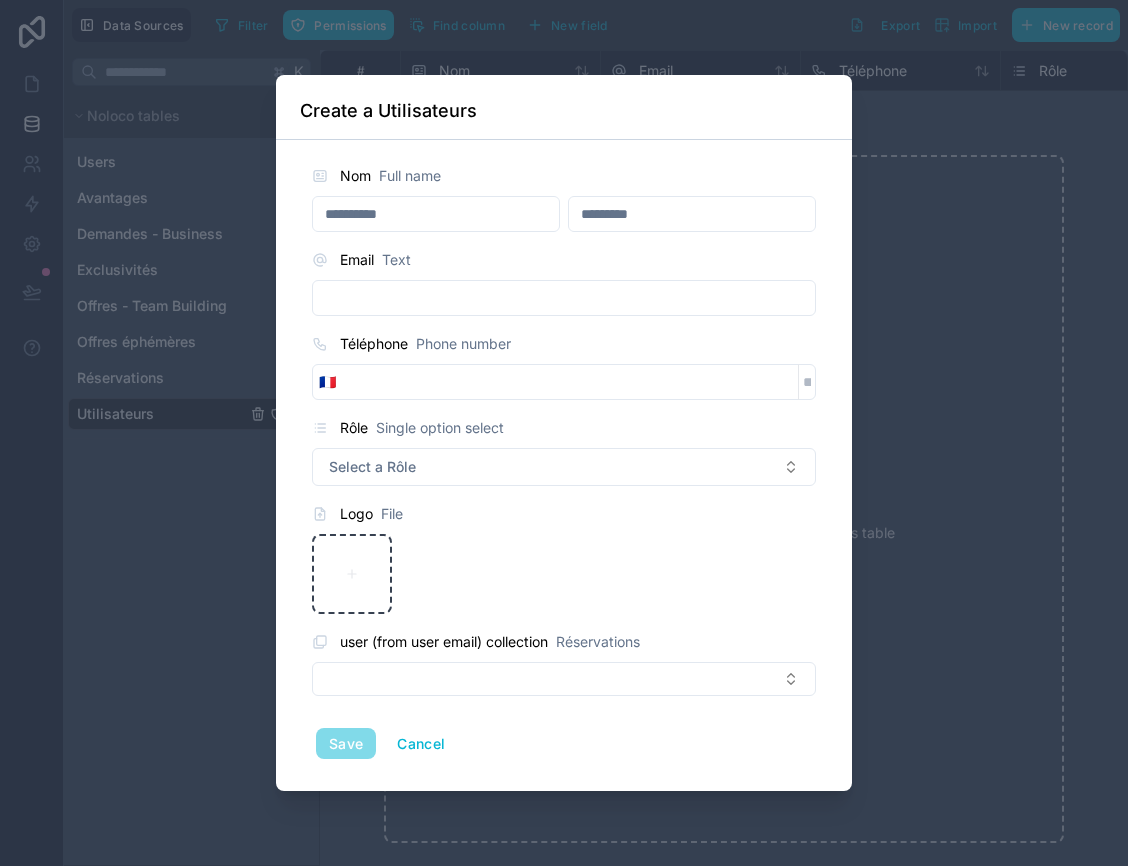 click at bounding box center [436, 214] 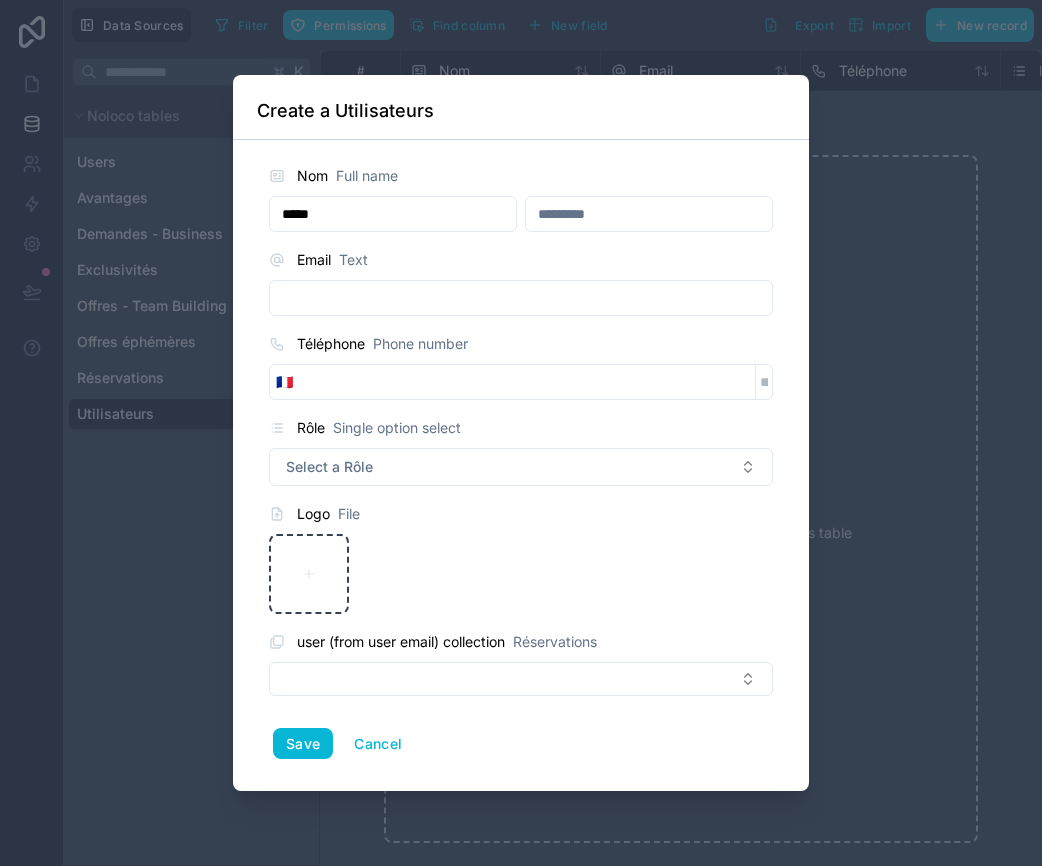 type on "*****" 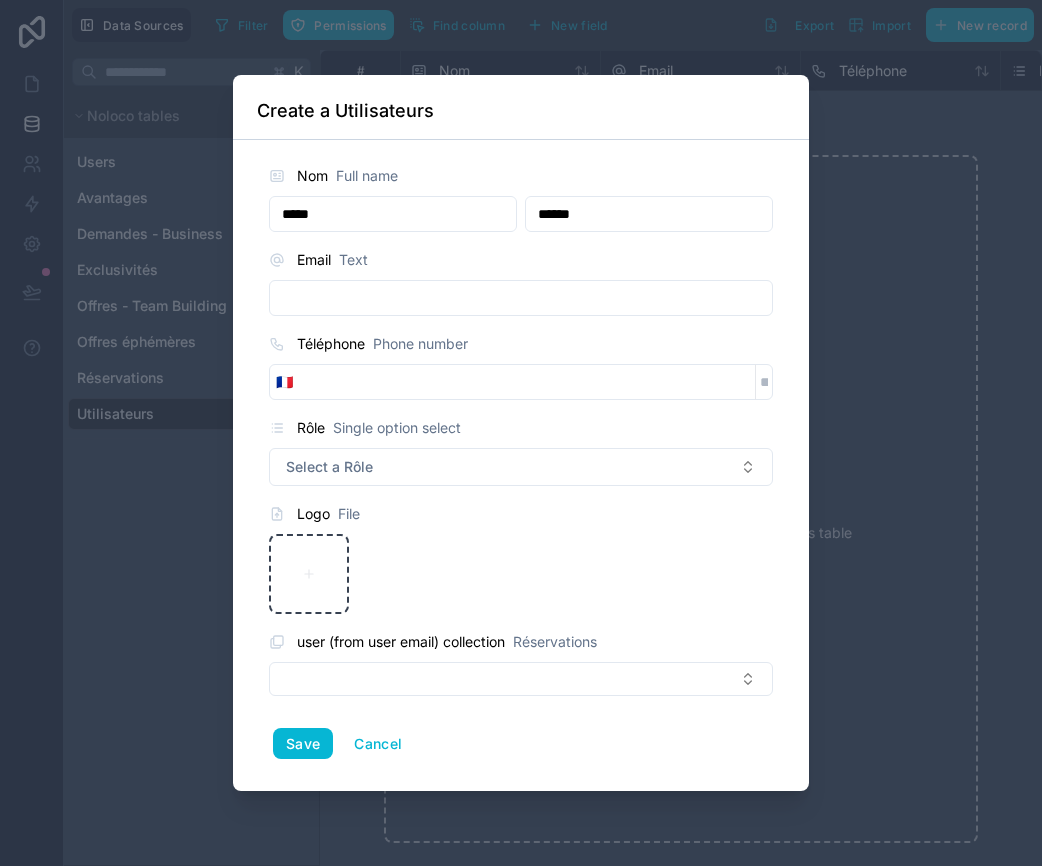 type on "******" 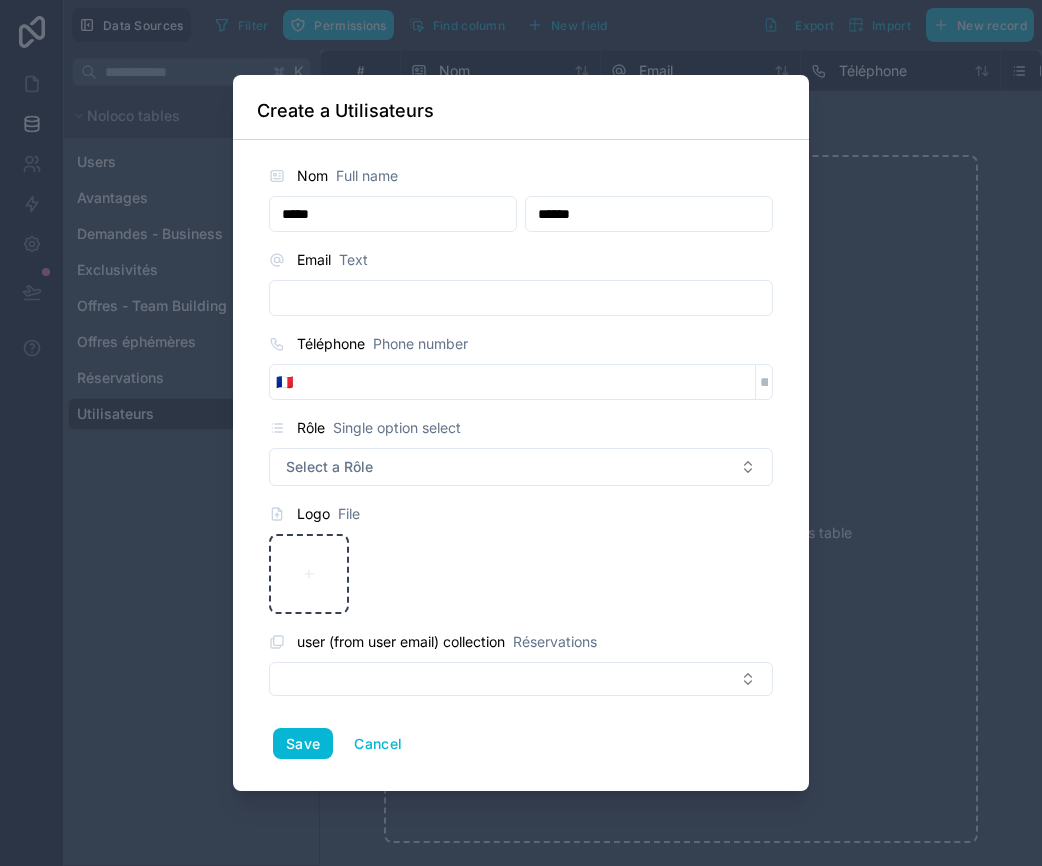 click at bounding box center [521, 298] 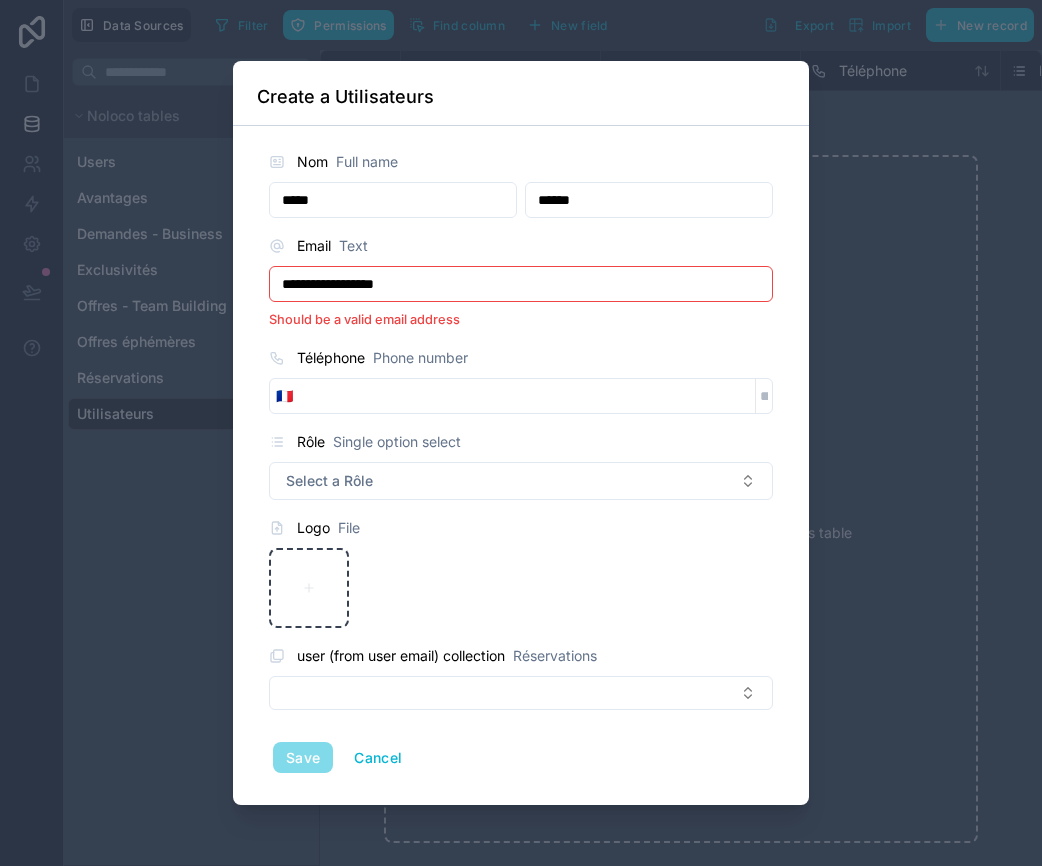 type on "**********" 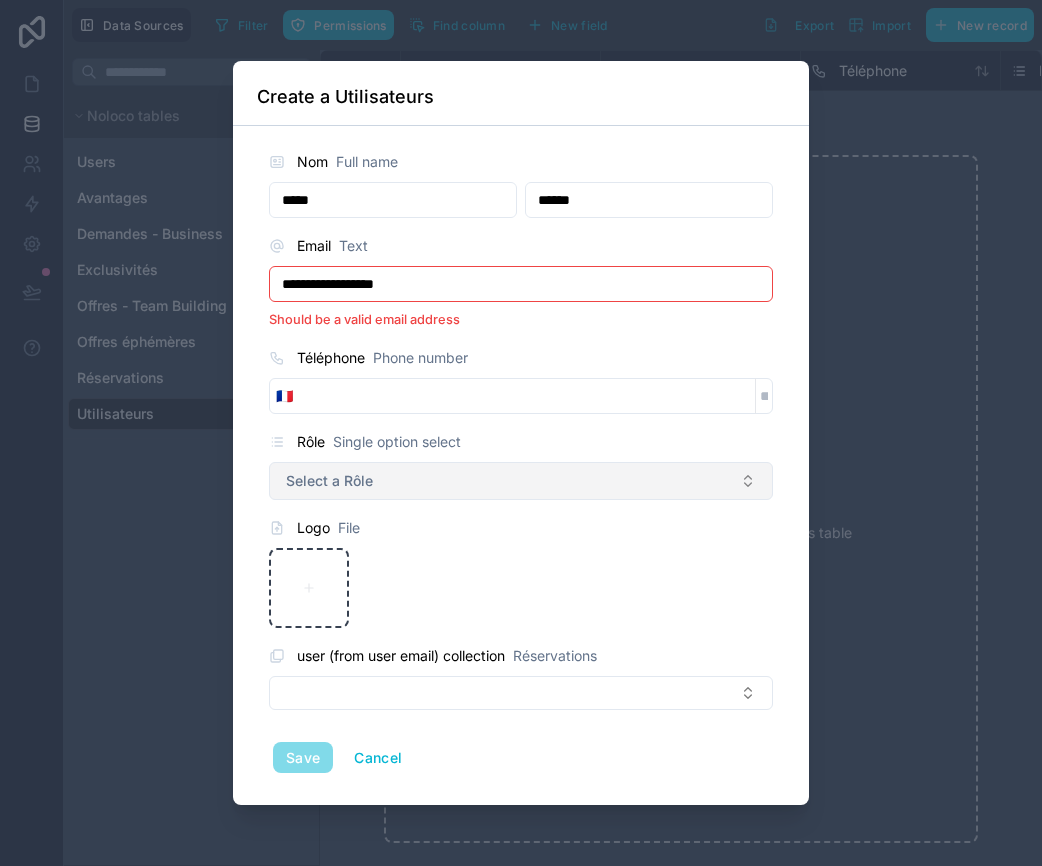 click on "Select a Rôle" at bounding box center [329, 481] 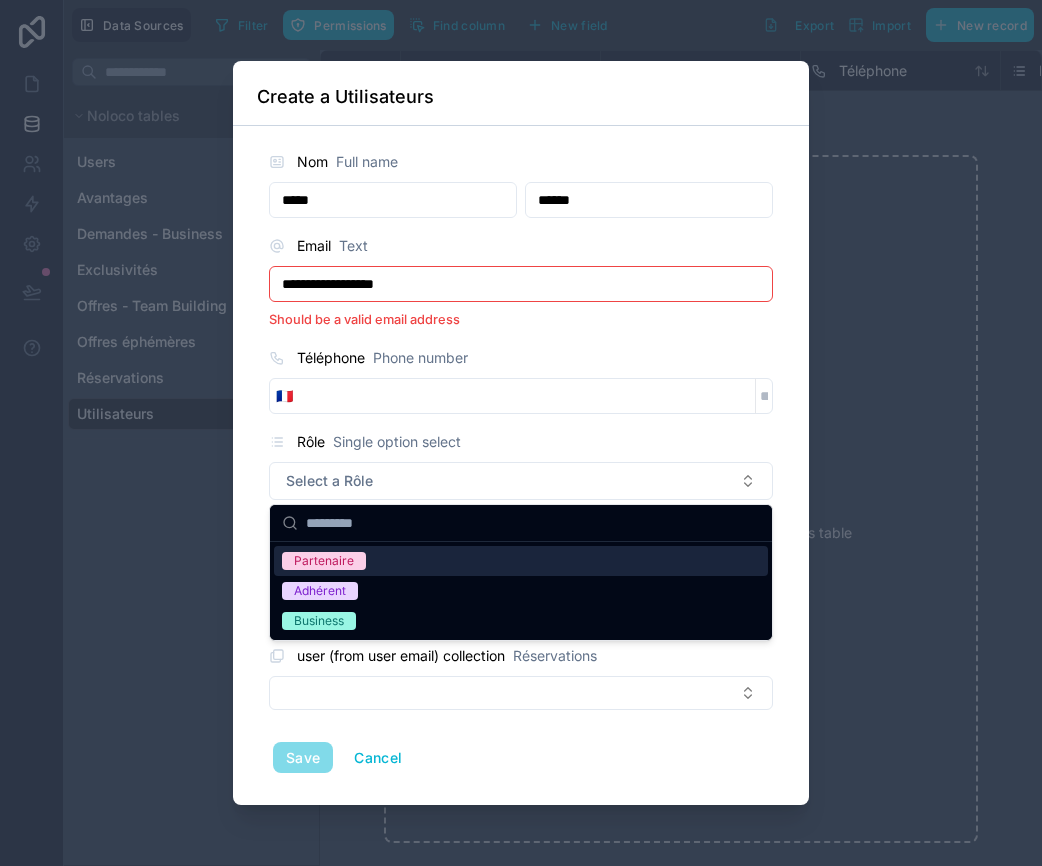 click on "Partenaire" at bounding box center [521, 561] 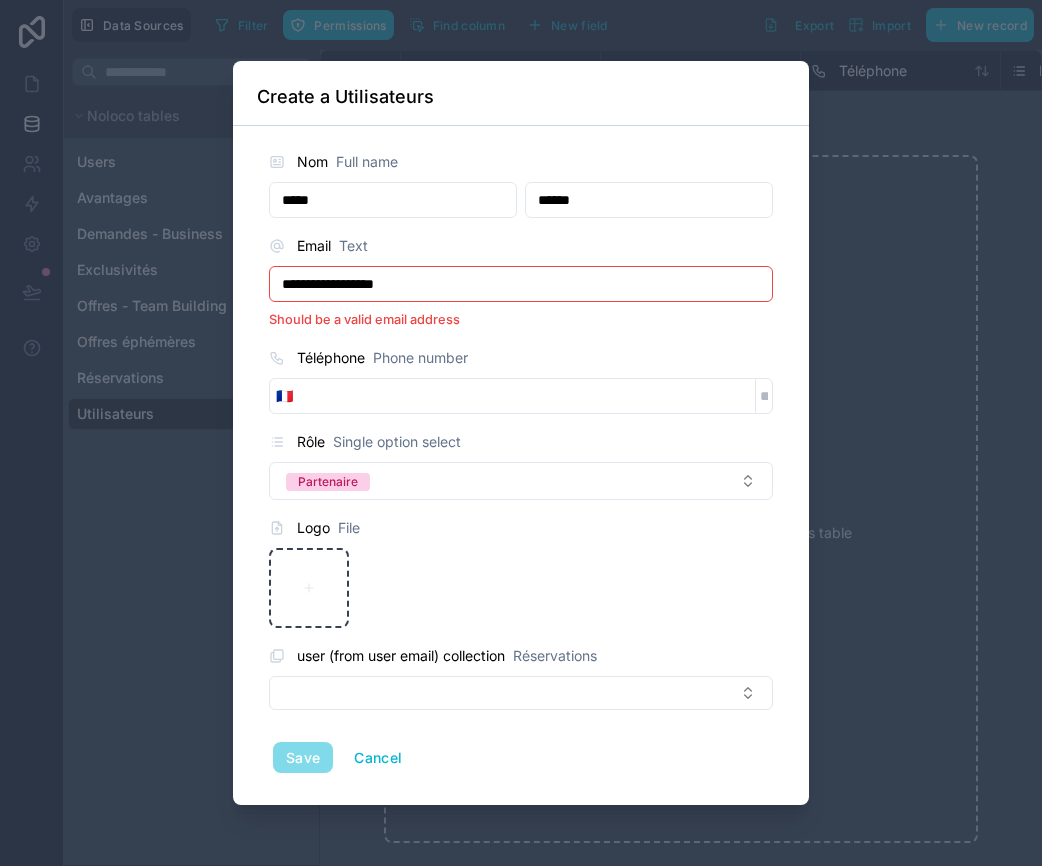 click at bounding box center (527, 396) 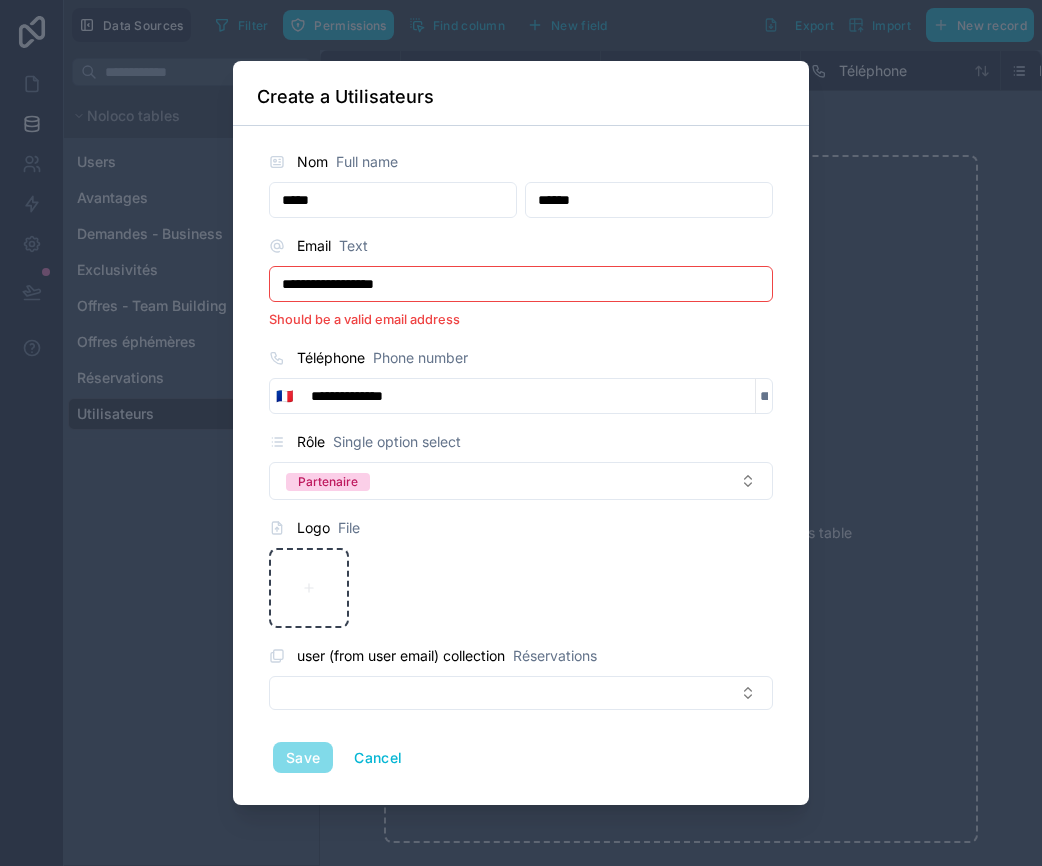 type on "**********" 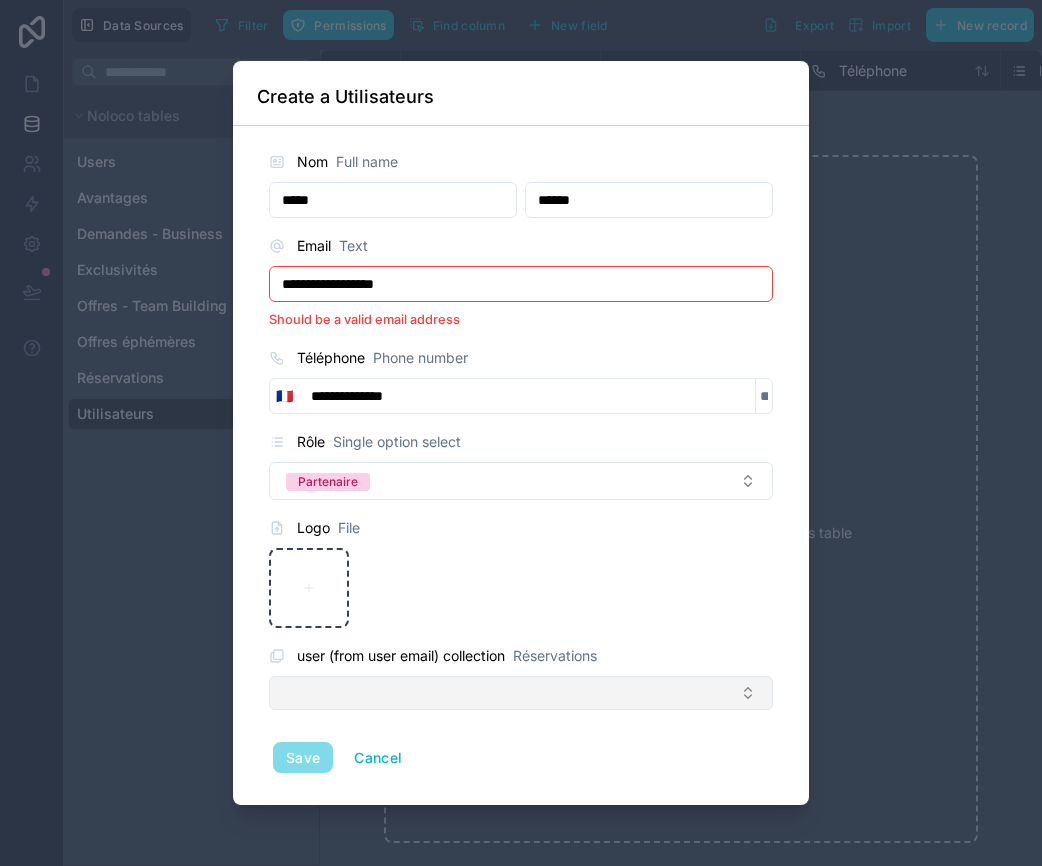 click at bounding box center [521, 693] 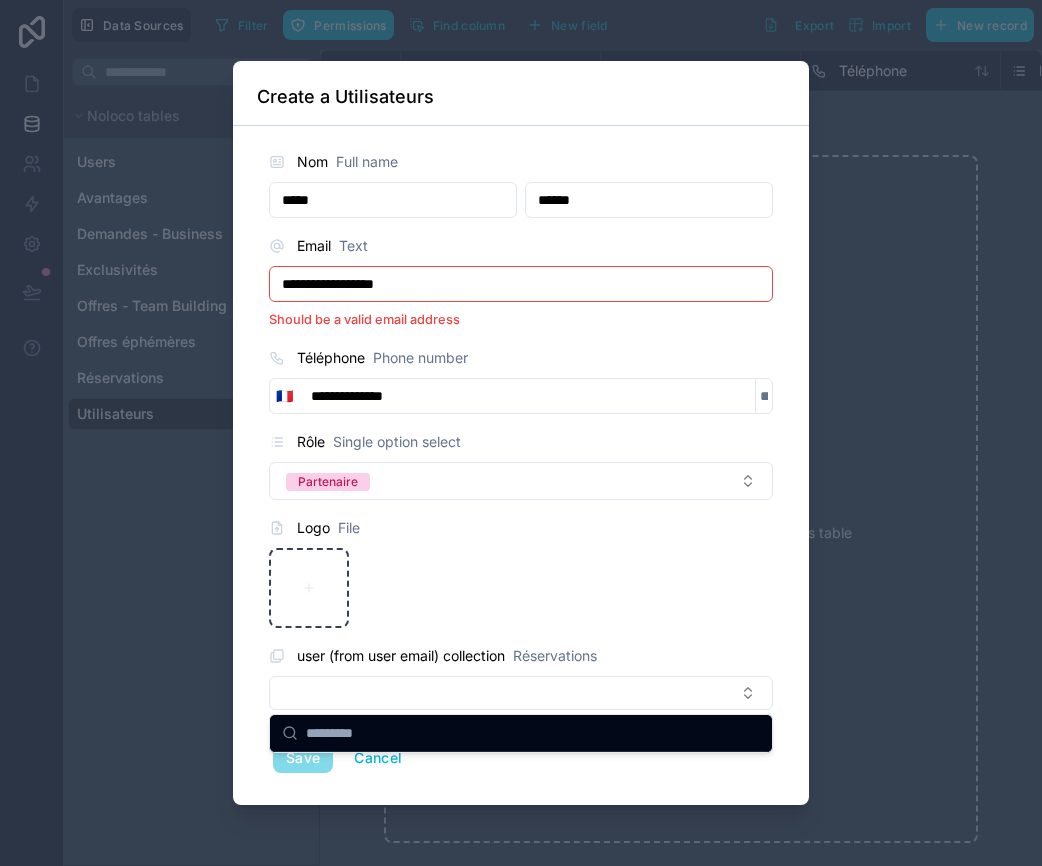 click on "Save Cancel" at bounding box center [521, 758] 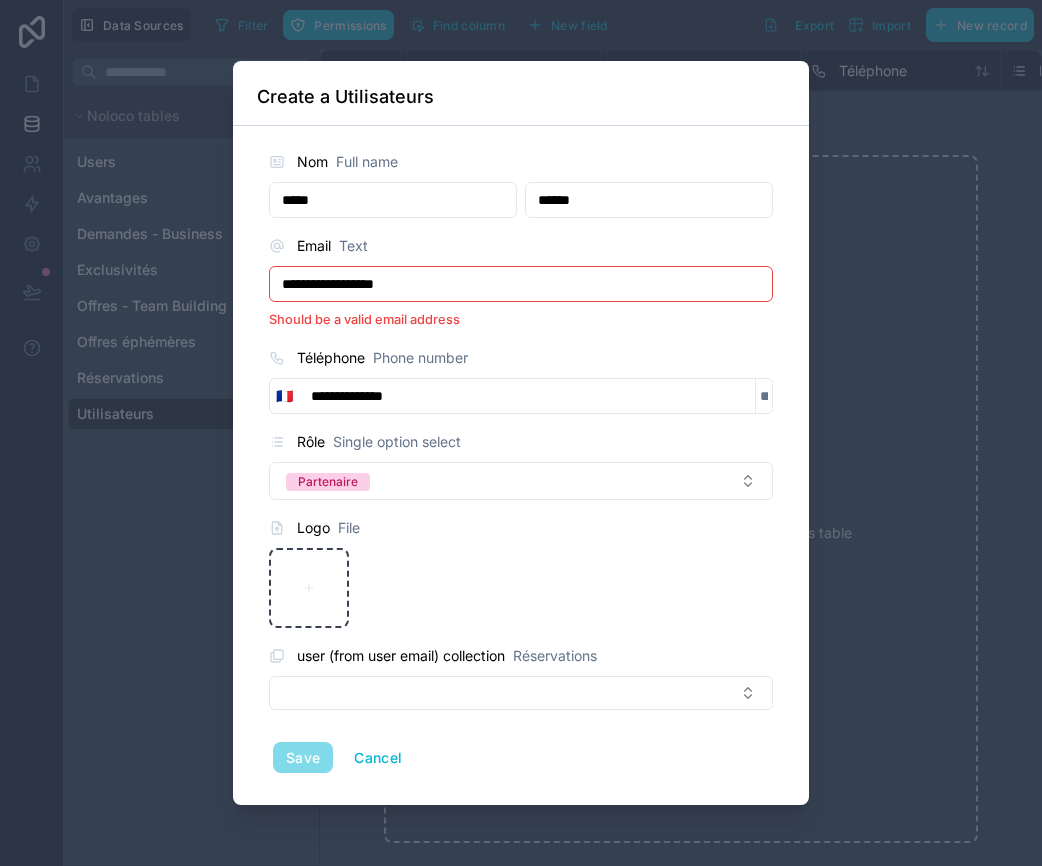 click on "Save Cancel" at bounding box center [521, 758] 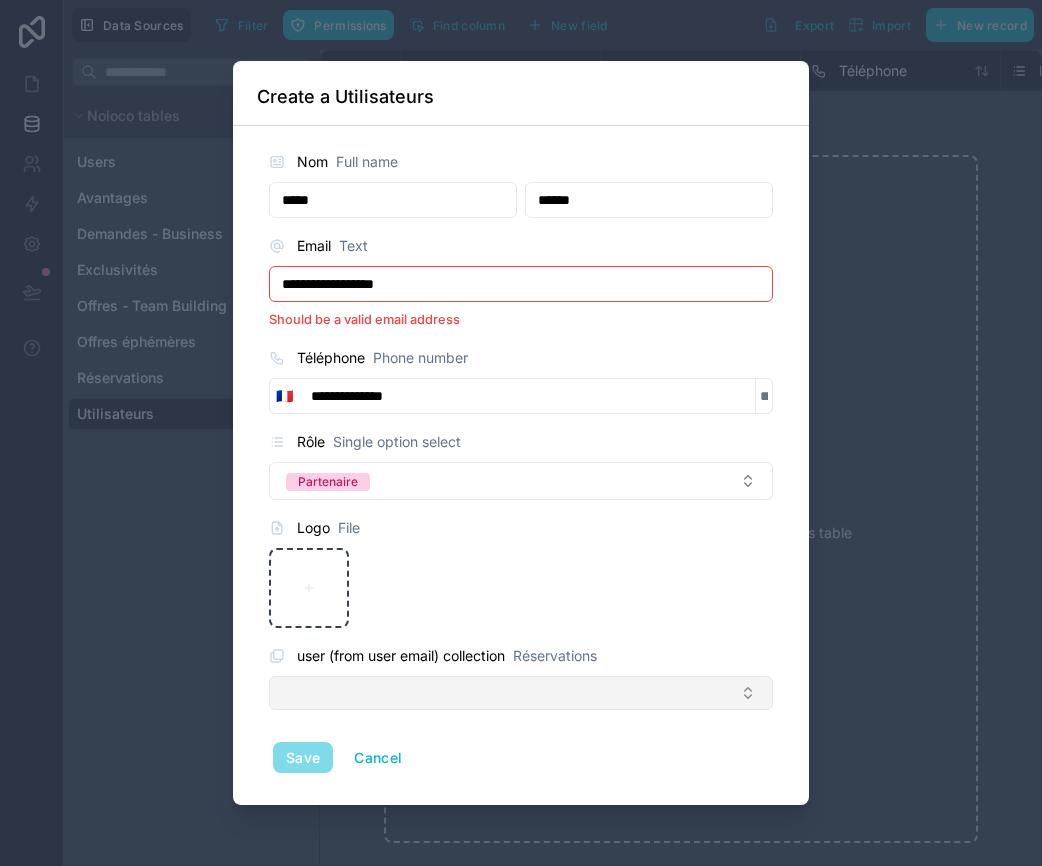 click at bounding box center [521, 693] 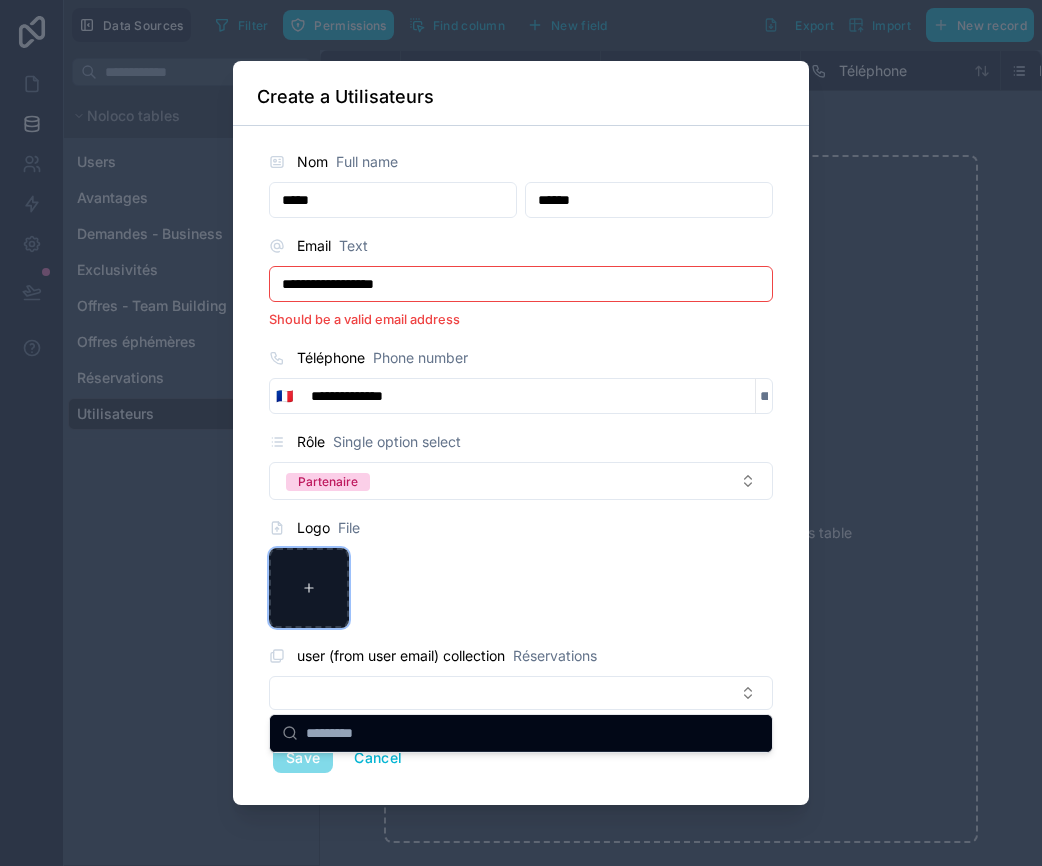 click at bounding box center [309, 588] 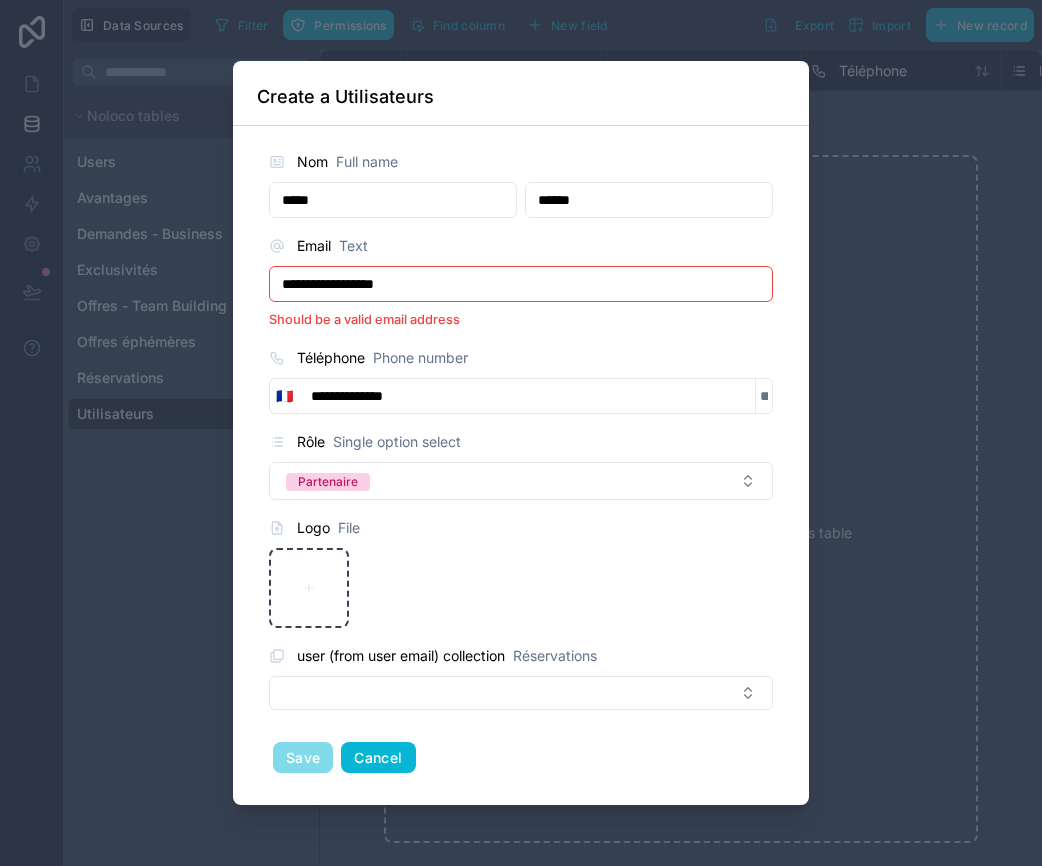 click on "Cancel" at bounding box center (378, 758) 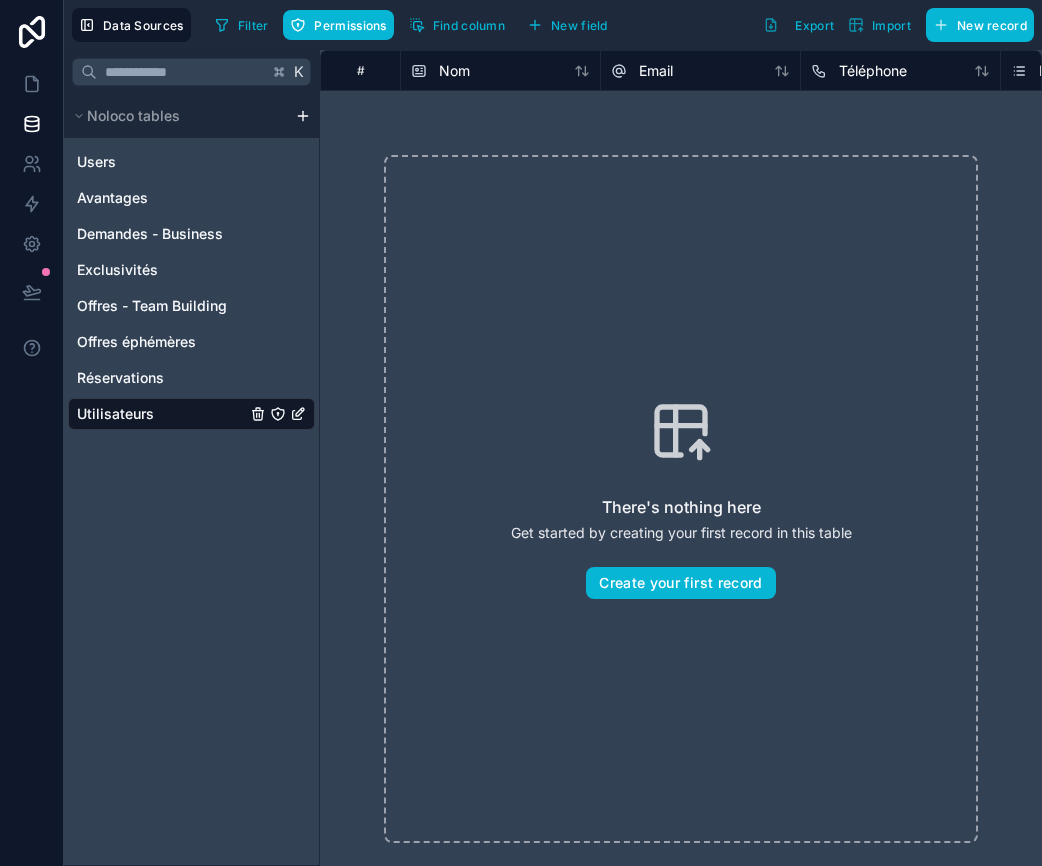 click on "There's nothing here Get started by creating your first record in this table Create your first record" at bounding box center (681, 499) 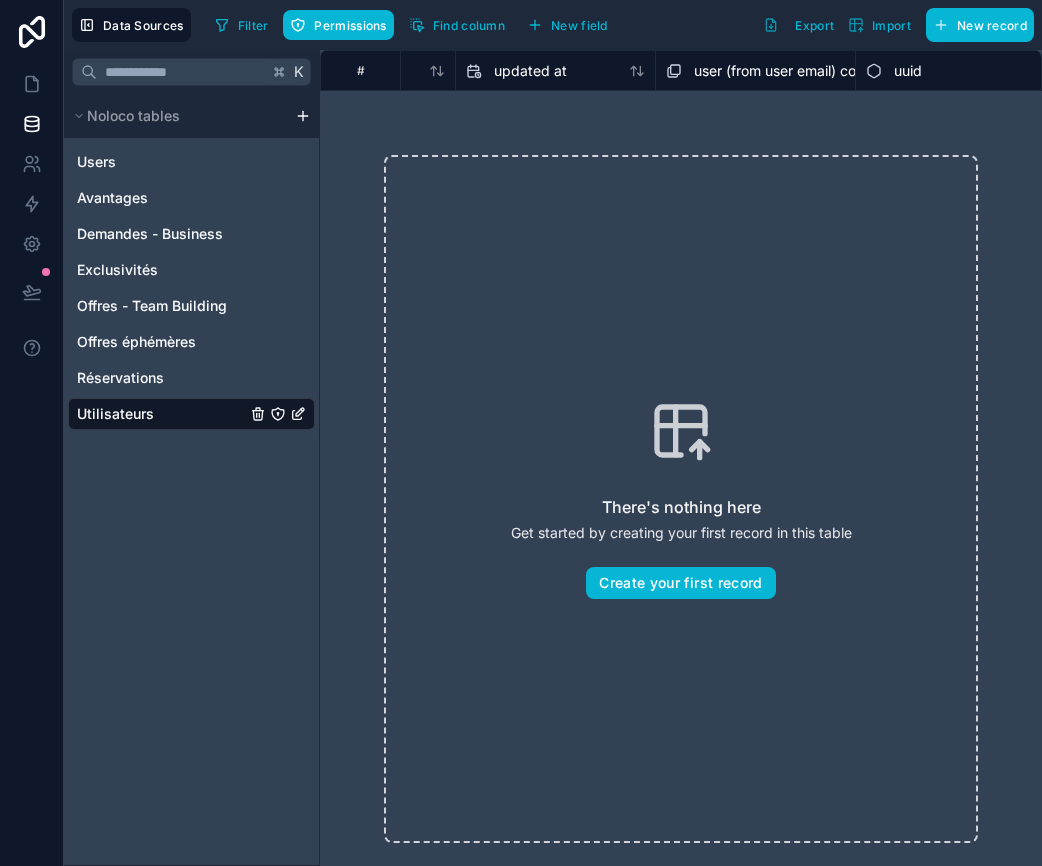 scroll, scrollTop: 0, scrollLeft: 1159, axis: horizontal 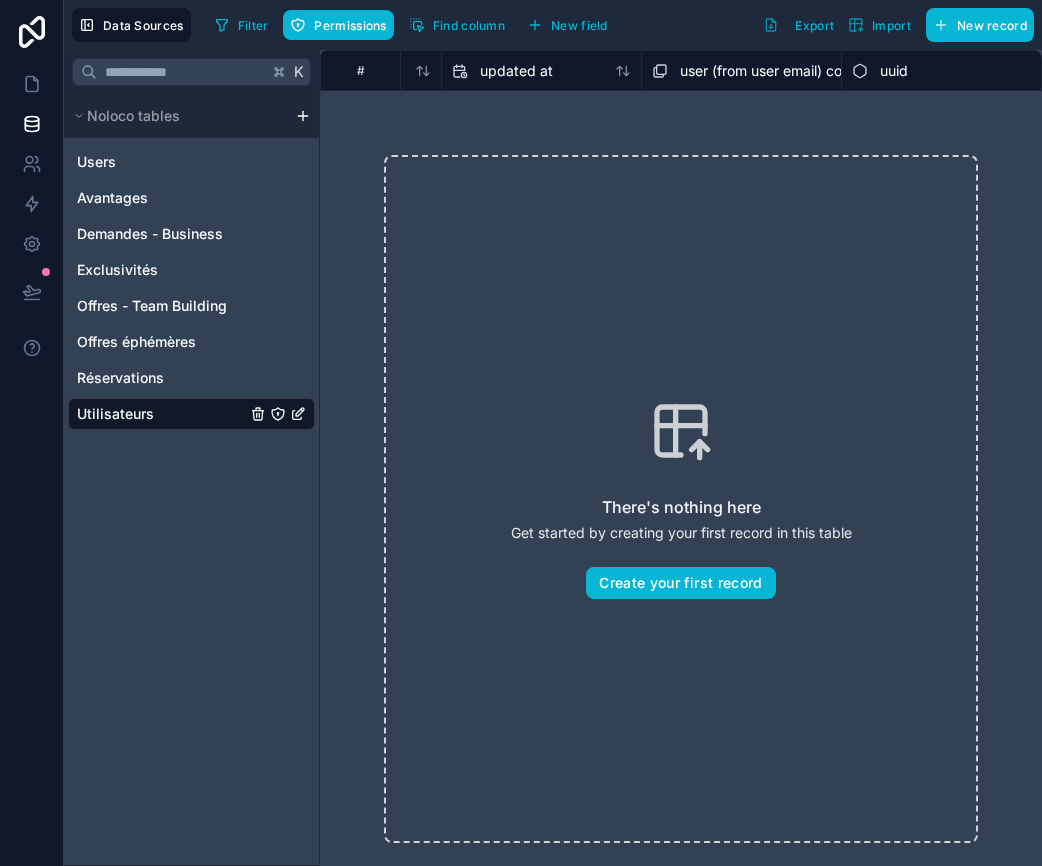 click on "user (from user email) collection" at bounding box center [784, 71] 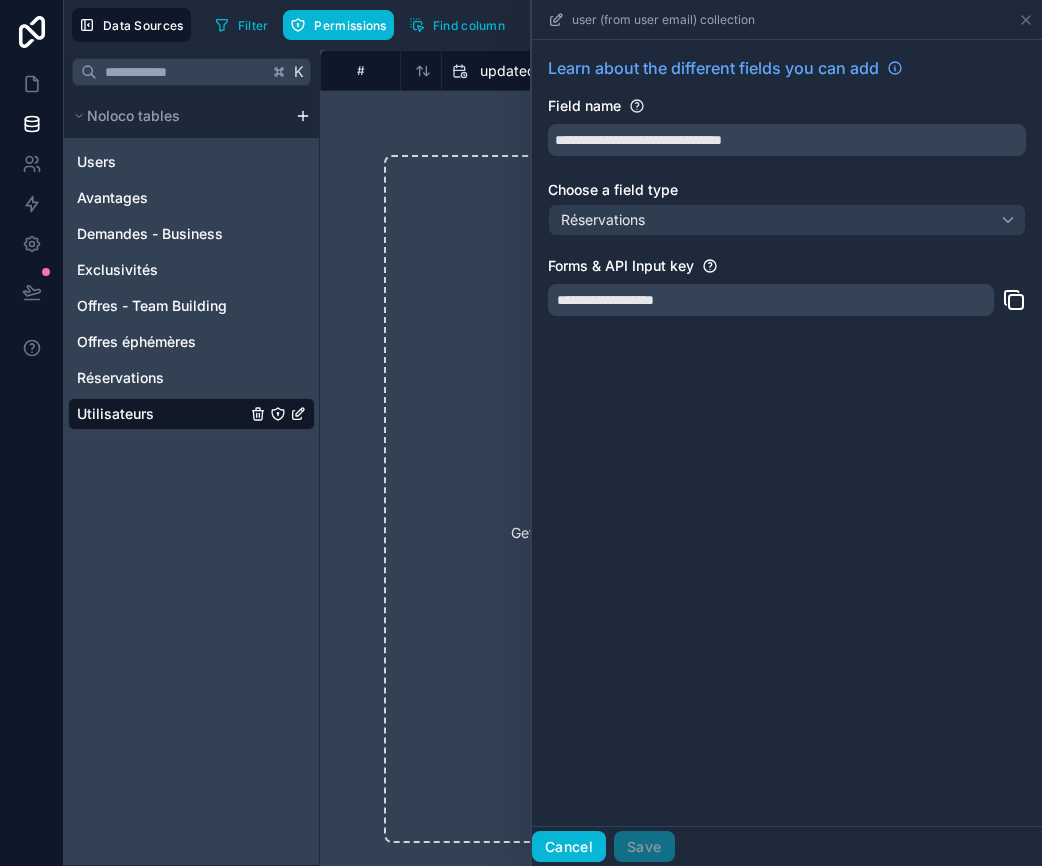 click on "Cancel" at bounding box center (569, 847) 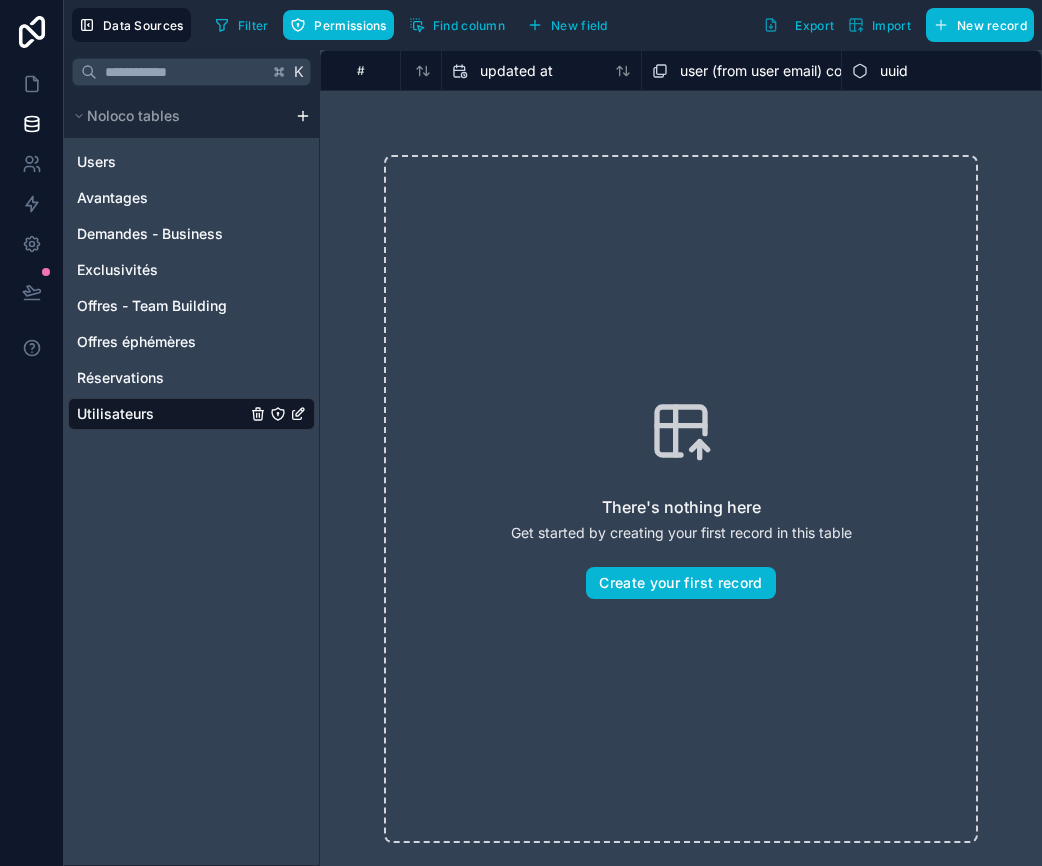 click on "user (from user email) collection" at bounding box center (784, 71) 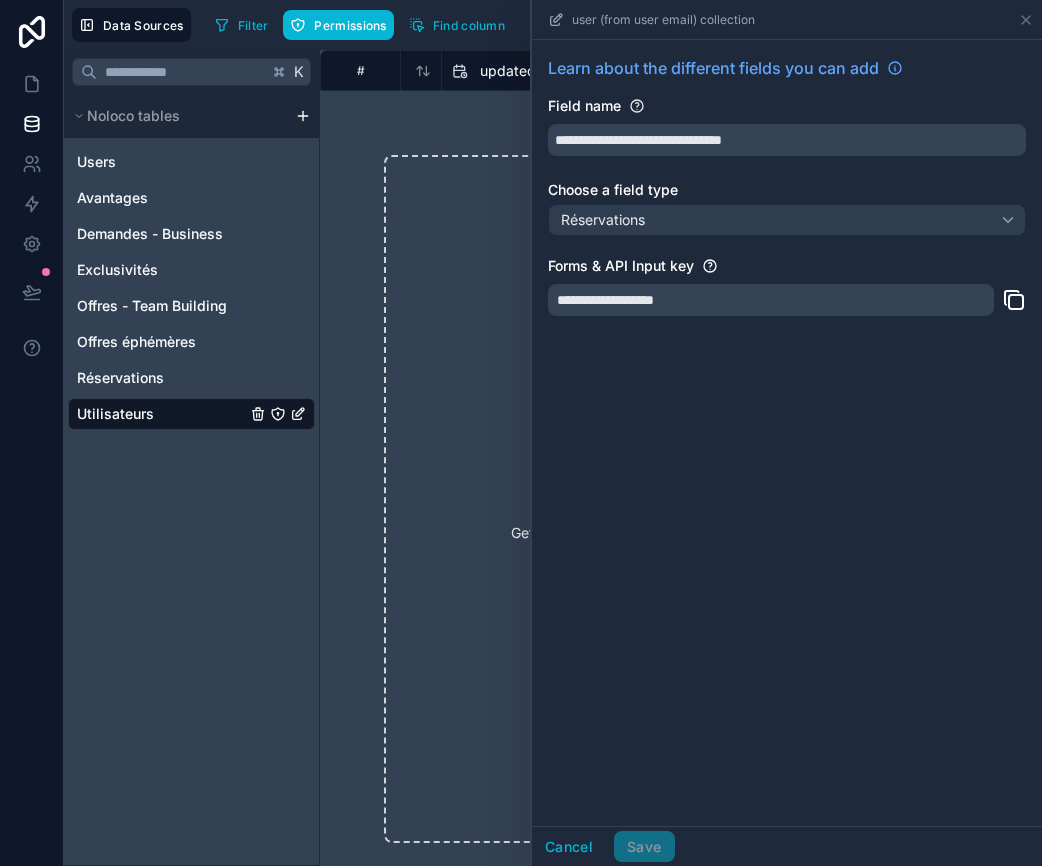 click on "**********" at bounding box center (771, 300) 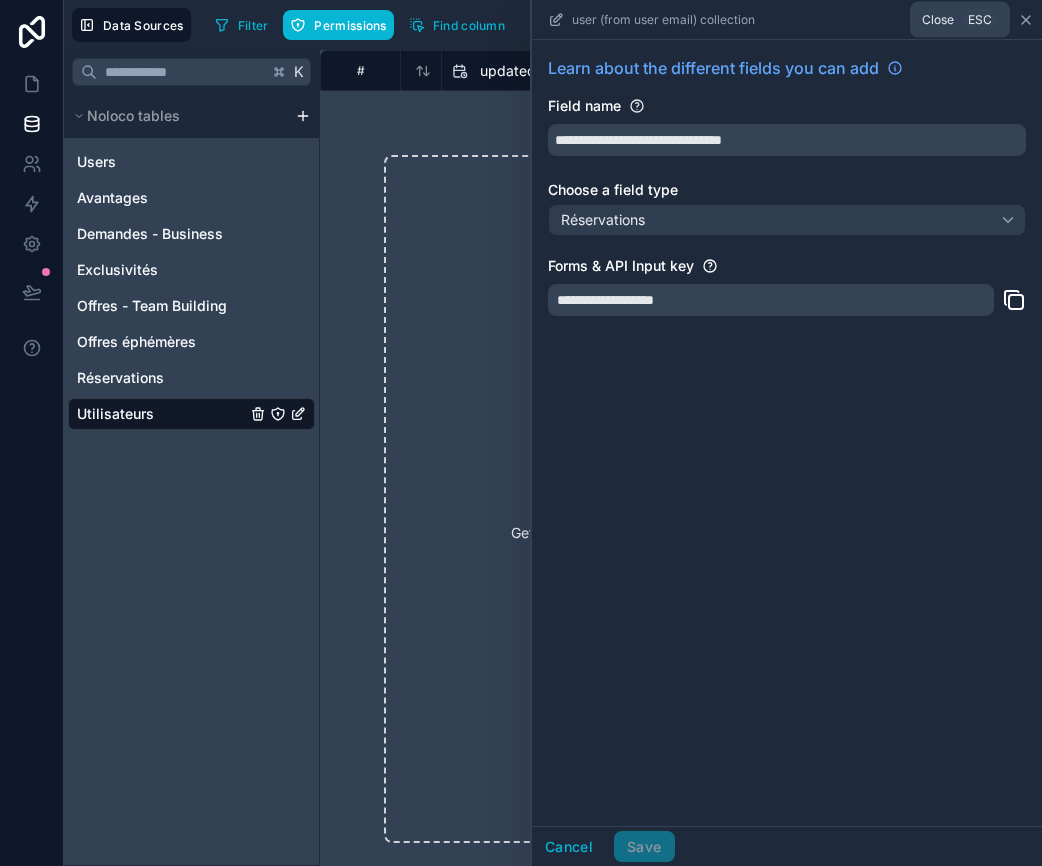 click 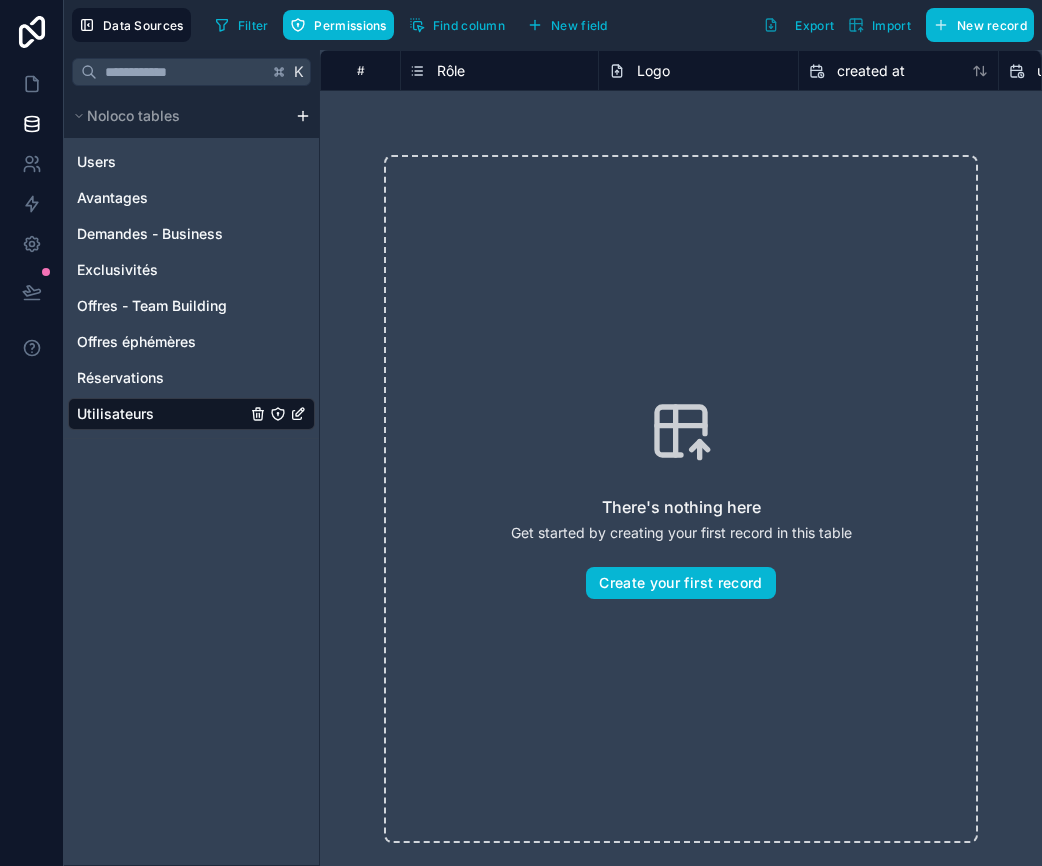 scroll, scrollTop: 0, scrollLeft: 594, axis: horizontal 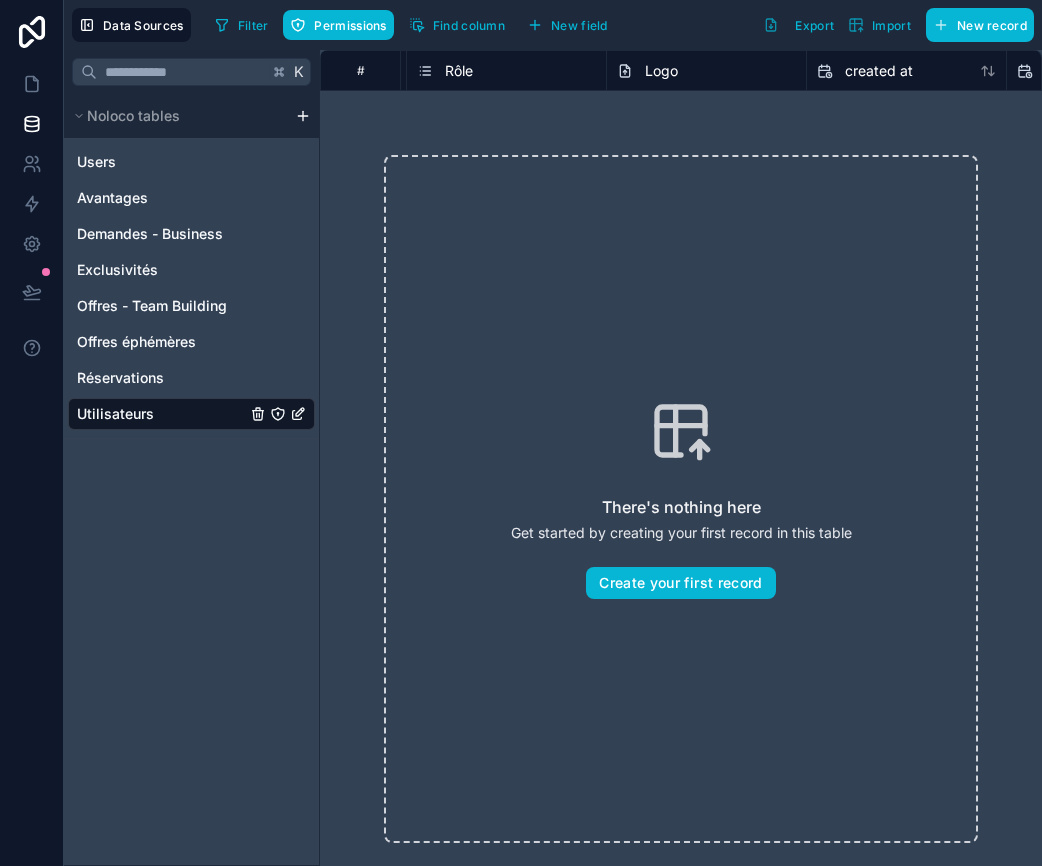 click on "Logo" at bounding box center [661, 71] 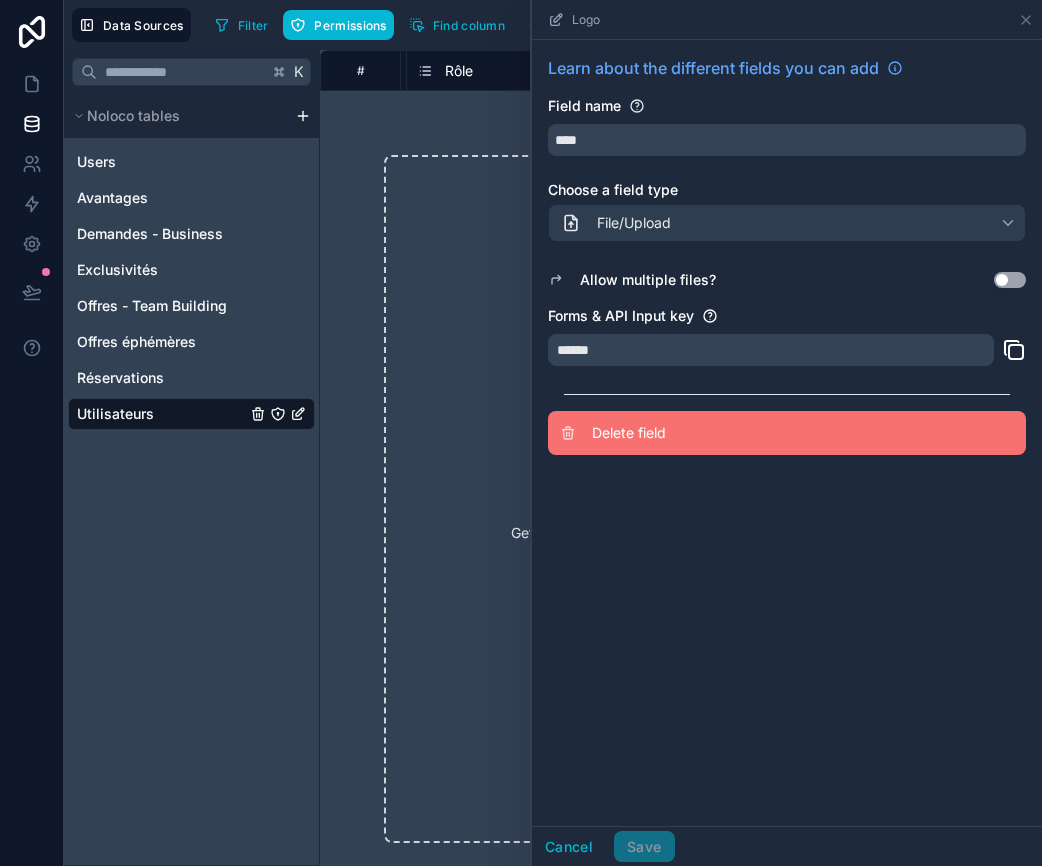 click on "Delete field" at bounding box center [736, 433] 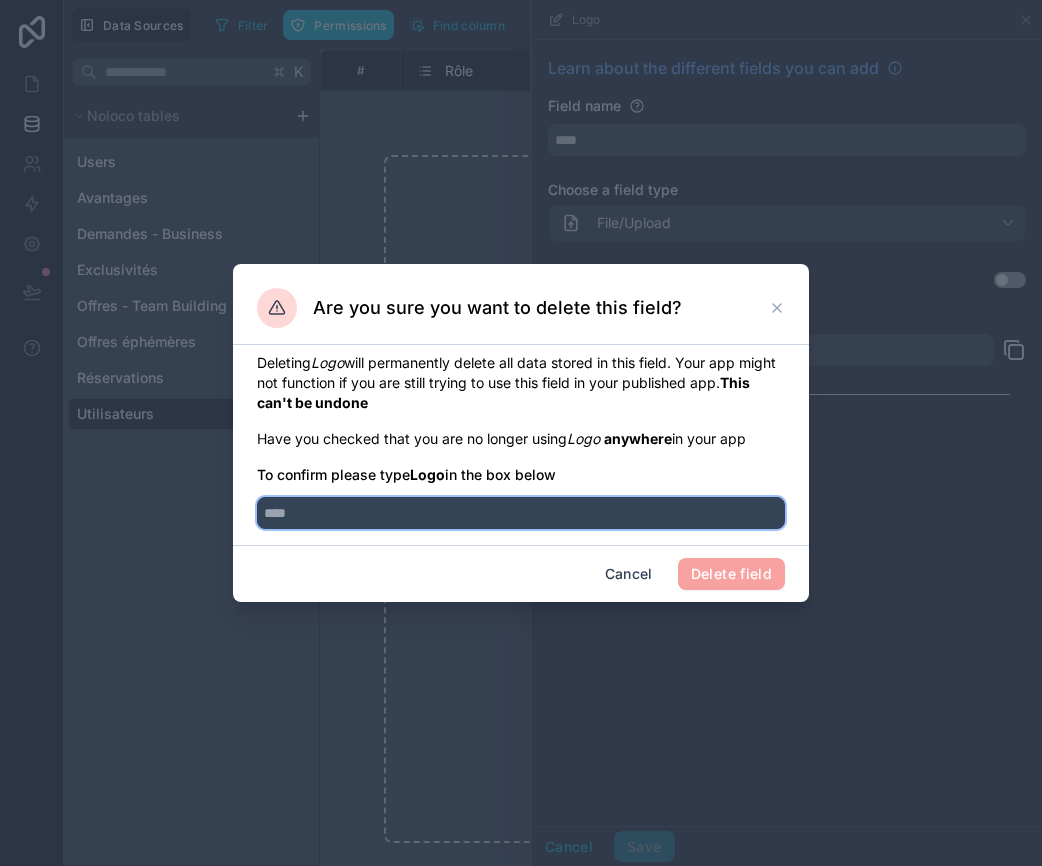 click at bounding box center [521, 513] 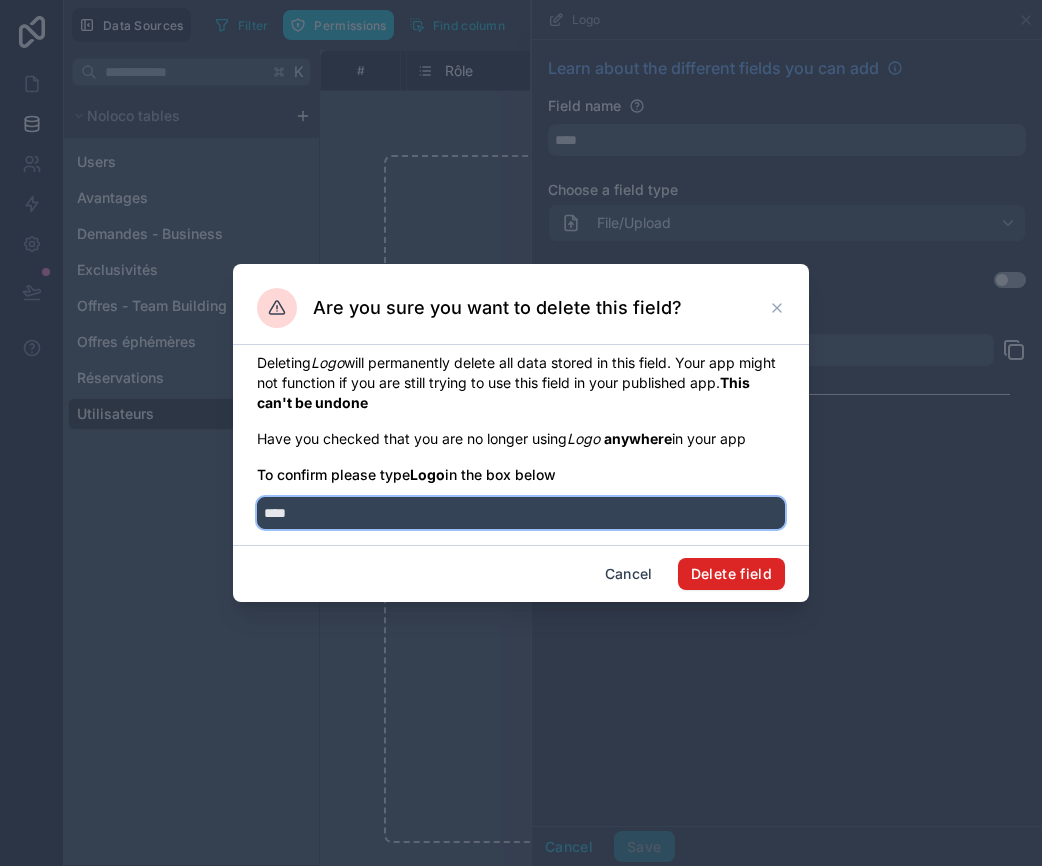 type on "****" 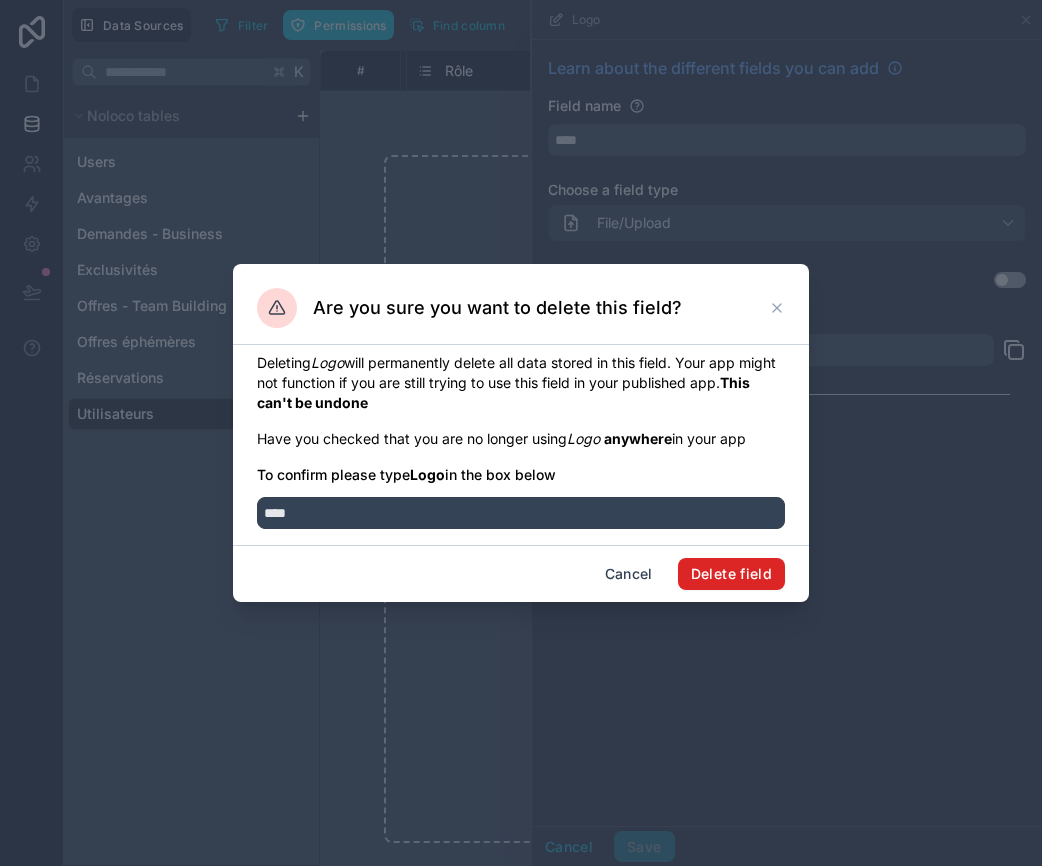 click on "Delete field" at bounding box center [731, 574] 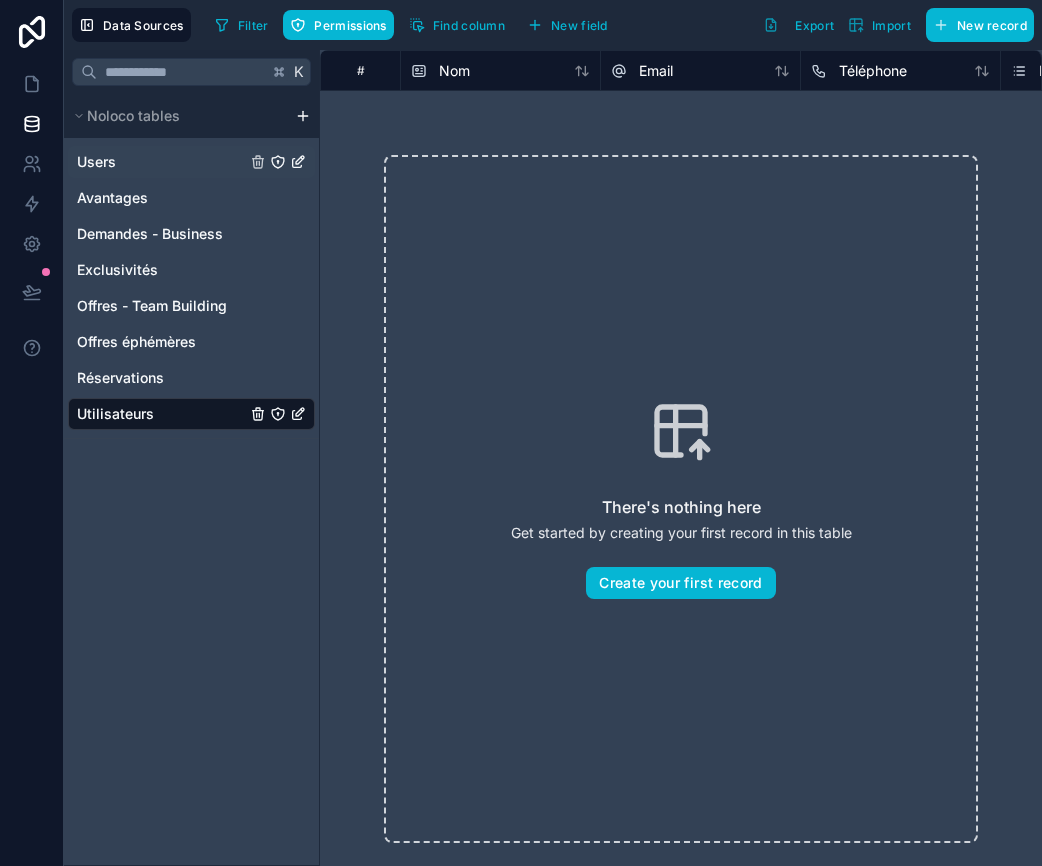 click on "Users" at bounding box center [96, 162] 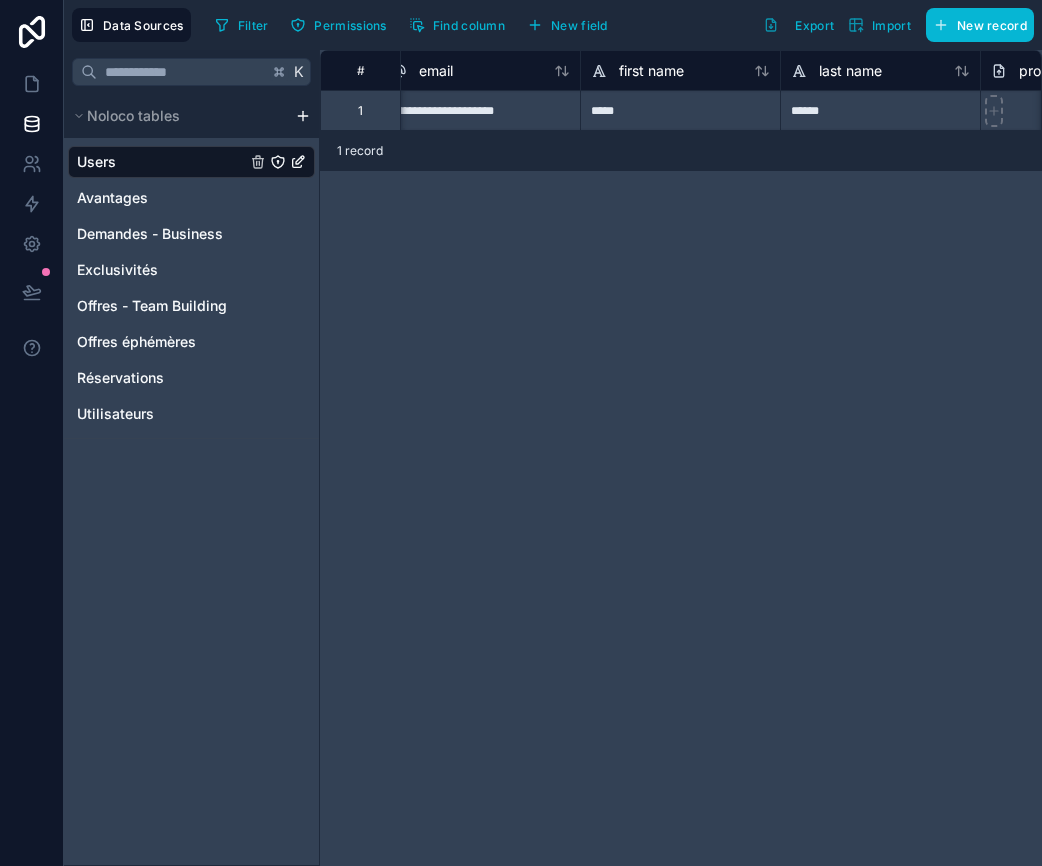 scroll, scrollTop: 0, scrollLeft: 30, axis: horizontal 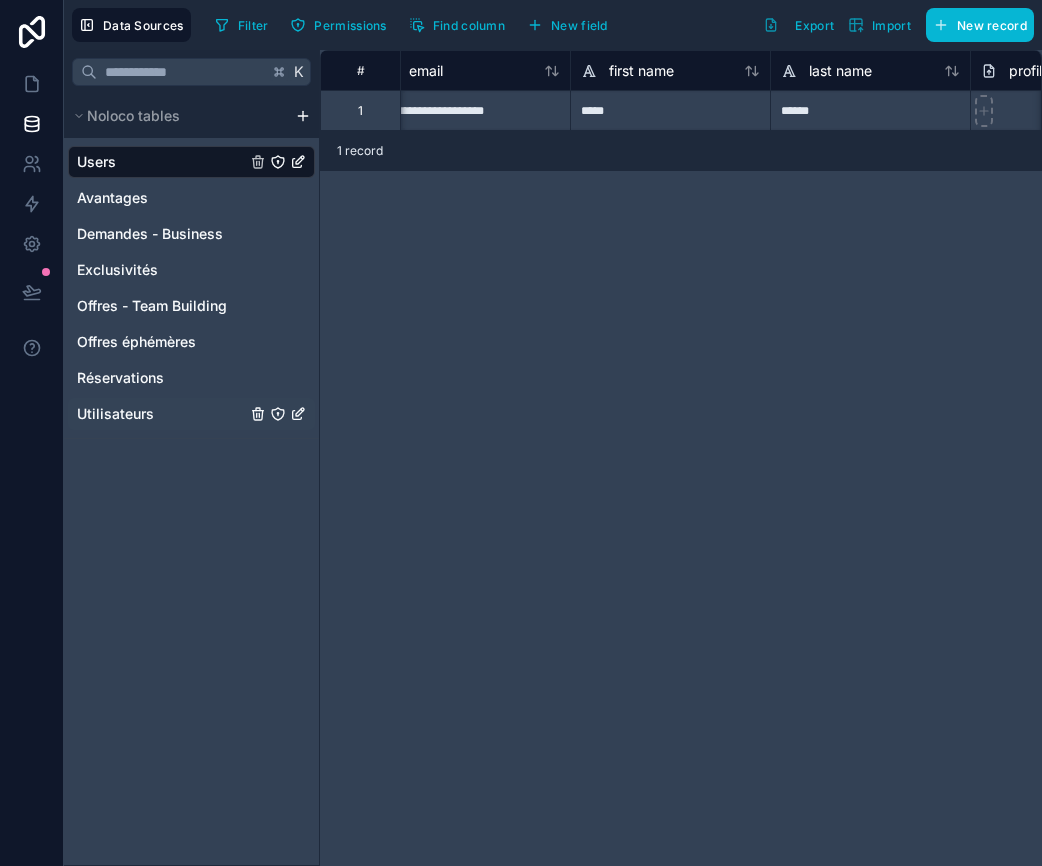 click on "Utilisateurs" at bounding box center (115, 414) 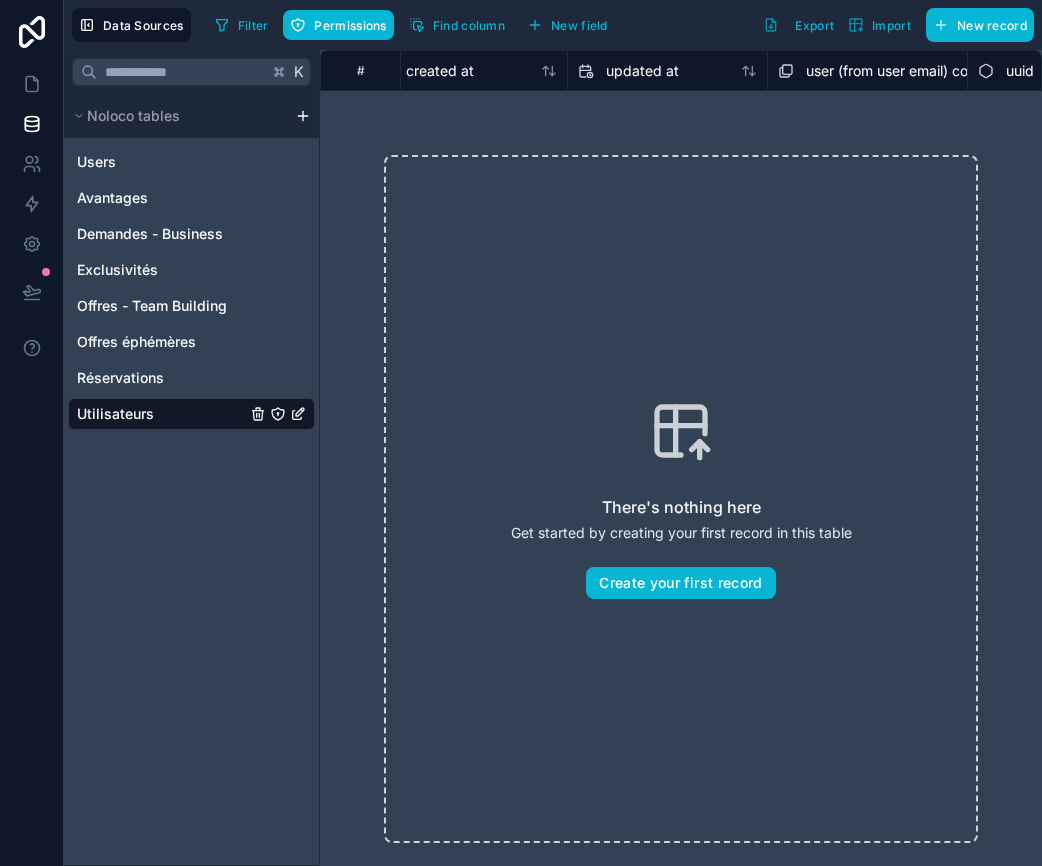scroll, scrollTop: 0, scrollLeft: 959, axis: horizontal 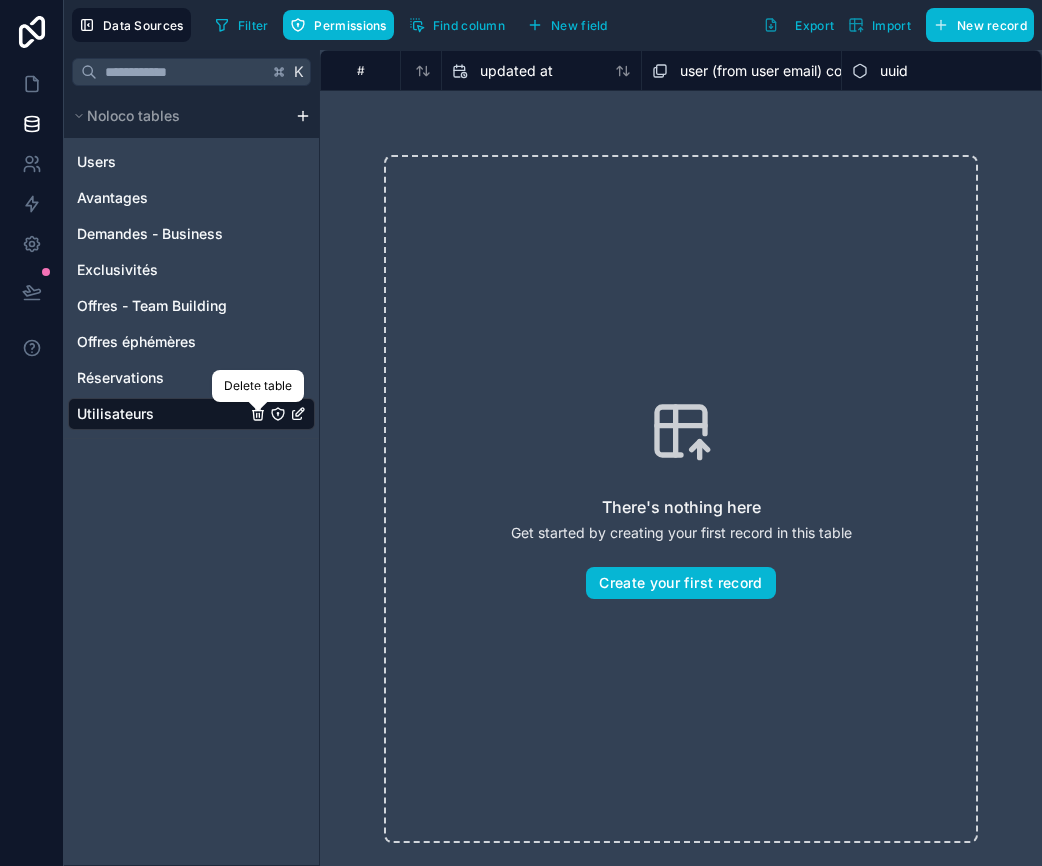 click 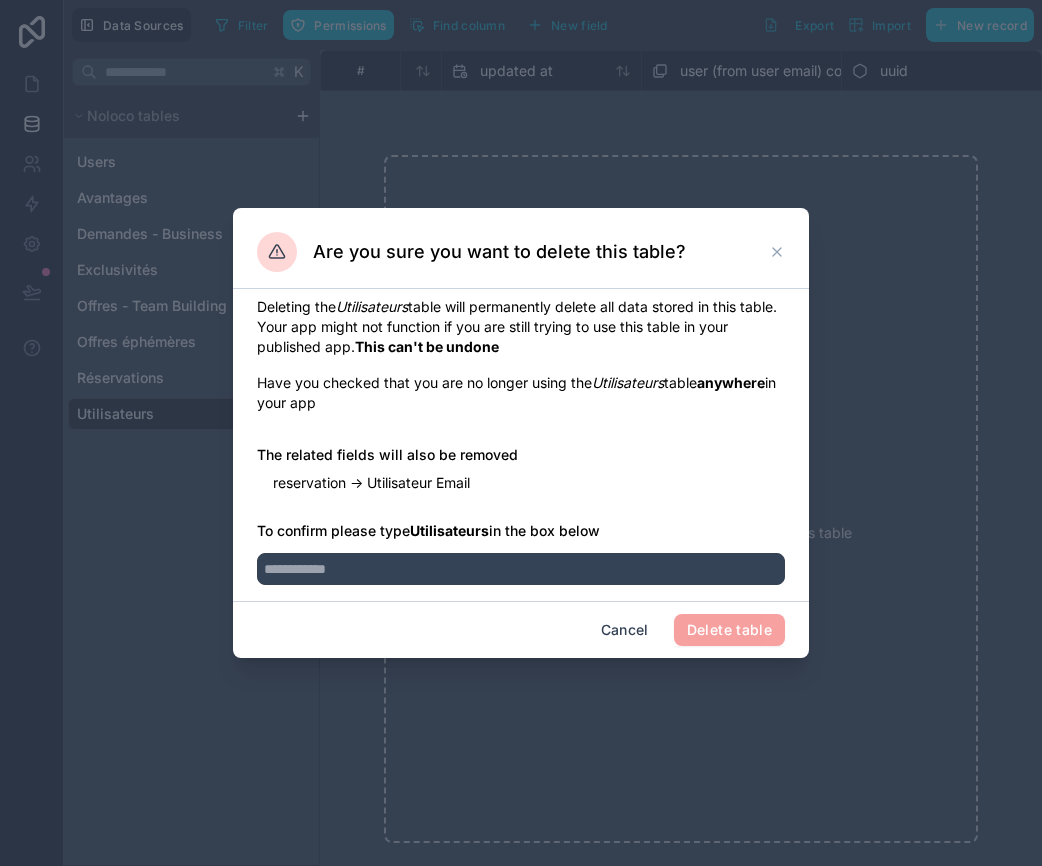 click on "Deleting the Utilisateurs table will permanently delete all data stored in this table. Your app might not function if you are still trying to use this table in your published app. This can't be undone Have you checked that you are no longer using the Utilisateurs table anywhere in your app The related fields will also be removed reservation -> Utilisateur Email To confirm please type Utilisateurs in the box below" at bounding box center (521, 441) 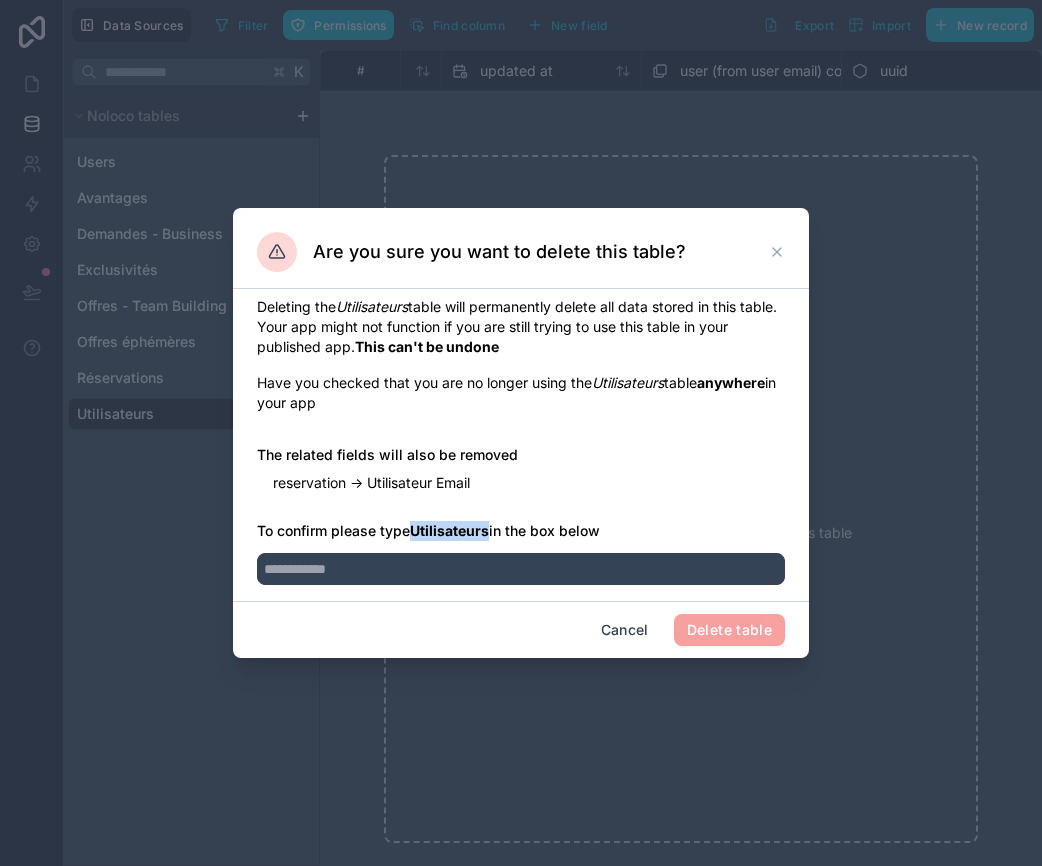 click on "Utilisateurs" at bounding box center (449, 530) 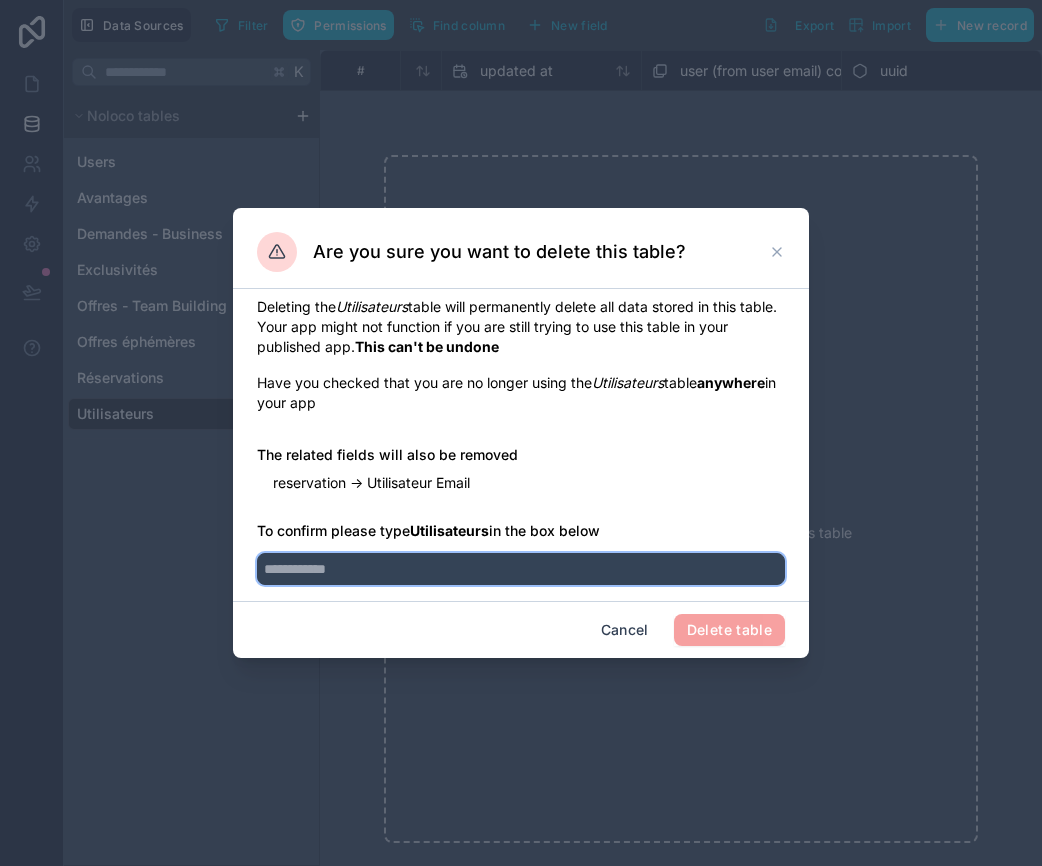 click at bounding box center (521, 569) 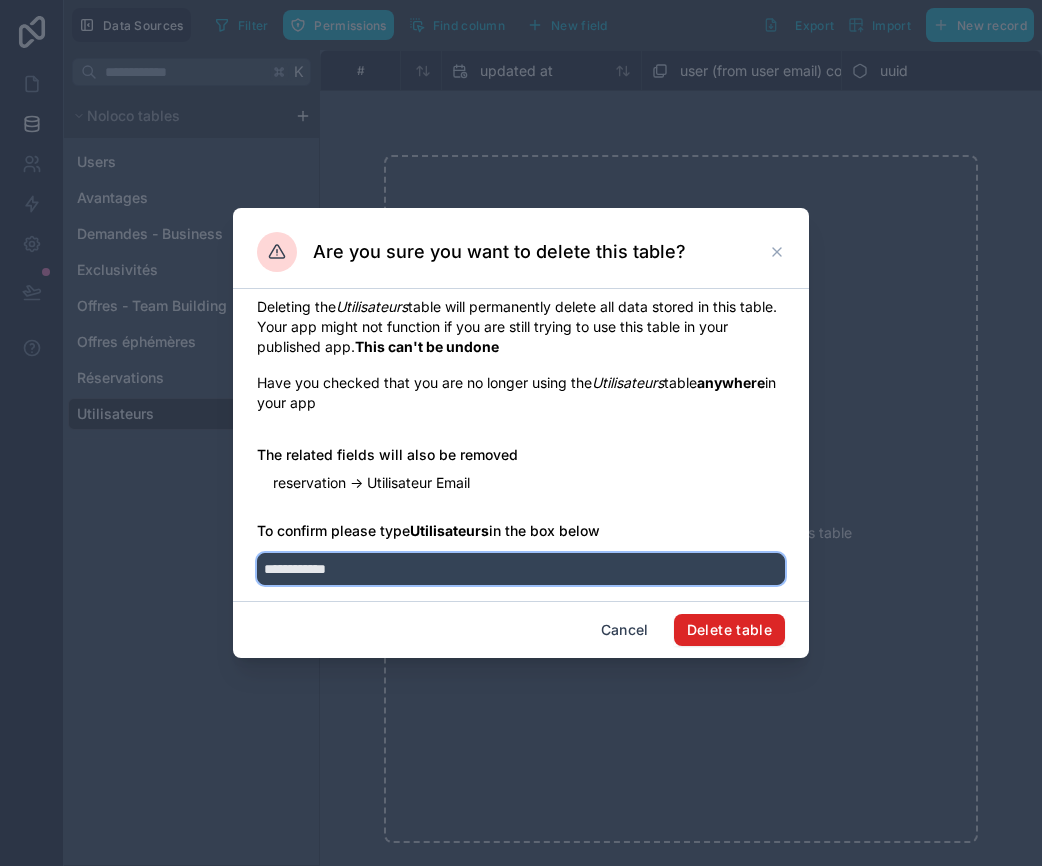 type on "**********" 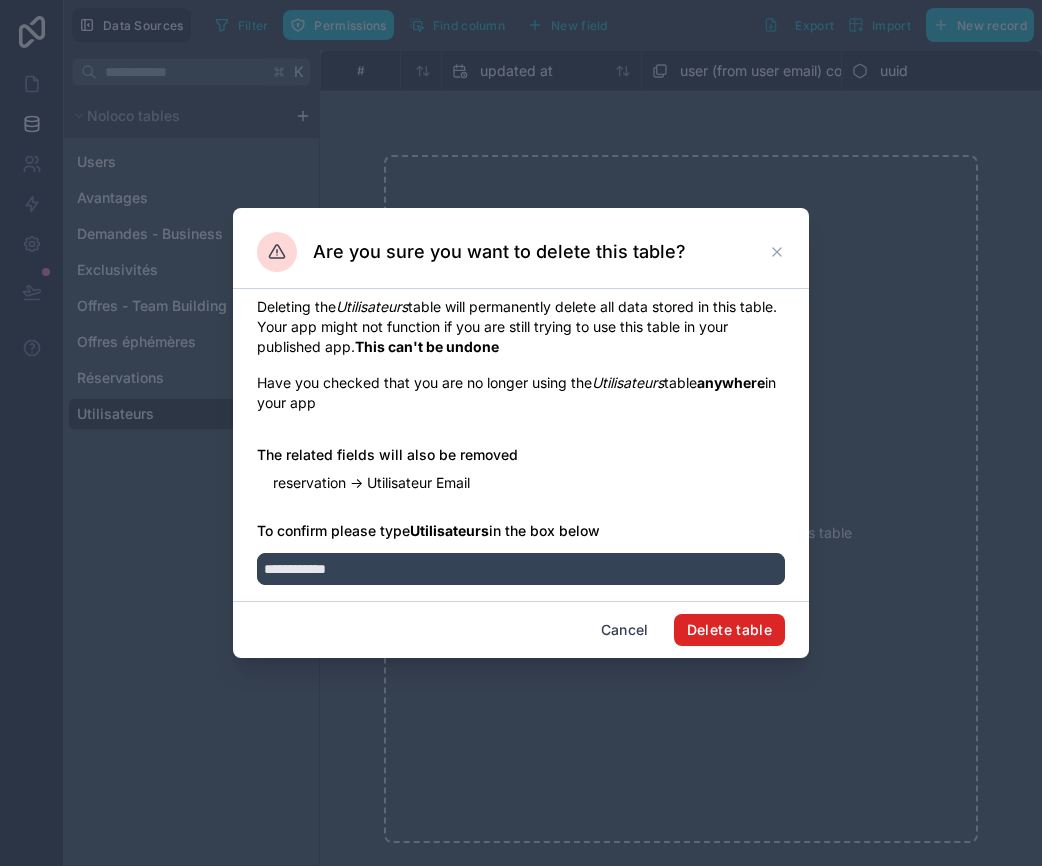 click on "Delete table" at bounding box center (729, 630) 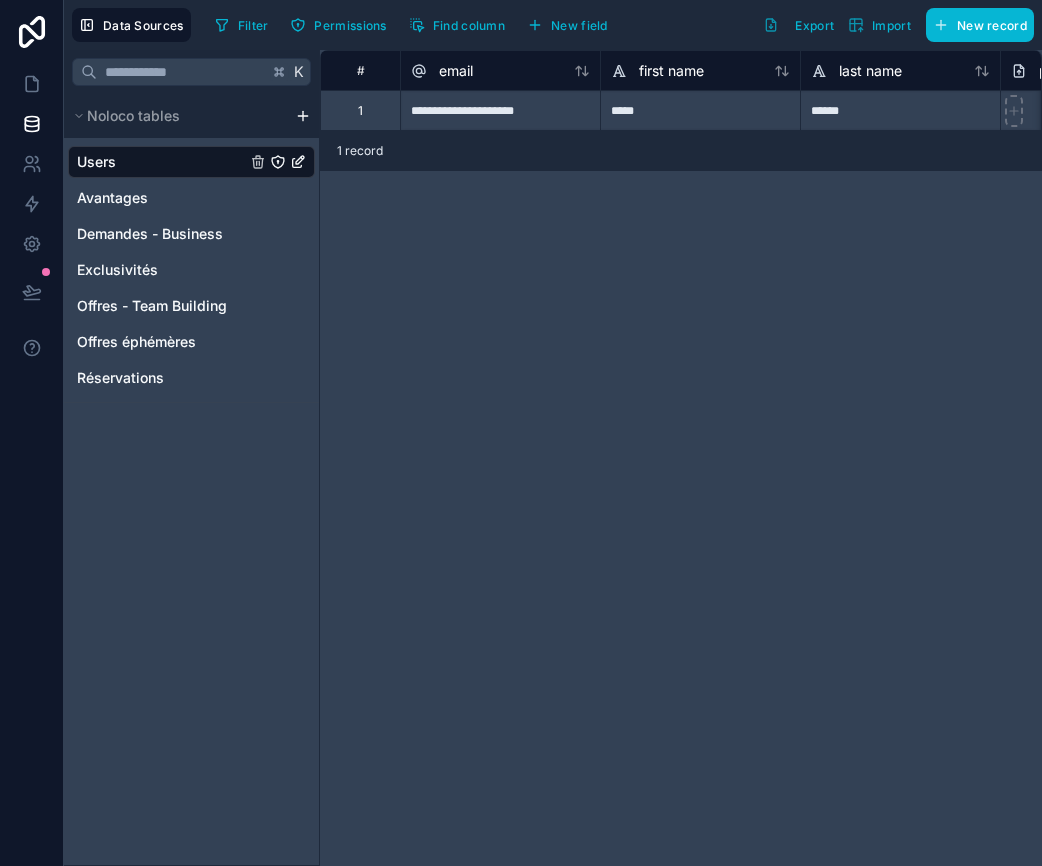 click on "Users" at bounding box center [96, 162] 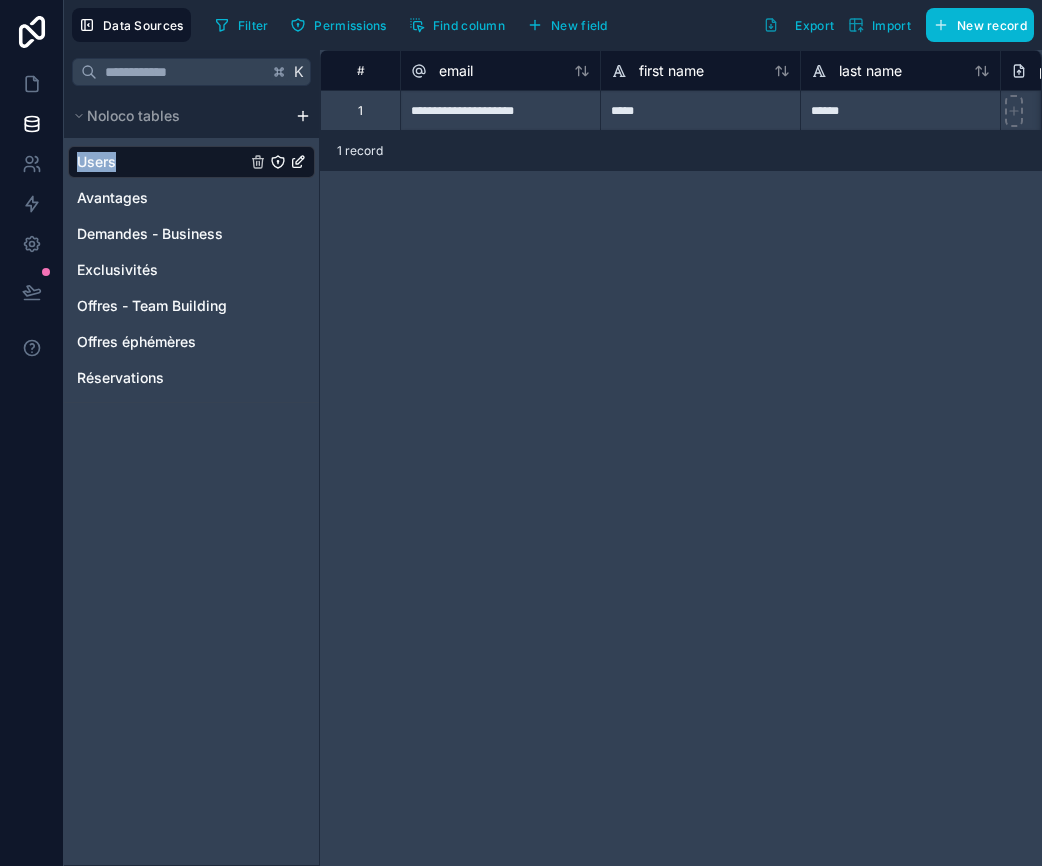 click on "Users" at bounding box center [96, 162] 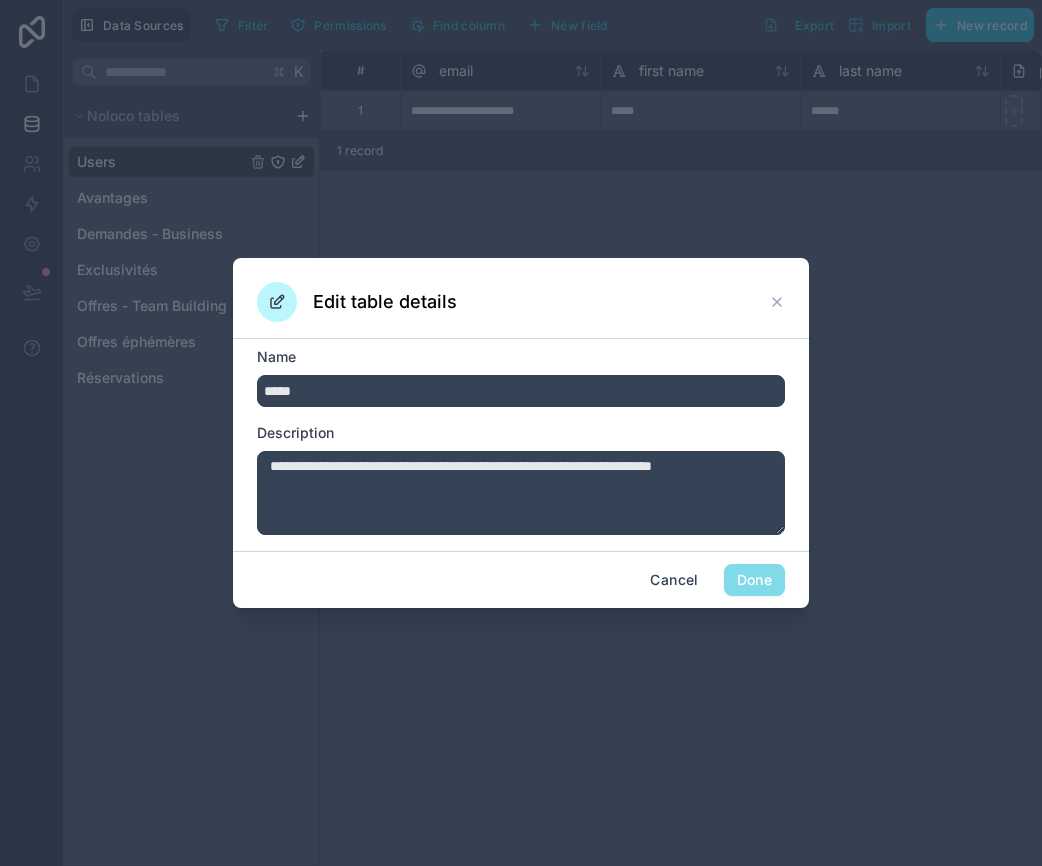 drag, startPoint x: 272, startPoint y: 385, endPoint x: 294, endPoint y: 385, distance: 22 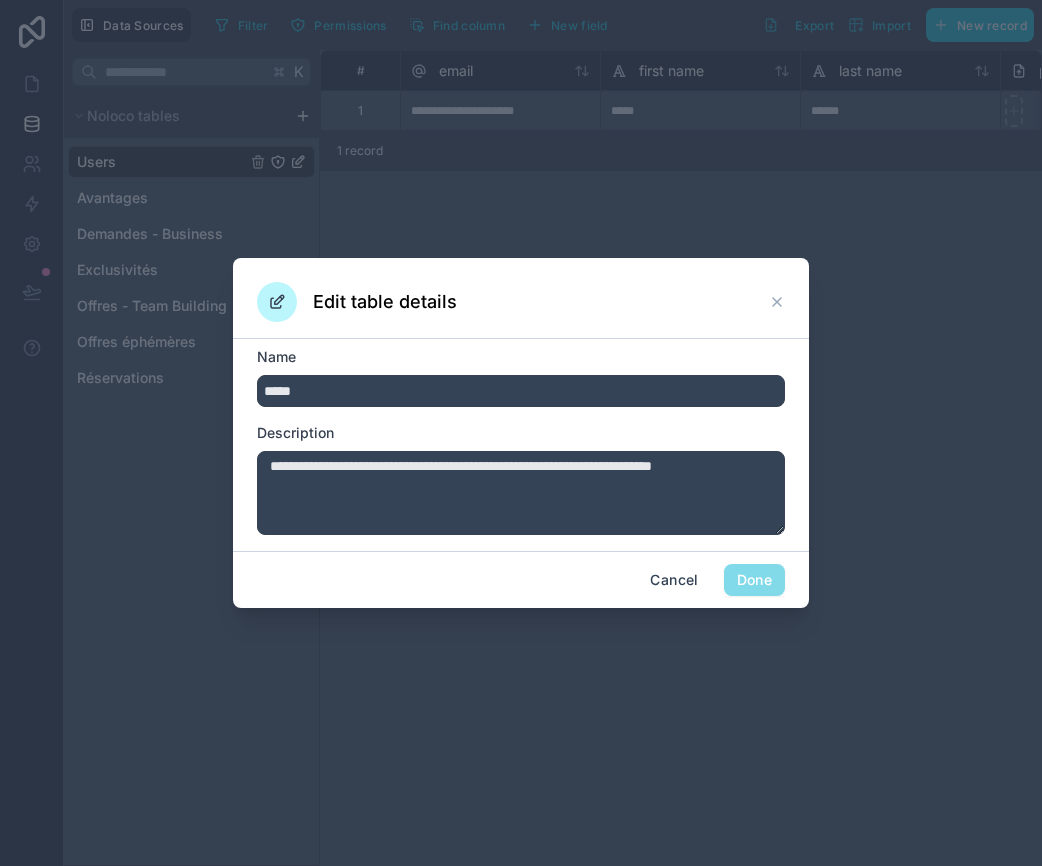 click on "*****" at bounding box center [521, 391] 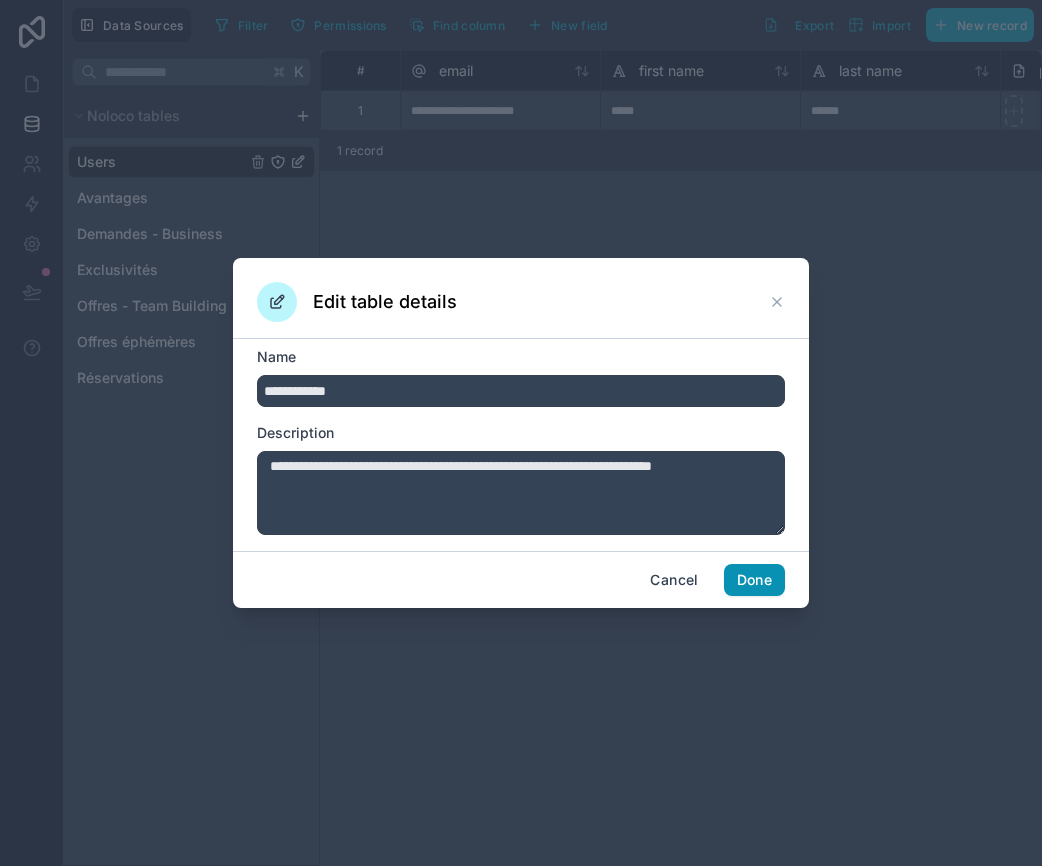 type on "**********" 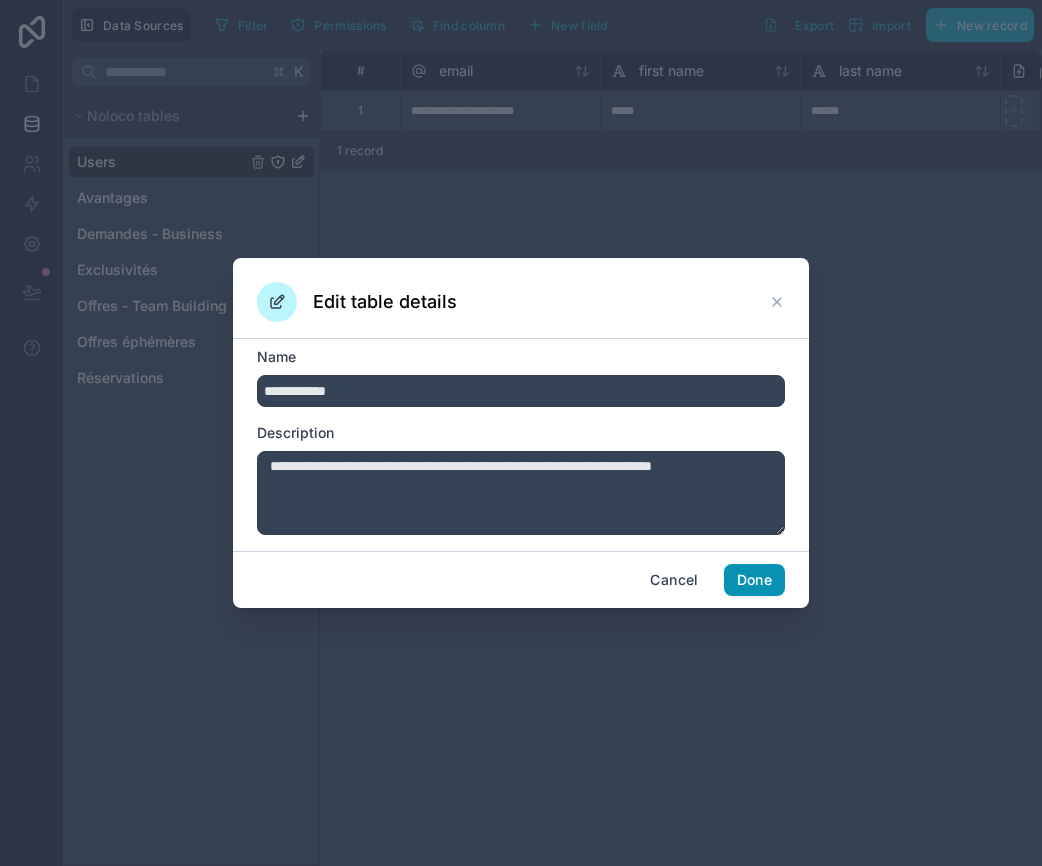 click on "Done" at bounding box center (754, 580) 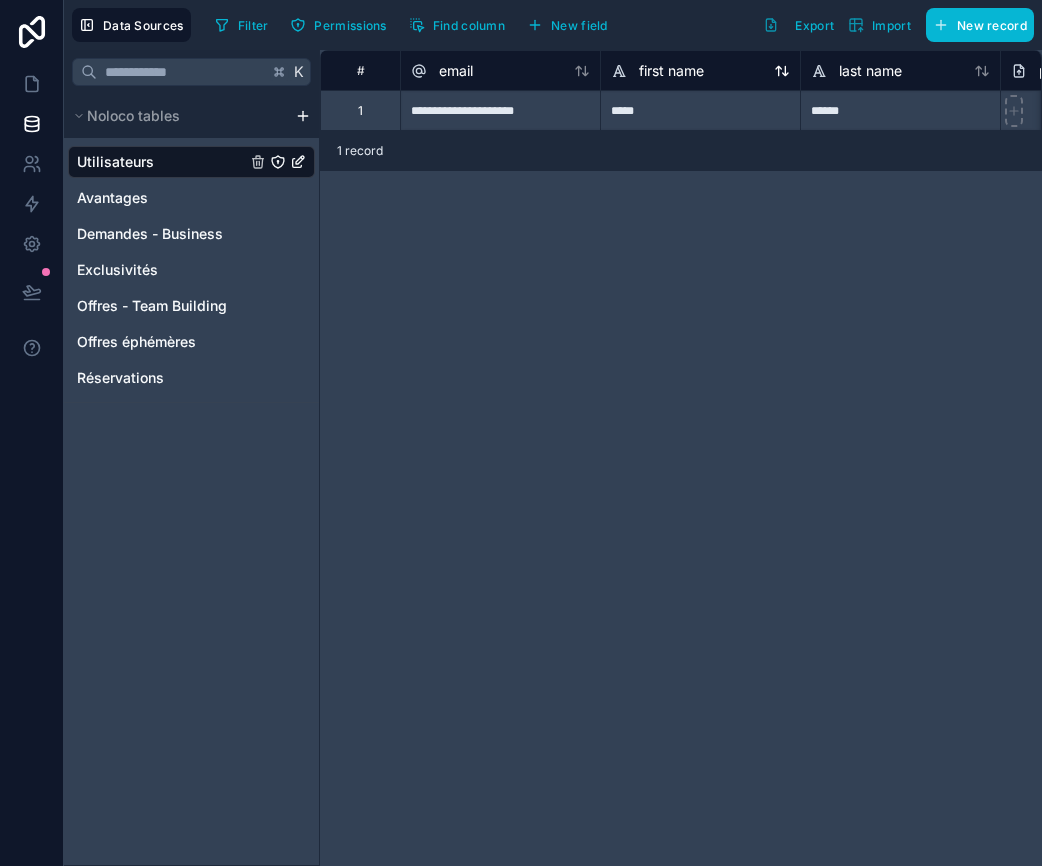 click on "first name" at bounding box center (671, 71) 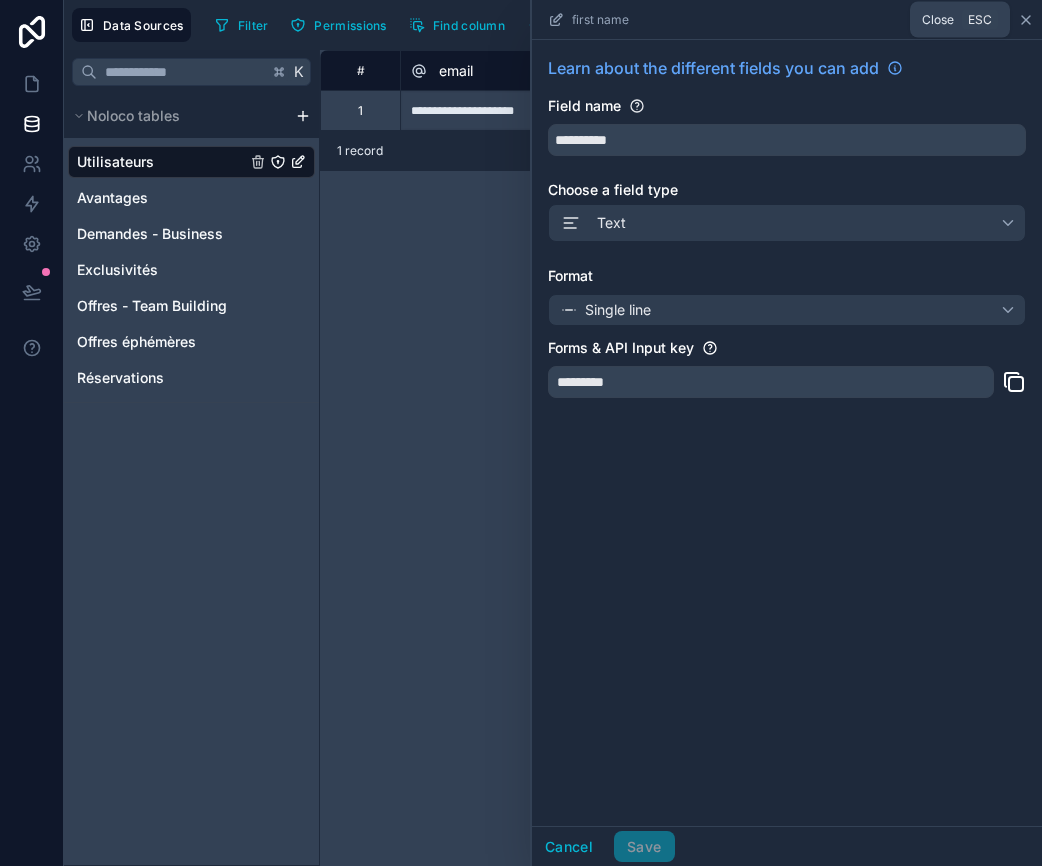 click 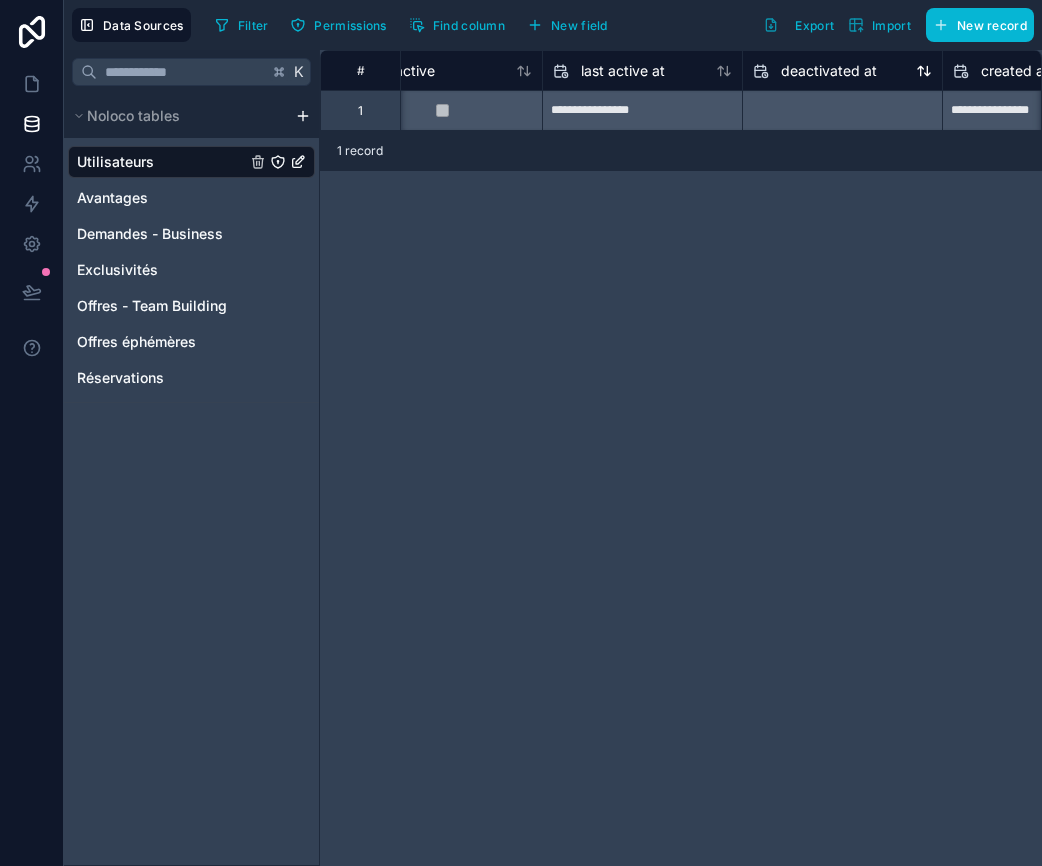 scroll, scrollTop: 0, scrollLeft: 1456, axis: horizontal 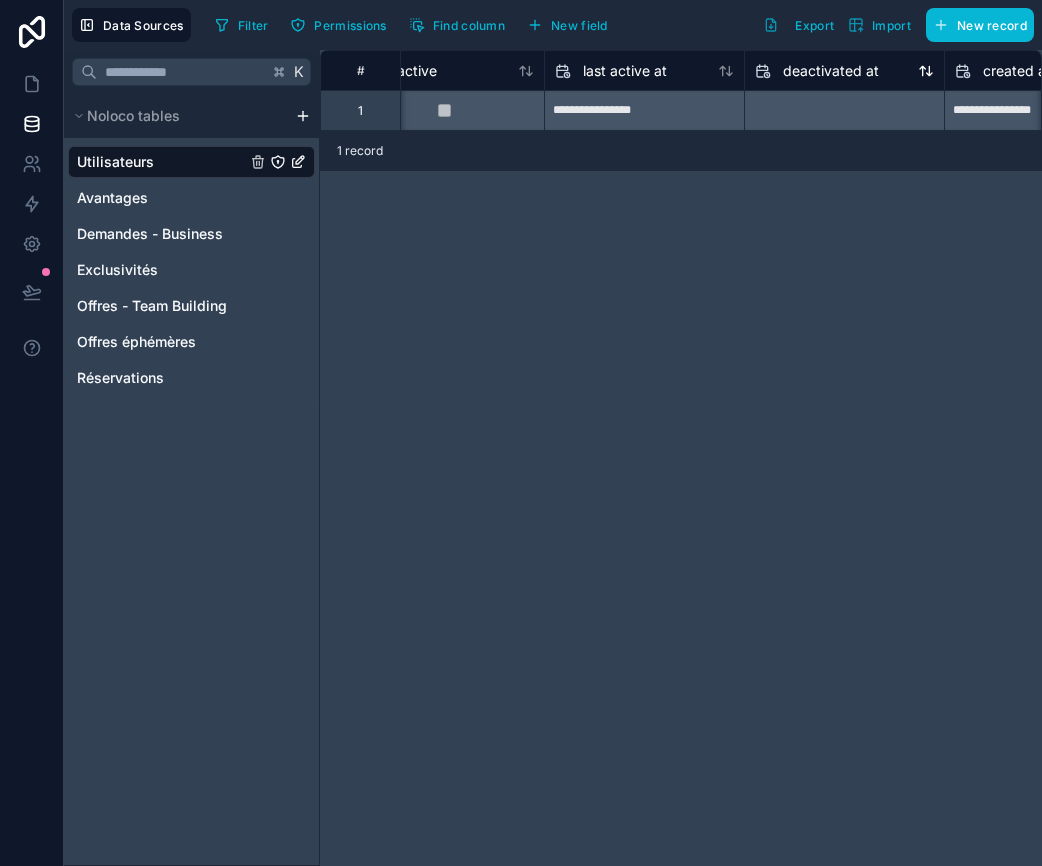 click on "deactivated at" at bounding box center [831, 71] 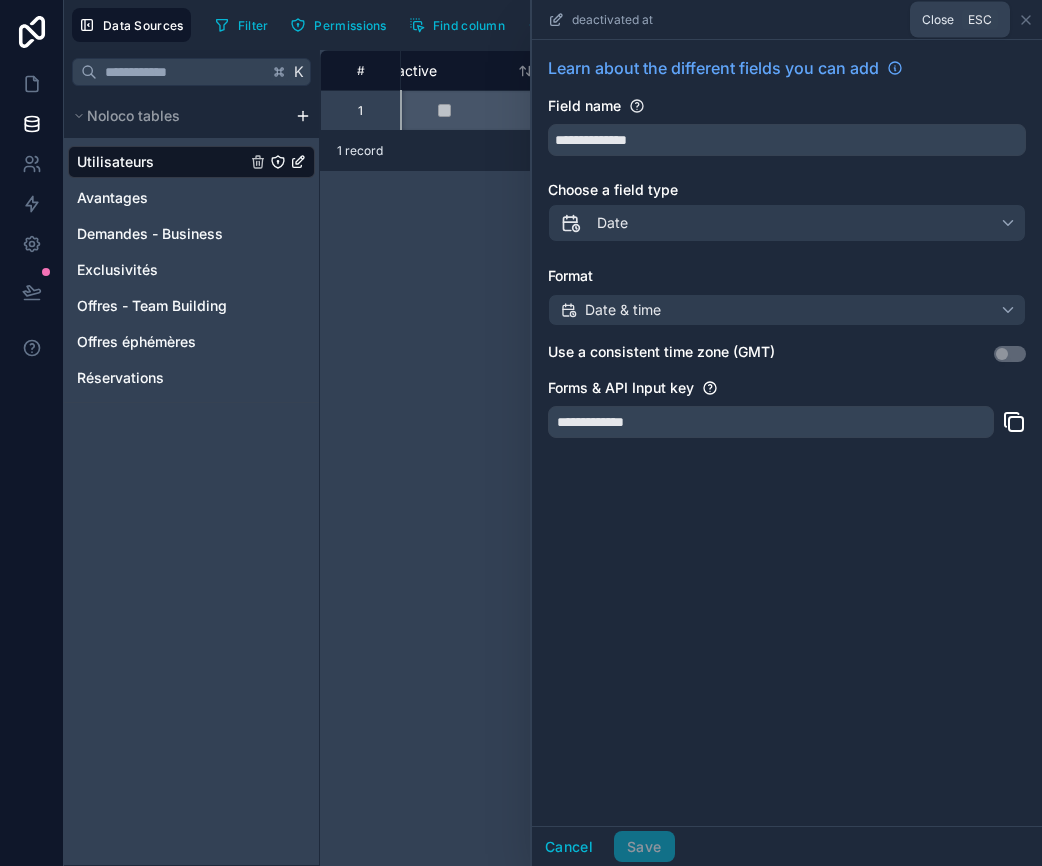 click on "deactivated at" at bounding box center [787, 20] 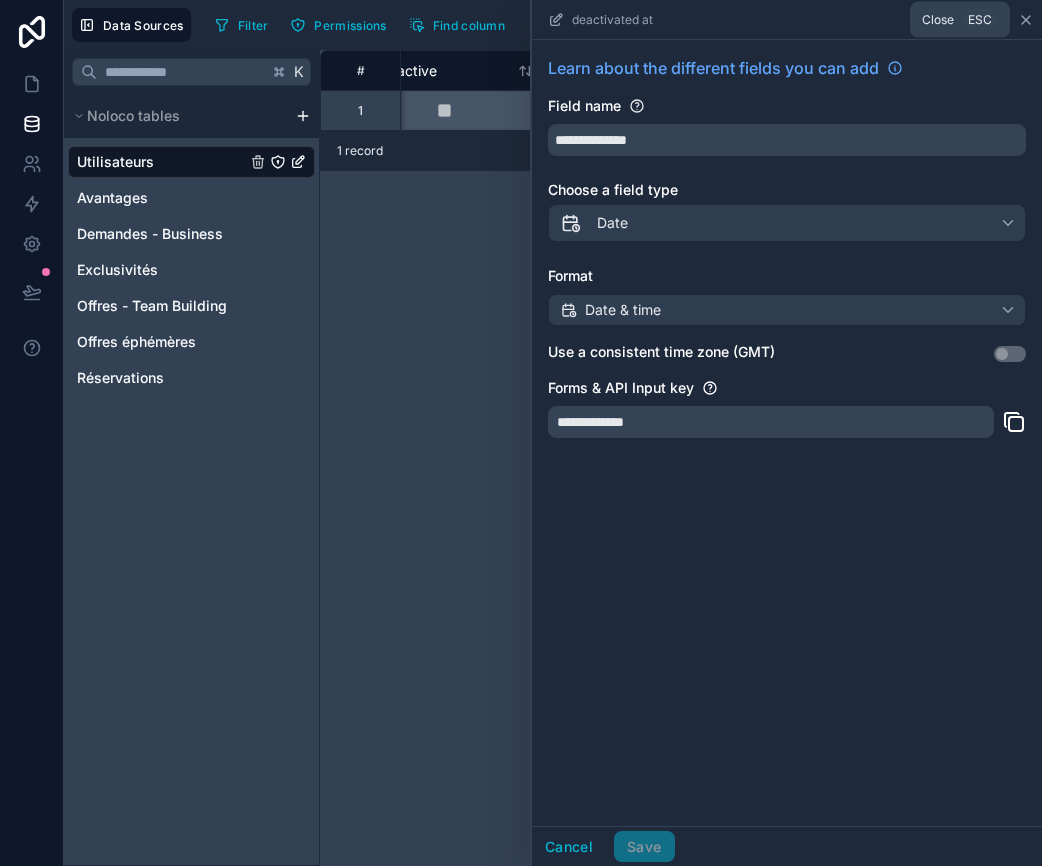 click 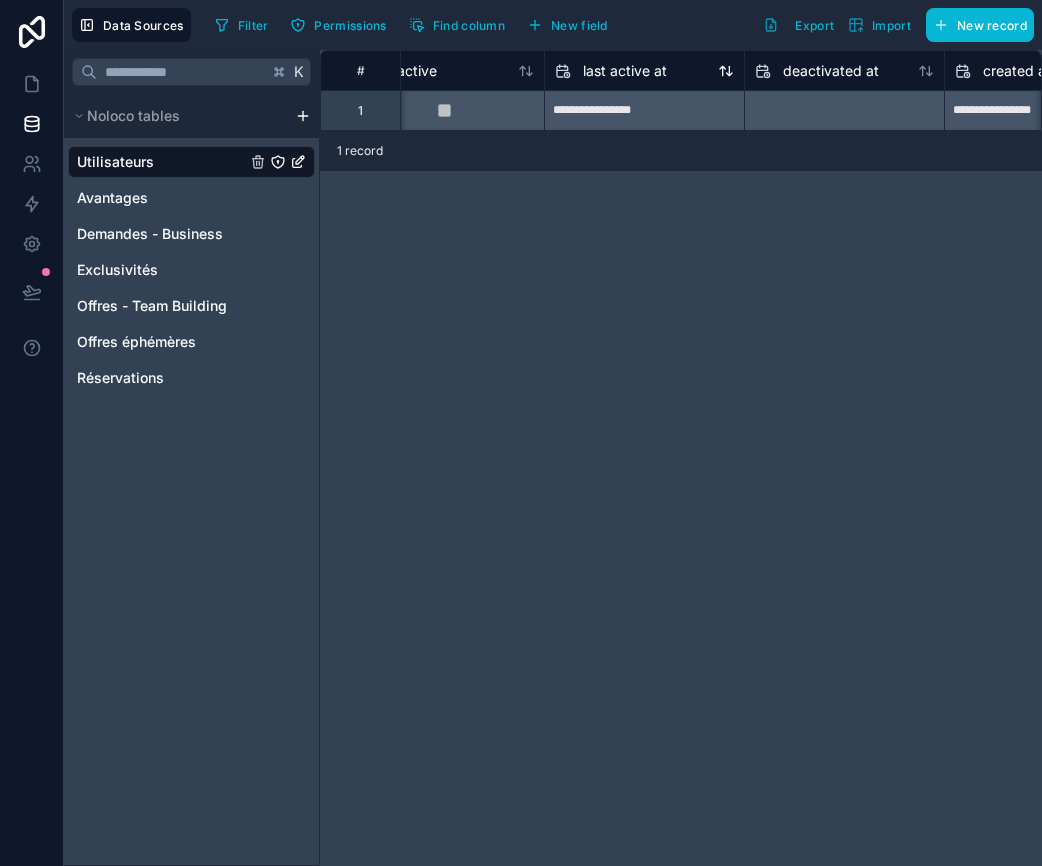 click on "last active at" at bounding box center (625, 71) 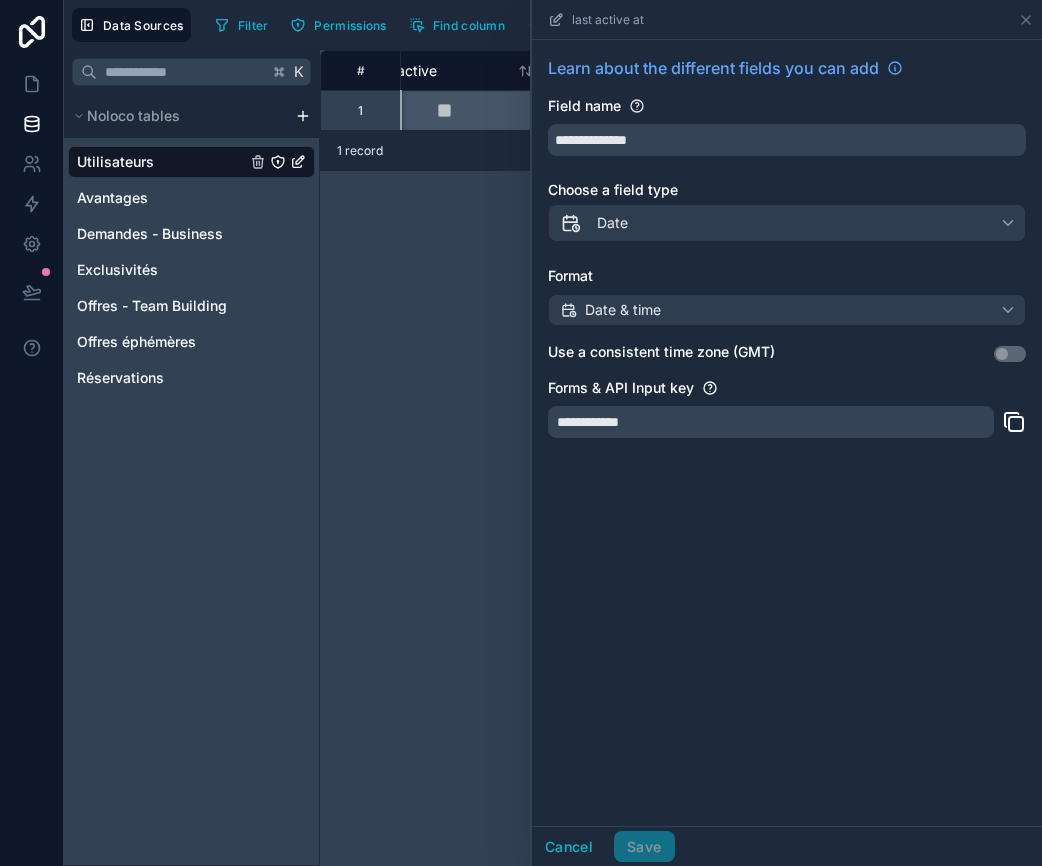 click on "**********" at bounding box center [771, 422] 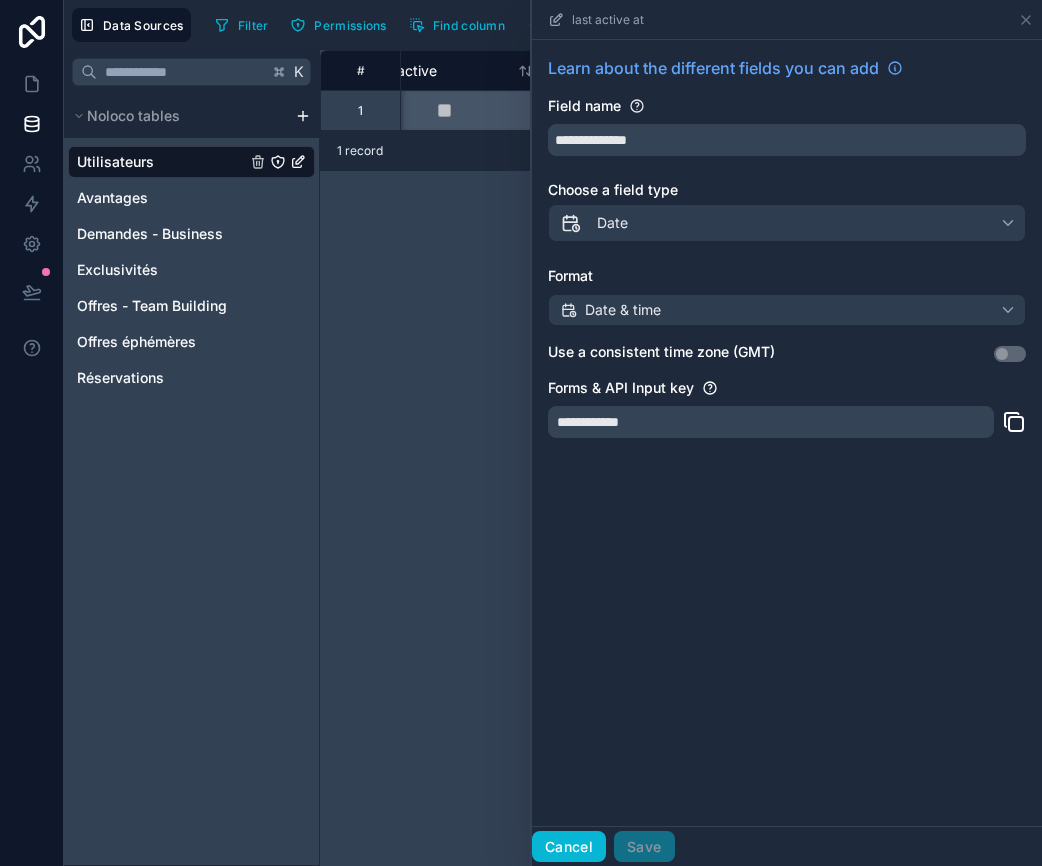 click on "Cancel" at bounding box center [569, 847] 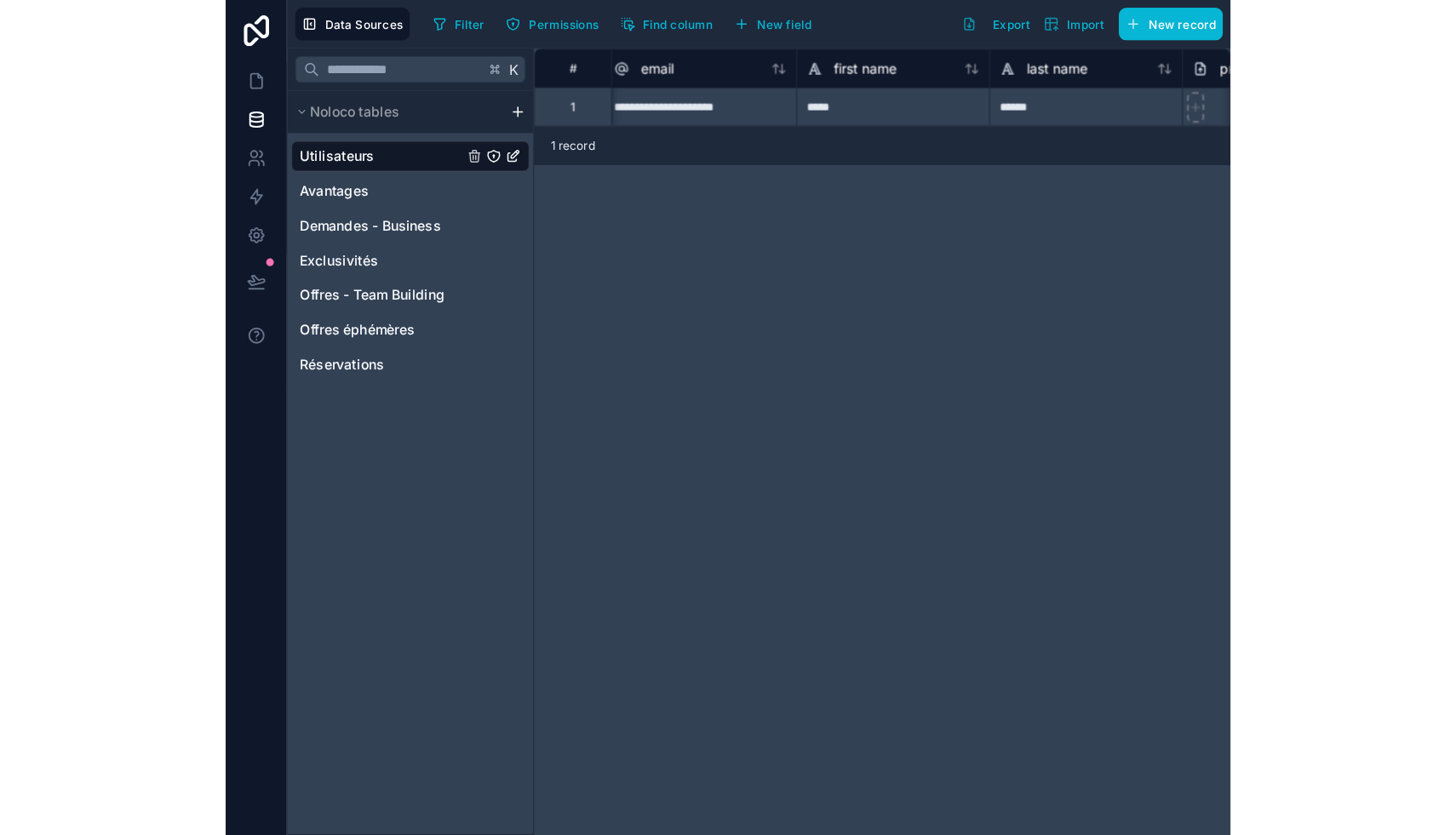 scroll, scrollTop: 0, scrollLeft: 0, axis: both 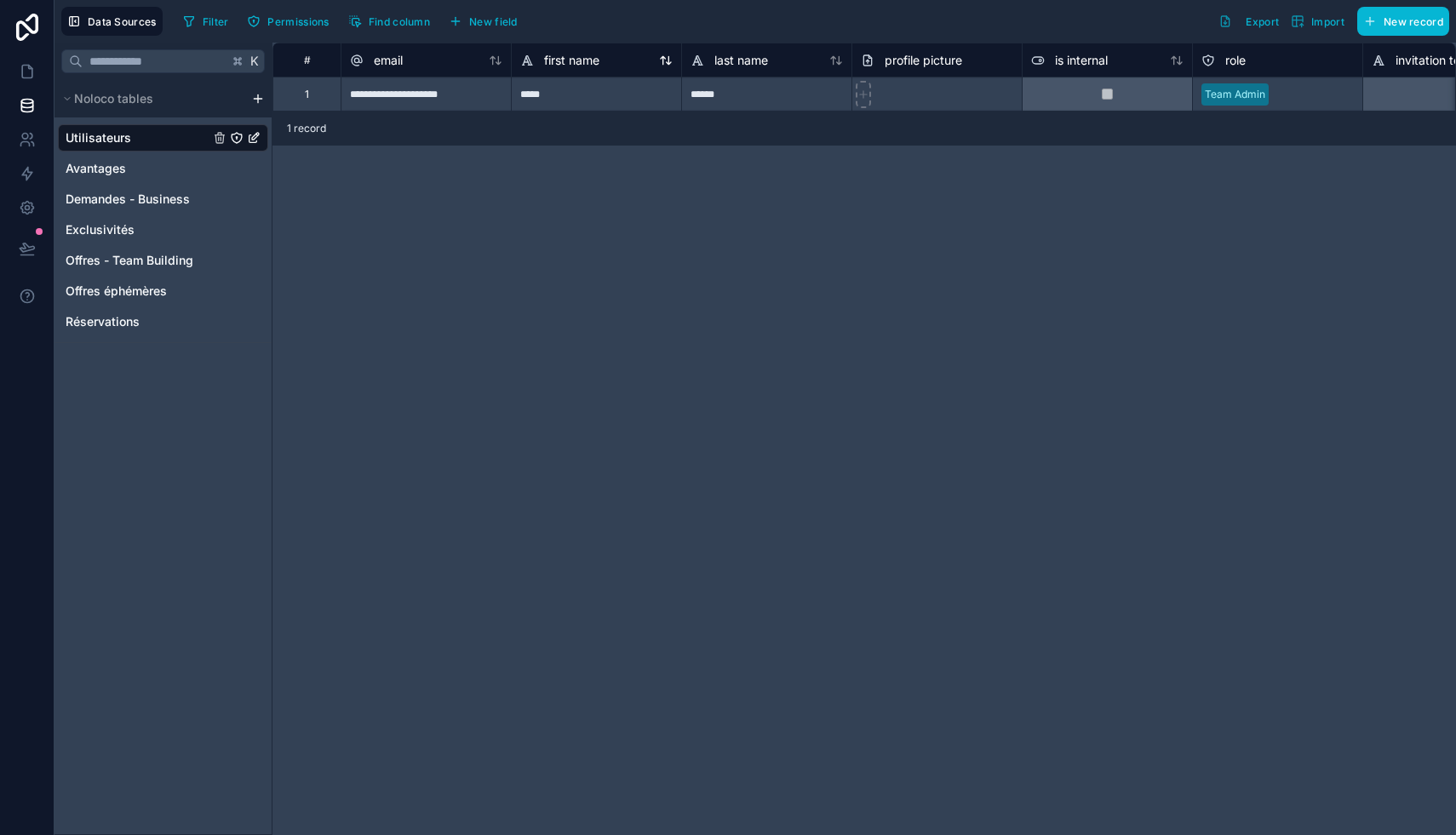 click on "first name" at bounding box center (571, 60) 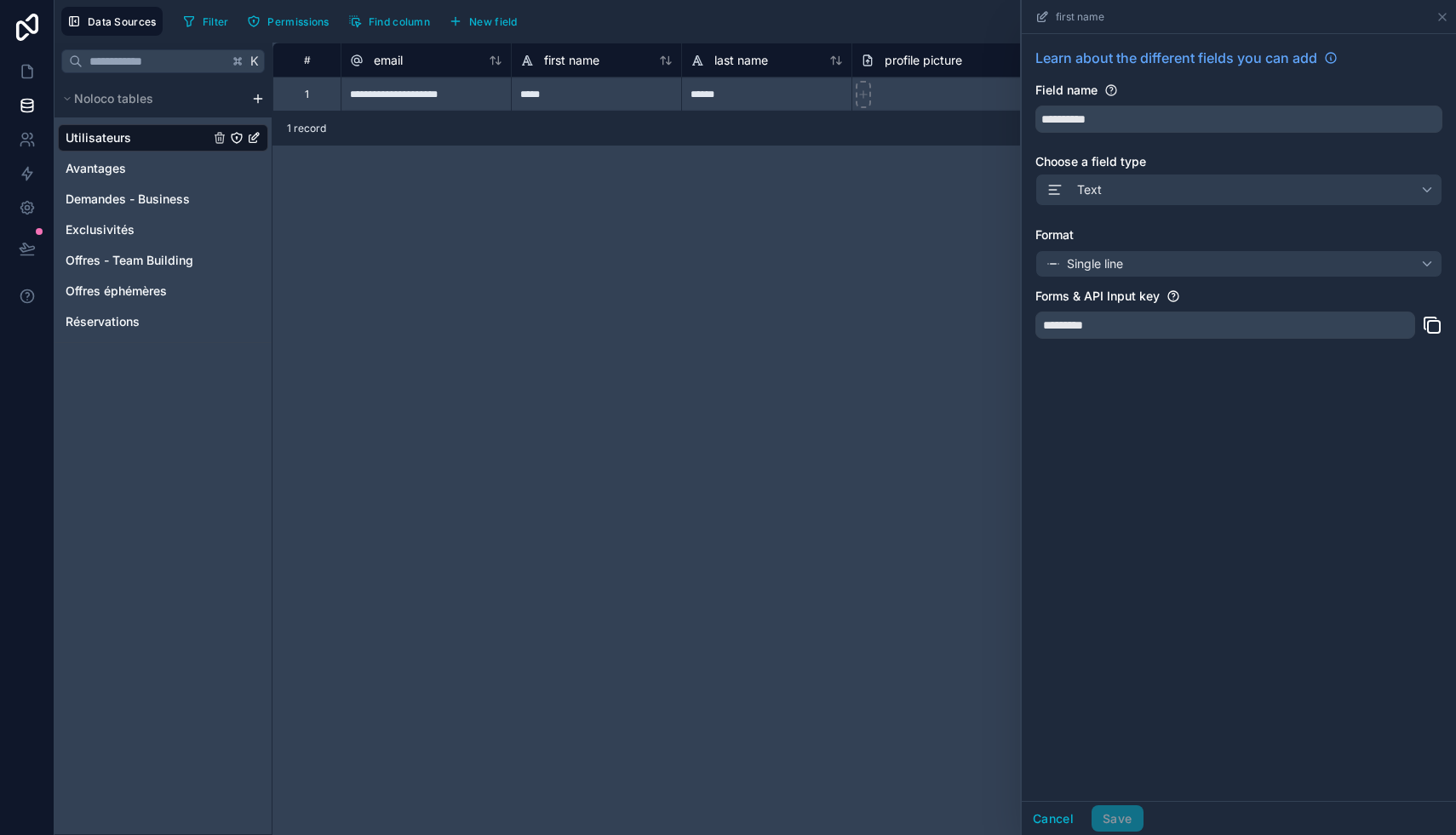 click on "first name" at bounding box center (1239, 17) 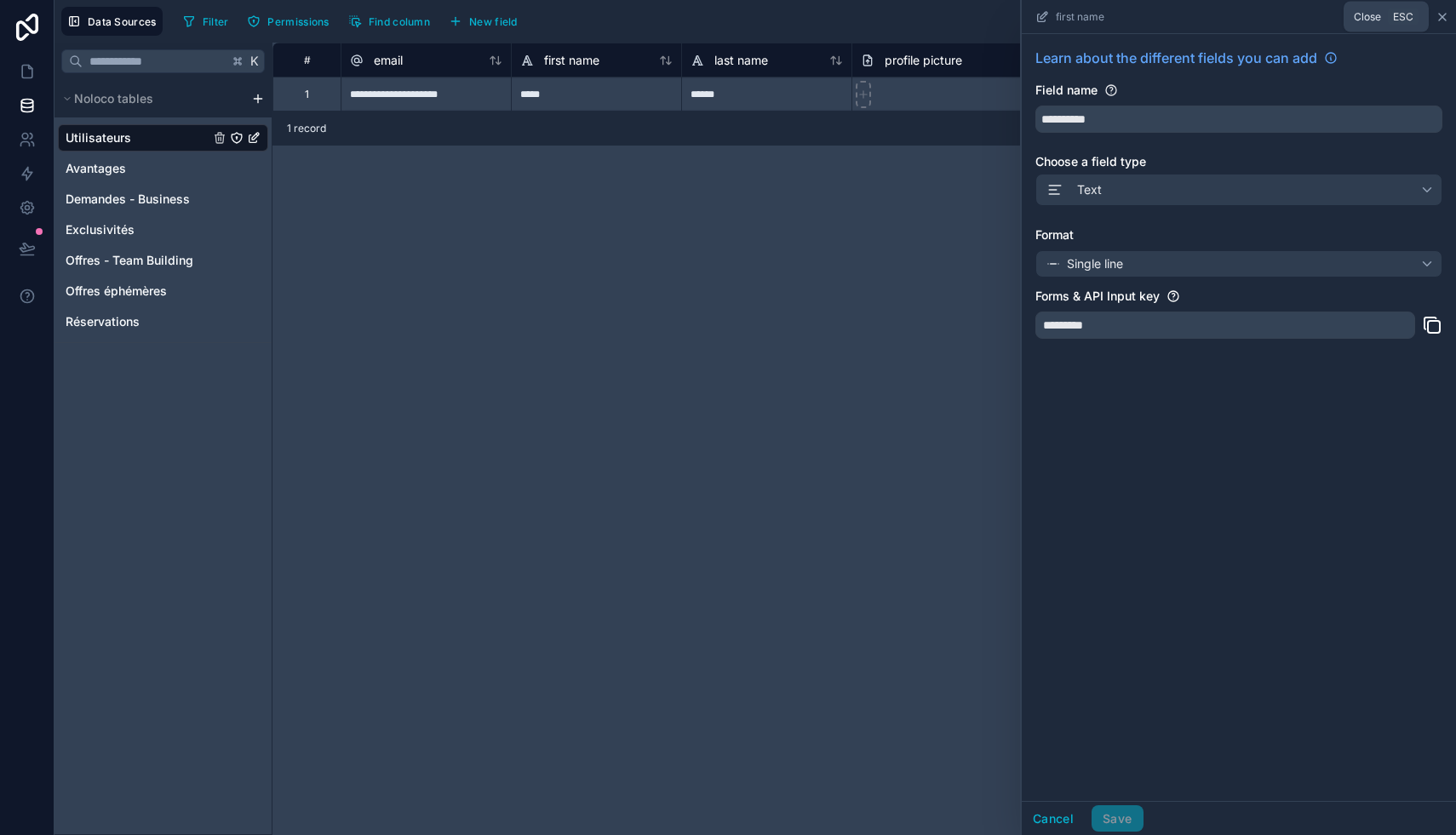 click 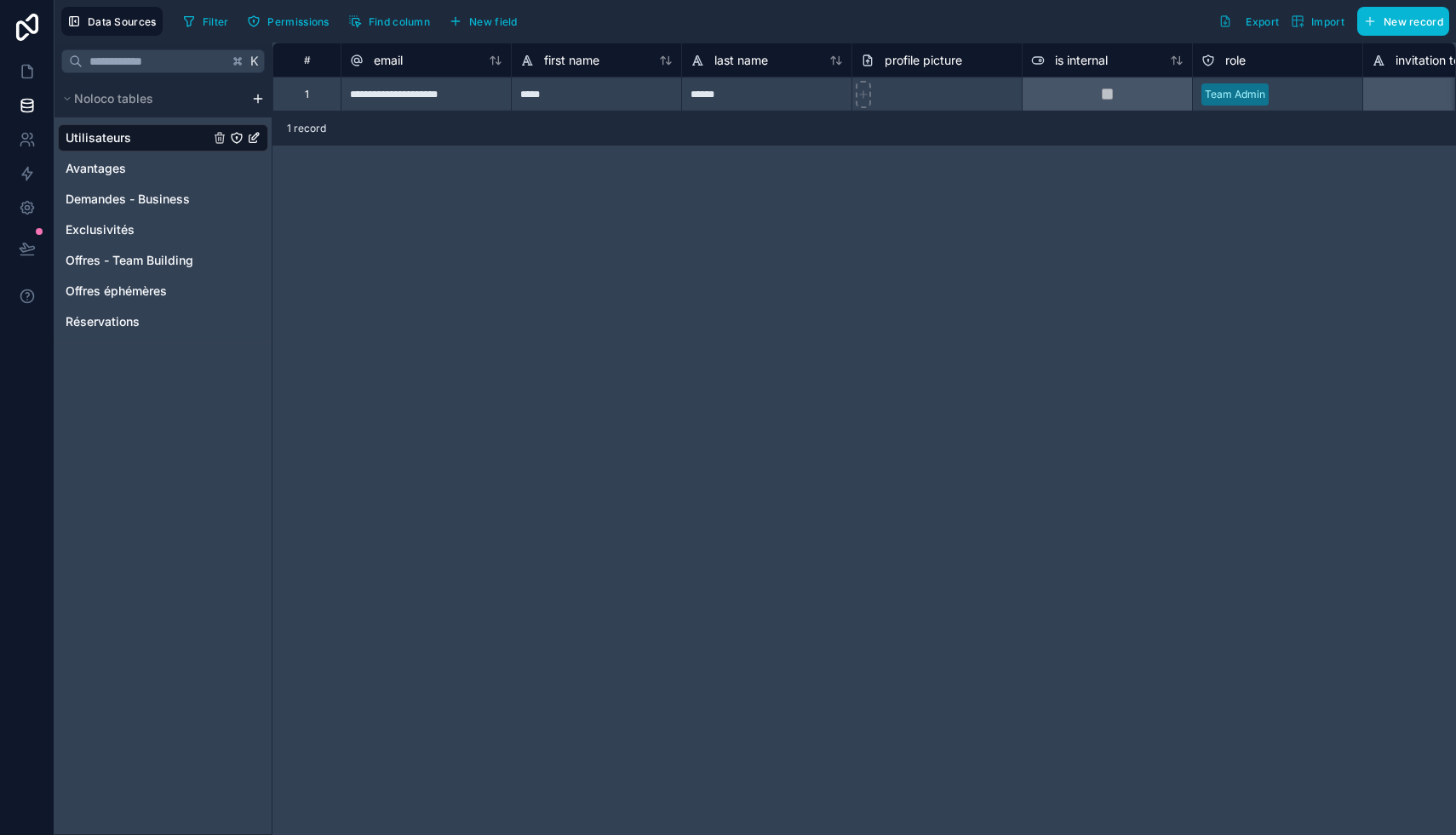 click on "**********" at bounding box center [864, 438] 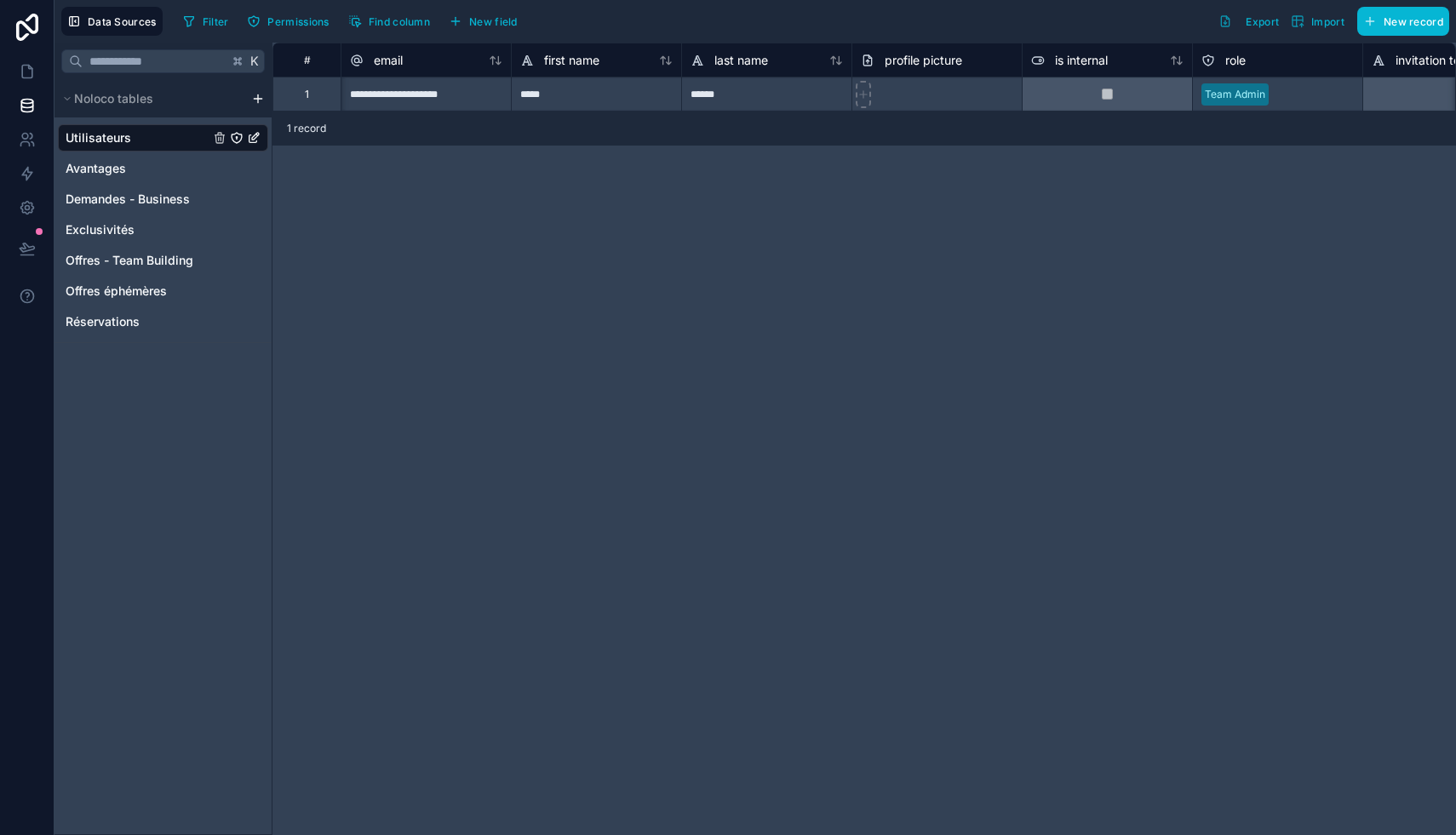 scroll, scrollTop: 0, scrollLeft: 14, axis: horizontal 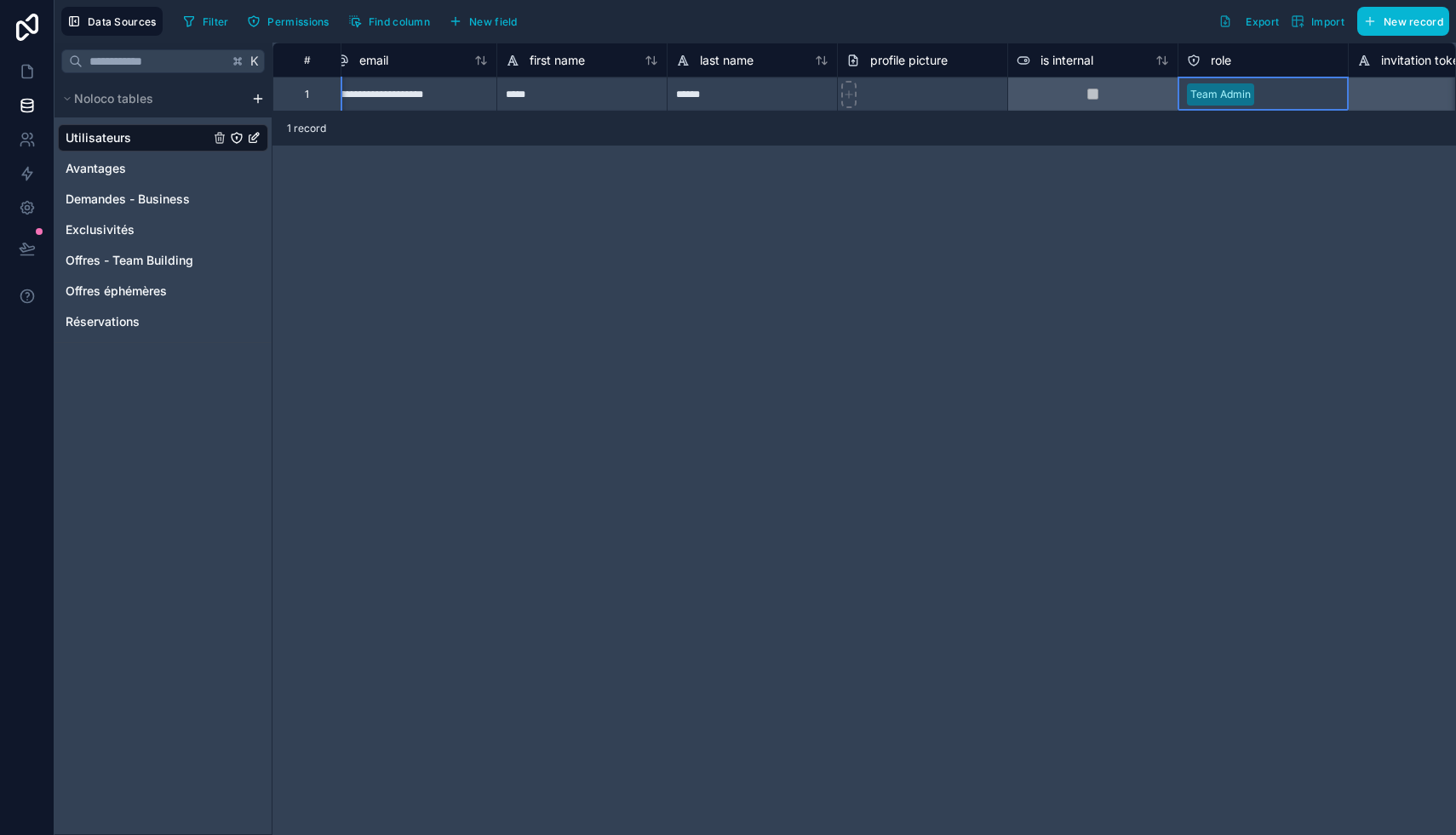 click on "Team Admin" at bounding box center [1220, 94] 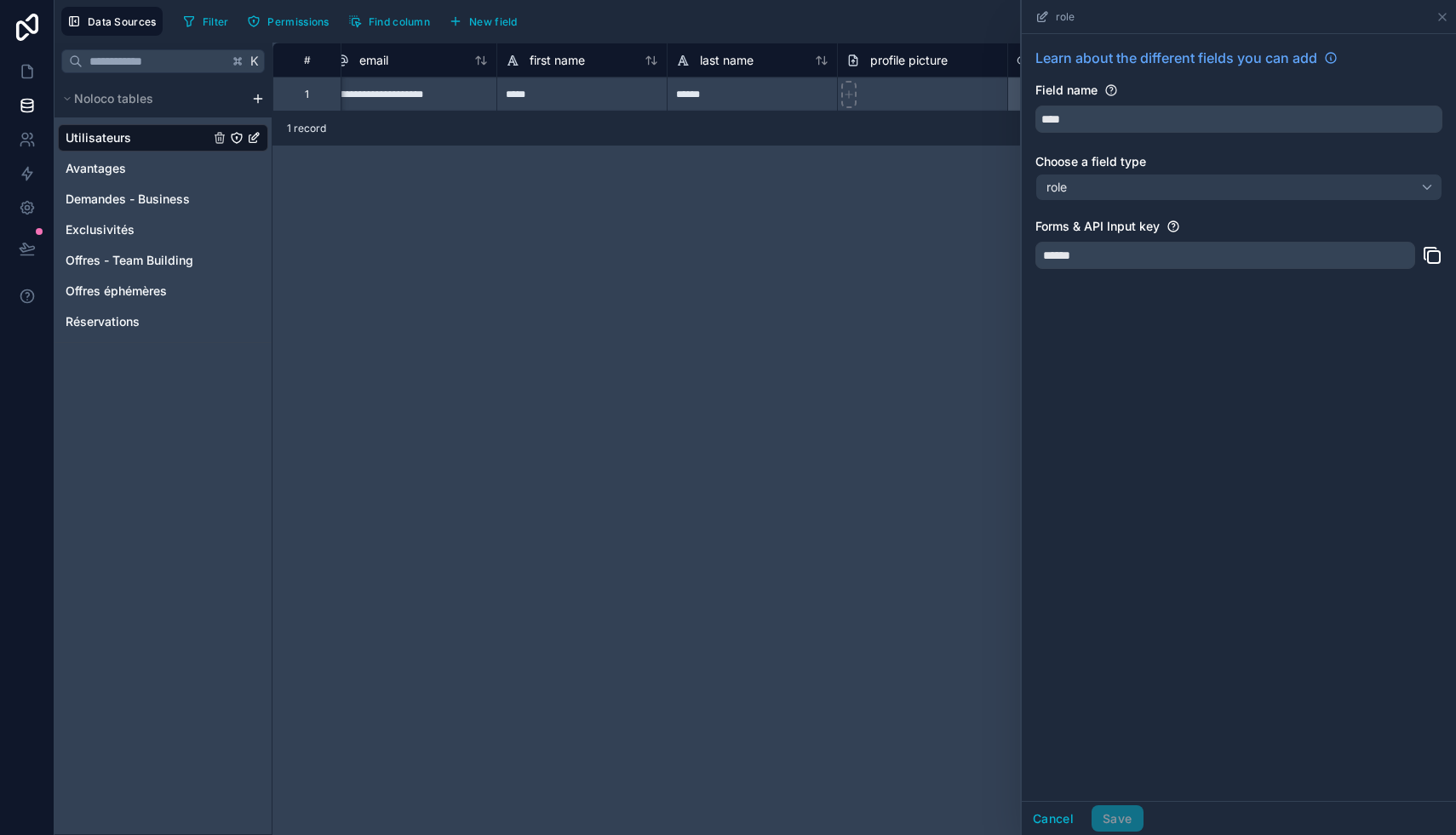 click on "******" at bounding box center [1225, 255] 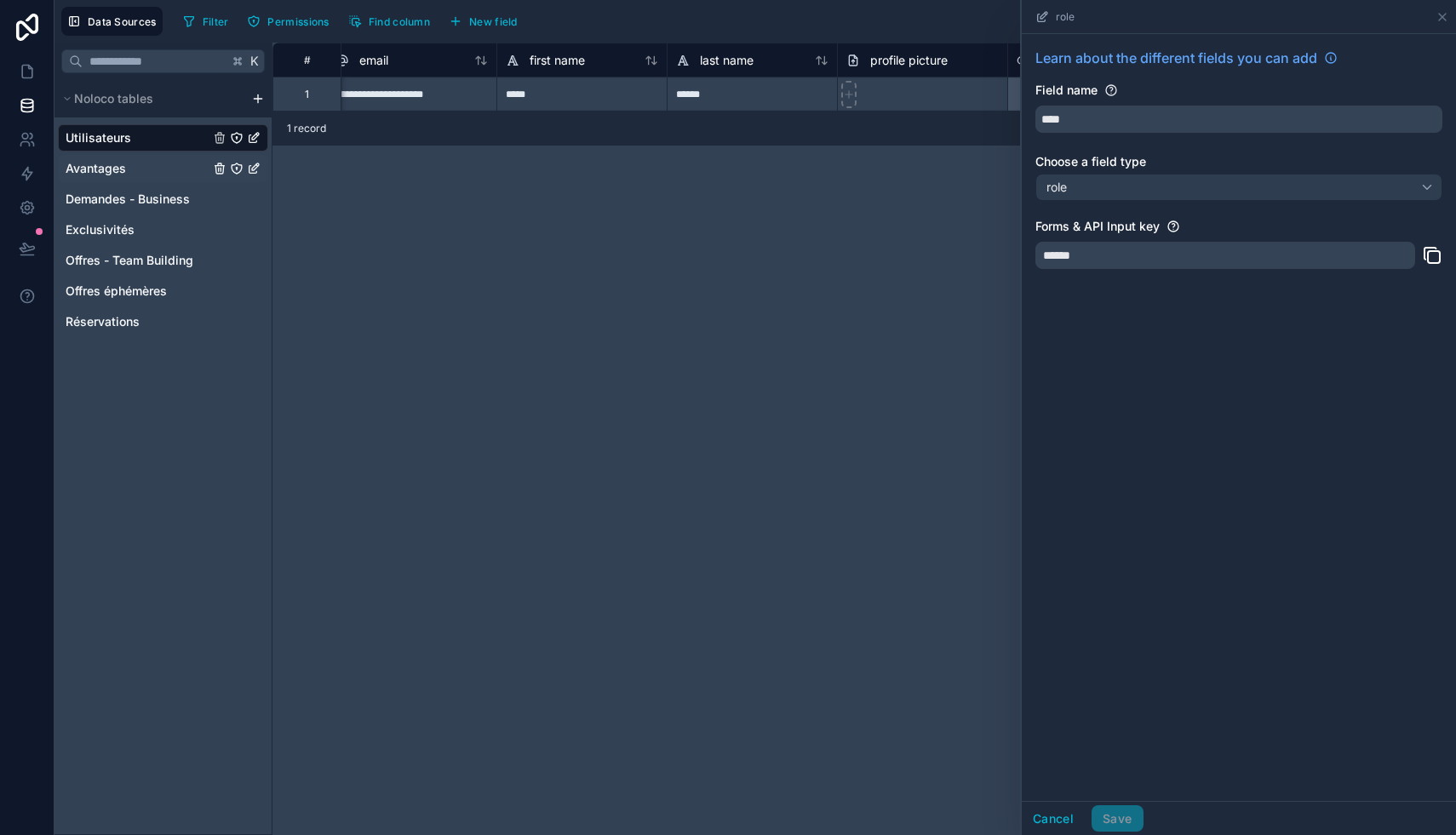 click on "Avantages" at bounding box center [163, 169] 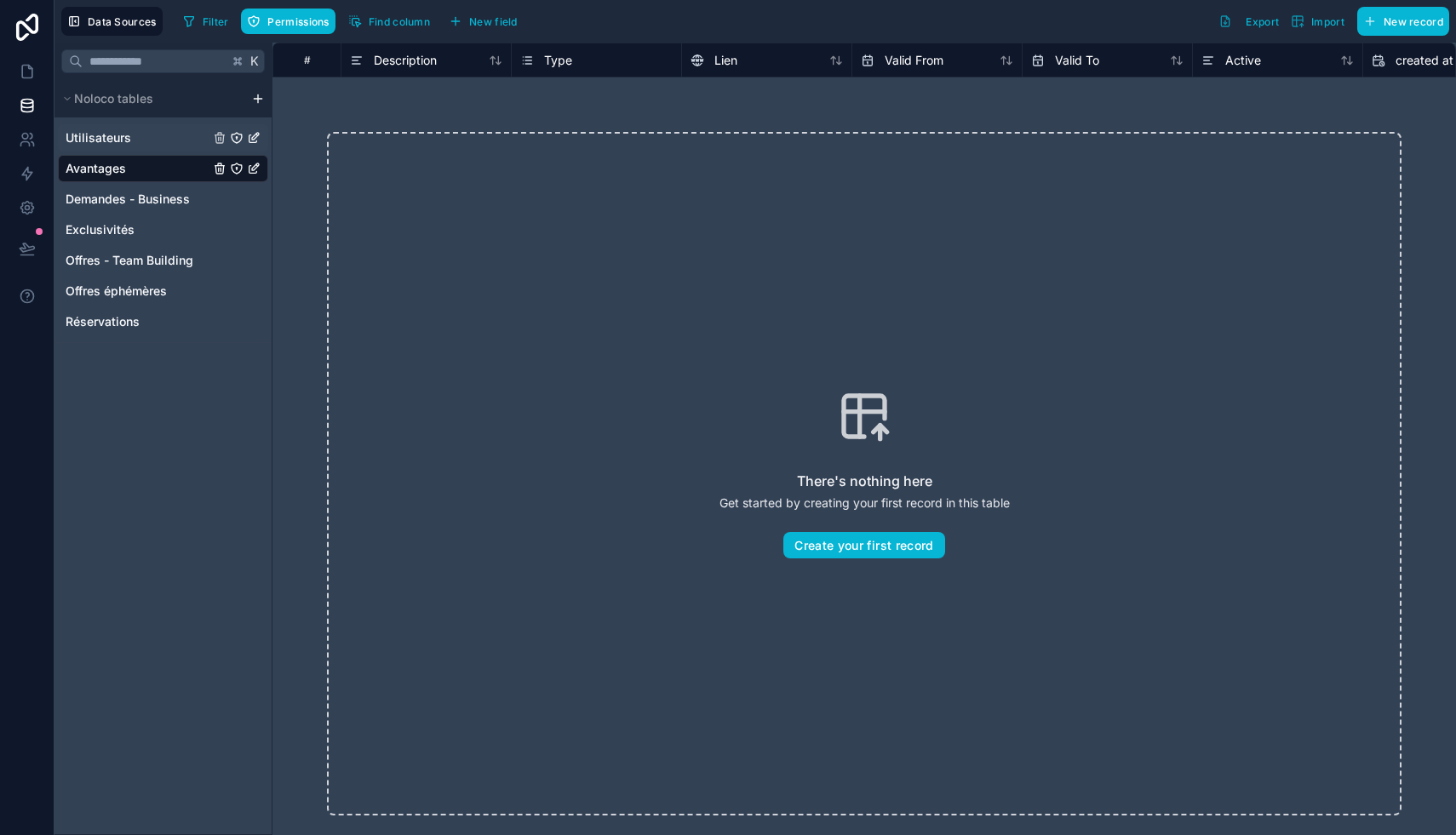 click on "Utilisateurs" at bounding box center [163, 138] 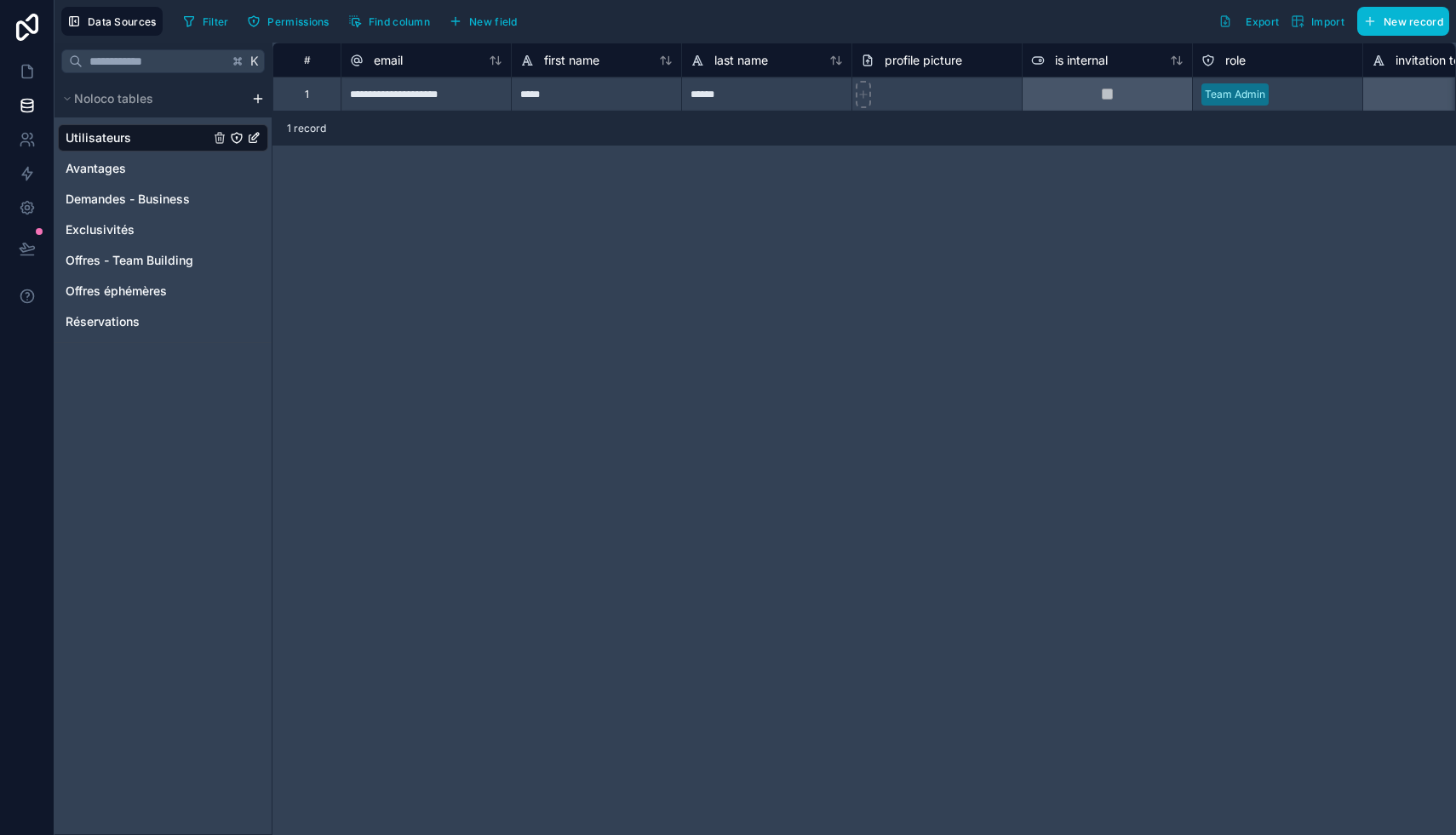 click on "Utilisateurs" at bounding box center (163, 138) 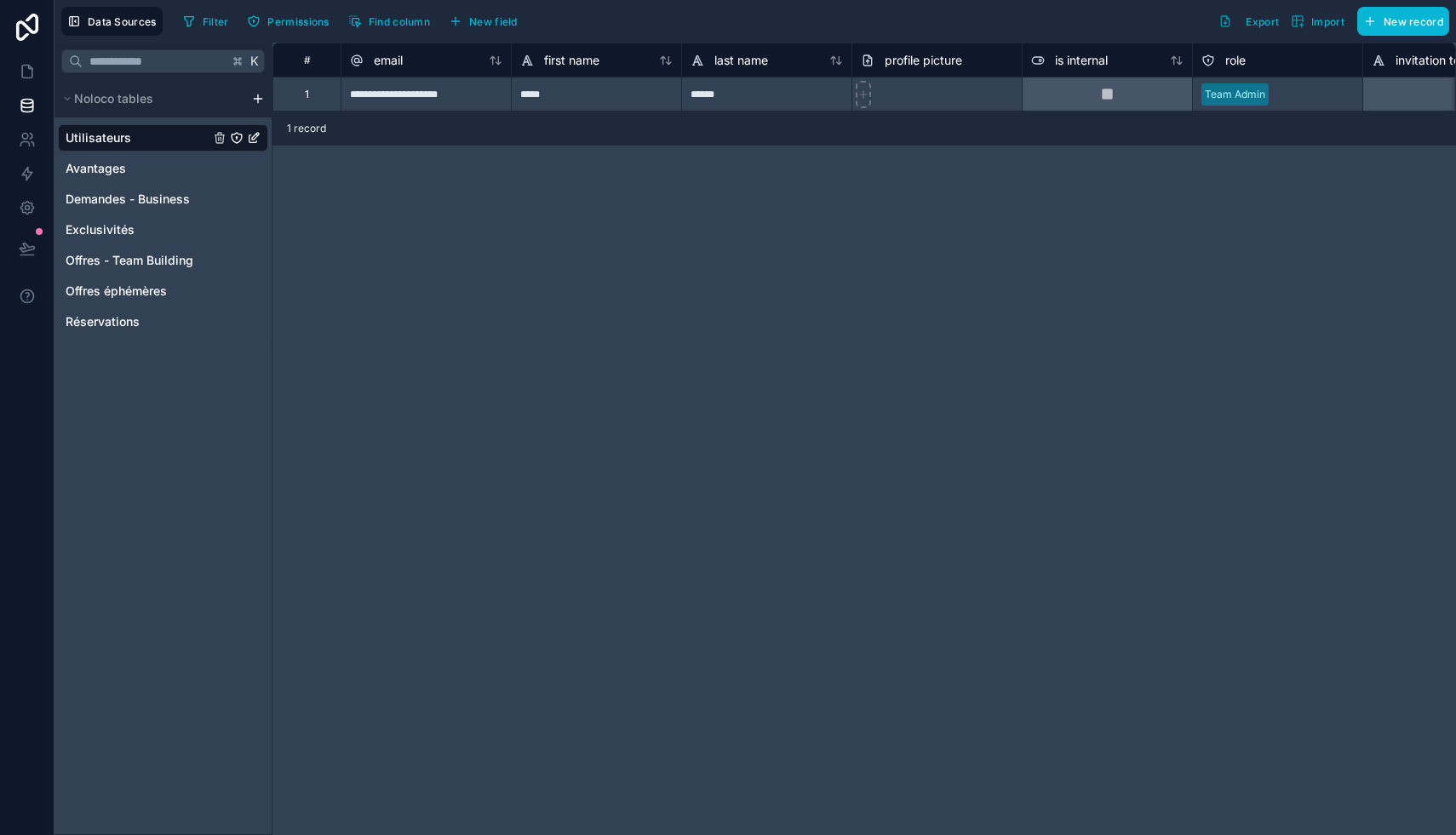 click on "Utilisateurs" at bounding box center [98, 138] 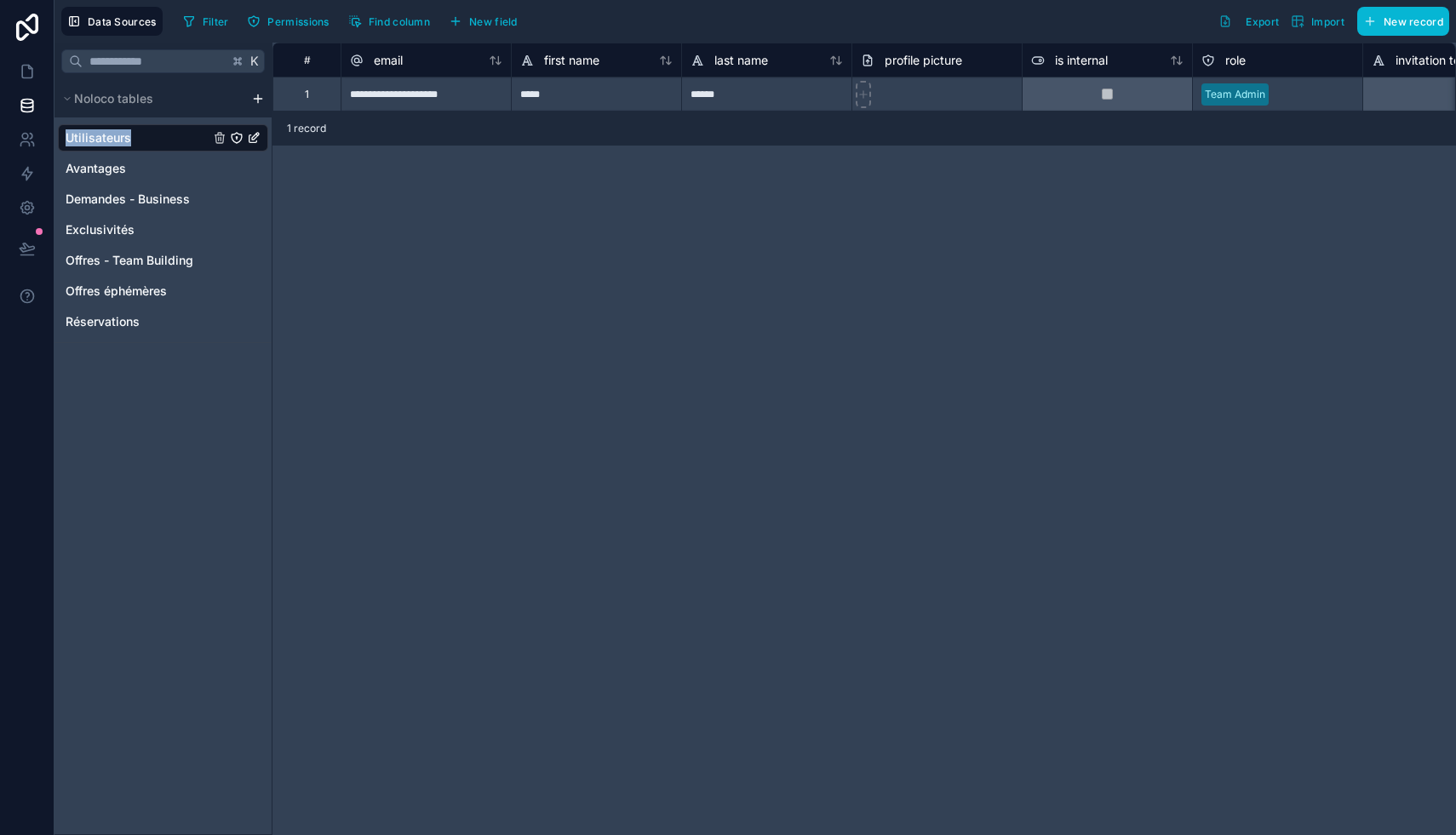 click on "Utilisateurs" at bounding box center (98, 138) 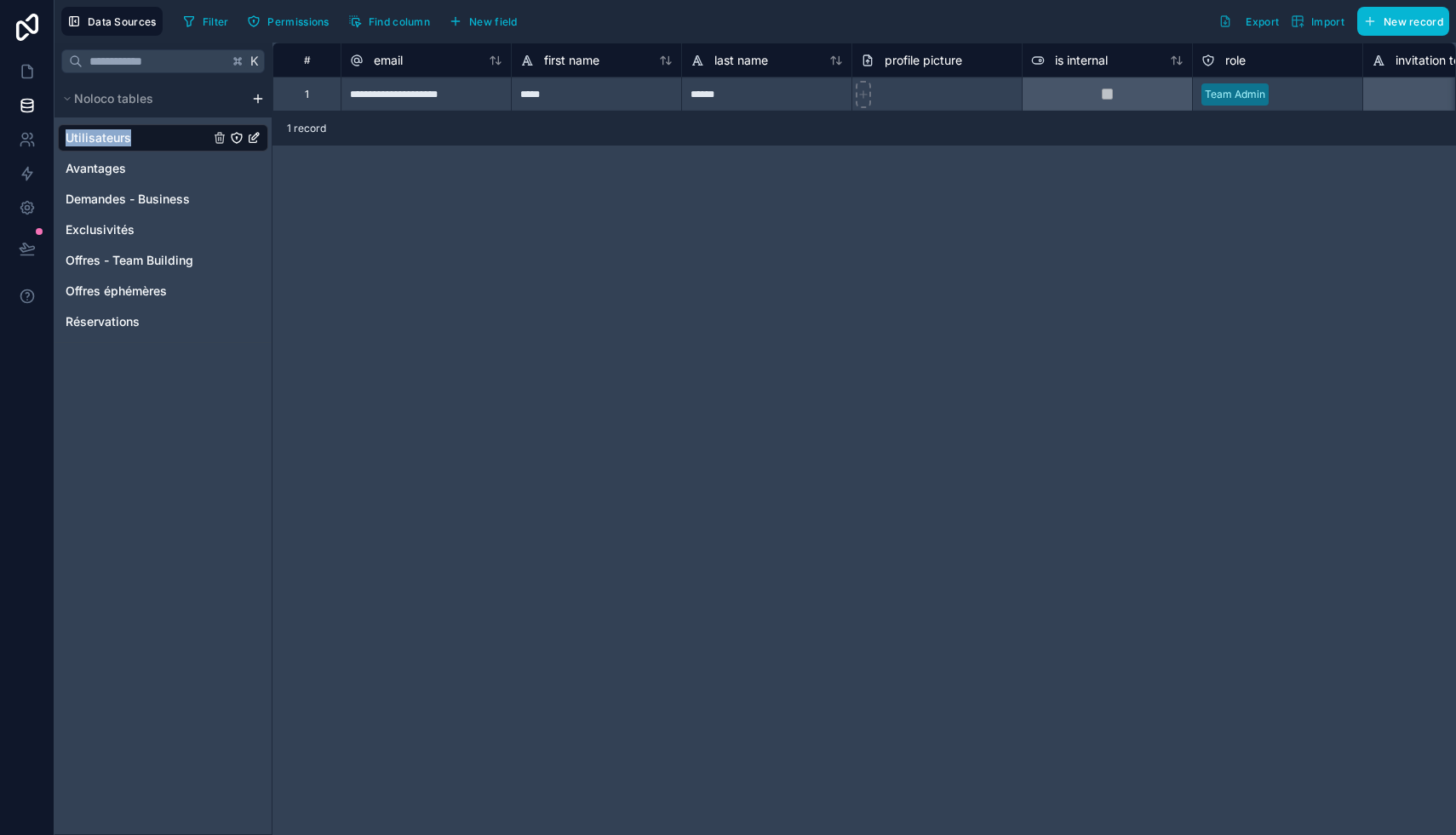 click 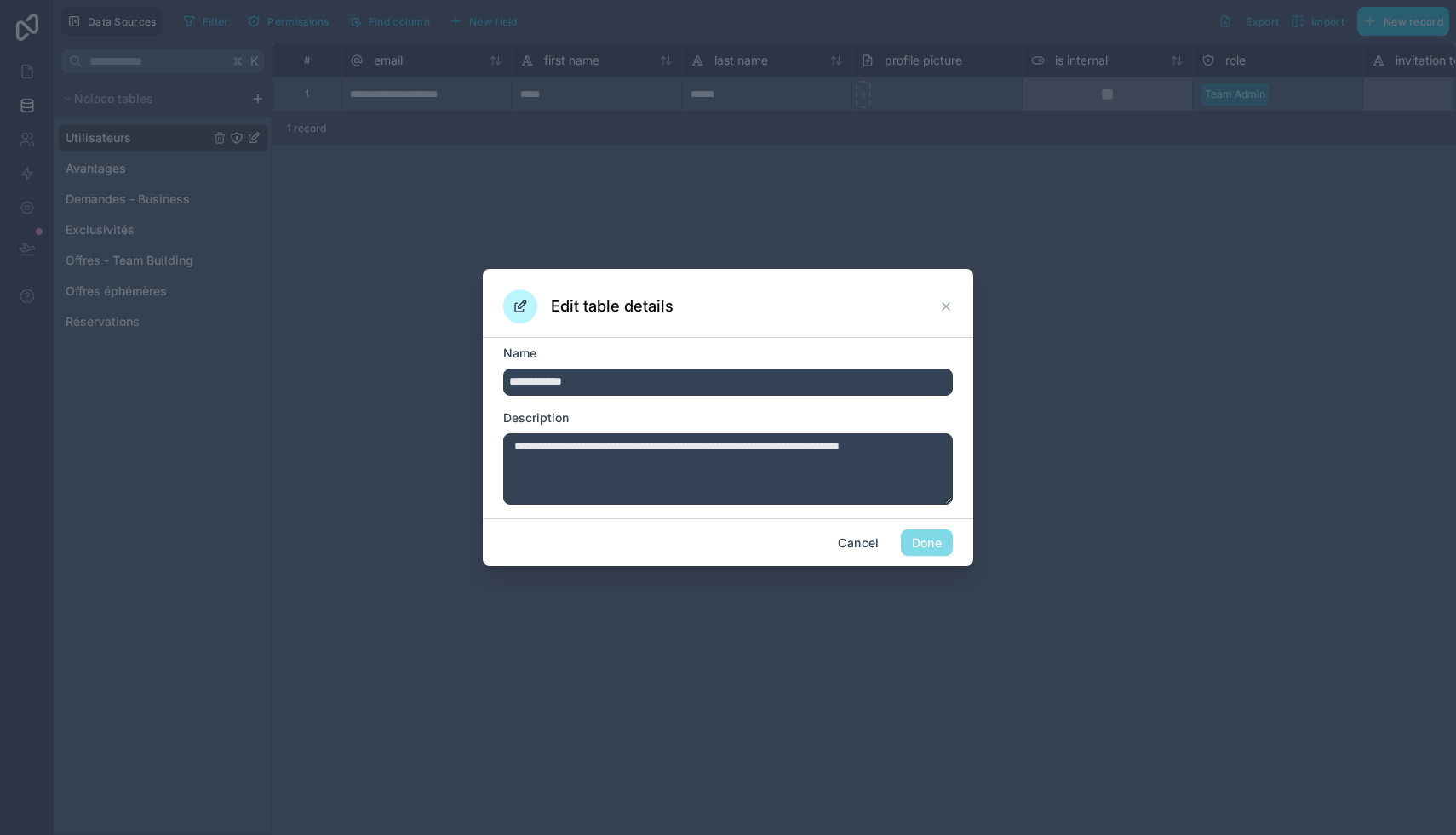 drag, startPoint x: 516, startPoint y: 383, endPoint x: 616, endPoint y: 387, distance: 100.07997 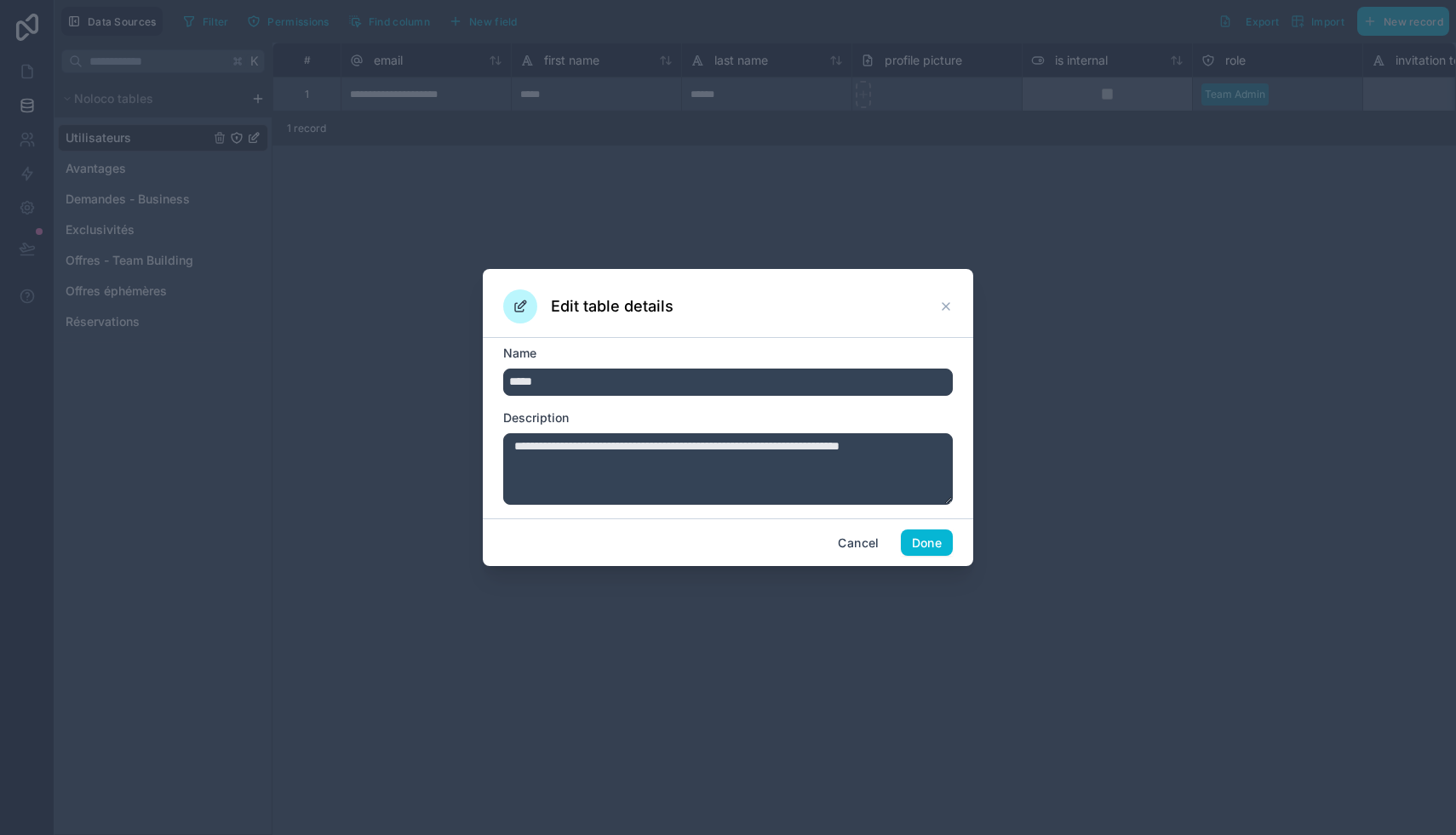 drag, startPoint x: 597, startPoint y: 385, endPoint x: 498, endPoint y: 381, distance: 99.08078 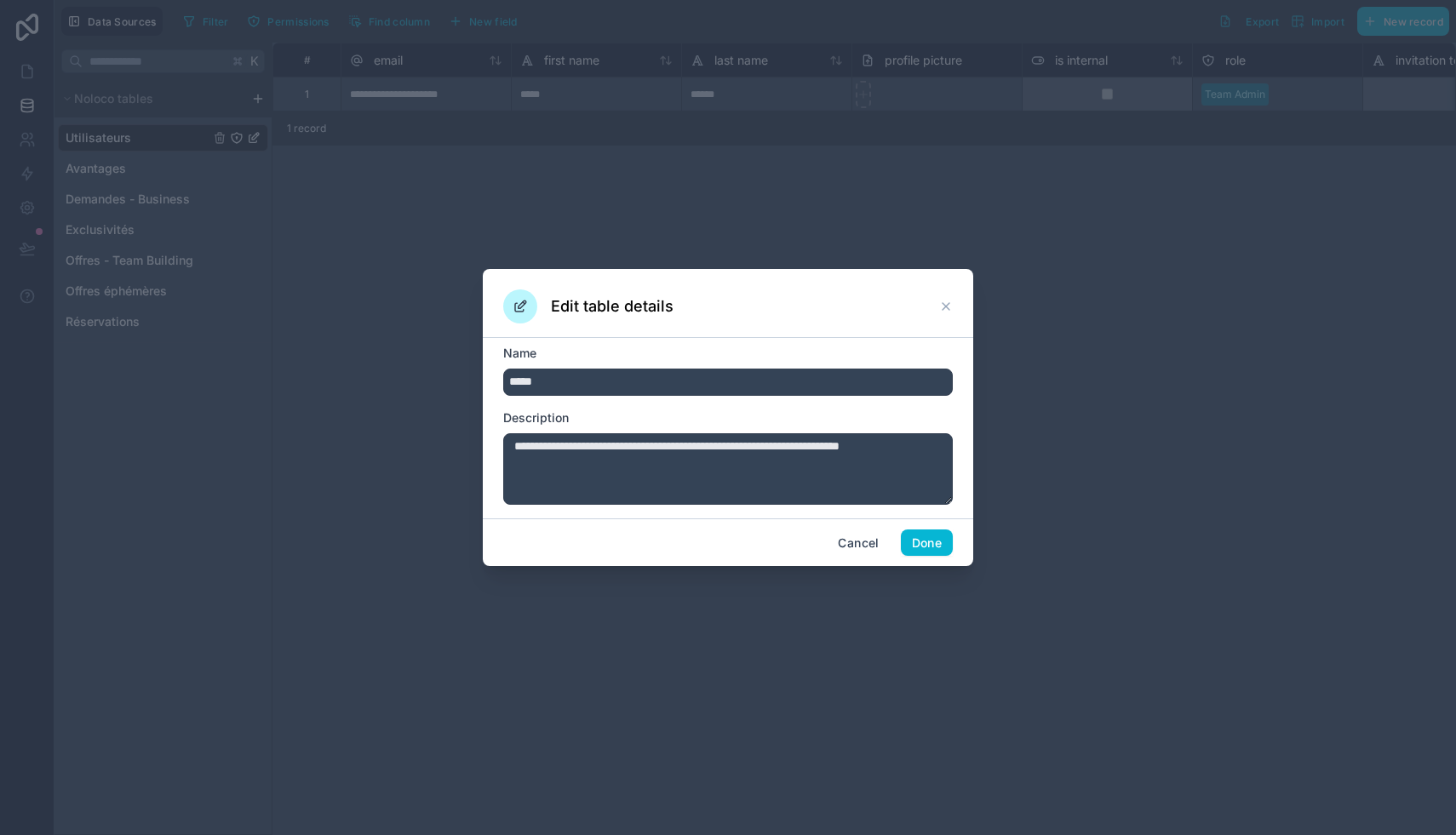 click on "**********" at bounding box center (728, 469) 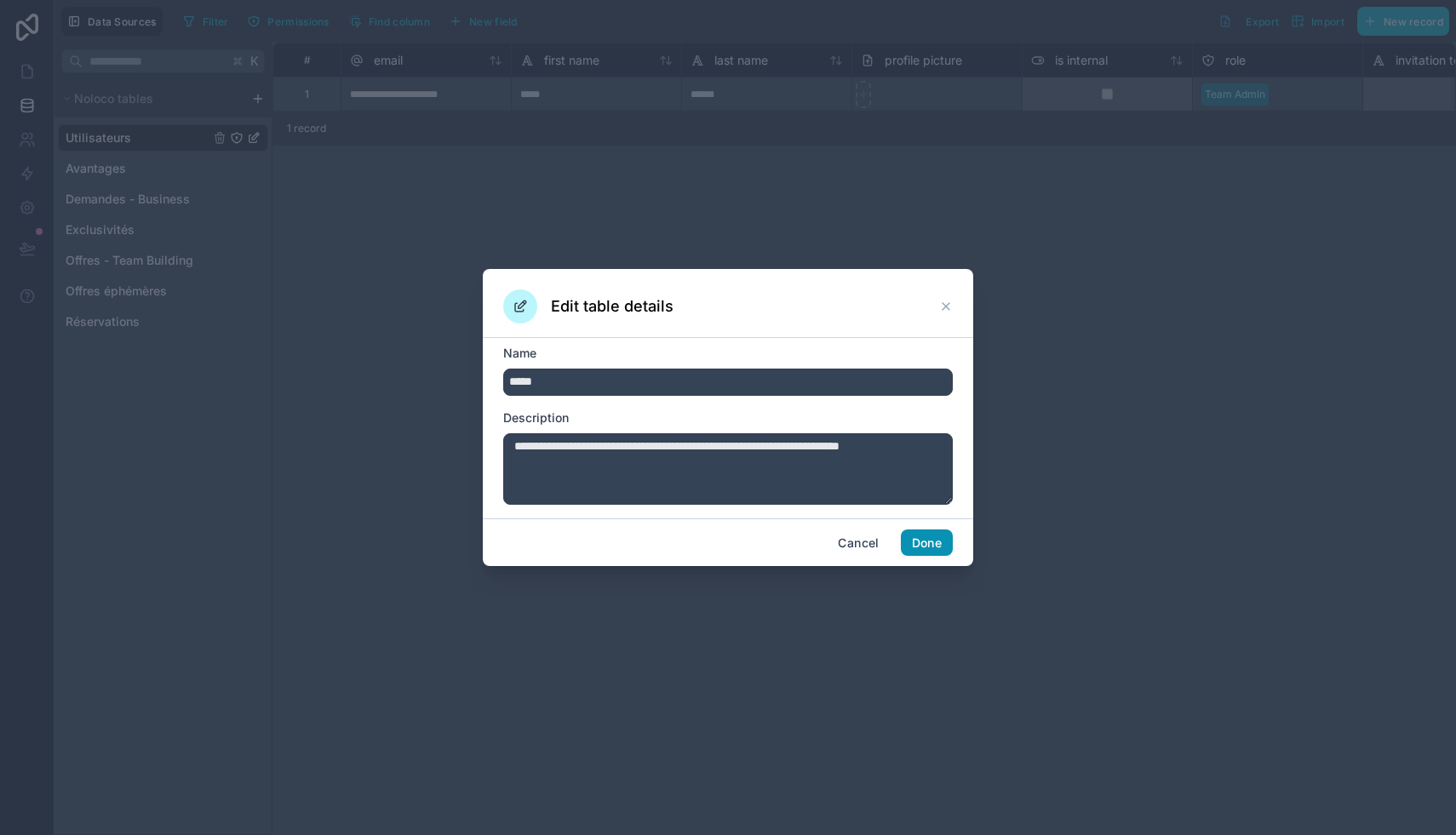 click on "Done" at bounding box center (926, 543) 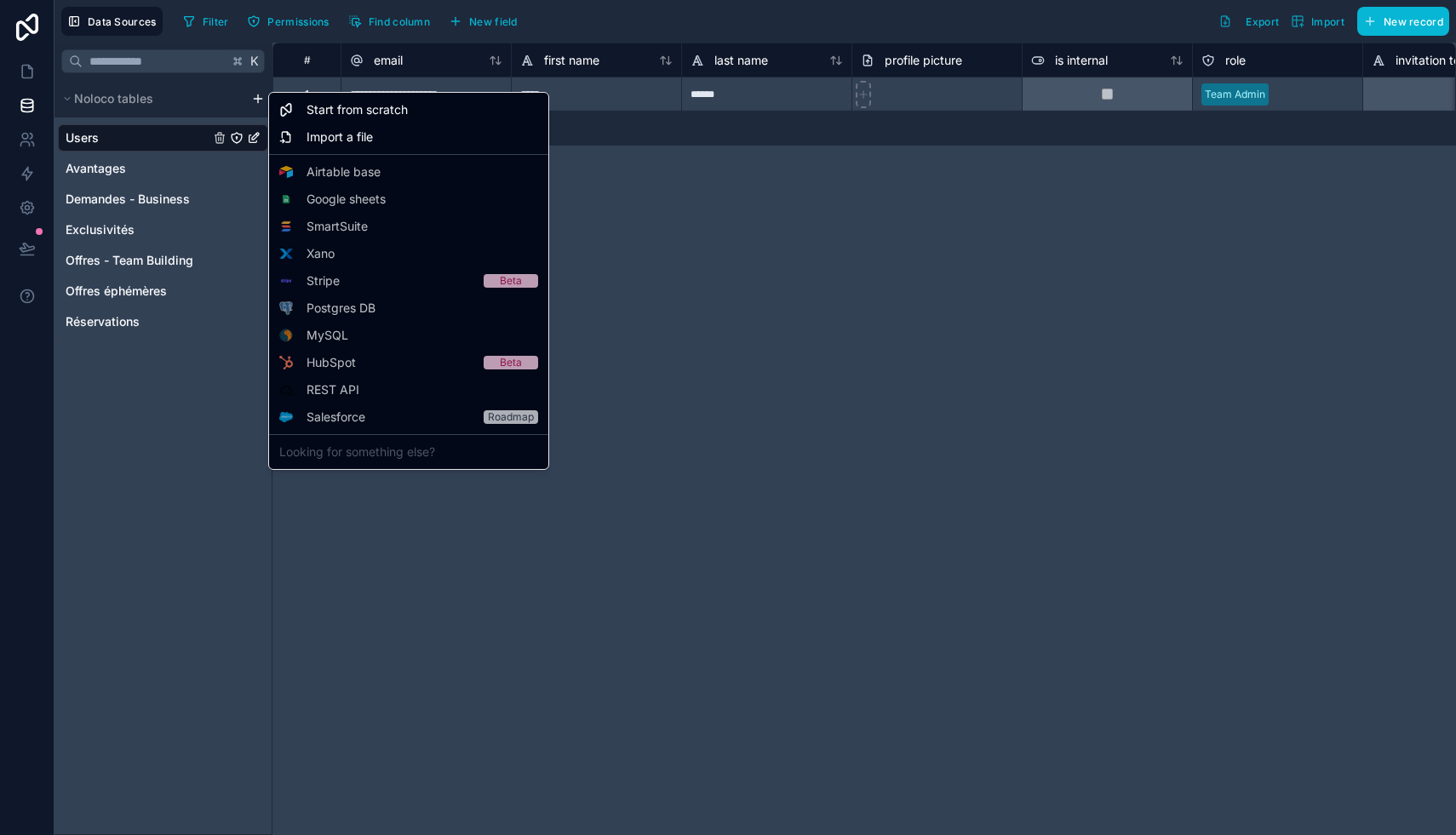 click on "**********" at bounding box center (728, 417) 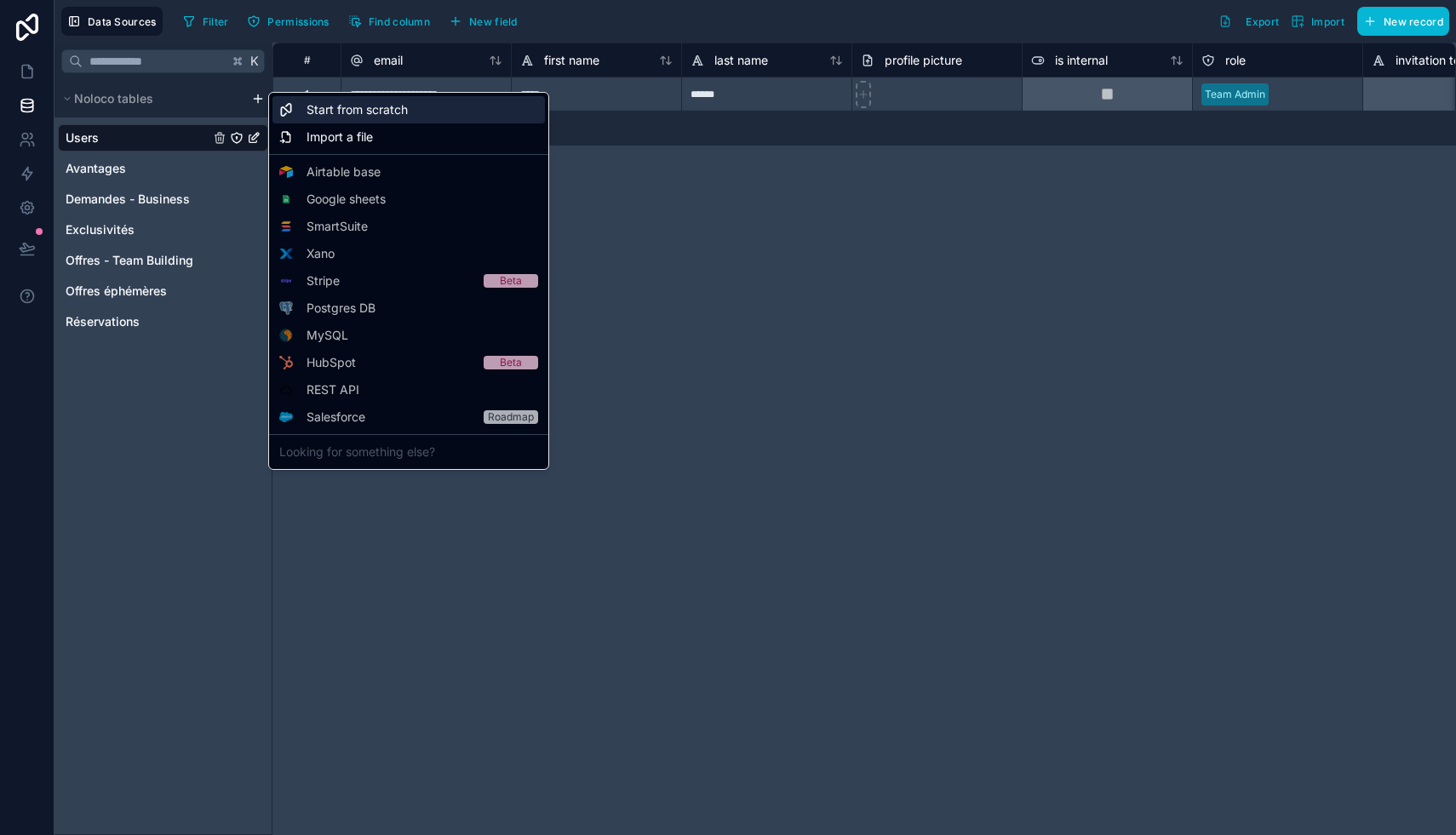 click on "Start from scratch" at bounding box center (357, 110) 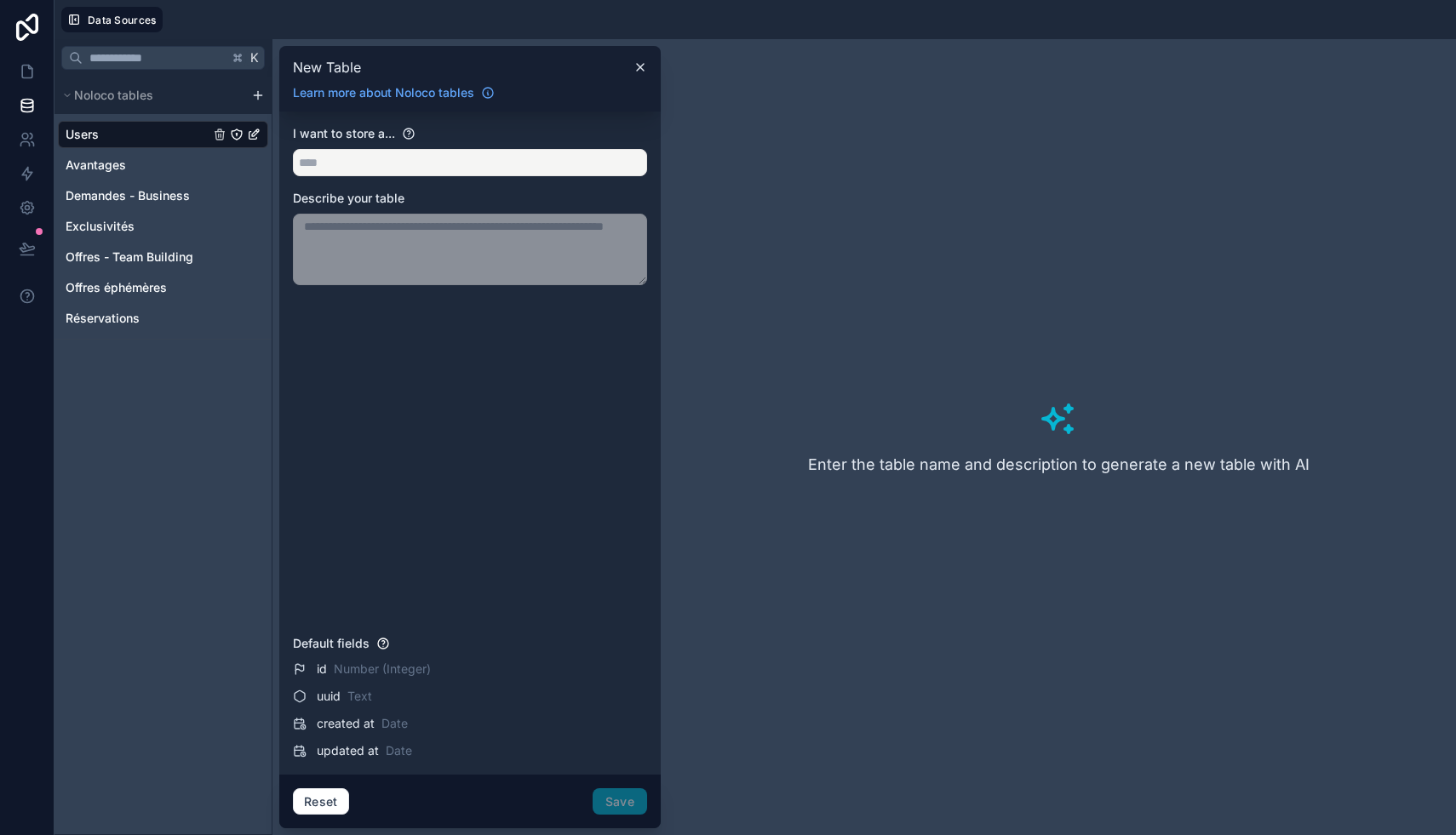 click at bounding box center [470, 249] 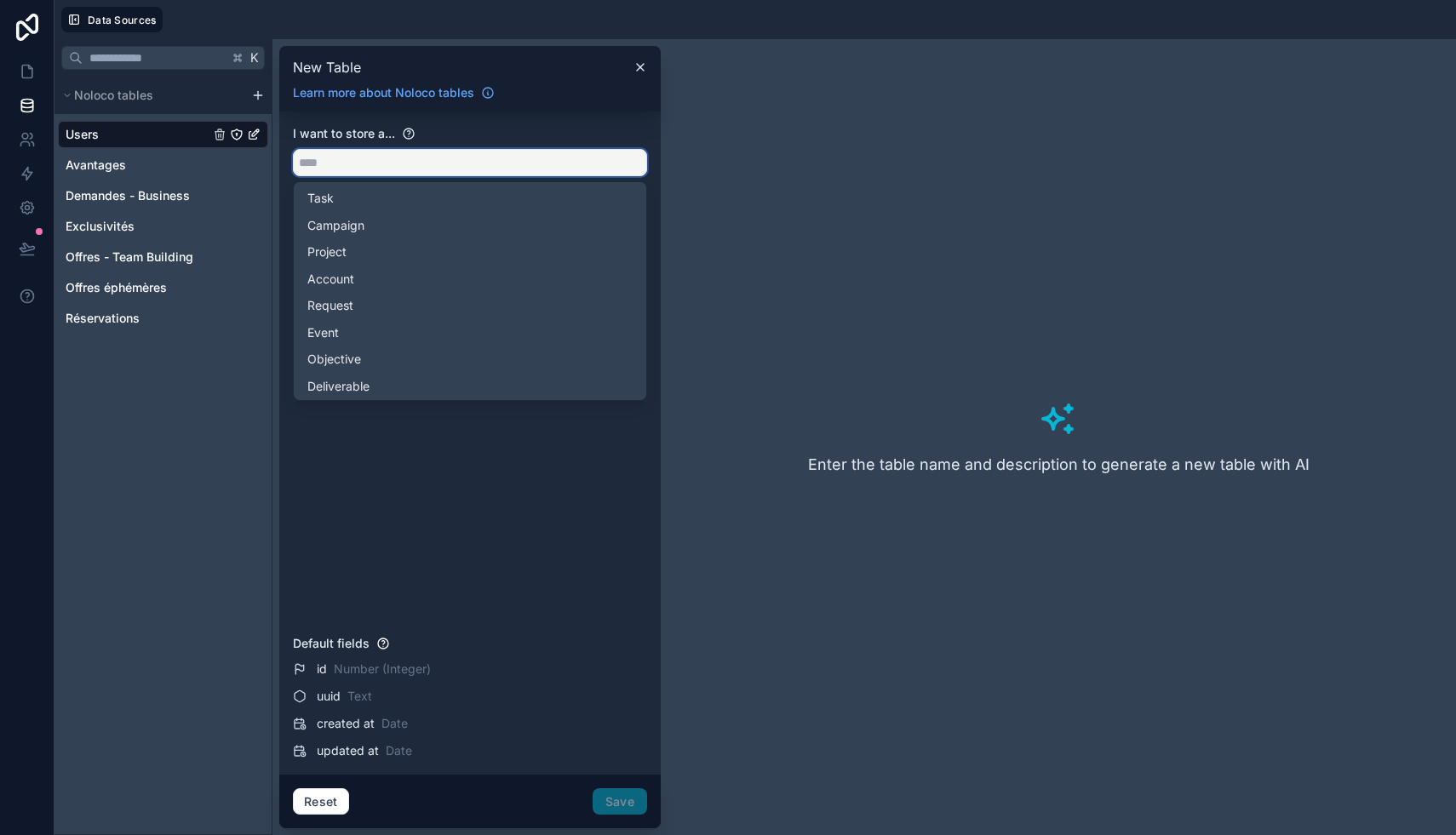 click at bounding box center [470, 163] 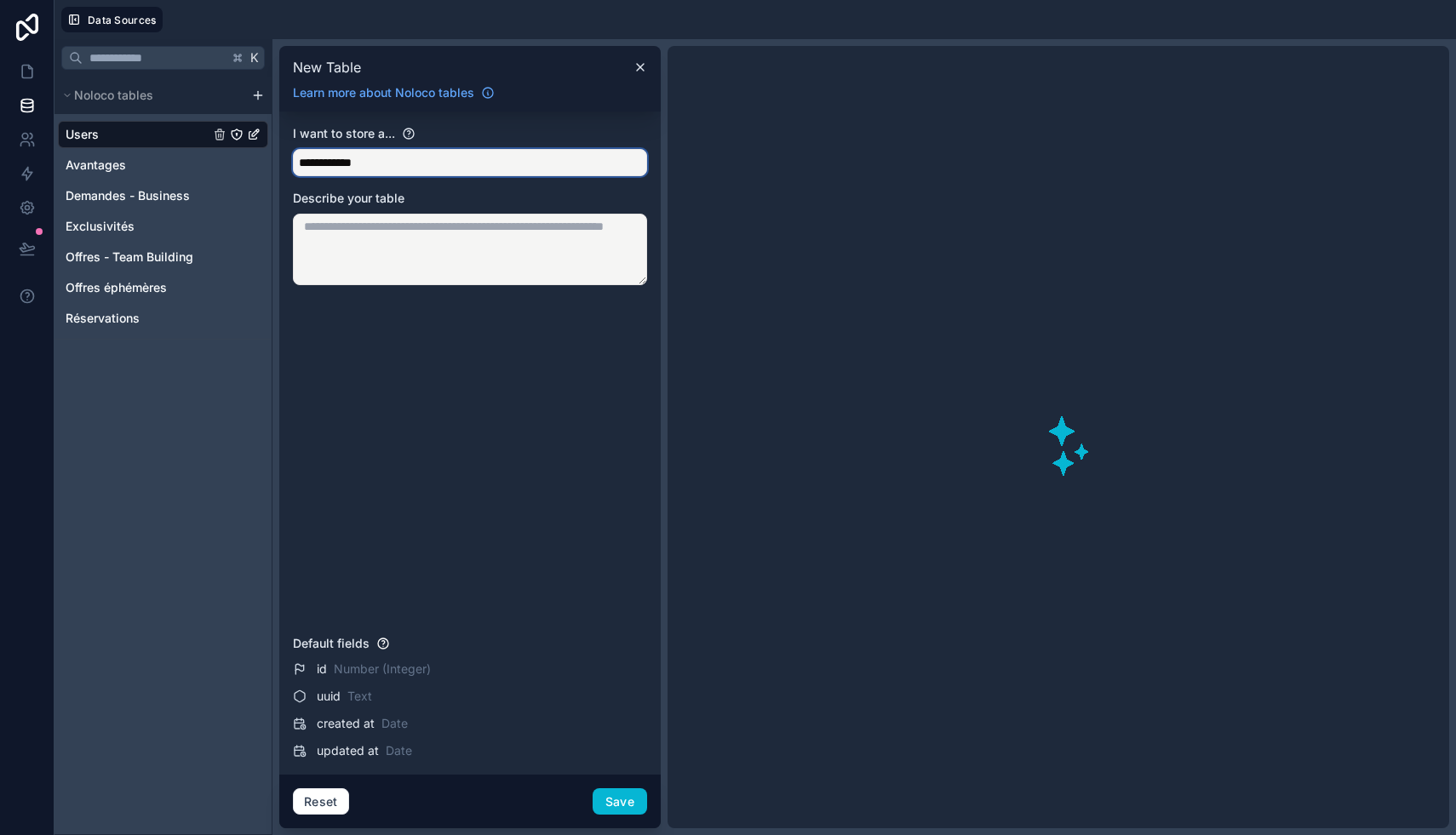 type on "**********" 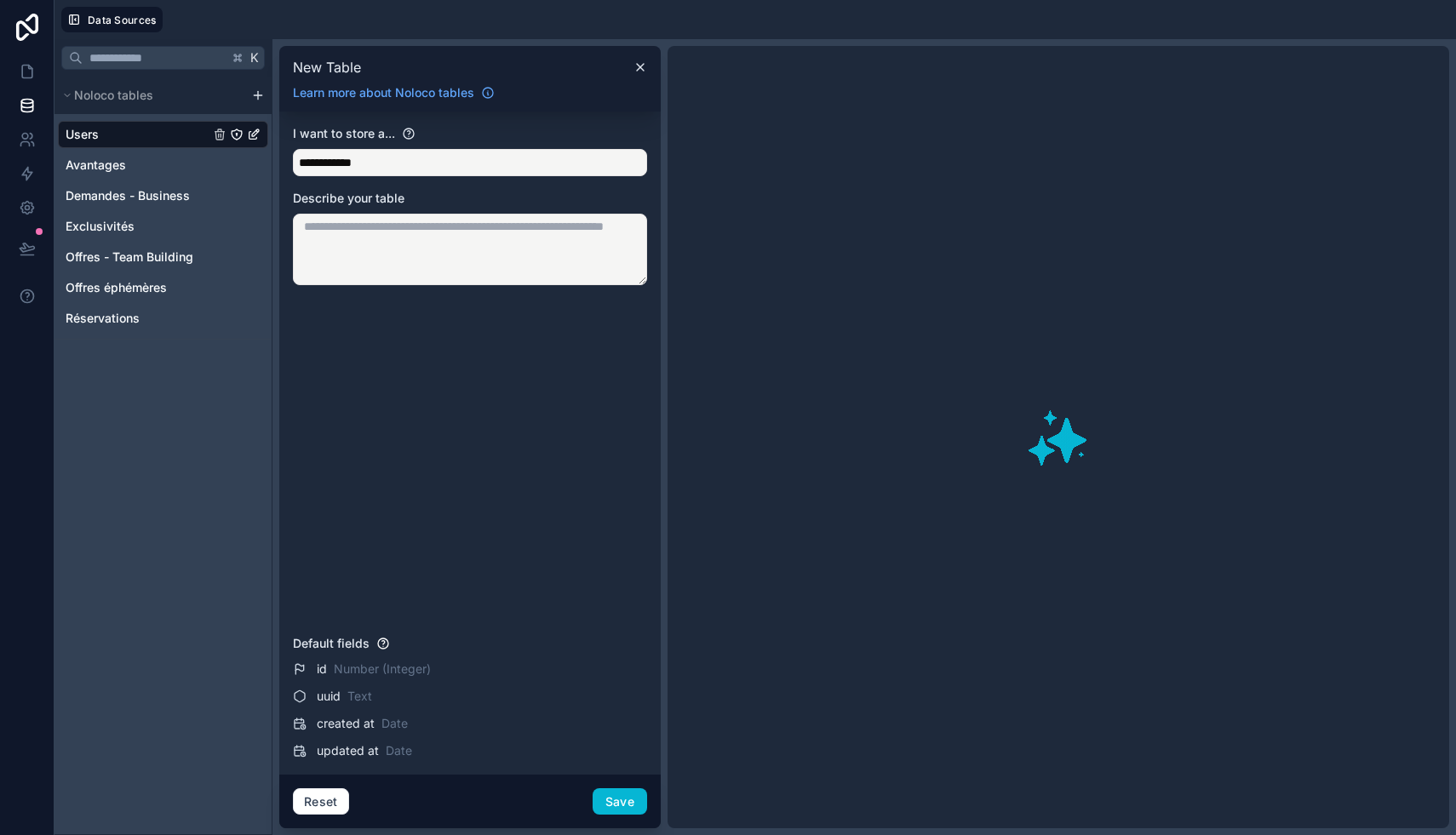 click at bounding box center (470, 249) 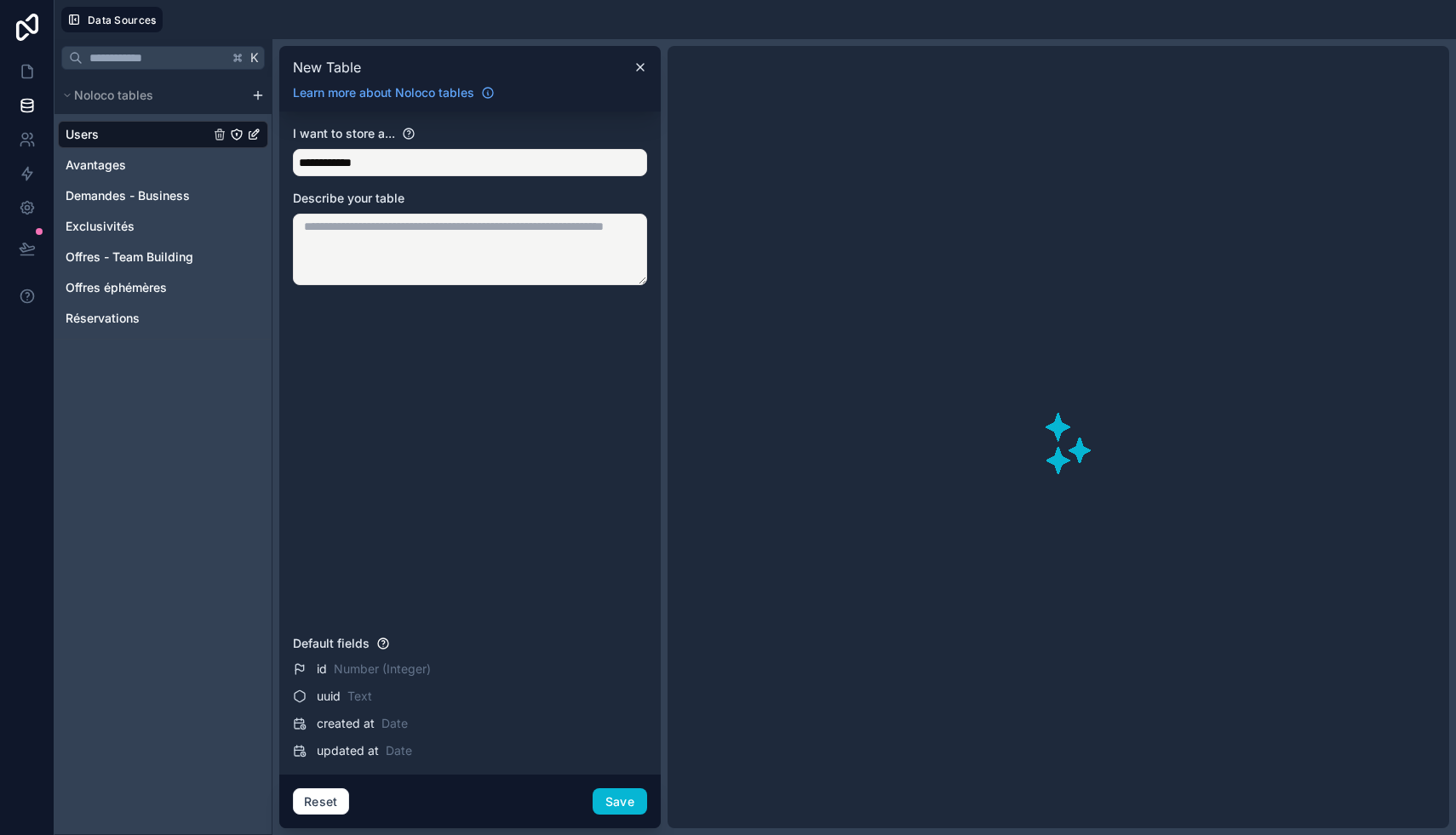 paste on "**********" 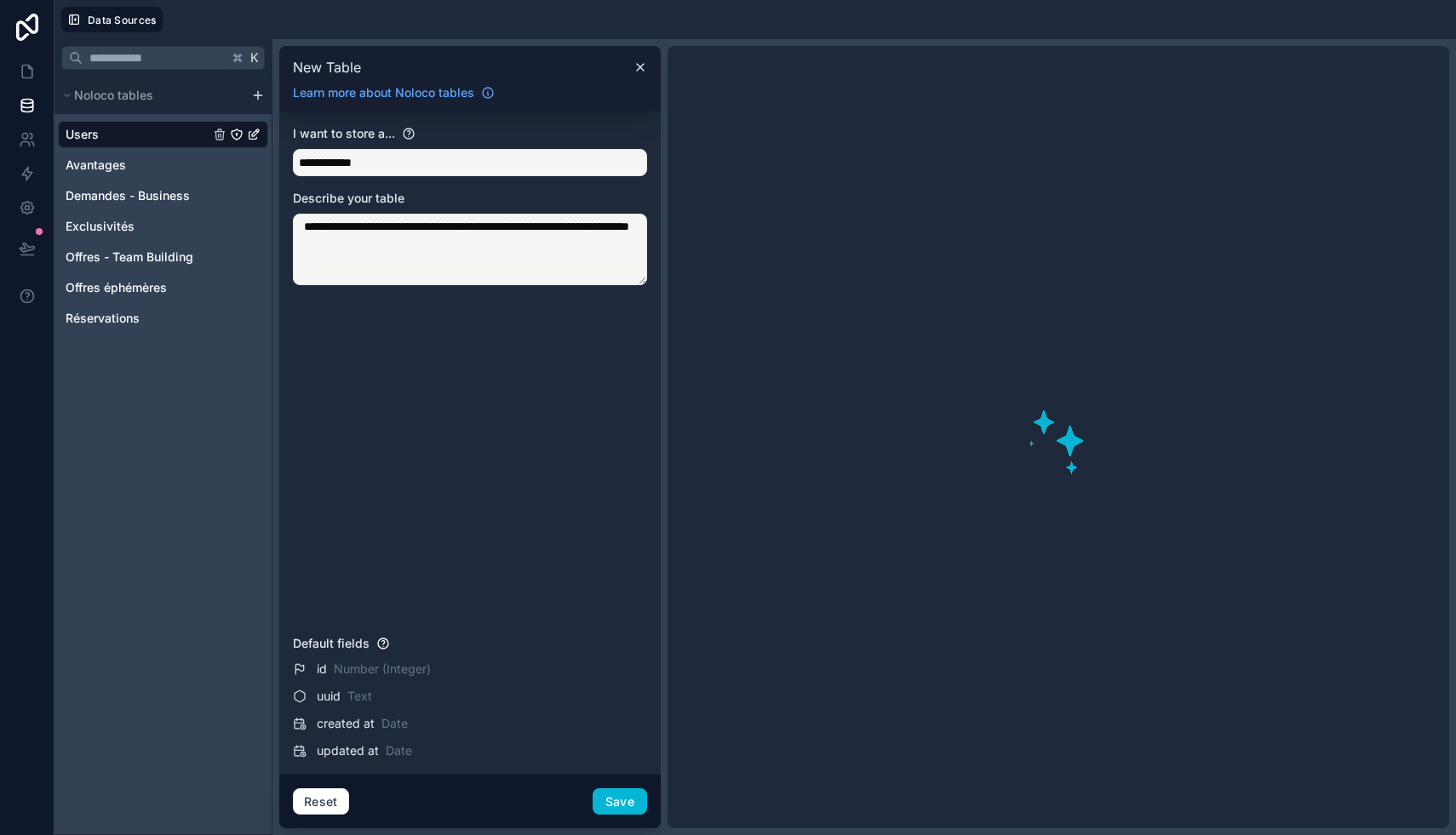 click on "**********" at bounding box center [470, 249] 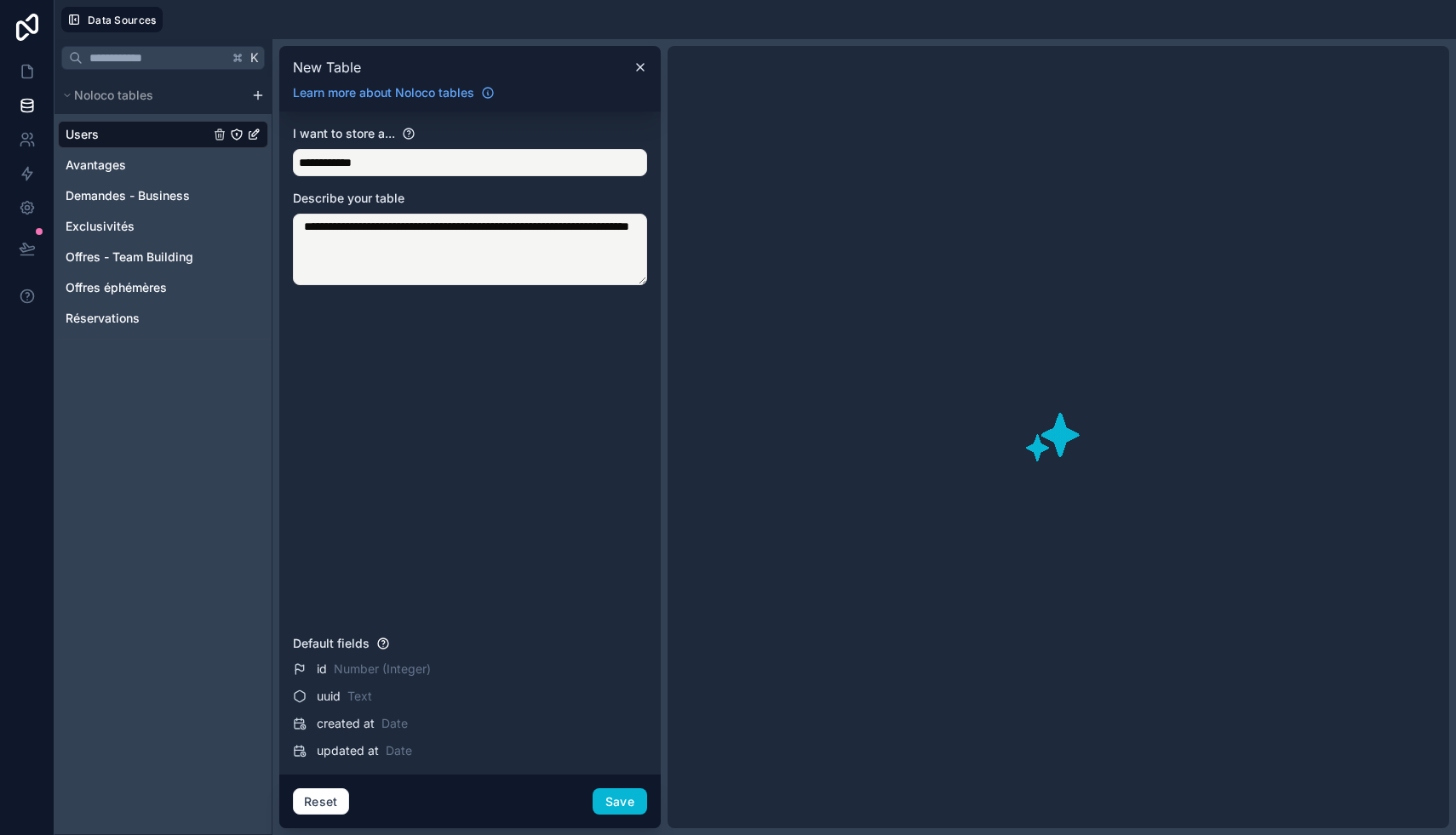 click on "**********" at bounding box center [470, 249] 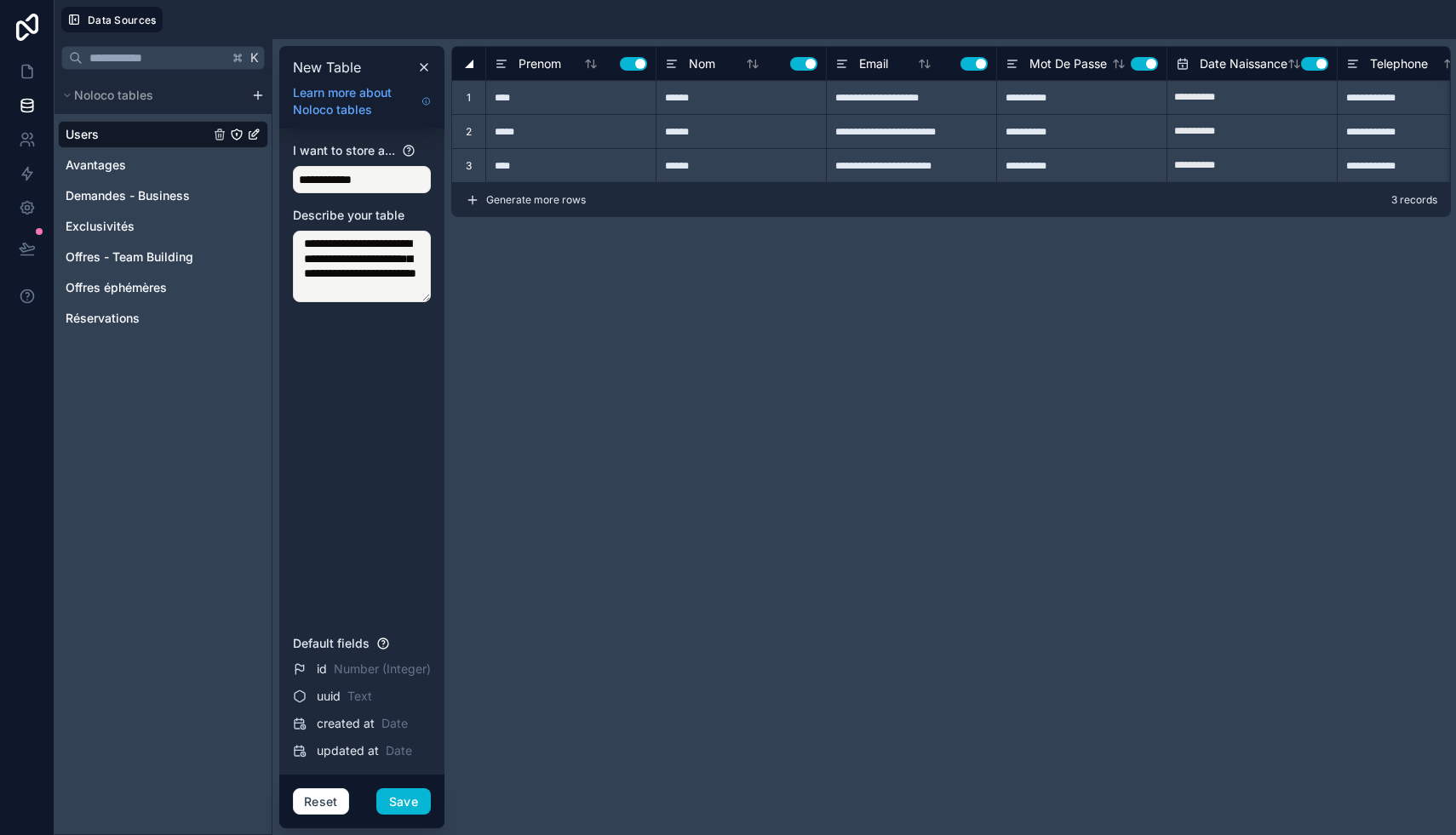 scroll, scrollTop: 30, scrollLeft: 0, axis: vertical 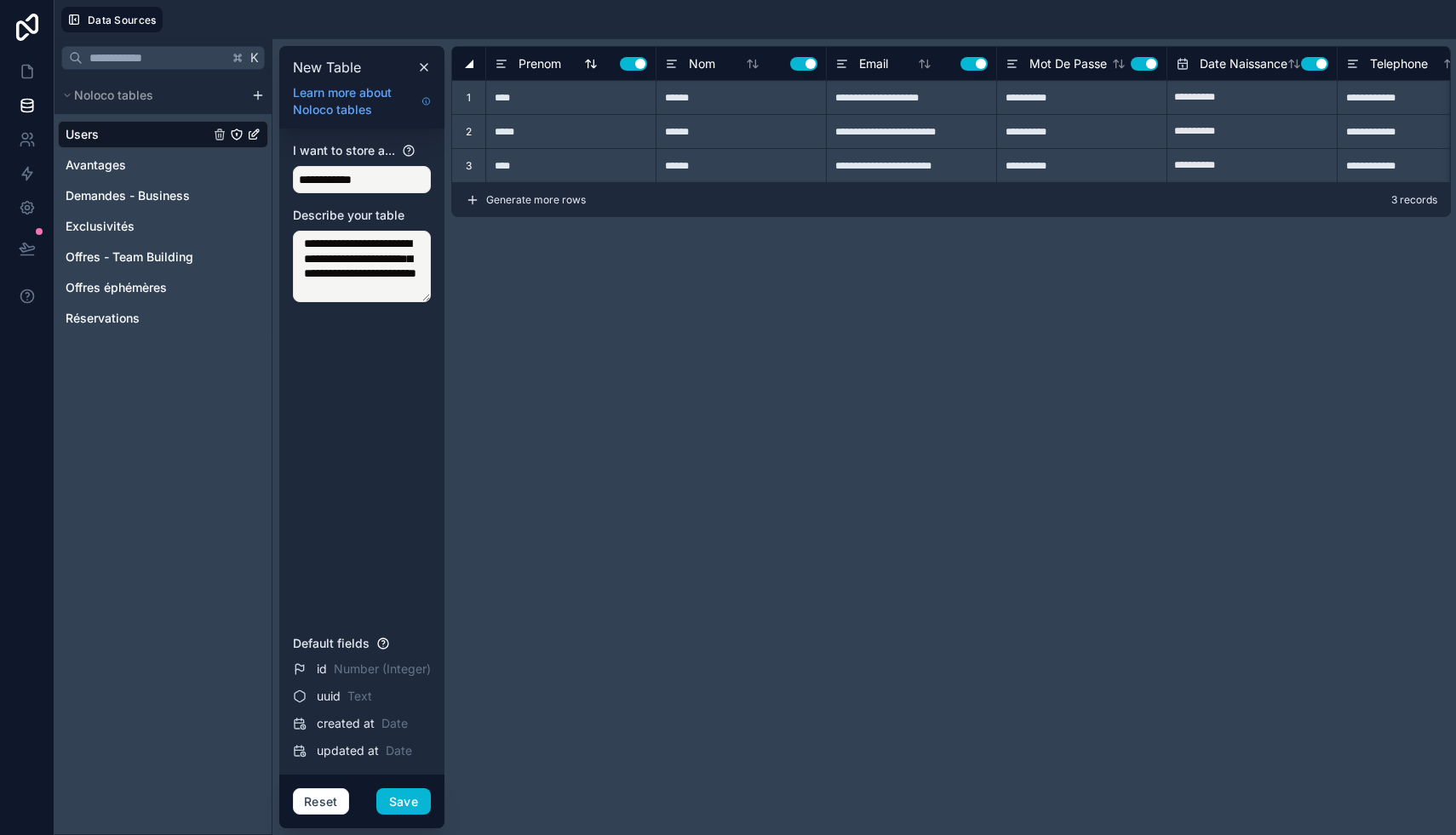 type on "**********" 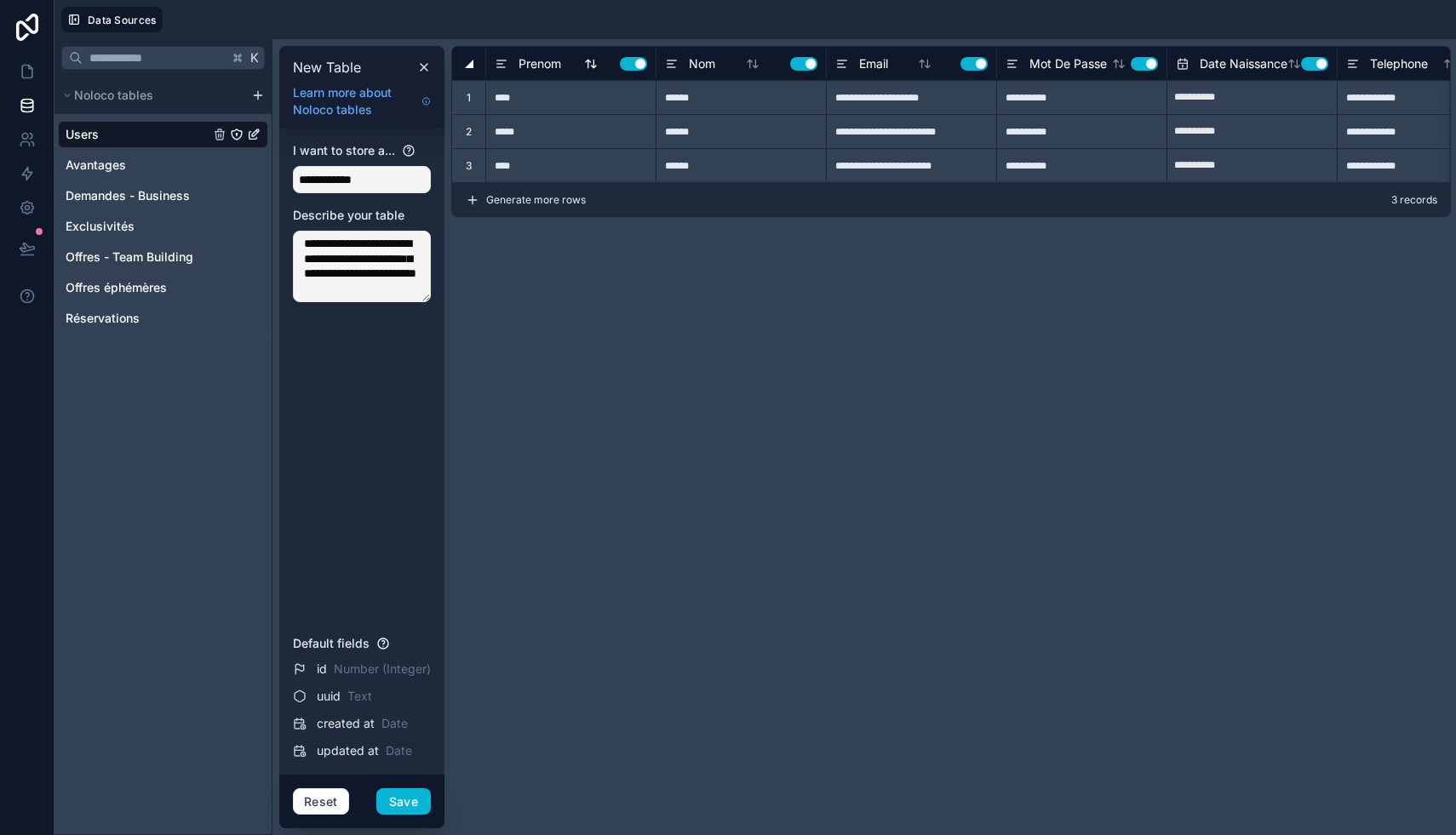 click on "Prenom" at bounding box center (540, 64) 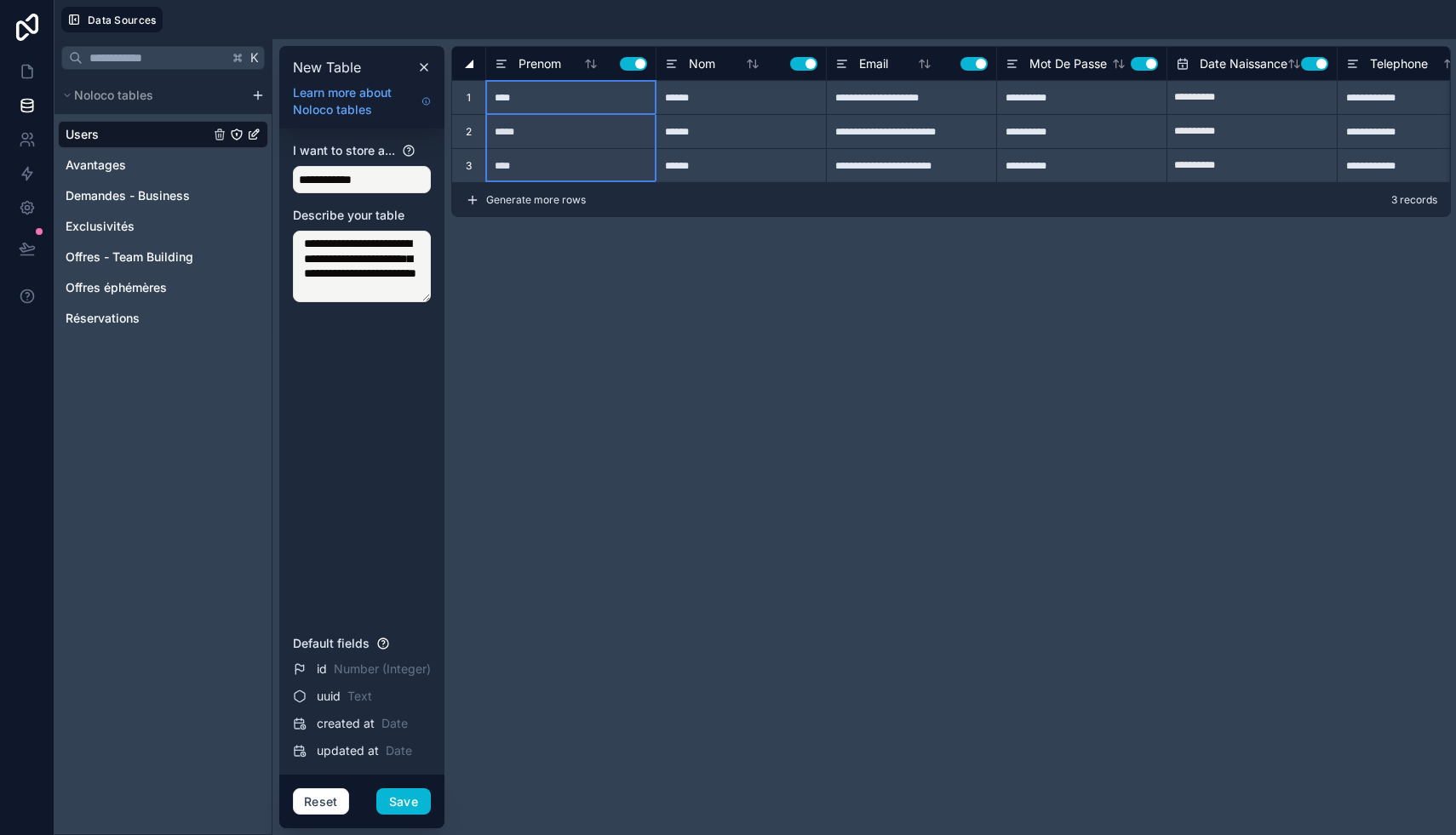 type 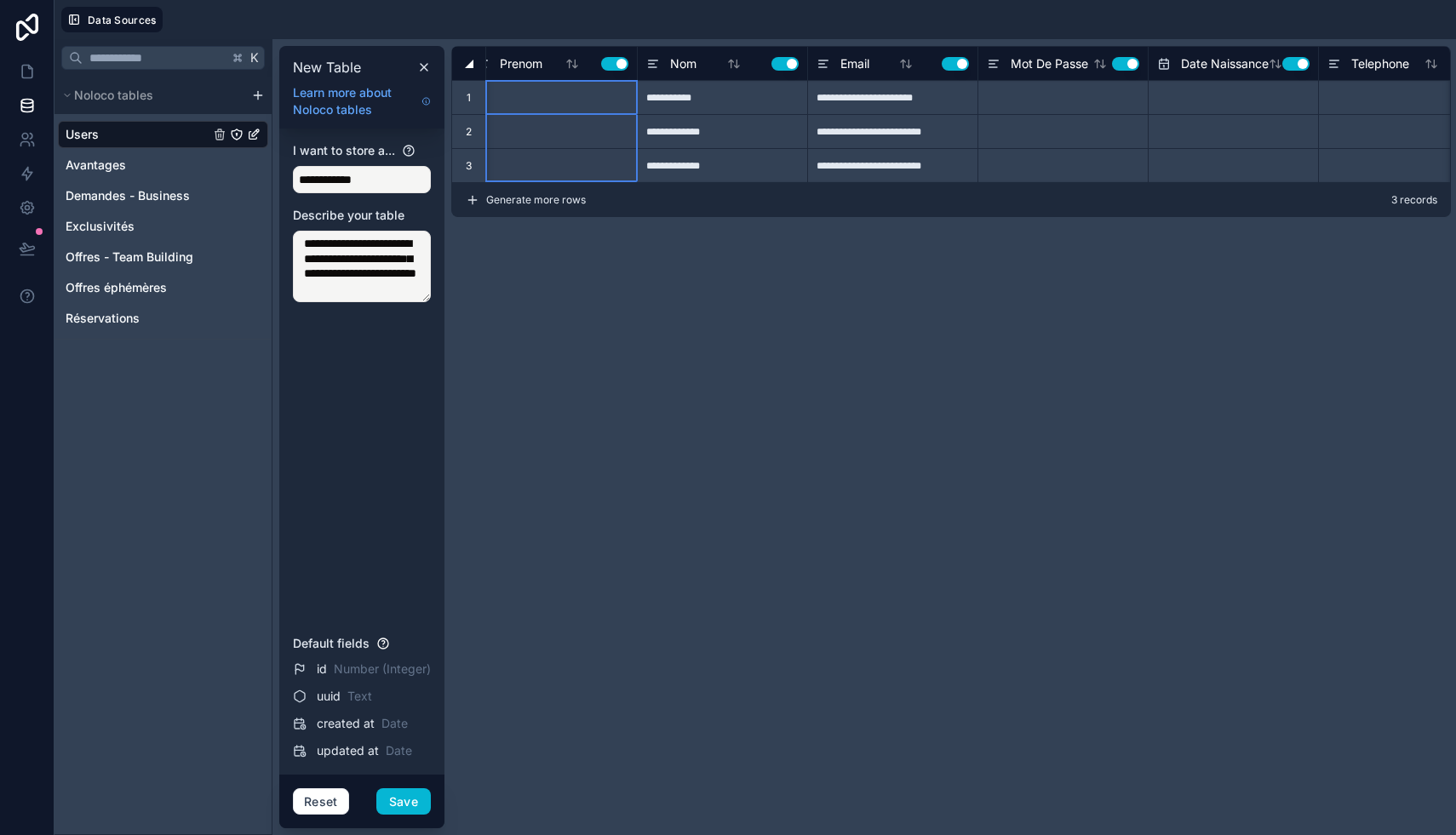 scroll, scrollTop: 0, scrollLeft: 0, axis: both 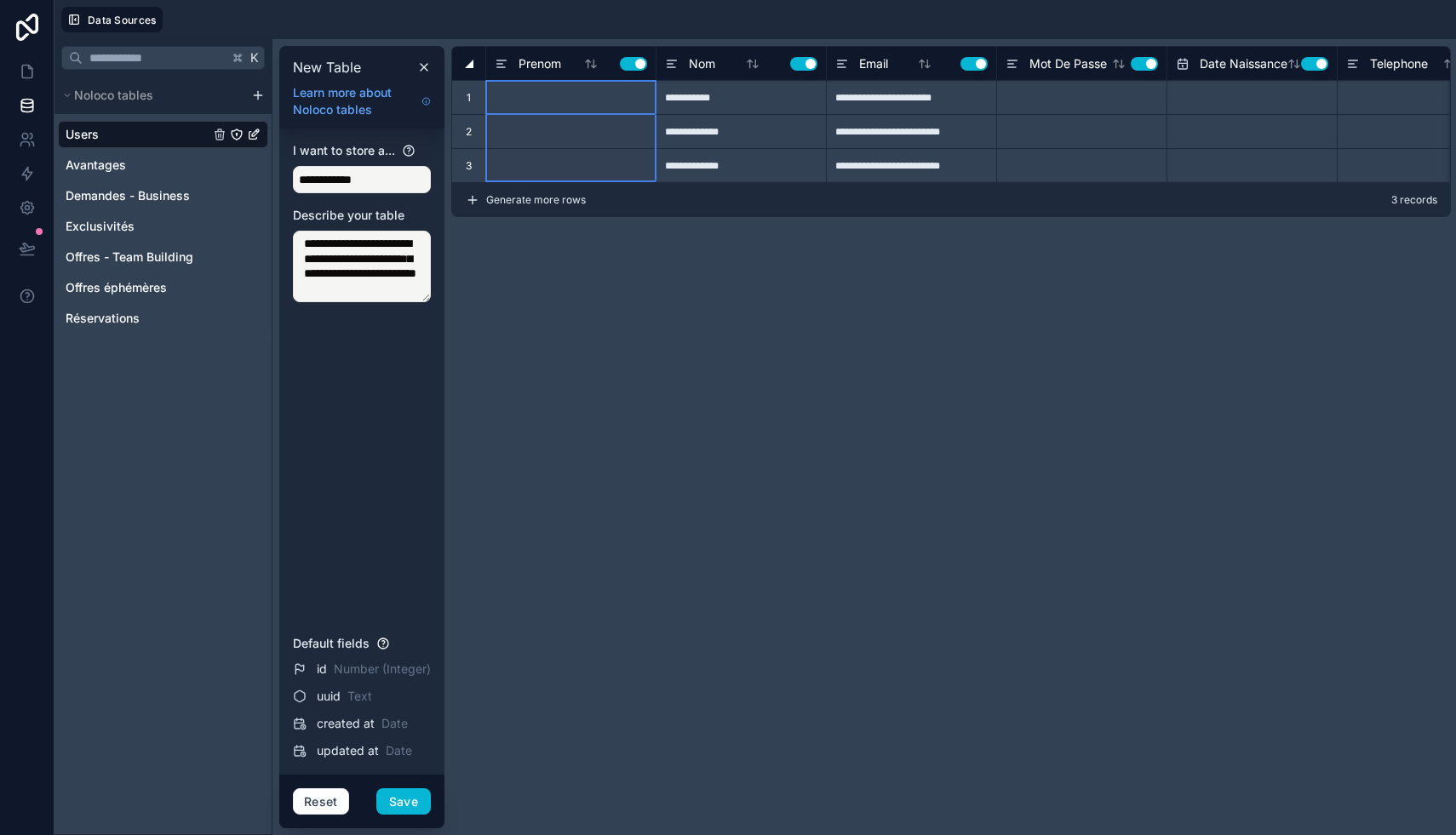 click on "**********" at bounding box center (951, 437) 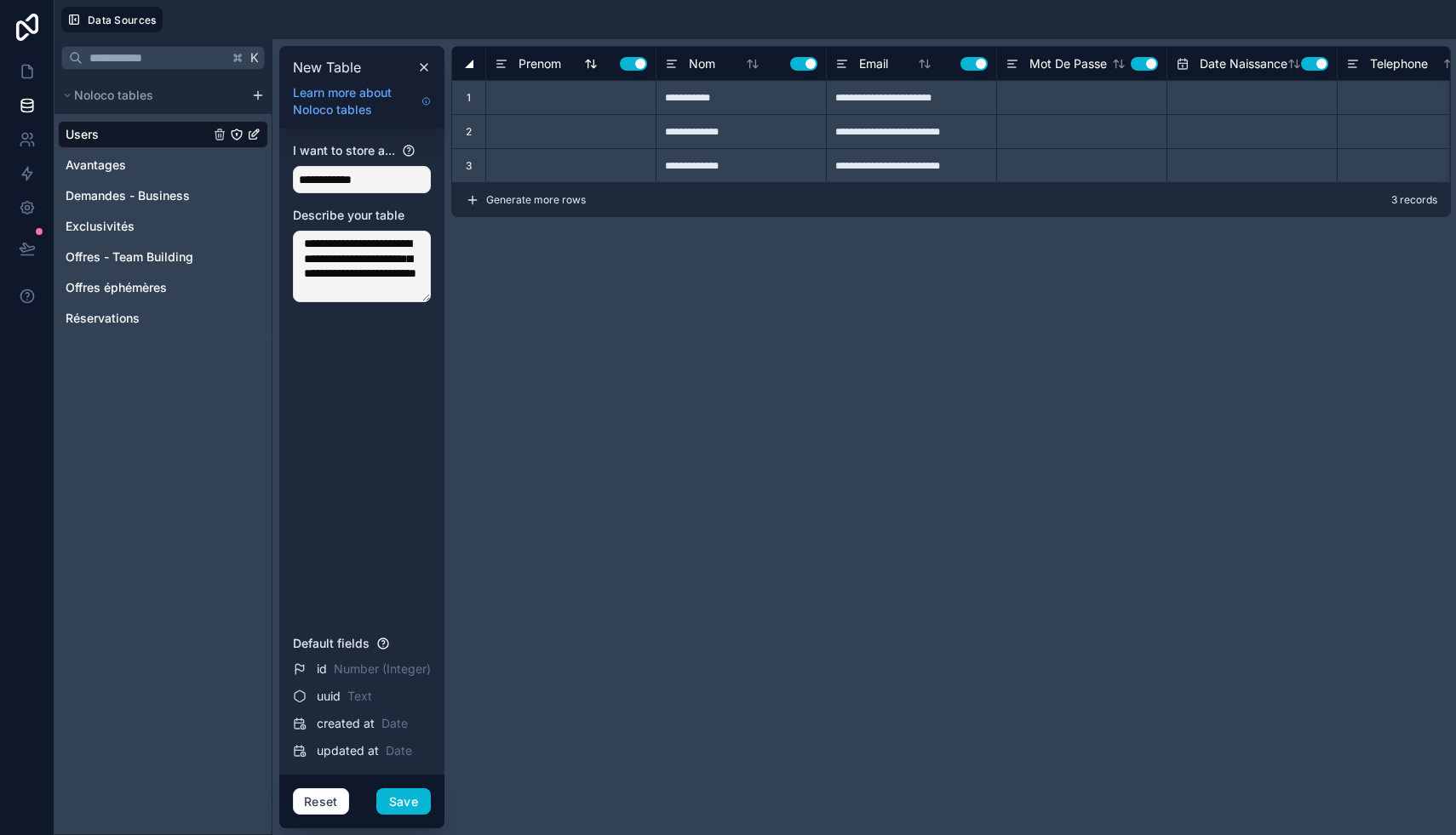 click on "Use setting" at bounding box center [633, 64] 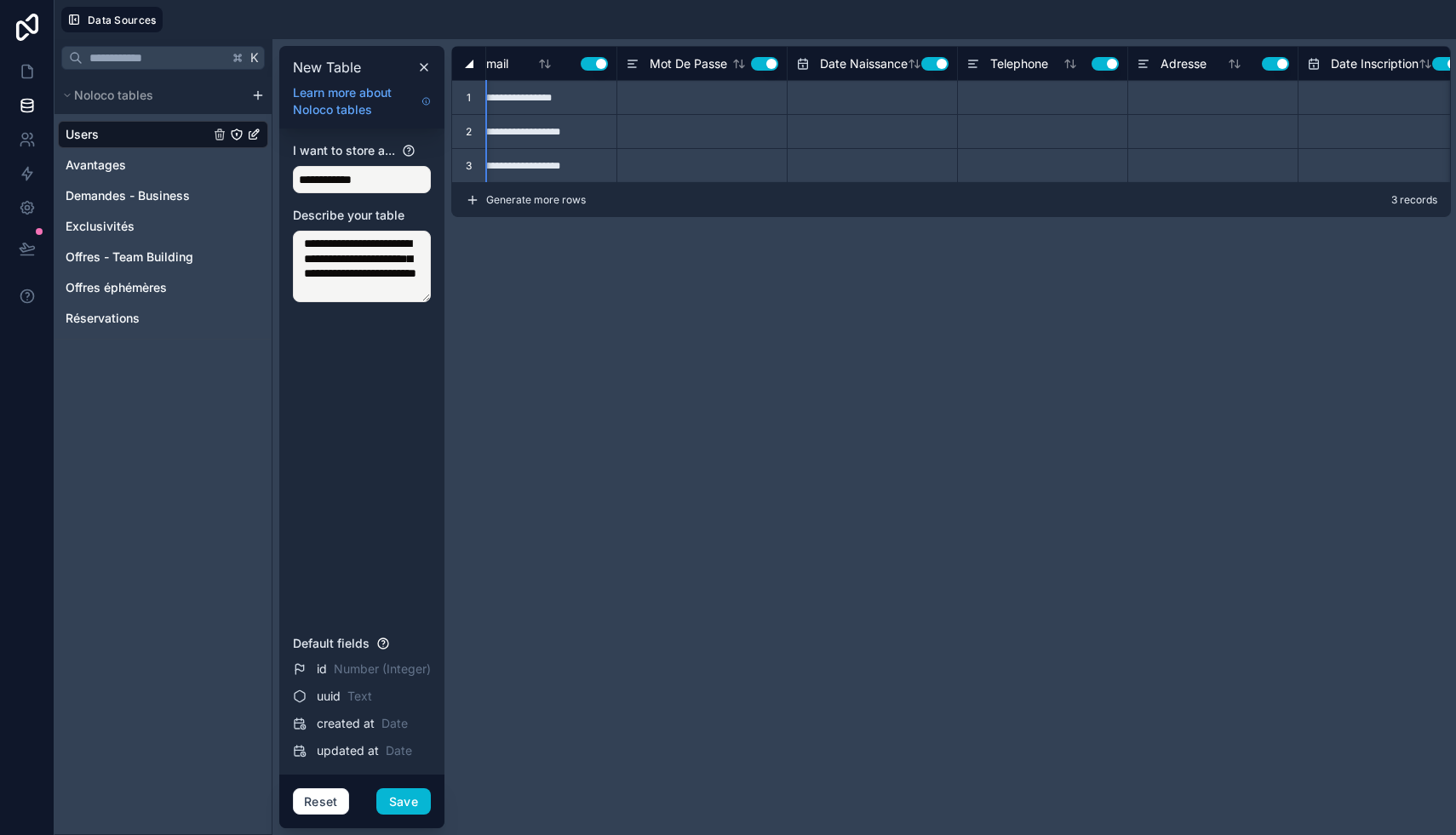 scroll, scrollTop: 0, scrollLeft: 387, axis: horizontal 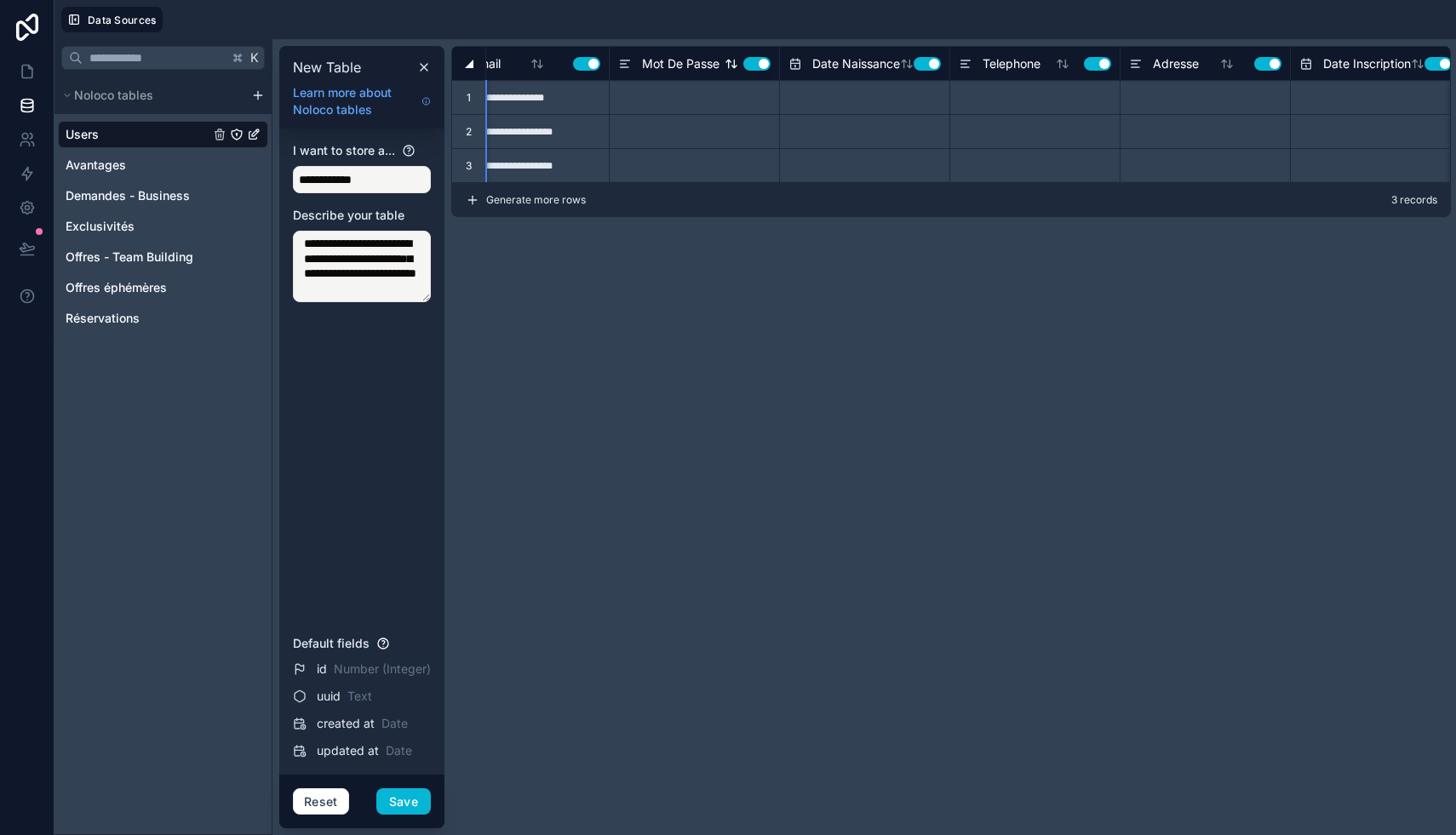 click on "Use setting" at bounding box center [757, 64] 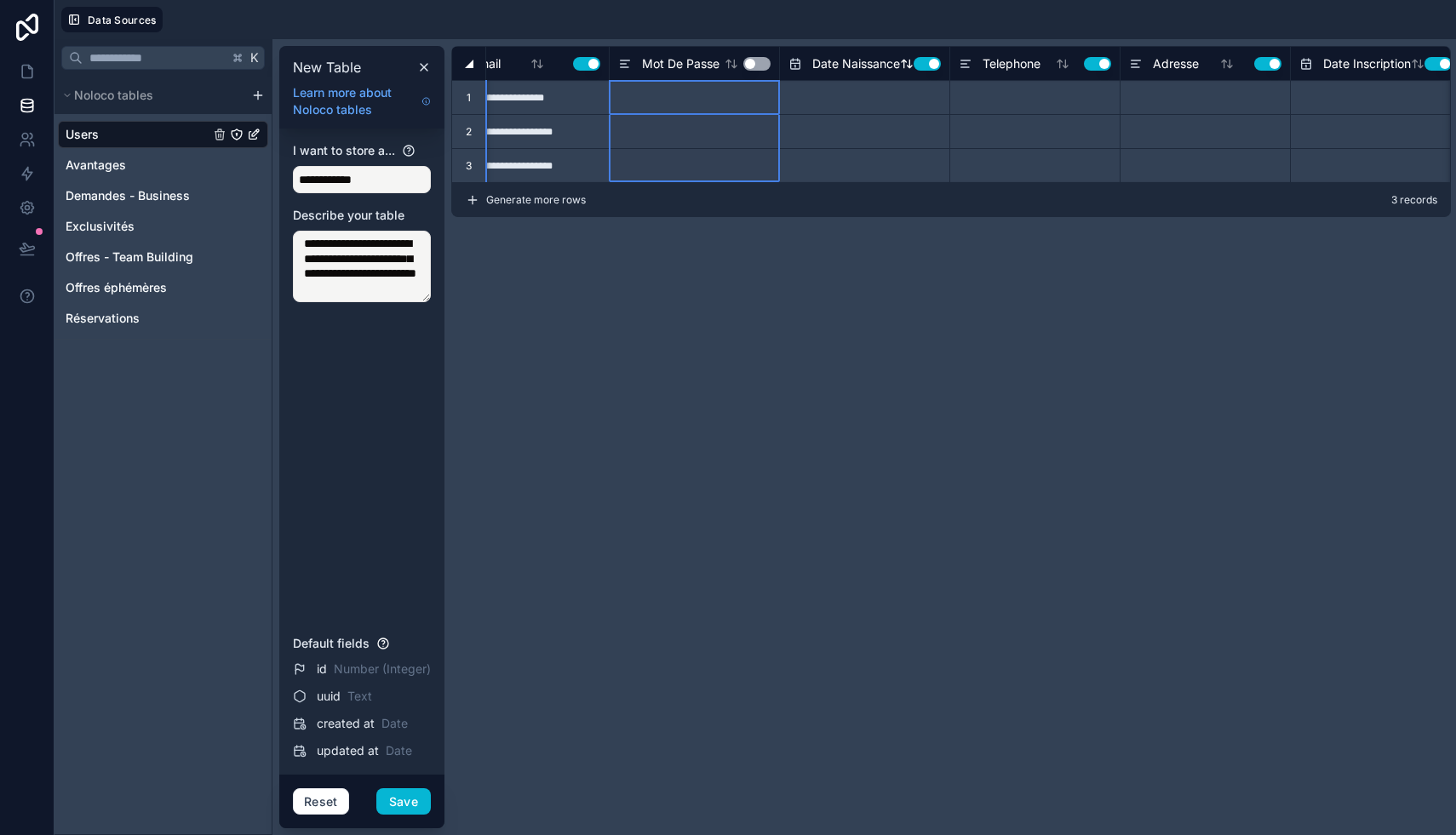 click on "Use setting" at bounding box center (927, 64) 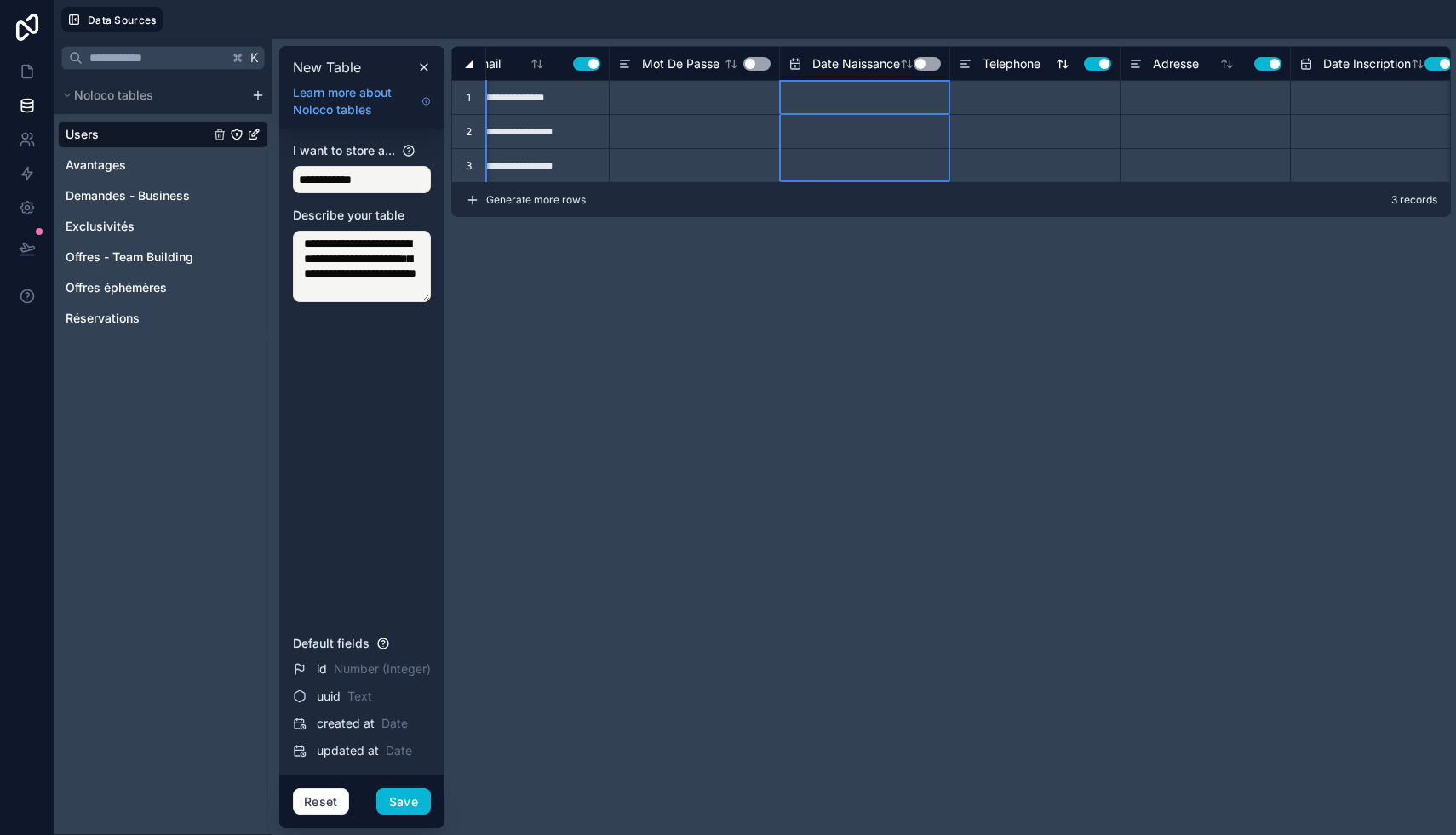 scroll, scrollTop: 0, scrollLeft: 418, axis: horizontal 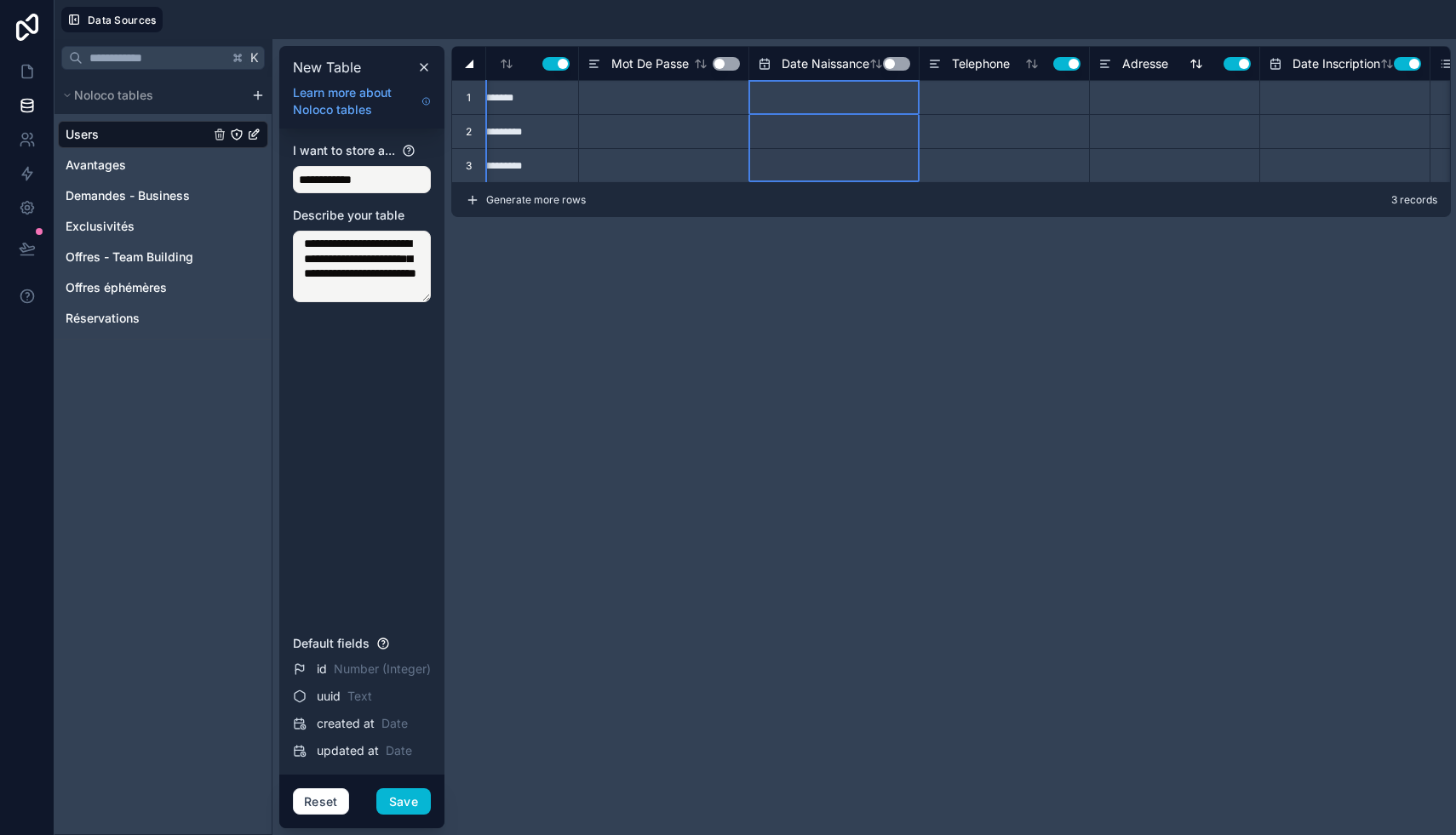 click on "Use setting" at bounding box center [1237, 64] 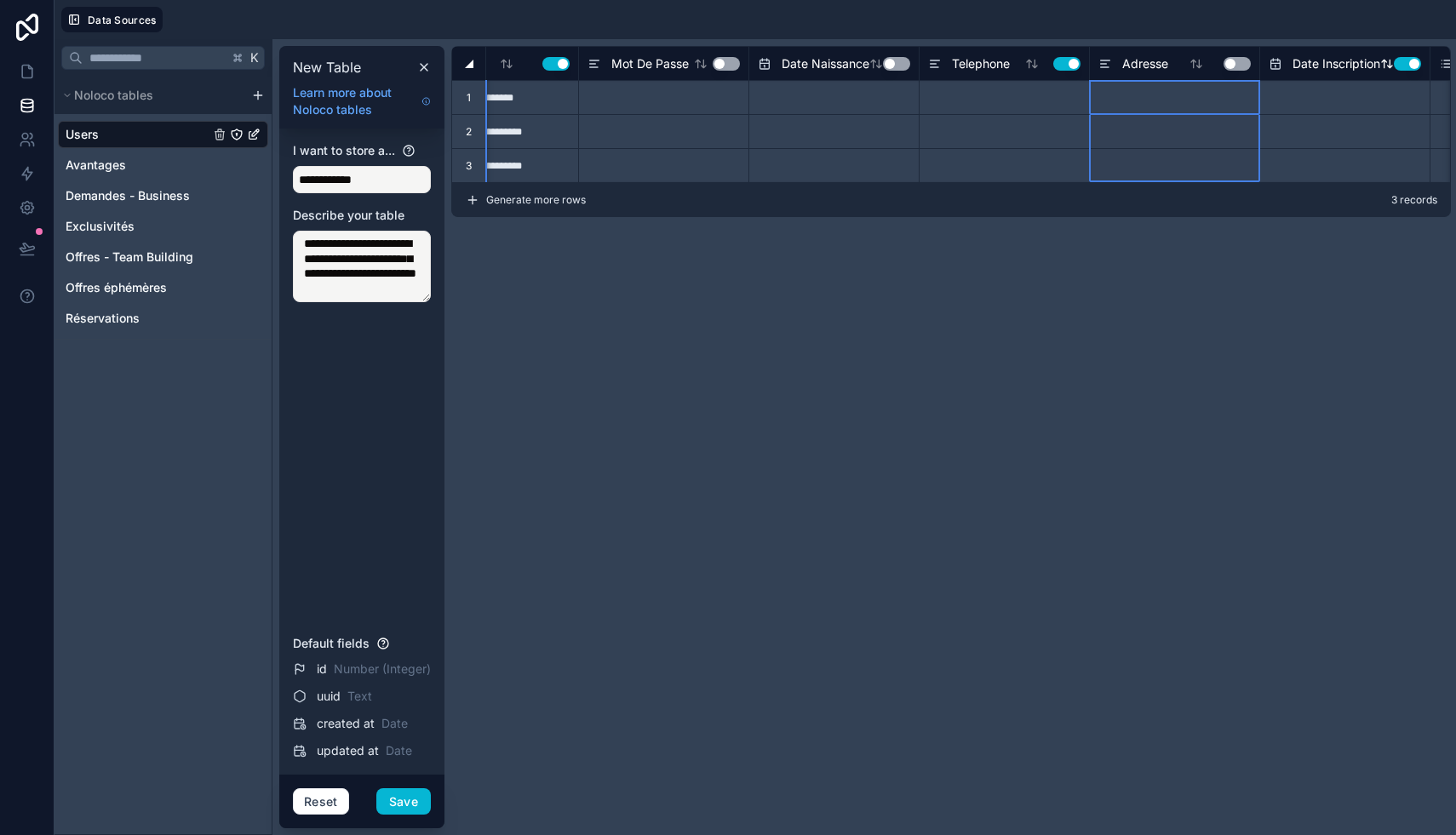 scroll, scrollTop: 0, scrollLeft: 568, axis: horizontal 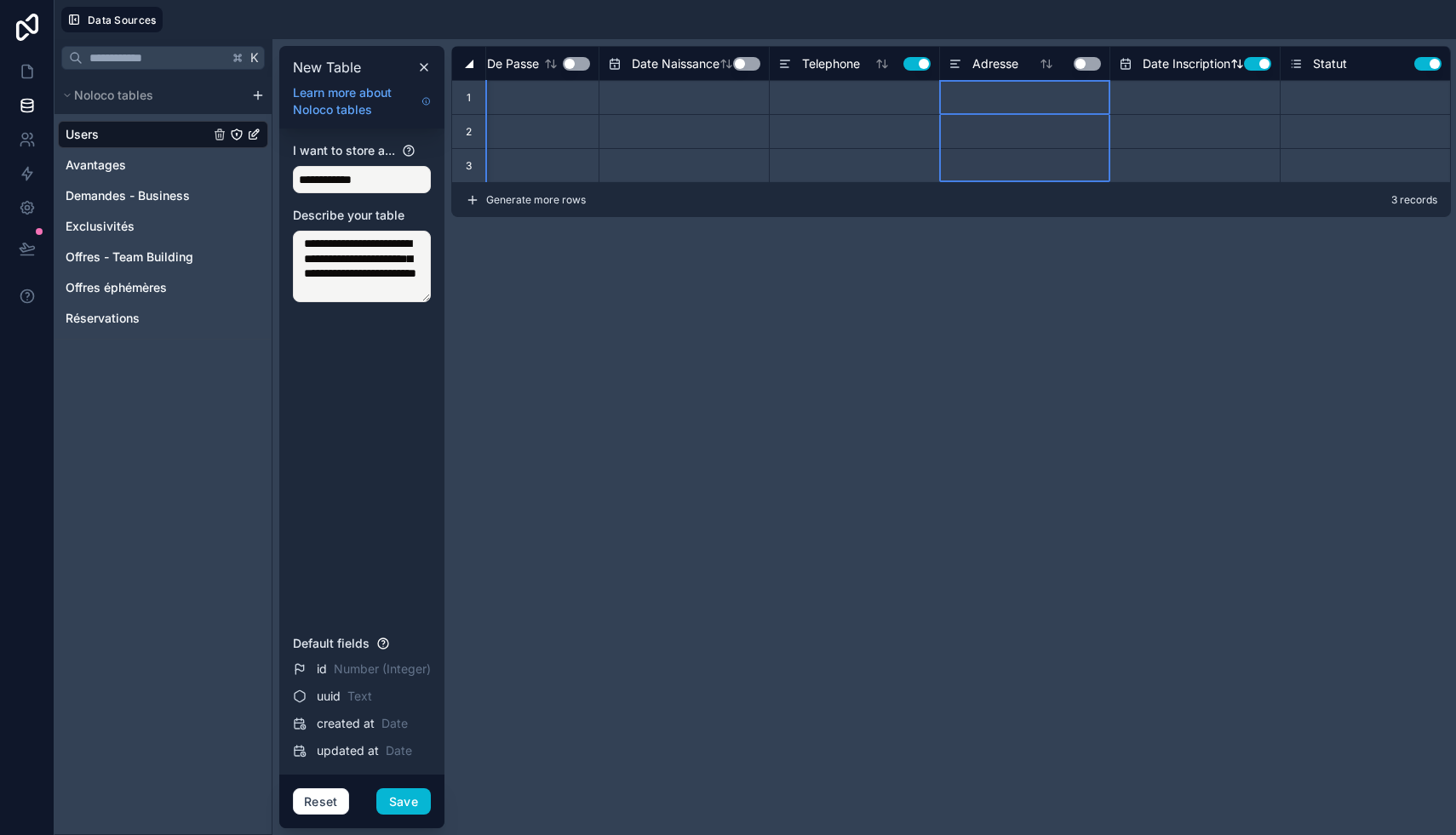 click on "Use setting" at bounding box center [1258, 64] 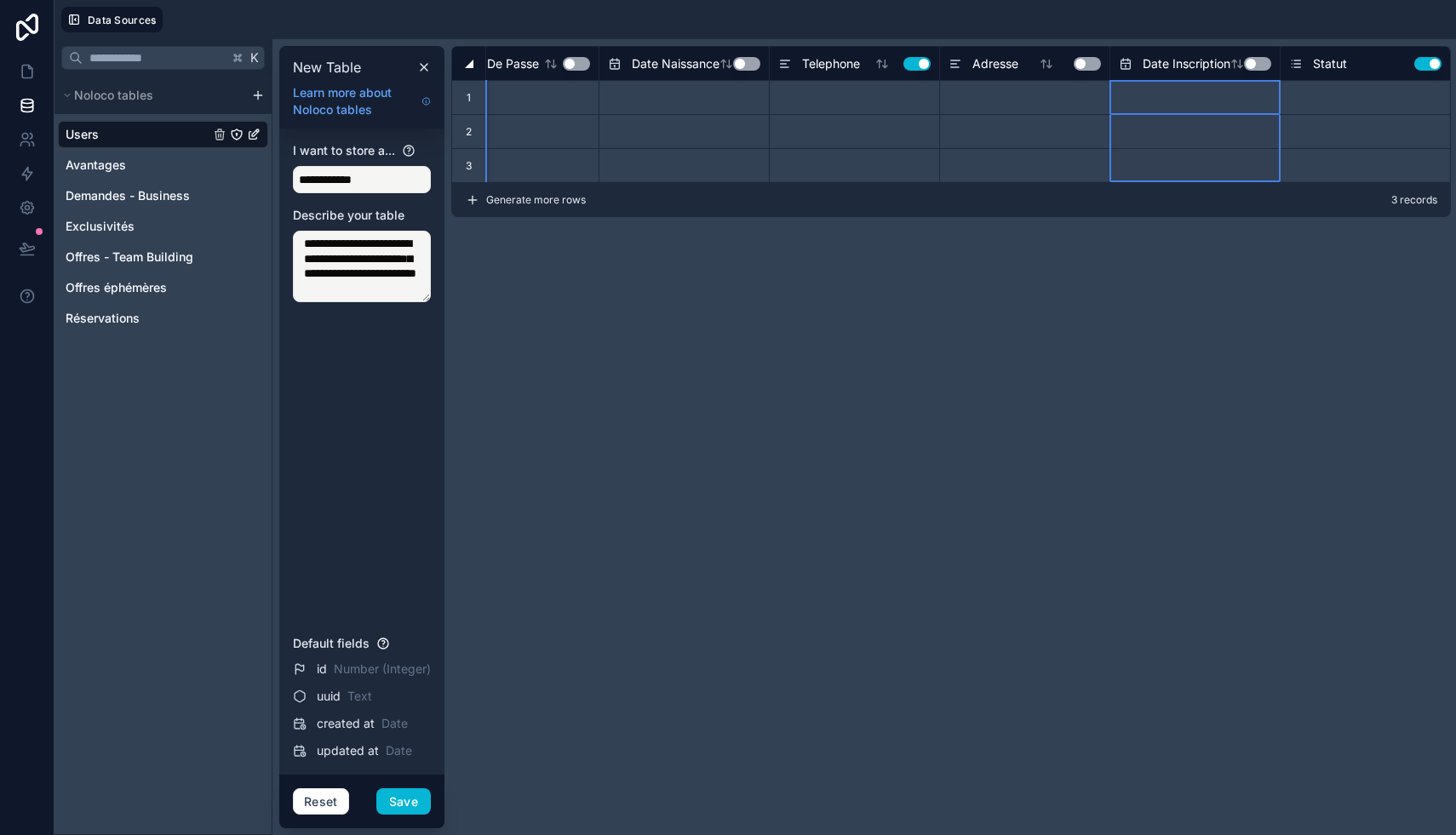 click on "Statut Use setting" at bounding box center (1365, 64) 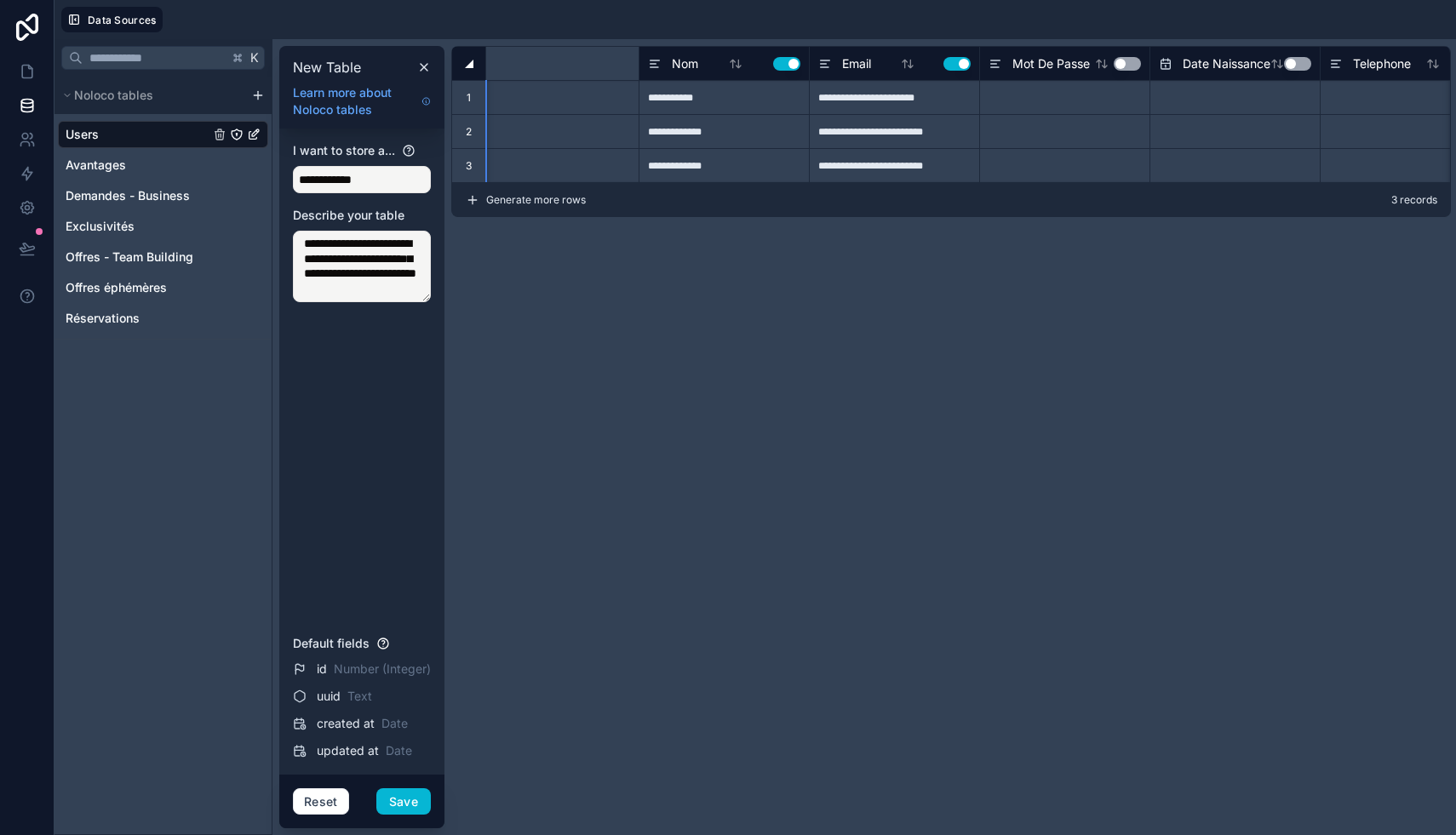 scroll, scrollTop: 0, scrollLeft: 0, axis: both 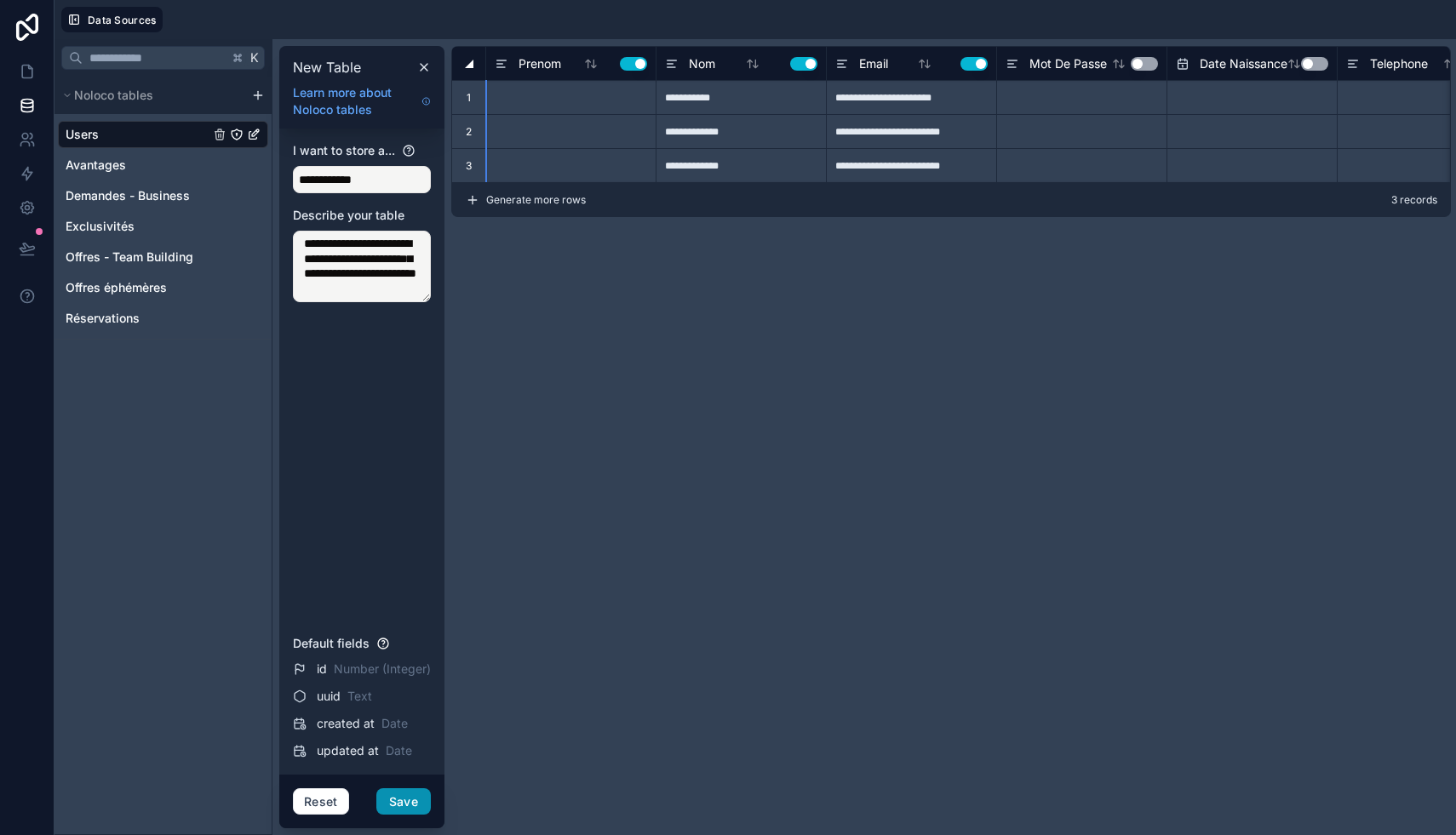 click on "Save" at bounding box center [404, 802] 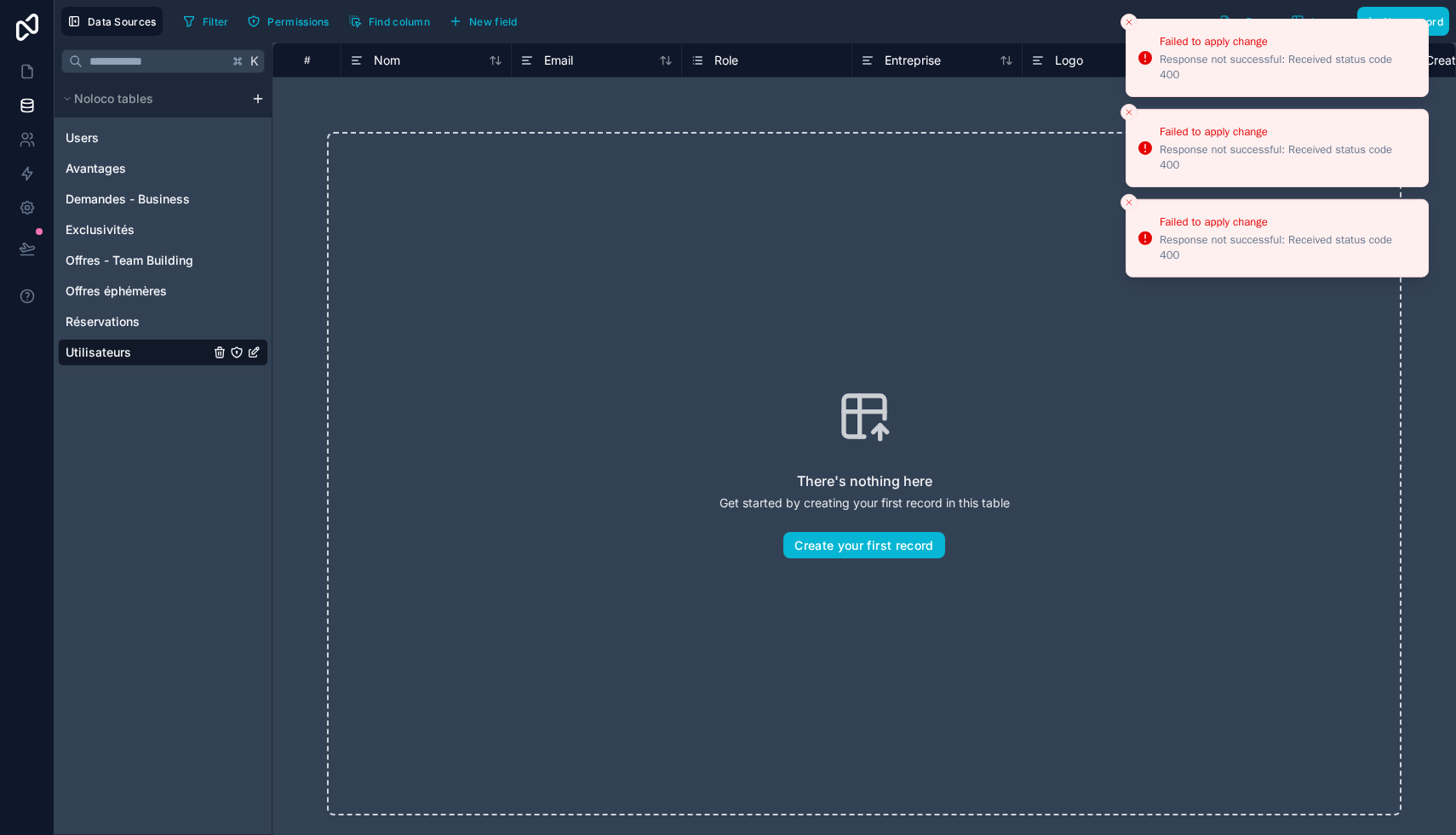 click at bounding box center [1129, 22] 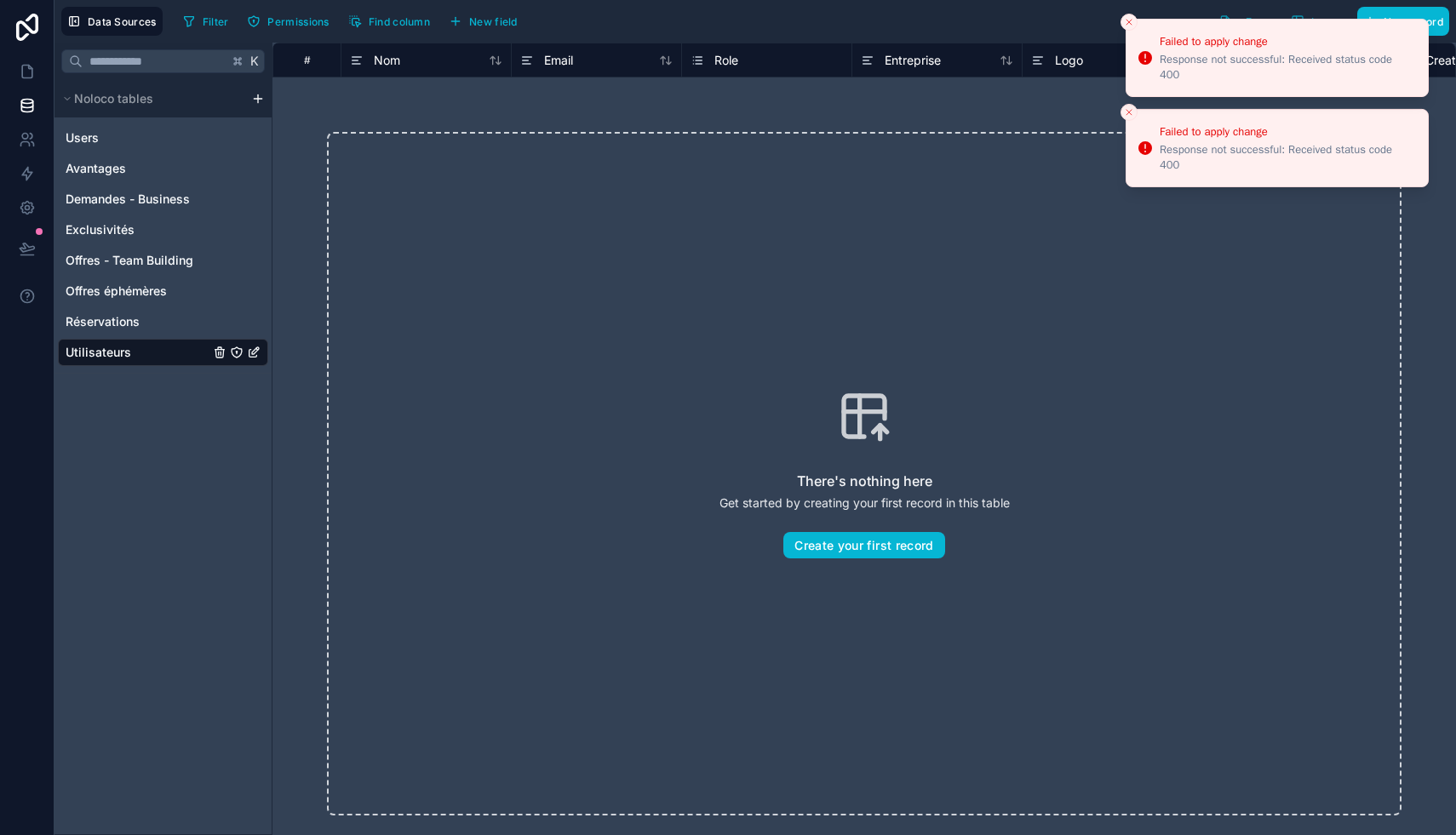 click 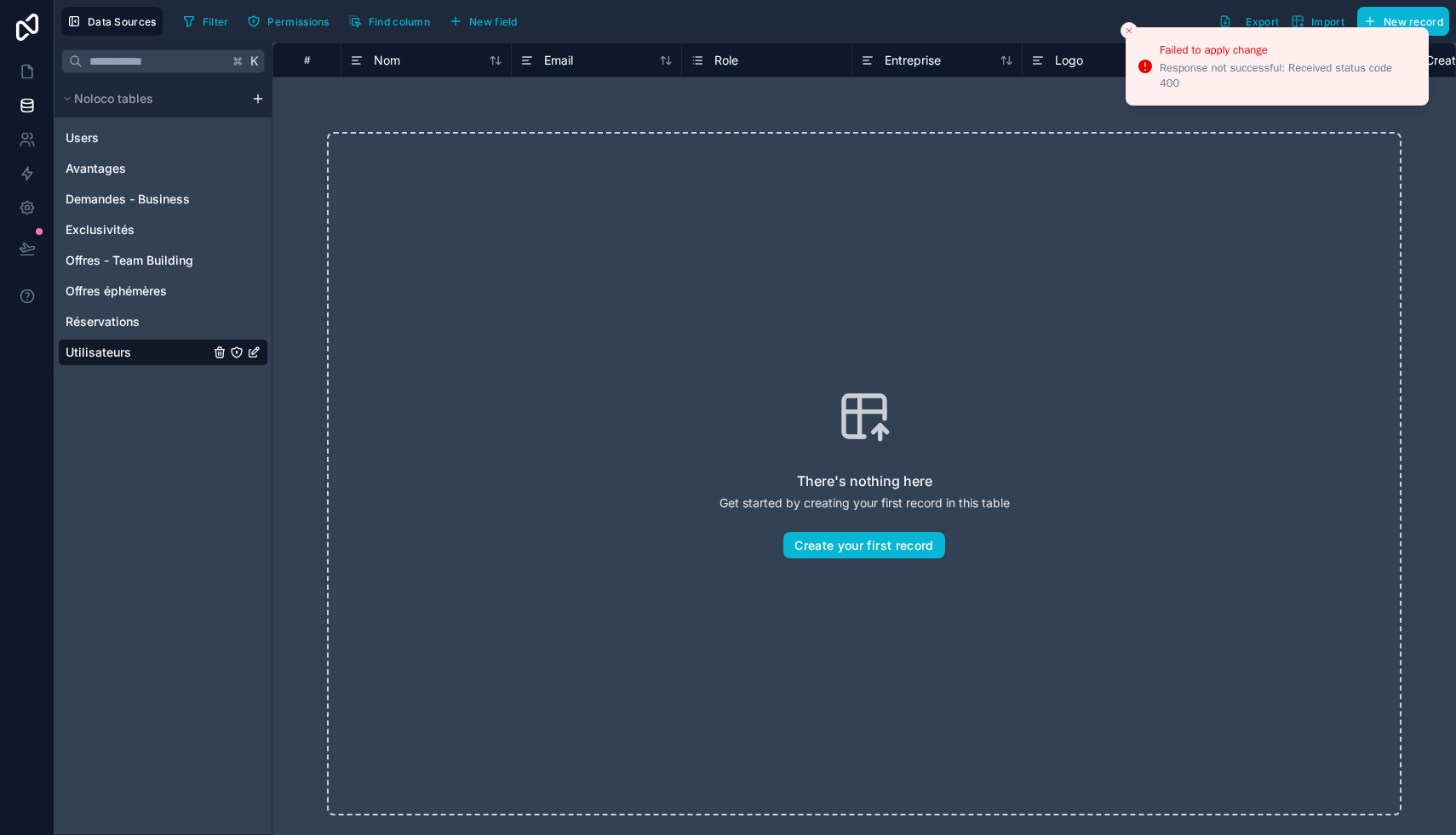 click at bounding box center (1129, 31) 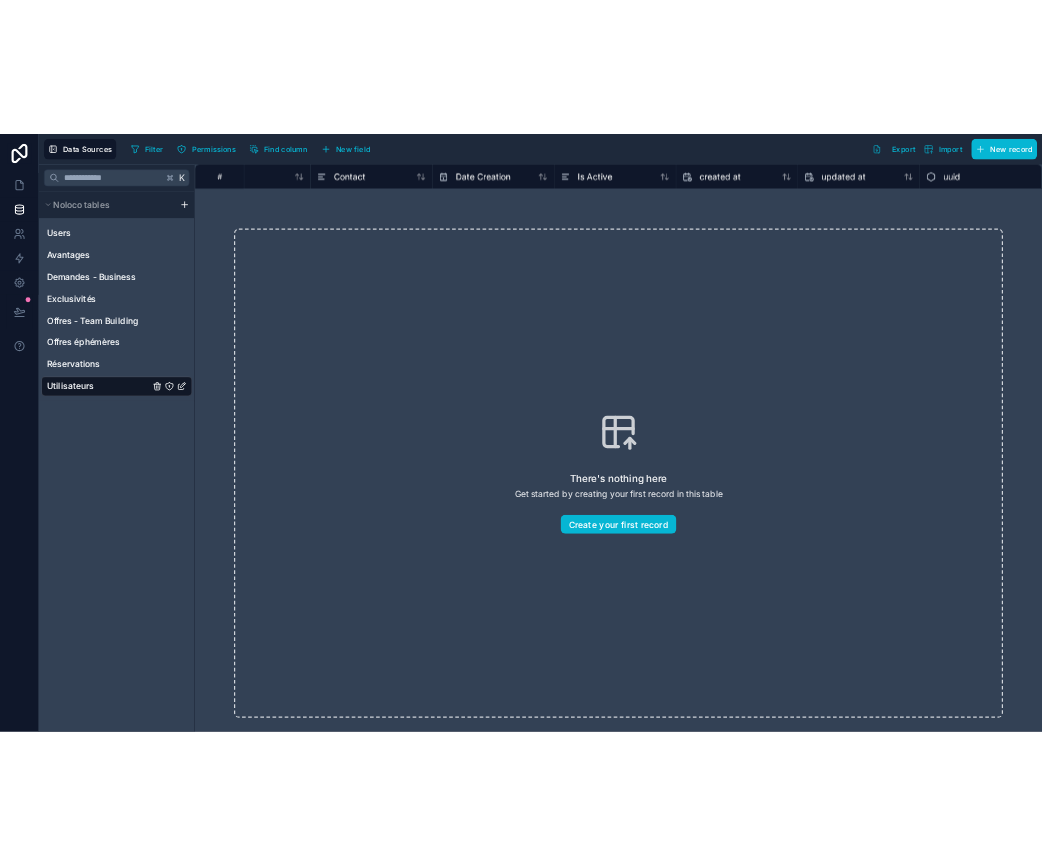 scroll, scrollTop: 0, scrollLeft: 0, axis: both 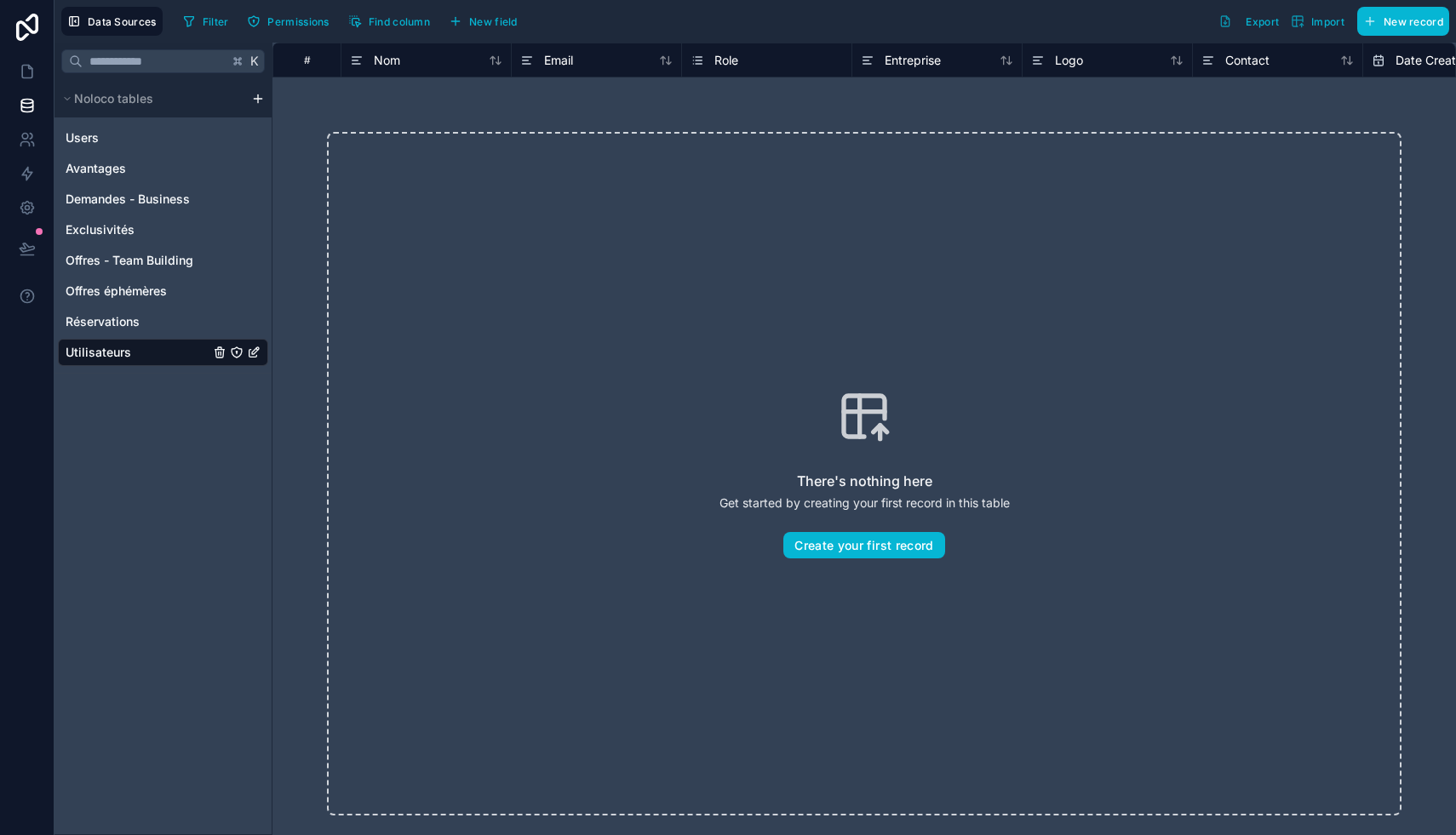 click on "Role" at bounding box center (766, 60) 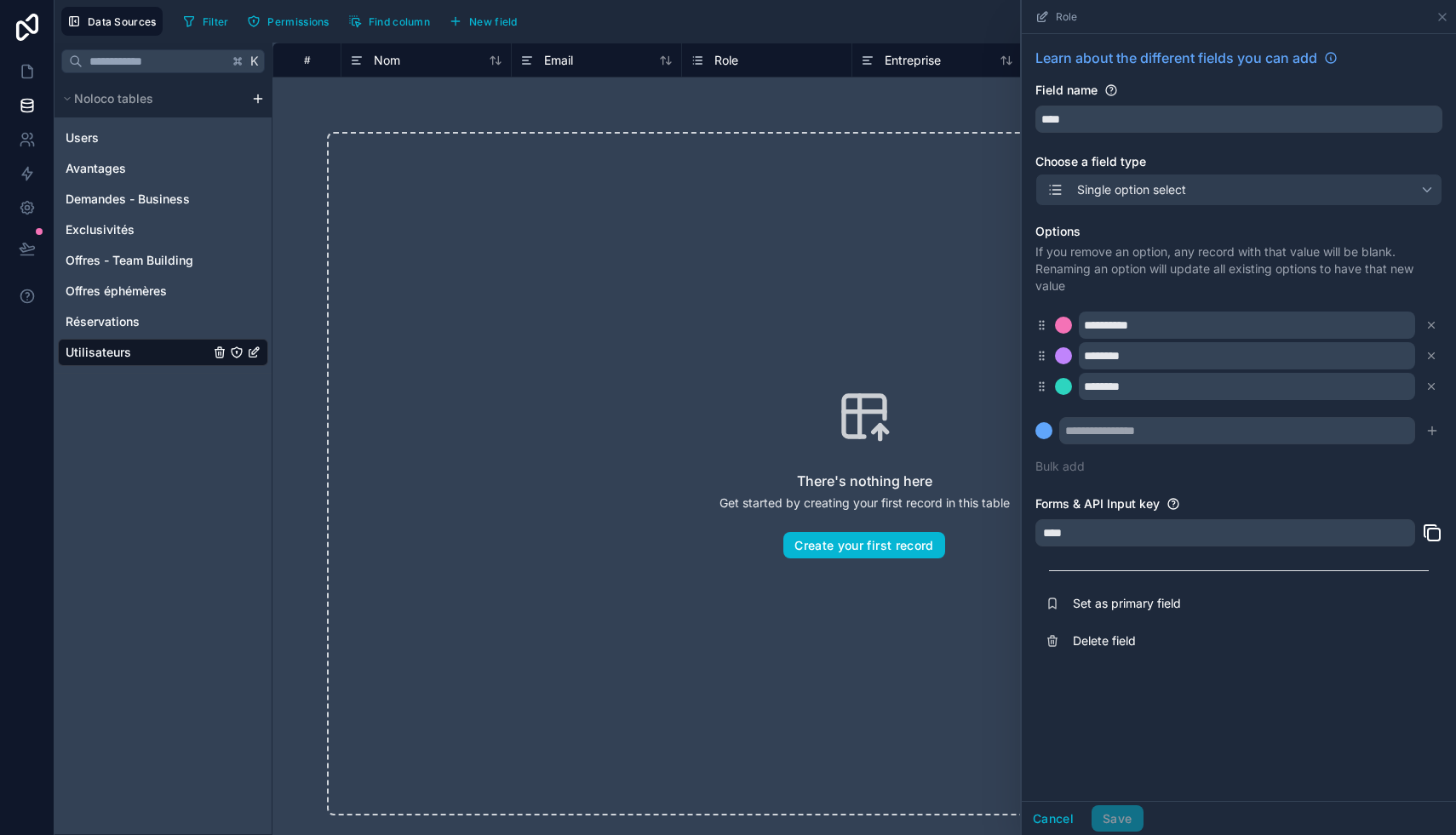 click on "There's nothing here Get started by creating your first record in this table Create your first record" at bounding box center (864, 473) 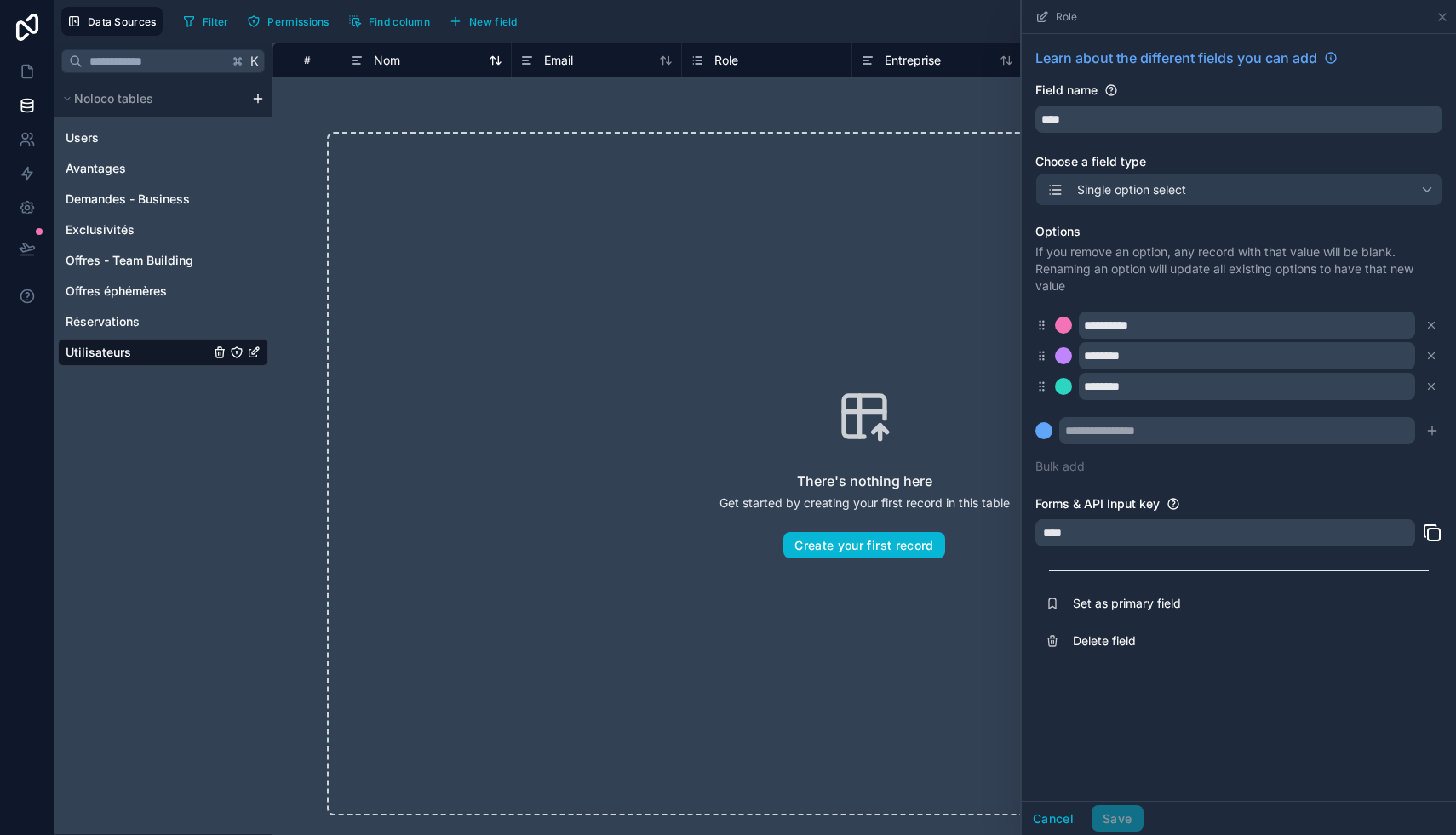 click on "Nom" at bounding box center [387, 60] 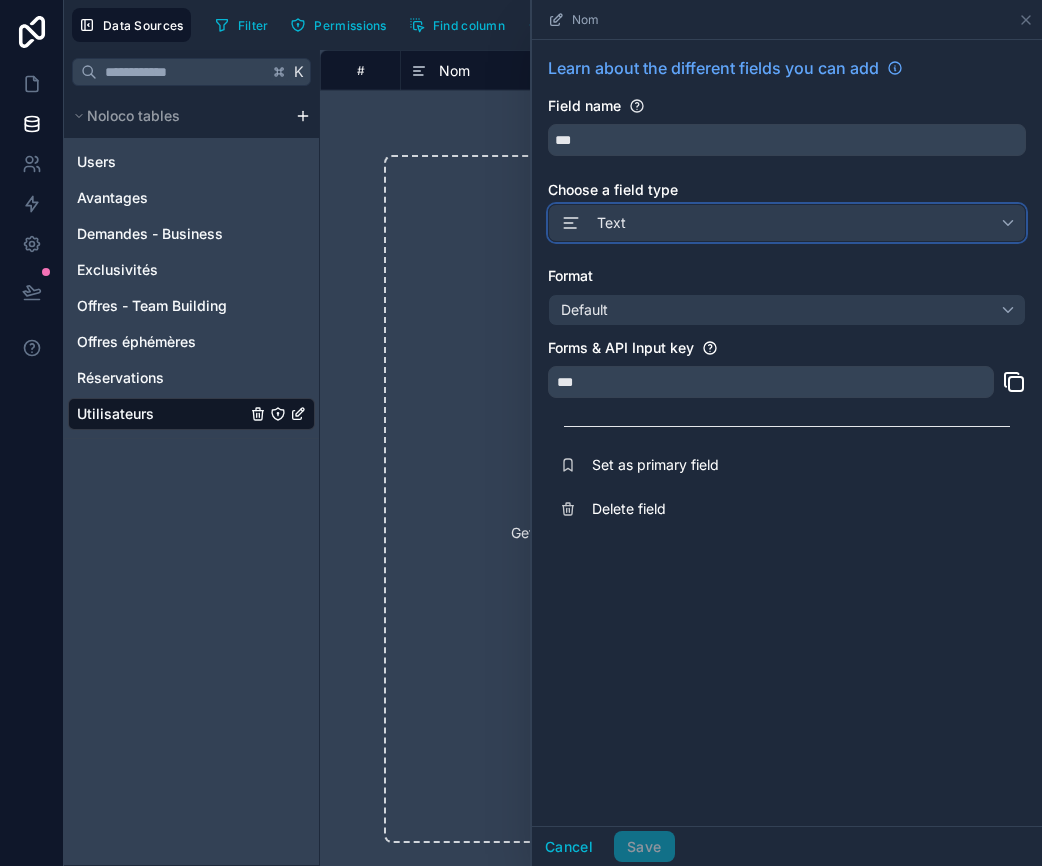 click on "Text" at bounding box center [787, 223] 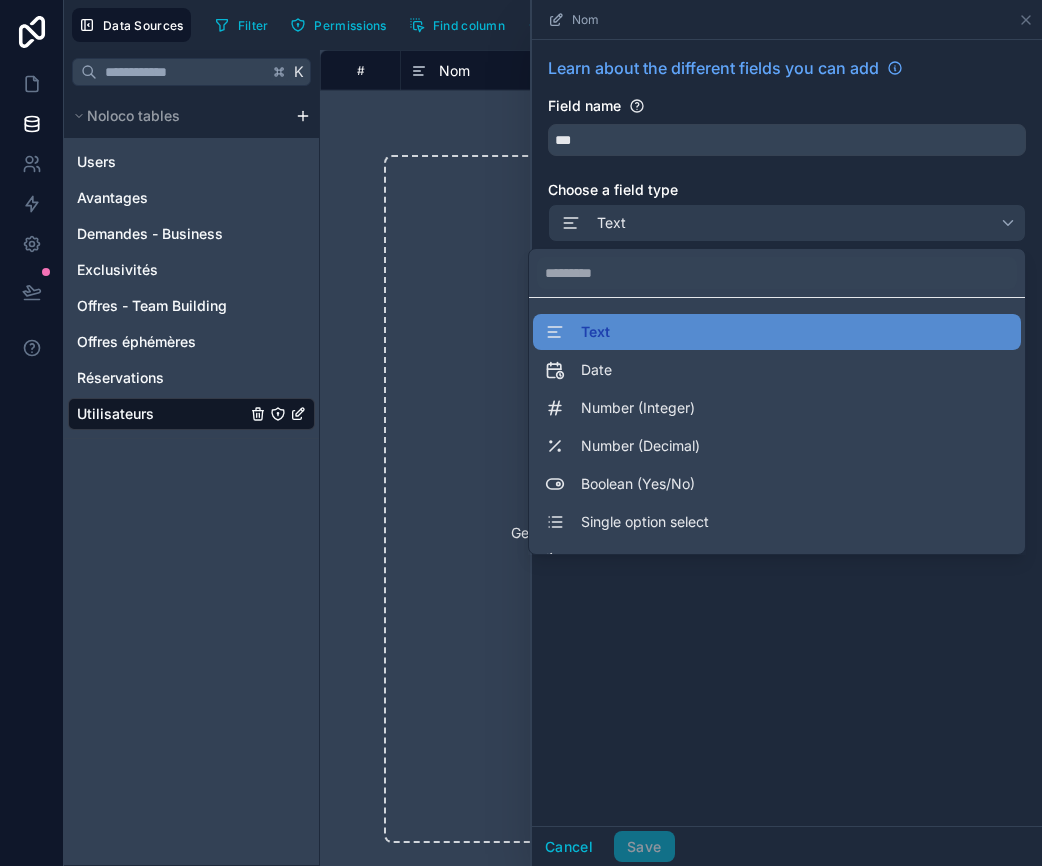 click at bounding box center (787, 433) 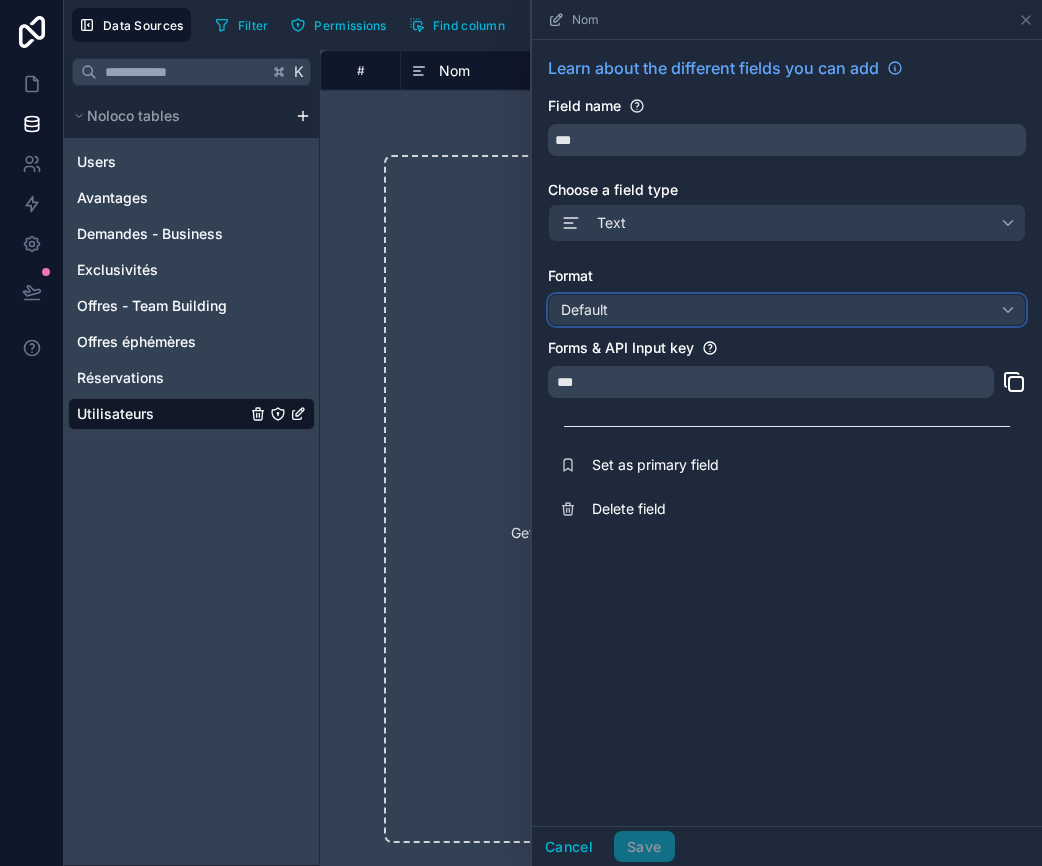 click on "Default" at bounding box center (787, 310) 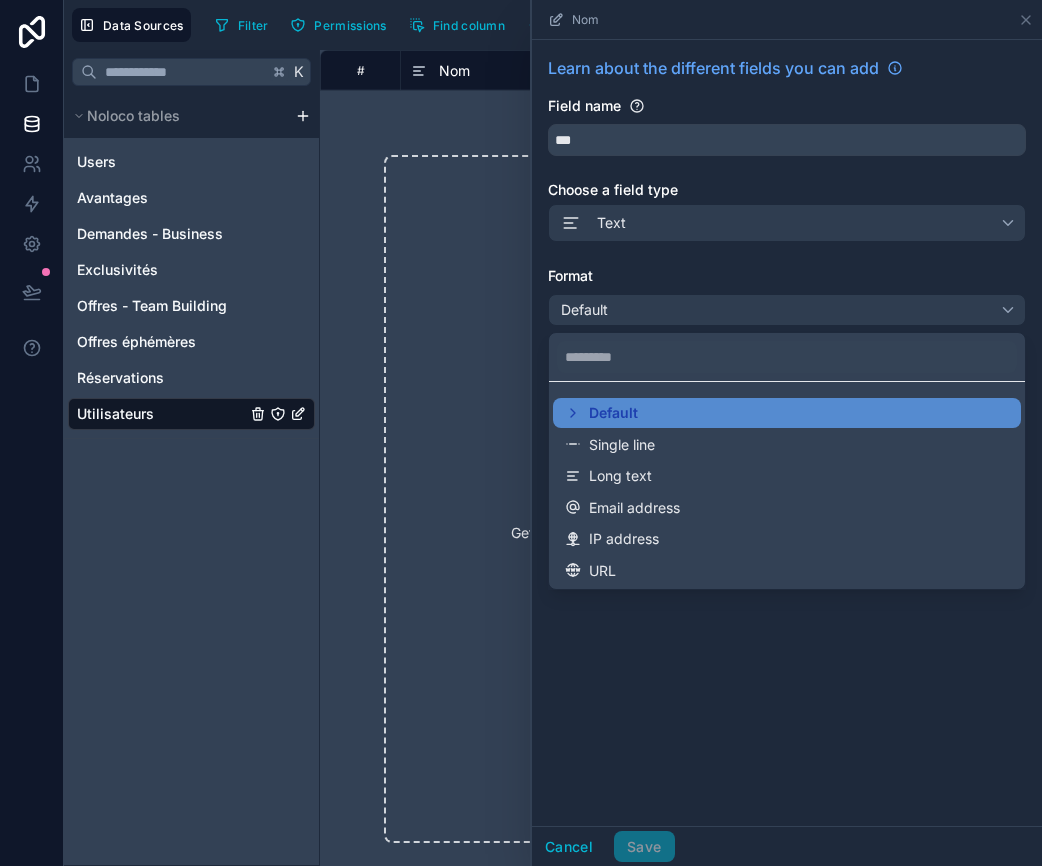 click at bounding box center (787, 433) 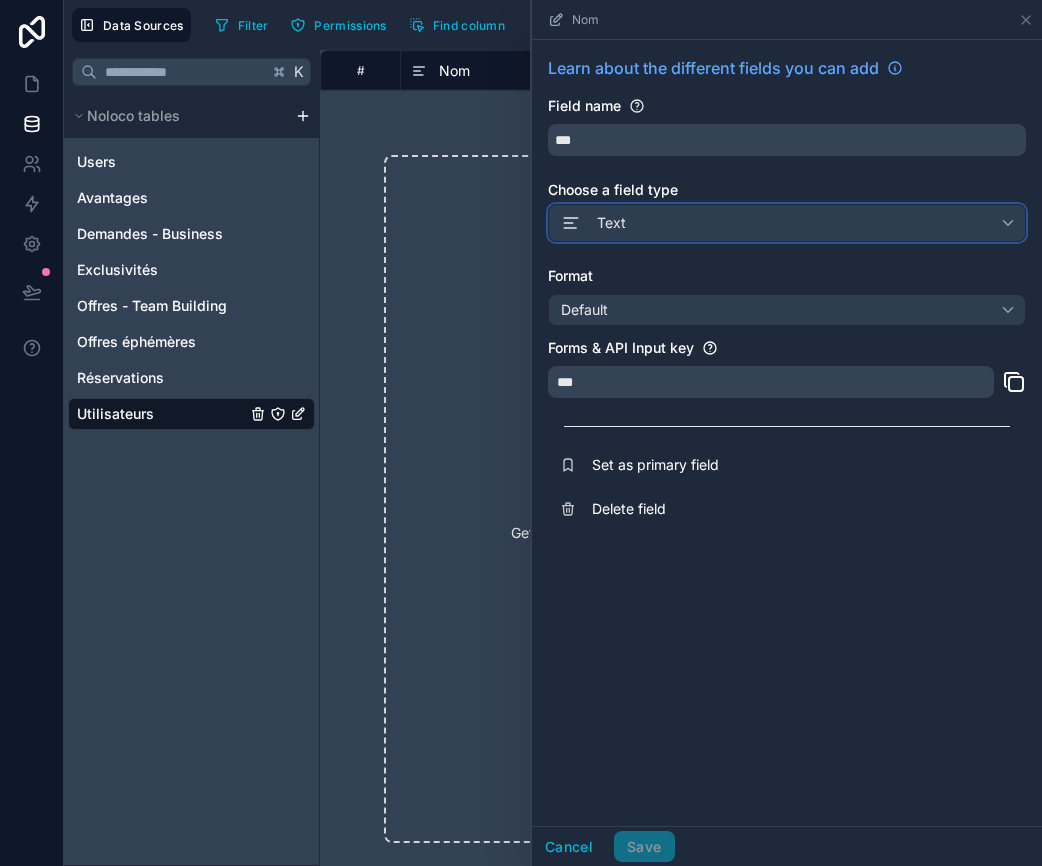 click on "Text" at bounding box center (787, 223) 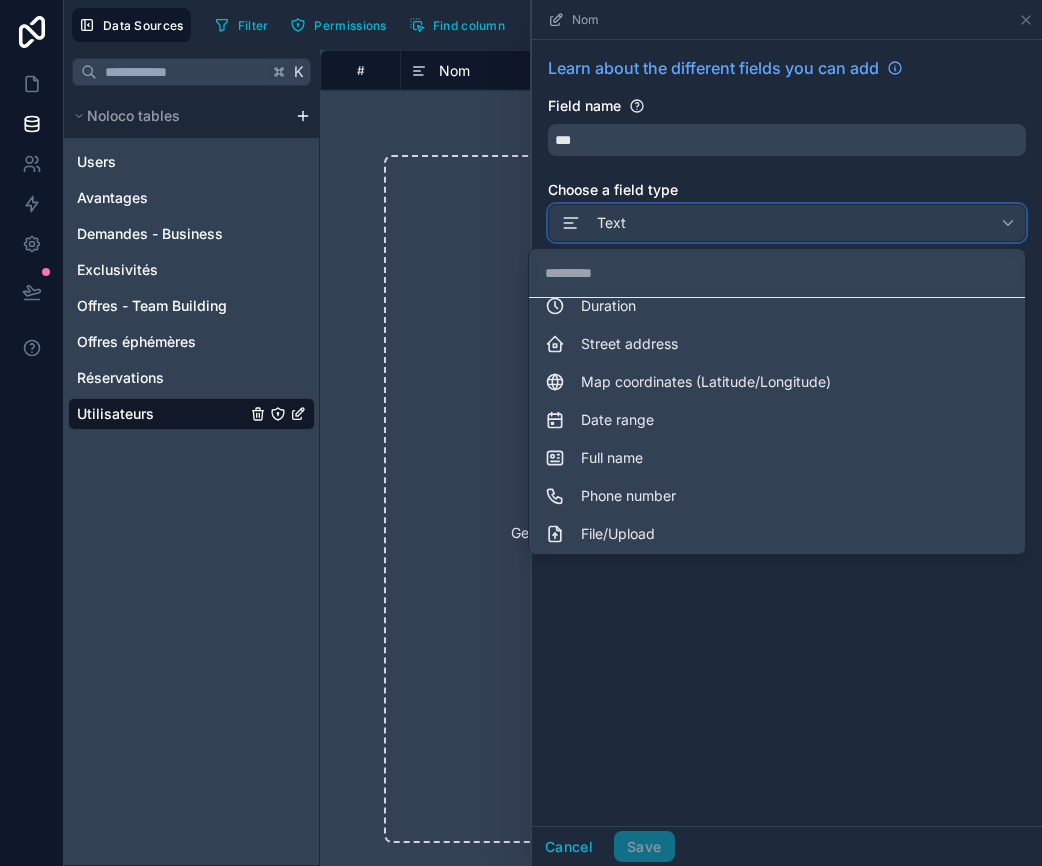 scroll, scrollTop: 300, scrollLeft: 0, axis: vertical 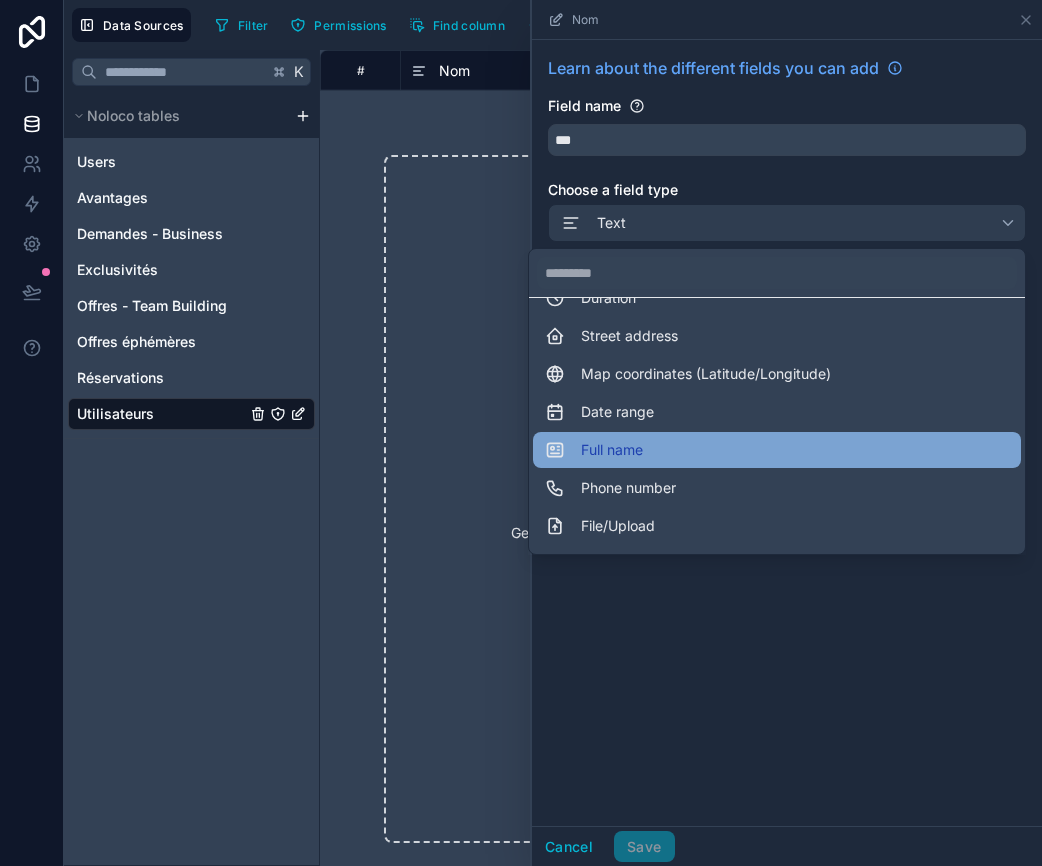 click on "Full name" at bounding box center (612, 450) 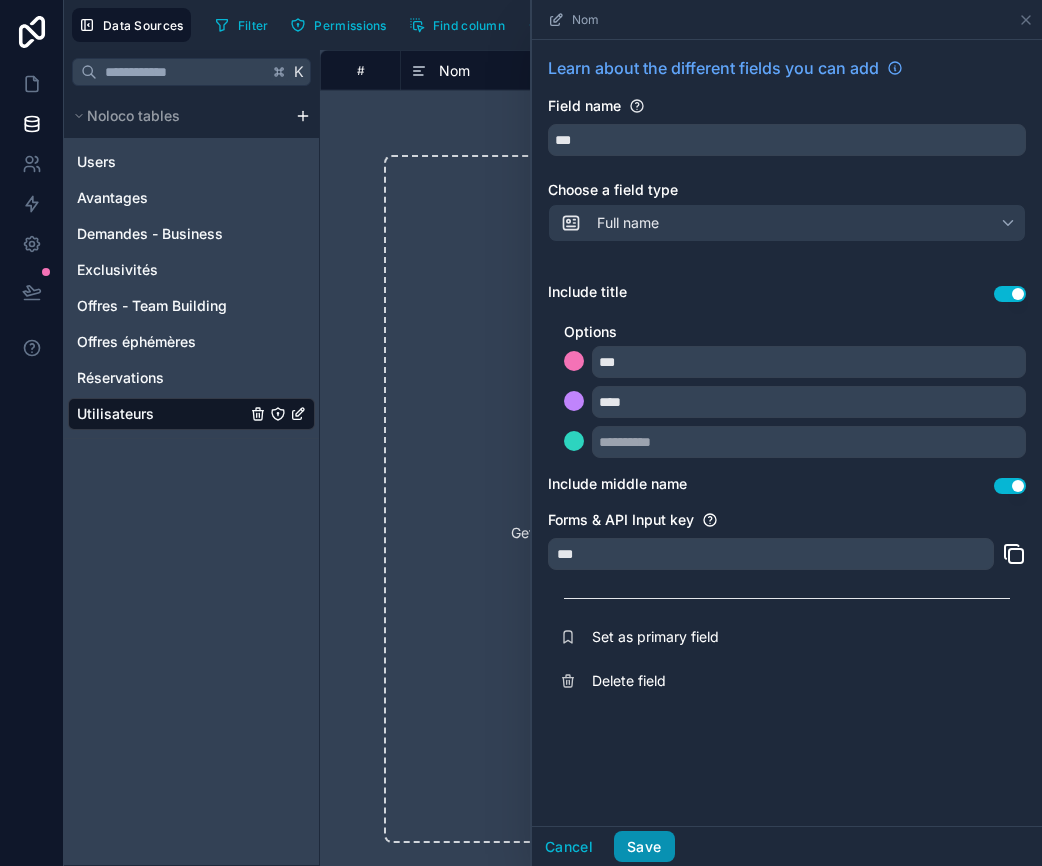 click on "Save" at bounding box center [644, 847] 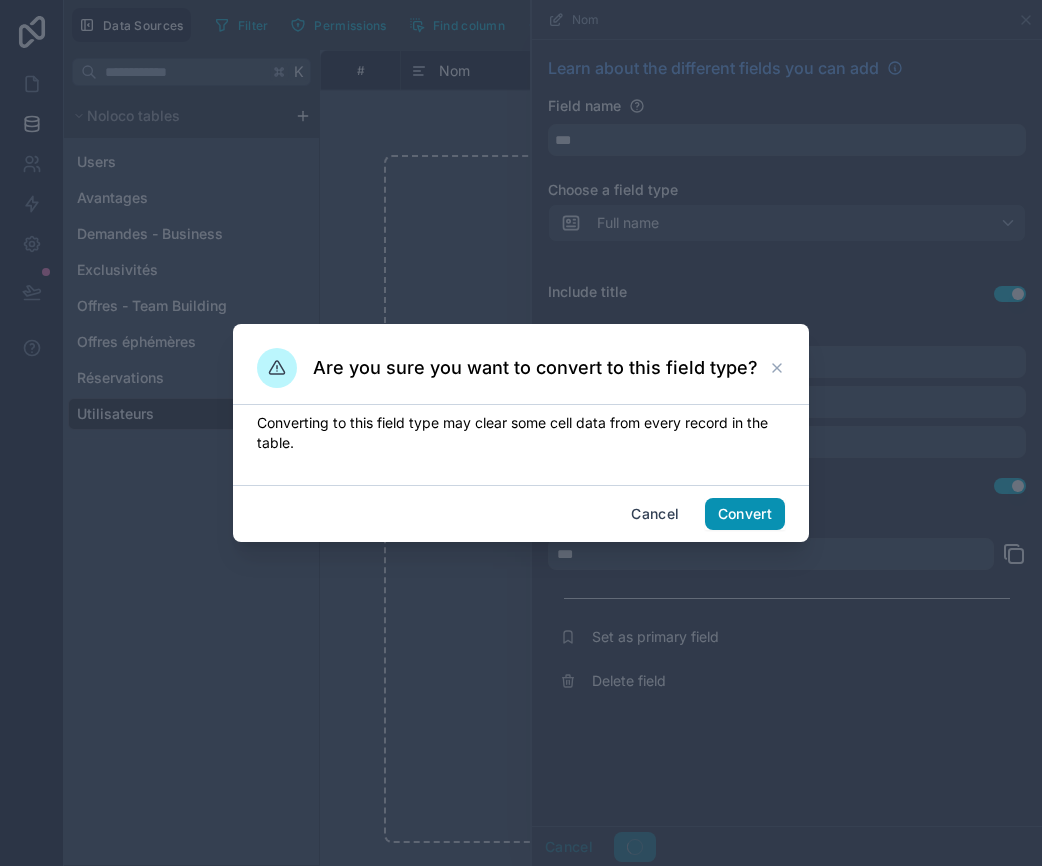 click on "Convert" at bounding box center (745, 514) 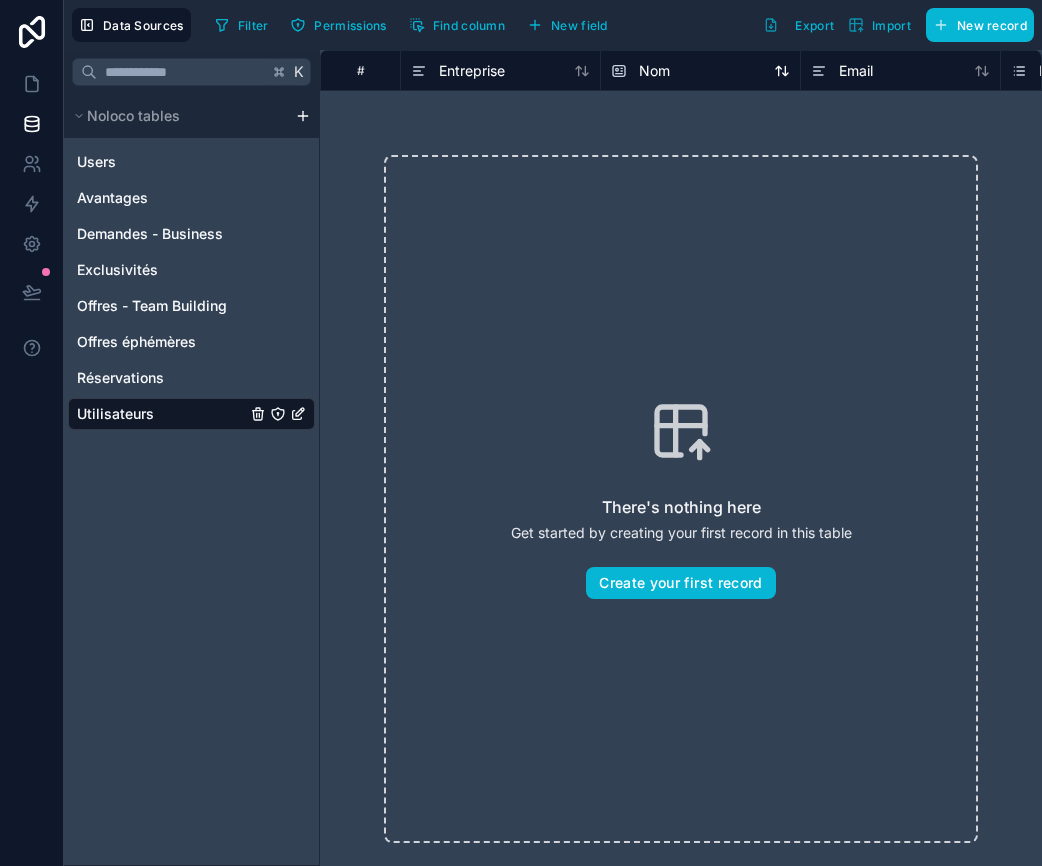 click on "Nom" at bounding box center [654, 71] 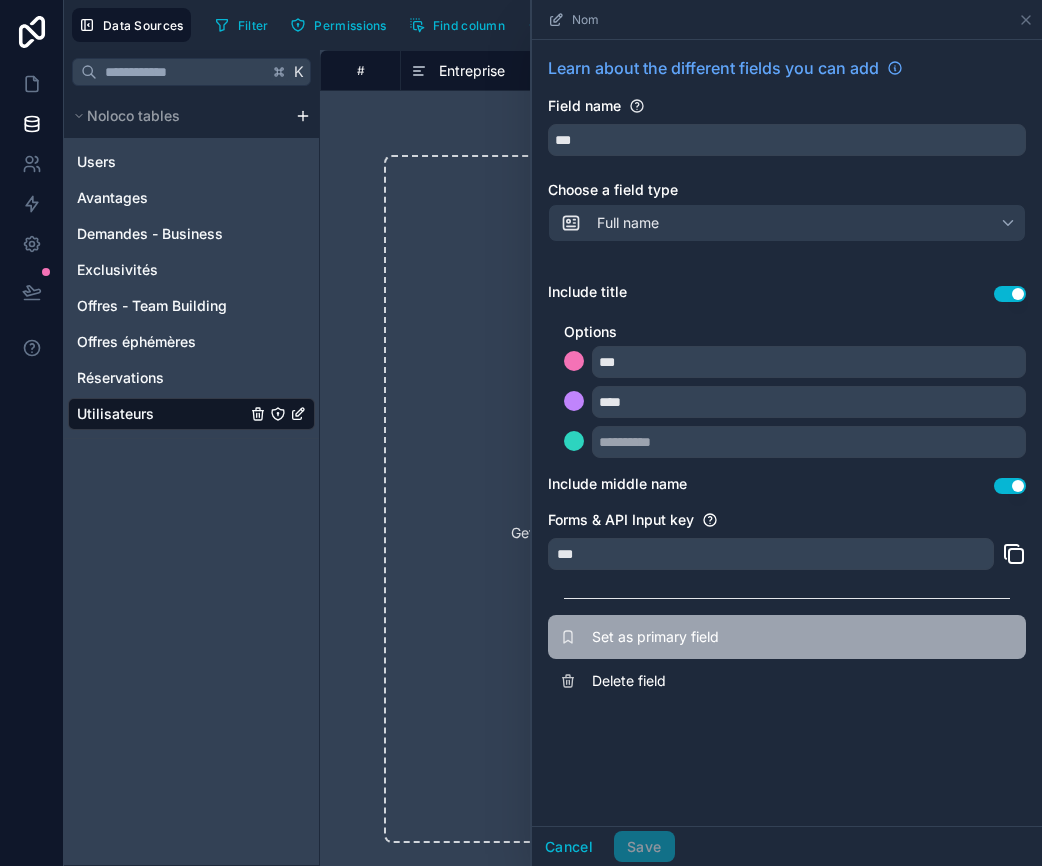 click on "Set as primary field" at bounding box center (736, 637) 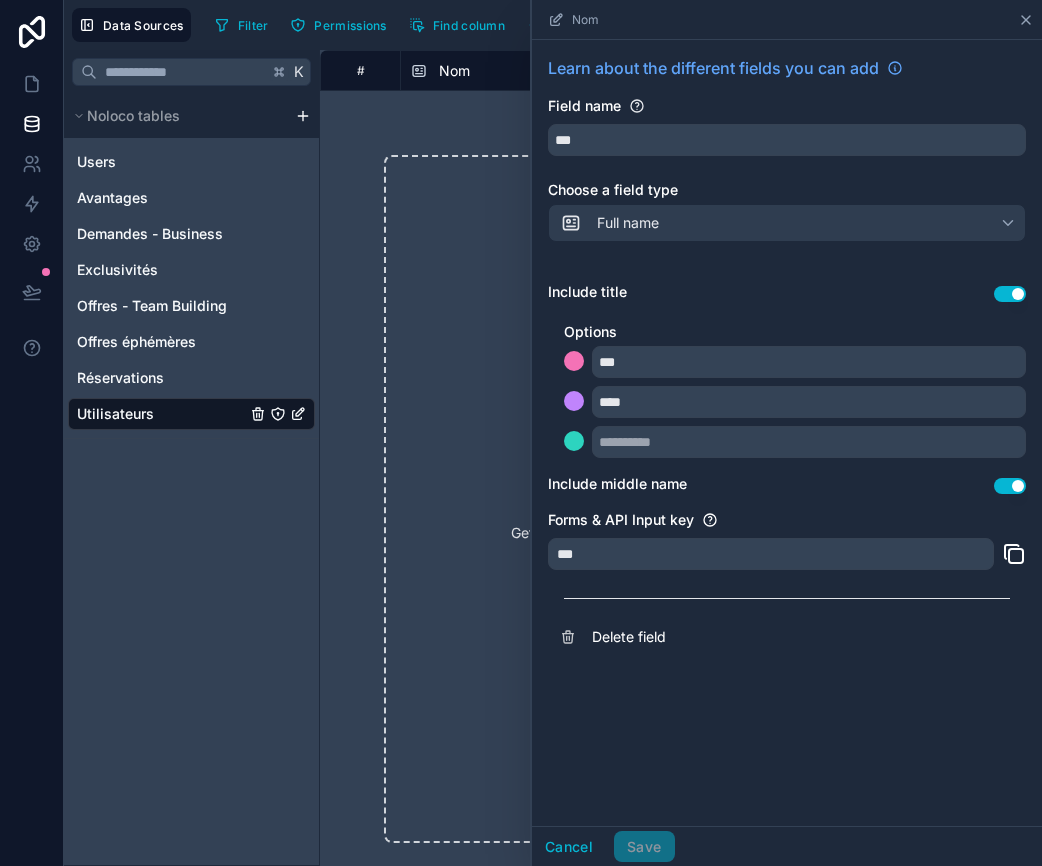 click 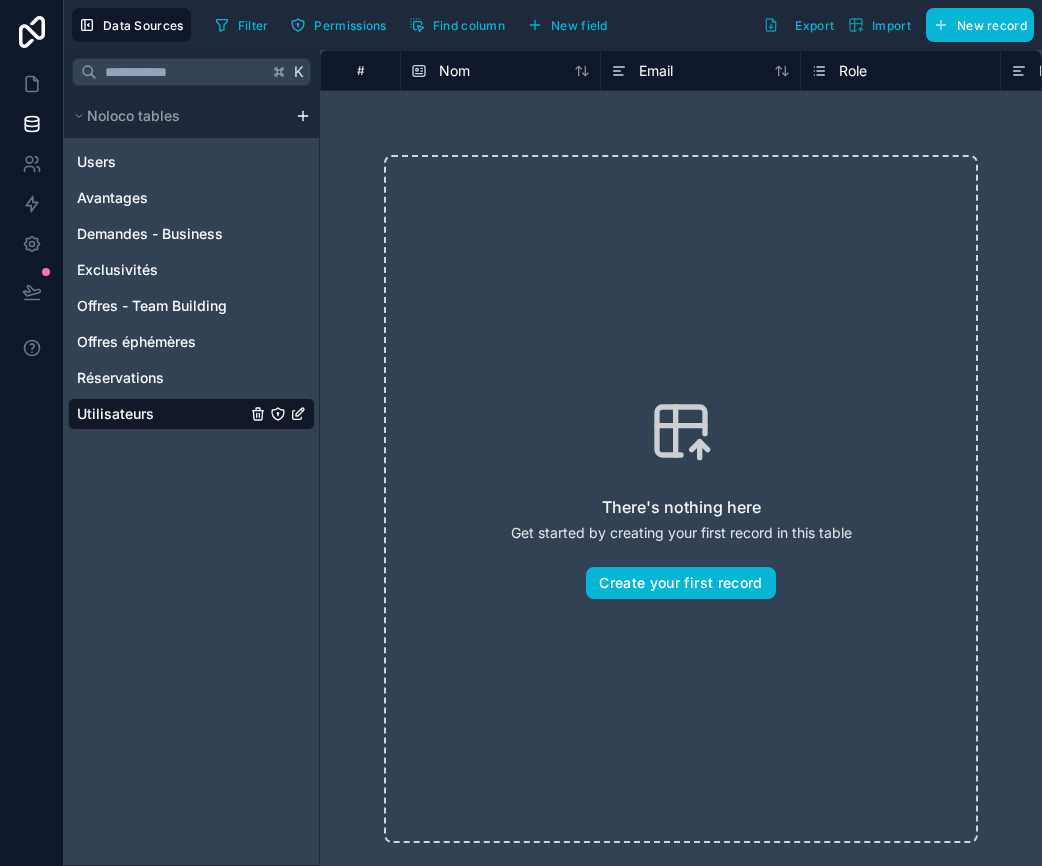 click on "Role" at bounding box center [853, 71] 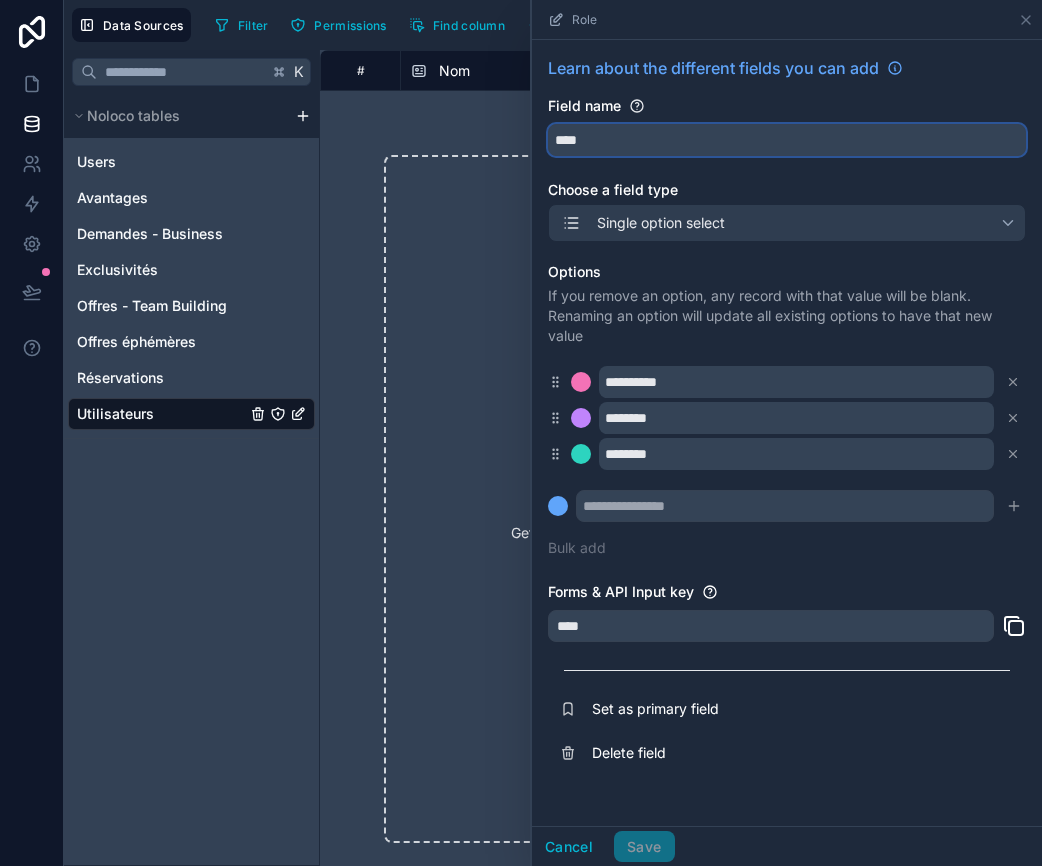 click on "****" at bounding box center (787, 140) 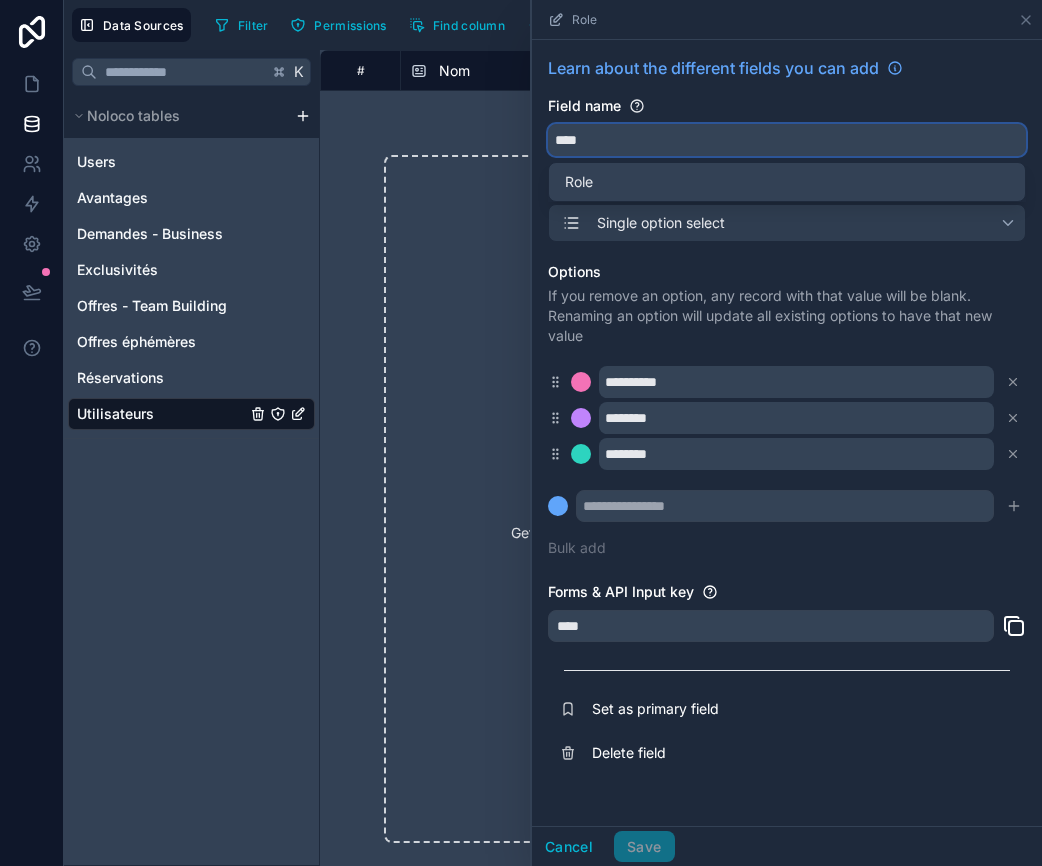 click on "****" at bounding box center (787, 140) 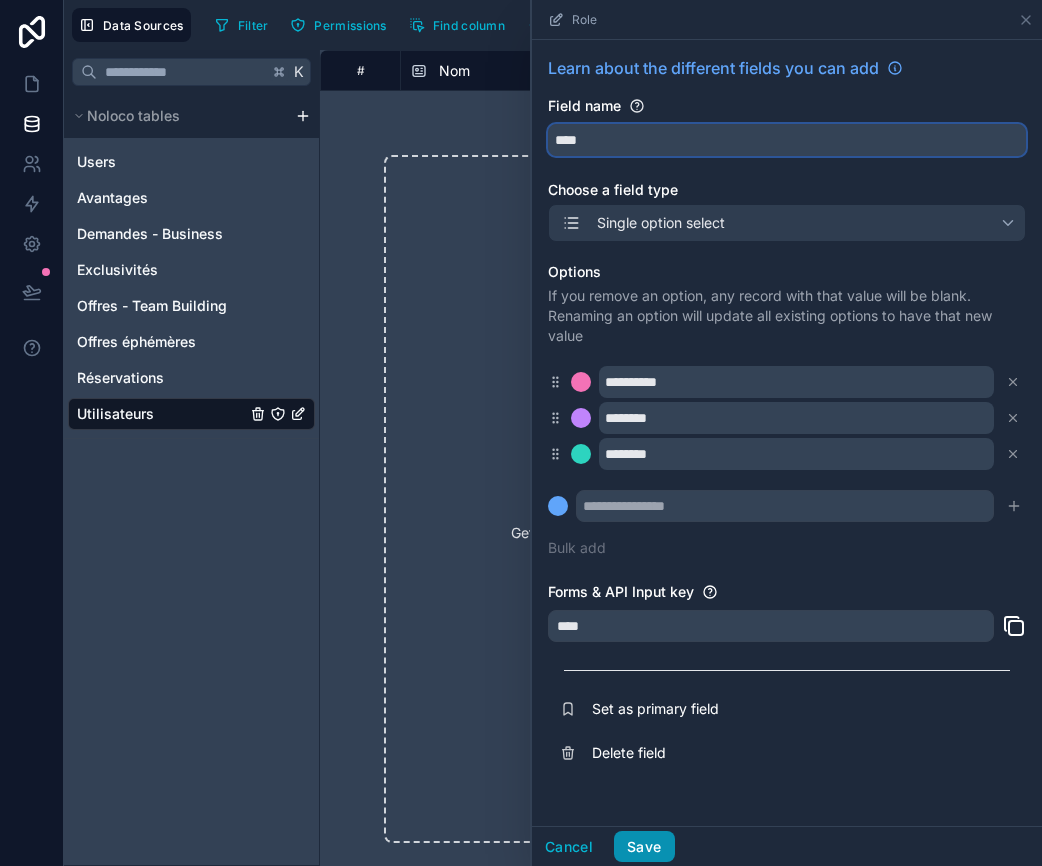 type on "****" 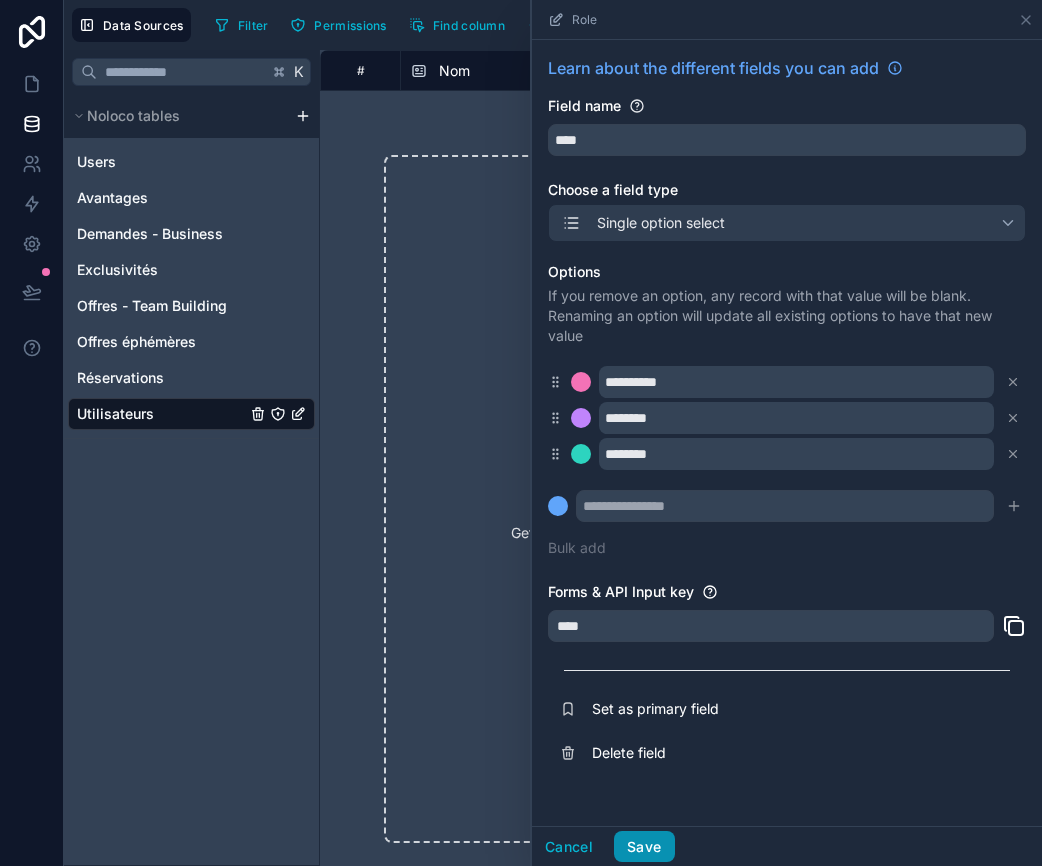 click on "Save" at bounding box center [644, 847] 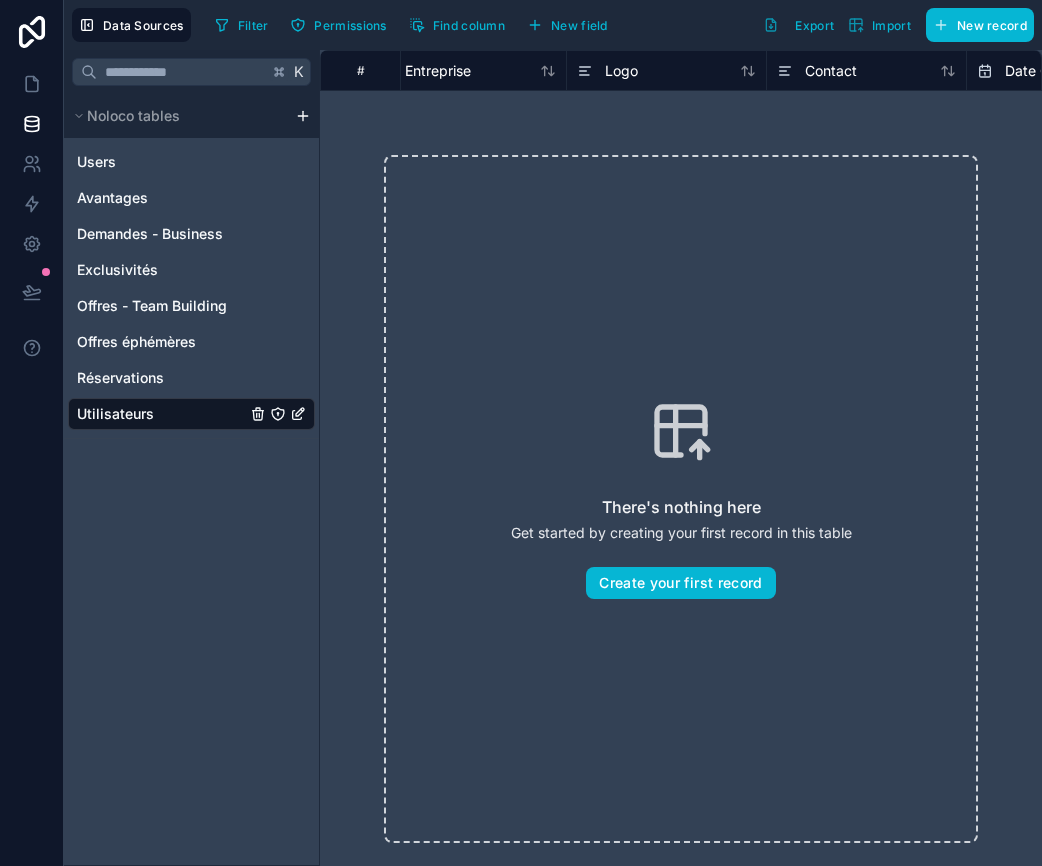 scroll, scrollTop: 0, scrollLeft: 637, axis: horizontal 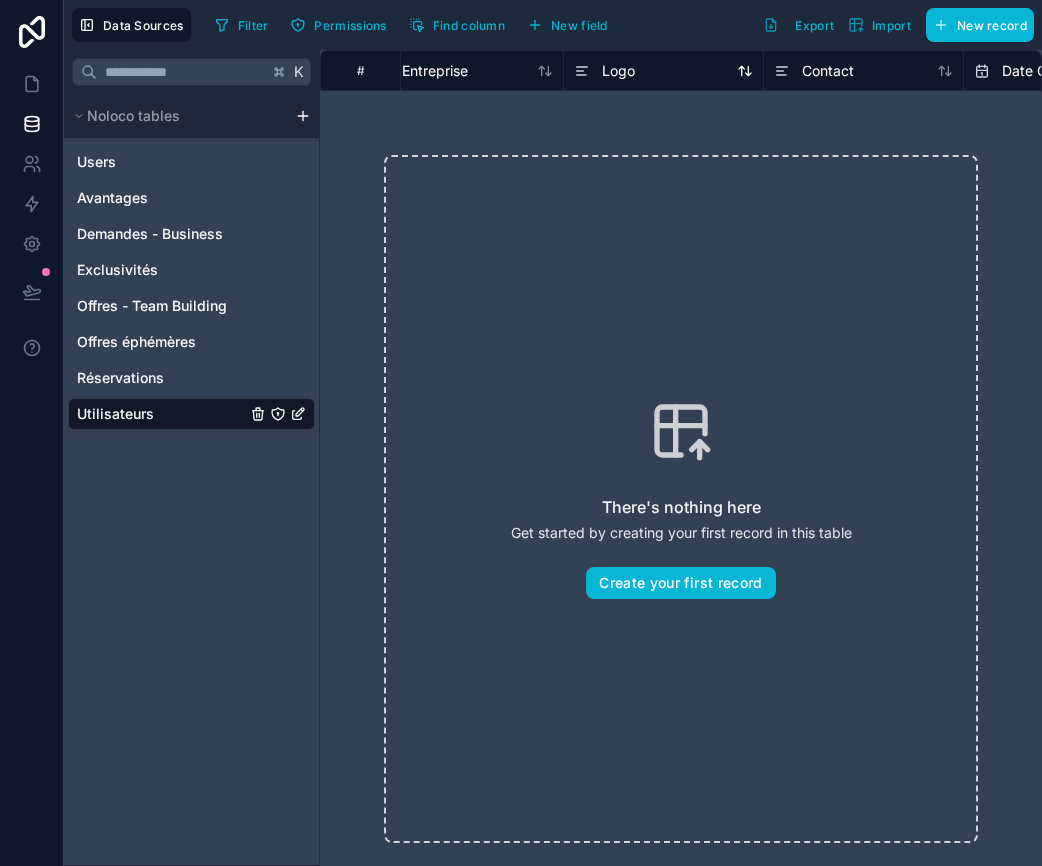 click on "Logo" at bounding box center (618, 71) 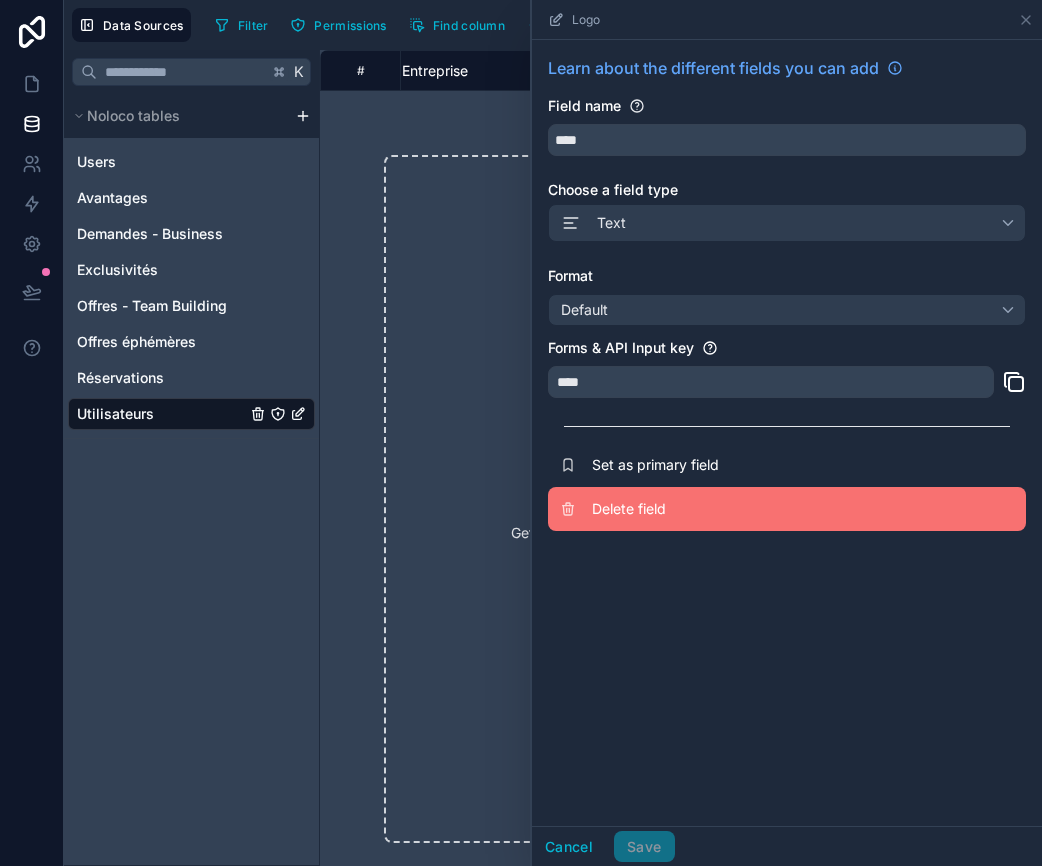 click on "Delete field" at bounding box center [736, 509] 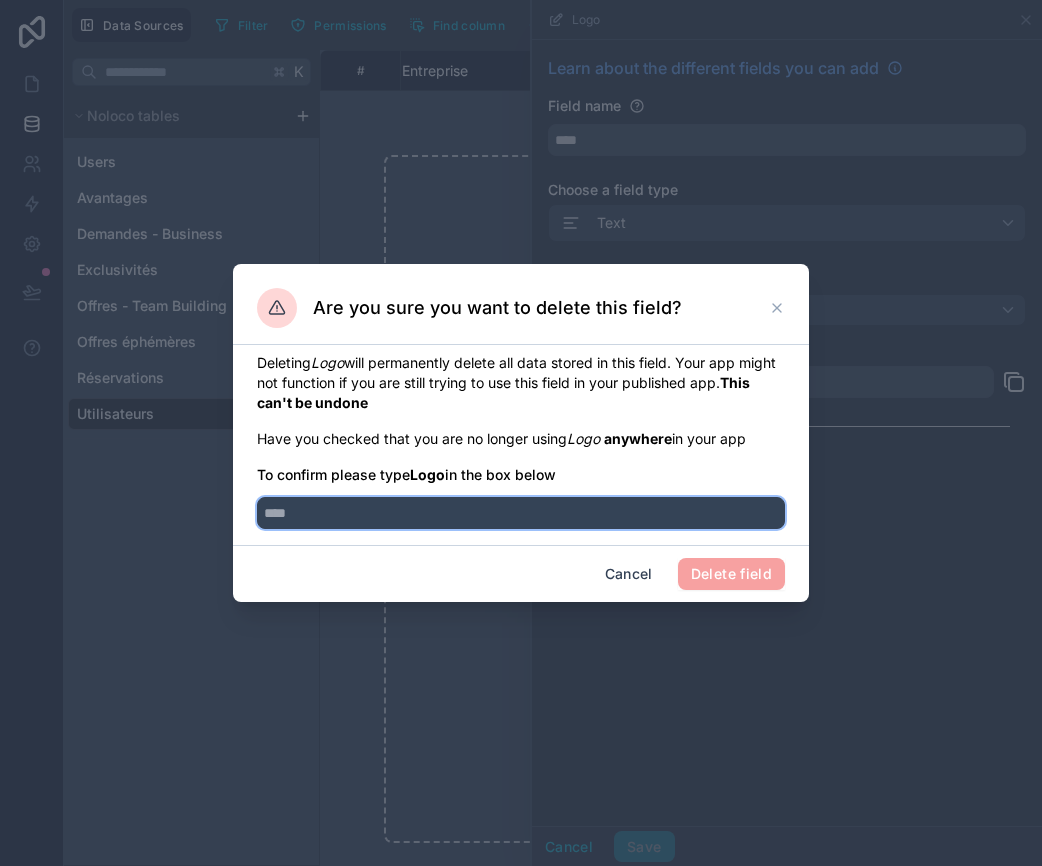 click at bounding box center (521, 513) 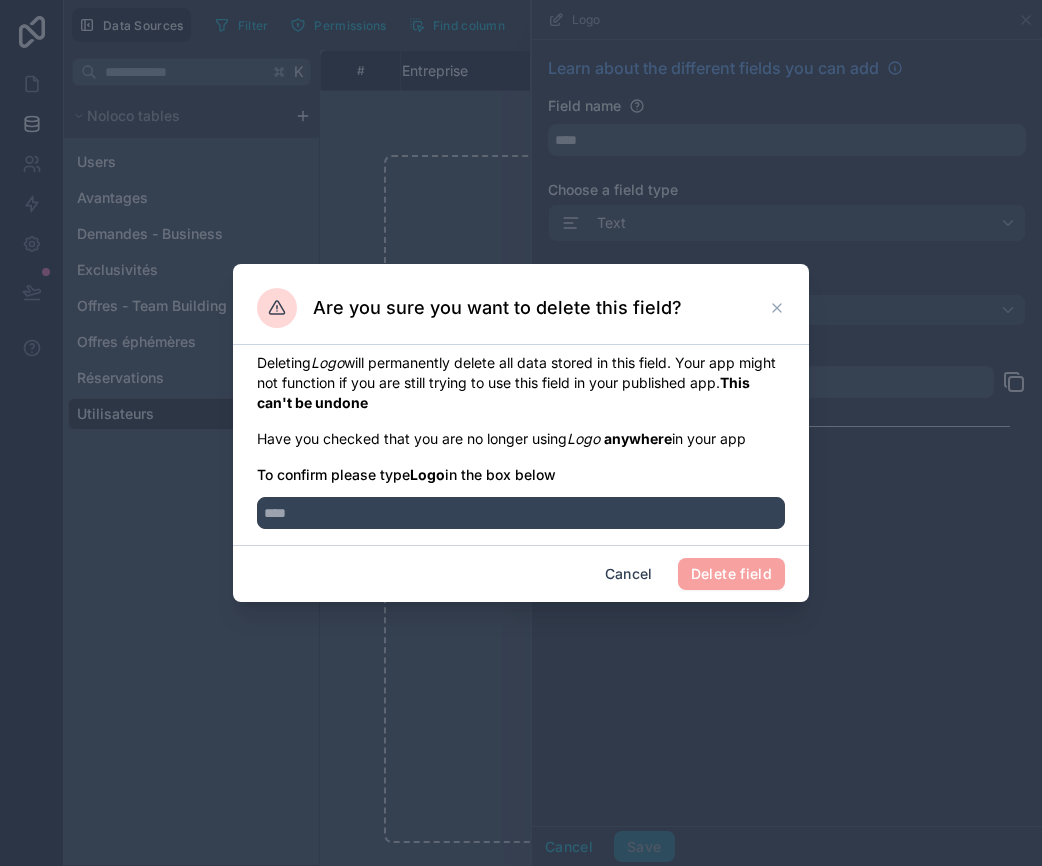 click on "Logo" at bounding box center [427, 474] 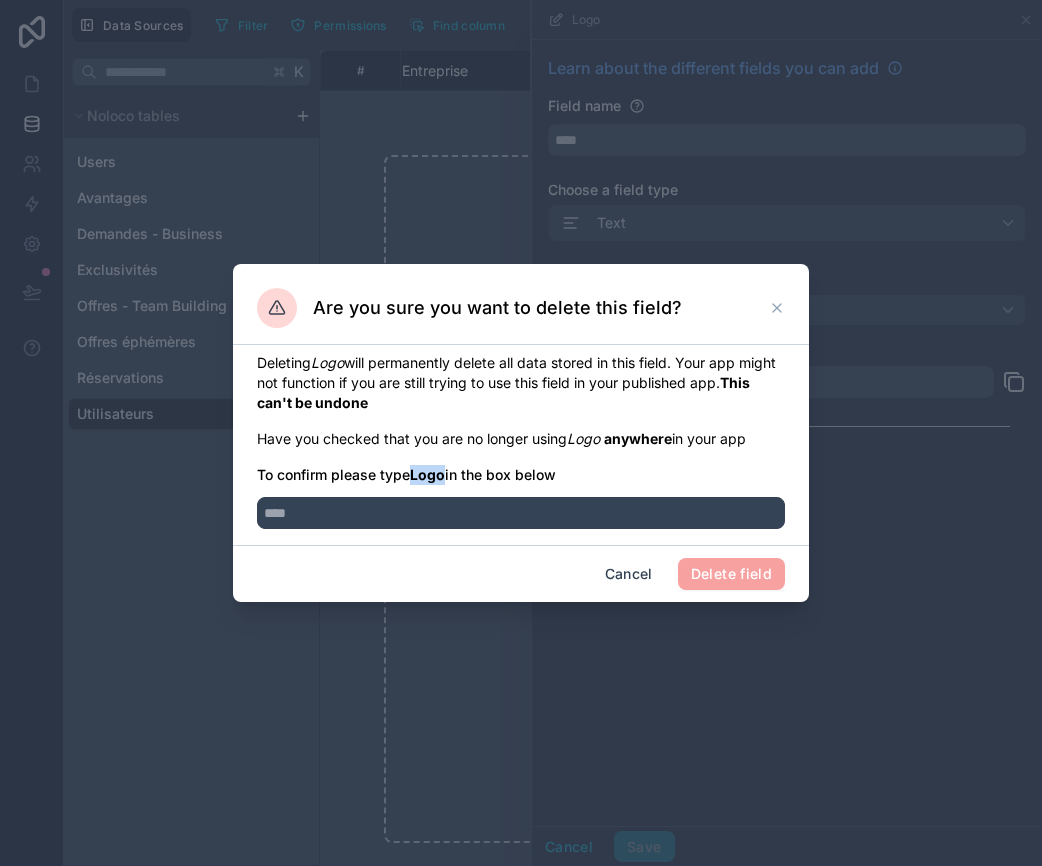 click on "Logo" at bounding box center [427, 474] 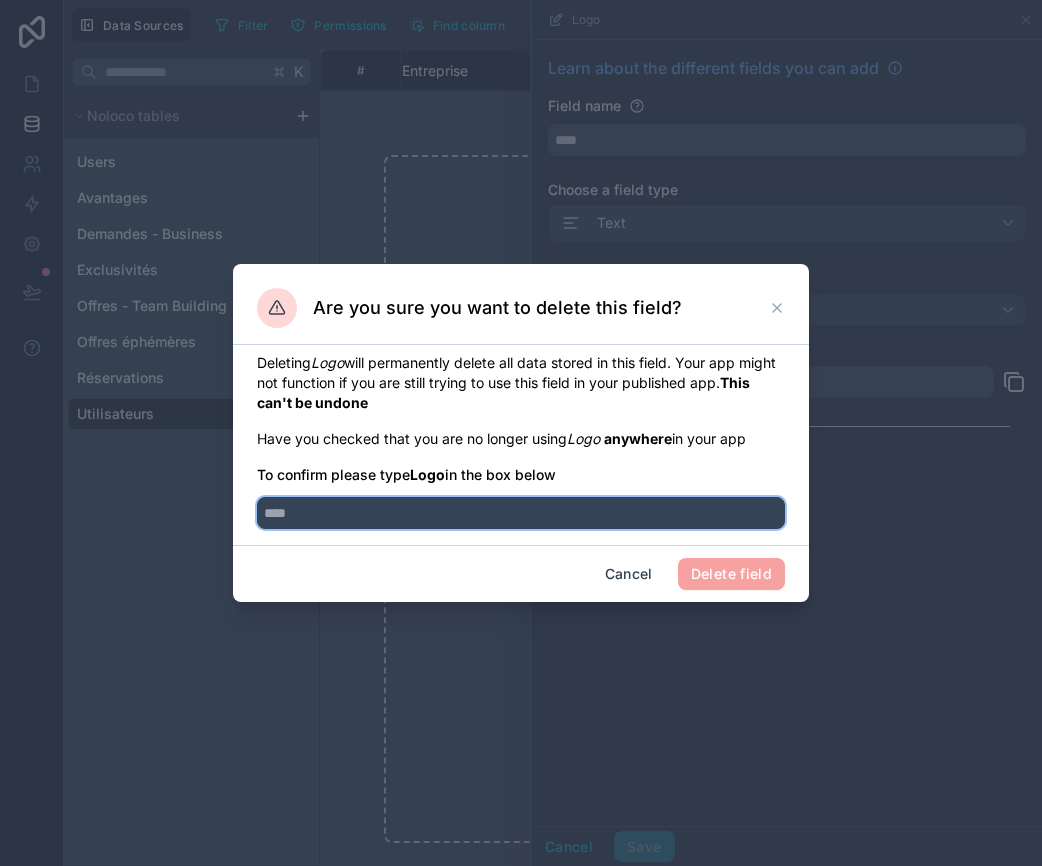 click at bounding box center (521, 513) 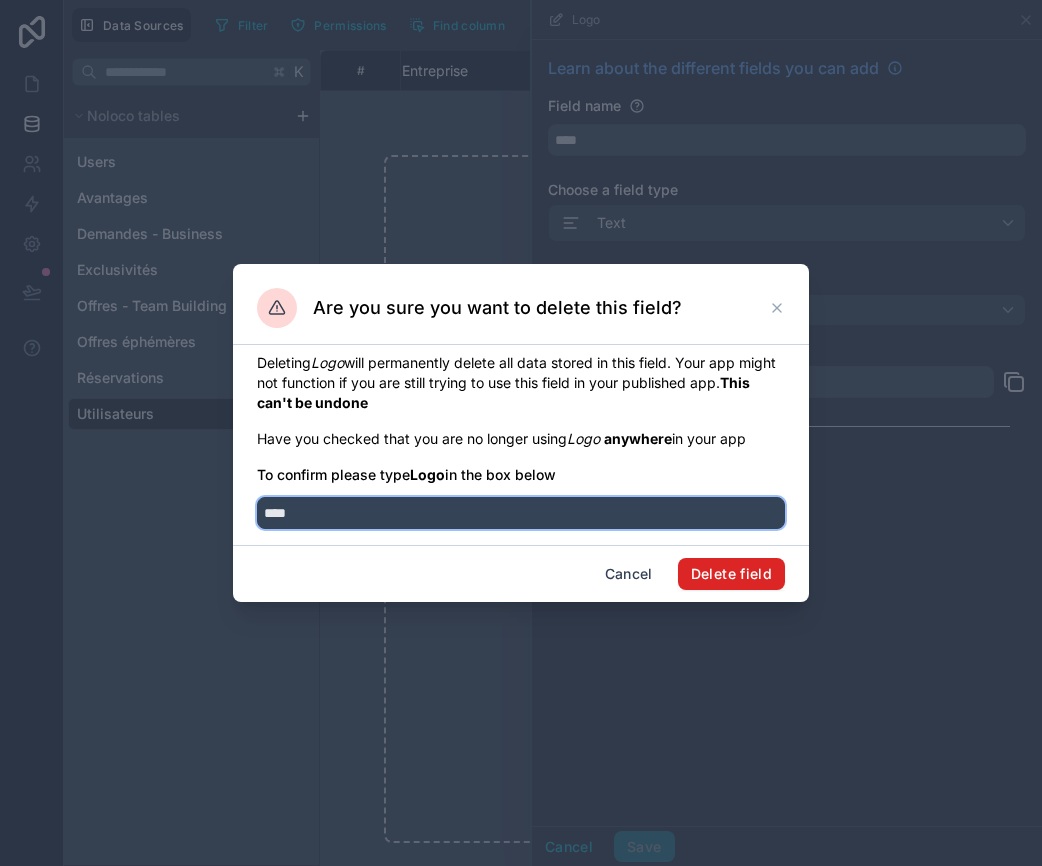 type on "****" 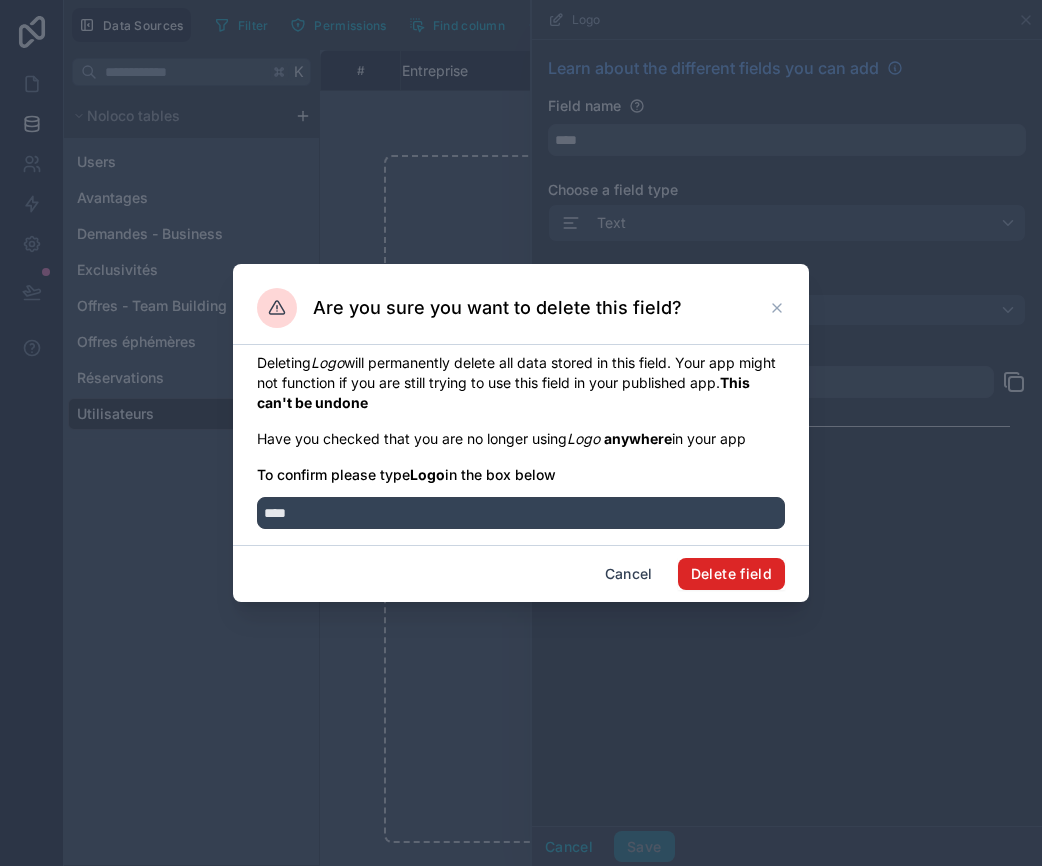 click on "Delete field" at bounding box center (731, 574) 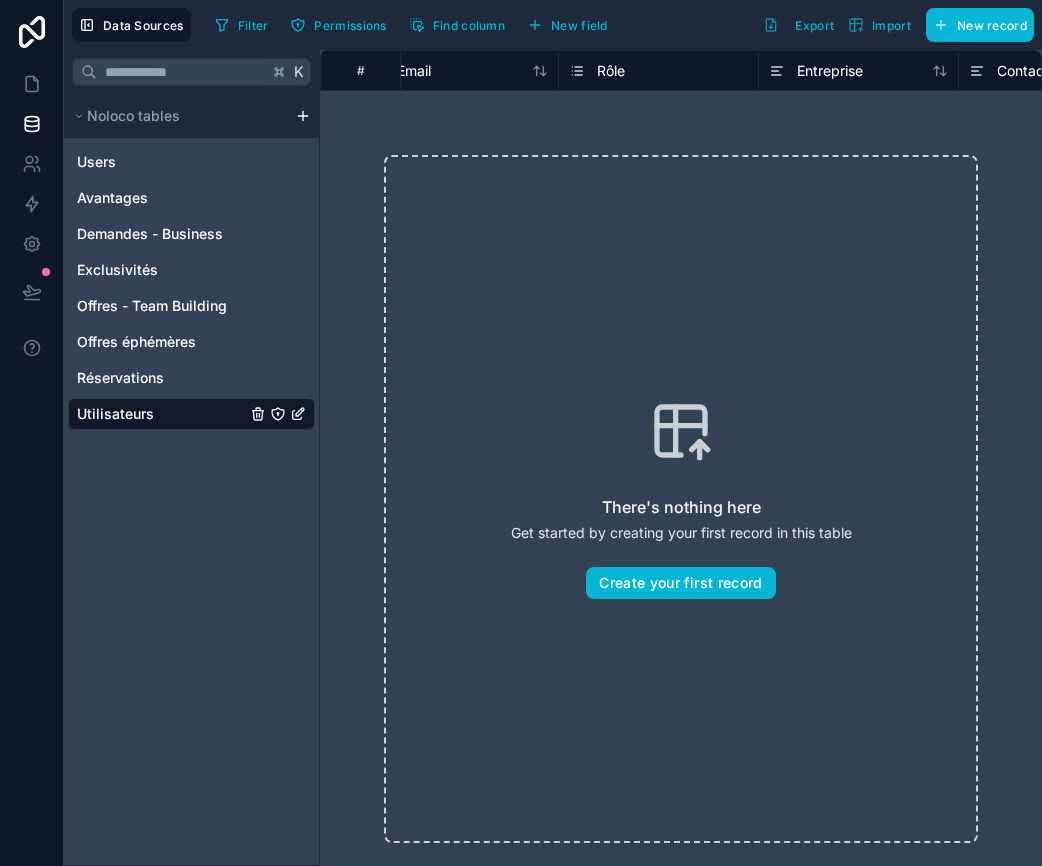 scroll, scrollTop: 0, scrollLeft: 268, axis: horizontal 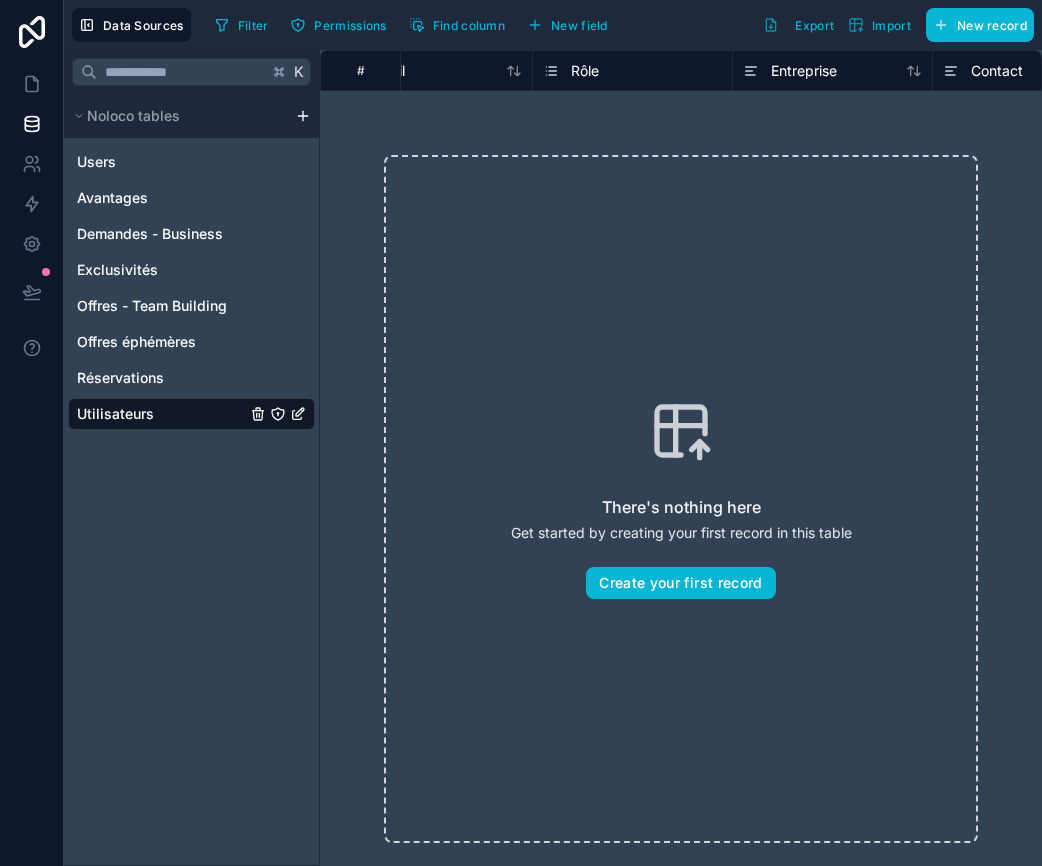 click on "Contact" at bounding box center [1032, 71] 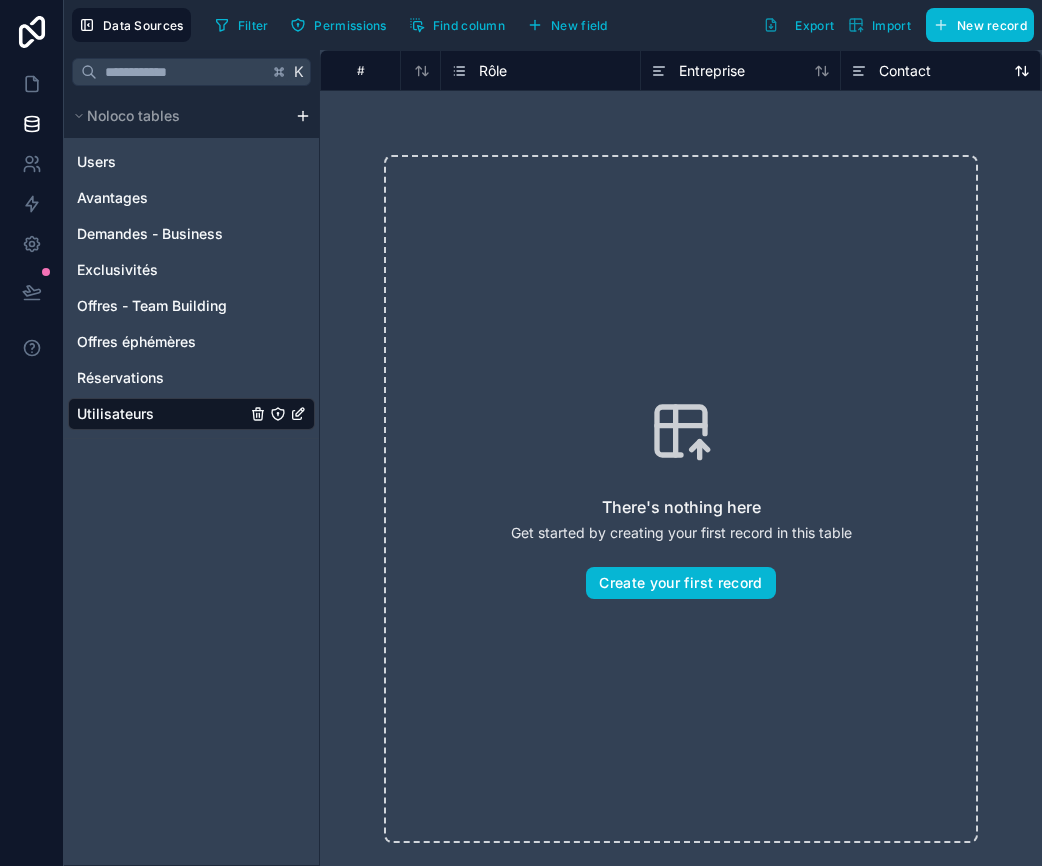 click on "Contact" at bounding box center [905, 71] 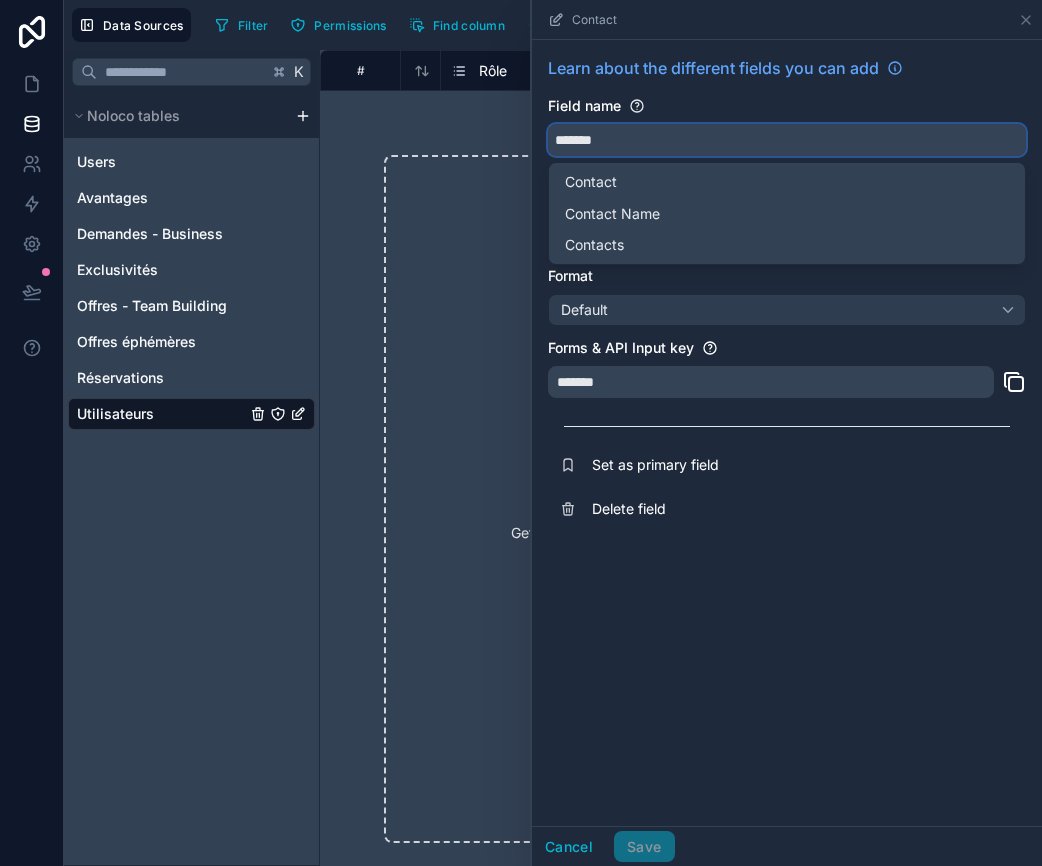 drag, startPoint x: 616, startPoint y: 137, endPoint x: 518, endPoint y: 136, distance: 98.005104 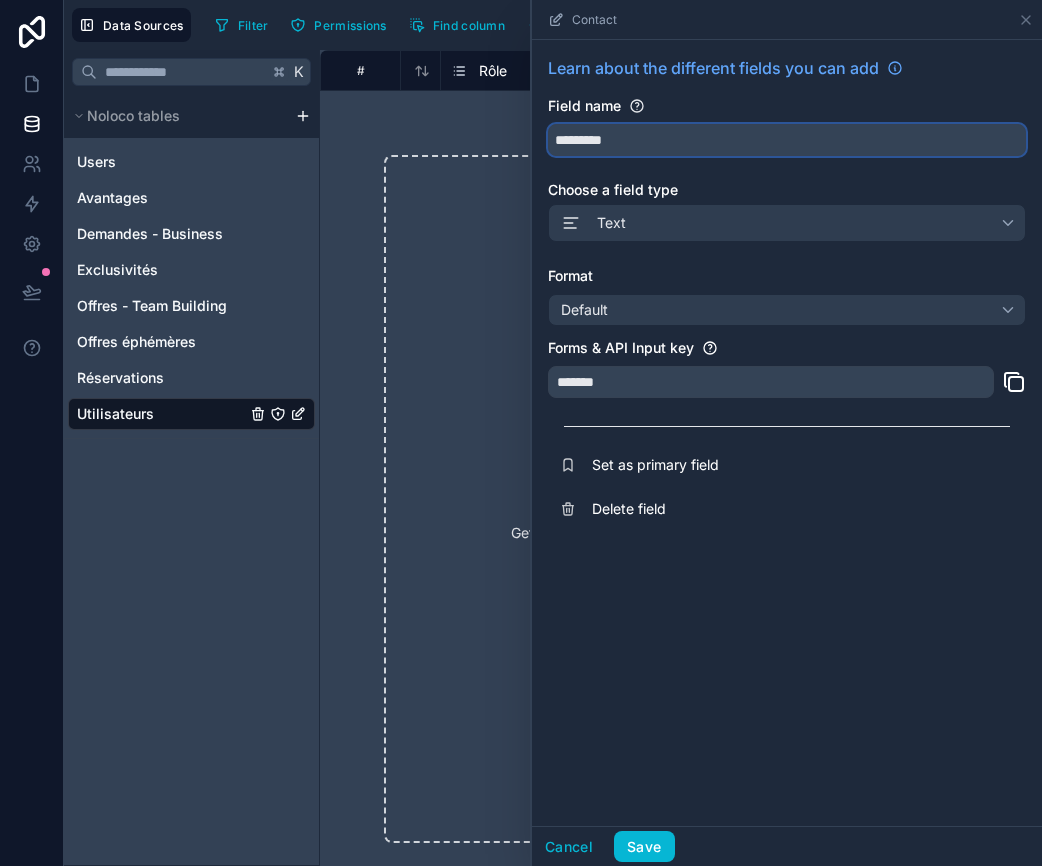 type on "*********" 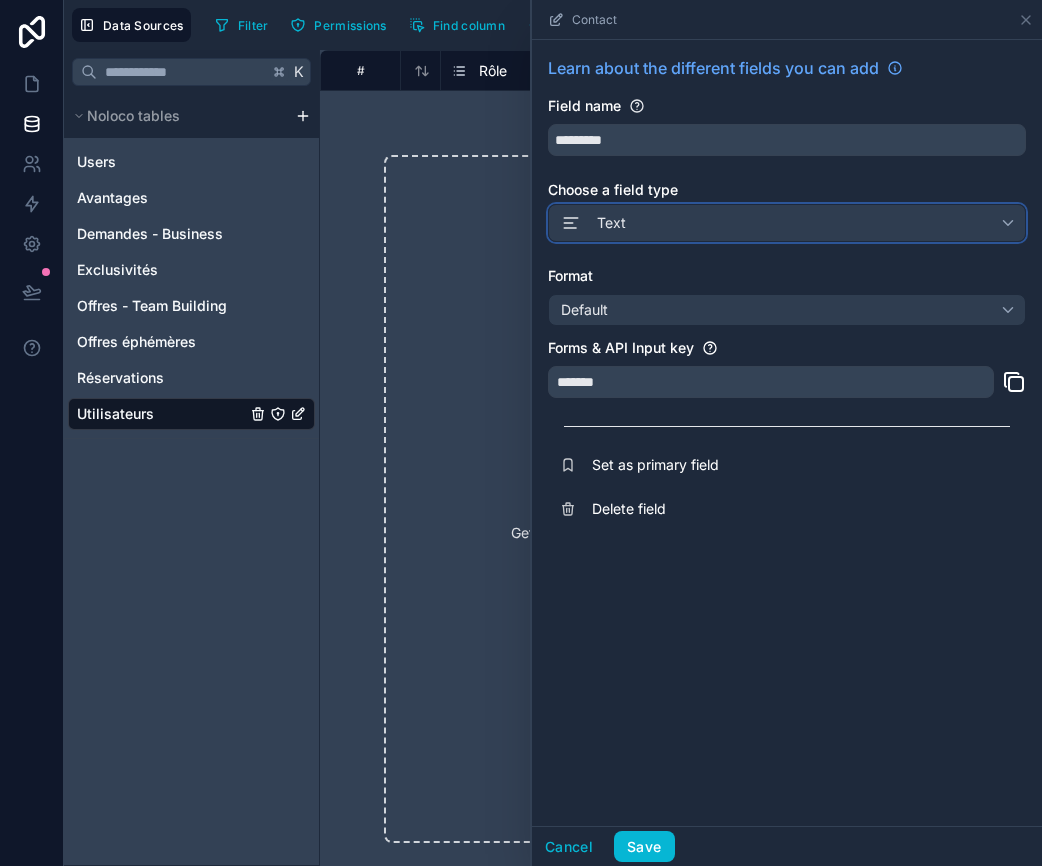 click on "Text" at bounding box center (787, 223) 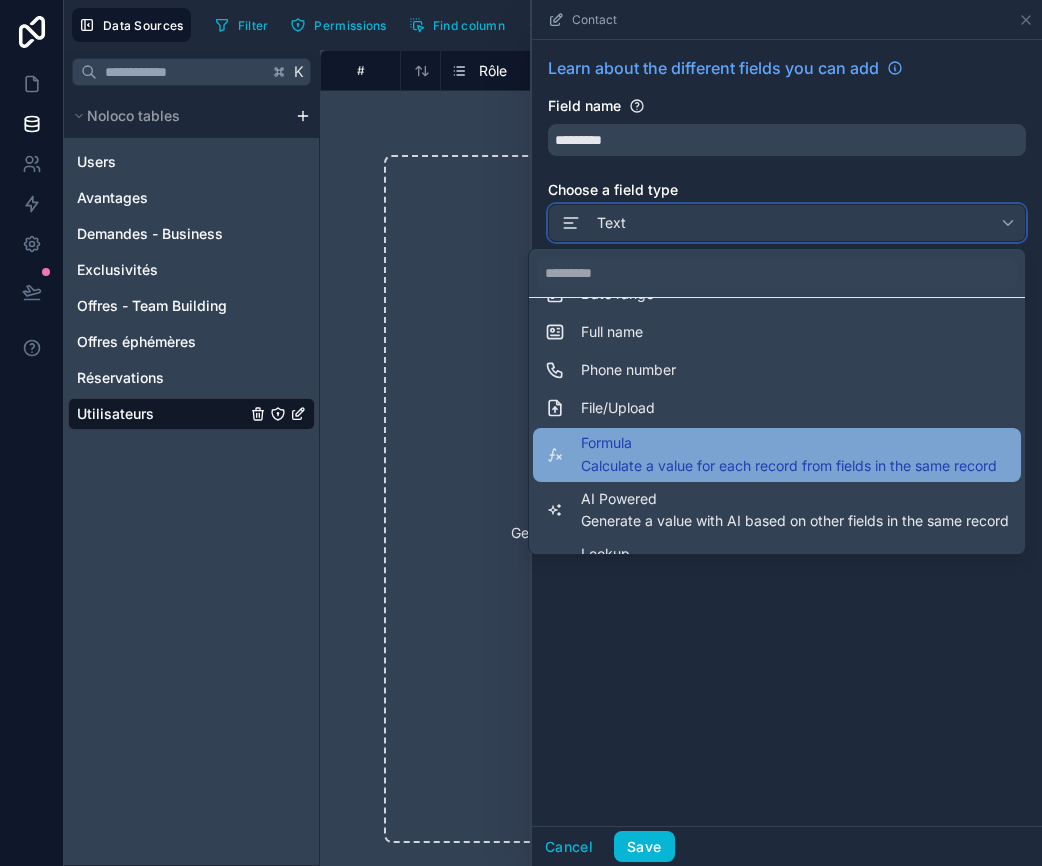 scroll, scrollTop: 417, scrollLeft: 0, axis: vertical 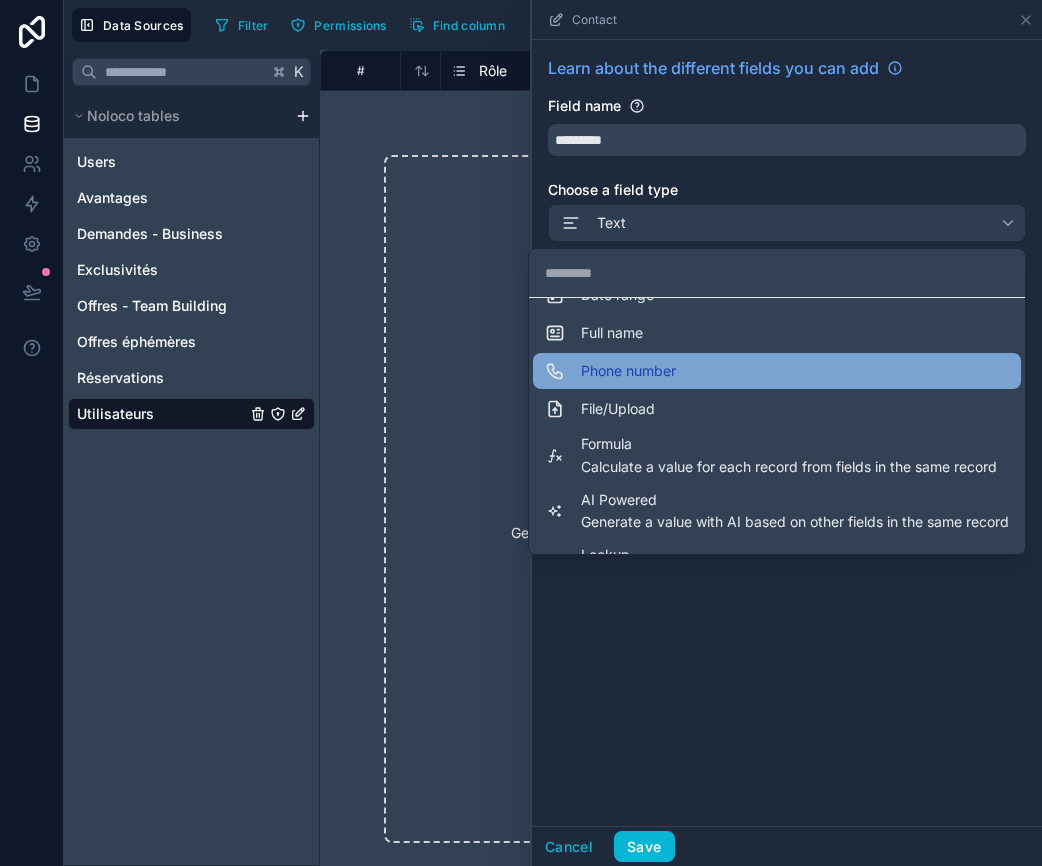click on "Phone number" at bounding box center (628, 371) 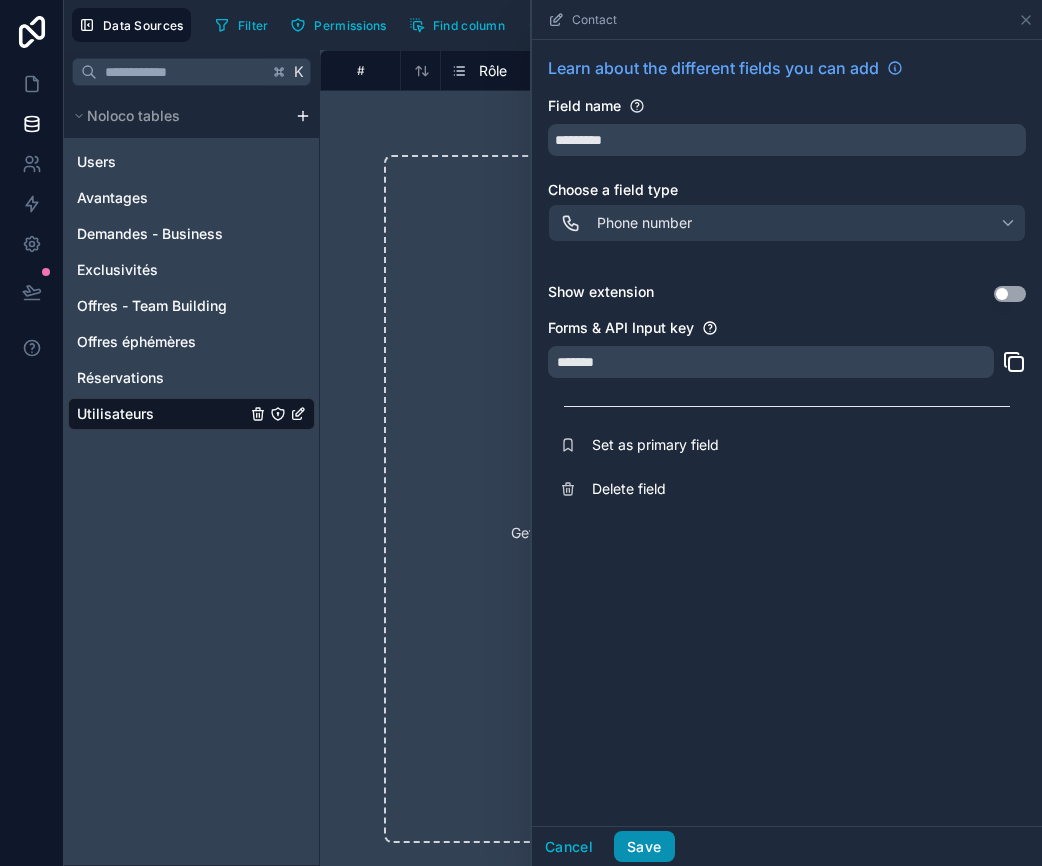 click on "Save" at bounding box center (644, 847) 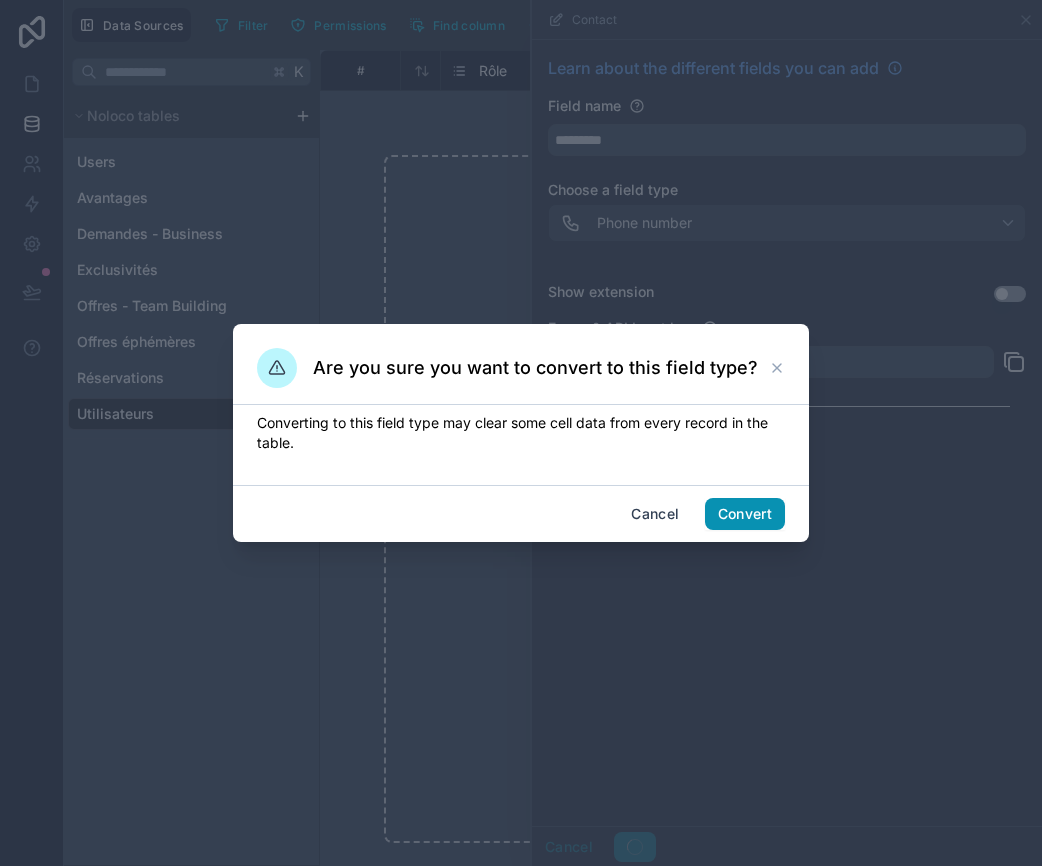 click on "Convert" at bounding box center (745, 514) 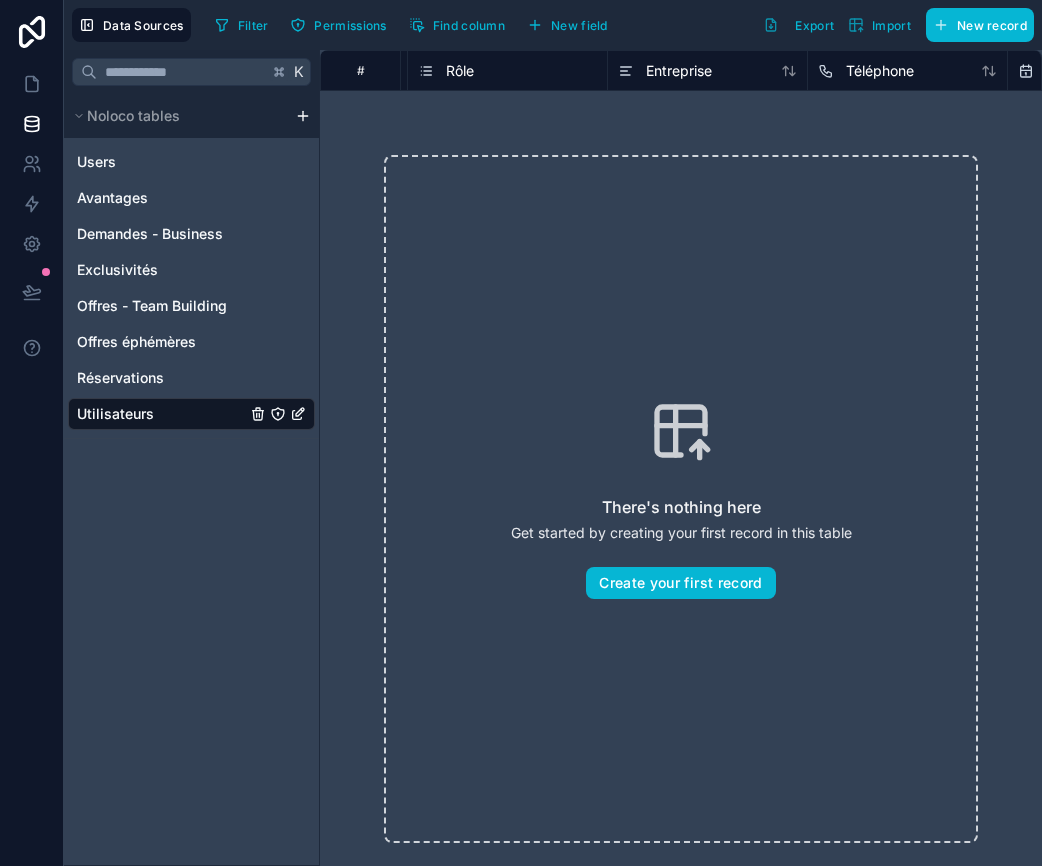 scroll, scrollTop: 0, scrollLeft: 400, axis: horizontal 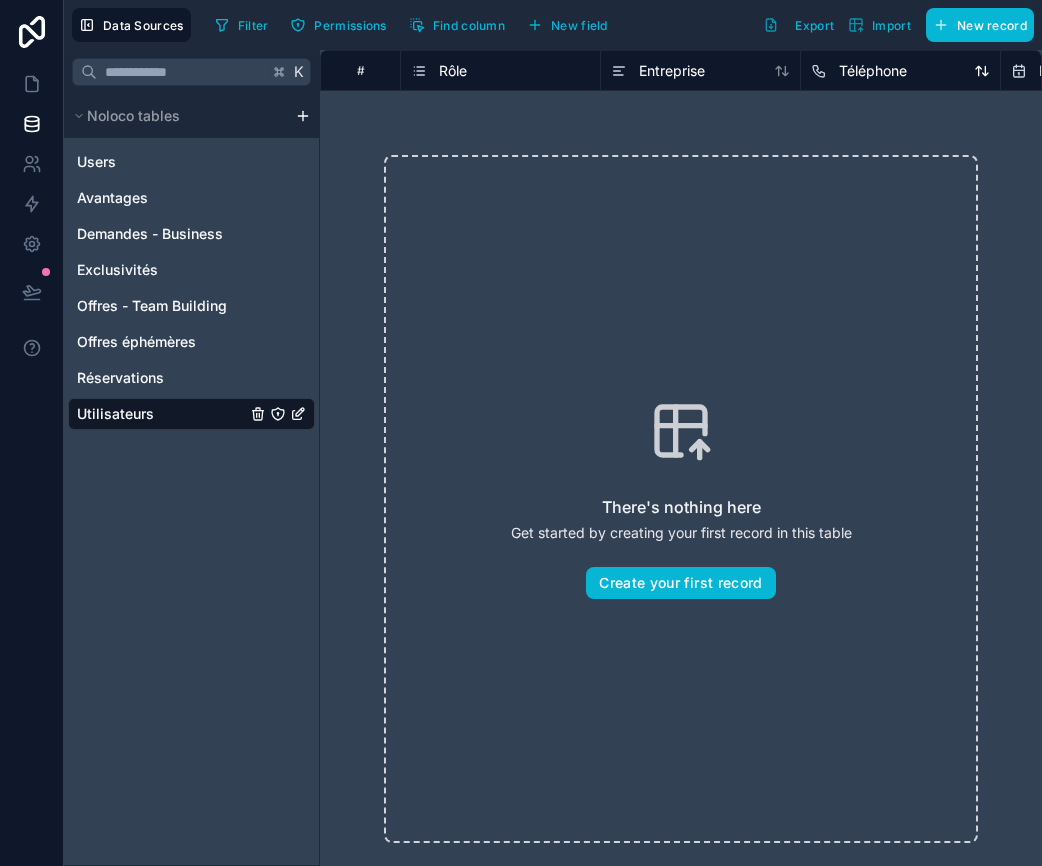 click on "Téléphone" at bounding box center (873, 71) 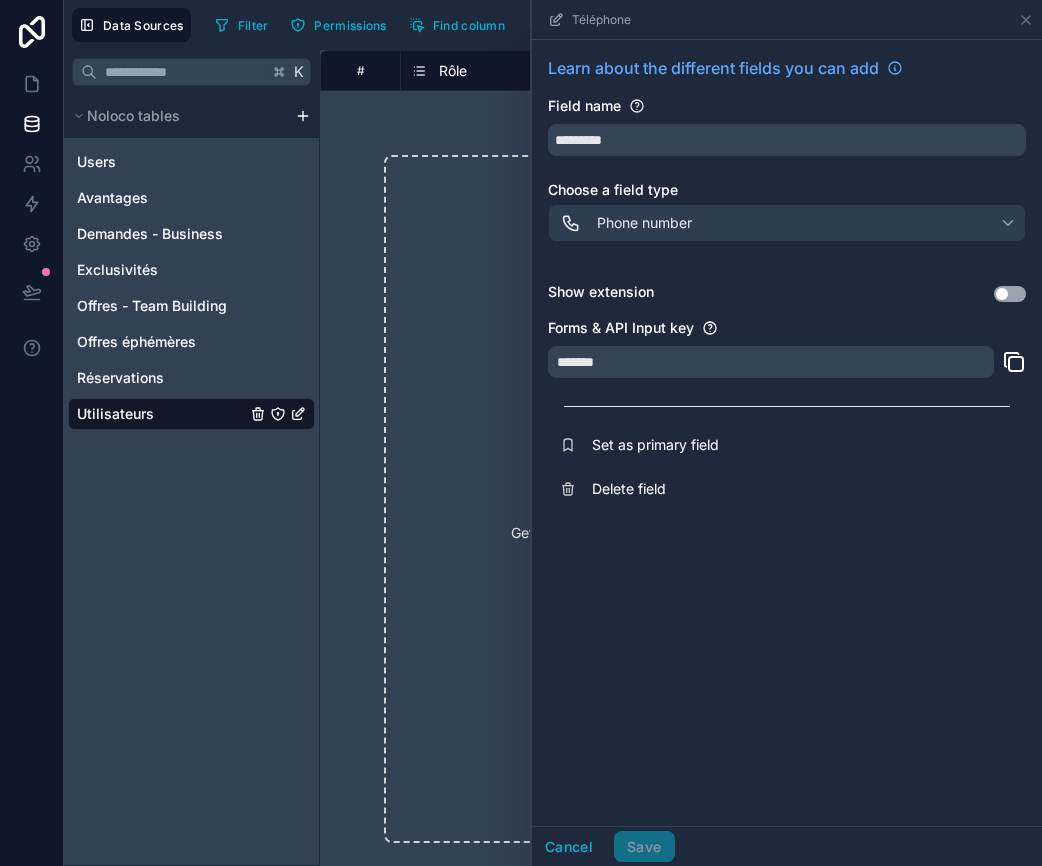 click on "Use setting" at bounding box center (1010, 294) 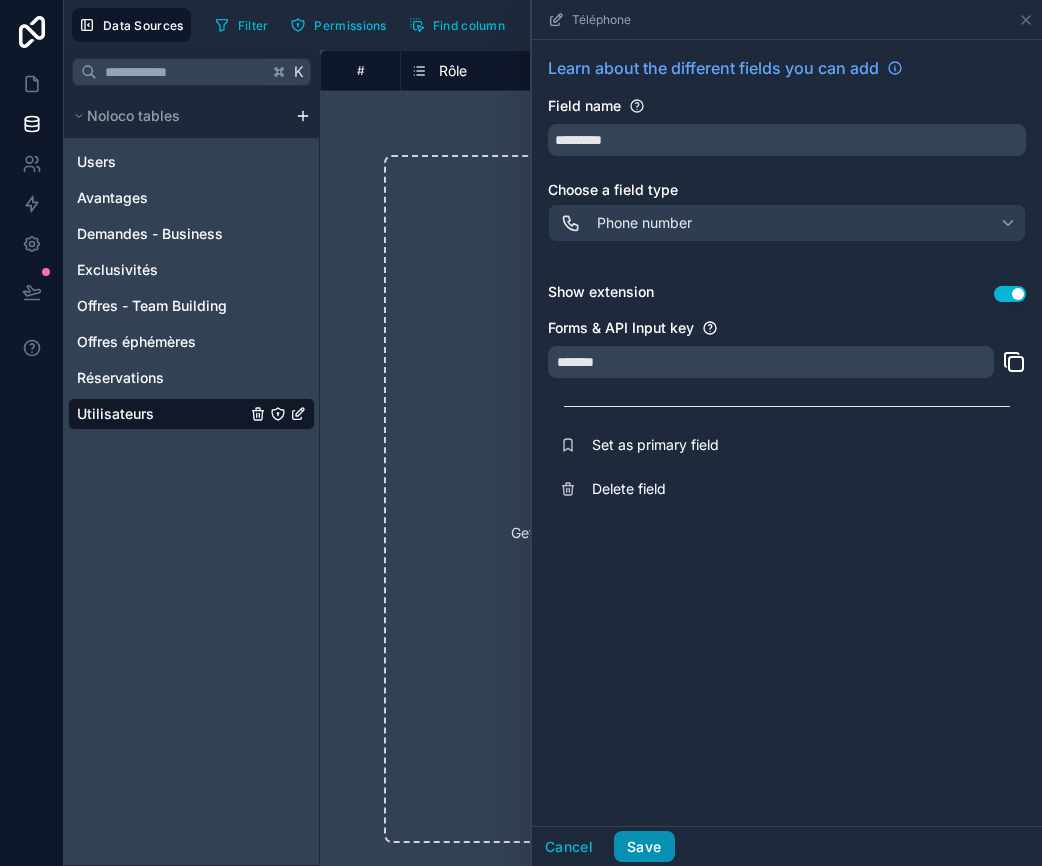 click on "Save" at bounding box center (644, 847) 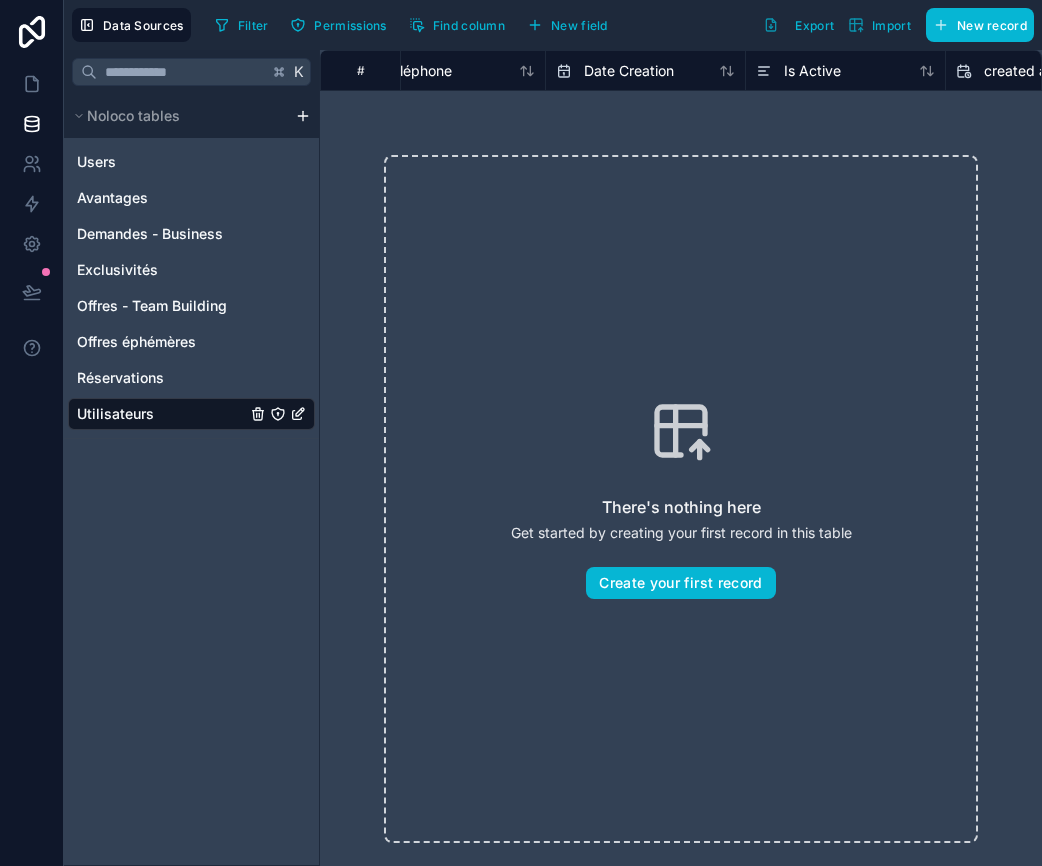 scroll, scrollTop: 0, scrollLeft: 753, axis: horizontal 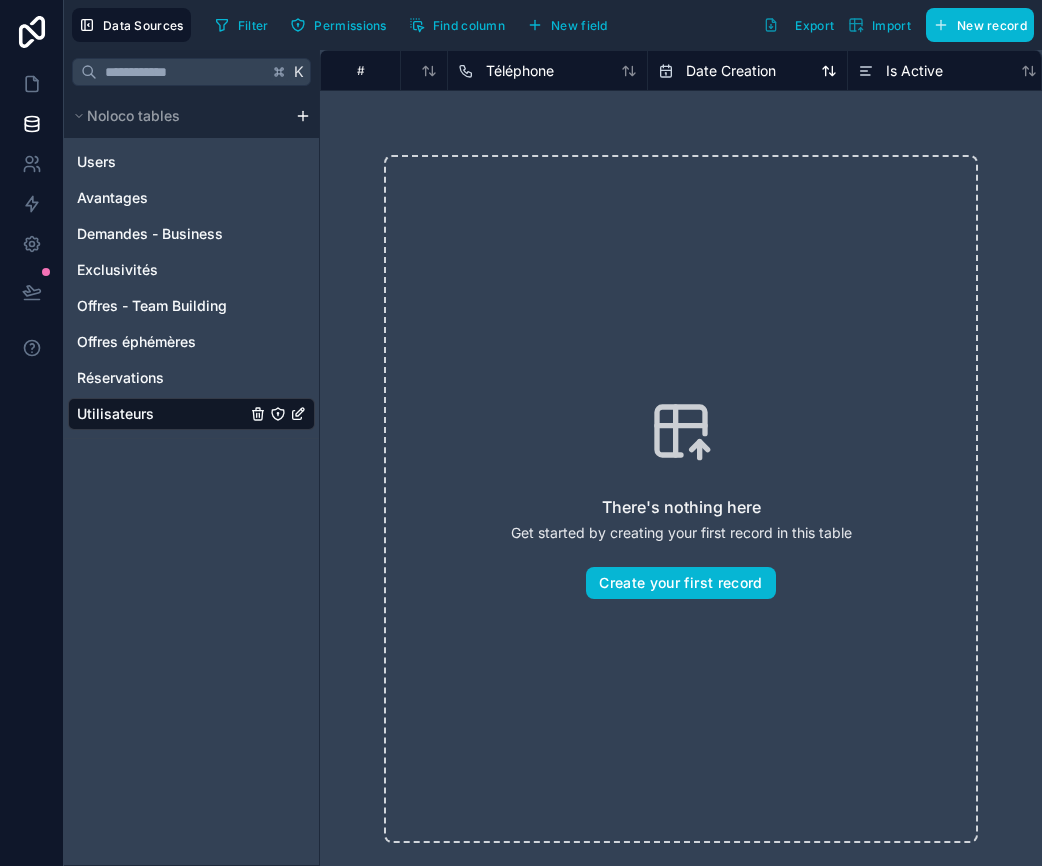 click on "Date Creation" at bounding box center (731, 71) 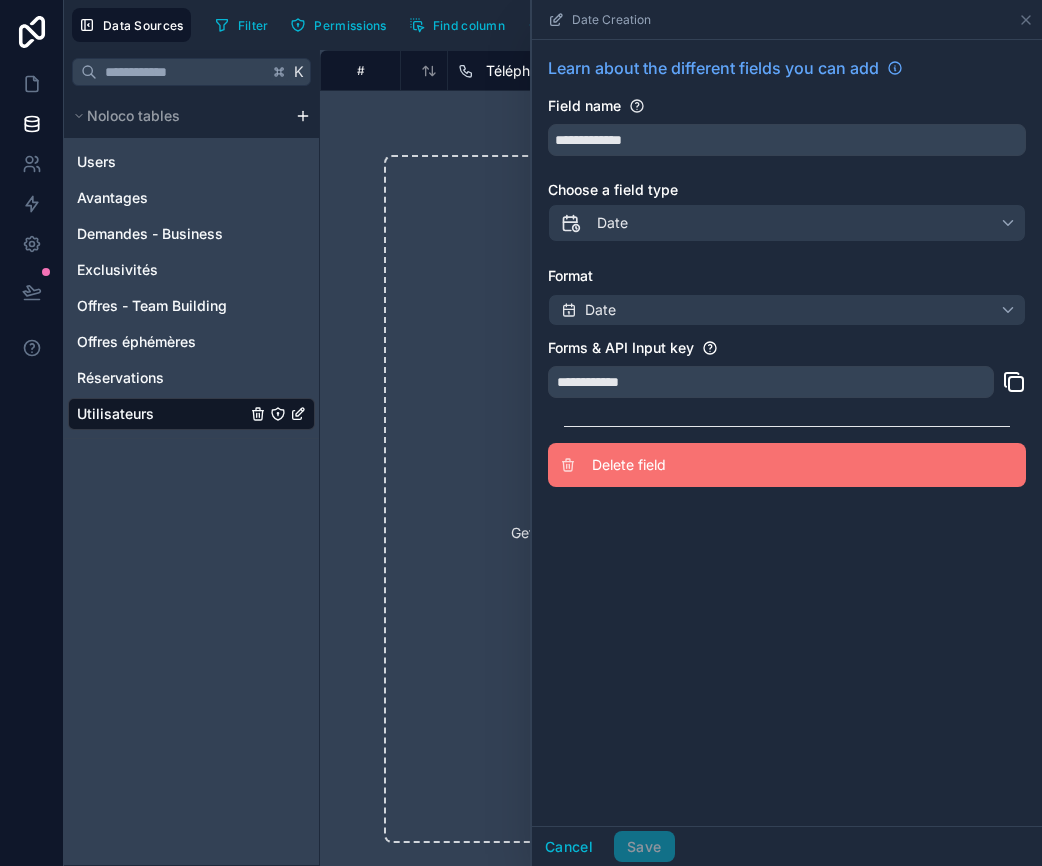 click on "Delete field" at bounding box center [736, 465] 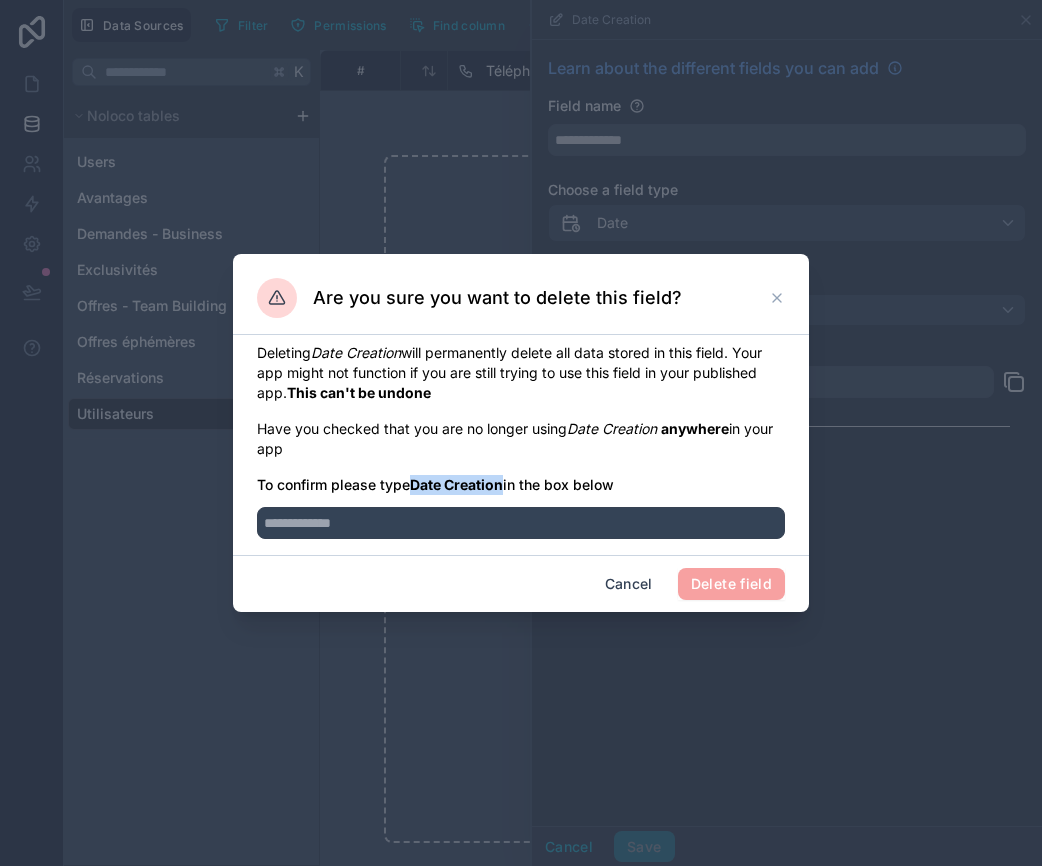 drag, startPoint x: 415, startPoint y: 482, endPoint x: 506, endPoint y: 488, distance: 91.197586 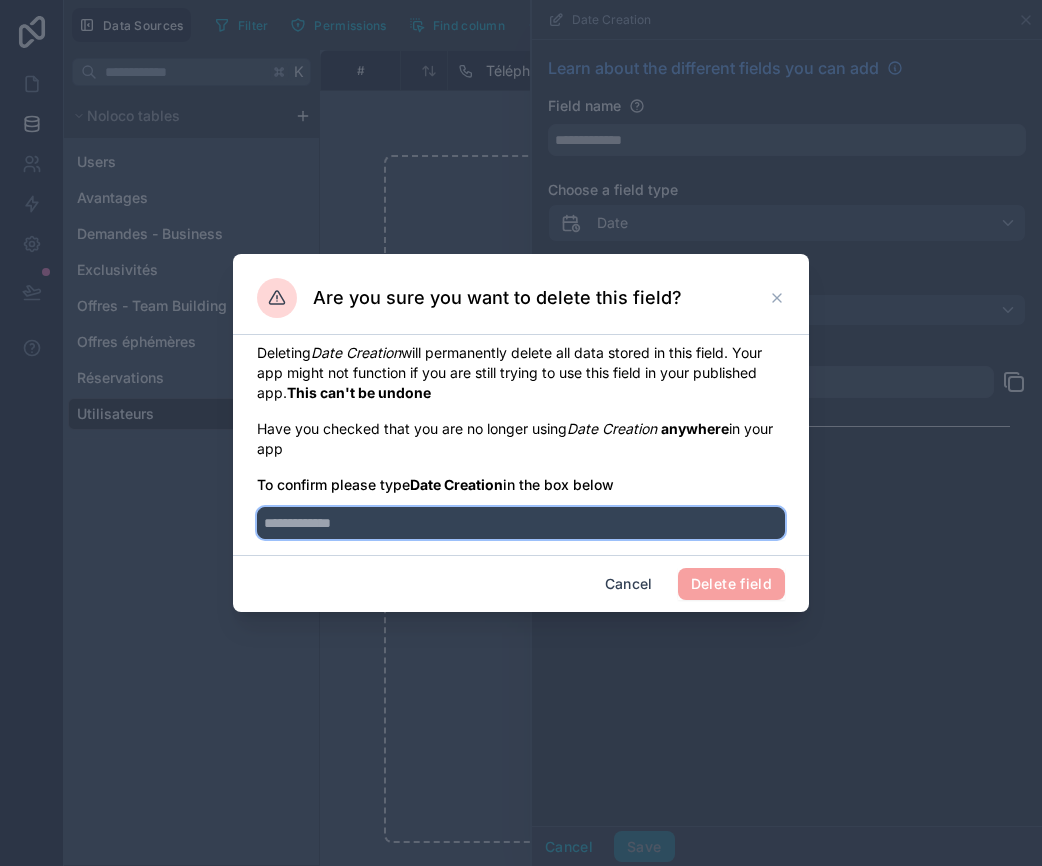 click at bounding box center (521, 523) 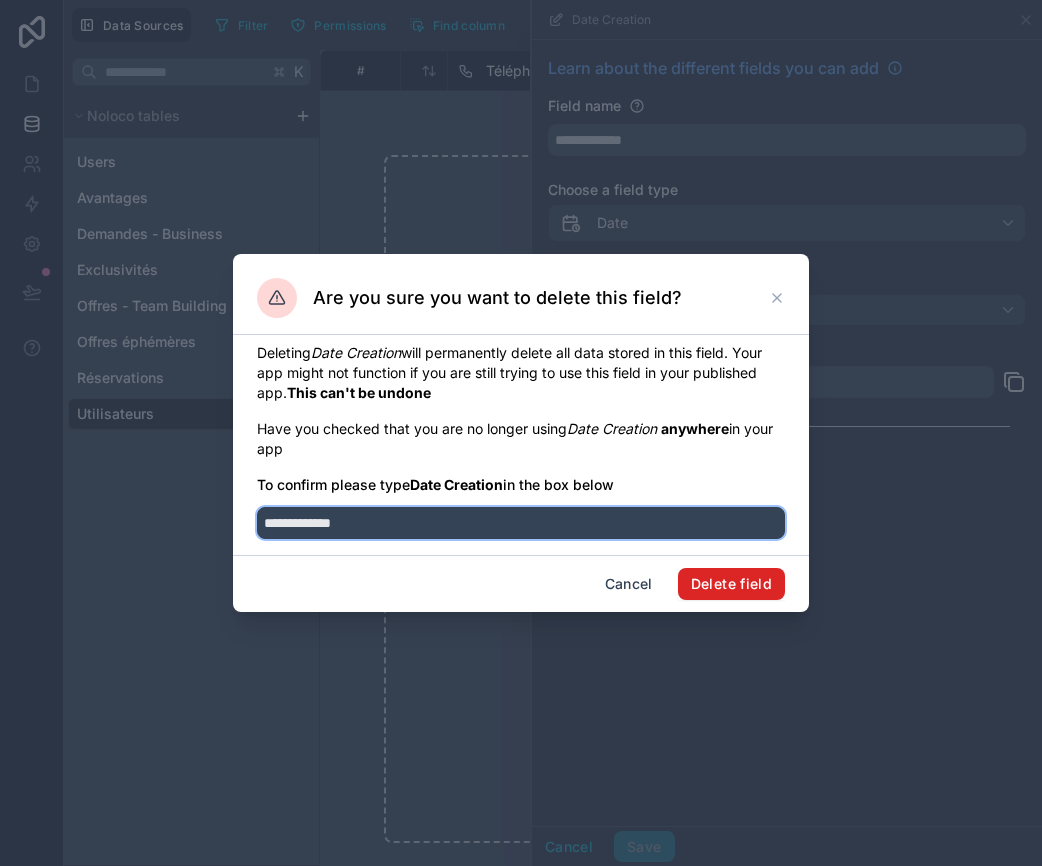 type on "**********" 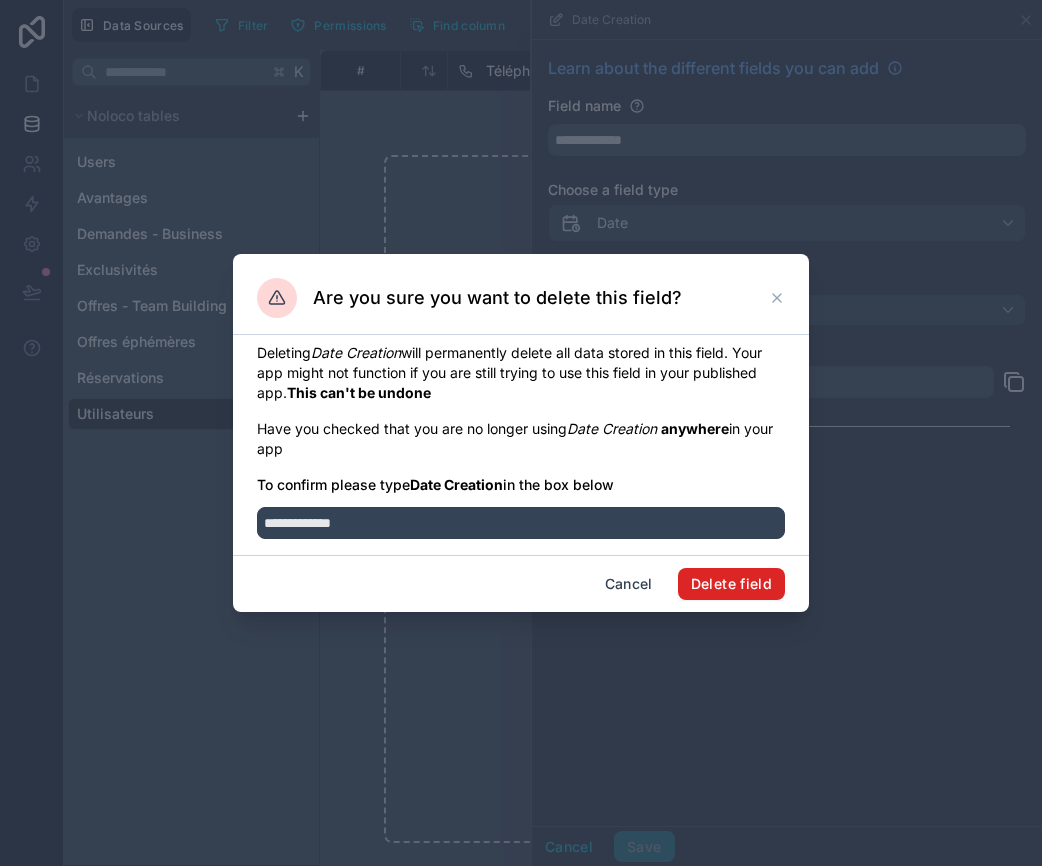 click on "Delete field" at bounding box center [731, 584] 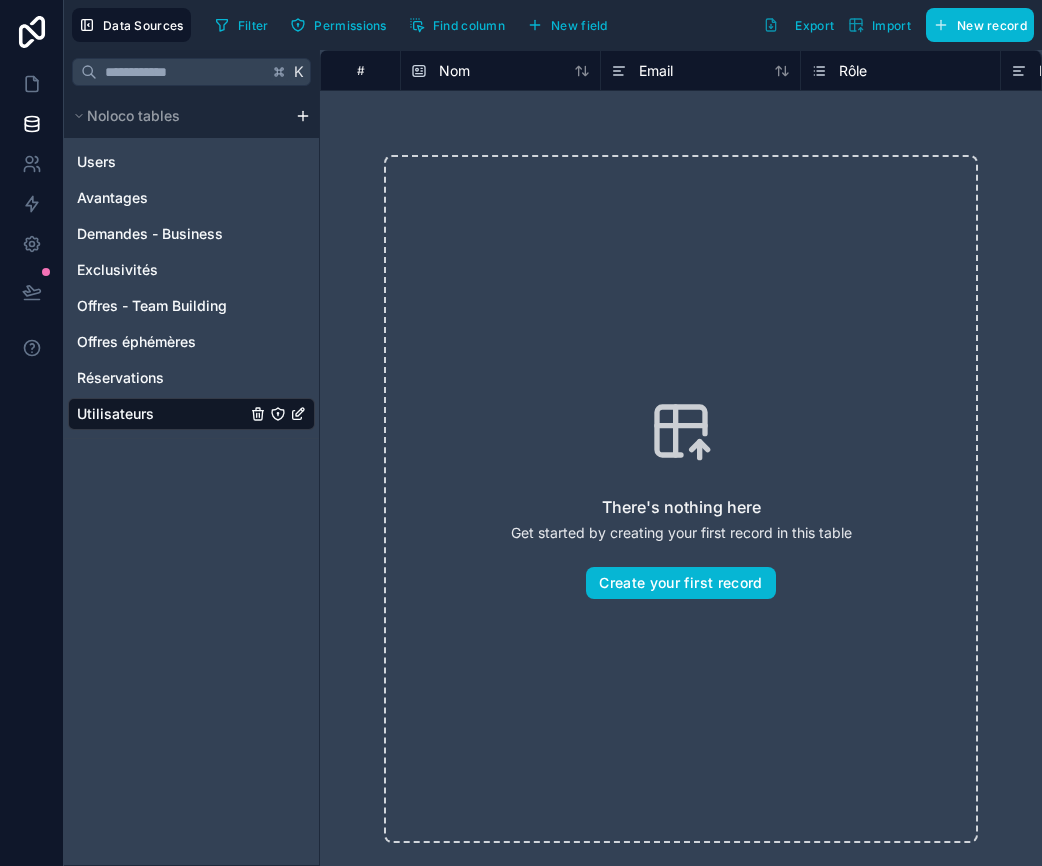 click on "There's nothing here Get started by creating your first record in this table Create your first record" at bounding box center [681, 499] 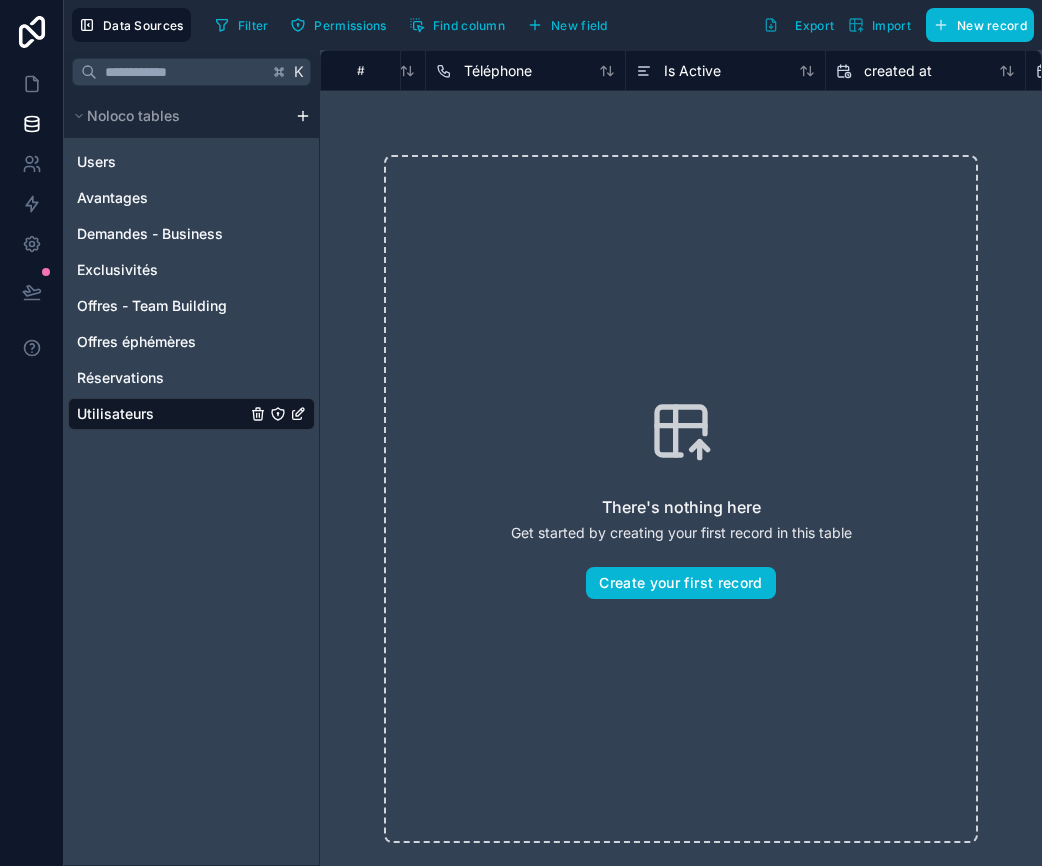 scroll, scrollTop: 0, scrollLeft: 799, axis: horizontal 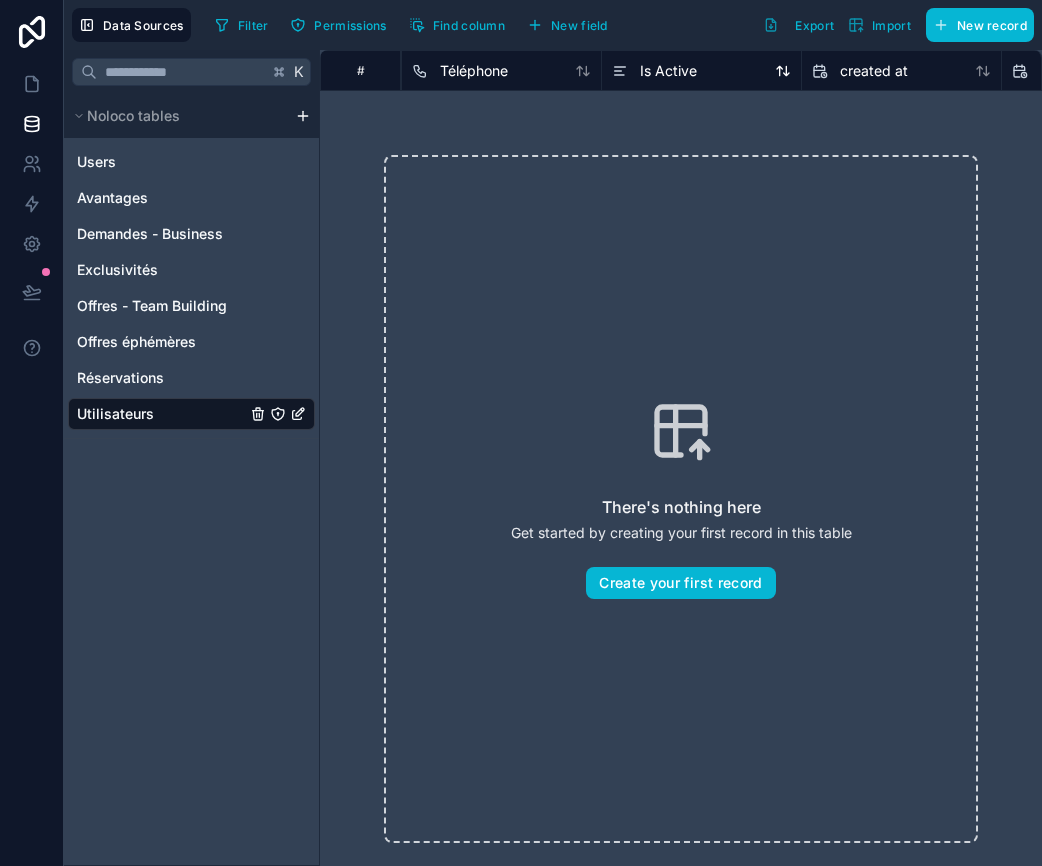click on "Is Active" at bounding box center [668, 71] 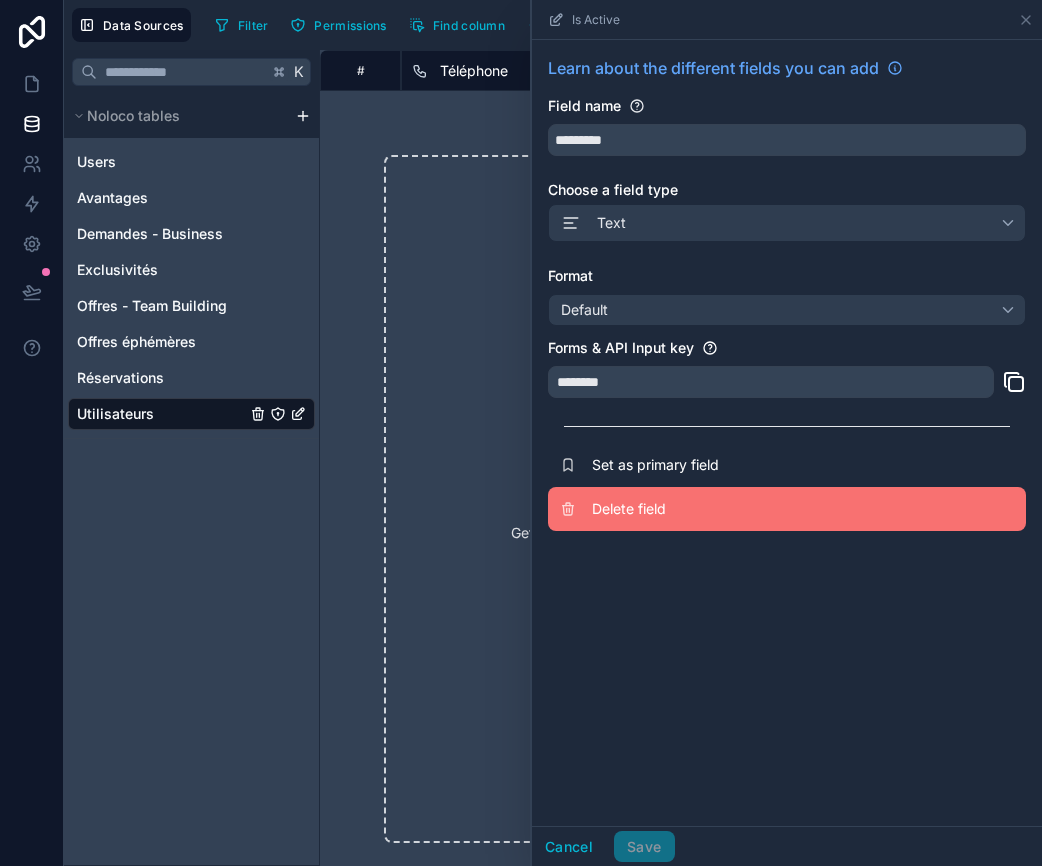 click on "Delete field" at bounding box center [736, 509] 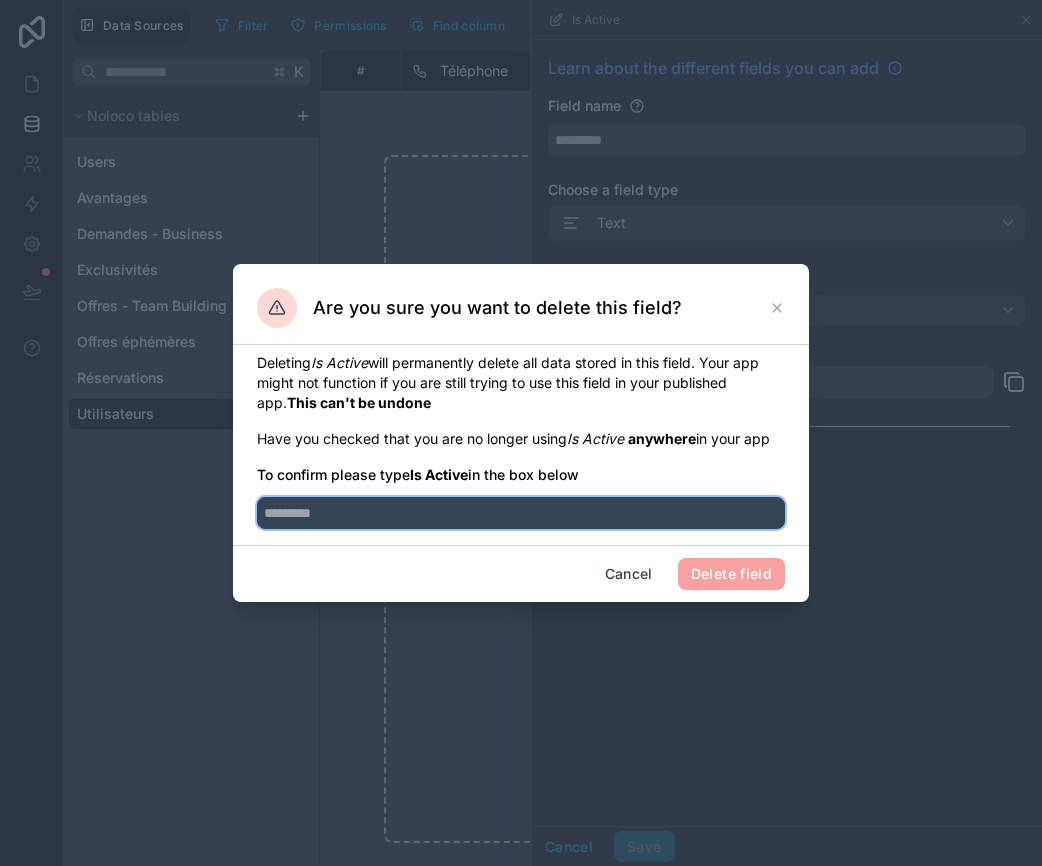 click at bounding box center [521, 513] 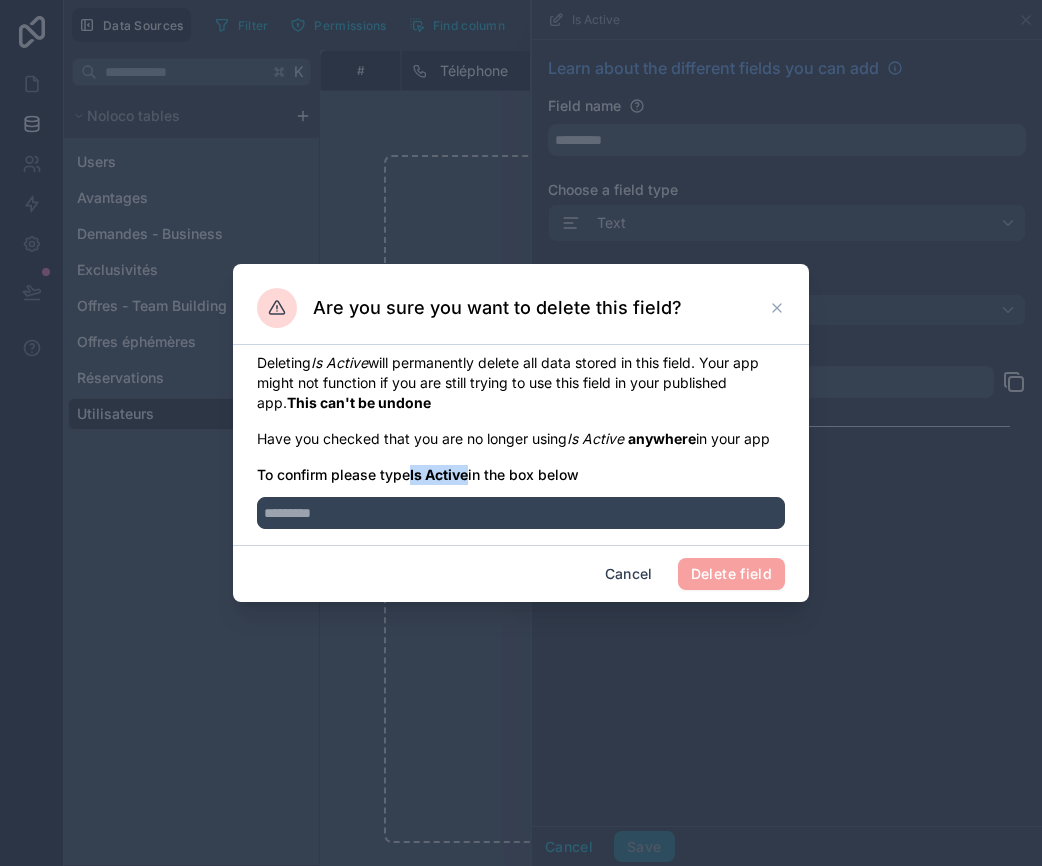 drag, startPoint x: 415, startPoint y: 476, endPoint x: 470, endPoint y: 478, distance: 55.03635 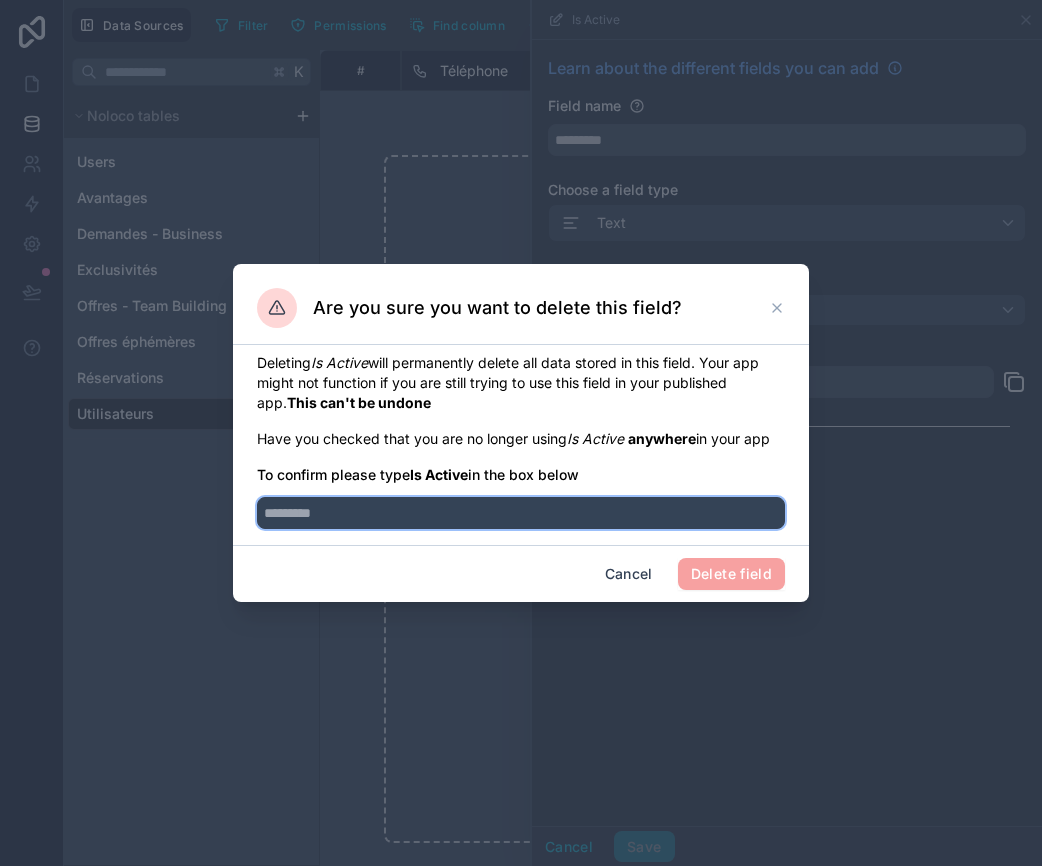 click at bounding box center (521, 513) 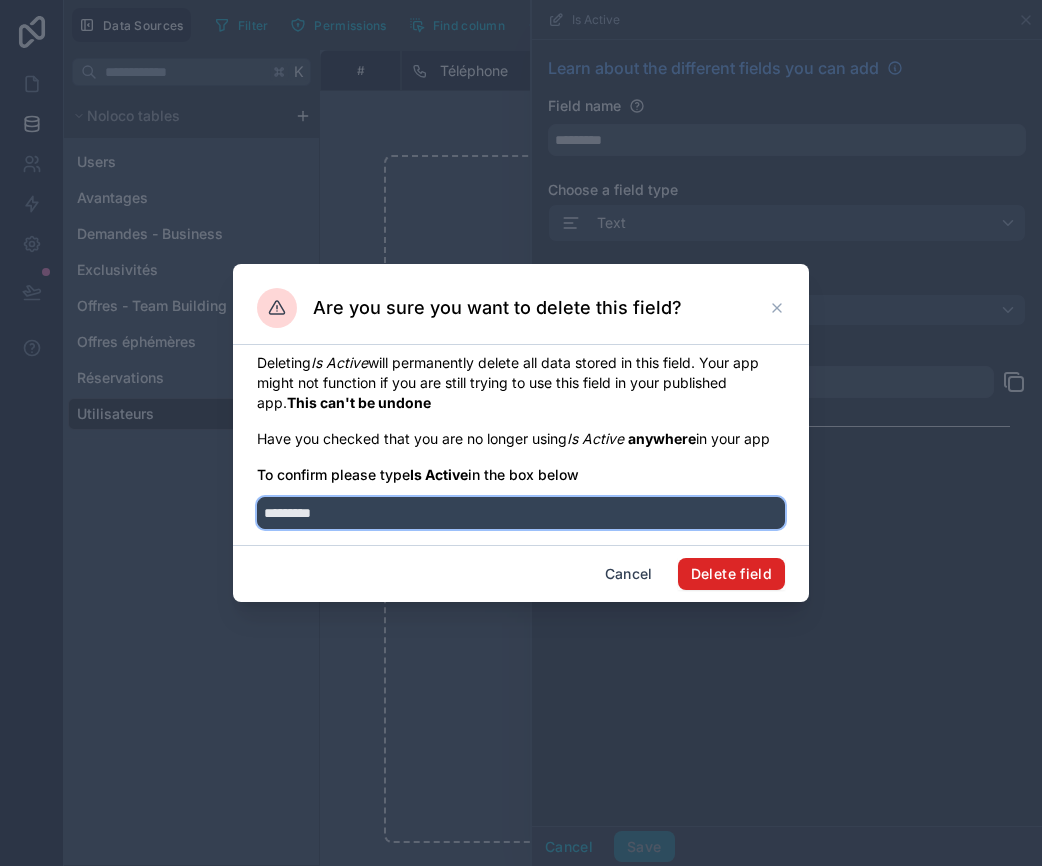 type on "*********" 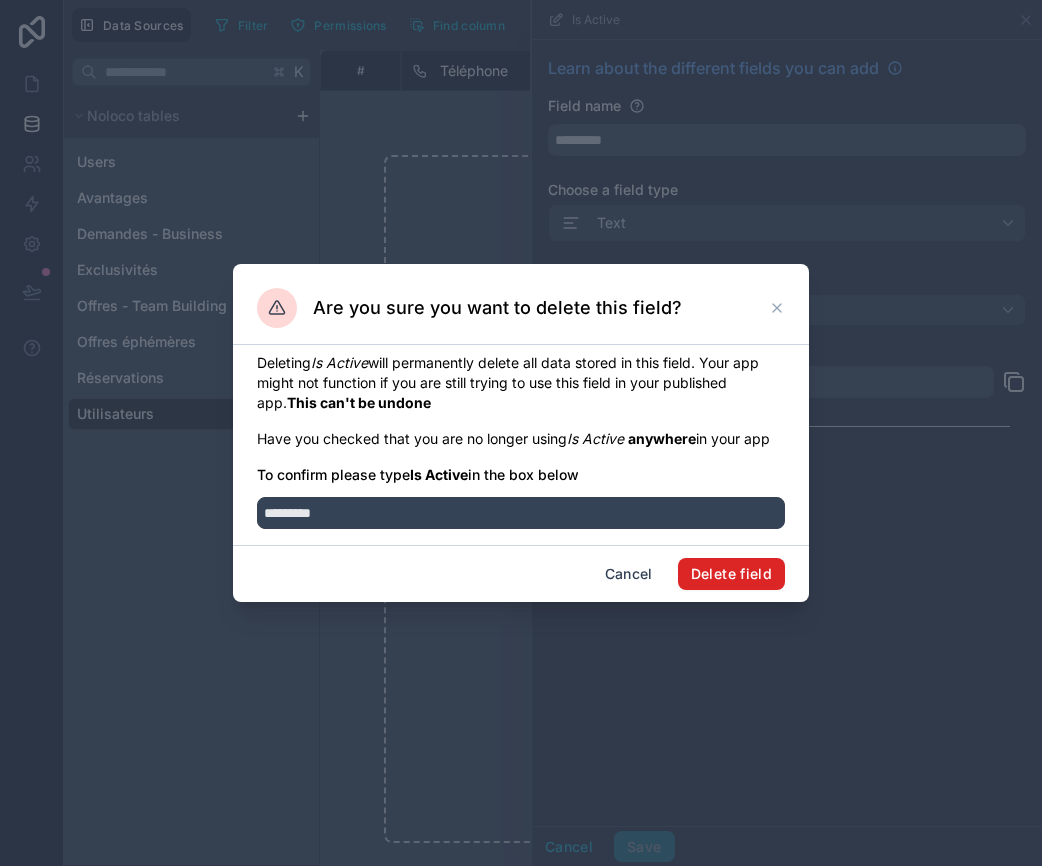 click on "Delete field" at bounding box center [731, 574] 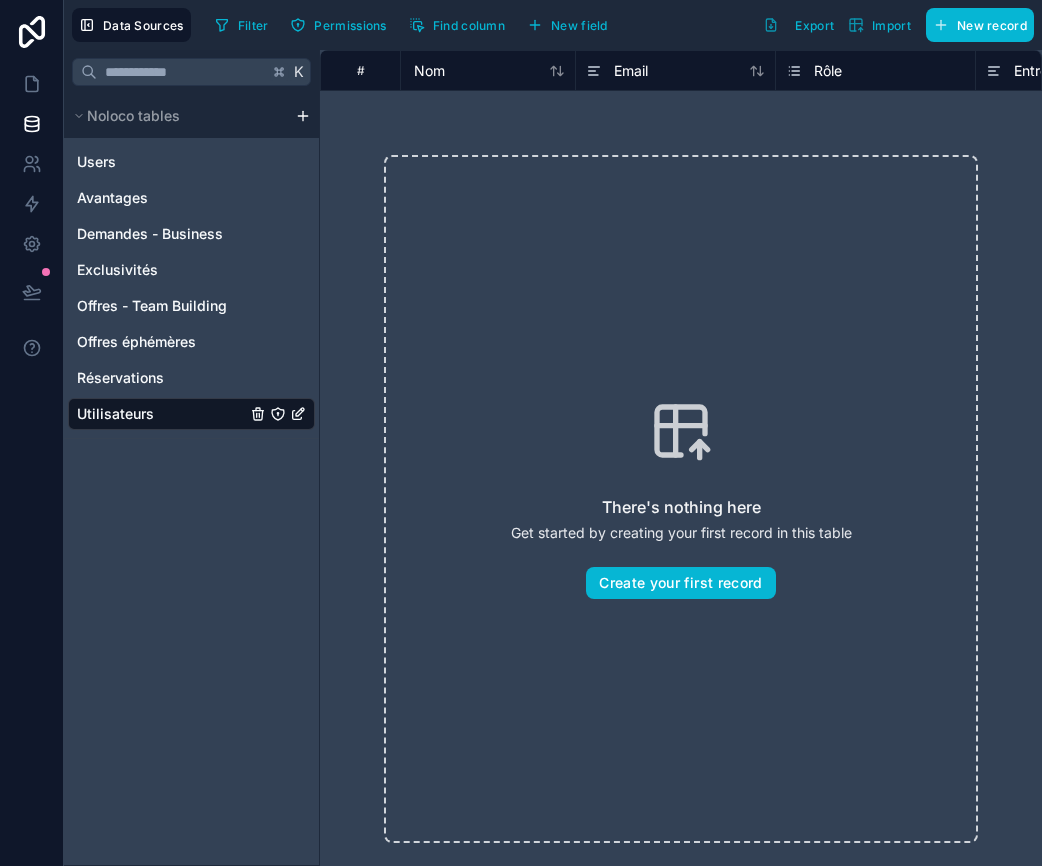 scroll, scrollTop: 0, scrollLeft: 0, axis: both 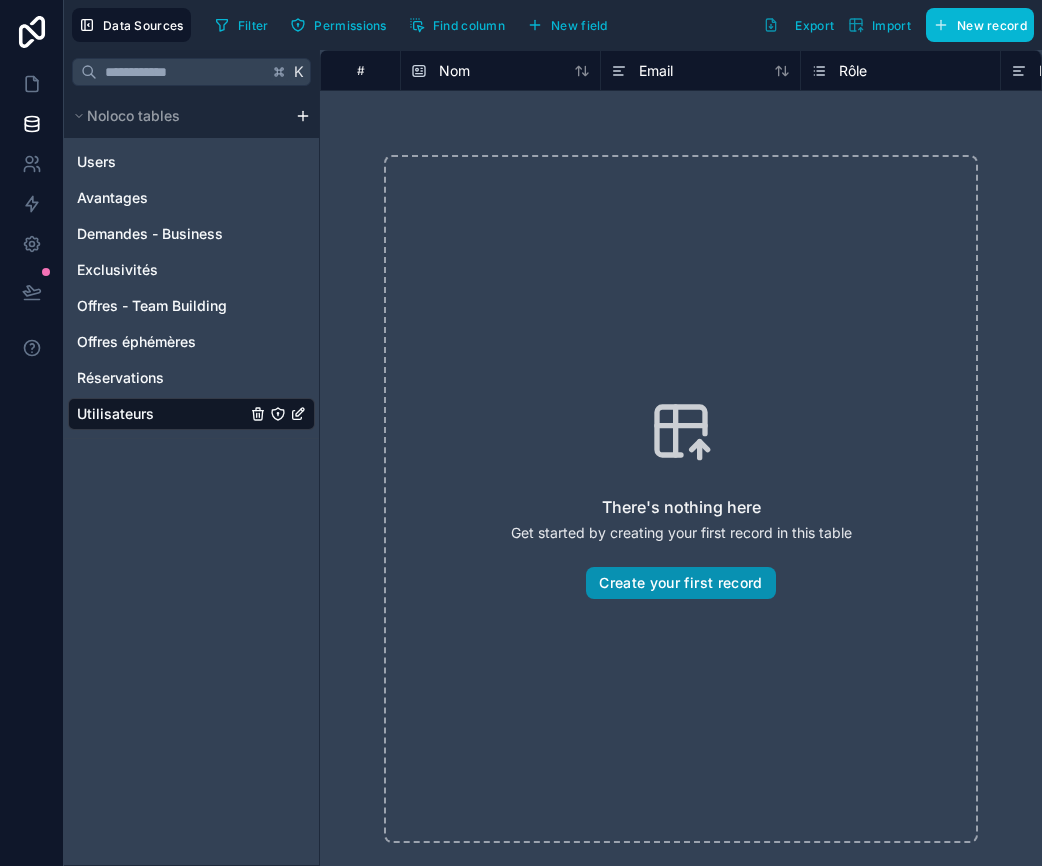 click on "Create your first record" at bounding box center (680, 583) 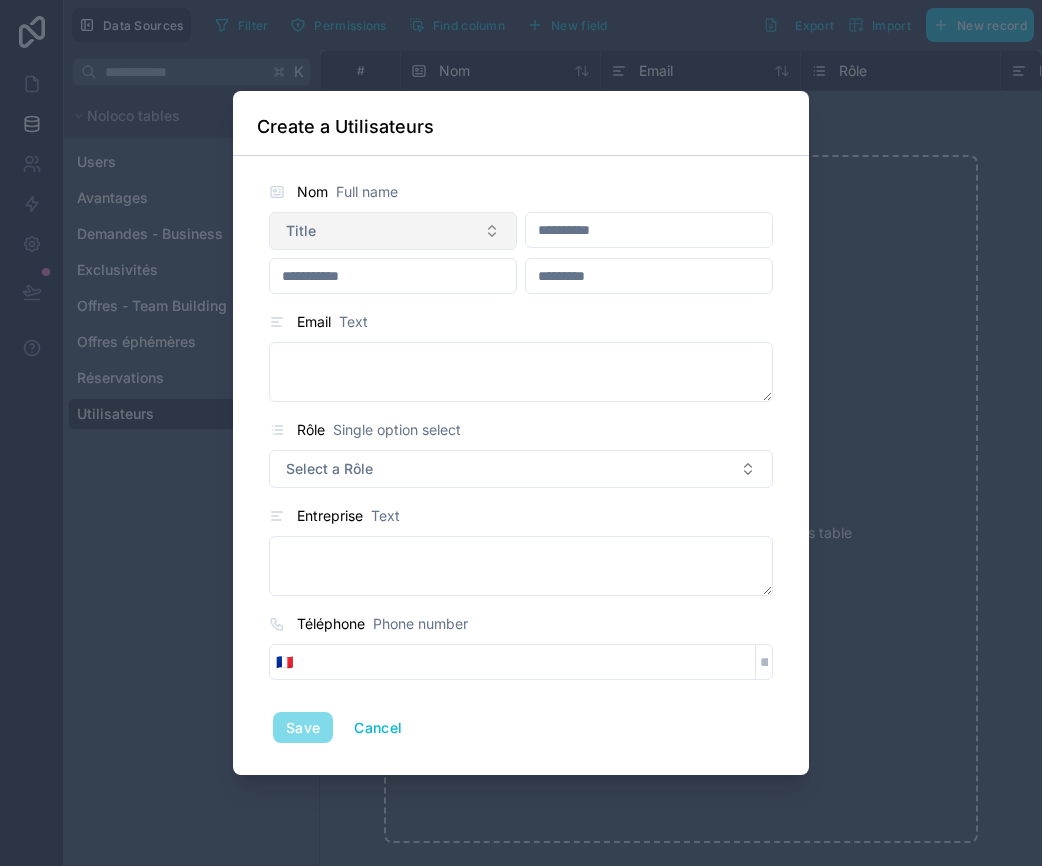 click on "Title" at bounding box center [393, 231] 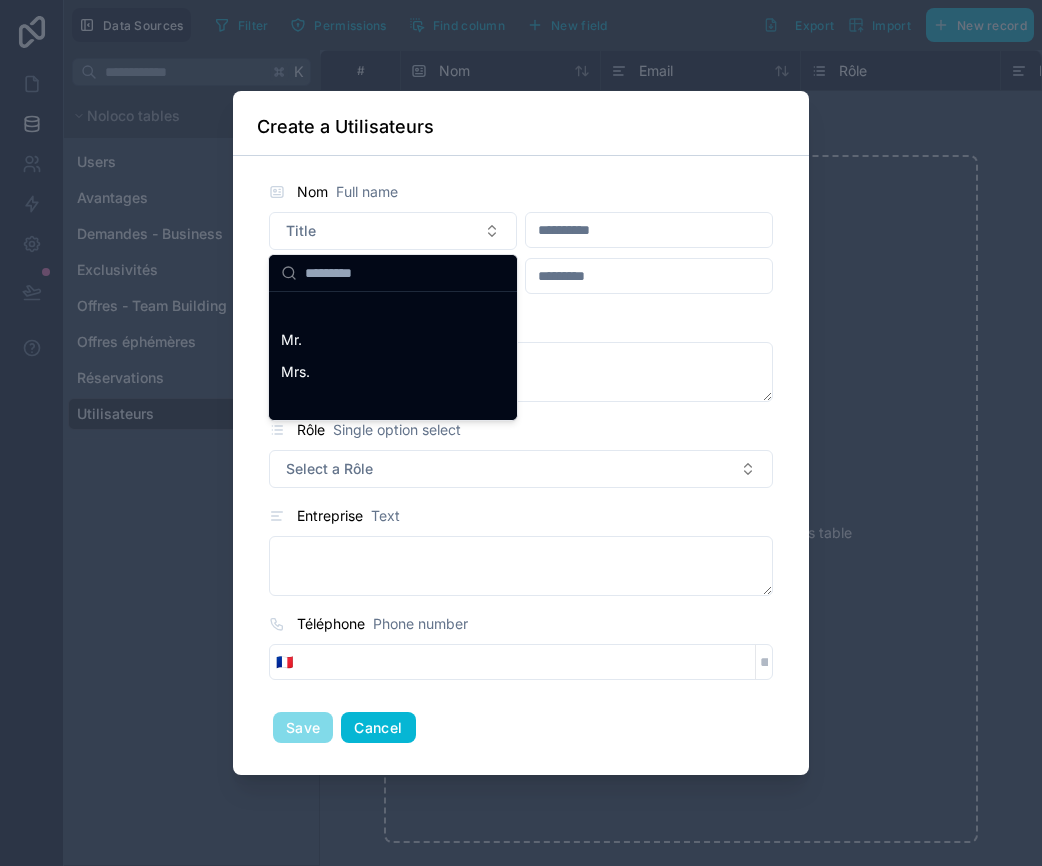 click on "Cancel" at bounding box center (378, 728) 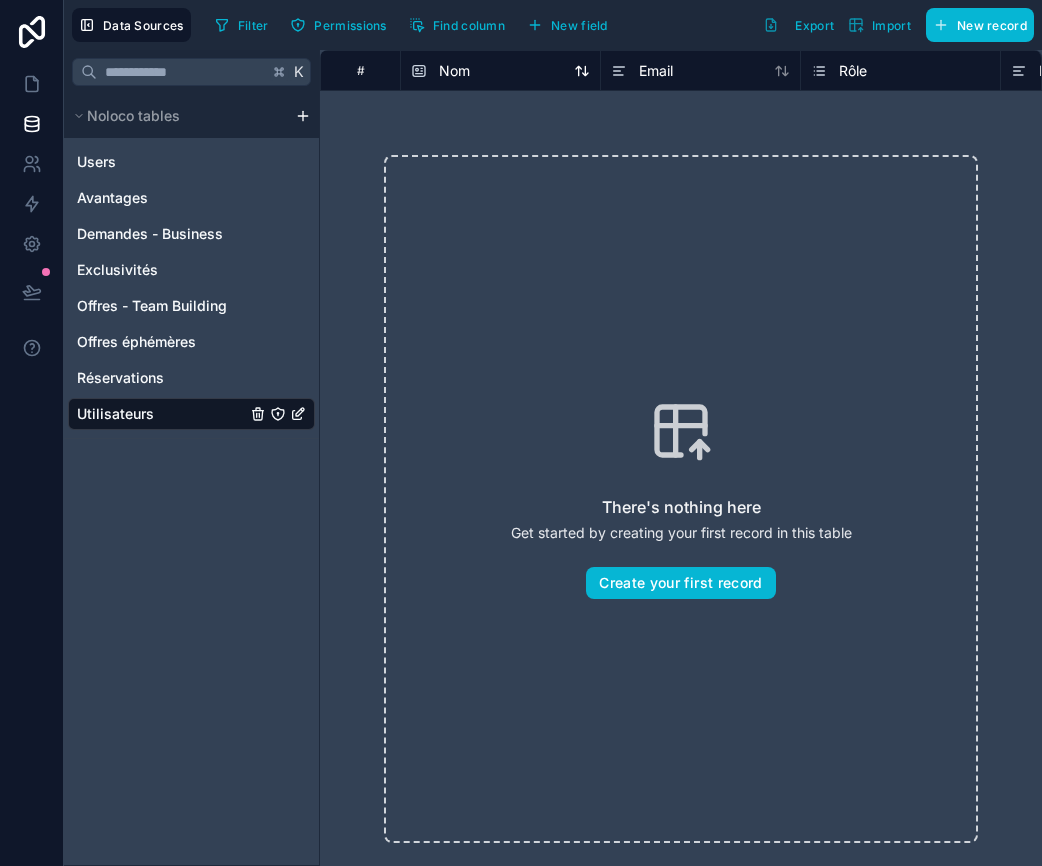 click on "Nom" at bounding box center [500, 71] 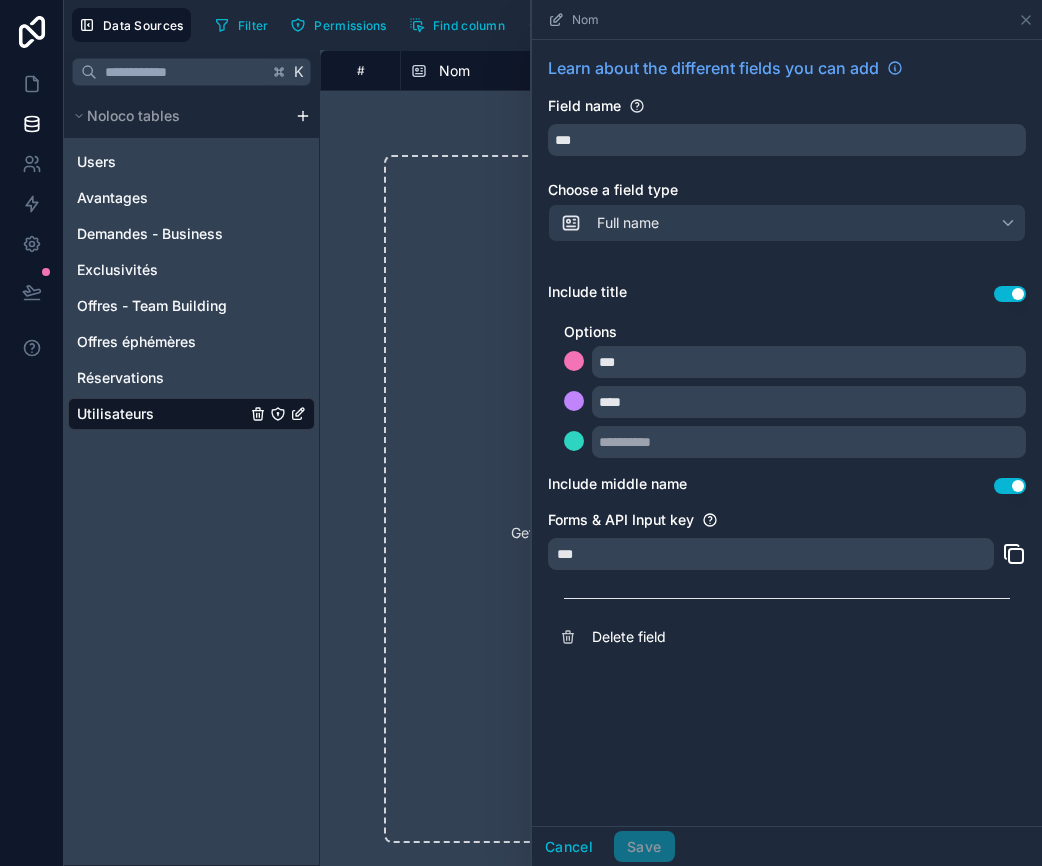 click on "Use setting" at bounding box center [1010, 294] 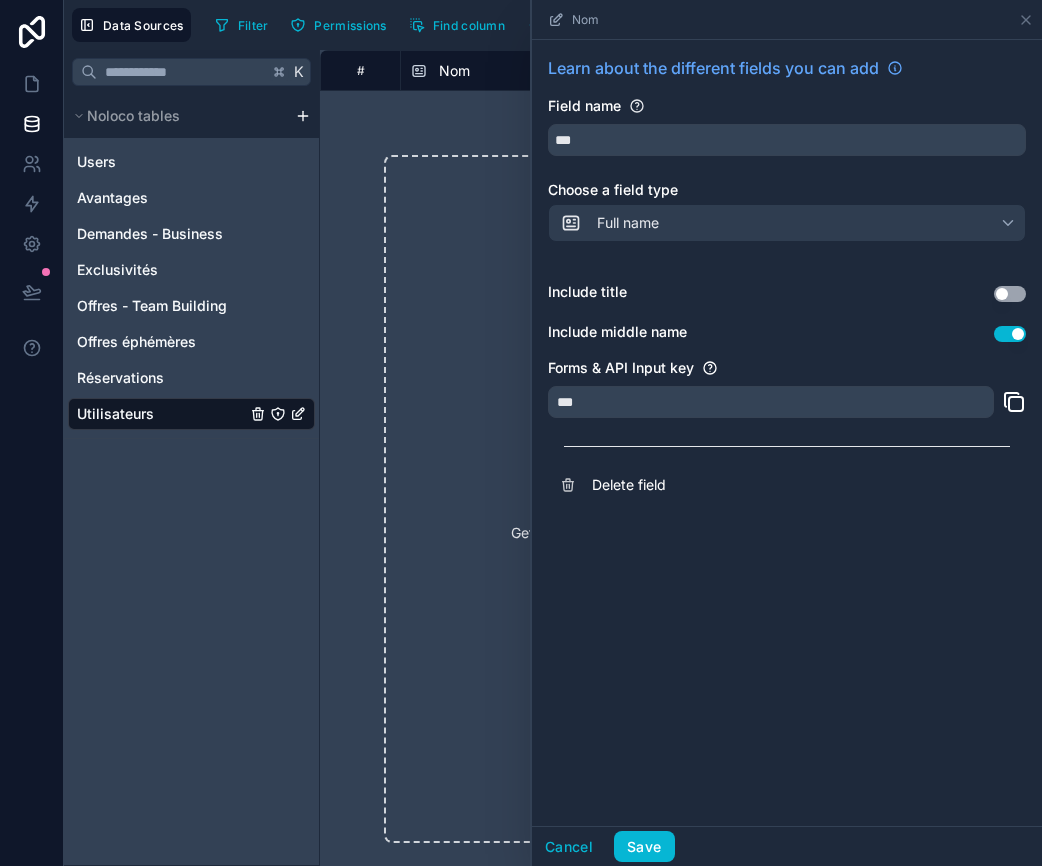 click on "Use setting" at bounding box center [1010, 334] 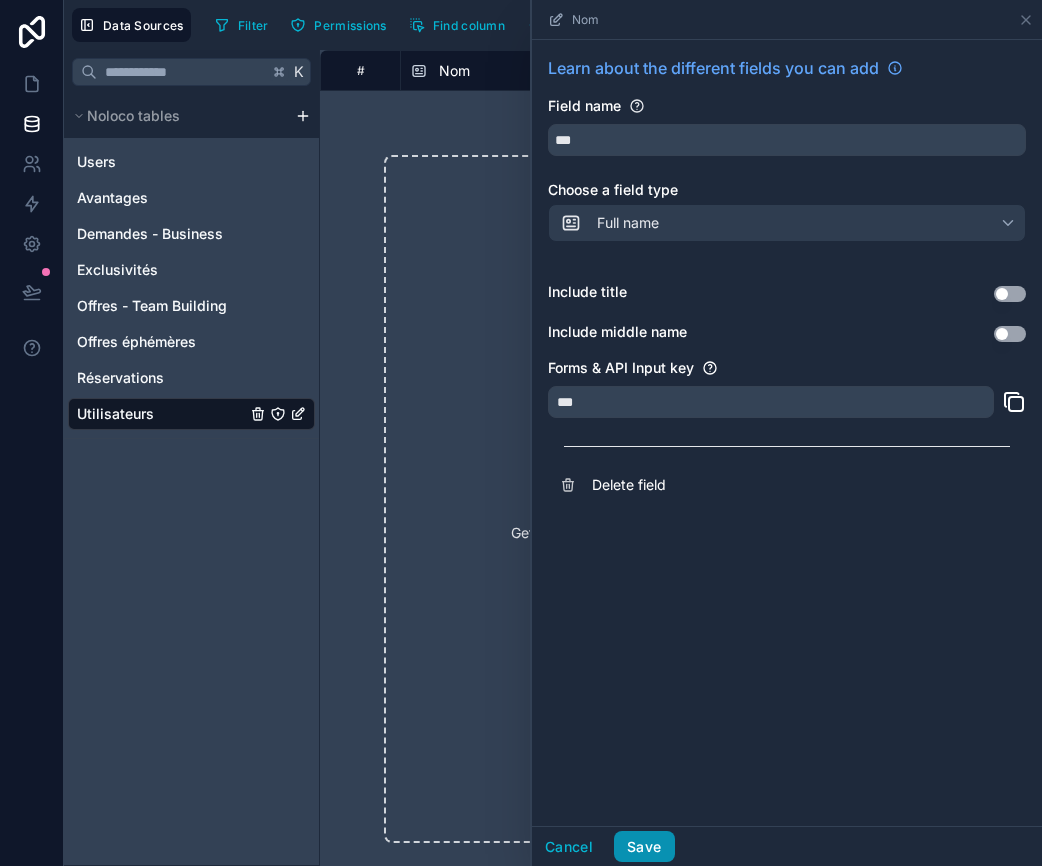 click on "Save" at bounding box center [644, 847] 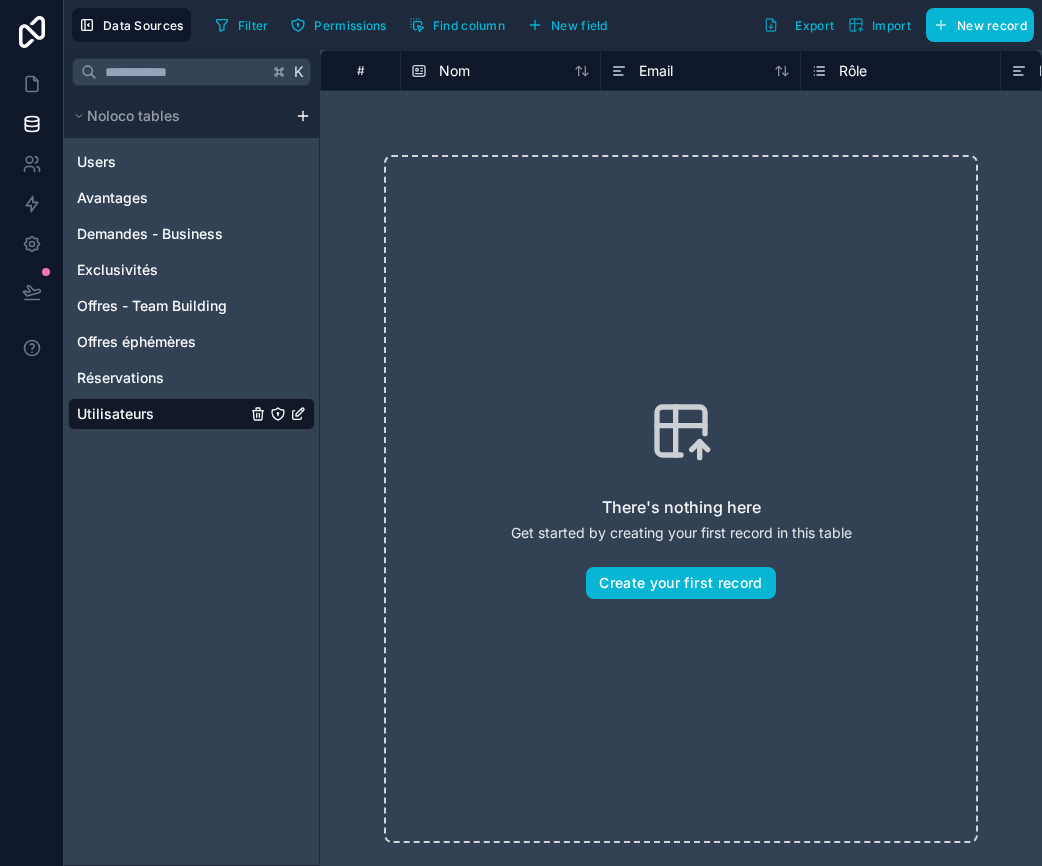 click on "There's nothing here Get started by creating your first record in this table Create your first record" at bounding box center (681, 499) 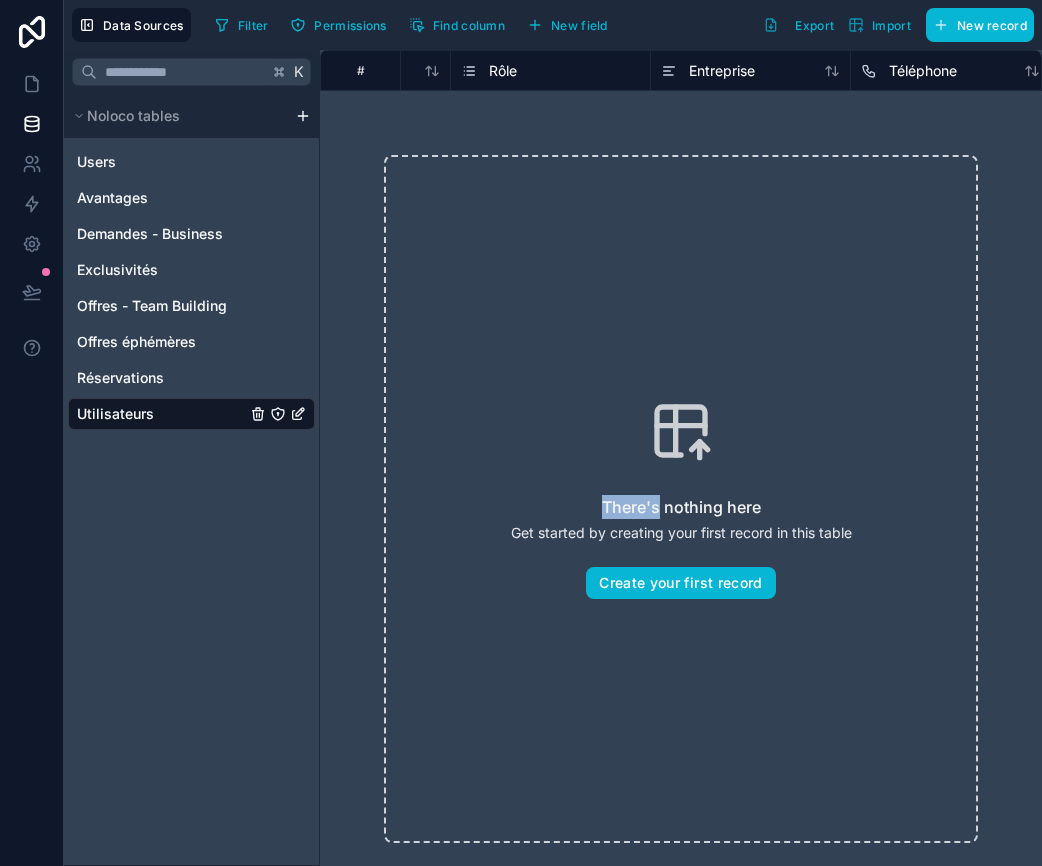 scroll, scrollTop: 0, scrollLeft: 0, axis: both 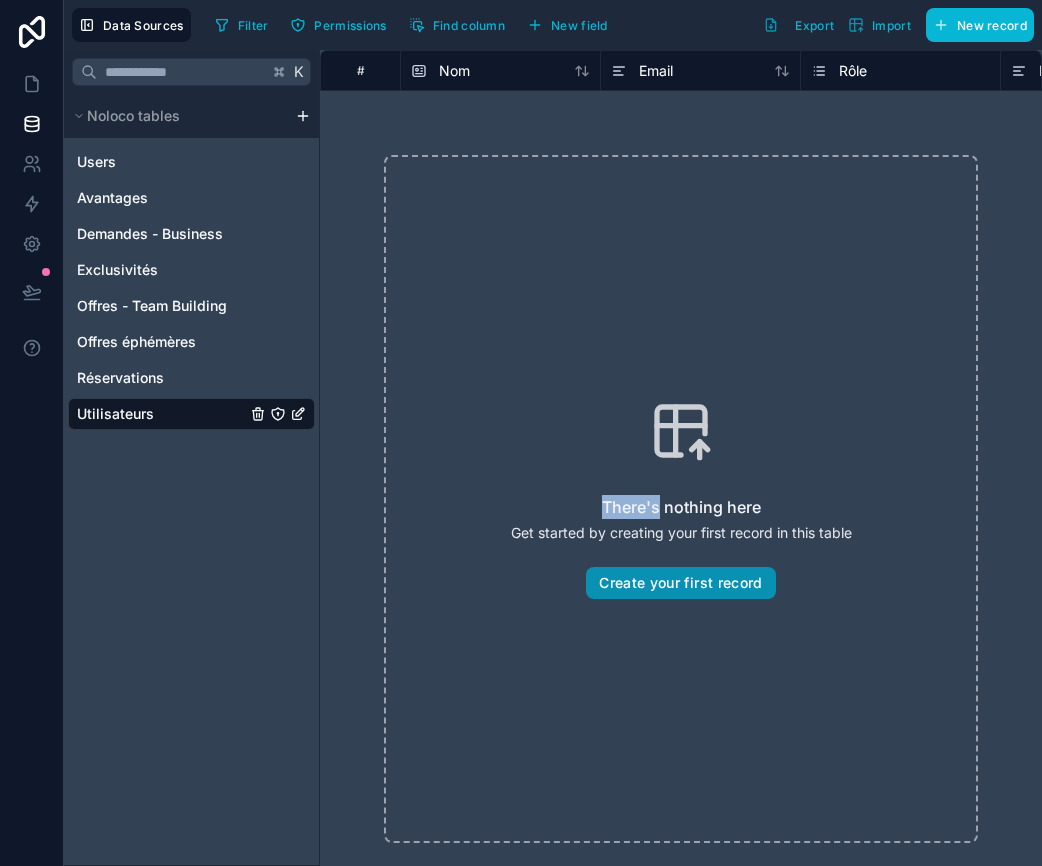 click on "Create your first record" at bounding box center [680, 583] 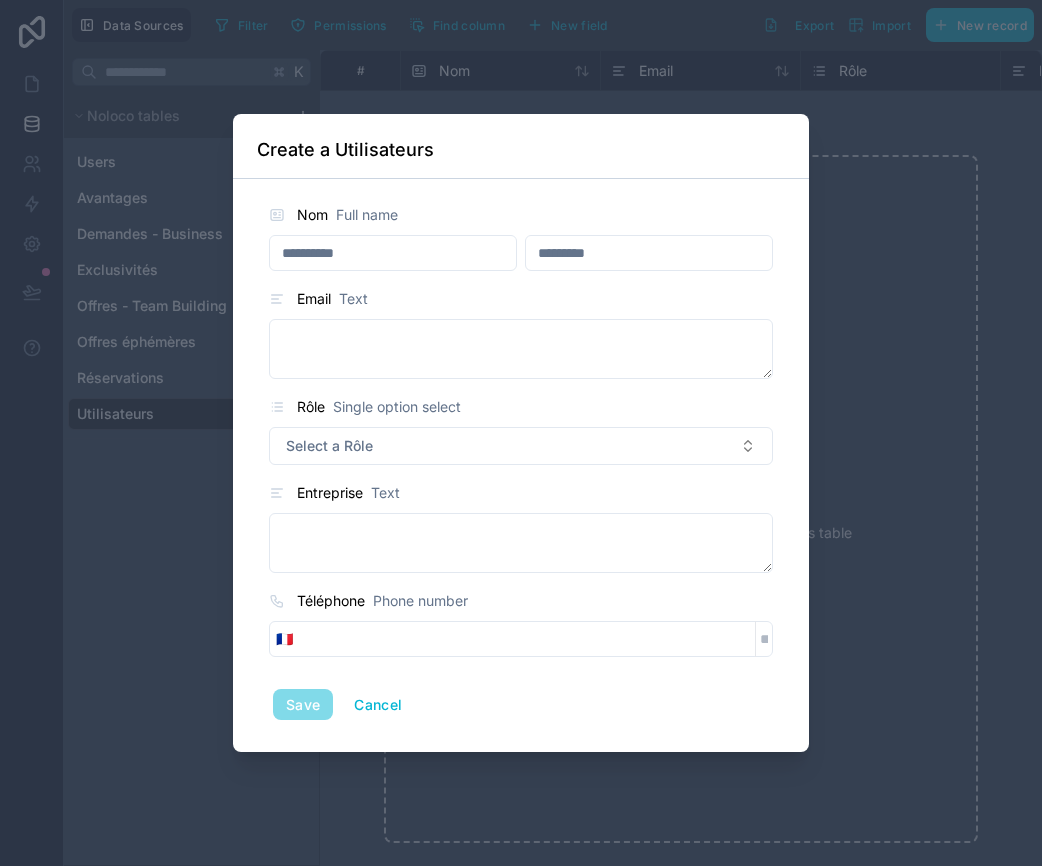 click at bounding box center [393, 253] 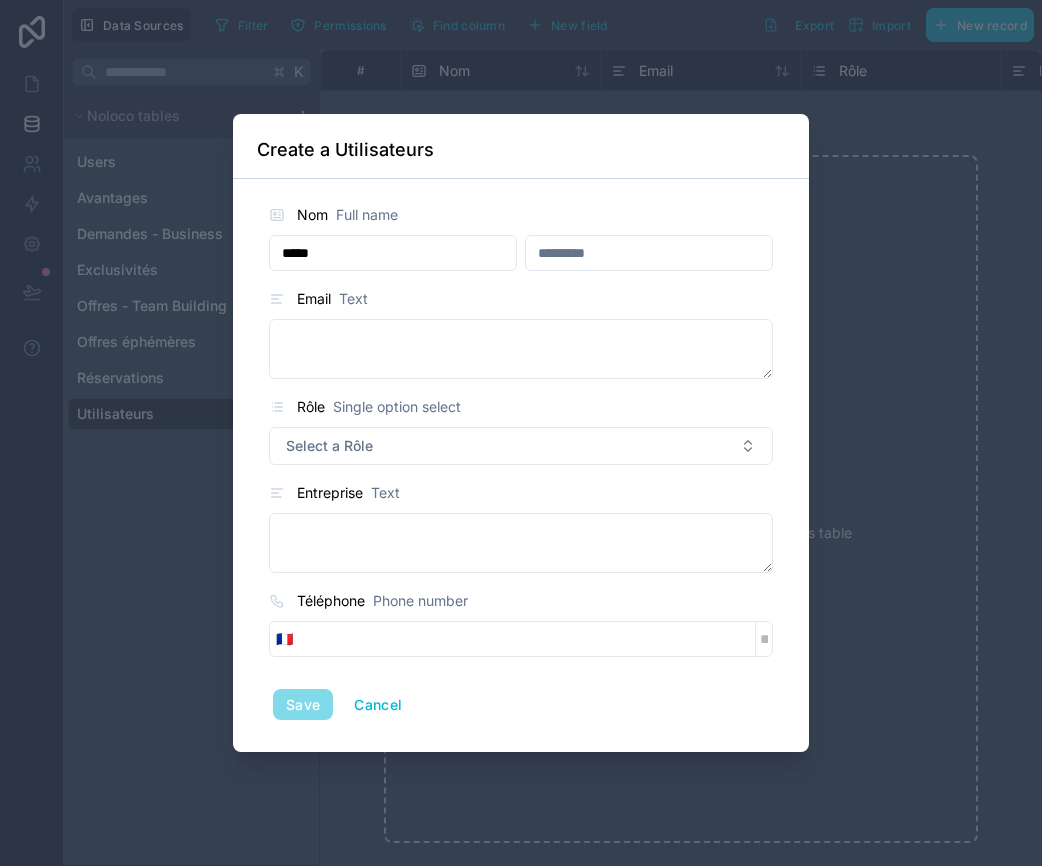 type on "*****" 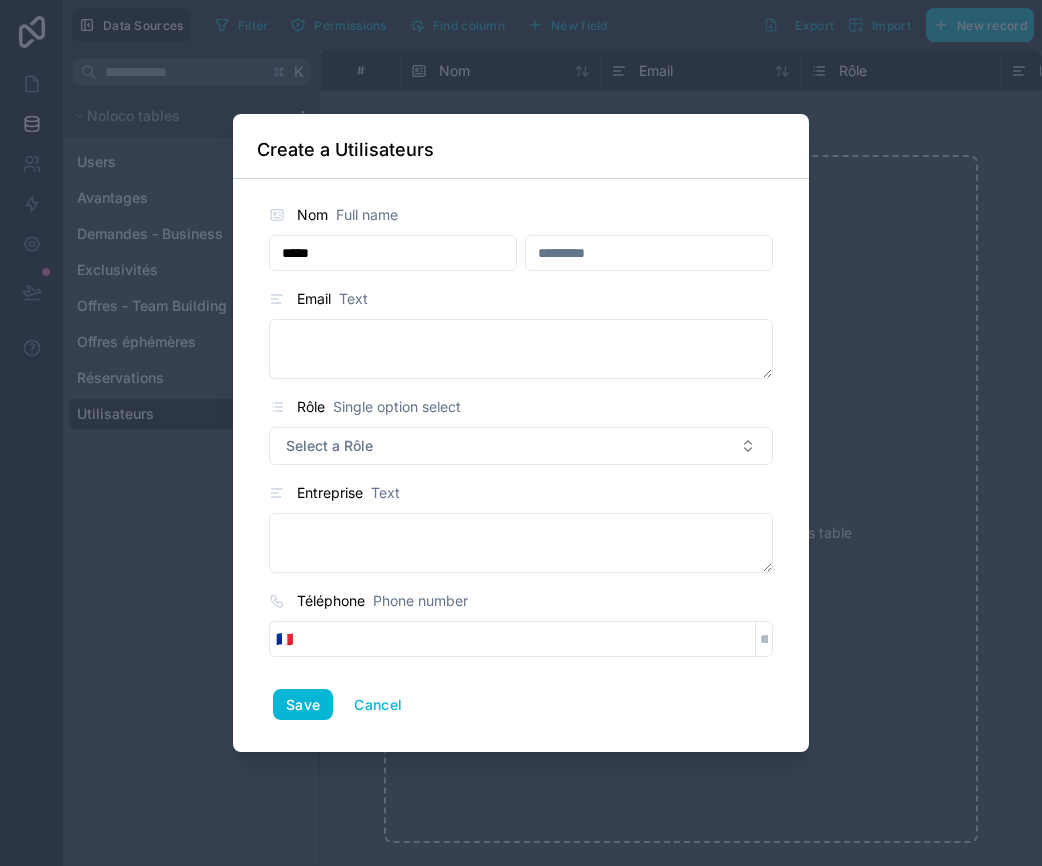click at bounding box center (649, 253) 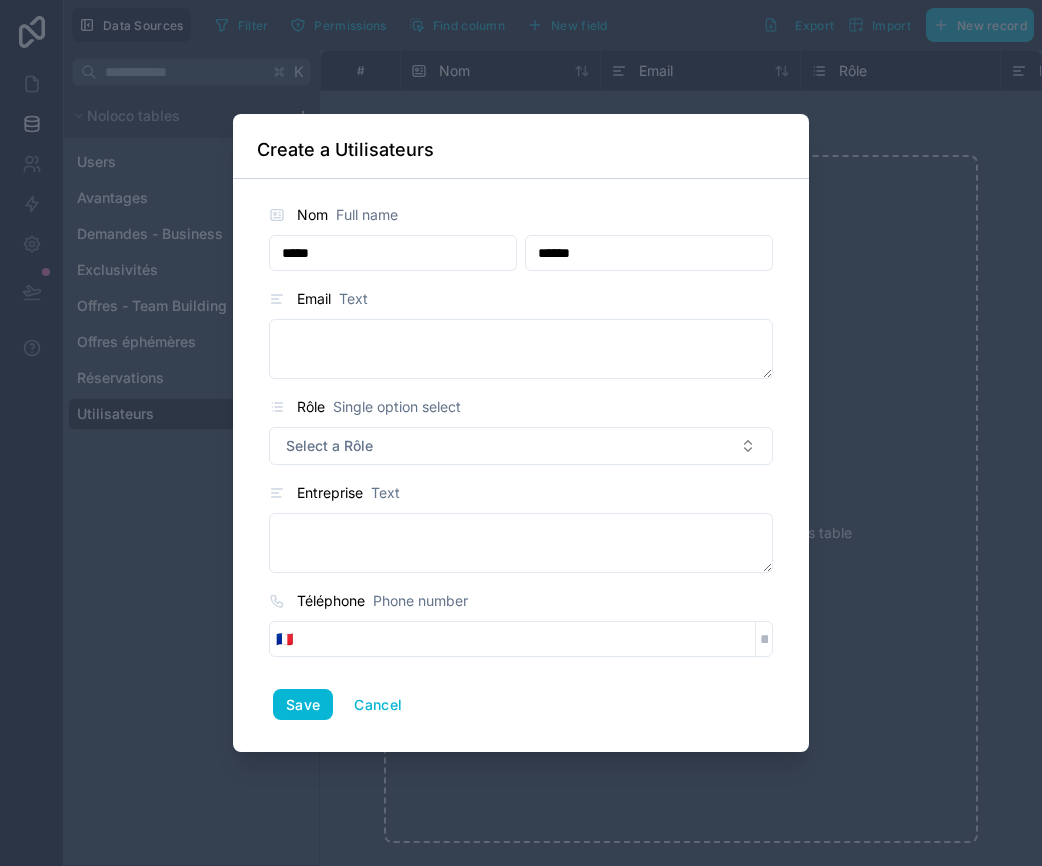 type on "******" 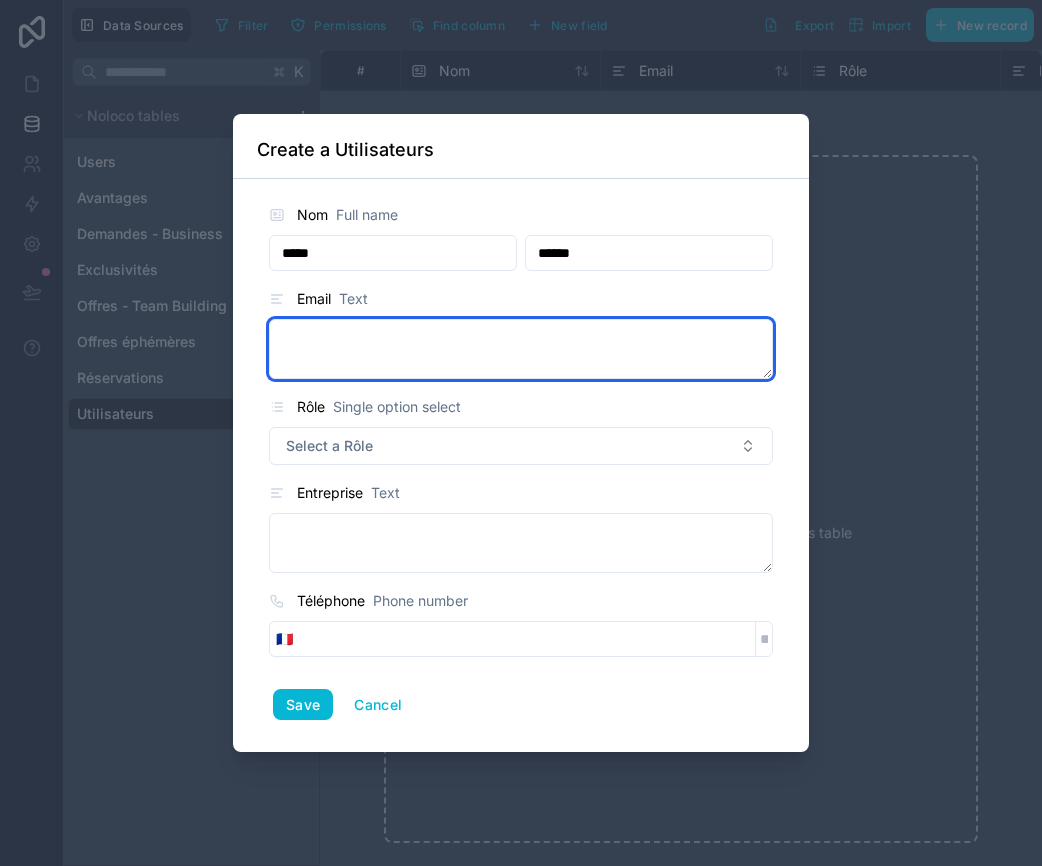 click at bounding box center (521, 349) 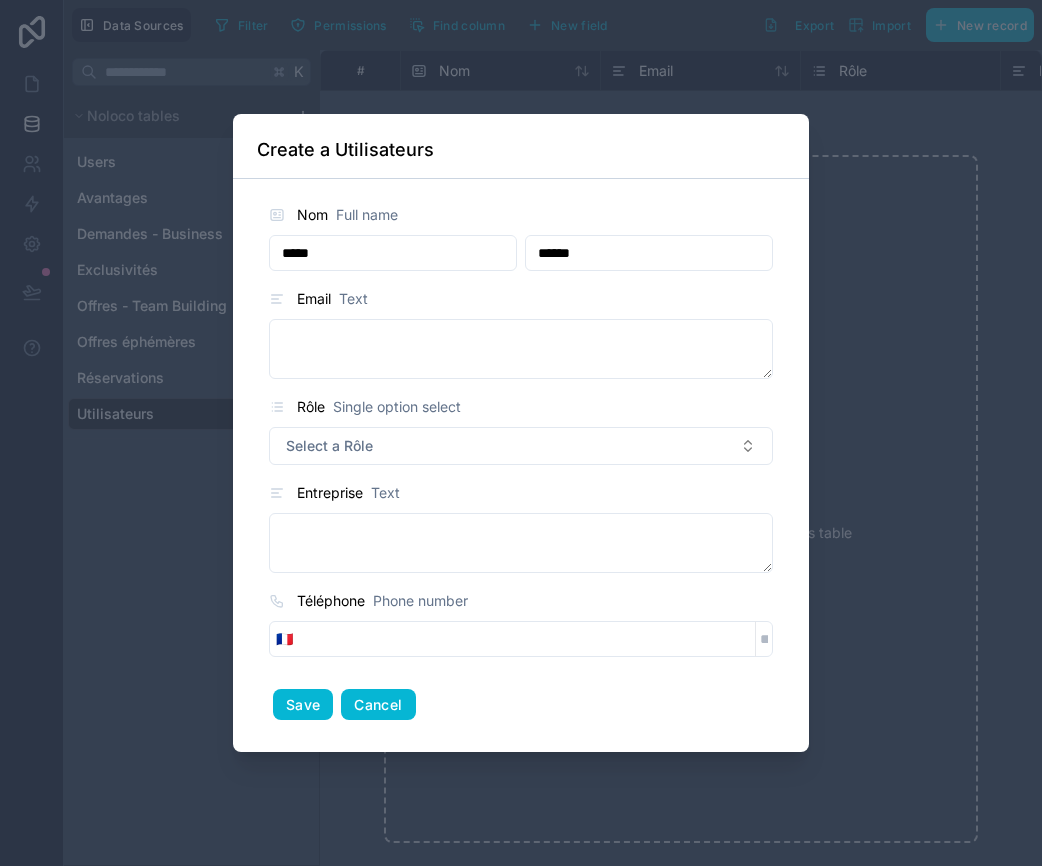 drag, startPoint x: 379, startPoint y: 698, endPoint x: 469, endPoint y: 356, distance: 353.6439 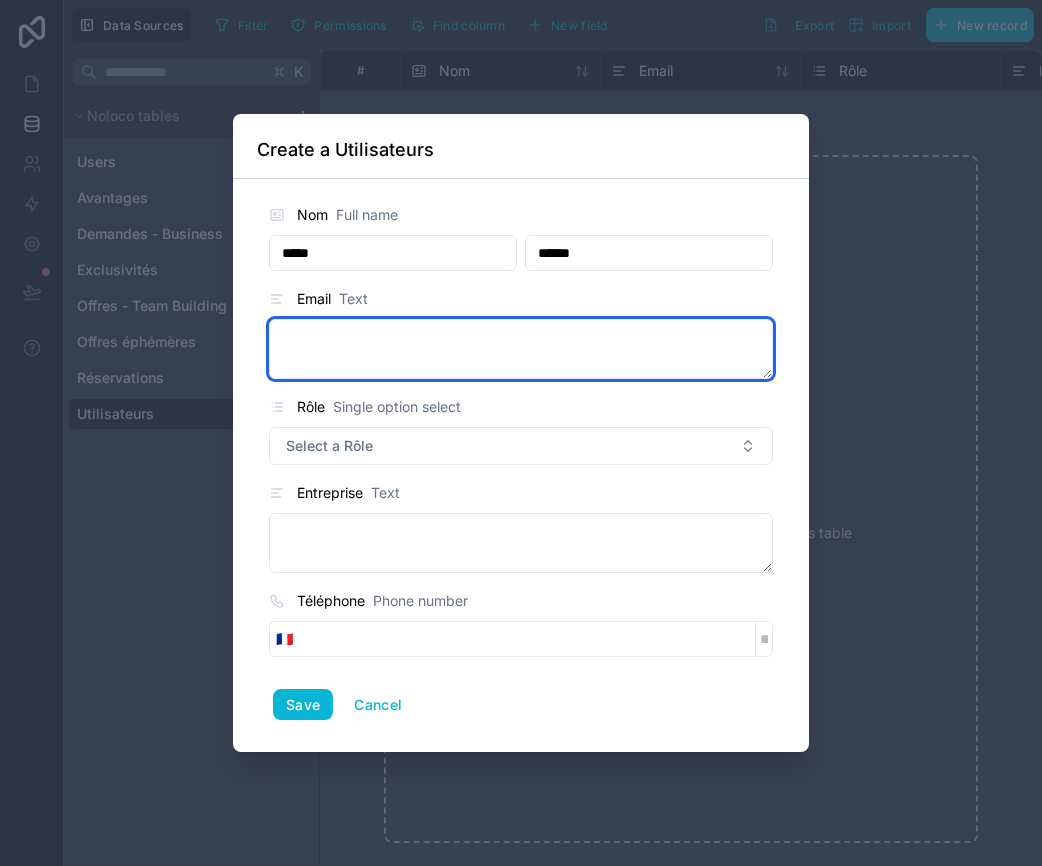 click at bounding box center (521, 349) 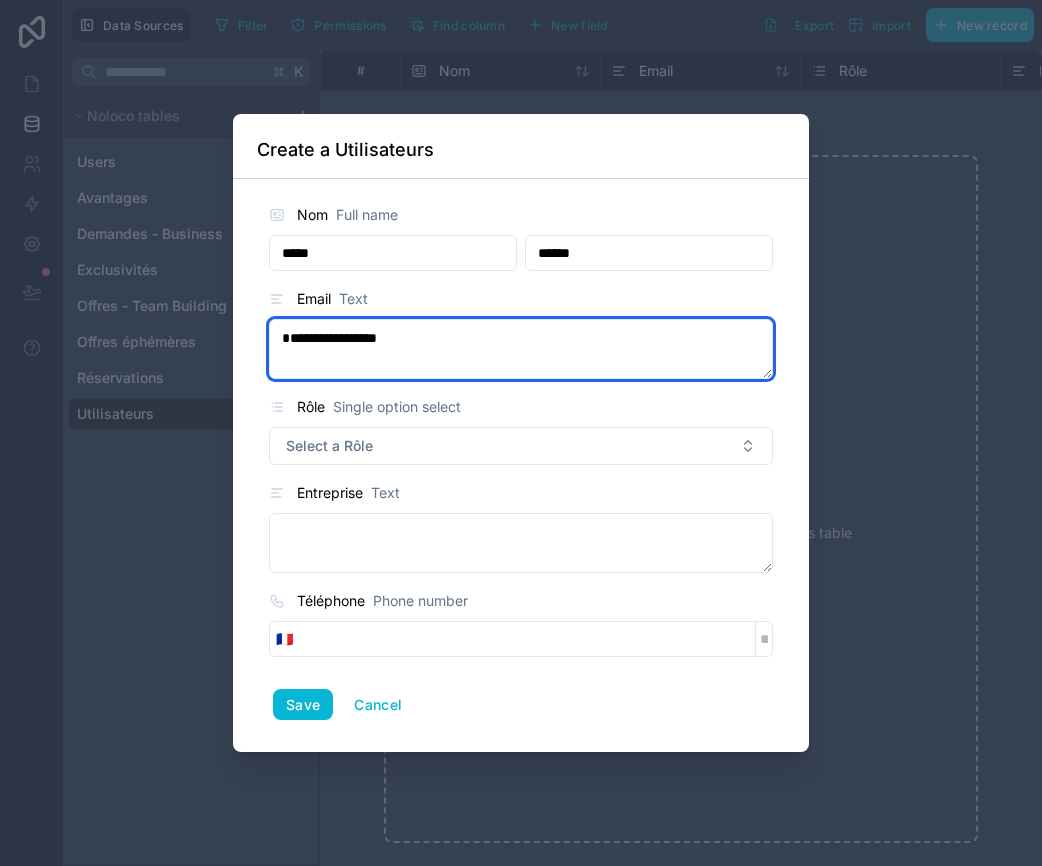 click on "**********" at bounding box center [521, 349] 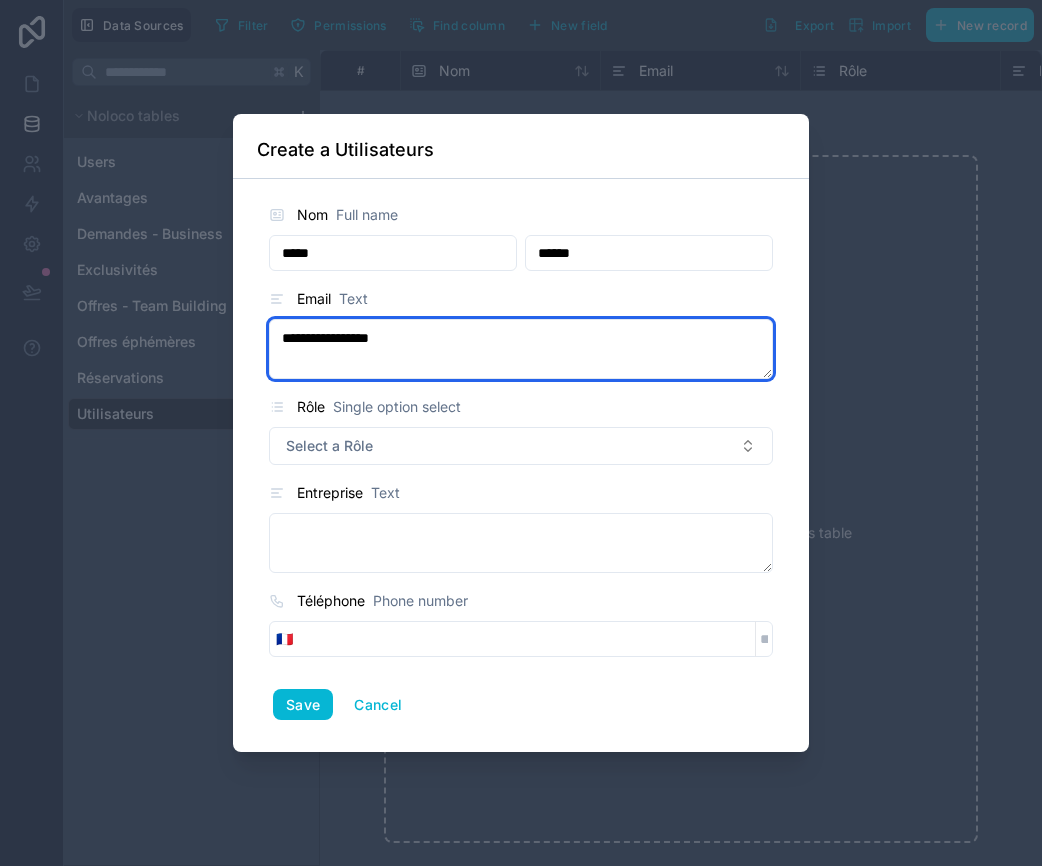 click on "**********" at bounding box center (521, 349) 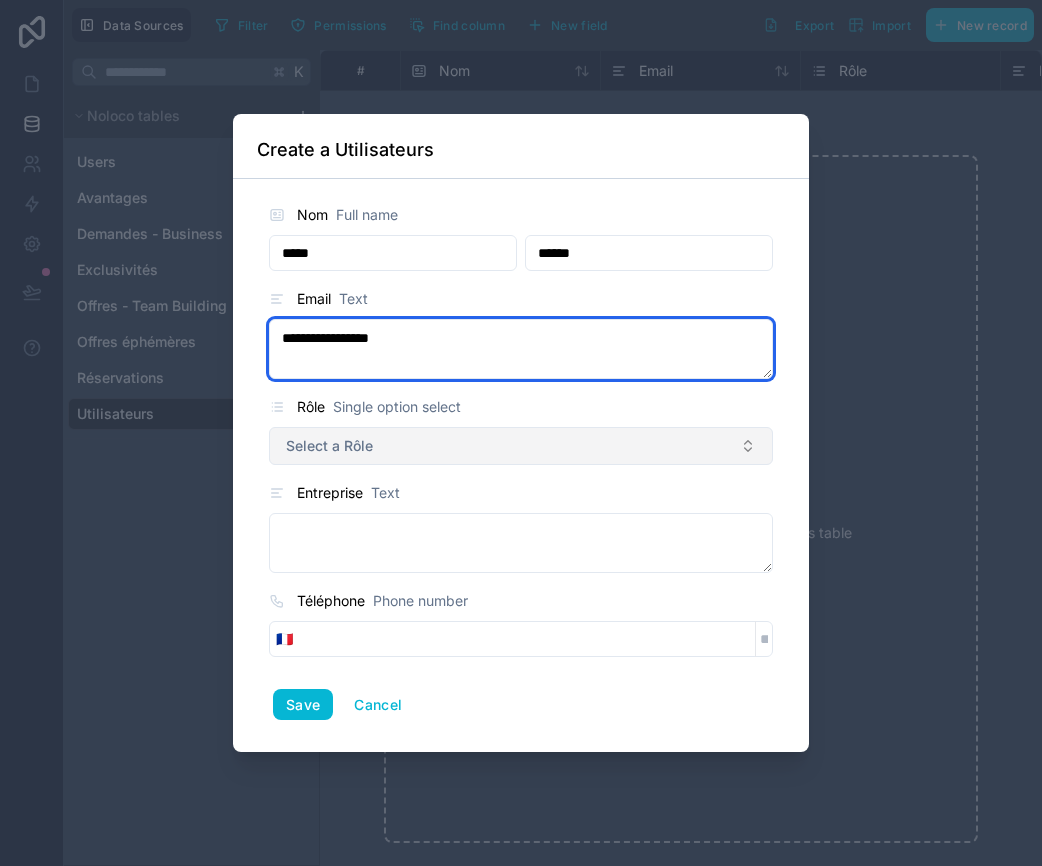type on "**********" 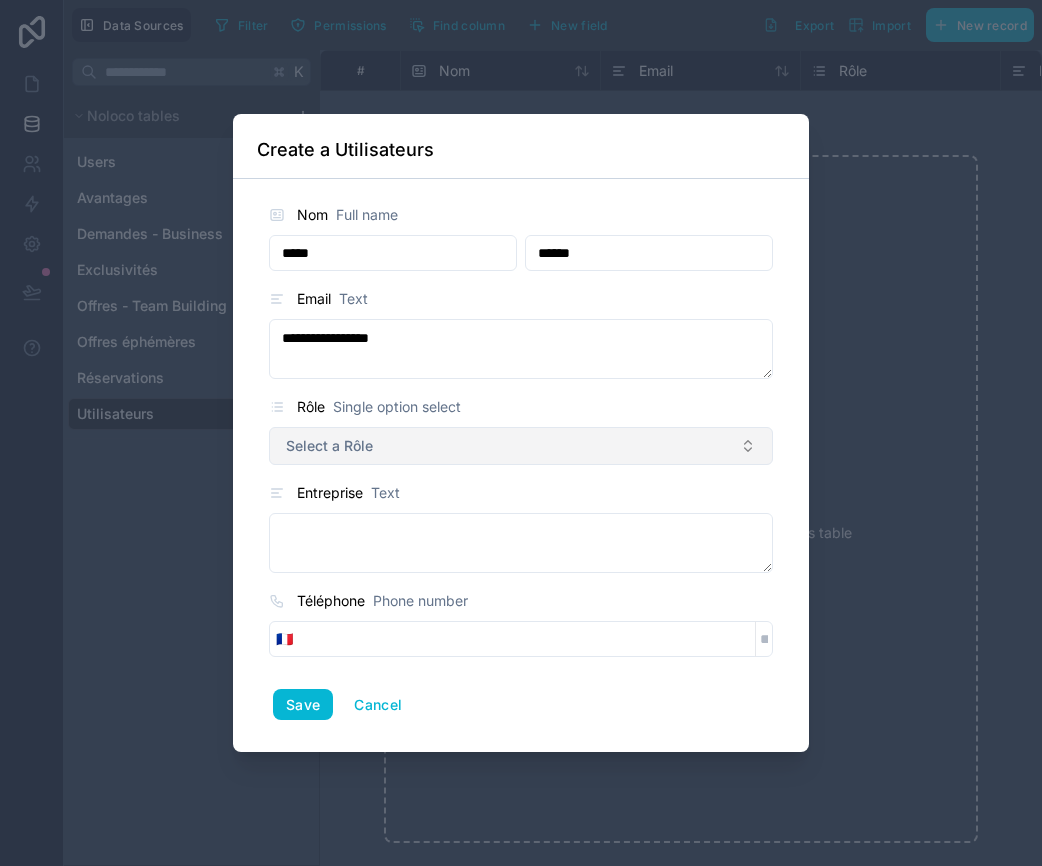 click on "Select a Rôle" at bounding box center (521, 446) 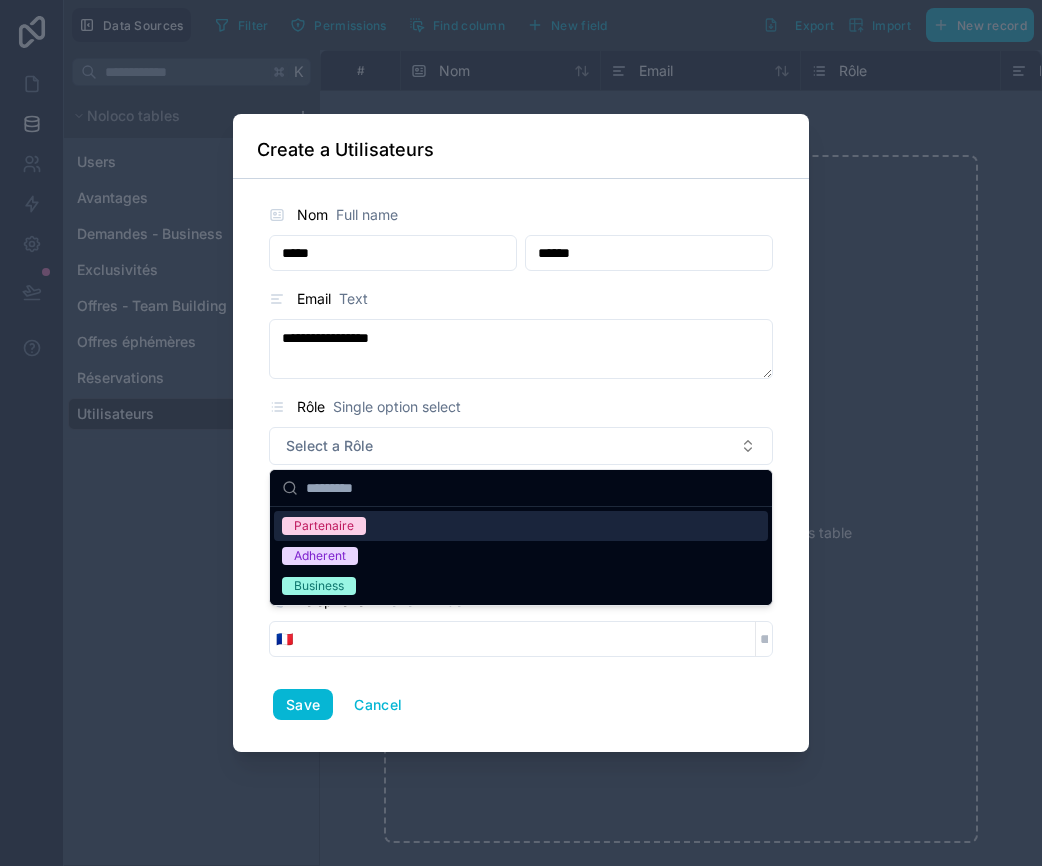 click on "Partenaire" at bounding box center [521, 526] 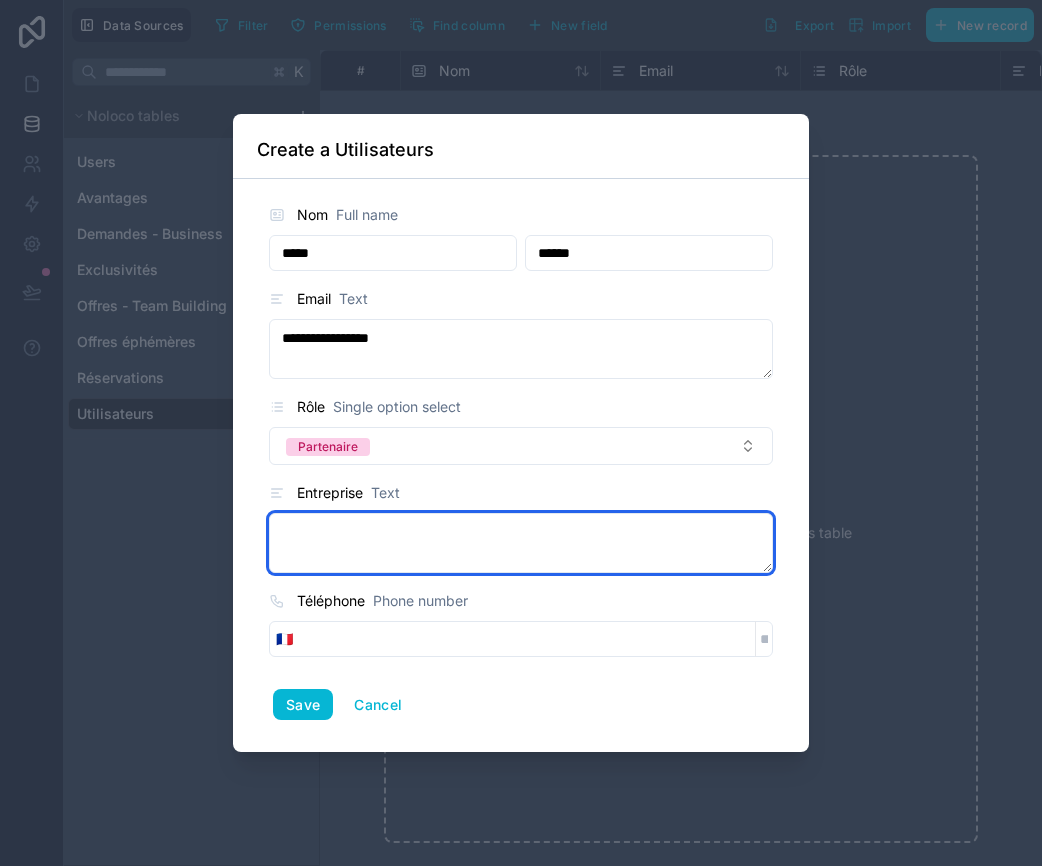 click at bounding box center (521, 543) 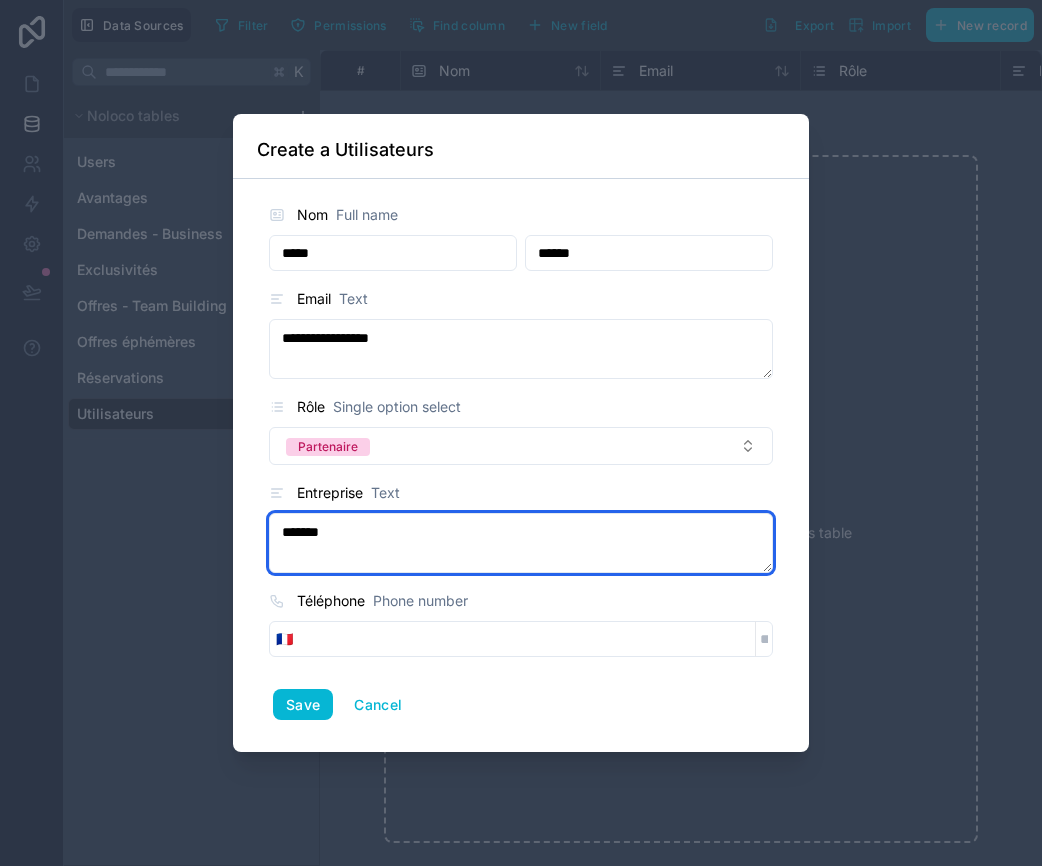 drag, startPoint x: 394, startPoint y: 532, endPoint x: 252, endPoint y: 530, distance: 142.01408 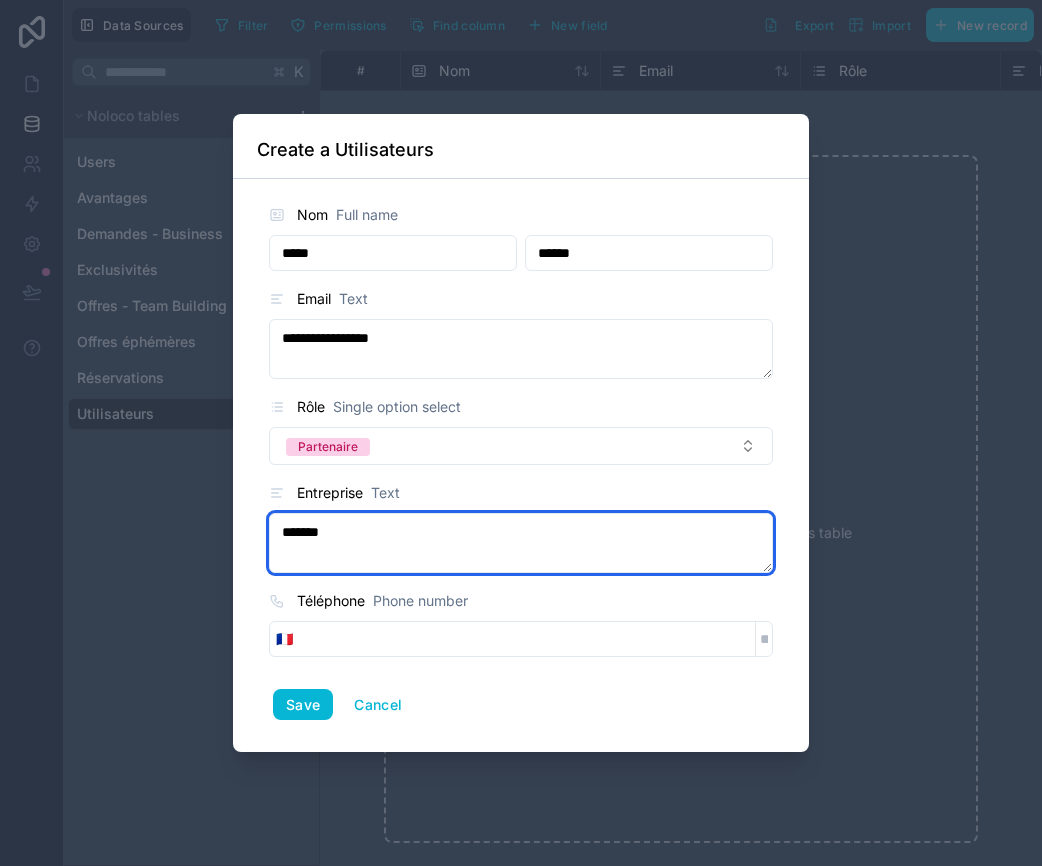 click on "**********" at bounding box center (521, 466) 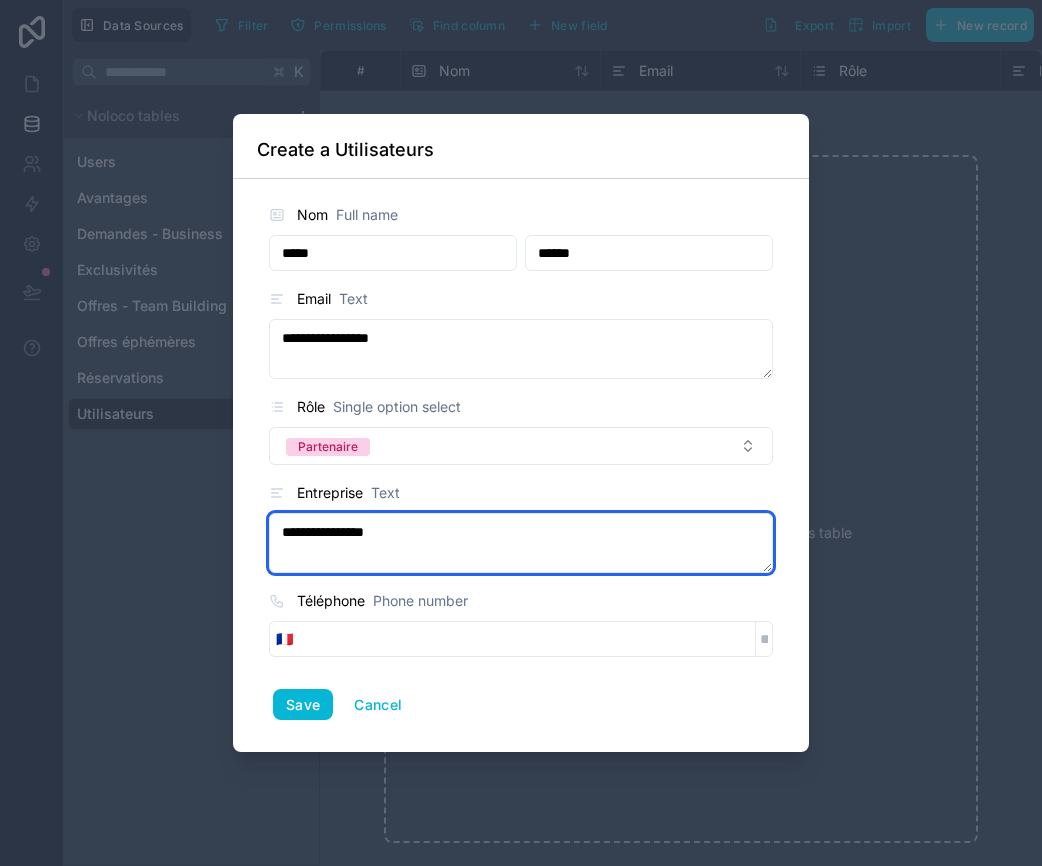 type on "**********" 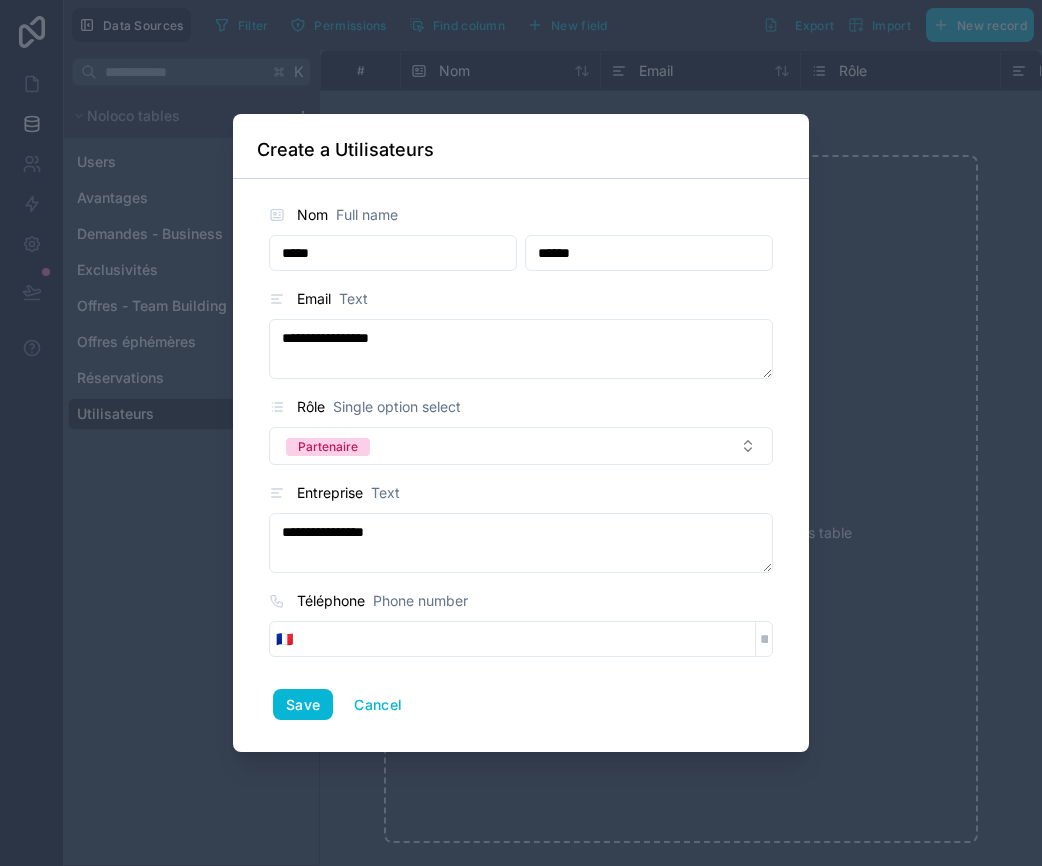 click at bounding box center (527, 639) 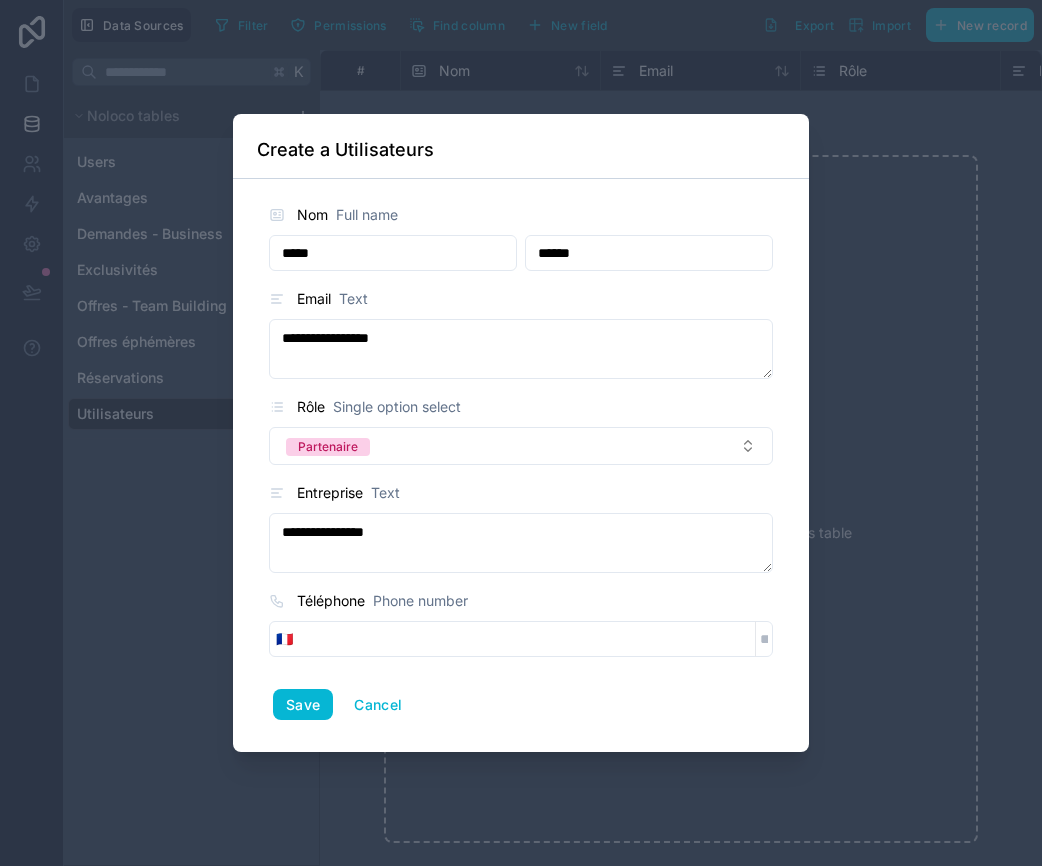 paste on "**********" 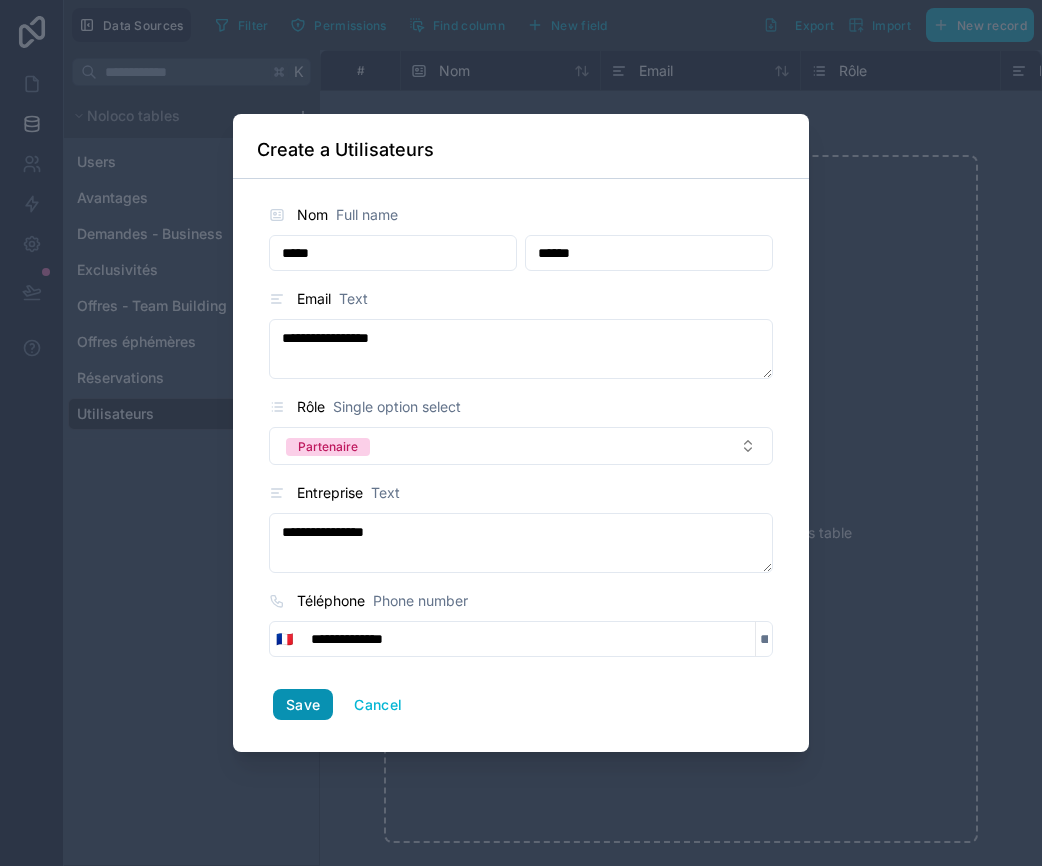 type on "**********" 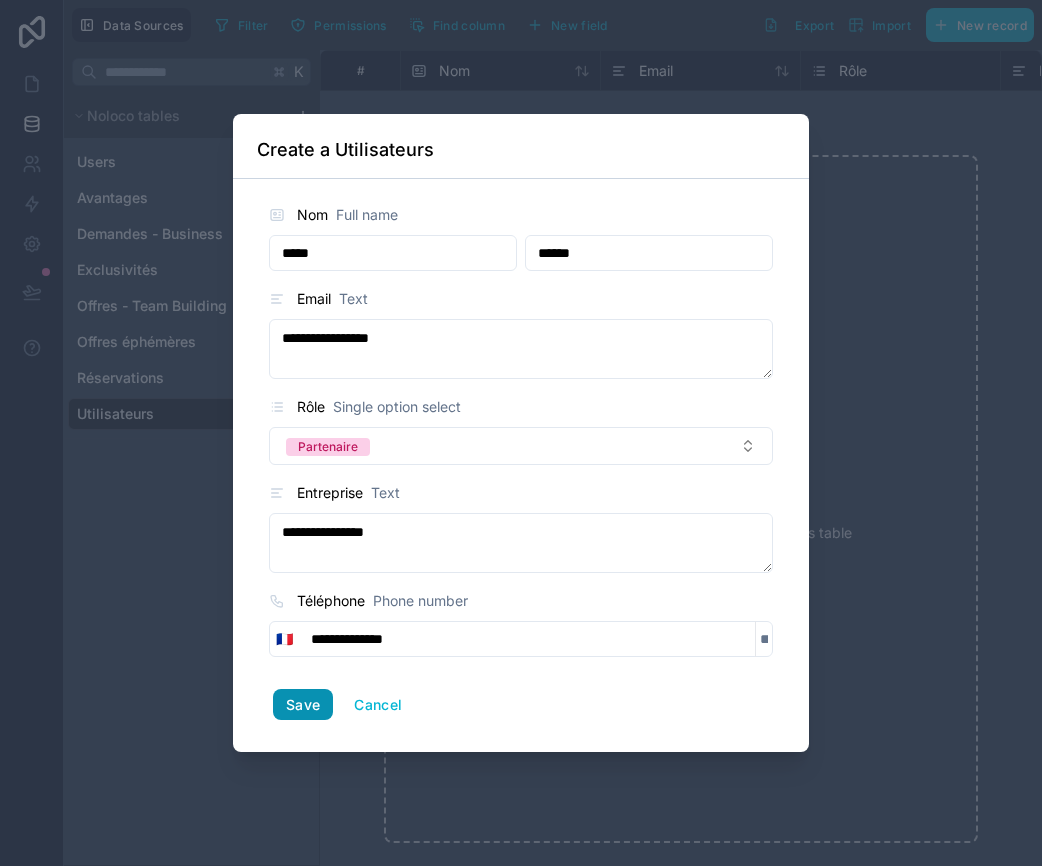 click on "Save" at bounding box center [303, 705] 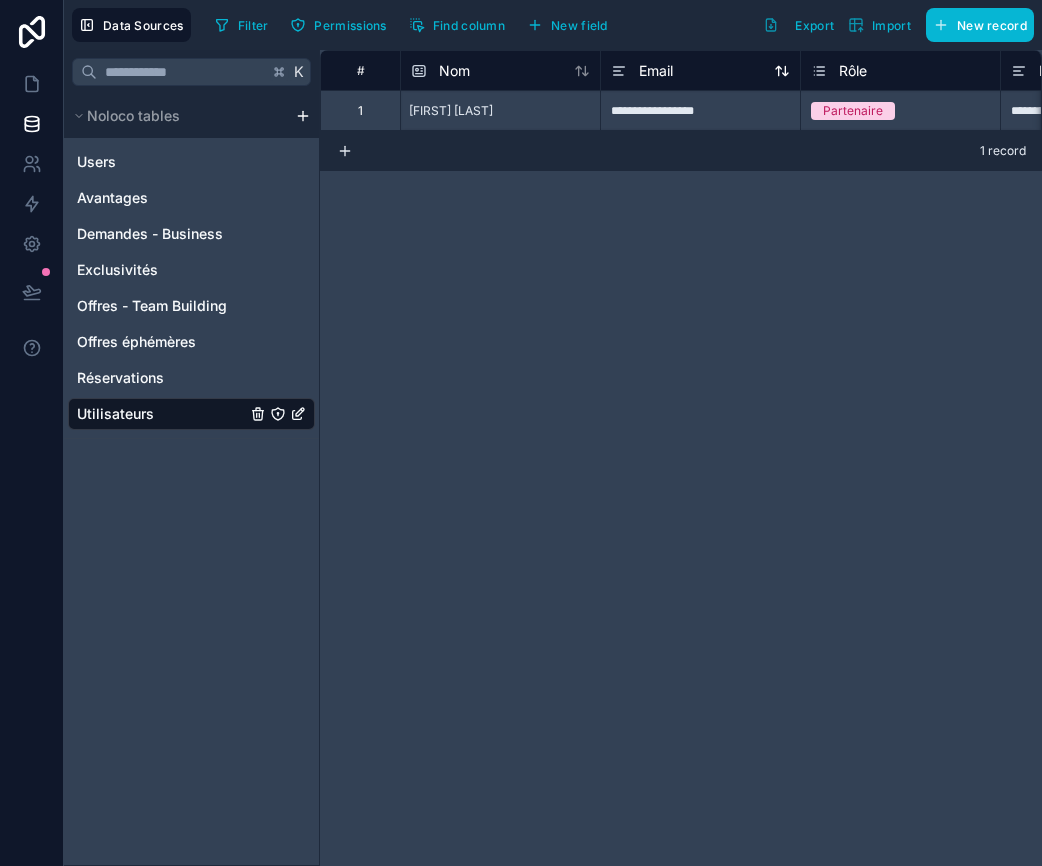click on "Email" at bounding box center [656, 71] 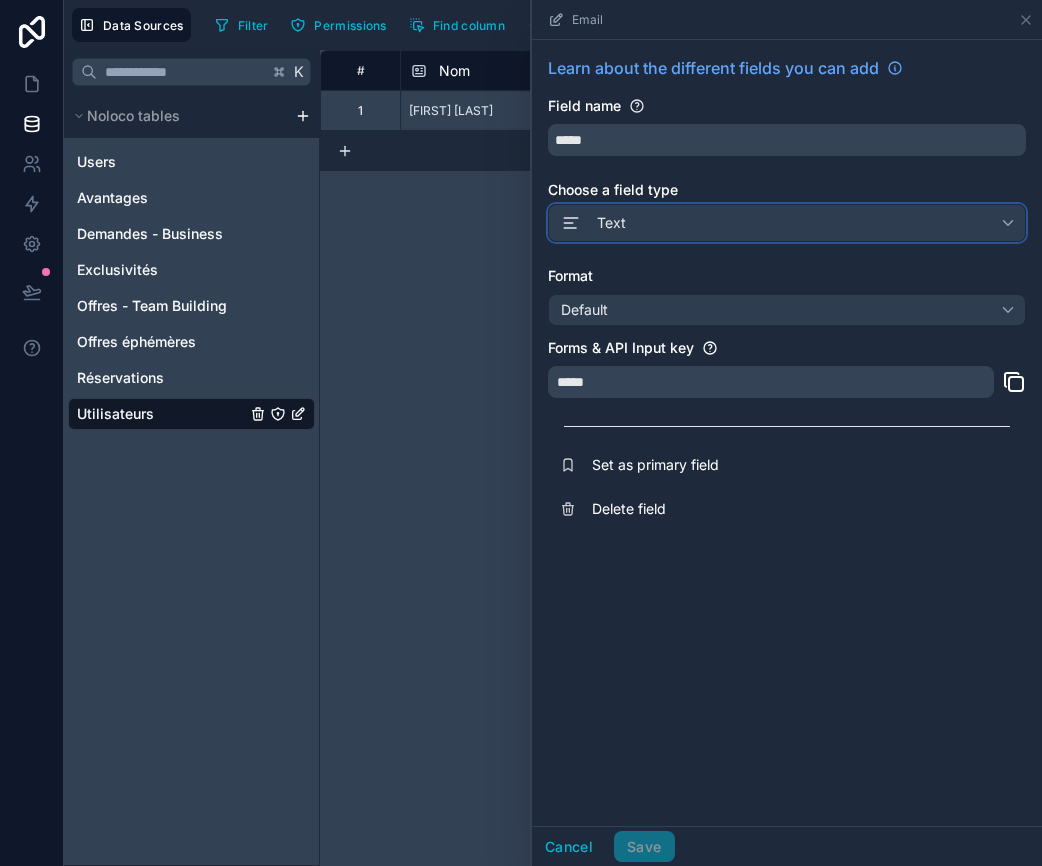 click on "Text" at bounding box center [787, 223] 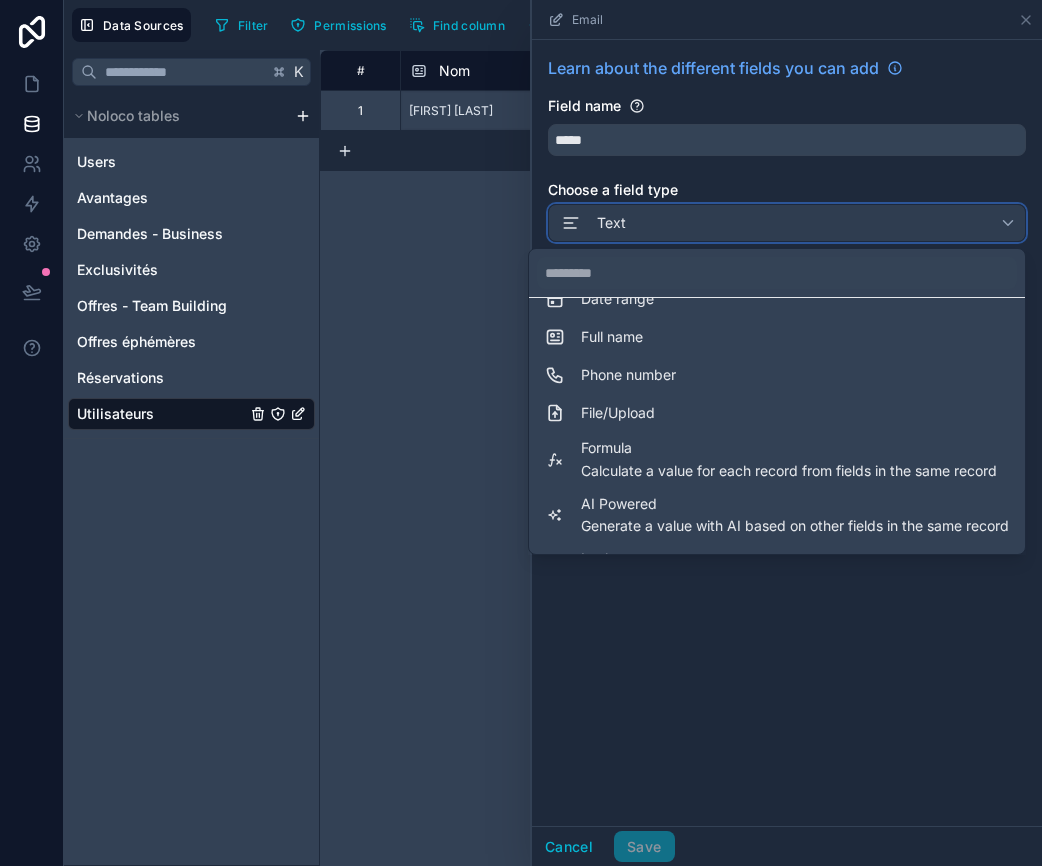 scroll, scrollTop: 548, scrollLeft: 0, axis: vertical 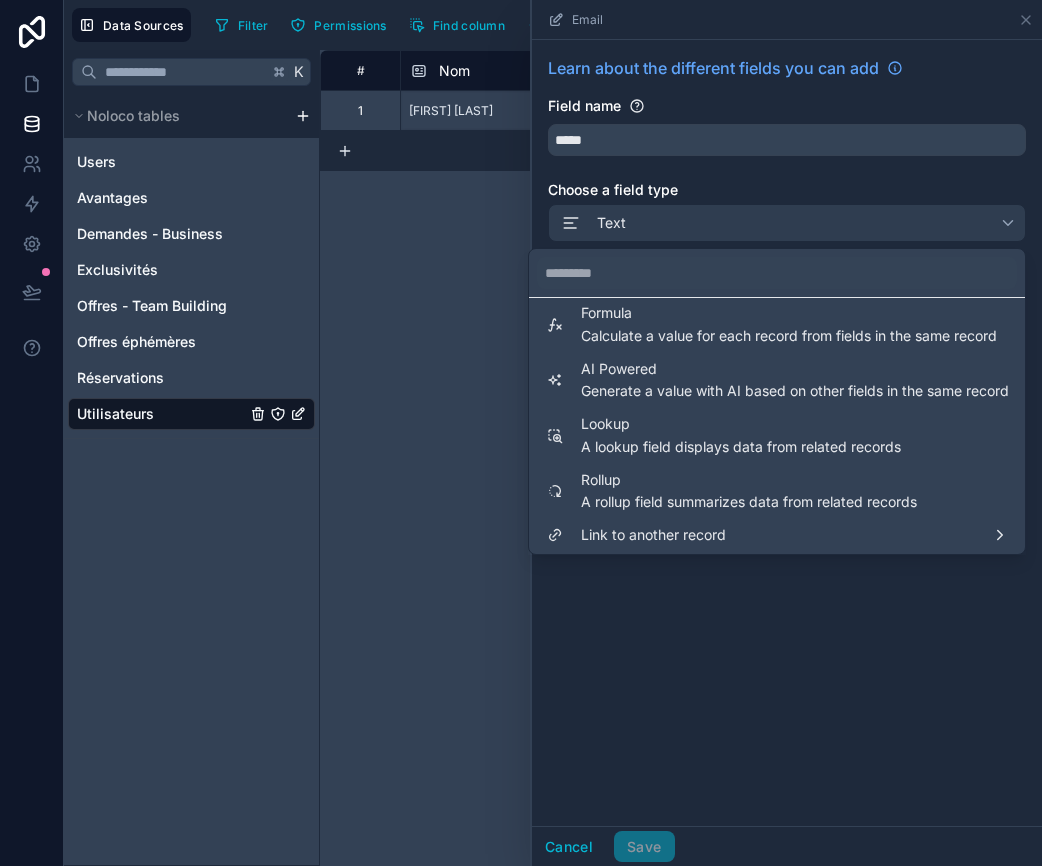 click at bounding box center [787, 433] 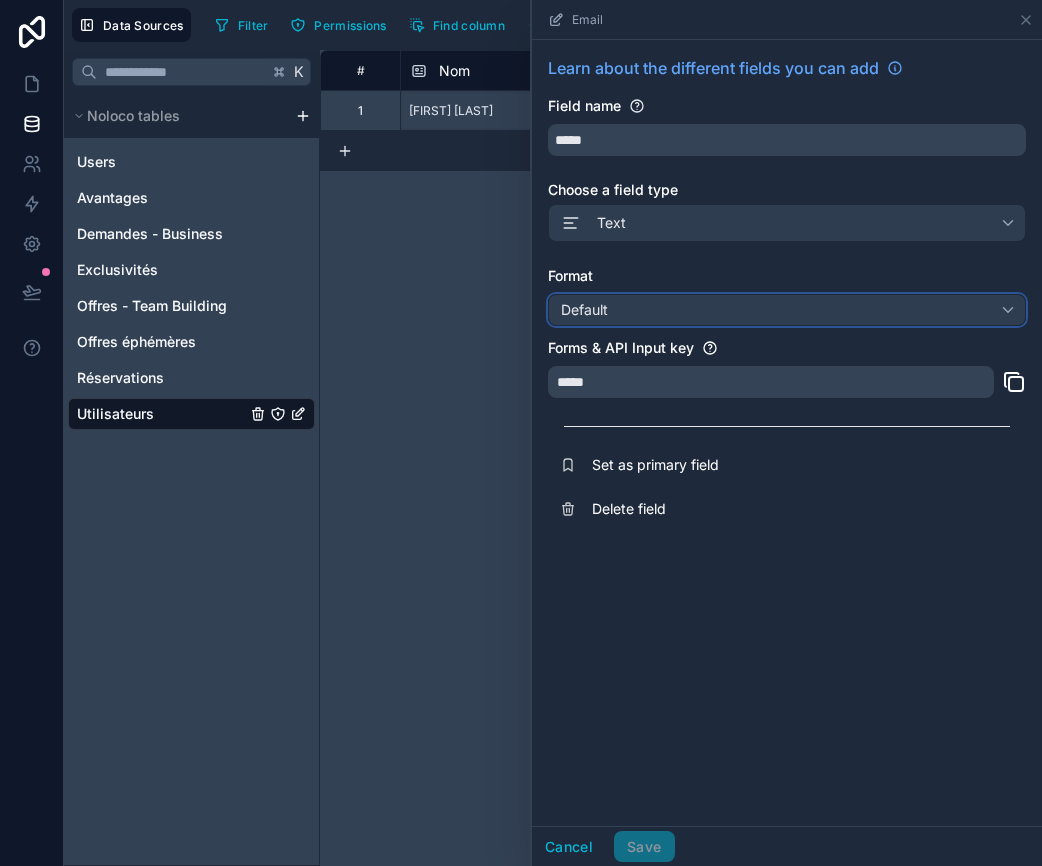 click on "Default" at bounding box center [787, 310] 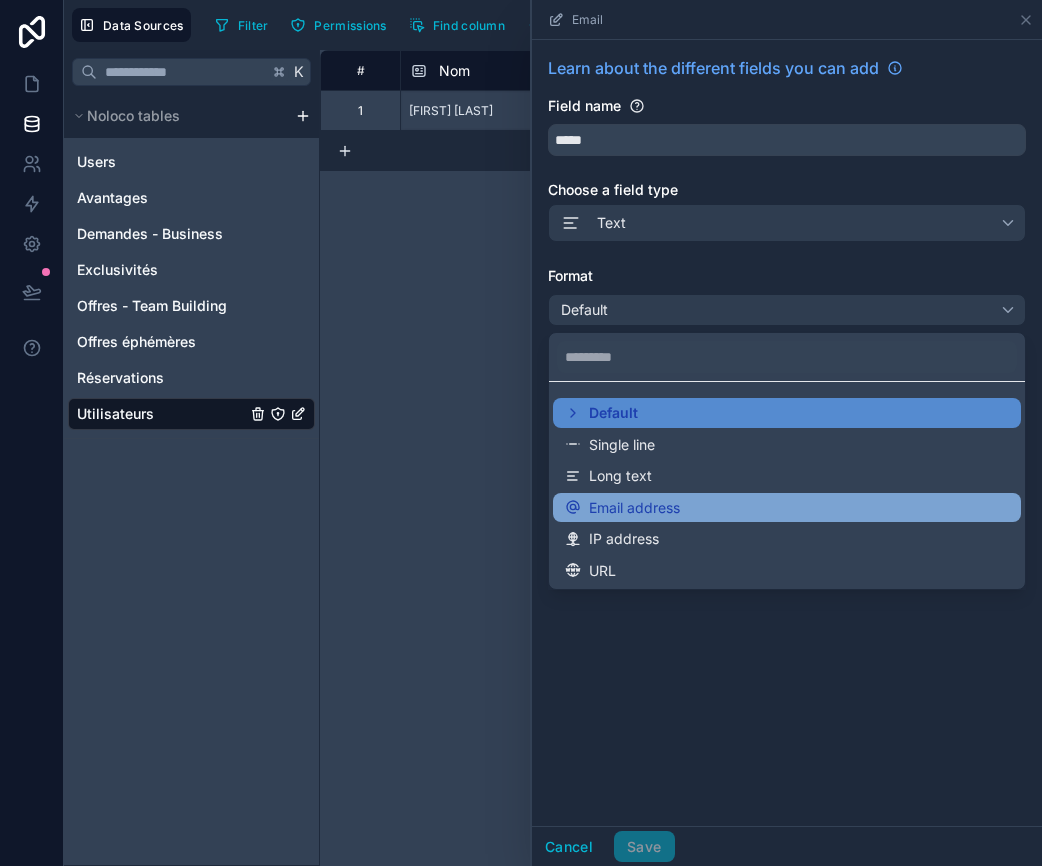 click on "Email address" at bounding box center (634, 508) 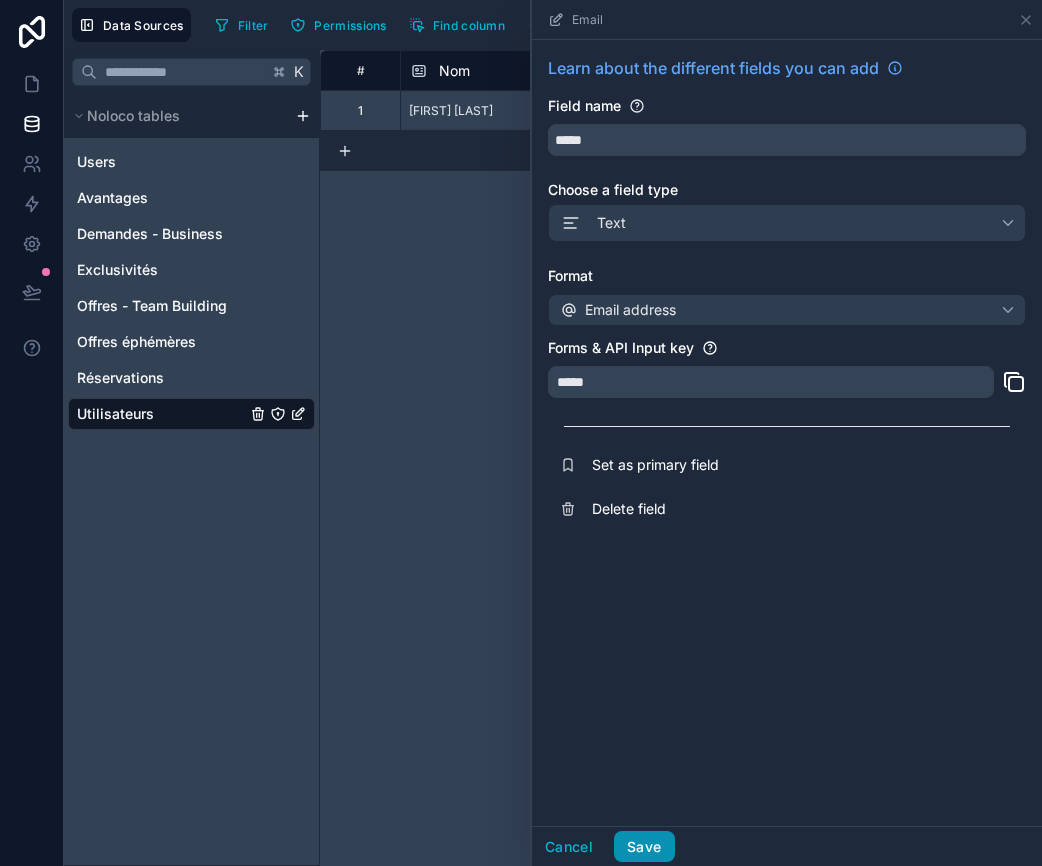 click on "Save" at bounding box center (644, 847) 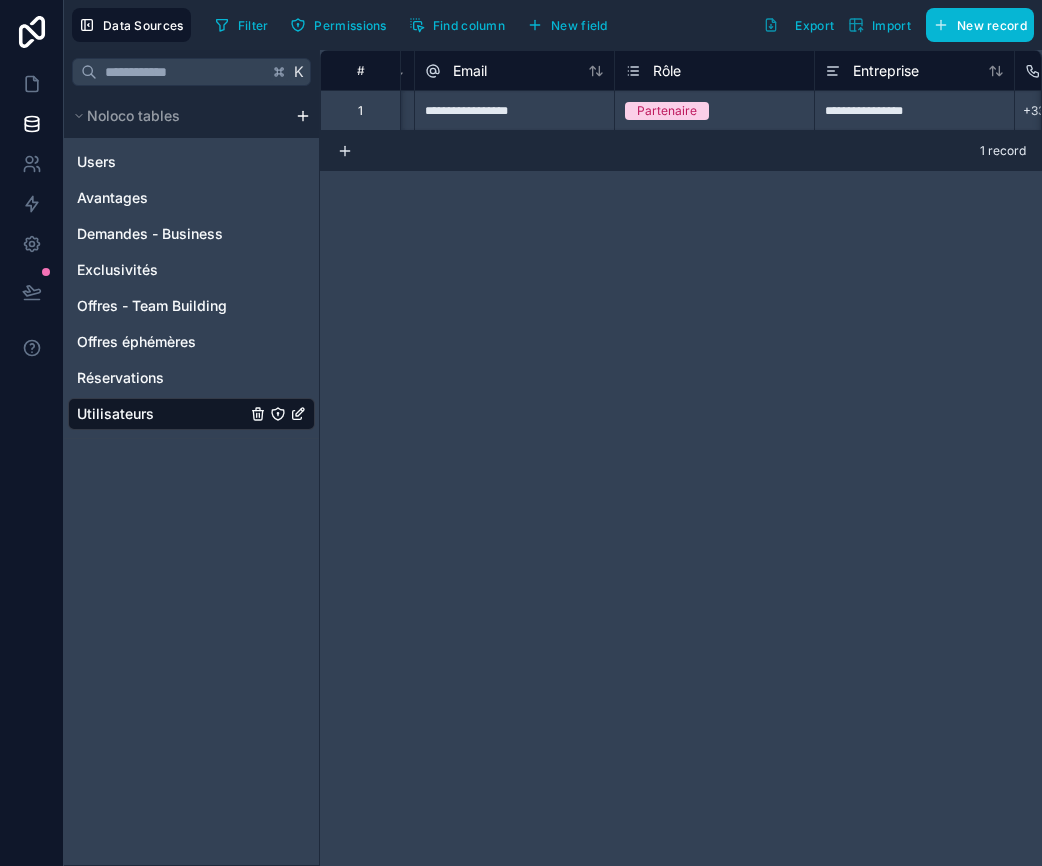 scroll, scrollTop: 0, scrollLeft: 0, axis: both 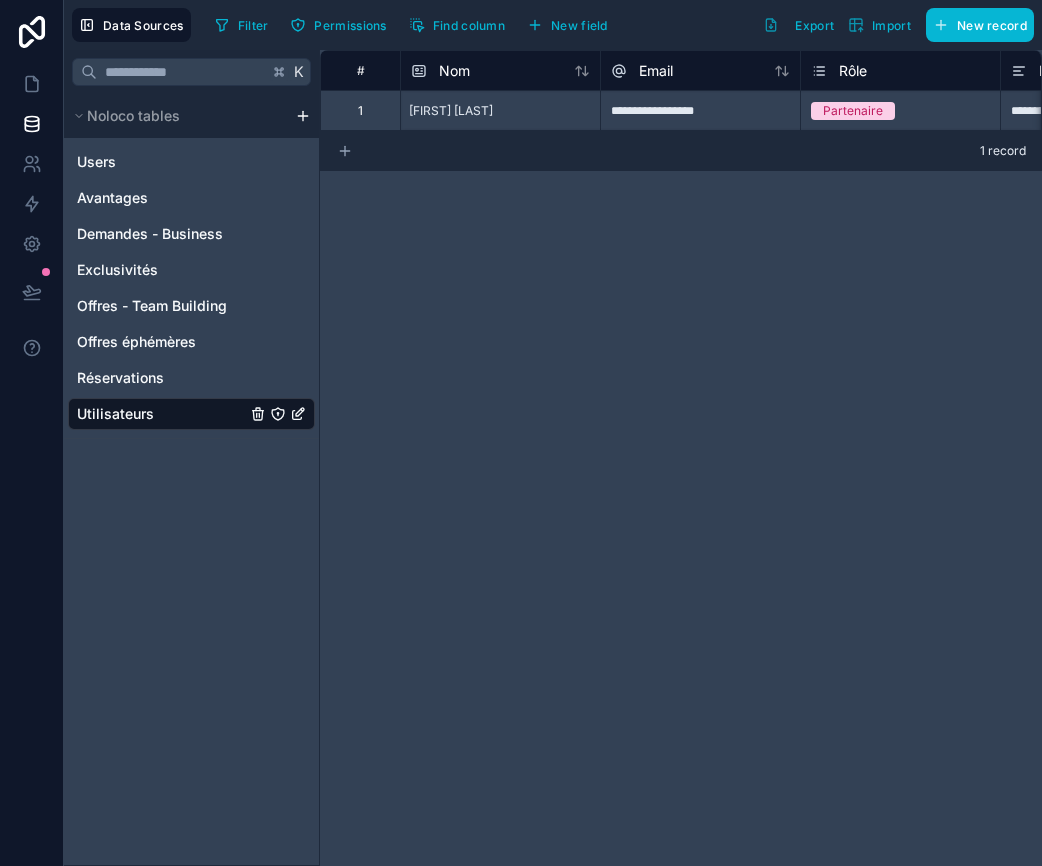 click 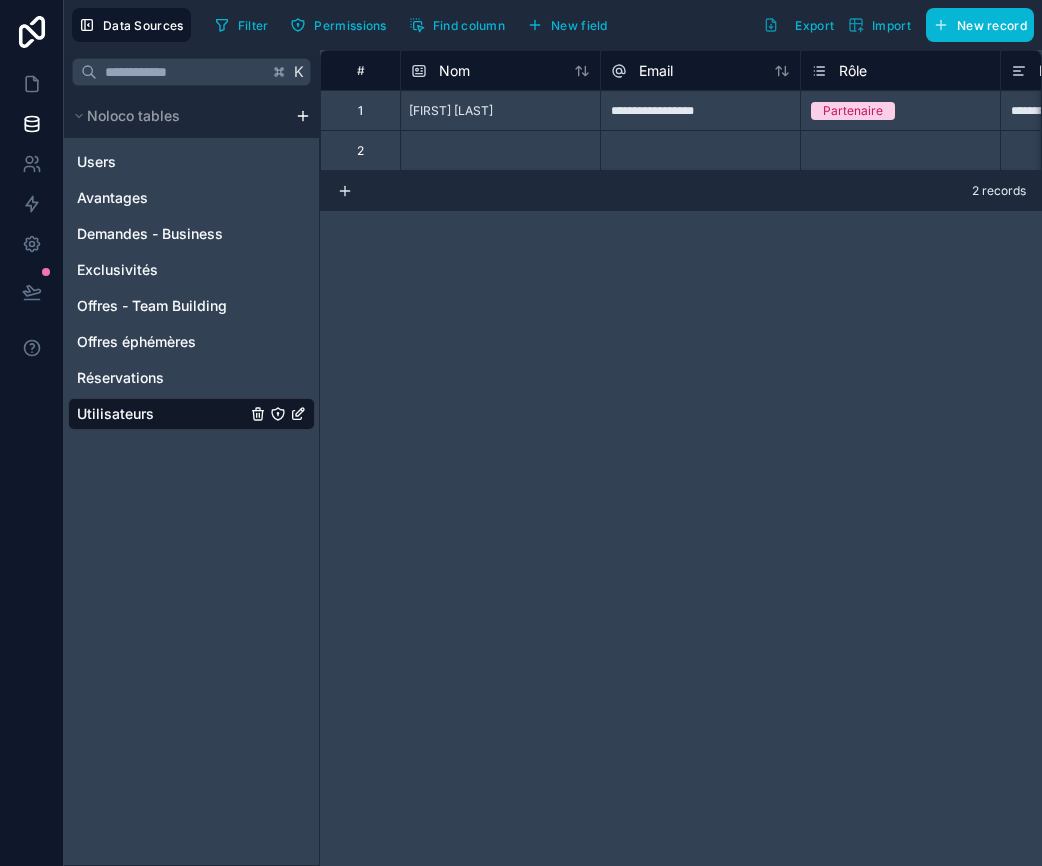 click at bounding box center (500, 150) 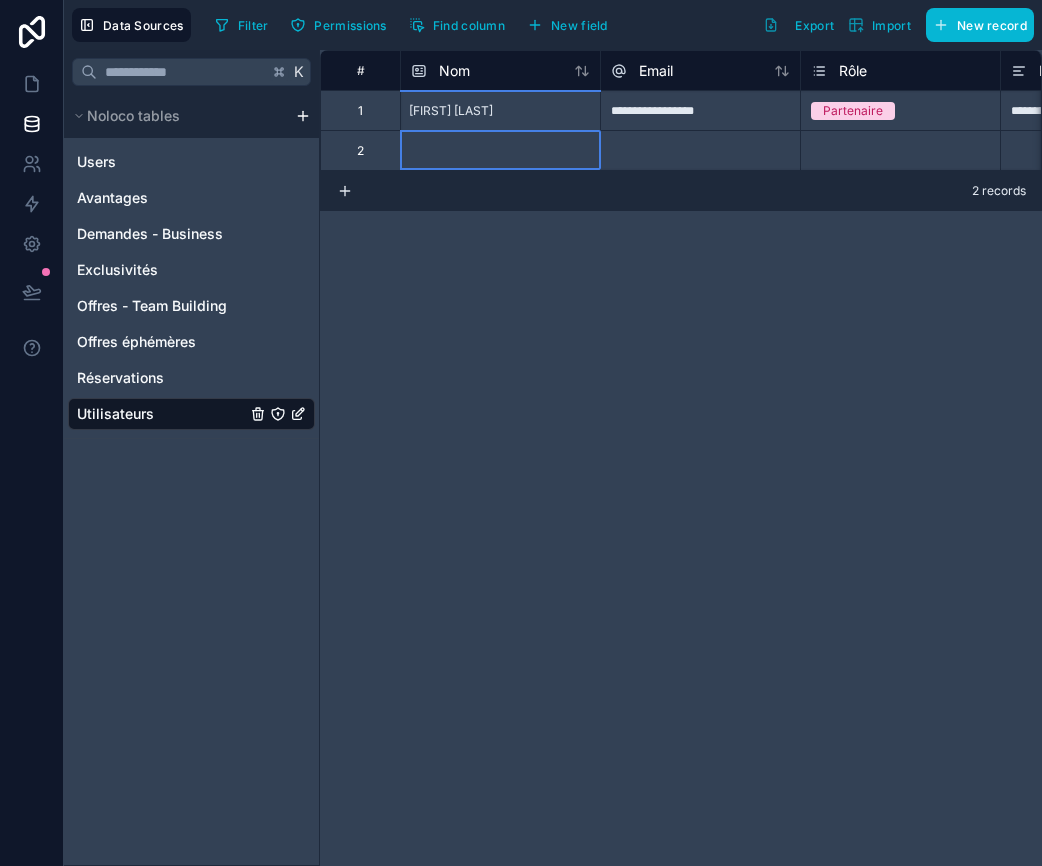 click on "**********" at bounding box center [553, 433] 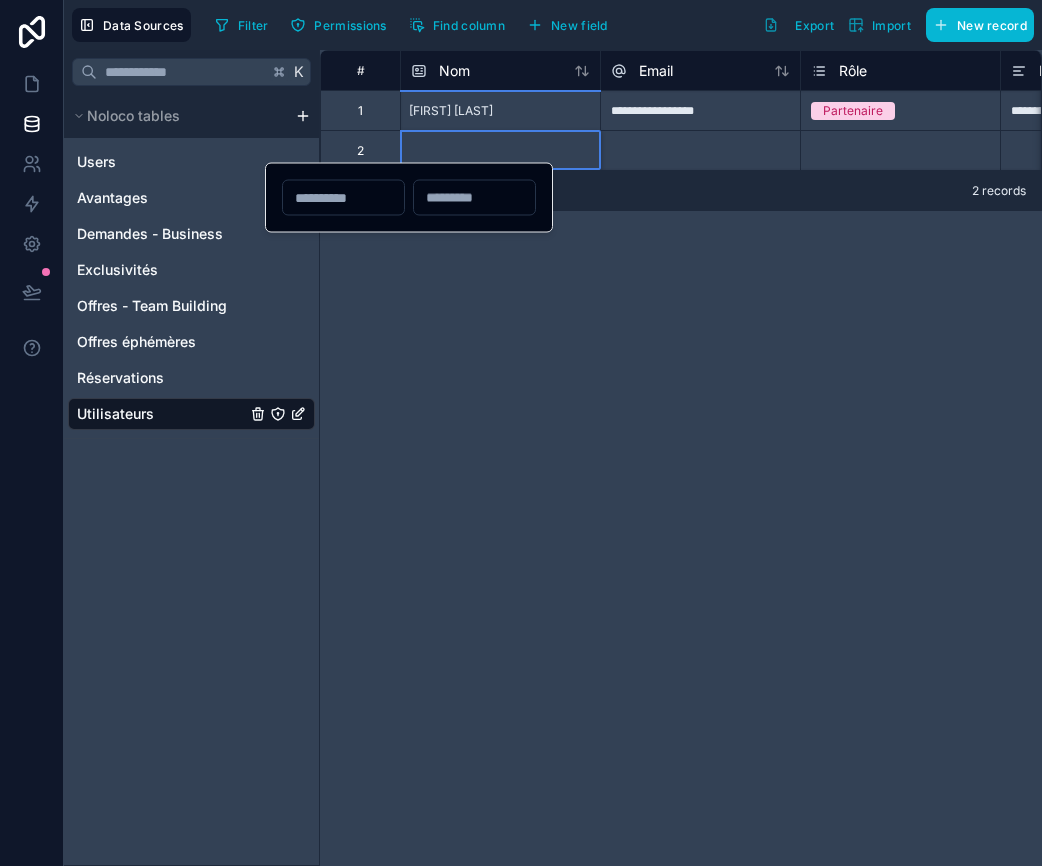 click at bounding box center [500, 150] 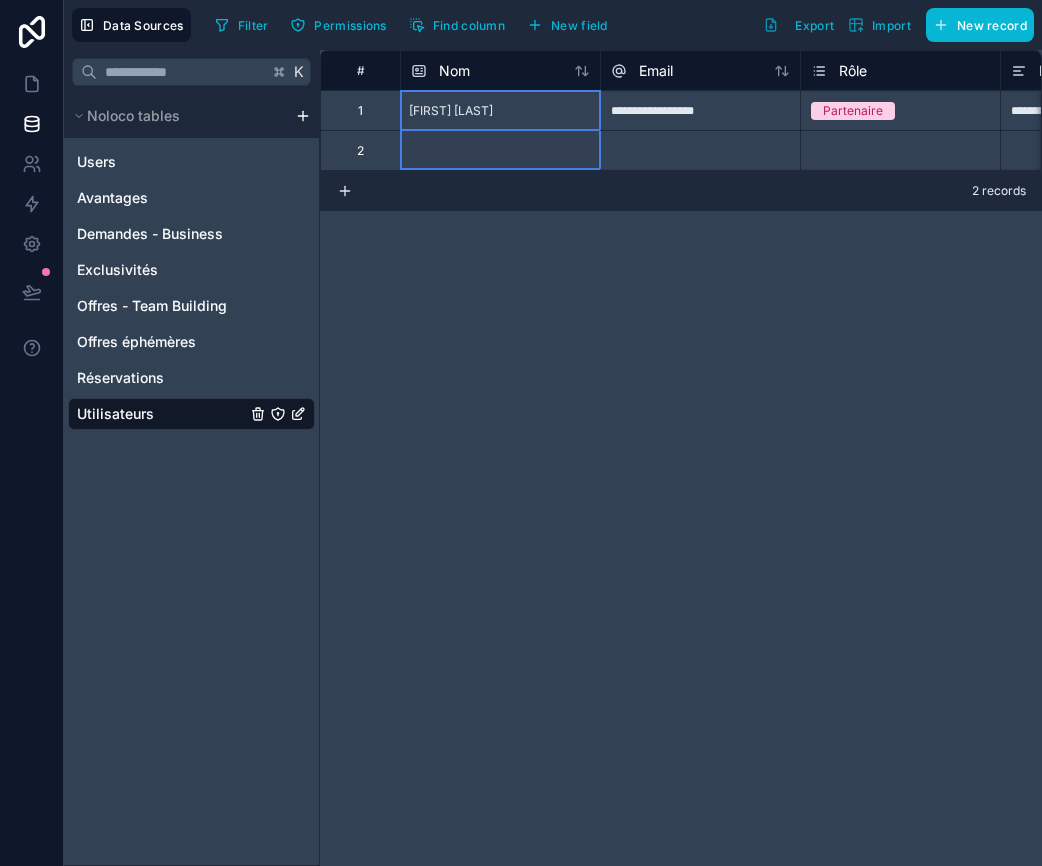 drag, startPoint x: 484, startPoint y: 111, endPoint x: 489, endPoint y: 159, distance: 48.259712 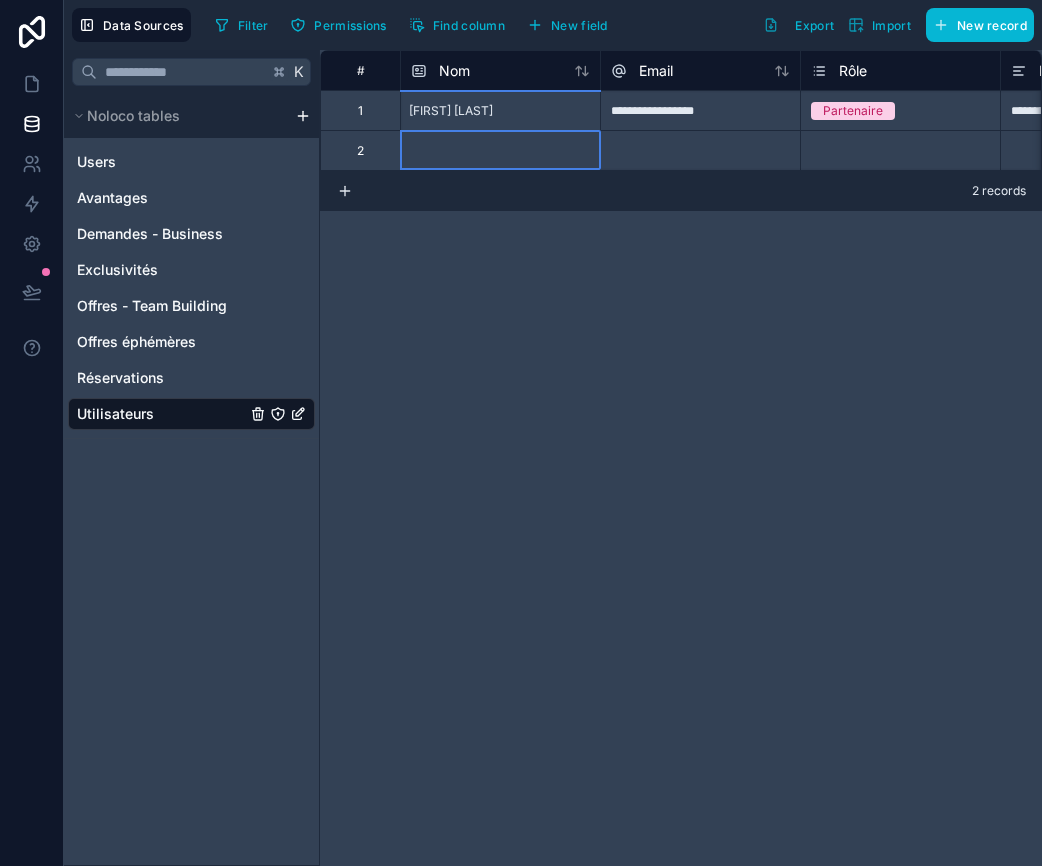 click at bounding box center [500, 150] 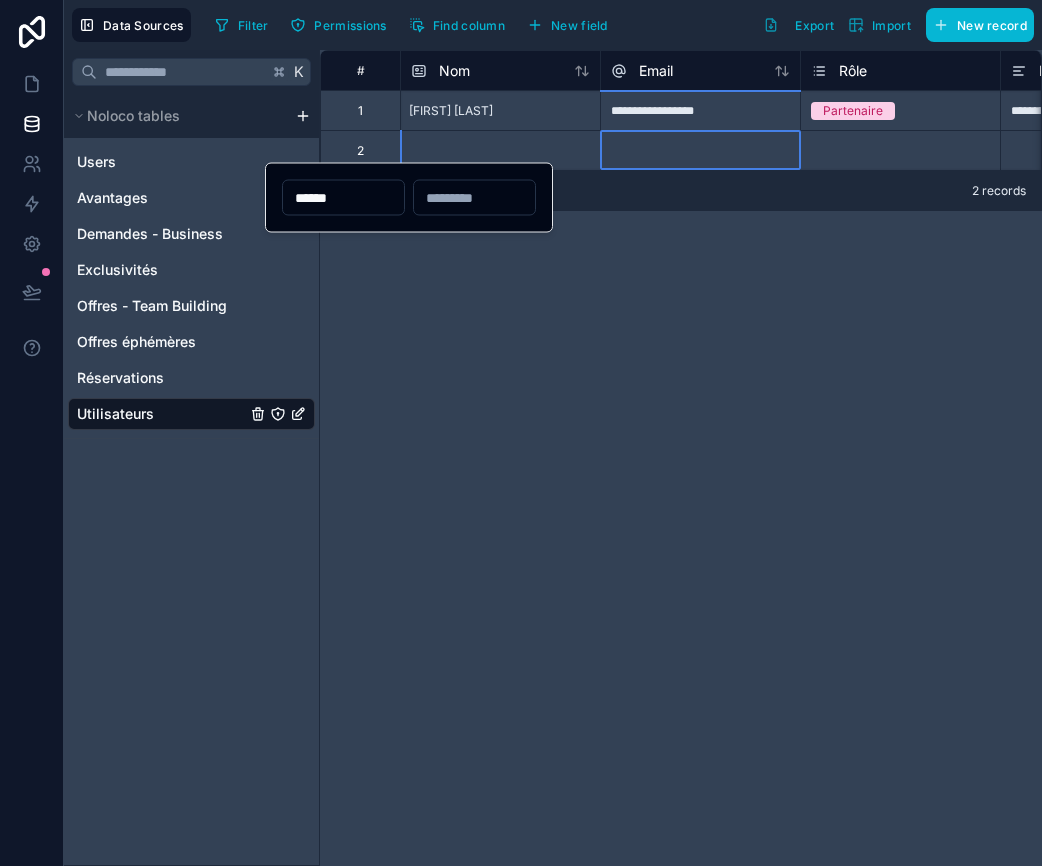 type on "******" 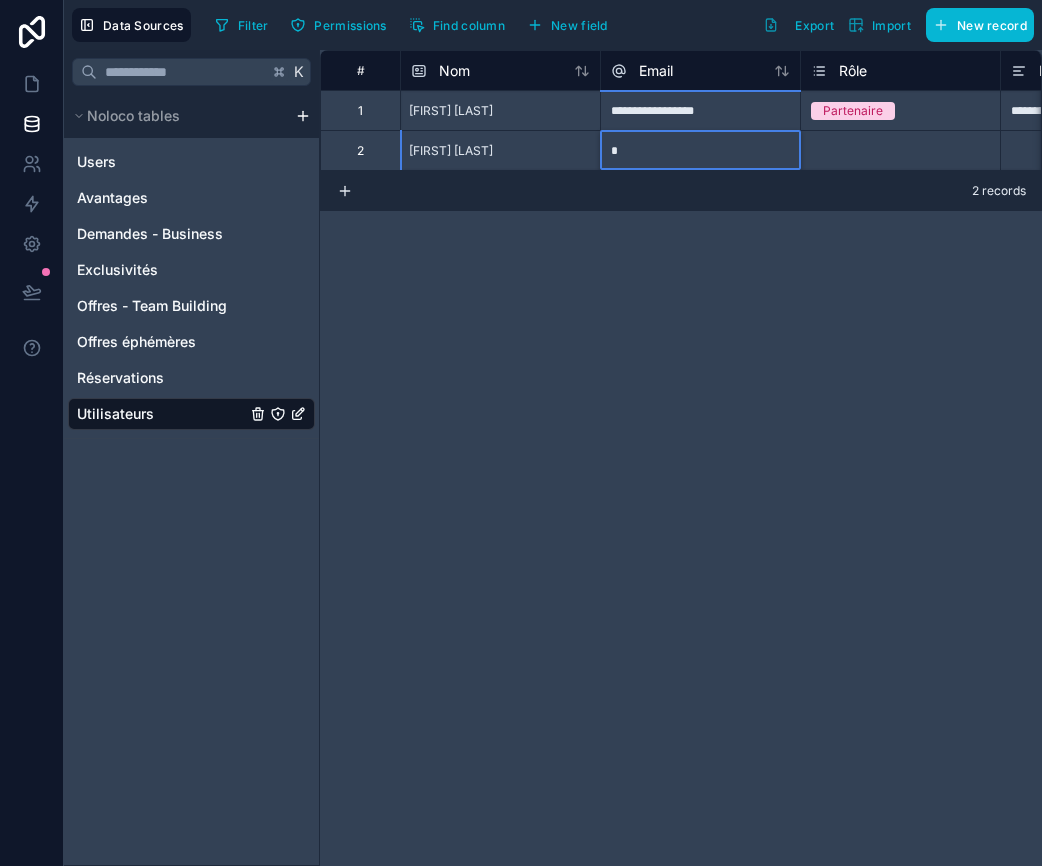 type on "**" 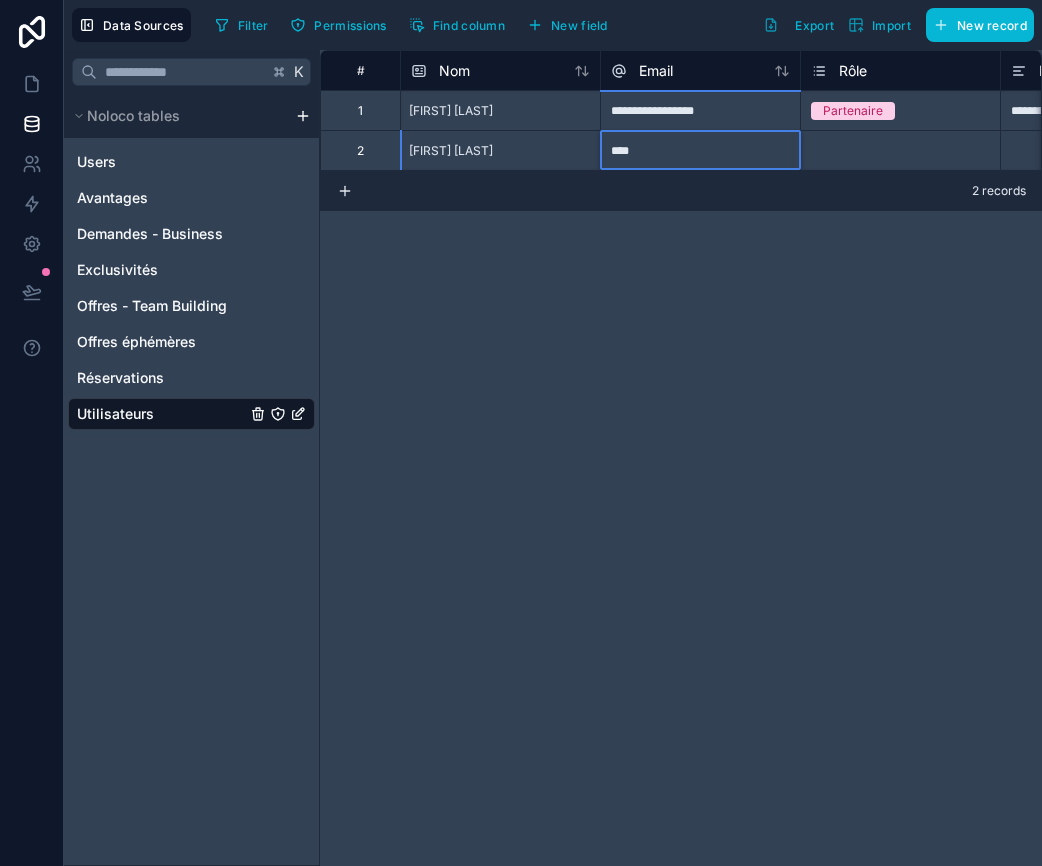 click on "****" at bounding box center (700, 150) 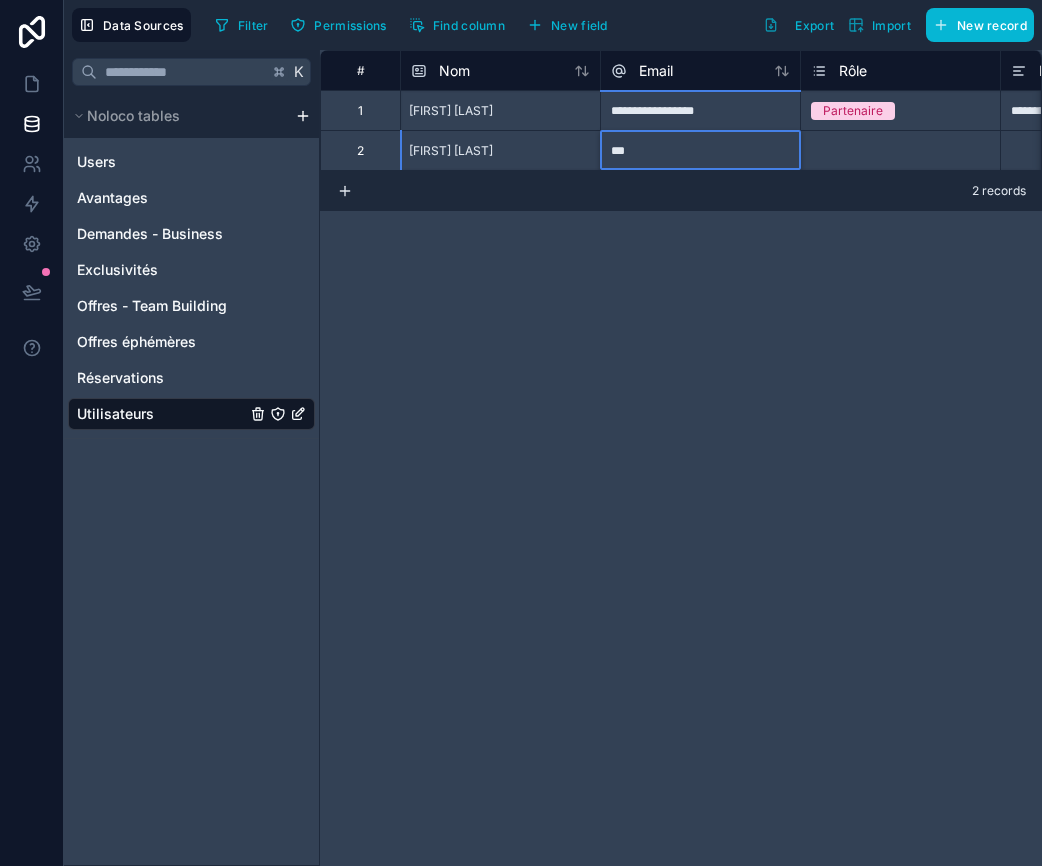 type on "****" 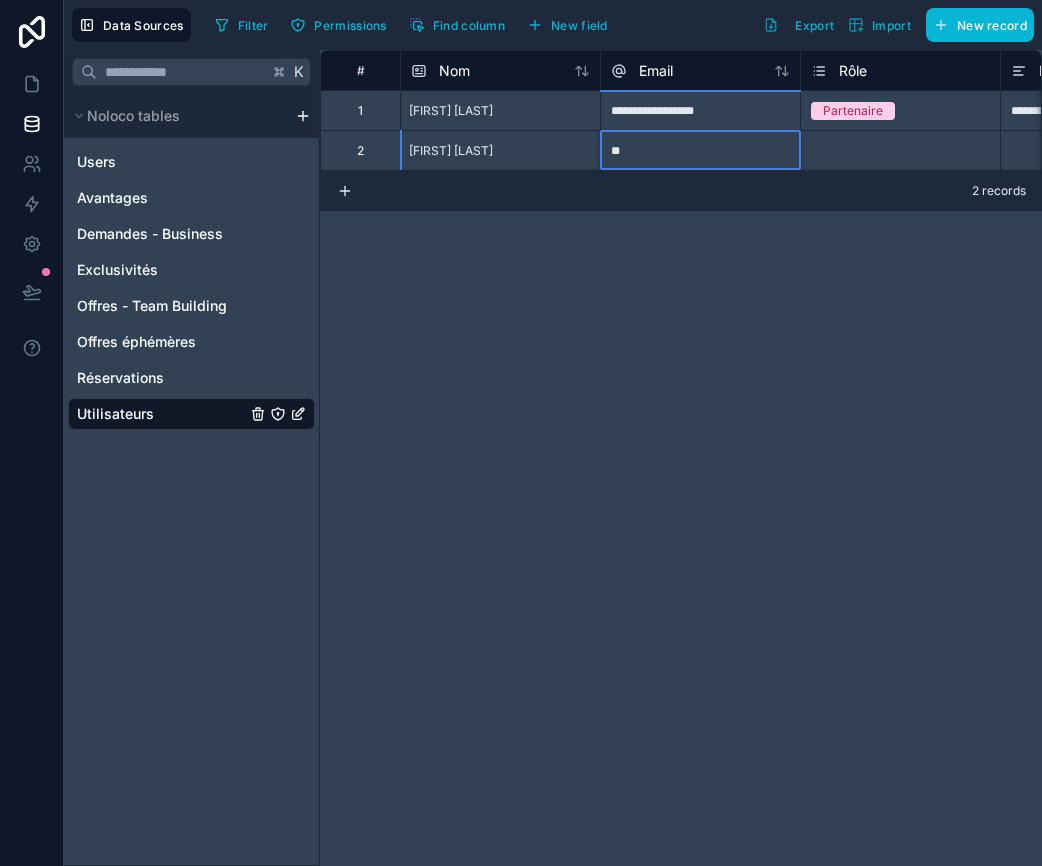 type on "*" 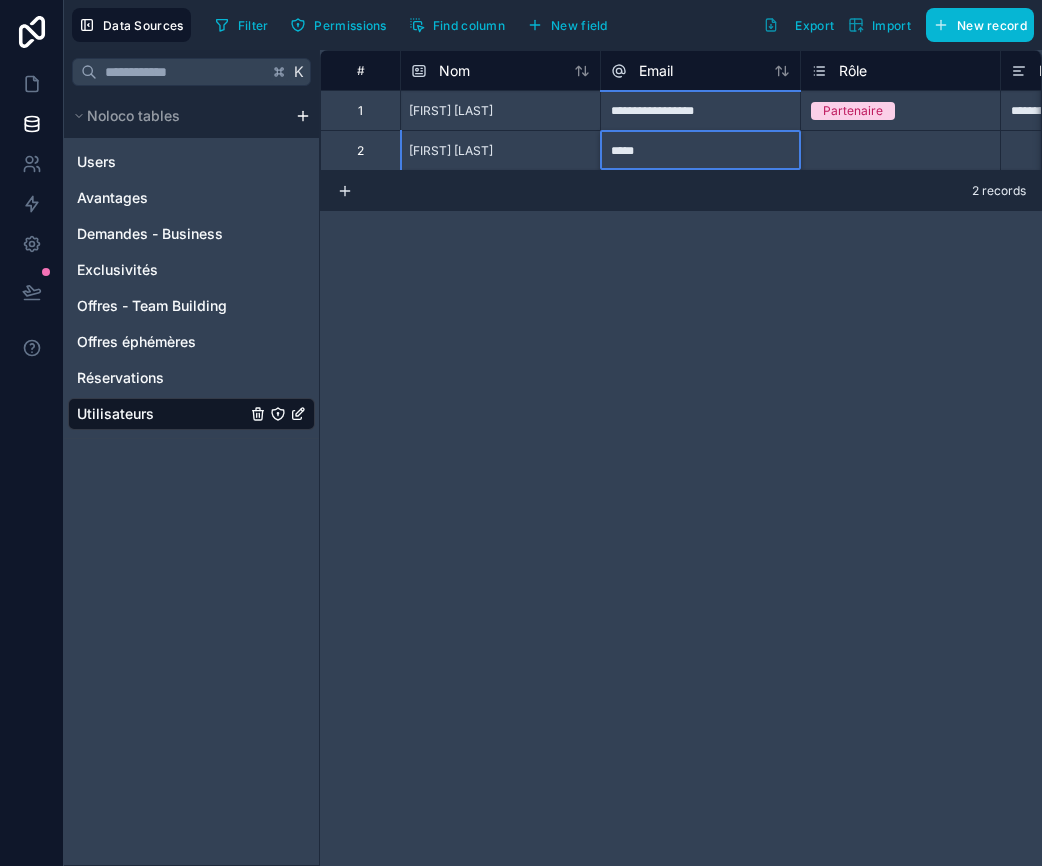 type on "******" 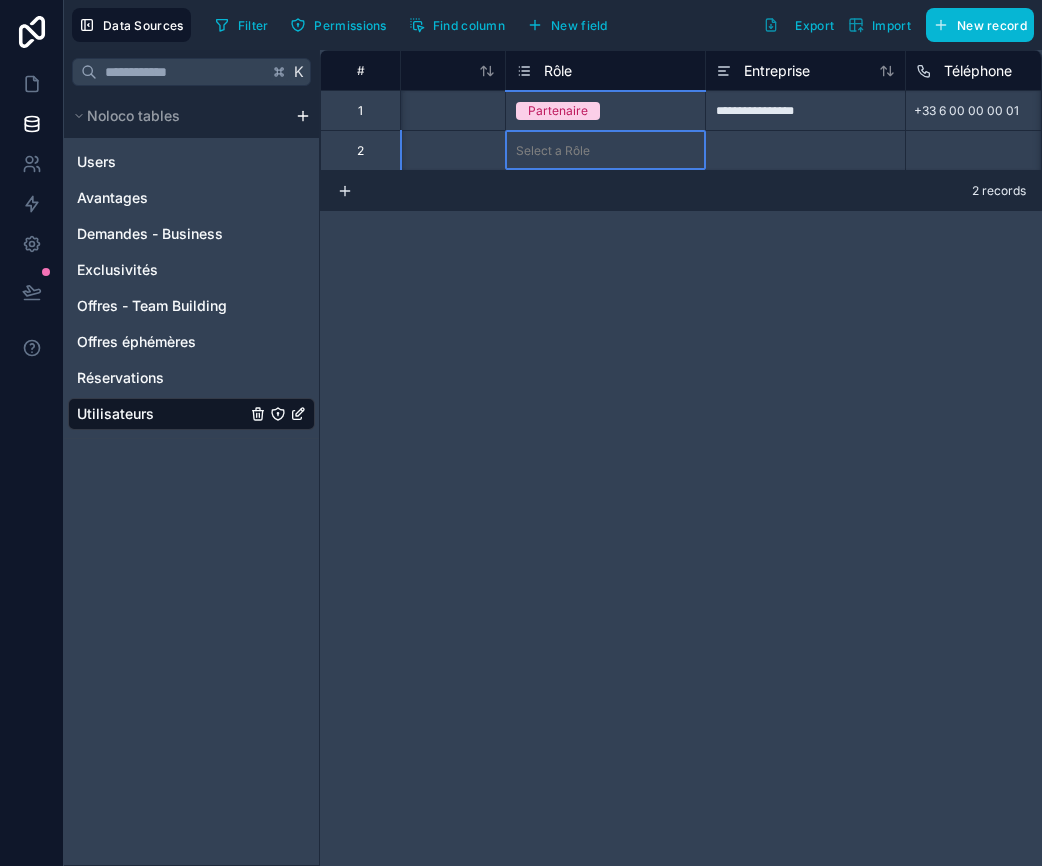 scroll, scrollTop: 0, scrollLeft: 201, axis: horizontal 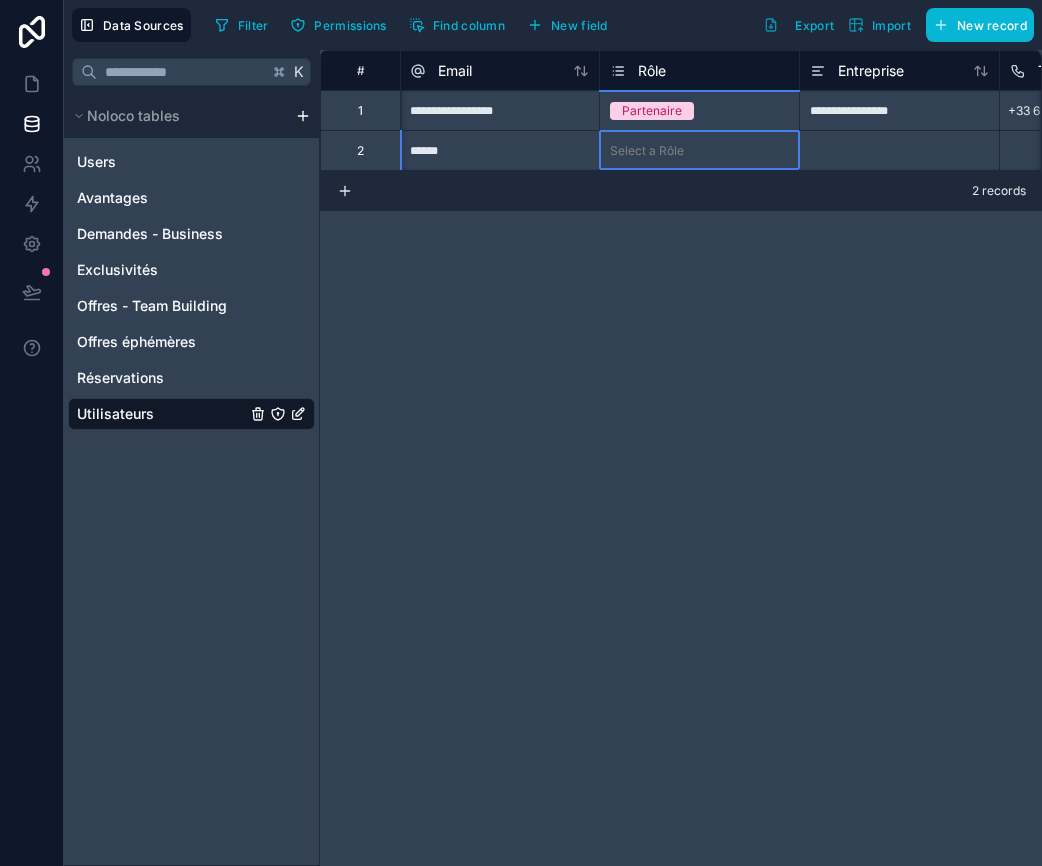 click on "Select a Rôle" at bounding box center (647, 151) 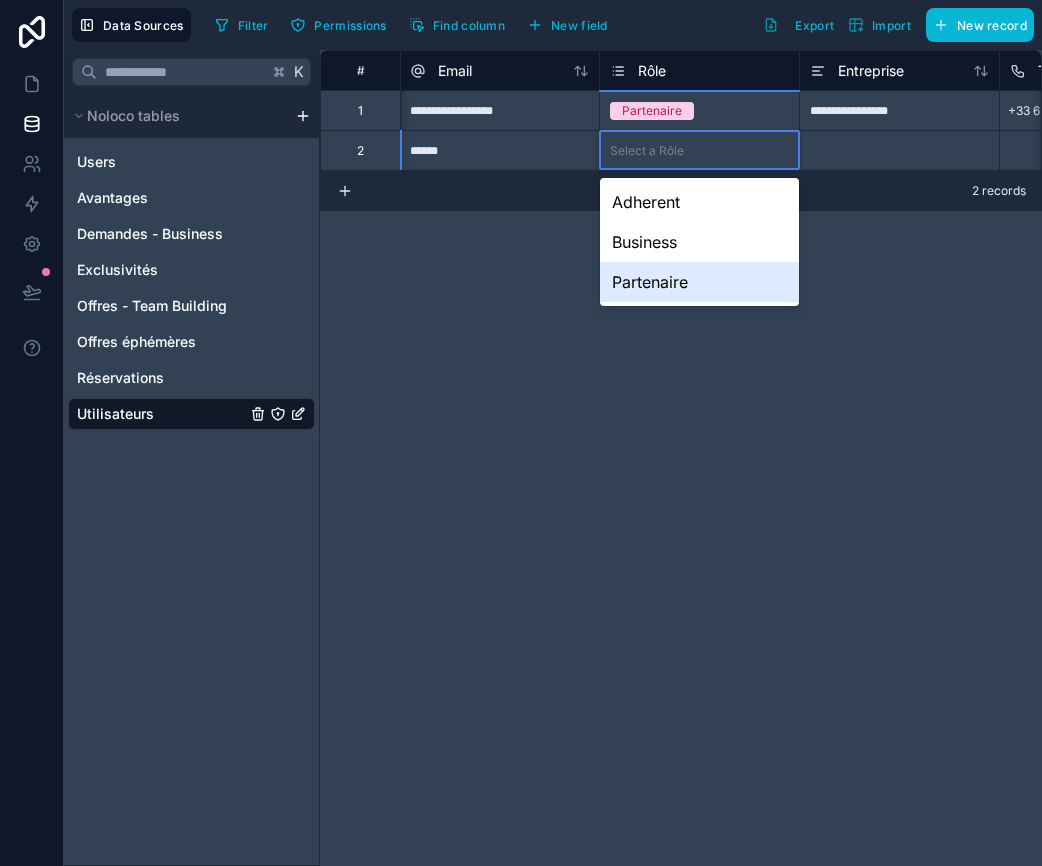 click on "Partenaire" at bounding box center [699, 282] 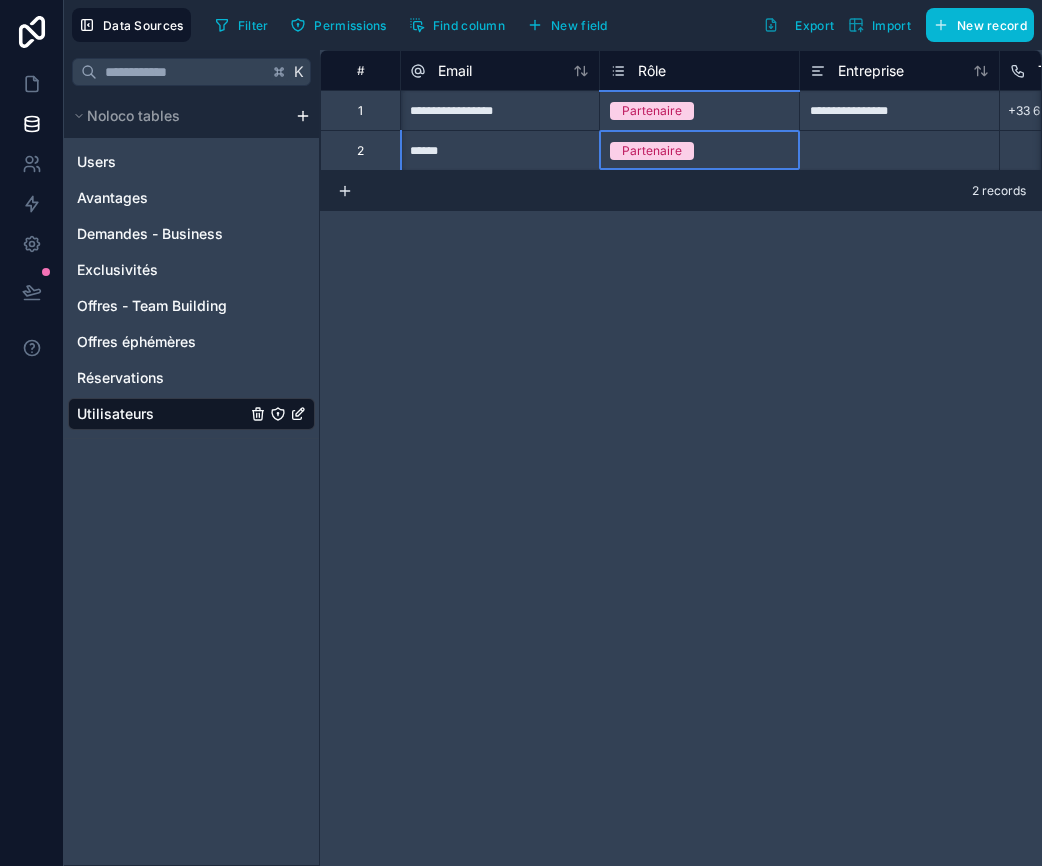 click at bounding box center (899, 150) 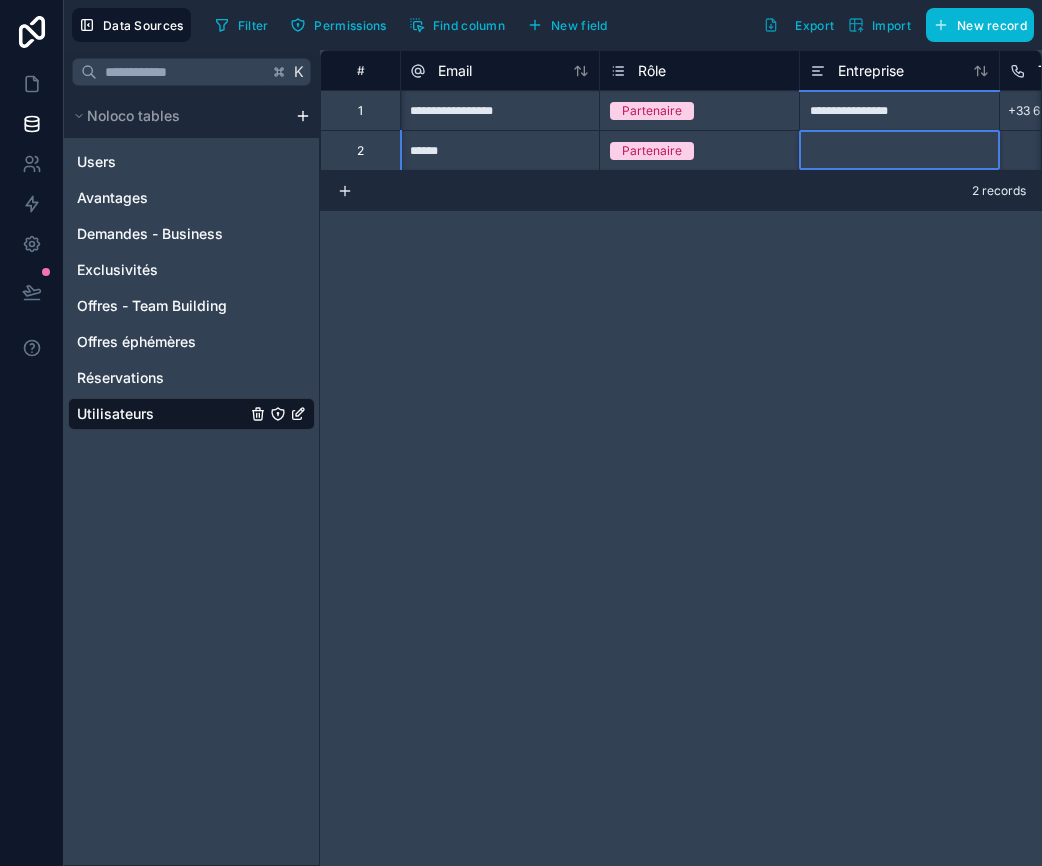 click at bounding box center [899, 150] 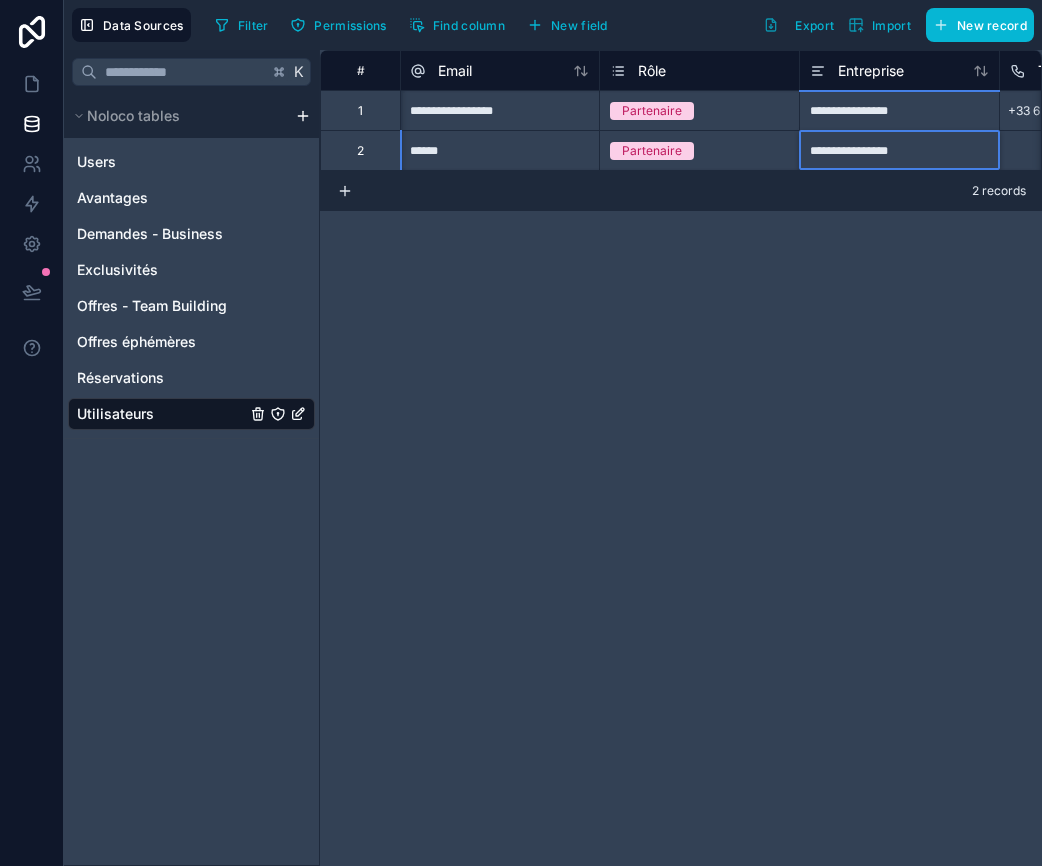 type on "**********" 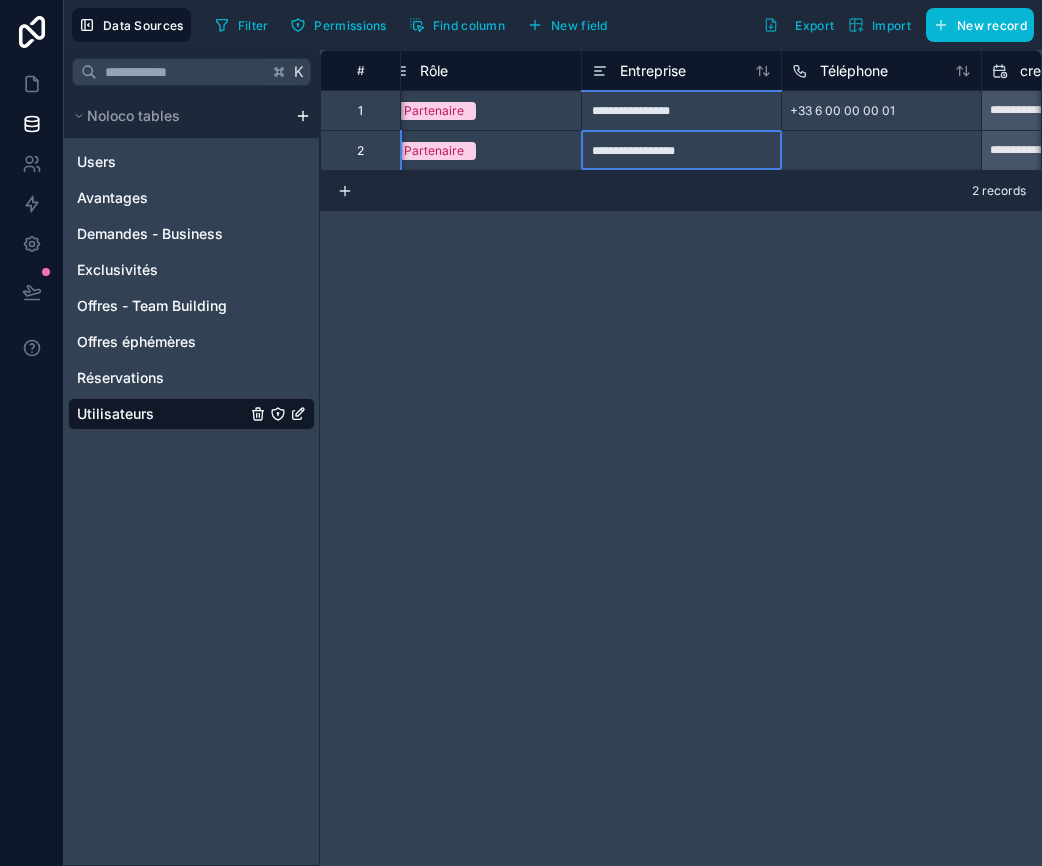 scroll, scrollTop: 0, scrollLeft: 548, axis: horizontal 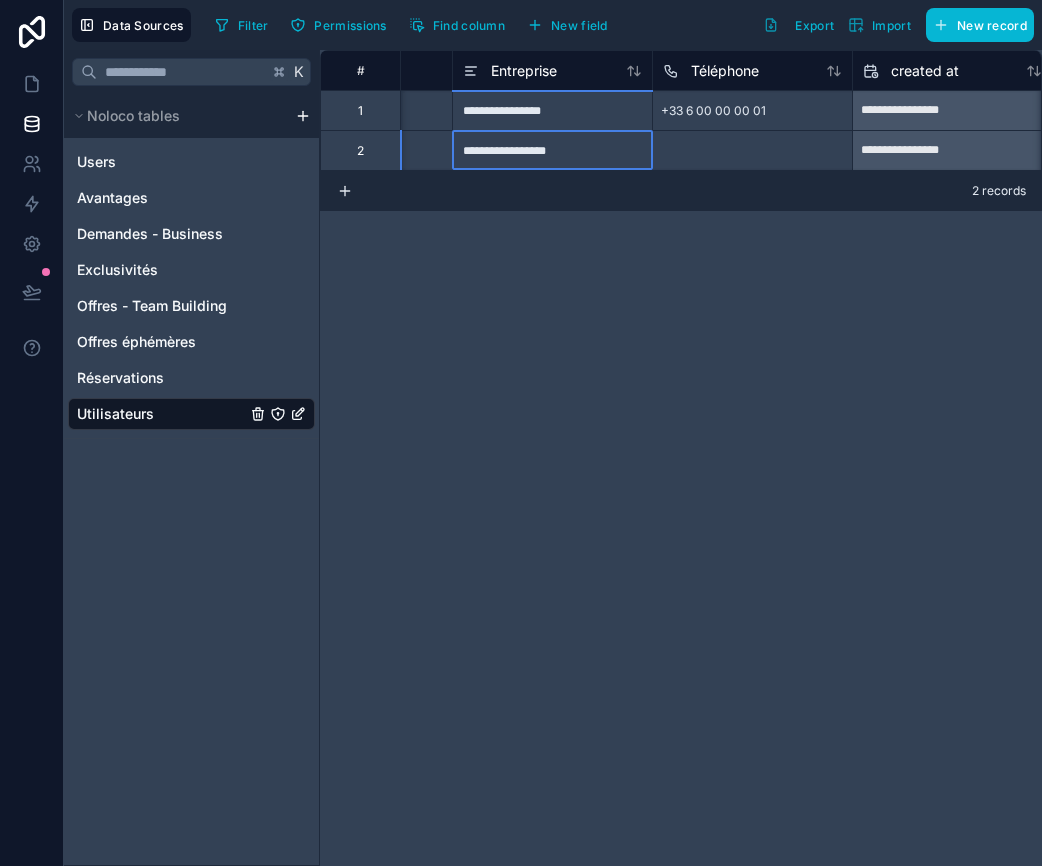 click at bounding box center [752, 150] 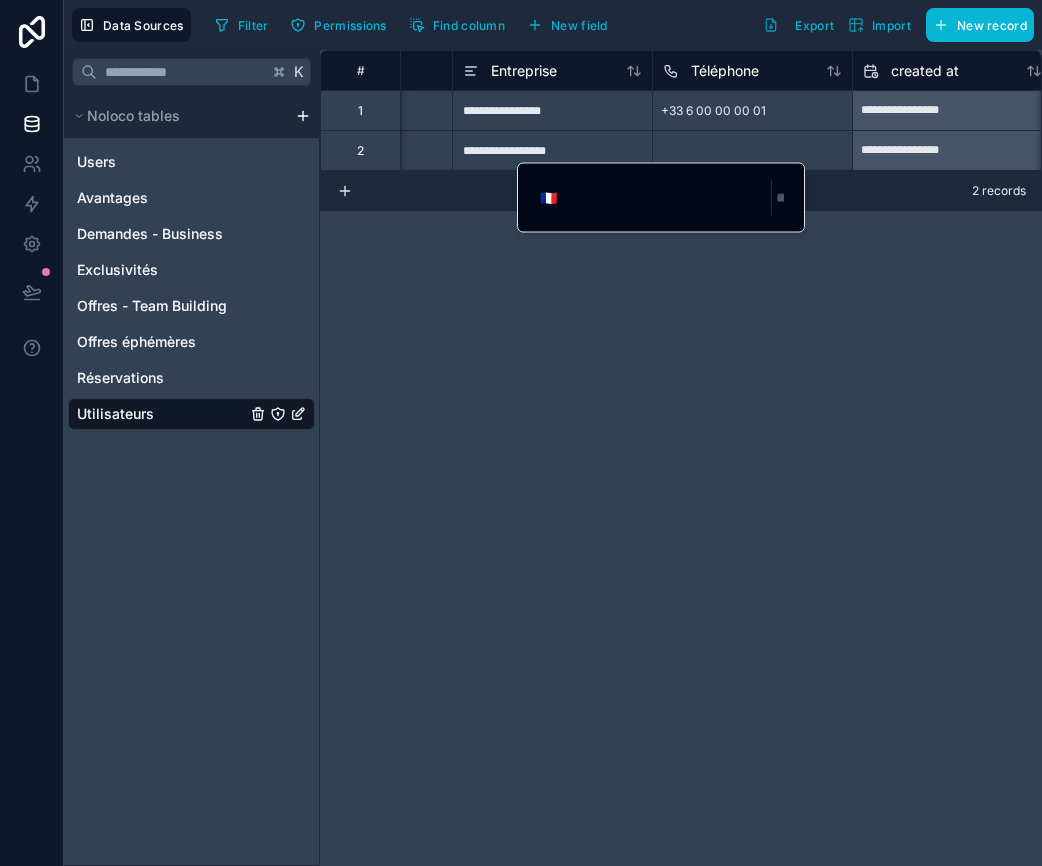 click at bounding box center (667, 198) 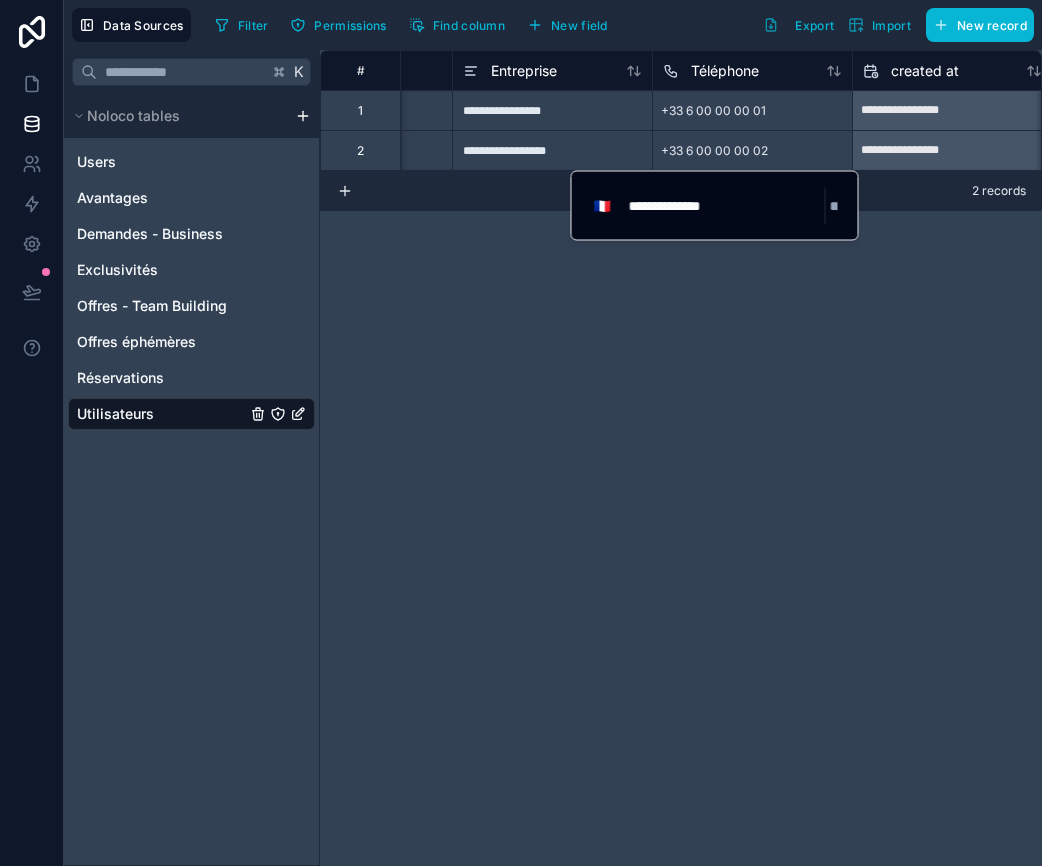 type on "**********" 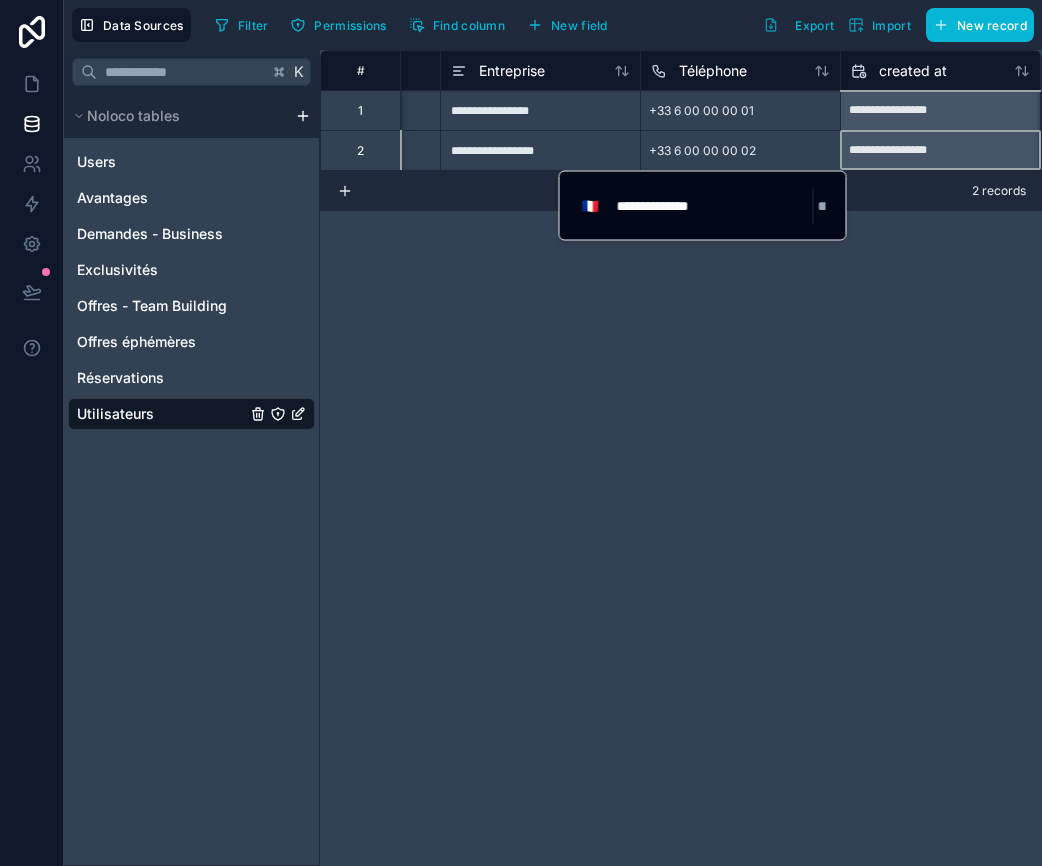 click on "**********" at bounding box center (681, 110) 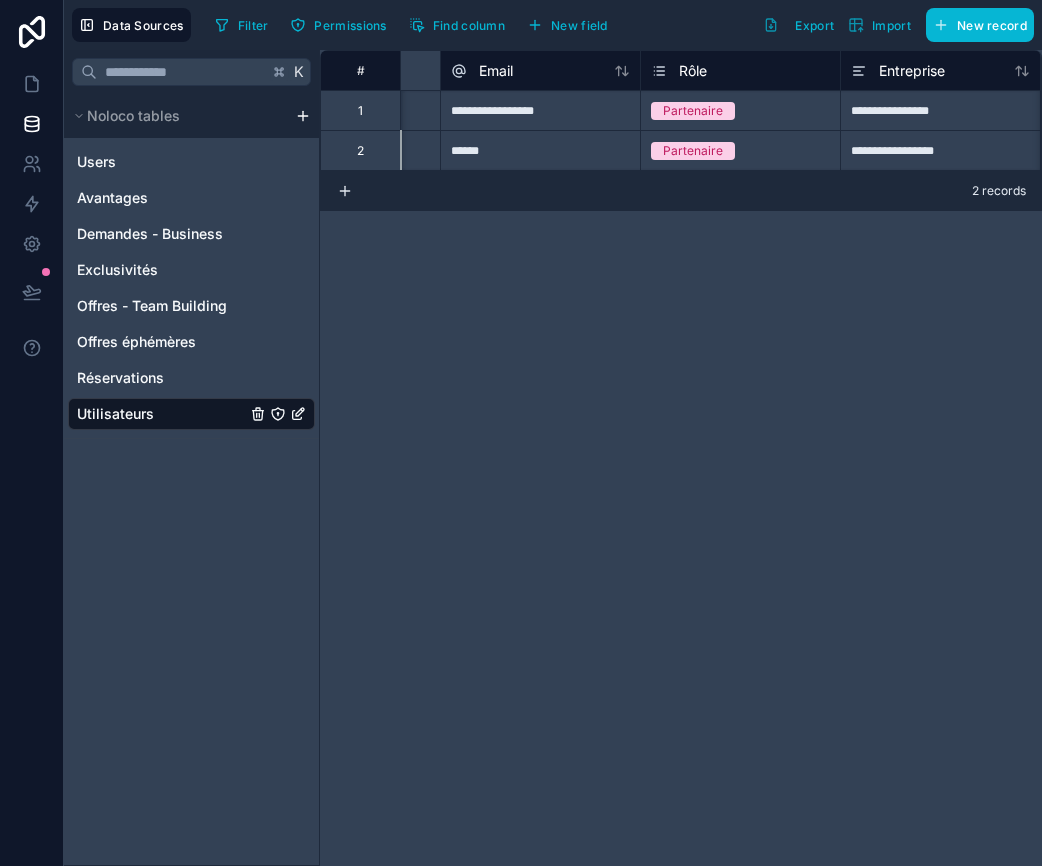 scroll, scrollTop: 0, scrollLeft: 0, axis: both 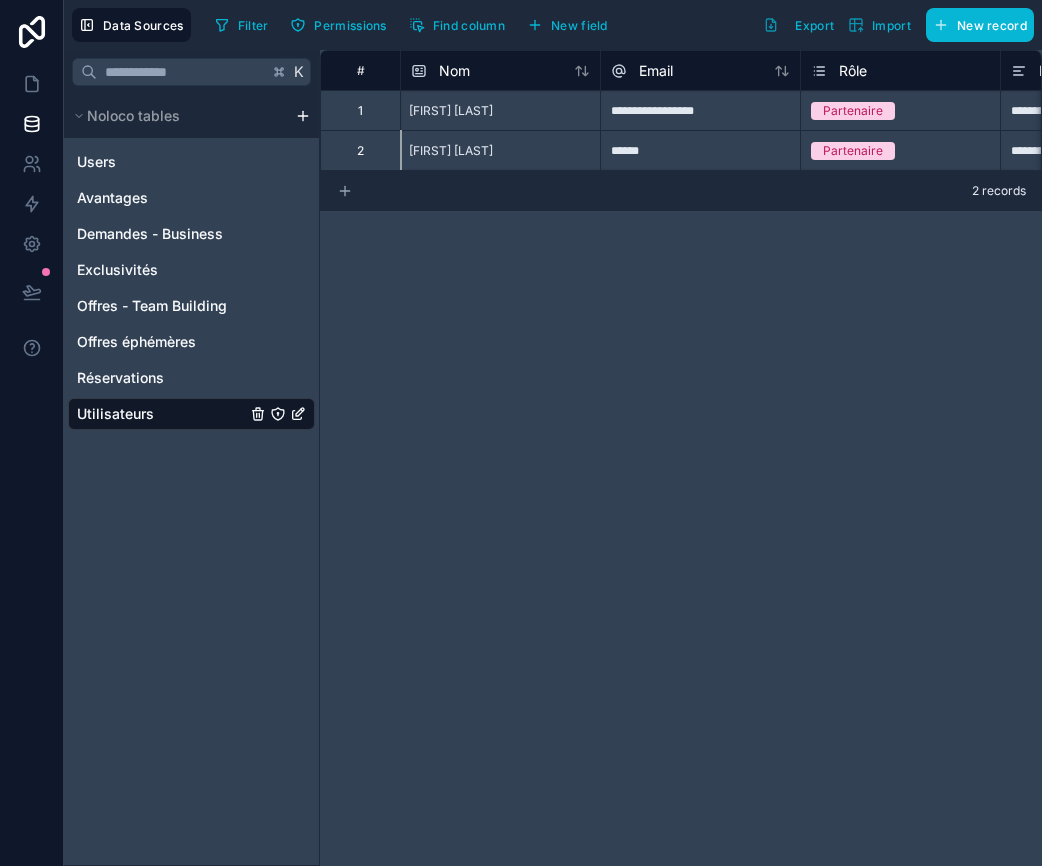 click 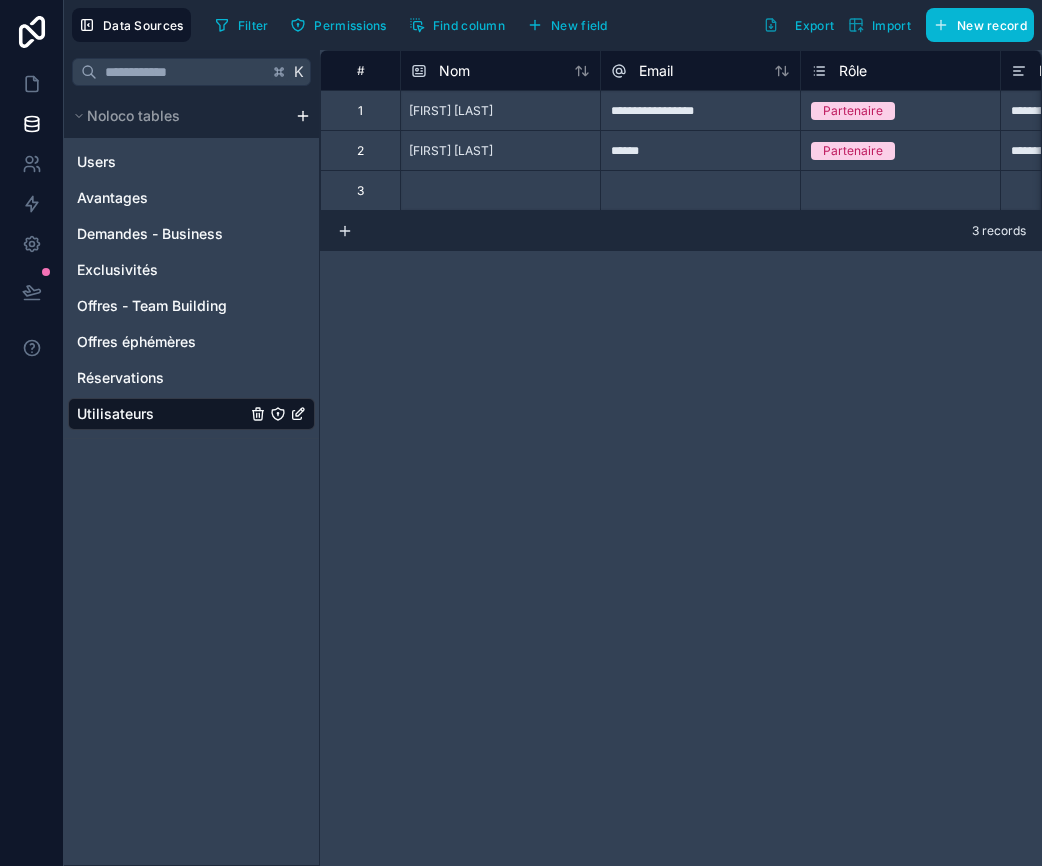 click at bounding box center (500, 190) 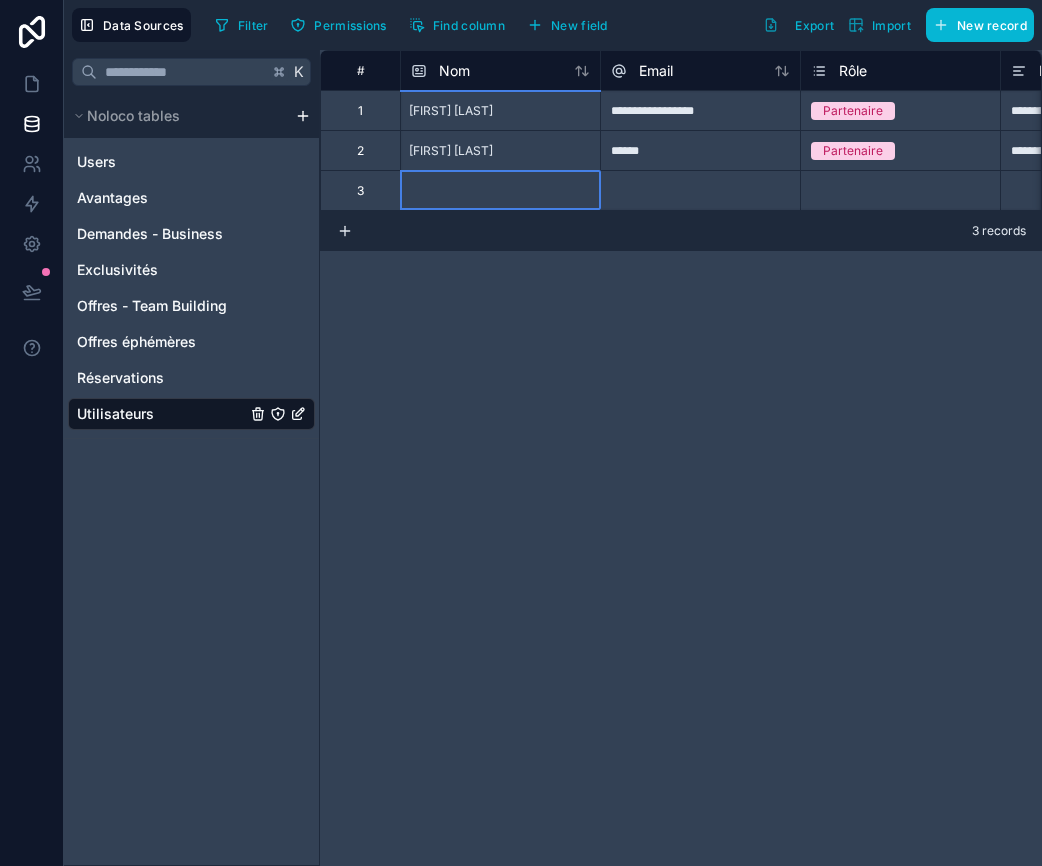 click at bounding box center [500, 190] 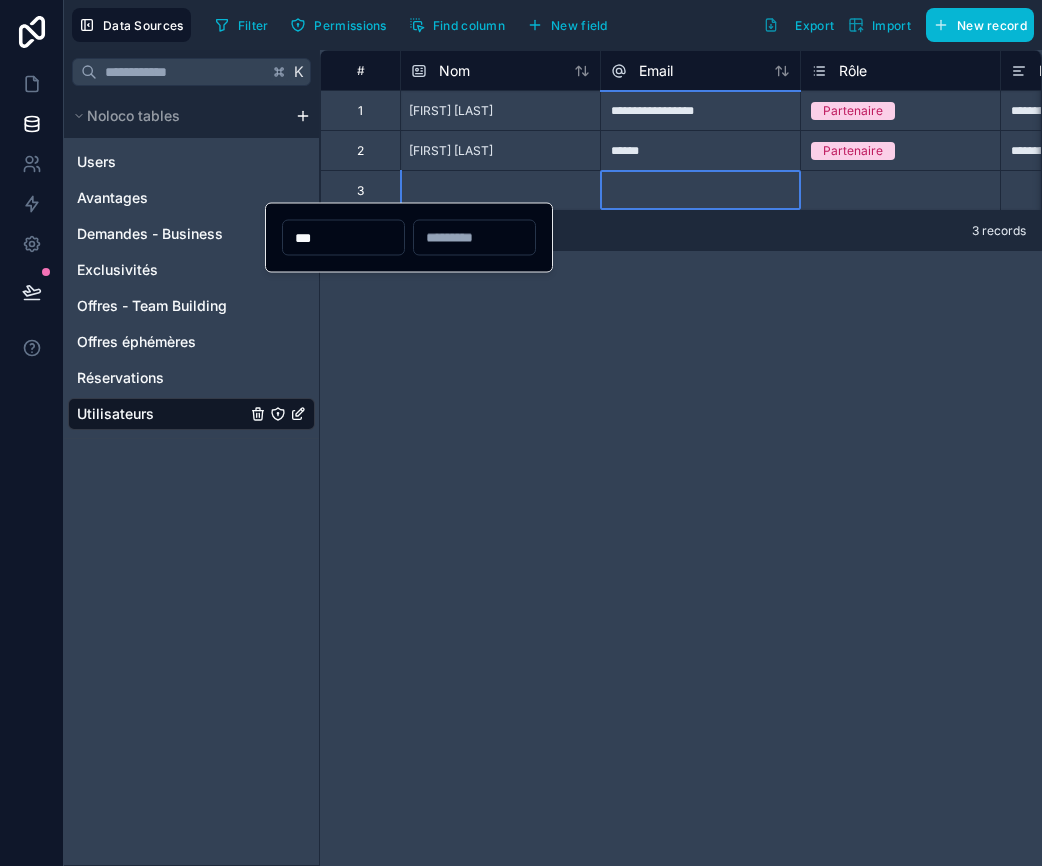 type on "***" 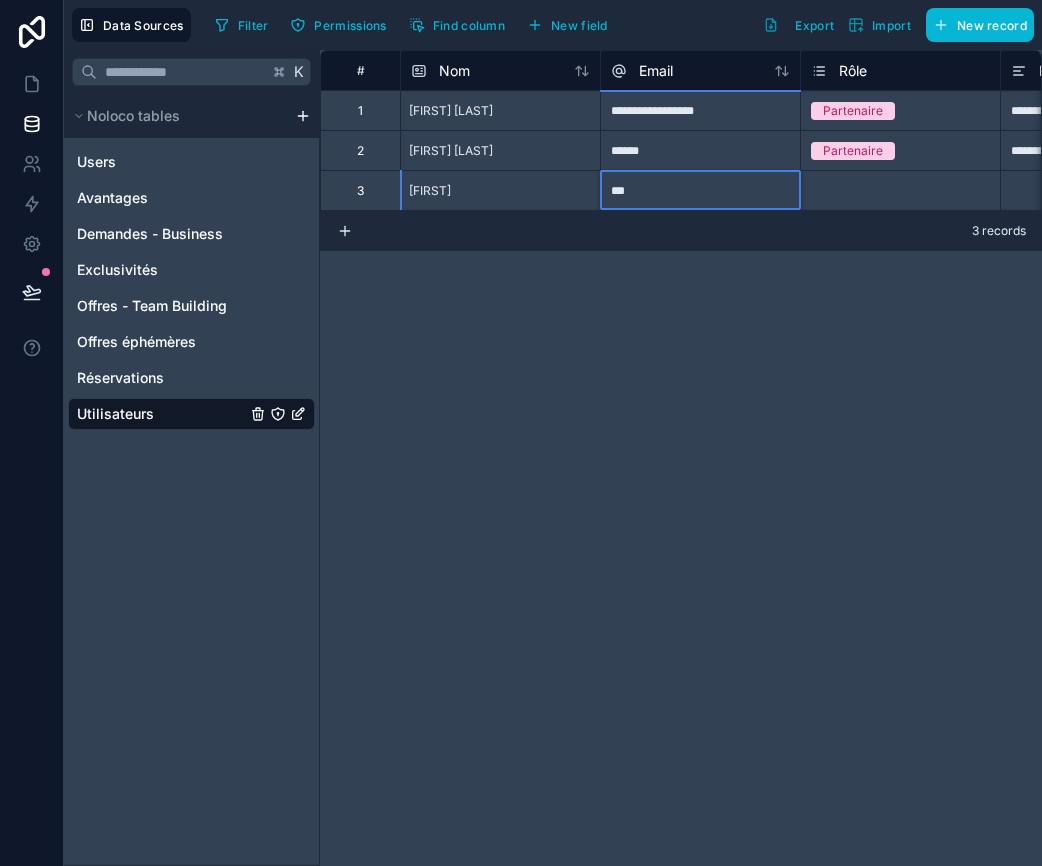 type on "****" 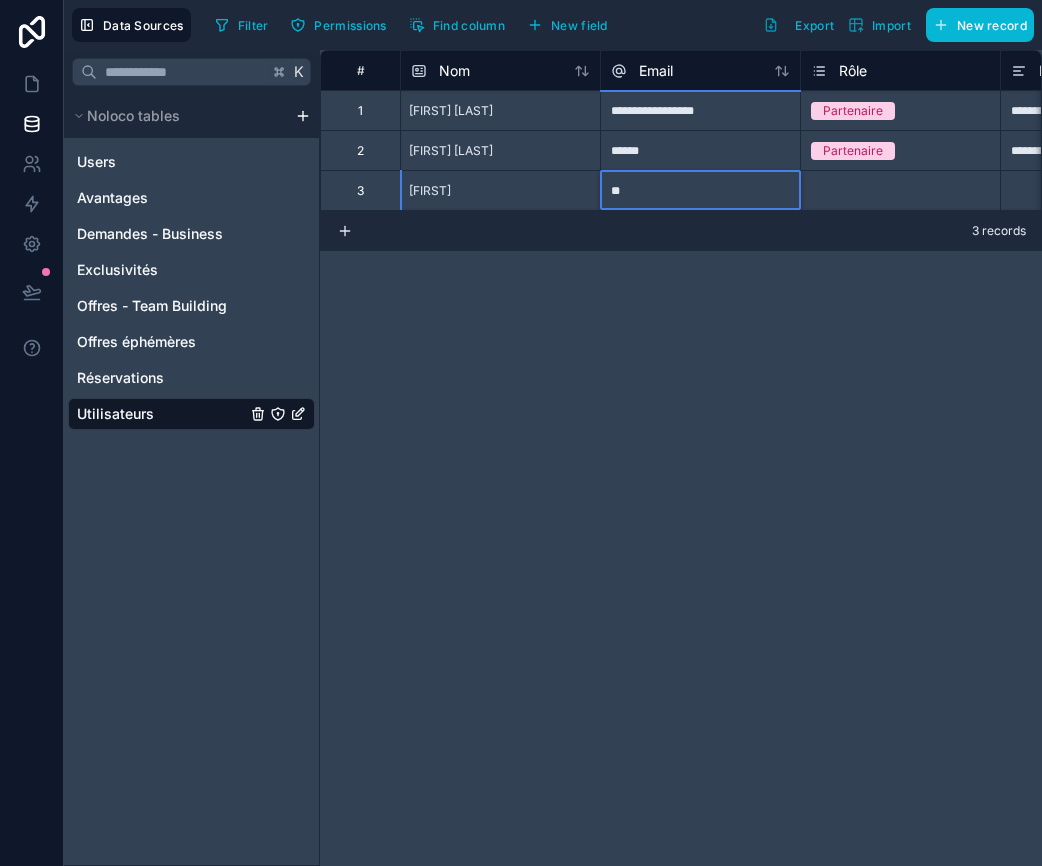 type on "*" 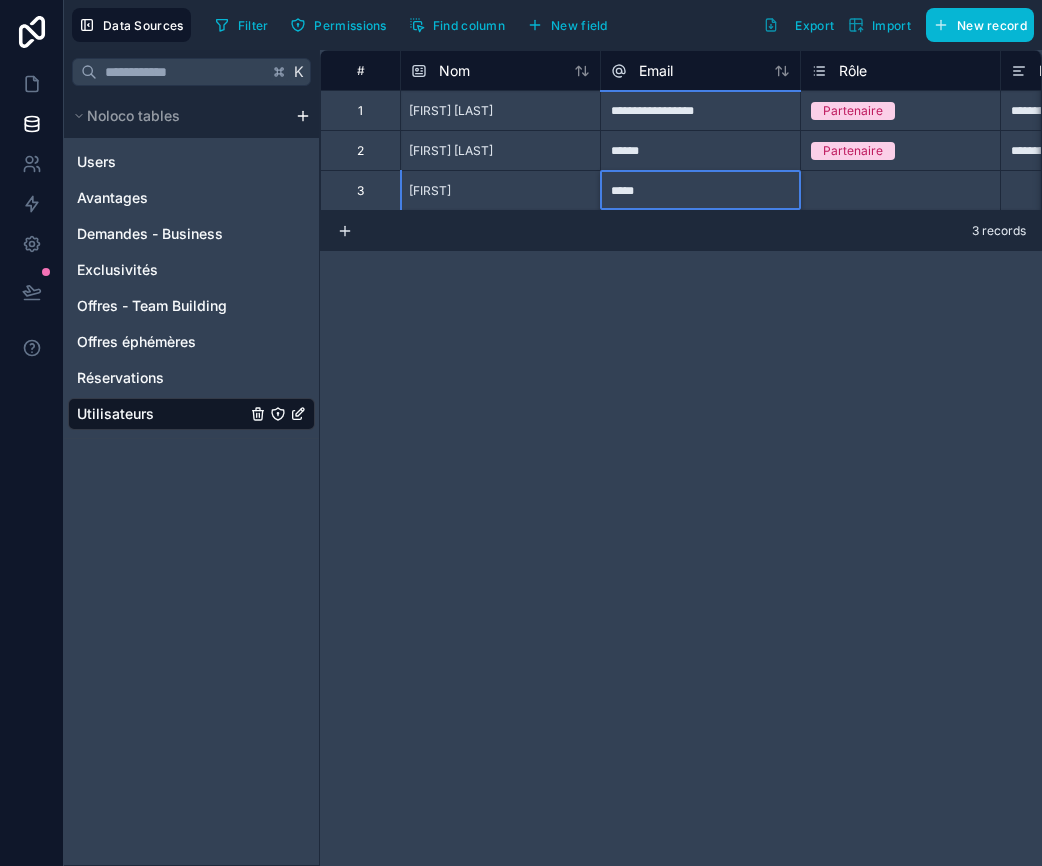 type on "******" 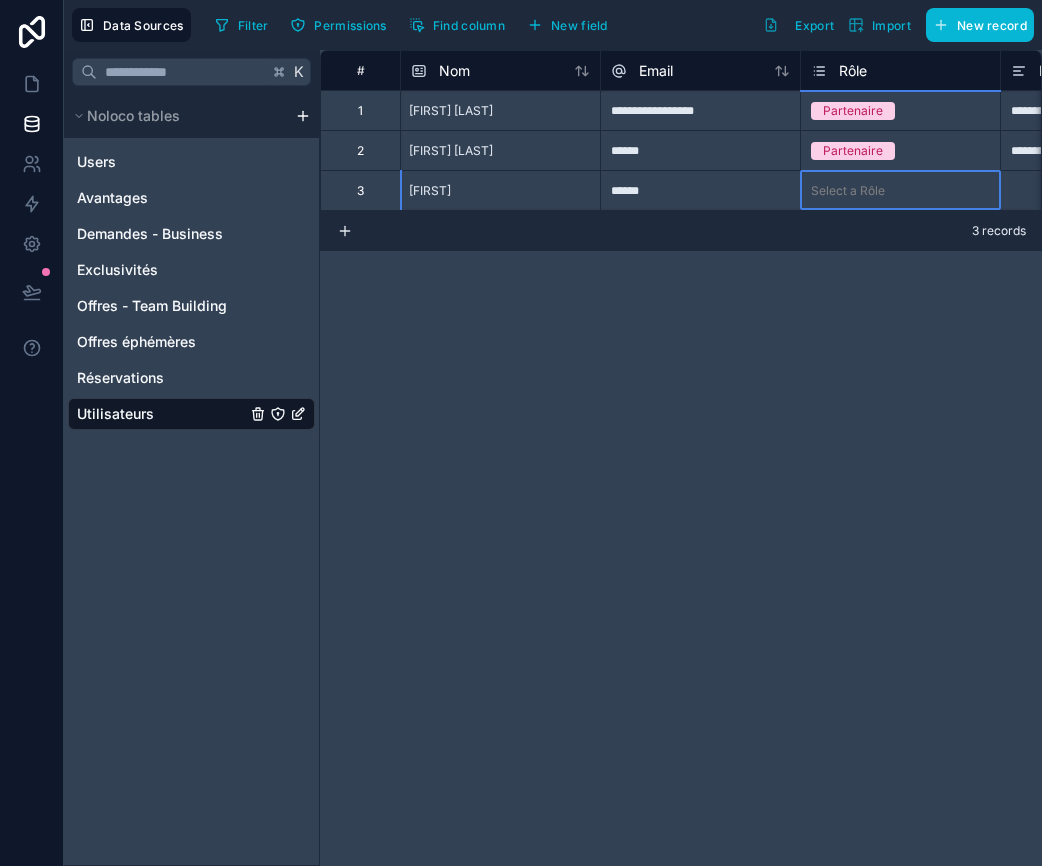 click on "Select a Rôle" at bounding box center (848, 191) 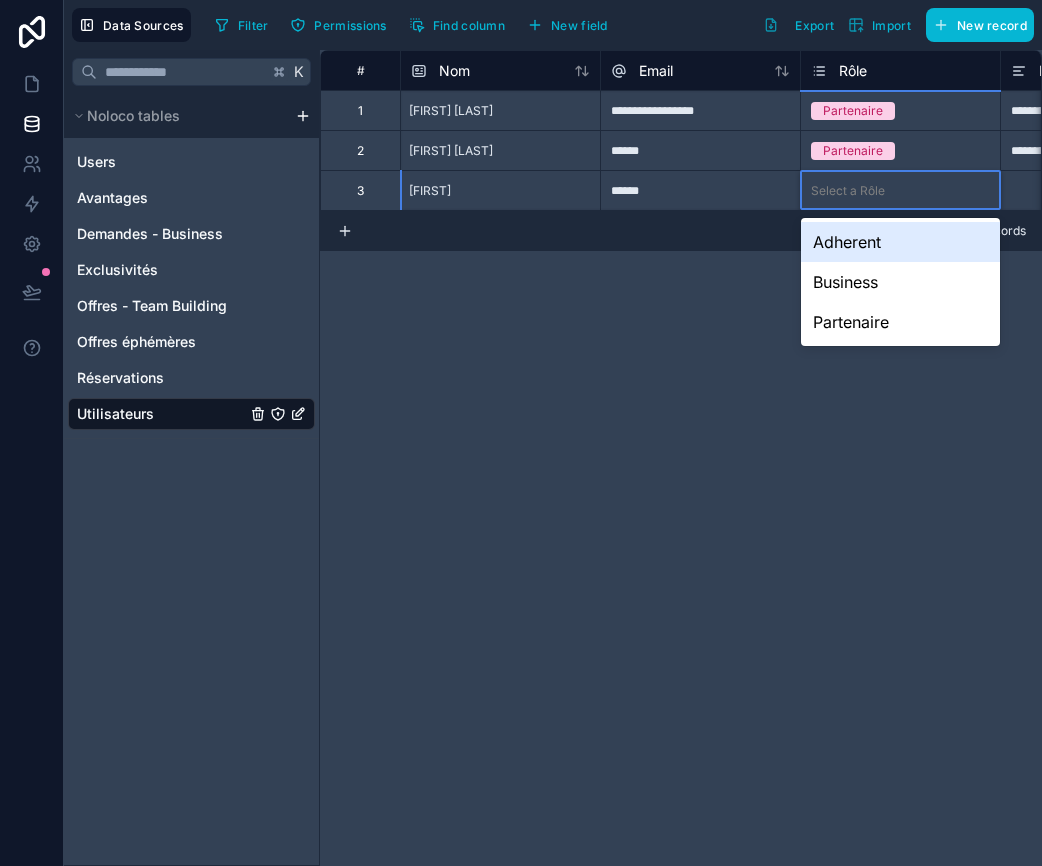 click on "Adherent" at bounding box center (900, 242) 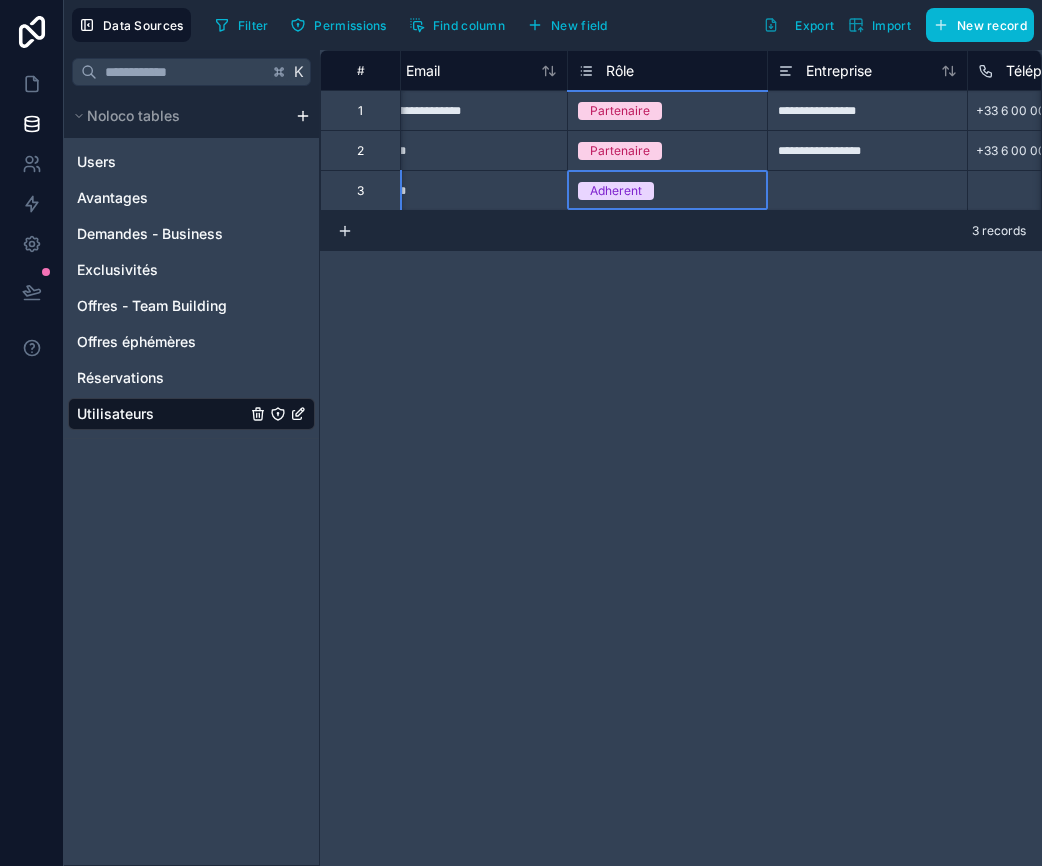 scroll, scrollTop: 0, scrollLeft: 237, axis: horizontal 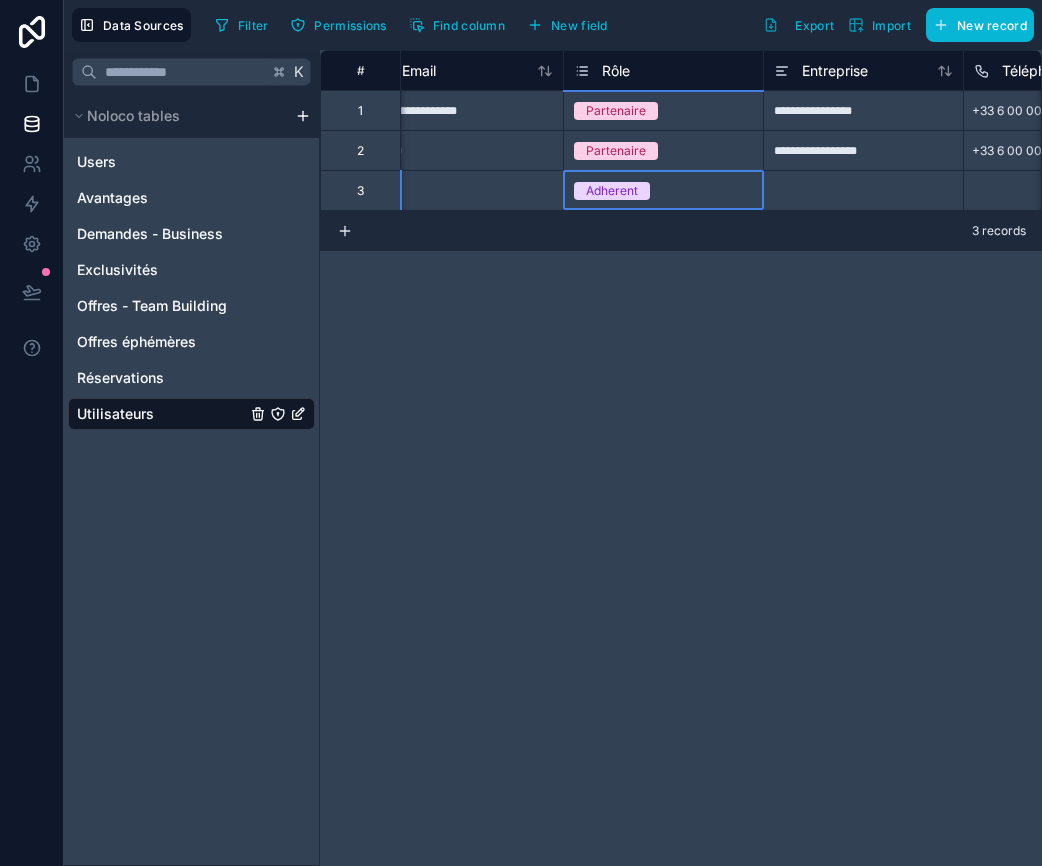 click at bounding box center [863, 190] 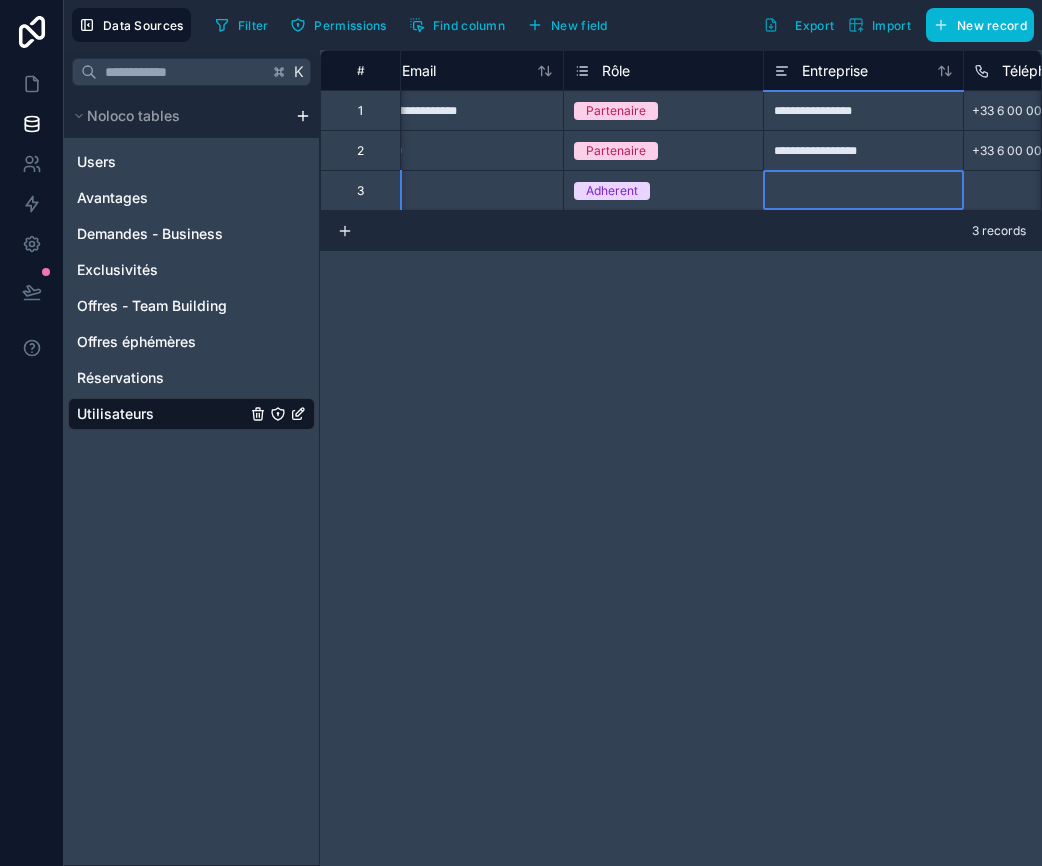 click at bounding box center [863, 190] 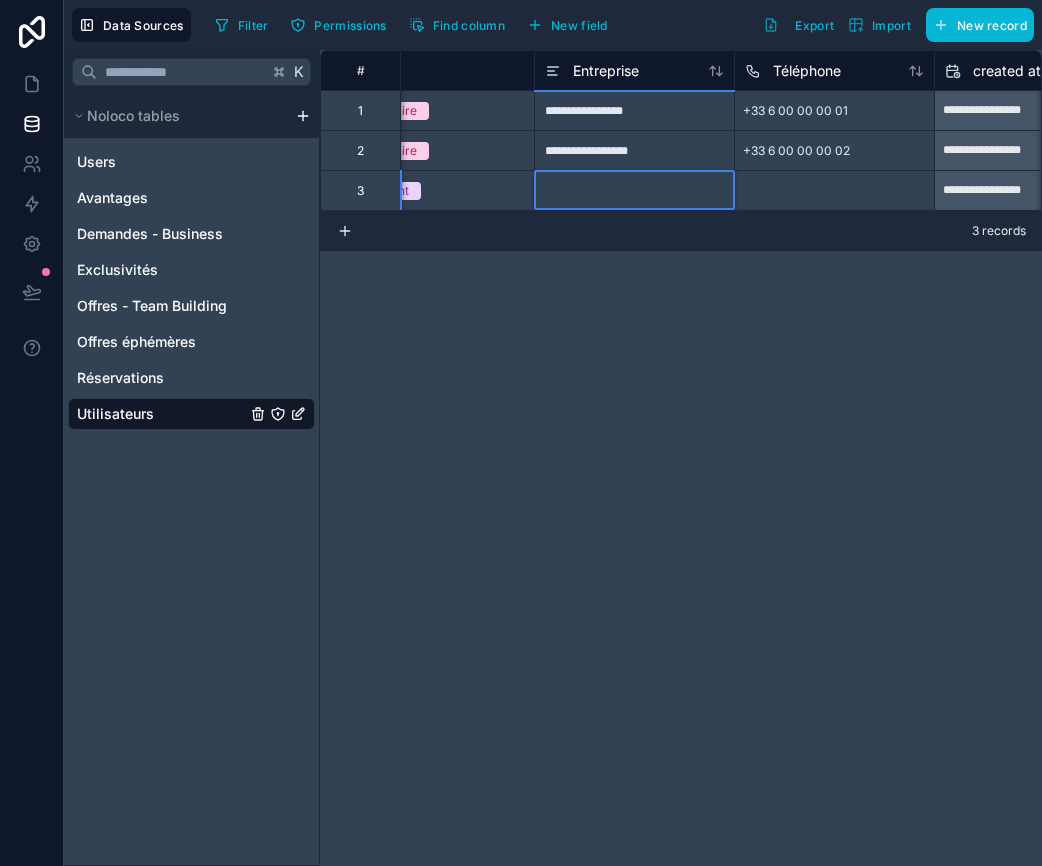 scroll, scrollTop: 0, scrollLeft: 750, axis: horizontal 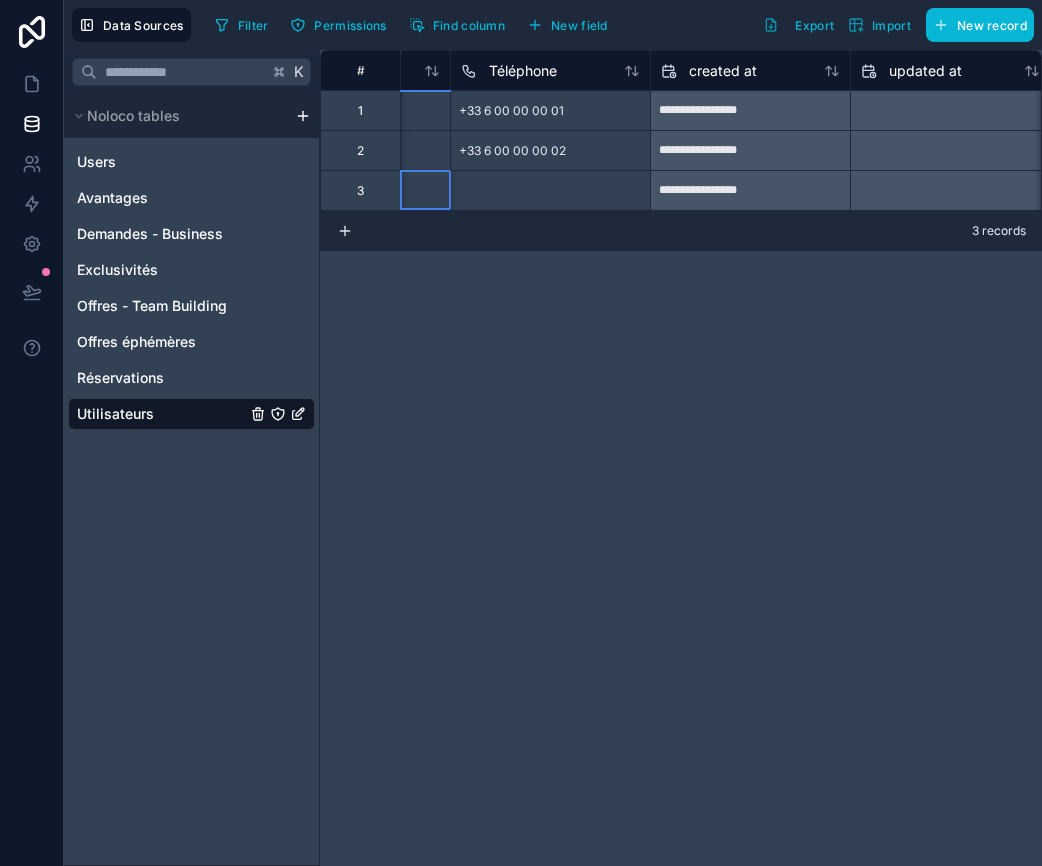 click at bounding box center [550, 190] 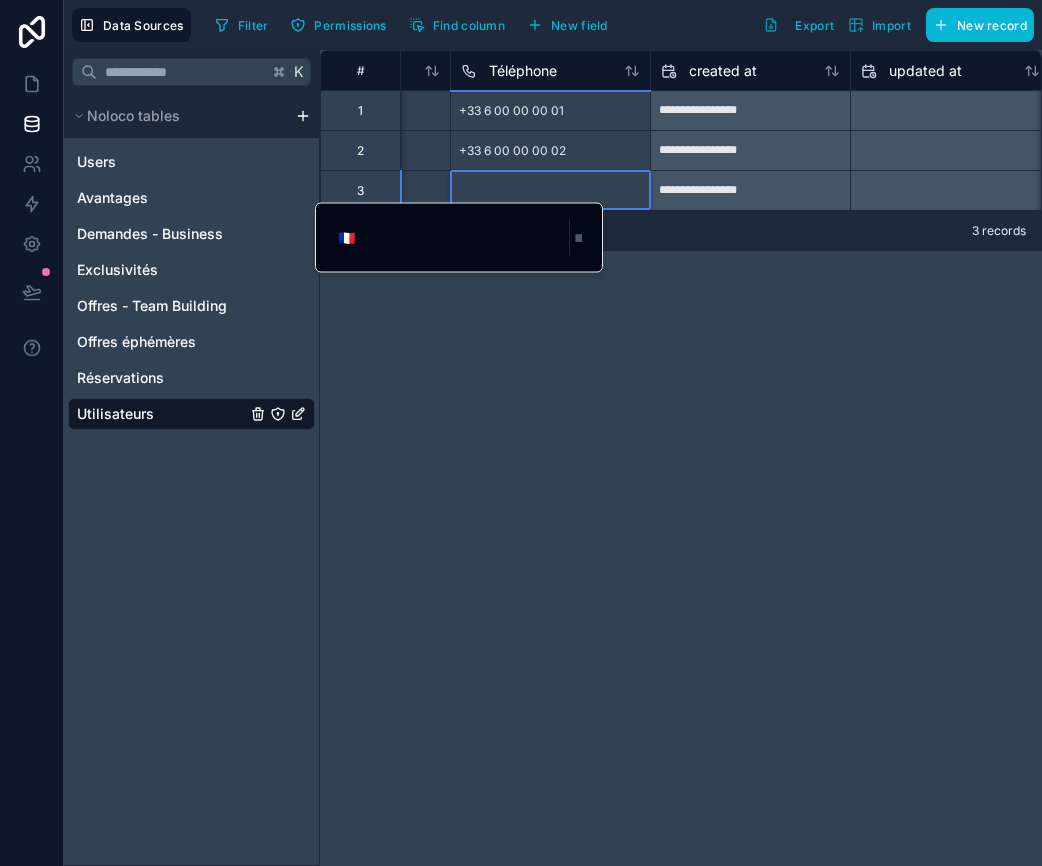 type 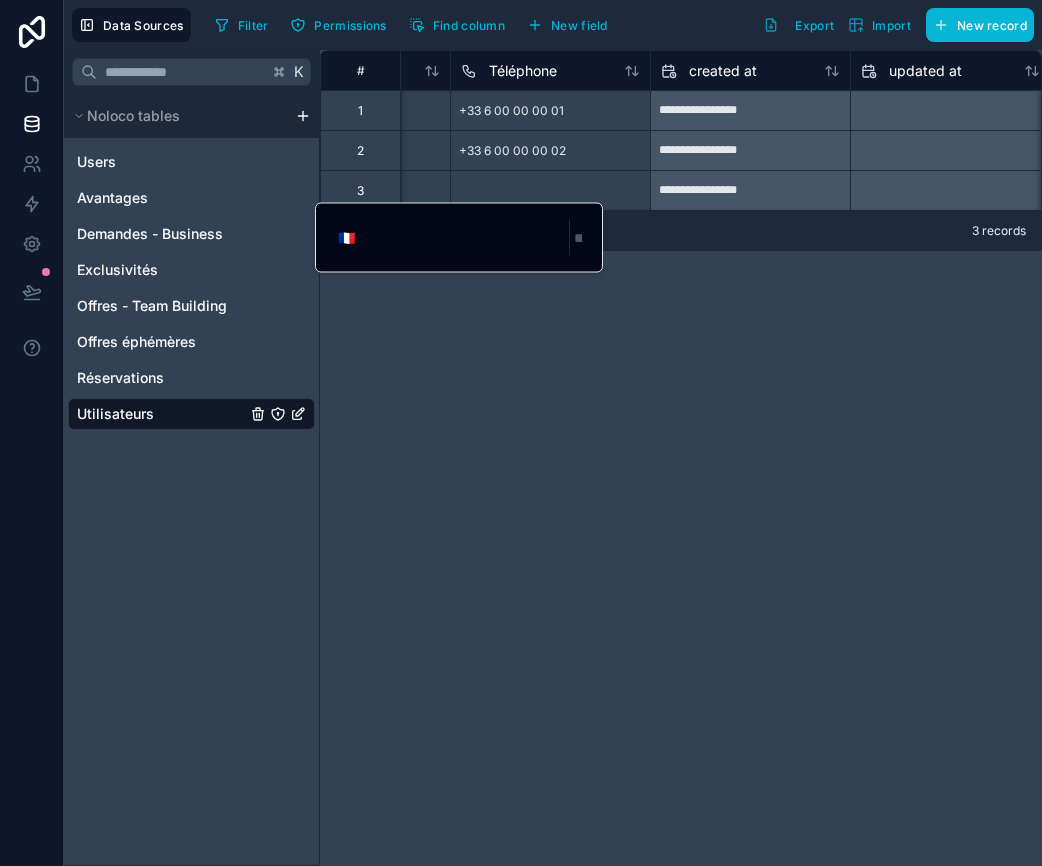 click at bounding box center [465, 238] 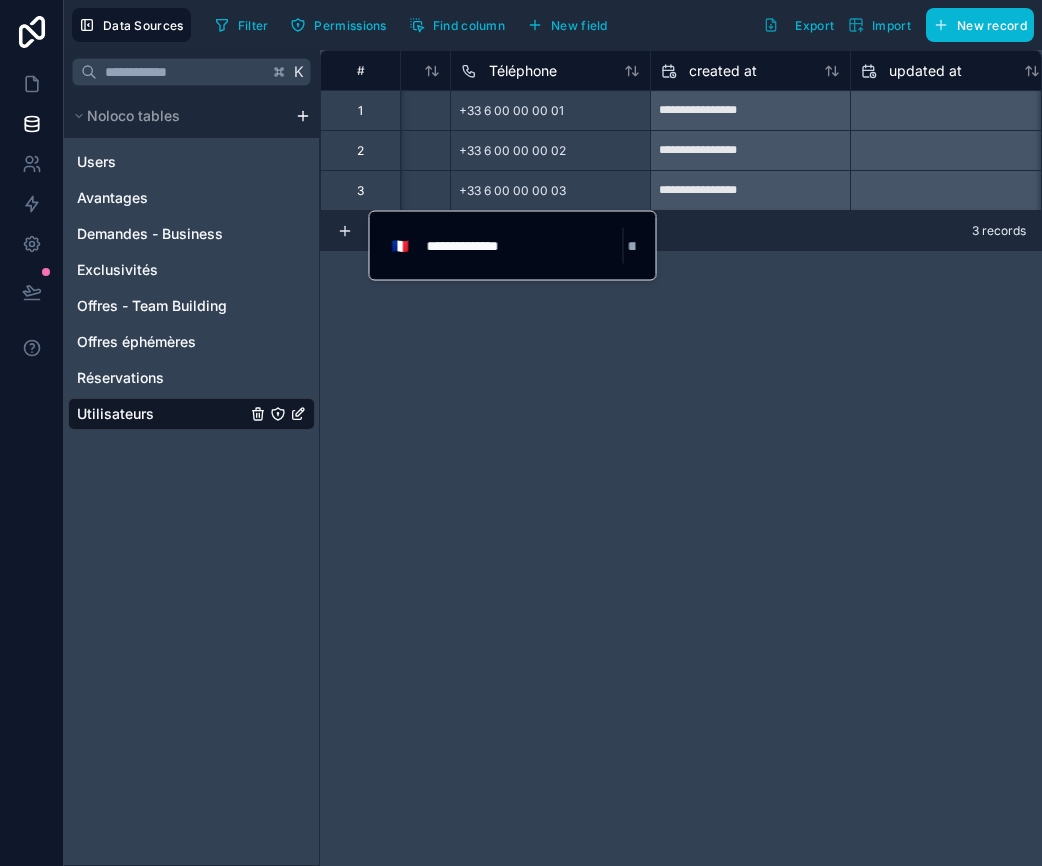 type on "**********" 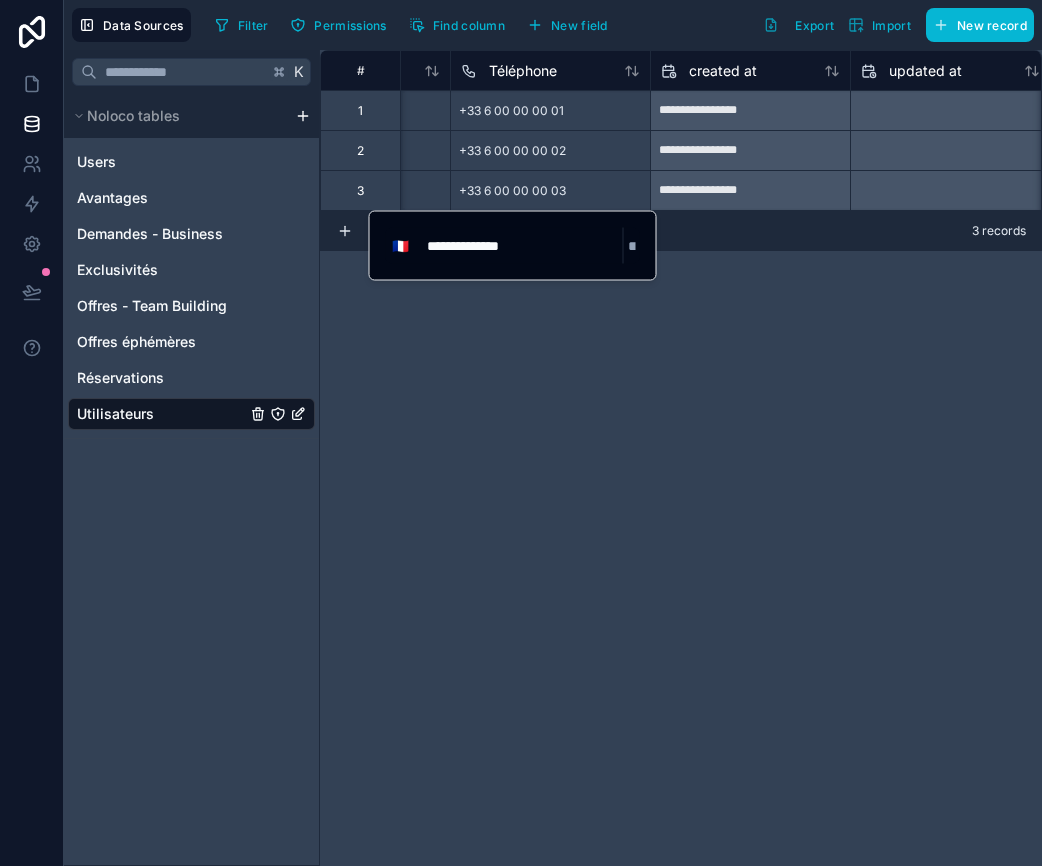 click on "**********" at bounding box center [681, 458] 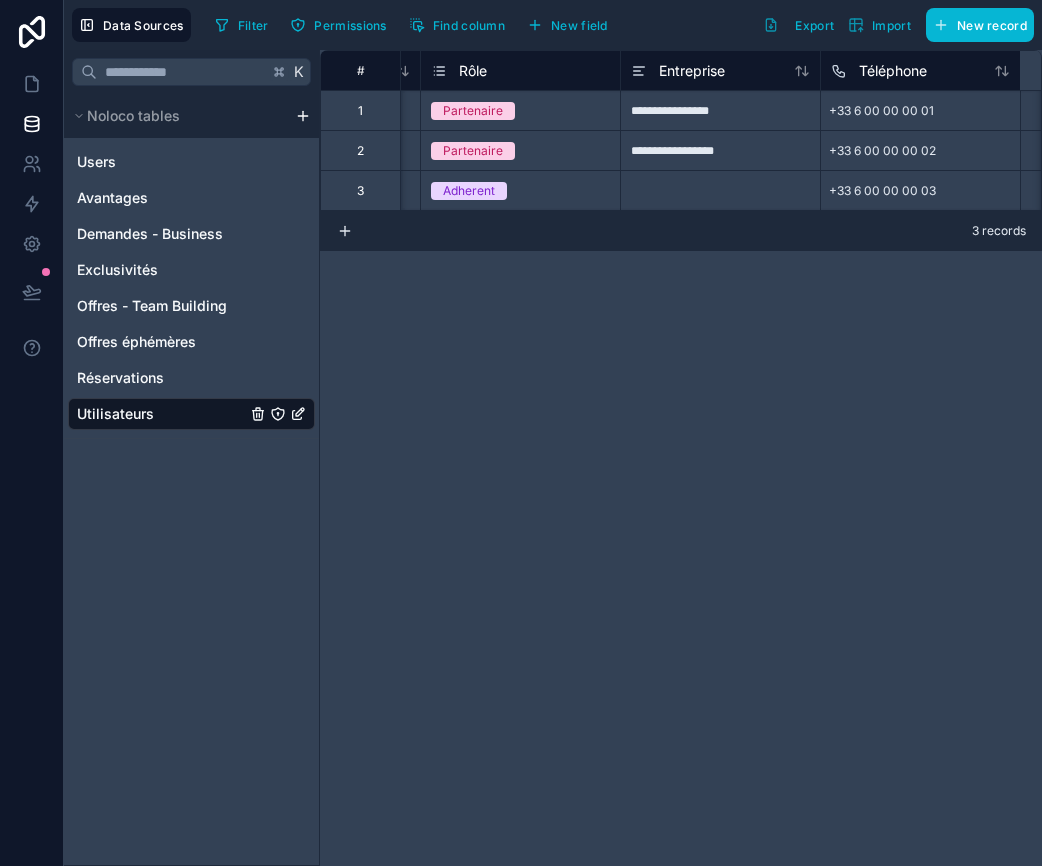 scroll, scrollTop: 0, scrollLeft: 0, axis: both 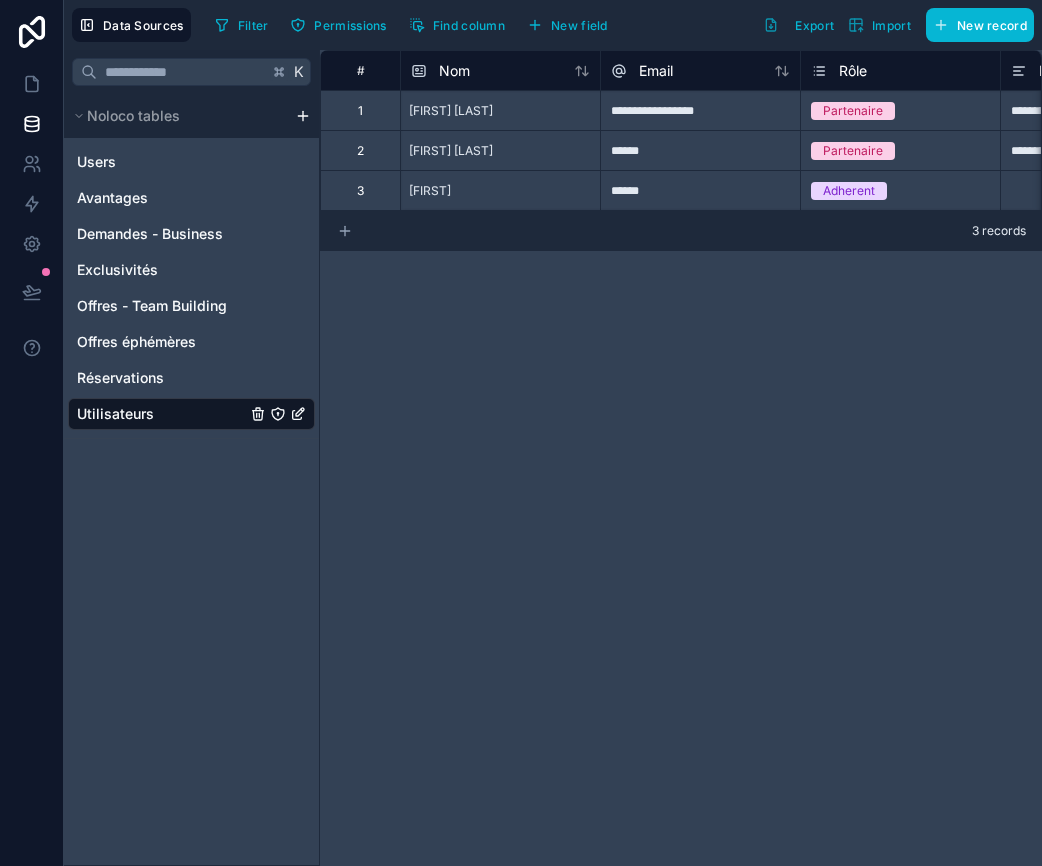 click 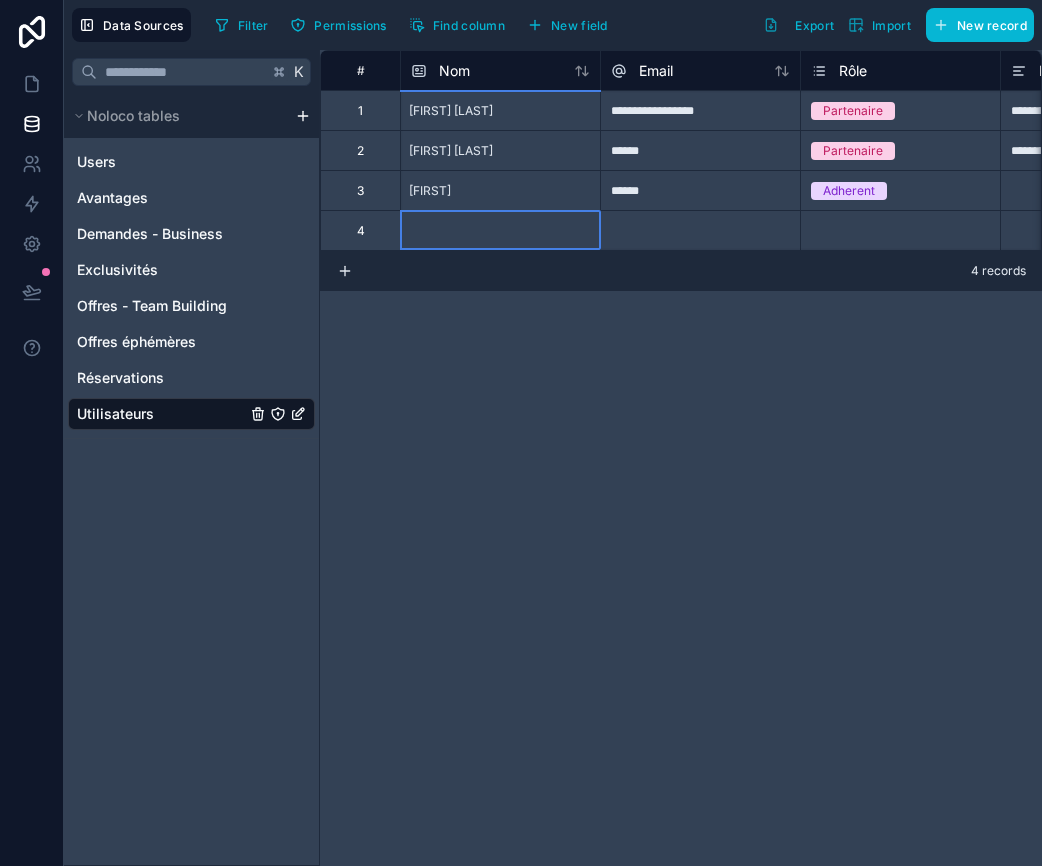 click at bounding box center [500, 230] 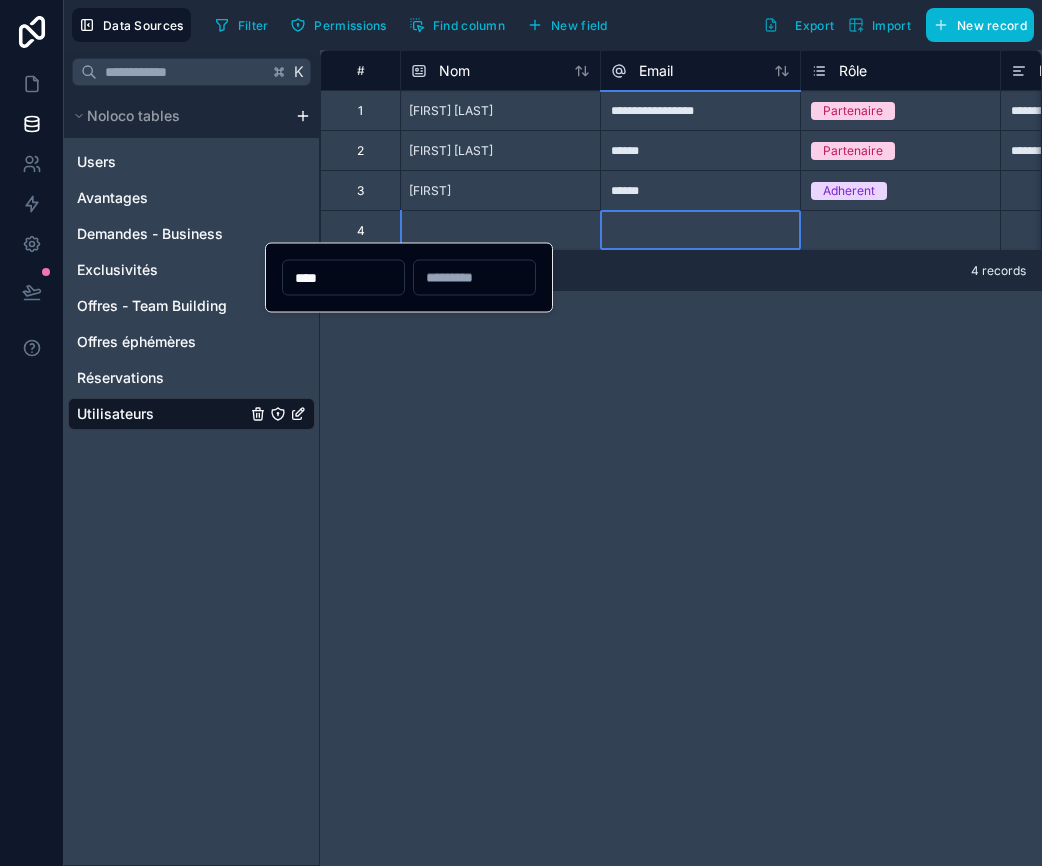 type on "****" 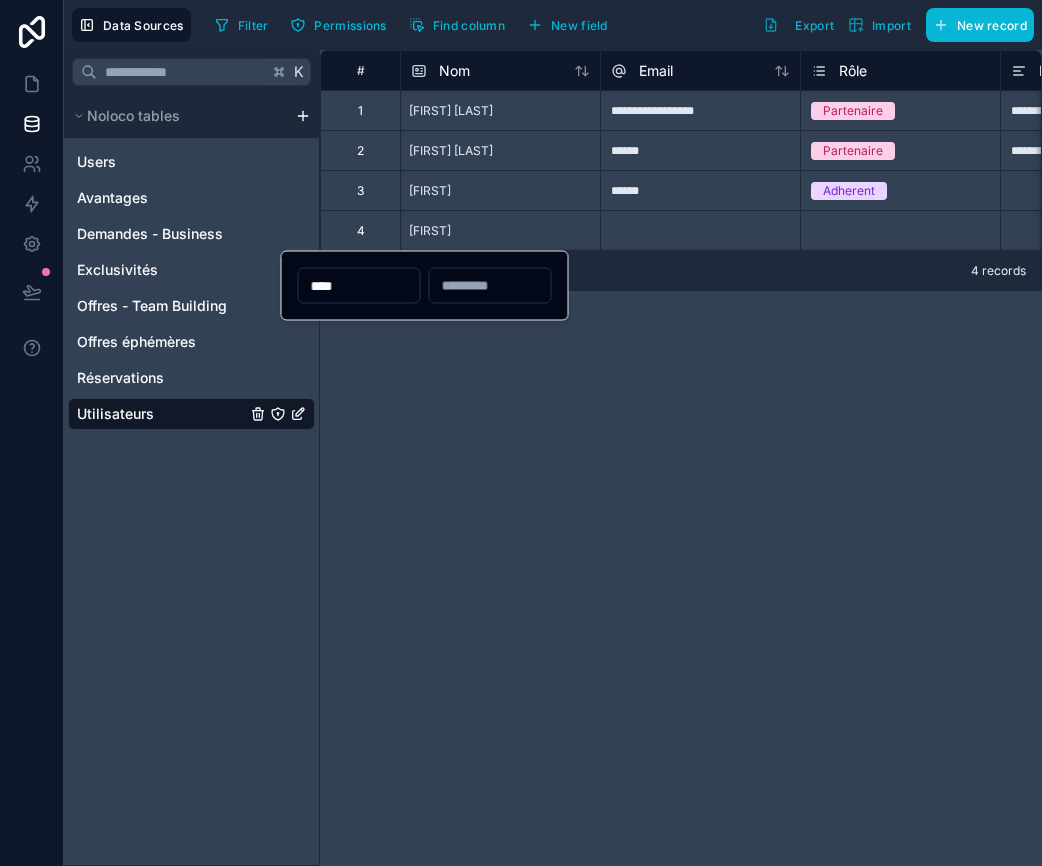 click at bounding box center (490, 286) 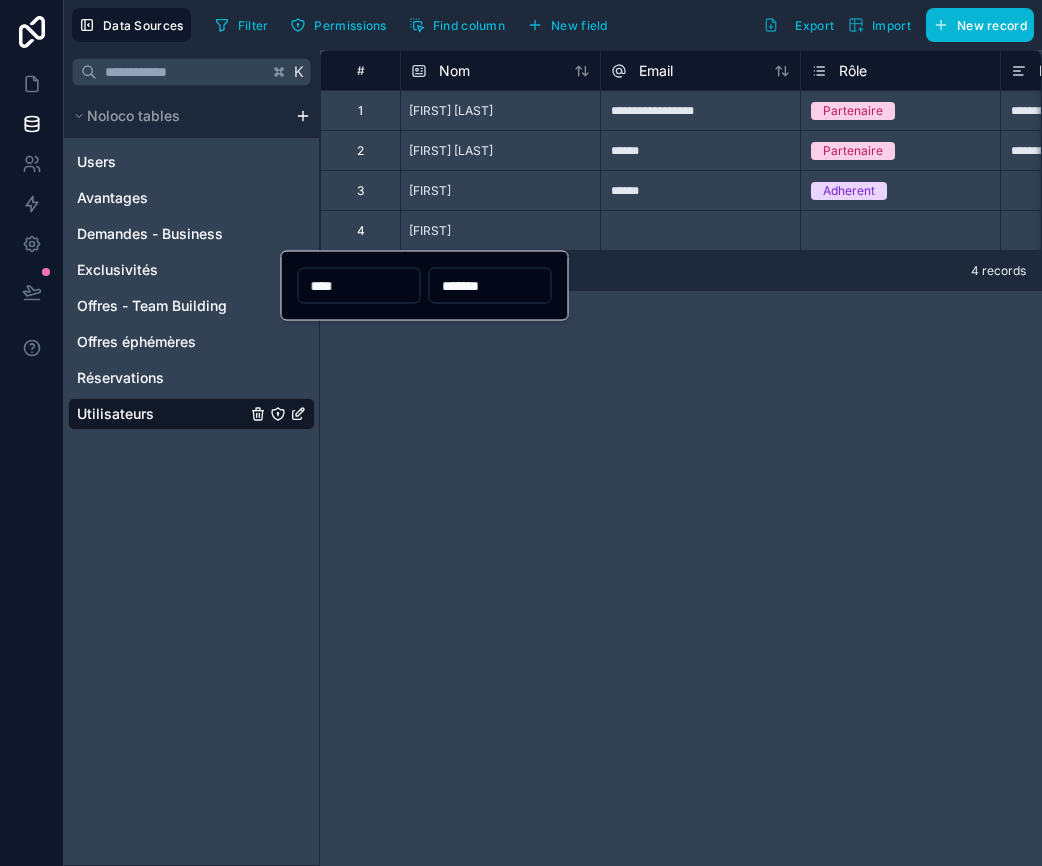 type on "*******" 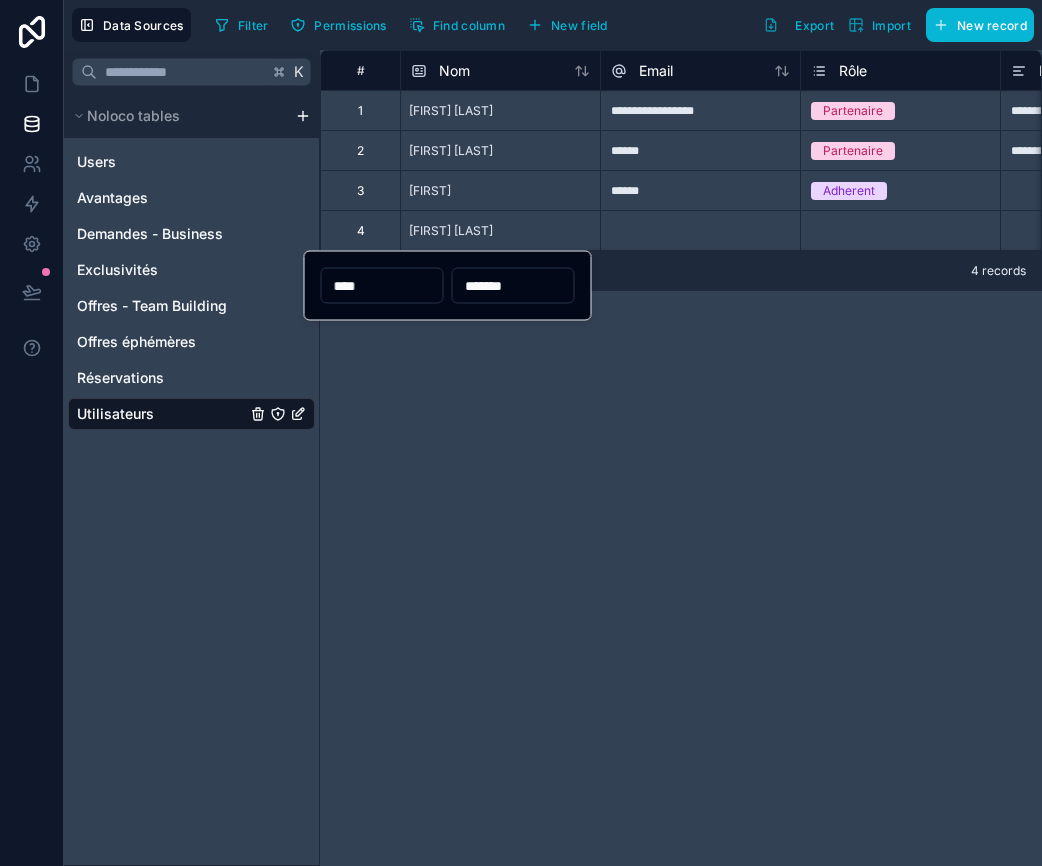 click at bounding box center (700, 230) 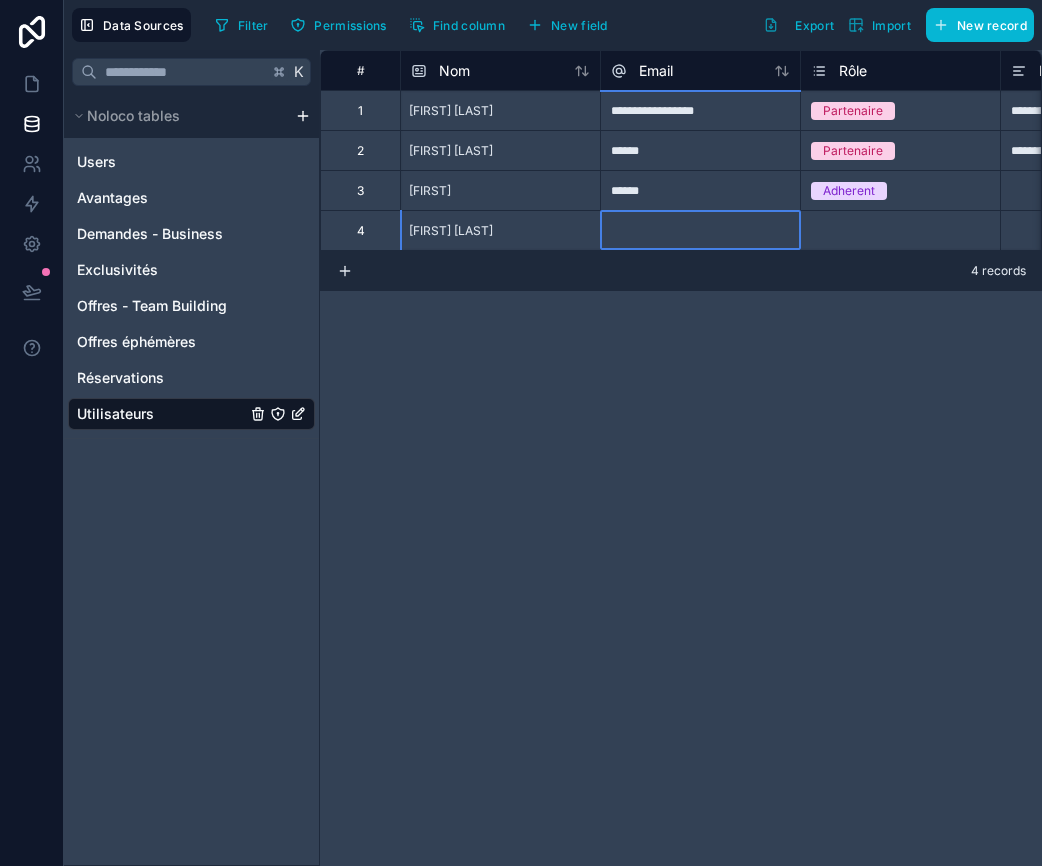 click at bounding box center (700, 230) 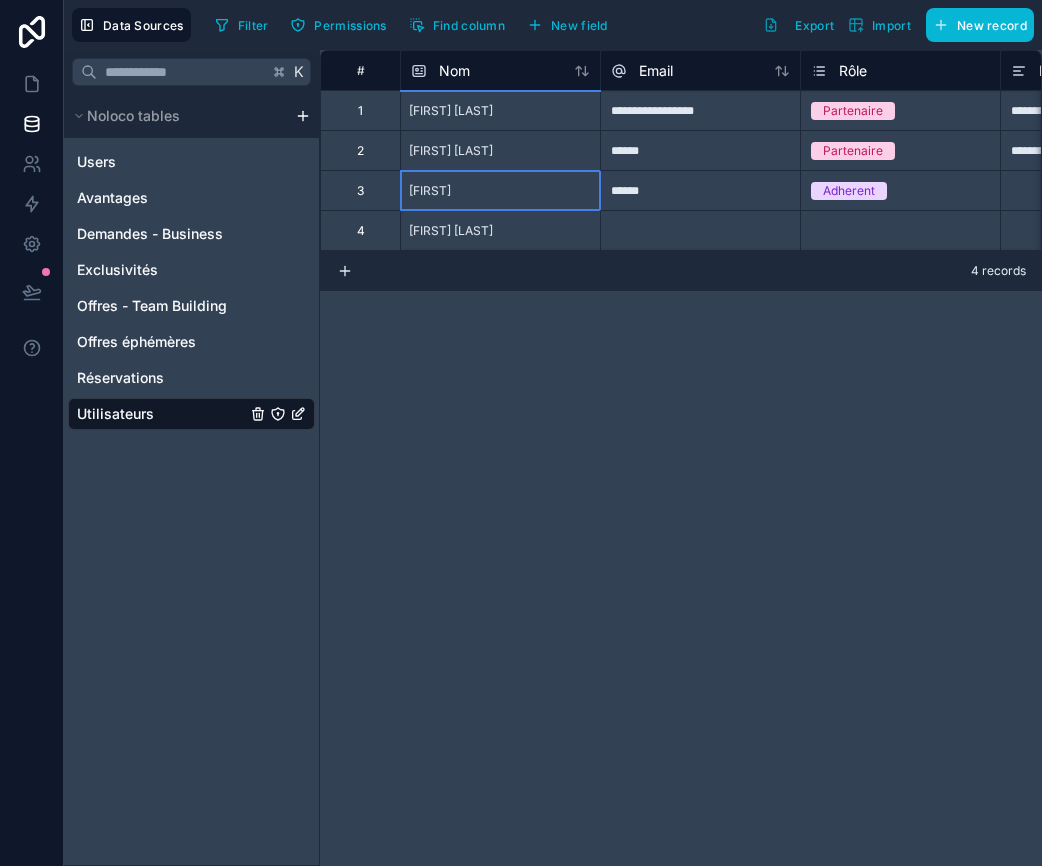 click on "[FIRST]" at bounding box center [500, 190] 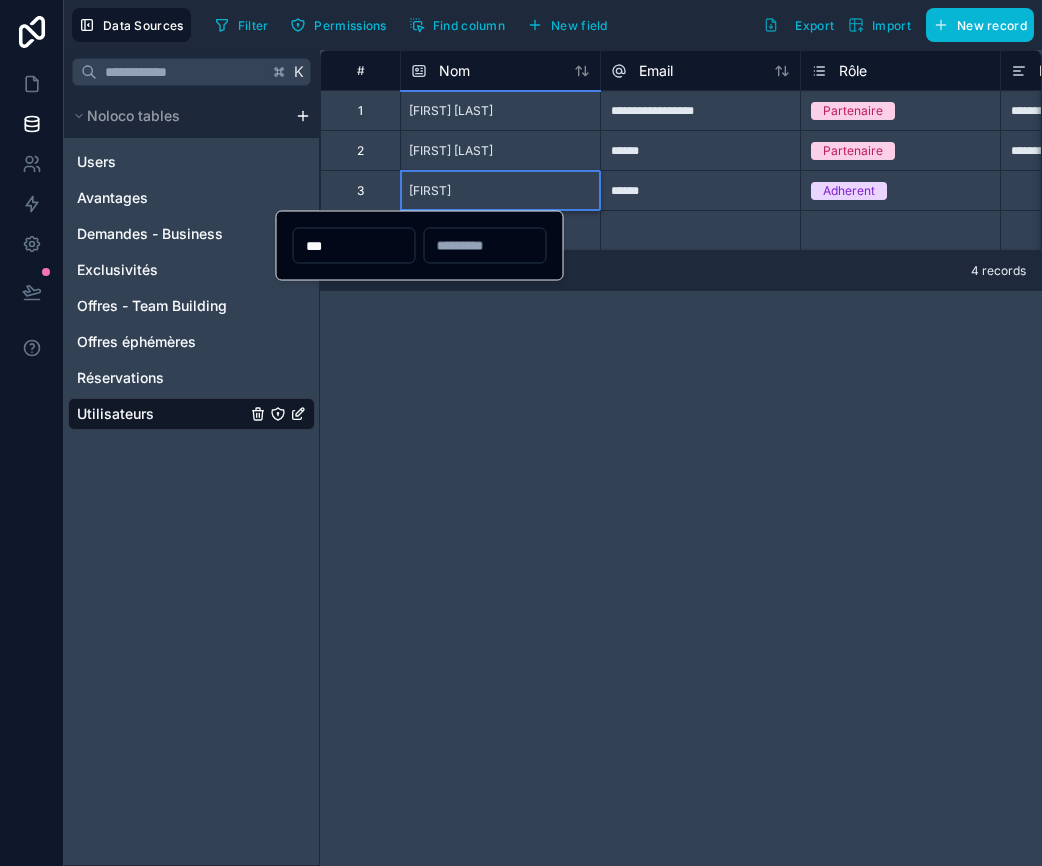 click on "[FIRST]" at bounding box center (500, 190) 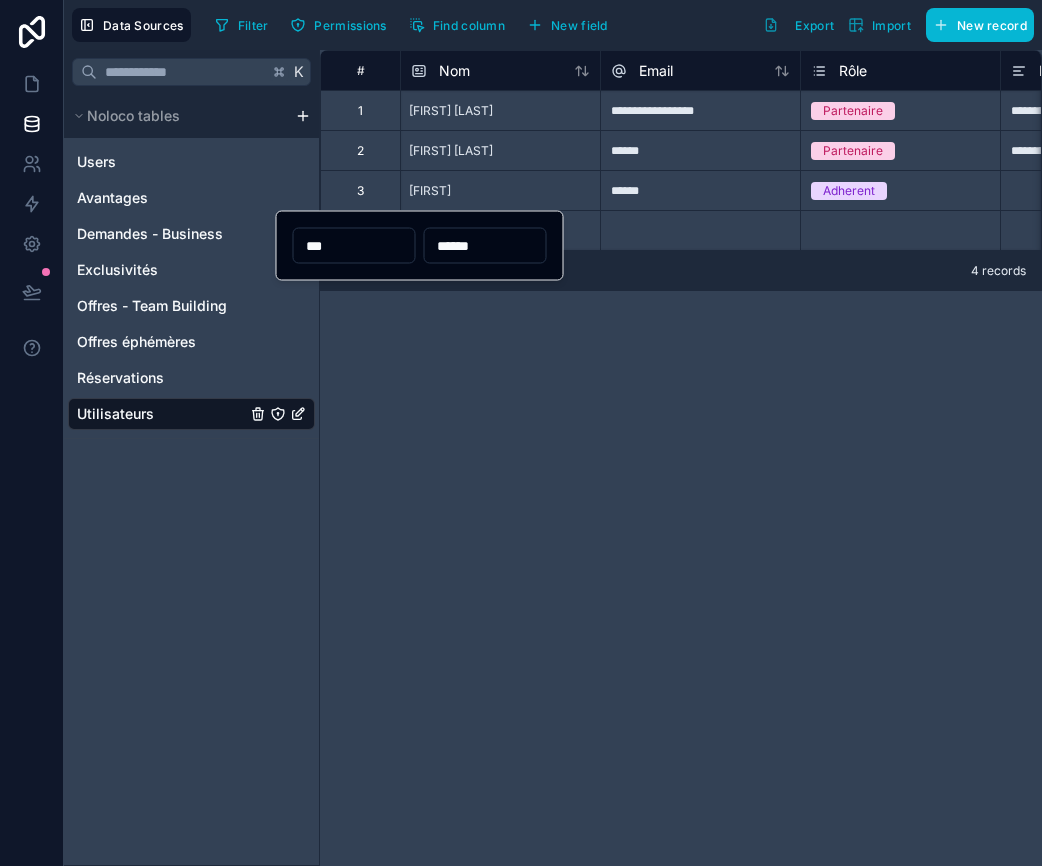 type on "******" 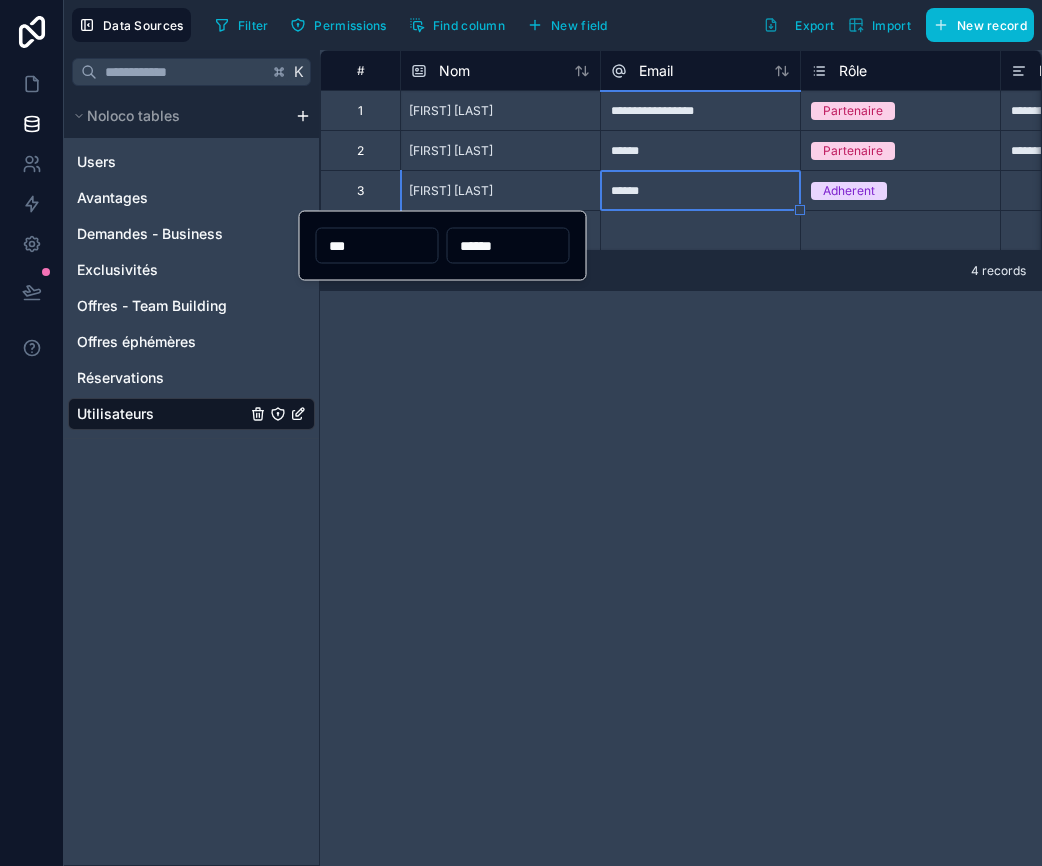 click on "******" at bounding box center (700, 190) 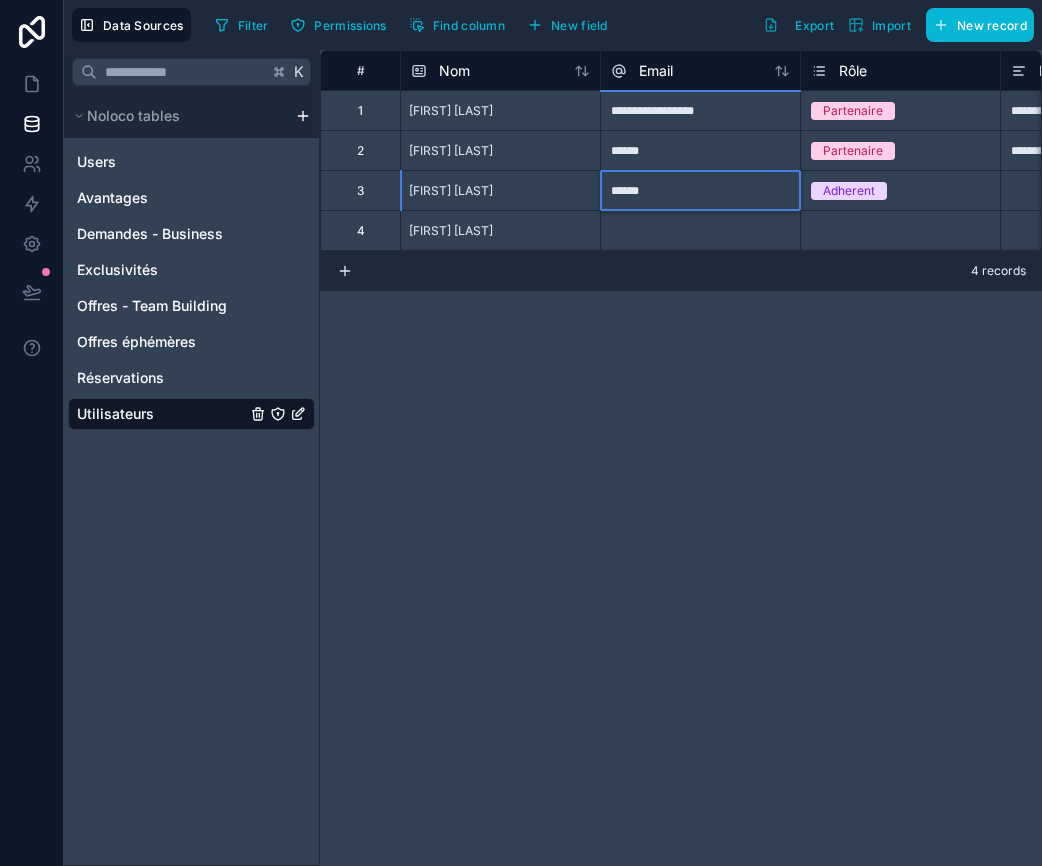 paste on "**********" 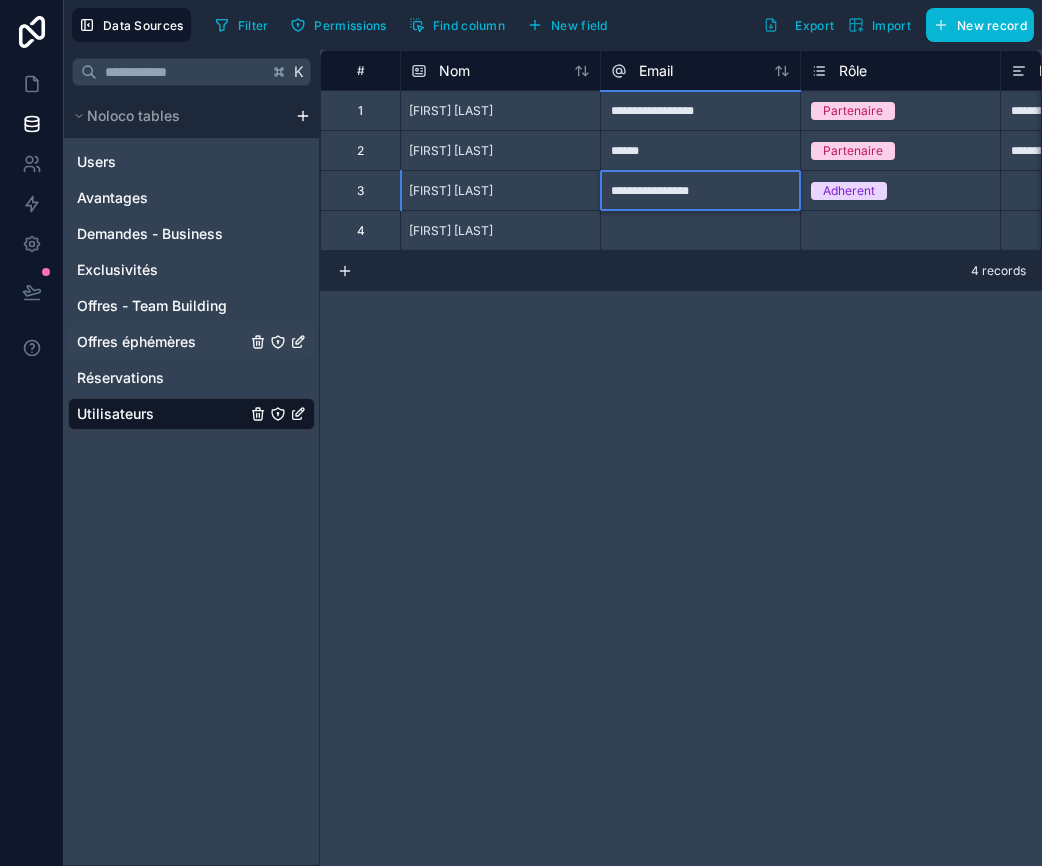 type on "**********" 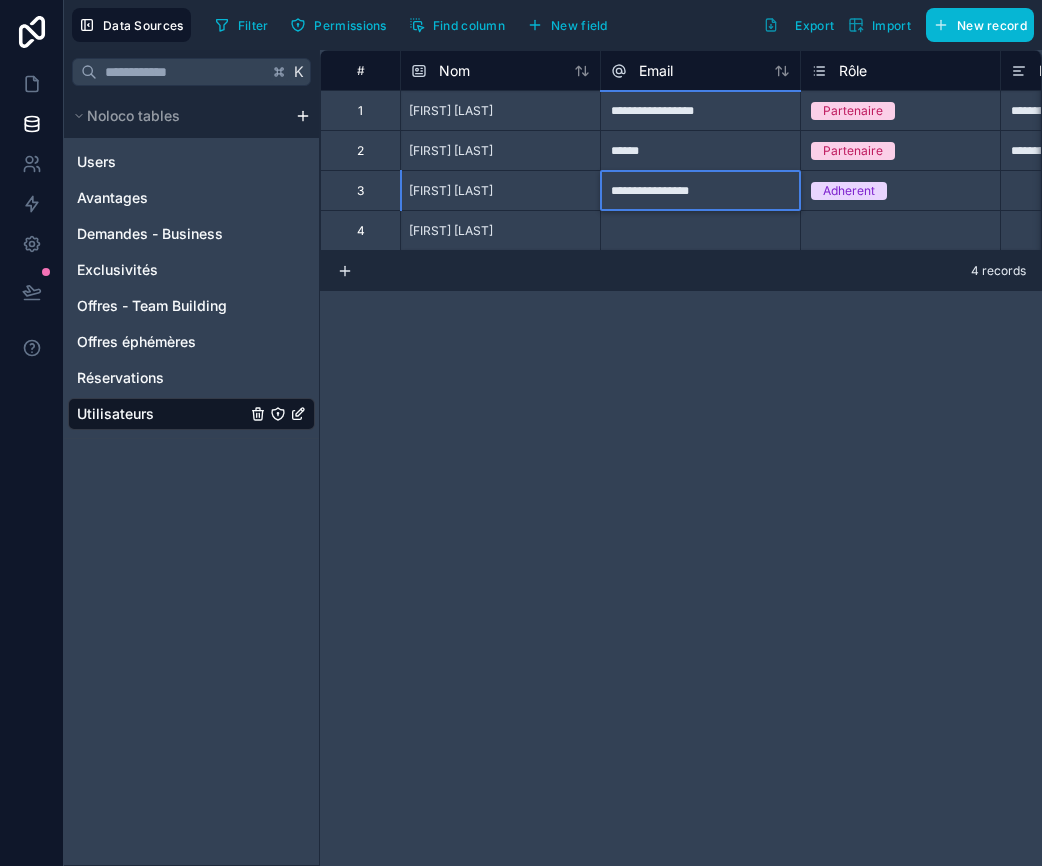 click on "******" at bounding box center [700, 150] 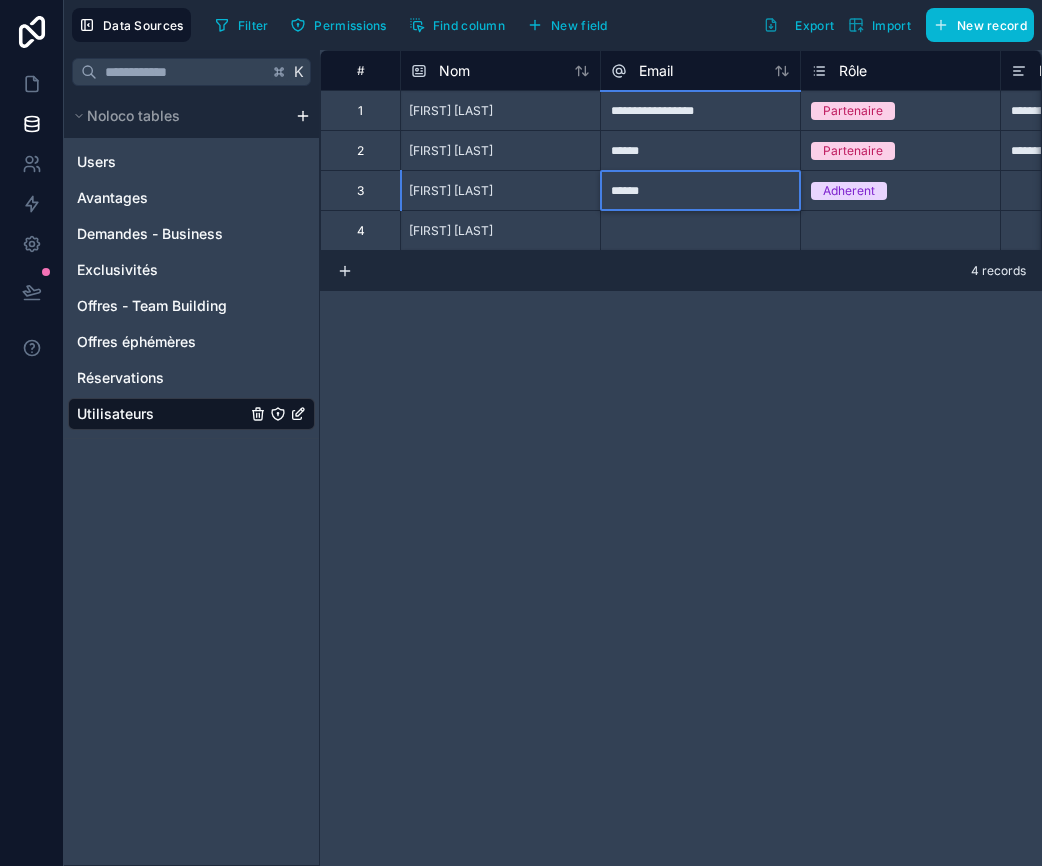 click on "******" at bounding box center [700, 150] 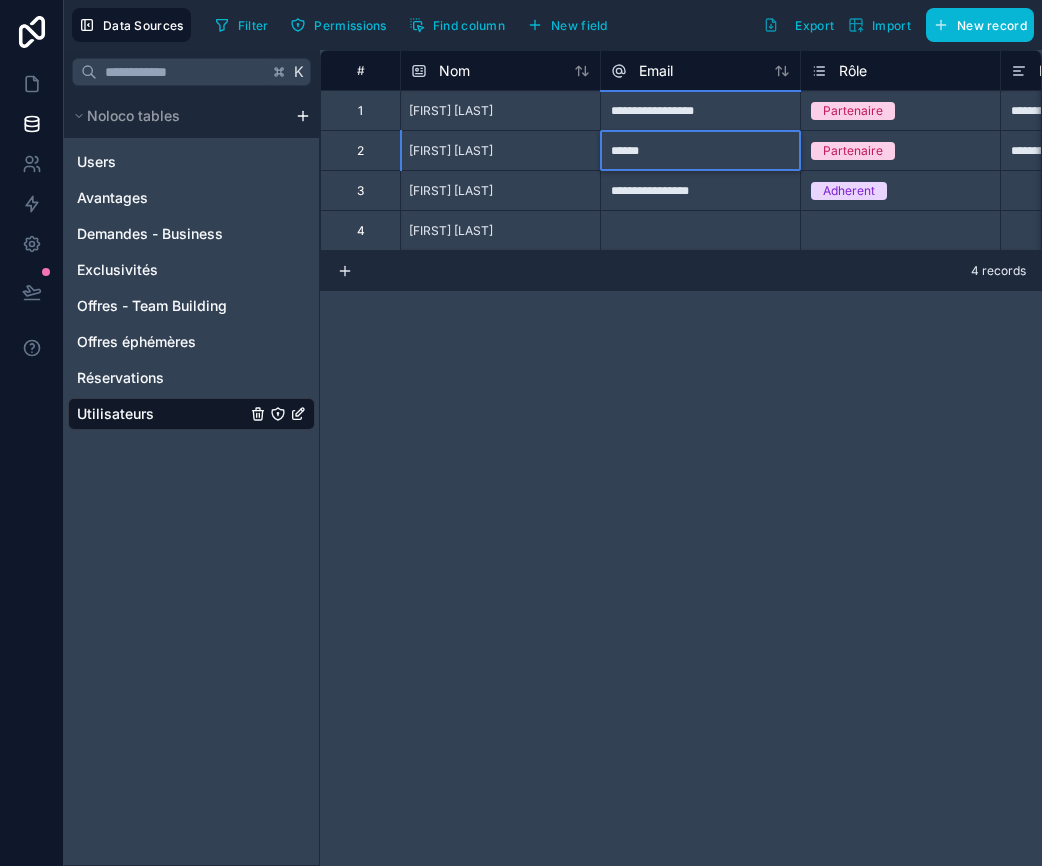type on "**********" 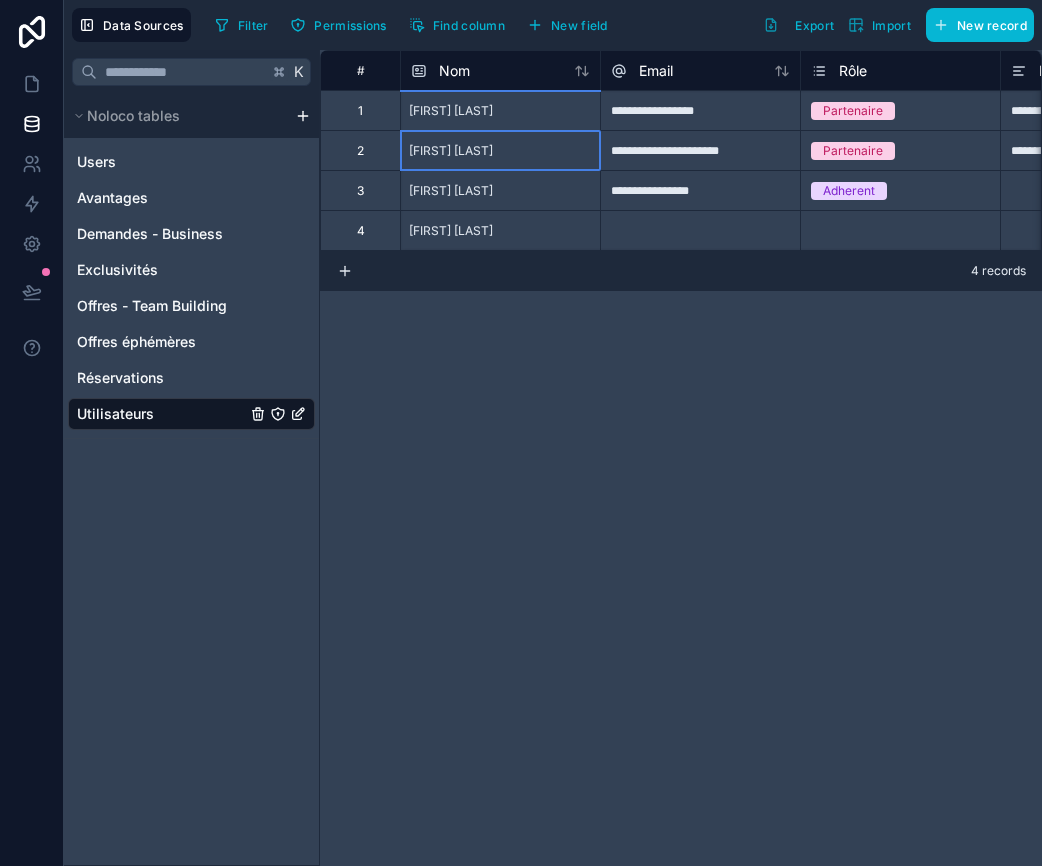 click on "[FIRST] [LAST]" at bounding box center [500, 150] 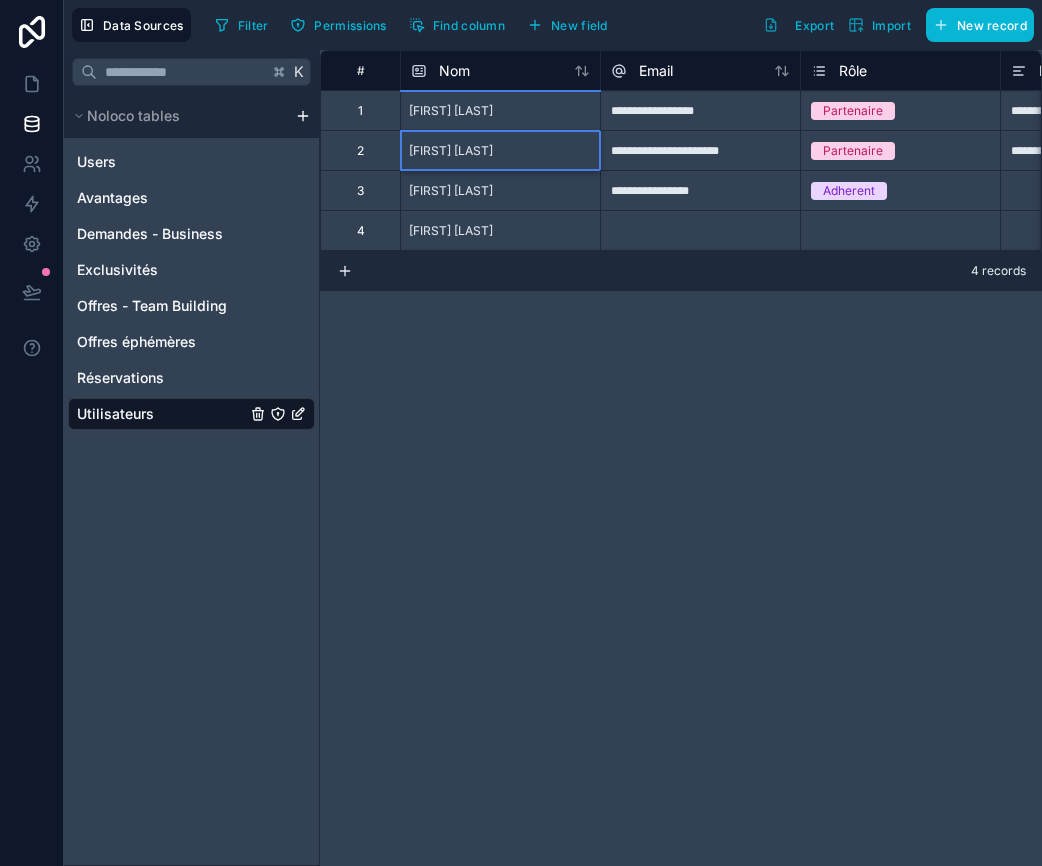 click on "[FIRST] [LAST]" at bounding box center (500, 150) 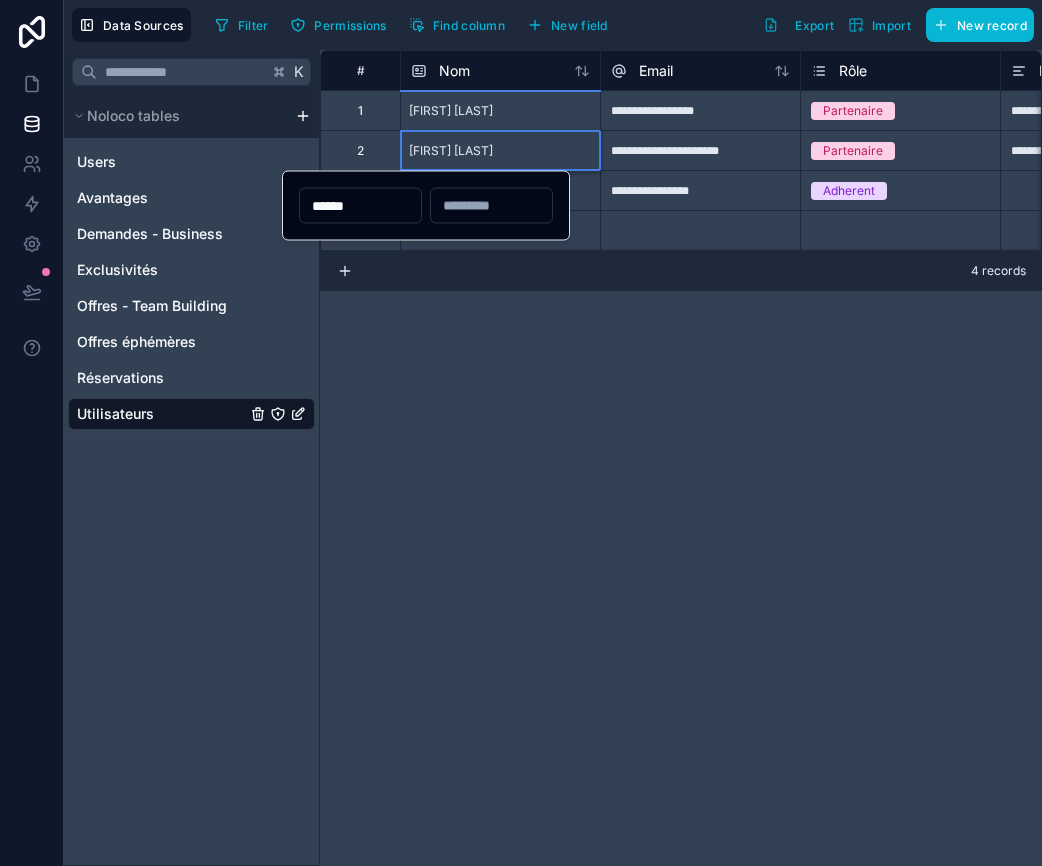 click at bounding box center [491, 206] 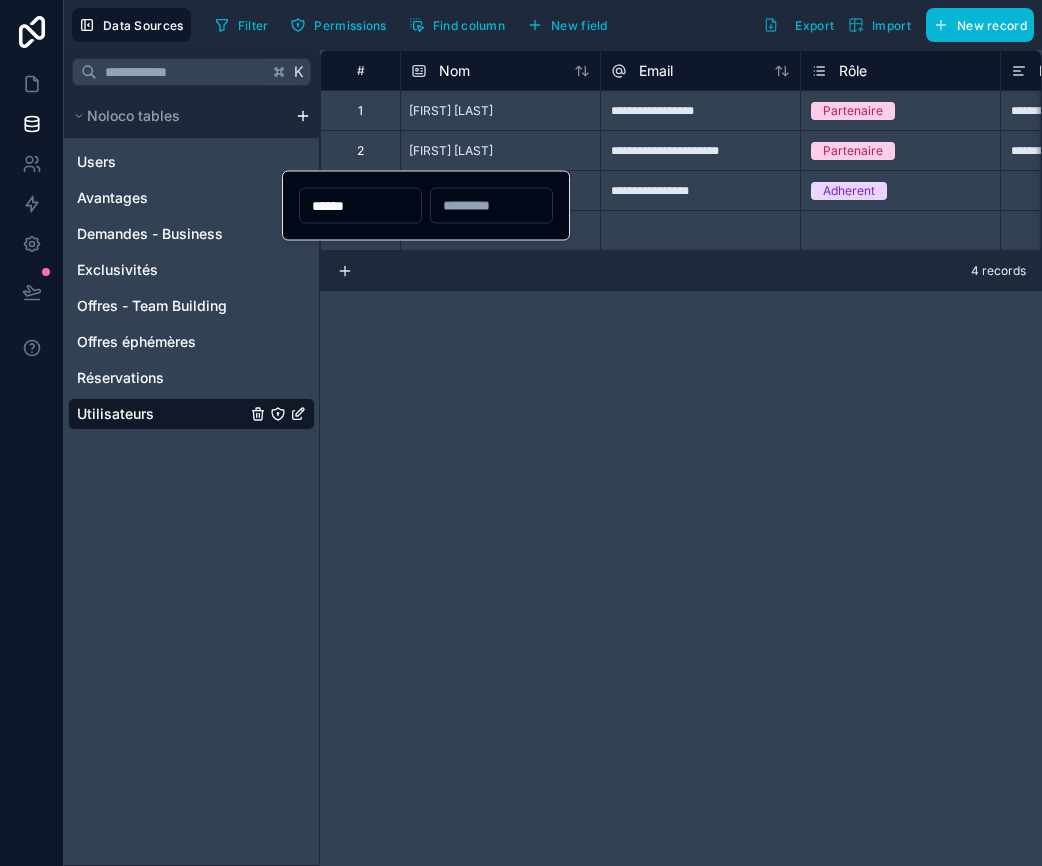 click at bounding box center (491, 206) 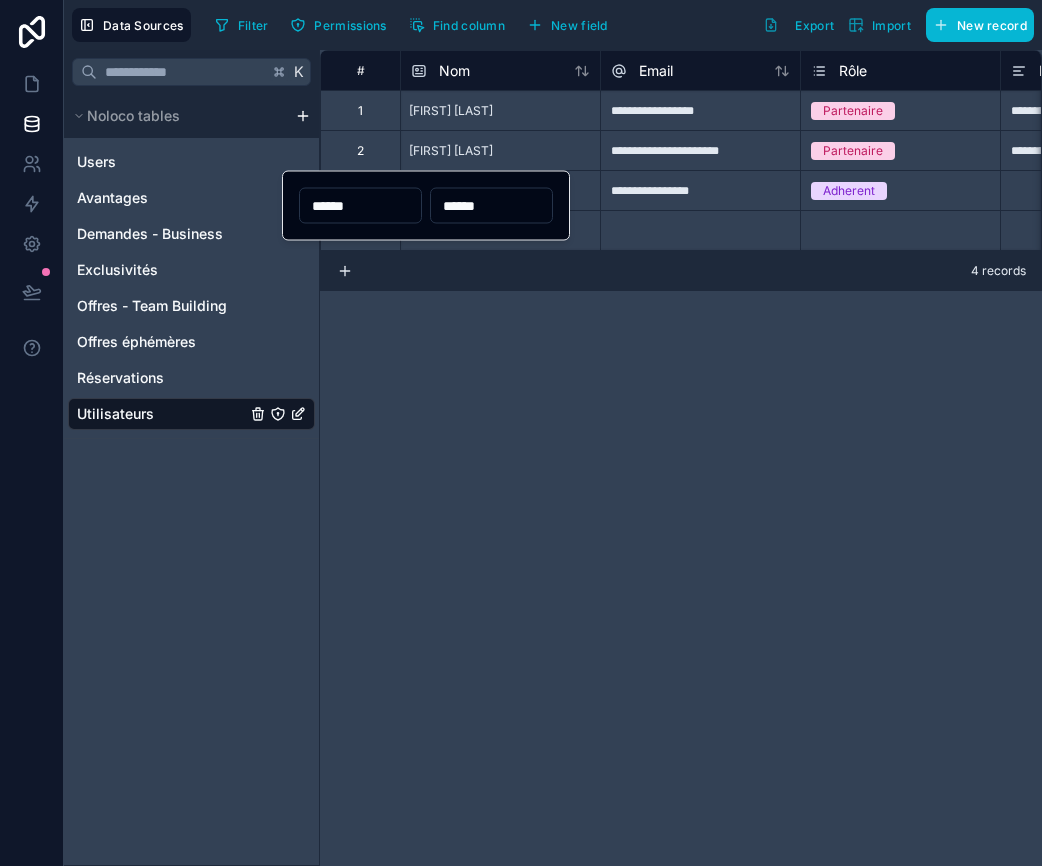 type on "******" 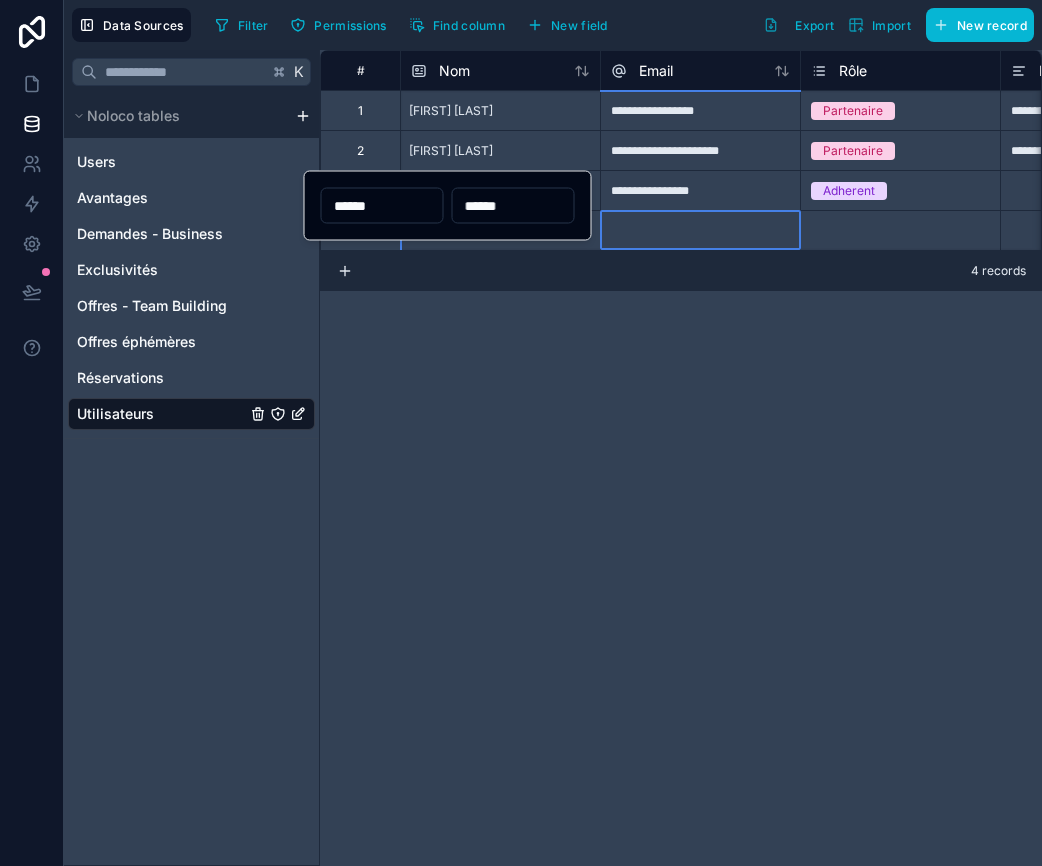 click at bounding box center [700, 230] 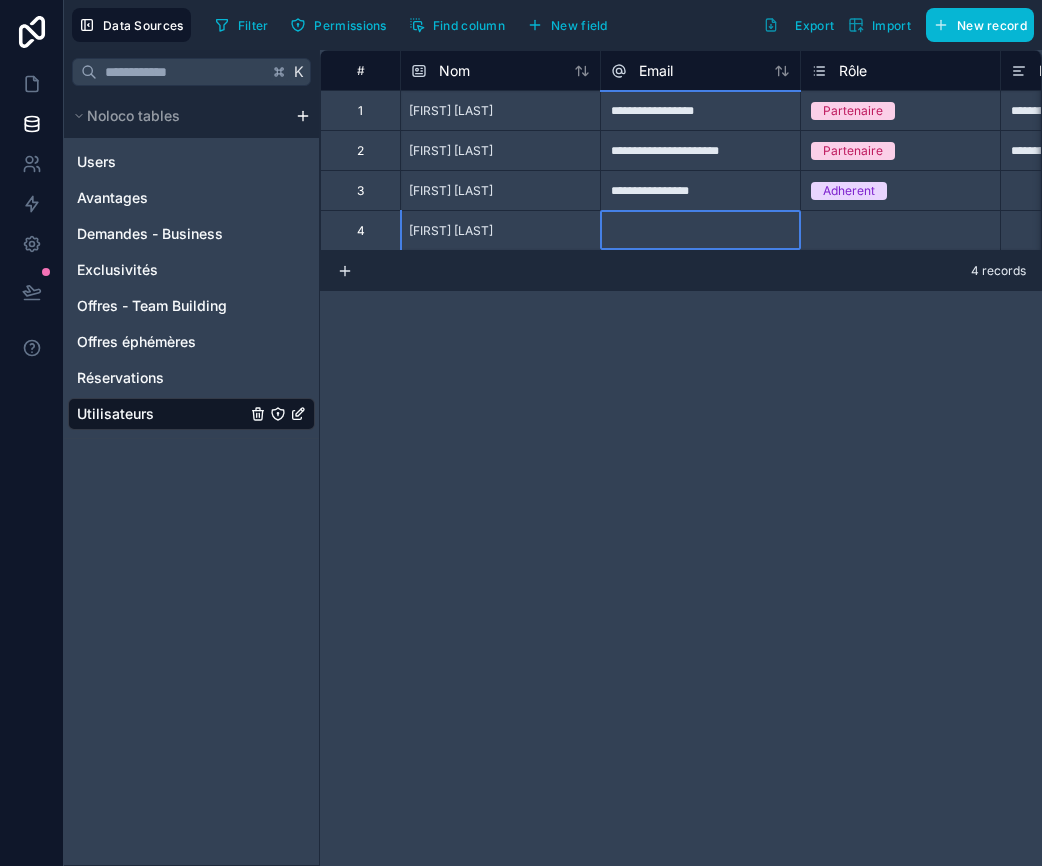 click at bounding box center (700, 230) 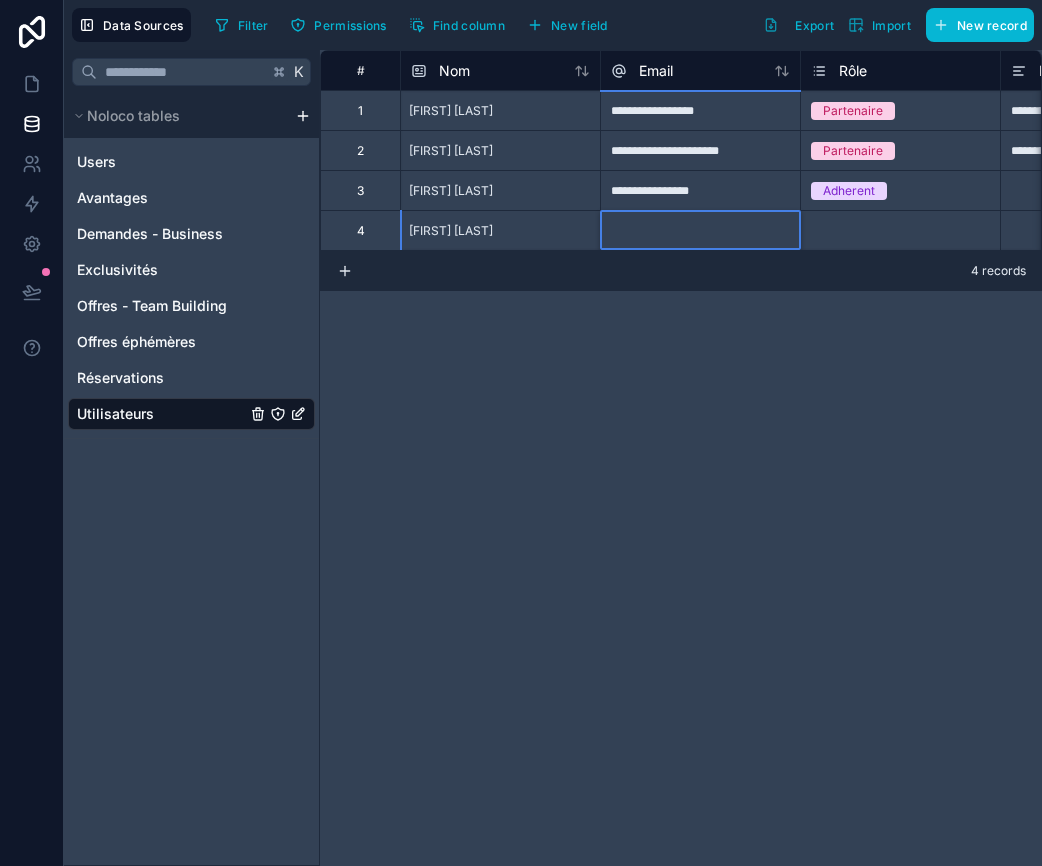 paste on "**********" 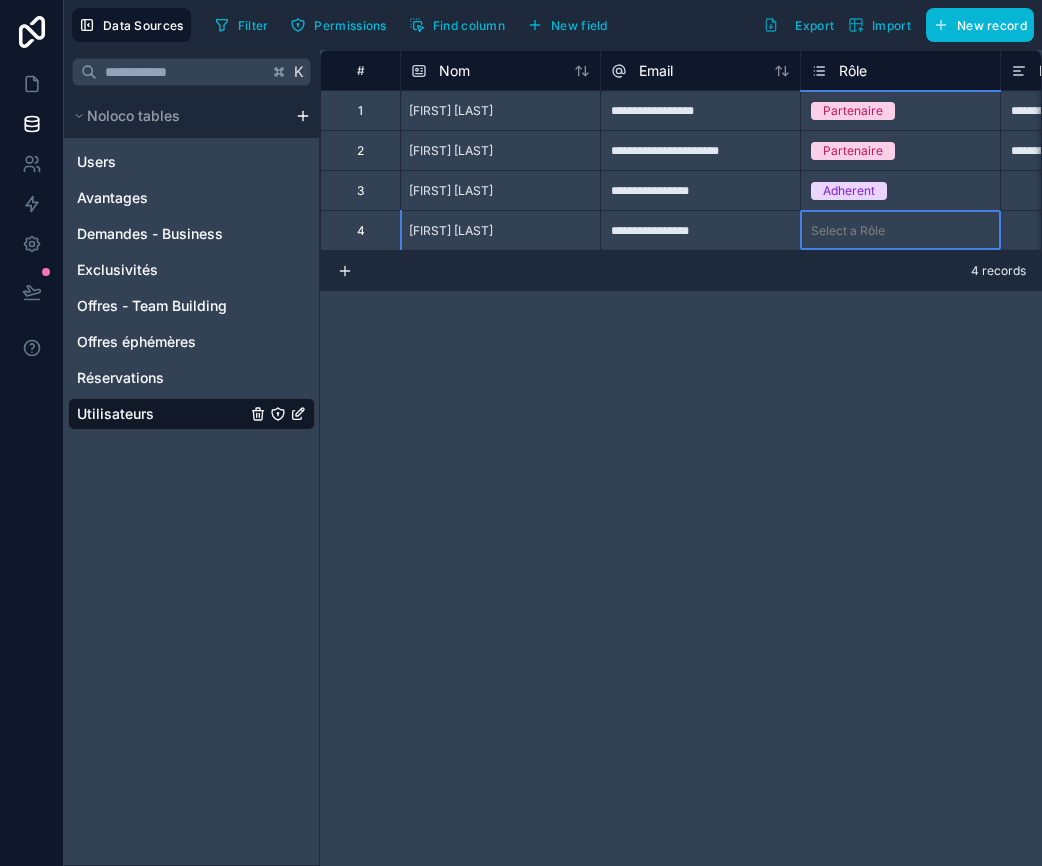 click on "Select a Rôle" at bounding box center [848, 231] 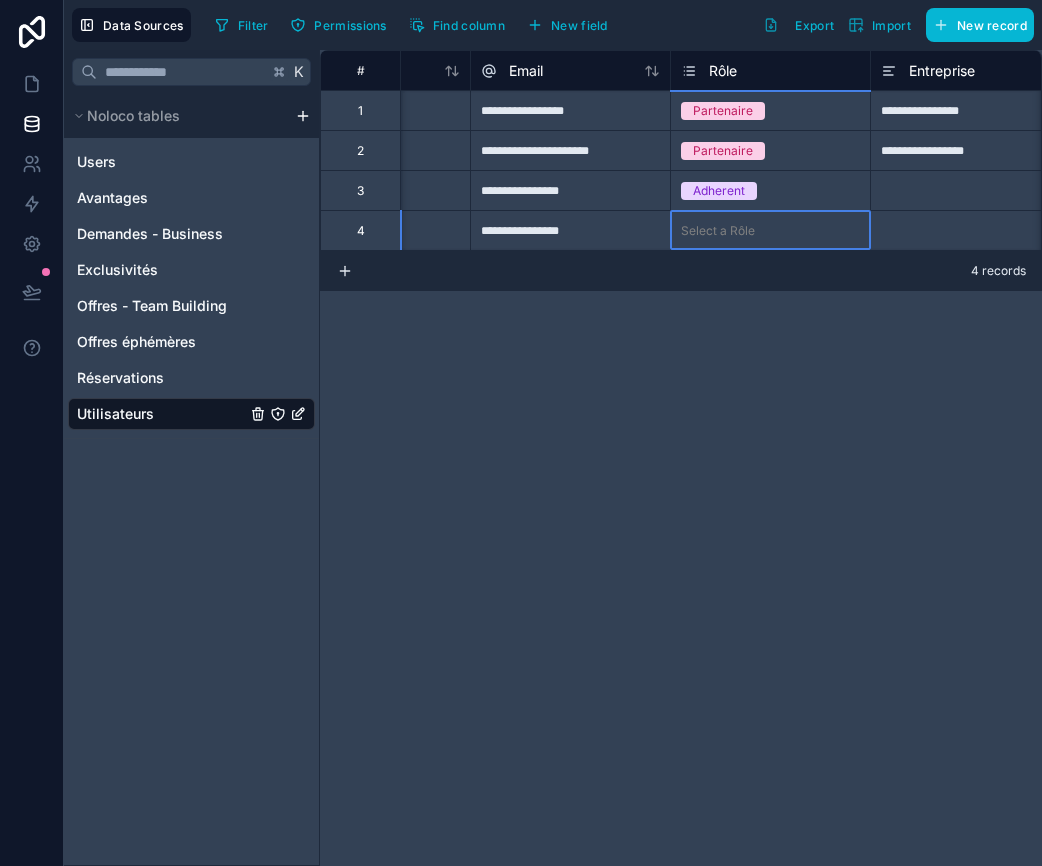 scroll, scrollTop: 0, scrollLeft: 190, axis: horizontal 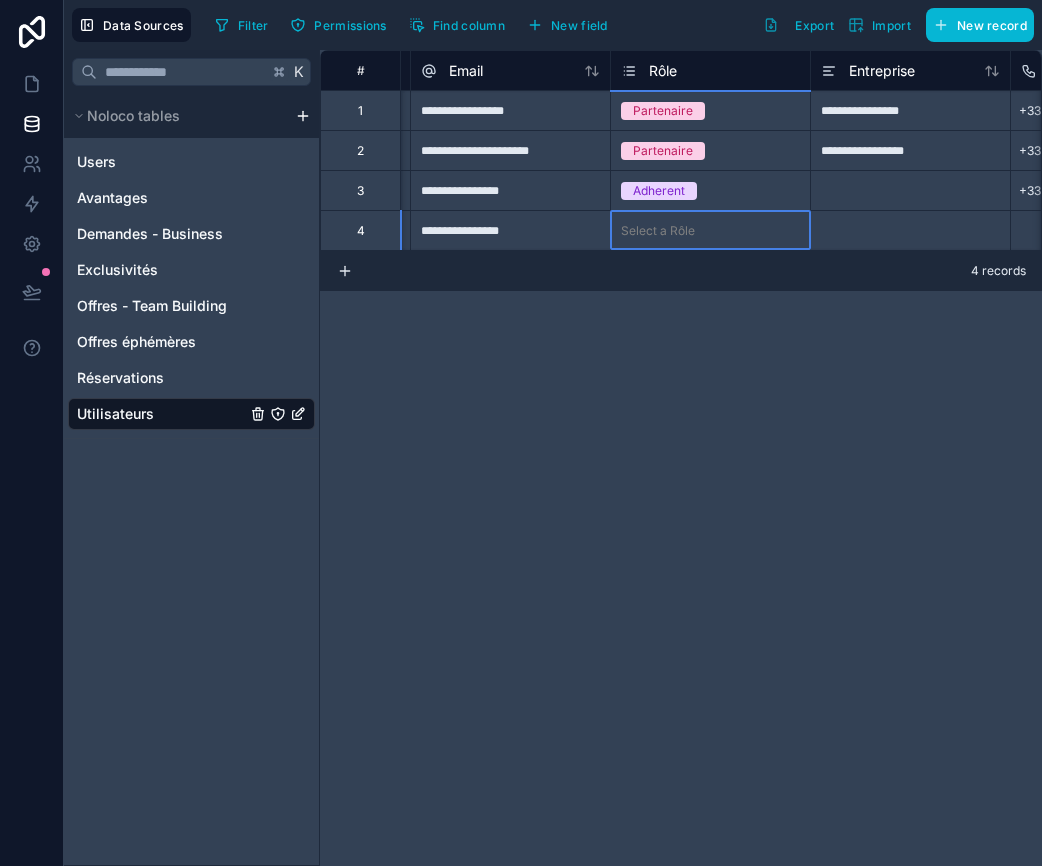 click on "**********" at bounding box center [510, 150] 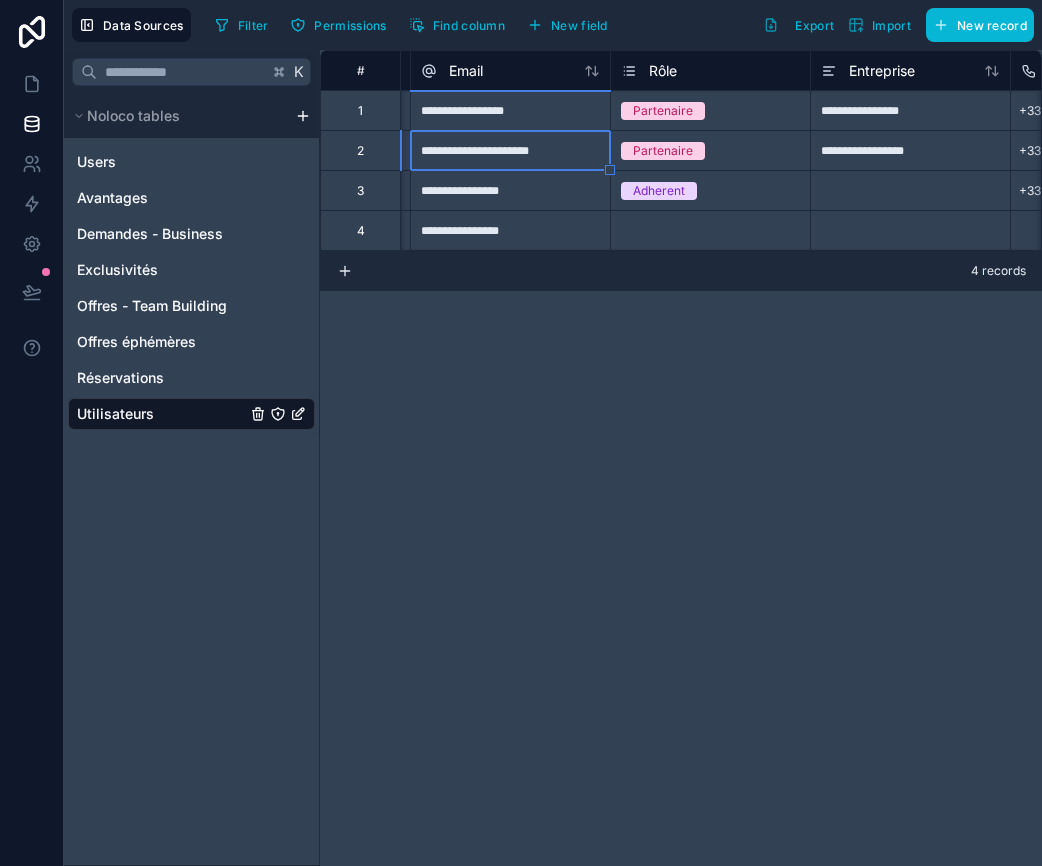 click on "**********" at bounding box center (510, 150) 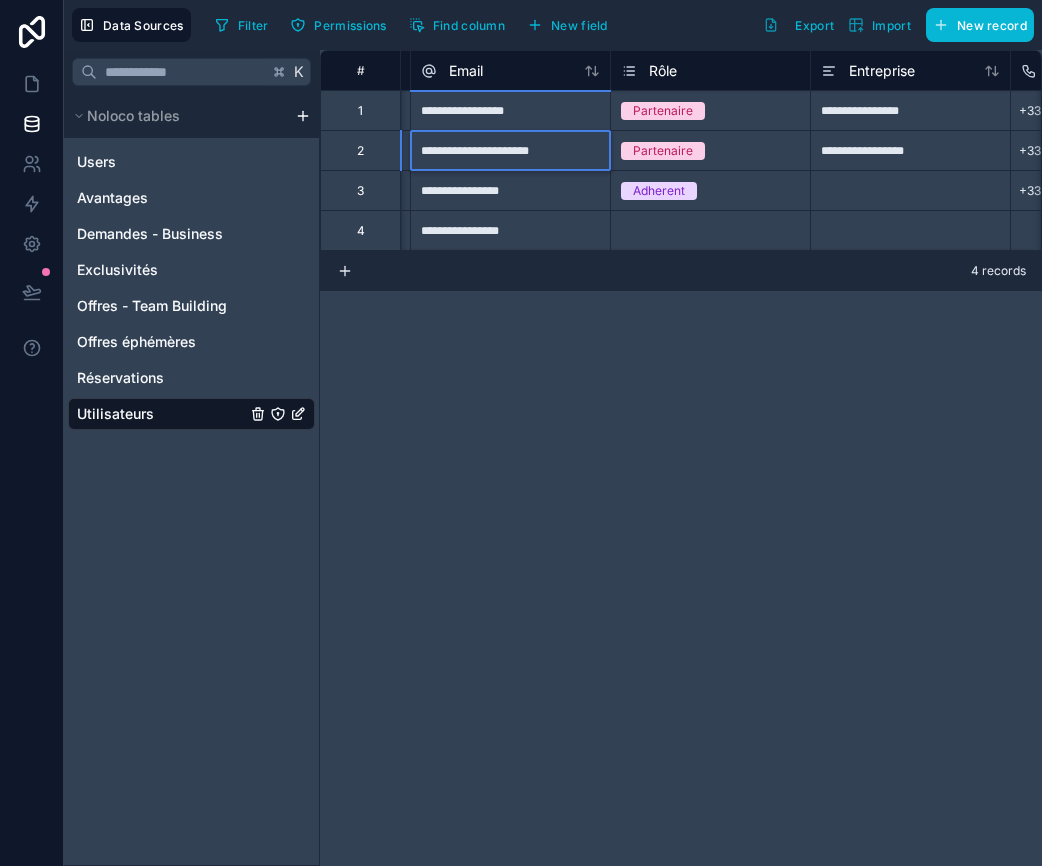 click on "**********" at bounding box center (510, 150) 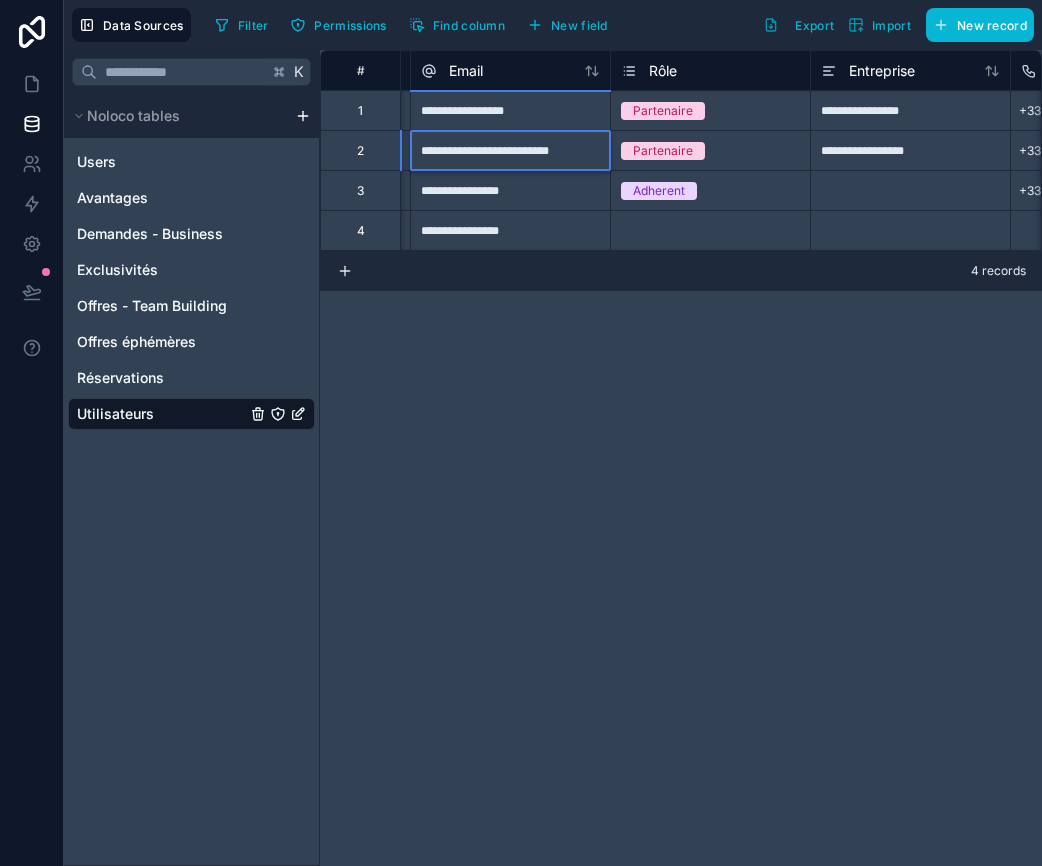 type on "**********" 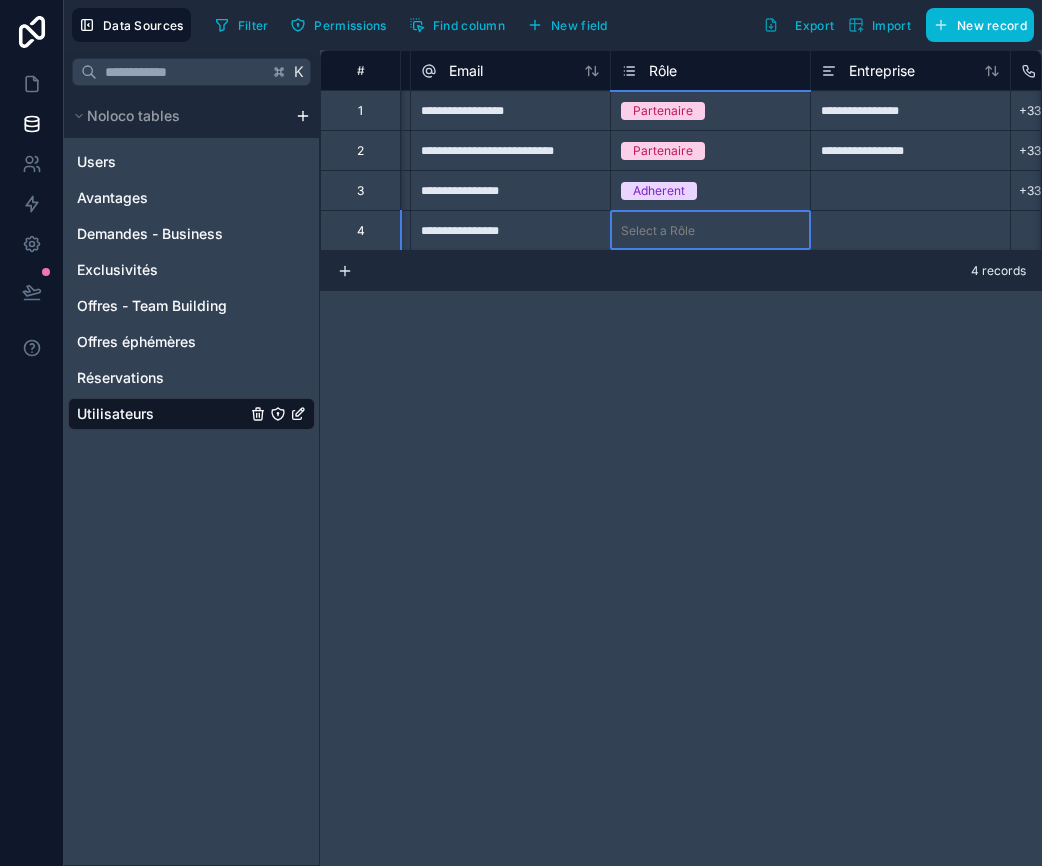 click on "Select a Rôle" at bounding box center [658, 231] 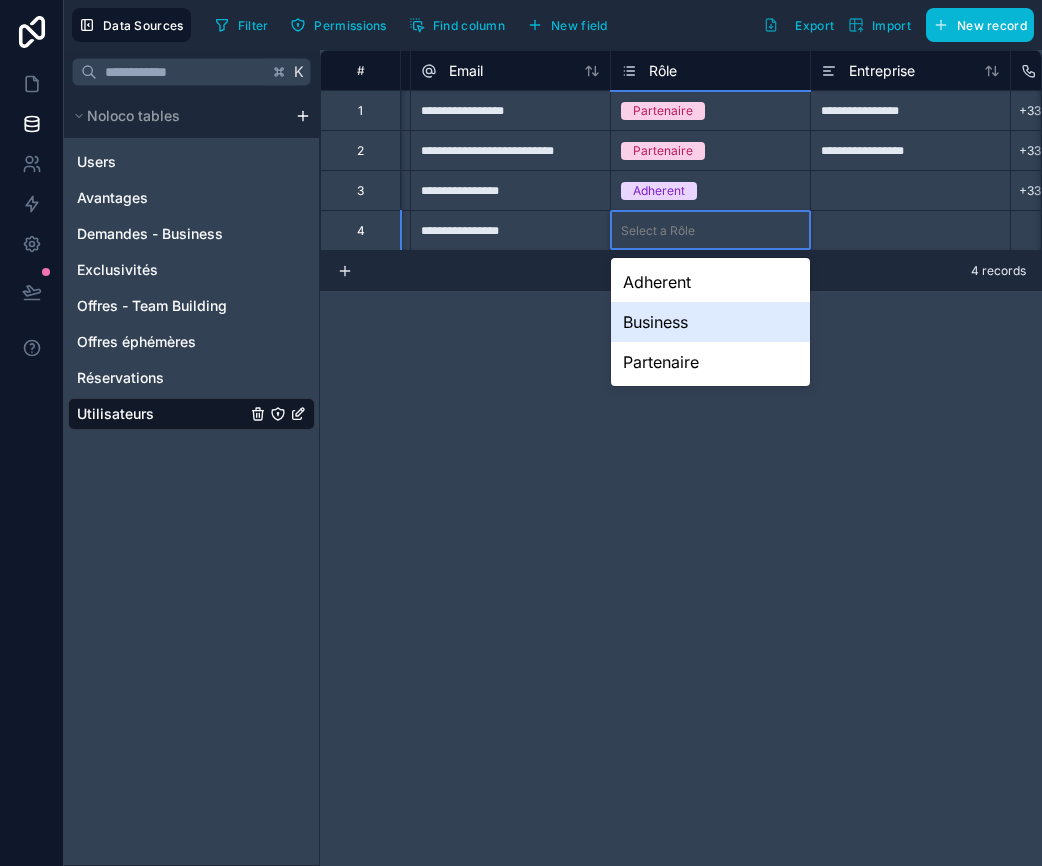 click on "Business" at bounding box center (710, 322) 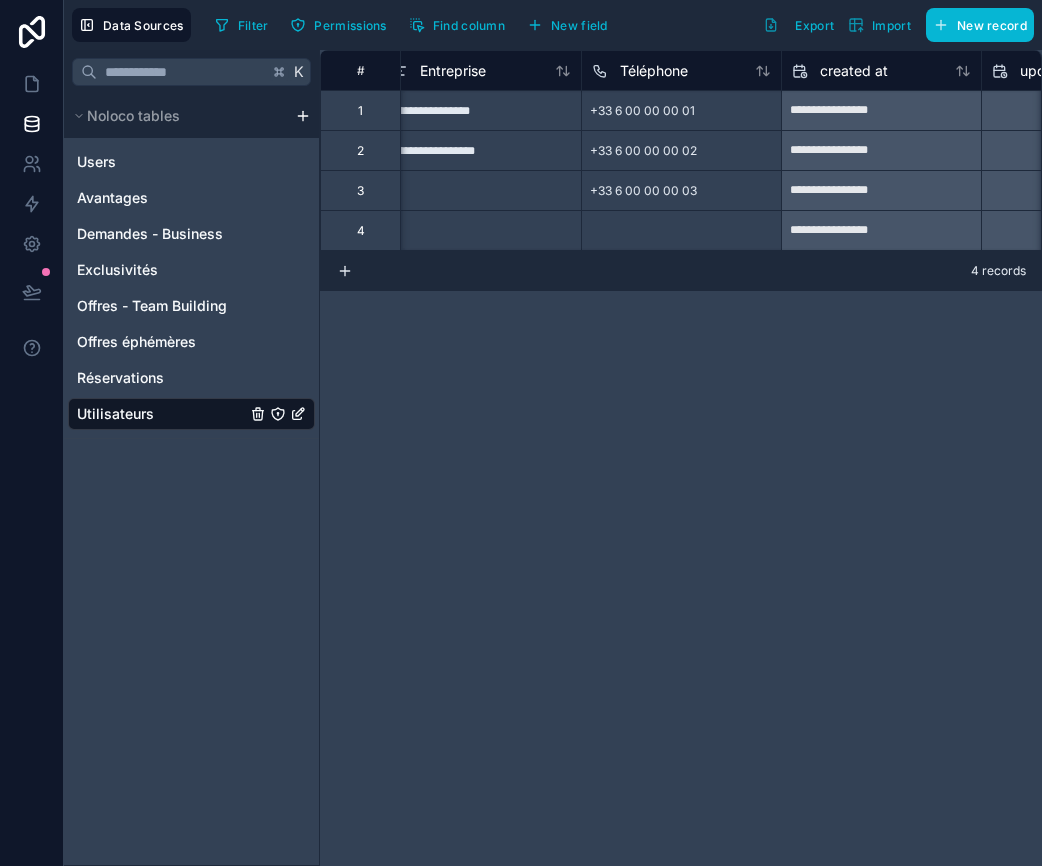 scroll, scrollTop: 0, scrollLeft: 554, axis: horizontal 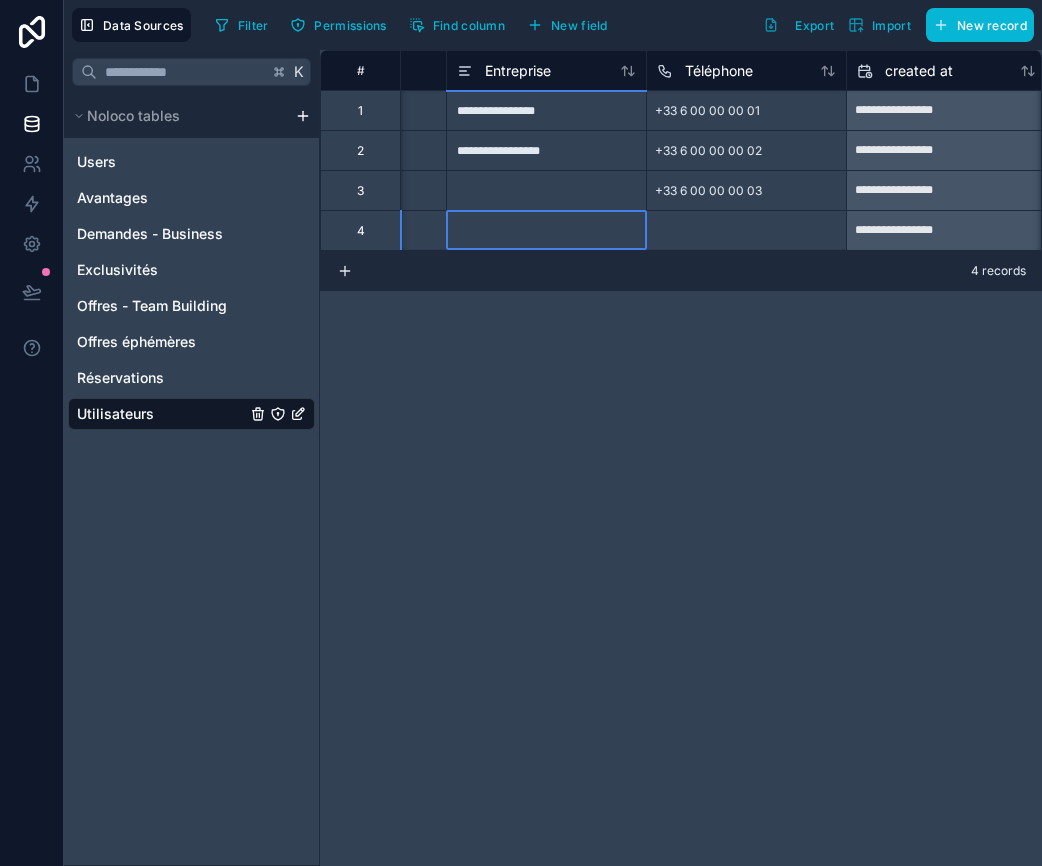 click at bounding box center (546, 230) 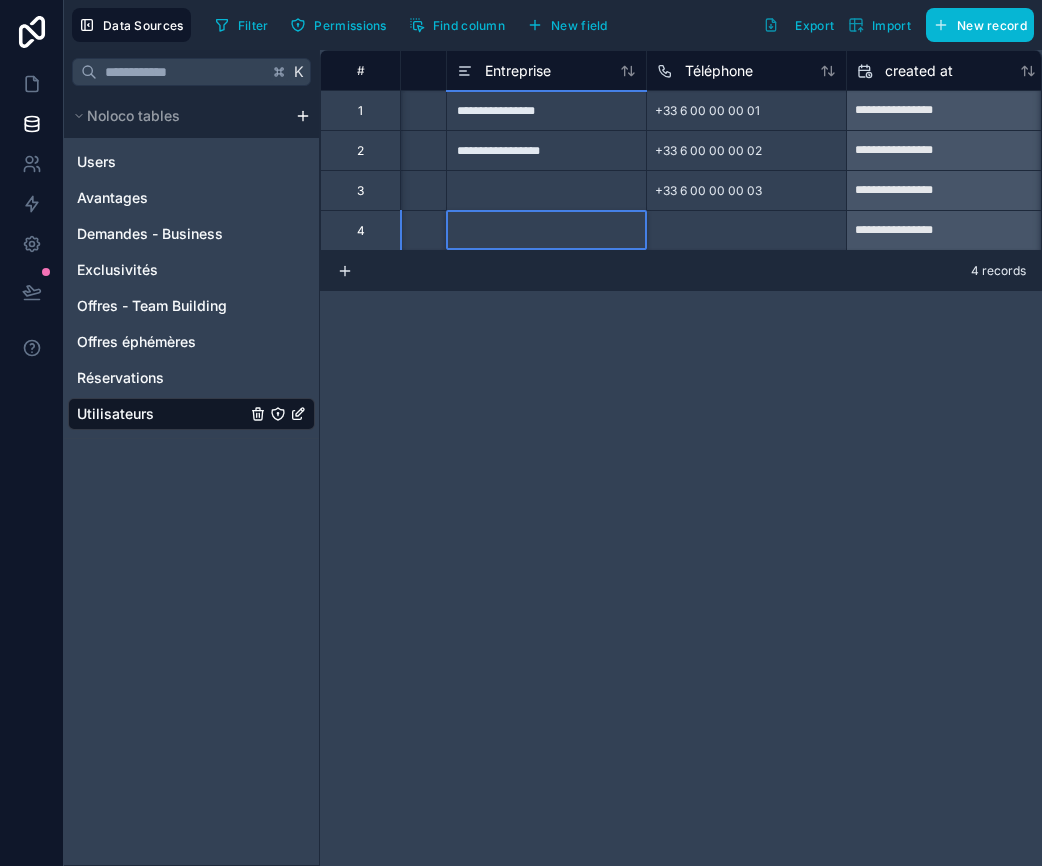 click at bounding box center (546, 230) 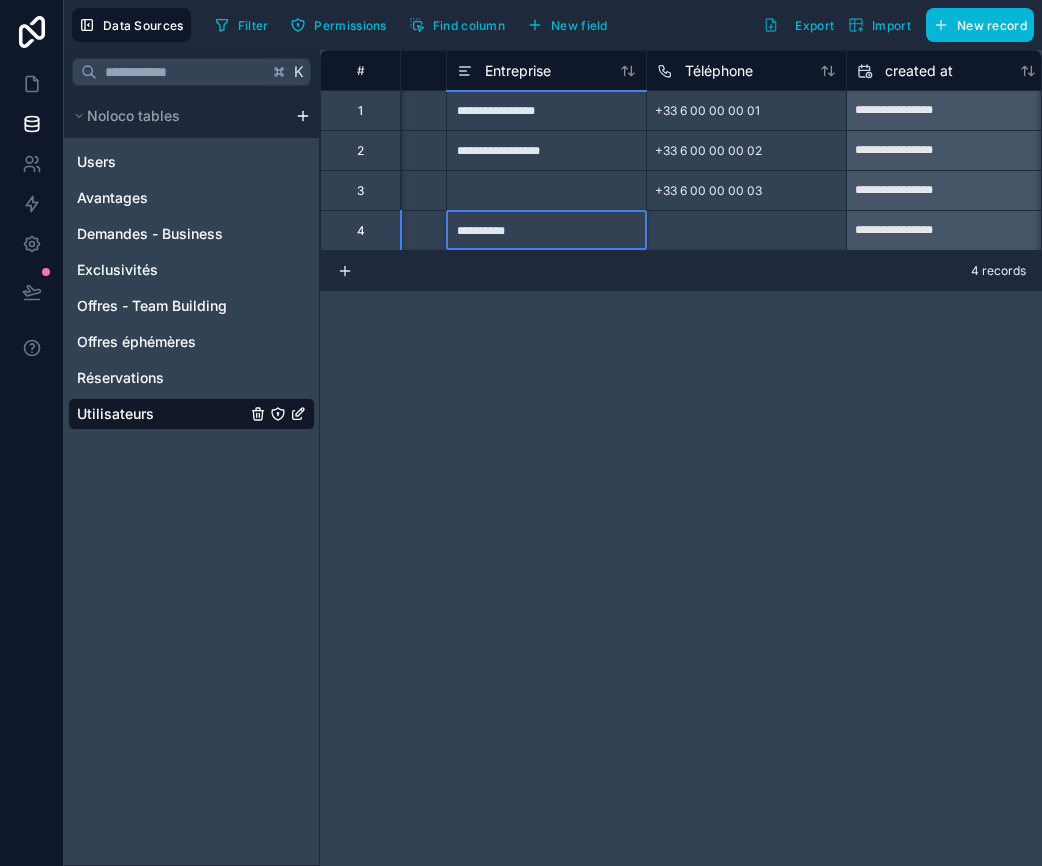 type on "**********" 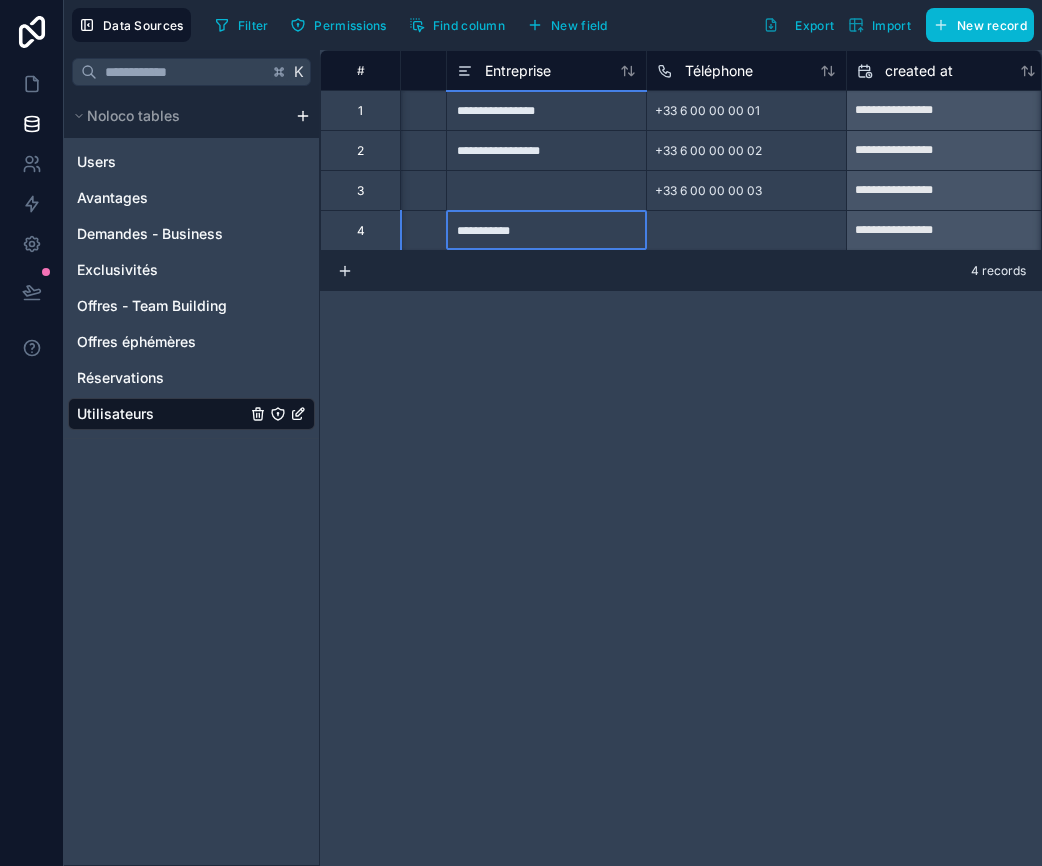 click at bounding box center (746, 230) 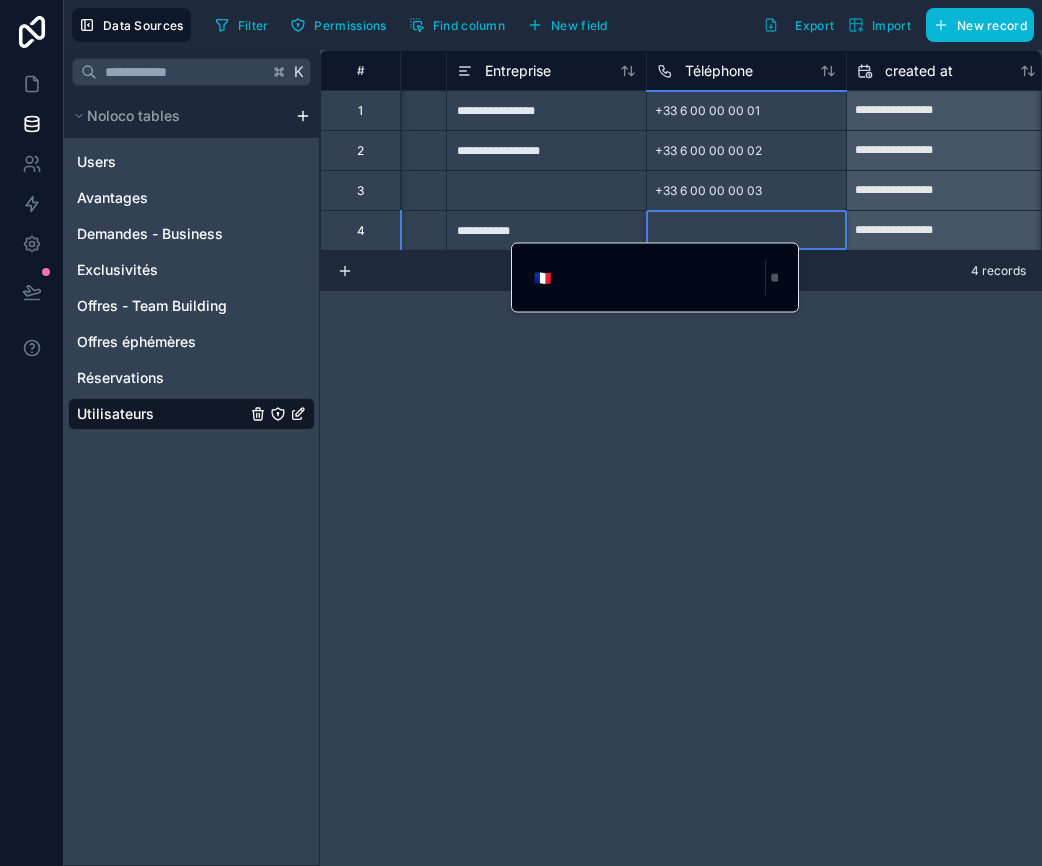 click on "**********" at bounding box center [553, 433] 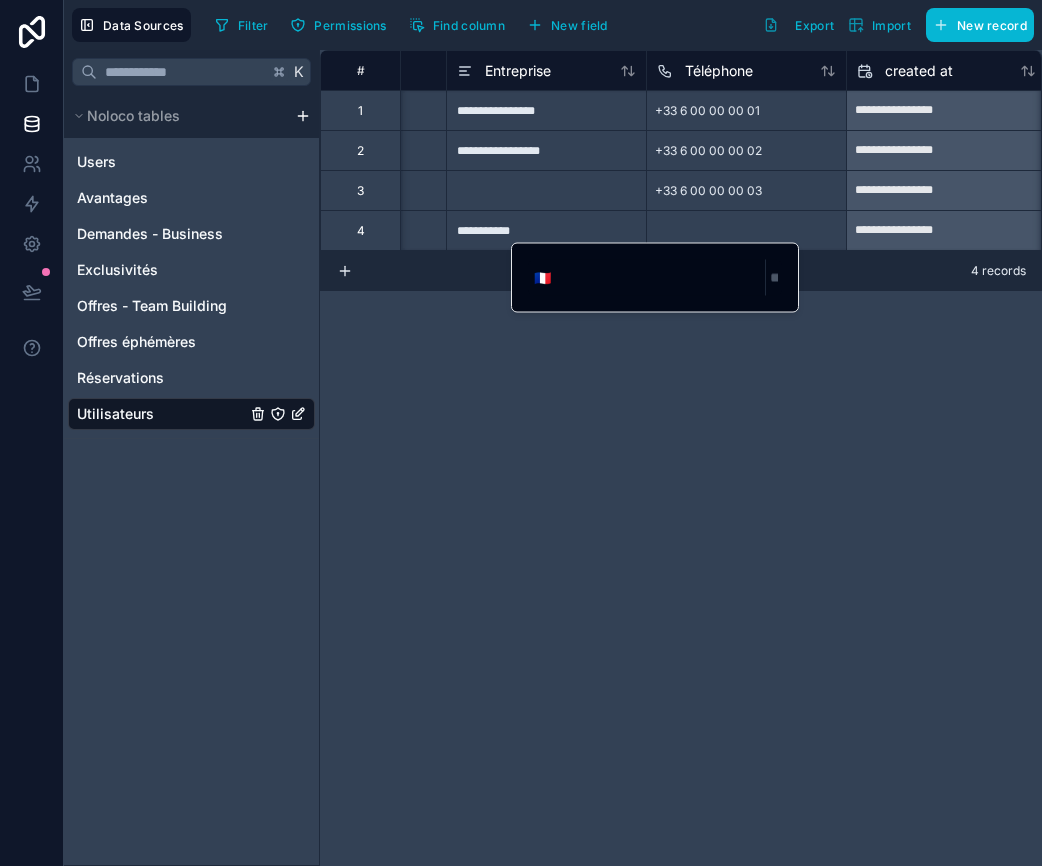 paste on "**********" 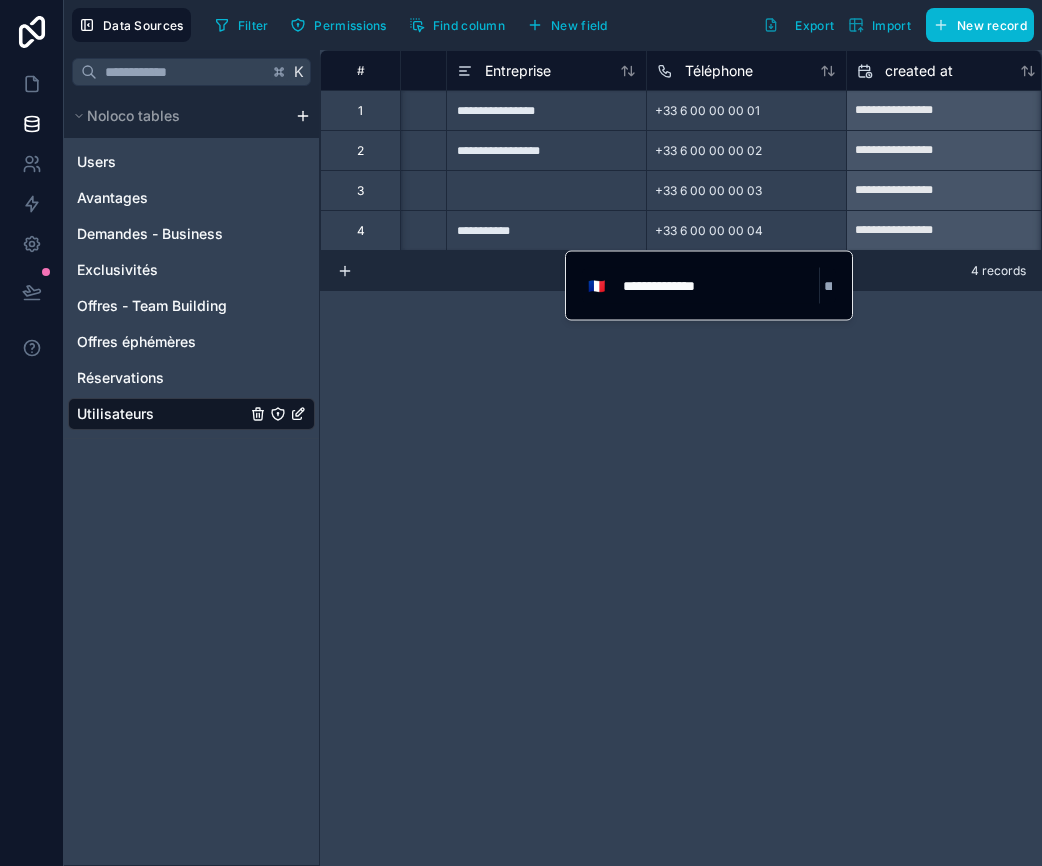 type on "**********" 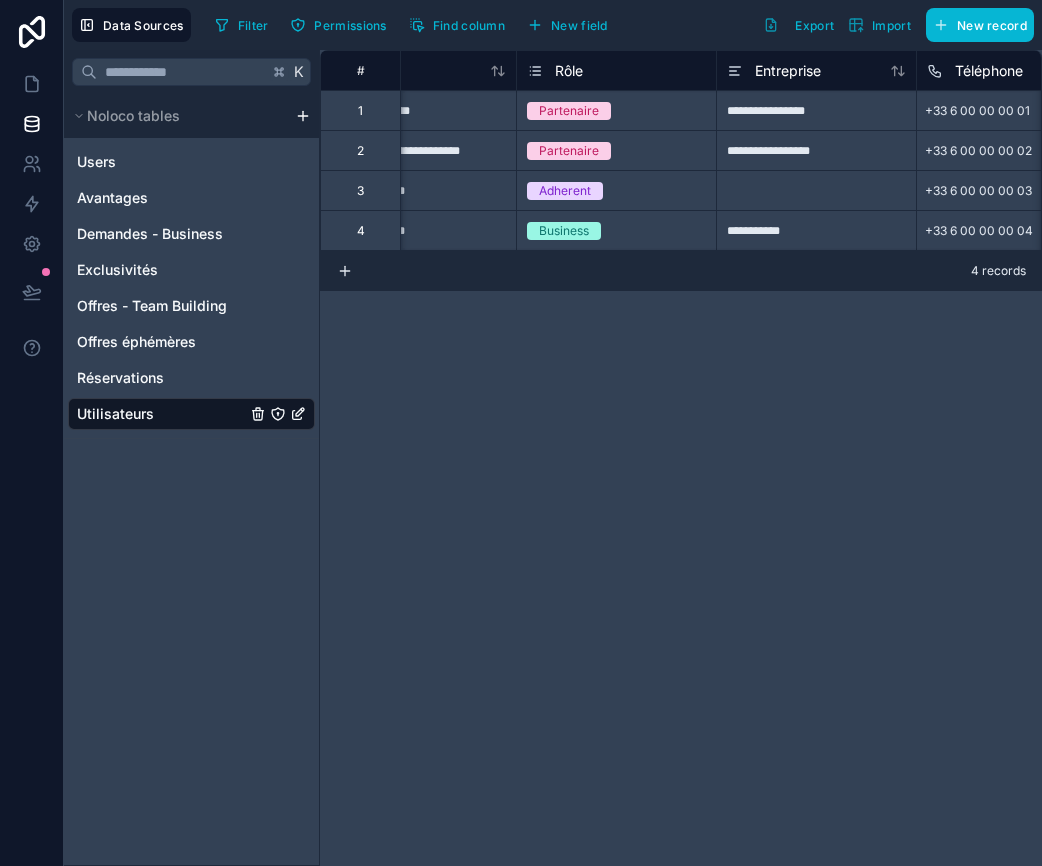 scroll, scrollTop: 0, scrollLeft: 0, axis: both 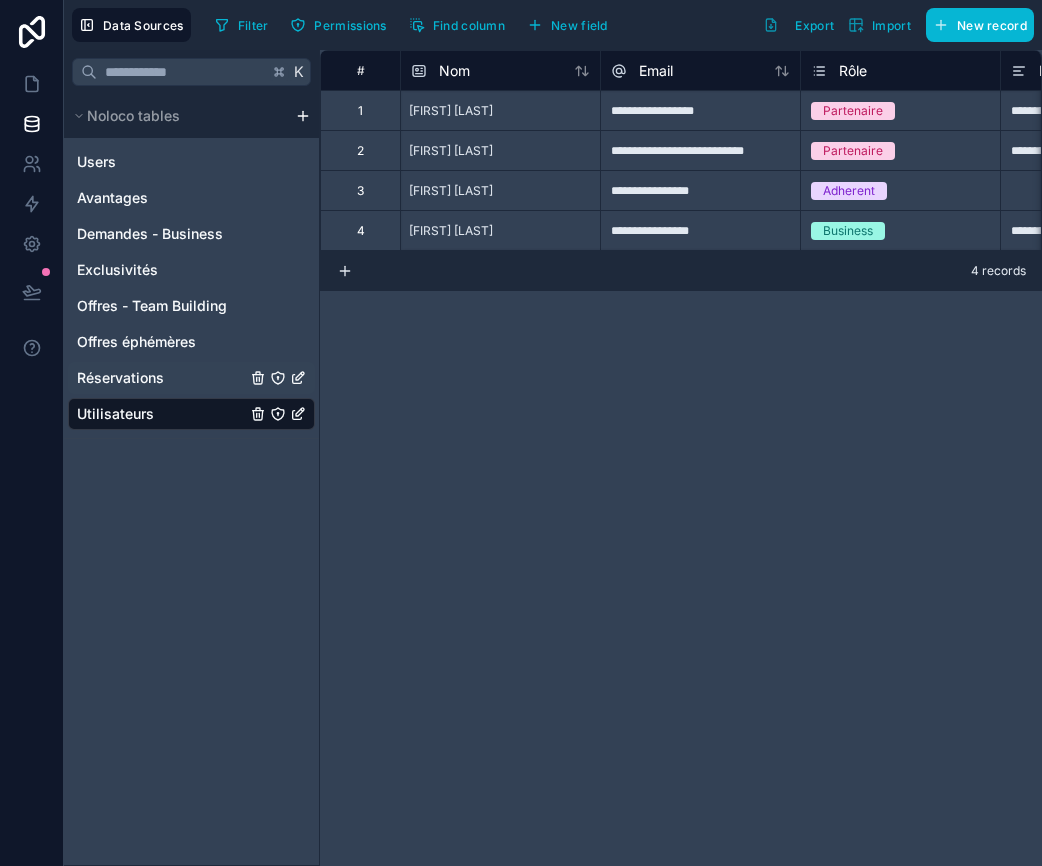 click on "Réservations" at bounding box center [120, 378] 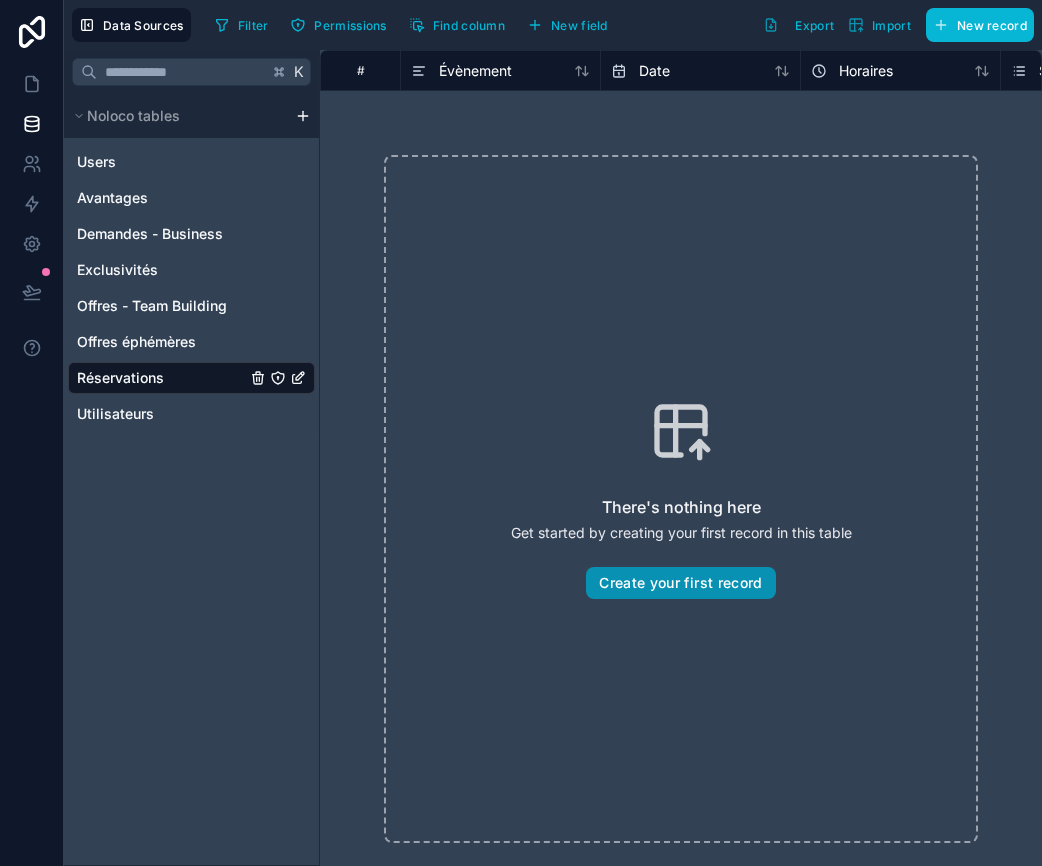 click on "Create your first record" at bounding box center [680, 583] 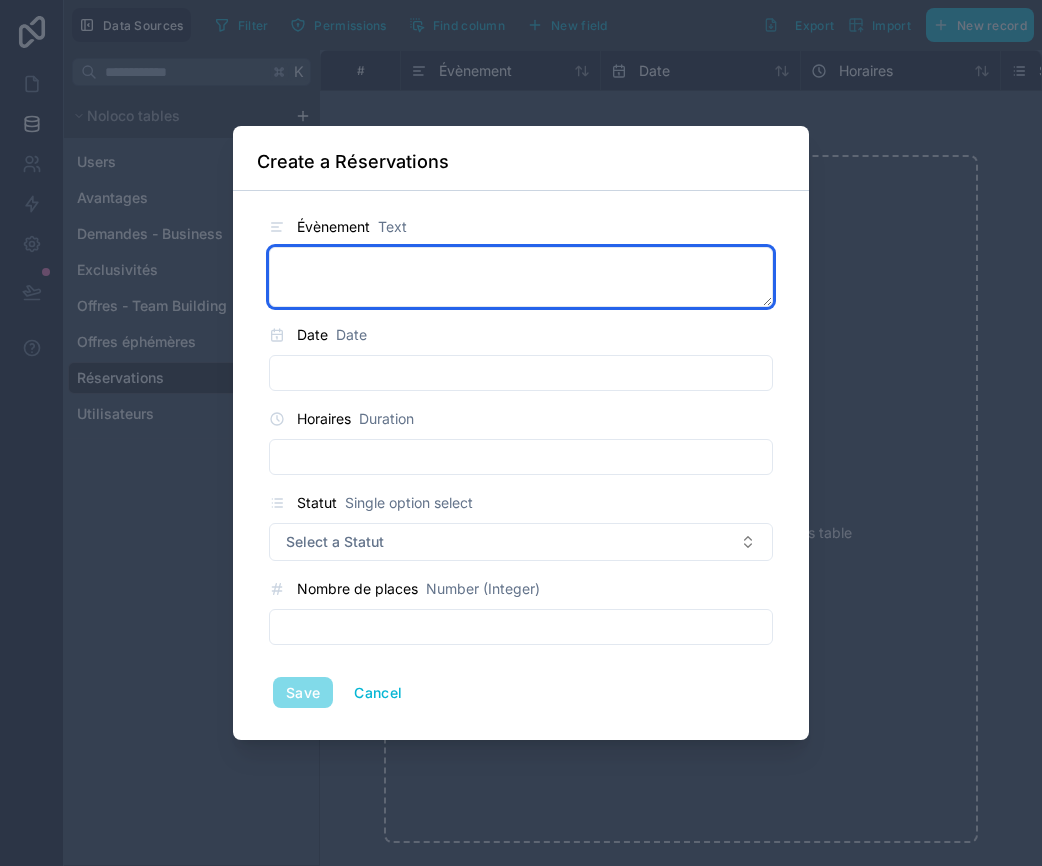 click at bounding box center [521, 277] 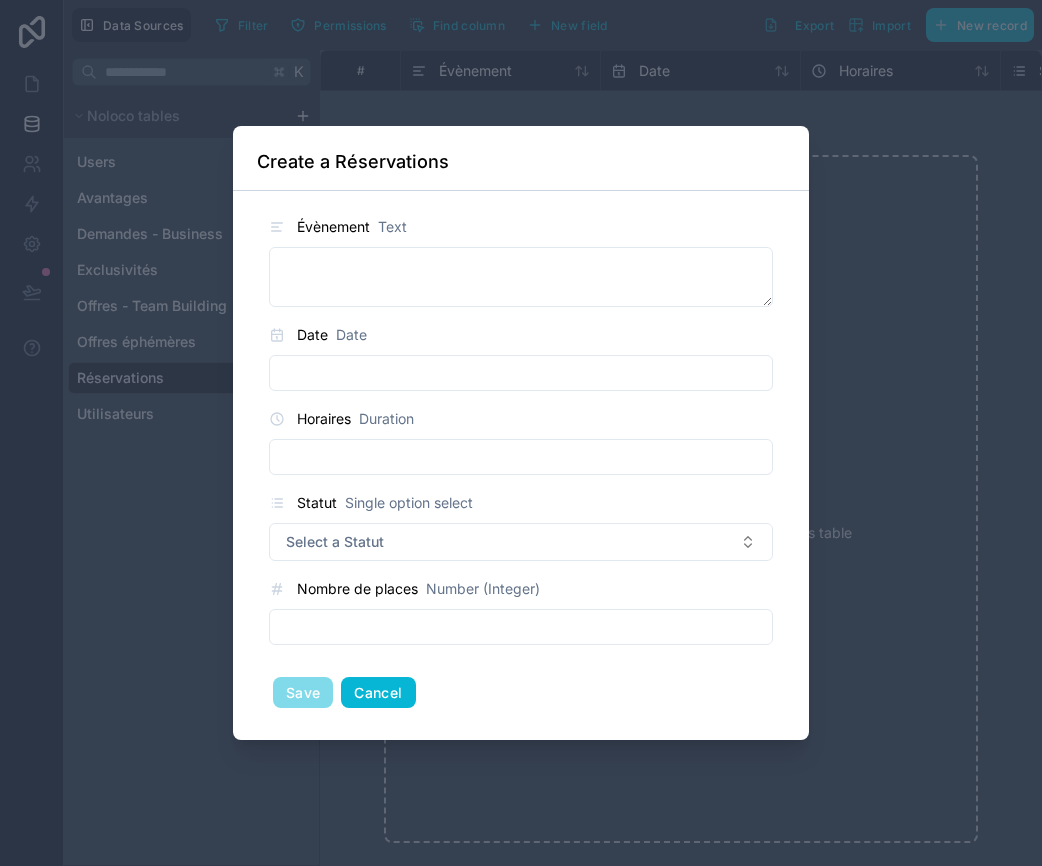 click on "Cancel" at bounding box center [378, 693] 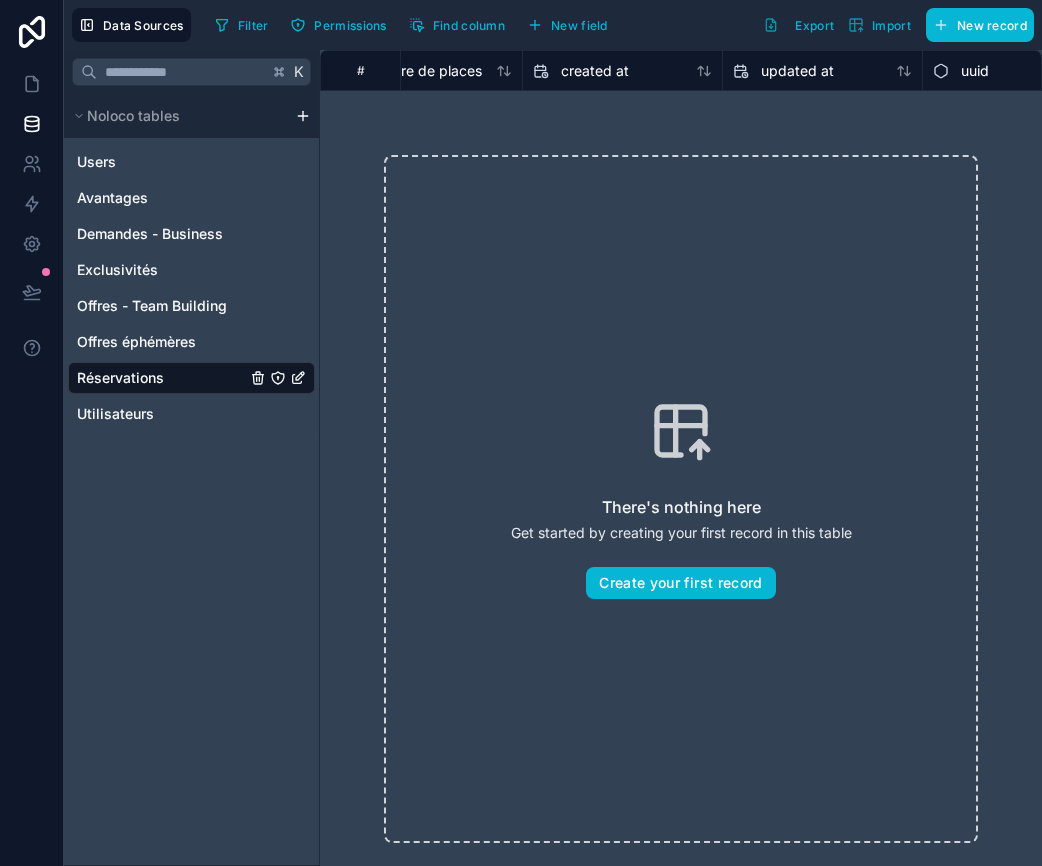 scroll, scrollTop: 0, scrollLeft: 959, axis: horizontal 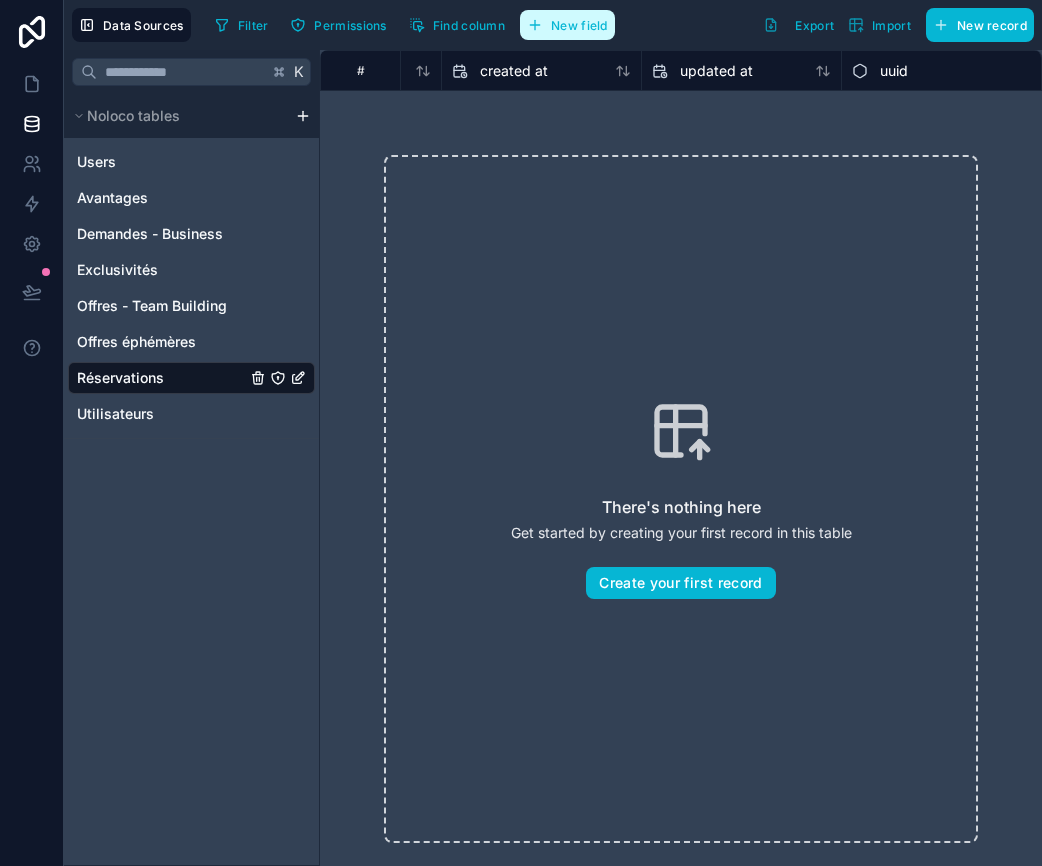 click on "New field" at bounding box center (579, 25) 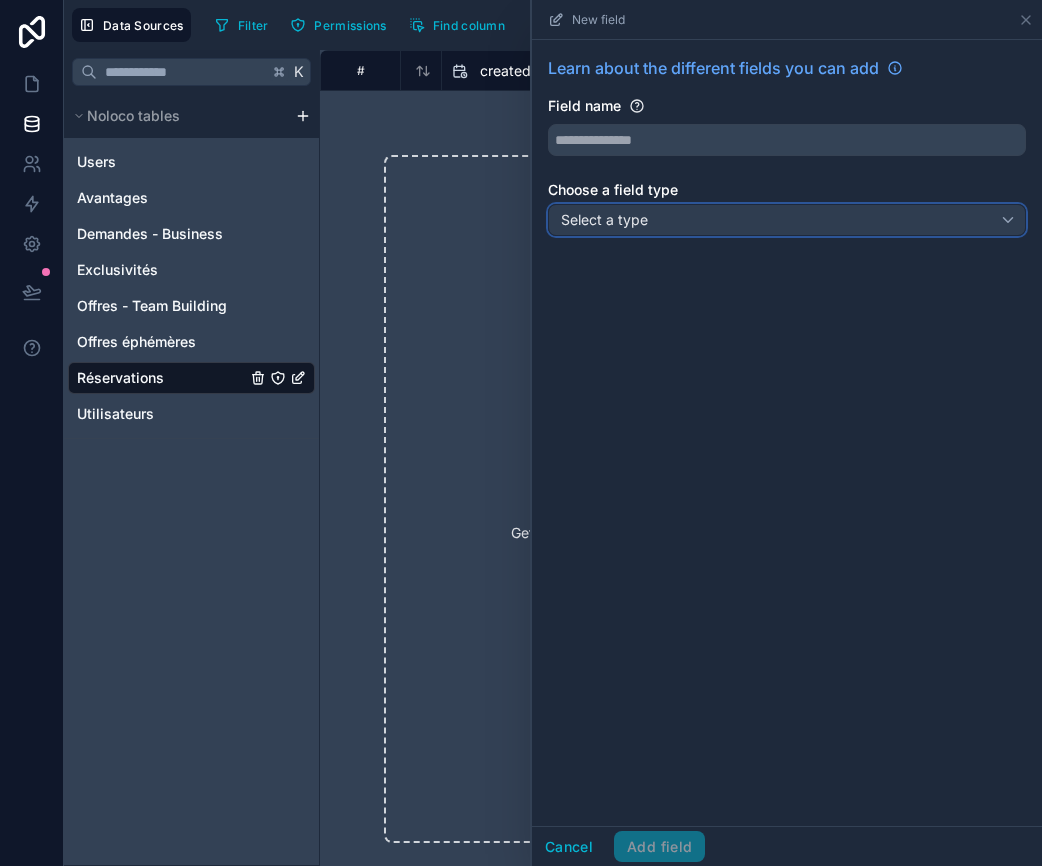 click on "Select a type" at bounding box center (604, 219) 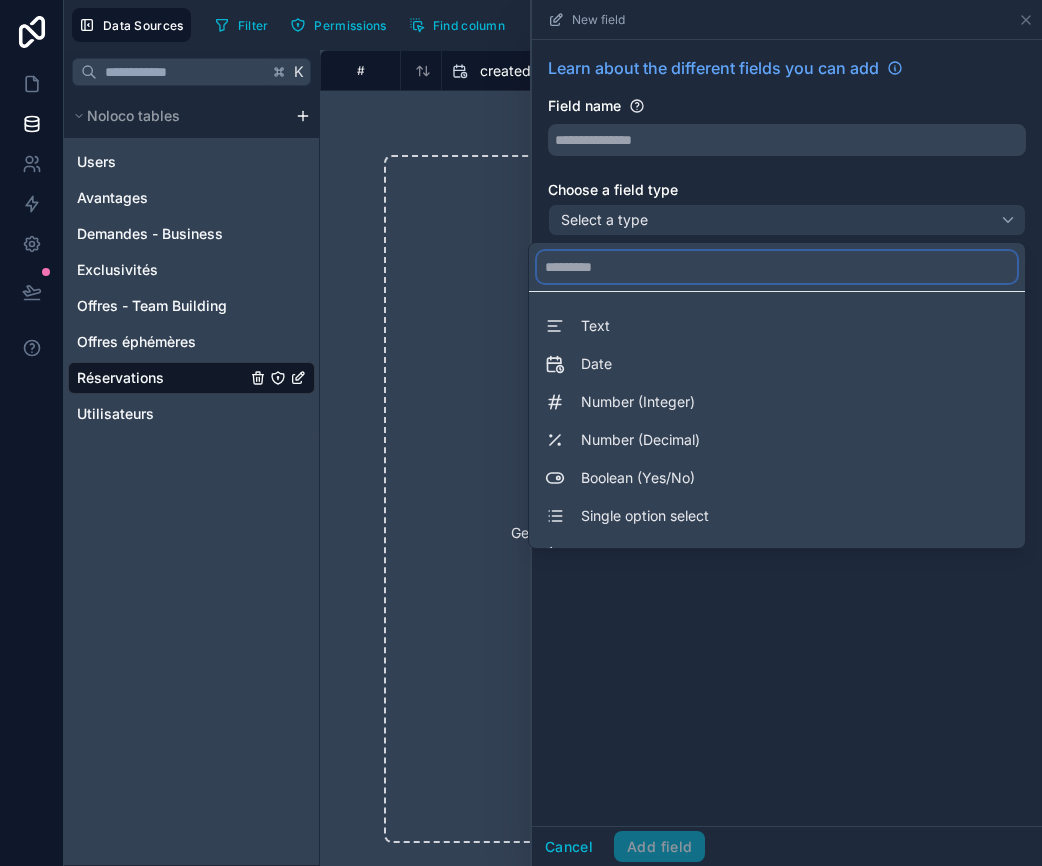 click at bounding box center [777, 267] 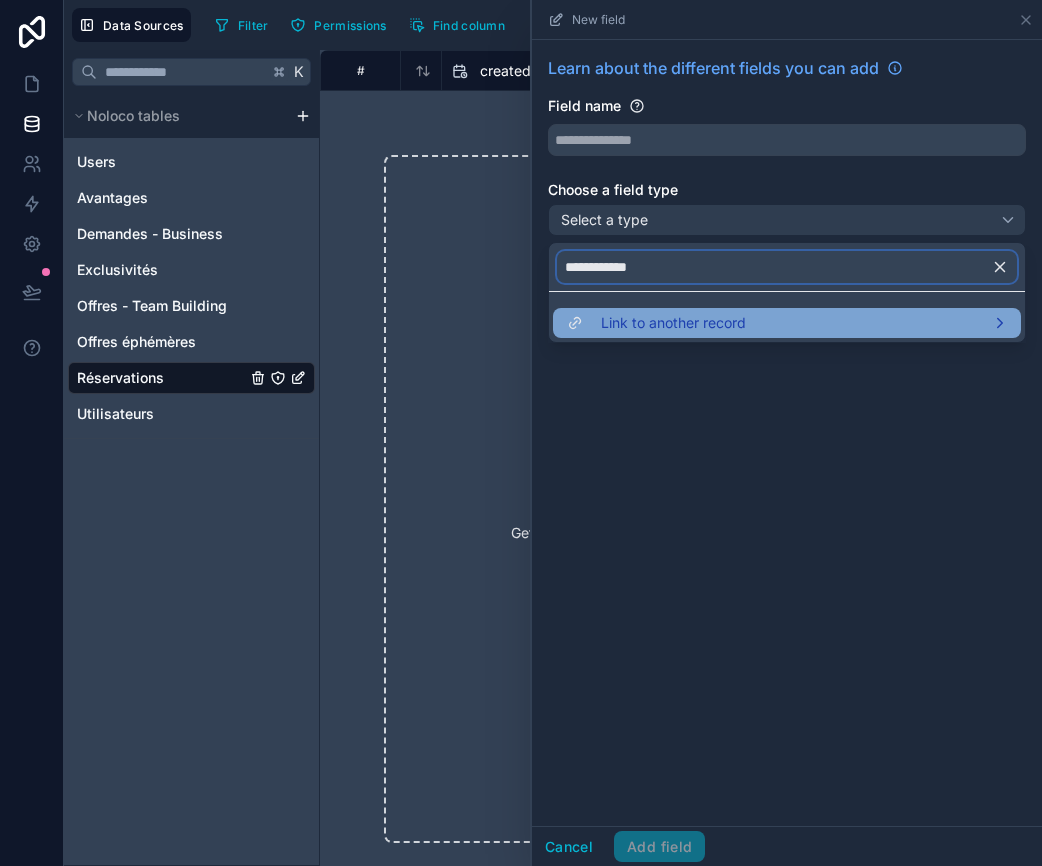 type on "**********" 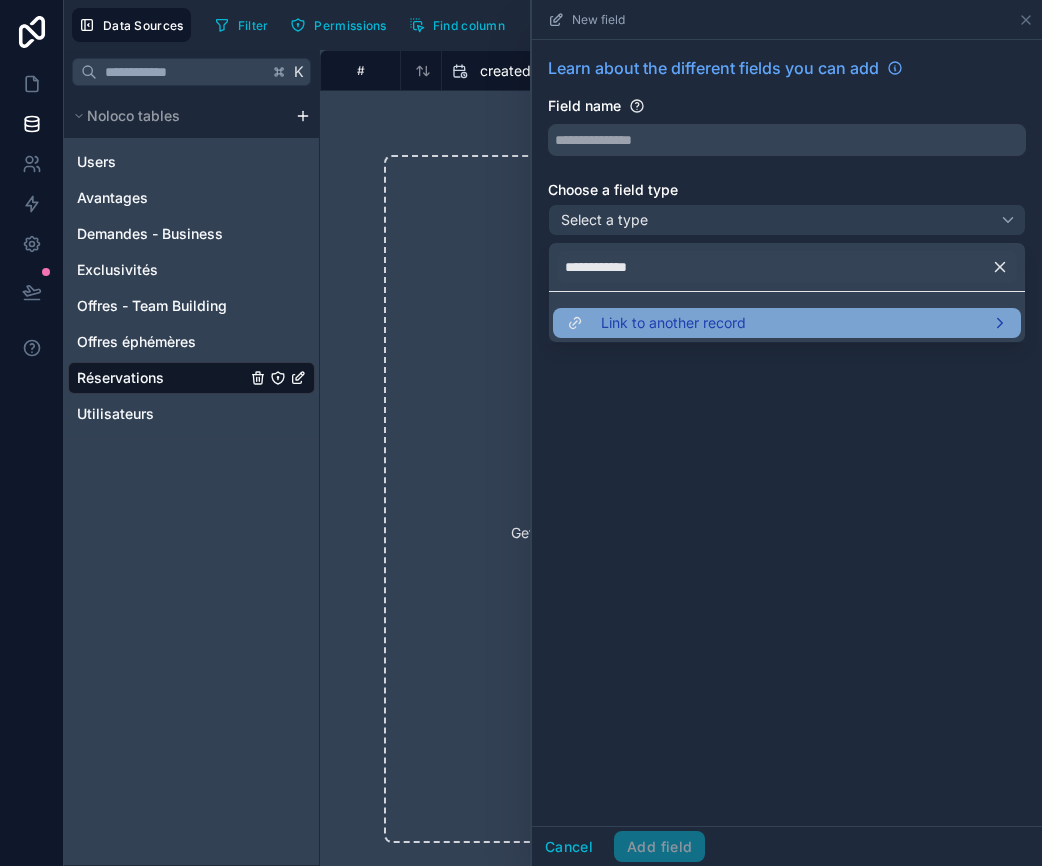 click on "Link to another record" at bounding box center (673, 323) 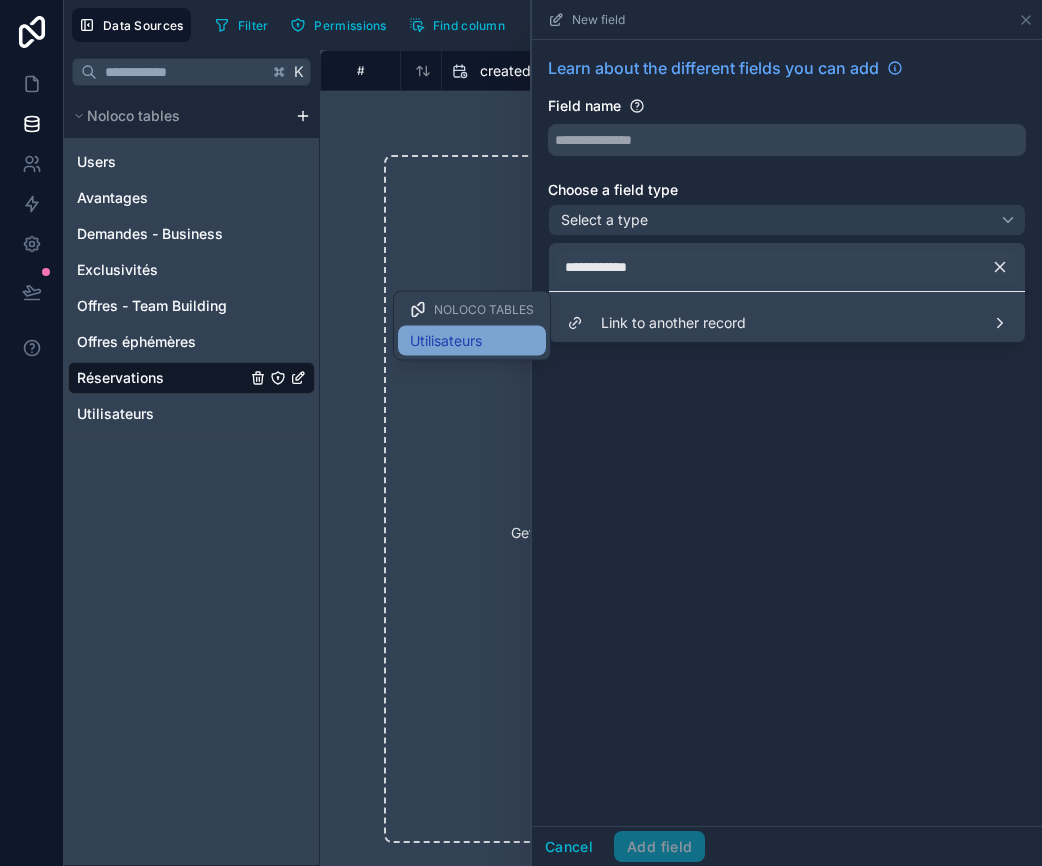 click on "Utilisateurs" at bounding box center [446, 341] 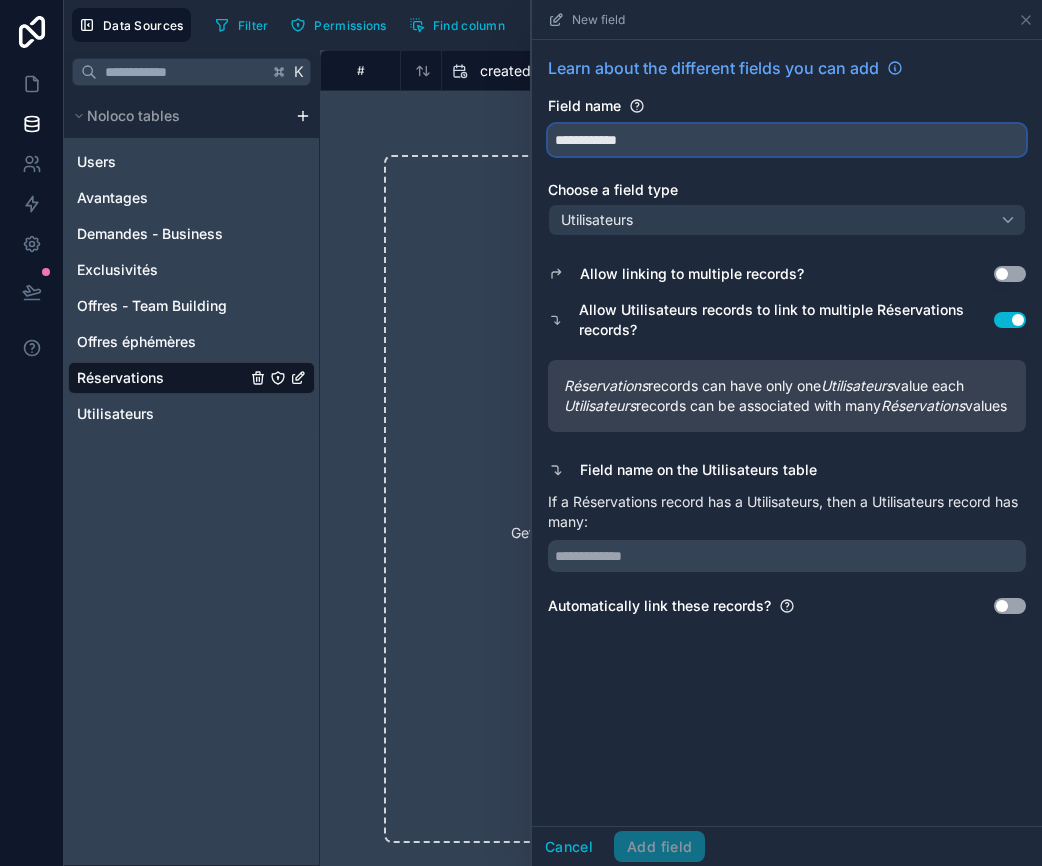 click on "**********" at bounding box center (787, 140) 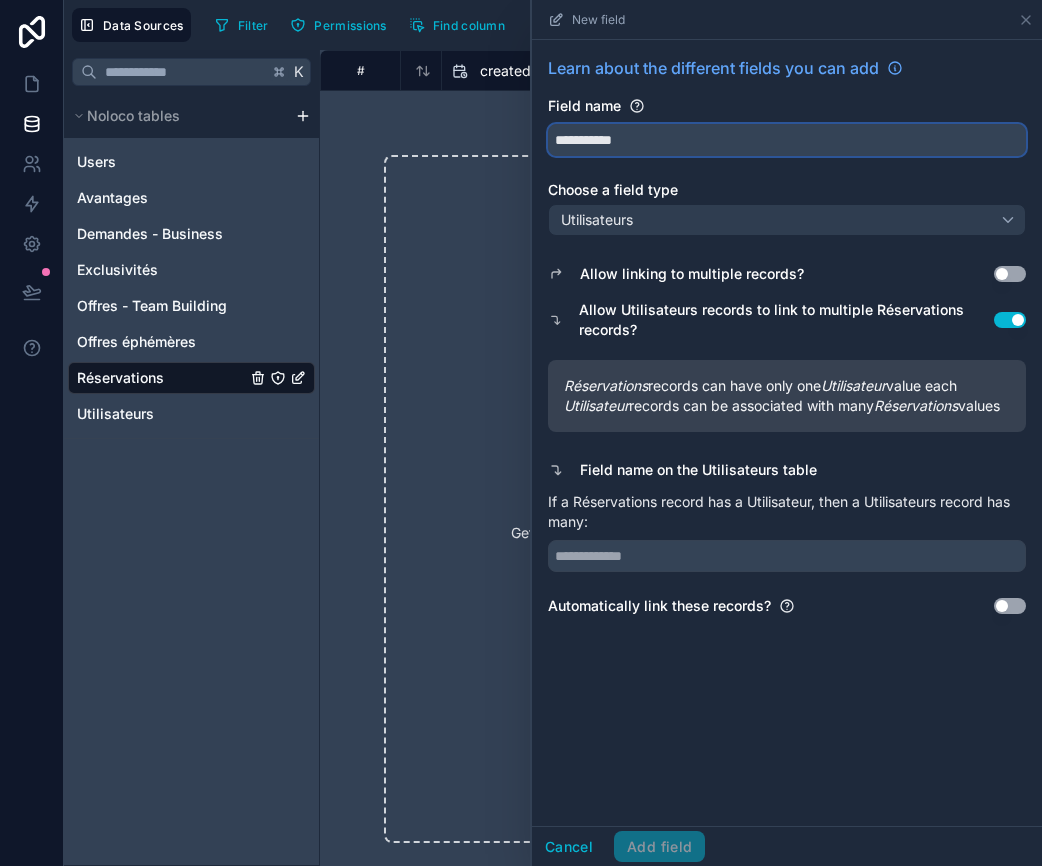 type on "**********" 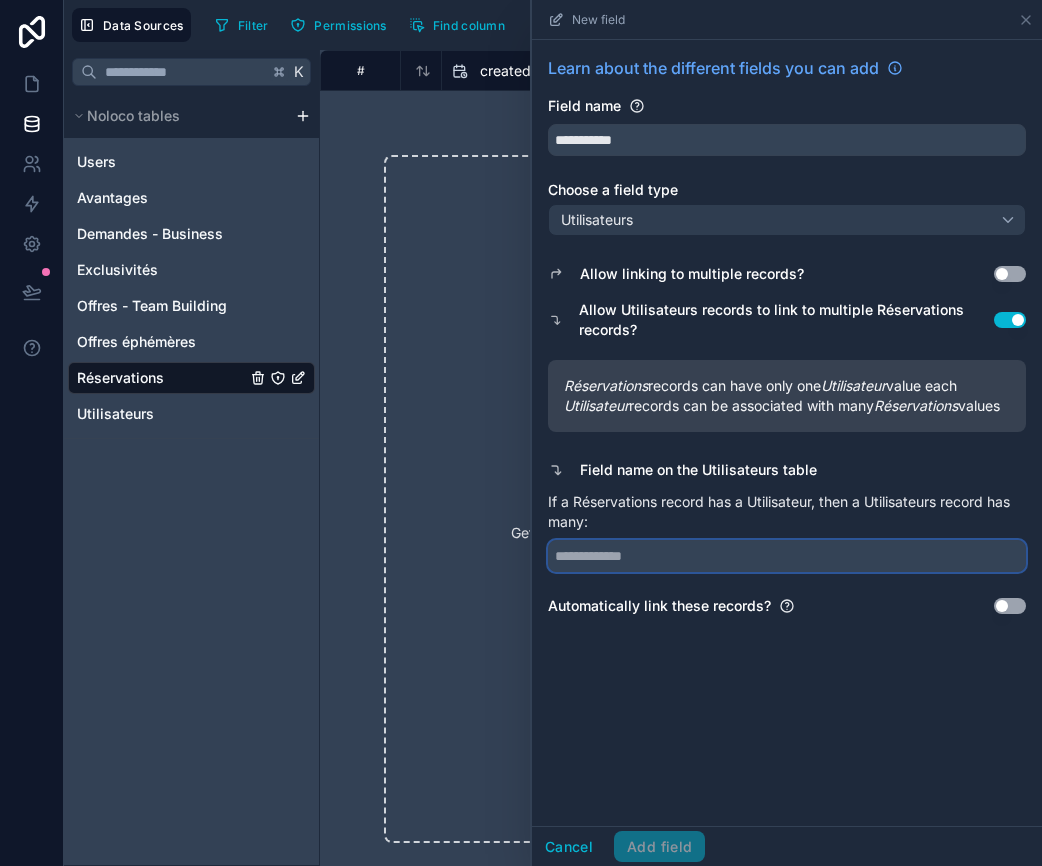 click at bounding box center (787, 556) 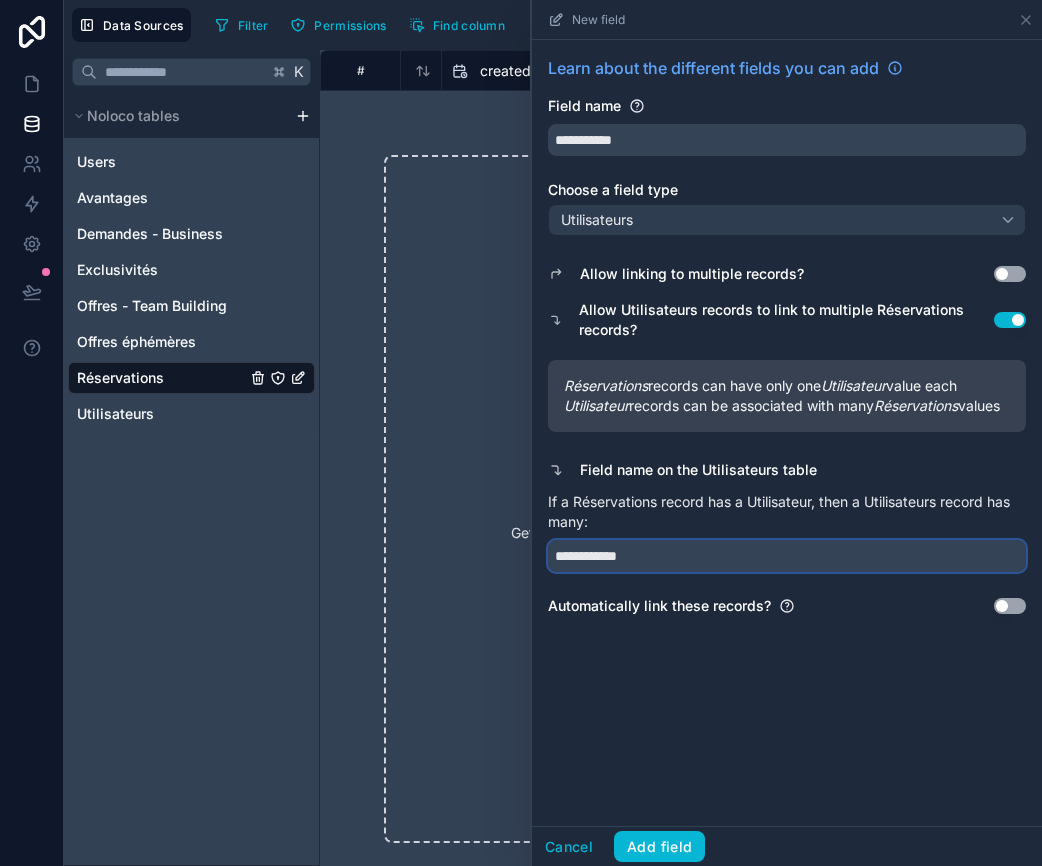 type on "**********" 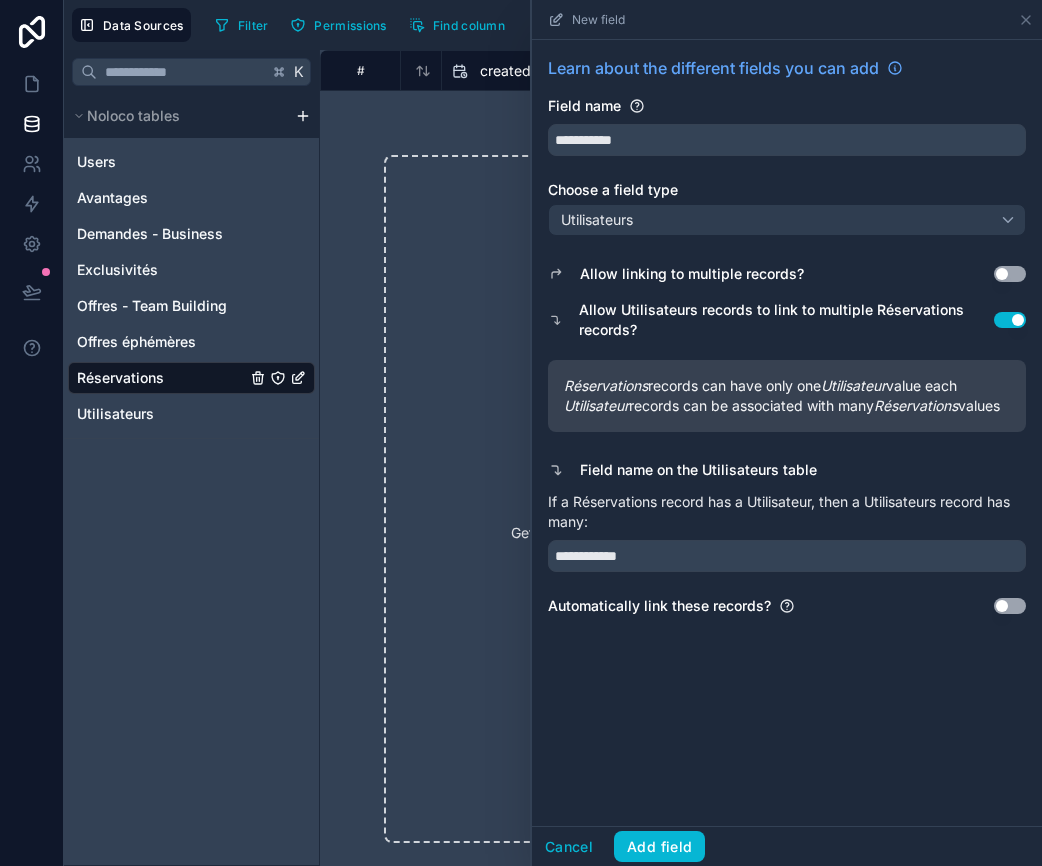 click on "Use setting" at bounding box center [1010, 606] 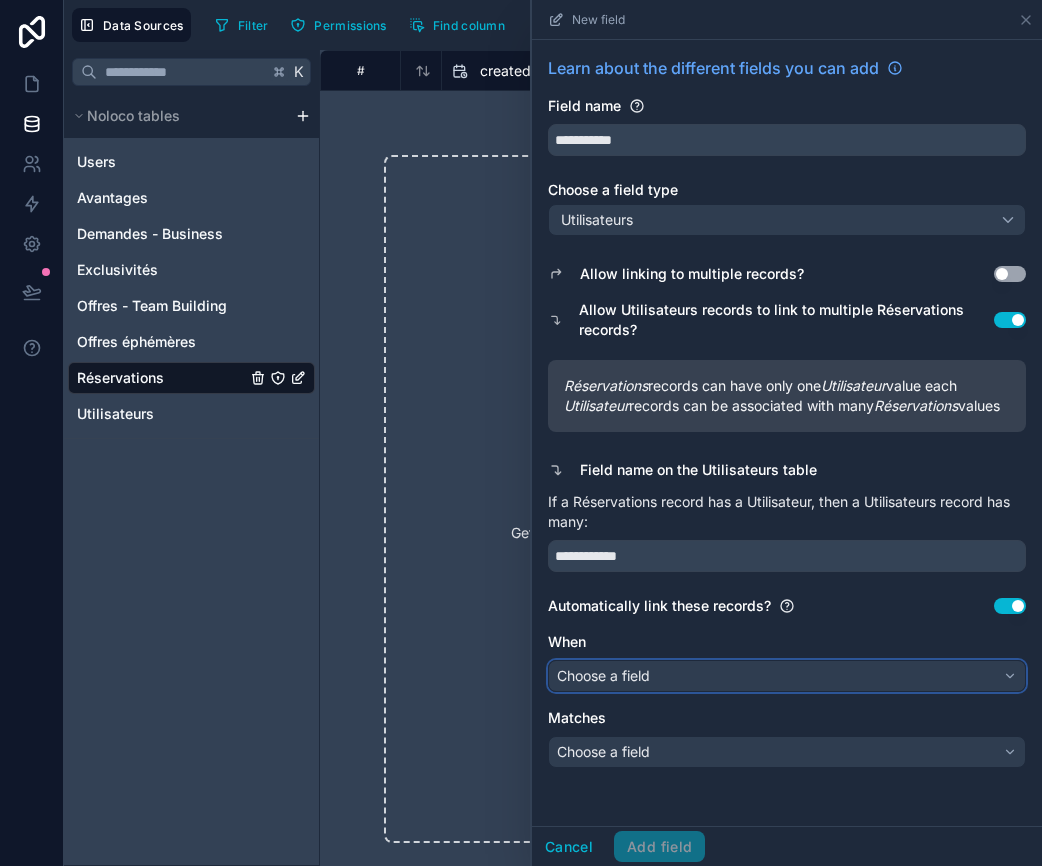 click on "Choose a field" at bounding box center [787, 676] 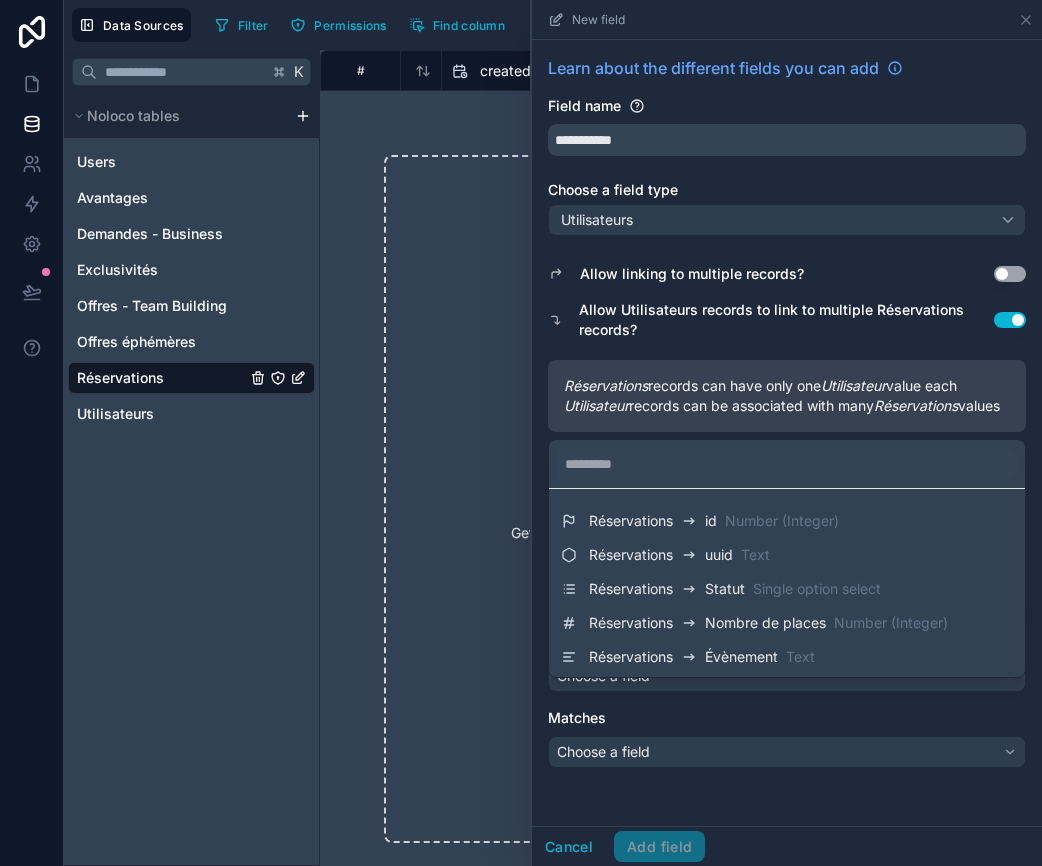 click at bounding box center (787, 433) 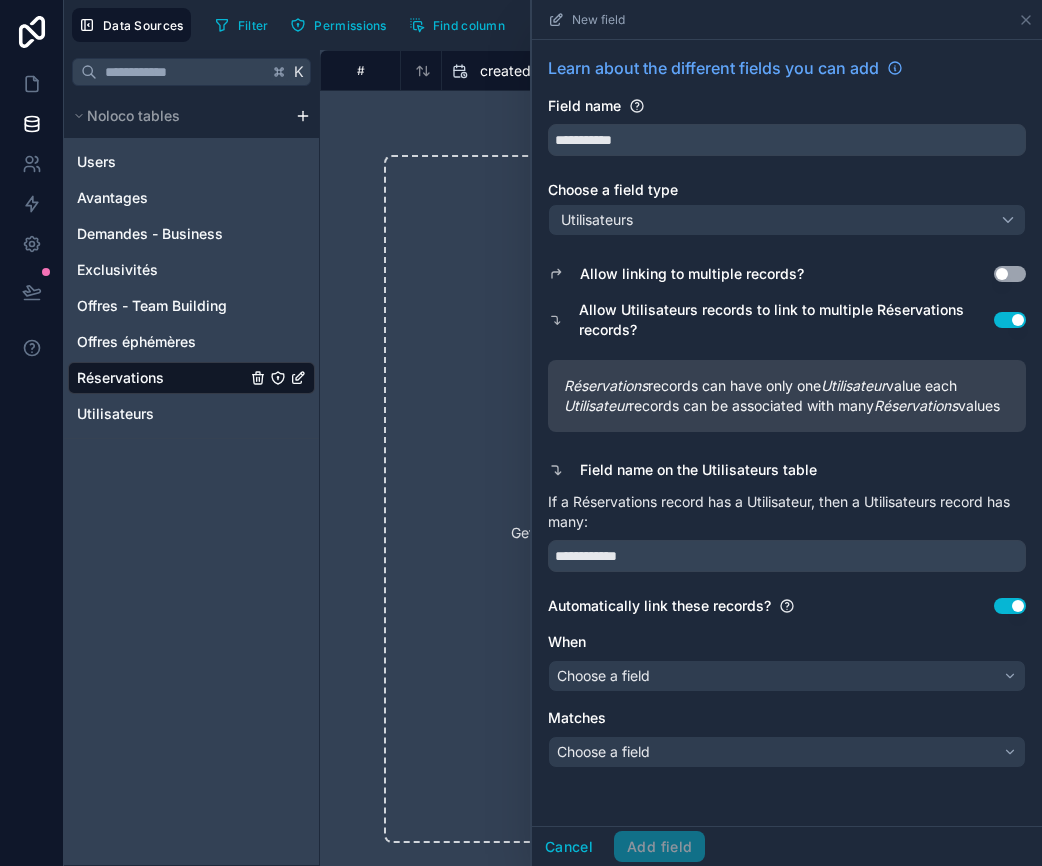 click on "Use setting" at bounding box center [1010, 606] 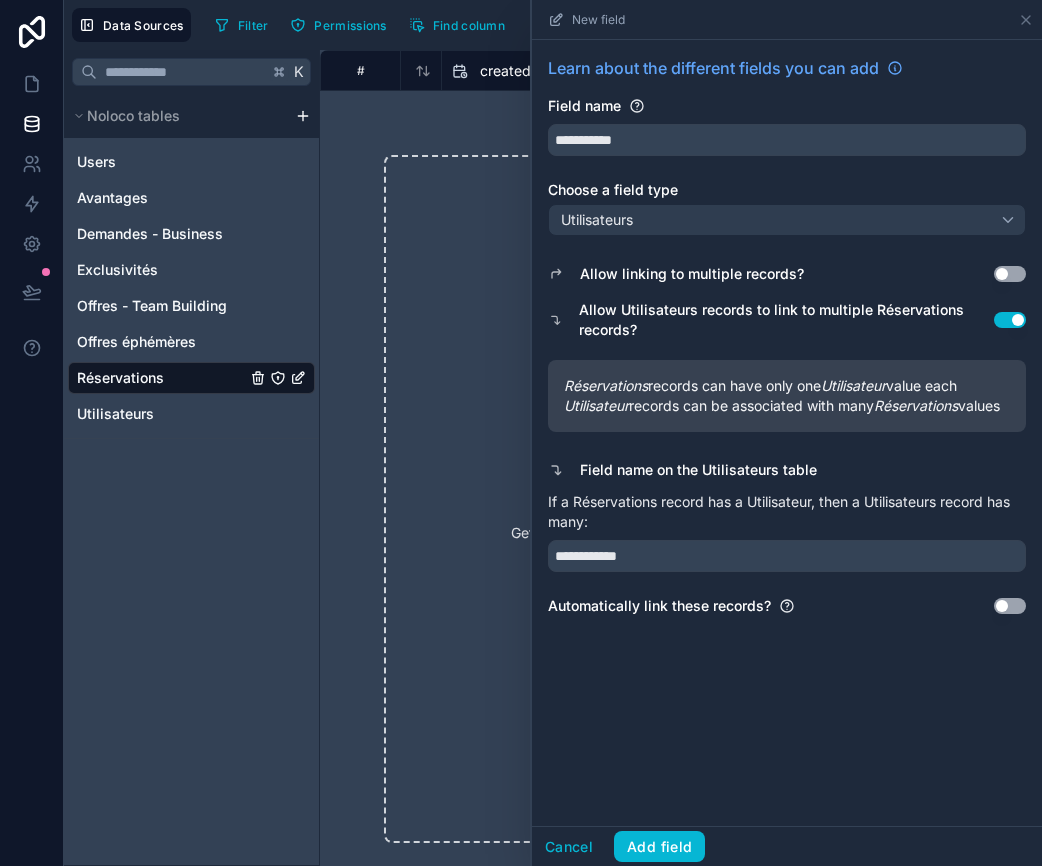 click on "Use setting" at bounding box center [1010, 606] 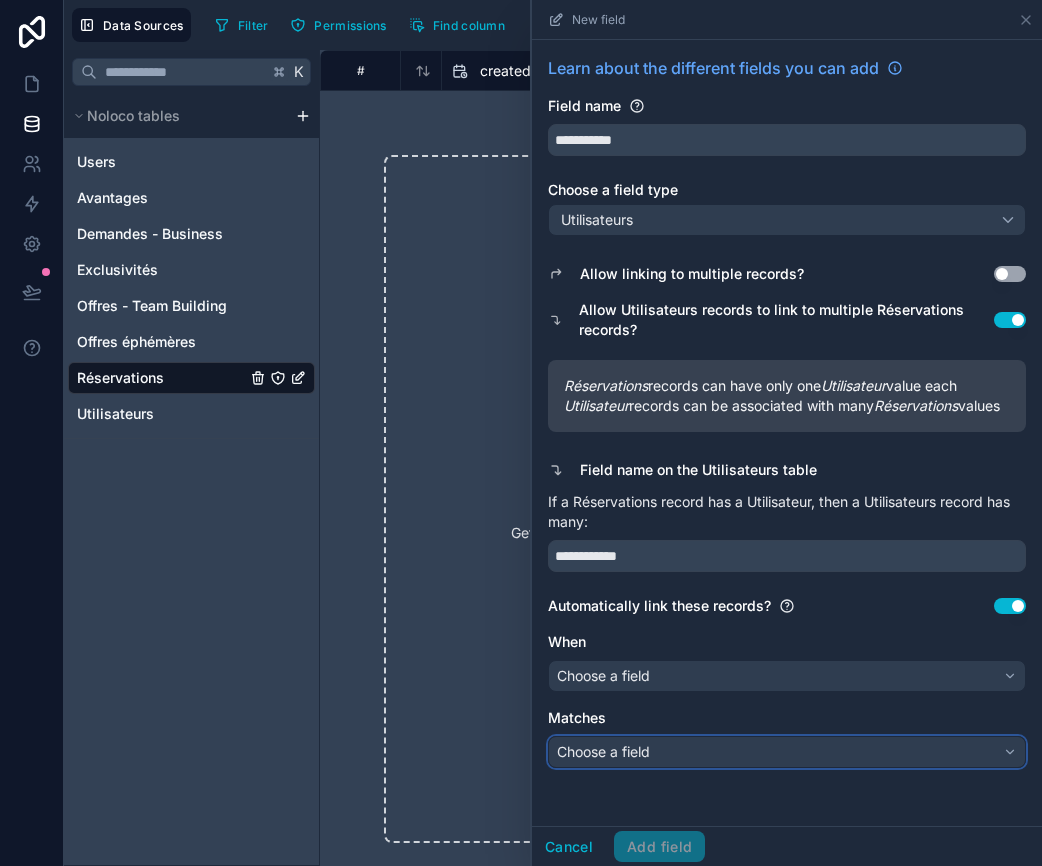 click on "Choose a field" at bounding box center [787, 752] 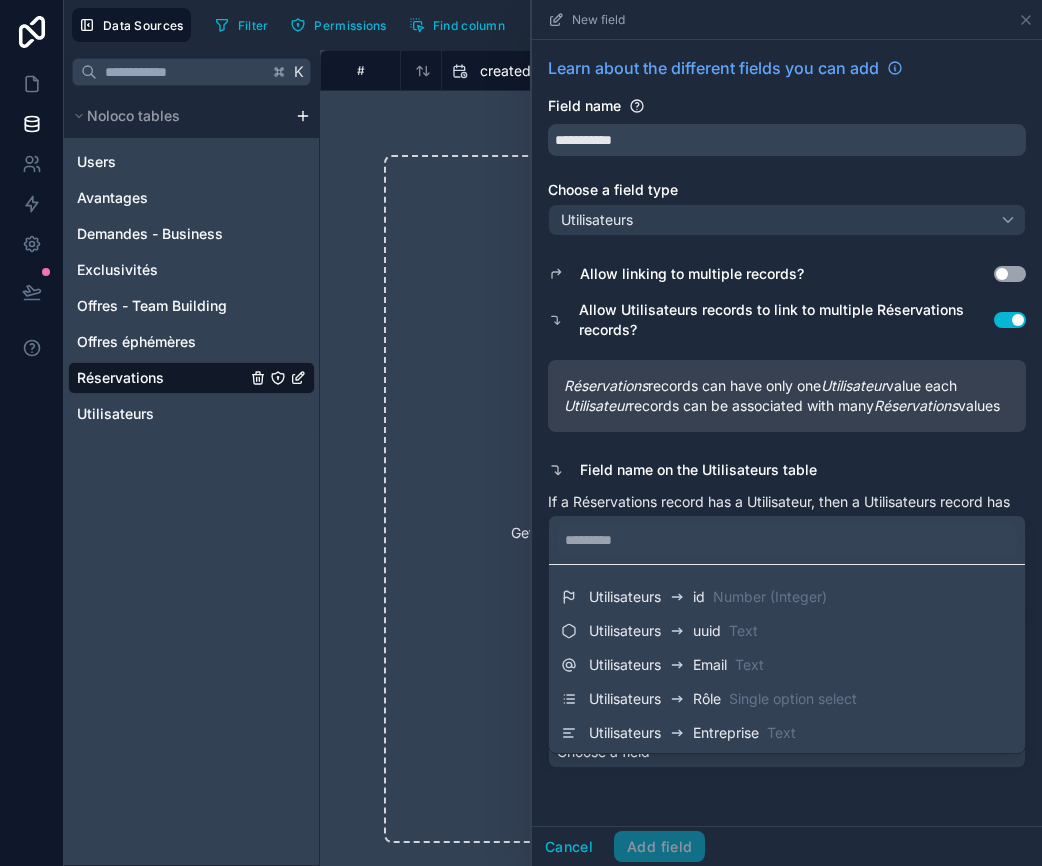 click at bounding box center (787, 433) 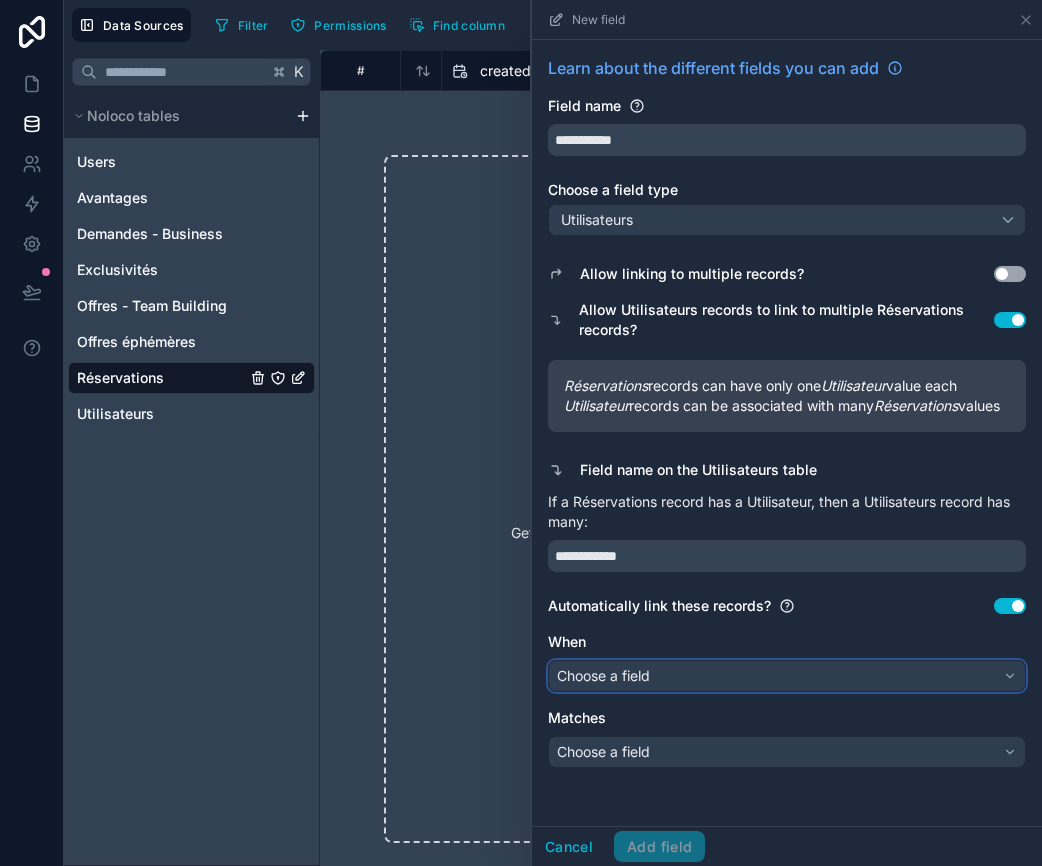 click on "Choose a field" at bounding box center [787, 676] 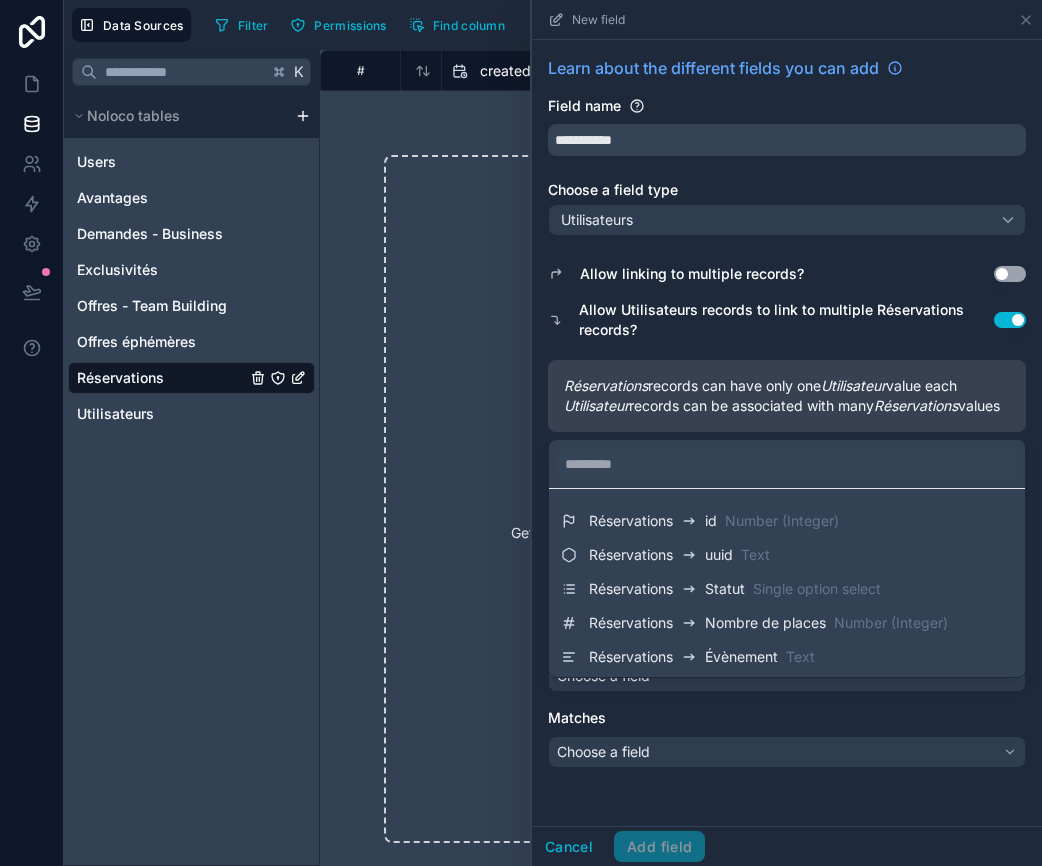 click at bounding box center (787, 433) 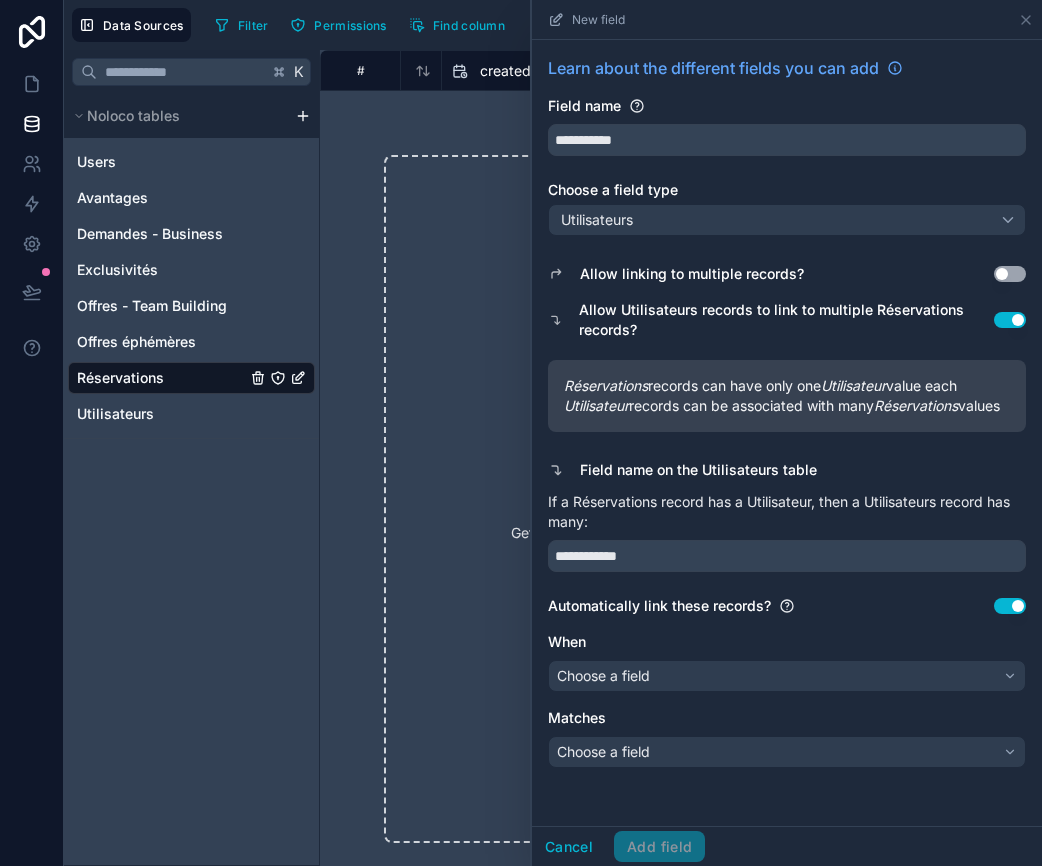 click on "Use setting" at bounding box center [1010, 606] 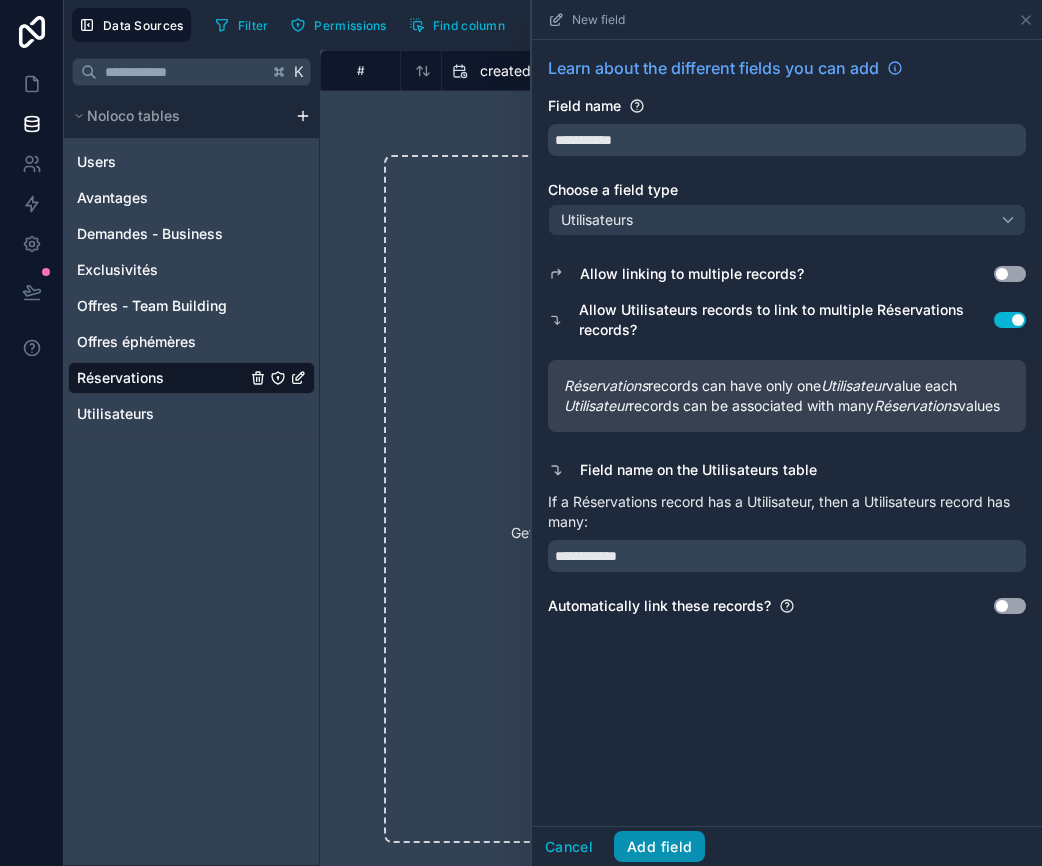 click on "Add field" at bounding box center [659, 847] 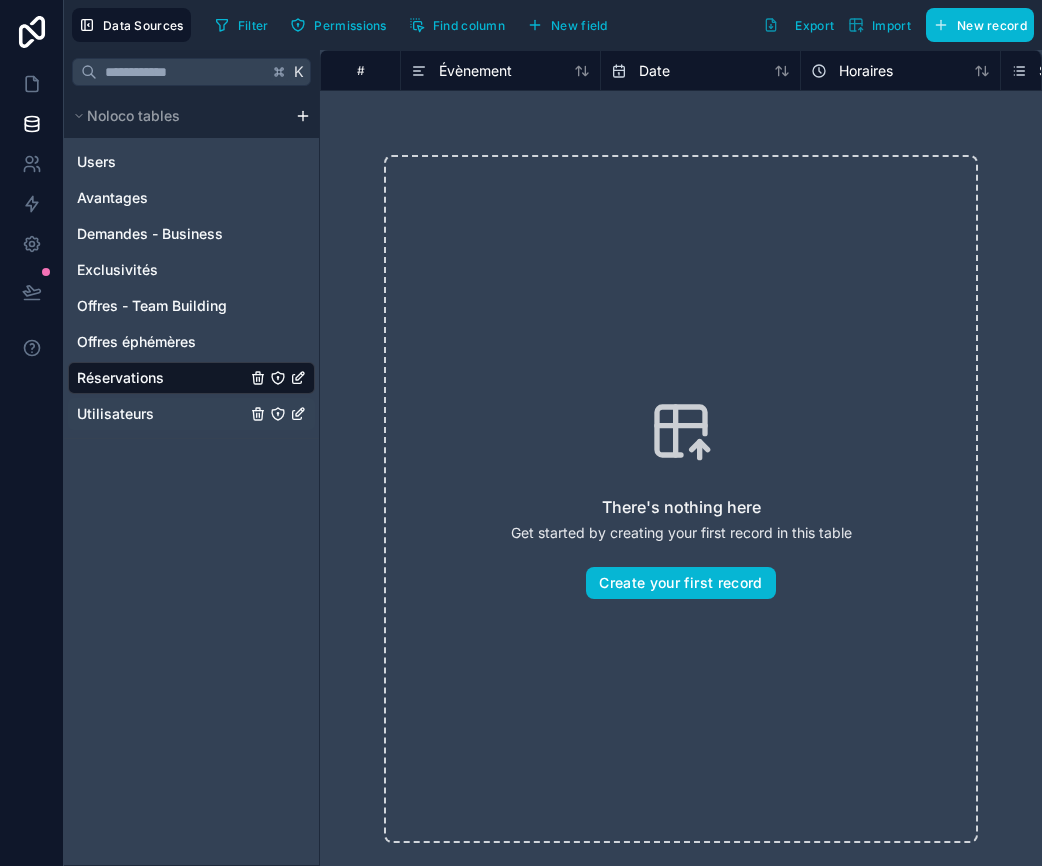 click on "Utilisateurs" at bounding box center [115, 414] 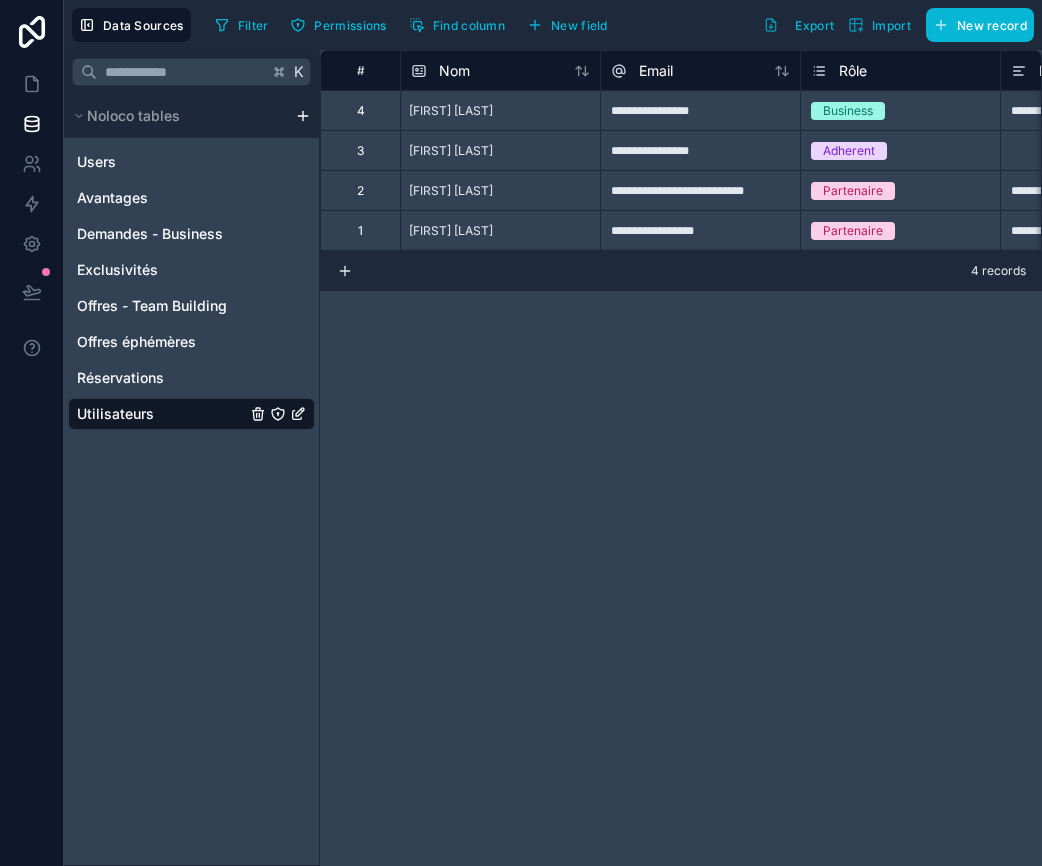 click 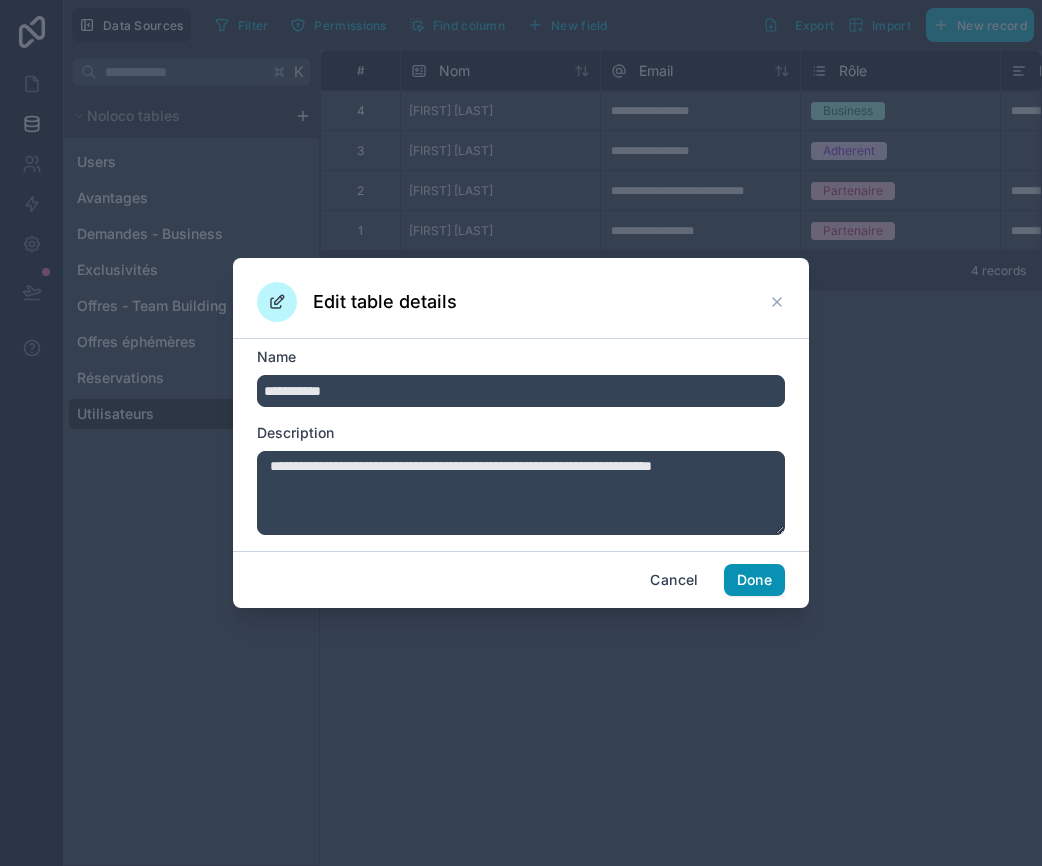 type on "**********" 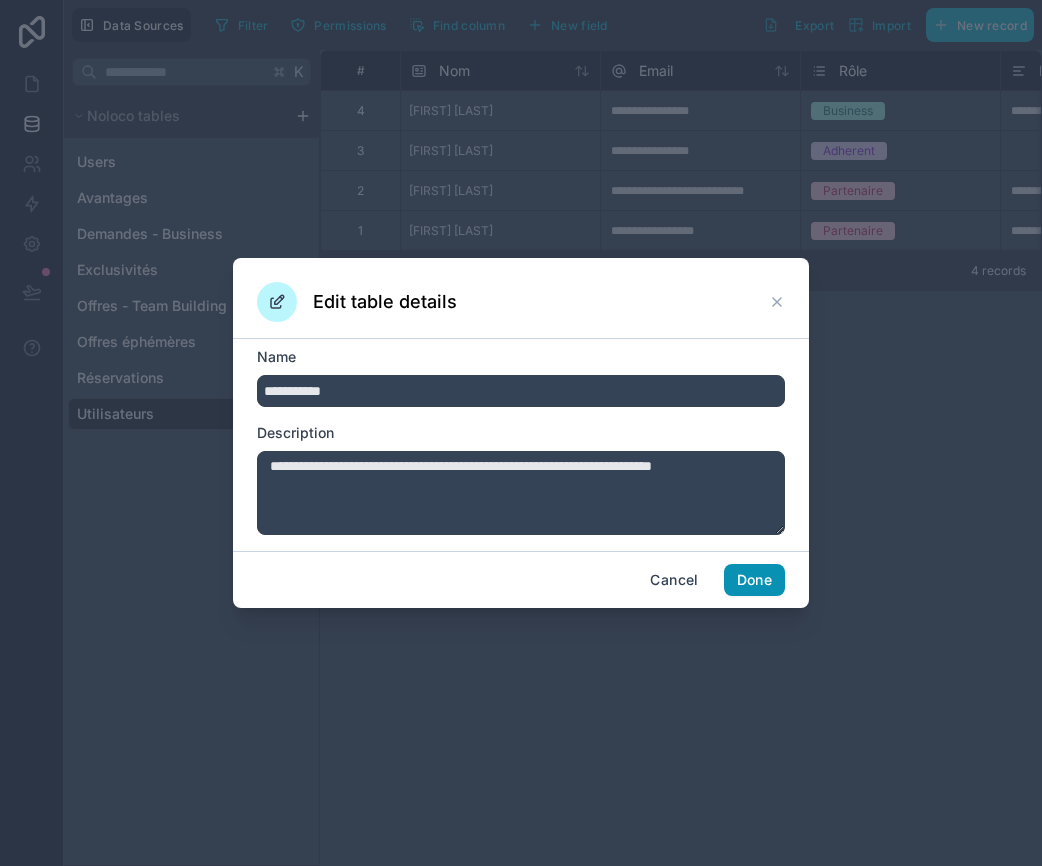click on "Done" at bounding box center [754, 580] 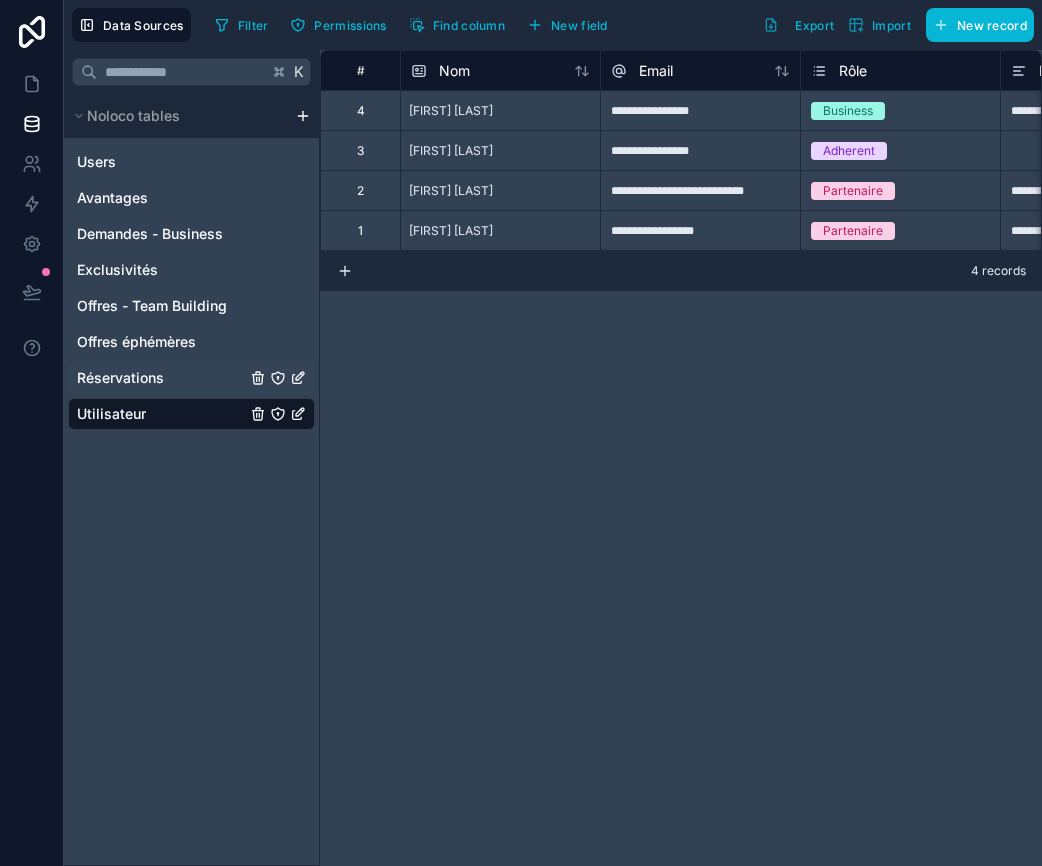 click 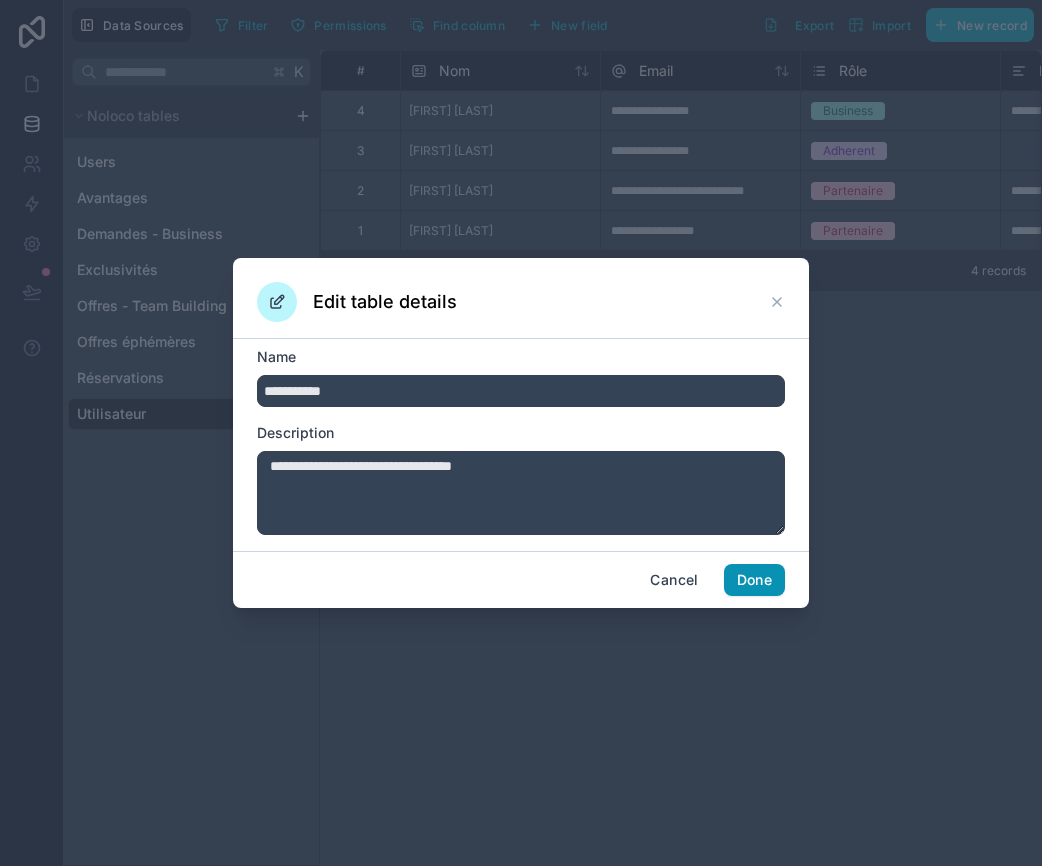 type on "**********" 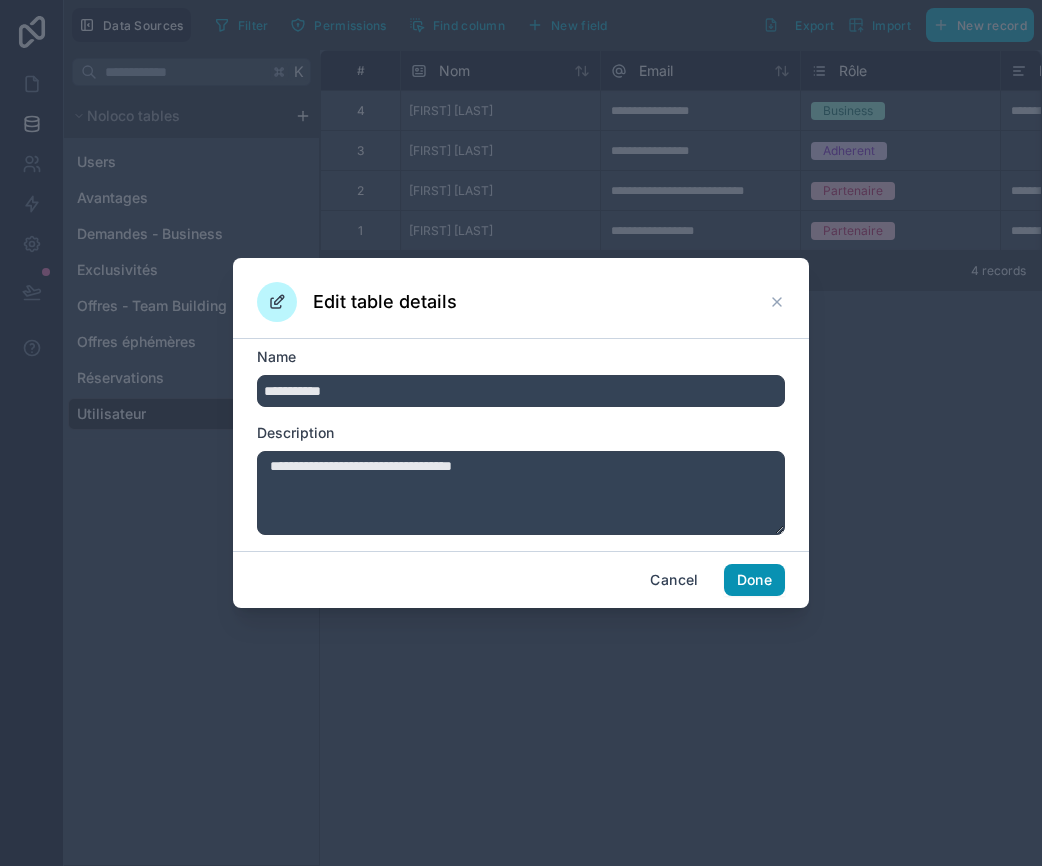 click on "Done" at bounding box center (754, 580) 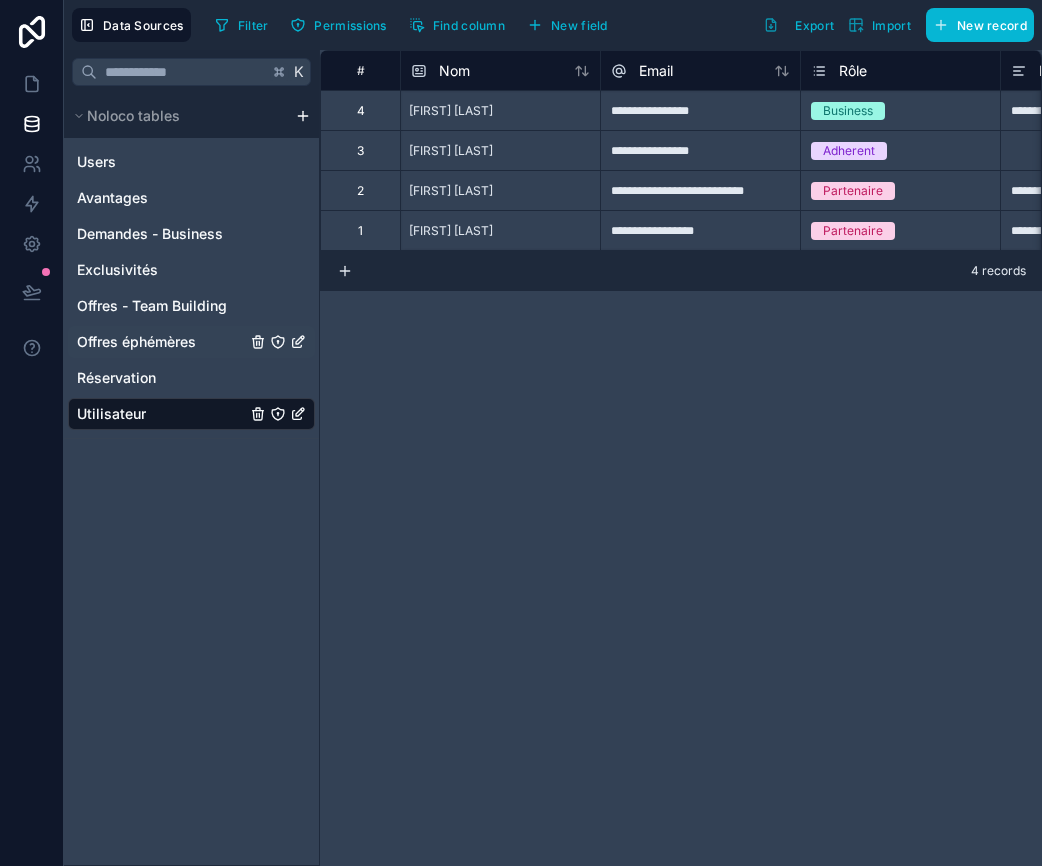 click on "Offres éphémères" at bounding box center [191, 342] 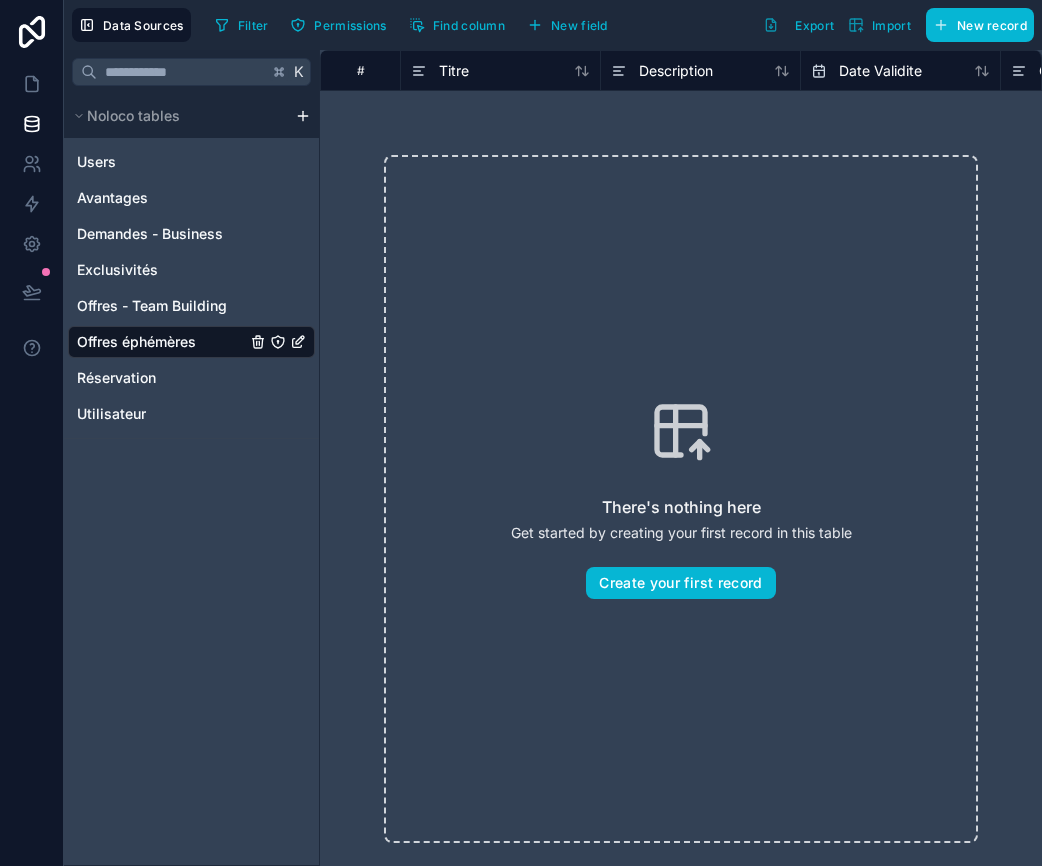 click 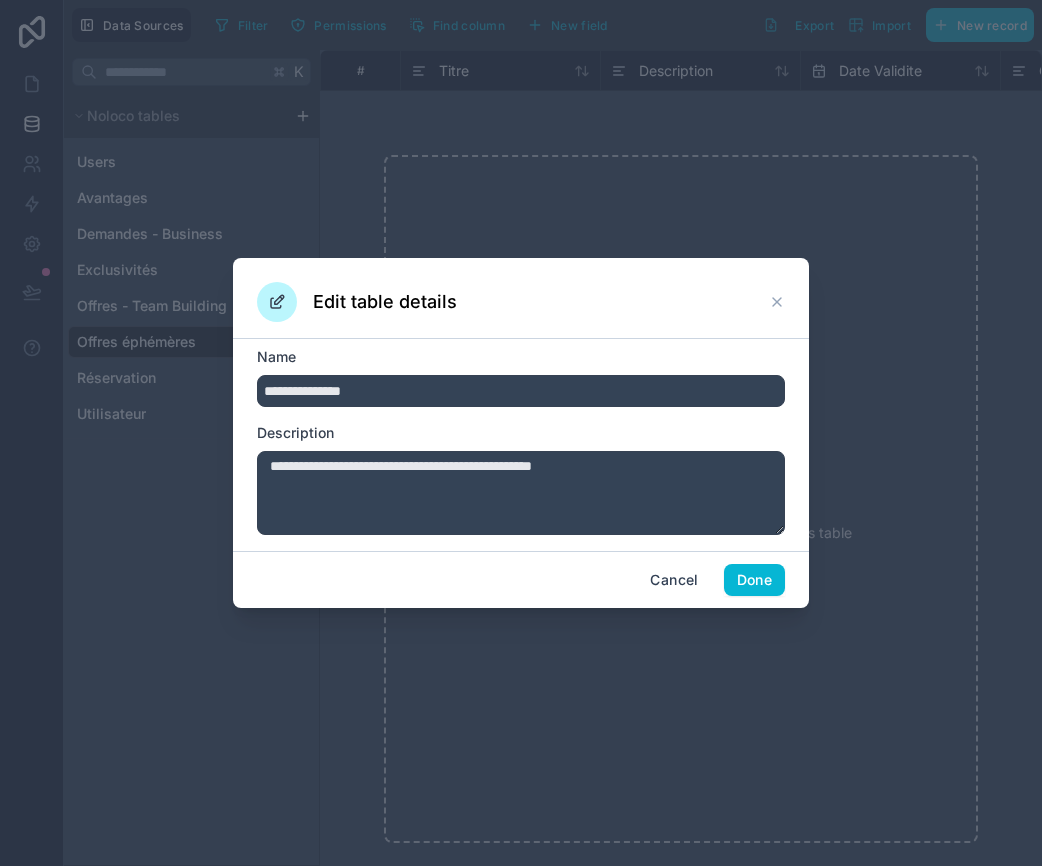 click on "**********" at bounding box center [521, 391] 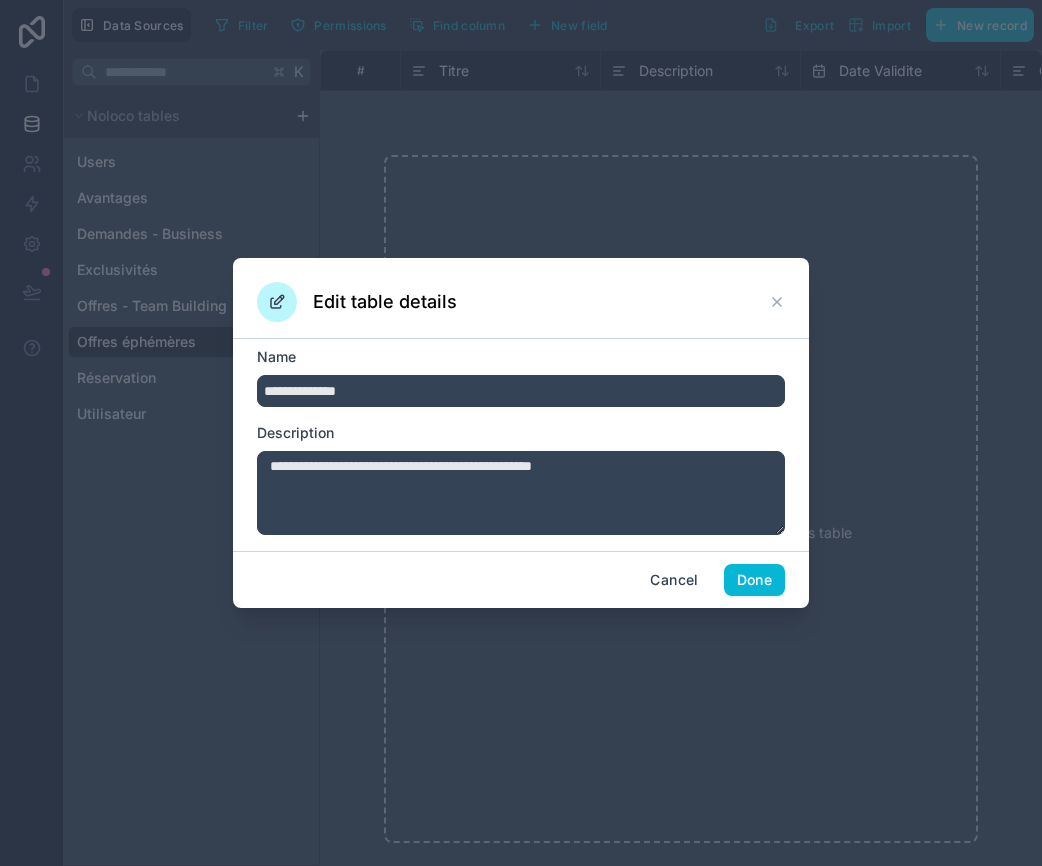 type on "**********" 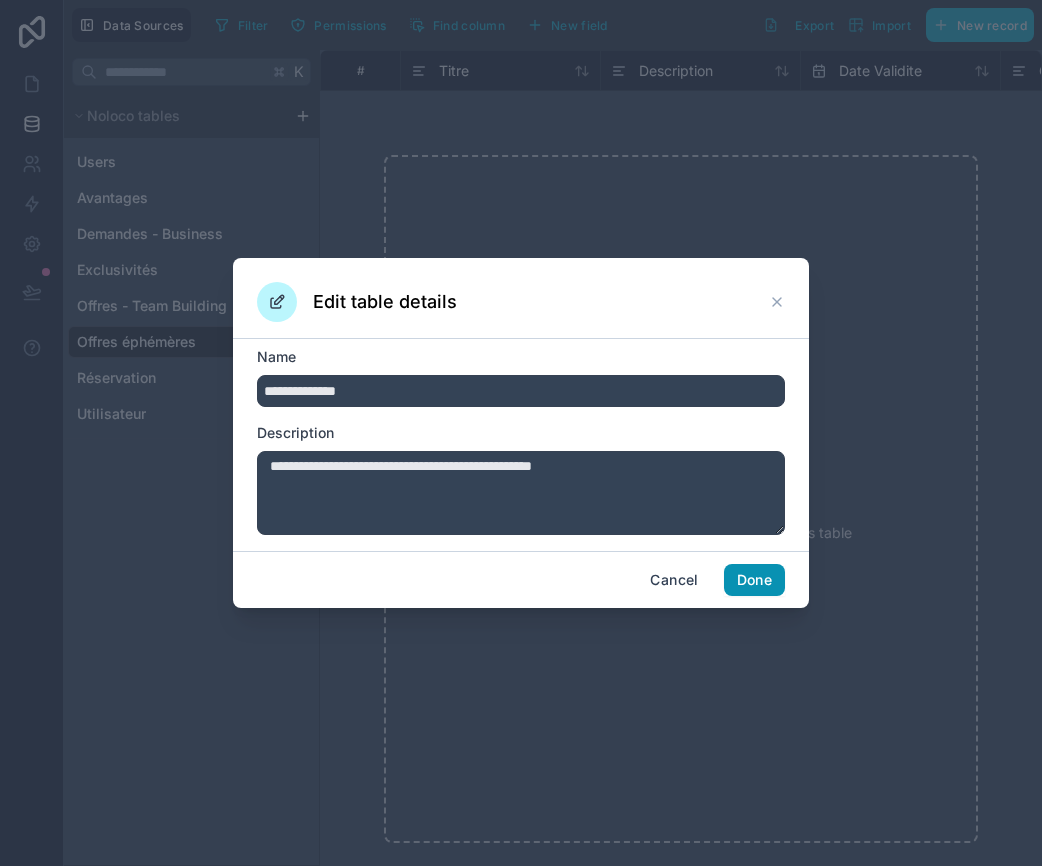 click on "Done" at bounding box center [754, 580] 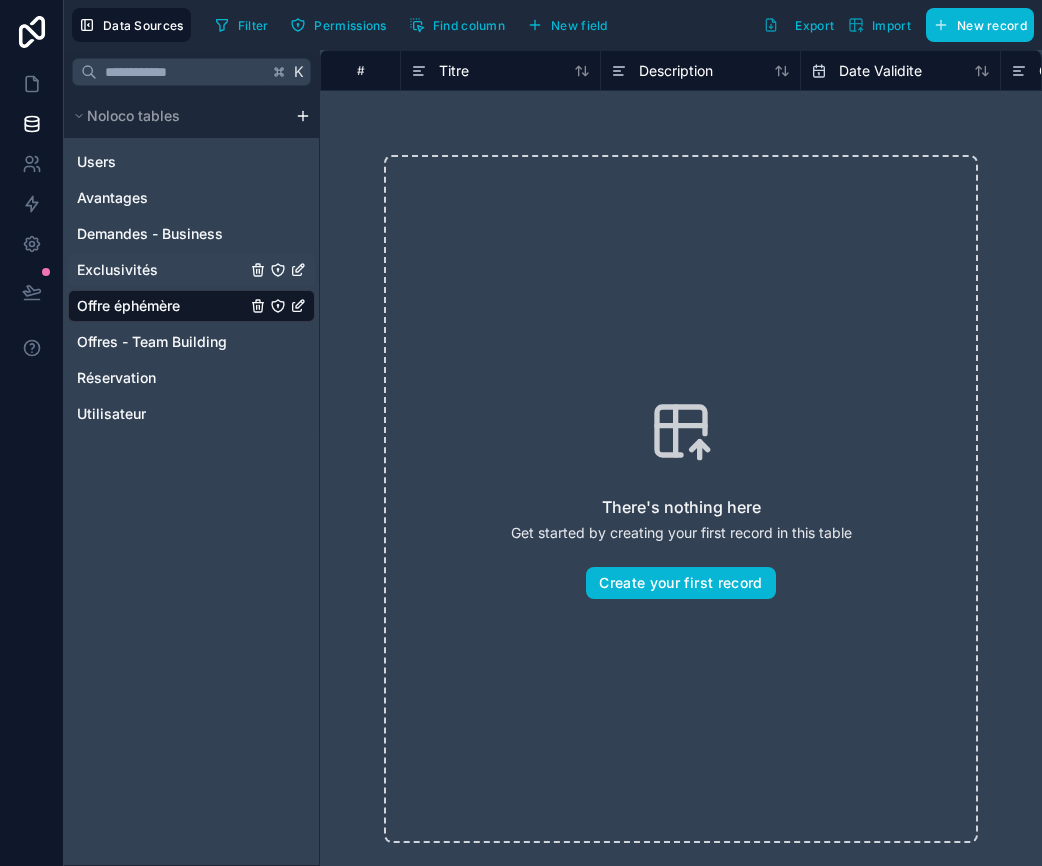 click 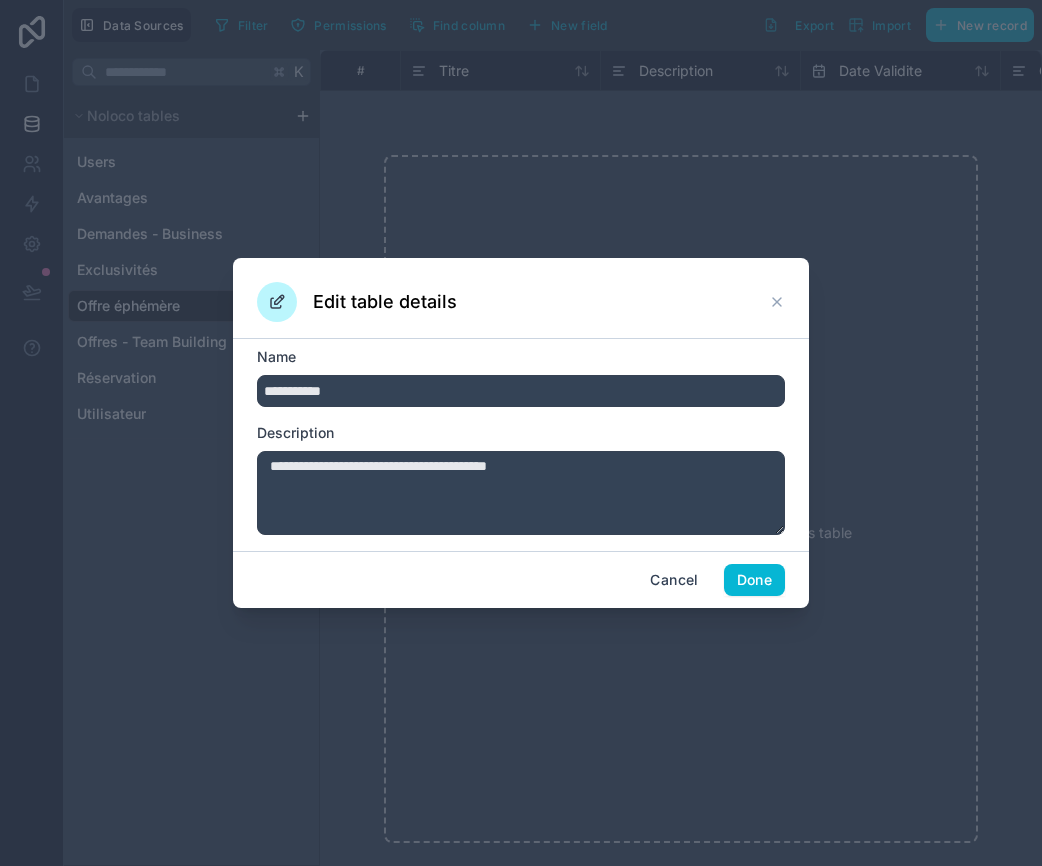 type on "**********" 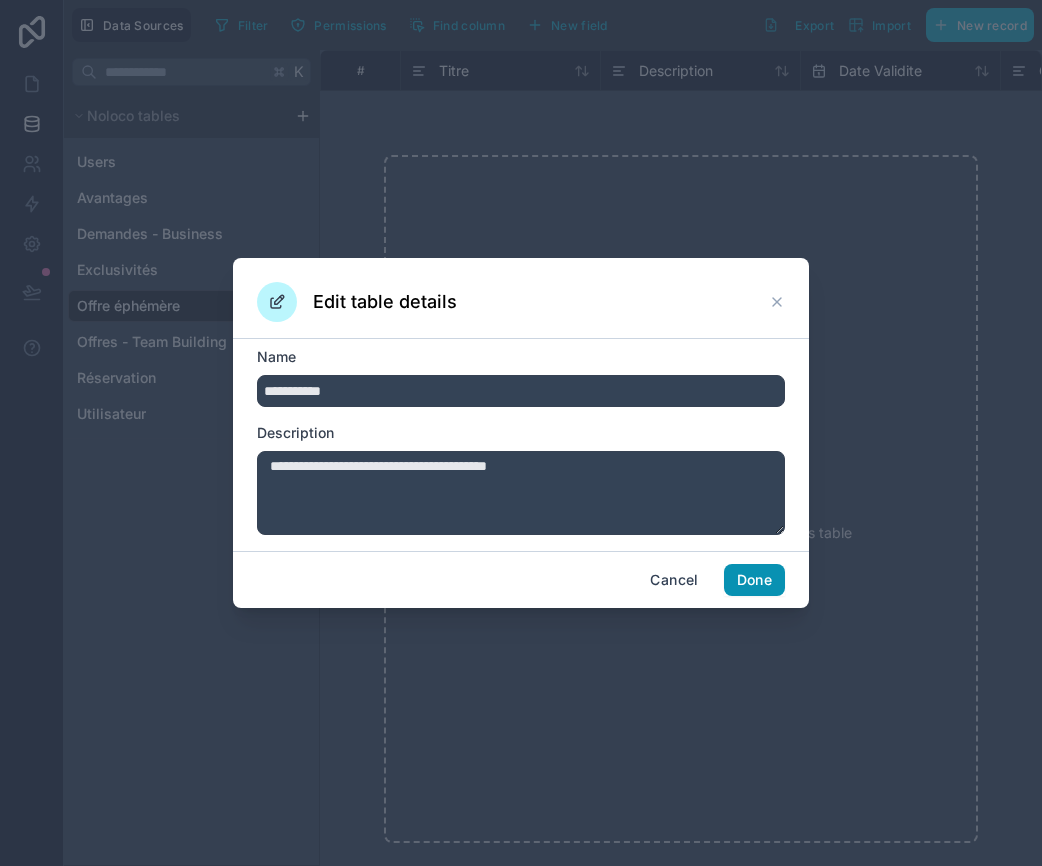 click on "Done" at bounding box center [754, 580] 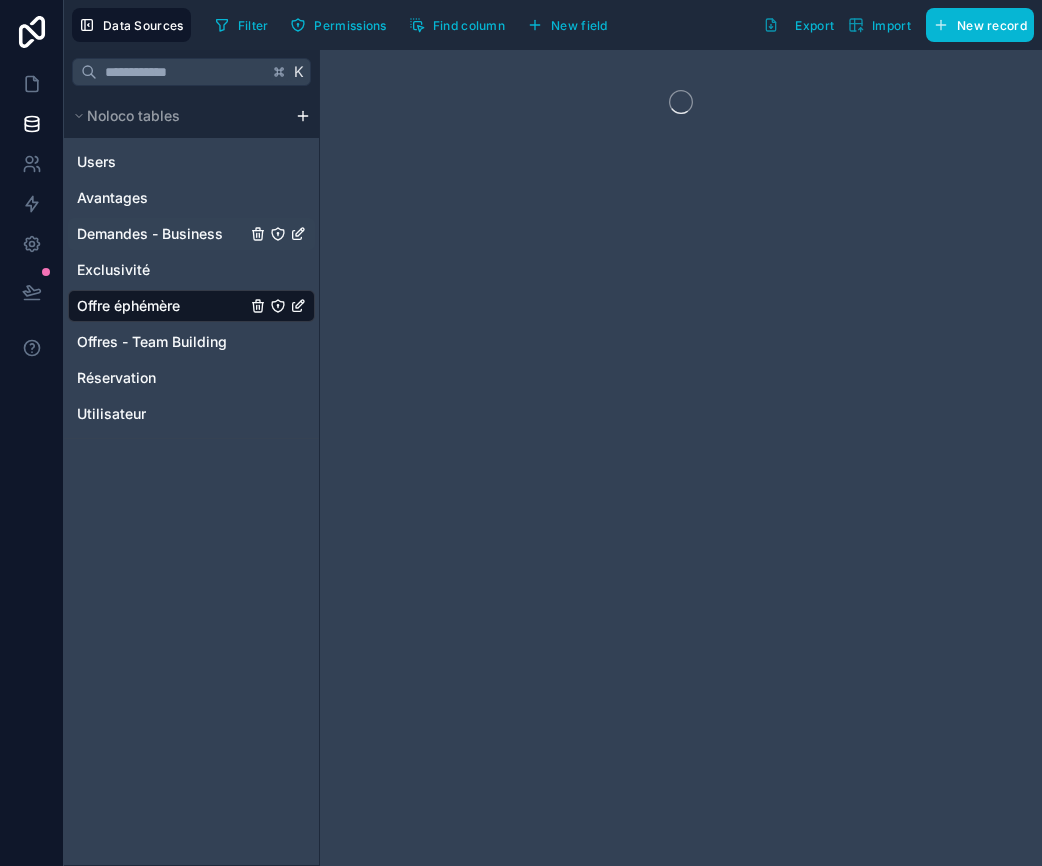 click 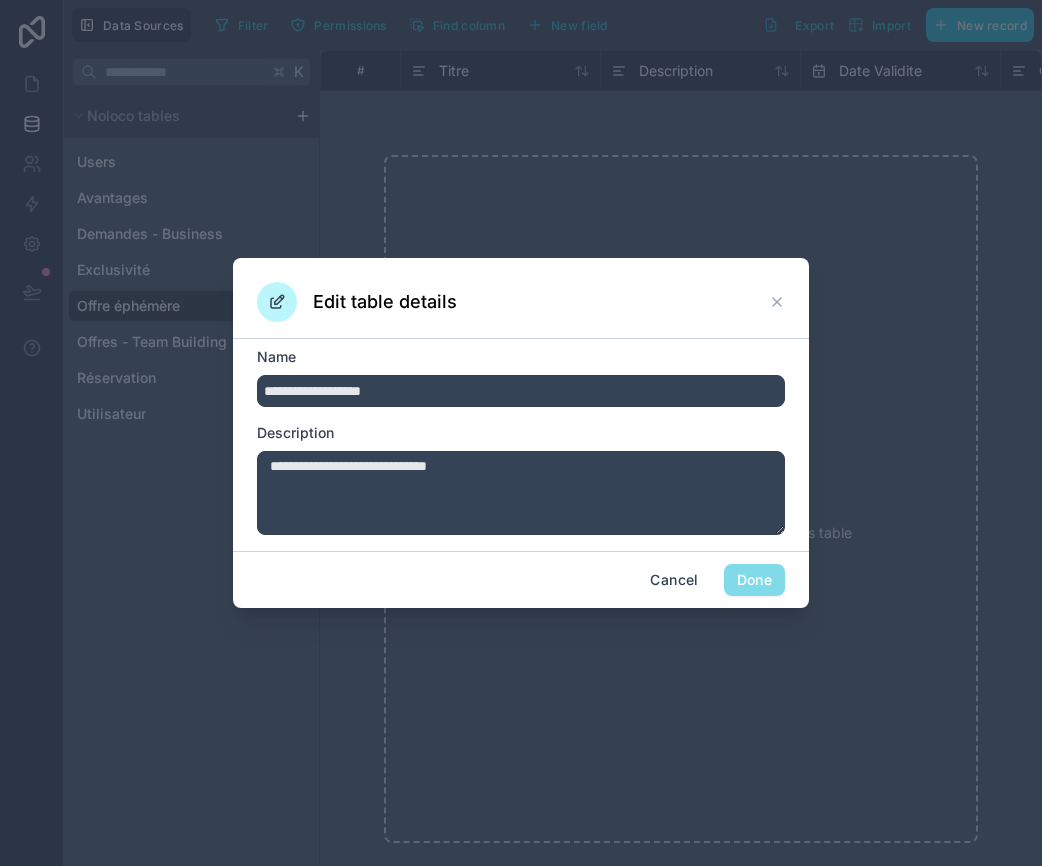 click on "**********" at bounding box center [521, 391] 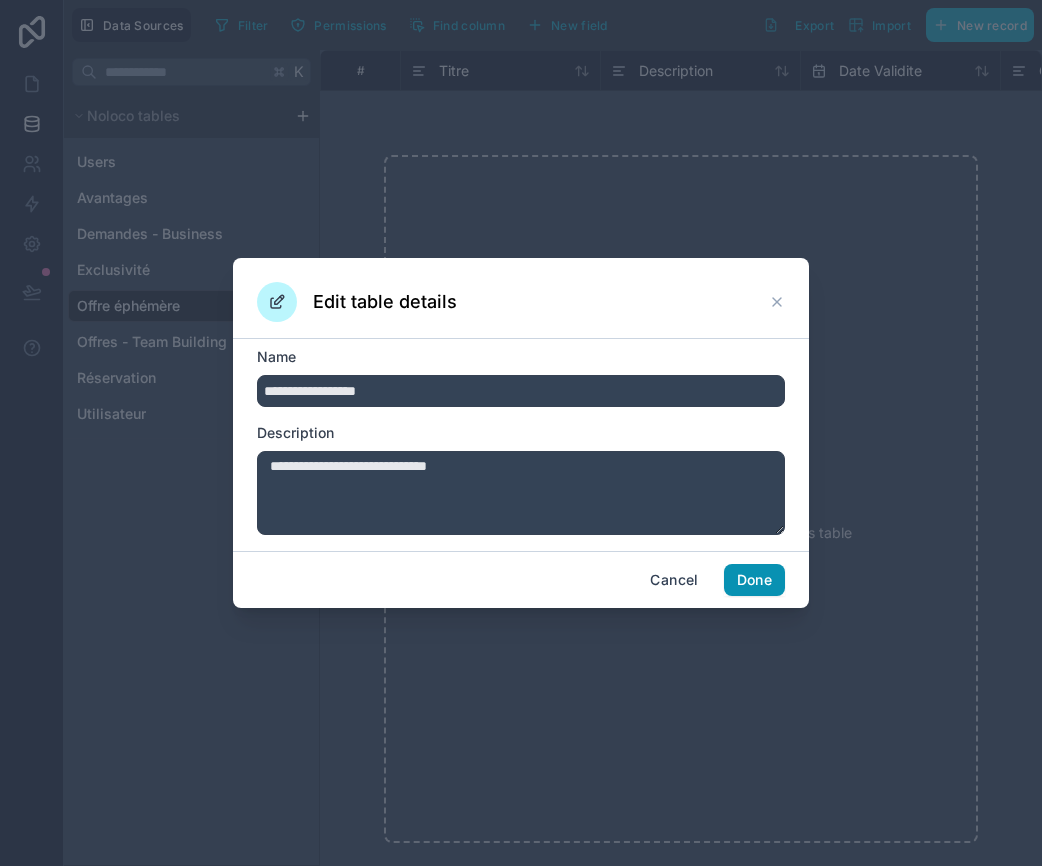 type on "**********" 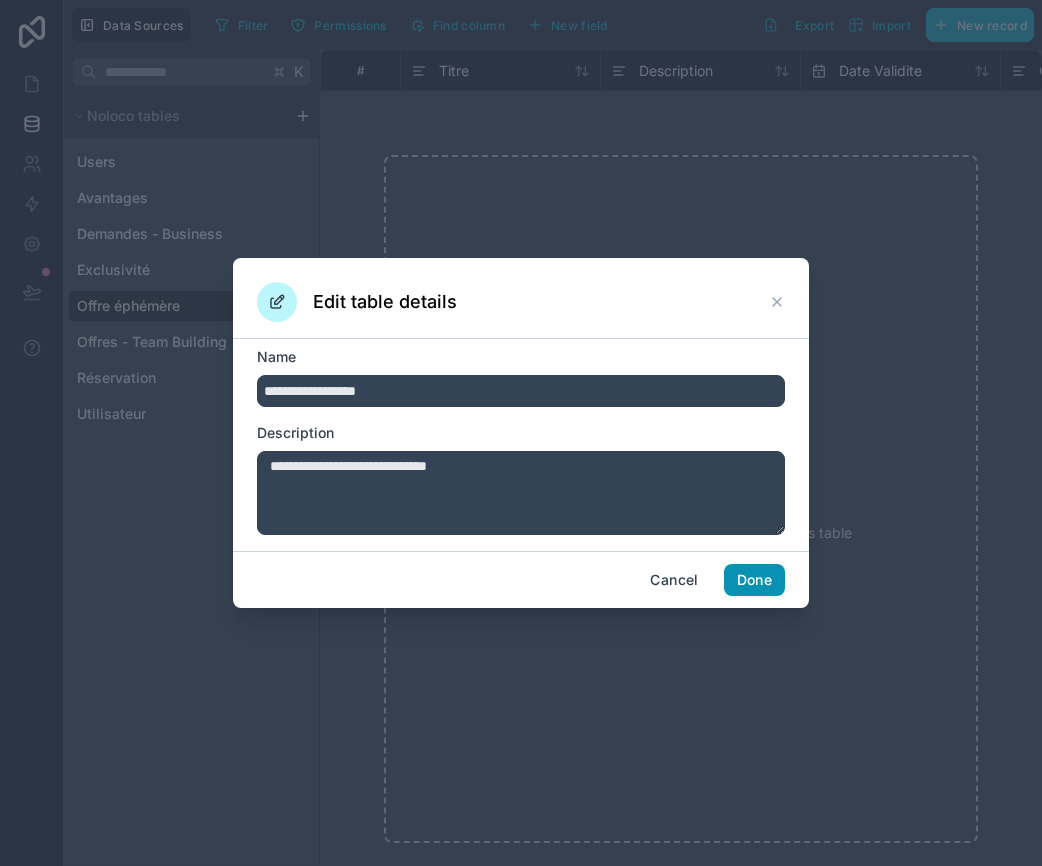click on "Done" at bounding box center [754, 580] 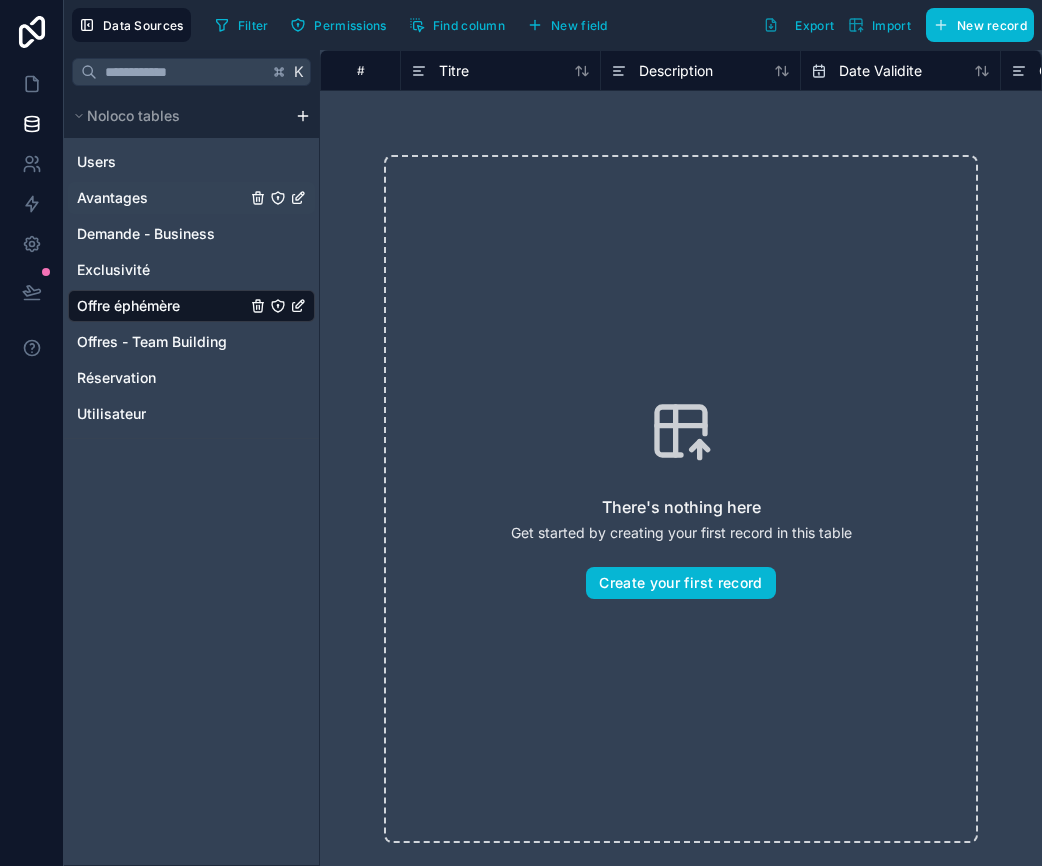click 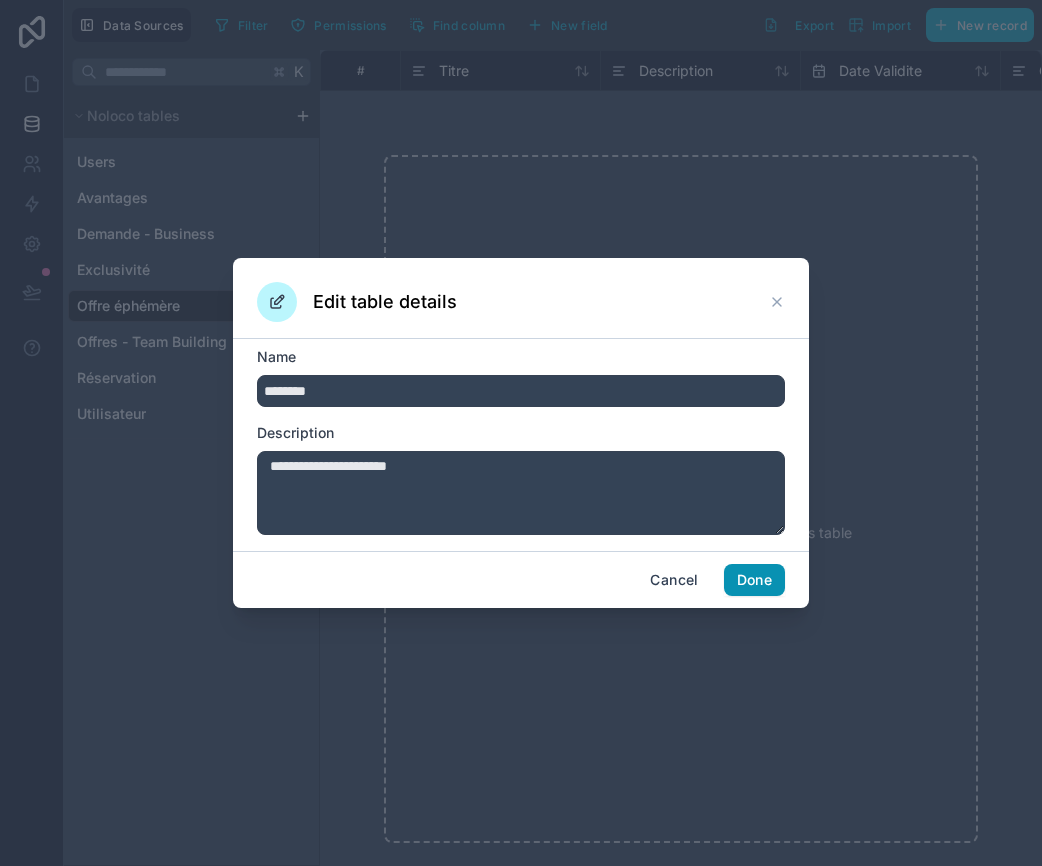 type on "********" 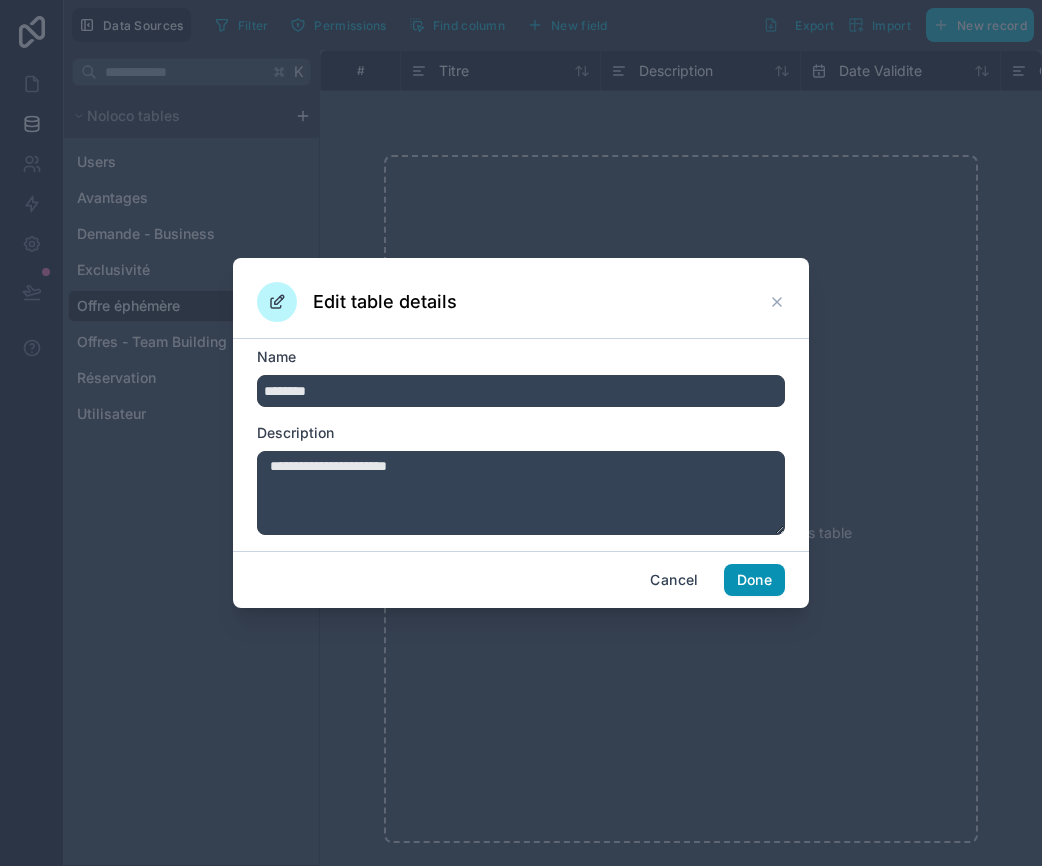 click on "Done" at bounding box center [754, 580] 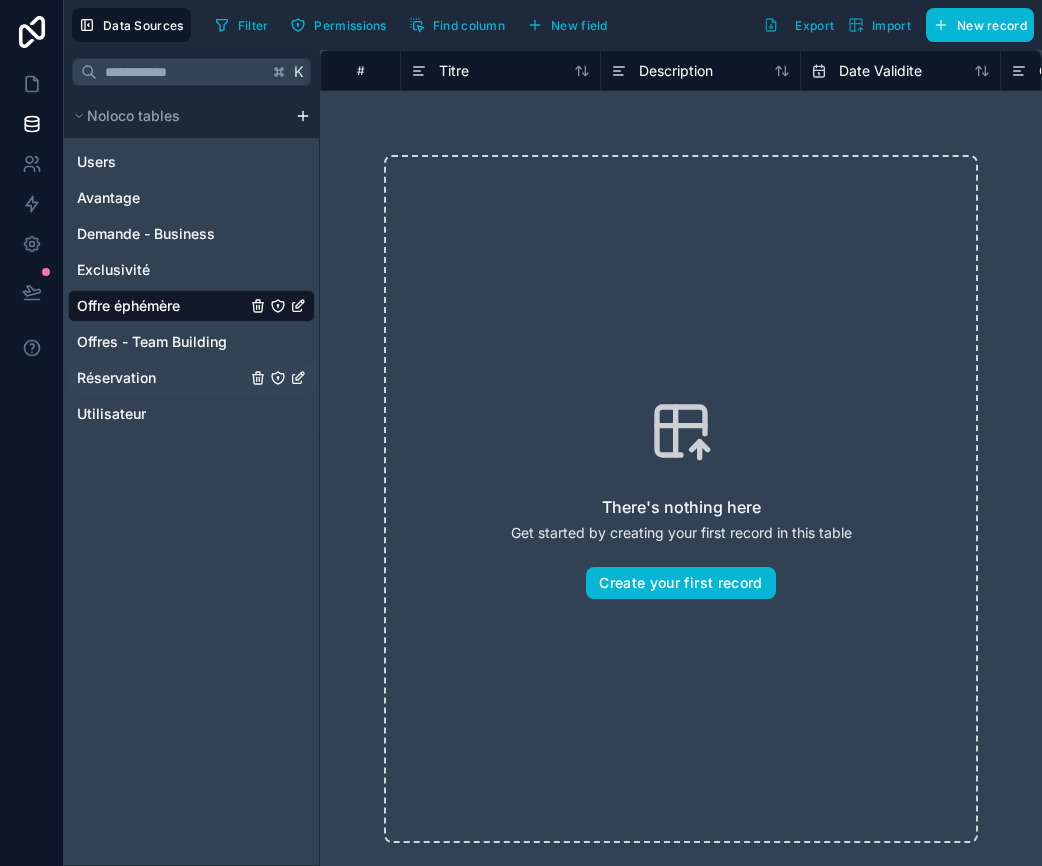 click on "Réservation" at bounding box center (191, 378) 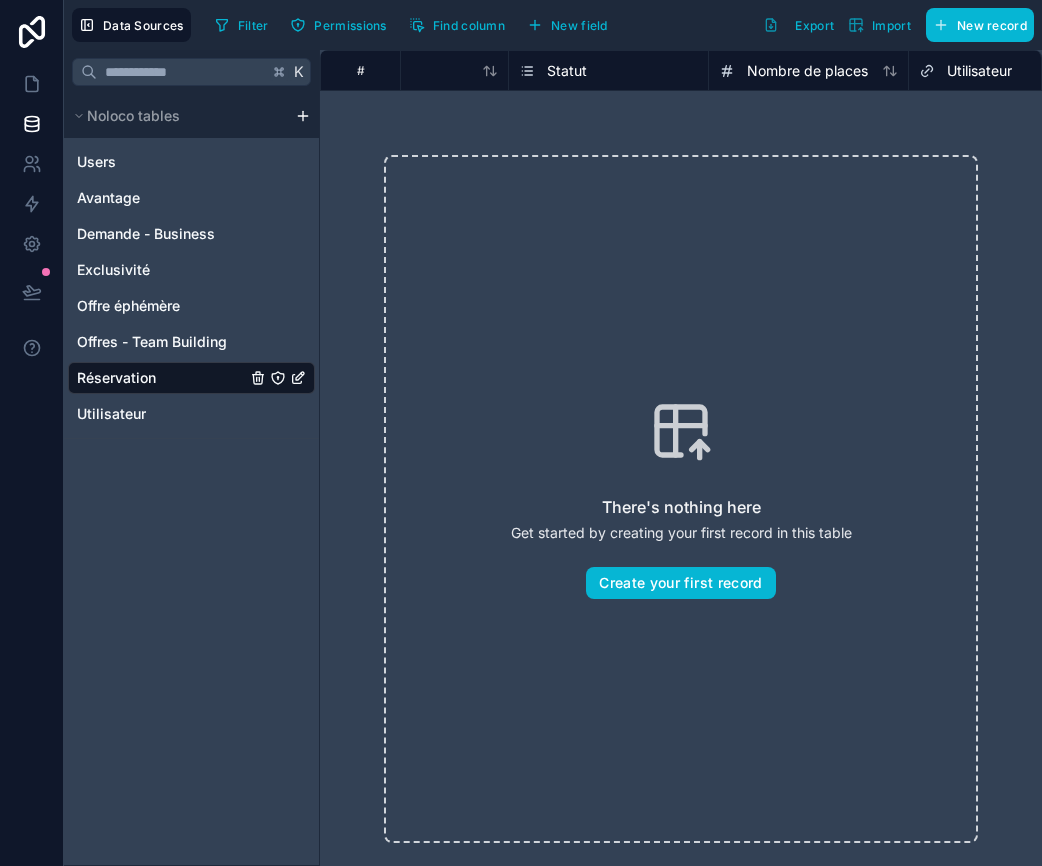 scroll, scrollTop: 0, scrollLeft: 697, axis: horizontal 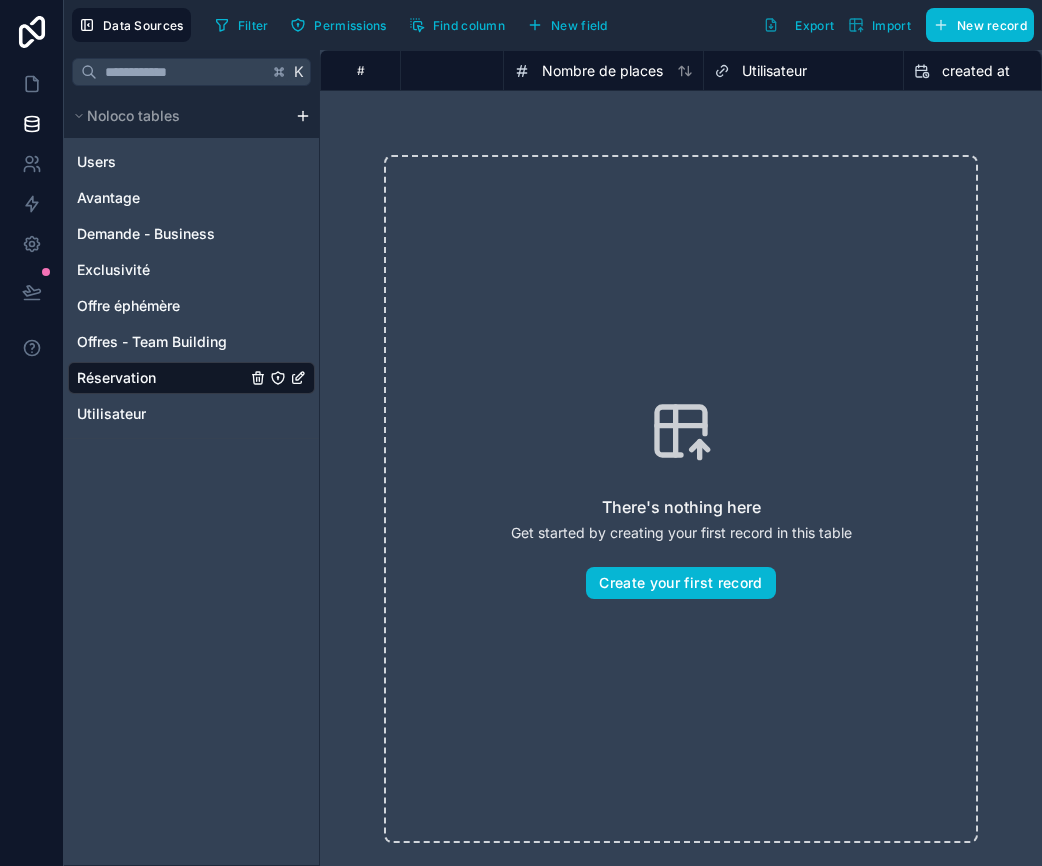 click on "Utilisateur" at bounding box center (774, 71) 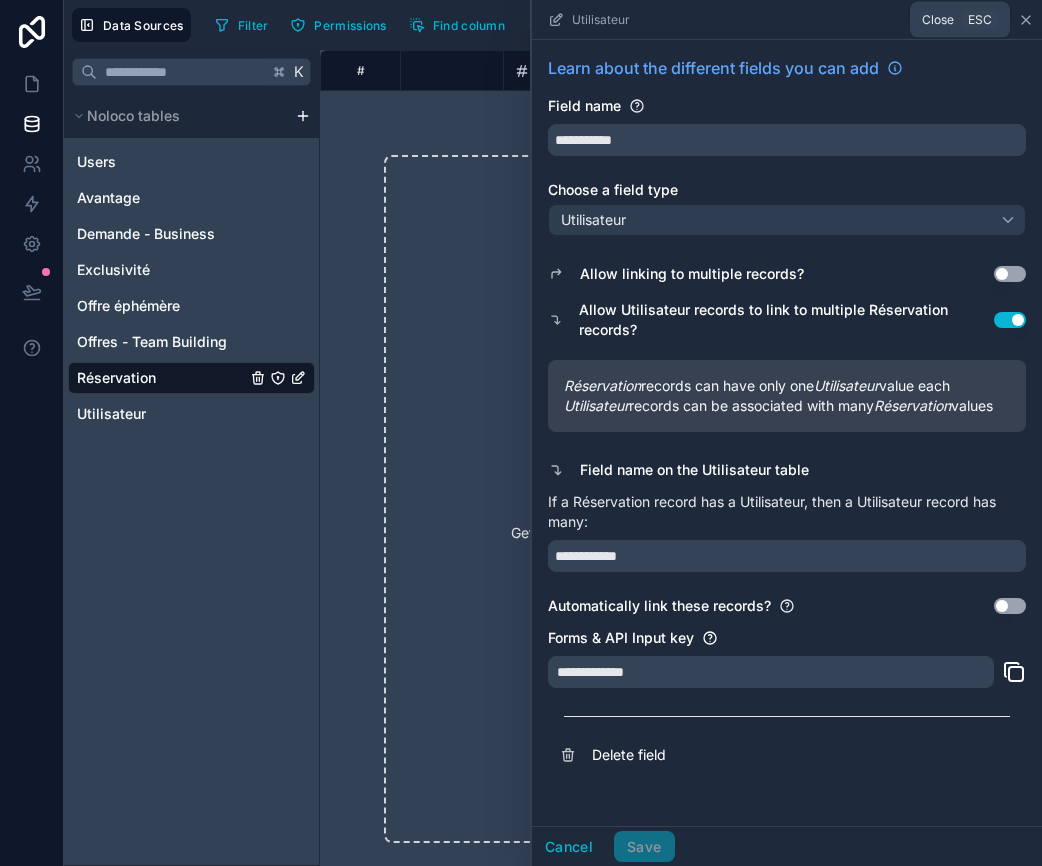 click 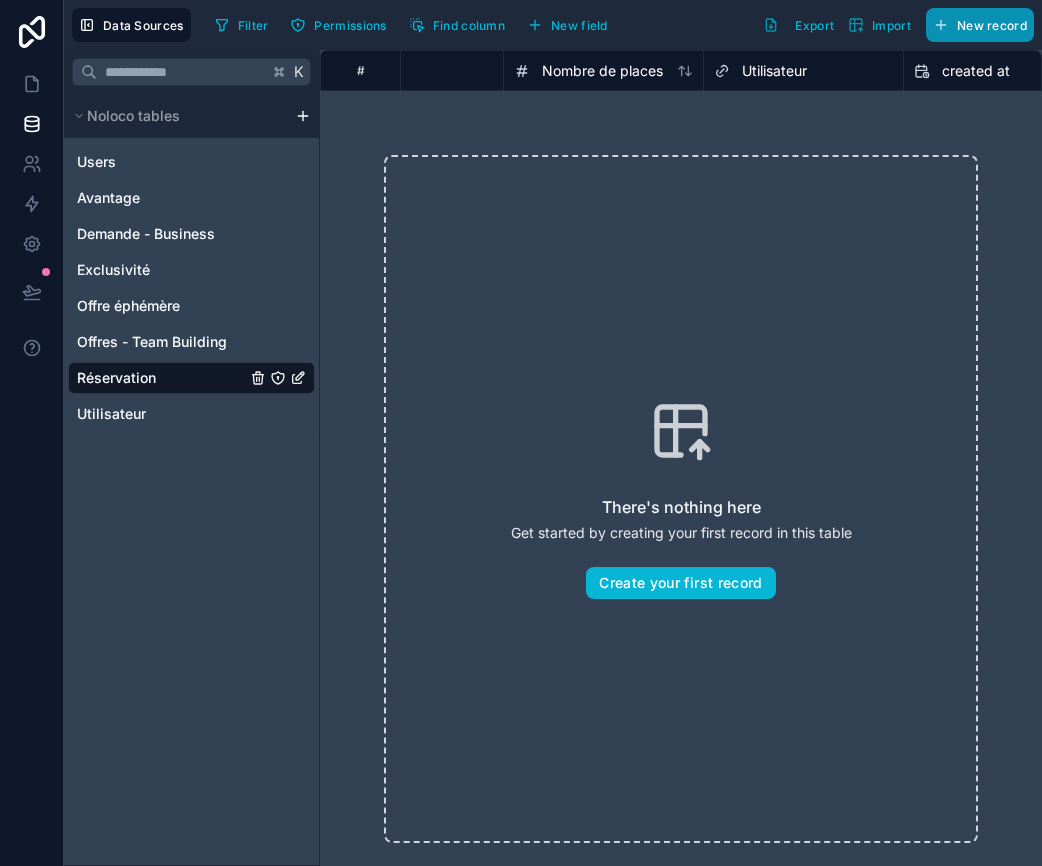click on "New record" at bounding box center [992, 25] 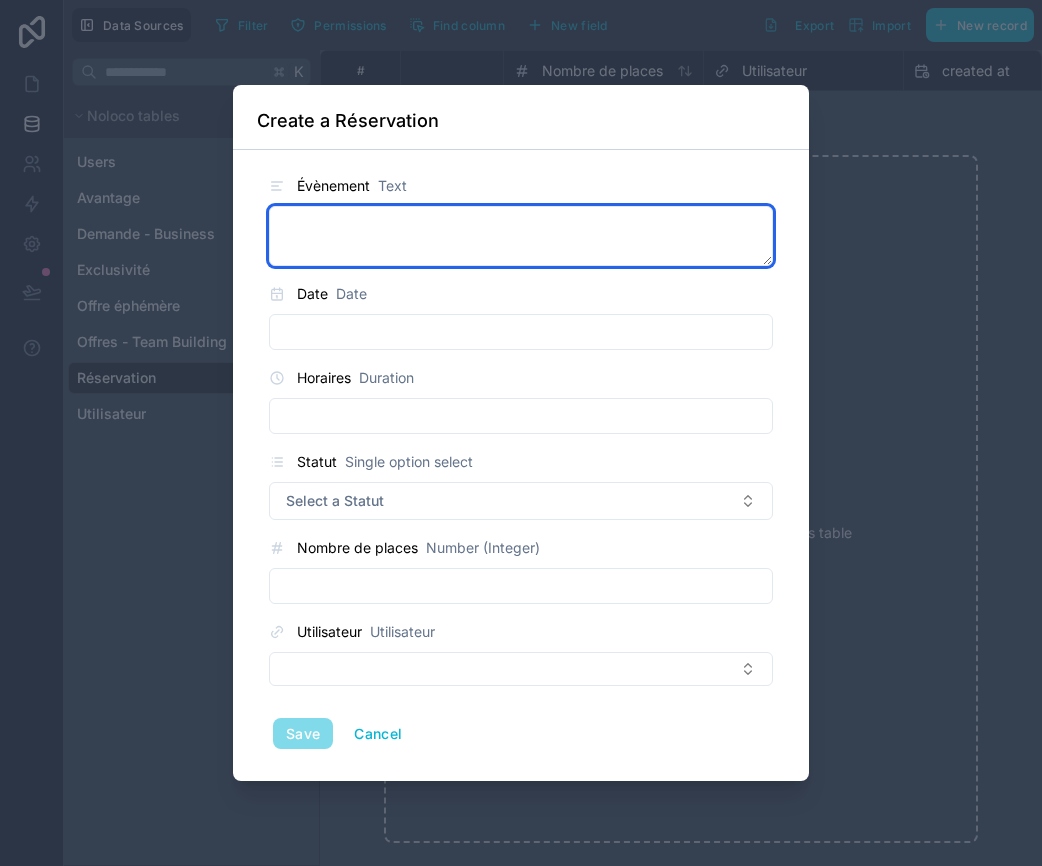 click at bounding box center [521, 236] 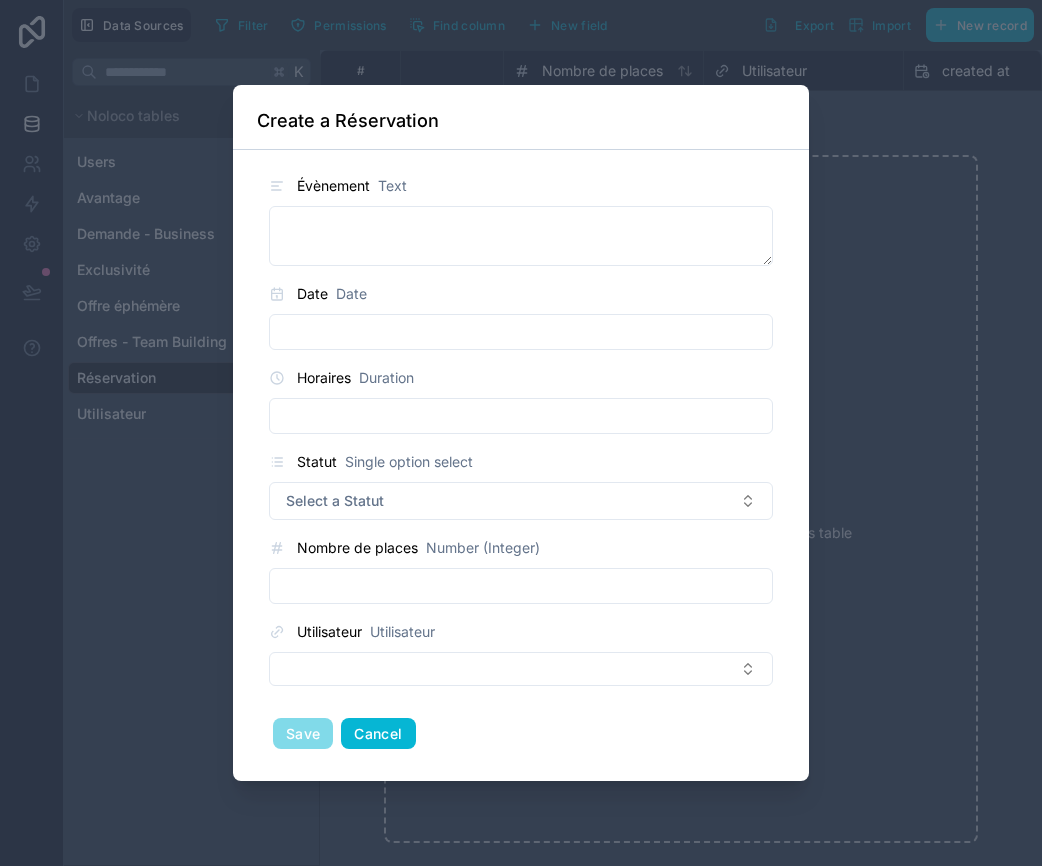 click on "Cancel" at bounding box center [378, 734] 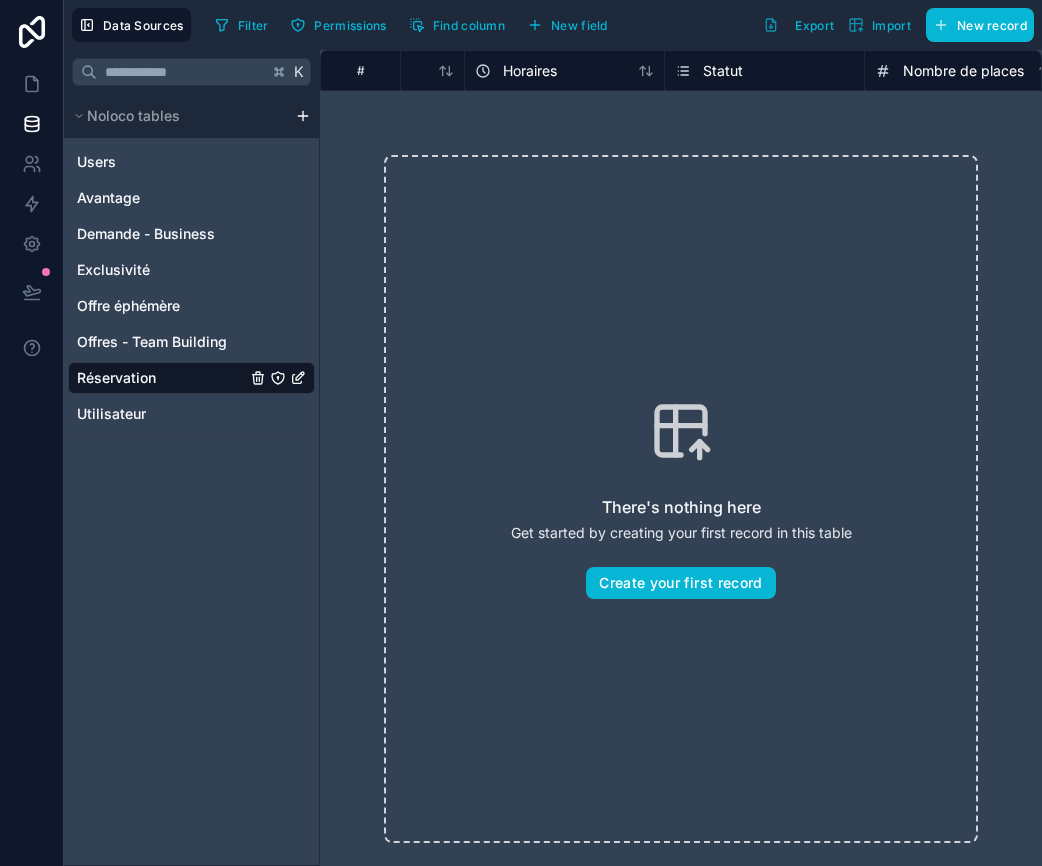 scroll, scrollTop: 0, scrollLeft: 0, axis: both 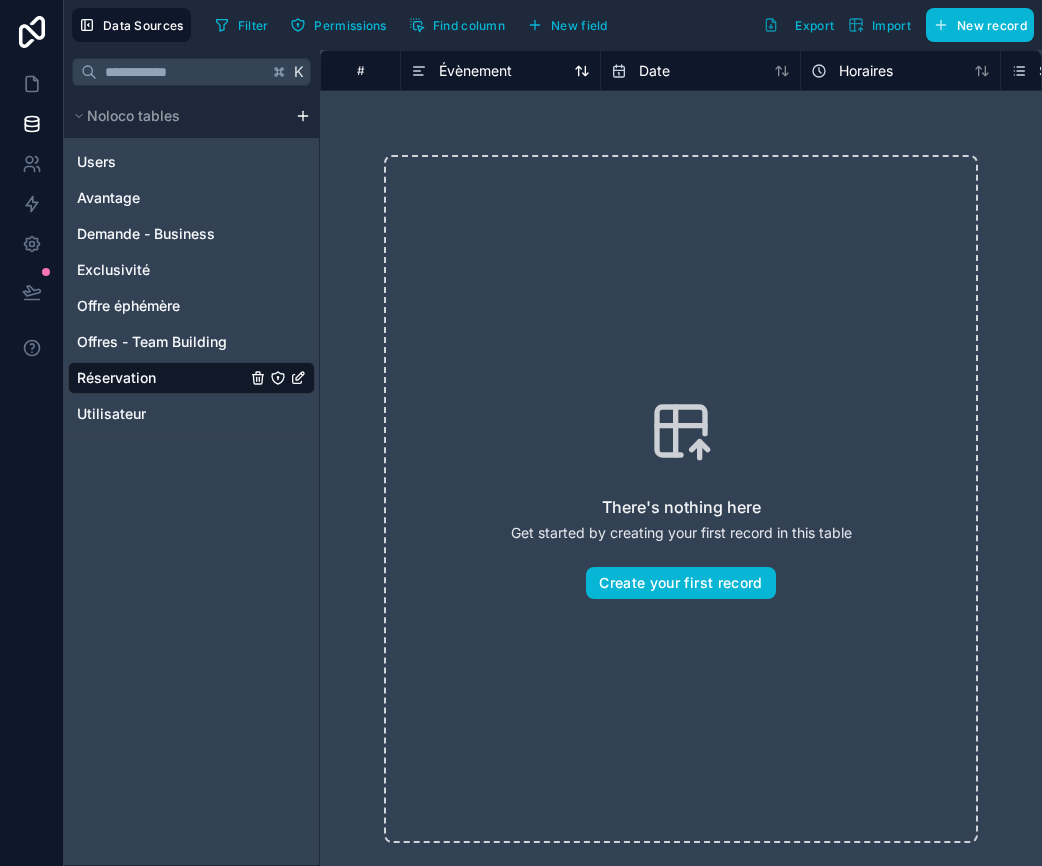 click on "Évènement" at bounding box center [475, 71] 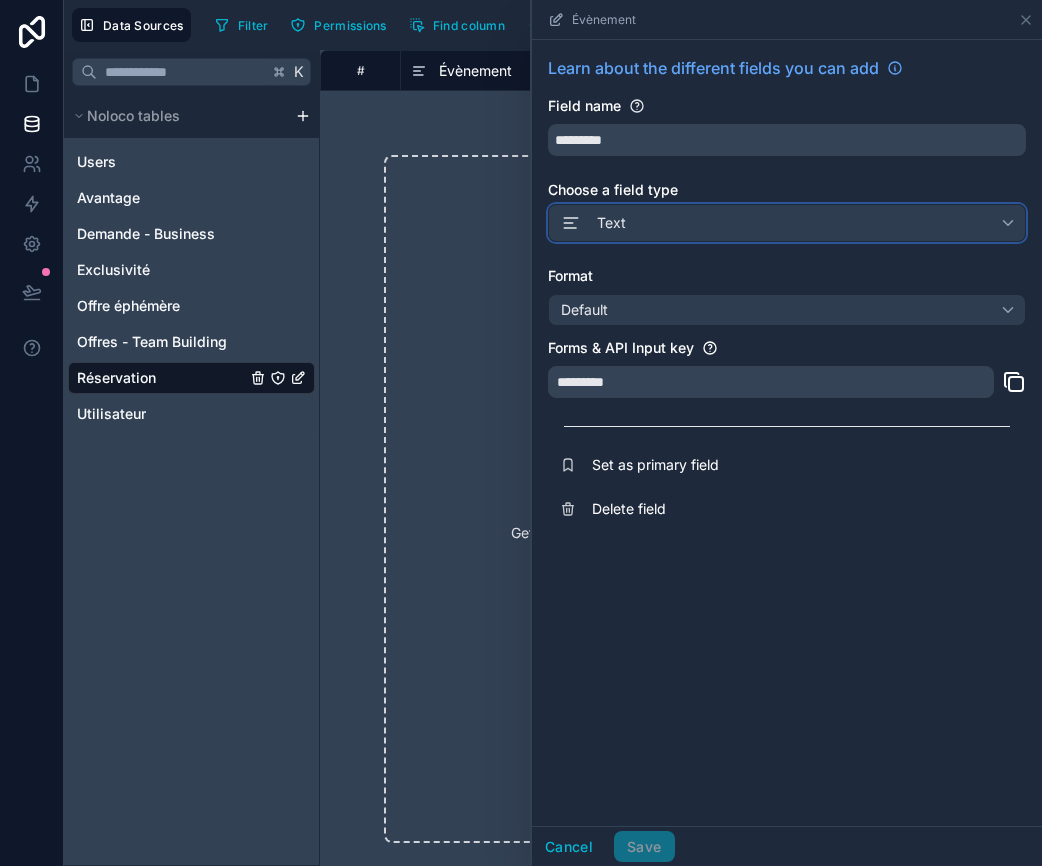 click on "Text" at bounding box center [787, 223] 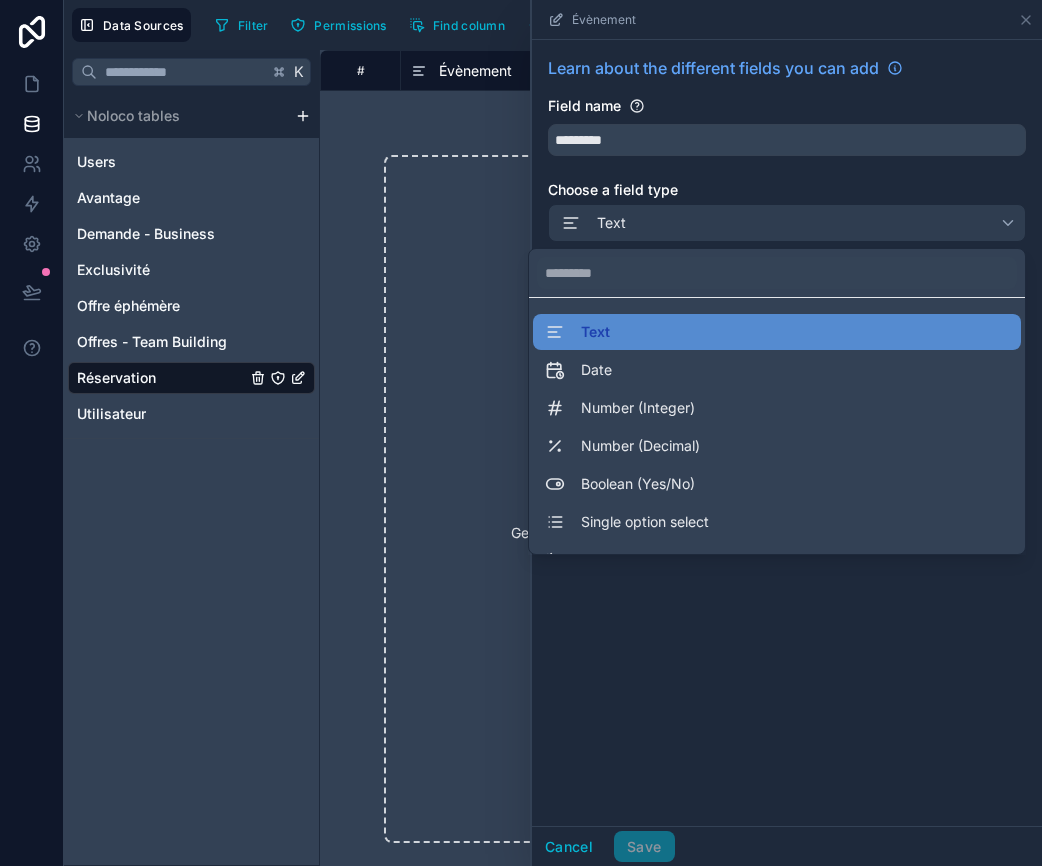 click at bounding box center [787, 433] 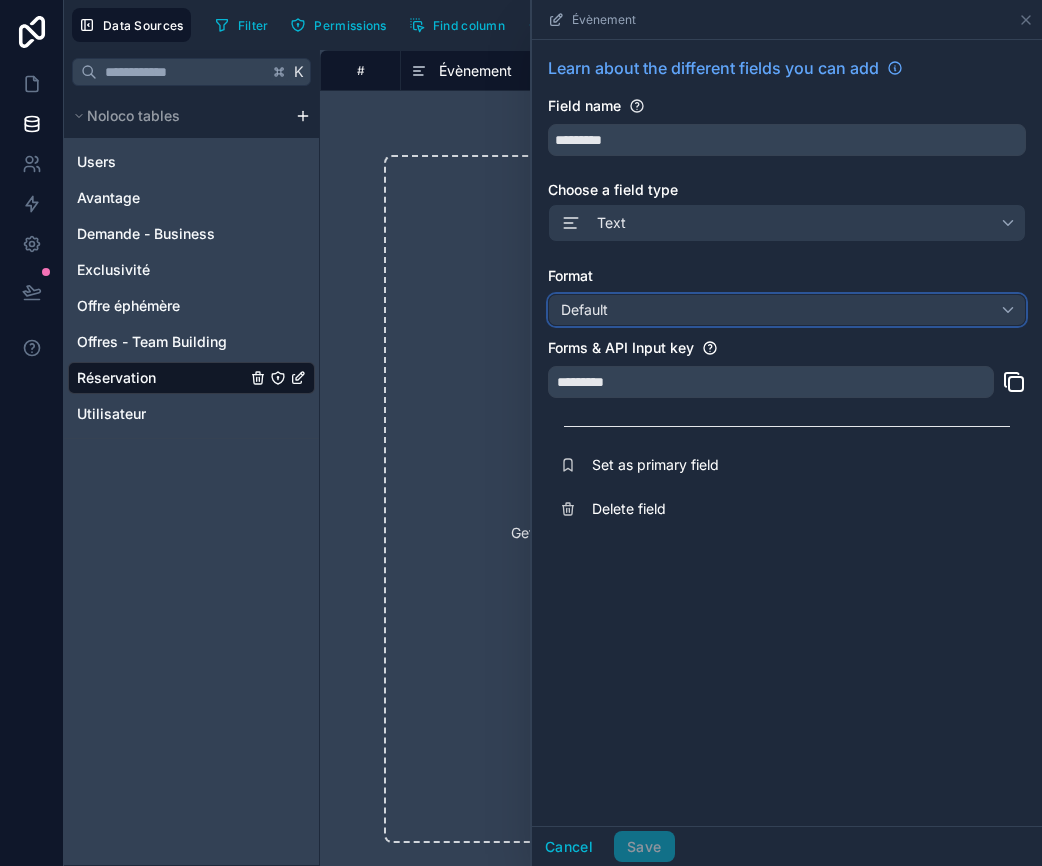 click on "Default" at bounding box center (787, 310) 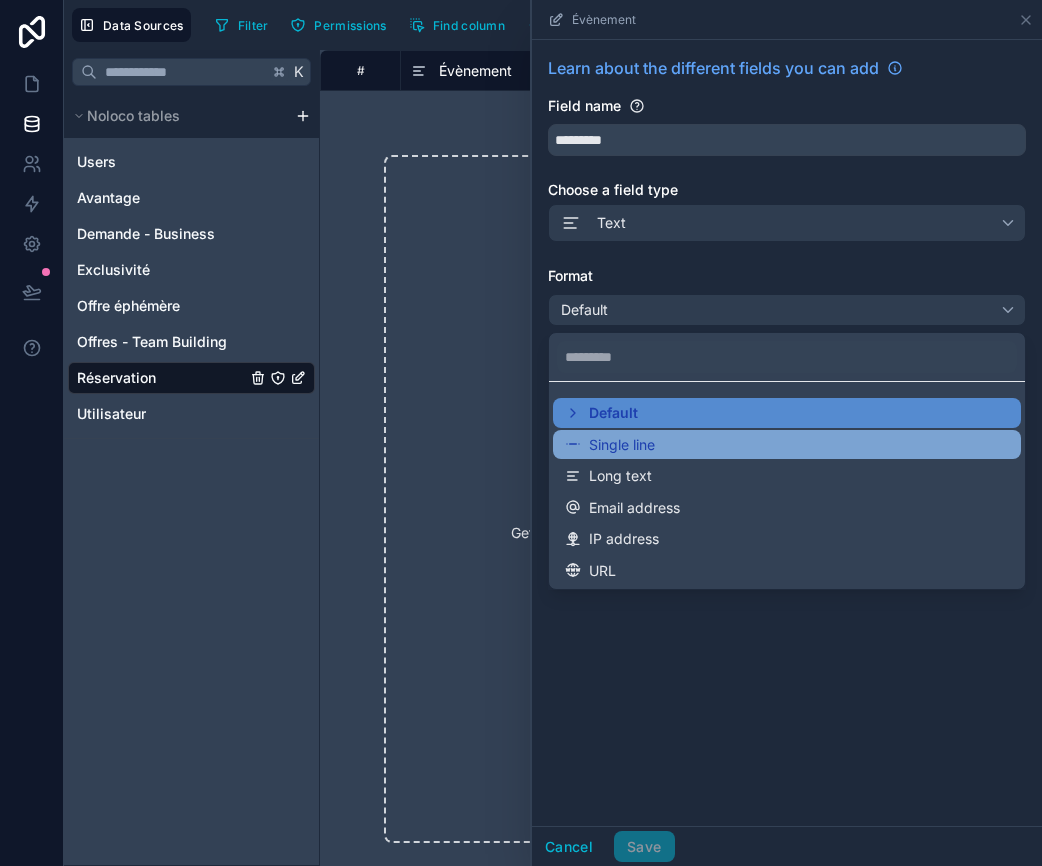 click on "Single line" at bounding box center (622, 445) 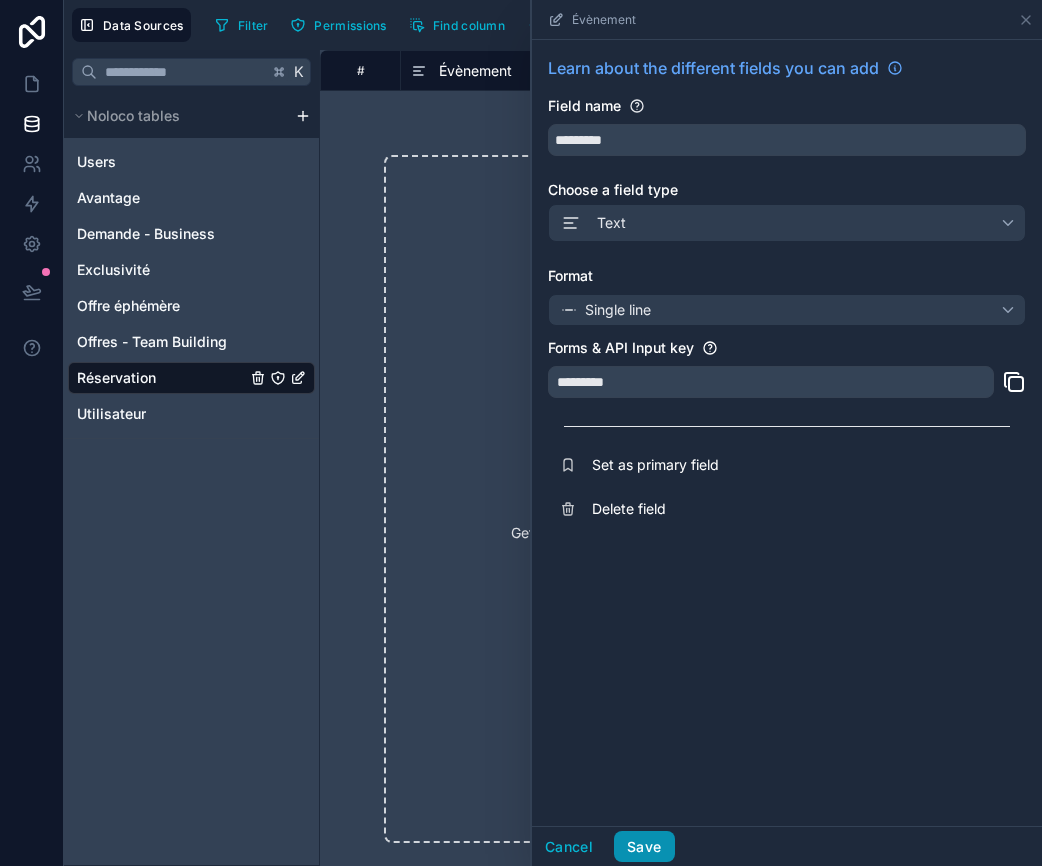 click on "Save" at bounding box center (644, 847) 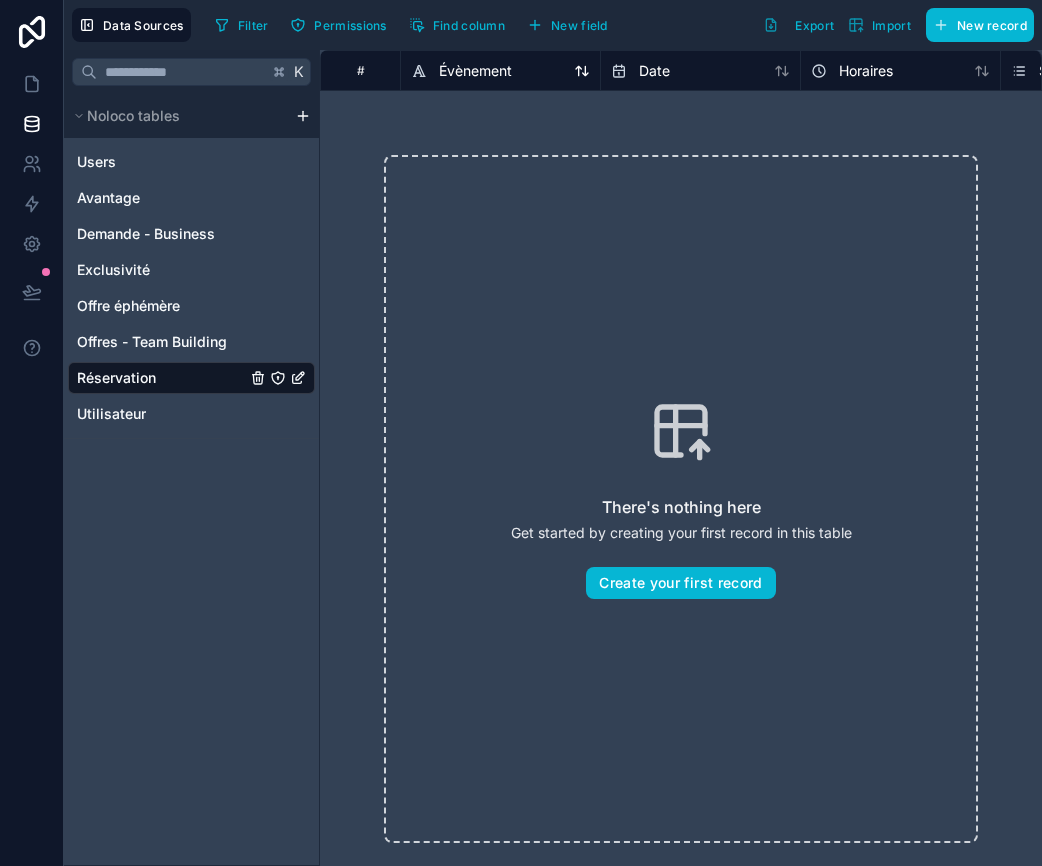 click on "Évènement" at bounding box center [475, 71] 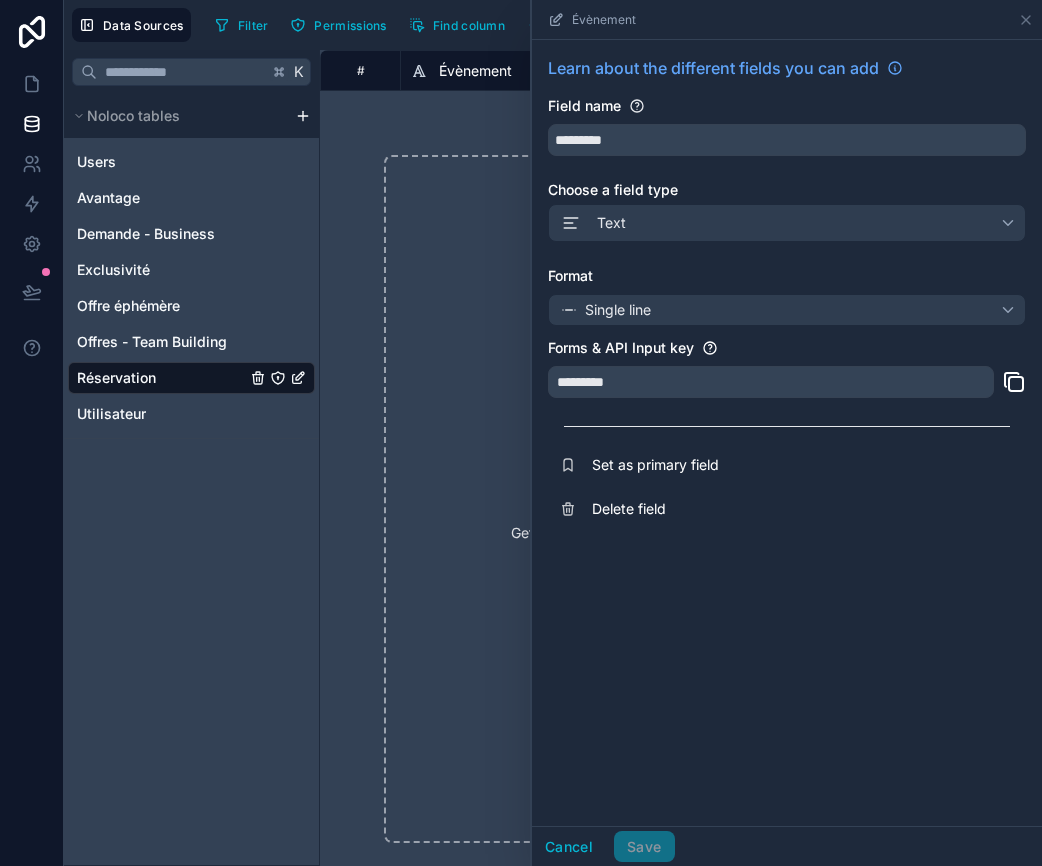 click on "There's nothing here Get started by creating your first record in this table Create your first record" at bounding box center [681, 499] 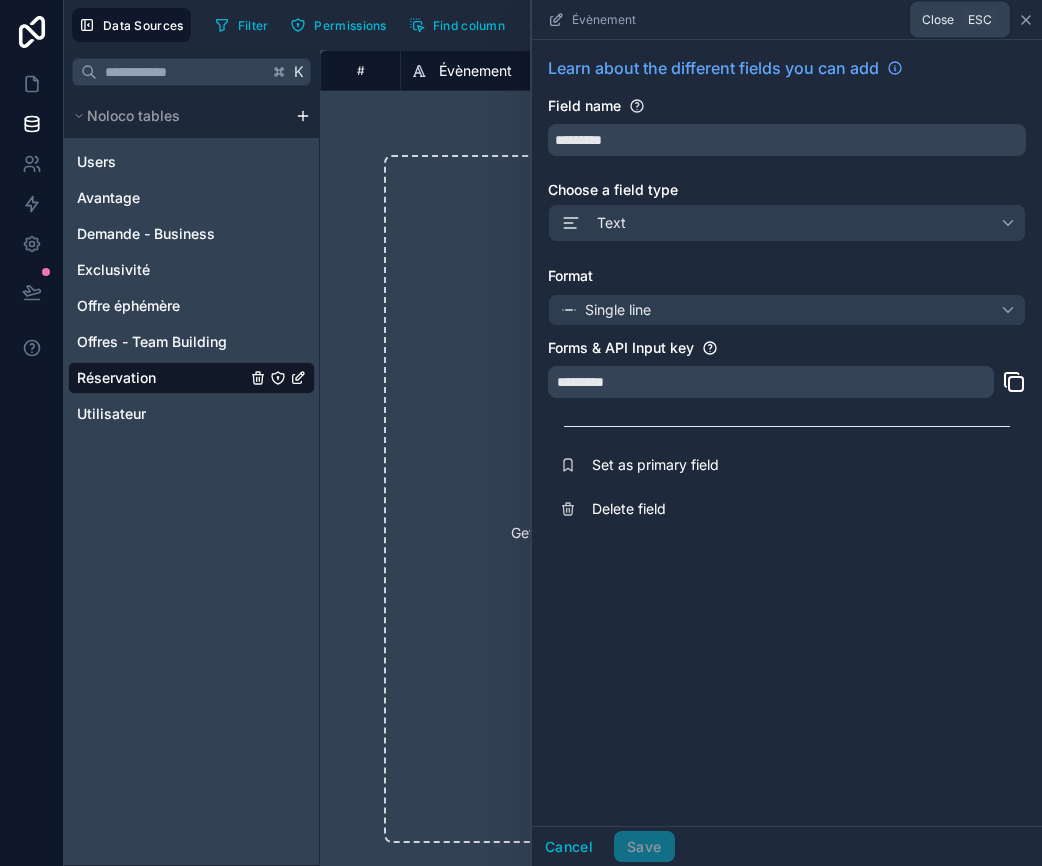 click 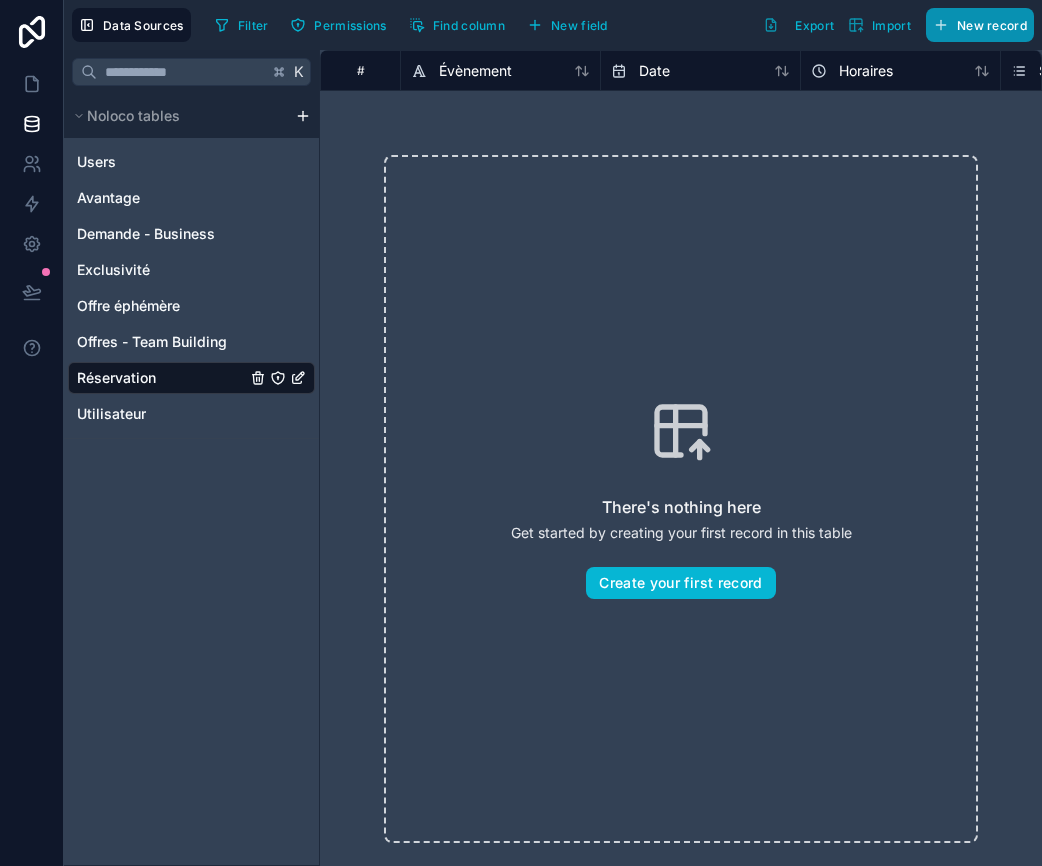click on "New record" at bounding box center [980, 25] 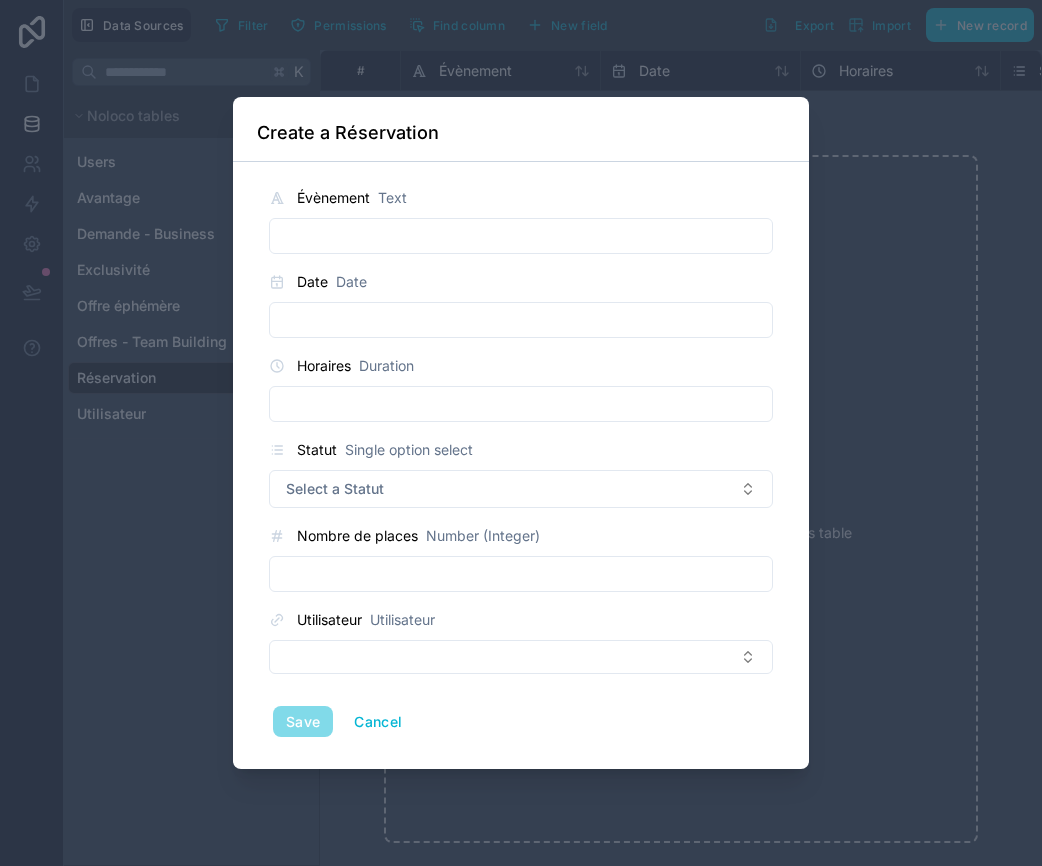 click at bounding box center (521, 236) 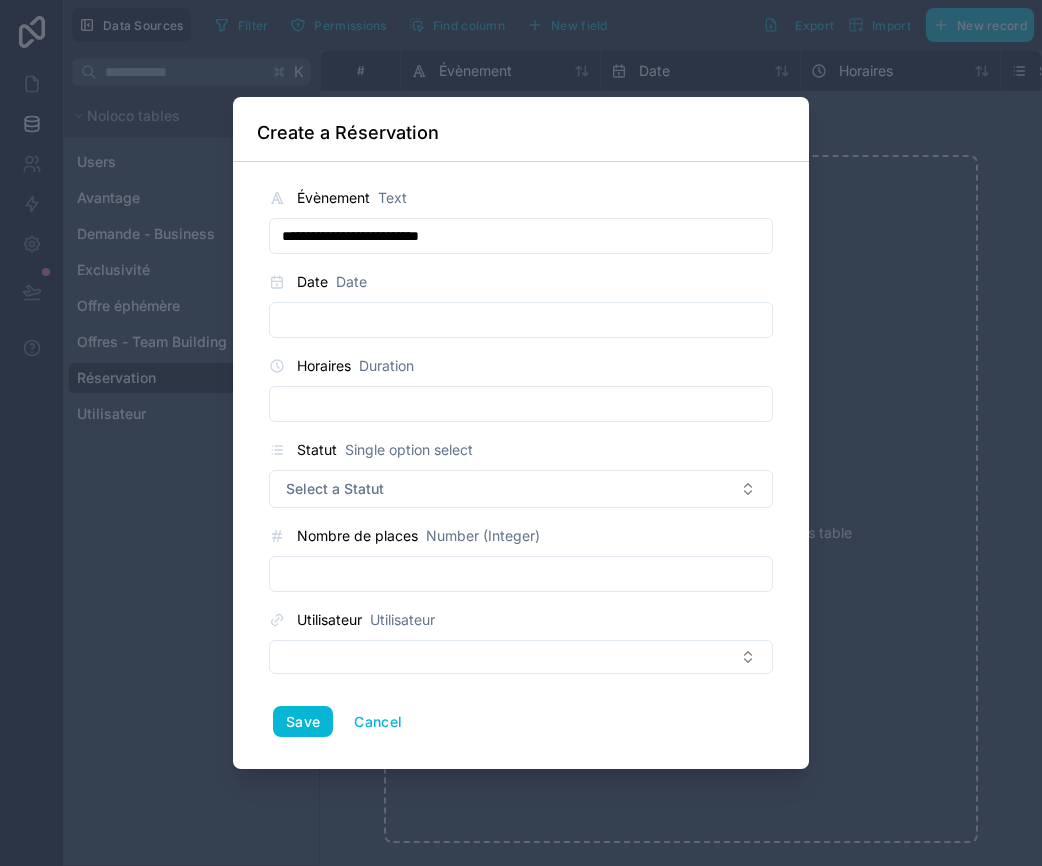 click on "**********" at bounding box center (521, 236) 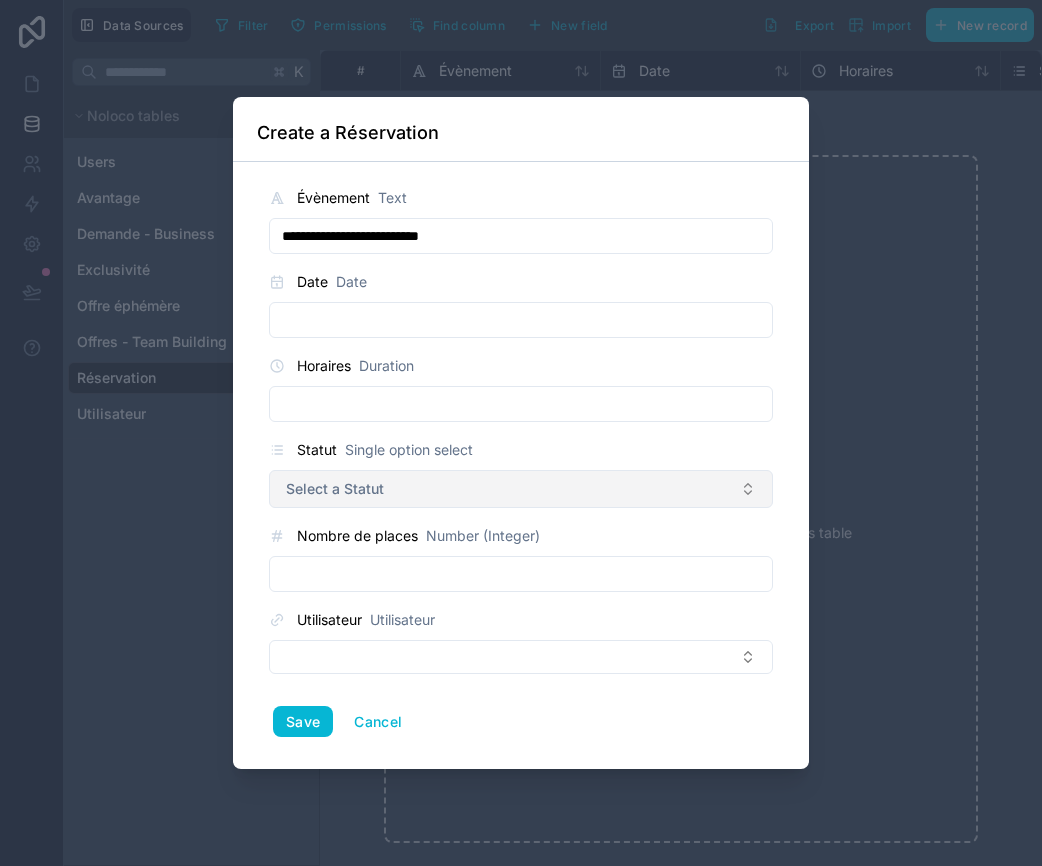 type on "**********" 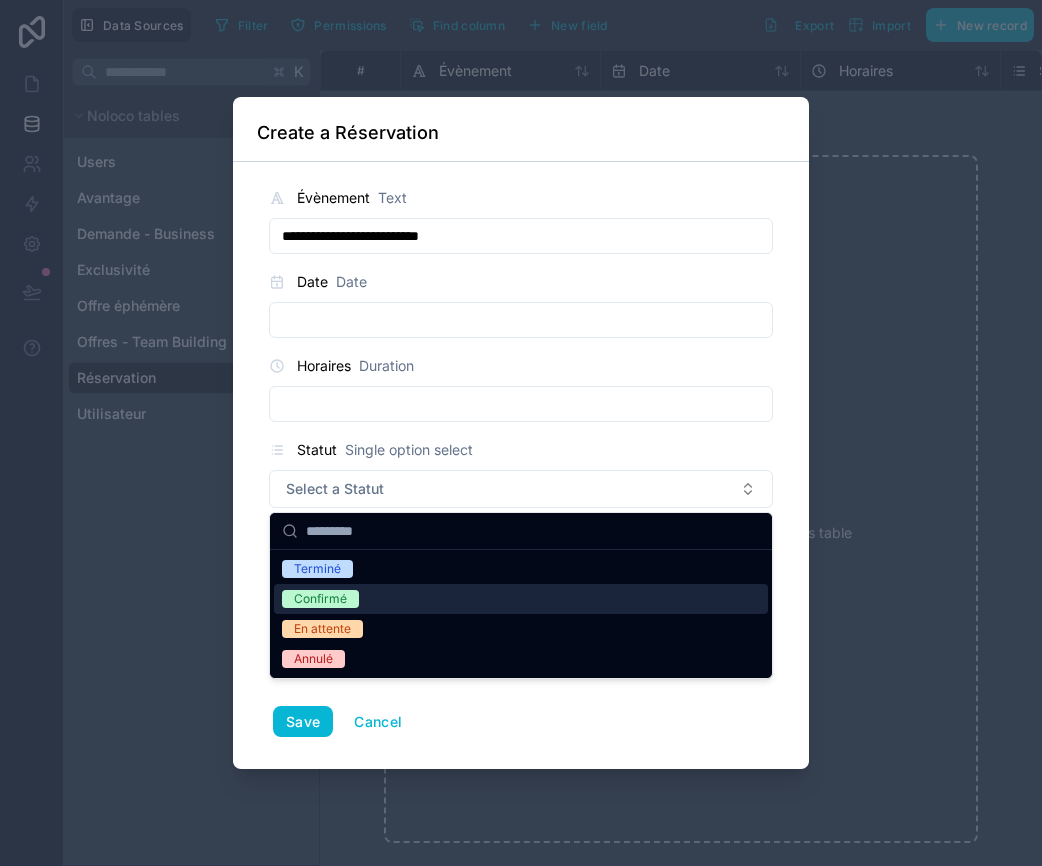click on "Confirmé" at bounding box center (521, 599) 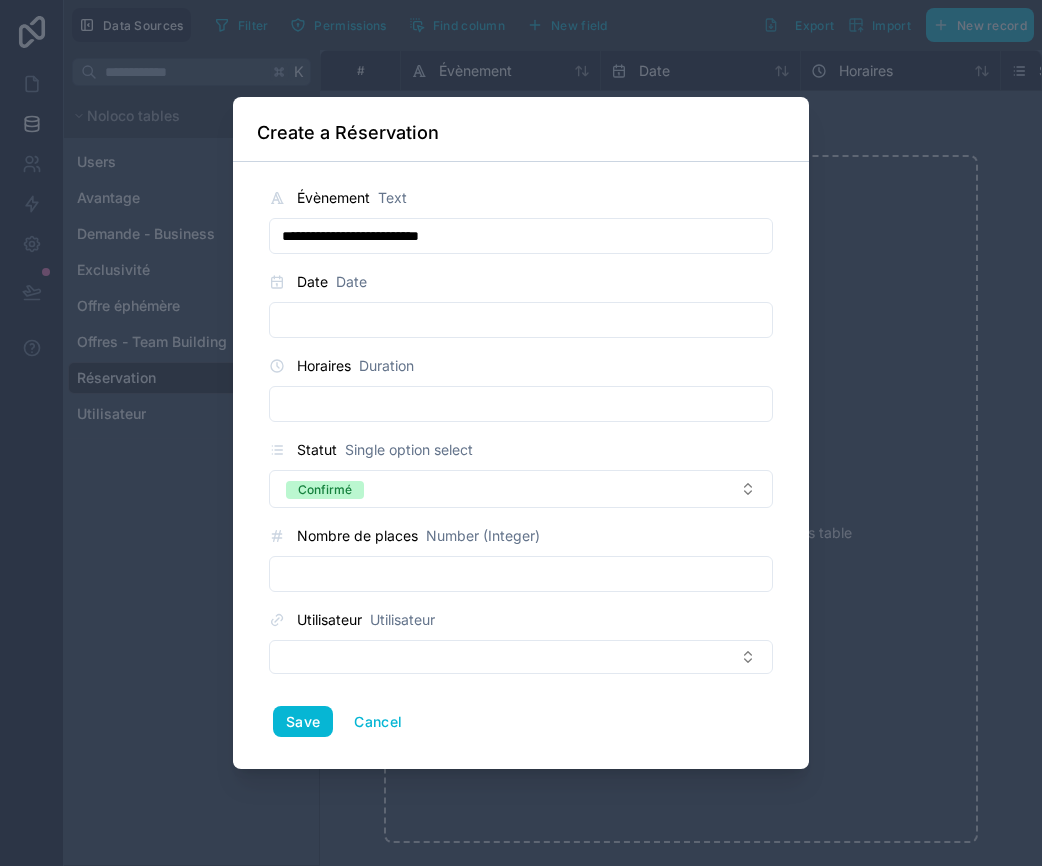 click on "**********" at bounding box center (521, 462) 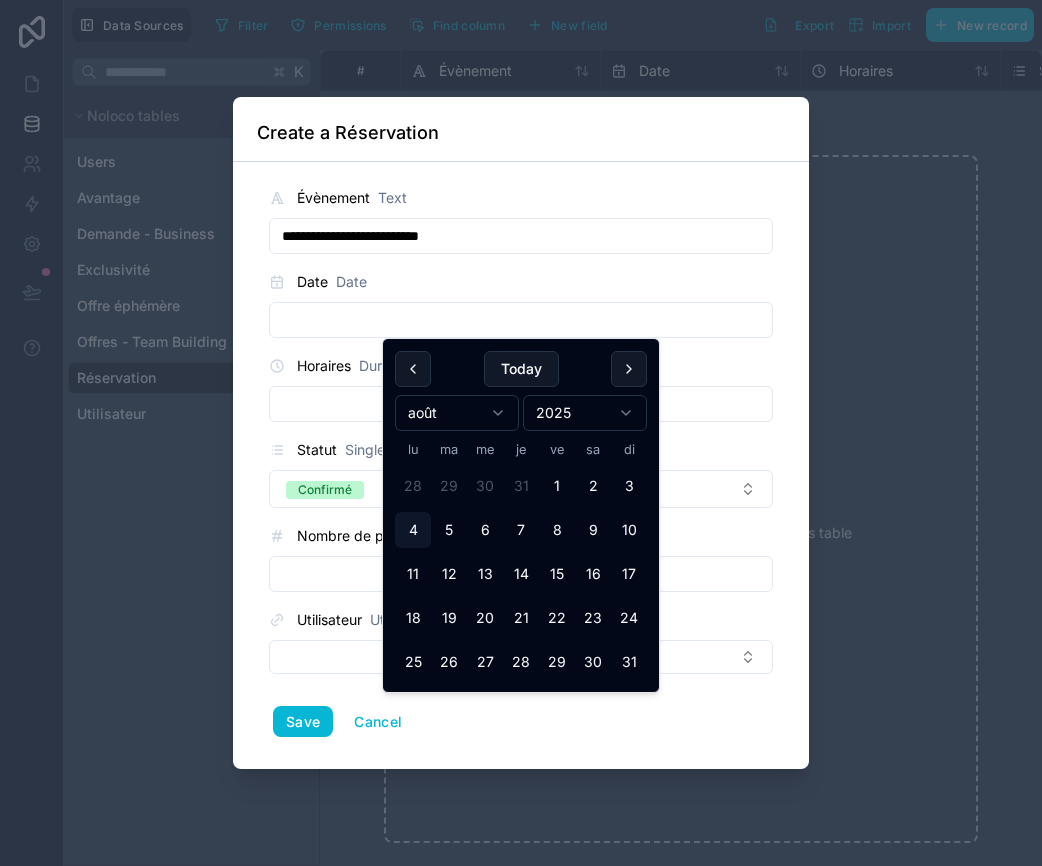 click at bounding box center [521, 320] 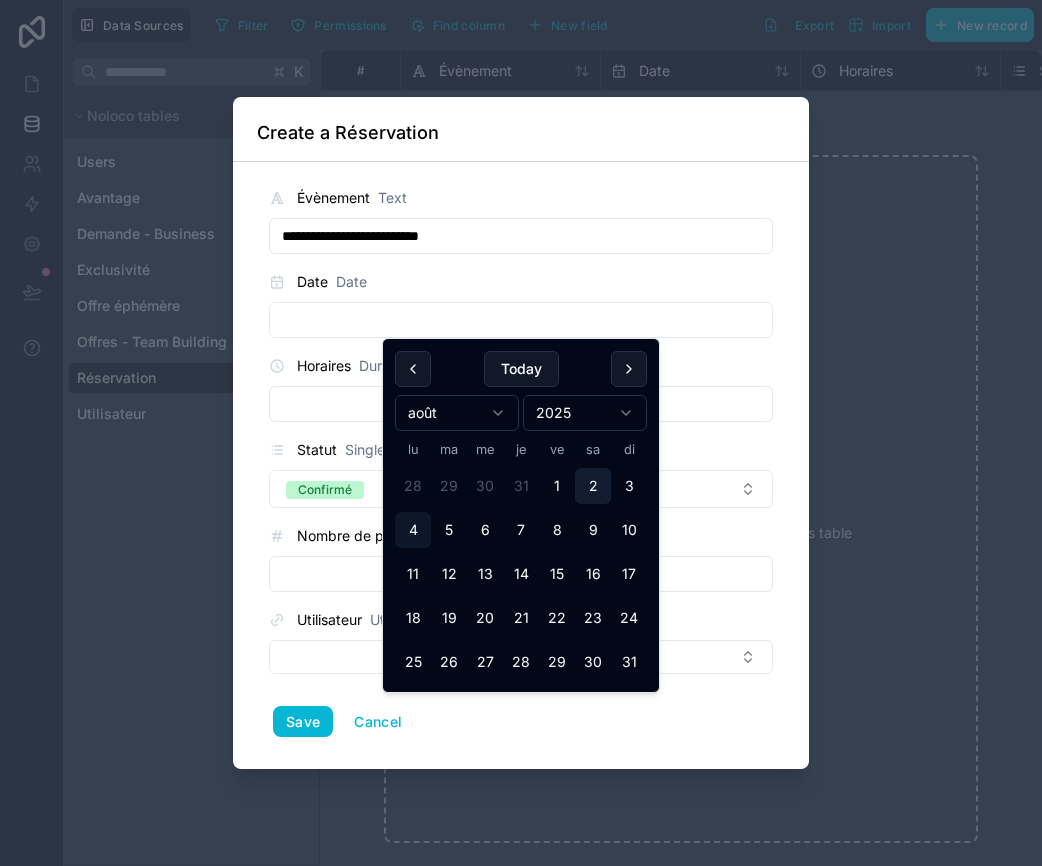 click on "2" at bounding box center [593, 486] 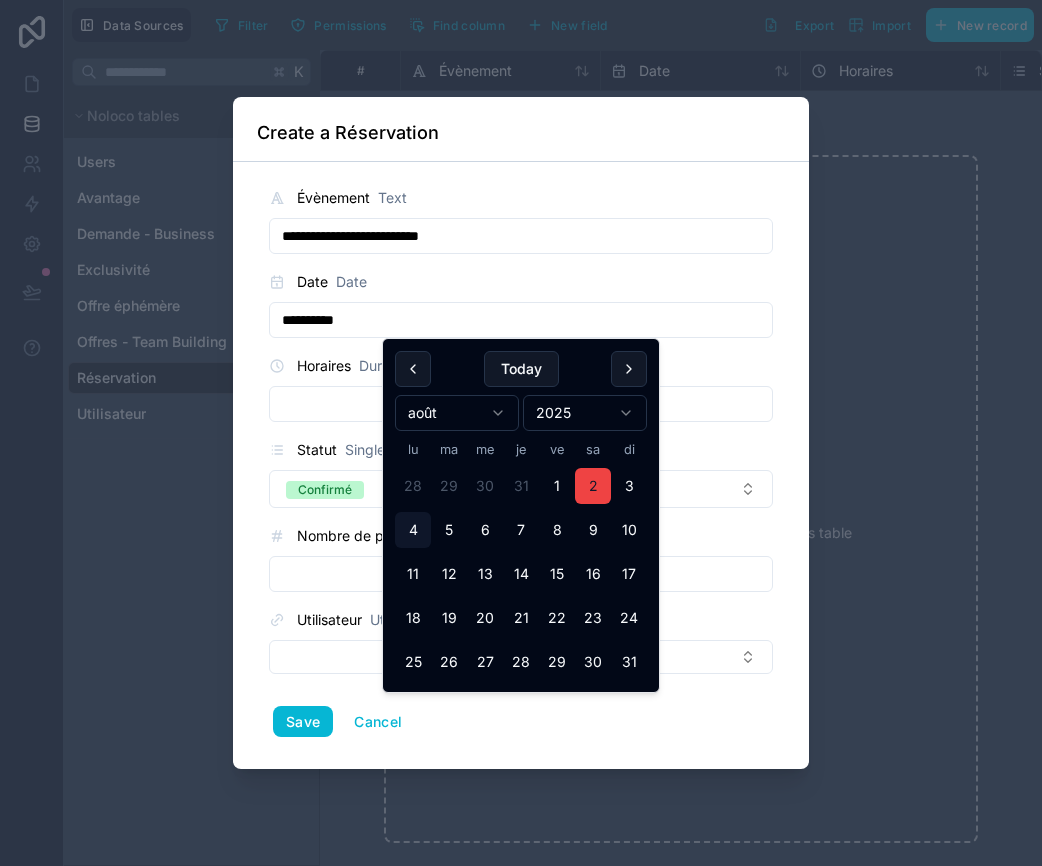 type on "**********" 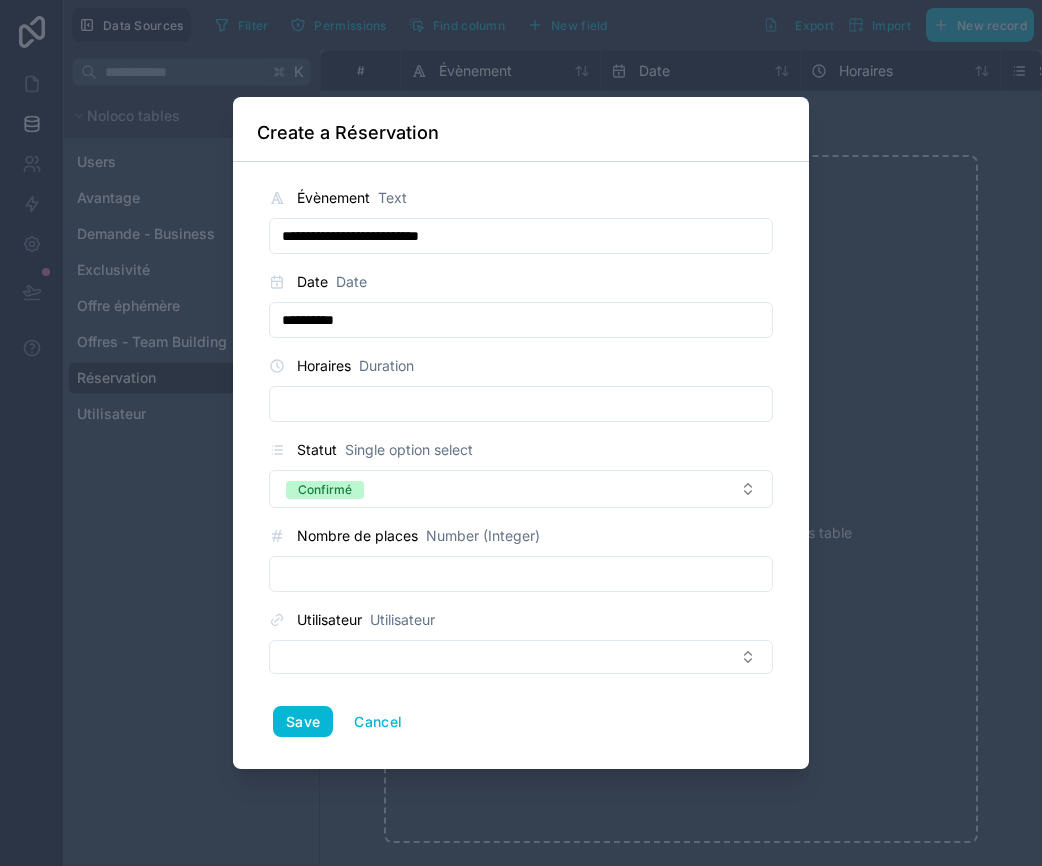 click at bounding box center [521, 404] 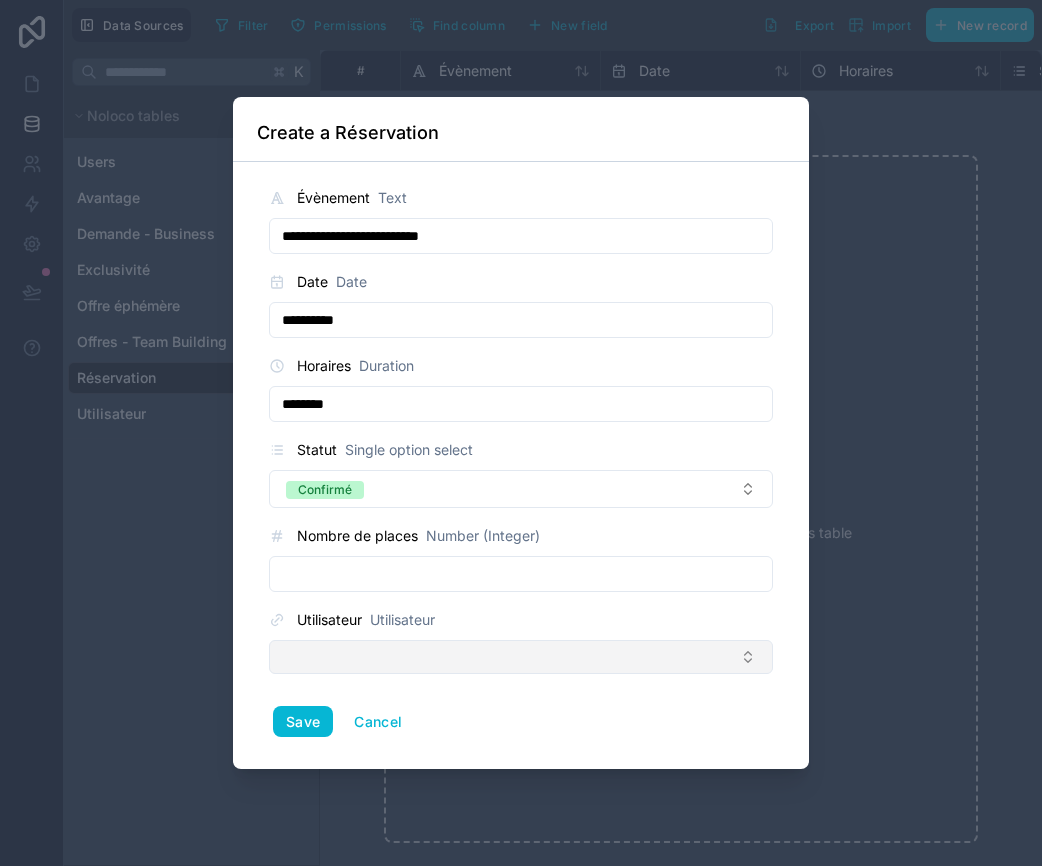click at bounding box center (521, 657) 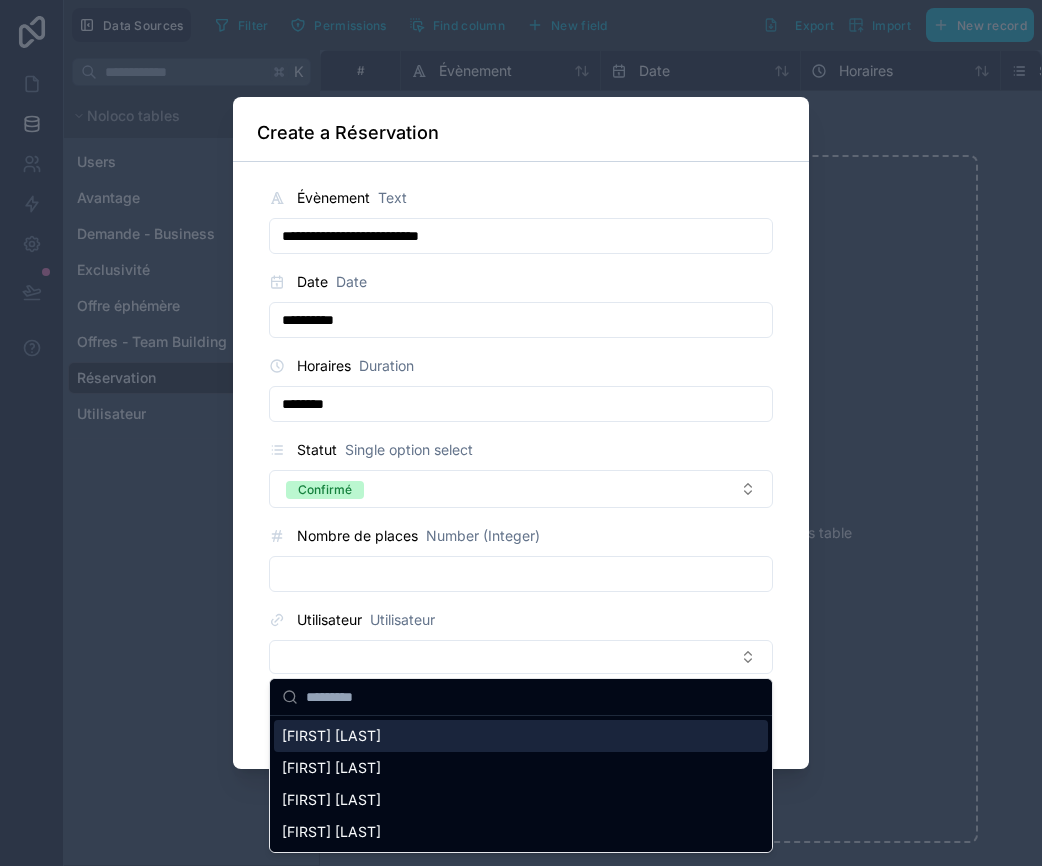 click at bounding box center (521, 574) 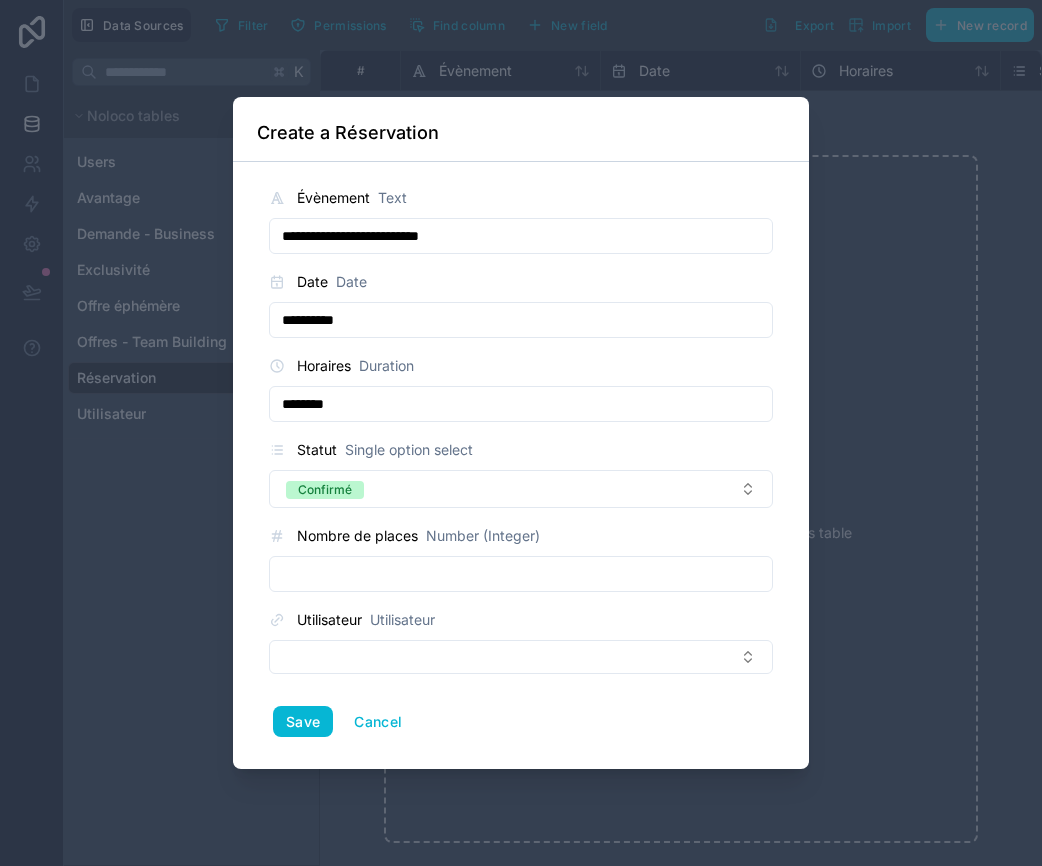 click on "********" at bounding box center [521, 404] 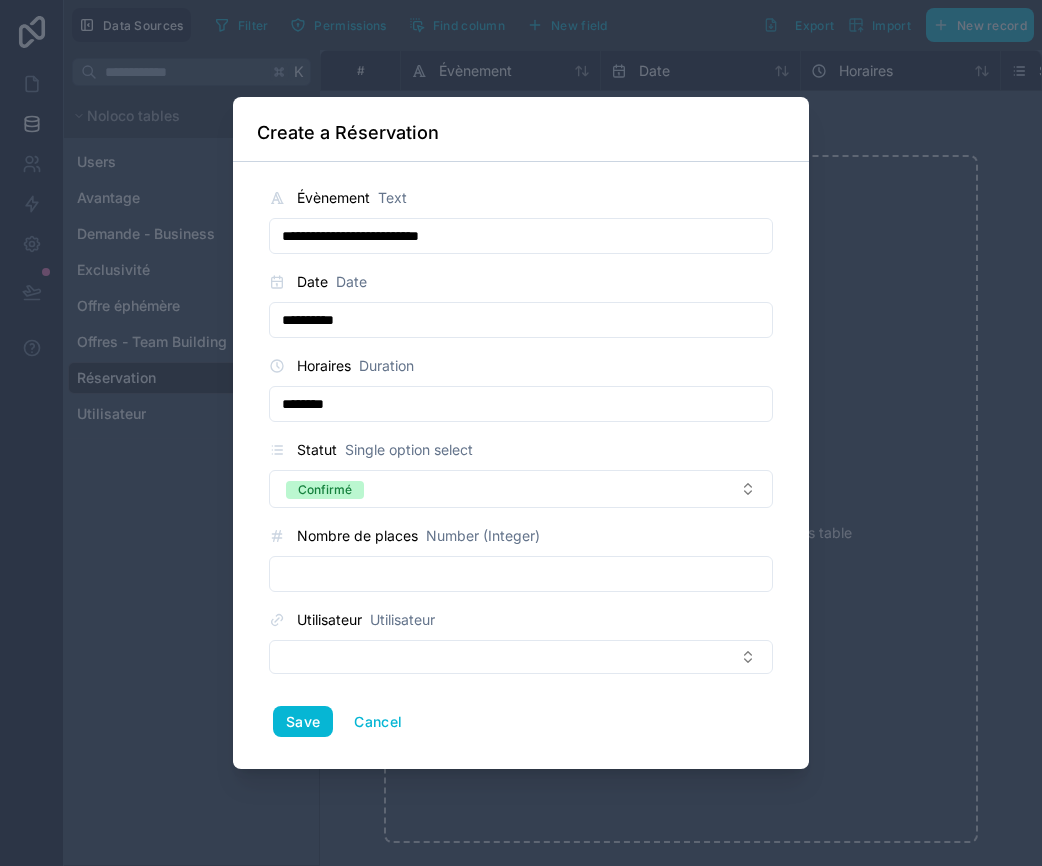 type on "********" 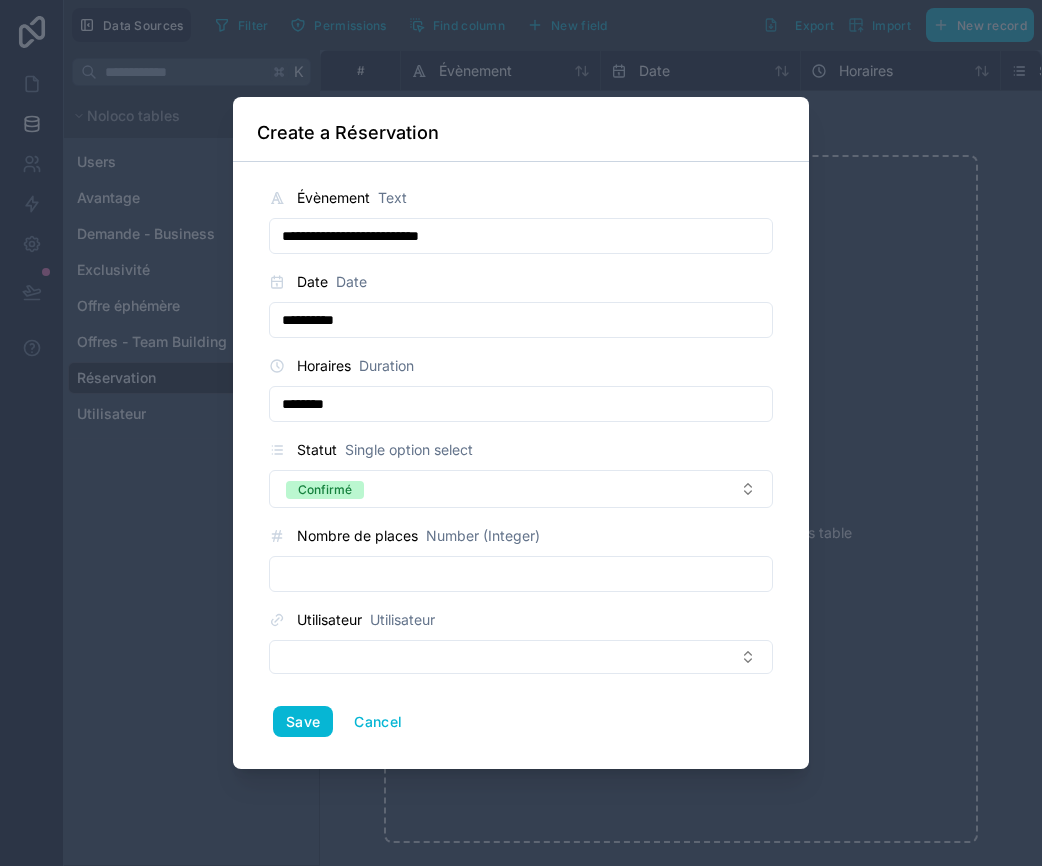 click at bounding box center [521, 574] 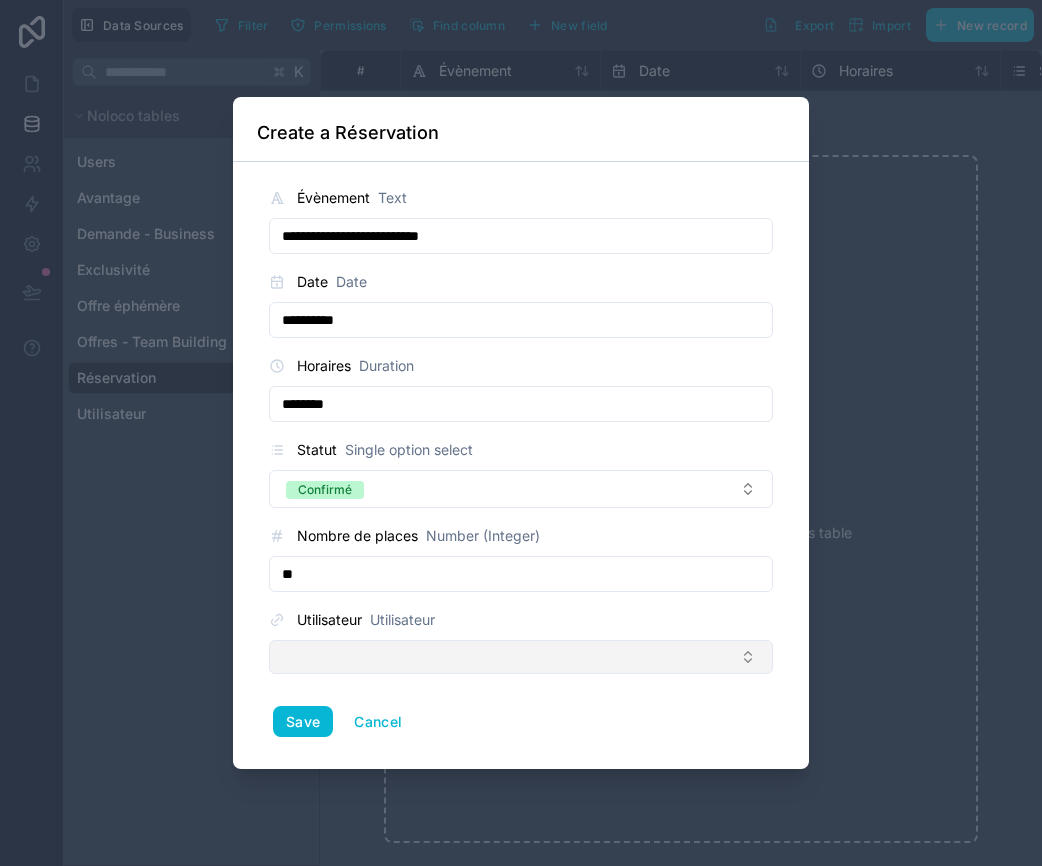 type on "**" 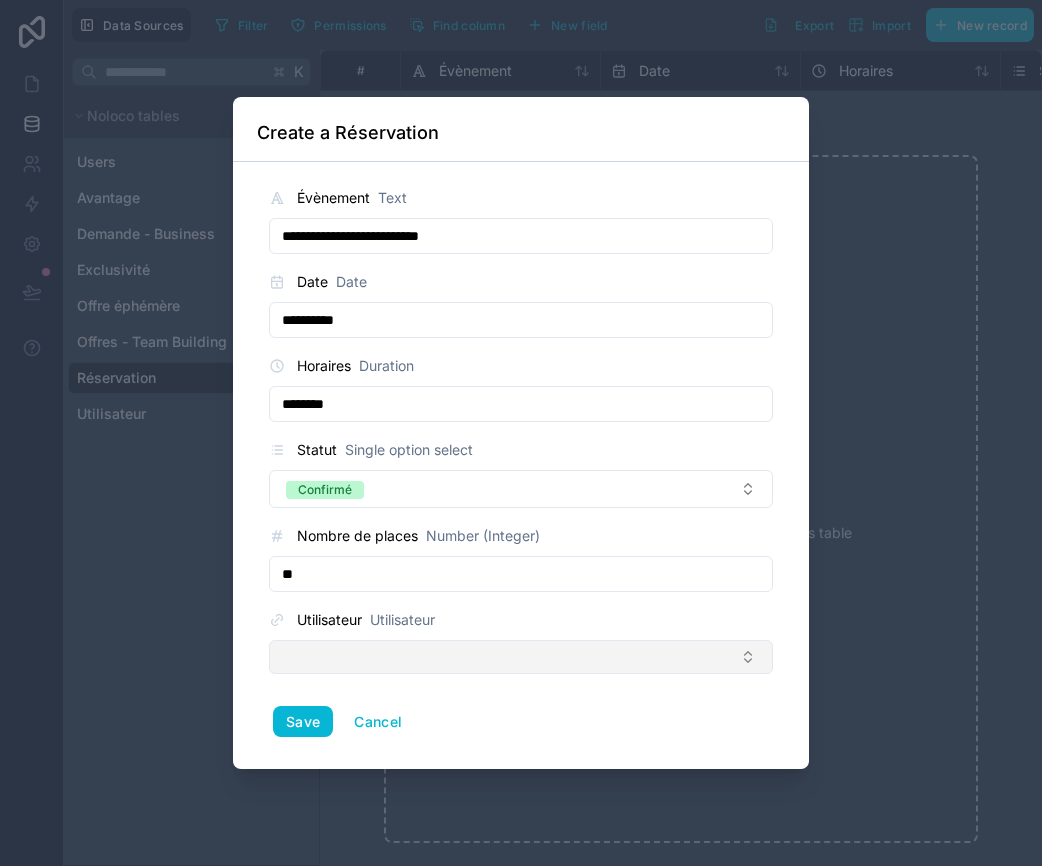 click at bounding box center (521, 657) 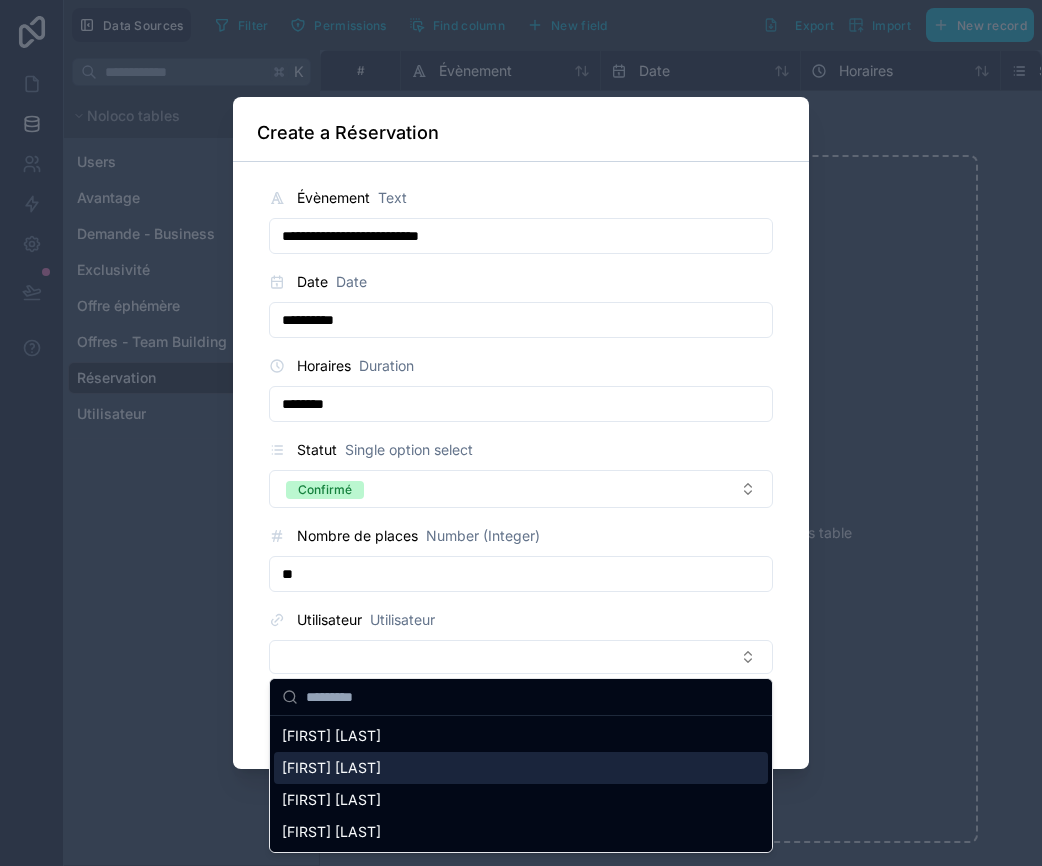 click on "[FIRST] [LAST]" at bounding box center [331, 768] 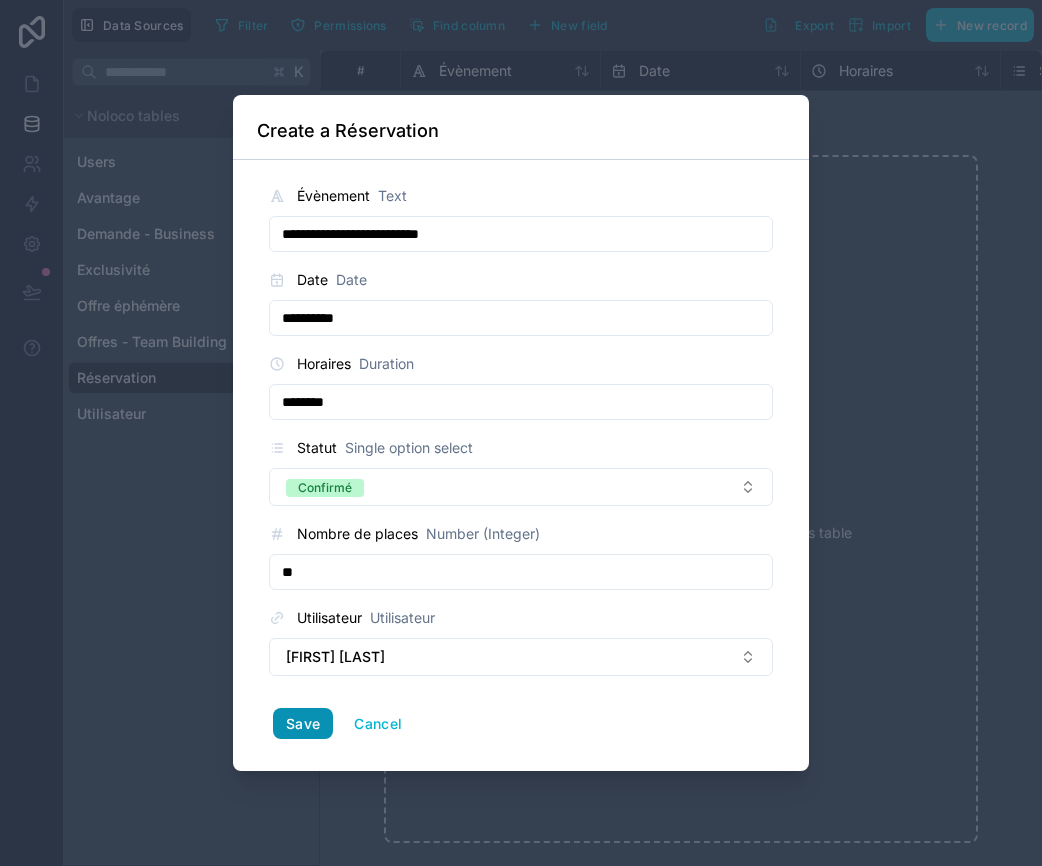 click on "Save" at bounding box center [303, 724] 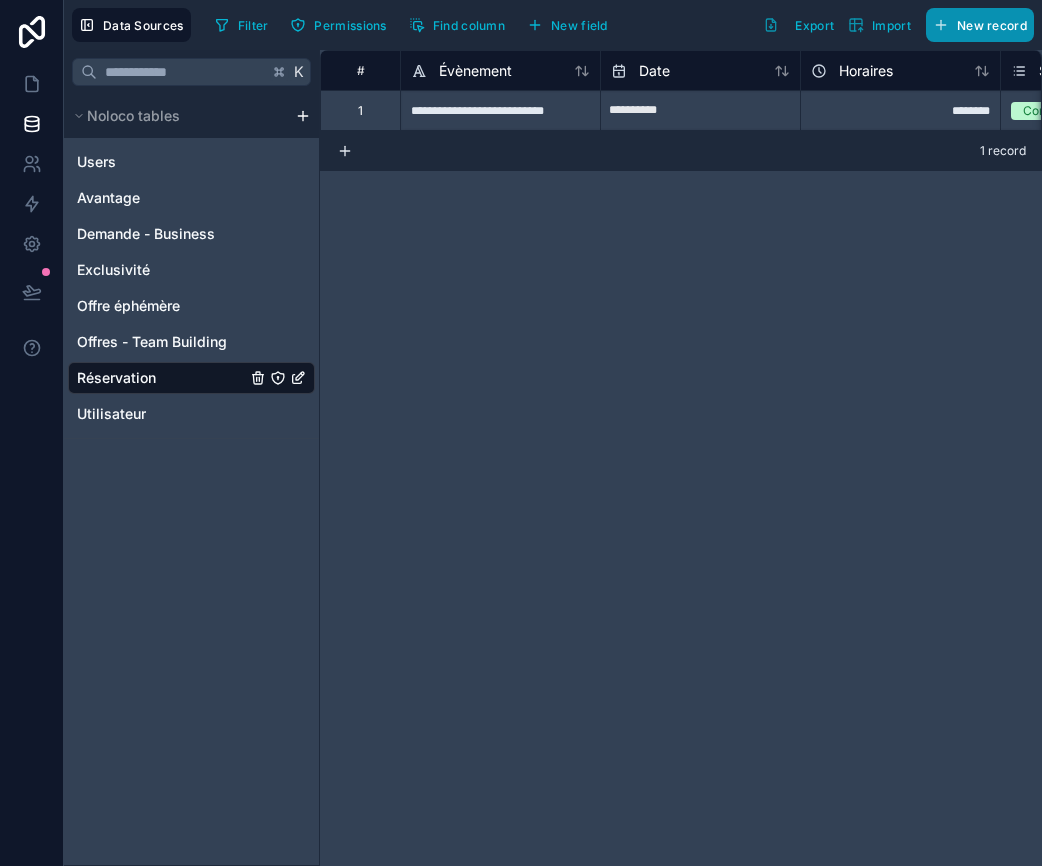 click on "New record" at bounding box center [992, 25] 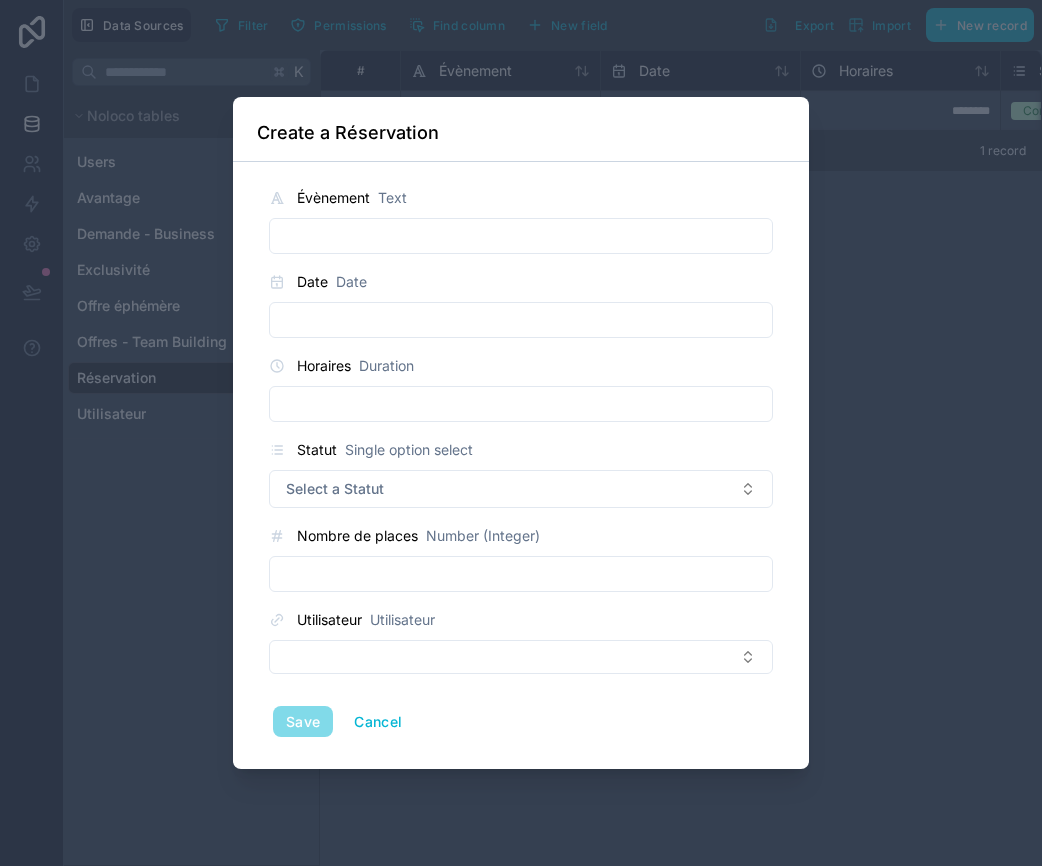 click at bounding box center [521, 236] 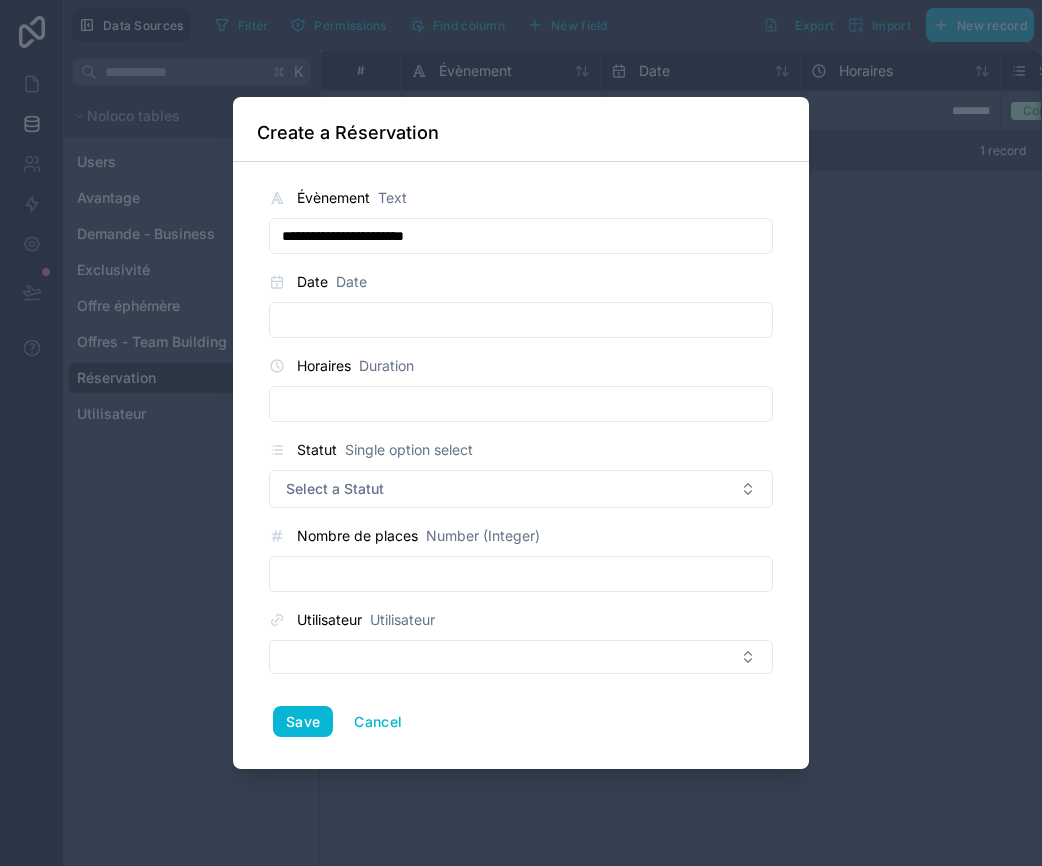 click on "**********" at bounding box center (521, 236) 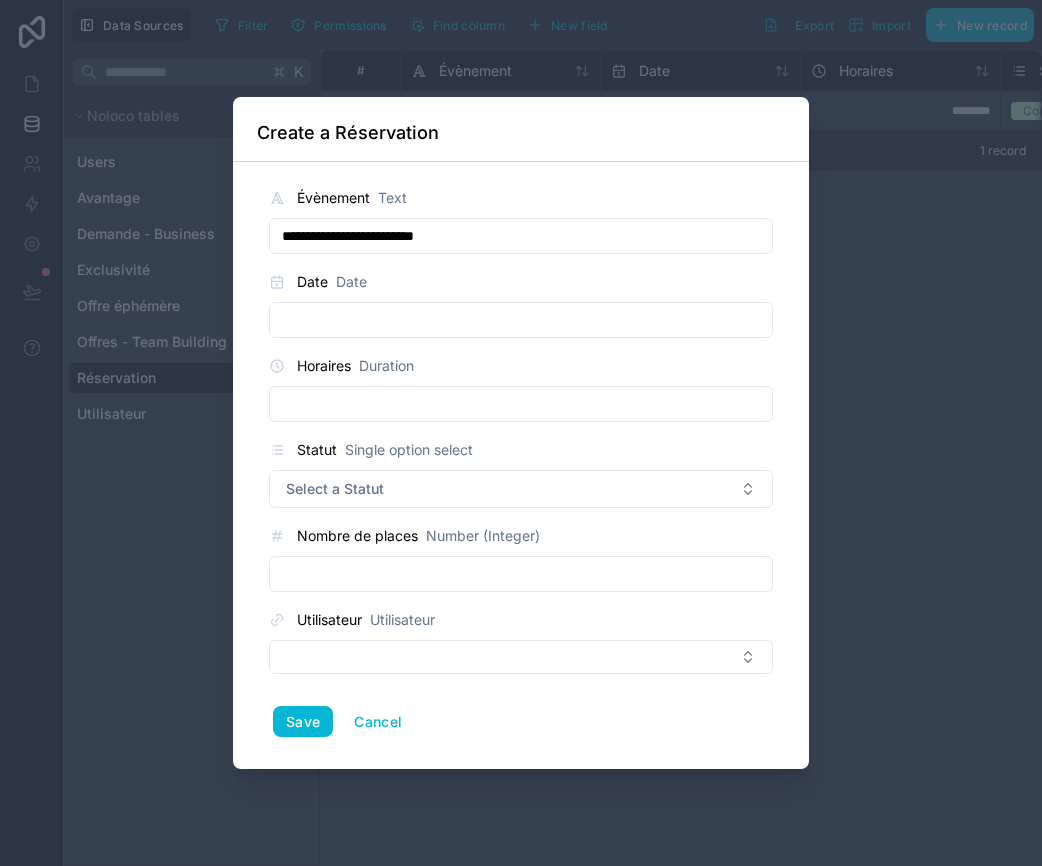 type on "**********" 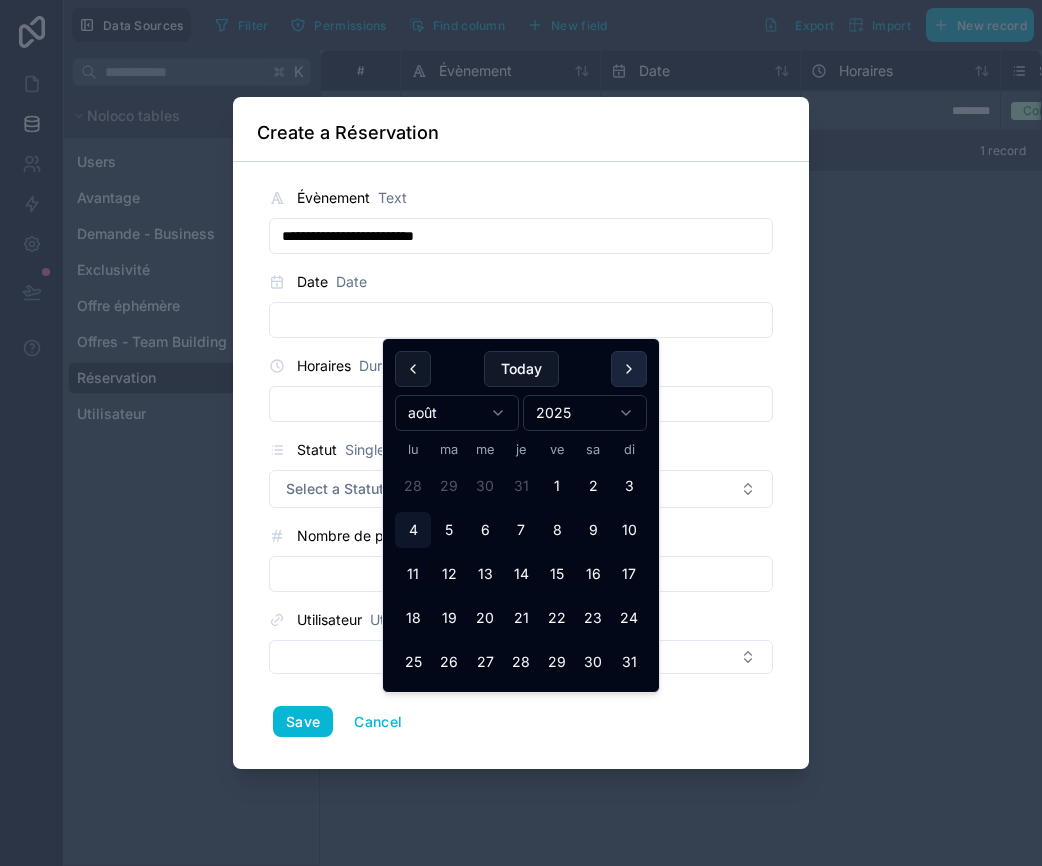 click at bounding box center [629, 369] 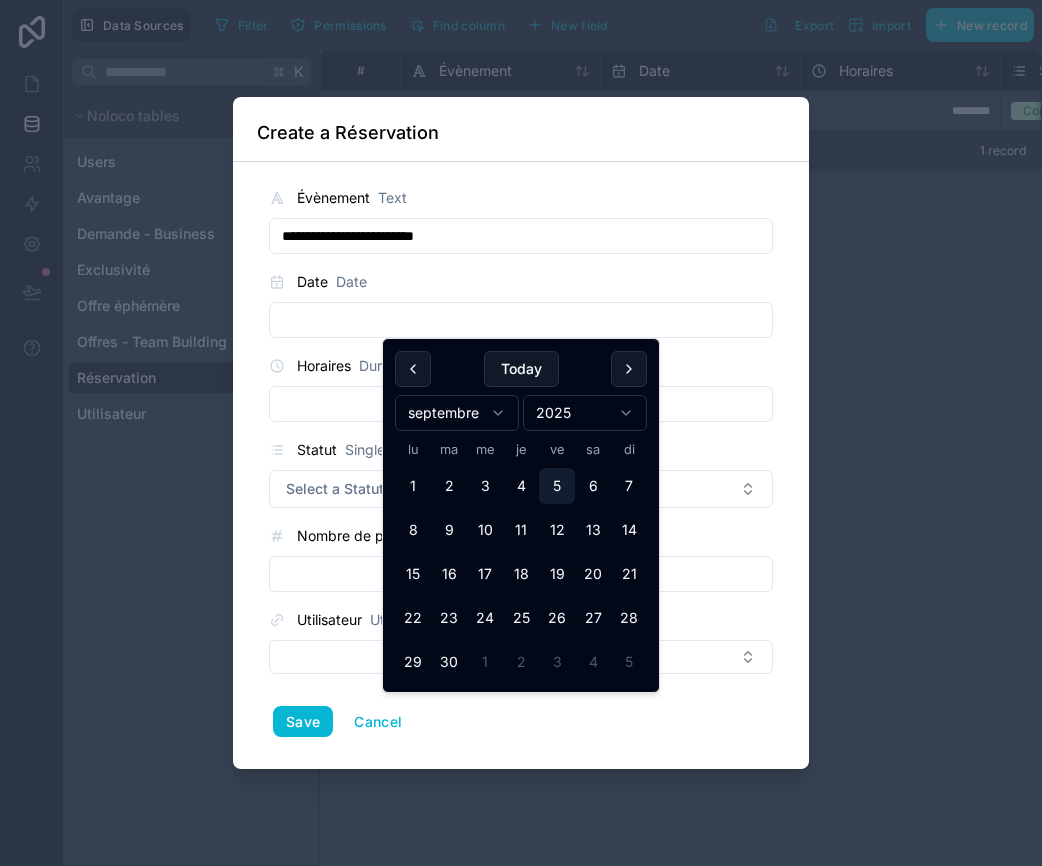 click on "5" at bounding box center [557, 486] 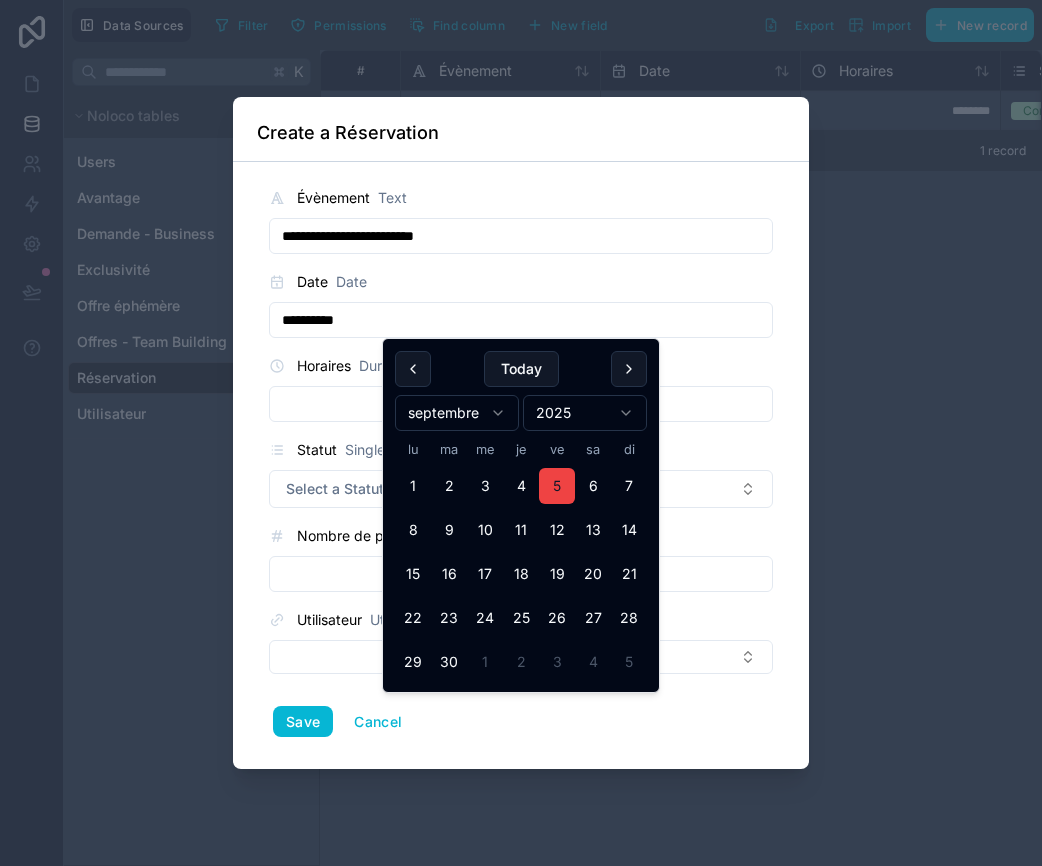 click at bounding box center [521, 404] 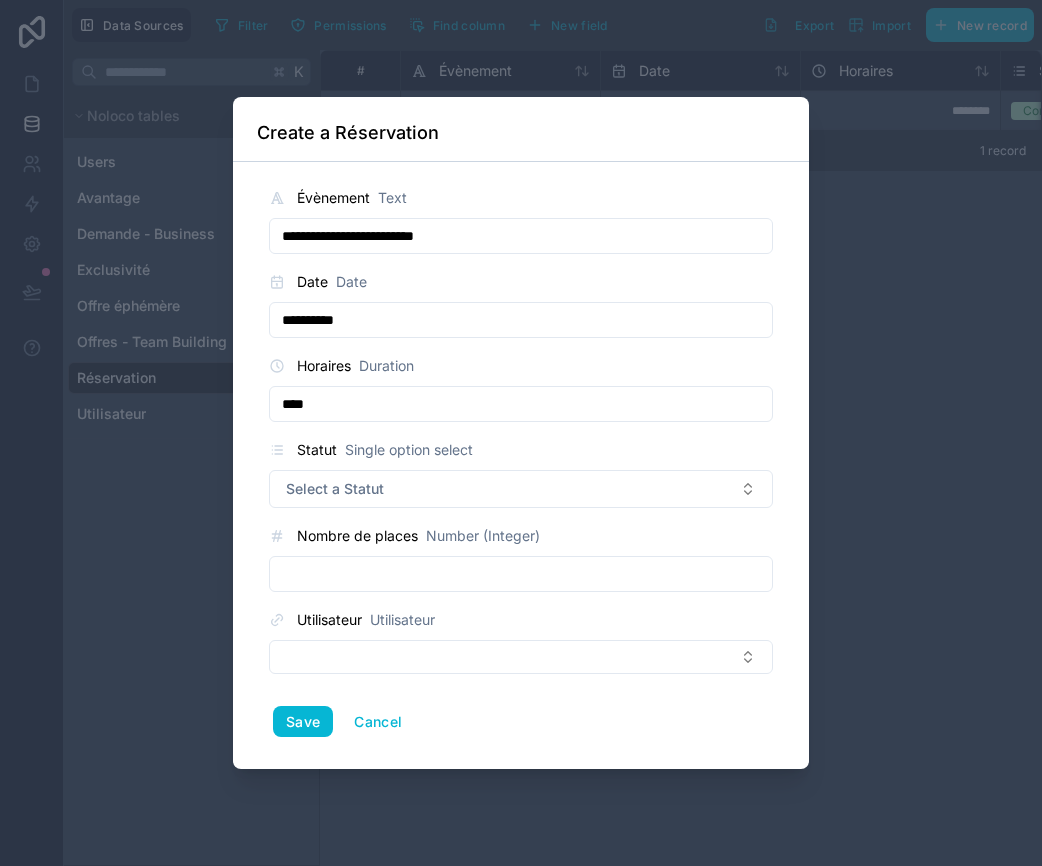 click on "Save" at bounding box center (303, 722) 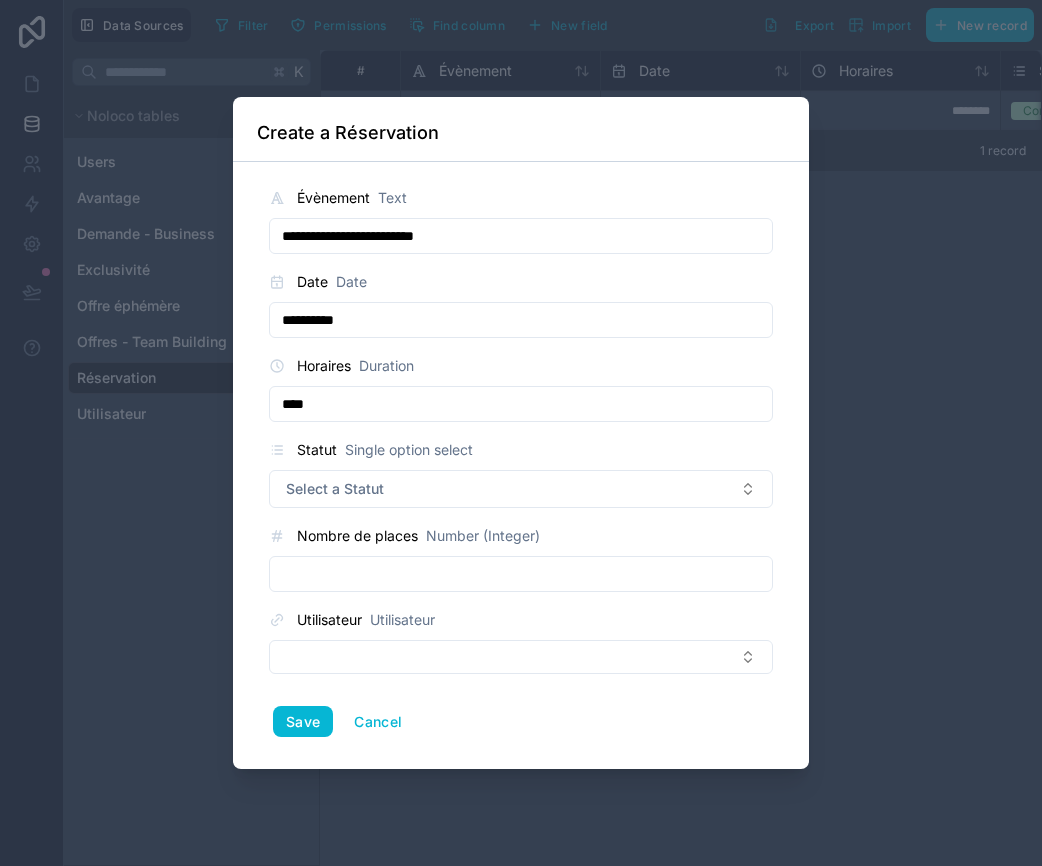 type on "*******" 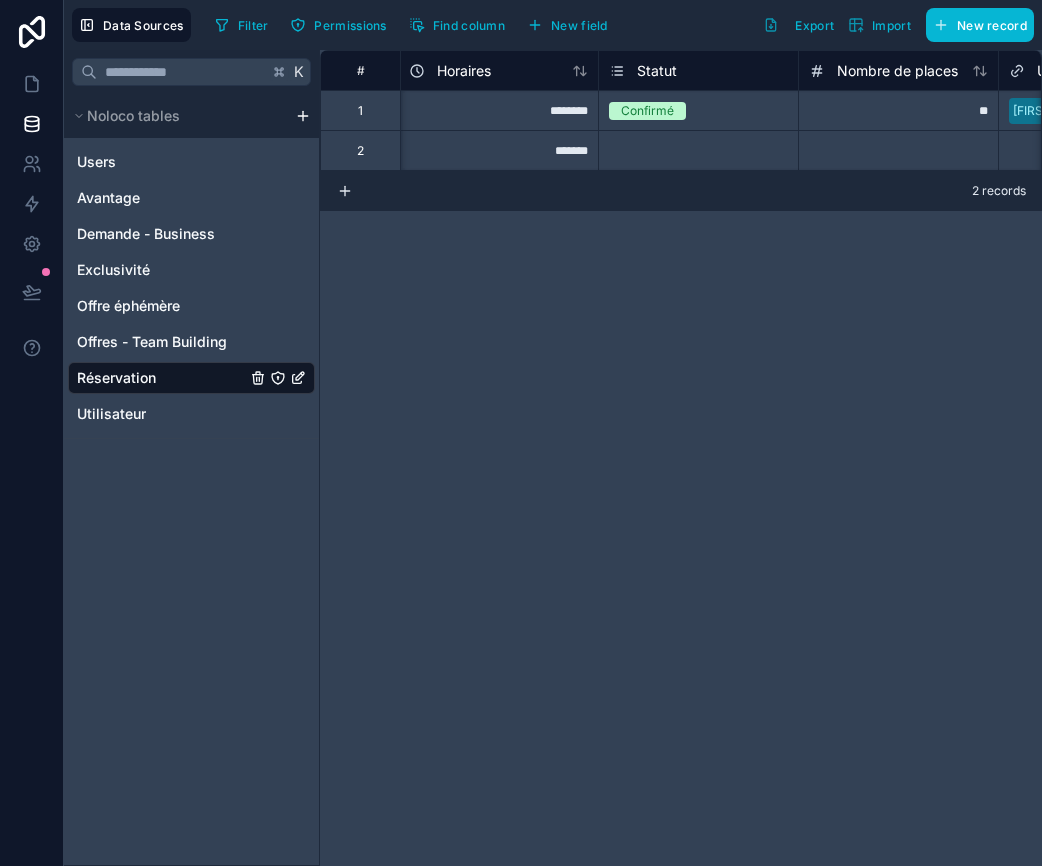 scroll, scrollTop: 0, scrollLeft: 405, axis: horizontal 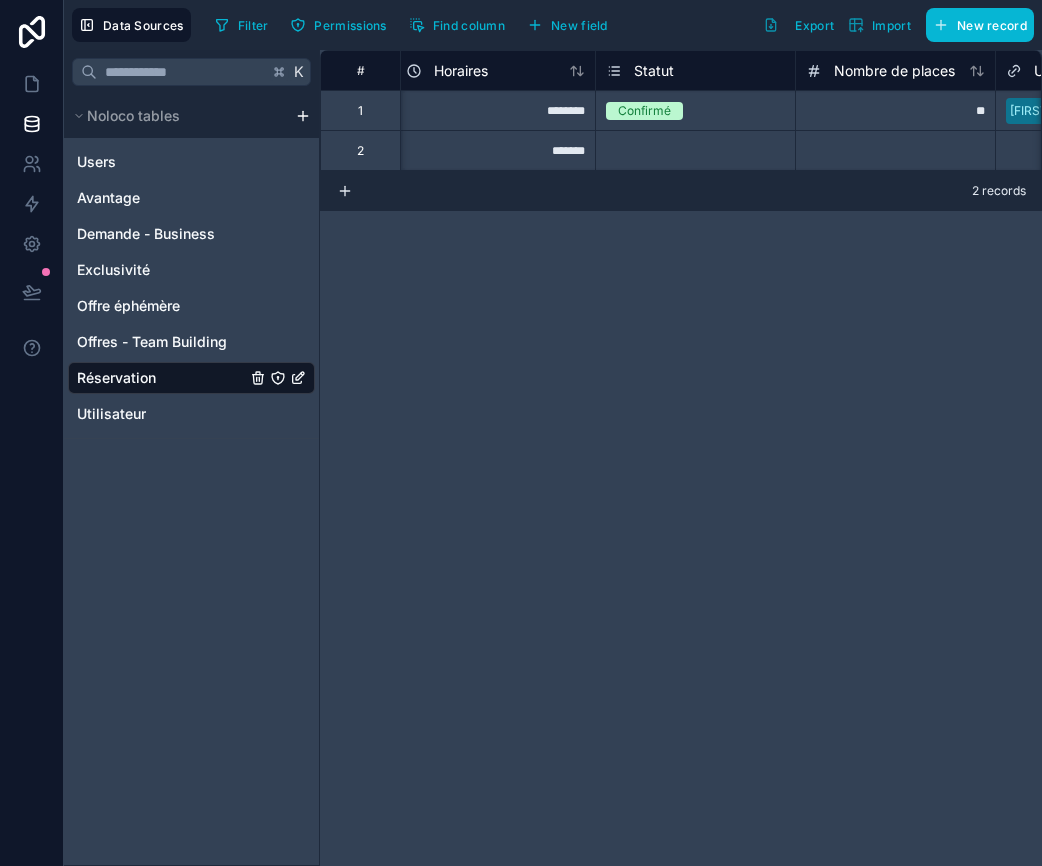 click on "********" at bounding box center (495, 110) 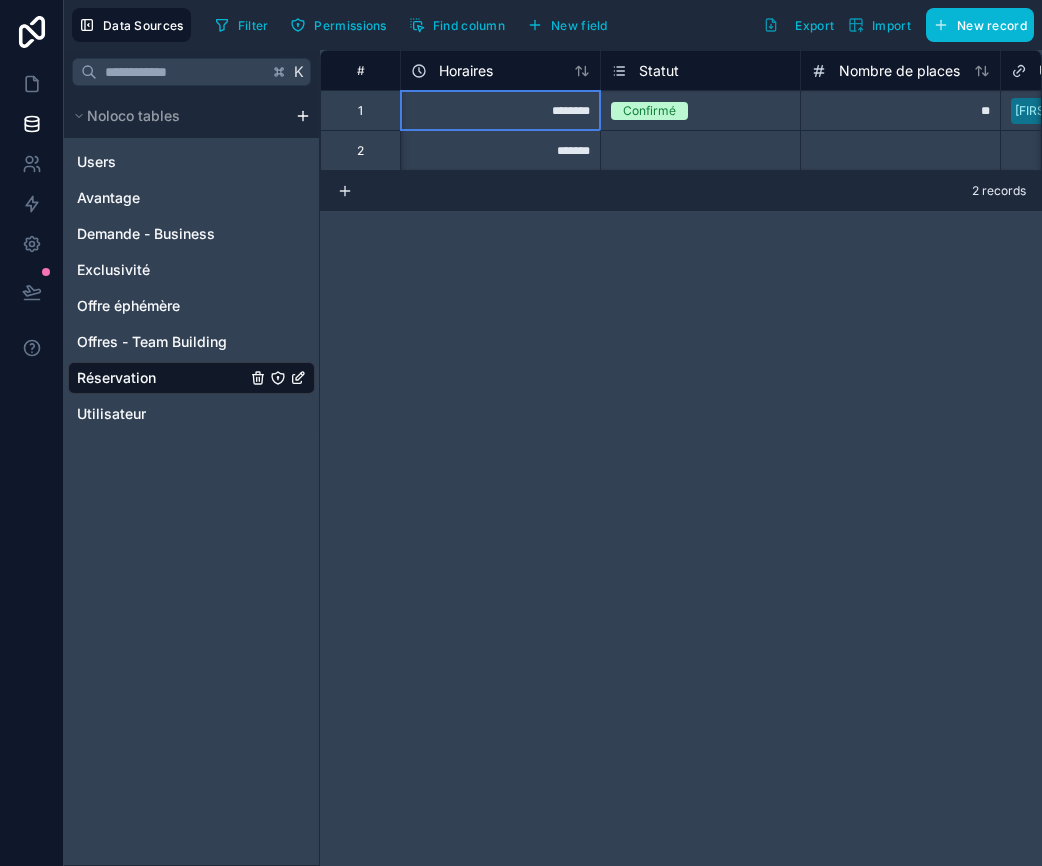 click on "********" at bounding box center [500, 110] 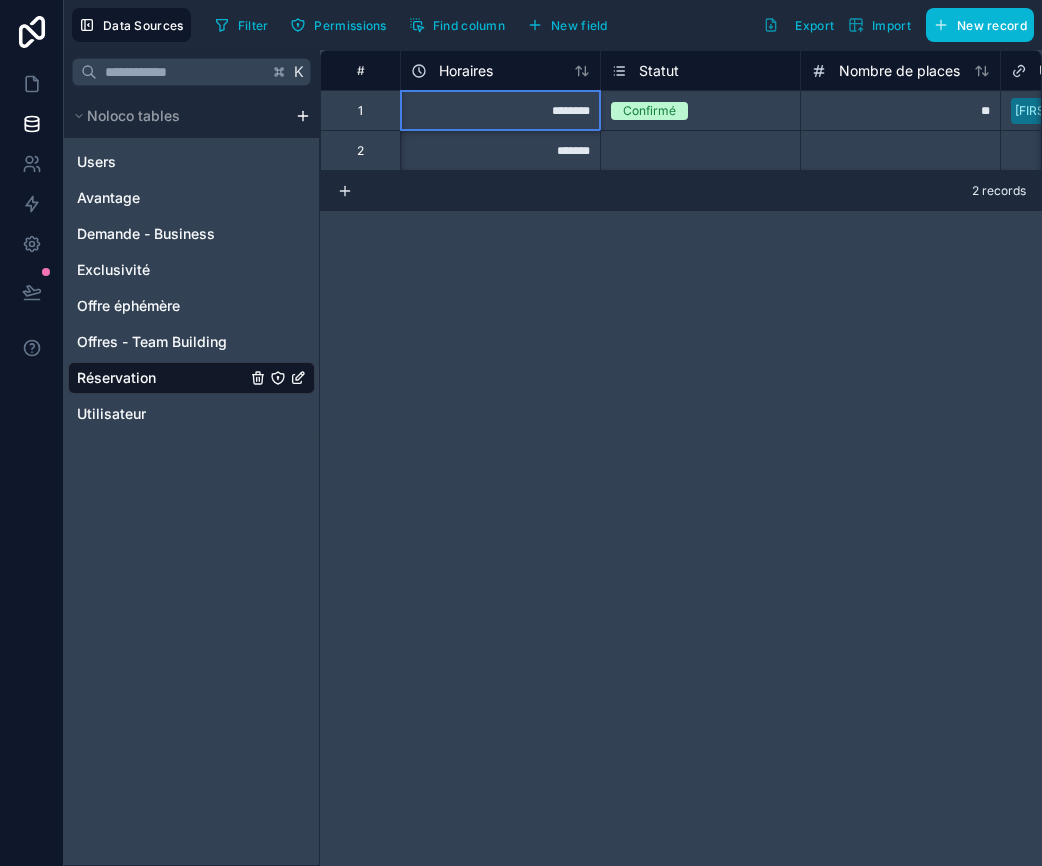 click on "********" at bounding box center [500, 110] 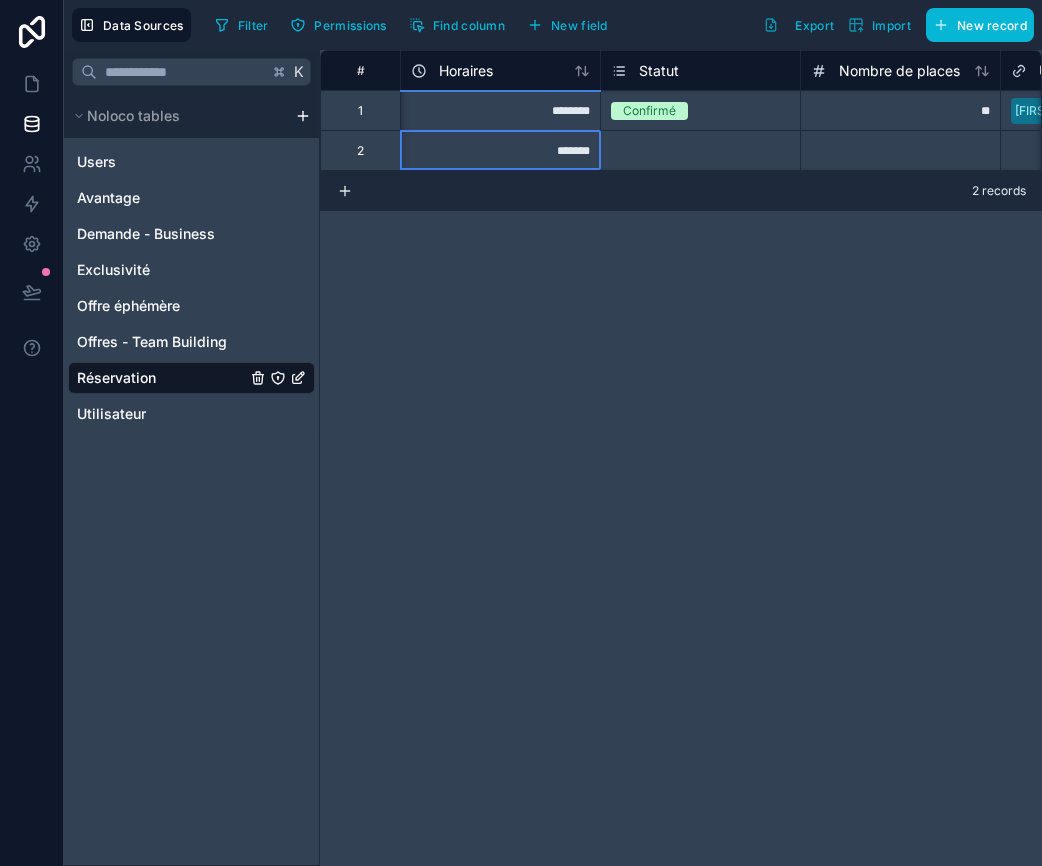click on "********" at bounding box center (500, 110) 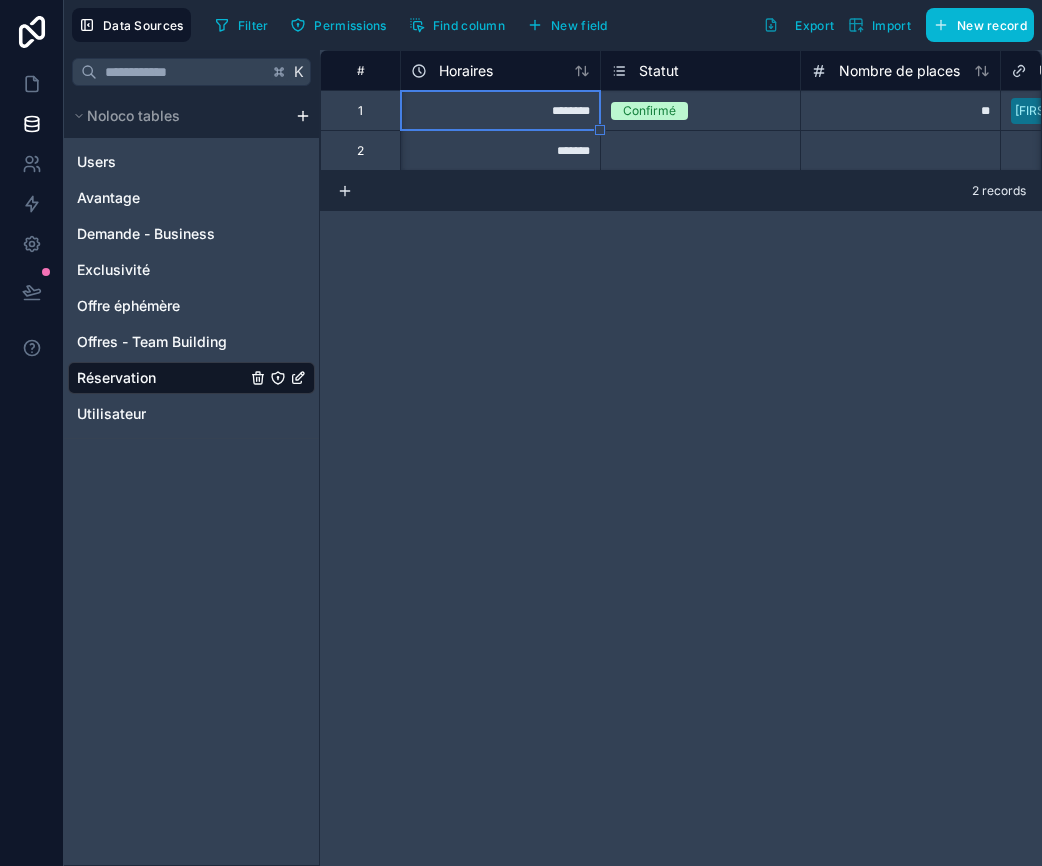 click on "********" at bounding box center [500, 110] 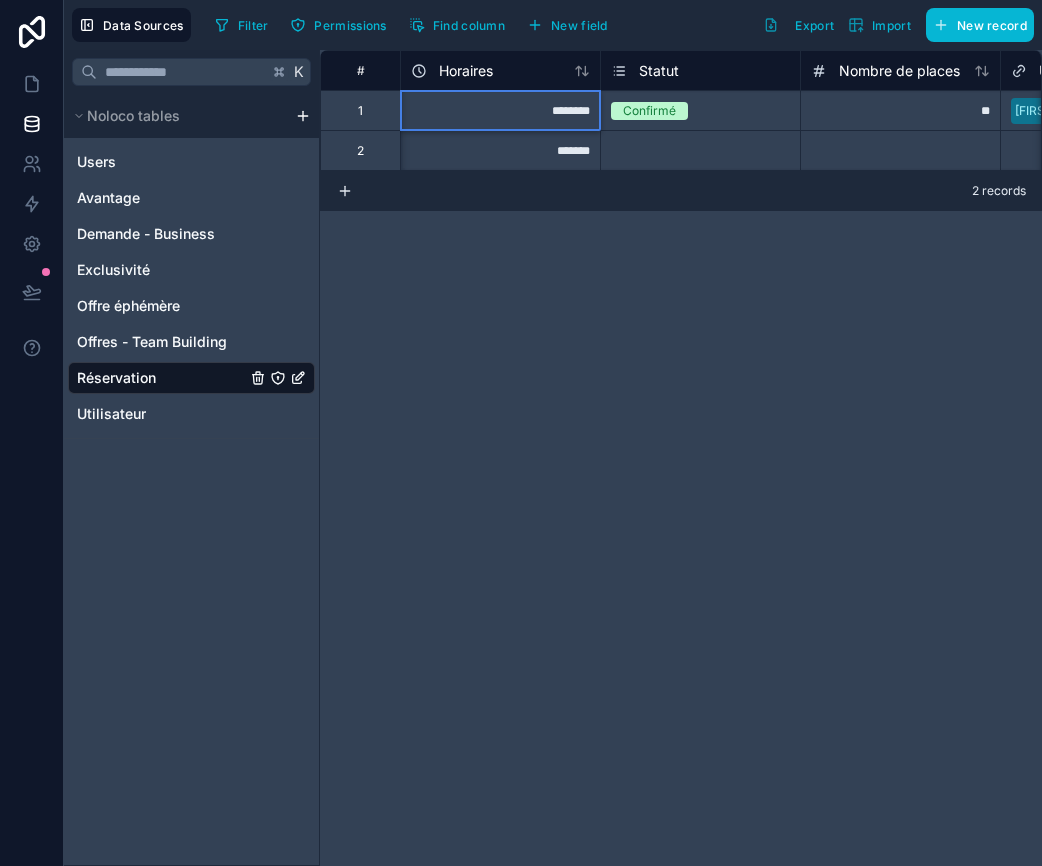 click on "********" at bounding box center (500, 110) 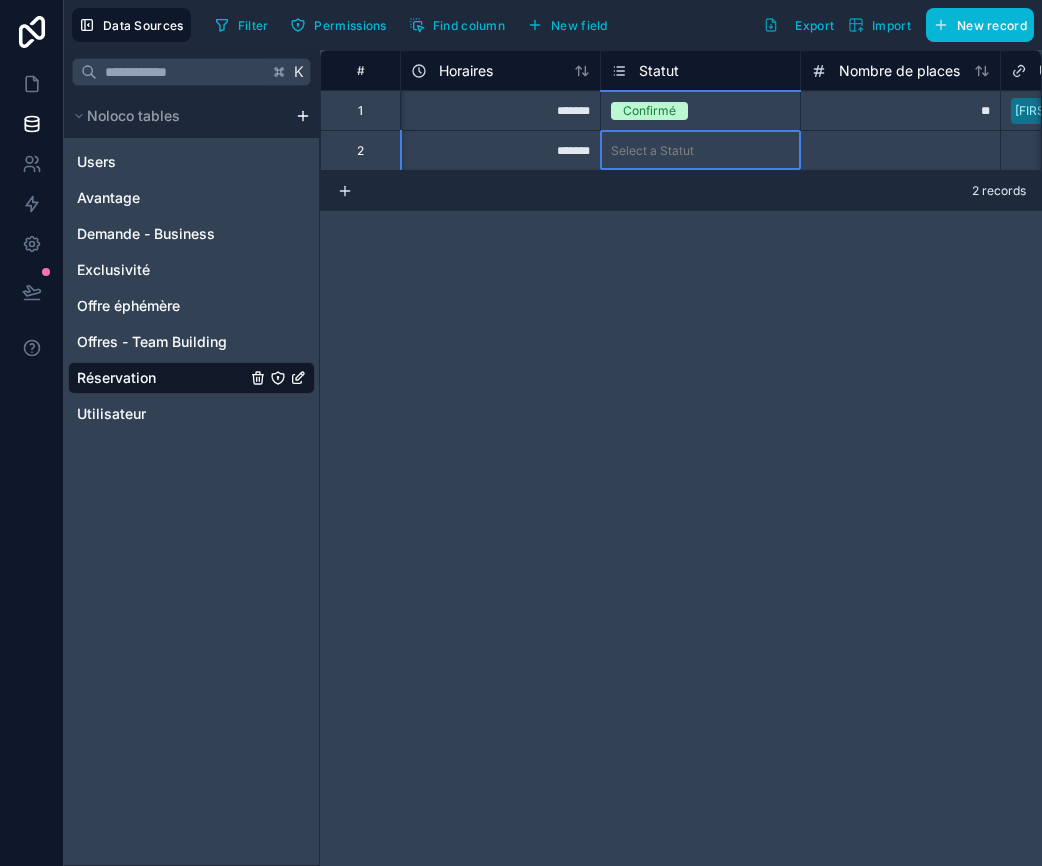 click on "Select a Statut" at bounding box center [652, 151] 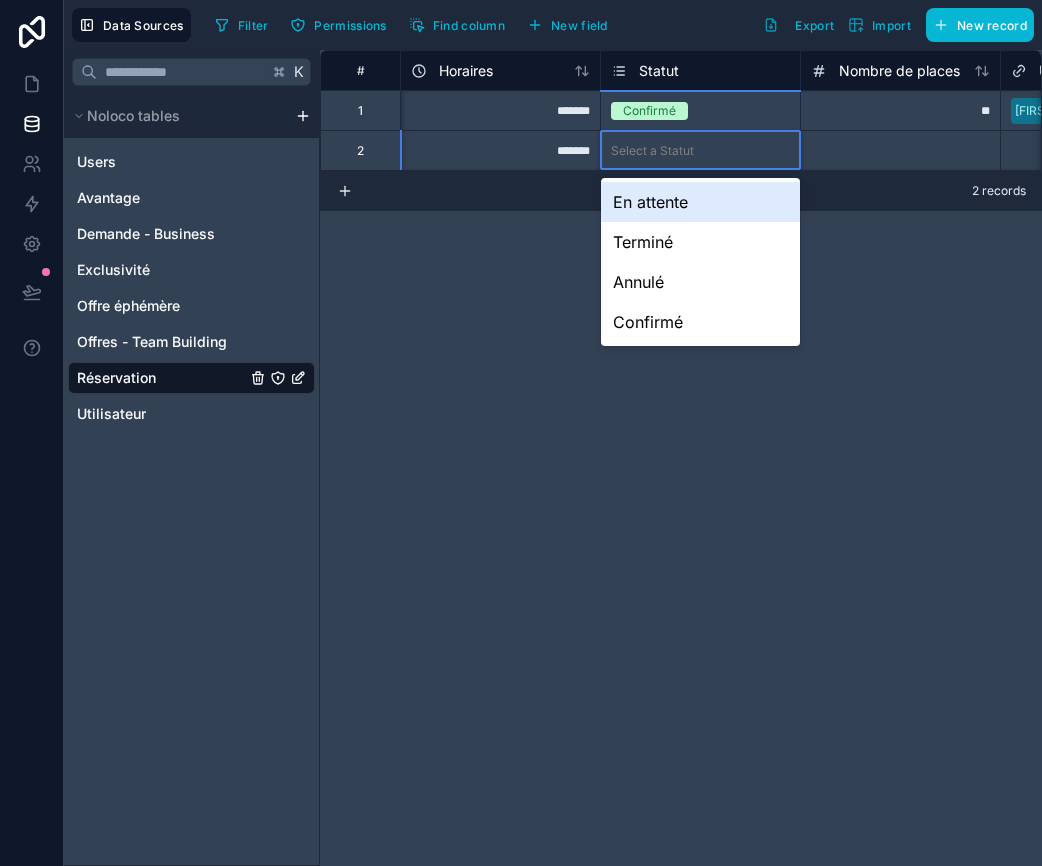 click on "Select a Statut" at bounding box center (652, 151) 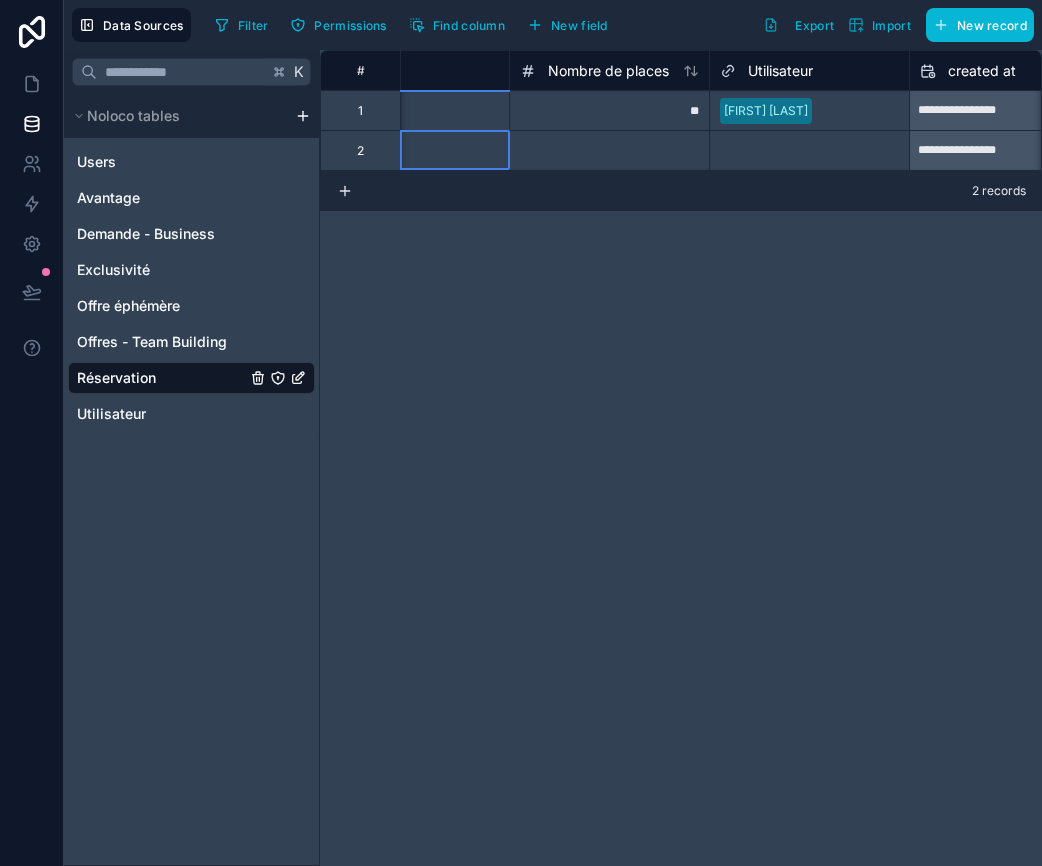 scroll, scrollTop: 0, scrollLeft: 689, axis: horizontal 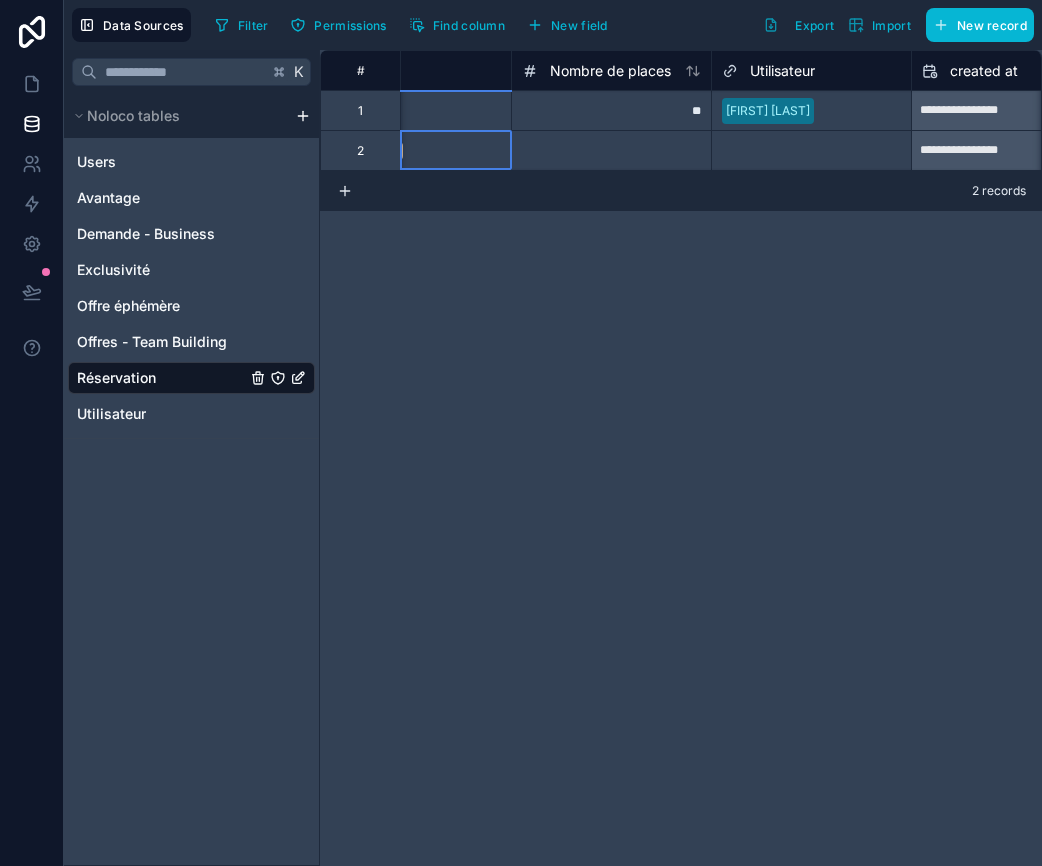 click at bounding box center [611, 150] 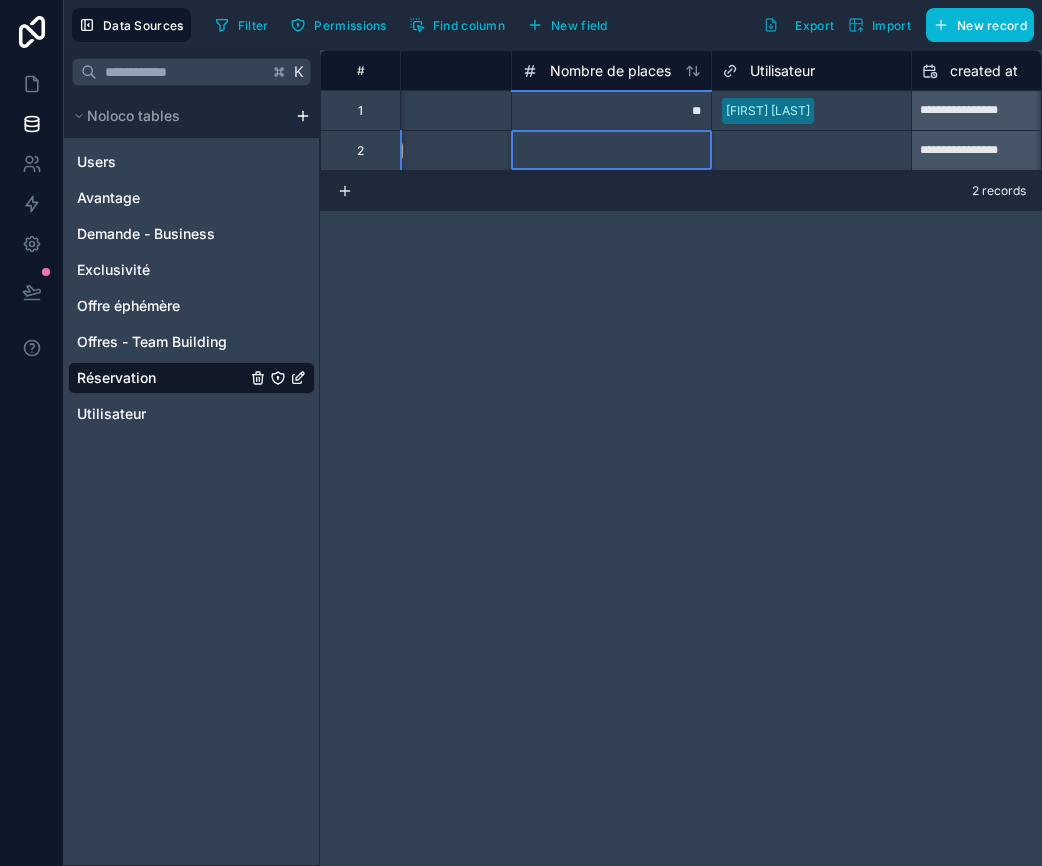 click at bounding box center (611, 150) 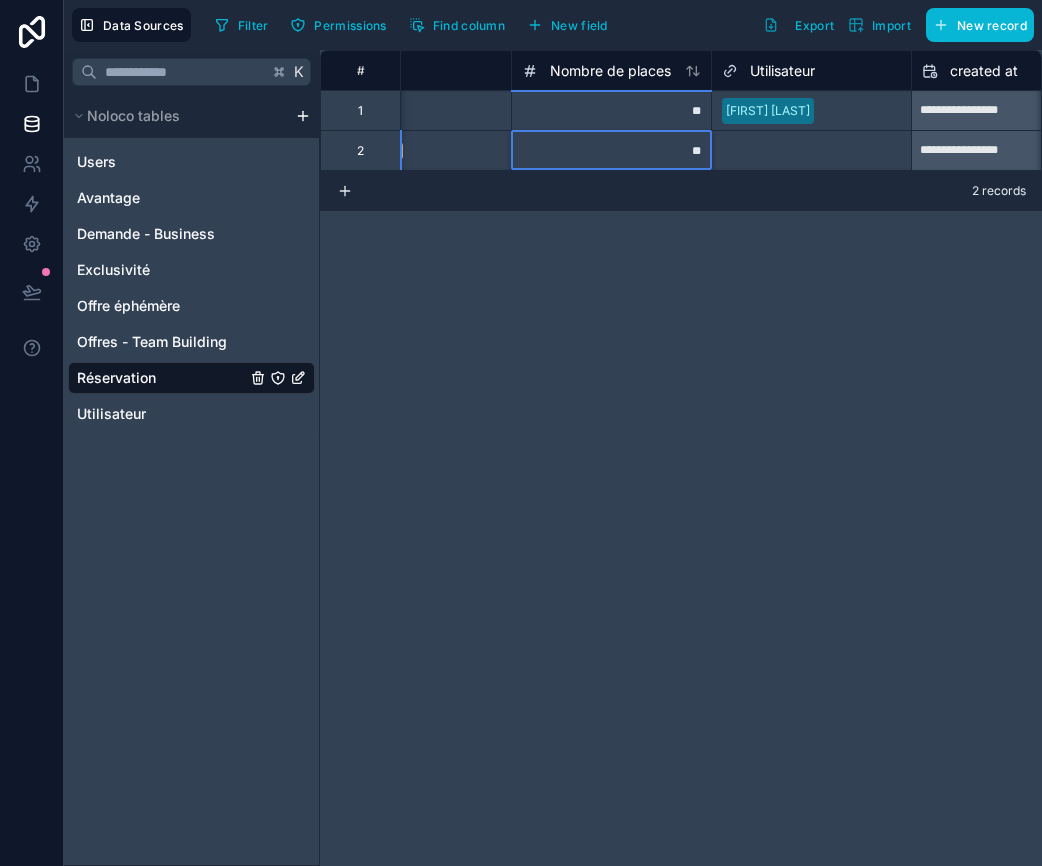 type on "***" 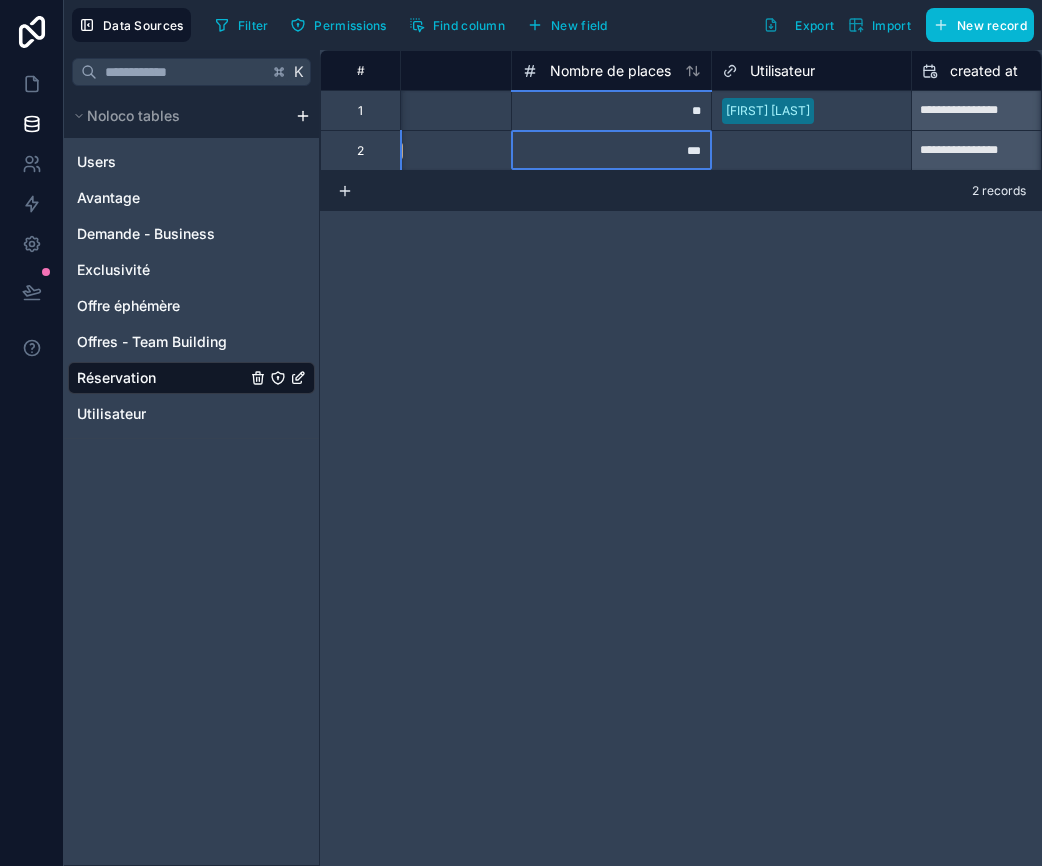 click on "Select a Utilisateur" at bounding box center (775, 151) 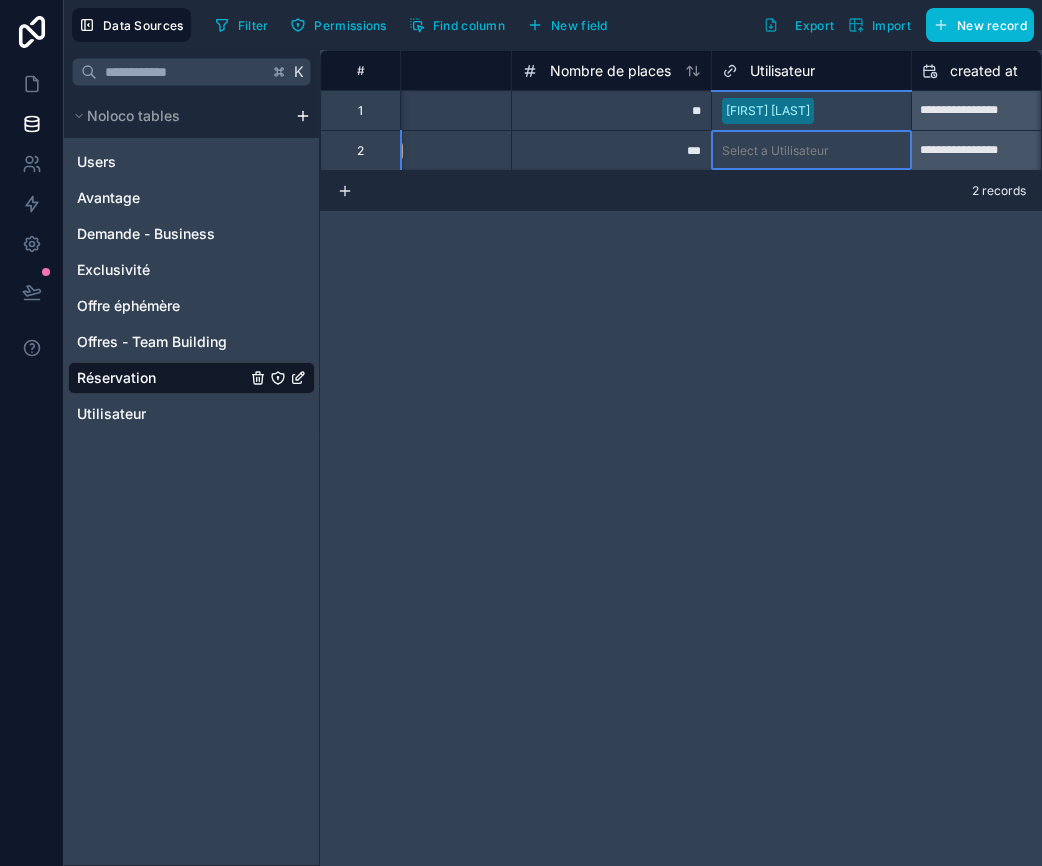 click on "Select a Utilisateur" at bounding box center [775, 151] 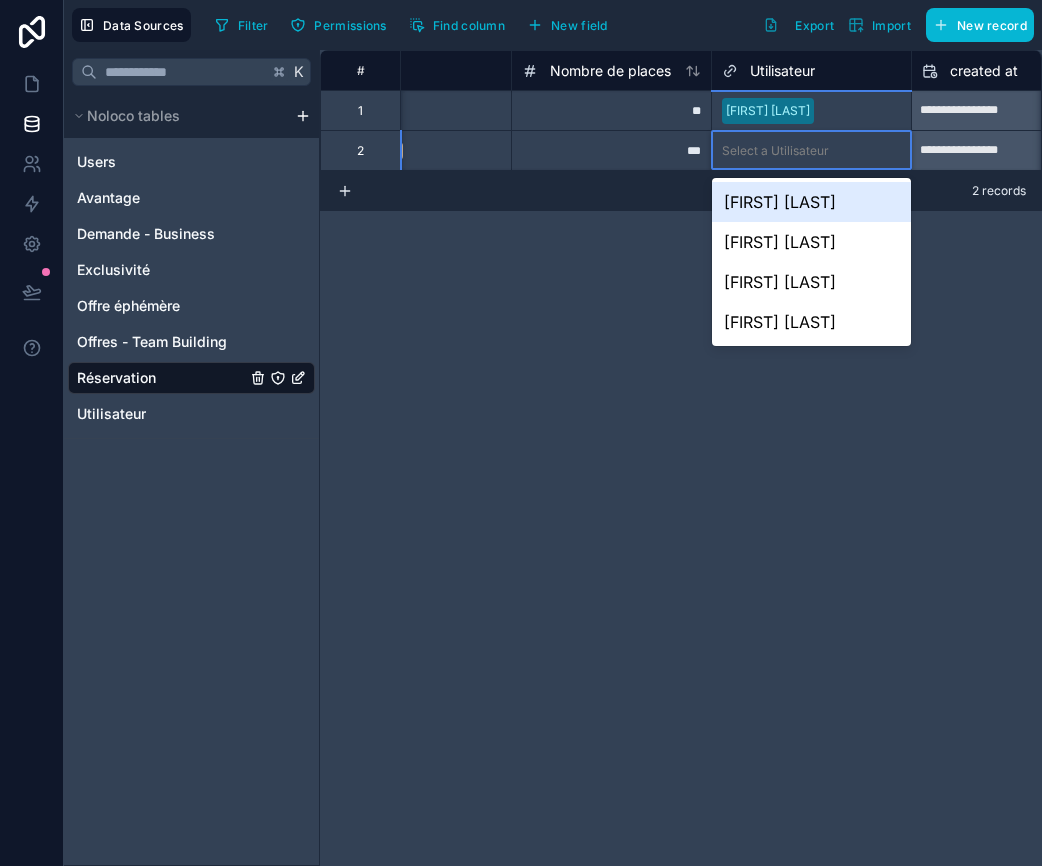 click on "[FIRST] [LAST]" at bounding box center (811, 202) 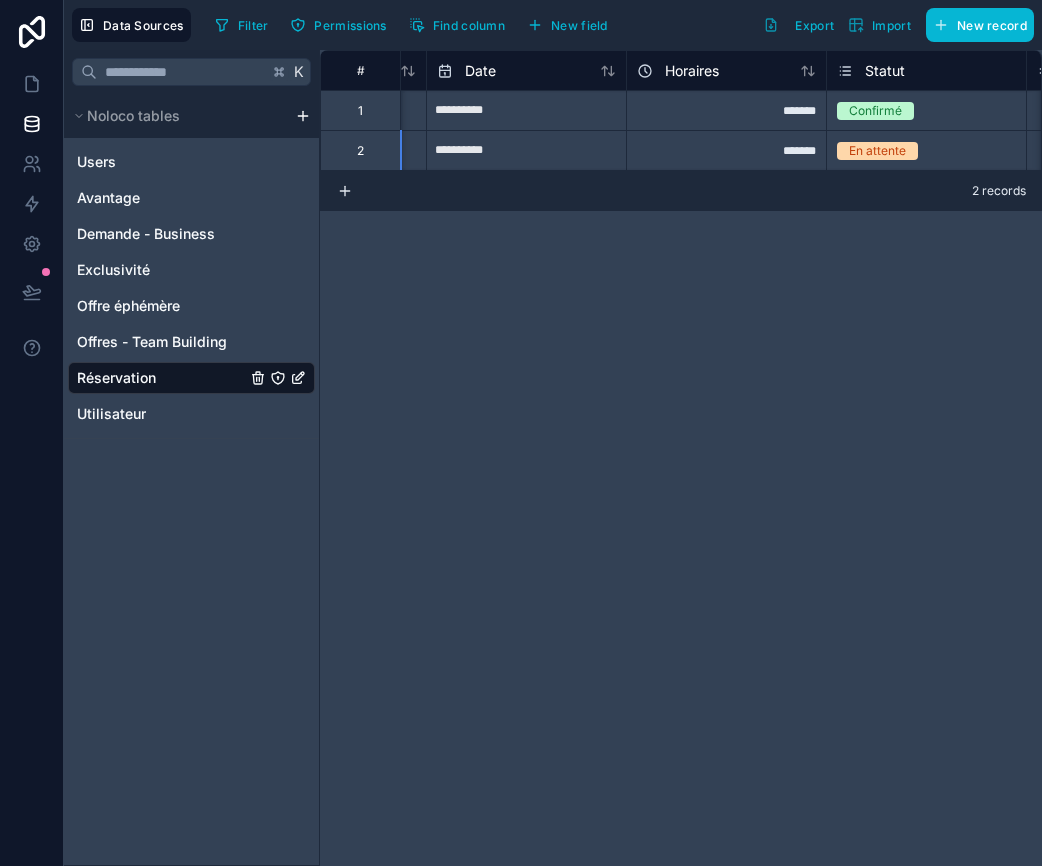 scroll, scrollTop: 0, scrollLeft: 95, axis: horizontal 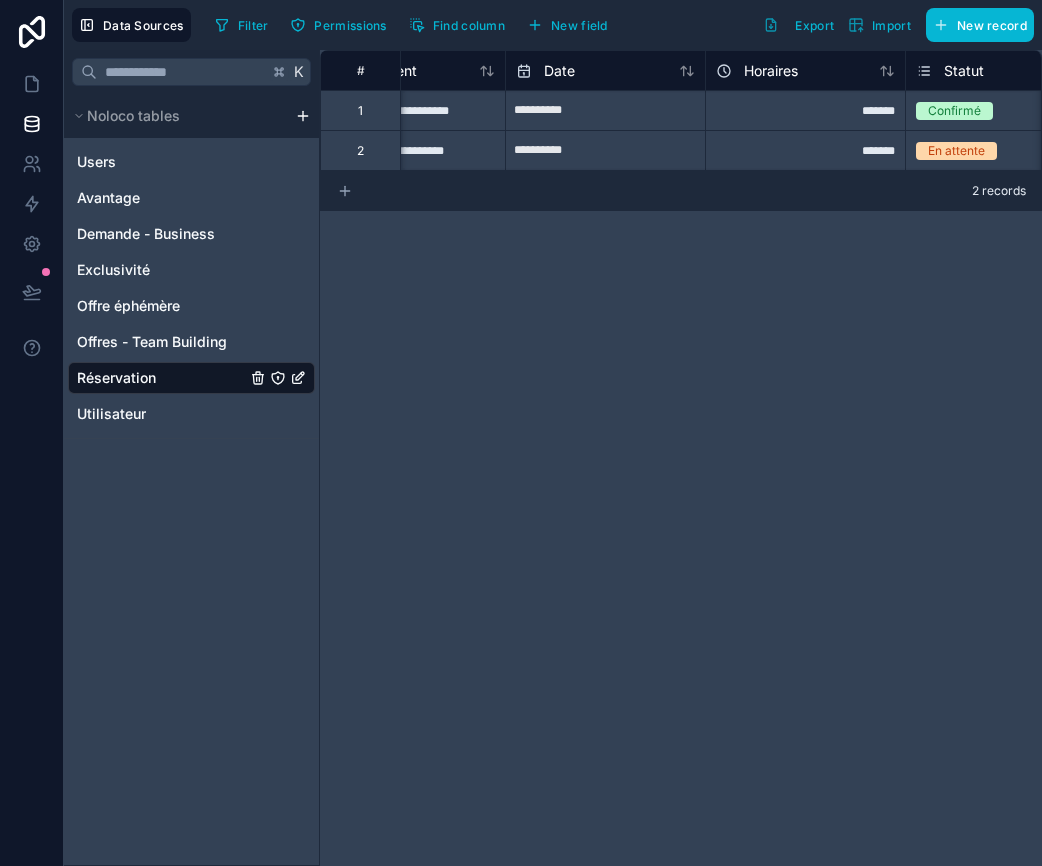 click 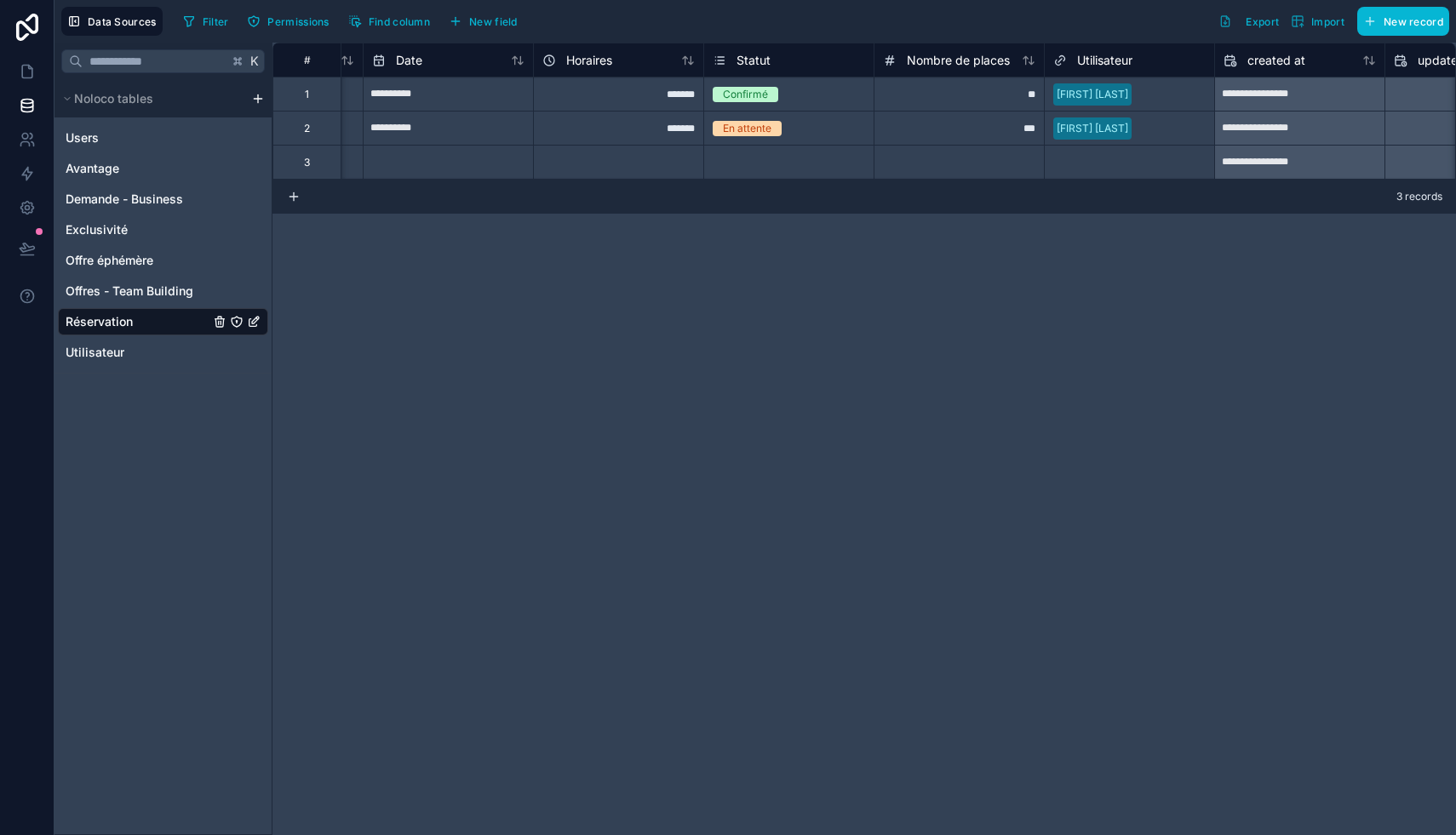 scroll, scrollTop: 0, scrollLeft: 0, axis: both 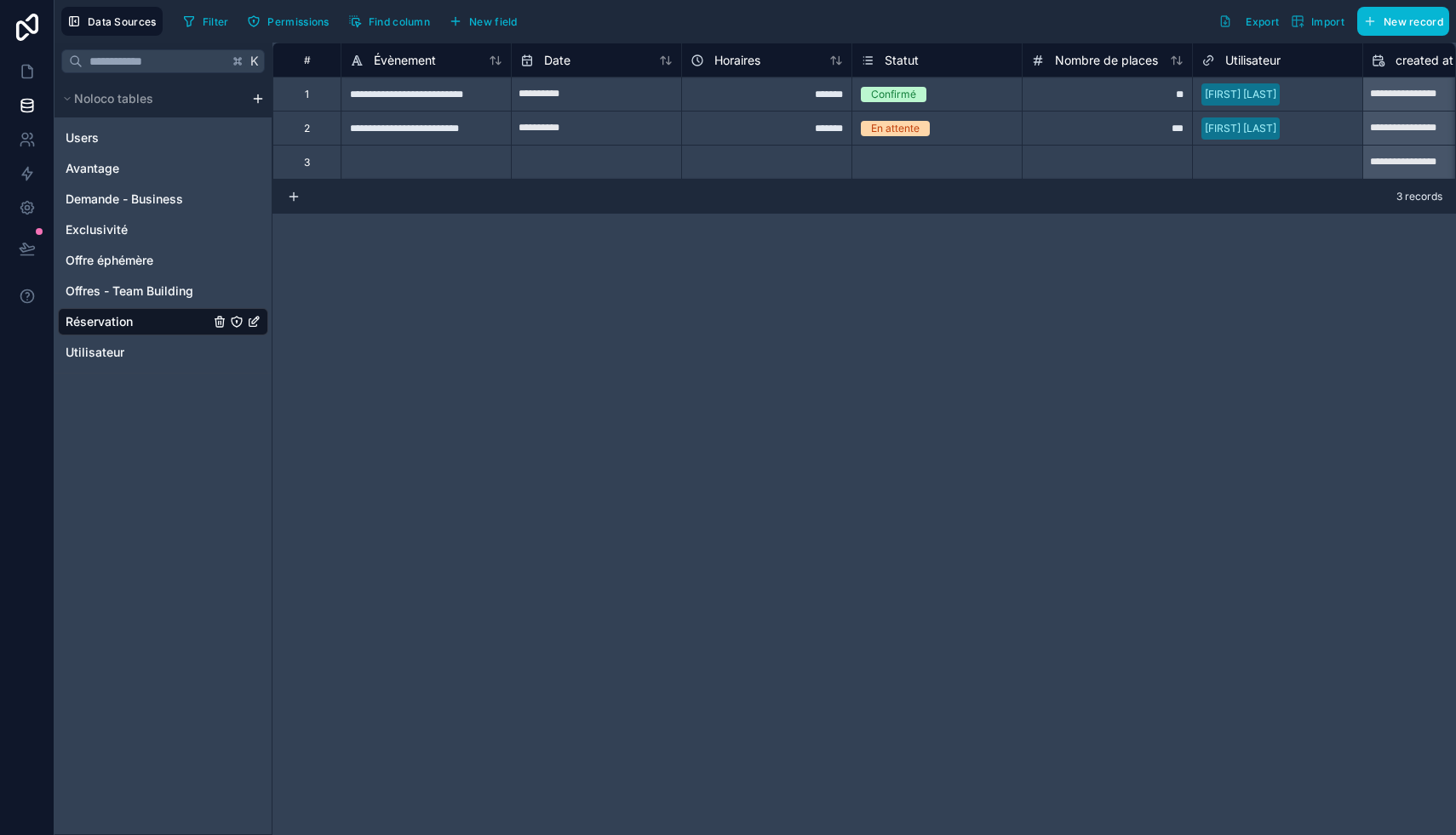 click on "3" at bounding box center (307, 162) 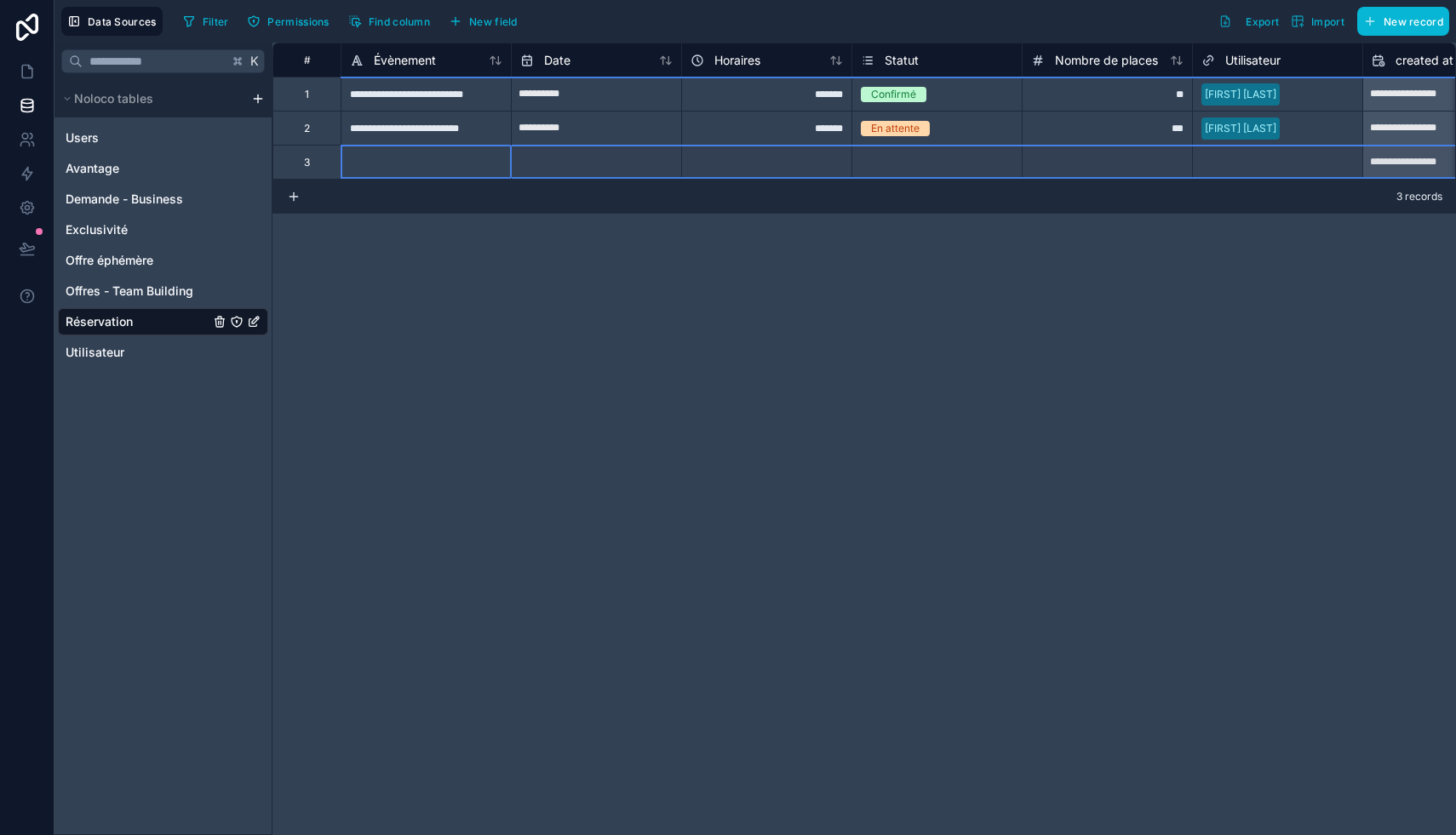 click at bounding box center [426, 162] 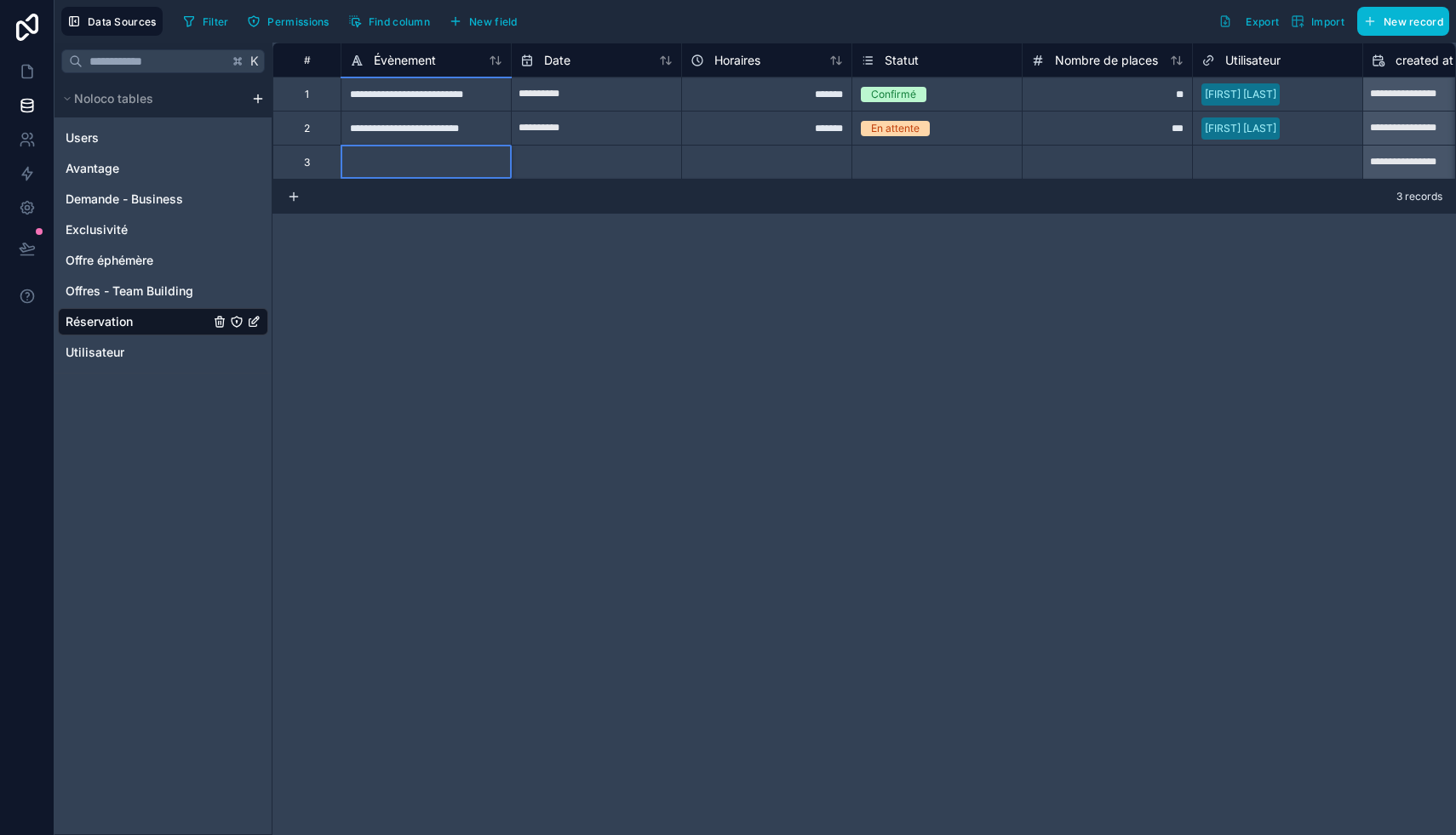 click at bounding box center (426, 162) 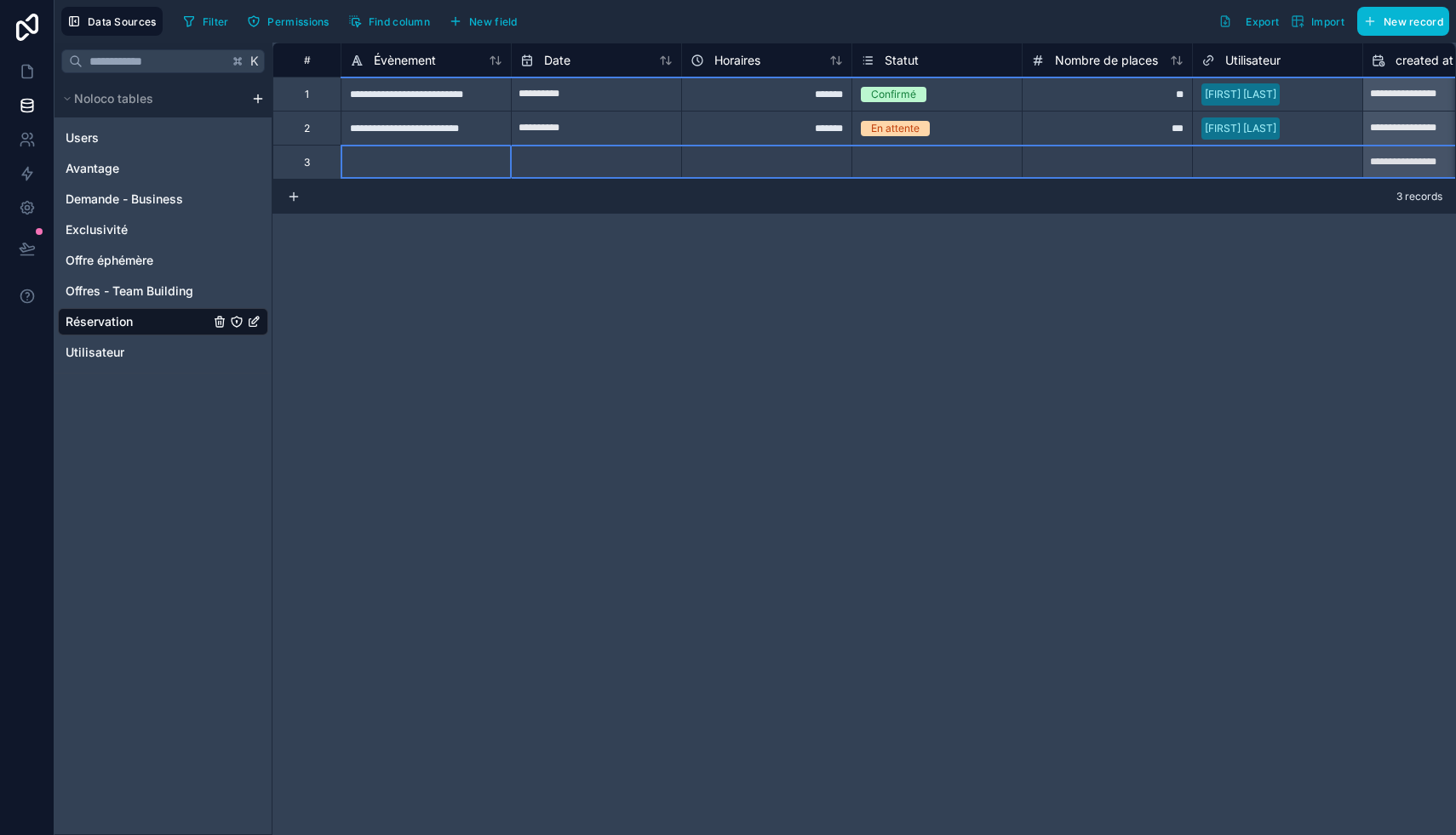 click on "3" at bounding box center [307, 162] 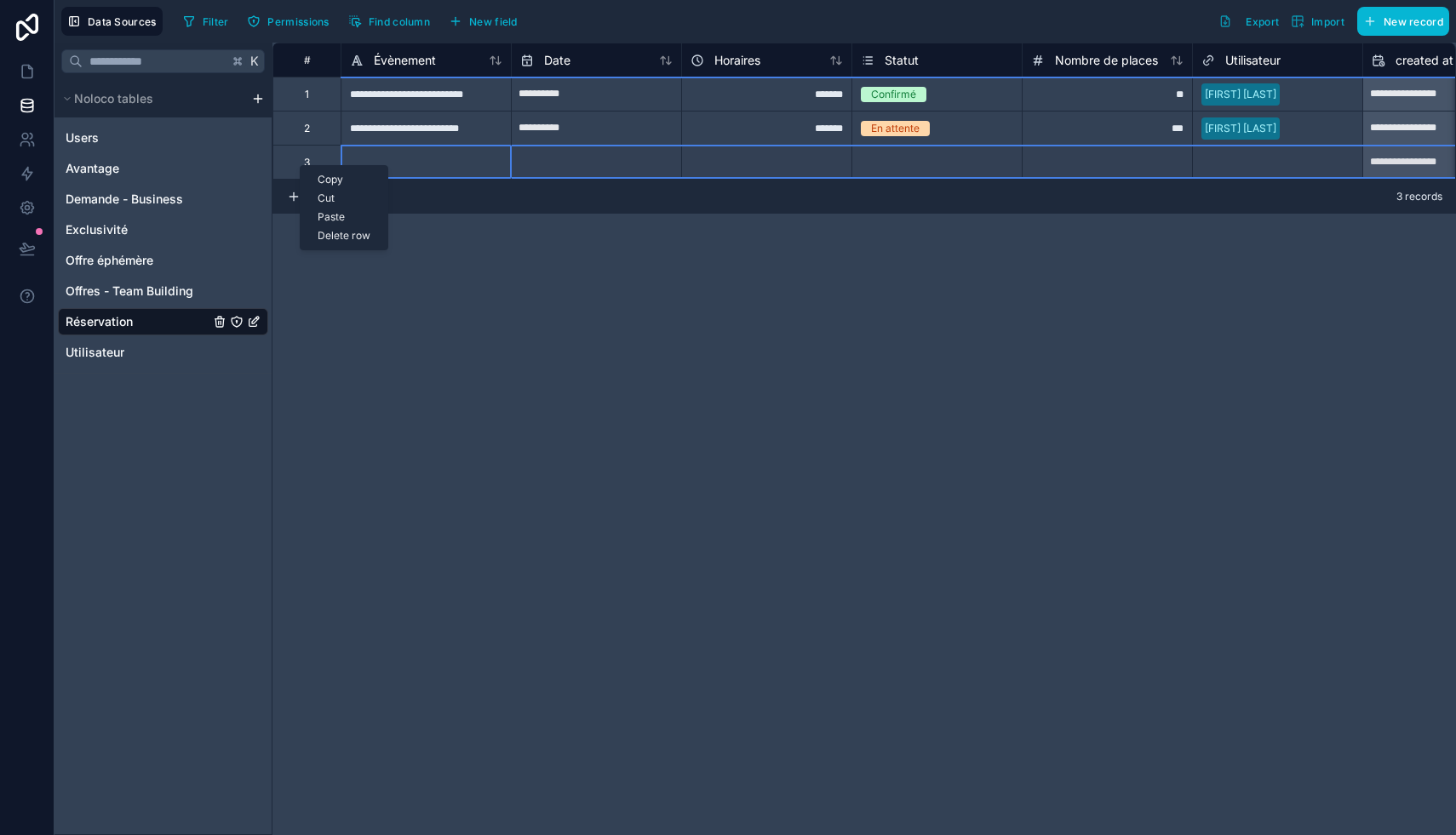 click on "Delete row" at bounding box center [344, 236] 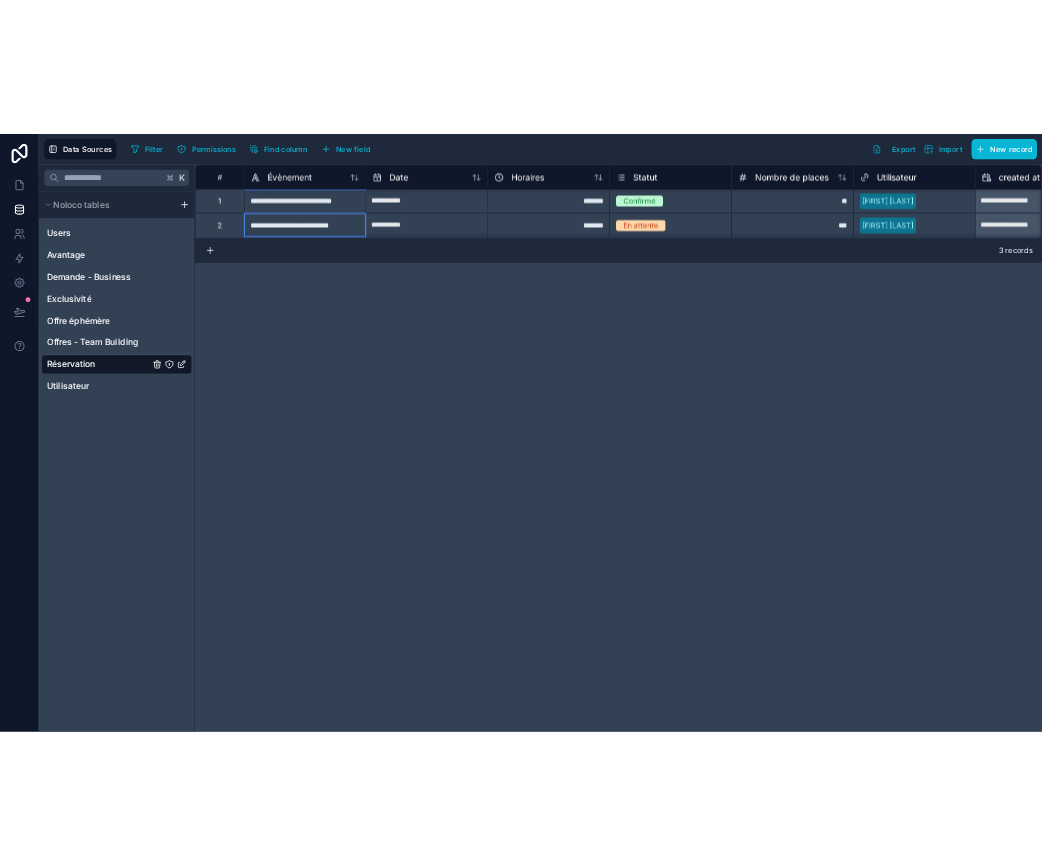 scroll, scrollTop: 0, scrollLeft: 0, axis: both 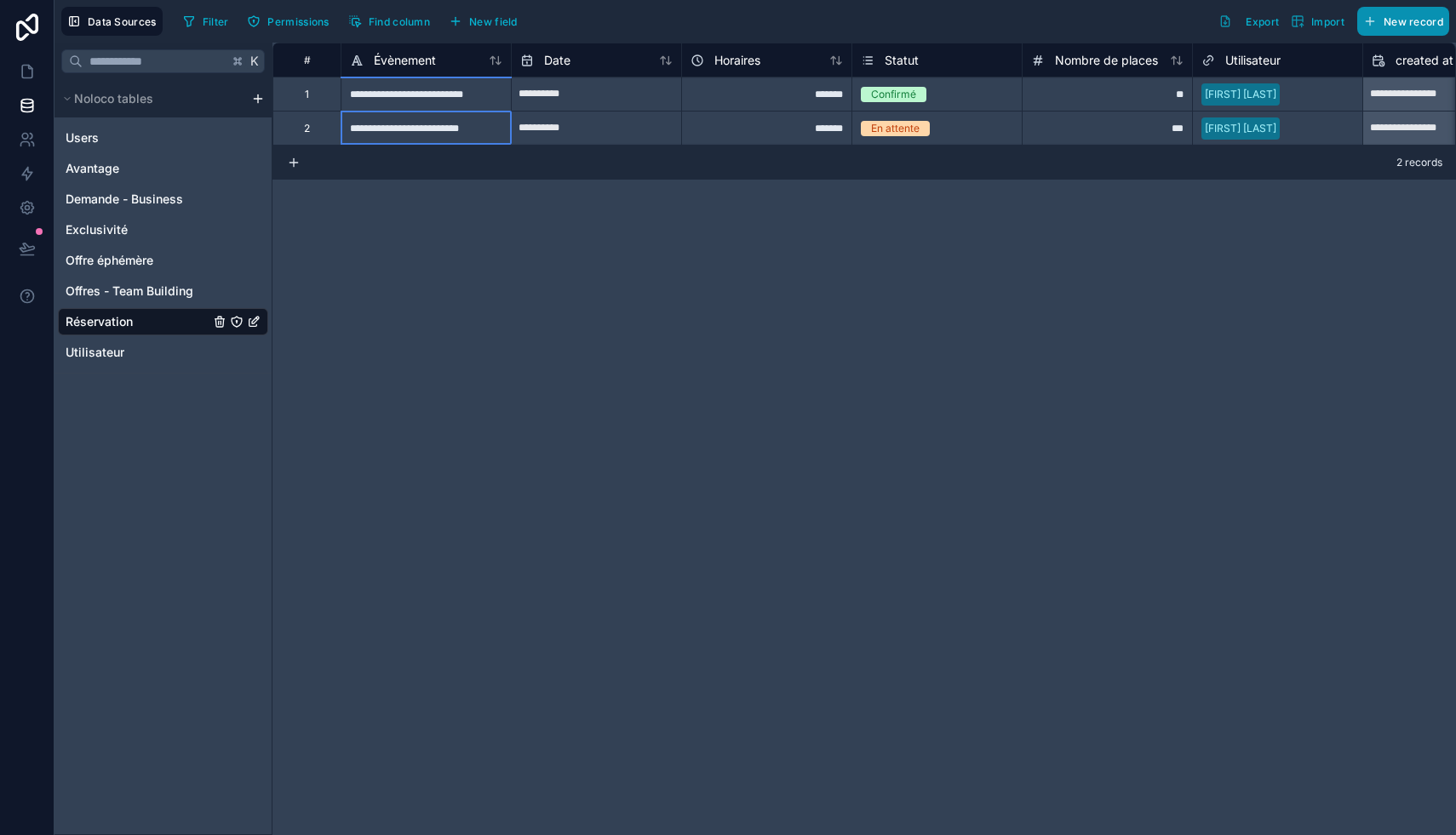 click on "New record" at bounding box center (1413, 21) 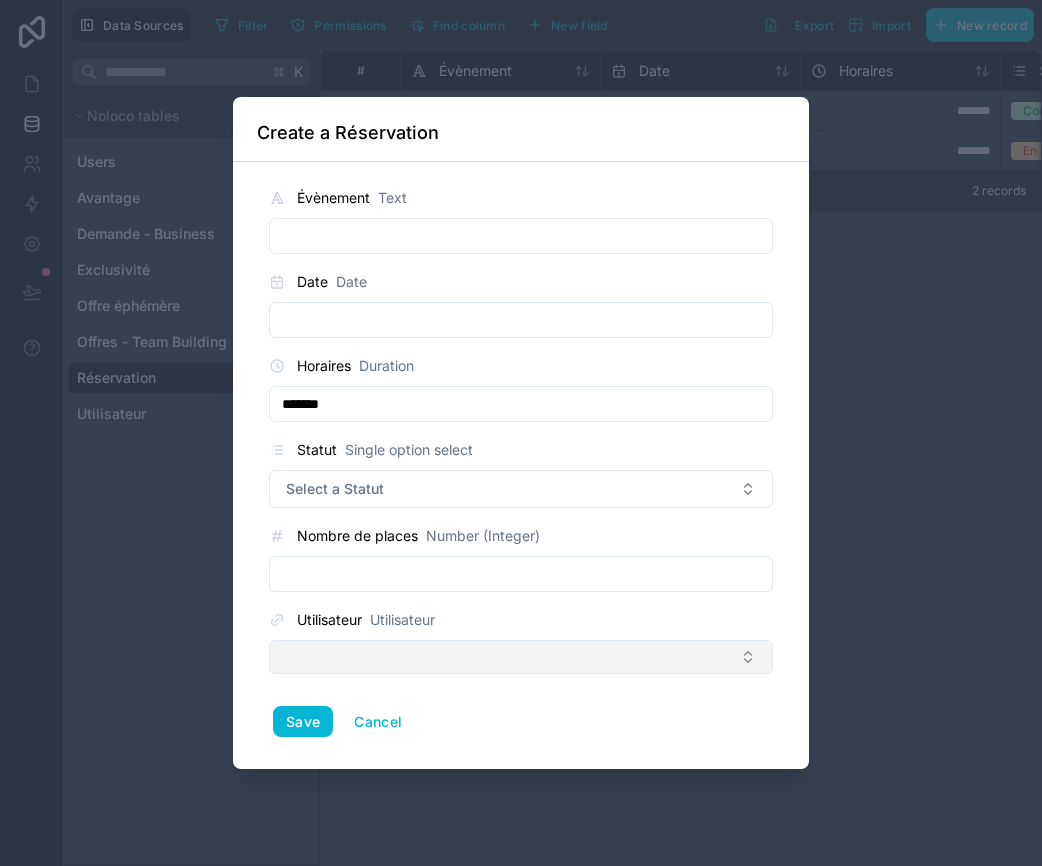 click at bounding box center (521, 657) 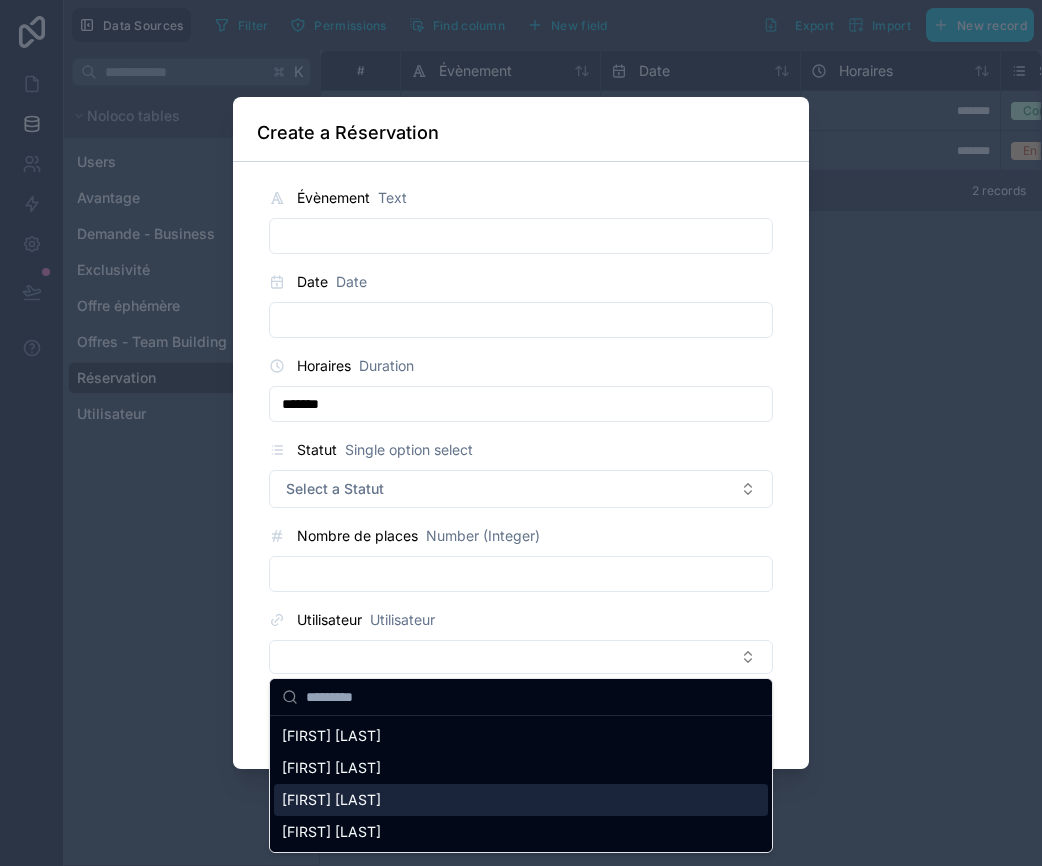 click on "[FIRST] [LAST]" at bounding box center (331, 800) 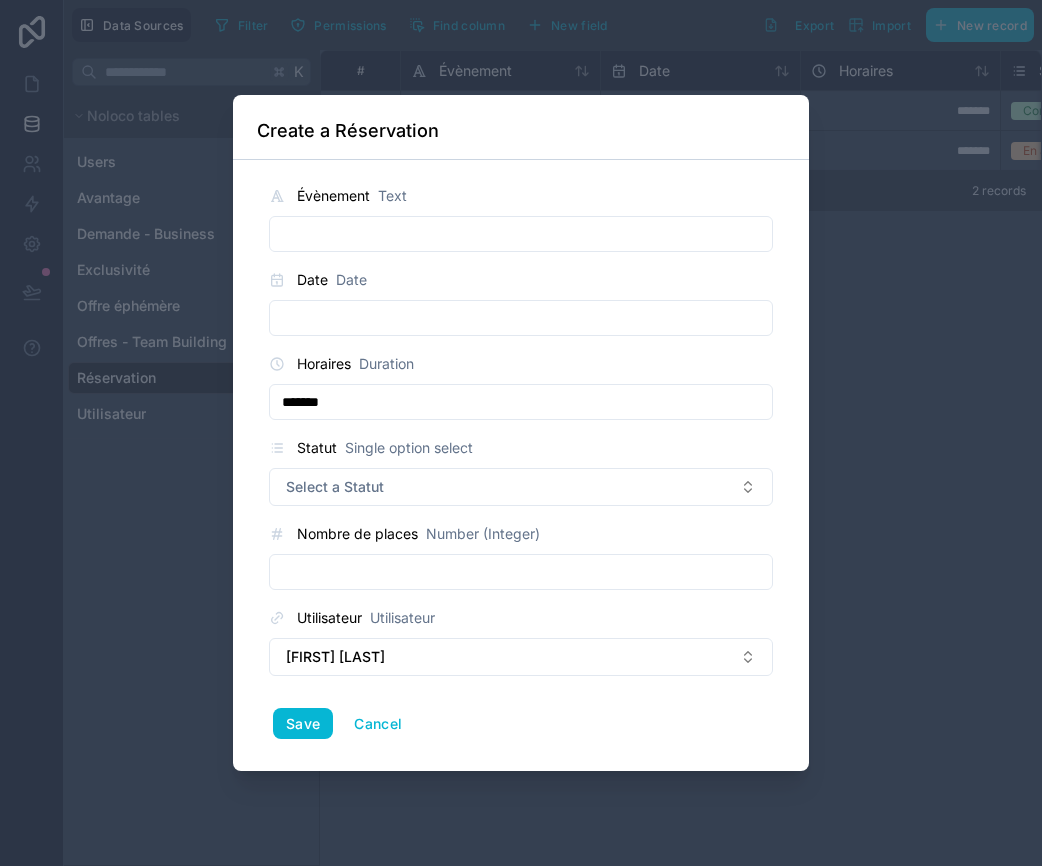 click at bounding box center (521, 234) 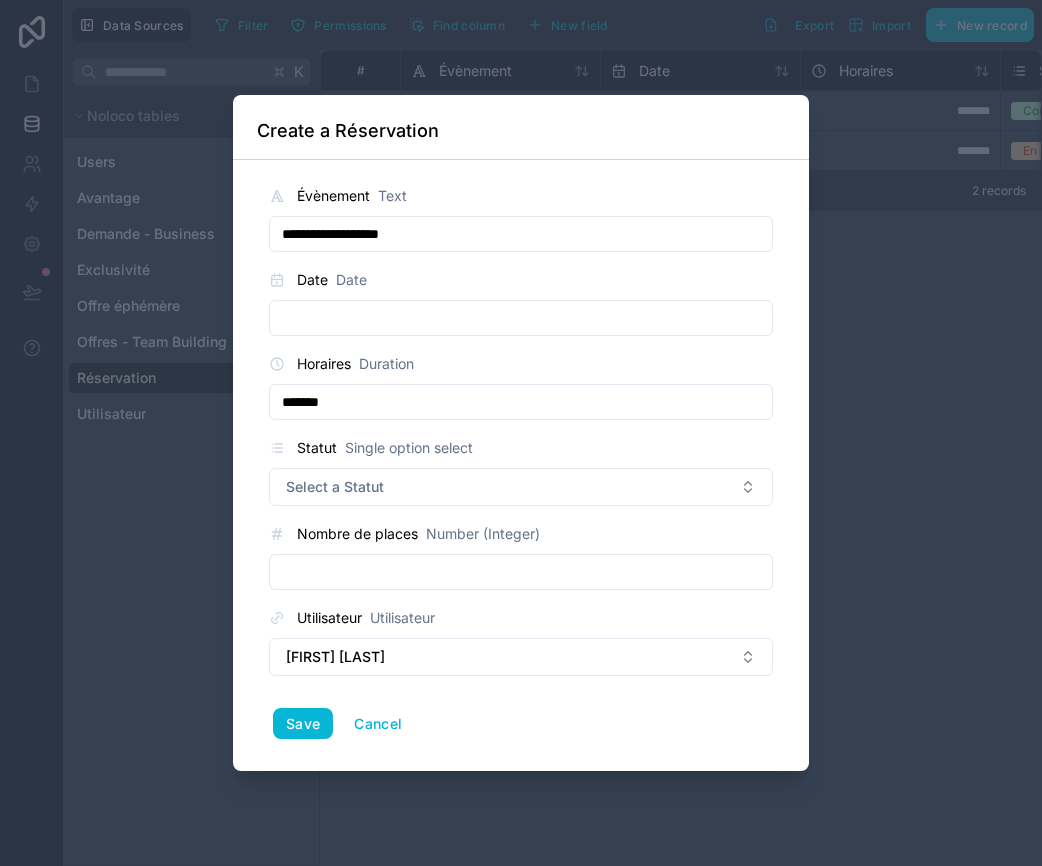 type on "**********" 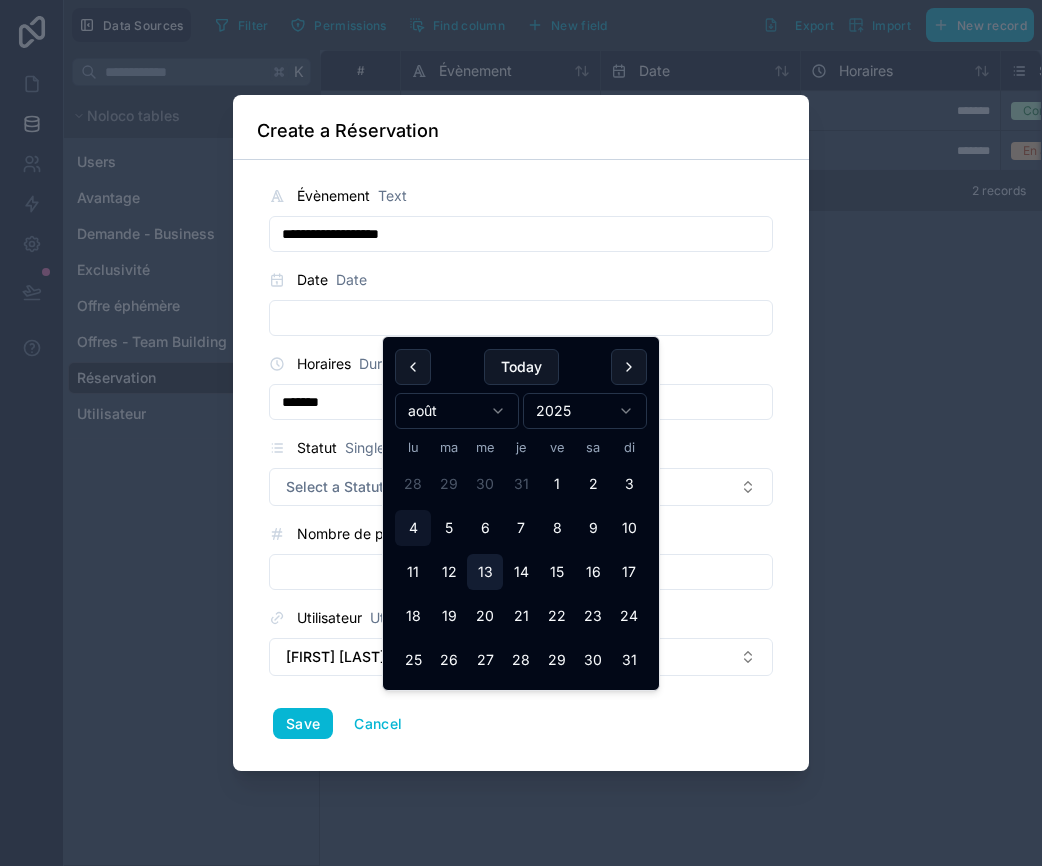click on "13" at bounding box center [485, 572] 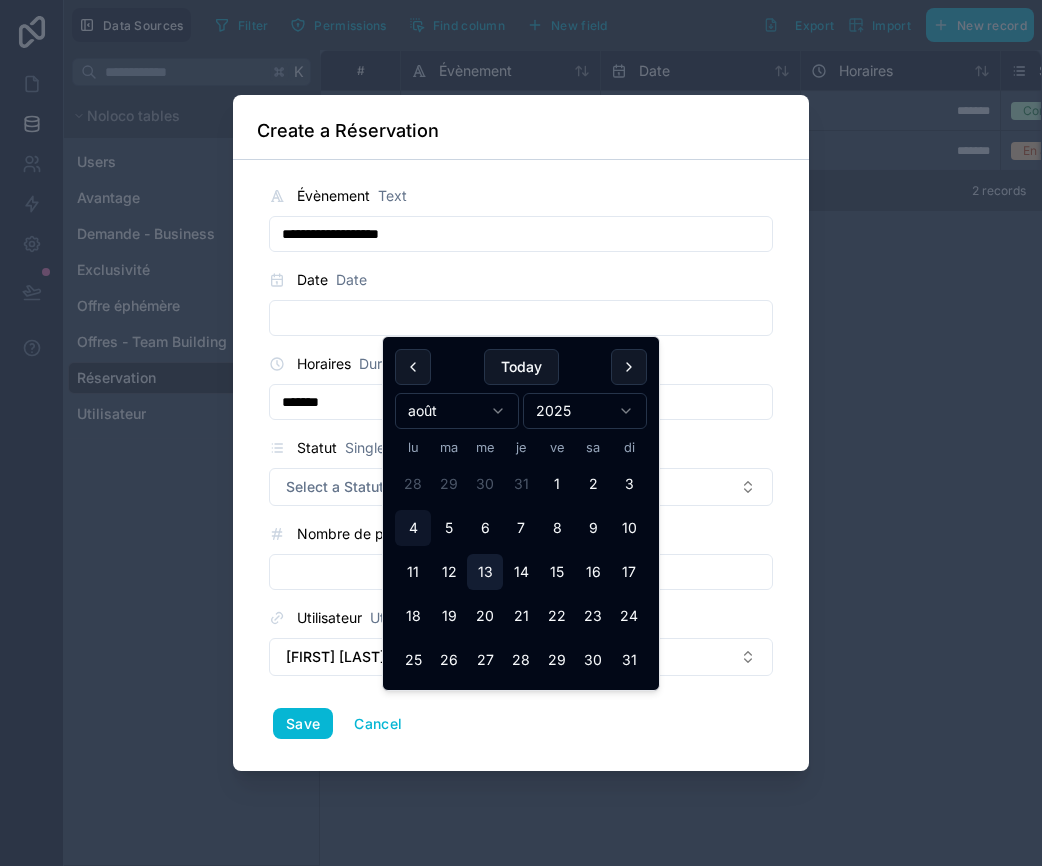 type on "**********" 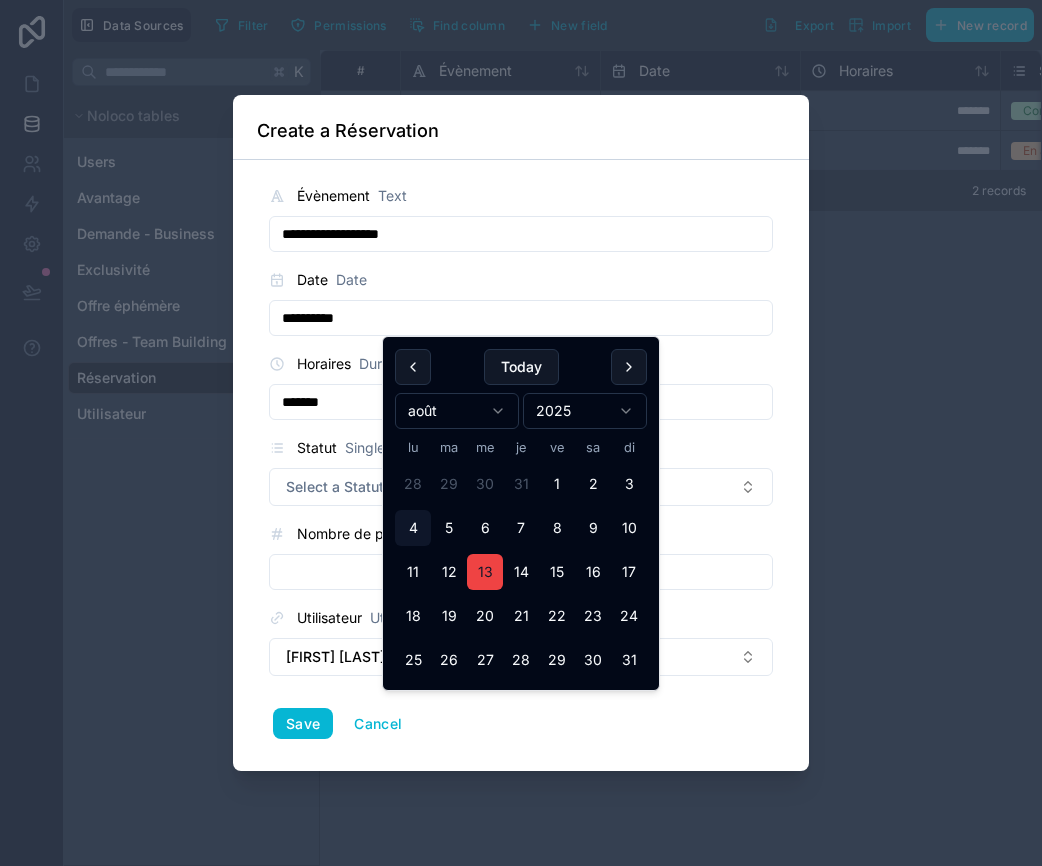 click on "*******" at bounding box center (521, 402) 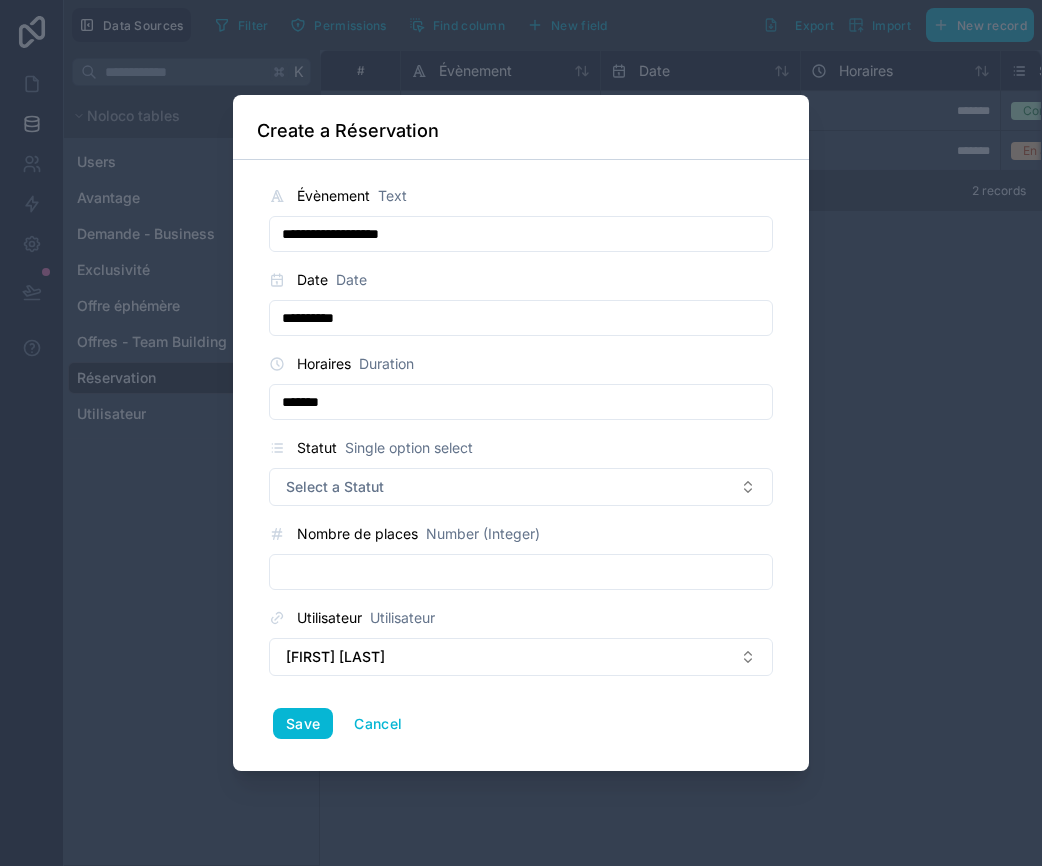 click on "*******" at bounding box center (521, 402) 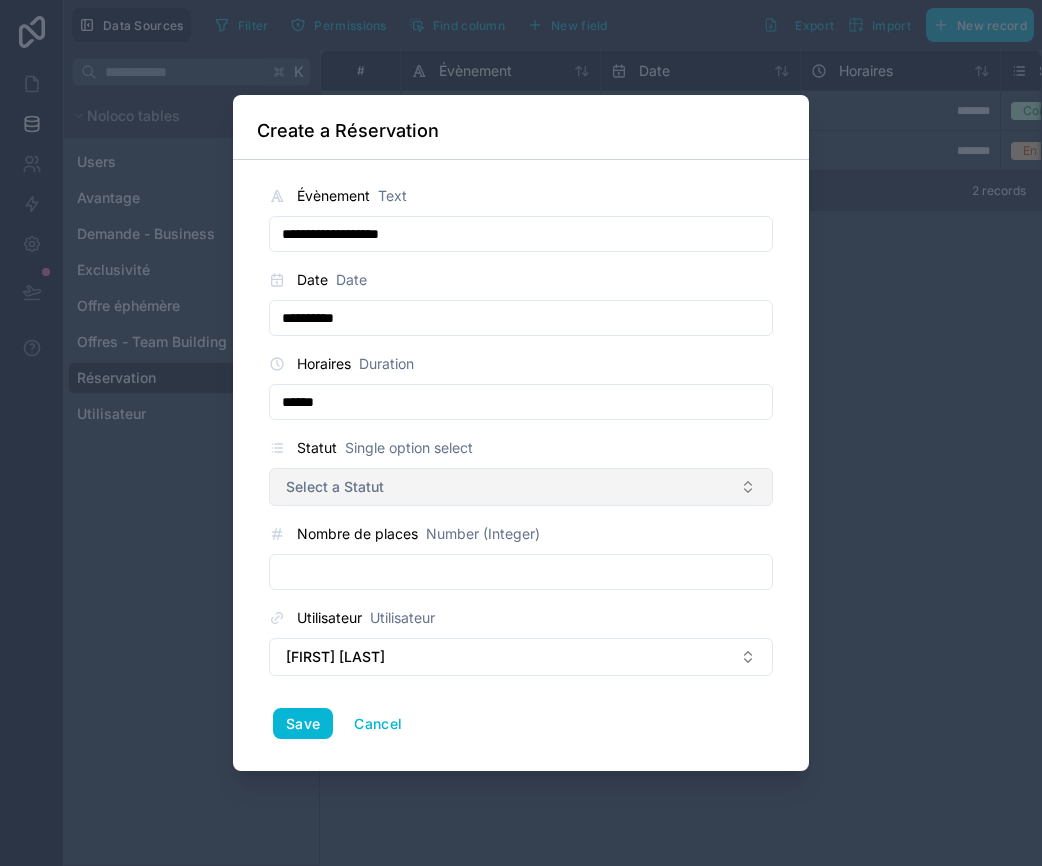 type on "*********" 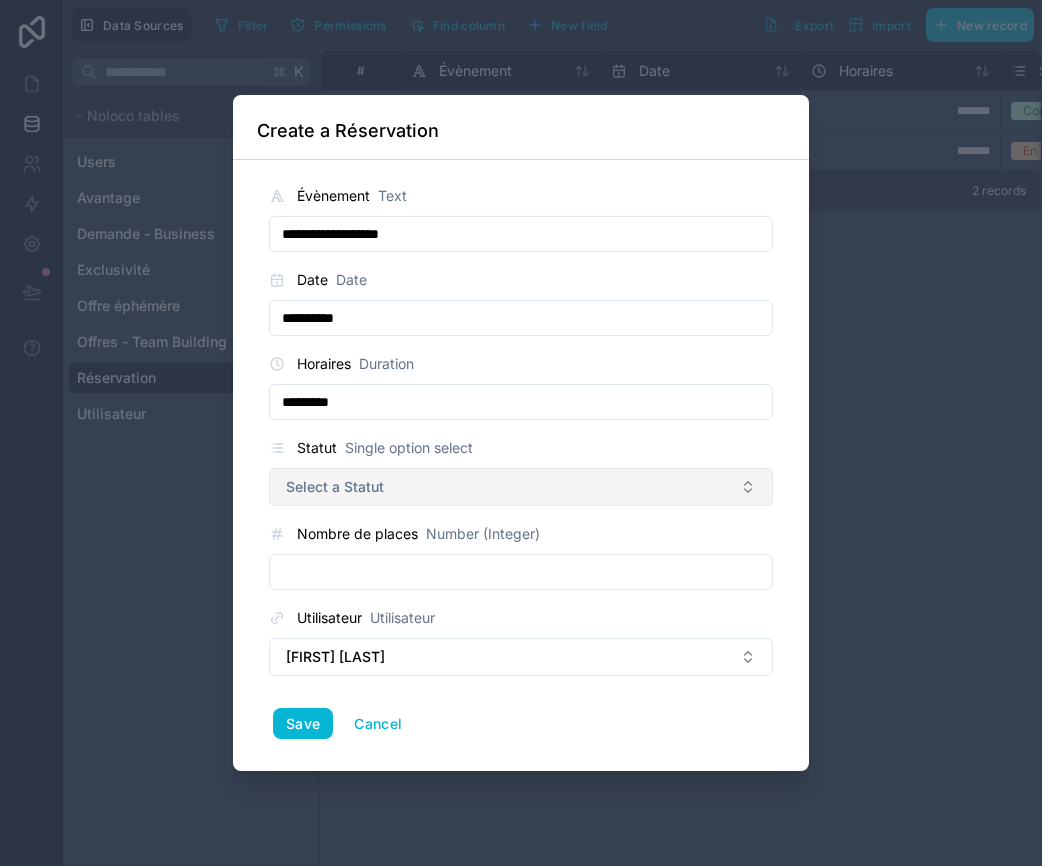 click on "Select a Statut" at bounding box center [521, 487] 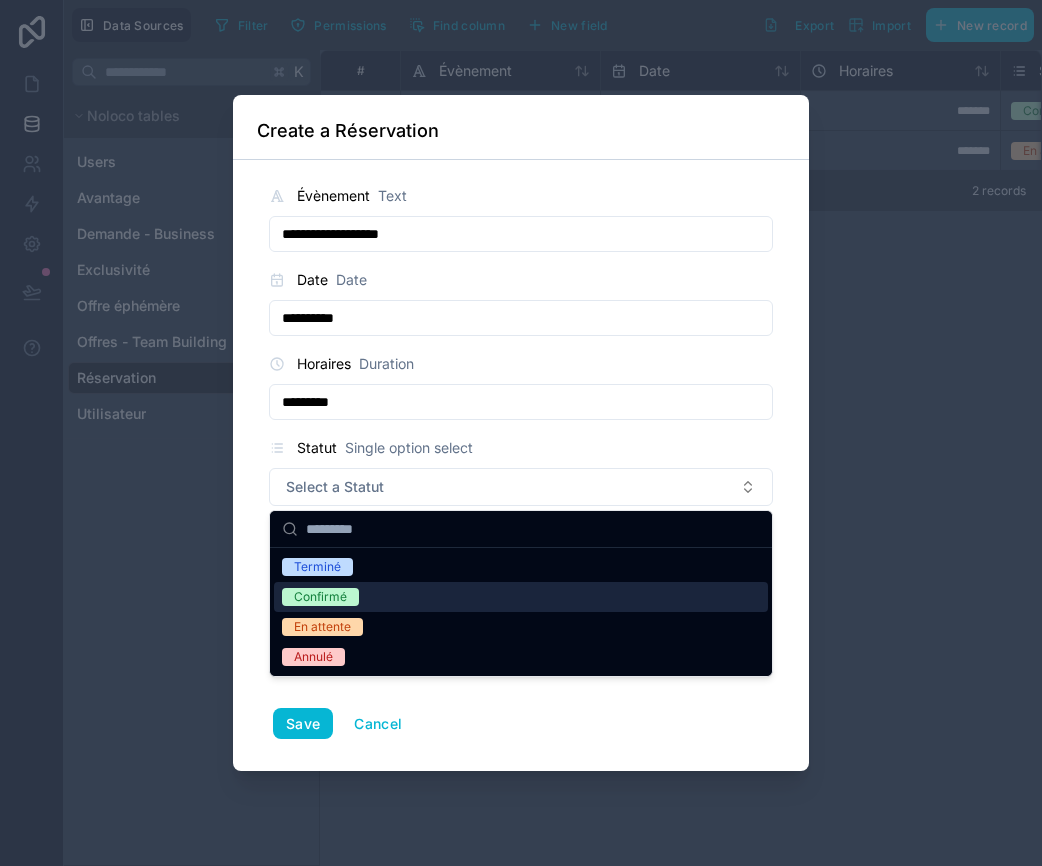 click on "Confirmé" at bounding box center (521, 597) 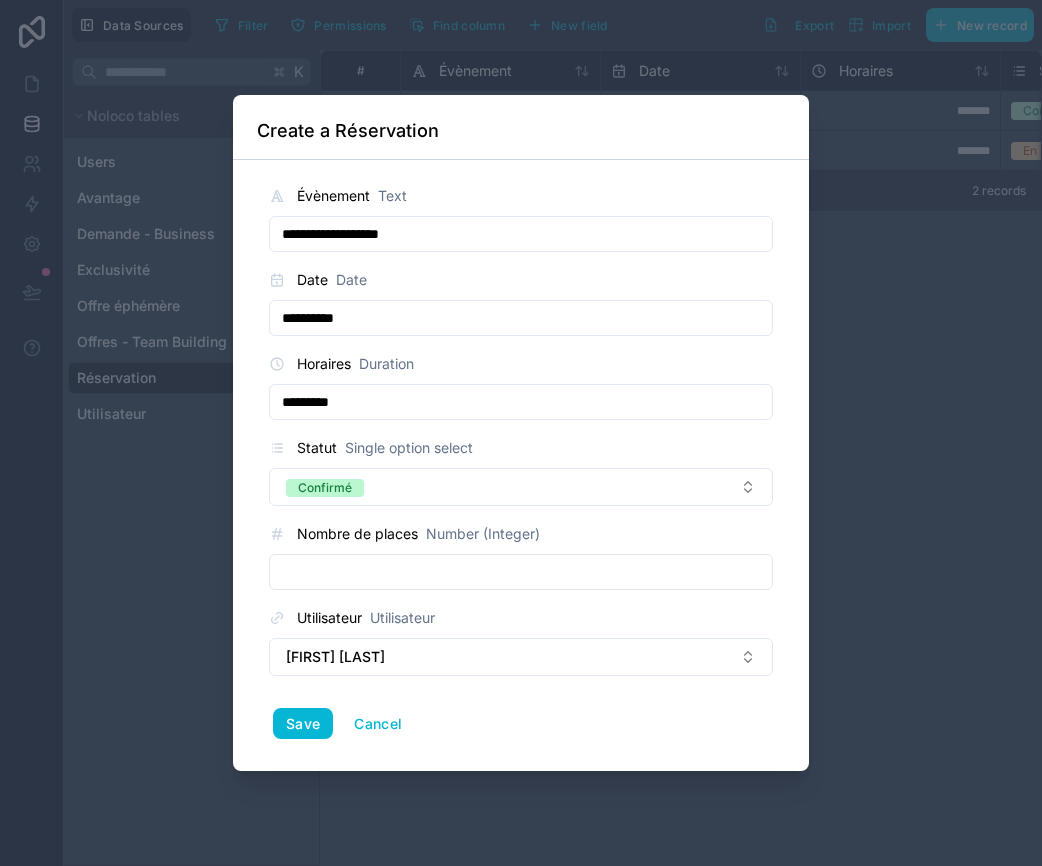 click at bounding box center [521, 572] 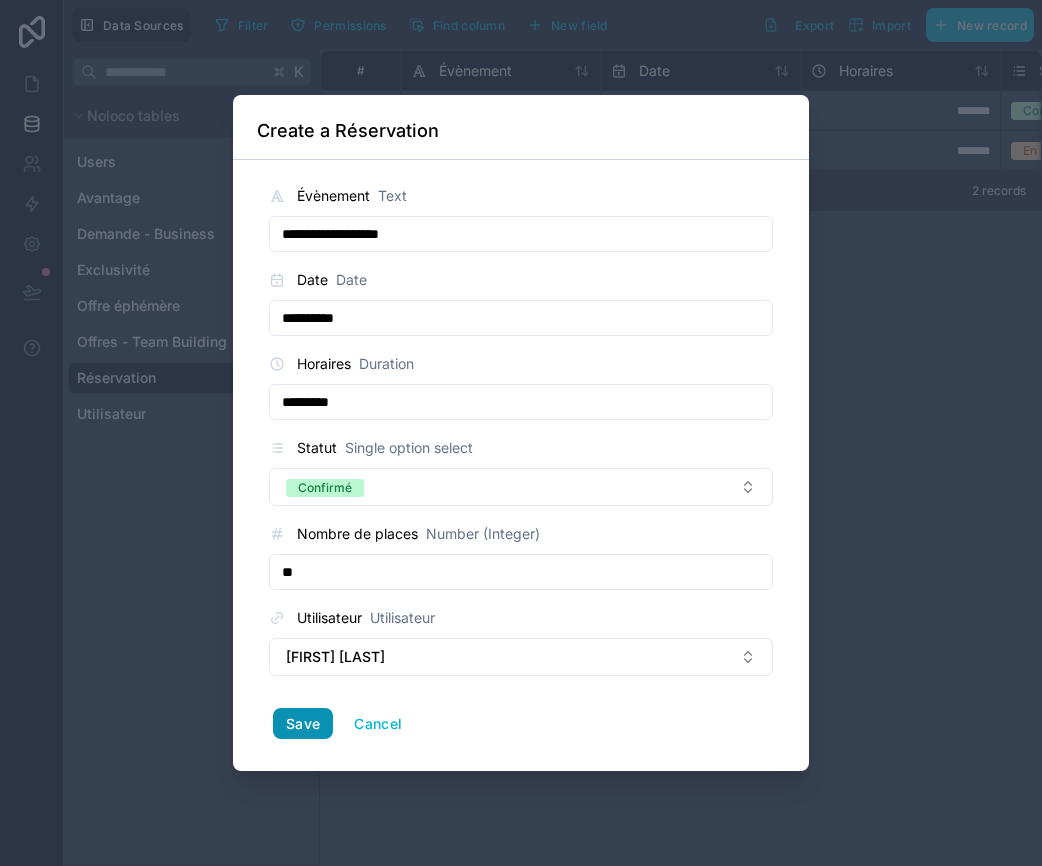 type on "**" 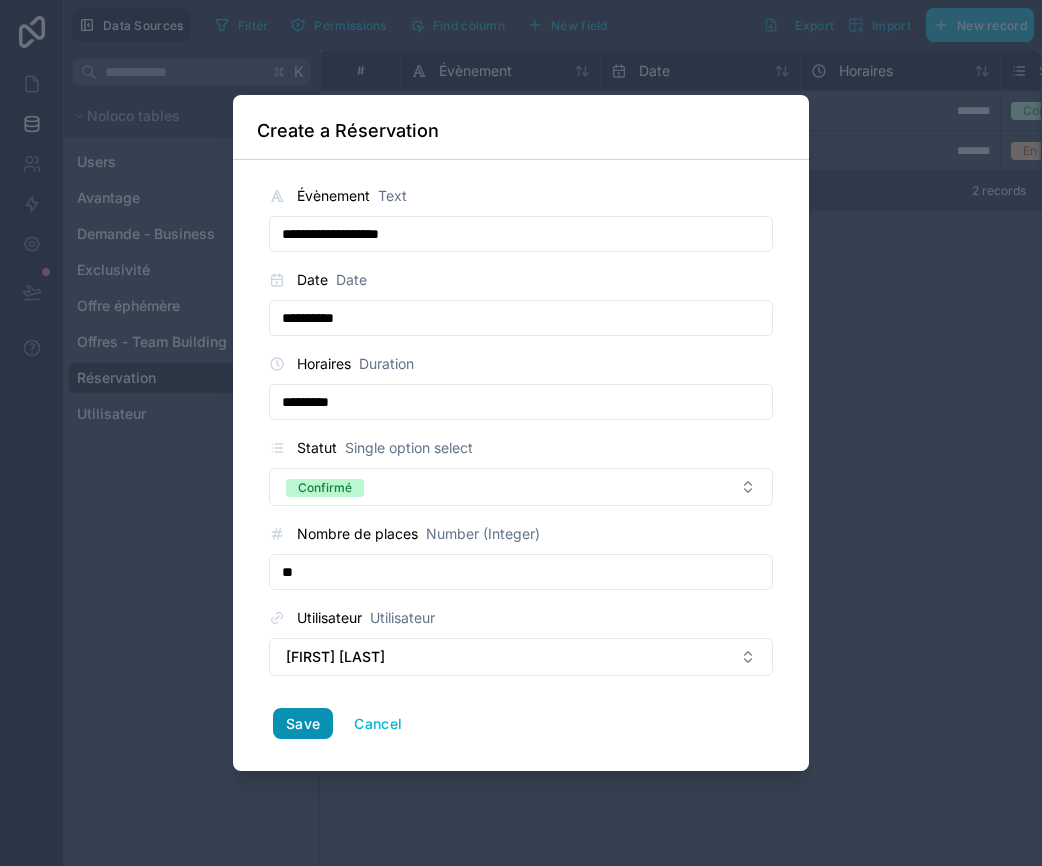click on "Save" at bounding box center (303, 724) 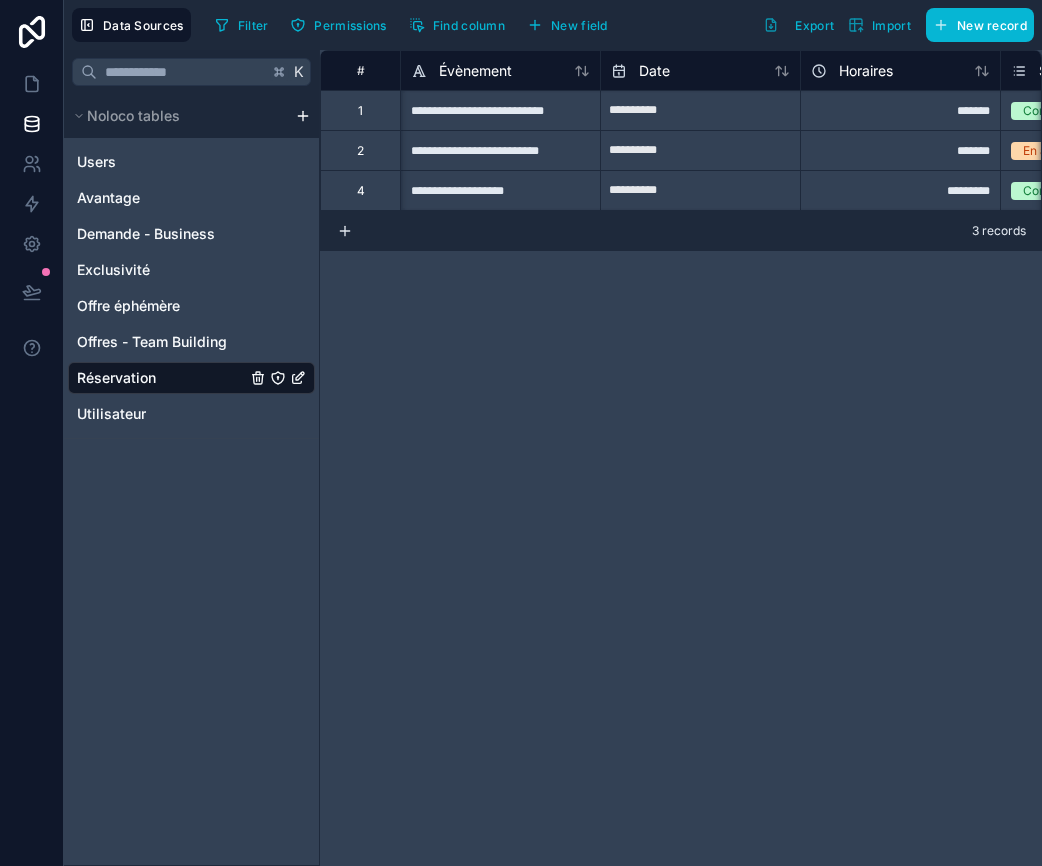 scroll, scrollTop: 0, scrollLeft: 226, axis: horizontal 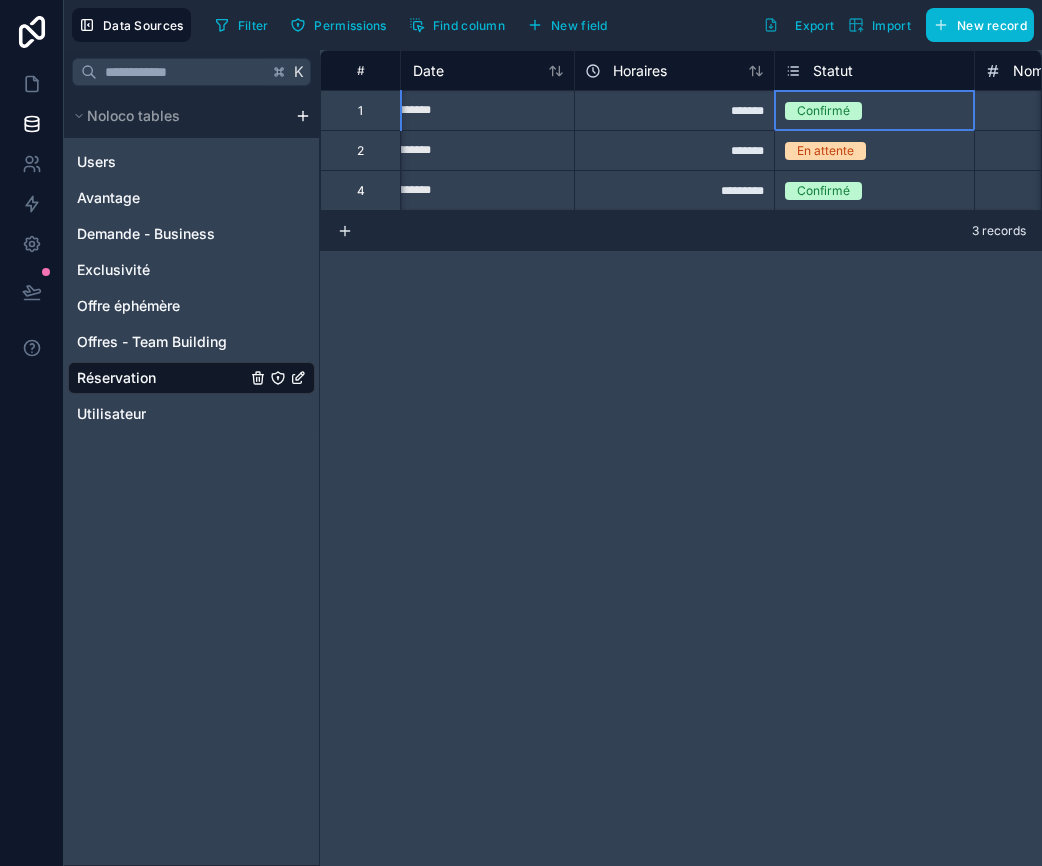 click on "Confirmé" at bounding box center (823, 111) 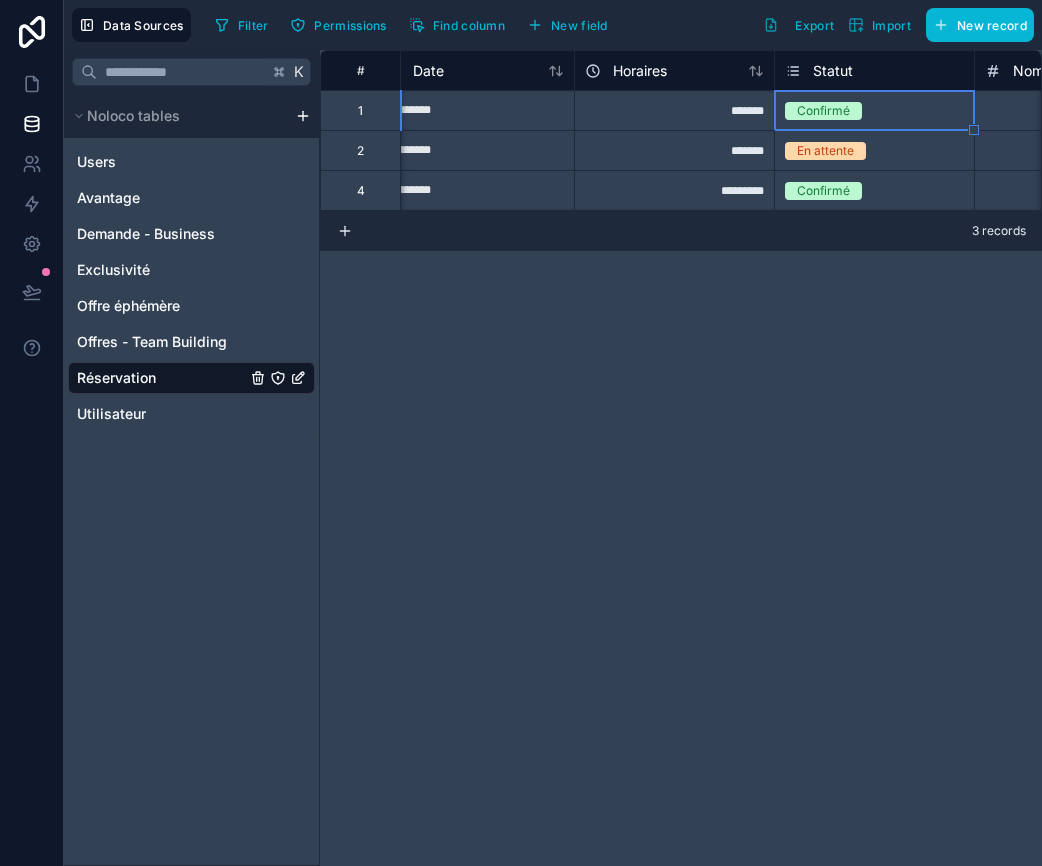 click on "Confirmé" at bounding box center [823, 111] 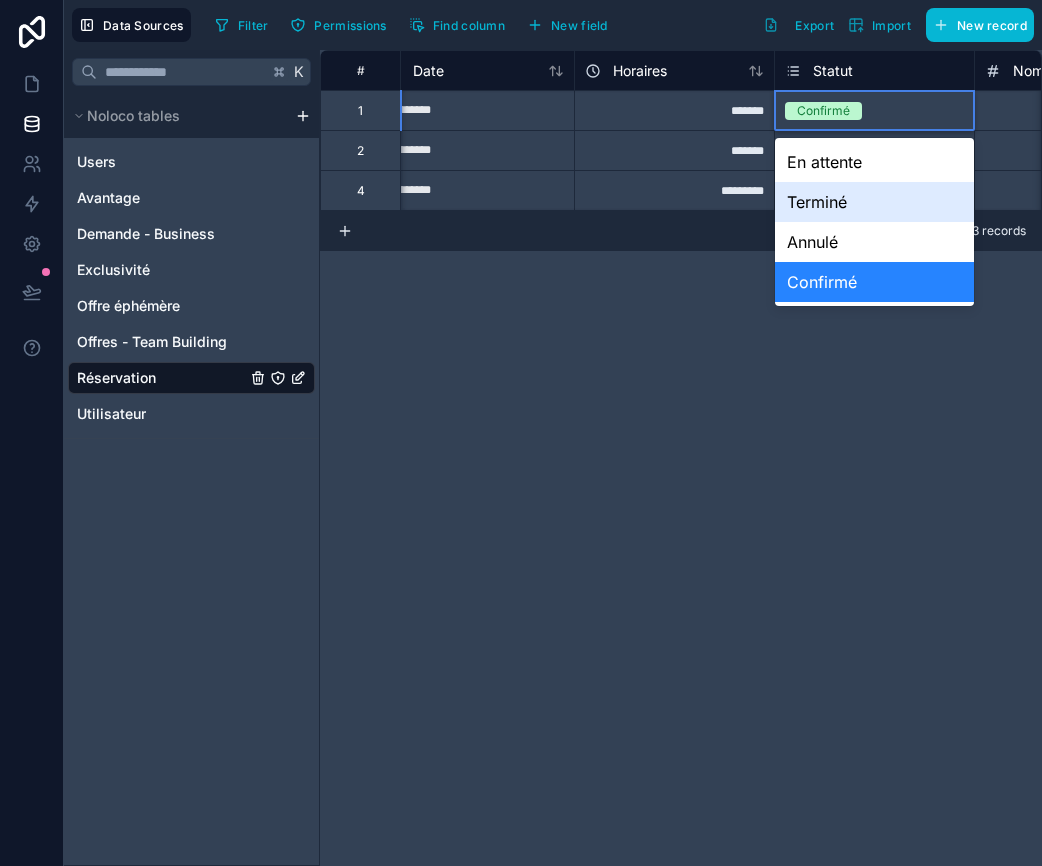 click on "Terminé" at bounding box center [874, 202] 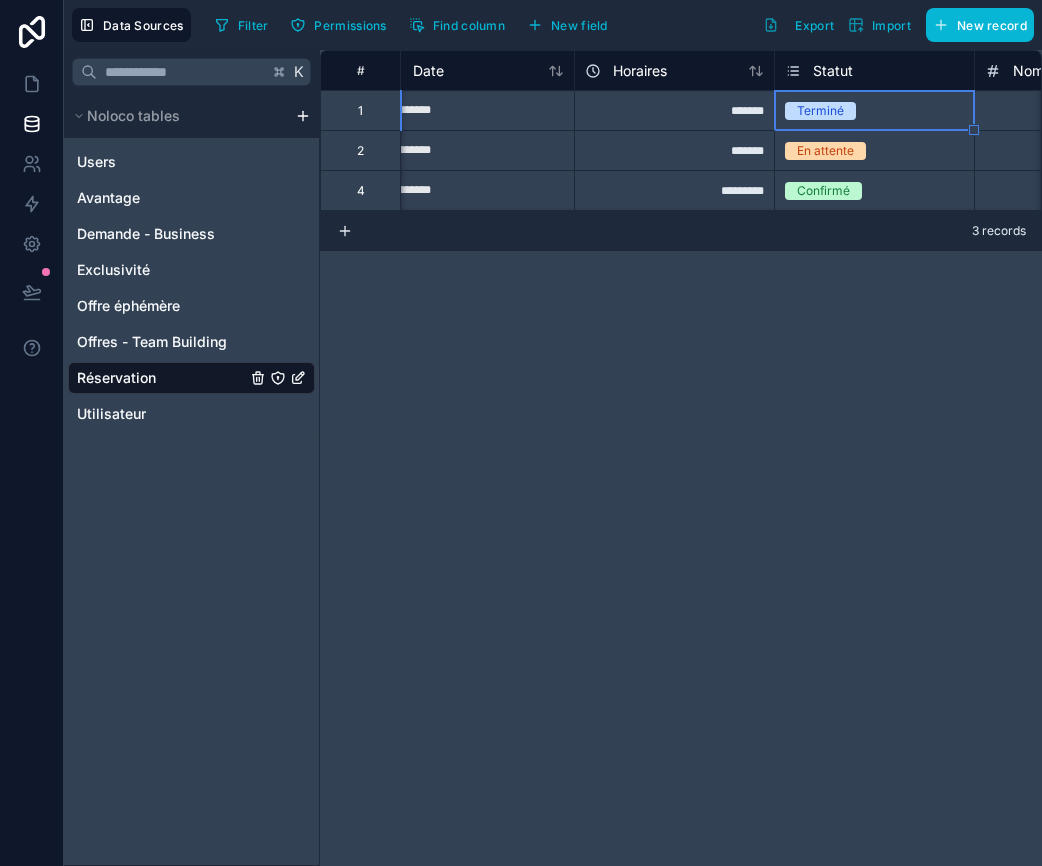 click on "**********" at bounding box center [681, 458] 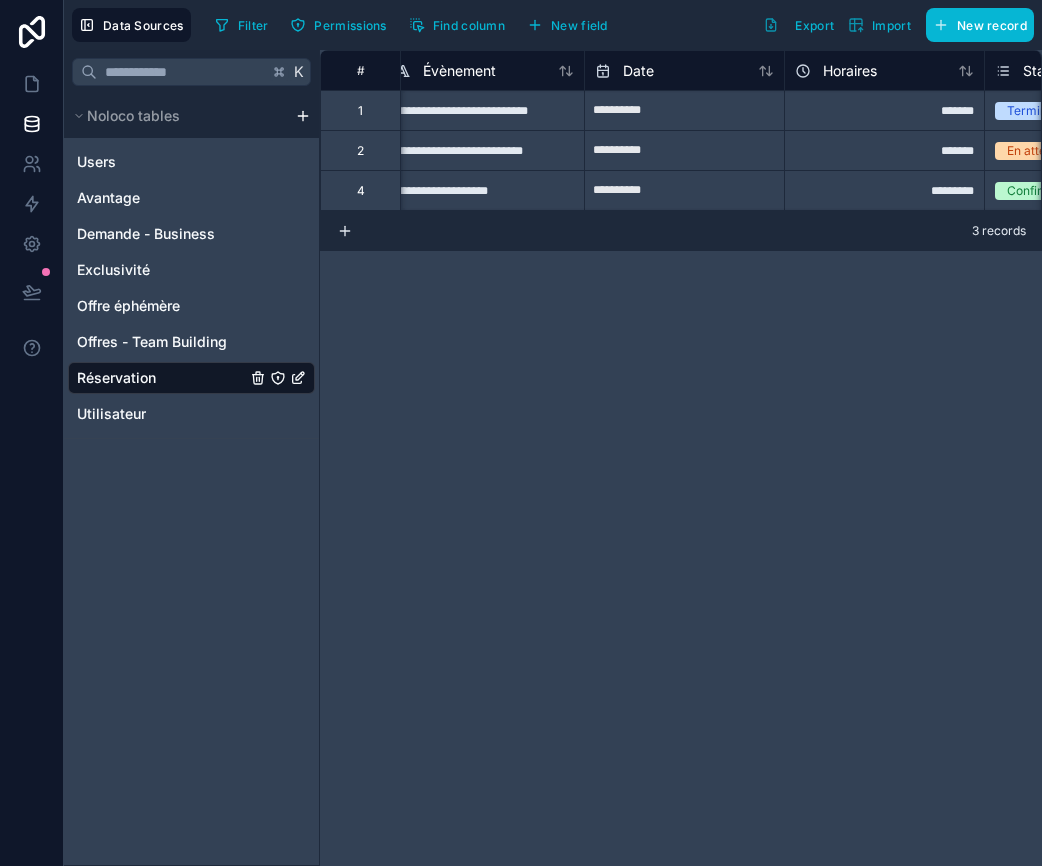 scroll, scrollTop: 0, scrollLeft: 0, axis: both 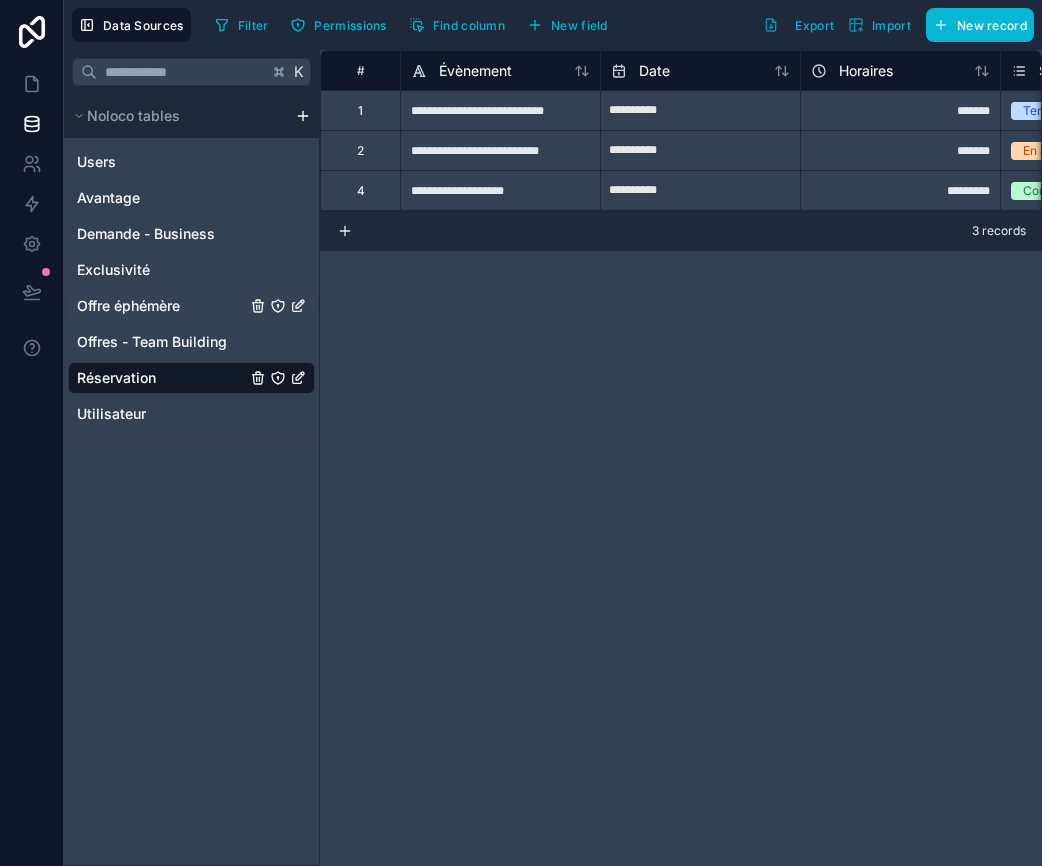 click on "Offre éphémère" at bounding box center [128, 306] 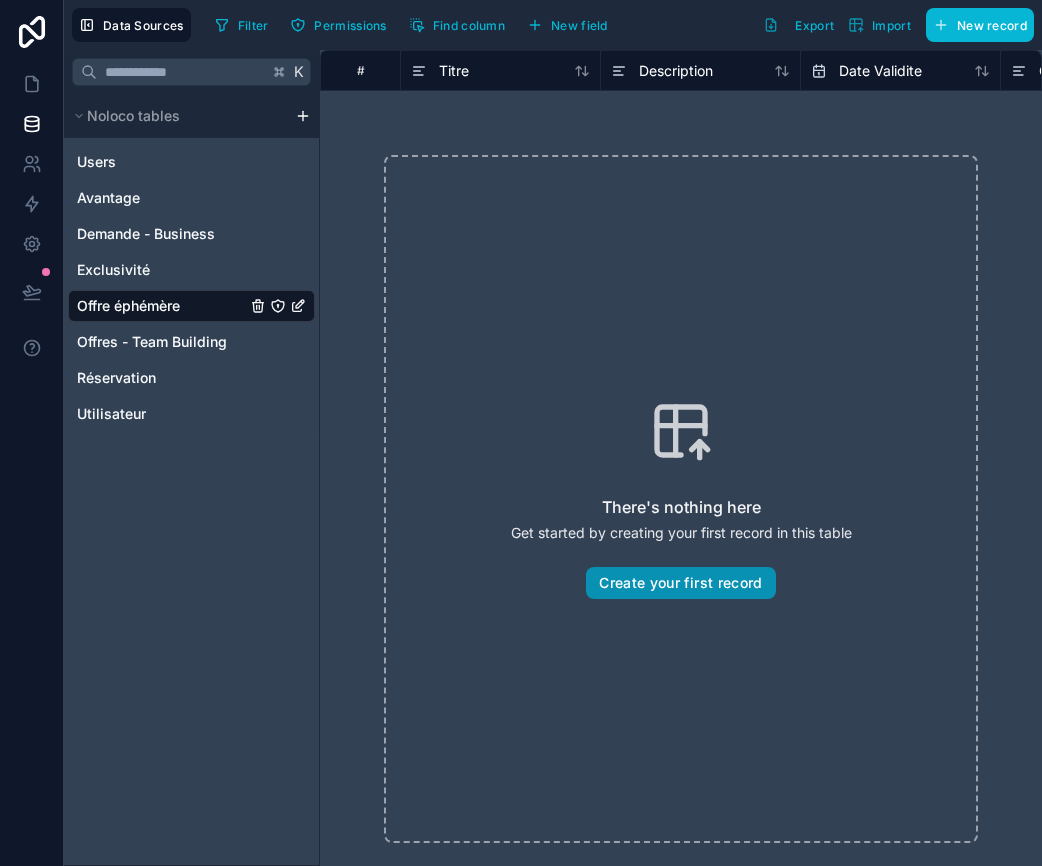 click on "Create your first record" at bounding box center (680, 583) 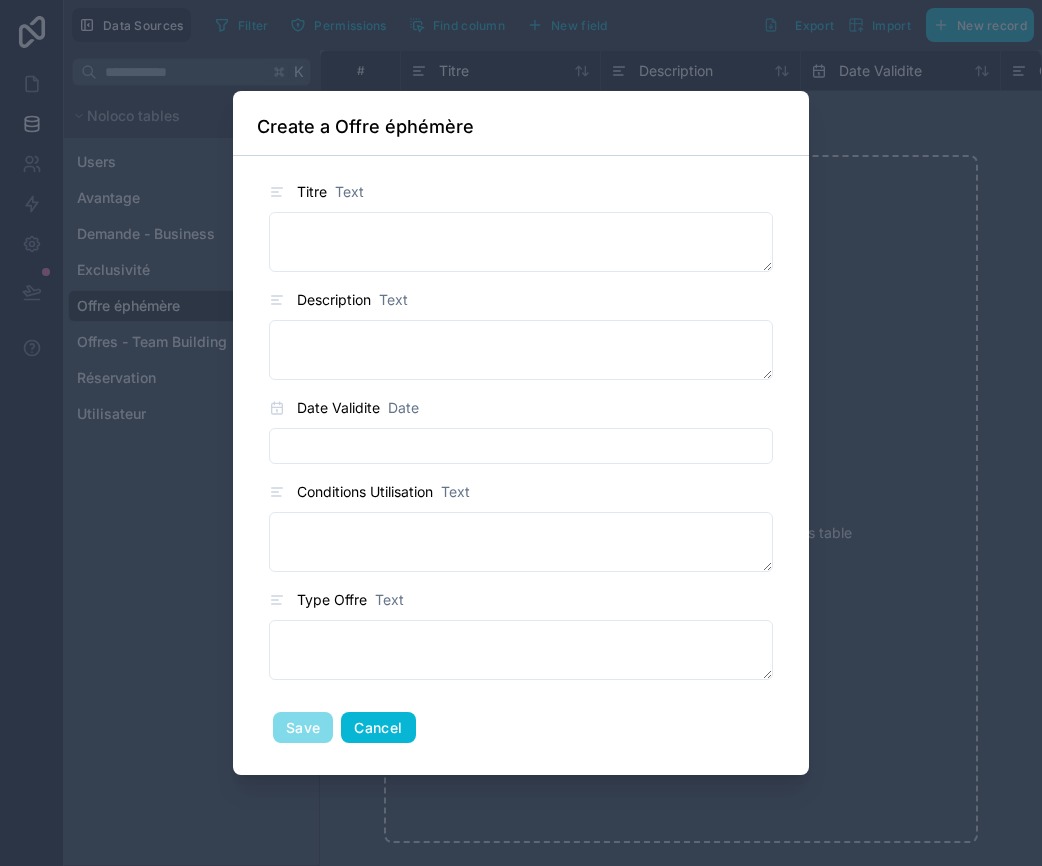 click on "Cancel" at bounding box center [378, 728] 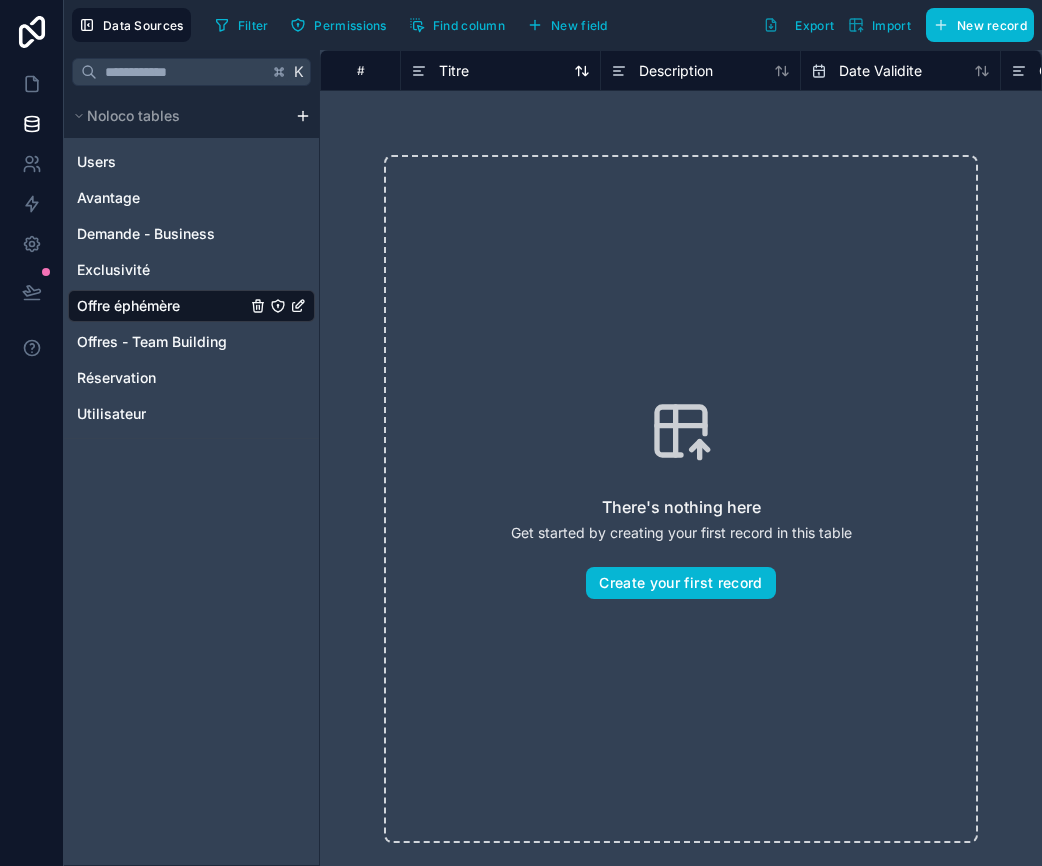 click on "Titre" at bounding box center (454, 71) 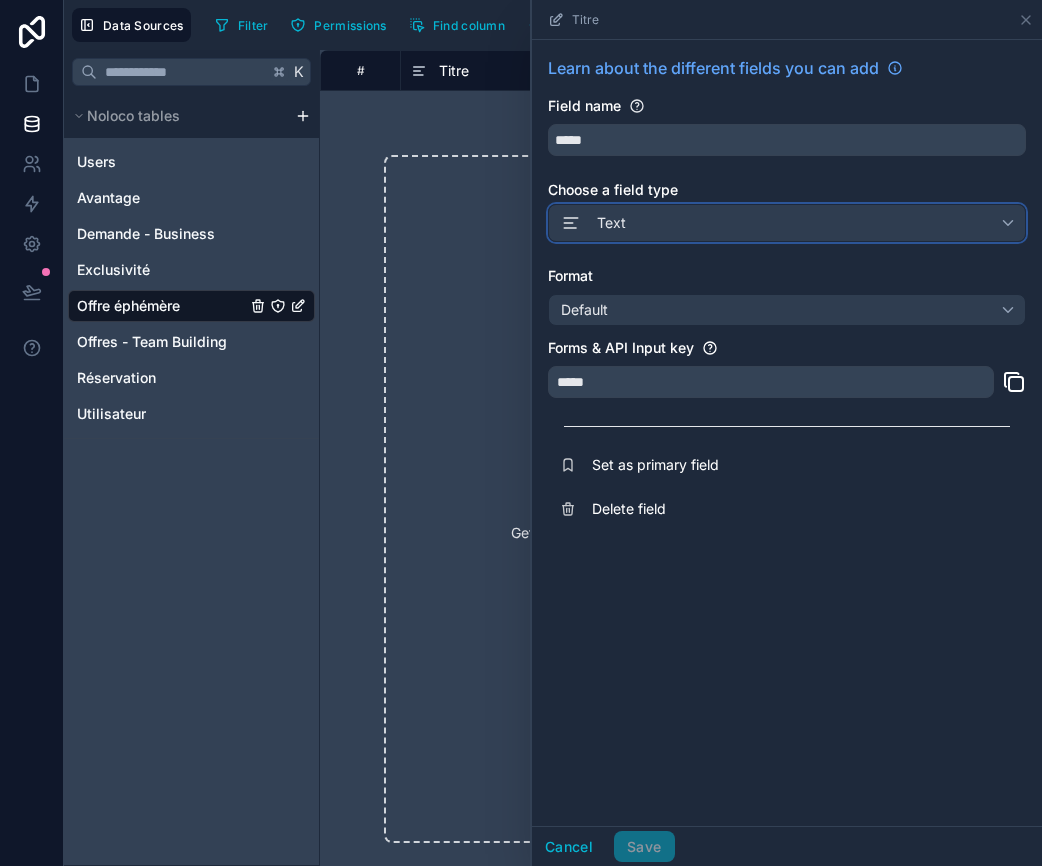 click on "Text" at bounding box center (787, 223) 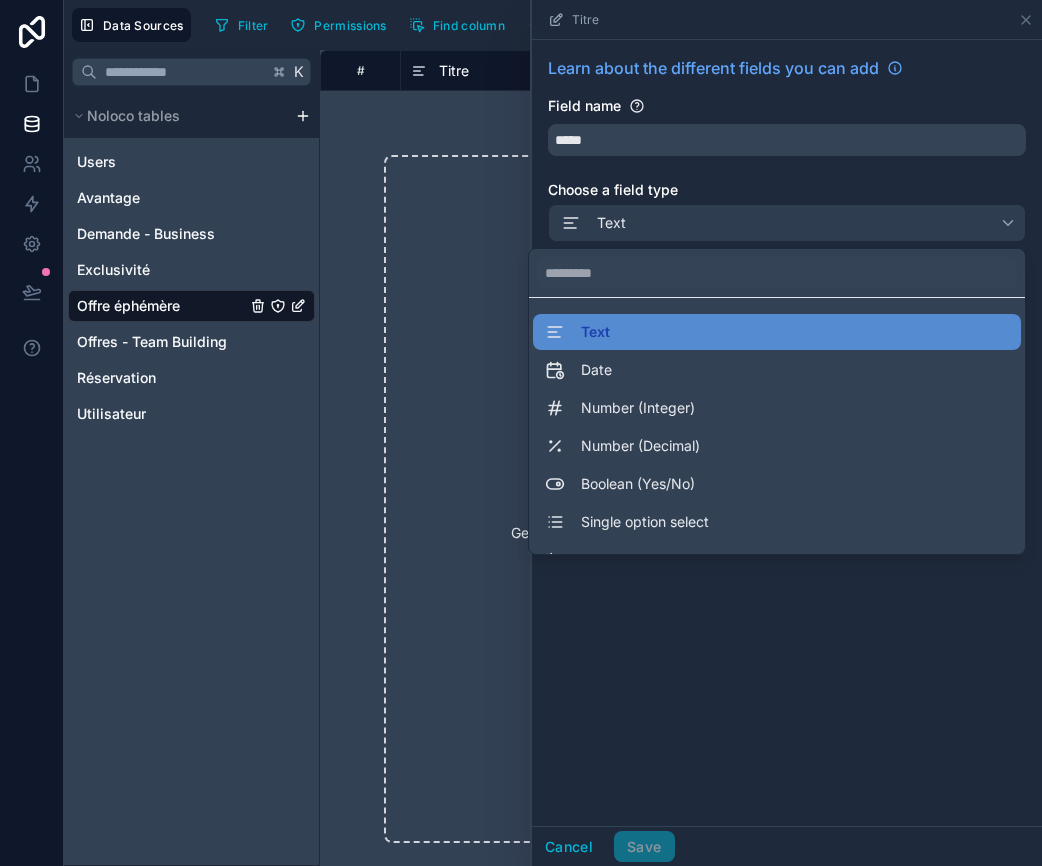 click at bounding box center [787, 433] 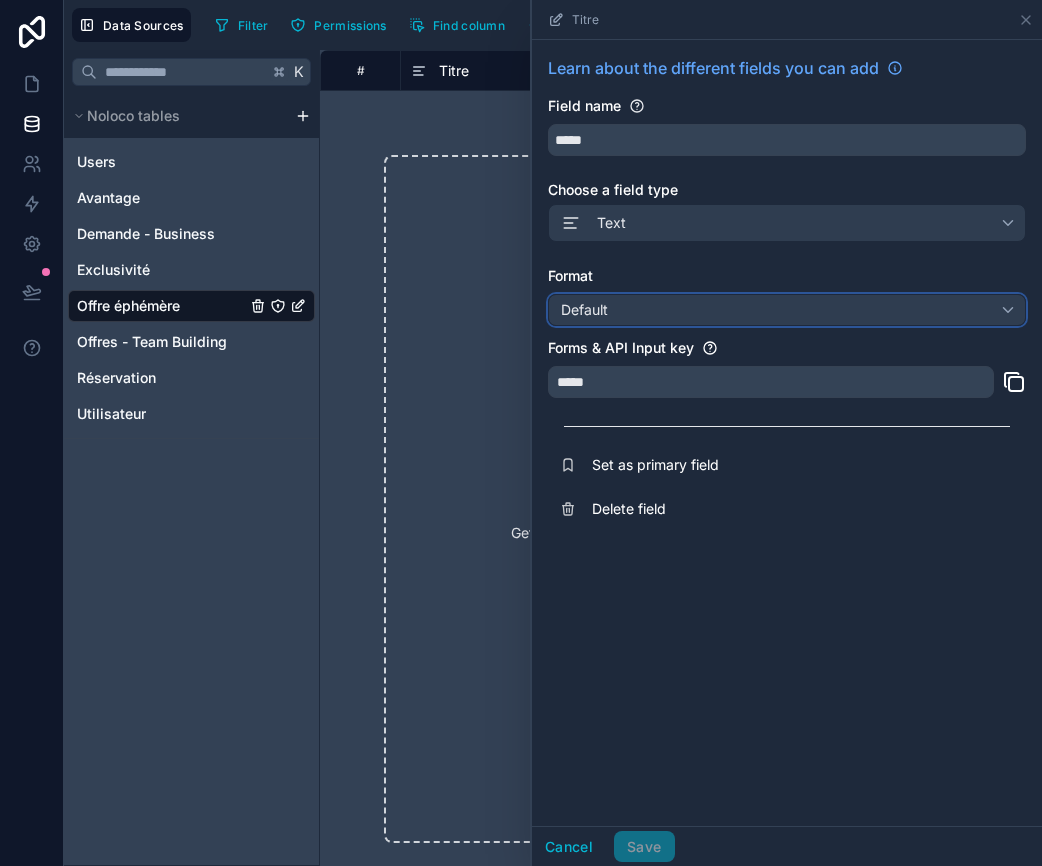 click on "Default" at bounding box center (787, 310) 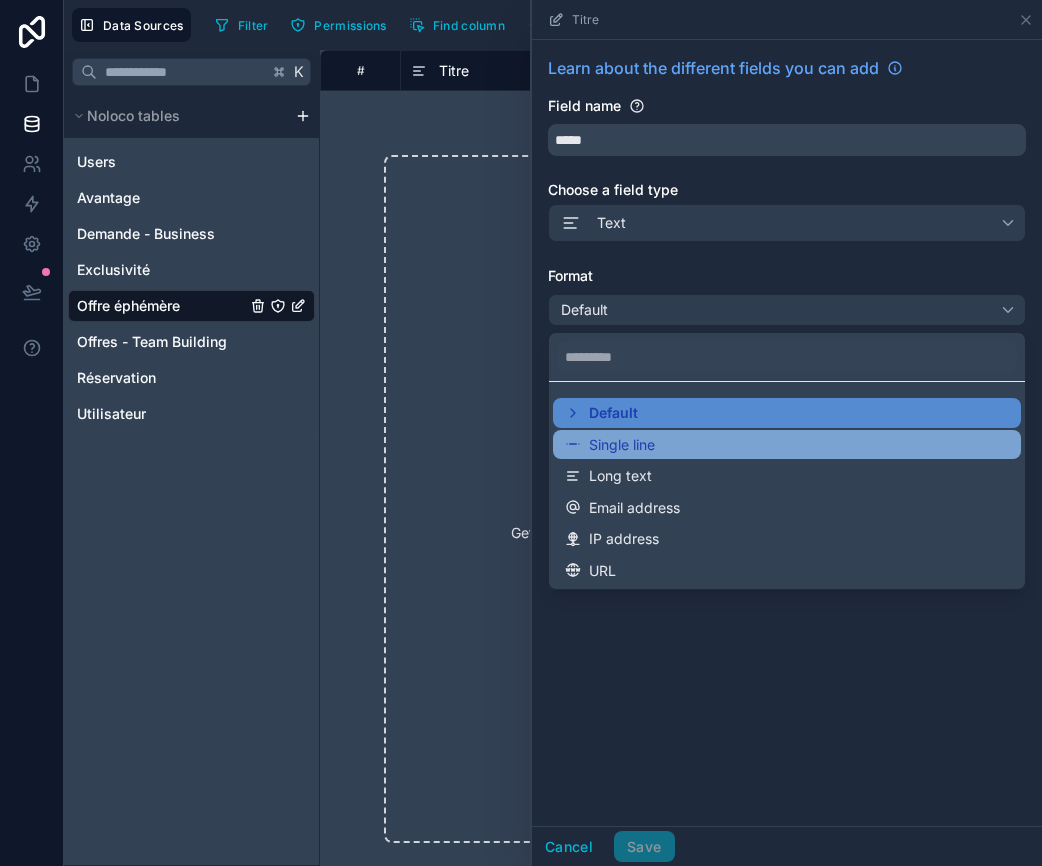click on "Single line" at bounding box center [622, 445] 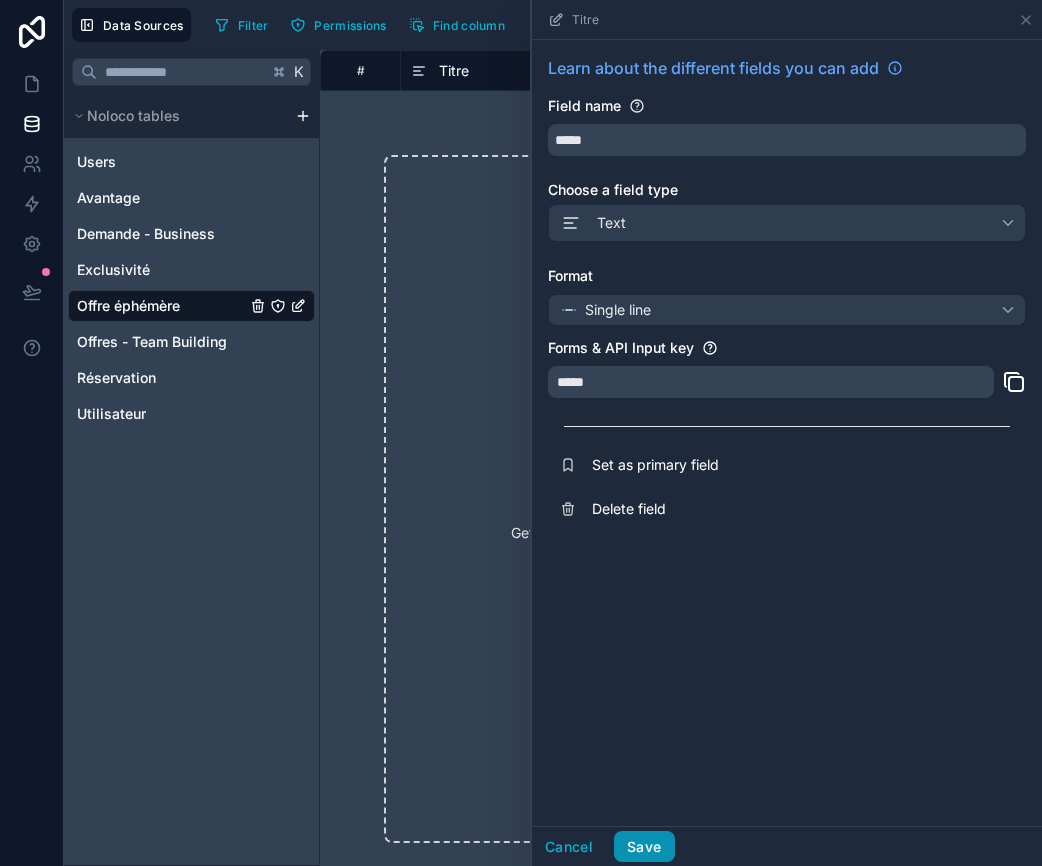 click on "Save" at bounding box center [644, 847] 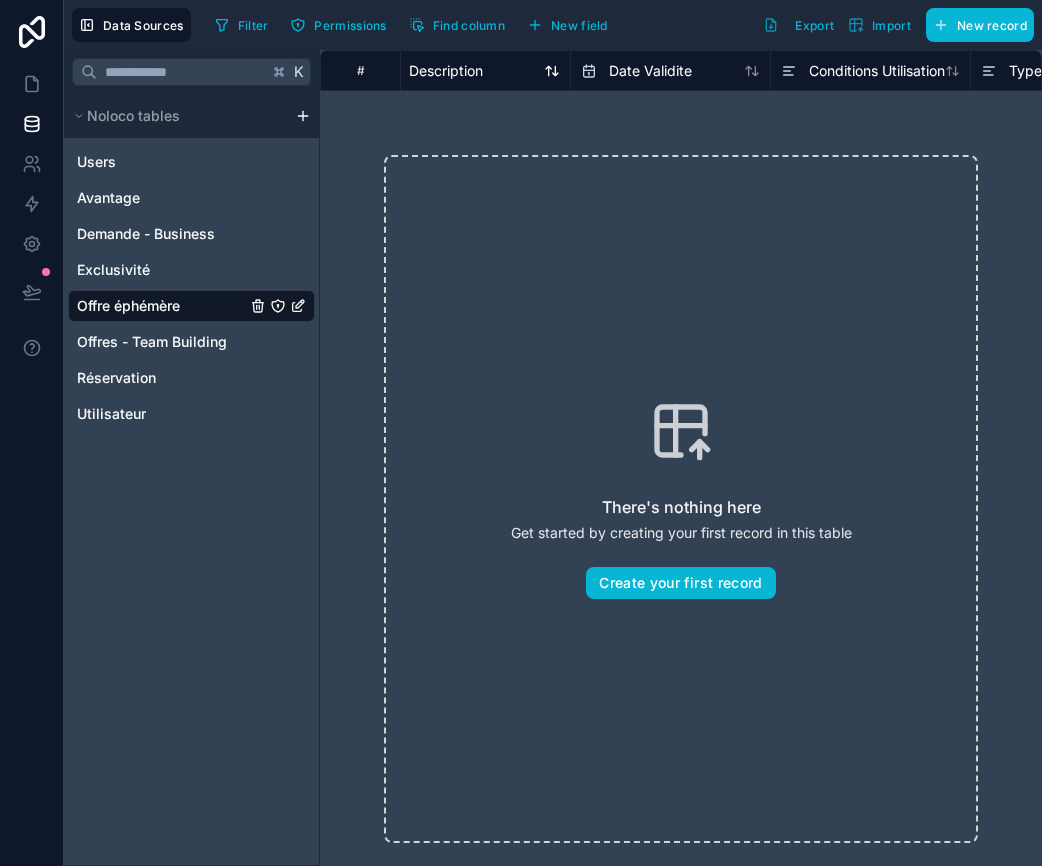 scroll, scrollTop: 0, scrollLeft: 296, axis: horizontal 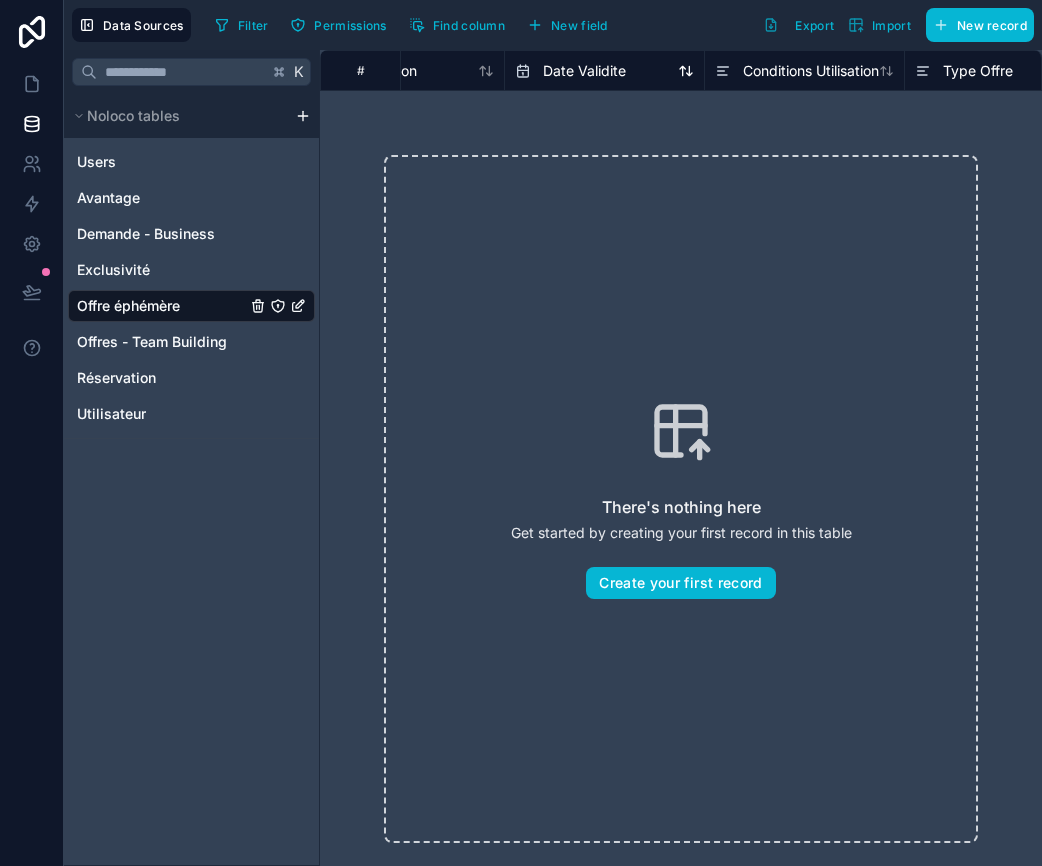 click on "Date Validite" at bounding box center [584, 71] 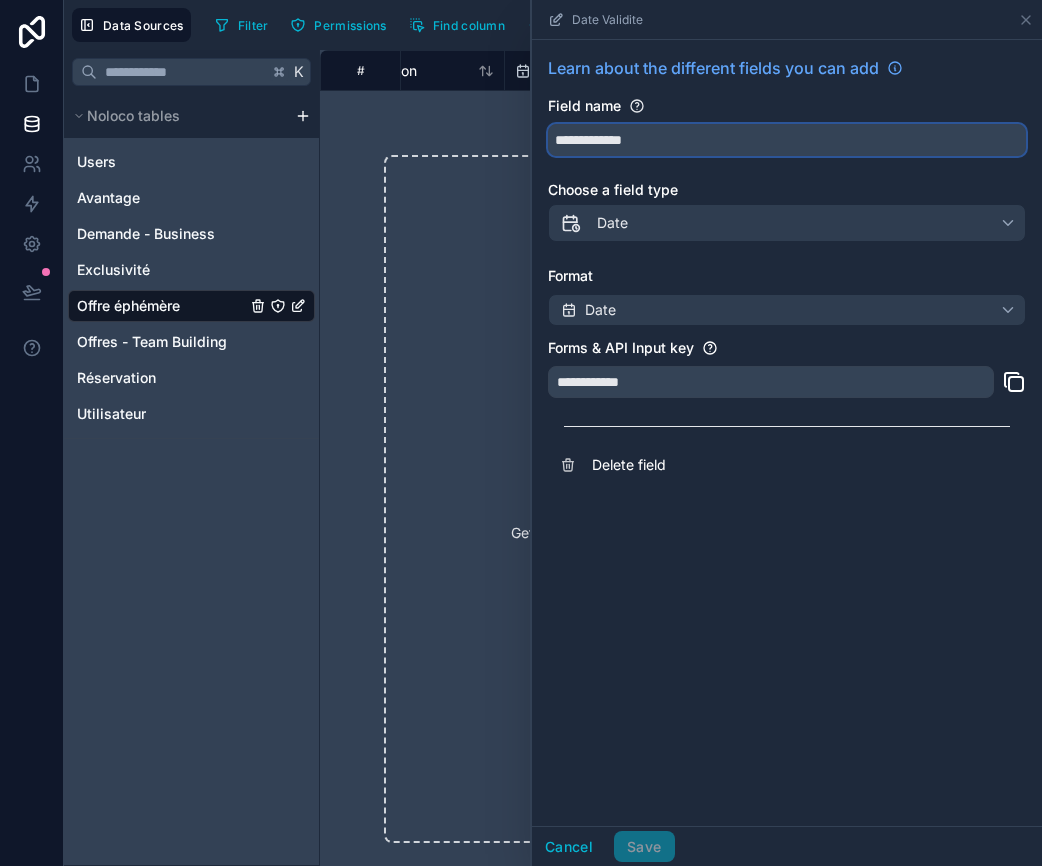 click on "**********" at bounding box center (787, 140) 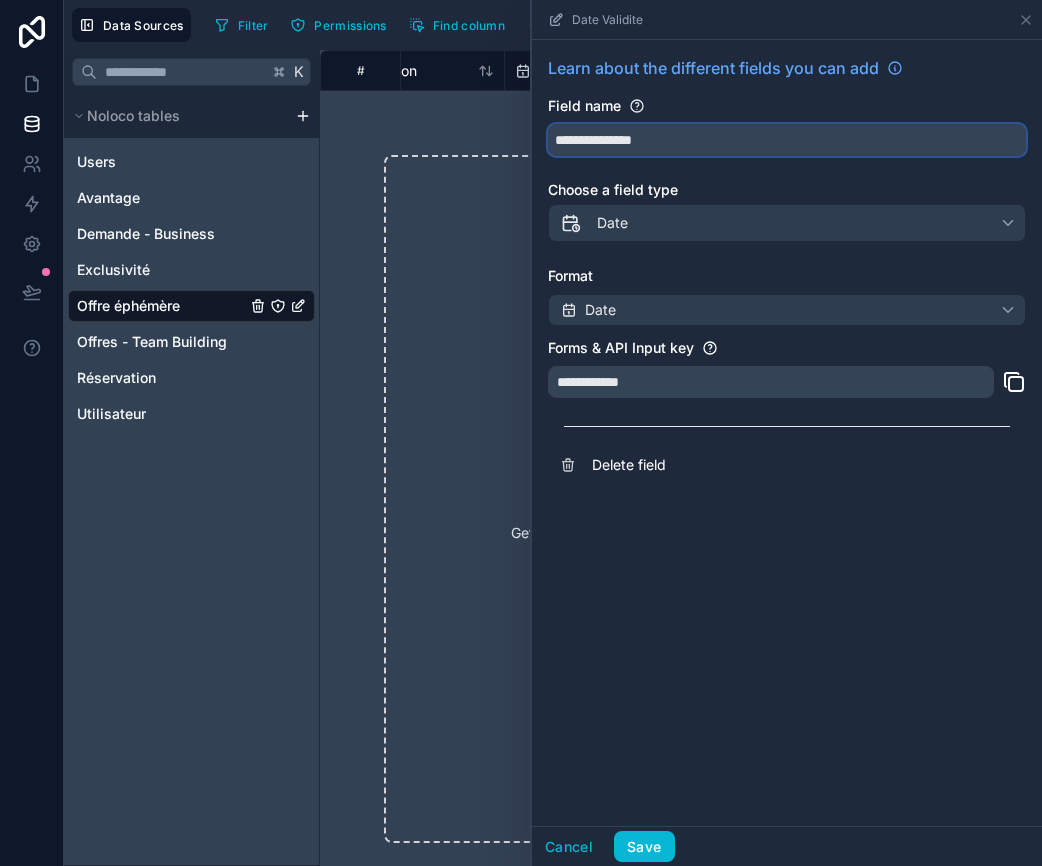 click on "**********" at bounding box center [787, 140] 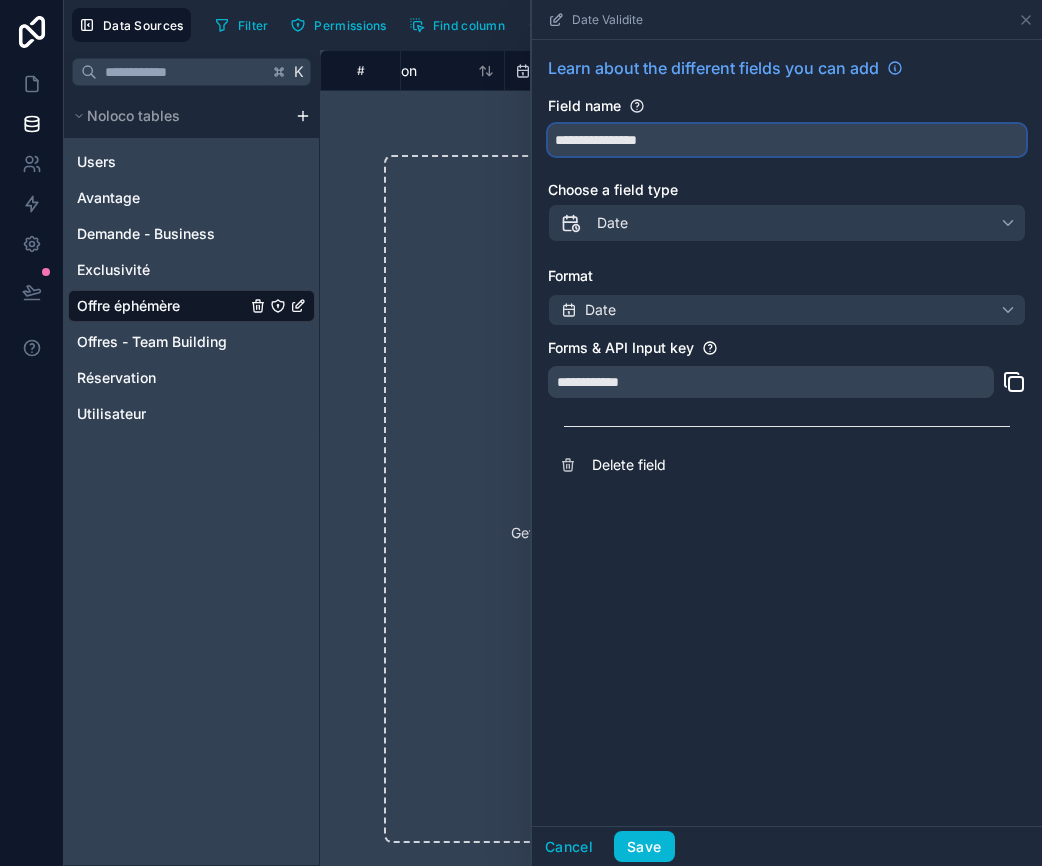 click on "**********" at bounding box center [787, 140] 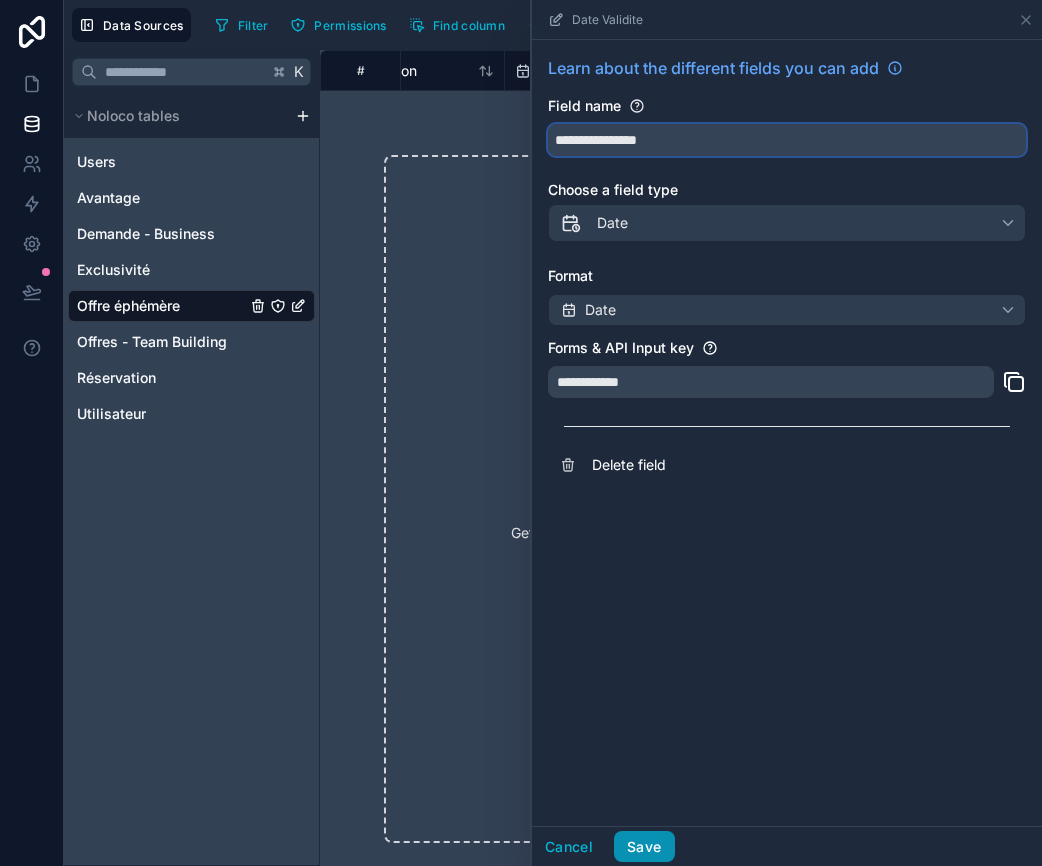 type on "**********" 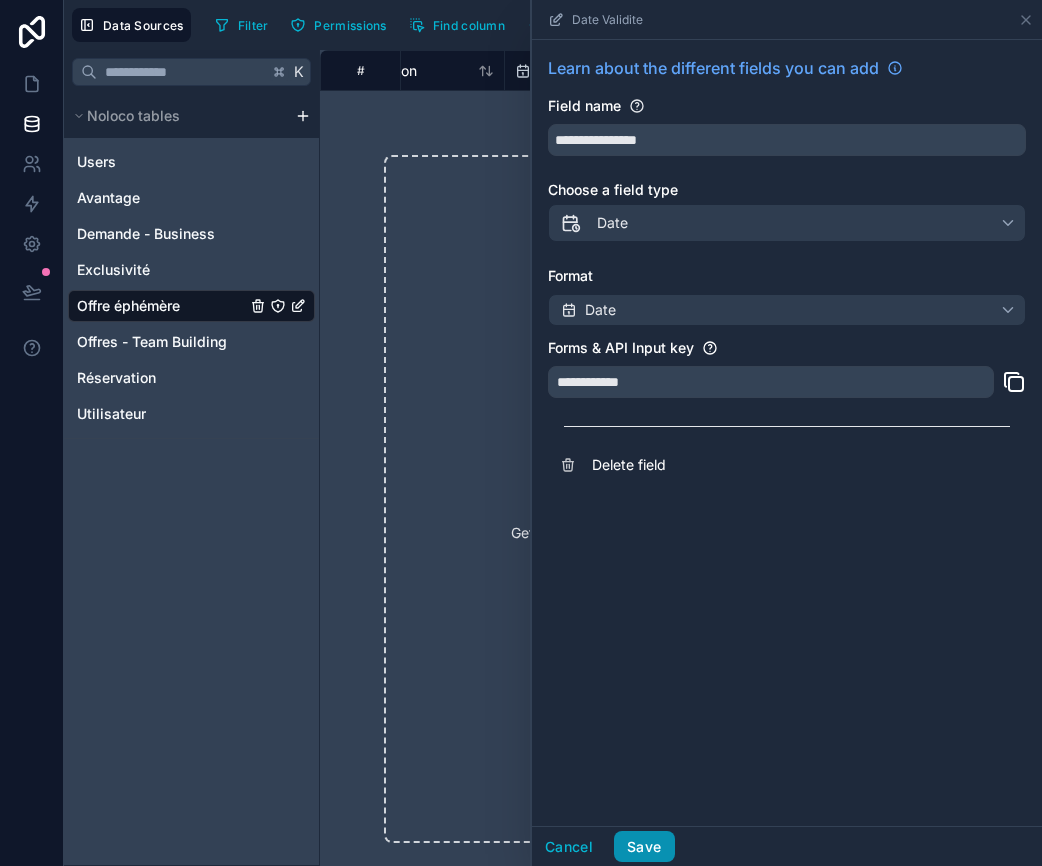 click on "Save" at bounding box center [644, 847] 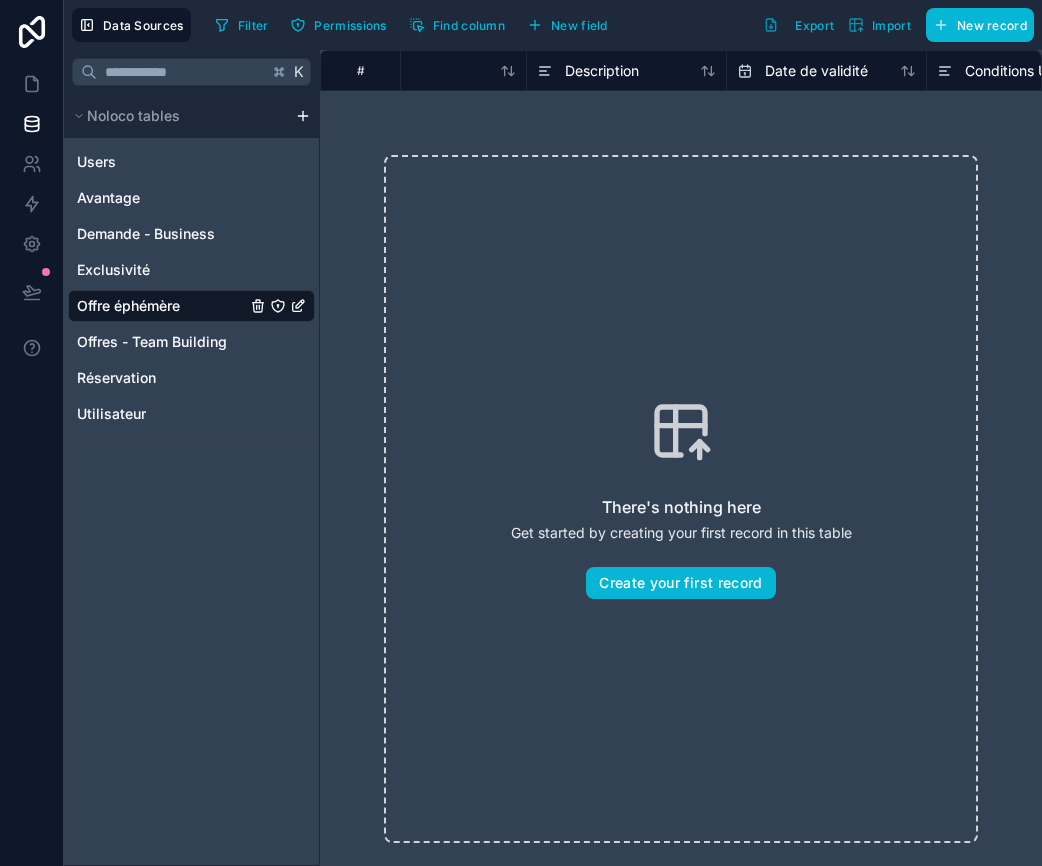 scroll, scrollTop: 0, scrollLeft: 0, axis: both 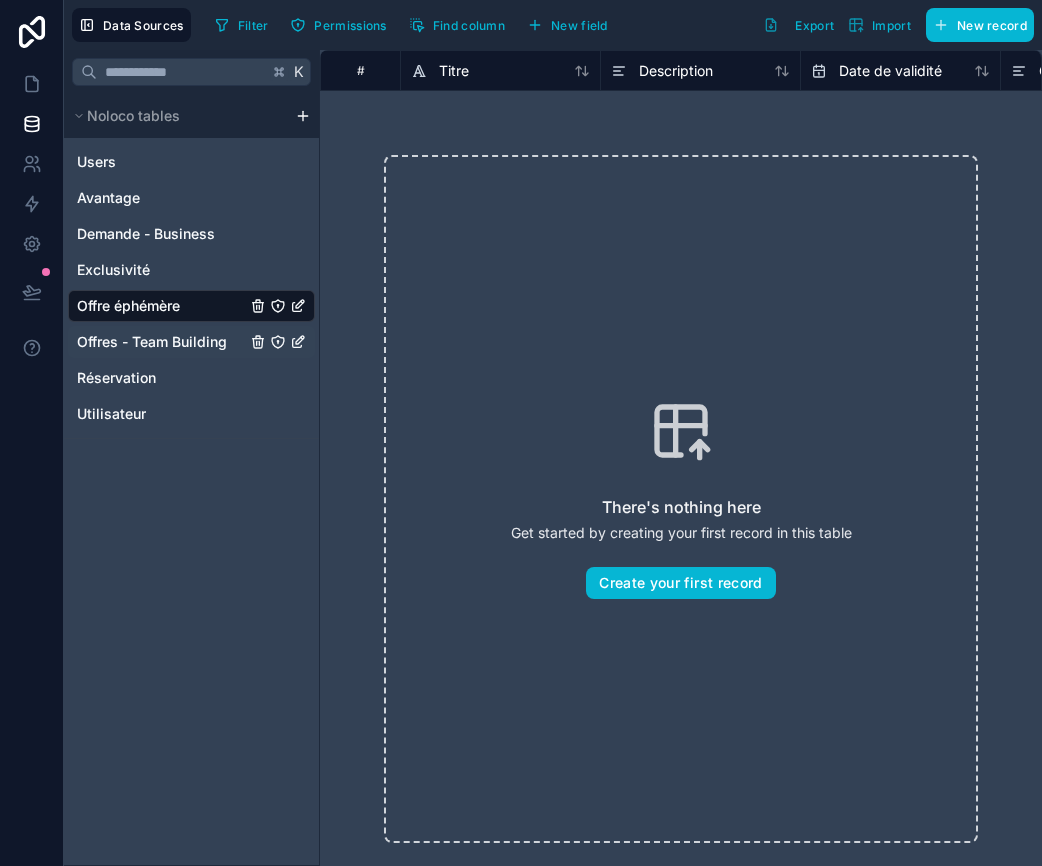 click on "Offres - Team Building" at bounding box center (152, 342) 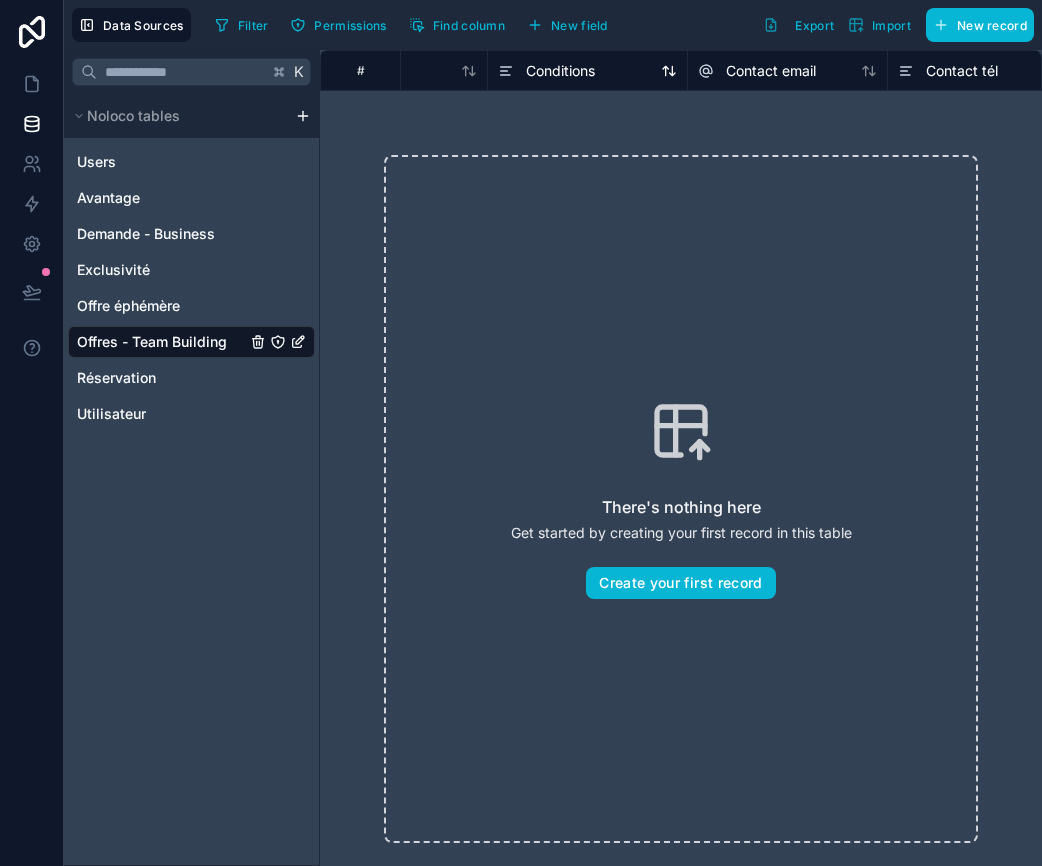 scroll, scrollTop: 0, scrollLeft: 394, axis: horizontal 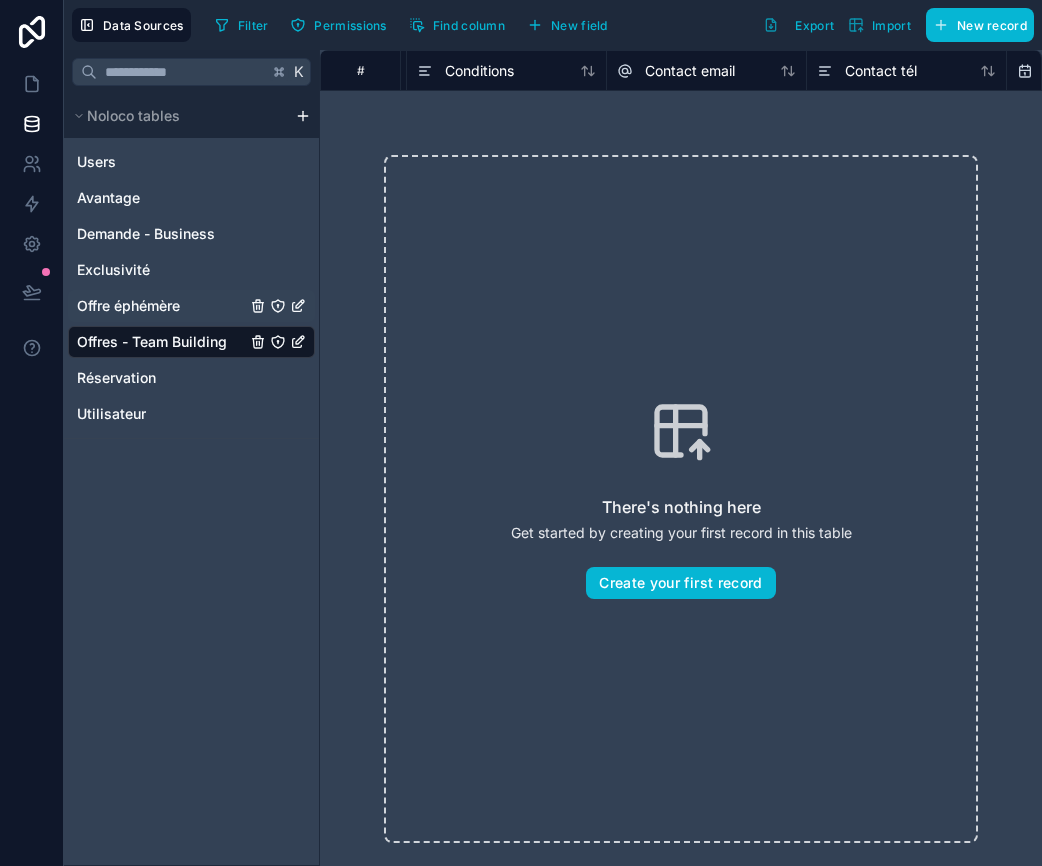 click on "Offre éphémère" at bounding box center (191, 306) 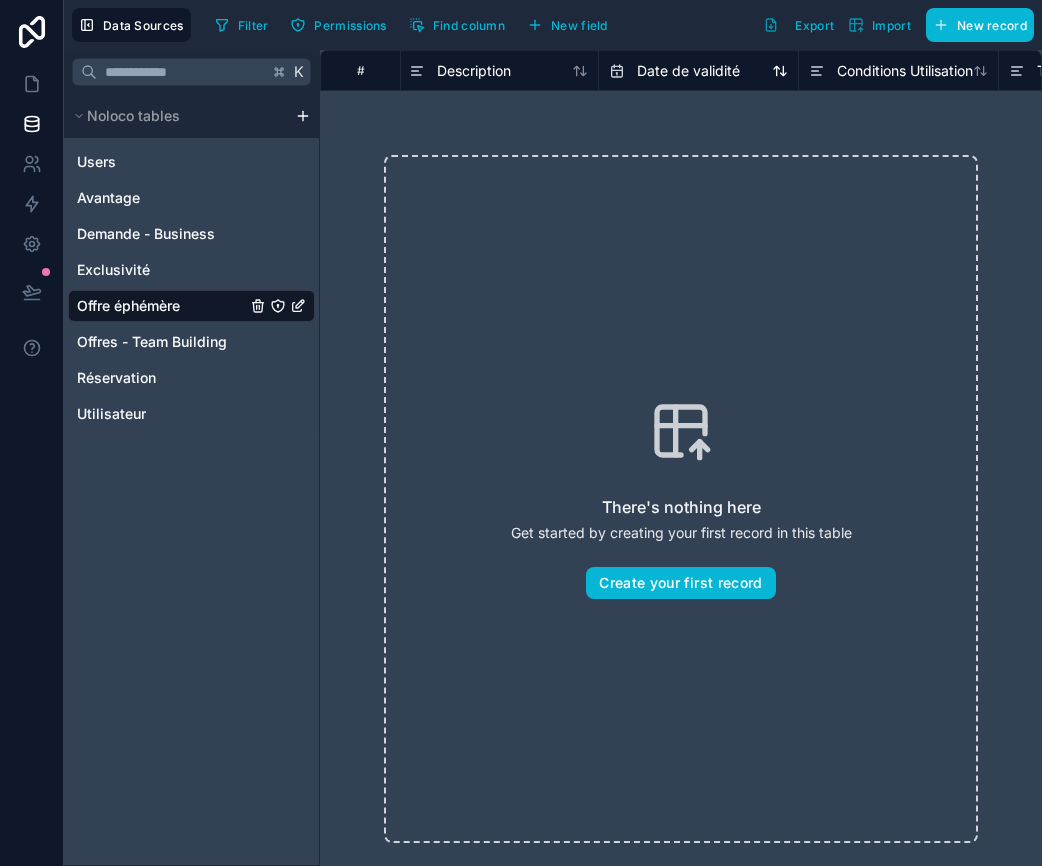 scroll, scrollTop: 0, scrollLeft: 323, axis: horizontal 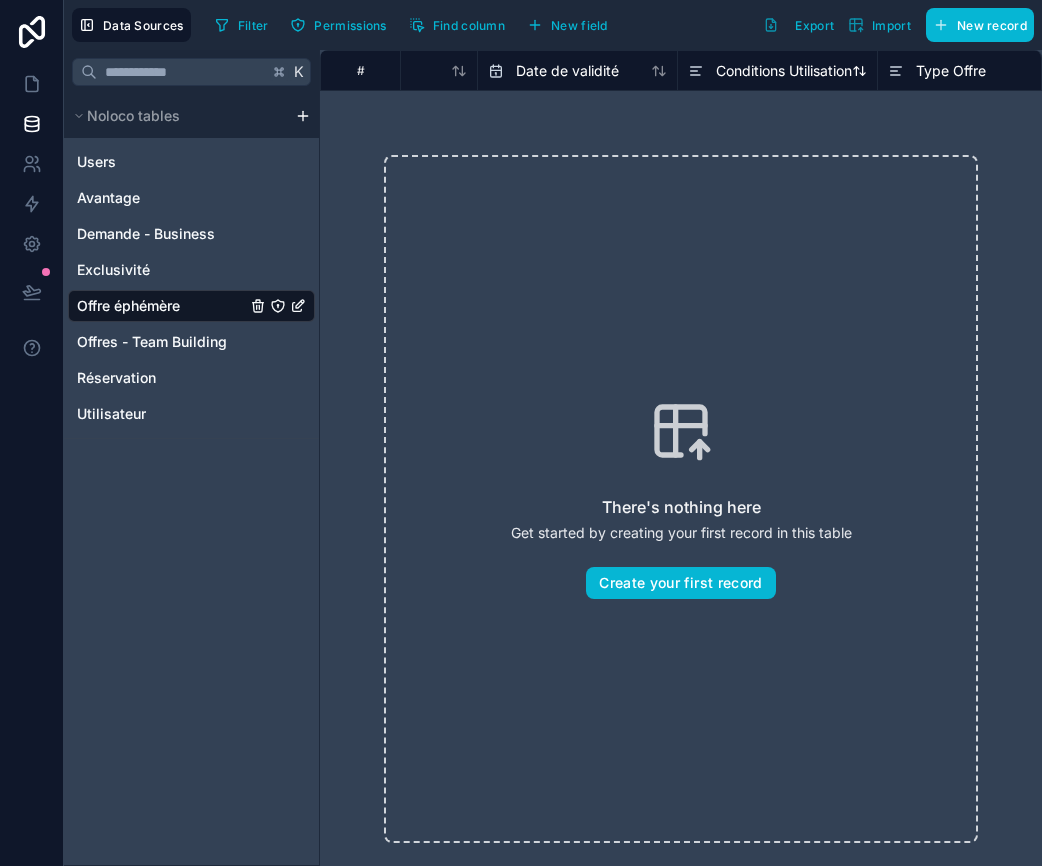 click on "Conditions Utilisation" at bounding box center (784, 71) 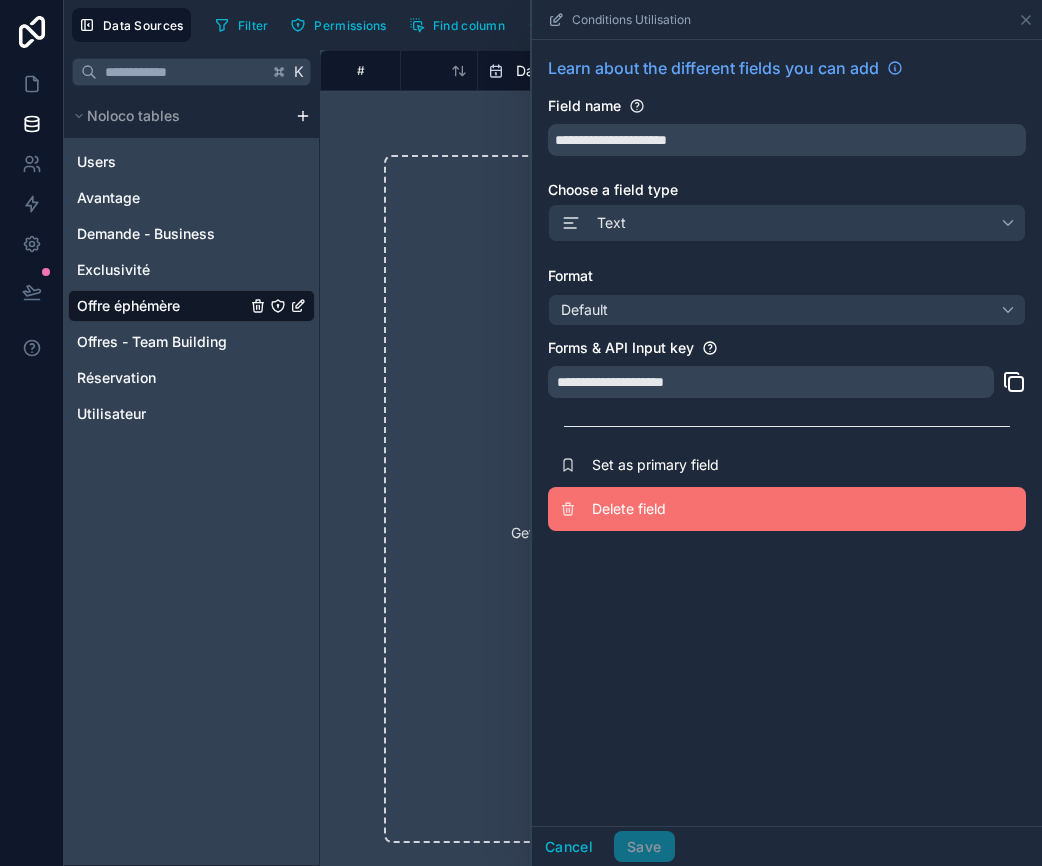 click on "Delete field" at bounding box center [787, 509] 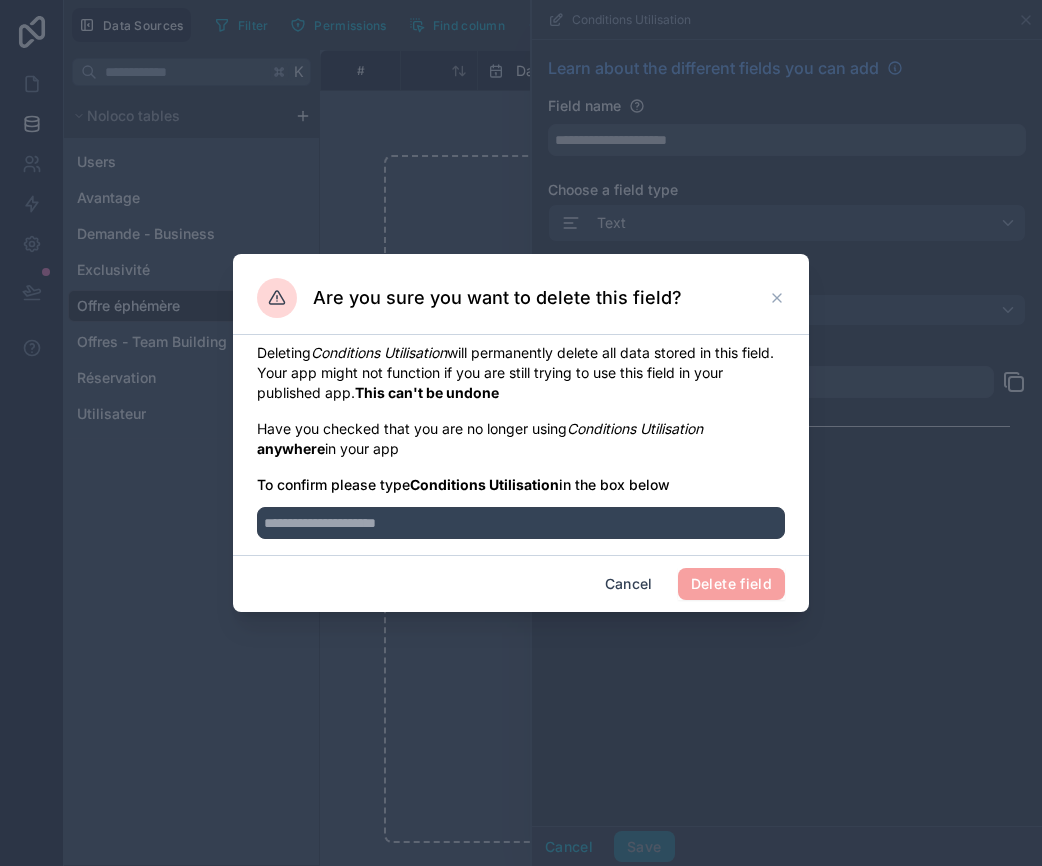 drag, startPoint x: 413, startPoint y: 483, endPoint x: 546, endPoint y: 488, distance: 133.09395 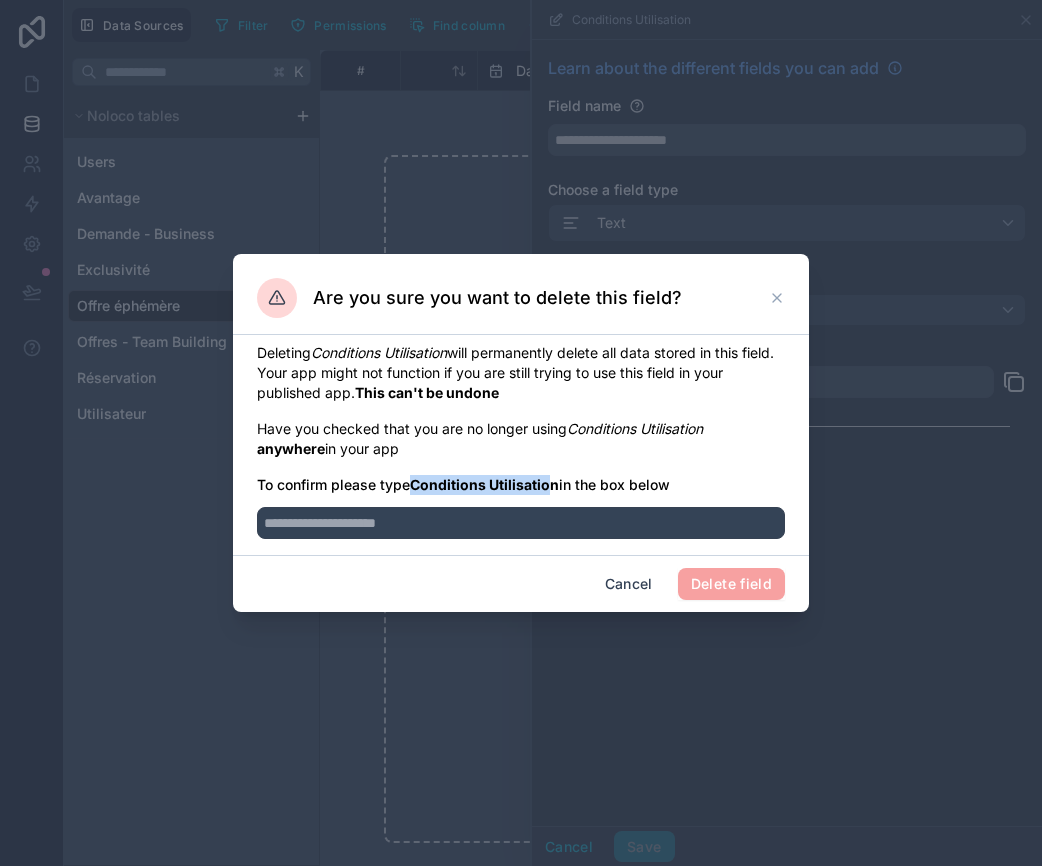 drag, startPoint x: 556, startPoint y: 486, endPoint x: 416, endPoint y: 484, distance: 140.01428 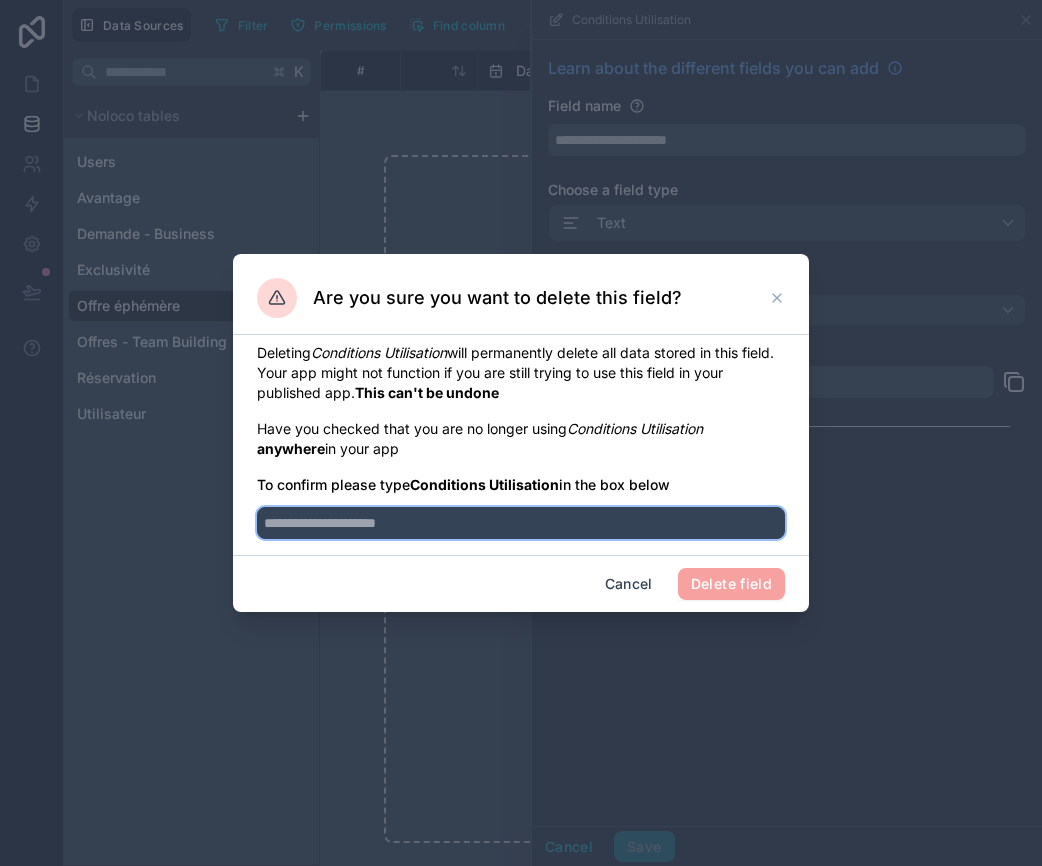 click at bounding box center (521, 523) 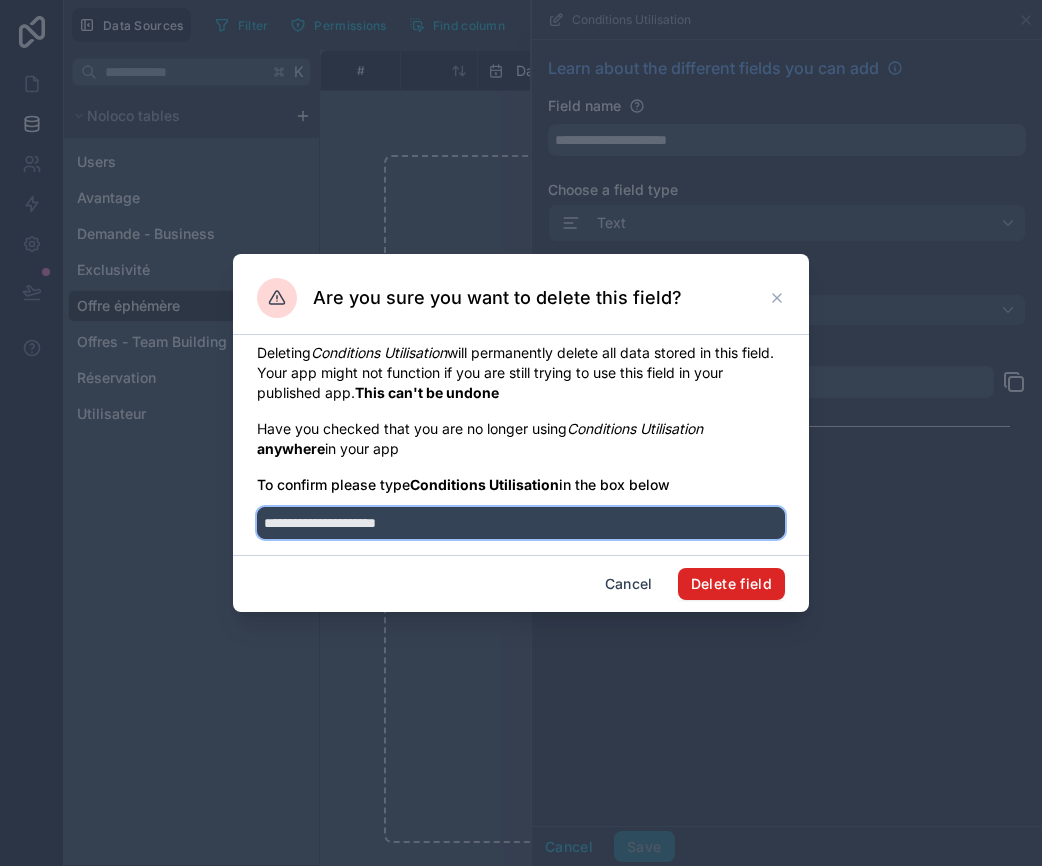 type on "**********" 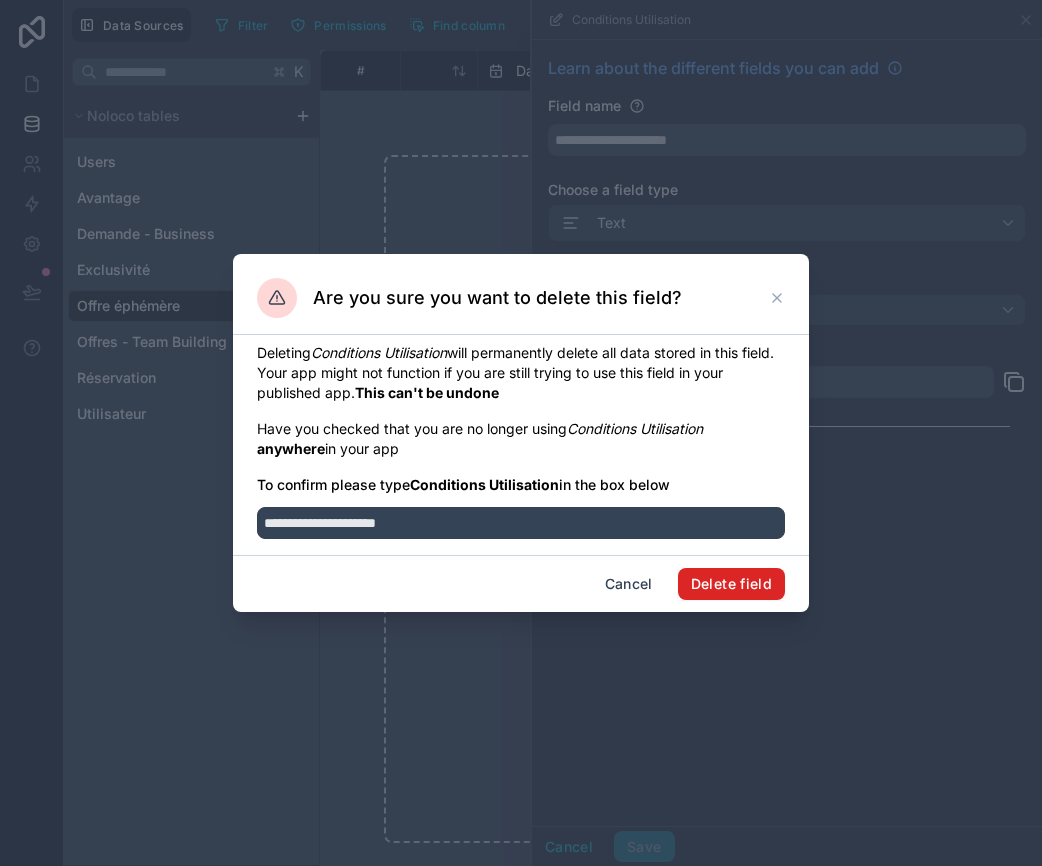 click on "Delete field" at bounding box center [731, 584] 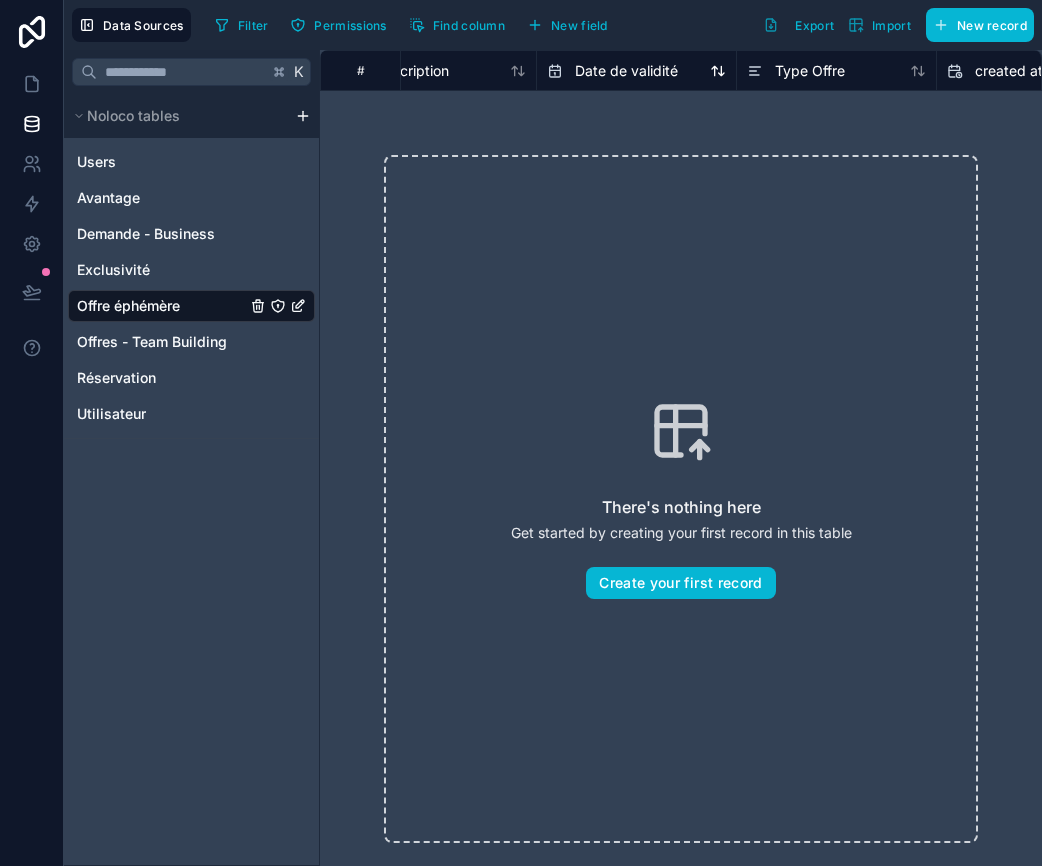 scroll, scrollTop: 0, scrollLeft: 421, axis: horizontal 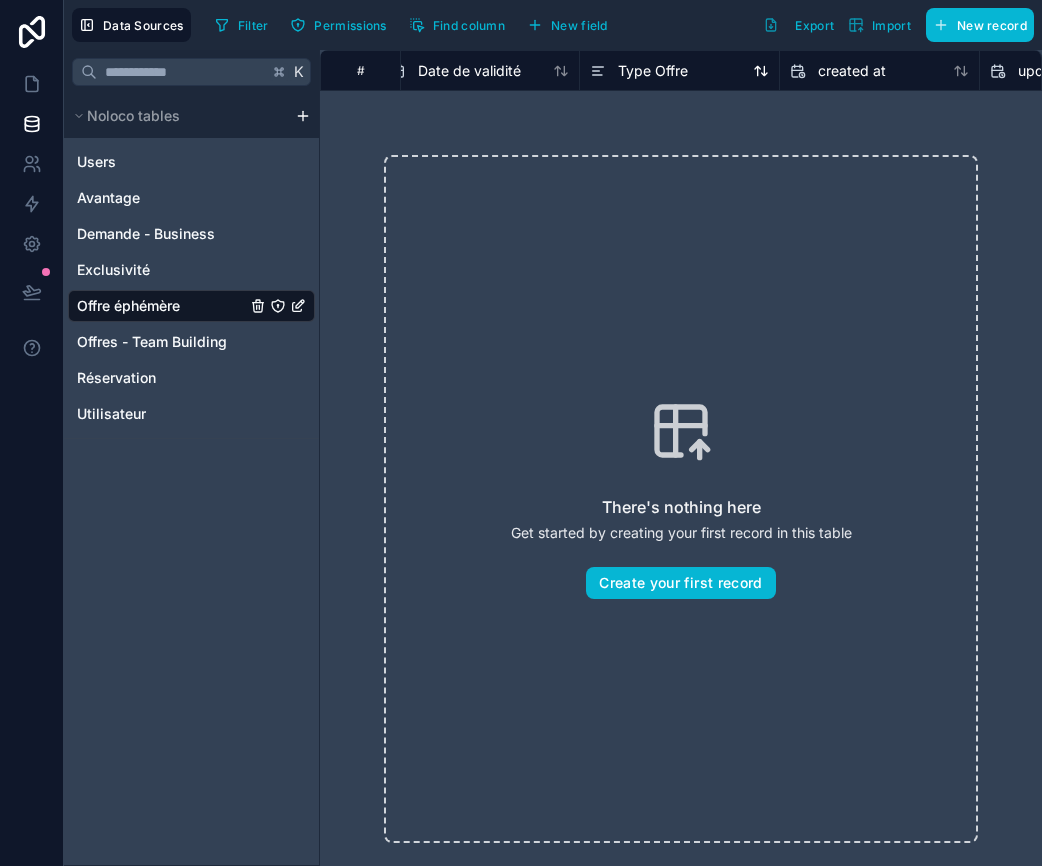 click on "Type Offre" at bounding box center [653, 71] 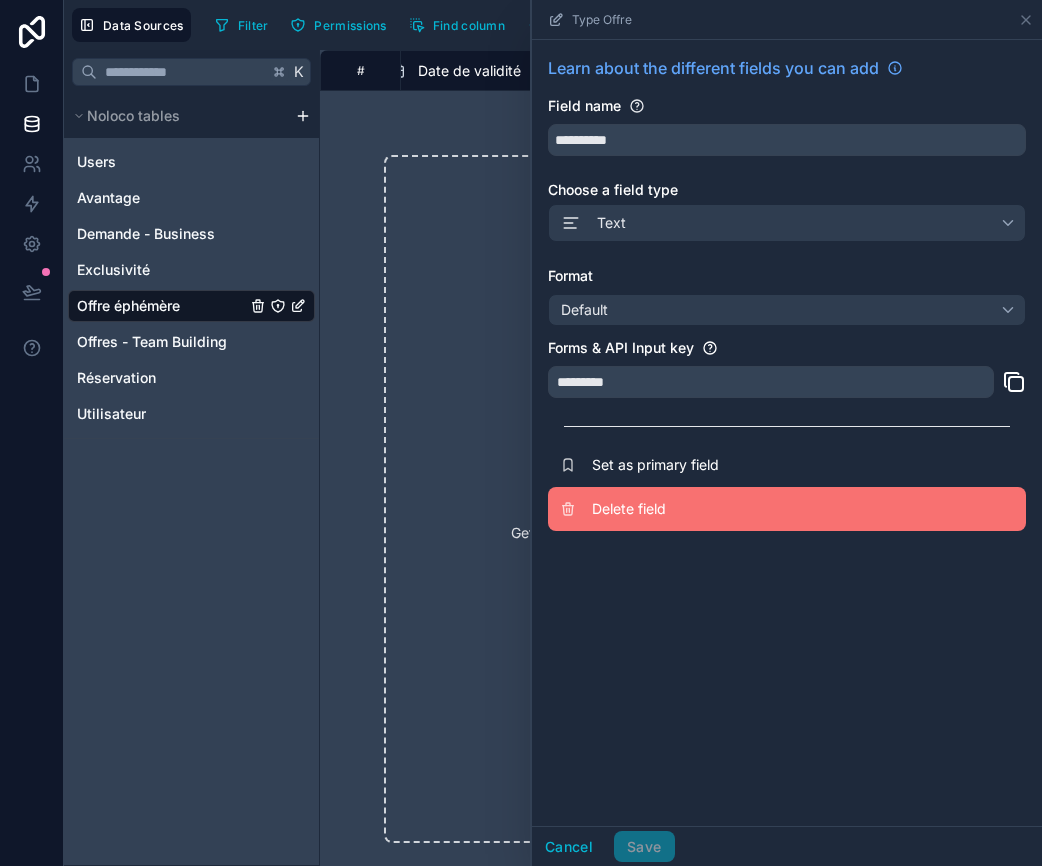 click on "Delete field" at bounding box center [736, 509] 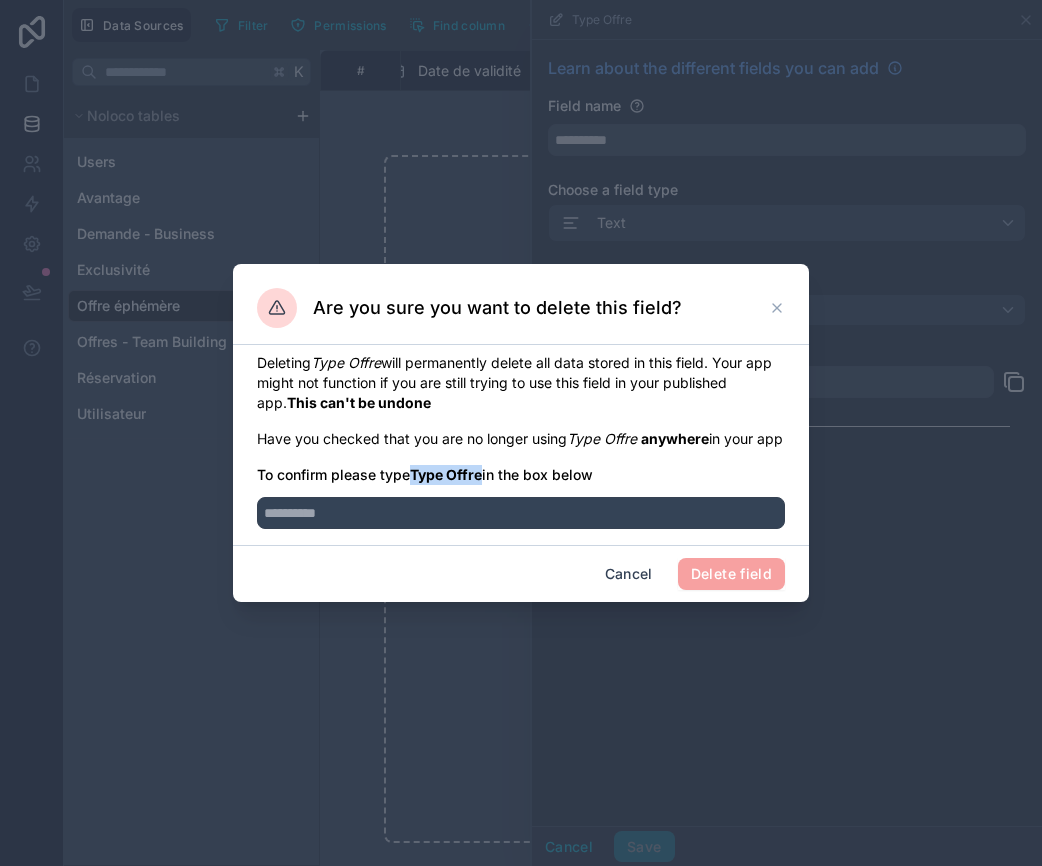 drag, startPoint x: 415, startPoint y: 480, endPoint x: 484, endPoint y: 490, distance: 69.72087 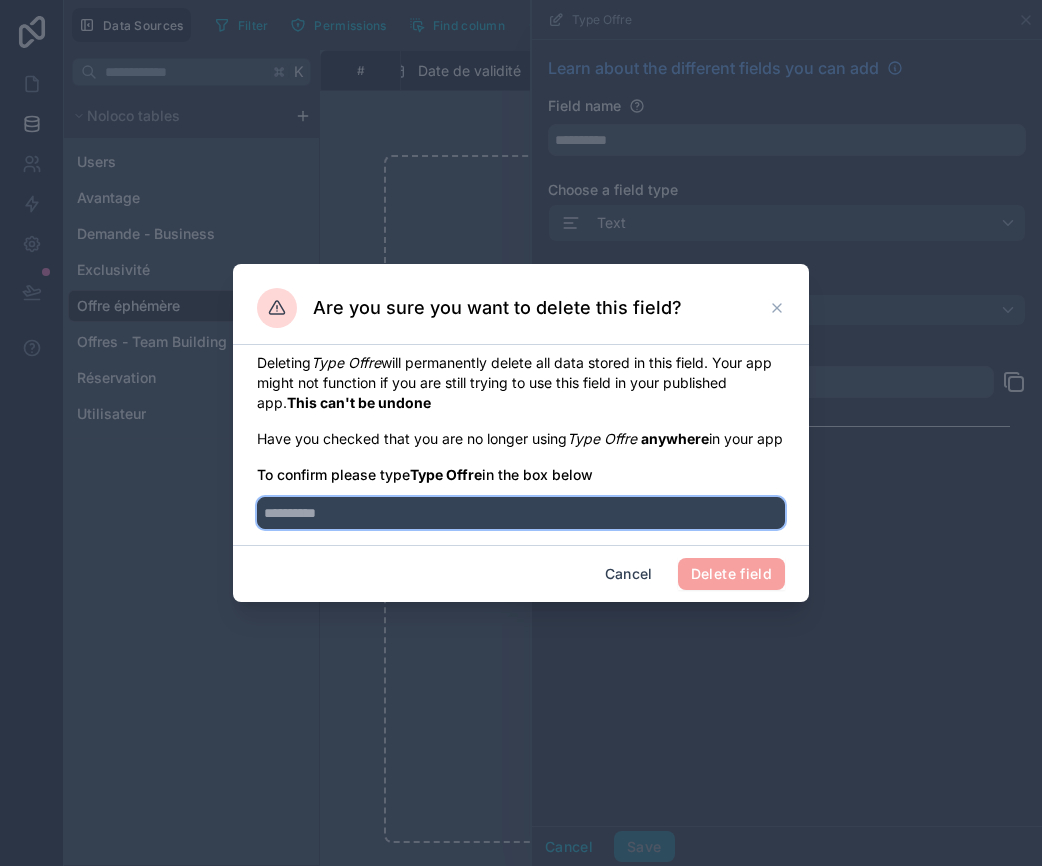 click at bounding box center [521, 513] 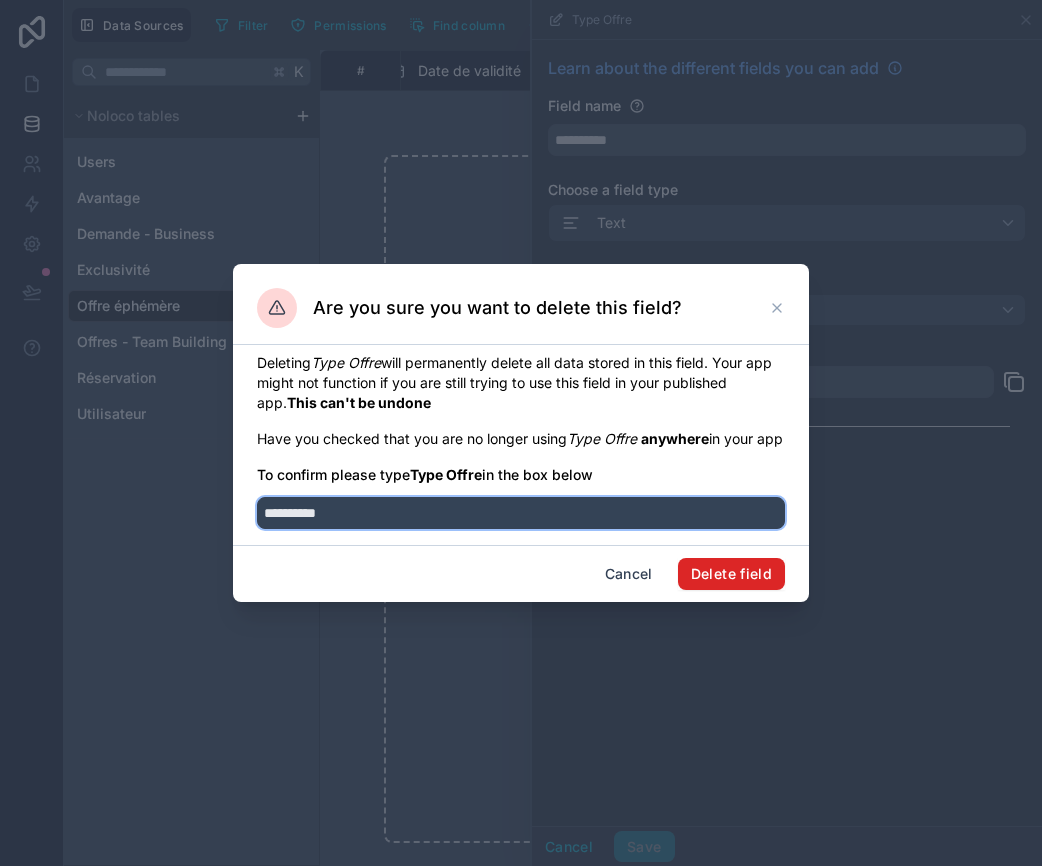 type on "**********" 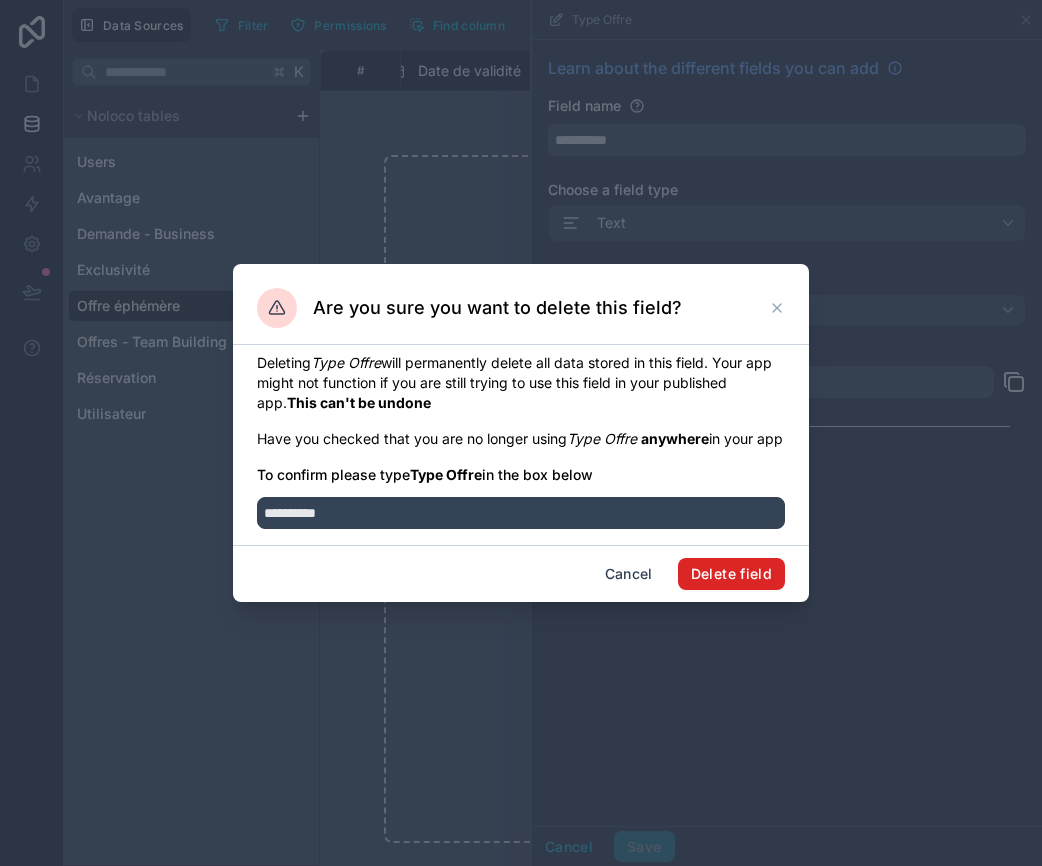 click on "Delete field" at bounding box center (731, 574) 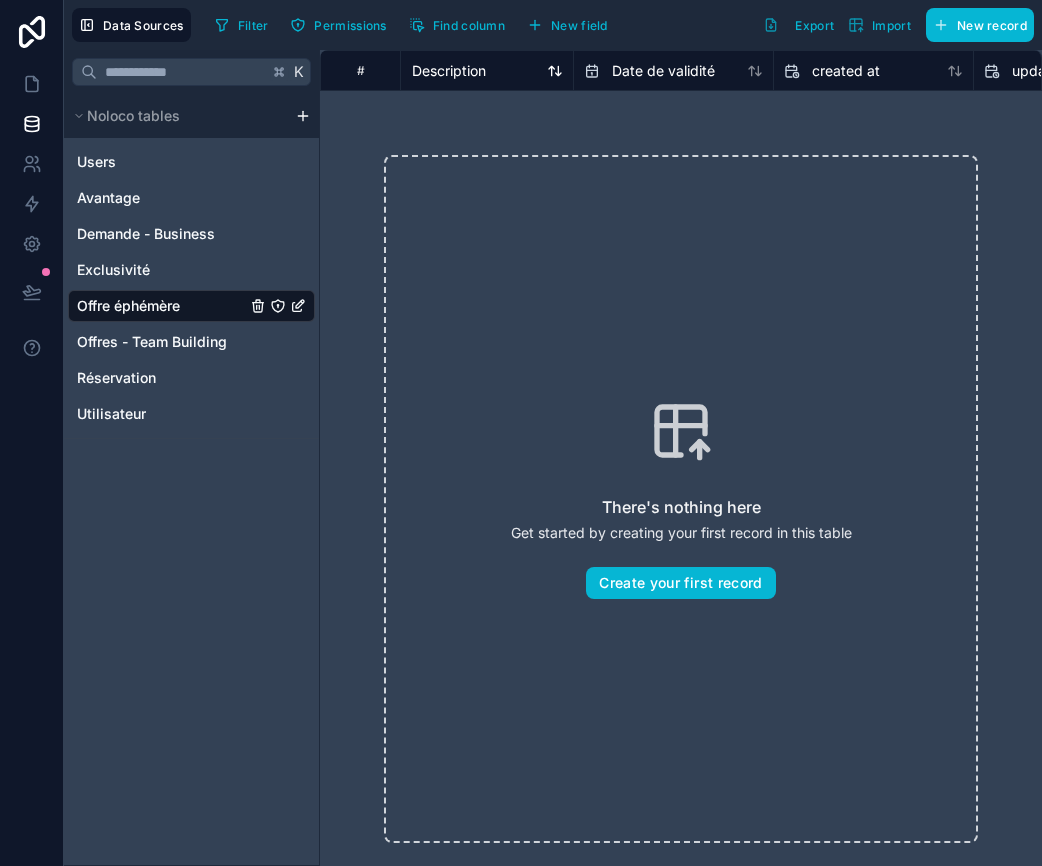 scroll, scrollTop: 0, scrollLeft: 0, axis: both 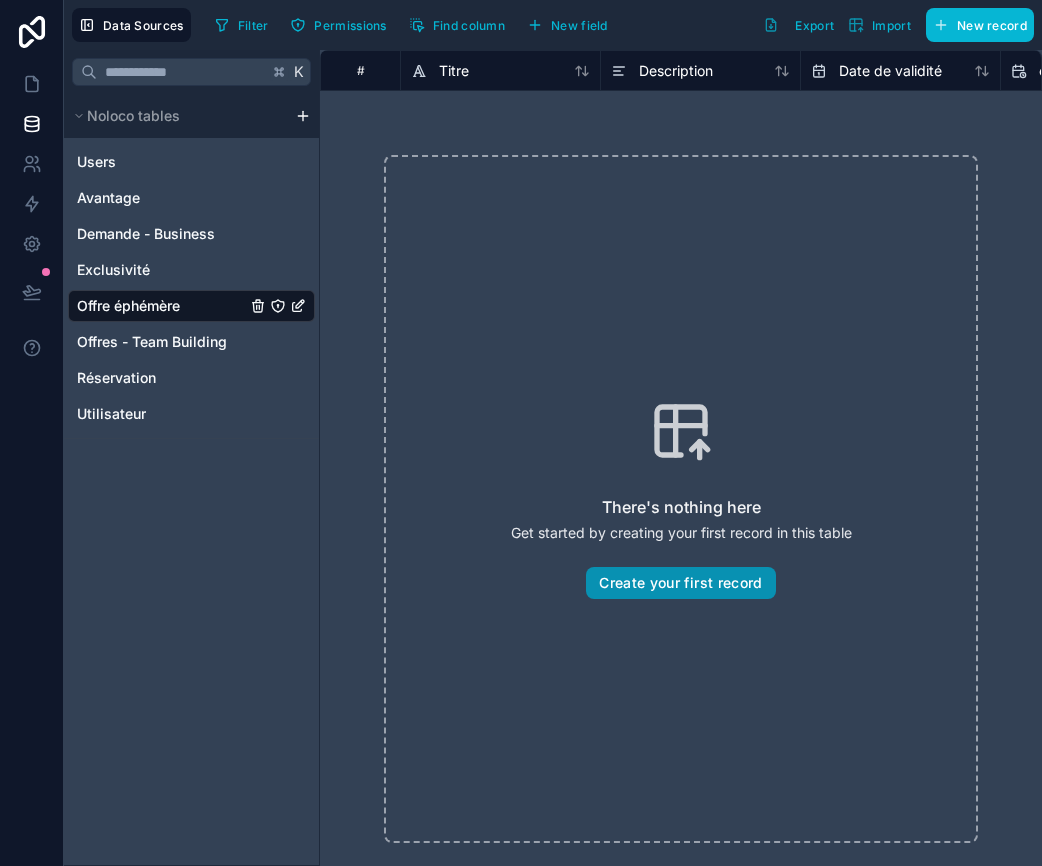 click on "Create your first record" at bounding box center [680, 583] 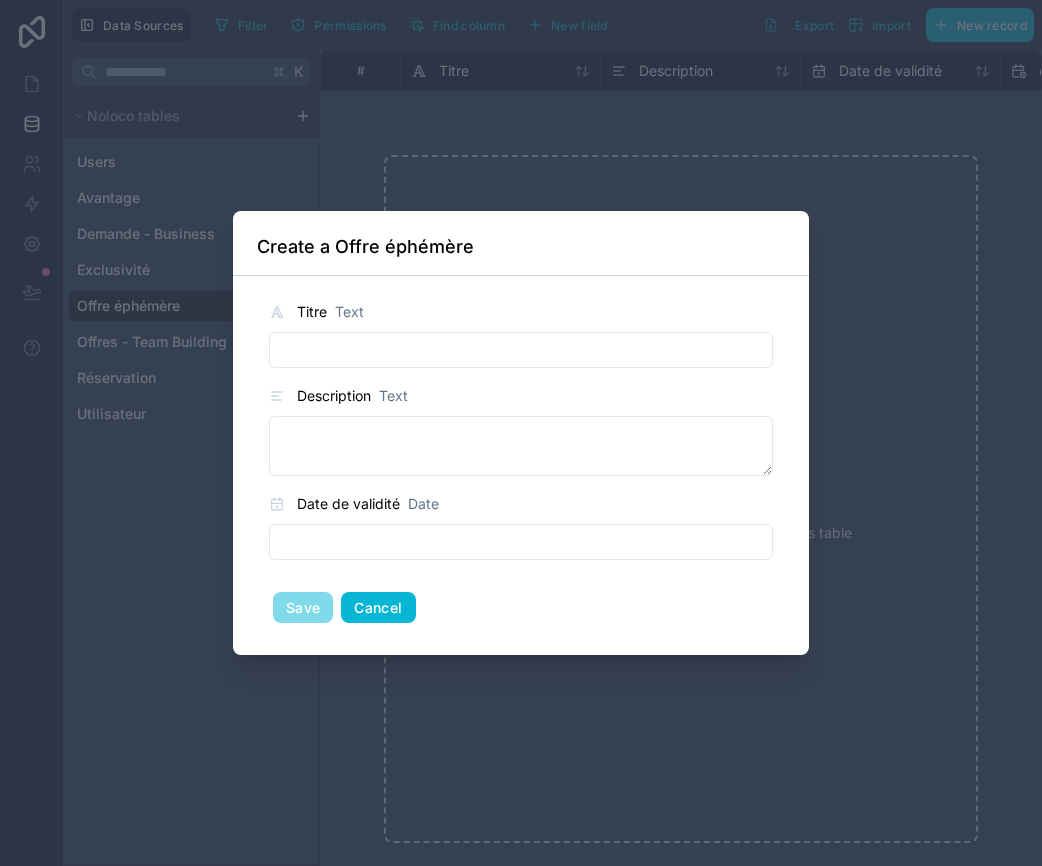 click on "Cancel" at bounding box center [378, 608] 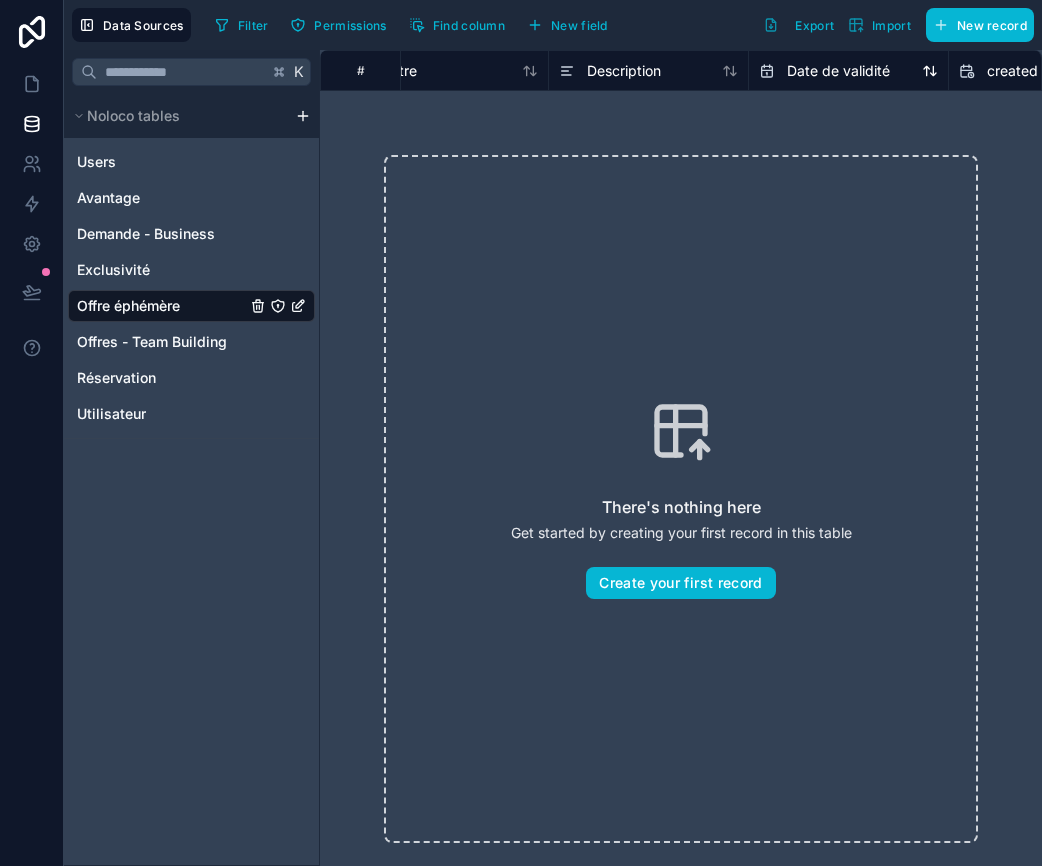 scroll, scrollTop: 0, scrollLeft: 114, axis: horizontal 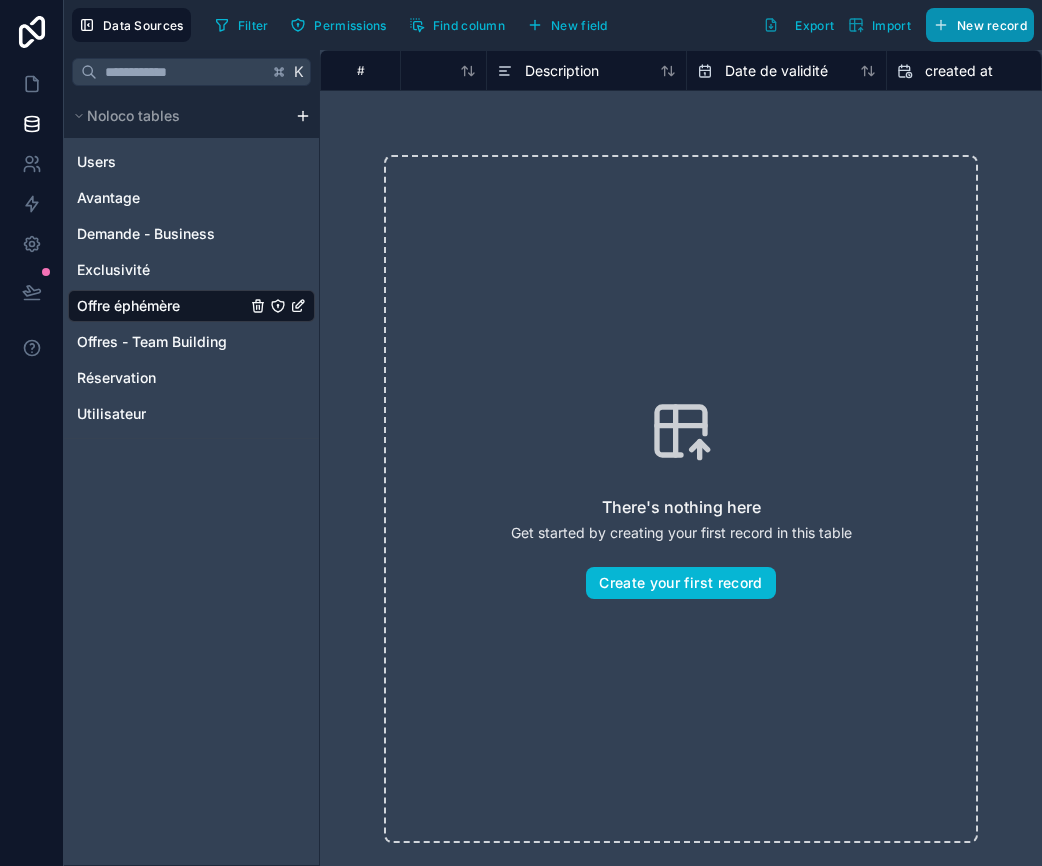 click on "New record" at bounding box center [992, 25] 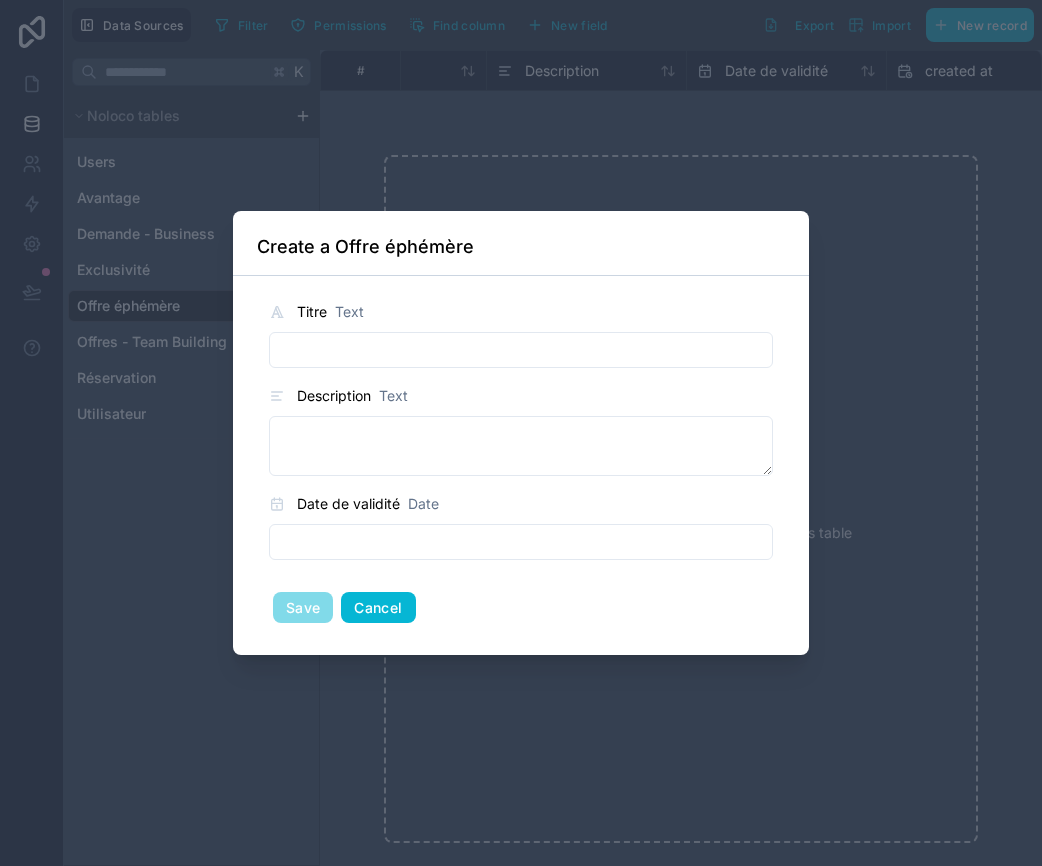click on "Cancel" at bounding box center (378, 608) 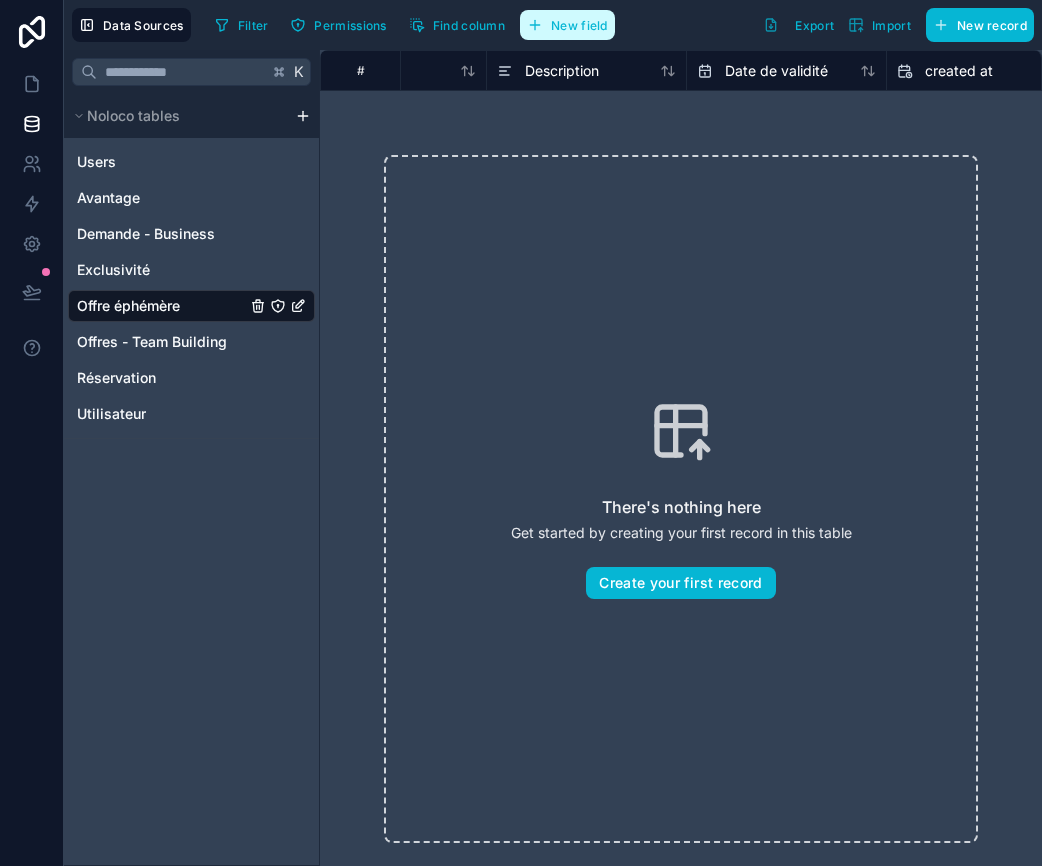 click on "New field" at bounding box center [567, 25] 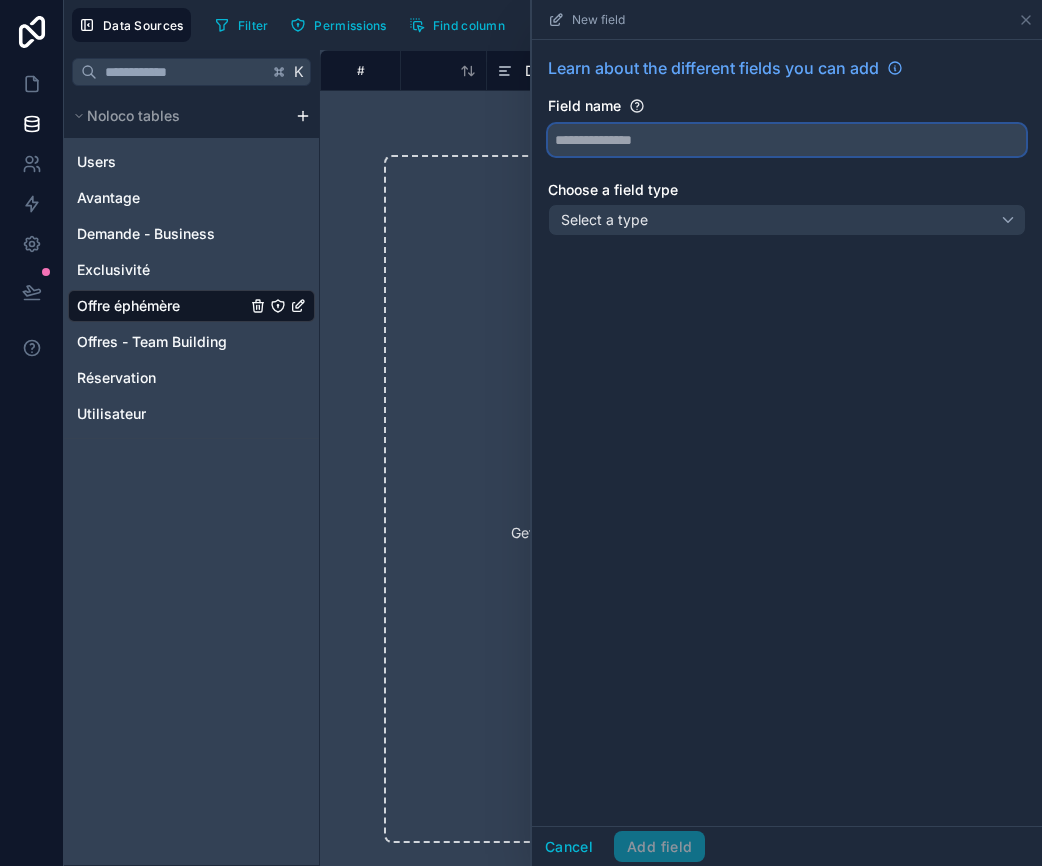 click at bounding box center (787, 140) 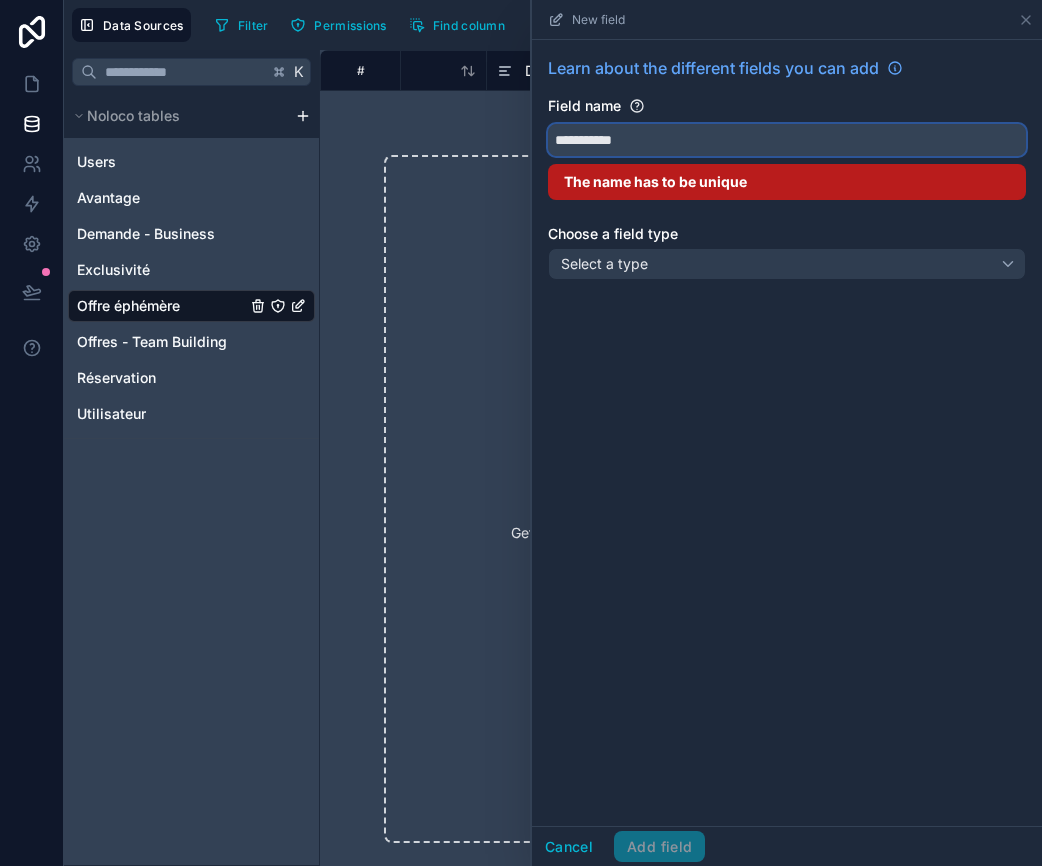 click on "**********" at bounding box center [787, 140] 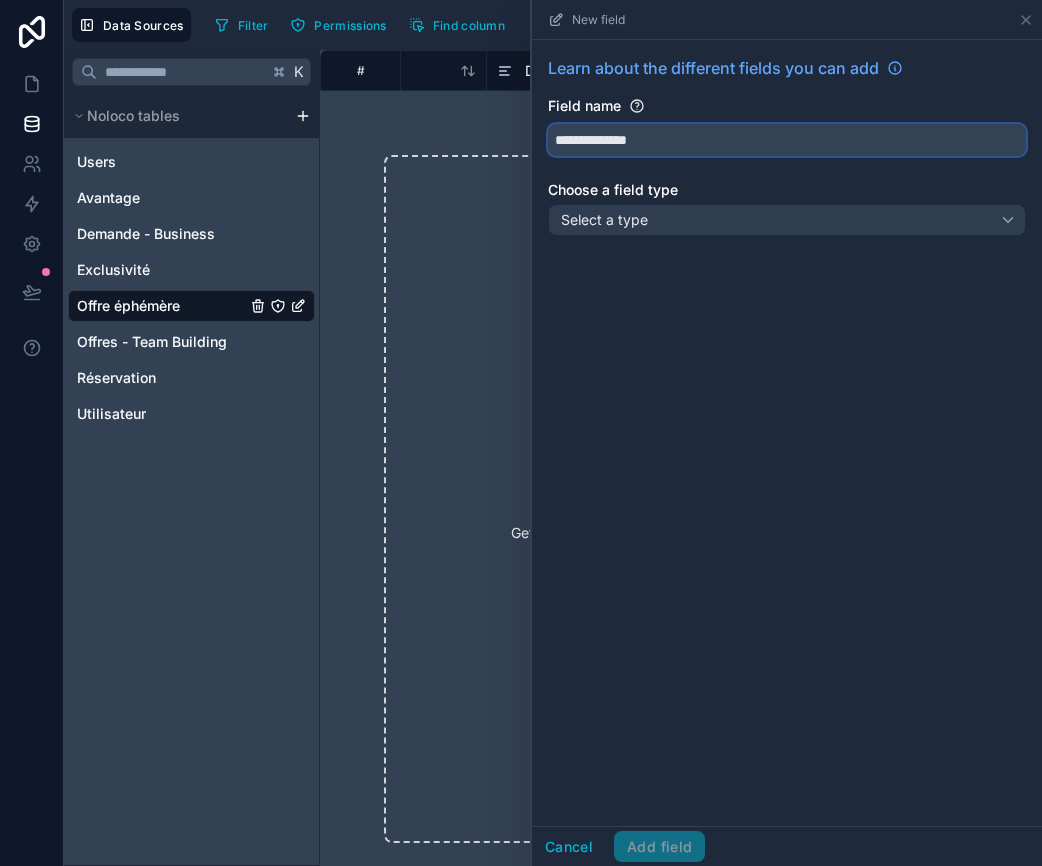 type on "**********" 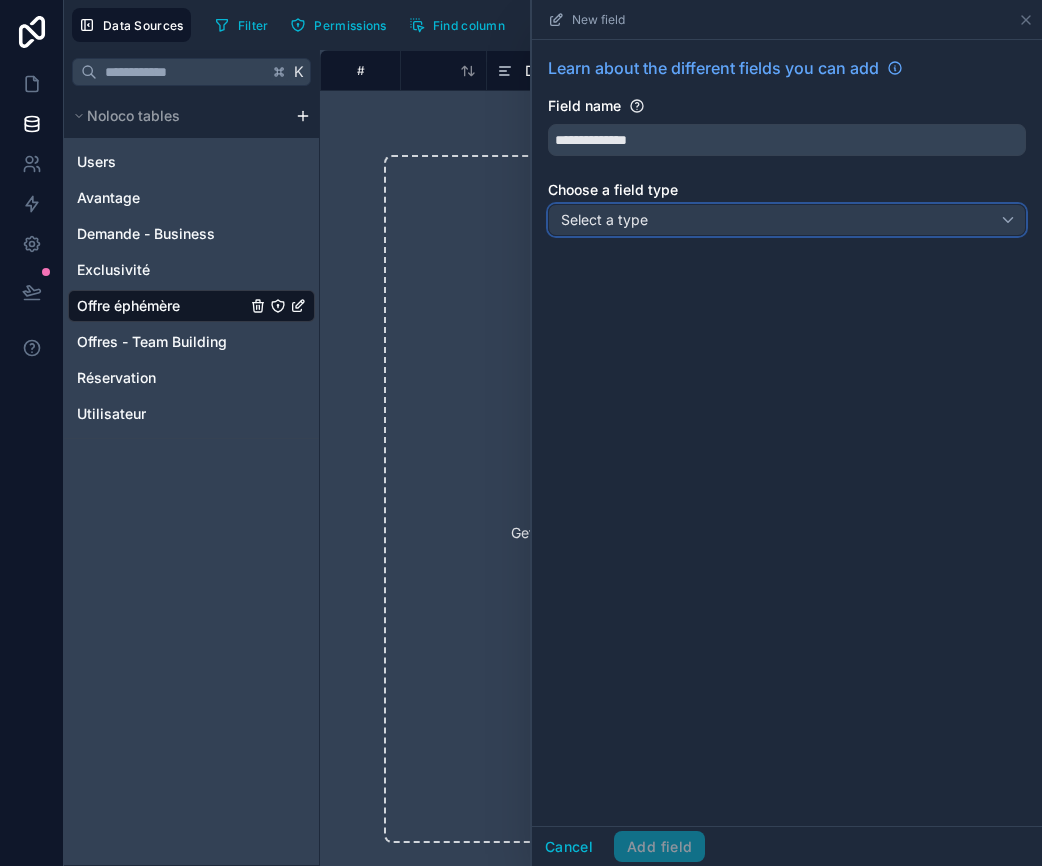 click on "Select a type" at bounding box center (787, 220) 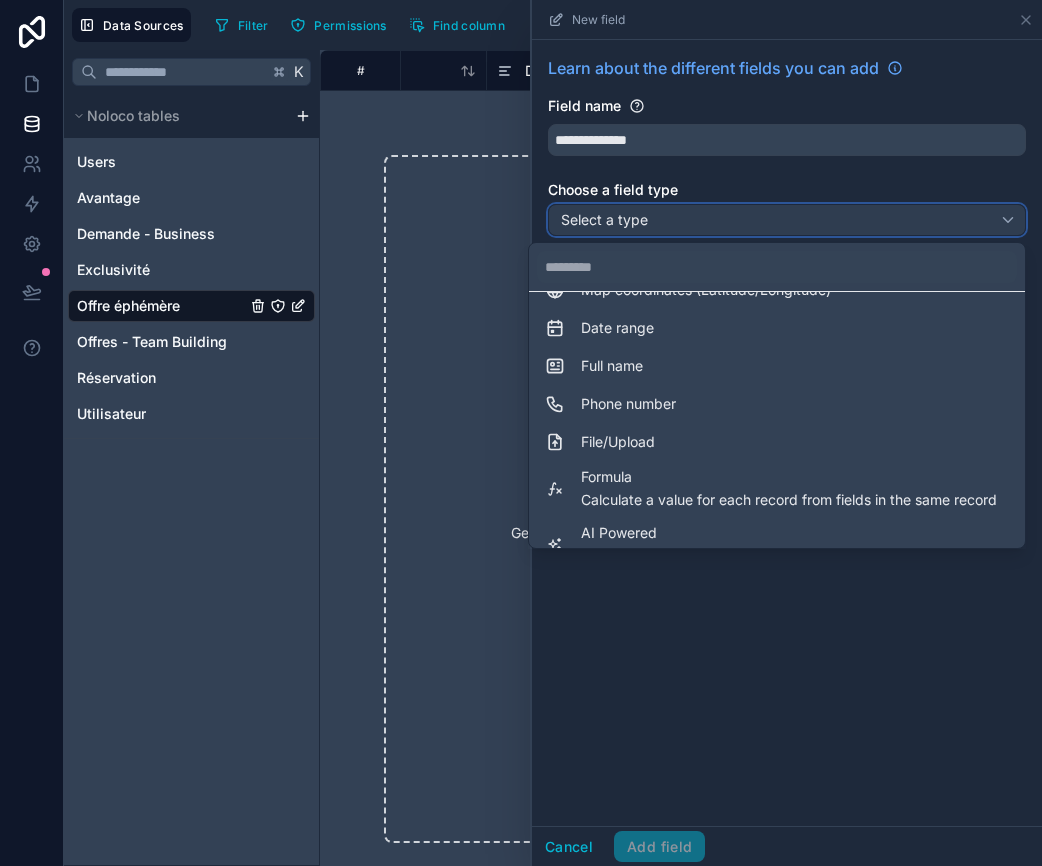 scroll, scrollTop: 548, scrollLeft: 0, axis: vertical 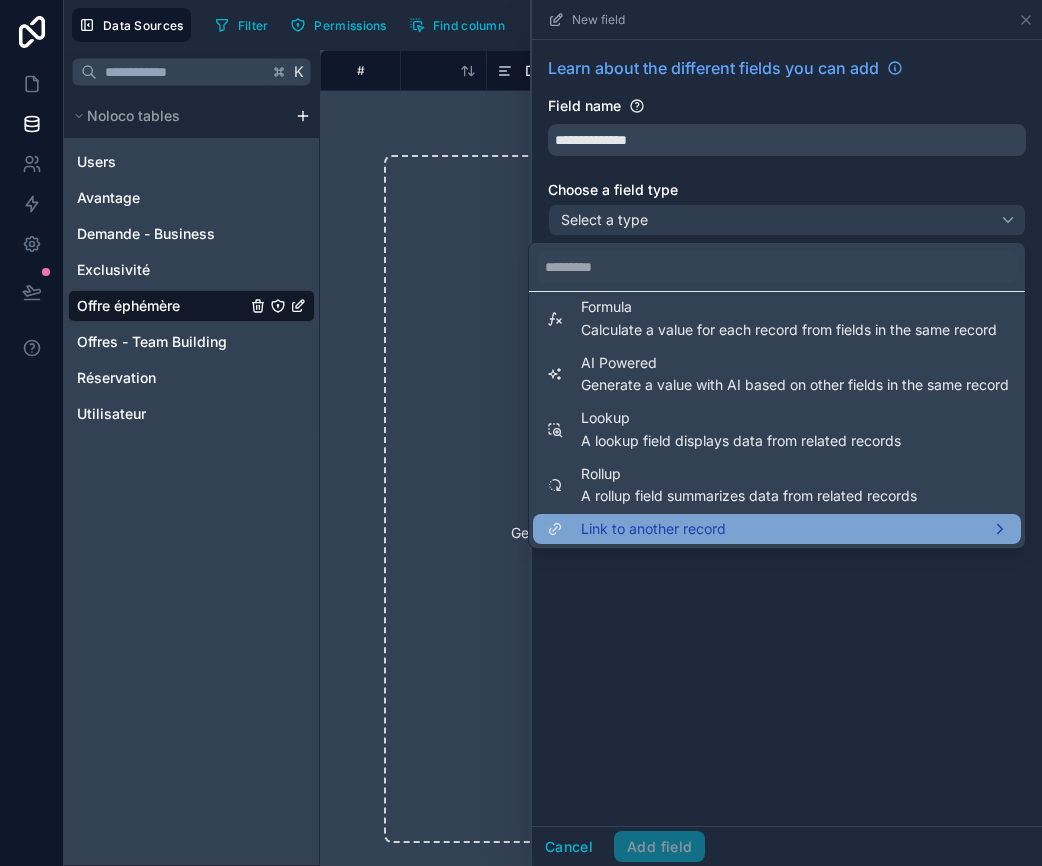 click on "Link to another record" at bounding box center [653, 529] 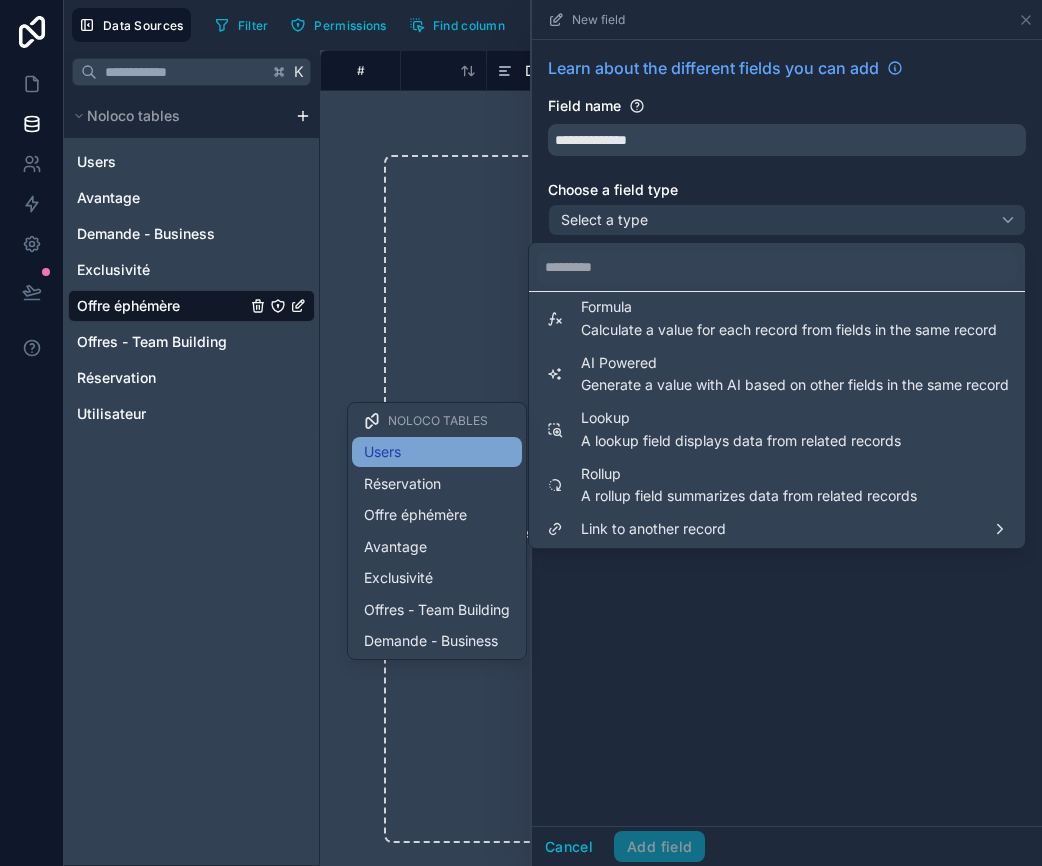 click on "Users" at bounding box center [382, 452] 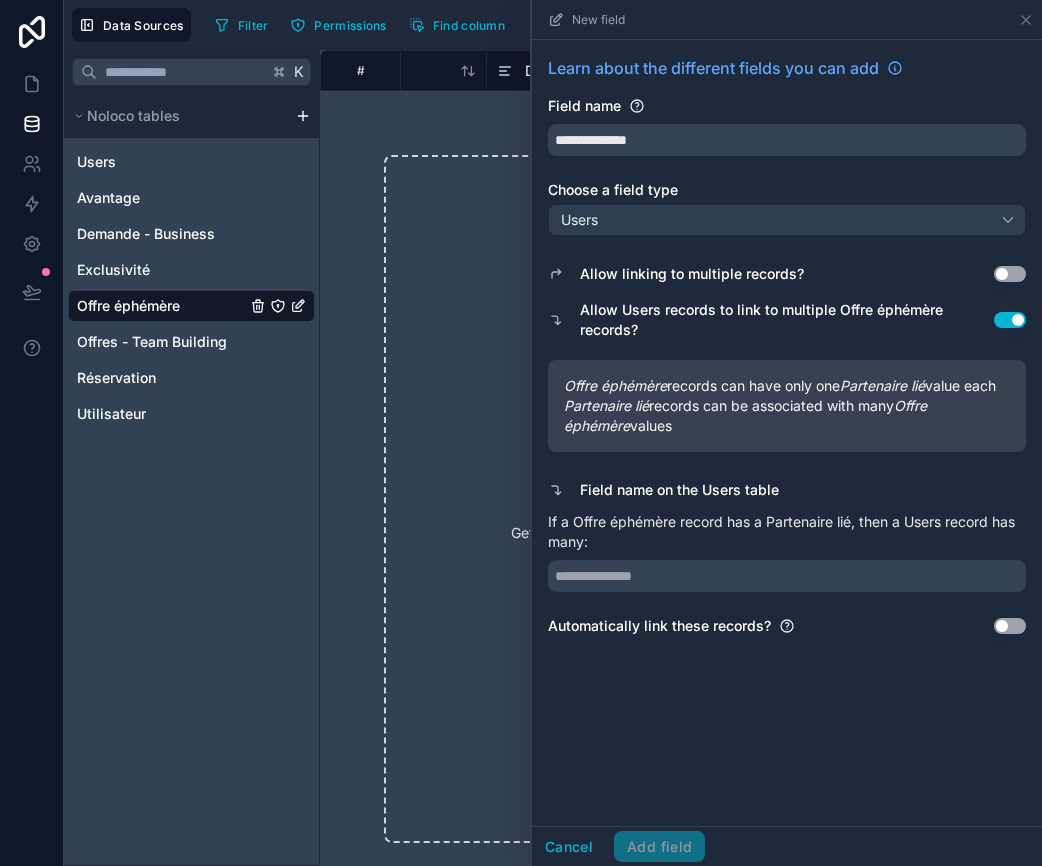 click on "Use setting" at bounding box center (1010, 274) 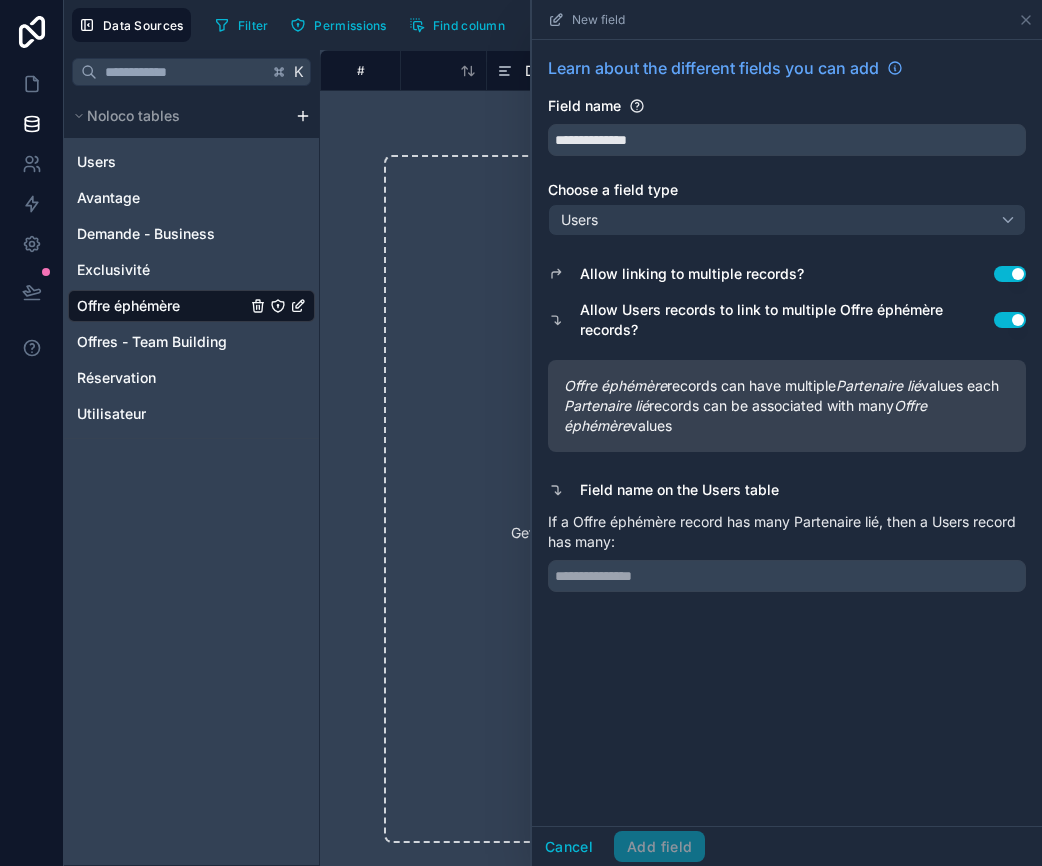 click on "Use setting" at bounding box center [1010, 274] 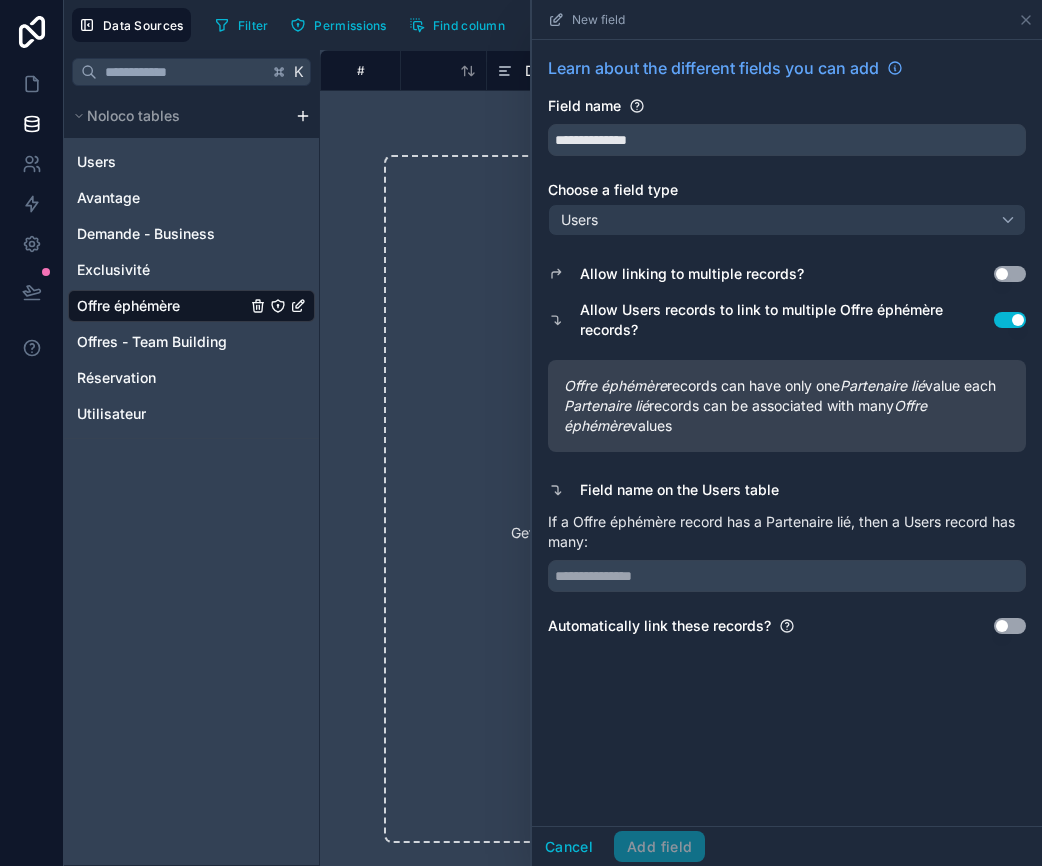 click on "Field name on the Users table" at bounding box center (679, 490) 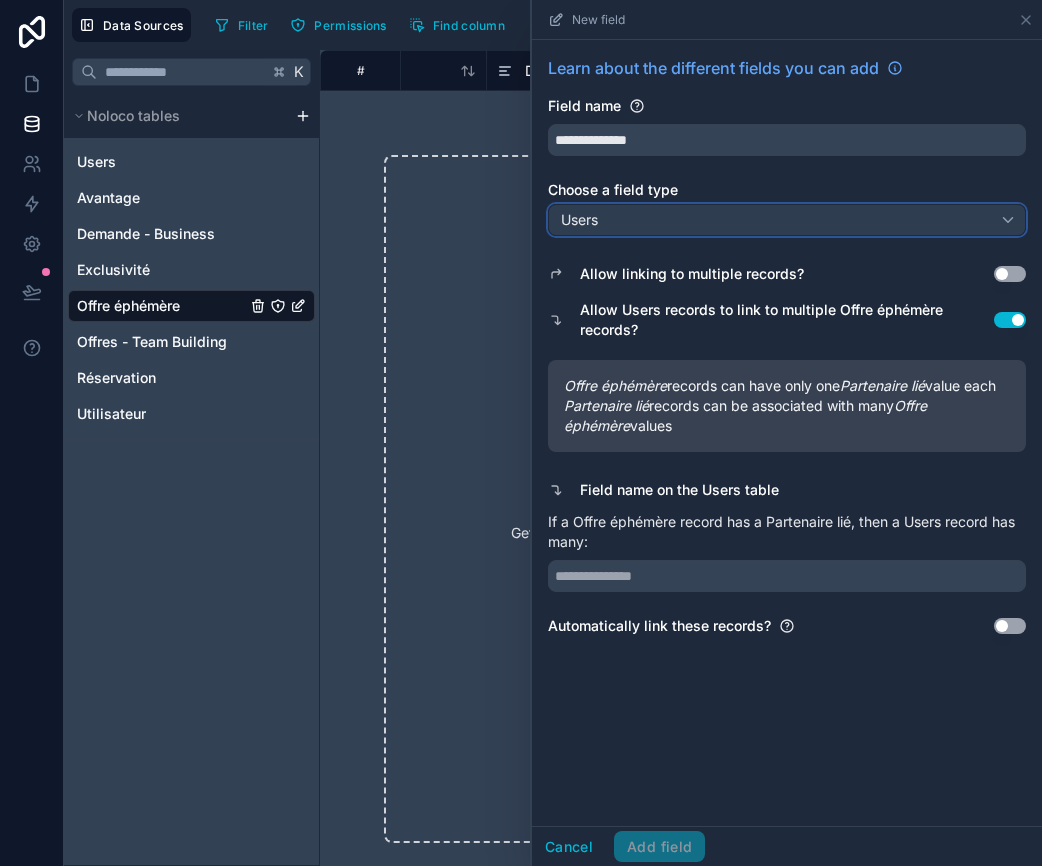 click on "Users" at bounding box center (787, 220) 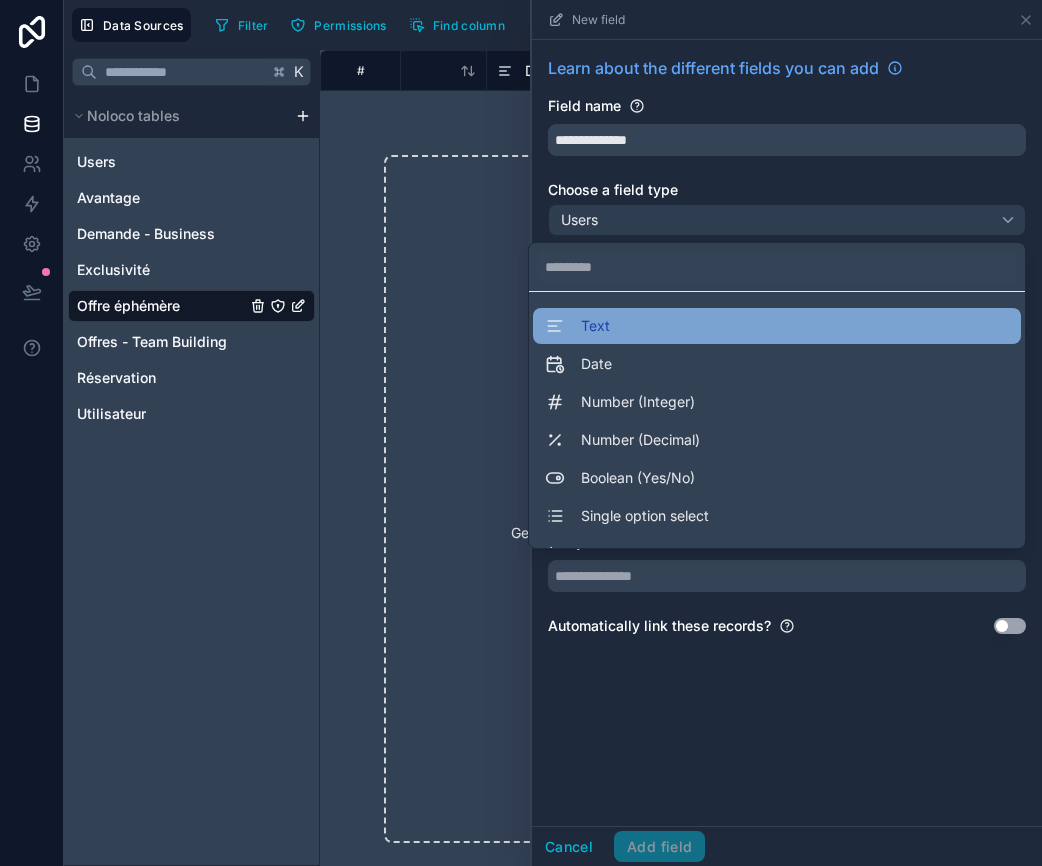 click on "Text" at bounding box center [577, 326] 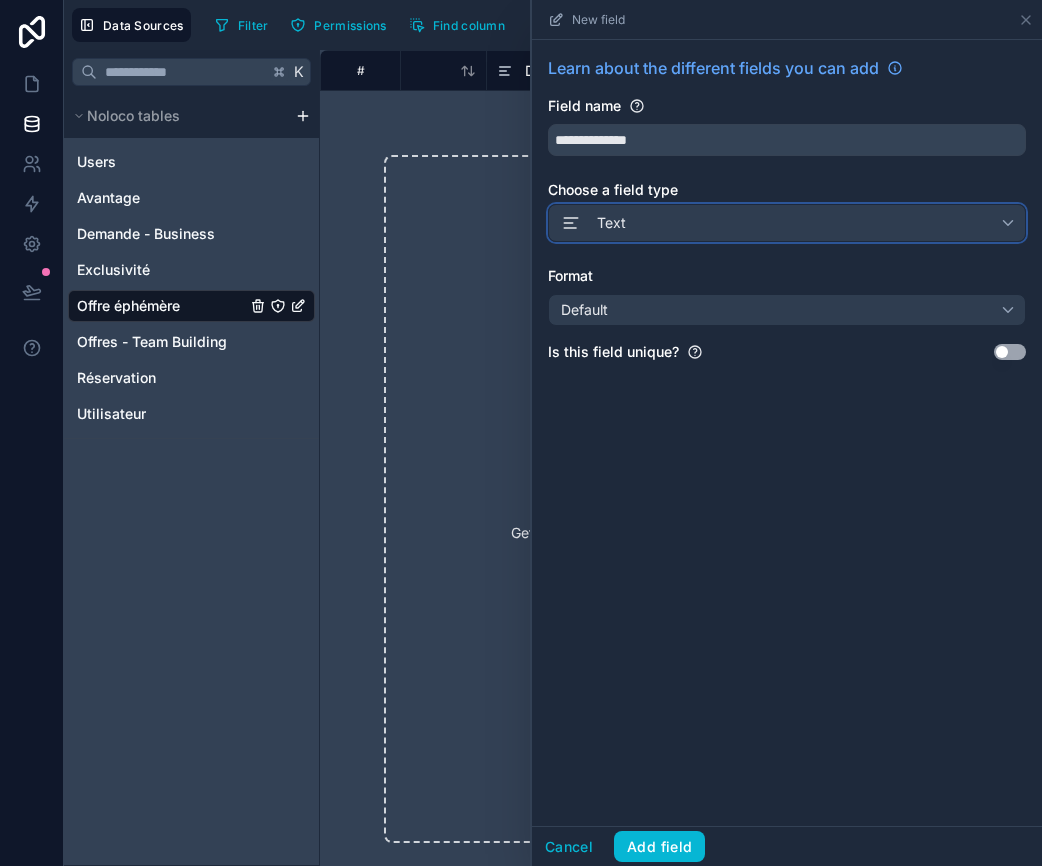 click on "Text" at bounding box center (787, 223) 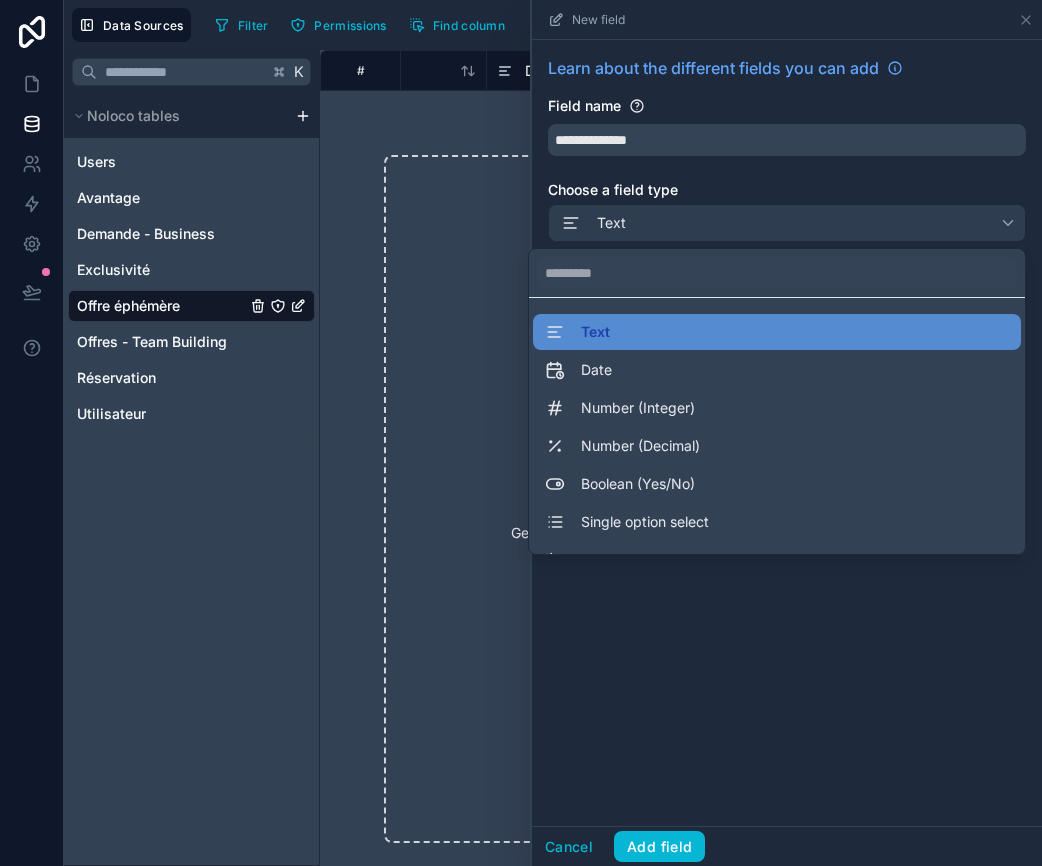 click at bounding box center [787, 433] 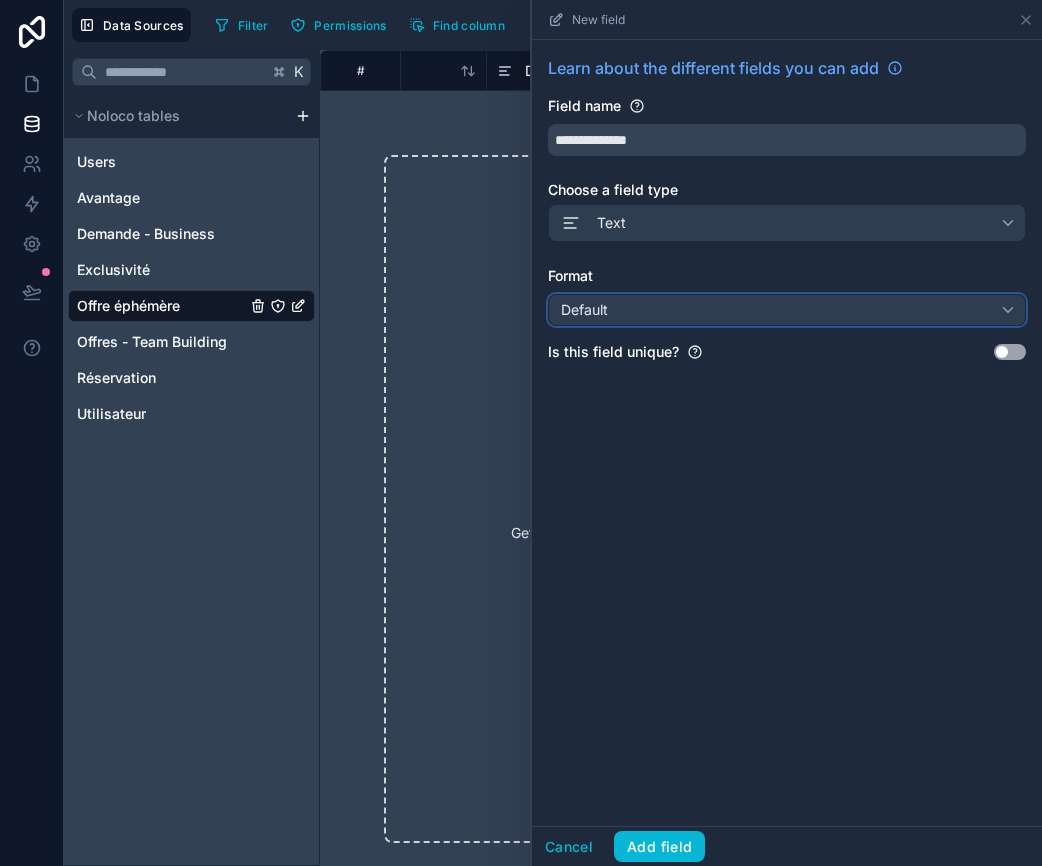 click on "Default" at bounding box center (787, 310) 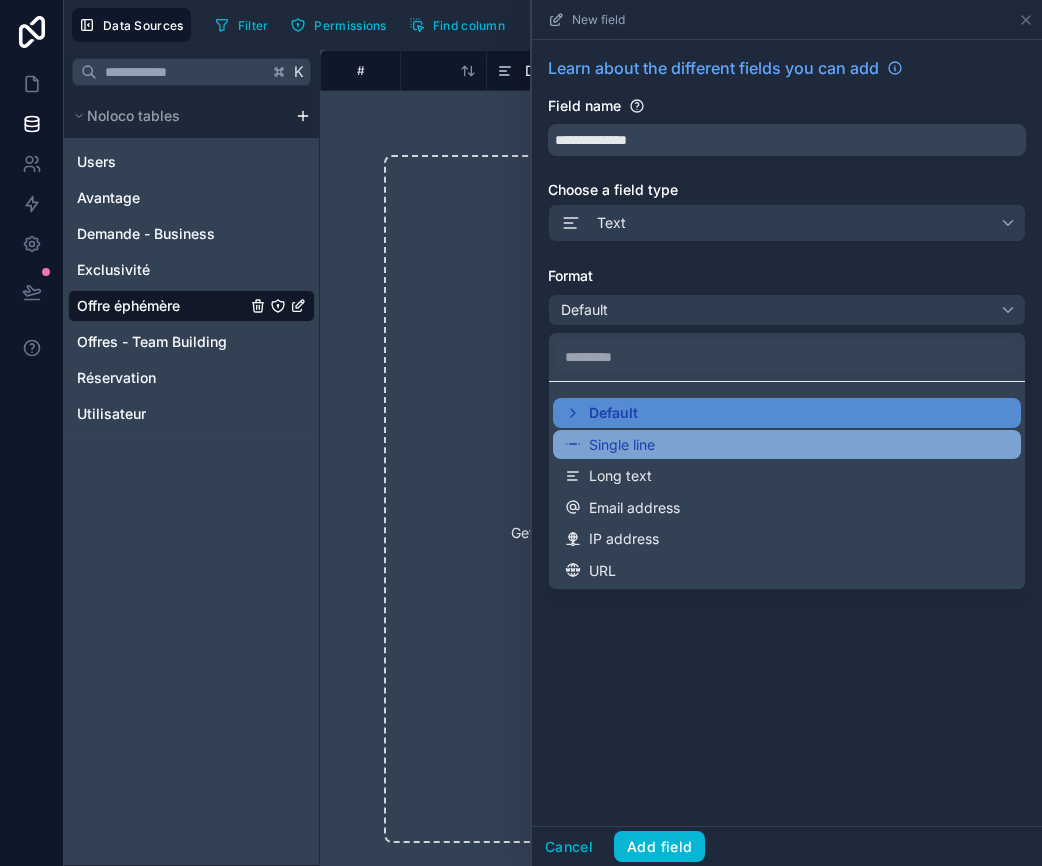 click on "Single line" at bounding box center (622, 445) 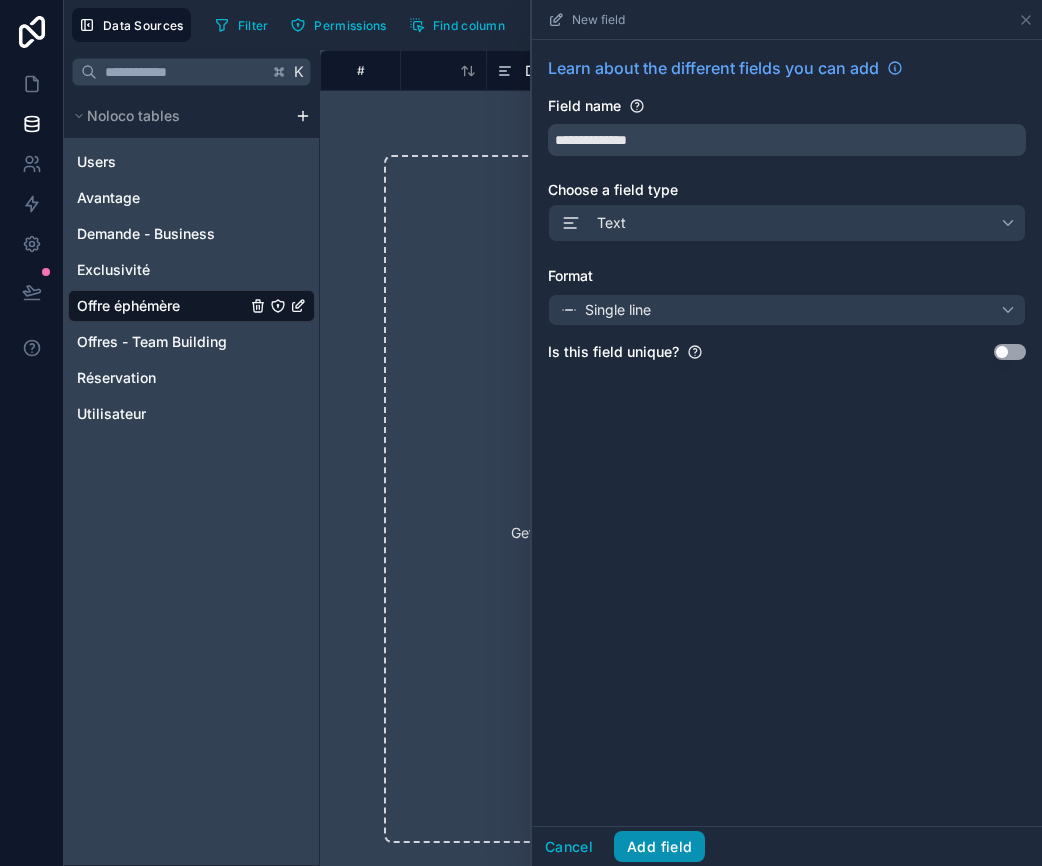 click on "Add field" at bounding box center (659, 847) 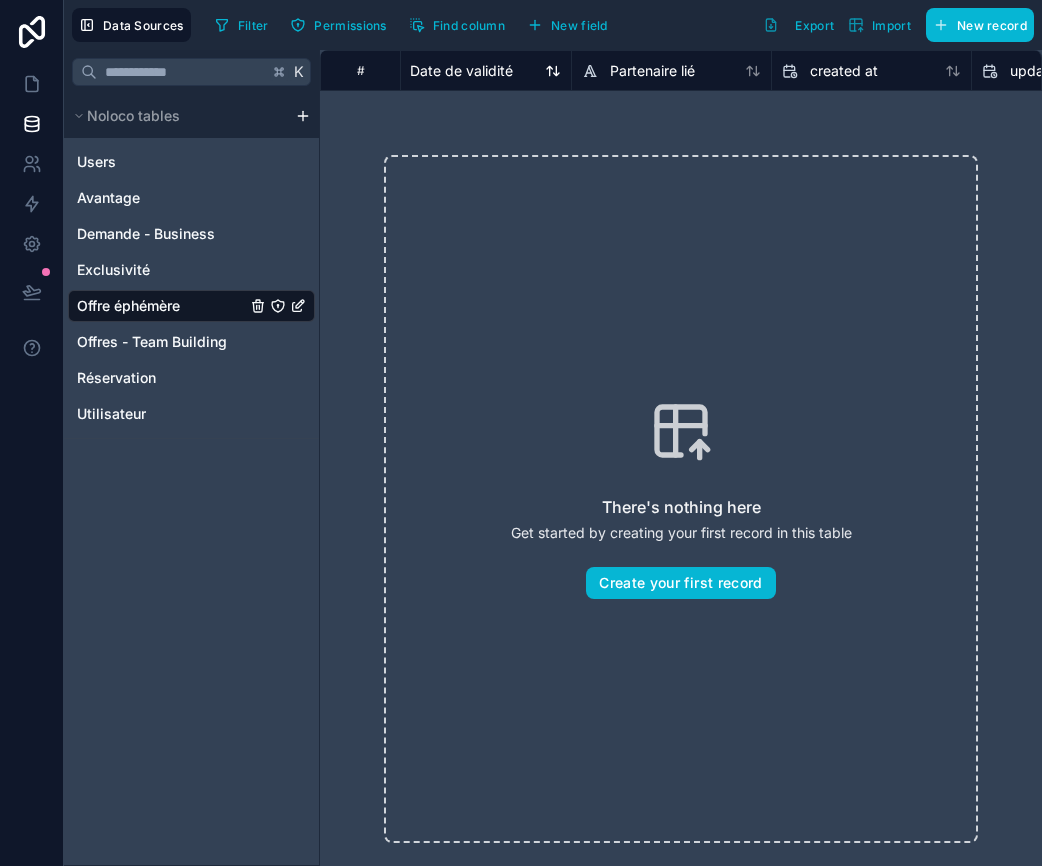 scroll, scrollTop: 0, scrollLeft: 451, axis: horizontal 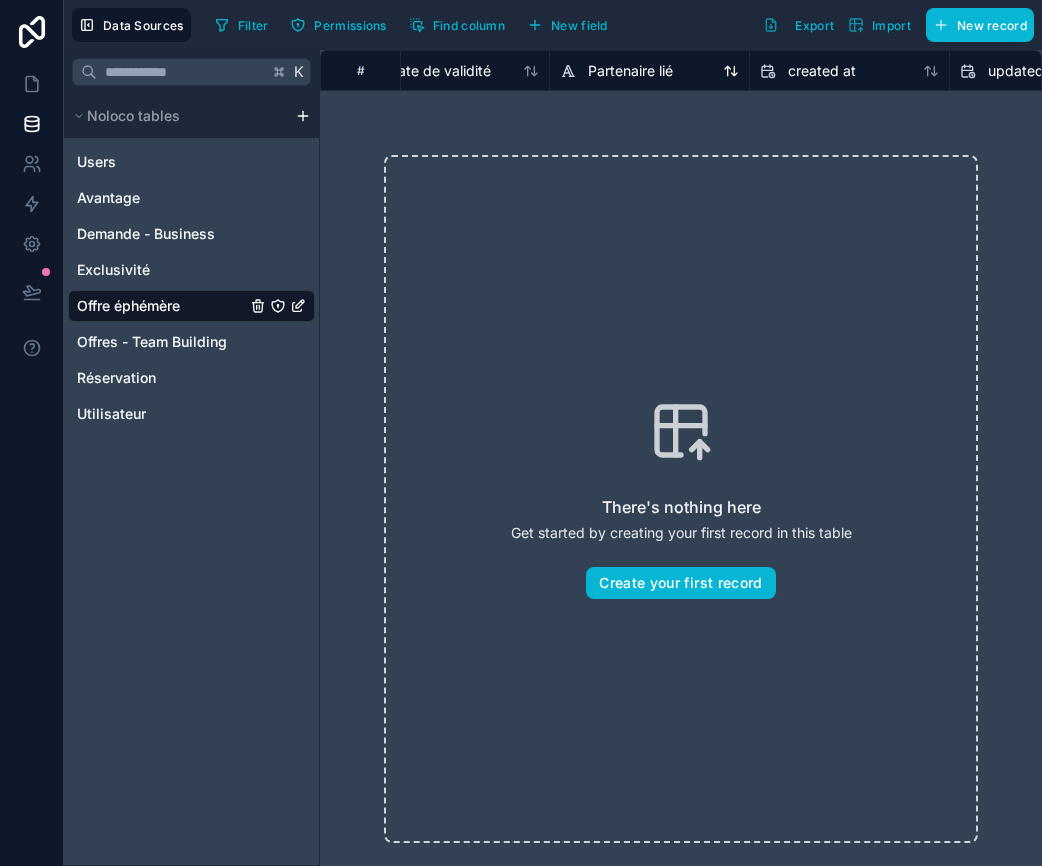 click on "Partenaire lié" at bounding box center [630, 71] 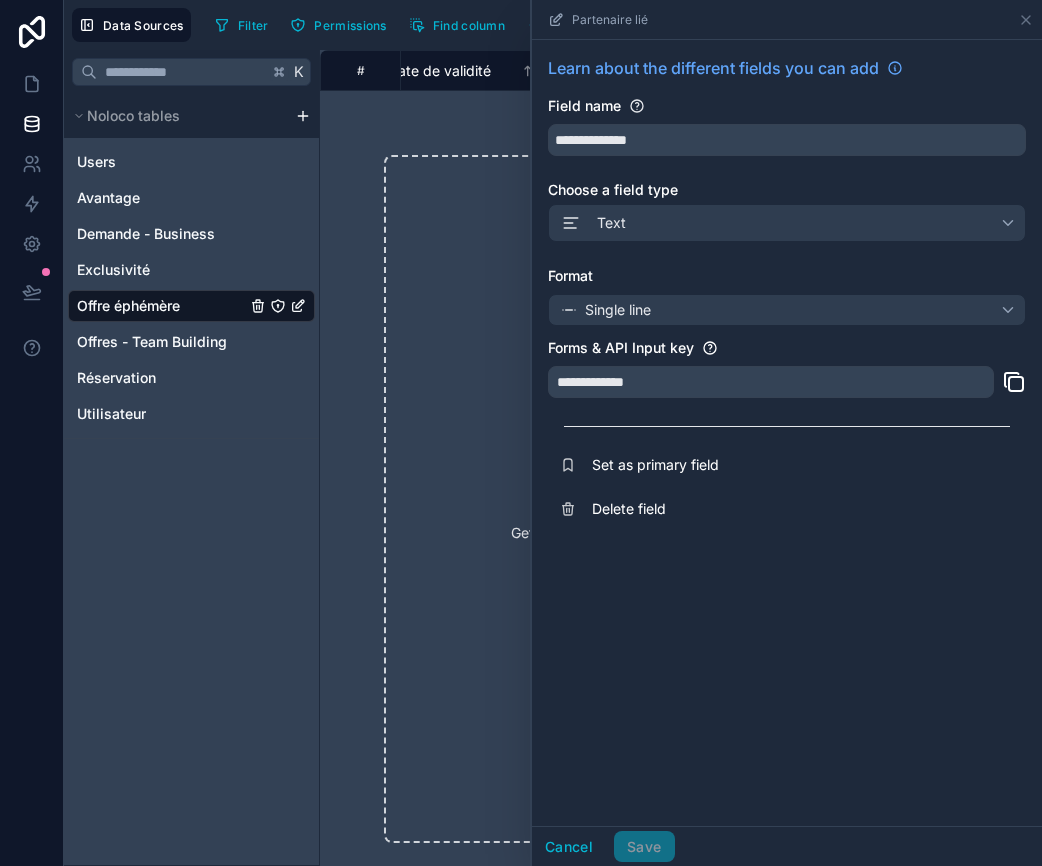 click on "There's nothing here Get started by creating your first record in this table Create your first record" at bounding box center (681, 499) 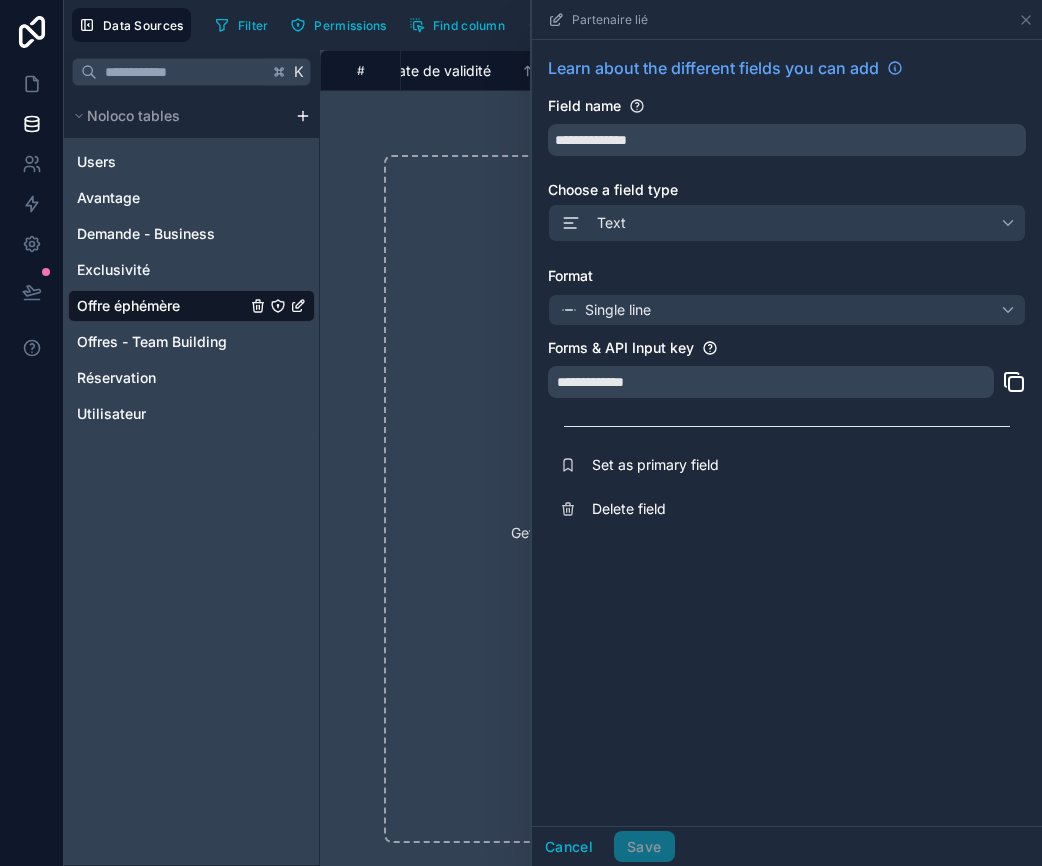 click on "There's nothing here Get started by creating your first record in this table Create your first record" at bounding box center [681, 499] 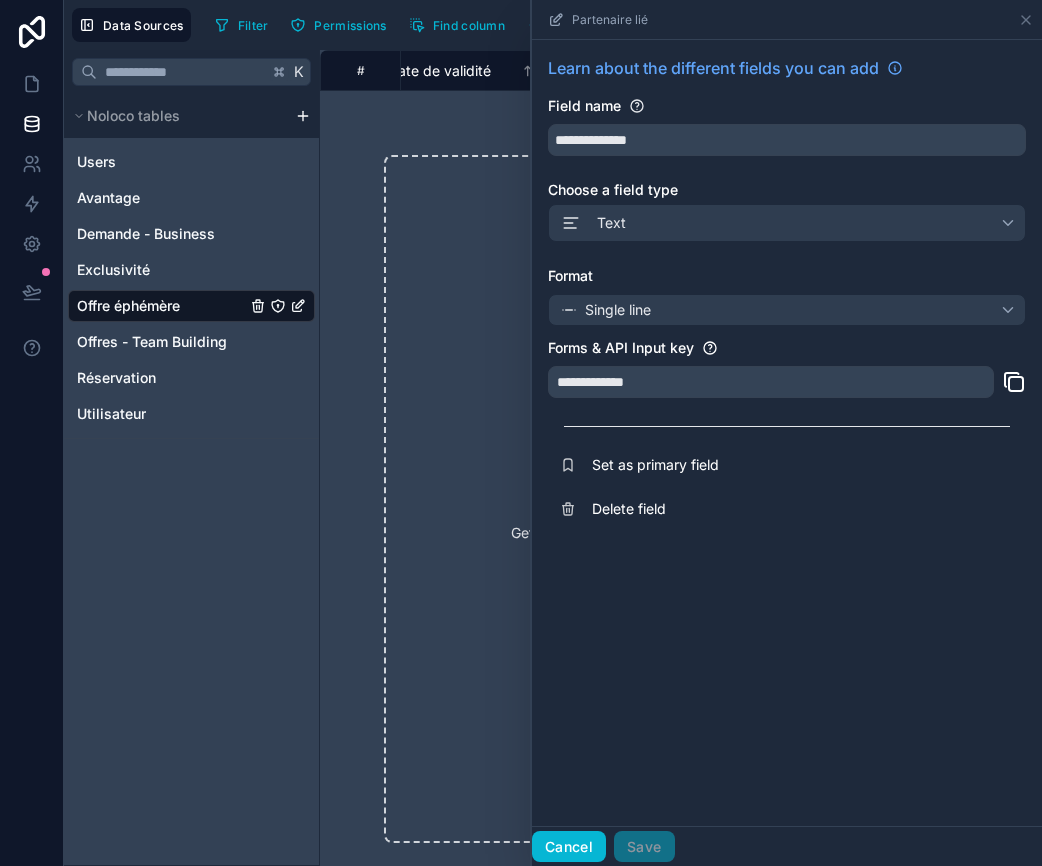 click on "Cancel" at bounding box center [569, 847] 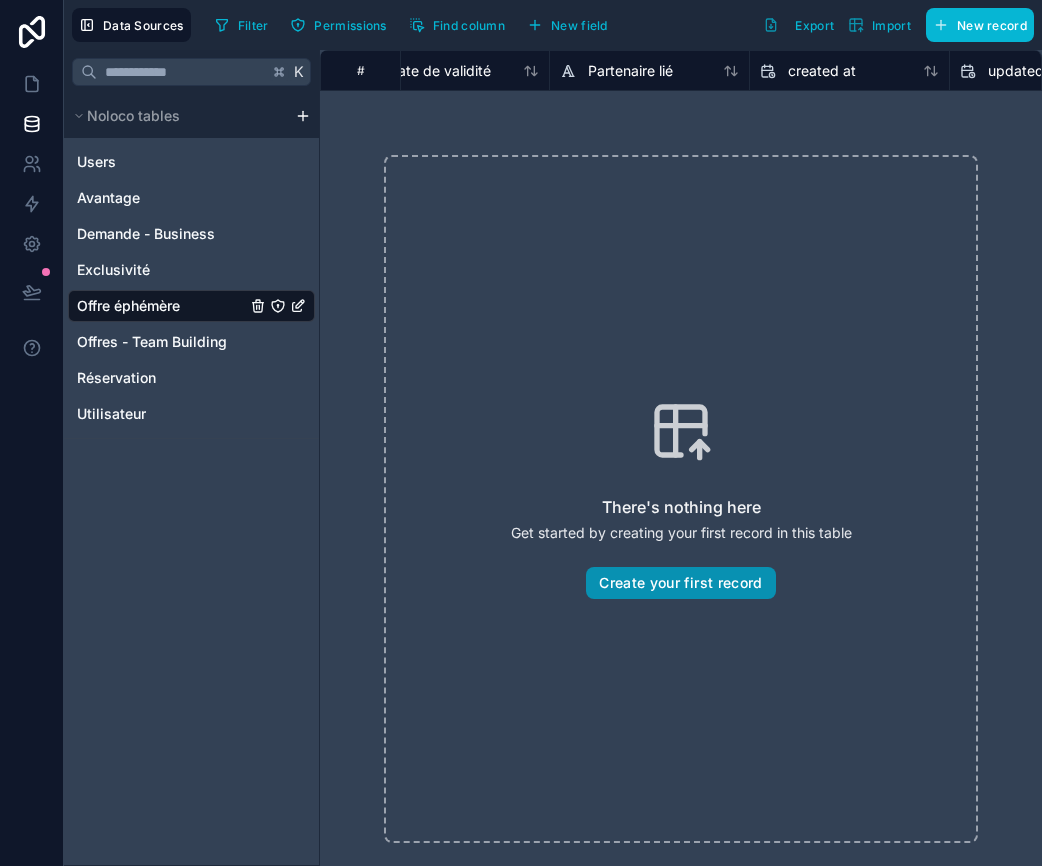 click on "Create your first record" at bounding box center [680, 583] 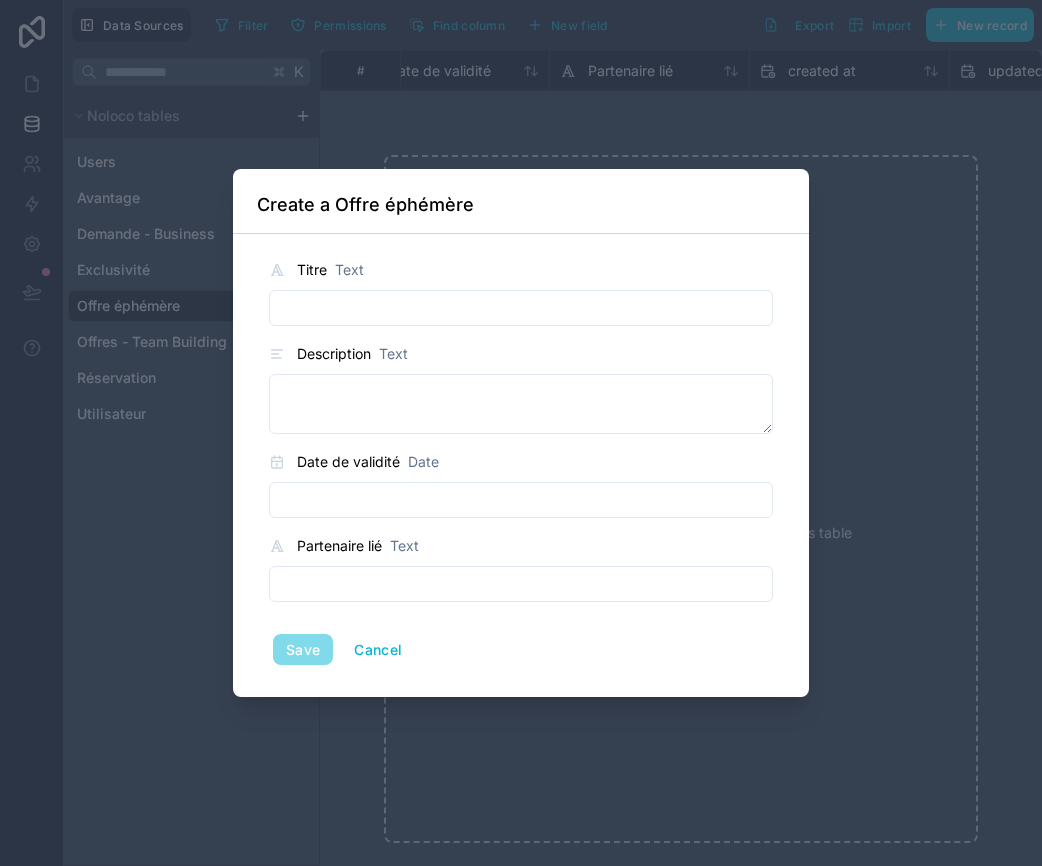 click at bounding box center [521, 308] 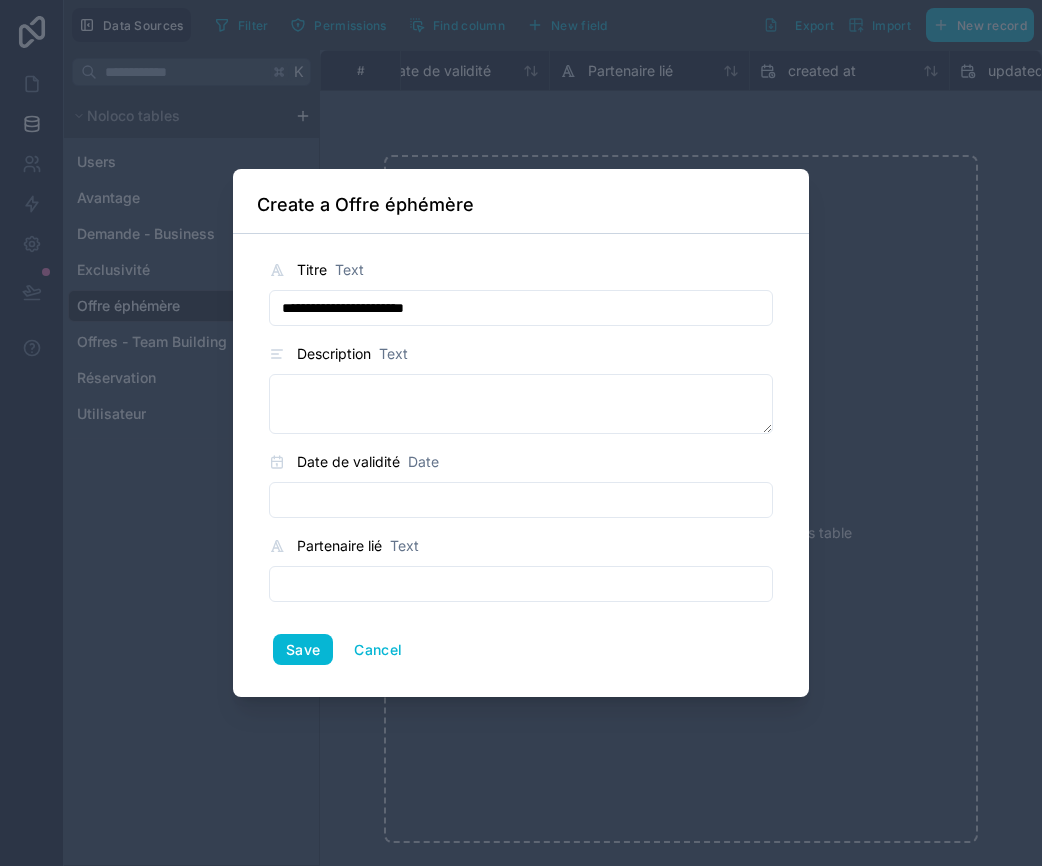 type on "**********" 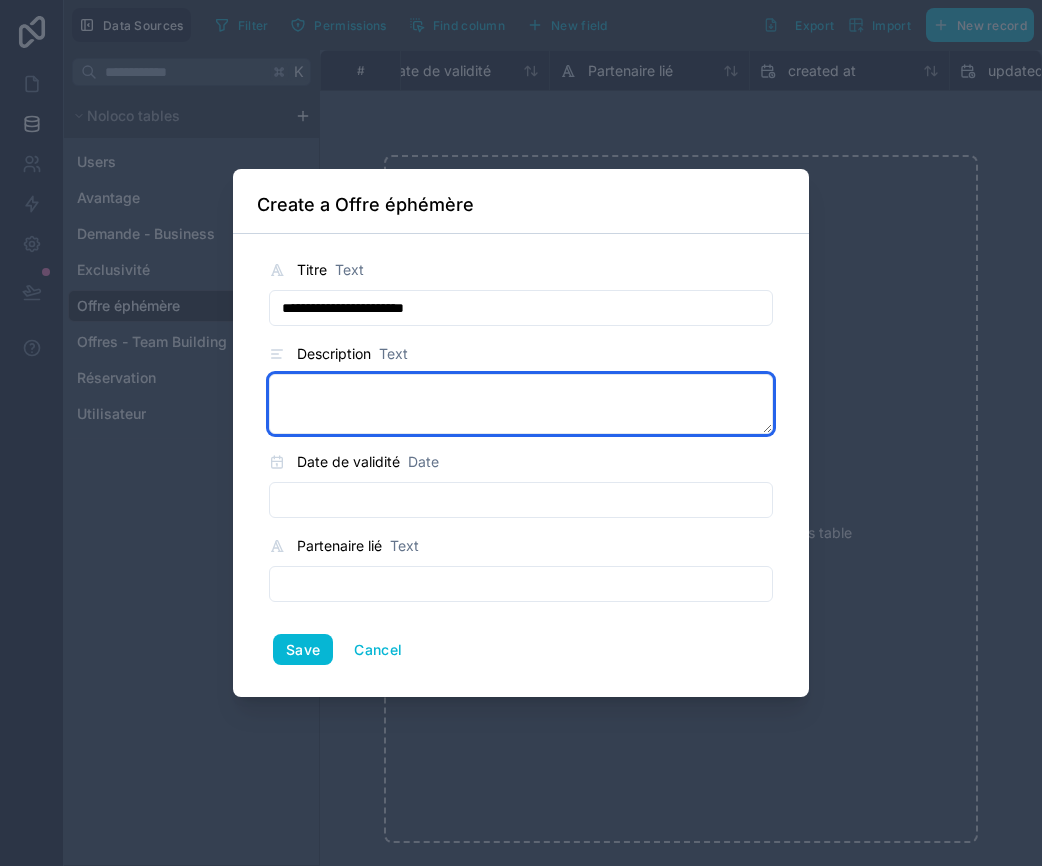 click at bounding box center [521, 404] 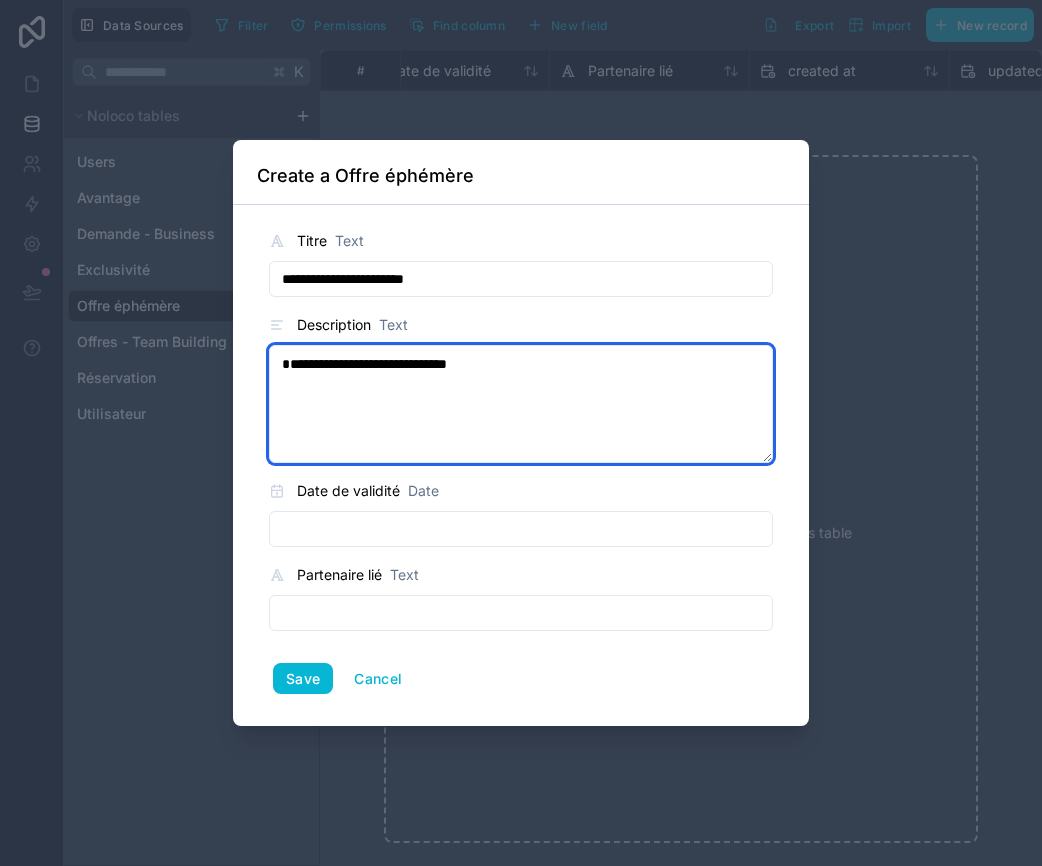 drag, startPoint x: 402, startPoint y: 383, endPoint x: 426, endPoint y: 441, distance: 62.76942 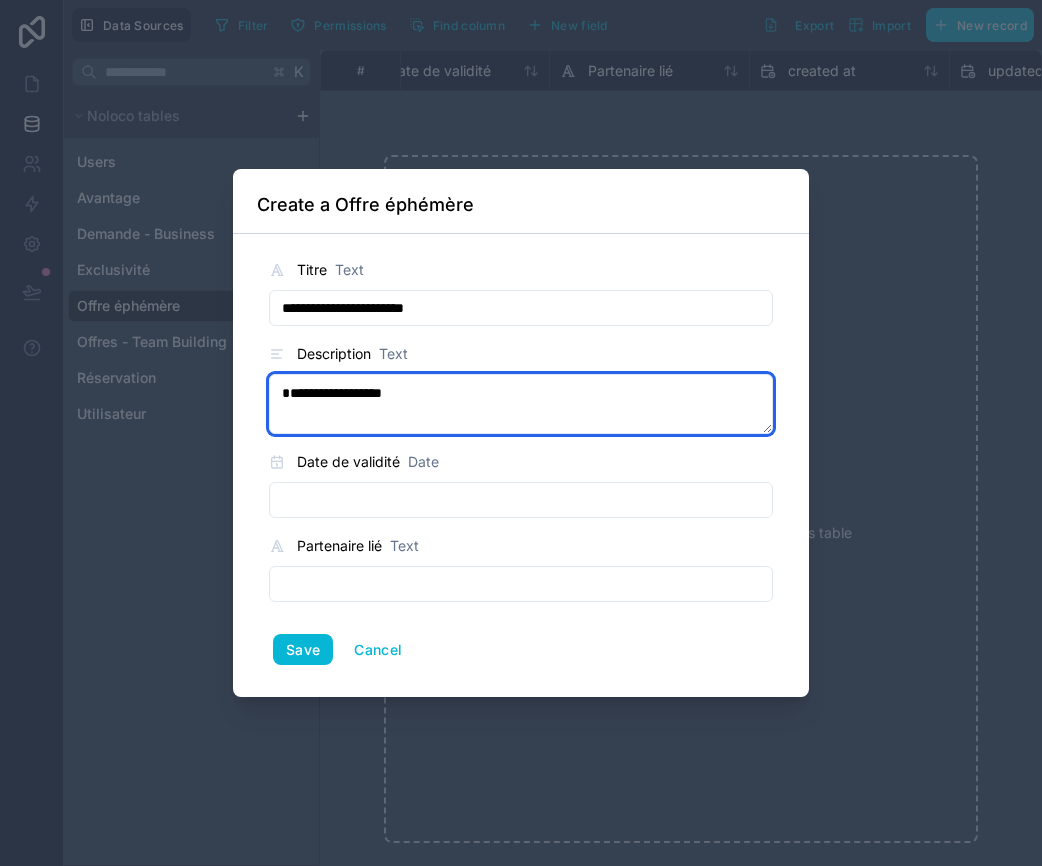 click on "**********" at bounding box center (521, 404) 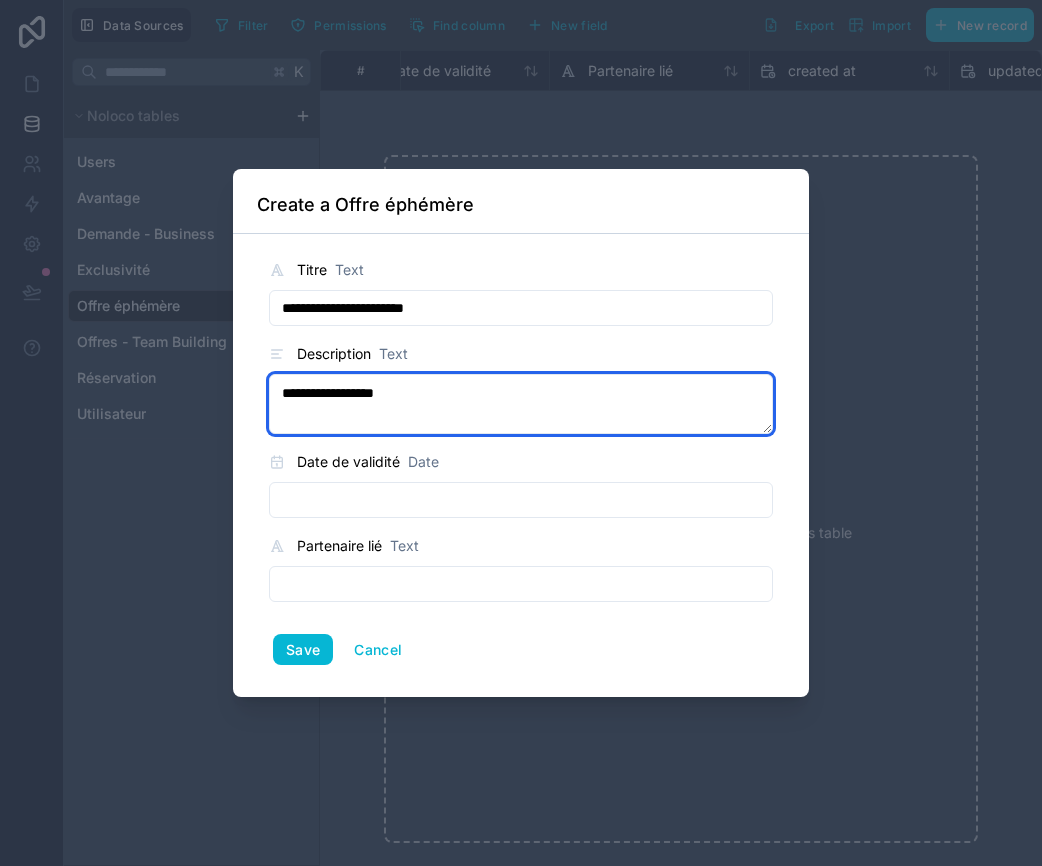 type on "**********" 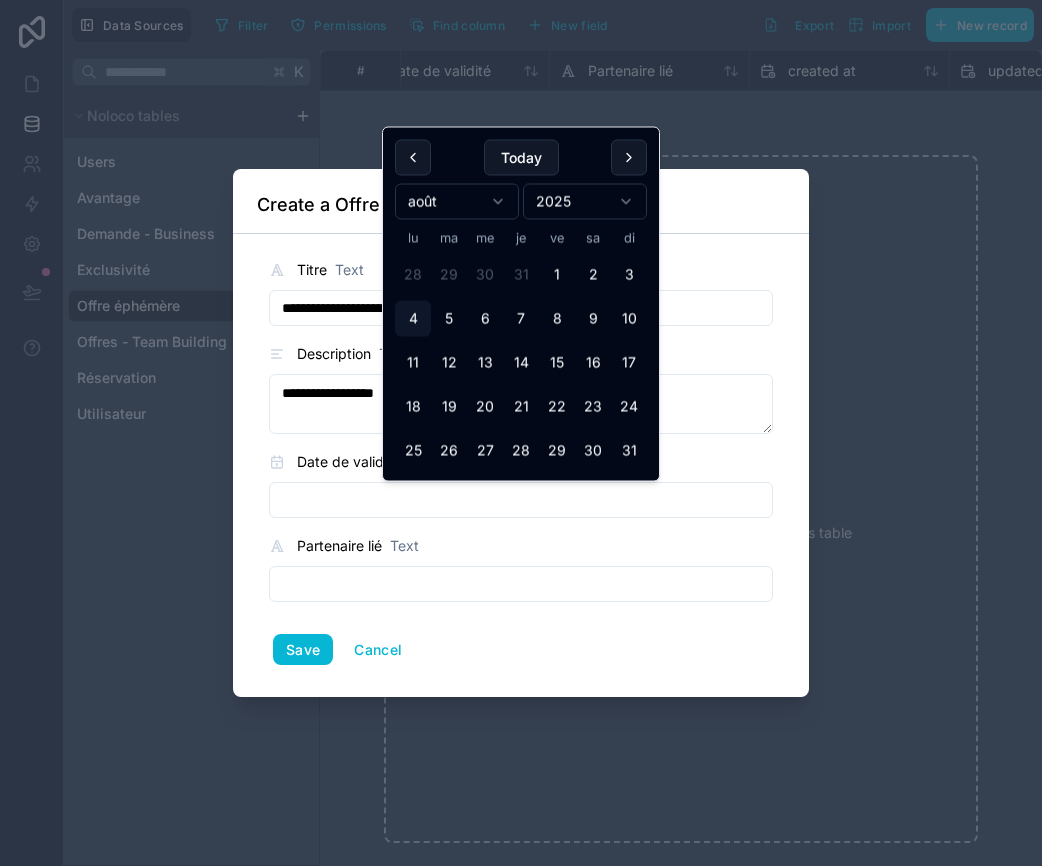 click at bounding box center (521, 500) 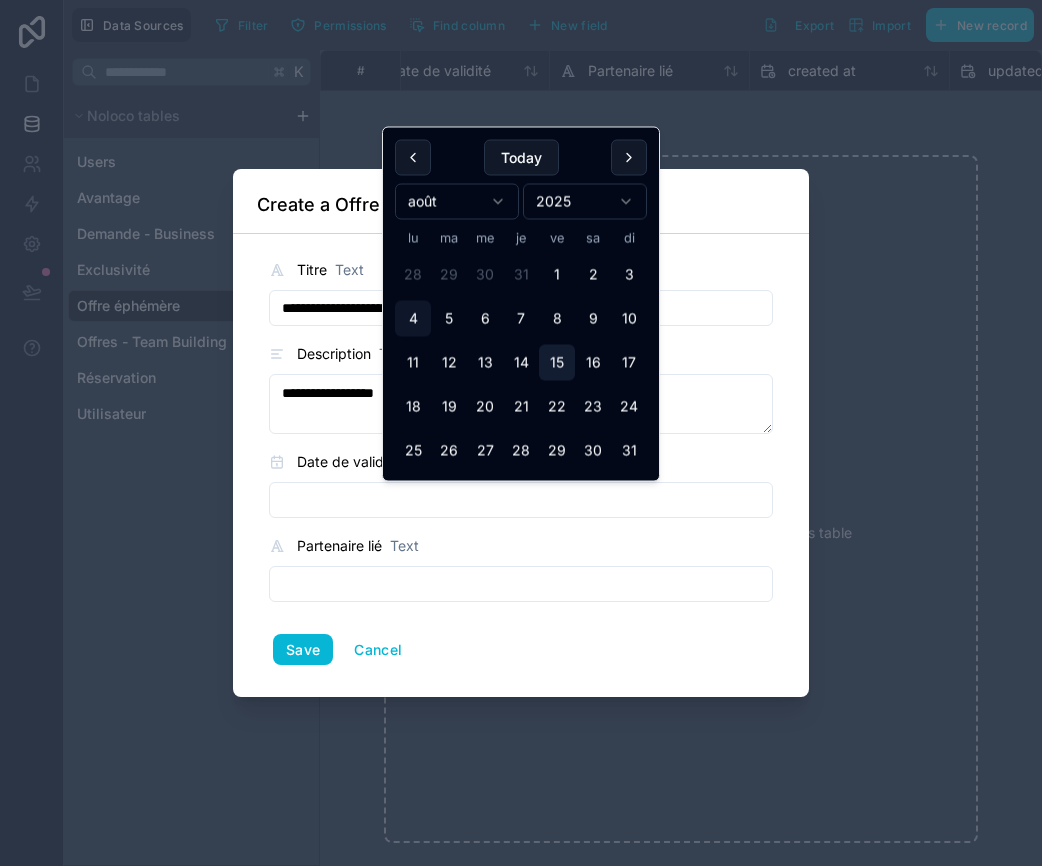 click on "15" at bounding box center [557, 363] 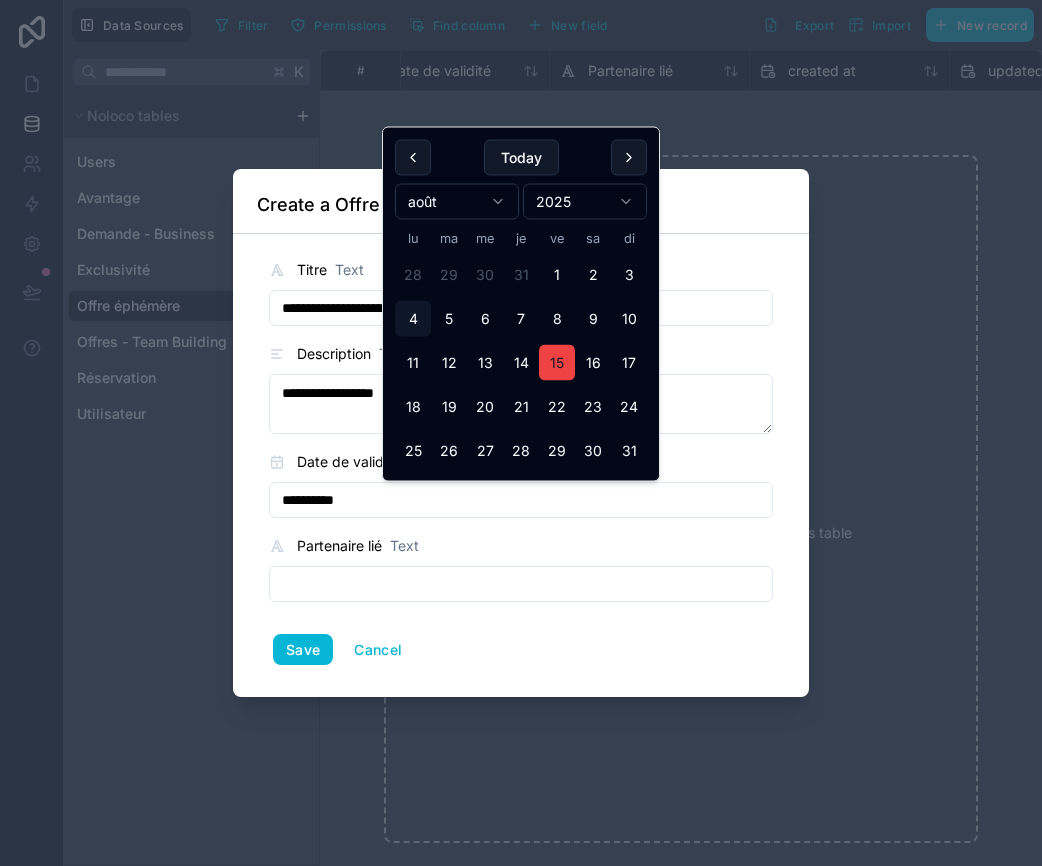type on "**********" 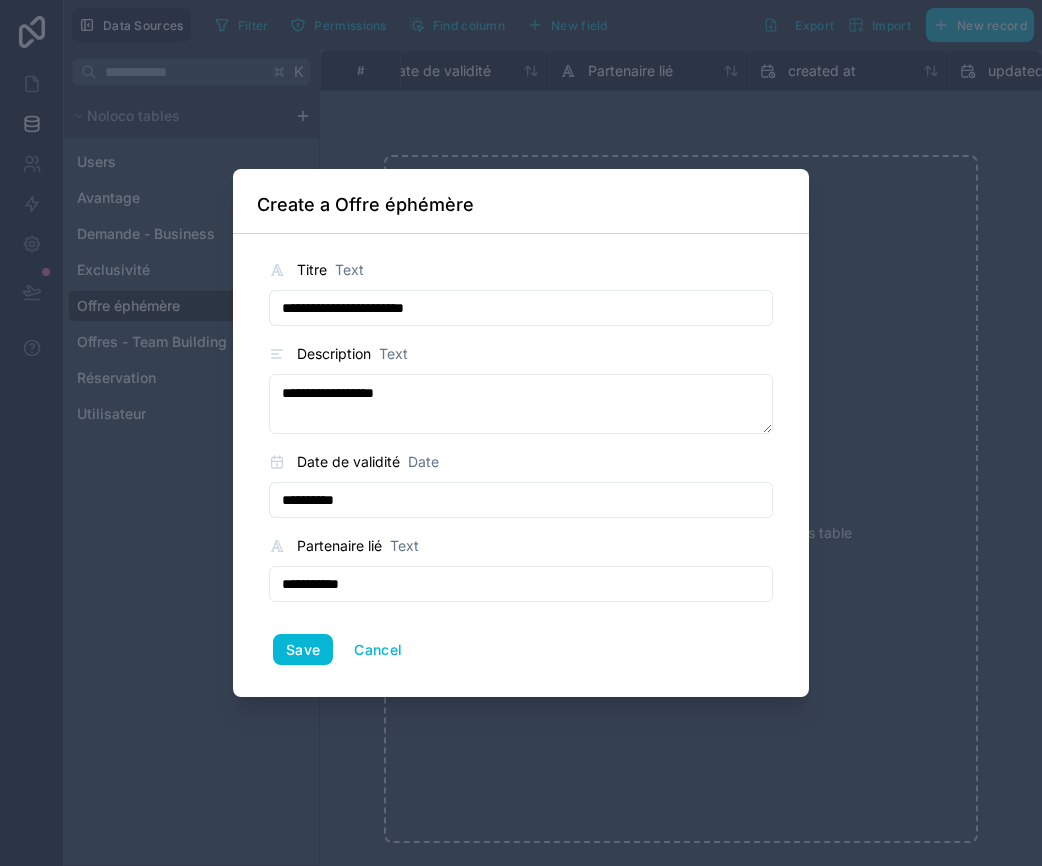 drag, startPoint x: 394, startPoint y: 584, endPoint x: 230, endPoint y: 577, distance: 164.14932 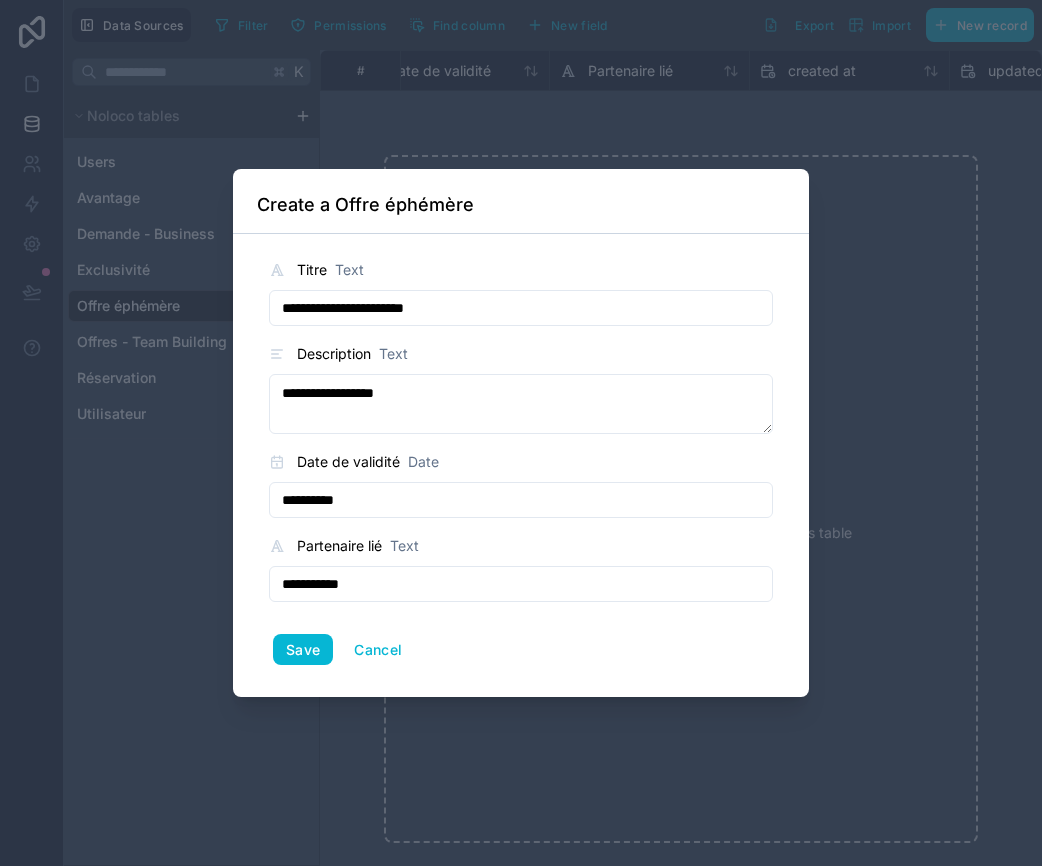 click on "**********" at bounding box center (521, 433) 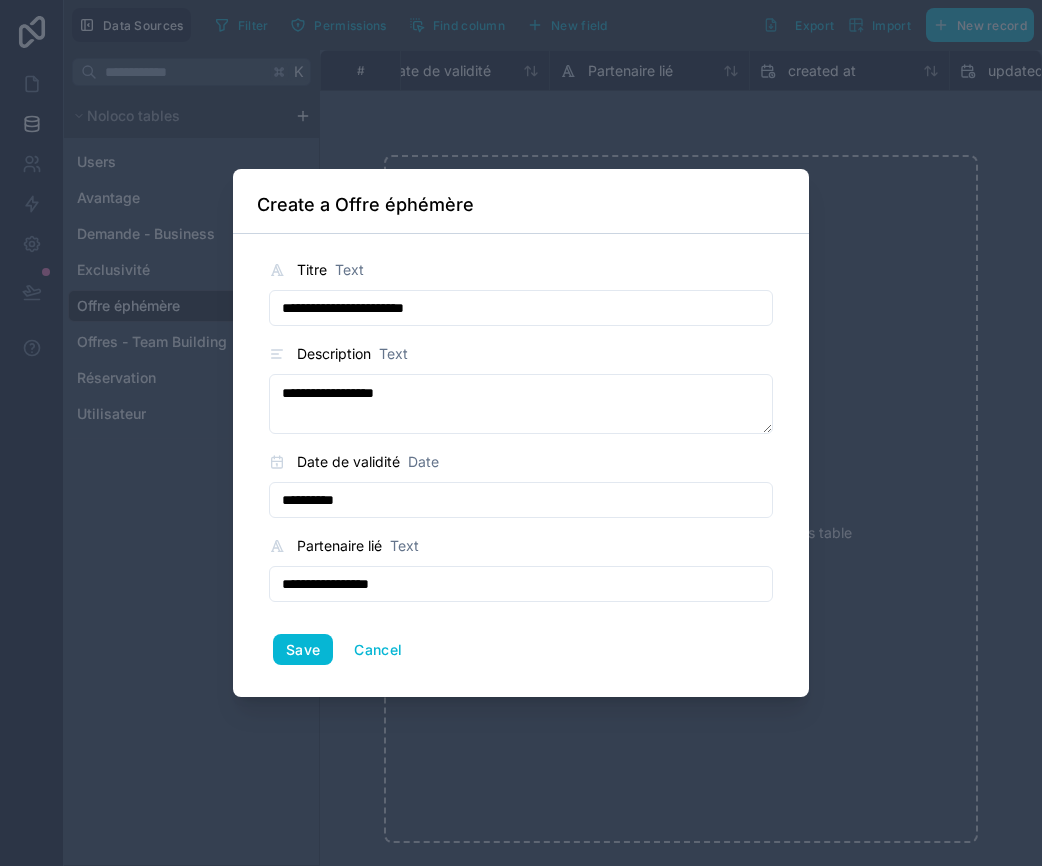 click on "**********" at bounding box center (521, 584) 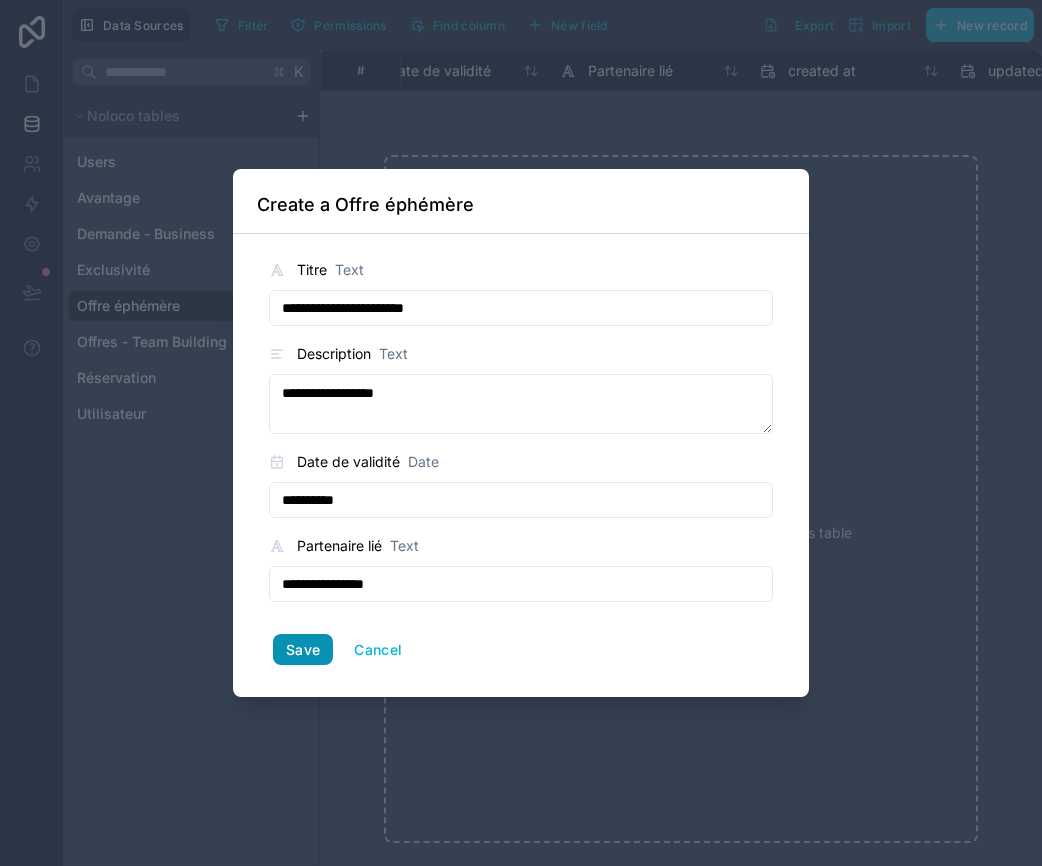 type on "**********" 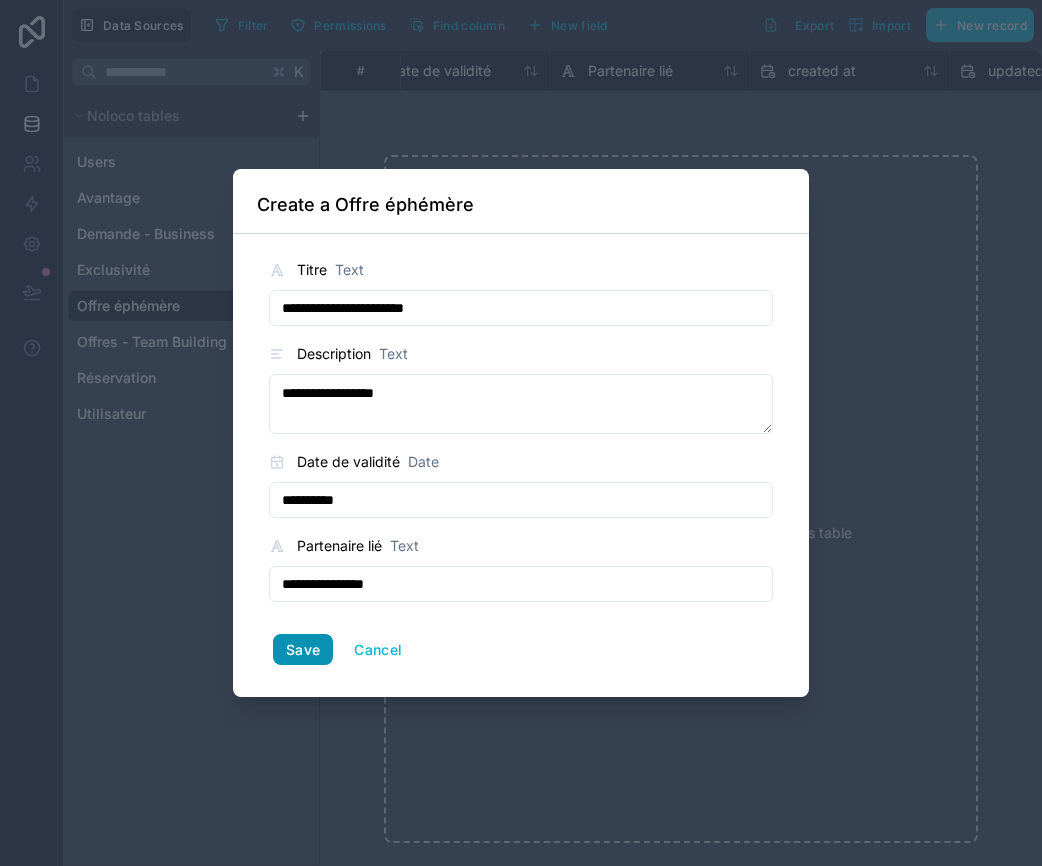 click on "Save" at bounding box center [303, 650] 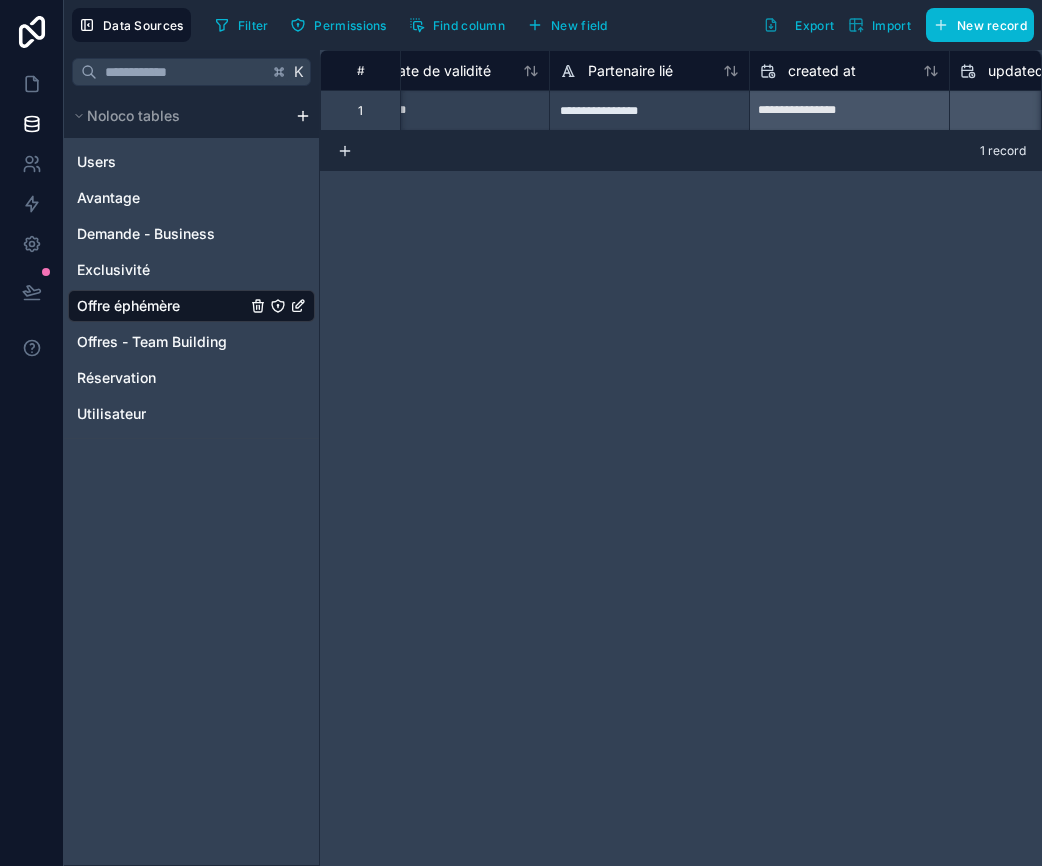 scroll, scrollTop: 0, scrollLeft: 0, axis: both 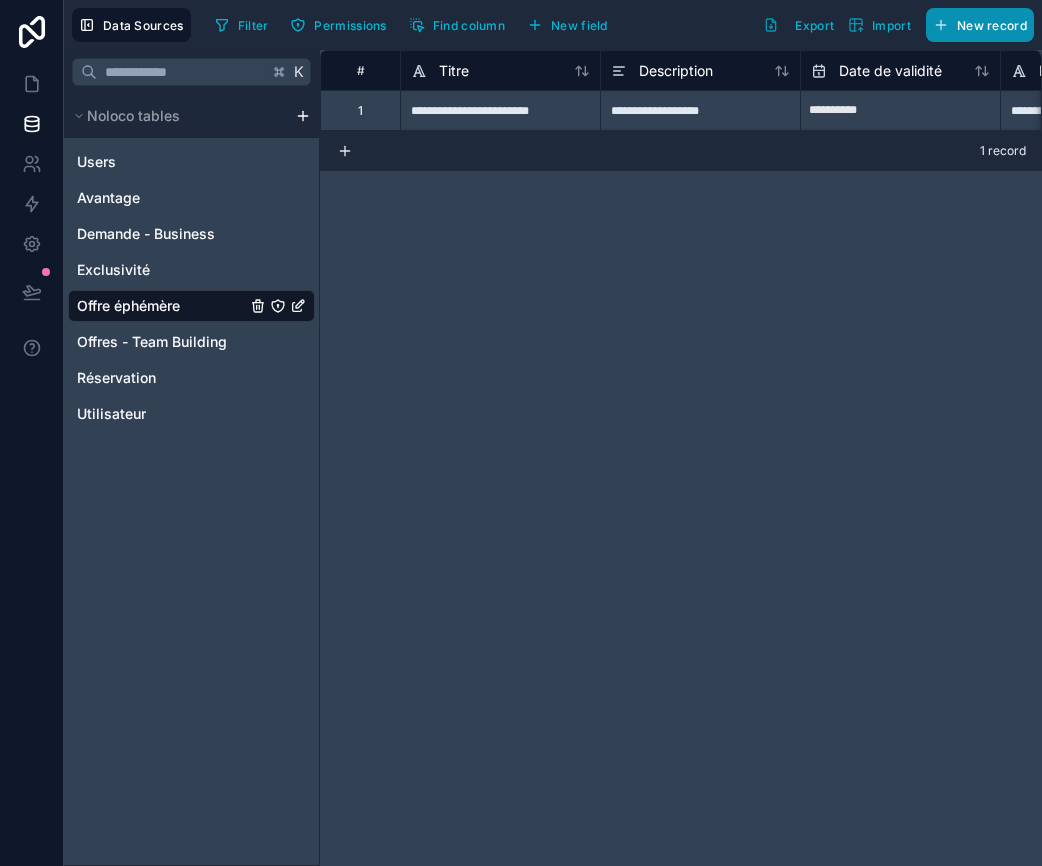 click on "New record" at bounding box center [980, 25] 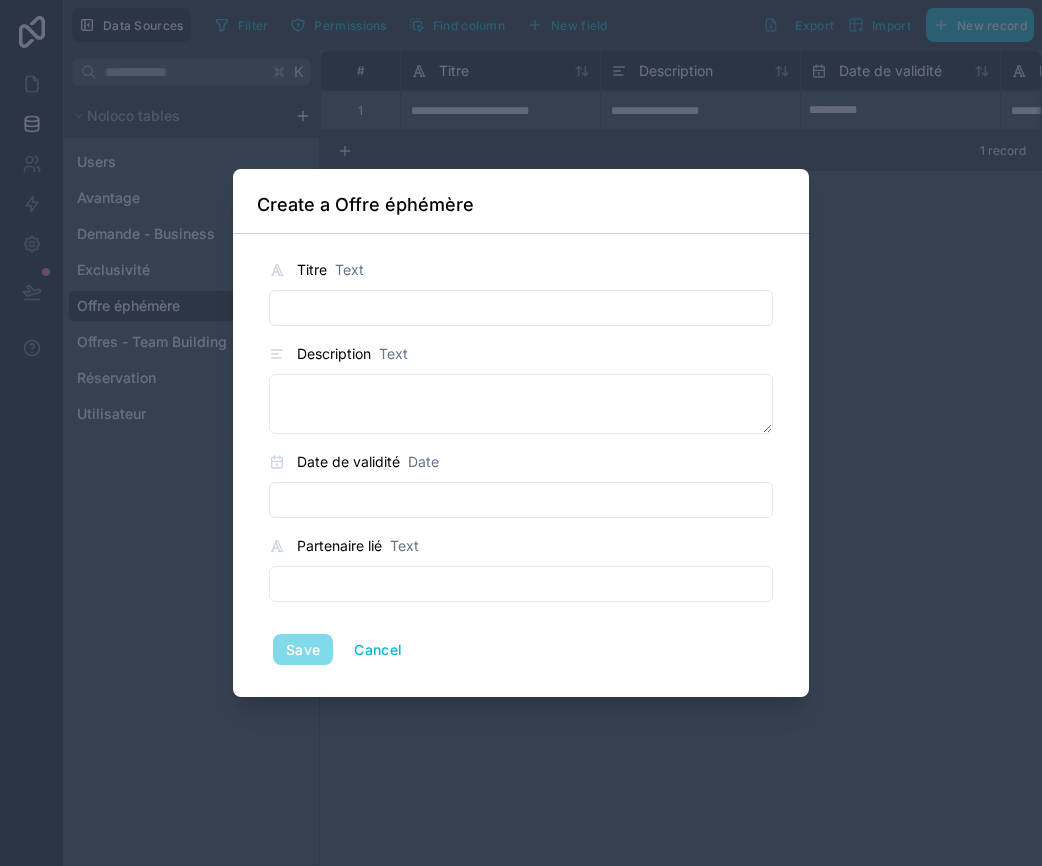click at bounding box center [521, 308] 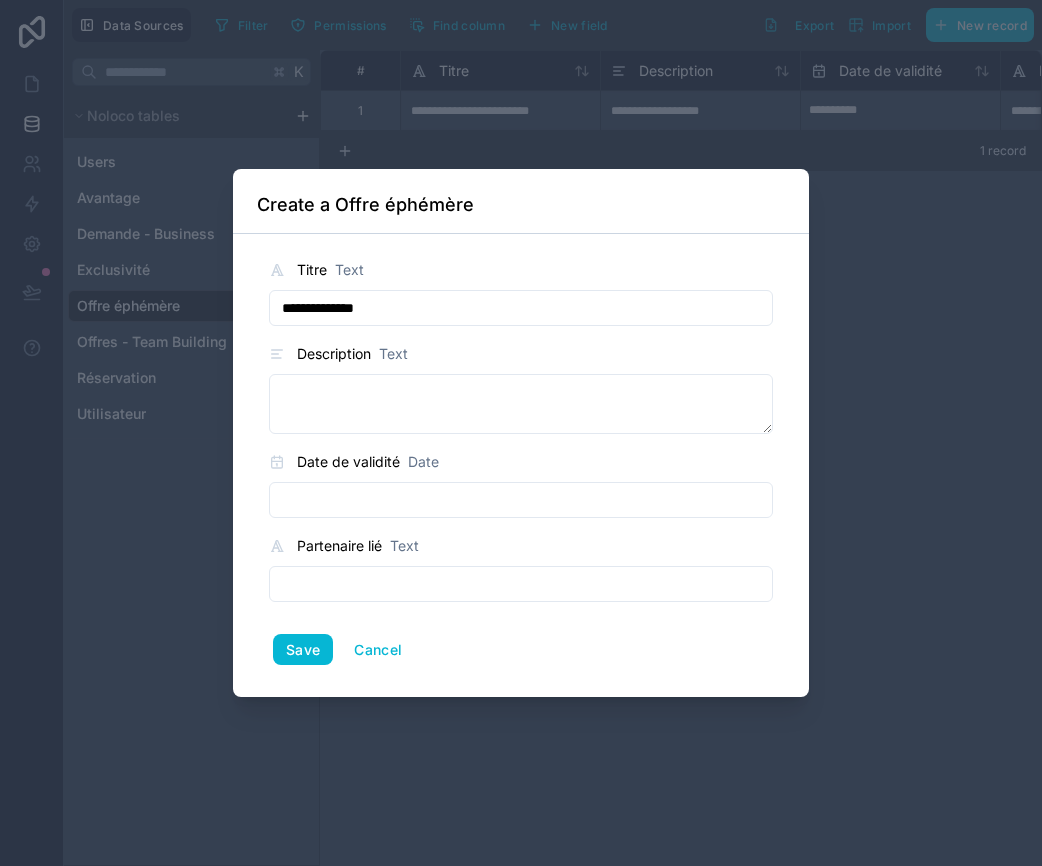 type on "**********" 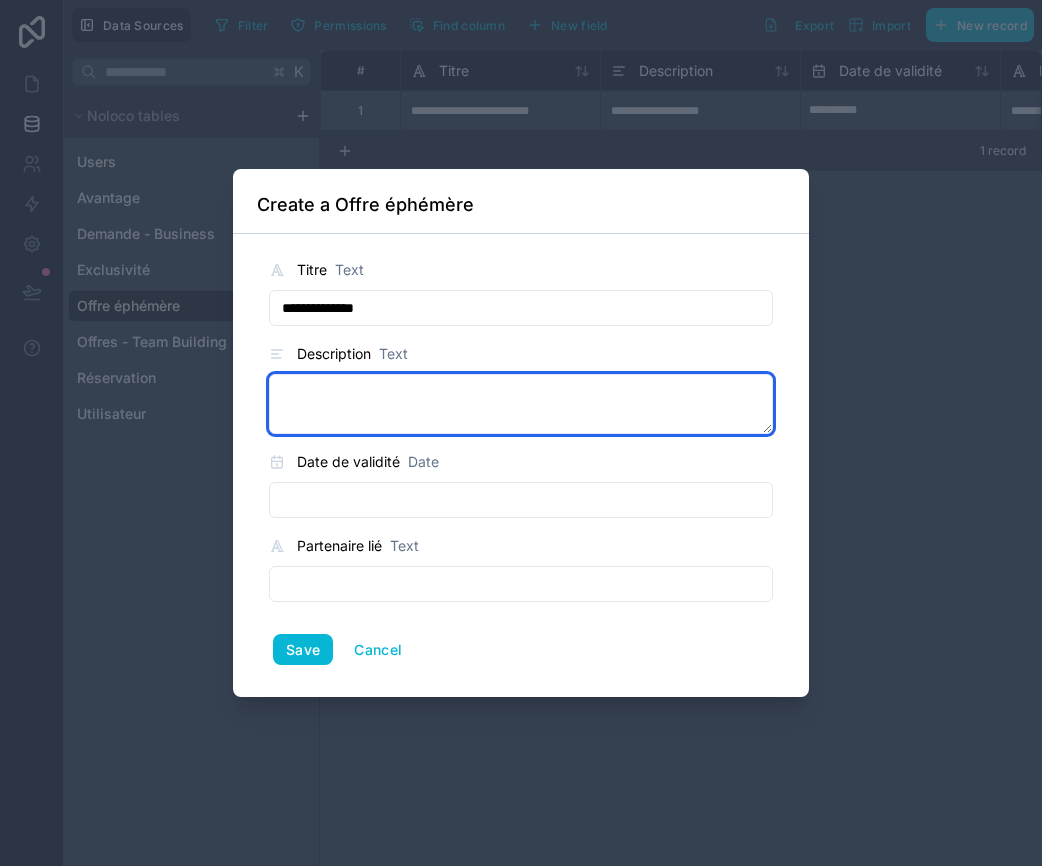 click at bounding box center [521, 404] 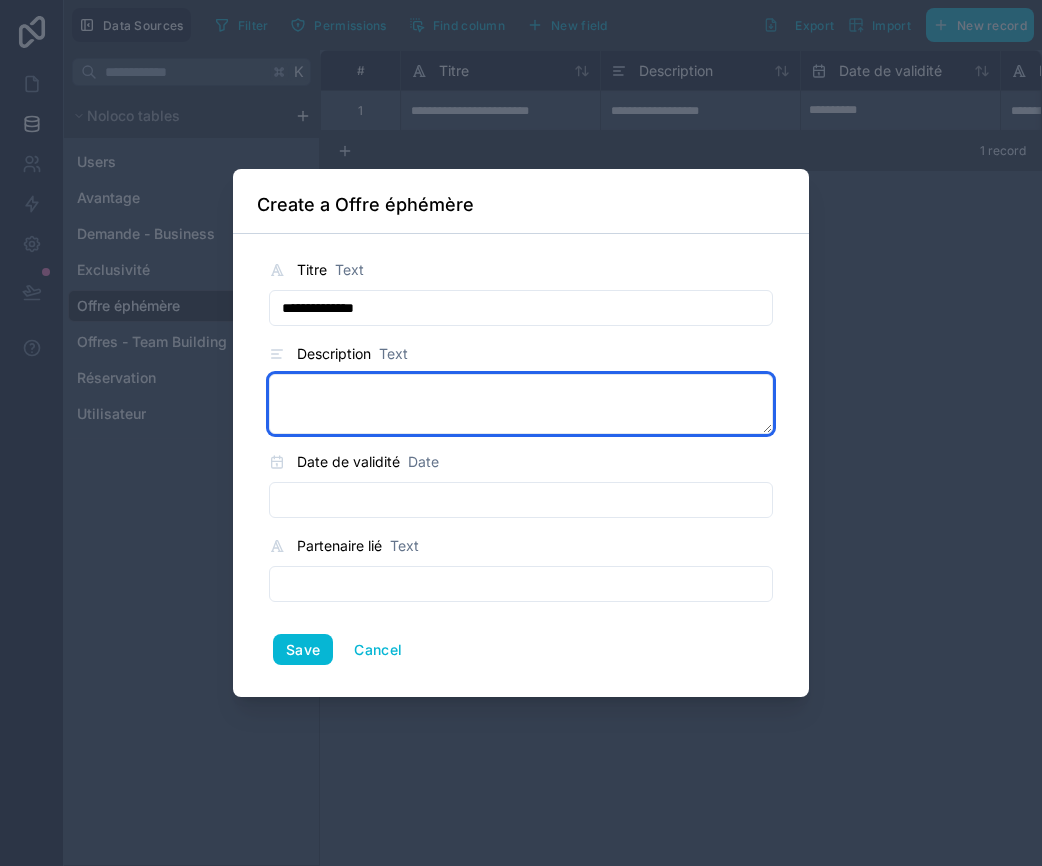 paste on "**********" 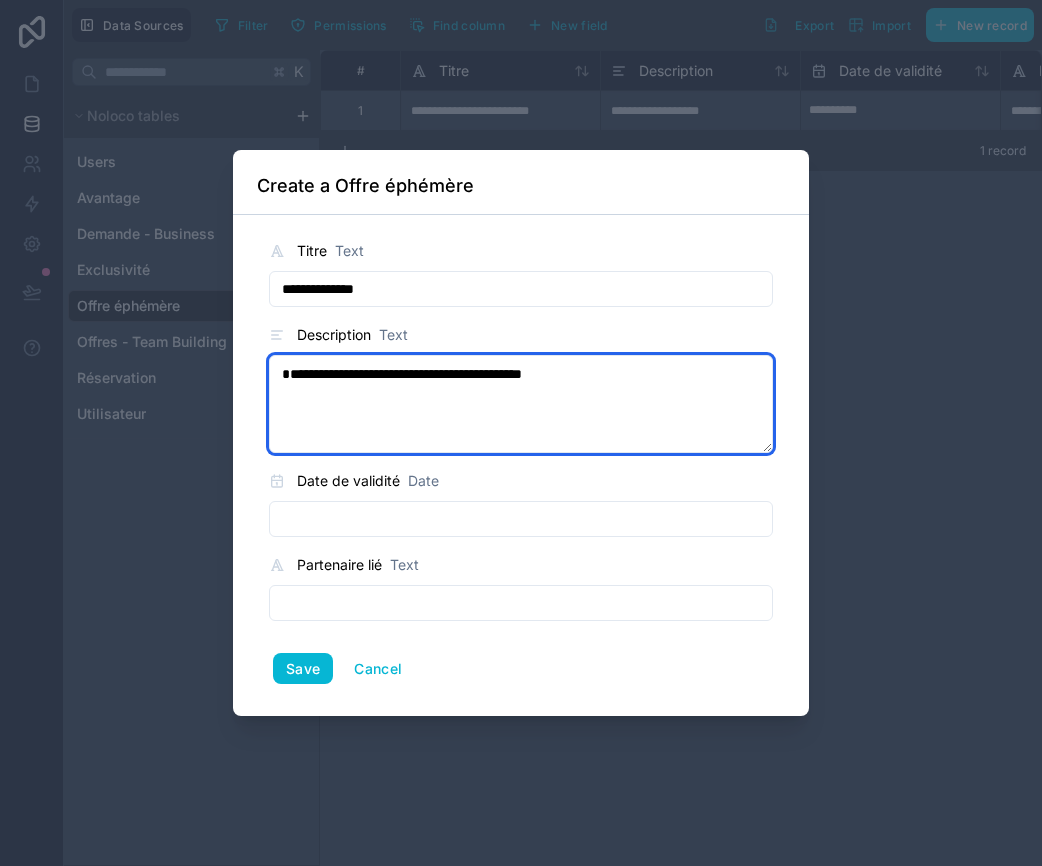 click on "**********" at bounding box center (521, 404) 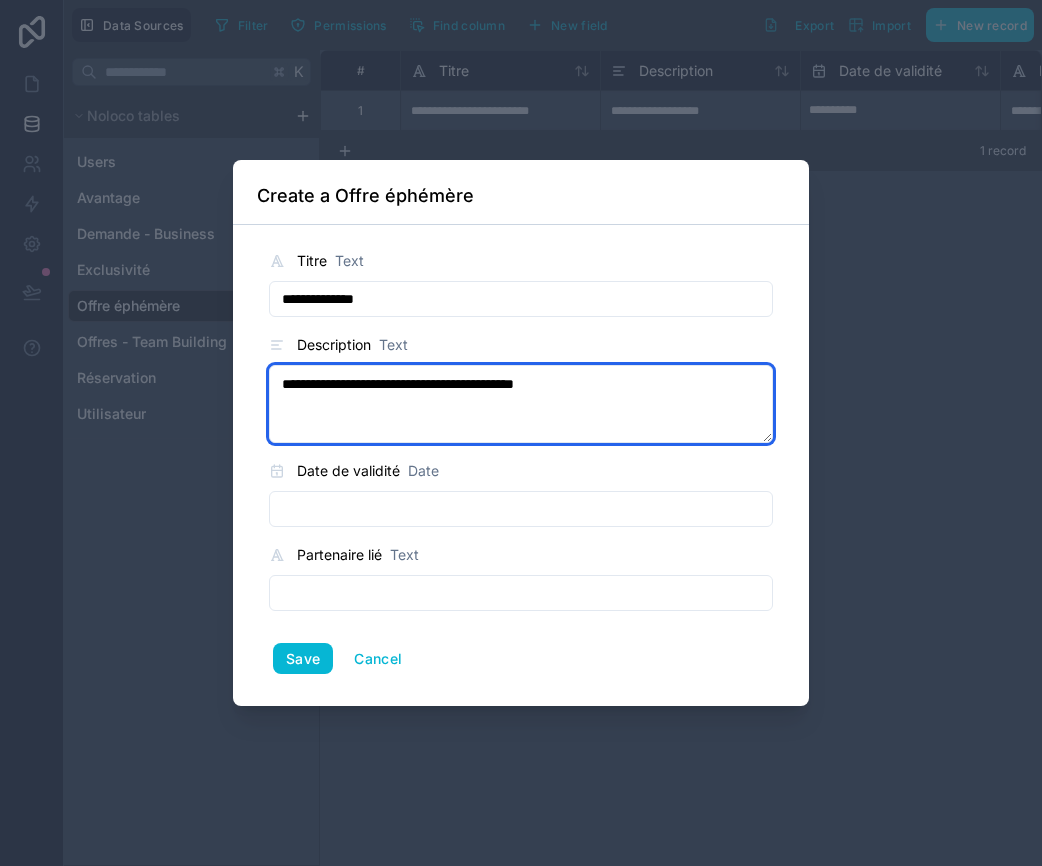 type on "**********" 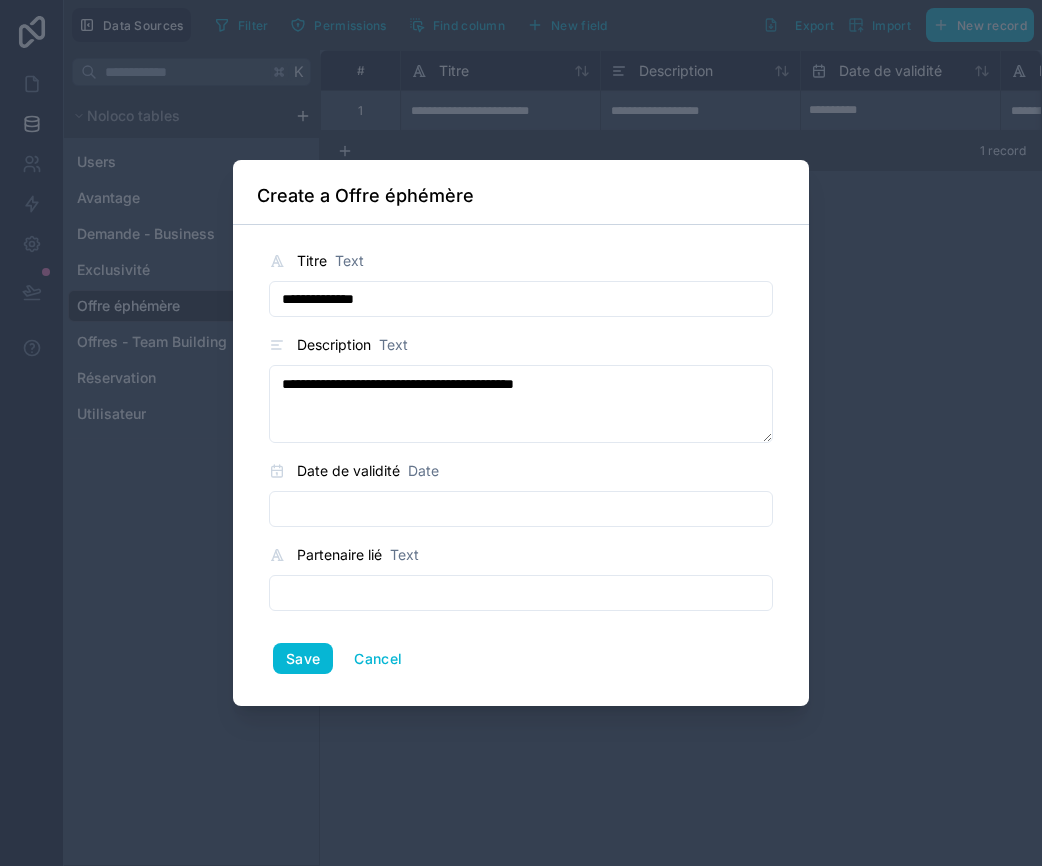 click on "**********" at bounding box center [521, 462] 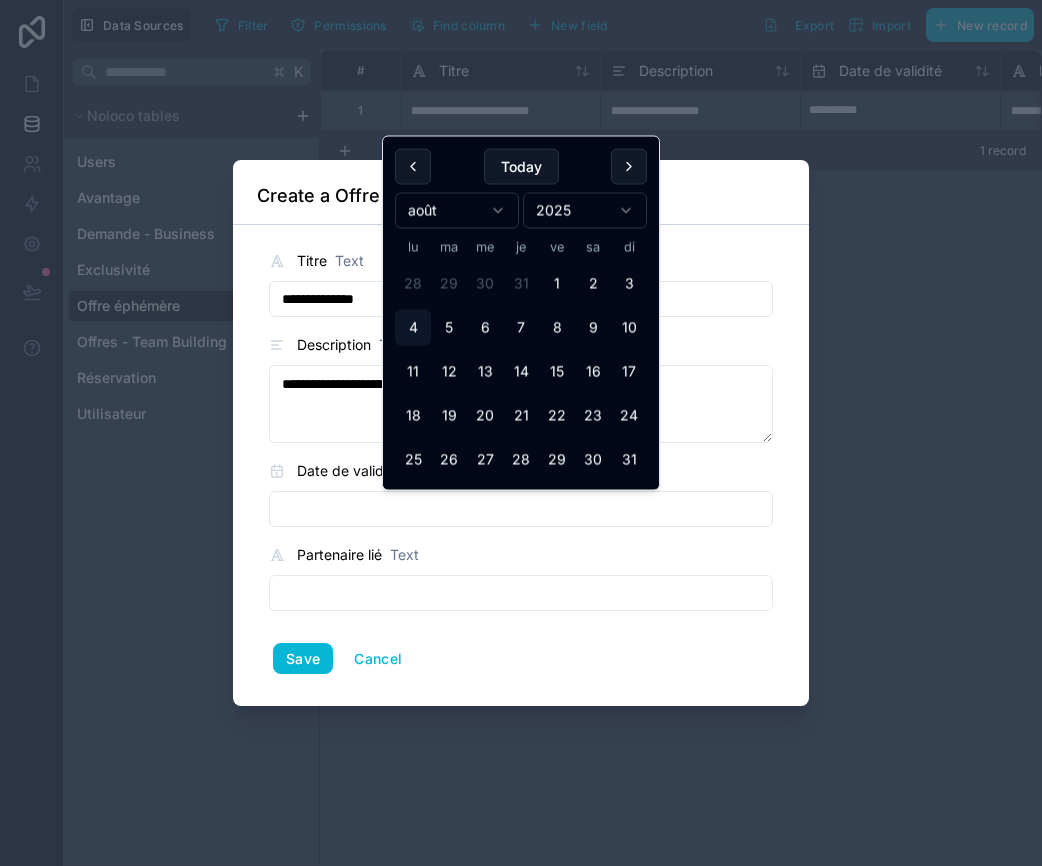 click at bounding box center [521, 509] 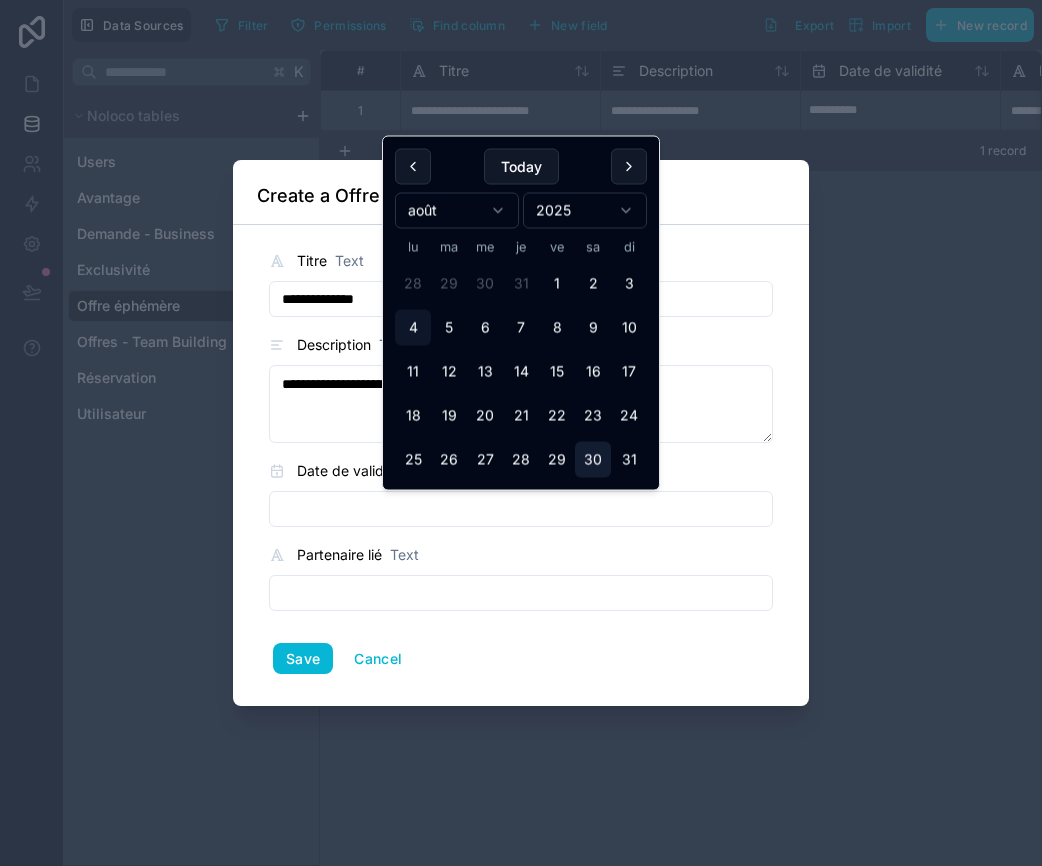 click on "30" at bounding box center (593, 460) 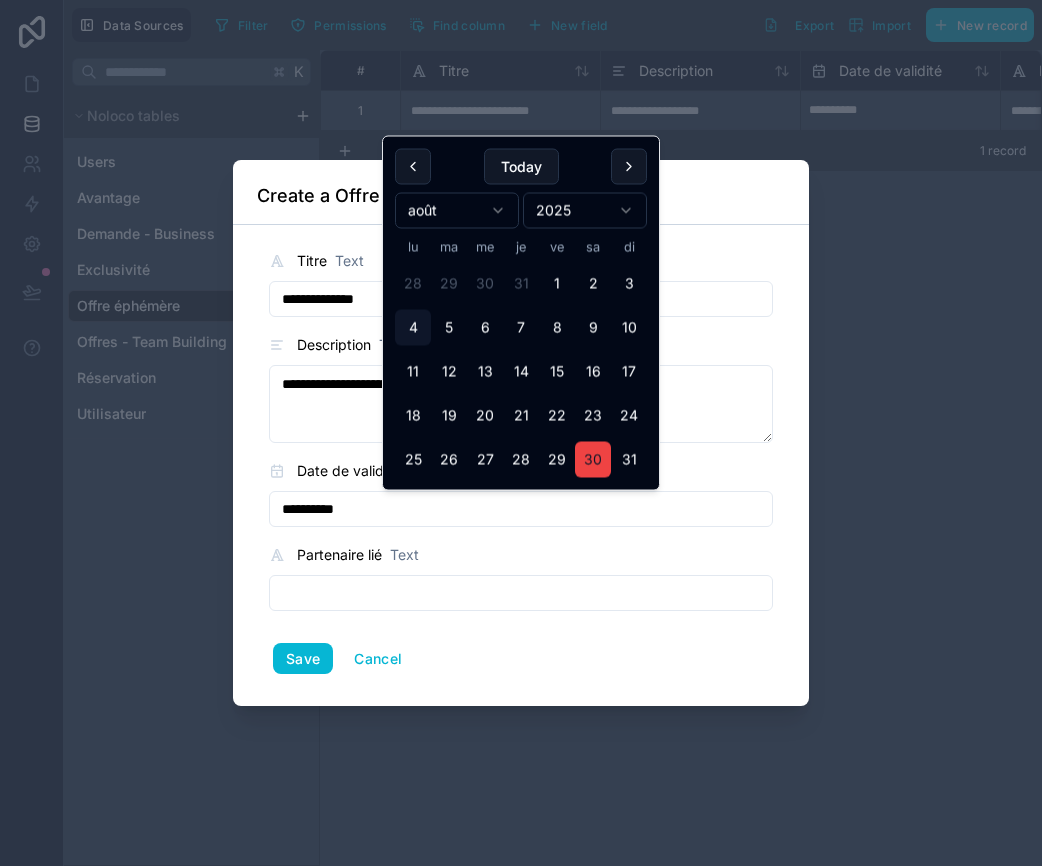 click at bounding box center (521, 593) 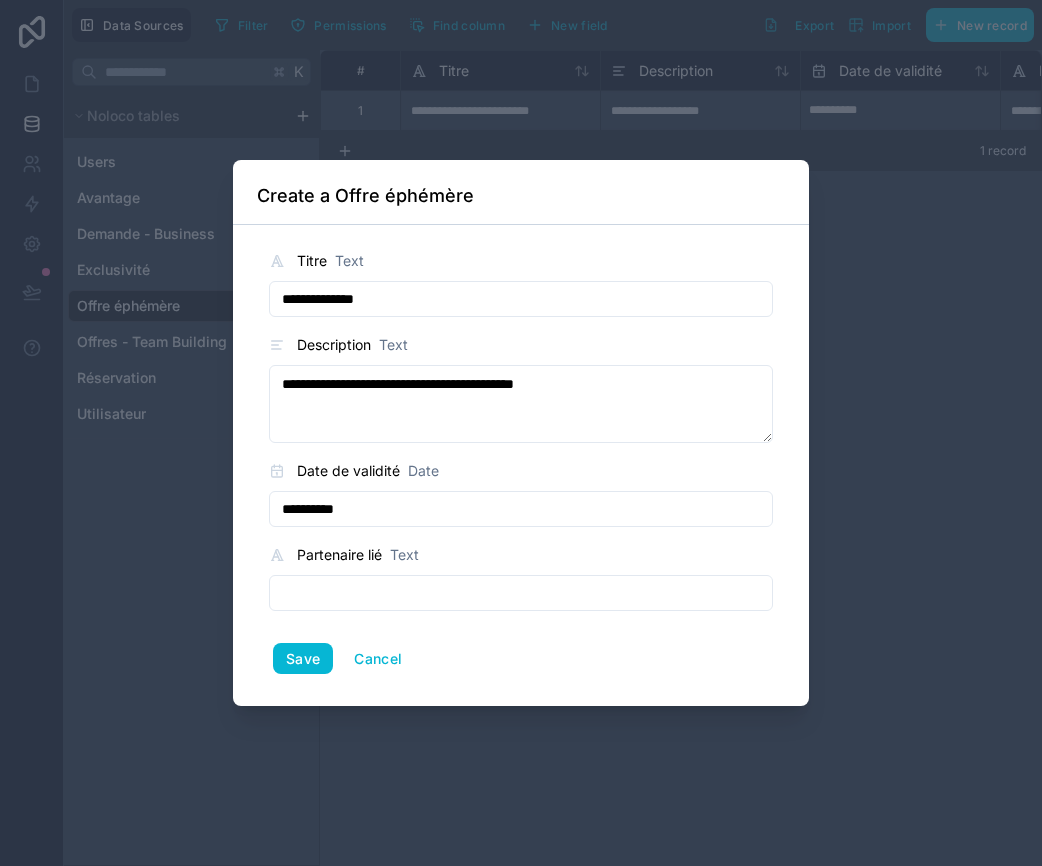 click at bounding box center [521, 593] 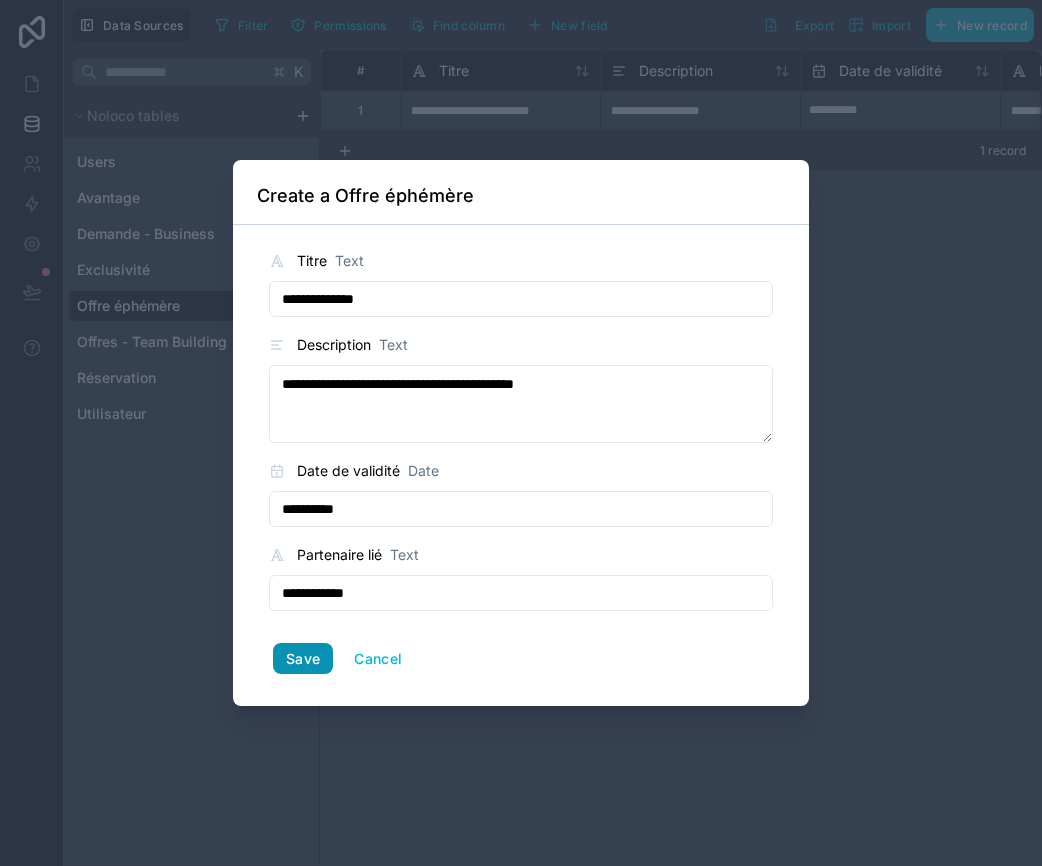 type on "**********" 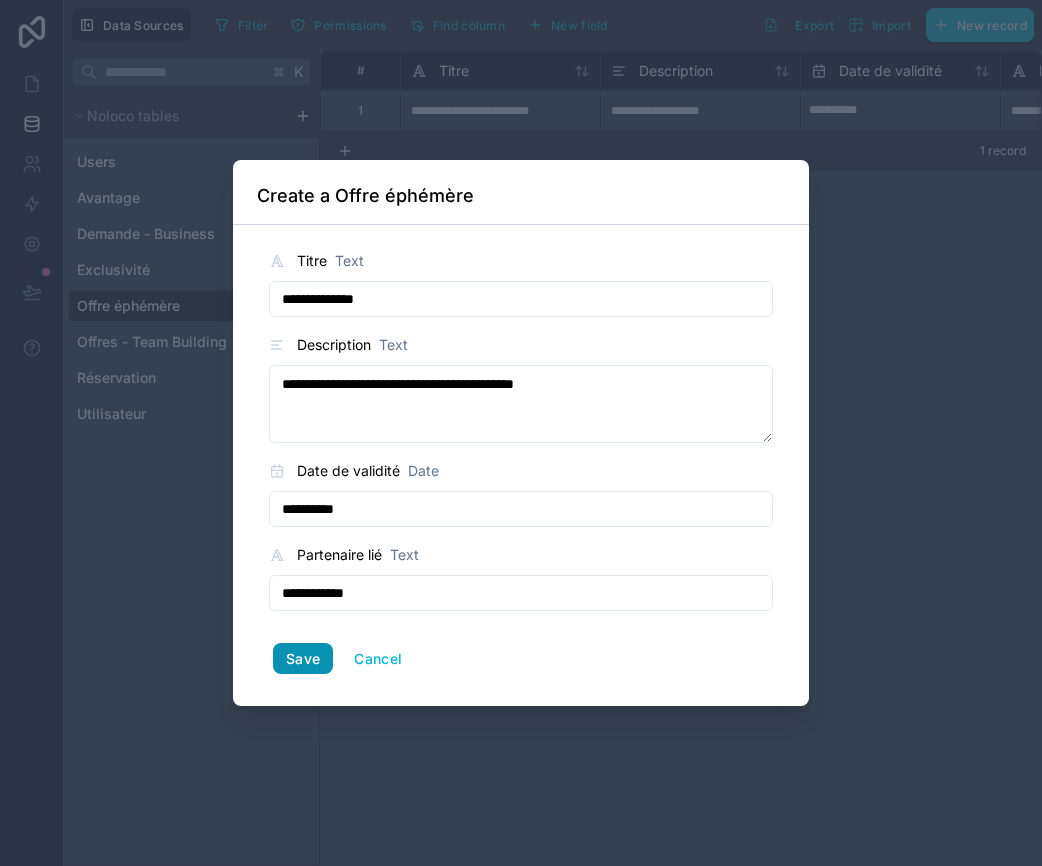 click on "Save" at bounding box center [303, 659] 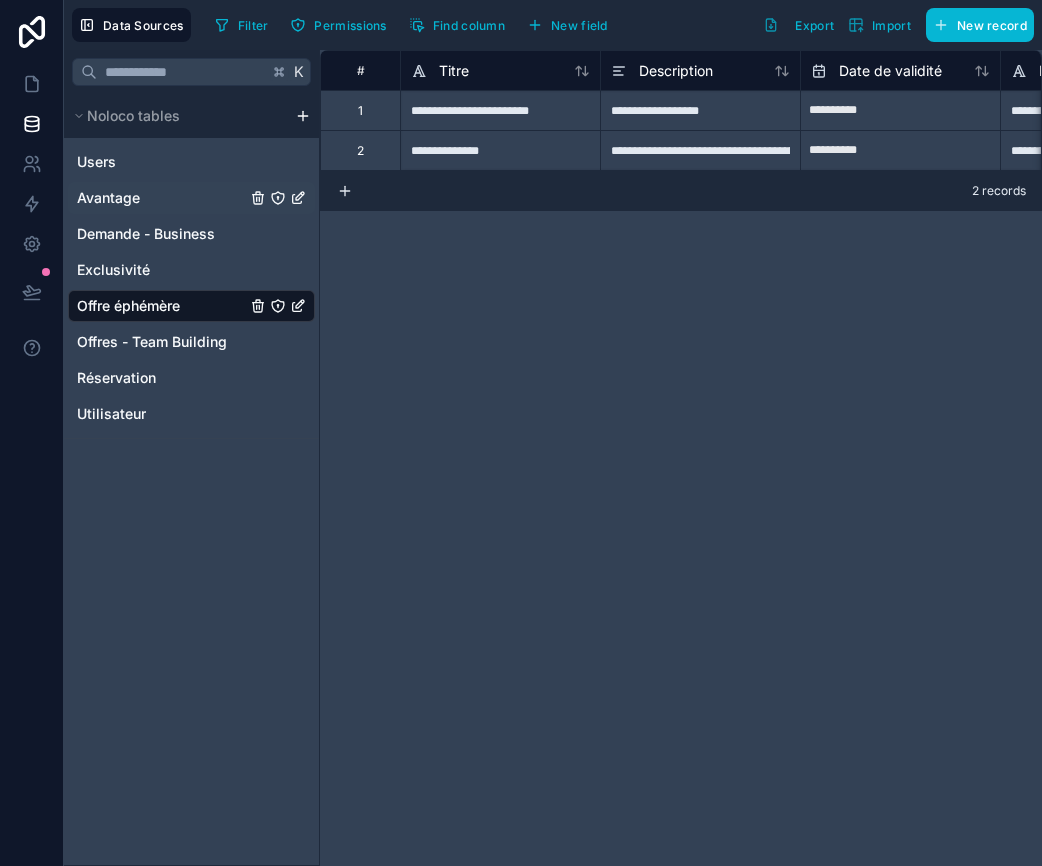 click on "Avantage" at bounding box center [191, 198] 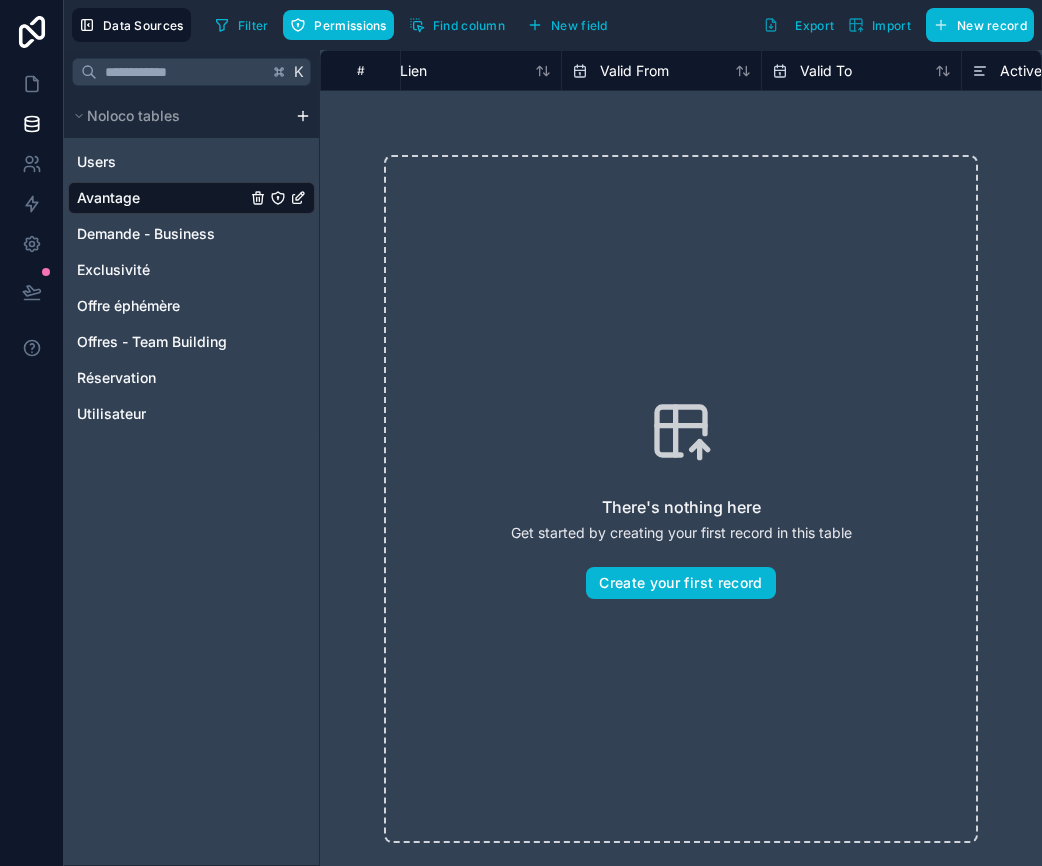 scroll, scrollTop: 0, scrollLeft: 464, axis: horizontal 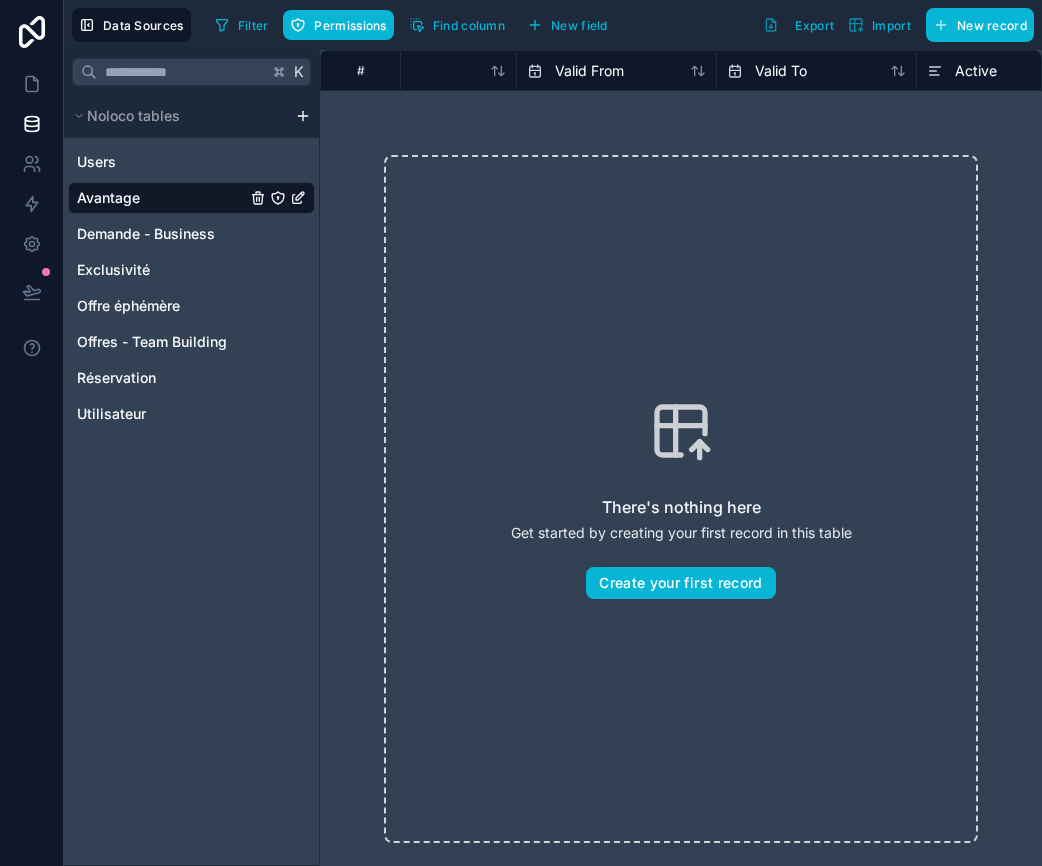 click on "Active" at bounding box center [1016, 71] 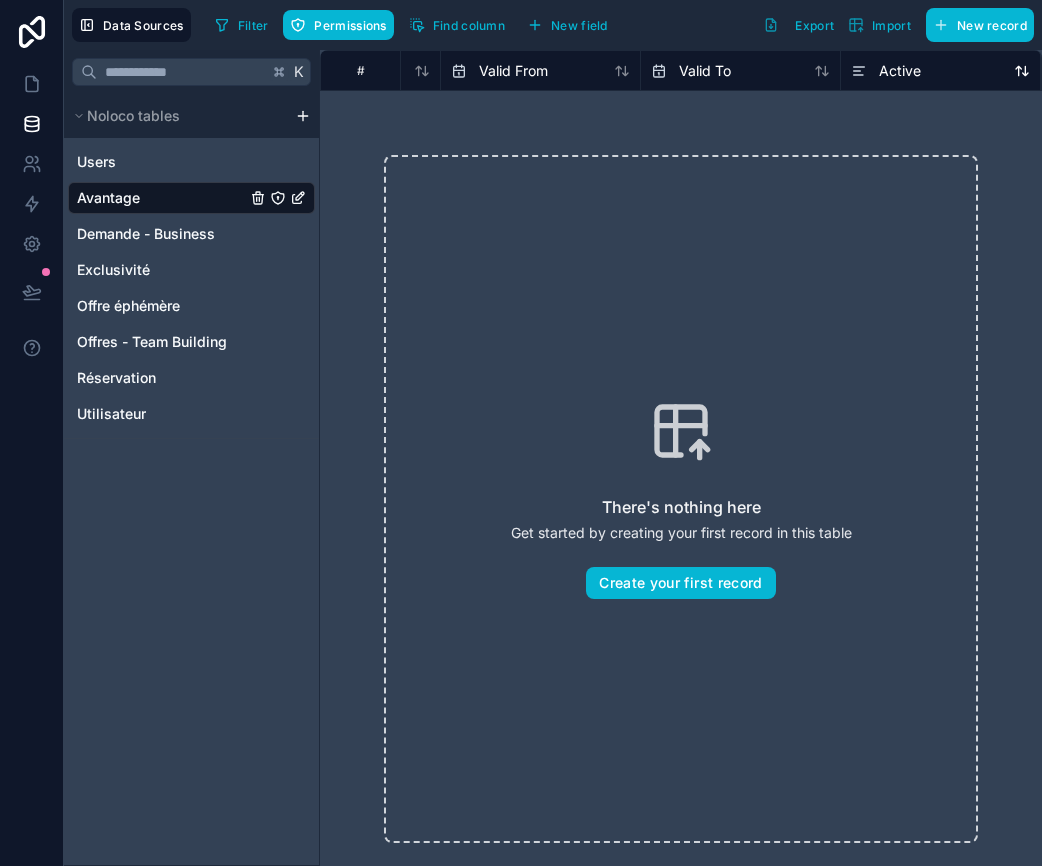 click on "Active" at bounding box center [886, 71] 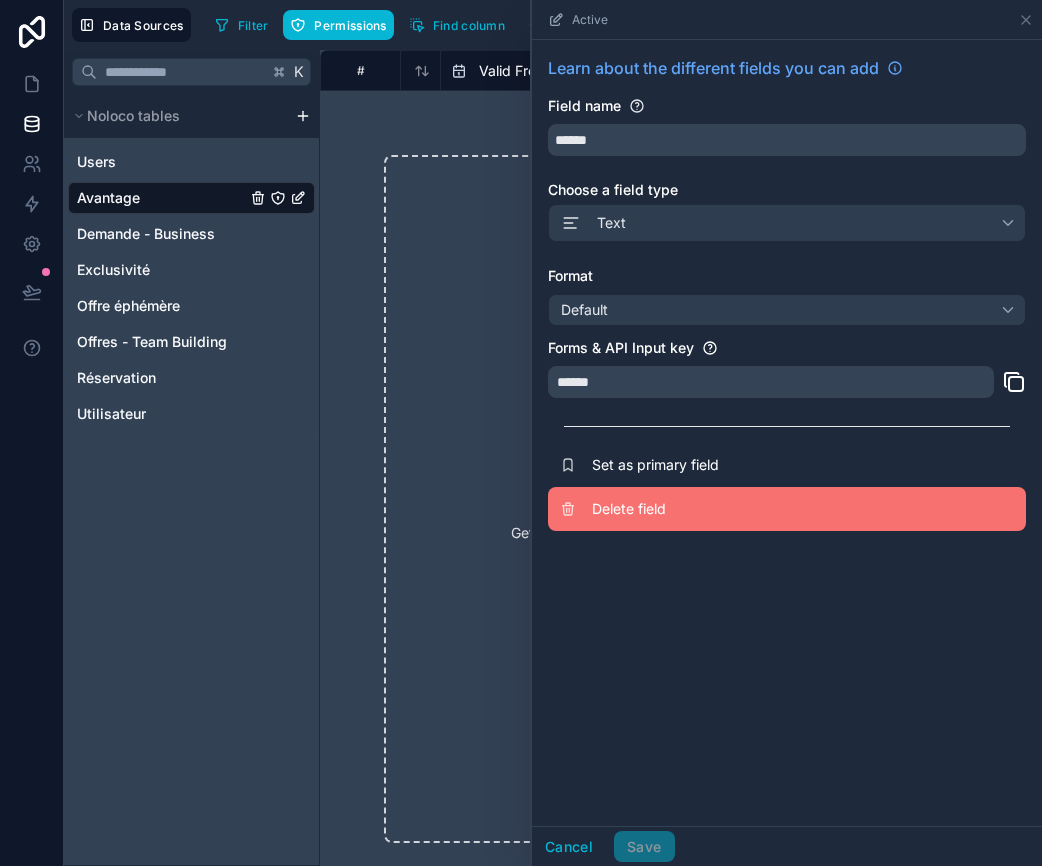 click on "Delete field" at bounding box center [787, 509] 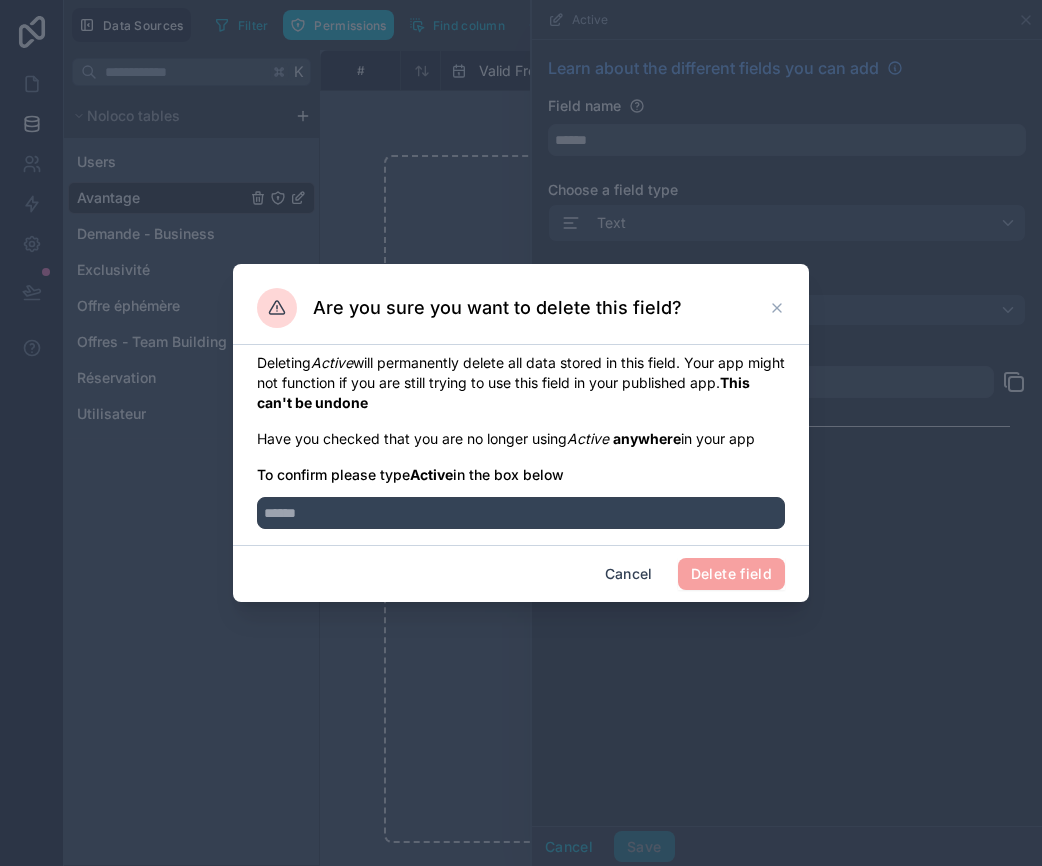 click on "Active" at bounding box center (431, 474) 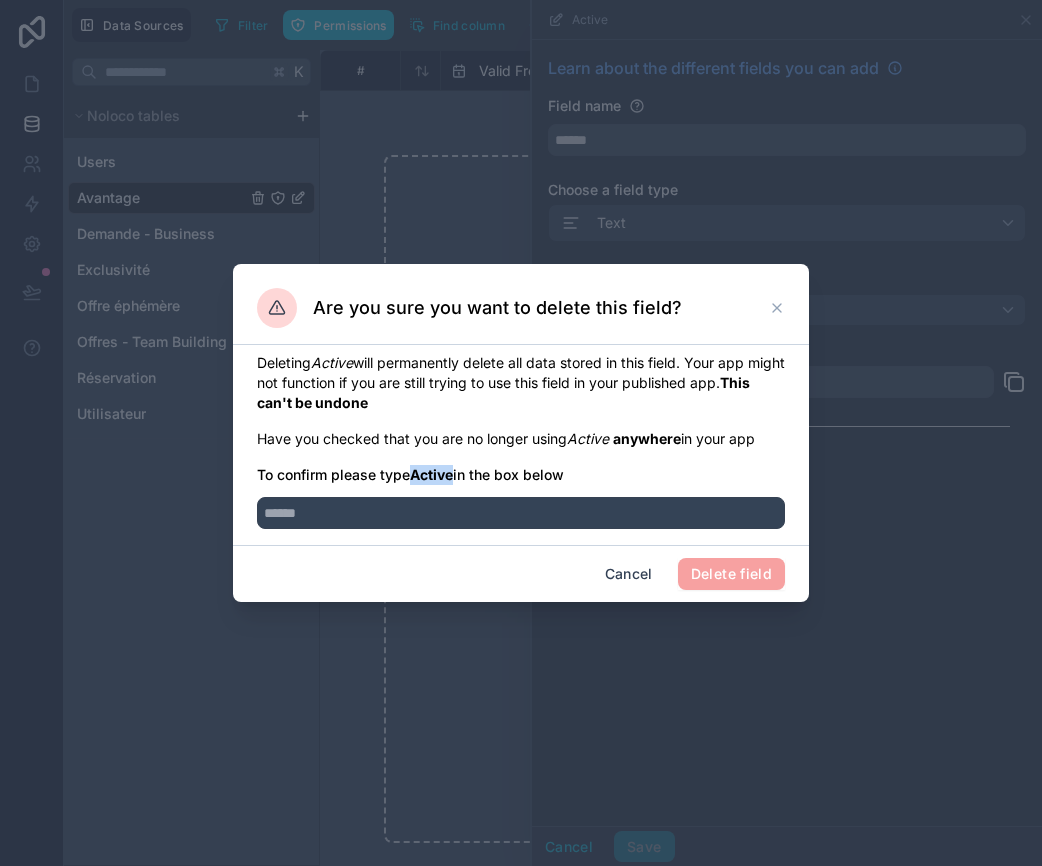 copy on "Active" 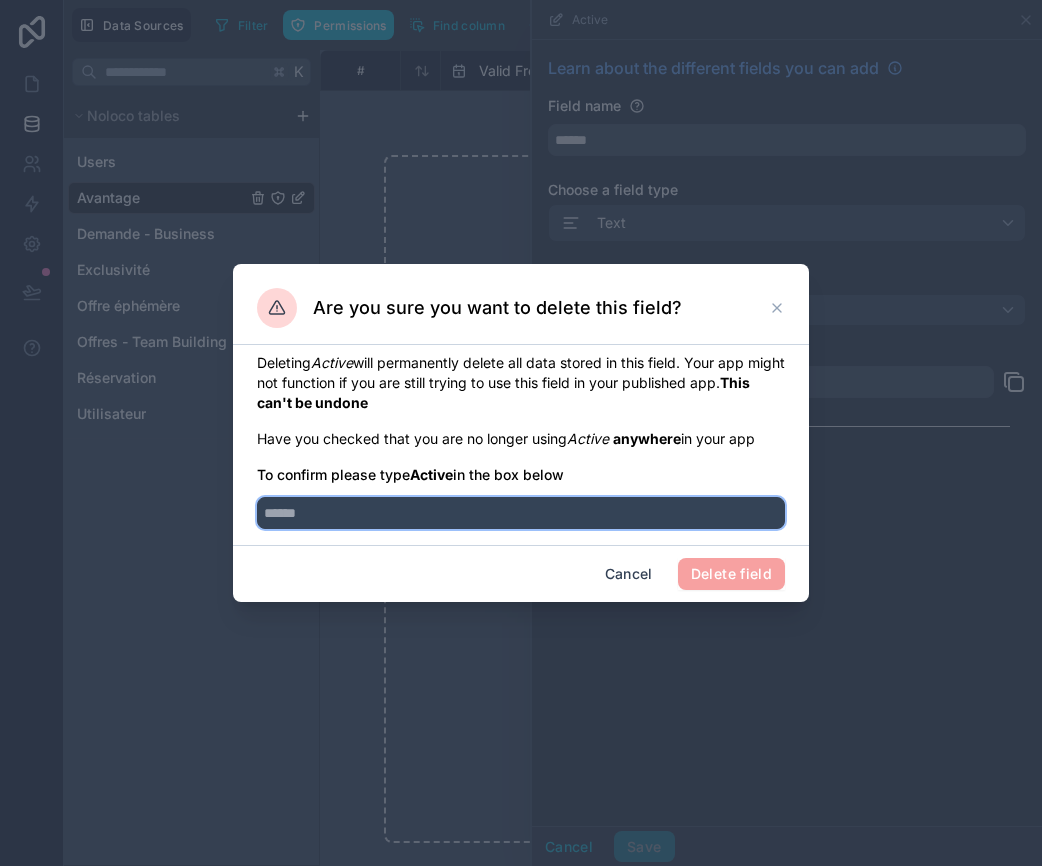 click at bounding box center (521, 513) 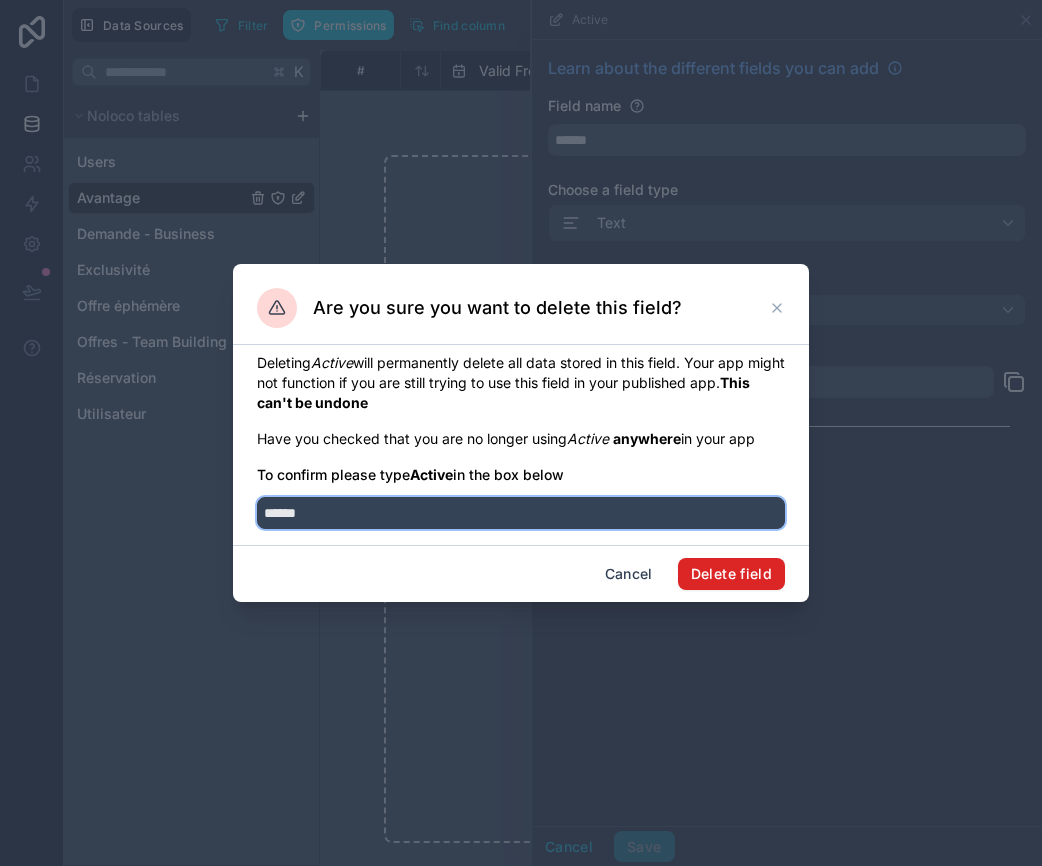 type on "******" 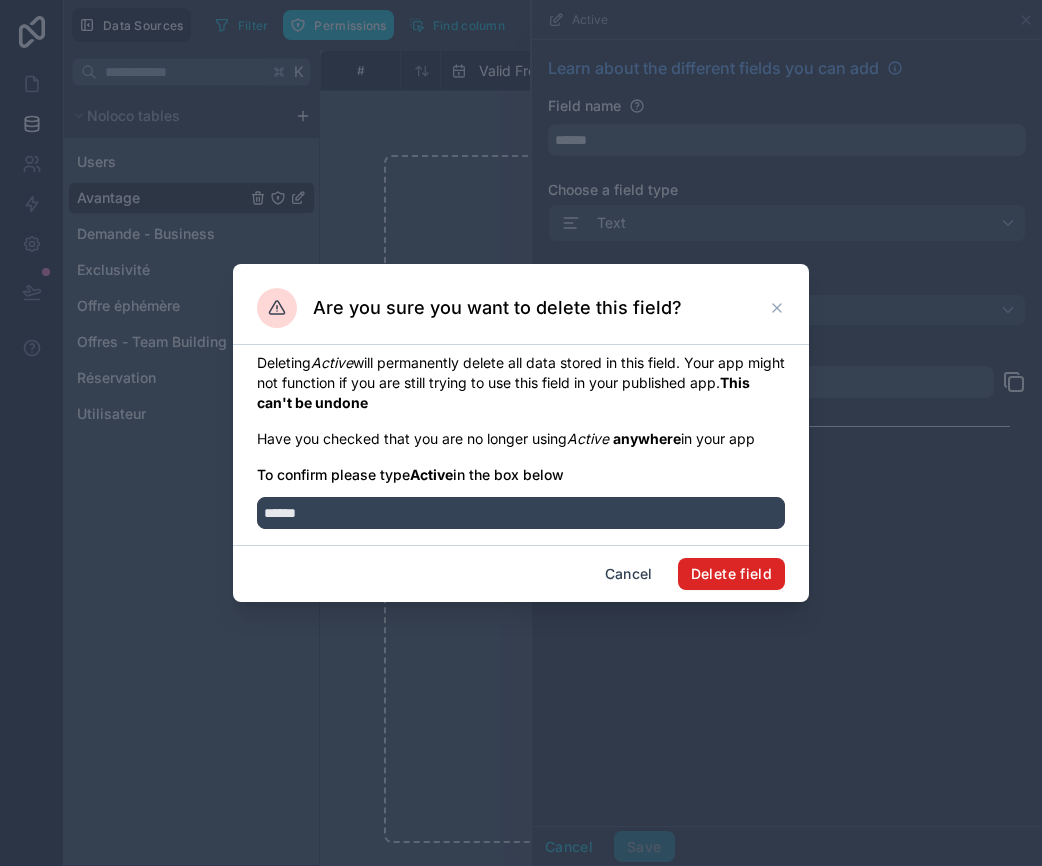 click on "Delete field" at bounding box center (731, 574) 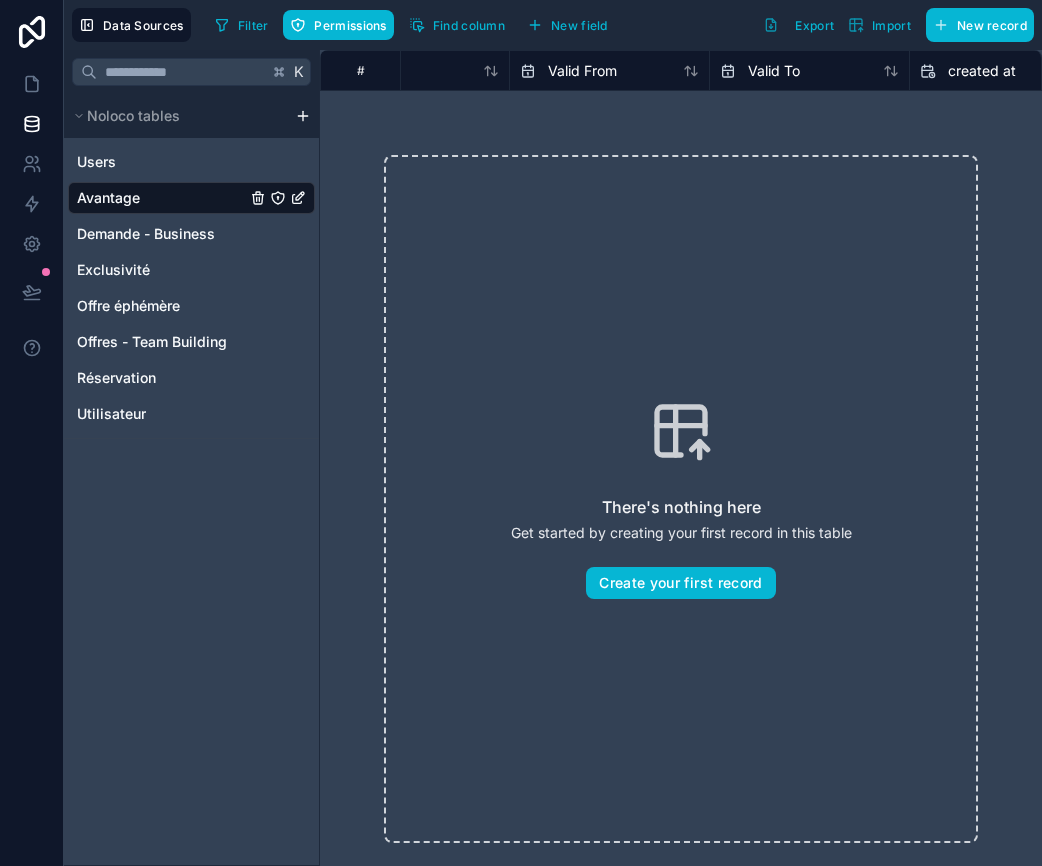 scroll, scrollTop: 0, scrollLeft: 527, axis: horizontal 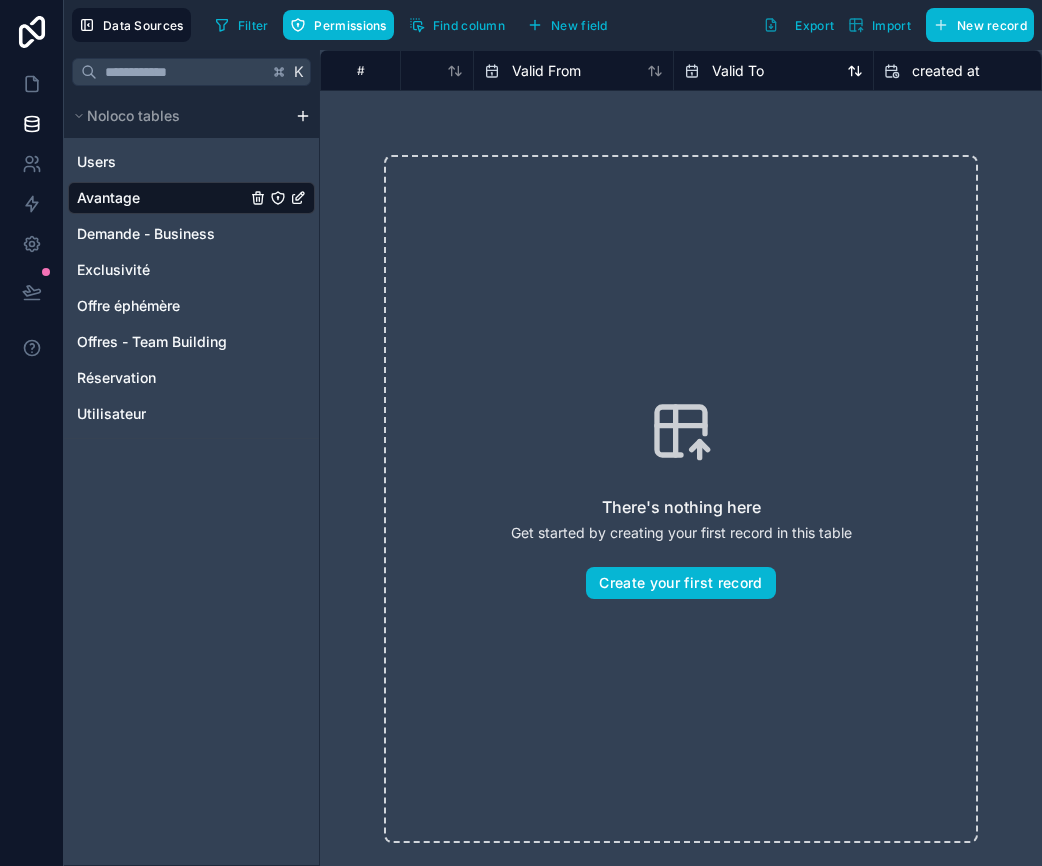 click on "Valid To" at bounding box center (738, 71) 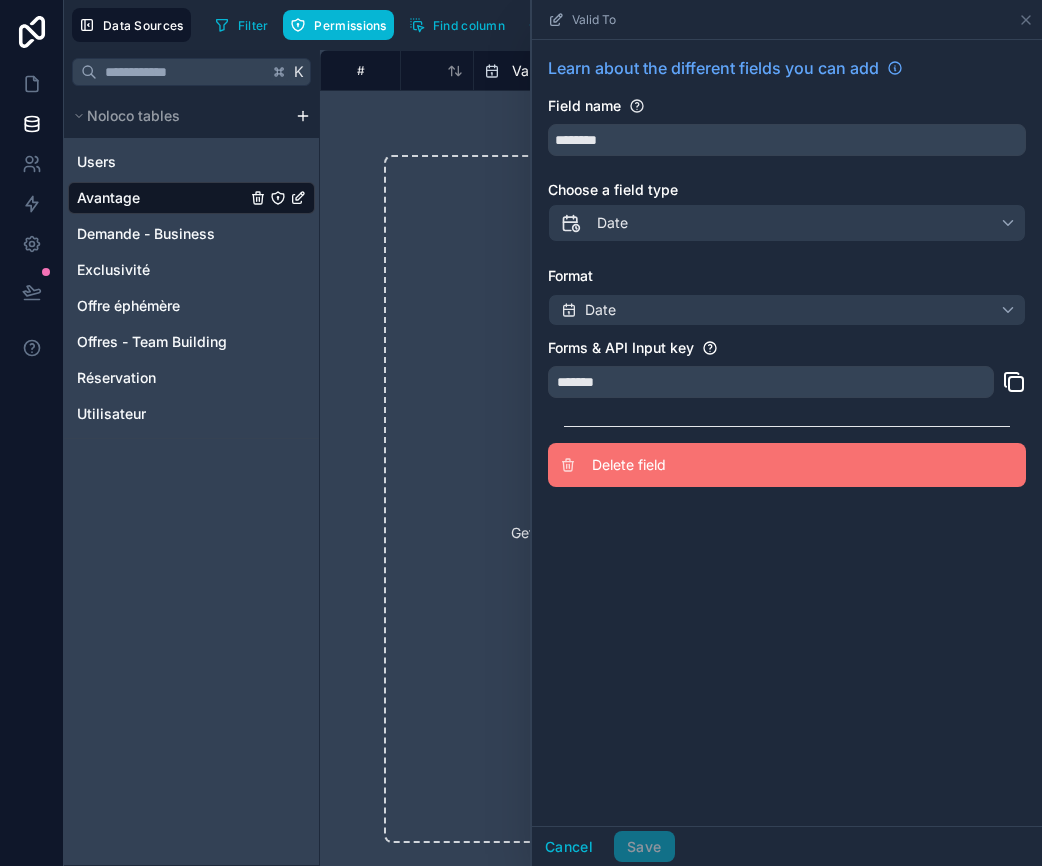 click on "Delete field" at bounding box center [787, 465] 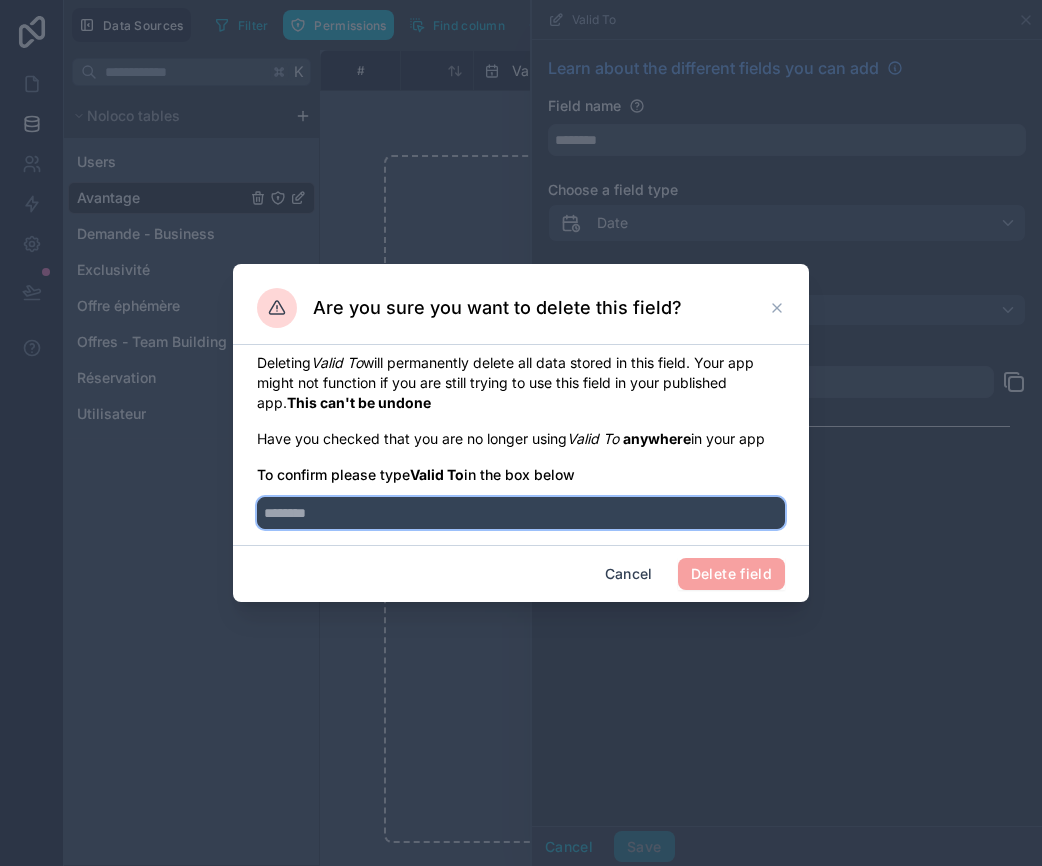 click at bounding box center (521, 513) 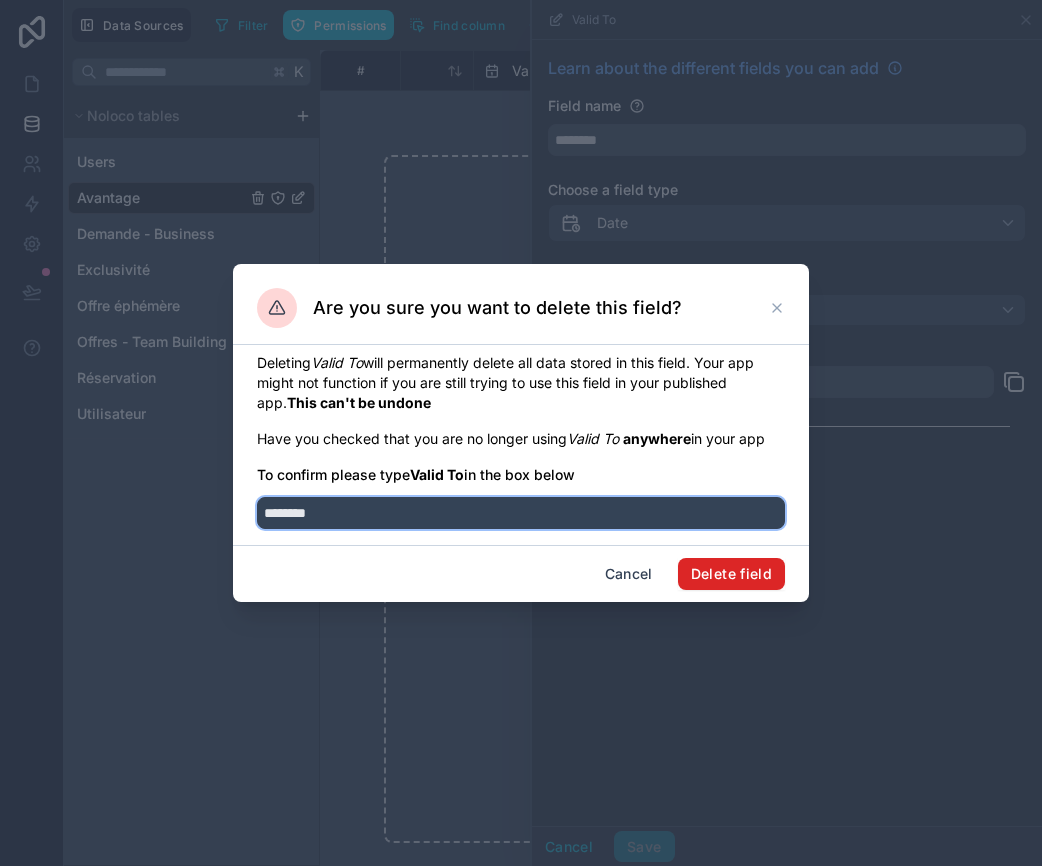type on "********" 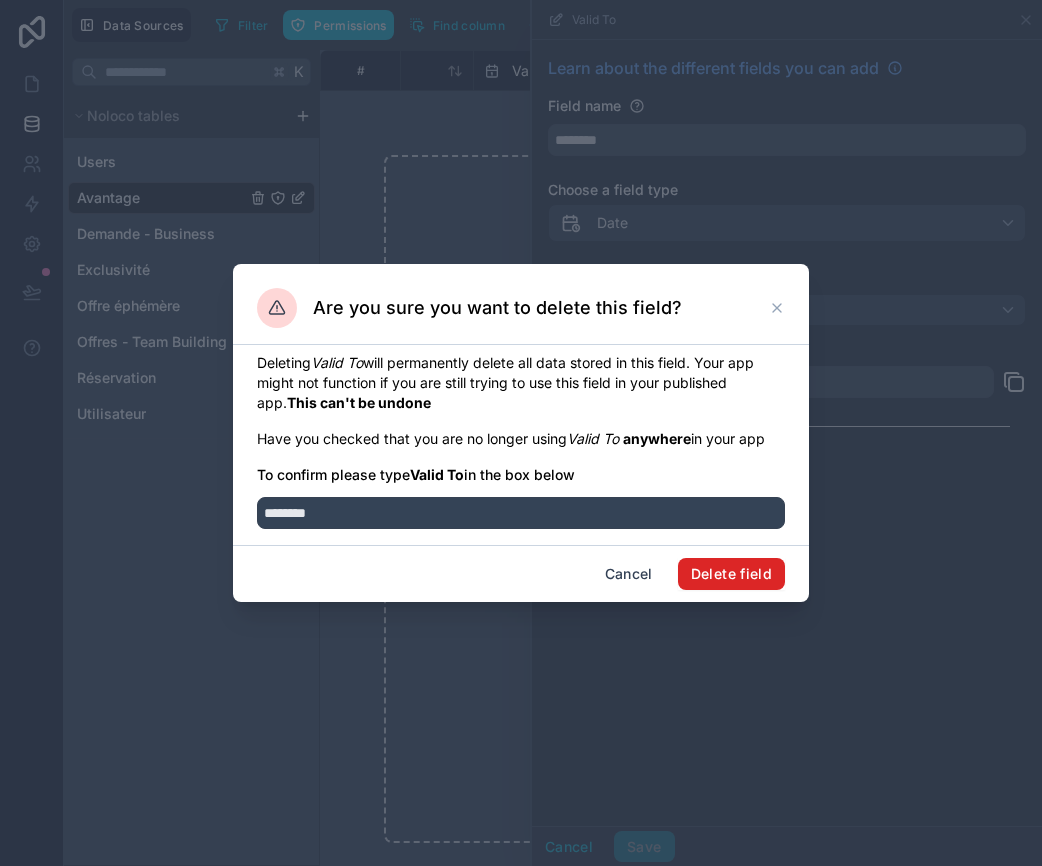 click on "Delete field" at bounding box center (731, 574) 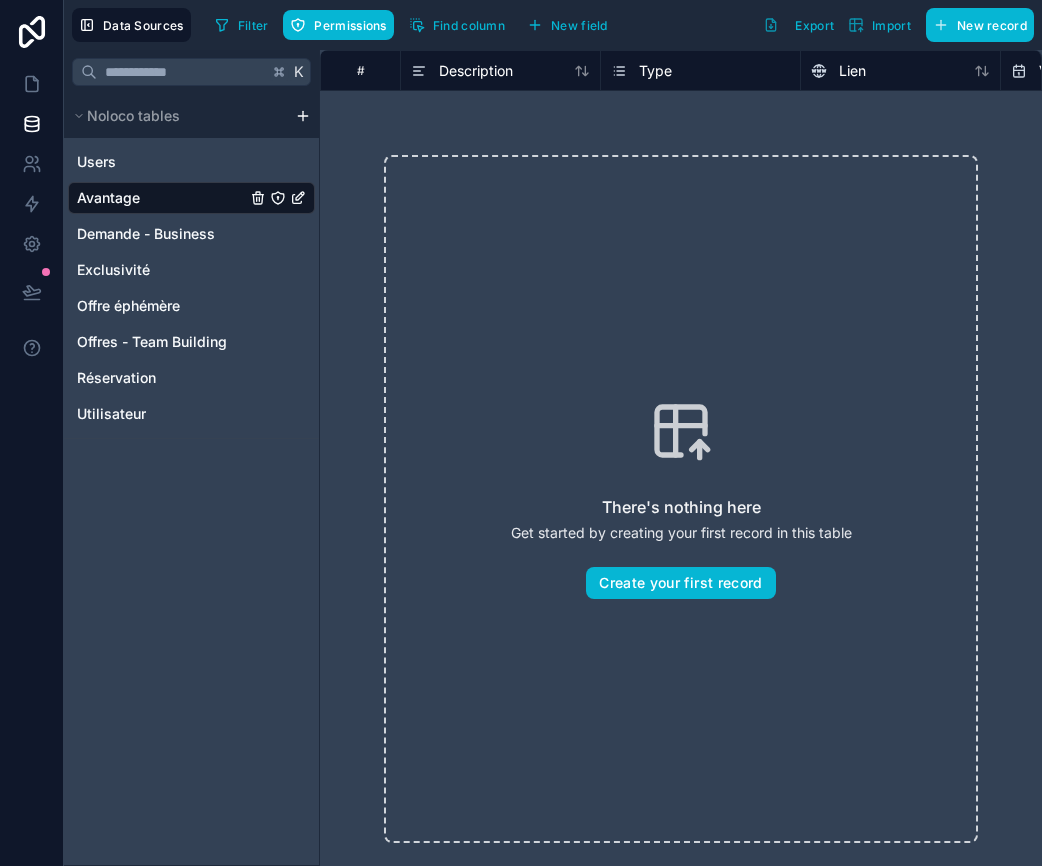 scroll, scrollTop: 0, scrollLeft: 759, axis: horizontal 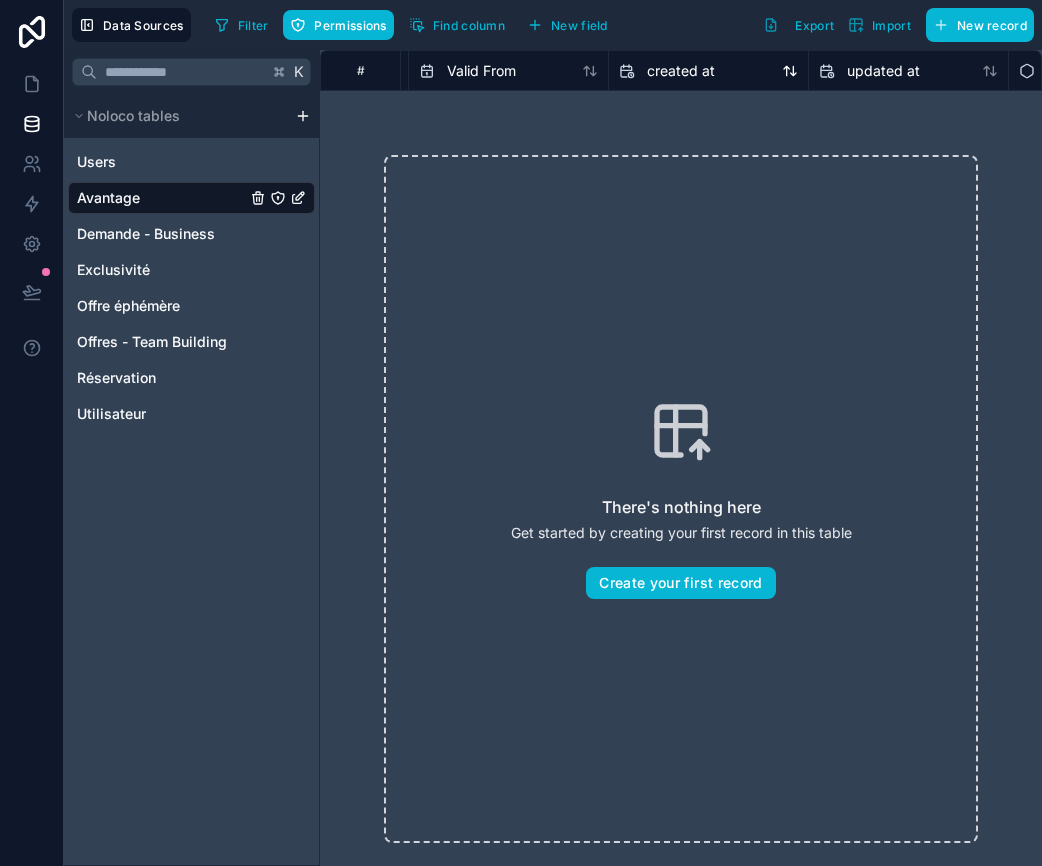 click on "created at" at bounding box center [681, 71] 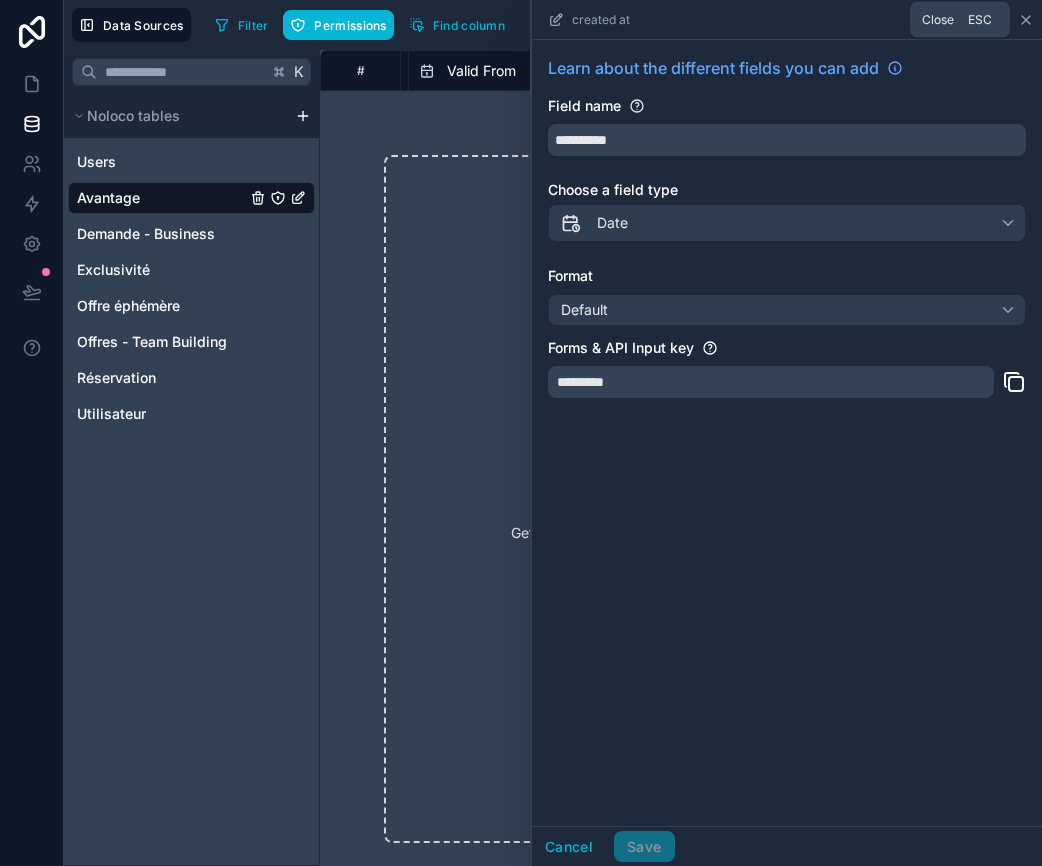 click 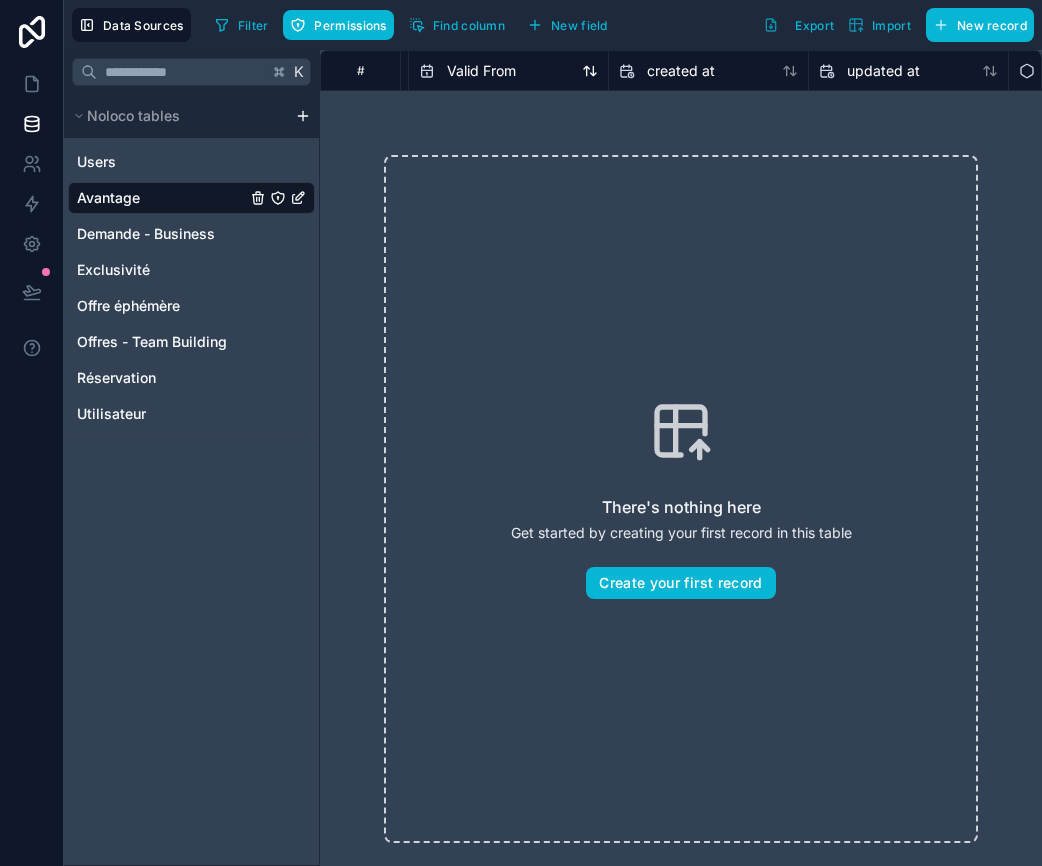 click on "Valid From" at bounding box center [481, 71] 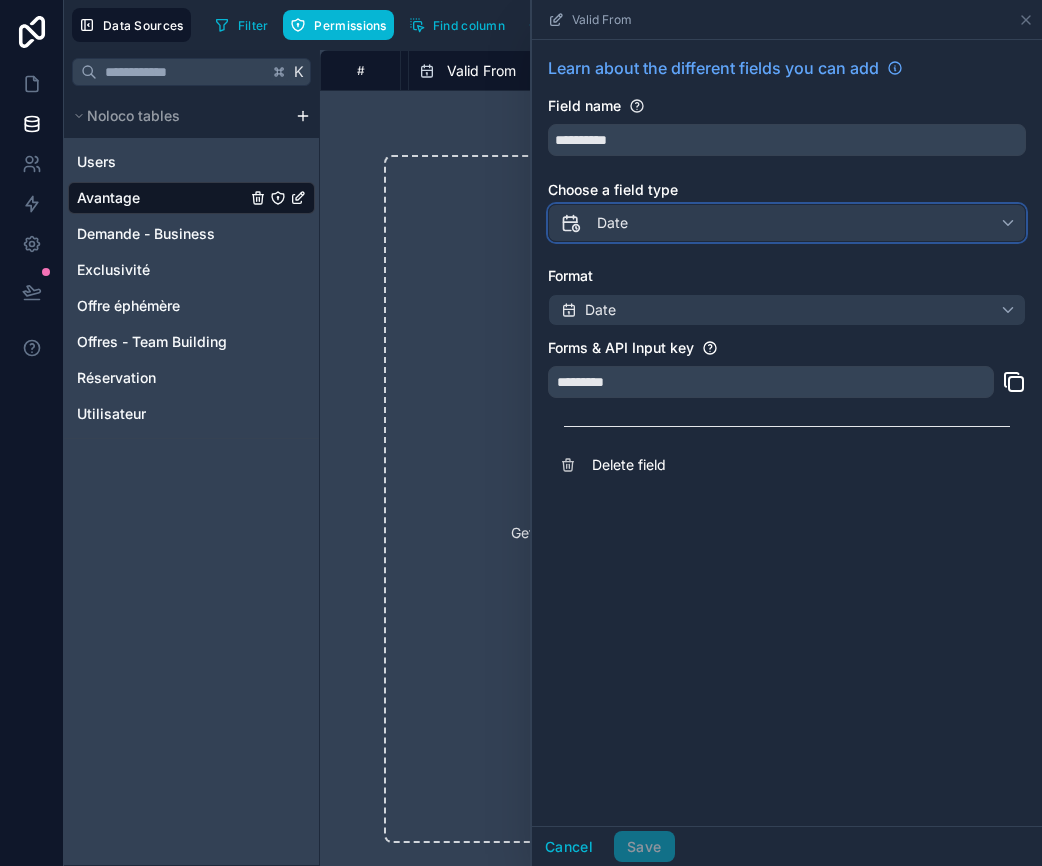 click on "Date" at bounding box center [612, 223] 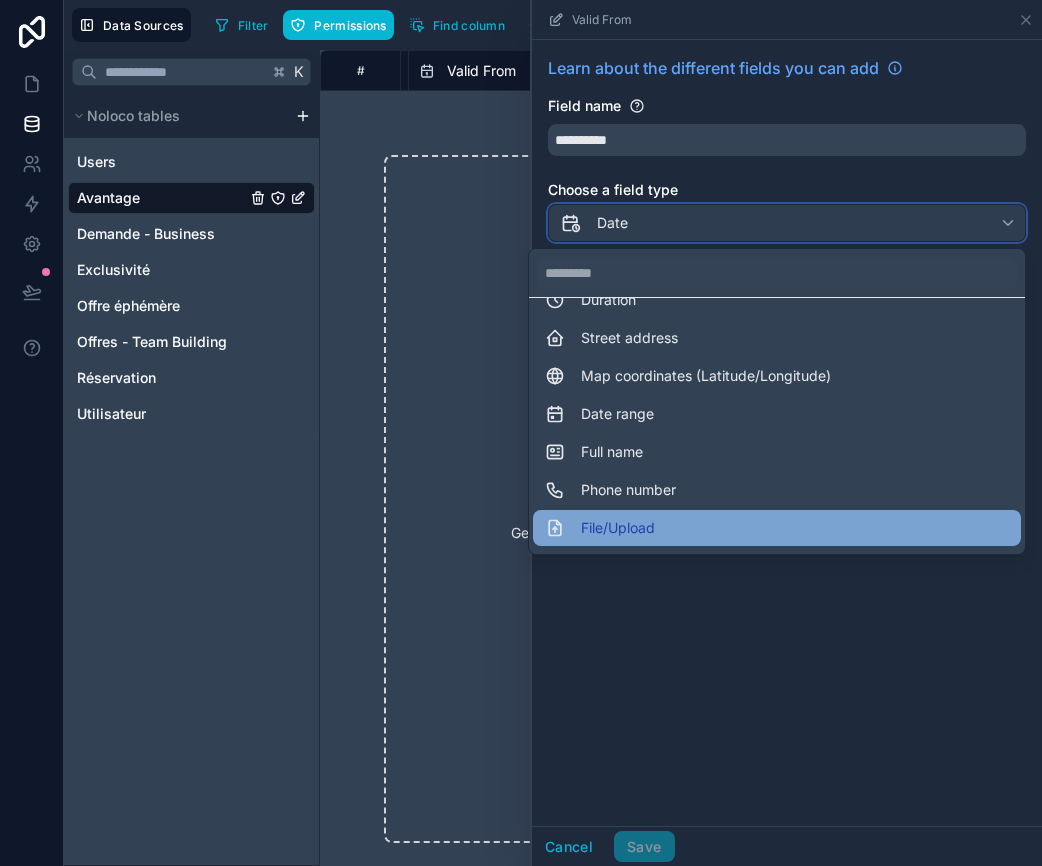 scroll, scrollTop: 303, scrollLeft: 0, axis: vertical 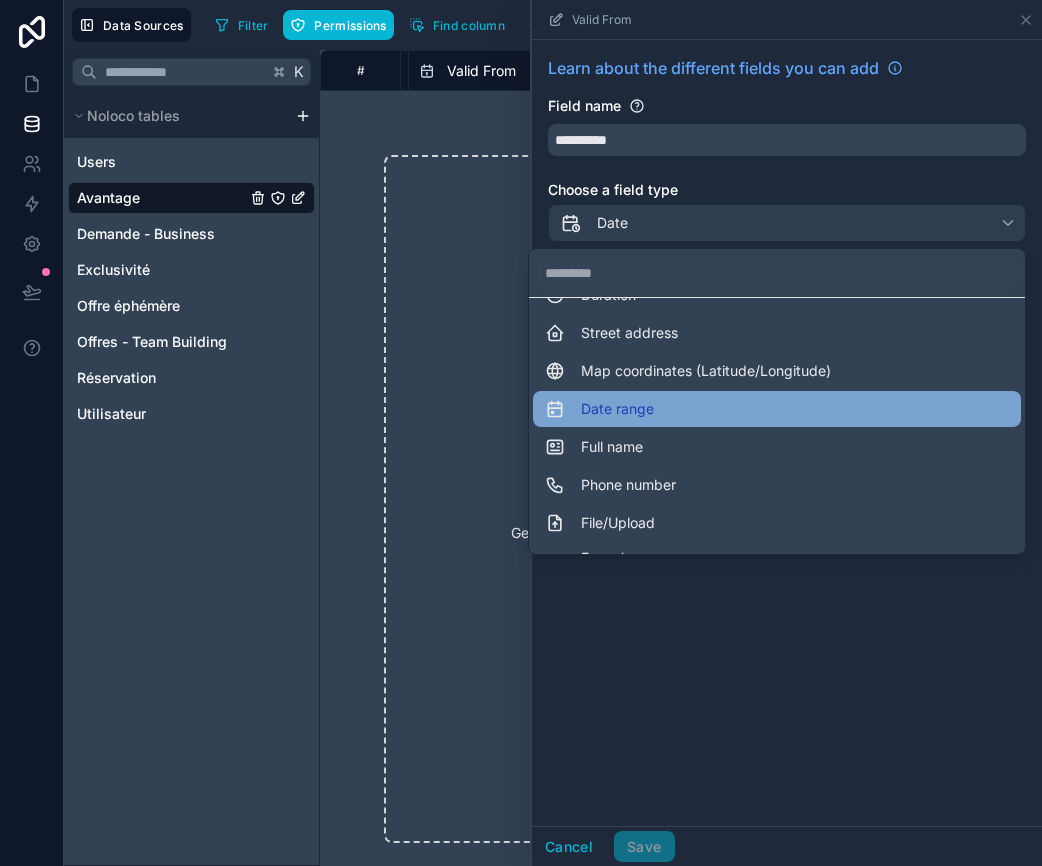 click on "Date range" at bounding box center (617, 409) 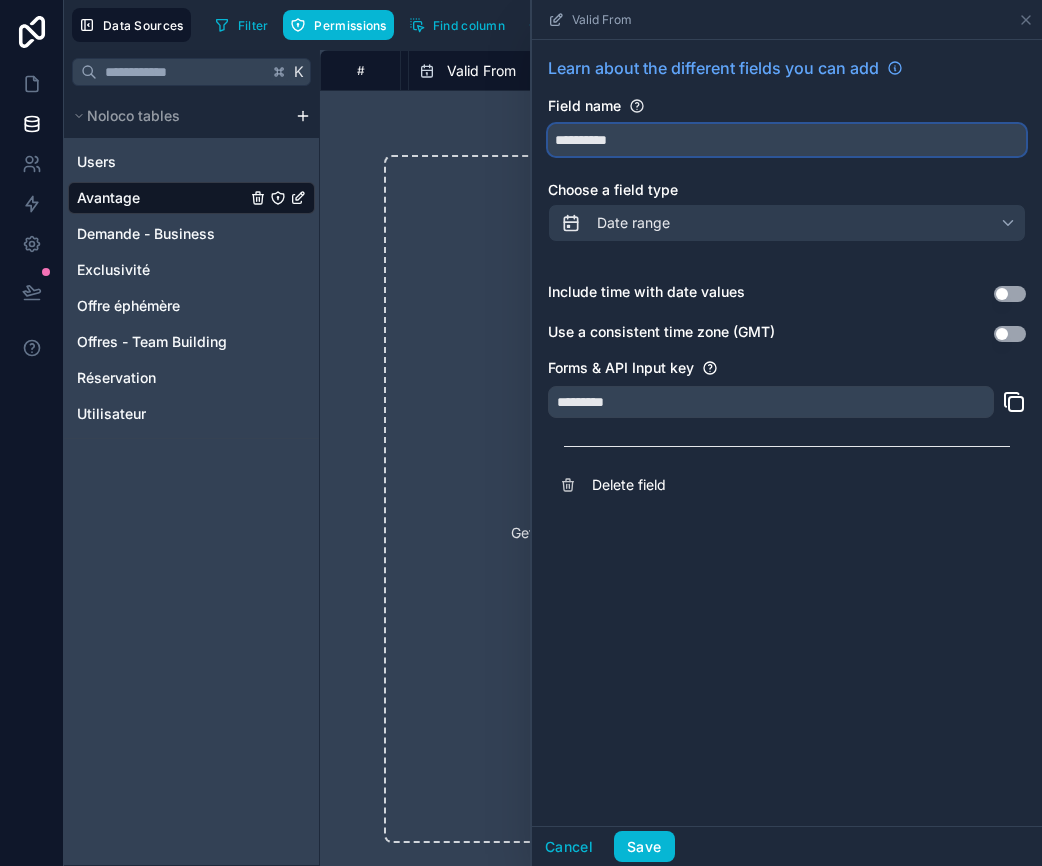 drag, startPoint x: 642, startPoint y: 139, endPoint x: 538, endPoint y: 137, distance: 104.019226 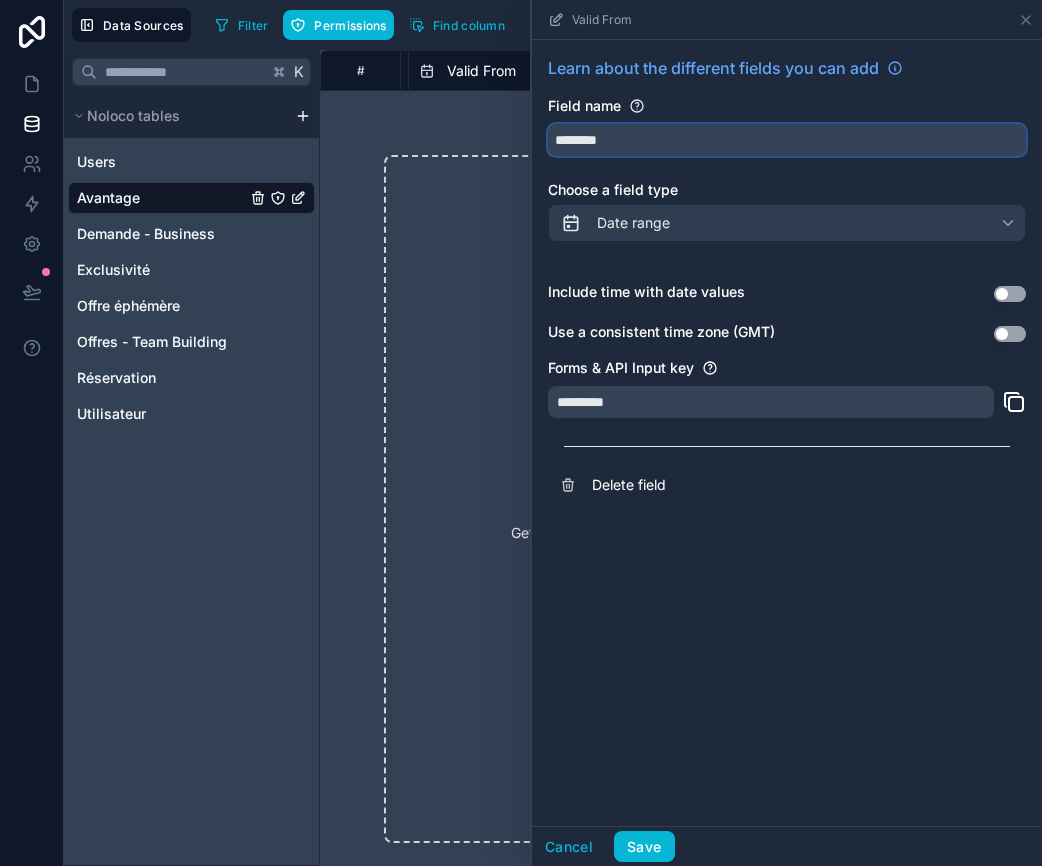 type on "********" 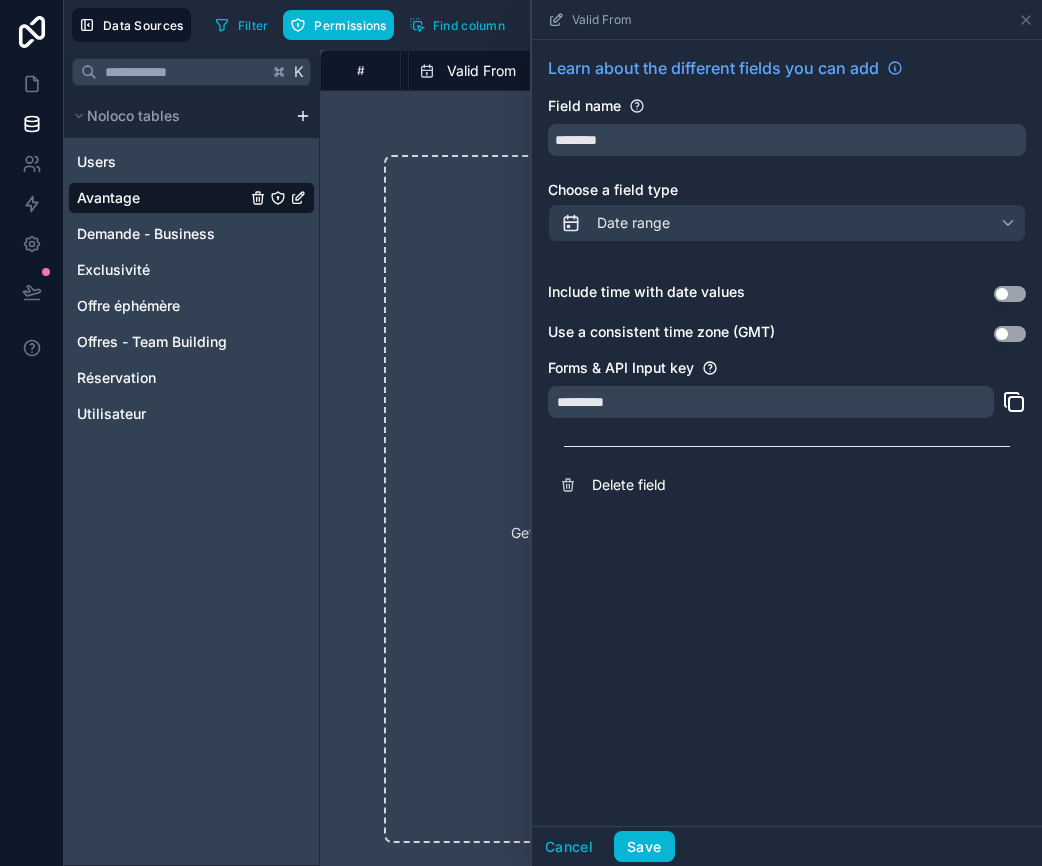 click on "Use setting" at bounding box center (1010, 334) 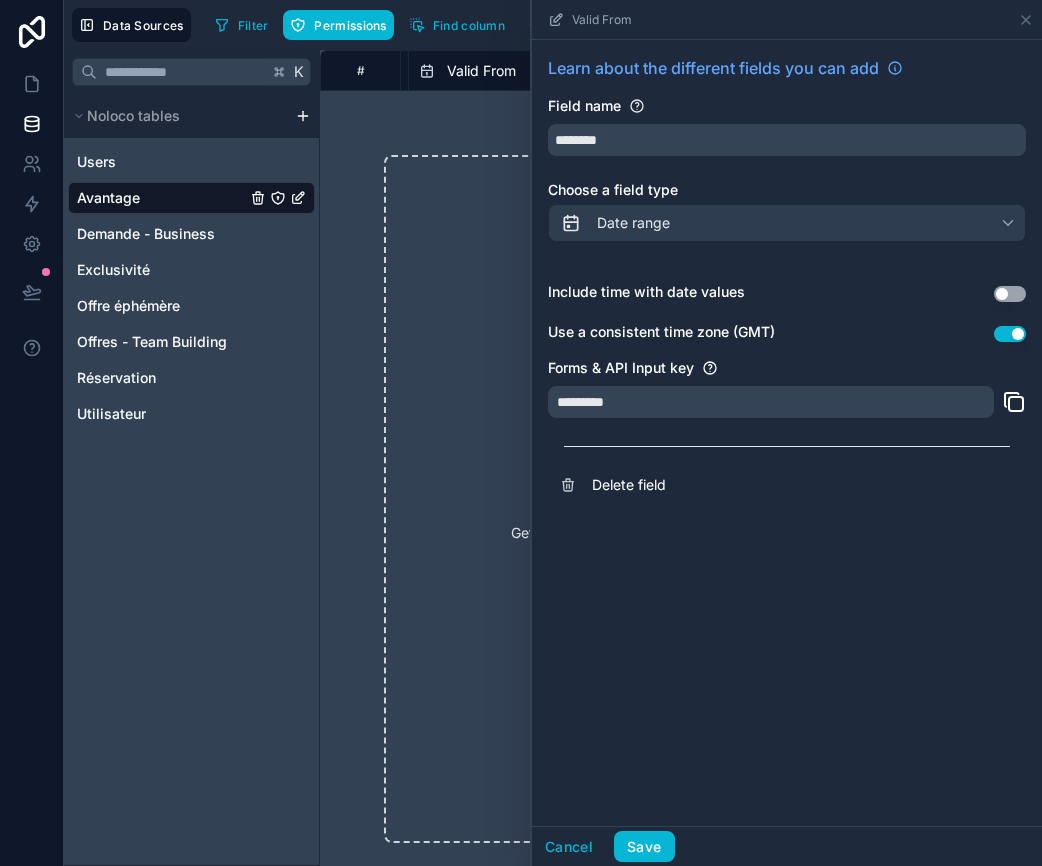 click on "Use setting" at bounding box center (1010, 334) 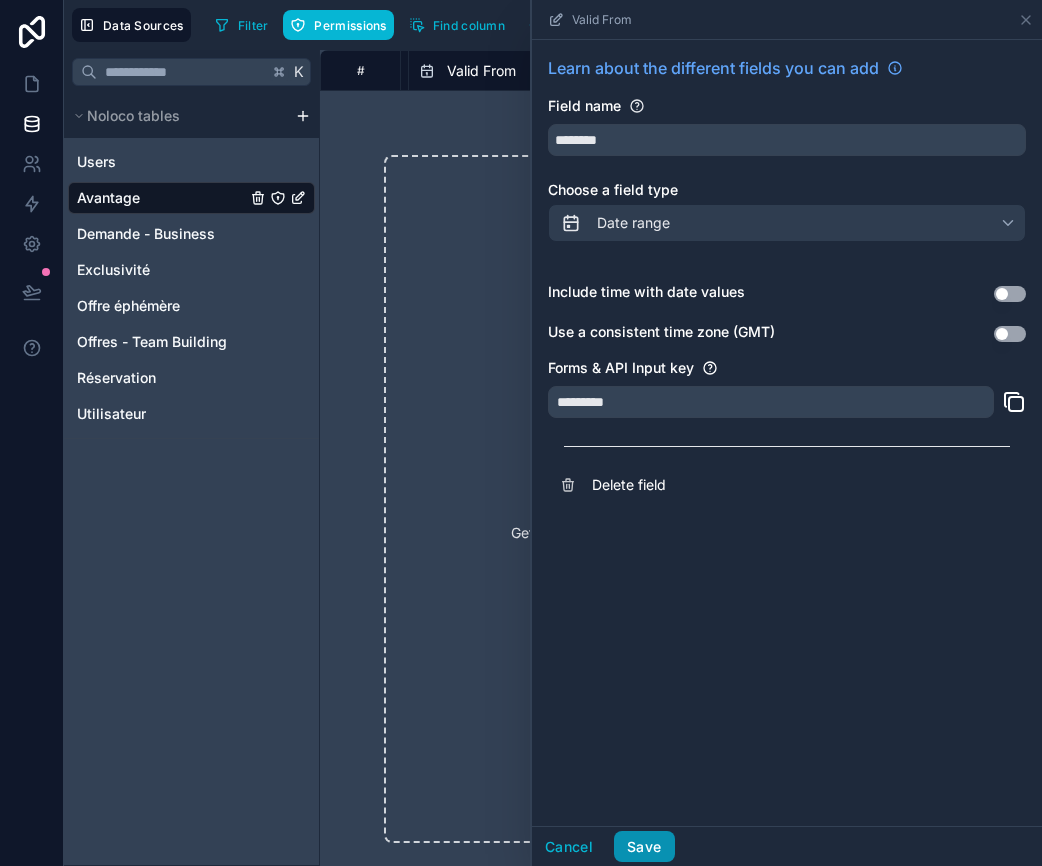 click on "Save" at bounding box center [644, 847] 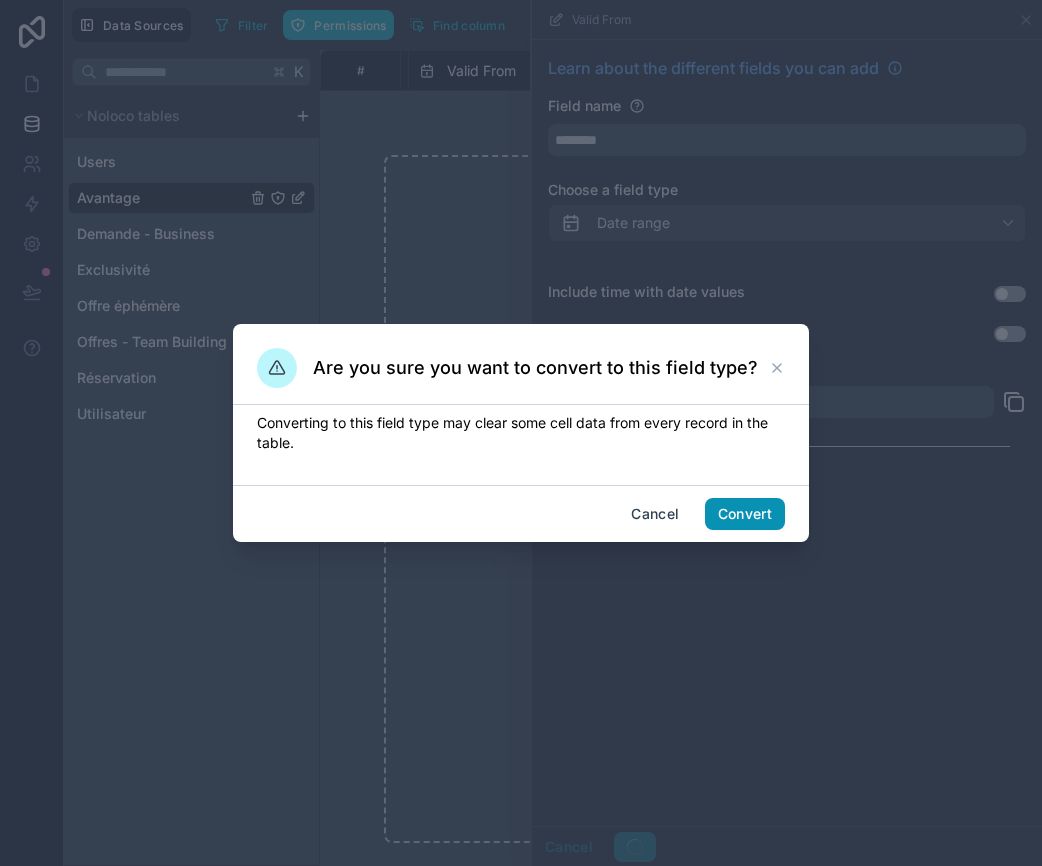 click on "Convert" at bounding box center (745, 514) 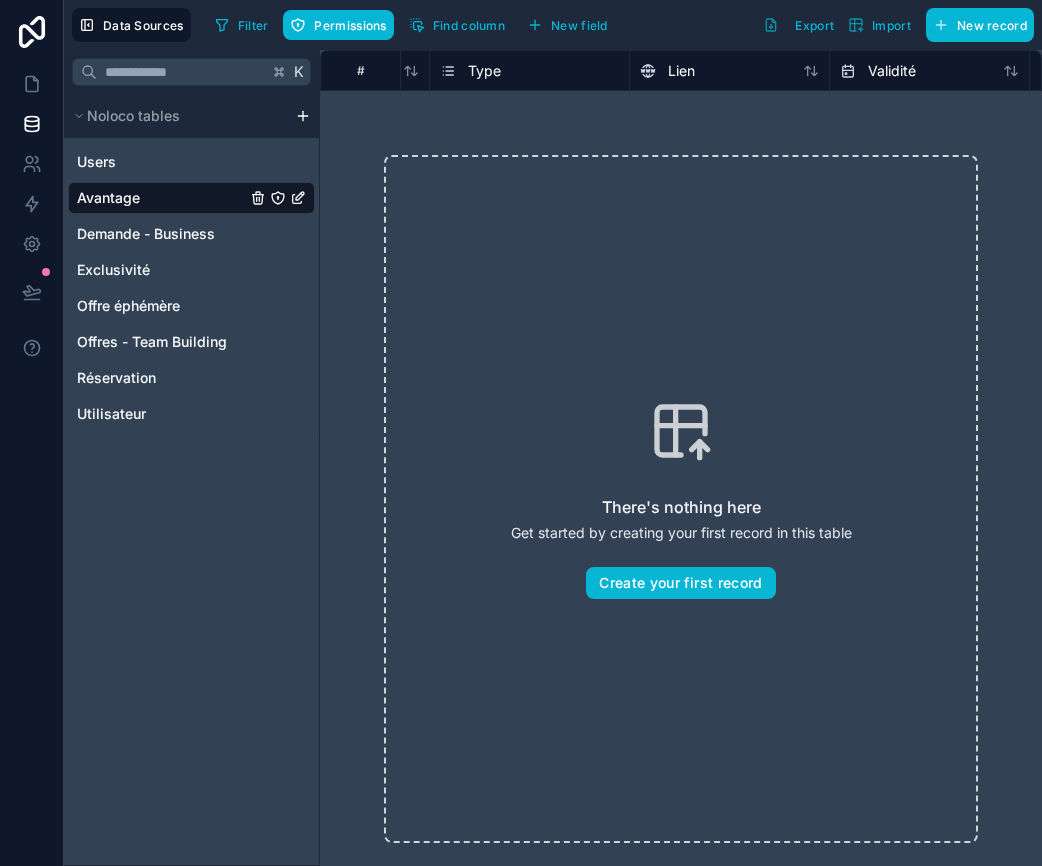 scroll, scrollTop: 0, scrollLeft: 0, axis: both 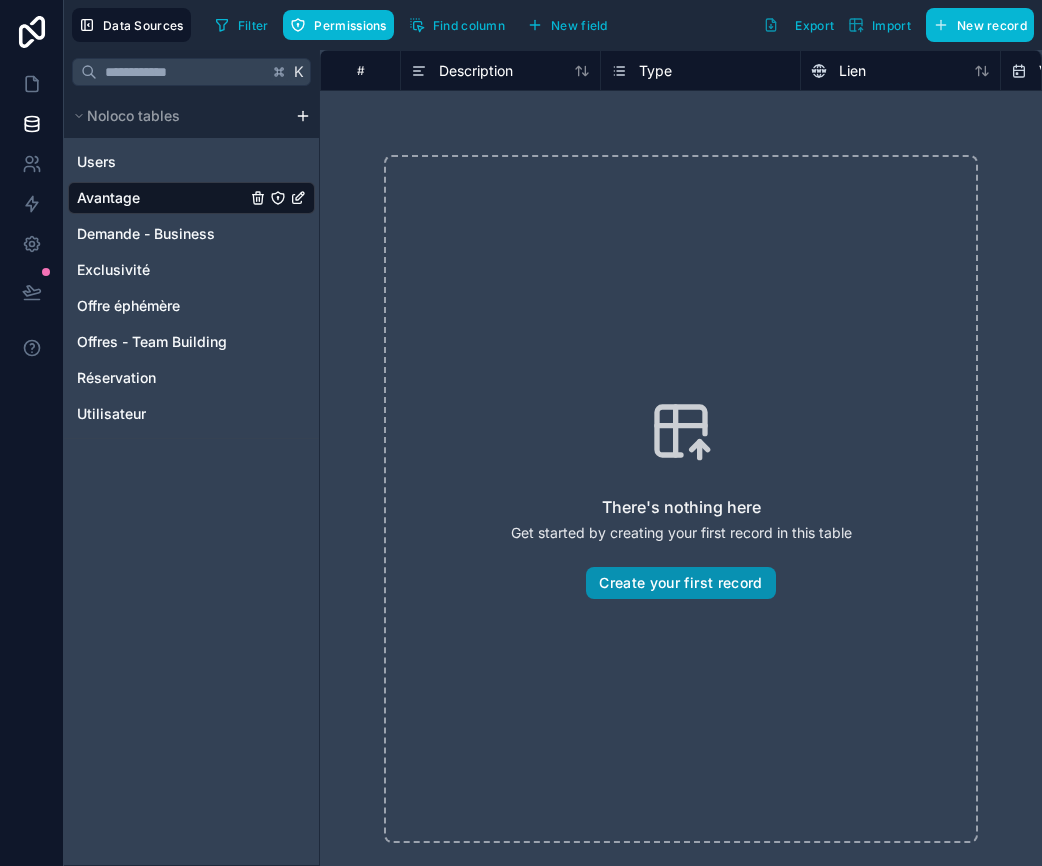 click on "Create your first record" at bounding box center [680, 583] 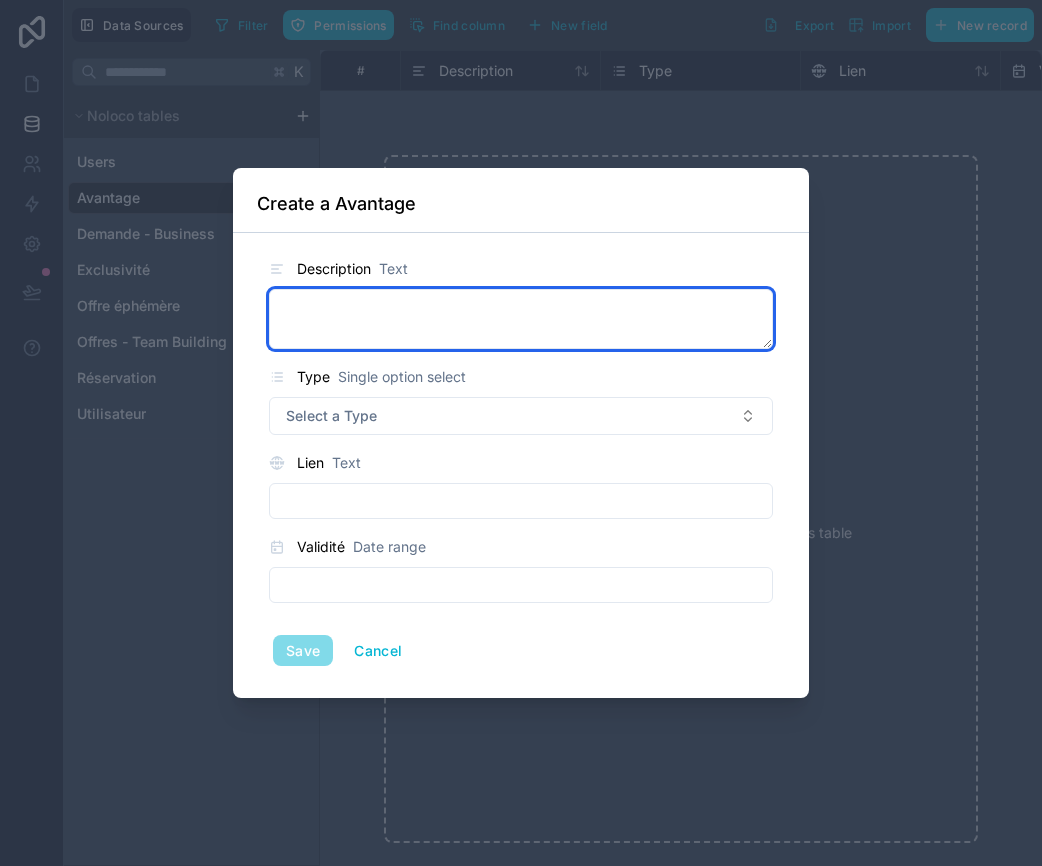 click at bounding box center (521, 319) 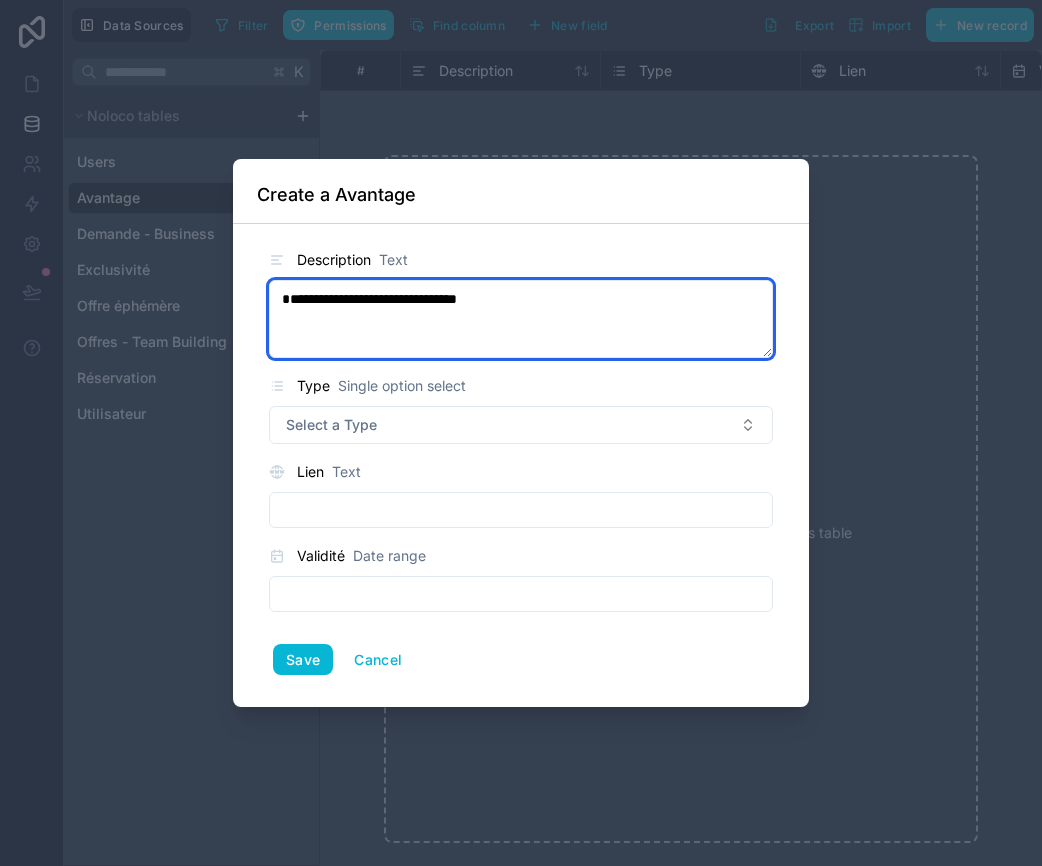 click on "**********" at bounding box center [521, 319] 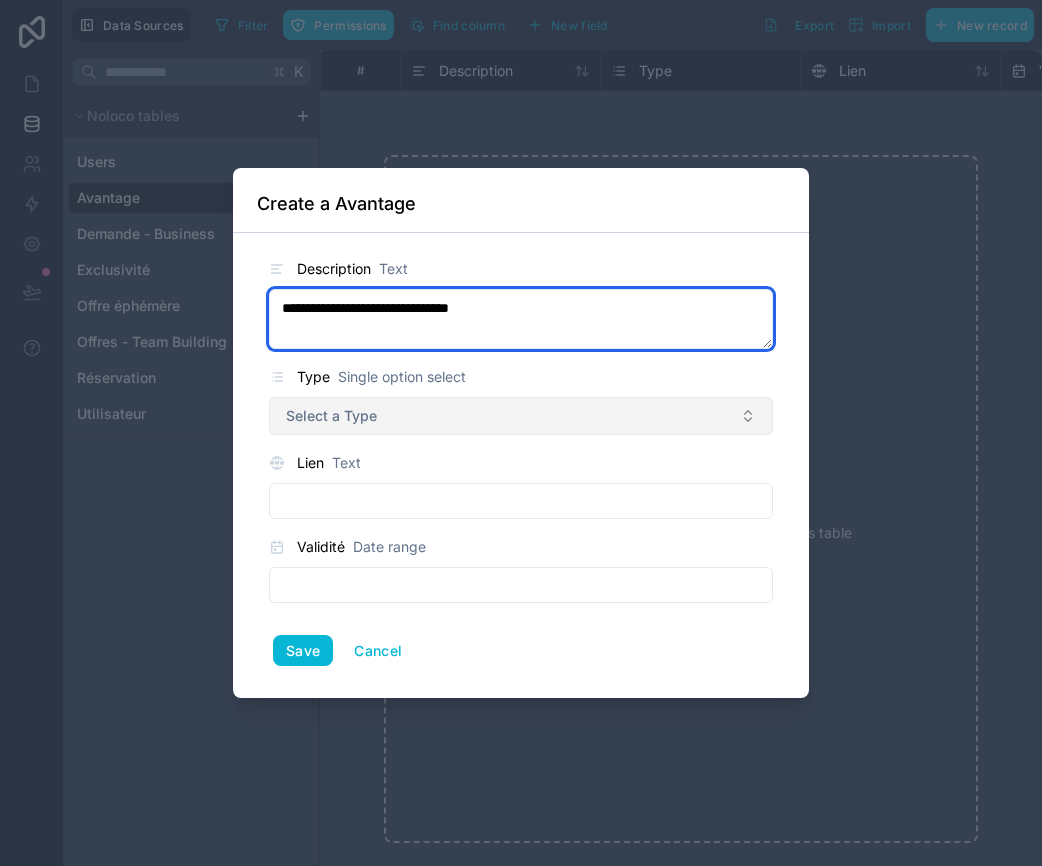 type on "**********" 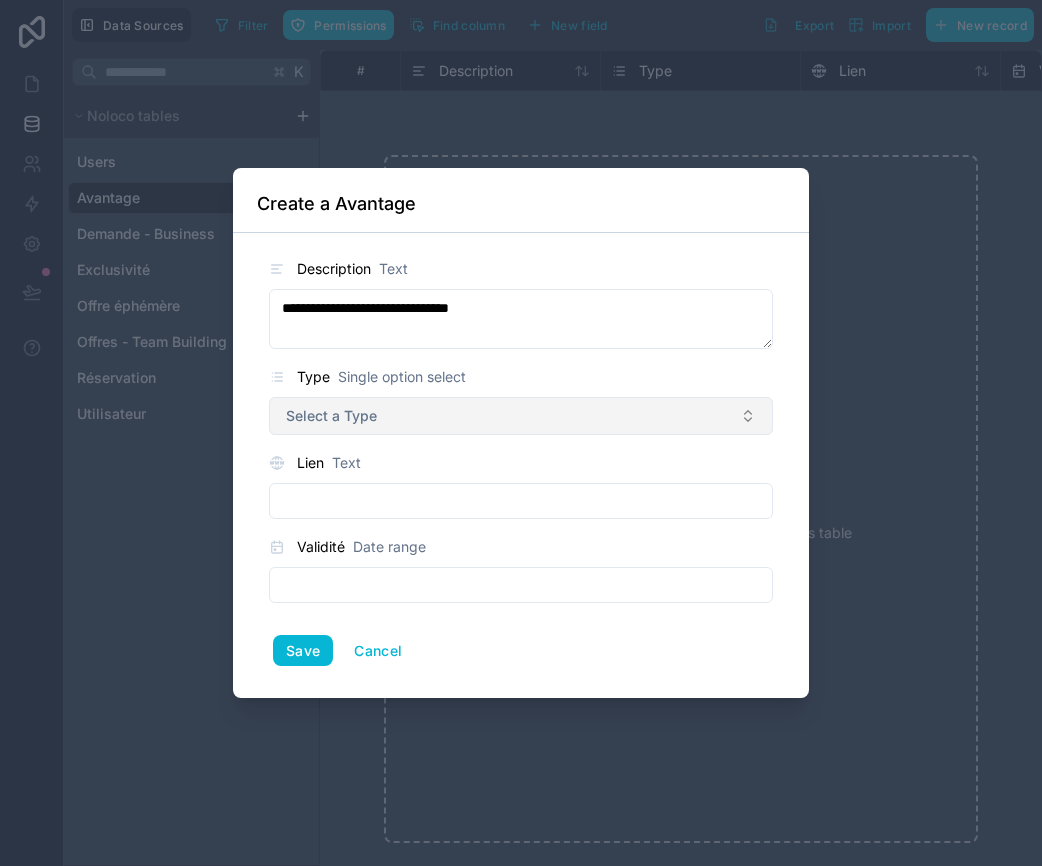 click on "Select a Type" at bounding box center [521, 416] 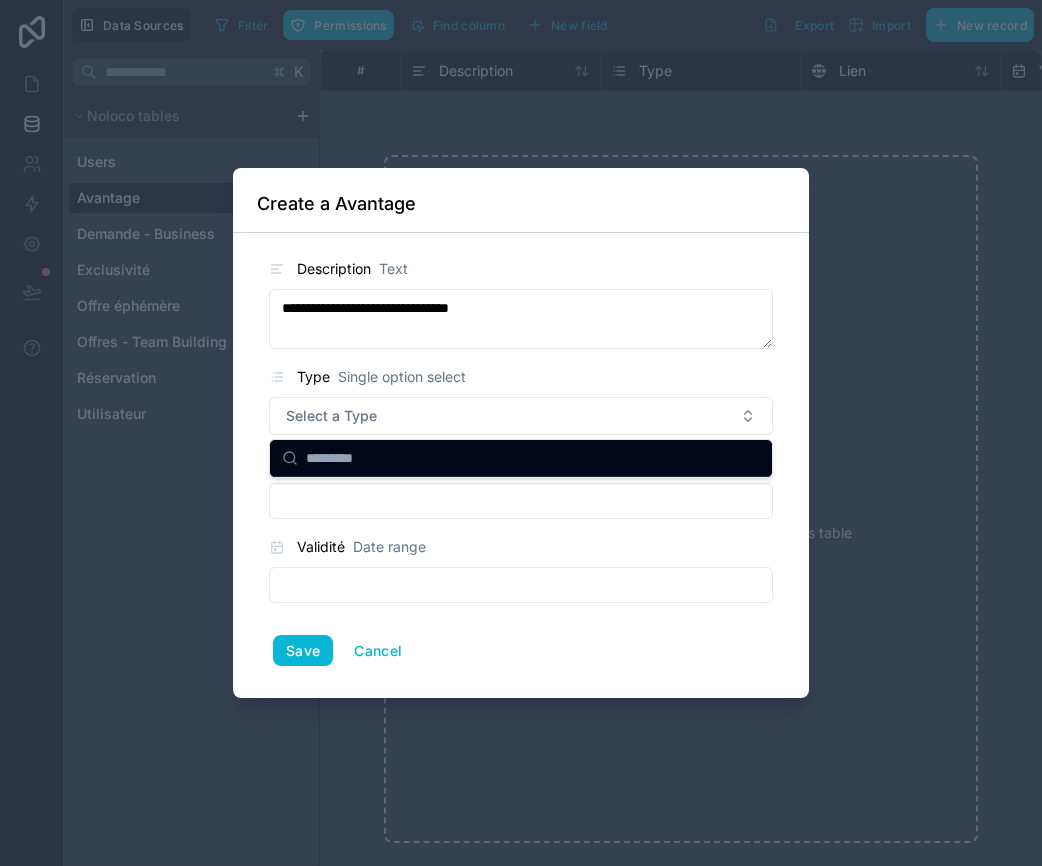click at bounding box center (533, 458) 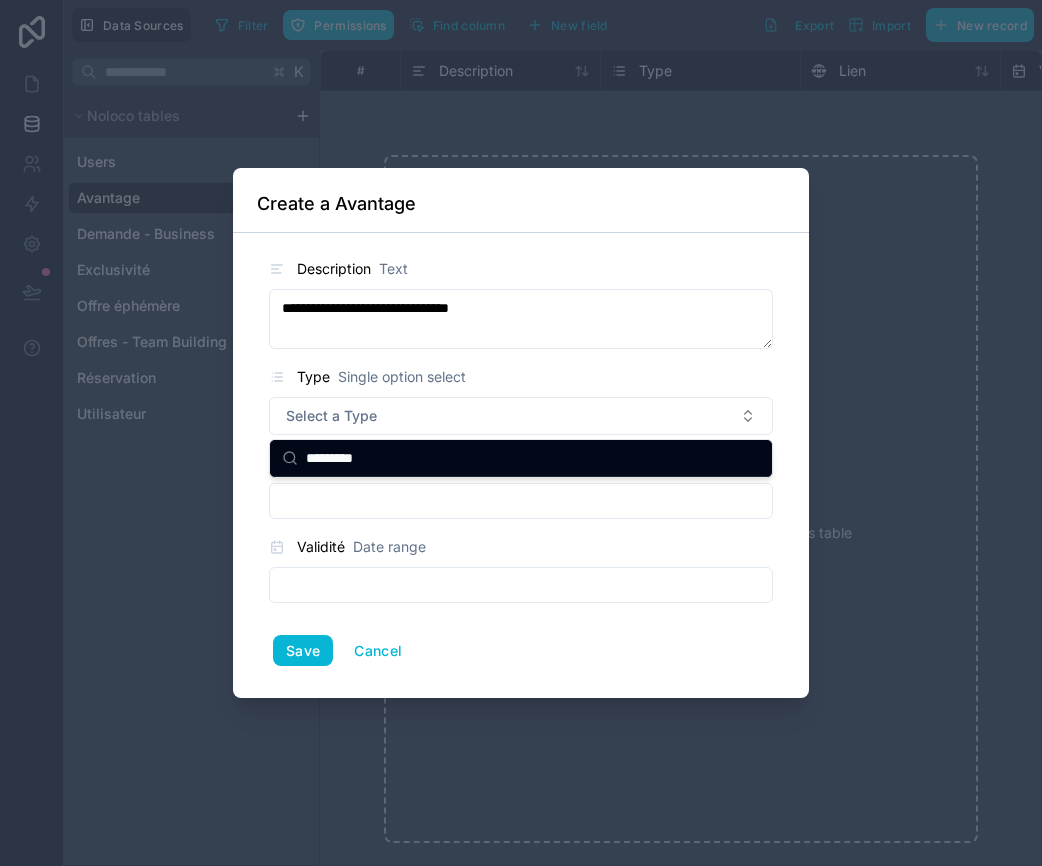 type on "*********" 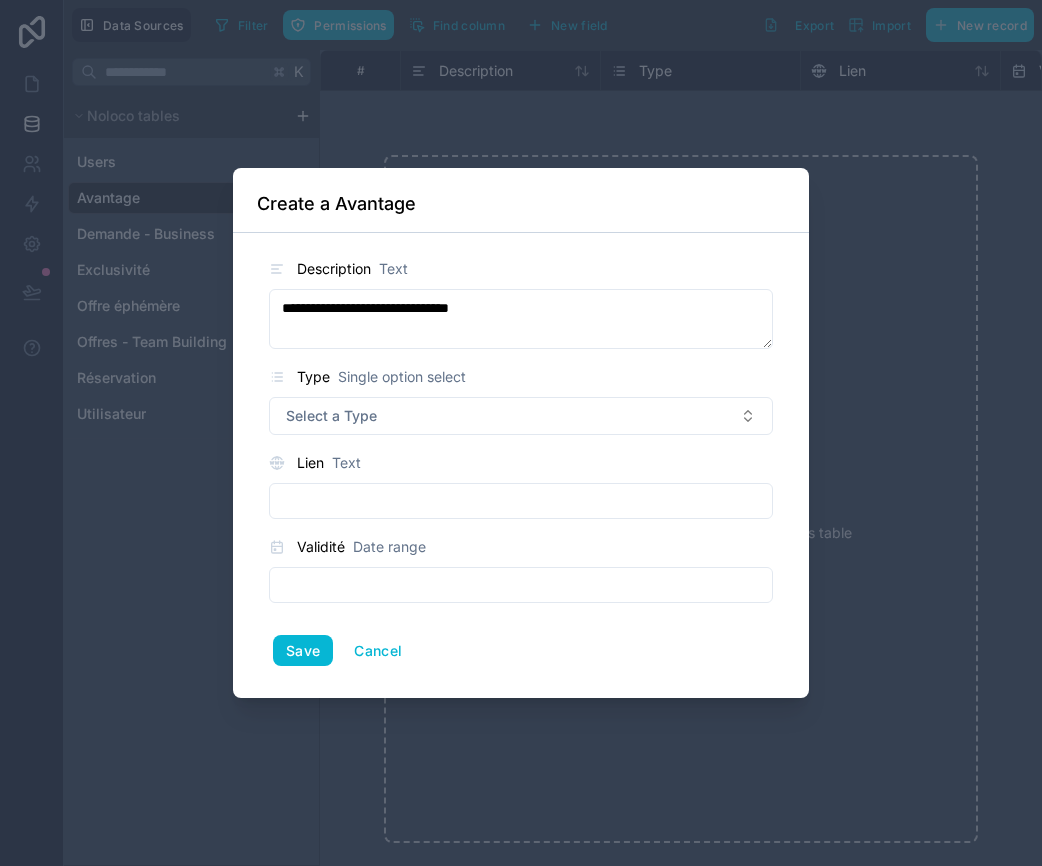 paste on "**********" 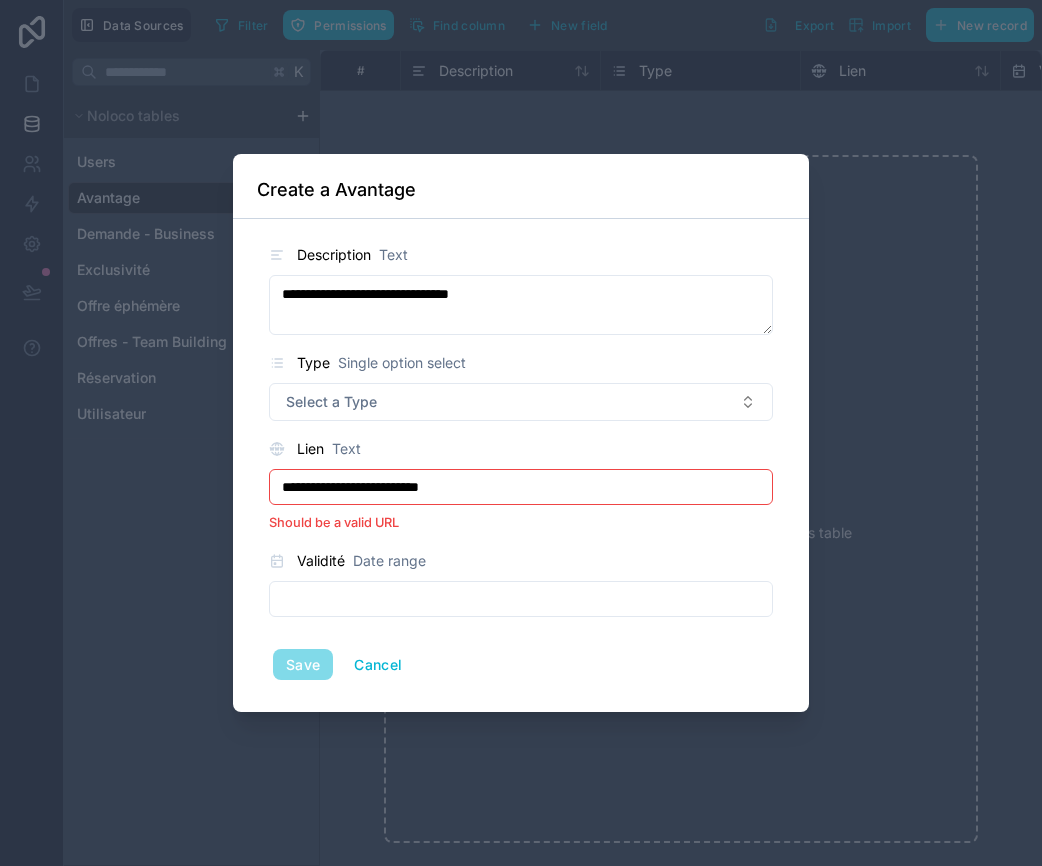click on "**********" at bounding box center (521, 462) 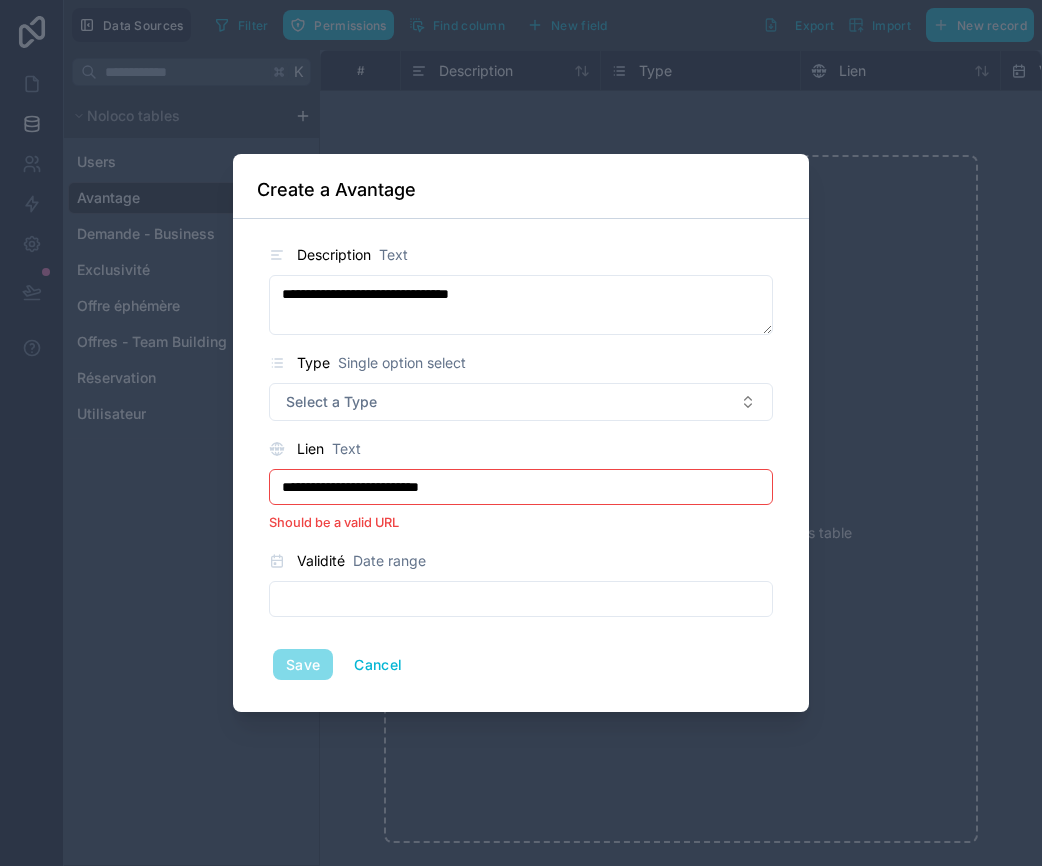 click at bounding box center (521, 599) 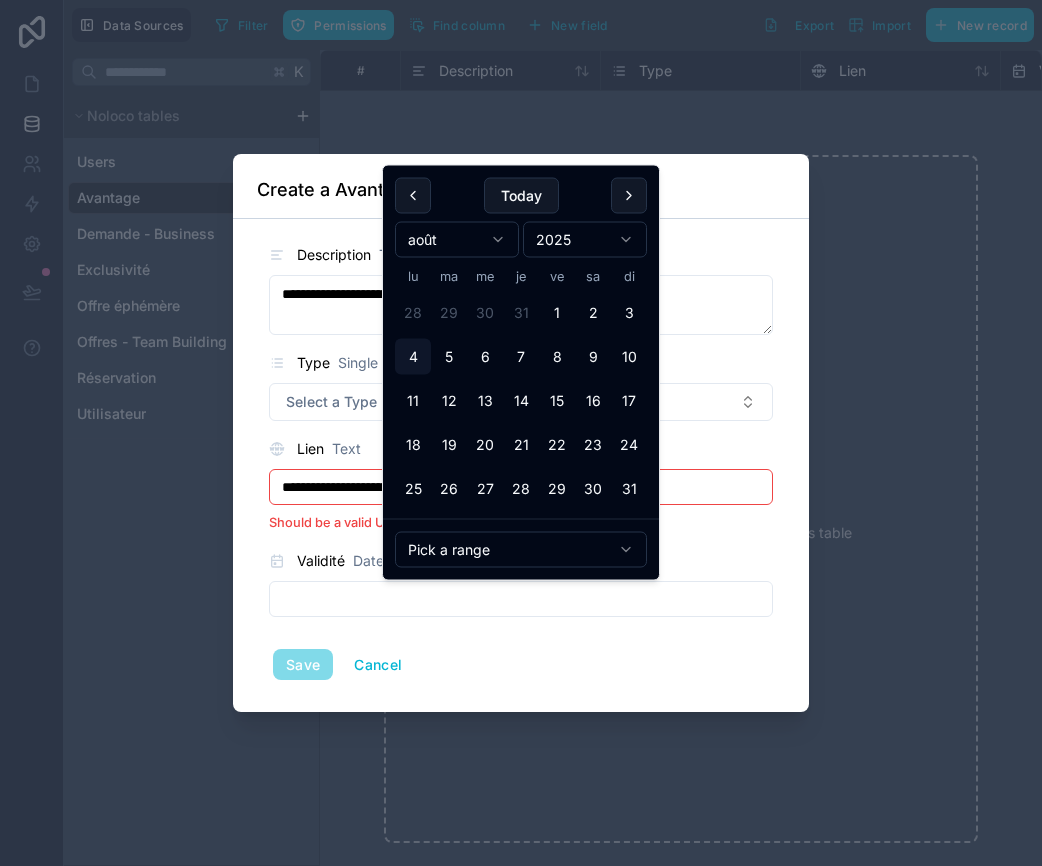 click on "**********" at bounding box center (521, 487) 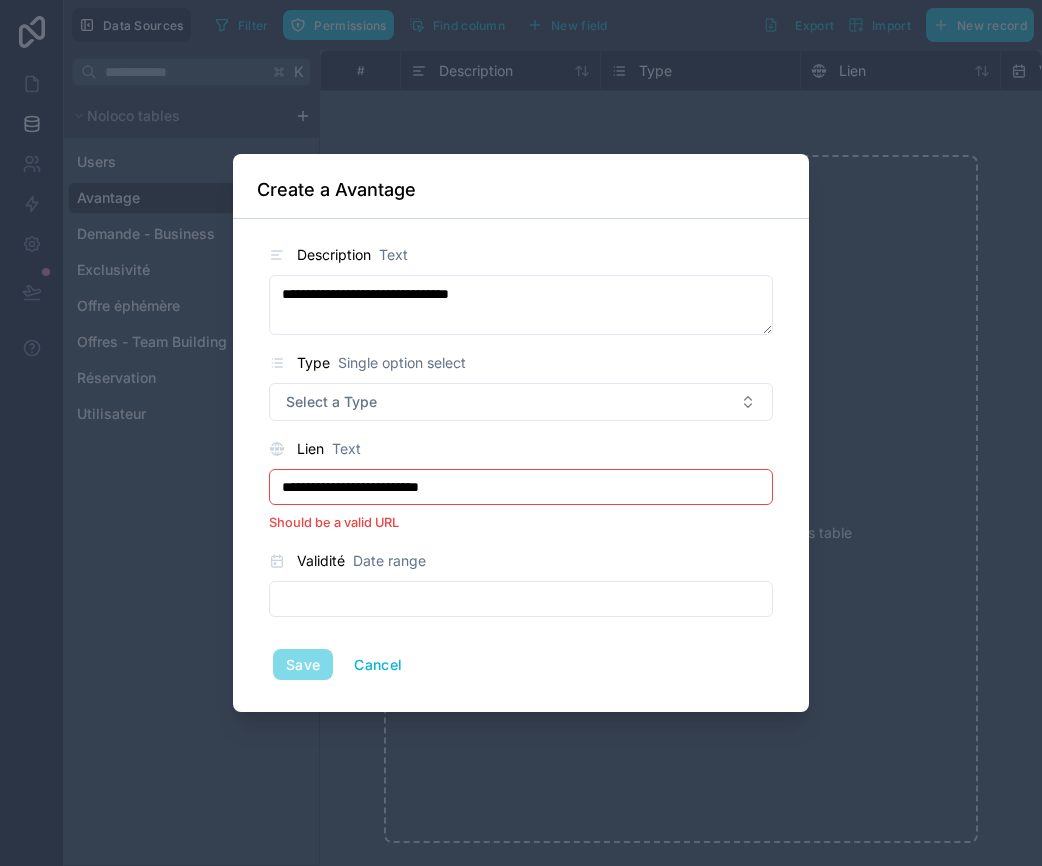 click at bounding box center [521, 599] 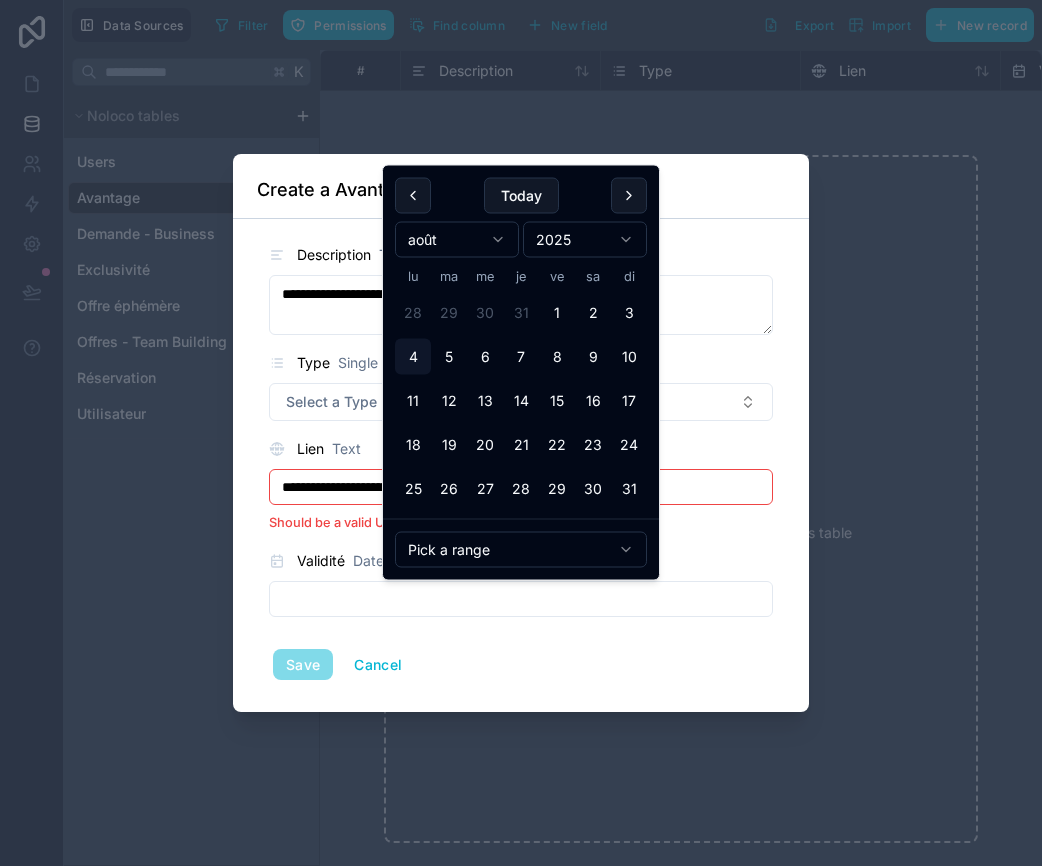 click on "Save Cancel" at bounding box center [521, 665] 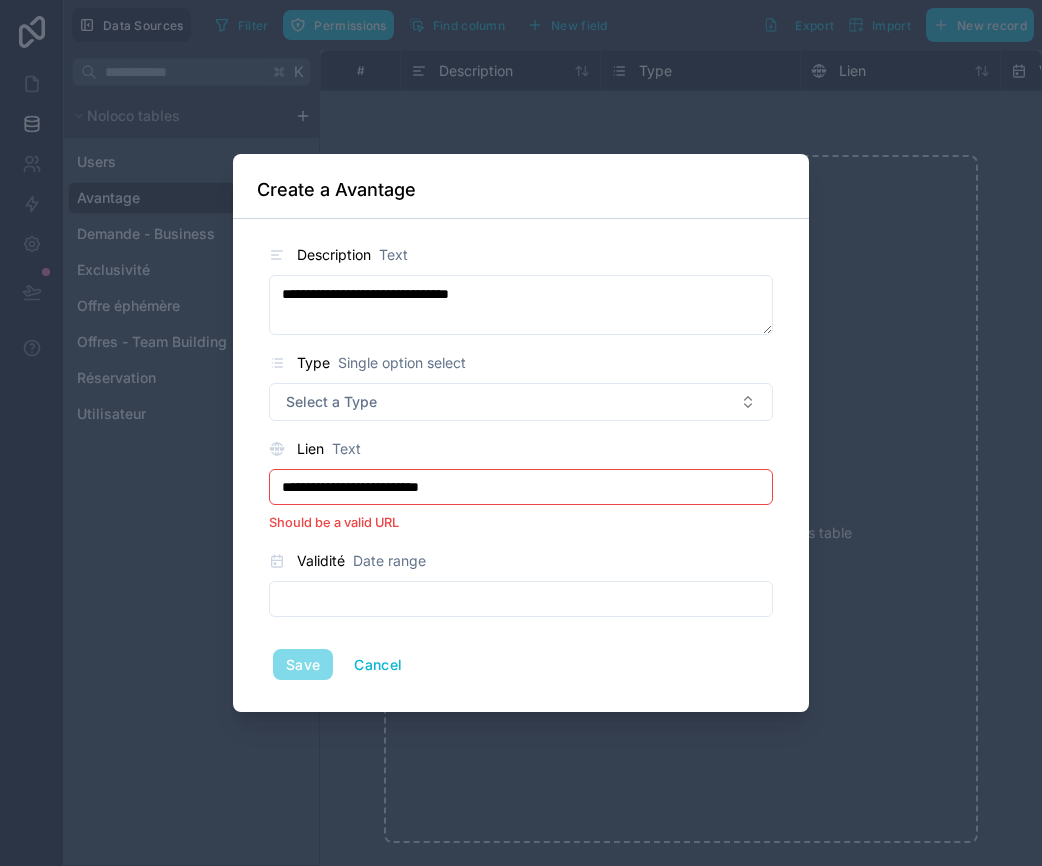 click on "**********" at bounding box center [521, 487] 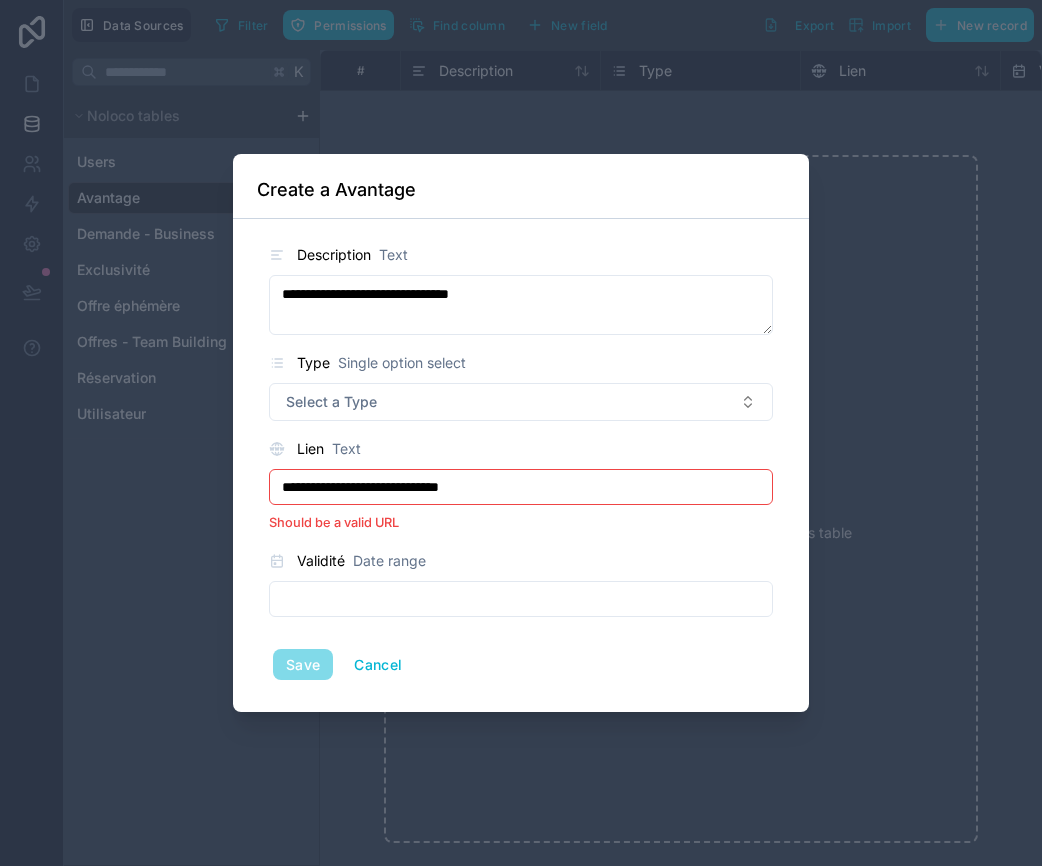 click on "**********" at bounding box center (521, 487) 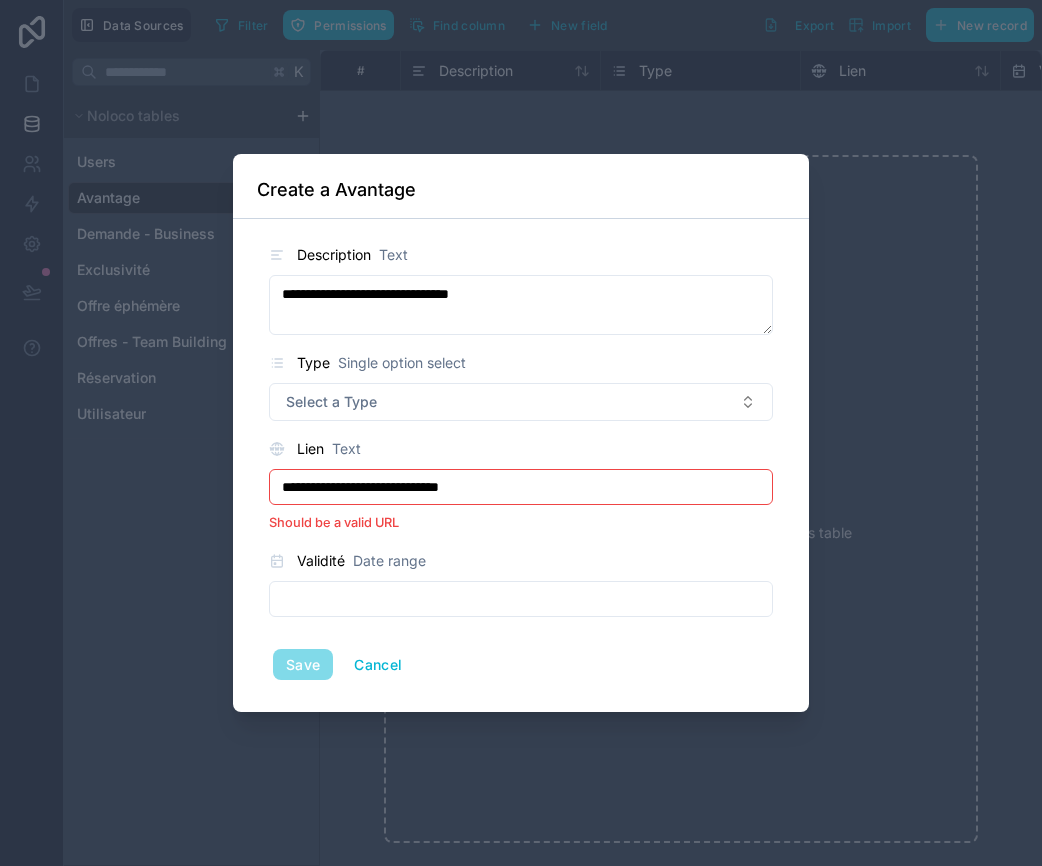 click on "**********" at bounding box center (521, 487) 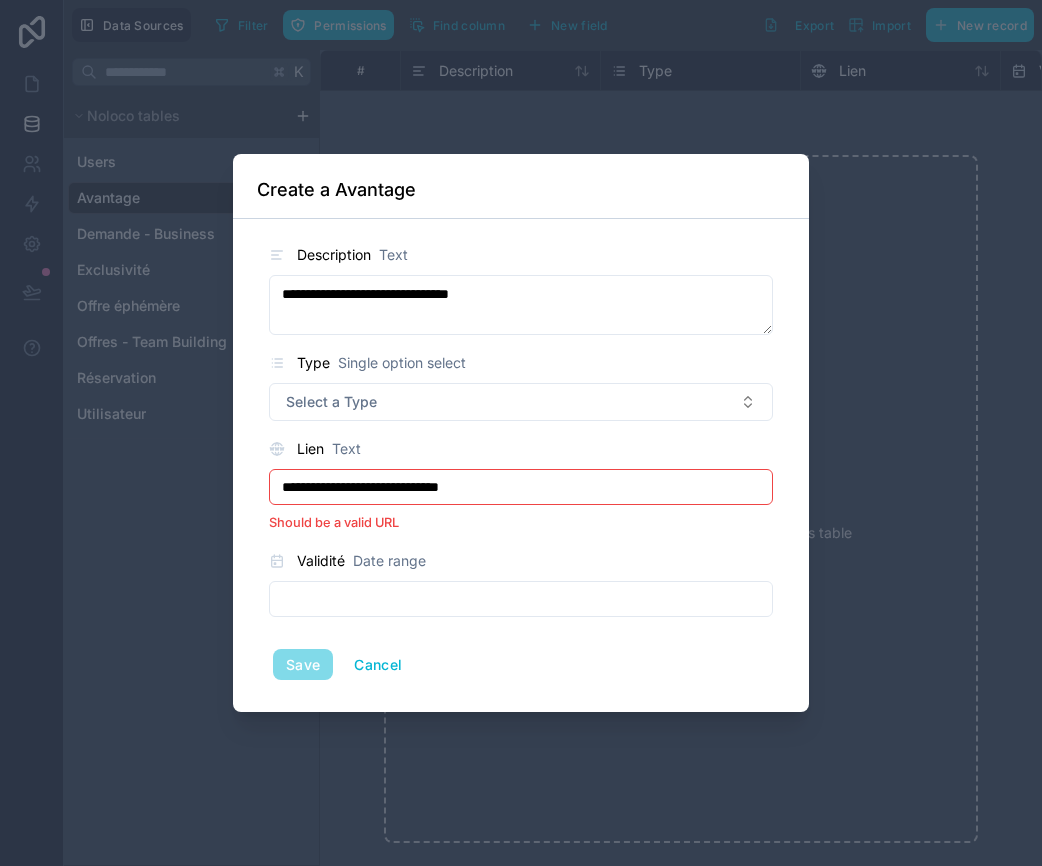 click on "**********" at bounding box center (521, 487) 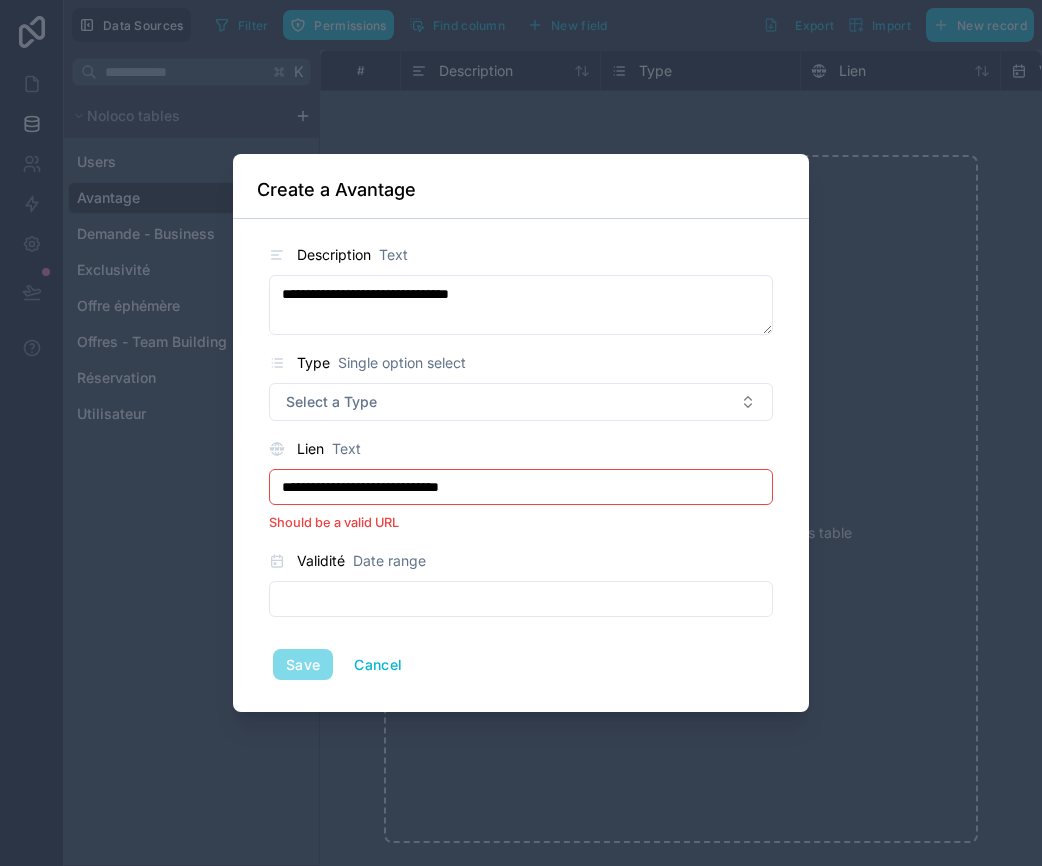 click at bounding box center (521, 599) 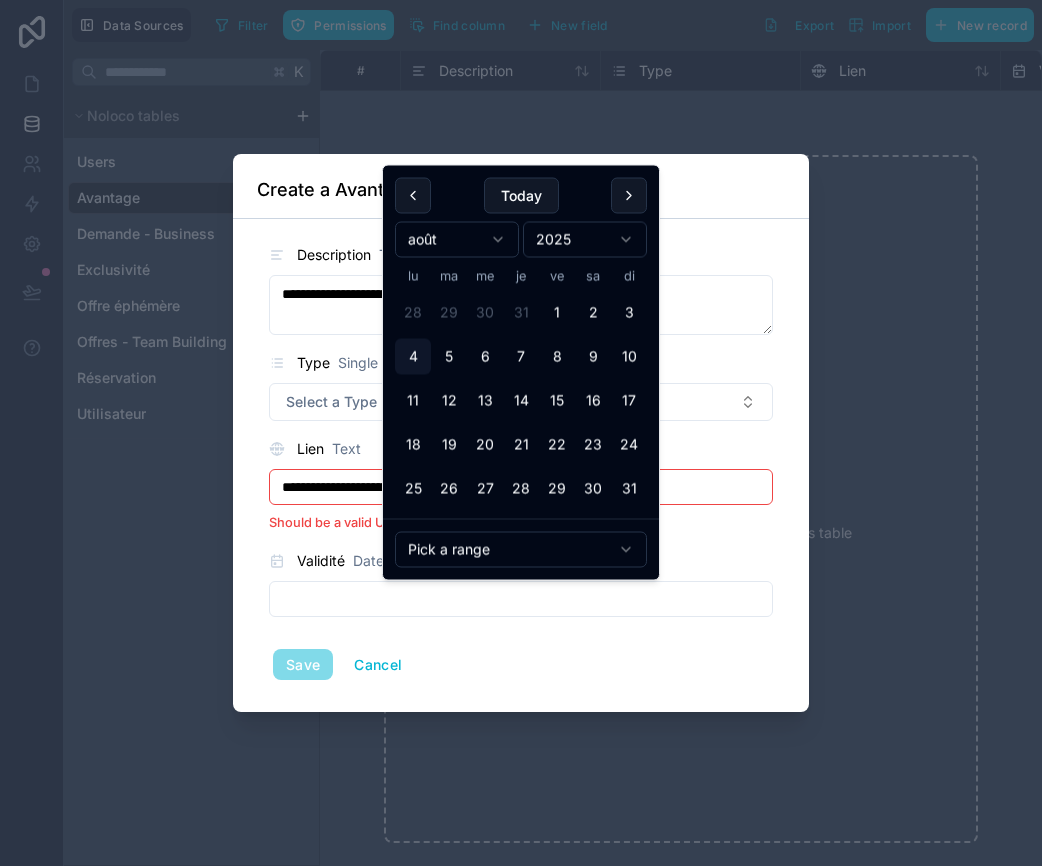 click on "**********" at bounding box center (521, 487) 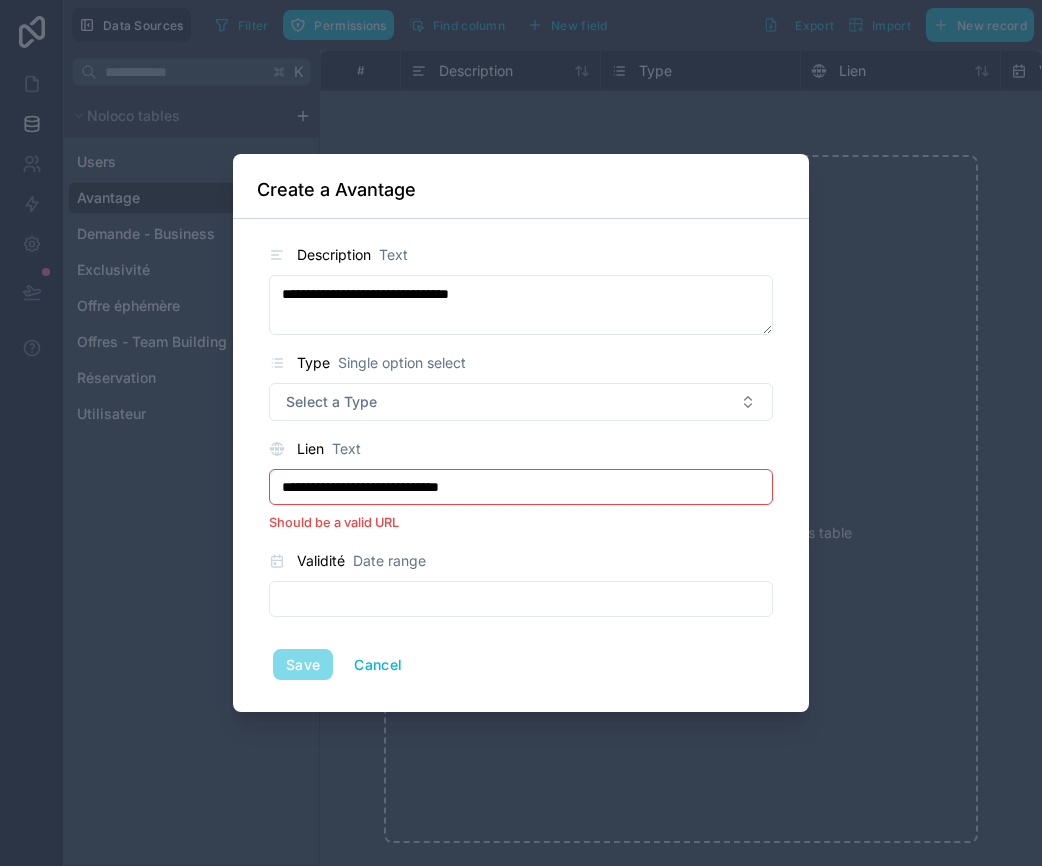 click on "**********" at bounding box center [521, 487] 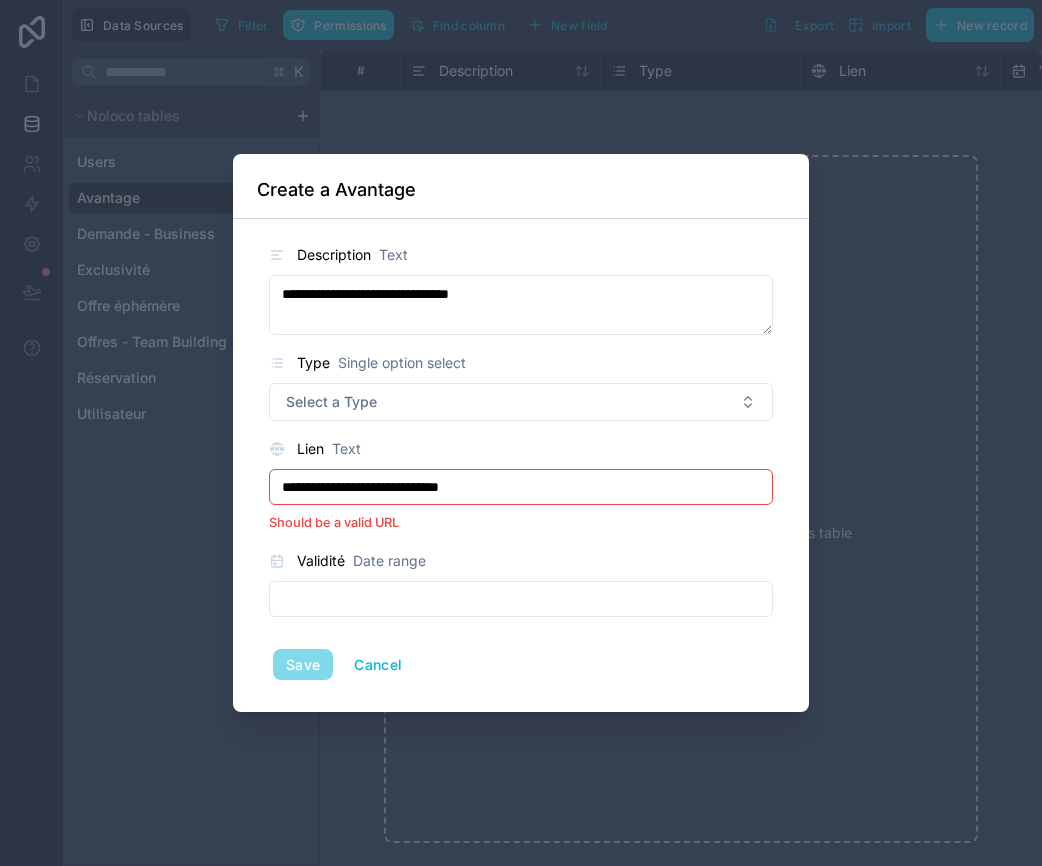drag, startPoint x: 401, startPoint y: 486, endPoint x: 517, endPoint y: 482, distance: 116.06895 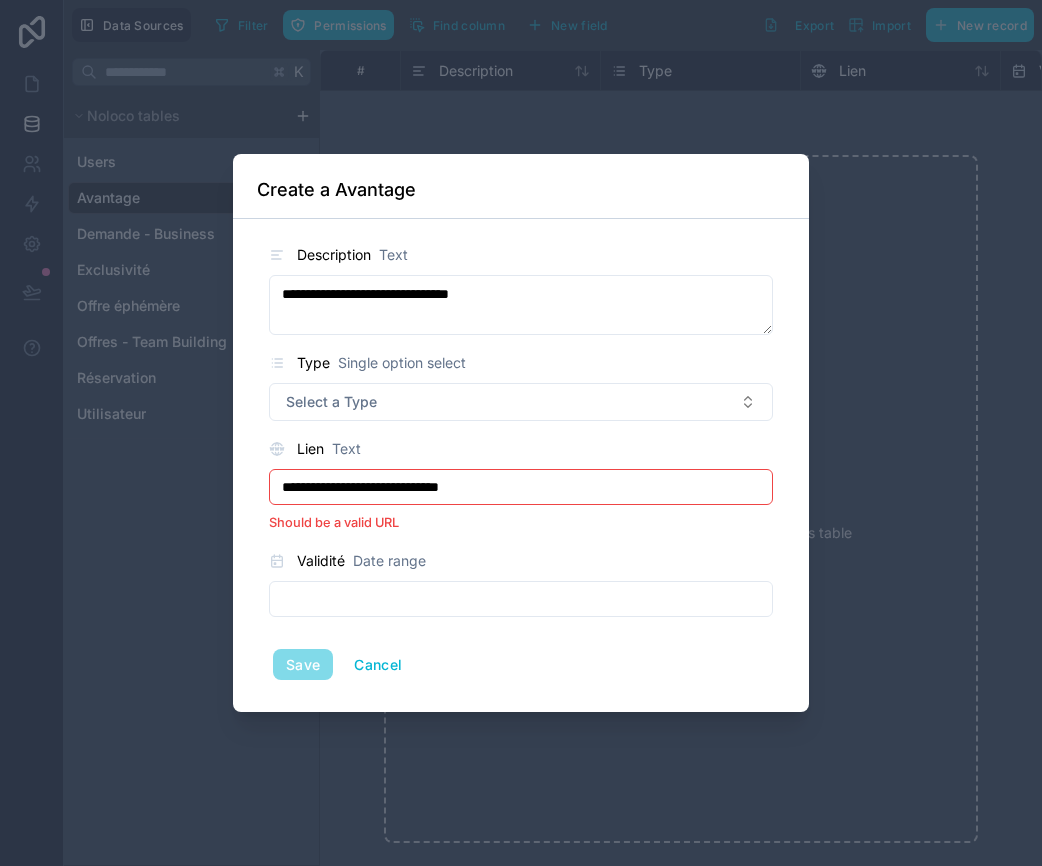 click on "**********" at bounding box center [521, 487] 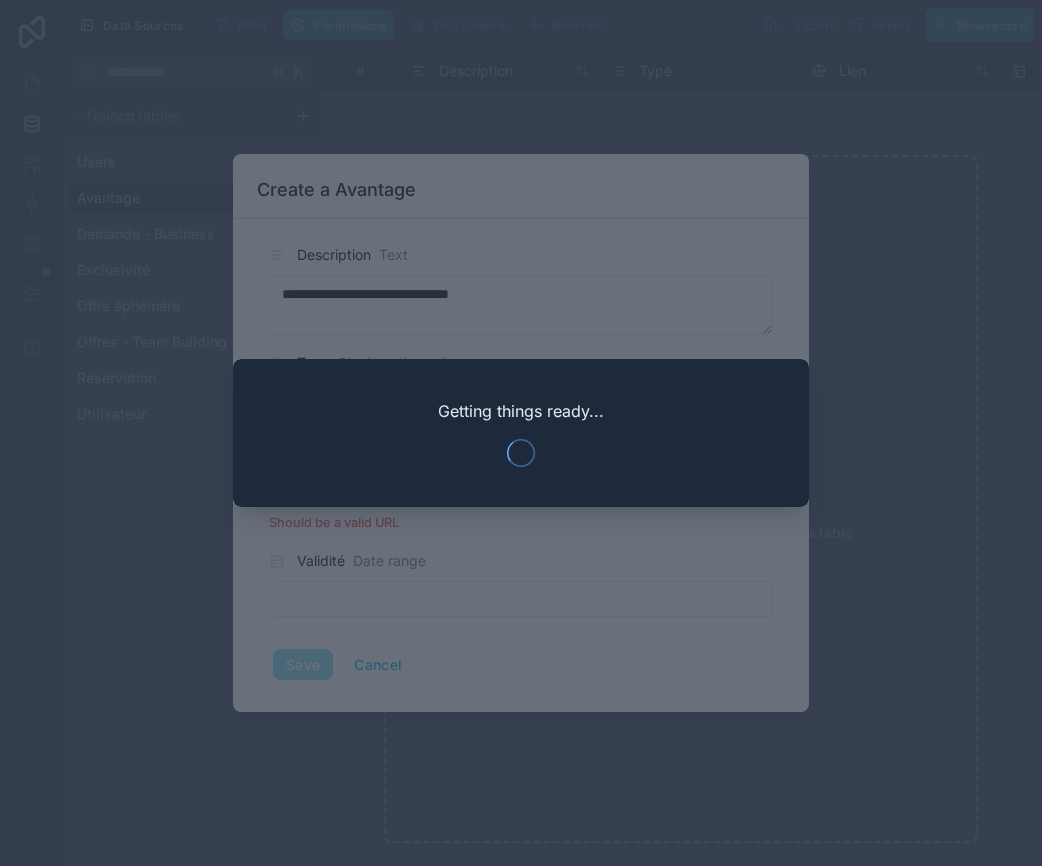 click at bounding box center (521, 433) 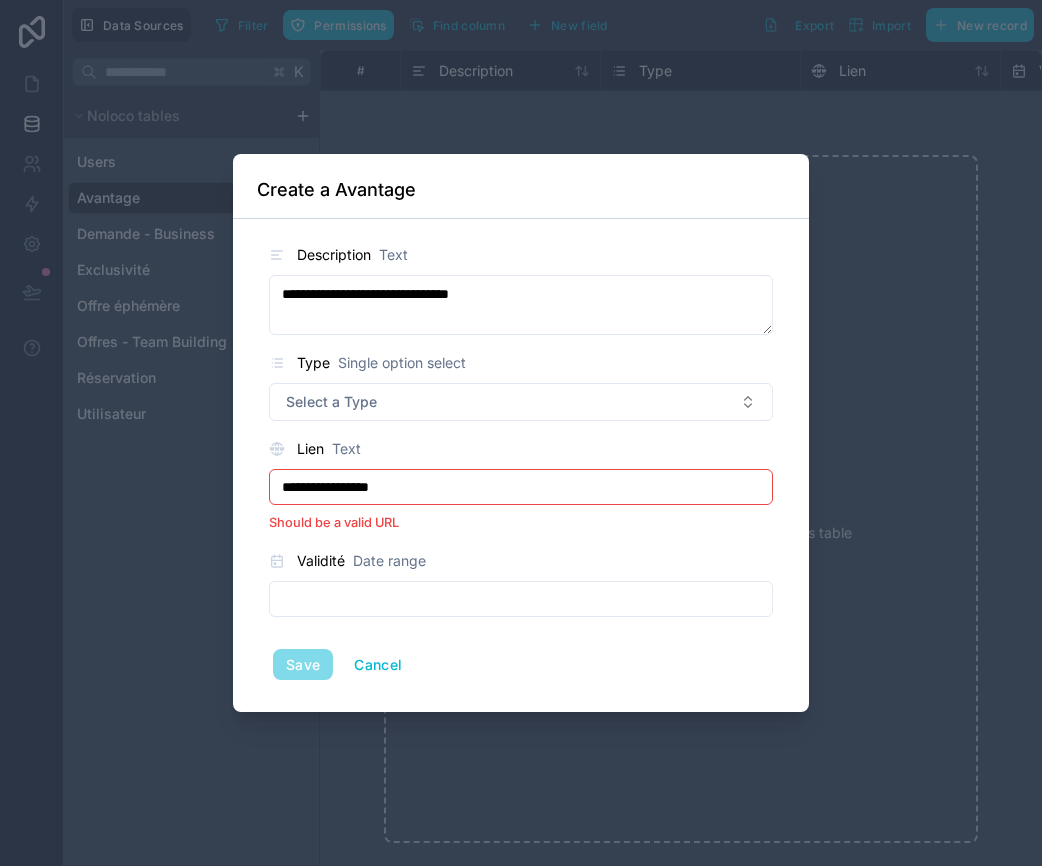 click on "**********" at bounding box center [521, 487] 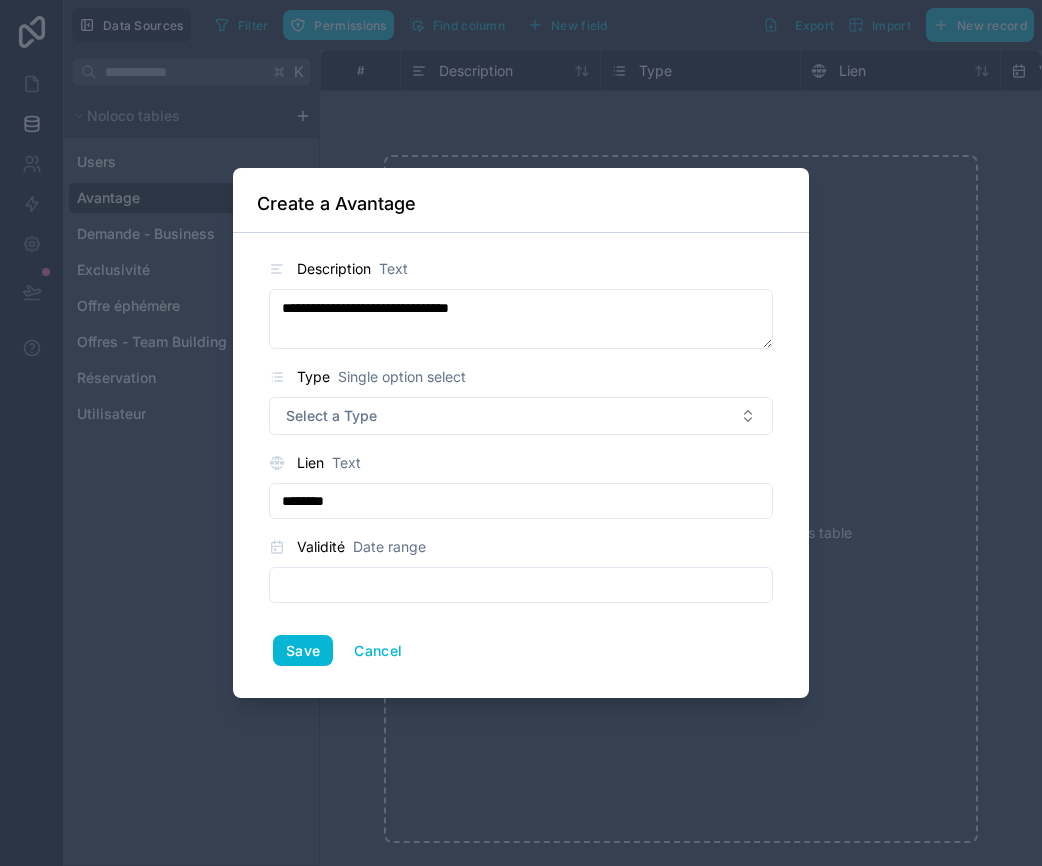 type on "********" 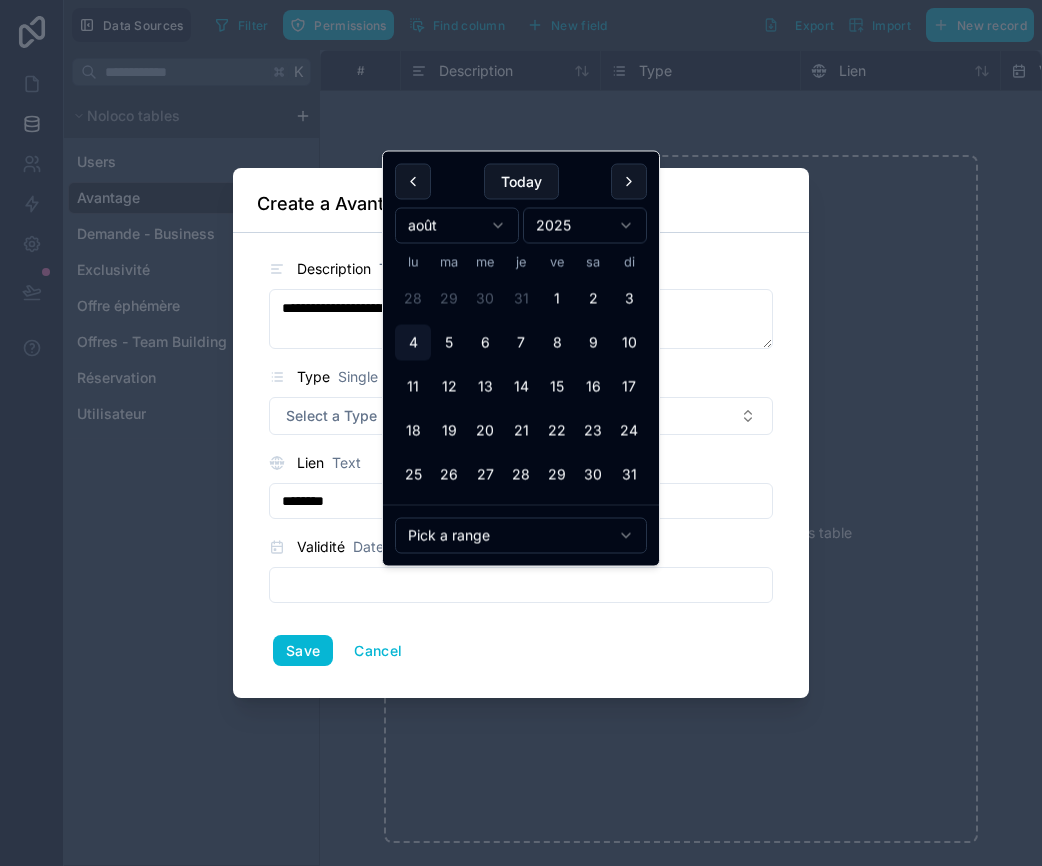 click on "Description" at bounding box center (334, 269) 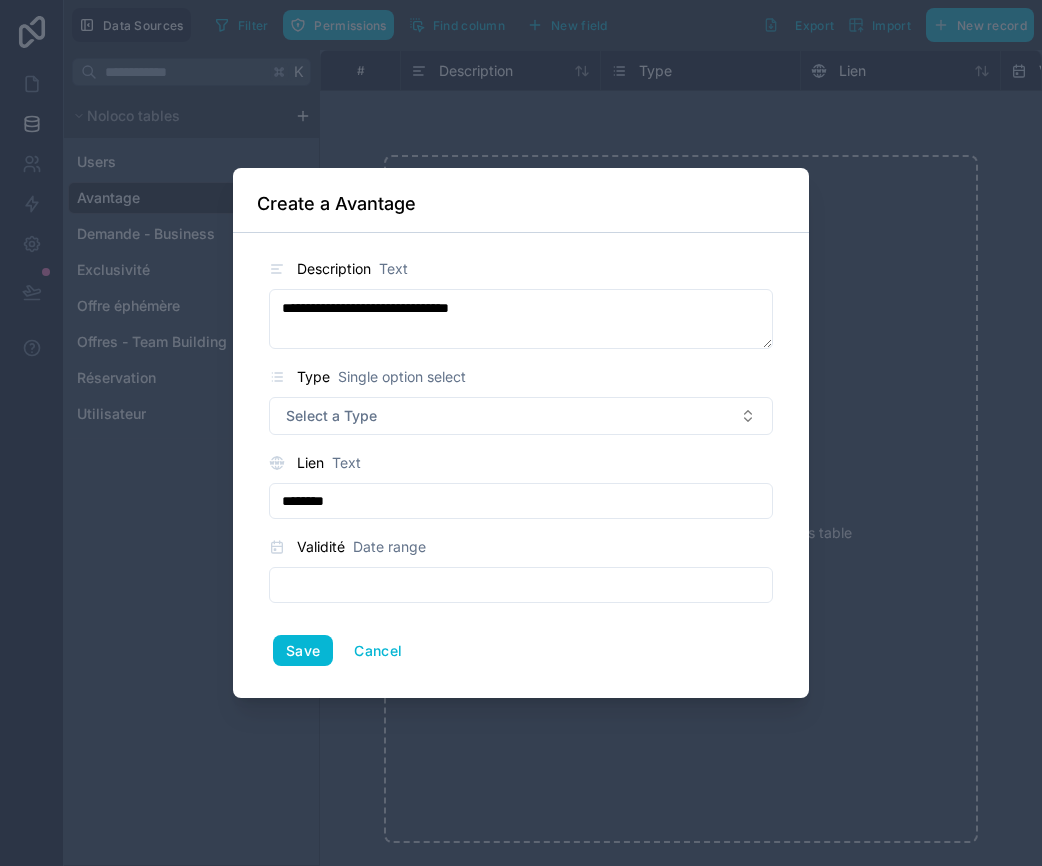 click at bounding box center (521, 585) 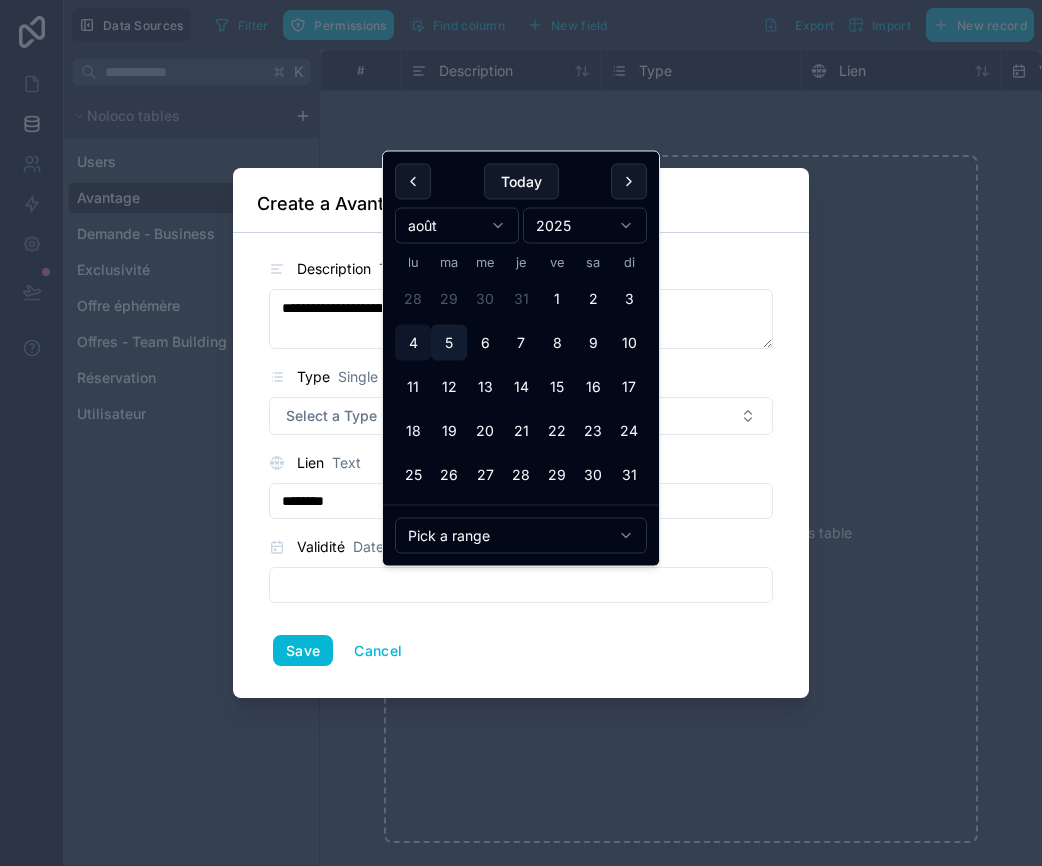 click on "5" at bounding box center (449, 343) 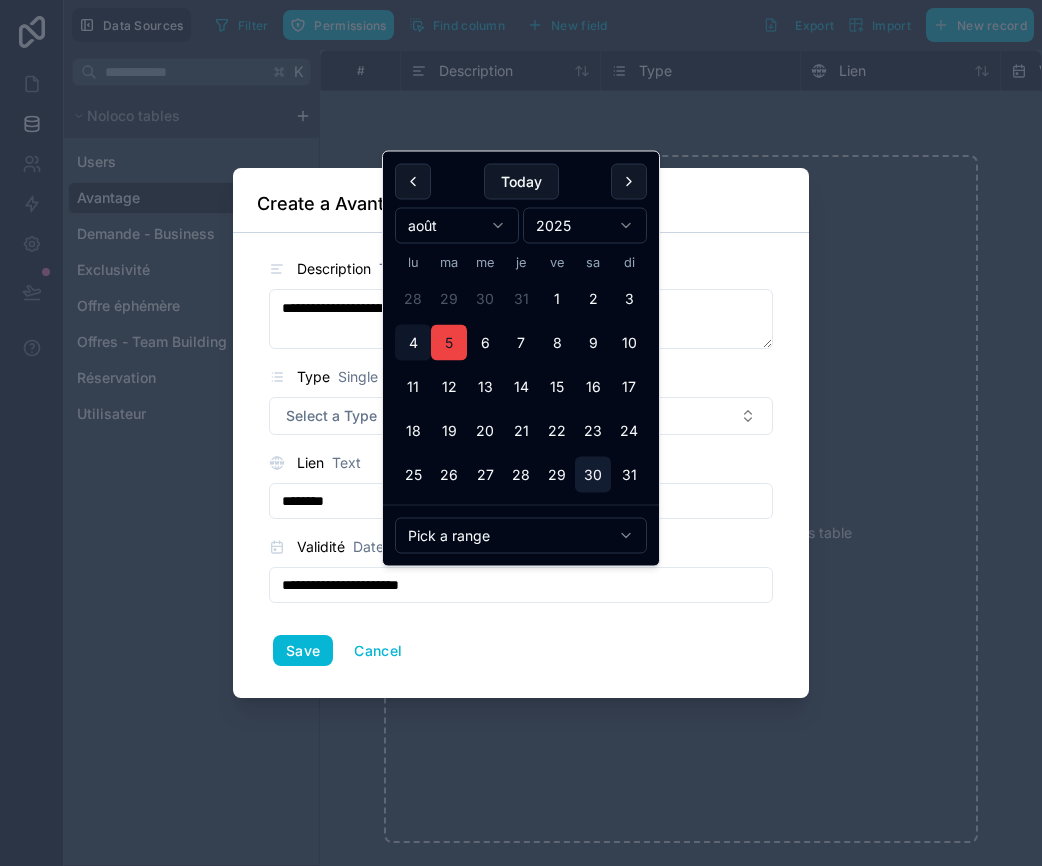 click on "30" at bounding box center [593, 475] 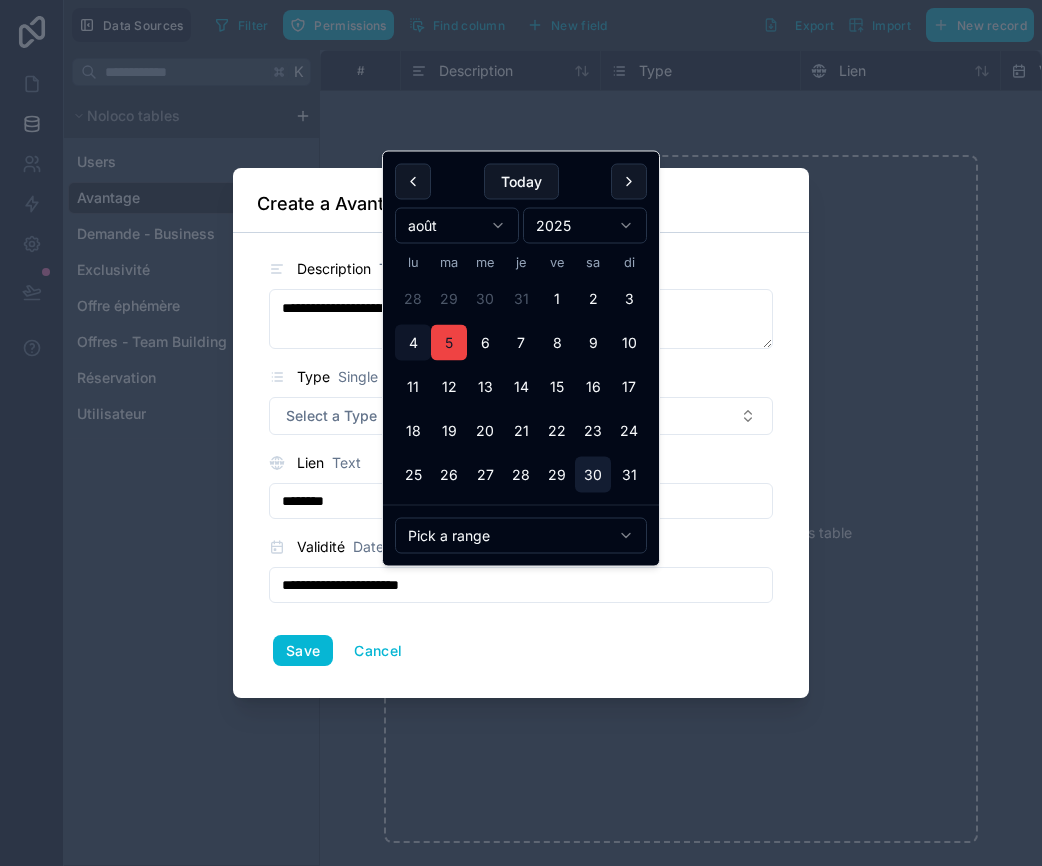 type on "**********" 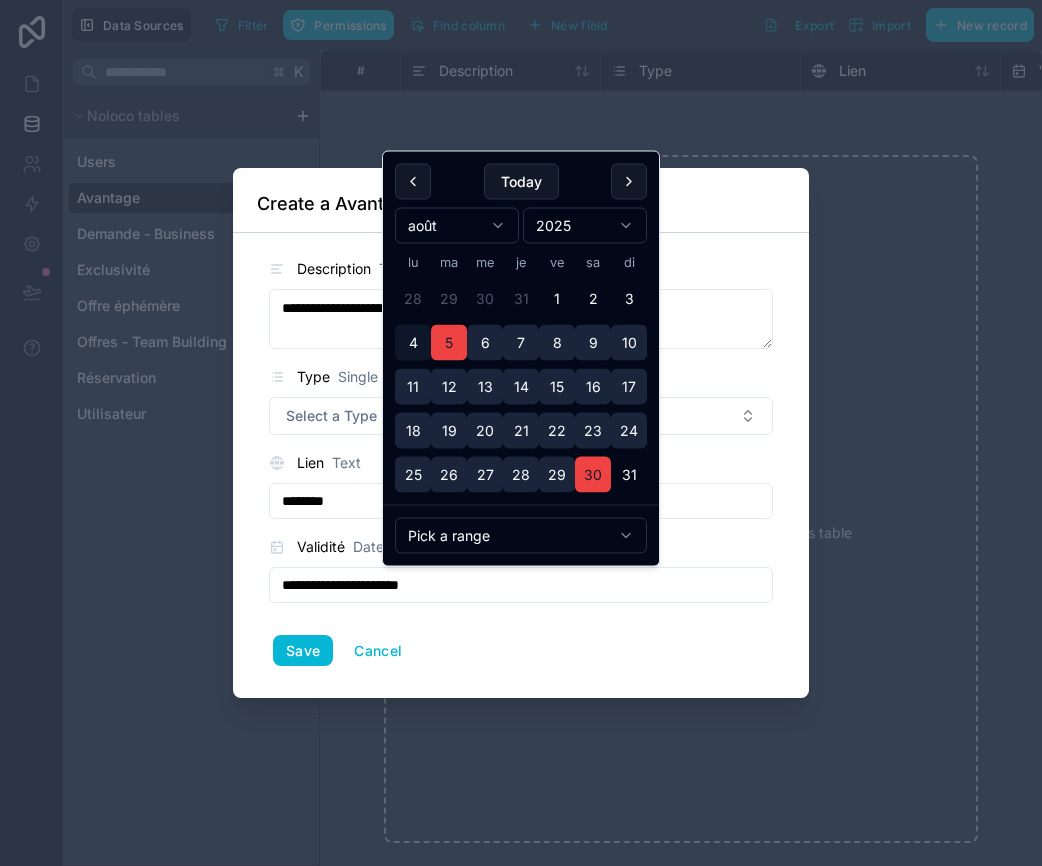click on "**********" at bounding box center (521, 462) 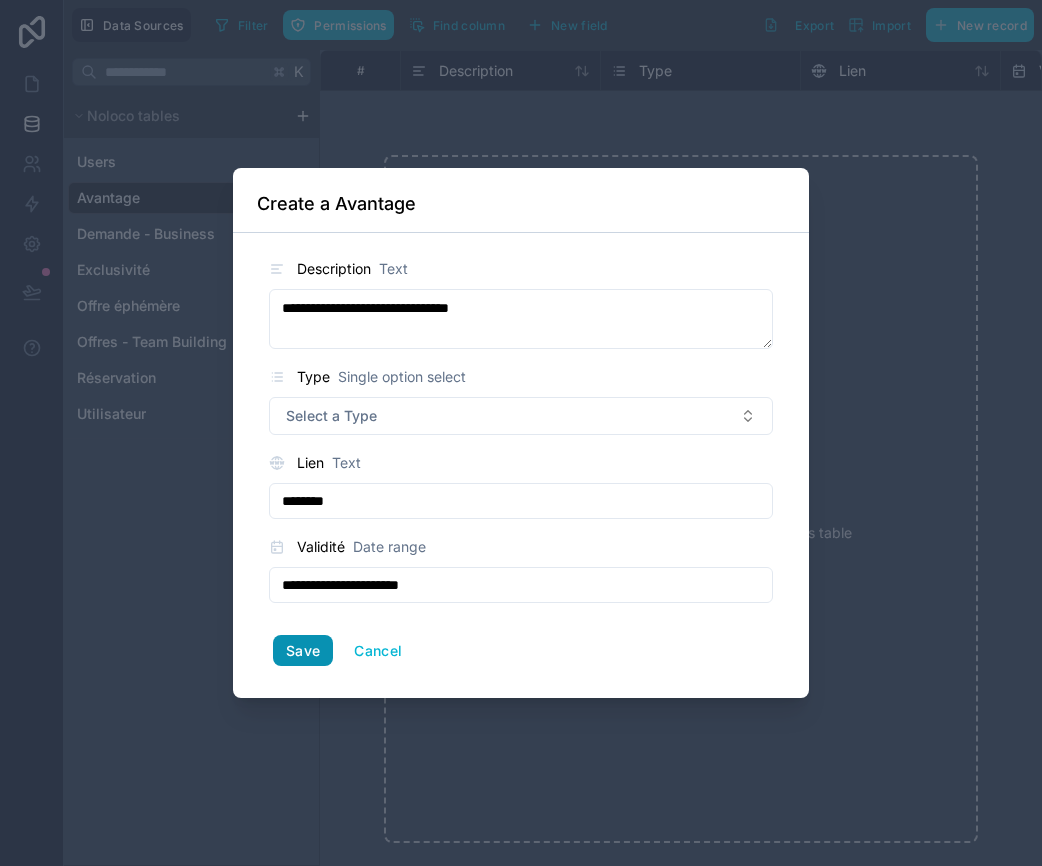 click on "Save" at bounding box center [303, 651] 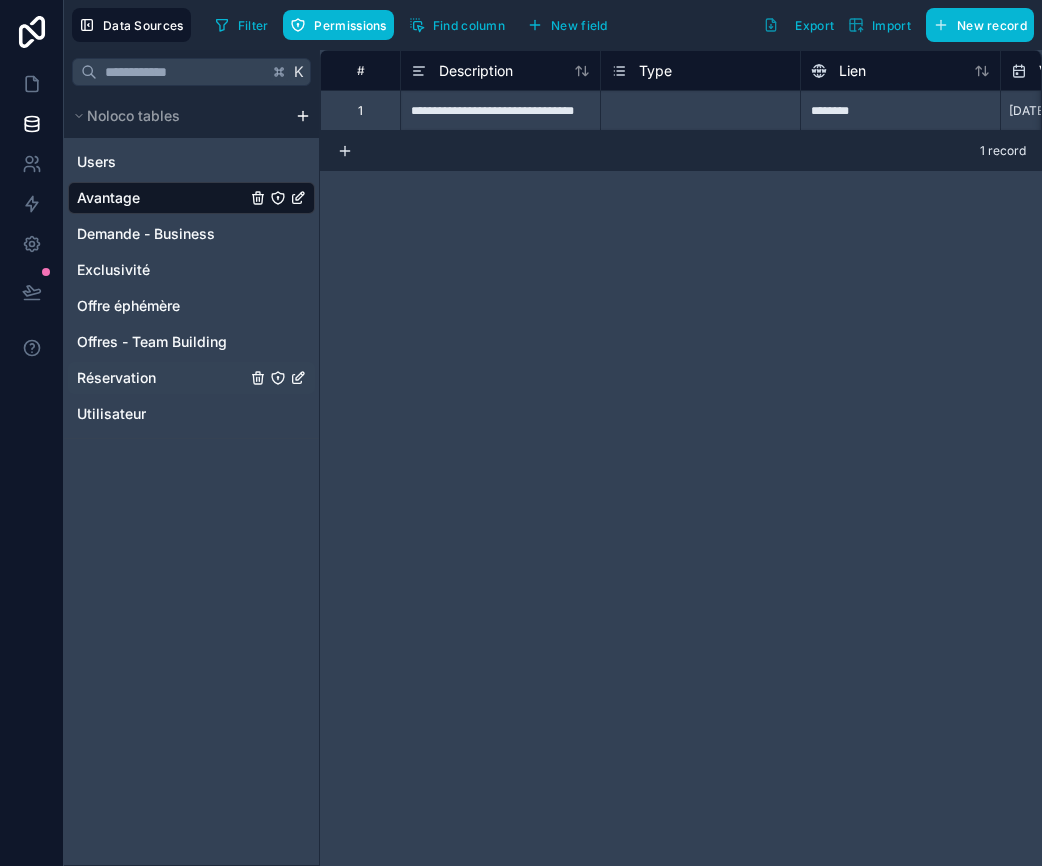 click on "Réservation" at bounding box center (116, 378) 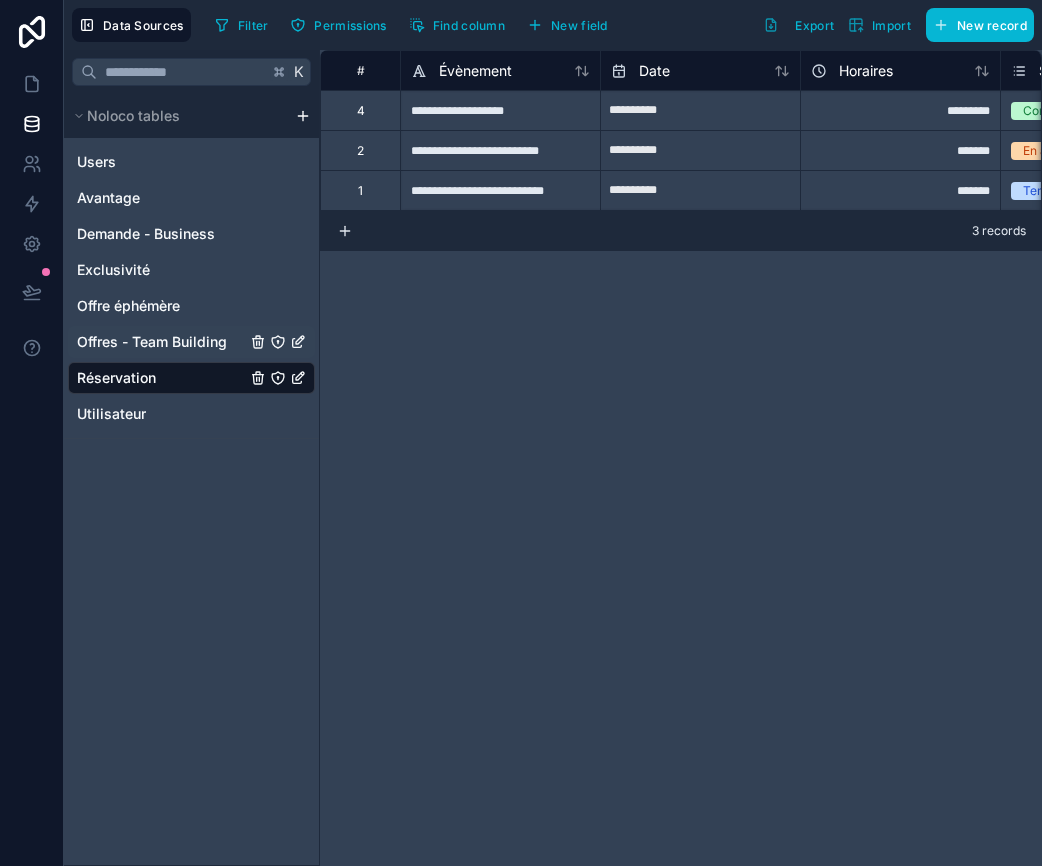 click on "Offres - Team Building" at bounding box center [152, 342] 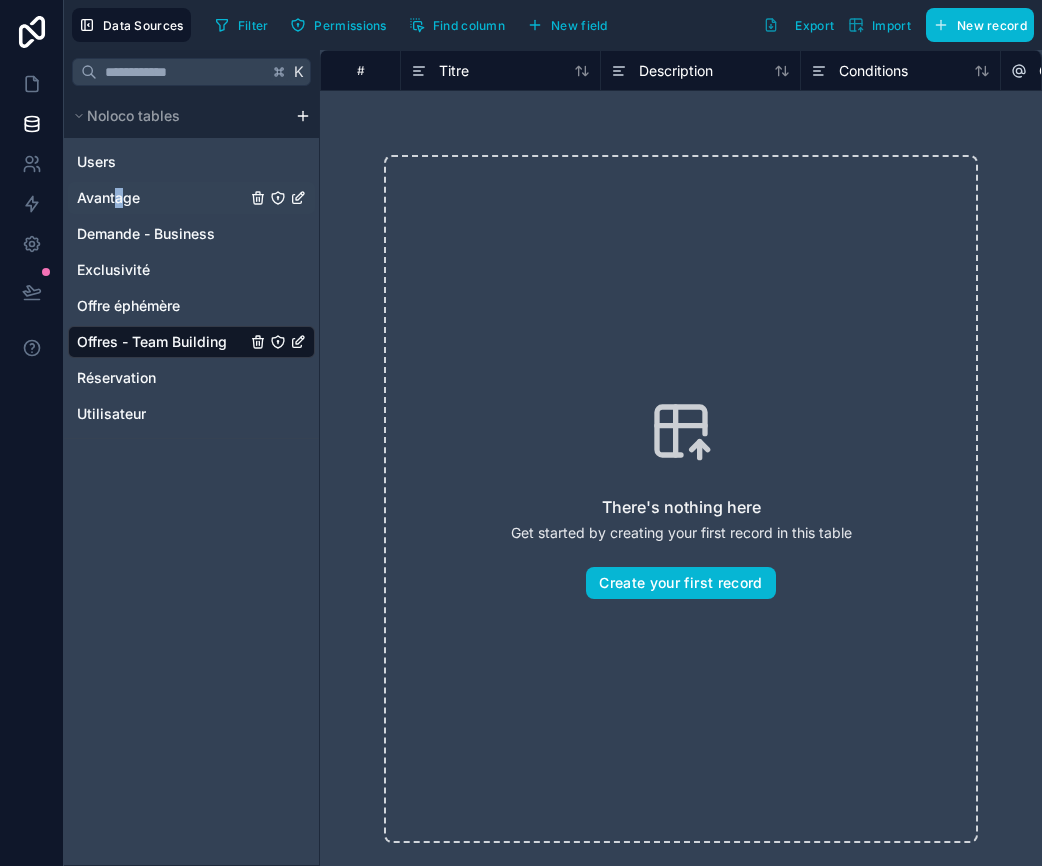 click on "Avantage" at bounding box center [108, 198] 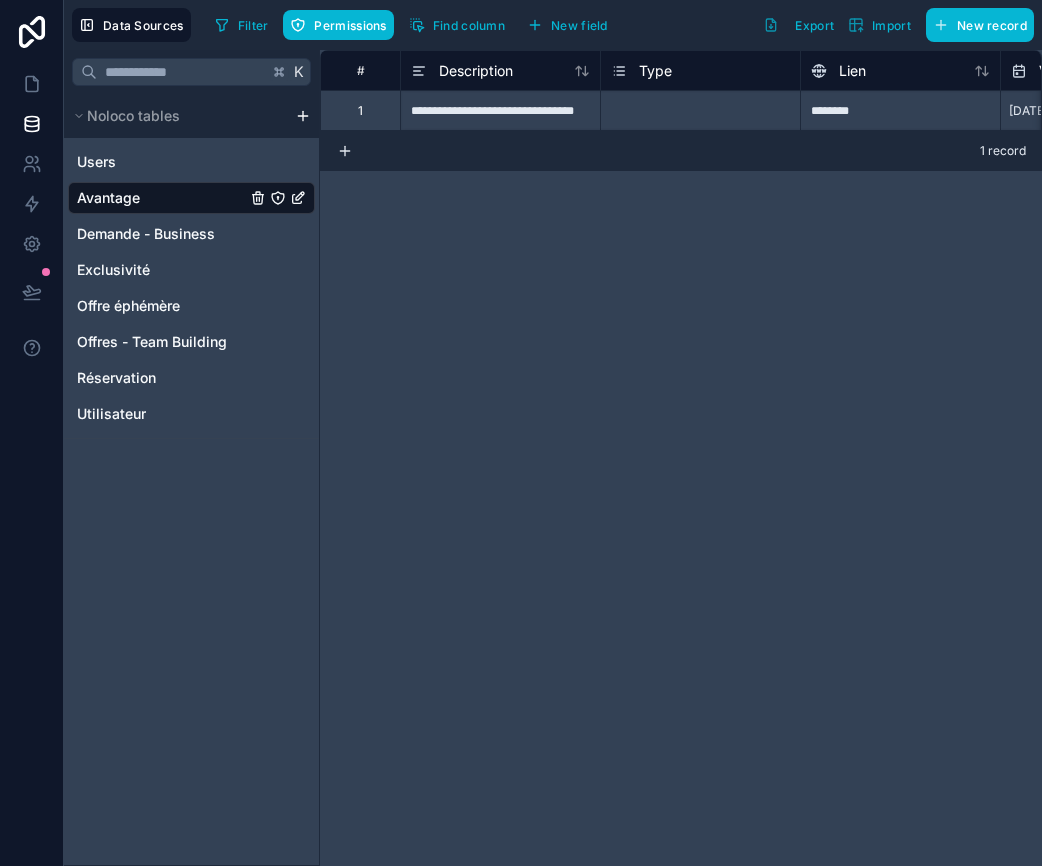 click on "**********" at bounding box center (681, 458) 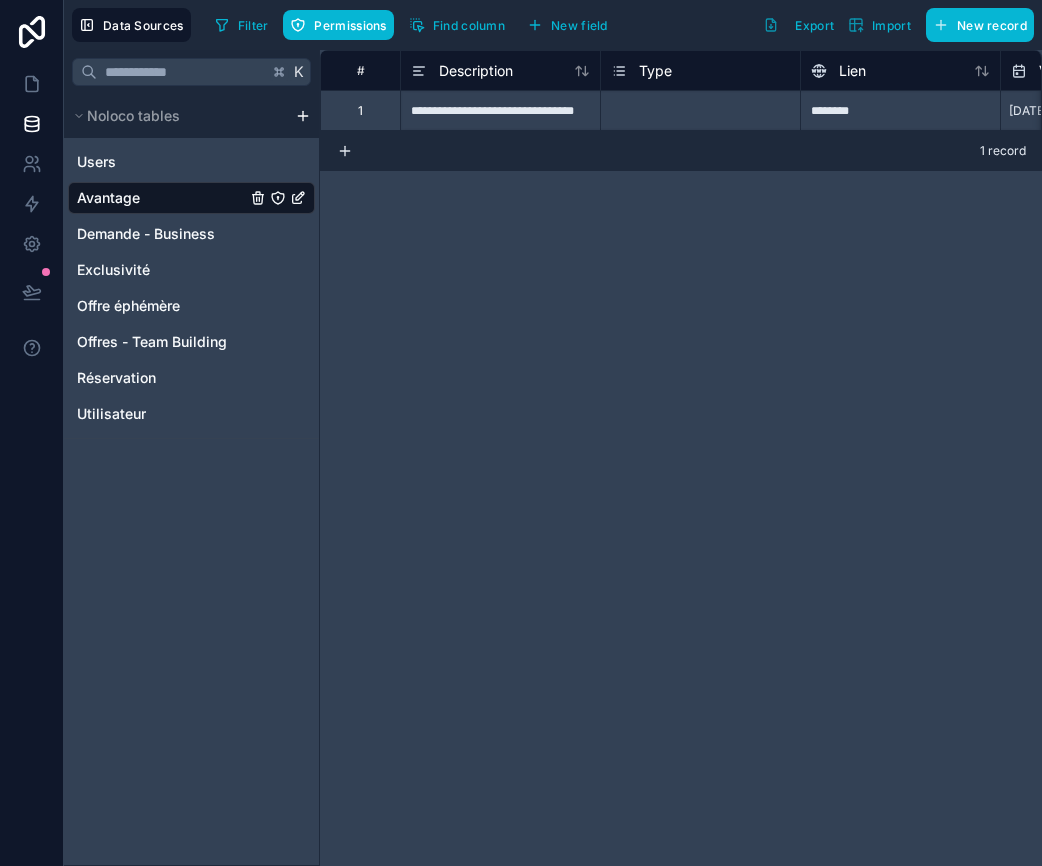 click on "Select a Type" at bounding box center [700, 111] 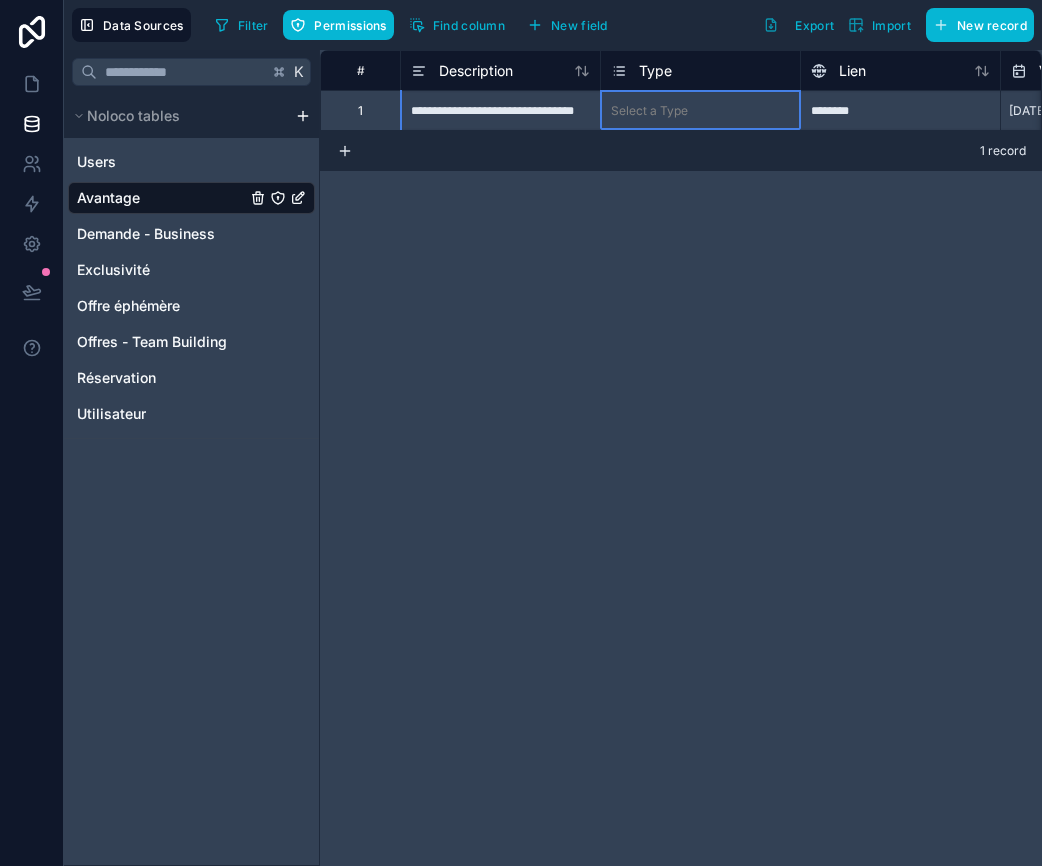 click on "Type" at bounding box center [655, 71] 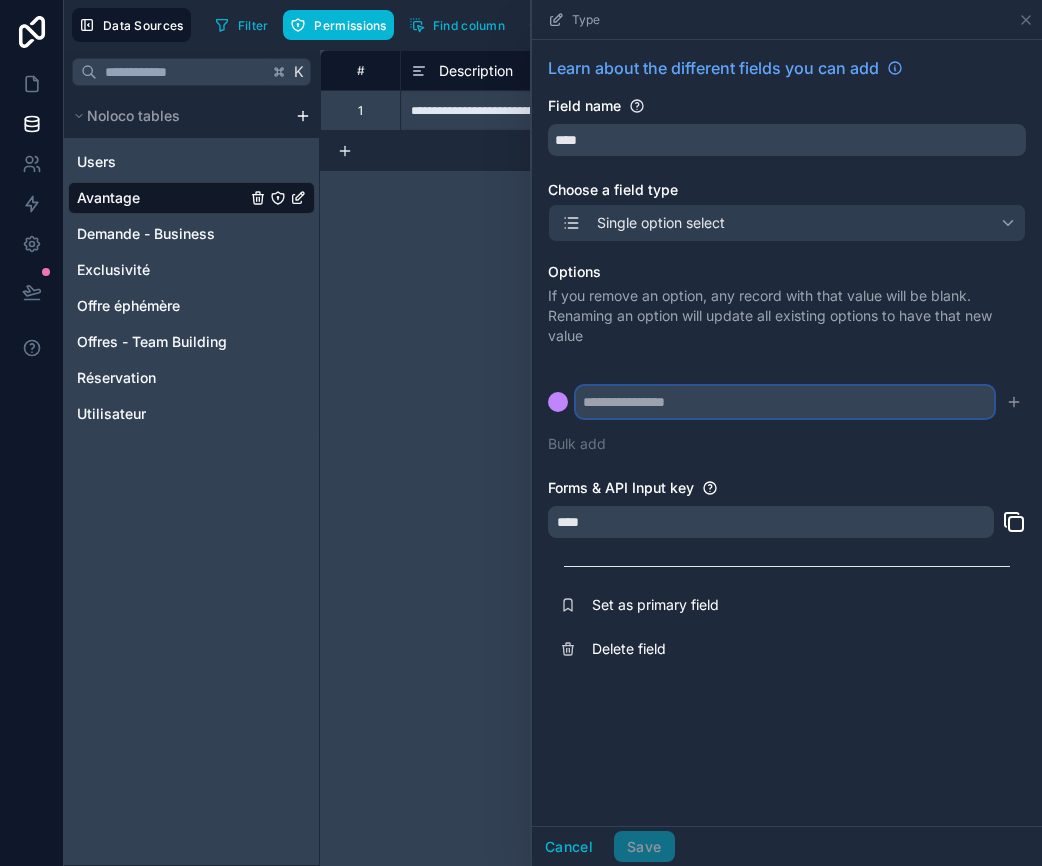 click at bounding box center [785, 402] 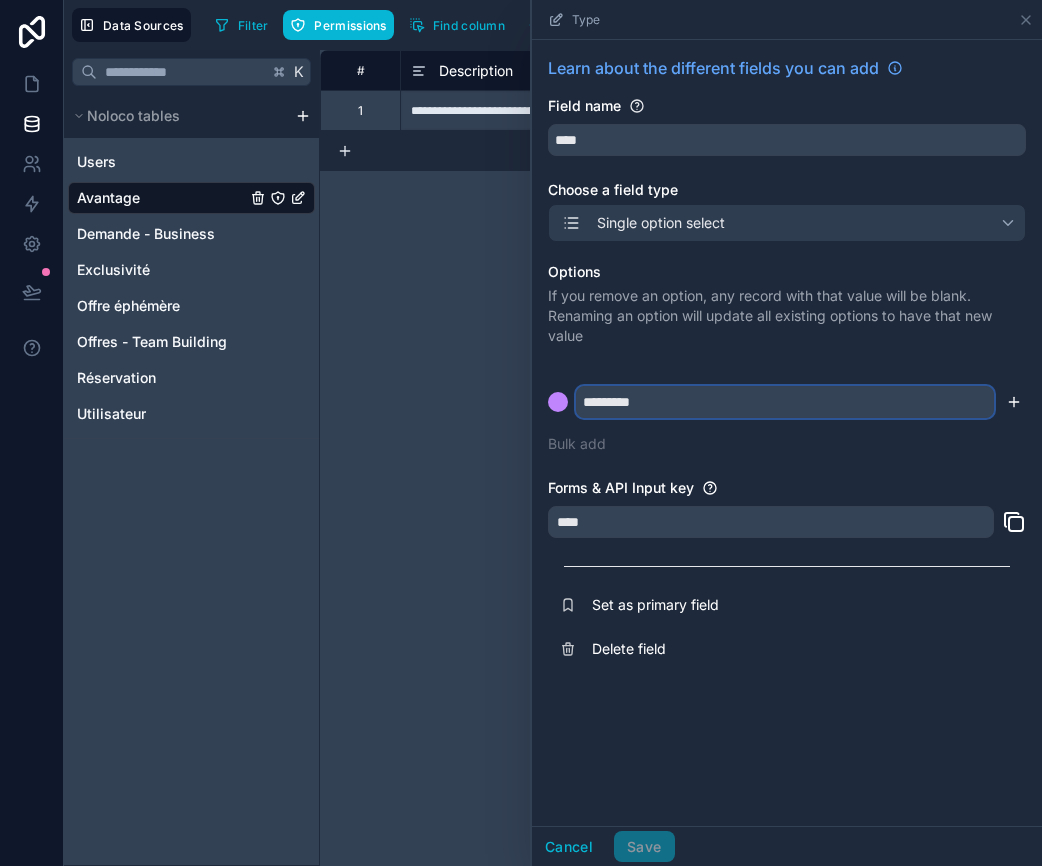 type on "*********" 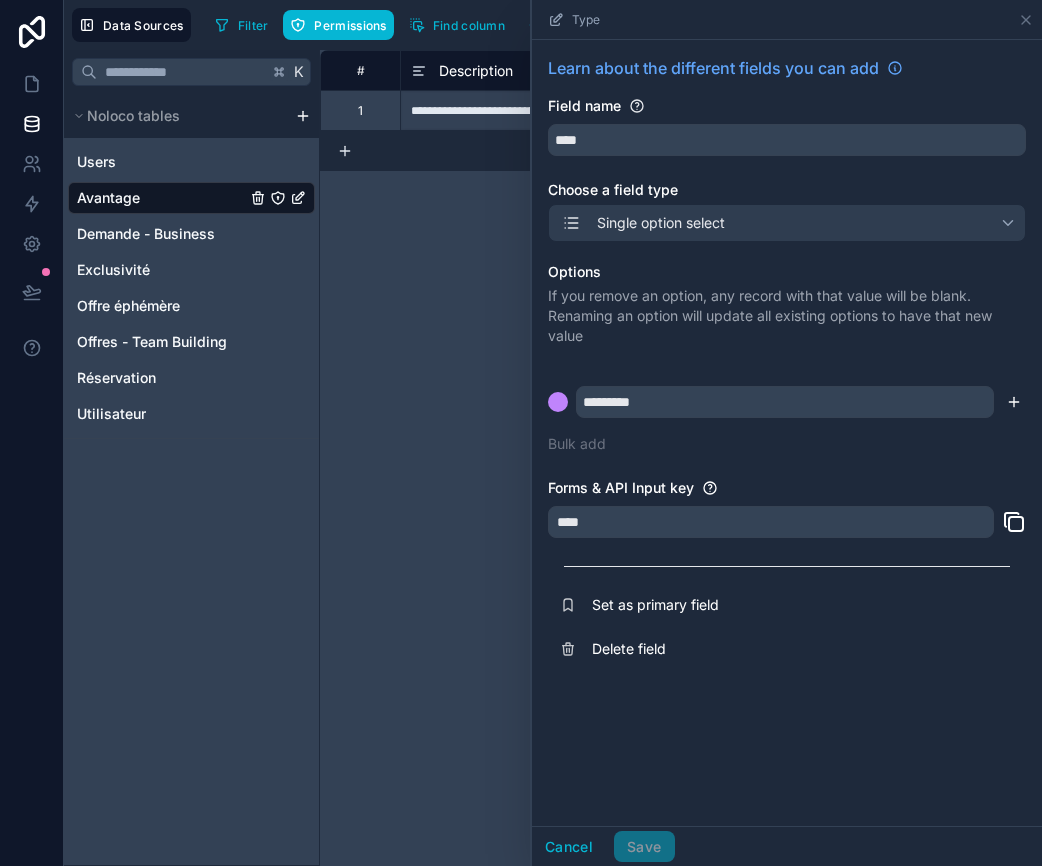 click 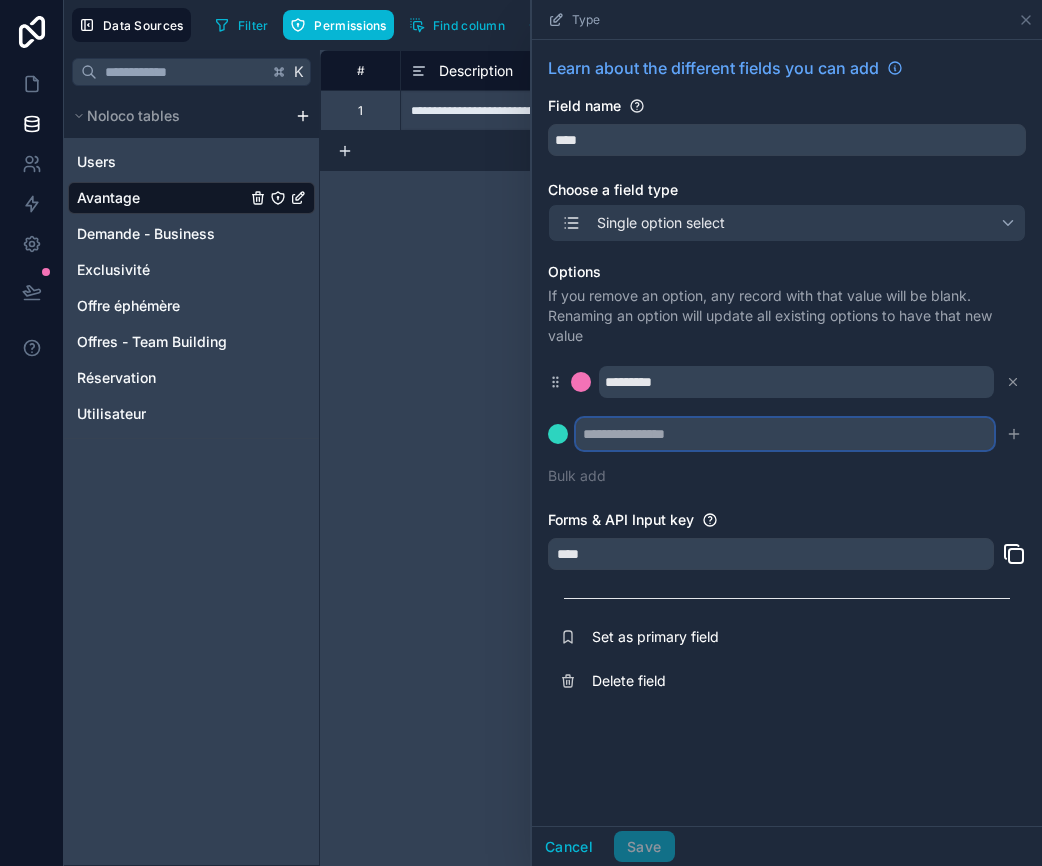 click at bounding box center (785, 434) 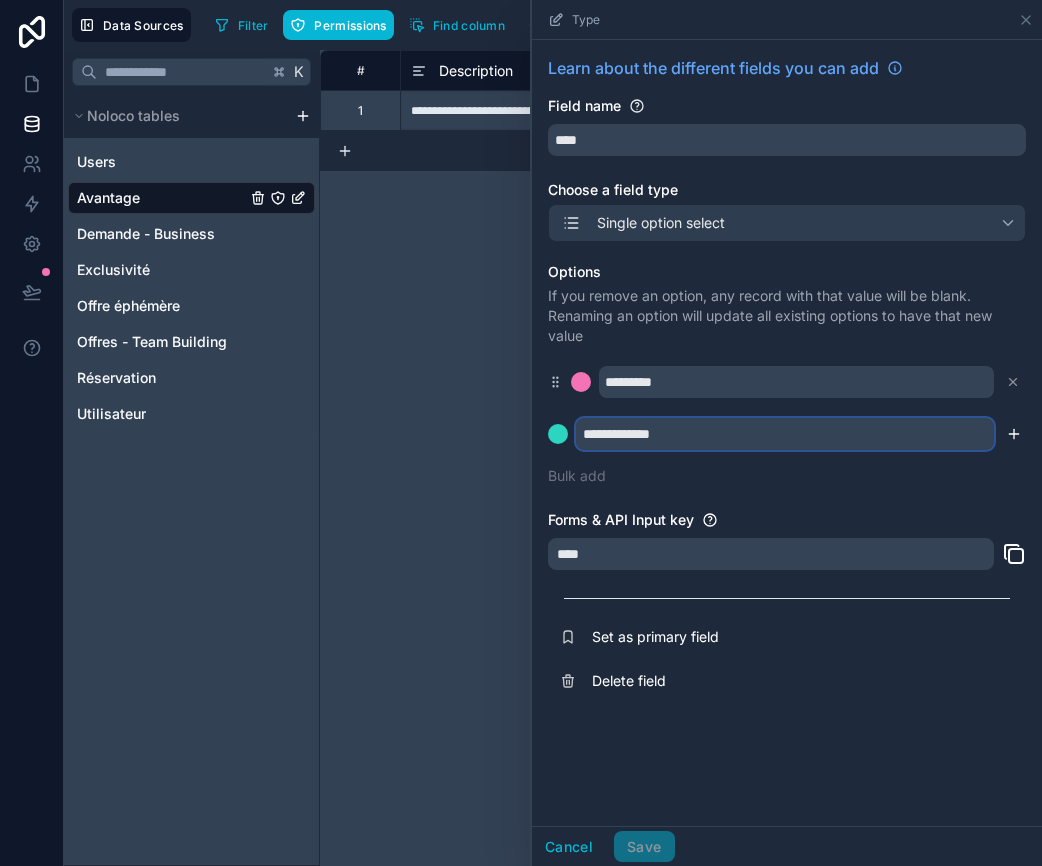 type on "**********" 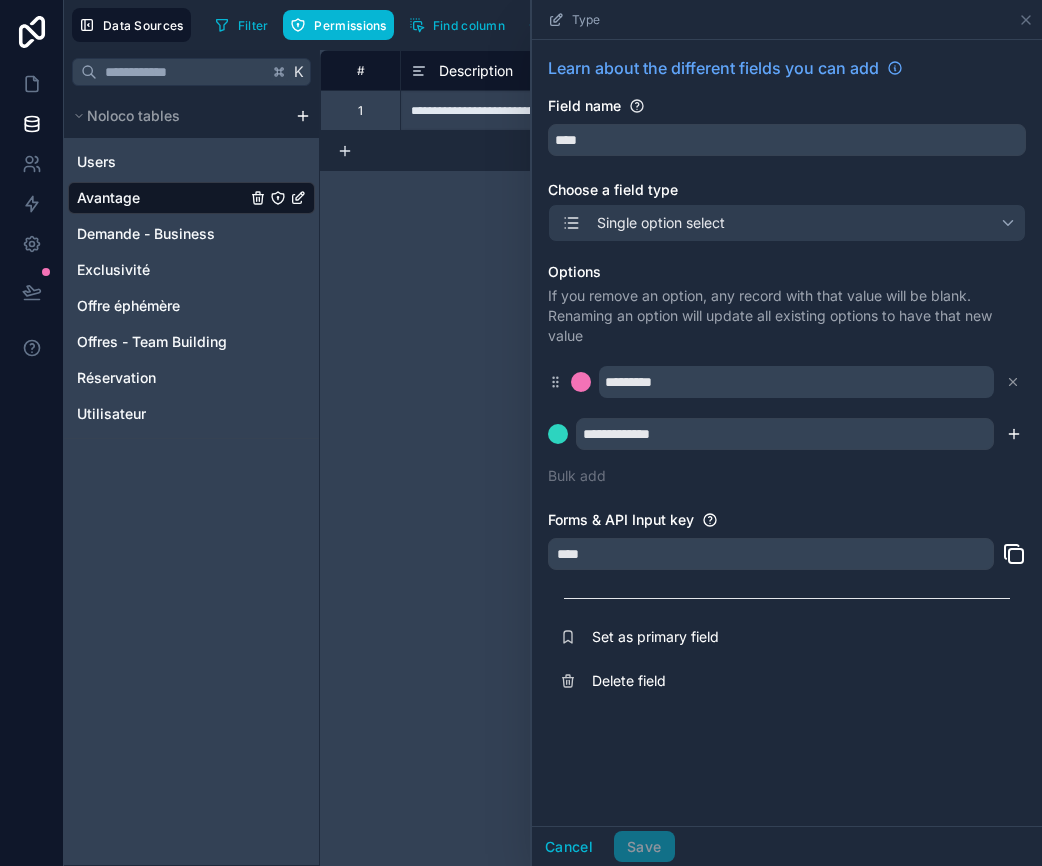 click 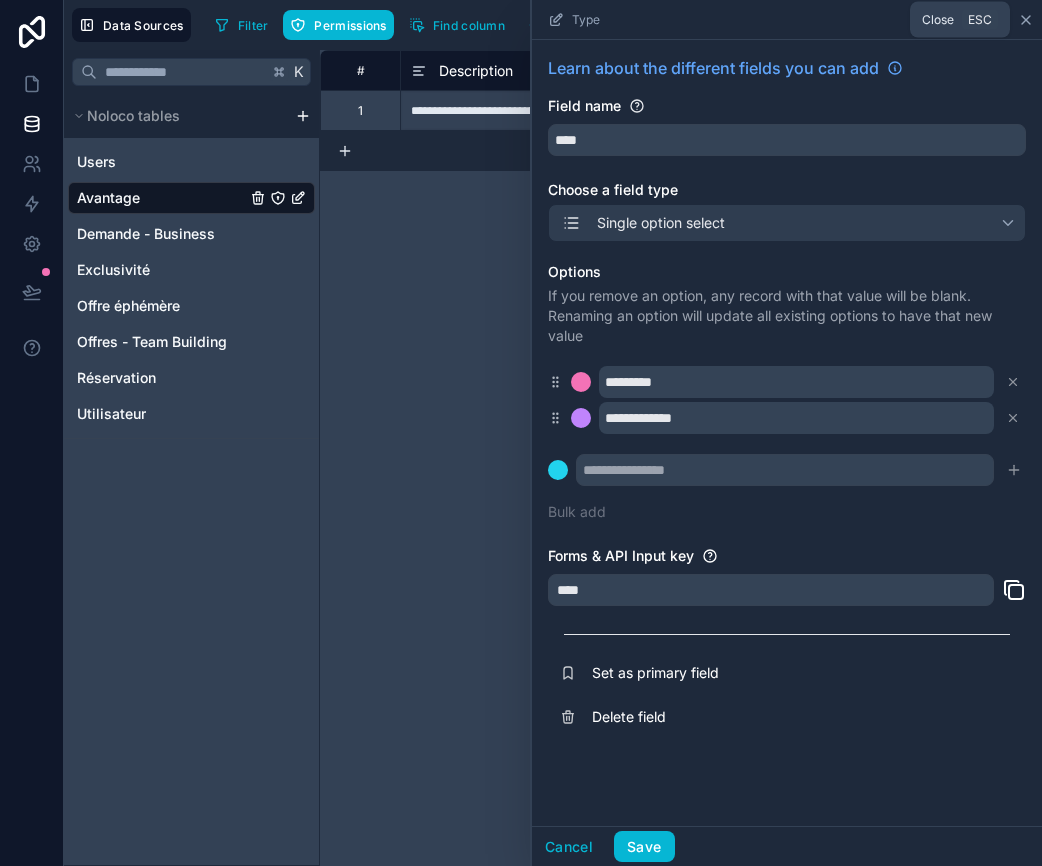 click 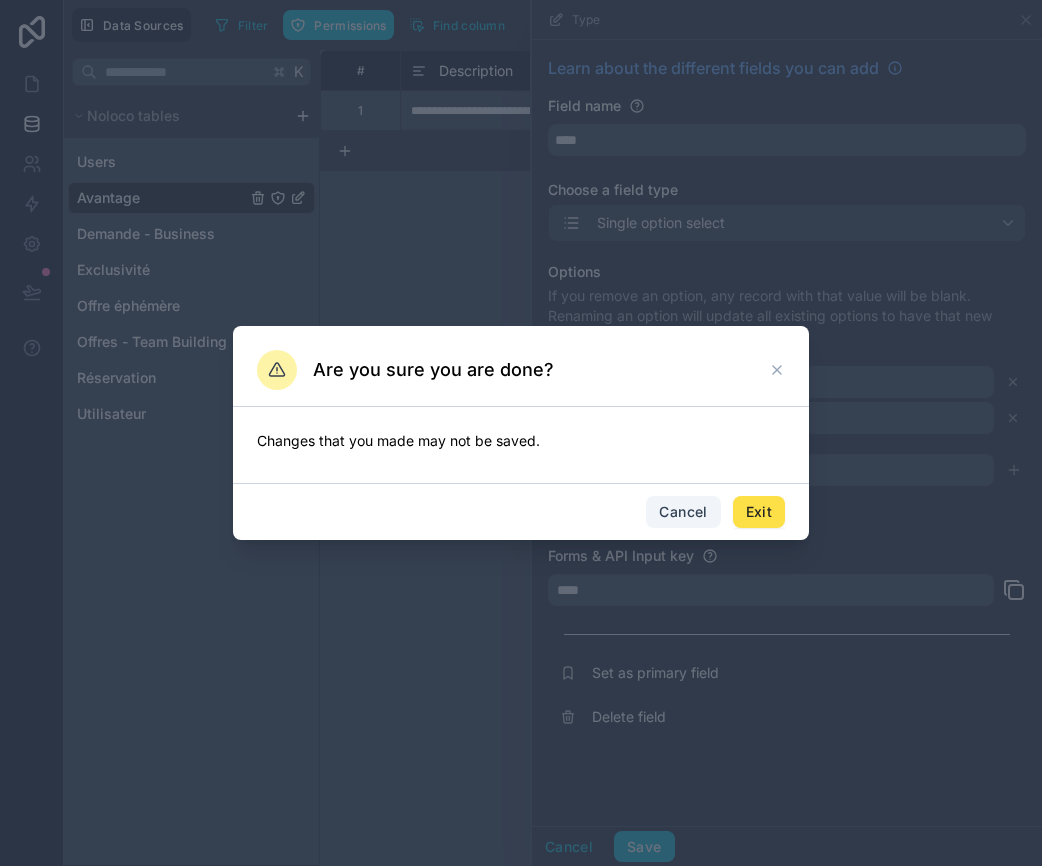 click on "Cancel" at bounding box center [683, 512] 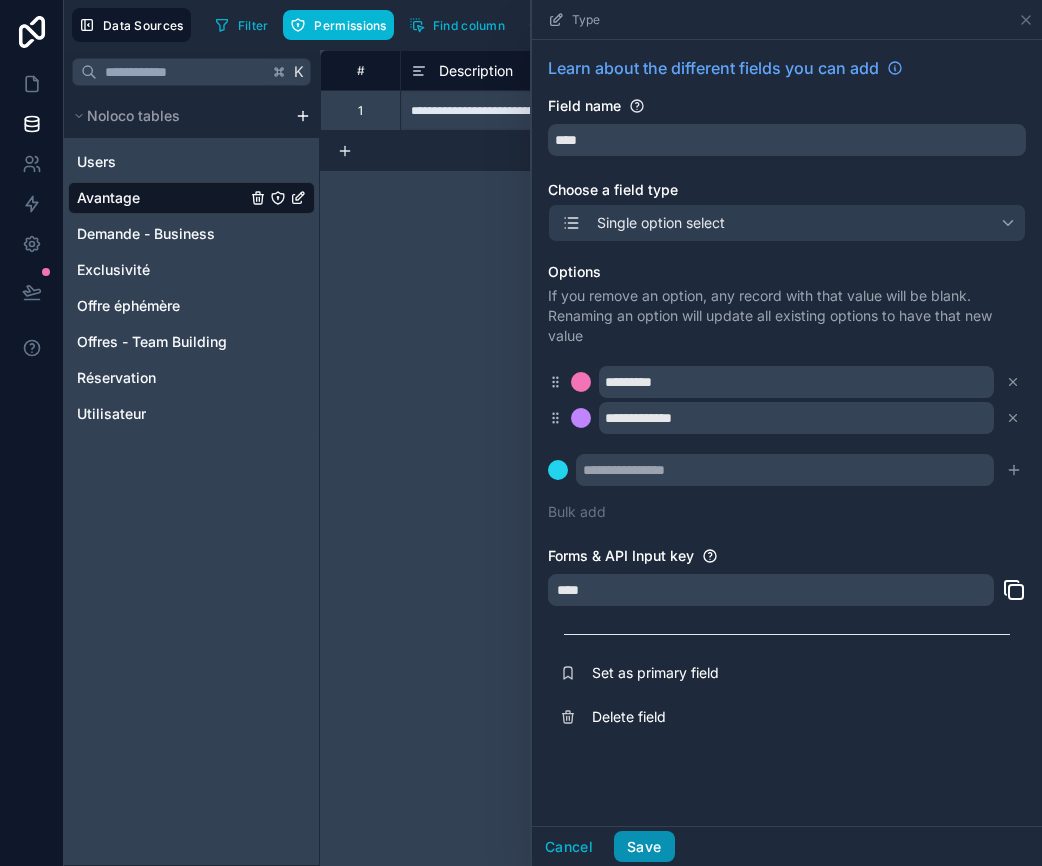 click on "Save" at bounding box center [644, 847] 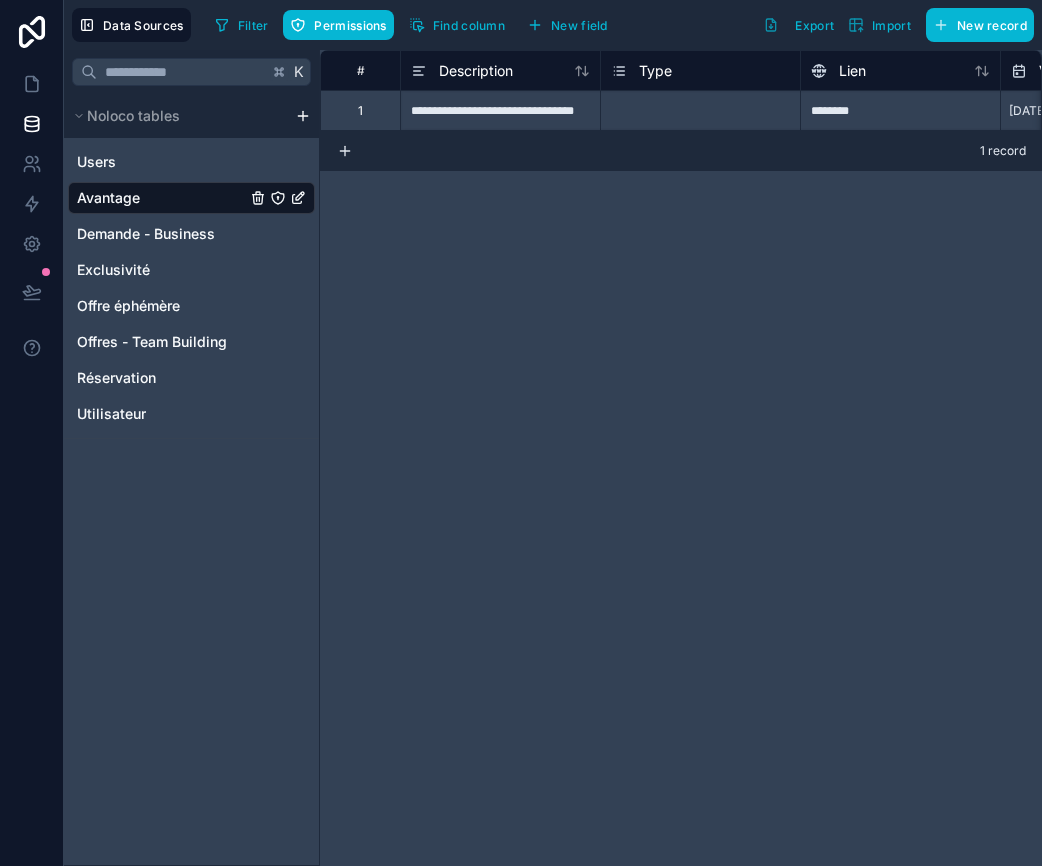 click on "Select a Type" at bounding box center (700, 111) 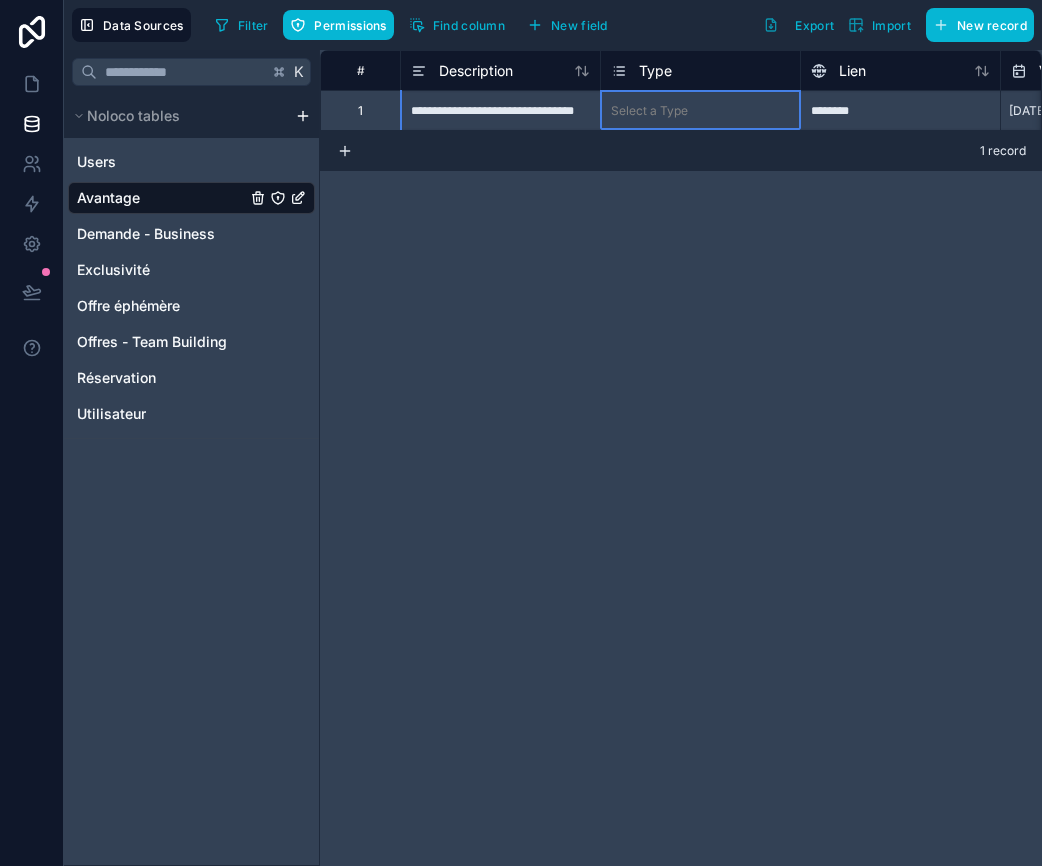 click on "Select a Type" at bounding box center [649, 111] 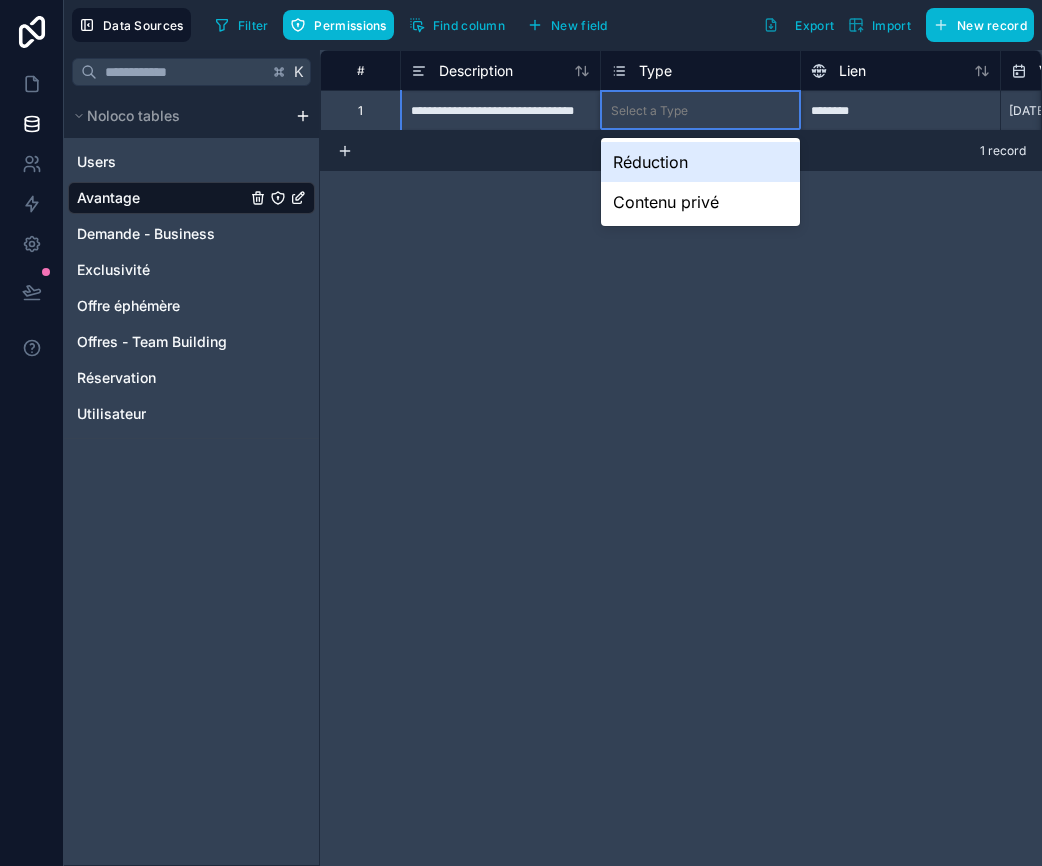 click on "Réduction" at bounding box center [700, 162] 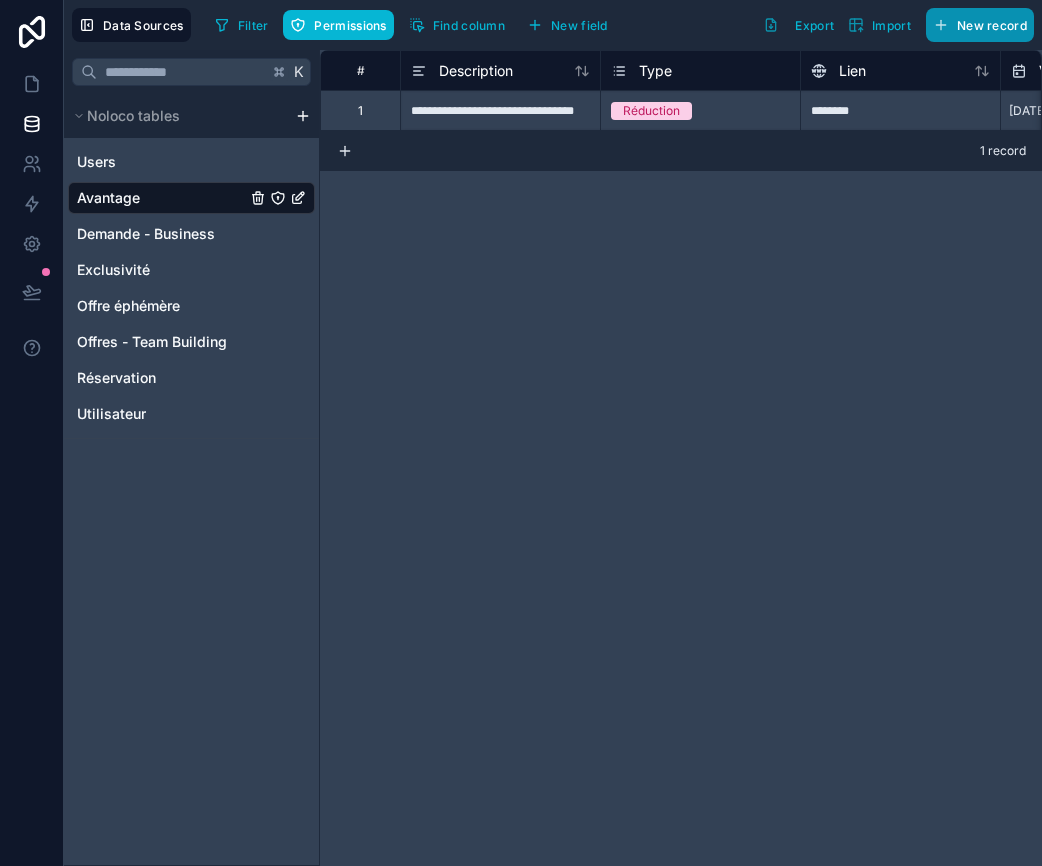 click on "New record" at bounding box center (992, 25) 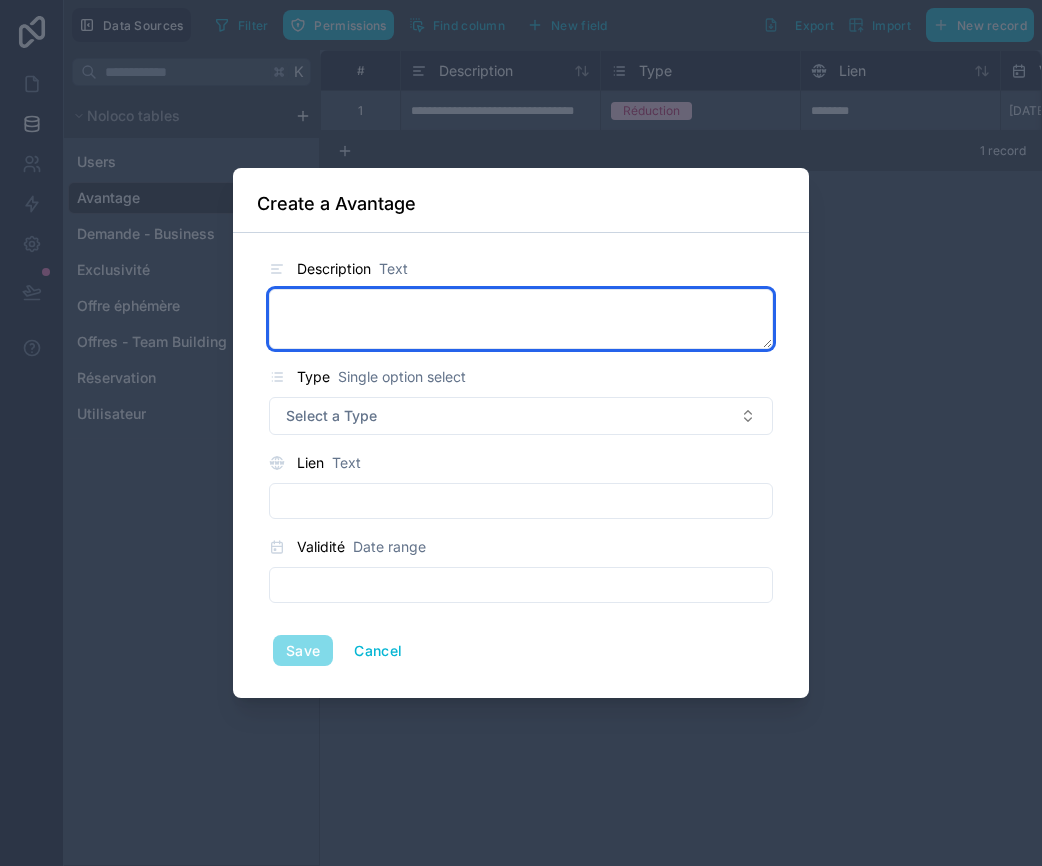 click at bounding box center [521, 319] 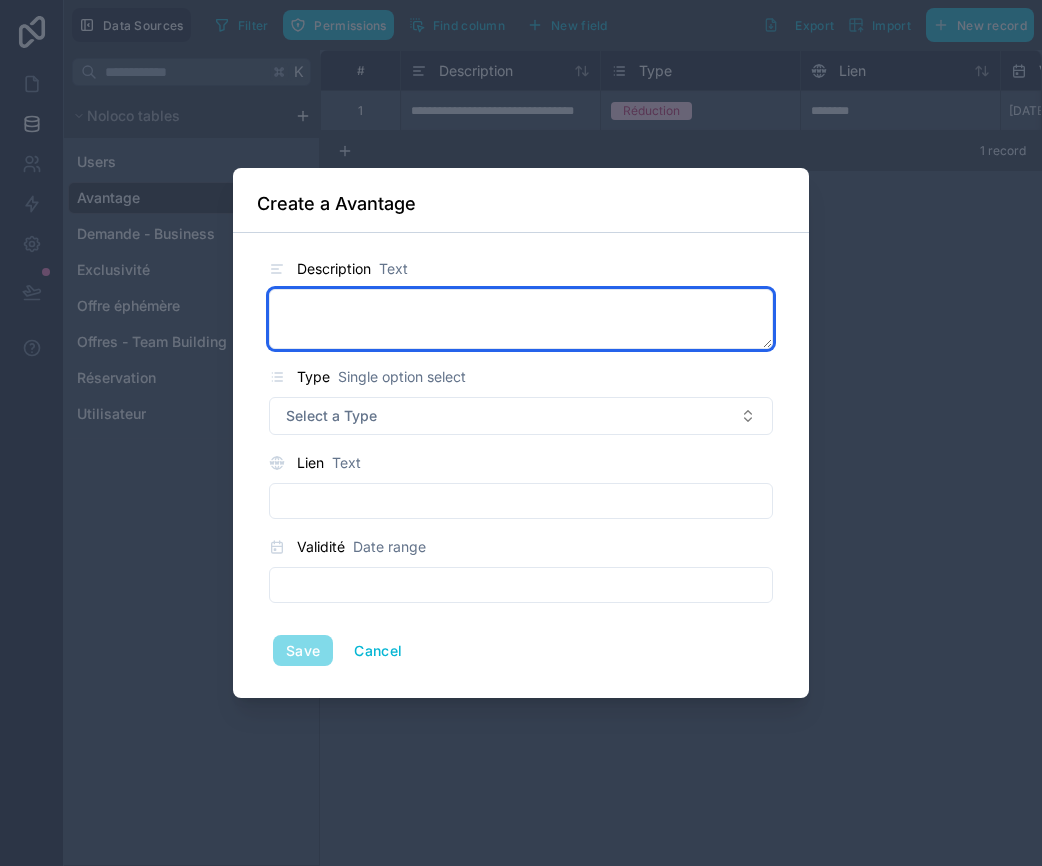 paste on "**********" 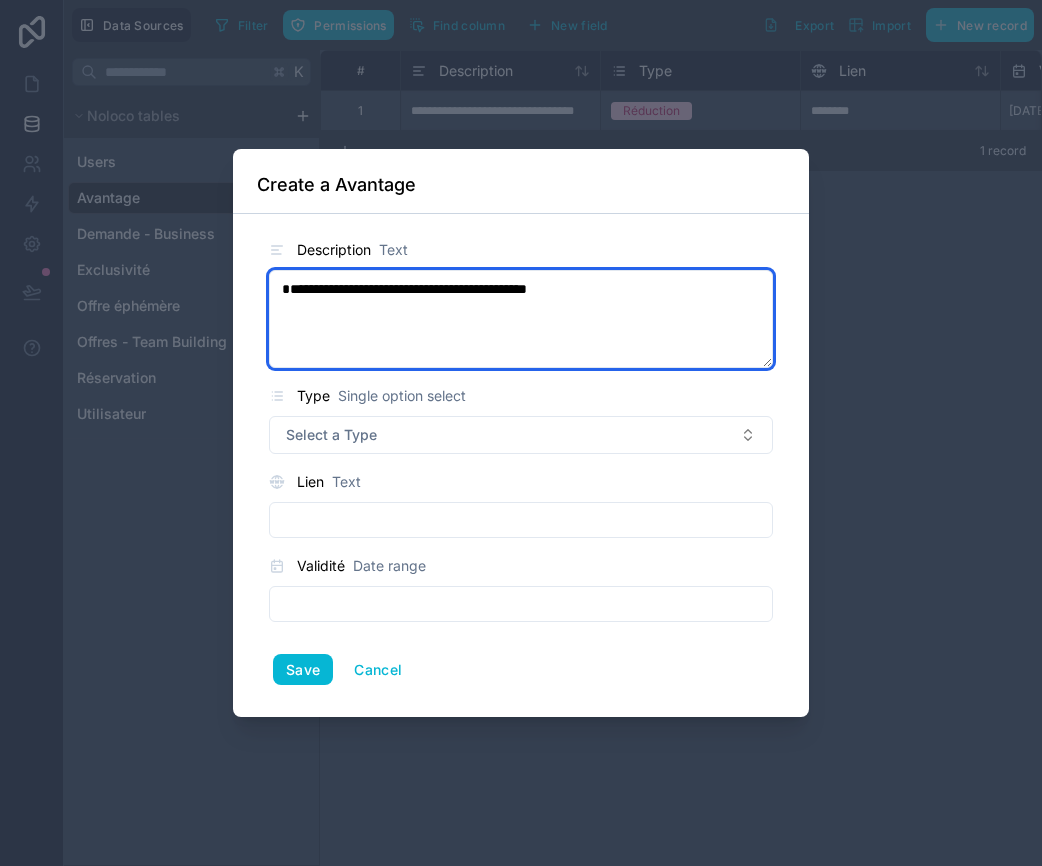 click on "**********" at bounding box center (521, 319) 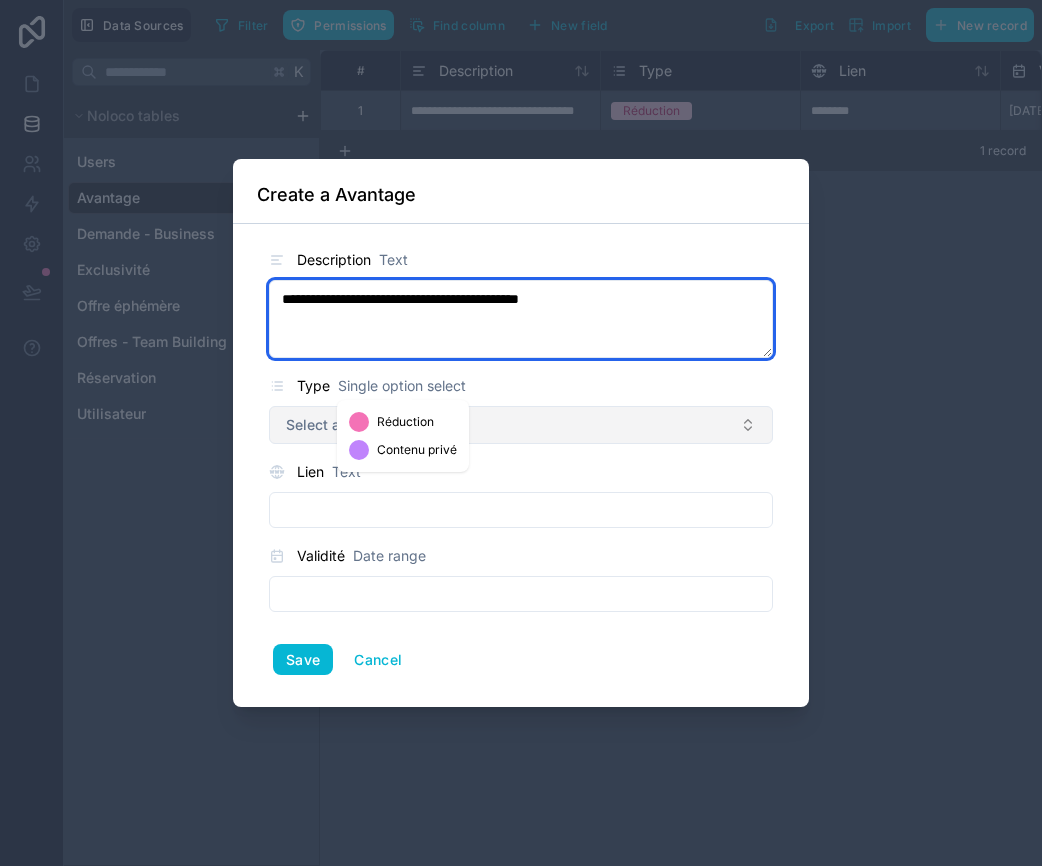 type on "**********" 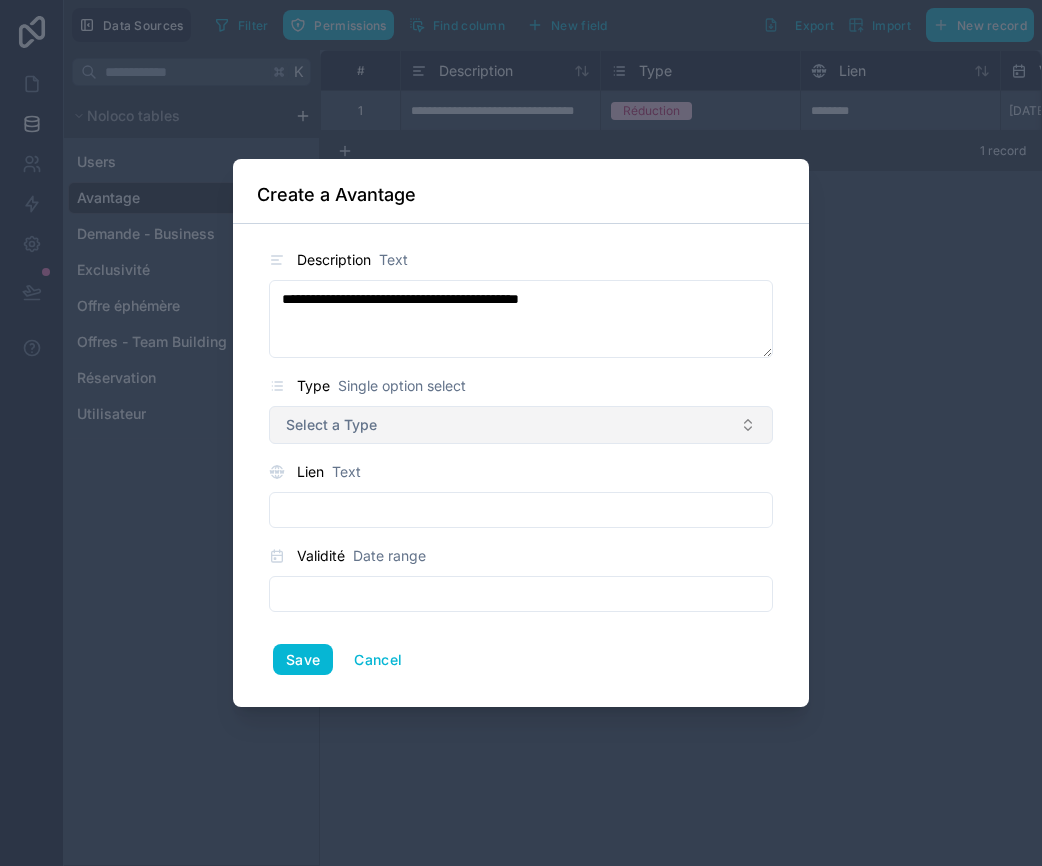 click on "Select a Type" at bounding box center [521, 425] 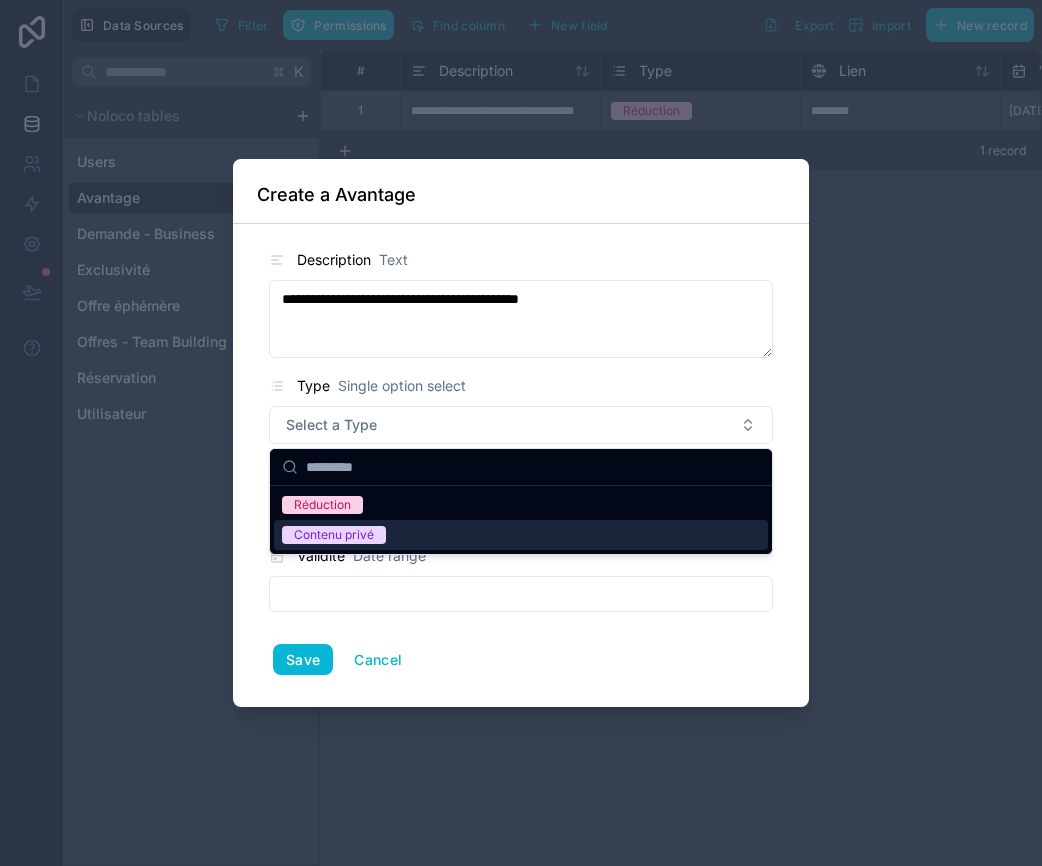 click on "Contenu privé" at bounding box center (334, 535) 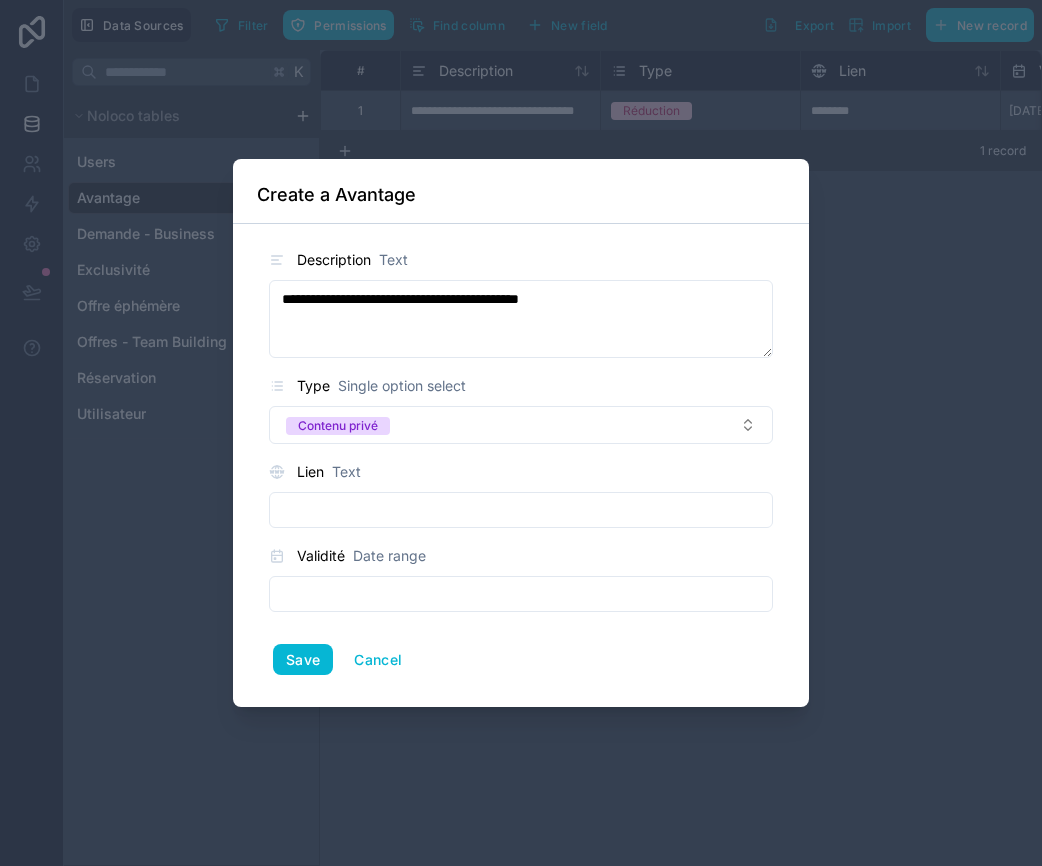 click at bounding box center (521, 510) 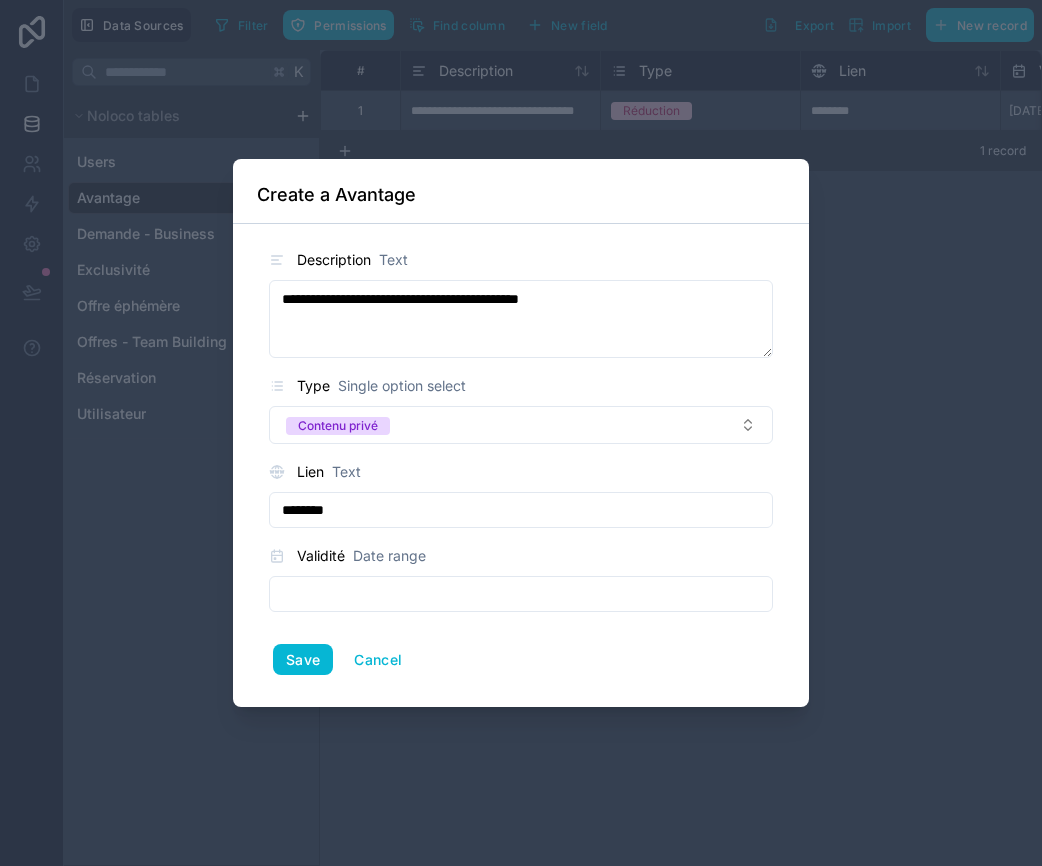click on "********" at bounding box center [521, 510] 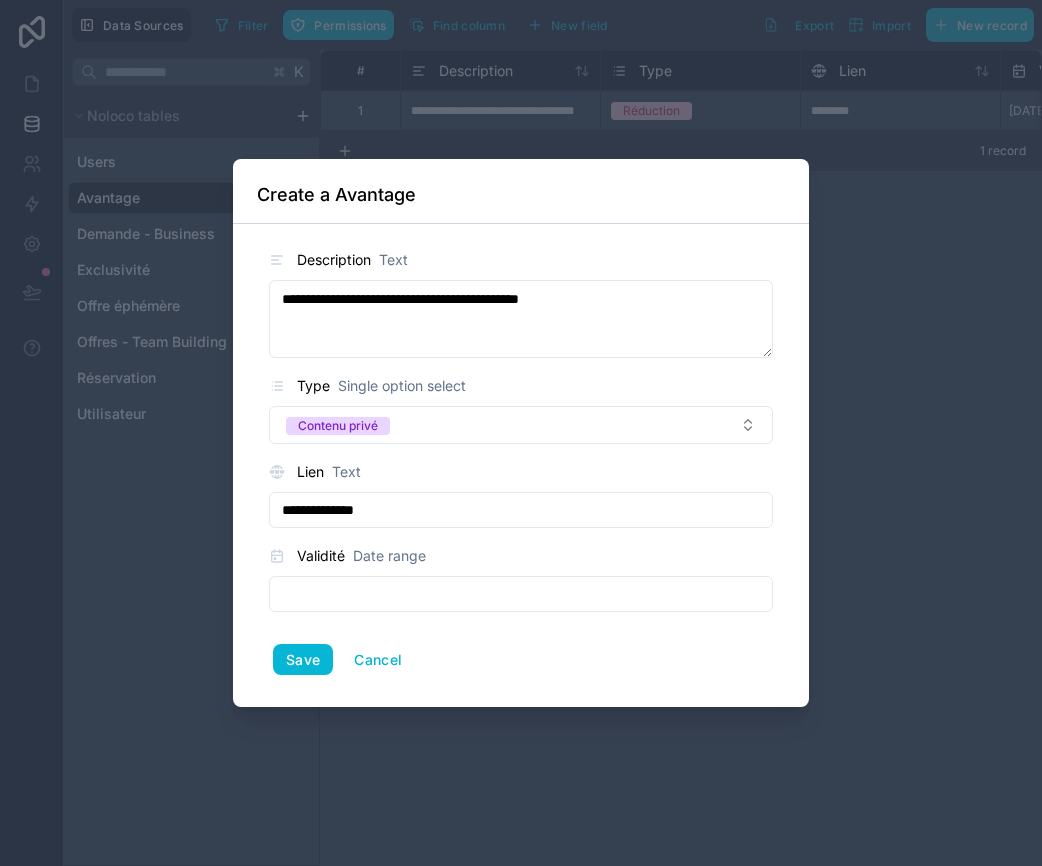 type on "**********" 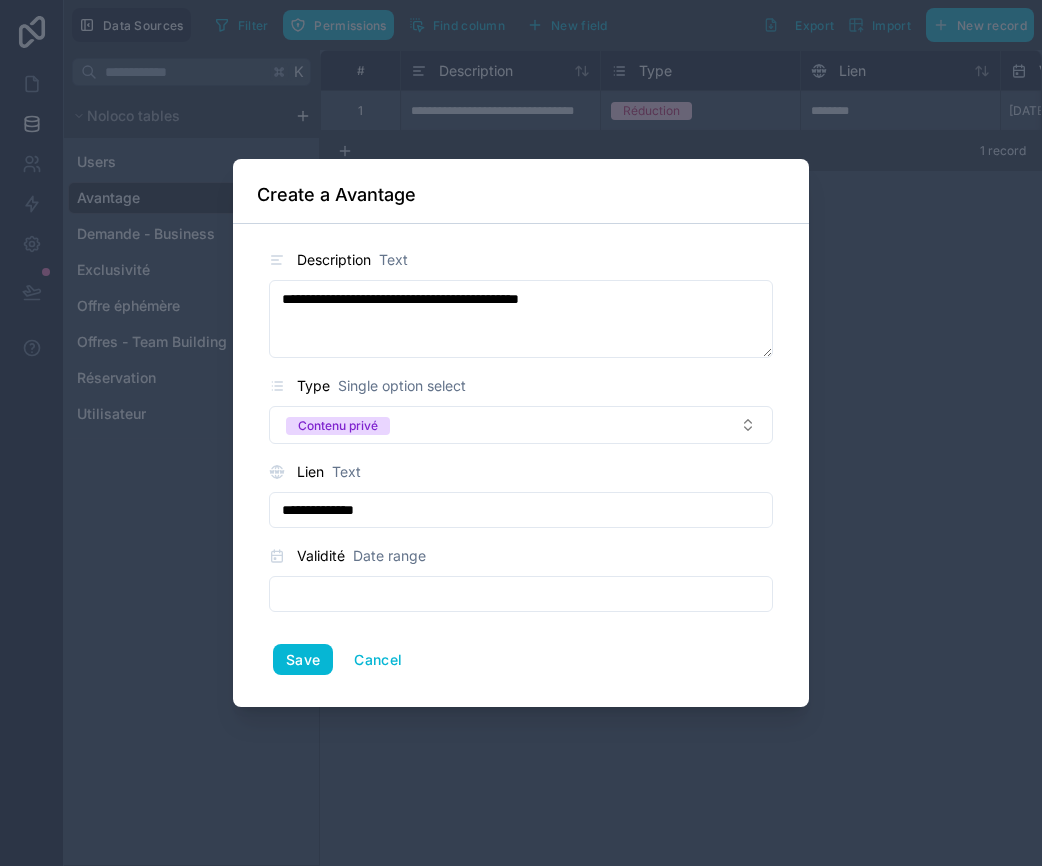 click at bounding box center [521, 594] 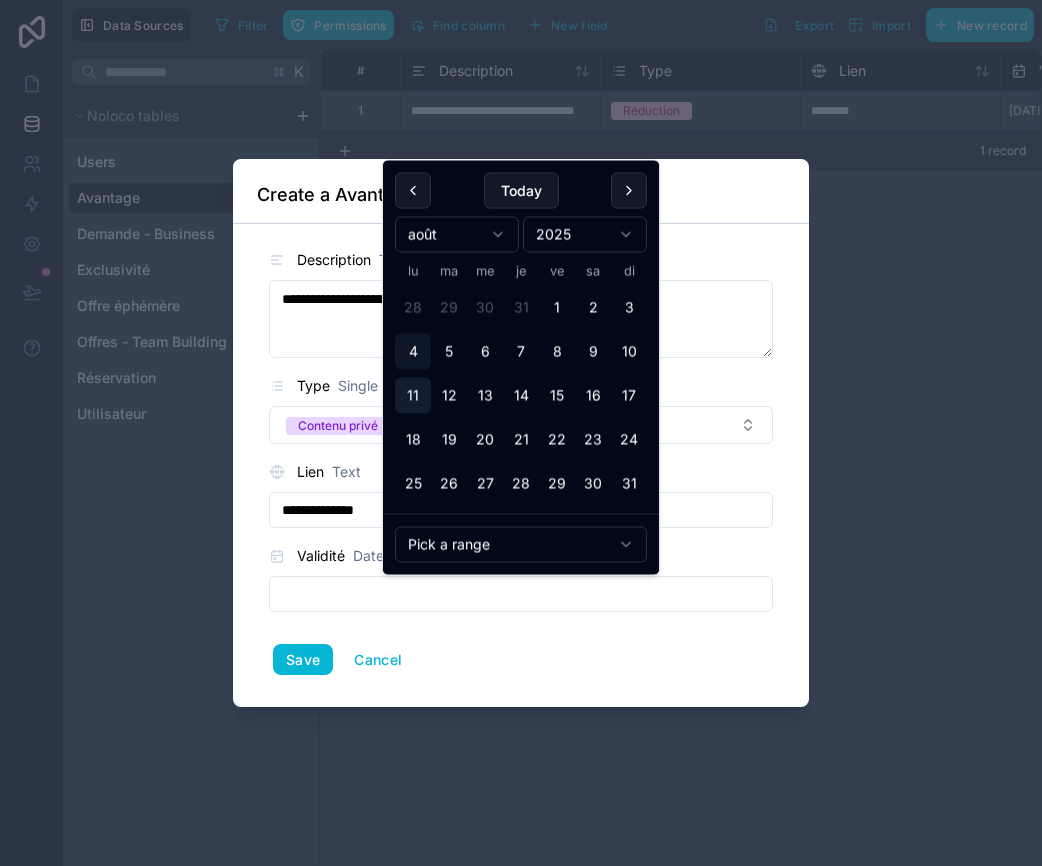 click on "11" at bounding box center (413, 396) 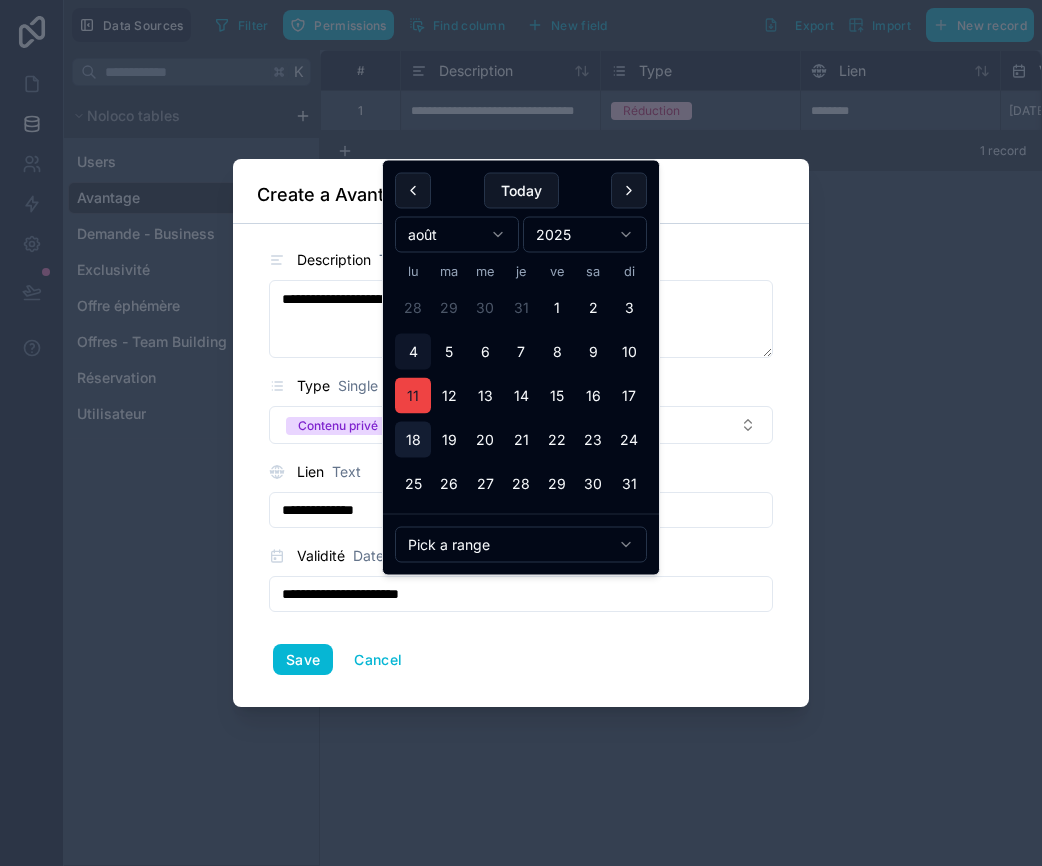 click on "18" at bounding box center (413, 440) 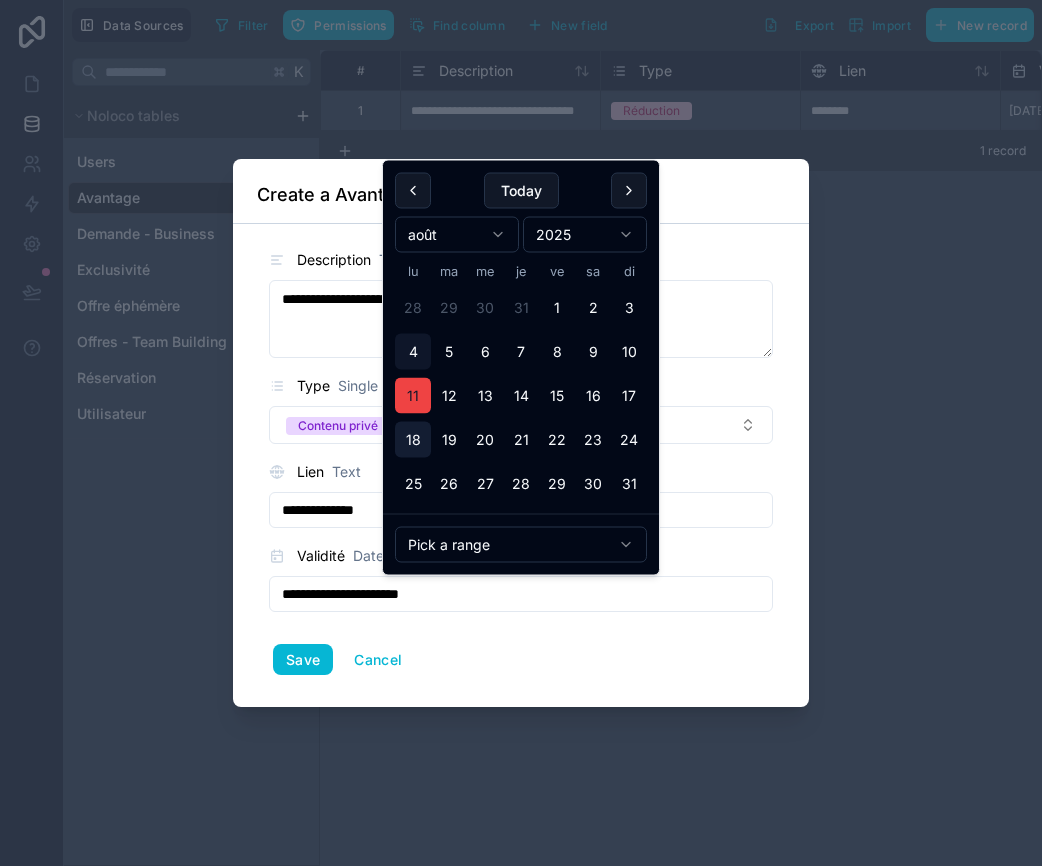 type on "**********" 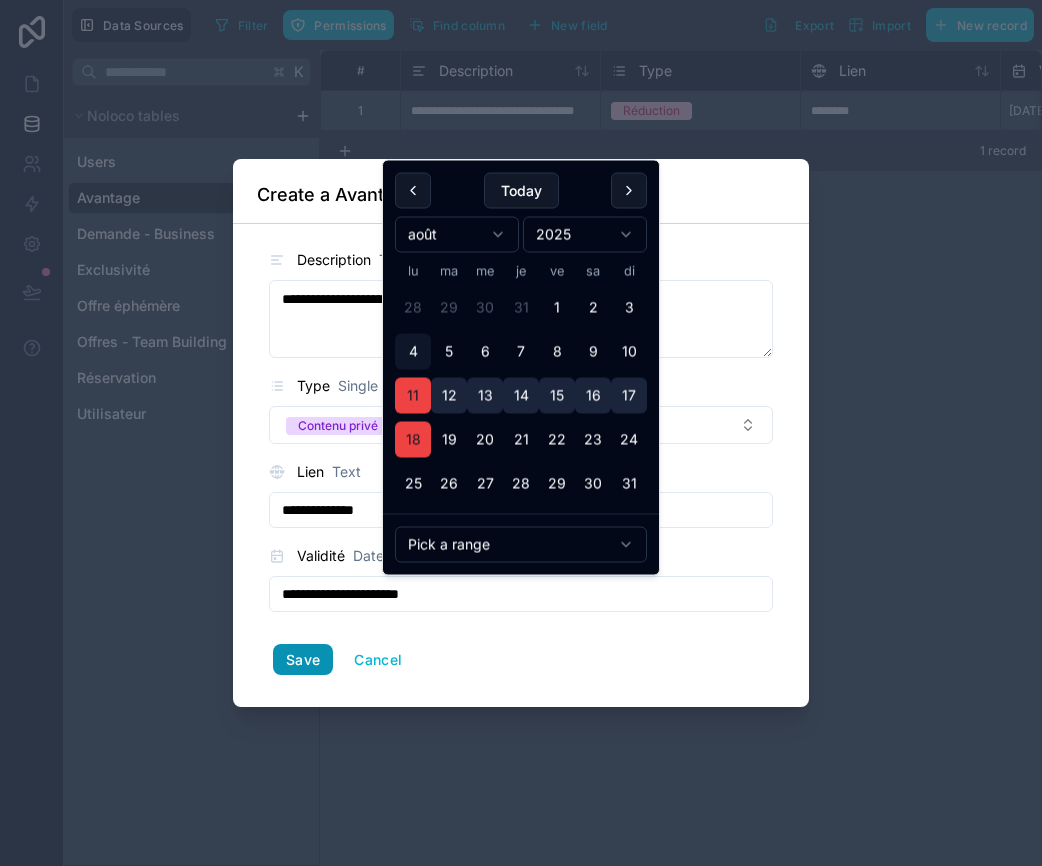 click on "Save" at bounding box center [303, 660] 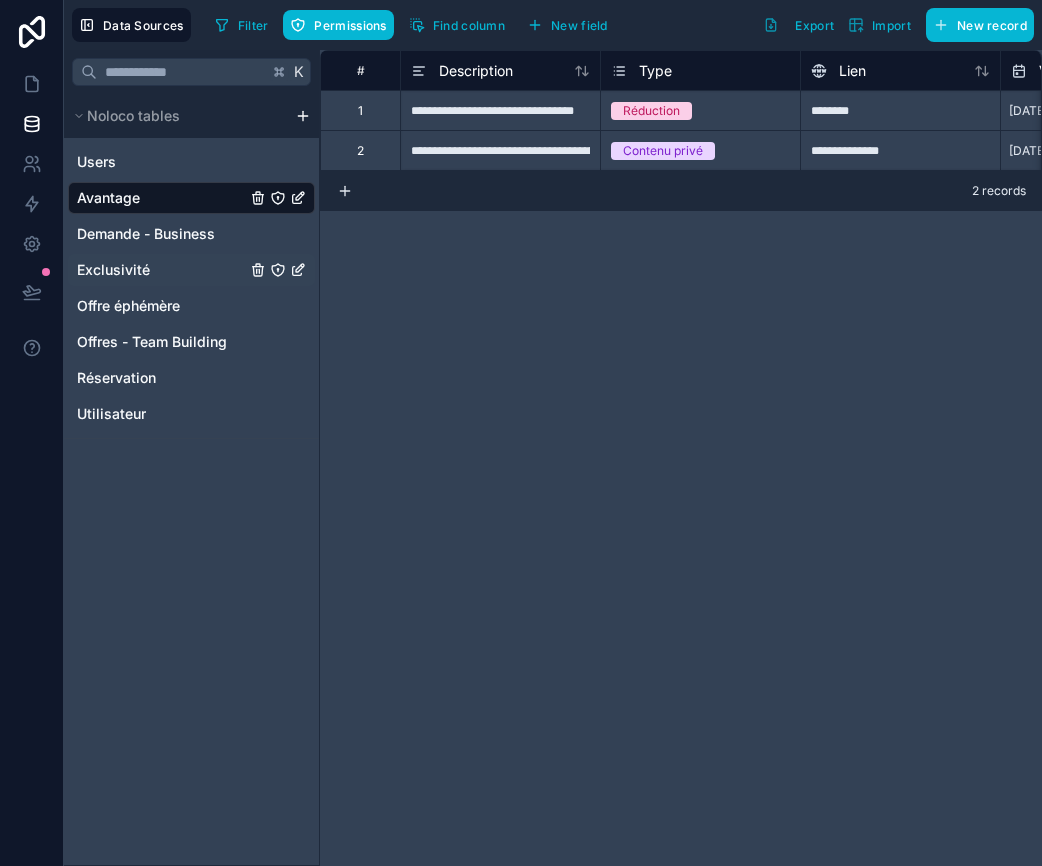 click on "Exclusivité" at bounding box center (113, 270) 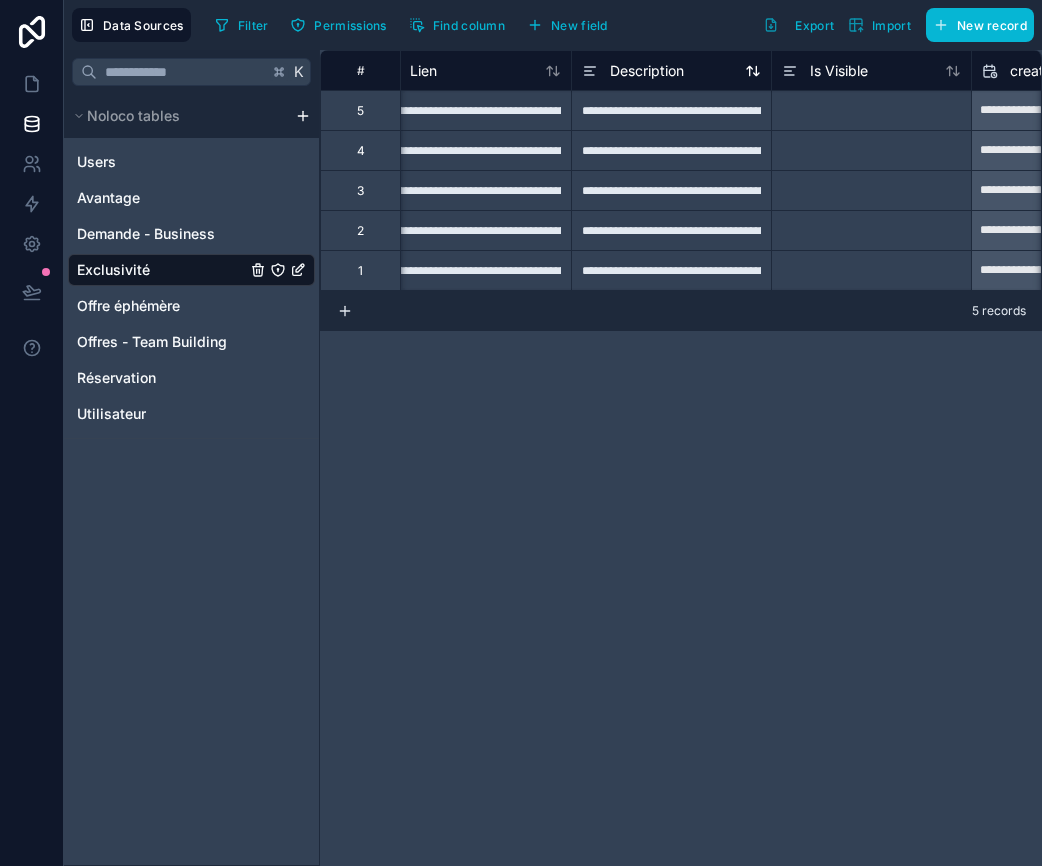 scroll, scrollTop: 0, scrollLeft: 444, axis: horizontal 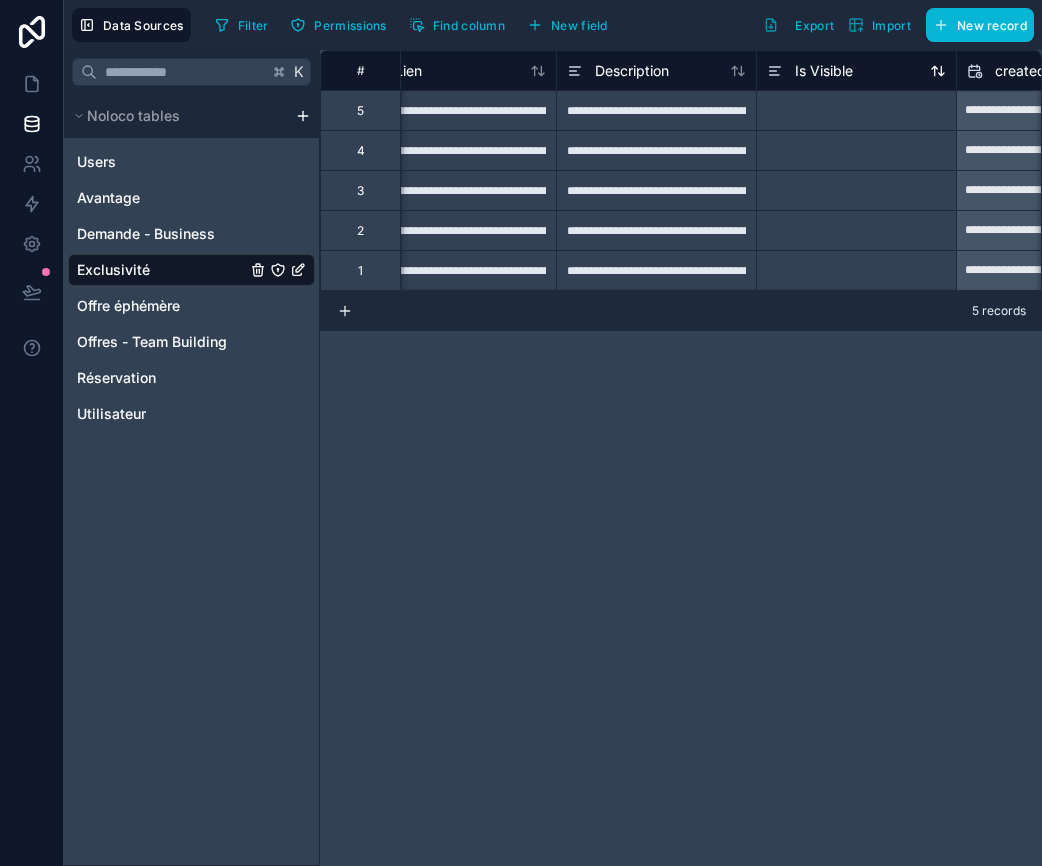 click on "Is Visible" at bounding box center (824, 71) 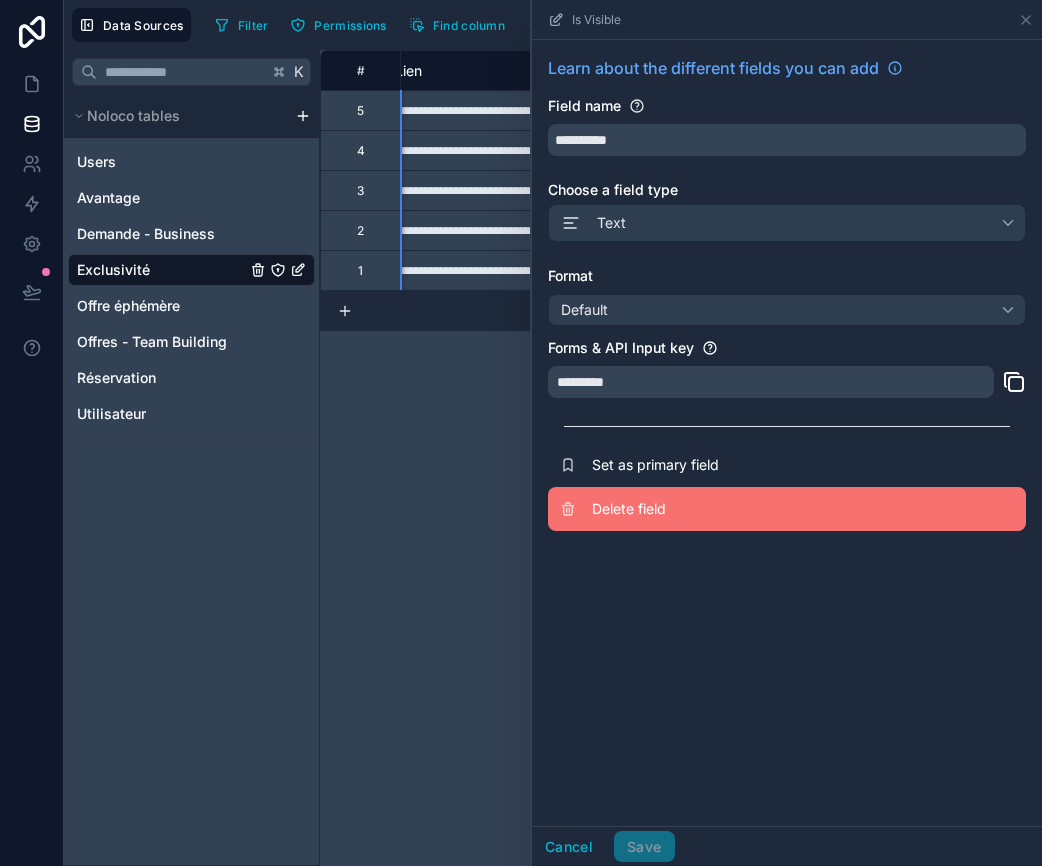click on "Delete field" at bounding box center (736, 509) 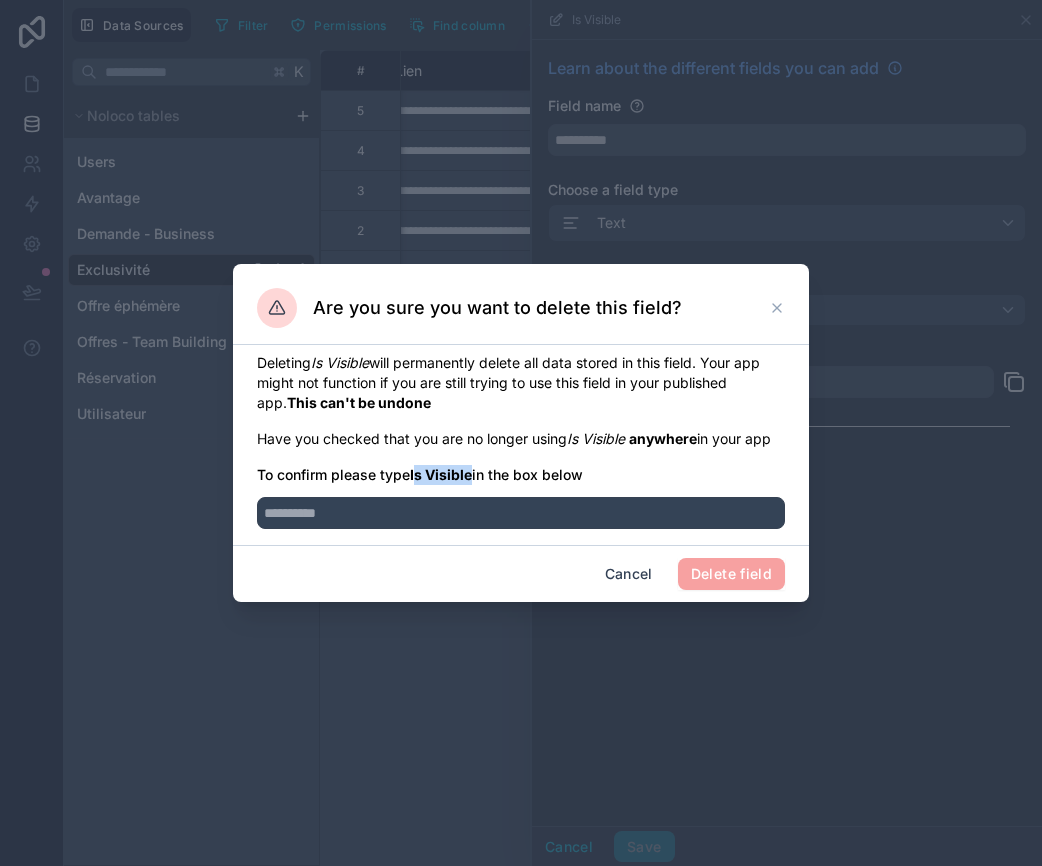 drag, startPoint x: 416, startPoint y: 474, endPoint x: 472, endPoint y: 480, distance: 56.32051 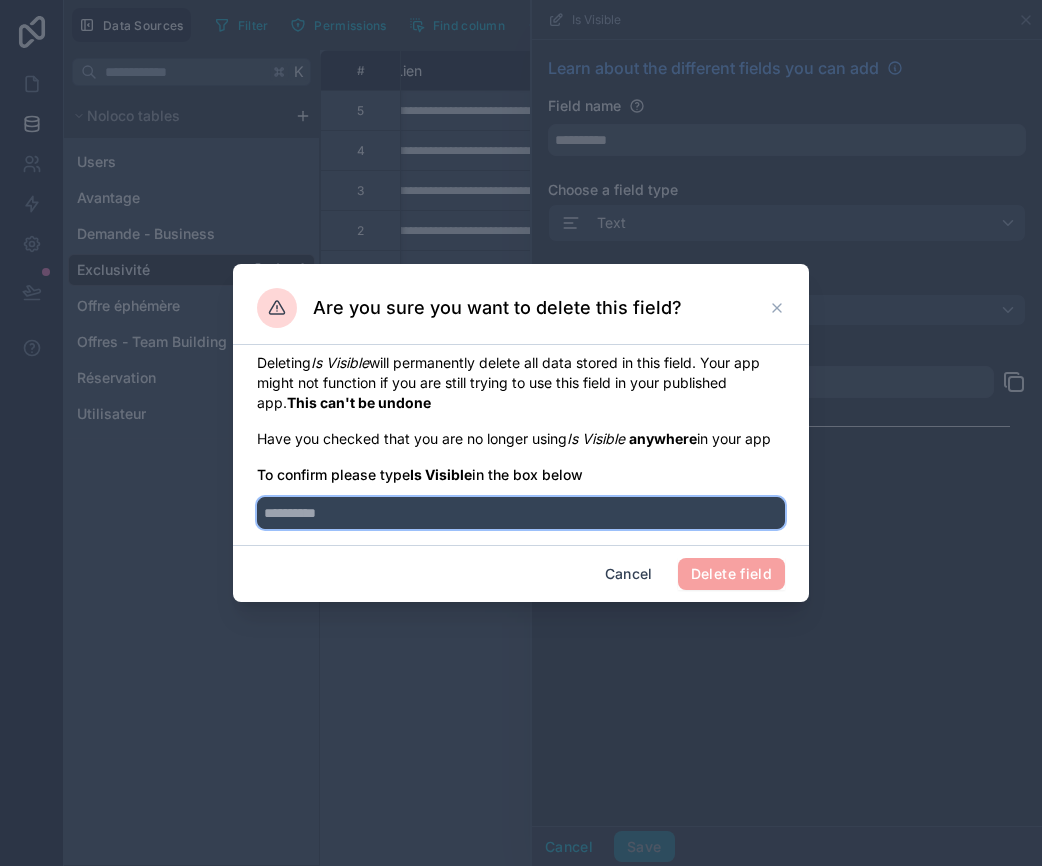 click at bounding box center [521, 513] 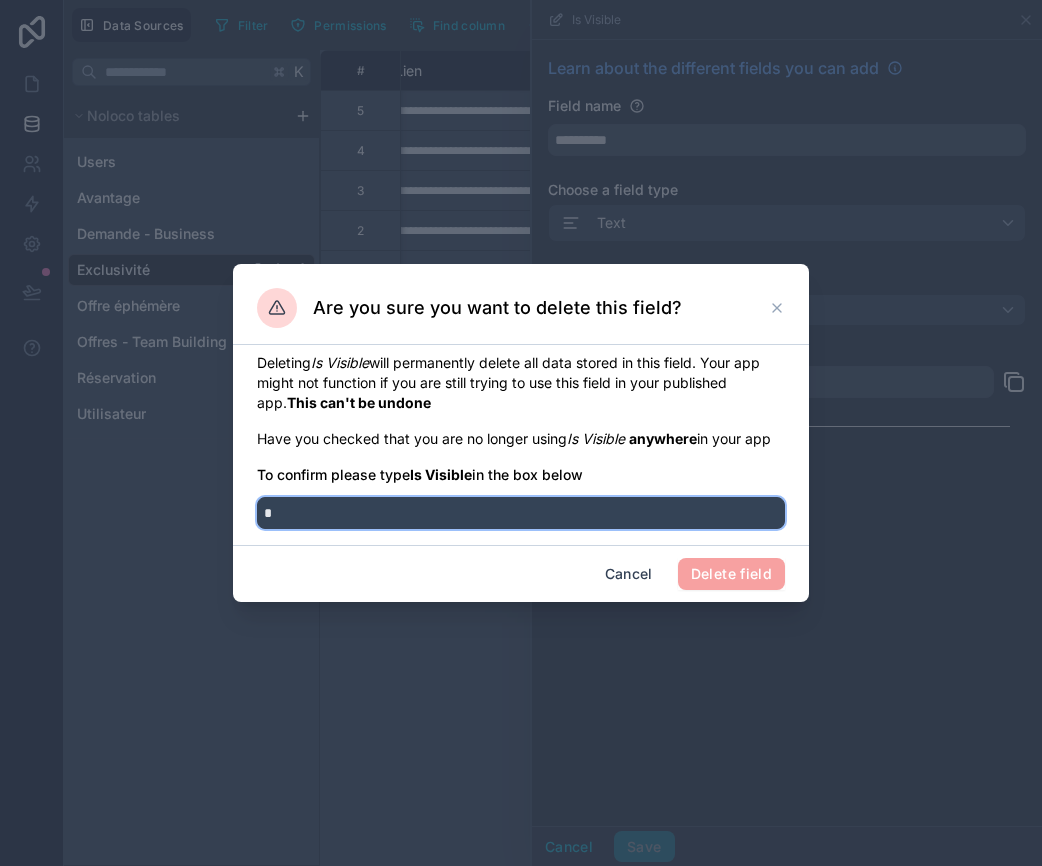 paste on "*********" 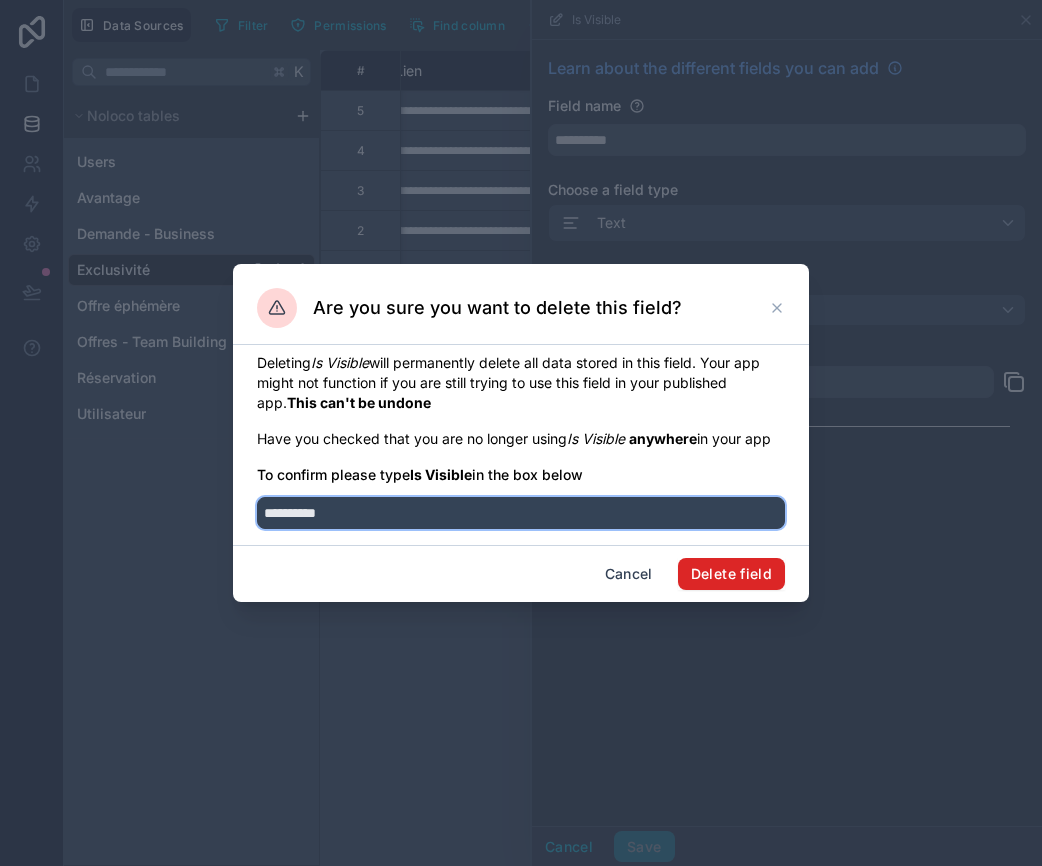 type on "**********" 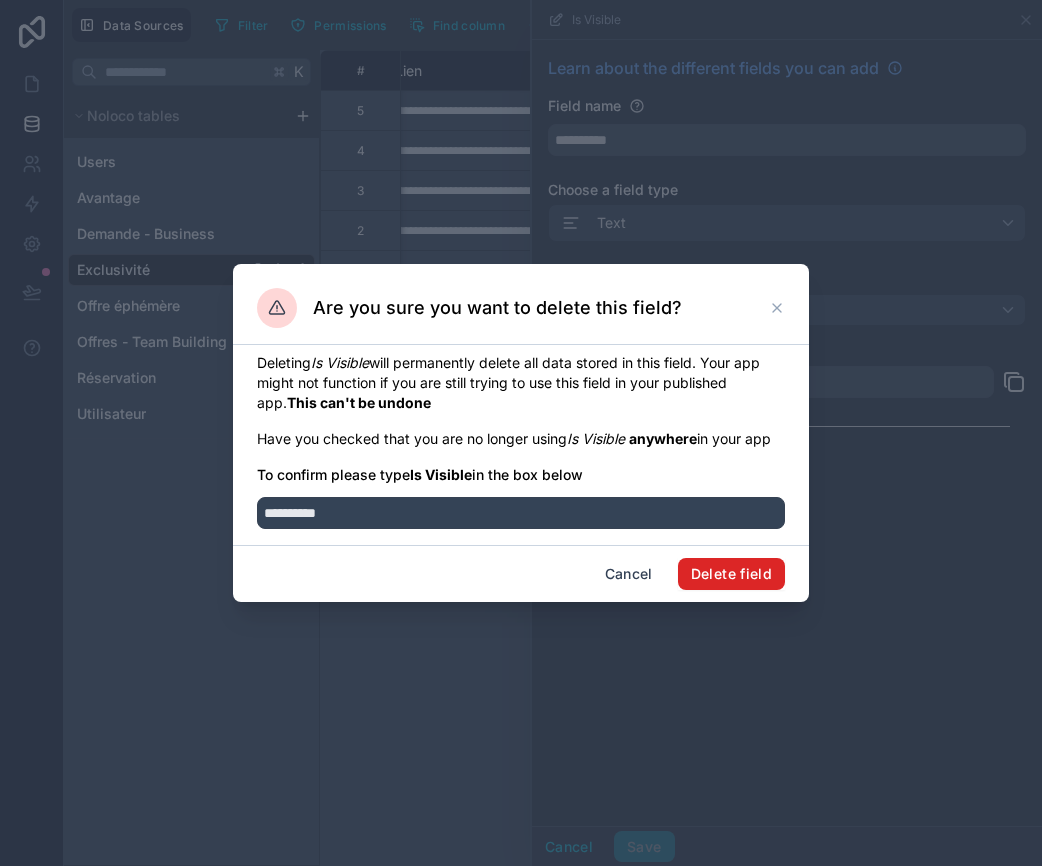 click on "Delete field" at bounding box center (731, 574) 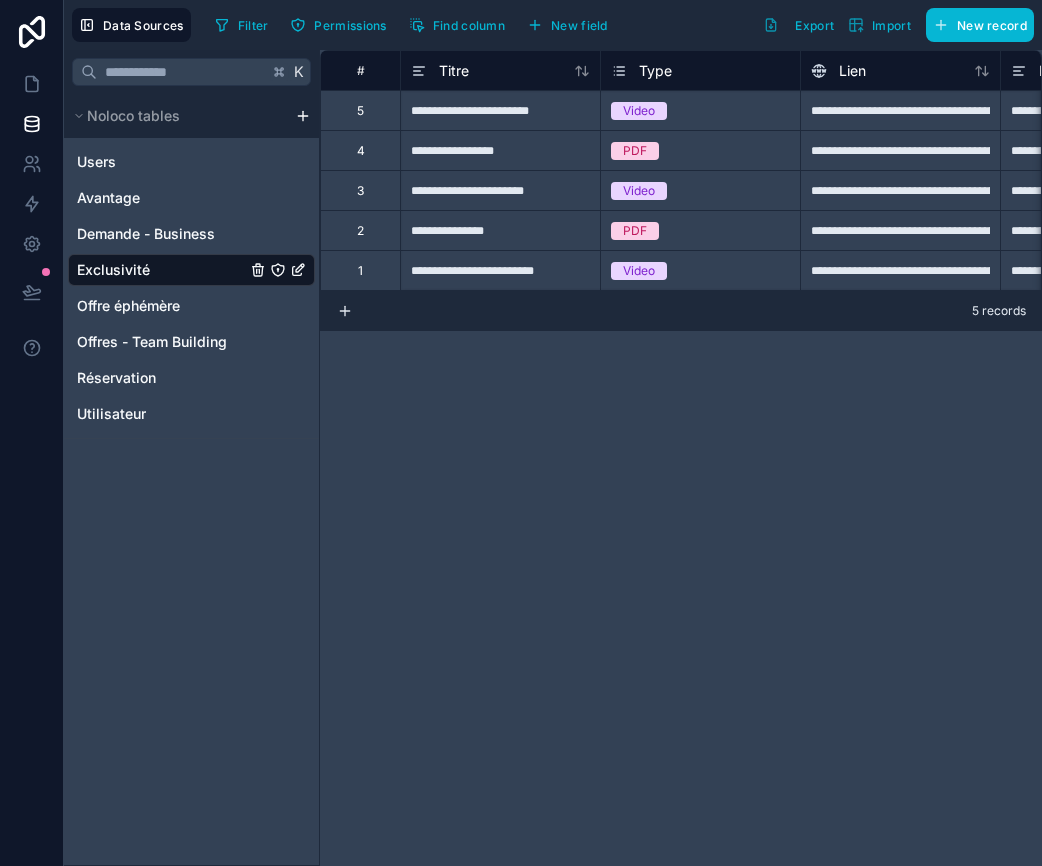 click on "**********" at bounding box center (500, 270) 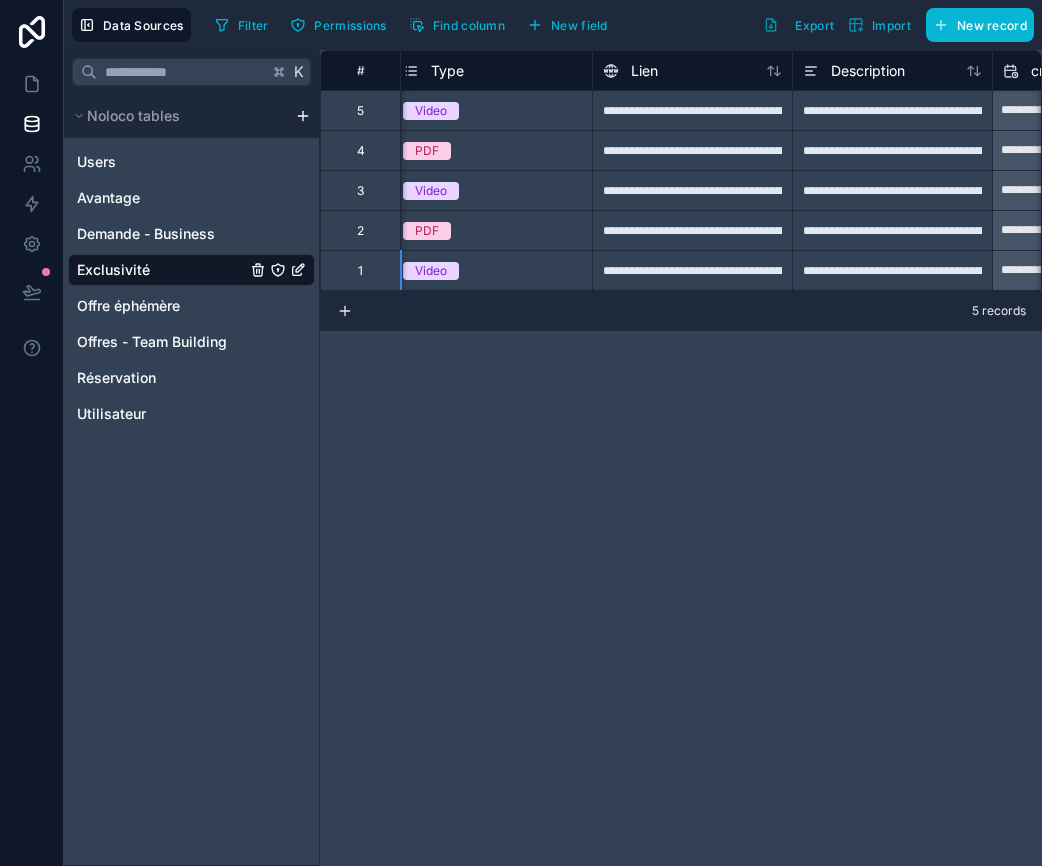 scroll, scrollTop: 0, scrollLeft: 191, axis: horizontal 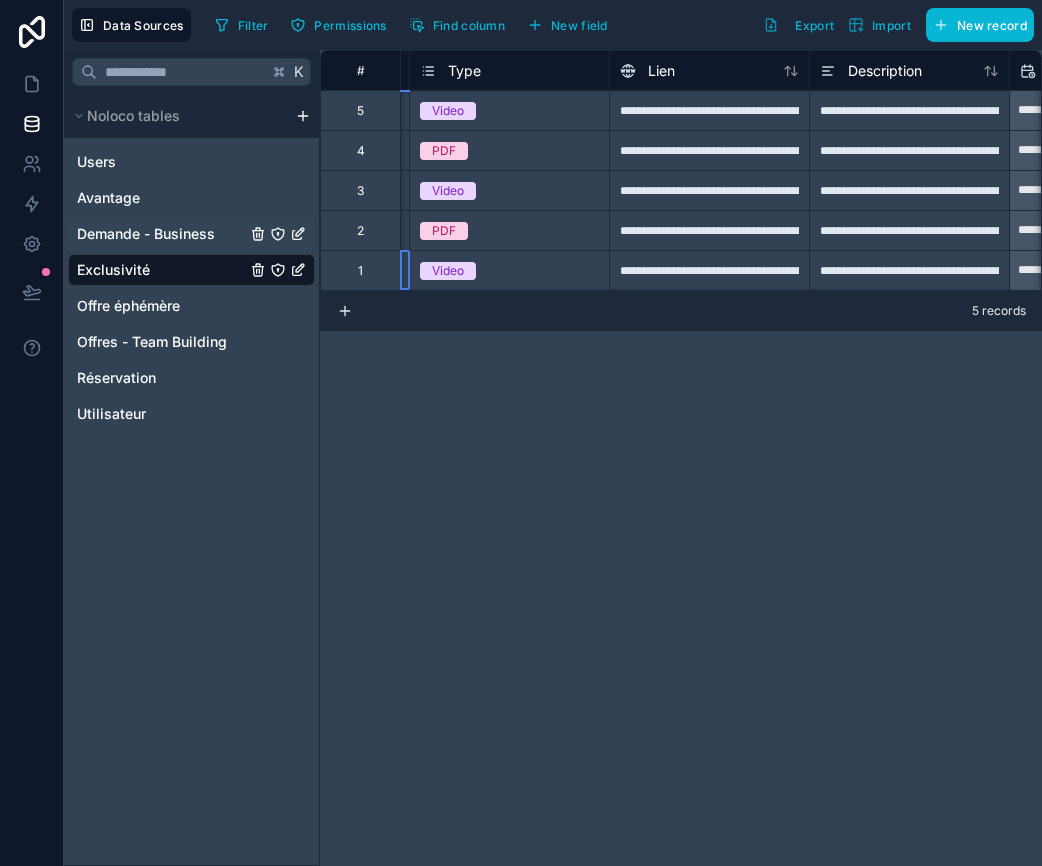 click on "Demande - Business" at bounding box center [146, 234] 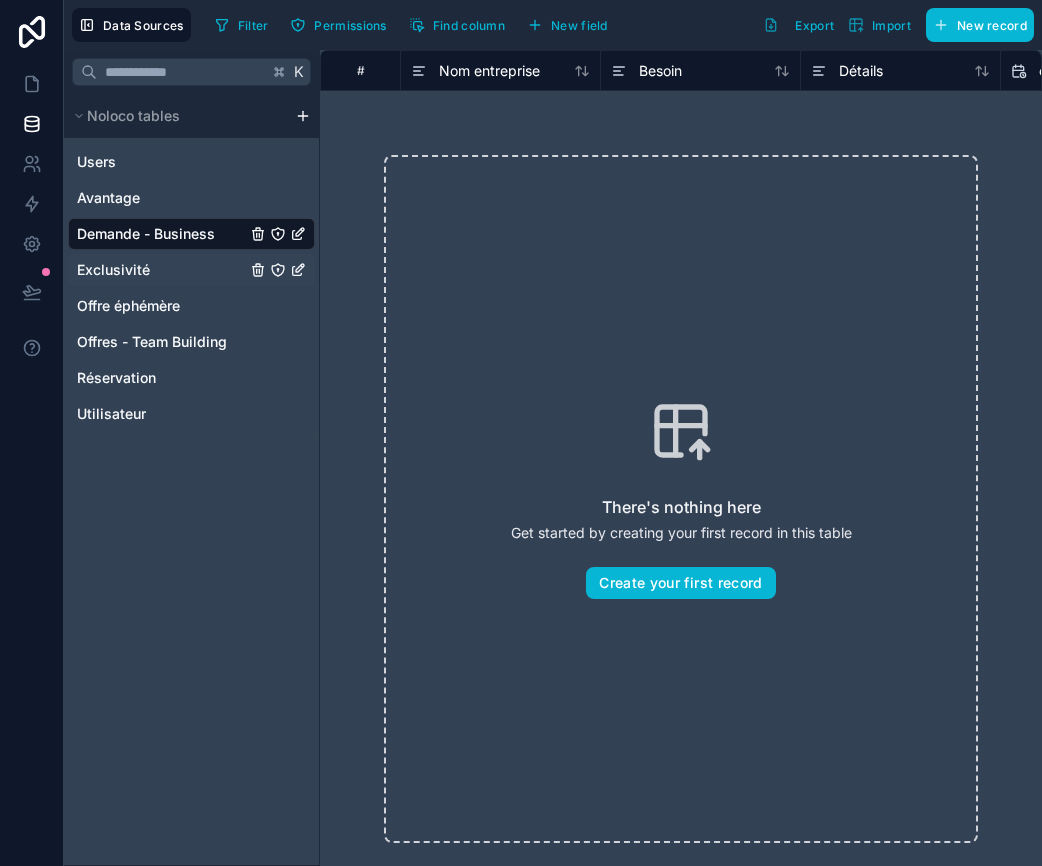 click on "Exclusivité" at bounding box center [191, 270] 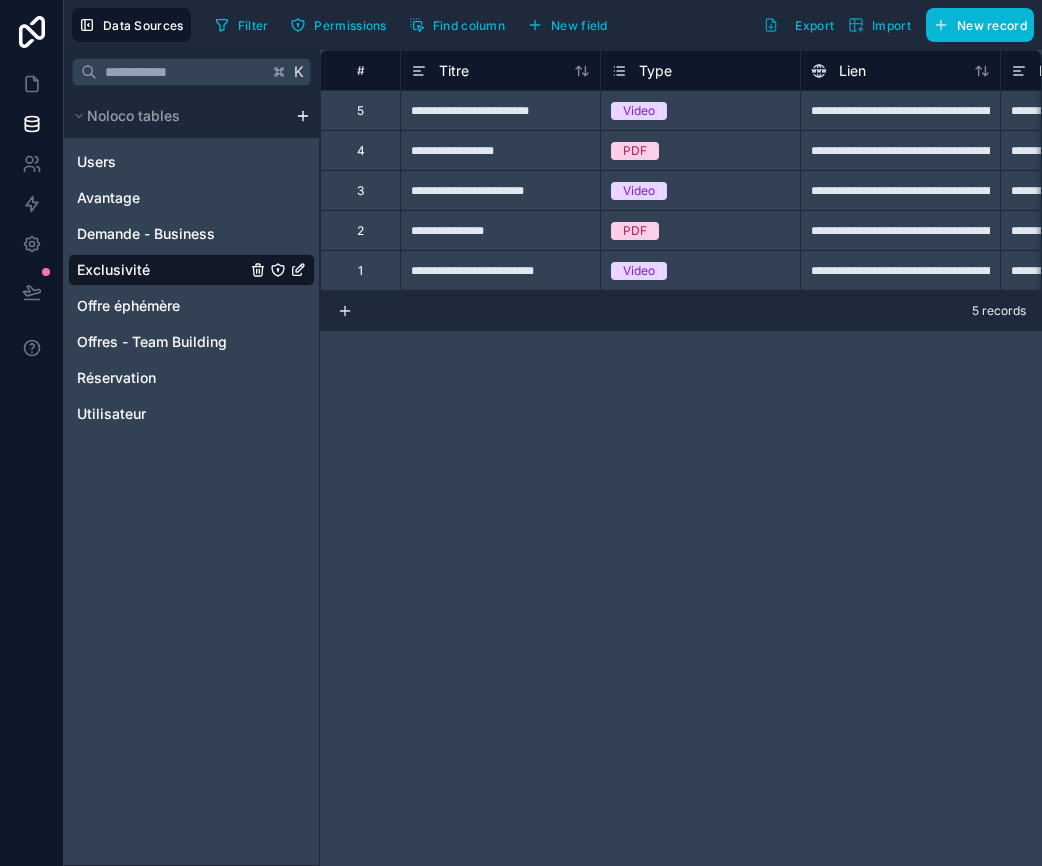 click on "Type" at bounding box center (655, 71) 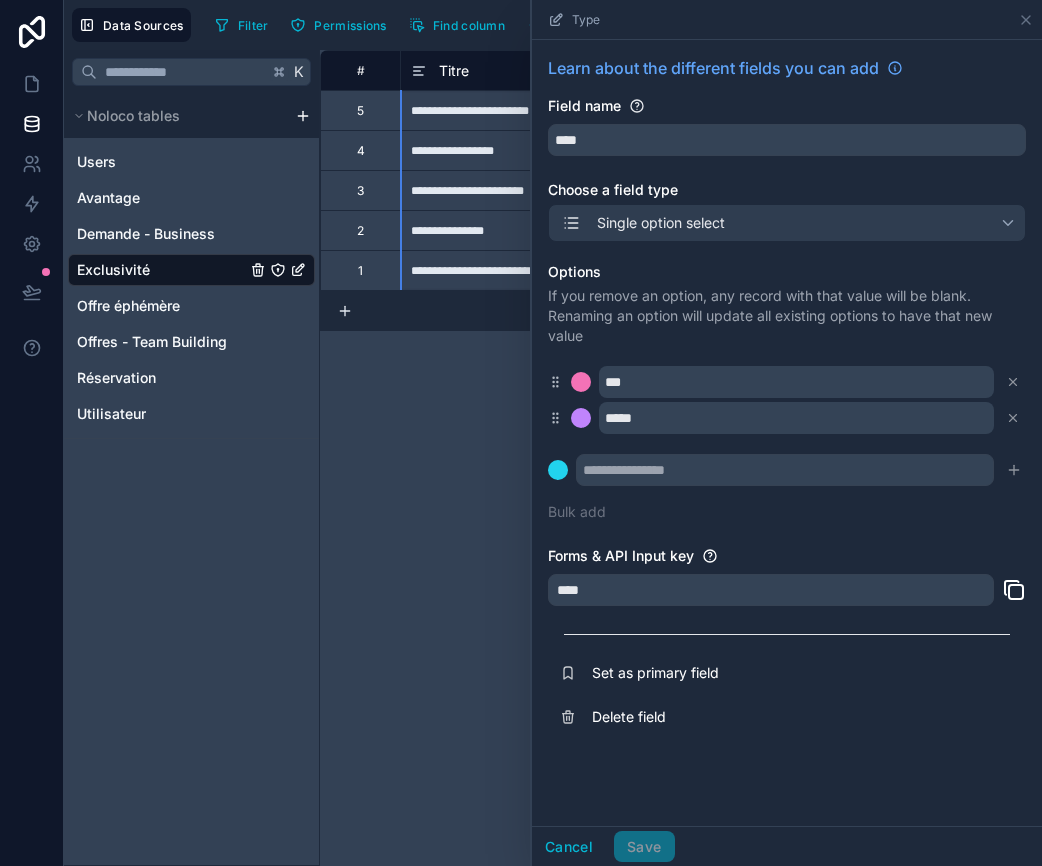 click on "Learn about the different fields you can add" at bounding box center (713, 68) 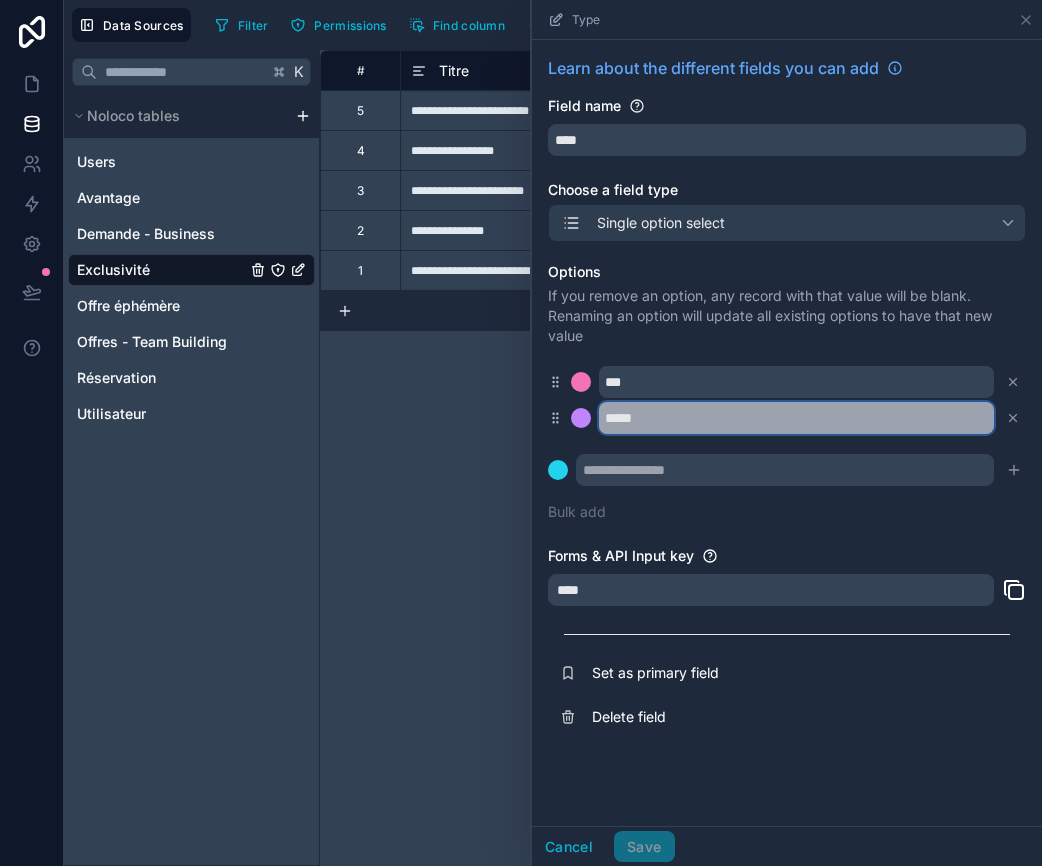 click on "*****" at bounding box center [796, 418] 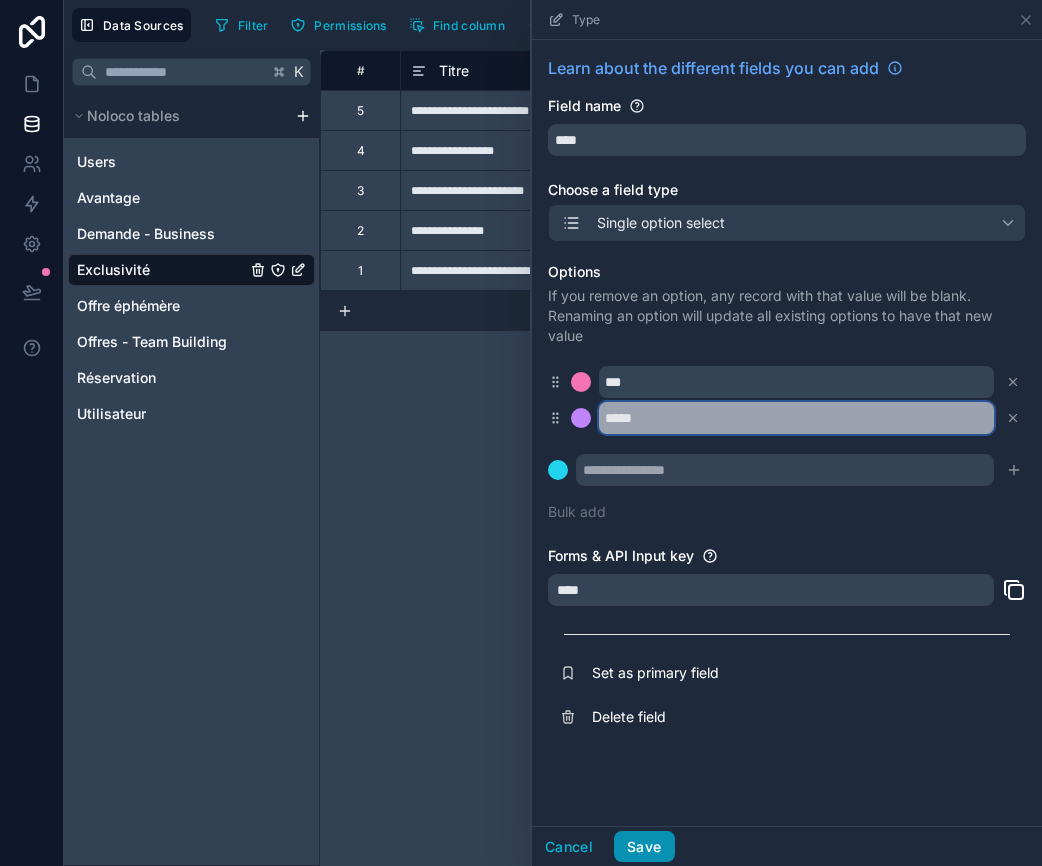 type on "*****" 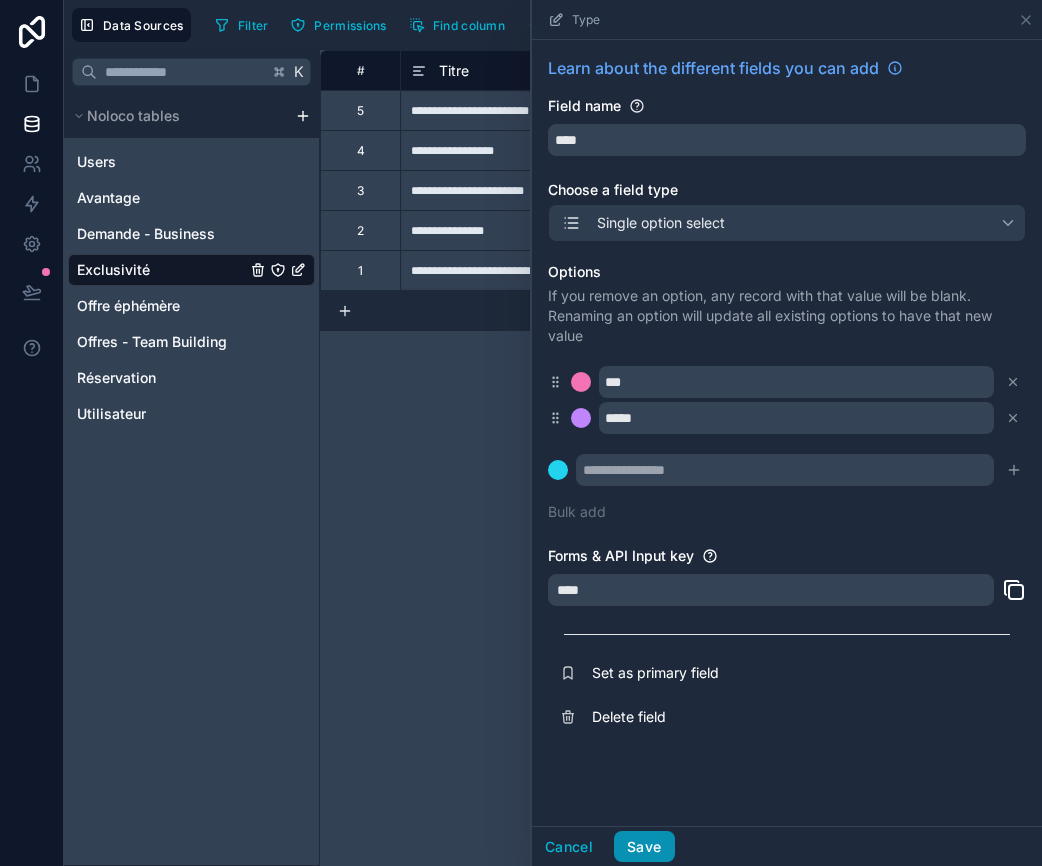 click on "Save" at bounding box center [644, 847] 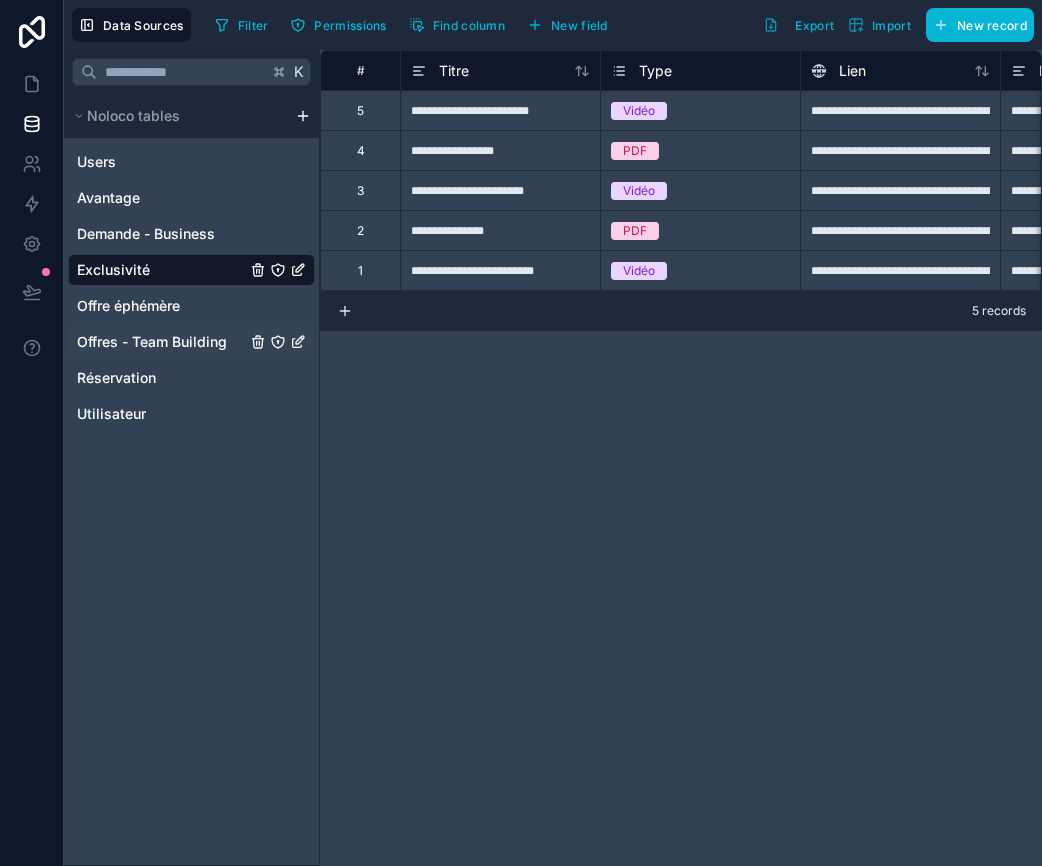 click on "Offres - Team Building" at bounding box center [152, 342] 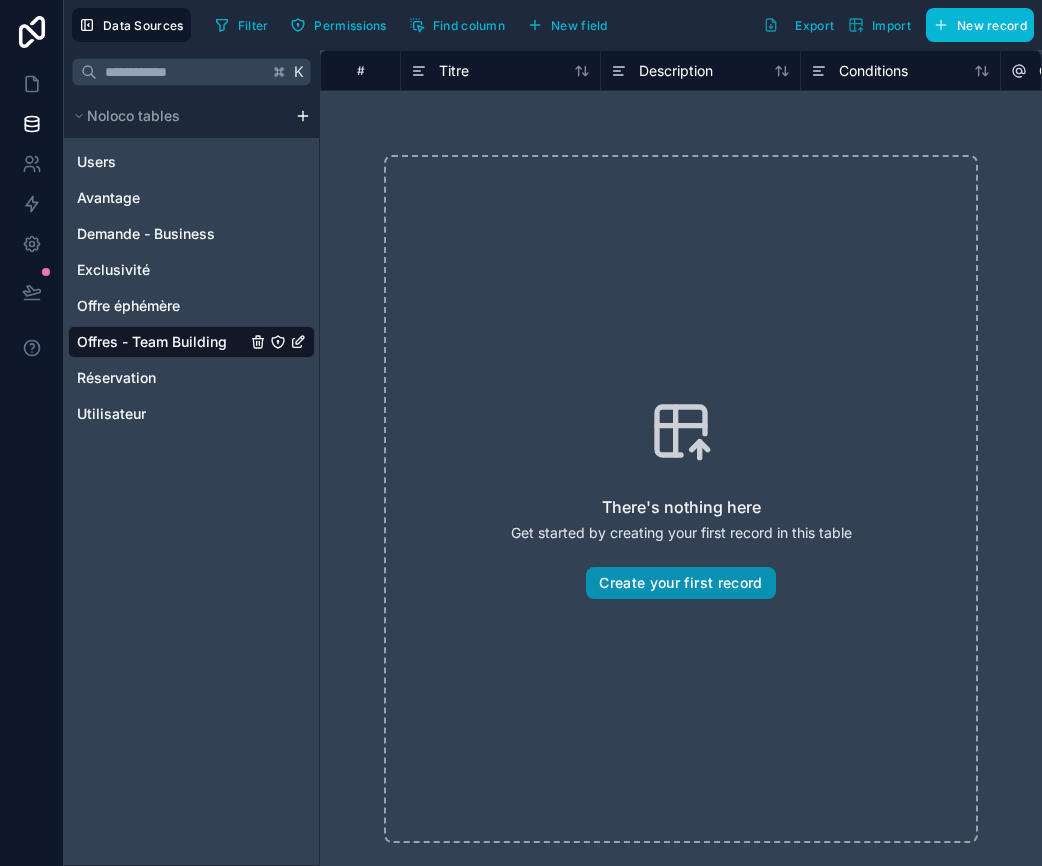 click on "Create your first record" at bounding box center [680, 583] 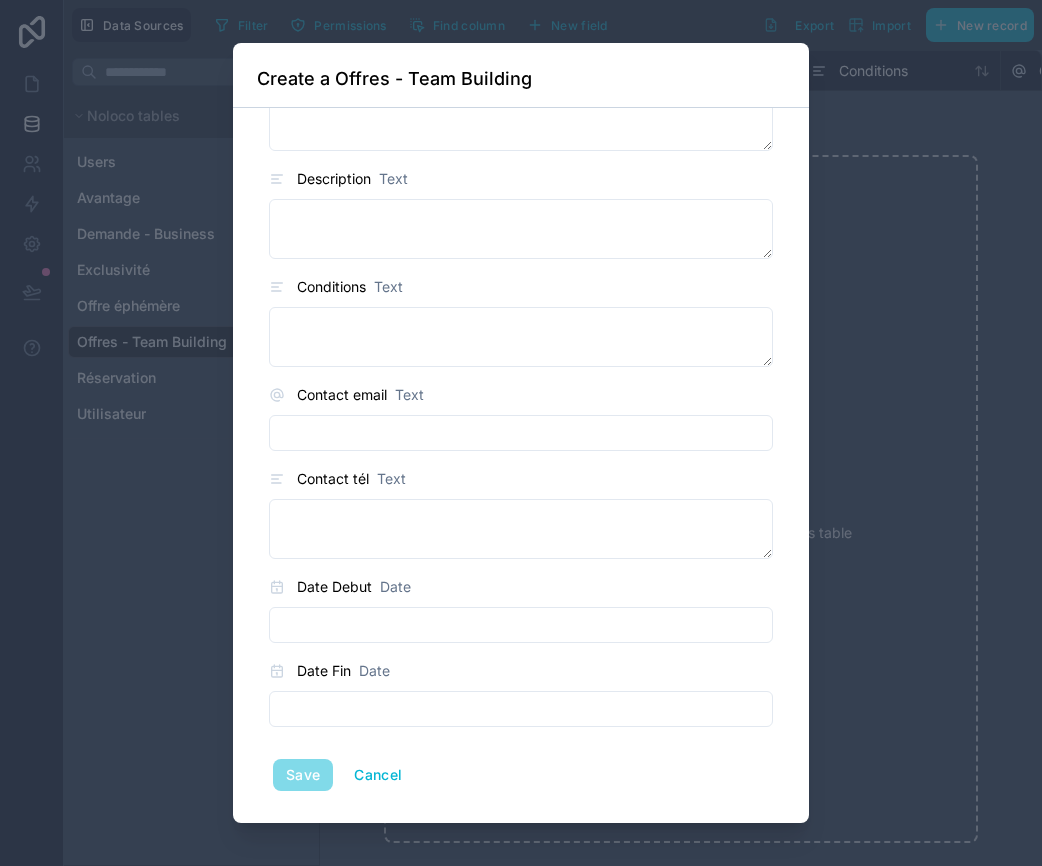 scroll, scrollTop: 0, scrollLeft: 0, axis: both 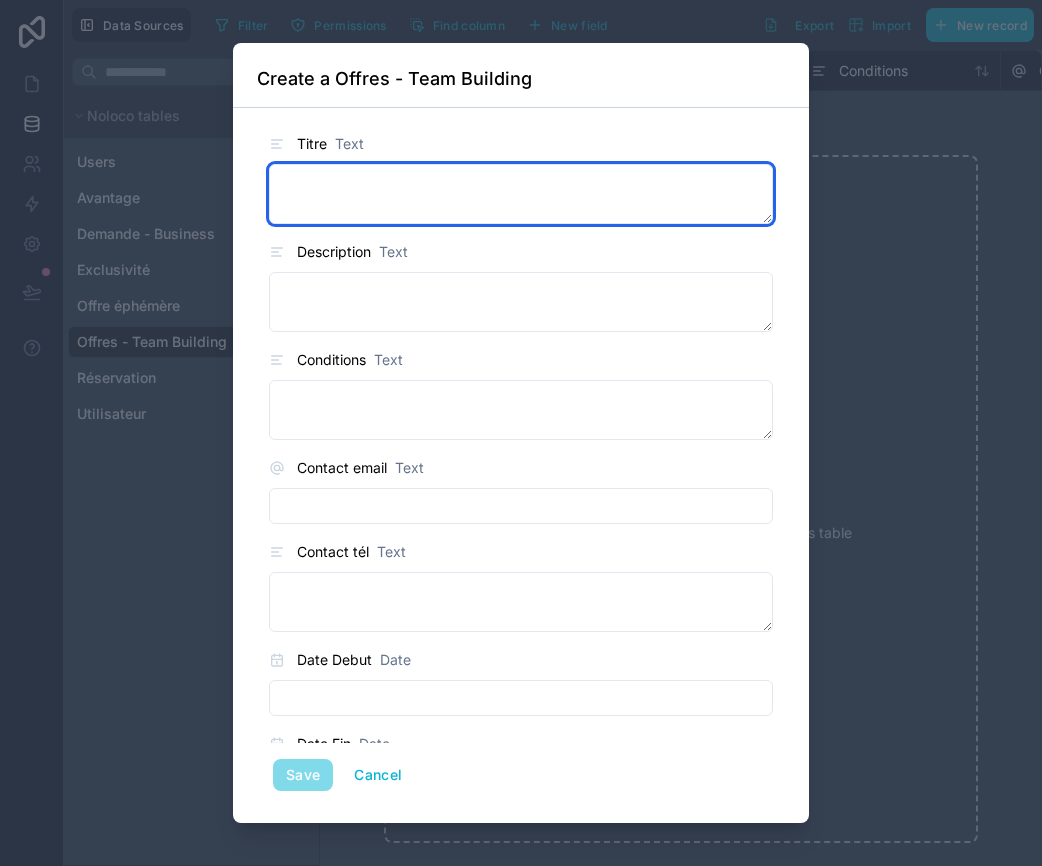 click at bounding box center (521, 194) 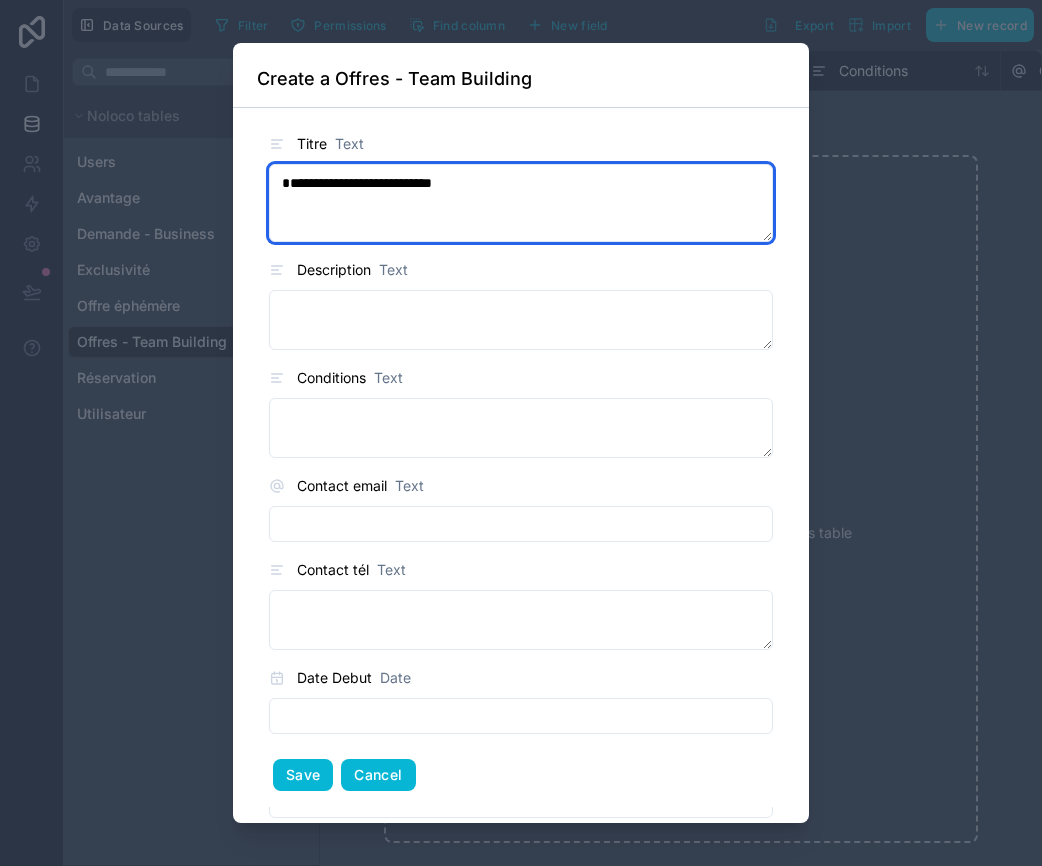 type on "**********" 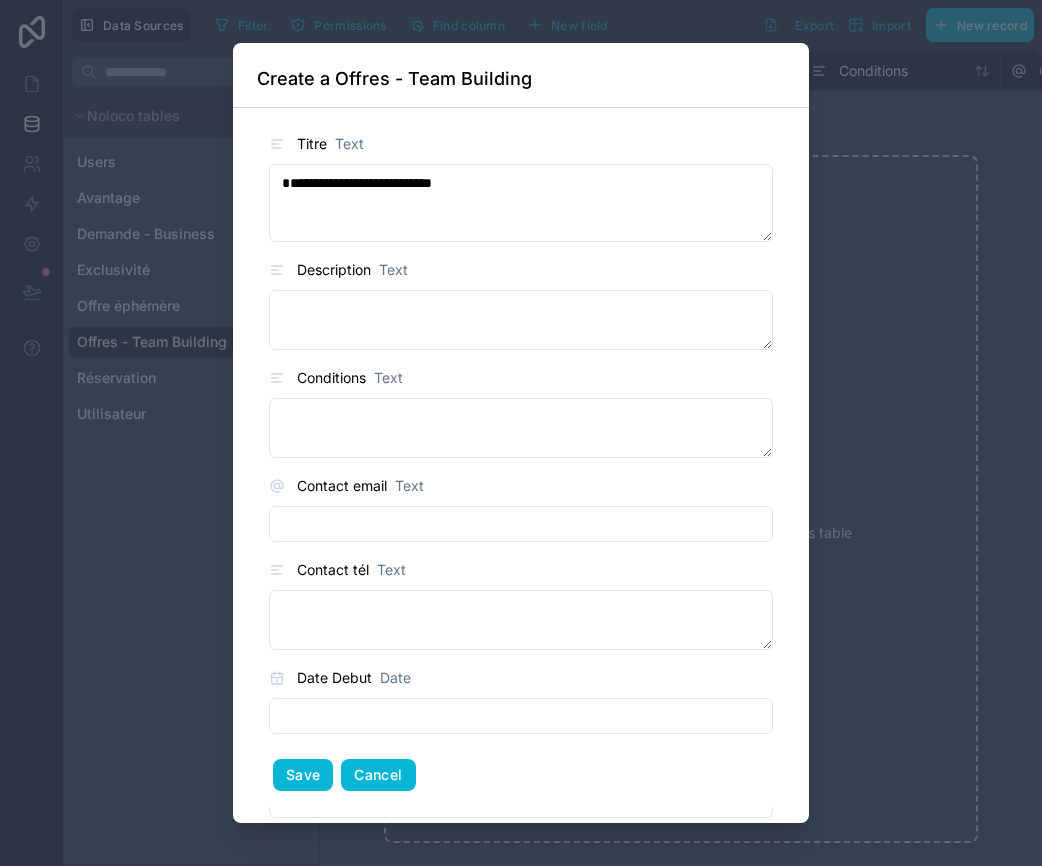 click on "Cancel" at bounding box center (378, 775) 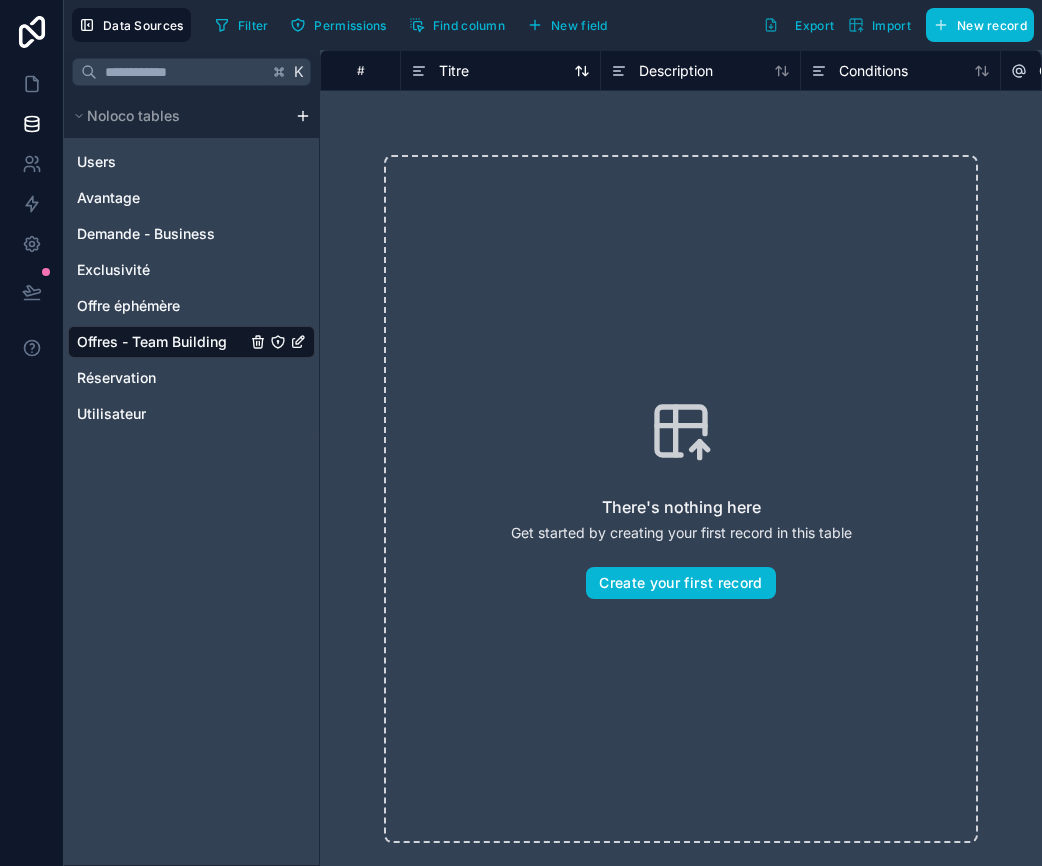 click on "Titre" at bounding box center (454, 71) 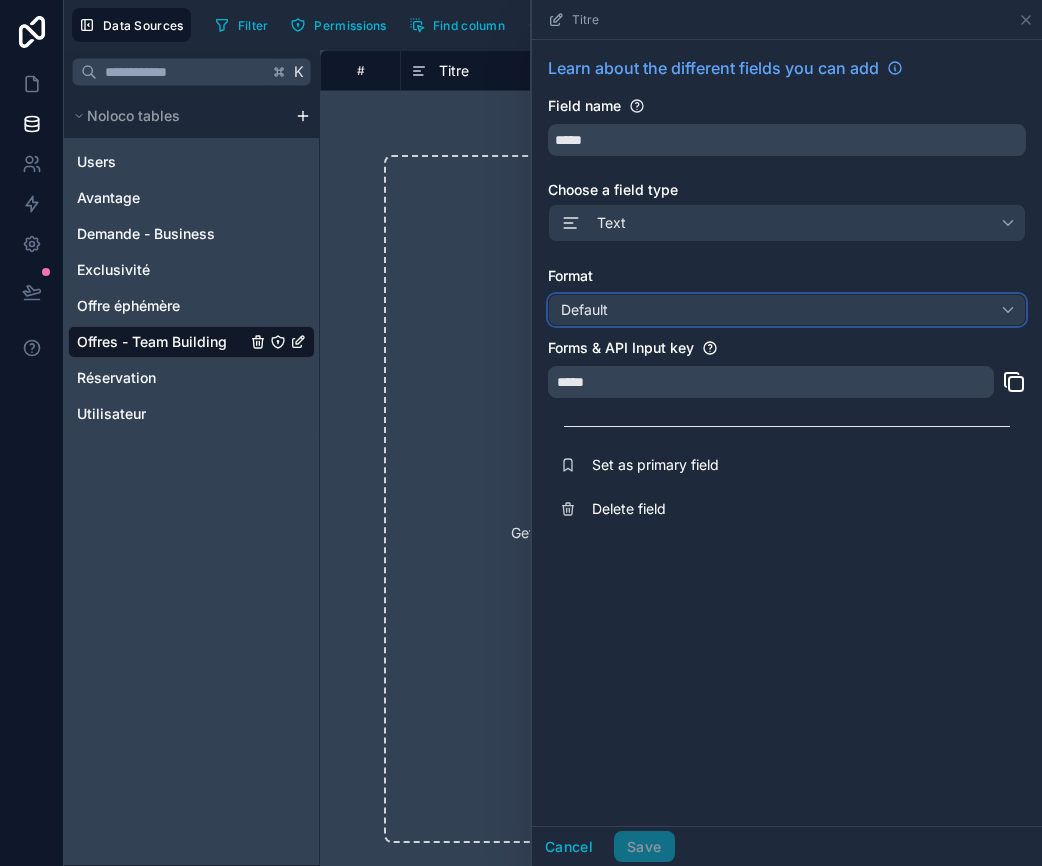 click on "Default" at bounding box center (787, 310) 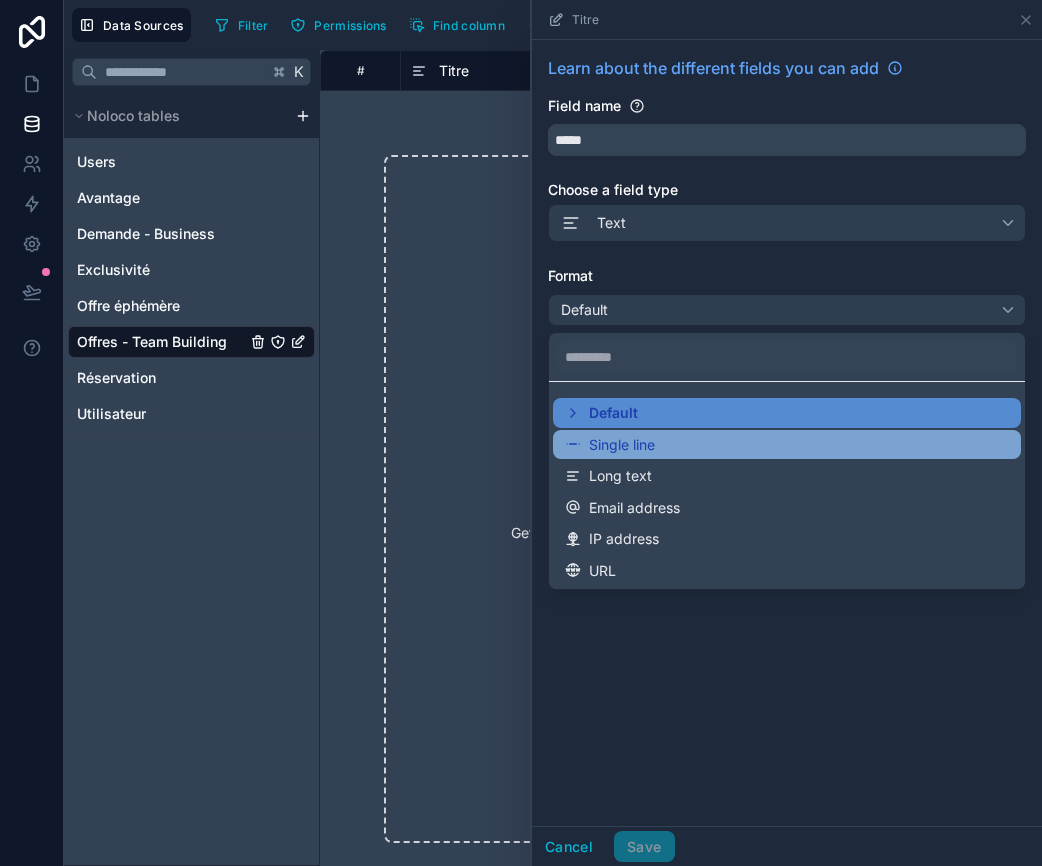 click on "Single line" at bounding box center (622, 445) 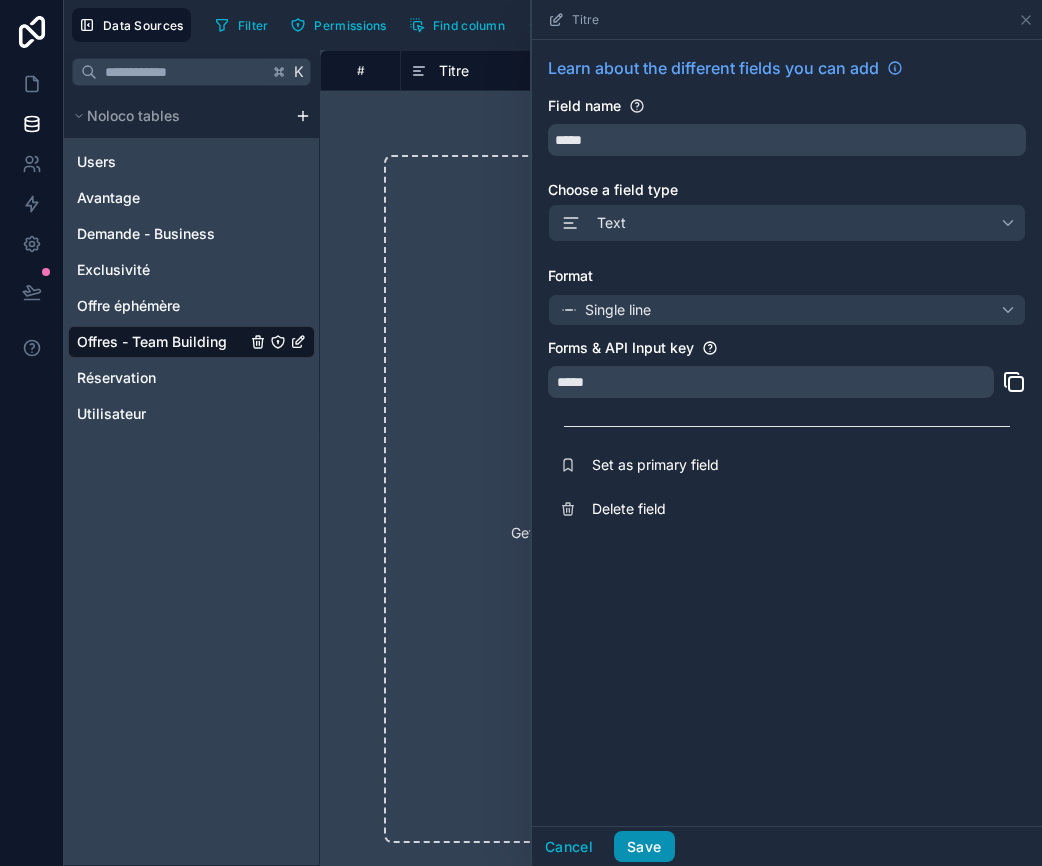 click on "Save" at bounding box center [644, 847] 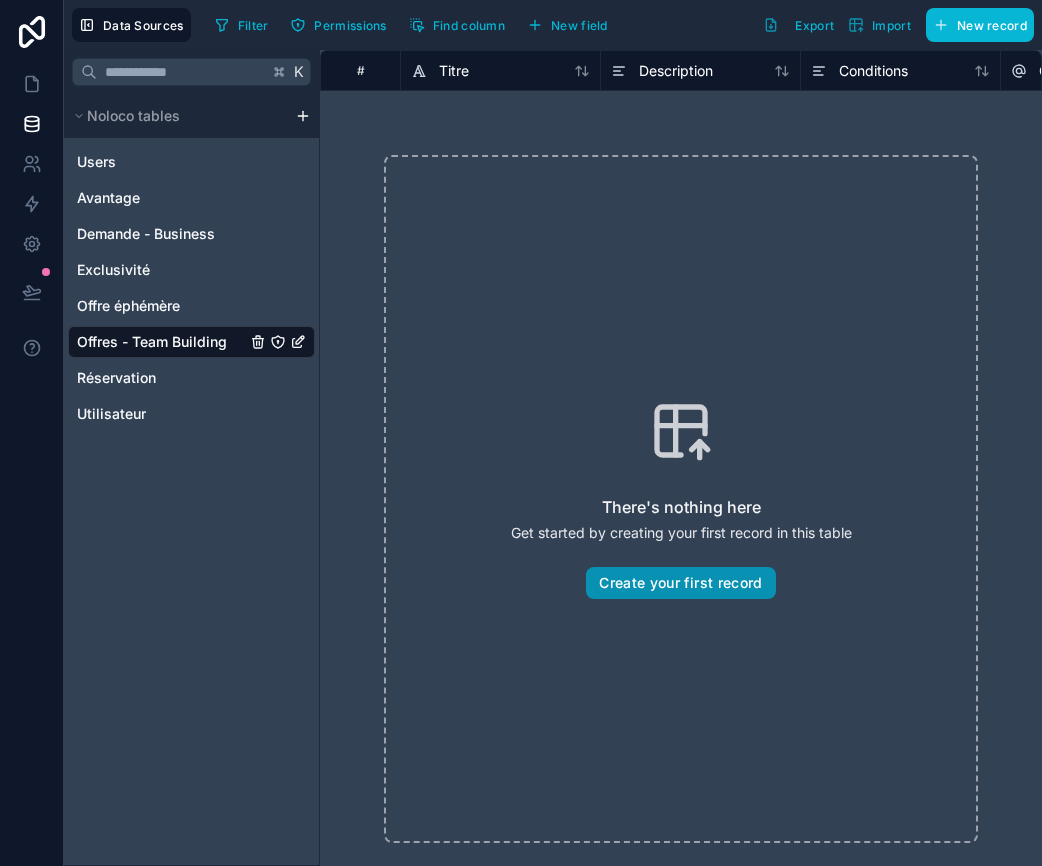click on "Create your first record" at bounding box center (680, 583) 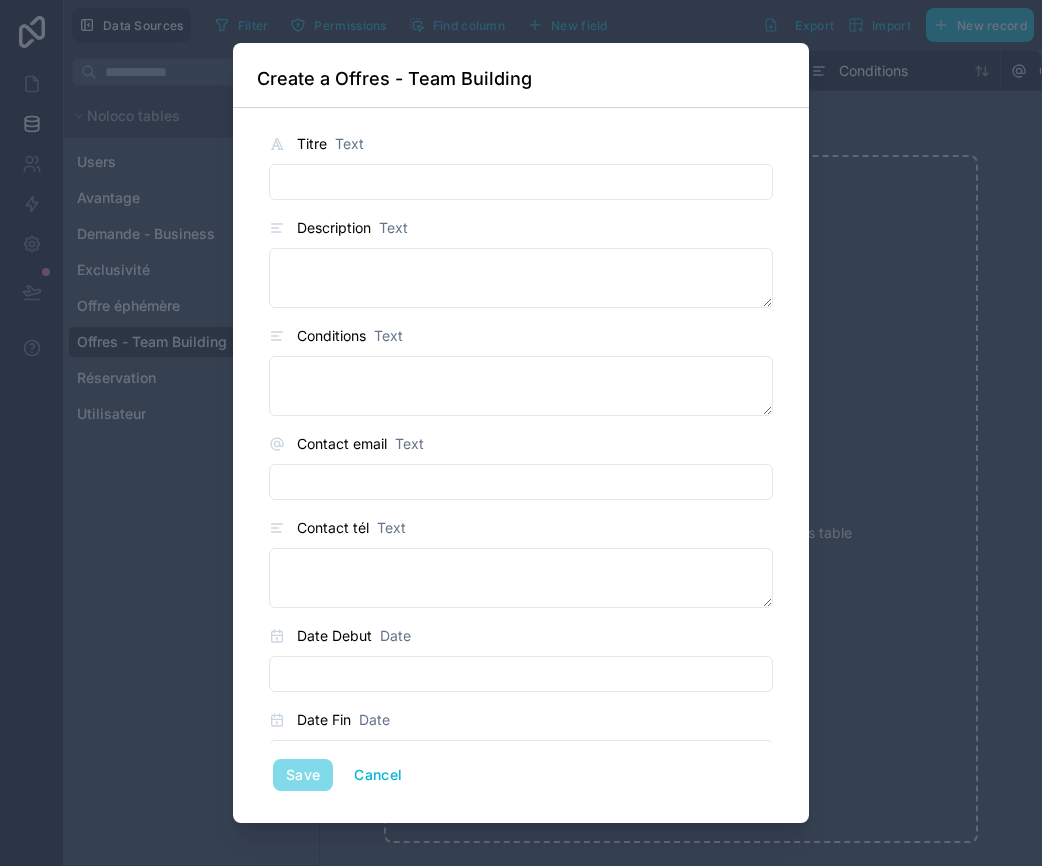 click at bounding box center (521, 182) 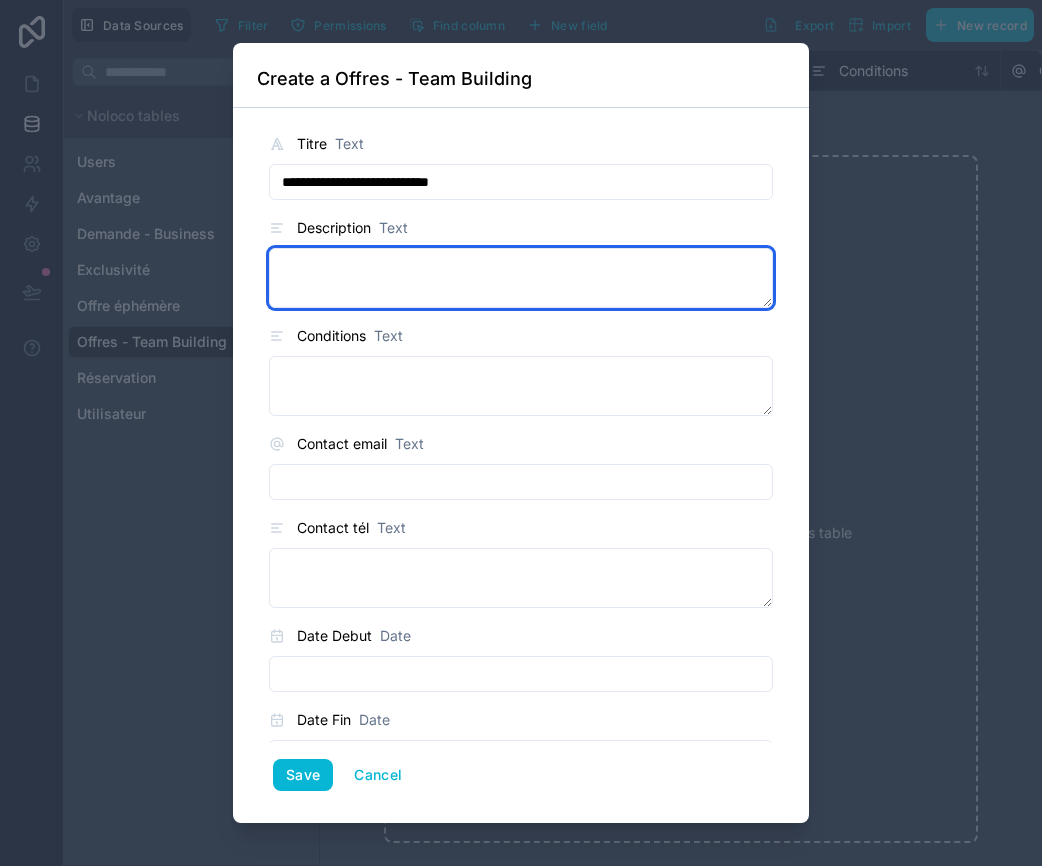 click at bounding box center [521, 278] 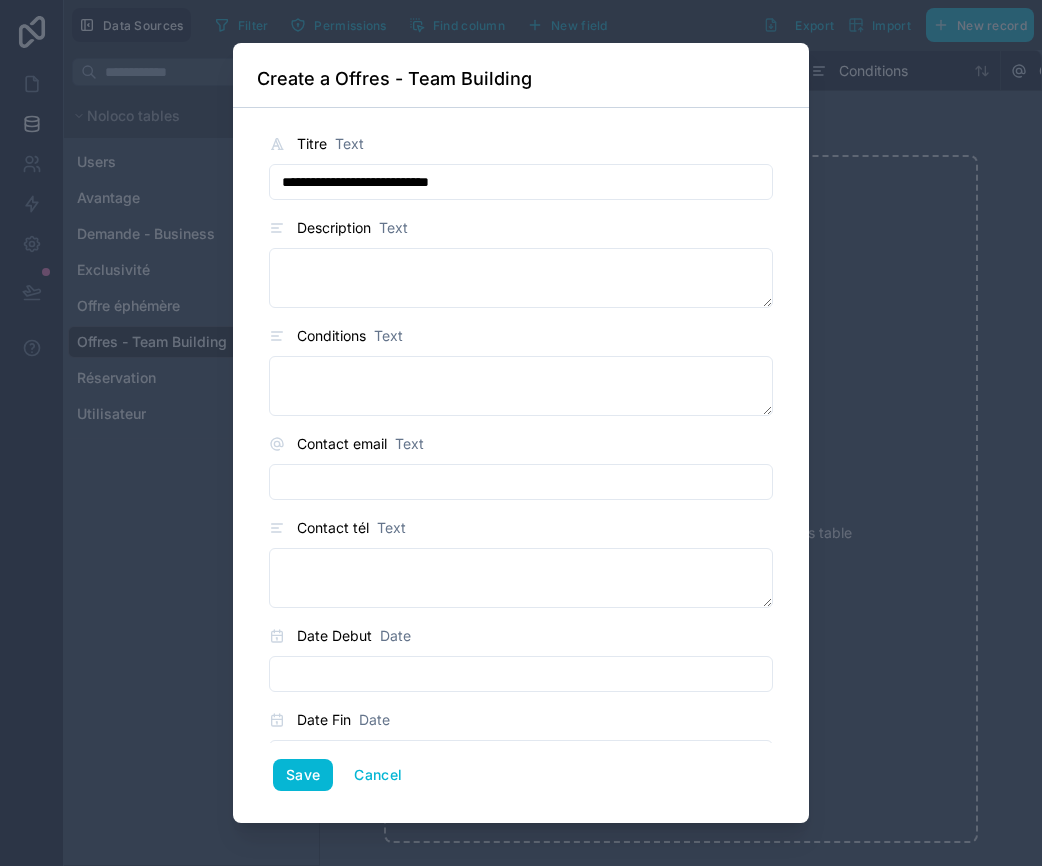 click on "**********" at bounding box center (521, 182) 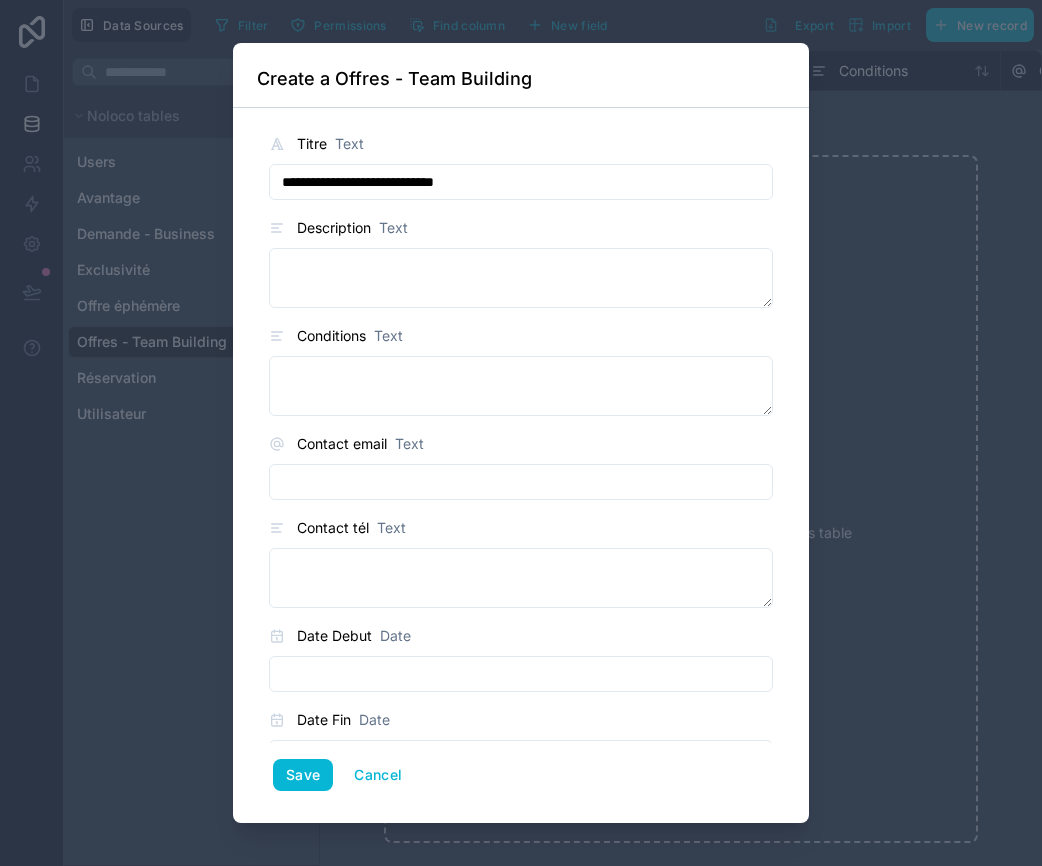 click on "**********" at bounding box center (521, 182) 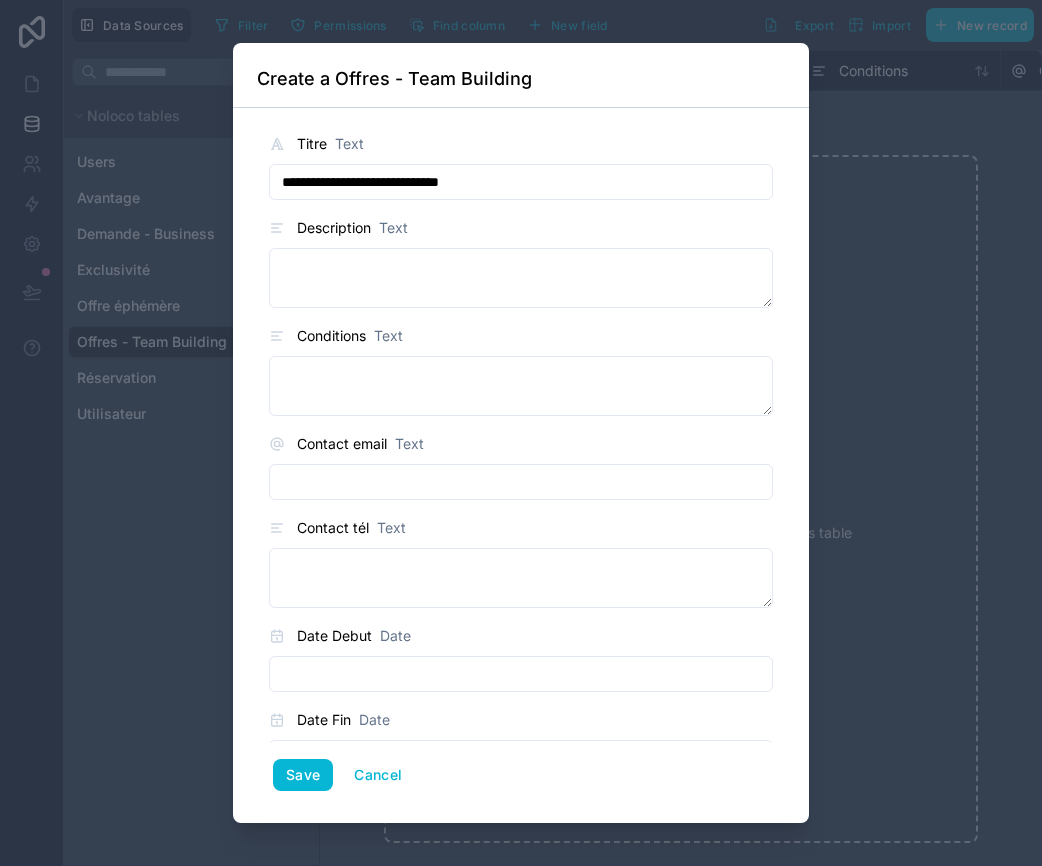 click on "**********" at bounding box center (521, 182) 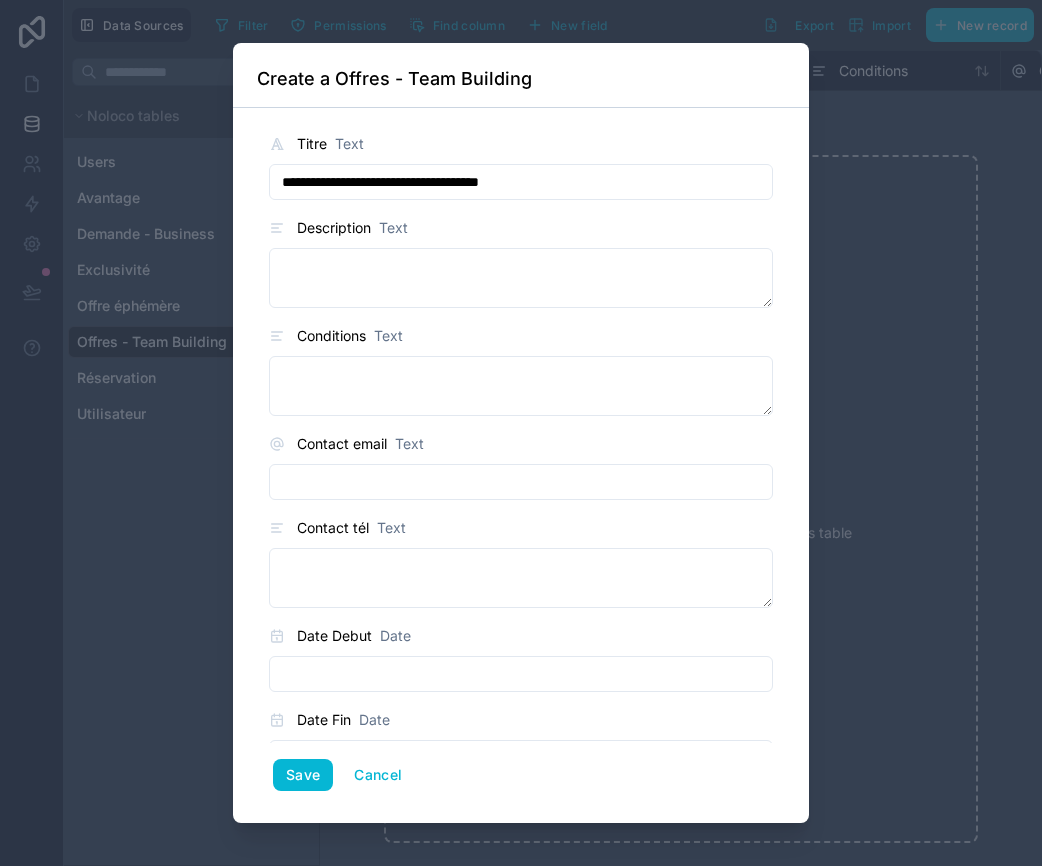 click on "**********" at bounding box center [521, 182] 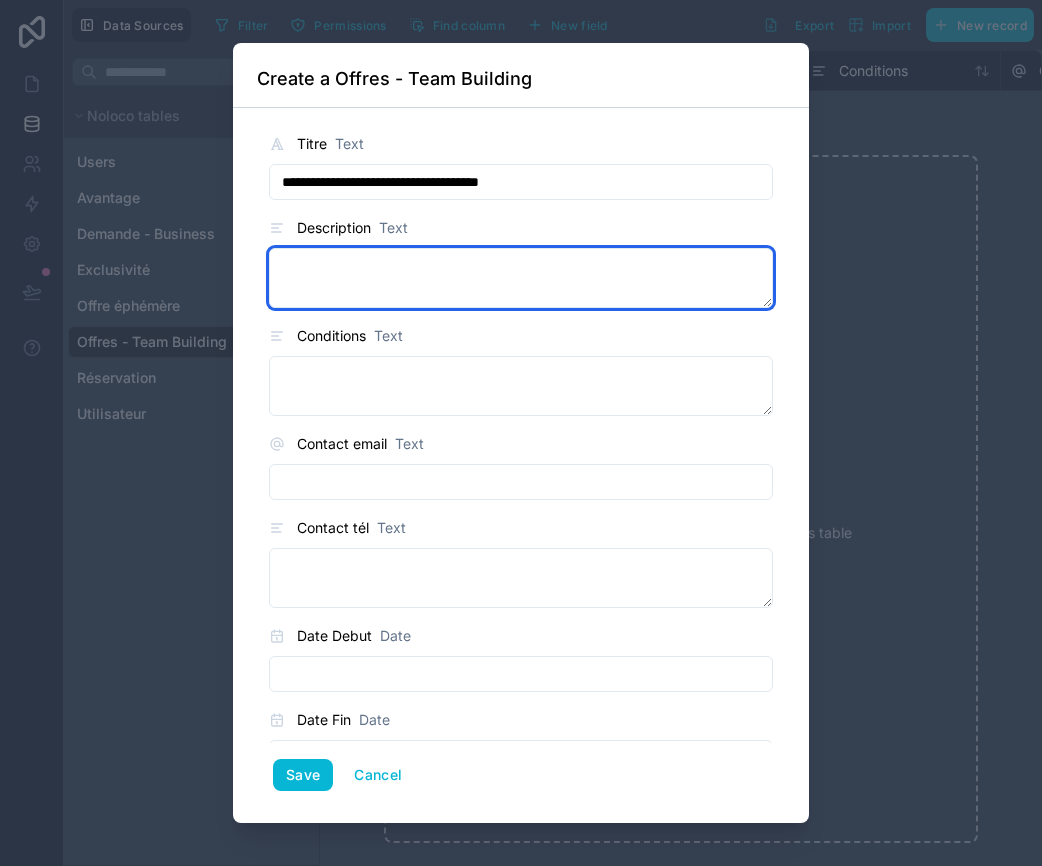 click at bounding box center [521, 278] 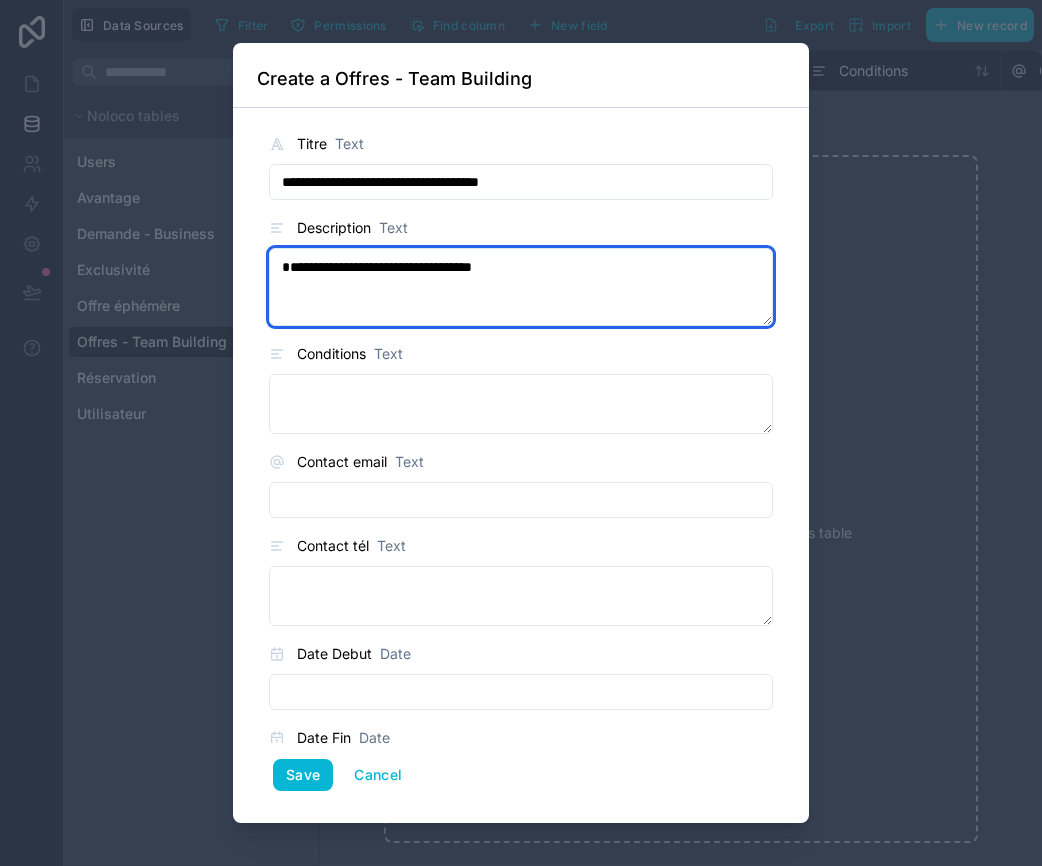 click on "**********" at bounding box center (521, 287) 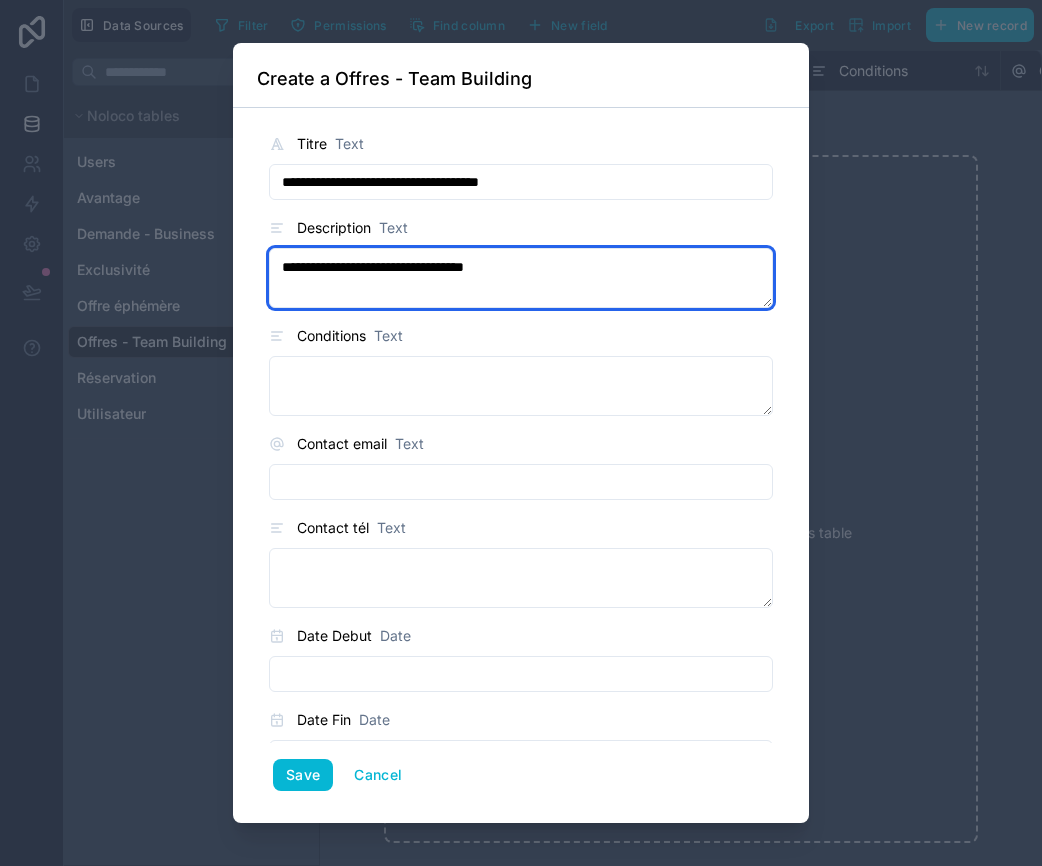 type on "**********" 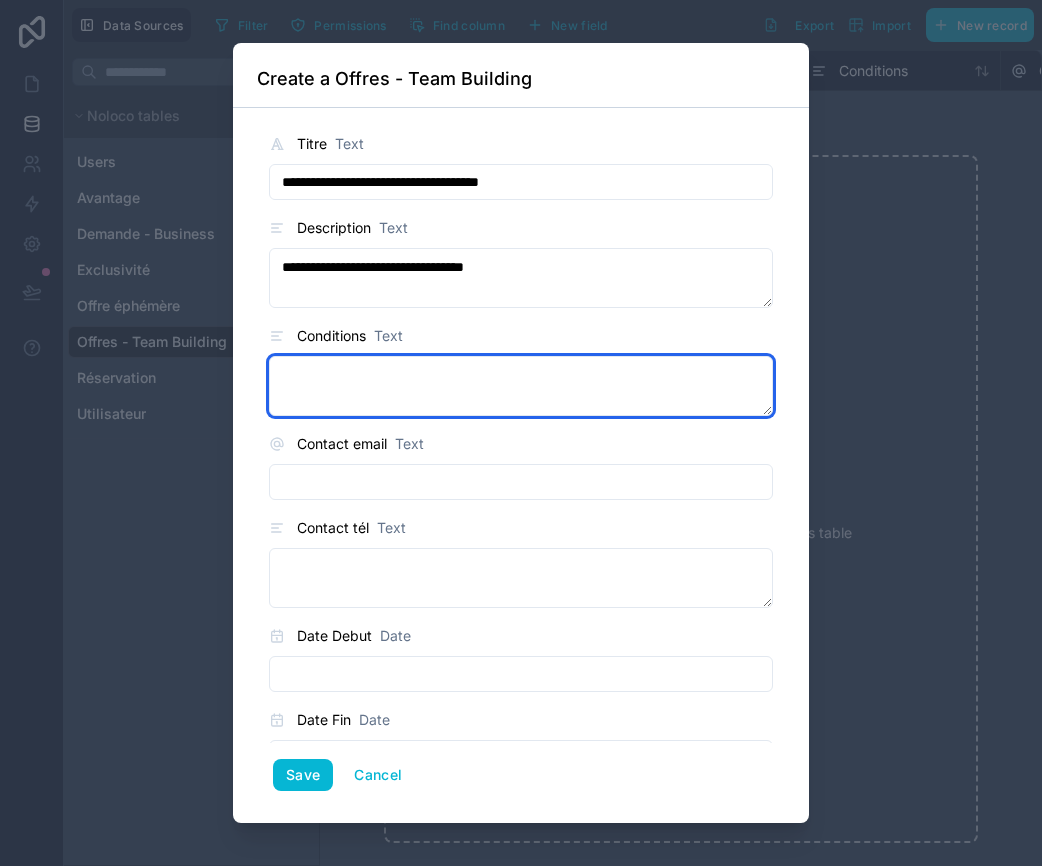 click at bounding box center [521, 386] 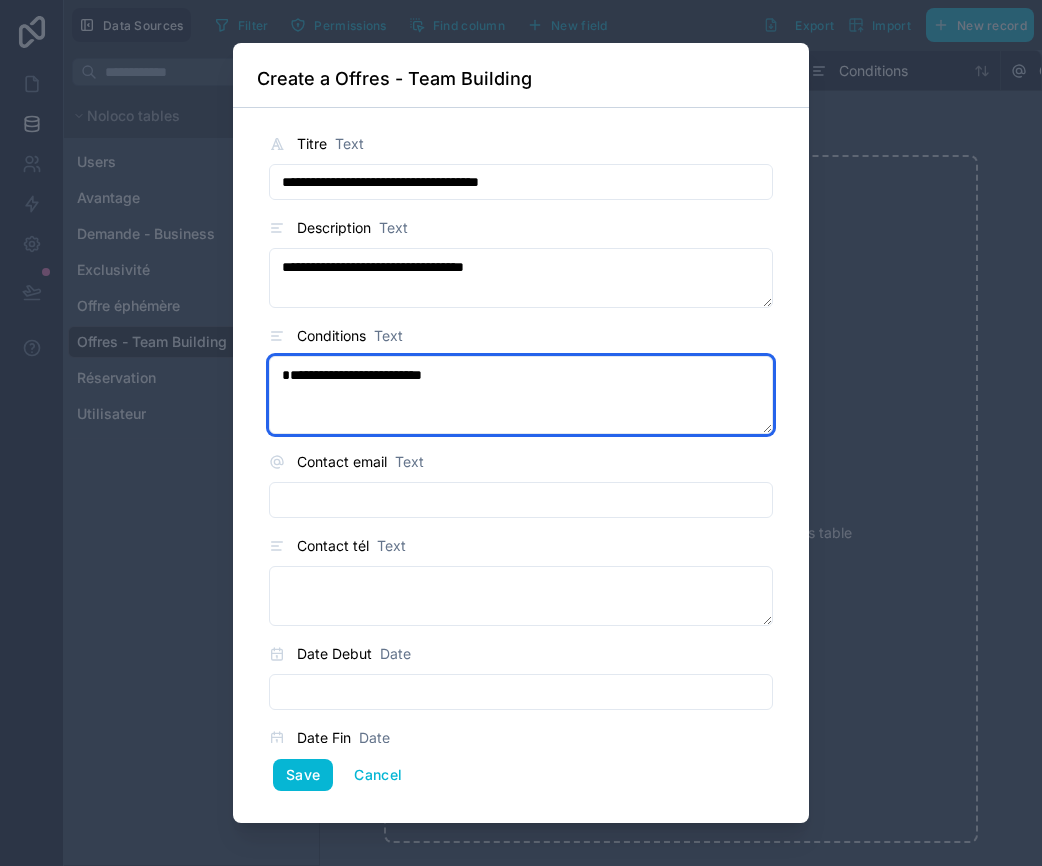 click on "**********" at bounding box center [521, 395] 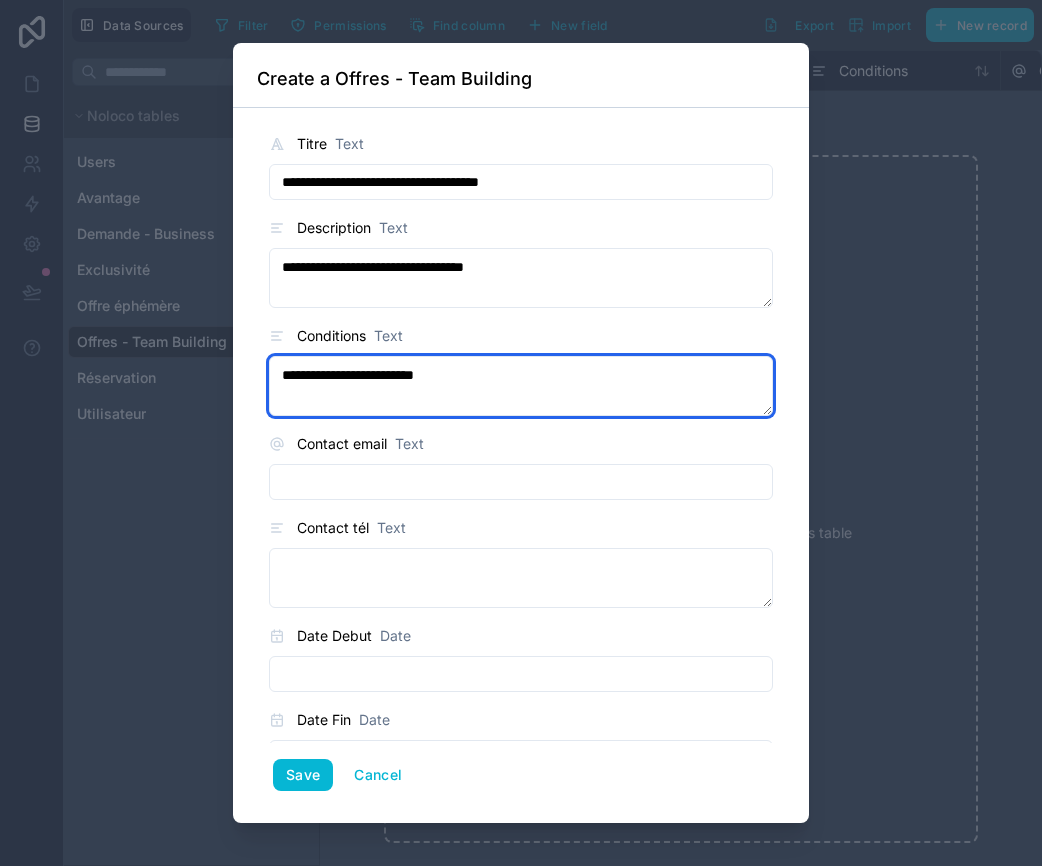 type on "**********" 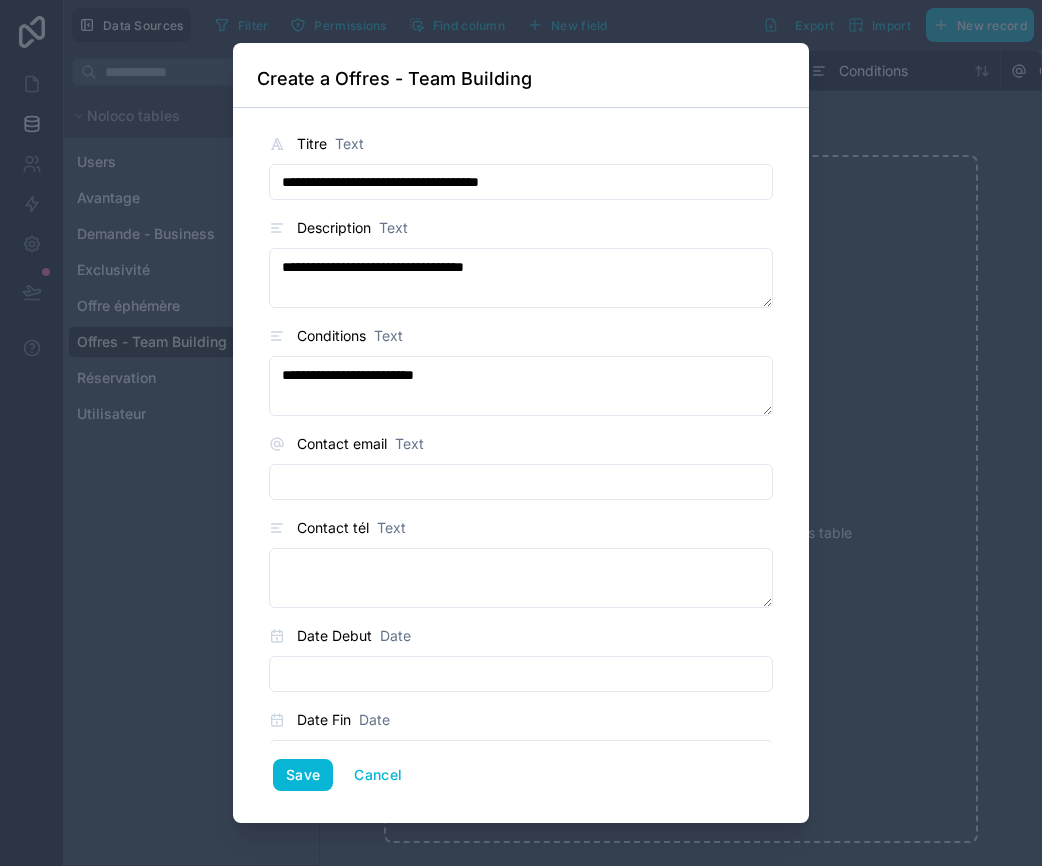 click at bounding box center [521, 482] 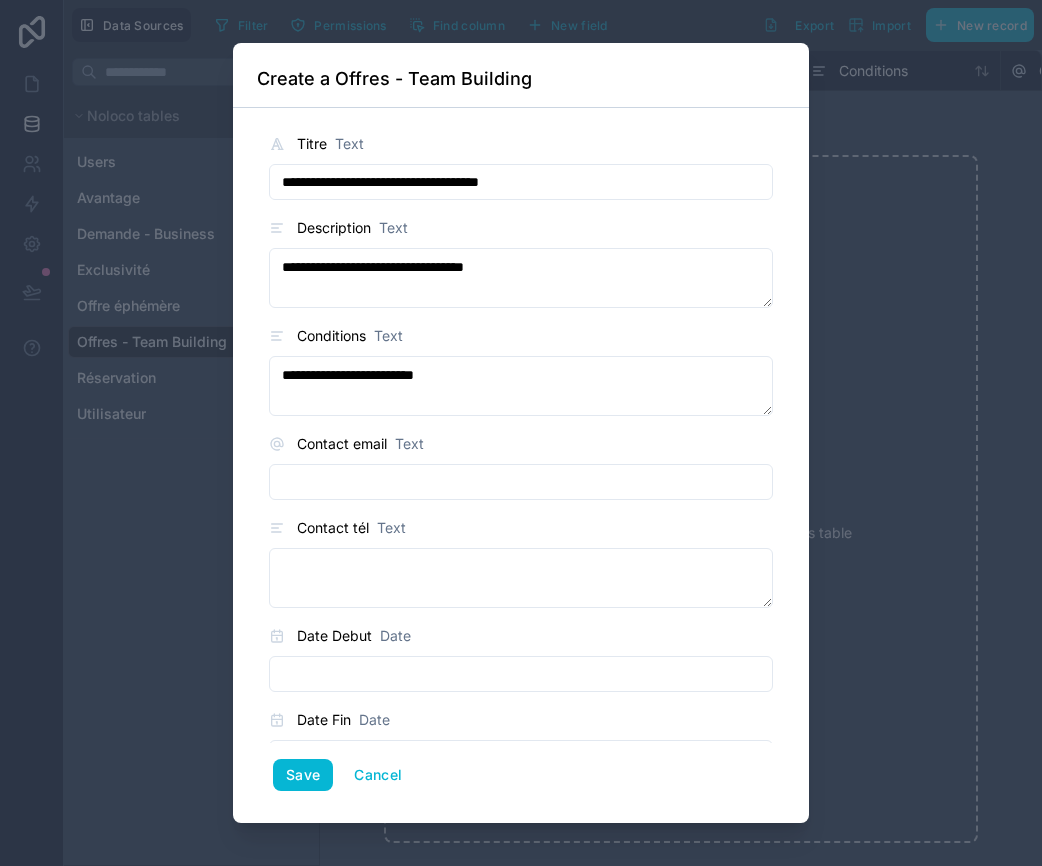 paste on "**********" 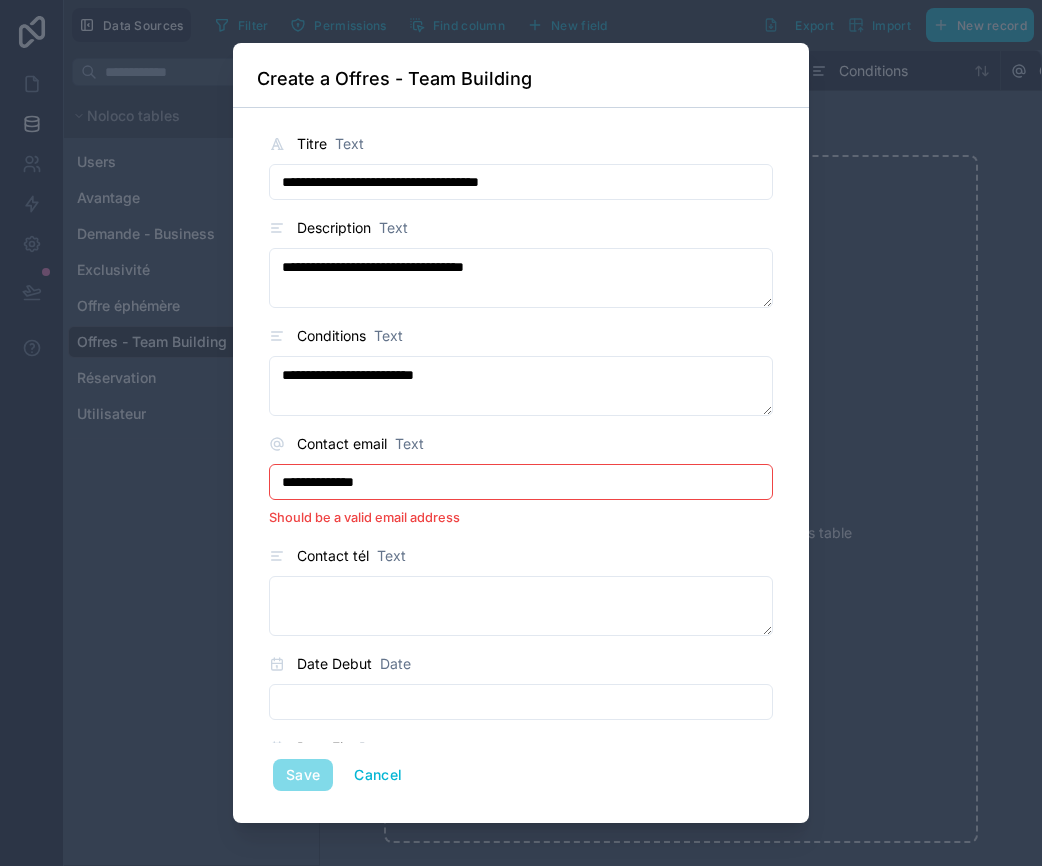 type on "**********" 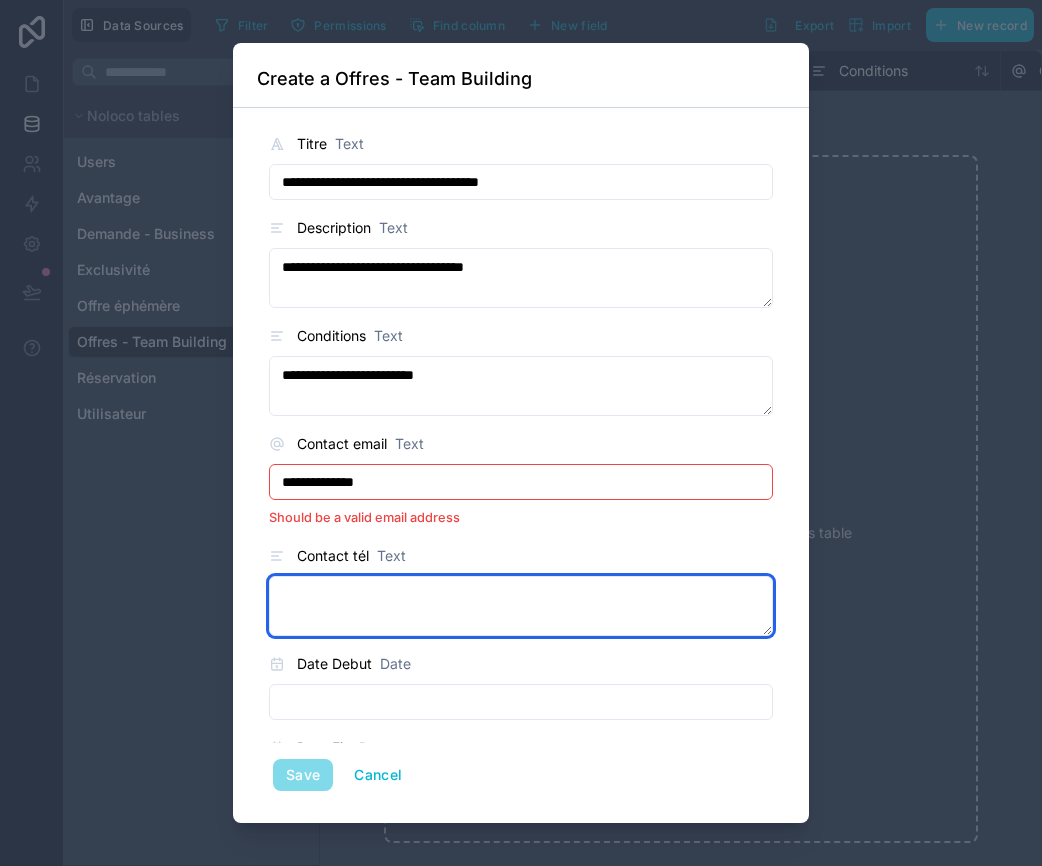 click at bounding box center [521, 606] 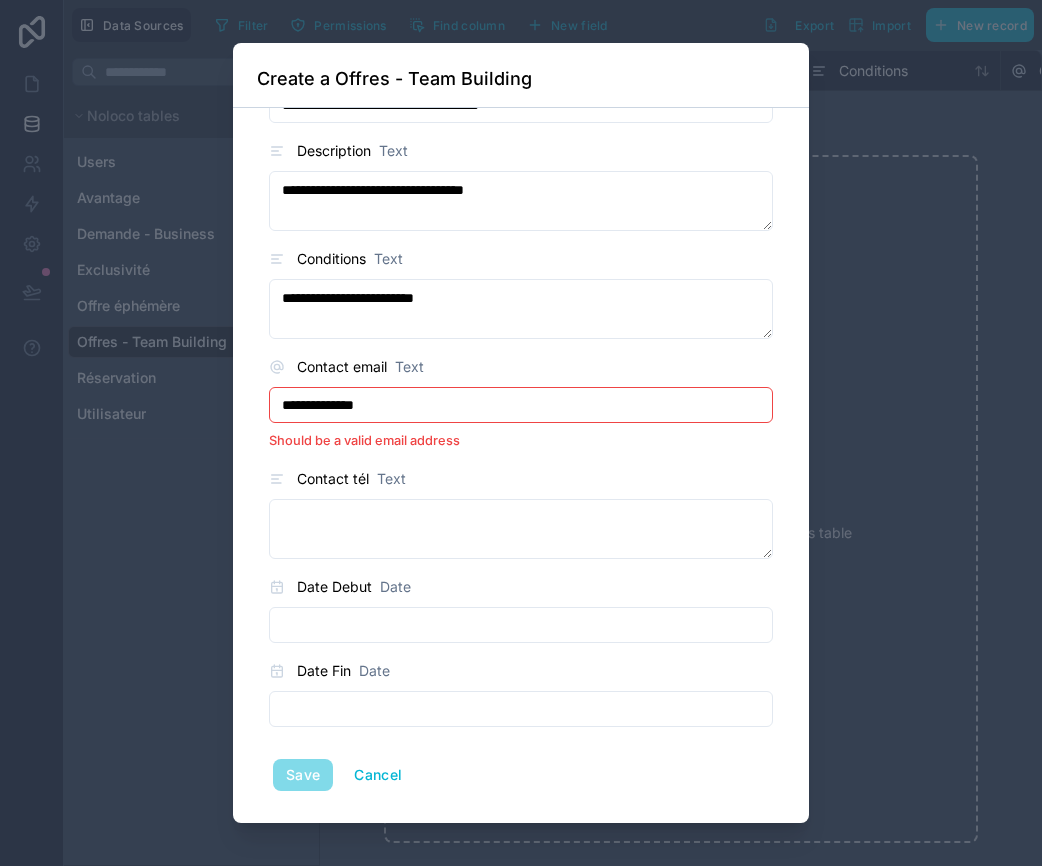 drag, startPoint x: 403, startPoint y: 409, endPoint x: 255, endPoint y: 412, distance: 148.0304 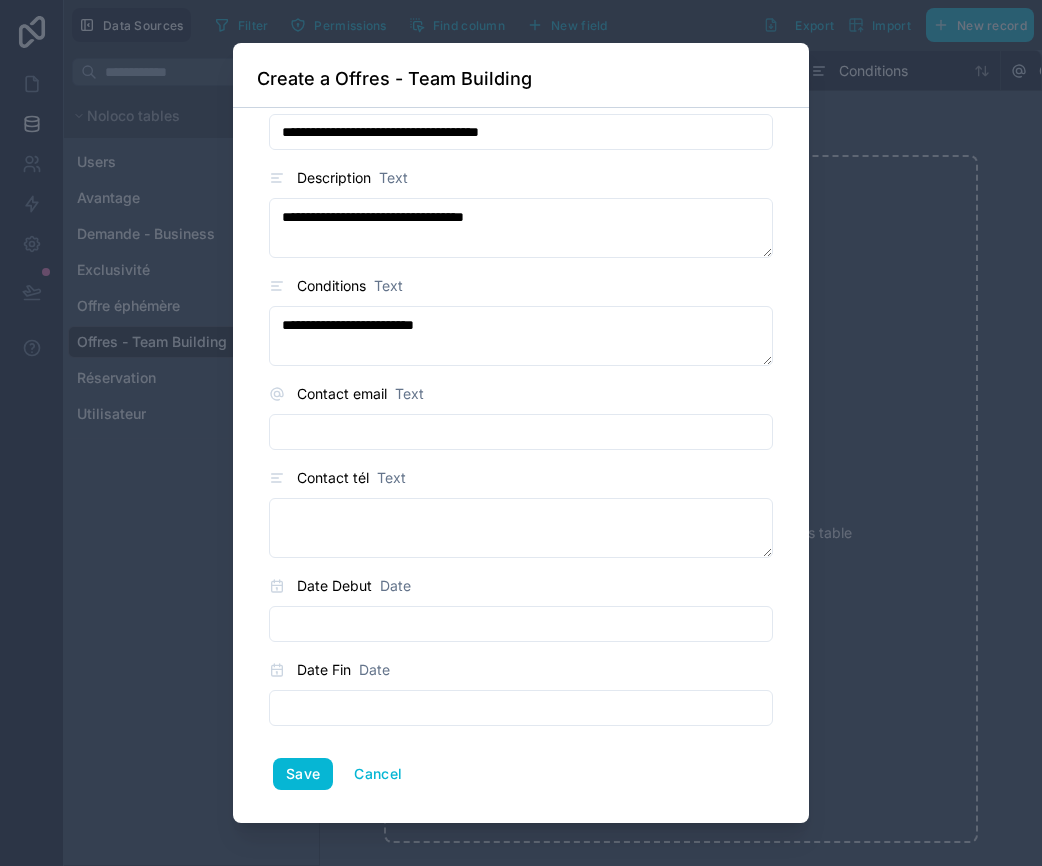 scroll, scrollTop: 49, scrollLeft: 0, axis: vertical 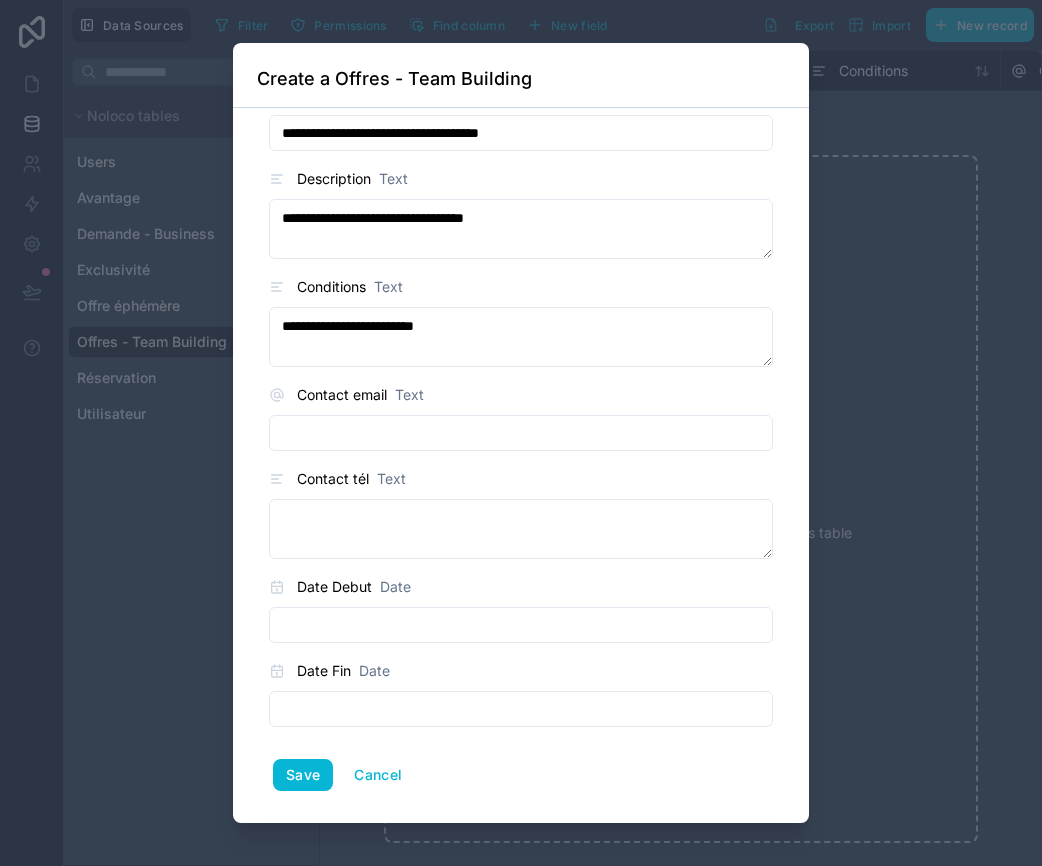 type 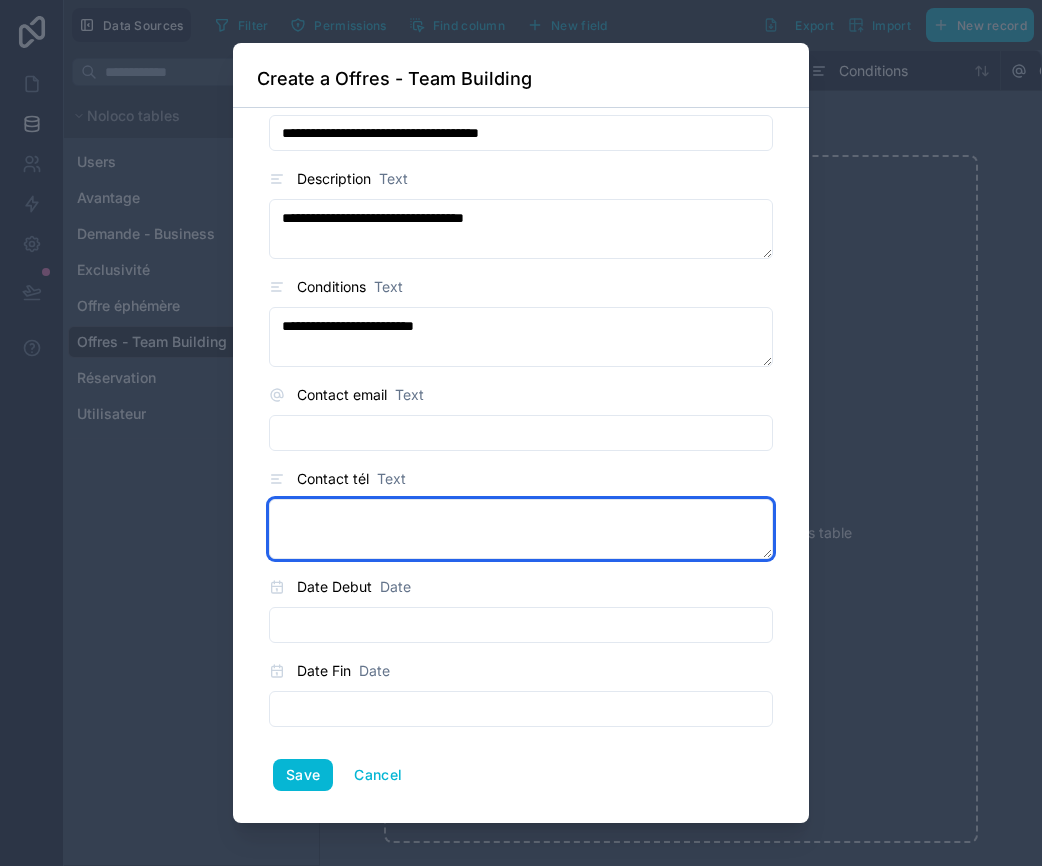 click at bounding box center (521, 529) 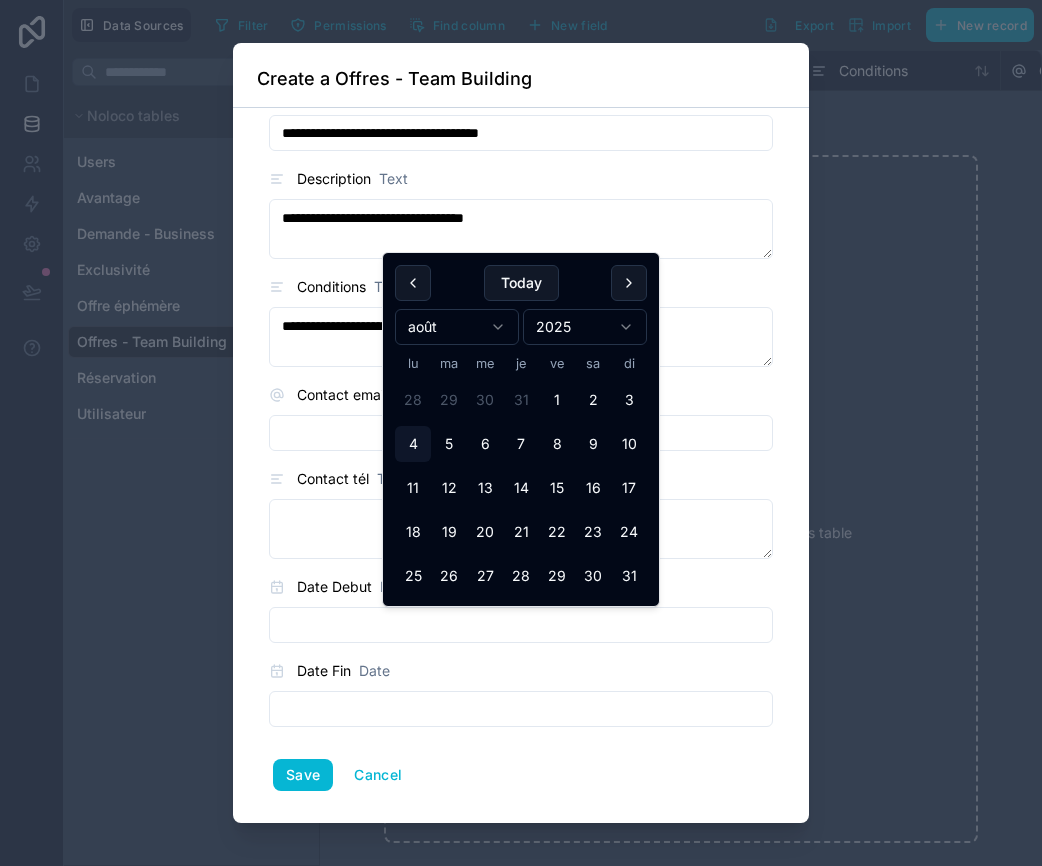 click at bounding box center (521, 625) 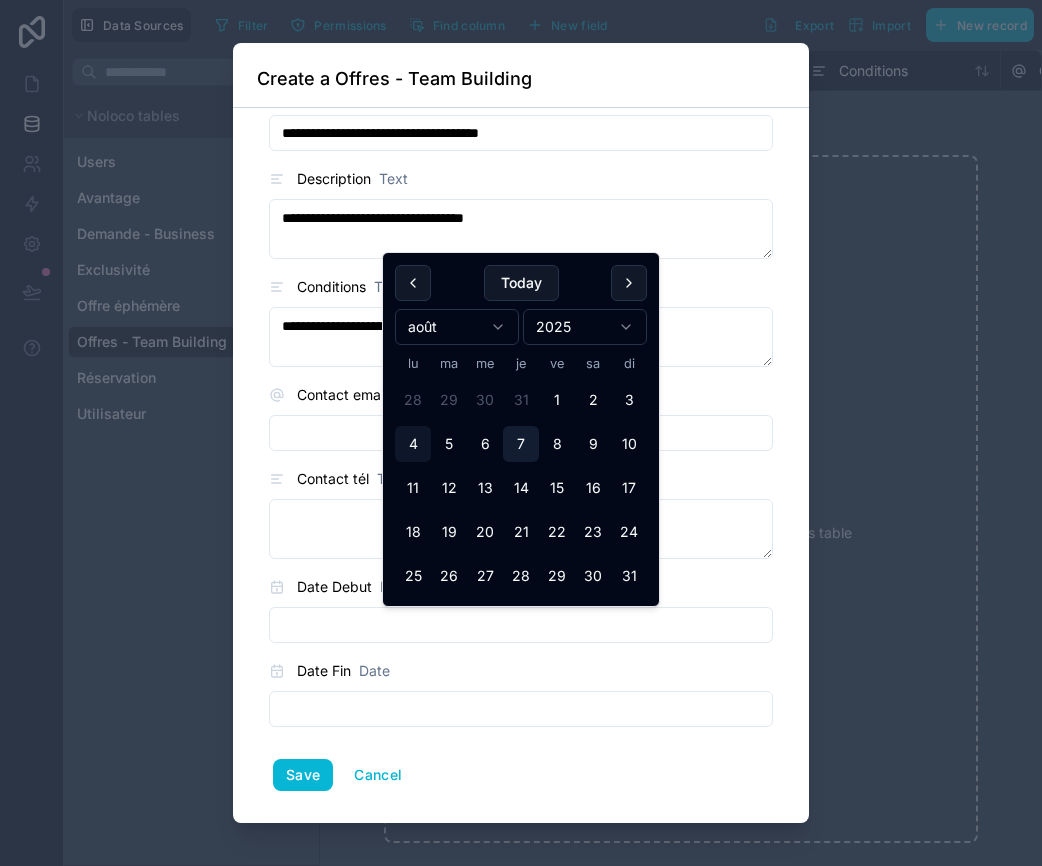 click on "7" at bounding box center [521, 444] 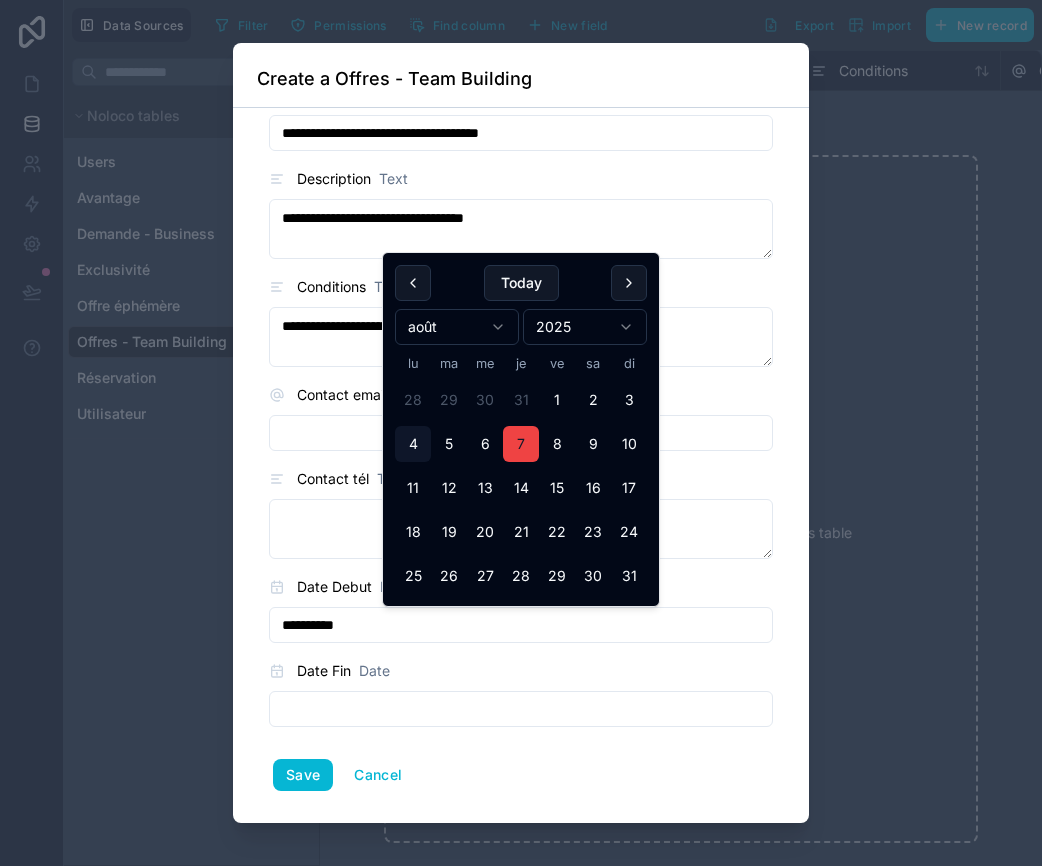 type on "**********" 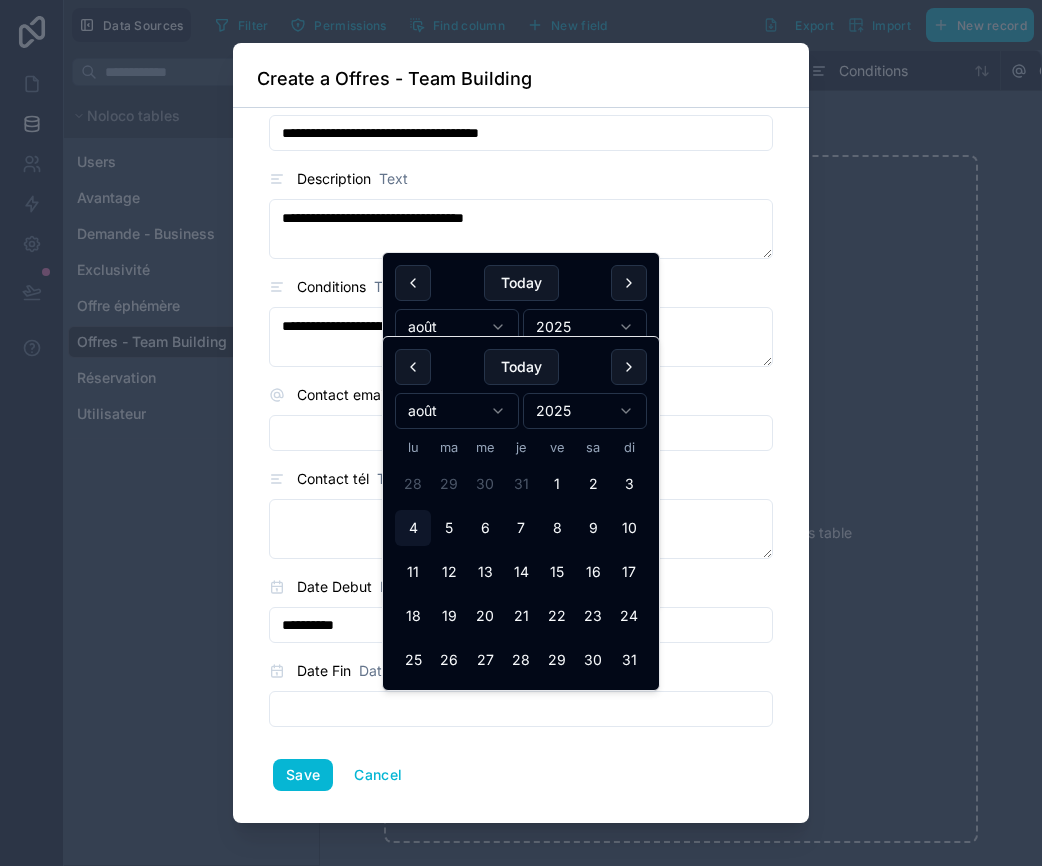 click at bounding box center [521, 709] 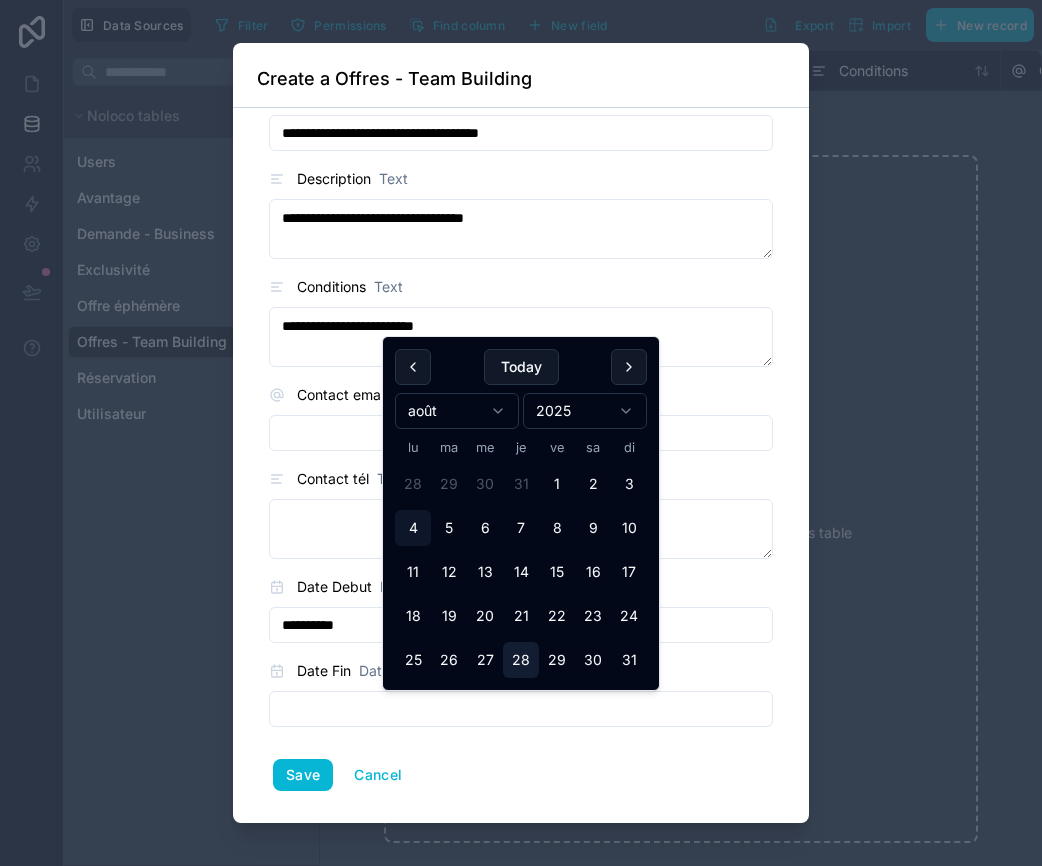 click on "28" at bounding box center [521, 660] 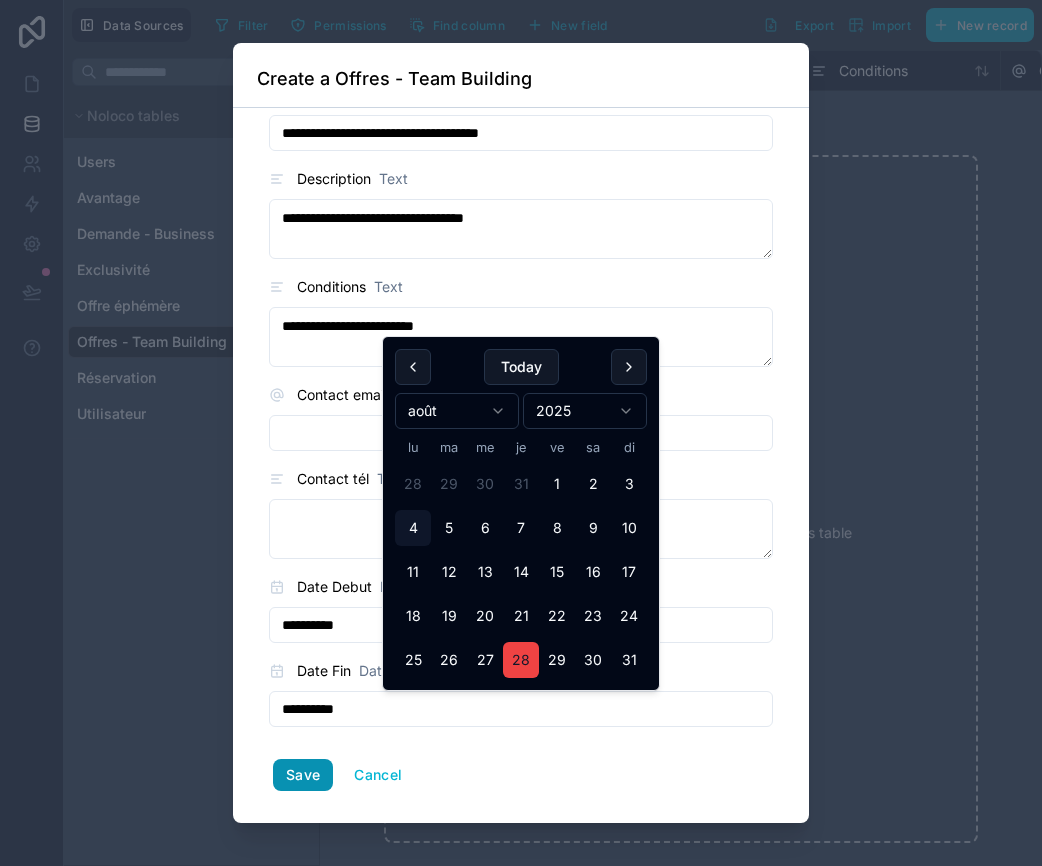 click on "Save" at bounding box center (303, 775) 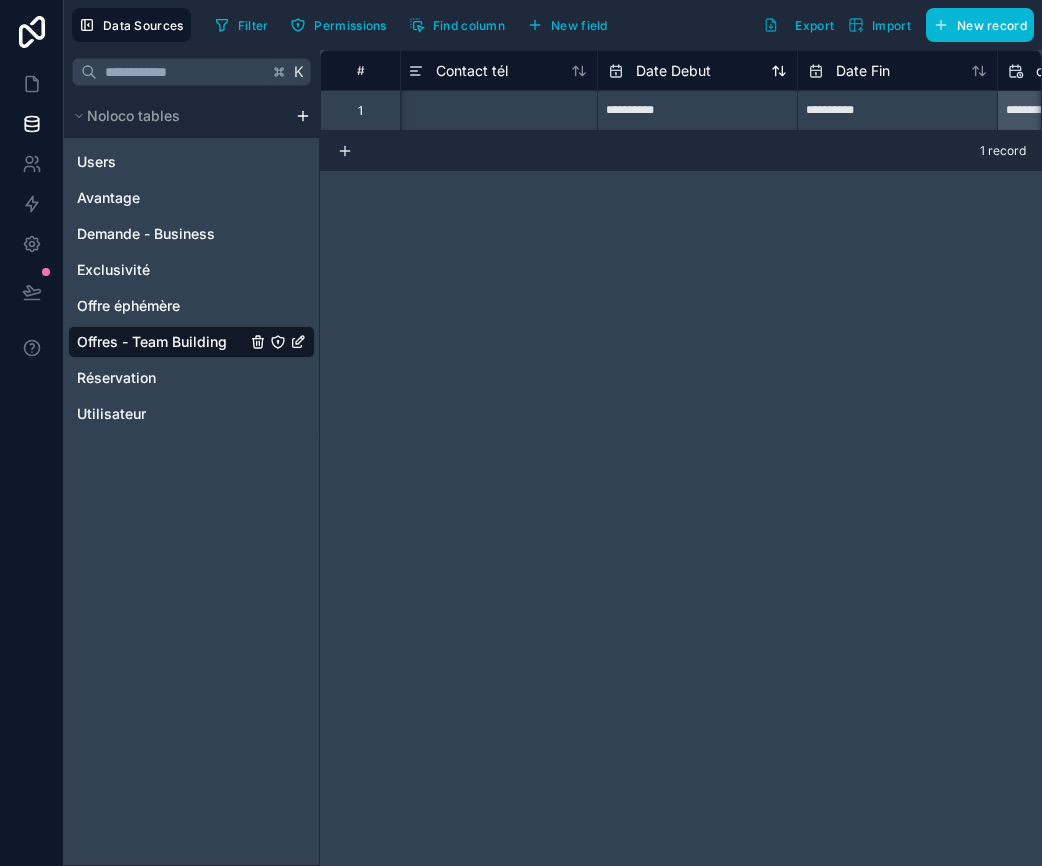 scroll, scrollTop: 0, scrollLeft: 813, axis: horizontal 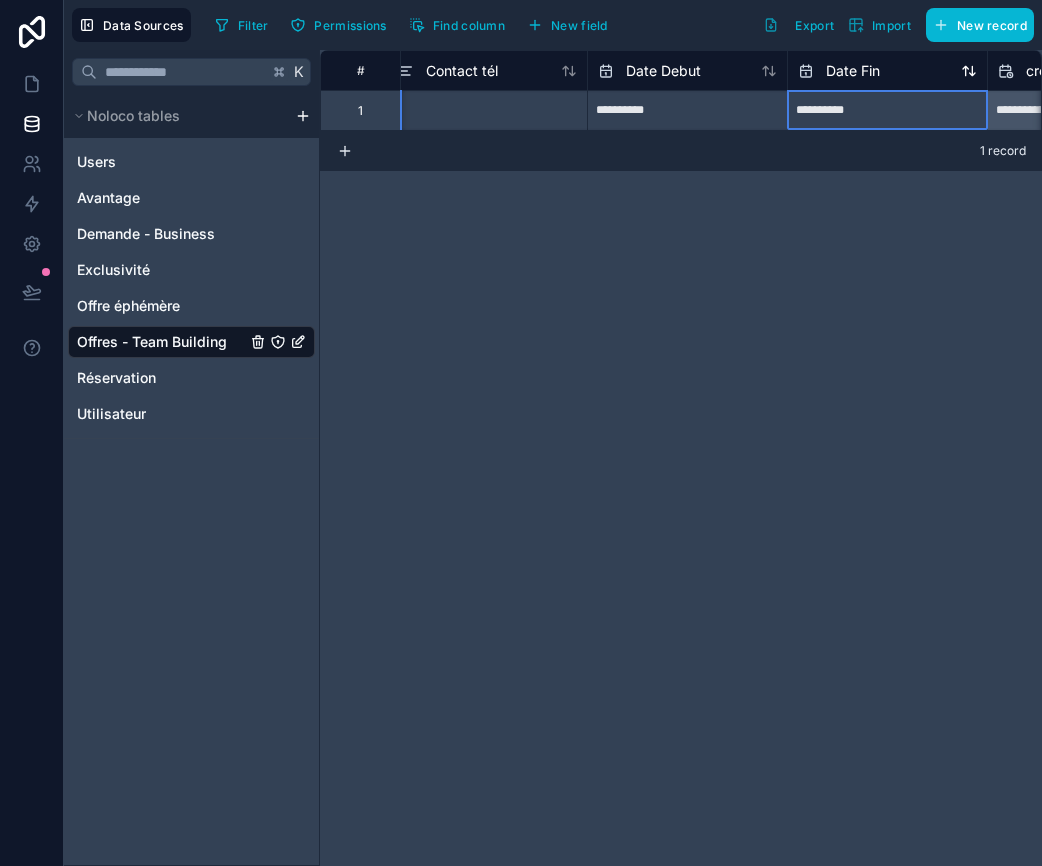 click on "Date Fin" at bounding box center [853, 71] 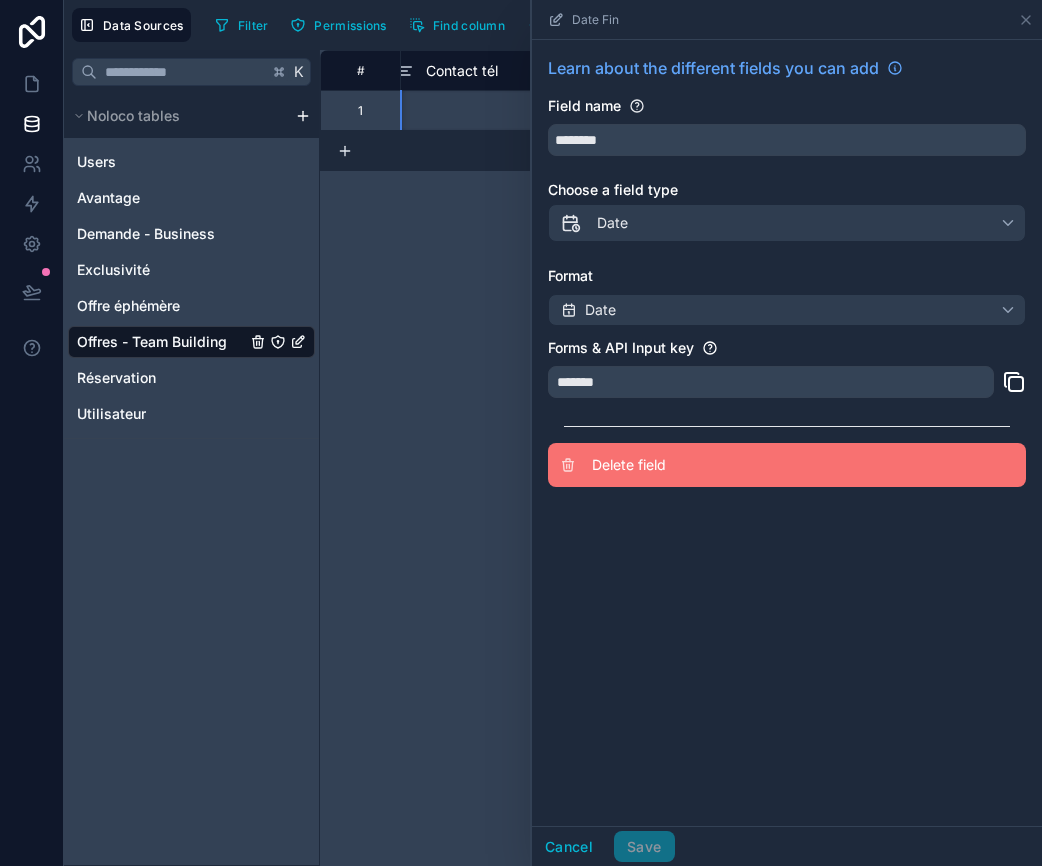 click on "Delete field" at bounding box center [736, 465] 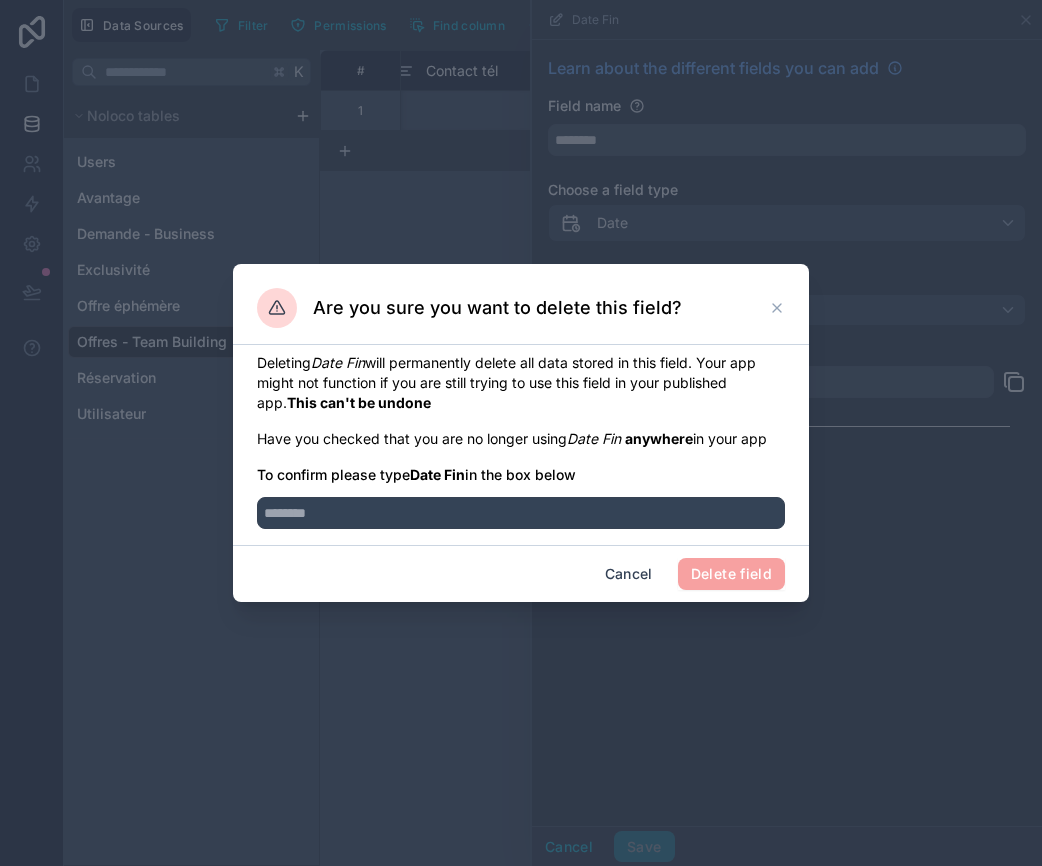 drag, startPoint x: 419, startPoint y: 477, endPoint x: 462, endPoint y: 477, distance: 43 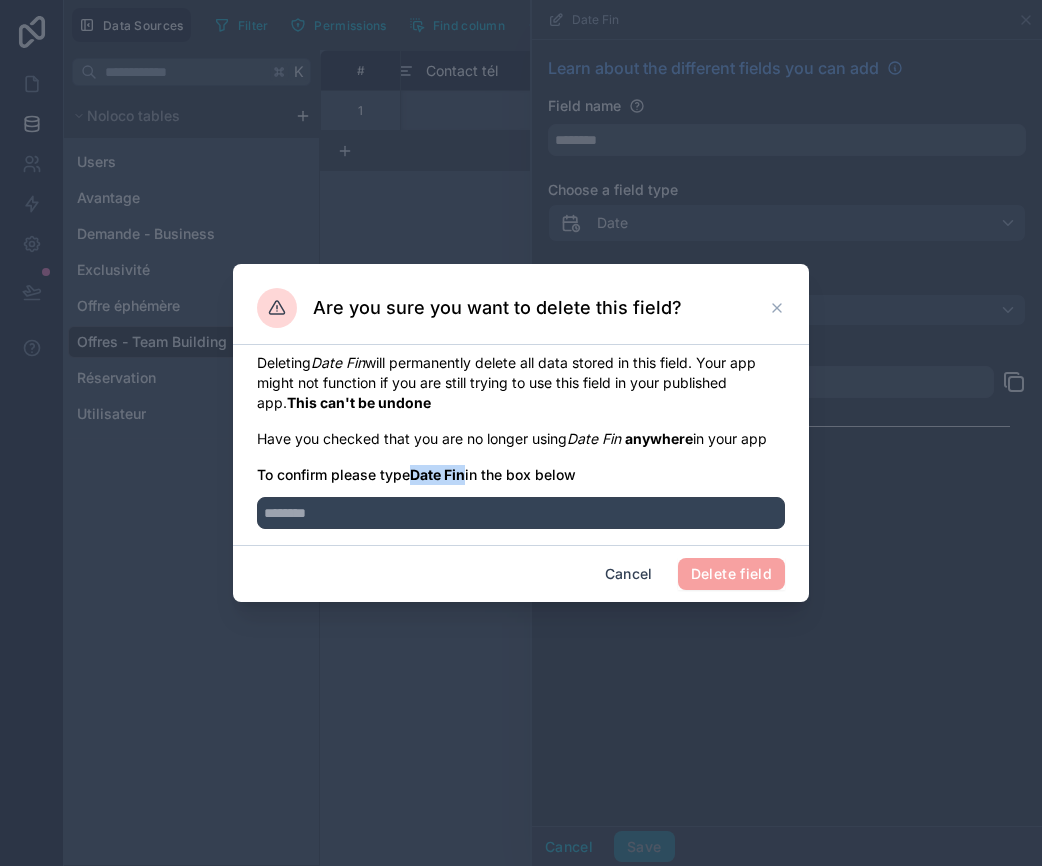drag, startPoint x: 467, startPoint y: 476, endPoint x: 416, endPoint y: 470, distance: 51.351727 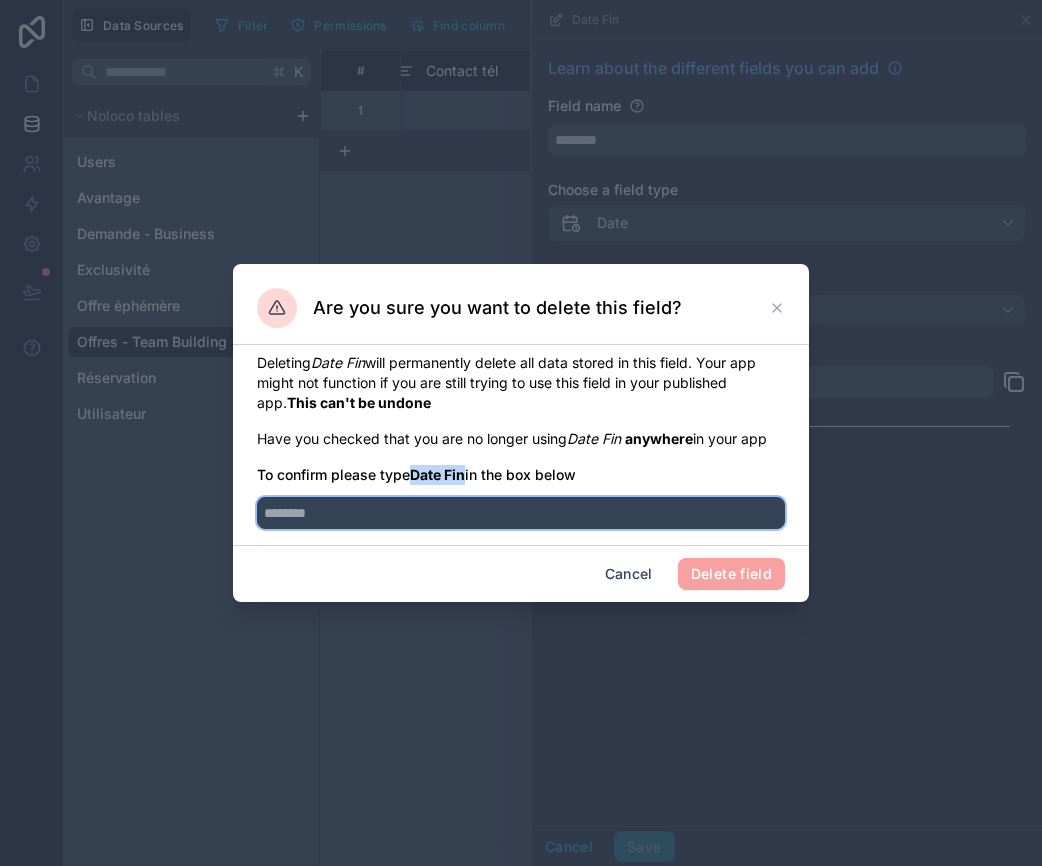 click at bounding box center (521, 513) 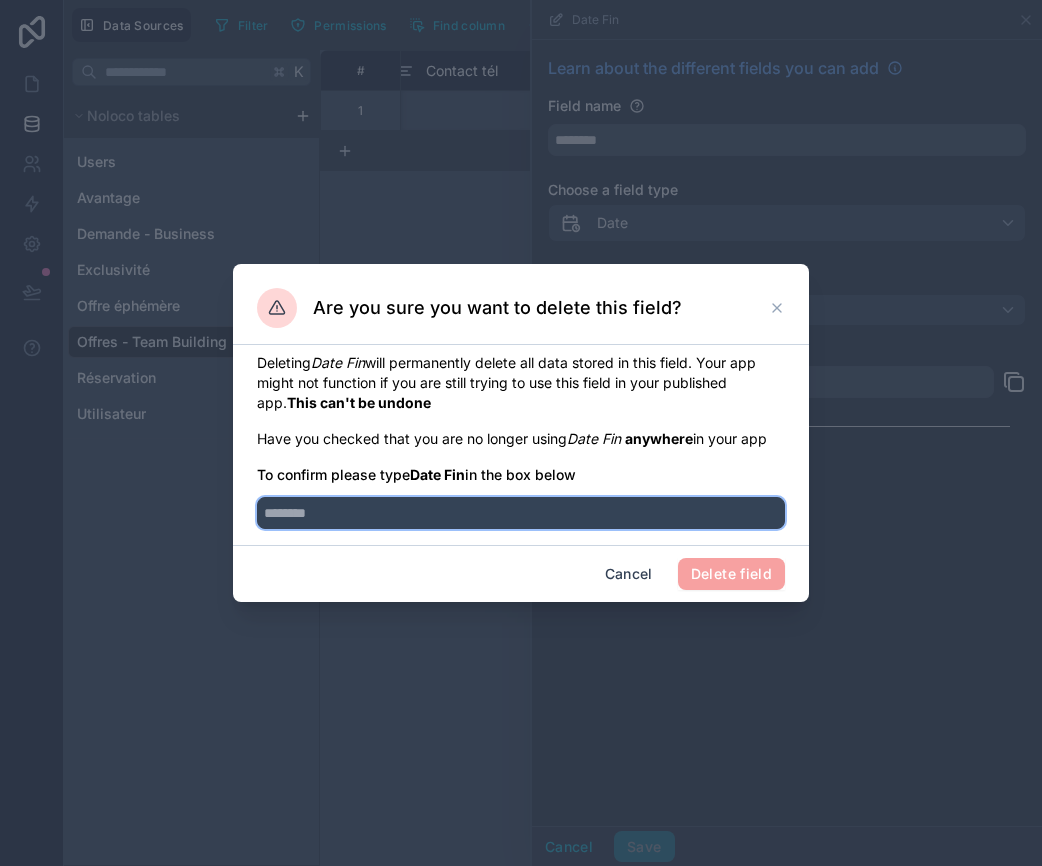 paste on "********" 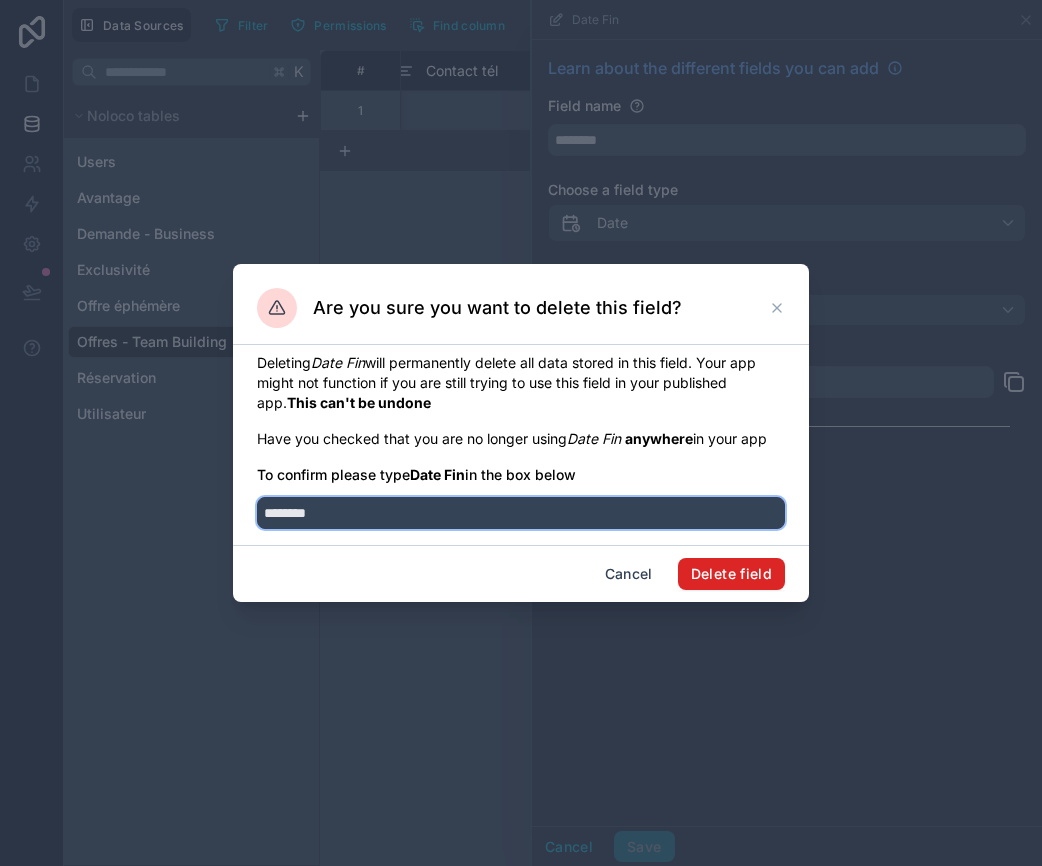 type on "********" 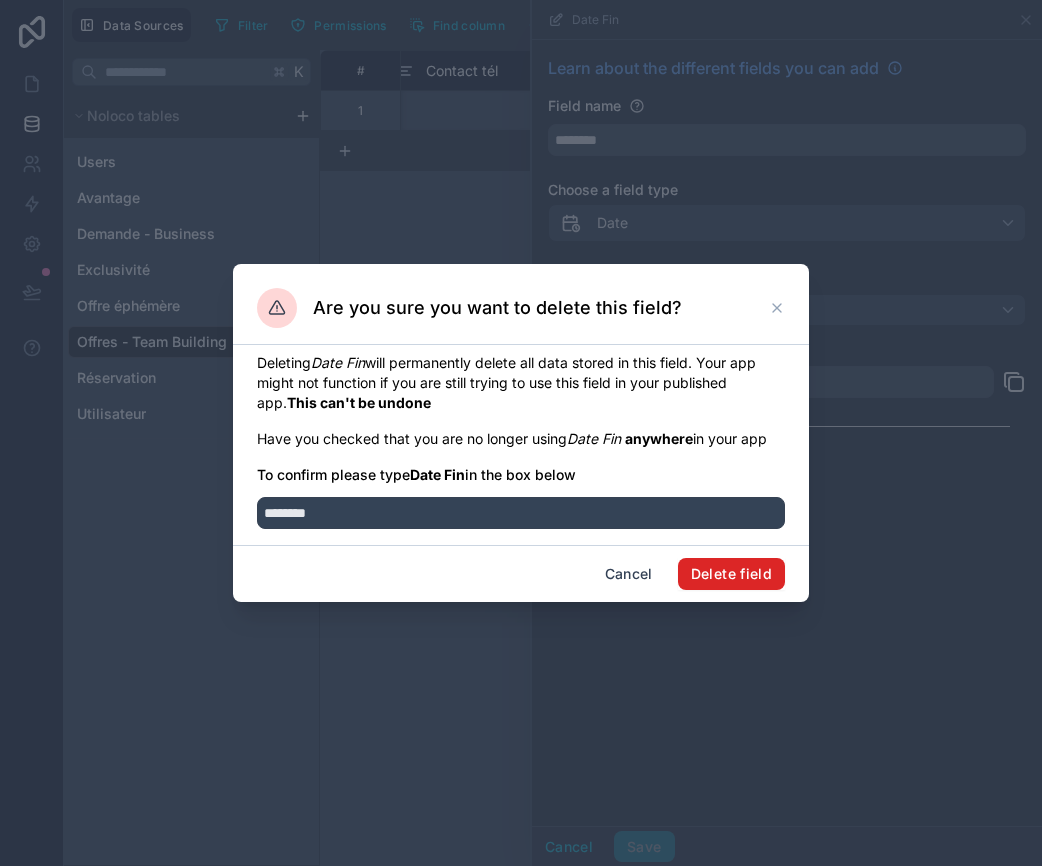 click on "Delete field" at bounding box center (731, 574) 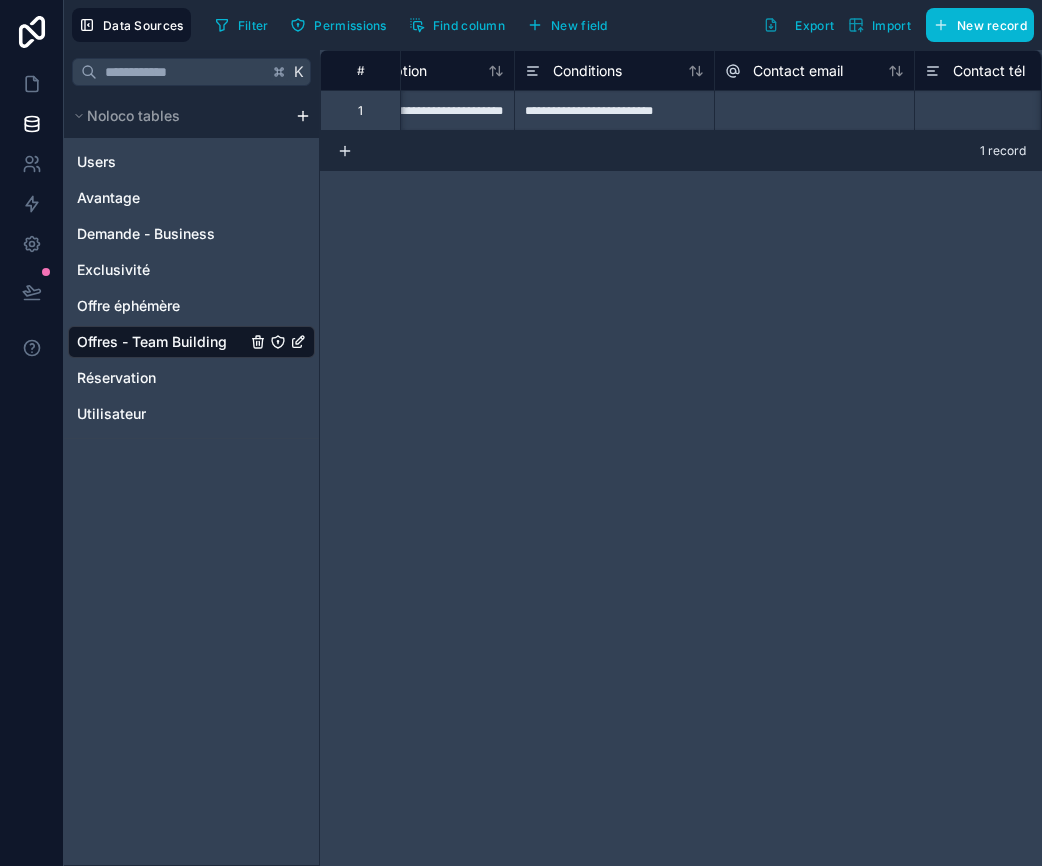 scroll, scrollTop: 0, scrollLeft: 287, axis: horizontal 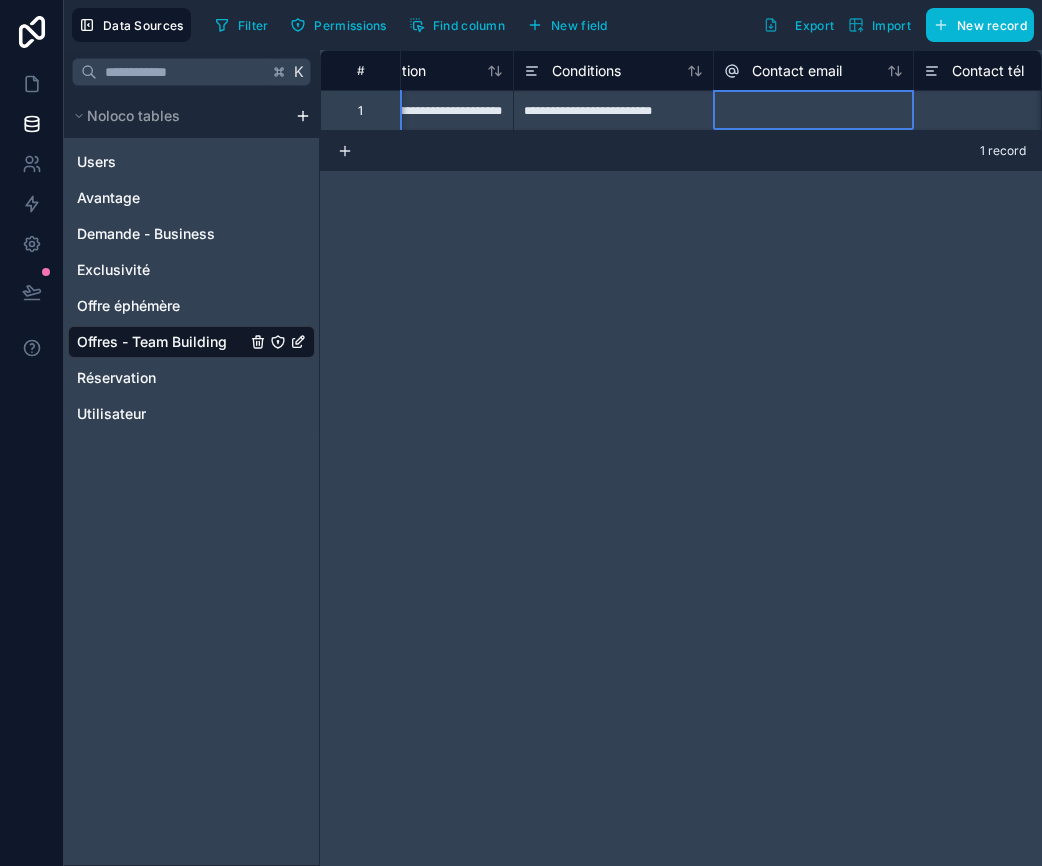 click at bounding box center [813, 110] 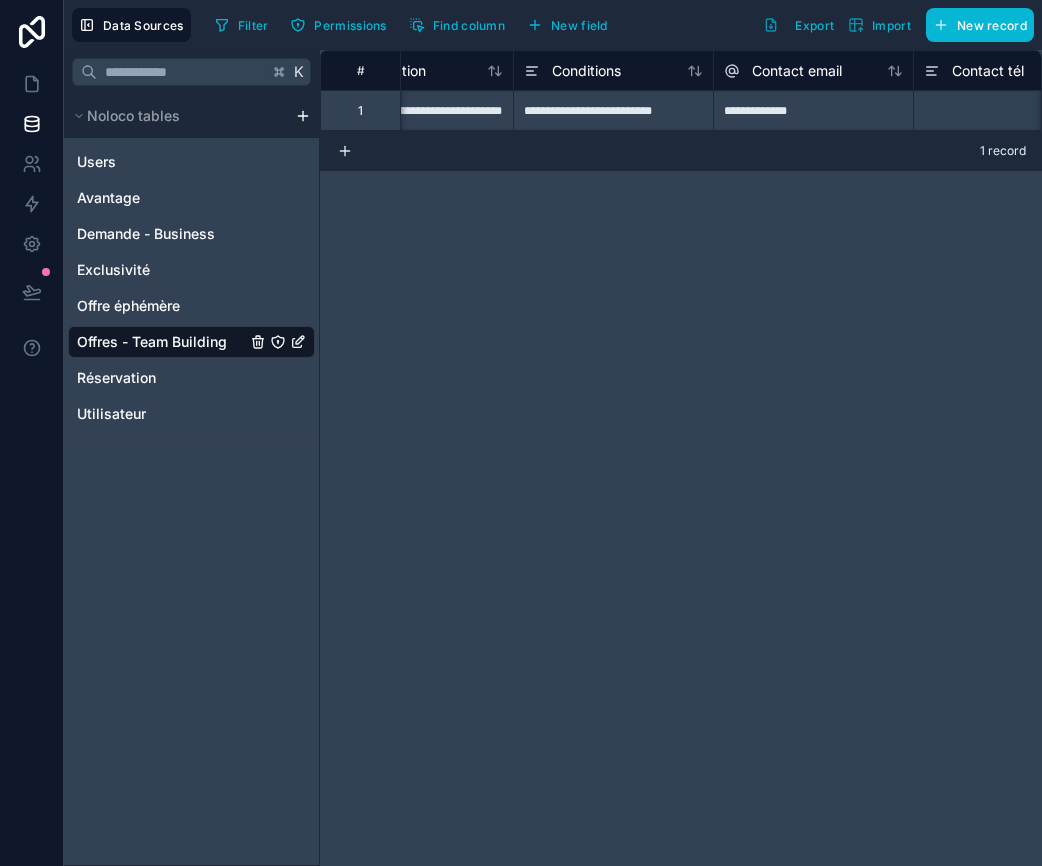 click on "**********" at bounding box center (681, 458) 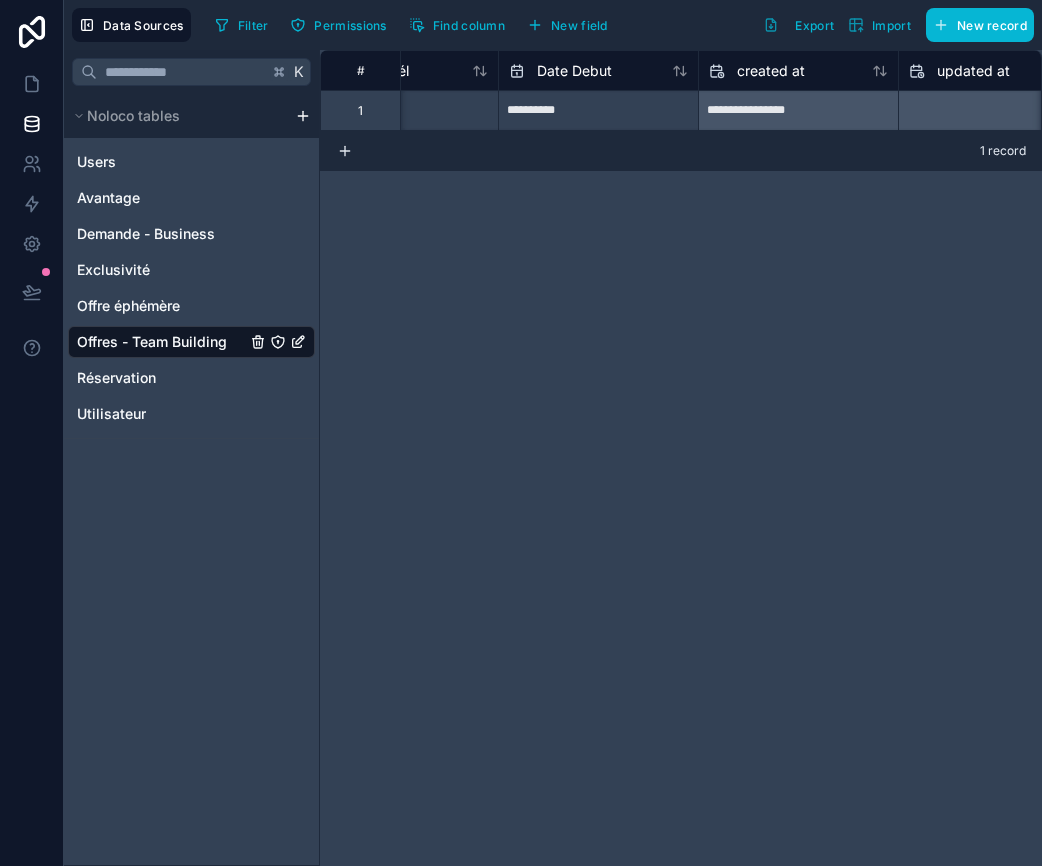 scroll, scrollTop: 0, scrollLeft: 806, axis: horizontal 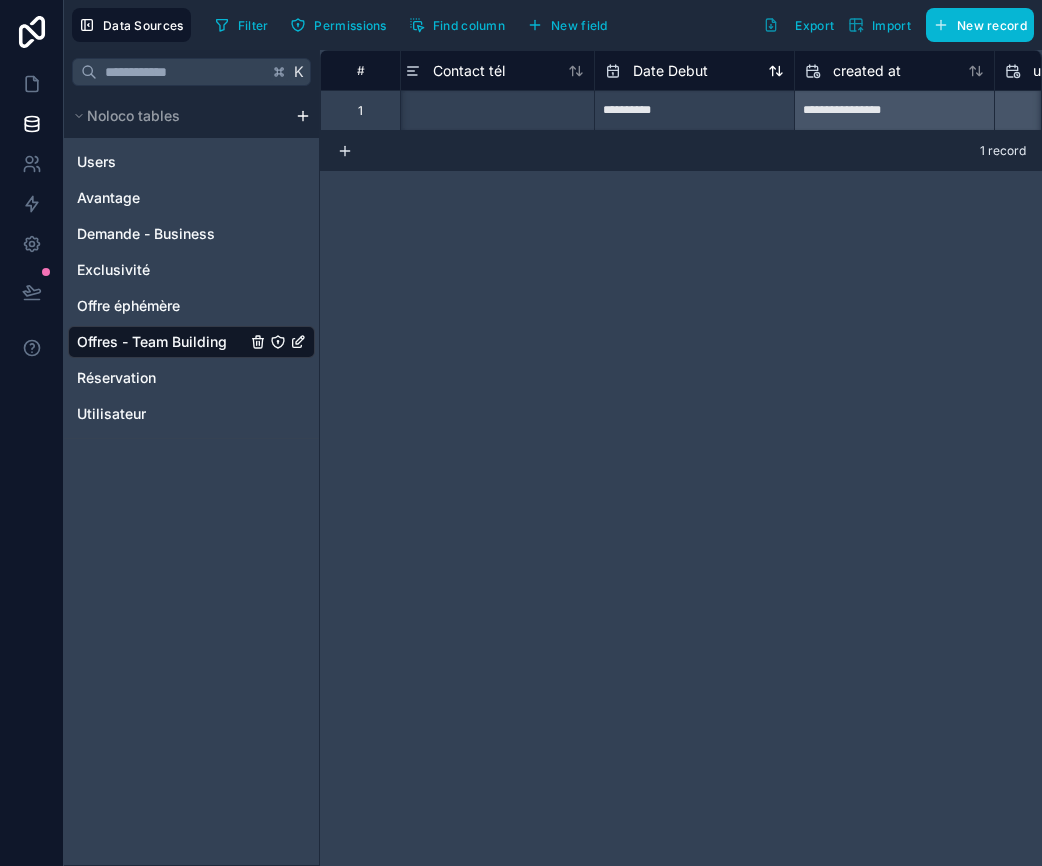 click on "Date Debut" at bounding box center (670, 71) 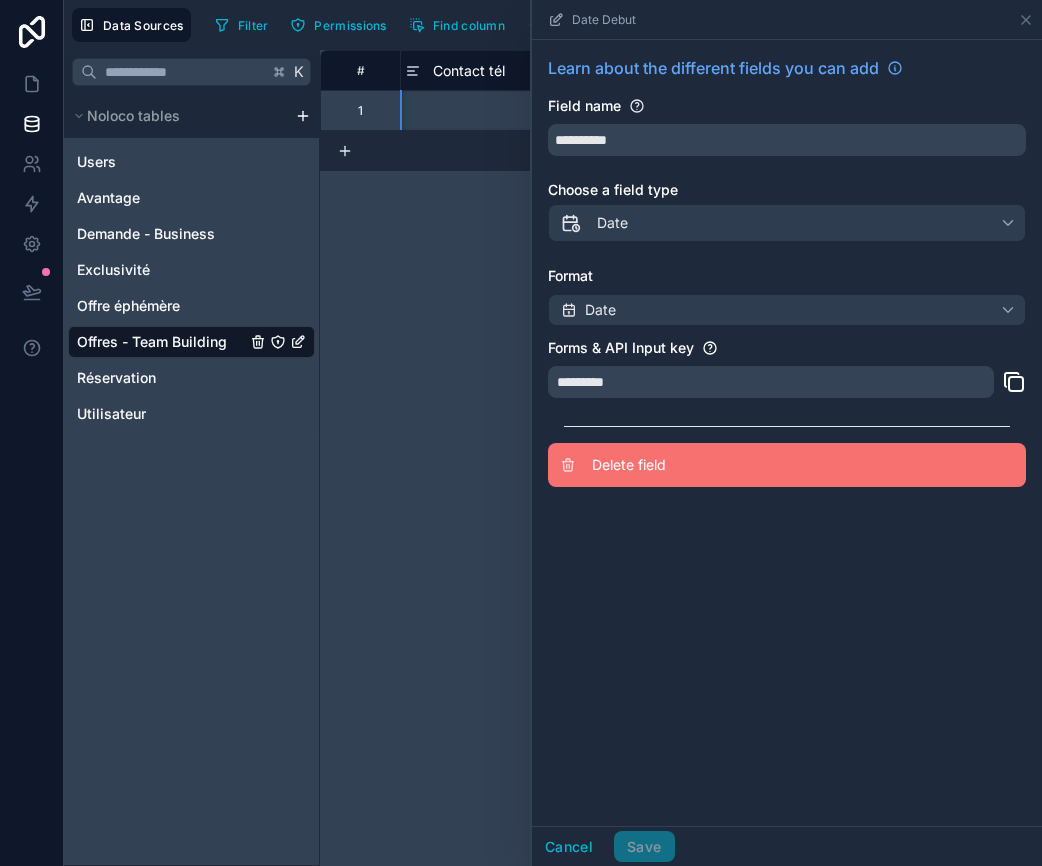 click on "Delete field" at bounding box center (736, 465) 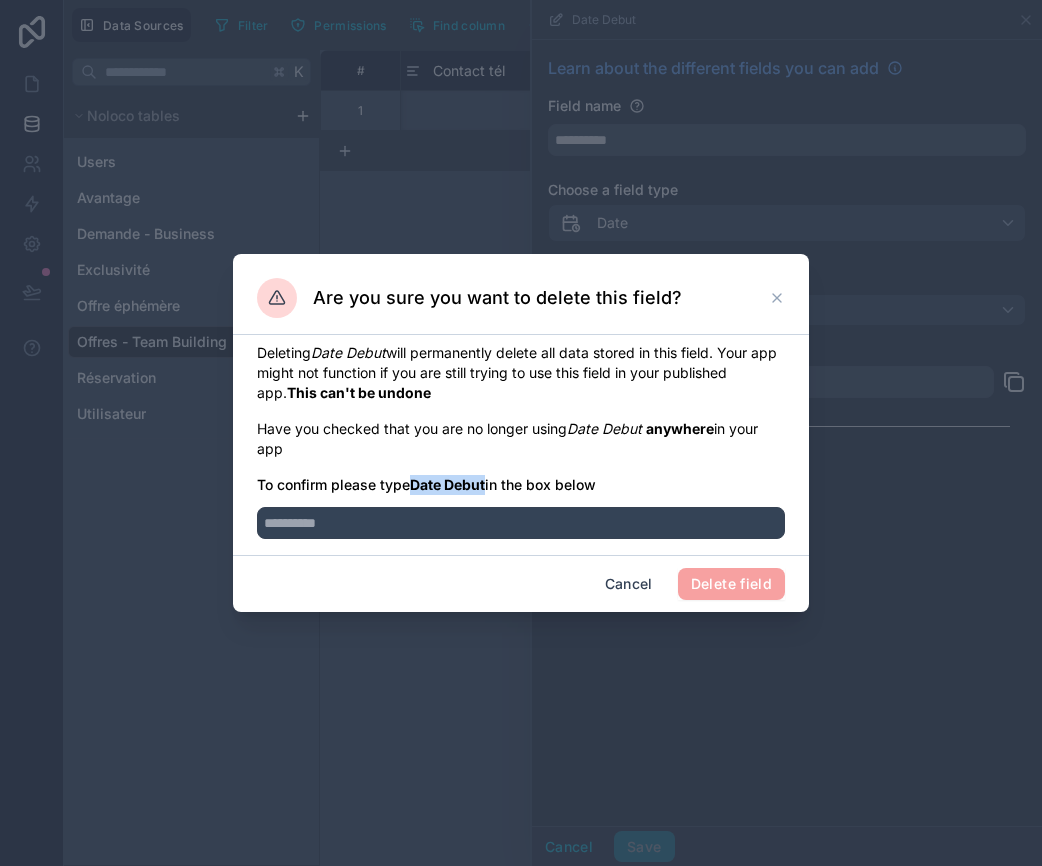 drag, startPoint x: 416, startPoint y: 482, endPoint x: 490, endPoint y: 486, distance: 74.10803 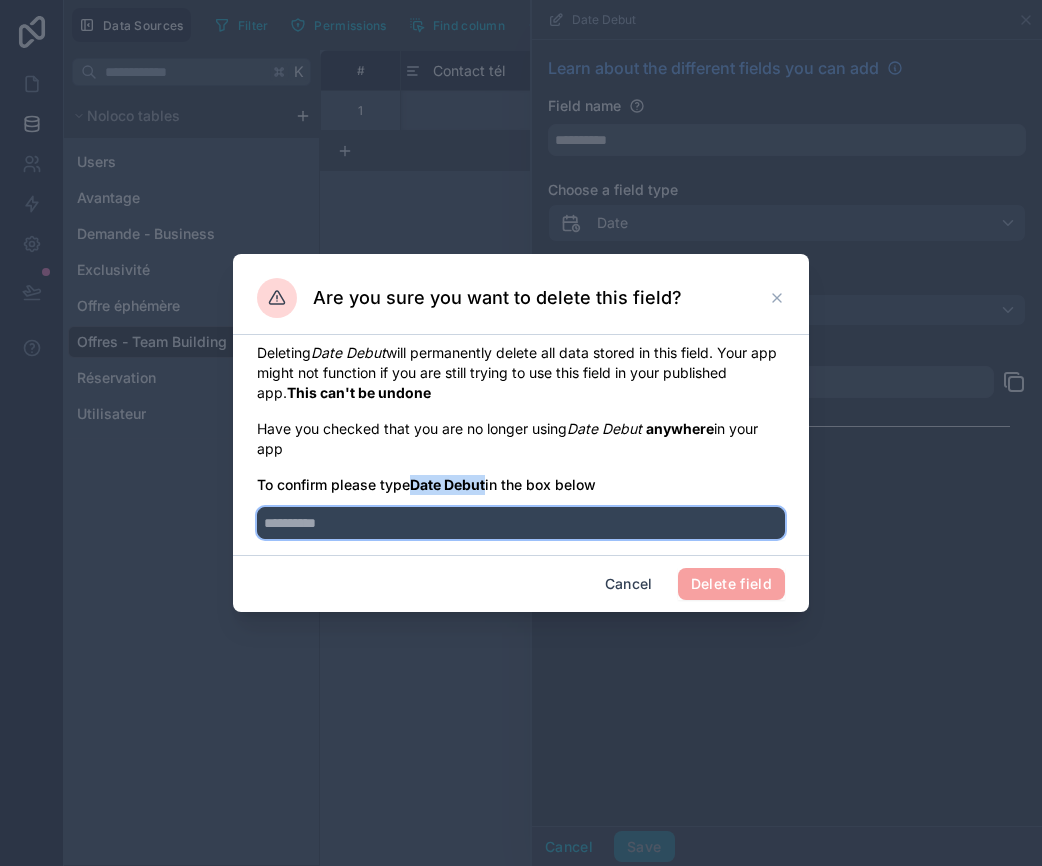 click at bounding box center (521, 523) 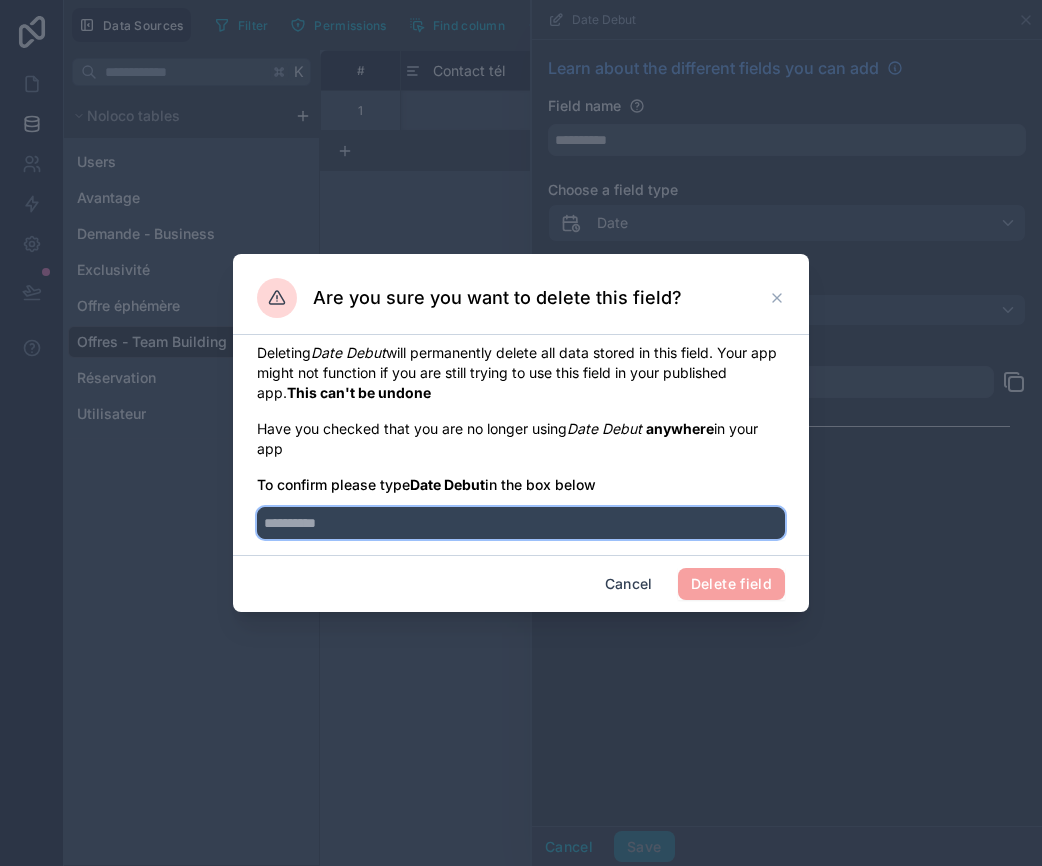 paste on "**********" 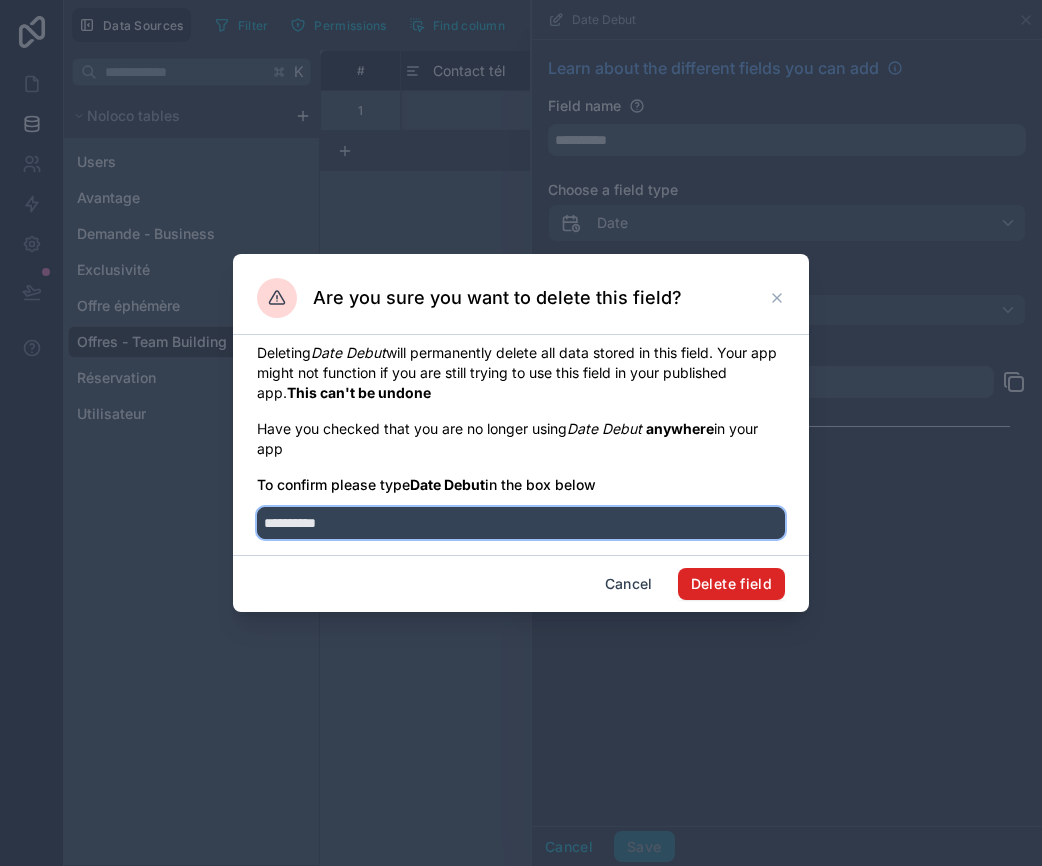 type on "**********" 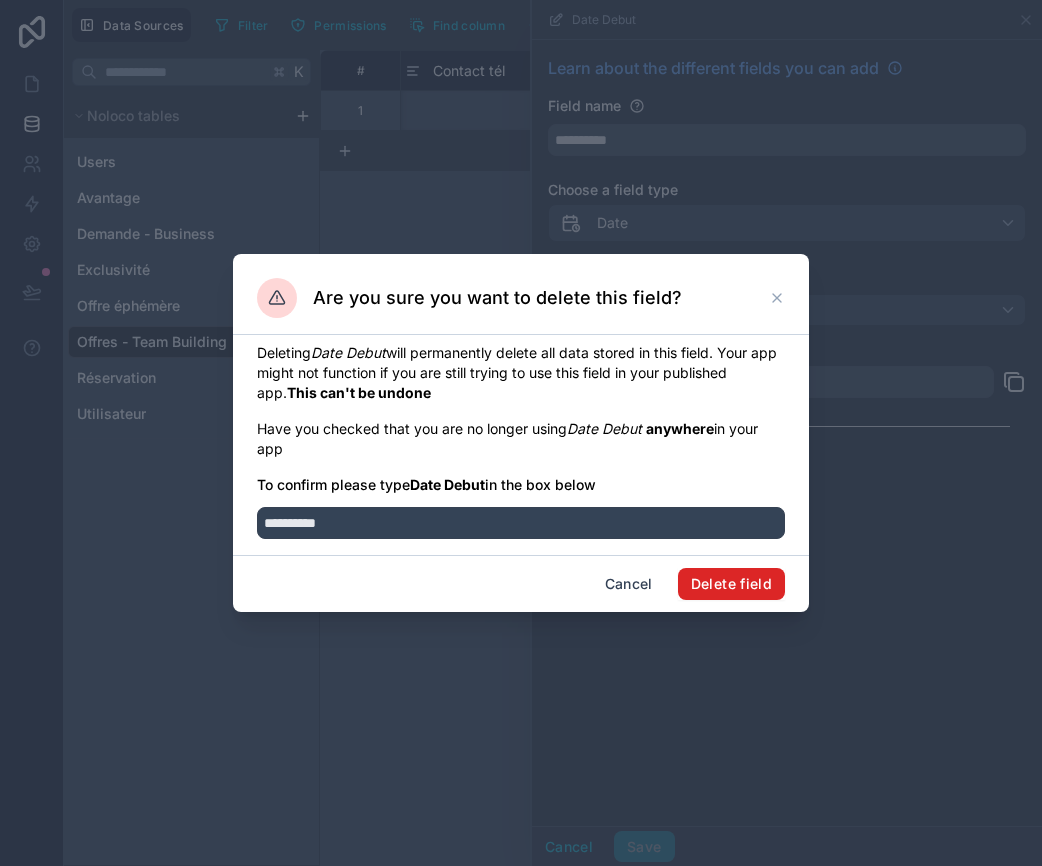 click on "Delete field" at bounding box center (731, 584) 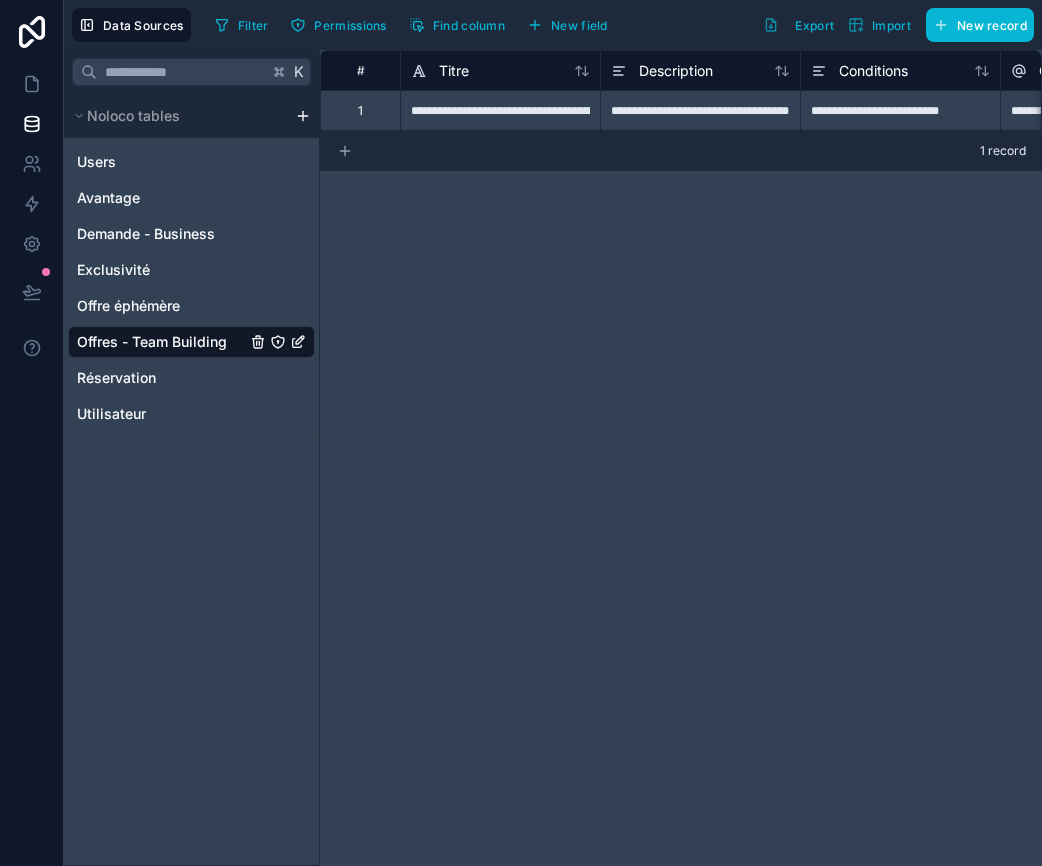 click 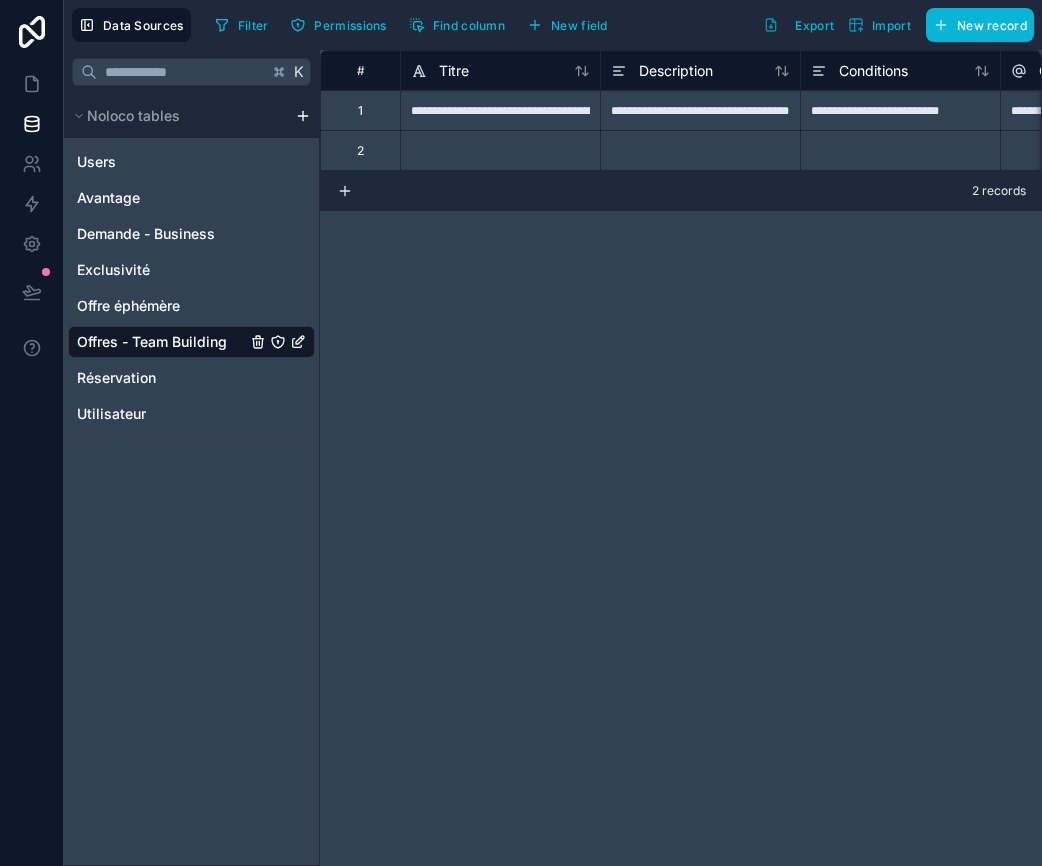 click at bounding box center [500, 150] 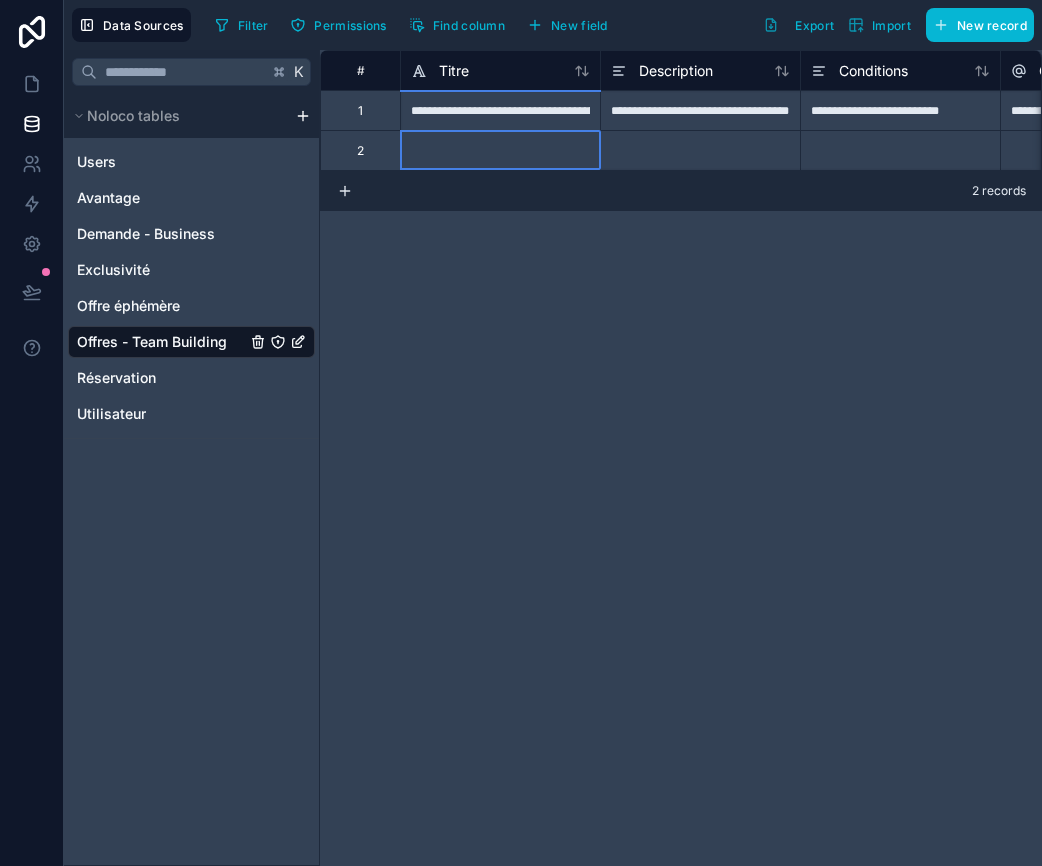 click at bounding box center [500, 150] 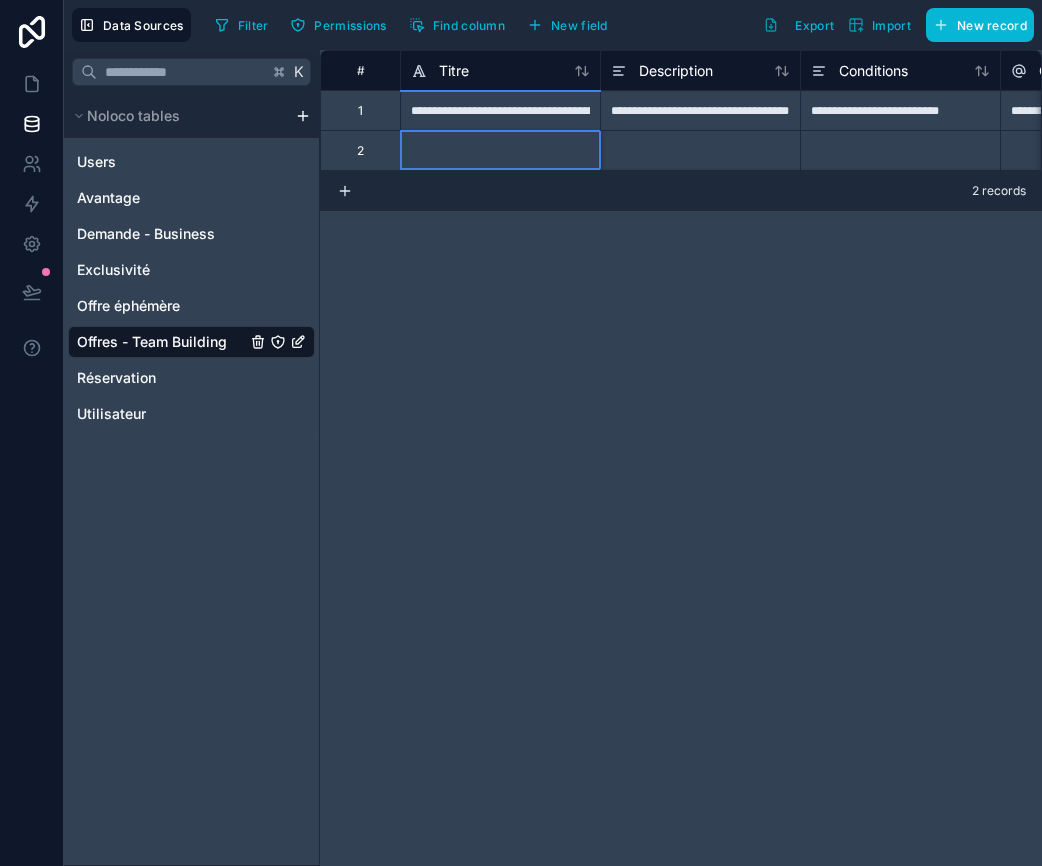 click at bounding box center (500, 150) 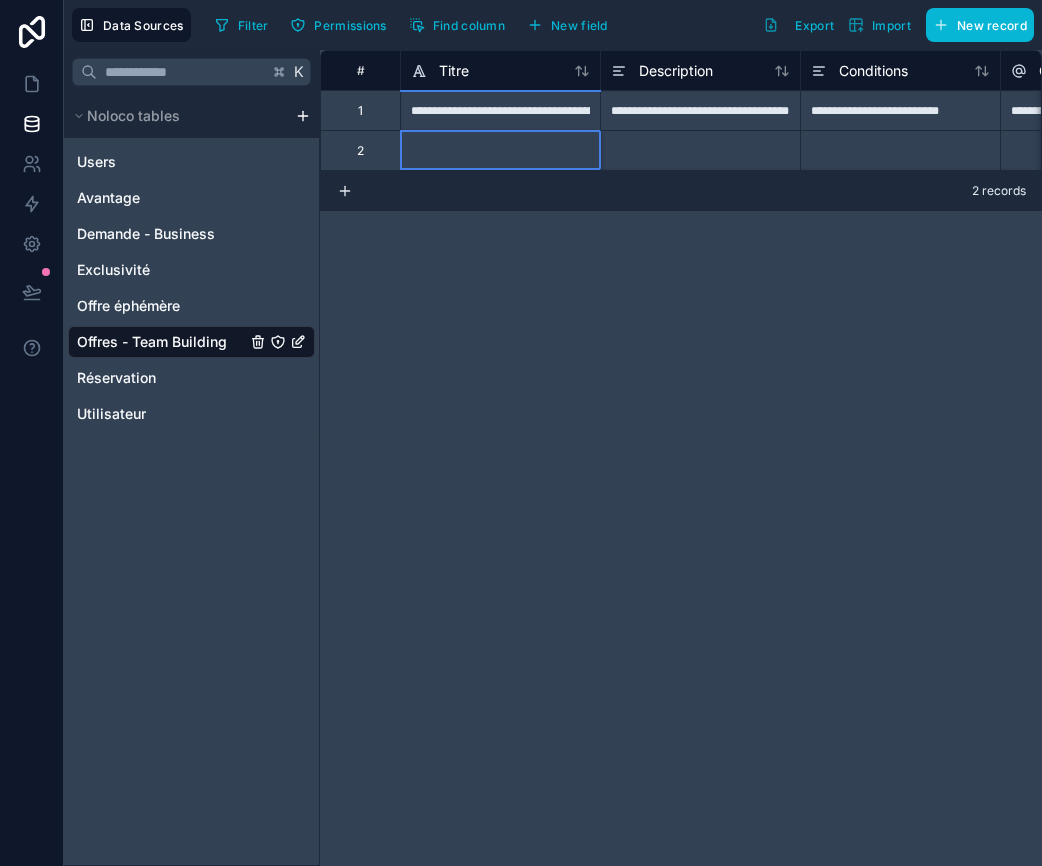 paste on "**********" 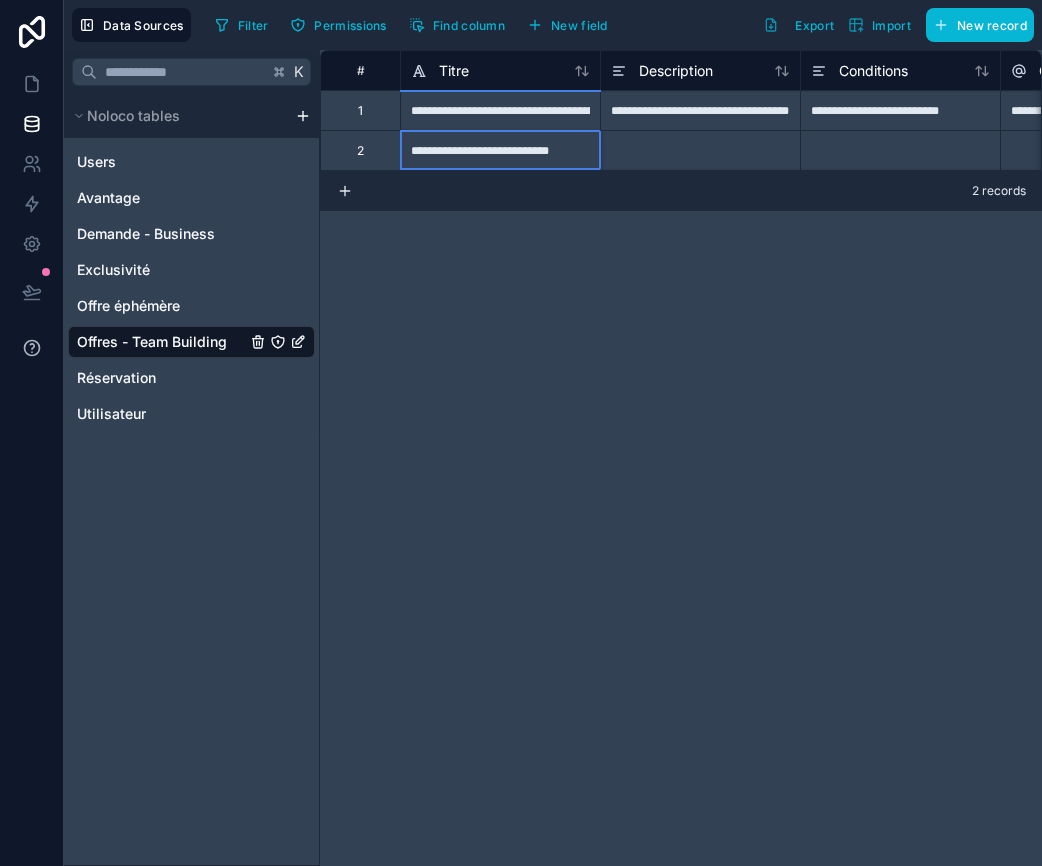 type on "**********" 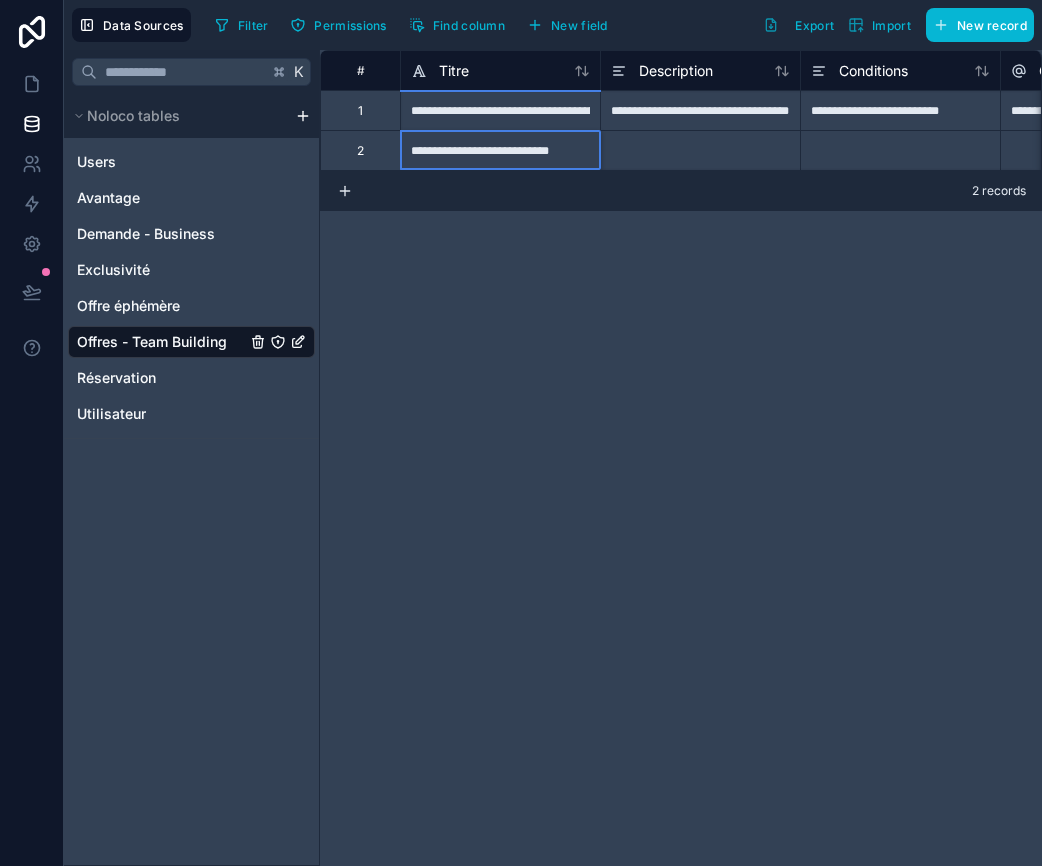 click at bounding box center [700, 150] 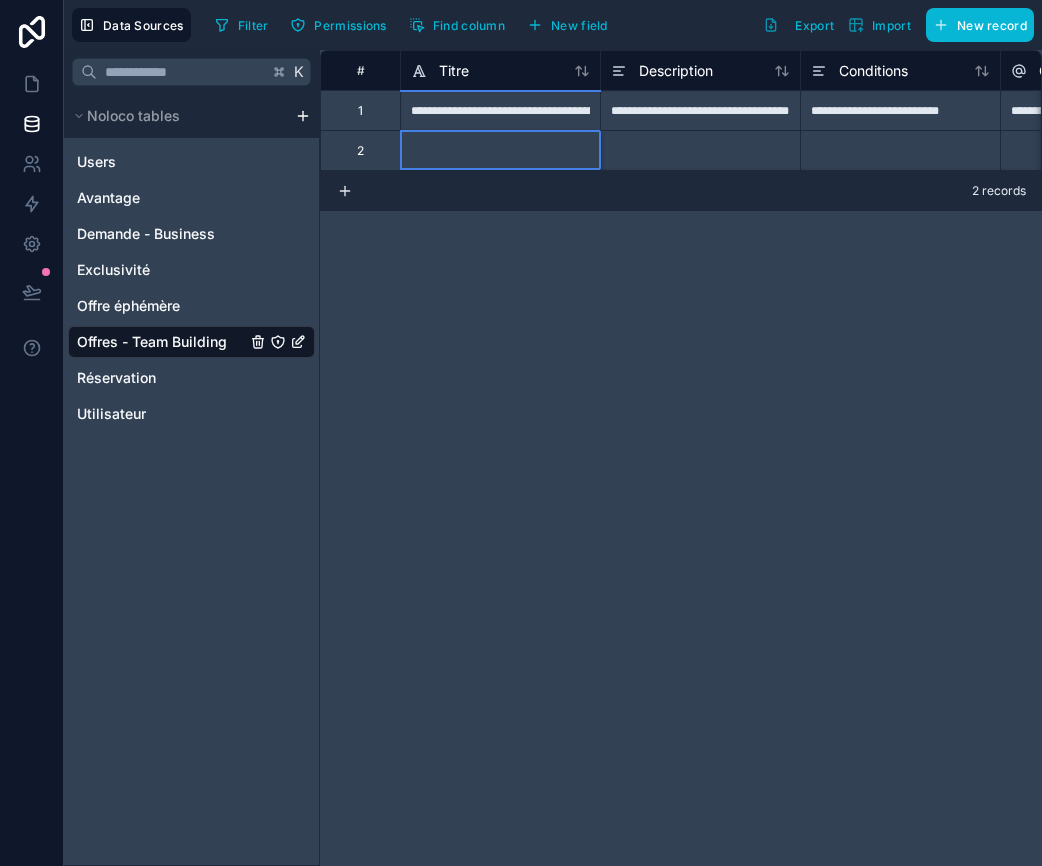 click at bounding box center (700, 150) 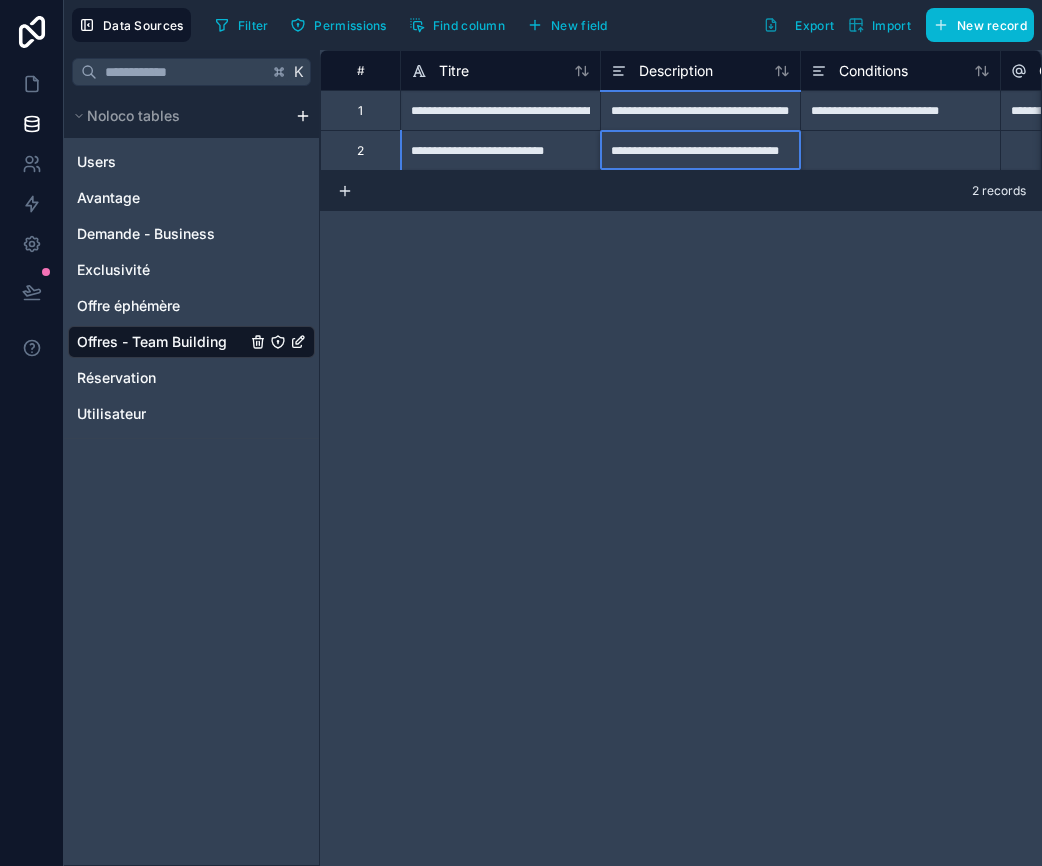 scroll, scrollTop: 0, scrollLeft: 19, axis: horizontal 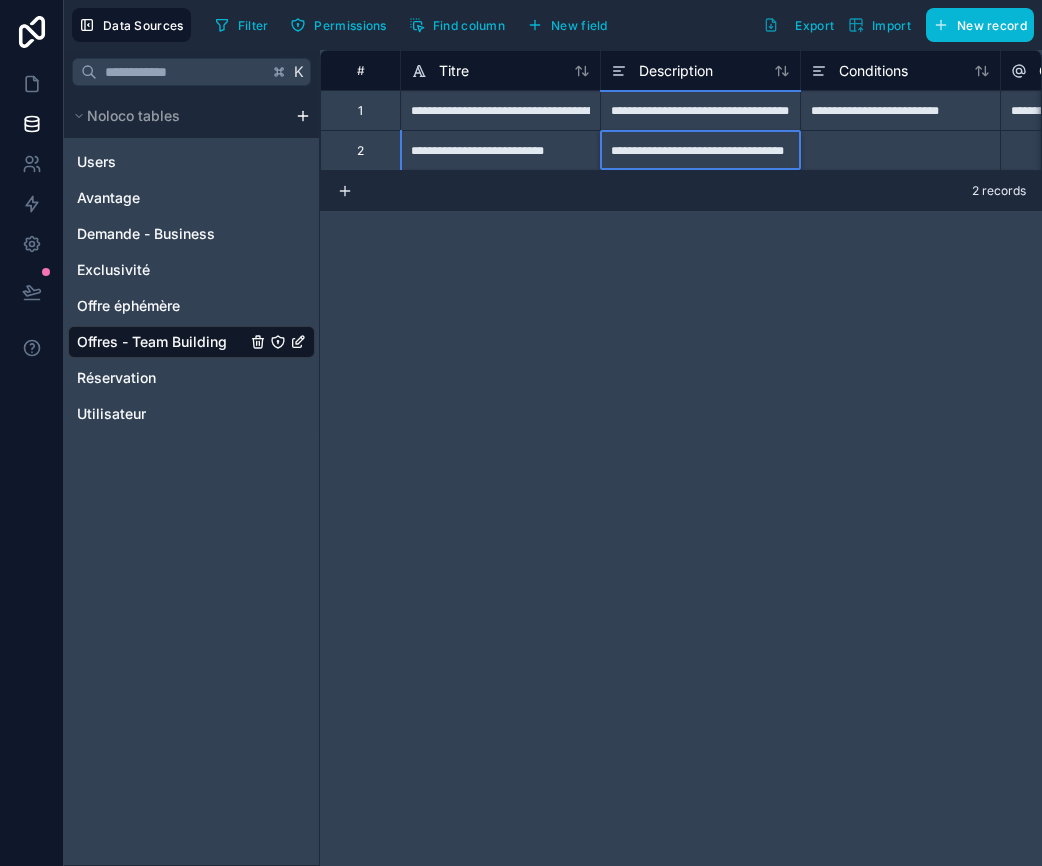type on "**********" 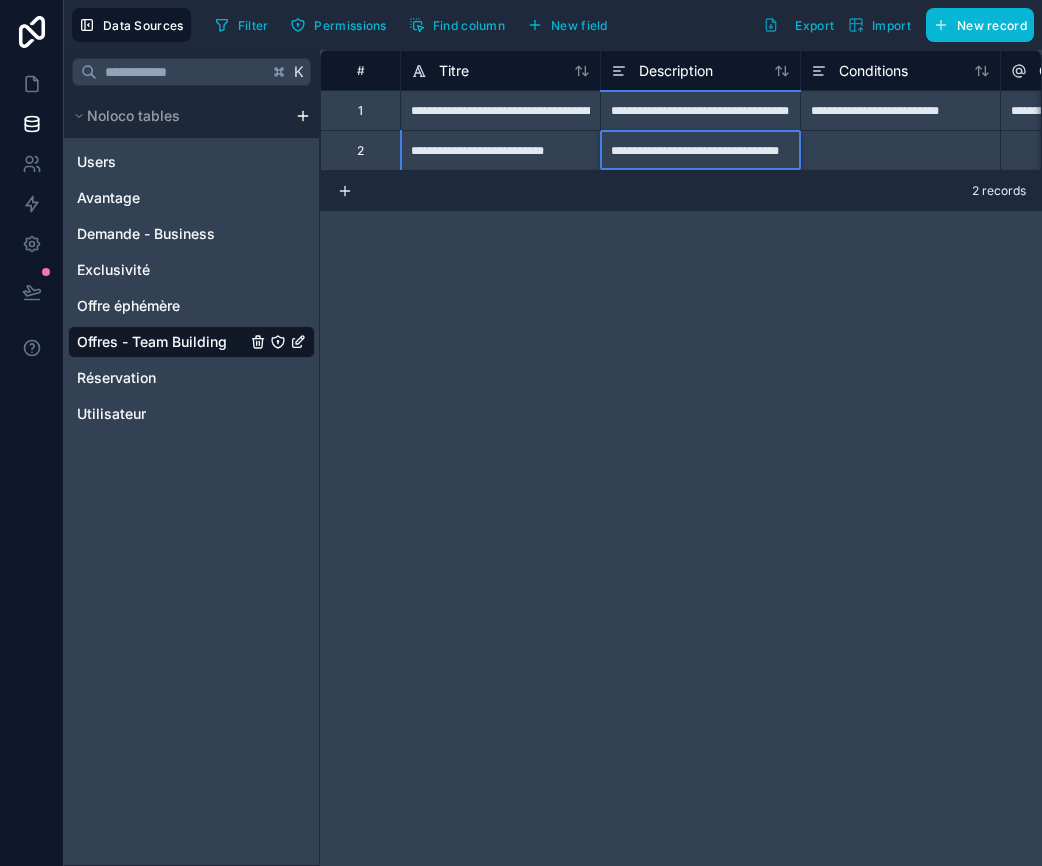 scroll, scrollTop: 0, scrollLeft: 19, axis: horizontal 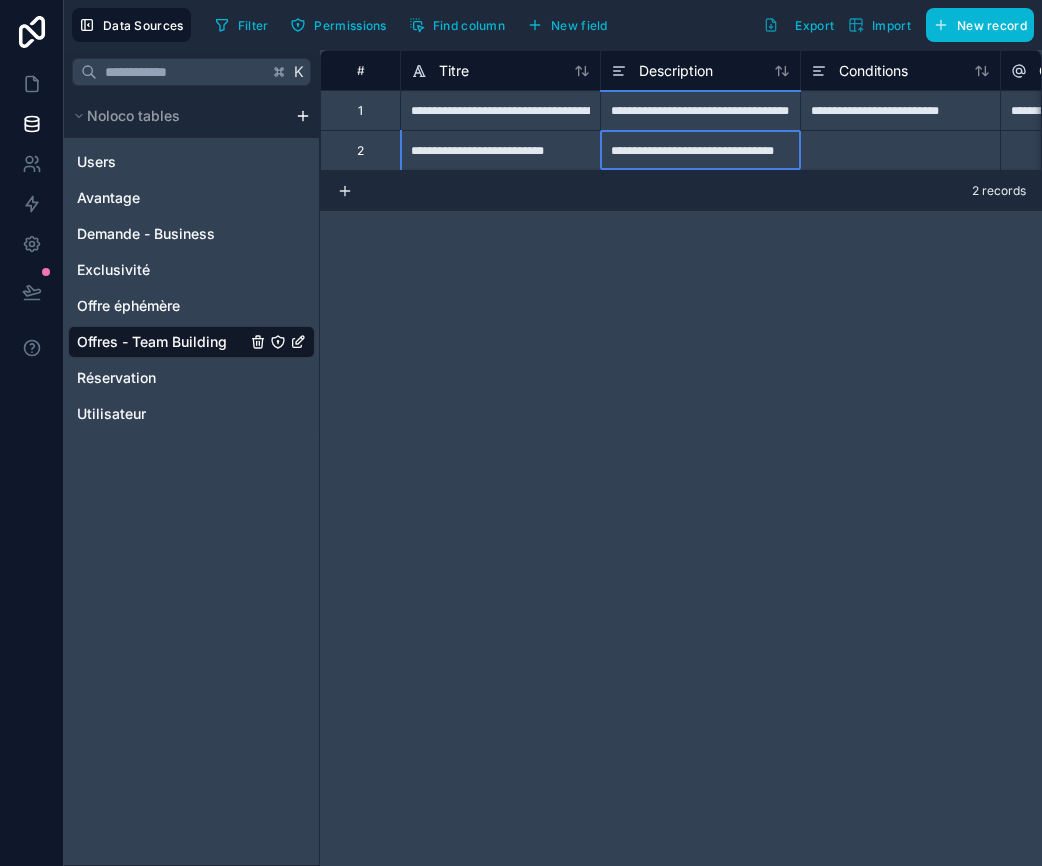 click at bounding box center (900, 150) 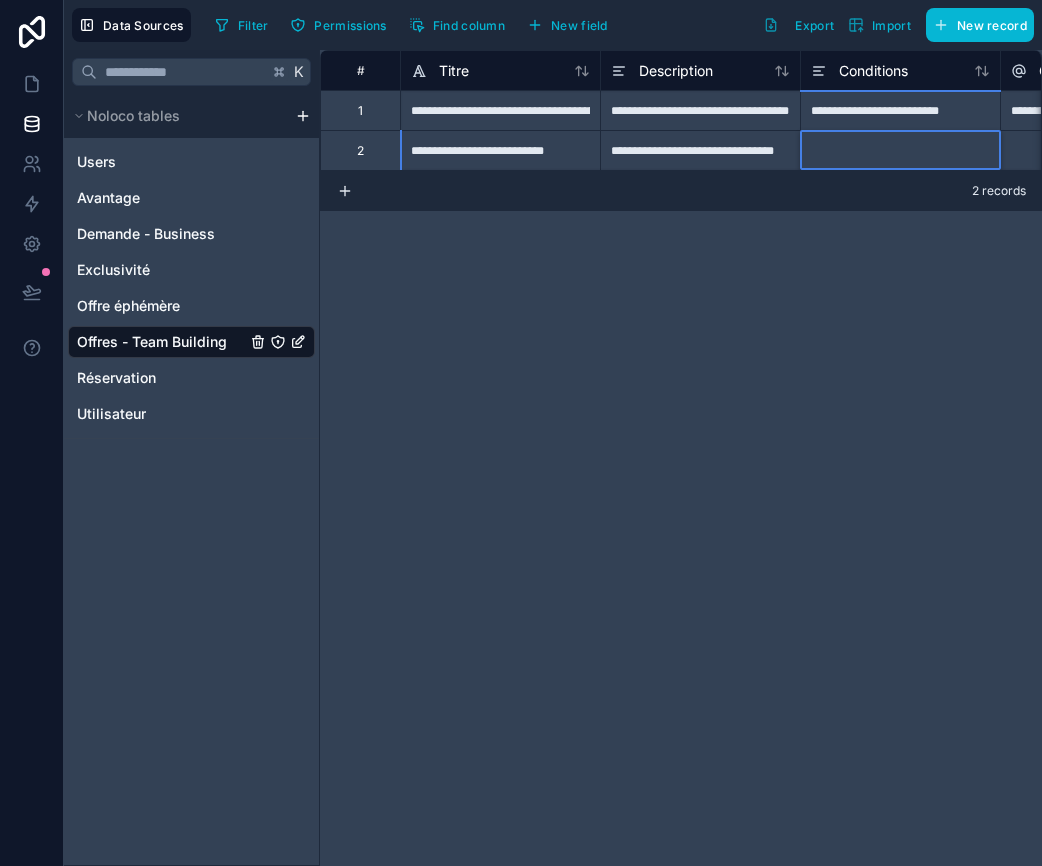 paste on "**********" 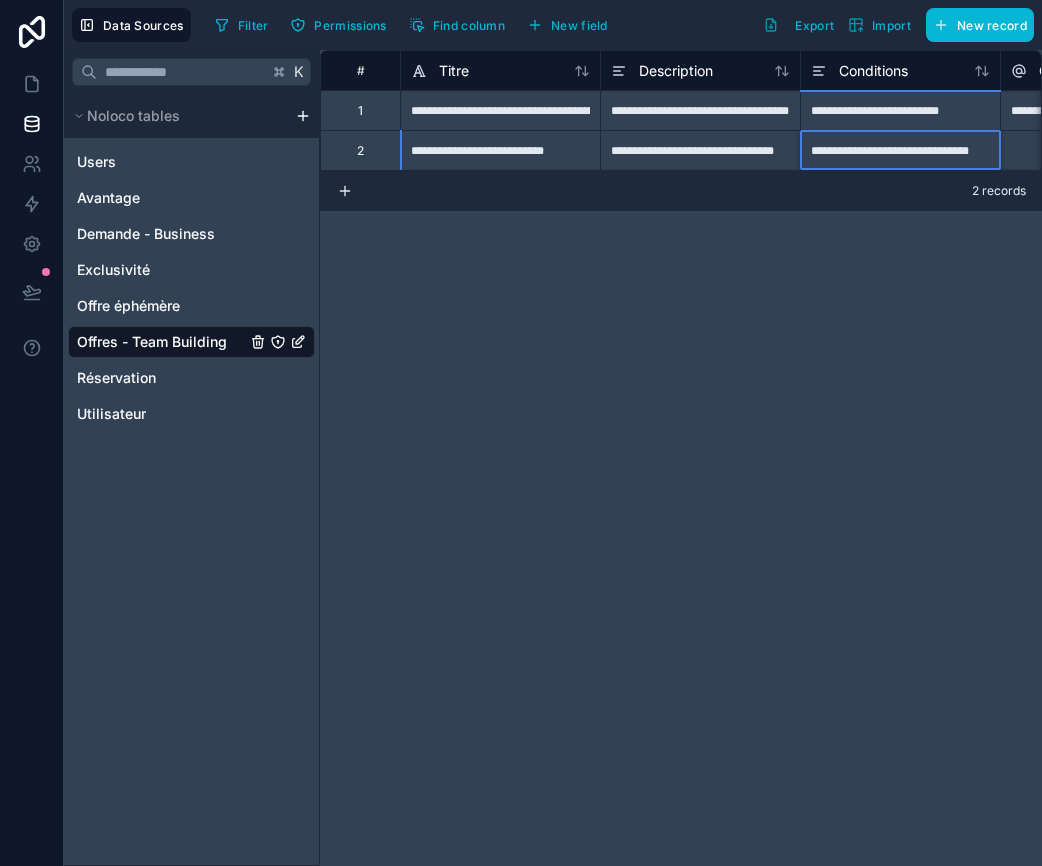 scroll, scrollTop: 0, scrollLeft: 16, axis: horizontal 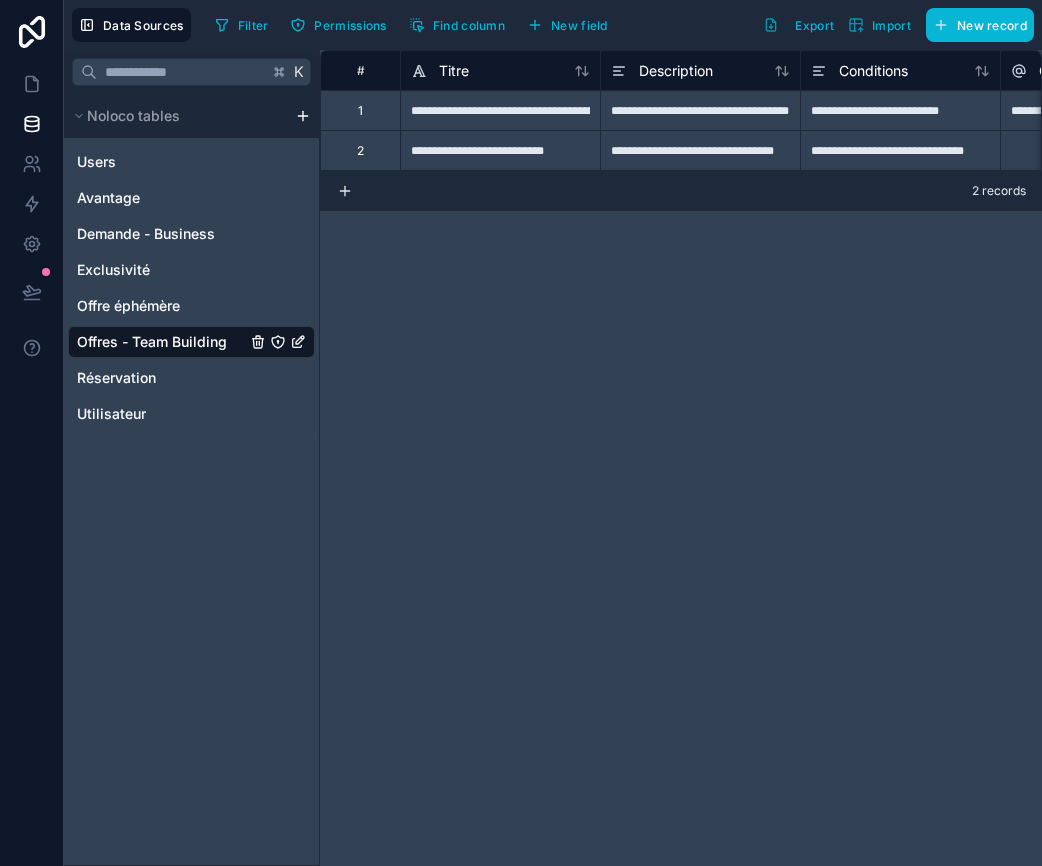 click on "**********" at bounding box center [681, 458] 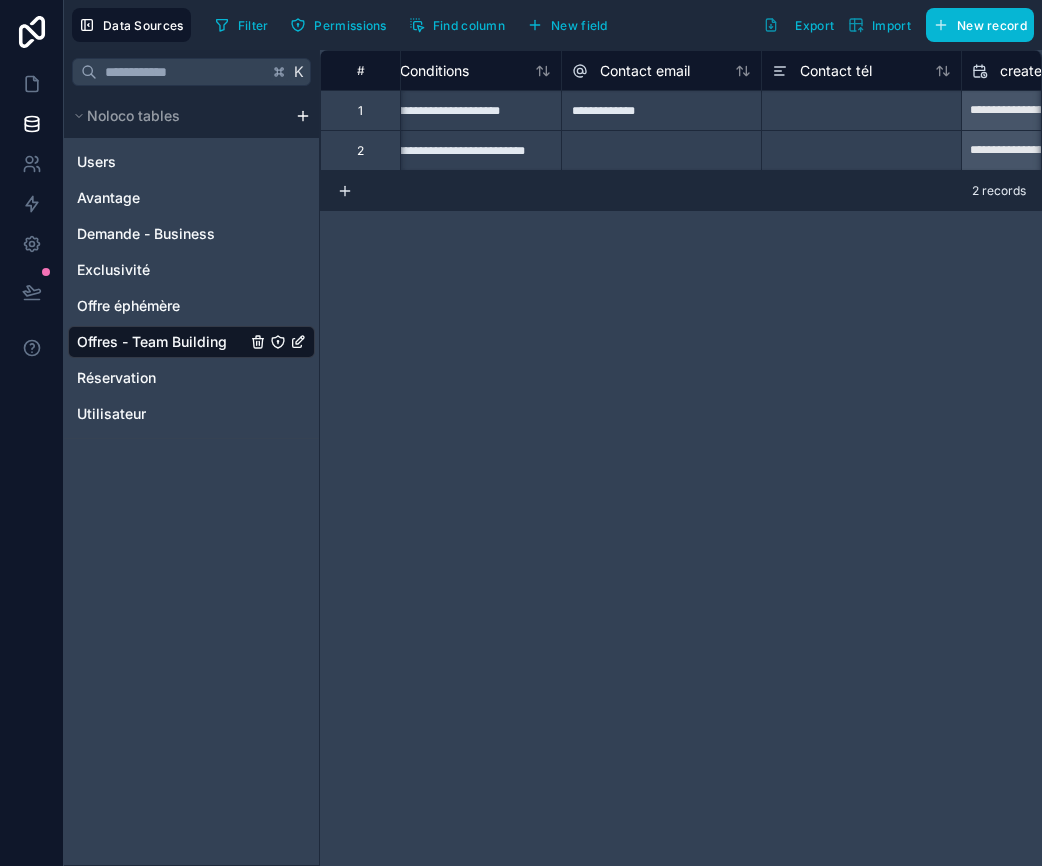 scroll, scrollTop: 0, scrollLeft: 452, axis: horizontal 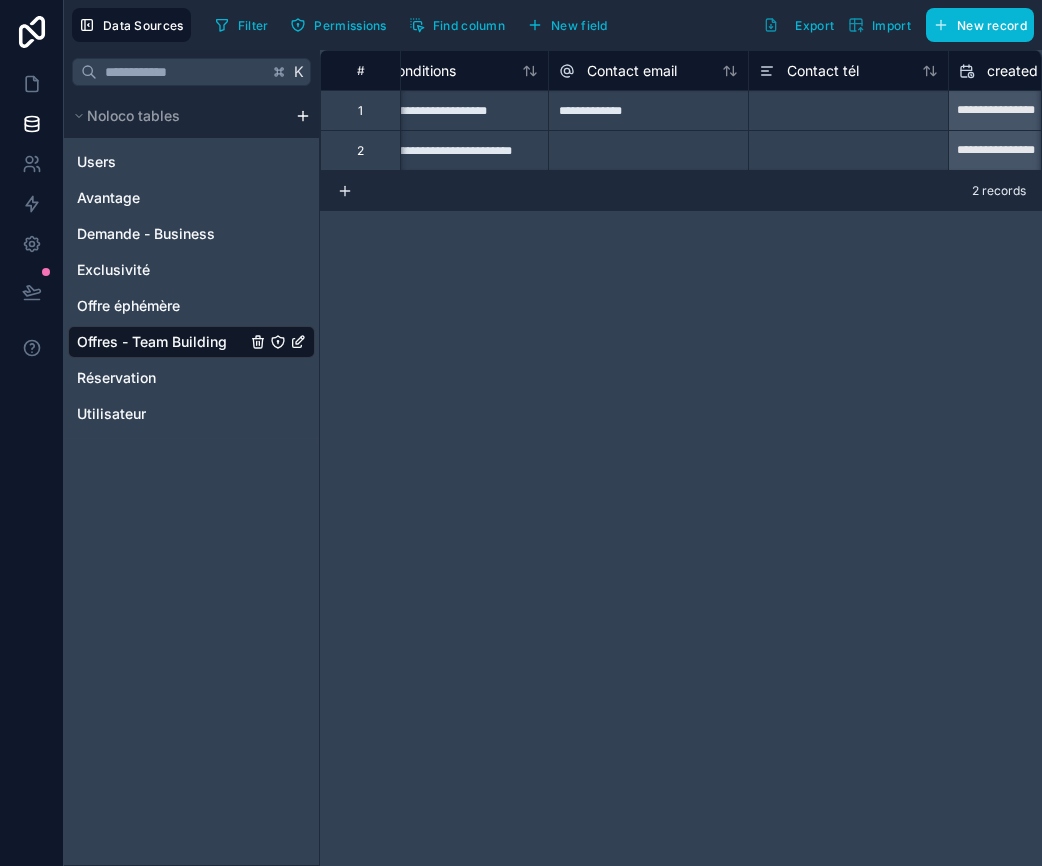 click at bounding box center (648, 150) 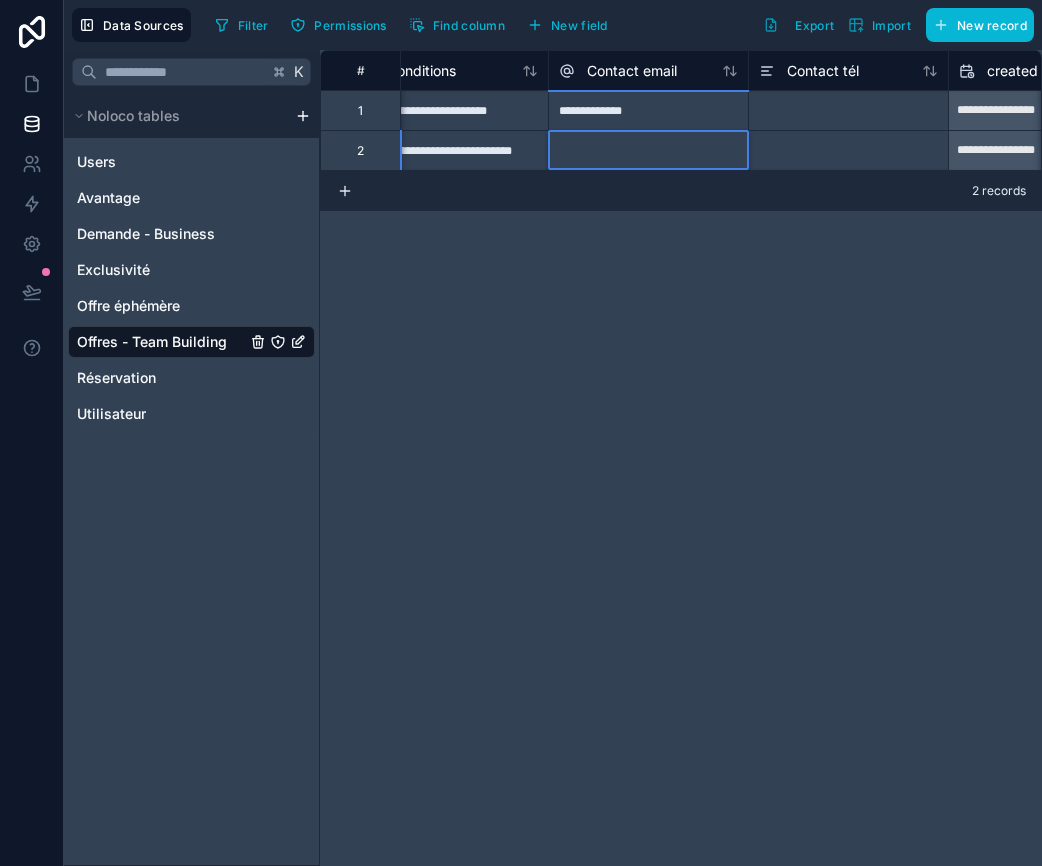 paste on "**********" 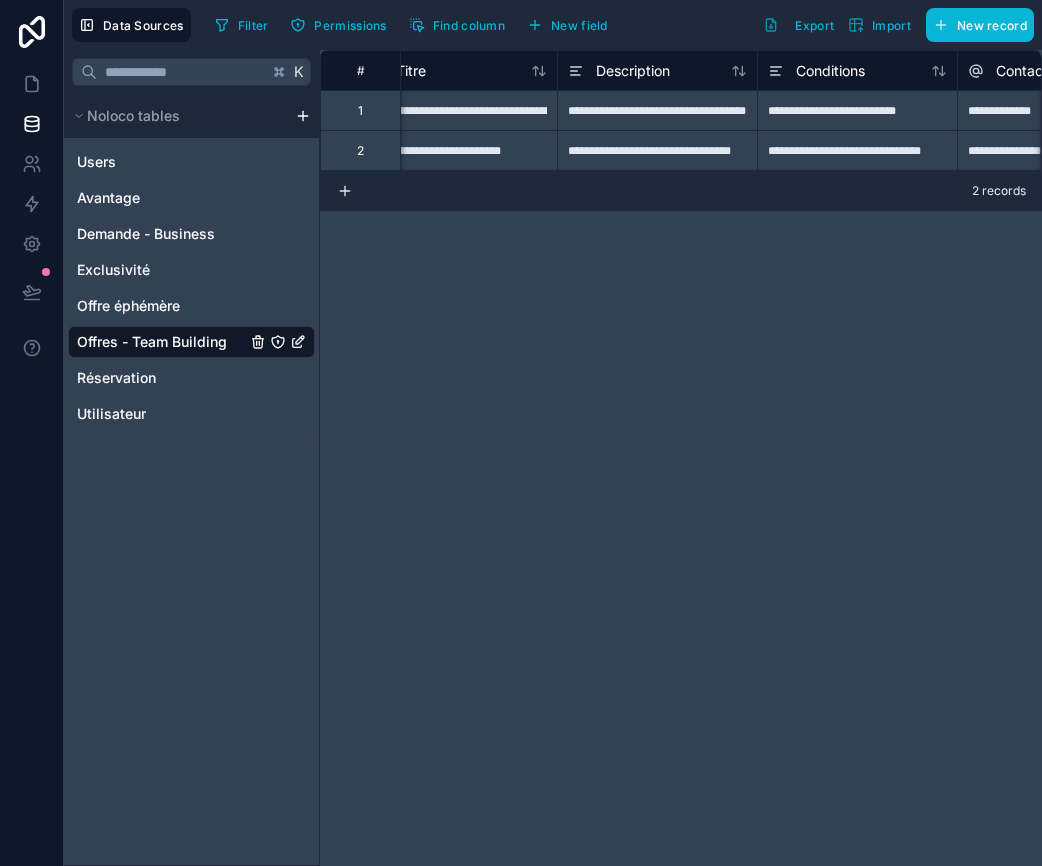 scroll, scrollTop: 0, scrollLeft: 0, axis: both 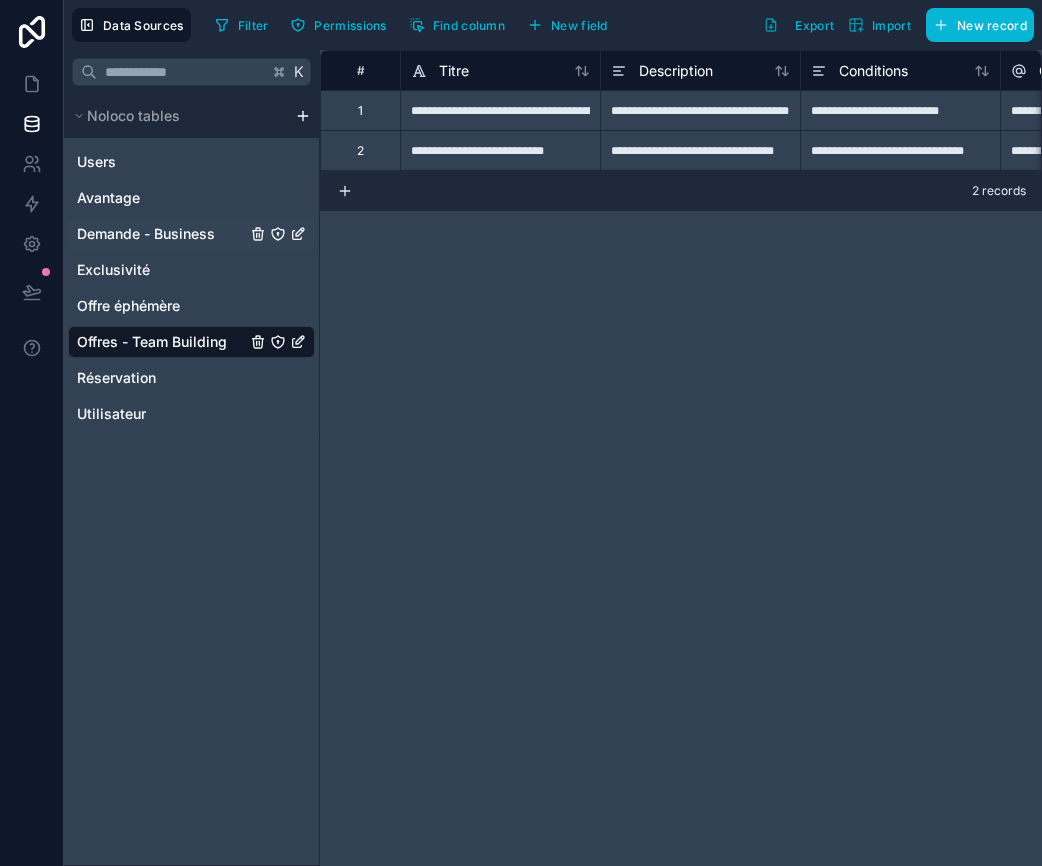 click on "Demande - Business" at bounding box center (146, 234) 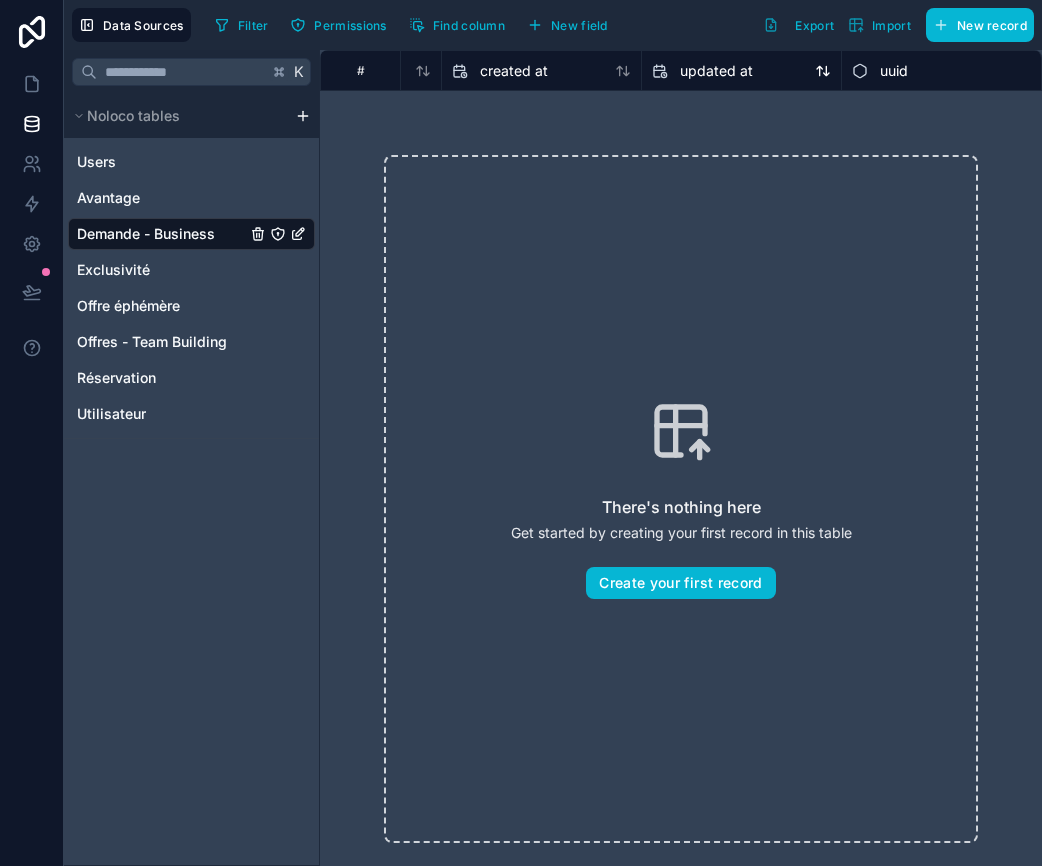 scroll, scrollTop: 0, scrollLeft: 0, axis: both 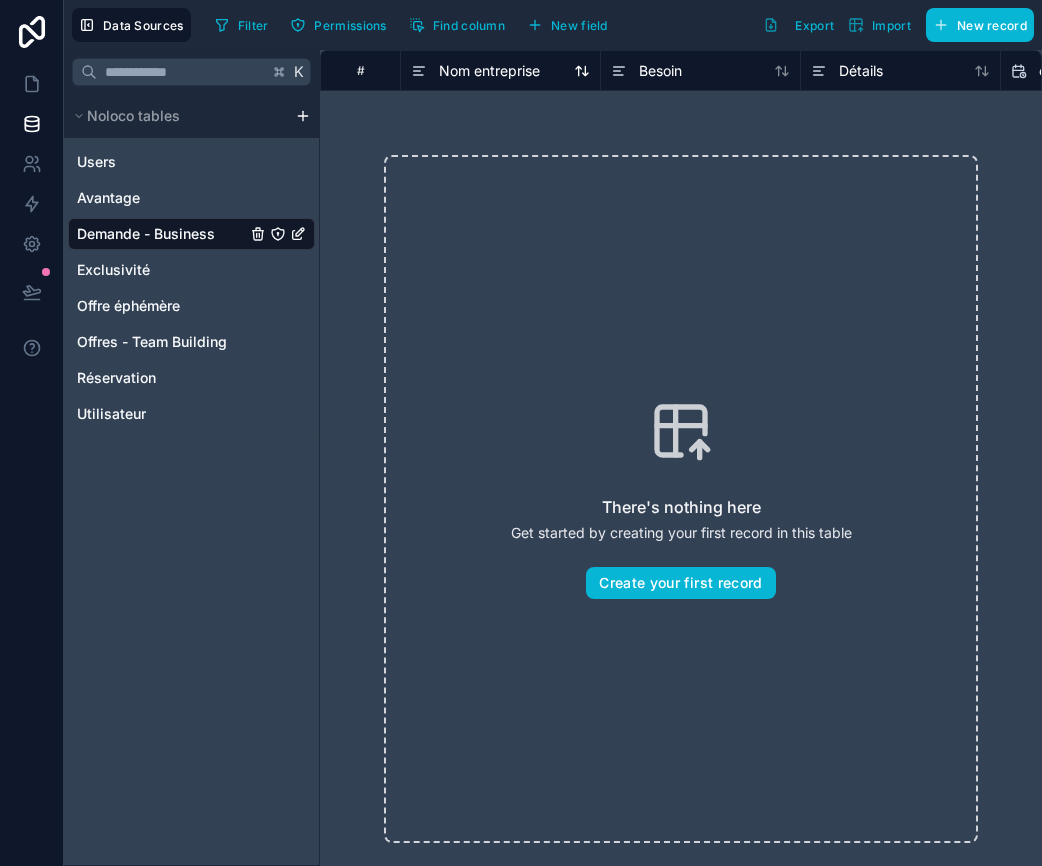 click on "Nom entreprise" at bounding box center (489, 71) 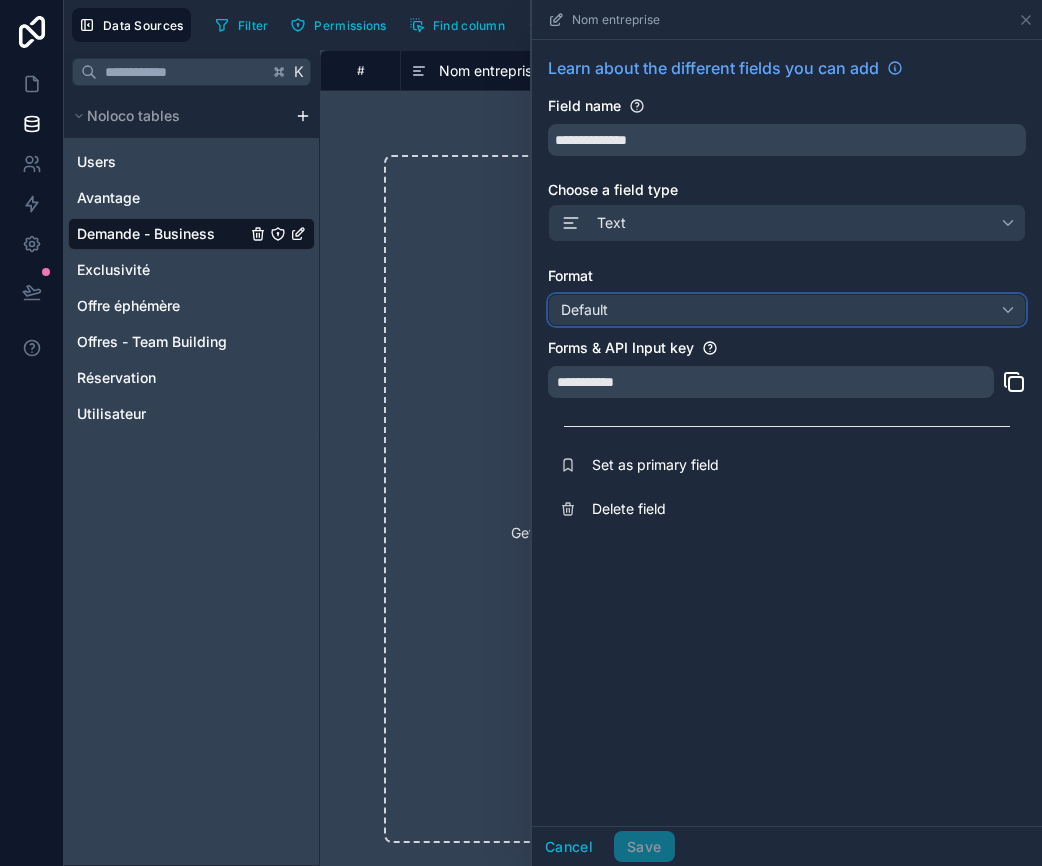 click on "Default" at bounding box center [787, 310] 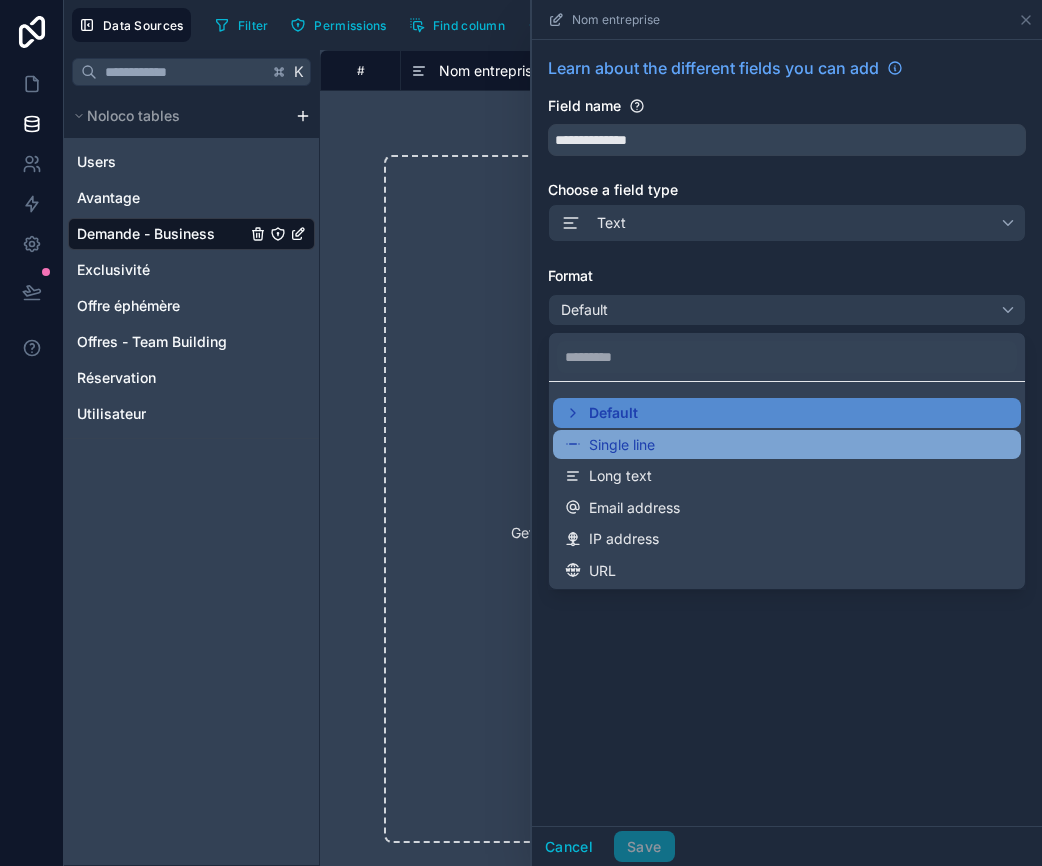 click on "Single line" at bounding box center [622, 445] 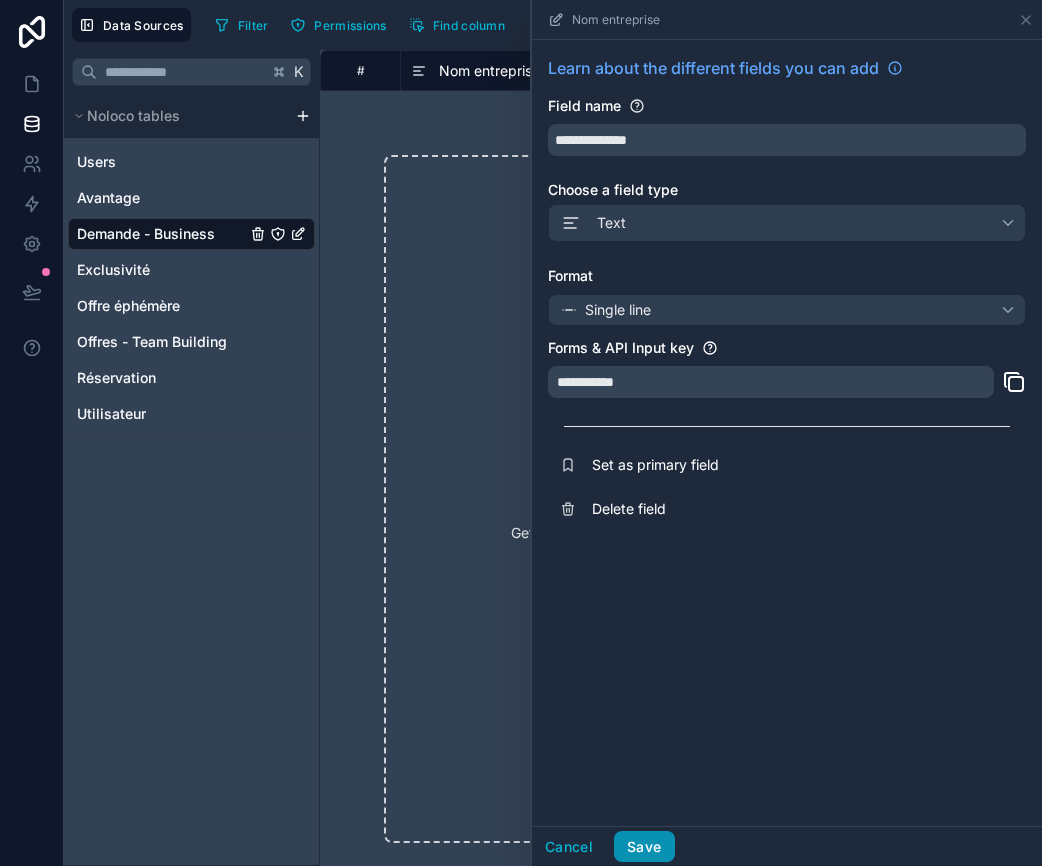 click on "Save" at bounding box center (644, 847) 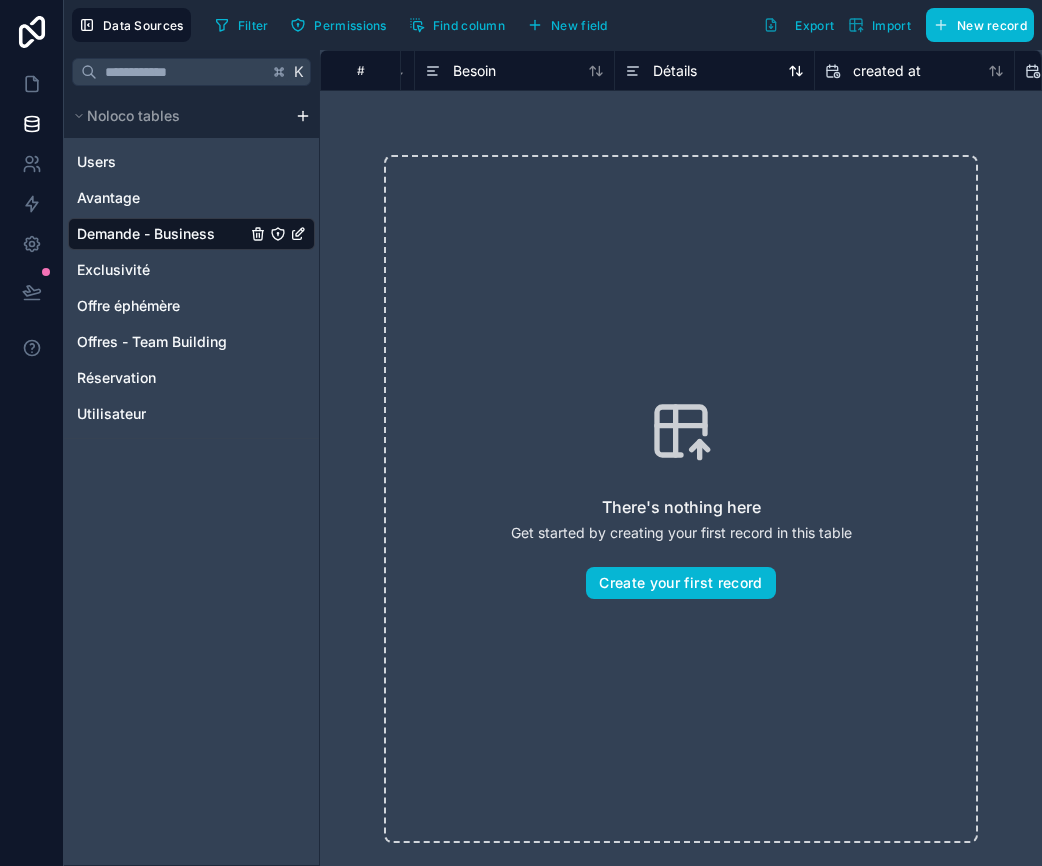 scroll, scrollTop: 0, scrollLeft: 65, axis: horizontal 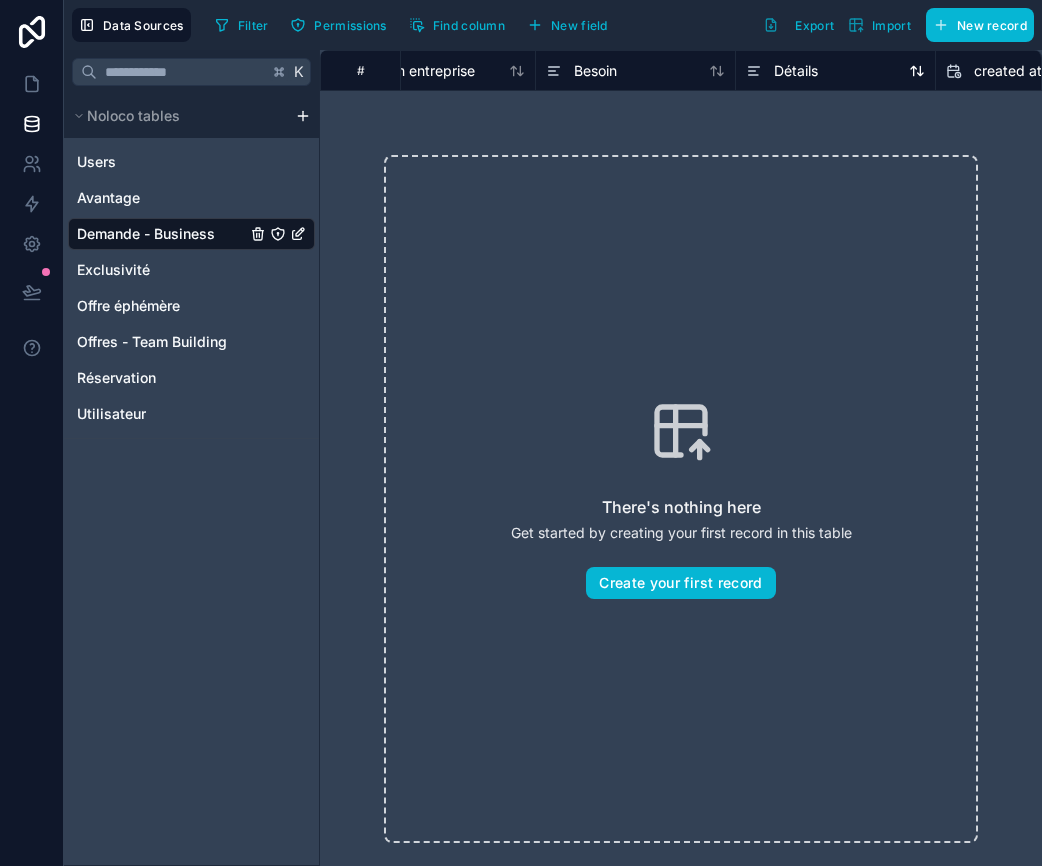 click on "Détails" at bounding box center (796, 71) 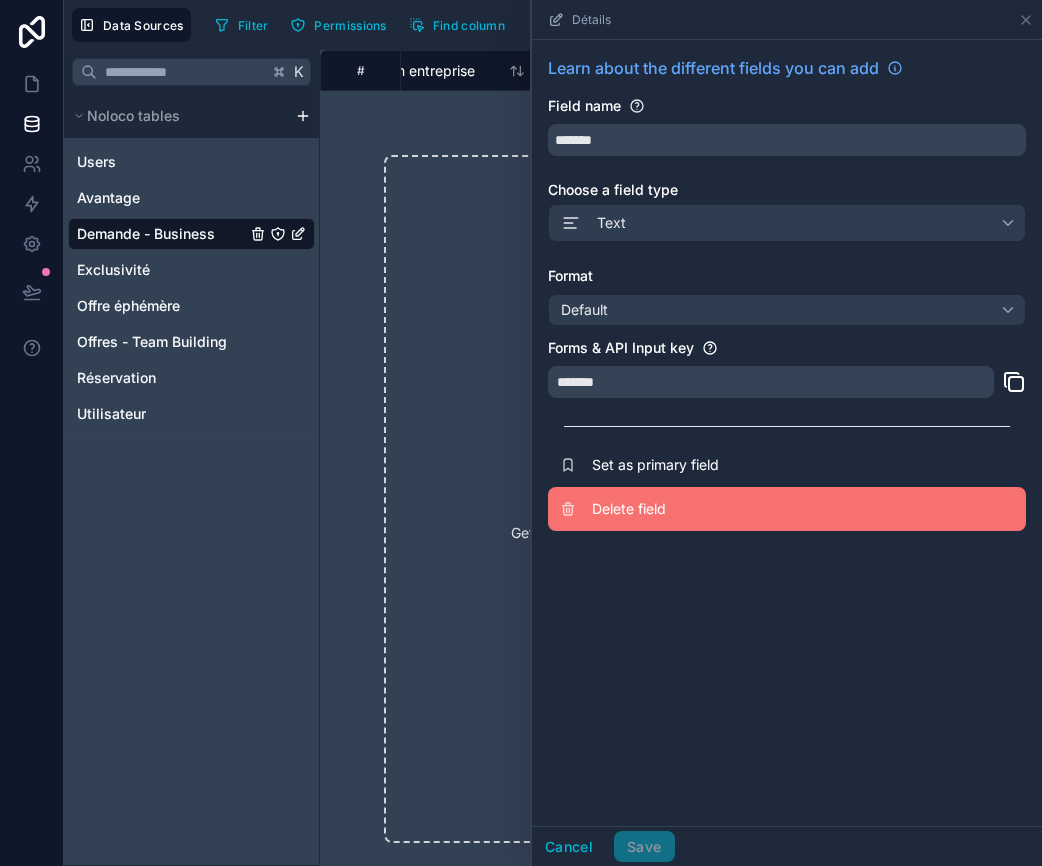 click on "Delete field" at bounding box center [736, 509] 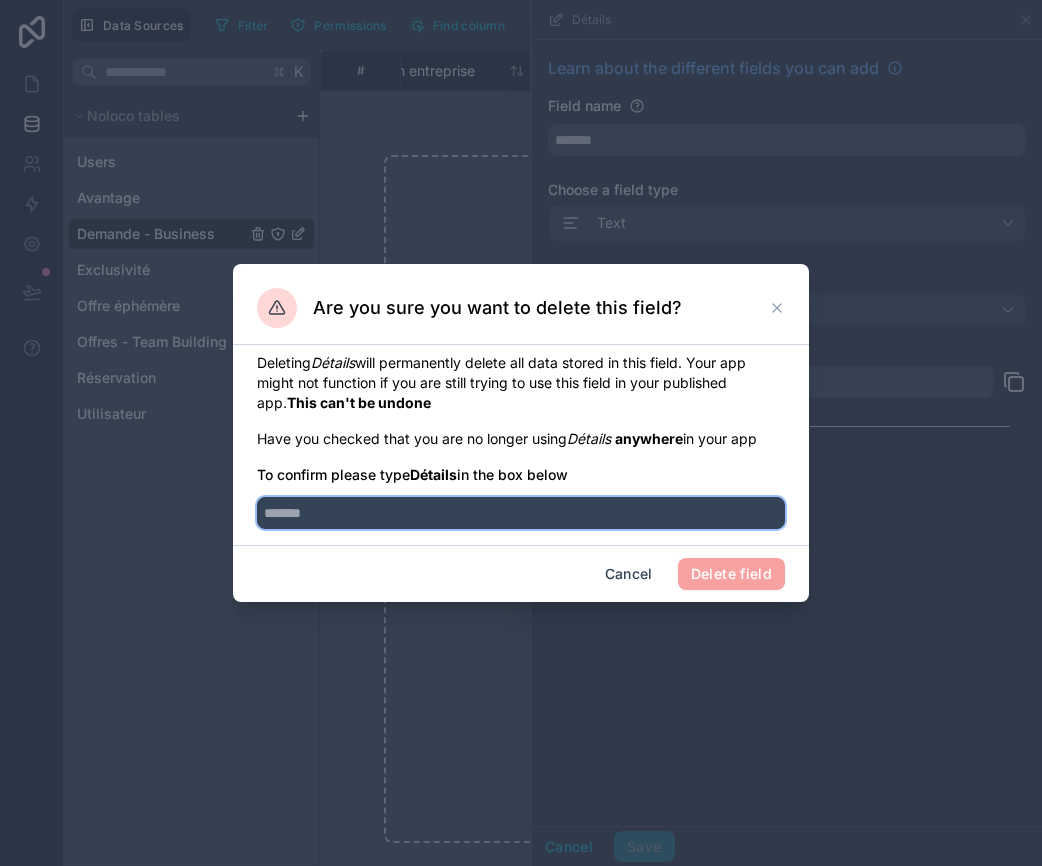 click at bounding box center [521, 513] 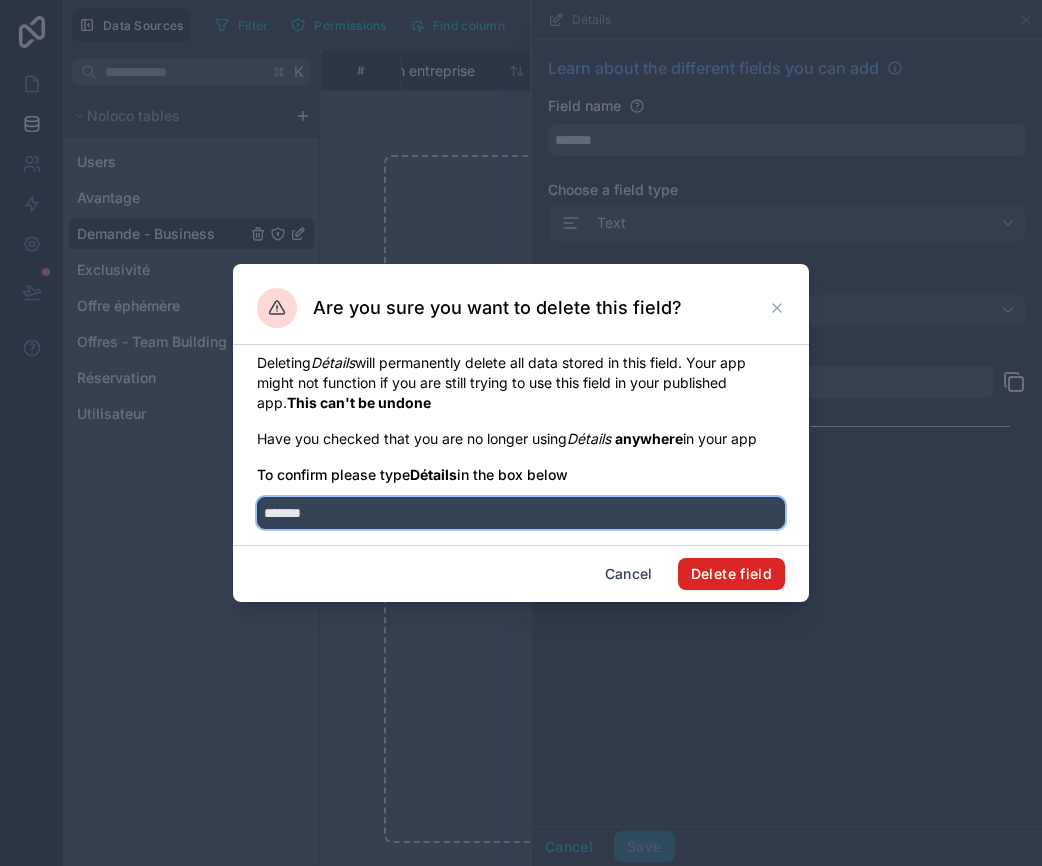 type on "*******" 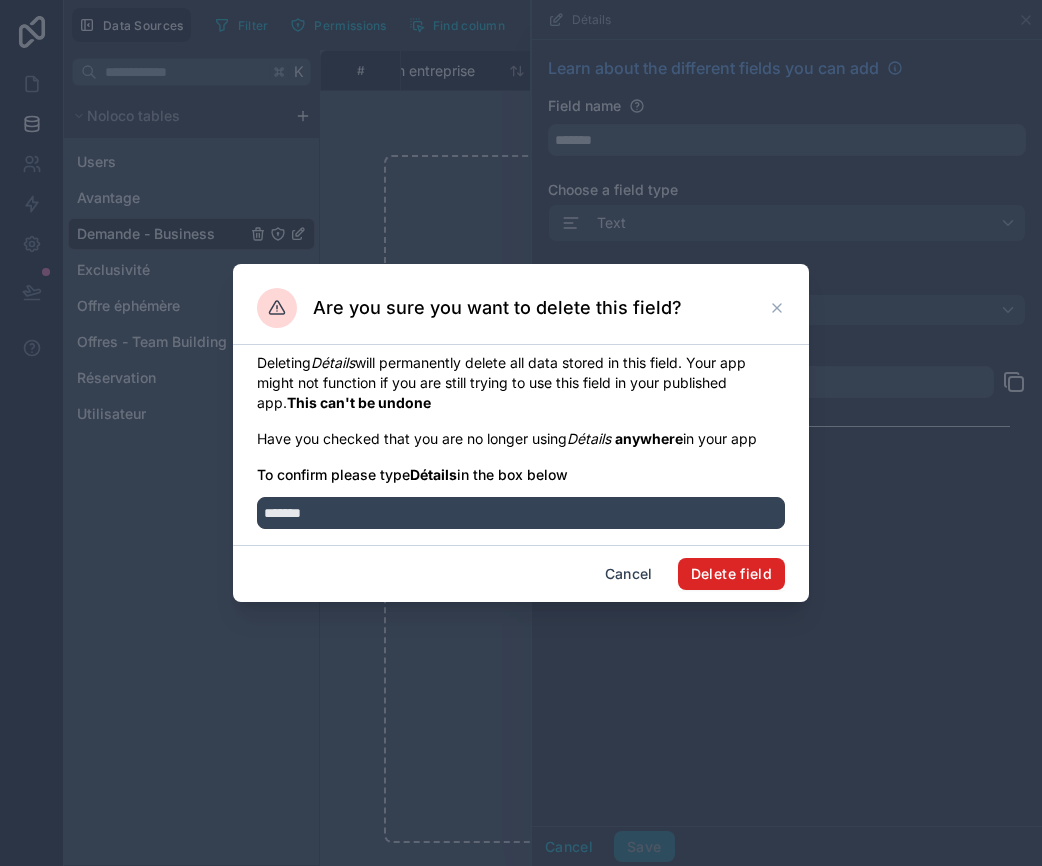 click on "Delete field" at bounding box center (731, 574) 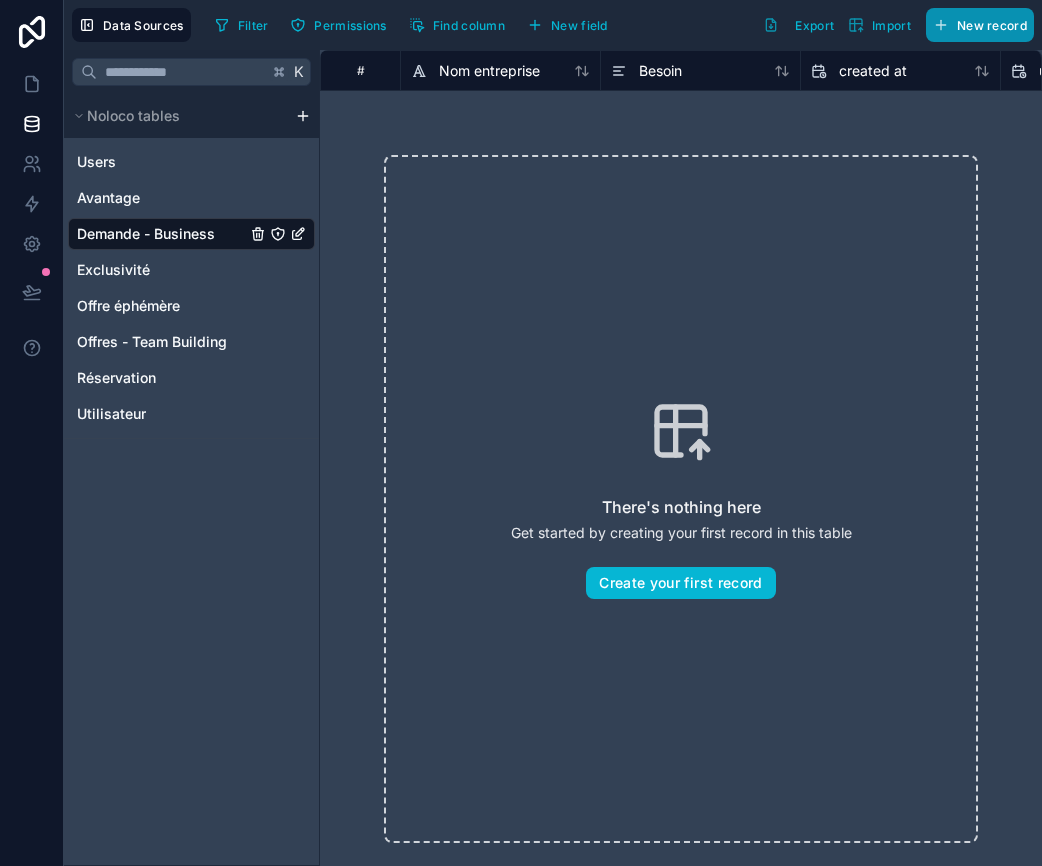 click on "New record" at bounding box center (992, 25) 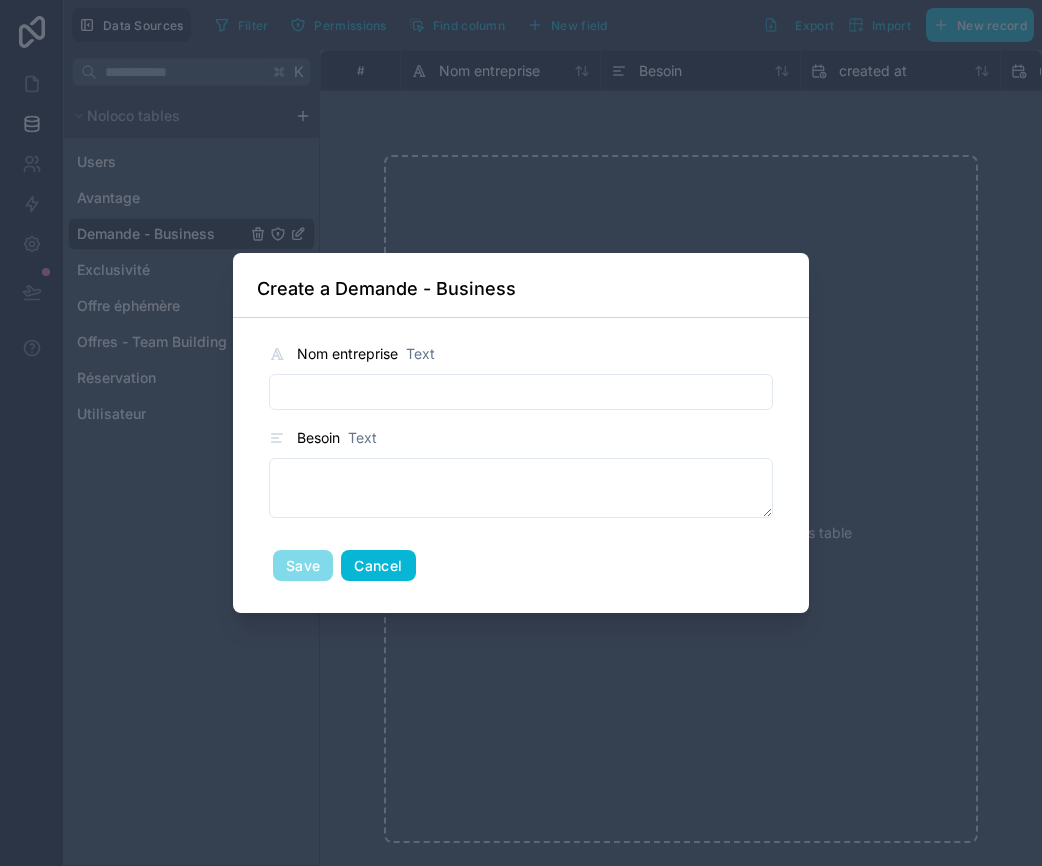 click on "Cancel" at bounding box center (378, 566) 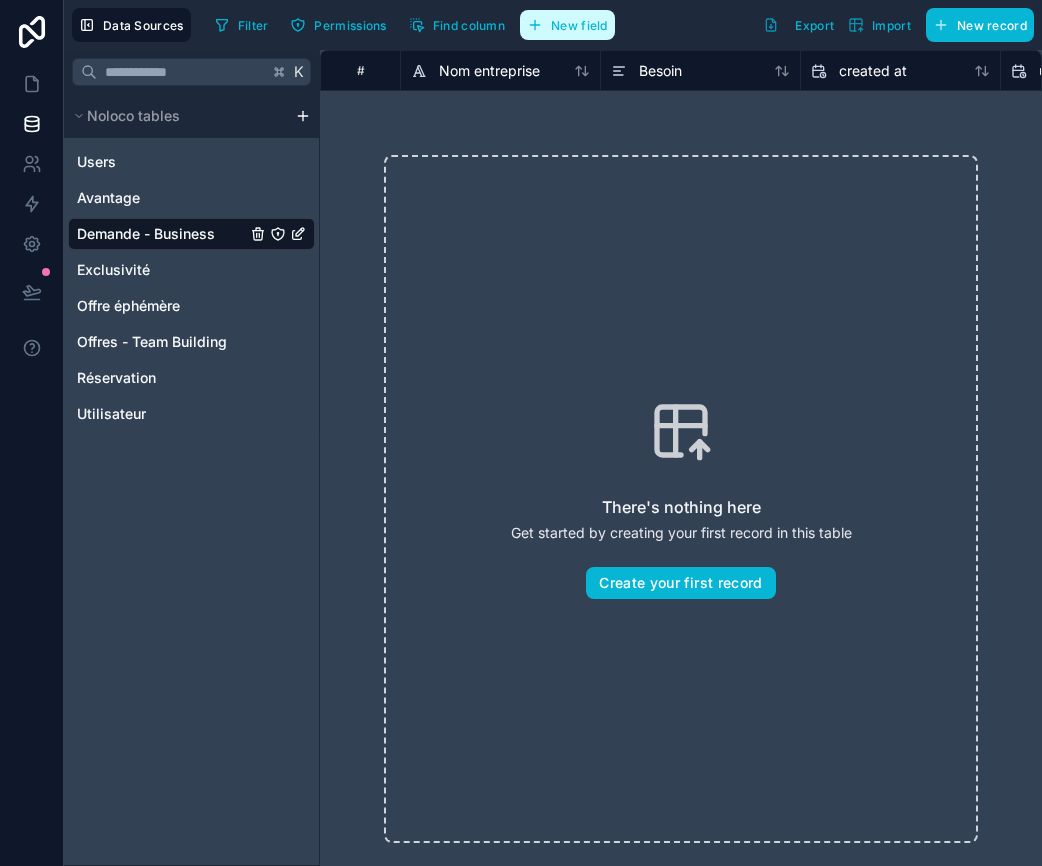 click on "New field" at bounding box center [579, 25] 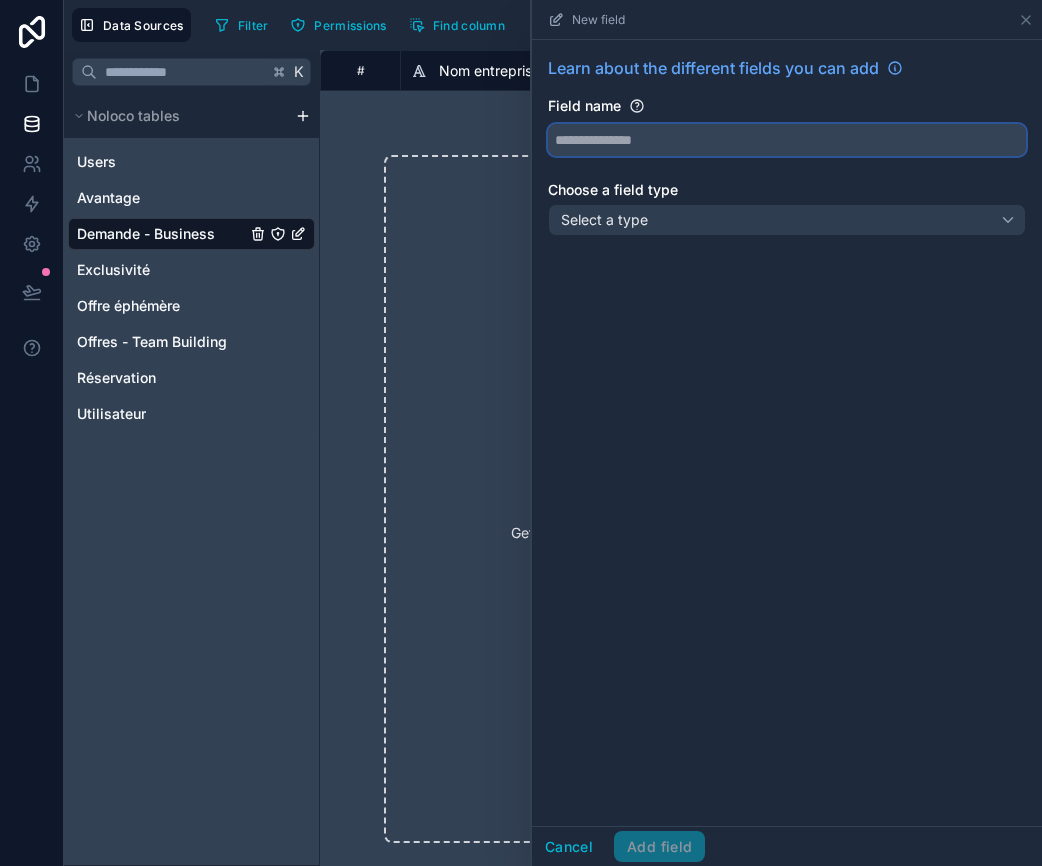 click at bounding box center (787, 140) 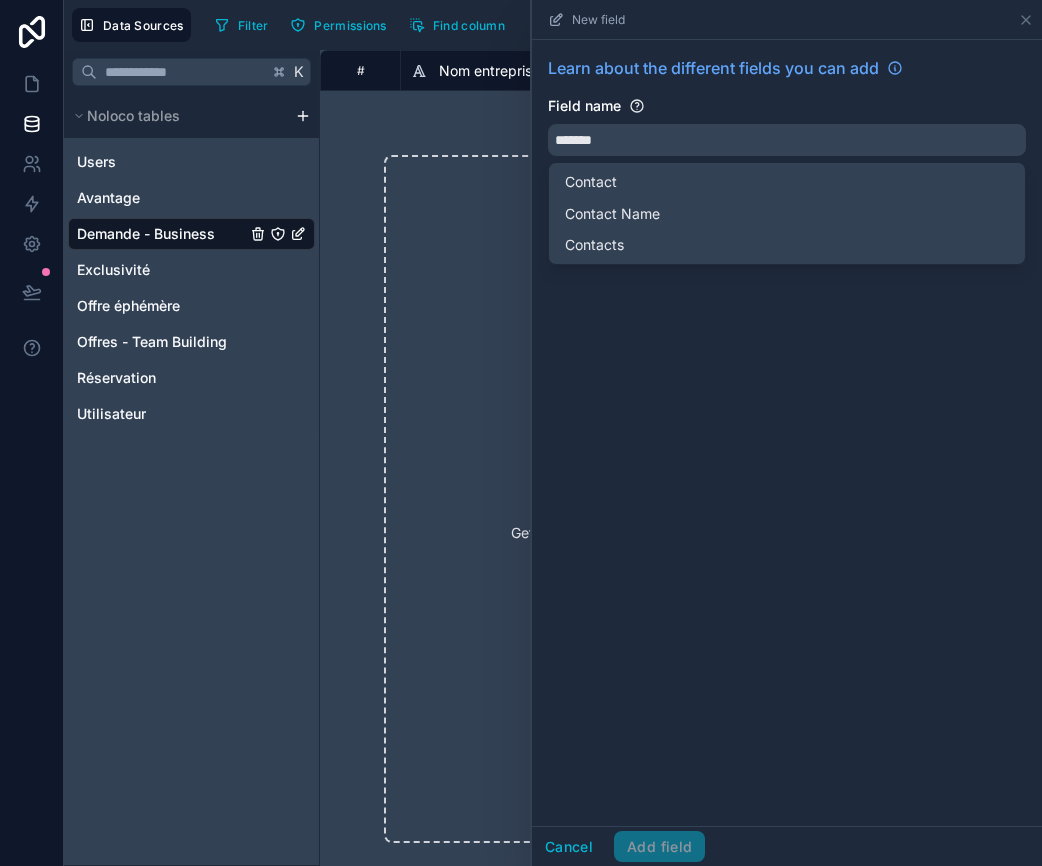 click on "Learn about the different fields you can add Field name ******* Choose a field type Select a type" at bounding box center (787, 433) 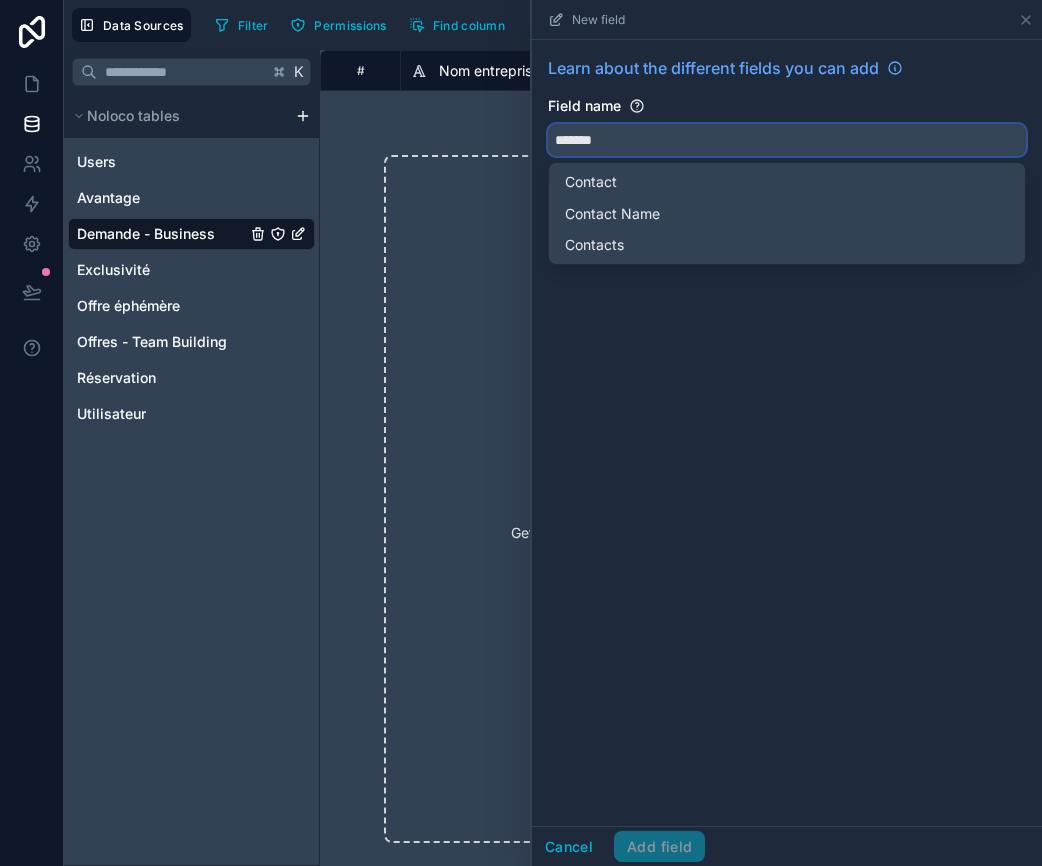 click on "*******" at bounding box center [787, 140] 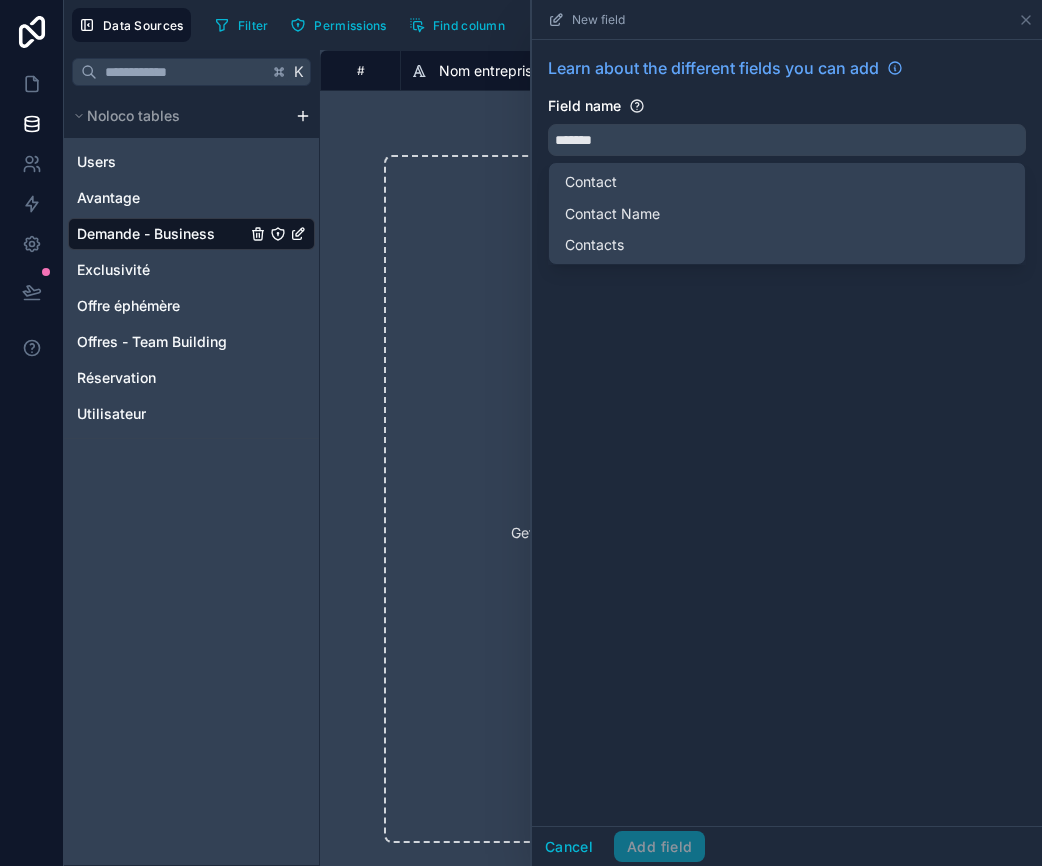 click on "Learn about the different fields you can add Field name ******* Choose a field type Select a type" at bounding box center (787, 433) 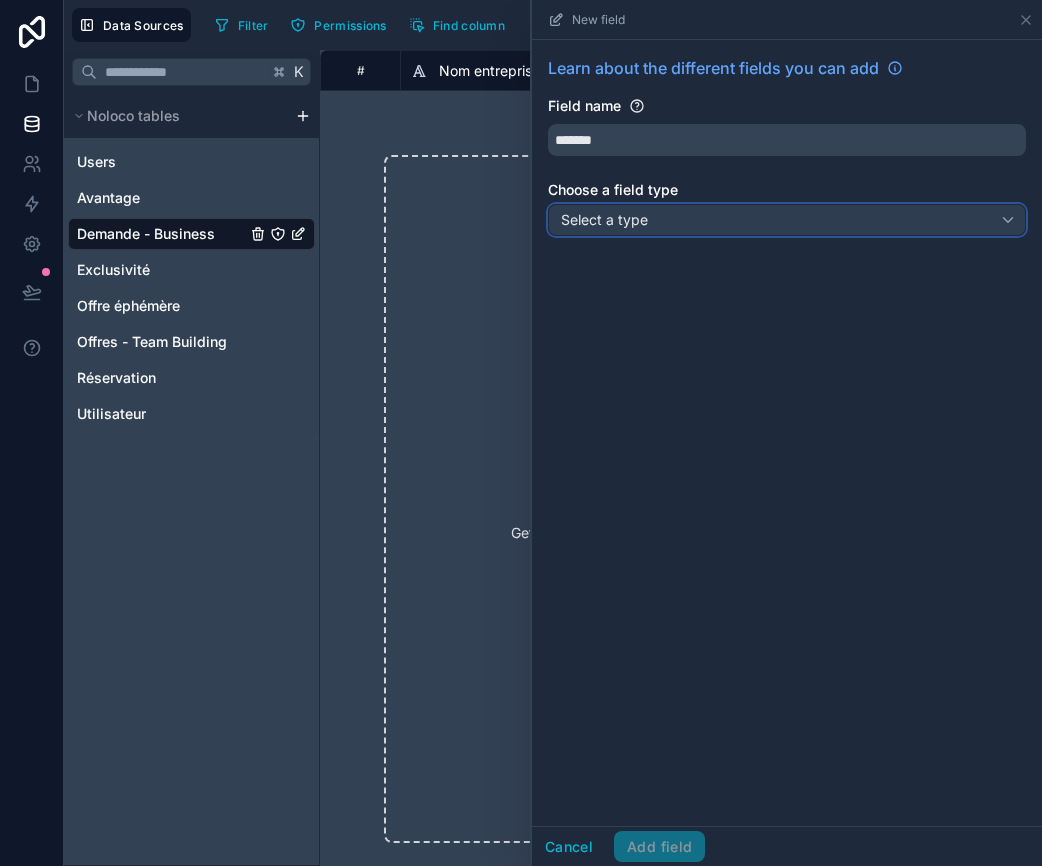 click on "Select a type" at bounding box center (604, 219) 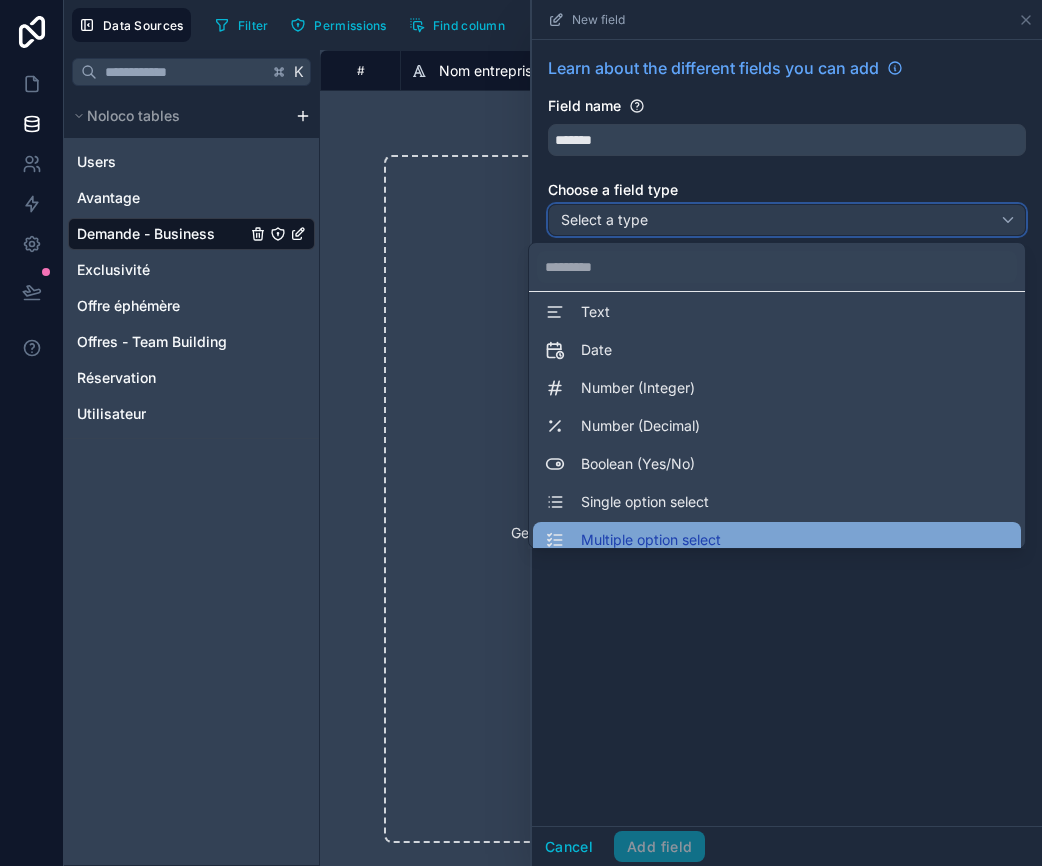 scroll, scrollTop: 0, scrollLeft: 0, axis: both 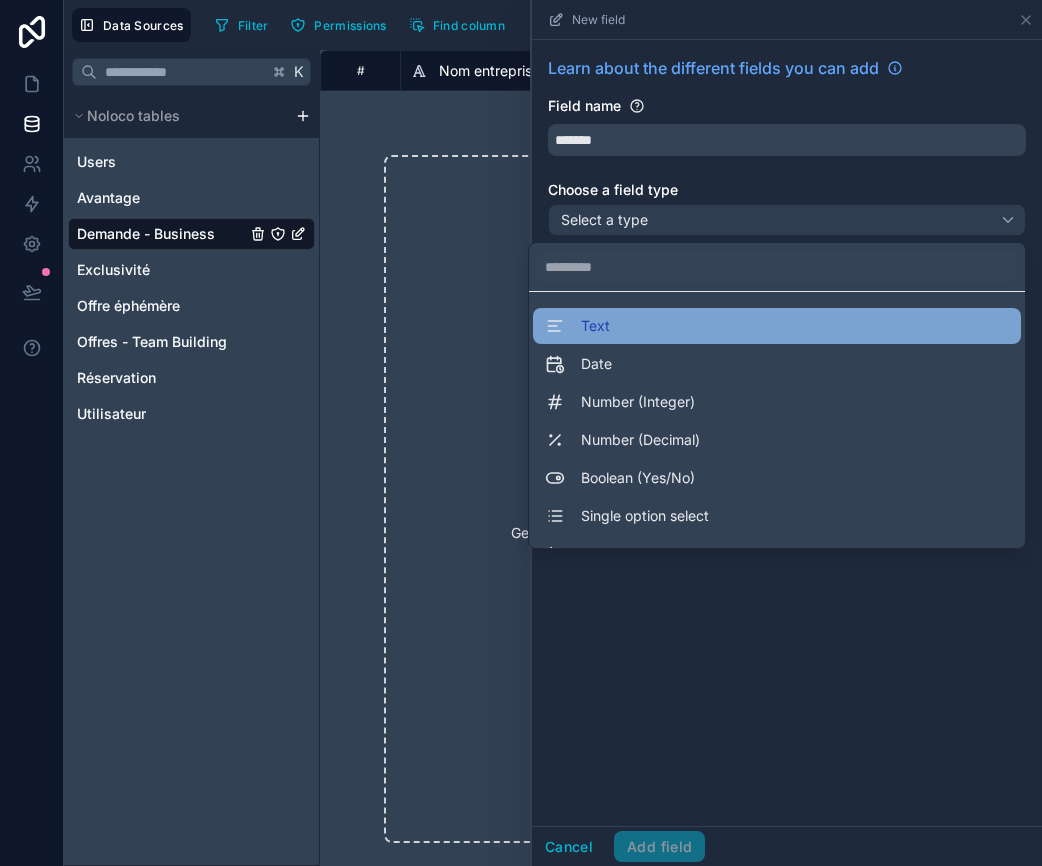 click on "Text" at bounding box center [777, 326] 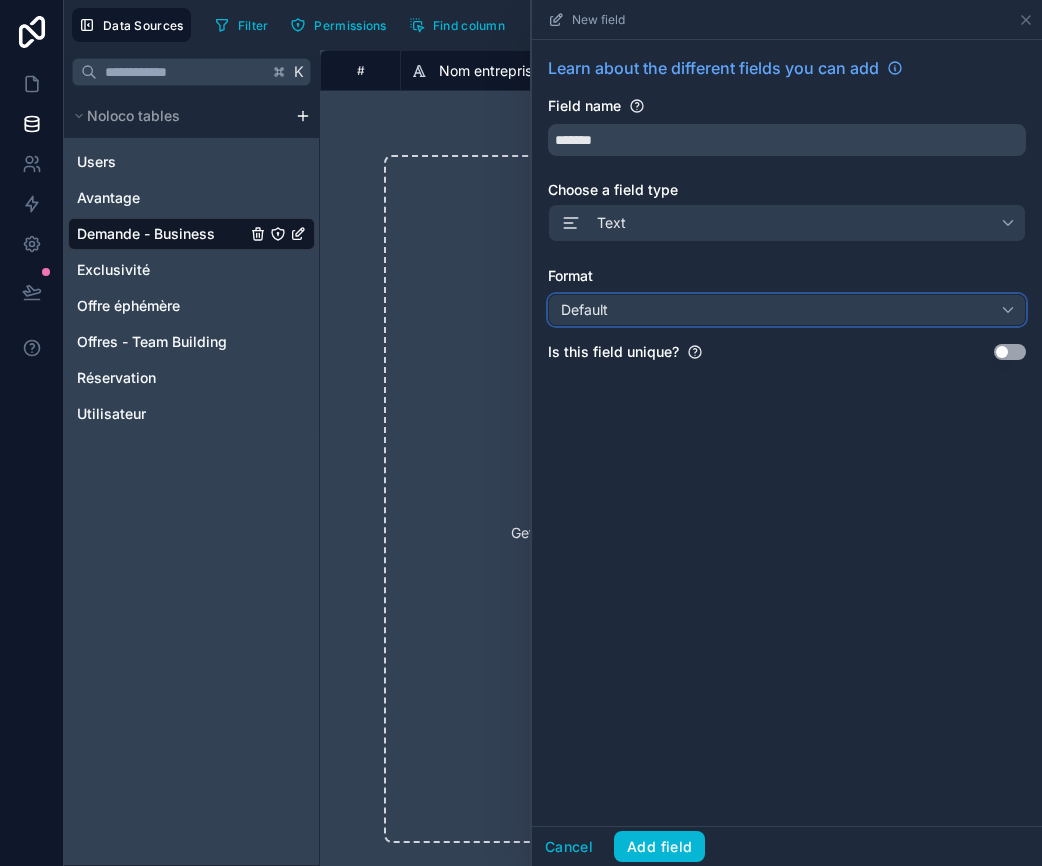 click on "Default" at bounding box center (787, 310) 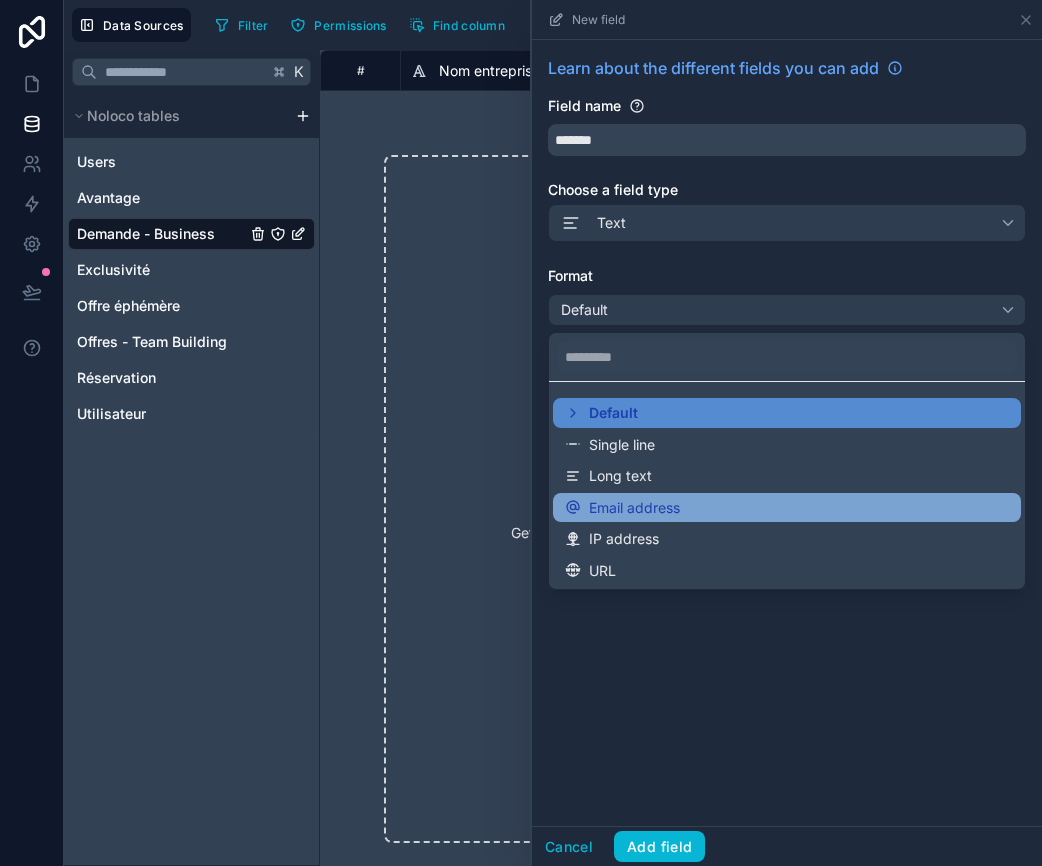 click on "Email address" at bounding box center [634, 508] 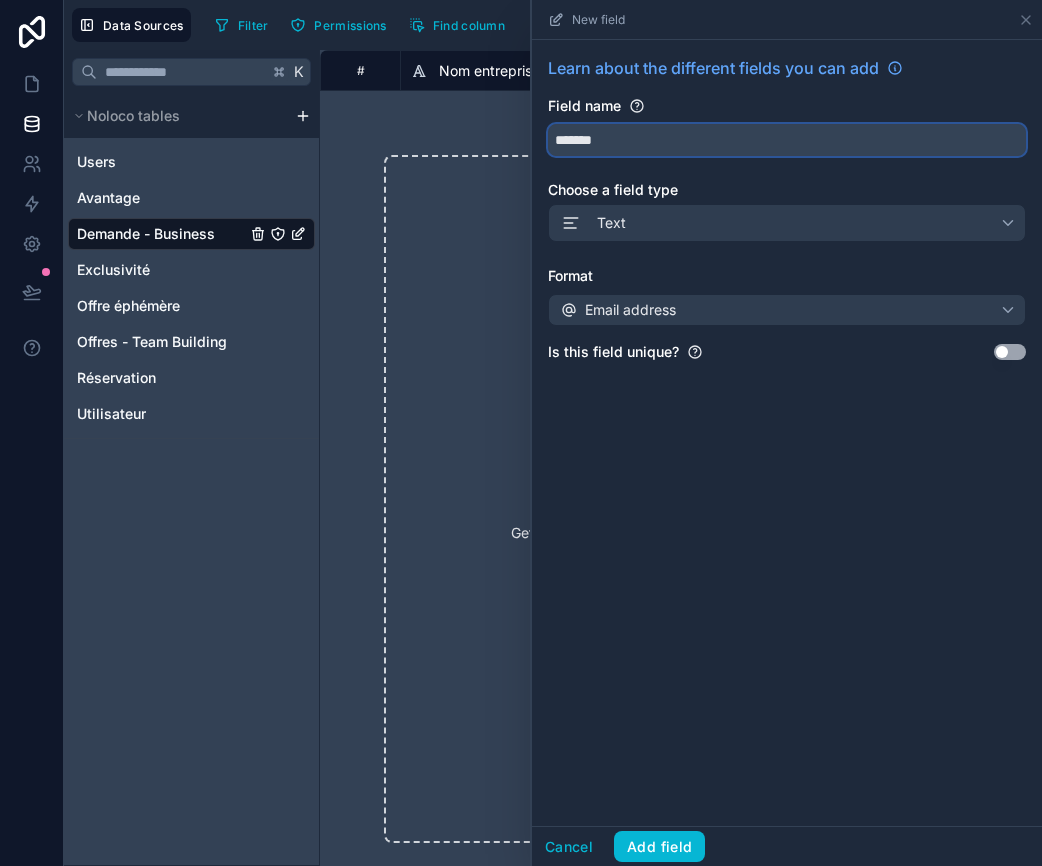 click on "*******" at bounding box center [787, 140] 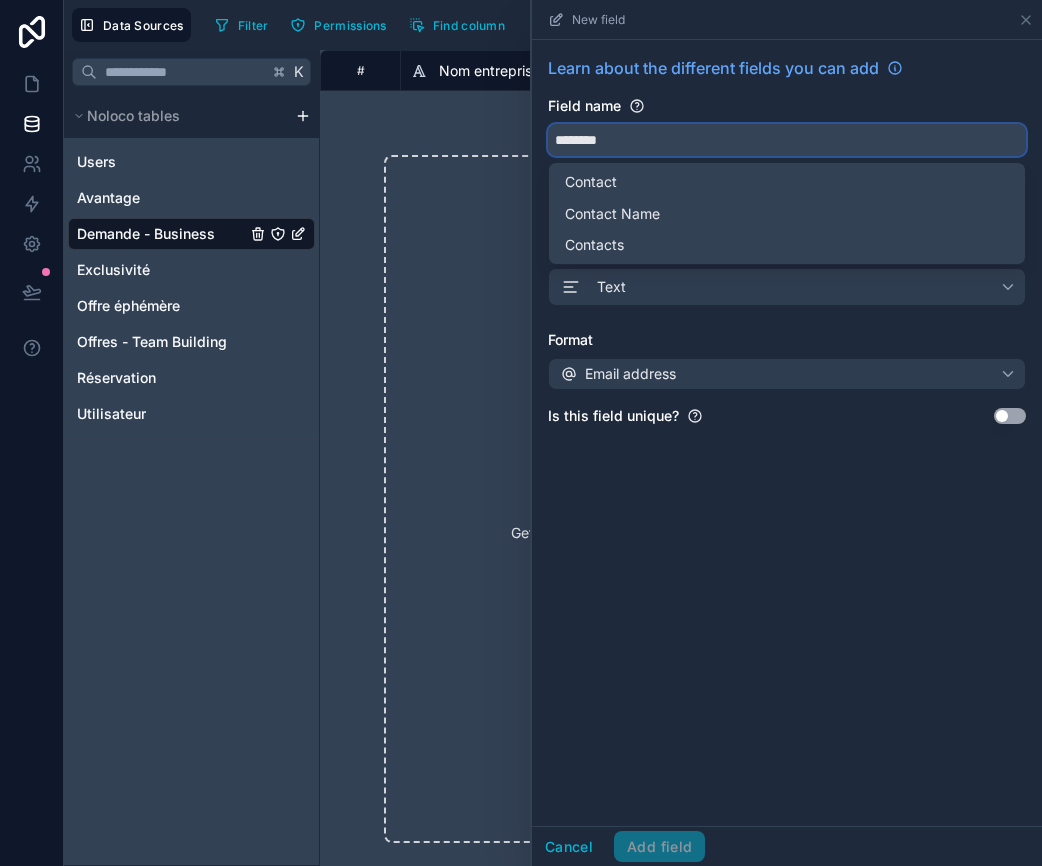 click on "*******" at bounding box center (787, 140) 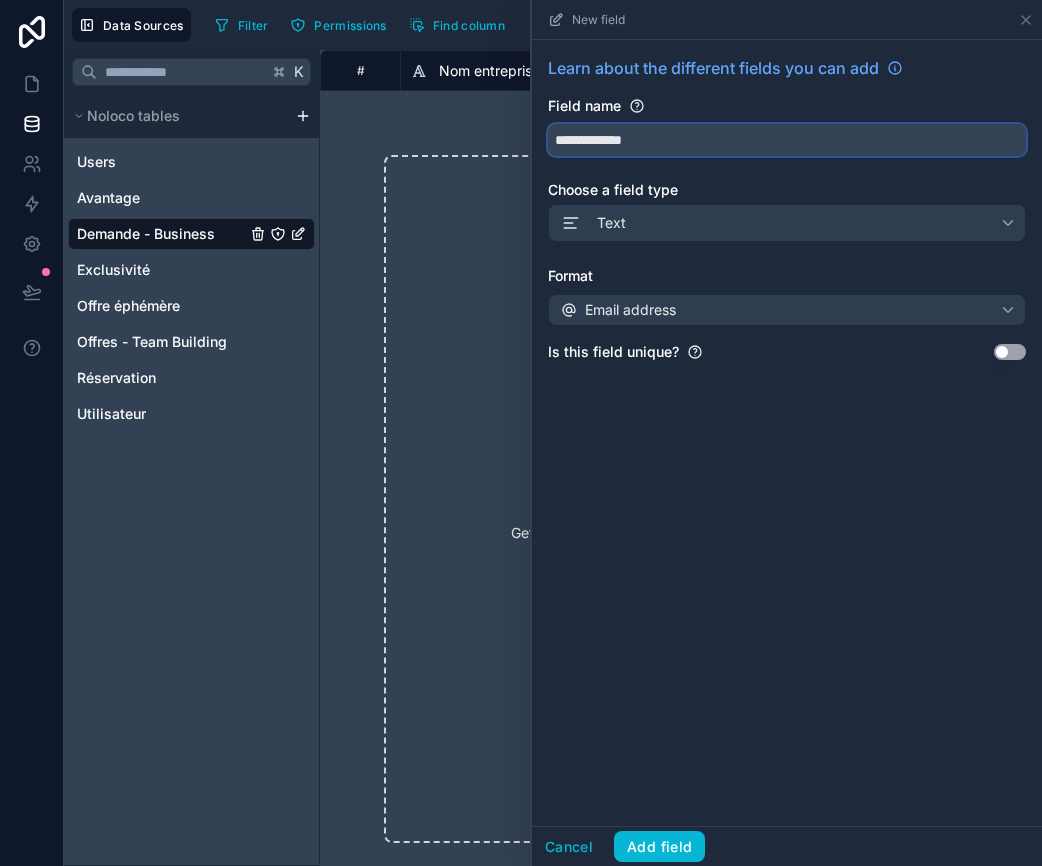 type on "**********" 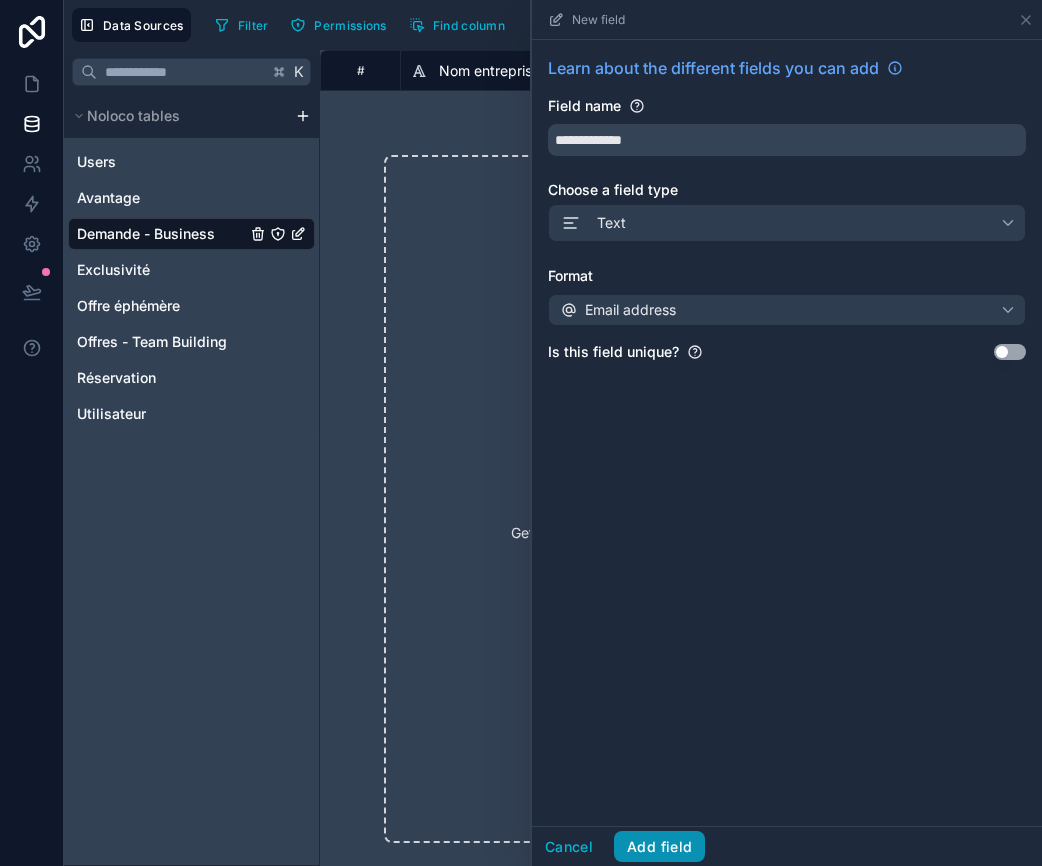 click on "Add field" at bounding box center [659, 847] 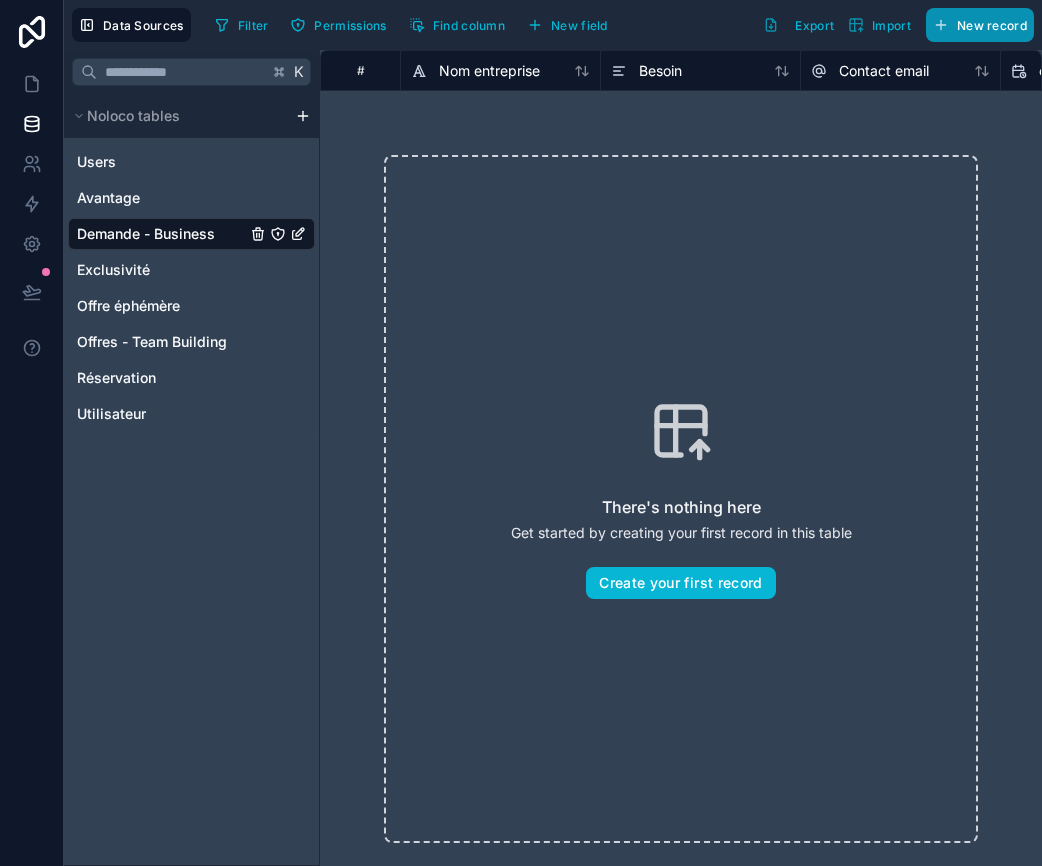 click on "New record" at bounding box center [992, 25] 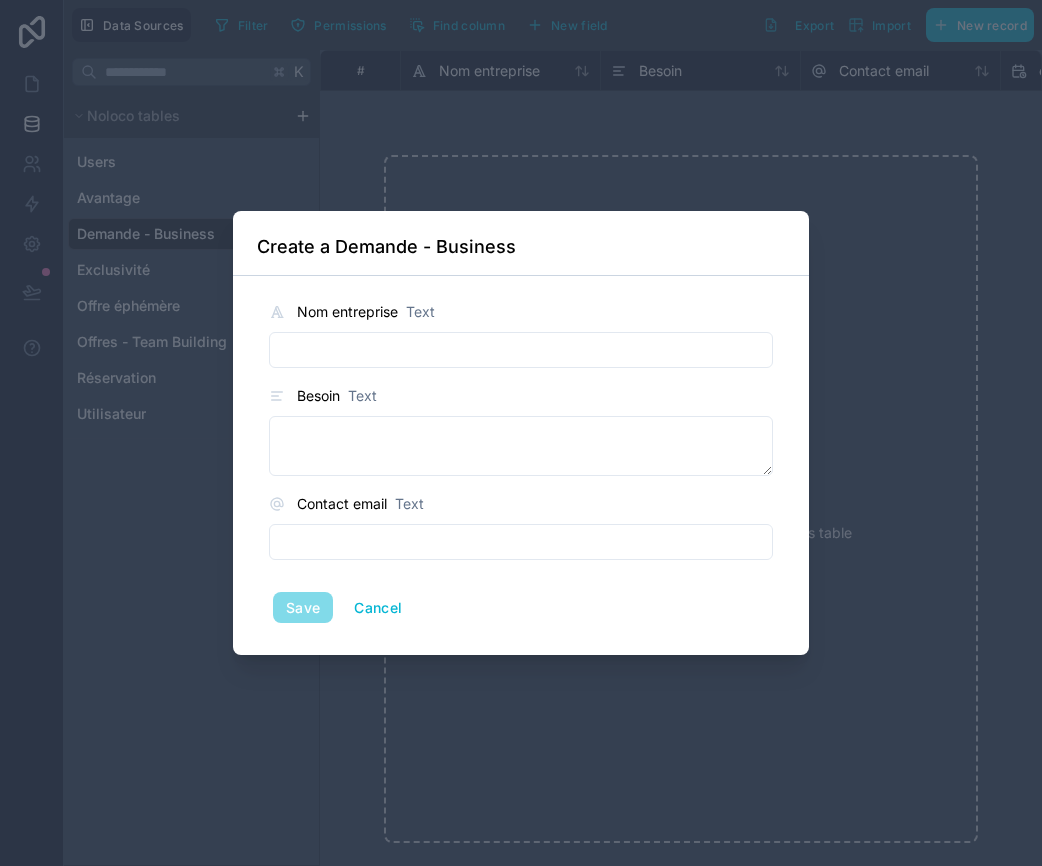 click at bounding box center [521, 350] 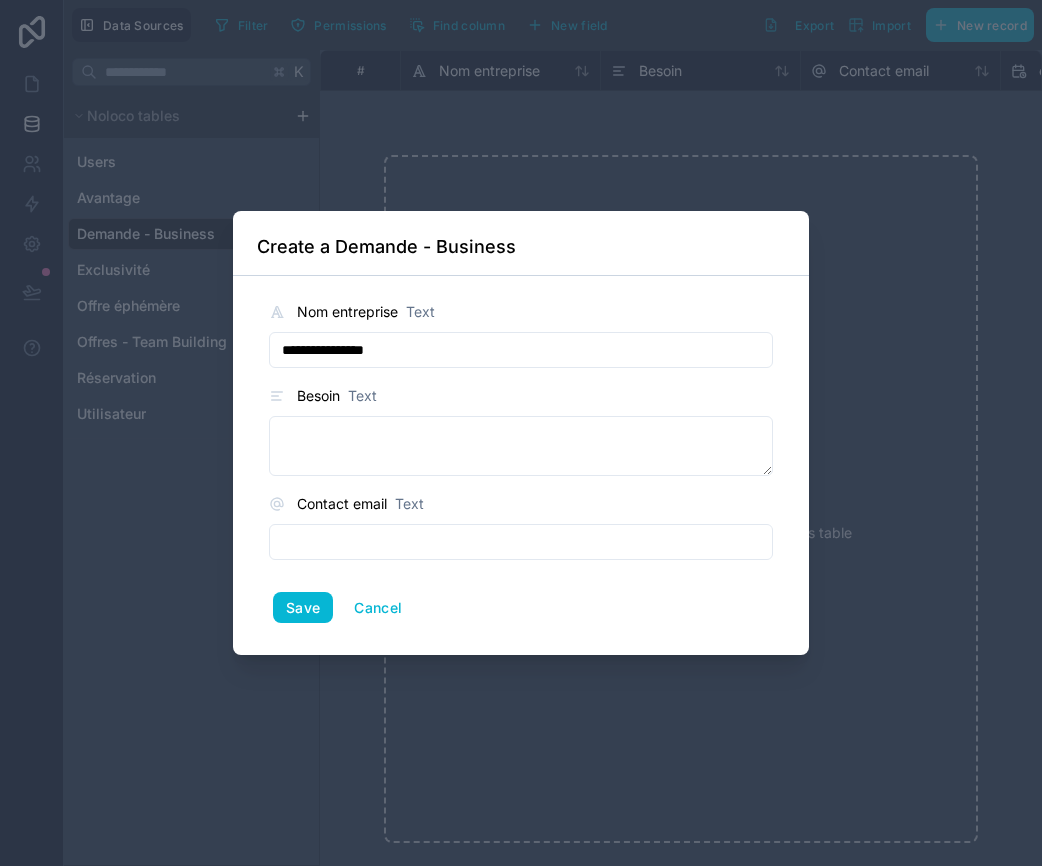 type on "**********" 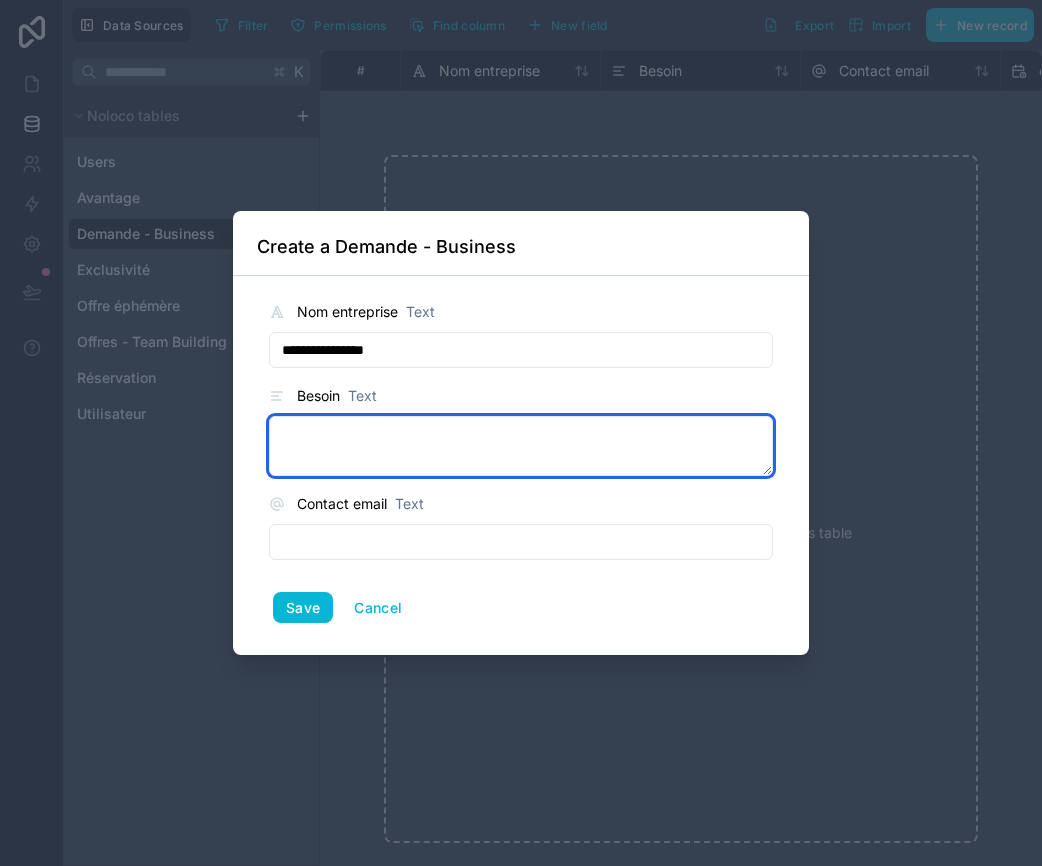 click at bounding box center (521, 446) 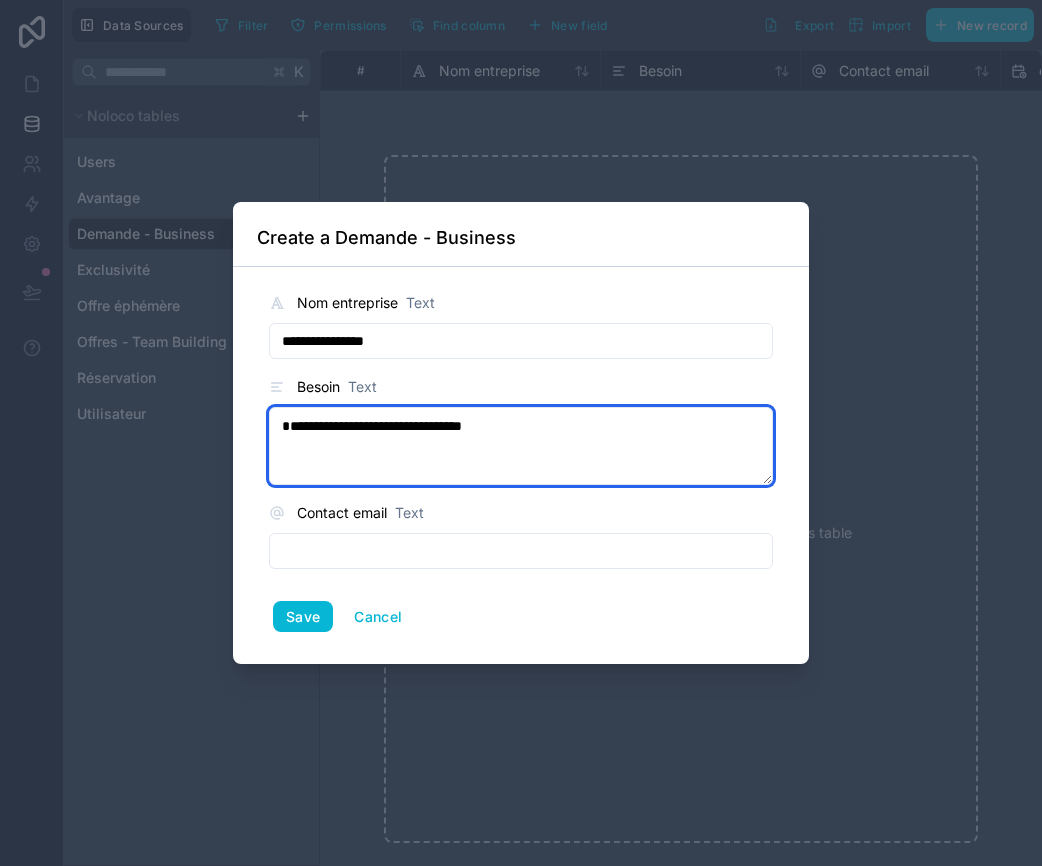 click on "**********" at bounding box center [521, 446] 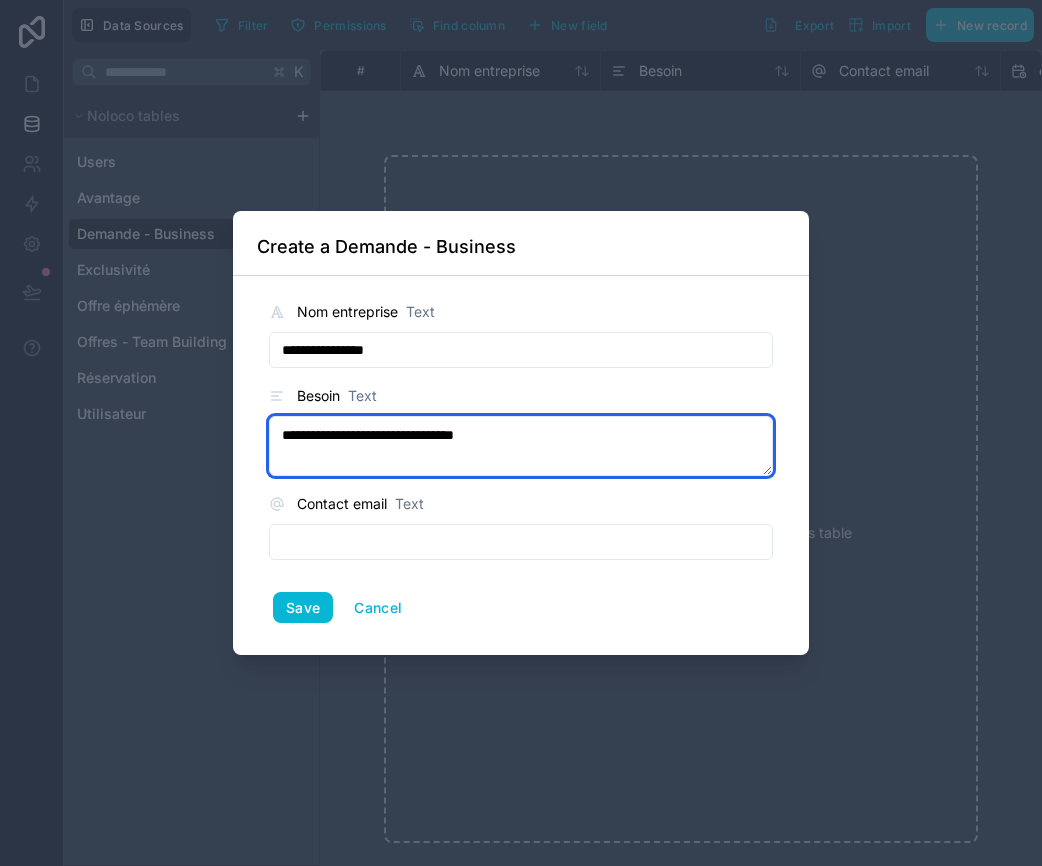 type on "**********" 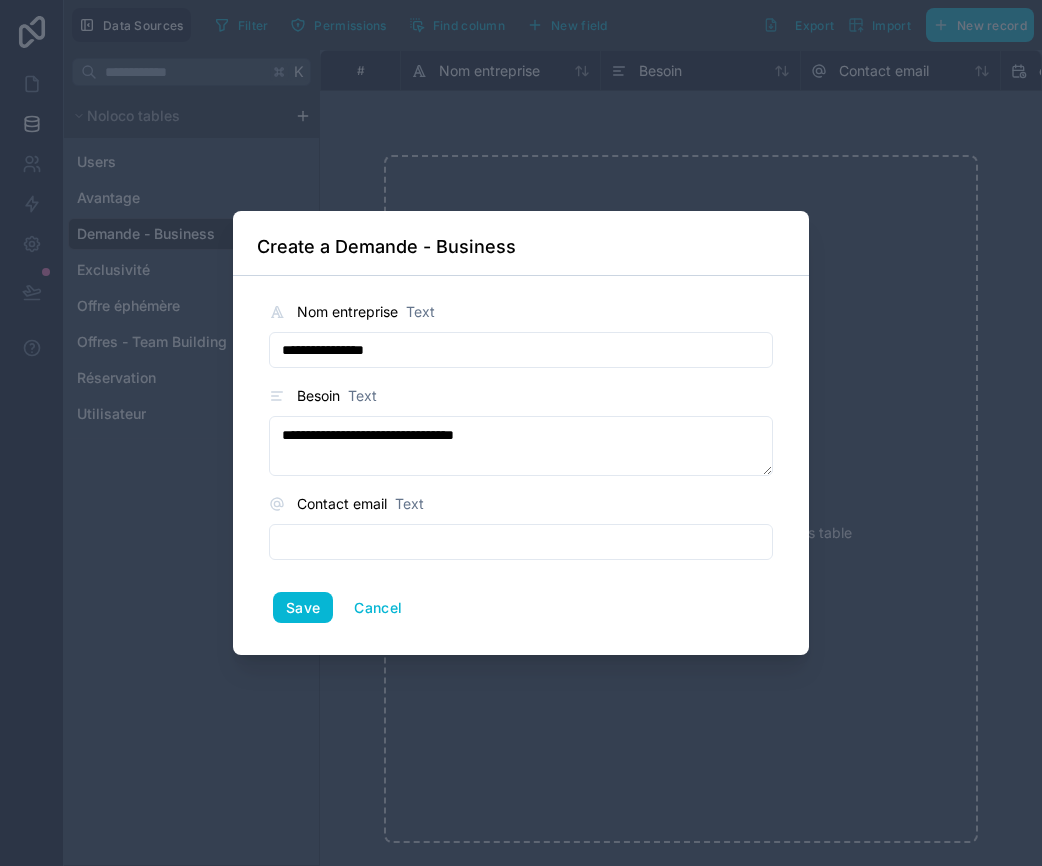 click at bounding box center [521, 542] 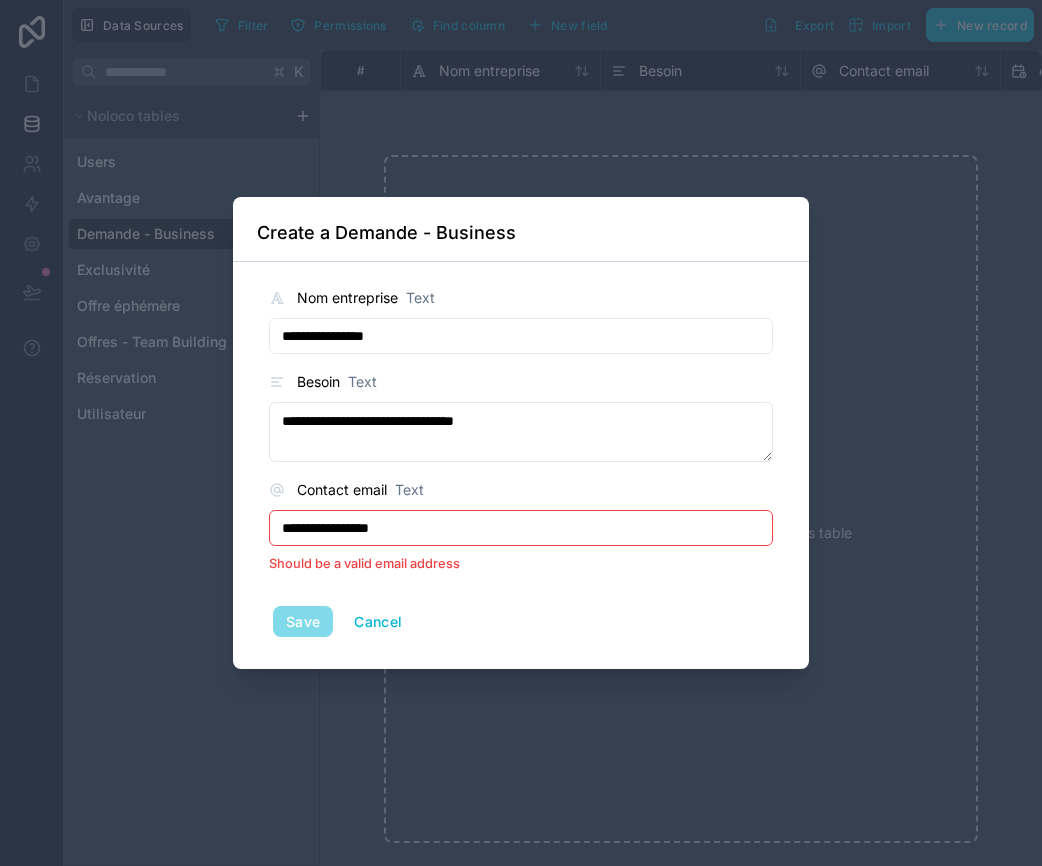 drag, startPoint x: 420, startPoint y: 526, endPoint x: 279, endPoint y: 524, distance: 141.01419 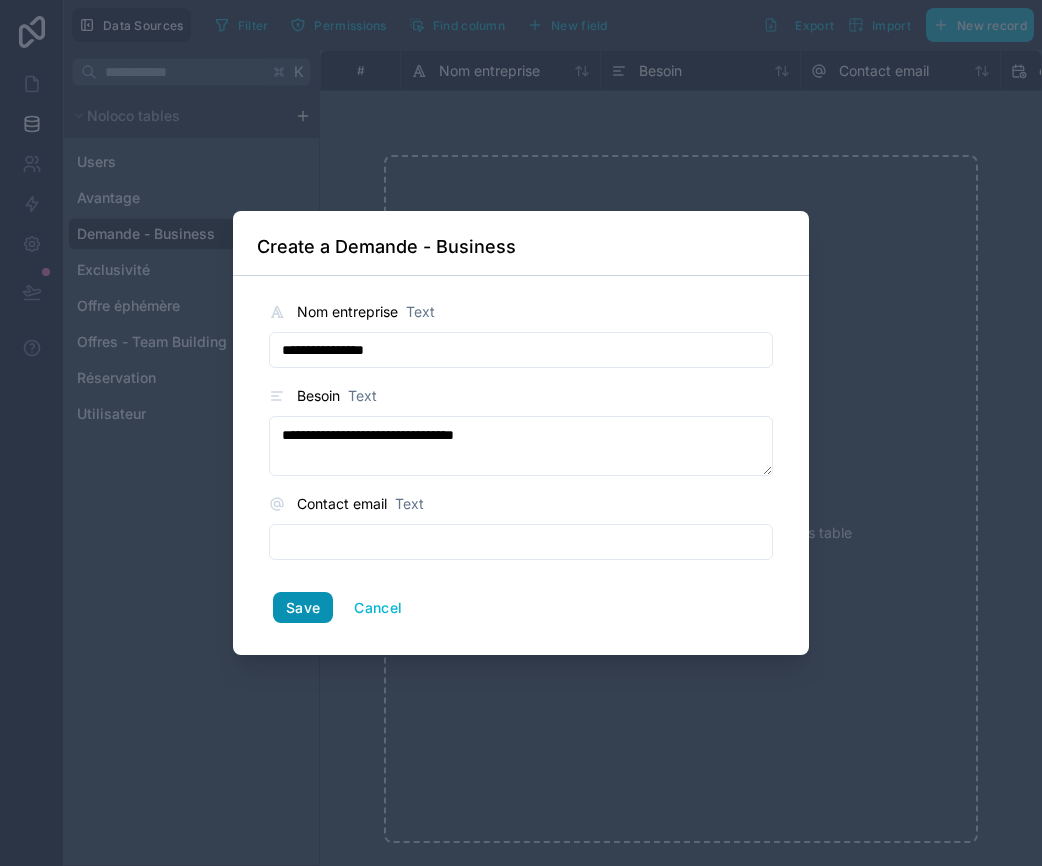 click on "Save" at bounding box center (303, 608) 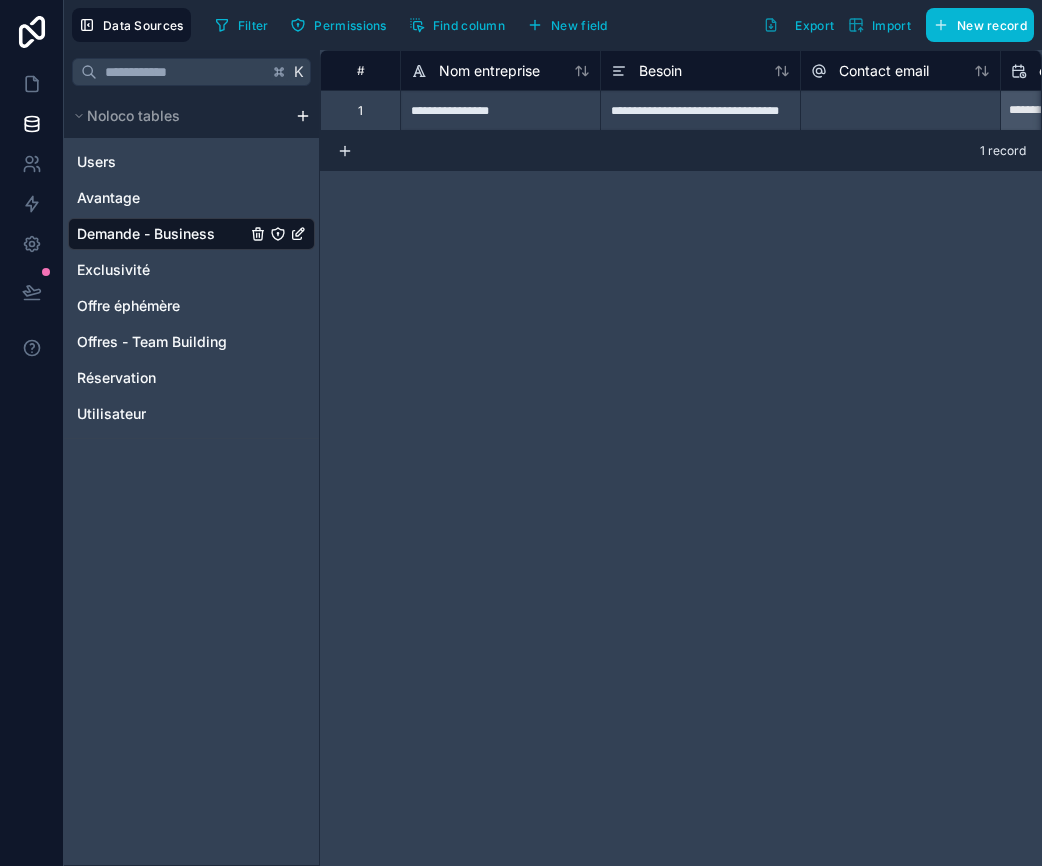 click at bounding box center (900, 110) 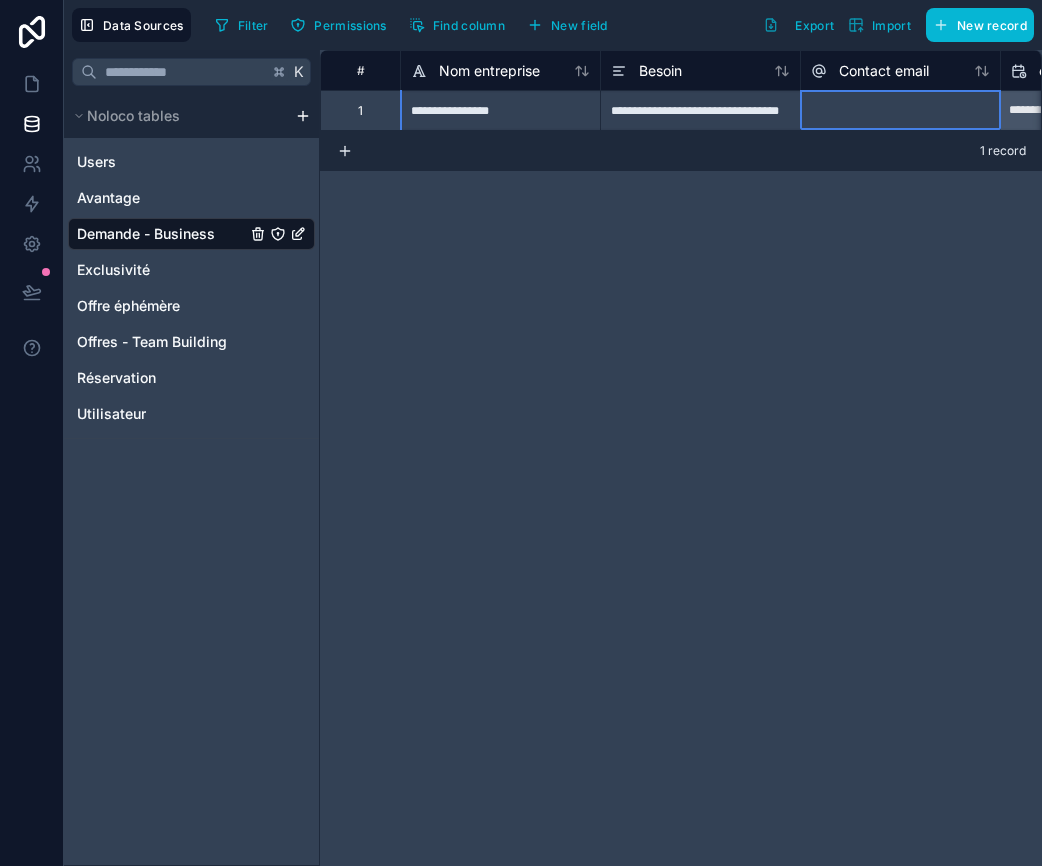 click at bounding box center [900, 110] 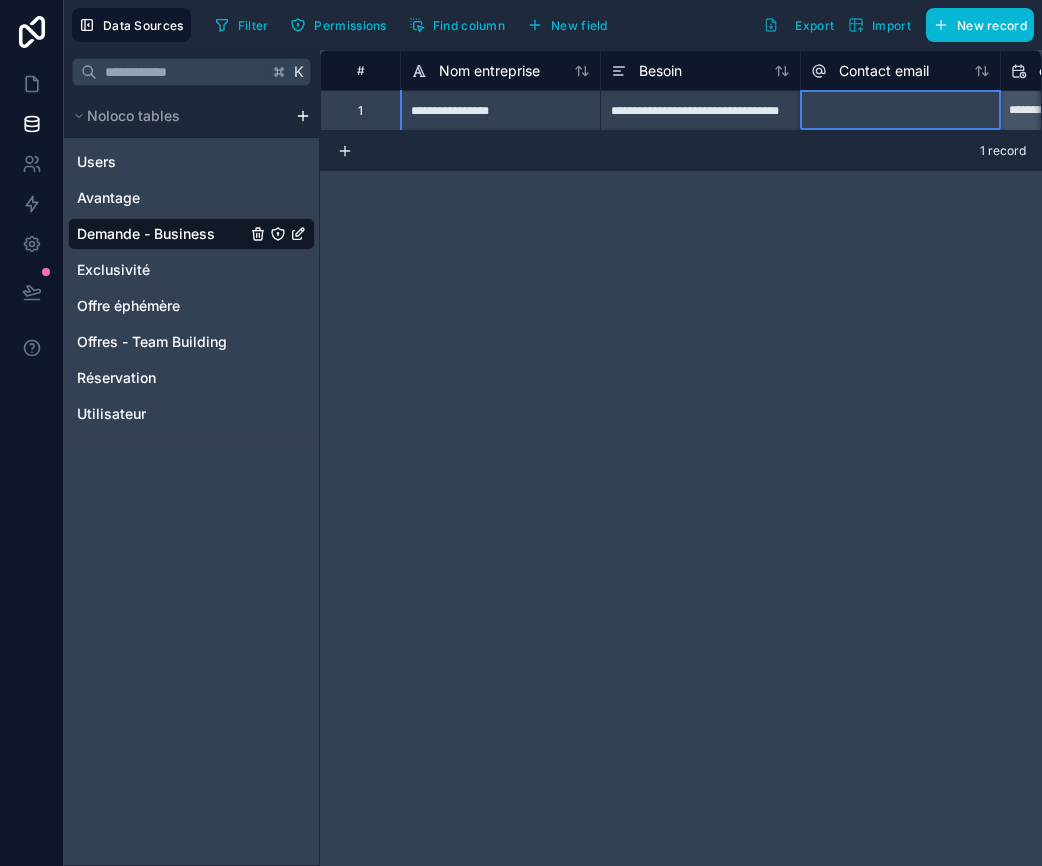 paste on "**********" 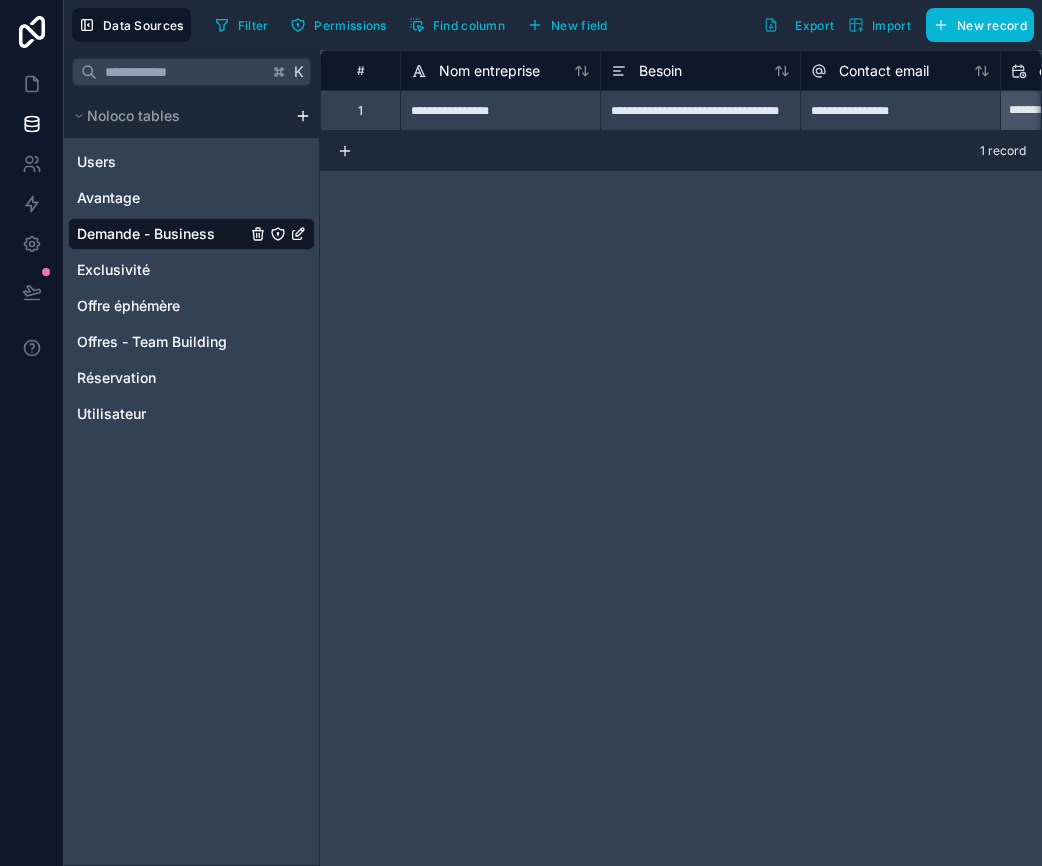 click on "**********" at bounding box center (681, 458) 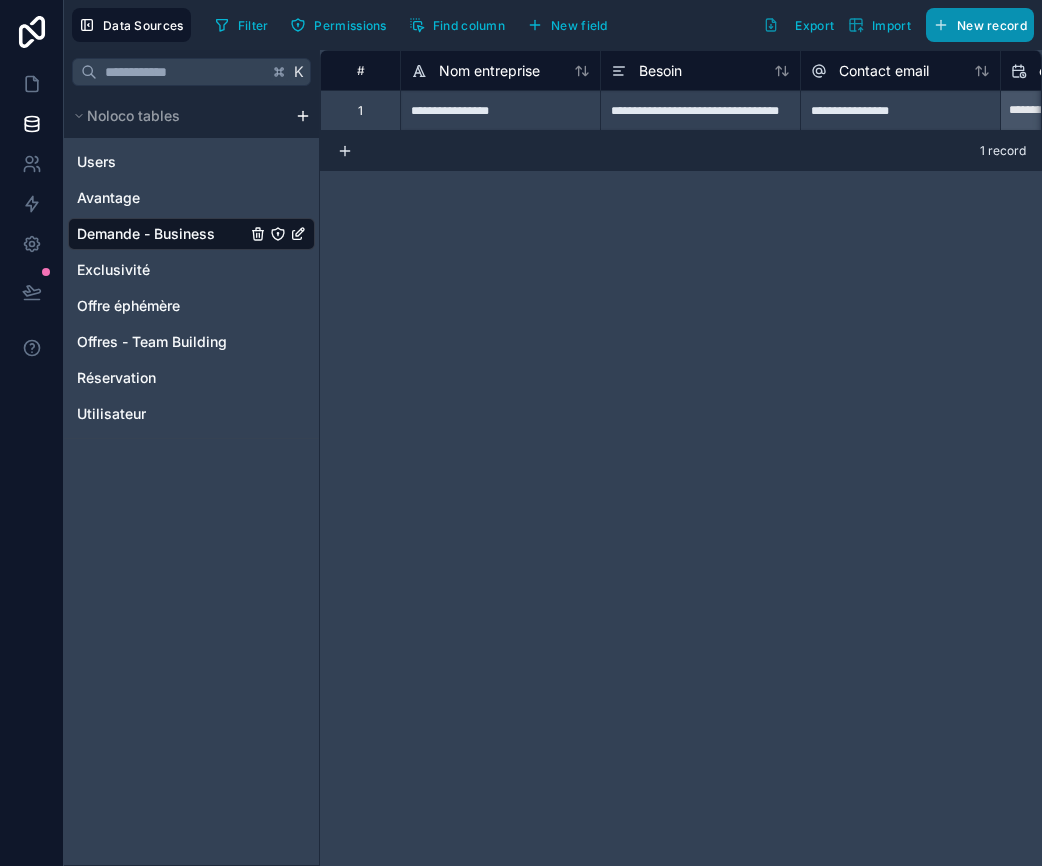 click on "New record" at bounding box center (992, 25) 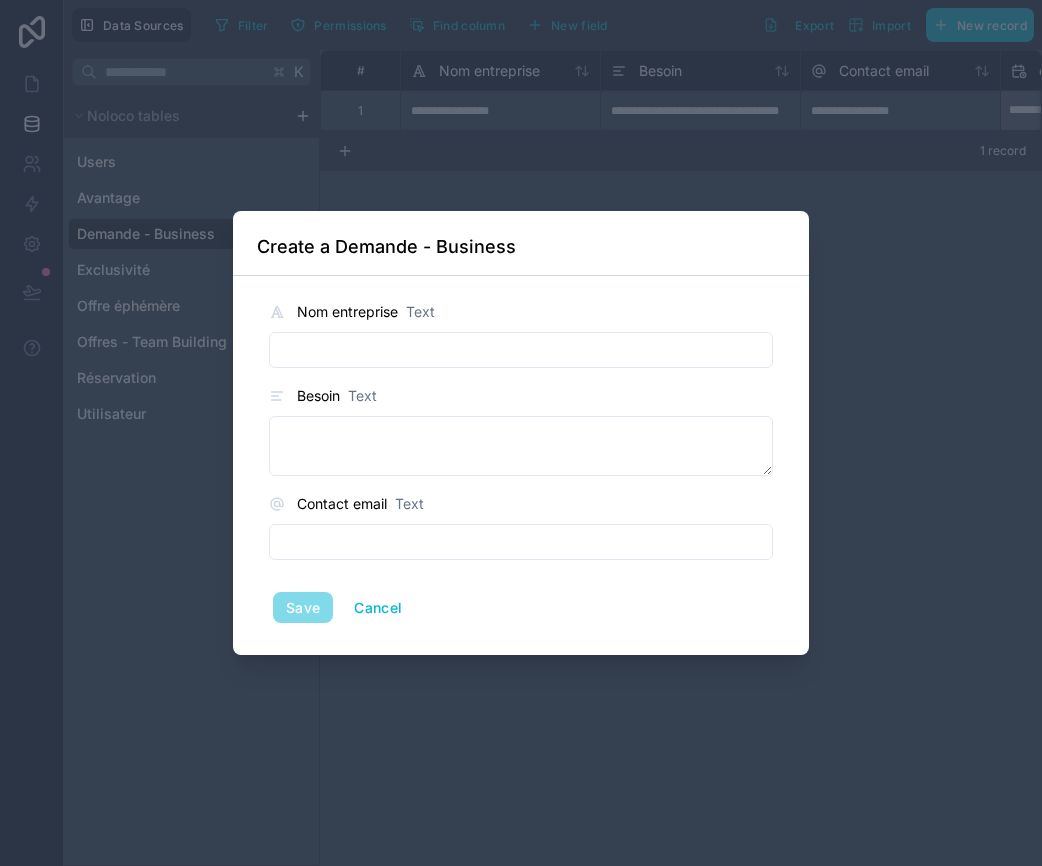 click at bounding box center (521, 350) 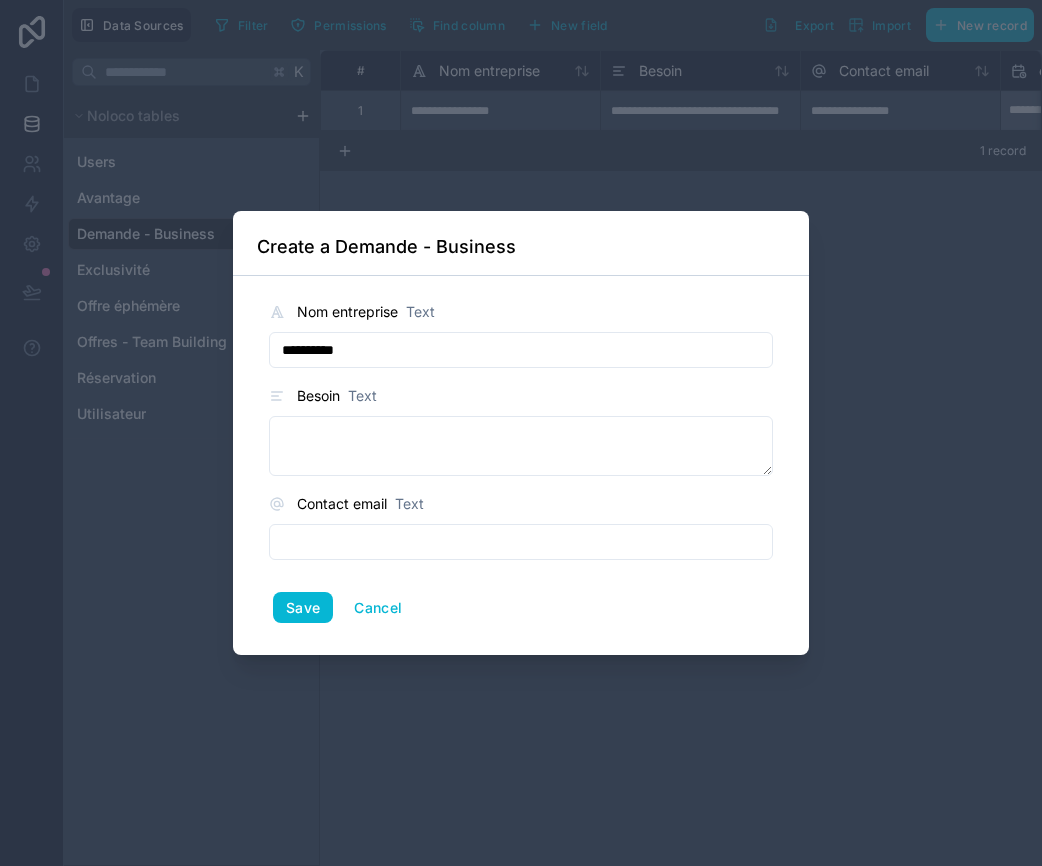 click on "**********" at bounding box center [521, 350] 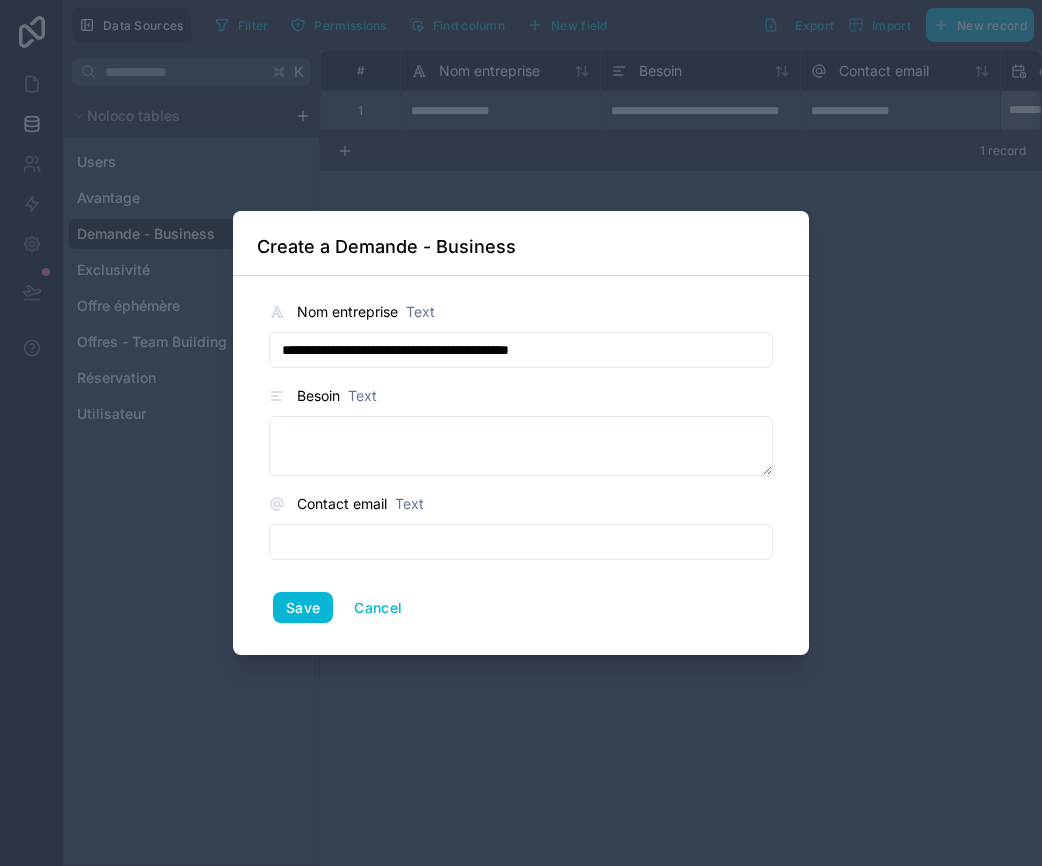 type on "**********" 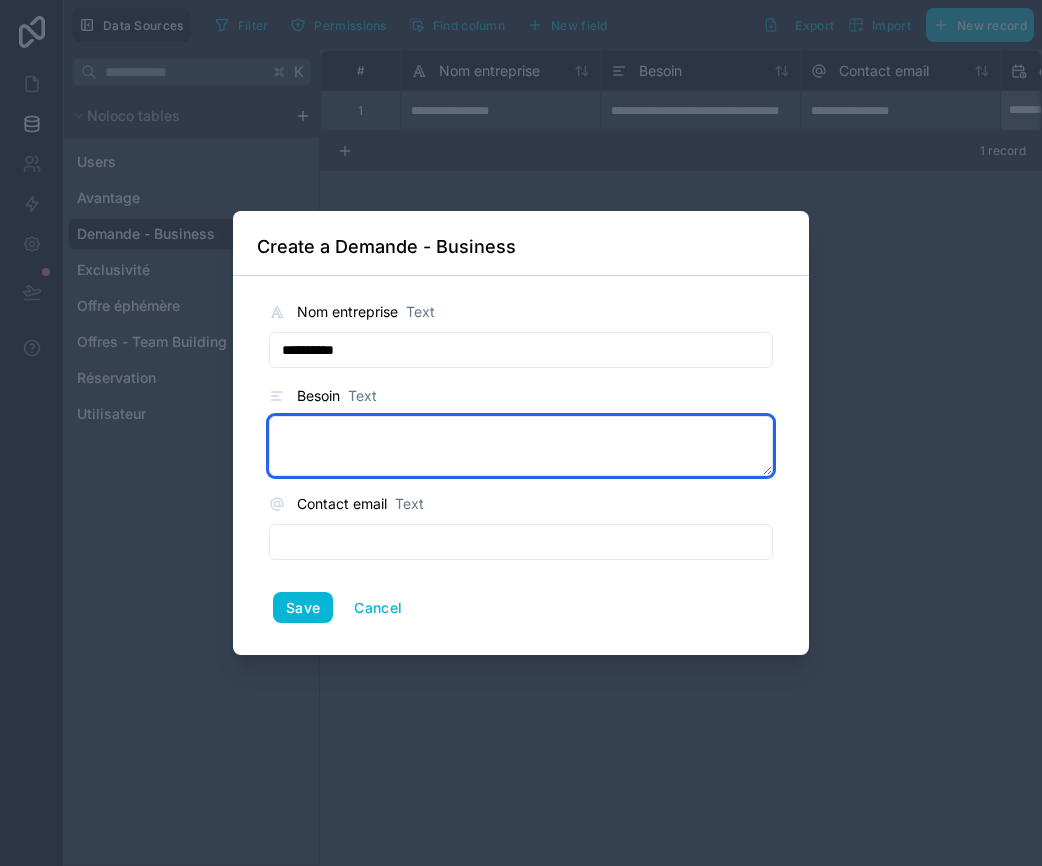 click at bounding box center (521, 446) 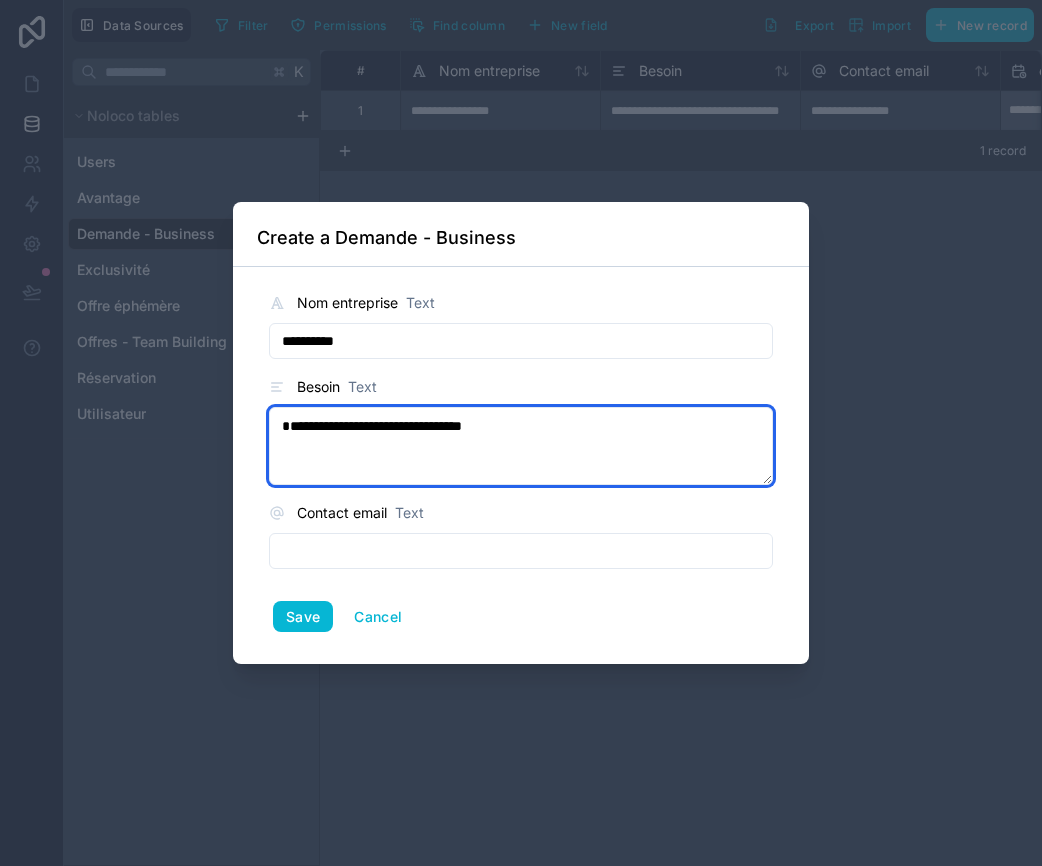 click on "**********" at bounding box center (521, 446) 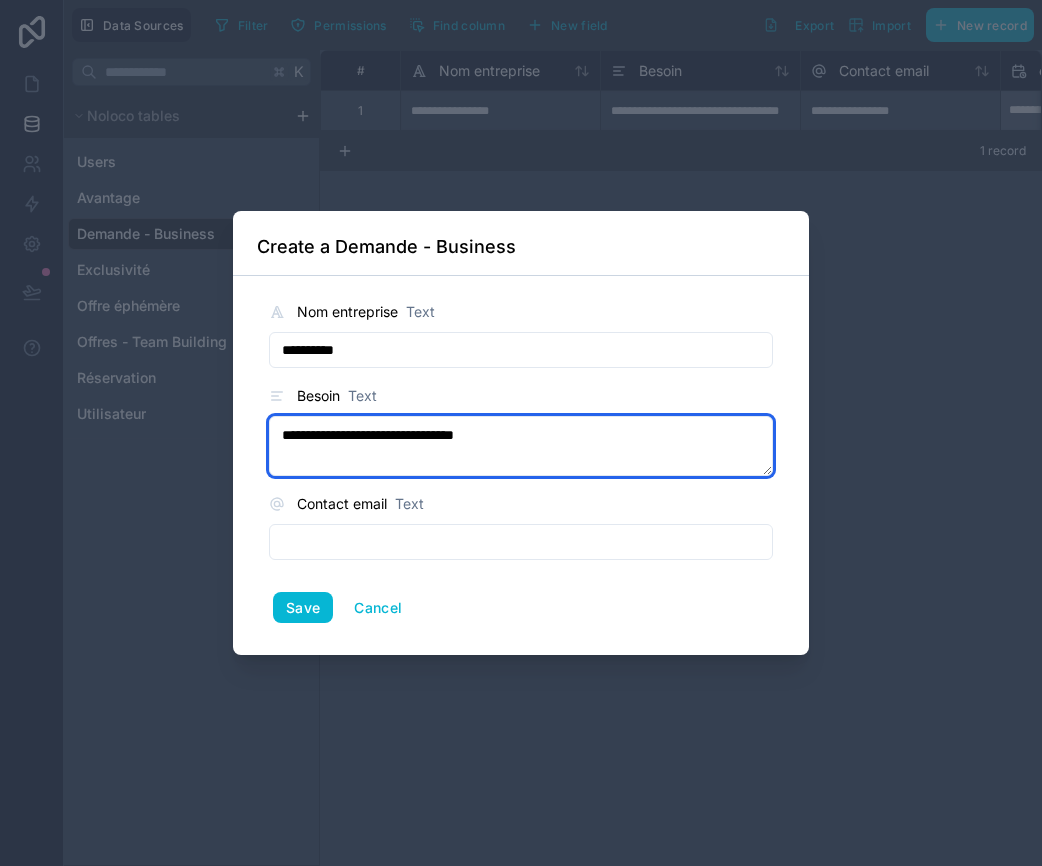 type on "**********" 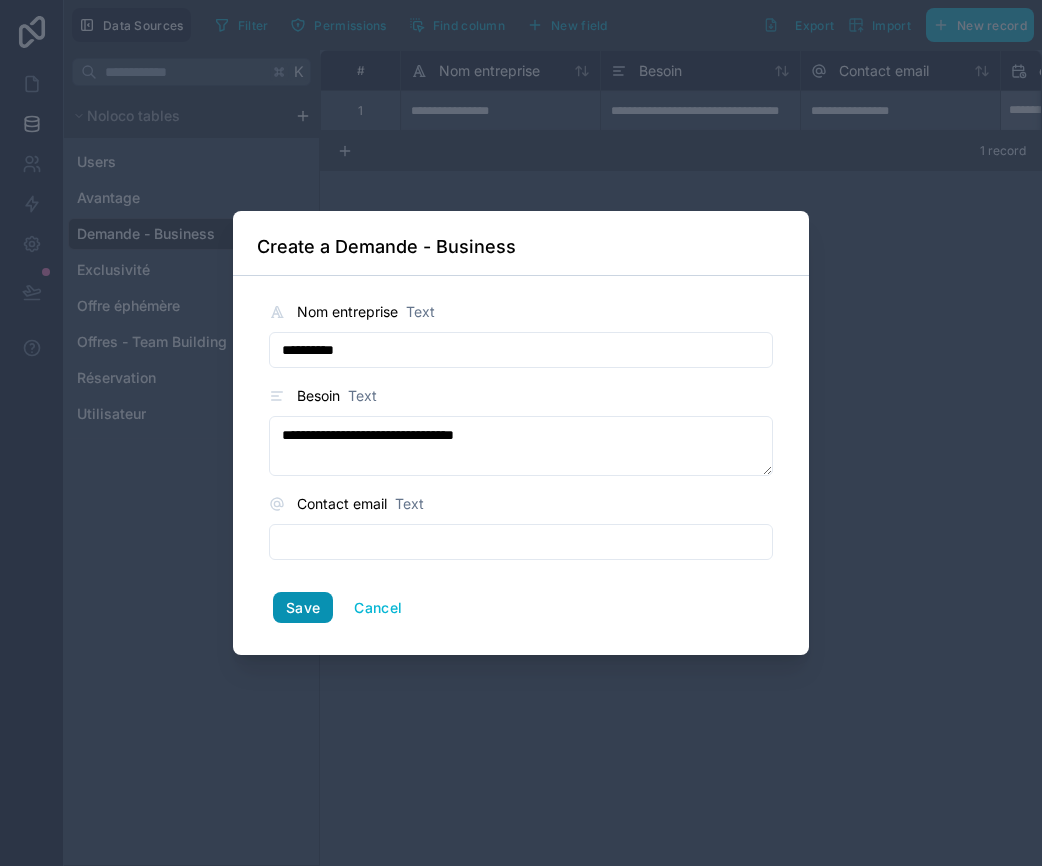 click on "Save" at bounding box center [303, 608] 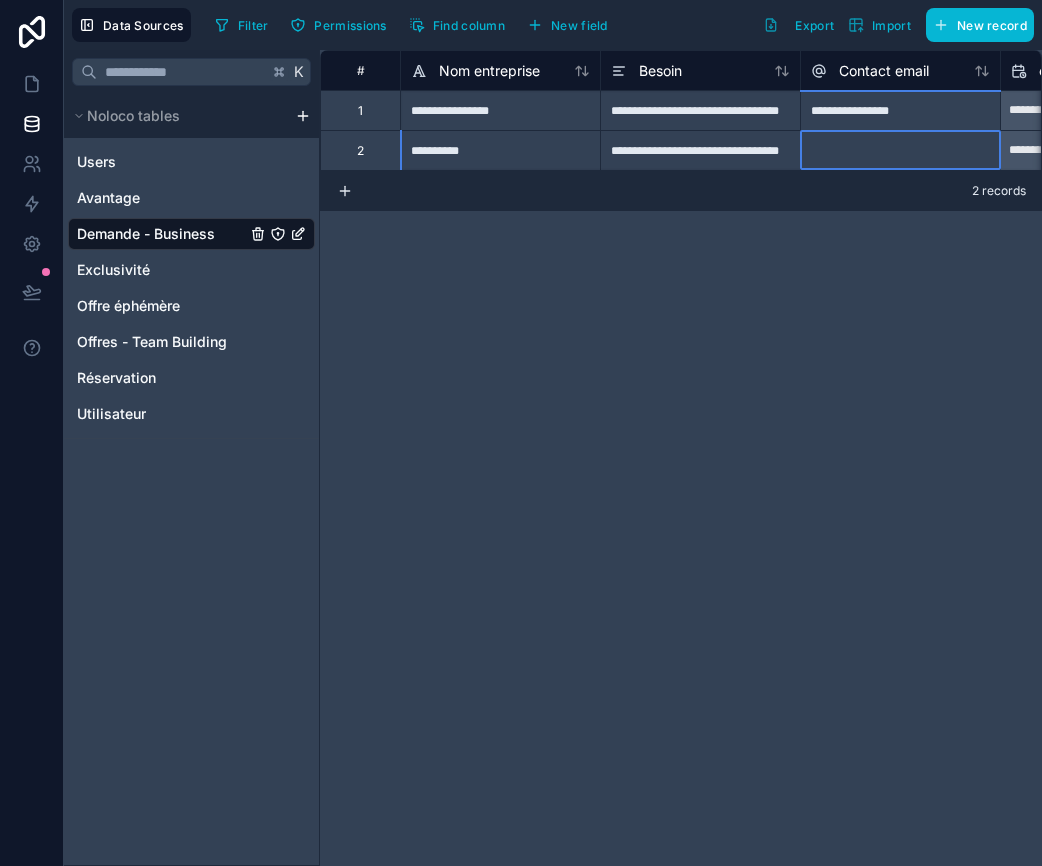 click at bounding box center [900, 150] 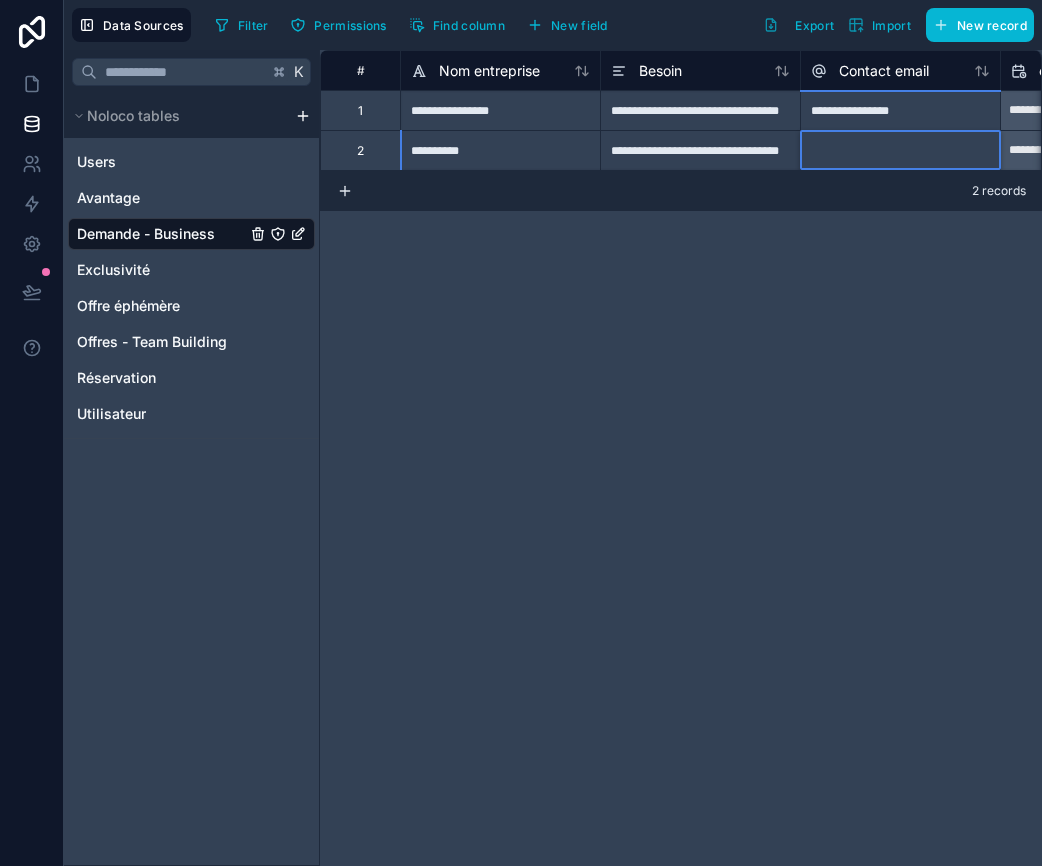 paste on "**********" 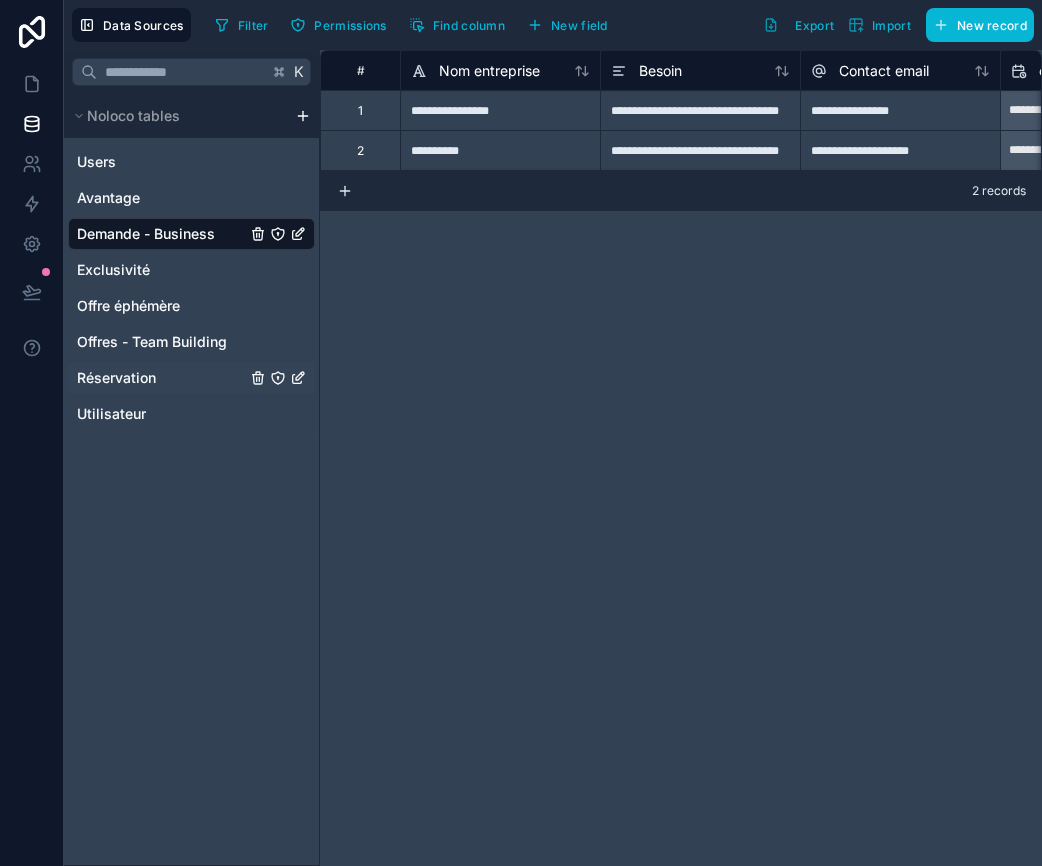 click on "Réservation" at bounding box center [116, 378] 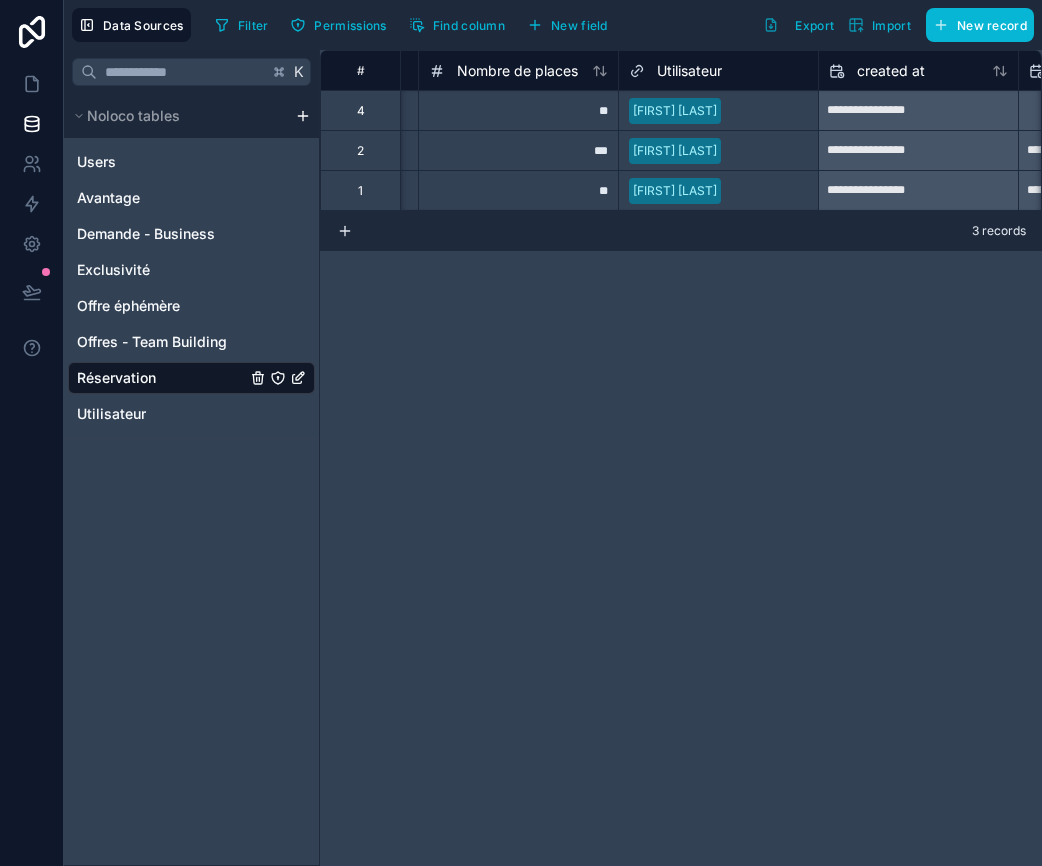 scroll, scrollTop: 0, scrollLeft: 0, axis: both 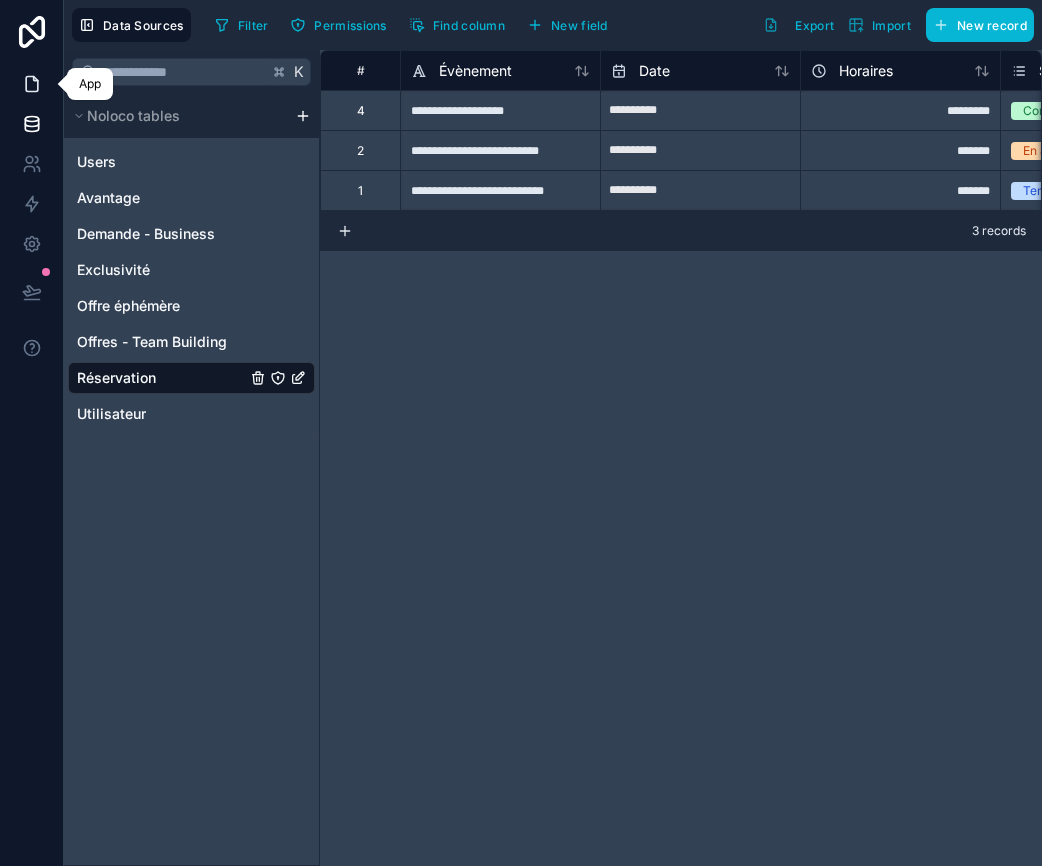 click 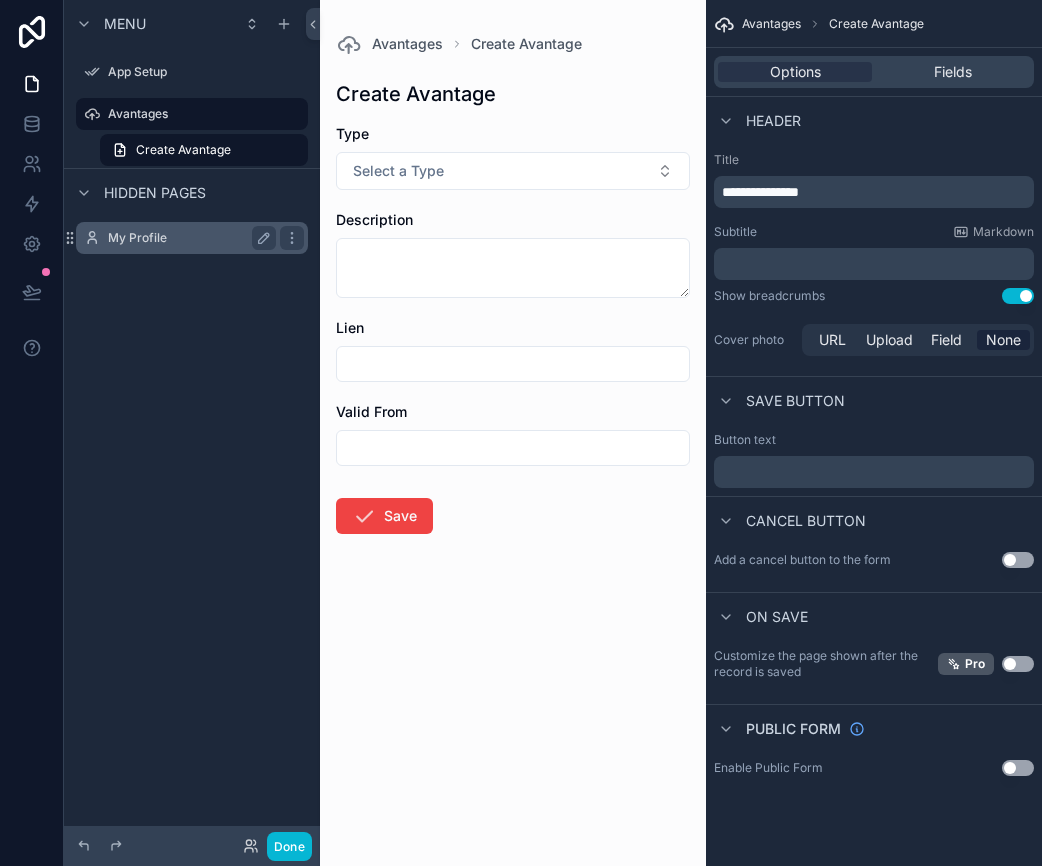 click on "My Profile" at bounding box center (188, 238) 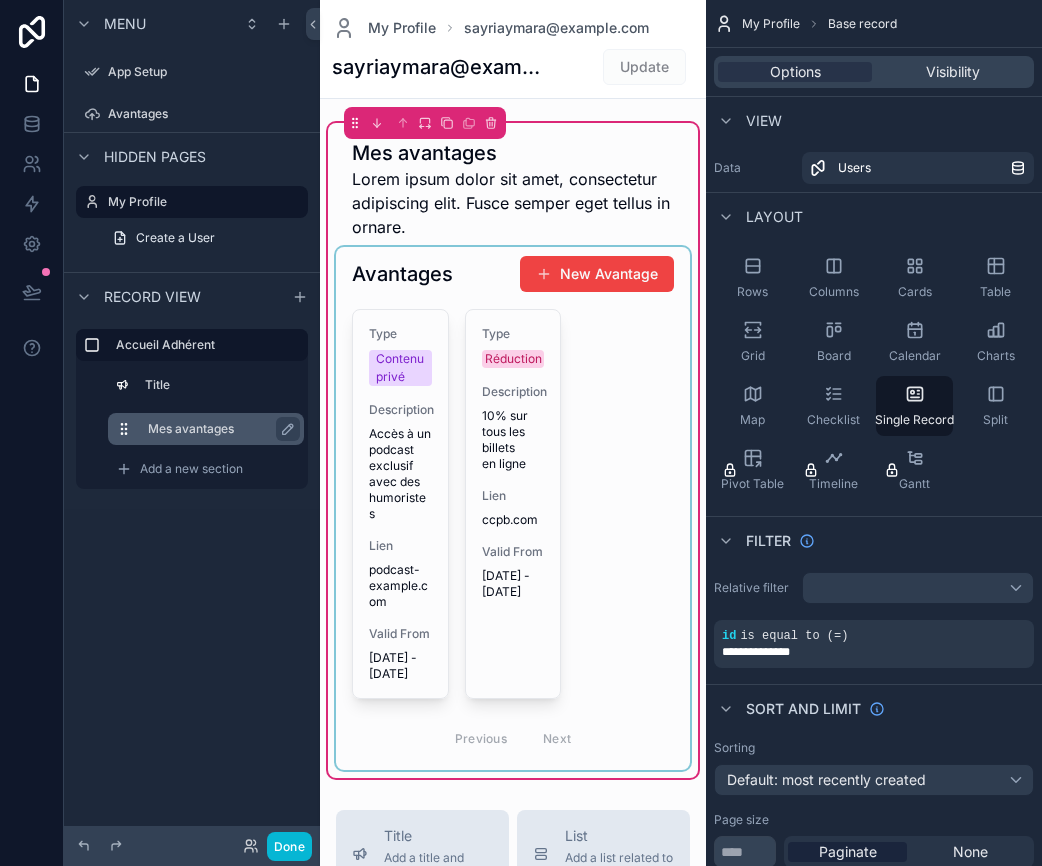 click on "Mes avantages" at bounding box center [218, 429] 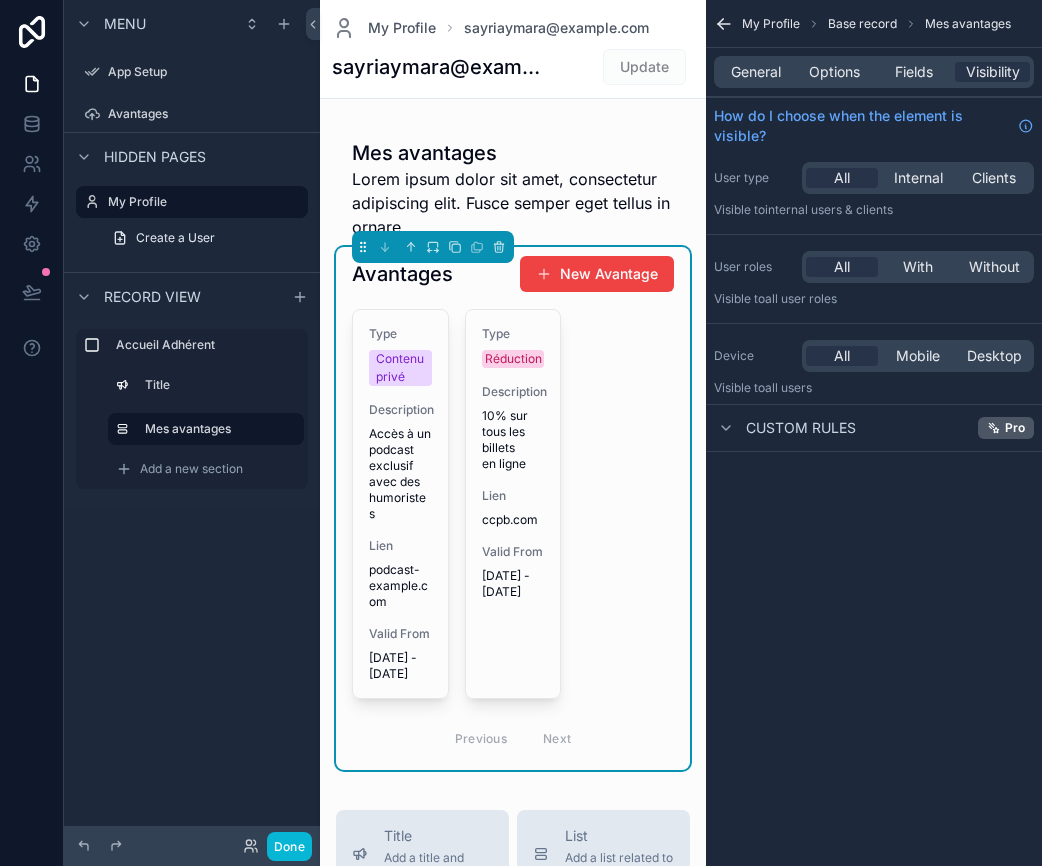 click on "My Profile Base record Mes avantages General Options Fields Visibility How do I choose when the element is visible? User type All Internal Clients Visible to Internal users & clients User roles All With Without Visible to All user roles Device All Mobile Desktop Visible to all users Custom rules Pro" at bounding box center (874, 433) 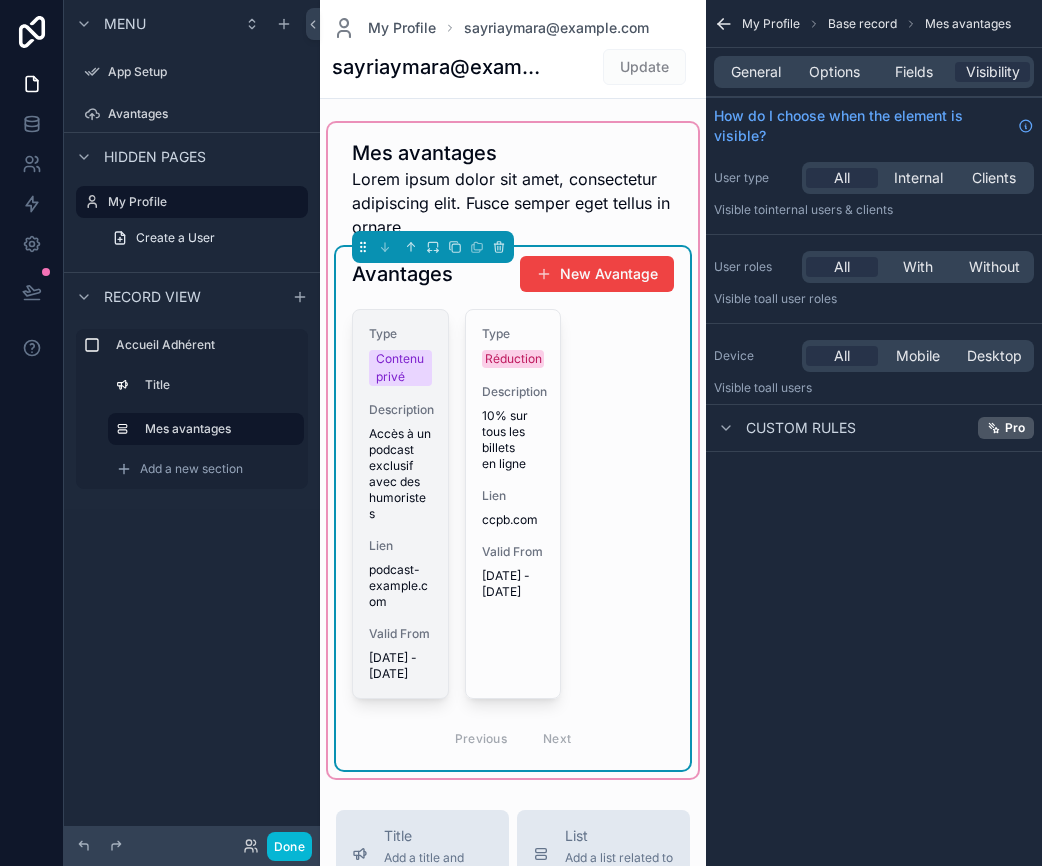 click on "Type" at bounding box center (400, 334) 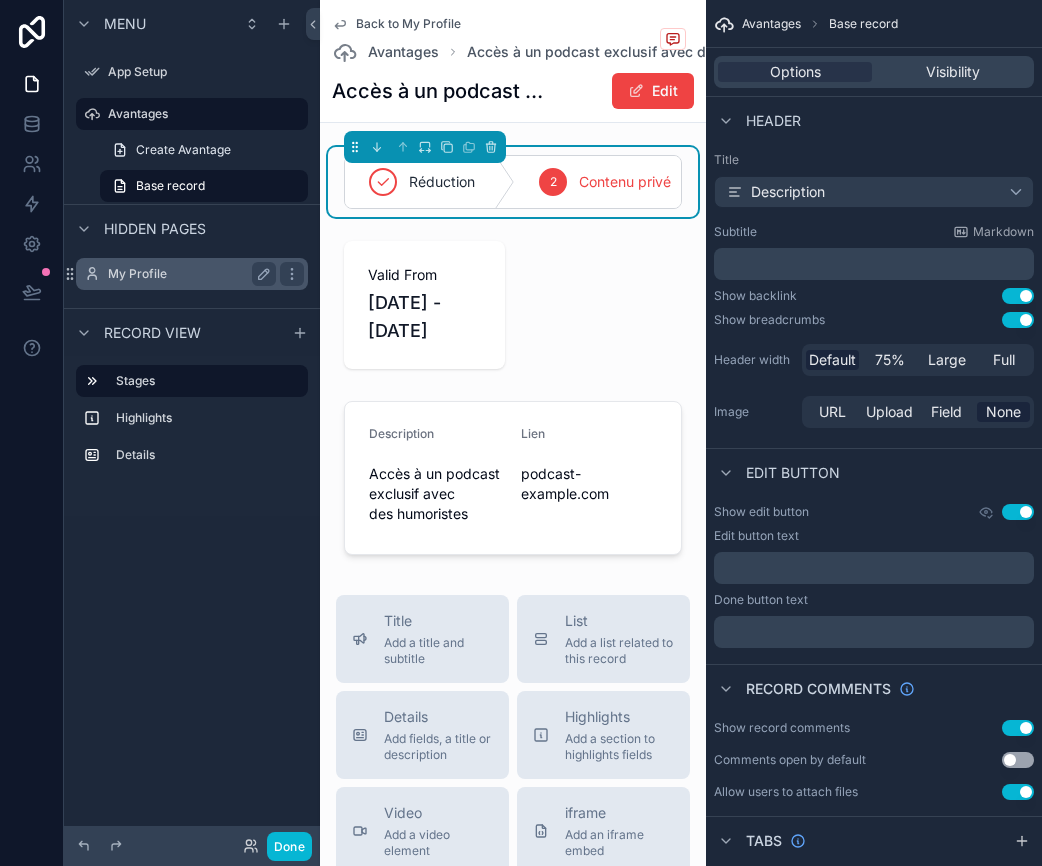 click on "My Profile" at bounding box center [188, 274] 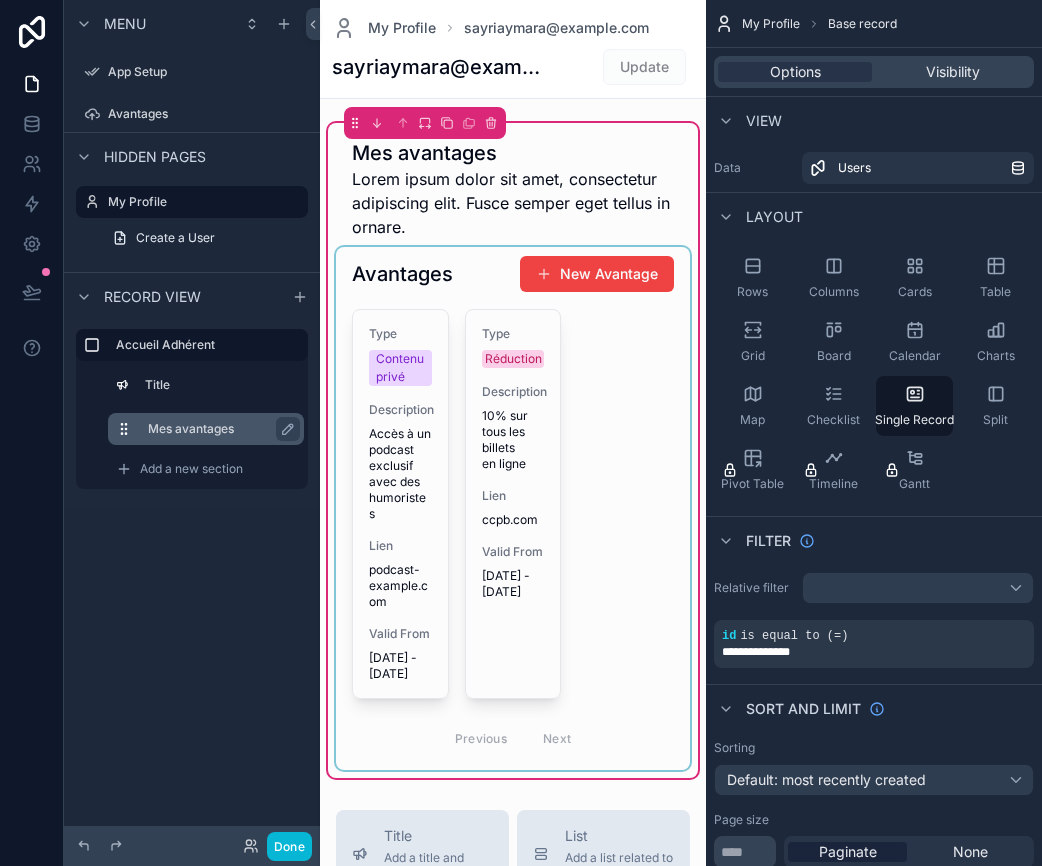 click on "Mes avantages" at bounding box center (222, 429) 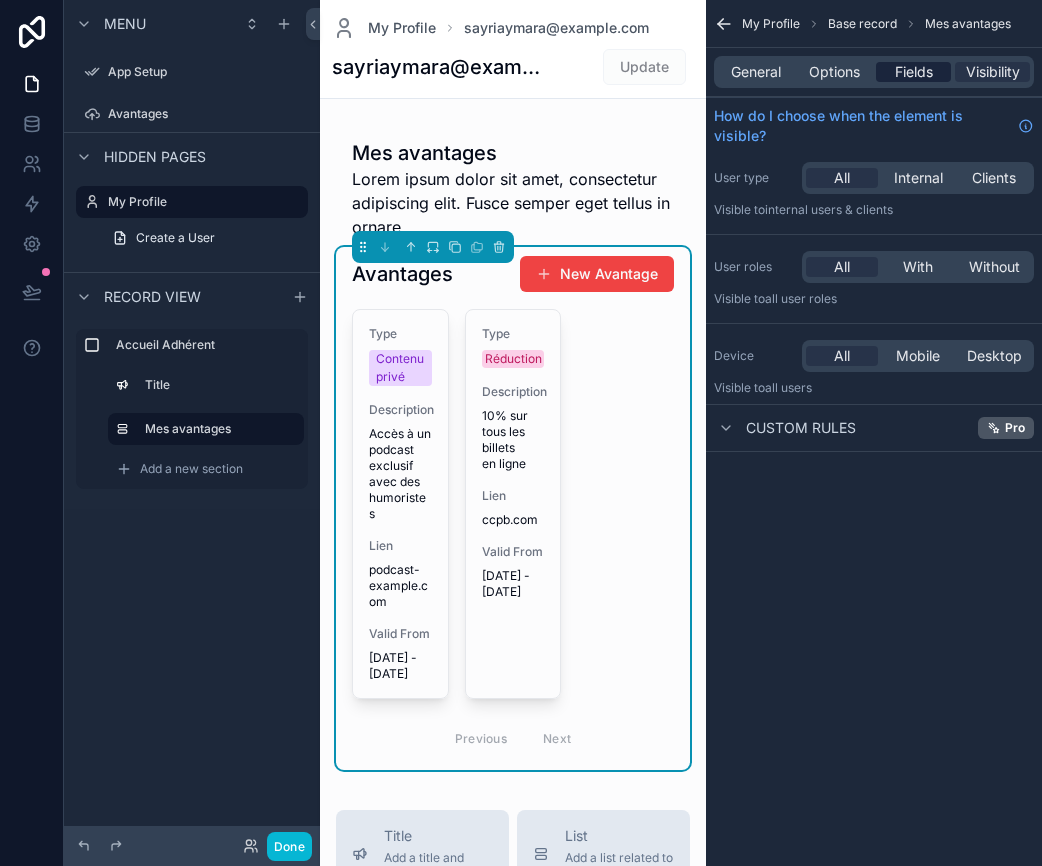 click on "Fields" at bounding box center (914, 72) 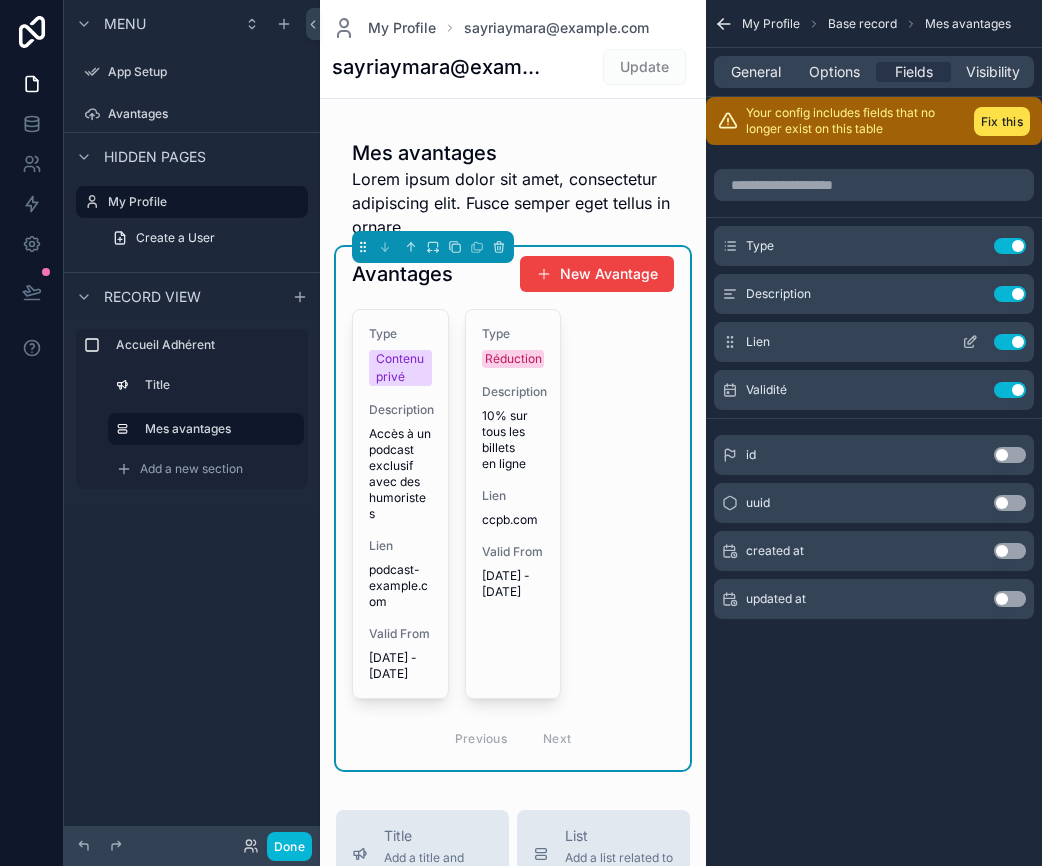 click on "Use setting" at bounding box center (1010, 342) 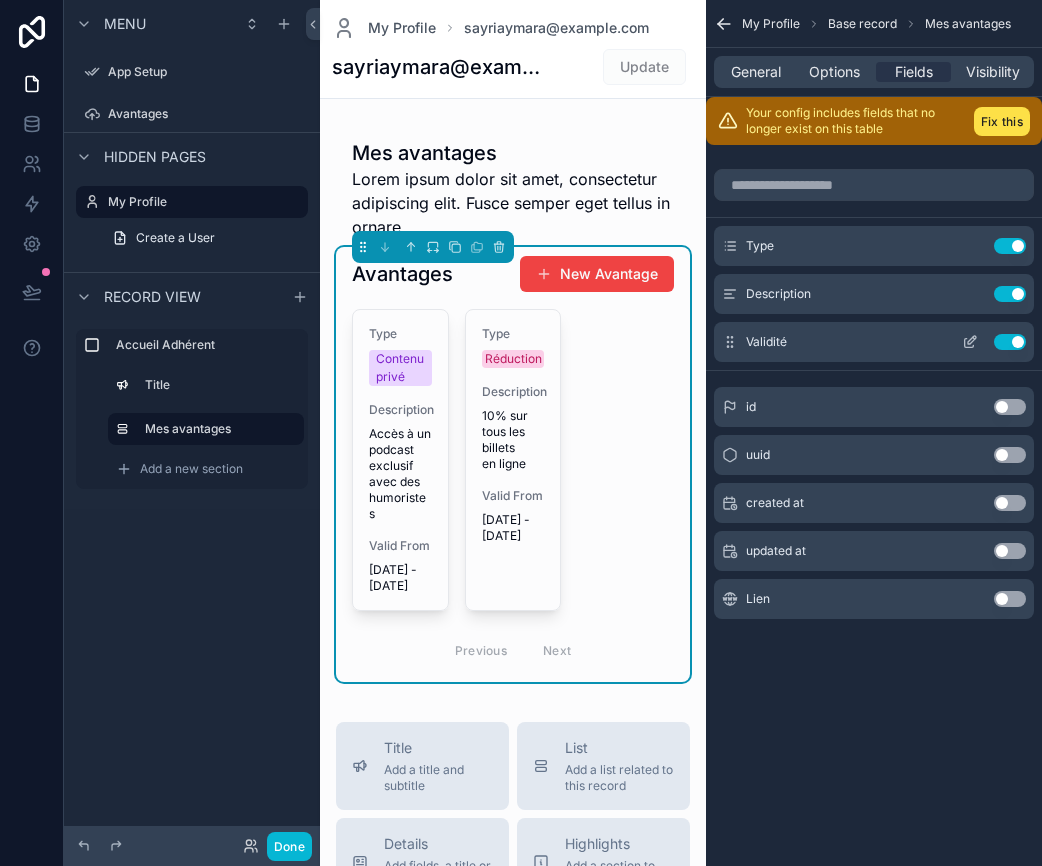 click on "Use setting" at bounding box center [1010, 342] 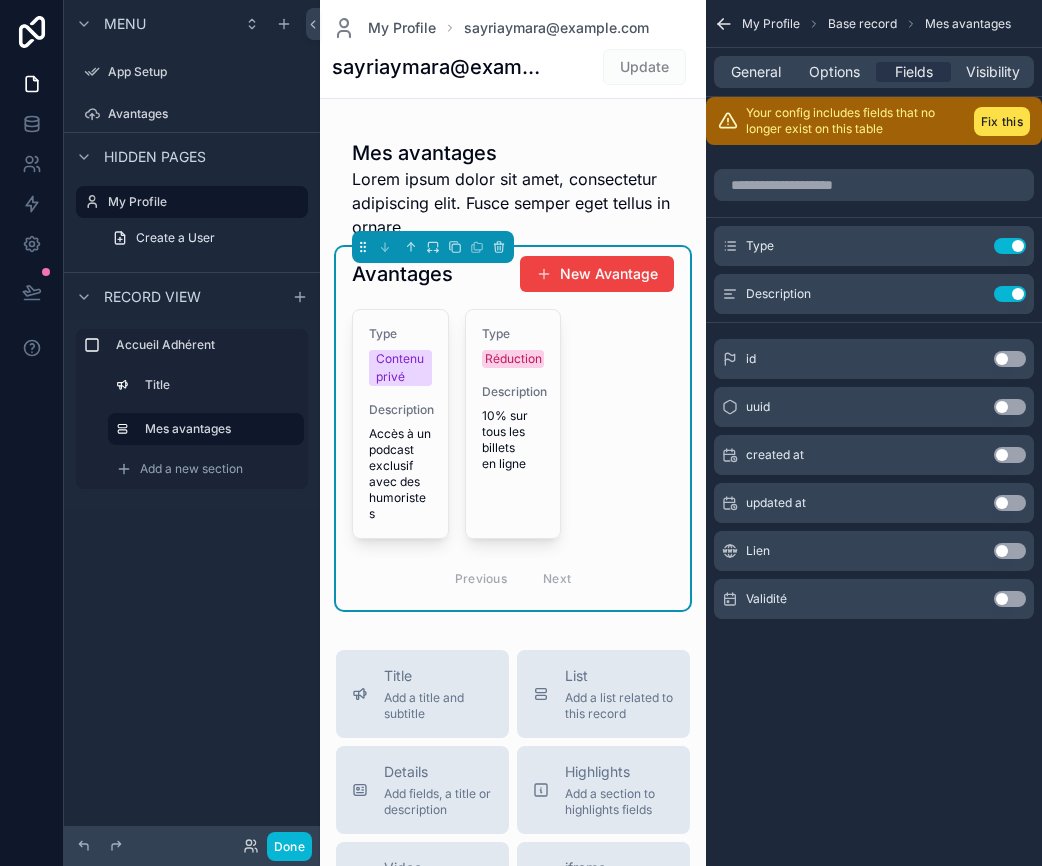 click on "Use setting" at bounding box center (1010, 359) 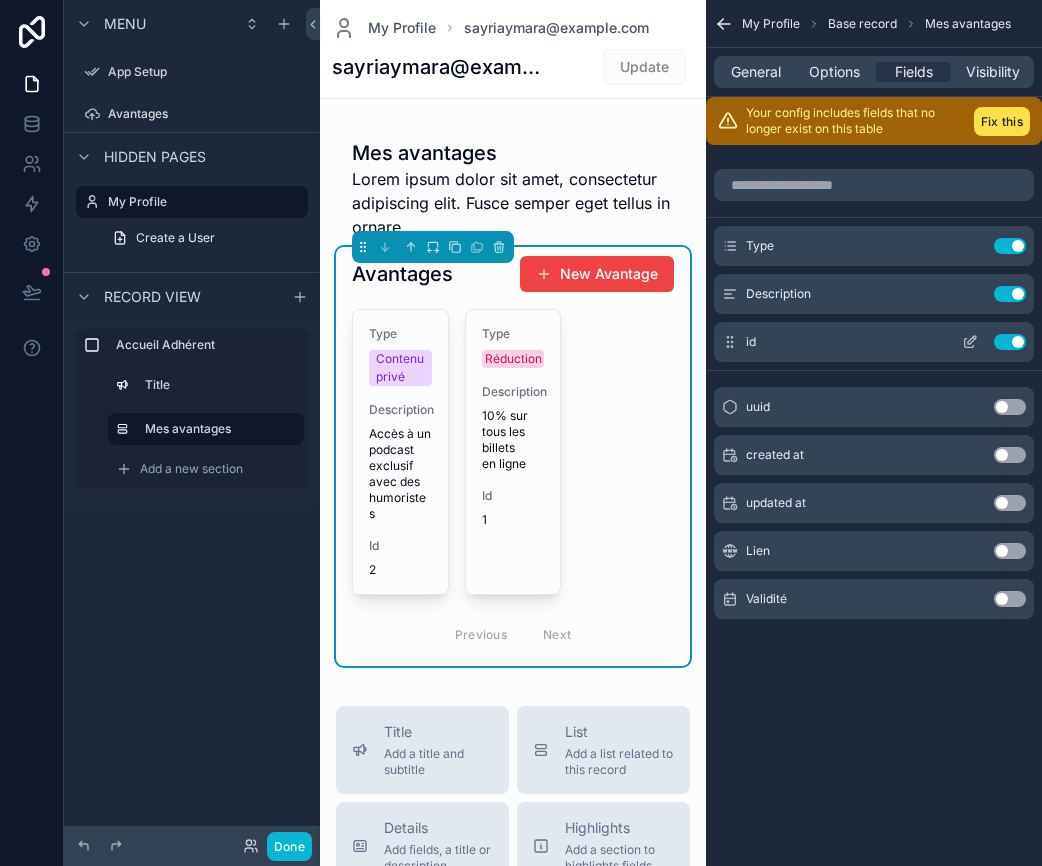 click on "id Use setting" at bounding box center [874, 342] 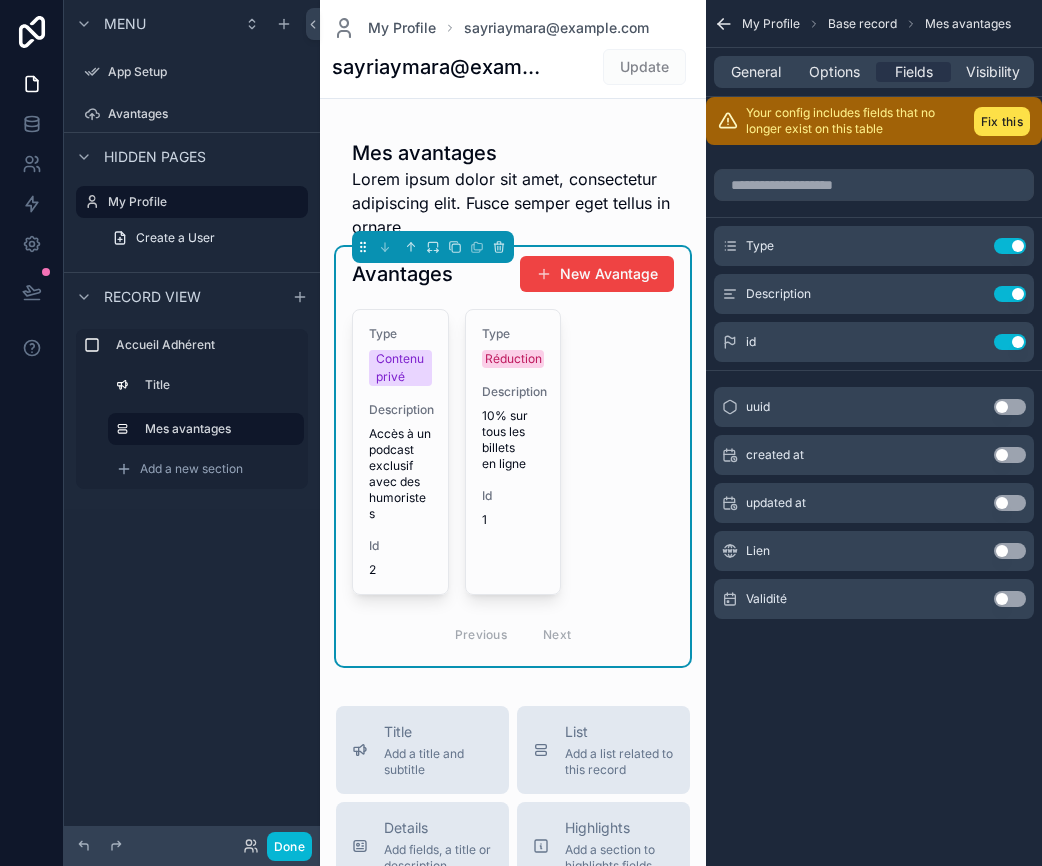 click on "created at Use setting" at bounding box center (874, 455) 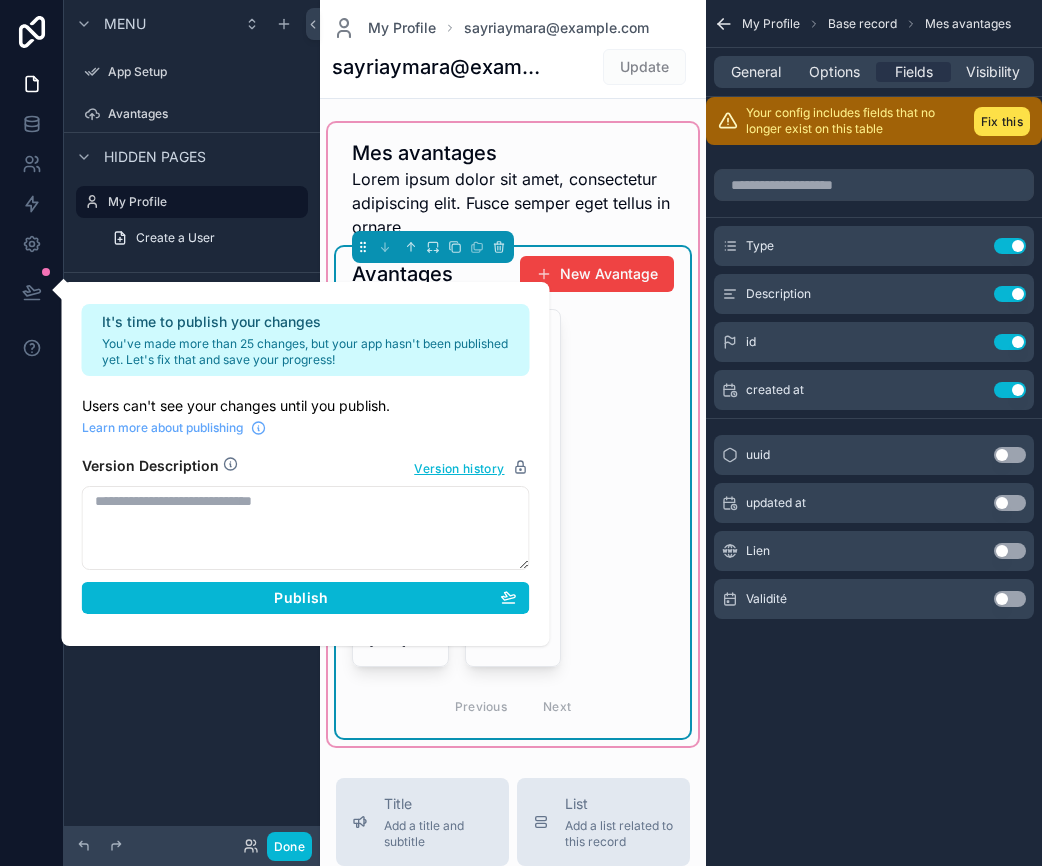 click on "Type Contenu privé Description Accès à un podcast exclusif avec des humoristes Id 2 Created at 04/08/2025 15:46 Type Réduction Description 10% sur tous les billets en ligne Id 1 Created at 04/08/2025 15:40 Previous Next" at bounding box center [513, 519] 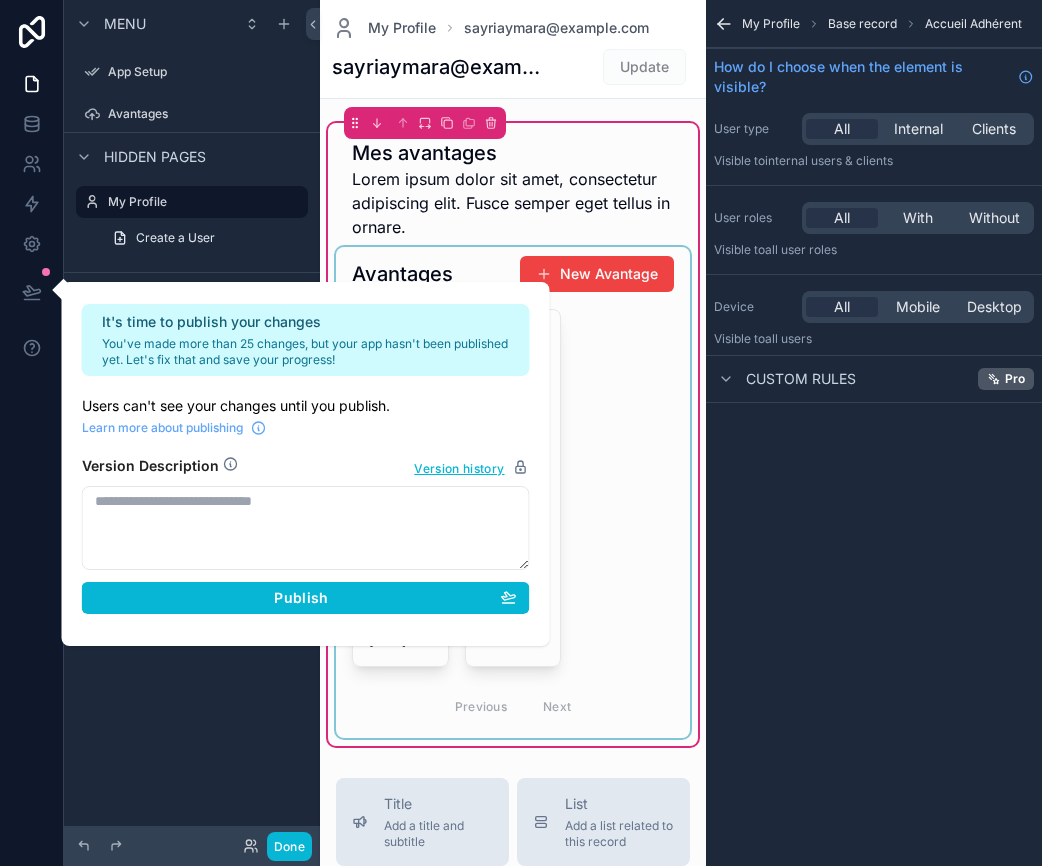 click at bounding box center [513, 492] 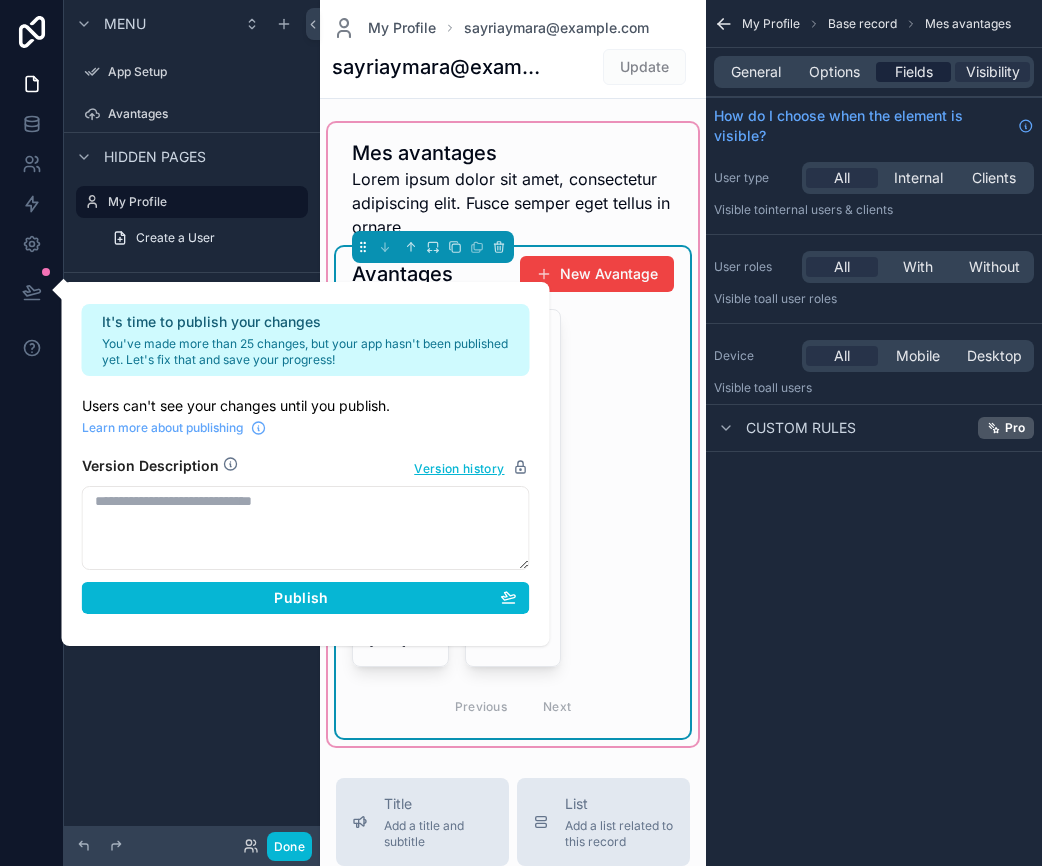 click on "General Options Fields Visibility" at bounding box center (874, 72) 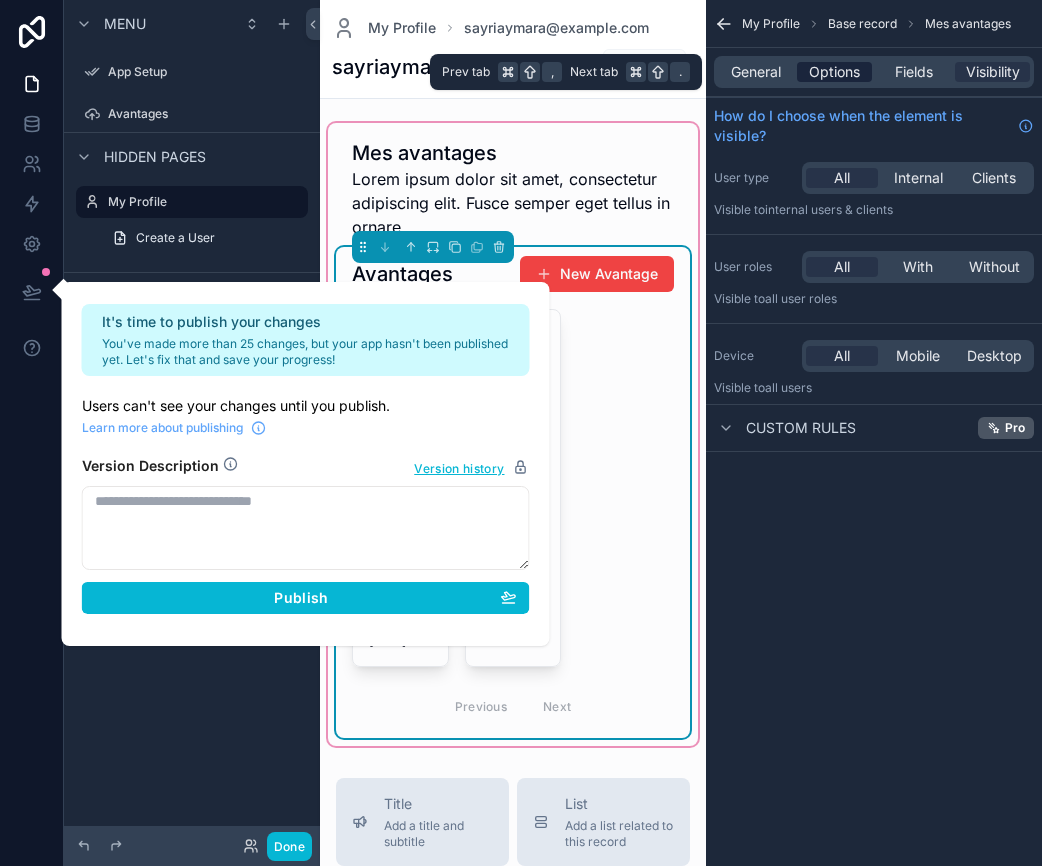 click on "Options" at bounding box center [834, 72] 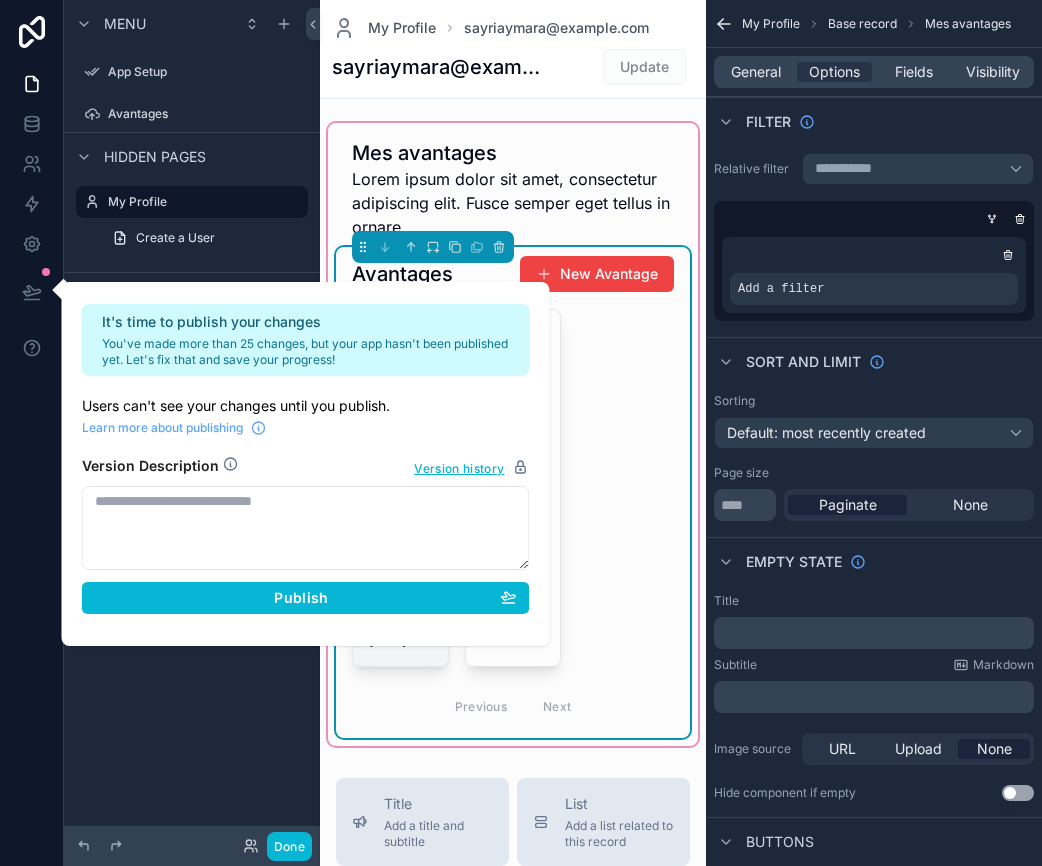 click on "[DATE] [TIME]" at bounding box center (400, 634) 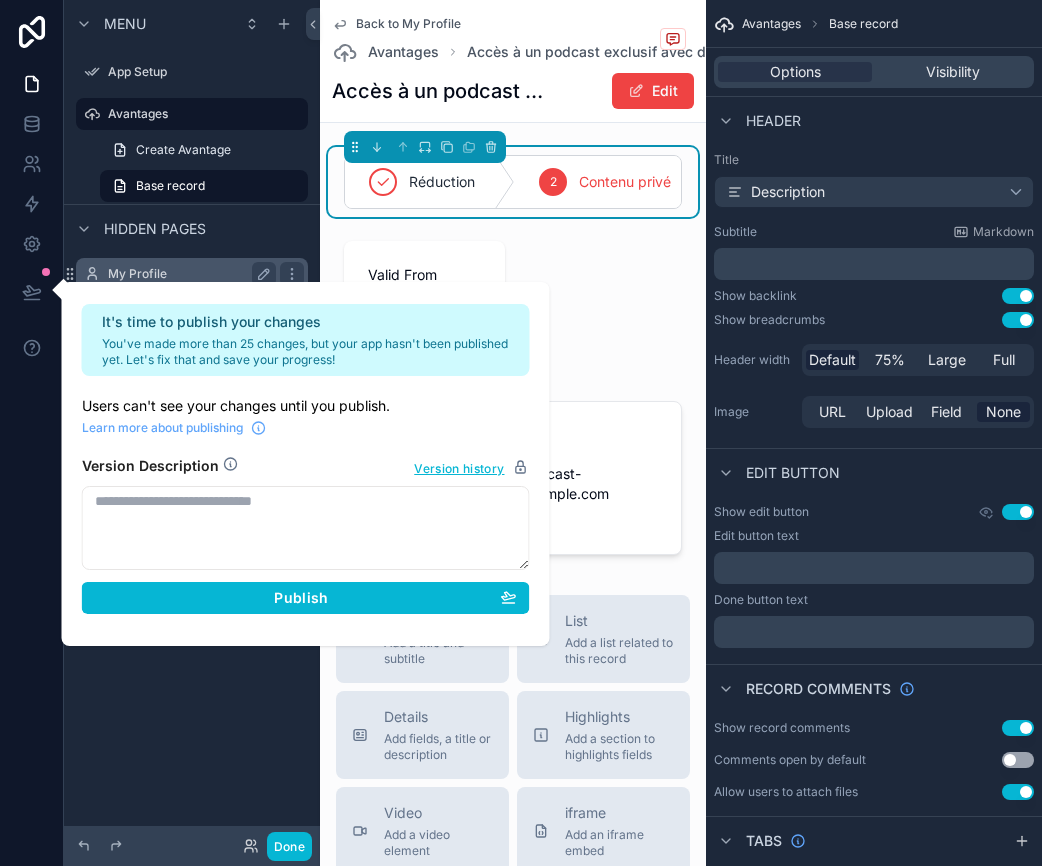 click on "My Profile" at bounding box center [188, 274] 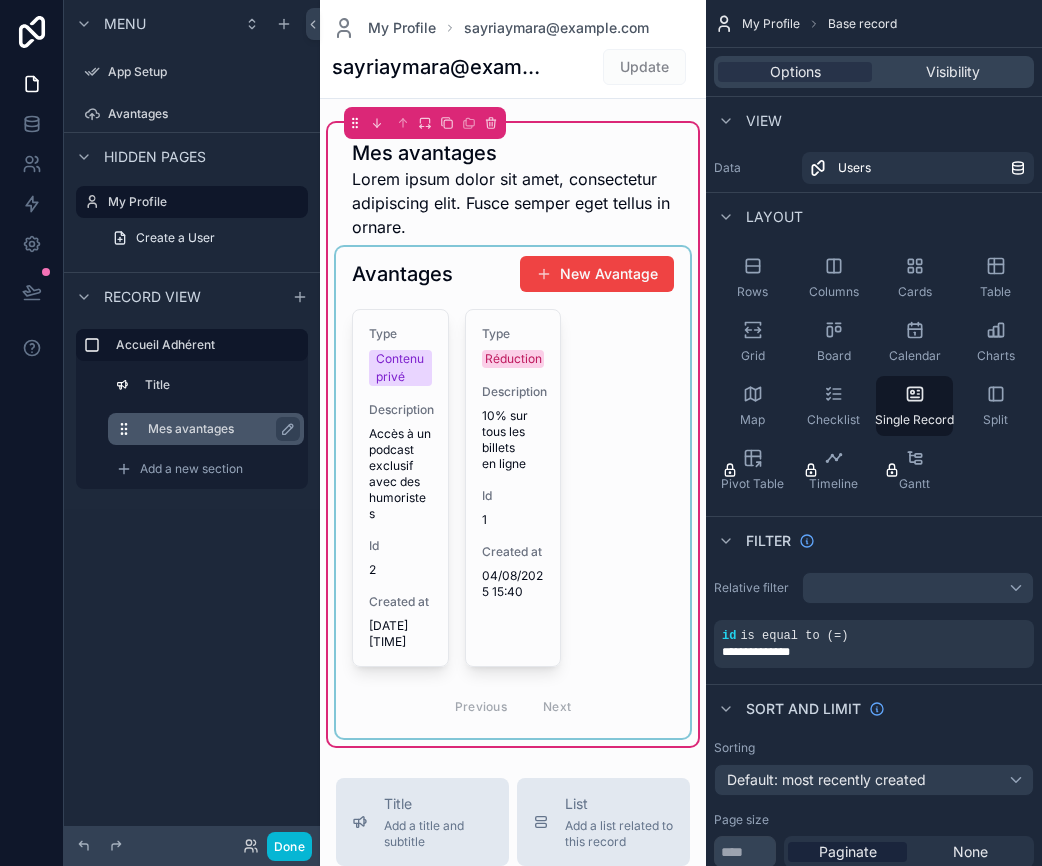 click on "Mes avantages" at bounding box center [218, 429] 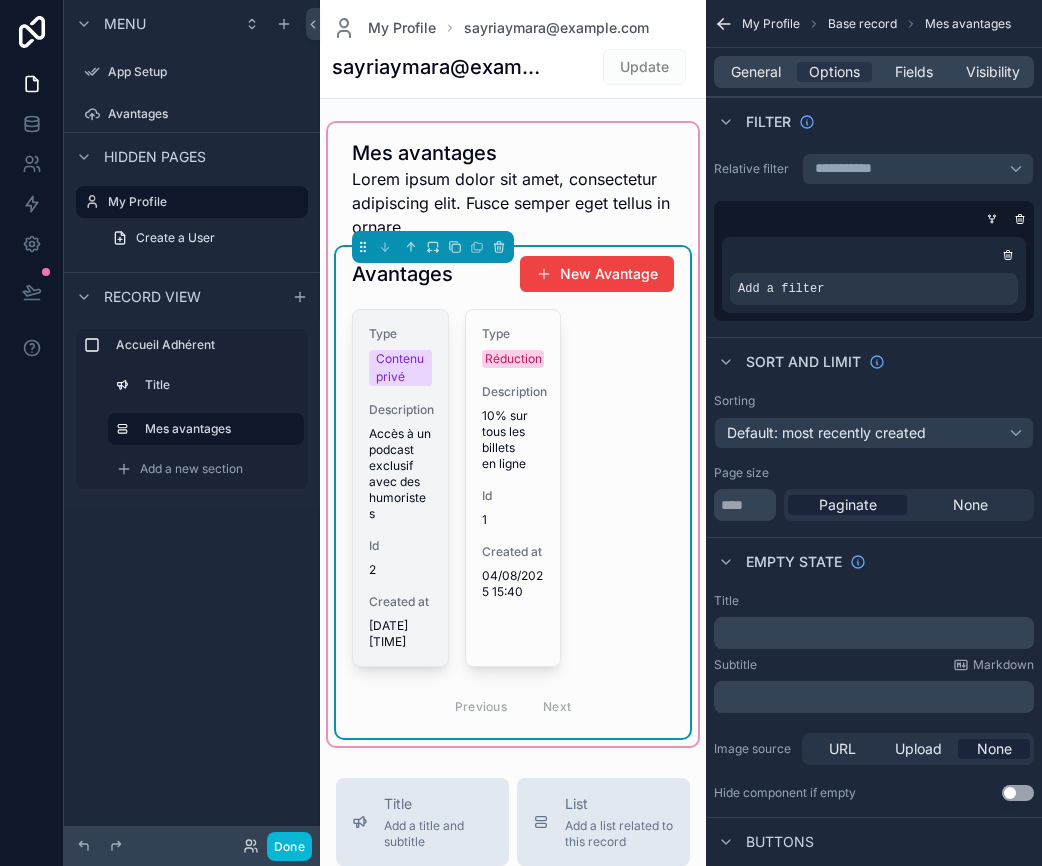 click on "Accès à un podcast exclusif avec des humoristes" at bounding box center (400, 474) 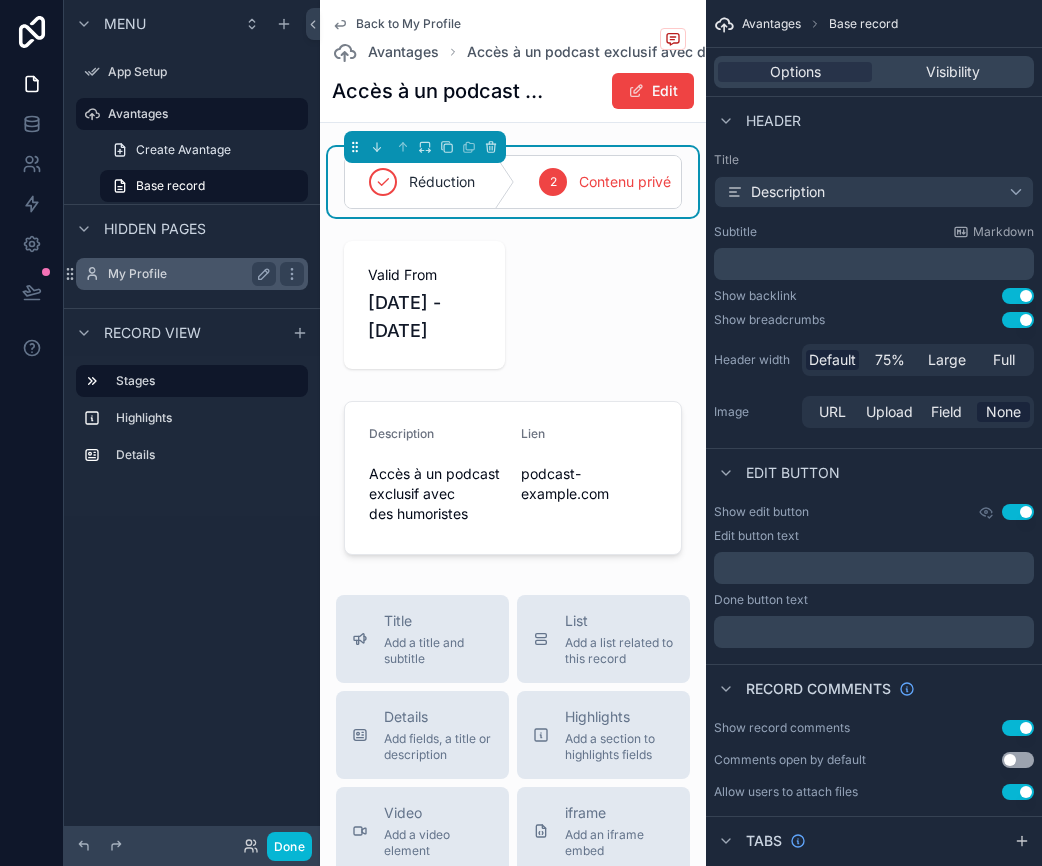 click on "My Profile" at bounding box center [188, 274] 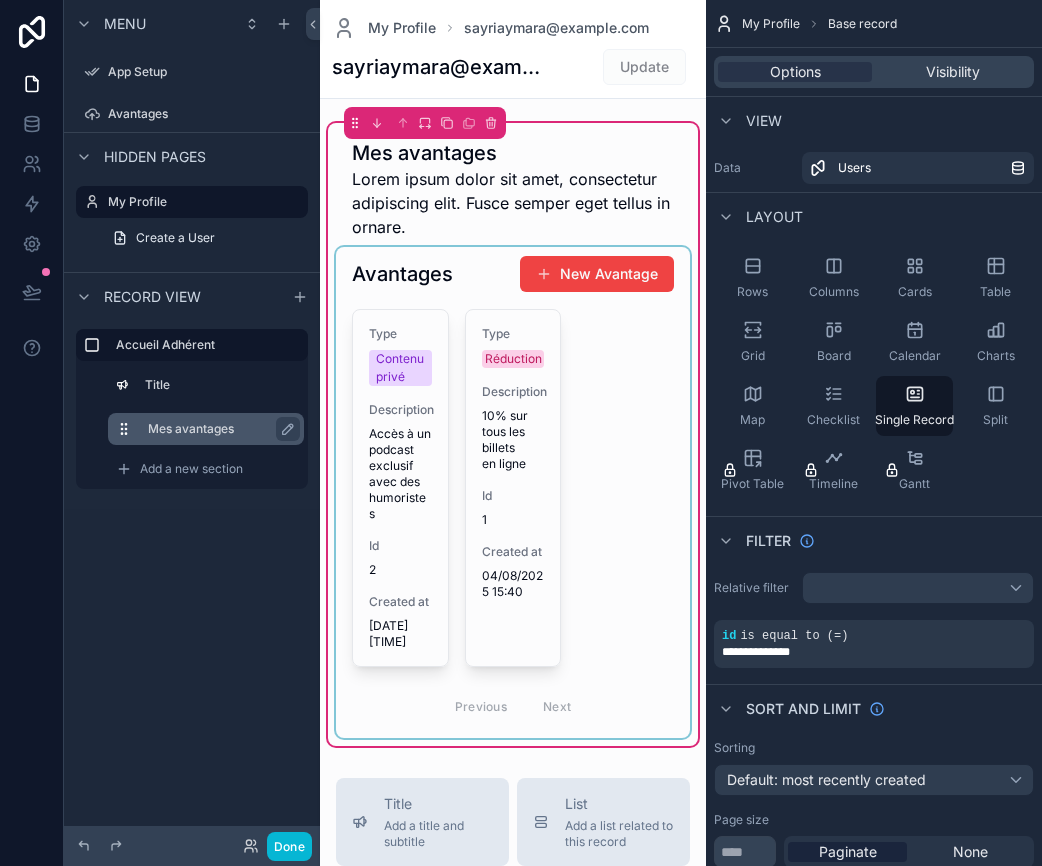 click on "Mes avantages" at bounding box center (222, 429) 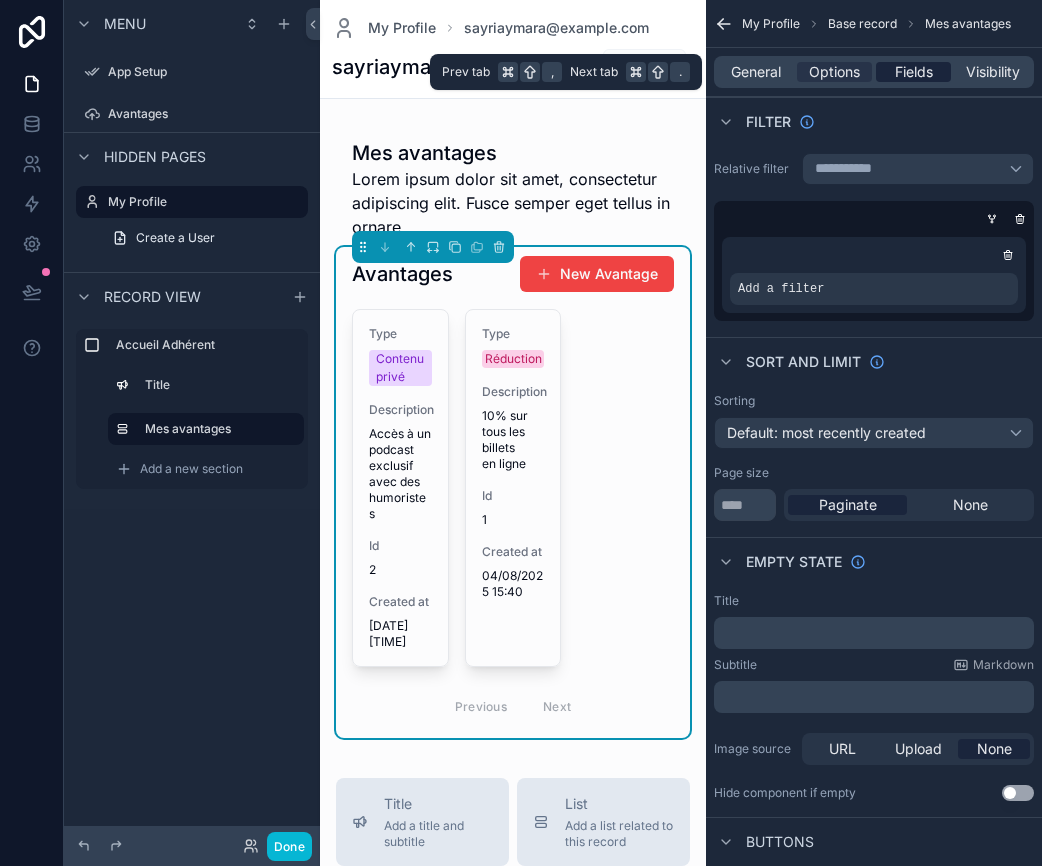 click on "Fields" at bounding box center (914, 72) 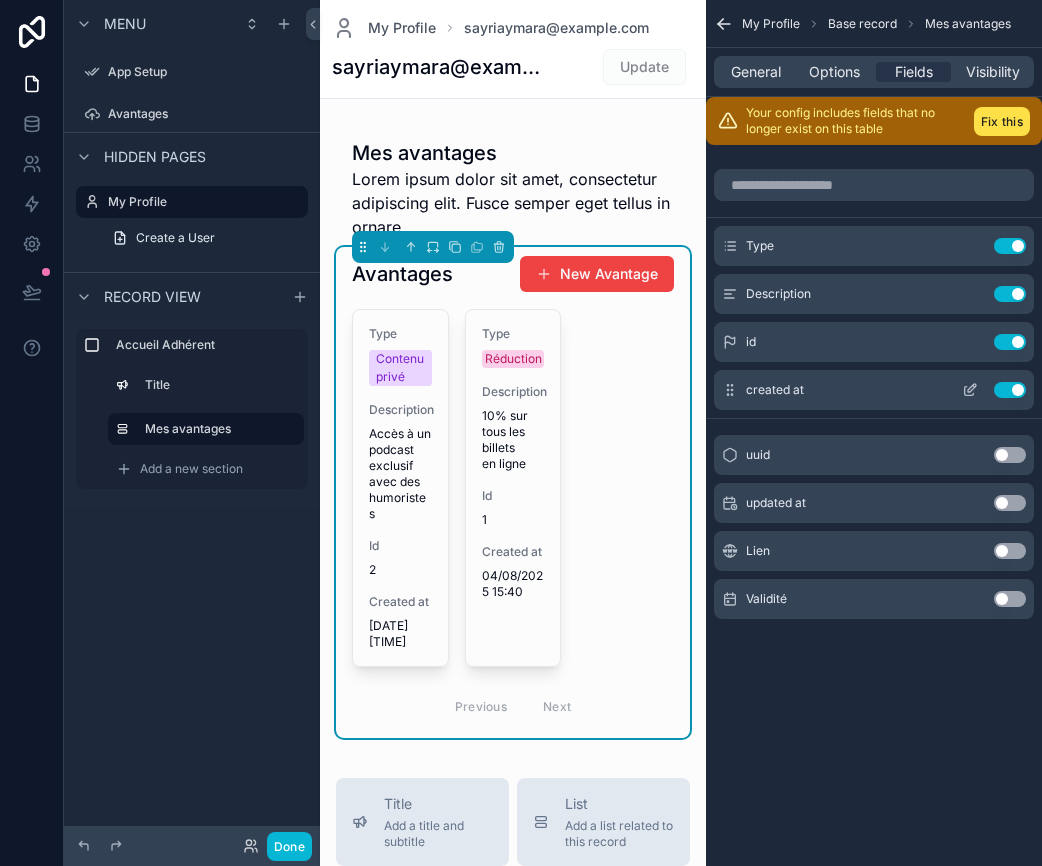 click on "Use setting" at bounding box center [1010, 390] 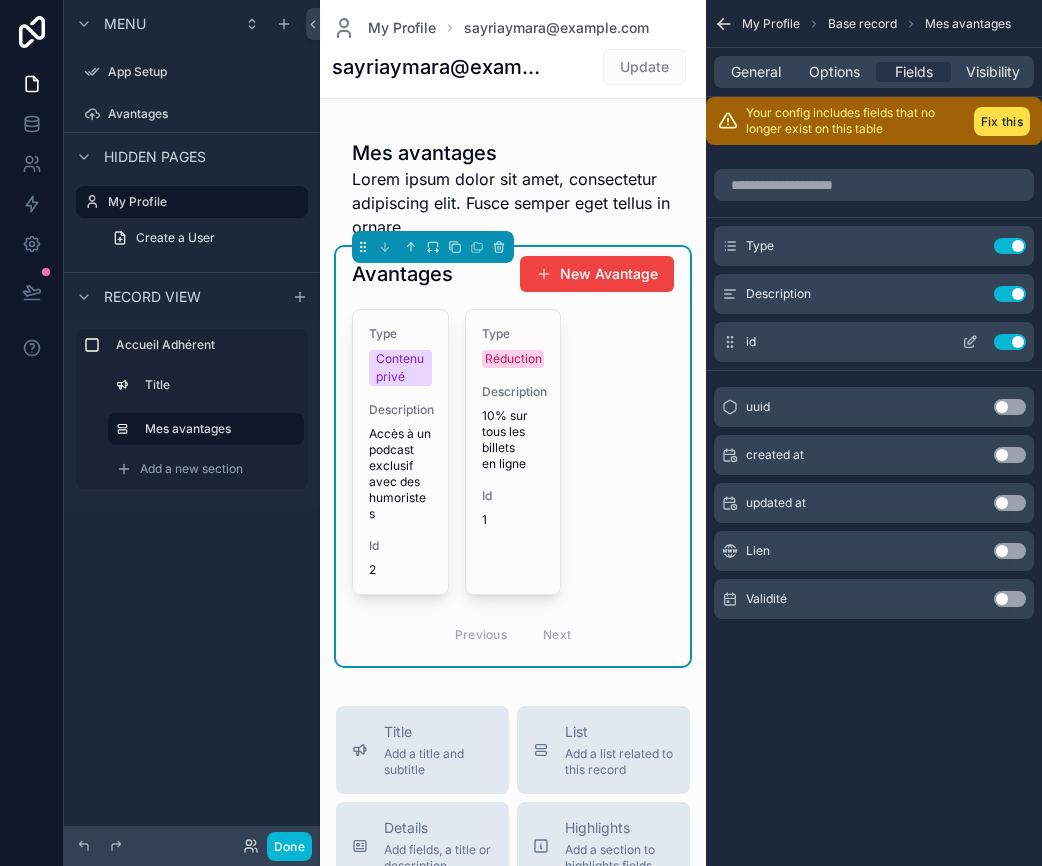 click on "Use setting" at bounding box center [1010, 342] 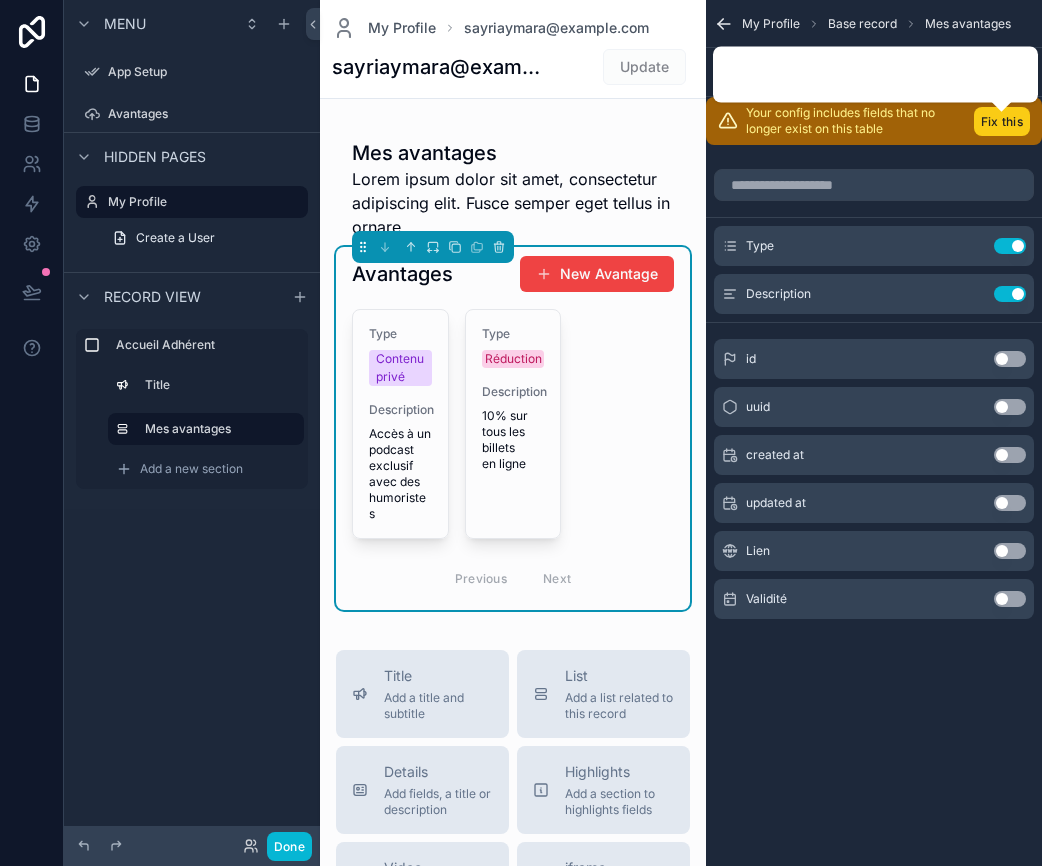 click on "Fix this" at bounding box center [1002, 121] 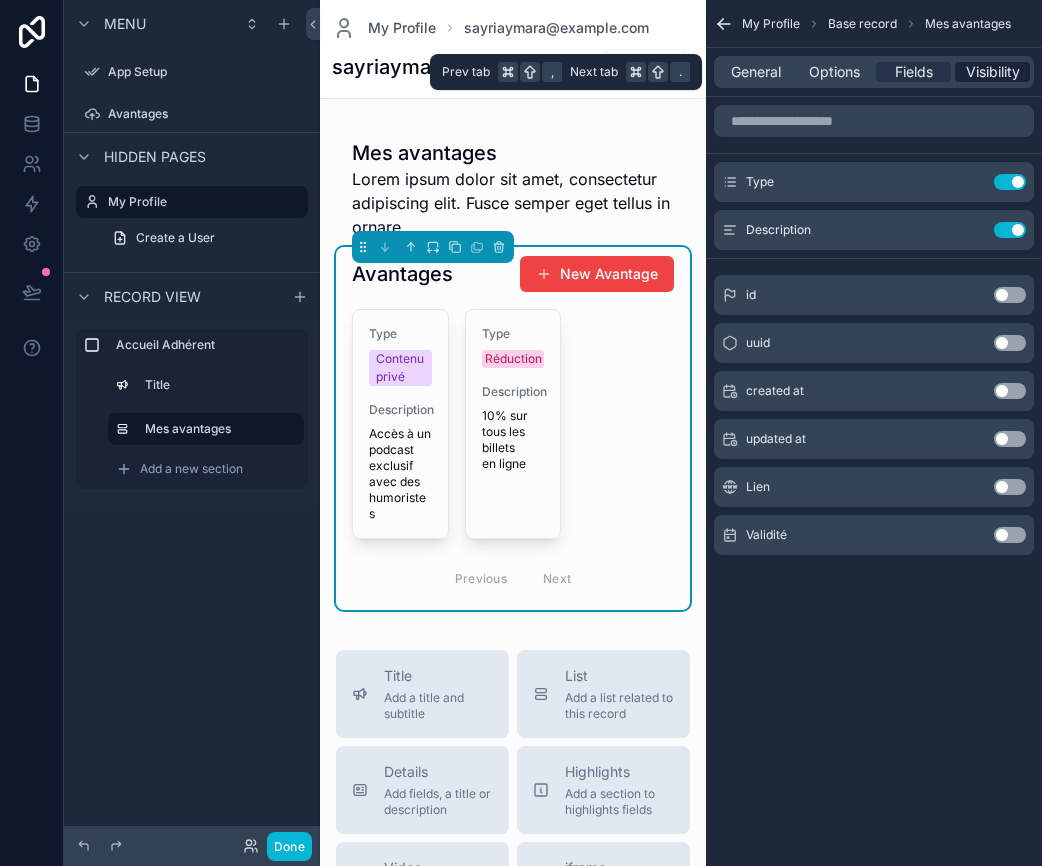 click on "Visibility" at bounding box center (993, 72) 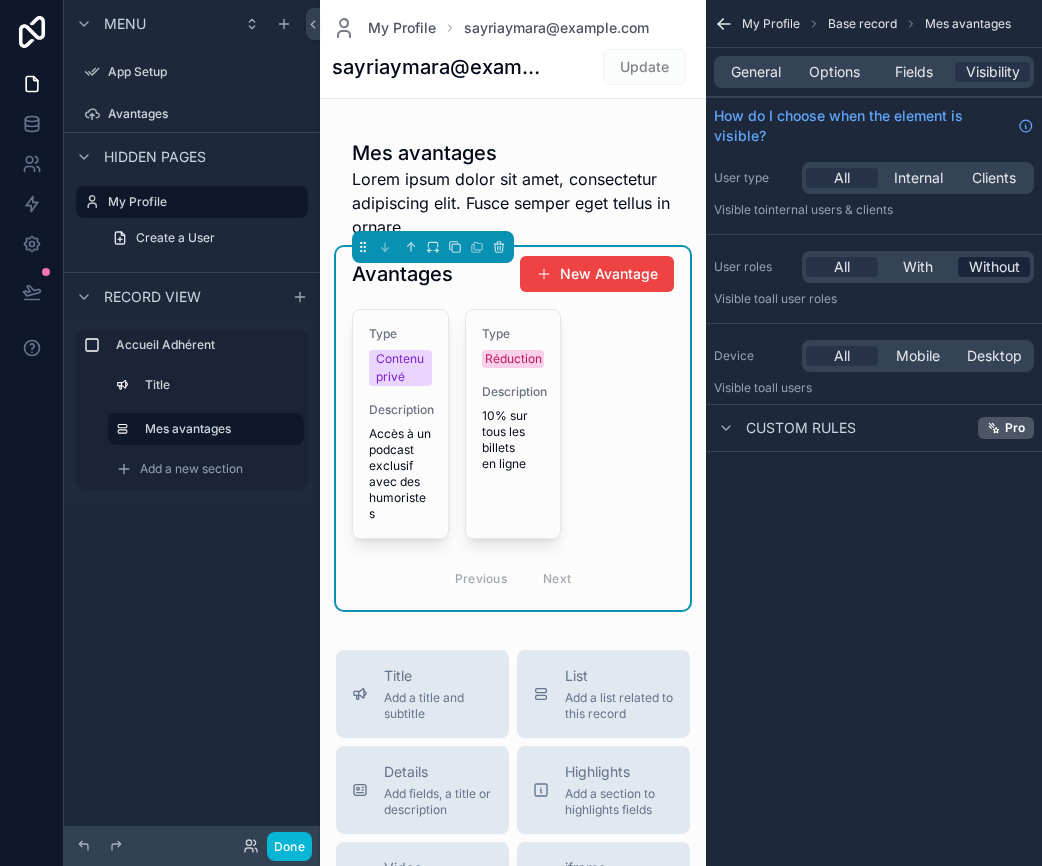 click on "Without" at bounding box center (994, 267) 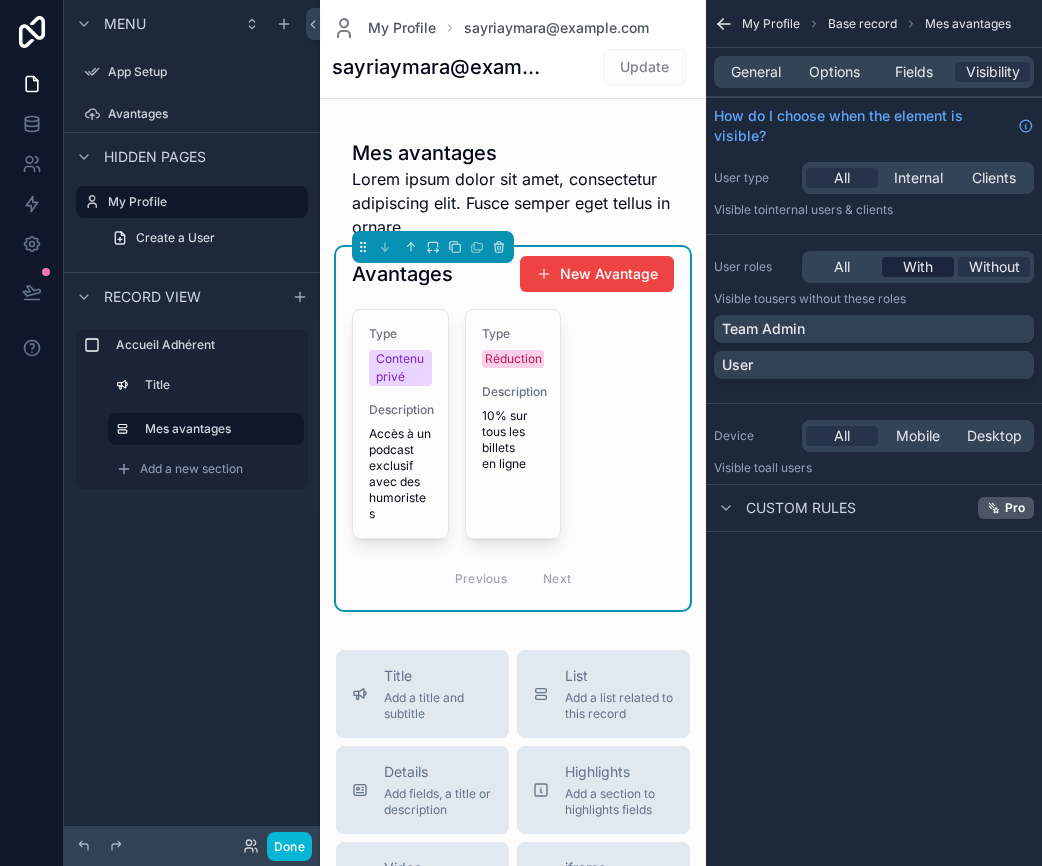 click on "With" at bounding box center [918, 267] 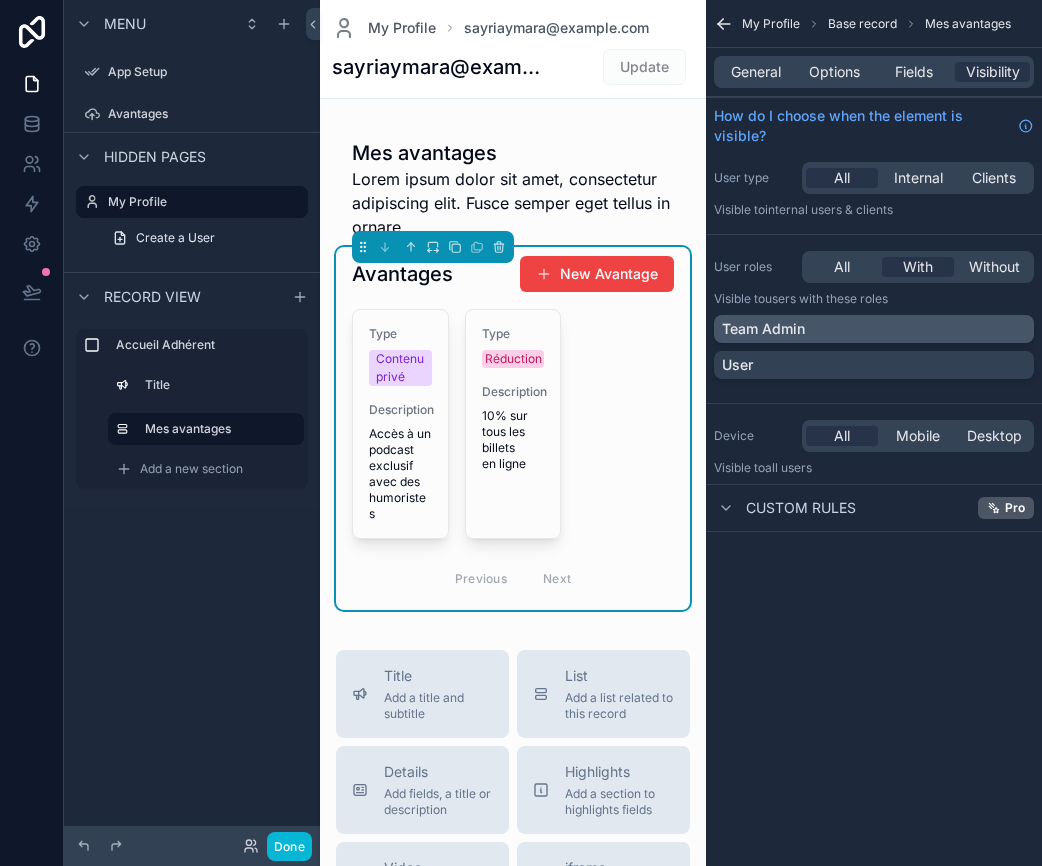 click on "Team Admin" at bounding box center [874, 329] 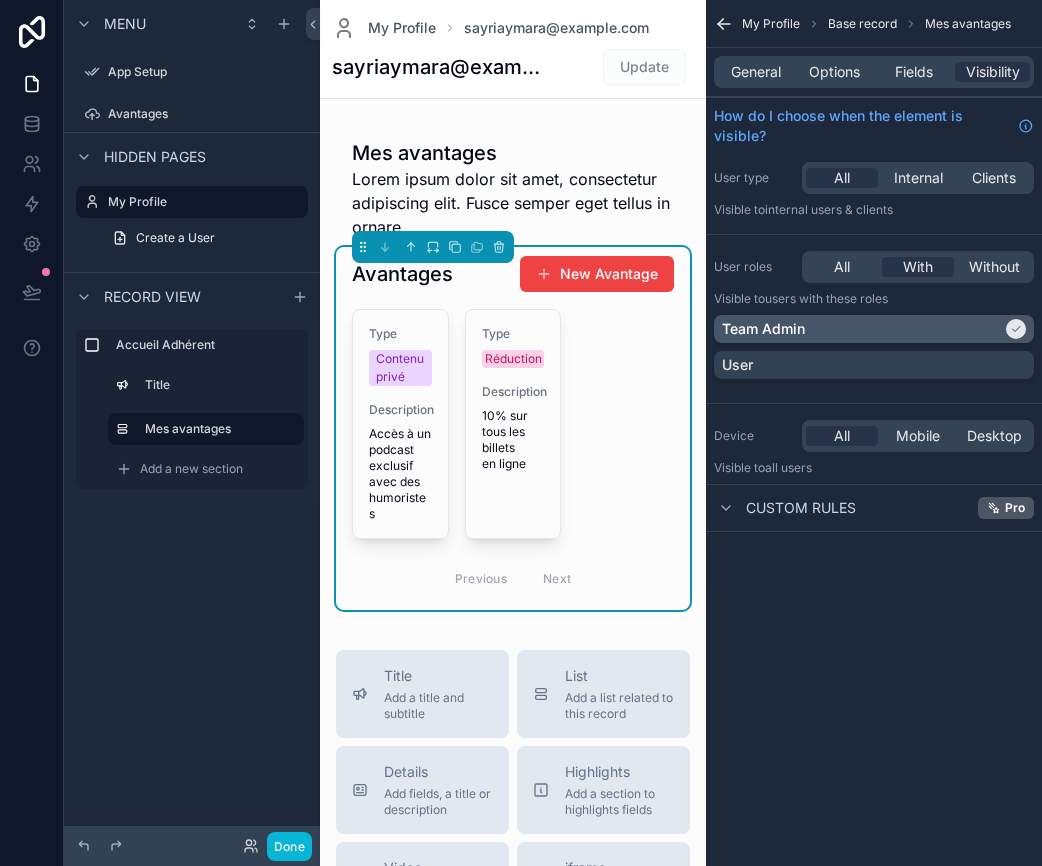 click on "Team Admin" at bounding box center [862, 329] 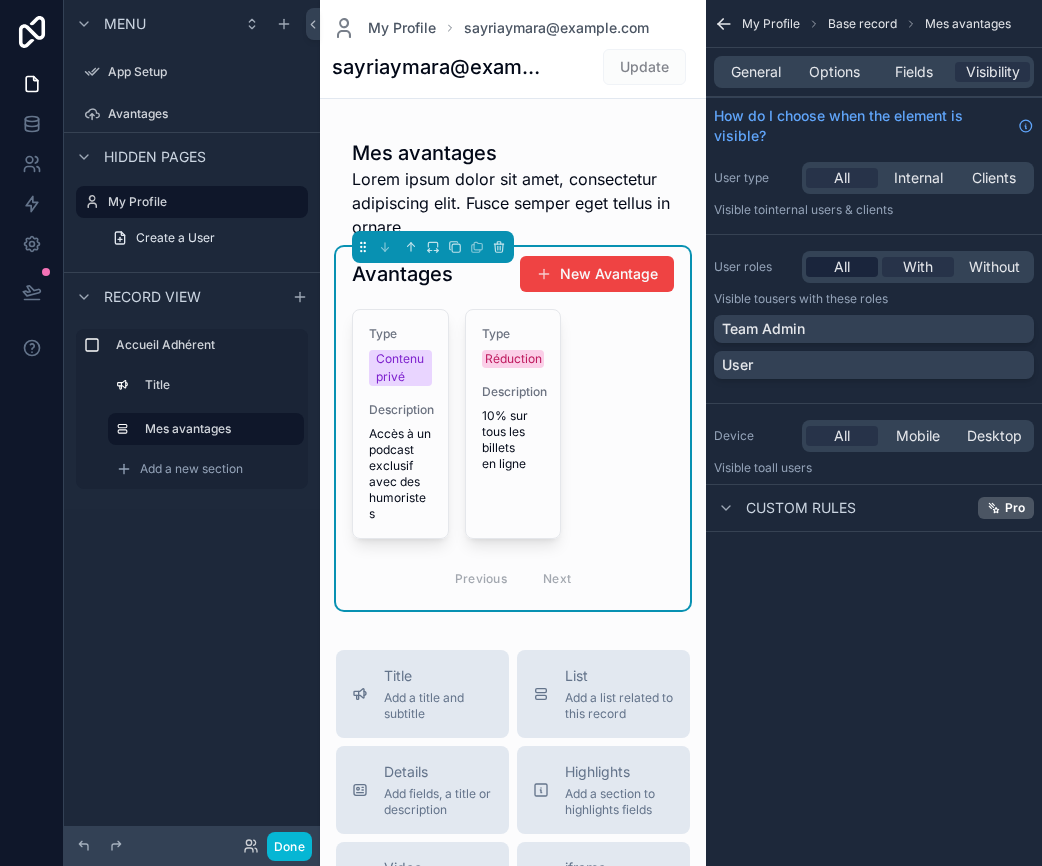 click on "All" at bounding box center (842, 267) 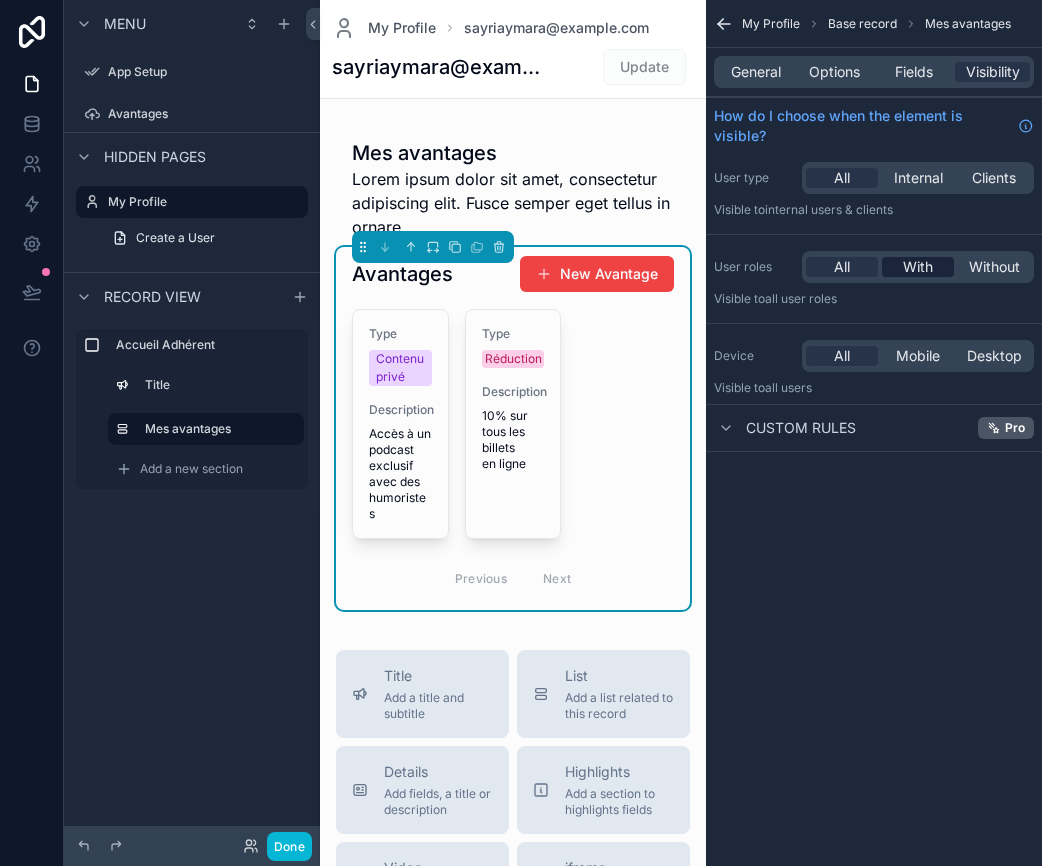 click on "With" at bounding box center [918, 267] 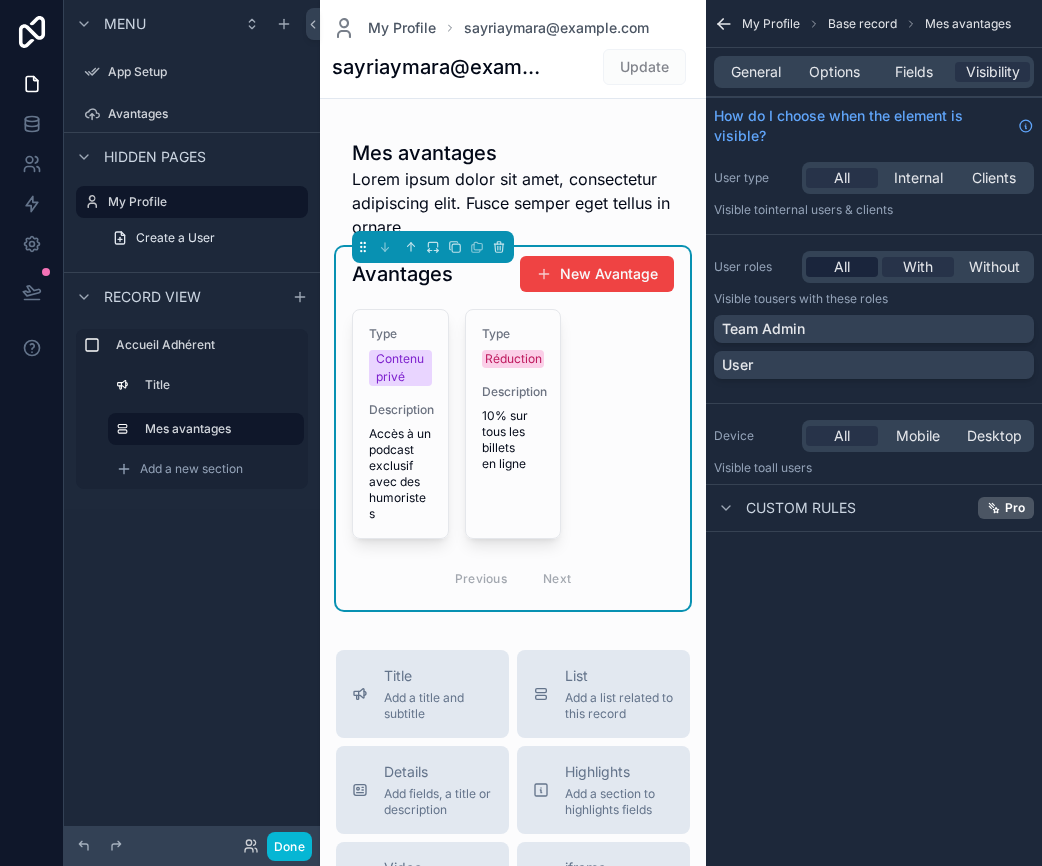 click on "All" at bounding box center [842, 267] 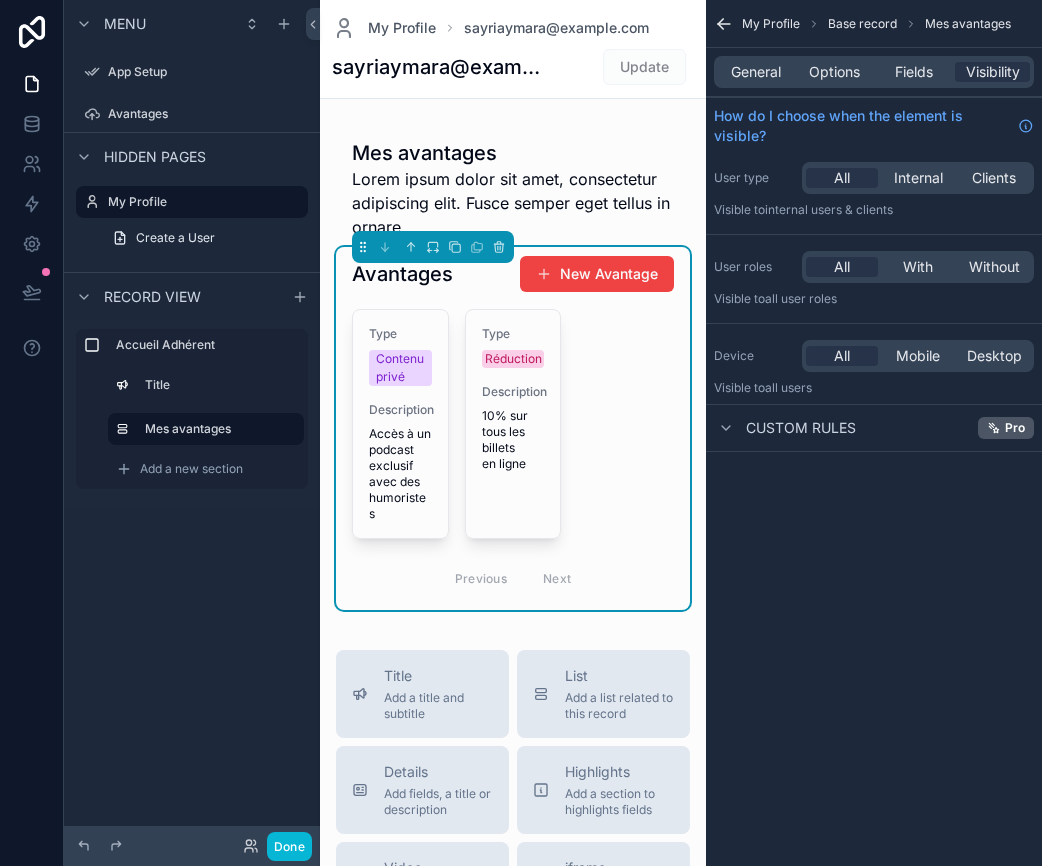 click on "Custom rules" at bounding box center [801, 428] 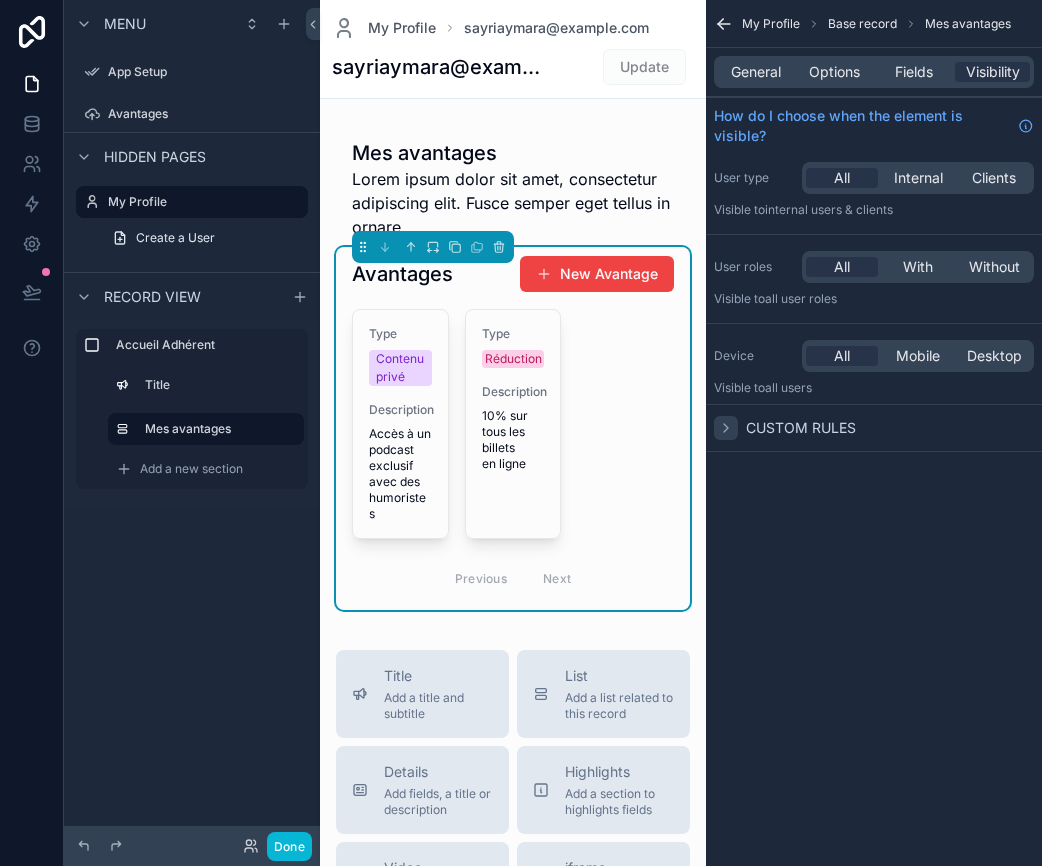 click 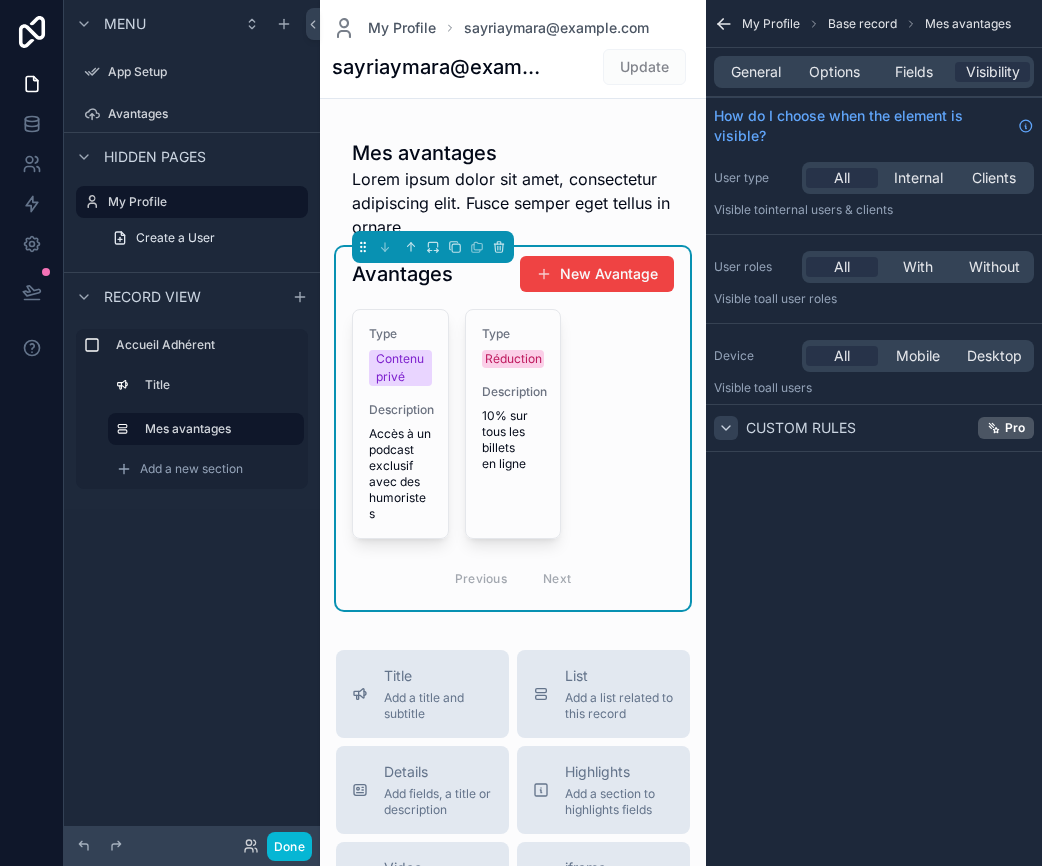click on "General Options Fields Visibility" at bounding box center (874, 72) 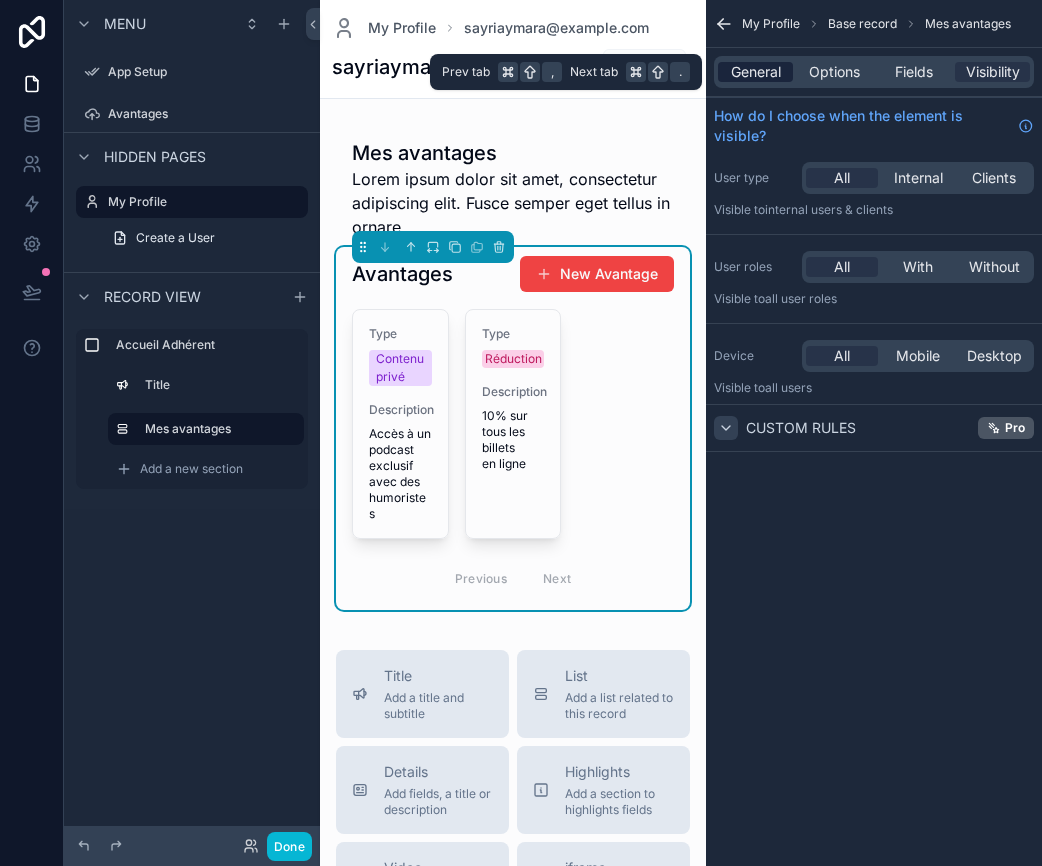 click on "General" at bounding box center (756, 72) 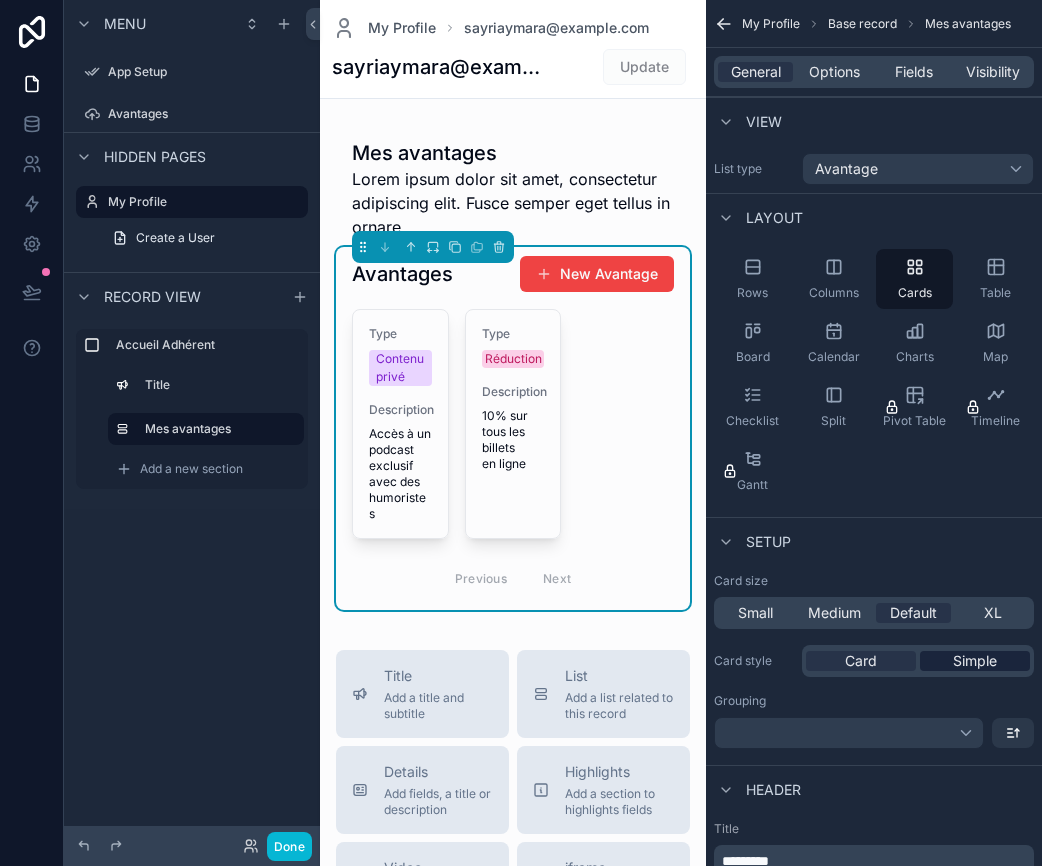click on "Simple" at bounding box center [975, 661] 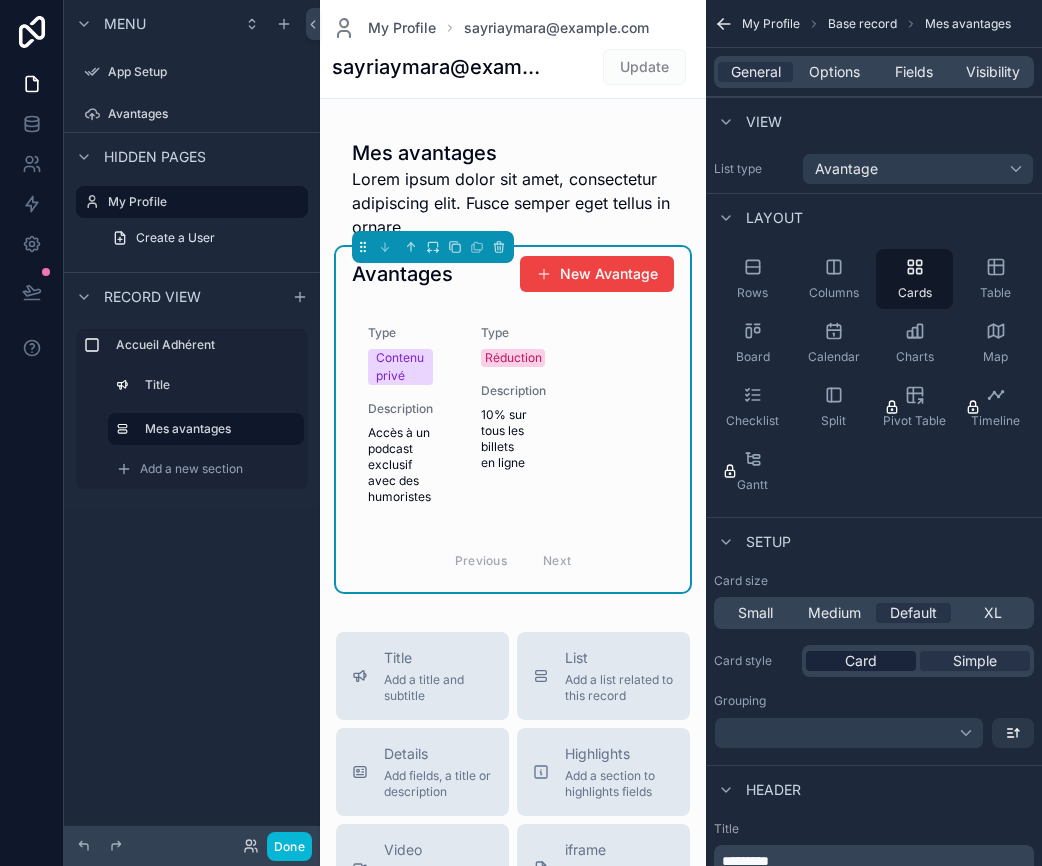 click on "Card" at bounding box center (861, 661) 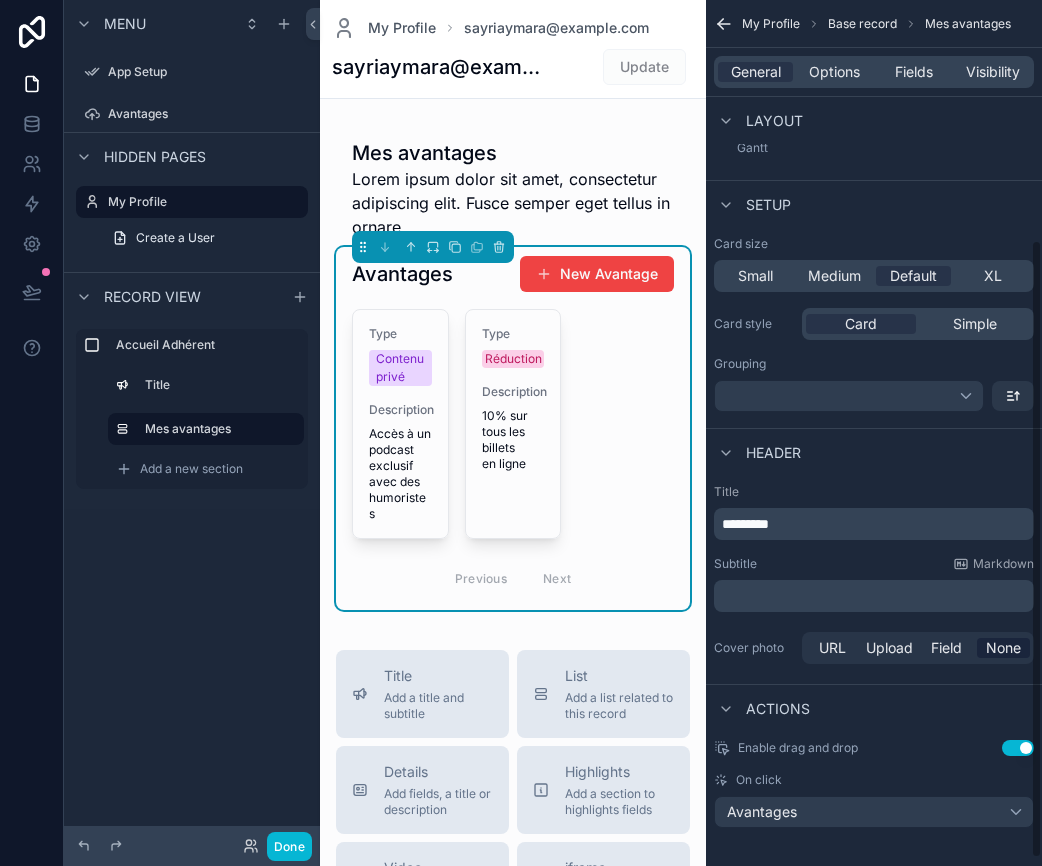 scroll, scrollTop: 347, scrollLeft: 0, axis: vertical 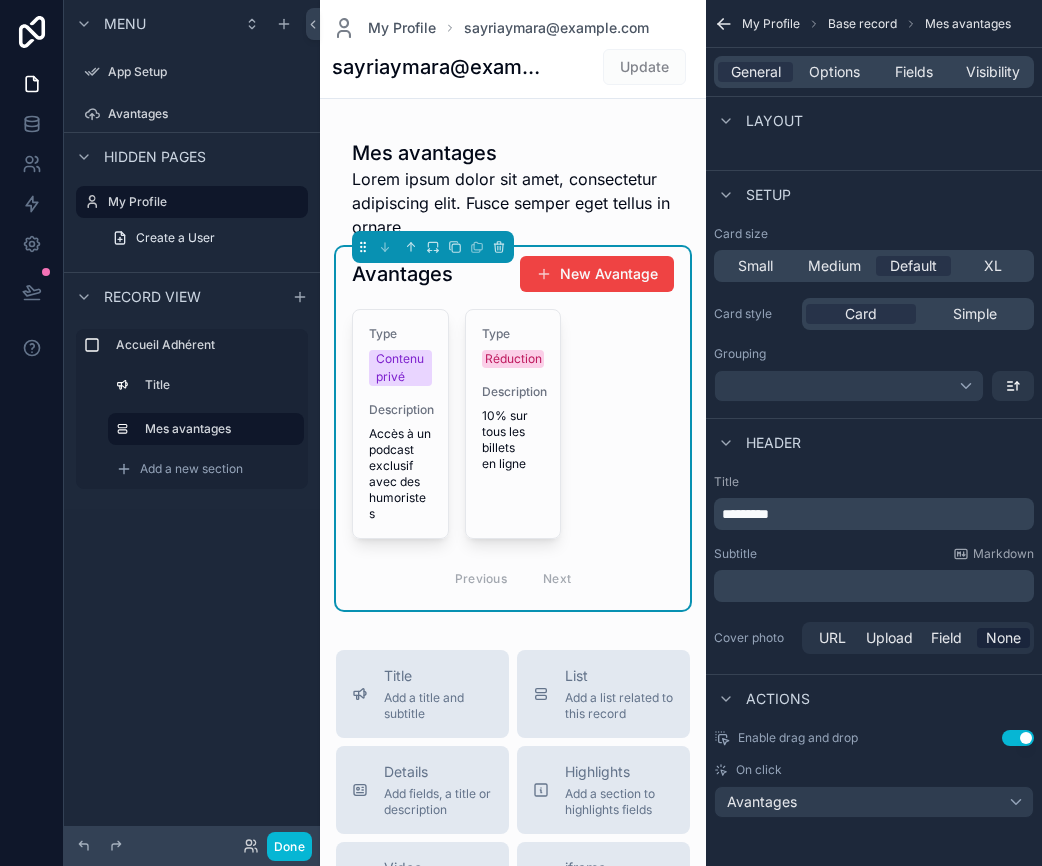 click on "﻿" at bounding box center [876, 586] 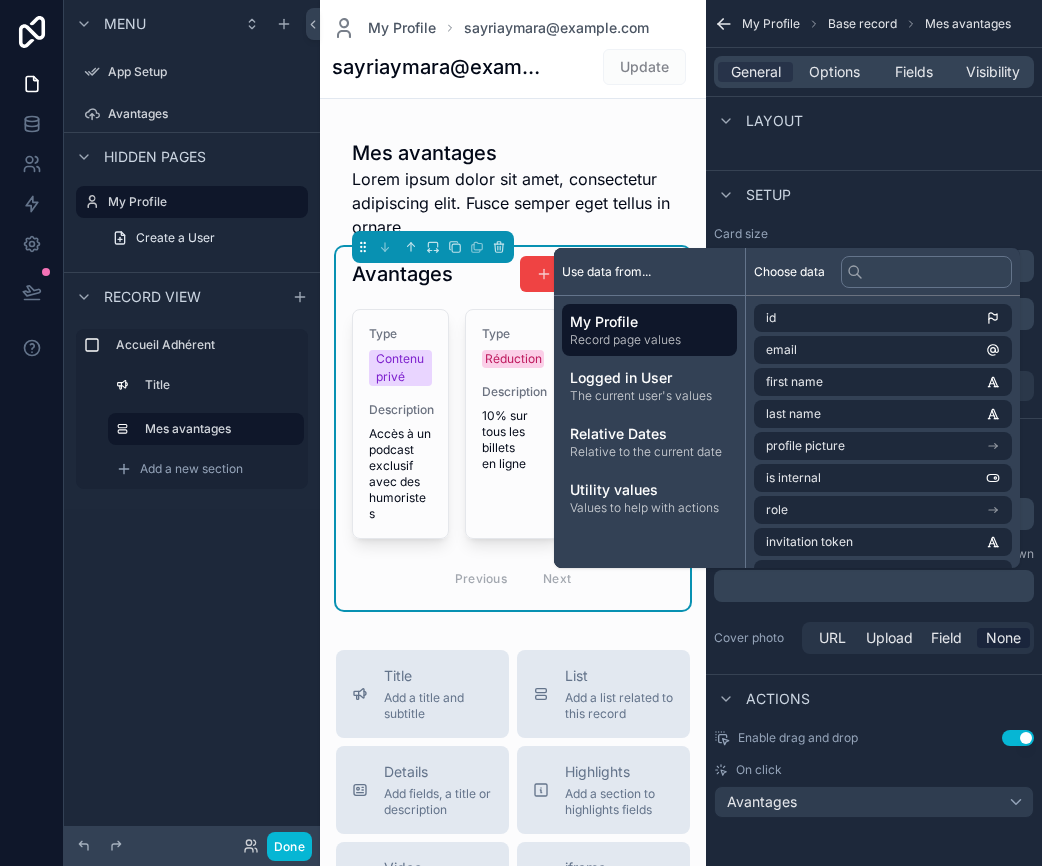 click on "Title ********* Subtitle Markdown ﻿ Cover photo URL Upload Field None" at bounding box center (874, 566) 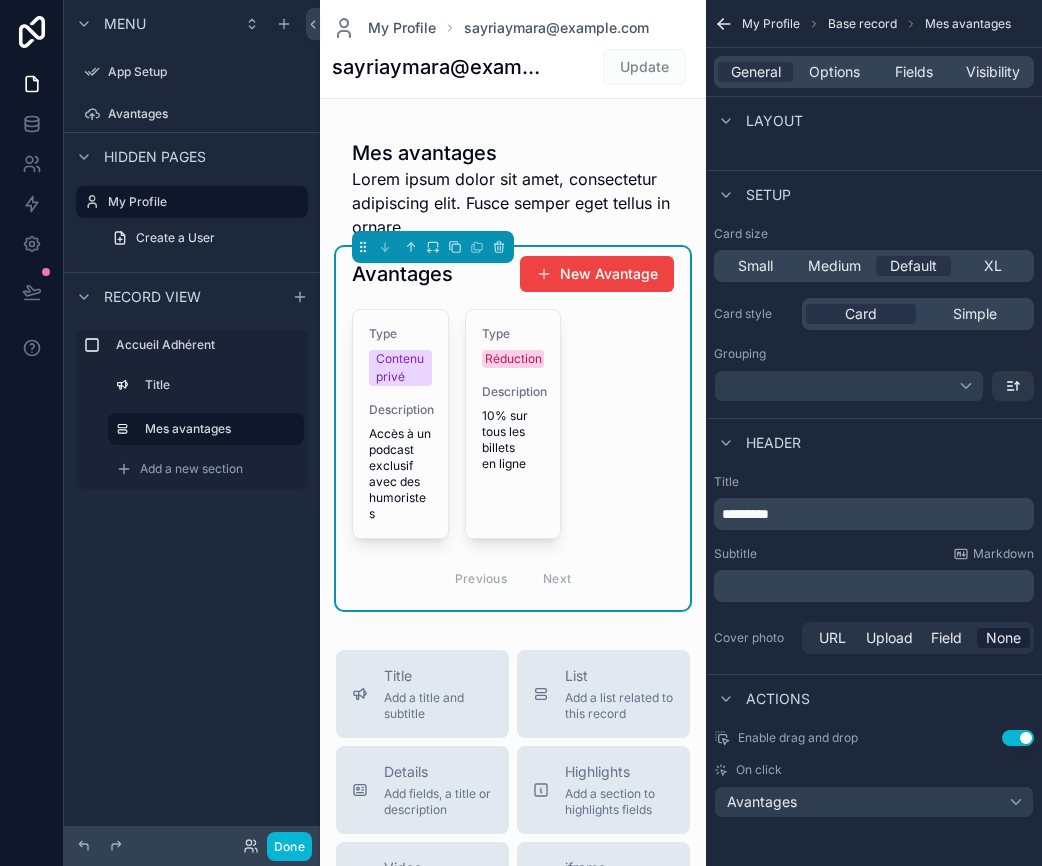 click on "*********" at bounding box center [745, 514] 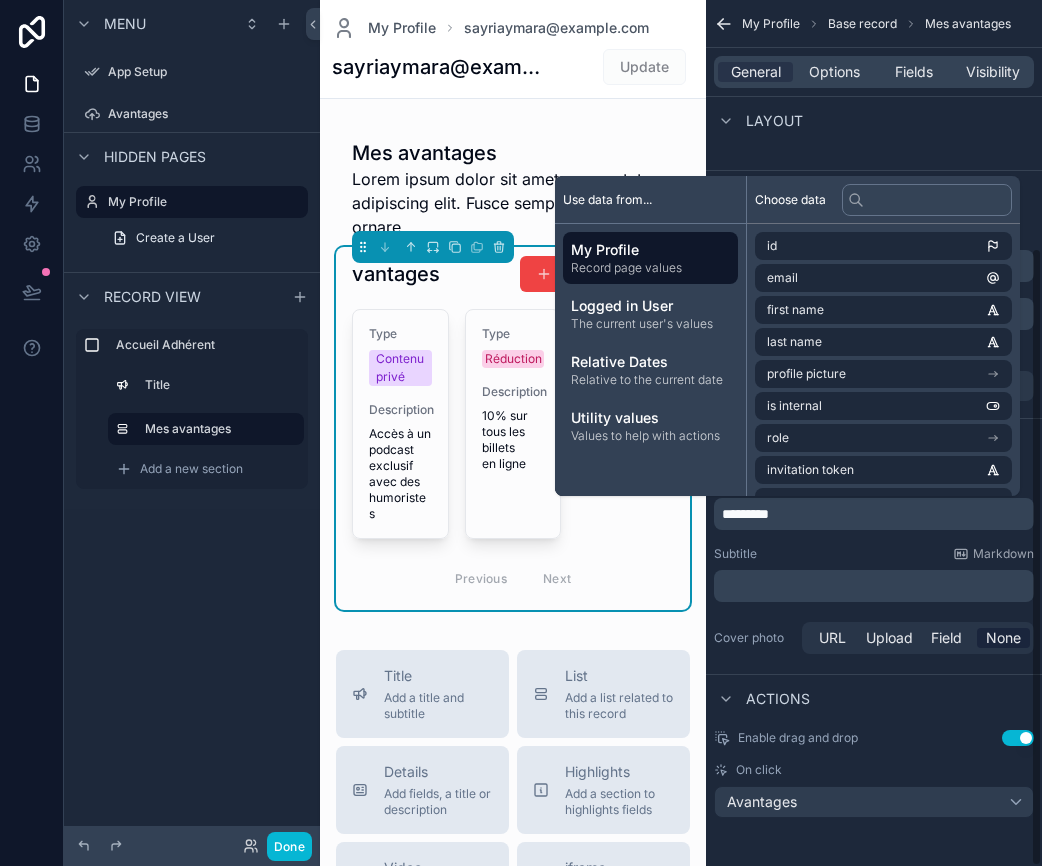 type 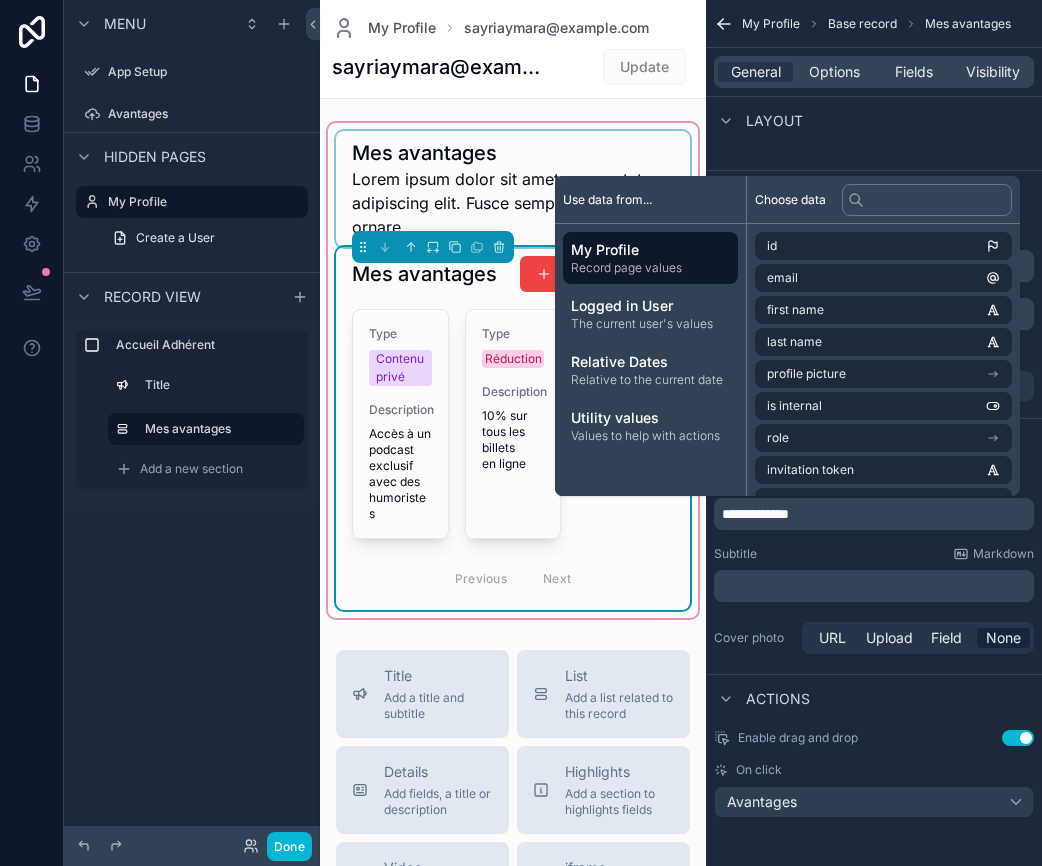 click at bounding box center [513, 189] 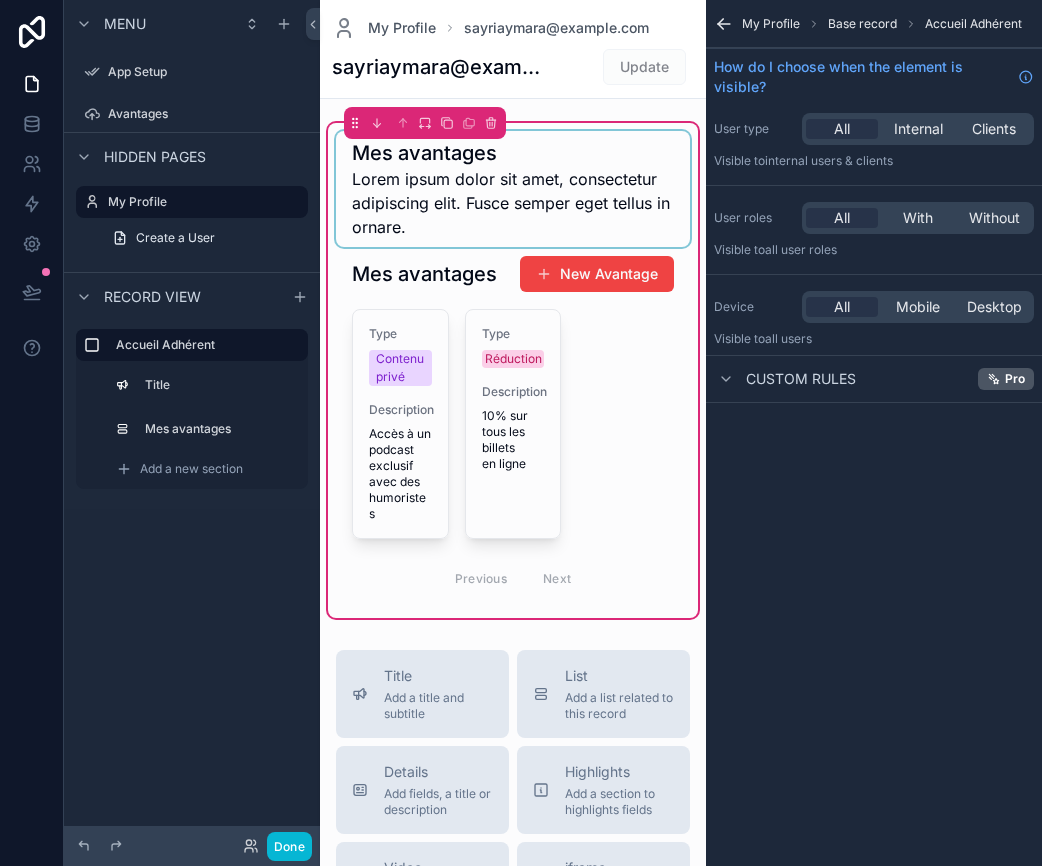 scroll, scrollTop: 0, scrollLeft: 0, axis: both 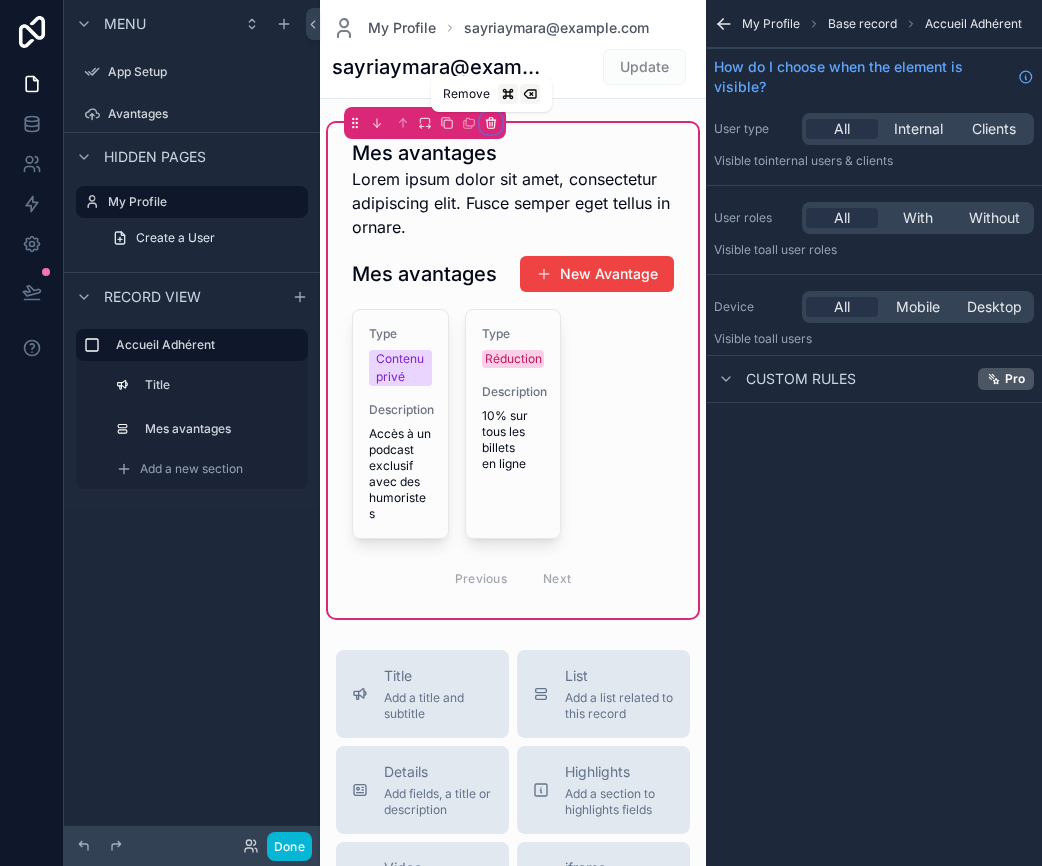 click 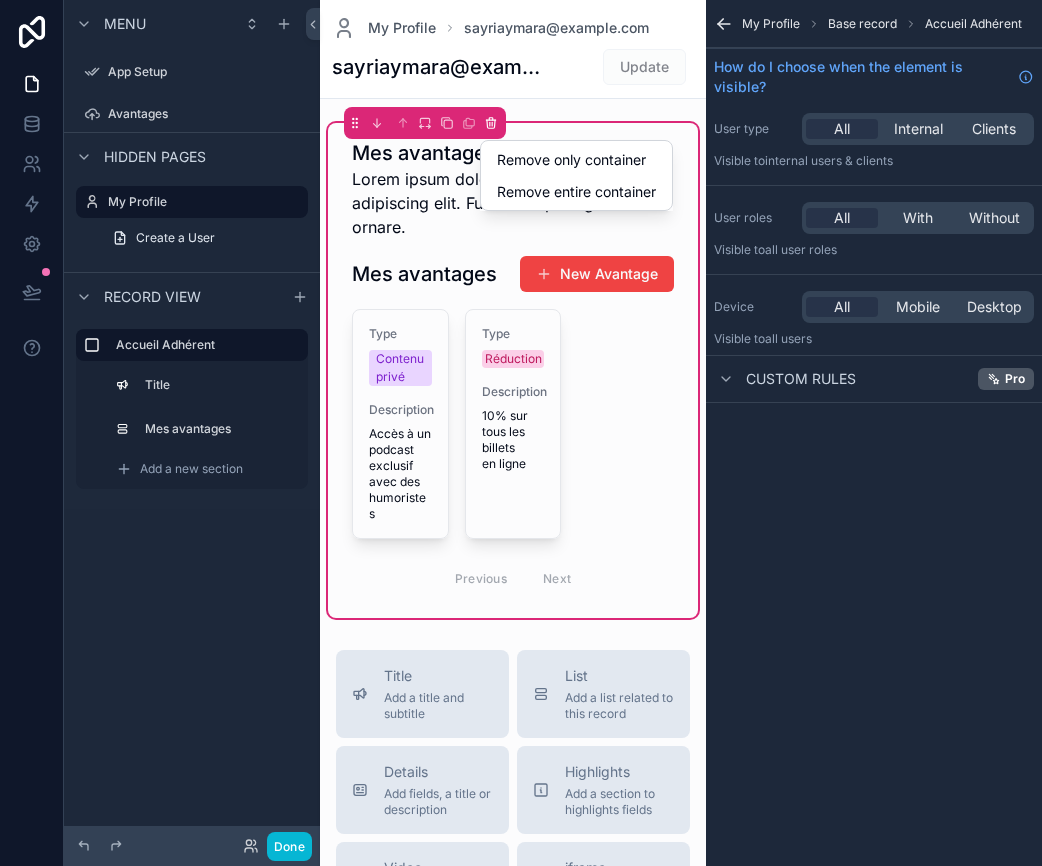 click at bounding box center (521, 433) 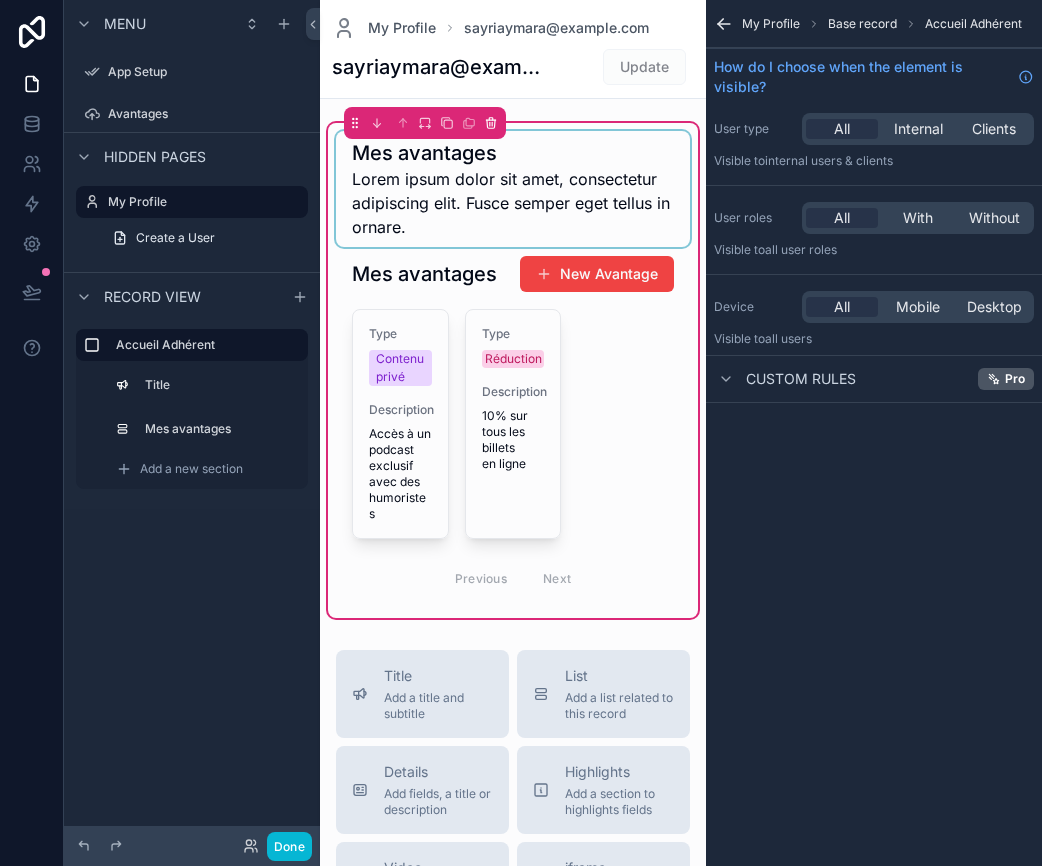 click at bounding box center (513, 189) 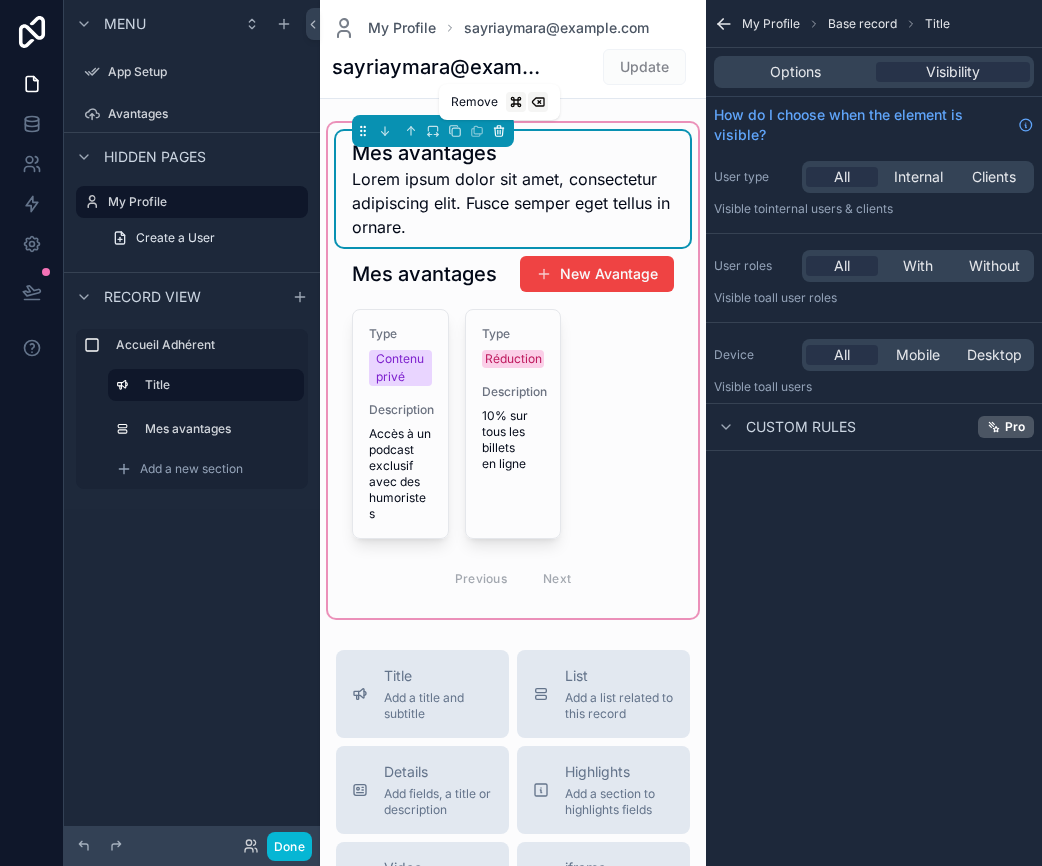 click 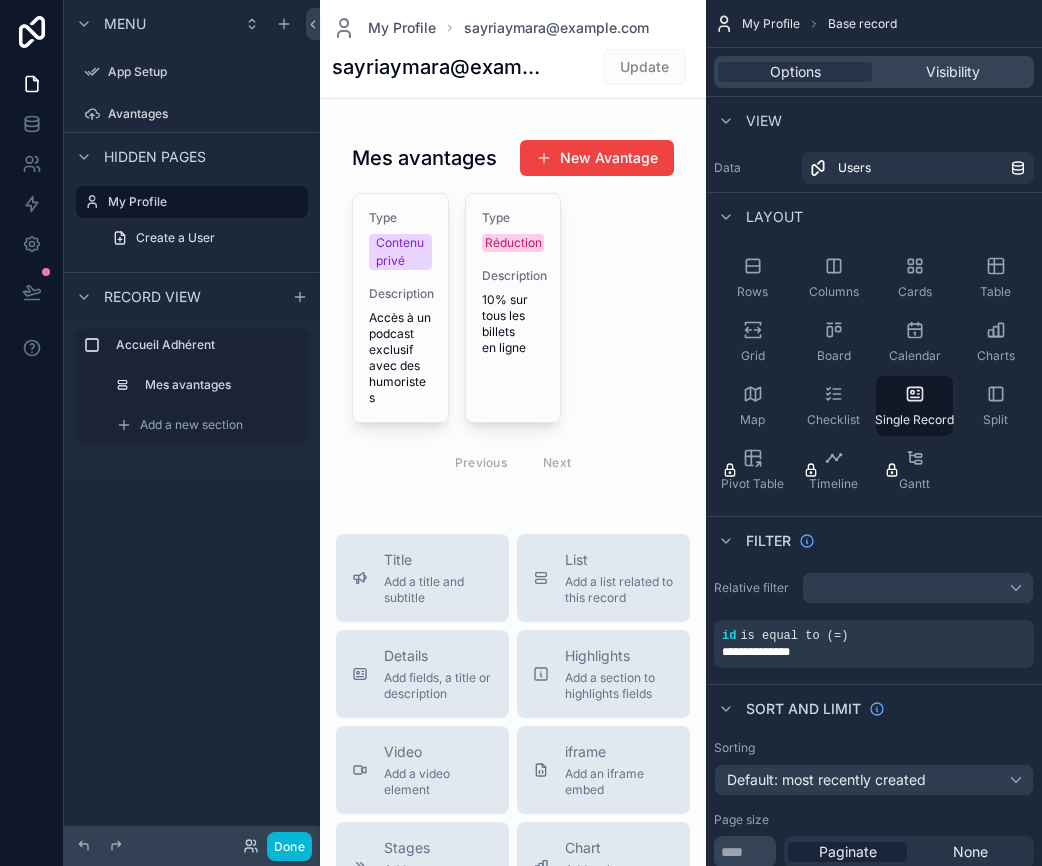 click at bounding box center (513, 791) 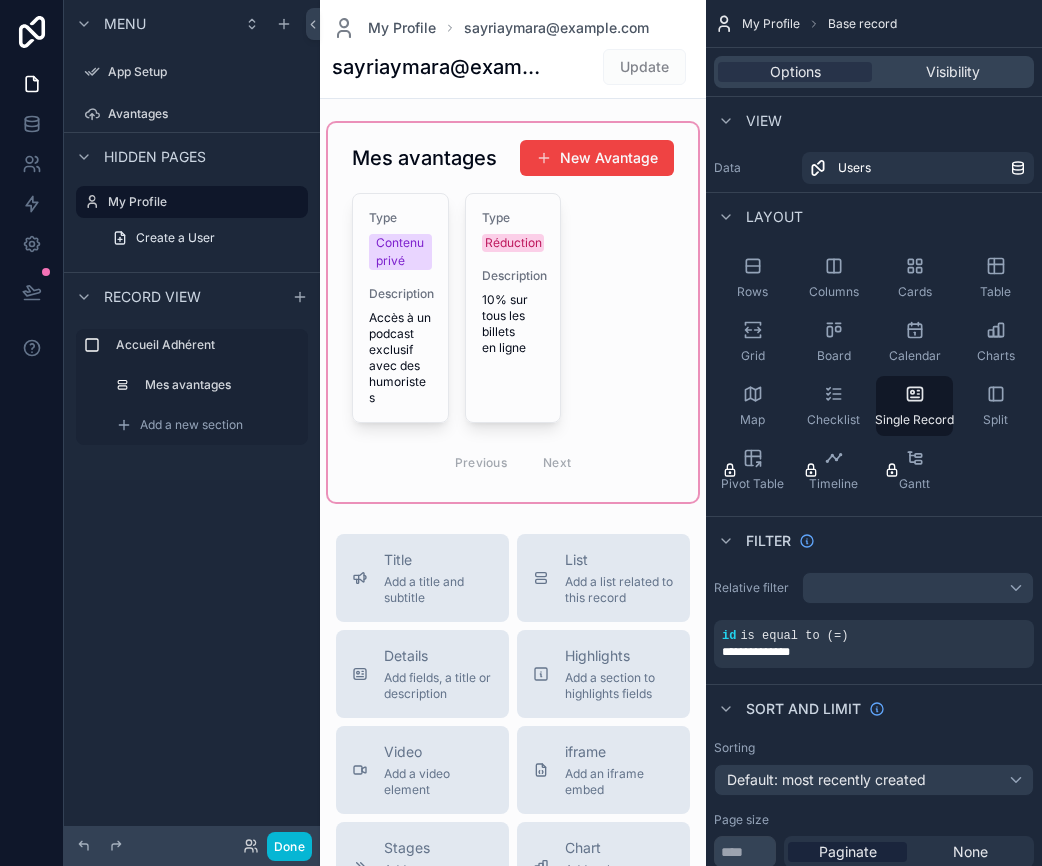 click at bounding box center (513, 312) 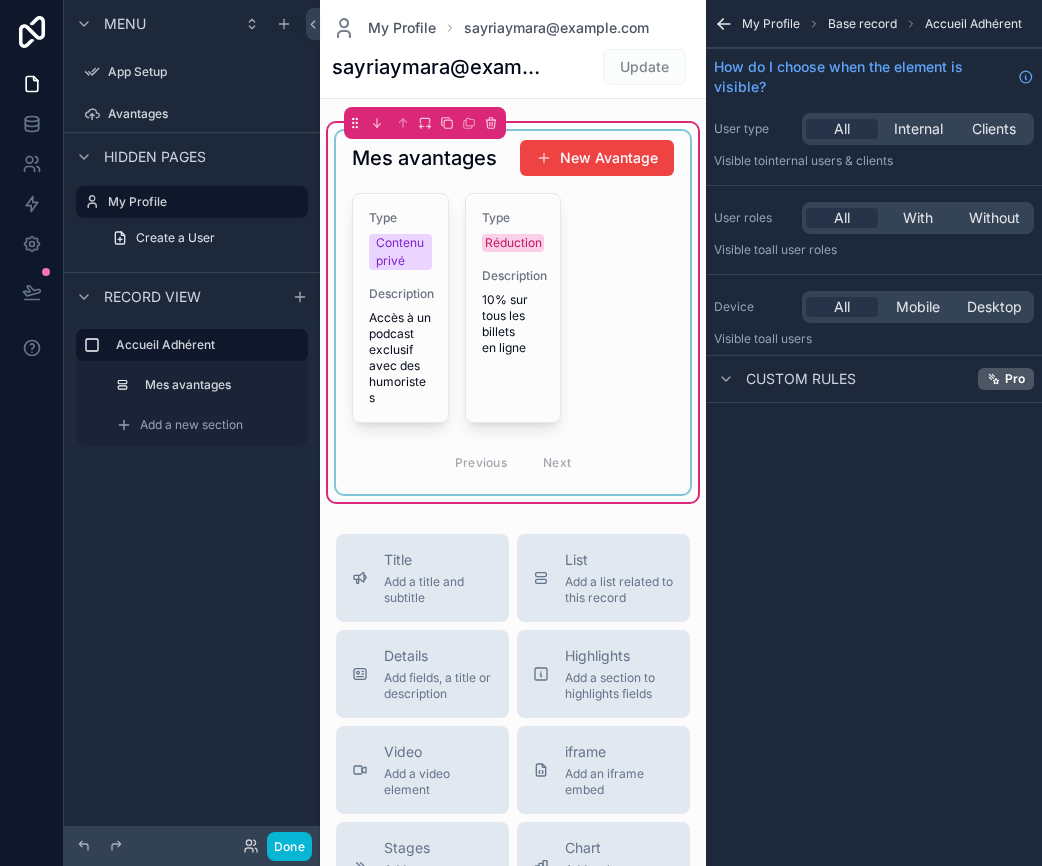 click at bounding box center [513, 312] 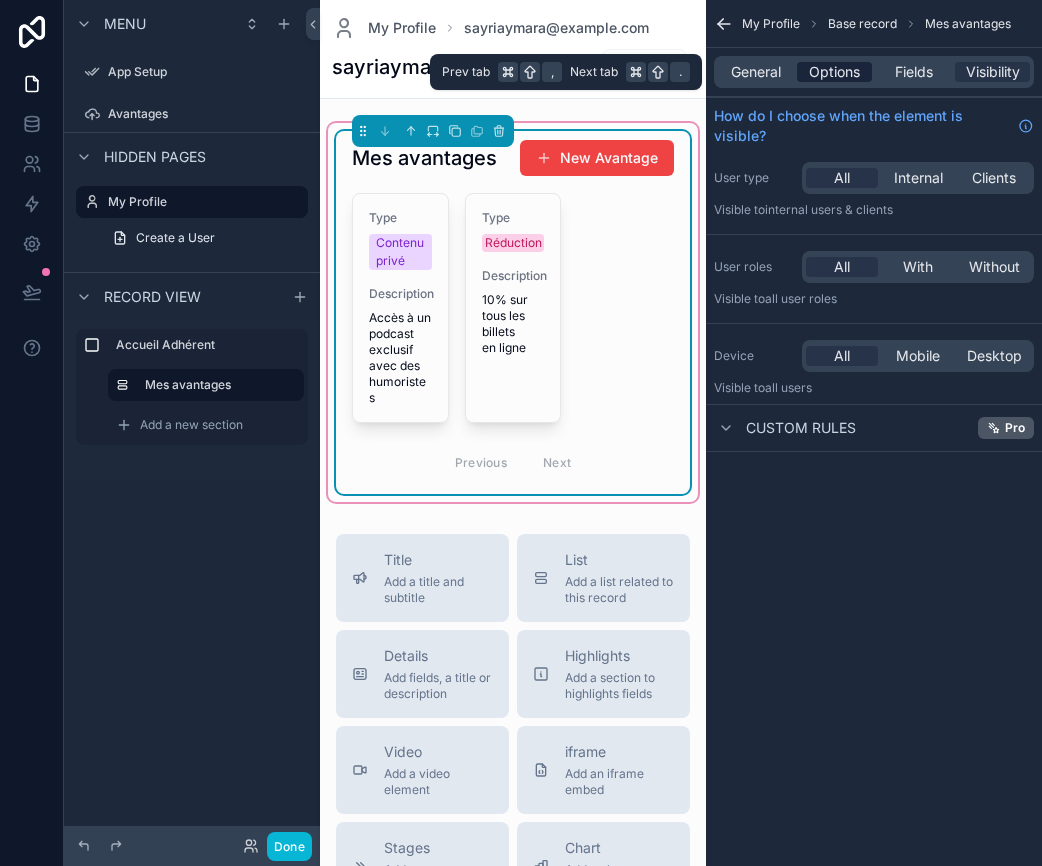 click on "Options" at bounding box center [834, 72] 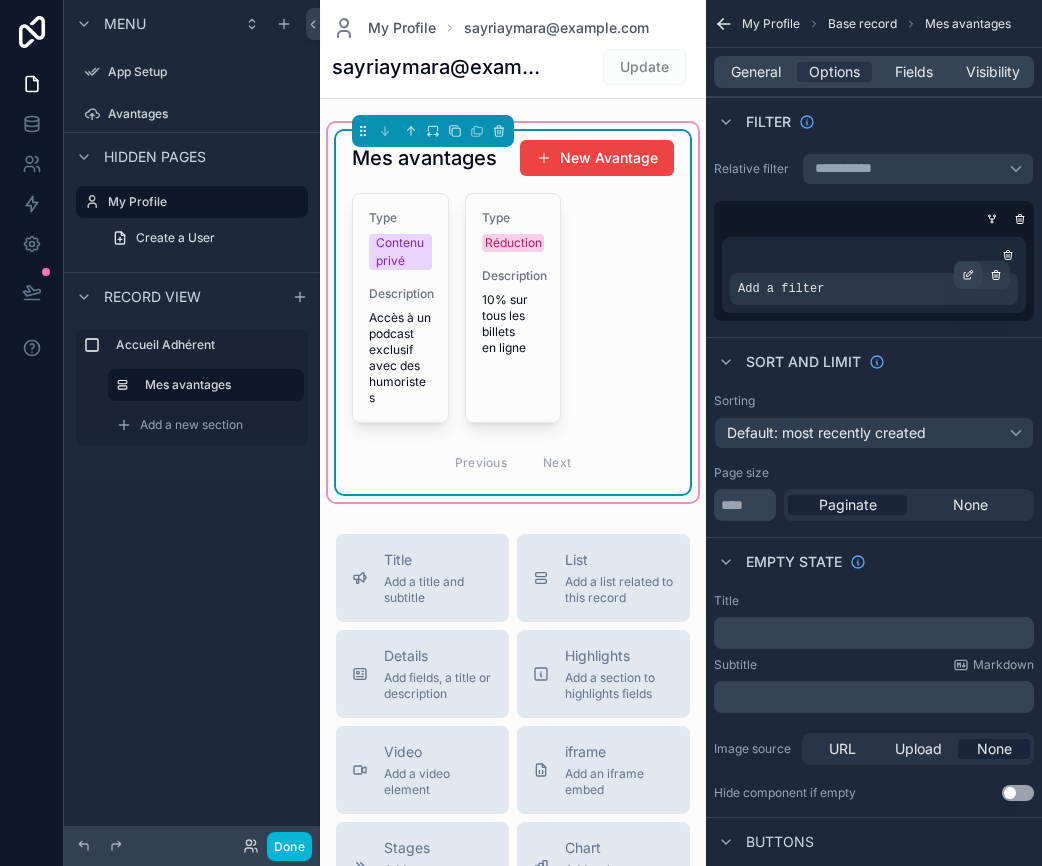 click 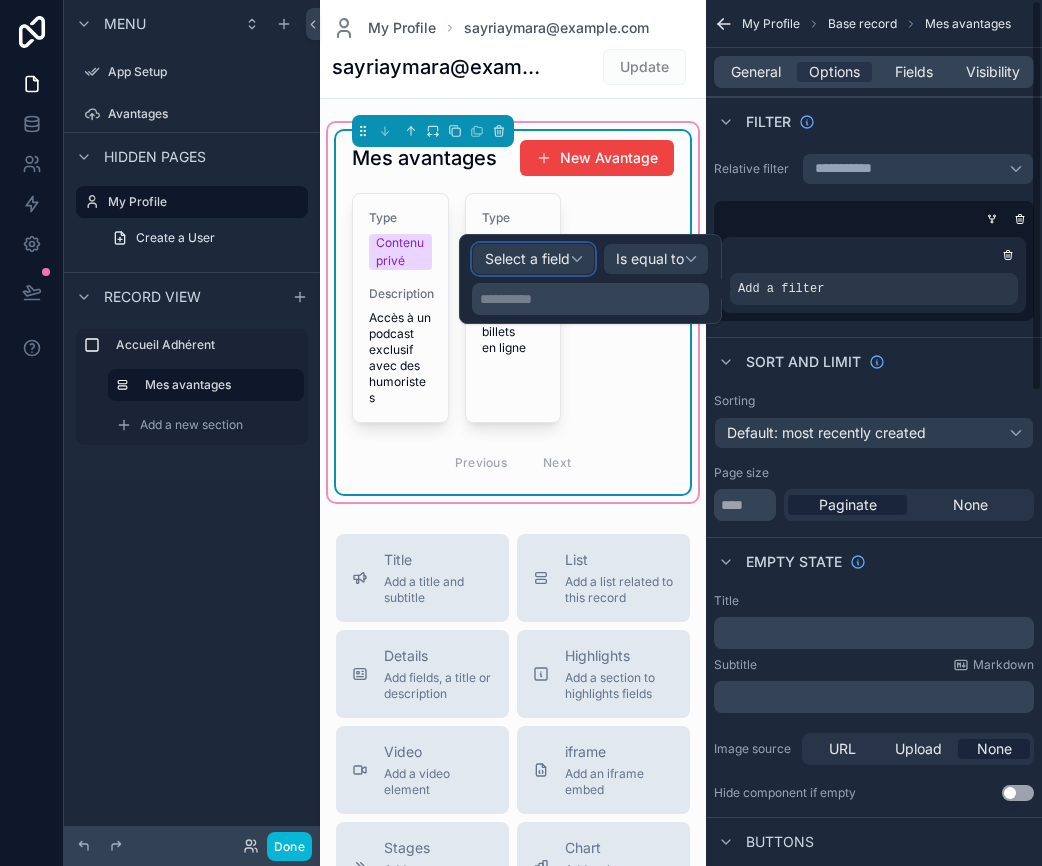 click on "Select a field" at bounding box center (533, 259) 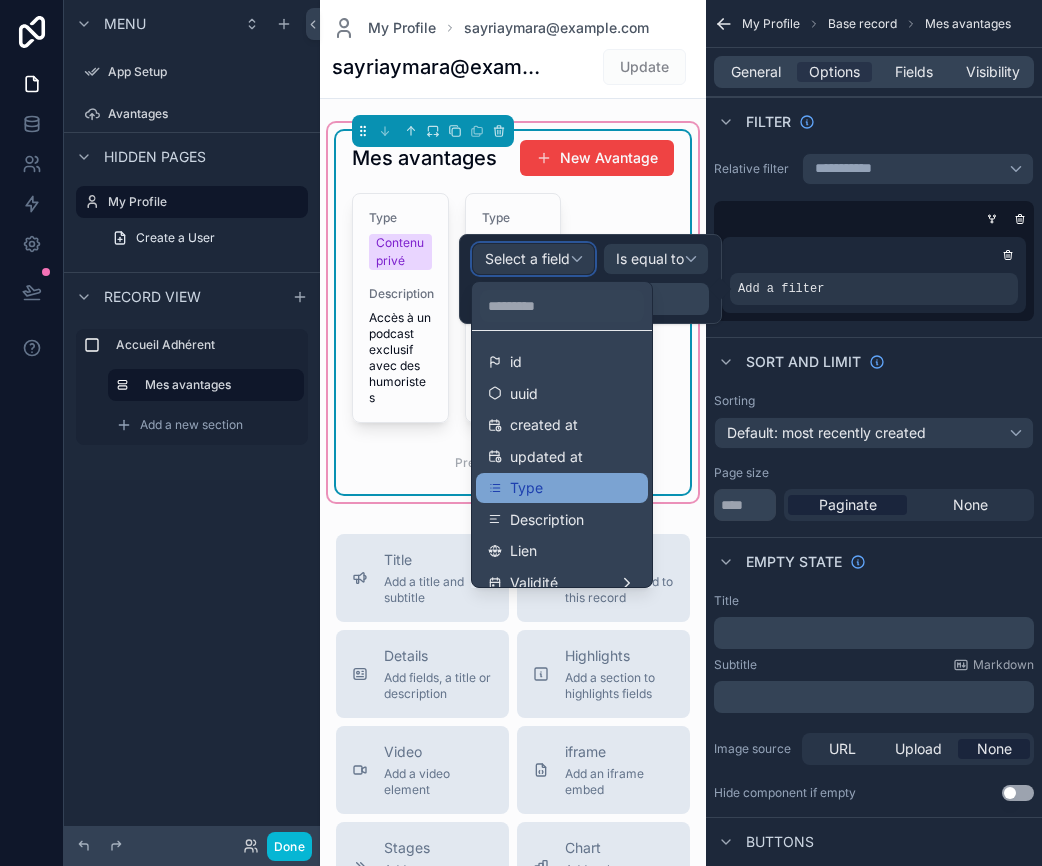 scroll, scrollTop: 14, scrollLeft: 0, axis: vertical 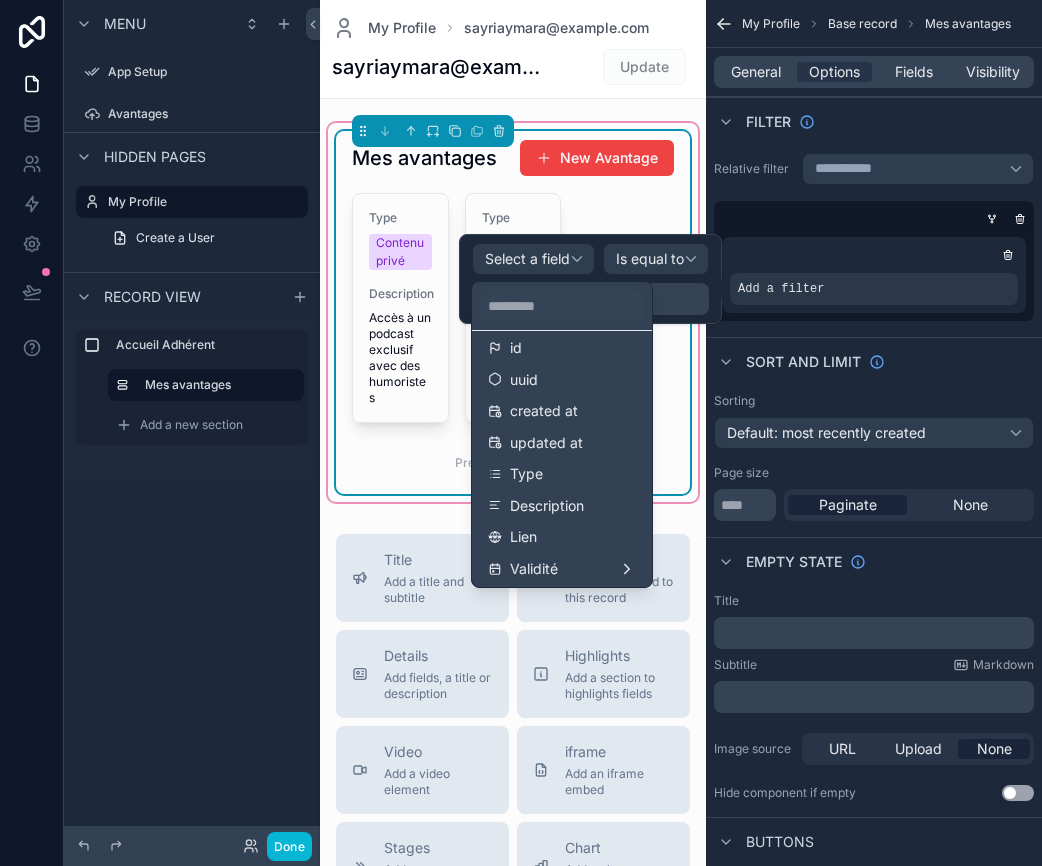 click at bounding box center [590, 279] 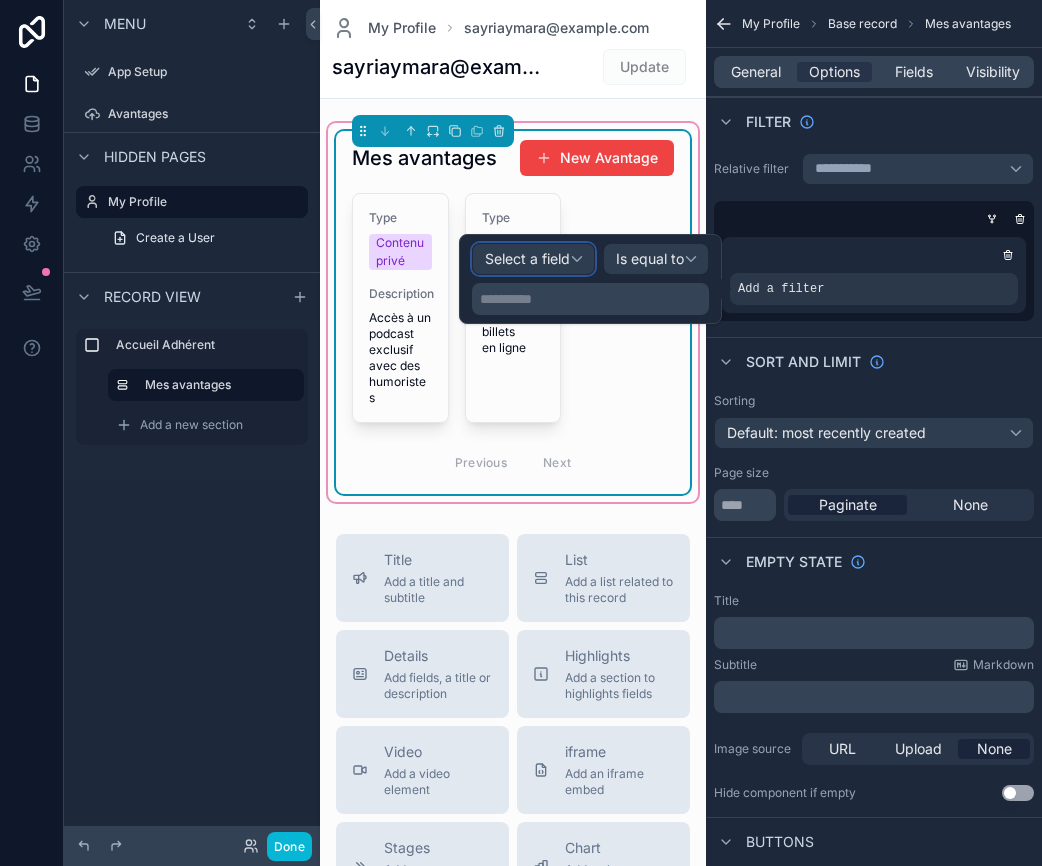 click on "Select a field" at bounding box center [527, 258] 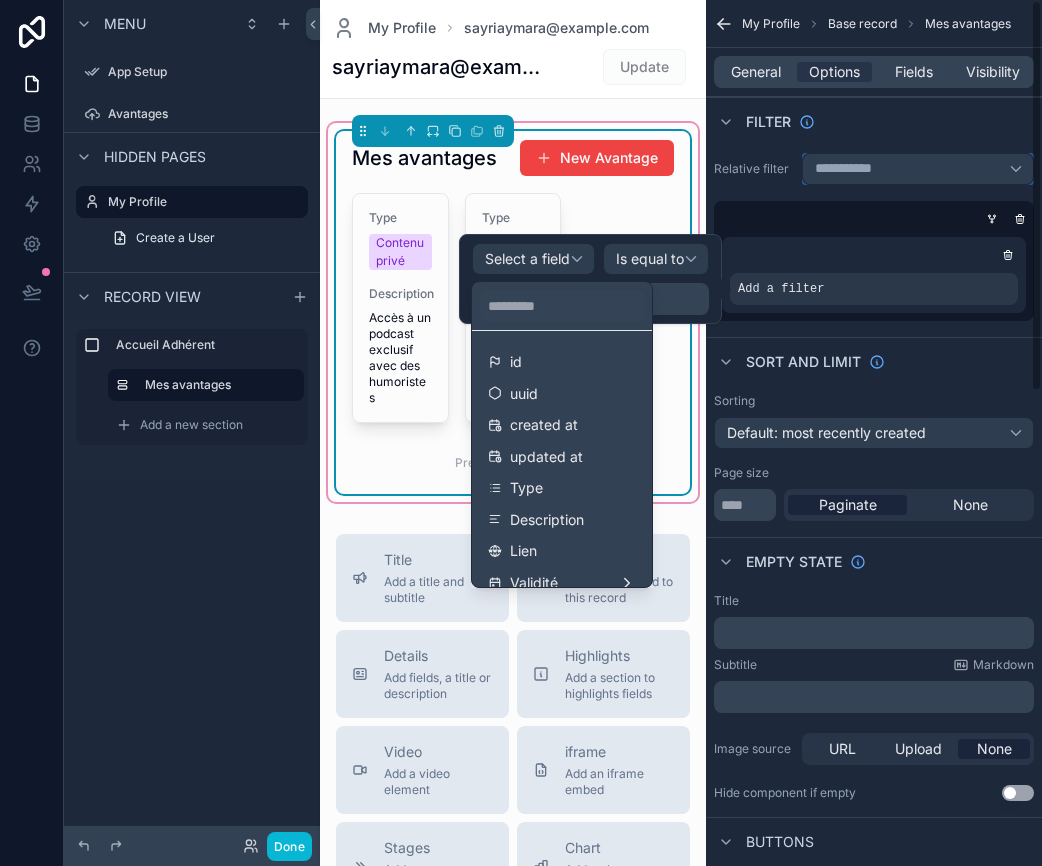 click on "**********" at bounding box center (852, 169) 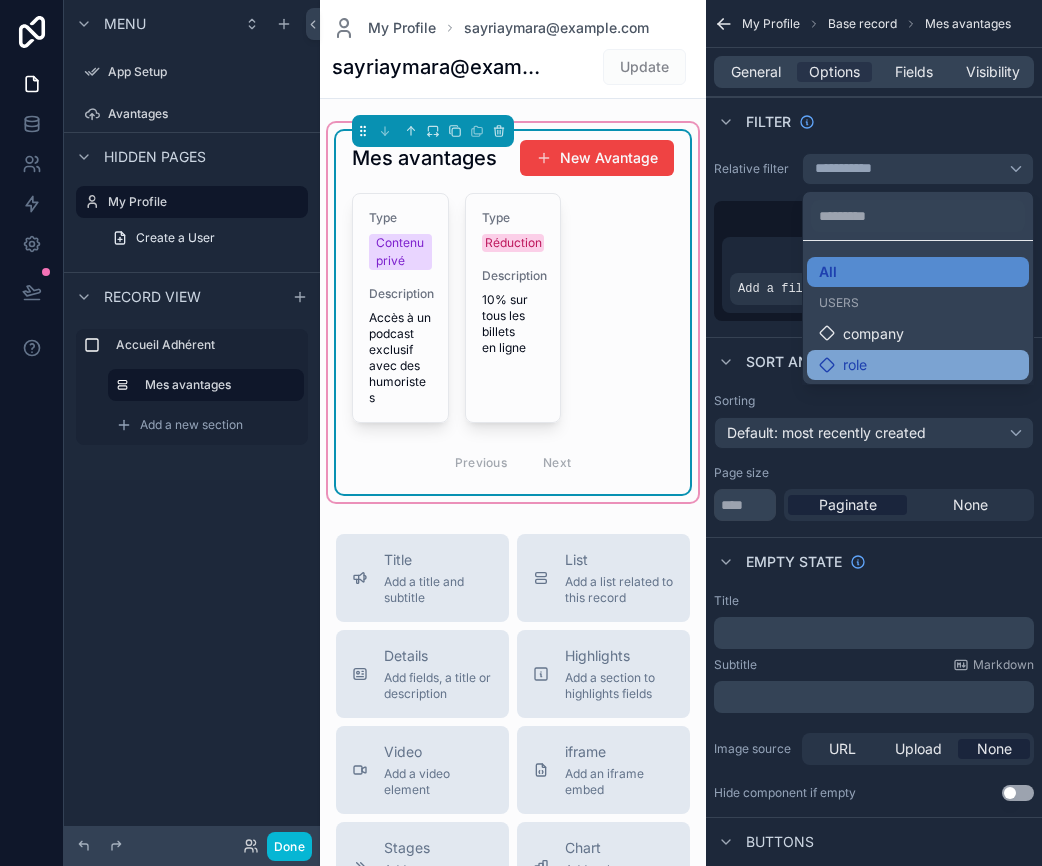 click on "role" at bounding box center [843, 365] 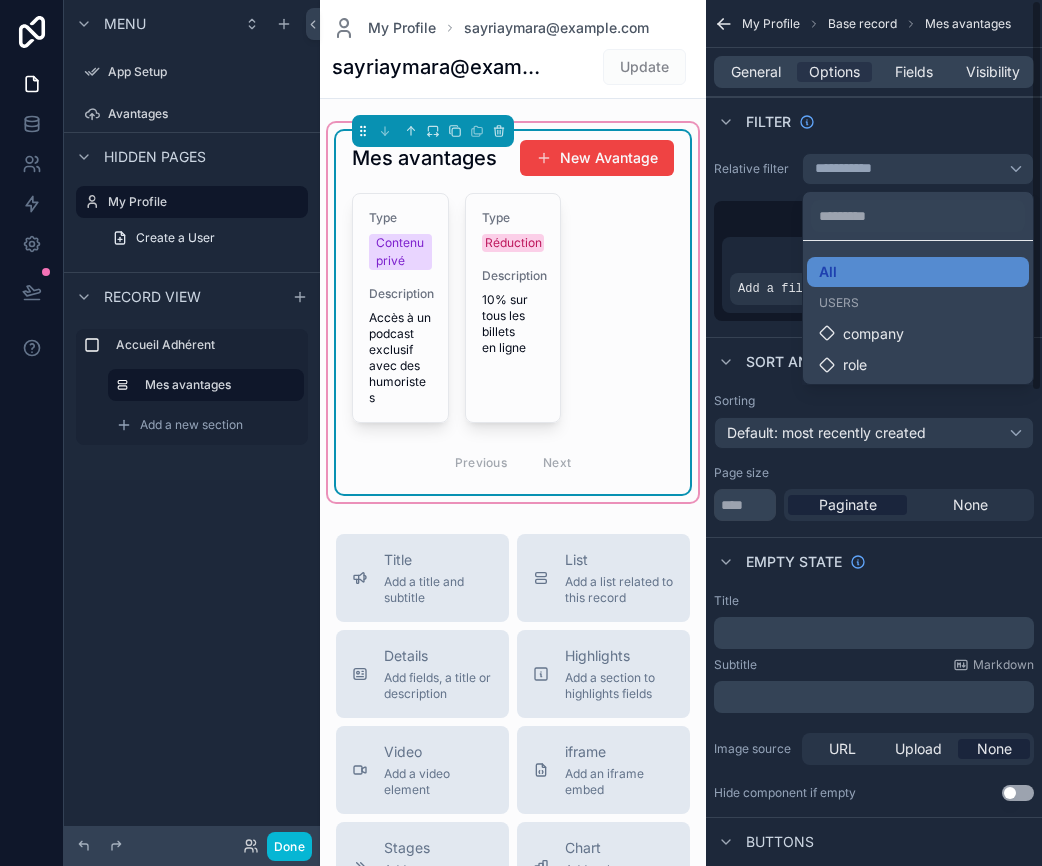 click at bounding box center [521, 433] 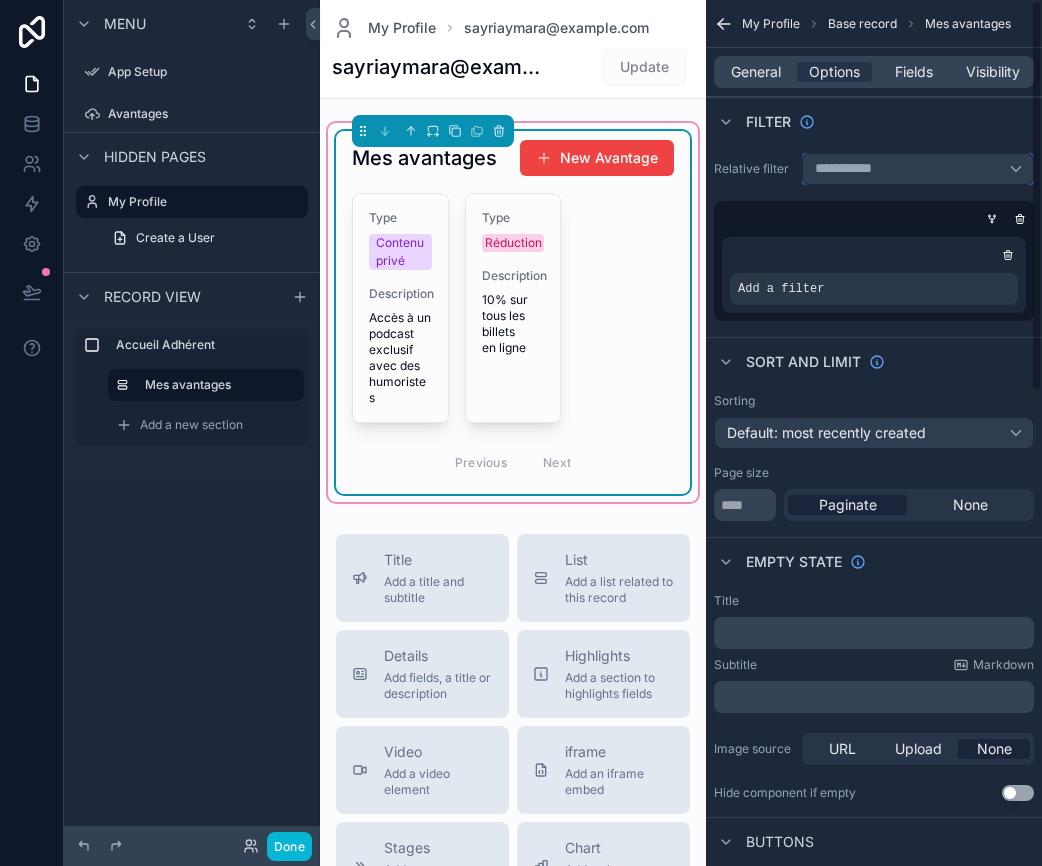 click on "**********" at bounding box center (852, 169) 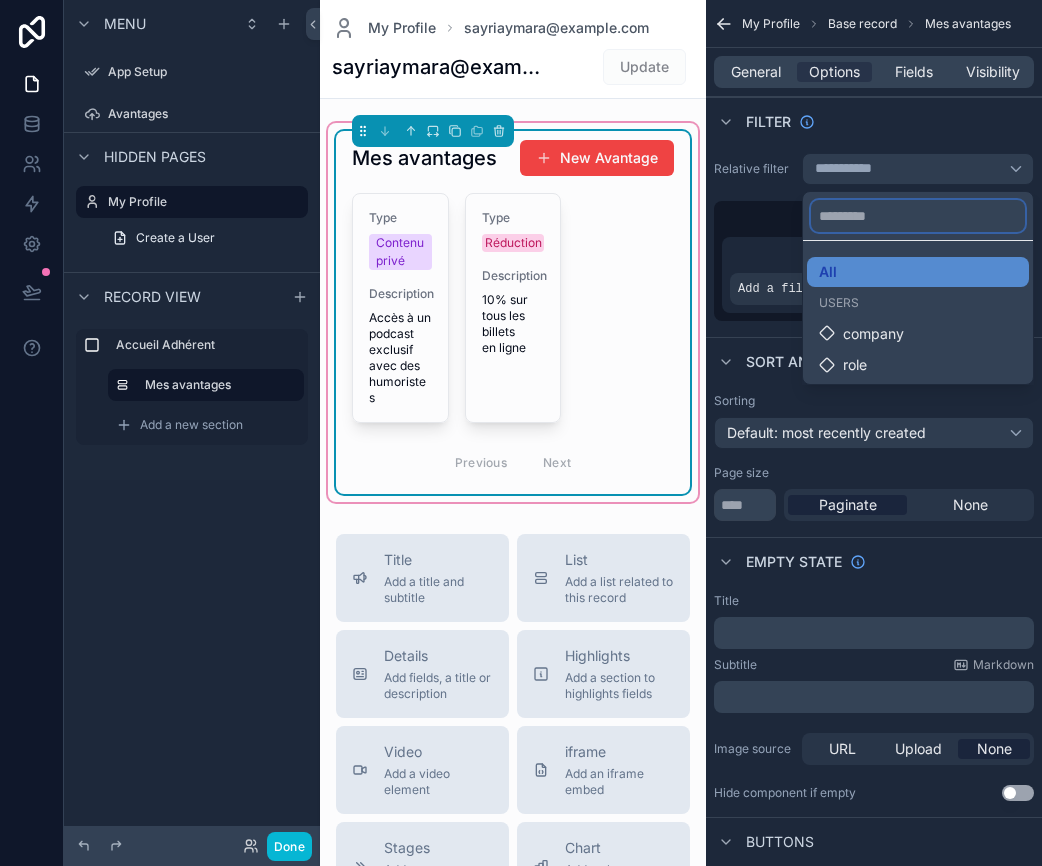 click at bounding box center [918, 216] 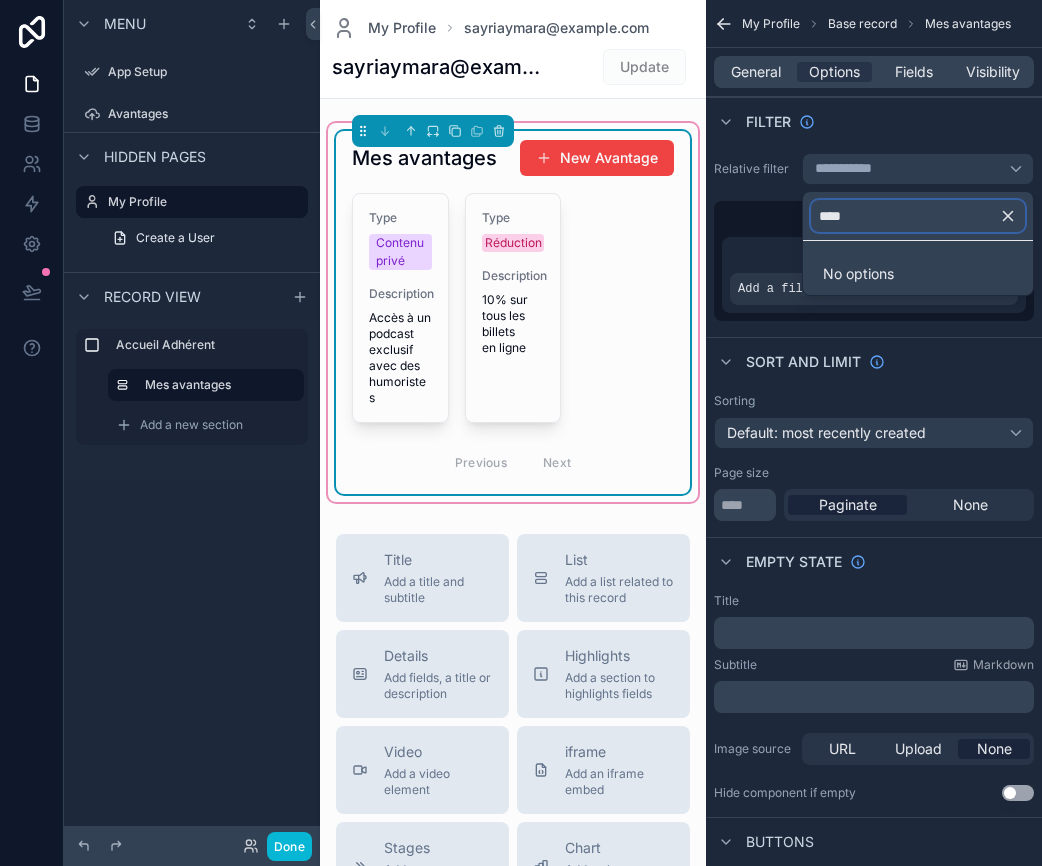 type on "****" 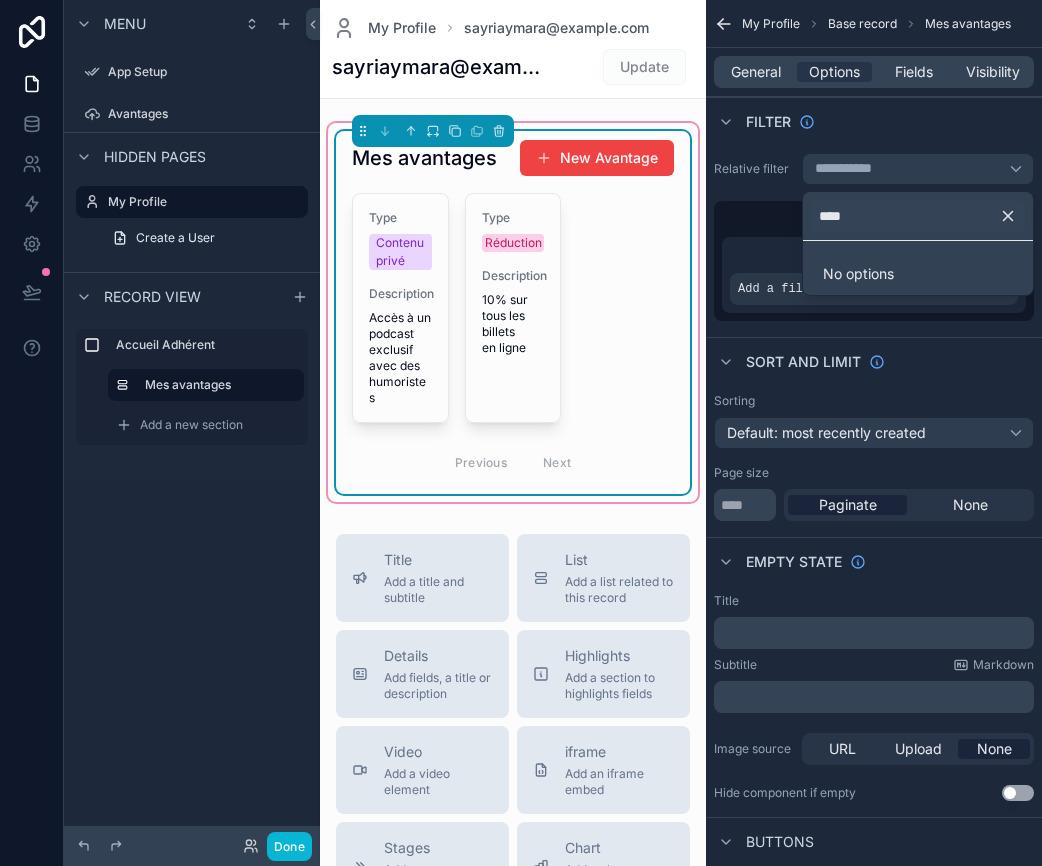 click 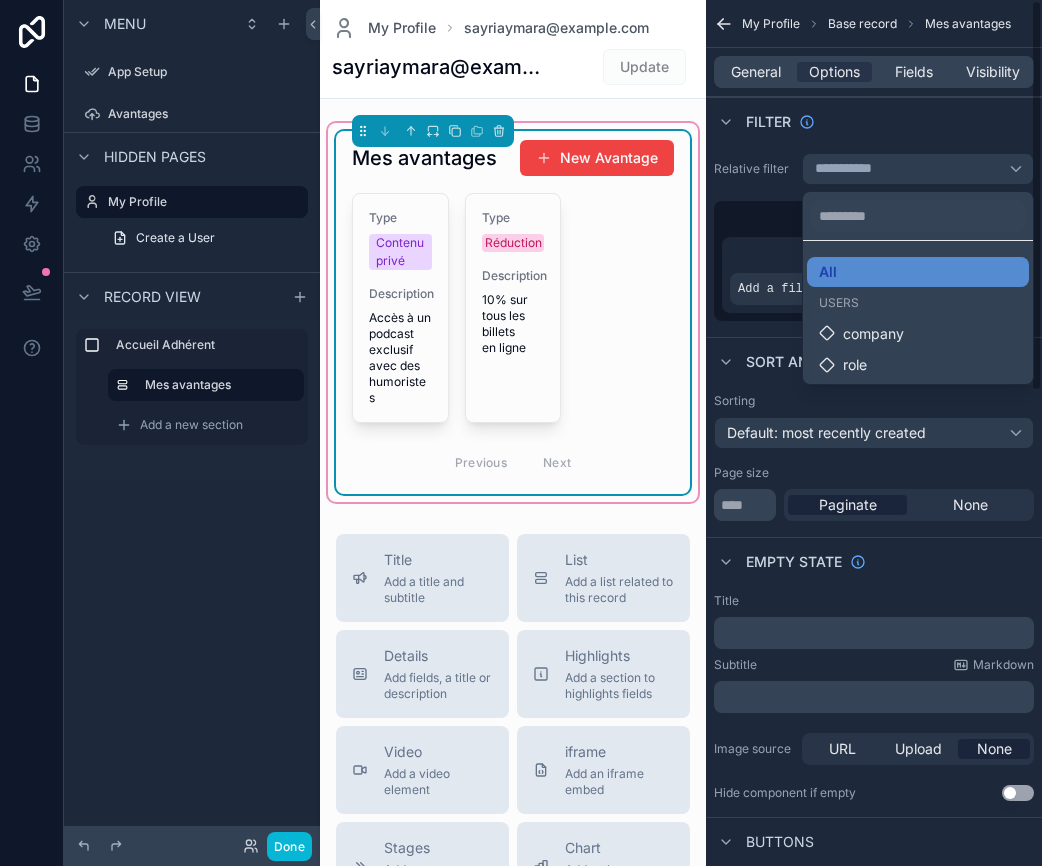 click at bounding box center (521, 433) 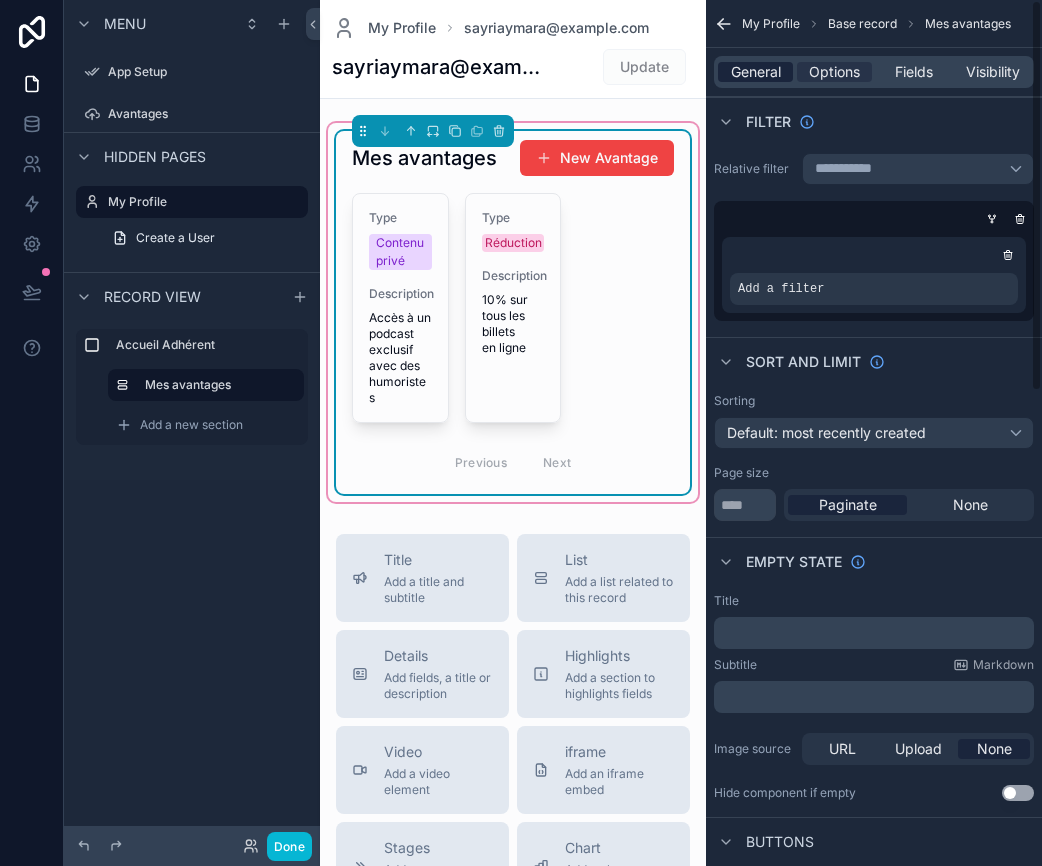 click on "General" at bounding box center (756, 72) 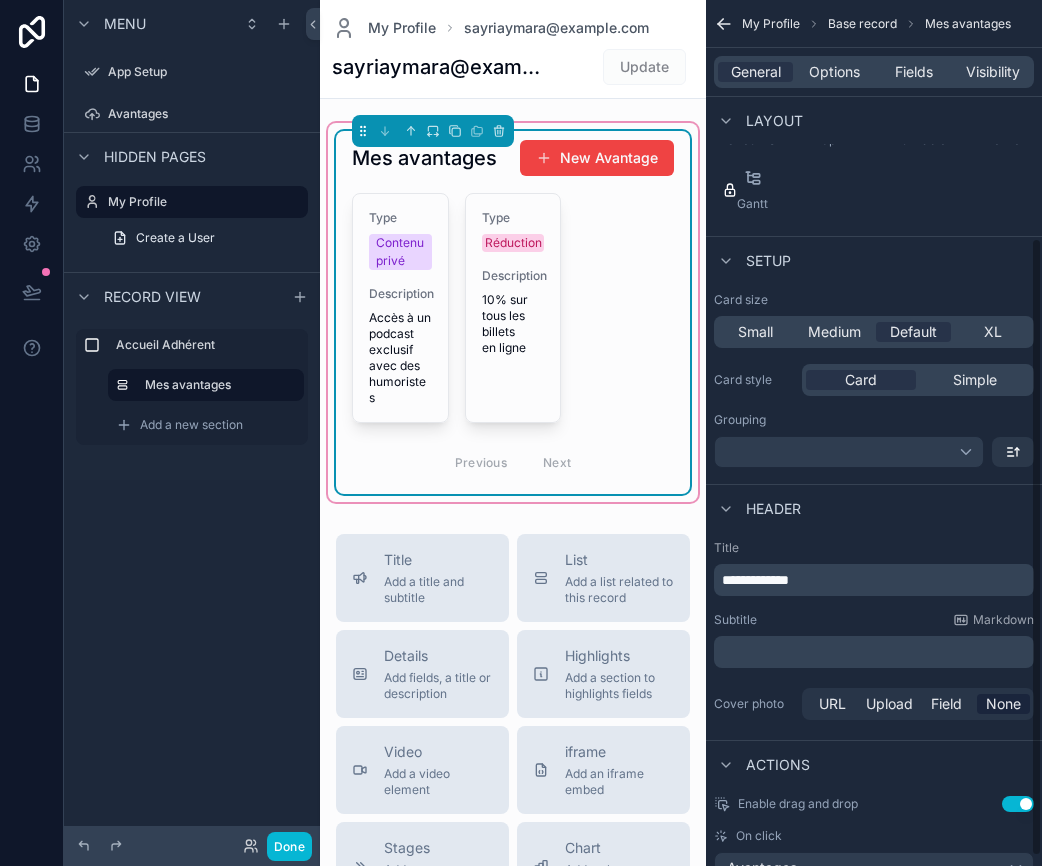 scroll, scrollTop: 347, scrollLeft: 0, axis: vertical 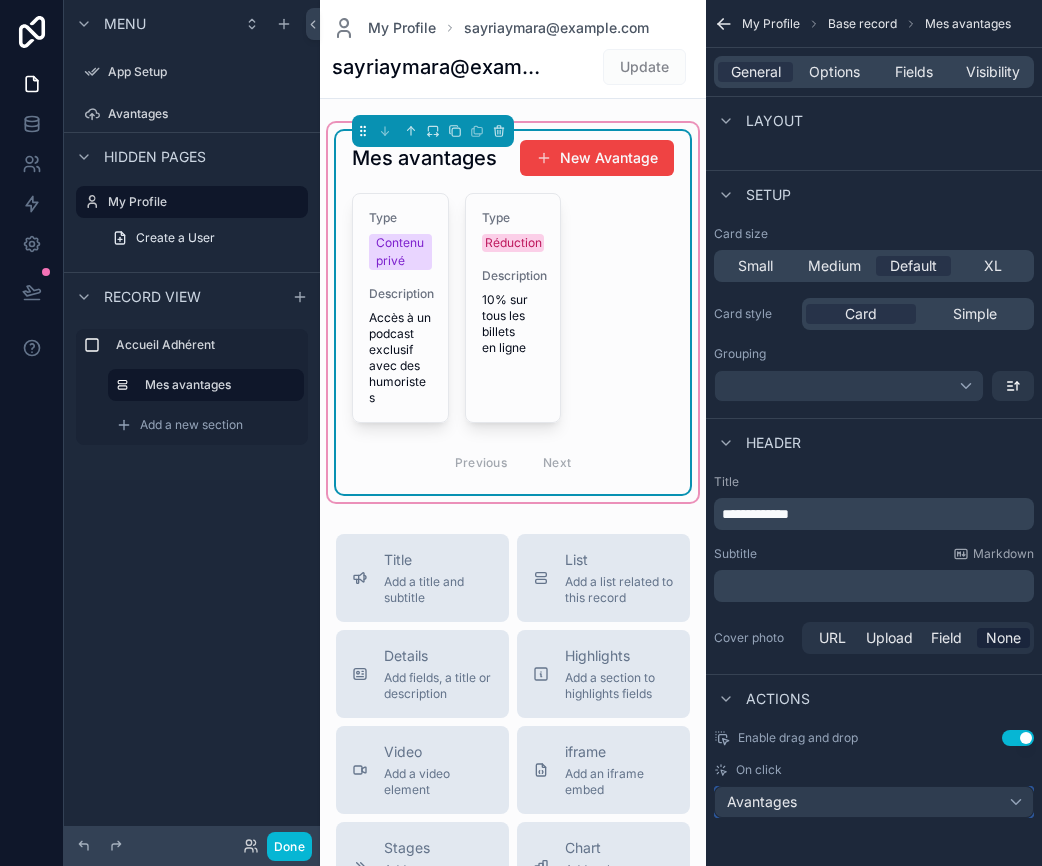 click on "Avantages" at bounding box center (762, 802) 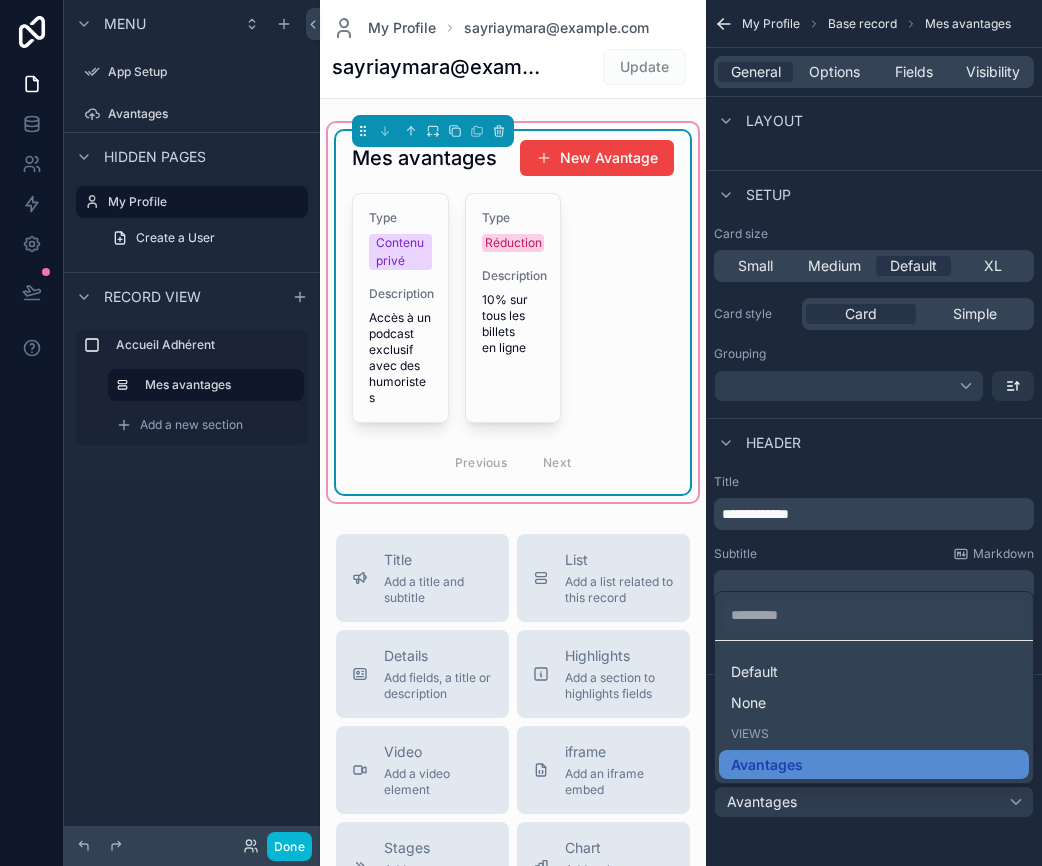 click at bounding box center (521, 433) 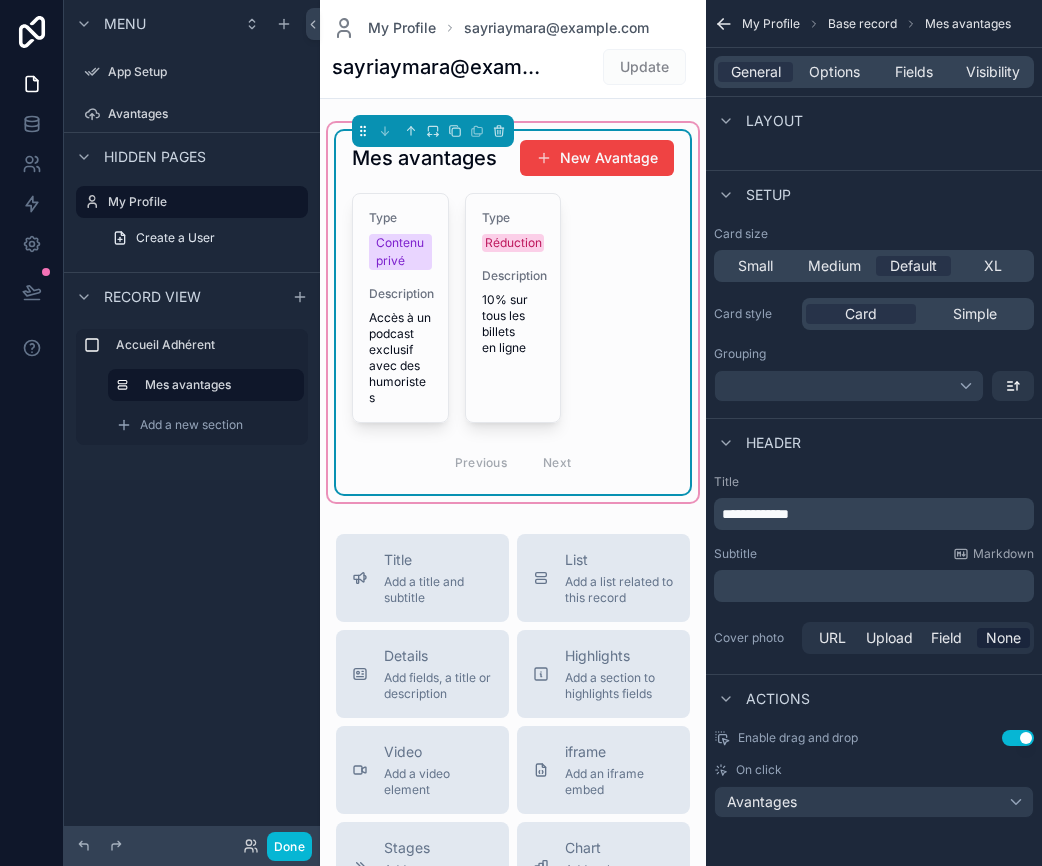 click on "﻿" at bounding box center [876, 586] 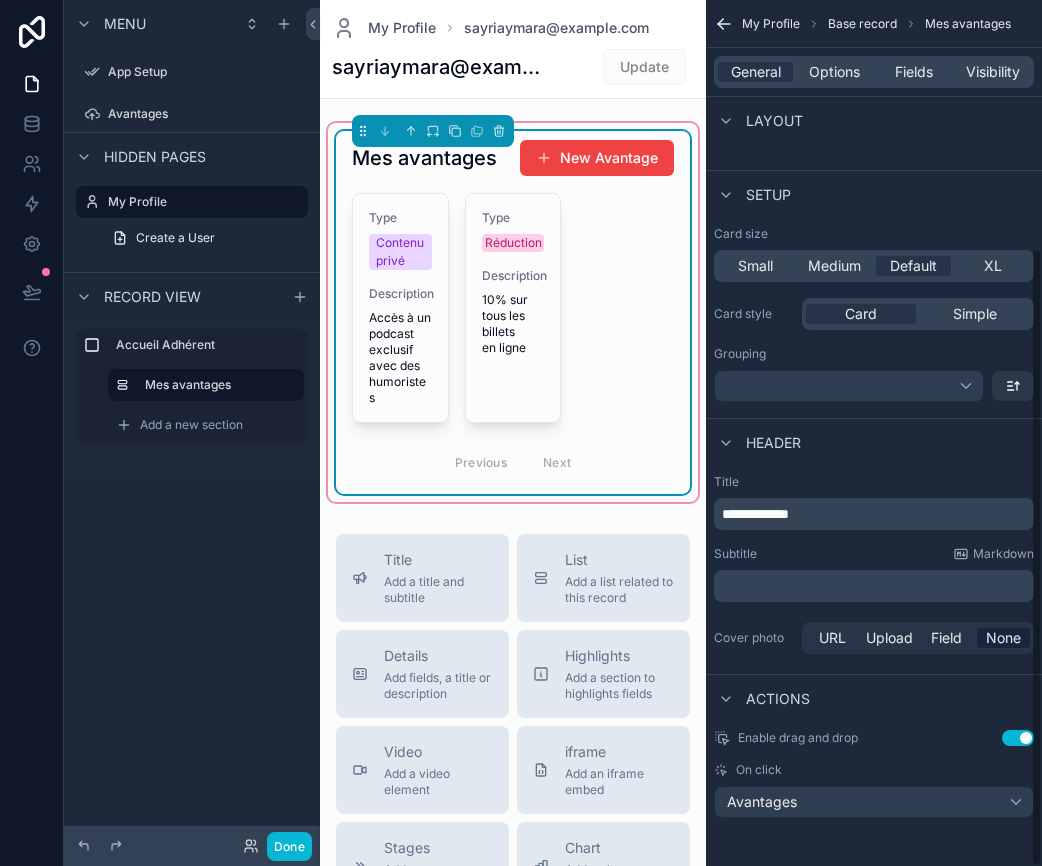 click on "Setup" at bounding box center [874, 194] 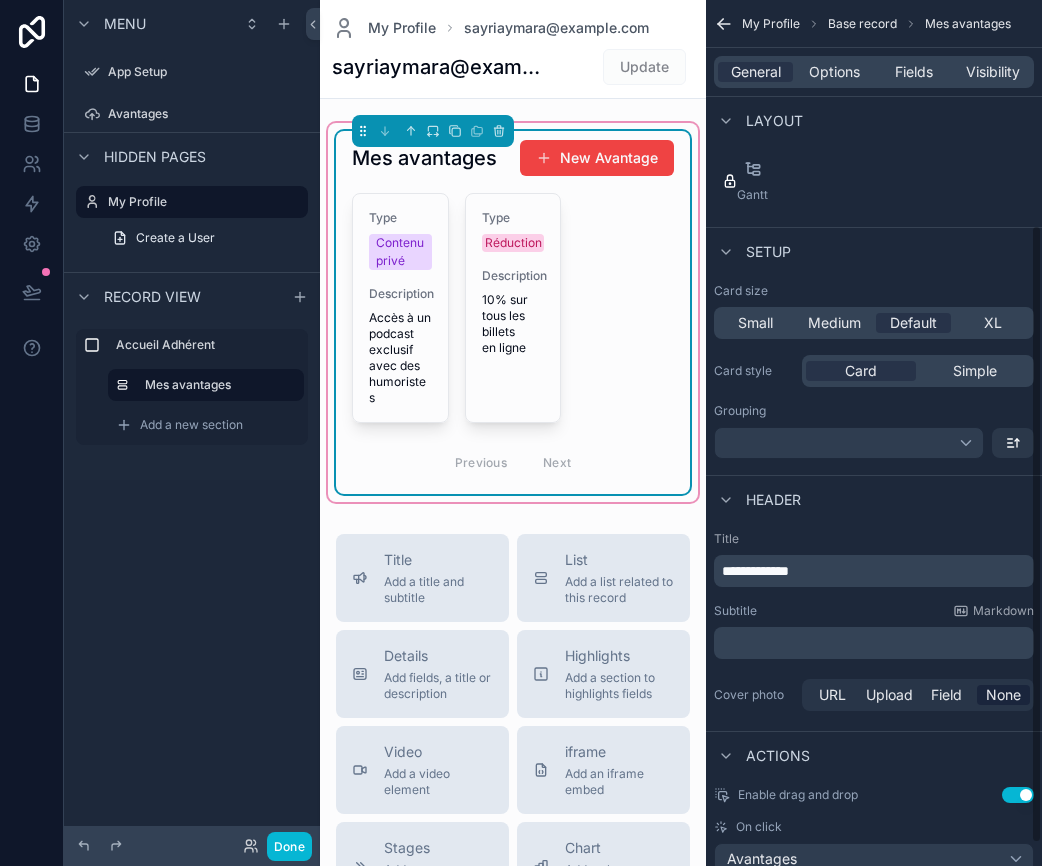 scroll, scrollTop: 249, scrollLeft: 0, axis: vertical 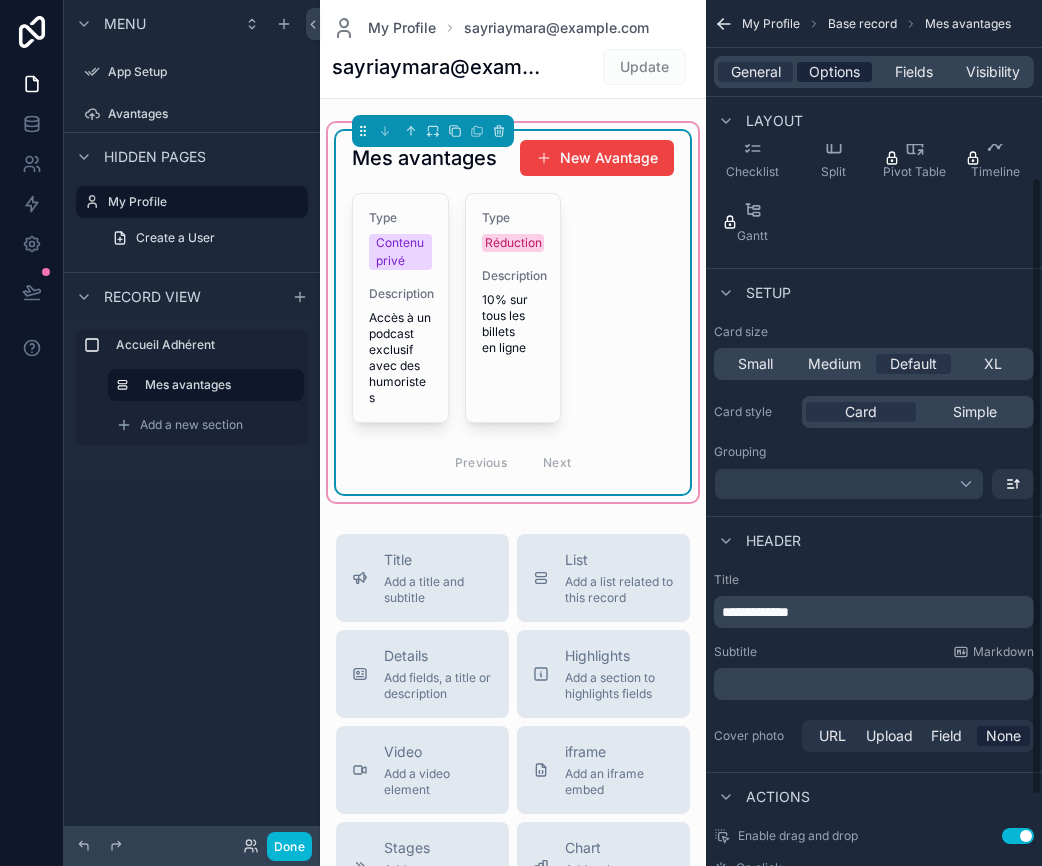 click on "General Options Fields Visibility" at bounding box center [874, 72] 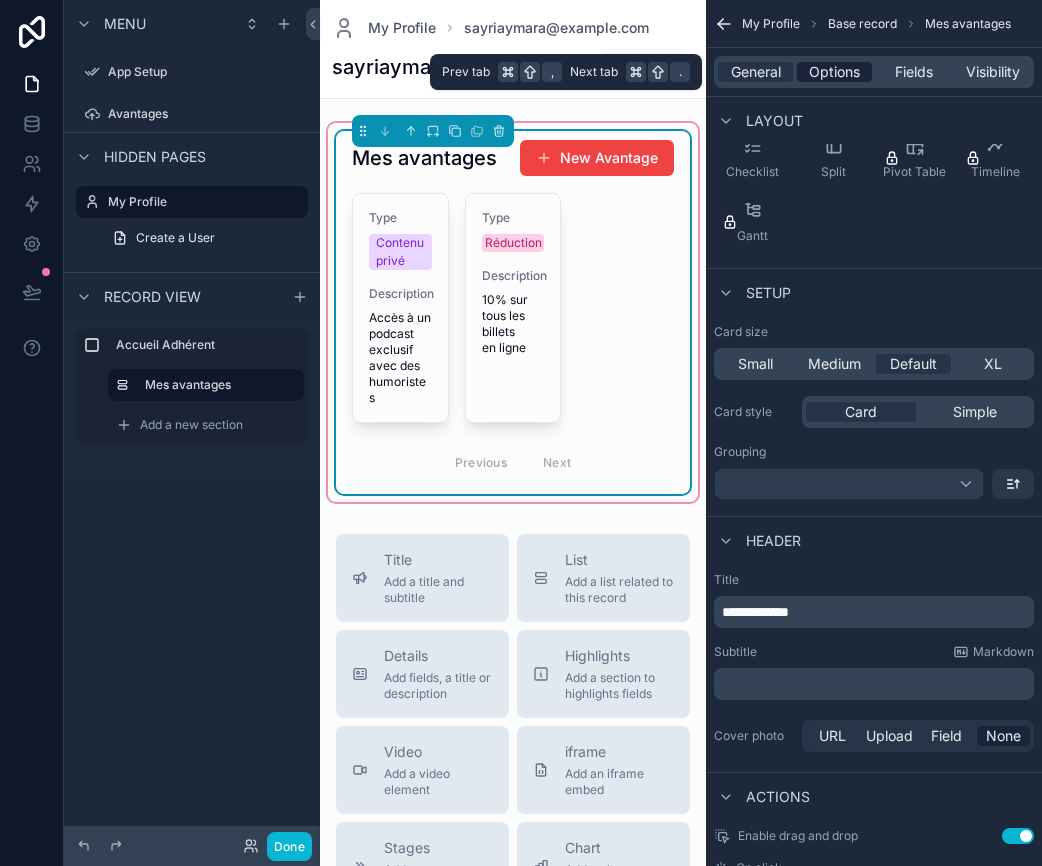 click on "Options" at bounding box center [834, 72] 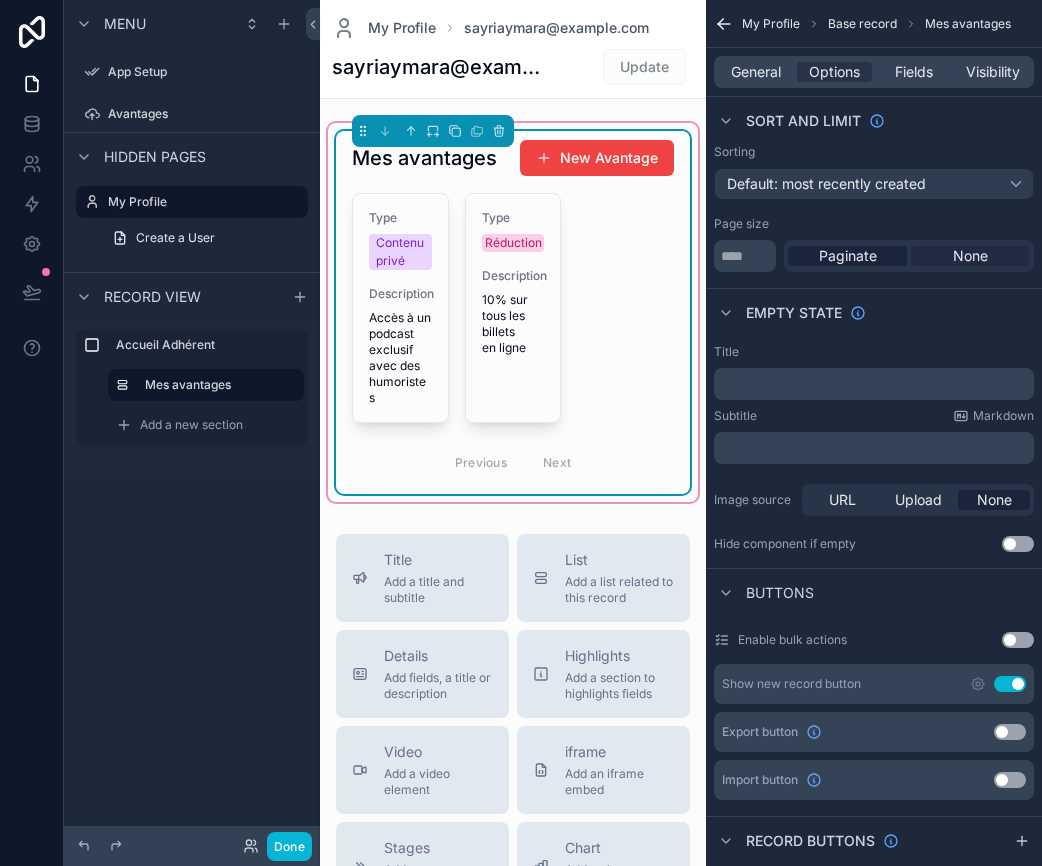 click on "None" at bounding box center [970, 256] 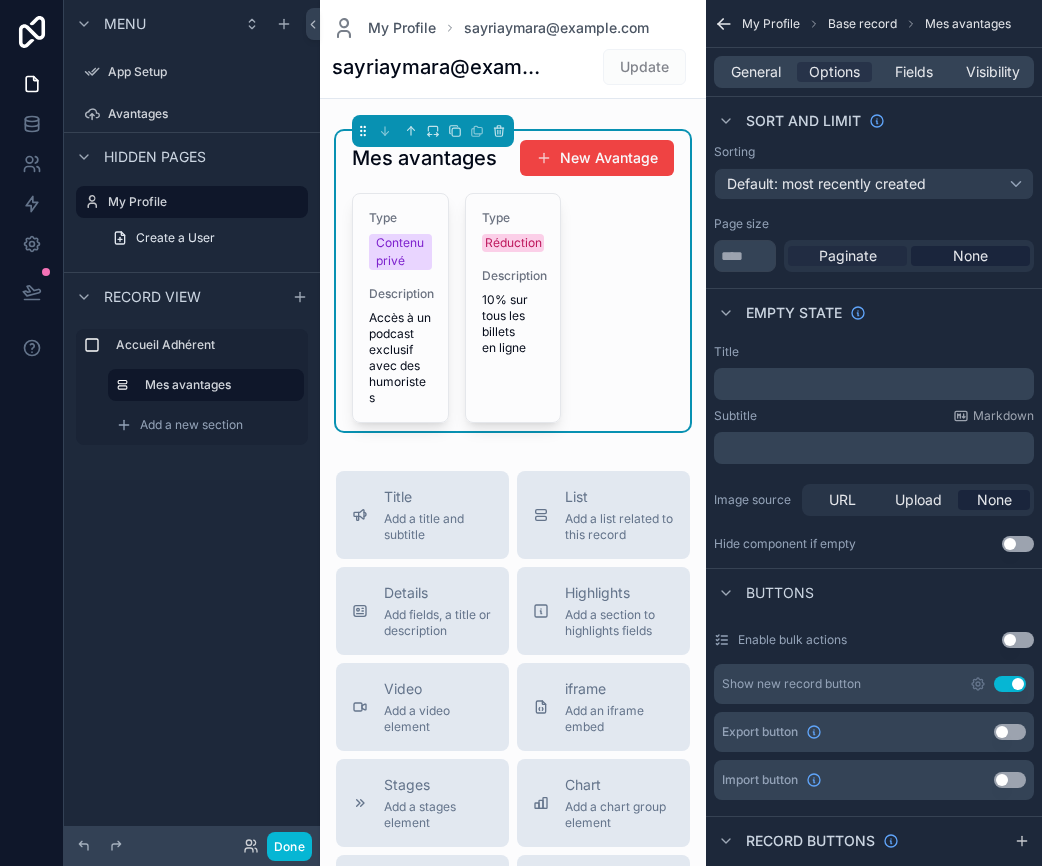 click on "Paginate" at bounding box center [848, 256] 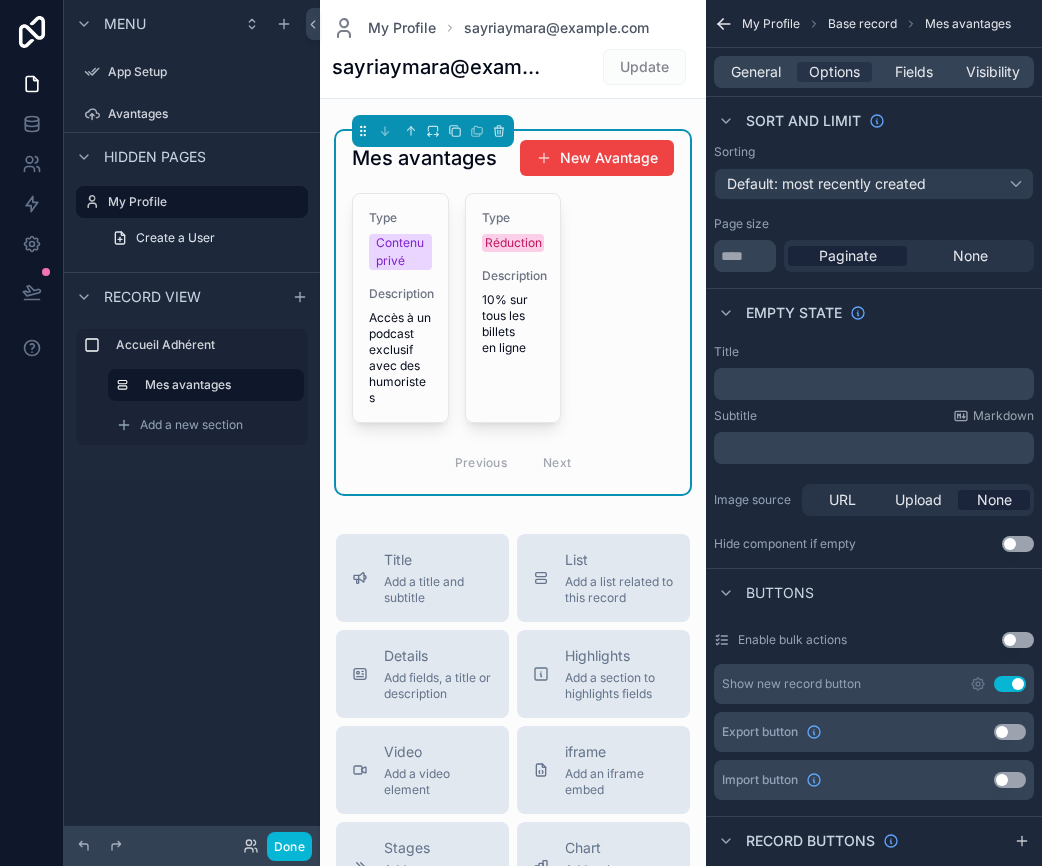 click on "﻿" at bounding box center (874, 384) 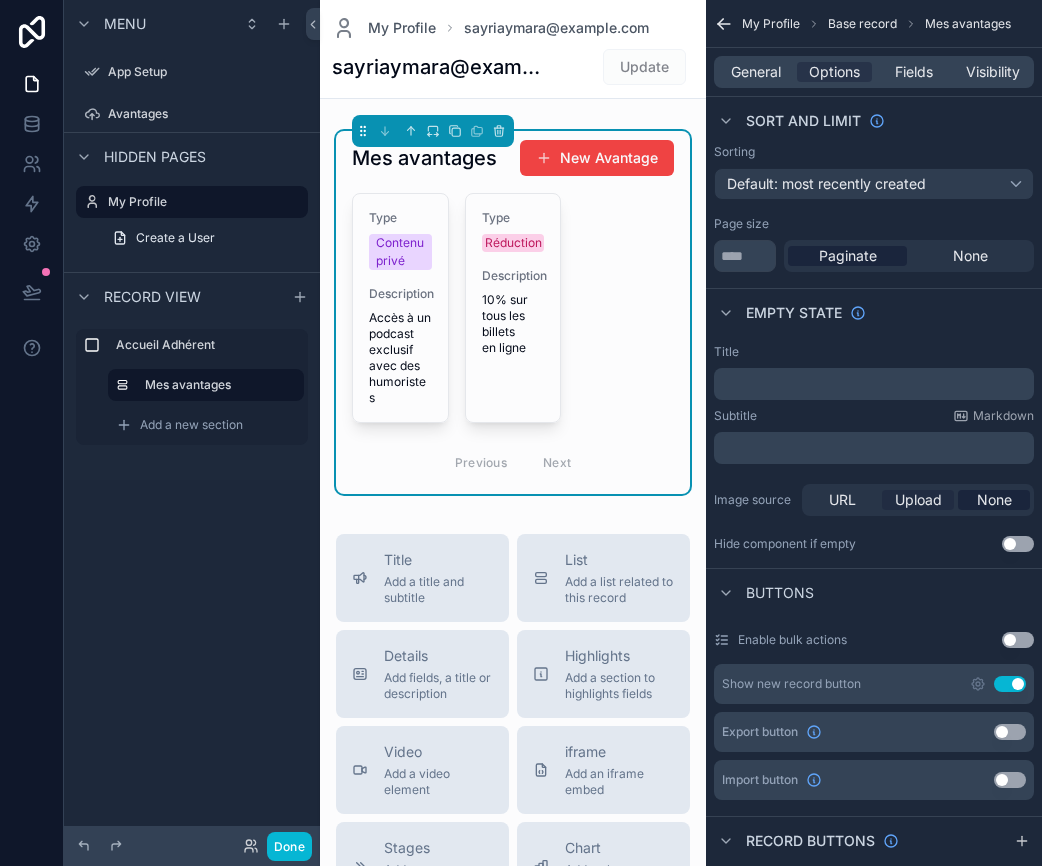 click on "Upload" at bounding box center (918, 500) 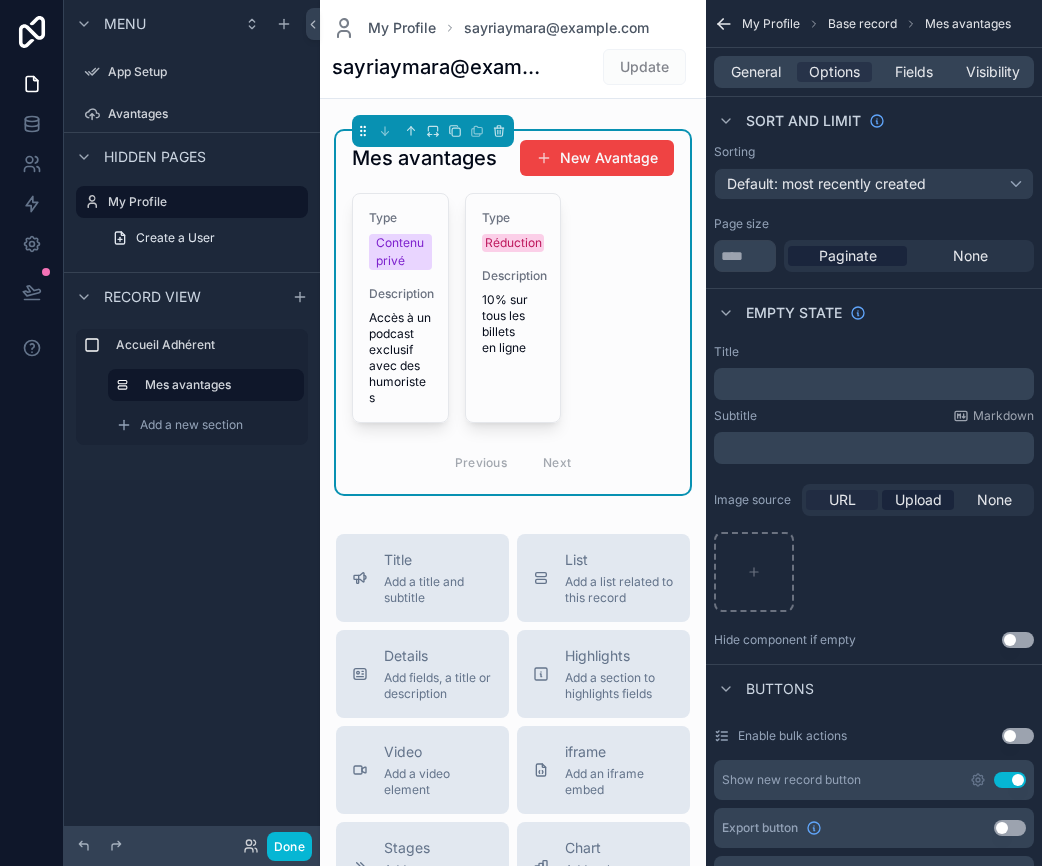 click on "URL" at bounding box center [842, 500] 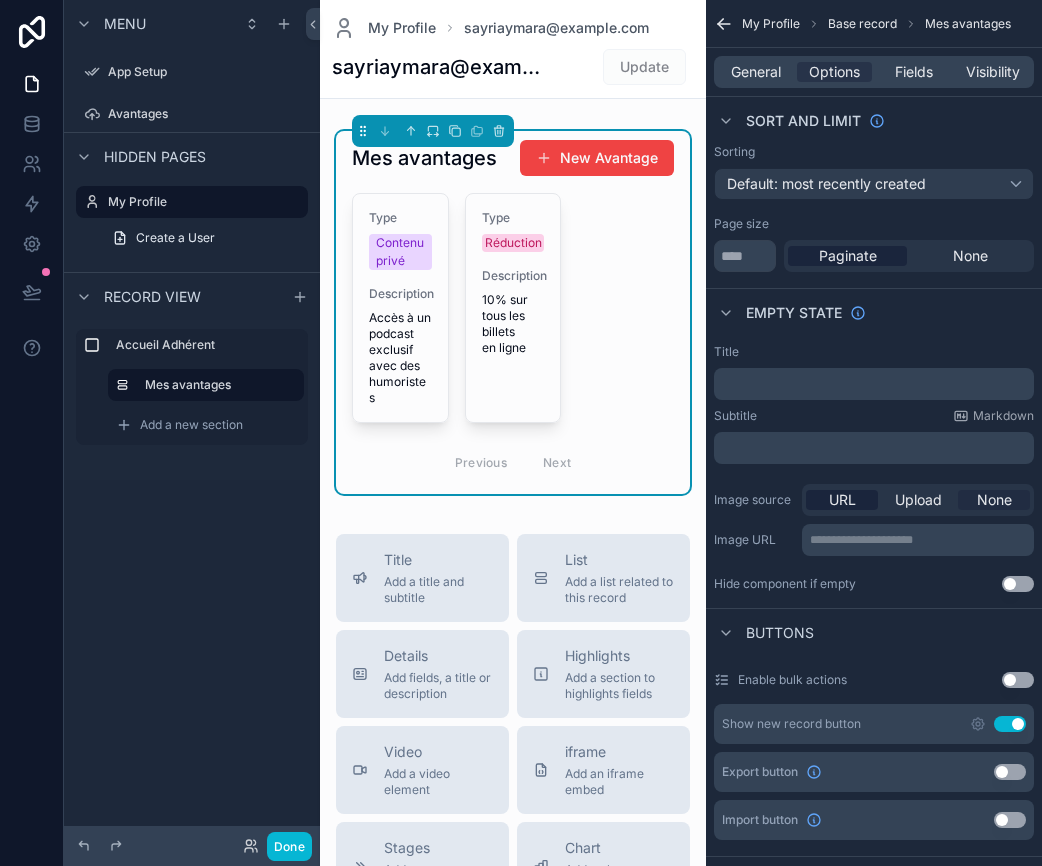 click on "None" at bounding box center [994, 500] 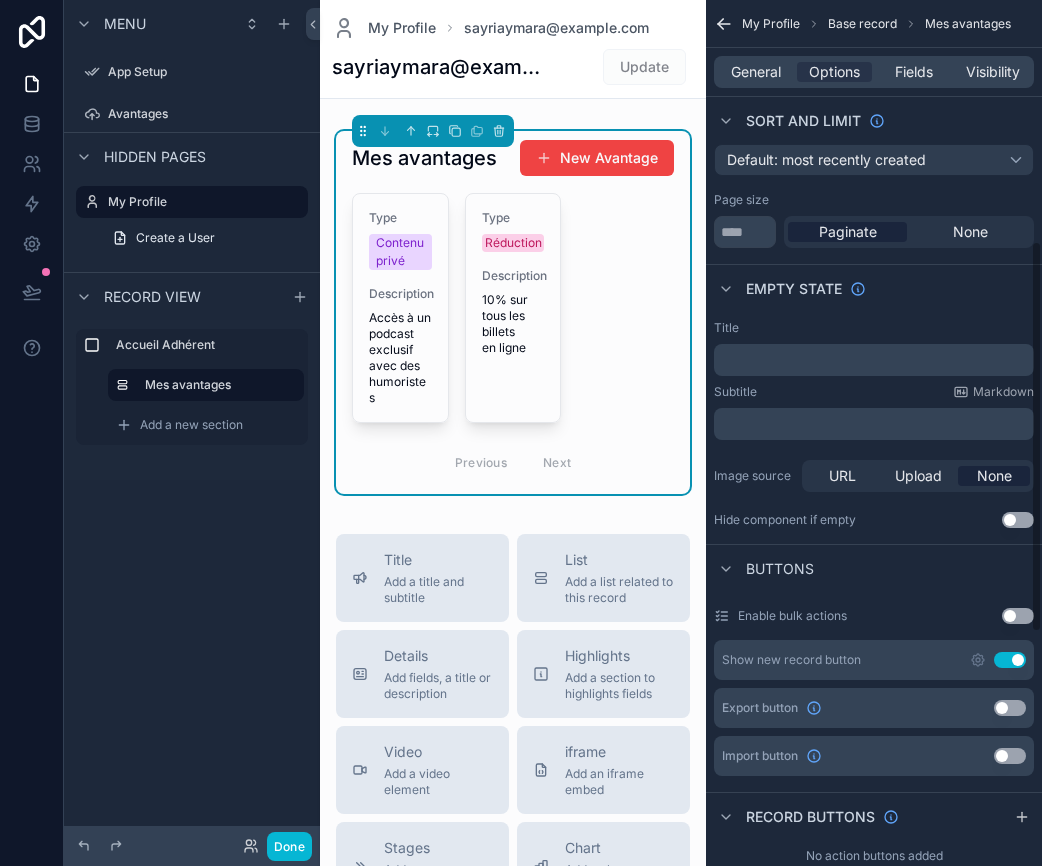scroll, scrollTop: 0, scrollLeft: 0, axis: both 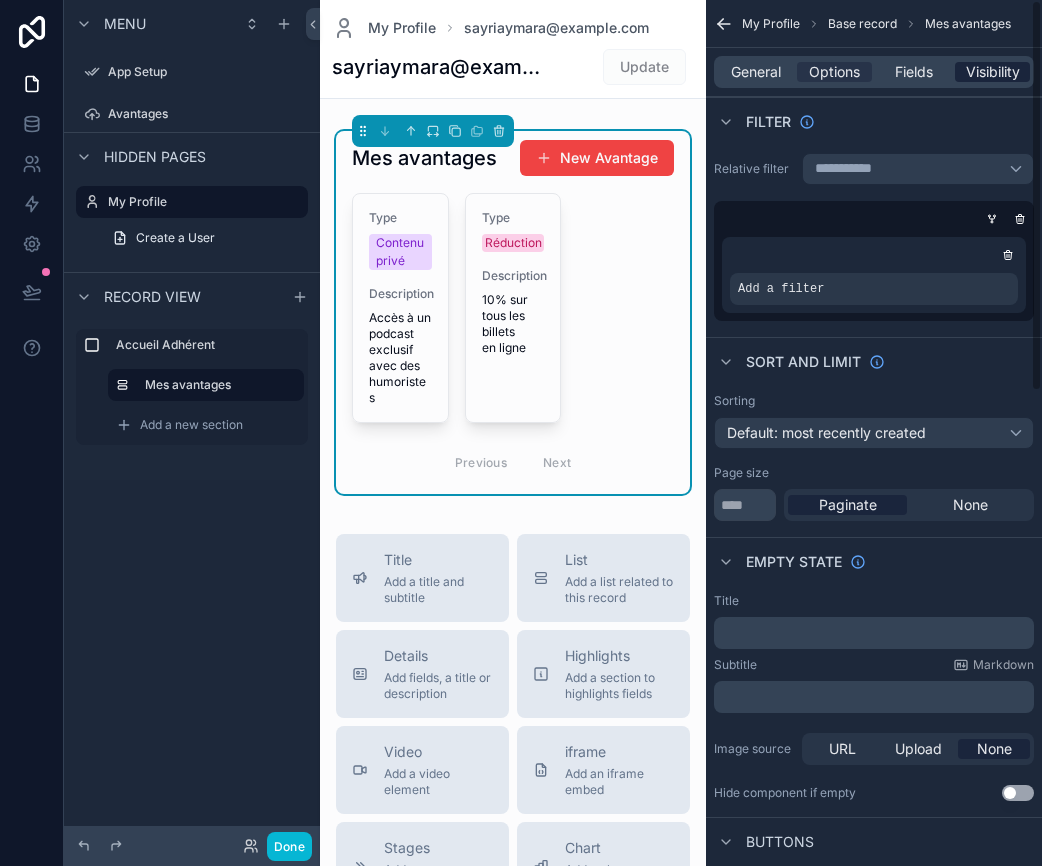 click on "Visibility" at bounding box center [993, 72] 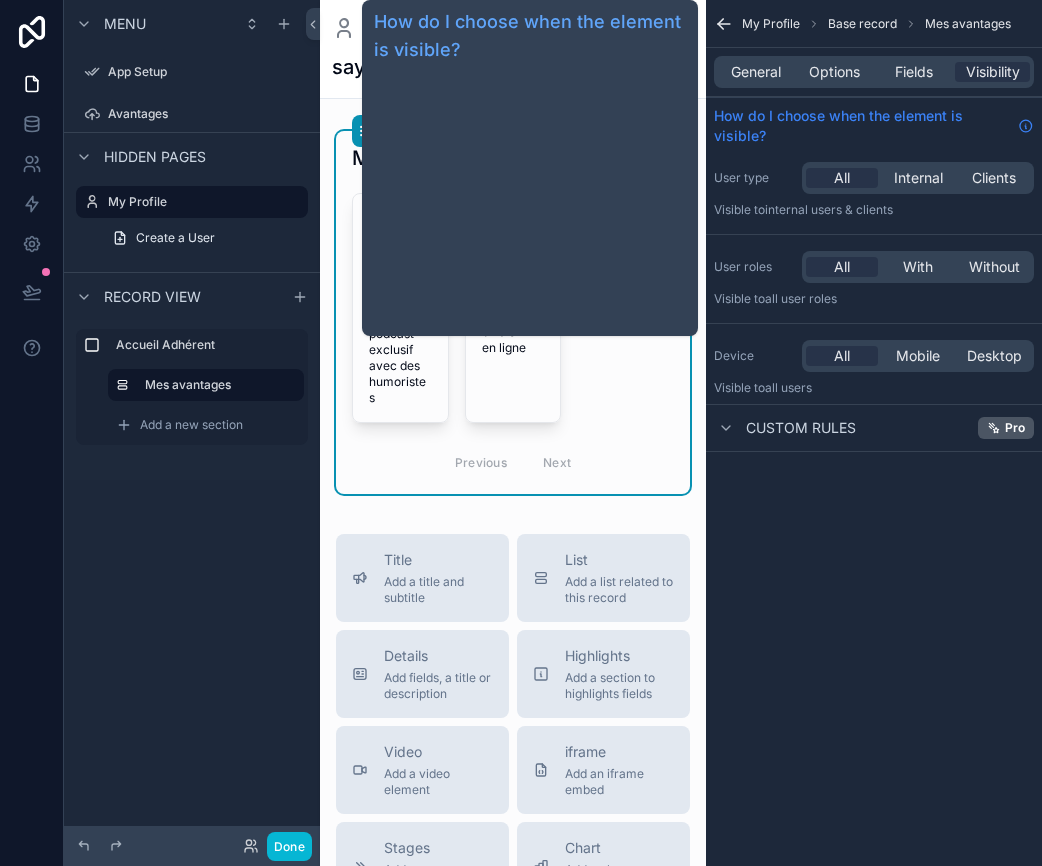 click on "How do I choose when the element is visible?" at bounding box center [862, 126] 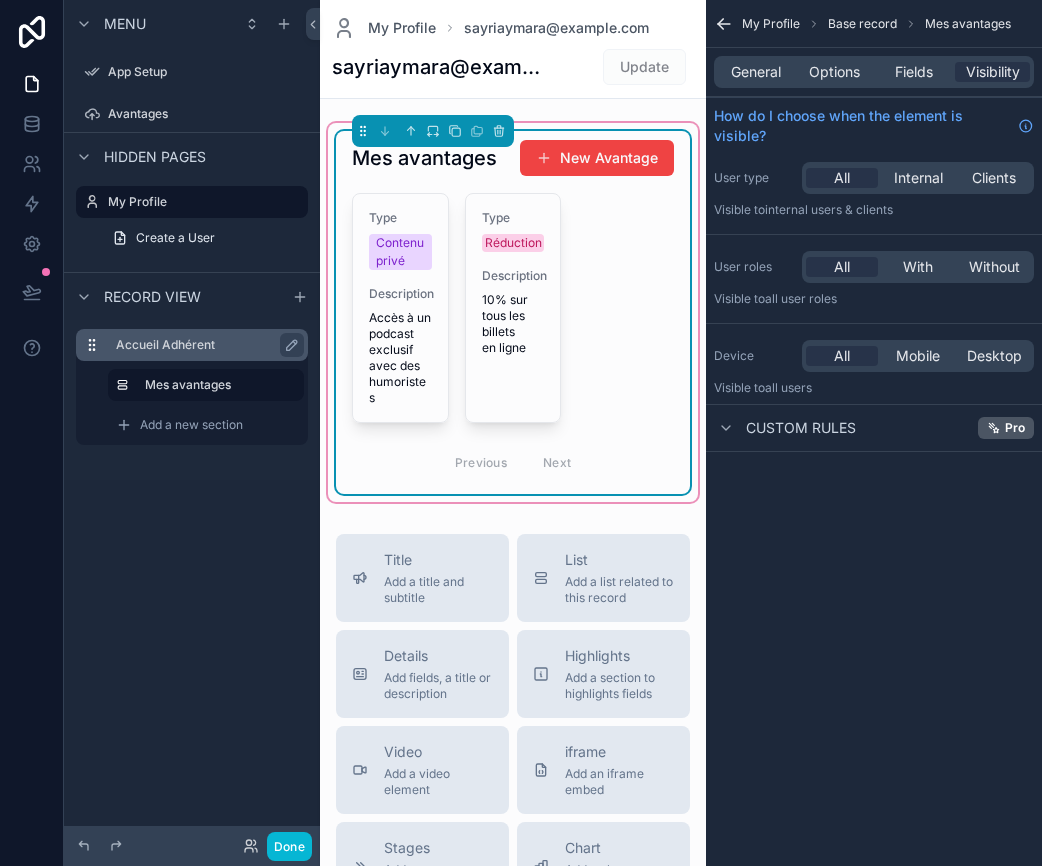 click on "Accueil Adhérent" at bounding box center (204, 345) 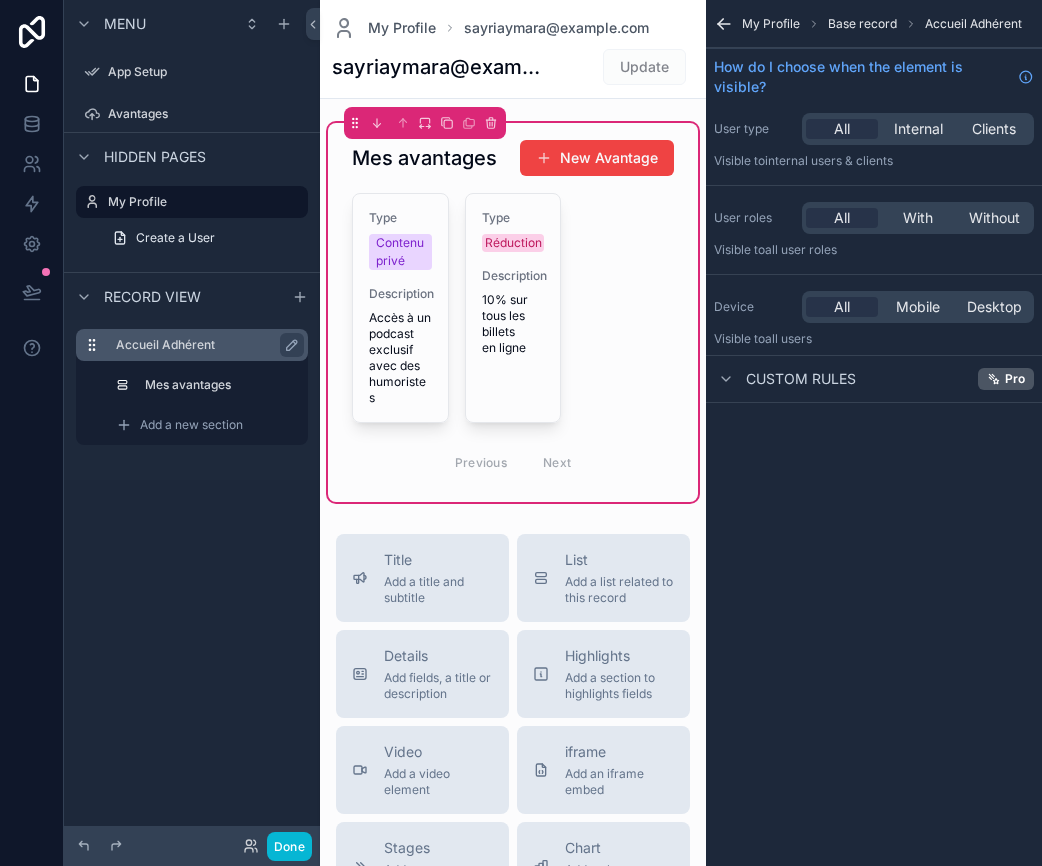 click on "Accueil Adhérent" at bounding box center [204, 345] 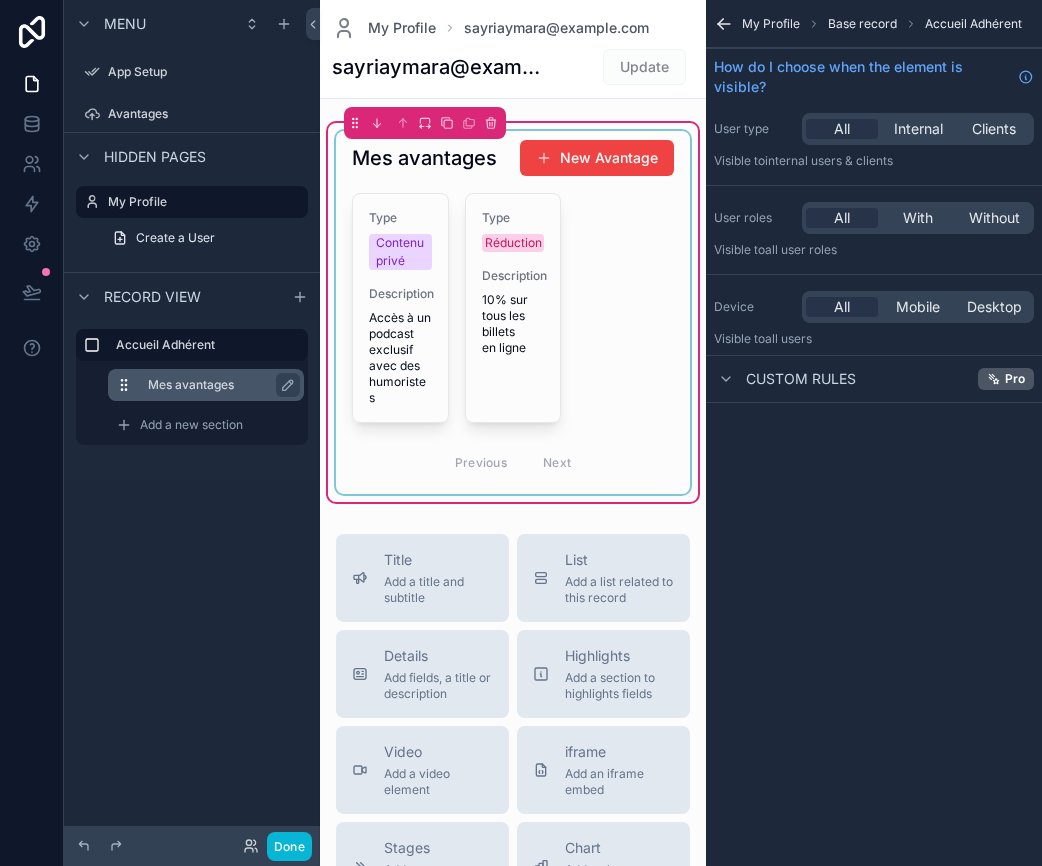 click on "Mes avantages" at bounding box center [218, 385] 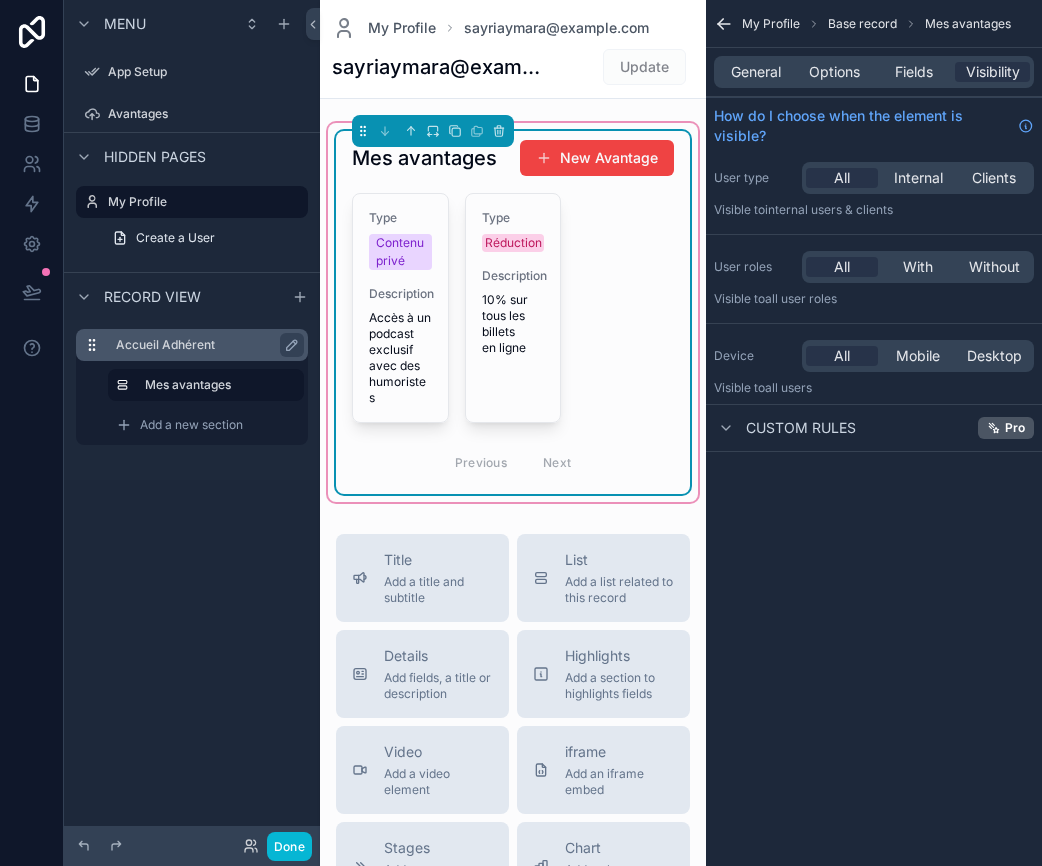 click on "Accueil Adhérent" at bounding box center (208, 345) 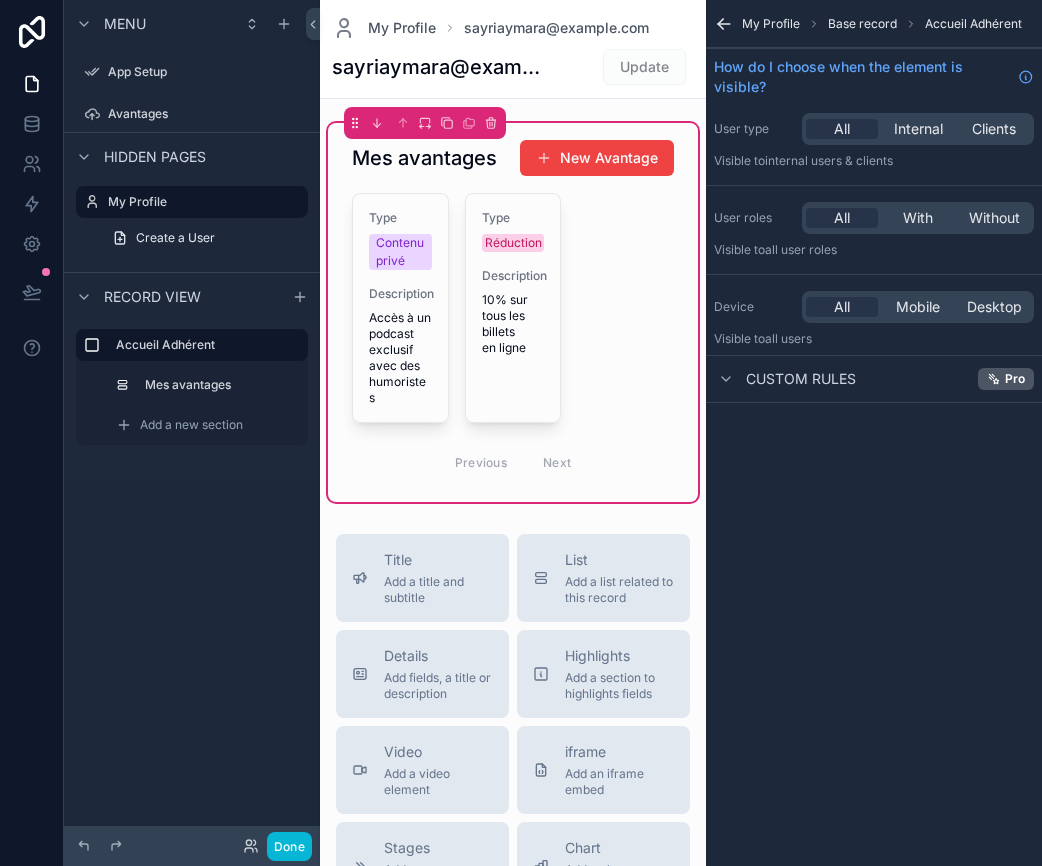 click 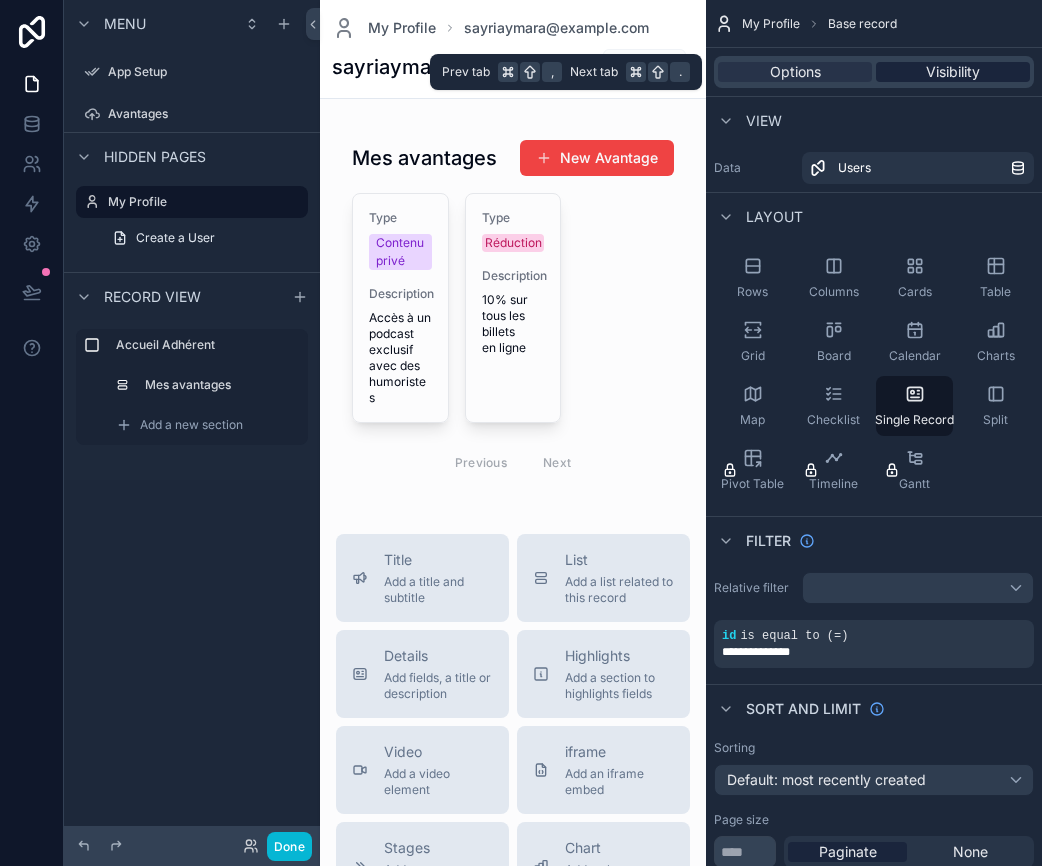 click on "Visibility" at bounding box center [953, 72] 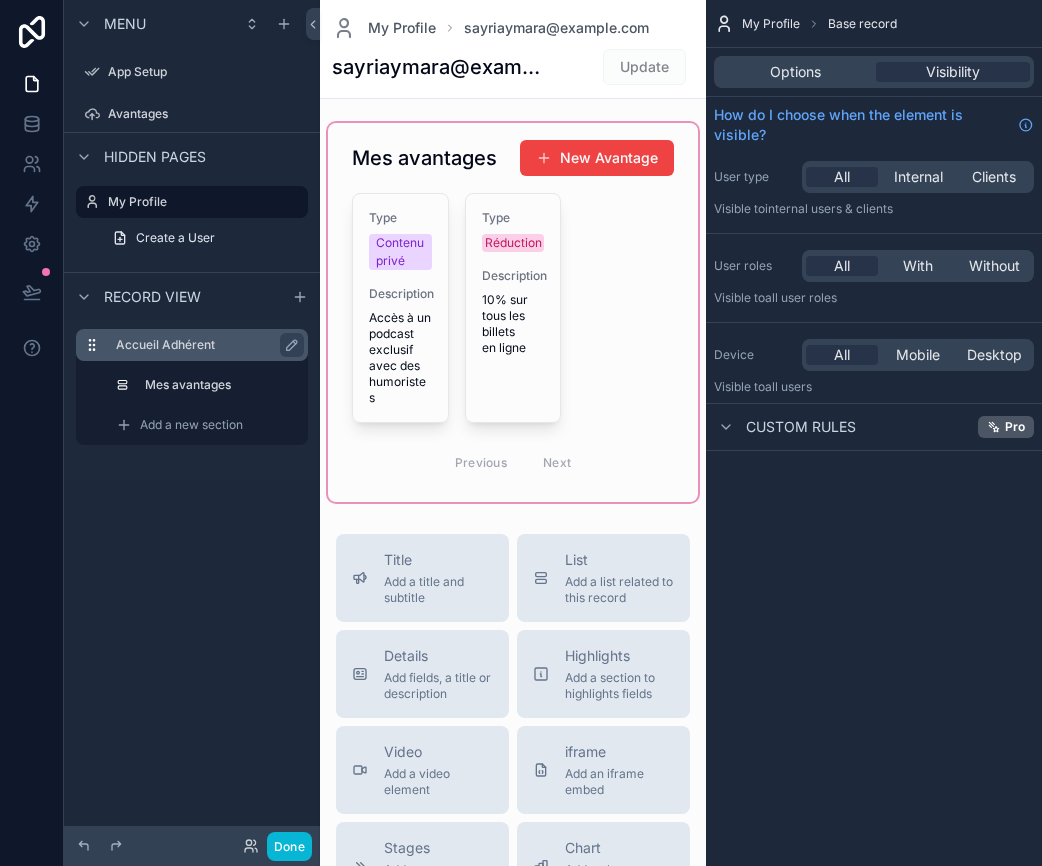 click on "Accueil Adhérent" at bounding box center [204, 345] 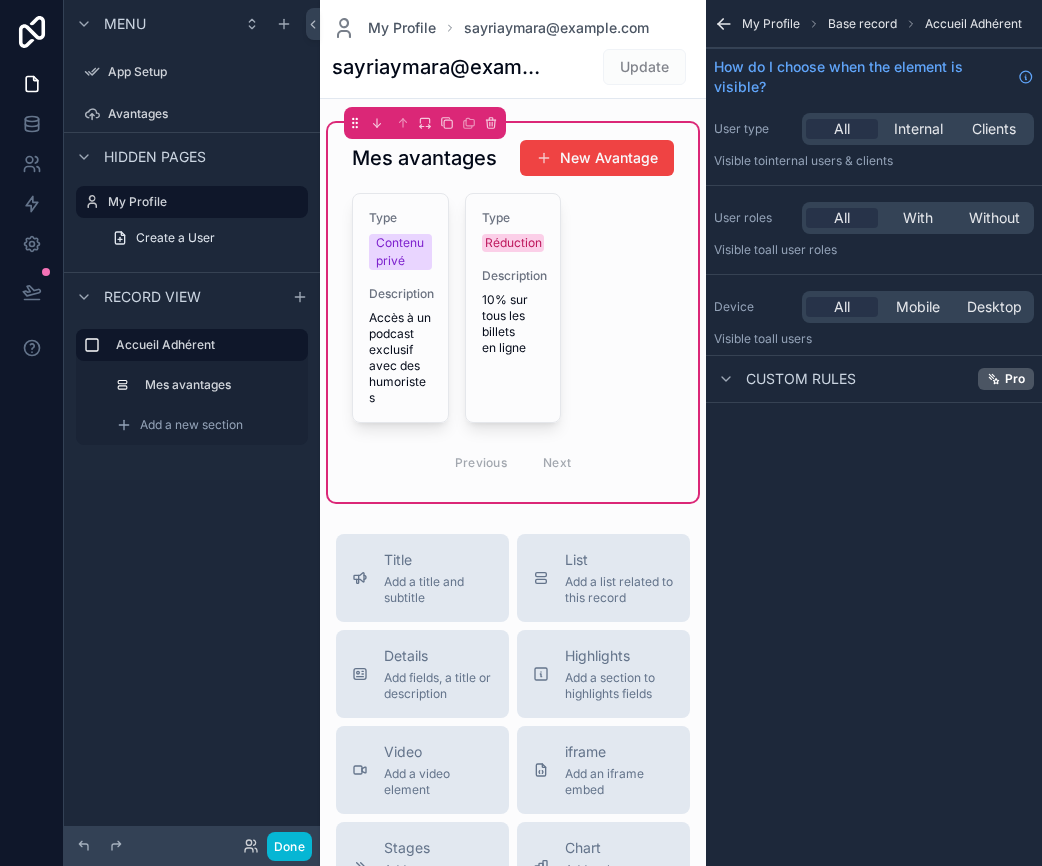 click on "Custom rules Pro" at bounding box center (874, 379) 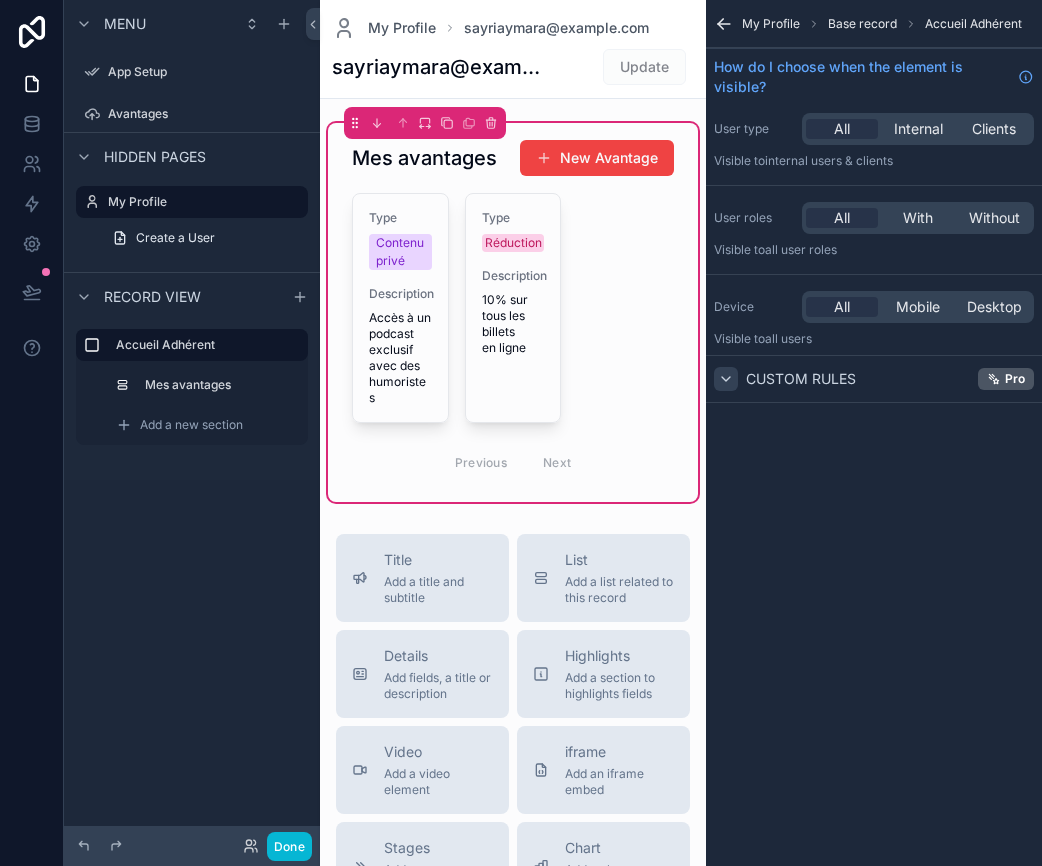 click 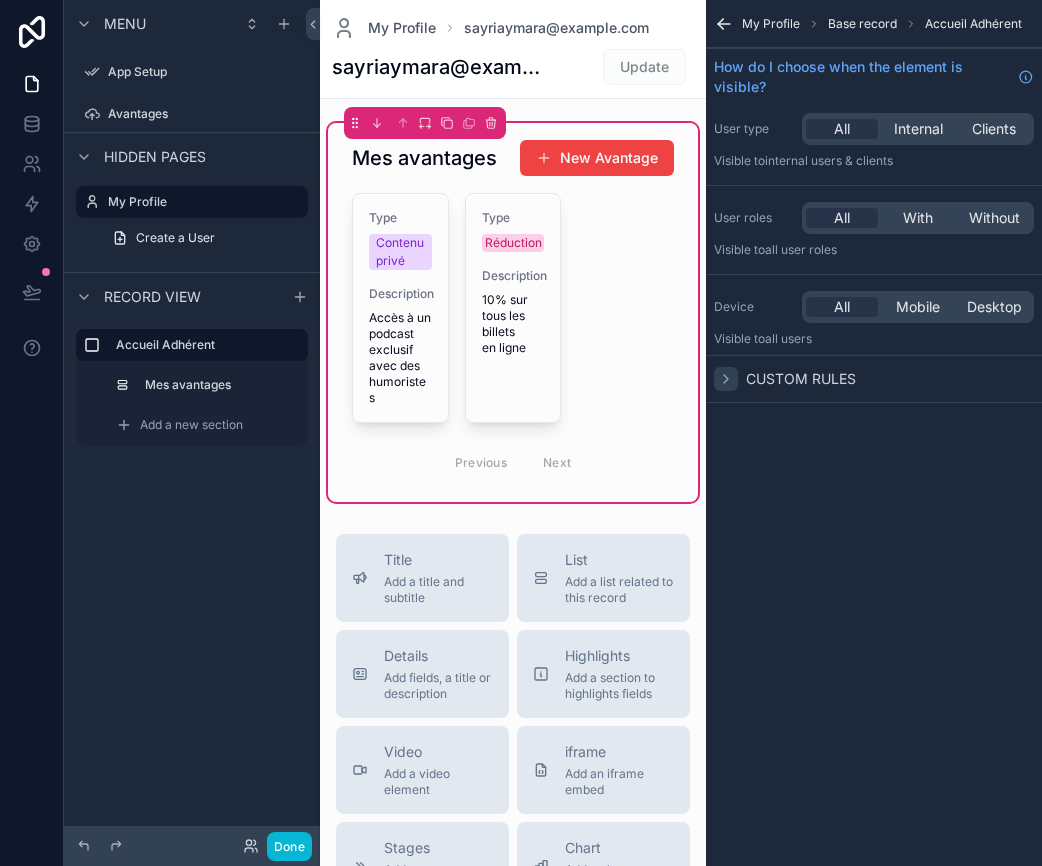 click 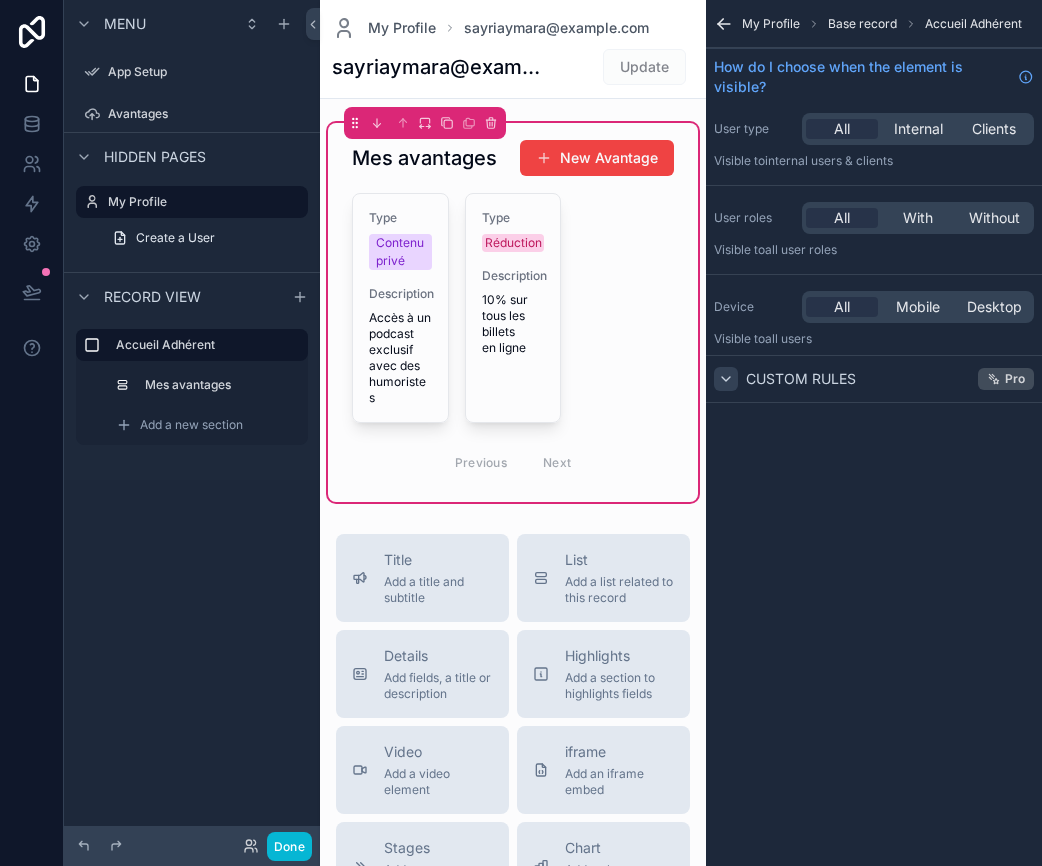 click 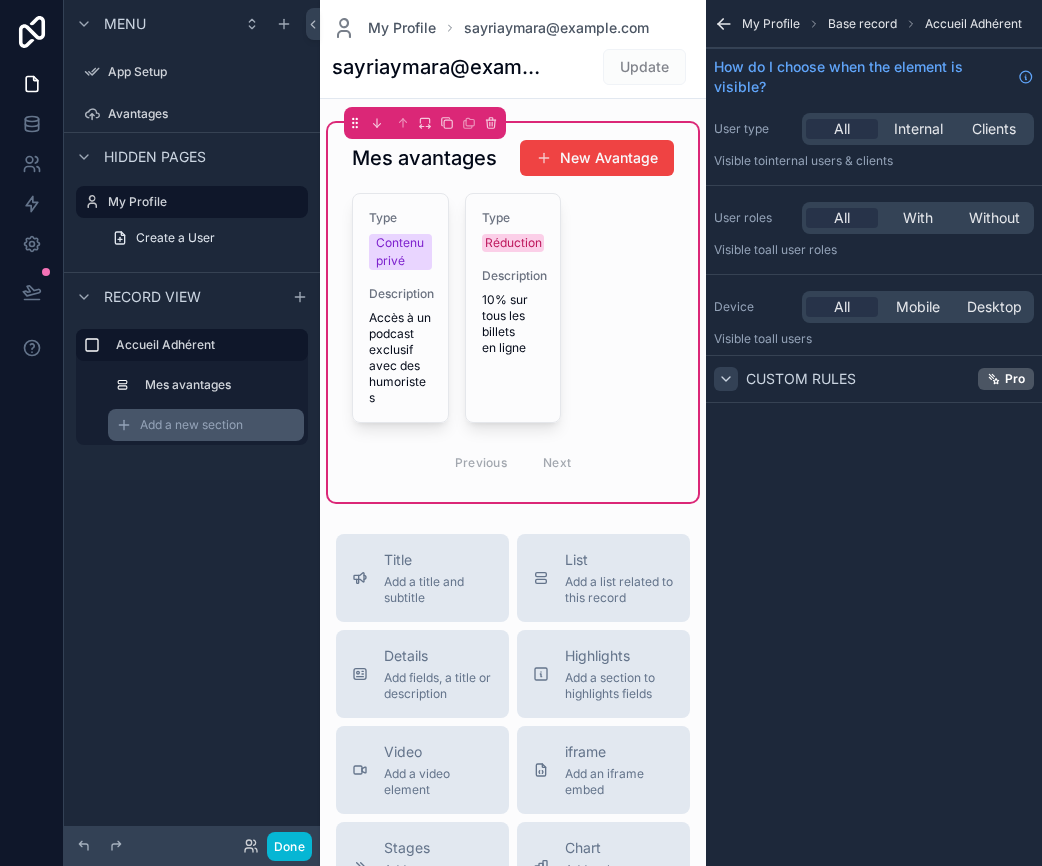 click 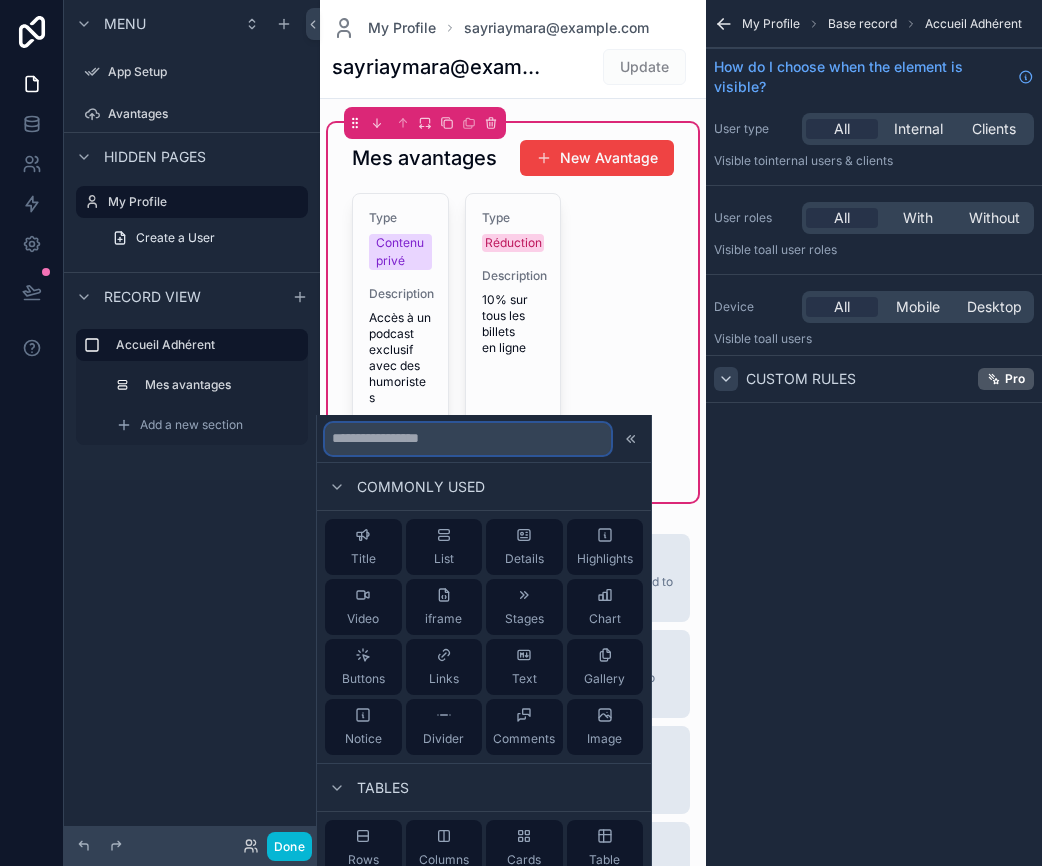 click at bounding box center (468, 439) 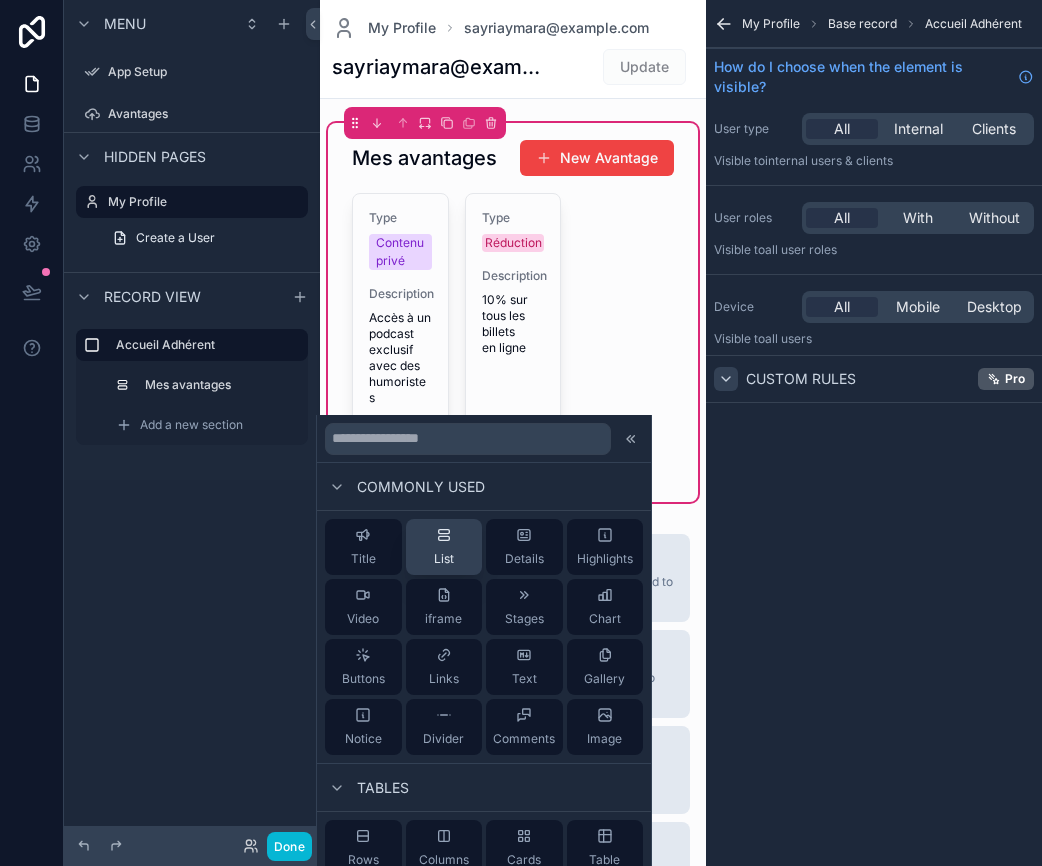 click on "List" at bounding box center (444, 547) 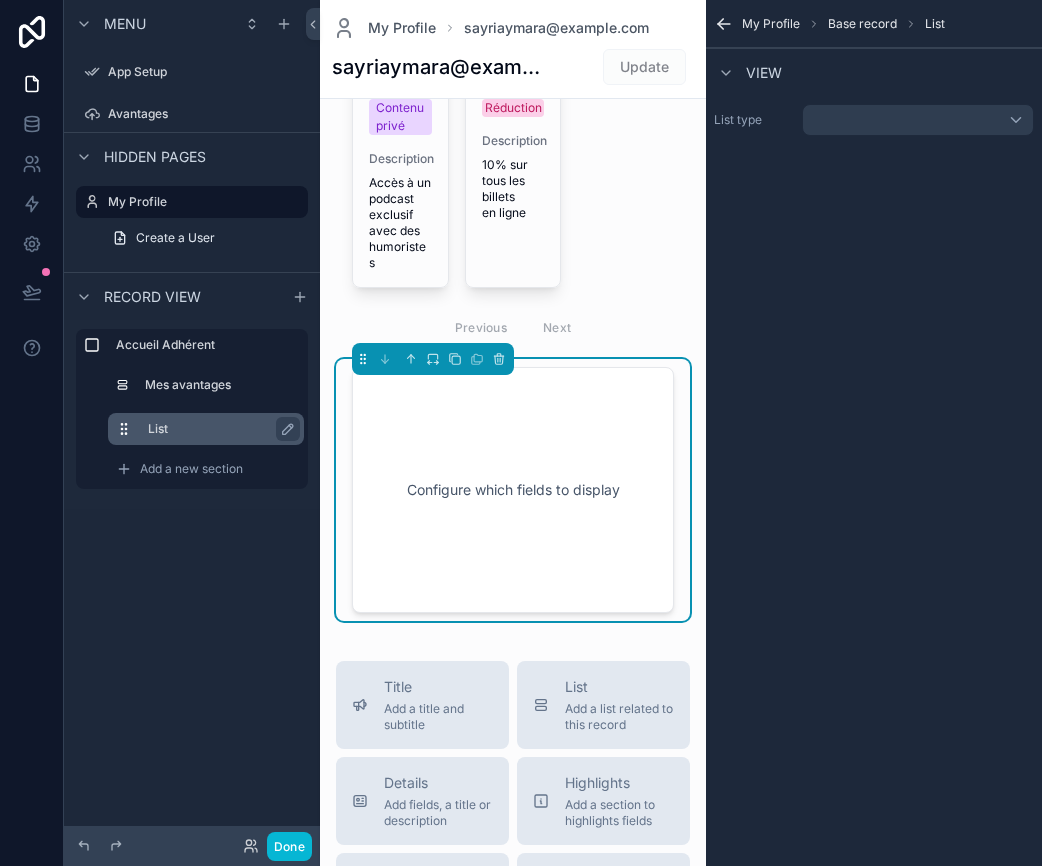 scroll, scrollTop: 208, scrollLeft: 0, axis: vertical 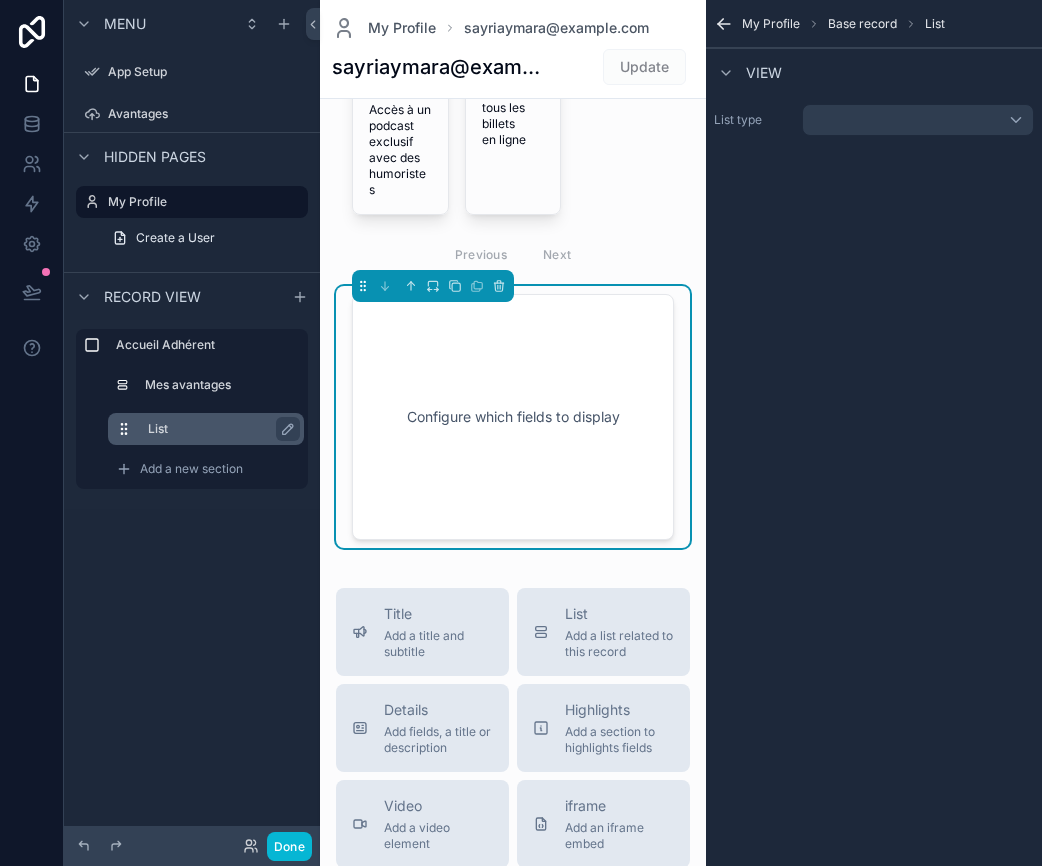 click on "List" at bounding box center (218, 429) 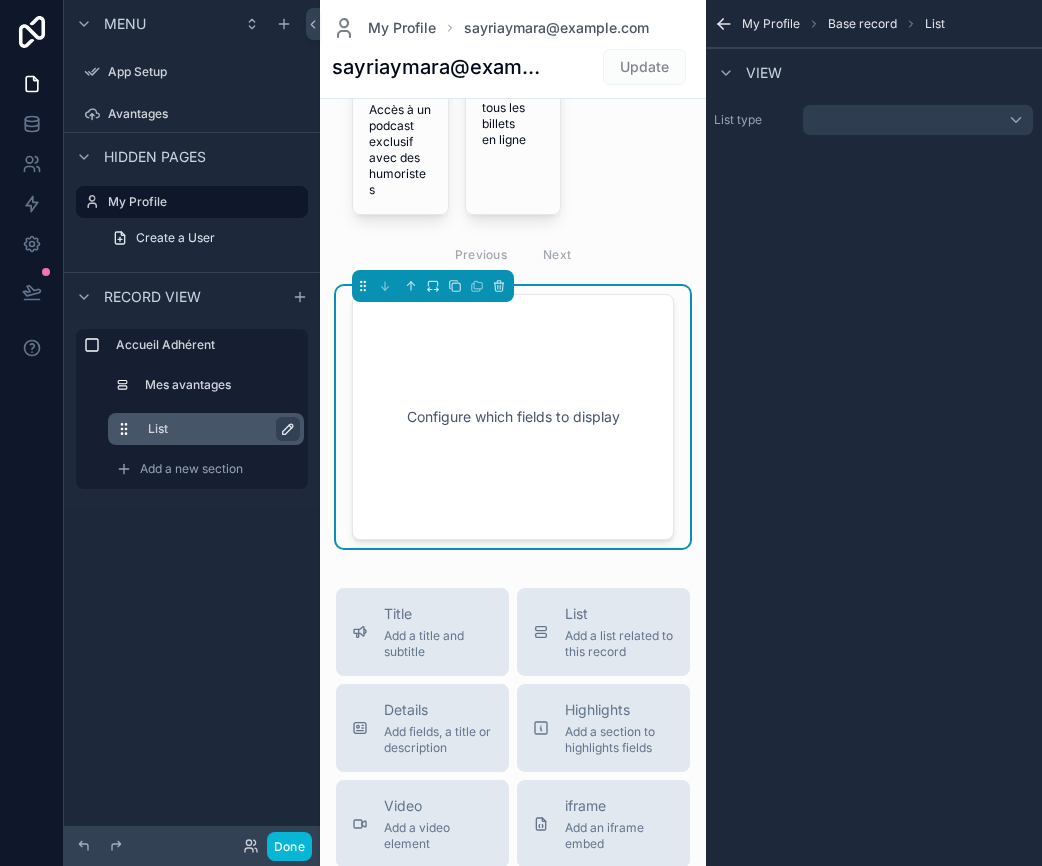 click 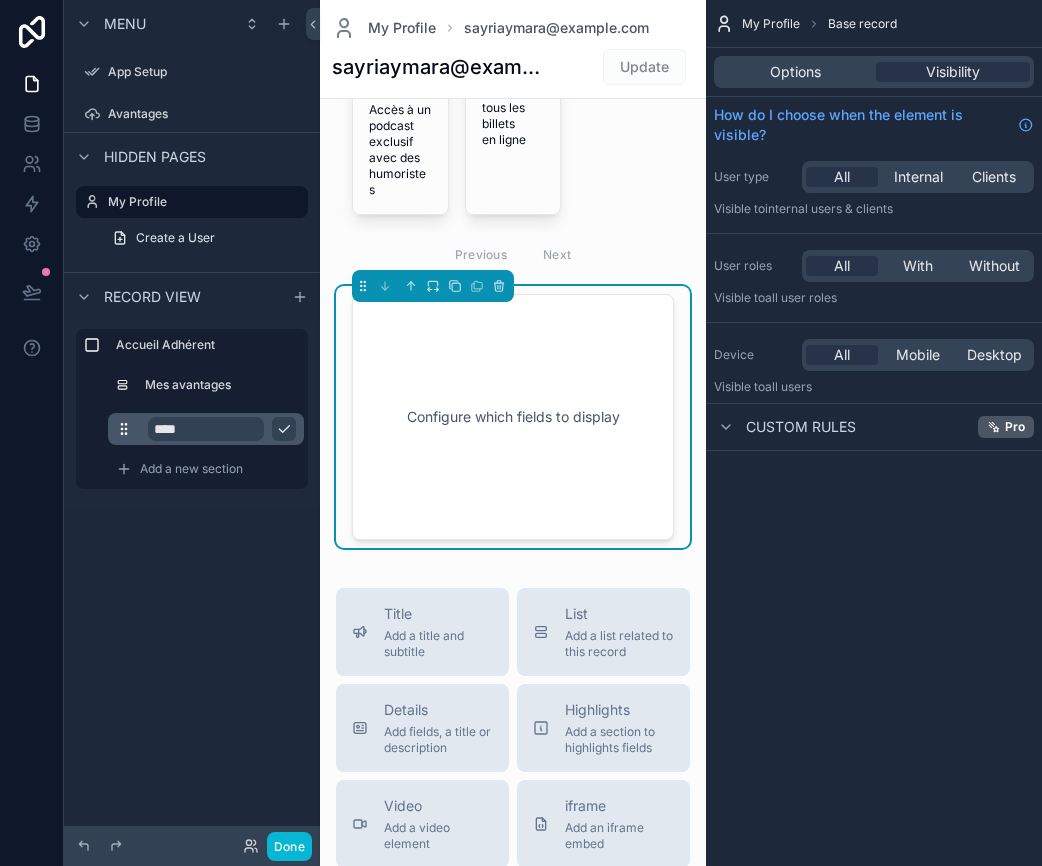 click on "****" at bounding box center (206, 429) 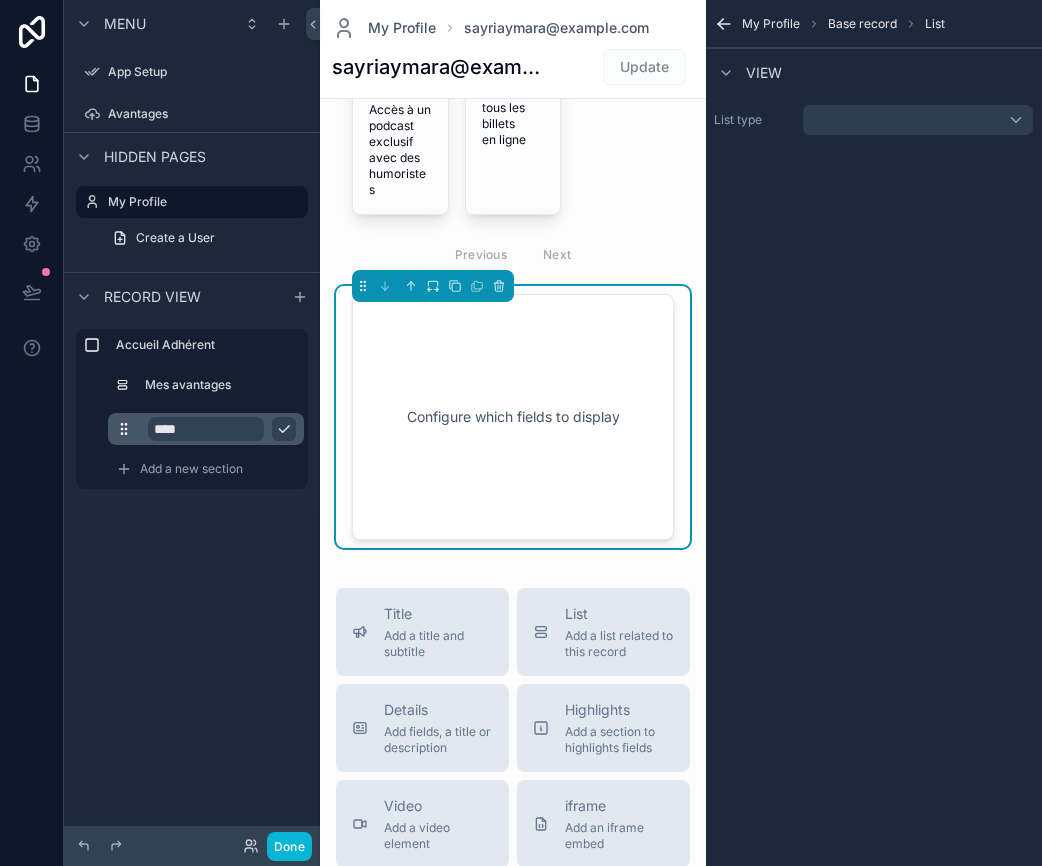 click on "****" at bounding box center (206, 429) 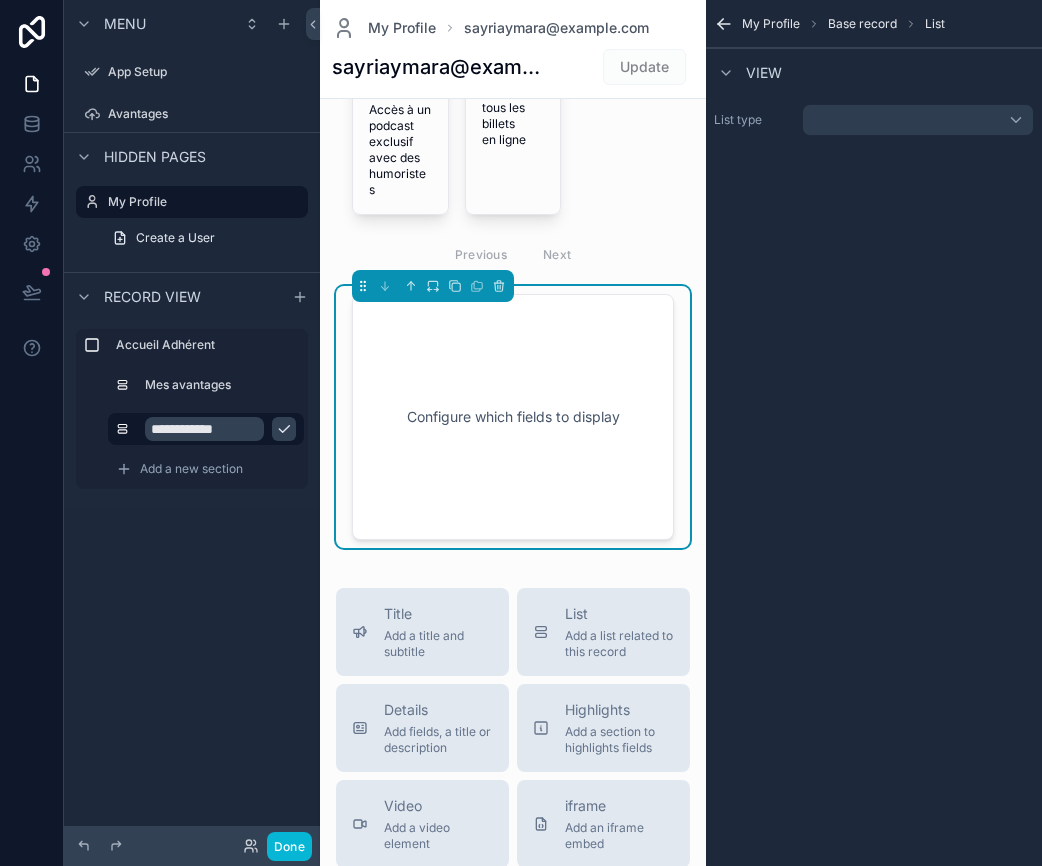 type on "**********" 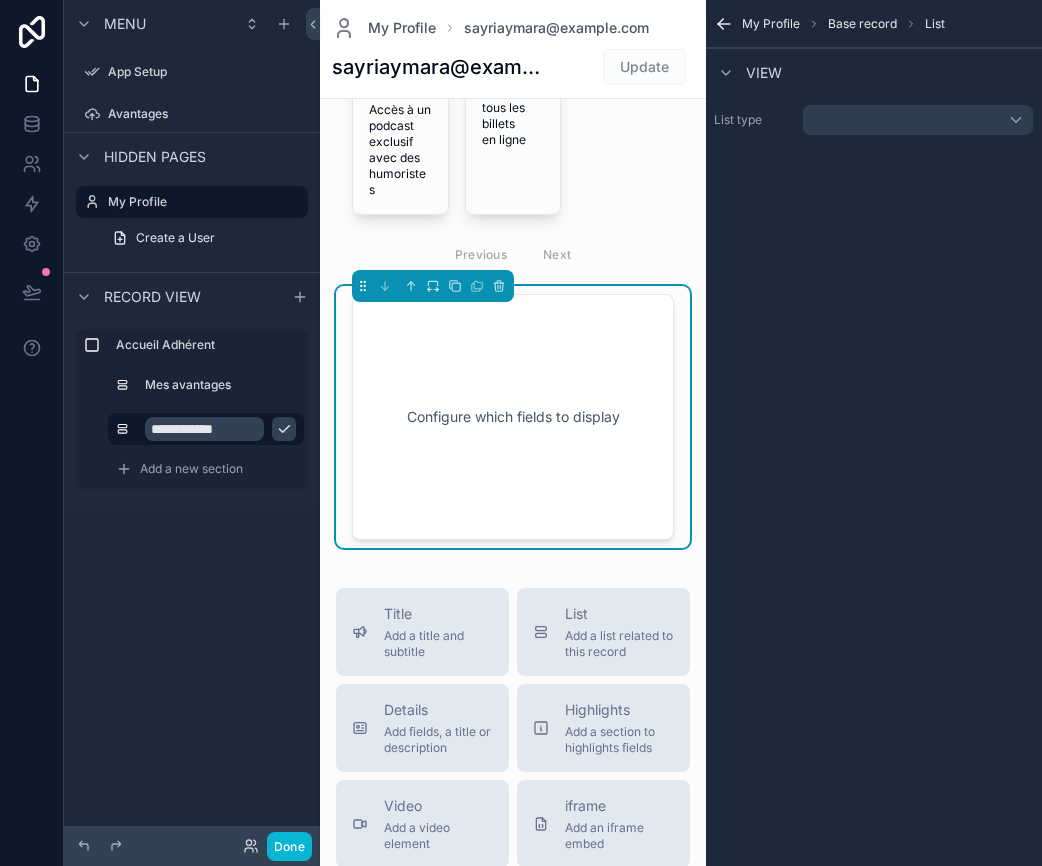 click 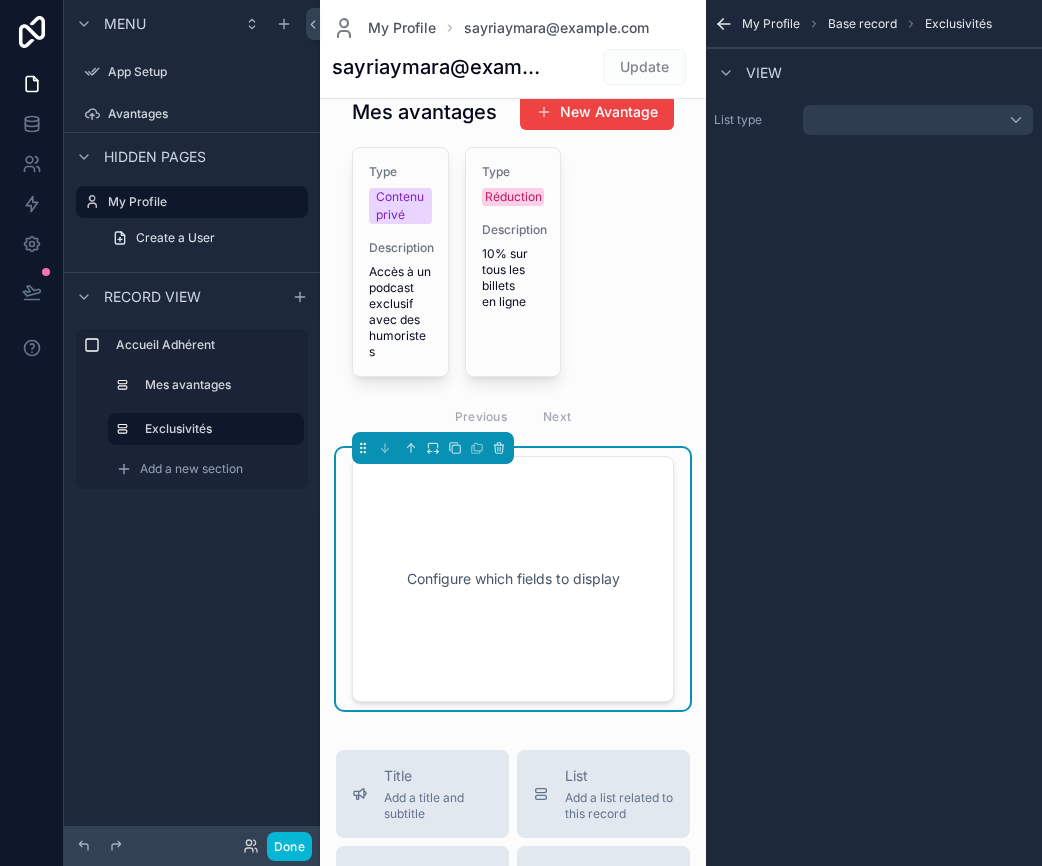 scroll, scrollTop: 0, scrollLeft: 0, axis: both 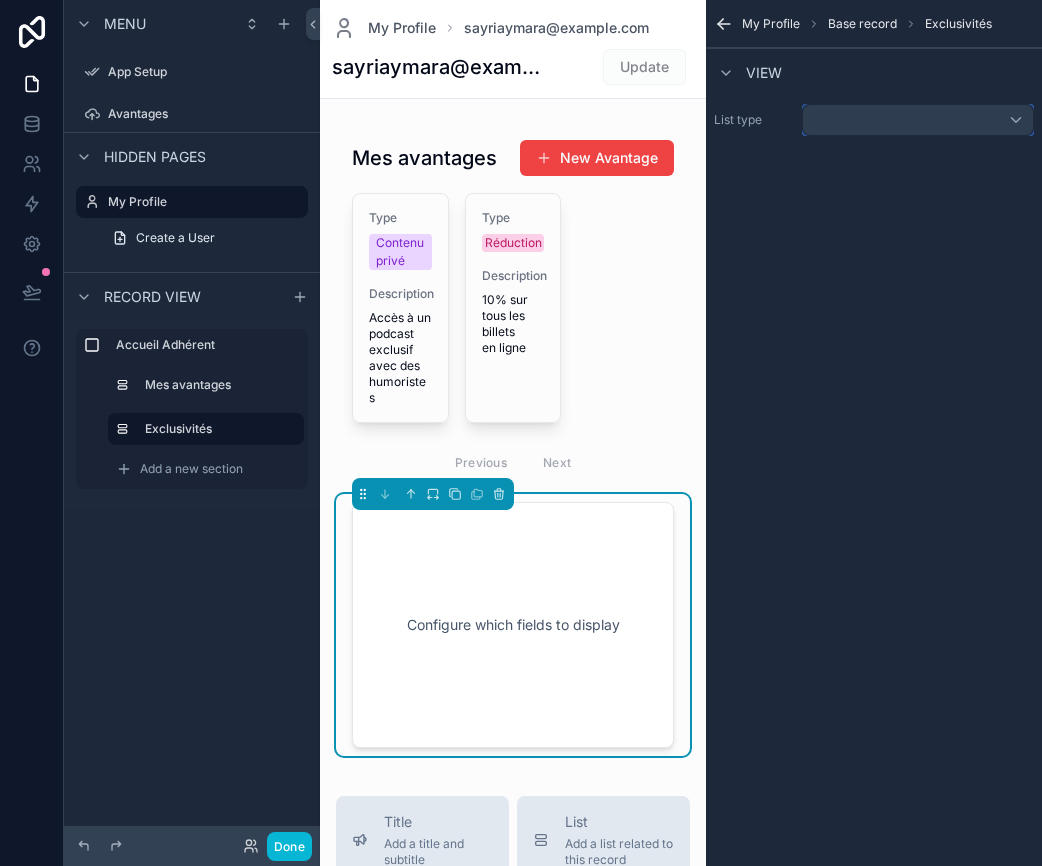 click at bounding box center (918, 120) 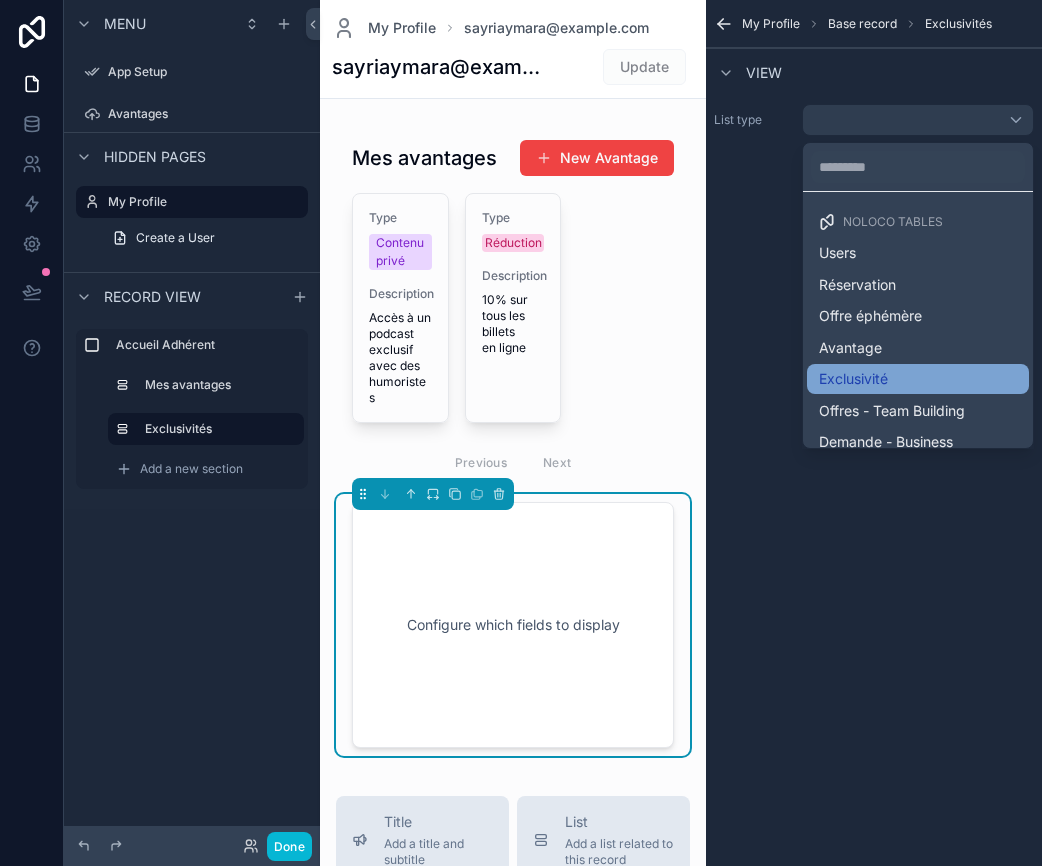 click on "Exclusivité" at bounding box center (853, 379) 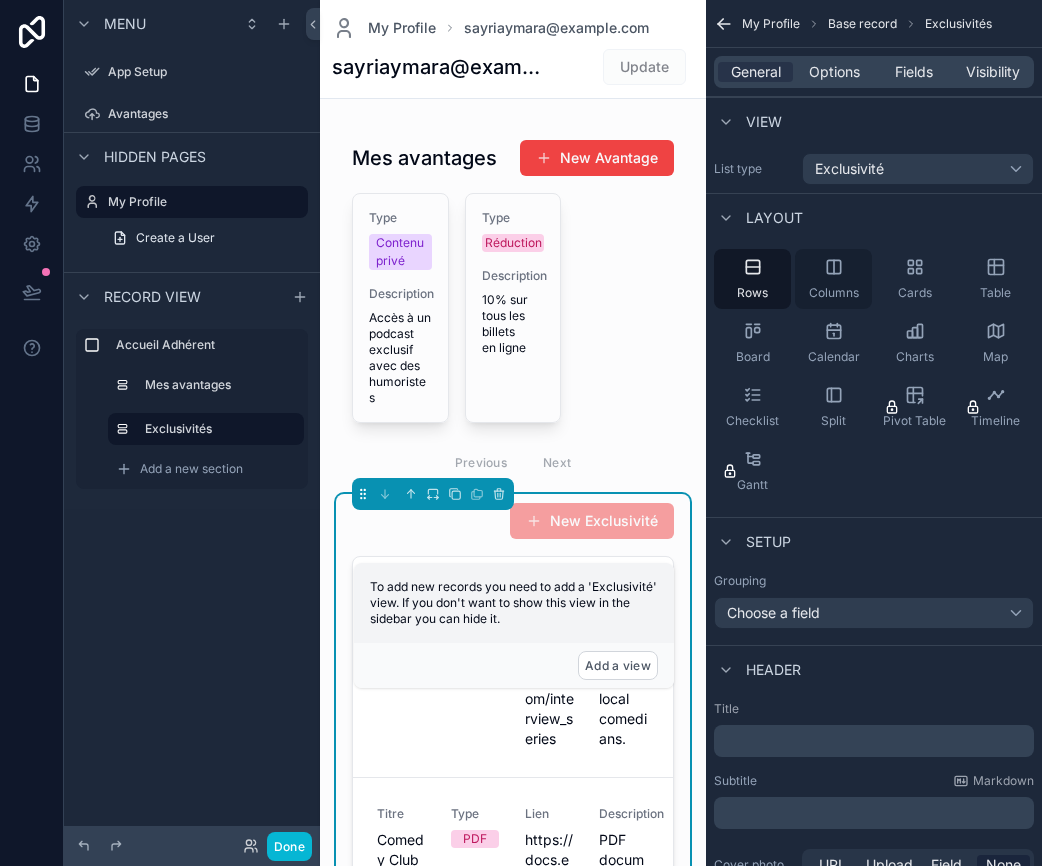 click 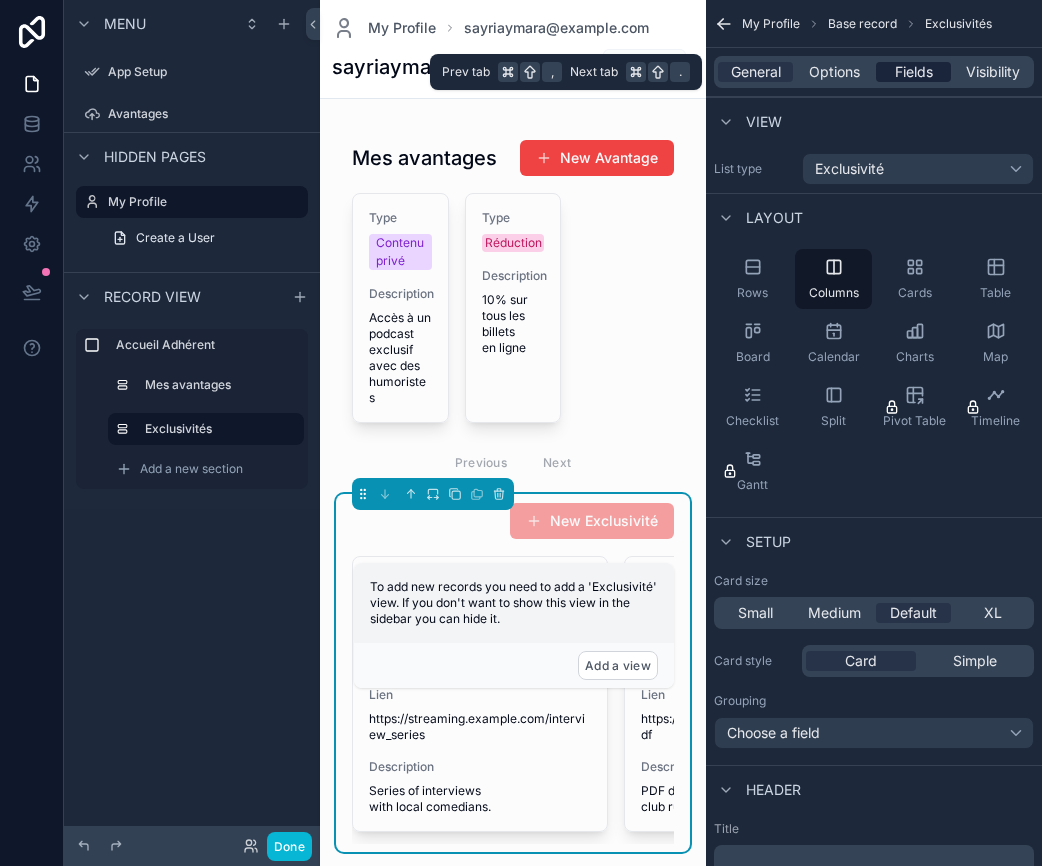 click on "Fields" at bounding box center (914, 72) 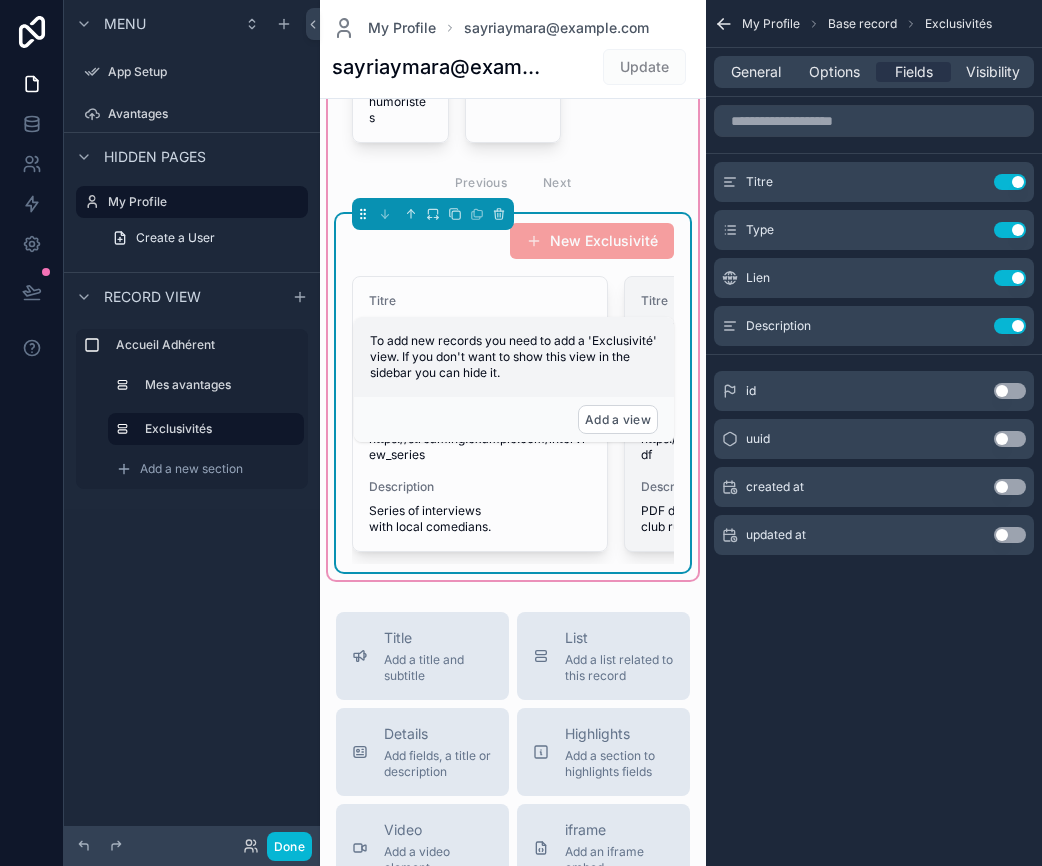 scroll, scrollTop: 352, scrollLeft: 0, axis: vertical 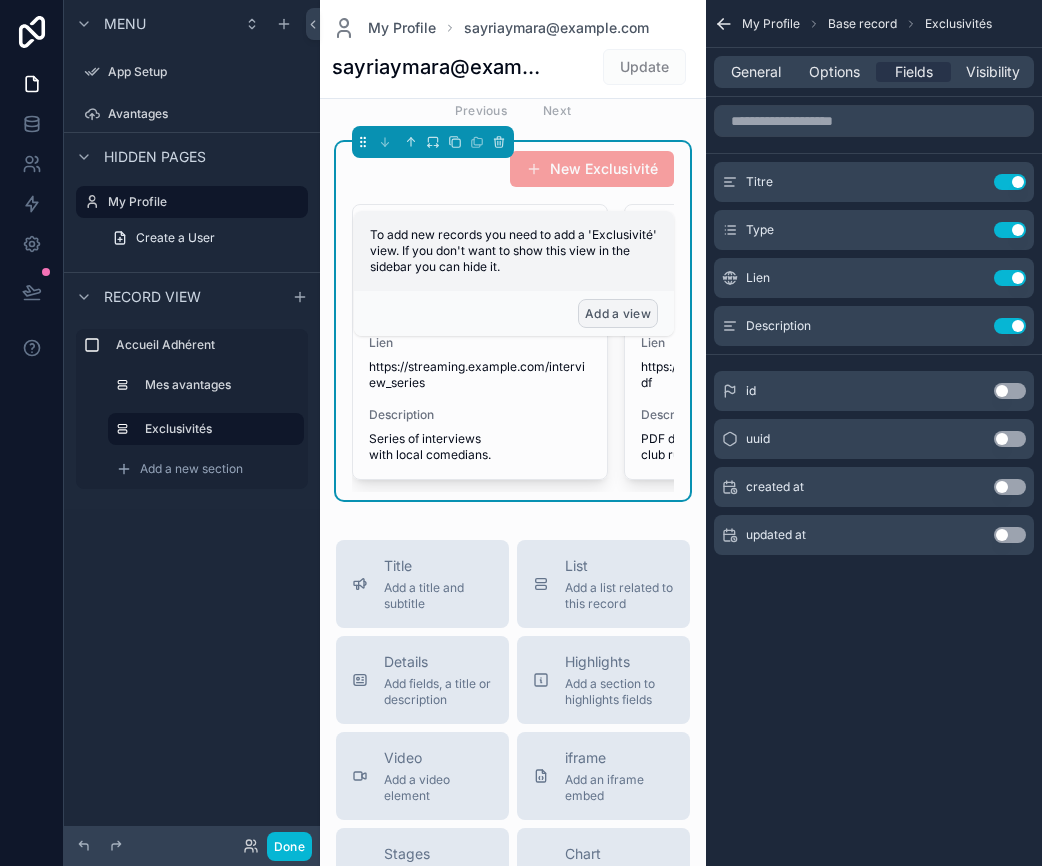 click on "Add a view" at bounding box center (618, 313) 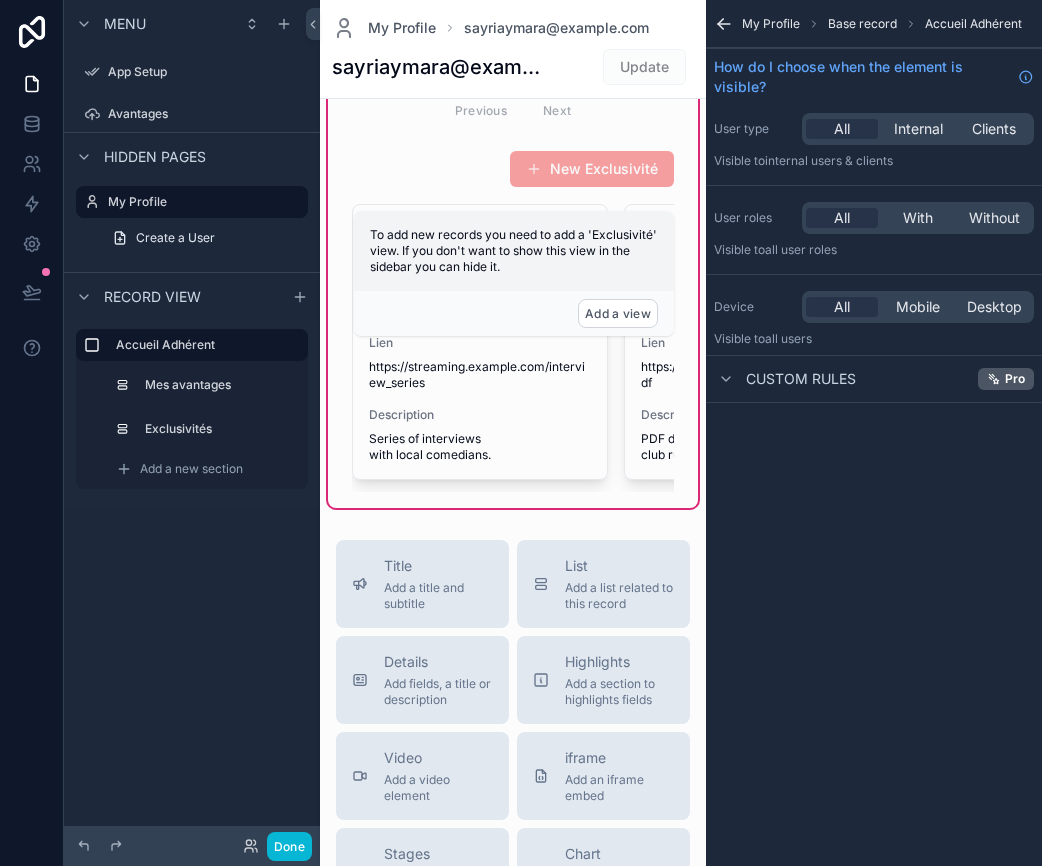 click on "My Profile Base record Accueil Adhérent How do I choose when the element is visible? User type All Internal Clients Visible to  Internal users & clients User roles All With Without Visible to  All user roles Device All Mobile Desktop Visible to  all users Custom rules Pro" at bounding box center (874, 433) 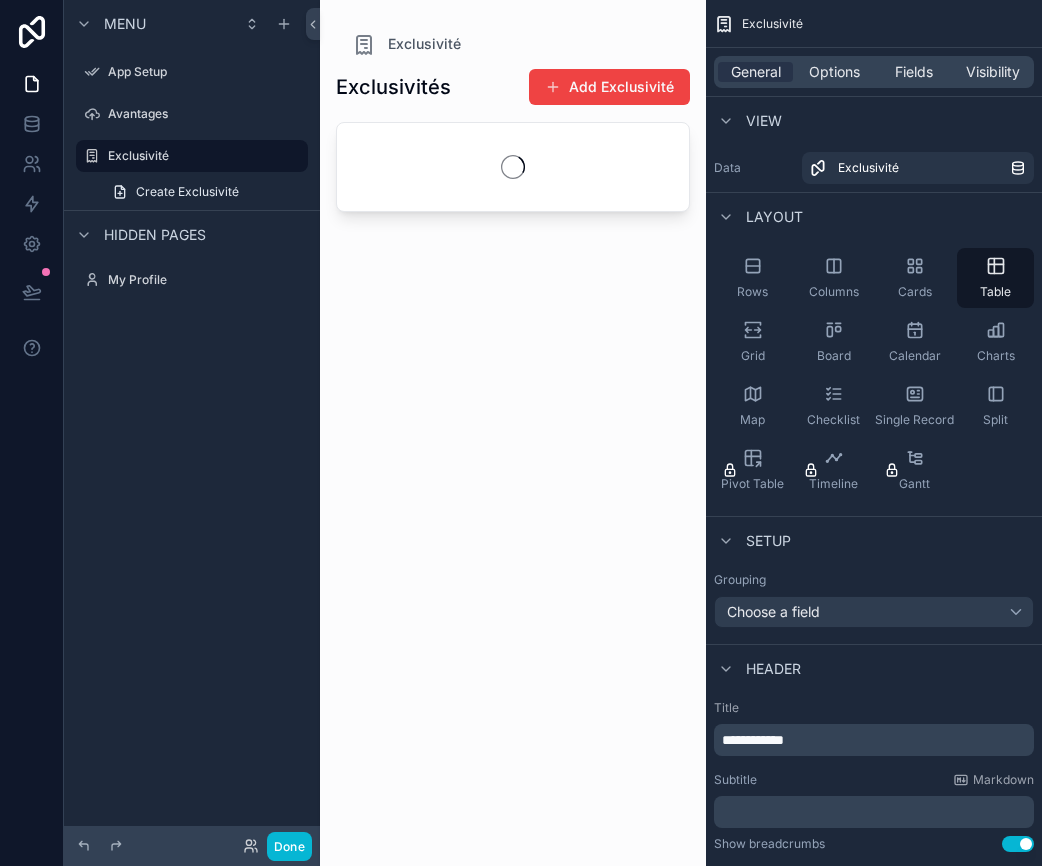 scroll, scrollTop: 0, scrollLeft: 0, axis: both 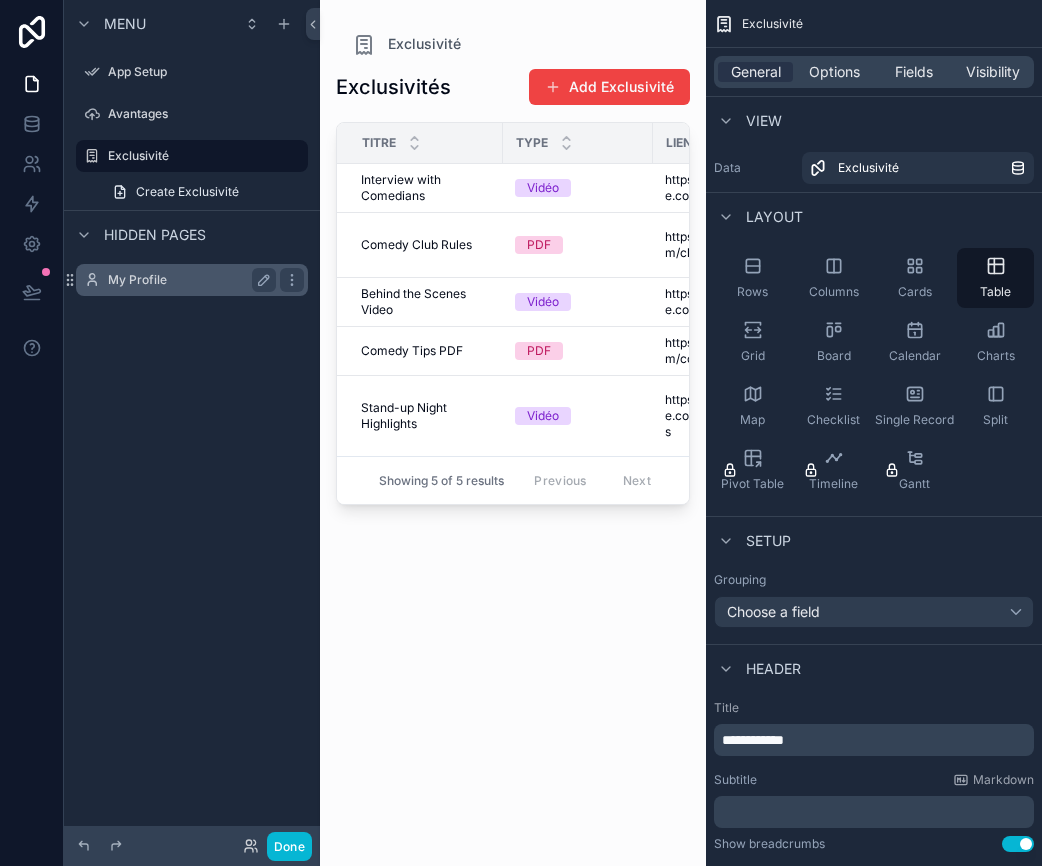click on "My Profile" at bounding box center [188, 280] 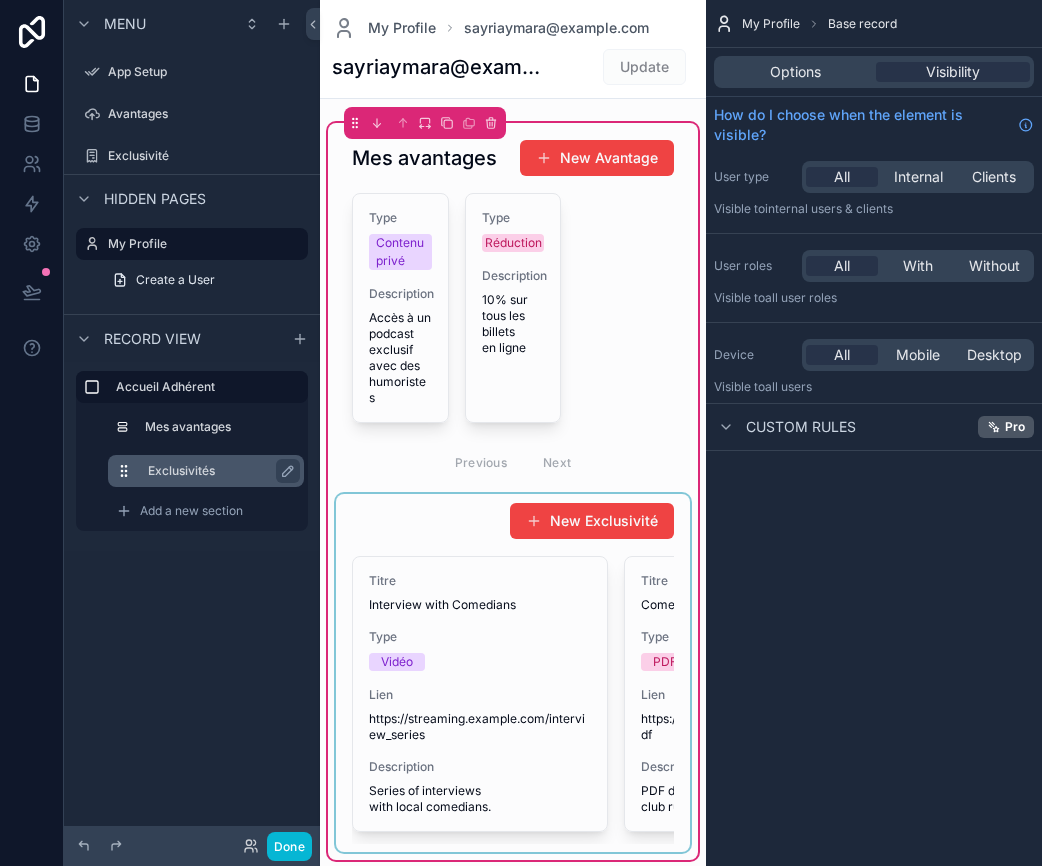 click on "Exclusivités" at bounding box center (218, 471) 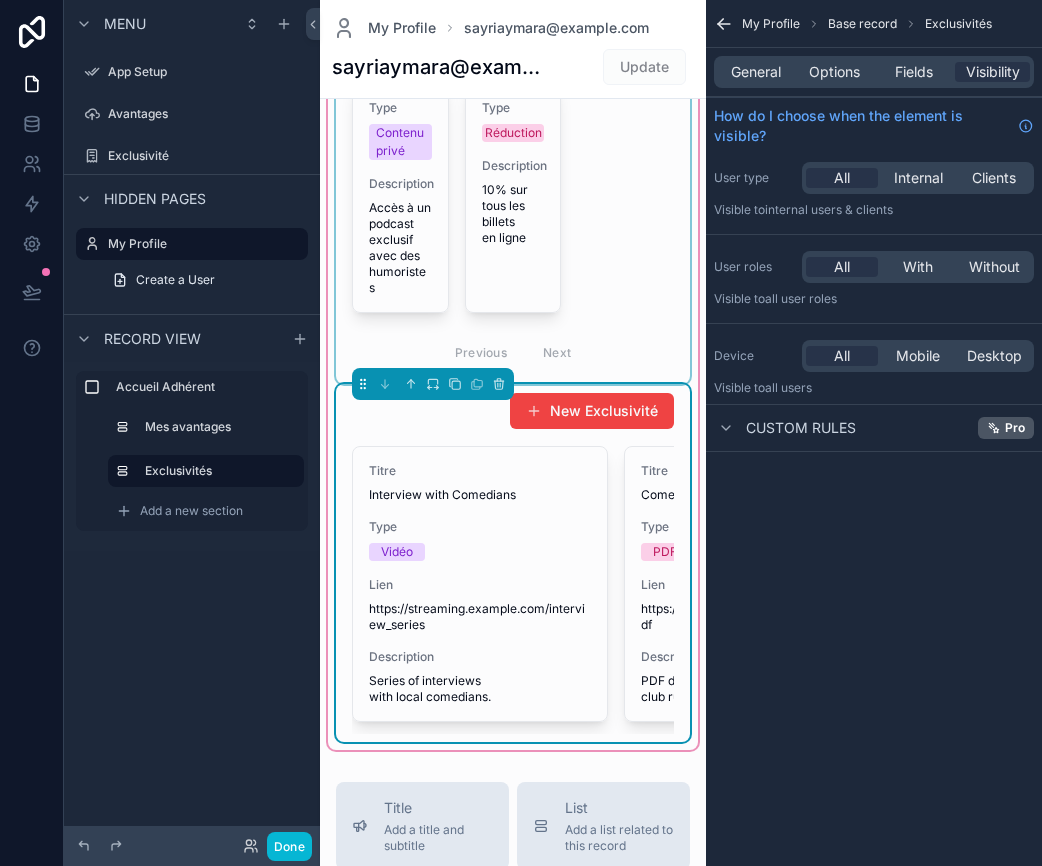 scroll, scrollTop: 139, scrollLeft: 0, axis: vertical 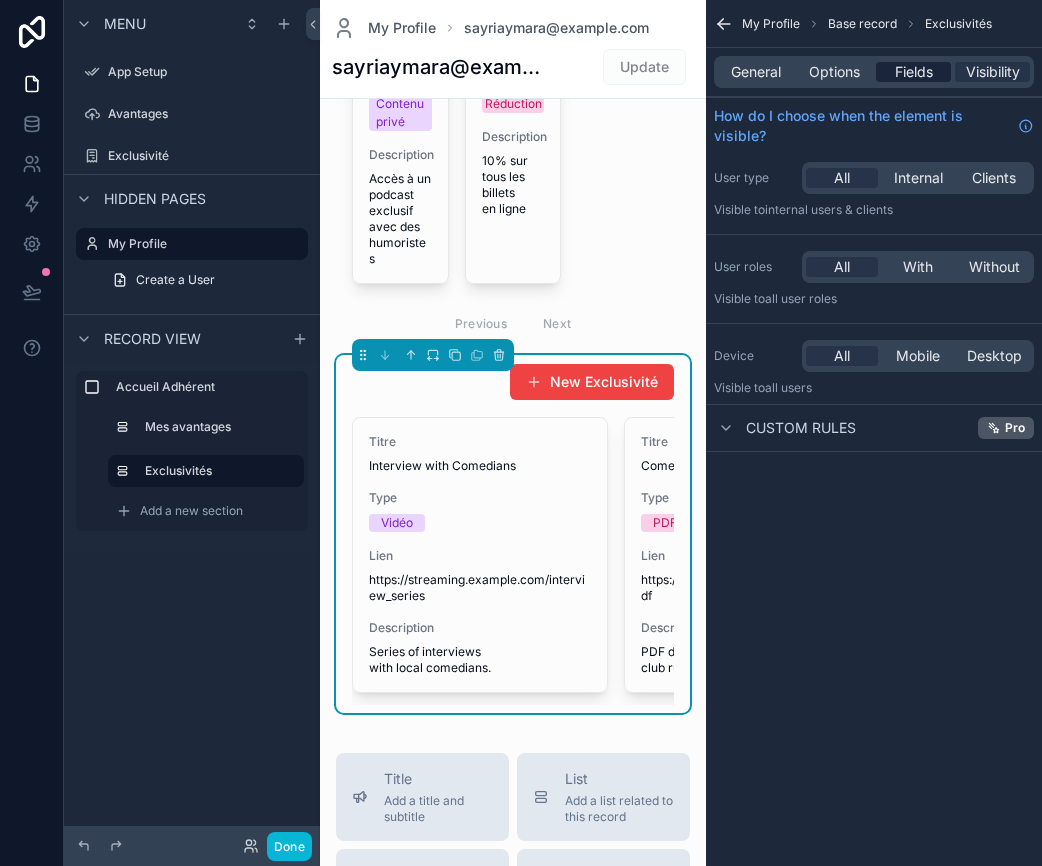 click on "Fields" at bounding box center (914, 72) 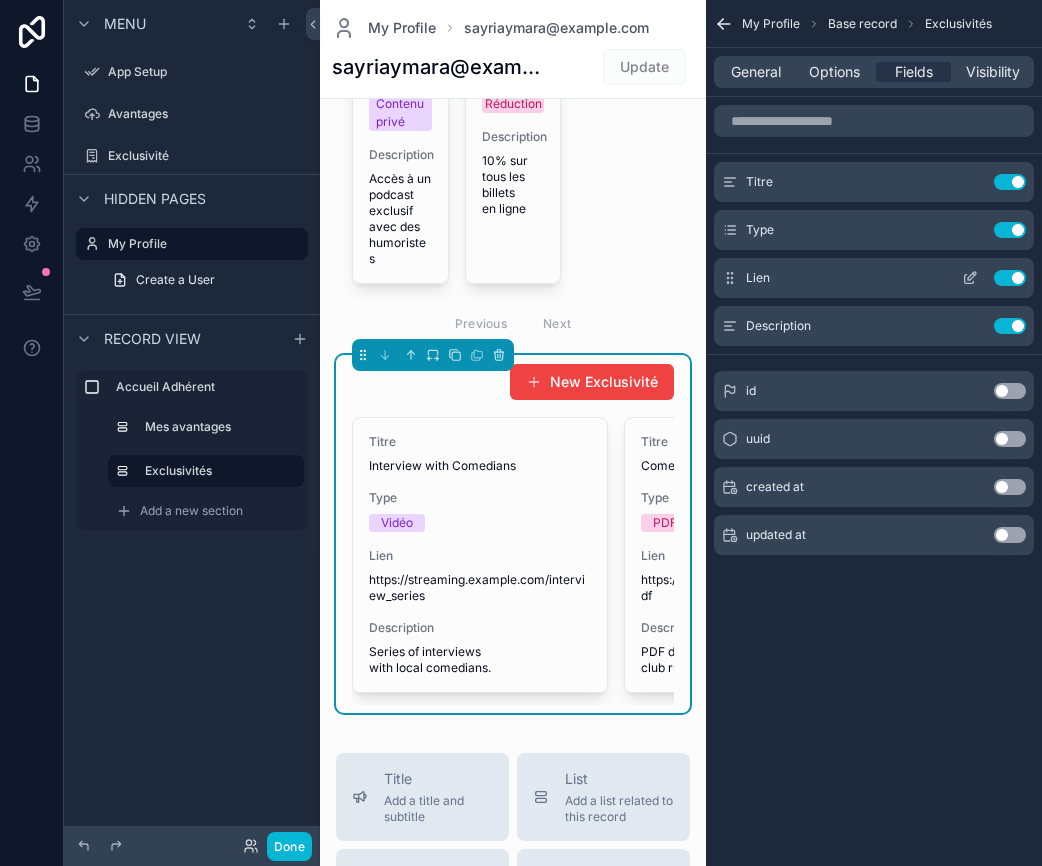 click on "Use setting" at bounding box center [1010, 278] 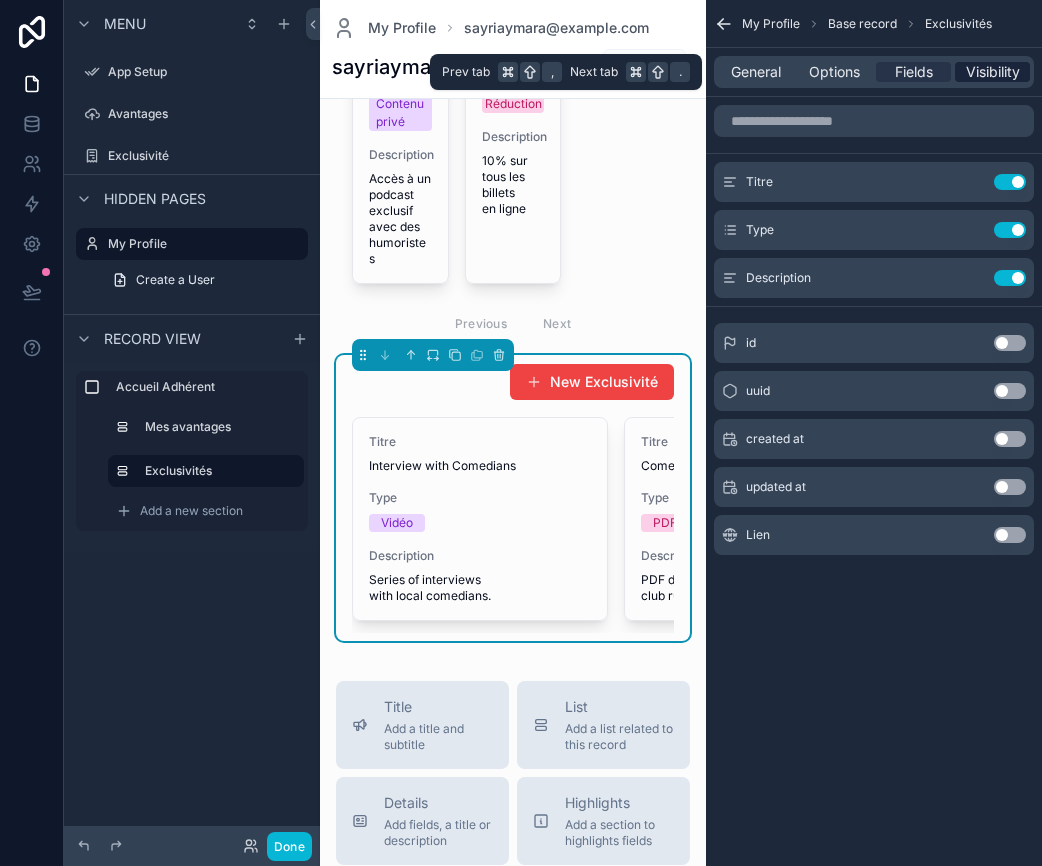 click on "Visibility" at bounding box center (993, 72) 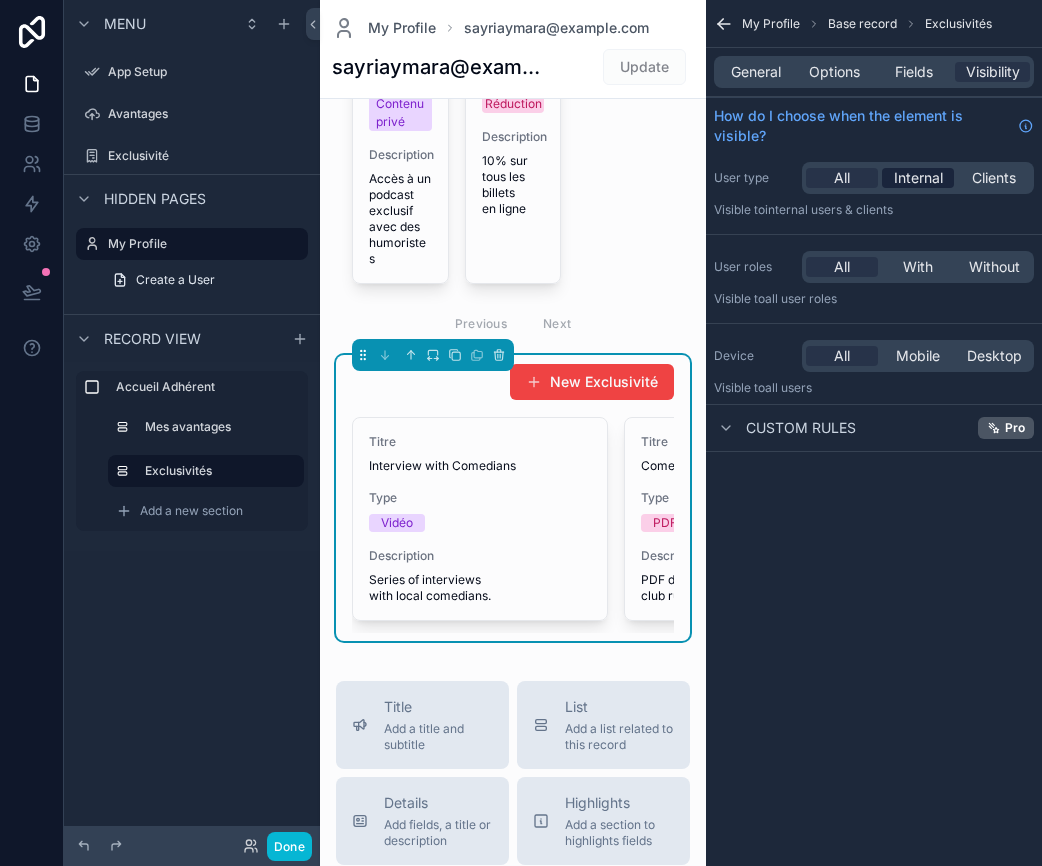 click on "Internal" at bounding box center [918, 178] 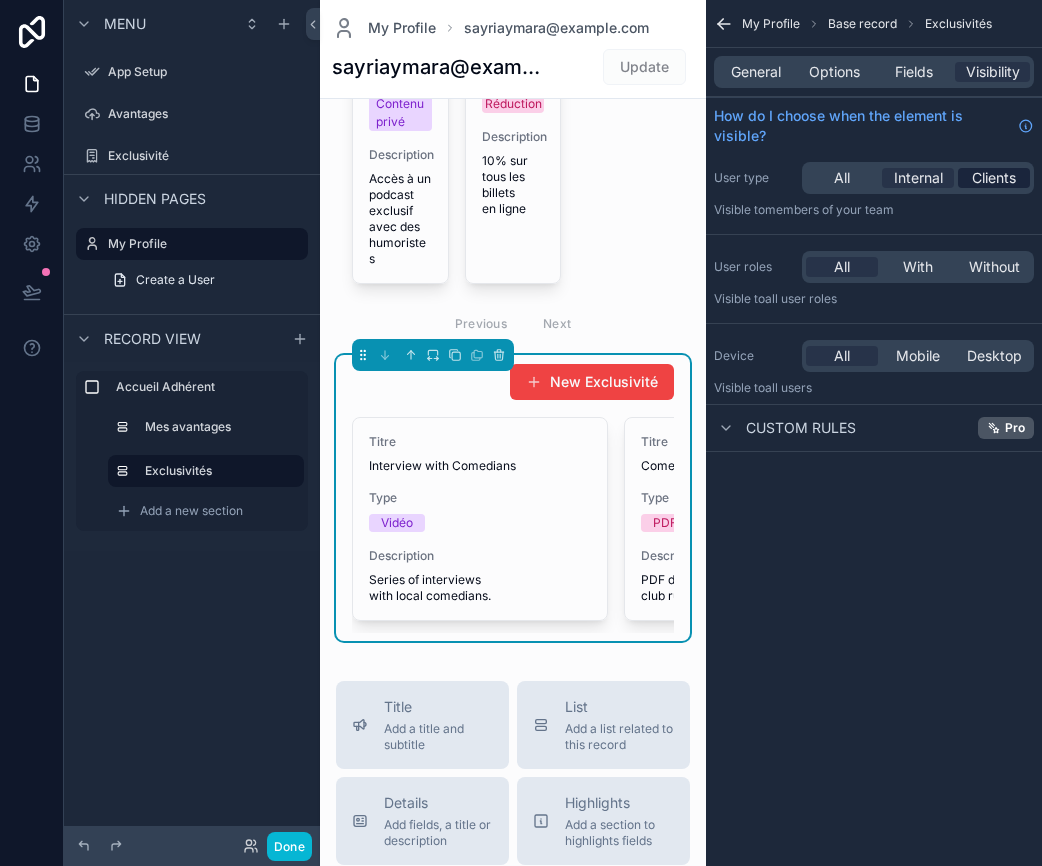 click on "Clients" at bounding box center (994, 178) 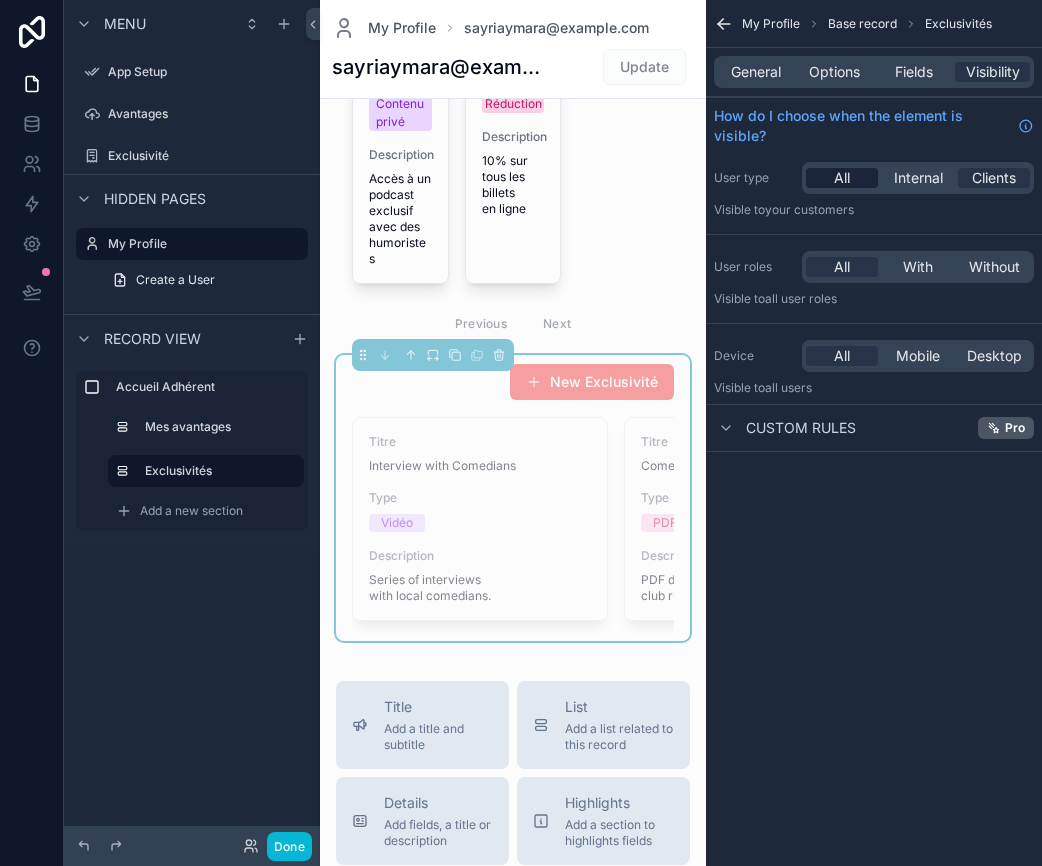 click on "All" at bounding box center (842, 178) 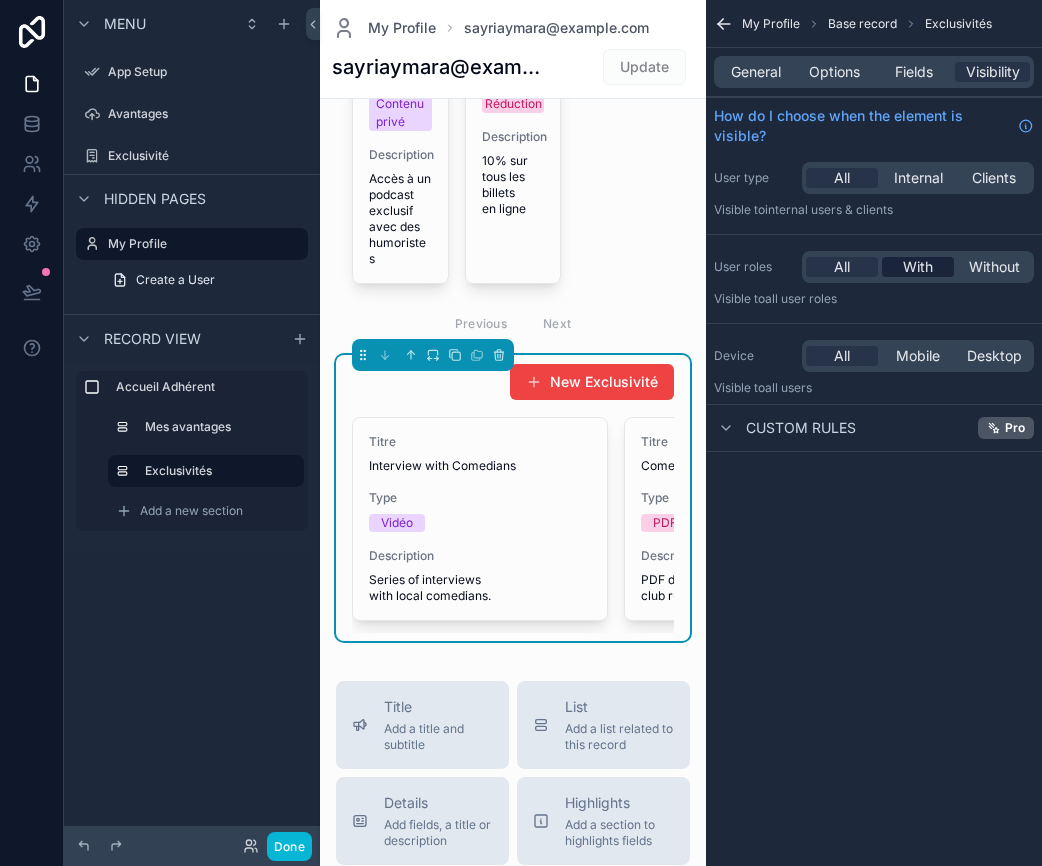 click on "With" at bounding box center [918, 267] 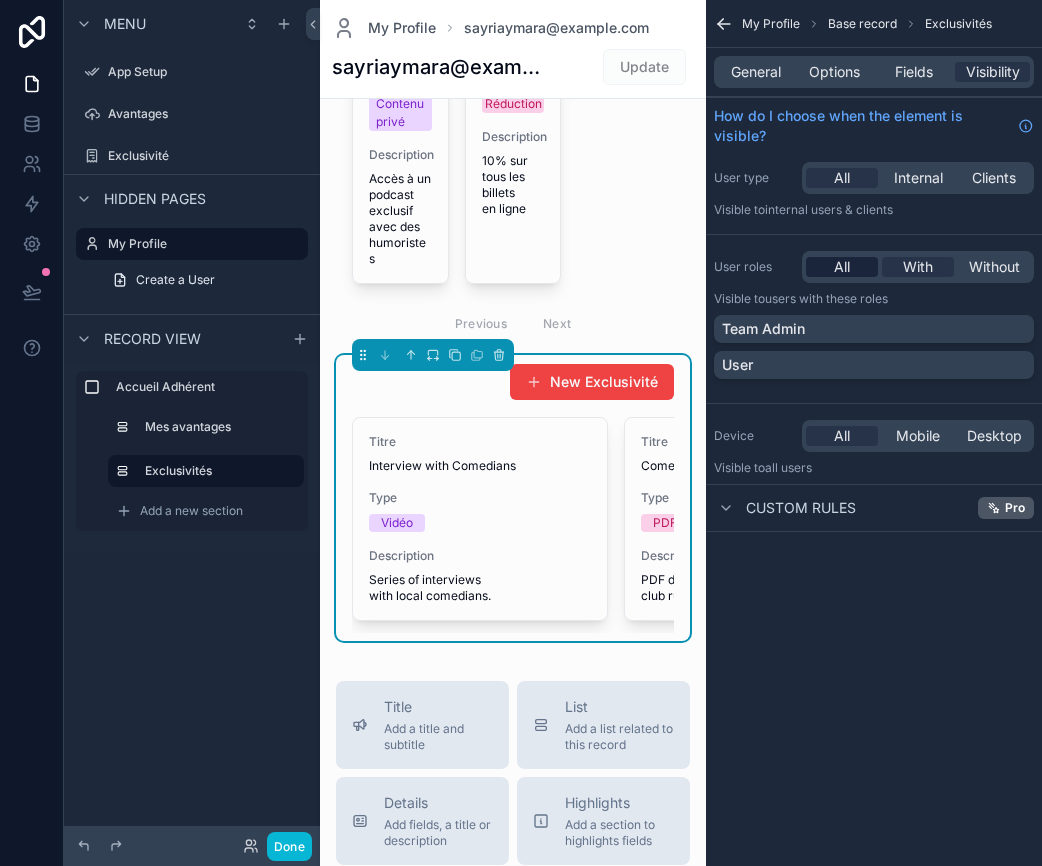 click on "All" at bounding box center (842, 267) 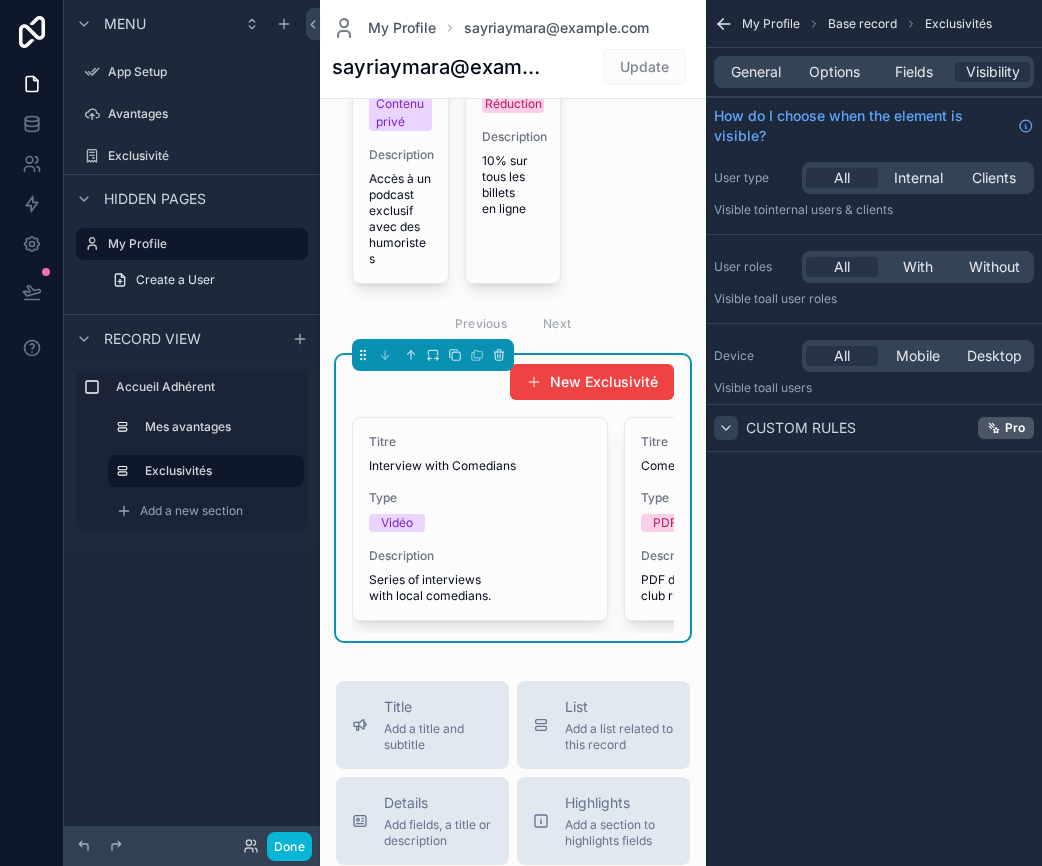 click 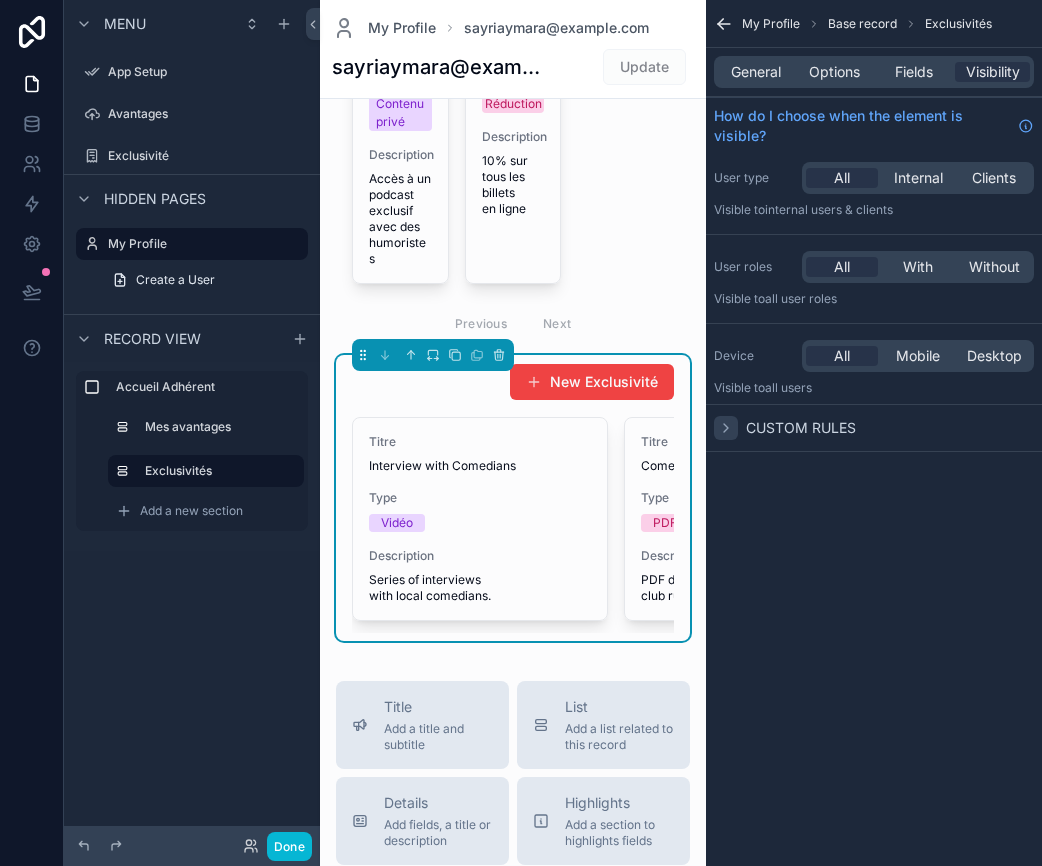 click 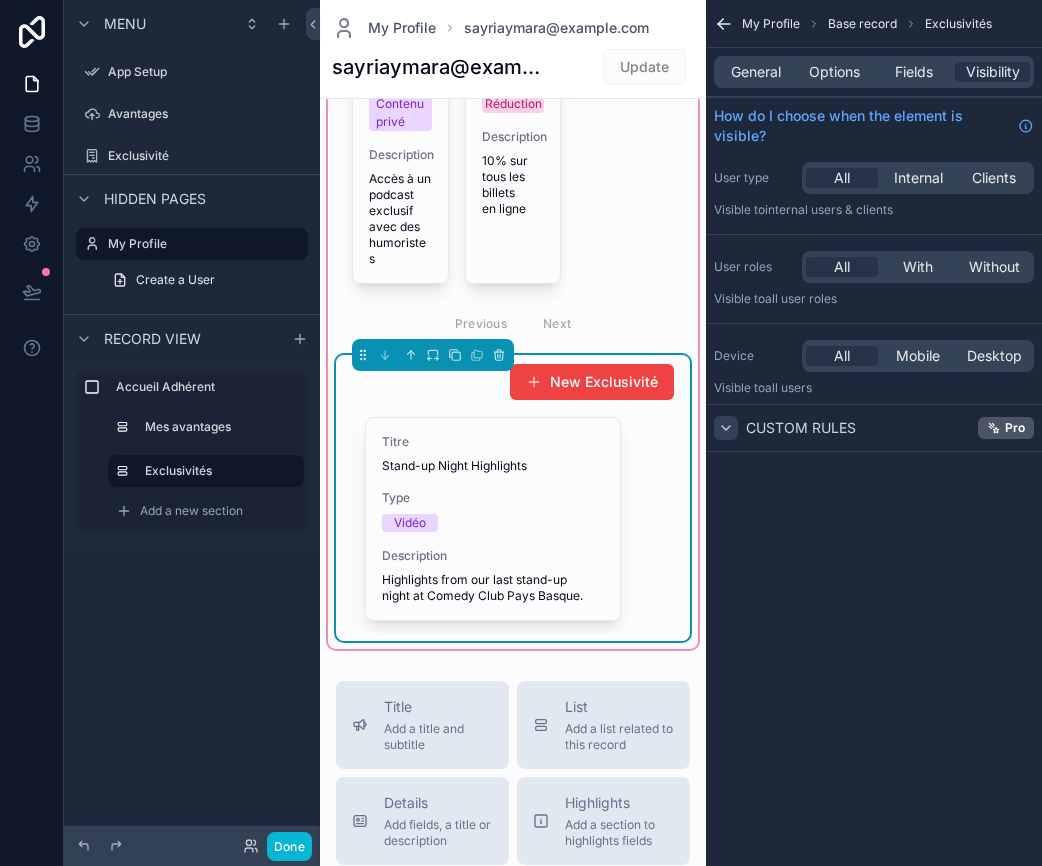 scroll, scrollTop: 0, scrollLeft: 1230, axis: horizontal 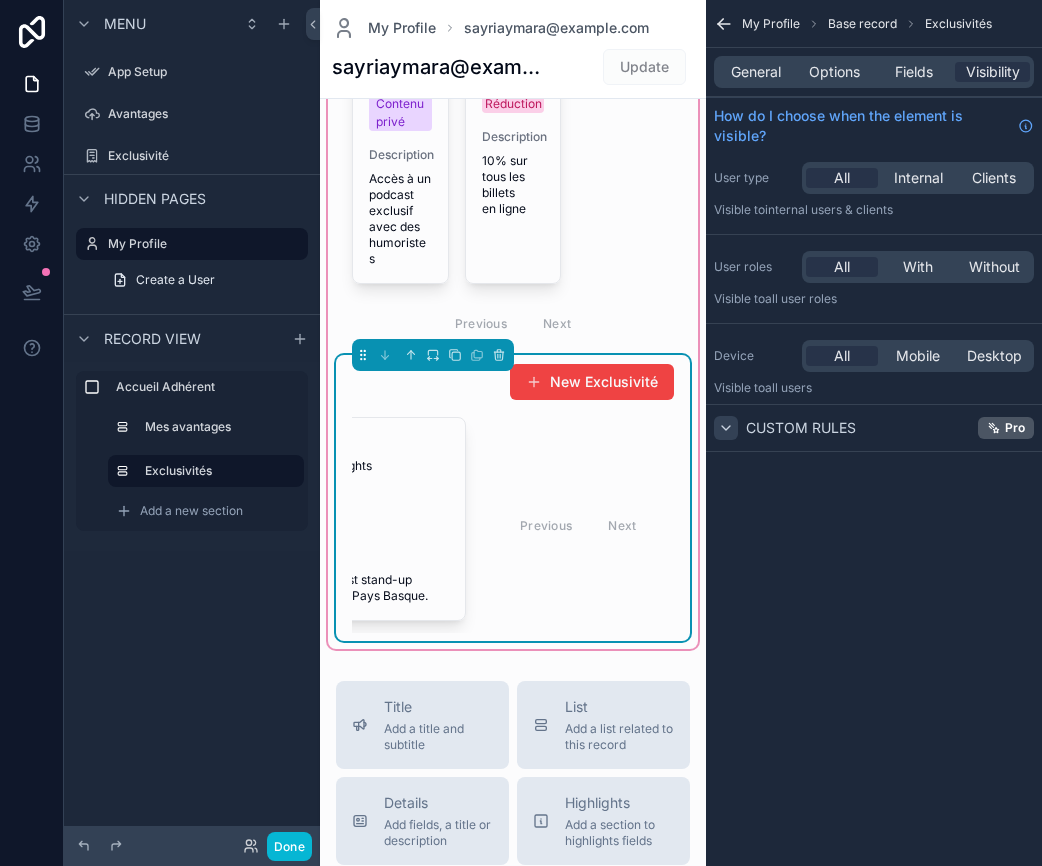 click on "Previous Next" at bounding box center (578, 525) 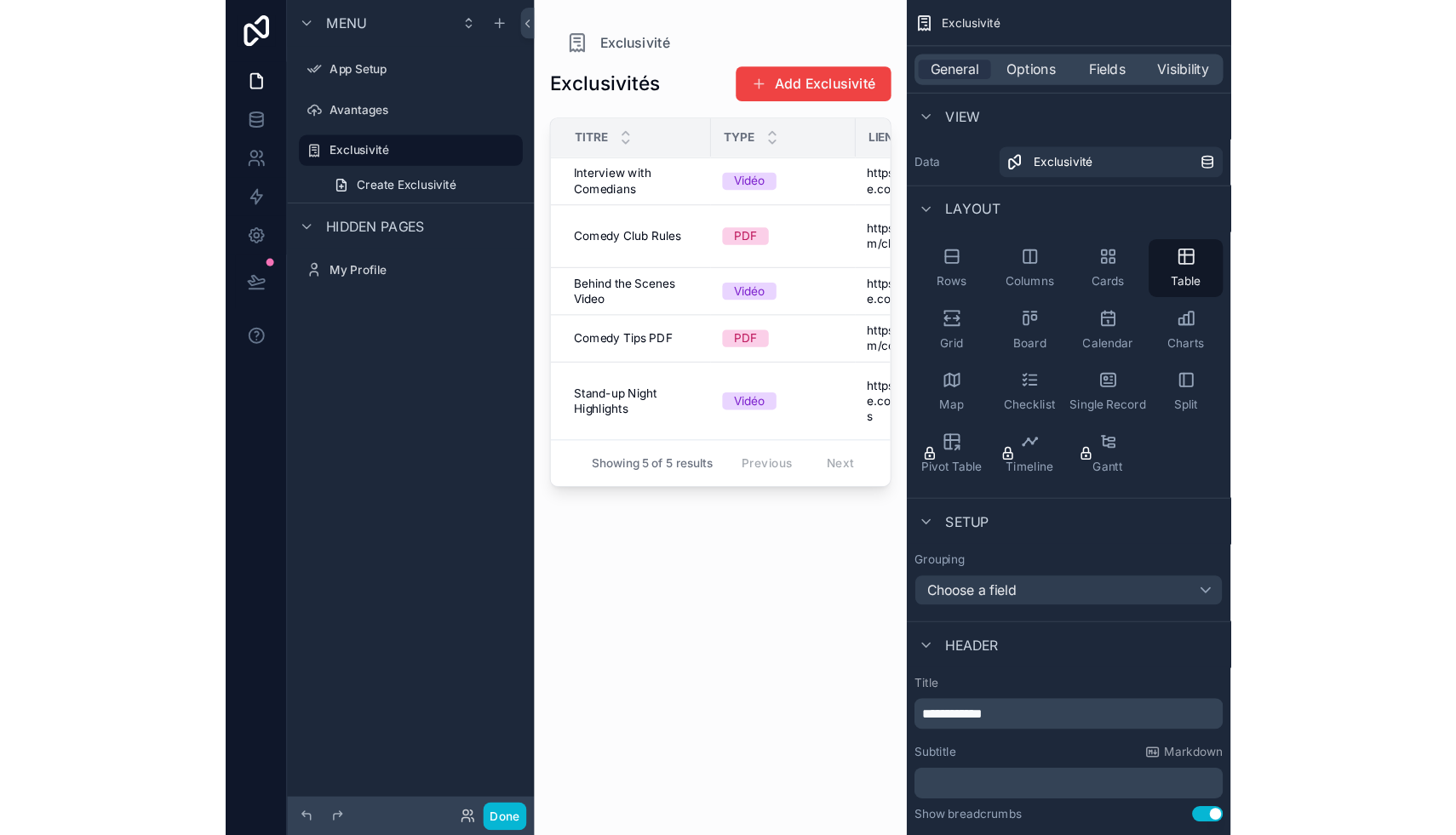 scroll, scrollTop: 0, scrollLeft: 0, axis: both 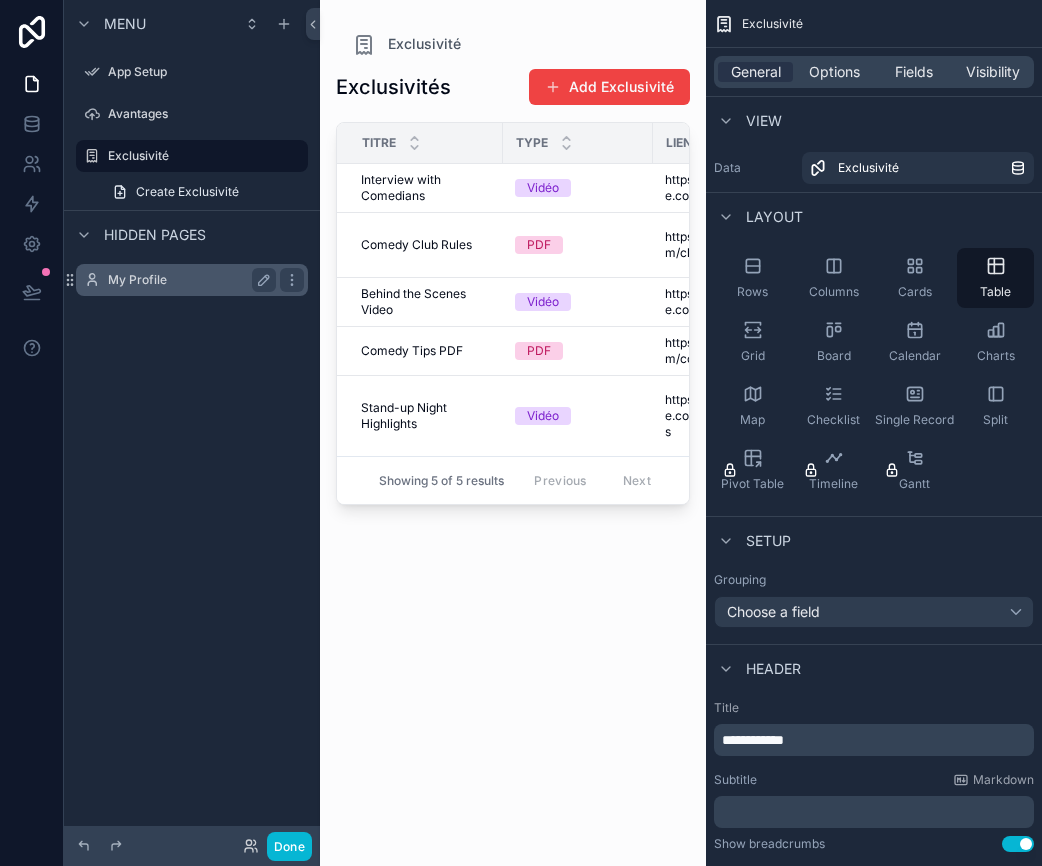 click on "My Profile" at bounding box center (188, 280) 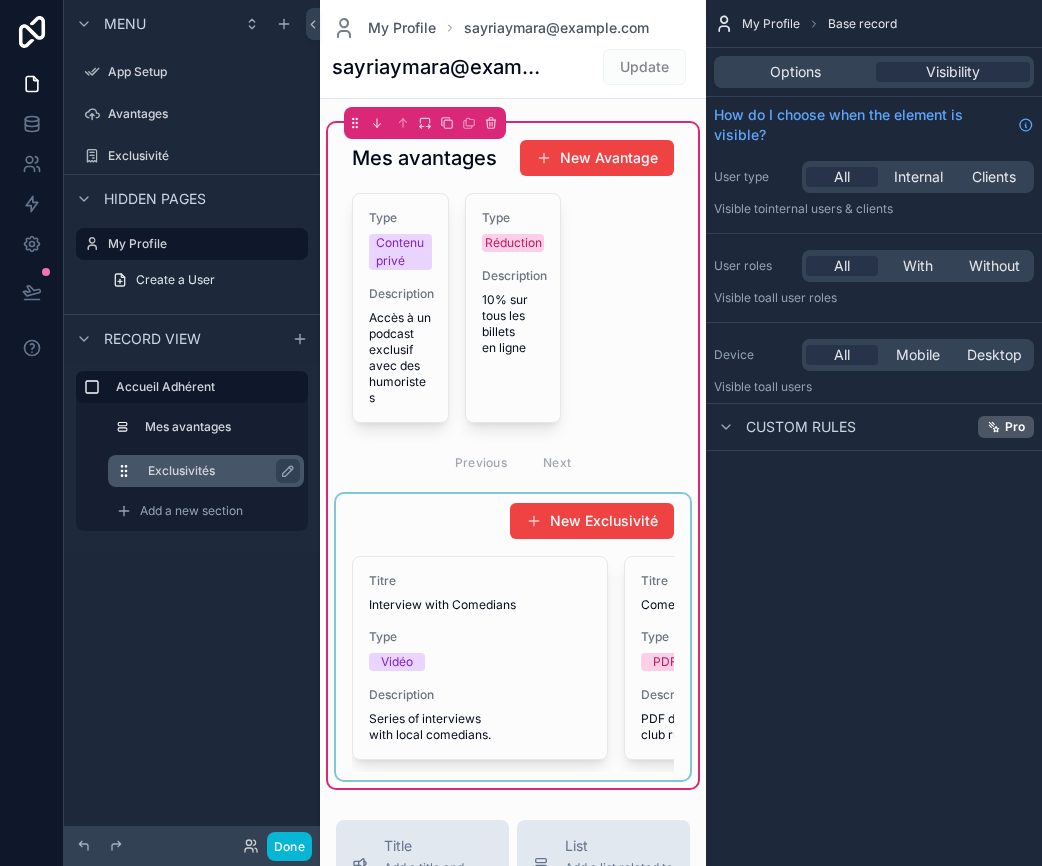 click on "Exclusivités" at bounding box center (218, 471) 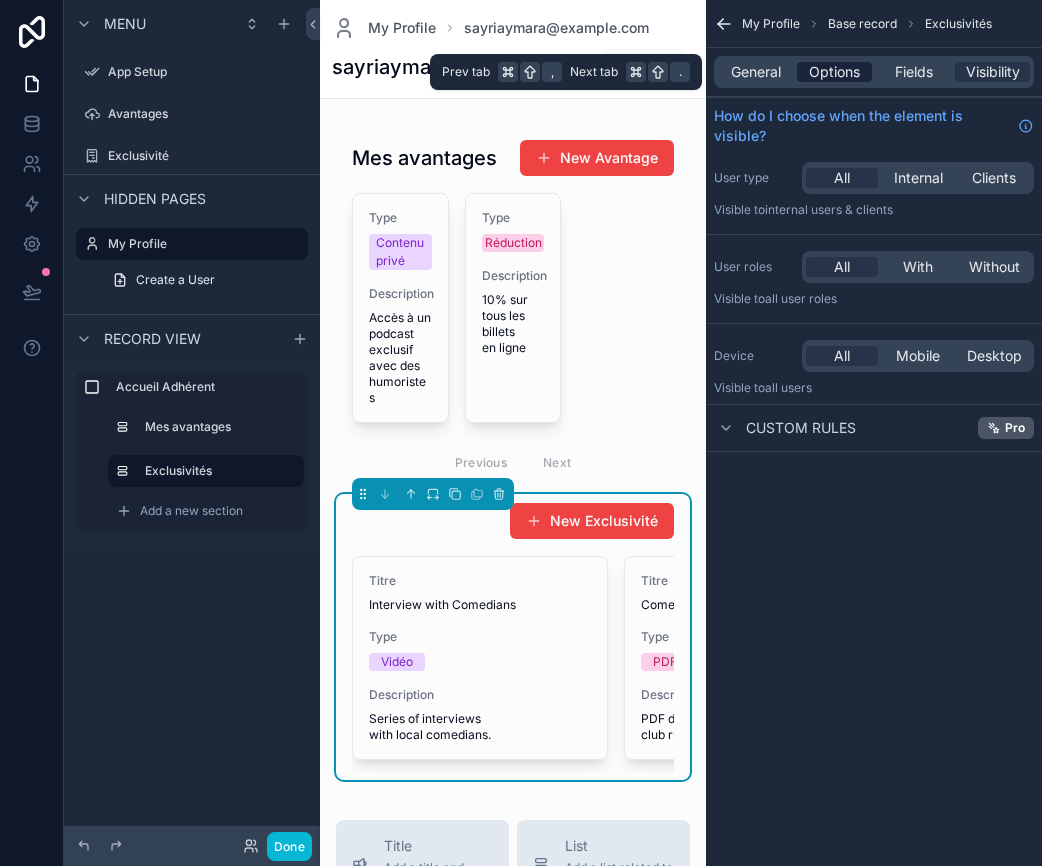click on "Options" at bounding box center [834, 72] 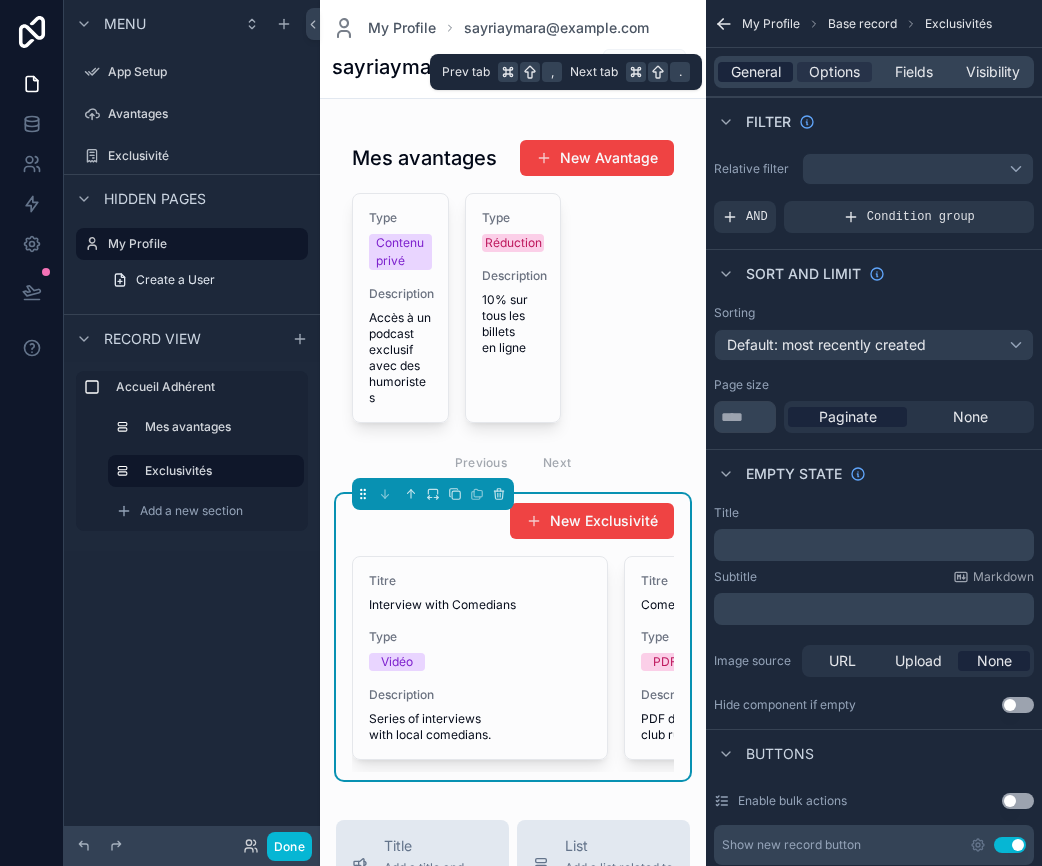 click on "General" at bounding box center (756, 72) 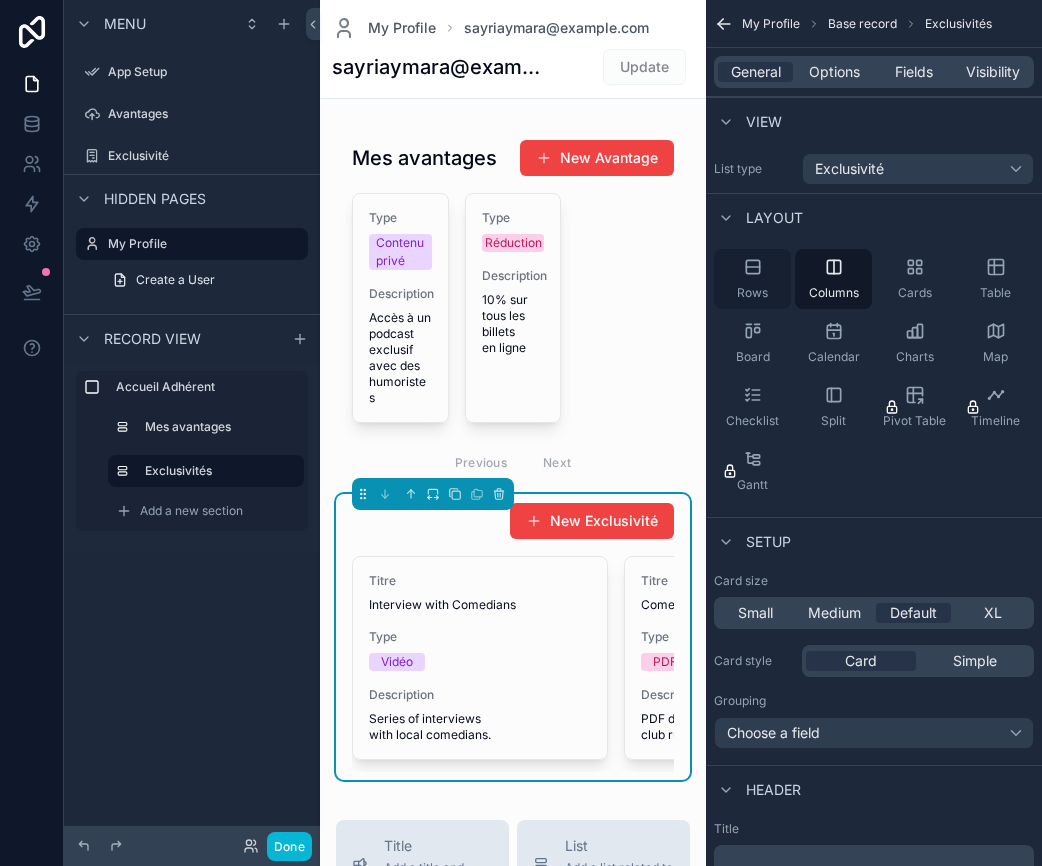 click 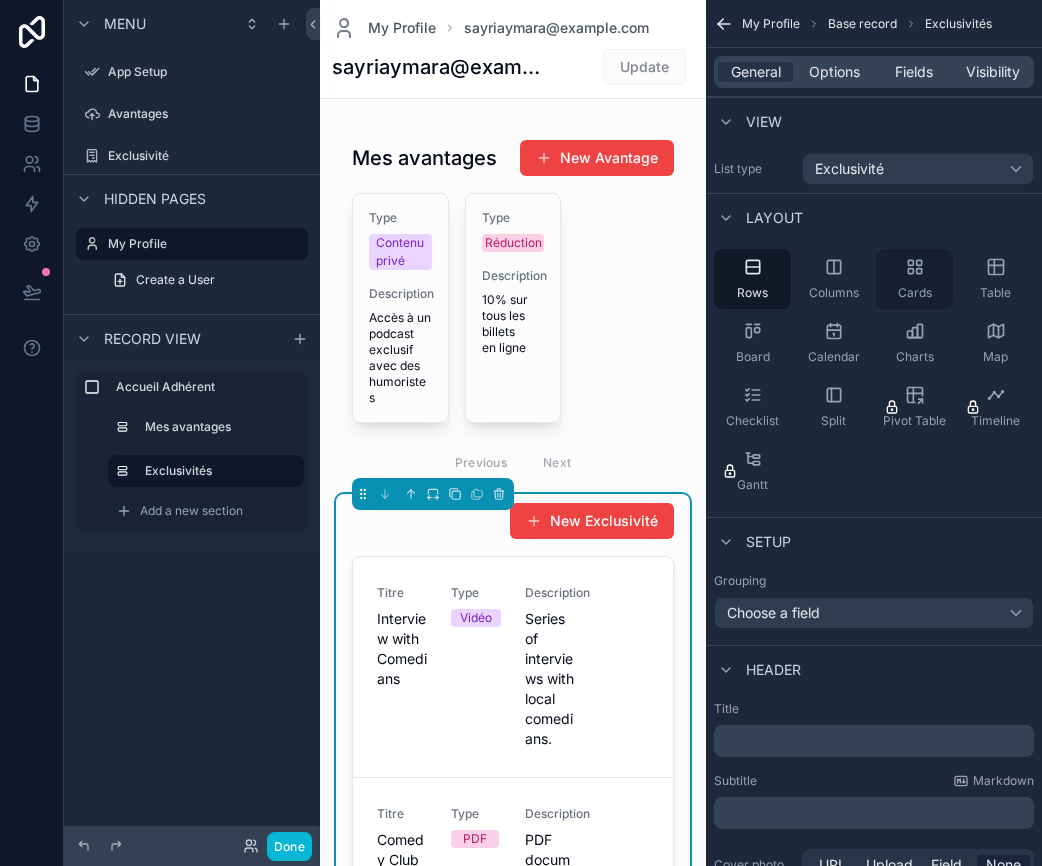 click on "Cards" at bounding box center (914, 279) 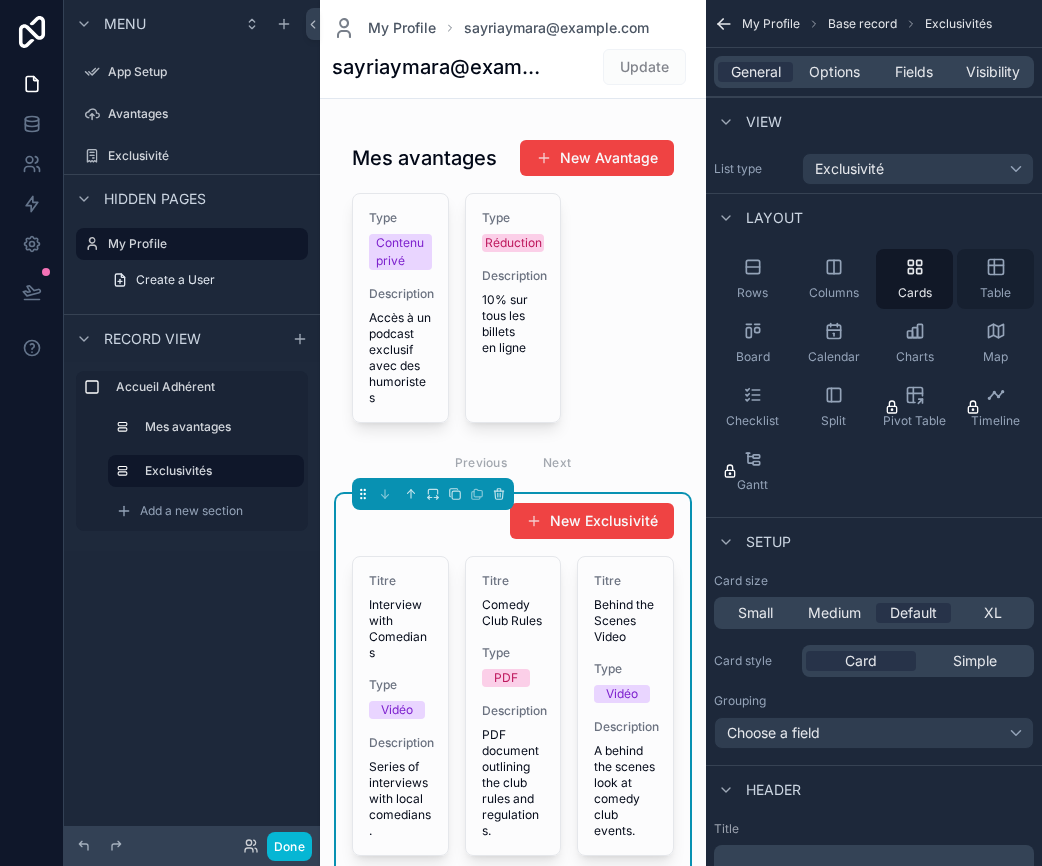 click on "Table" at bounding box center [995, 279] 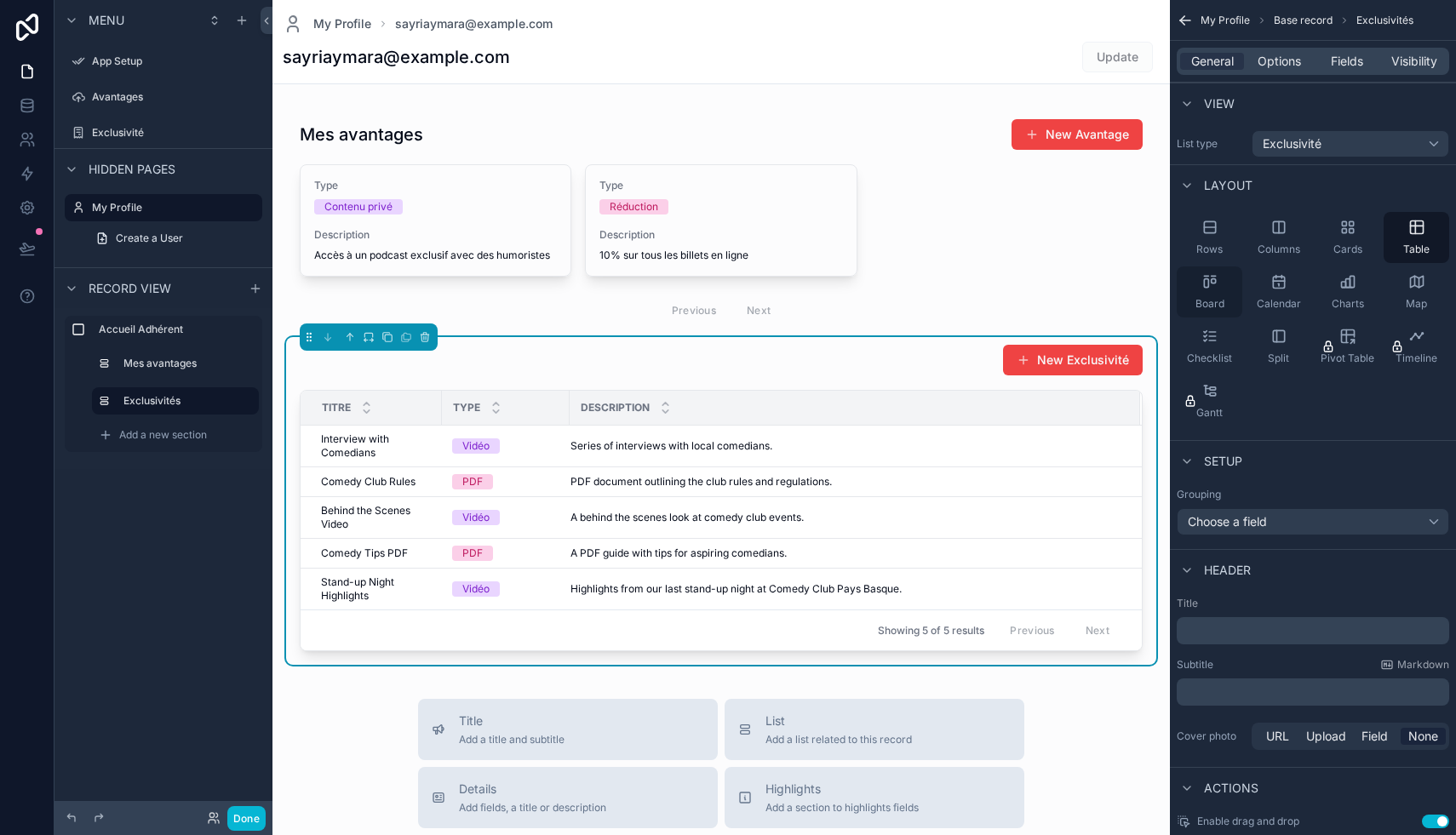 click 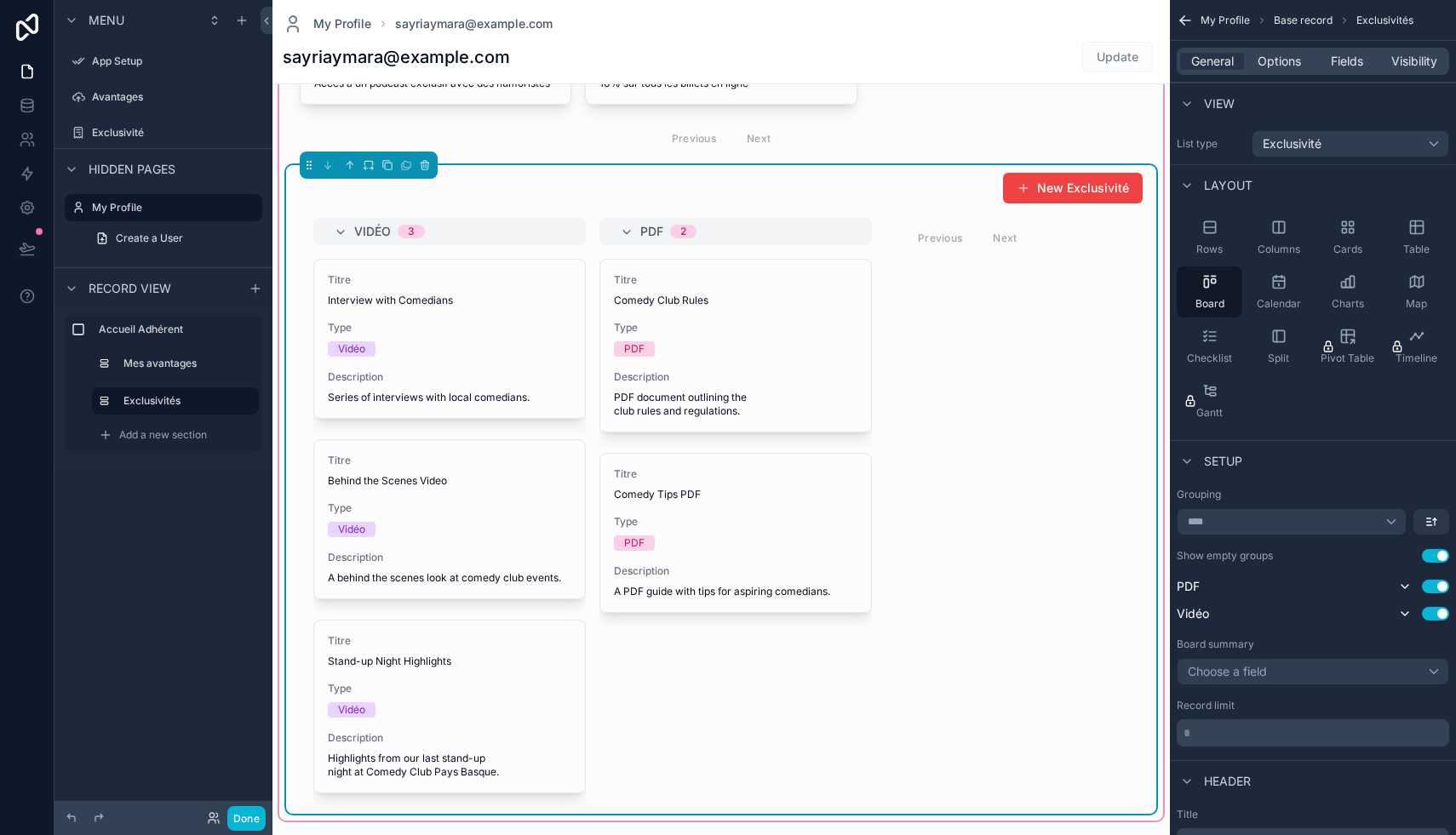 scroll, scrollTop: 174, scrollLeft: 0, axis: vertical 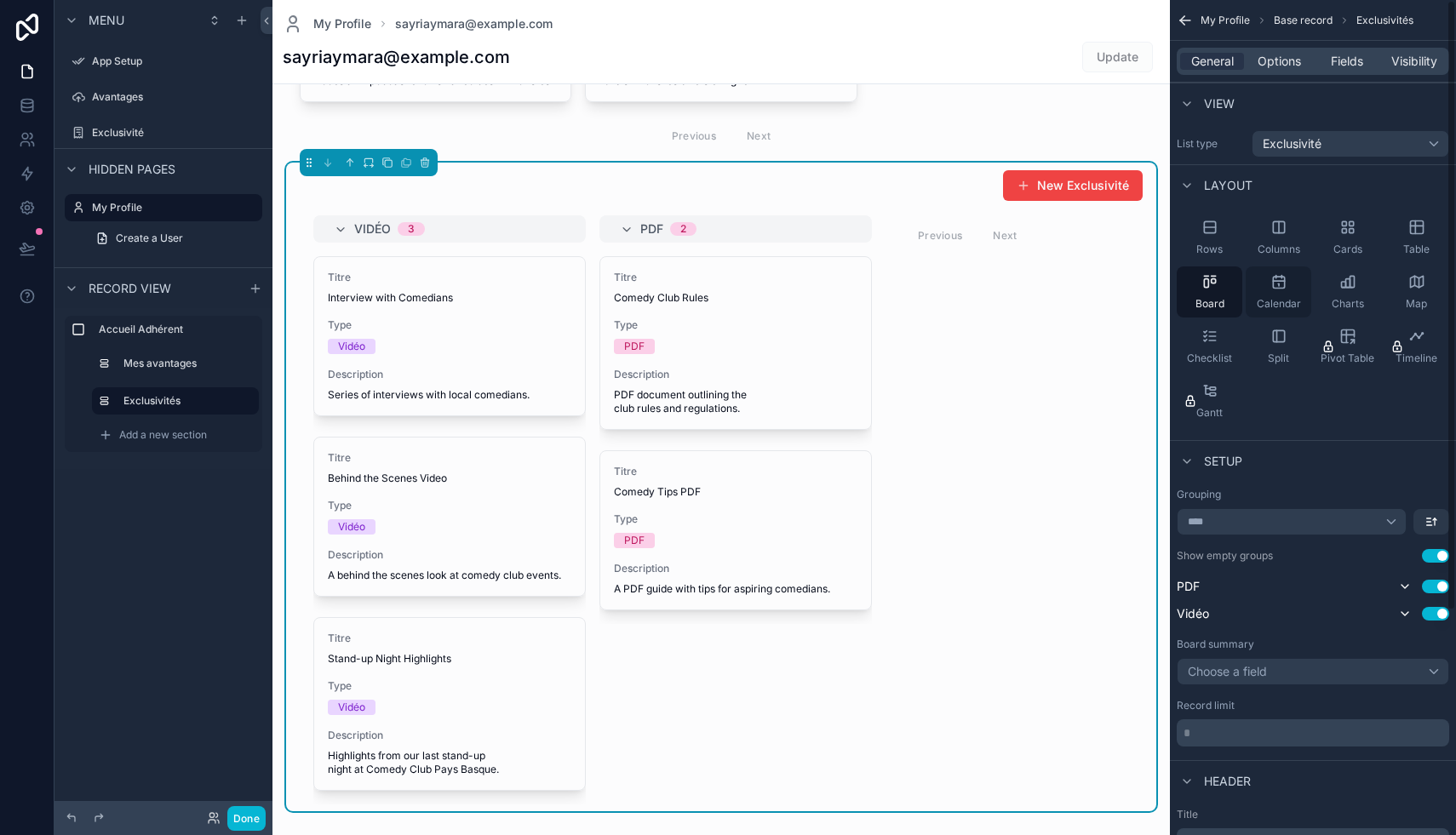 click on "Calendar" at bounding box center (1278, 292) 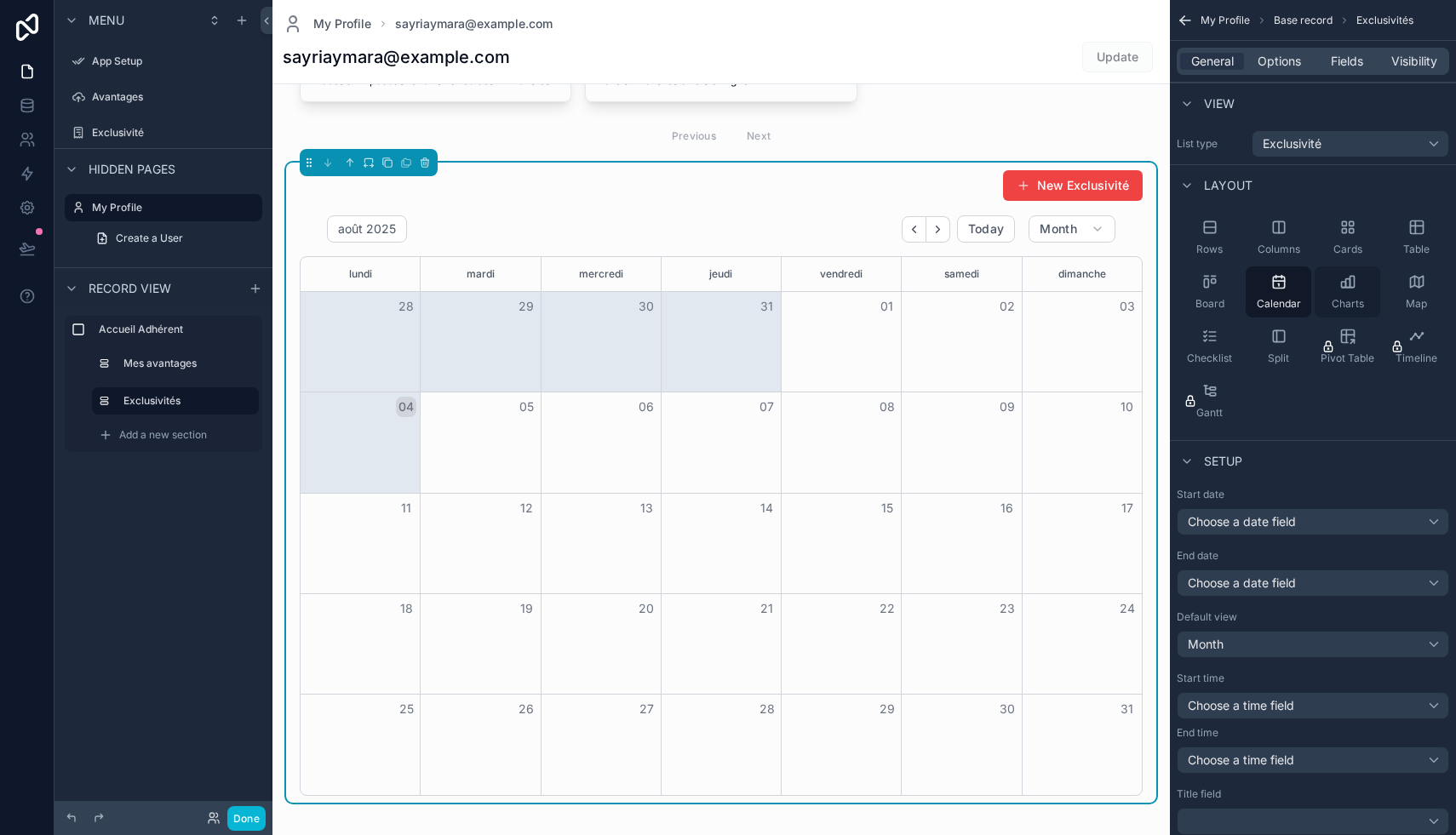 click 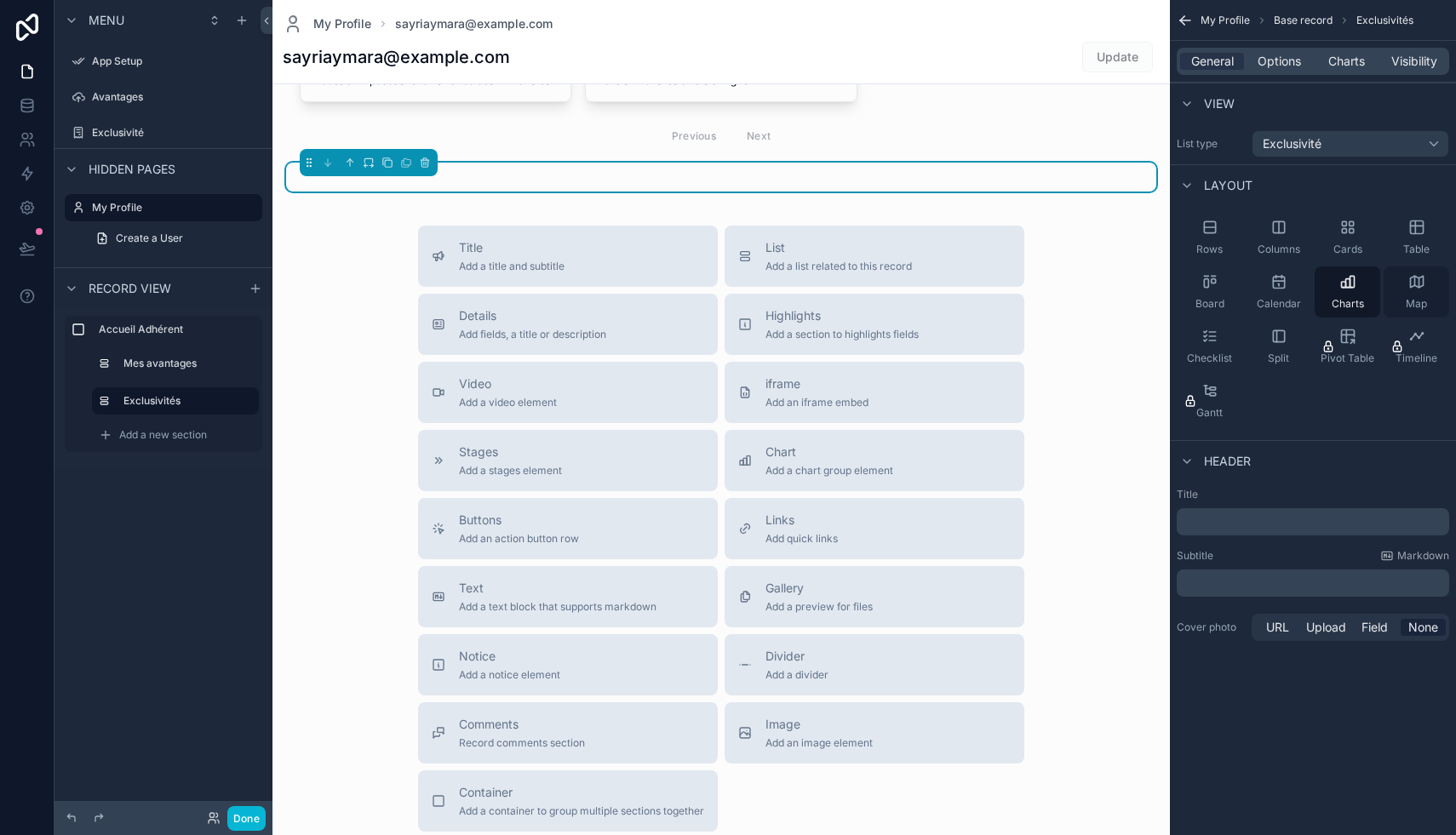 click on "Map" at bounding box center [1416, 292] 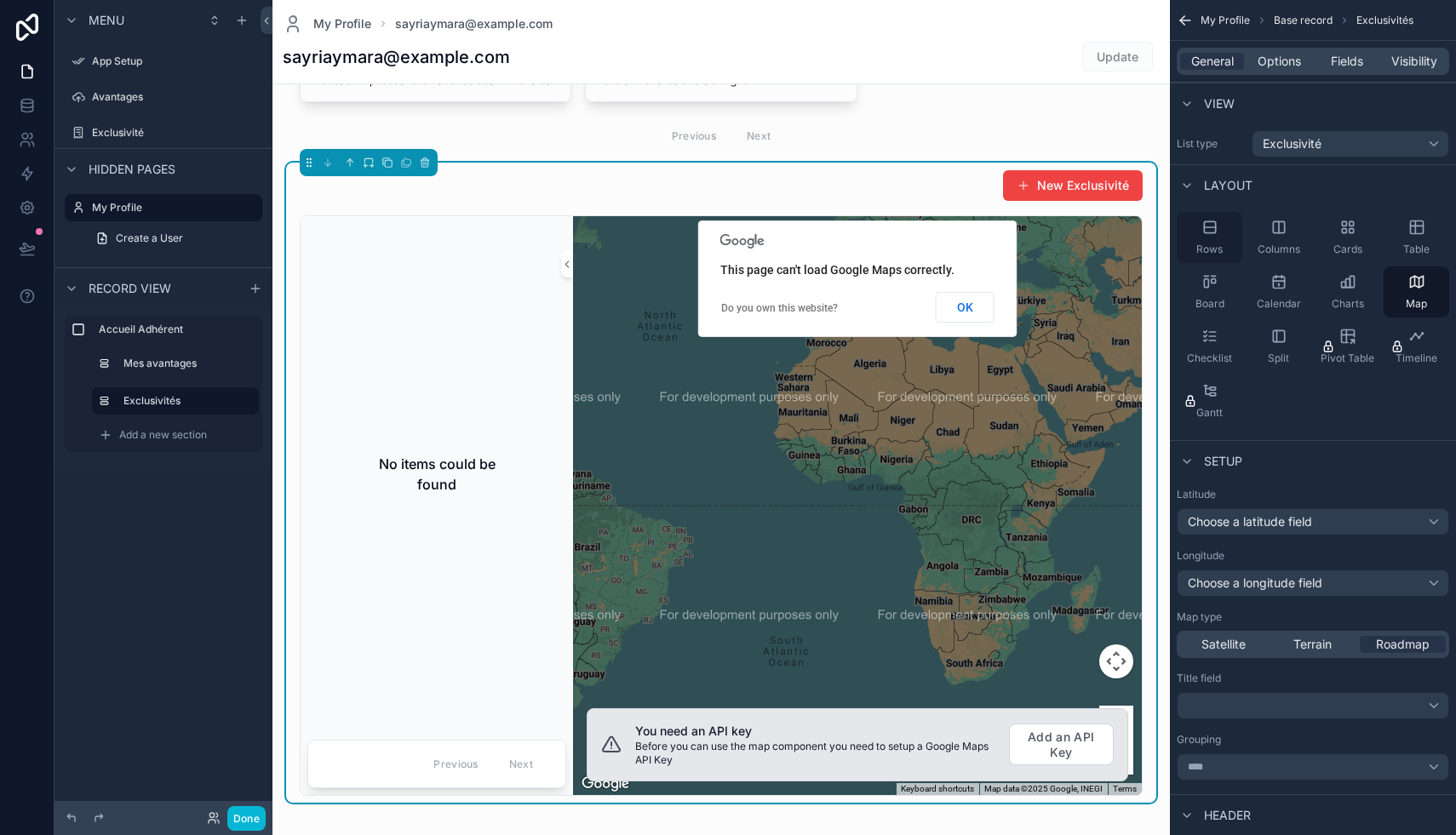 click on "Rows" at bounding box center [1209, 237] 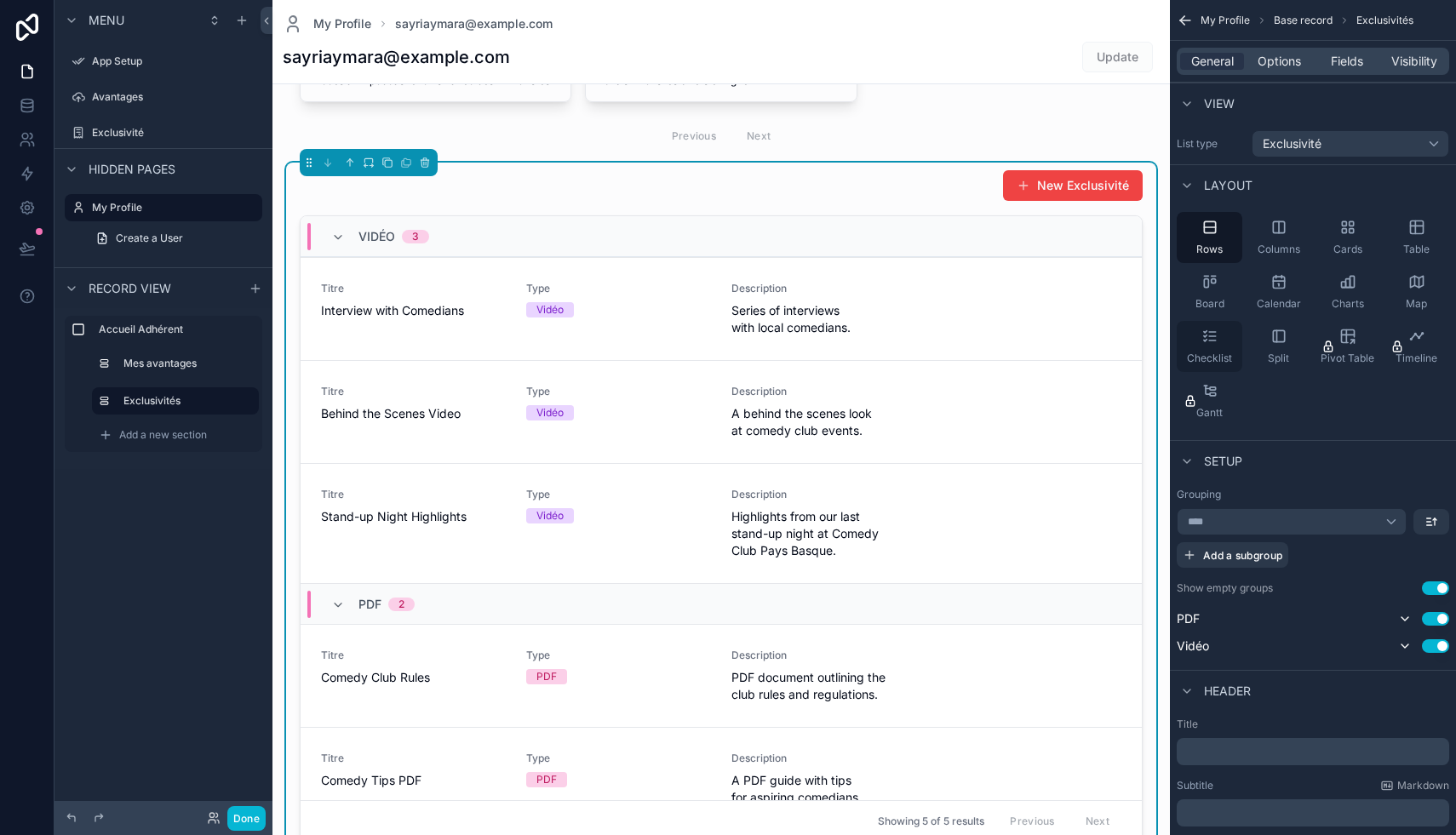 click on "Checklist" at bounding box center [1209, 346] 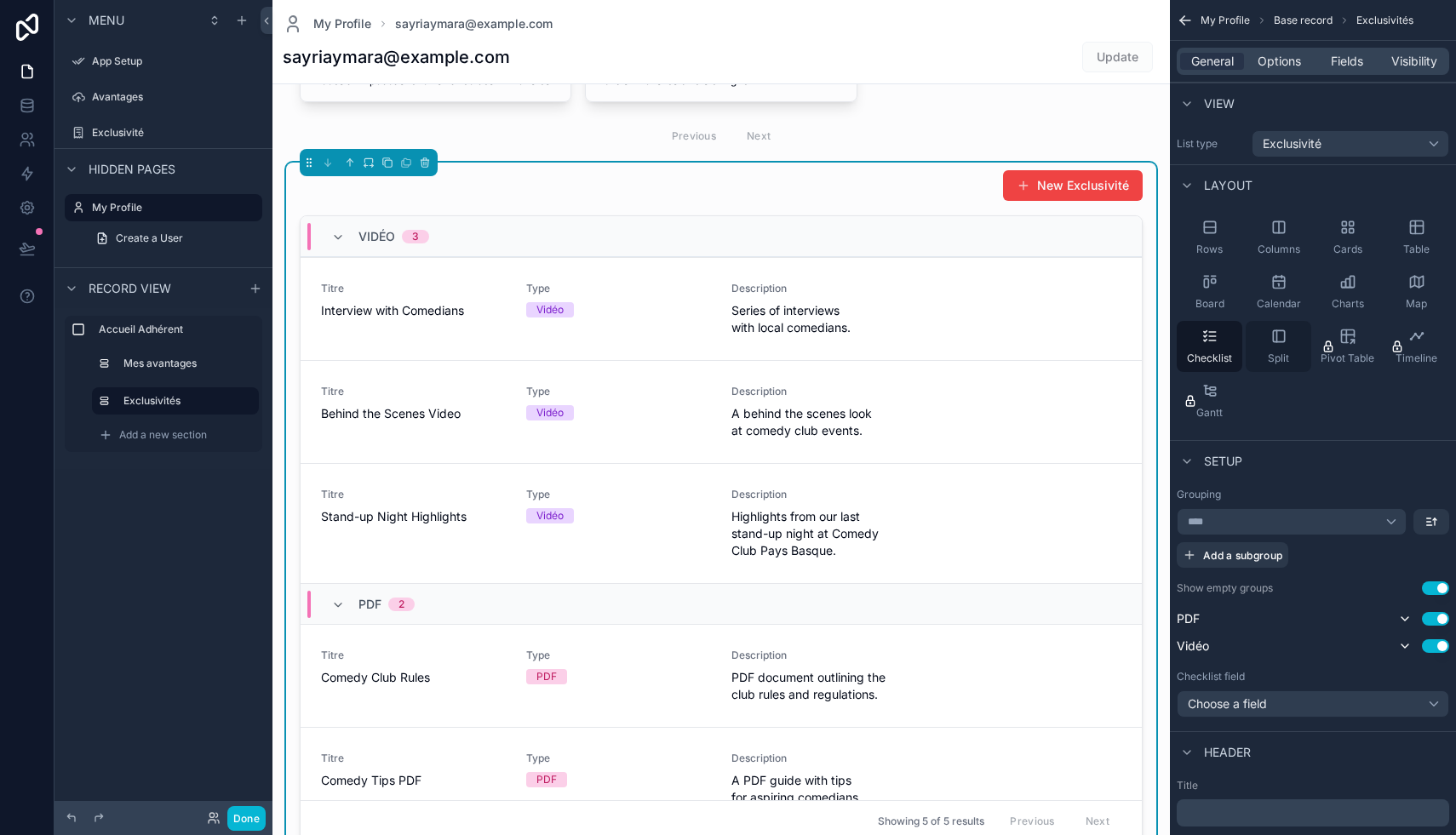 click 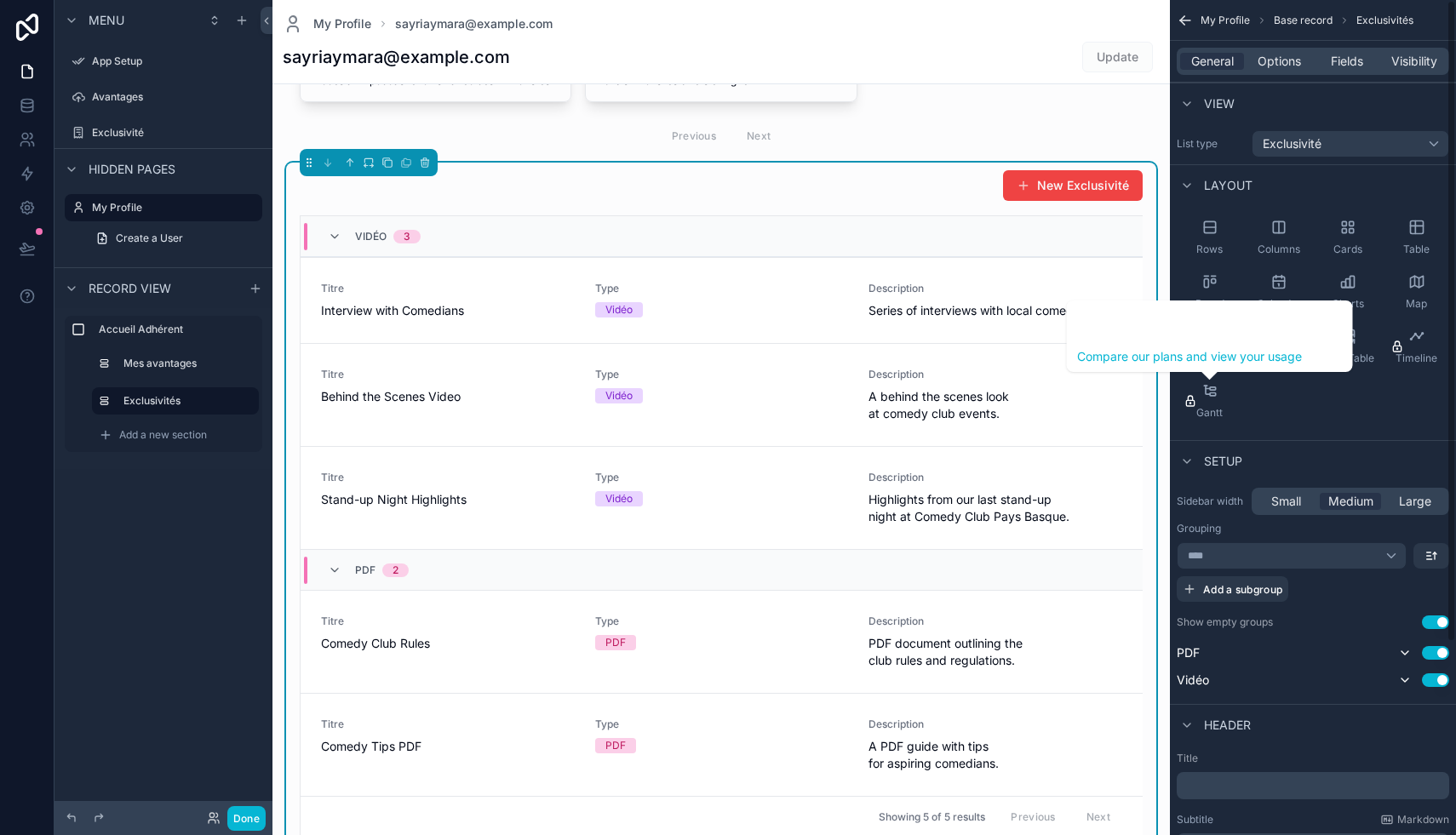 click on "To use premium layouts you can upgrade to the Pro plan. Compare our plans and view your usage" at bounding box center (1210, 336) 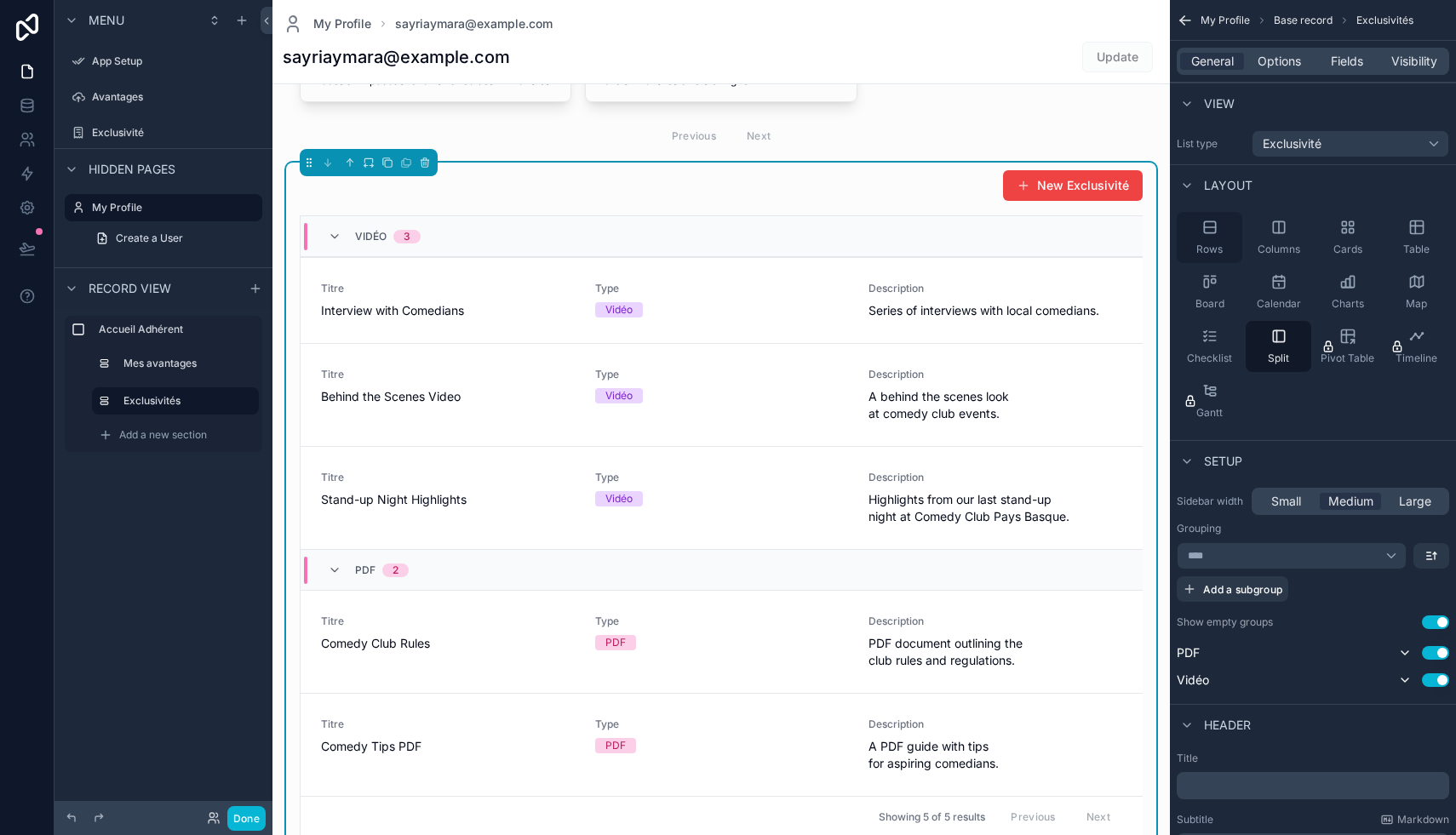 click on "Rows" at bounding box center (1209, 237) 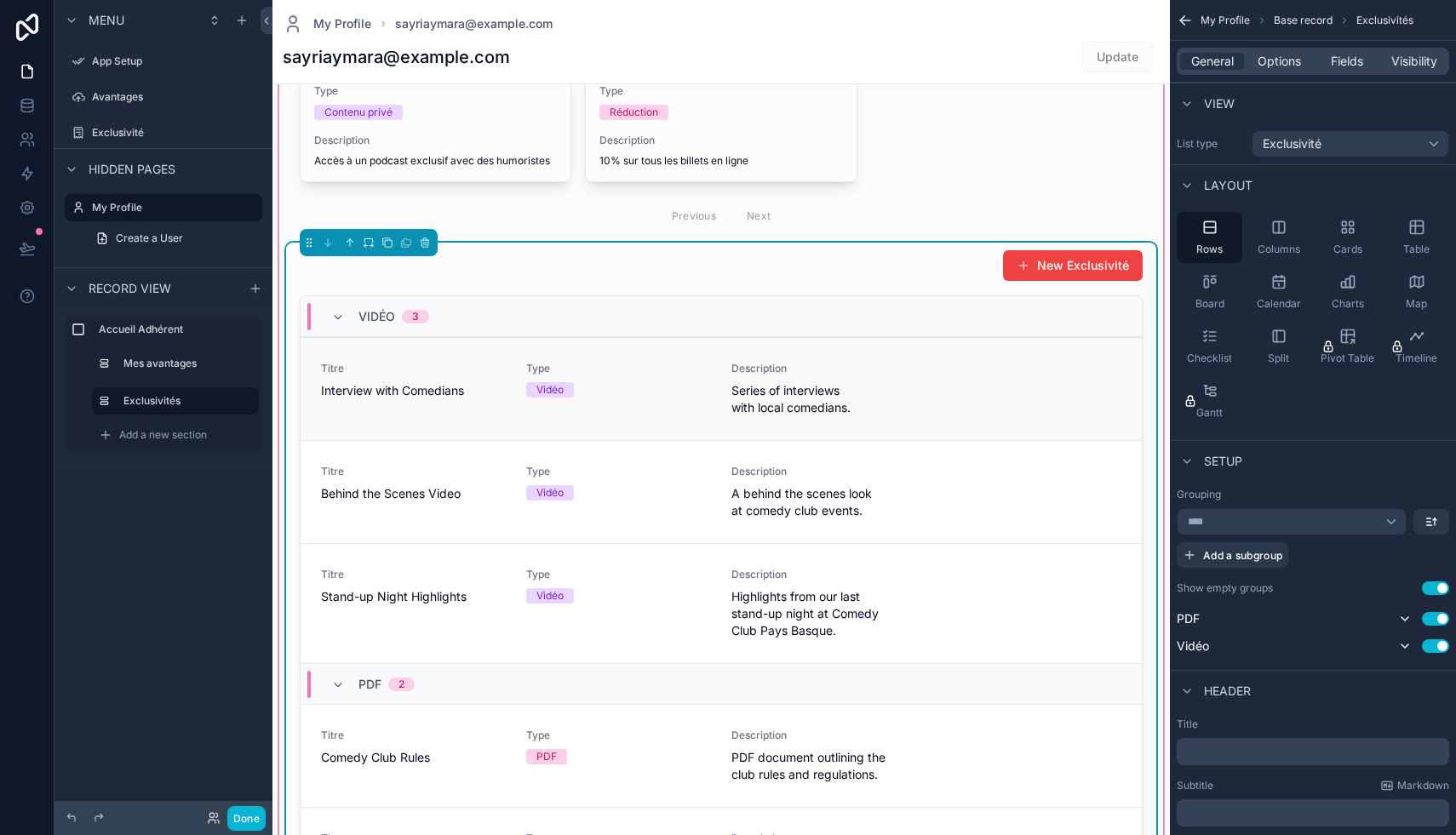 scroll, scrollTop: 94, scrollLeft: 0, axis: vertical 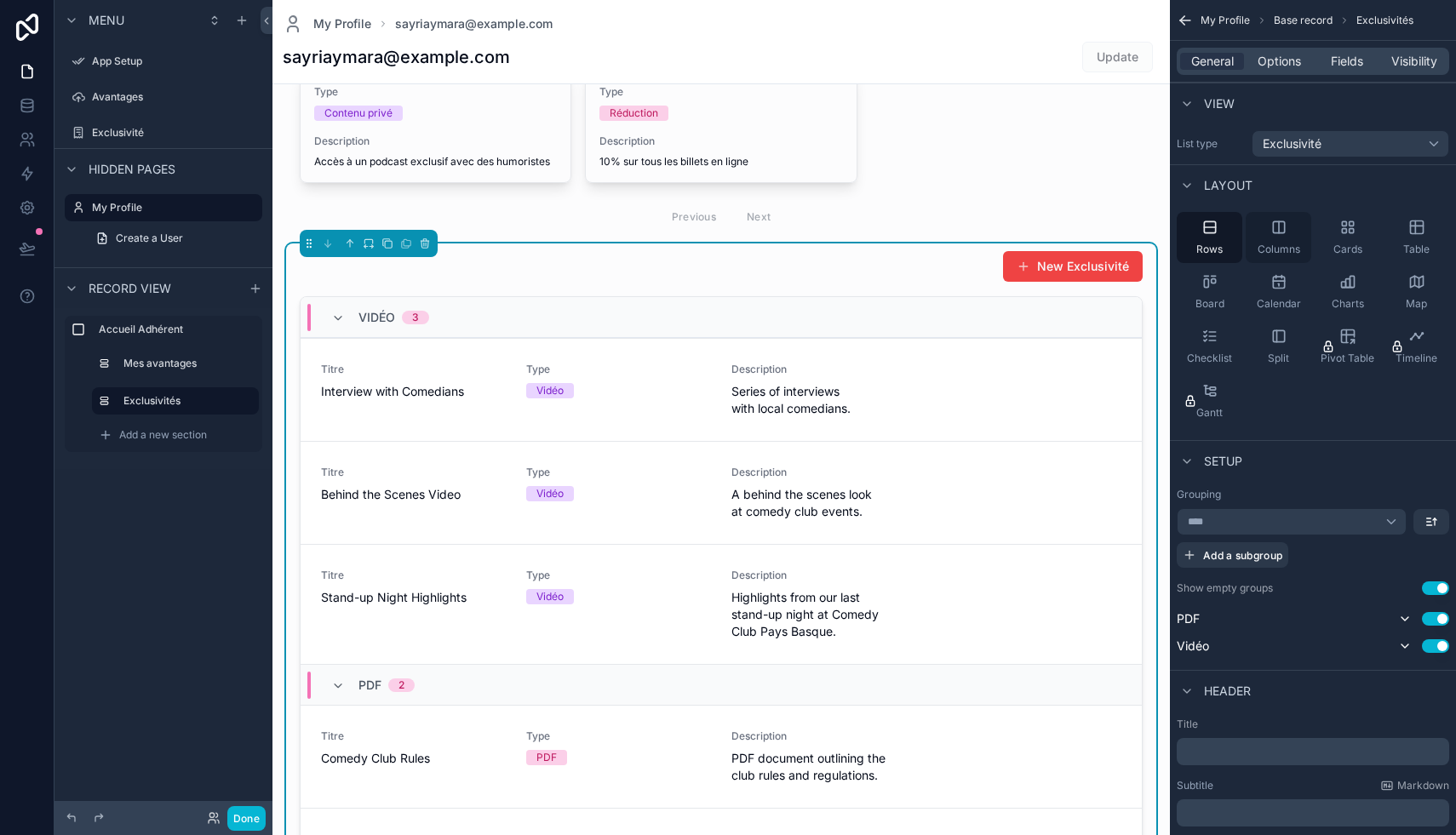 click on "Columns" at bounding box center [1278, 237] 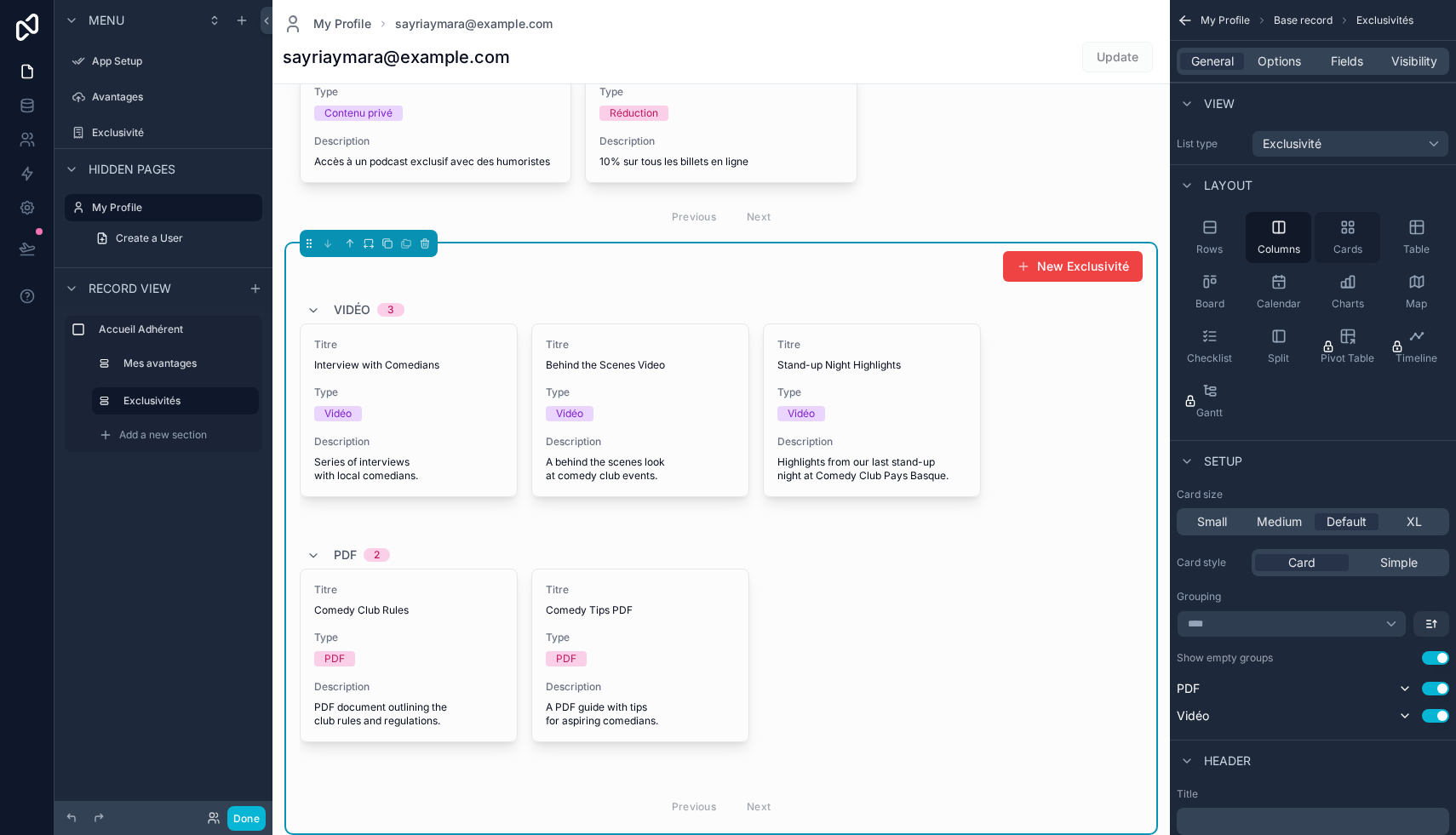 click 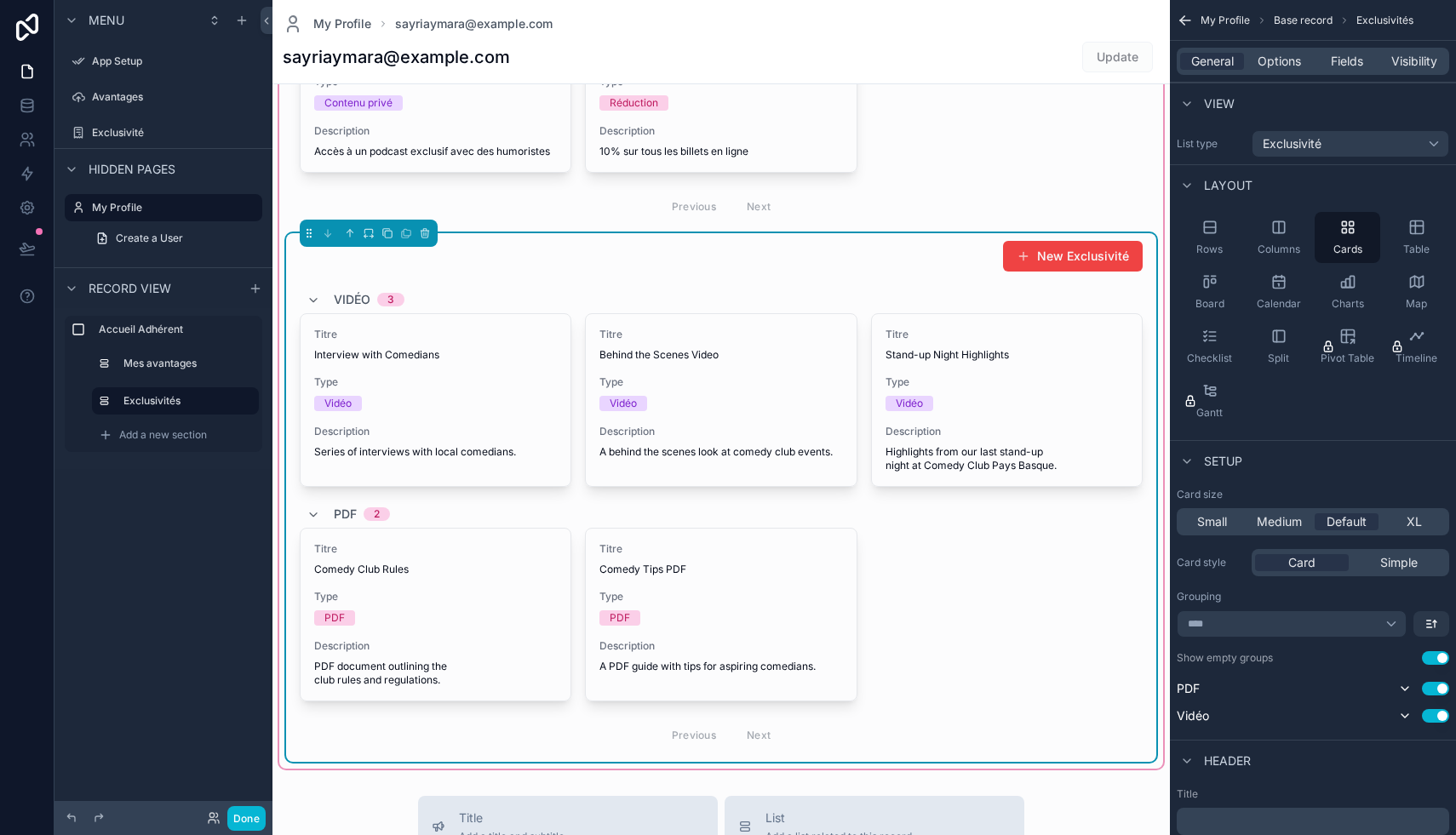 scroll, scrollTop: 84, scrollLeft: 0, axis: vertical 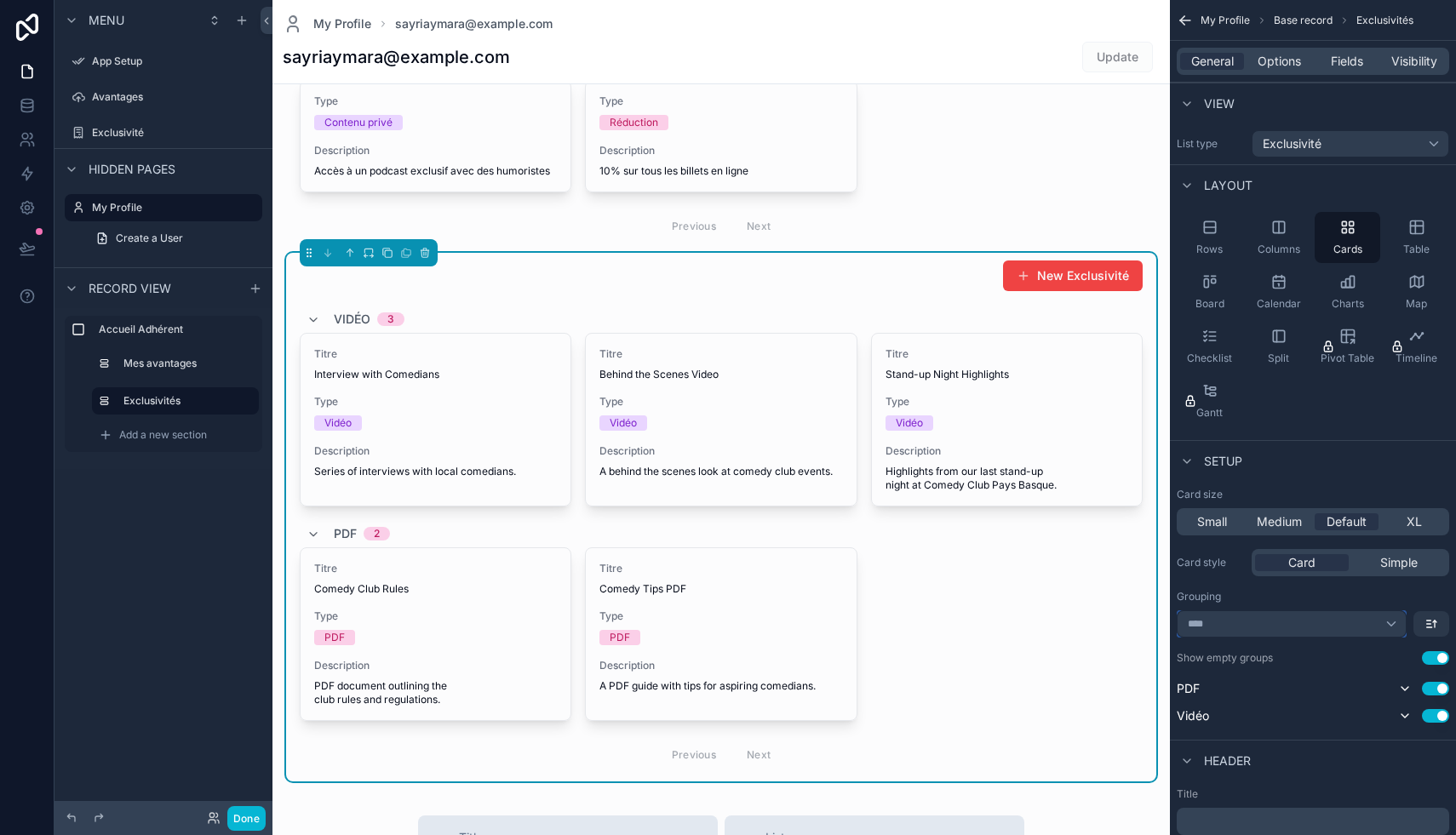 click on "****" at bounding box center [1292, 624] 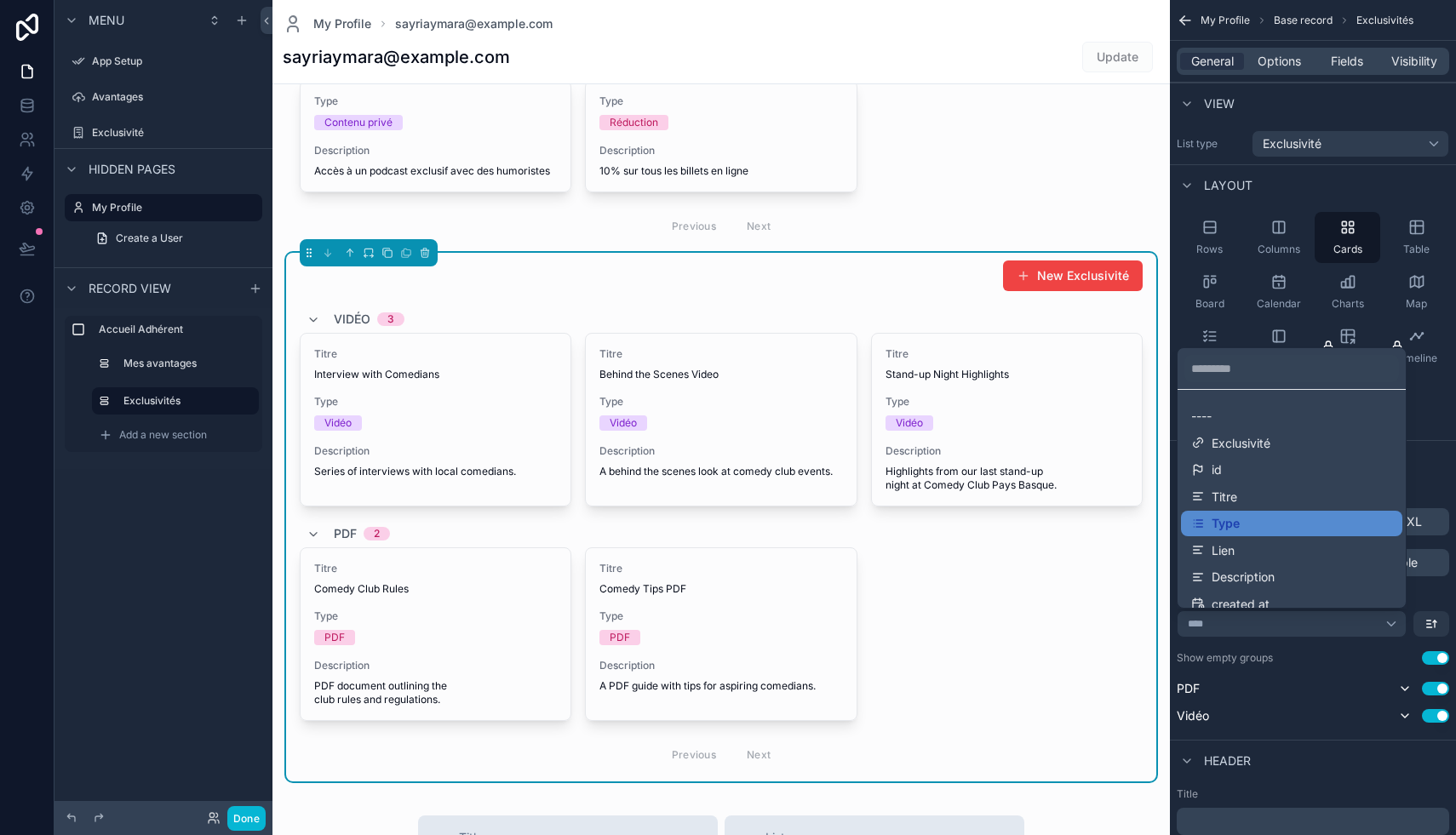 click at bounding box center [728, 417] 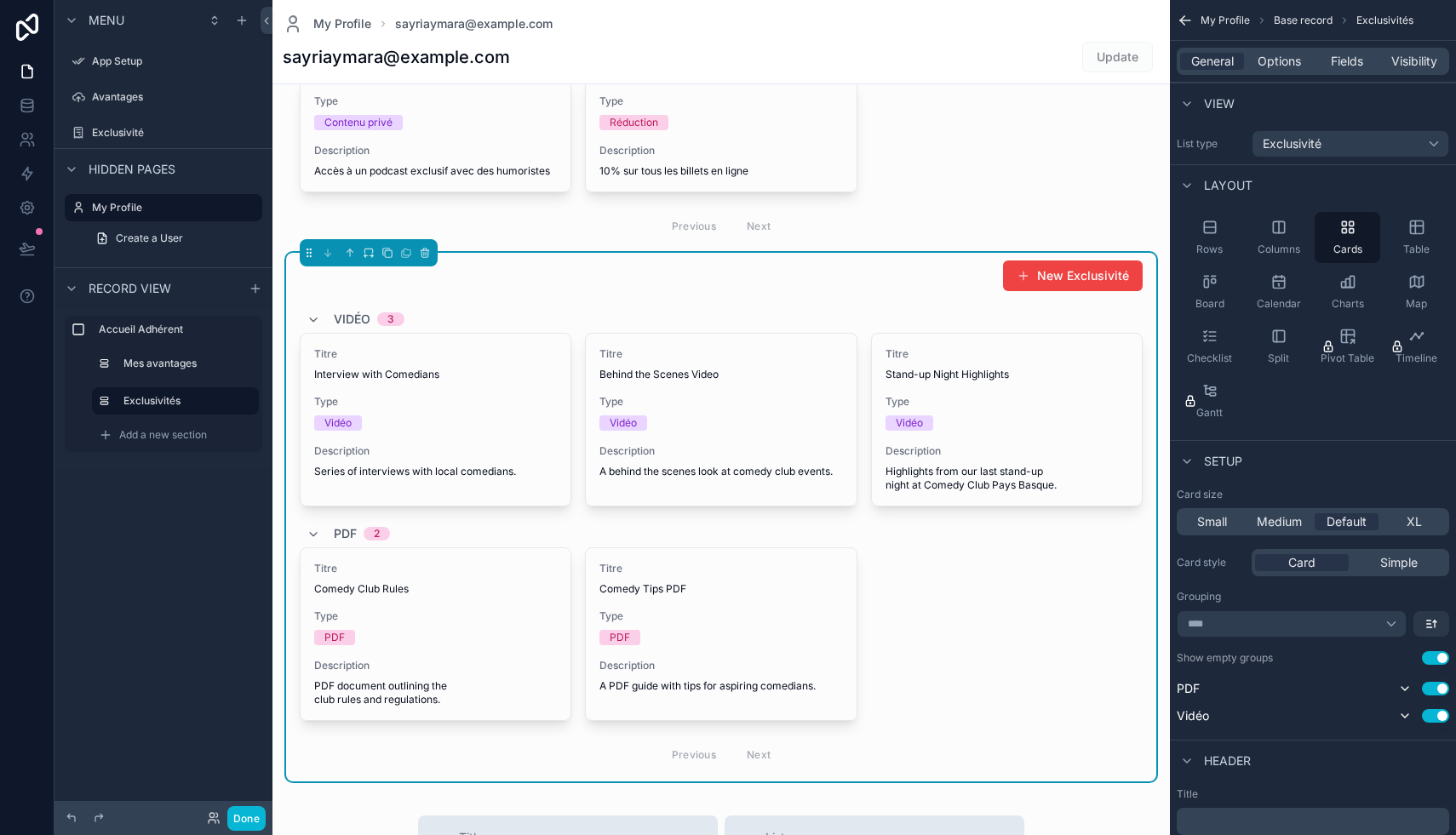 click on "Use setting" at bounding box center [1436, 658] 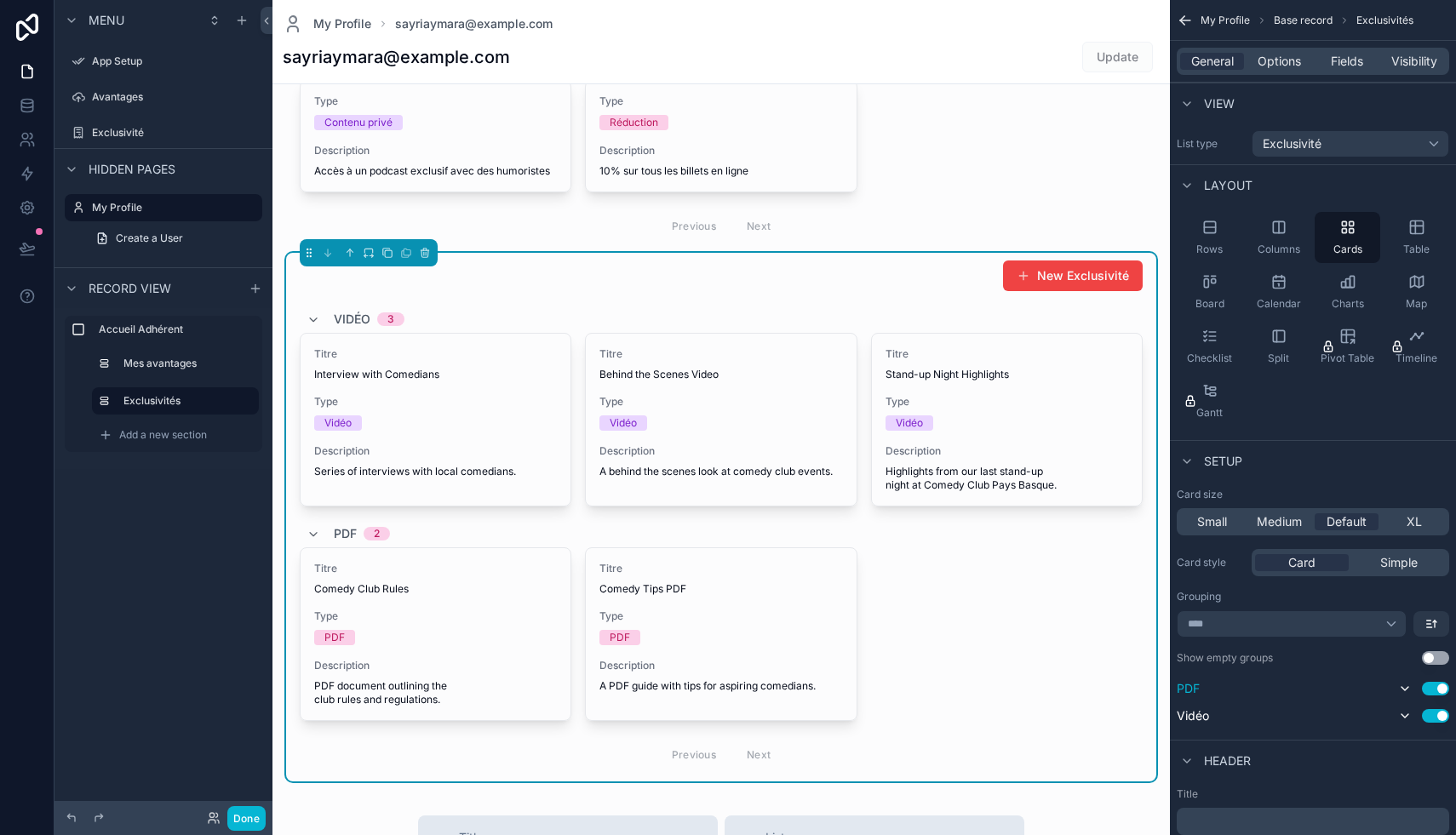 click on "Use setting" at bounding box center (1436, 689) 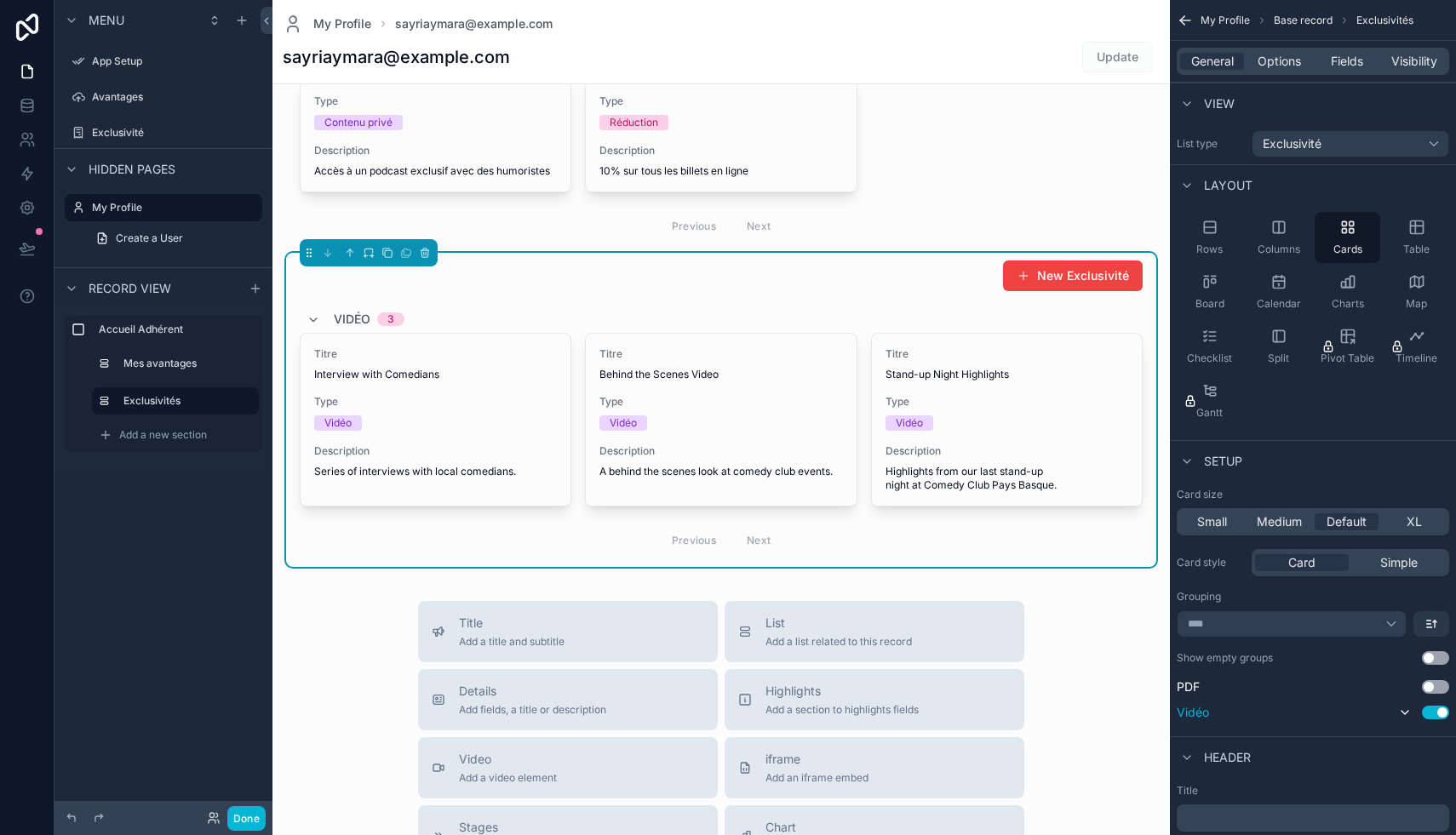 click on "Use setting" at bounding box center (1422, 712) 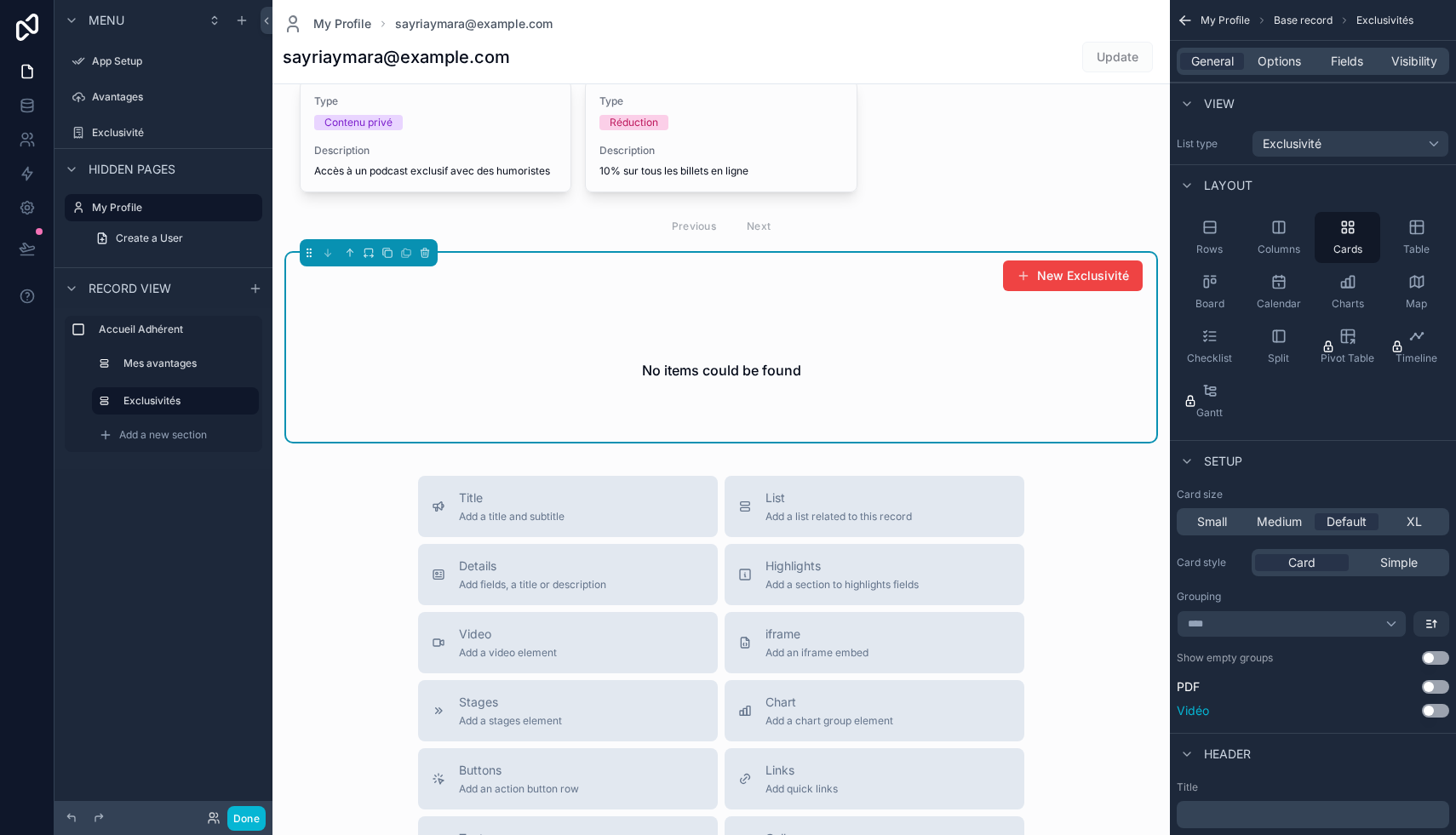 click on "Use setting" at bounding box center (1436, 711) 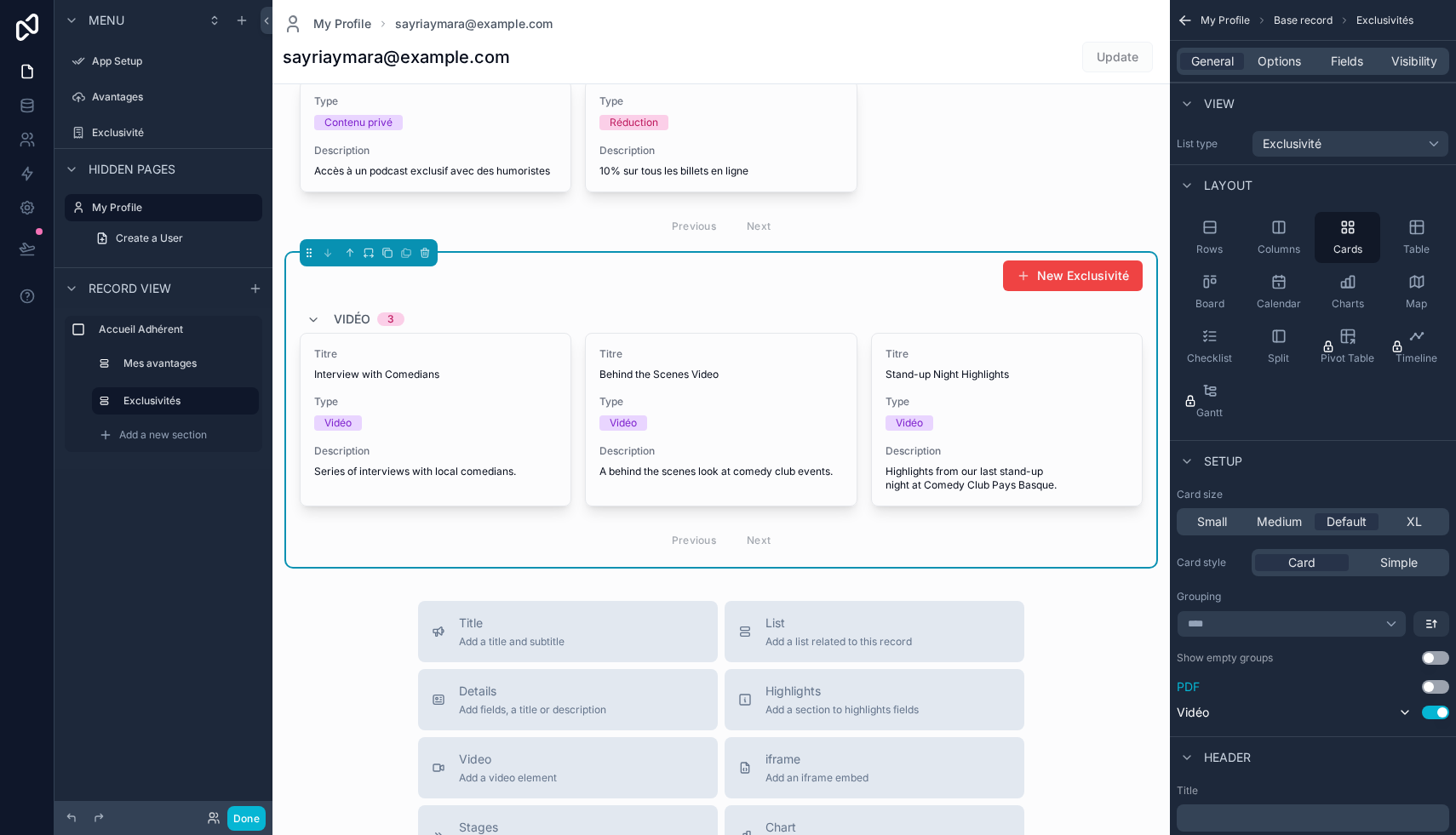 click on "Use setting" at bounding box center (1436, 687) 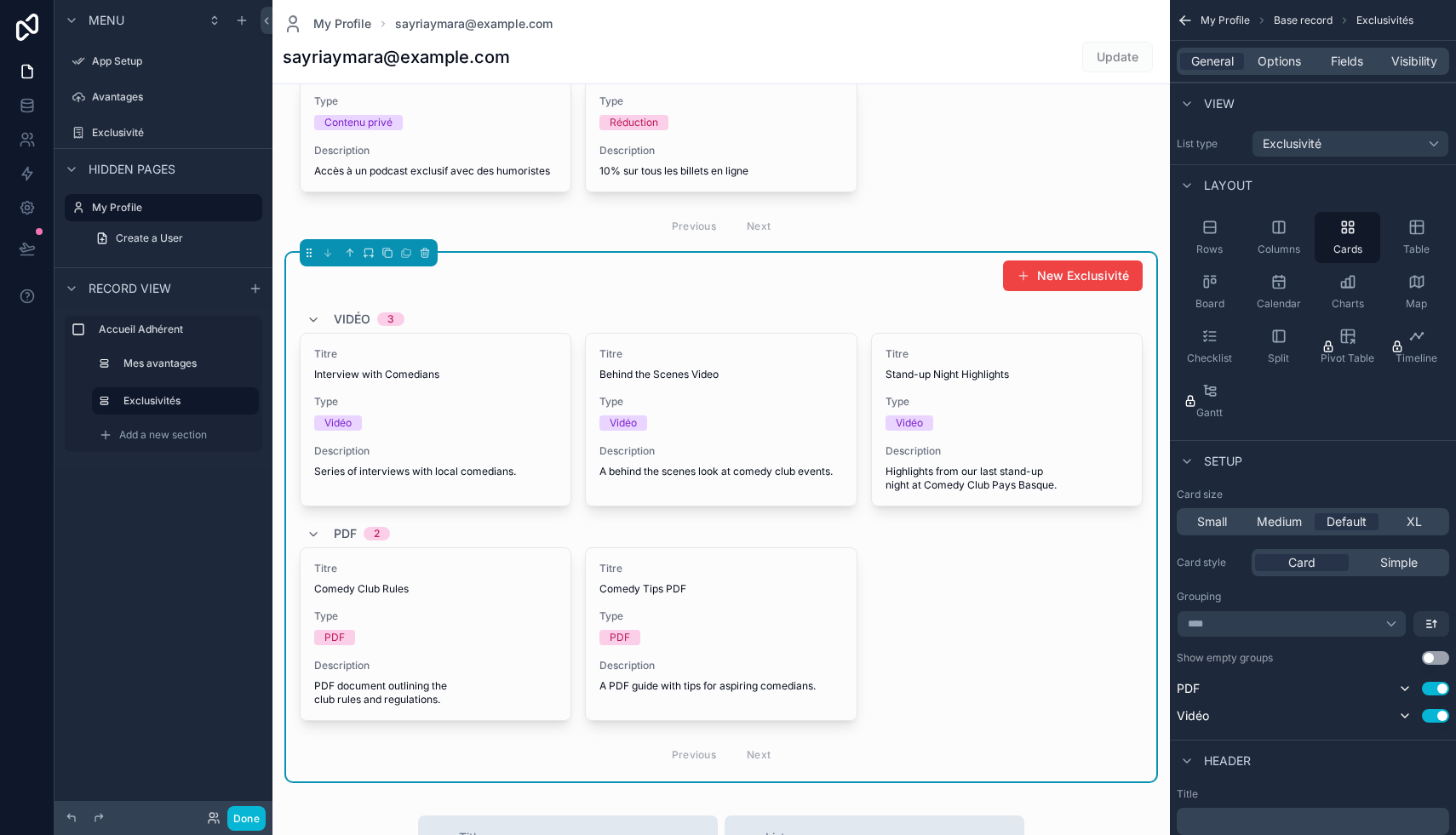 click on "Use setting" at bounding box center [1436, 658] 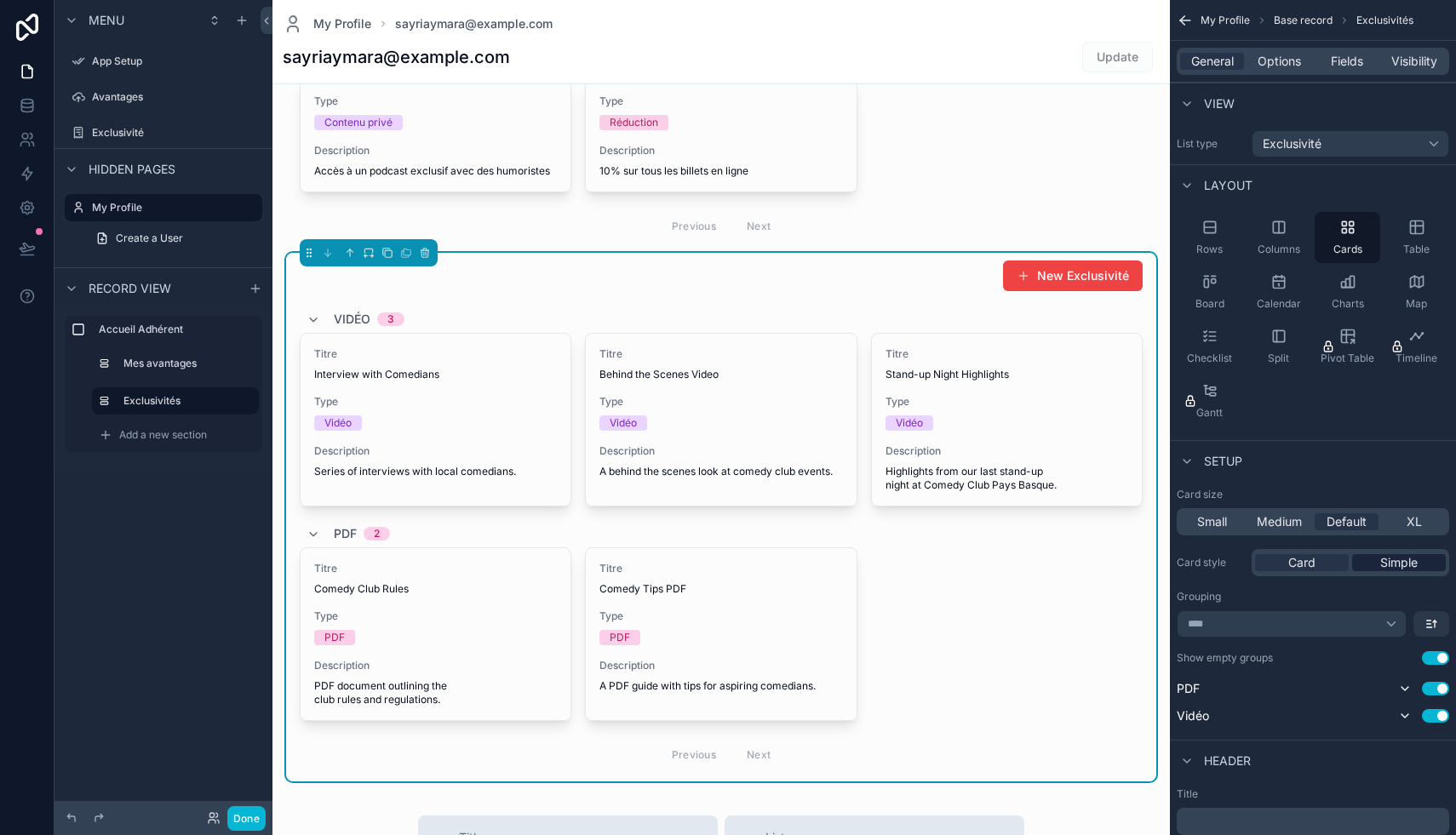 click on "Simple" at bounding box center [1399, 563] 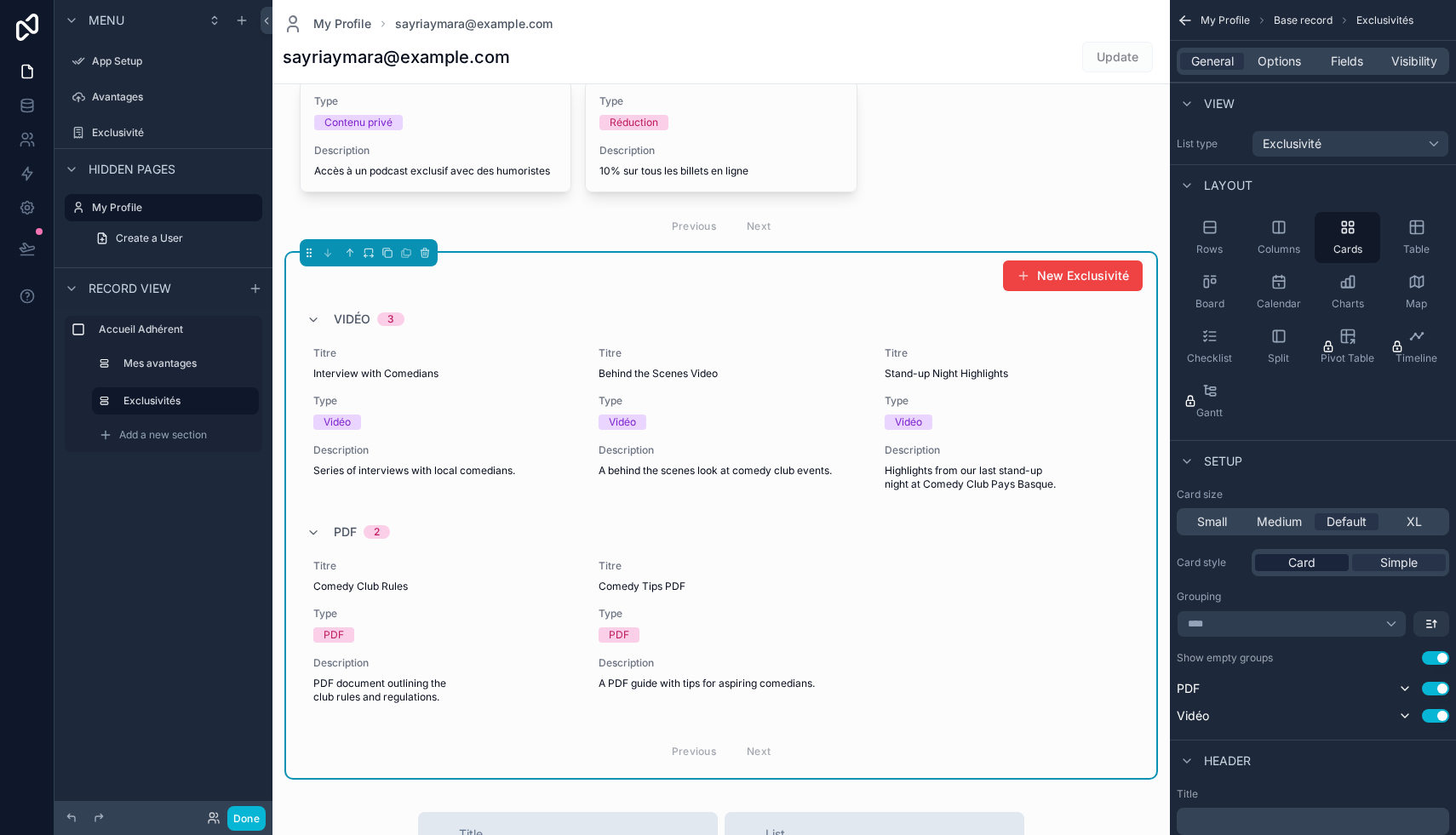 click on "Card" at bounding box center (1302, 563) 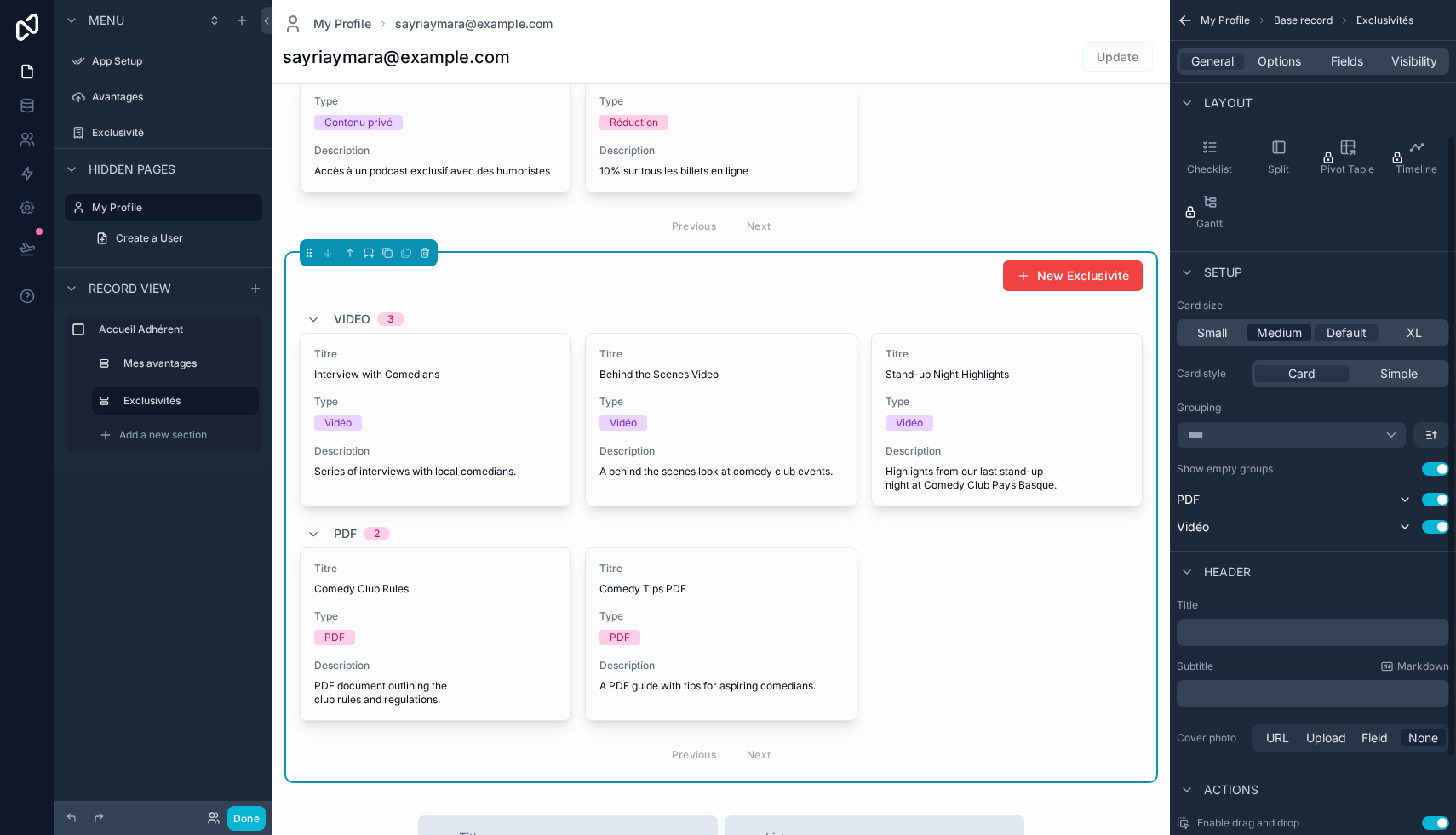 scroll, scrollTop: 195, scrollLeft: 0, axis: vertical 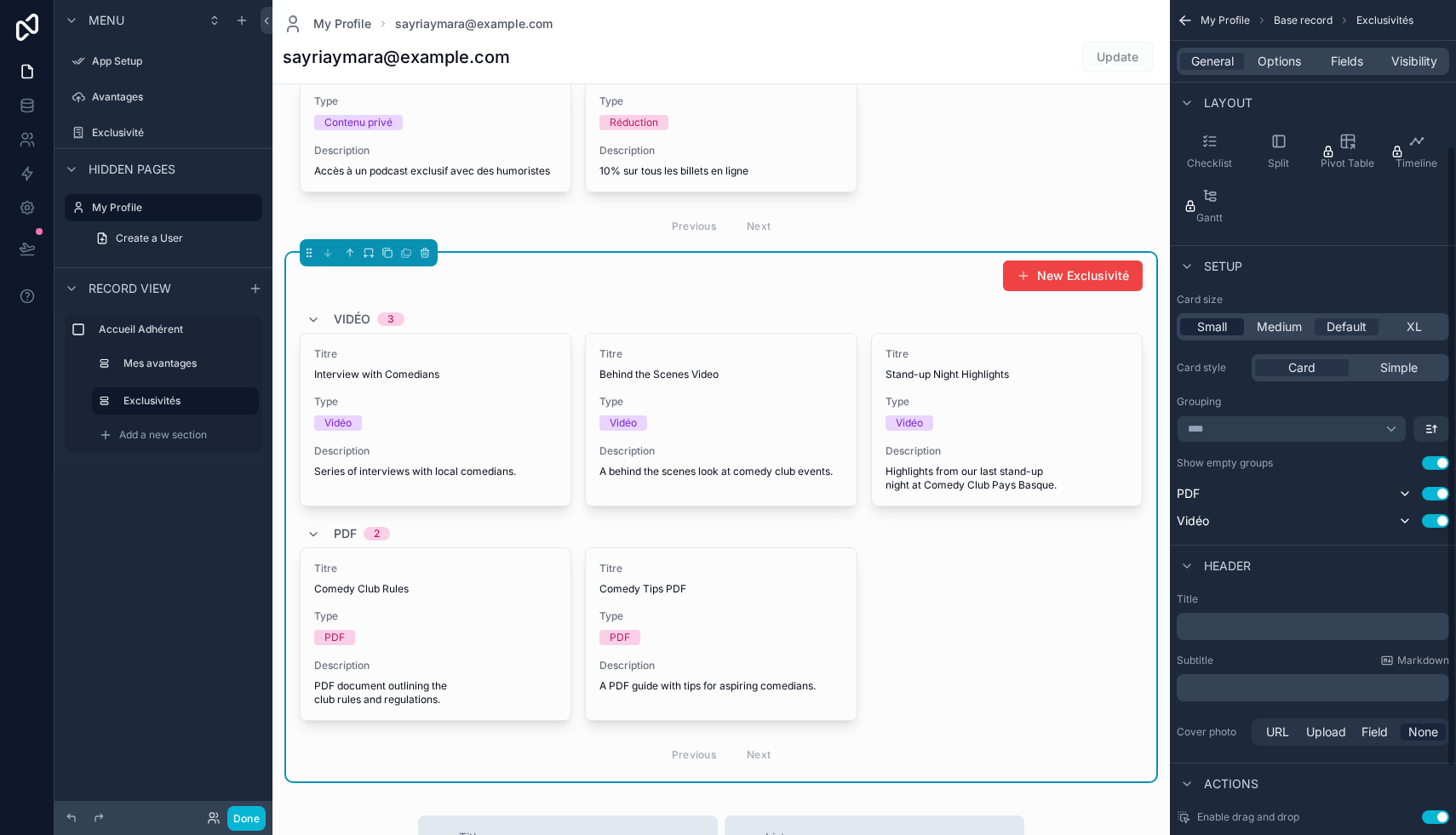 click on "Small" at bounding box center [1212, 327] 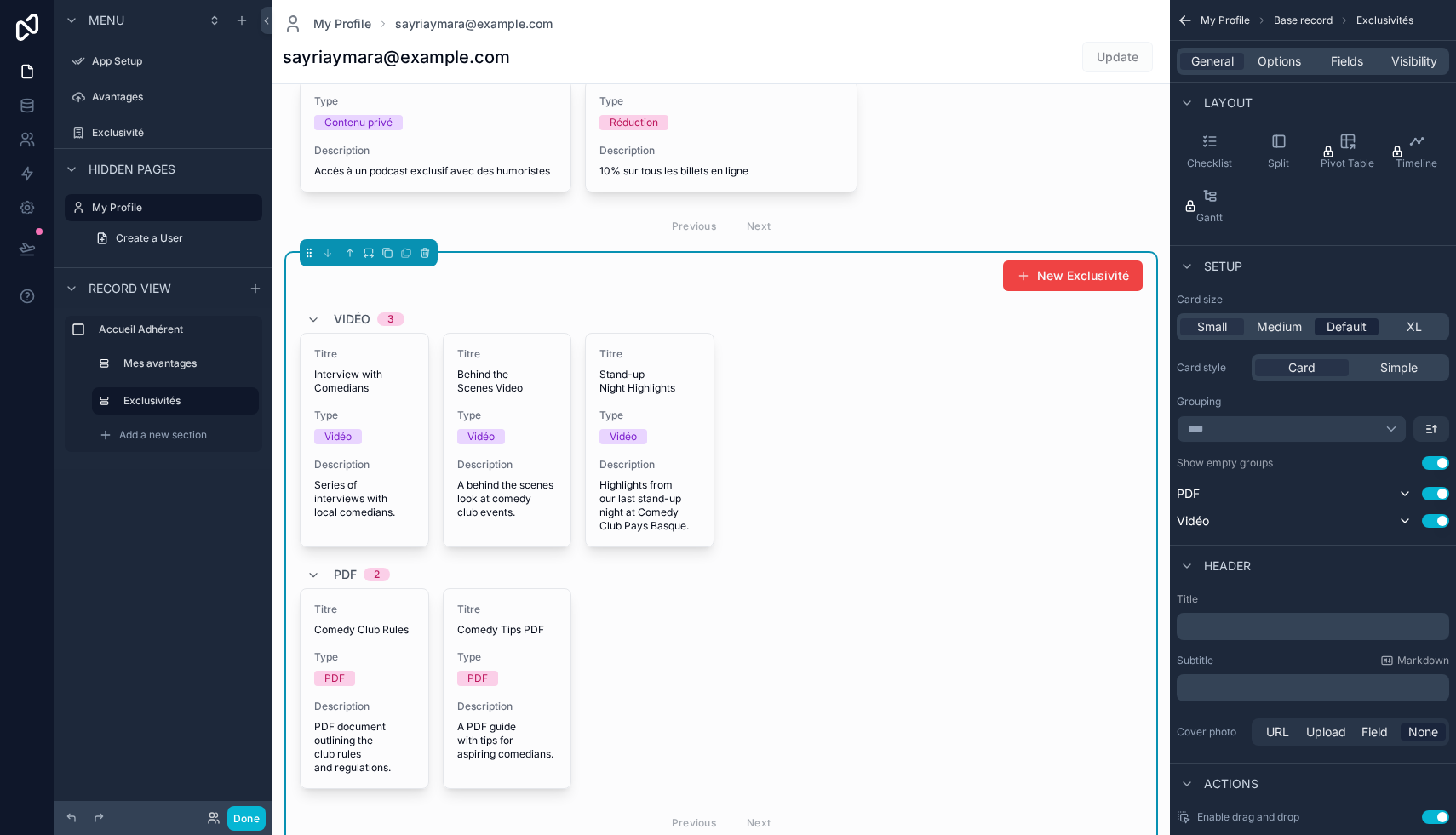 click on "Default" at bounding box center [1346, 327] 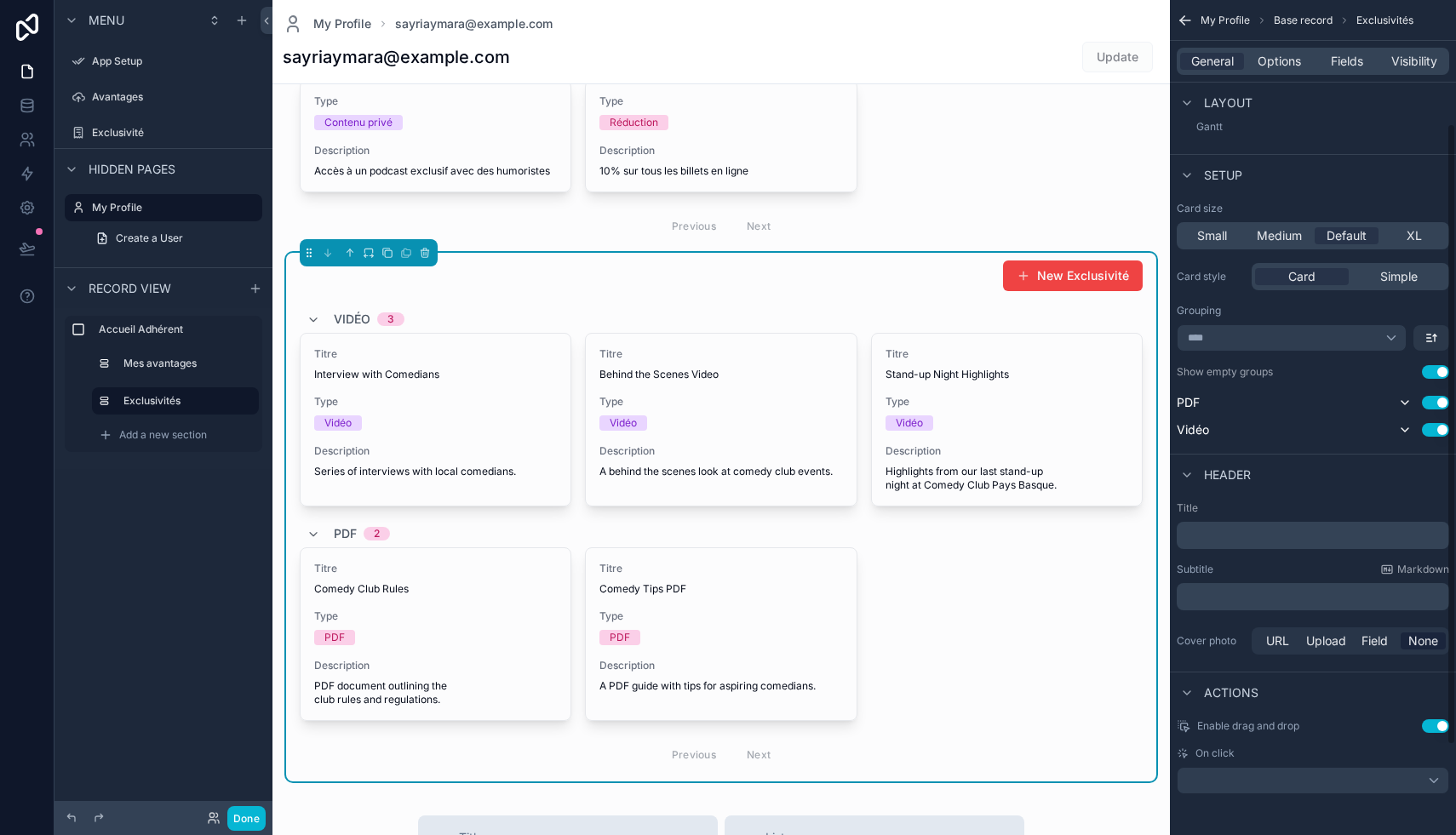scroll, scrollTop: 0, scrollLeft: 0, axis: both 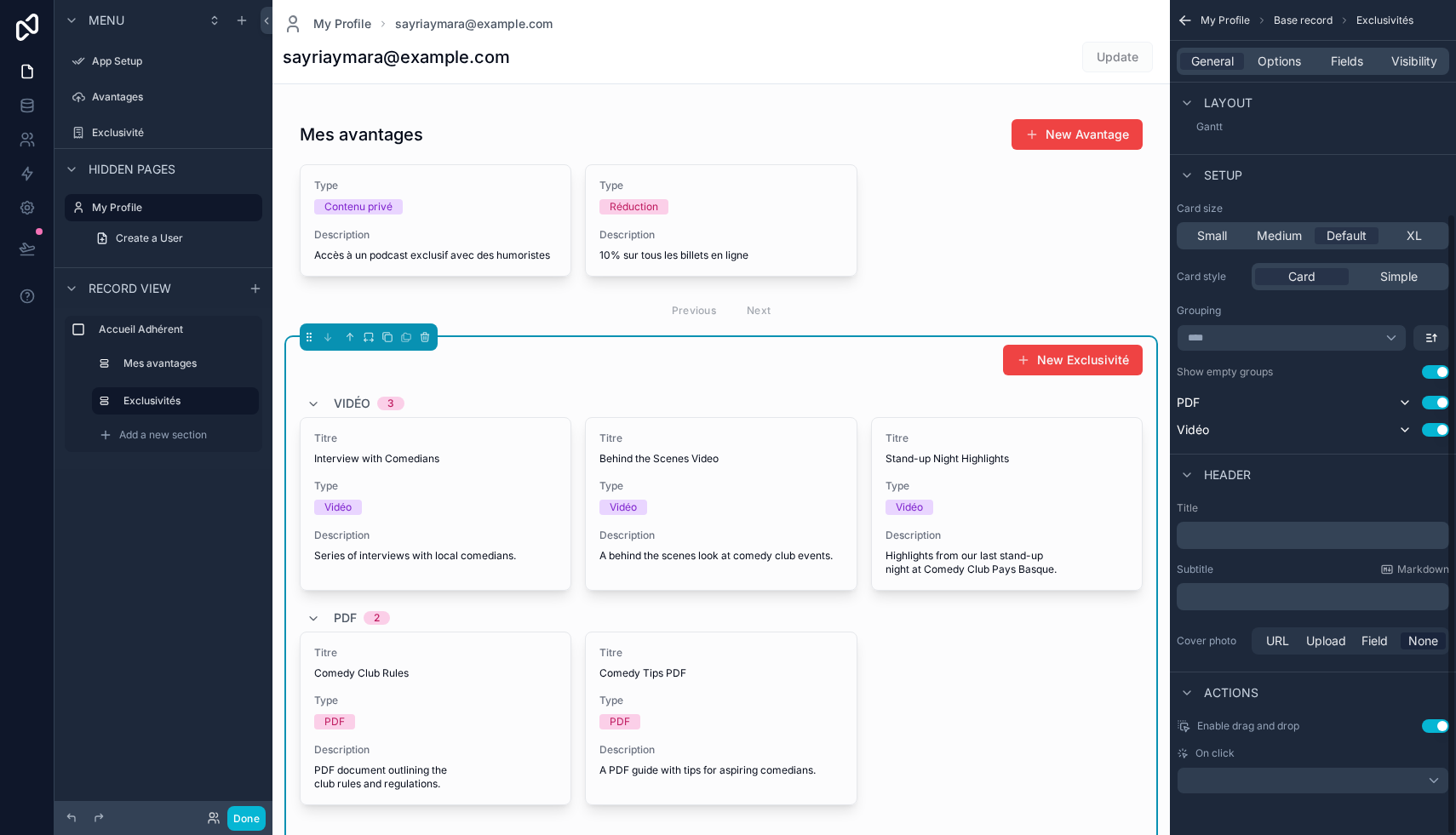 click on "﻿" at bounding box center (1315, 535) 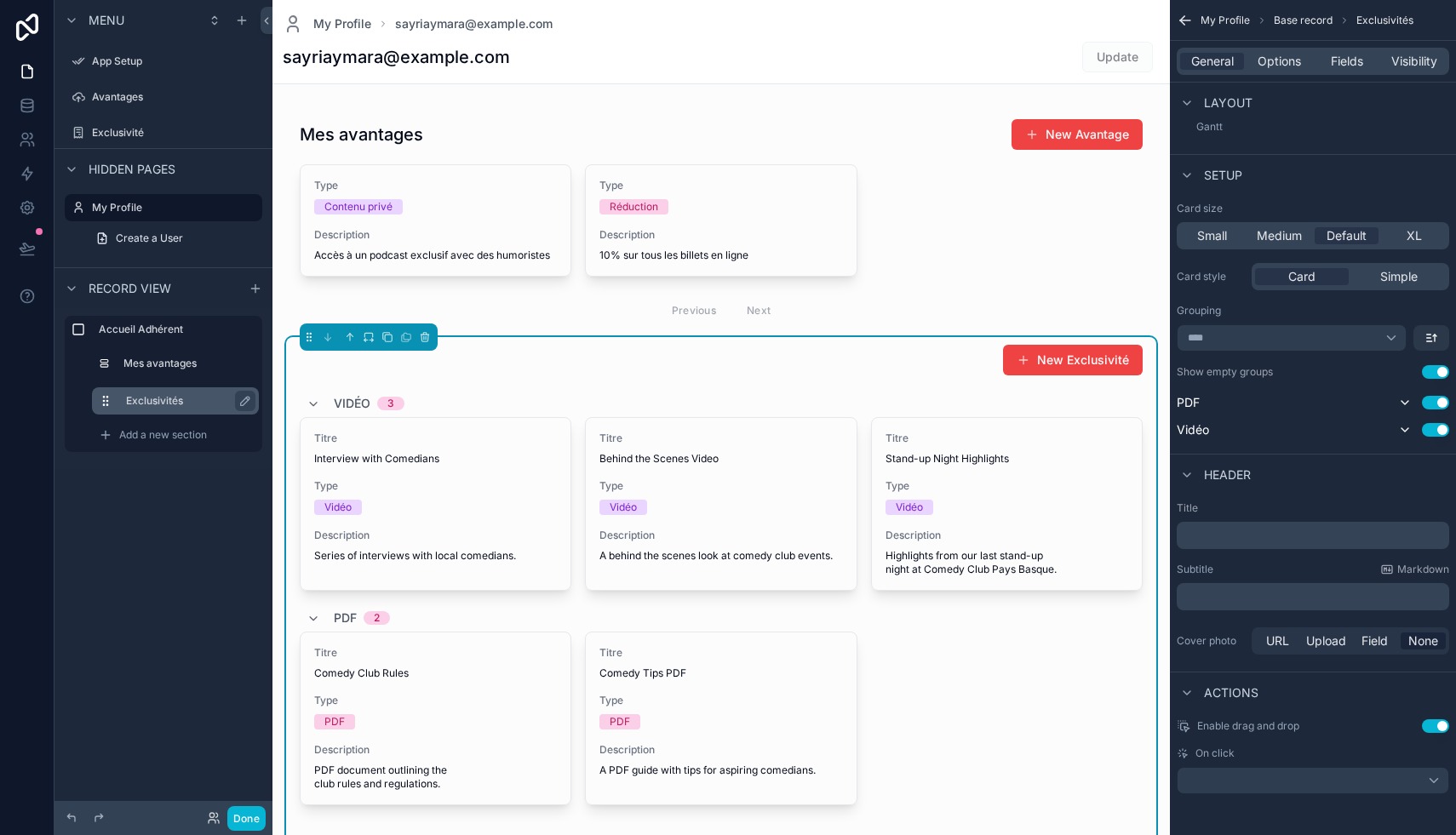 click on "Exclusivités" at bounding box center (186, 401) 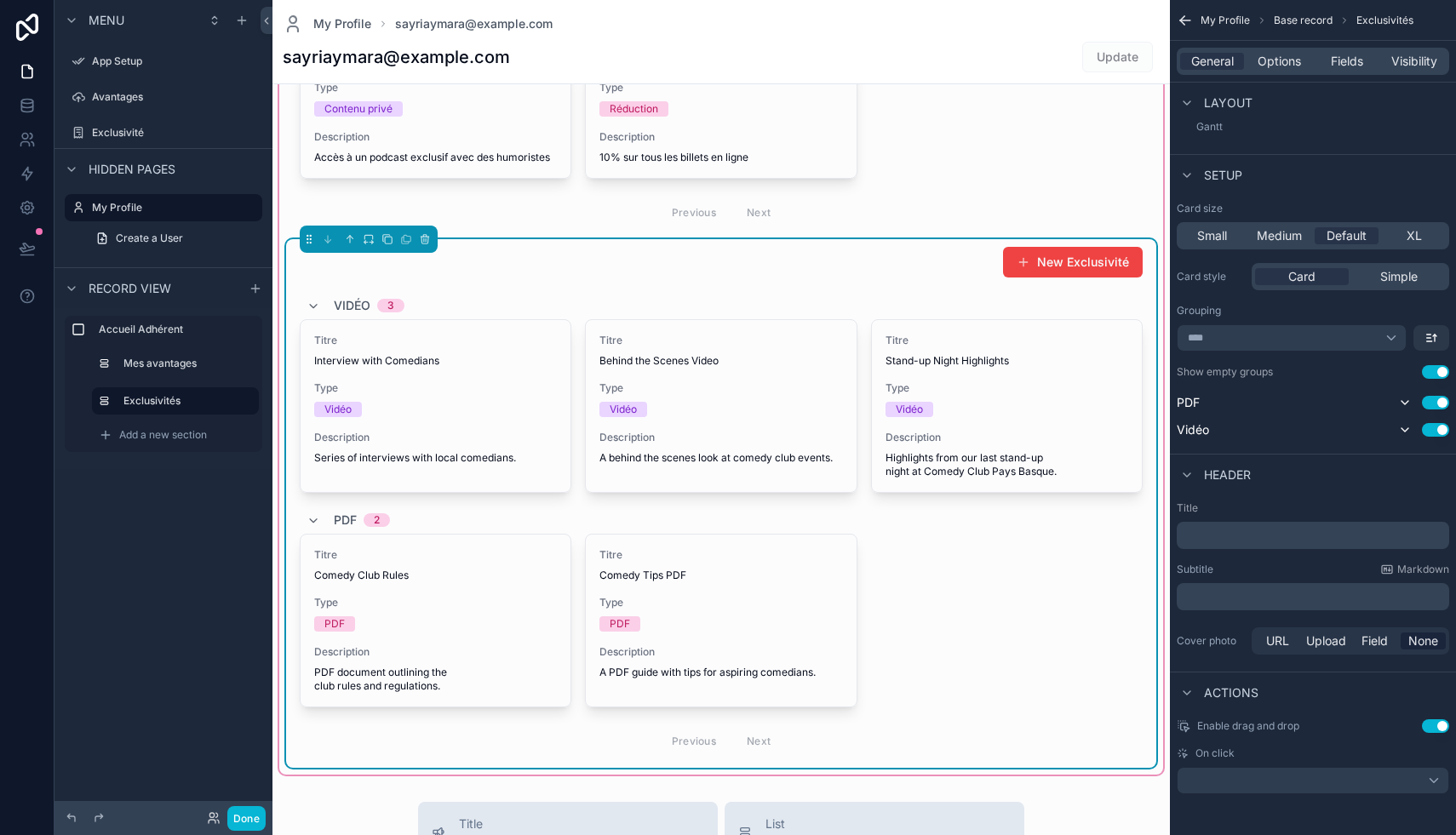 scroll, scrollTop: 34, scrollLeft: 0, axis: vertical 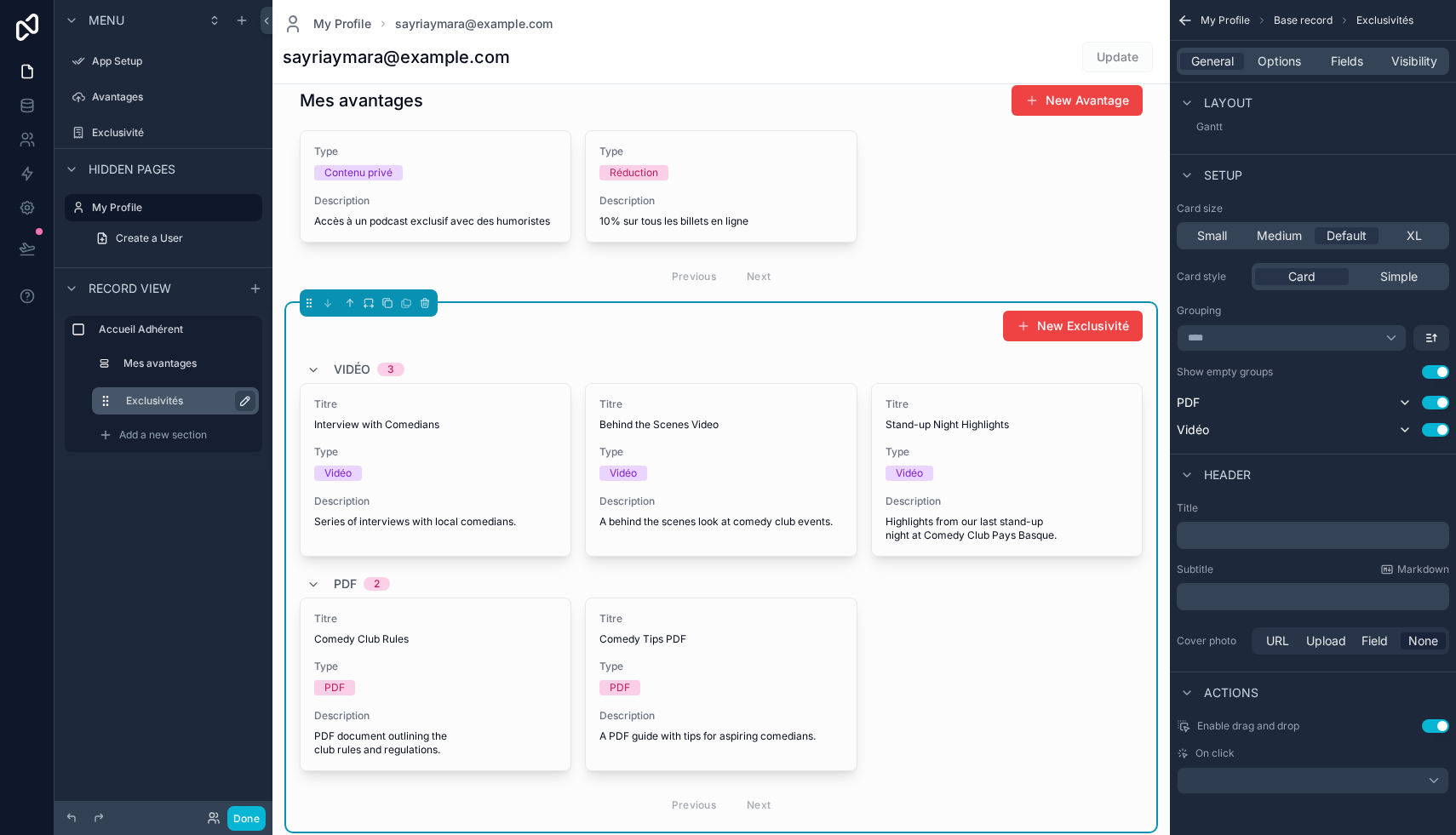 click 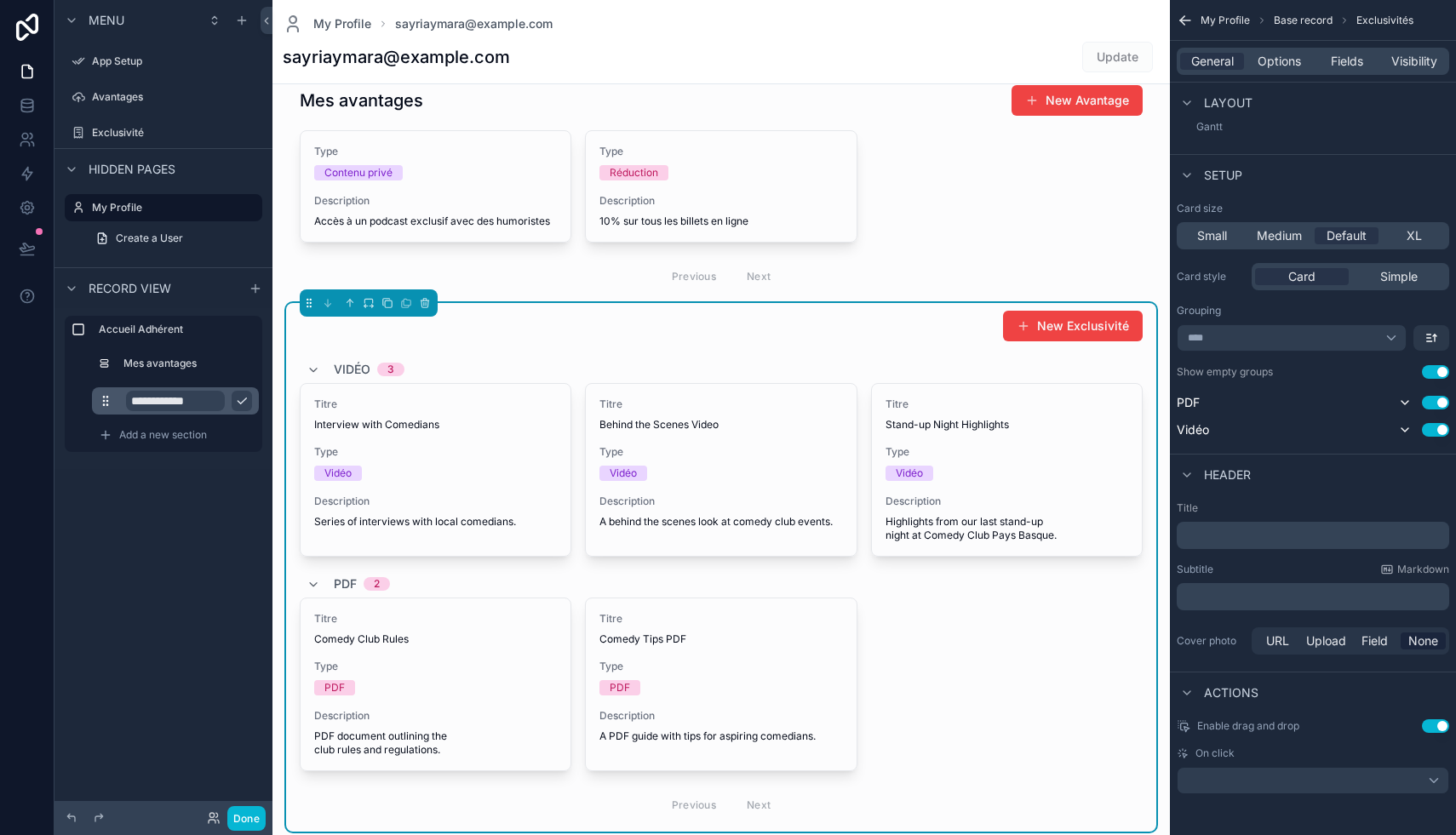 click on "**********" at bounding box center [175, 401] 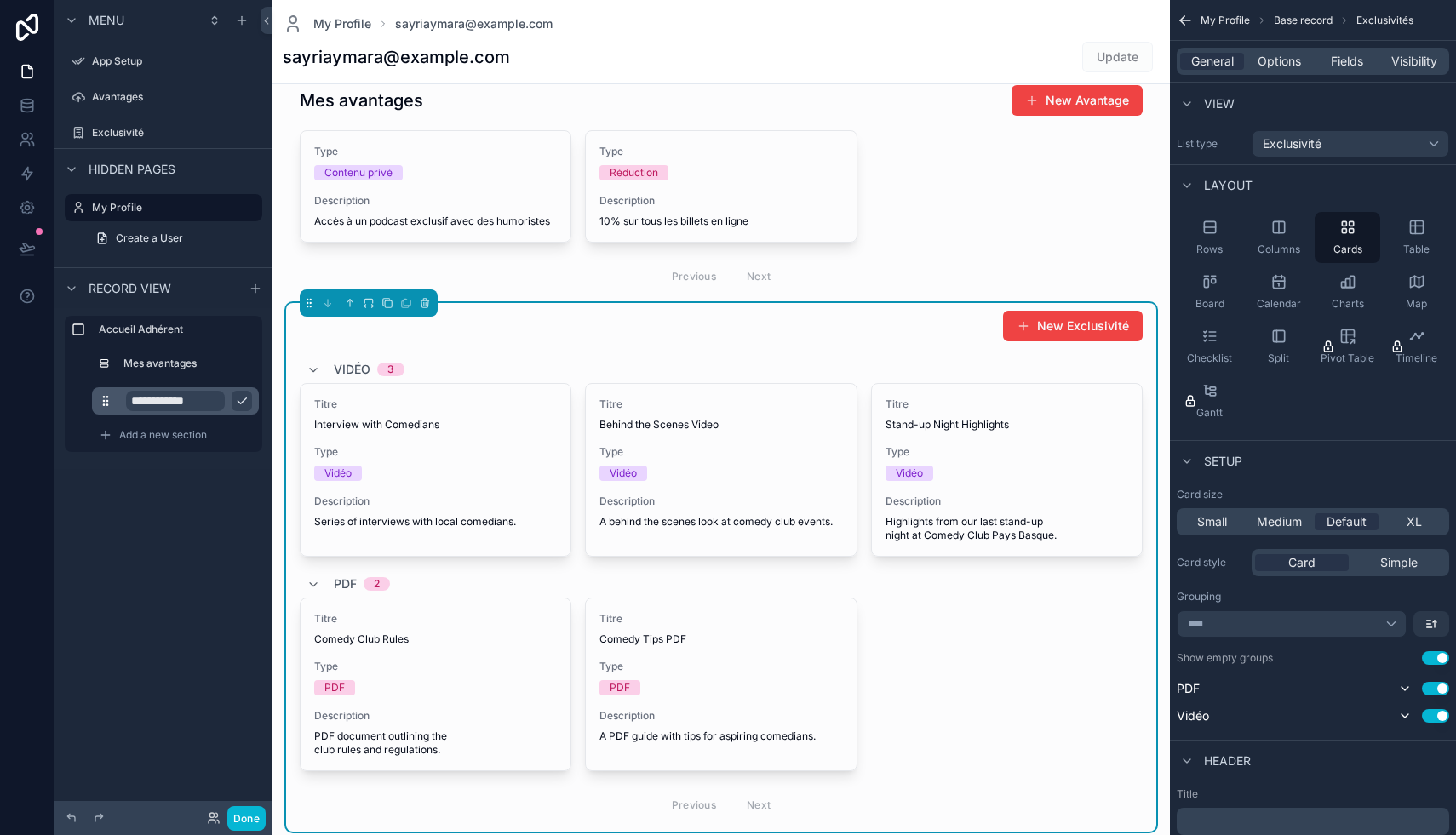 click on "**********" at bounding box center (175, 401) 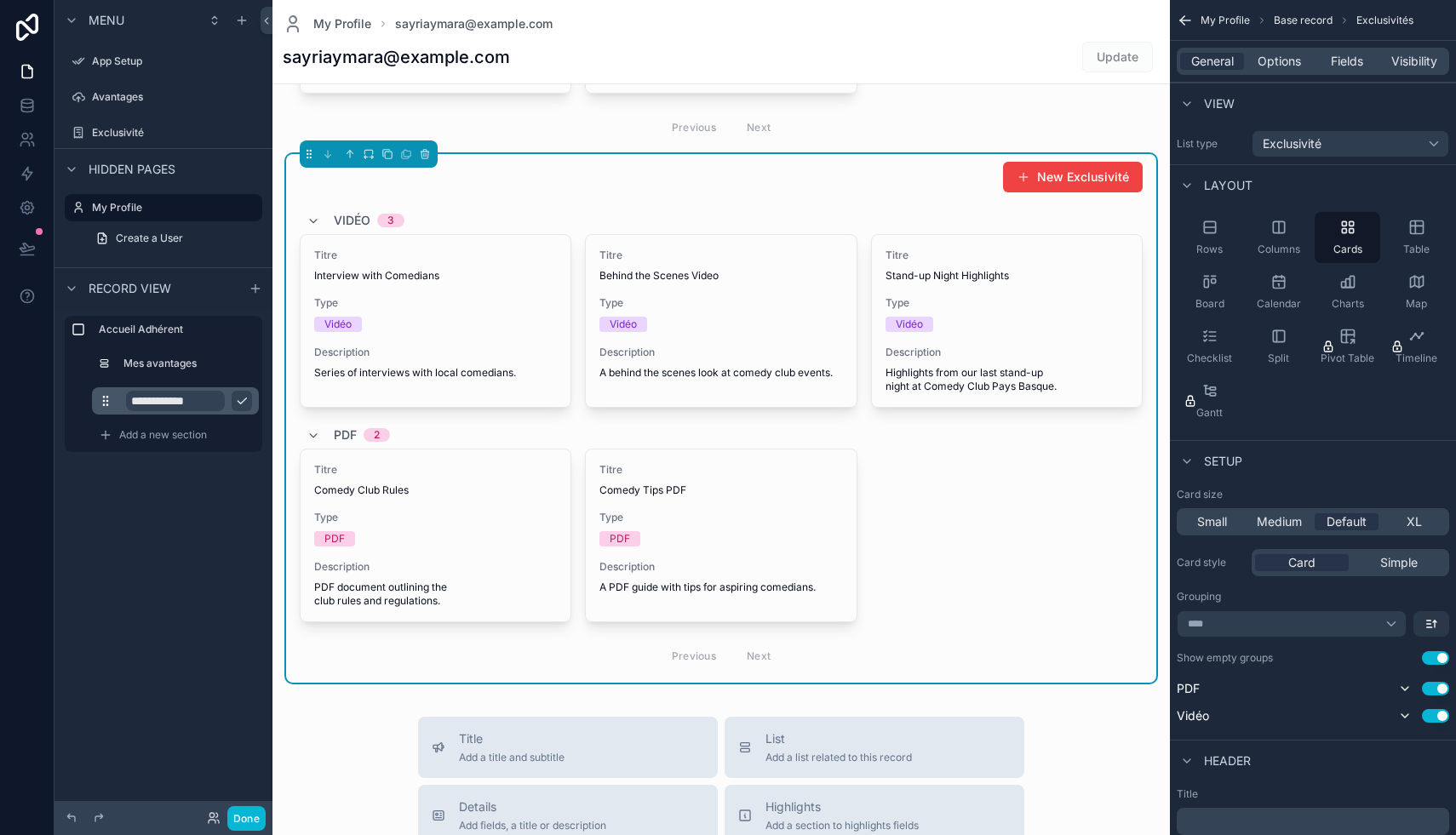 scroll, scrollTop: 184, scrollLeft: 0, axis: vertical 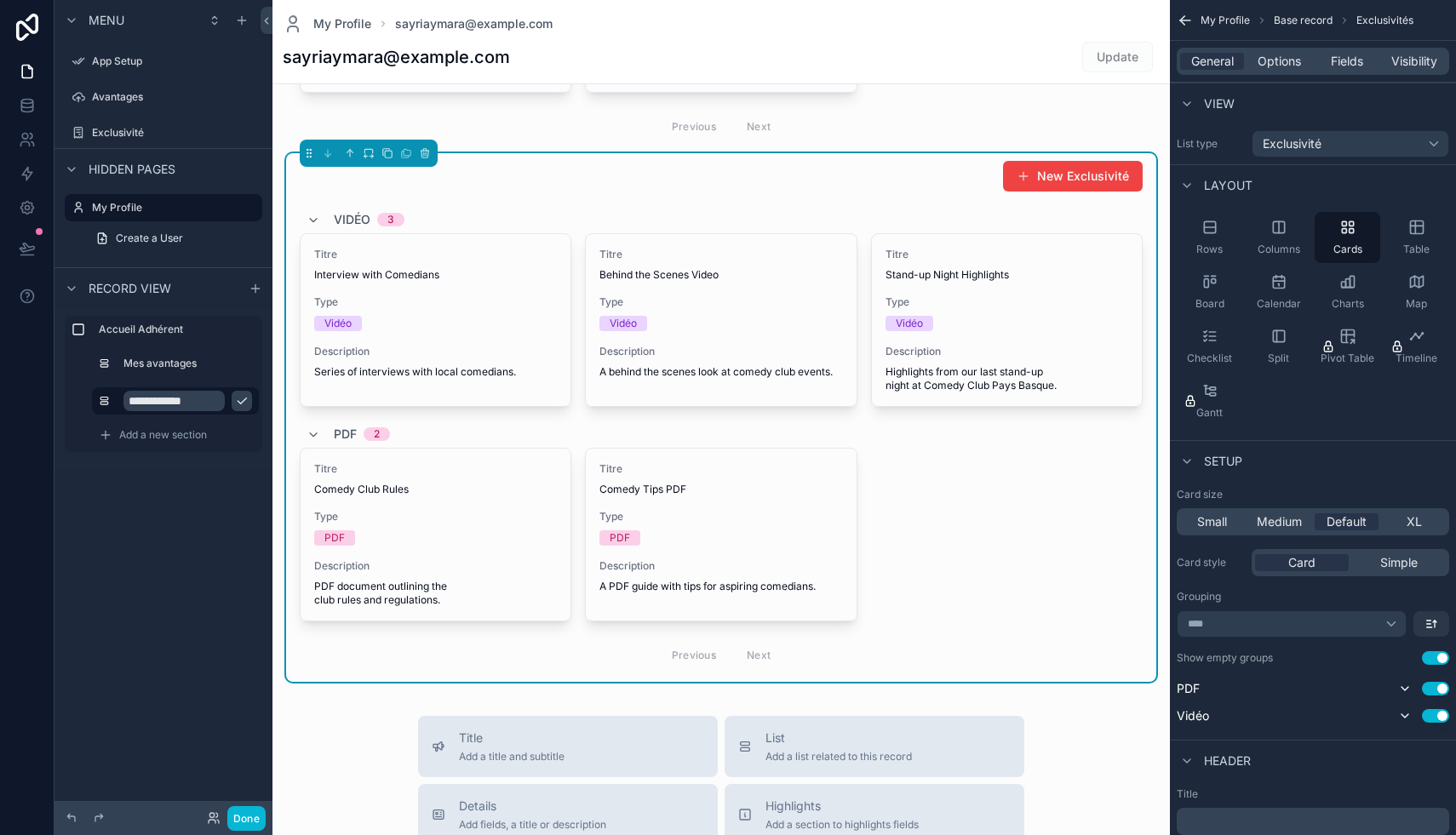 click on "﻿" at bounding box center (1315, 821) 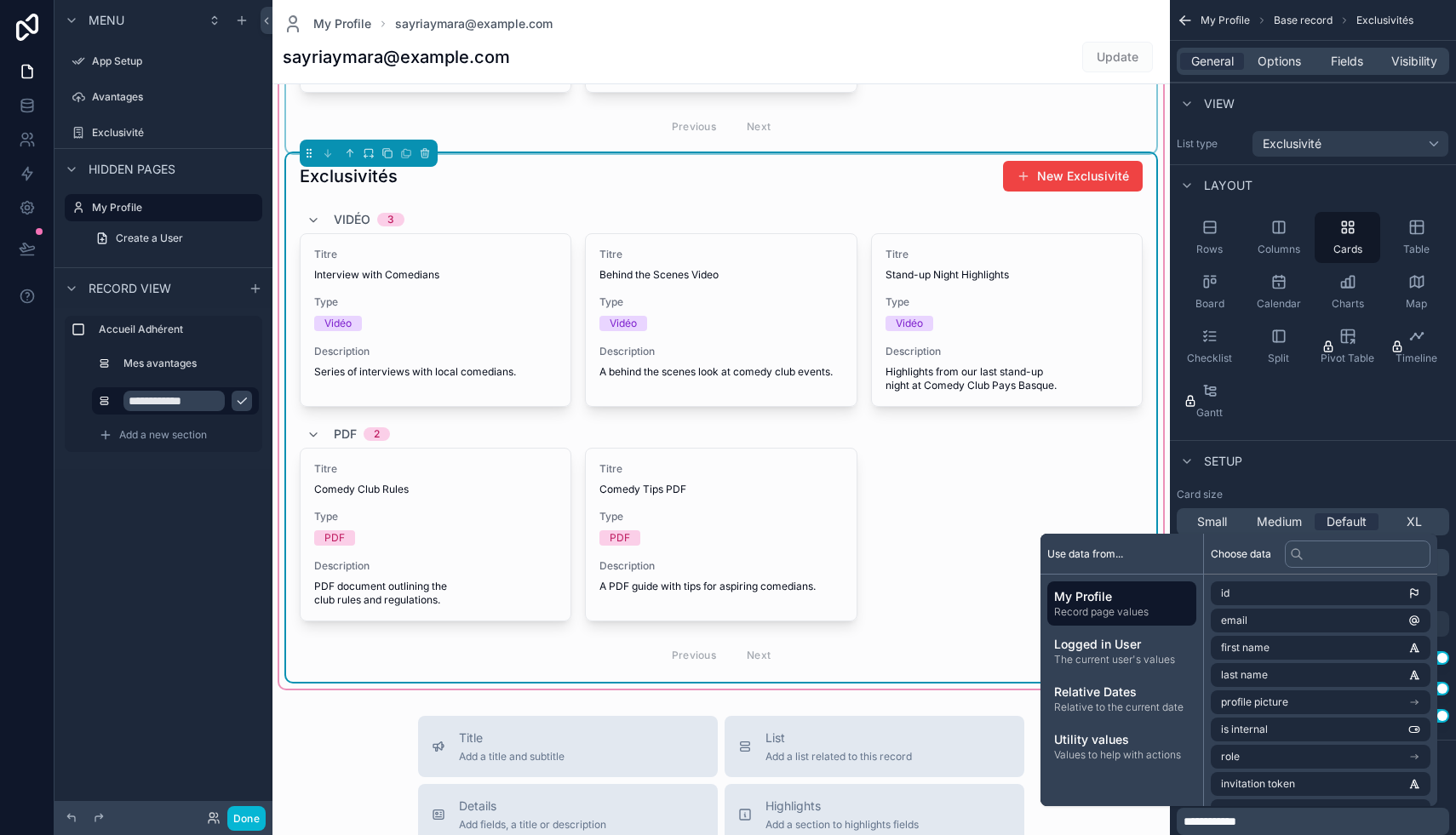 click at bounding box center [721, 40] 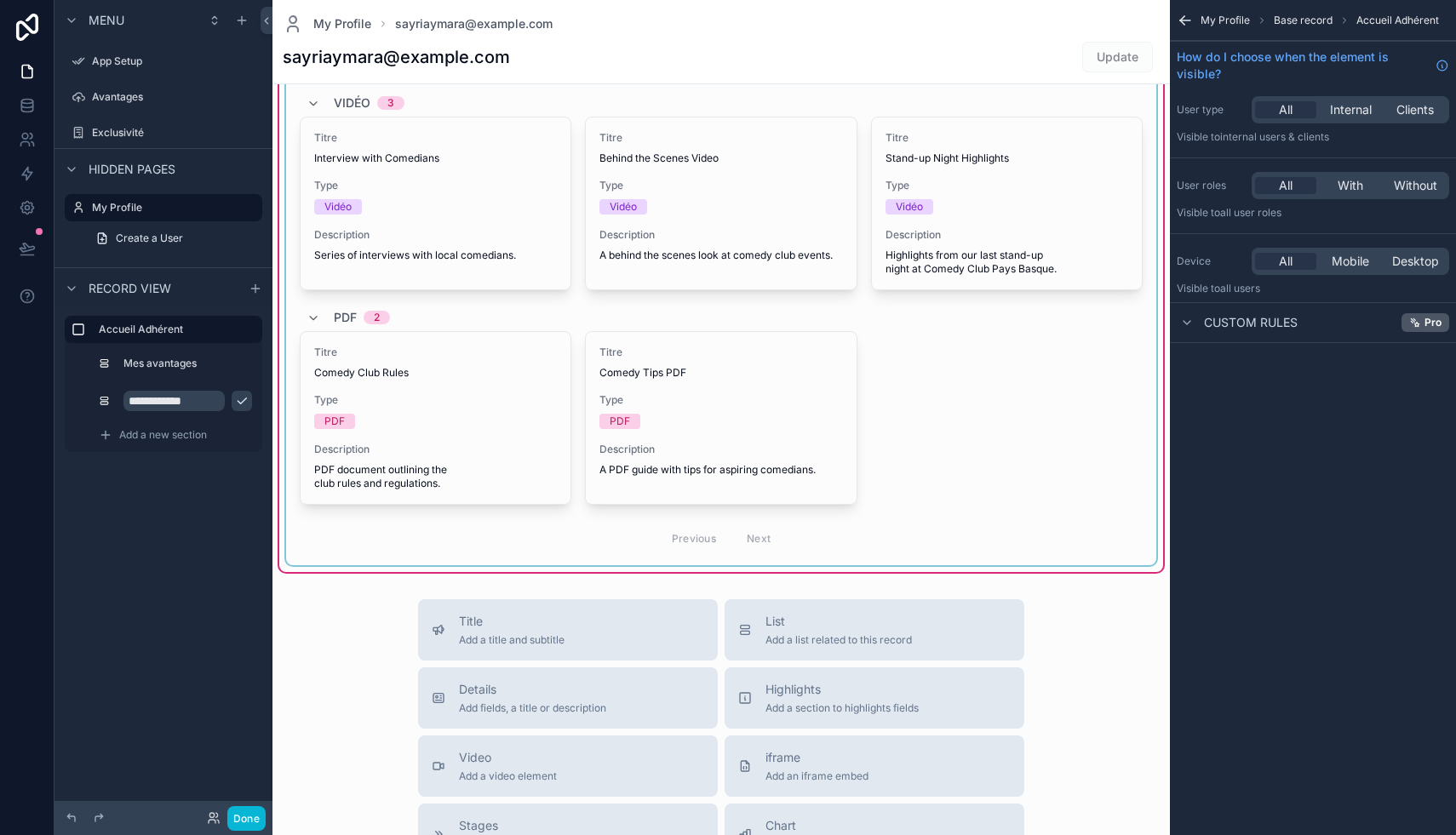 scroll, scrollTop: 0, scrollLeft: 0, axis: both 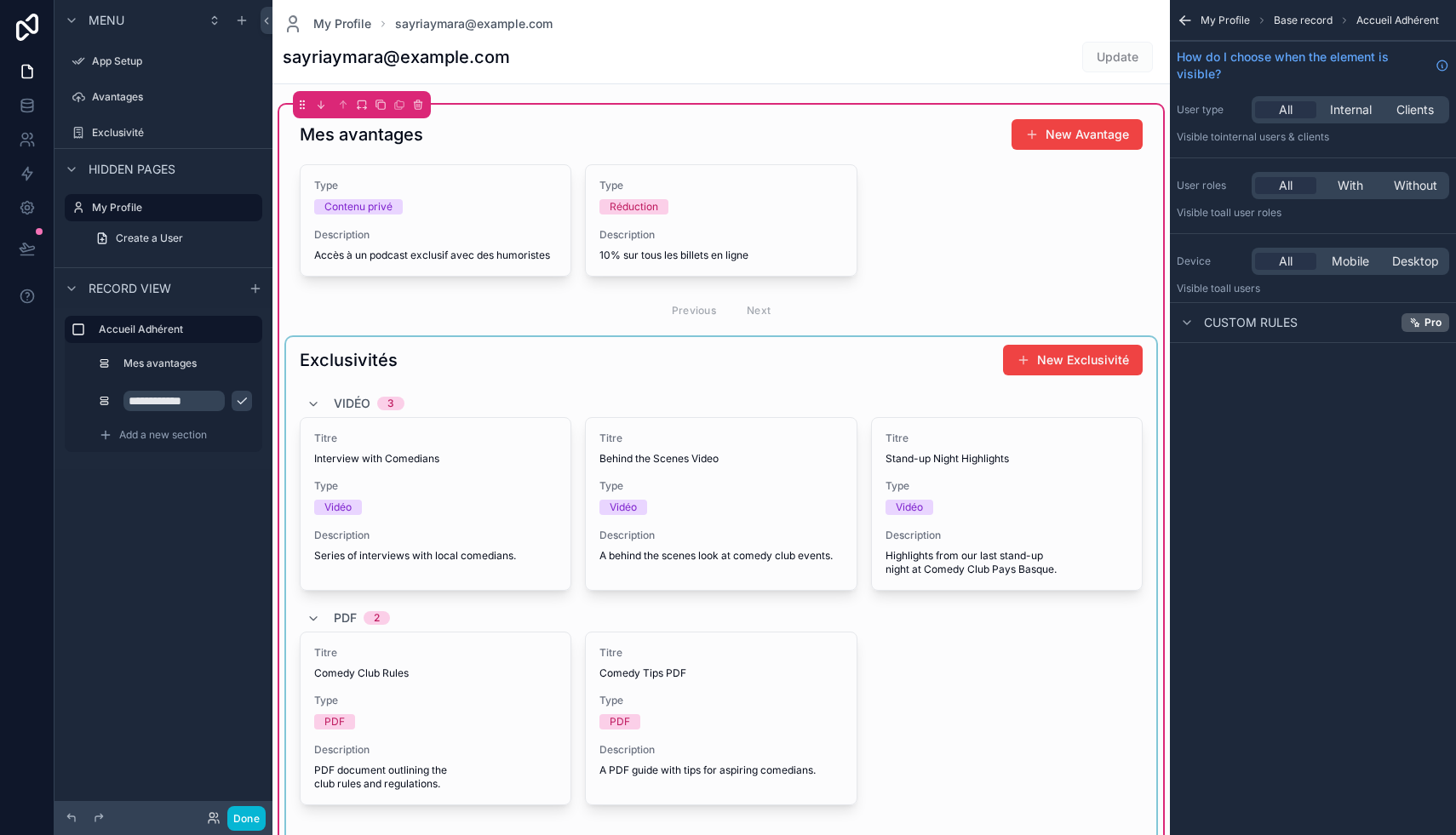 click at bounding box center [721, 601] 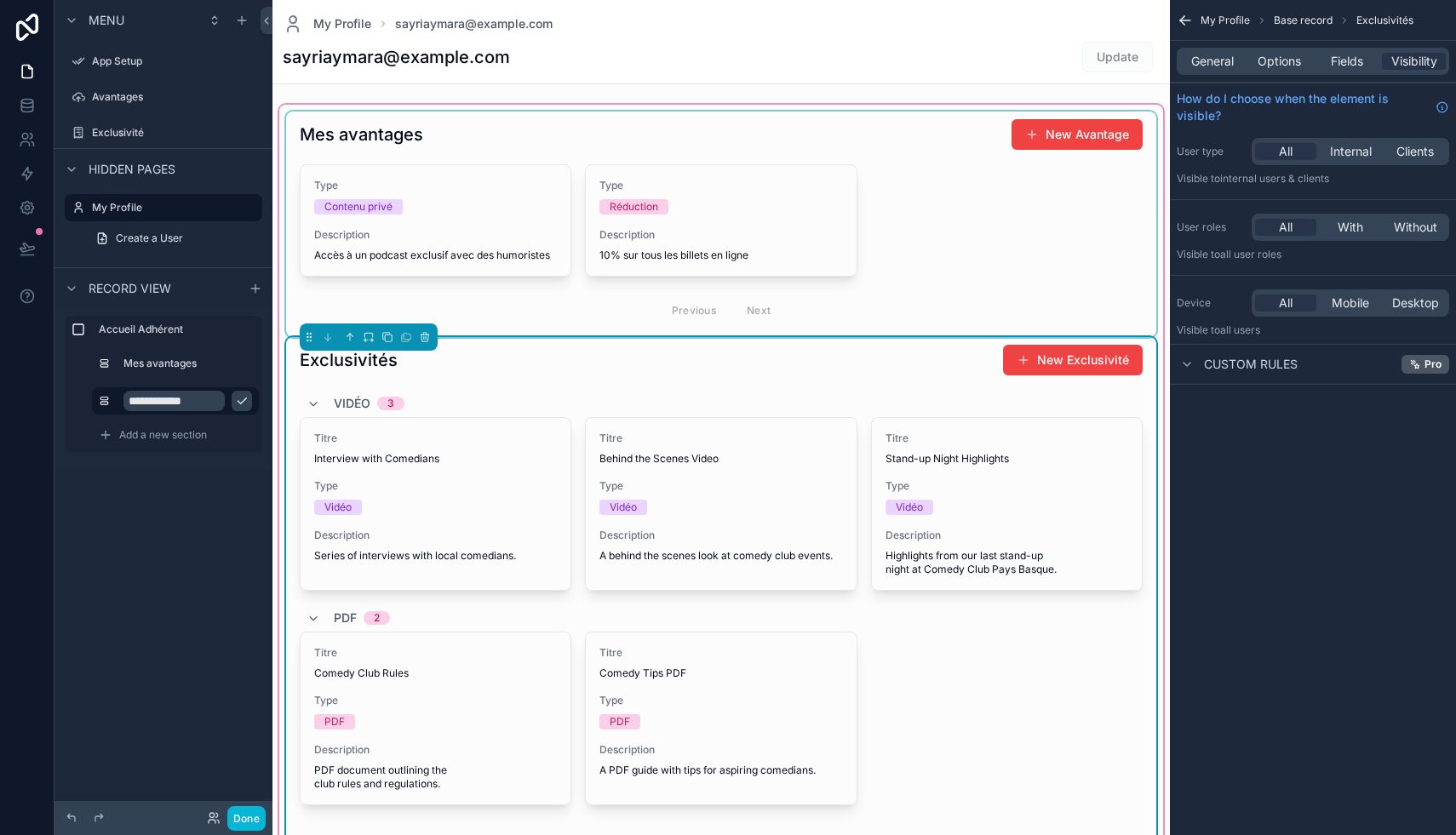 click at bounding box center (721, 224) 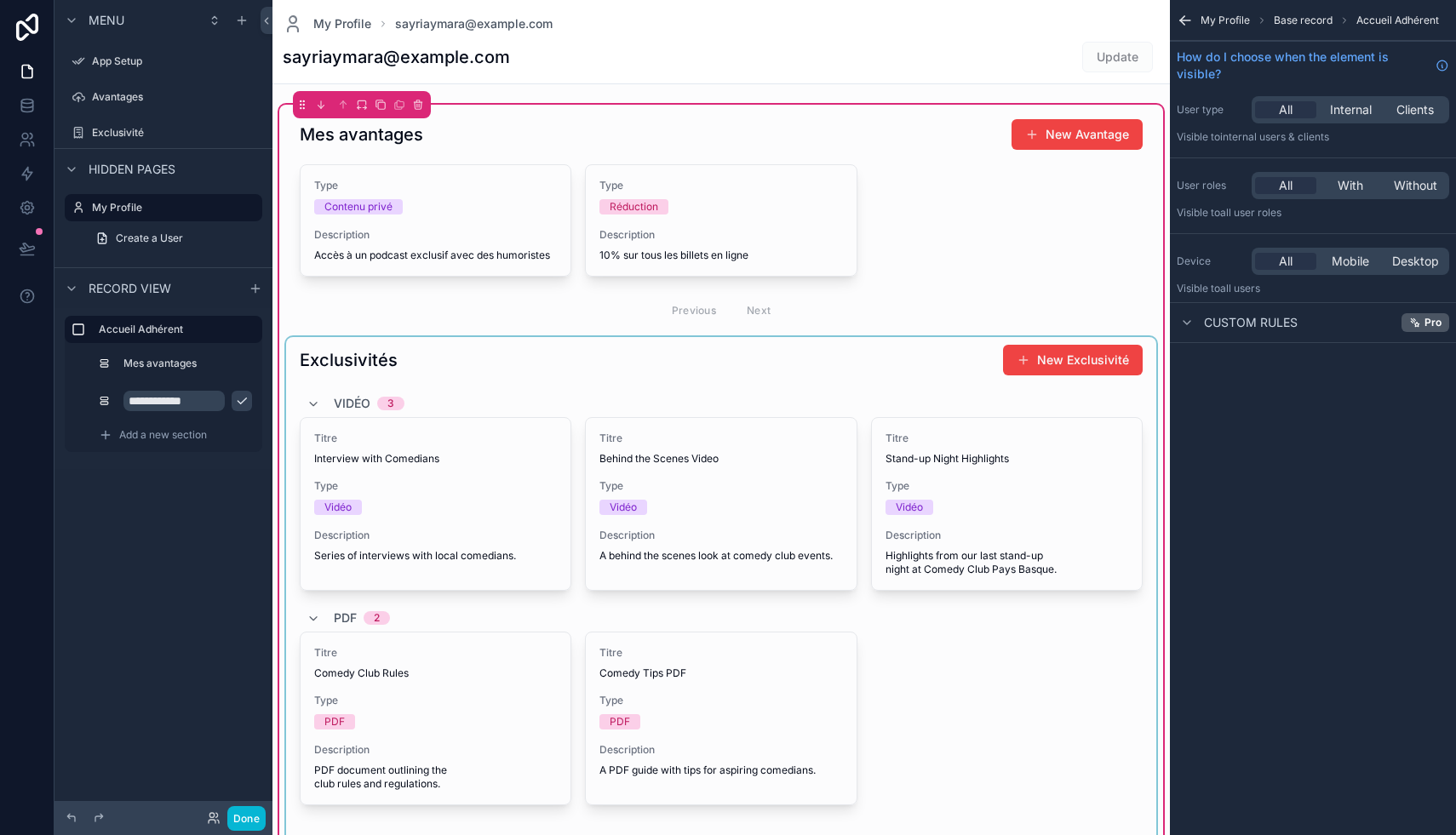 click on "My Profile sayriaymara@example.com sayriaymara@example.com Update Mes avantages New Avantage Type Contenu privé Description Accès à un podcast exclusif avec des humoristes Type Réduction Description 10% sur tous les billets en ligne Previous Next Exclusivités New Exclusivité Vidéo 3 Titre Interview with Comedians Type Vidéo Description Series of interviews with local comedians. Titre Behind the Scenes Video Type Vidéo Description A behind the scenes look at comedy club events. Titre Stand-up Night Highlights Type Vidéo Description Highlights from our last stand-up night at Comedy Club Pays Basque. PDF 2 Titre Comedy Club Rules Type PDF Description PDF document outlining the club rules and regulations. Titre Comedy Tips PDF Type PDF Description A PDF guide with tips for aspiring comedians. Previous Next Title Add a title and subtitle List Add a list related to this record Details Add fields, a title or description Highlights Add a section to highlights fields Video Add a video element iframe Stages Chart" at bounding box center [721, 821] 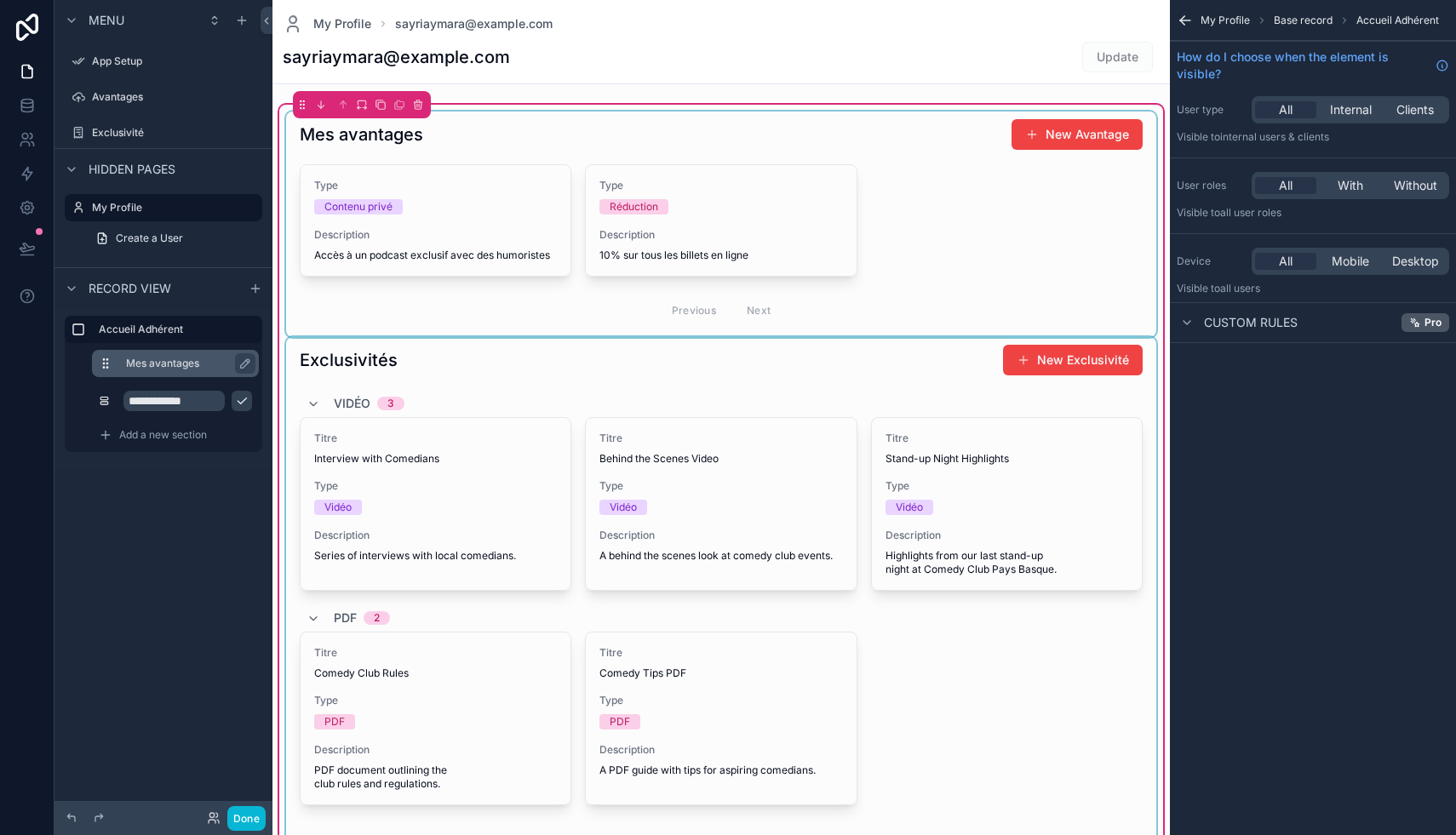 click on "Mes avantages" at bounding box center [186, 363] 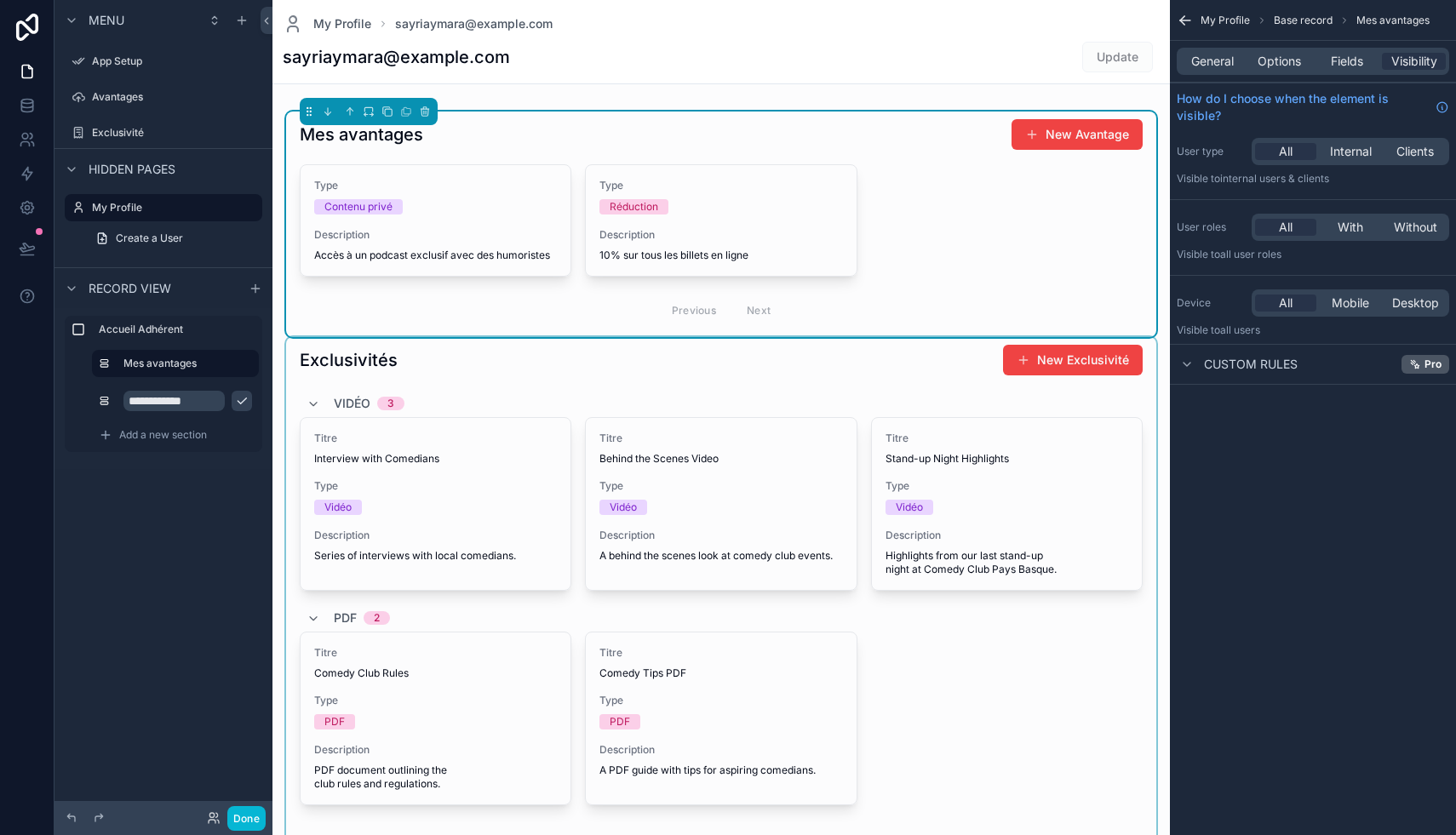 click at bounding box center [721, 601] 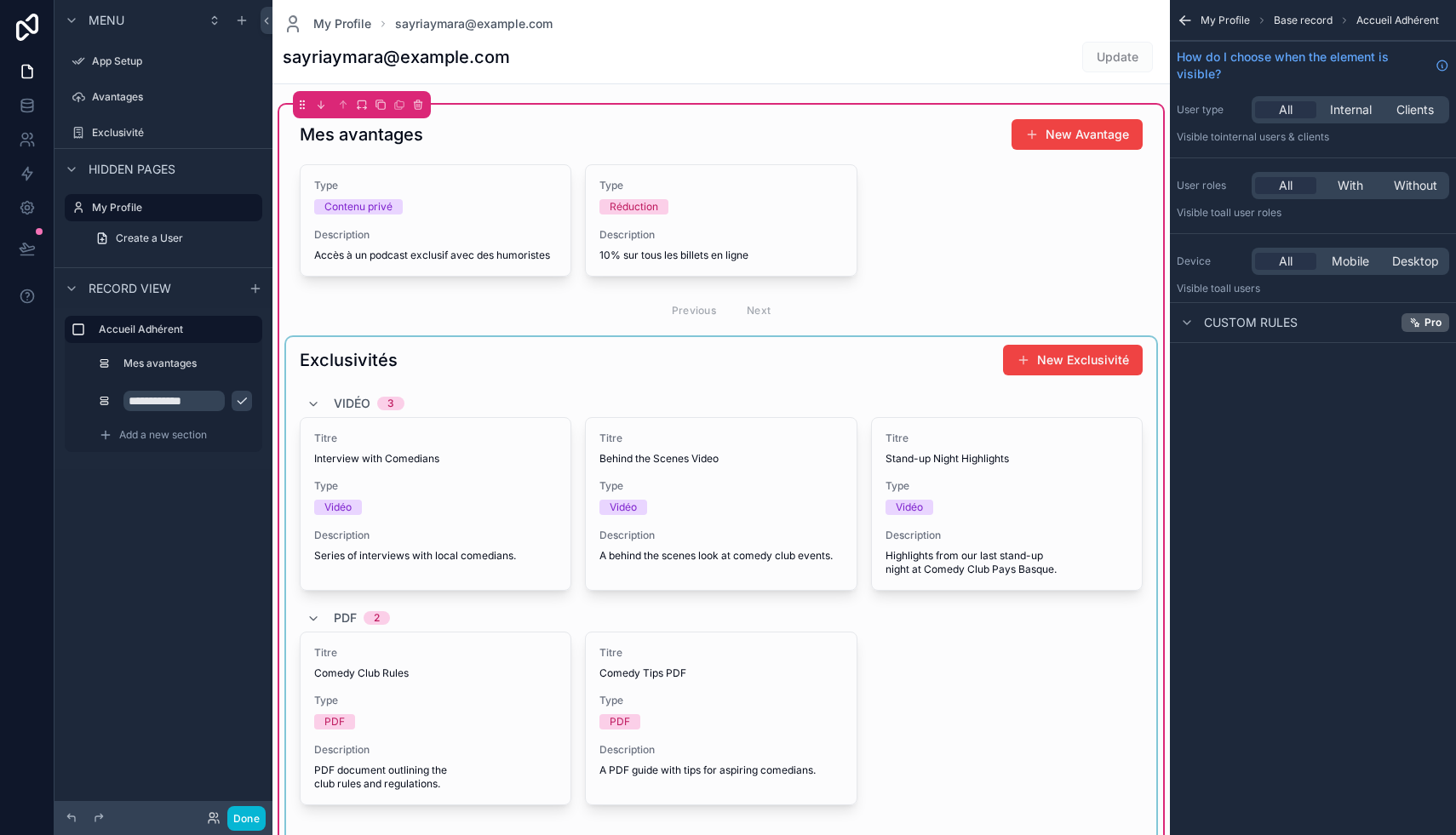 click at bounding box center [721, 601] 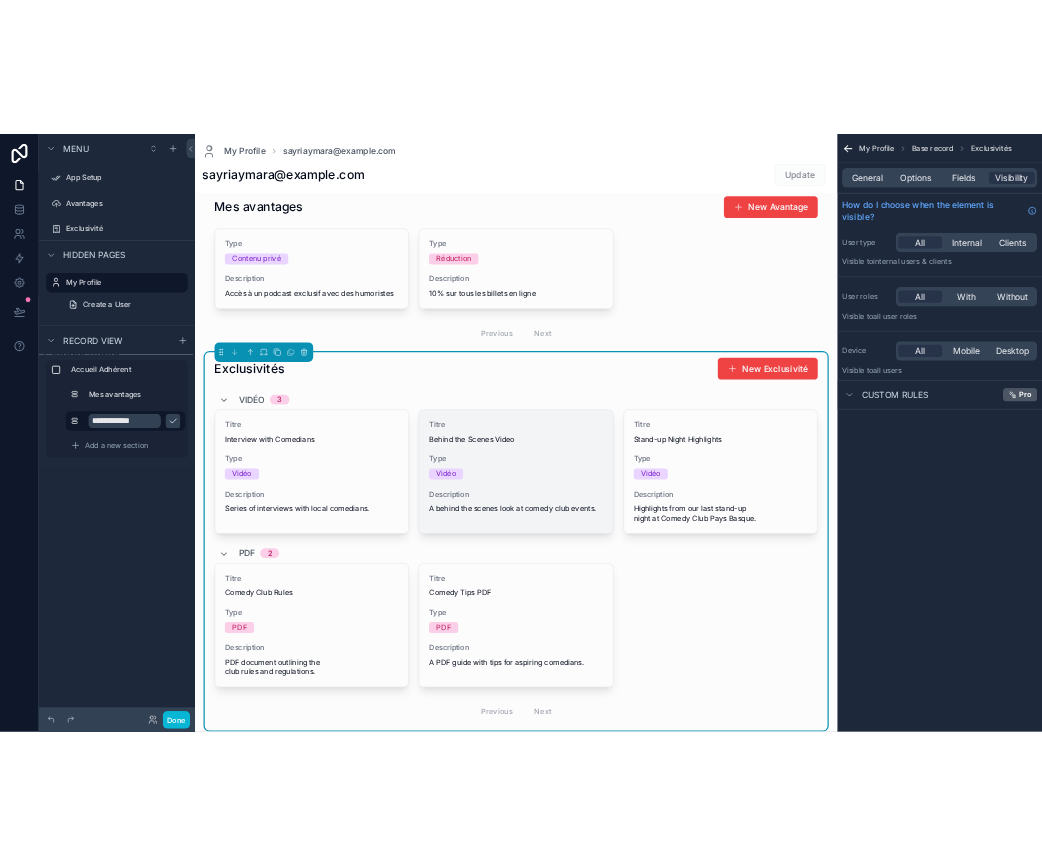scroll, scrollTop: 0, scrollLeft: 0, axis: both 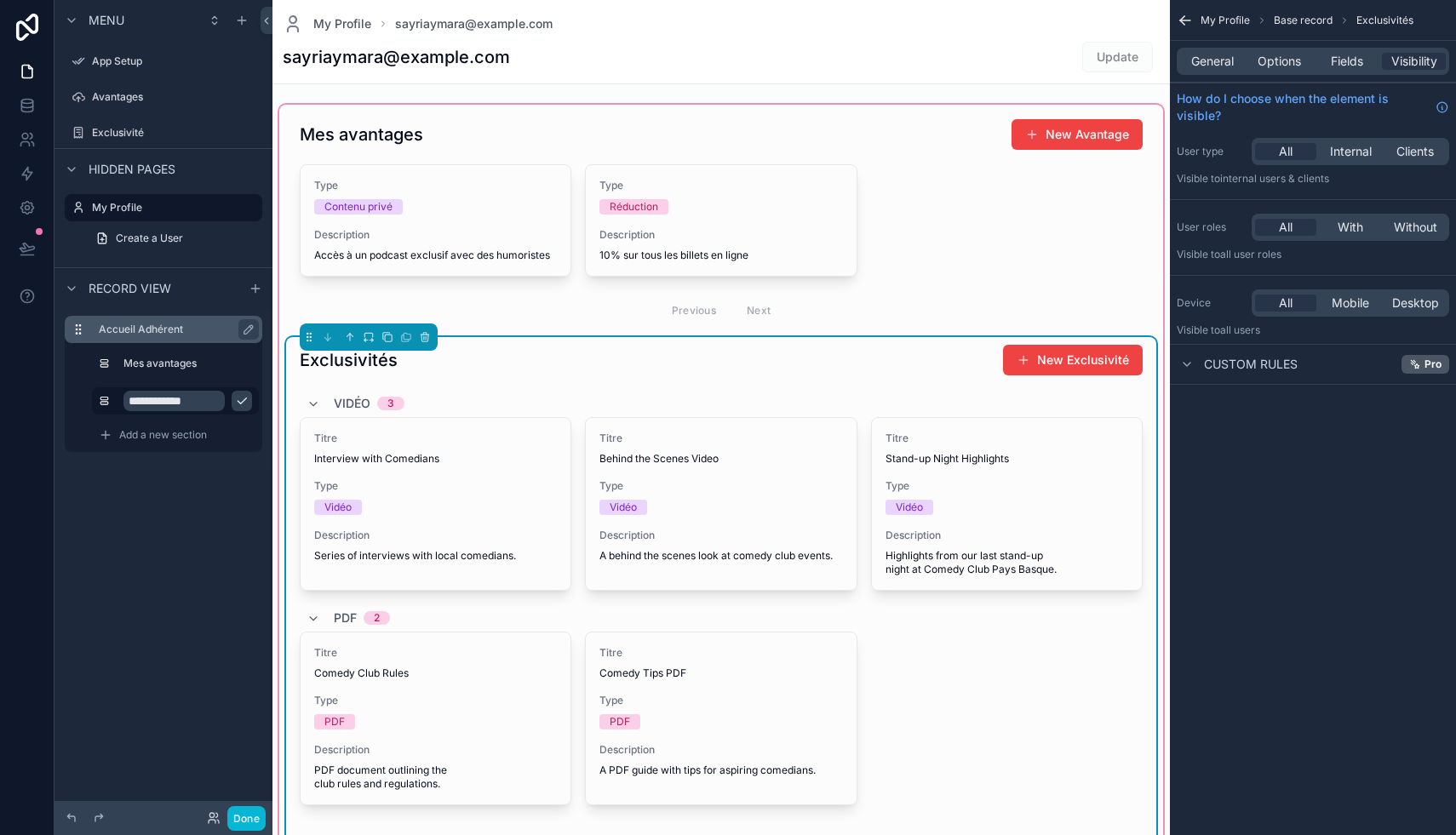 click on "Accueil Adhérent" at bounding box center (174, 329) 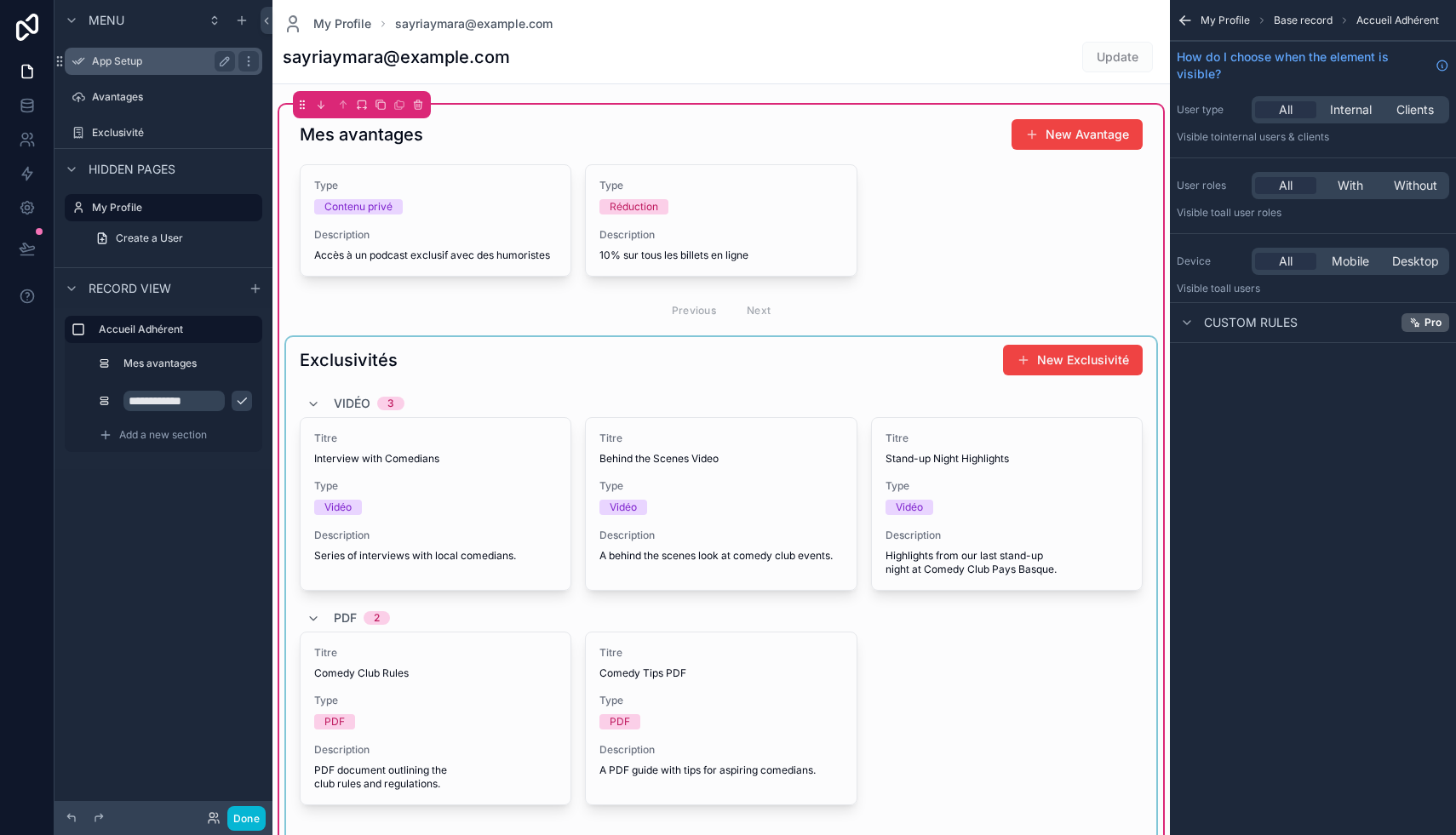 click on "App Setup" at bounding box center [160, 61] 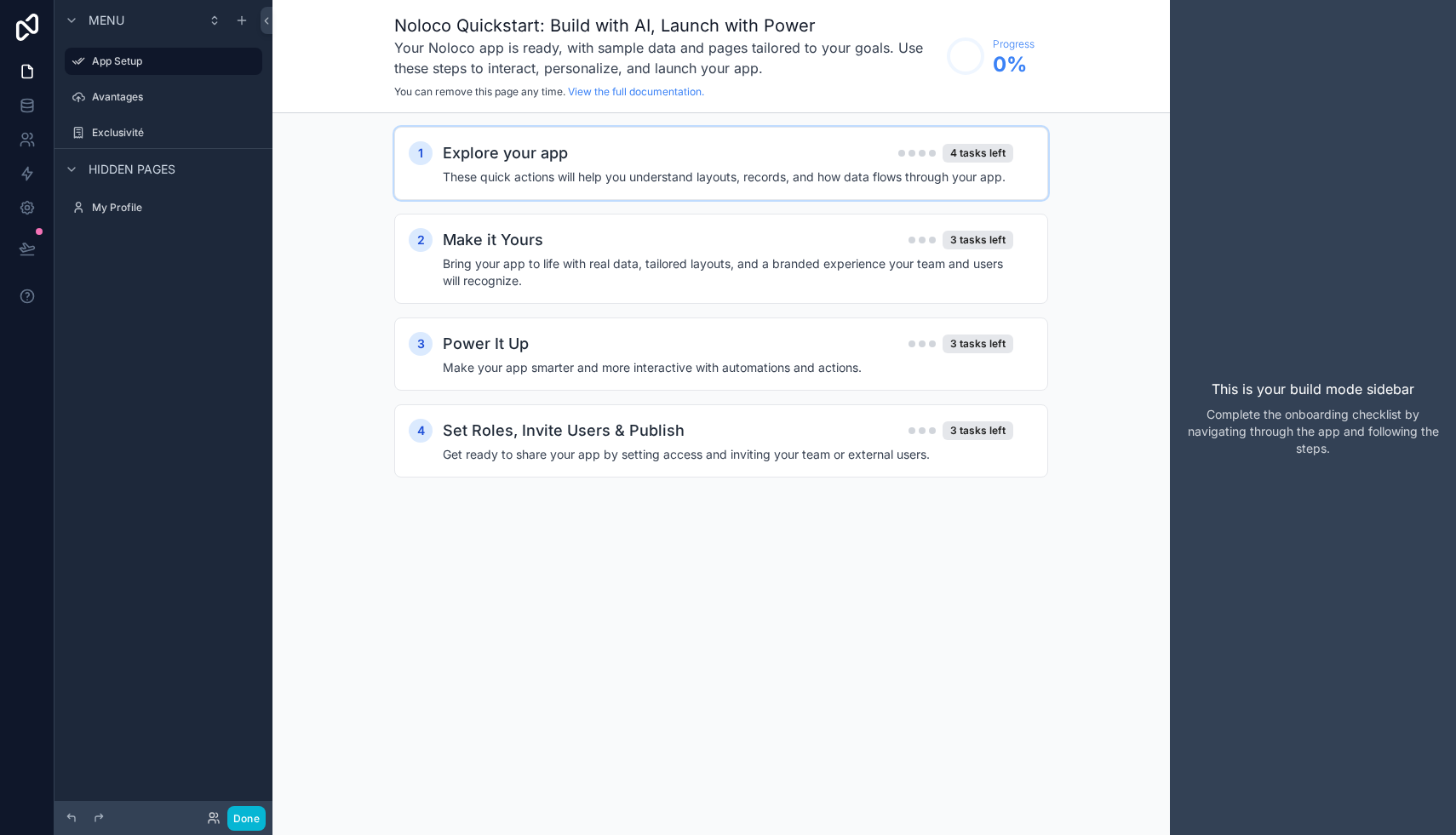 click on "These quick actions will help you understand layouts, records, and how data flows through your app." at bounding box center (728, 177) 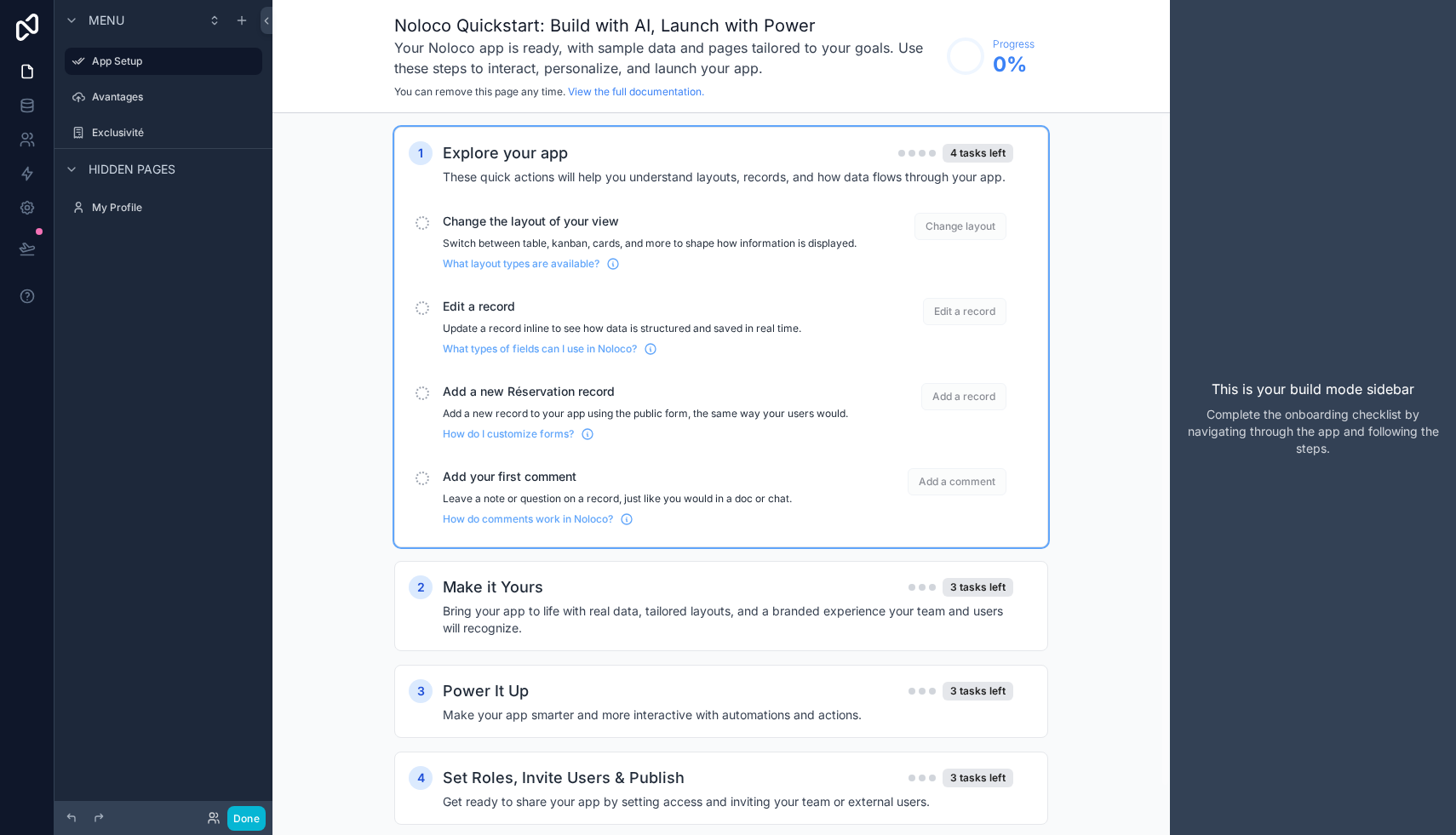 click on "Add a record" at bounding box center (964, 397) 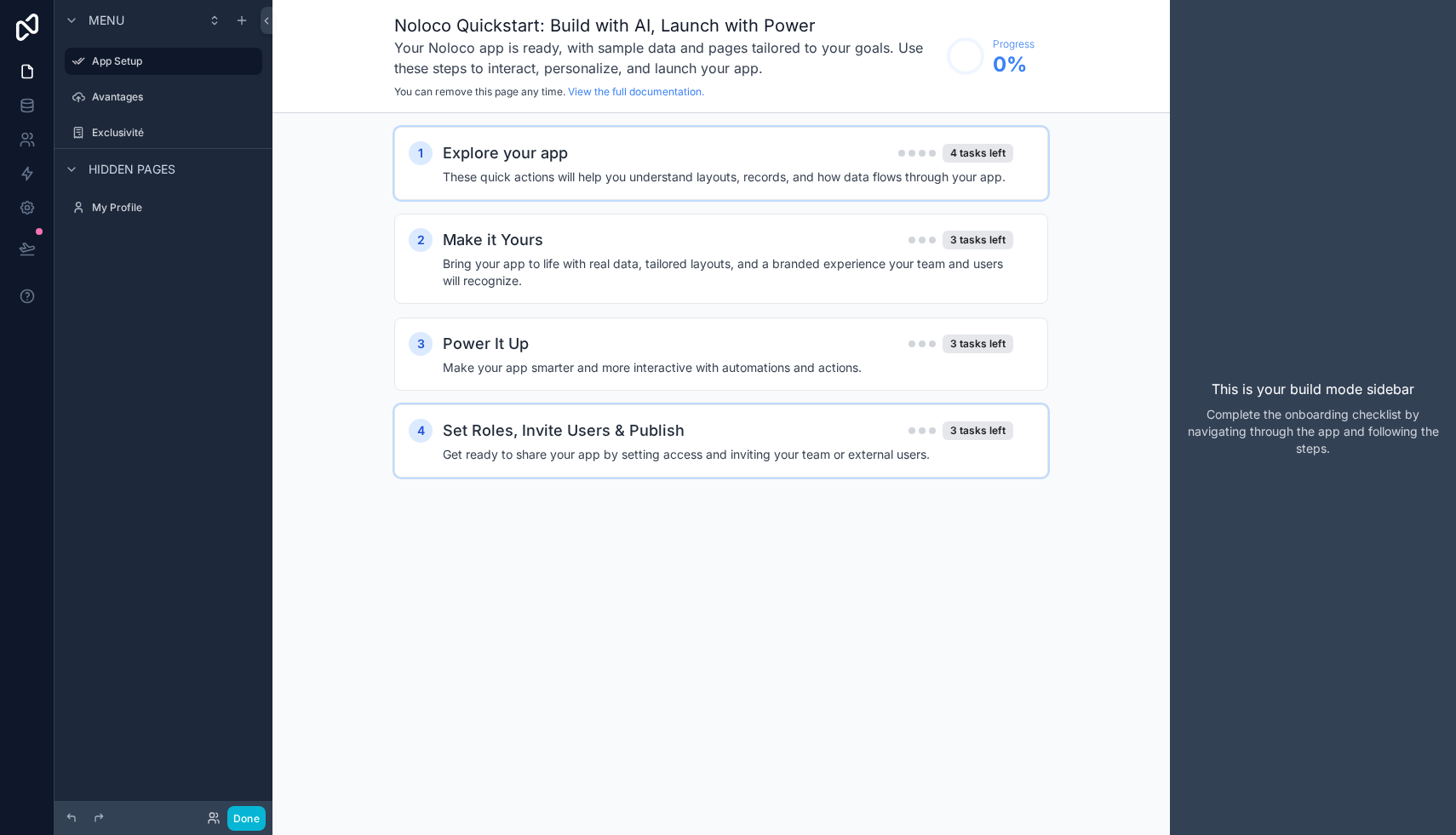 click on "Set Roles, Invite Users & Publish 3 tasks left" at bounding box center (728, 431) 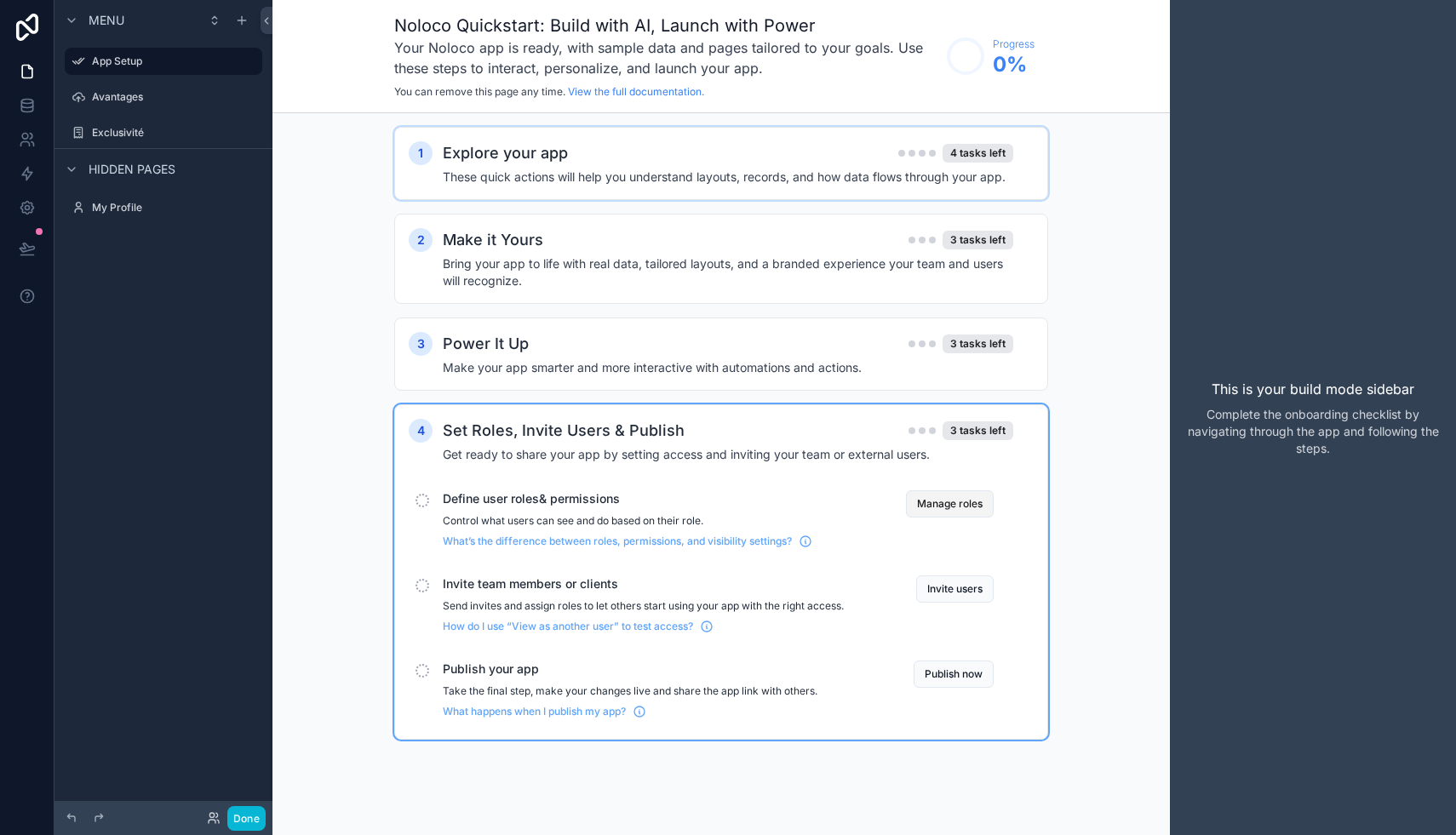 click on "Manage roles" at bounding box center [949, 504] 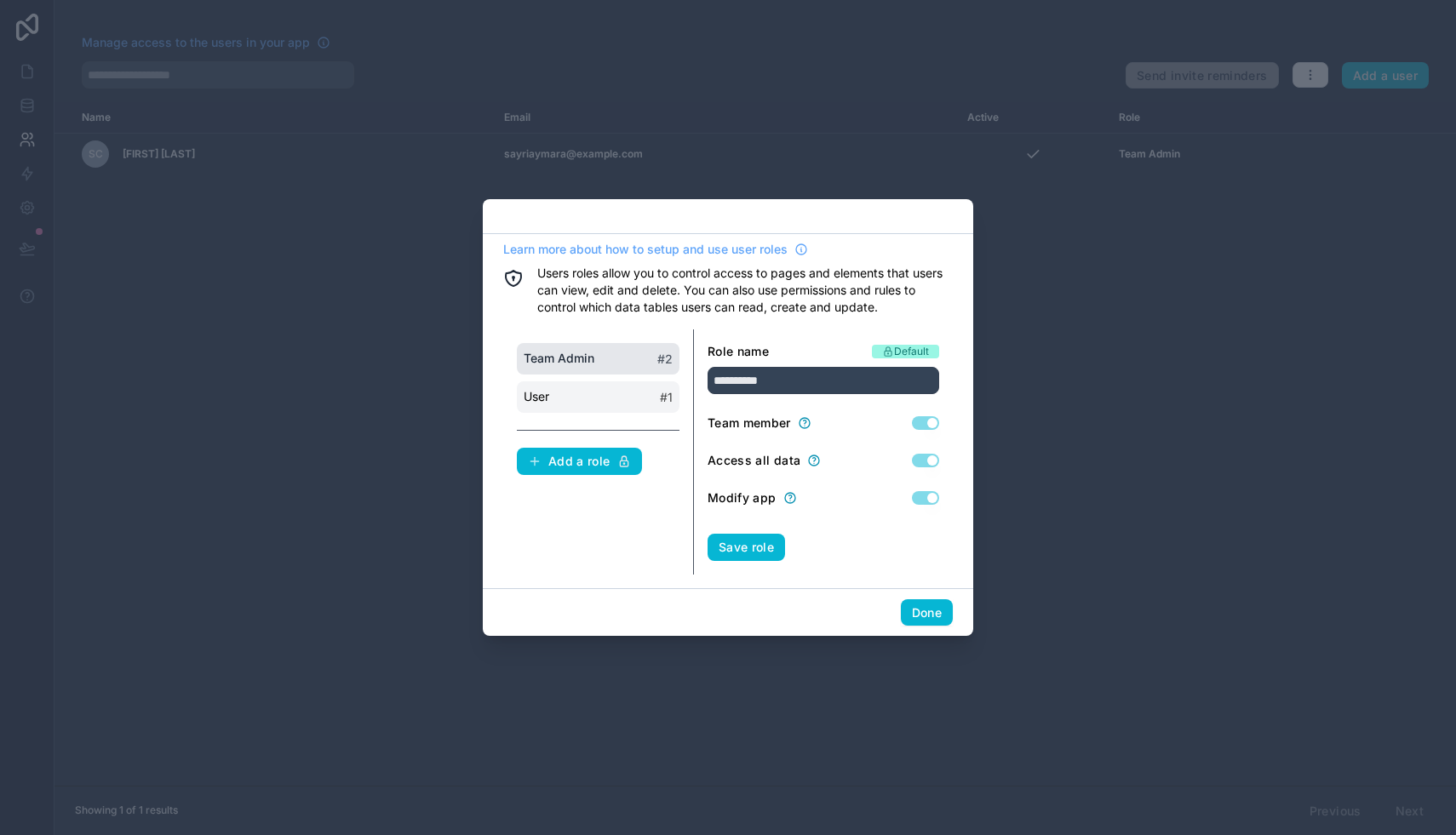 click on "User # 1" at bounding box center (598, 397) 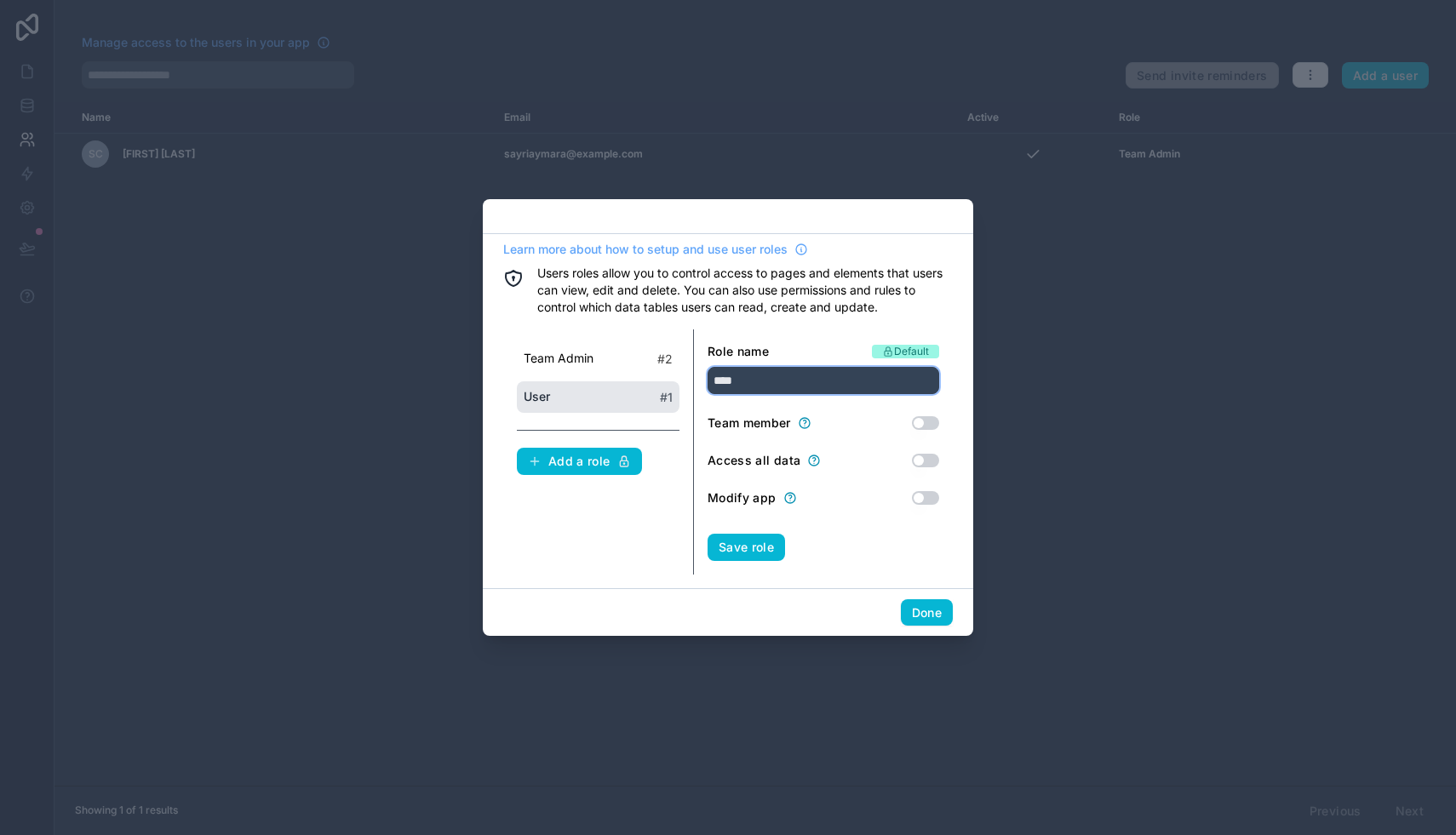 drag, startPoint x: 763, startPoint y: 382, endPoint x: 696, endPoint y: 383, distance: 67.00746 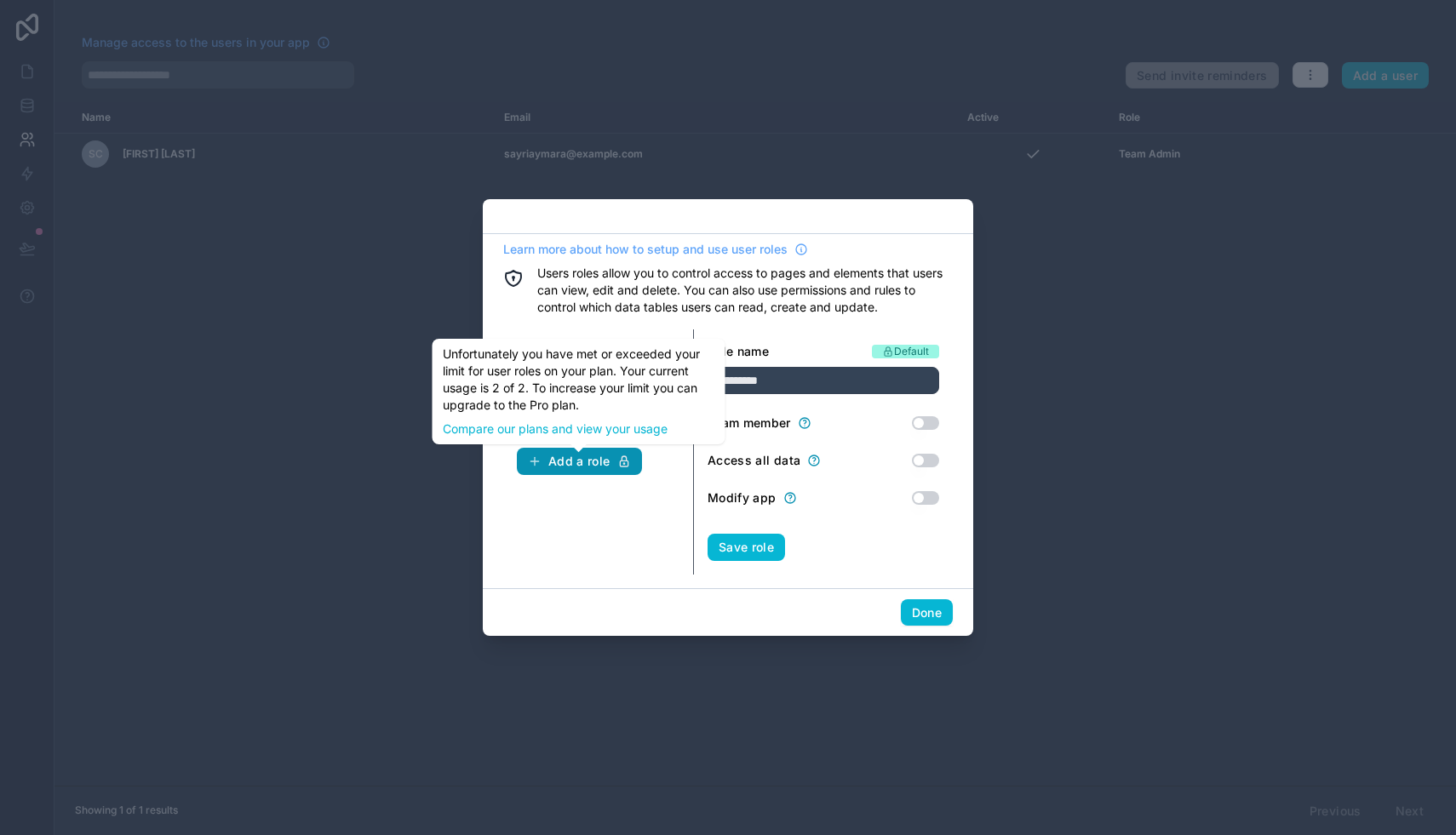 click on "Add a role" at bounding box center (579, 461) 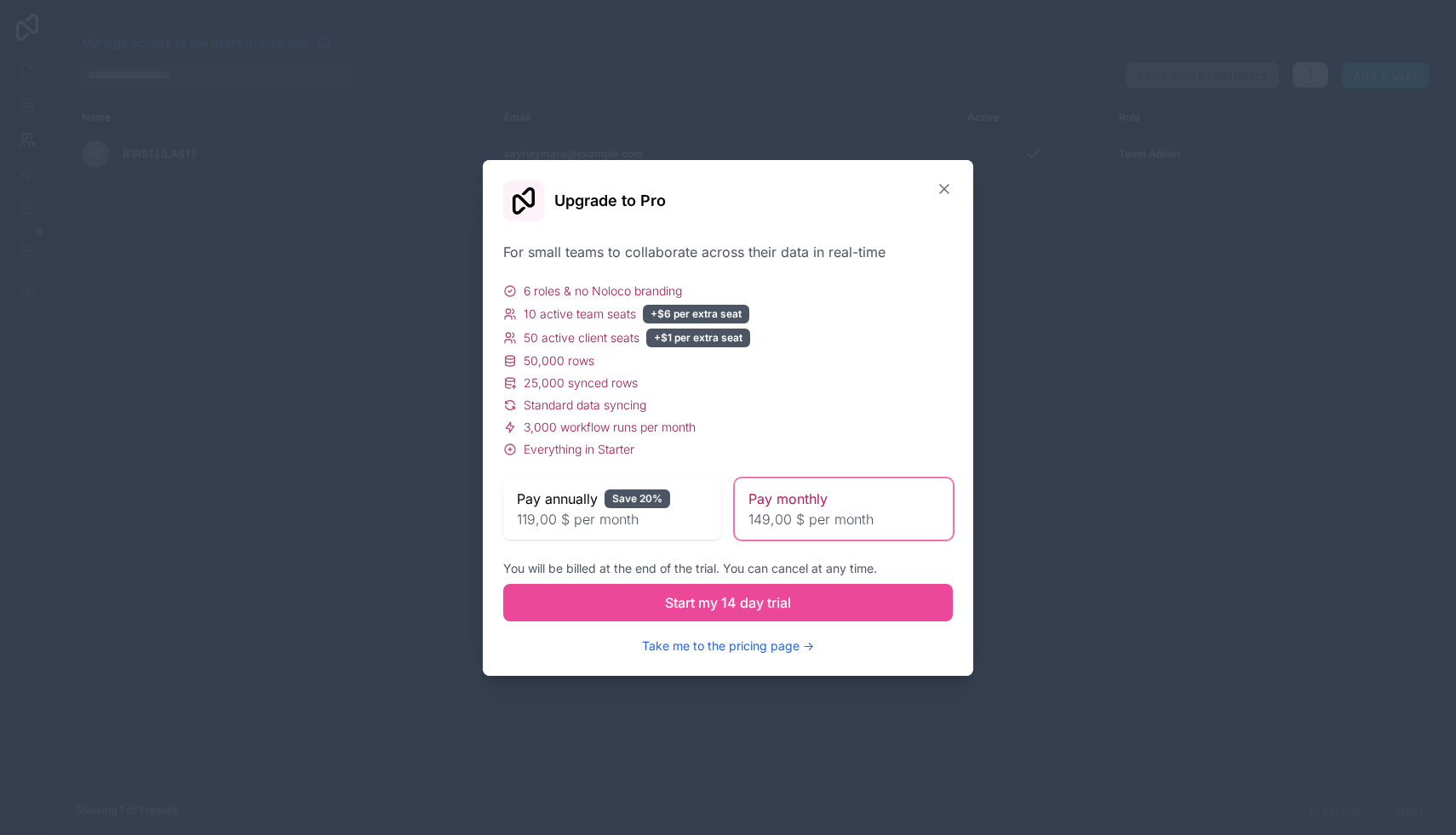 click 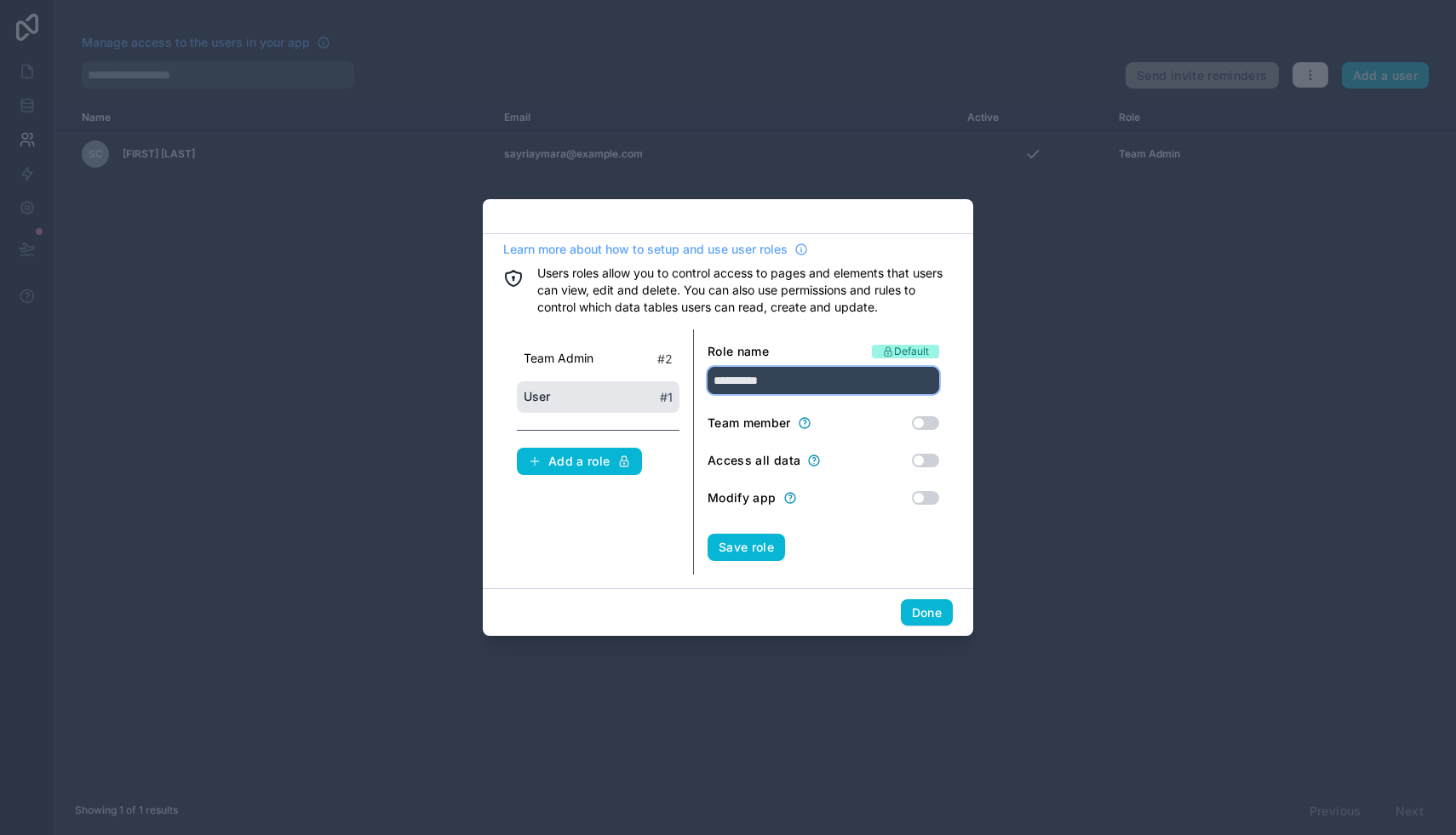 click on "**********" at bounding box center (823, 380) 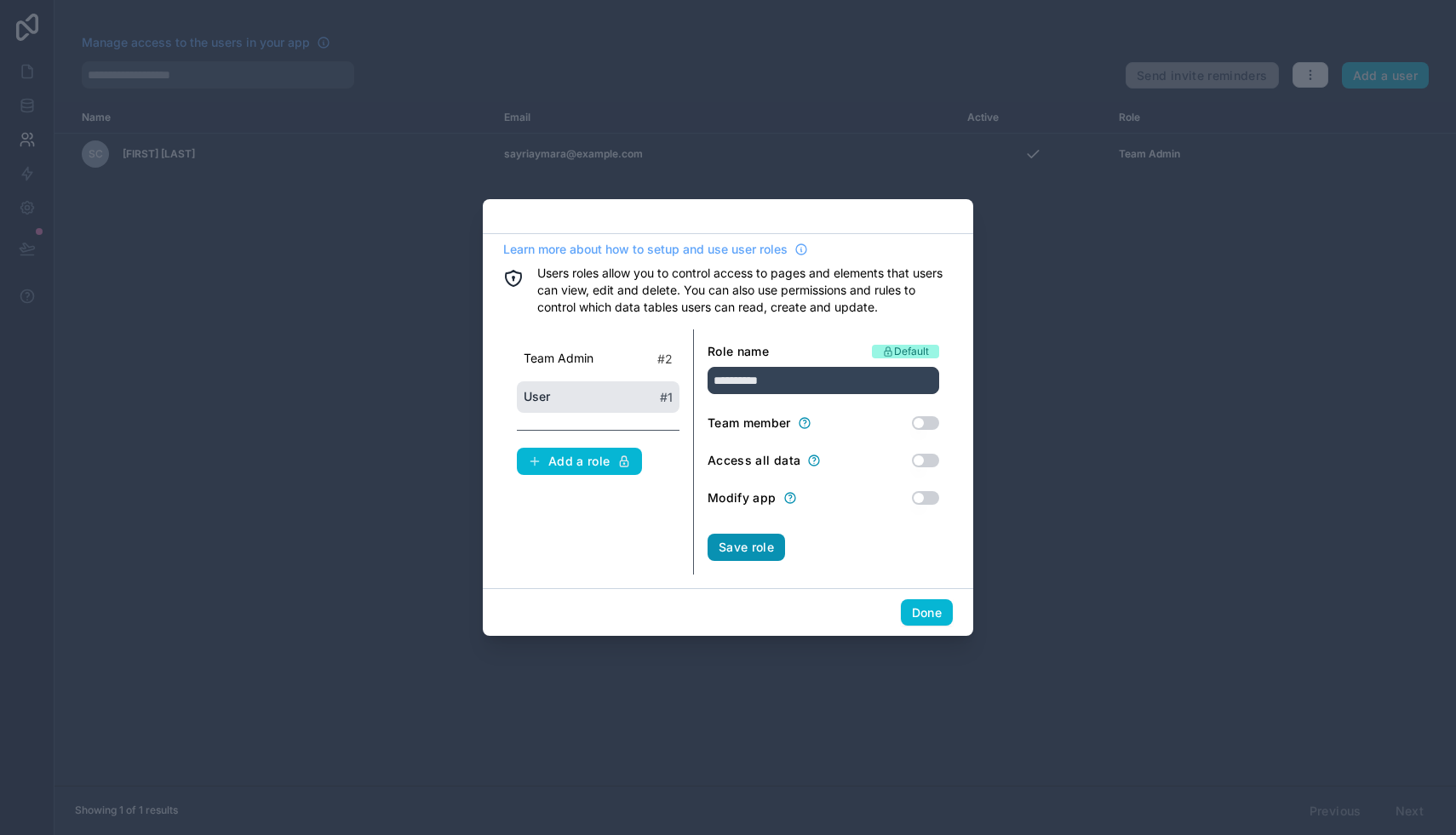click on "Save role" at bounding box center [746, 547] 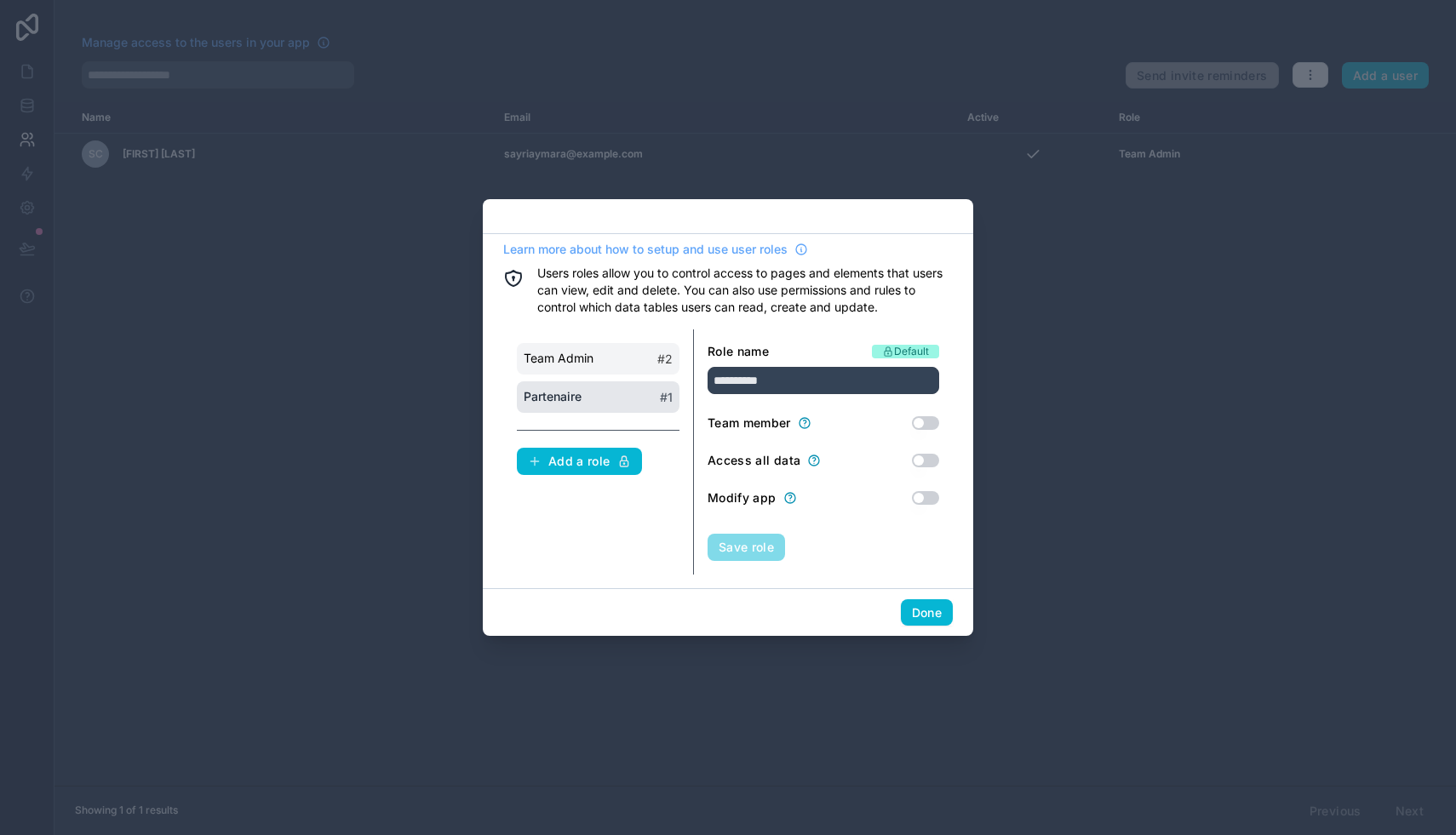 click on "Team Admin # 2" at bounding box center (598, 358) 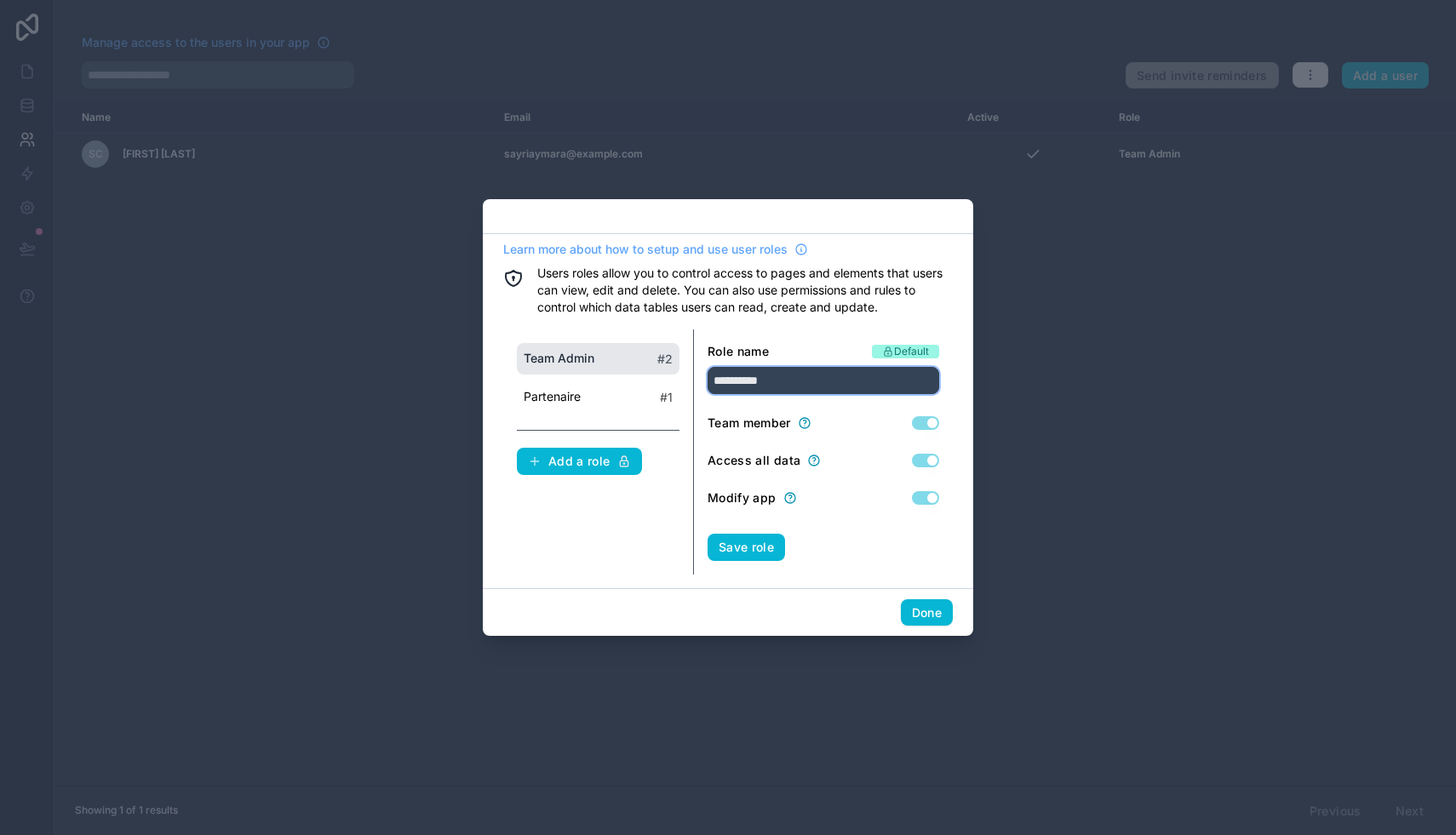drag, startPoint x: 794, startPoint y: 383, endPoint x: 706, endPoint y: 380, distance: 88.0511 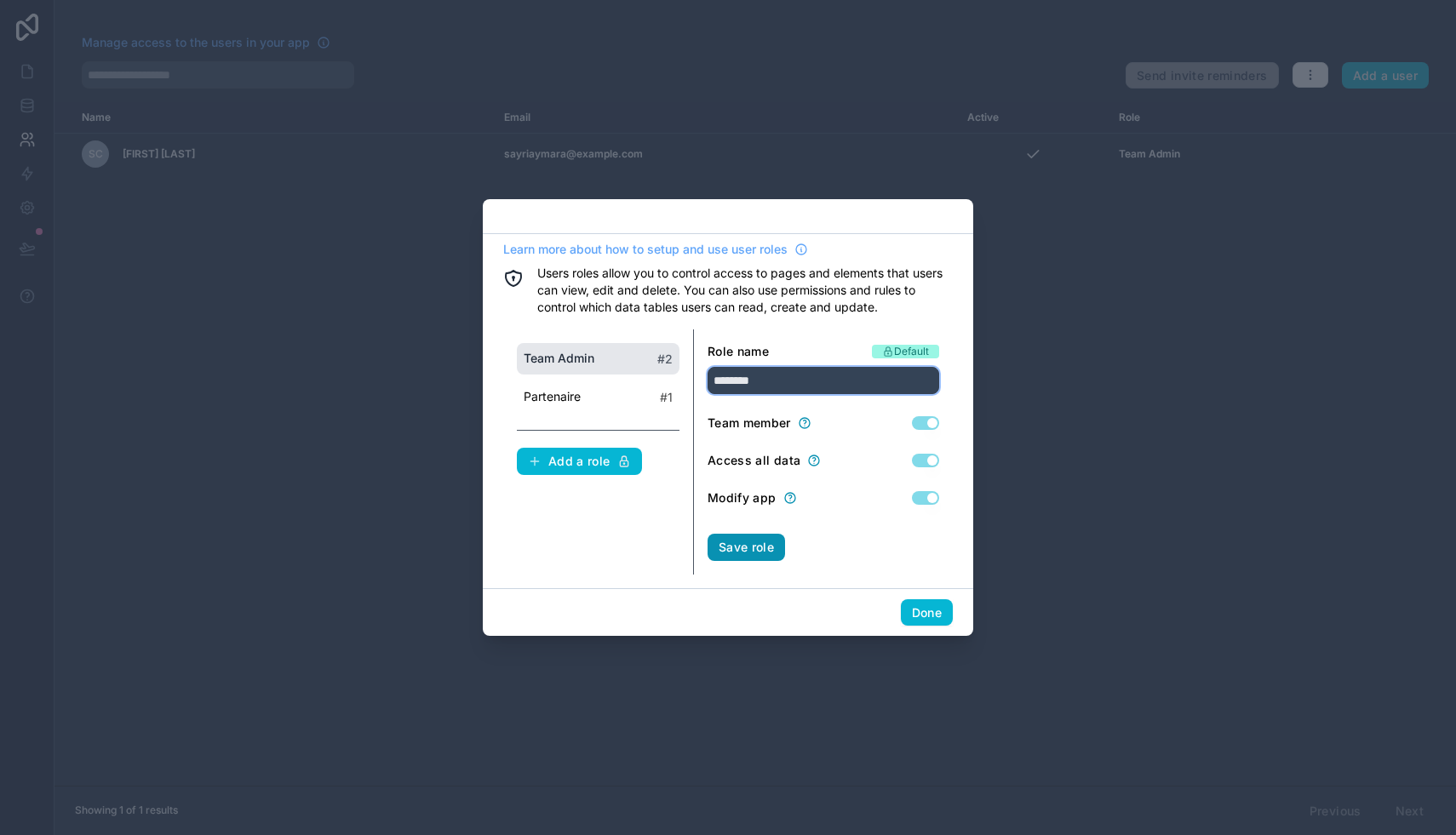 type on "********" 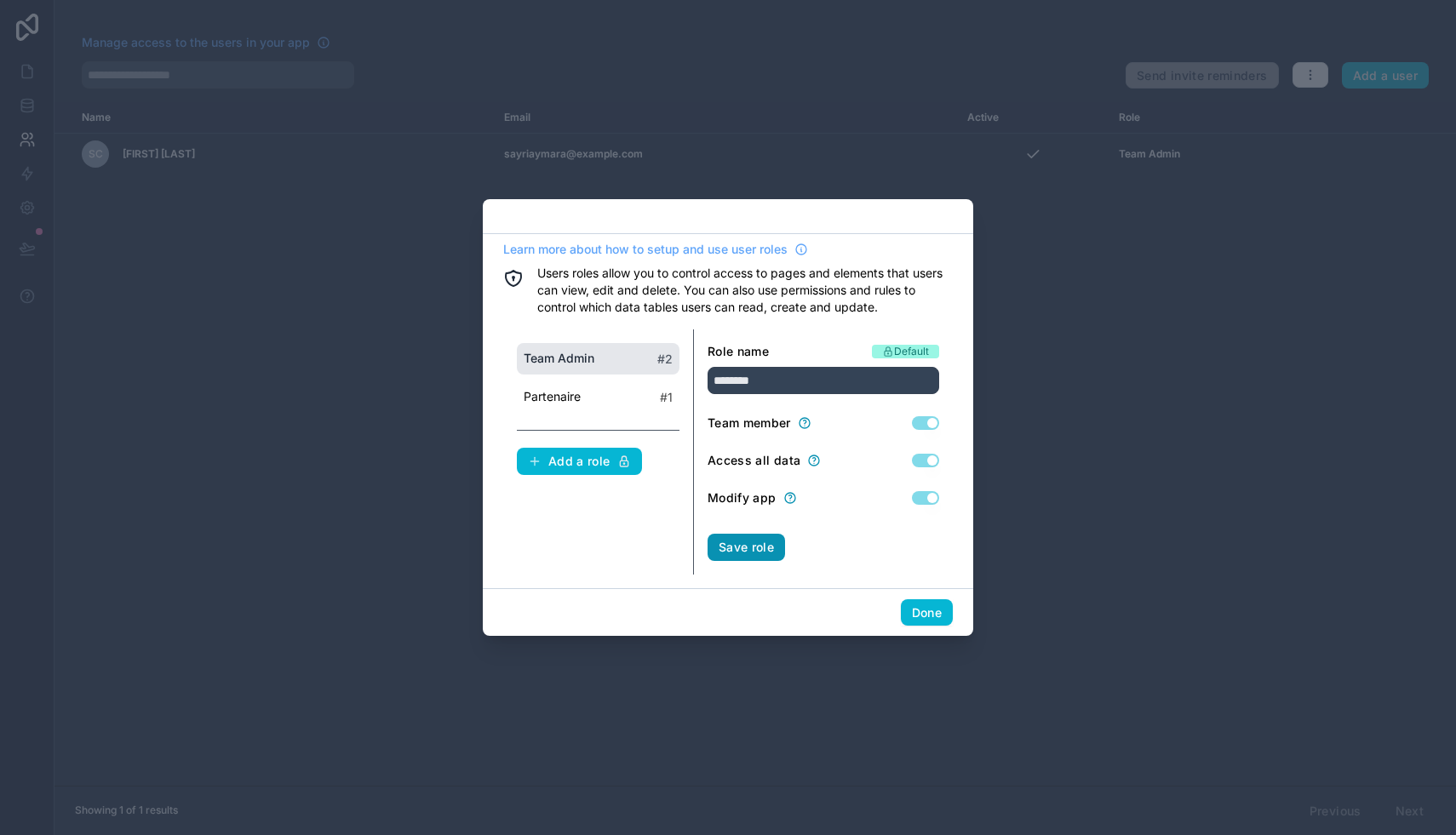 click on "Save role" at bounding box center [746, 547] 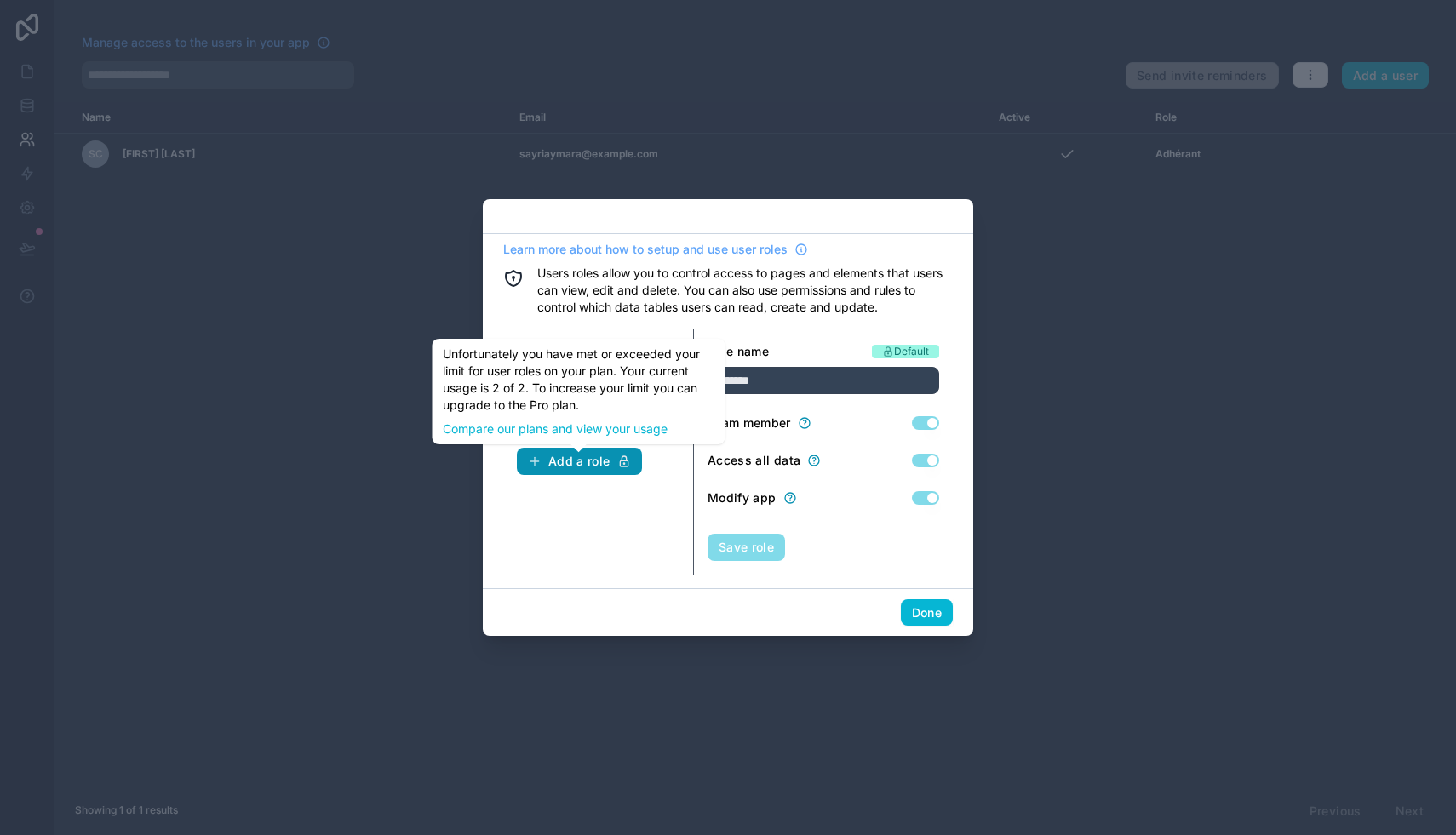 click on "Add a role" at bounding box center [579, 461] 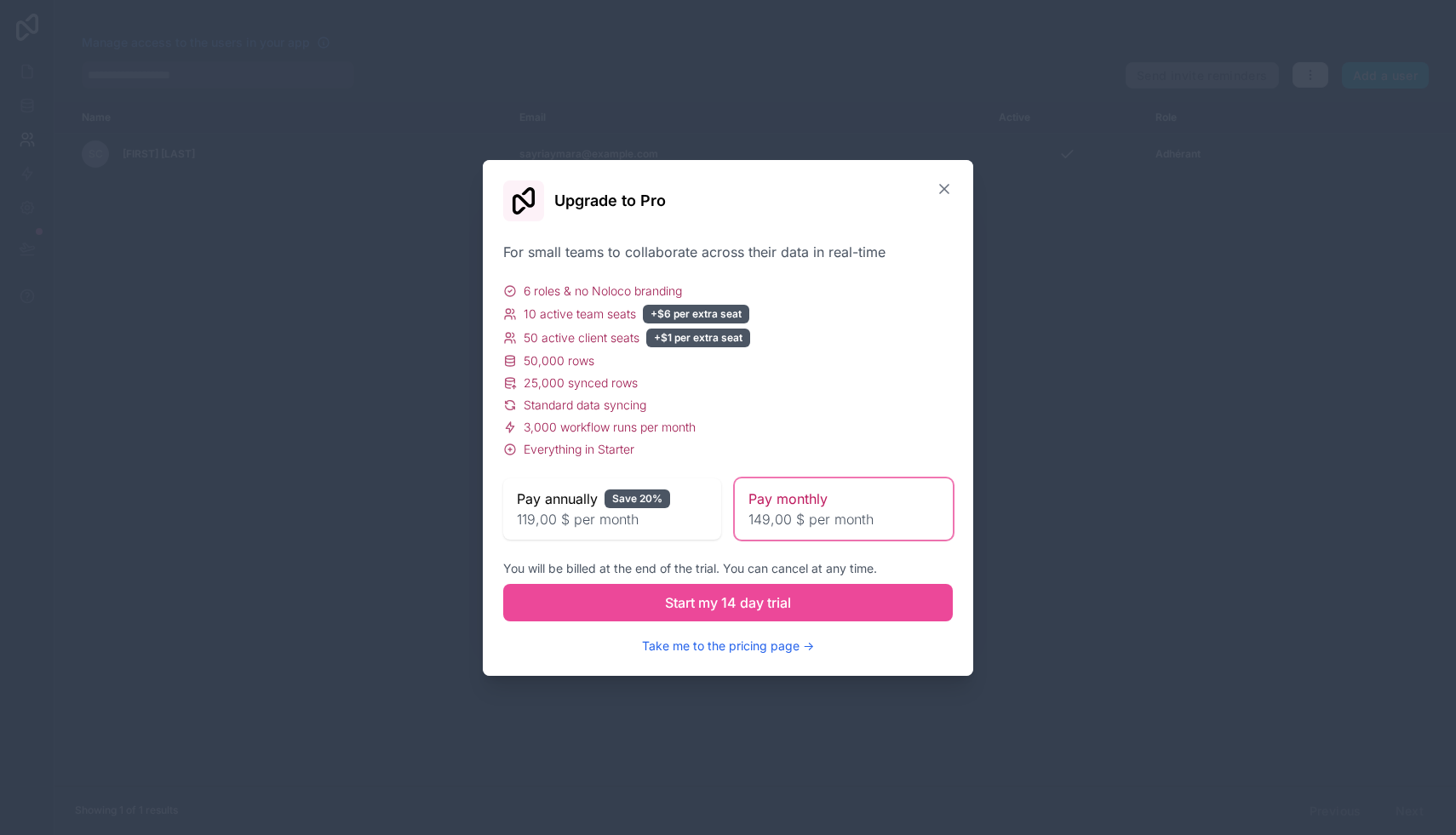 click 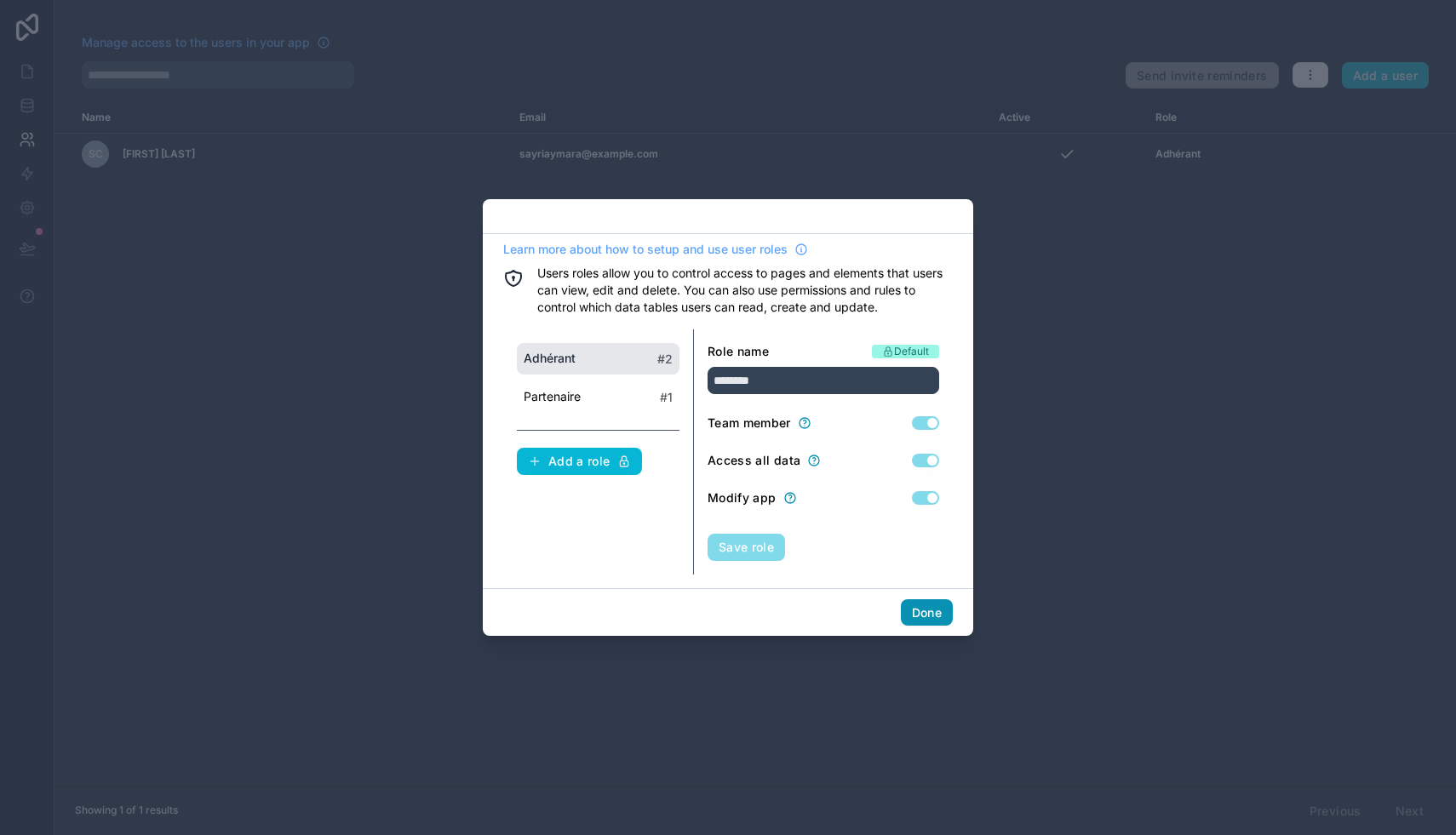 click on "Done" at bounding box center [926, 613] 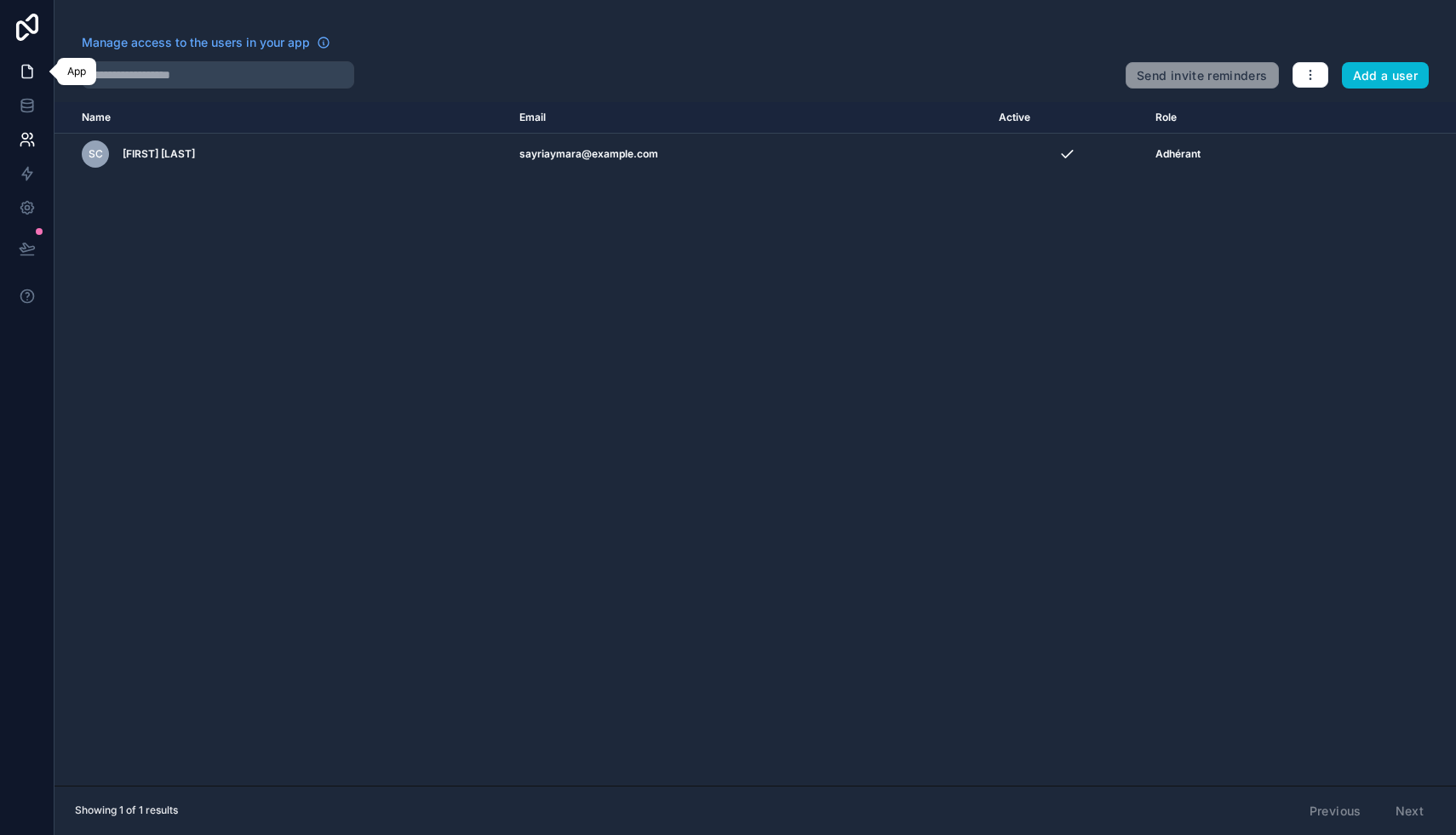 click 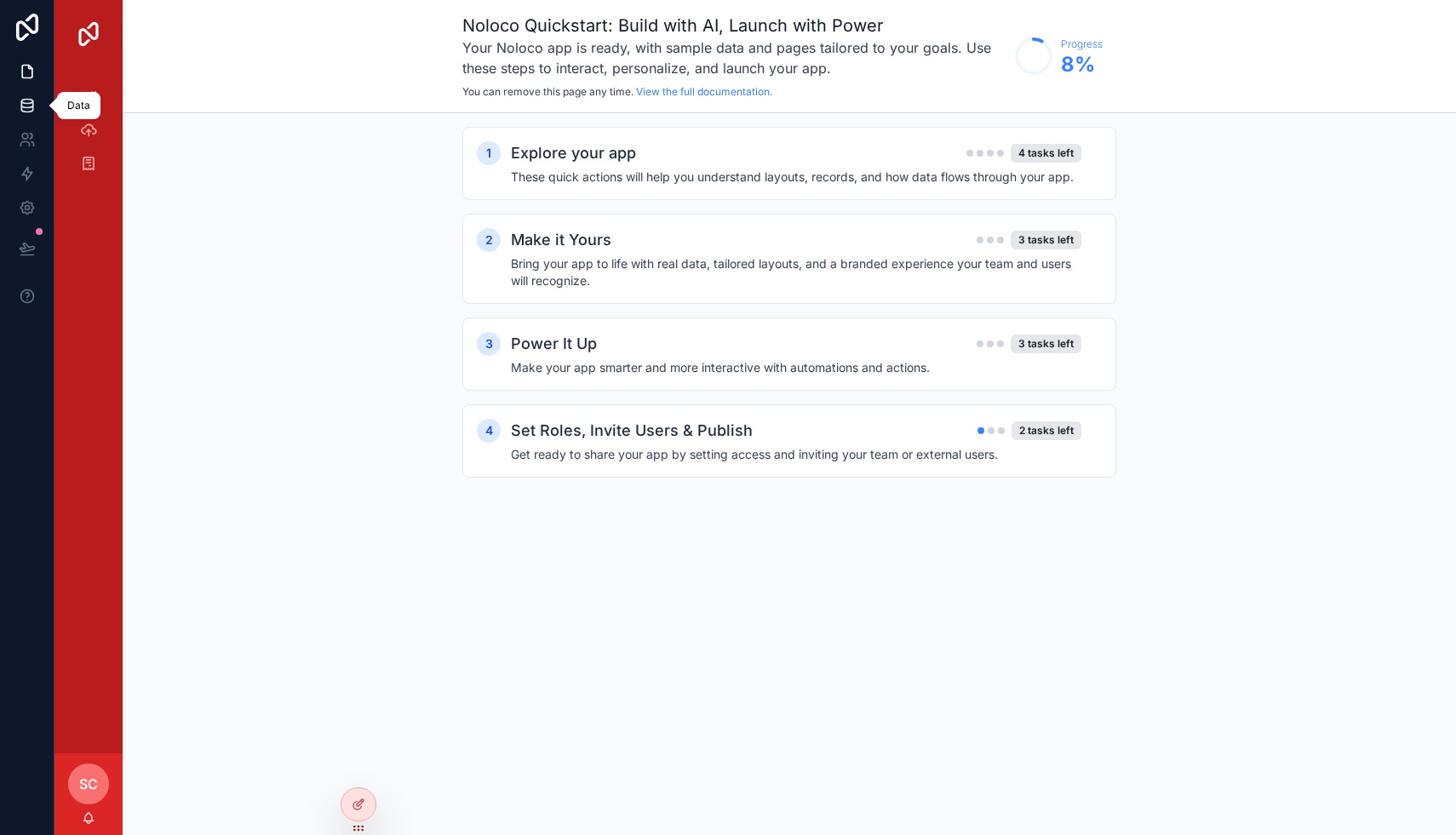 click 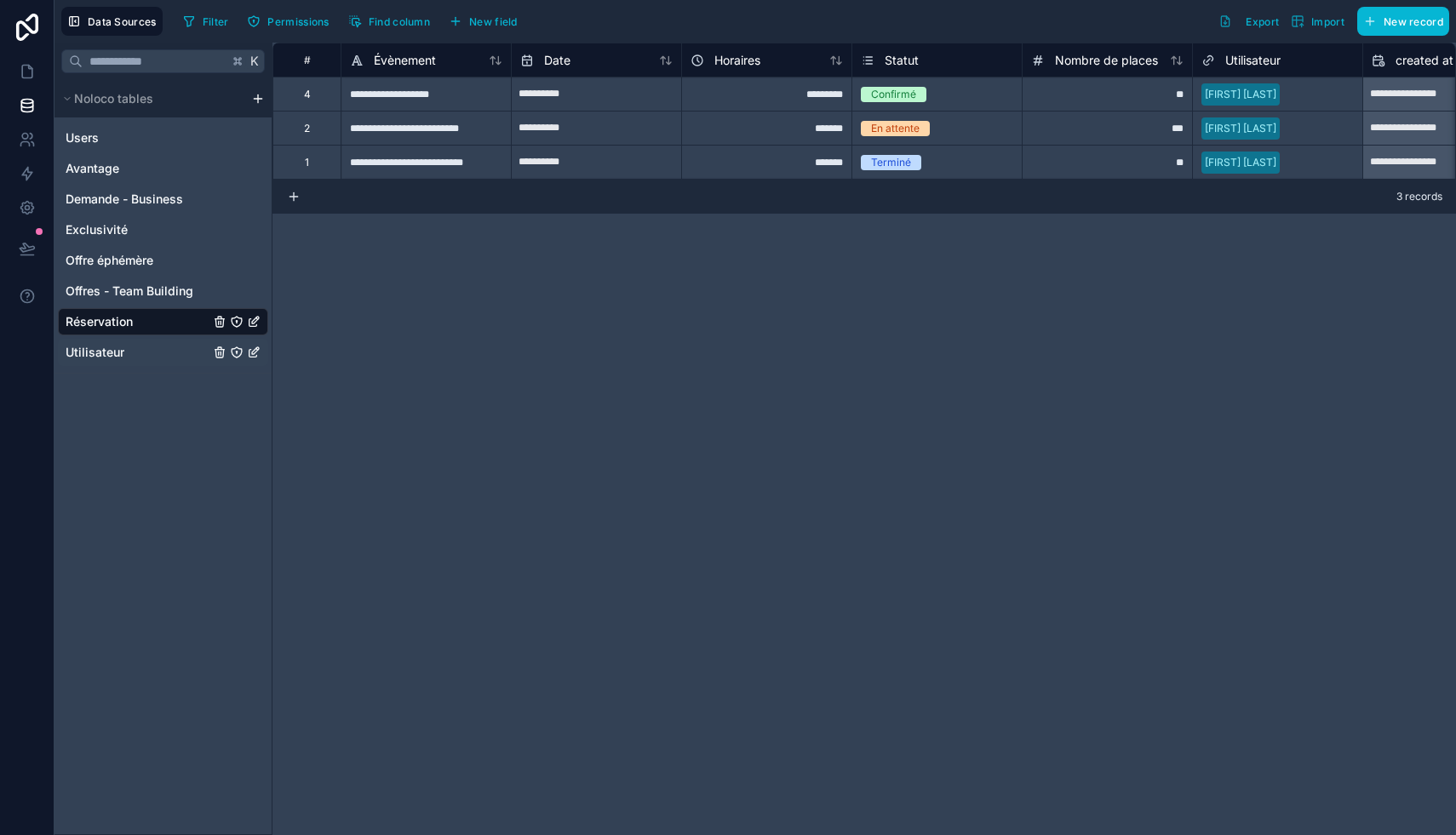 click on "Utilisateur" at bounding box center [95, 352] 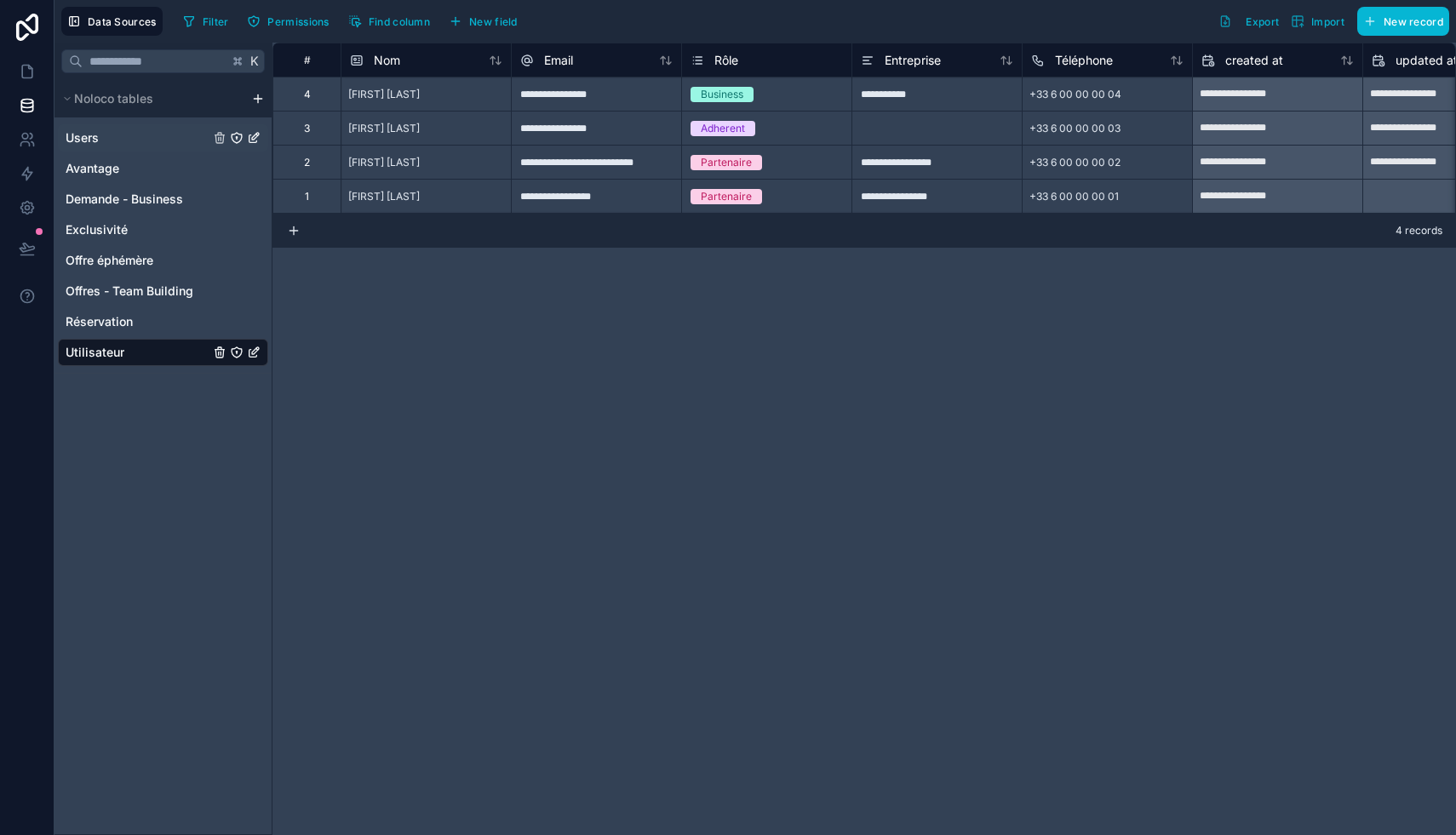 click on "Users" at bounding box center [82, 138] 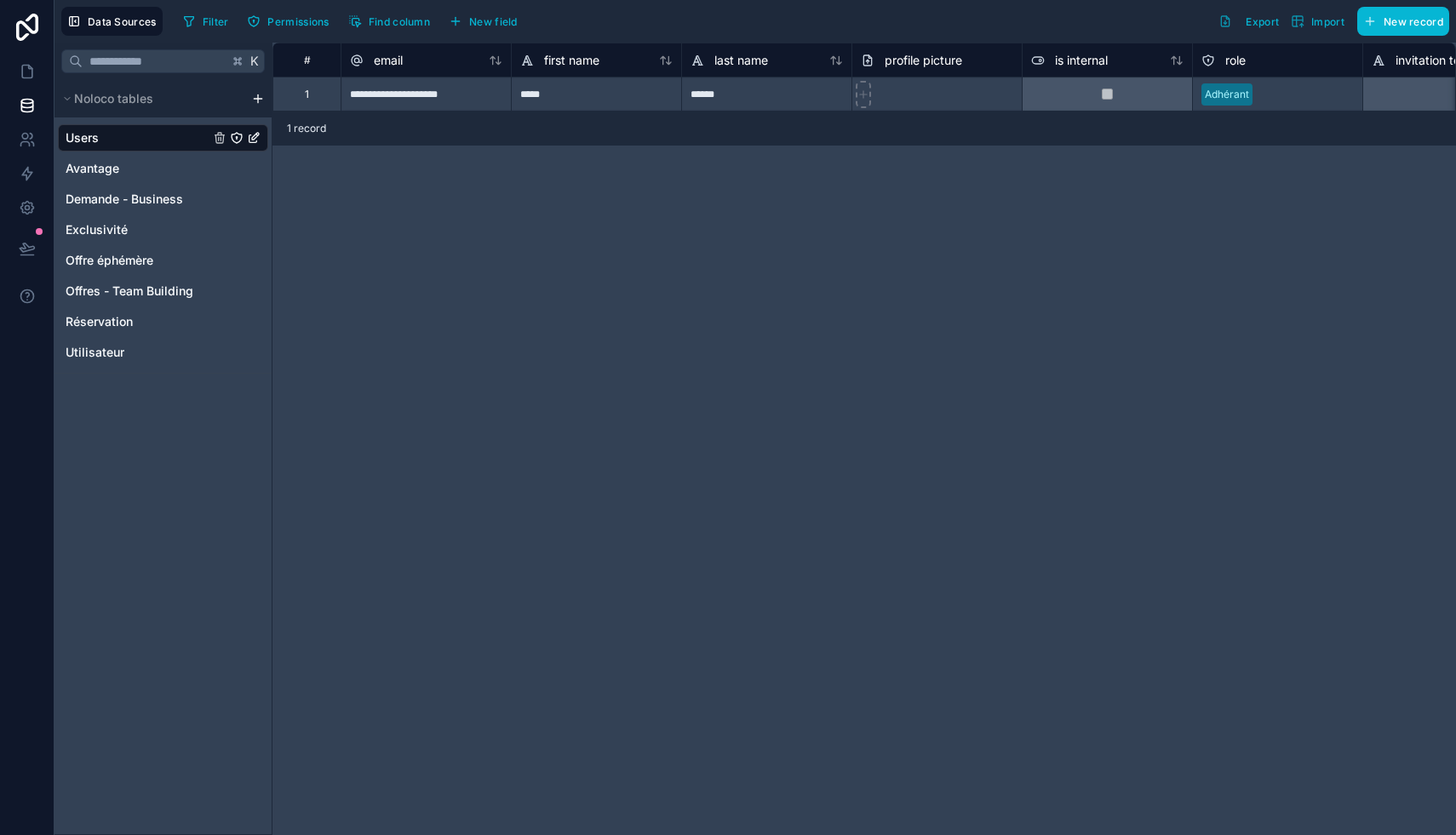 click on "Adhérant" at bounding box center (1227, 94) 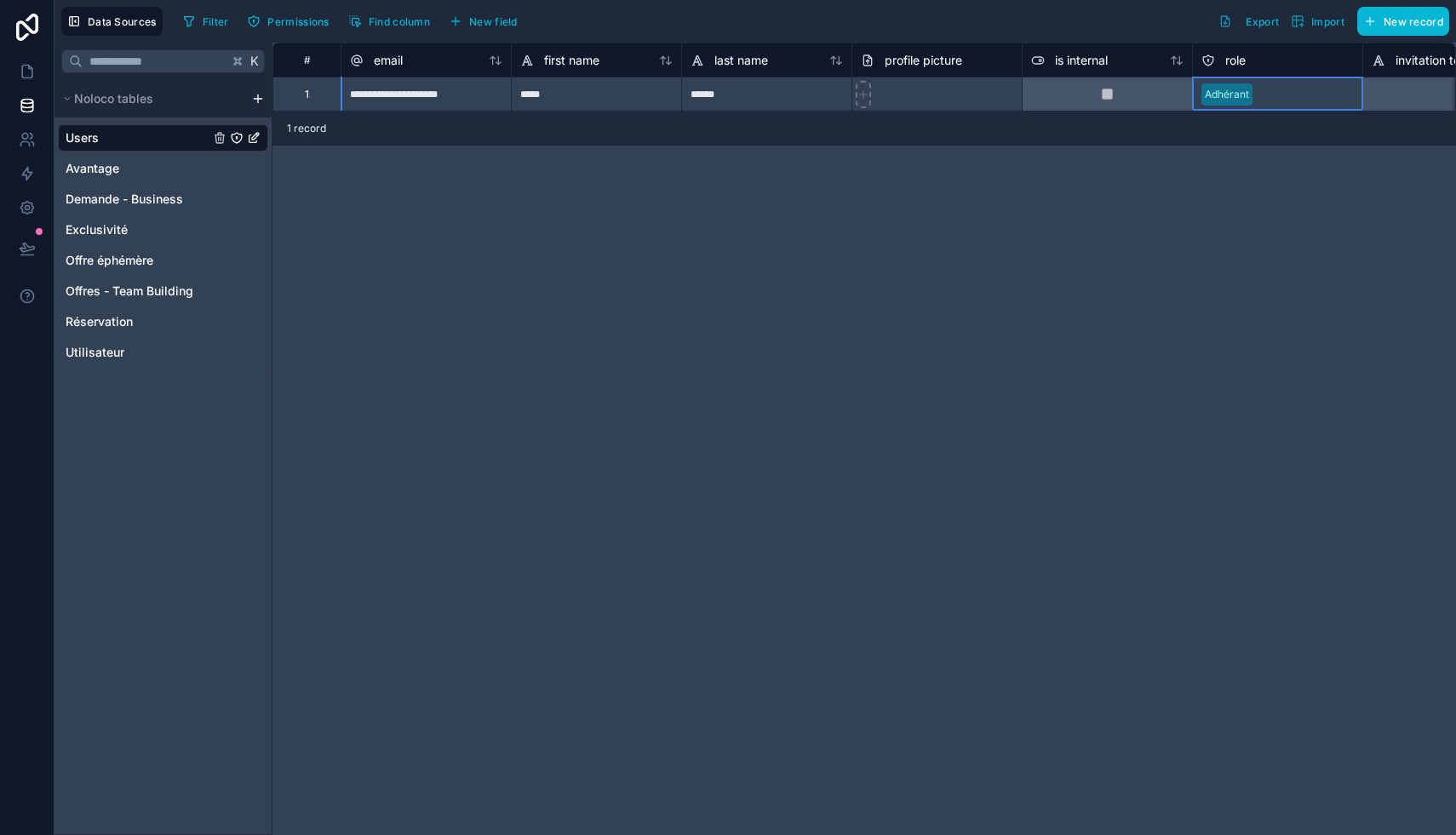 click on "Adhérant" at bounding box center (1227, 94) 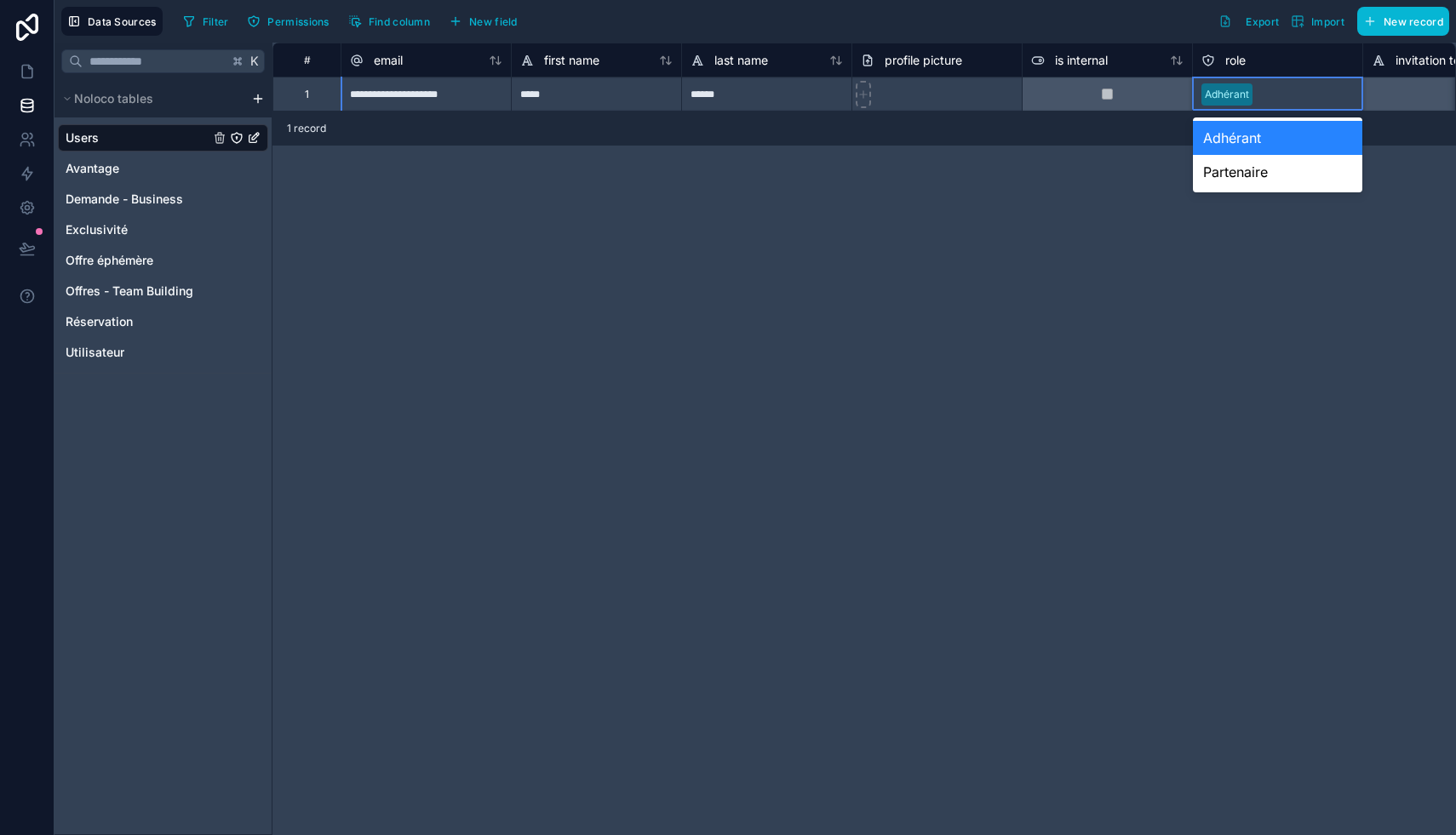 click on "Adhérant" at bounding box center [1227, 94] 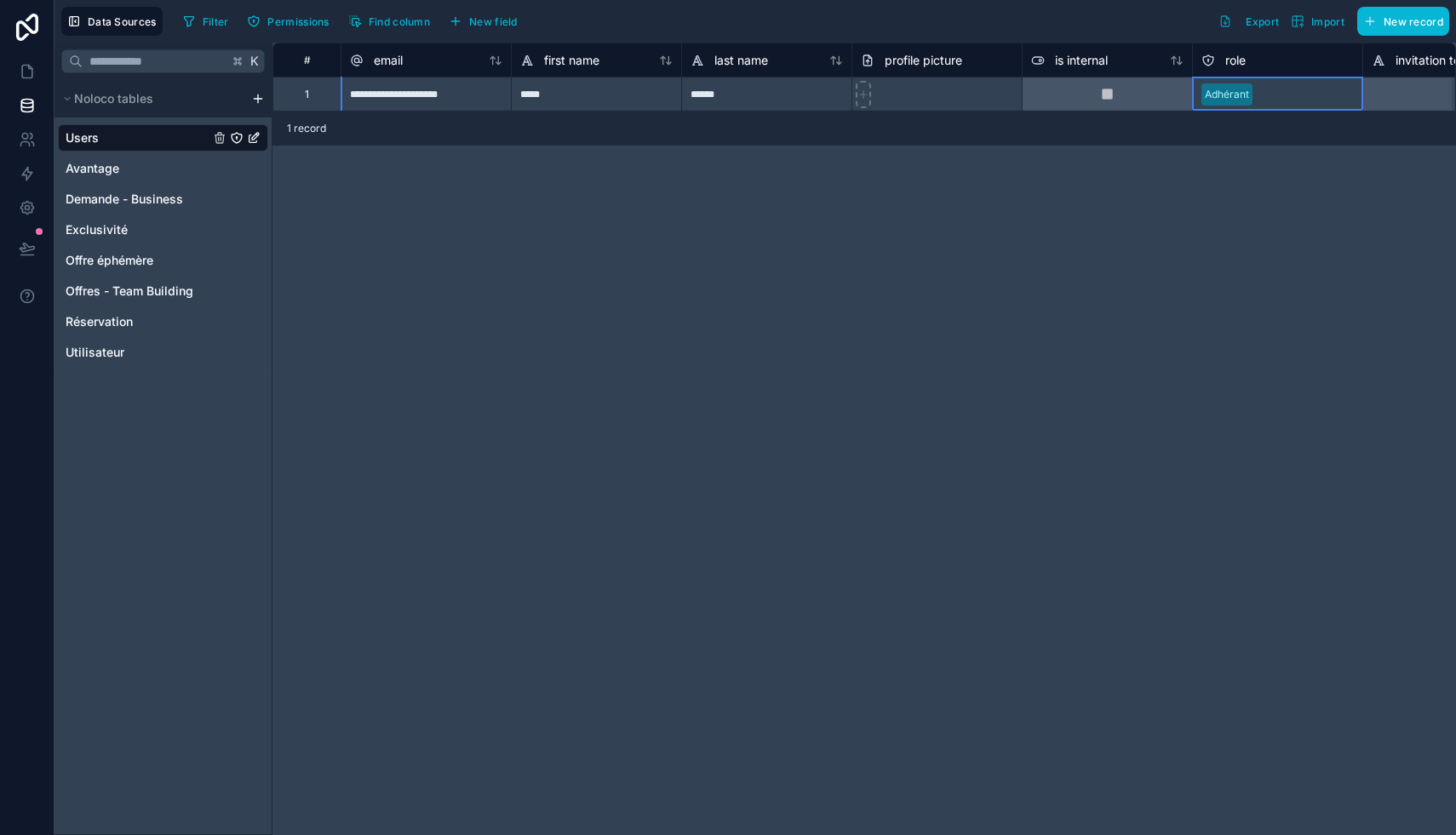 click on "role" at bounding box center (1235, 60) 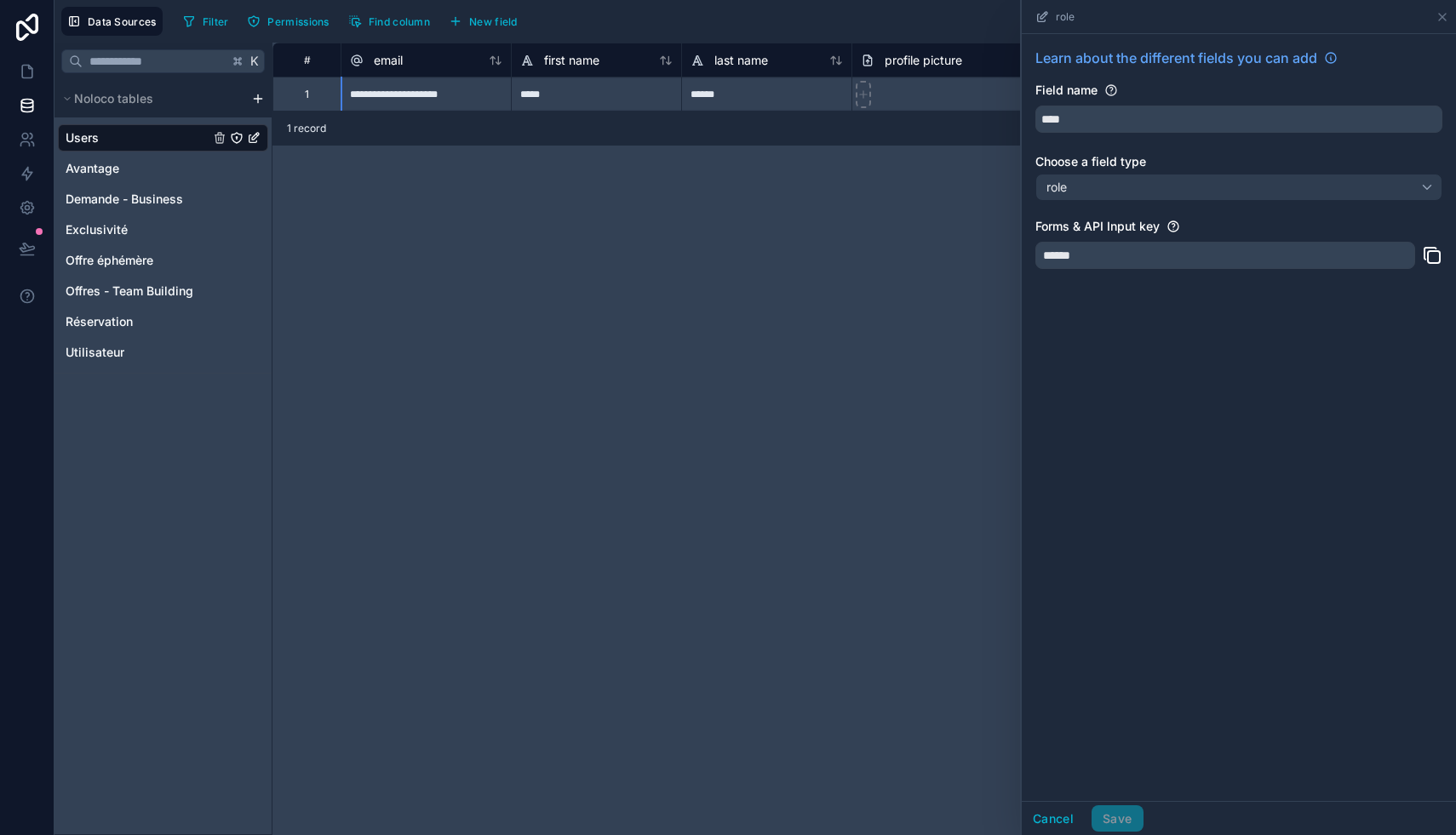 click on "Learn about the different fields you can add" at bounding box center (1176, 58) 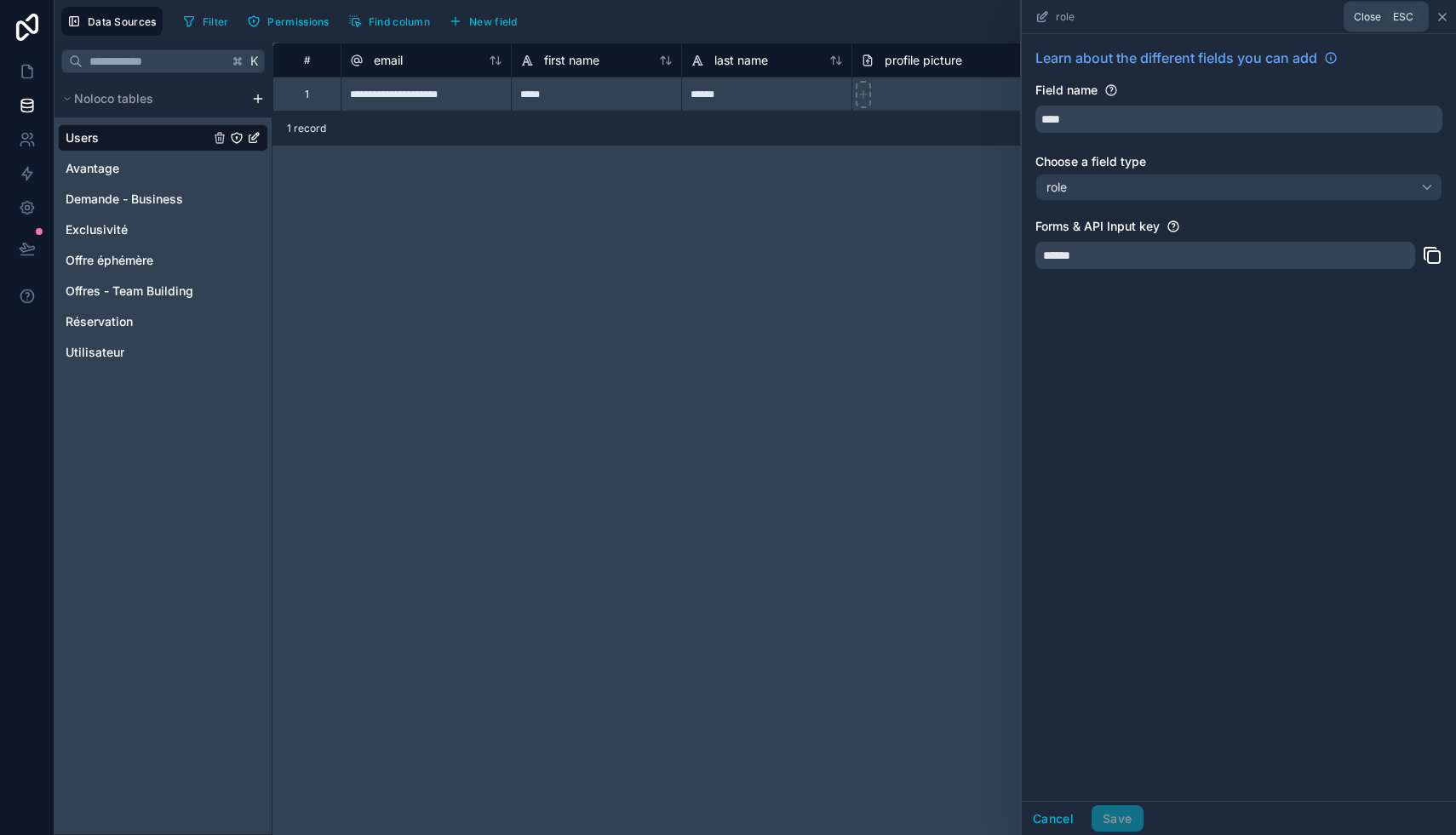 click 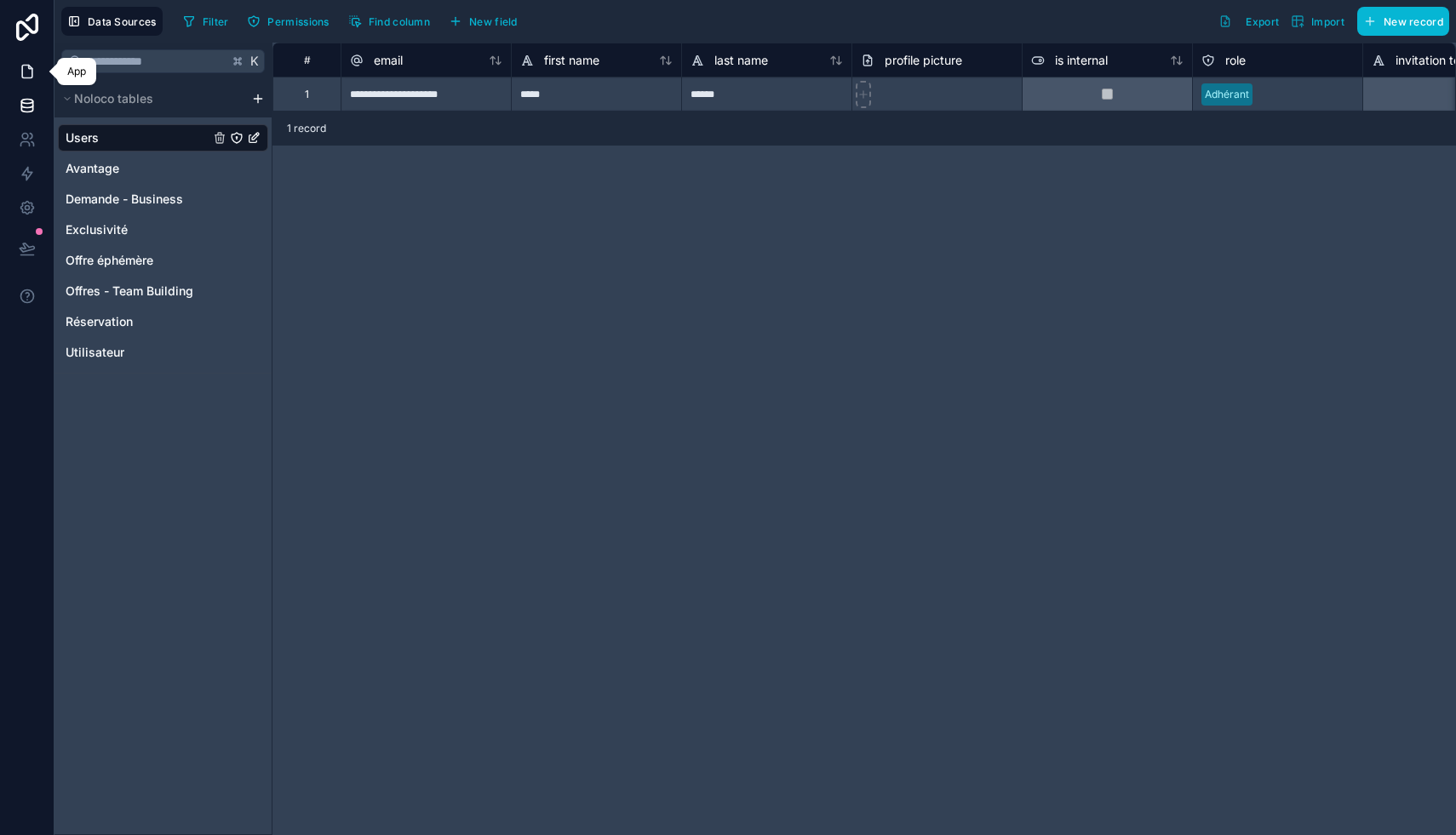 click 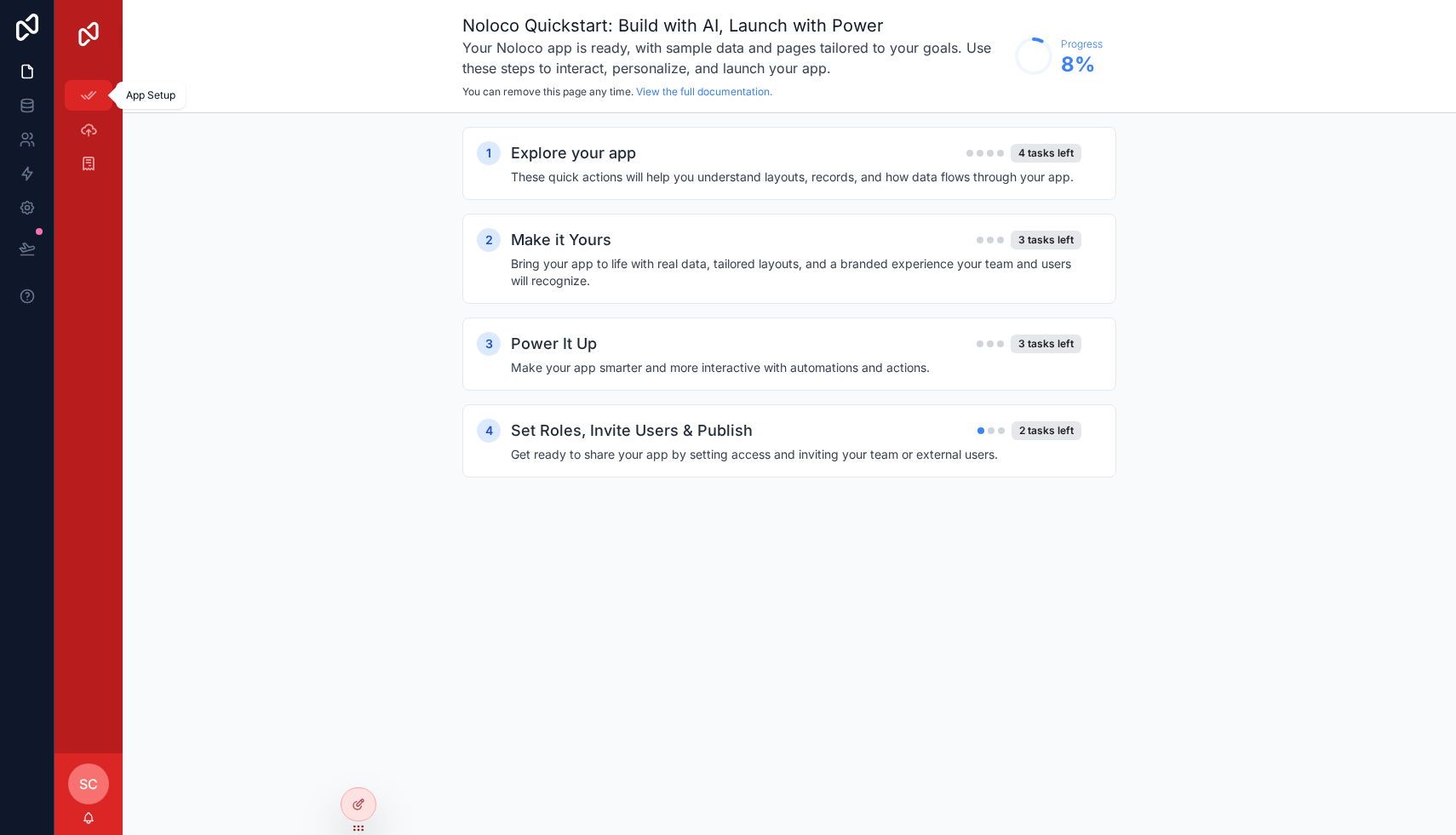 click on "App Setup" at bounding box center (89, 95) 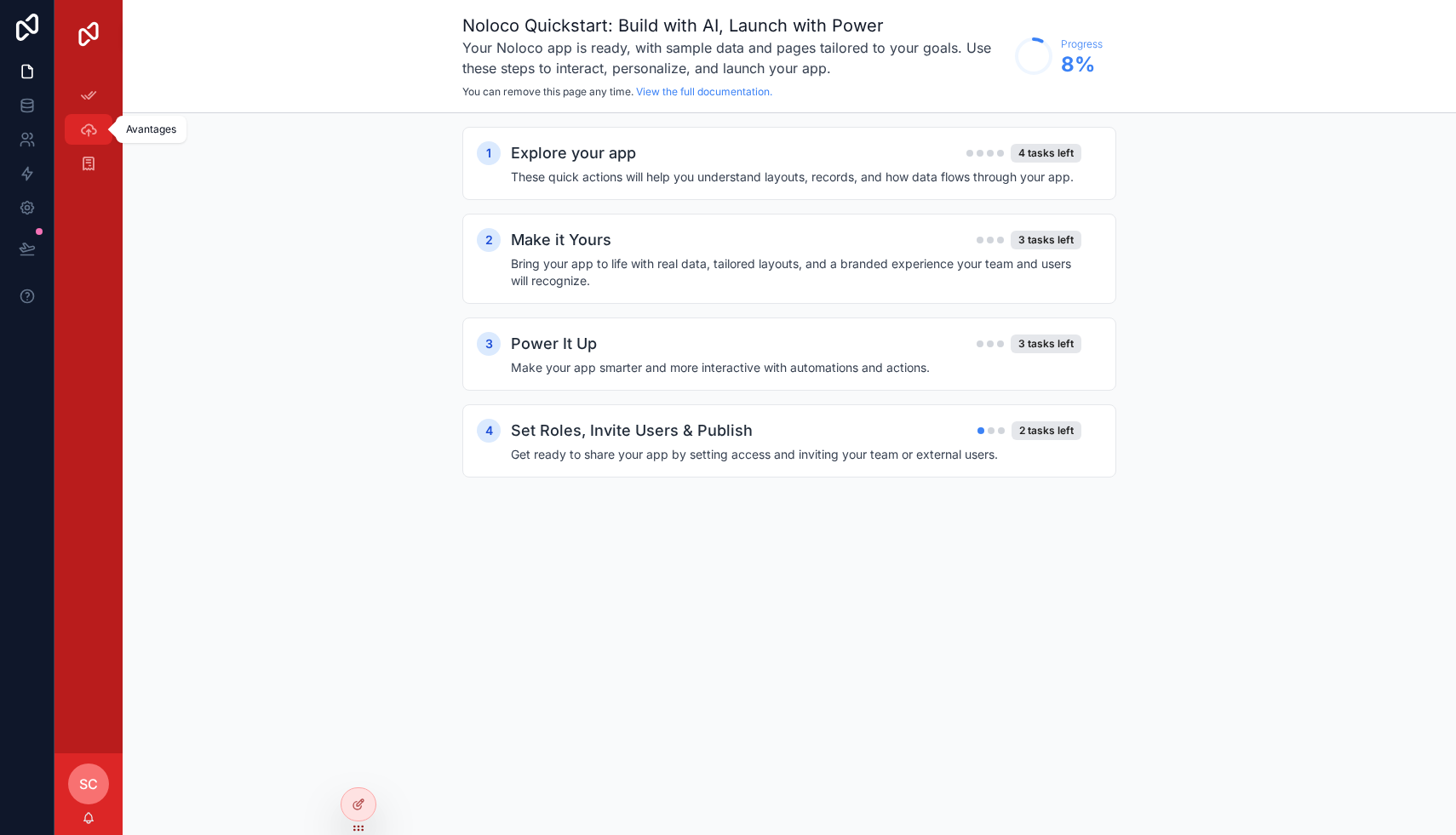 click at bounding box center [89, 129] 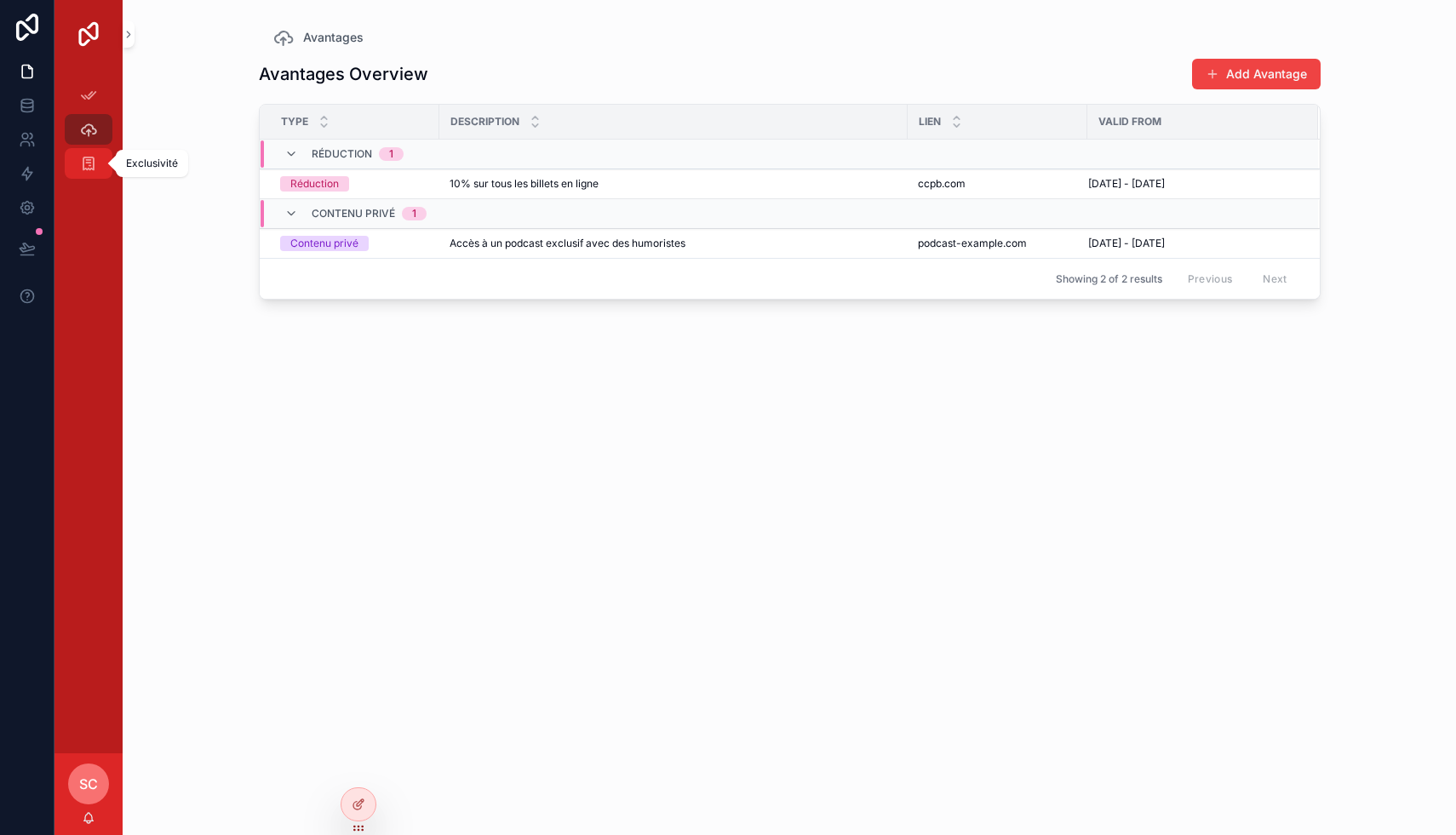 click at bounding box center (89, 163) 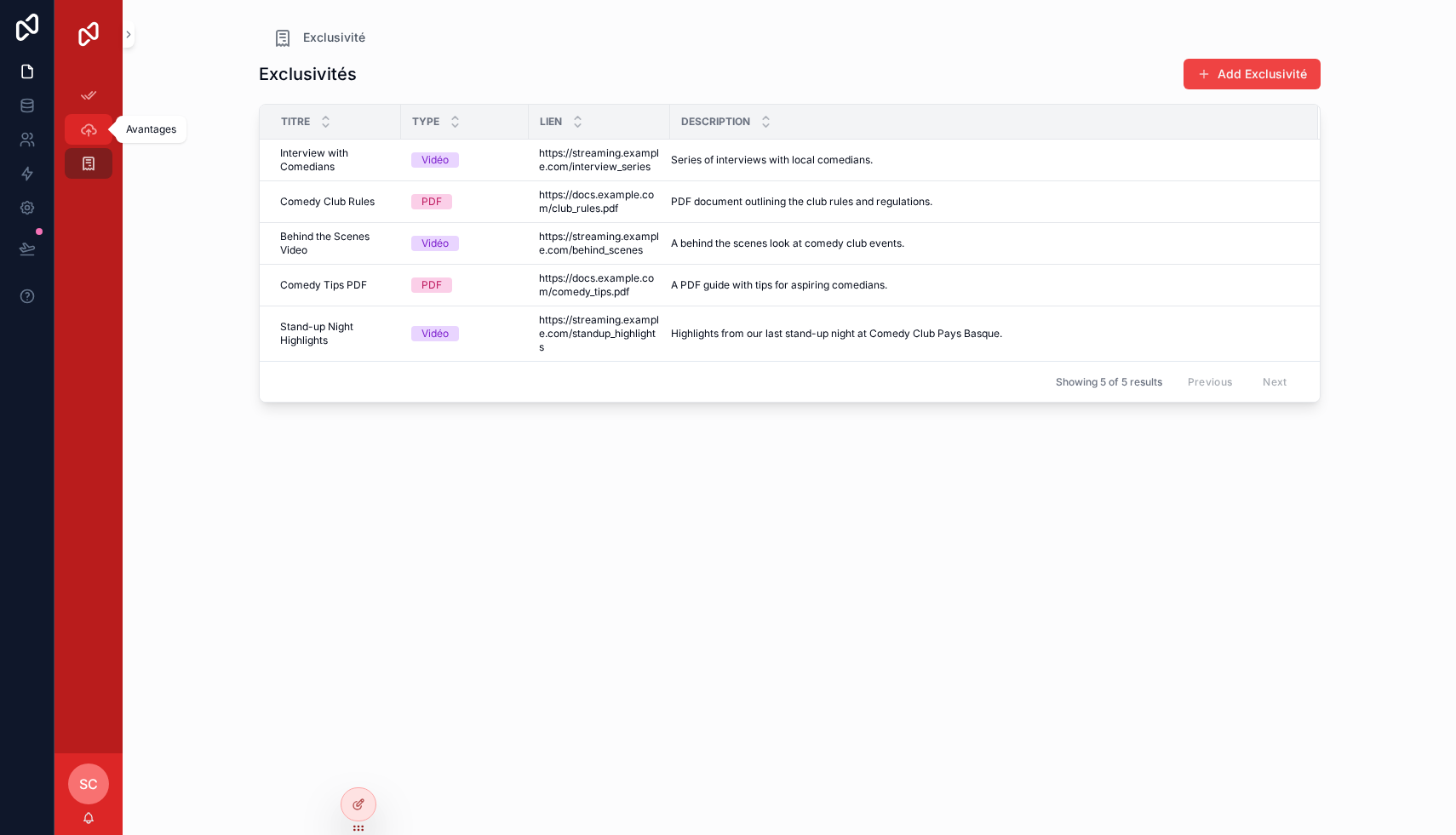 click at bounding box center (89, 129) 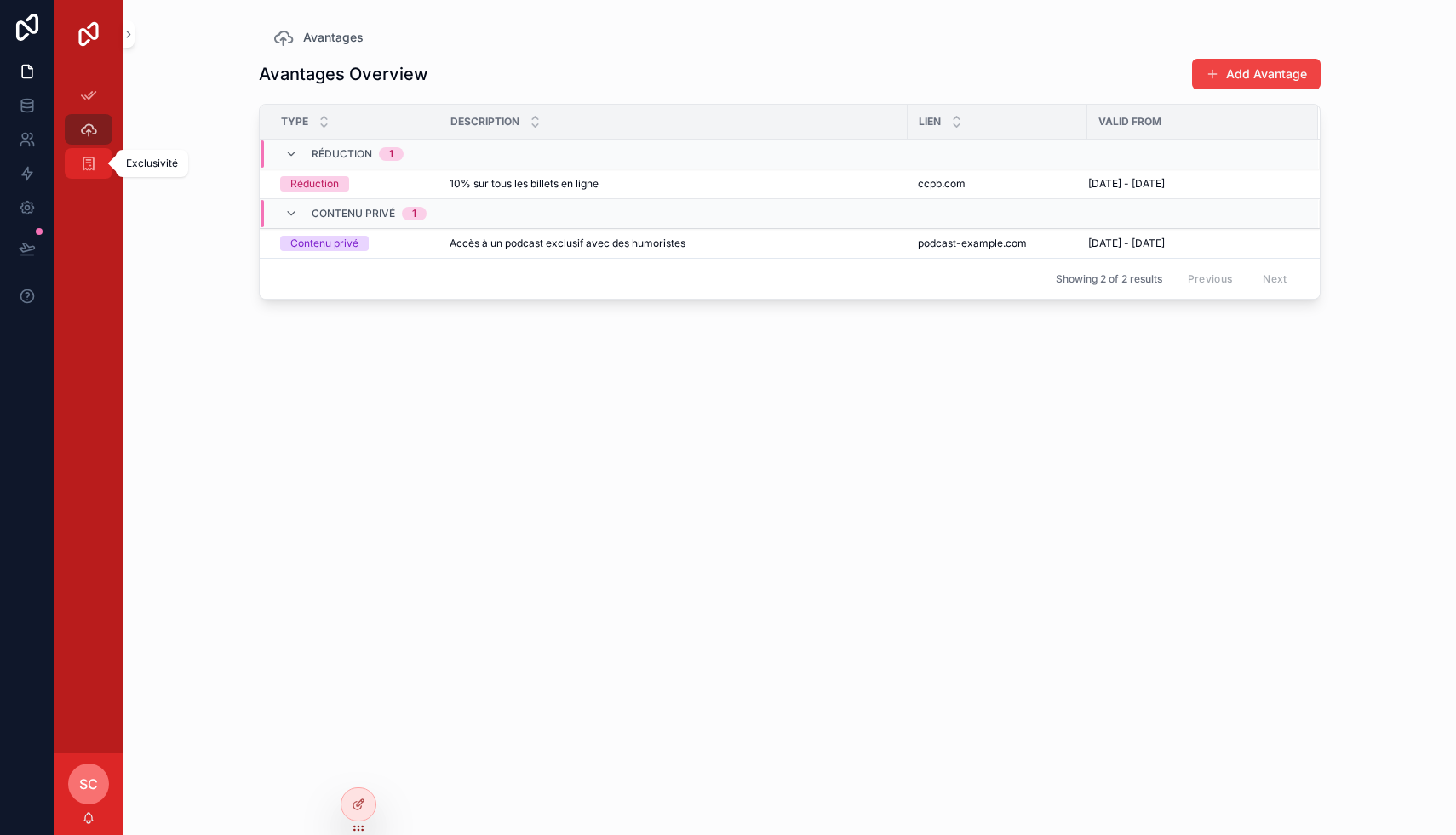 click at bounding box center (89, 163) 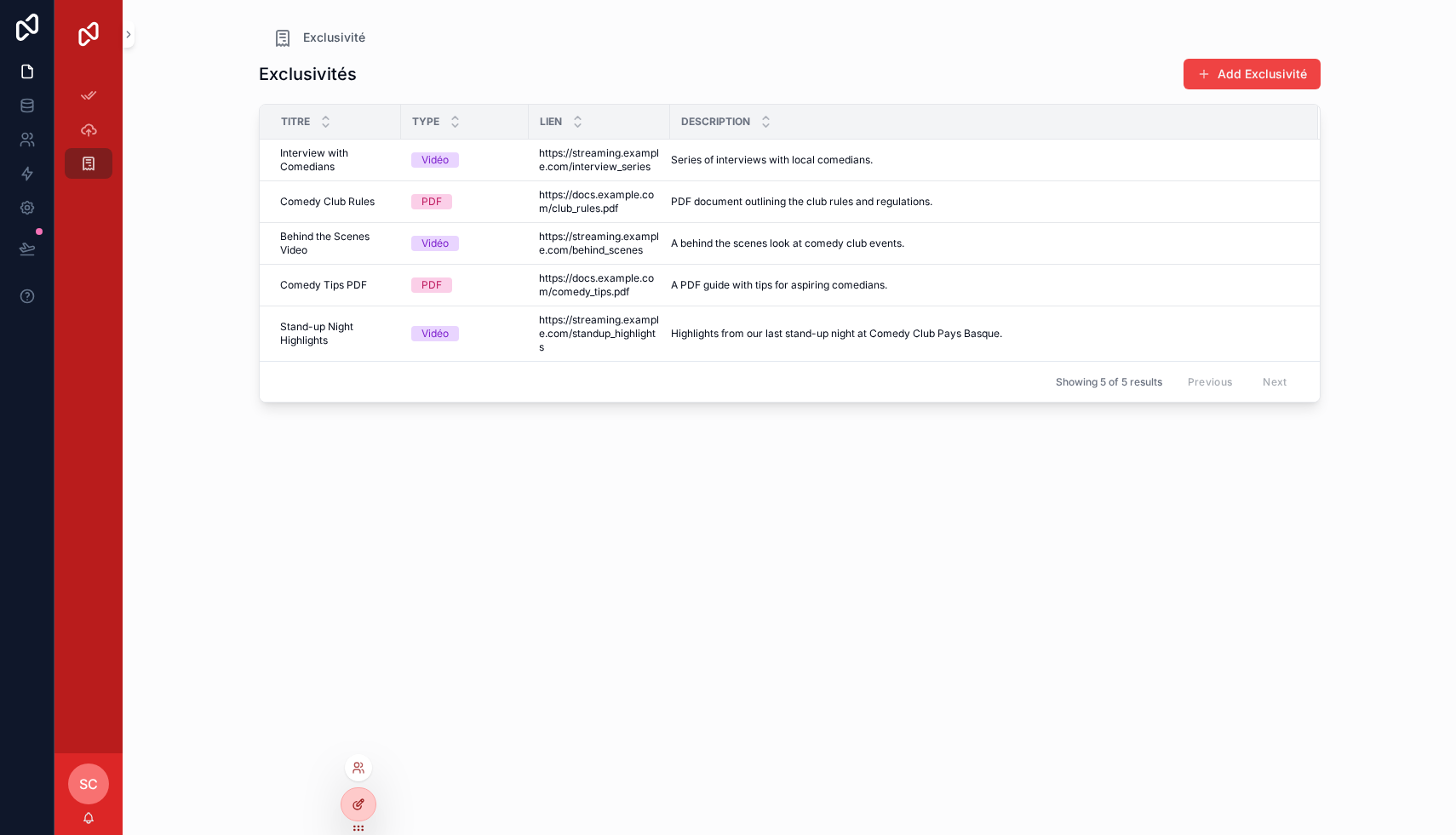 click at bounding box center (358, 804) 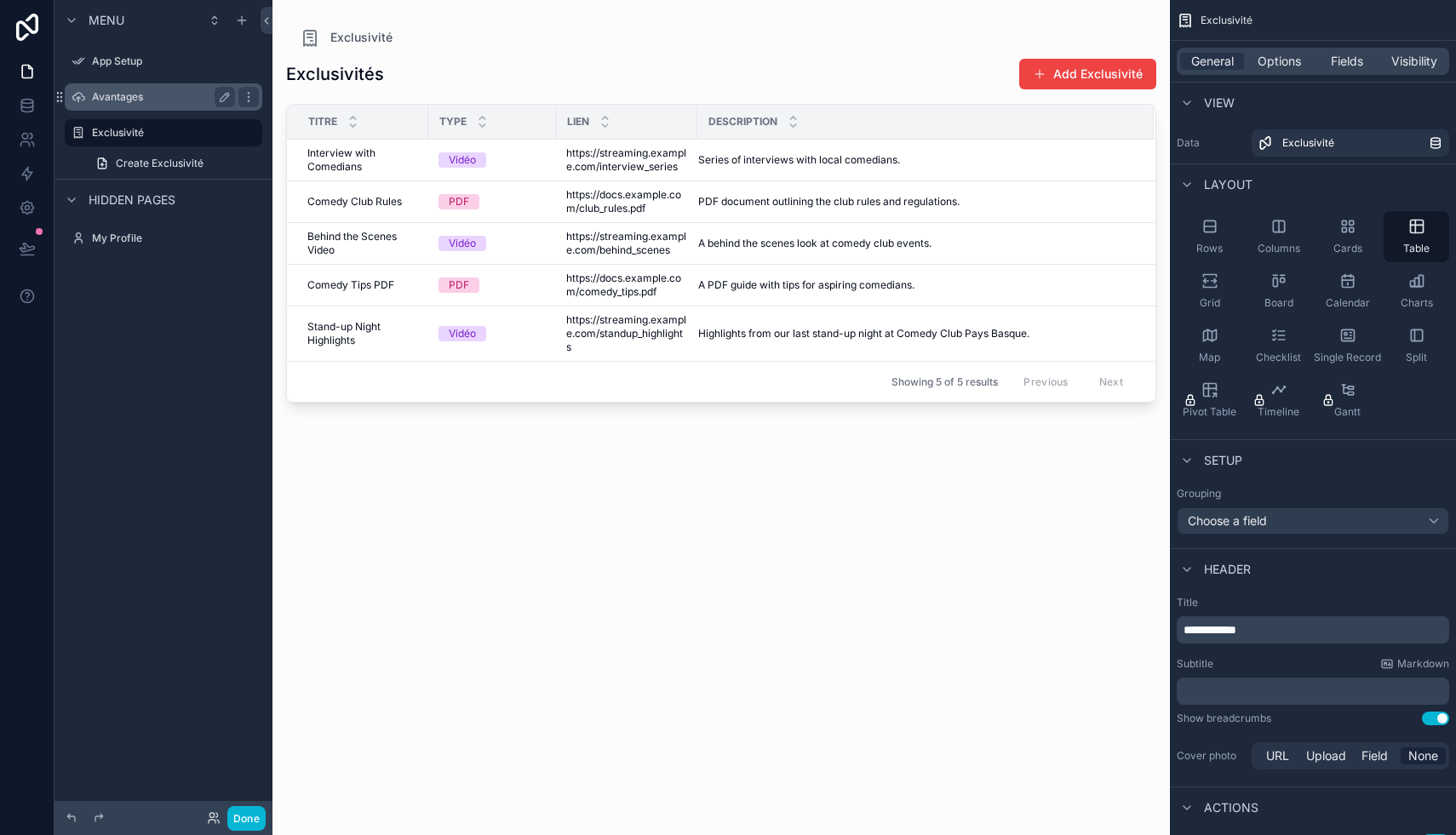 click on "Avantages" at bounding box center (163, 97) 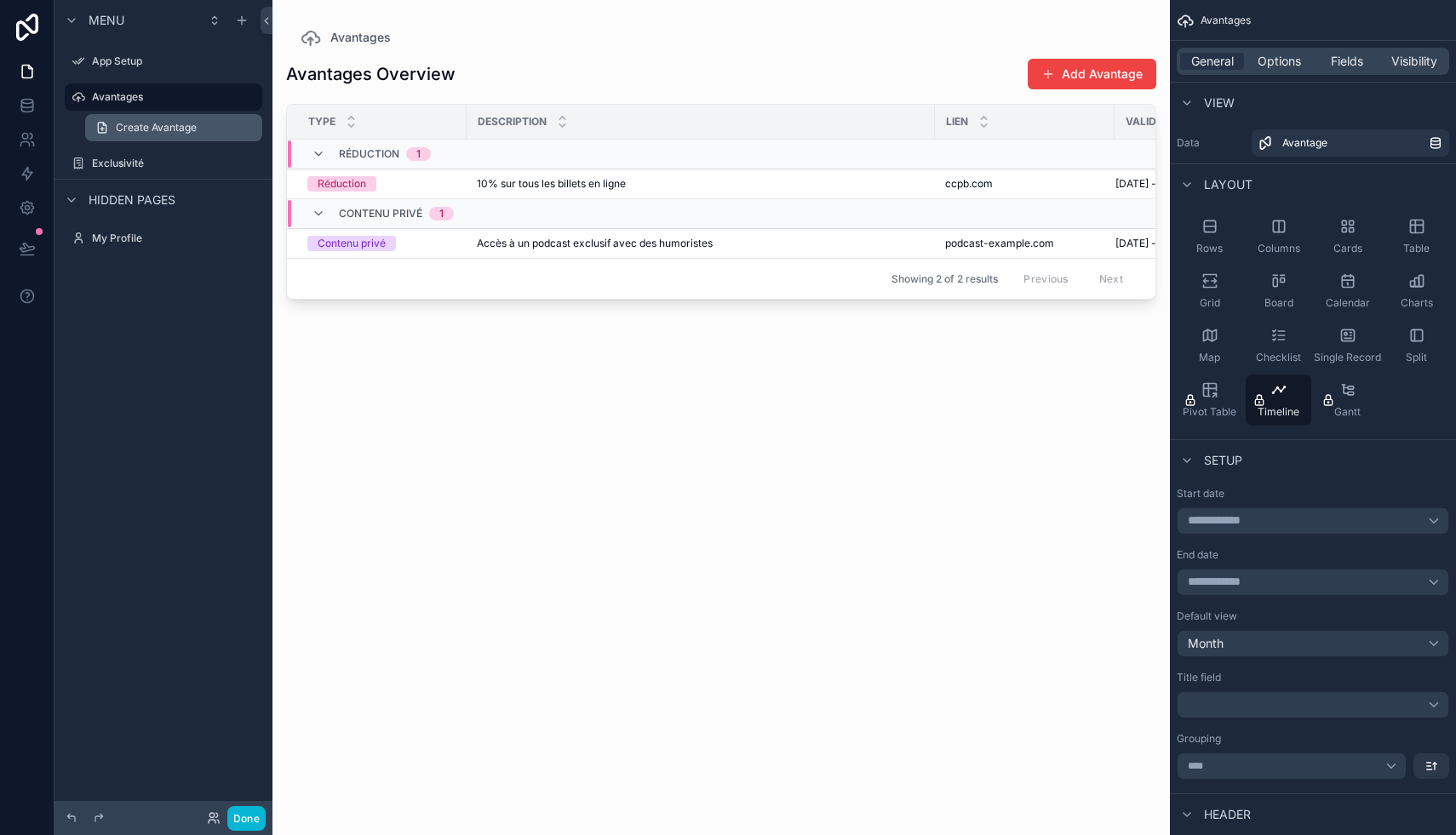 click on "Create Avantage" at bounding box center (156, 128) 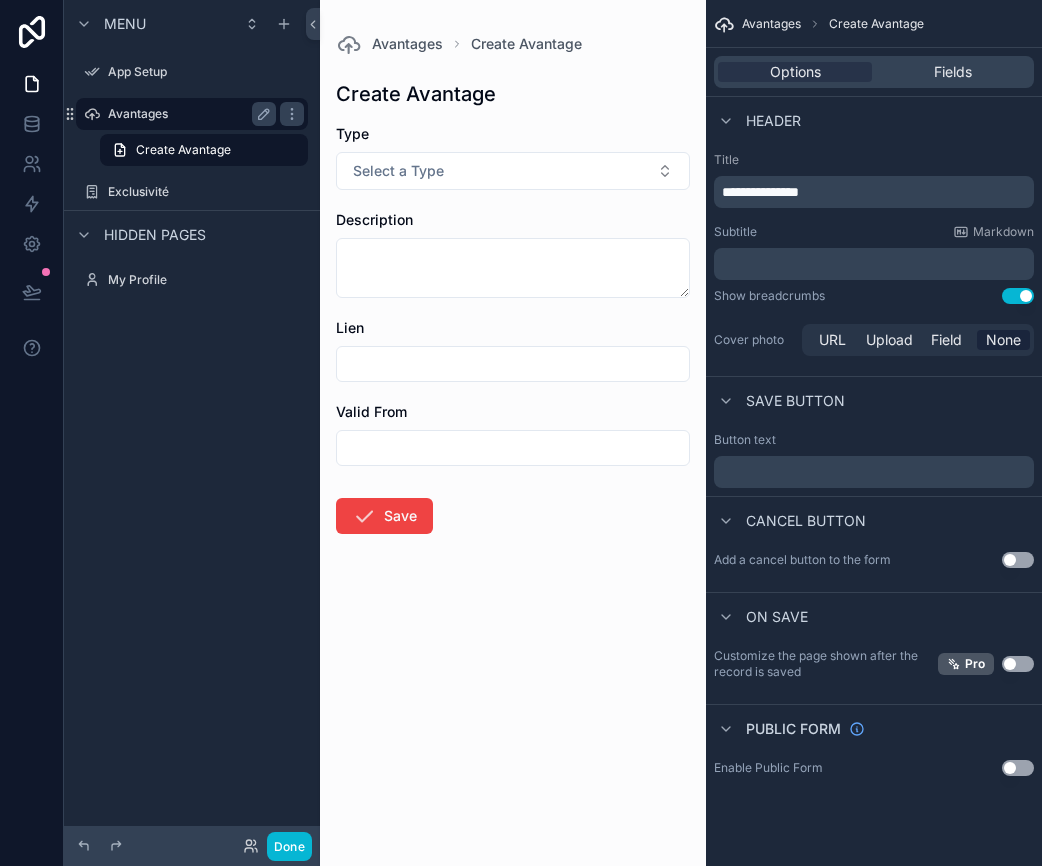 click on "Avantages" at bounding box center [188, 114] 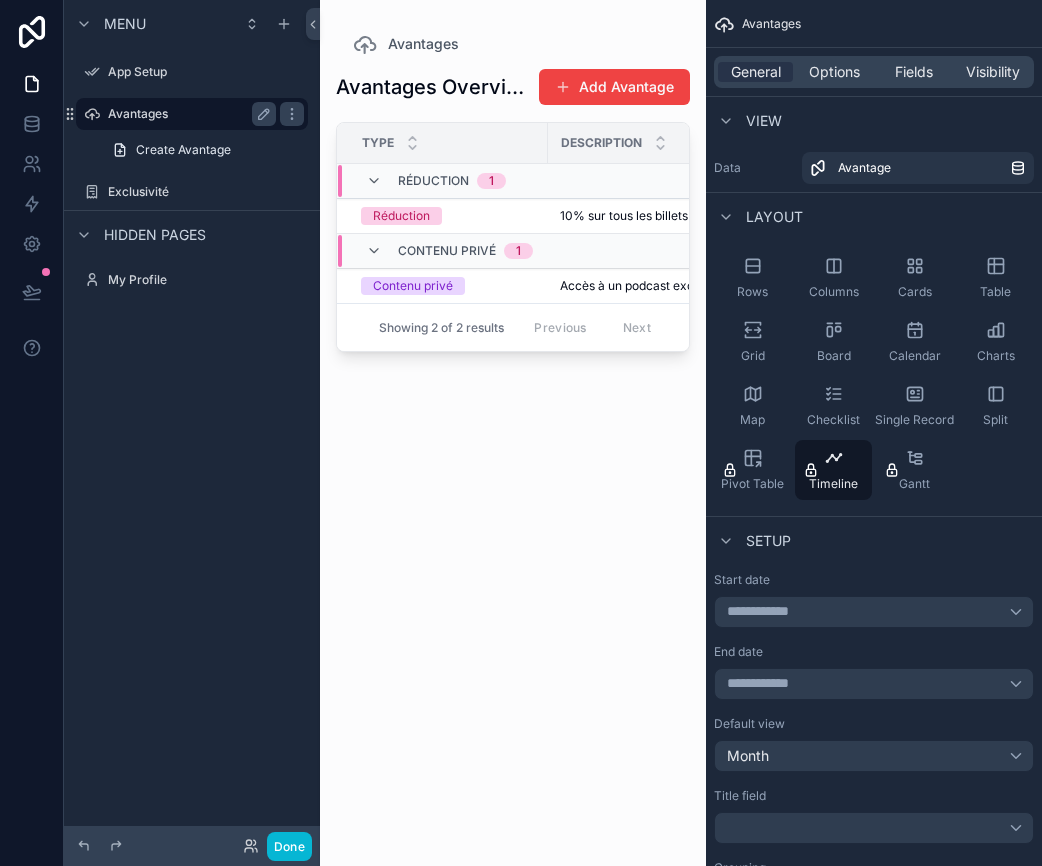 click on "Avantages" at bounding box center [188, 114] 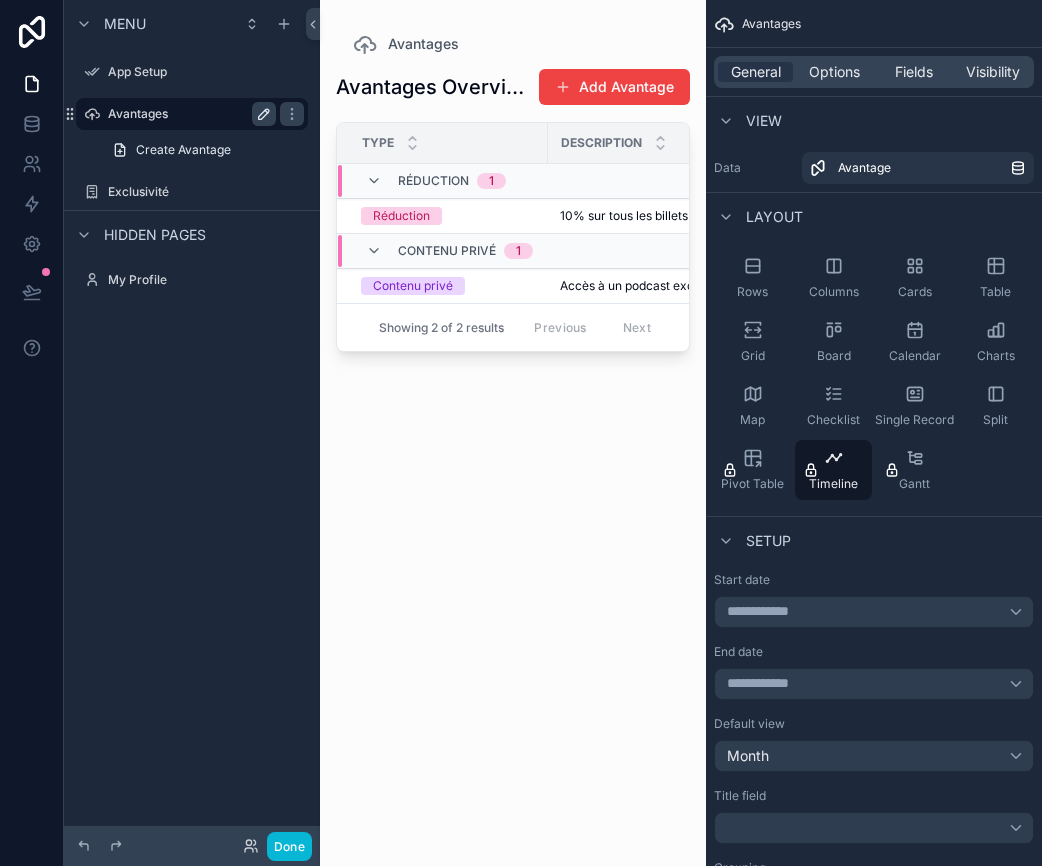 click 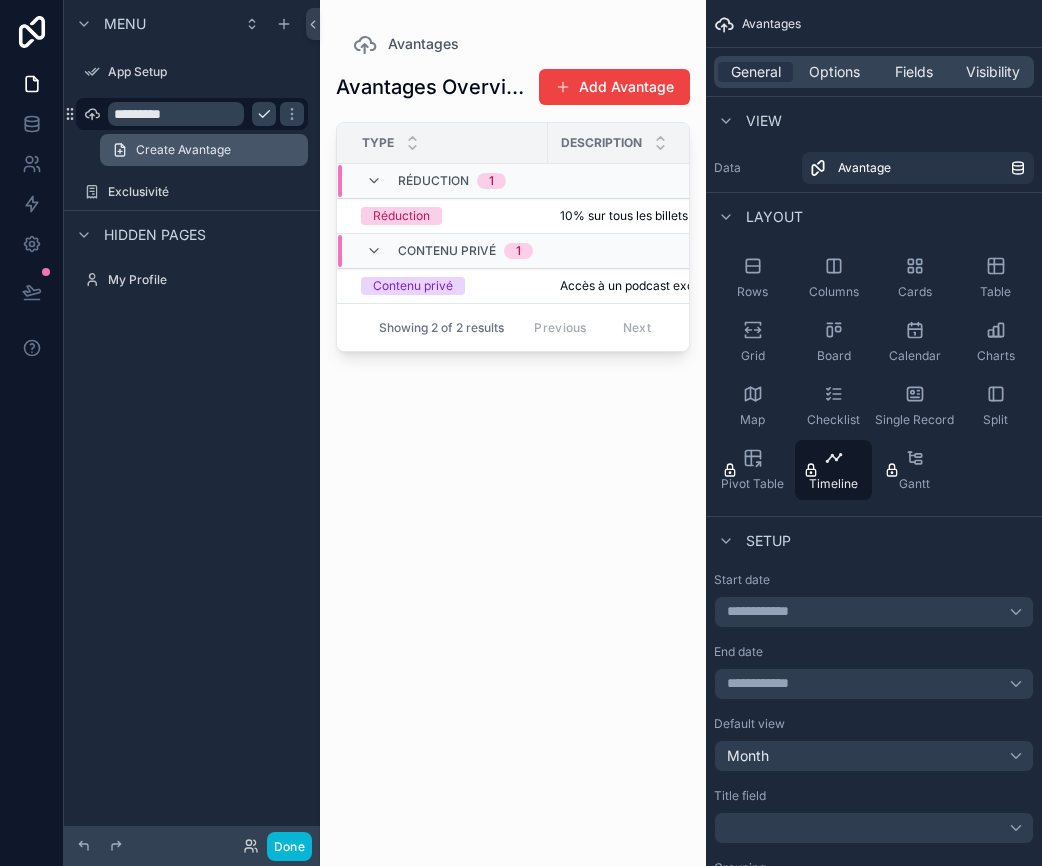 click on "Create Avantage" at bounding box center (183, 150) 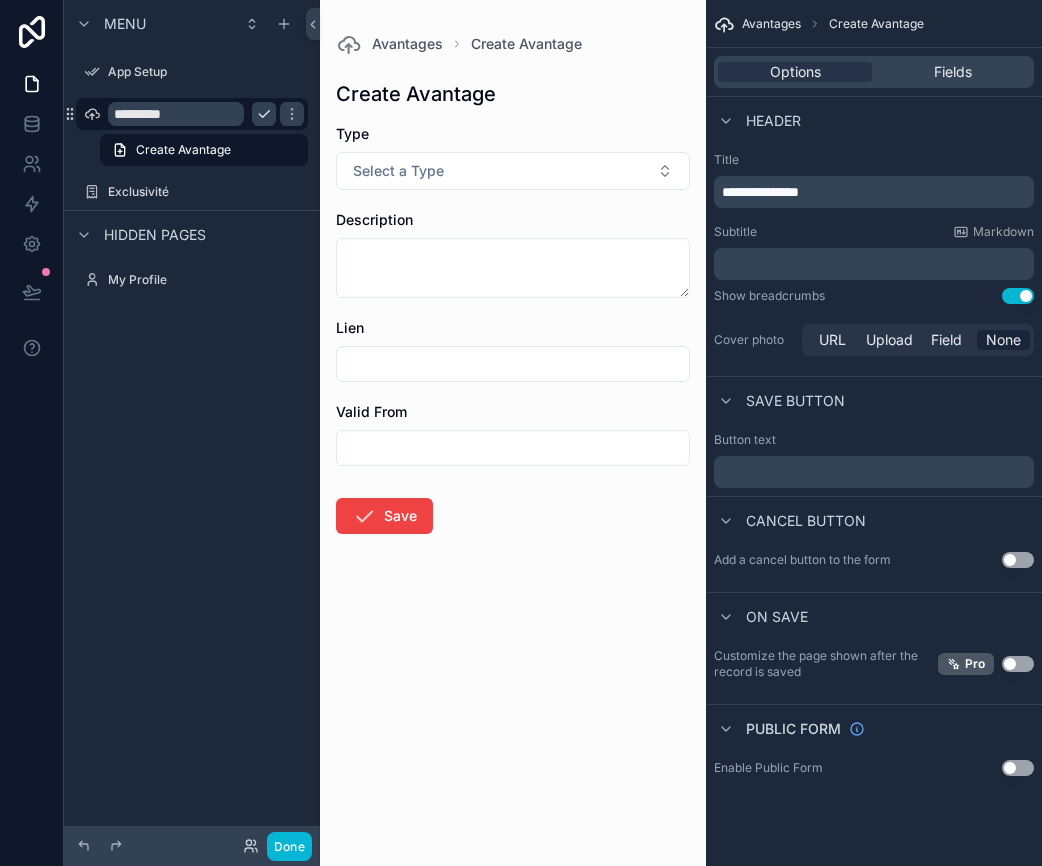 click on "*********" at bounding box center (176, 114) 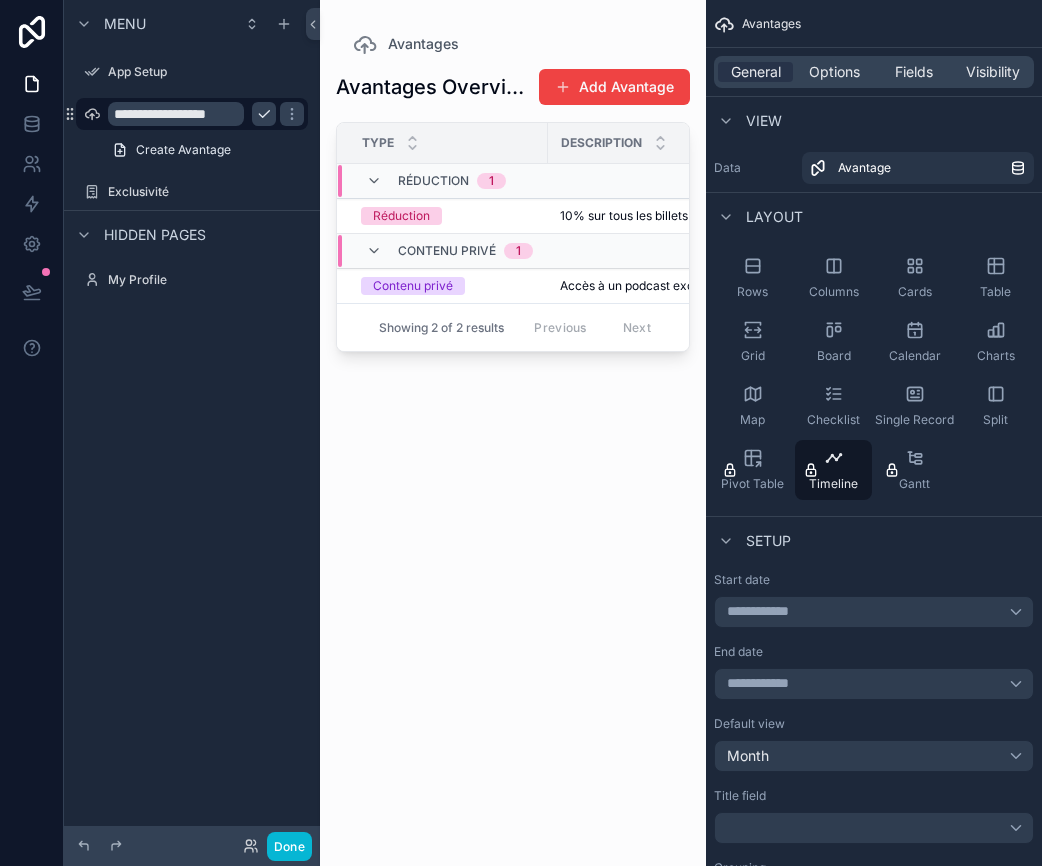 scroll, scrollTop: 0, scrollLeft: 8, axis: horizontal 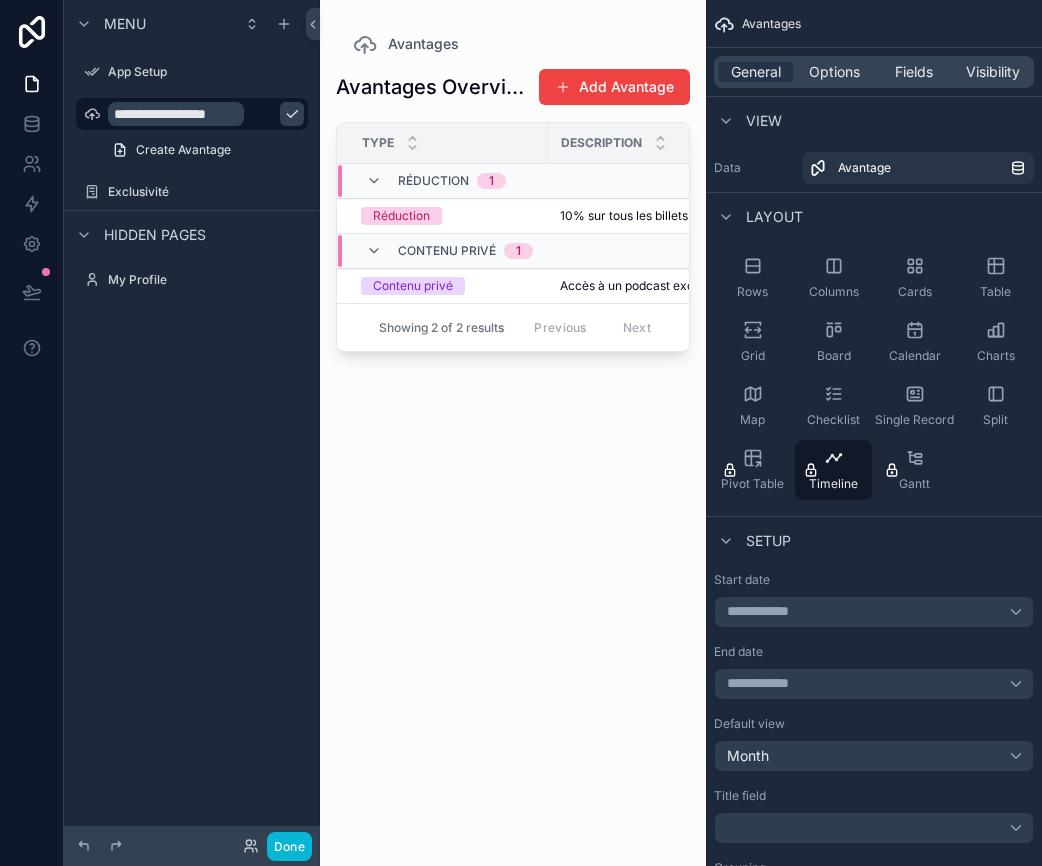 type on "**********" 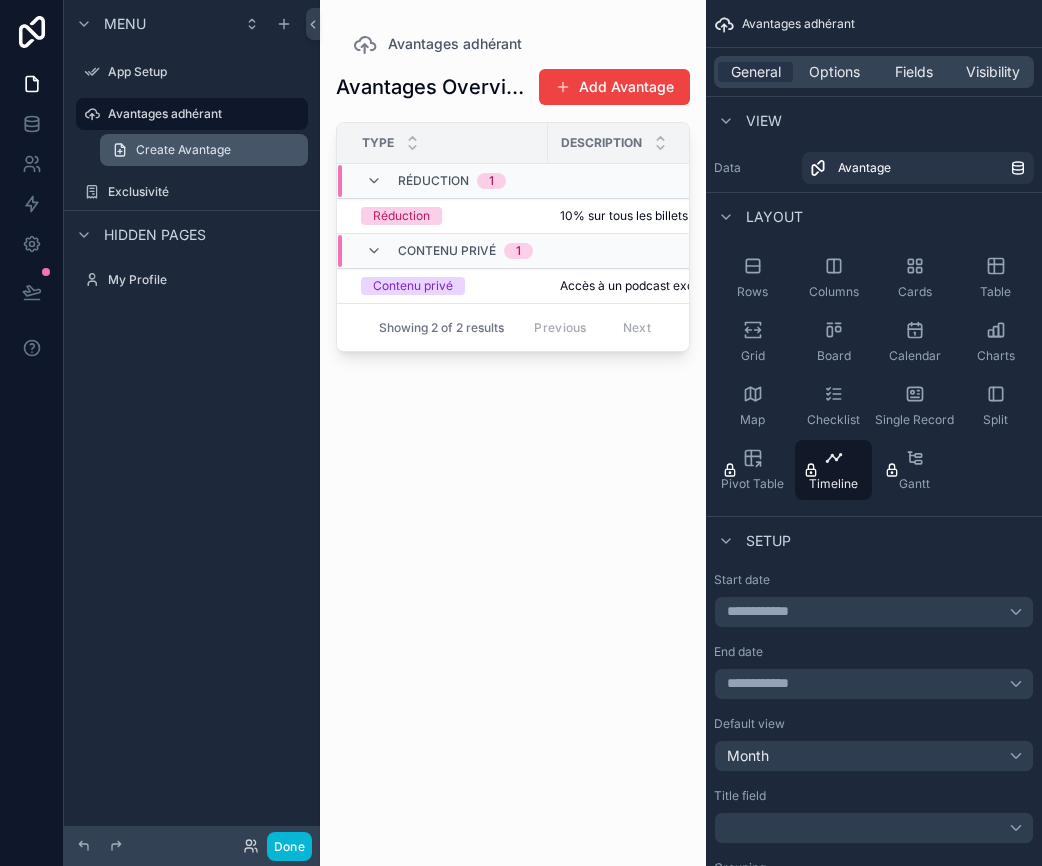 click on "Create Avantage" at bounding box center [183, 150] 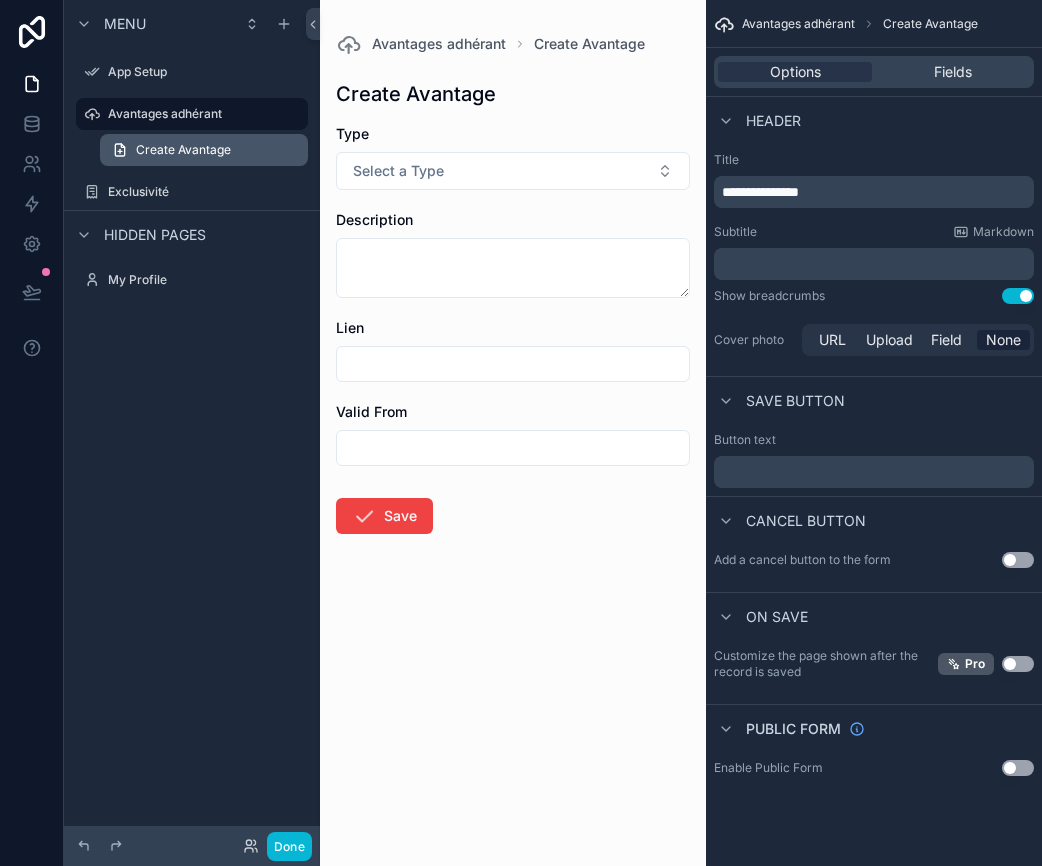 click on "Create Avantage" at bounding box center [183, 150] 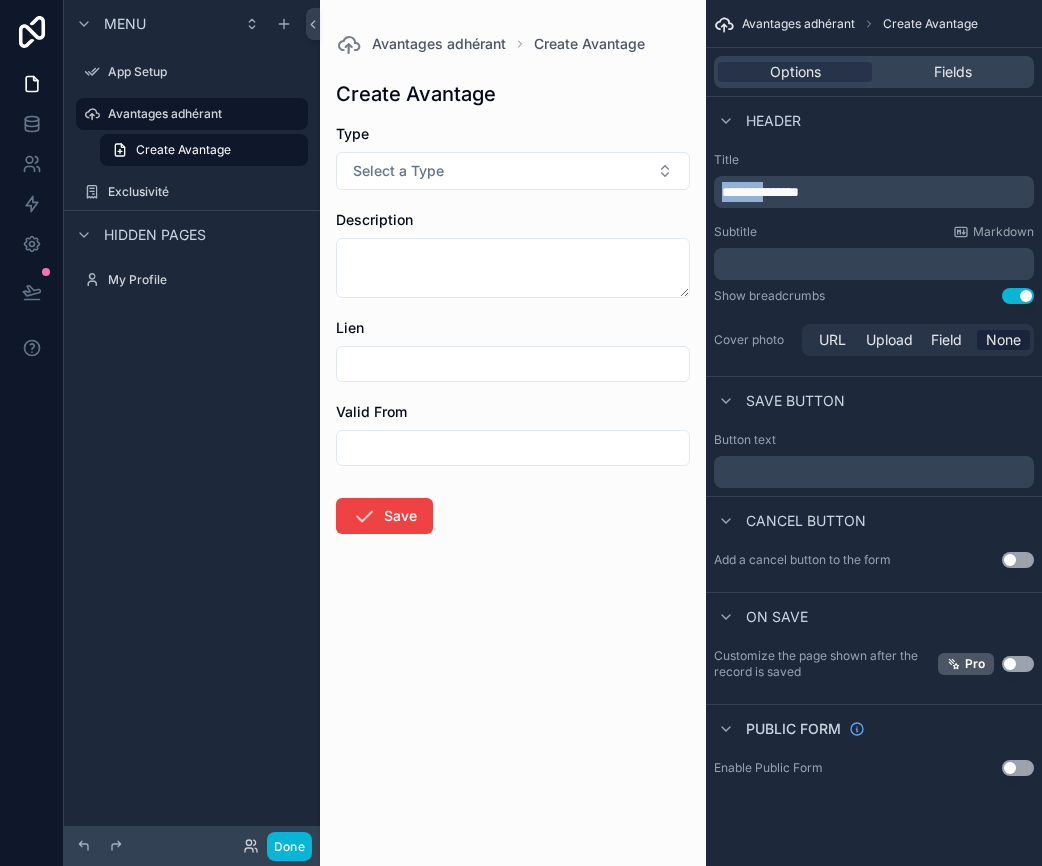 drag, startPoint x: 777, startPoint y: 191, endPoint x: 698, endPoint y: 191, distance: 79 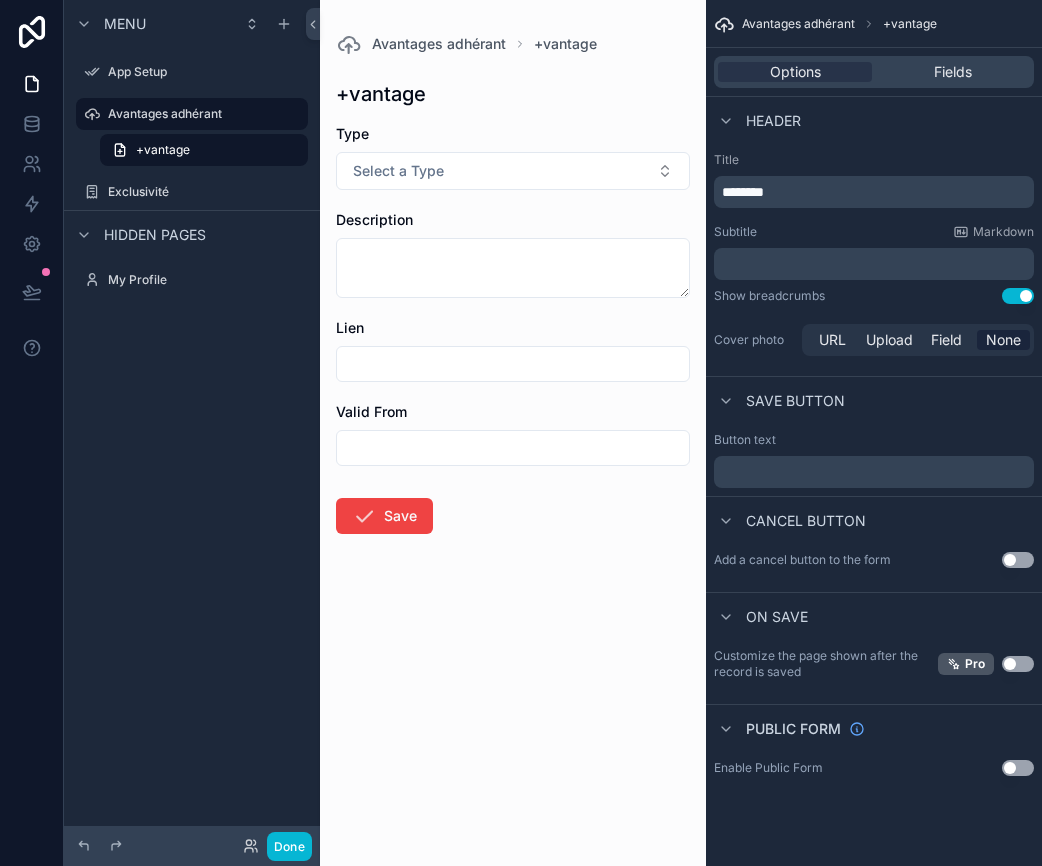 type 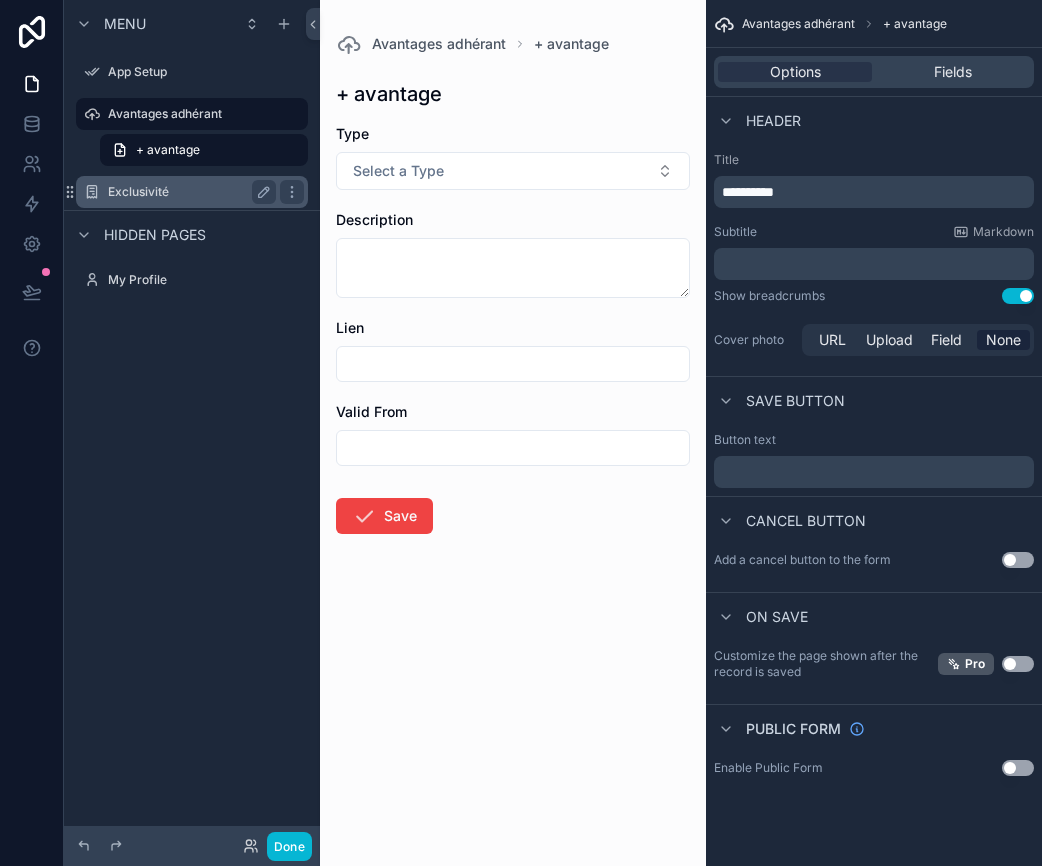 click on "Exclusivité" at bounding box center (188, 192) 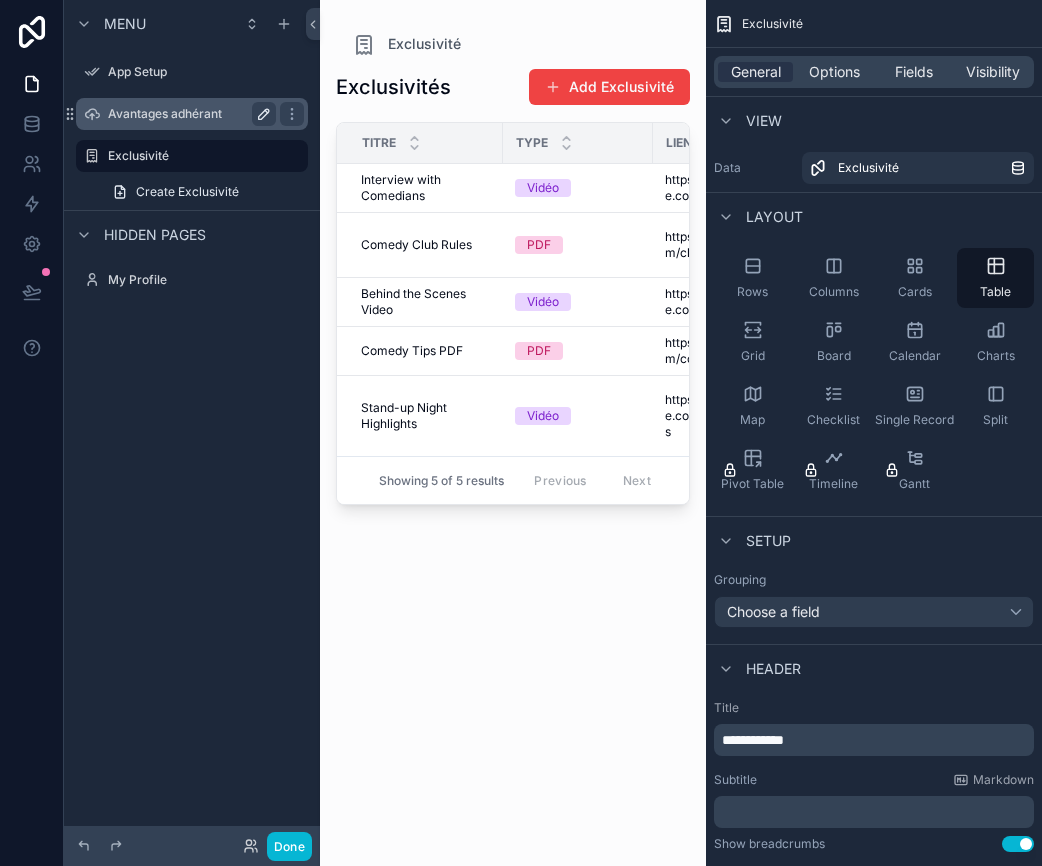 click on "Avantages adhérant" at bounding box center (188, 114) 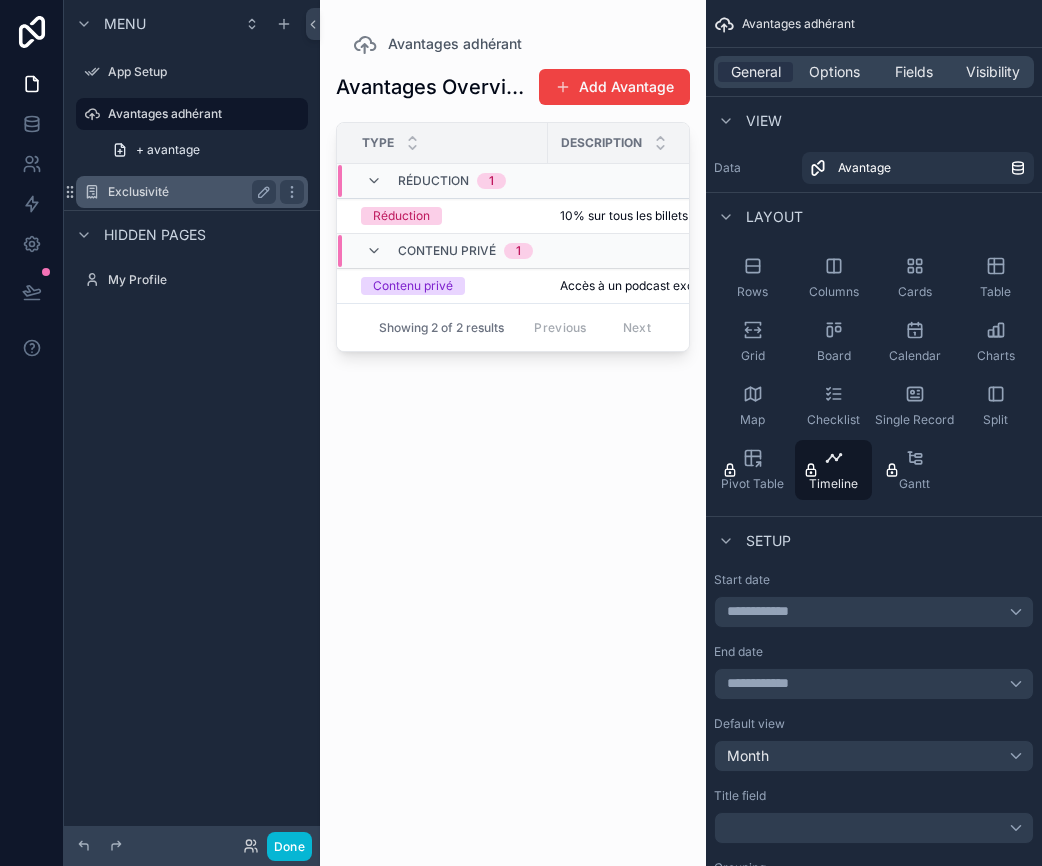 click on "Exclusivité" at bounding box center [188, 192] 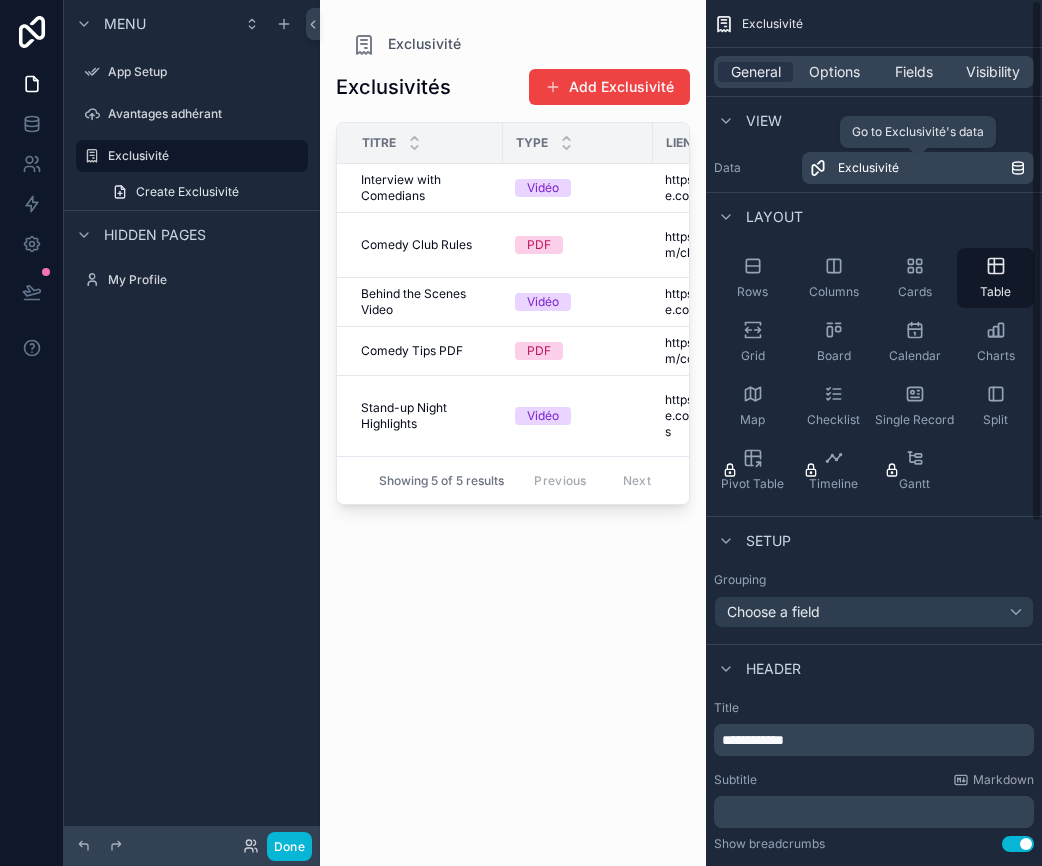 click on "Exclusivité" at bounding box center [918, 168] 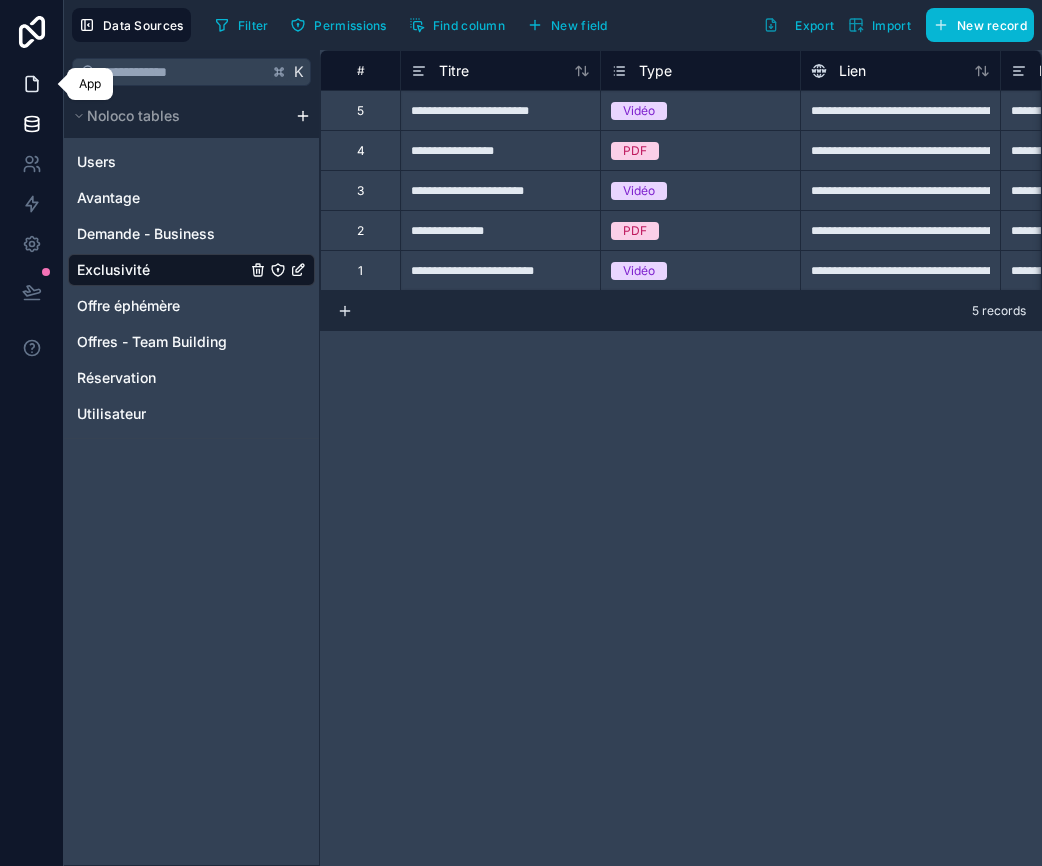 click 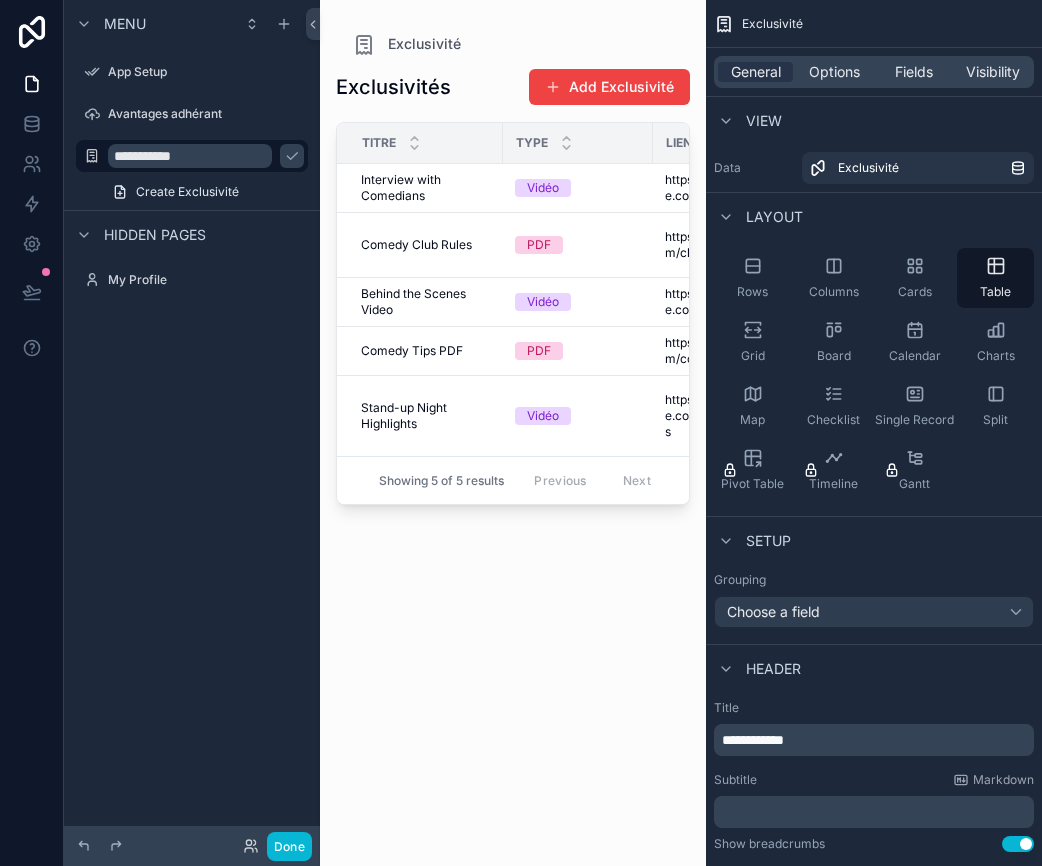 scroll, scrollTop: 0, scrollLeft: 0, axis: both 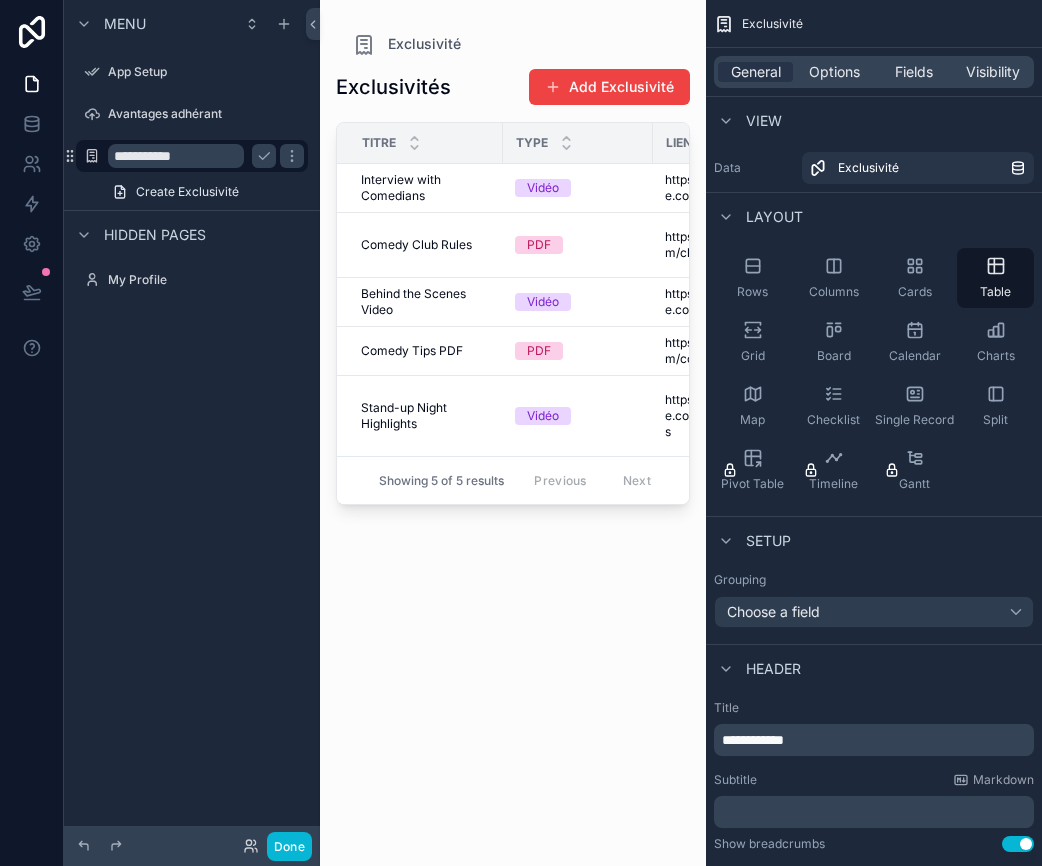 click on "**********" at bounding box center (176, 156) 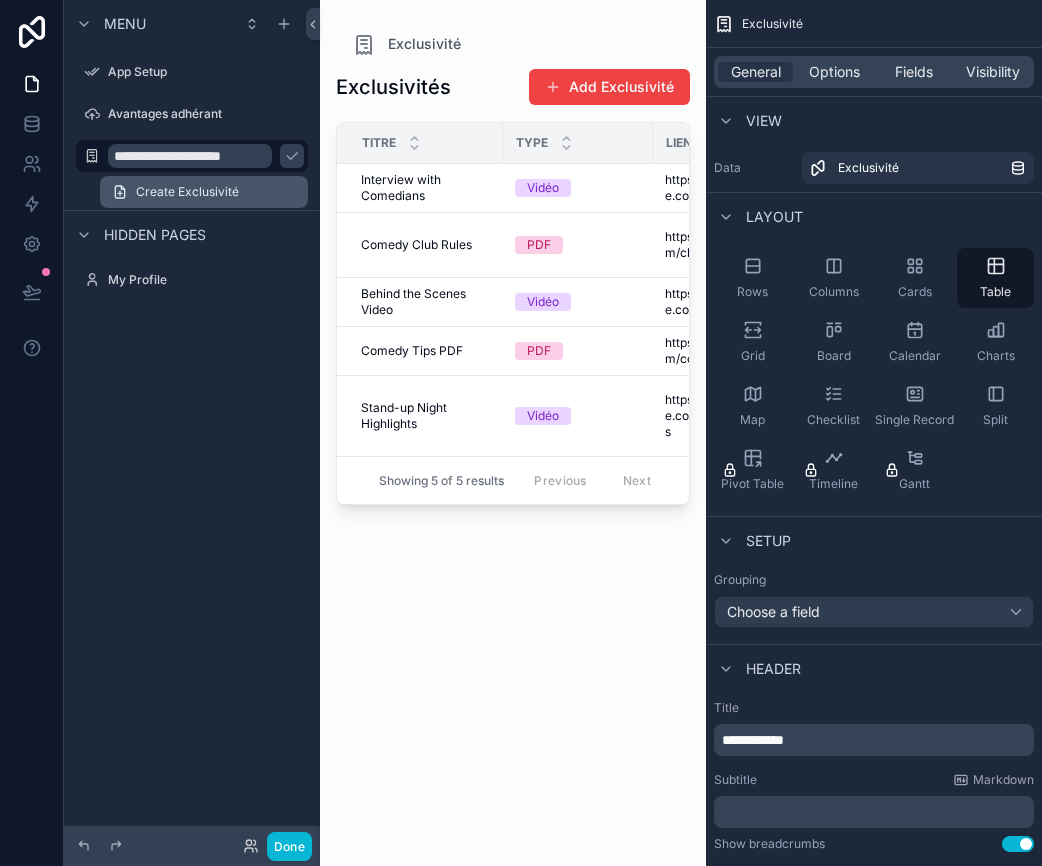 scroll, scrollTop: 0, scrollLeft: 0, axis: both 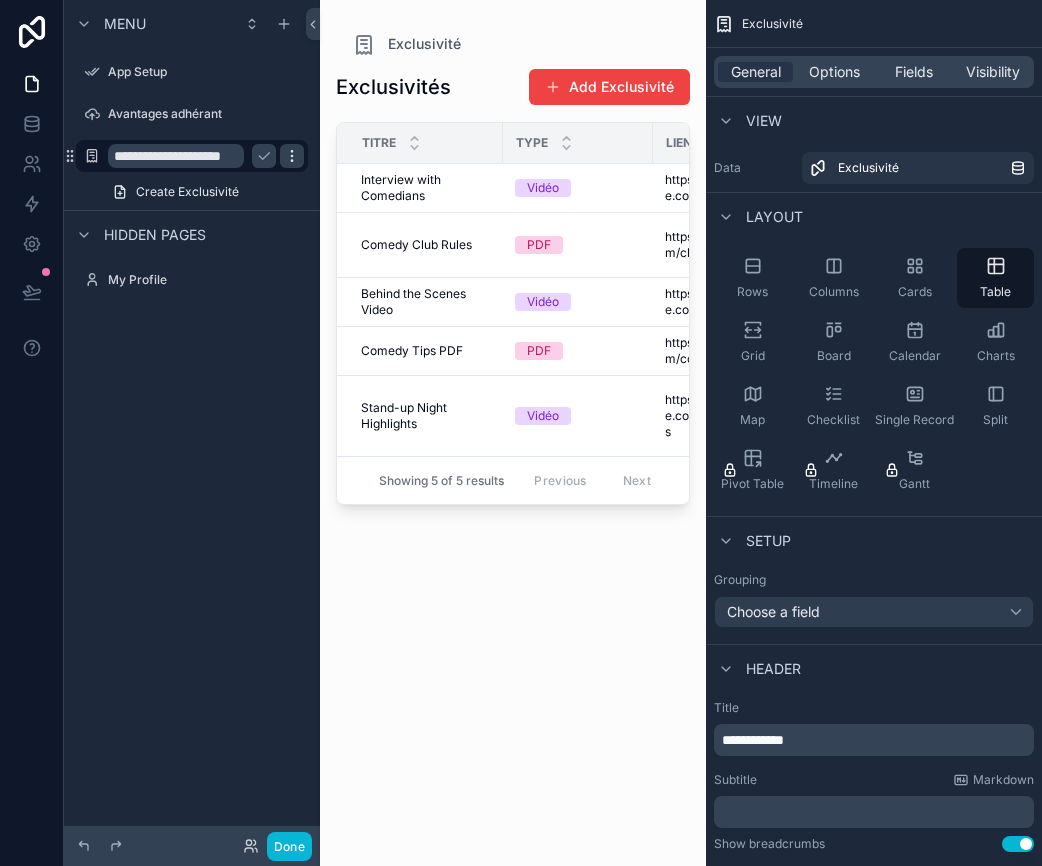 type on "**********" 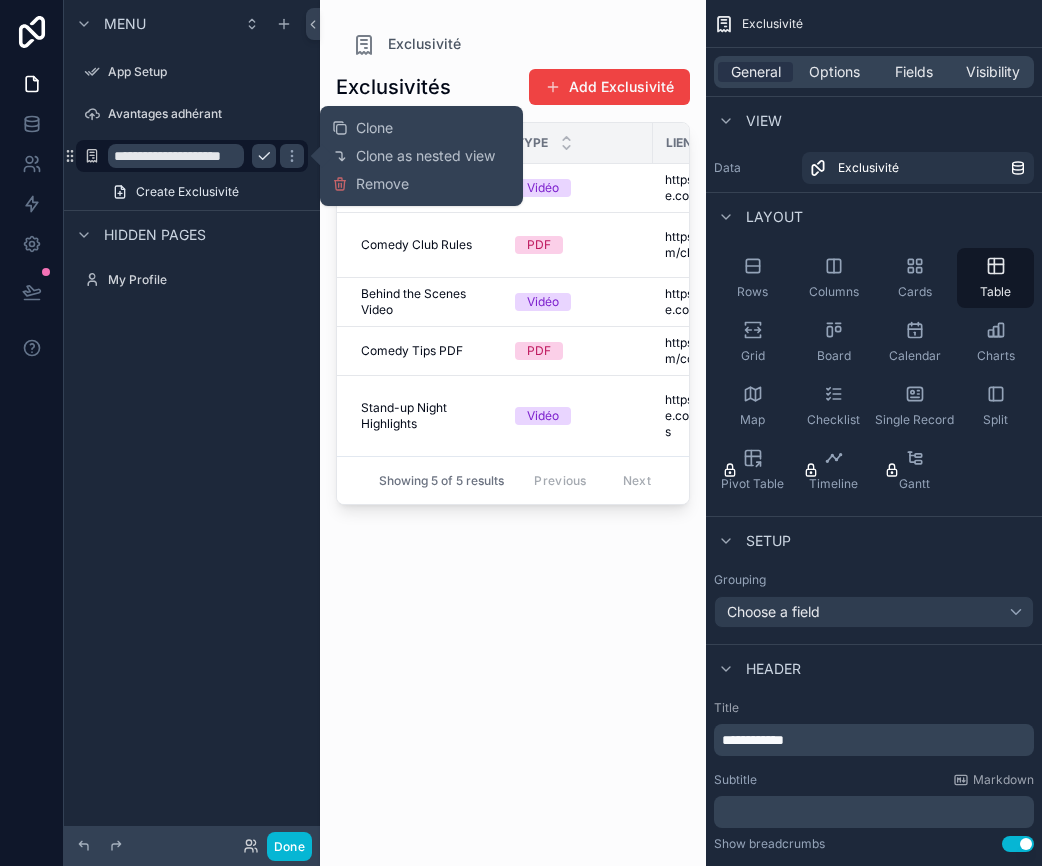 click 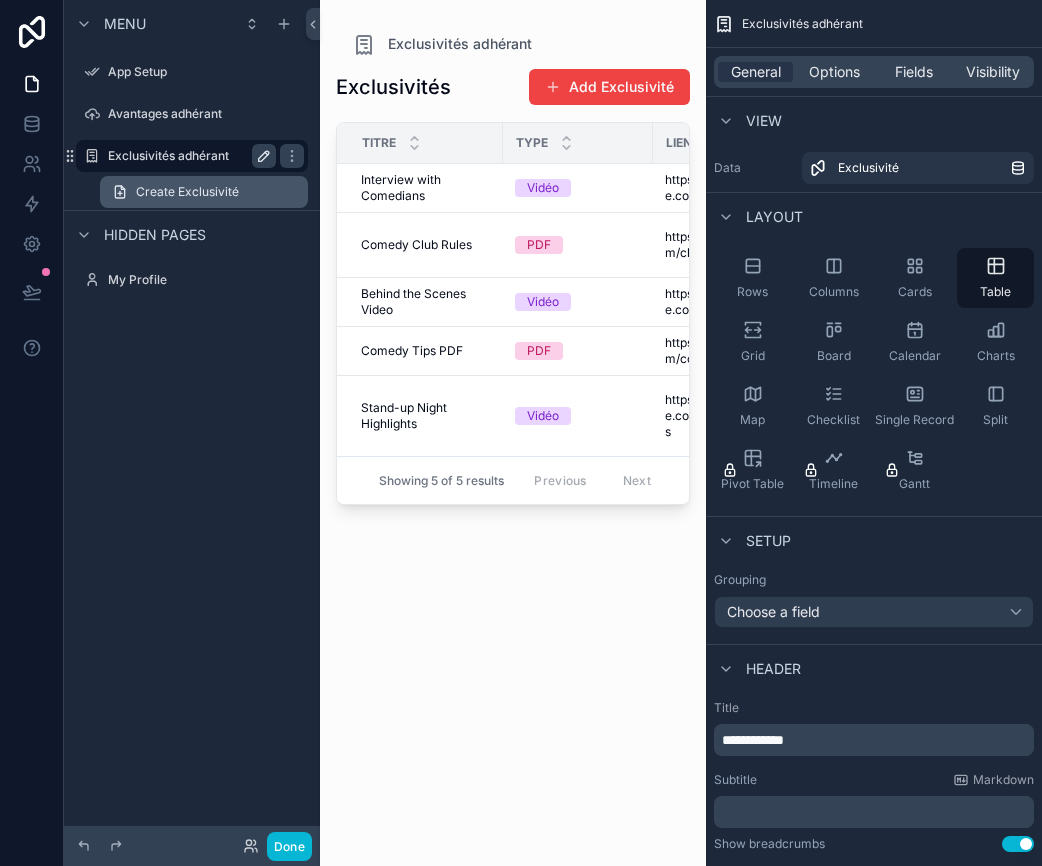 click on "Create Exclusivité" at bounding box center (187, 192) 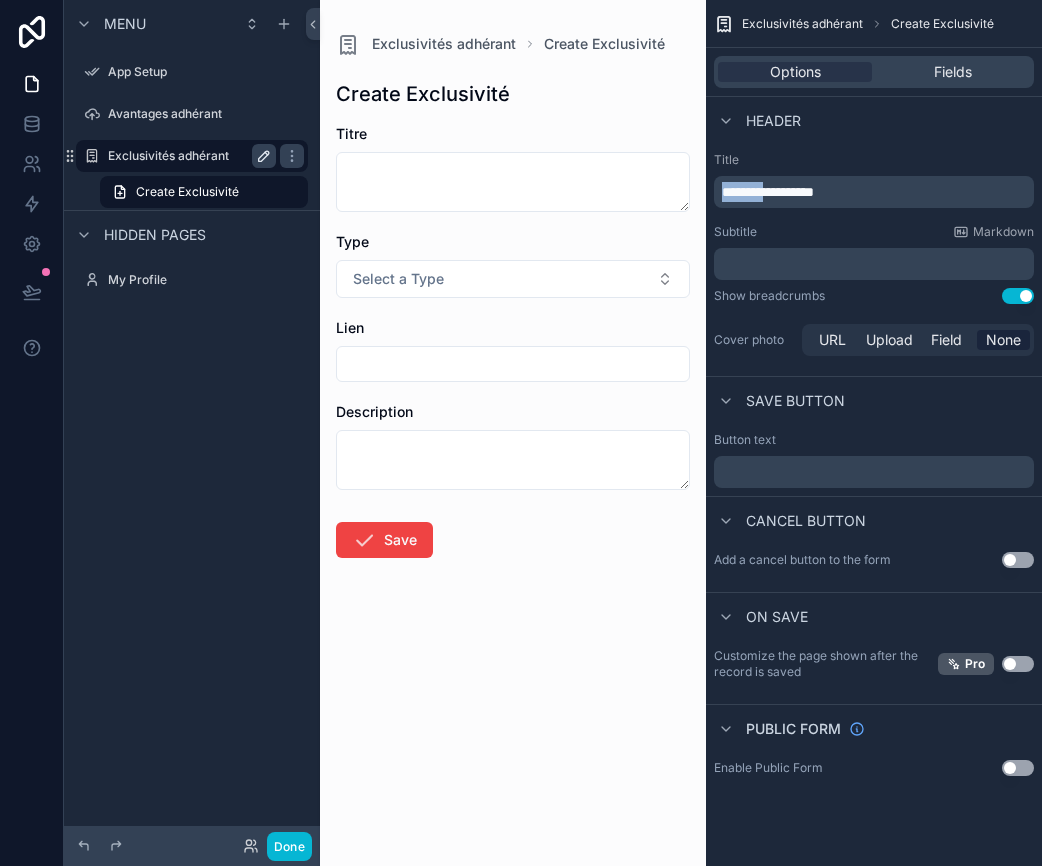 drag, startPoint x: 777, startPoint y: 194, endPoint x: 622, endPoint y: 188, distance: 155.11609 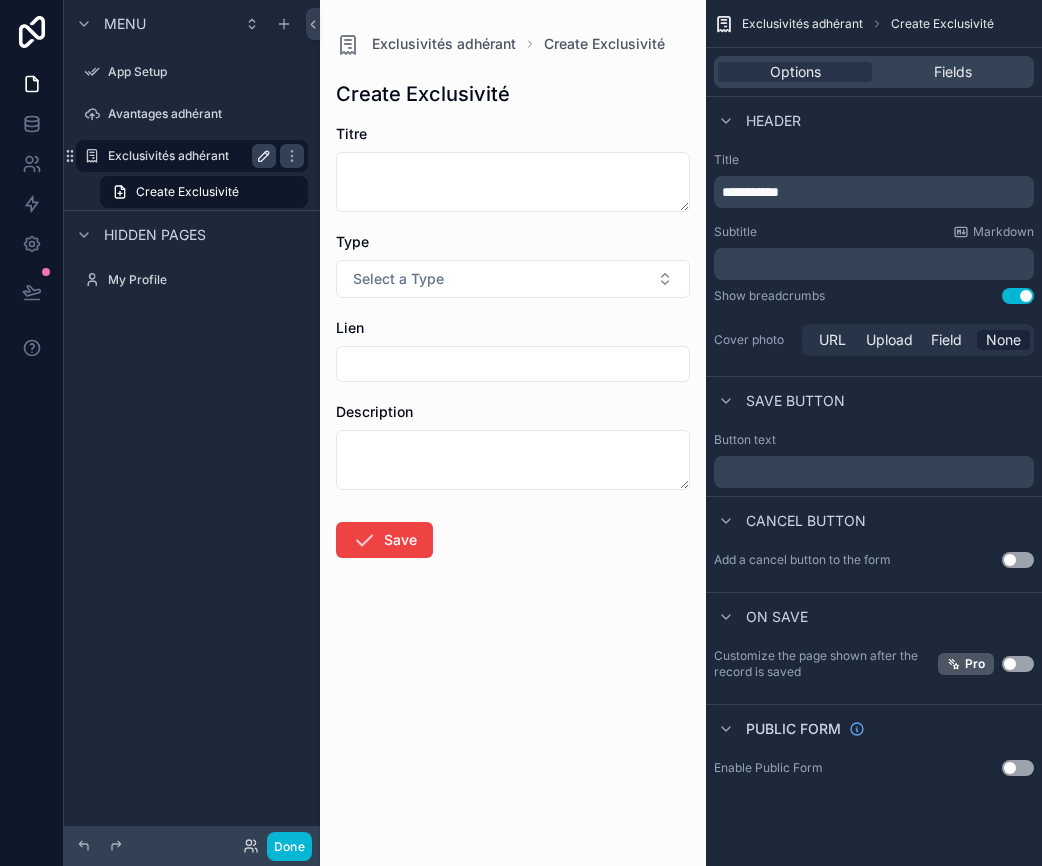 type 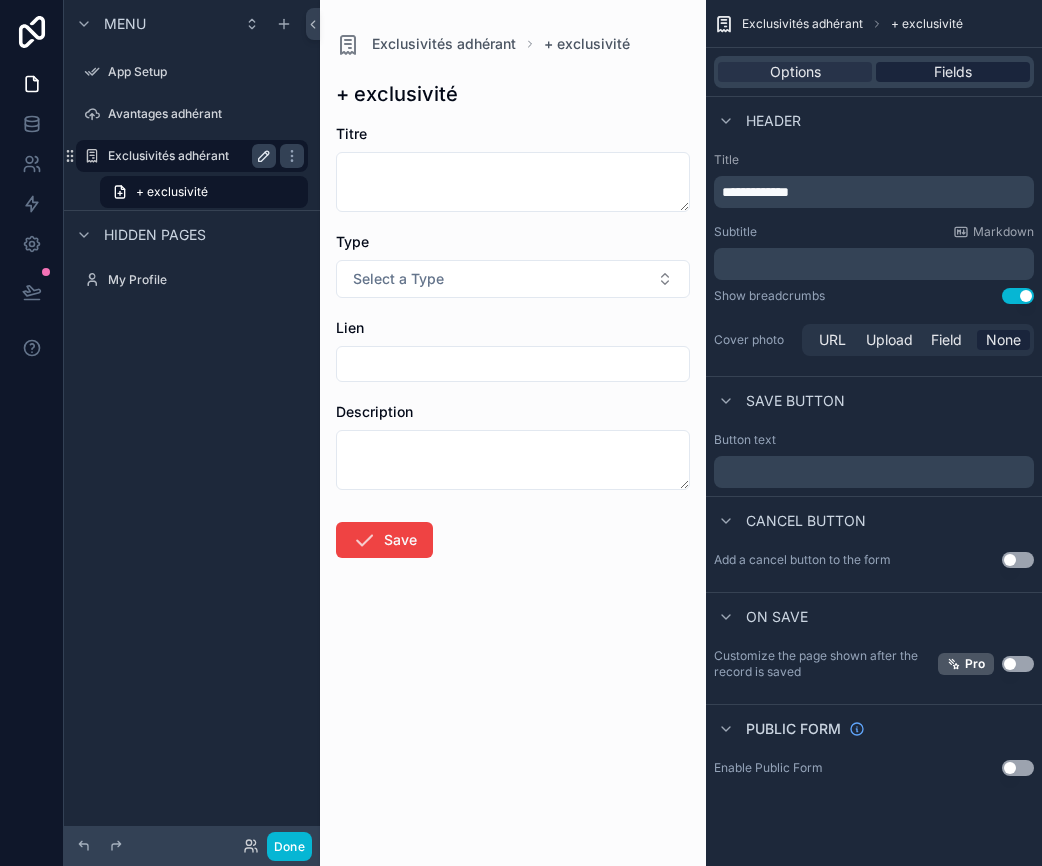 click on "Fields" at bounding box center (953, 72) 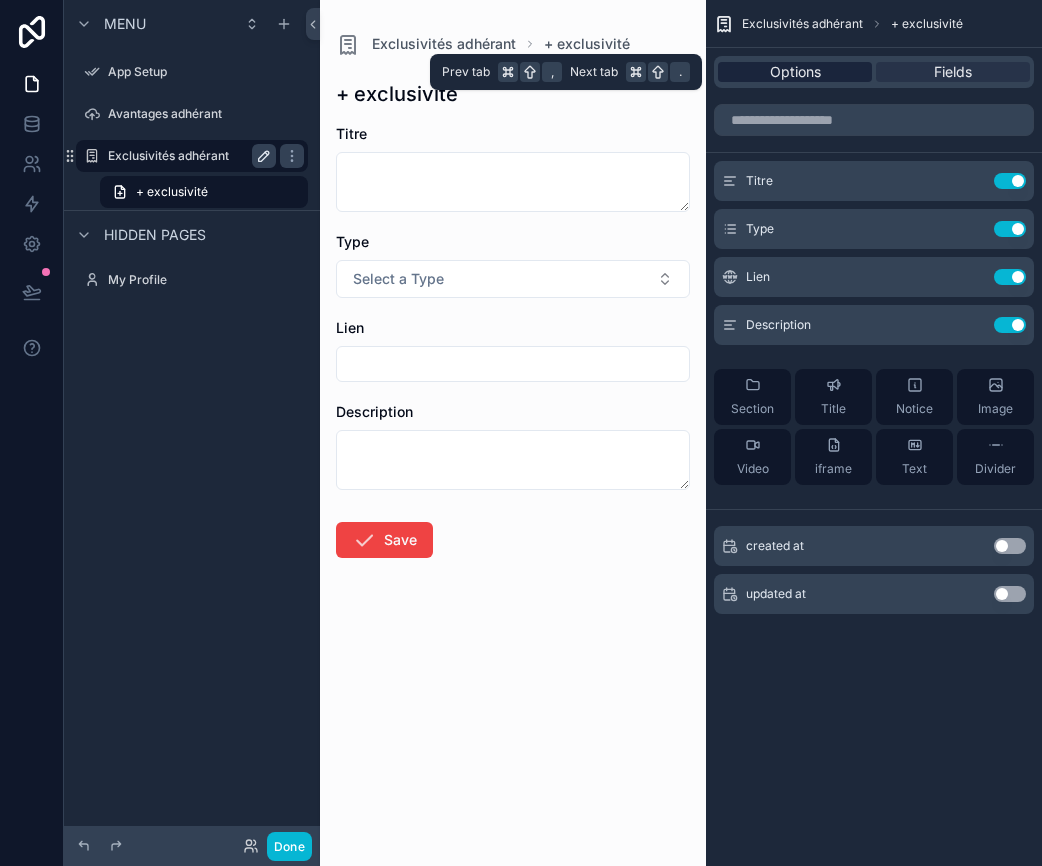 click on "Options" at bounding box center [795, 72] 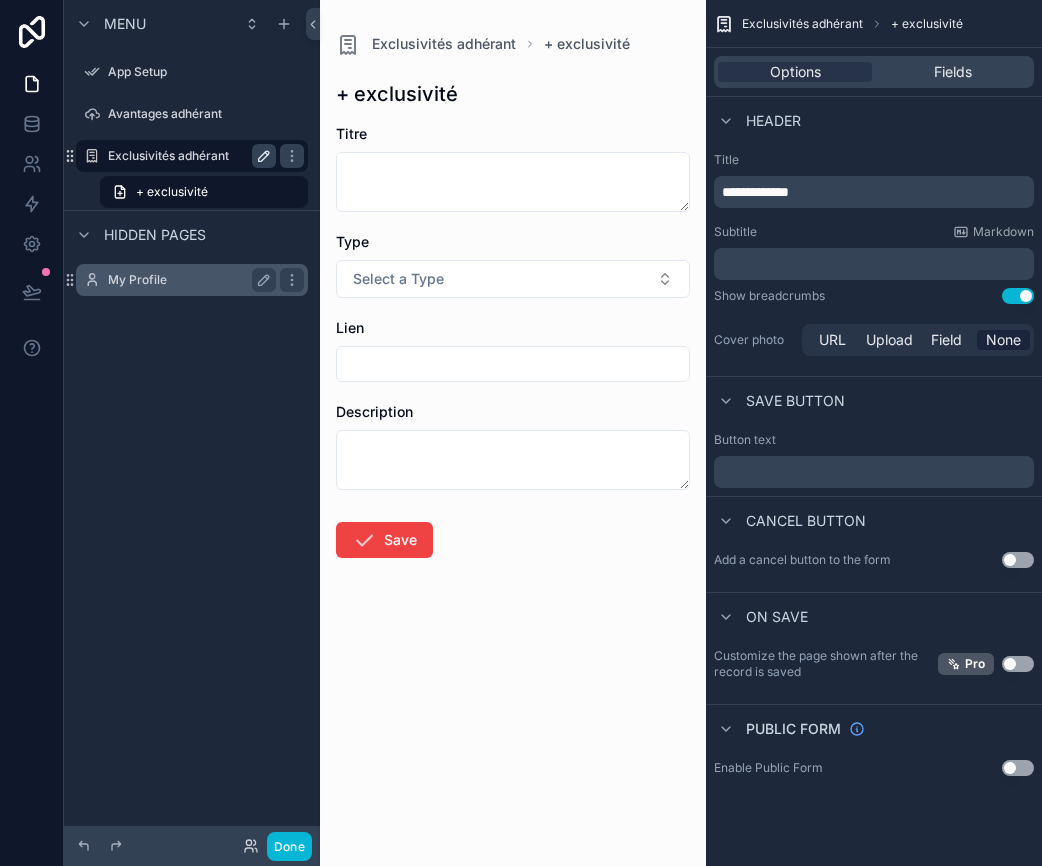 click on "My Profile" at bounding box center [188, 280] 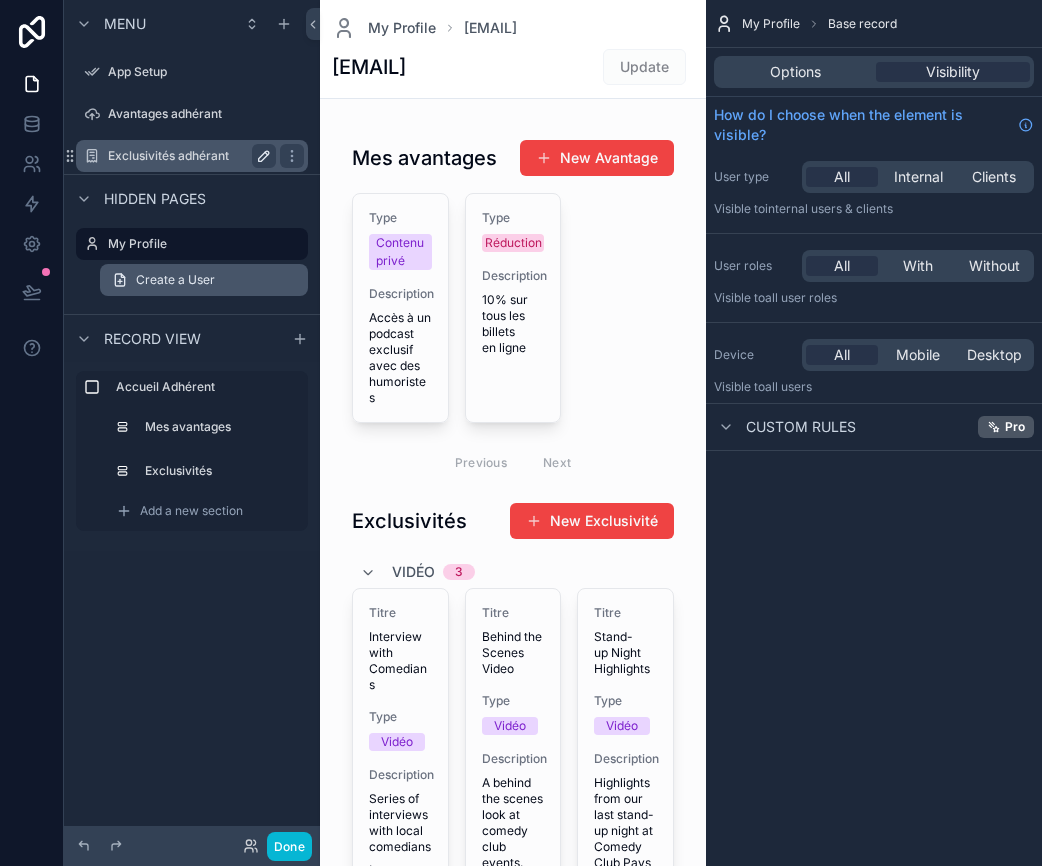 click on "Create a User" at bounding box center [204, 280] 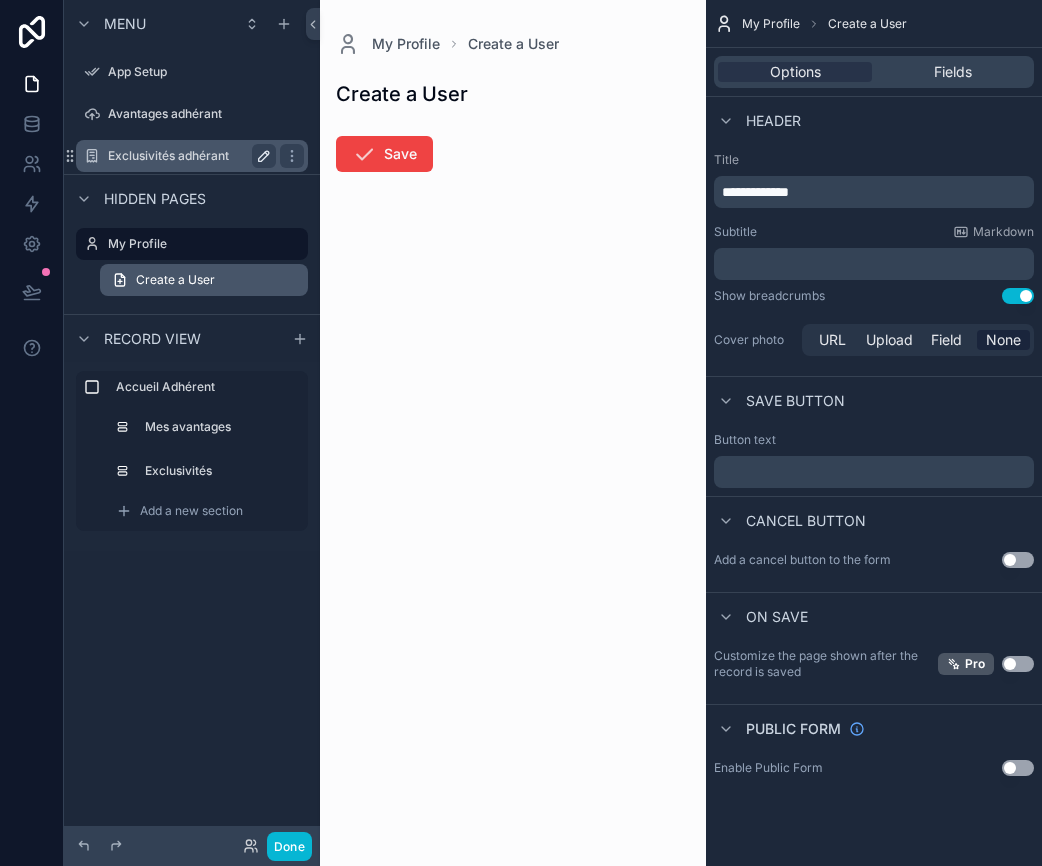 click on "Create a User" at bounding box center (175, 280) 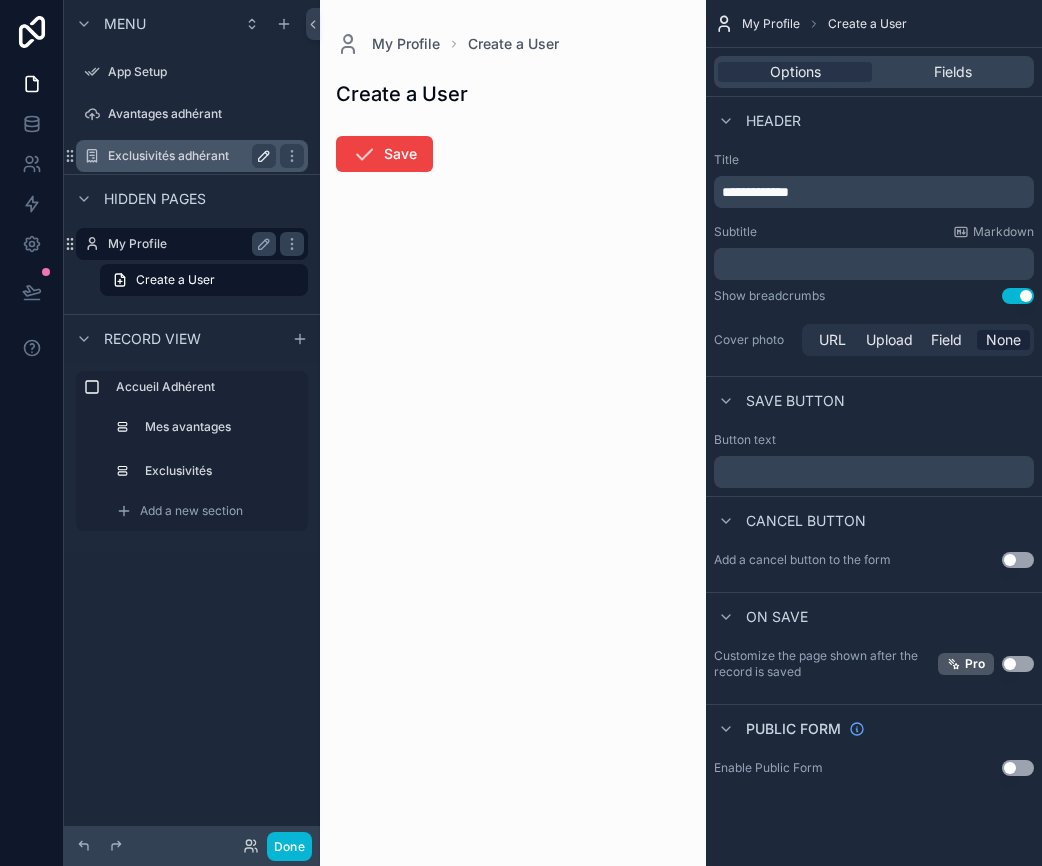 click on "My Profile" at bounding box center [188, 244] 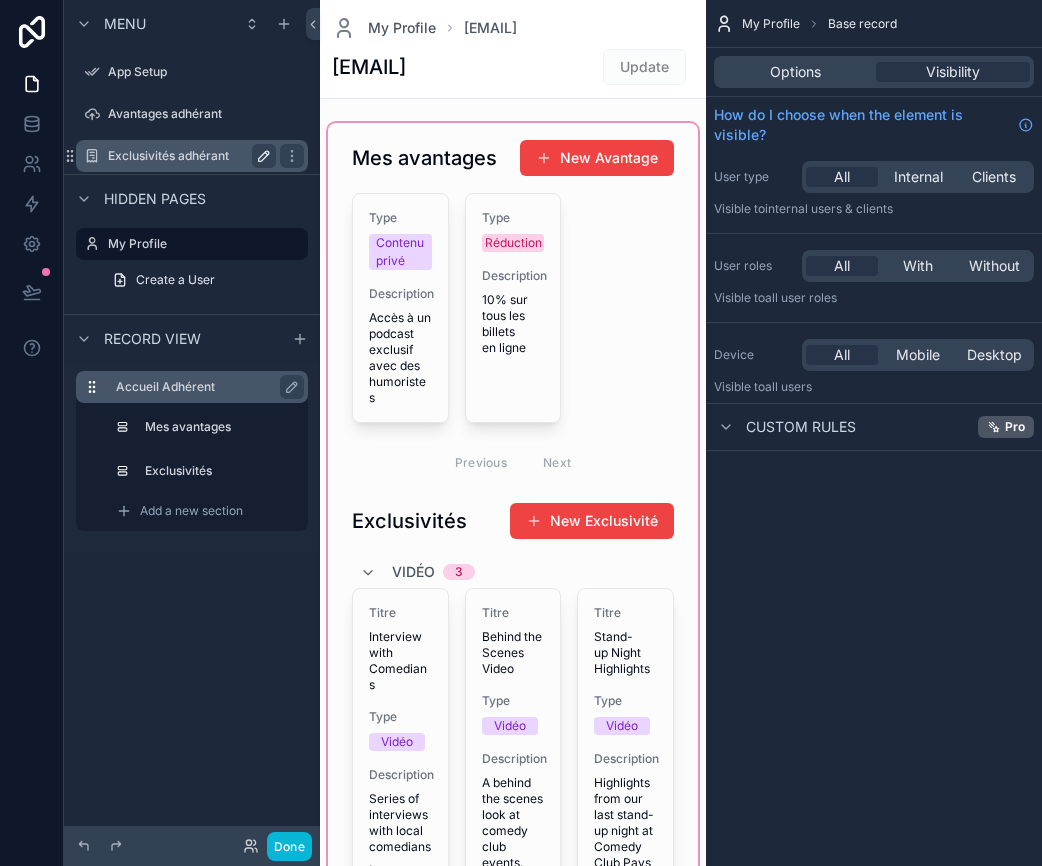click on "Accueil Adhérent" at bounding box center [204, 387] 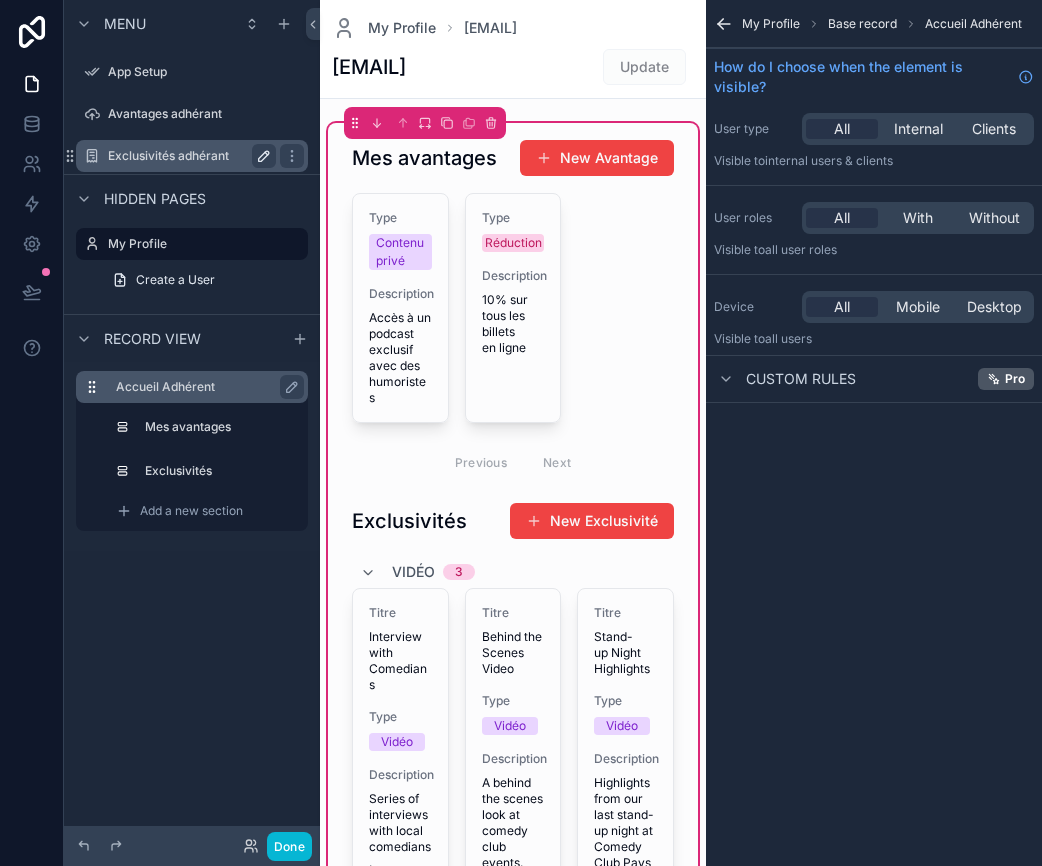 click on "Accueil Adhérent" at bounding box center (204, 387) 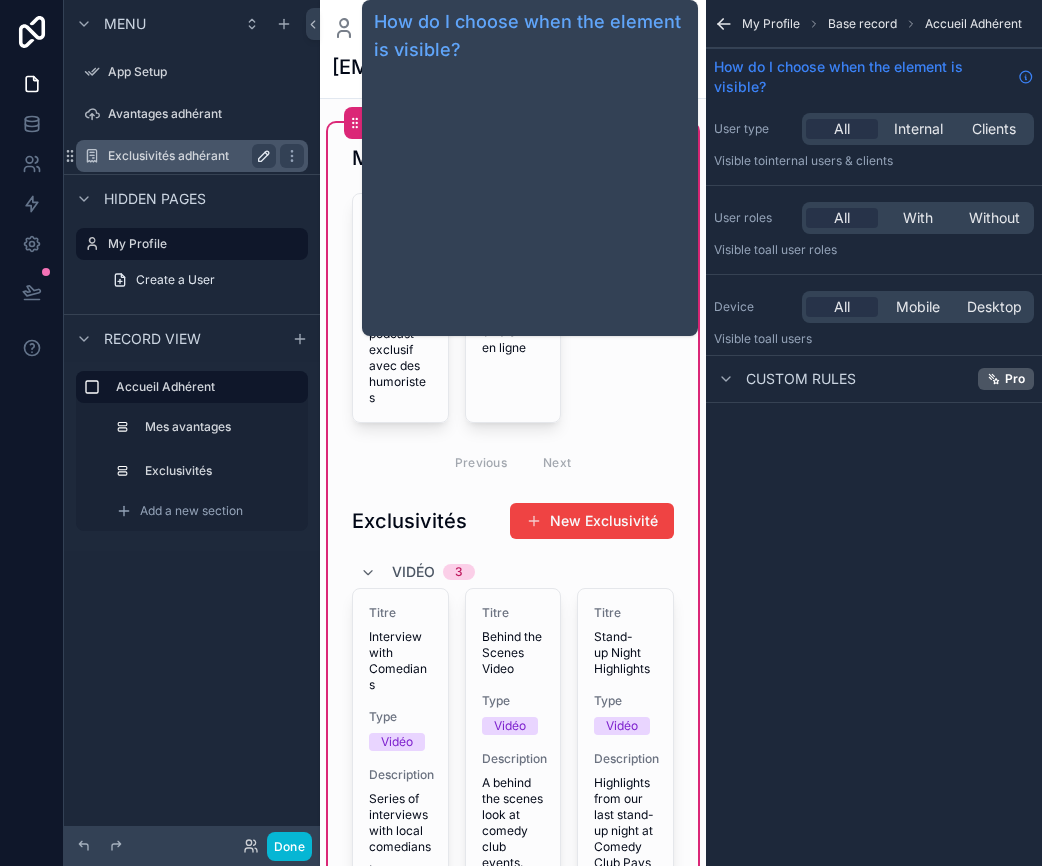 click on "How do I choose when the element is visible?" at bounding box center [862, 77] 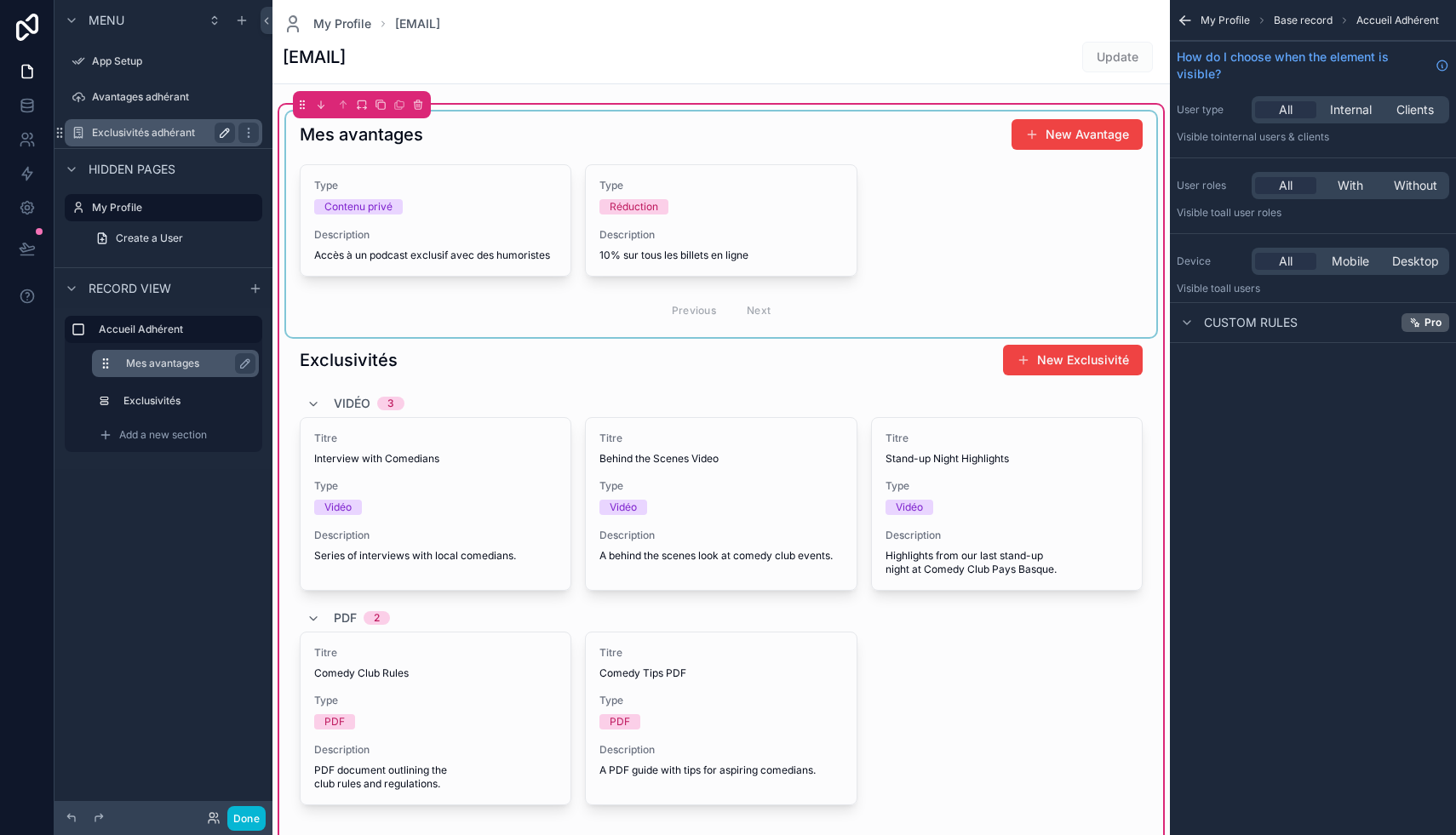 click on "Mes avantages" at bounding box center (186, 363) 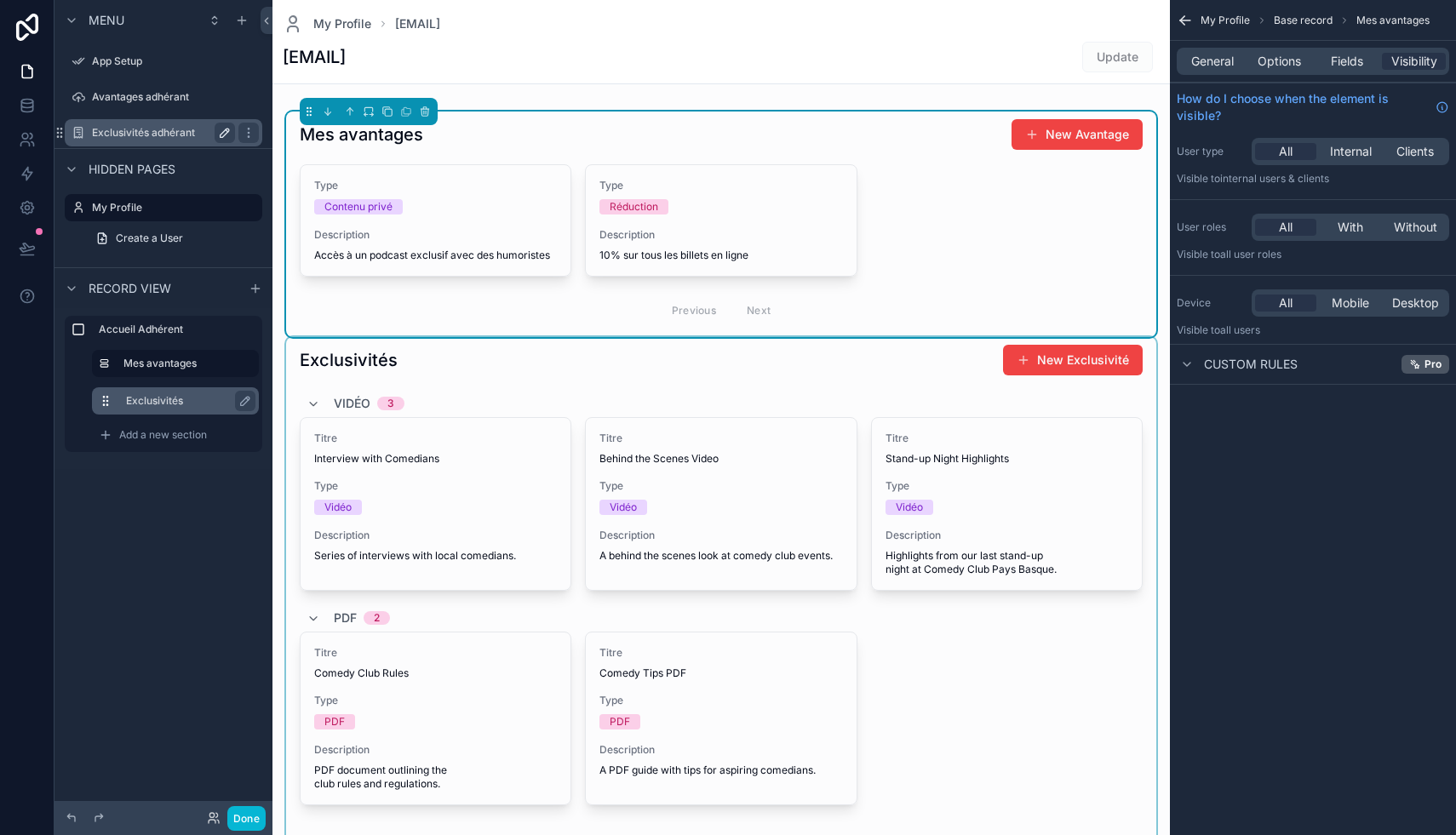 click on "Exclusivités" at bounding box center [175, 401] 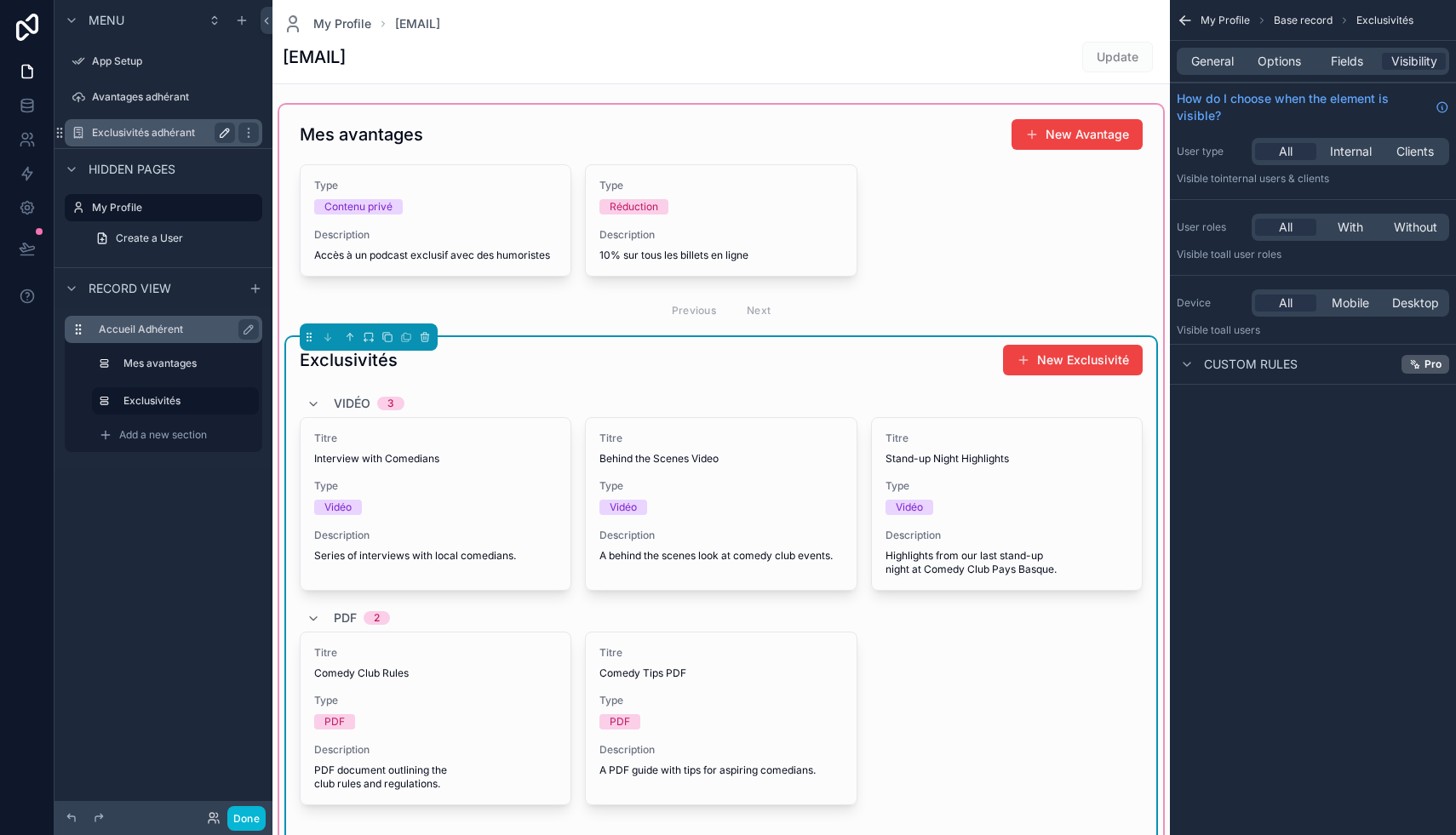 click on "Accueil Adhérent" at bounding box center (174, 329) 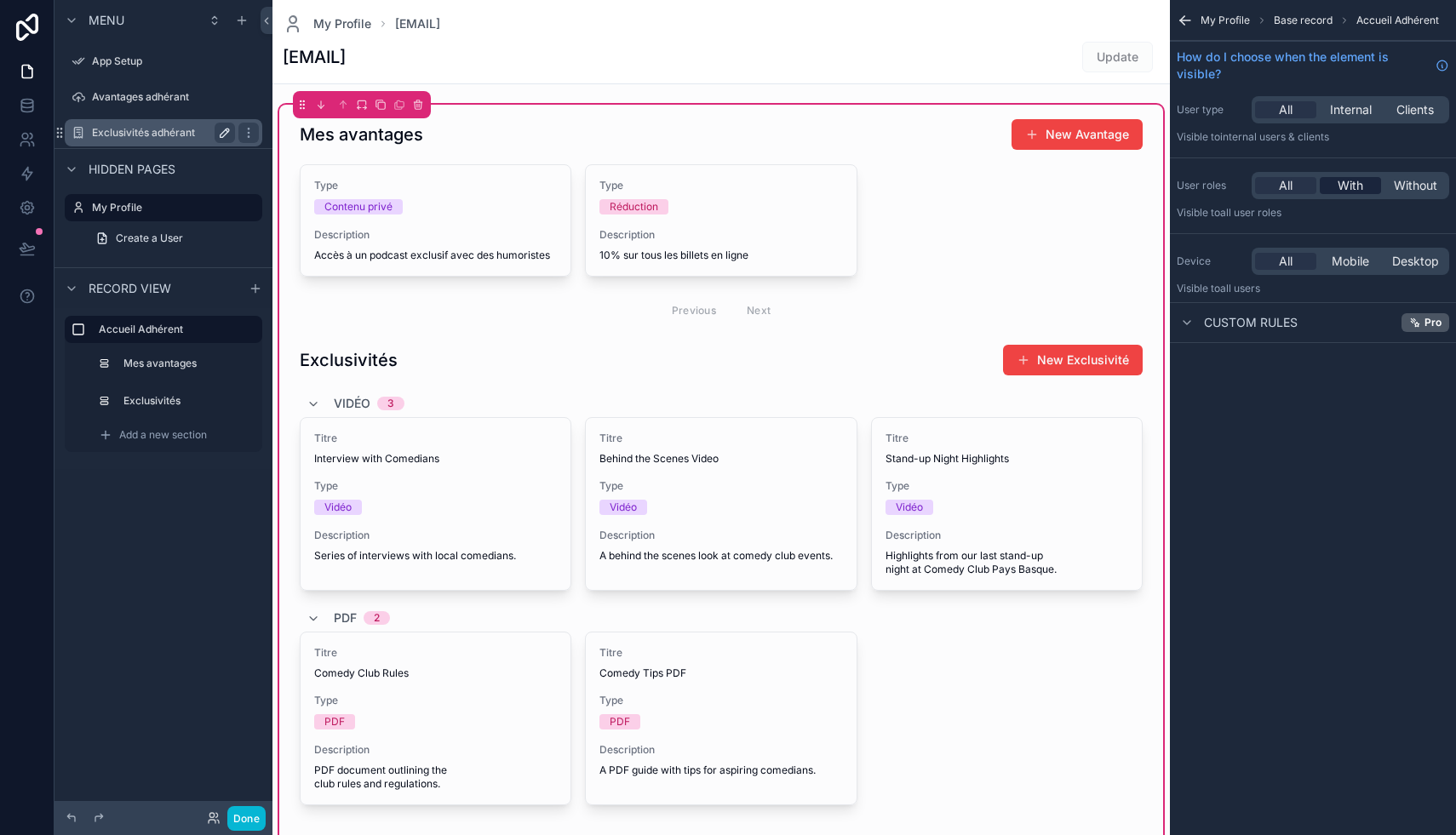click on "With" at bounding box center [1350, 186] 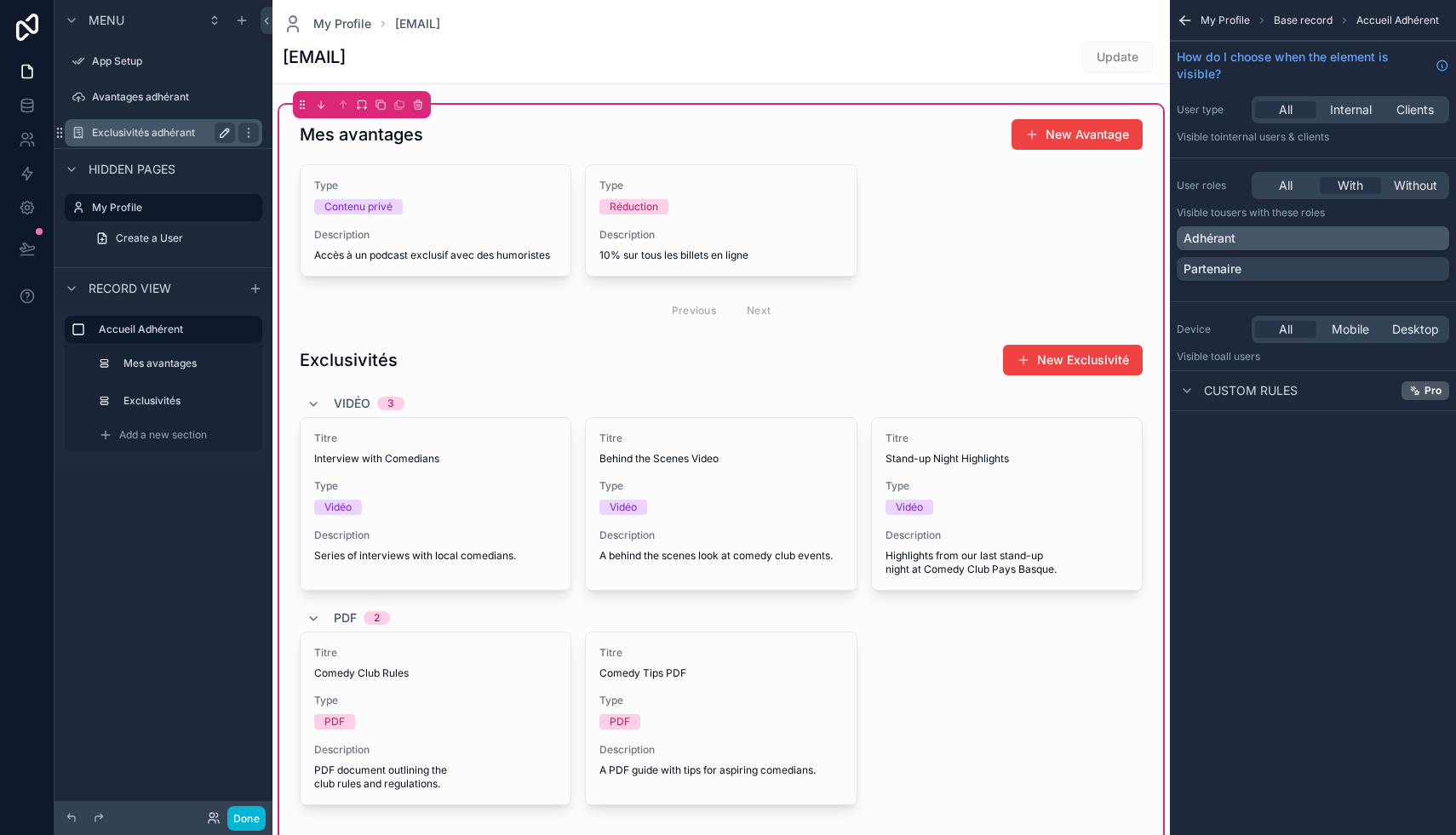 click on "Adhérant" at bounding box center (1313, 238) 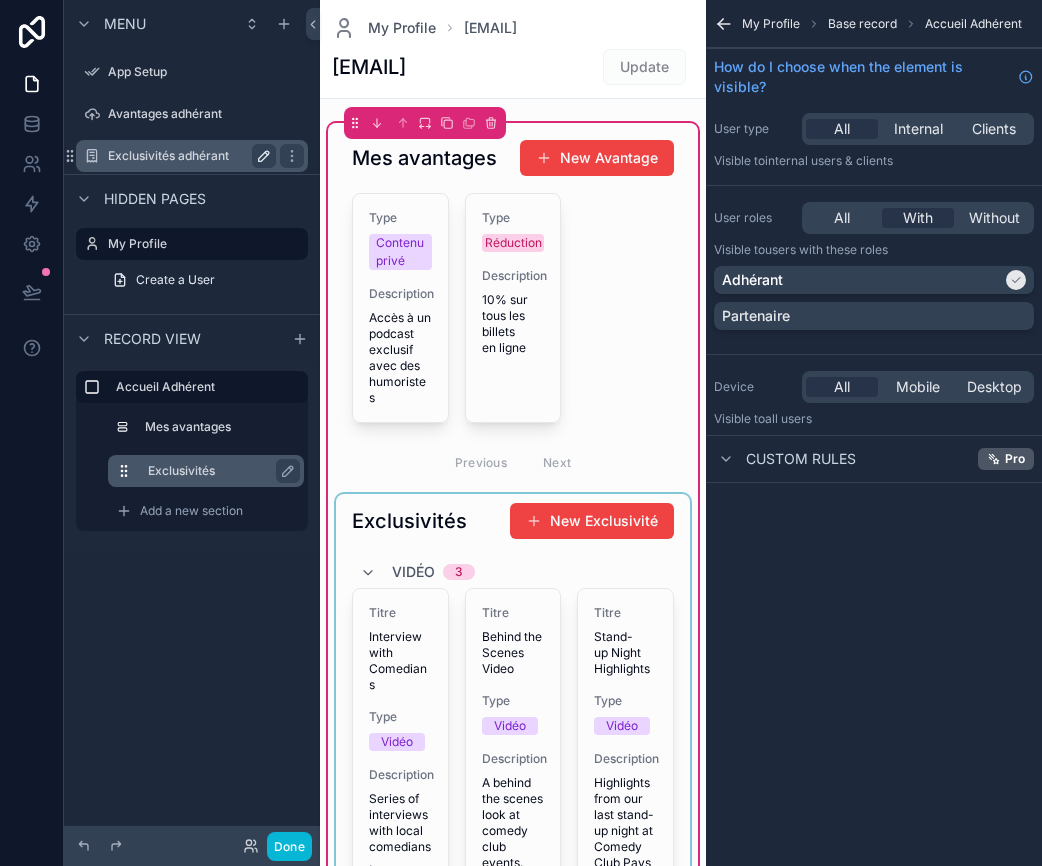 click on "Exclusivités" at bounding box center [218, 471] 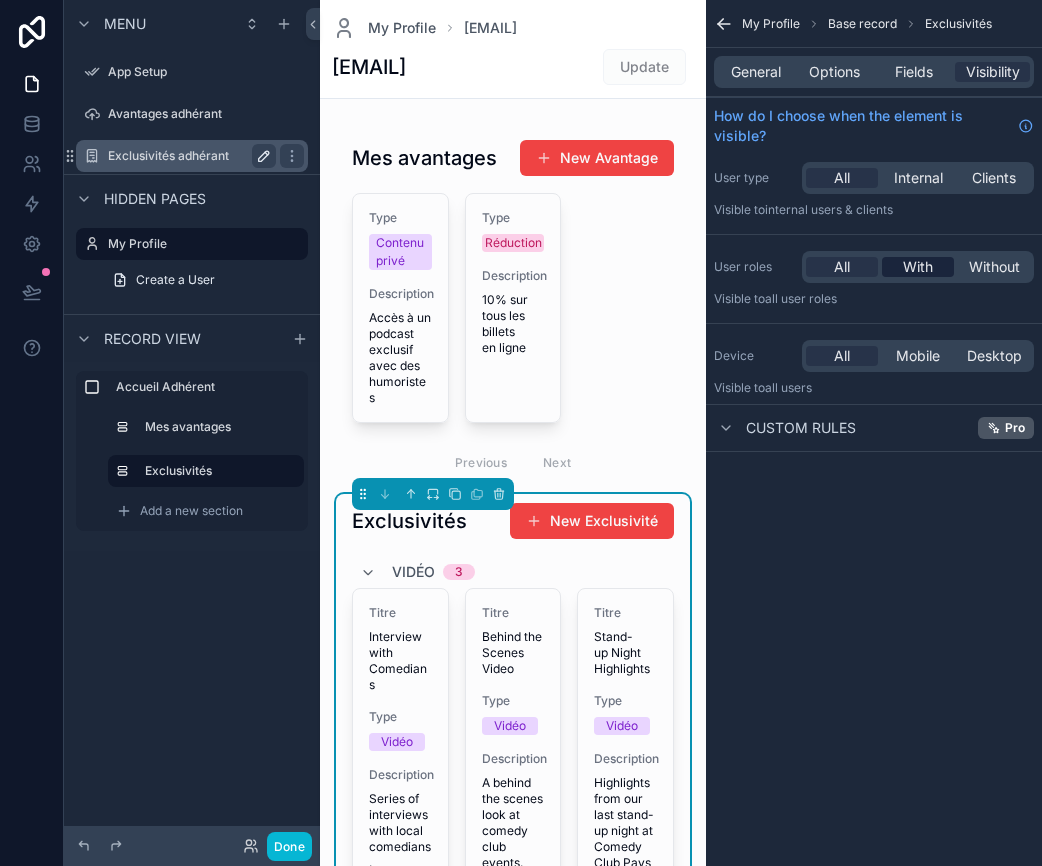 click on "With" at bounding box center [918, 267] 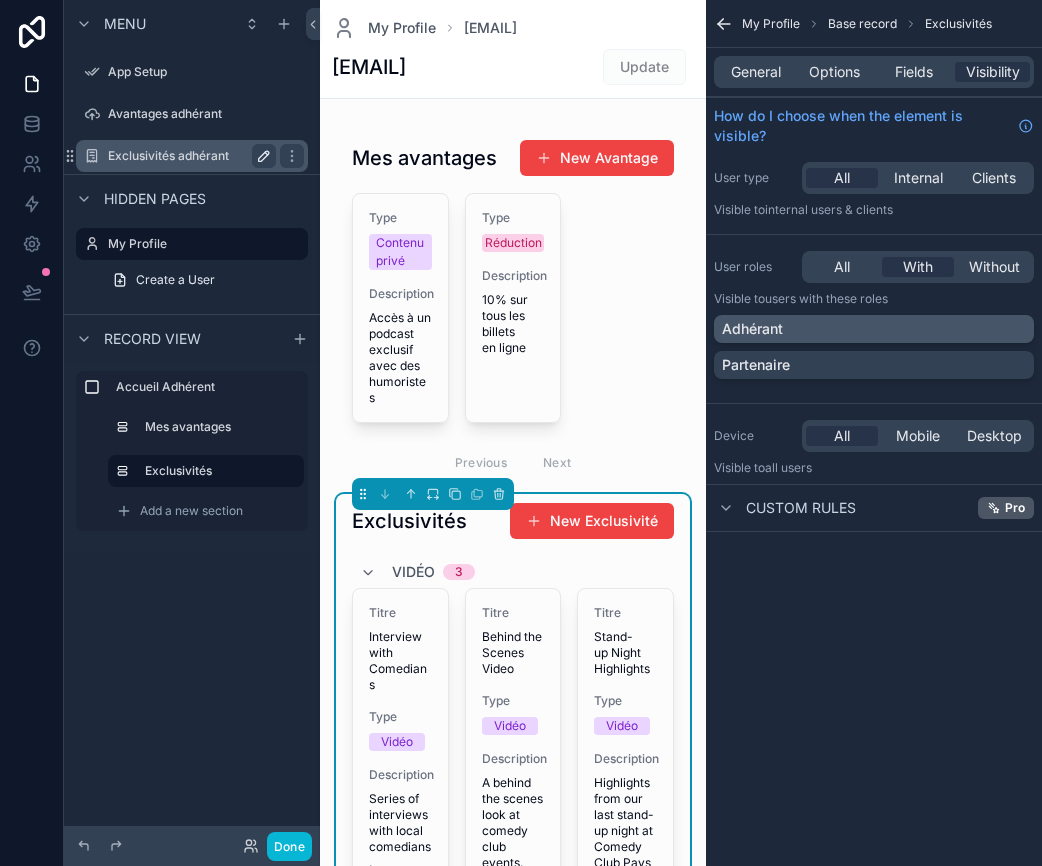 click on "Adhérant" at bounding box center [874, 329] 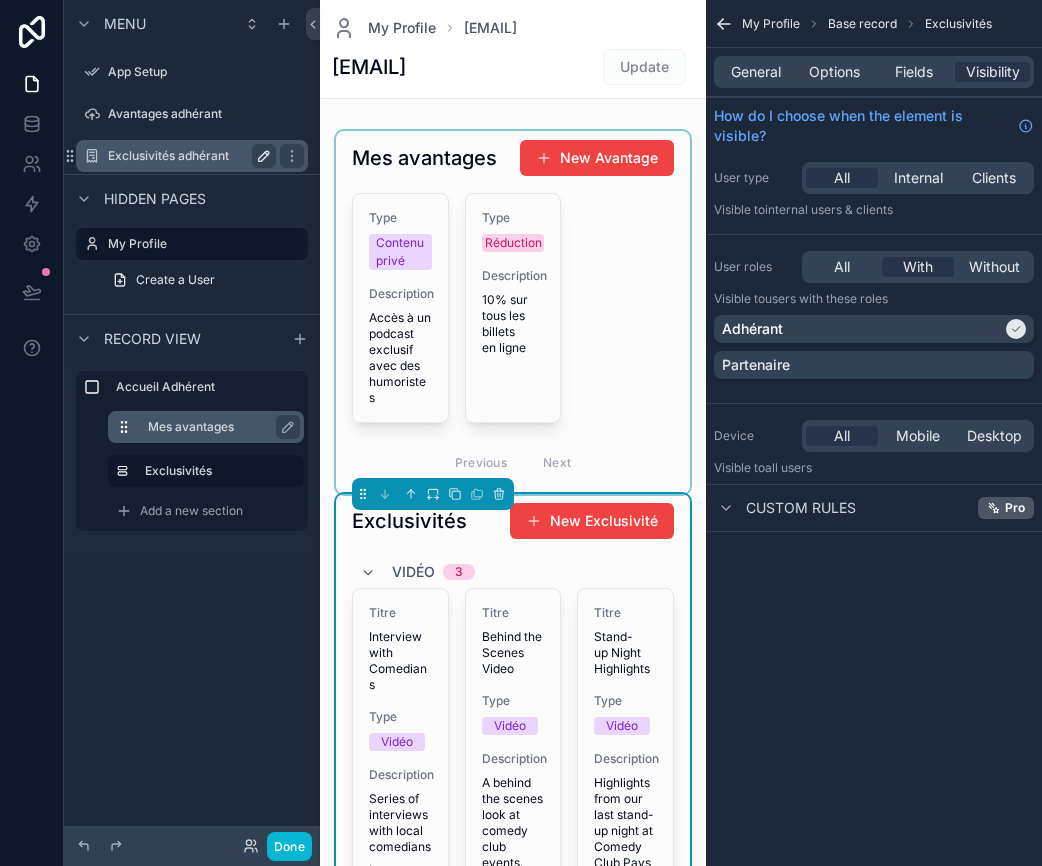 click on "Mes avantages" at bounding box center [222, 427] 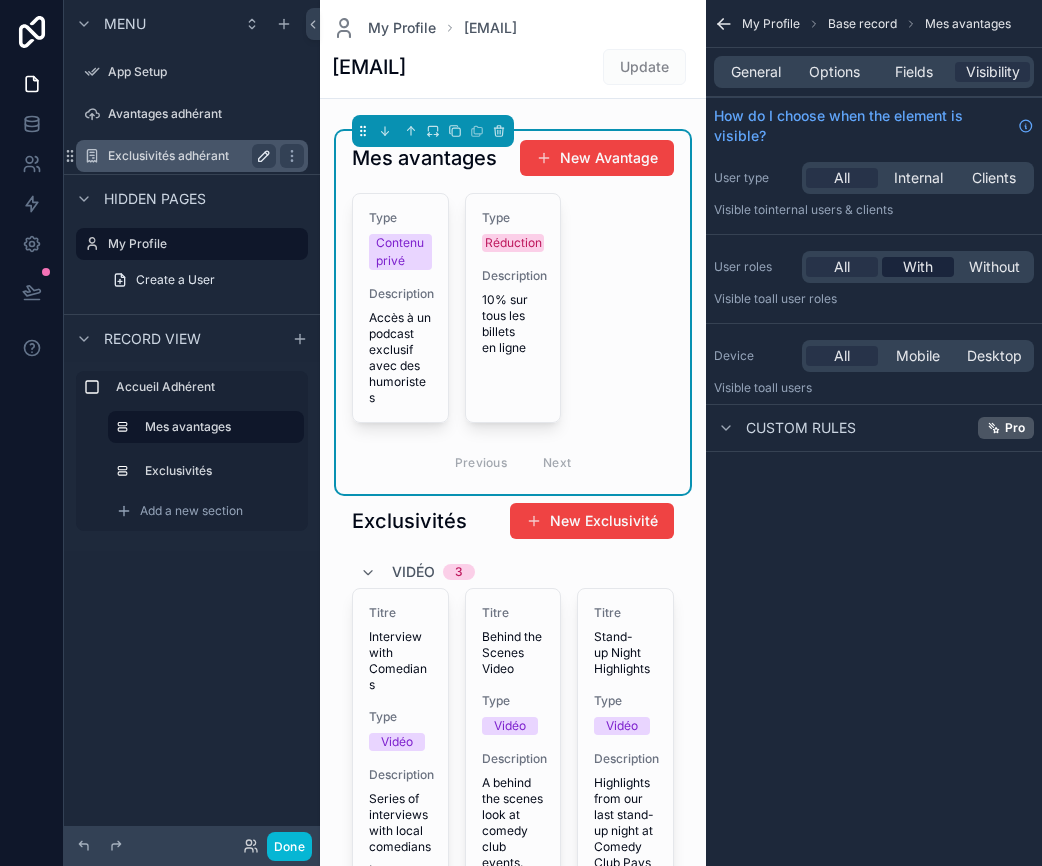 click on "With" at bounding box center (918, 267) 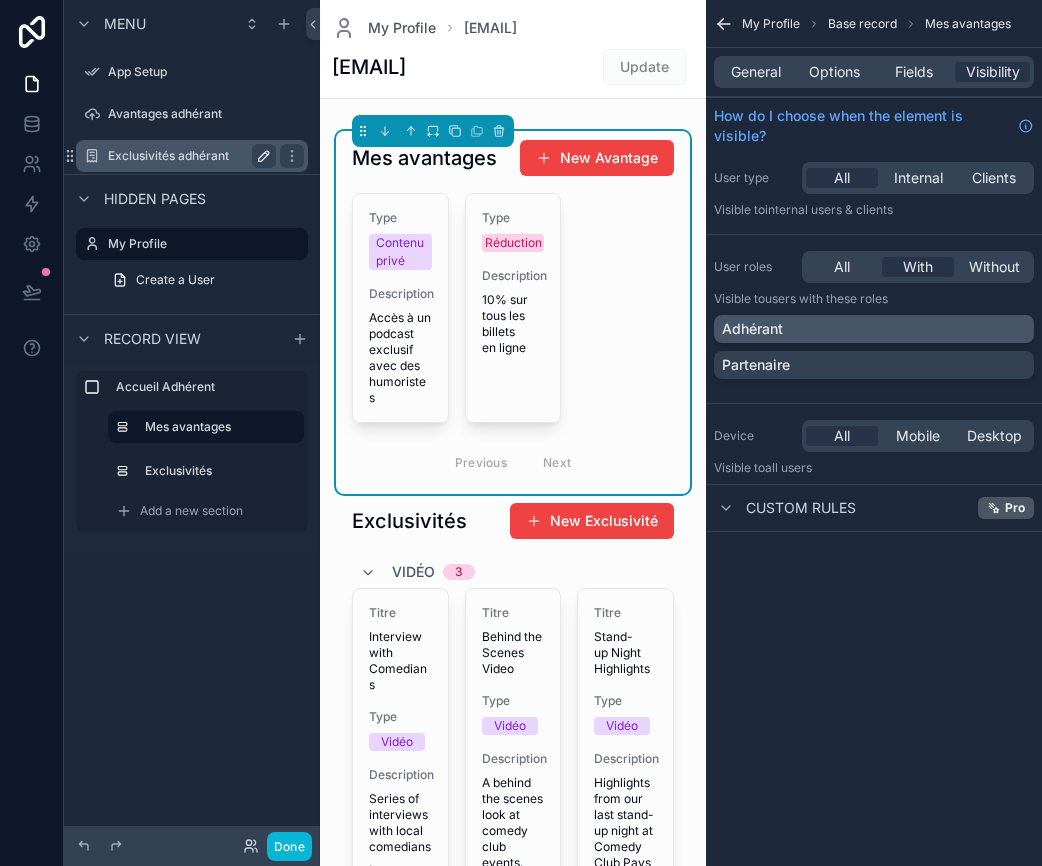click on "Adhérant" at bounding box center (874, 329) 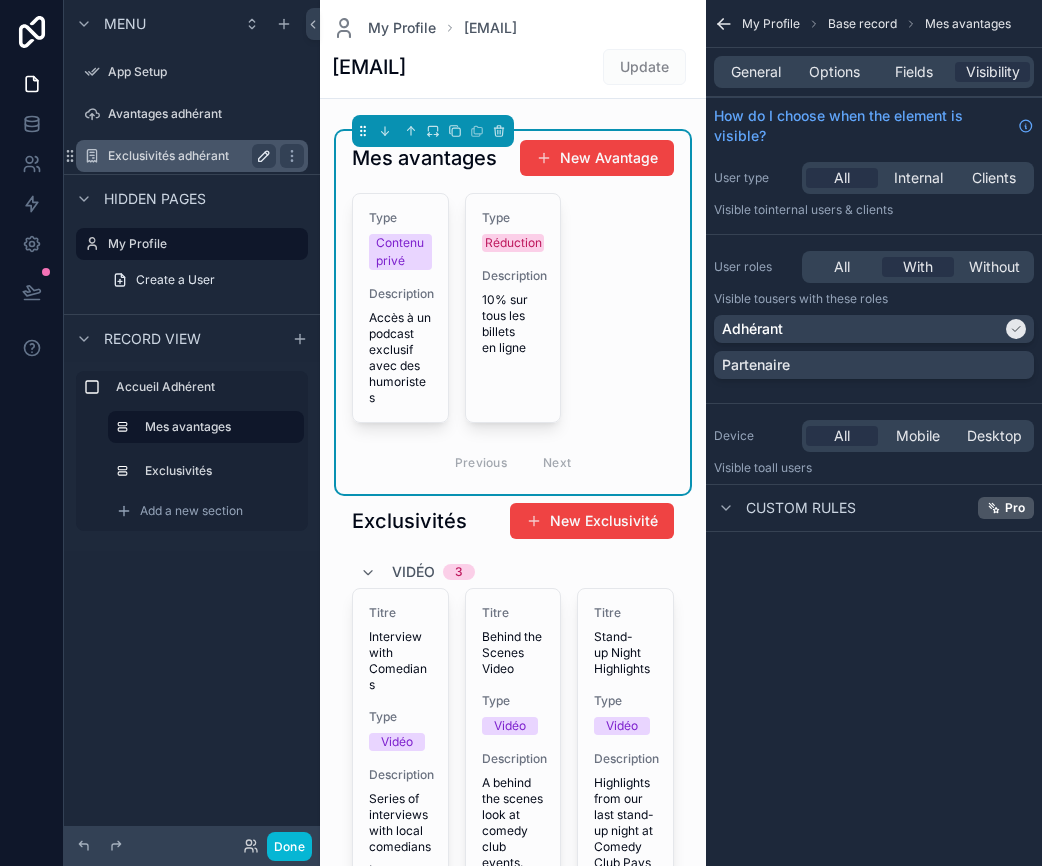 click on "Menu App Setup Avantages adhérant Exclusivités adhérant Hidden pages My Profile Create a User Record view Accueil Adhérent Mes avantages Exclusivités Add a new section" at bounding box center [192, 421] 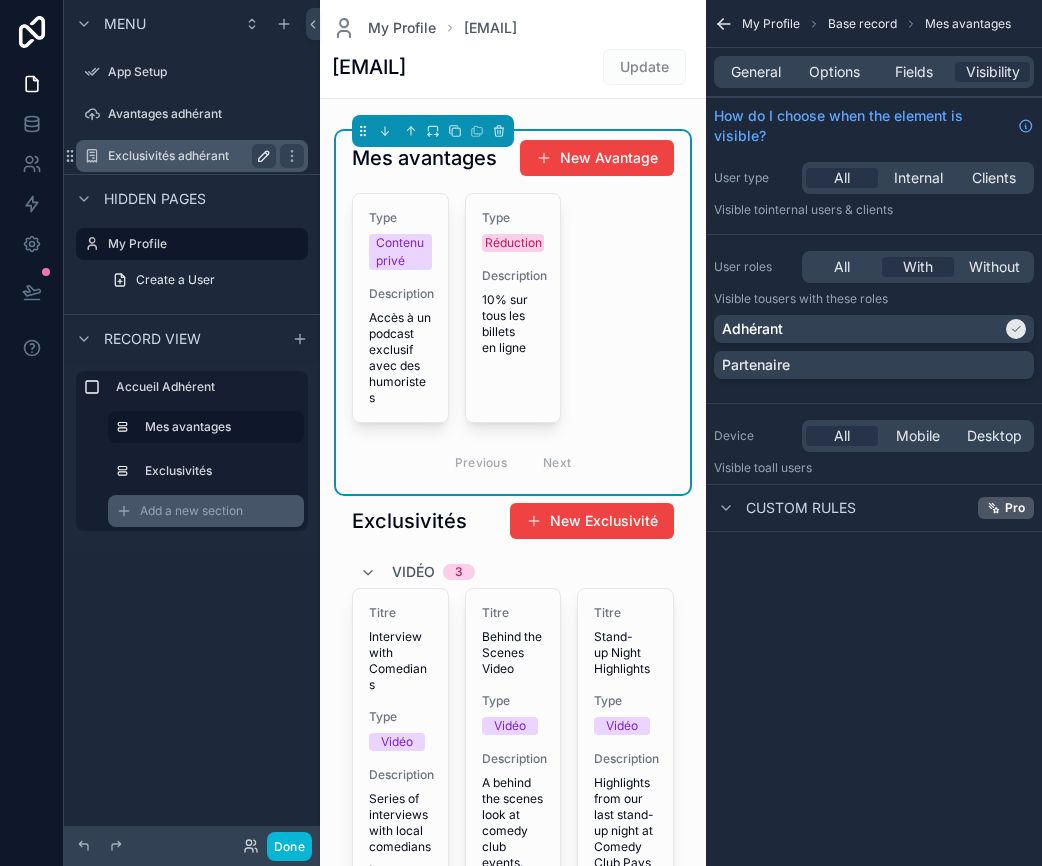 click on "Add a new section" at bounding box center (191, 511) 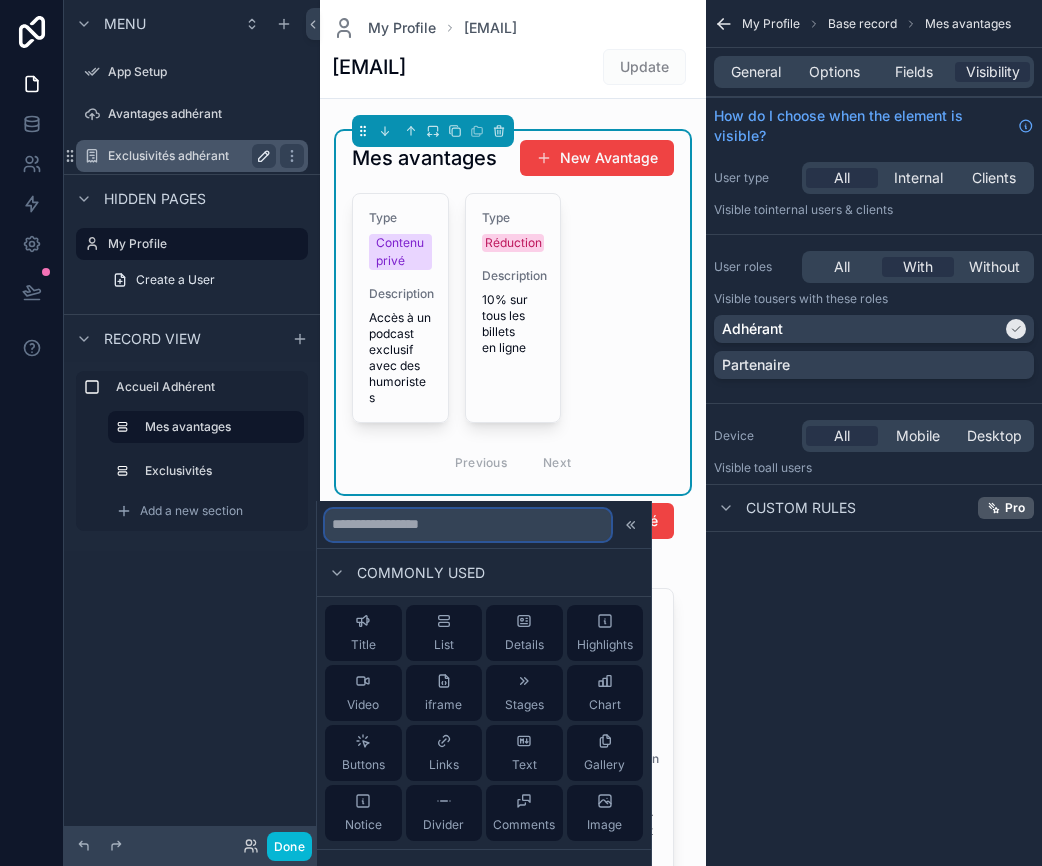 click at bounding box center (468, 525) 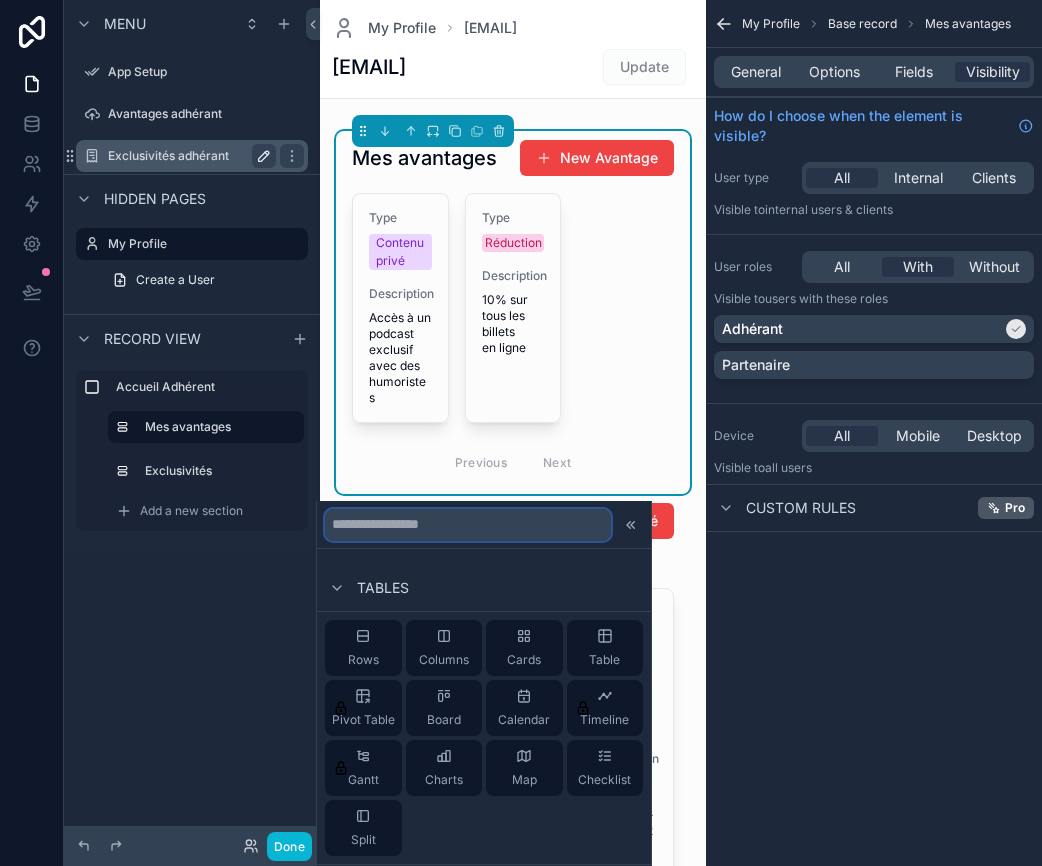 scroll, scrollTop: 299, scrollLeft: 0, axis: vertical 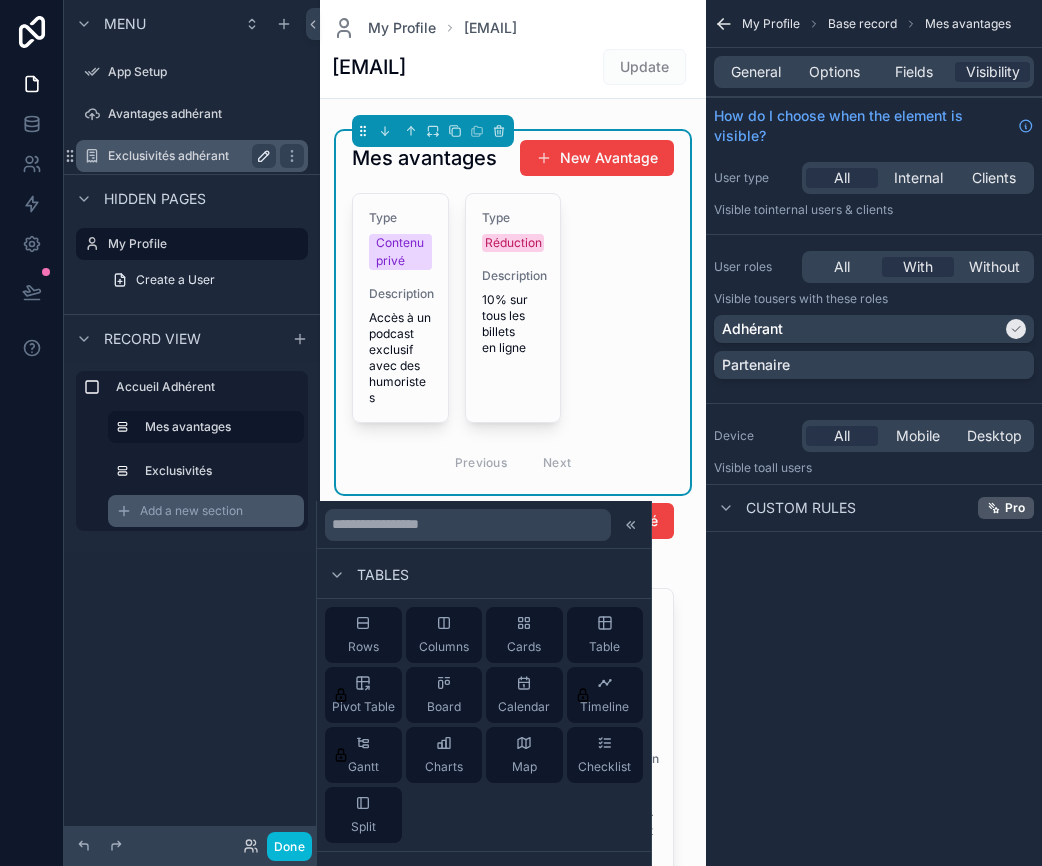 click on "Add a new section" at bounding box center [191, 511] 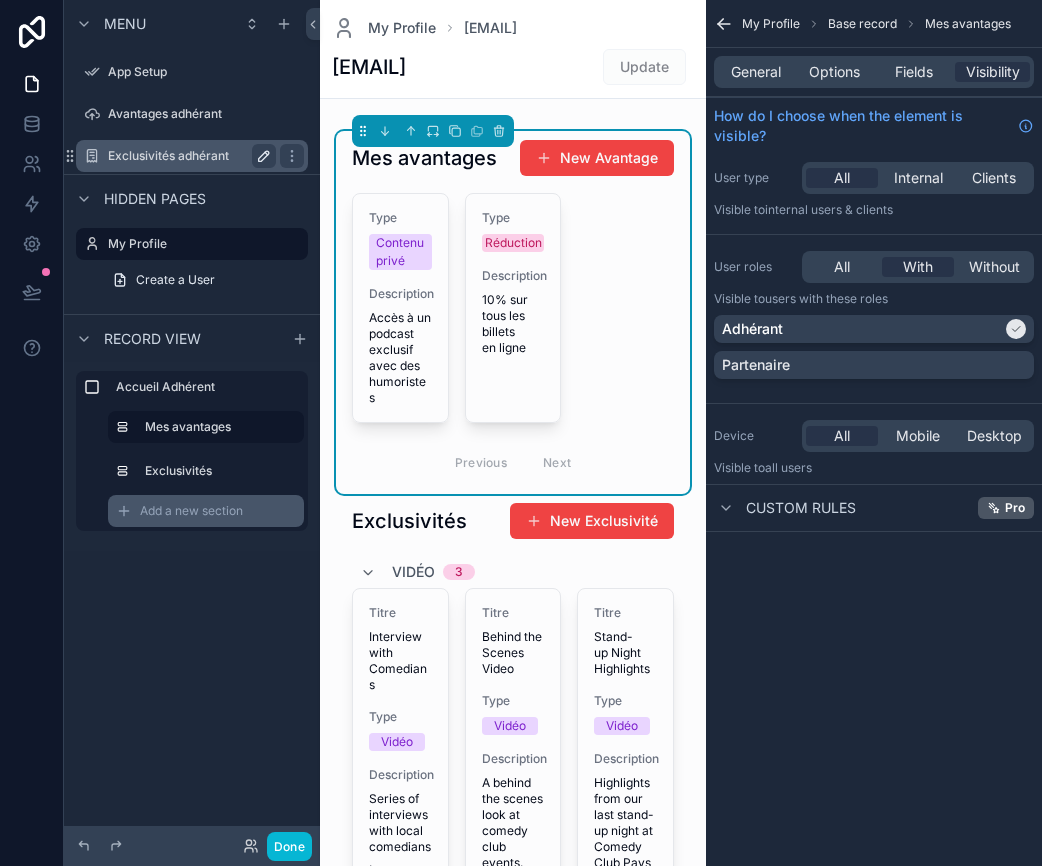 click on "Add a new section" at bounding box center [191, 511] 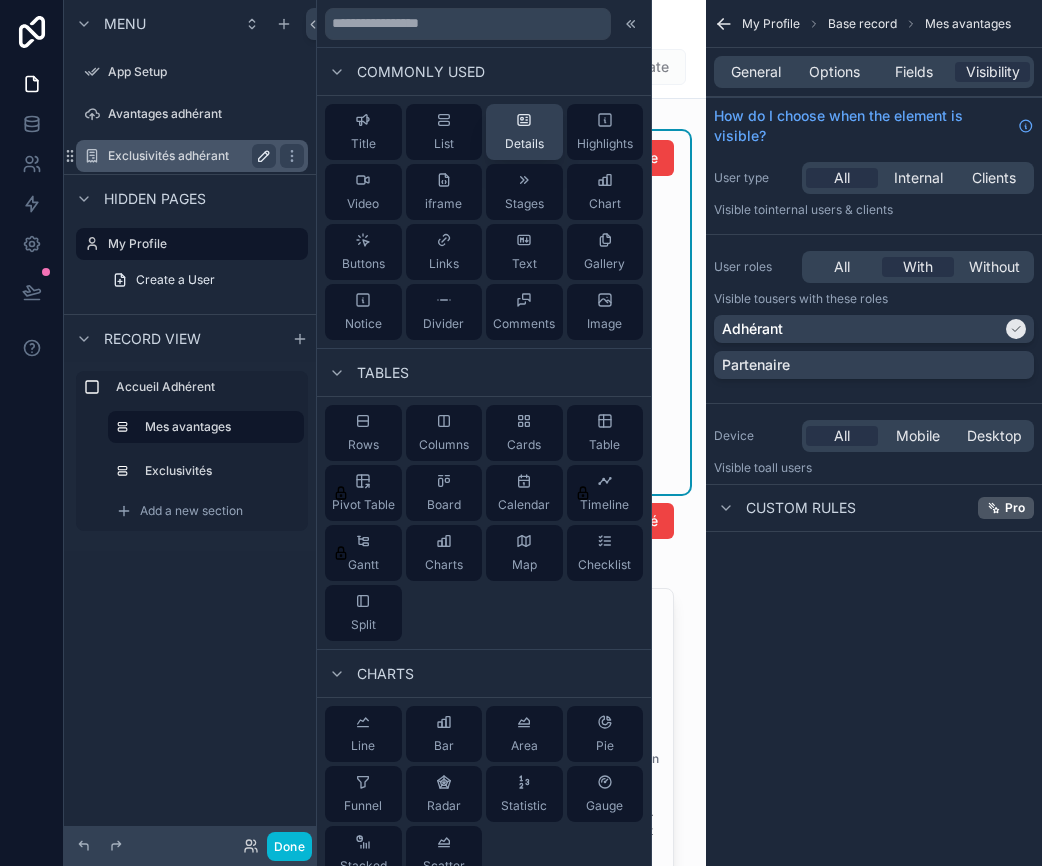 click 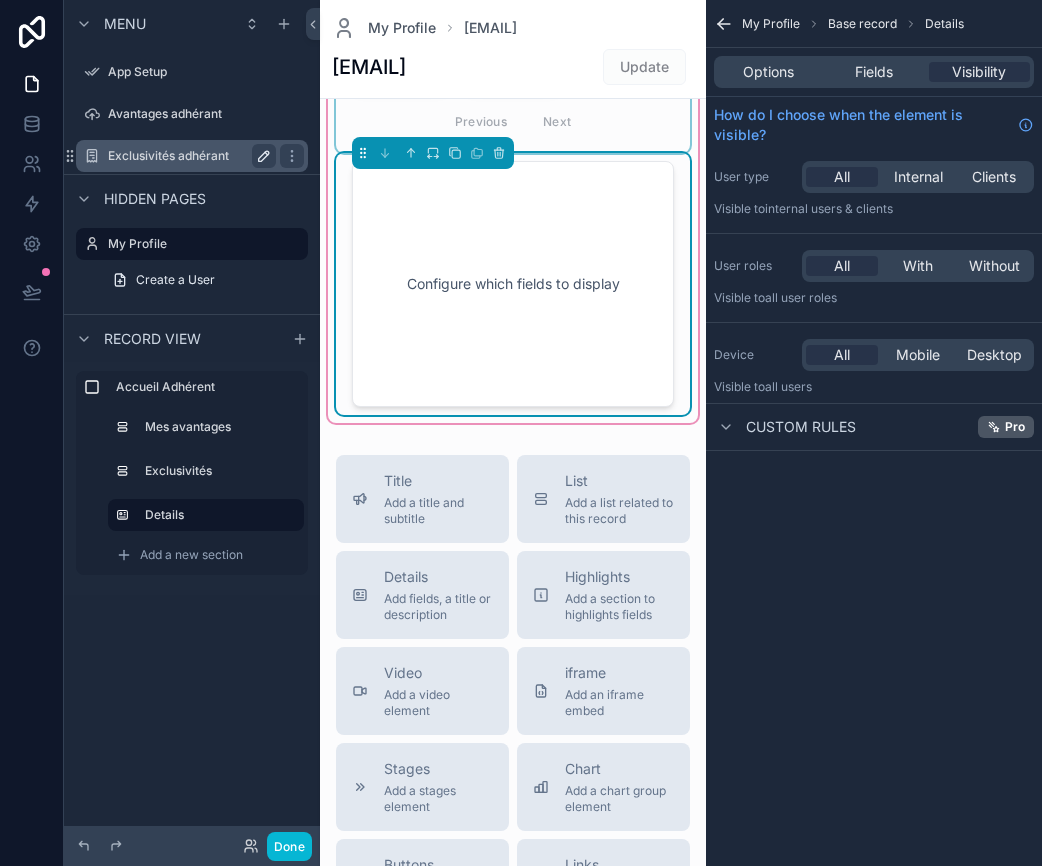 scroll, scrollTop: 1147, scrollLeft: 0, axis: vertical 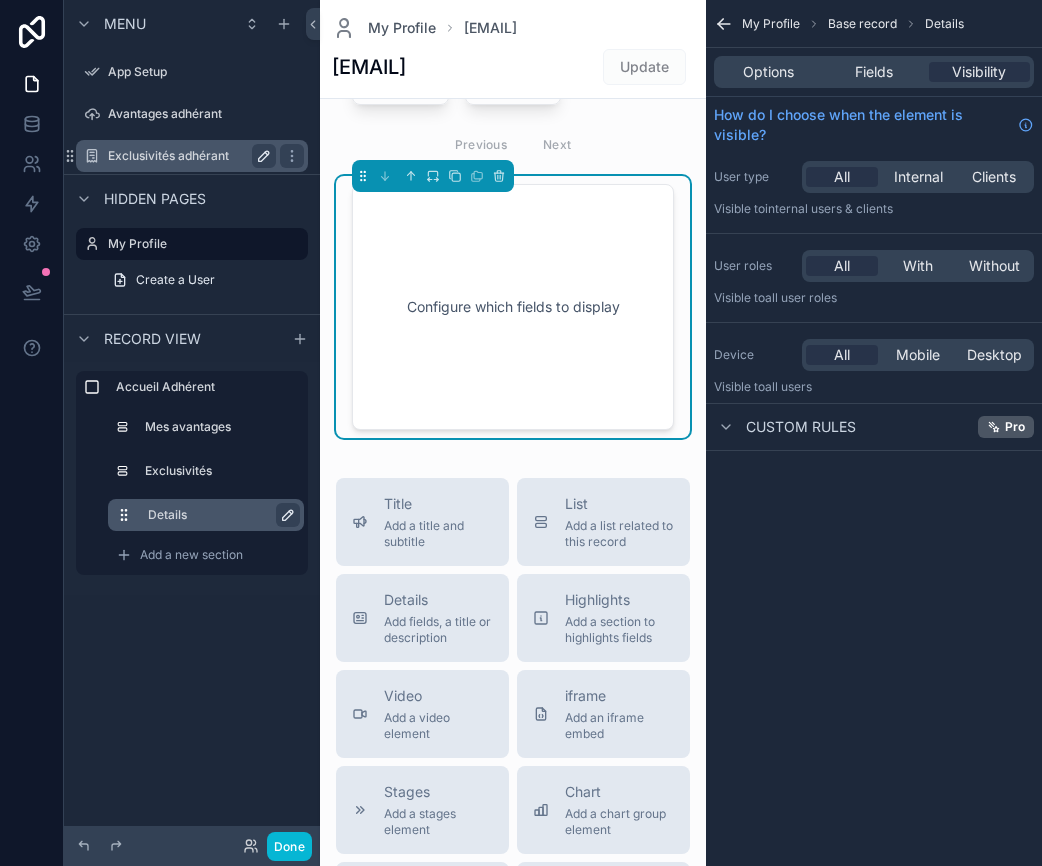 click 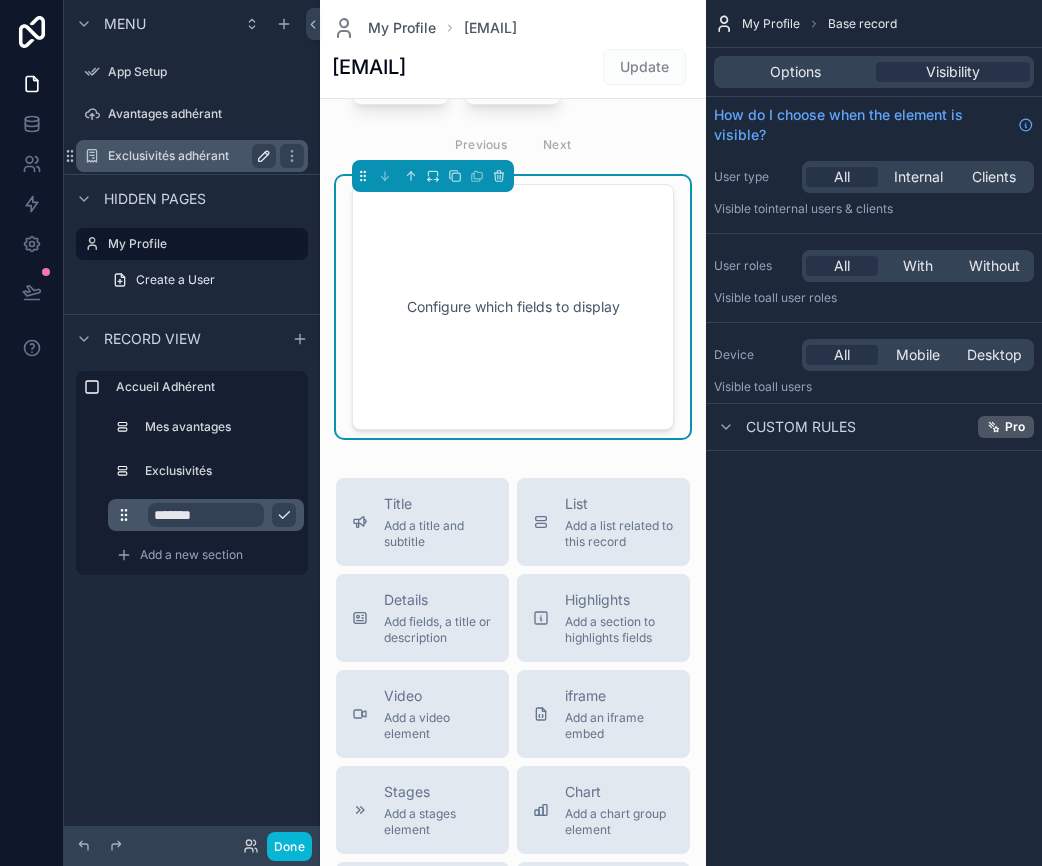 click on "*******" at bounding box center (206, 515) 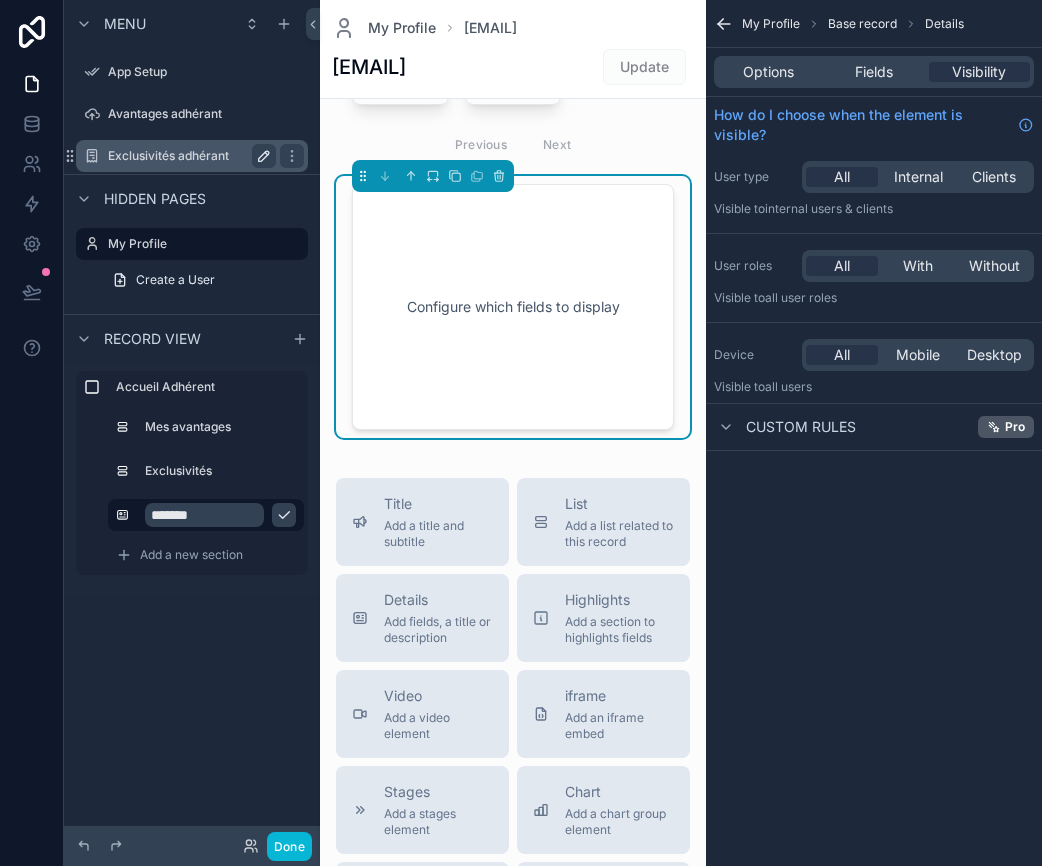click on "Menu App Setup Avantages adhérant Exclusivités adhérant Hidden pages My Profile Create a User Record view Accueil Adhérent Mes avantages Exclusivités ******* Add a new section" at bounding box center (192, 305) 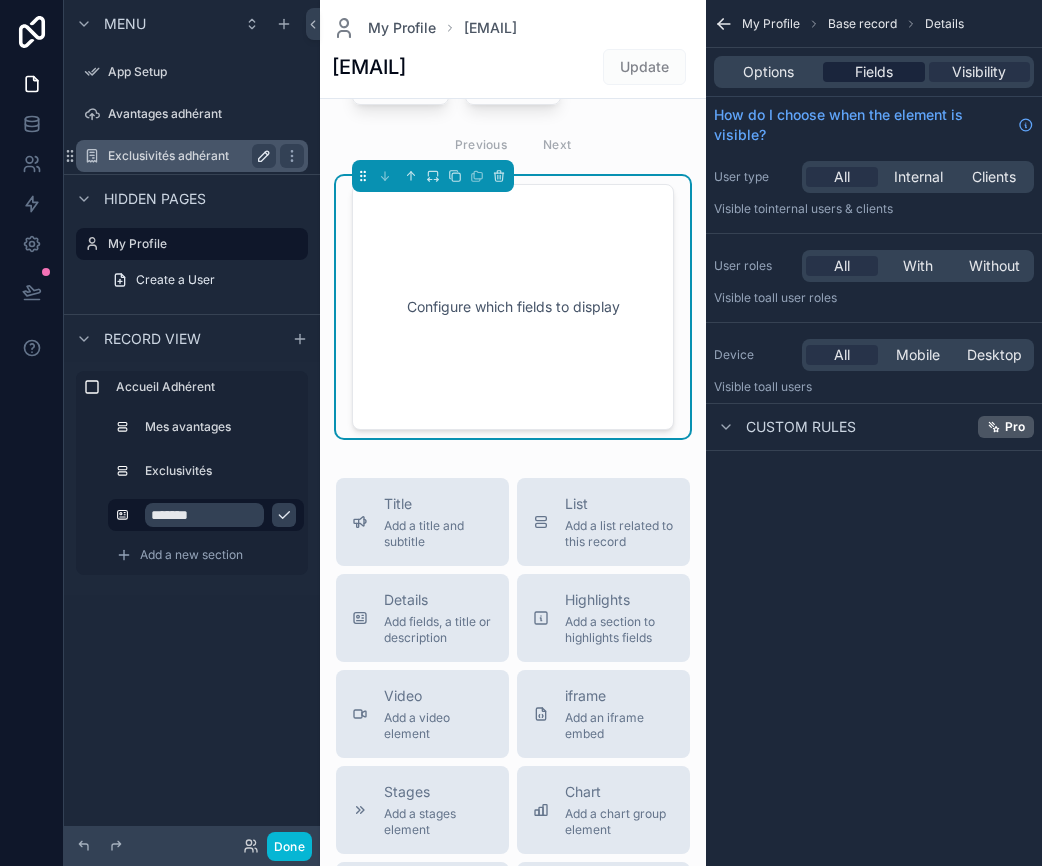 click on "Fields" at bounding box center [874, 72] 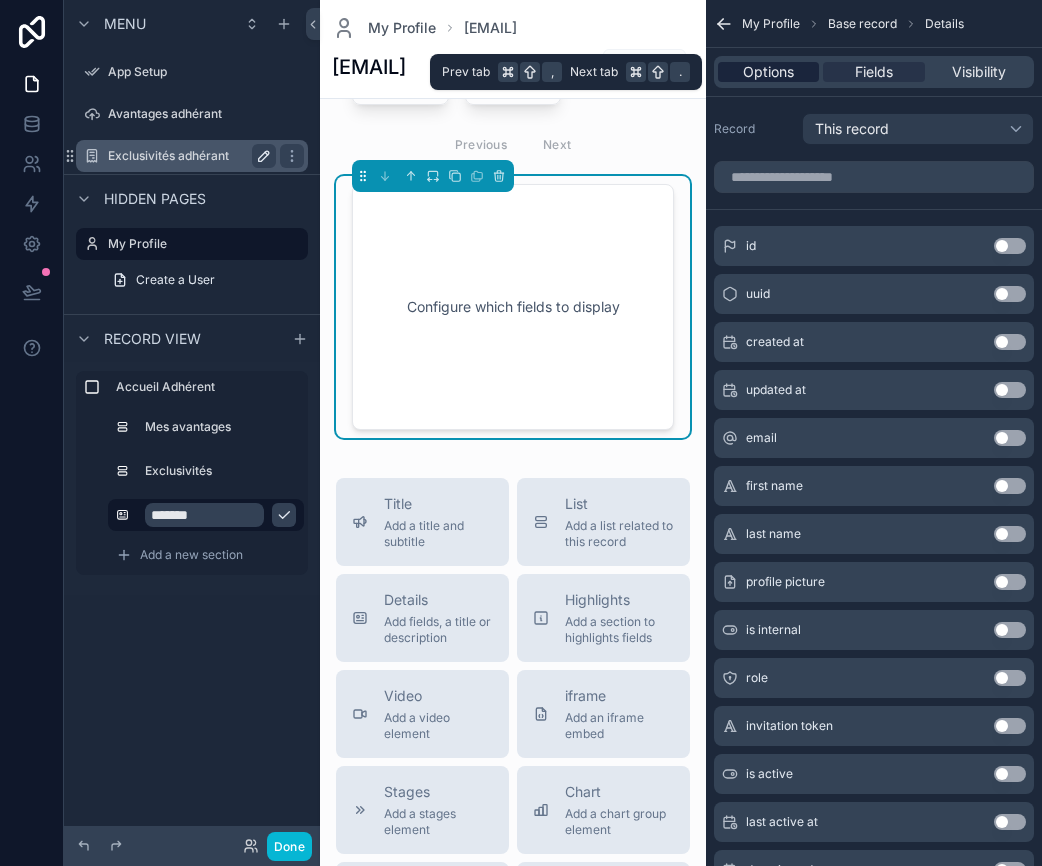 click on "Options" at bounding box center [768, 72] 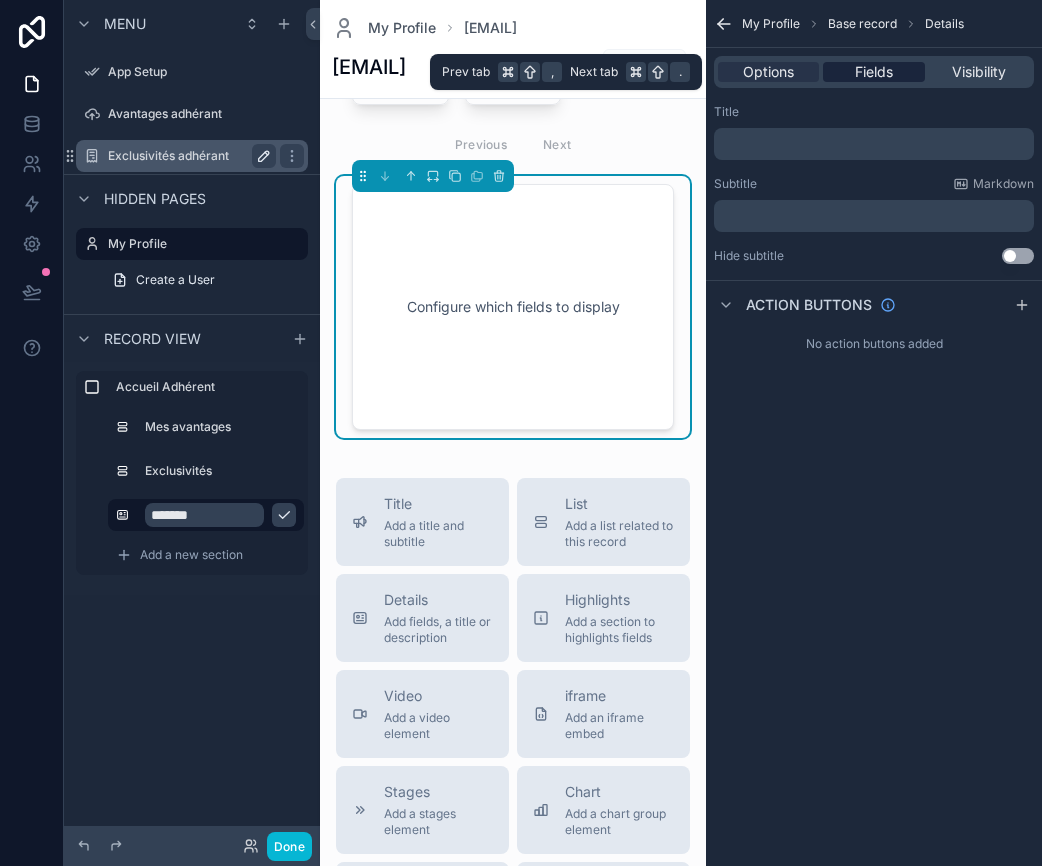 click on "Fields" at bounding box center (874, 72) 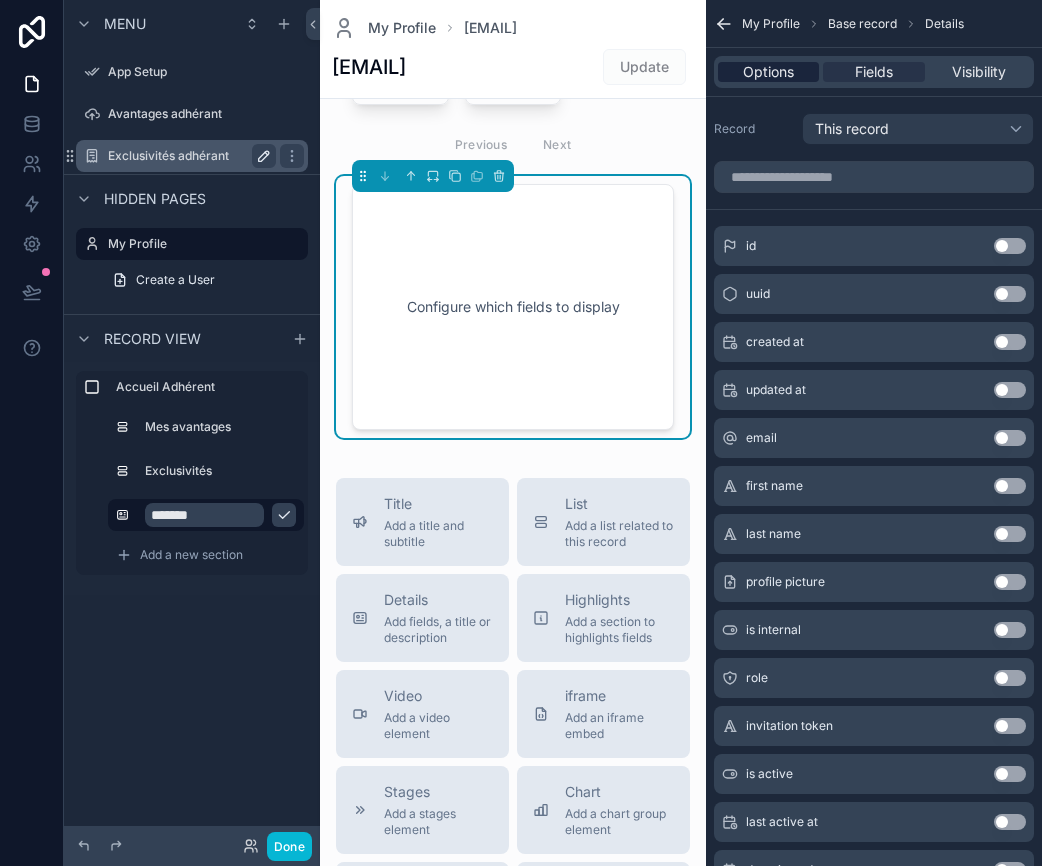 click on "Options" at bounding box center [768, 72] 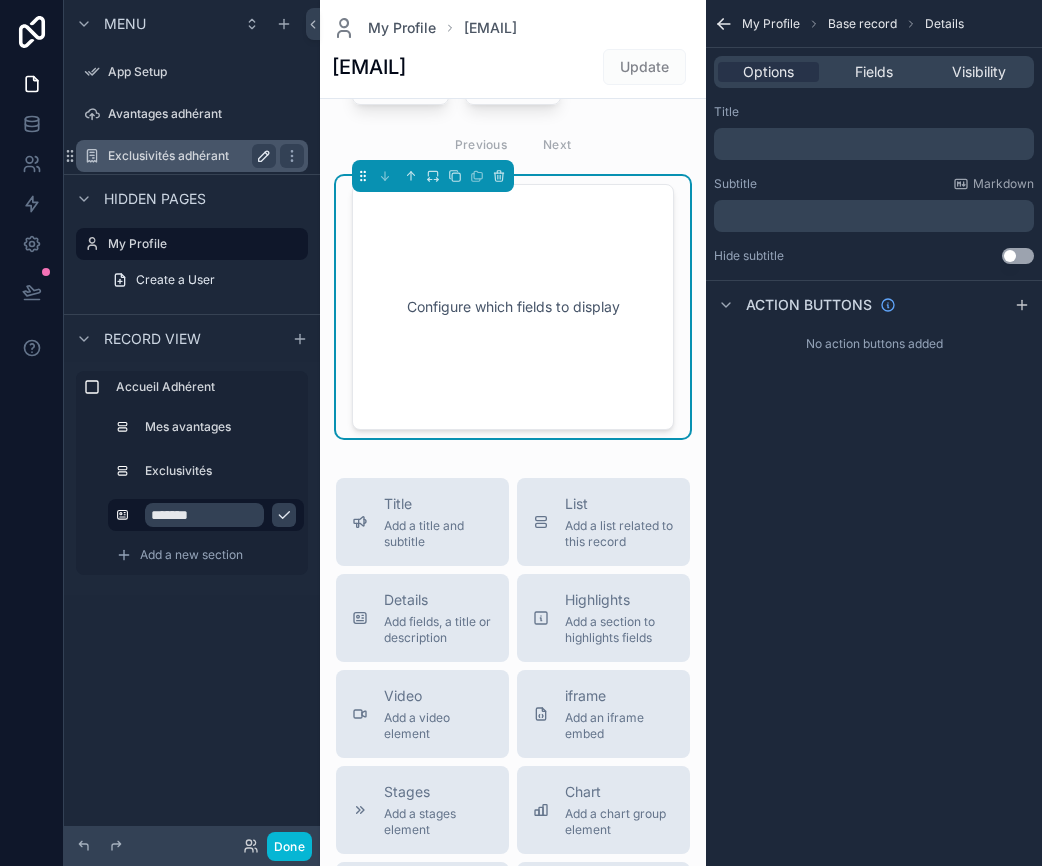click on "Menu App Setup Avantages adhérant Exclusivités adhérant Hidden pages My Profile Create a User Record view Accueil Adhérent Mes avantages Exclusivités ******* Add a new section" at bounding box center [192, 421] 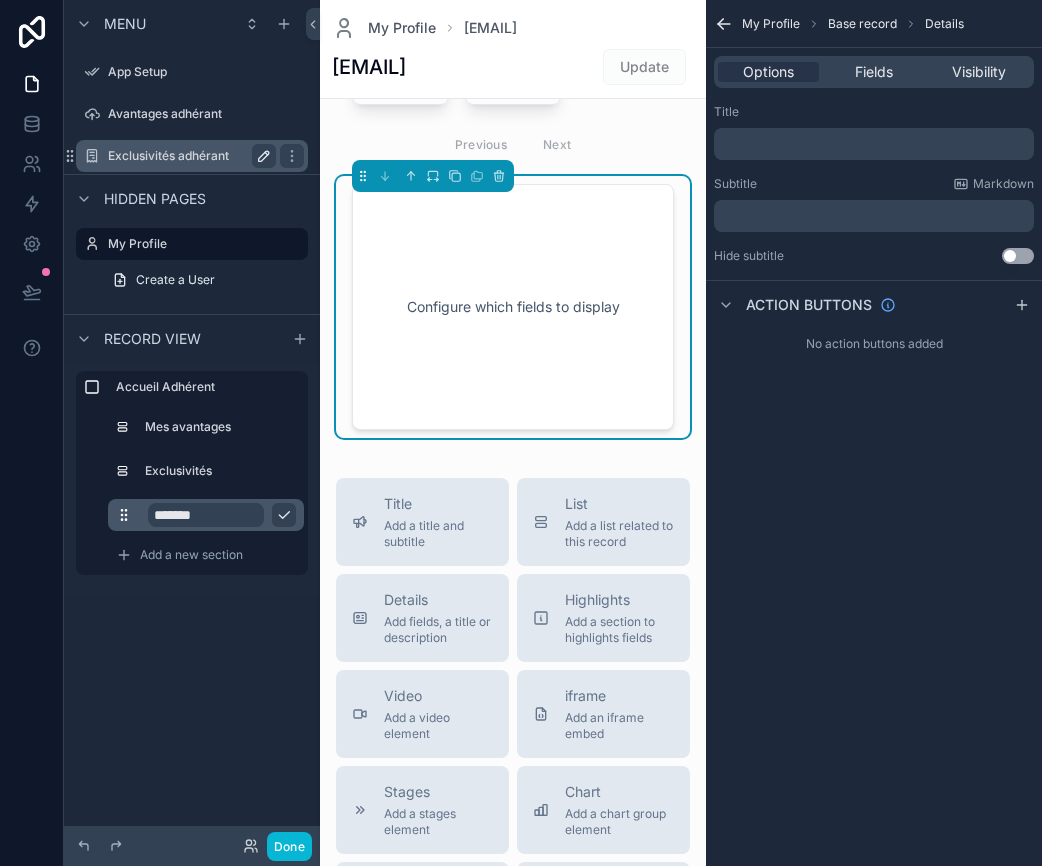 click 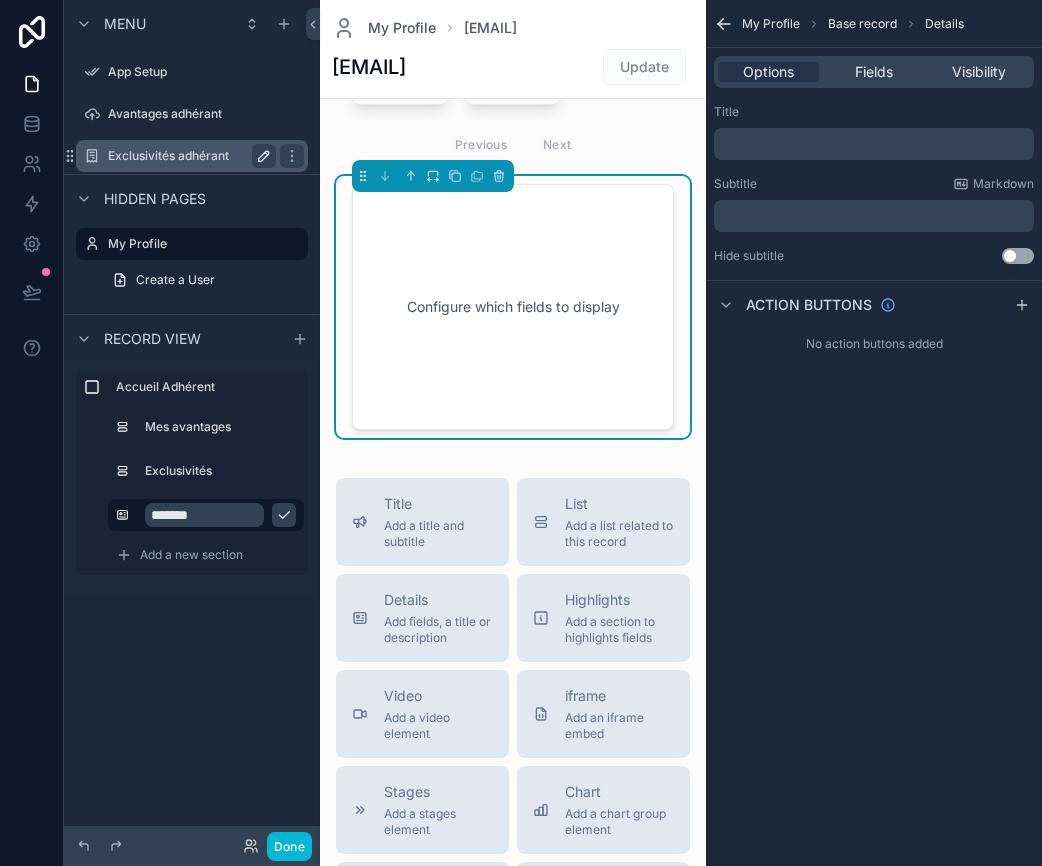 click 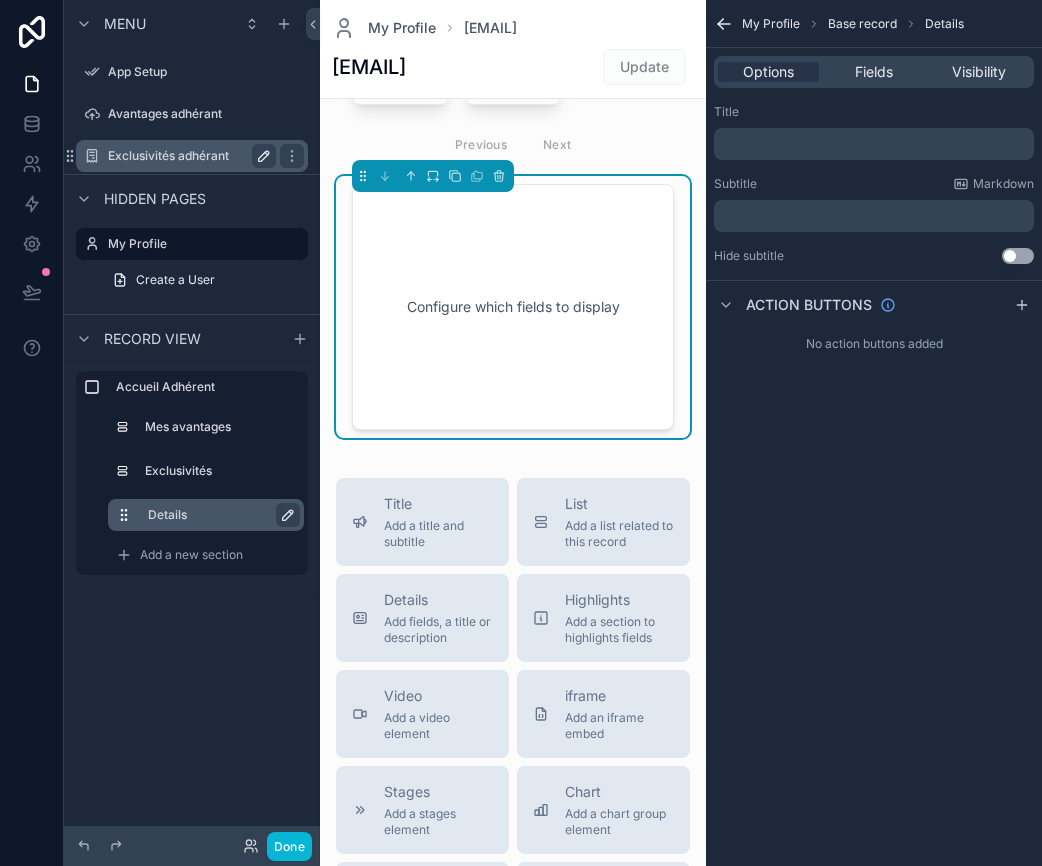 click on "Details" at bounding box center (218, 515) 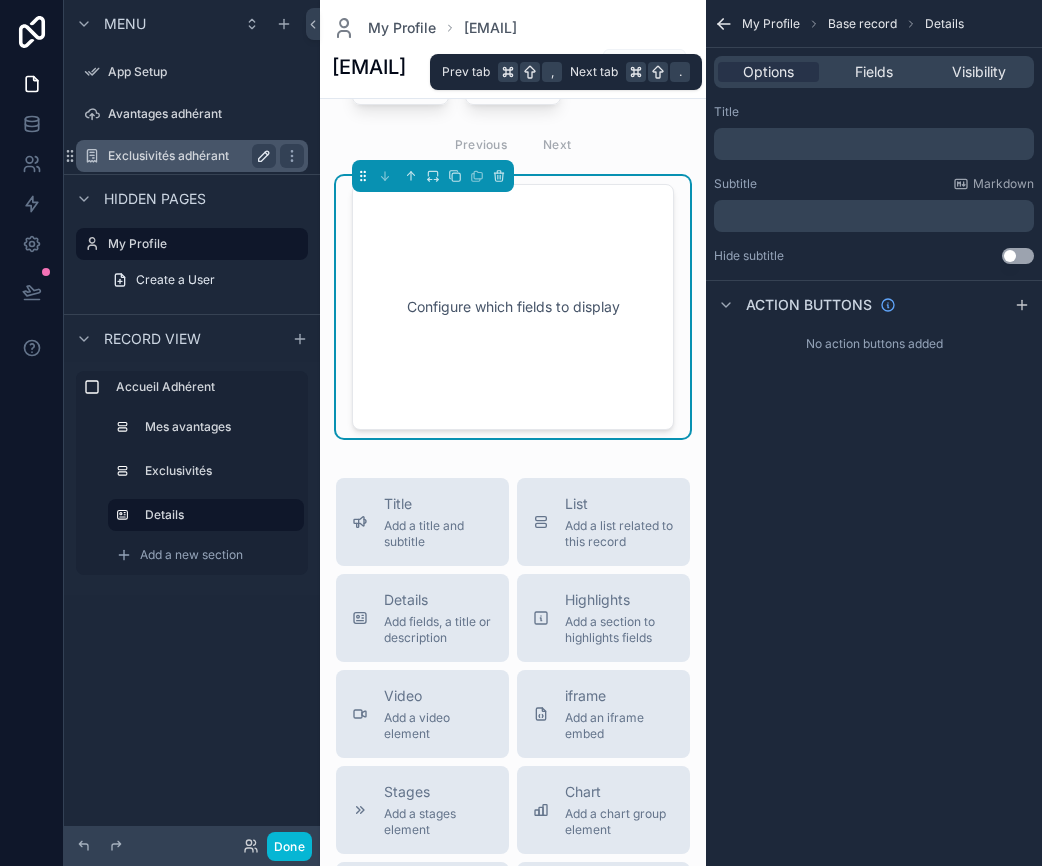 click on "Options Fields Visibility" at bounding box center [874, 72] 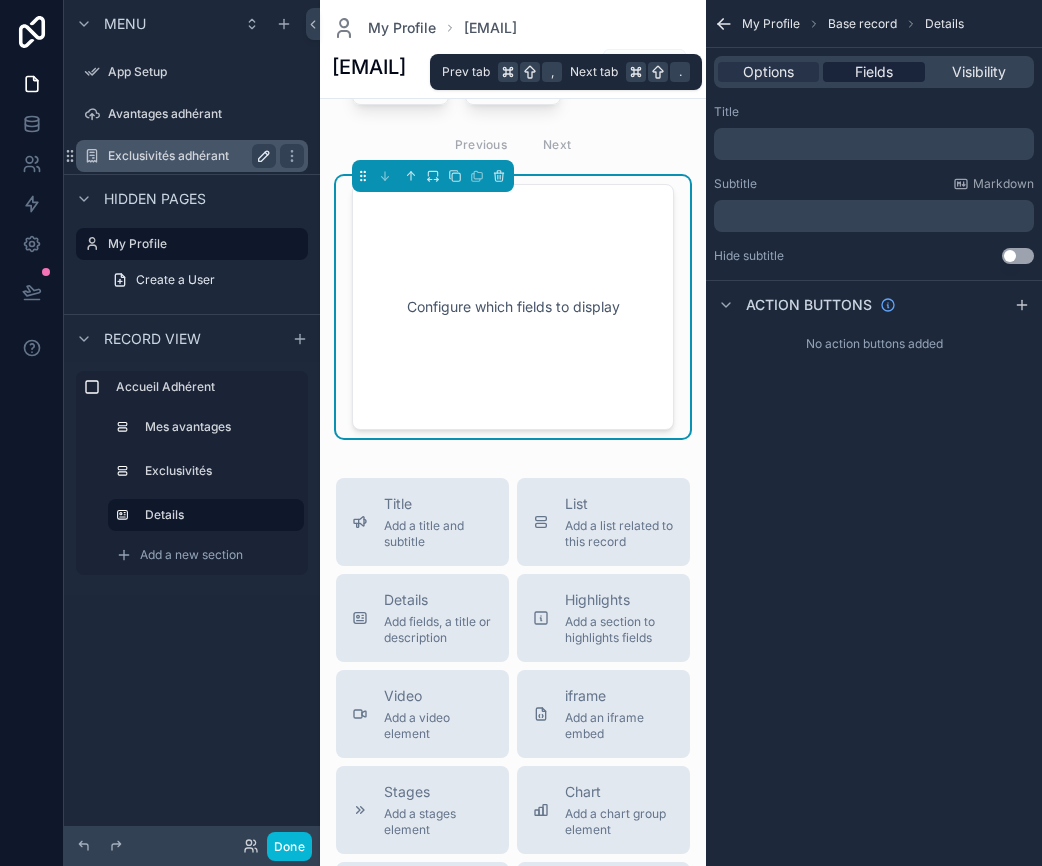 click on "Fields" at bounding box center [874, 72] 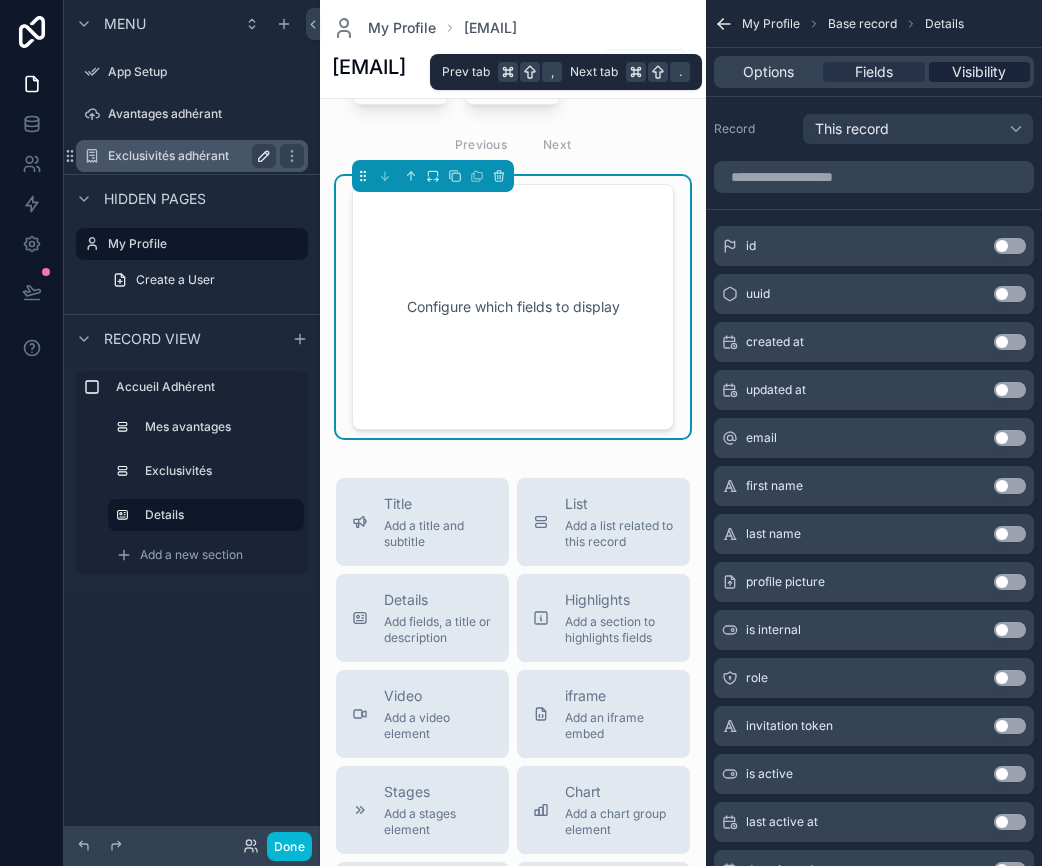 click on "Visibility" at bounding box center (979, 72) 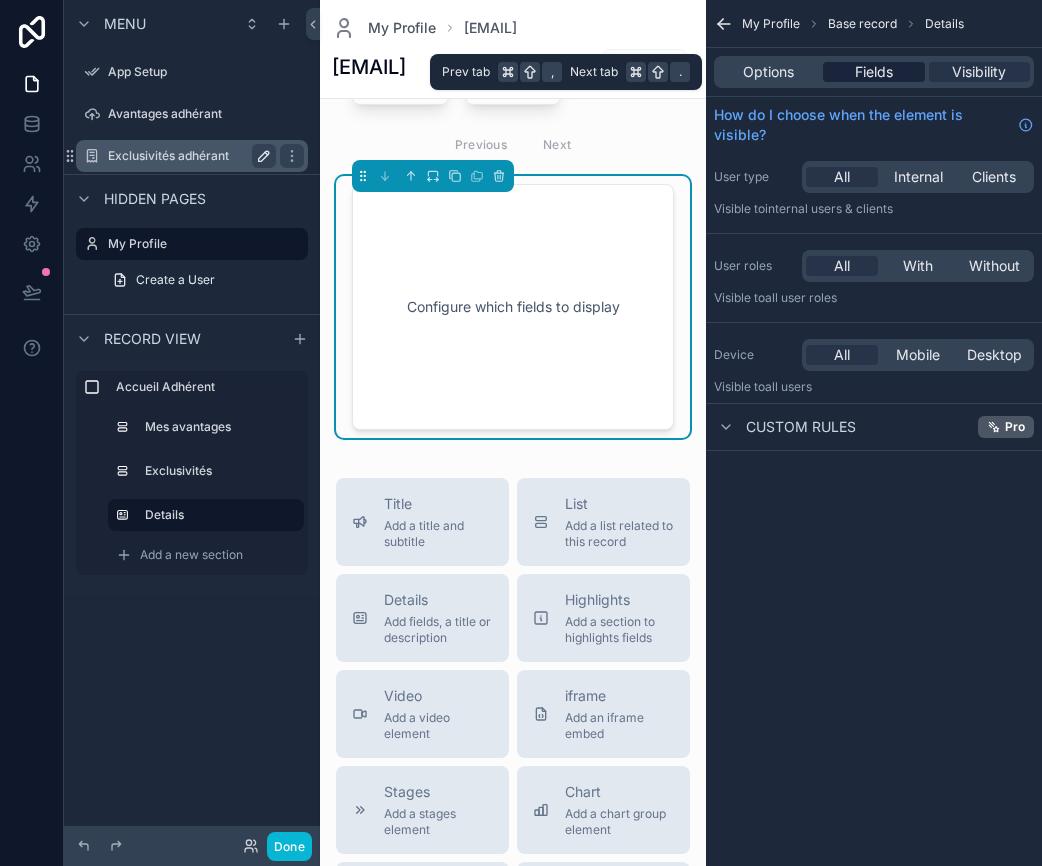 click on "Fields" at bounding box center [874, 72] 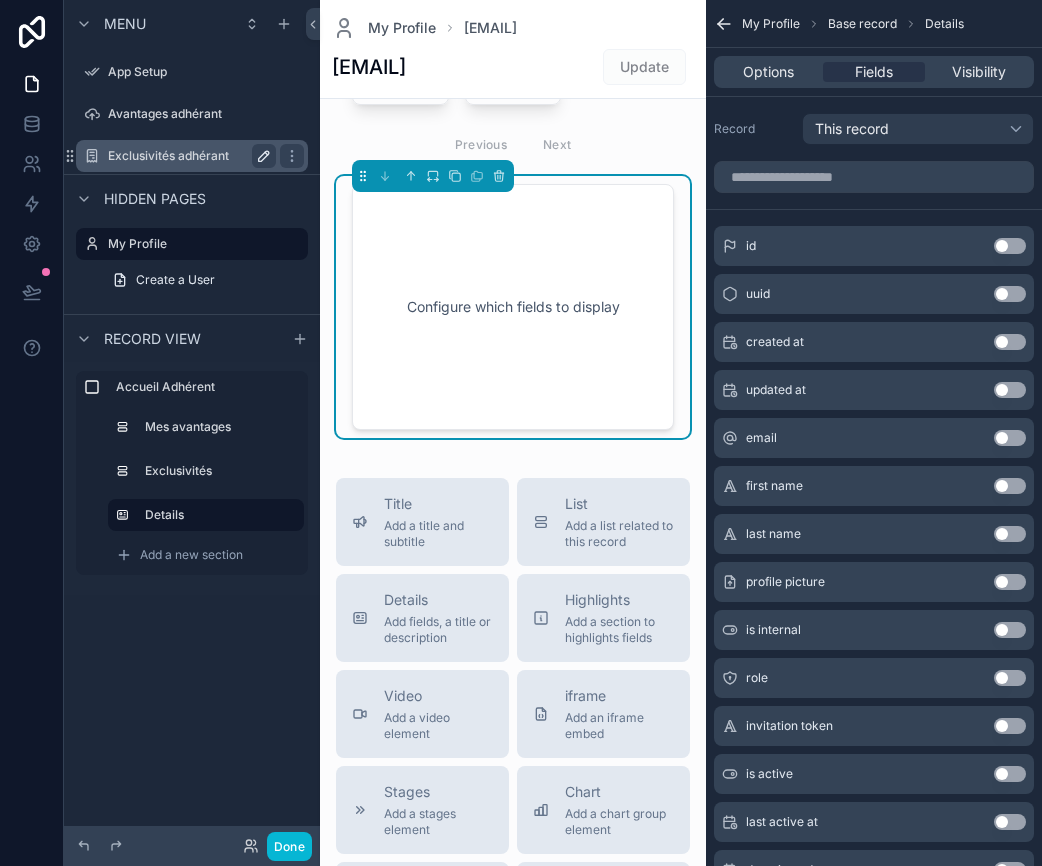 click on "Record This record" at bounding box center (874, 124) 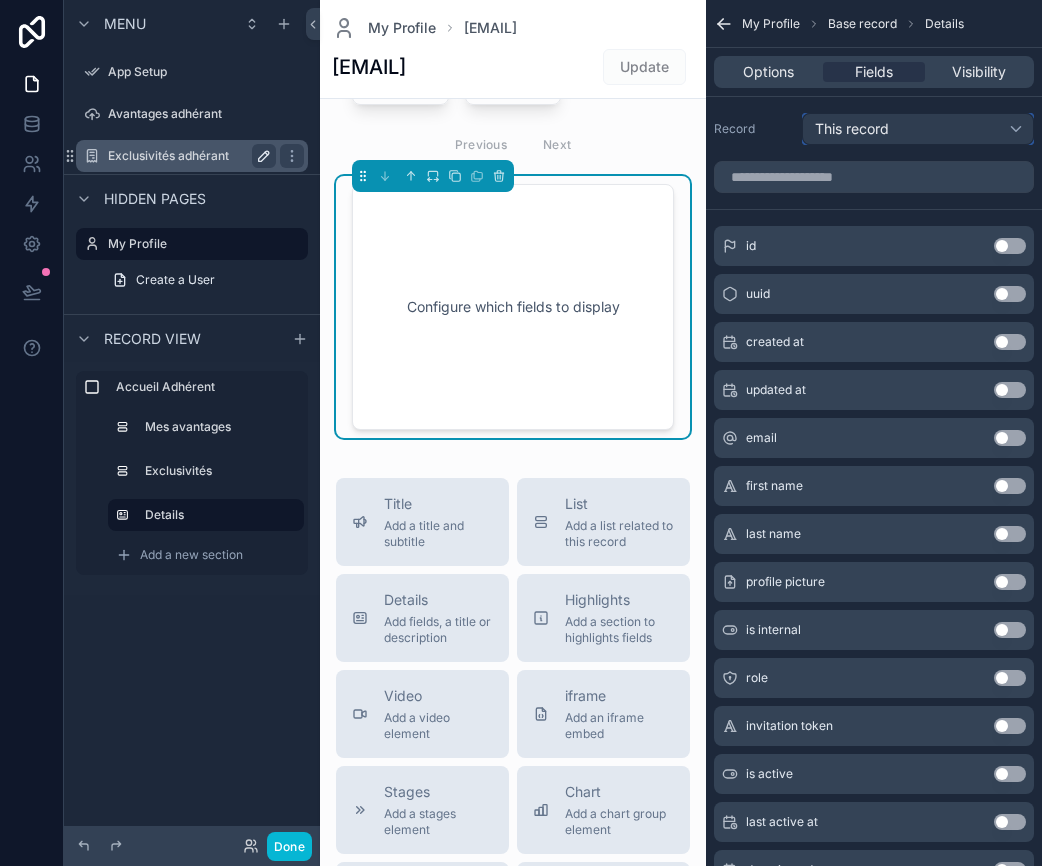 click on "This record" at bounding box center [918, 129] 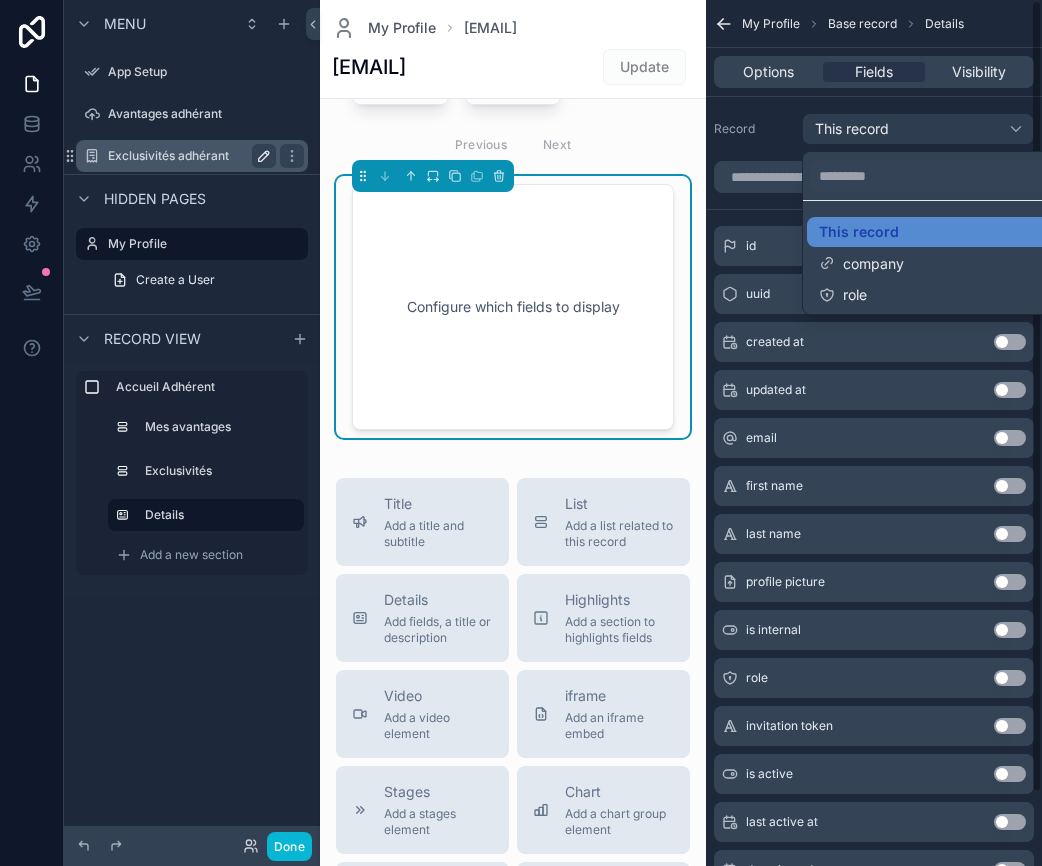 click at bounding box center (521, 433) 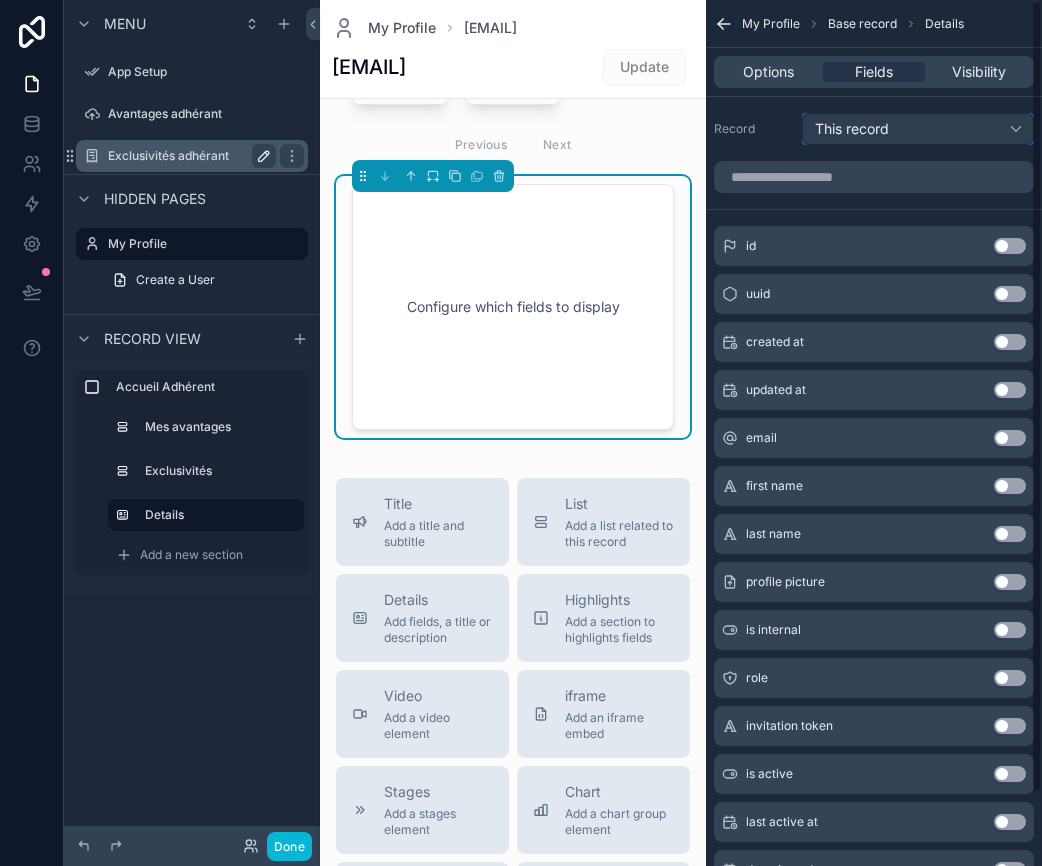 click on "This record" at bounding box center [918, 129] 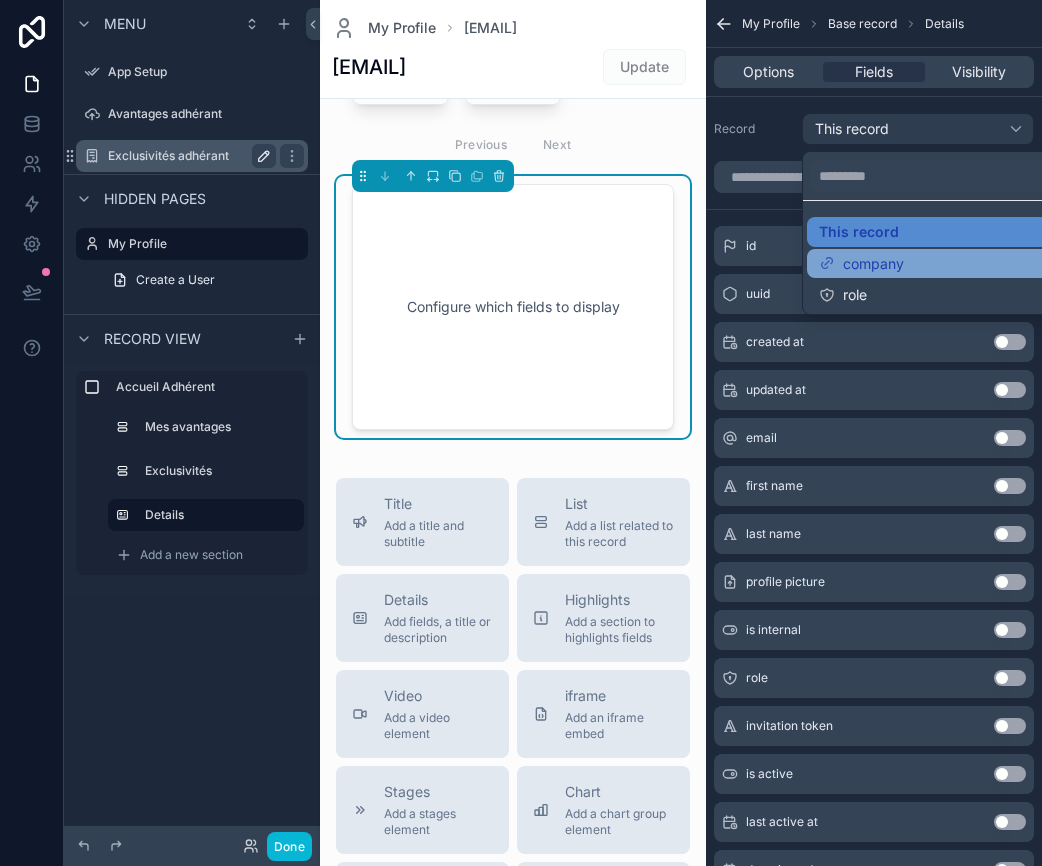 click on "company" at bounding box center (942, 264) 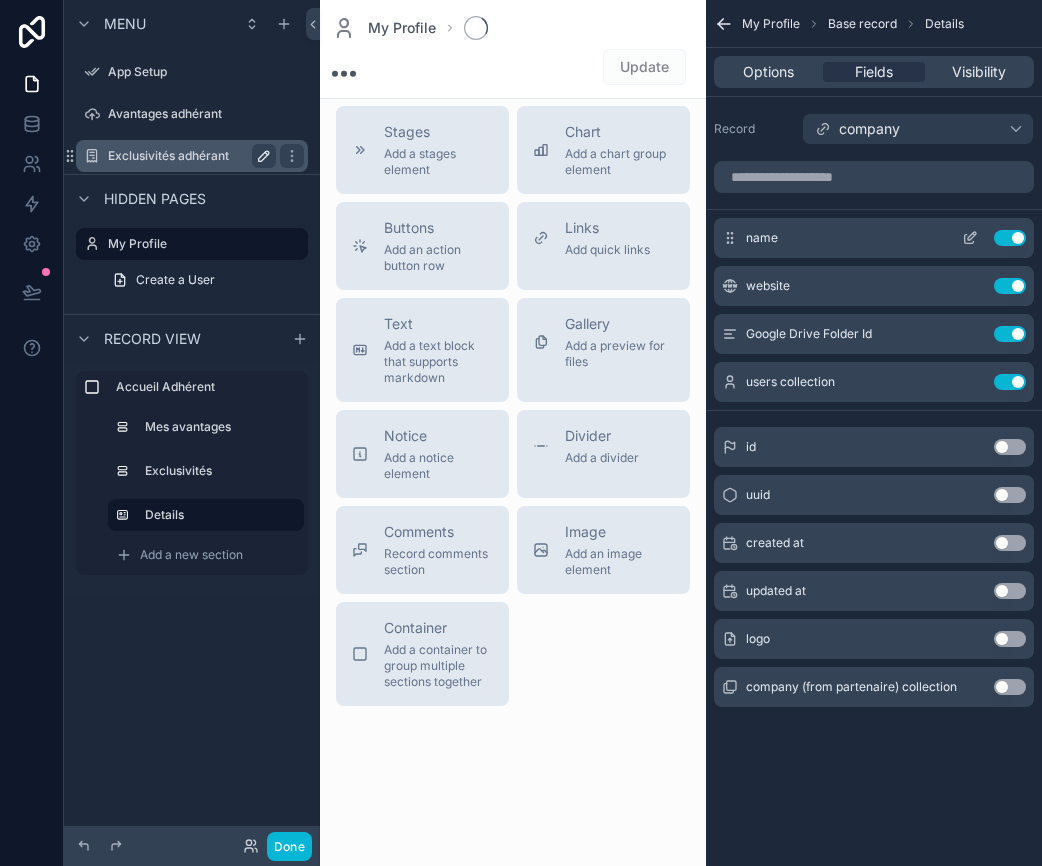 scroll, scrollTop: 1147, scrollLeft: 0, axis: vertical 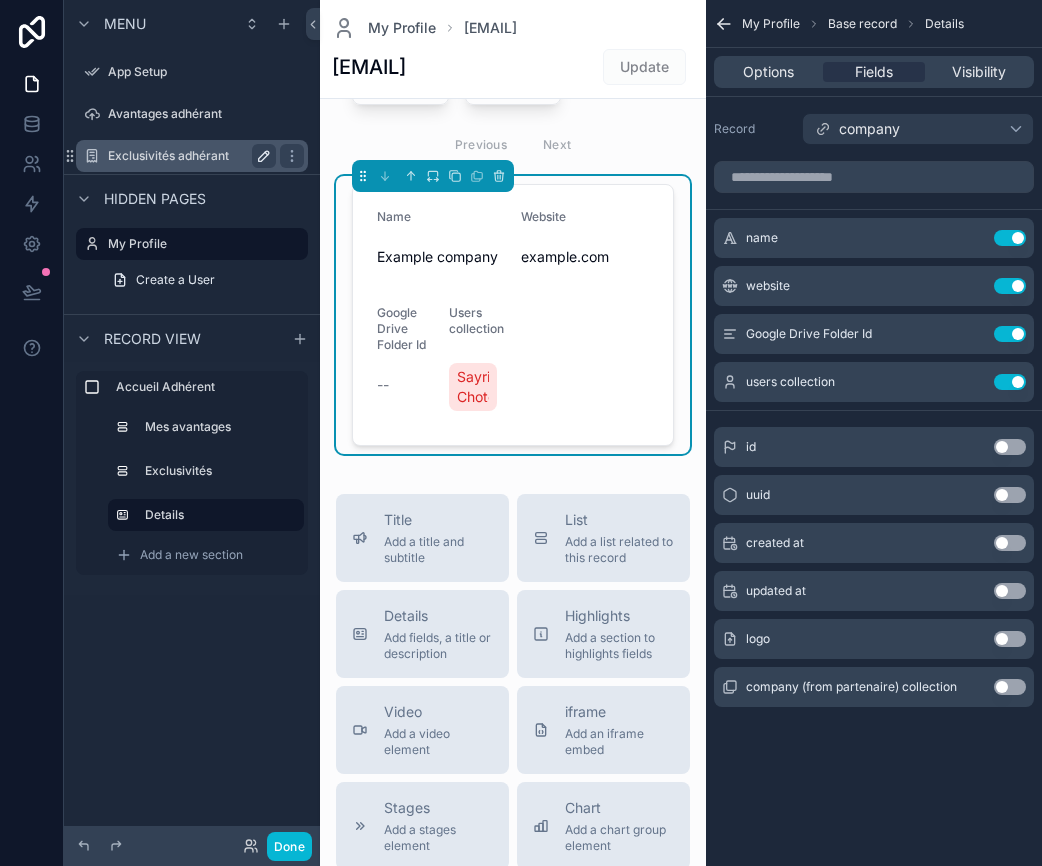 click 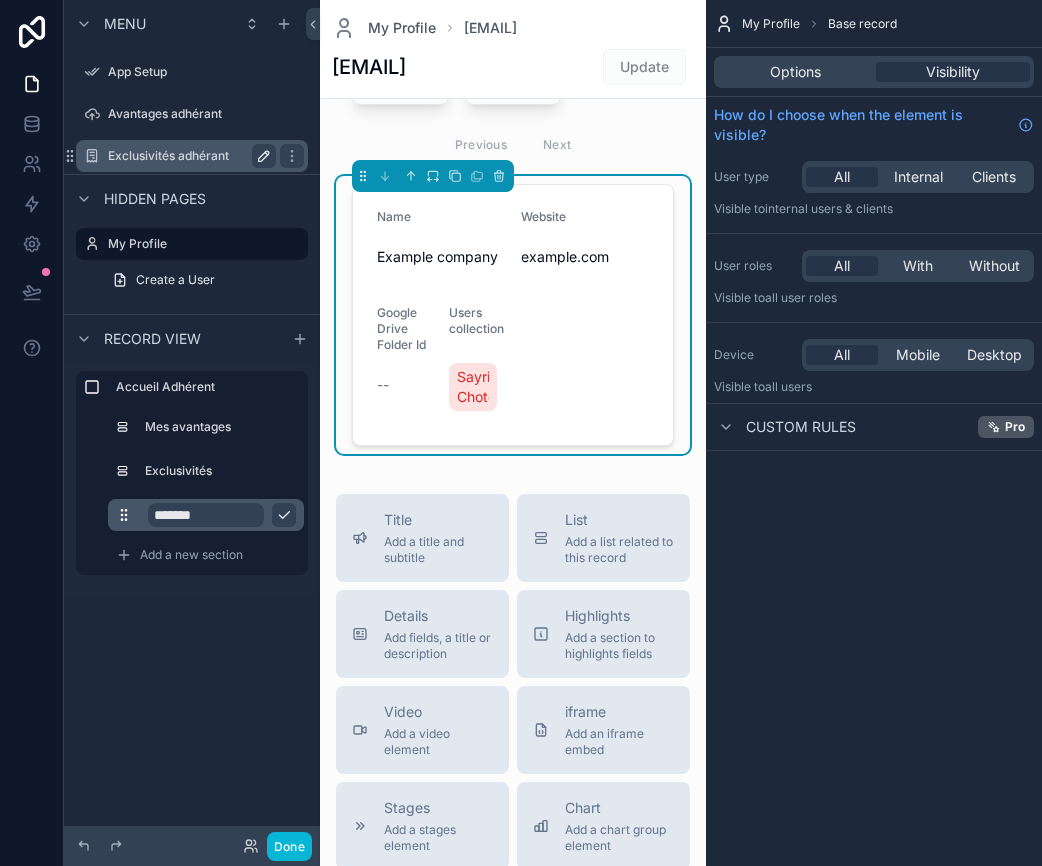 click on "*******" at bounding box center [206, 515] 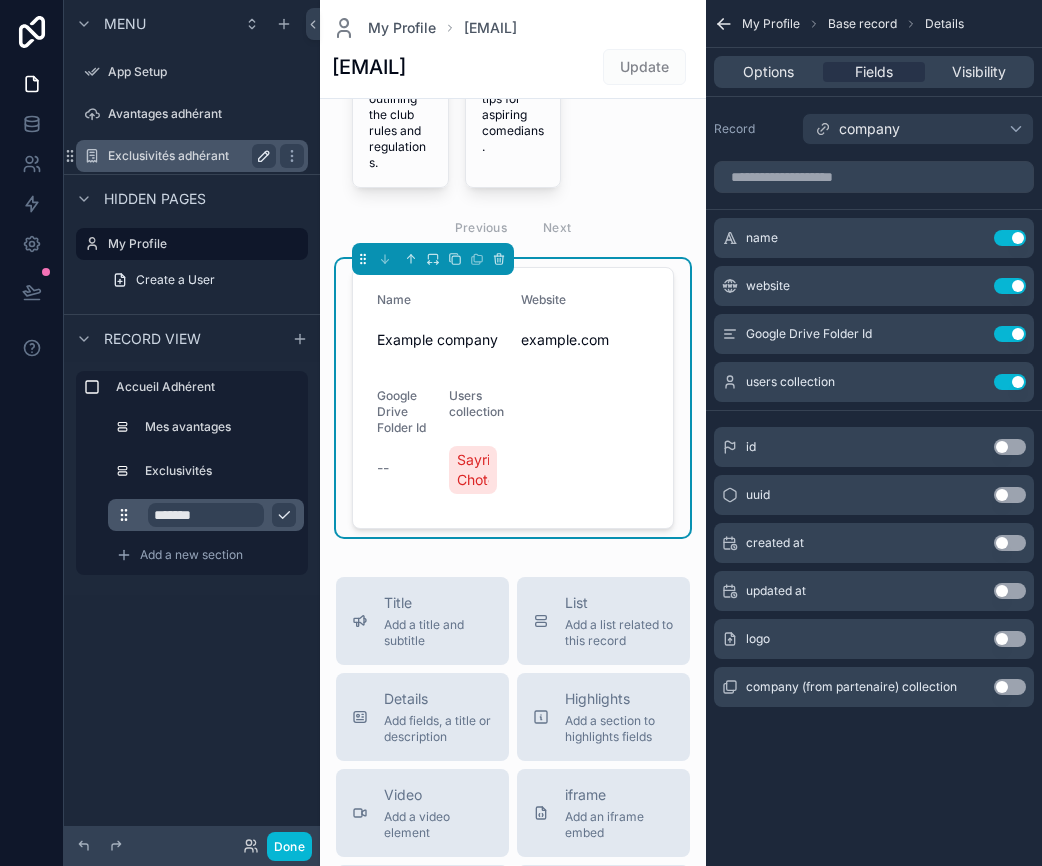 scroll, scrollTop: 1045, scrollLeft: 0, axis: vertical 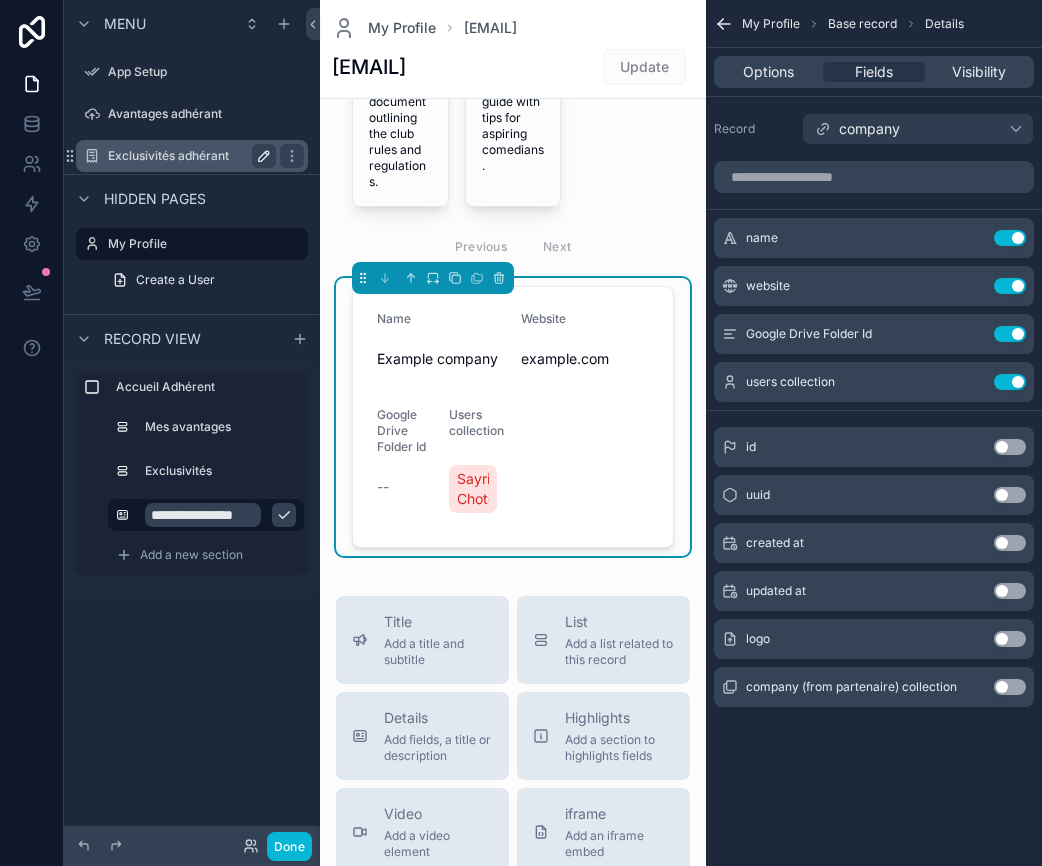type on "**********" 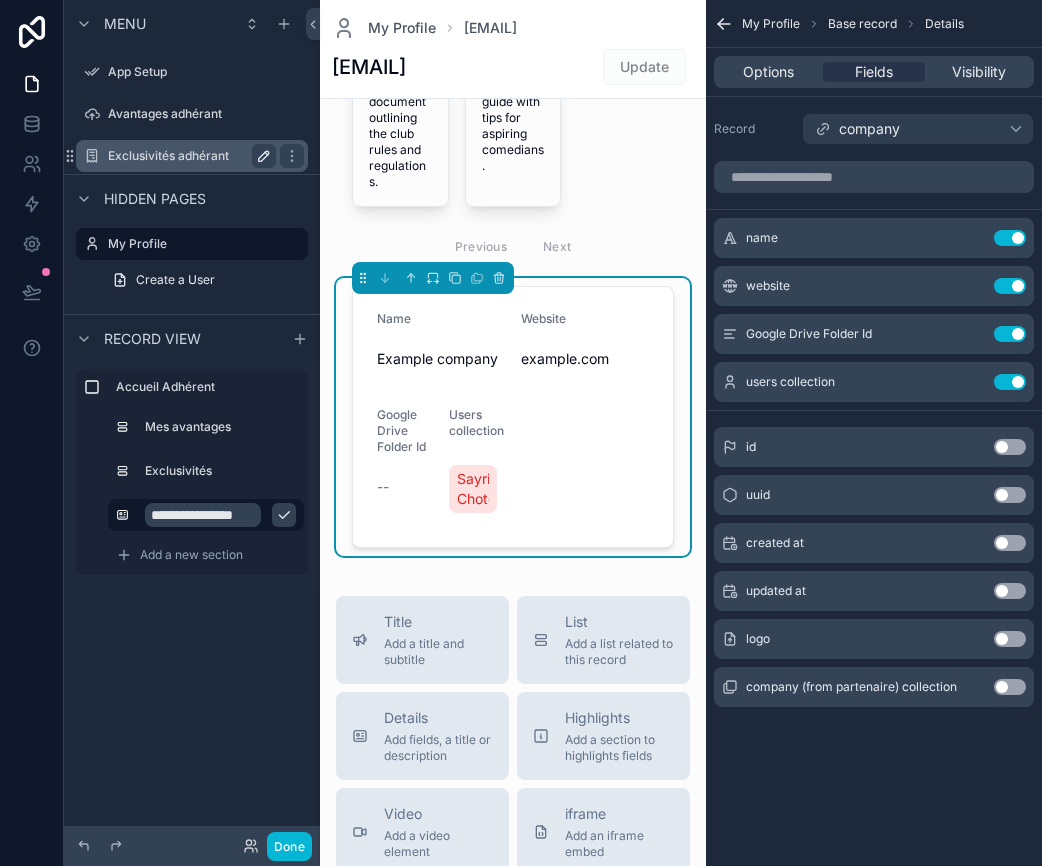 click 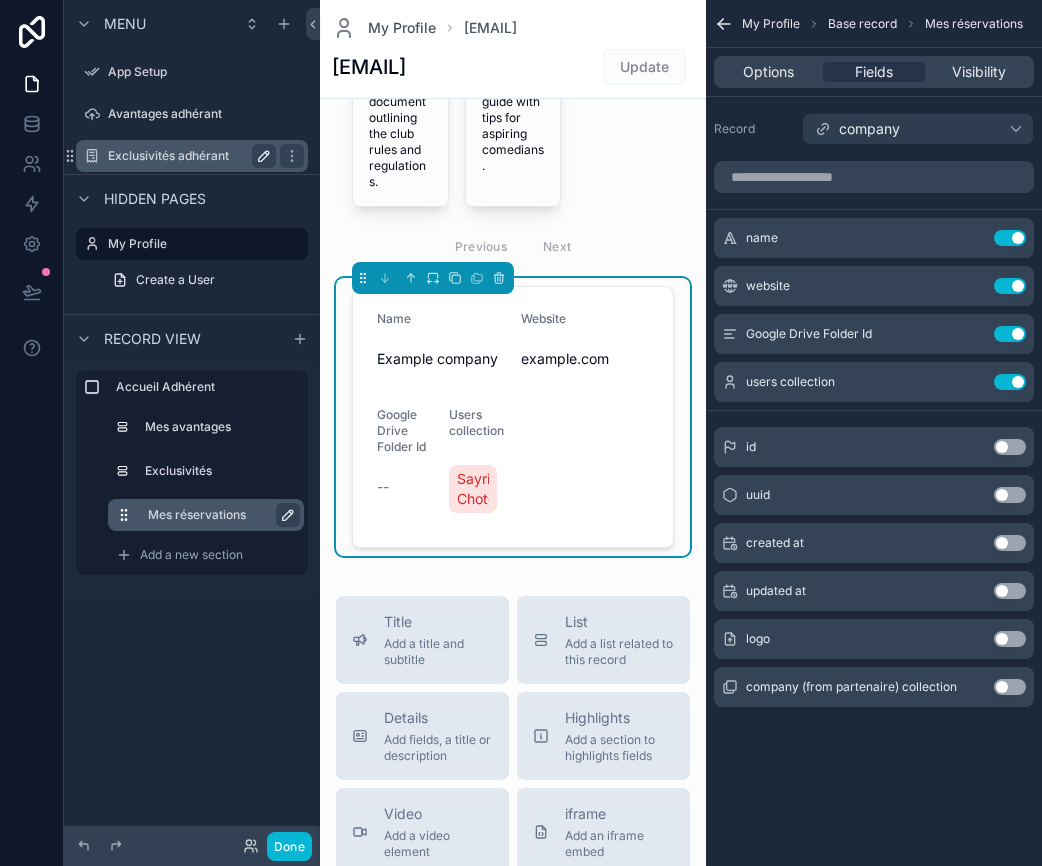 click on "Mes réservations" at bounding box center (218, 515) 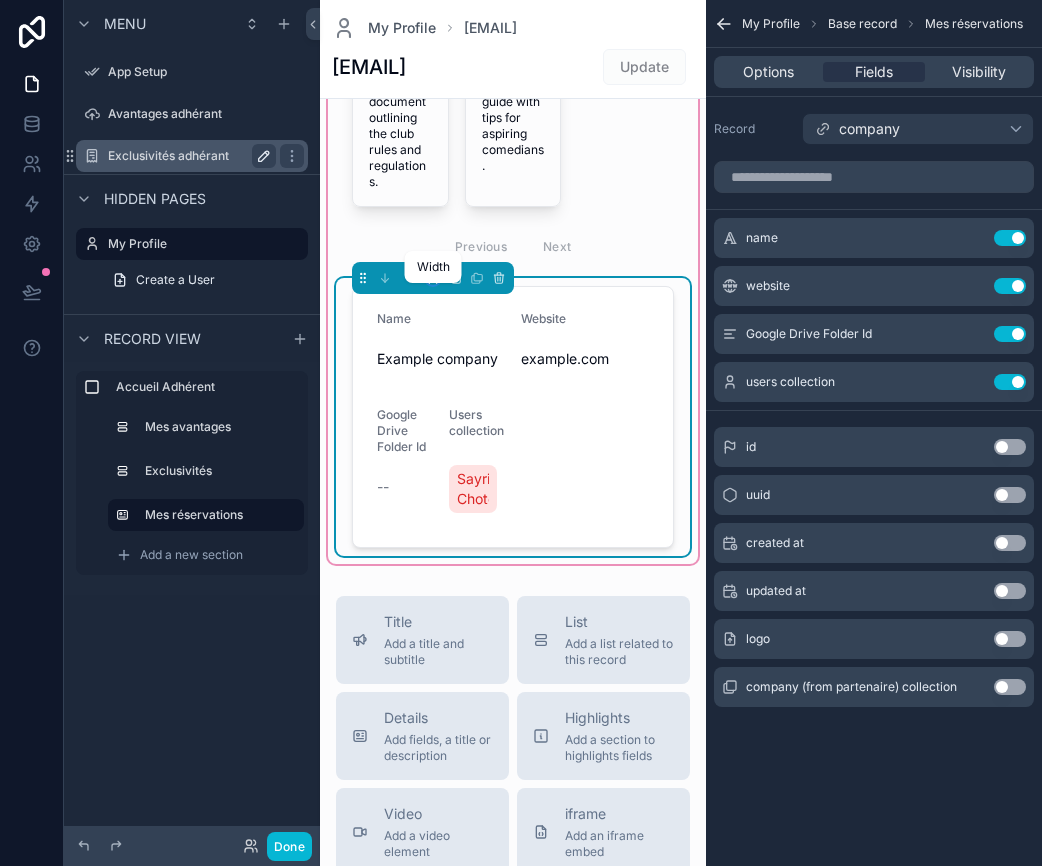 click 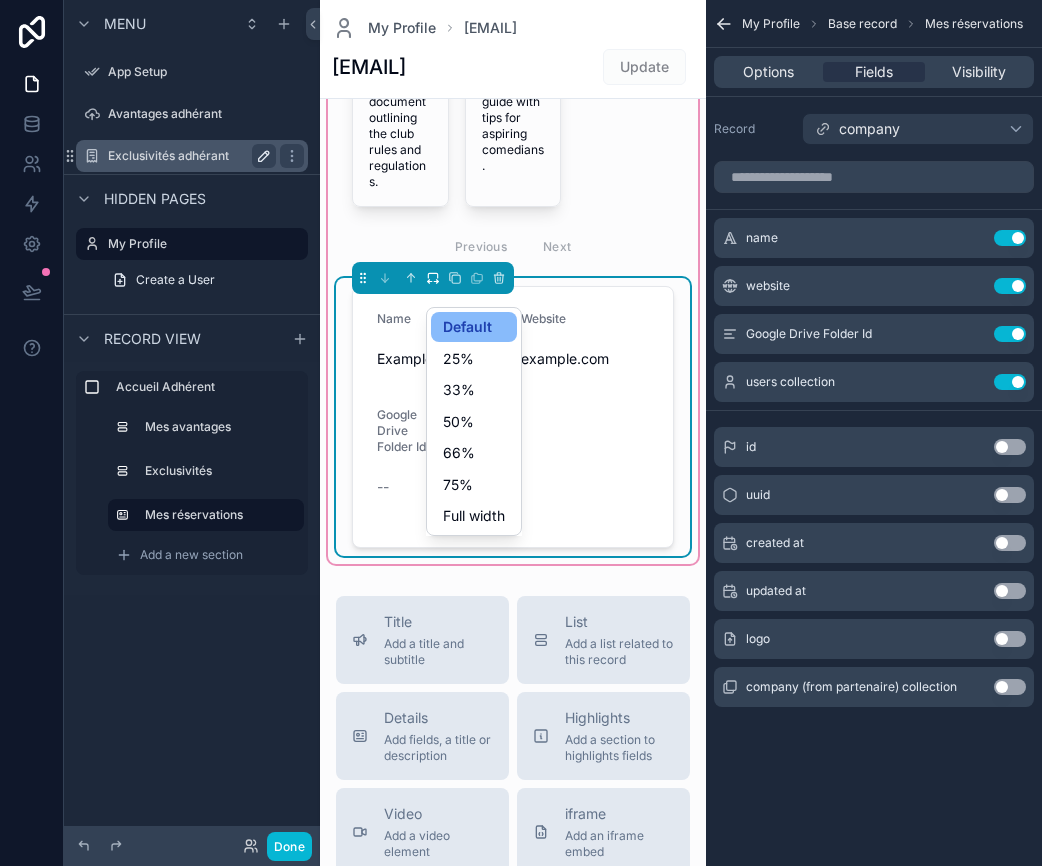 click at bounding box center (521, 433) 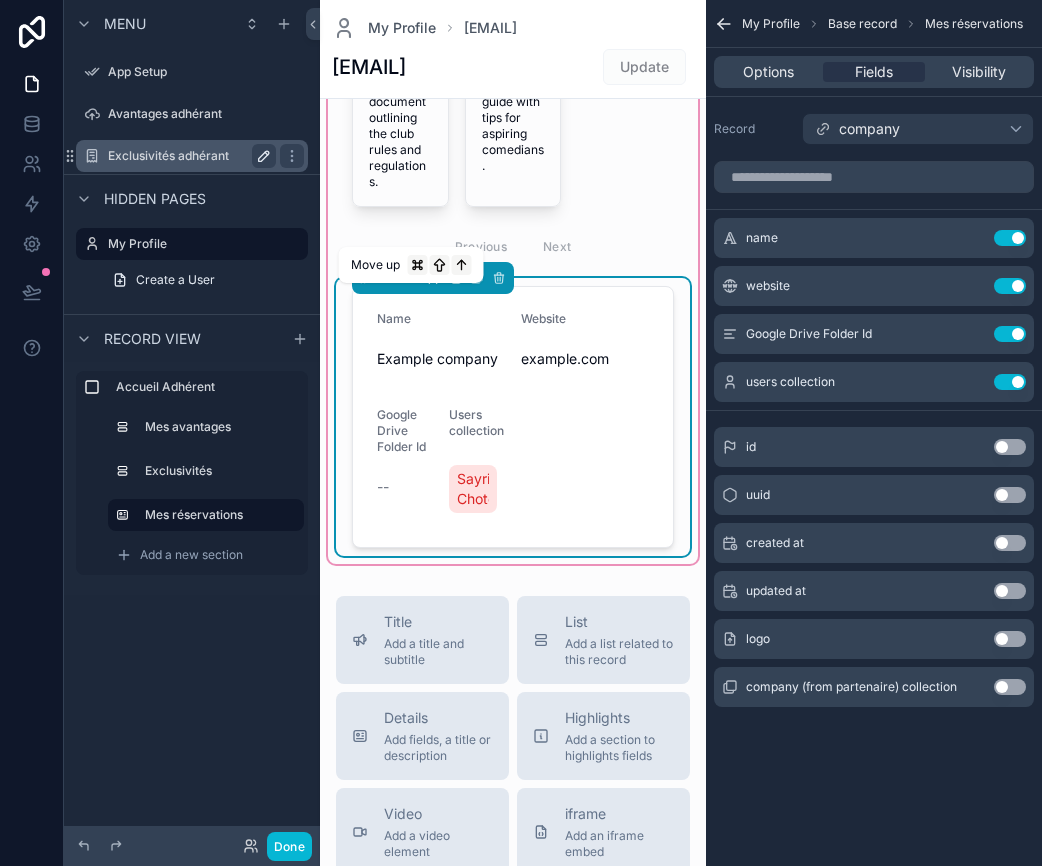 click 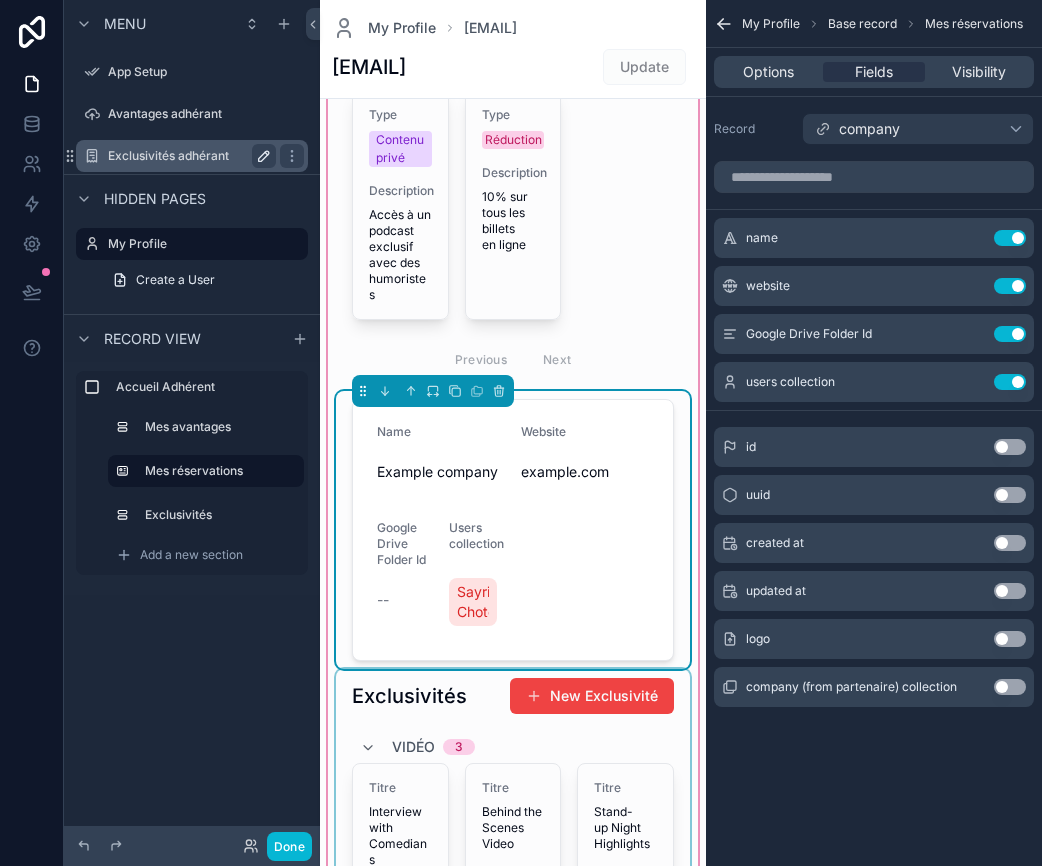 scroll, scrollTop: 91, scrollLeft: 0, axis: vertical 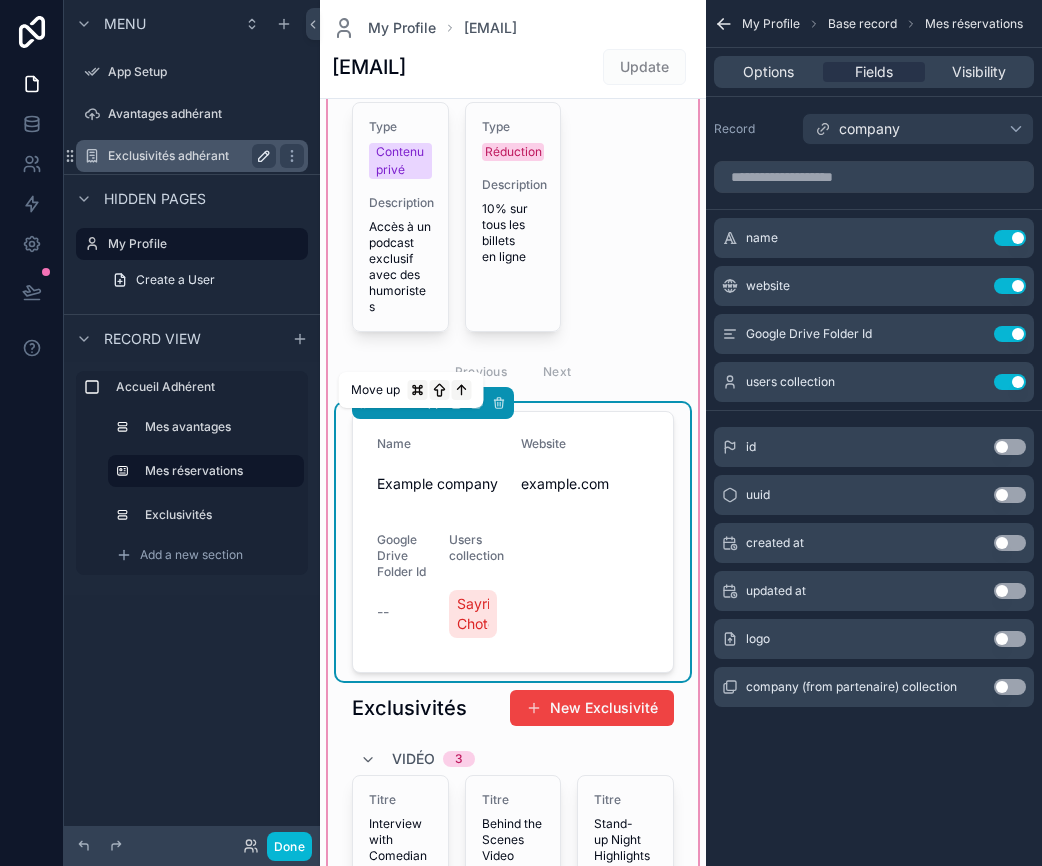 click 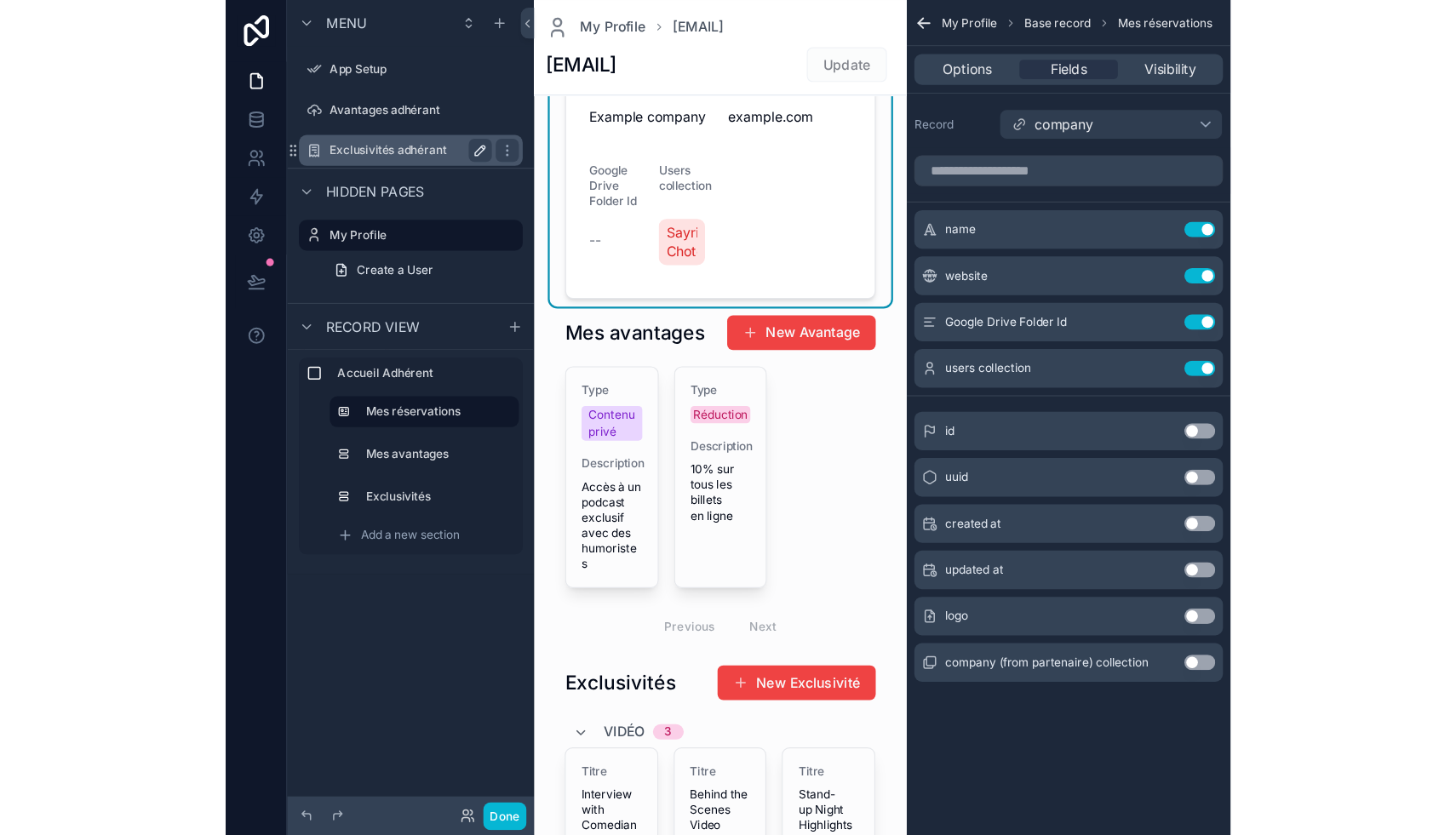 scroll, scrollTop: 0, scrollLeft: 0, axis: both 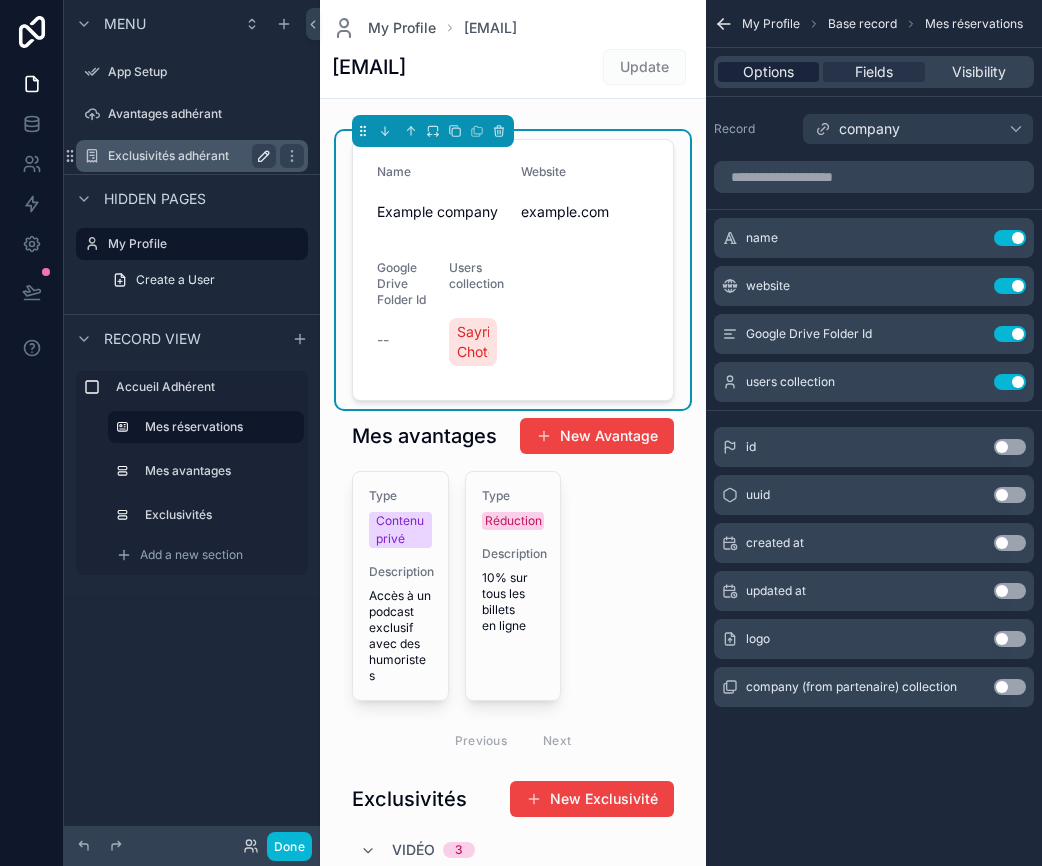 click on "Options" at bounding box center (768, 72) 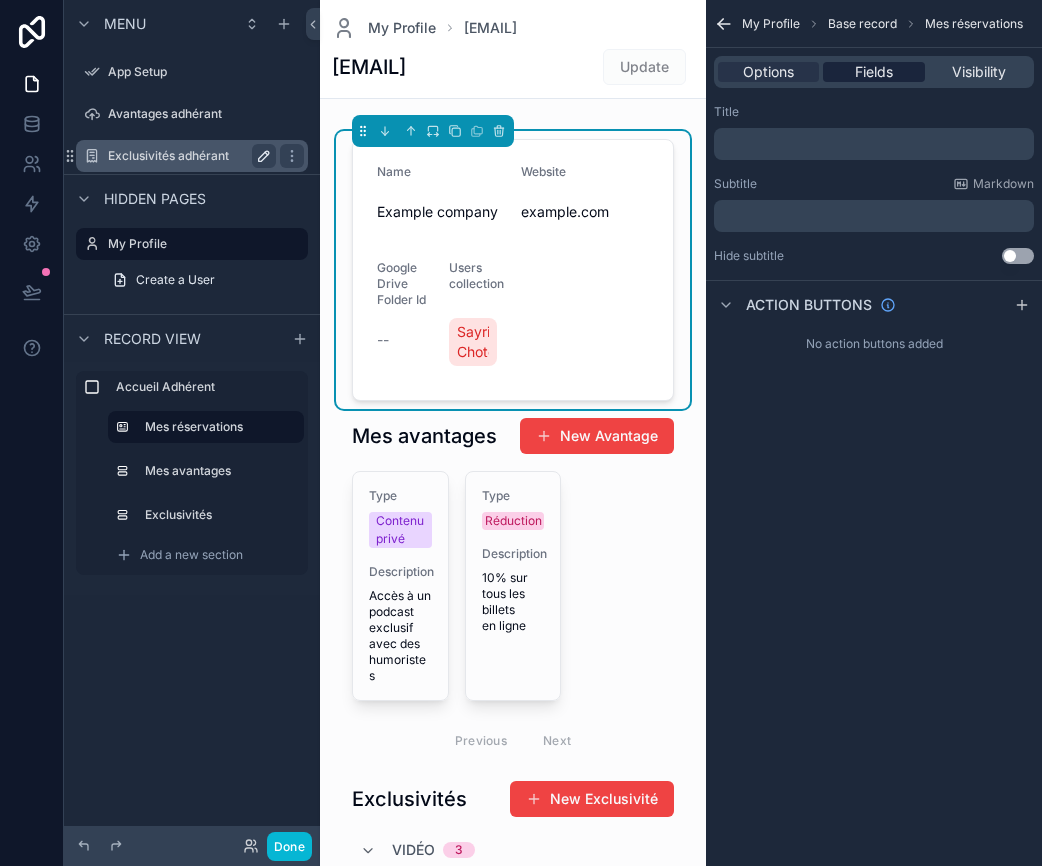 click on "Fields" at bounding box center [874, 72] 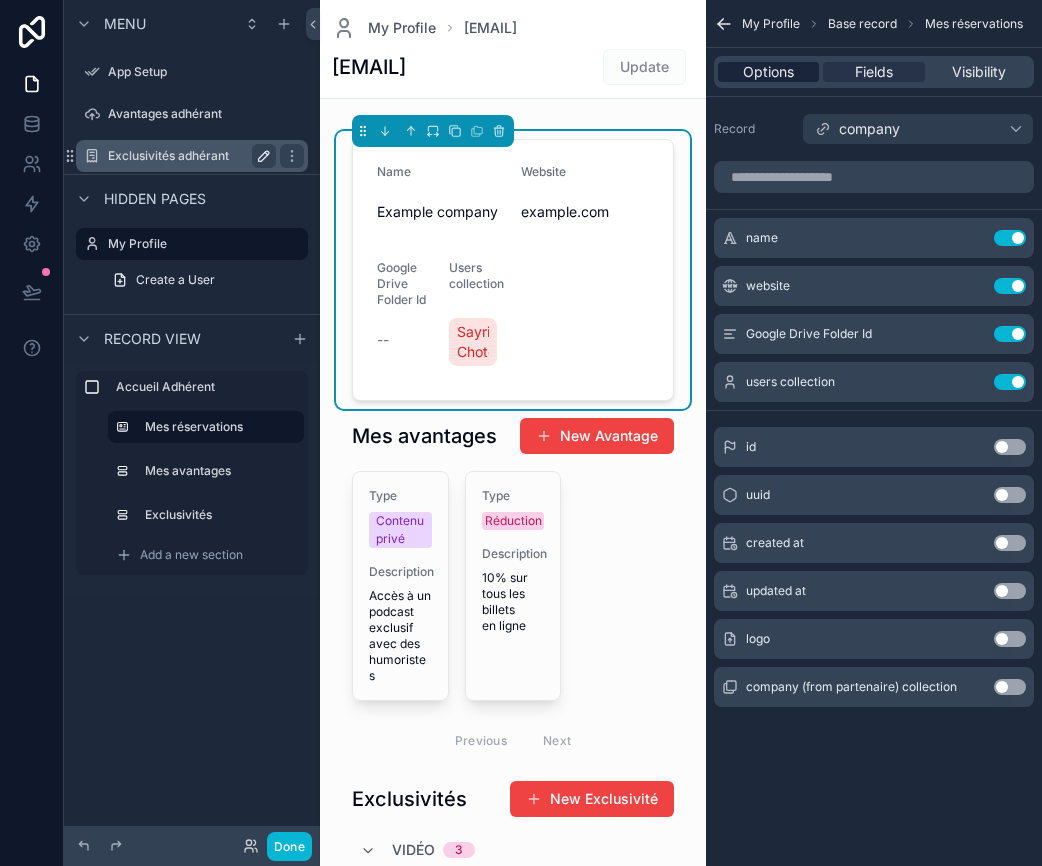 click on "Options" at bounding box center [768, 72] 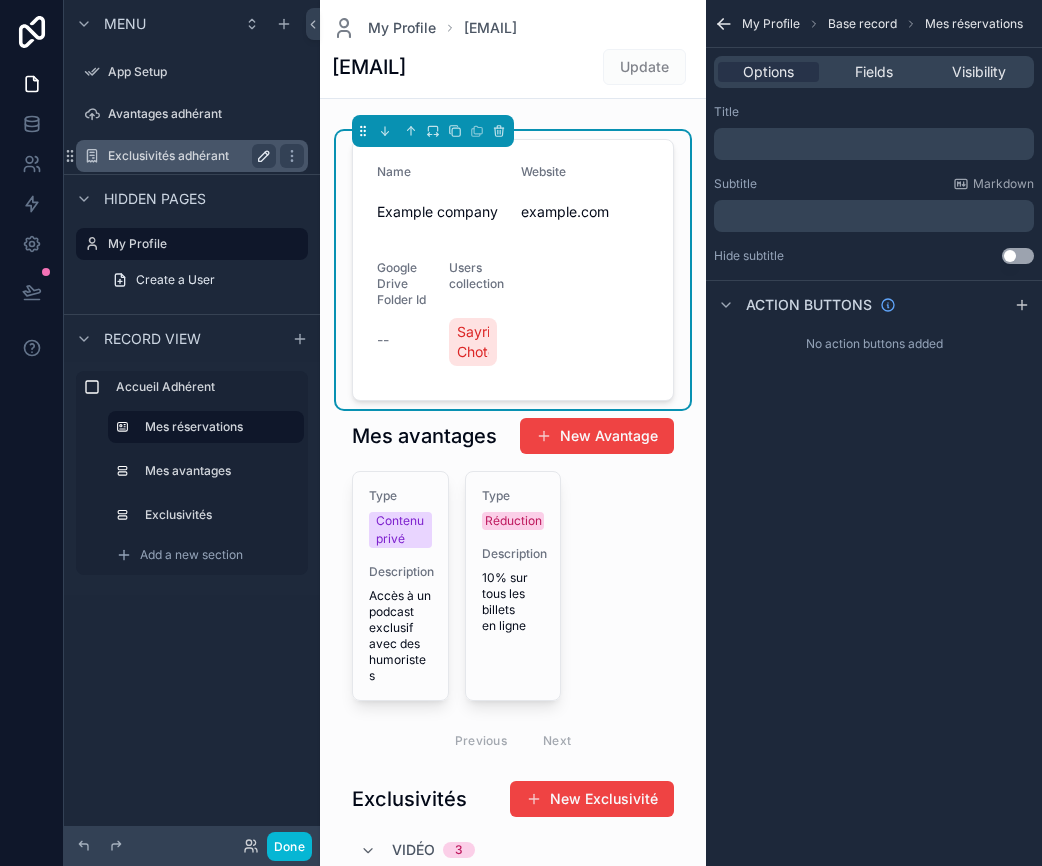 click on "﻿" at bounding box center (876, 144) 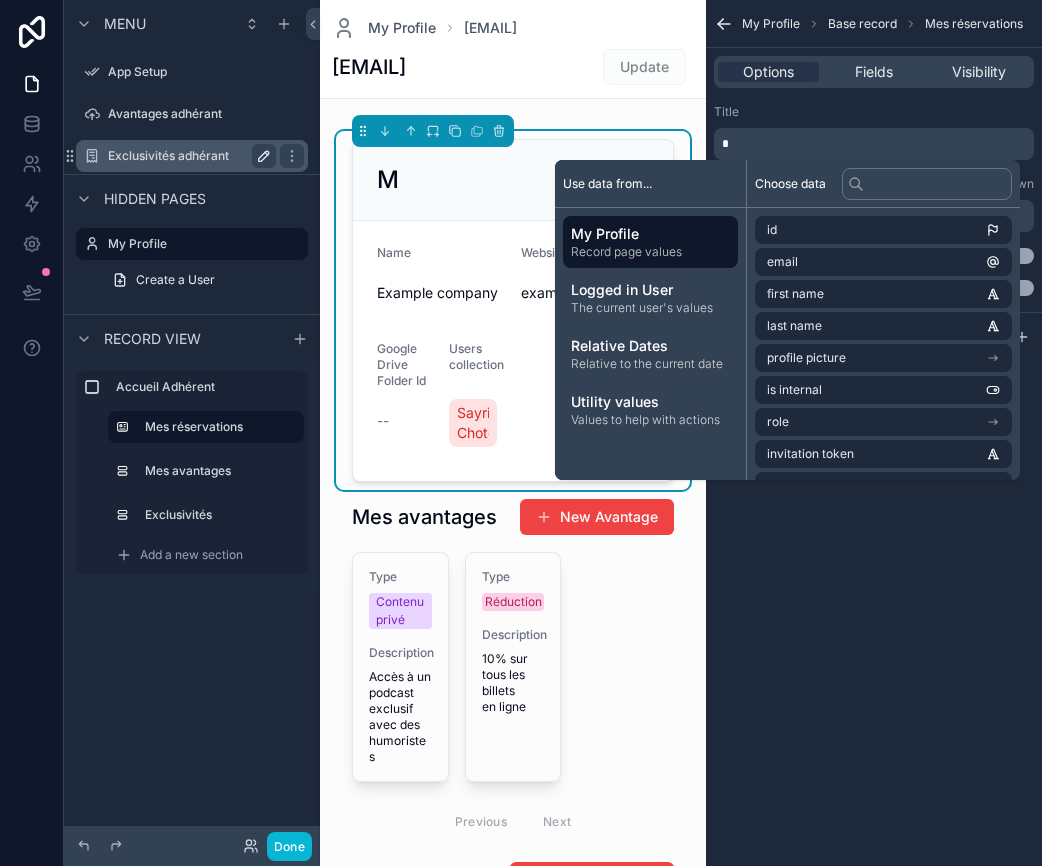 type 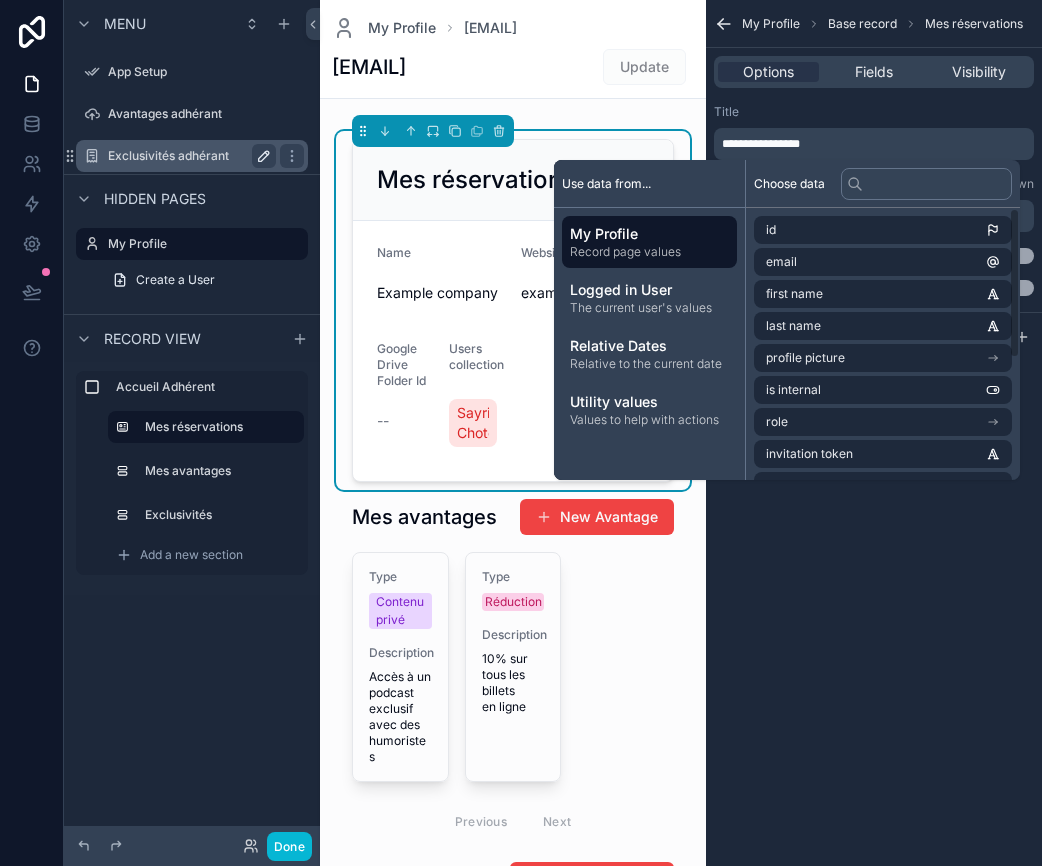 click on "**********" at bounding box center [874, 433] 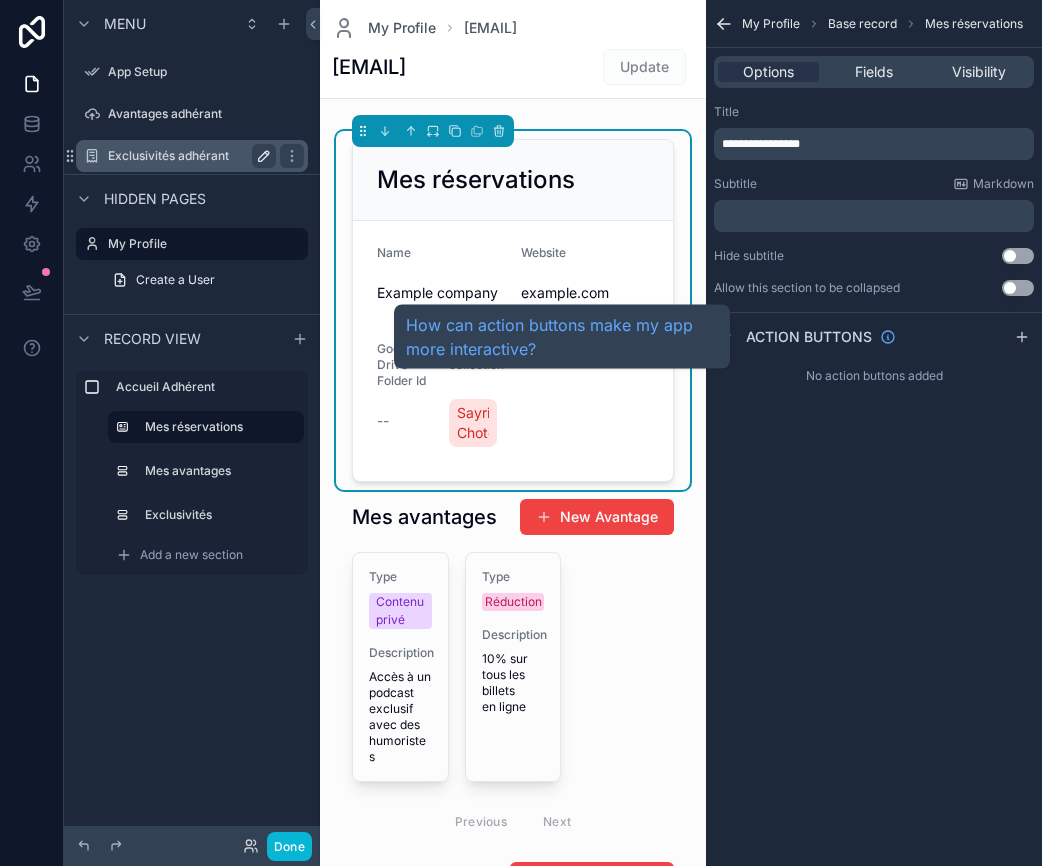 click on "Action buttons" at bounding box center [809, 337] 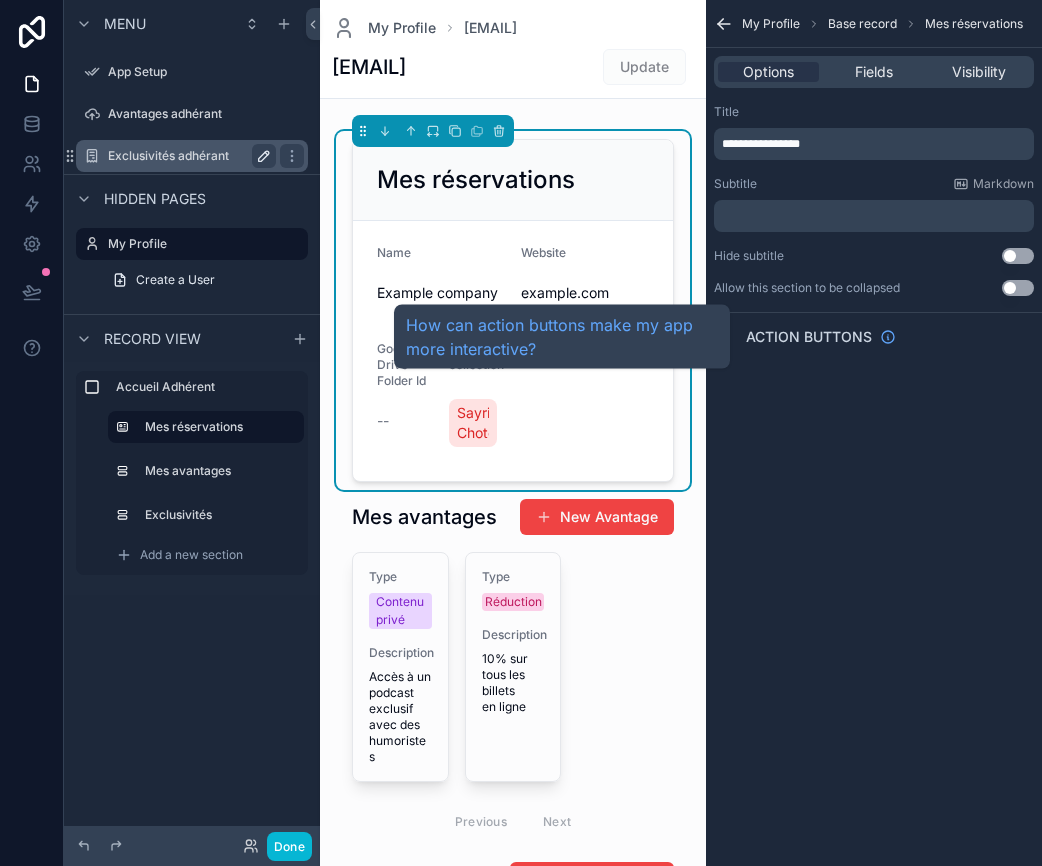 click on "Action buttons" at bounding box center [809, 337] 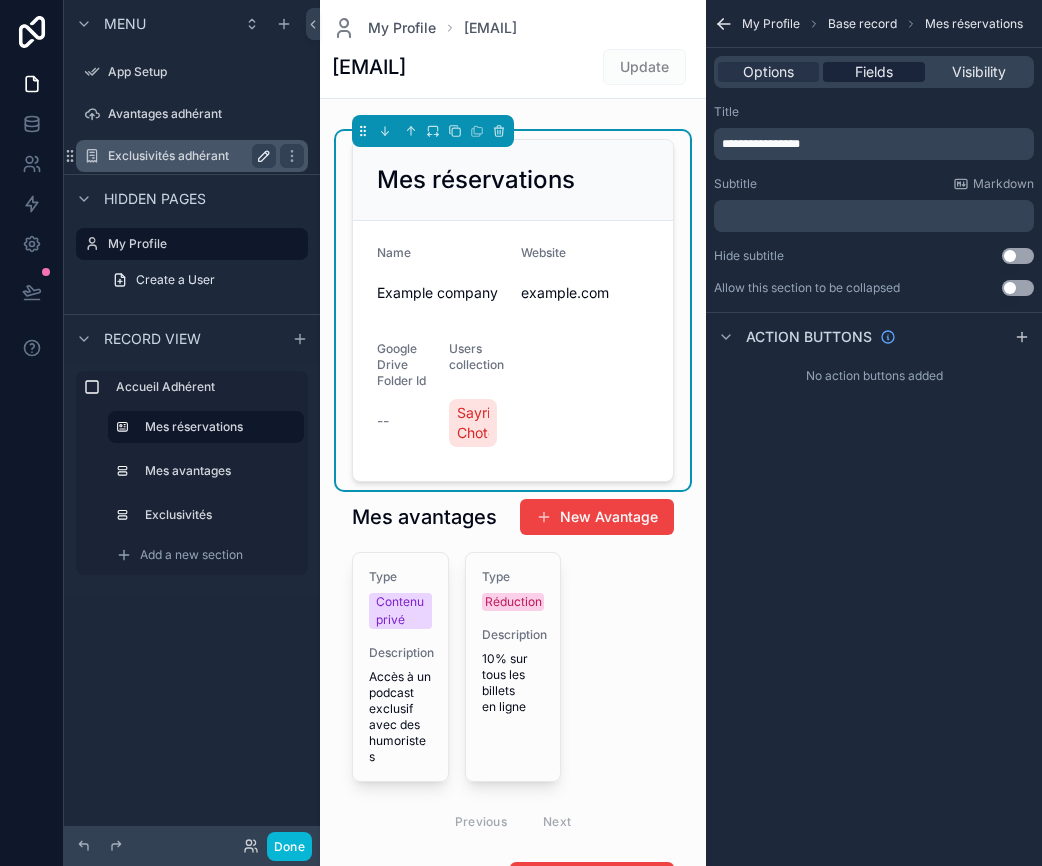 click on "Fields" at bounding box center (874, 72) 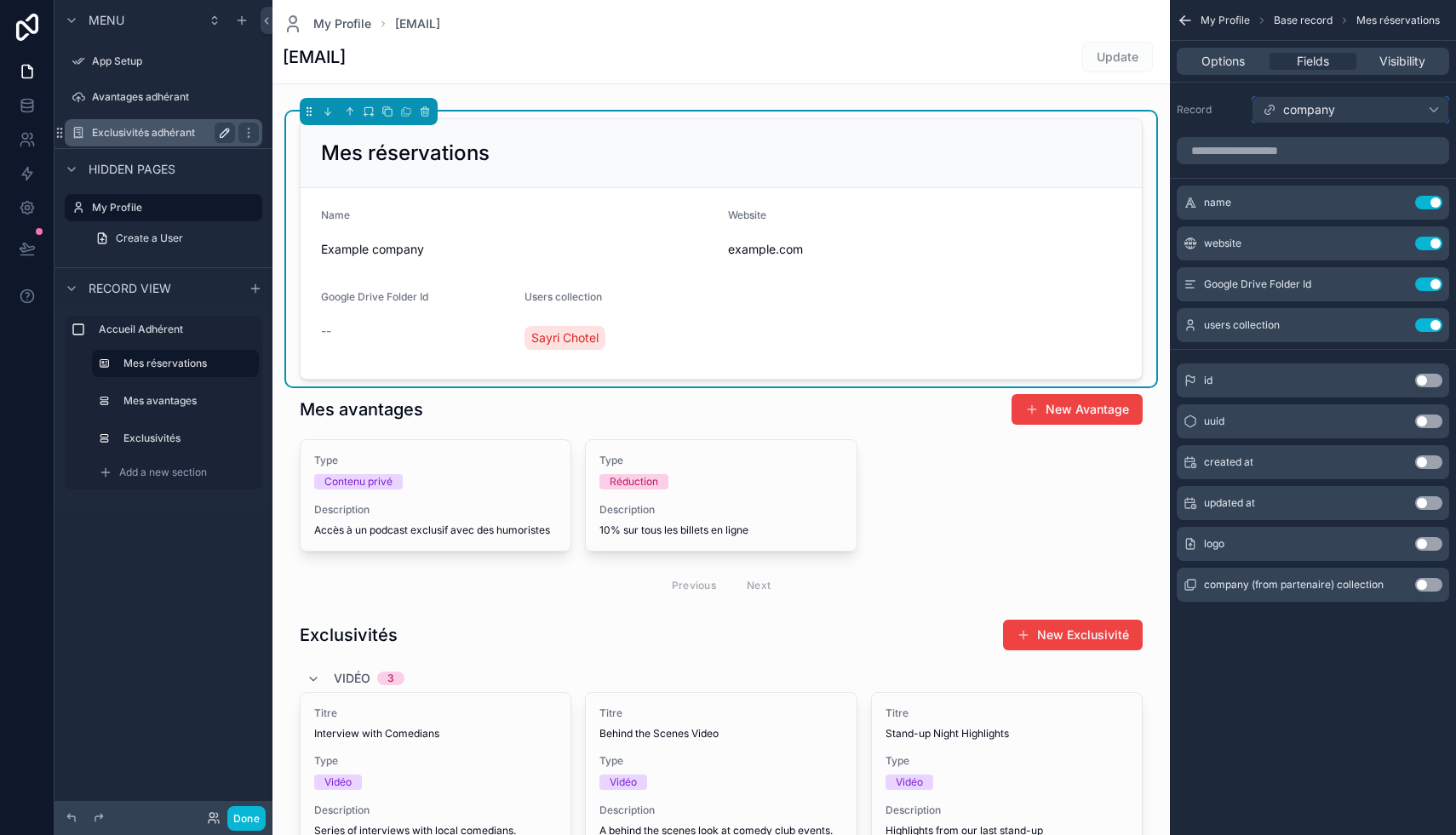 click on "company" at bounding box center [1350, 110] 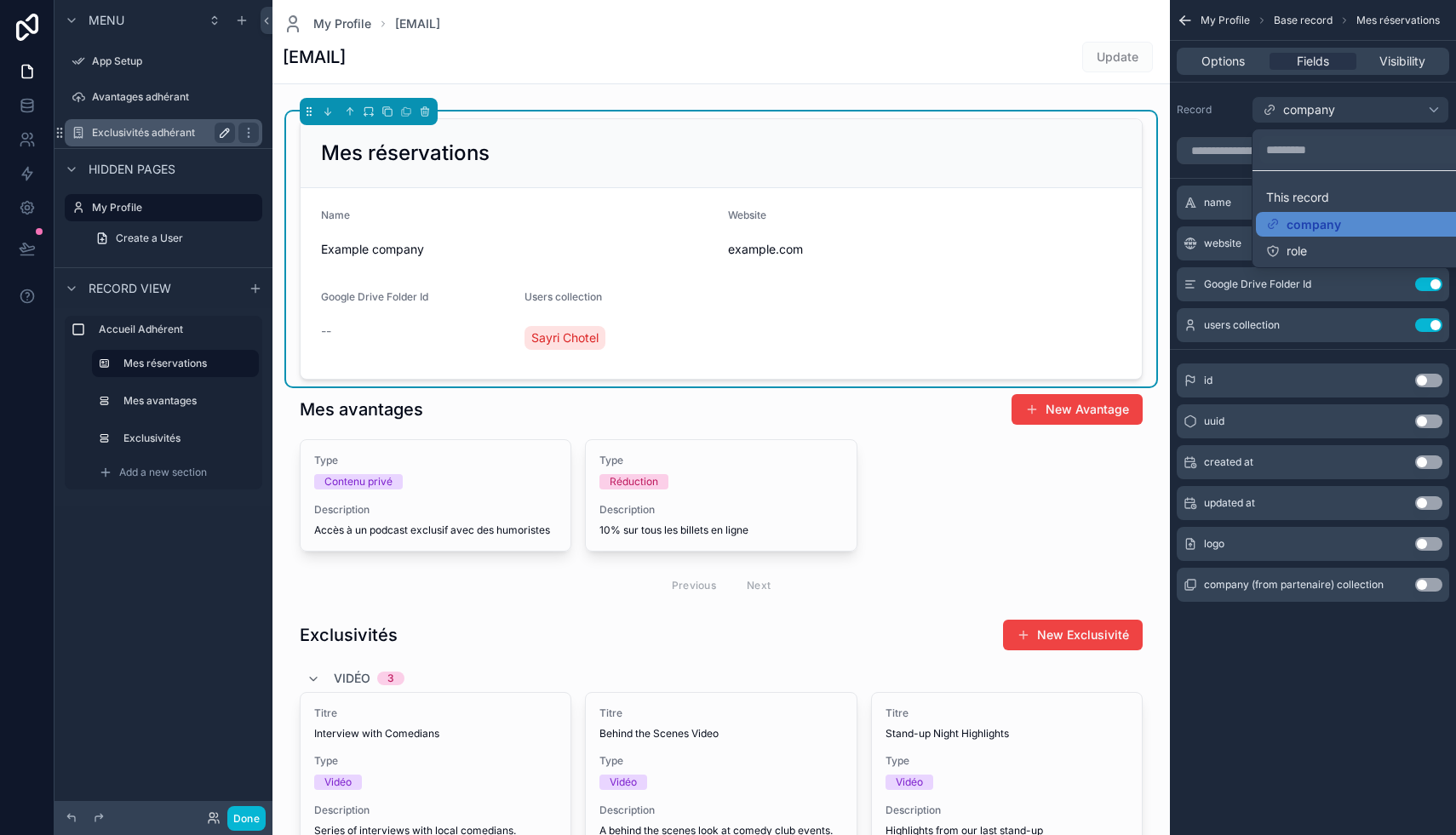 click at bounding box center (728, 417) 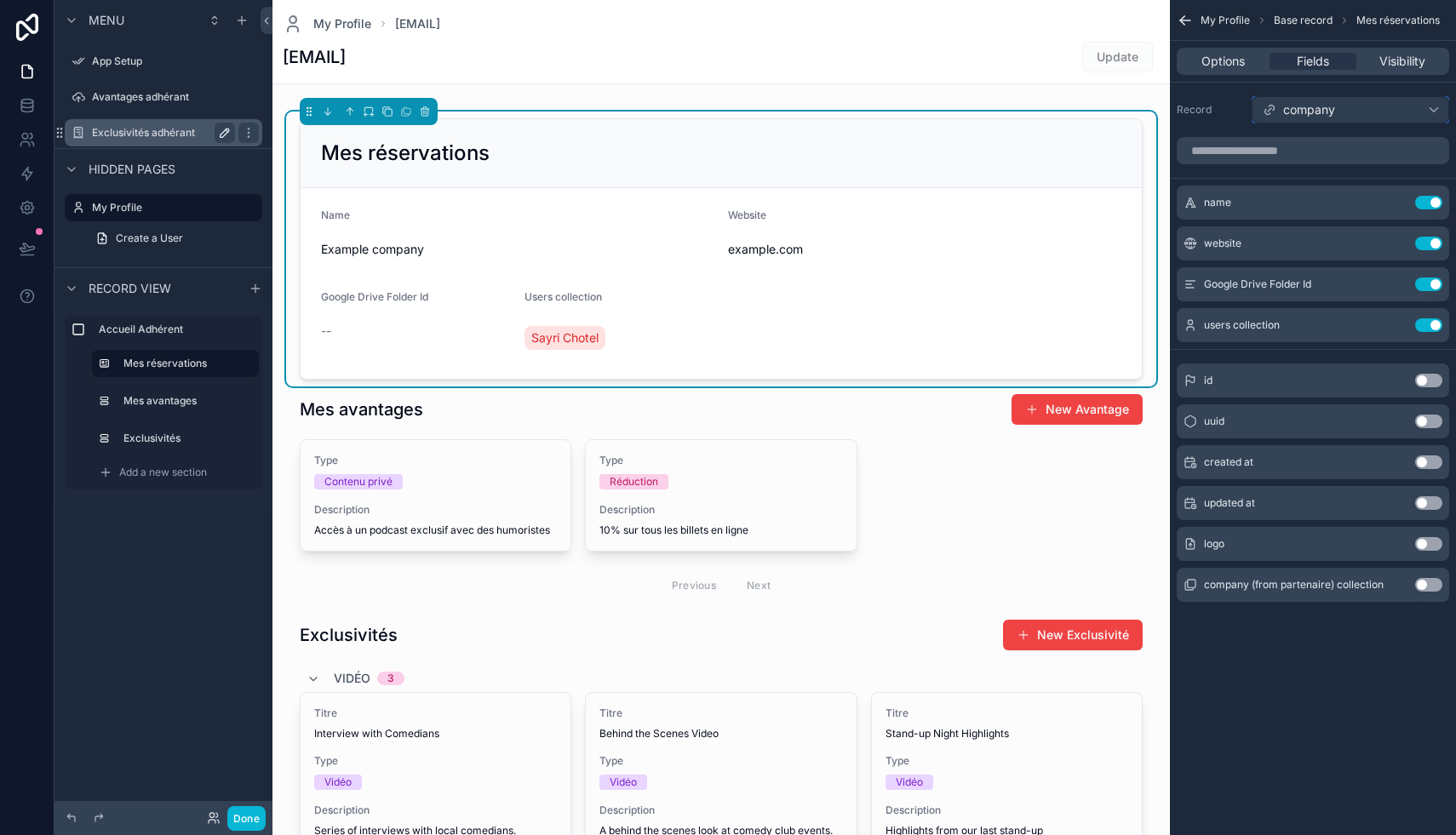 click on "company" at bounding box center (1309, 110) 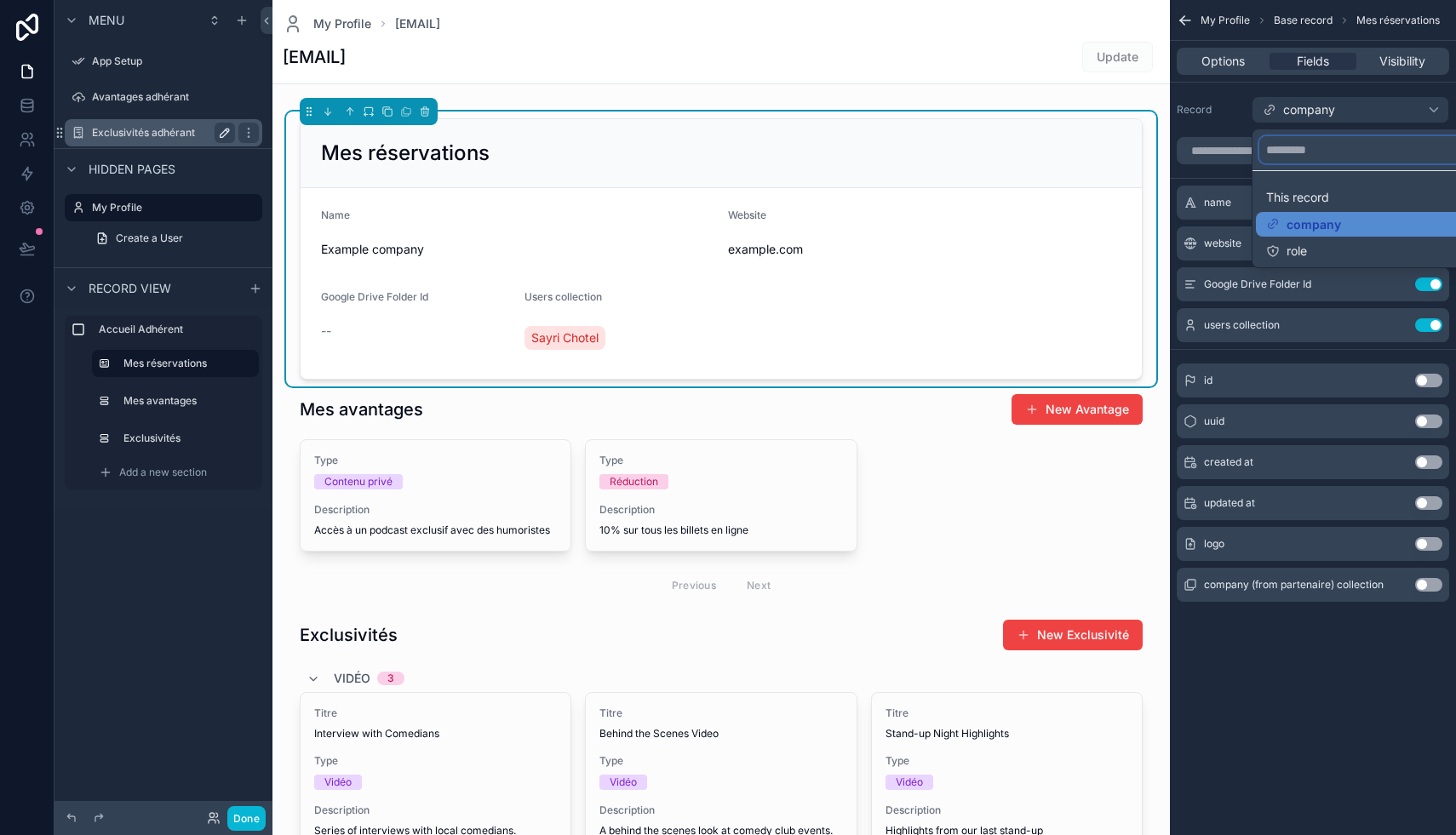 click at bounding box center [1371, 150] 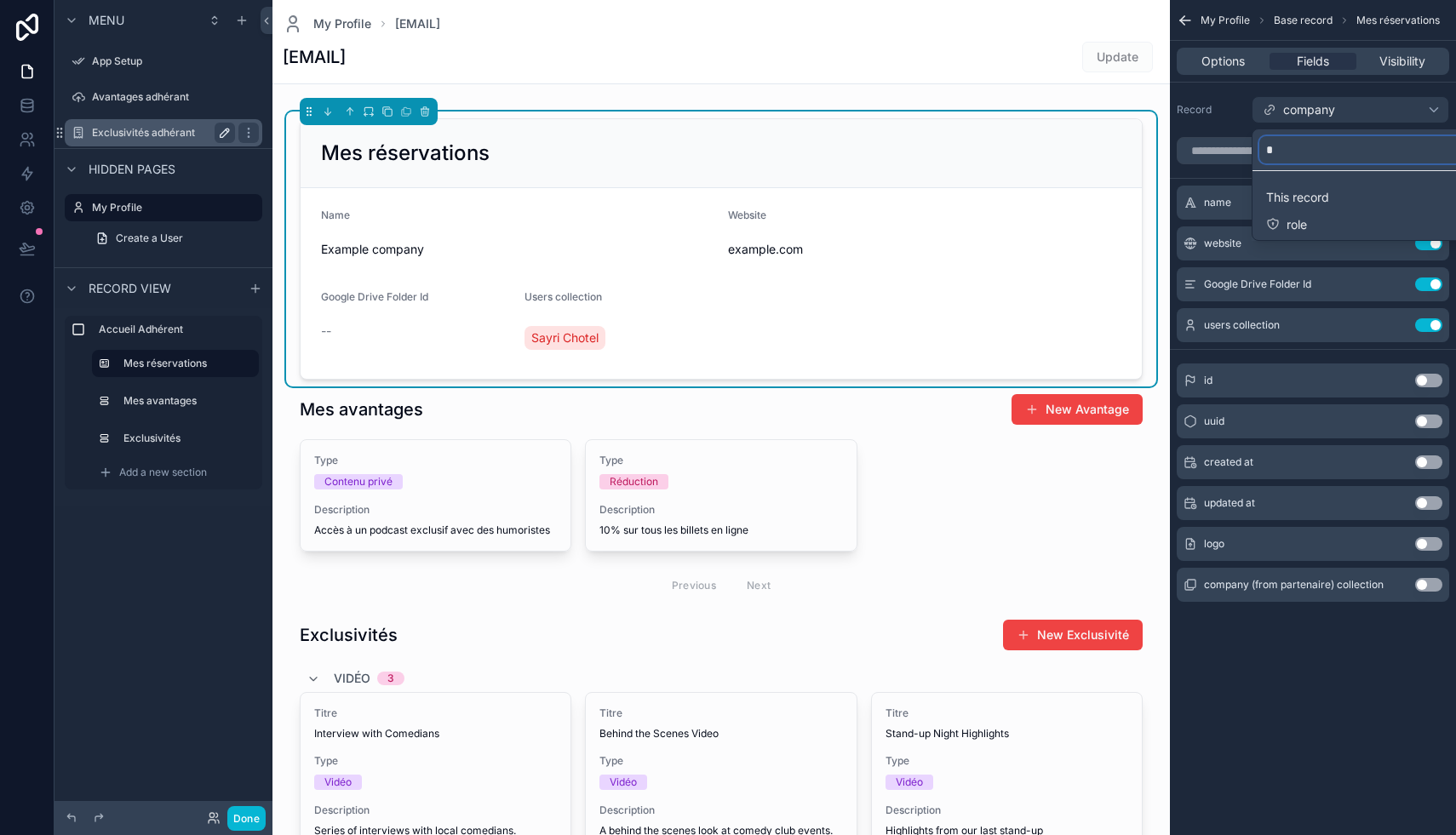 type 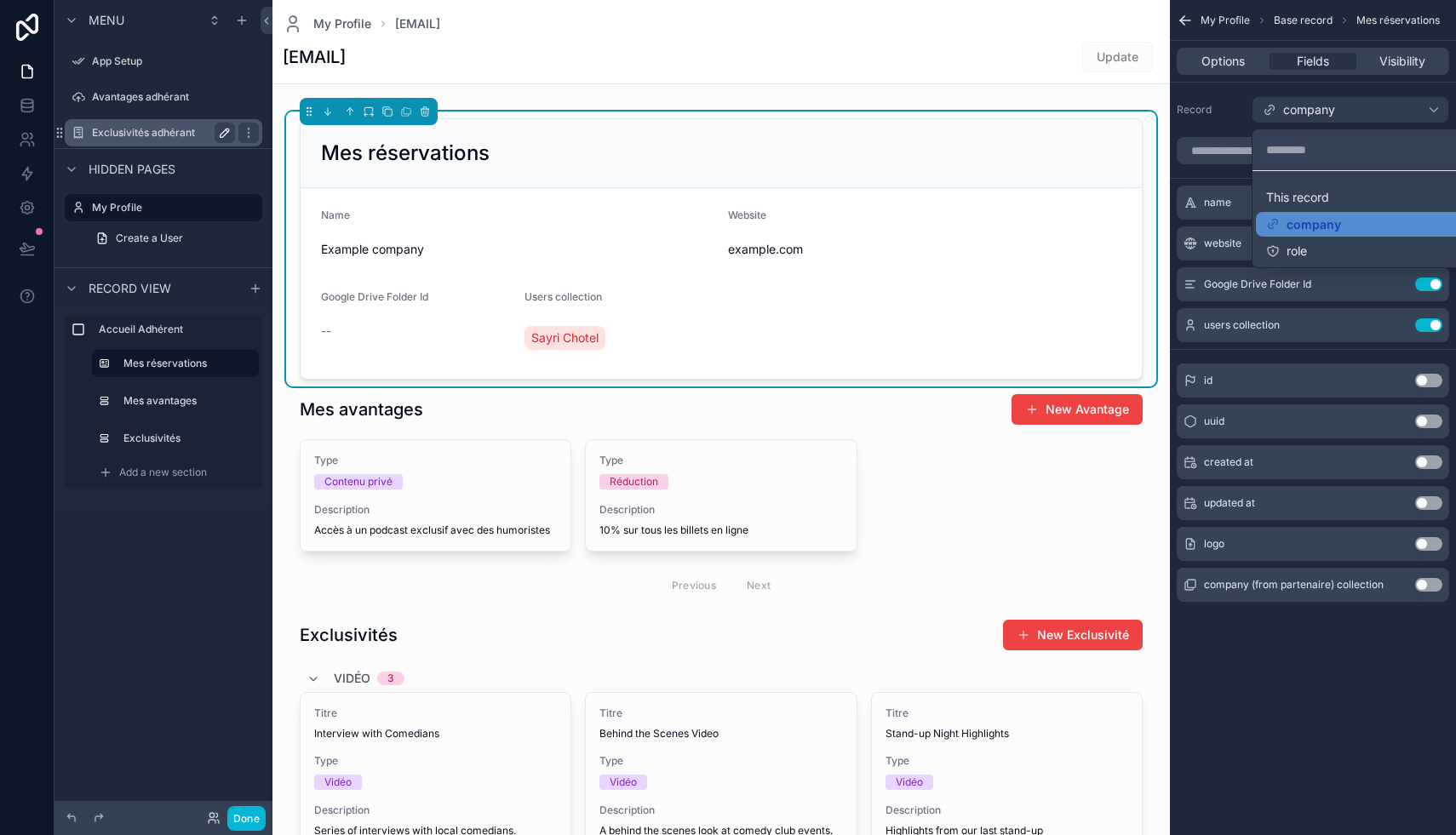 click at bounding box center [728, 417] 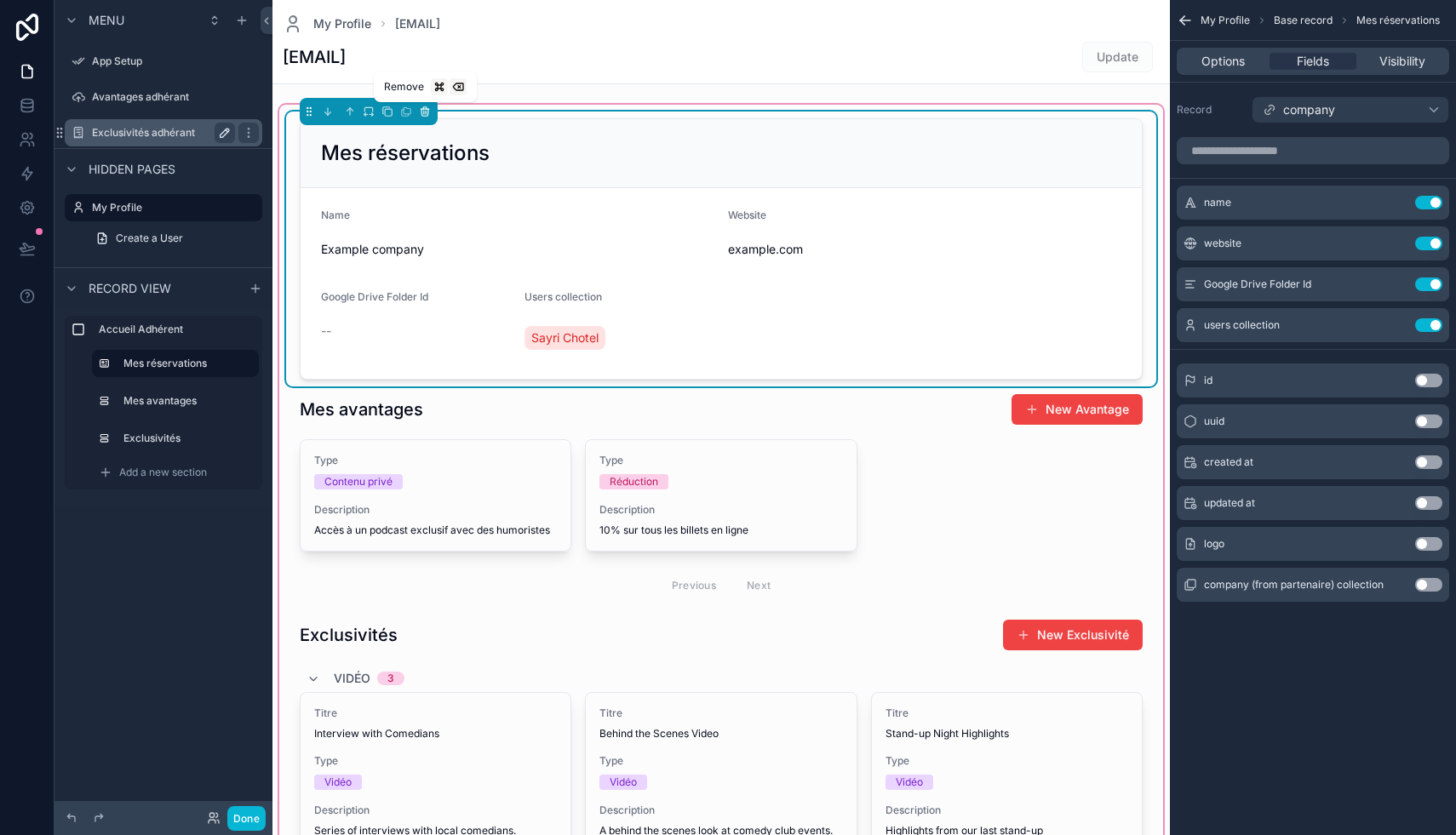 click 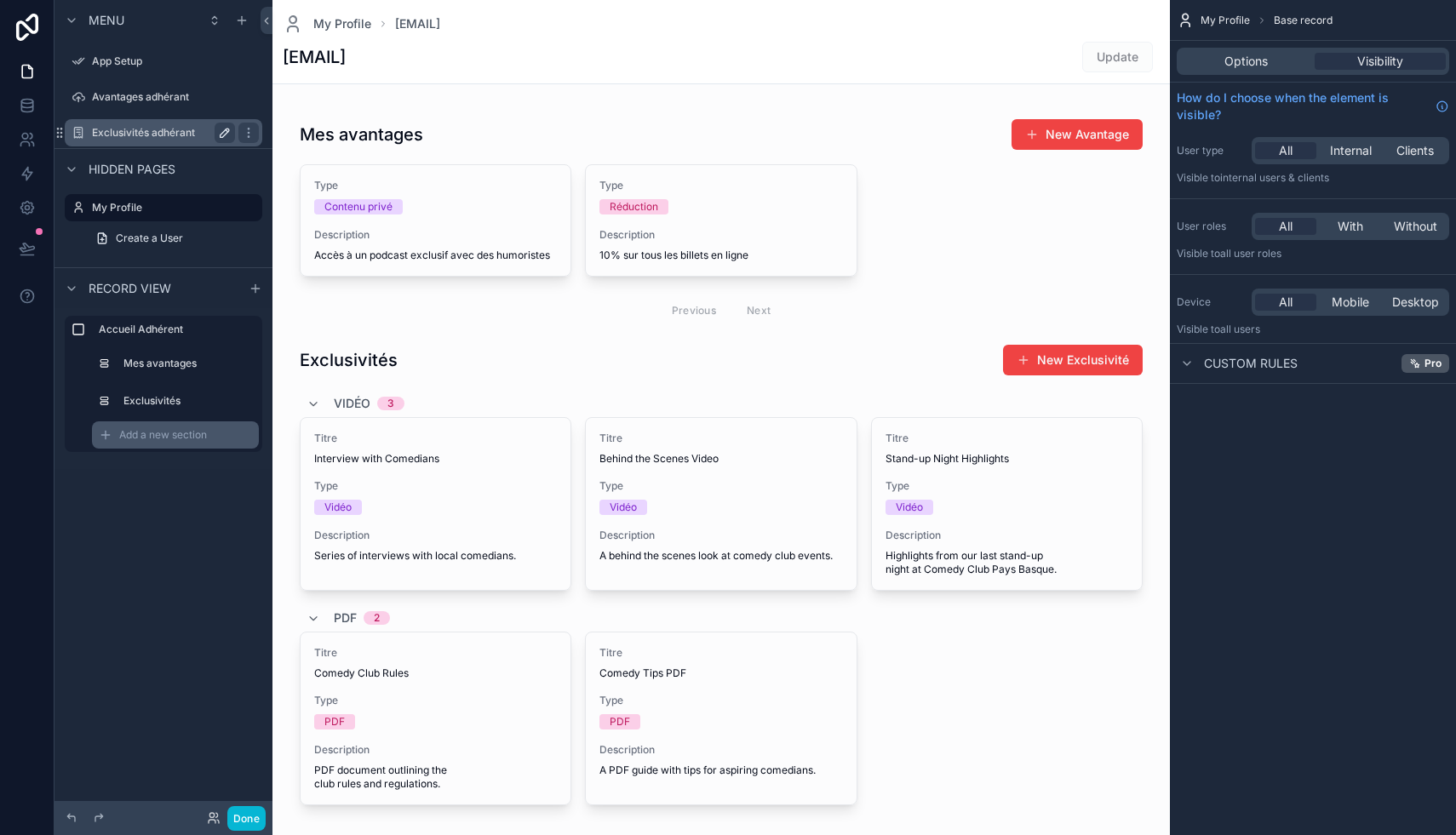 click on "Add a new section" at bounding box center (163, 435) 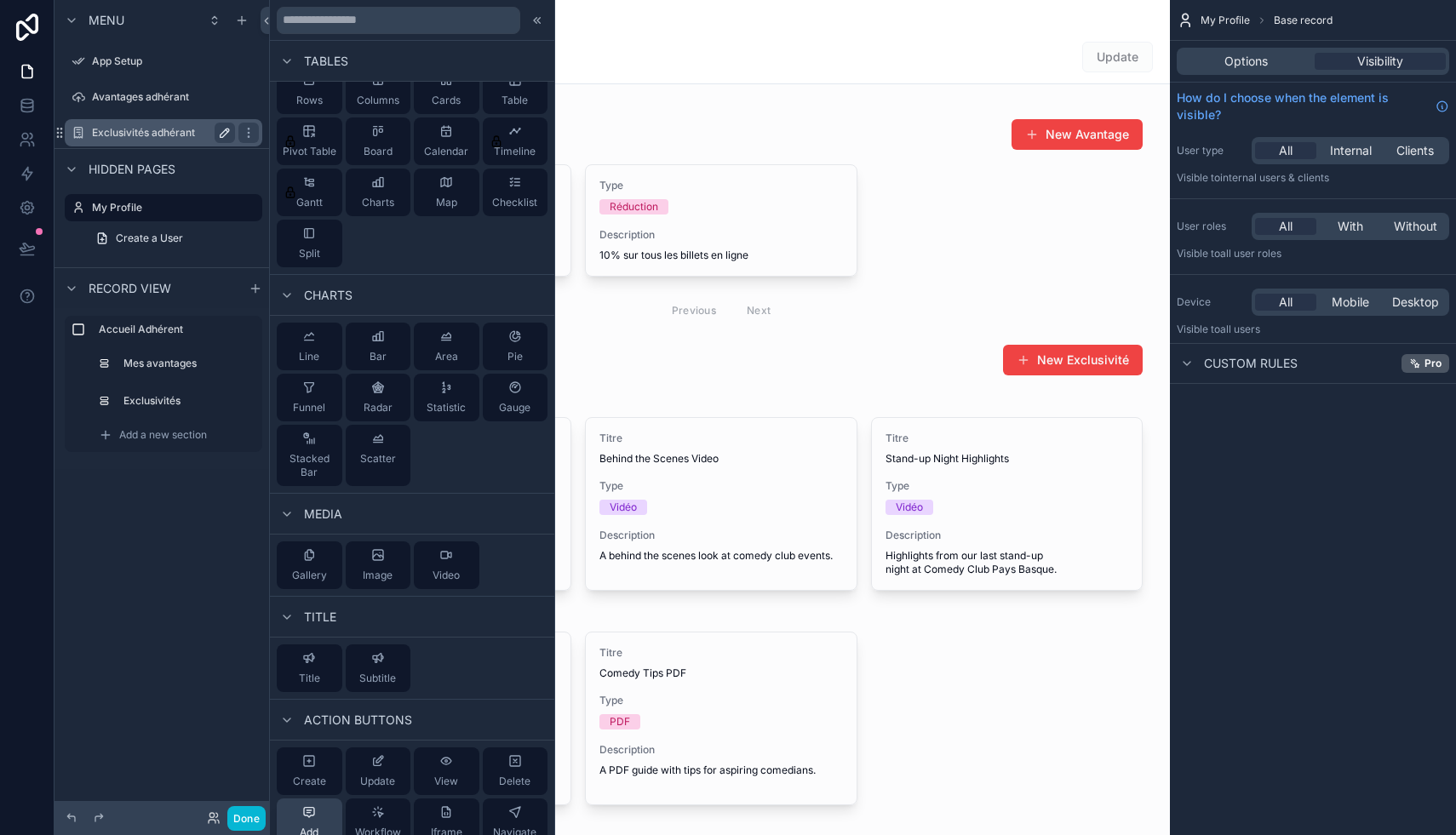 scroll, scrollTop: 0, scrollLeft: 0, axis: both 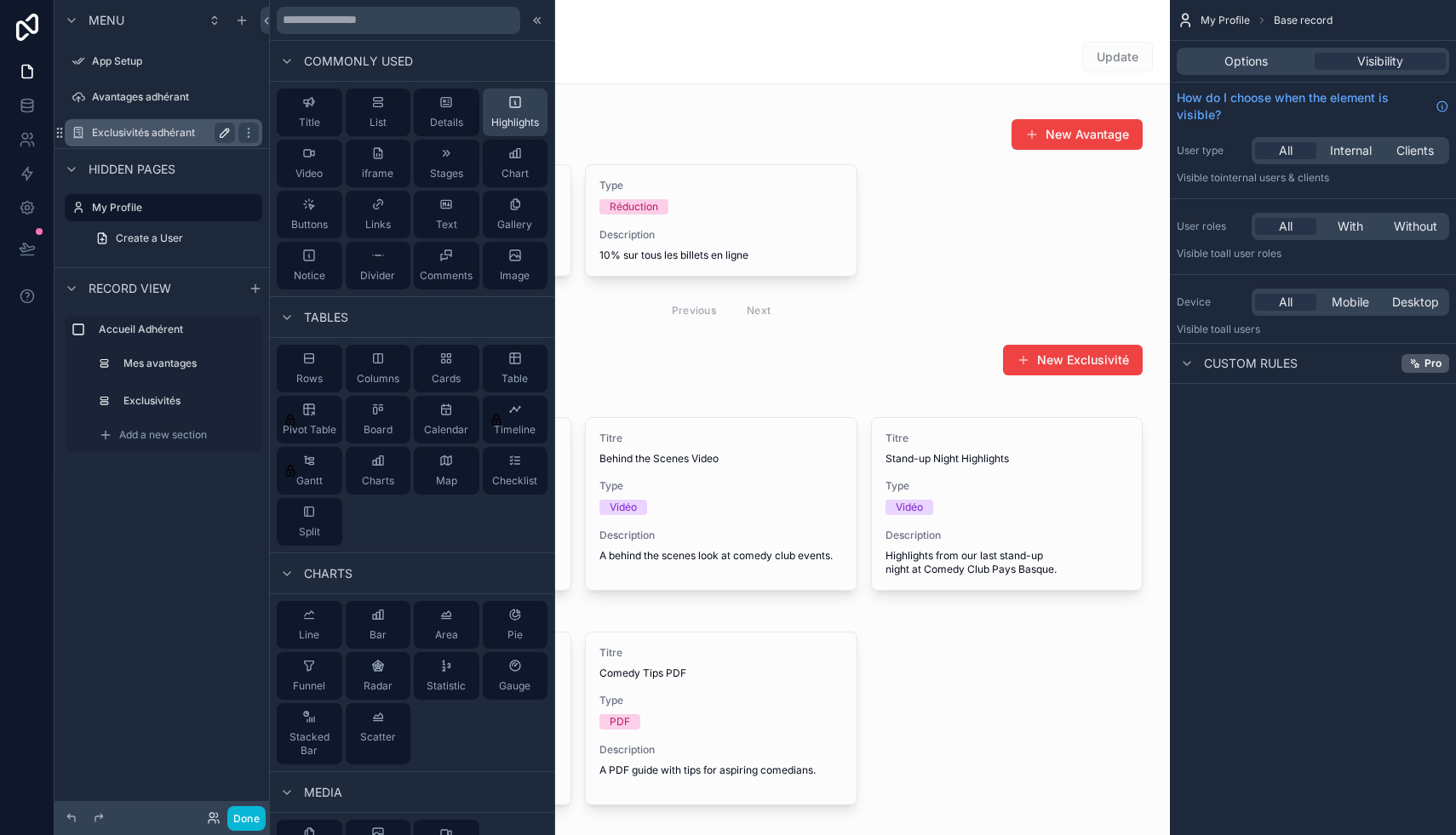 click on "Highlights" at bounding box center [515, 112] 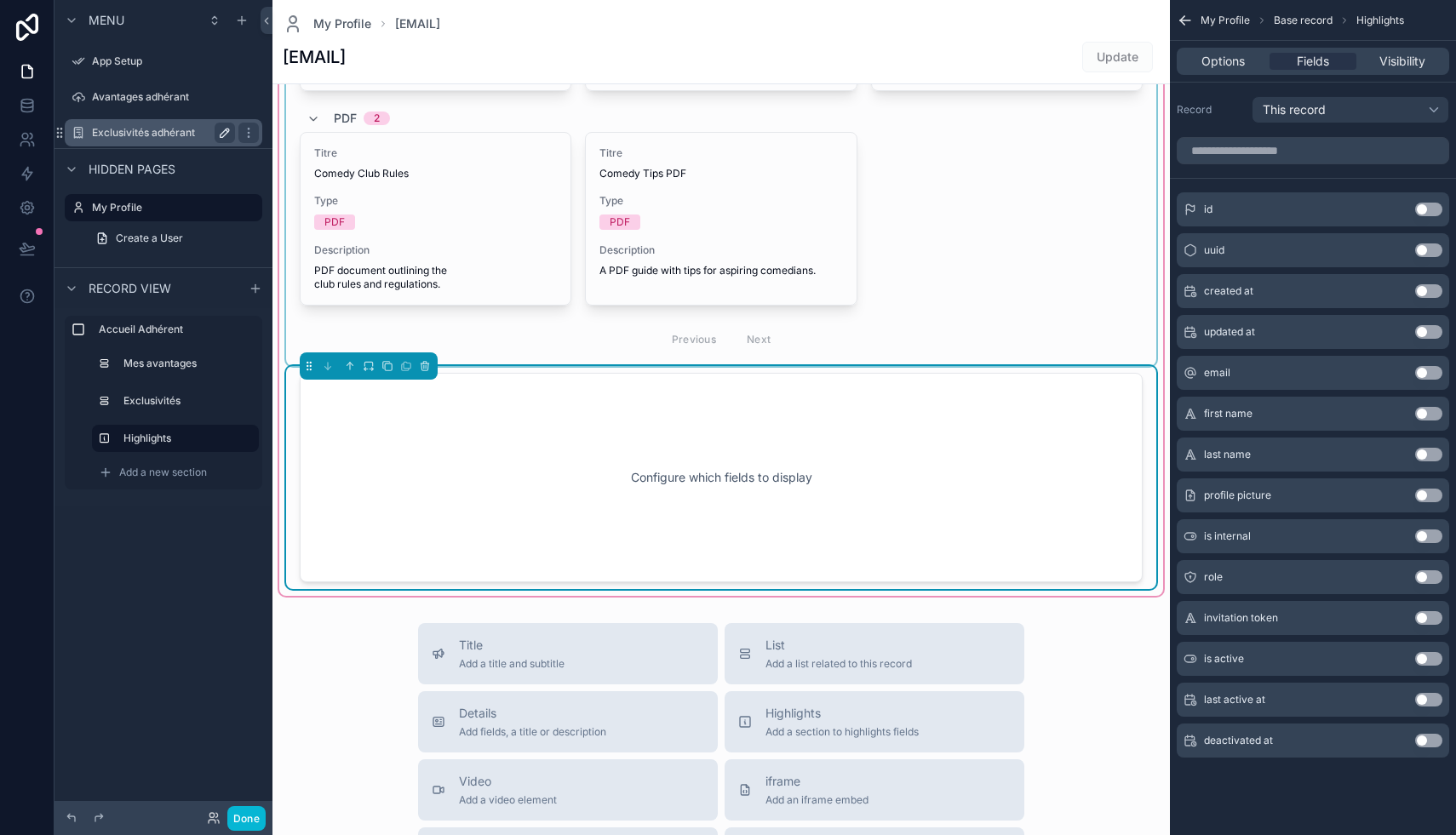 scroll, scrollTop: 559, scrollLeft: 0, axis: vertical 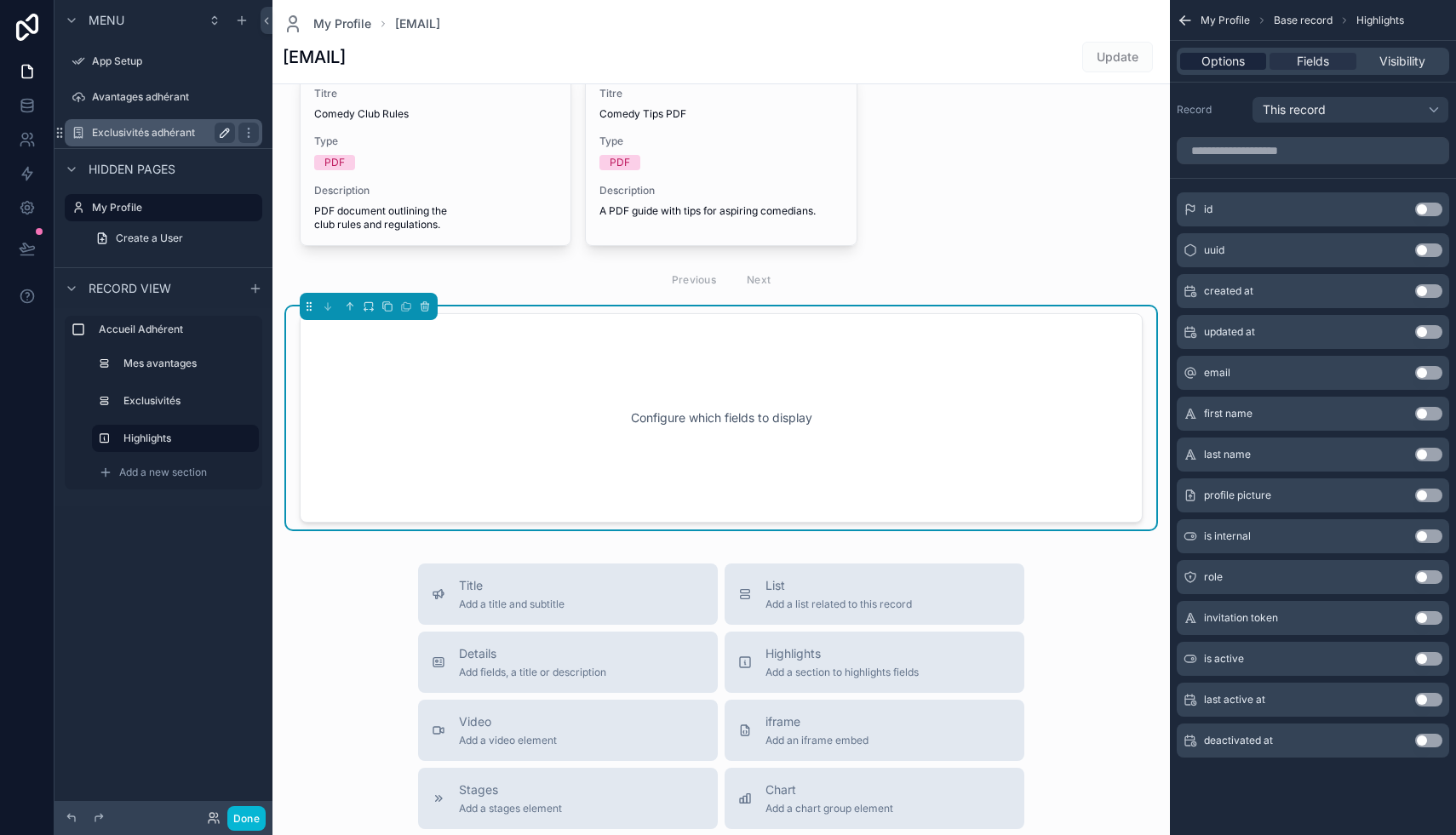 click on "Options" at bounding box center (1223, 61) 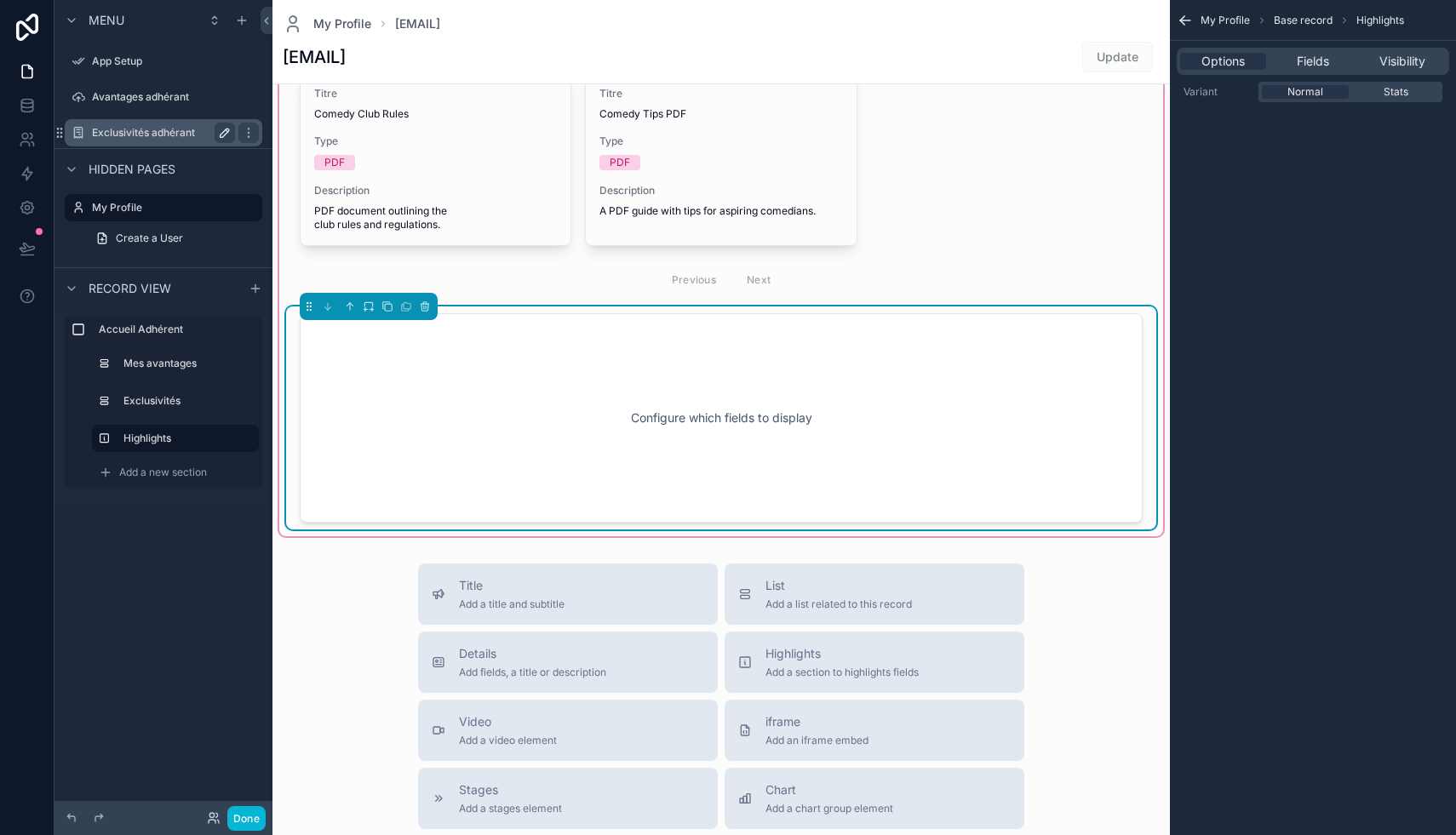 click on "Configure which fields to display" at bounding box center [721, 418] 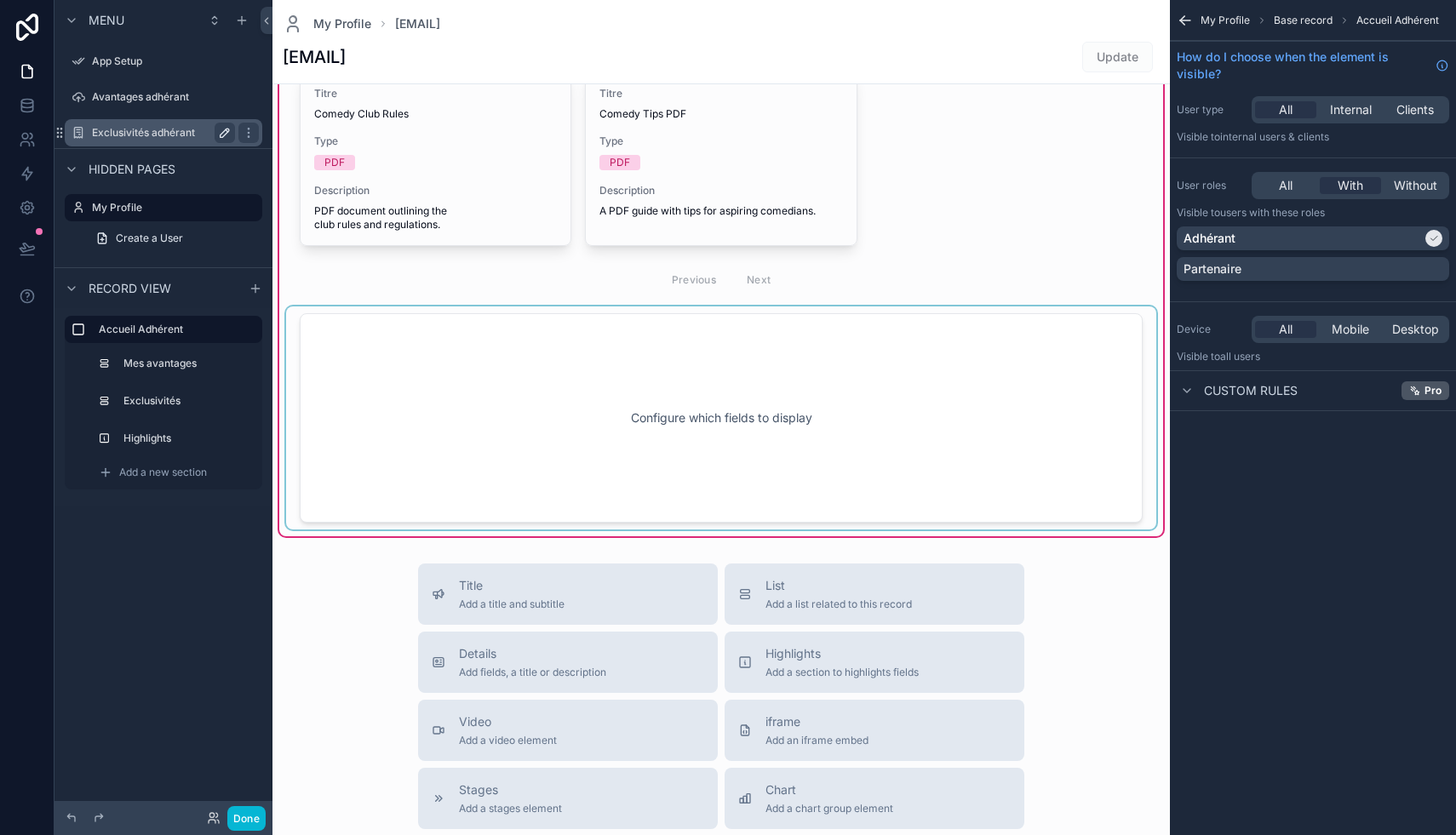 click at bounding box center (721, 418) 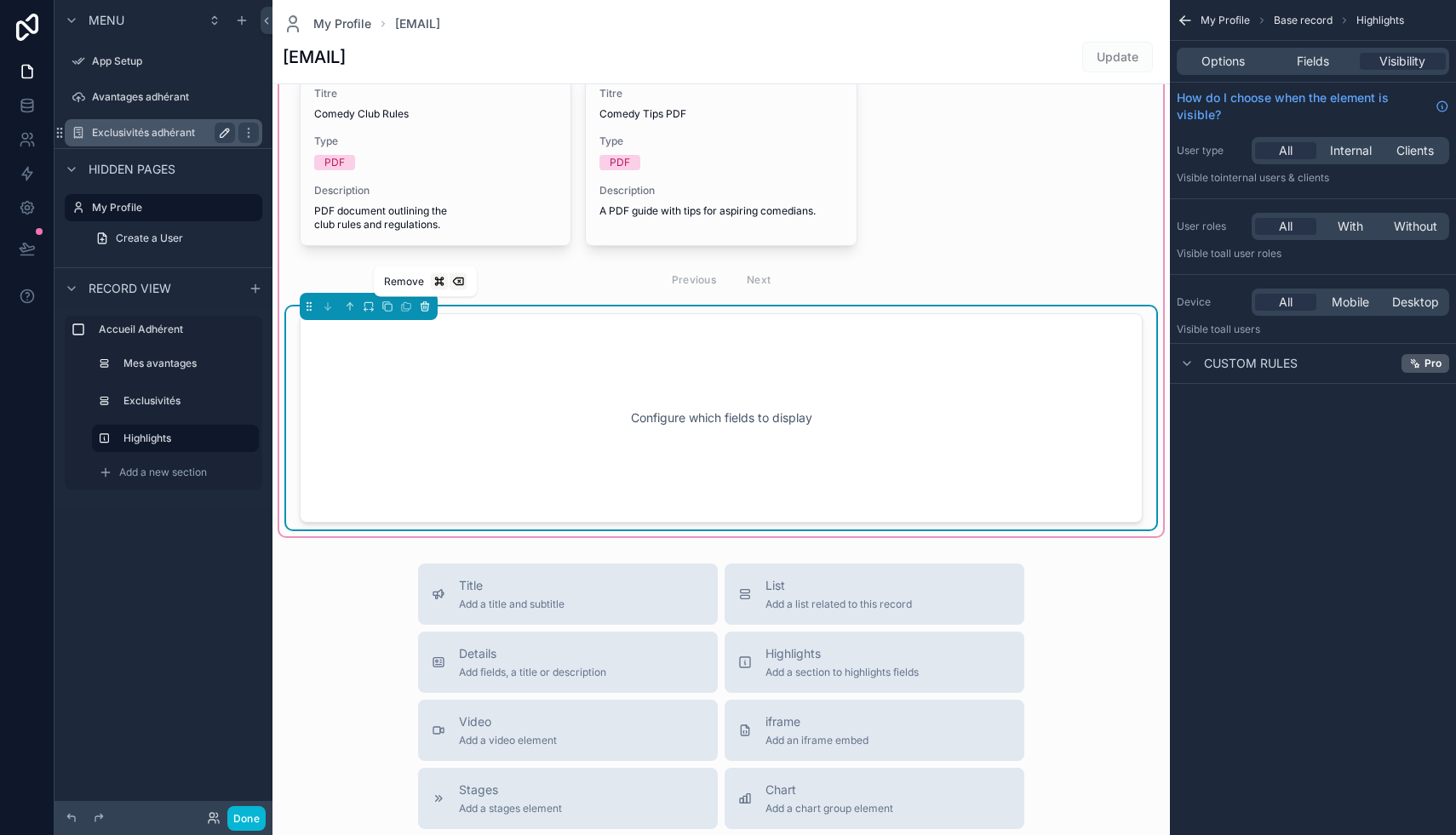 click 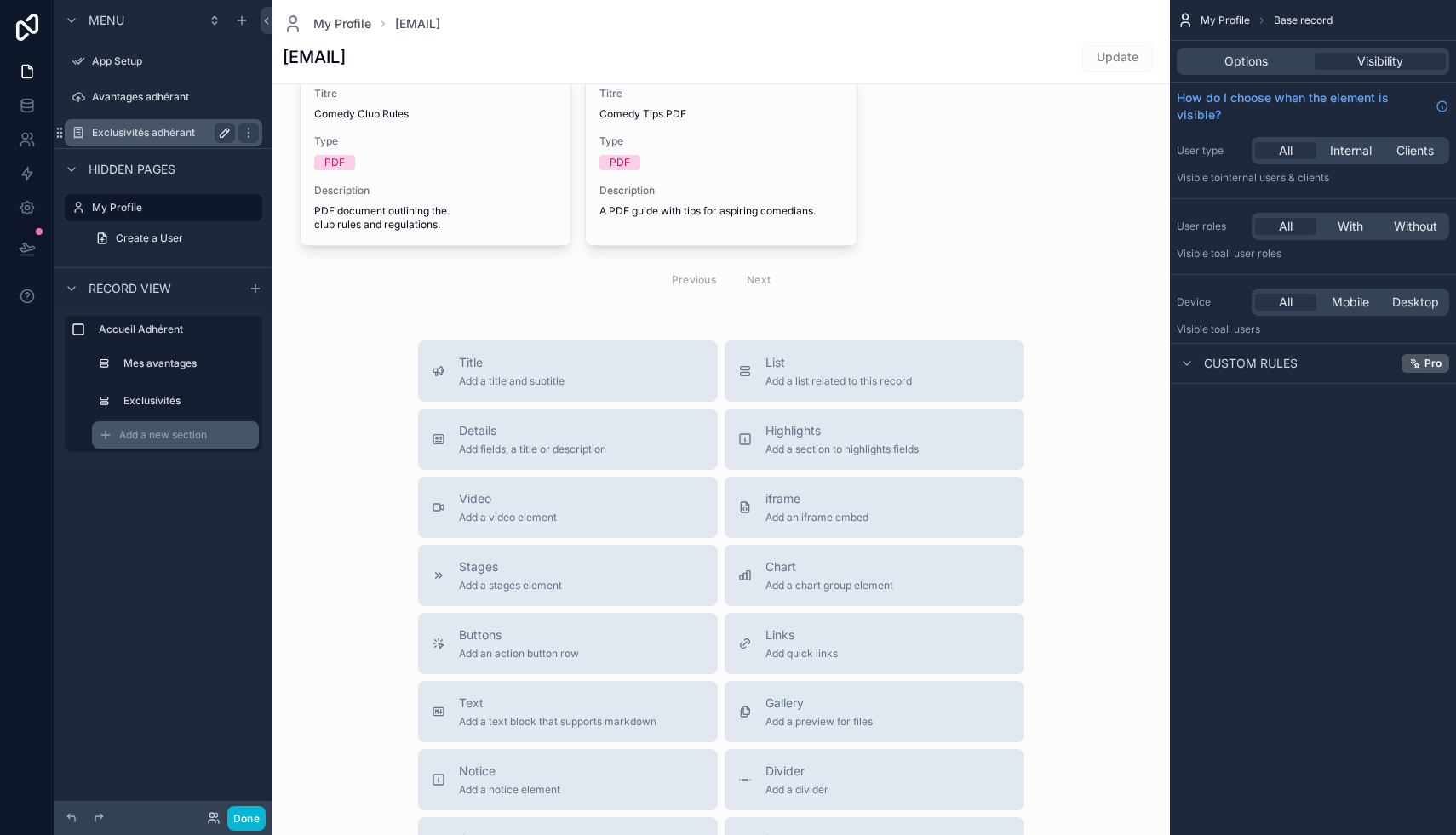 click on "Add a new section" at bounding box center [163, 435] 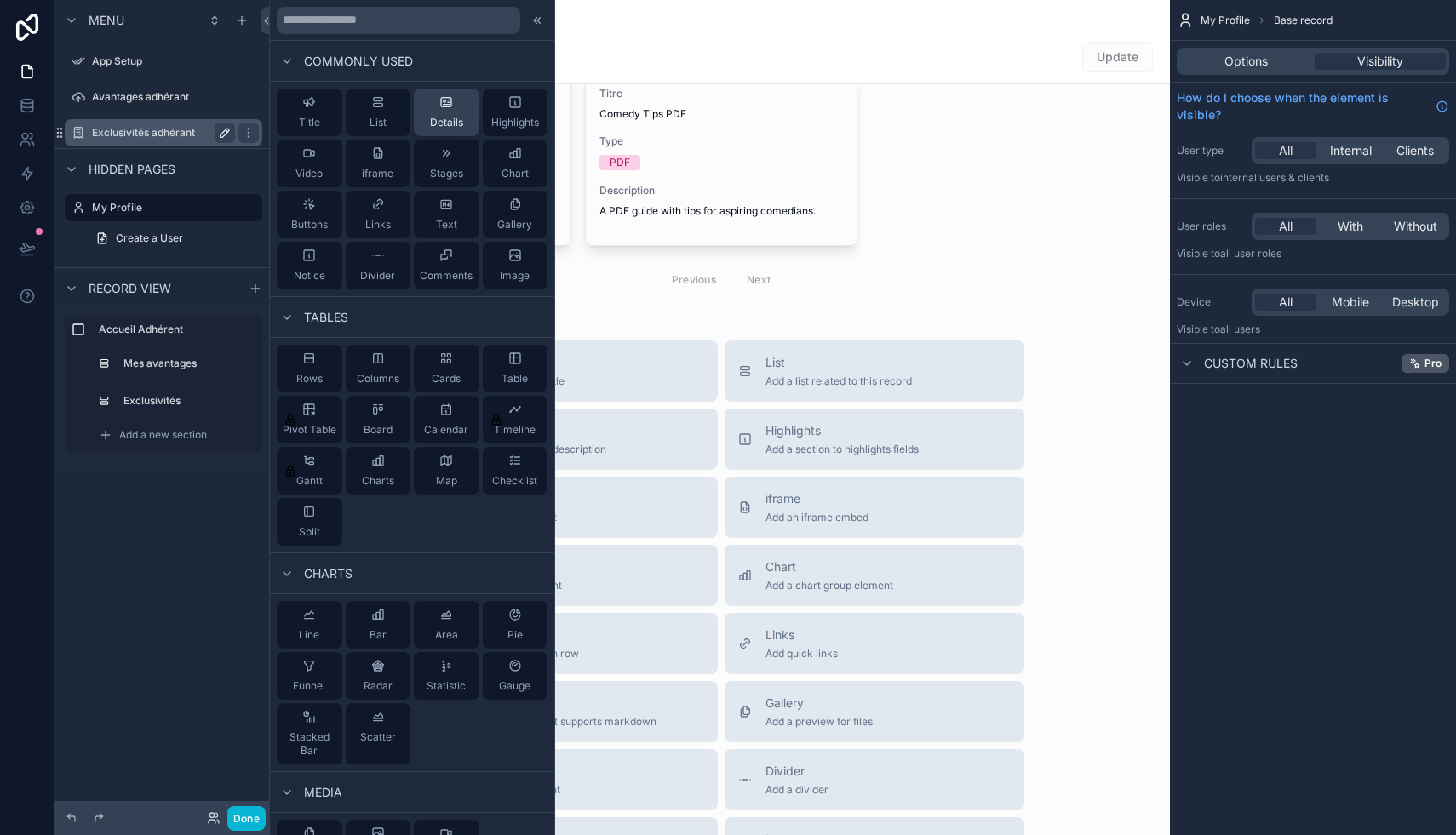 click on "Details" at bounding box center (446, 112) 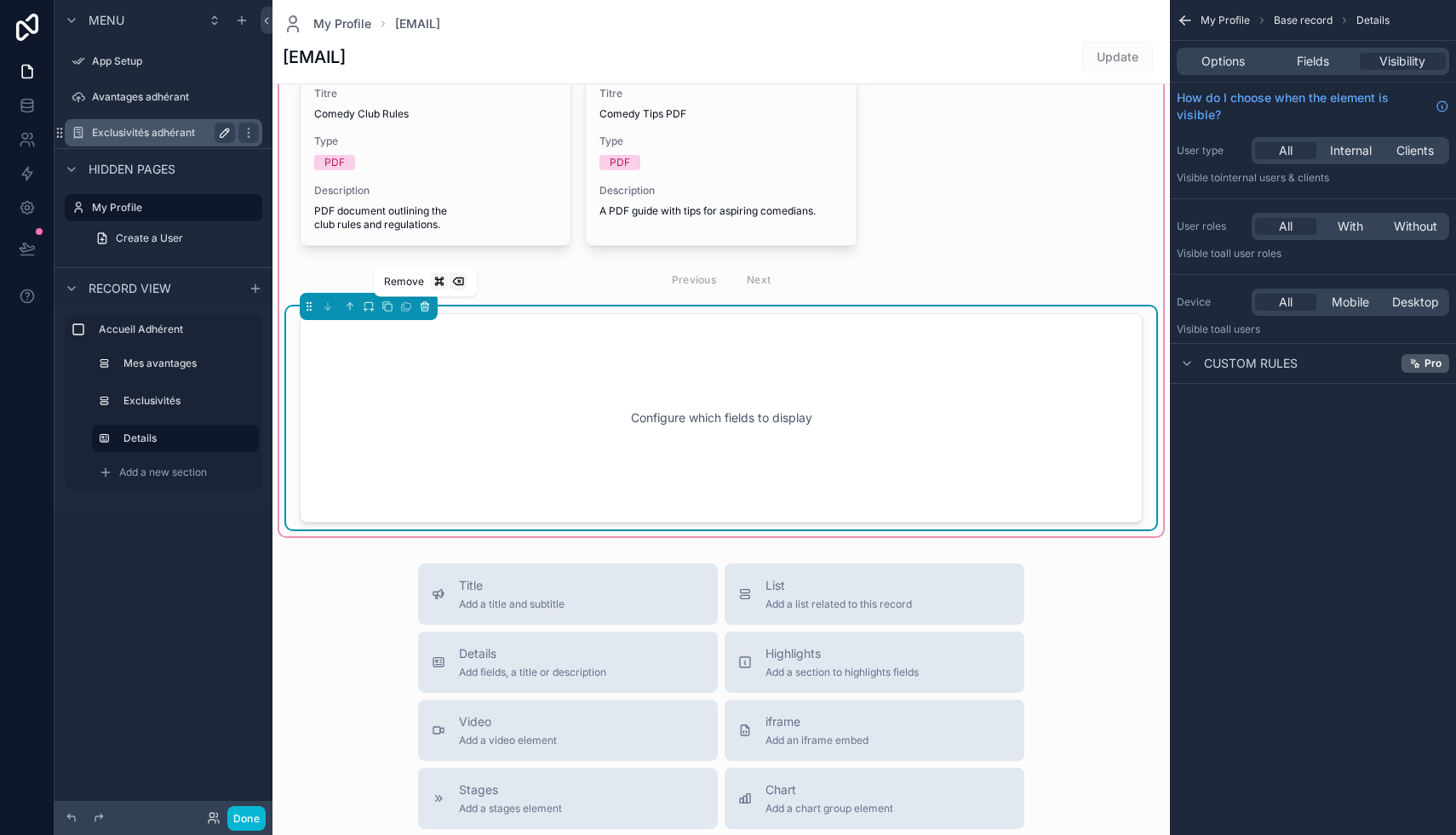 click 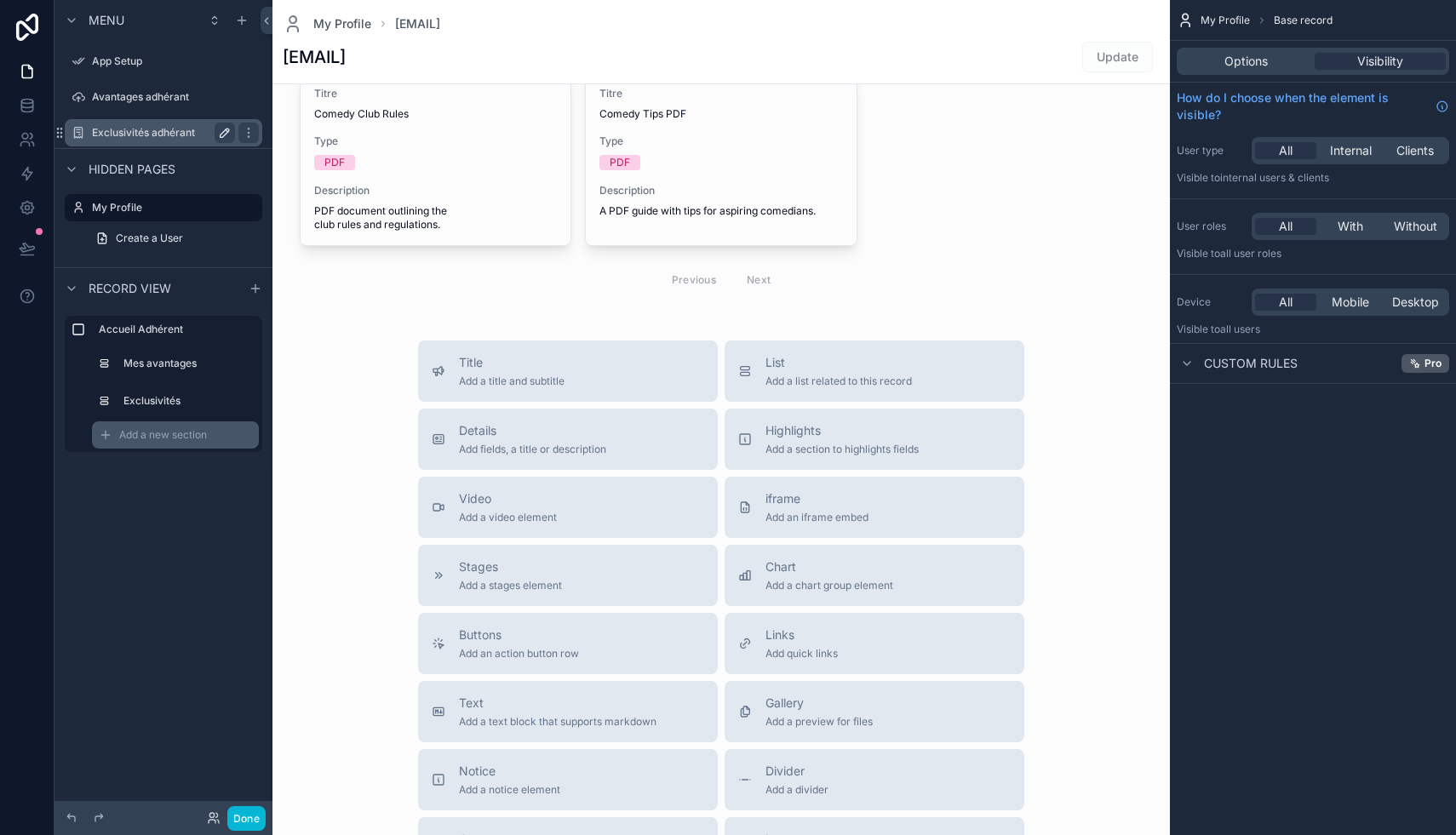 click on "Add a new section" at bounding box center [163, 435] 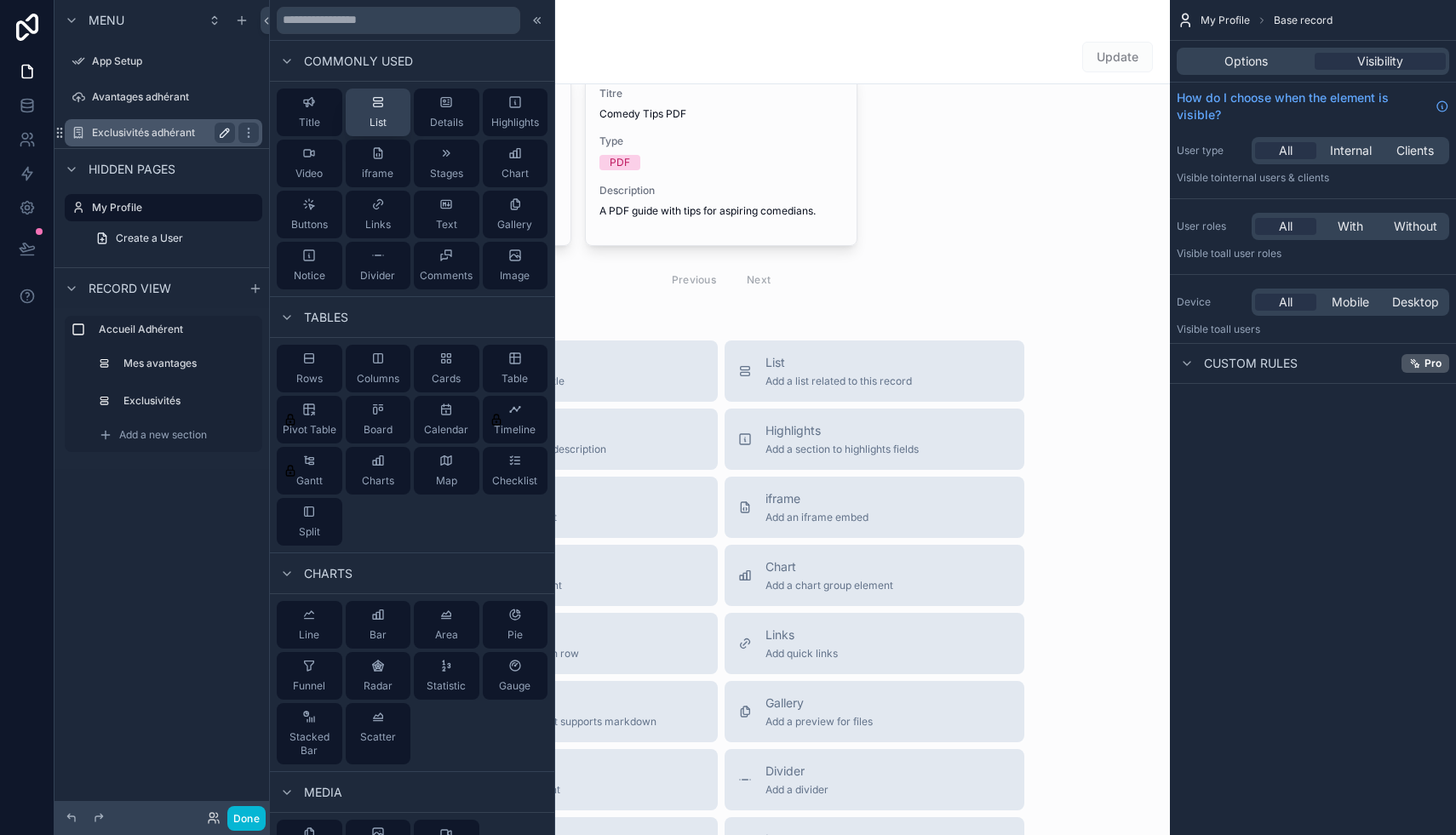 click on "List" at bounding box center (378, 123) 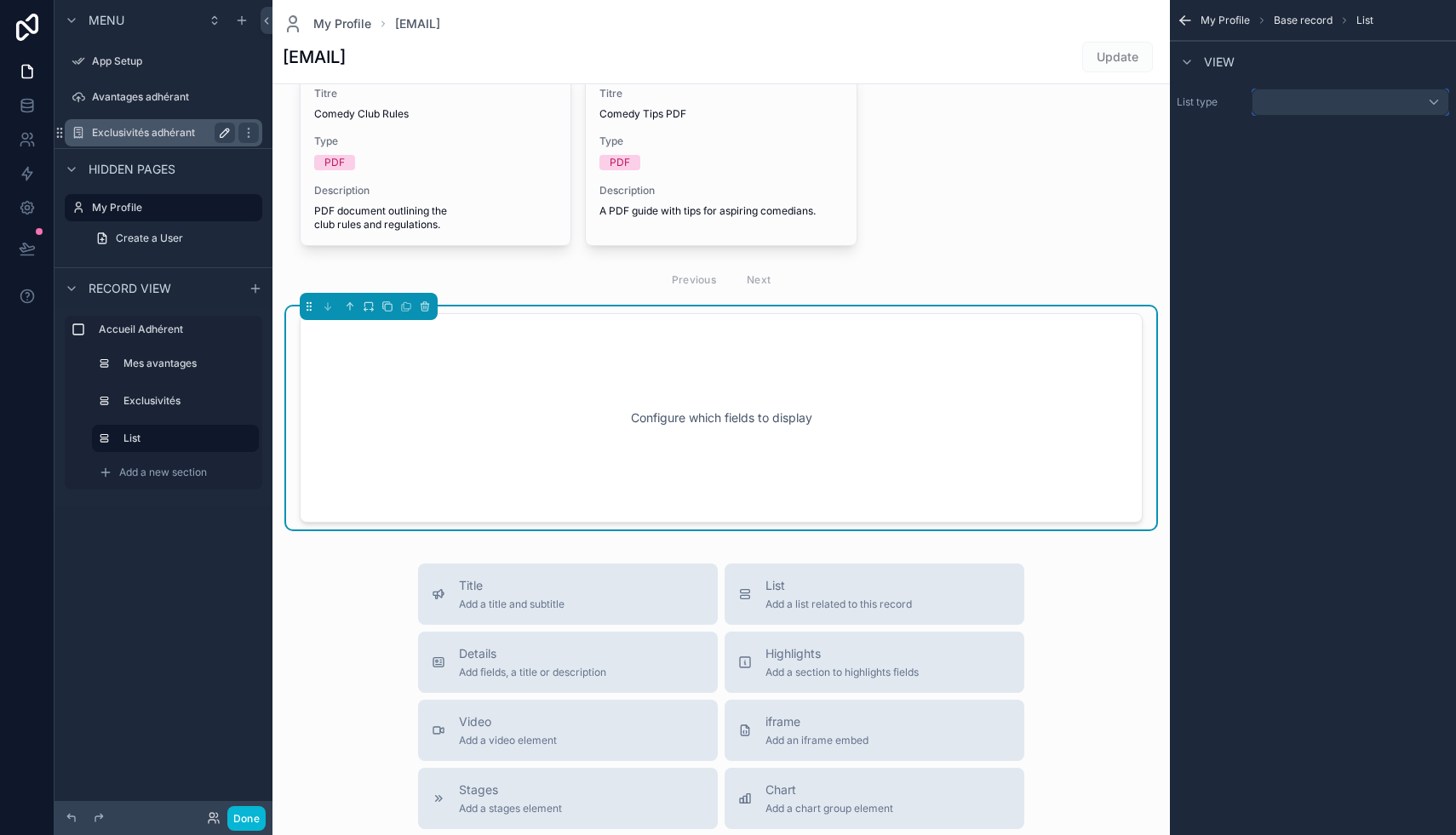 click at bounding box center [1350, 102] 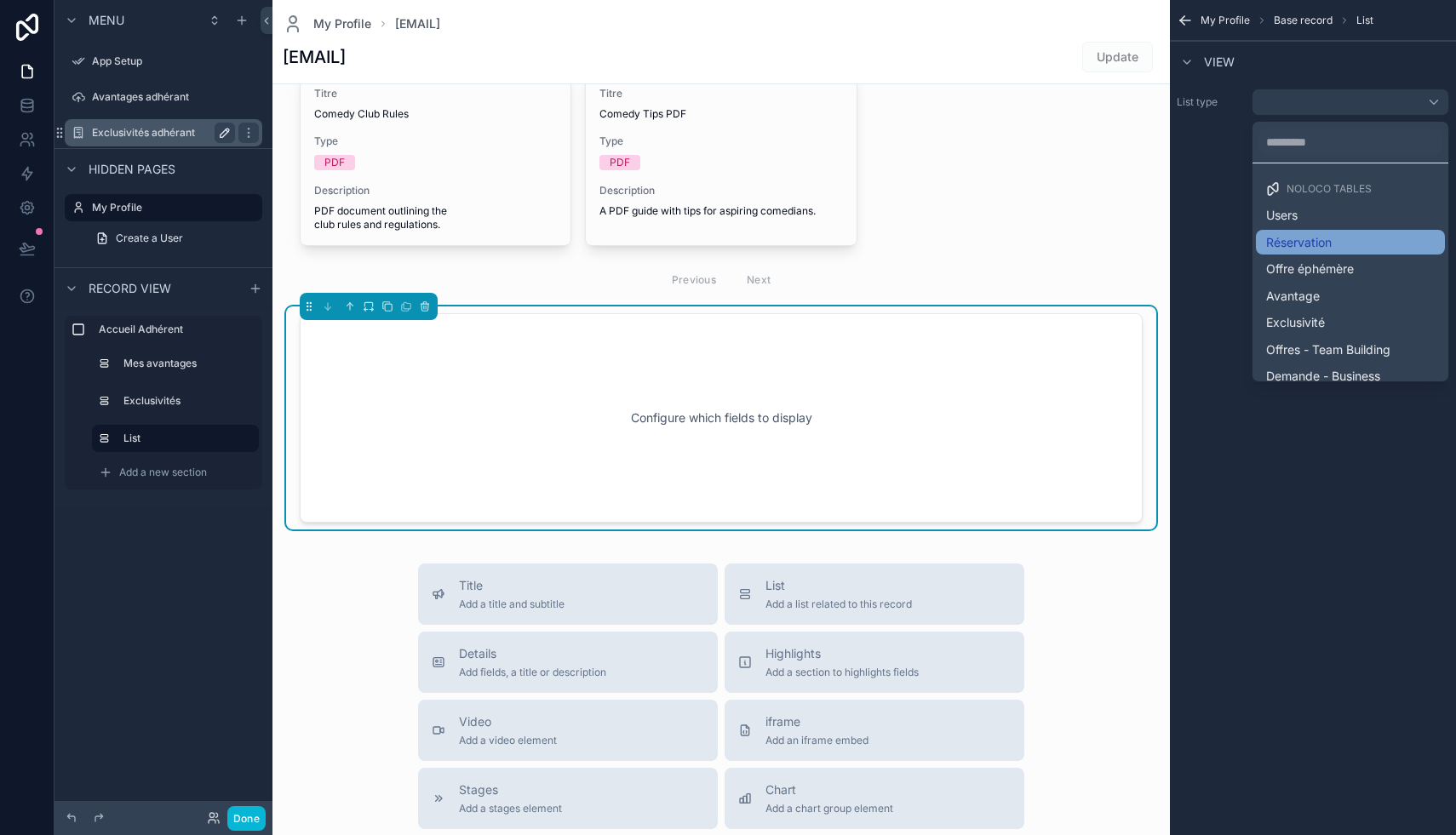 click on "Réservation" at bounding box center (1298, 243) 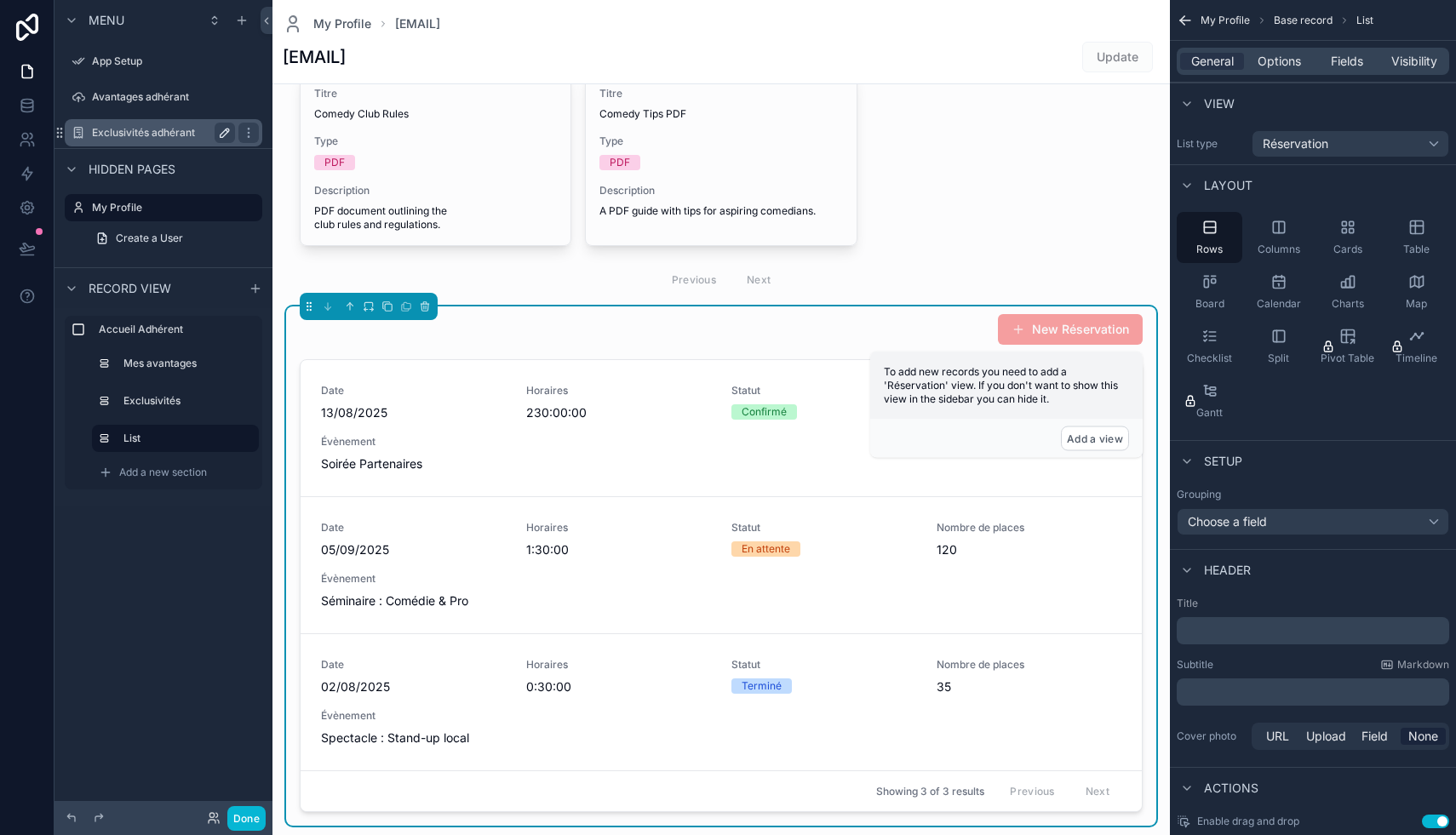 click on "﻿" at bounding box center (1315, 631) 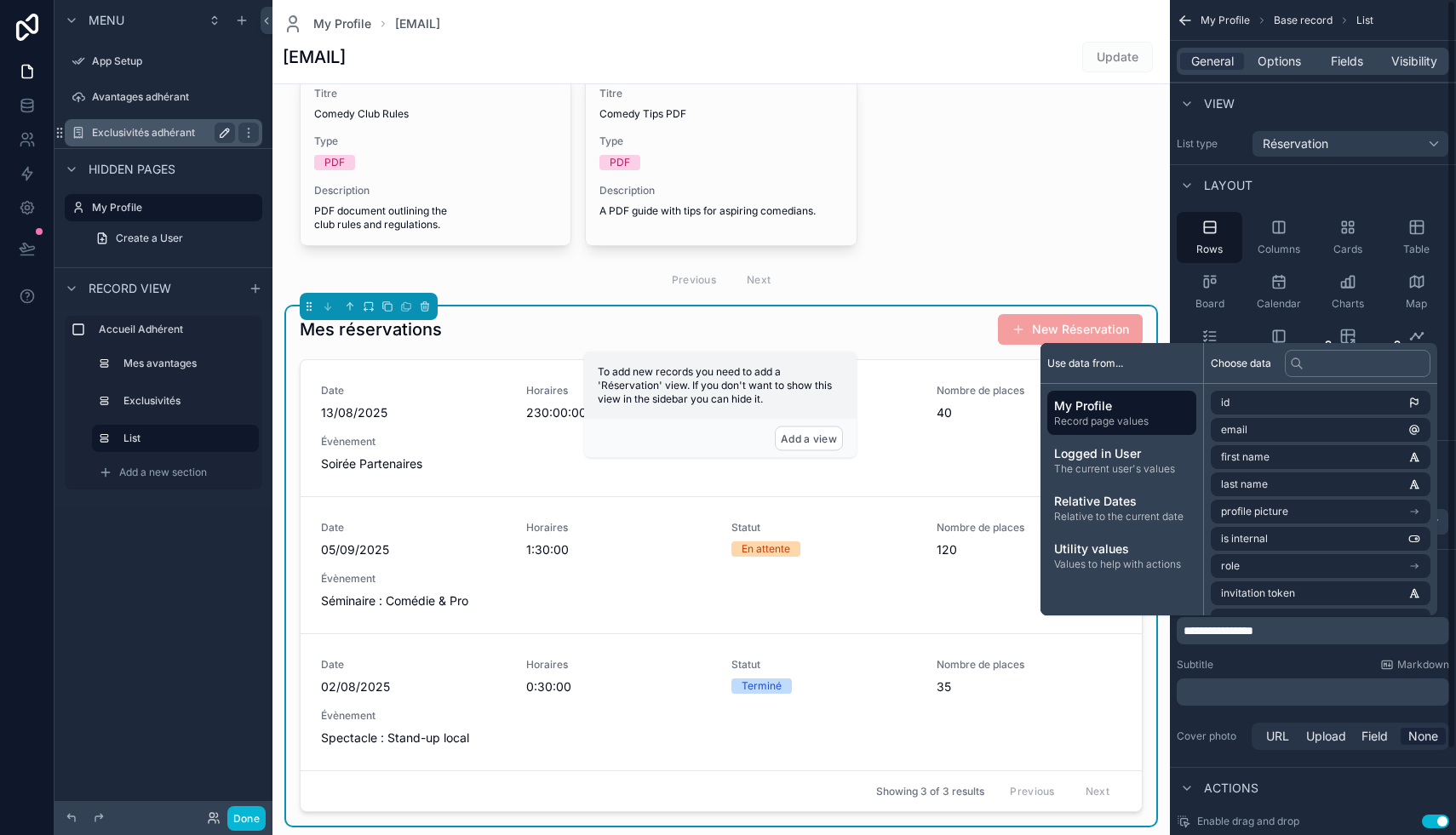 scroll, scrollTop: 95, scrollLeft: 0, axis: vertical 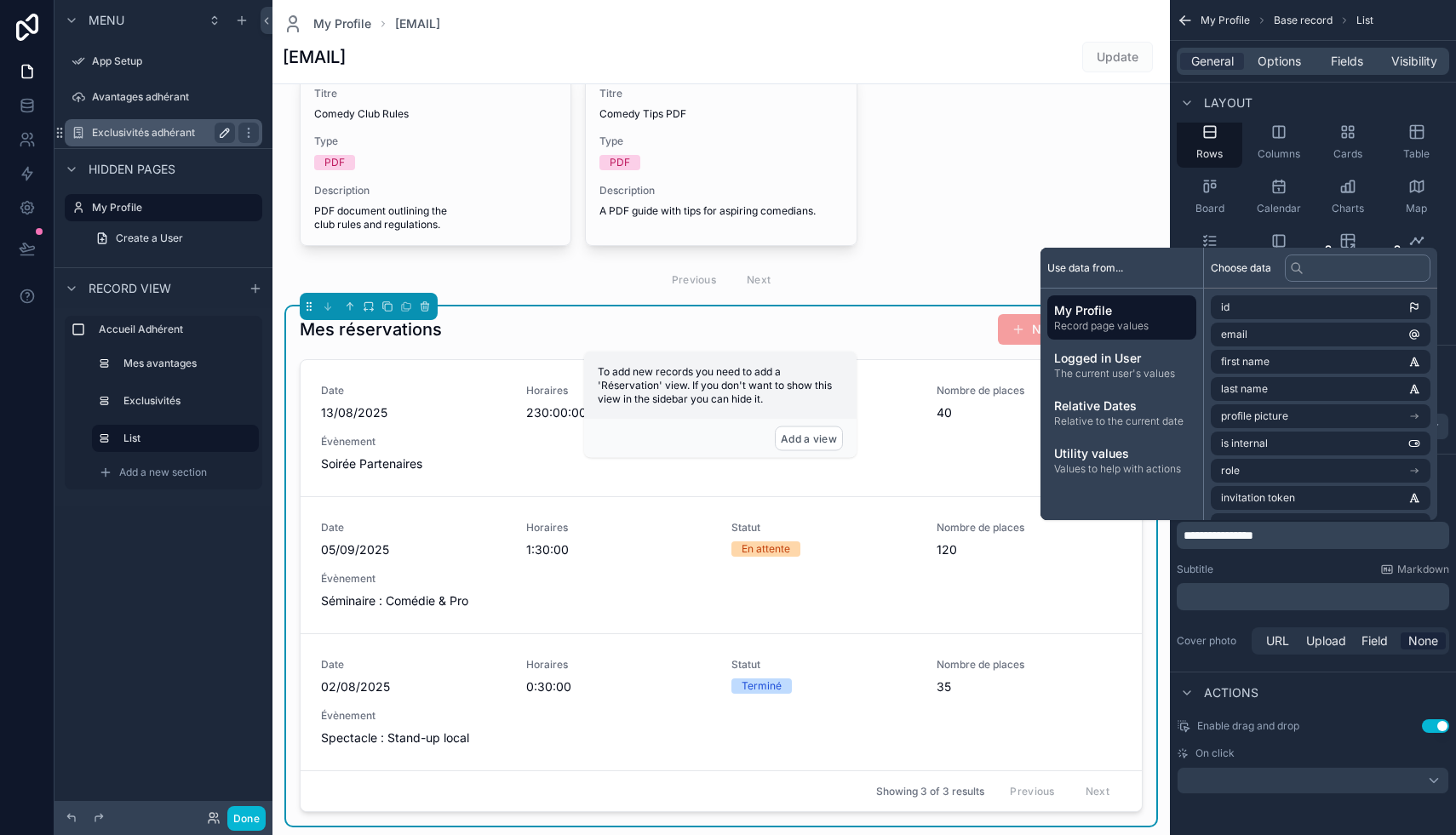 click on "Subtitle Markdown" at bounding box center [1313, 569] 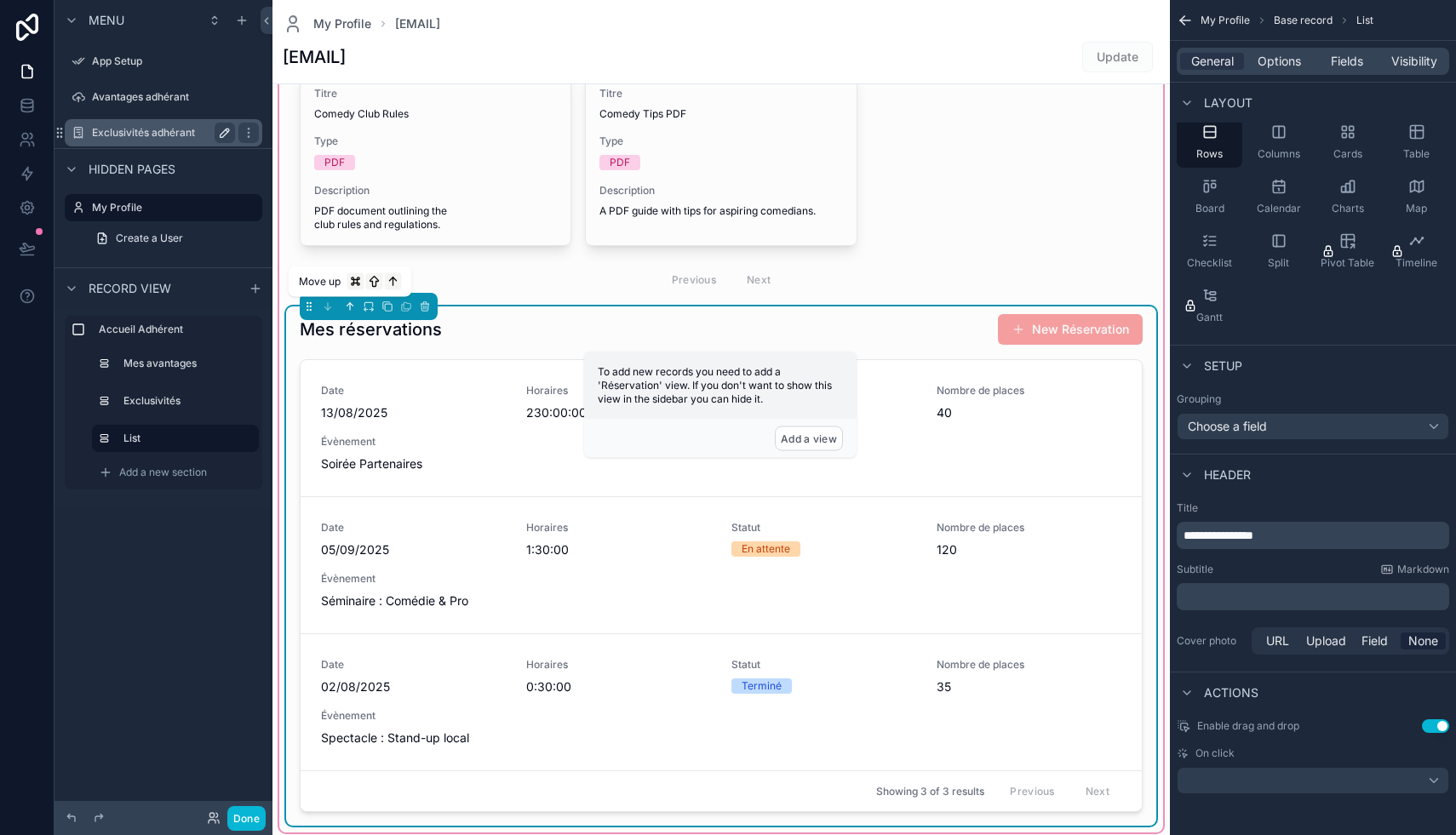click 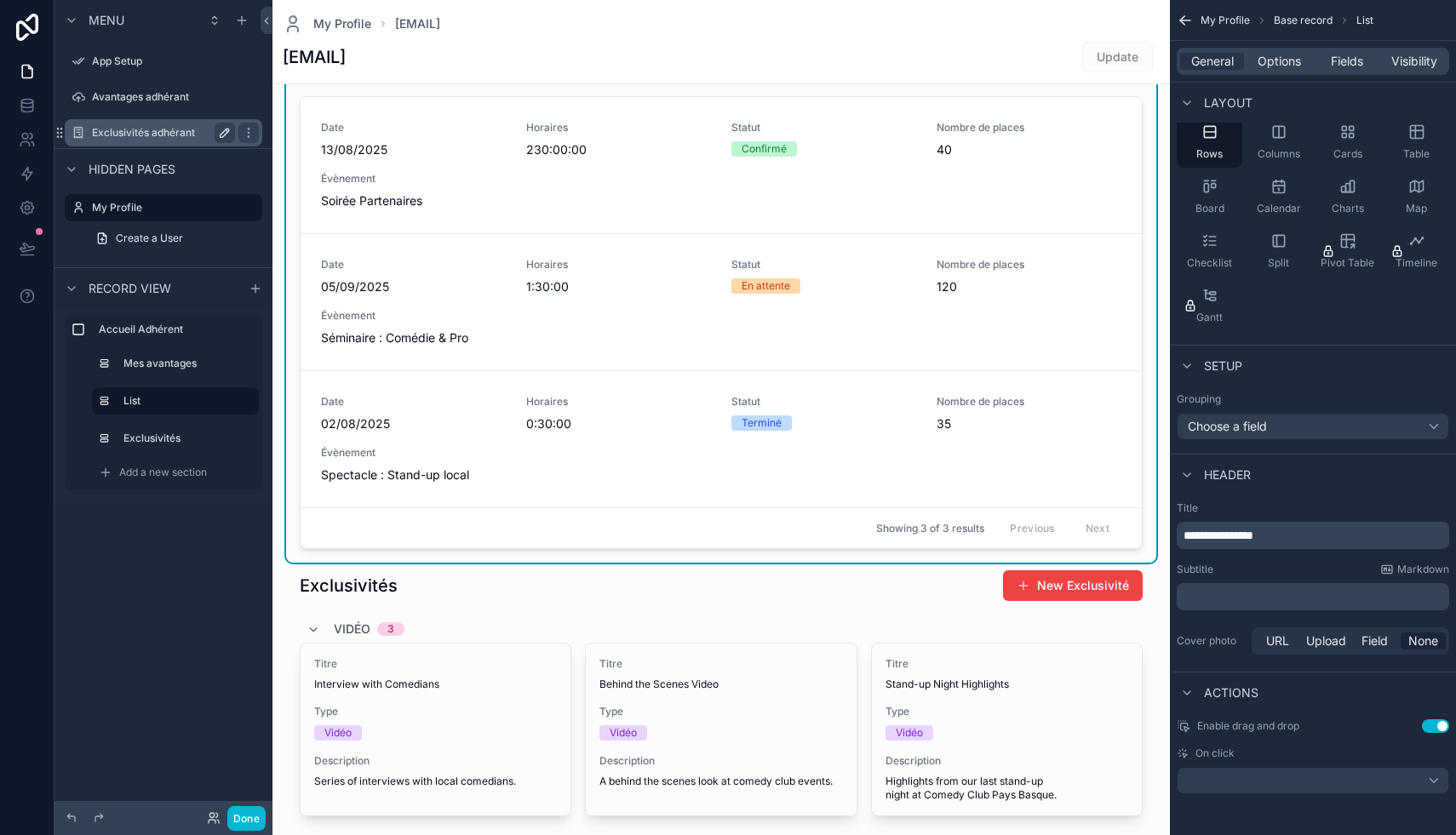 scroll, scrollTop: 0, scrollLeft: 0, axis: both 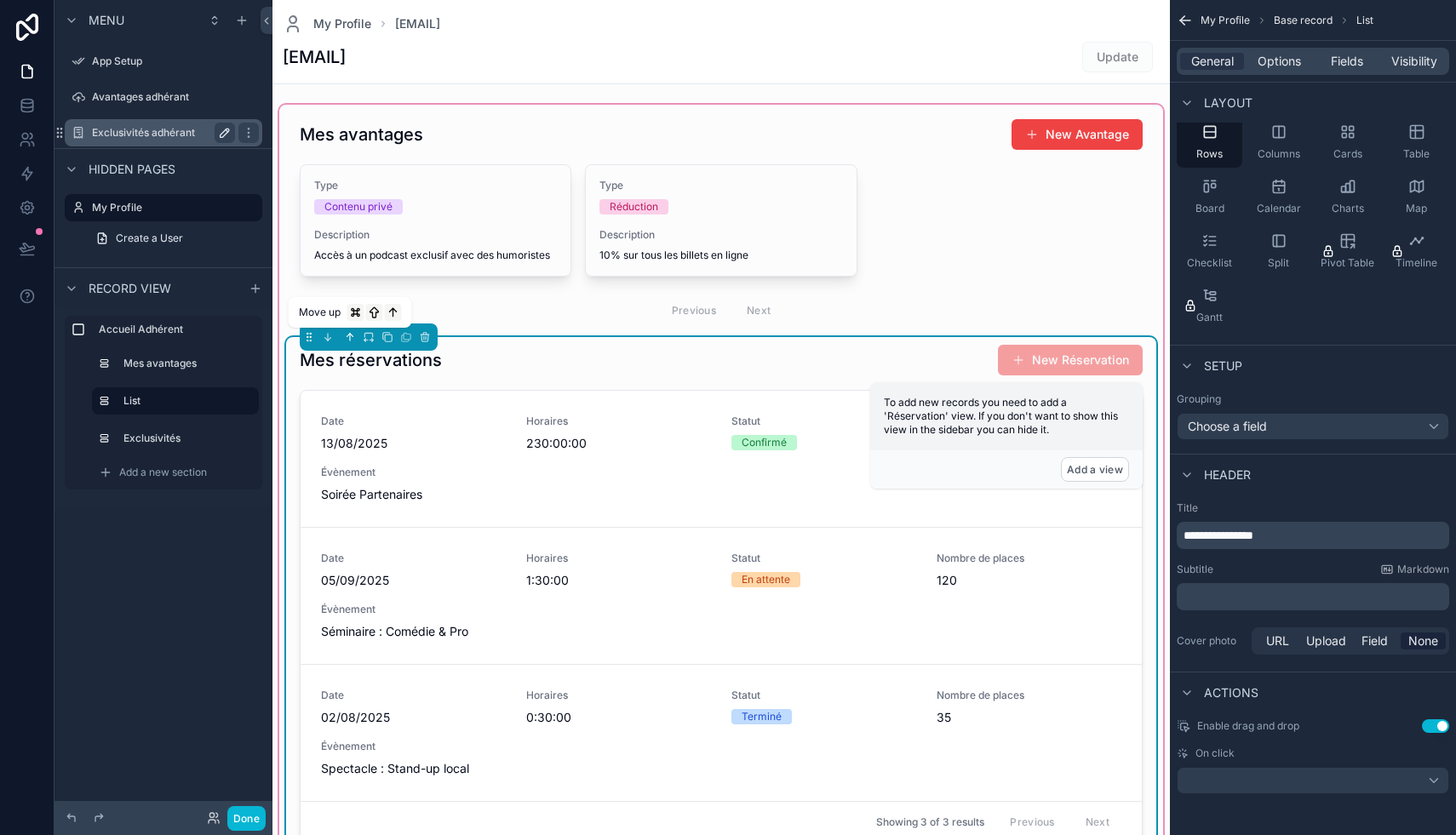 click 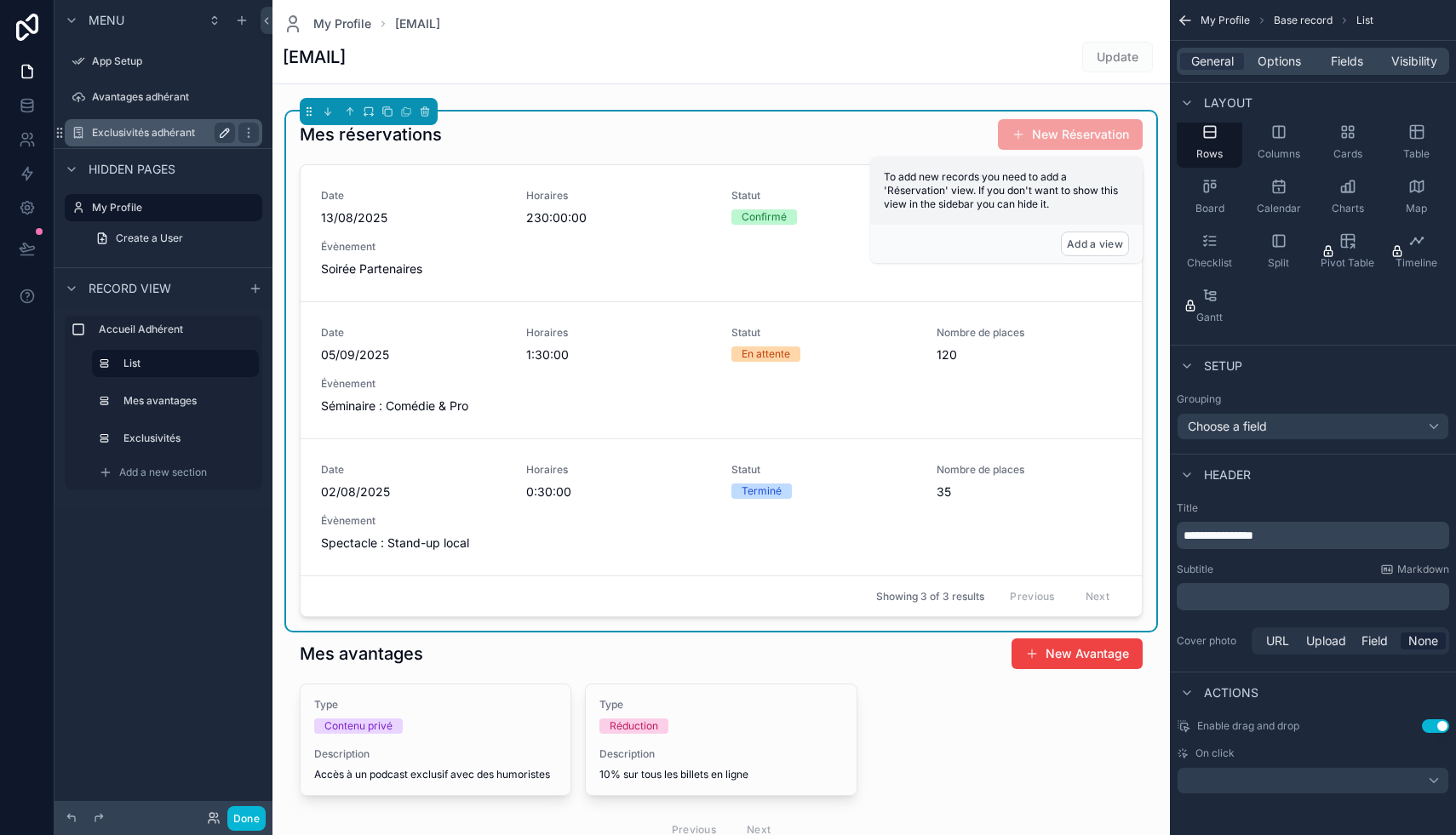click on "My Profile sayriaymara@gmail.com sayriaymara@gmail.com Update Mes réservations New Réservation Date 13/08/2025 Horaires 230:00:00 Statut Confirmé Nombre de places 40 Évènement  Soirée Partenaires Date 05/09/2025 Horaires 1:30:00 Statut En attente Nombre de places 120 Évènement  Séminaire : Comédie & Pro Date 02/08/2025 Horaires 0:30:00 Statut Terminé Nombre de places 35 Évènement  Spectacle : Stand-up local Showing 3 of 3 results Previous Next Mes avantages New Avantage Type Contenu privé Description Accès à un podcast exclusif avec des humoristes Type Réduction Description 10% sur tous les billets en ligne Previous Next Exclusivités New Exclusivité Vidéo 3 Titre Interview with Comedians Type Vidéo Description Series of interviews with local comedians. Titre Behind the Scenes Video Type Vidéo Description A behind the scenes look at comedy club events. Titre Stand-up Night Highlights Type Vidéo Description Highlights from our last stand-up night at Comedy Club Pays Basque. PDF 2 Titre" at bounding box center (721, 1080) 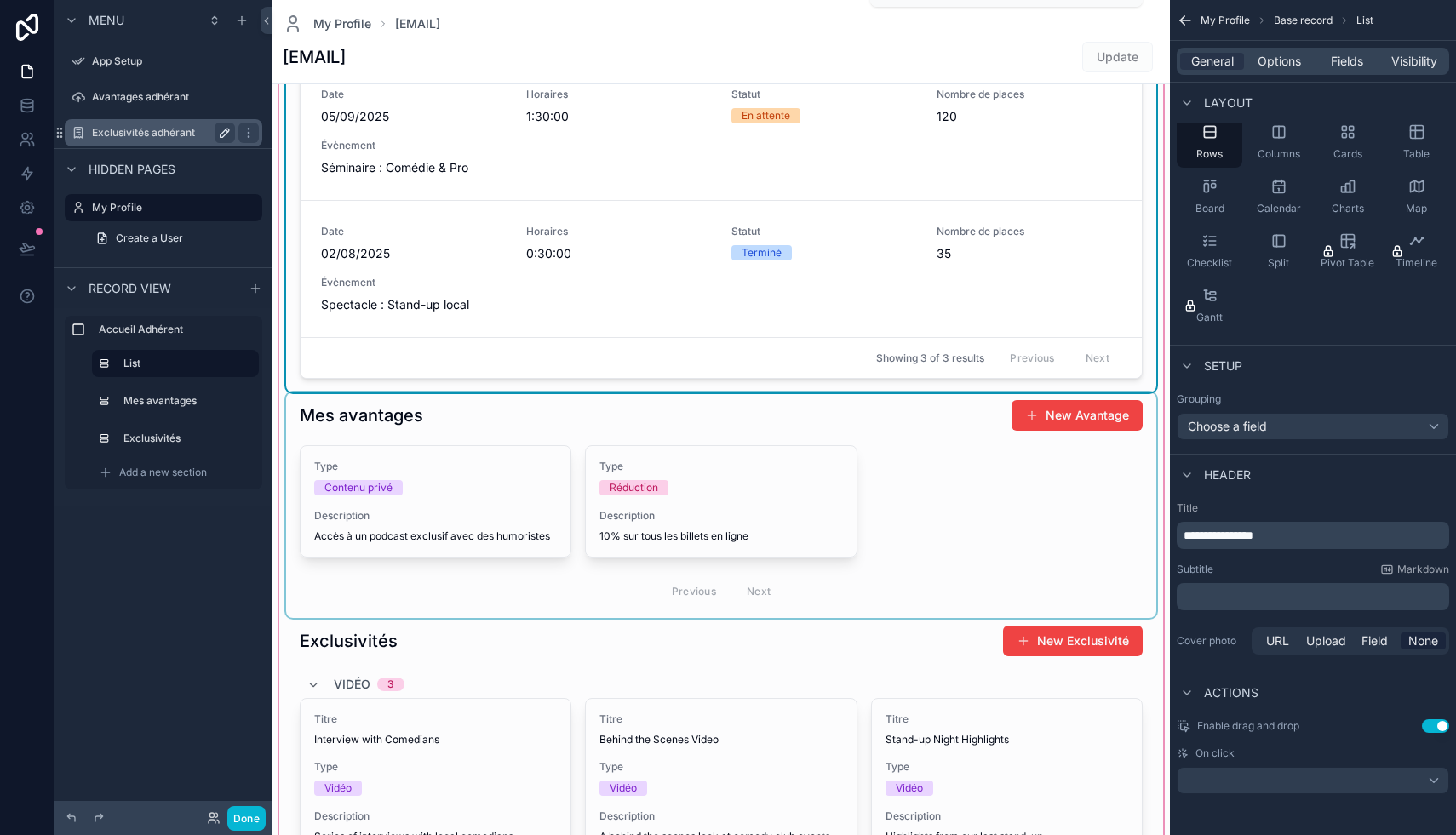 scroll, scrollTop: 256, scrollLeft: 0, axis: vertical 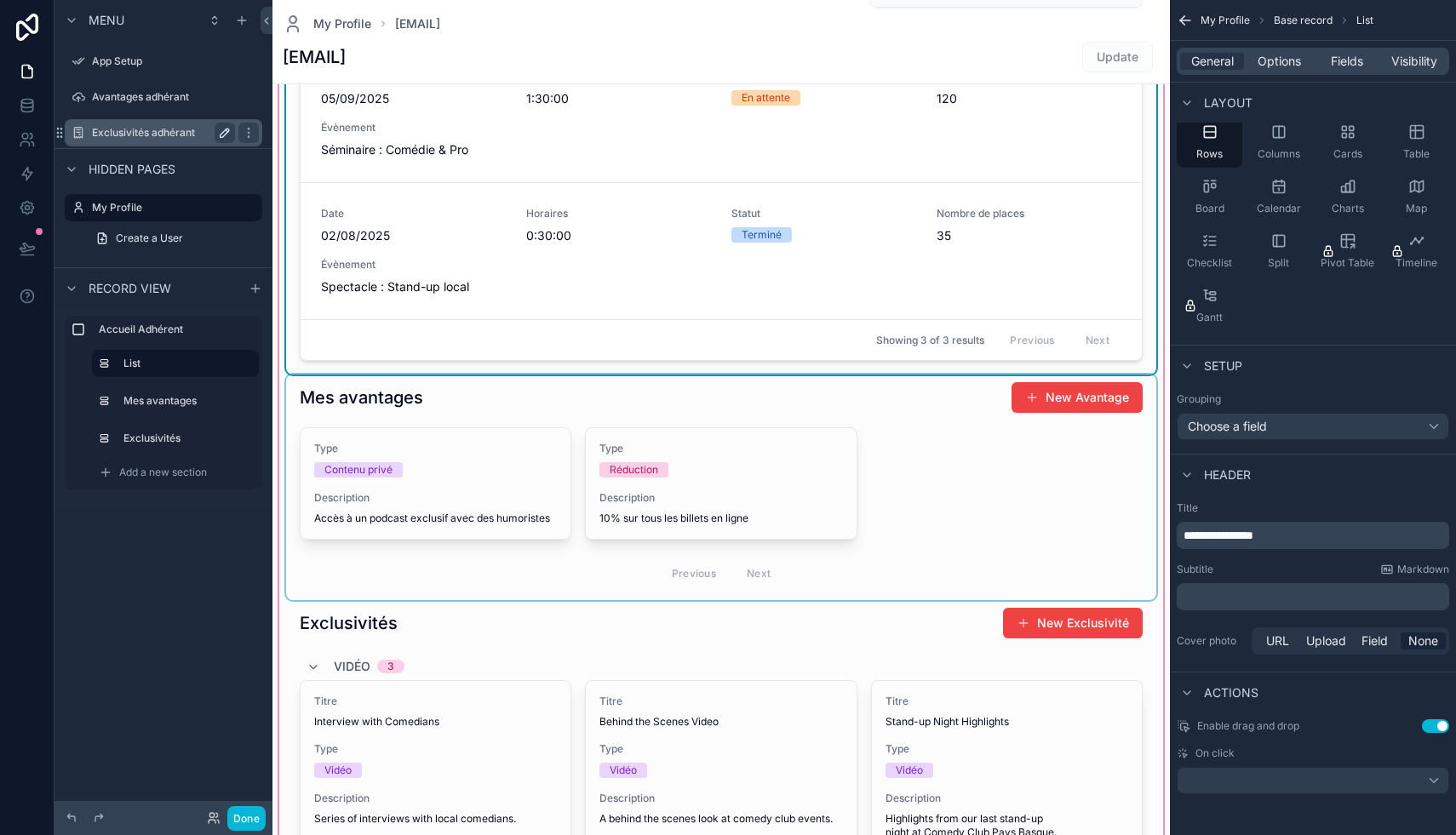click at bounding box center [721, 487] 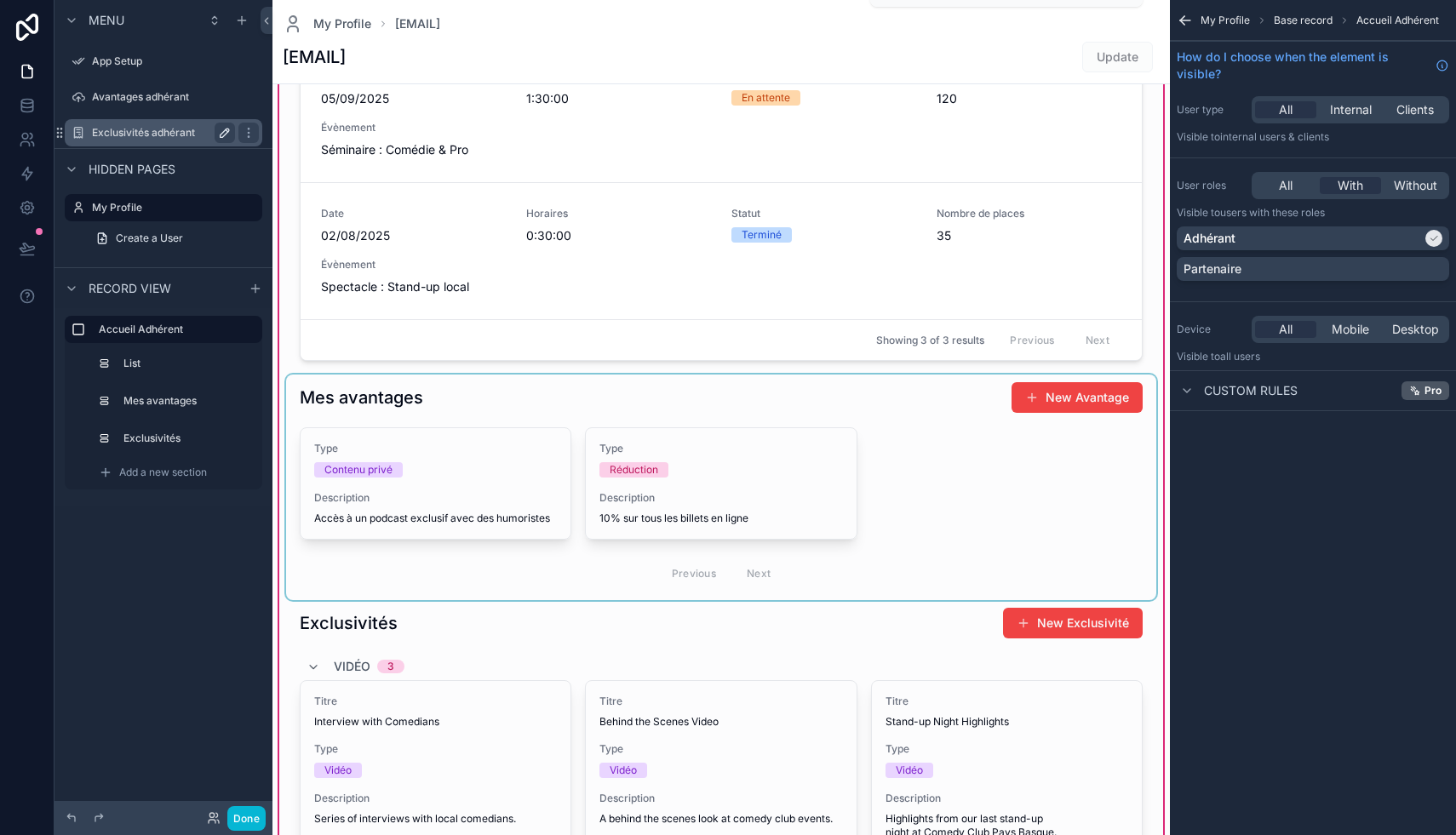 click at bounding box center (721, 487) 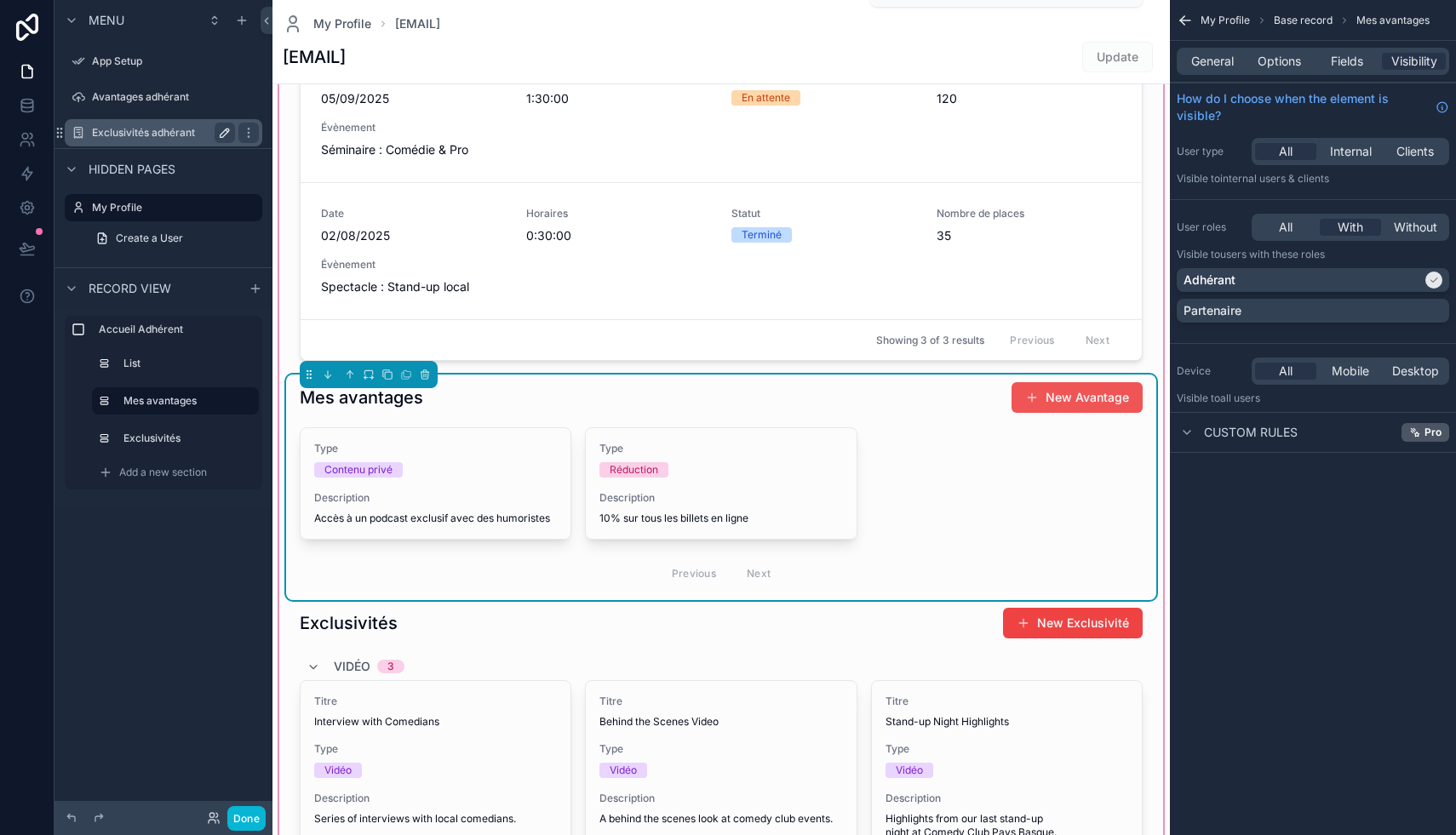 click on "New Avantage" at bounding box center [1077, 397] 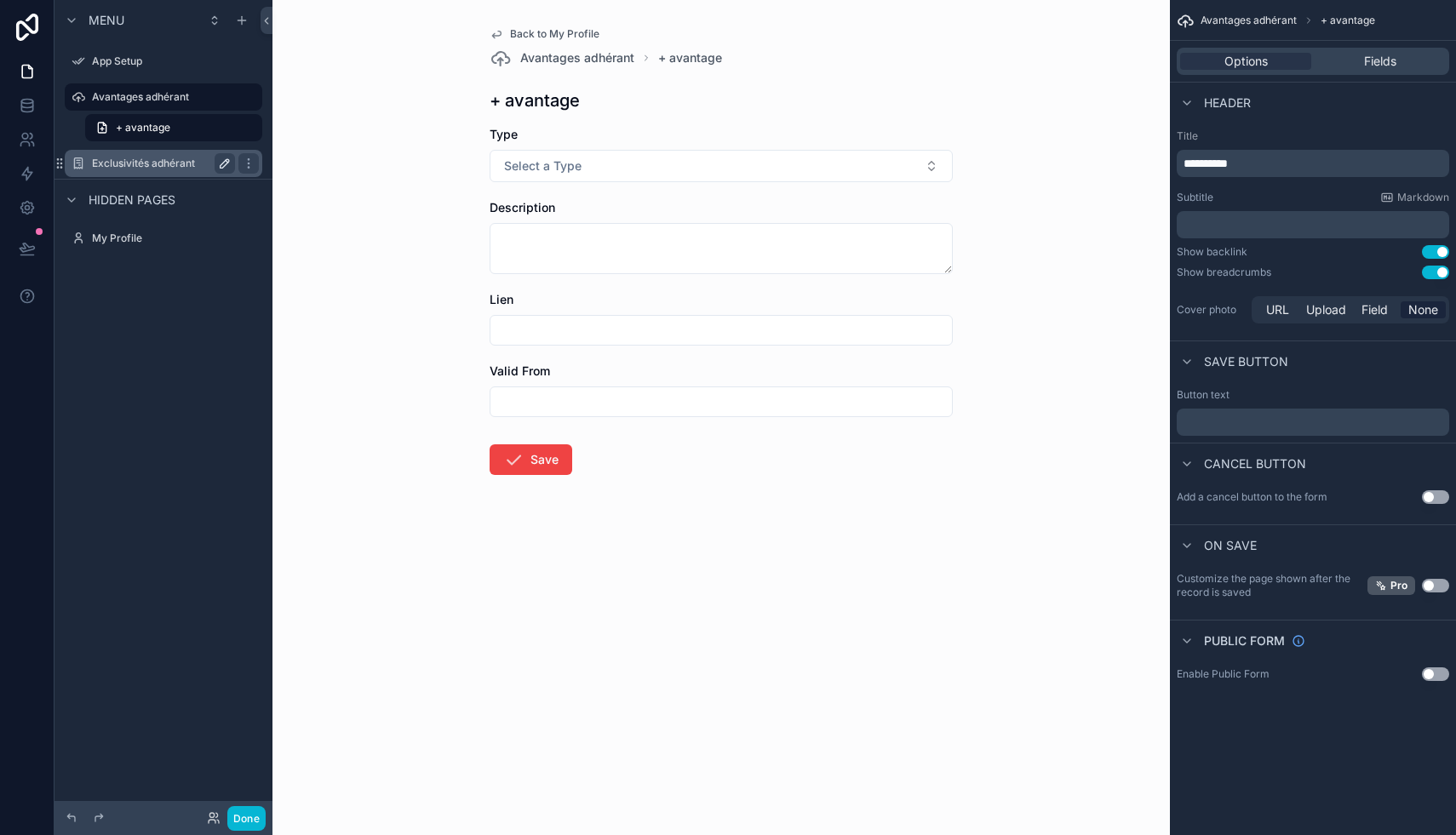 scroll, scrollTop: 0, scrollLeft: 0, axis: both 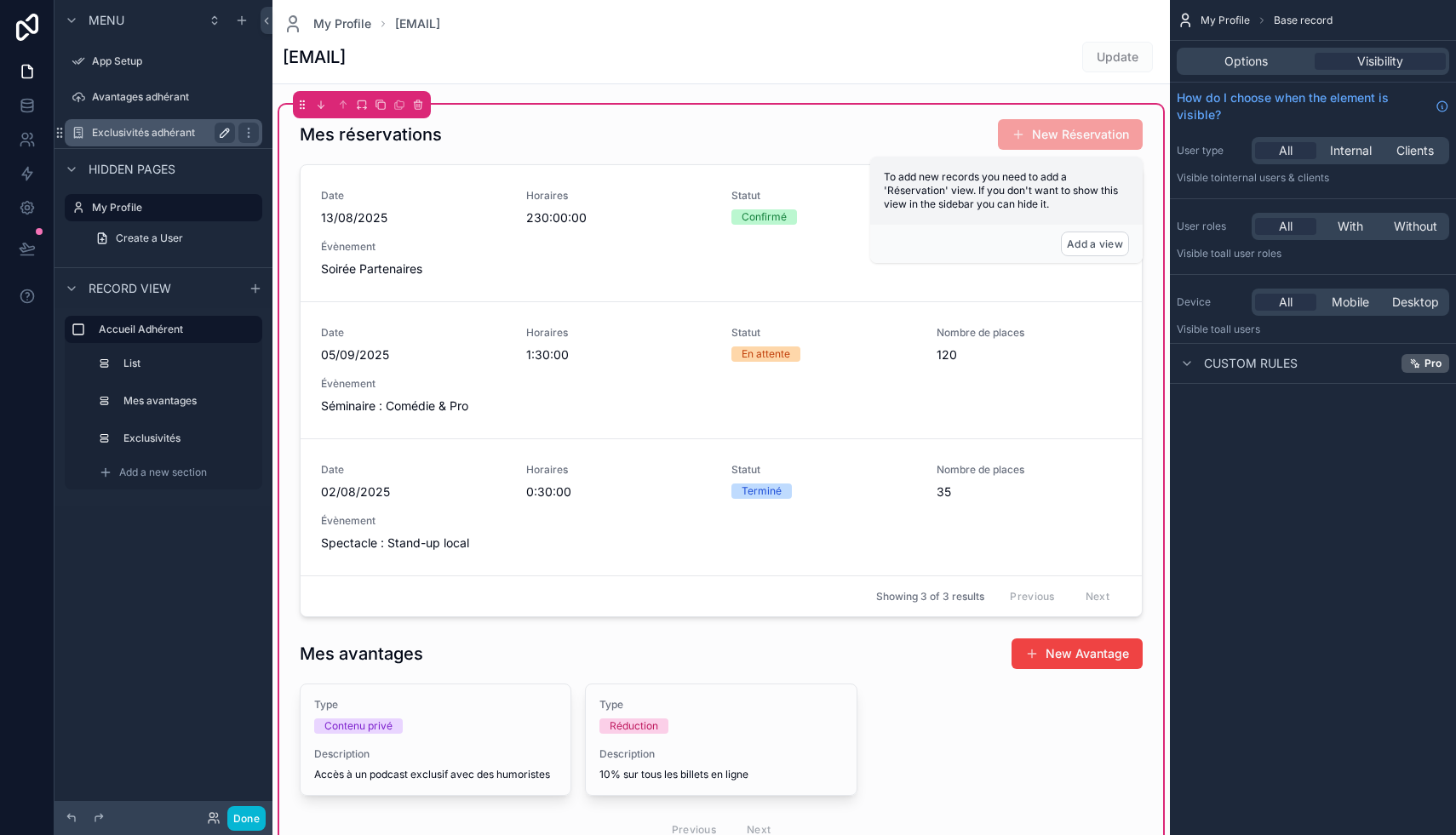 click at bounding box center (721, 1080) 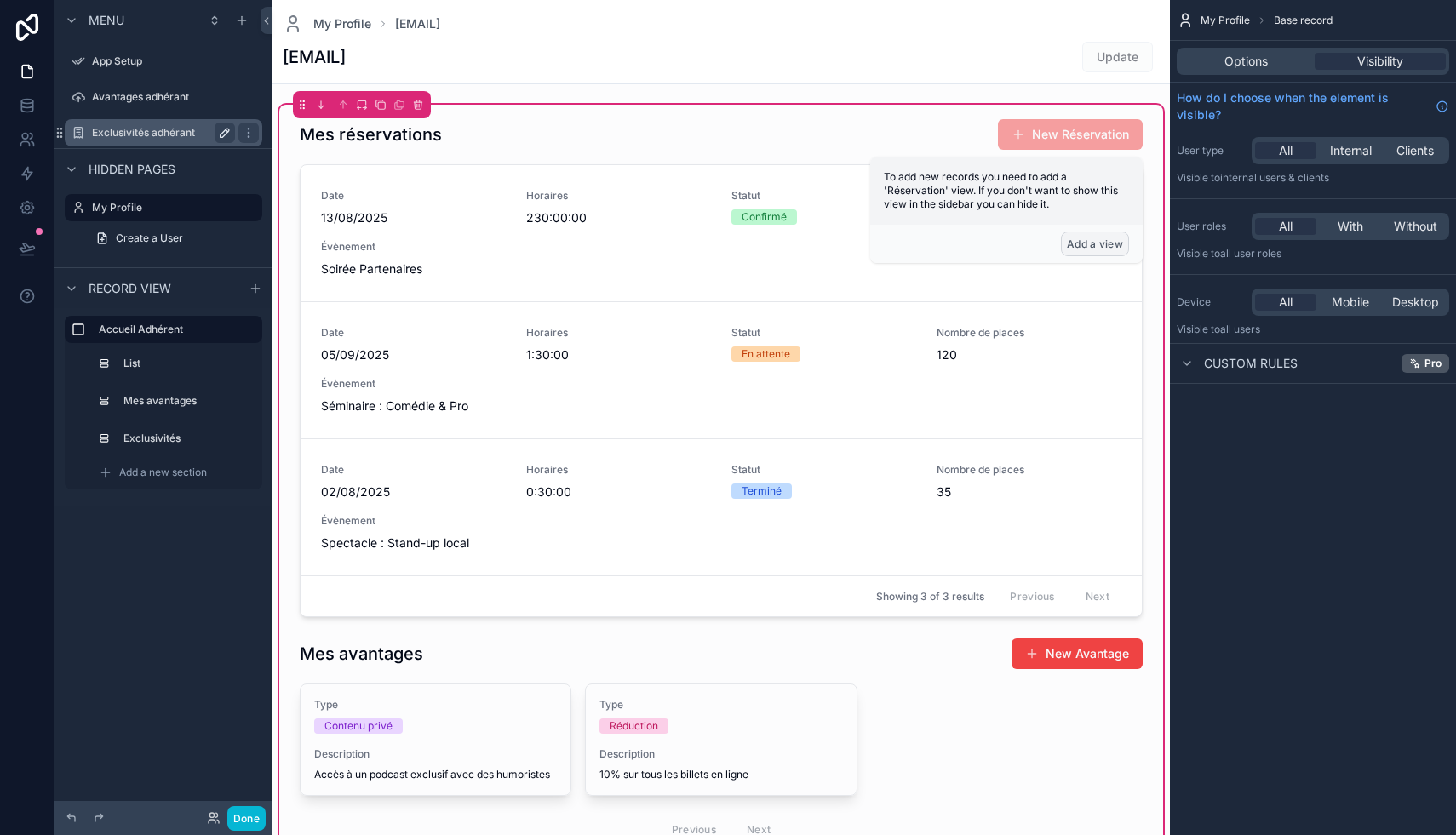 click on "Add a view" at bounding box center [1095, 243] 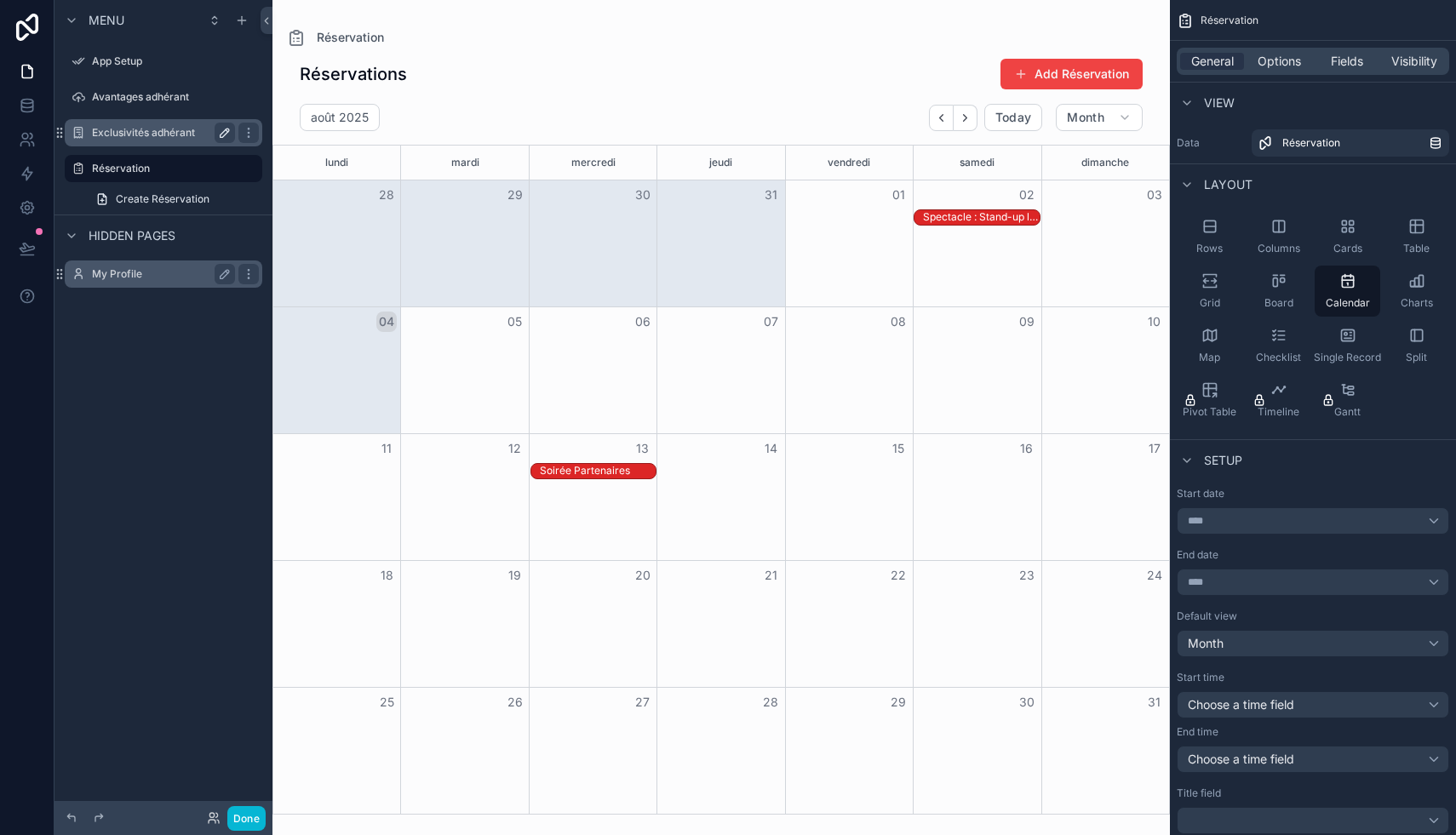 click on "My Profile" at bounding box center [160, 274] 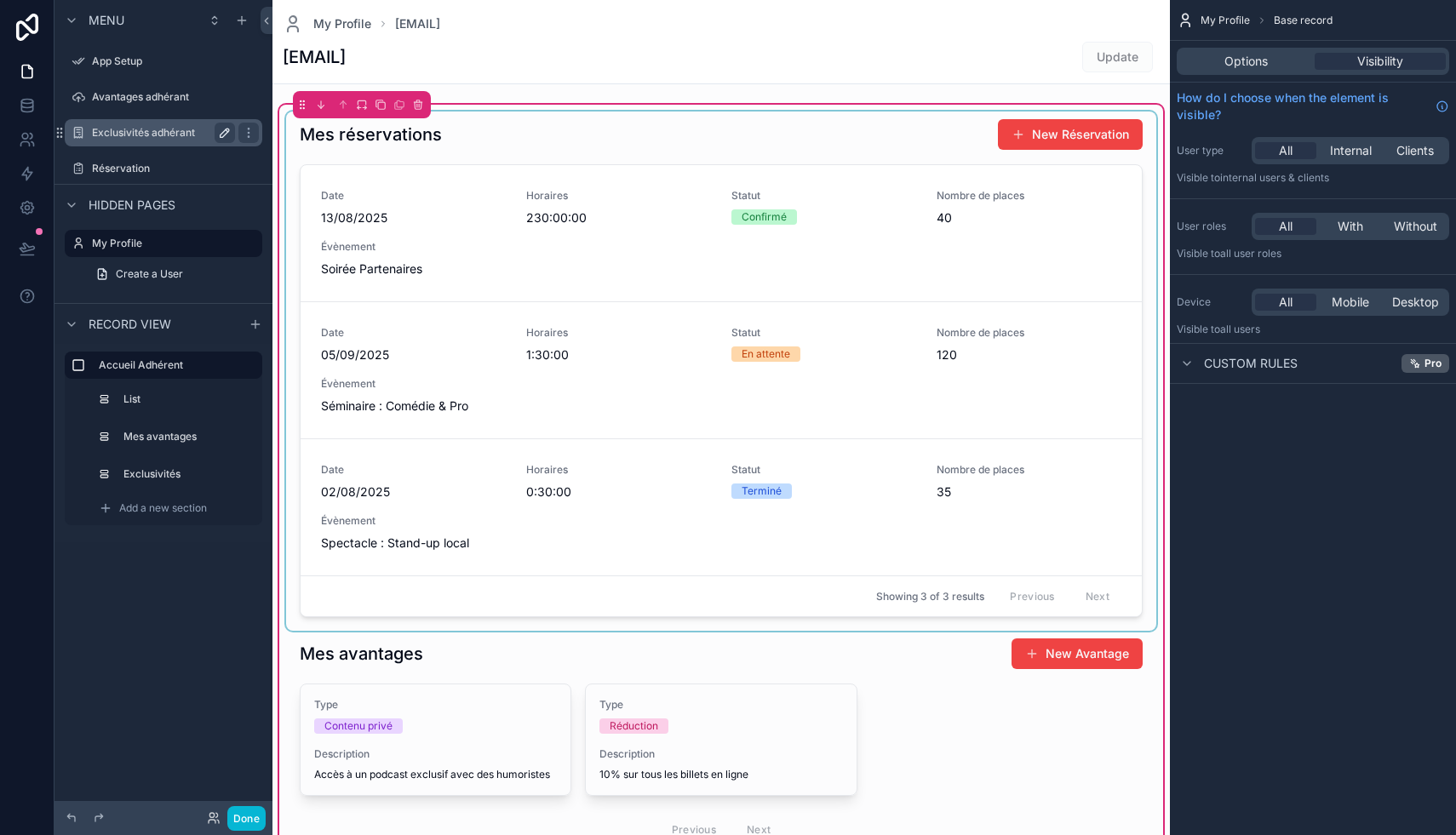 click at bounding box center (721, 371) 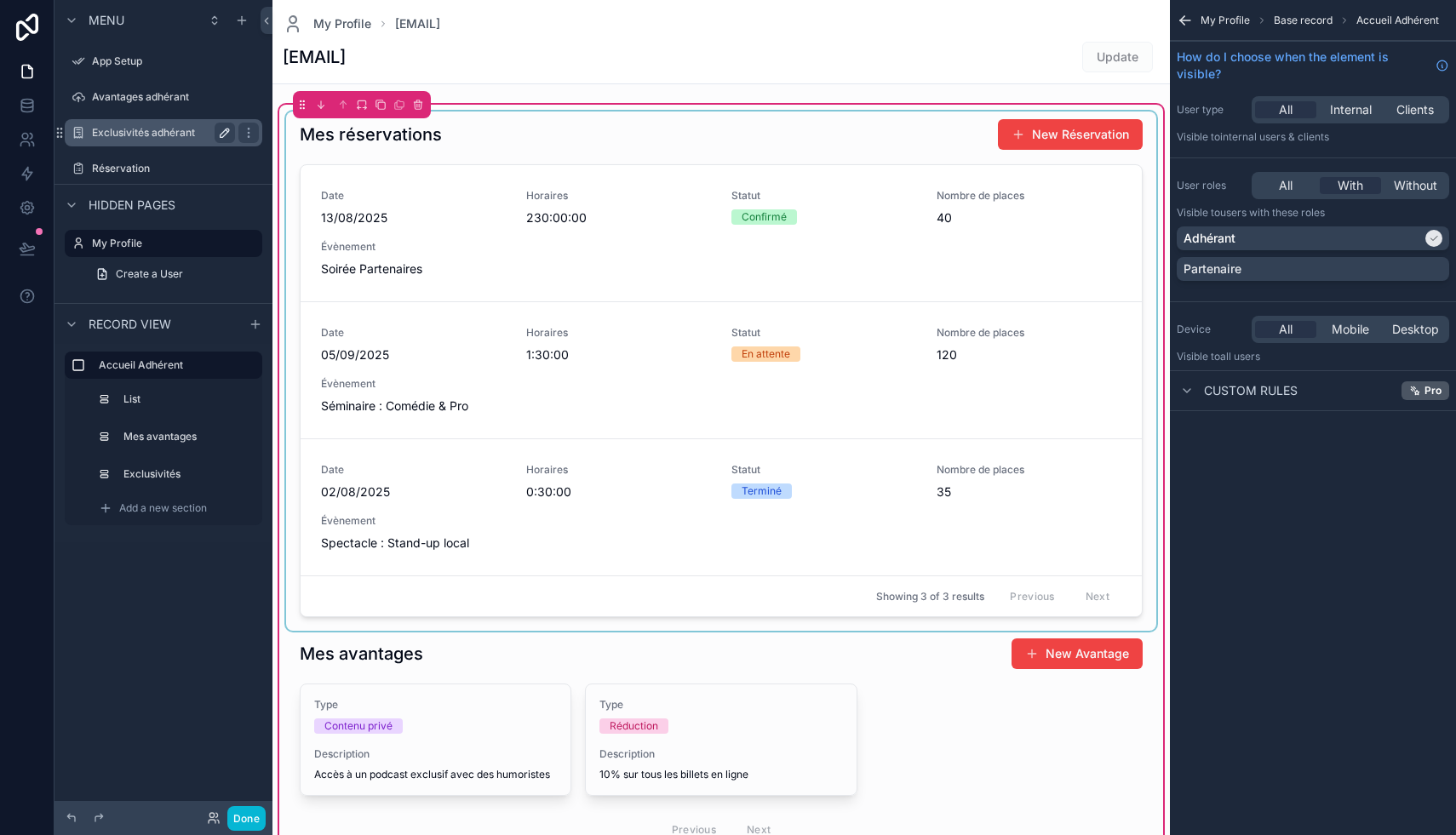 click at bounding box center [721, 371] 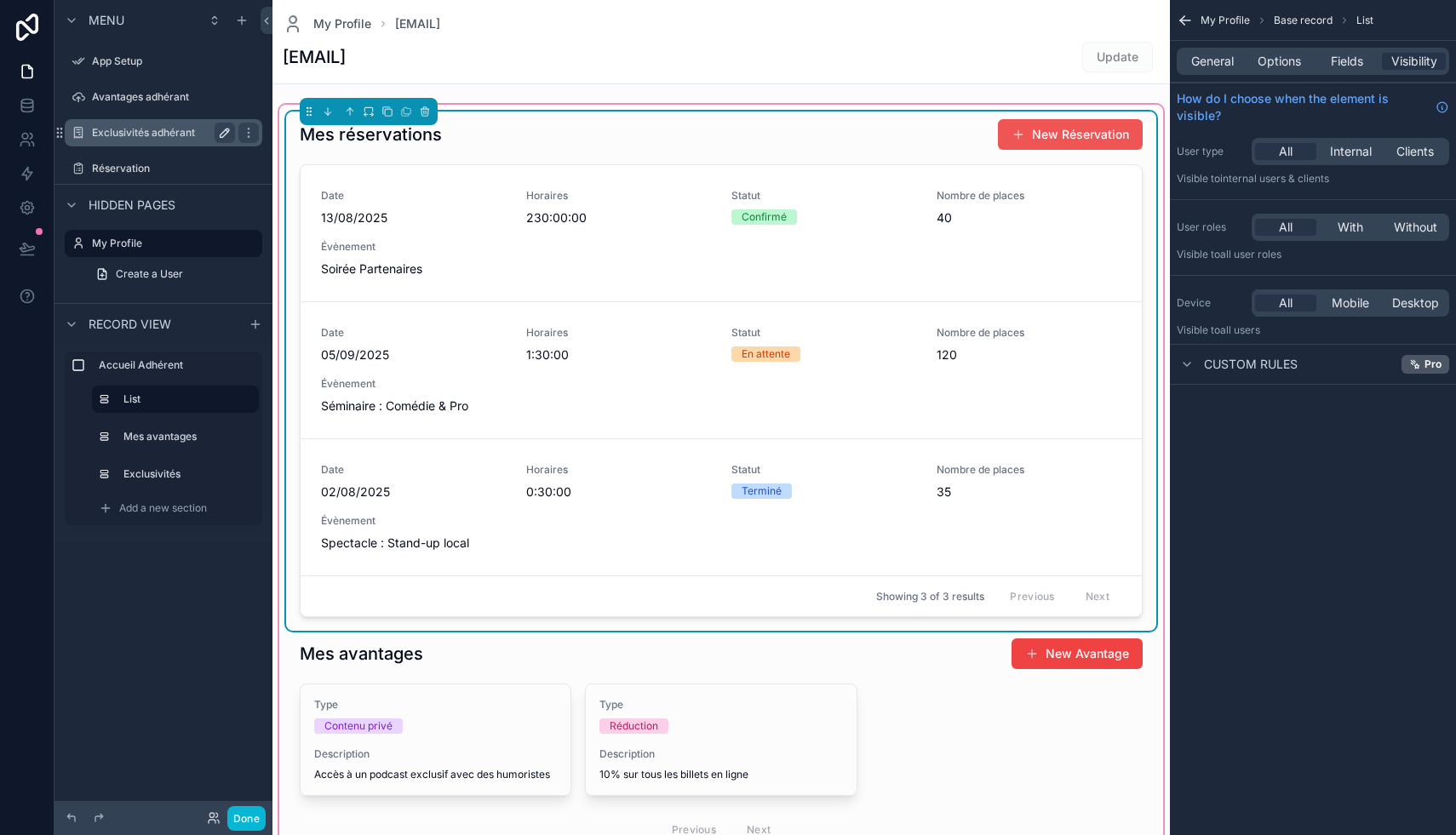 click on "New Réservation" at bounding box center [1070, 134] 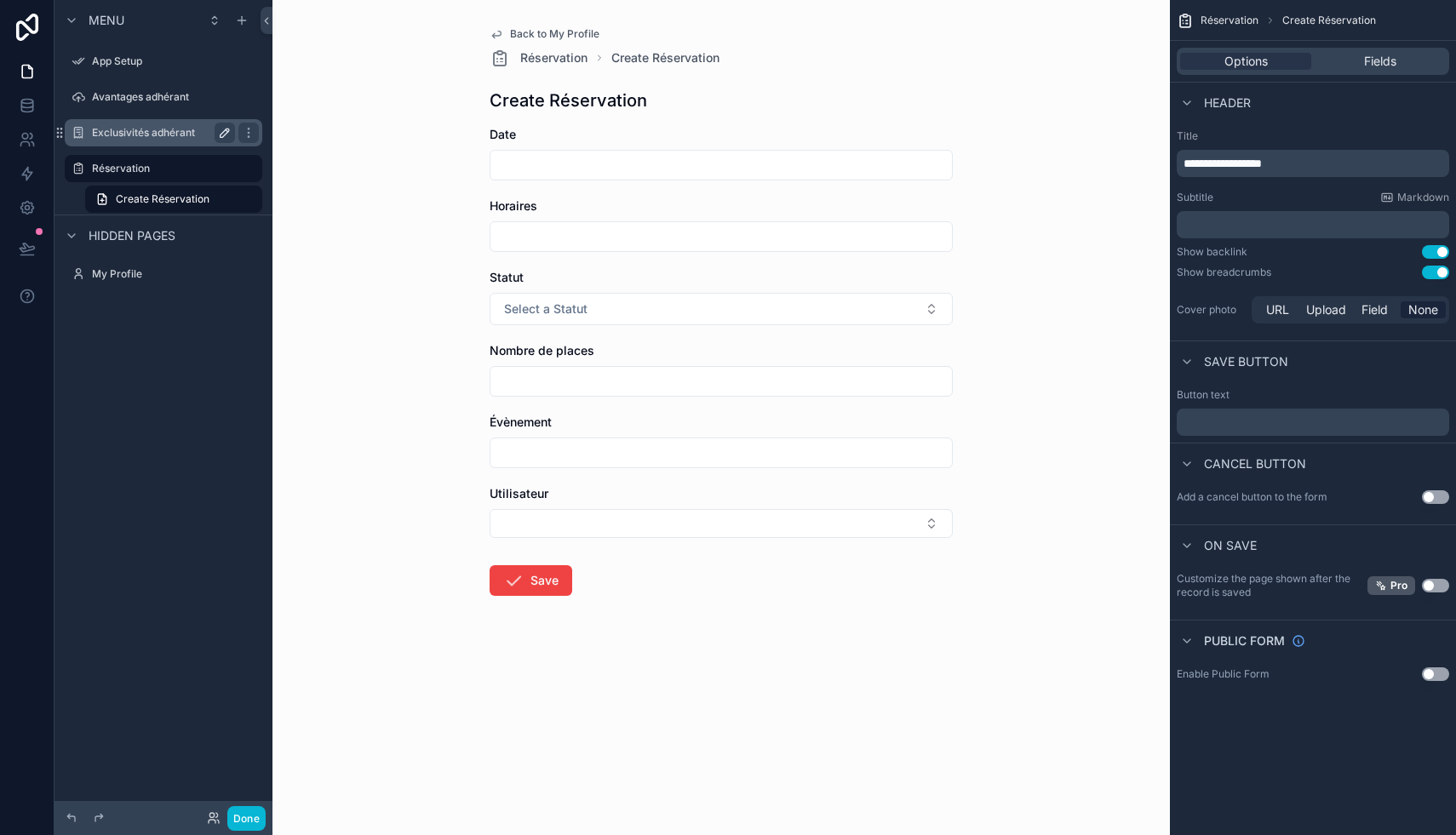 click on "Back to My Profile" at bounding box center [544, 34] 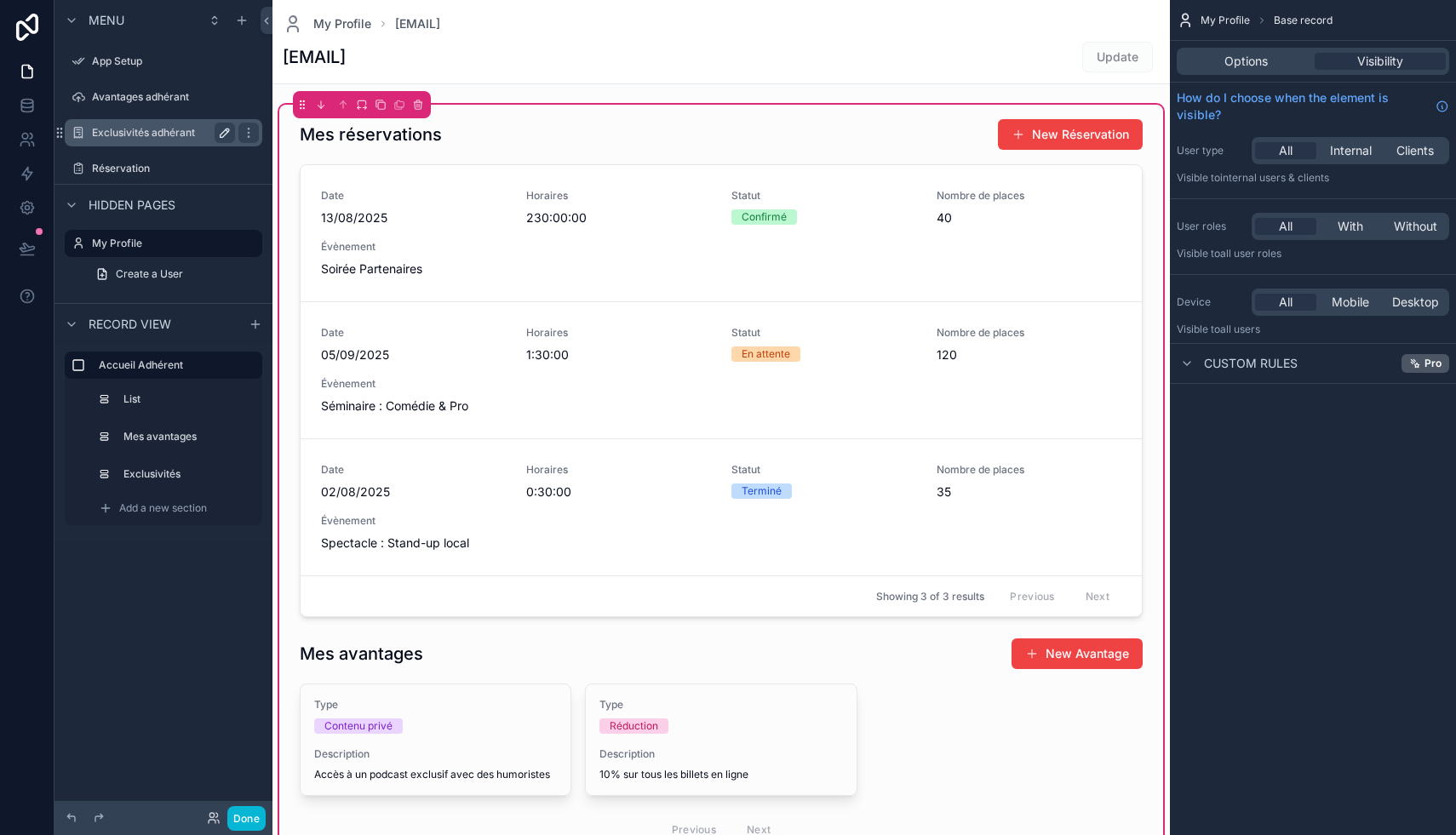 click at bounding box center [721, 1080] 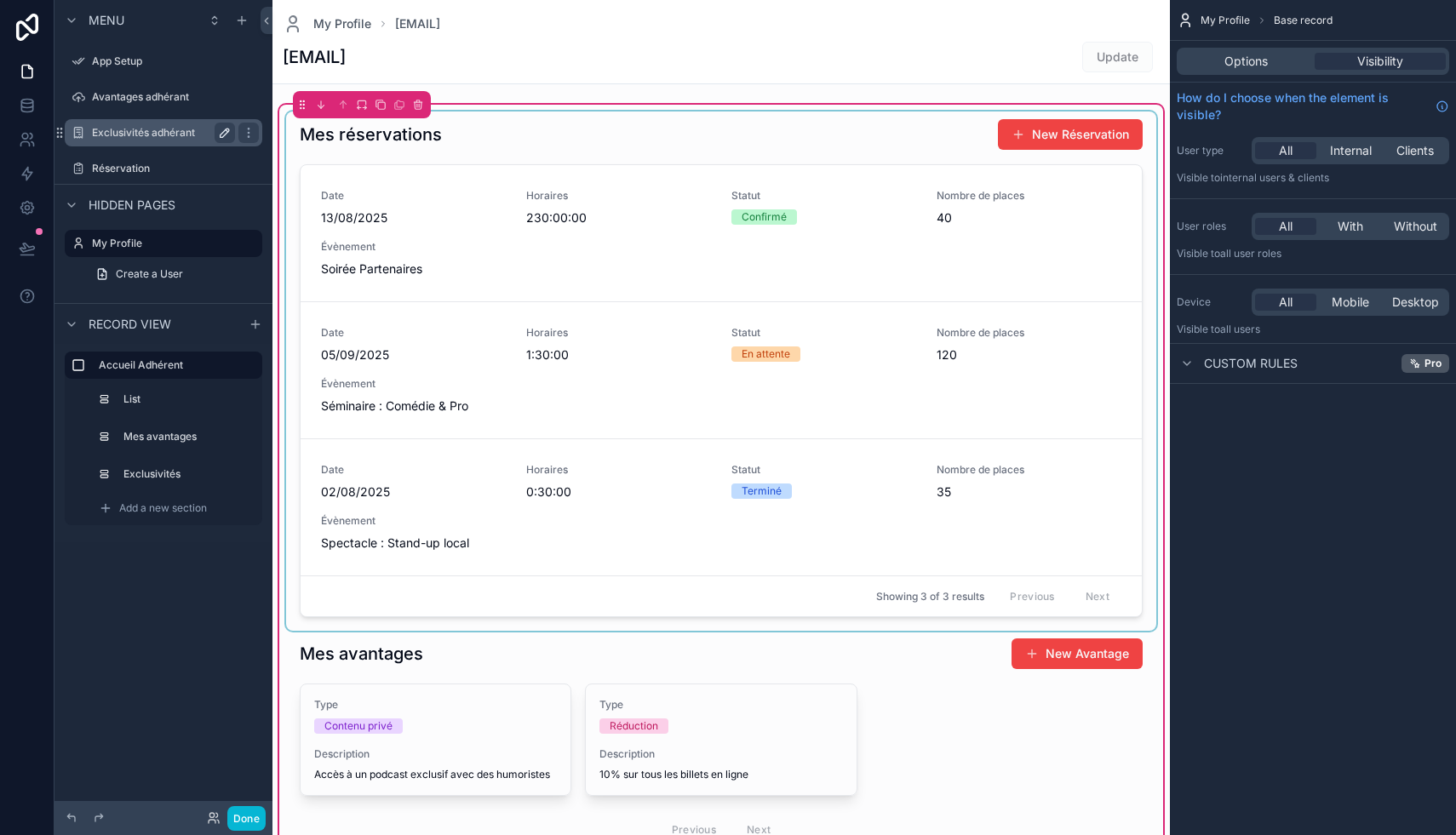 click at bounding box center [721, 371] 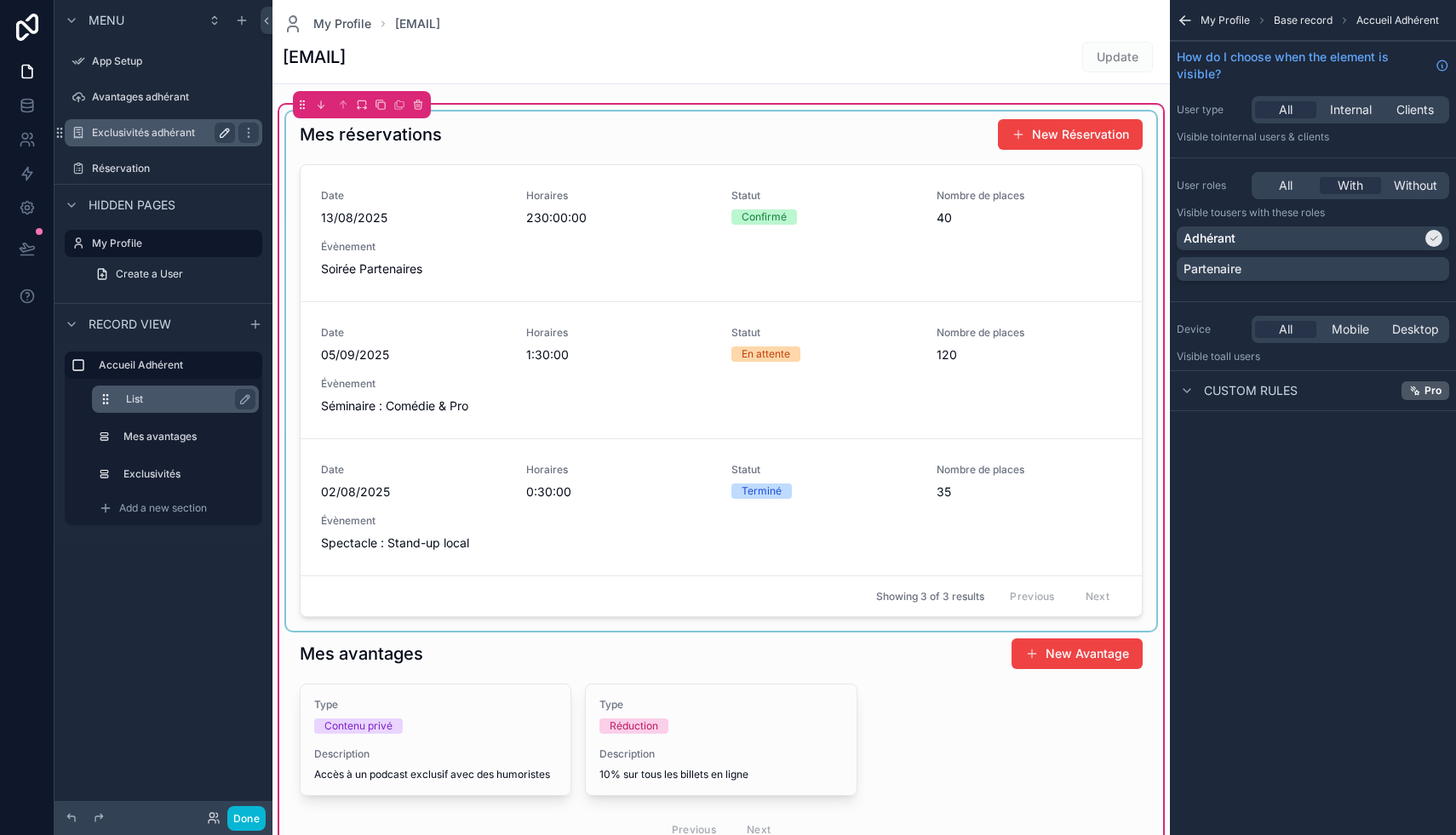 click on "List" at bounding box center (186, 399) 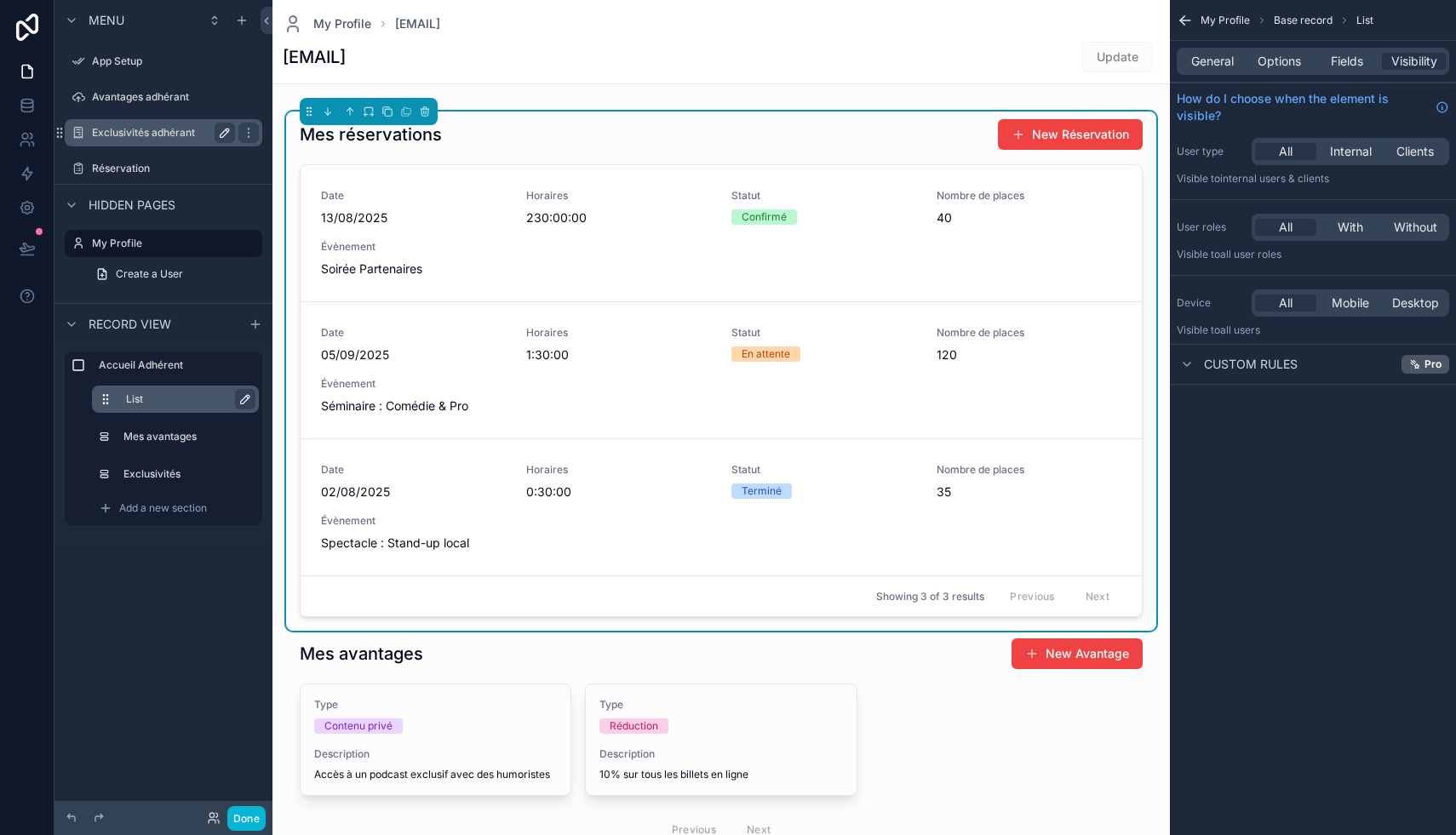 click 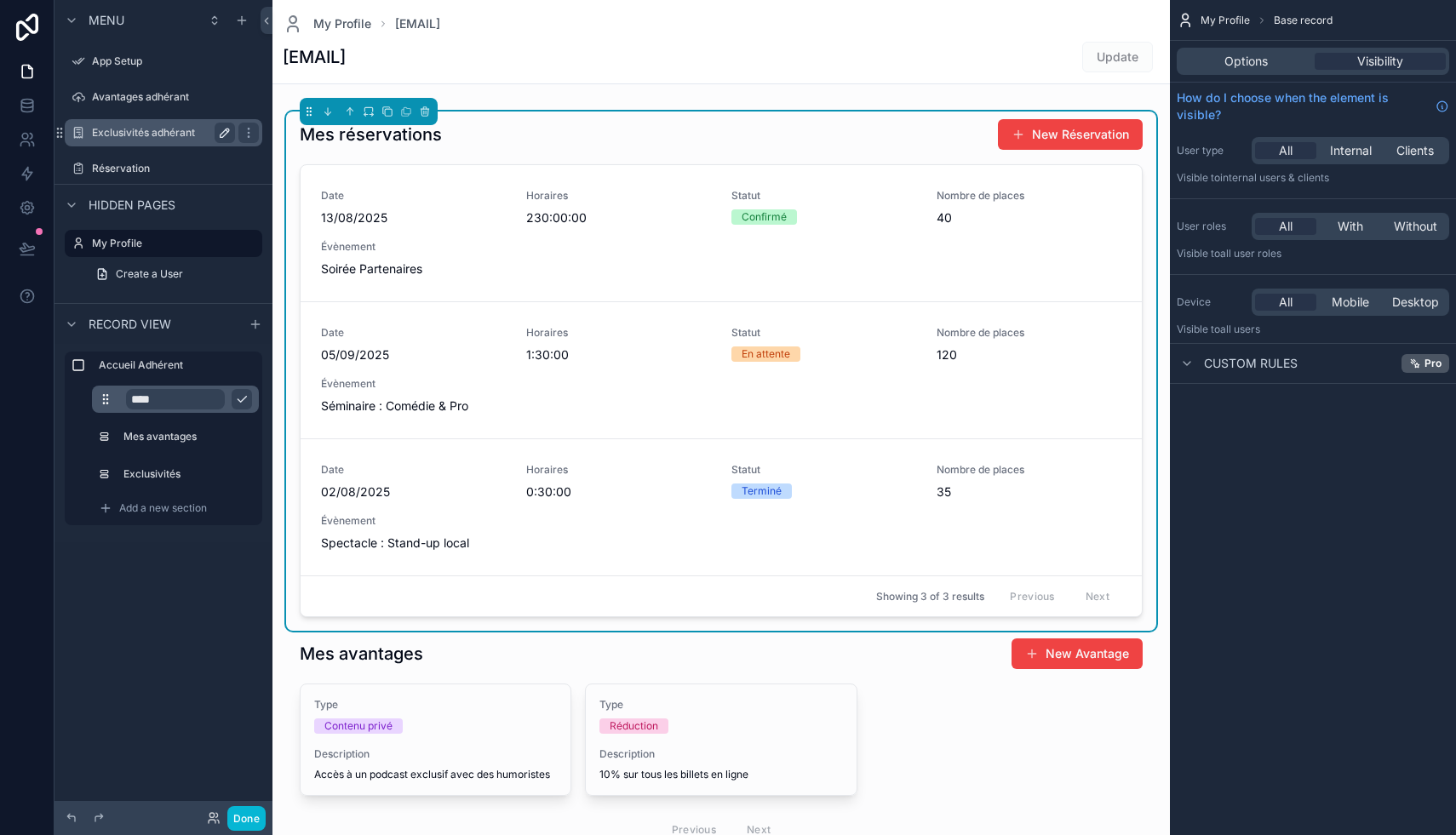 click on "****" at bounding box center [175, 399] 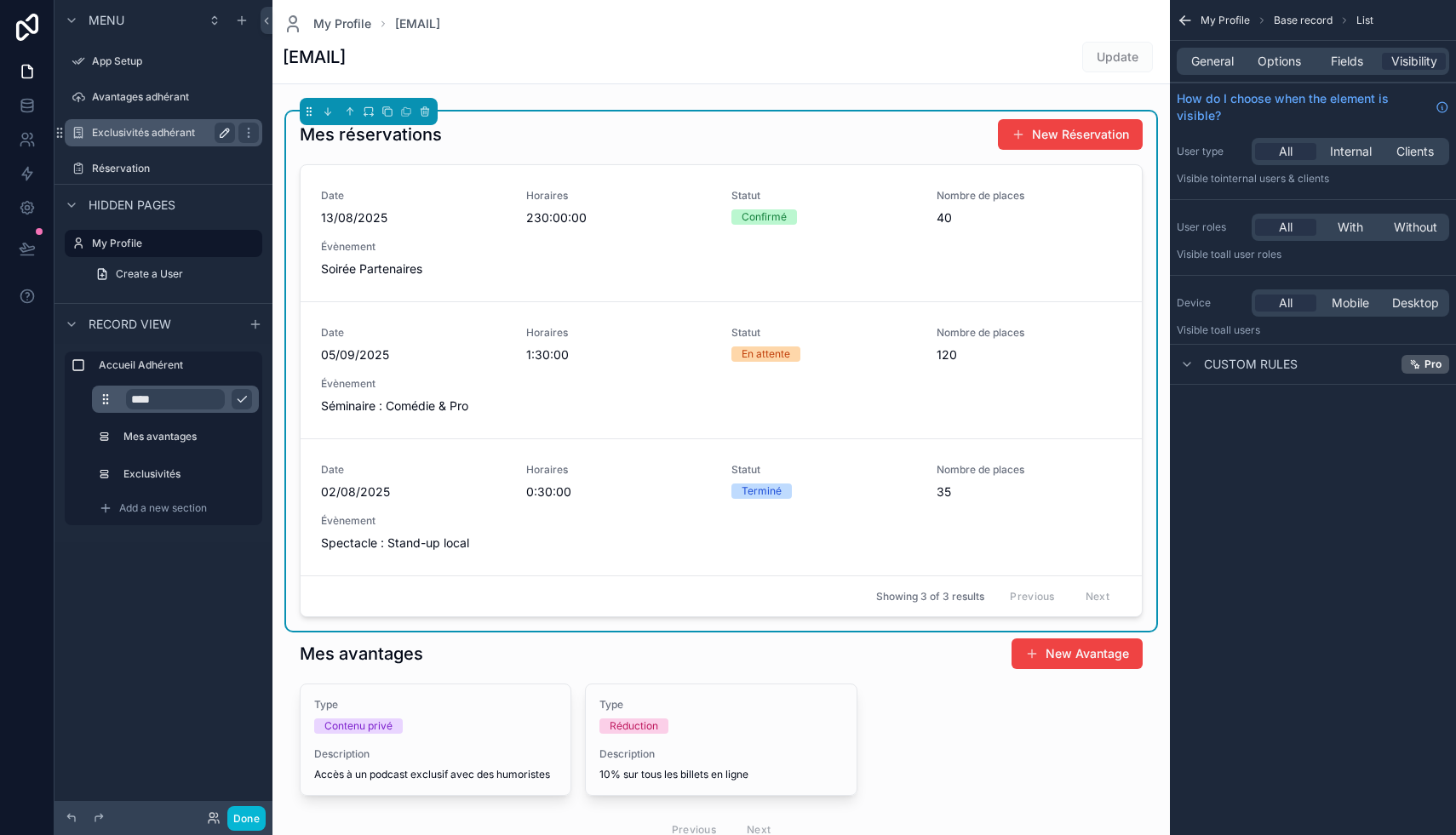 click on "****" at bounding box center [175, 399] 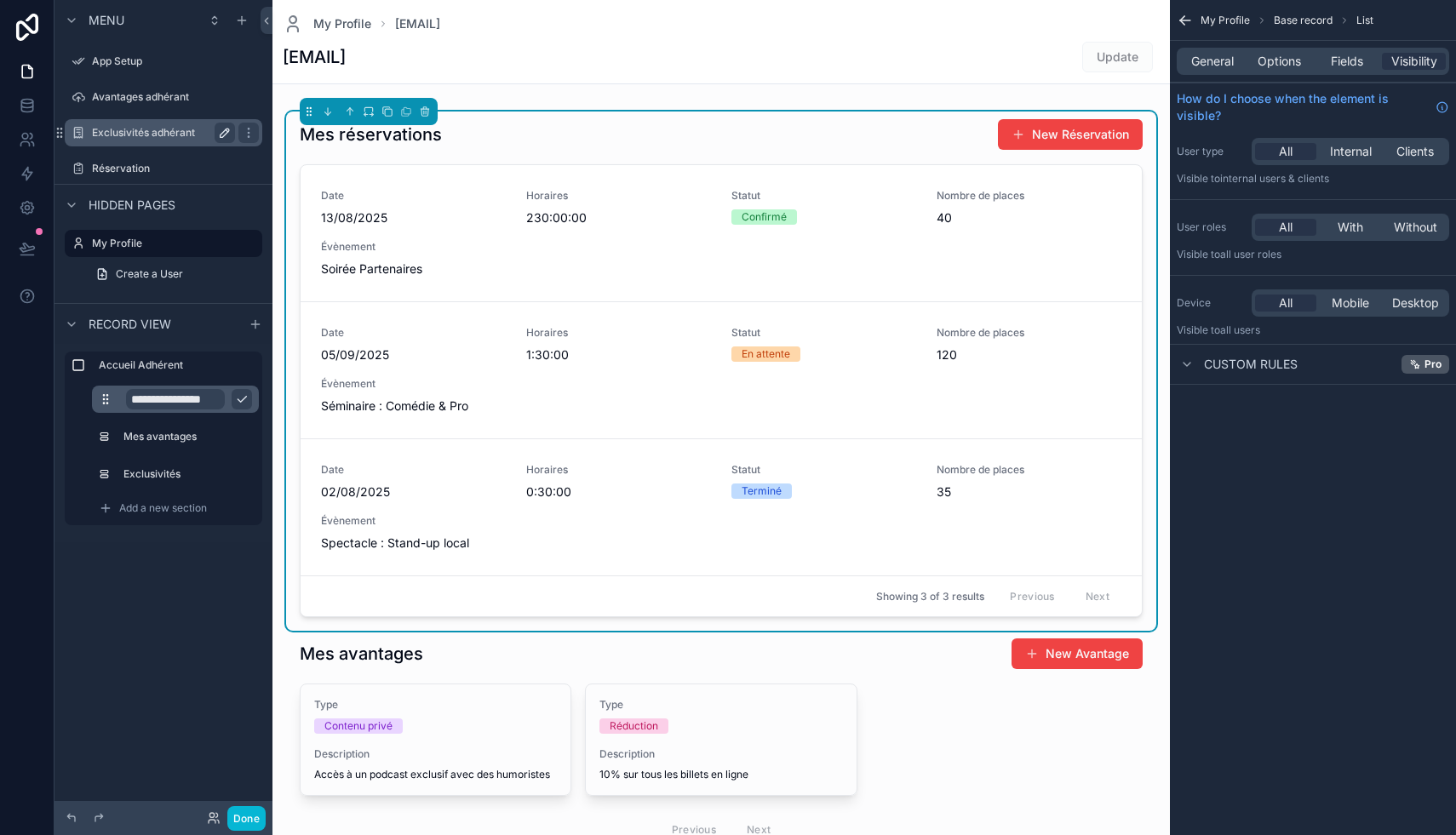 scroll, scrollTop: 0, scrollLeft: 9, axis: horizontal 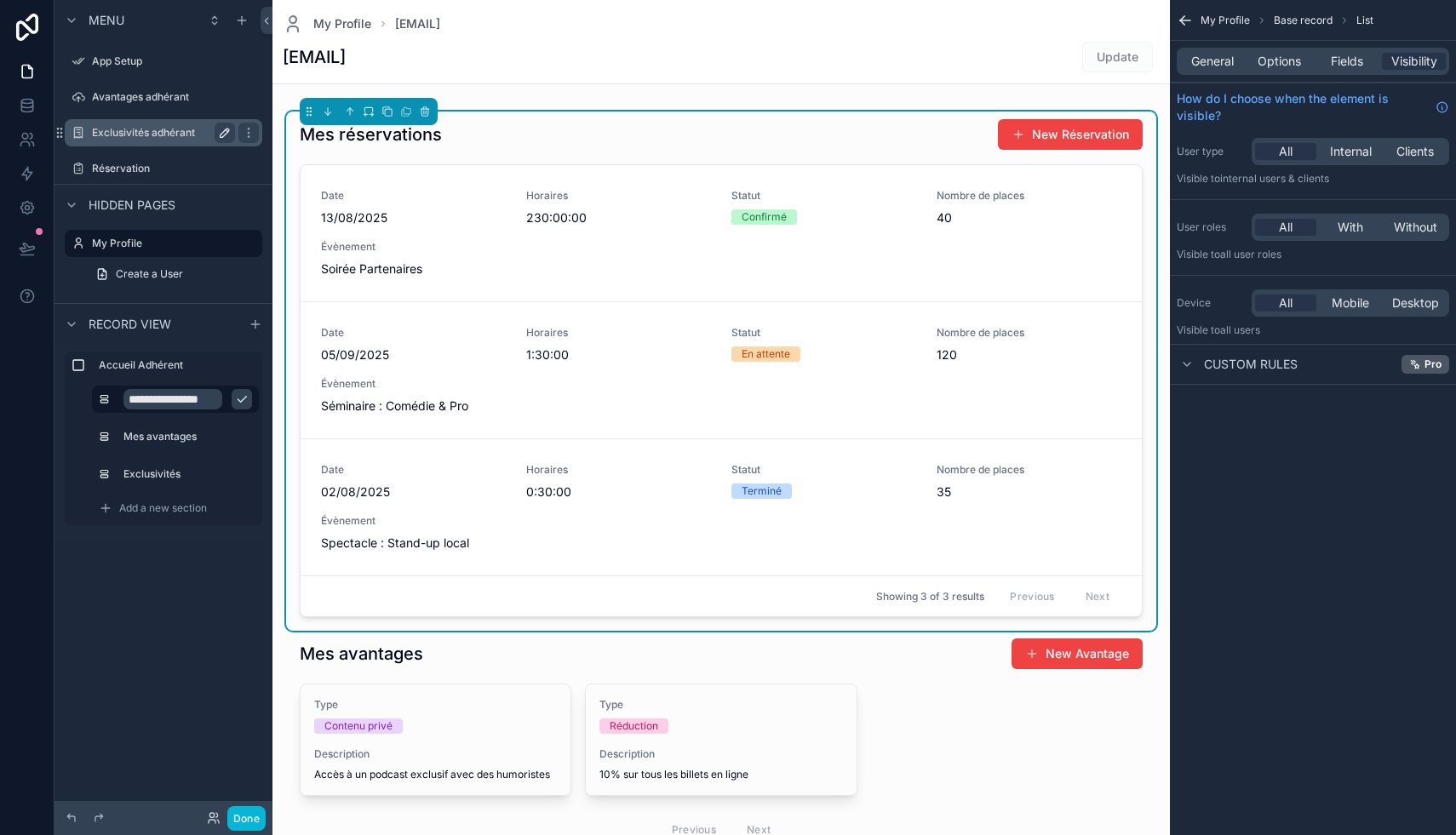 type on "**********" 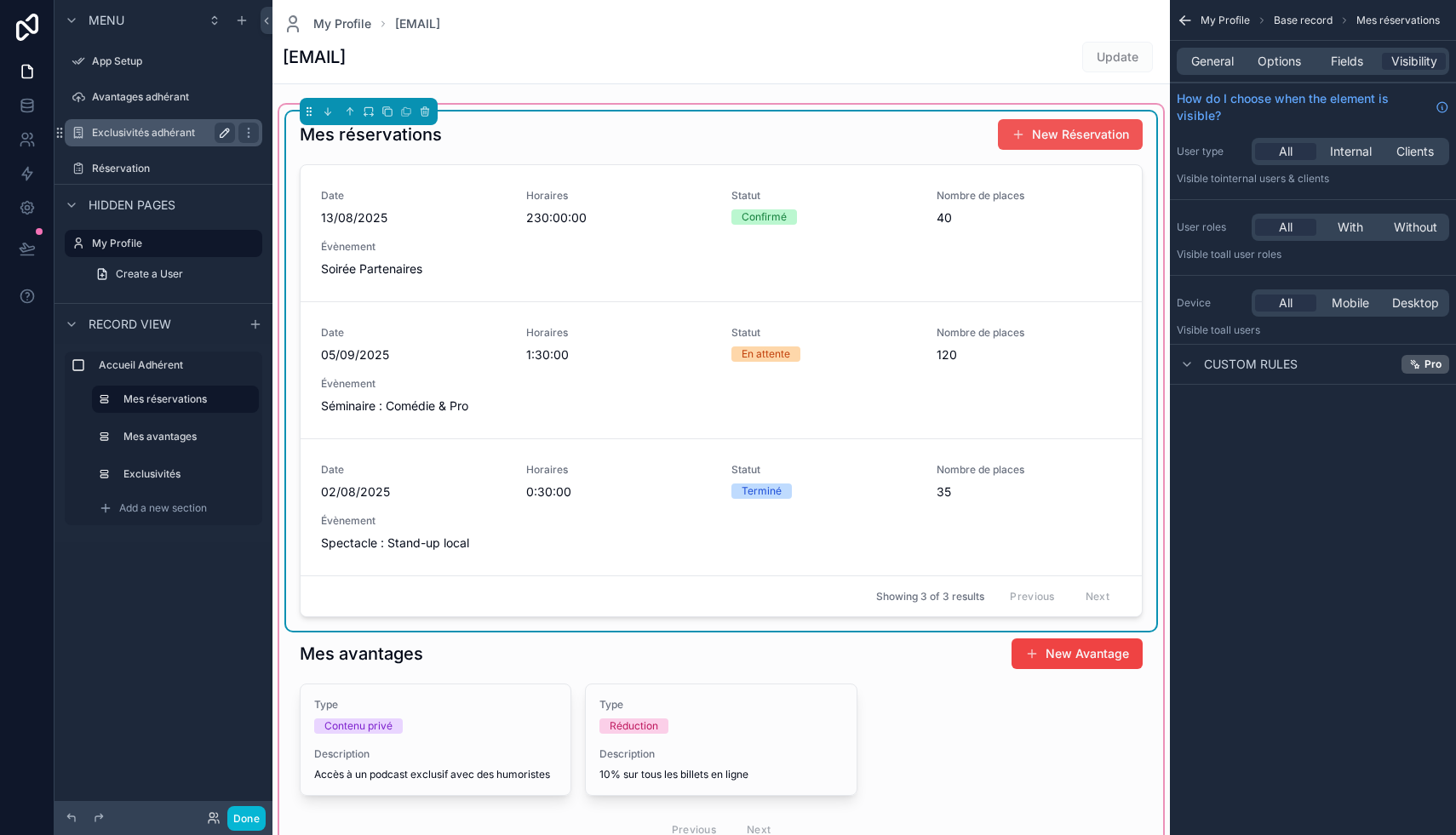 click on "New Réservation" at bounding box center [1070, 134] 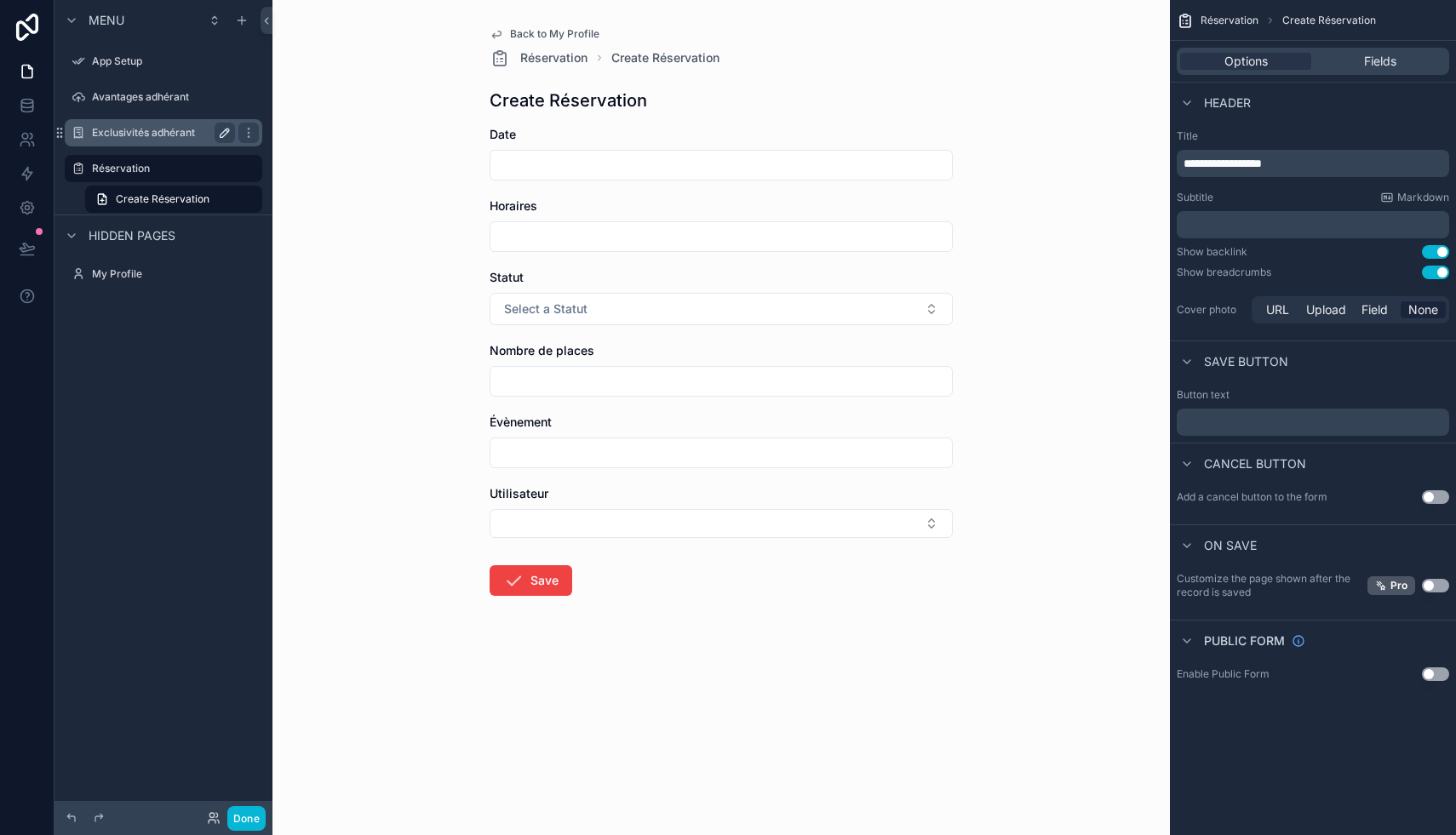 click 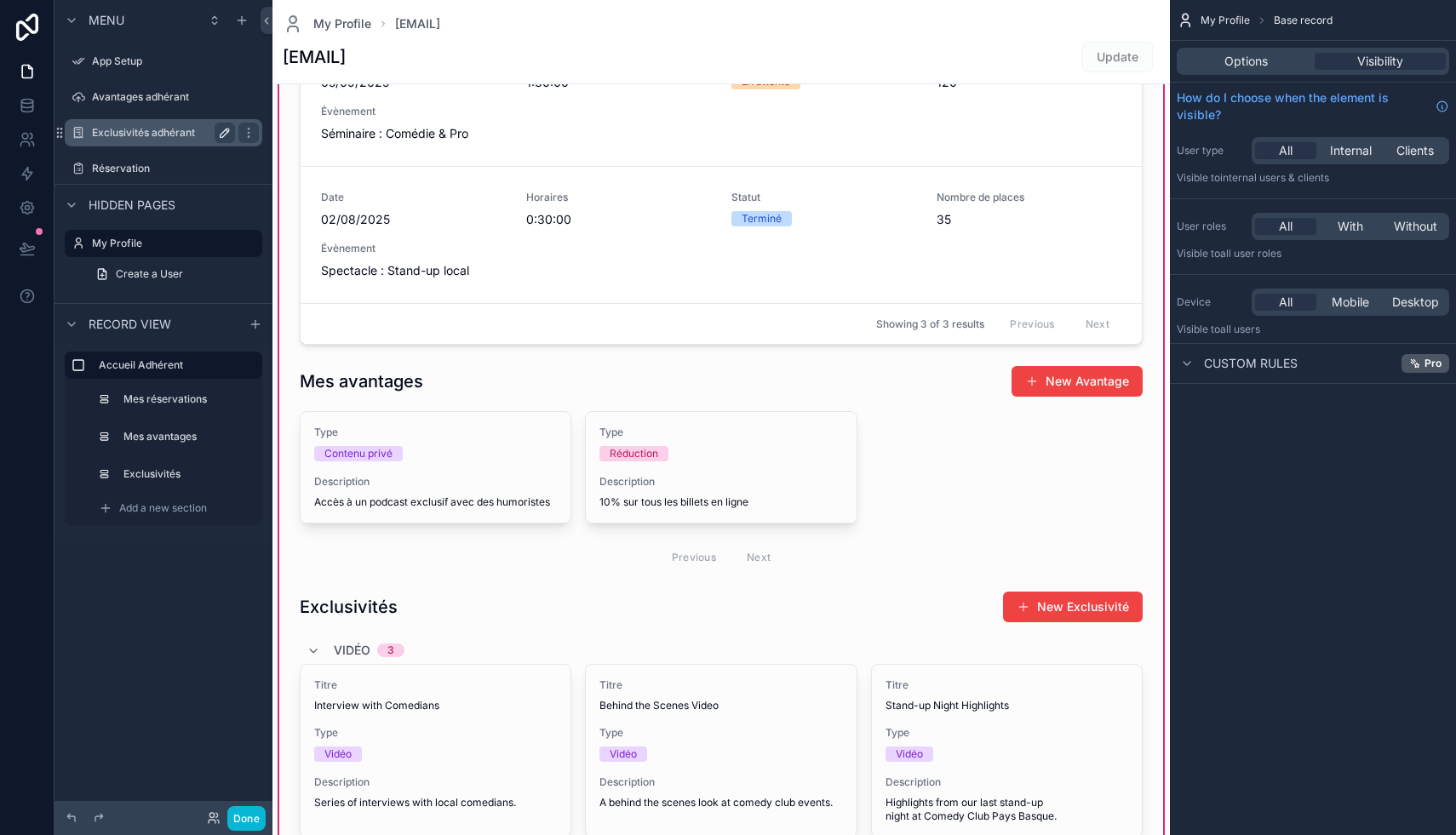 scroll, scrollTop: 237, scrollLeft: 0, axis: vertical 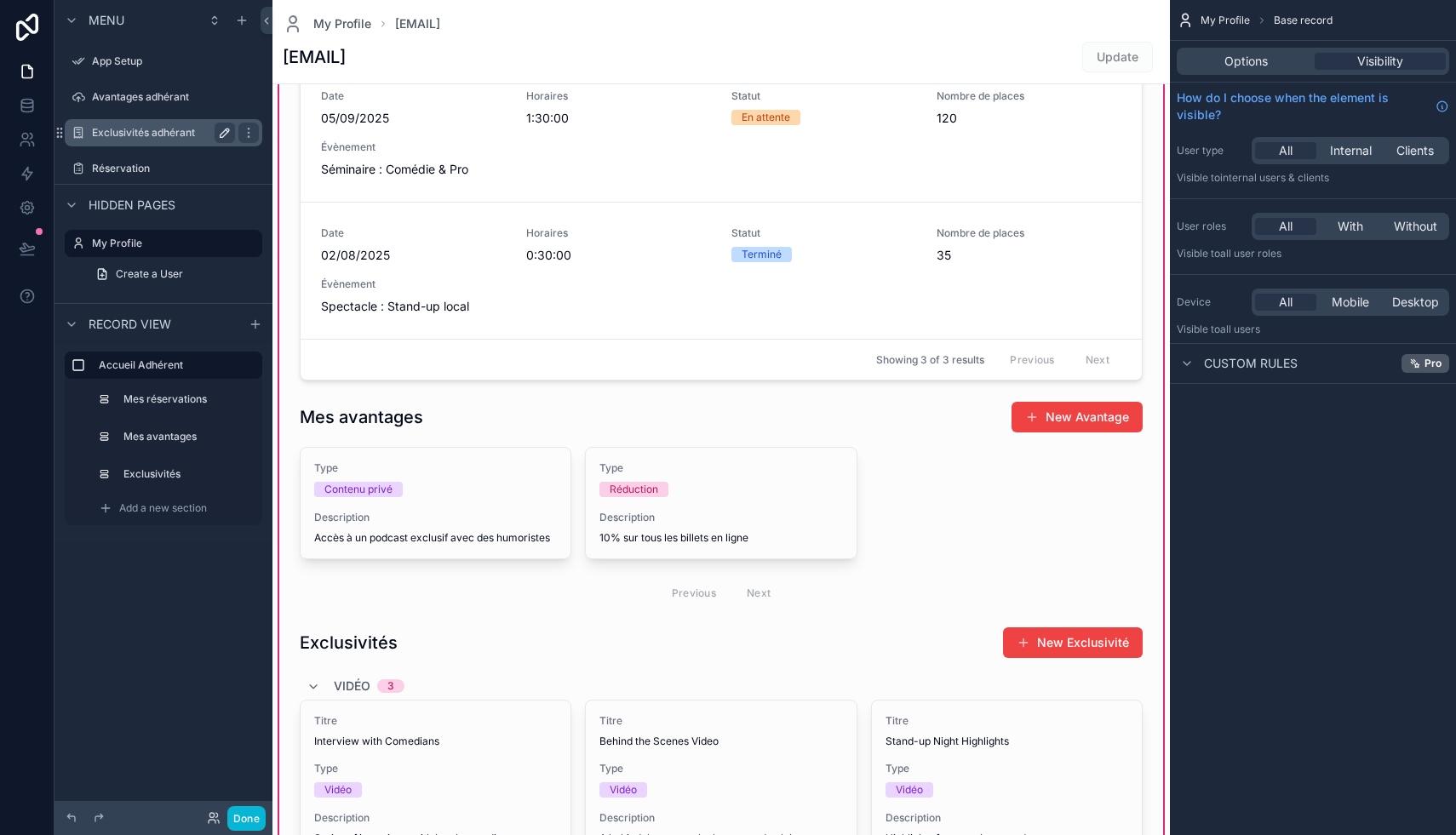 click at bounding box center [721, 844] 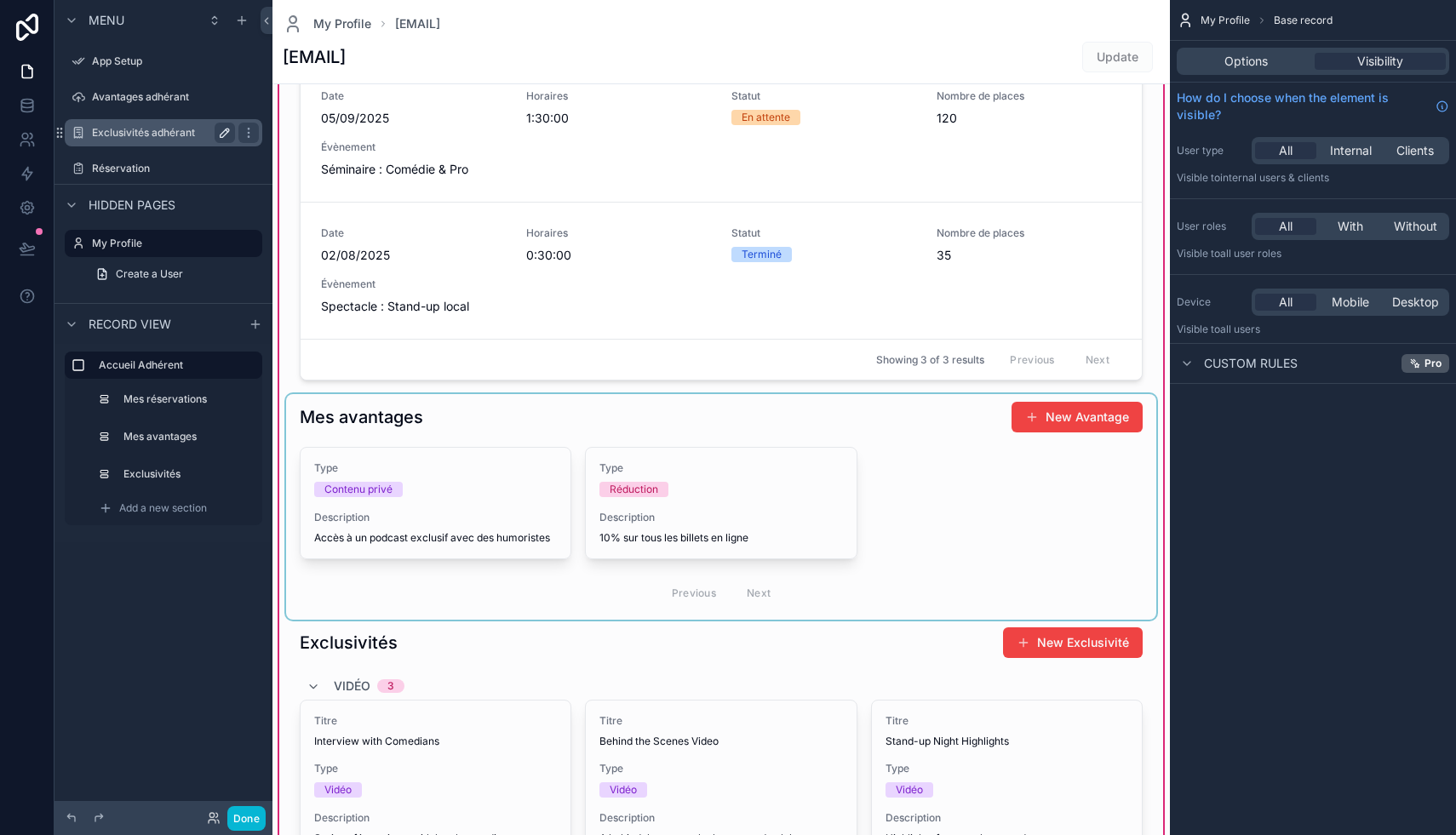 click at bounding box center [721, 506] 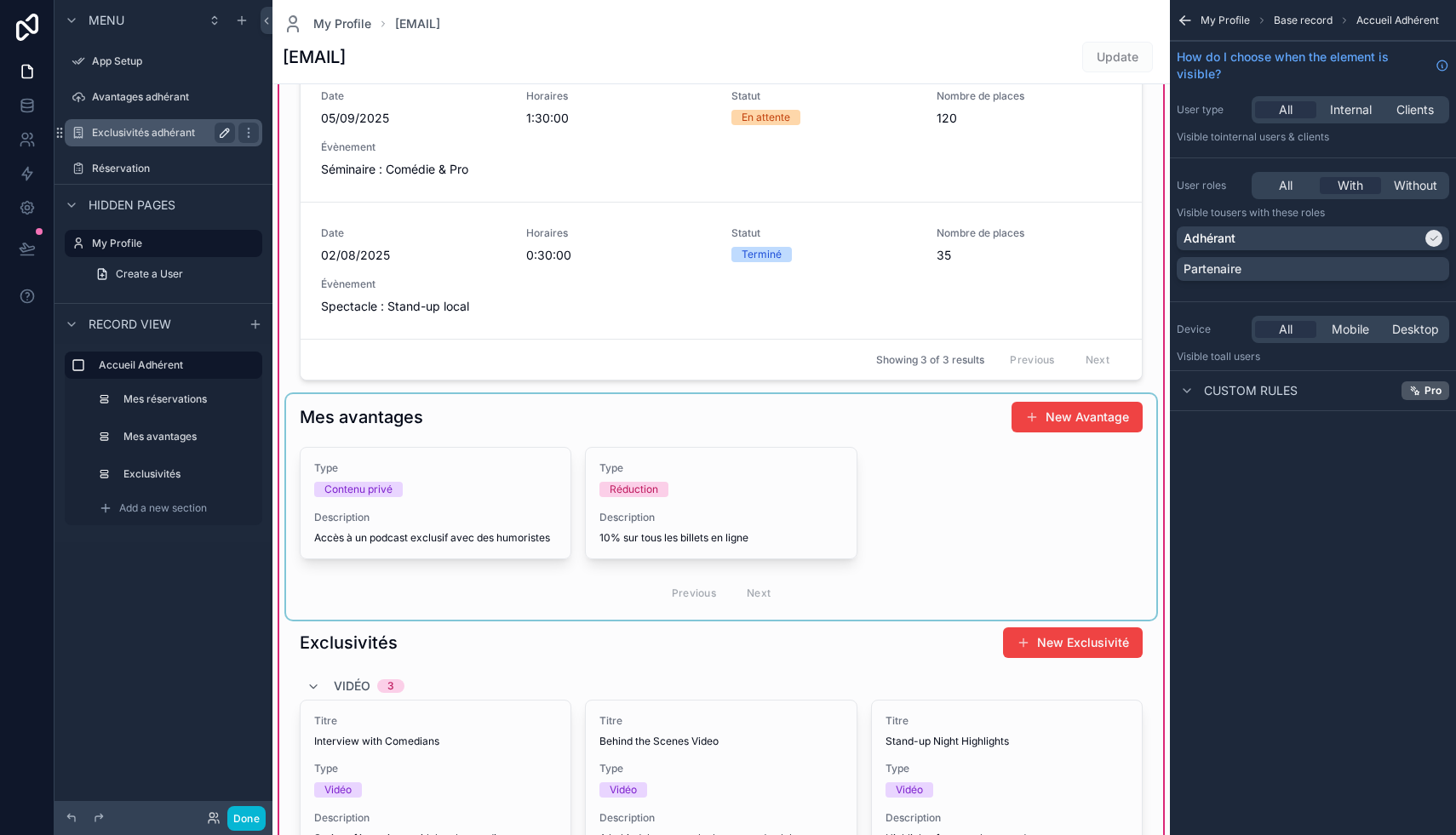 click at bounding box center (721, 506) 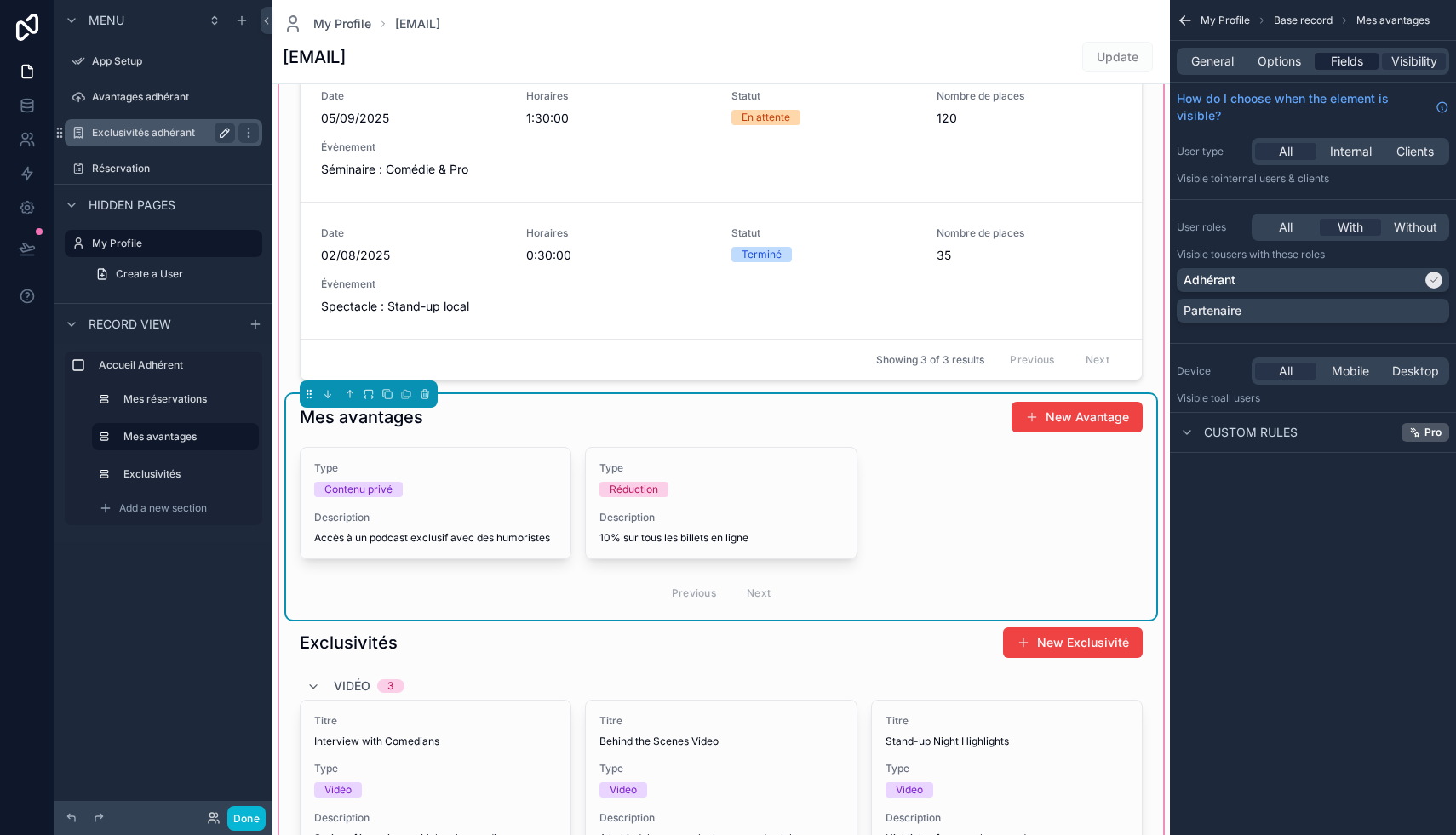 click on "Fields" at bounding box center (1347, 61) 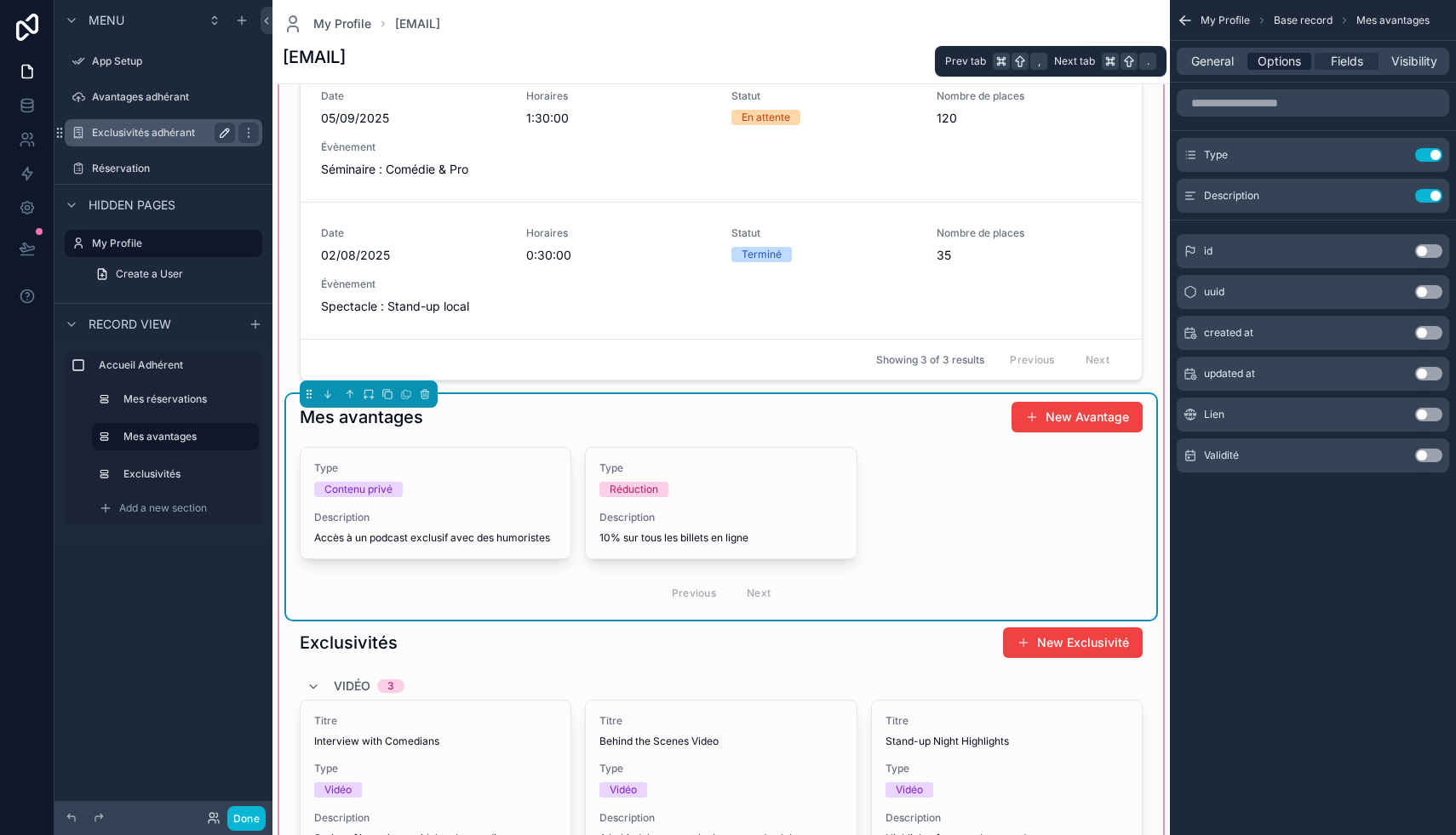 click on "Options" at bounding box center [1279, 61] 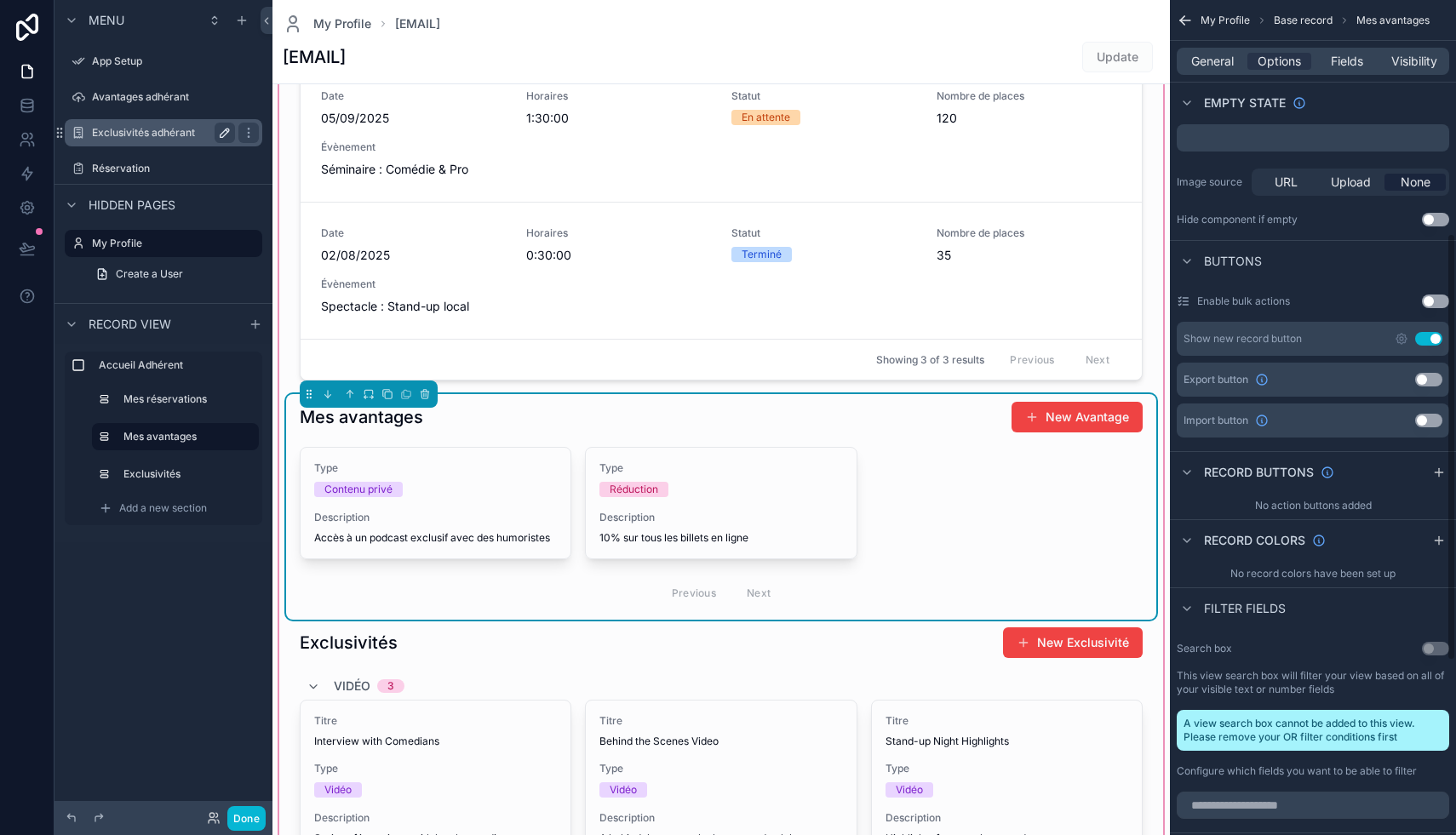 scroll, scrollTop: 484, scrollLeft: 0, axis: vertical 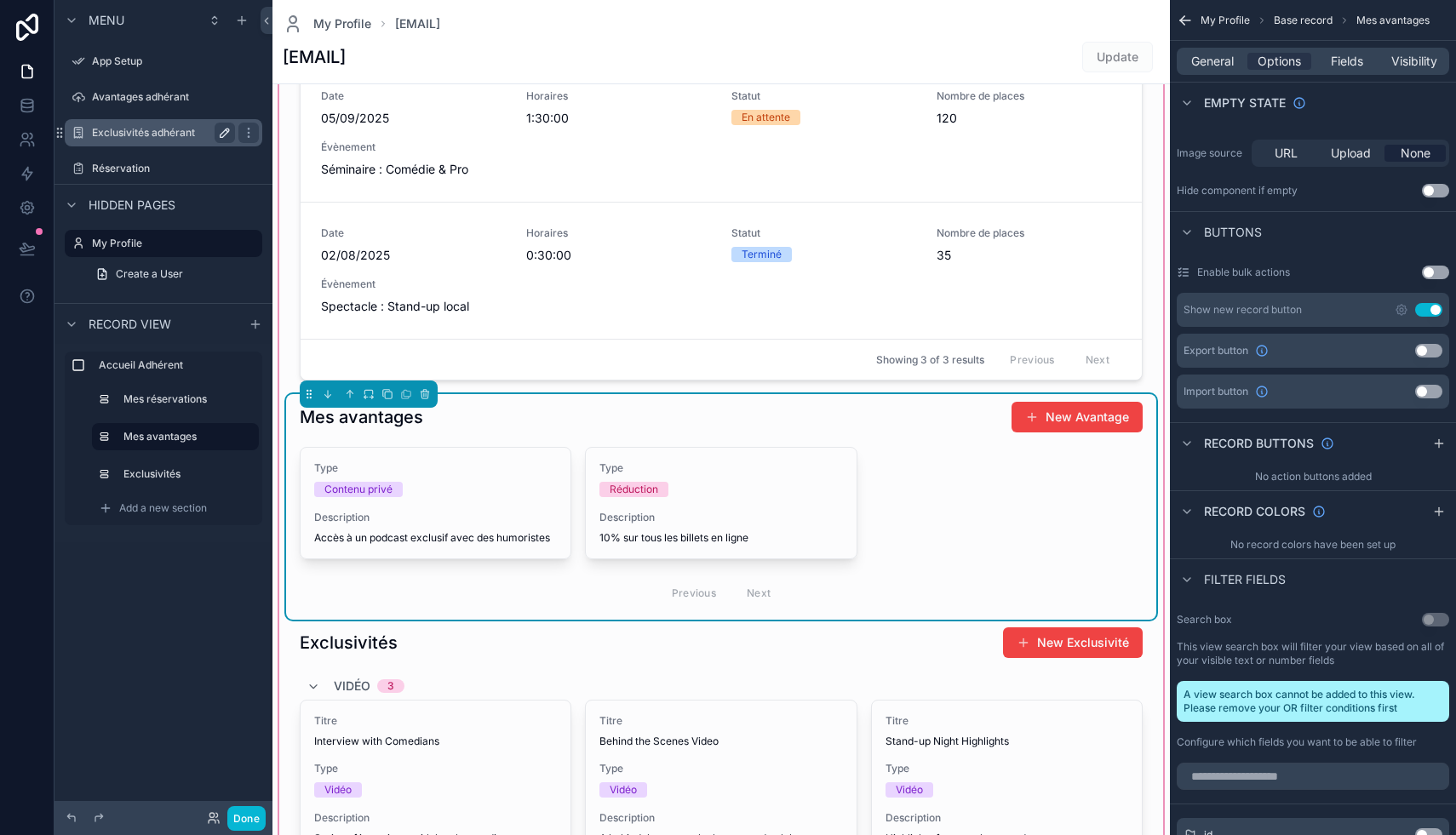 click on "Use setting" at bounding box center (1429, 310) 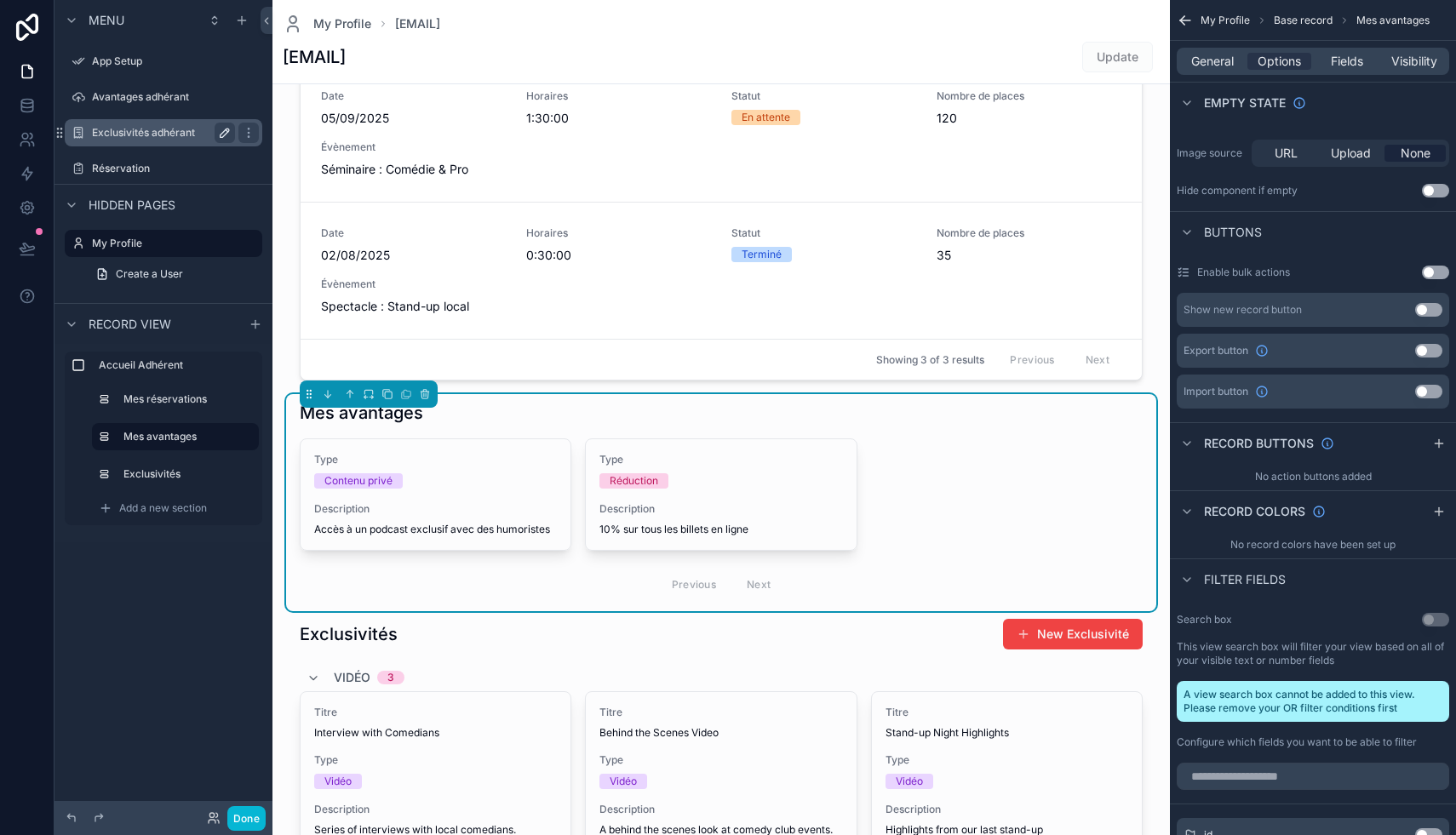 click on "Use setting" at bounding box center (1429, 351) 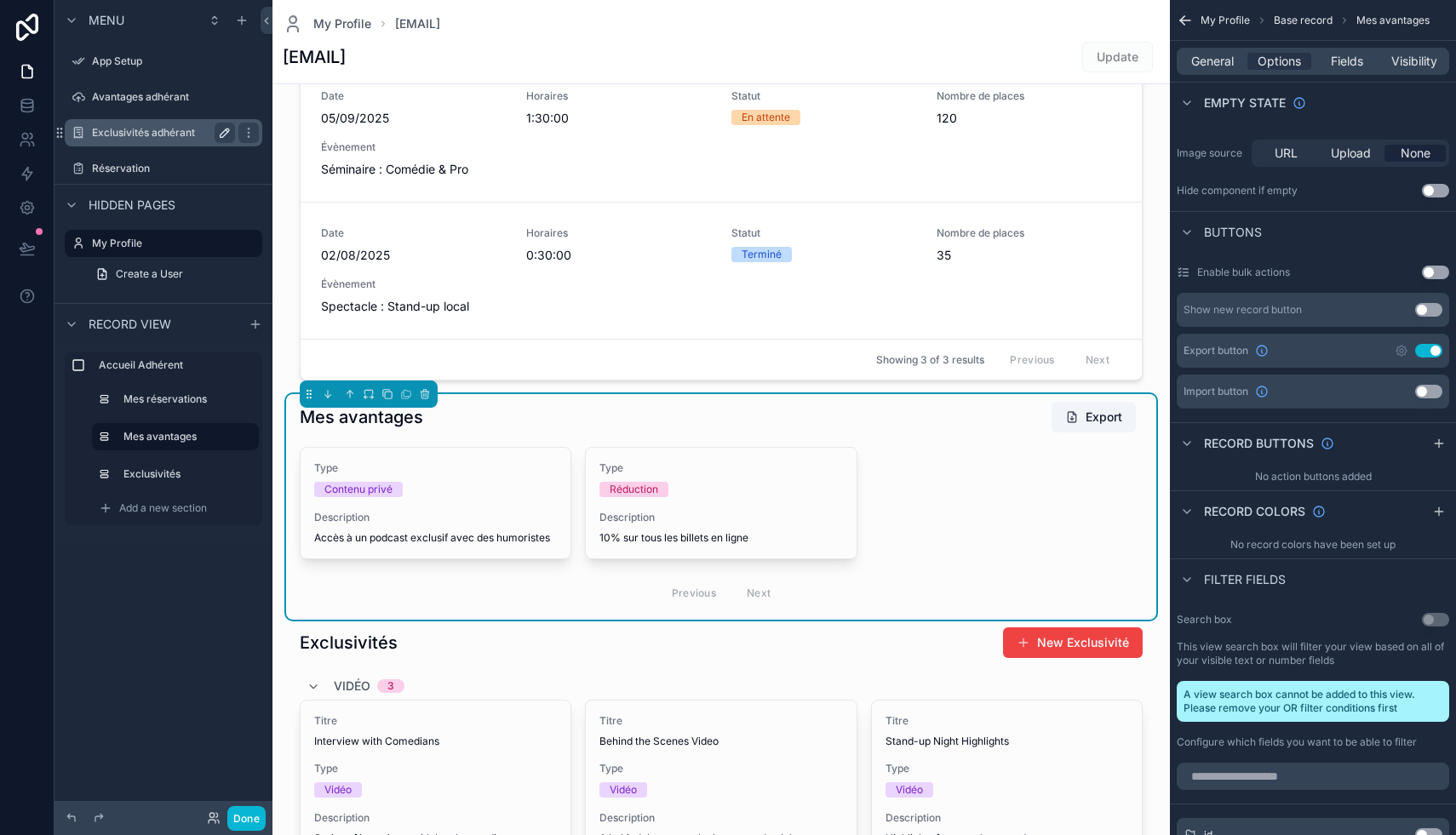 click on "Use setting" at bounding box center [1436, 272] 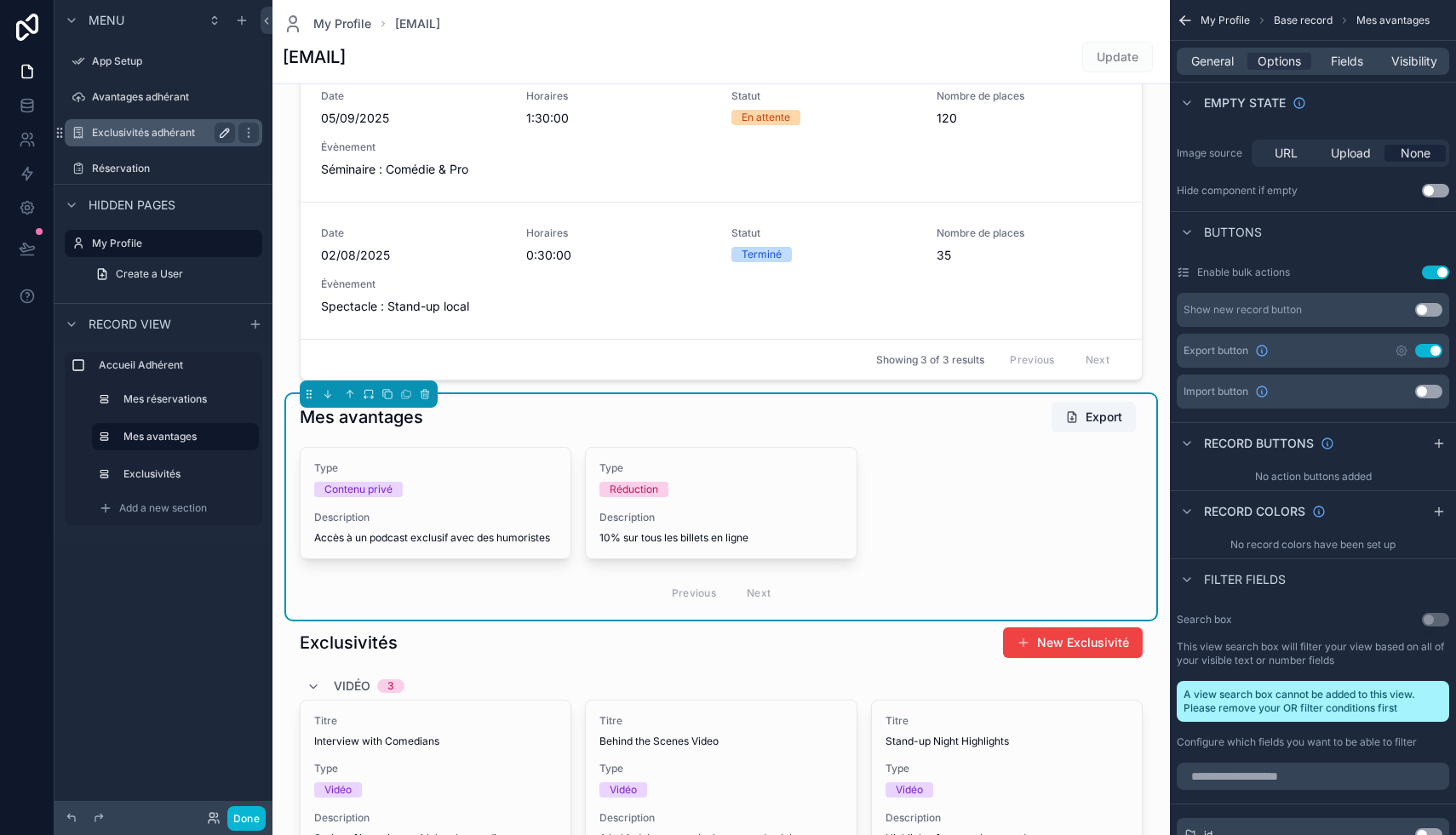 click on "Use setting" at bounding box center (1436, 272) 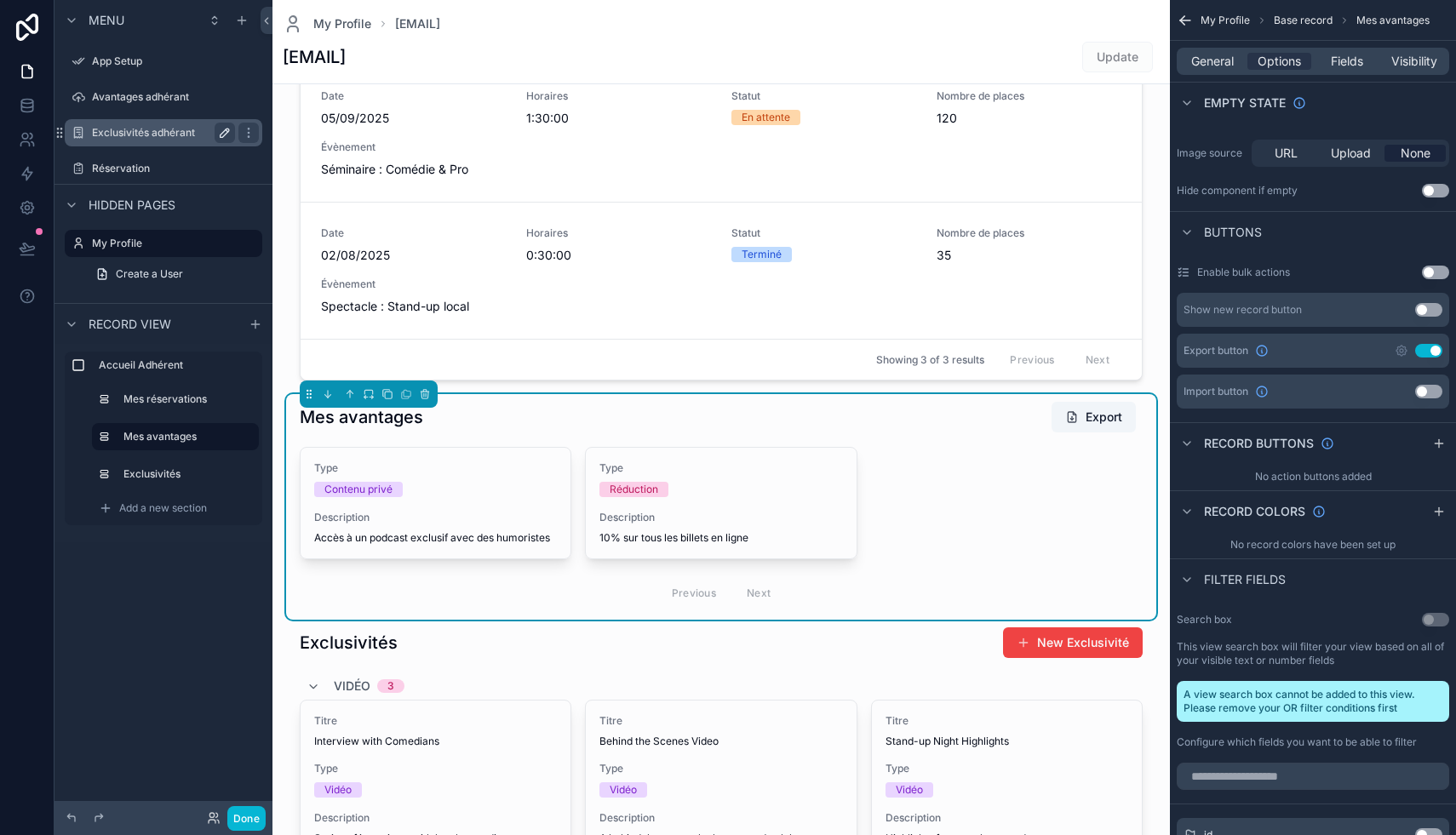 click on "Use setting" at bounding box center (1436, 272) 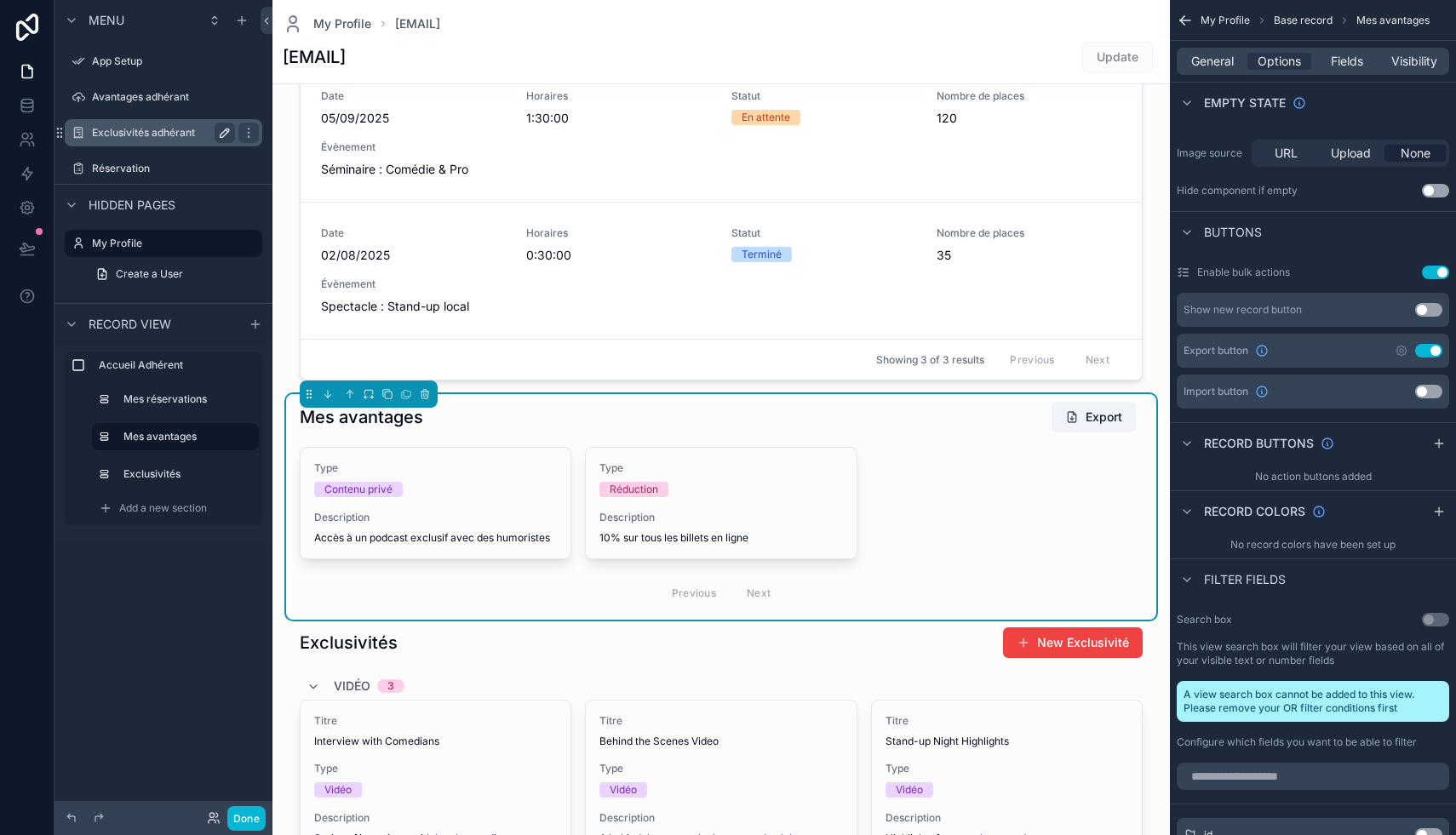 click on "Use setting" at bounding box center (1436, 272) 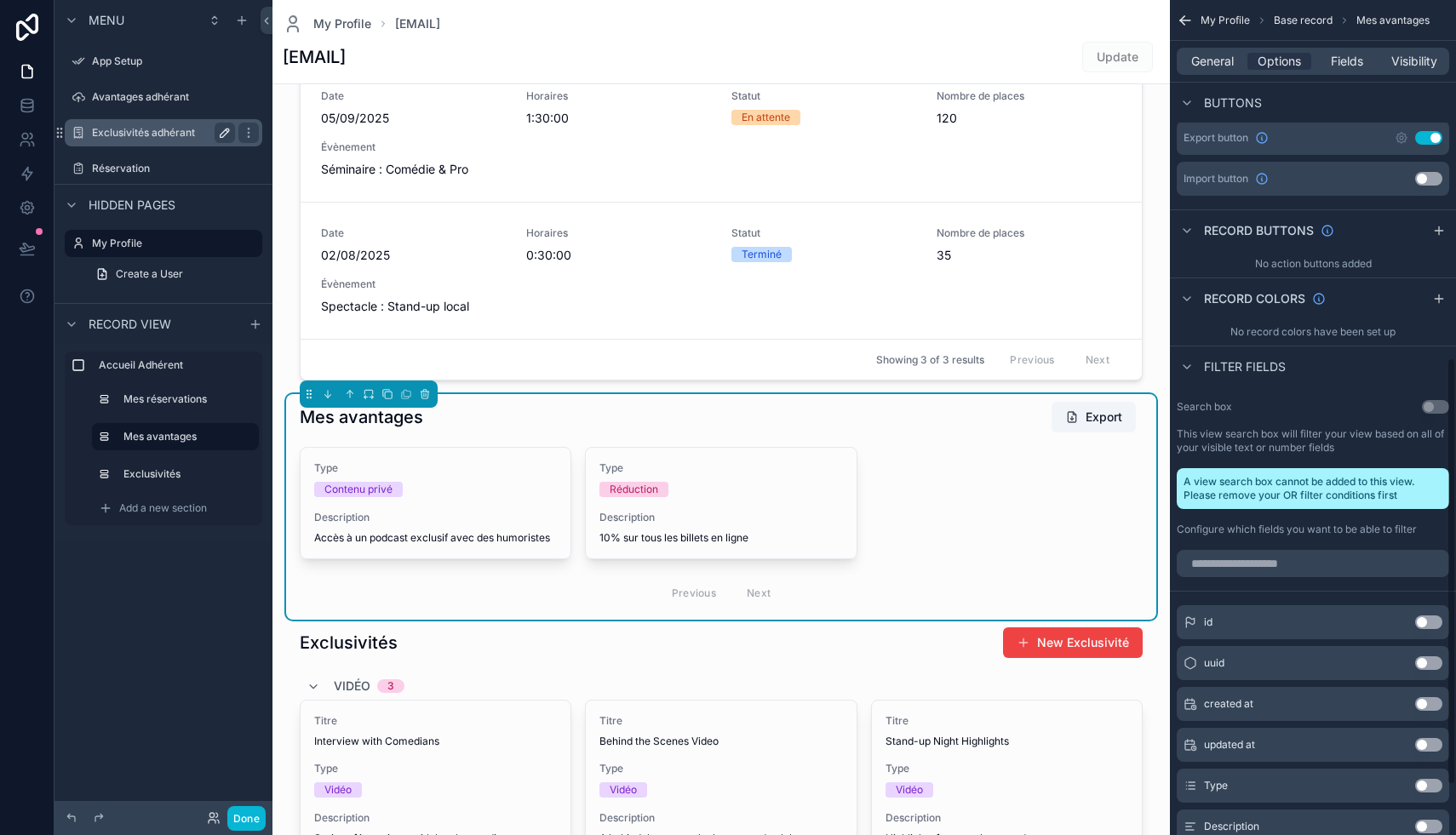scroll, scrollTop: 698, scrollLeft: 0, axis: vertical 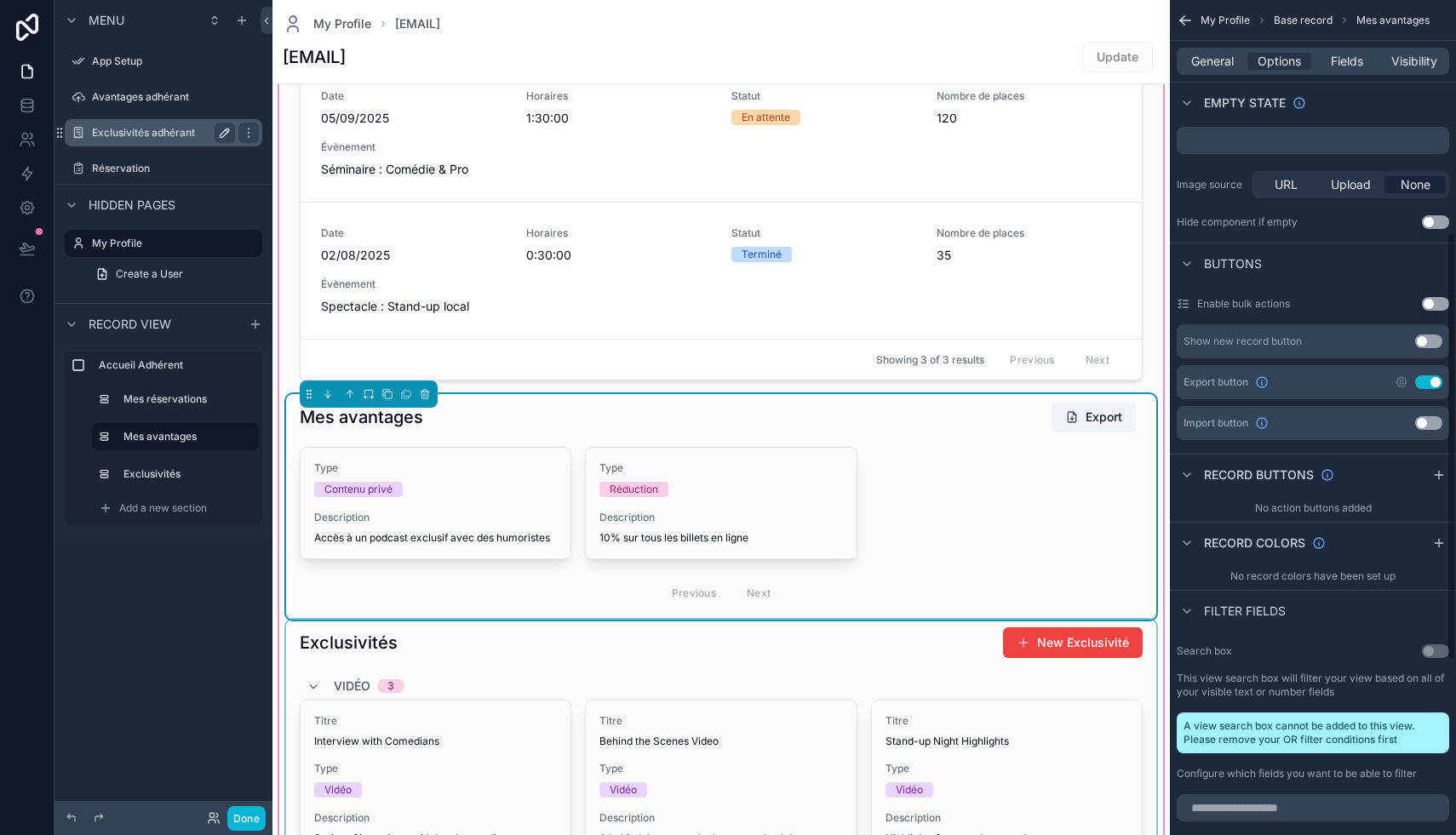 click at bounding box center [721, 884] 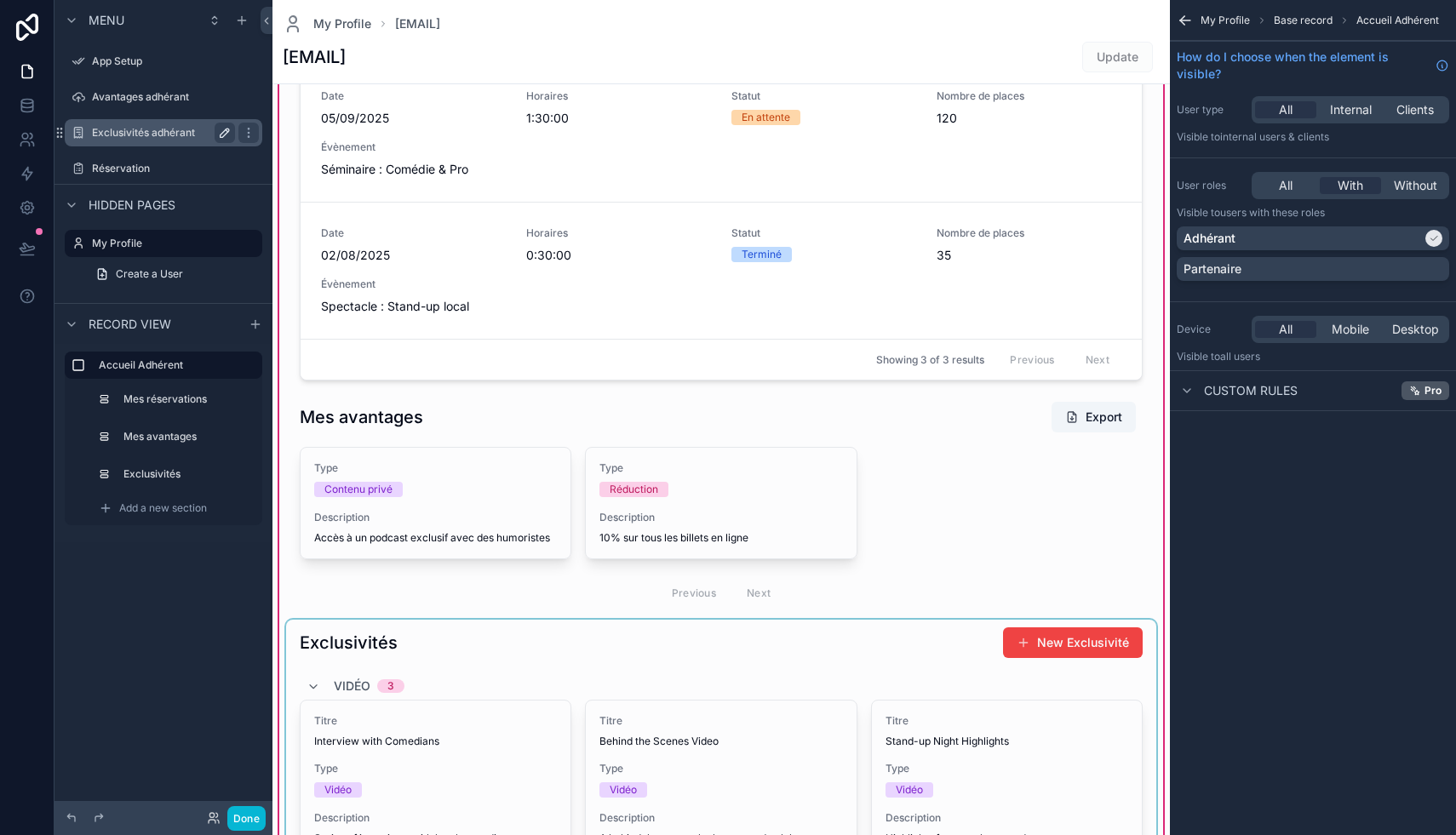 scroll, scrollTop: 0, scrollLeft: 0, axis: both 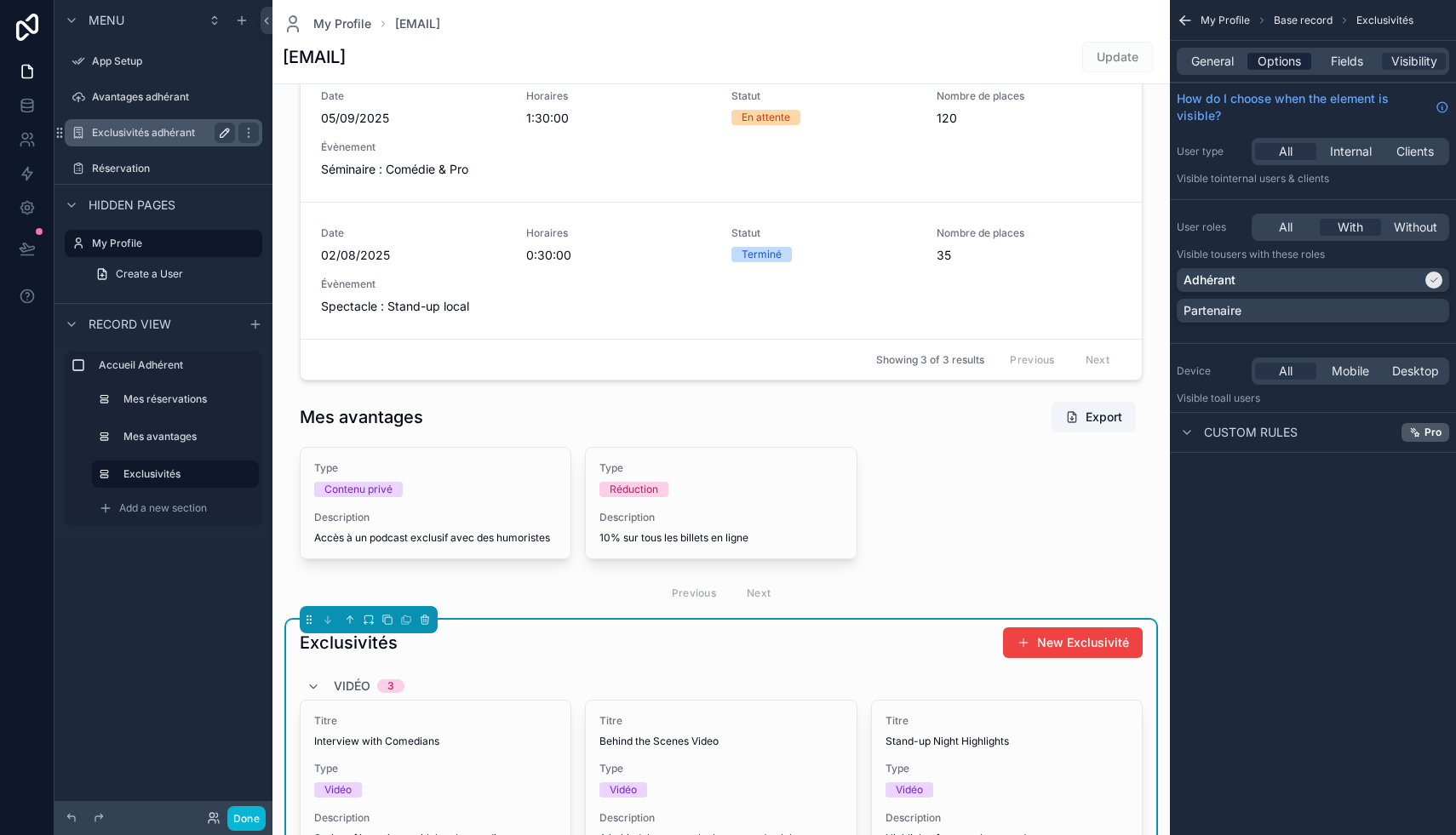 click on "Options" at bounding box center [1279, 61] 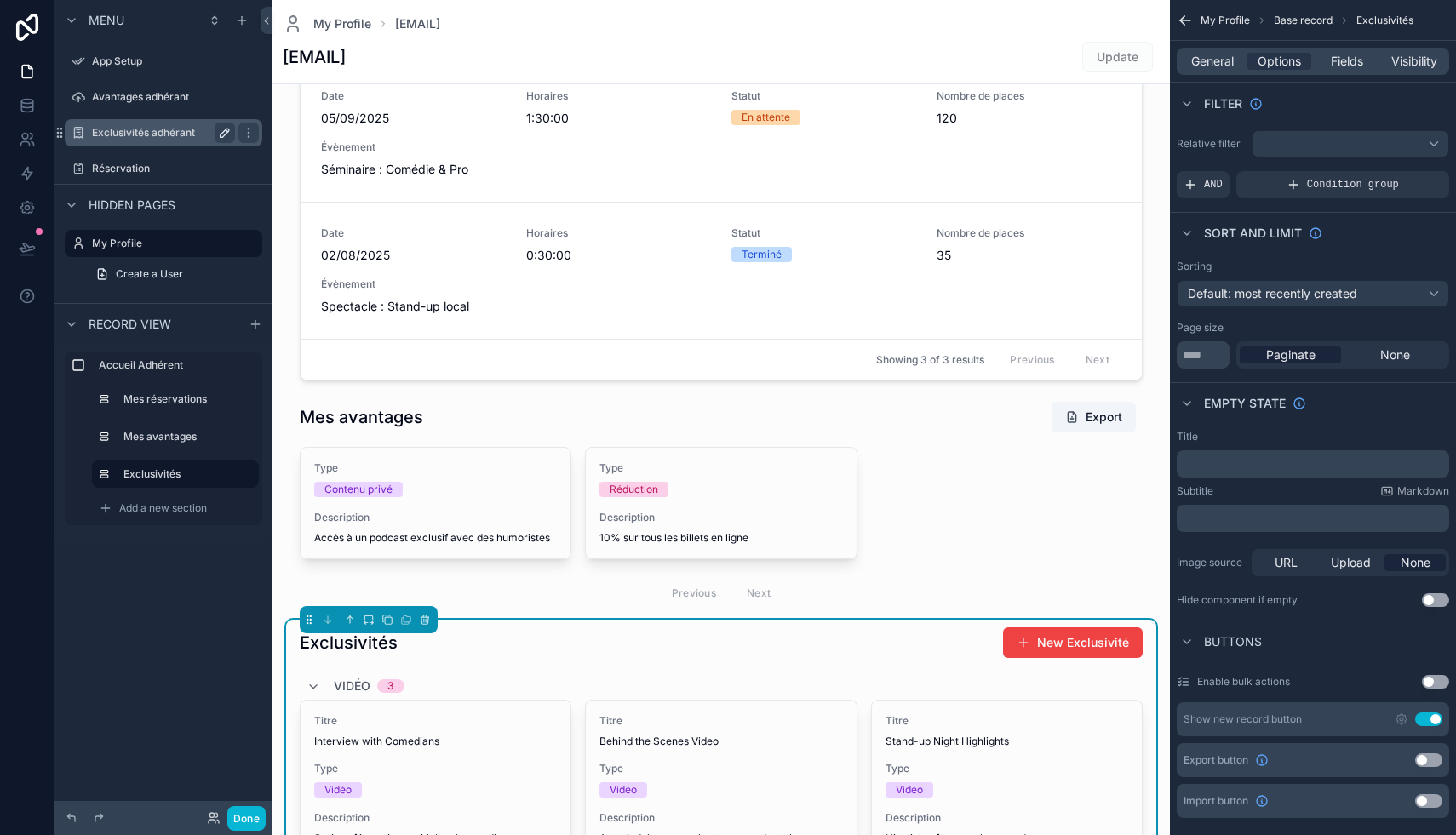 click on "Use setting" at bounding box center (1429, 719) 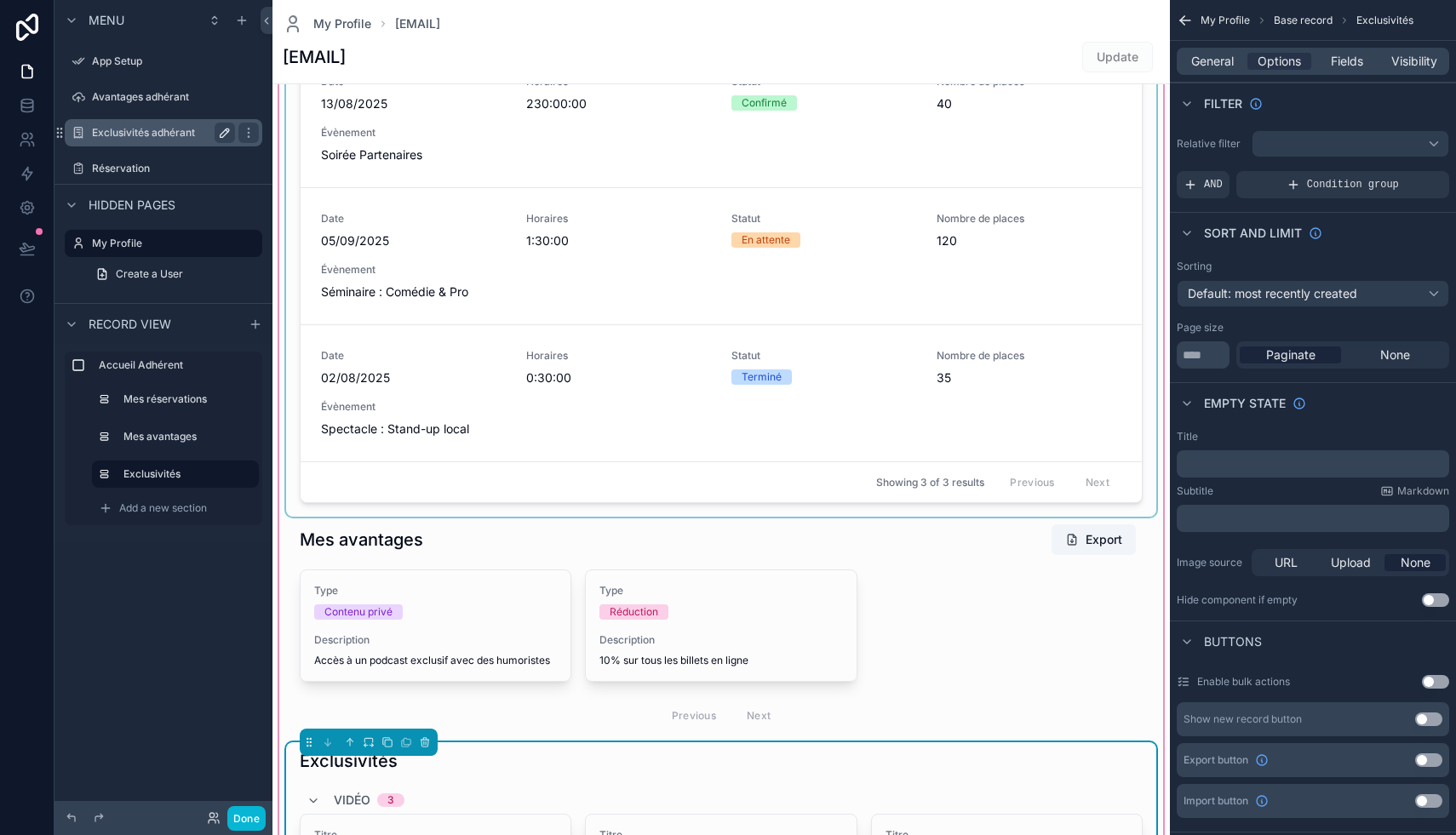 scroll, scrollTop: 0, scrollLeft: 0, axis: both 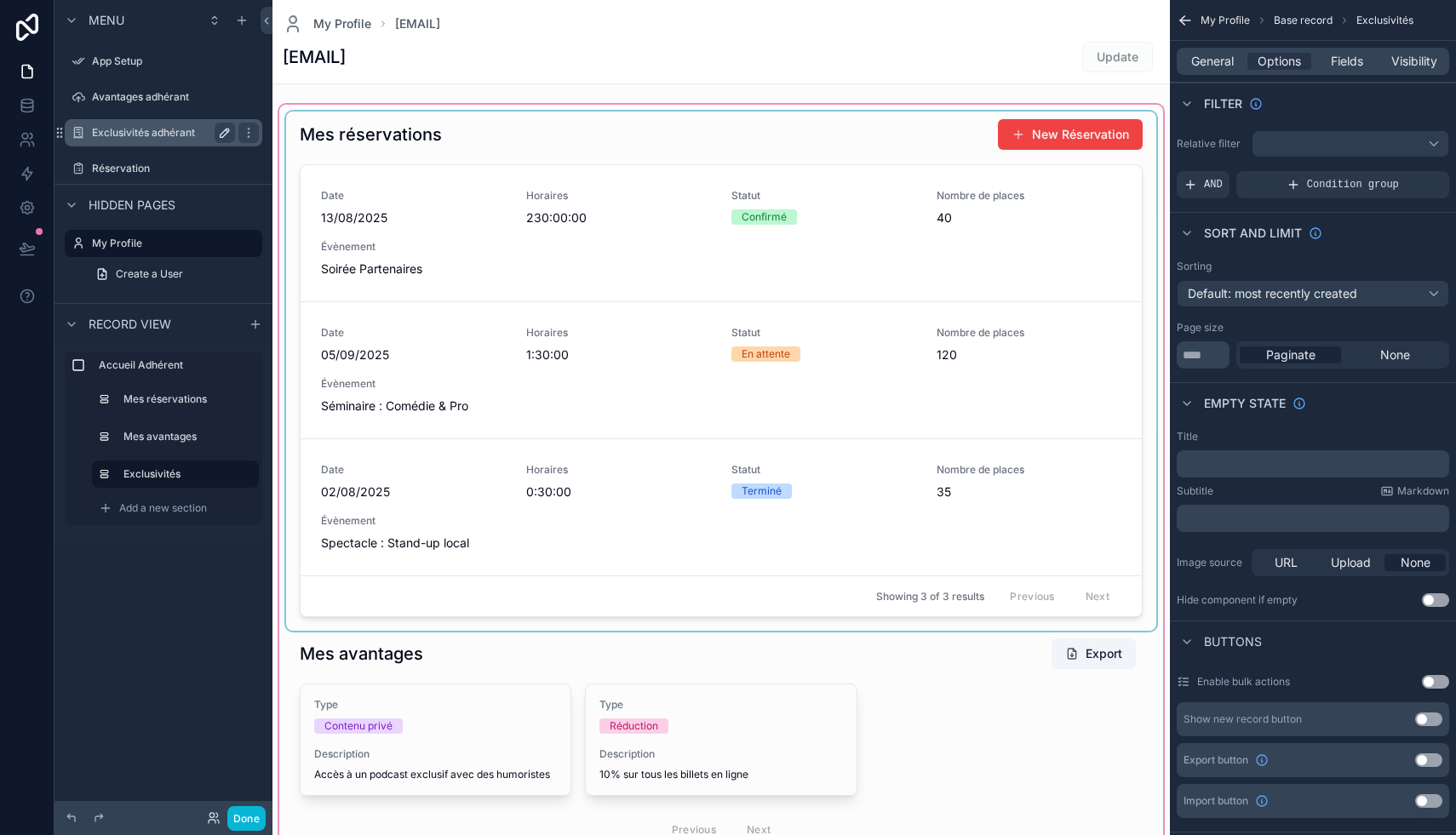 click at bounding box center (721, 371) 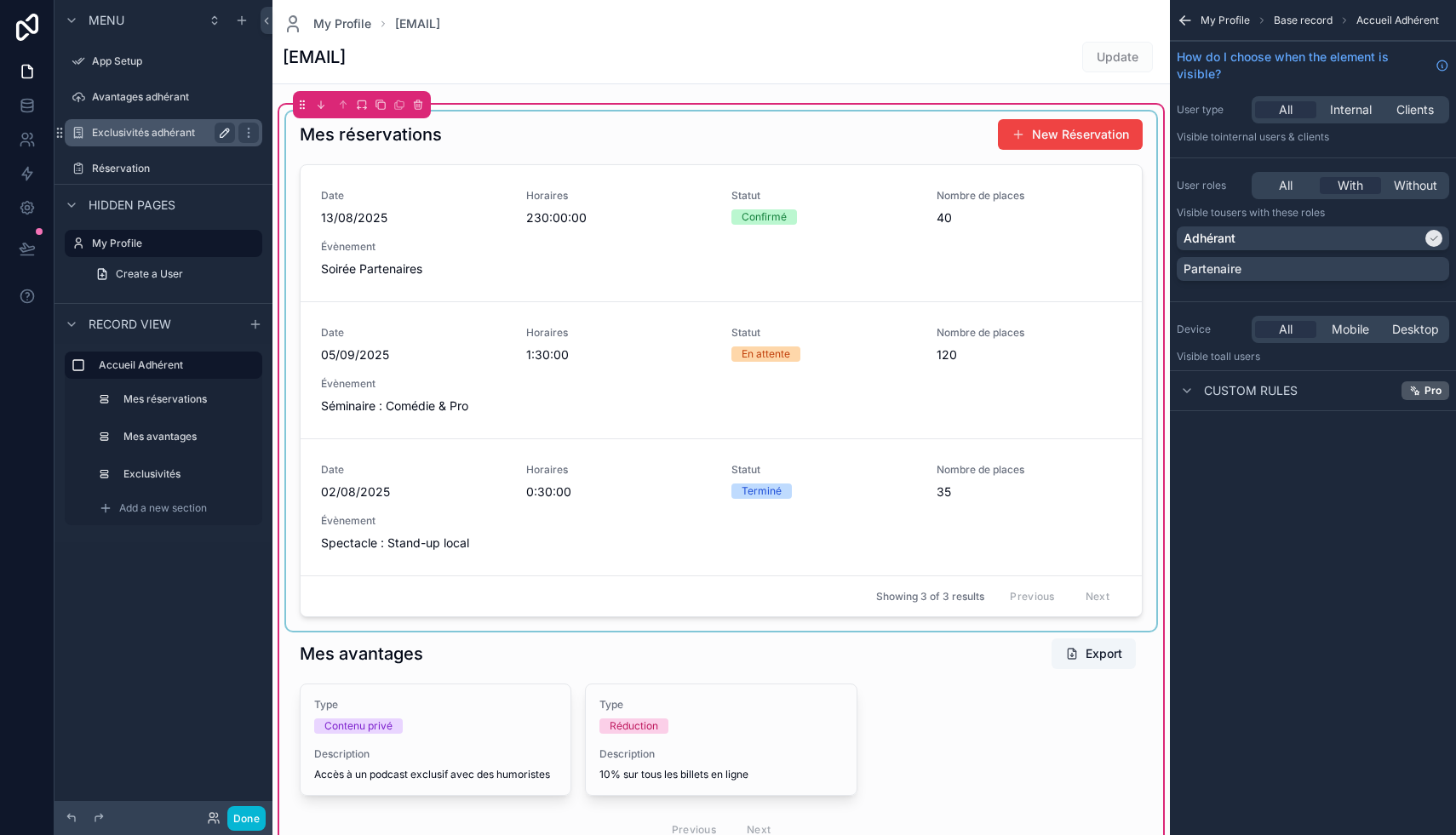 click at bounding box center [721, 371] 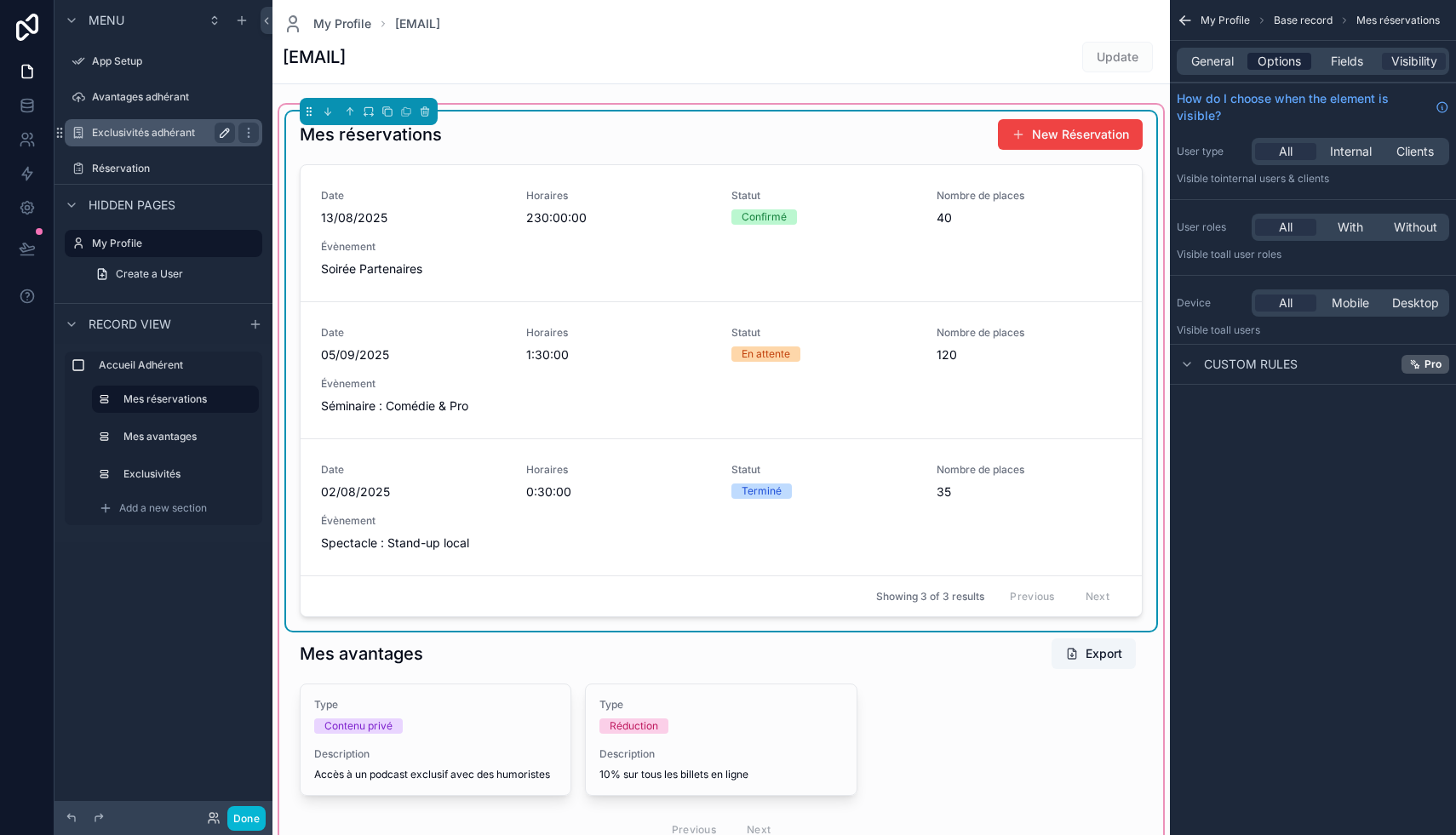 click on "Options" at bounding box center [1279, 61] 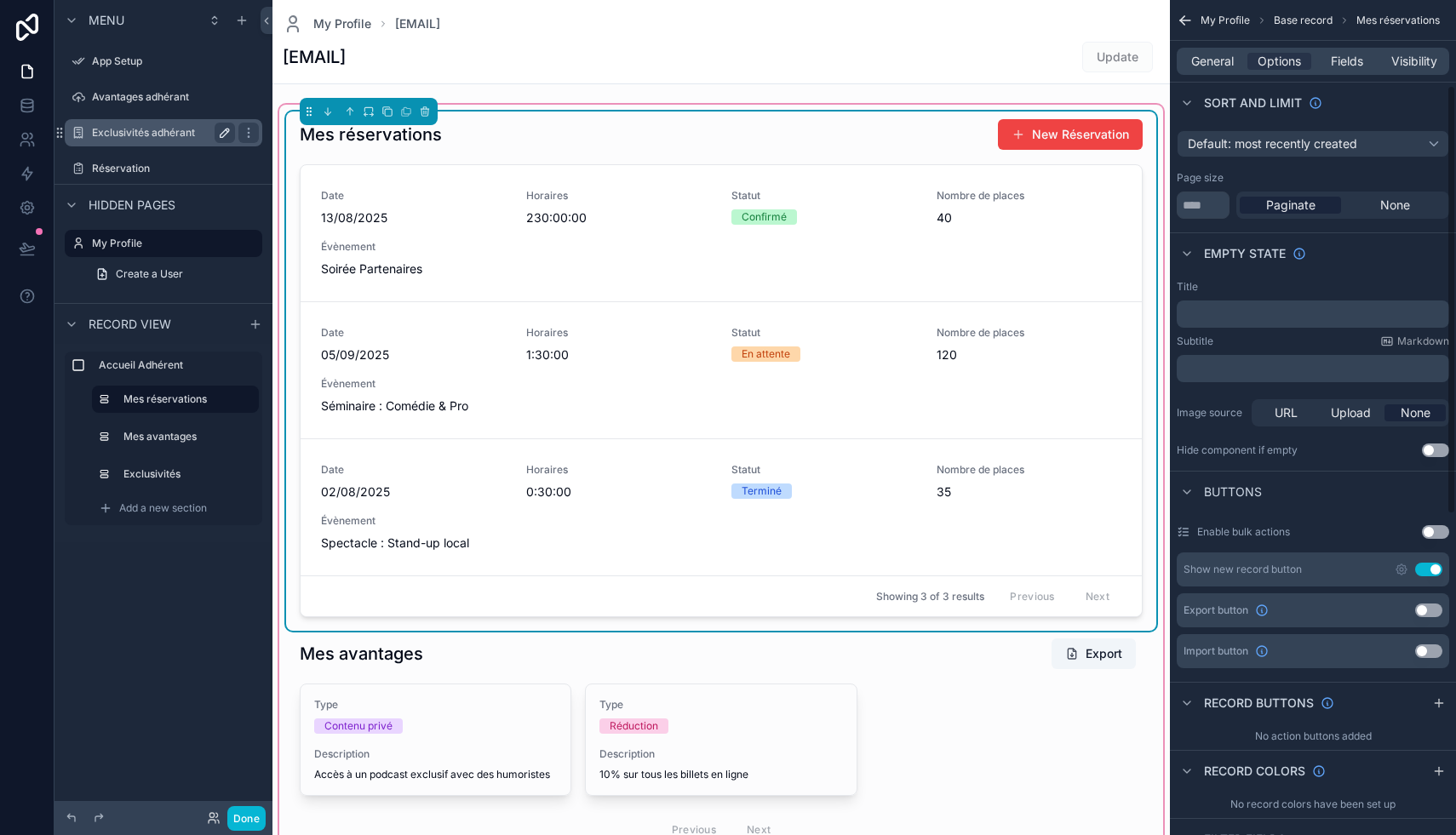 scroll, scrollTop: 166, scrollLeft: 0, axis: vertical 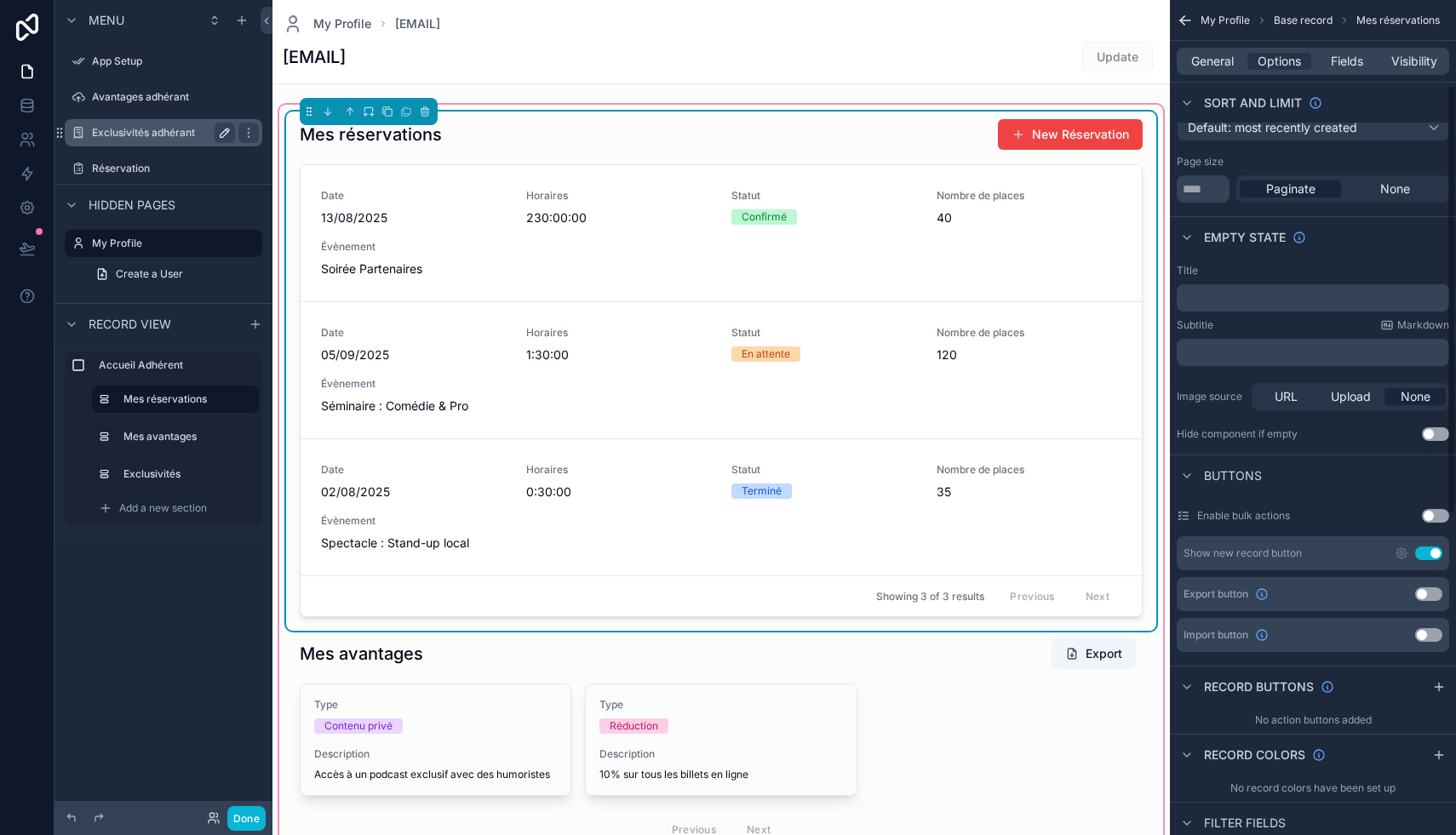 click on "Use setting" at bounding box center [1429, 553] 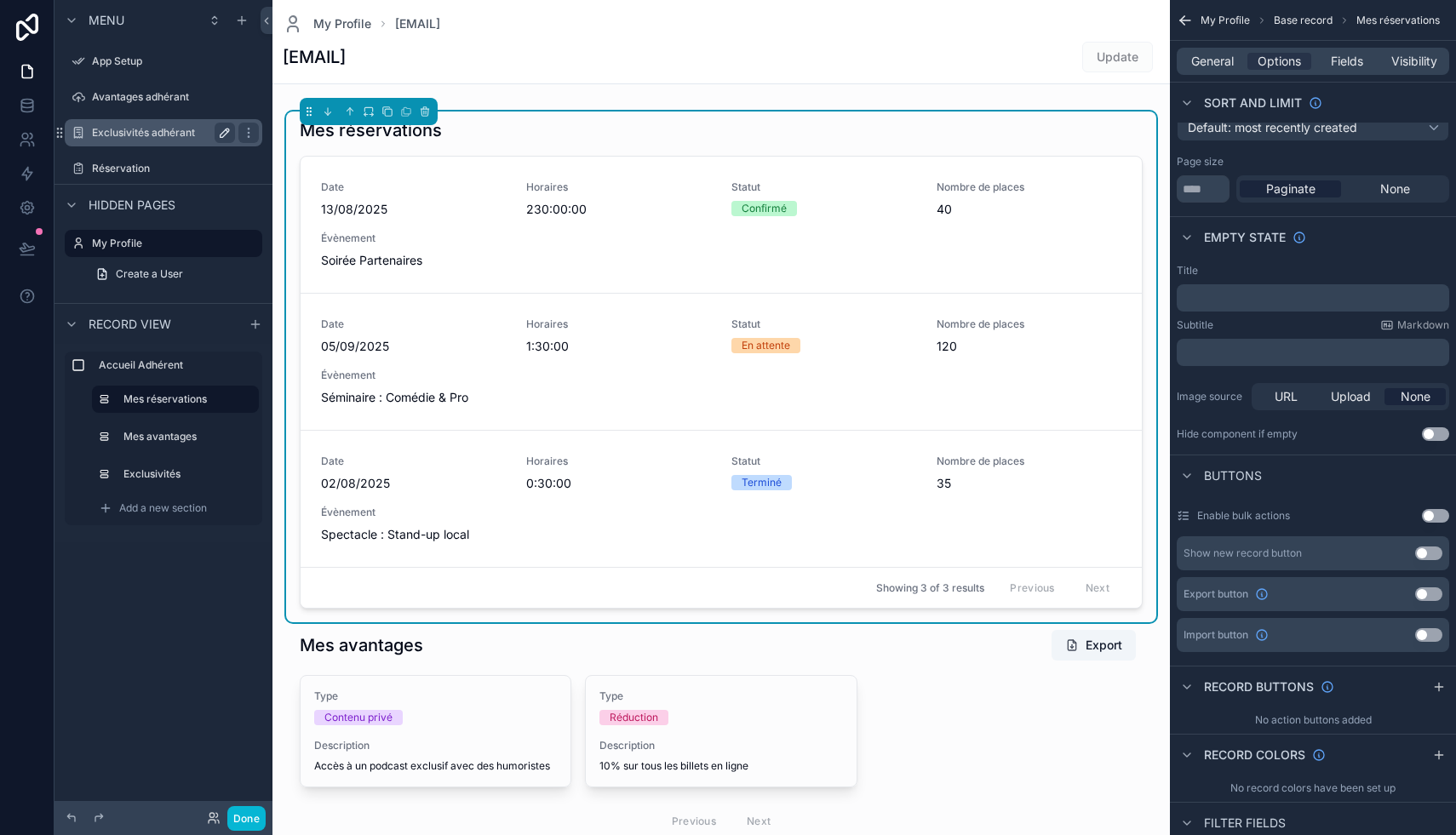 click on "Use setting" at bounding box center (1429, 594) 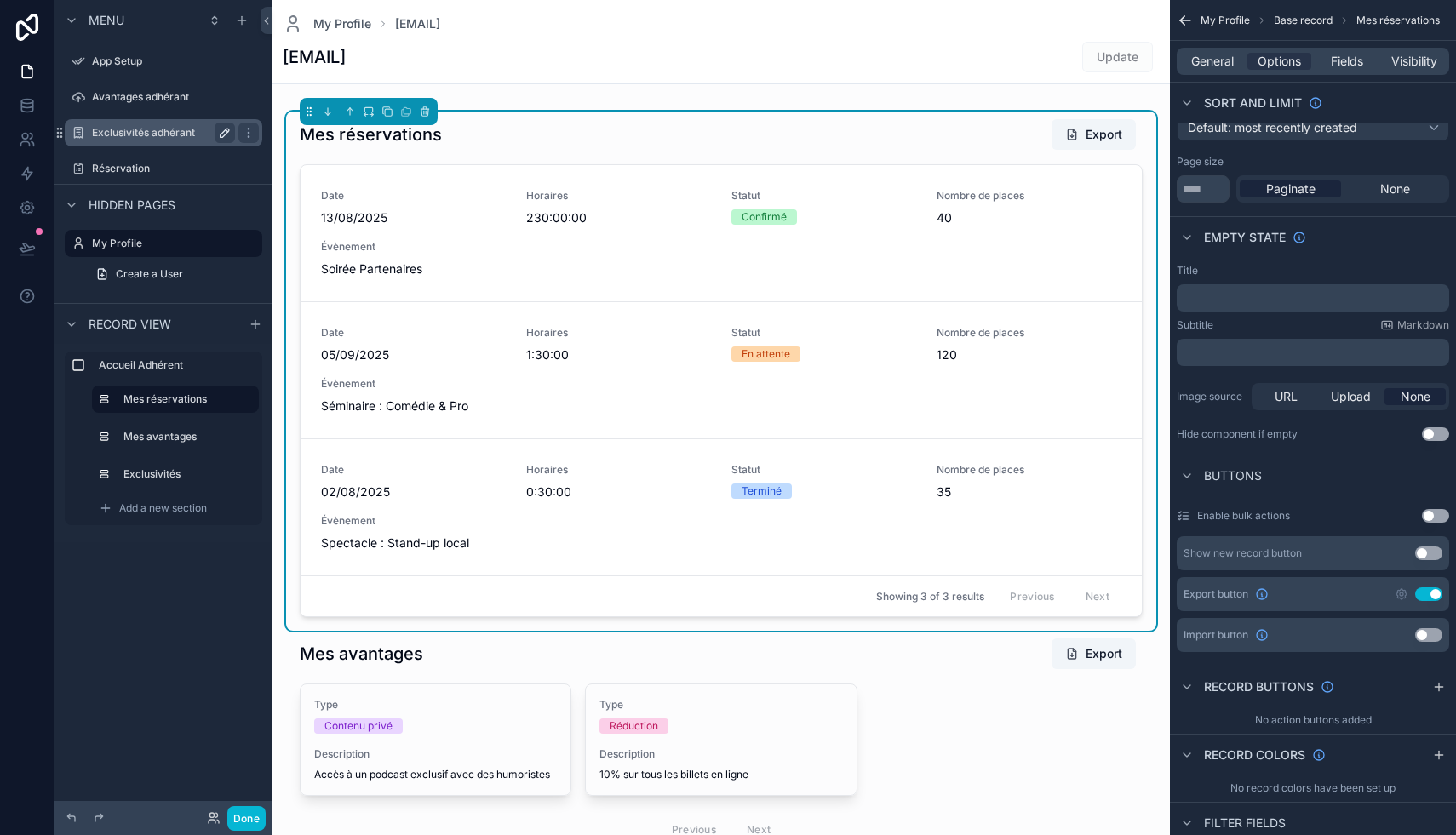 click on "Use setting" at bounding box center [1429, 553] 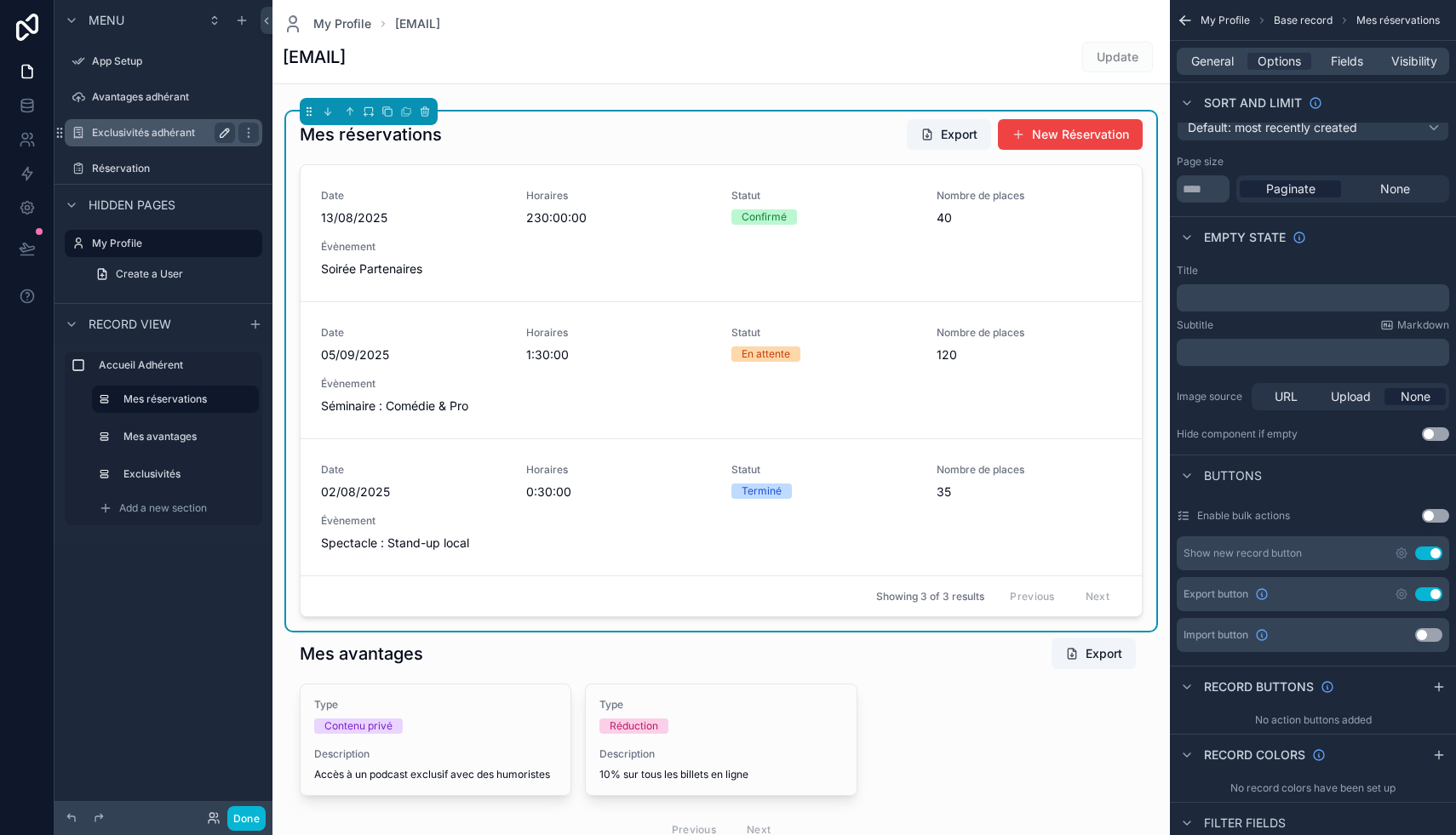 click on "Enable bulk actions" at bounding box center [1243, 516] 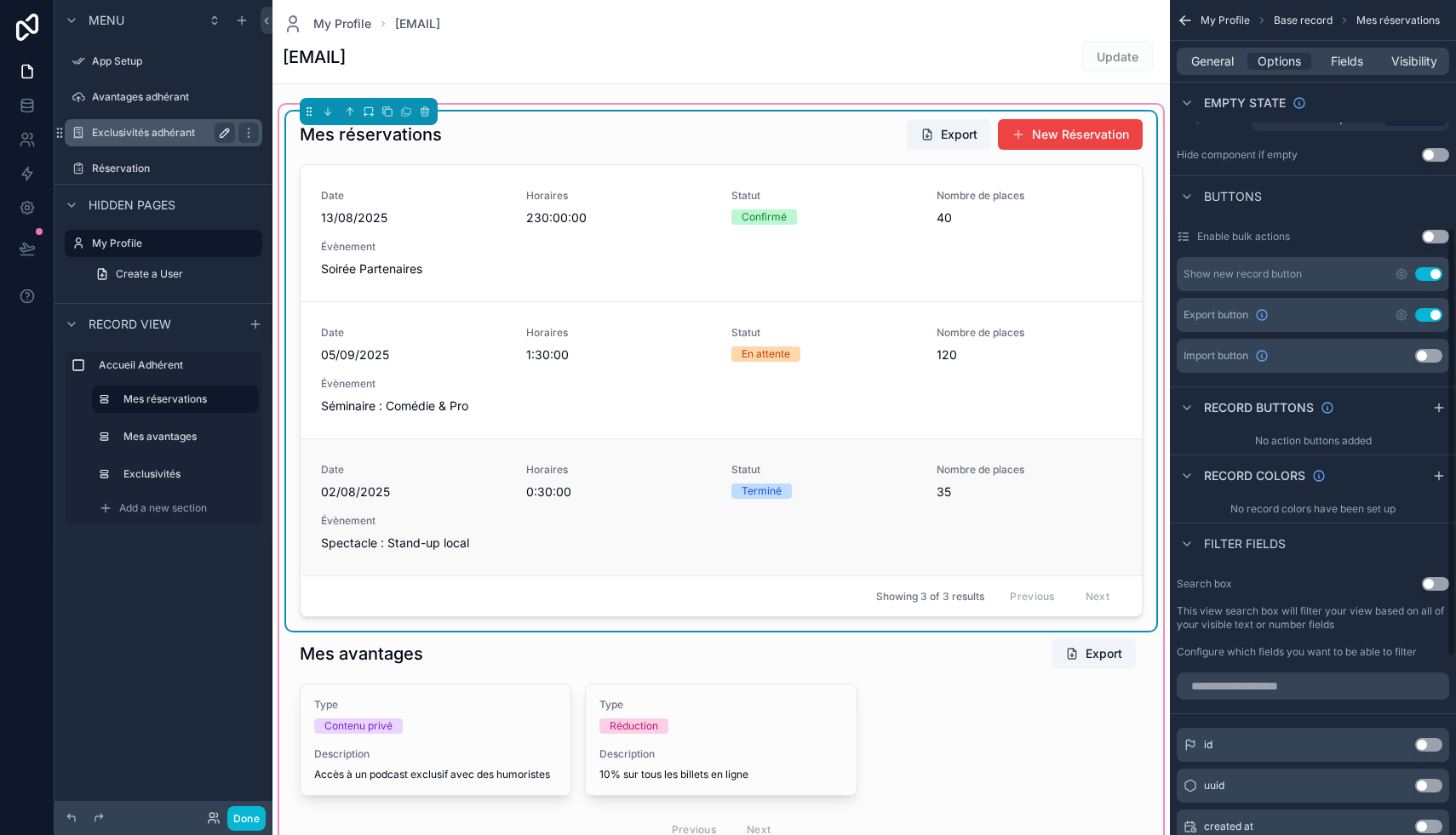 scroll, scrollTop: 451, scrollLeft: 0, axis: vertical 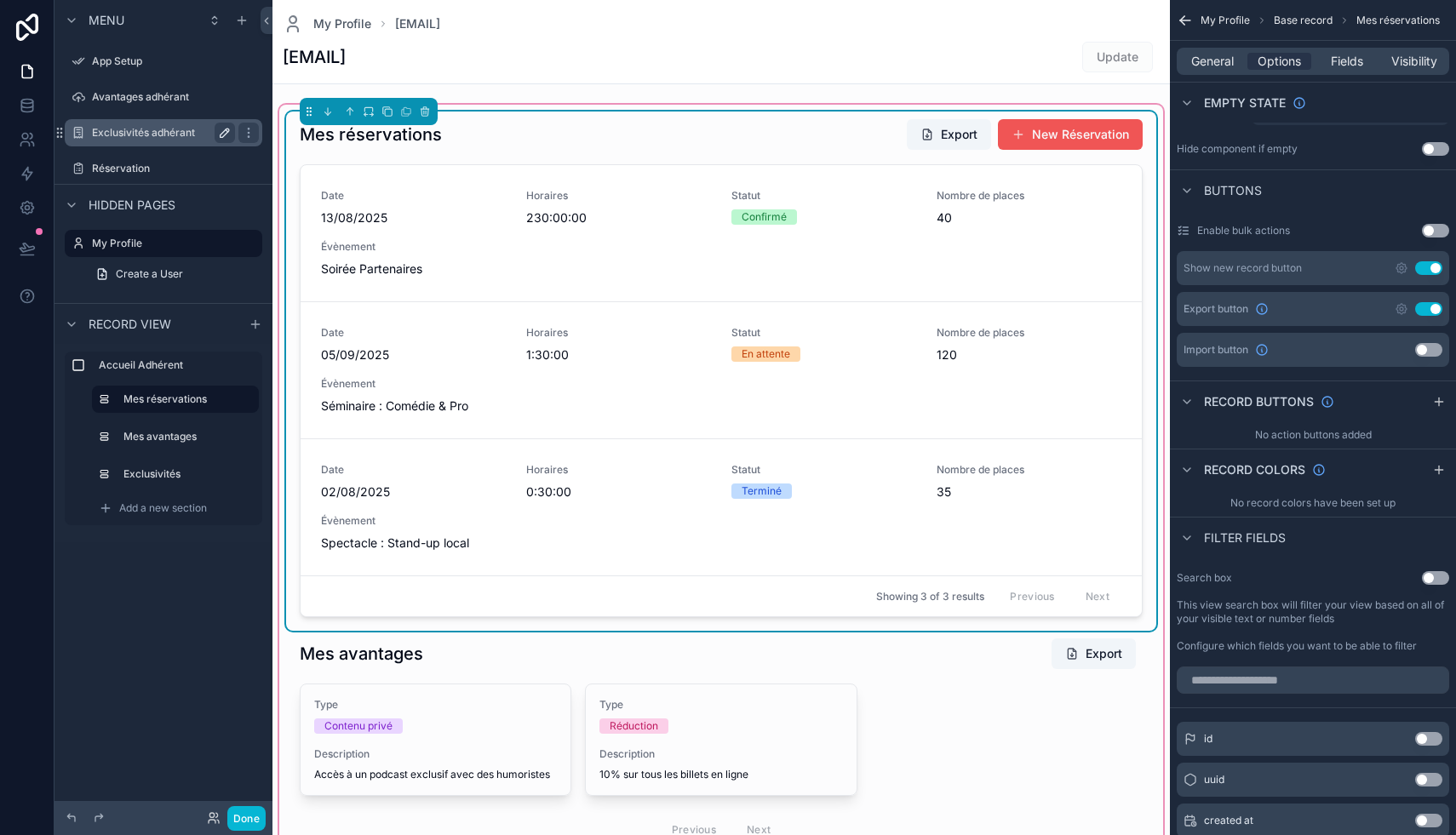 click on "New Réservation" at bounding box center [1070, 134] 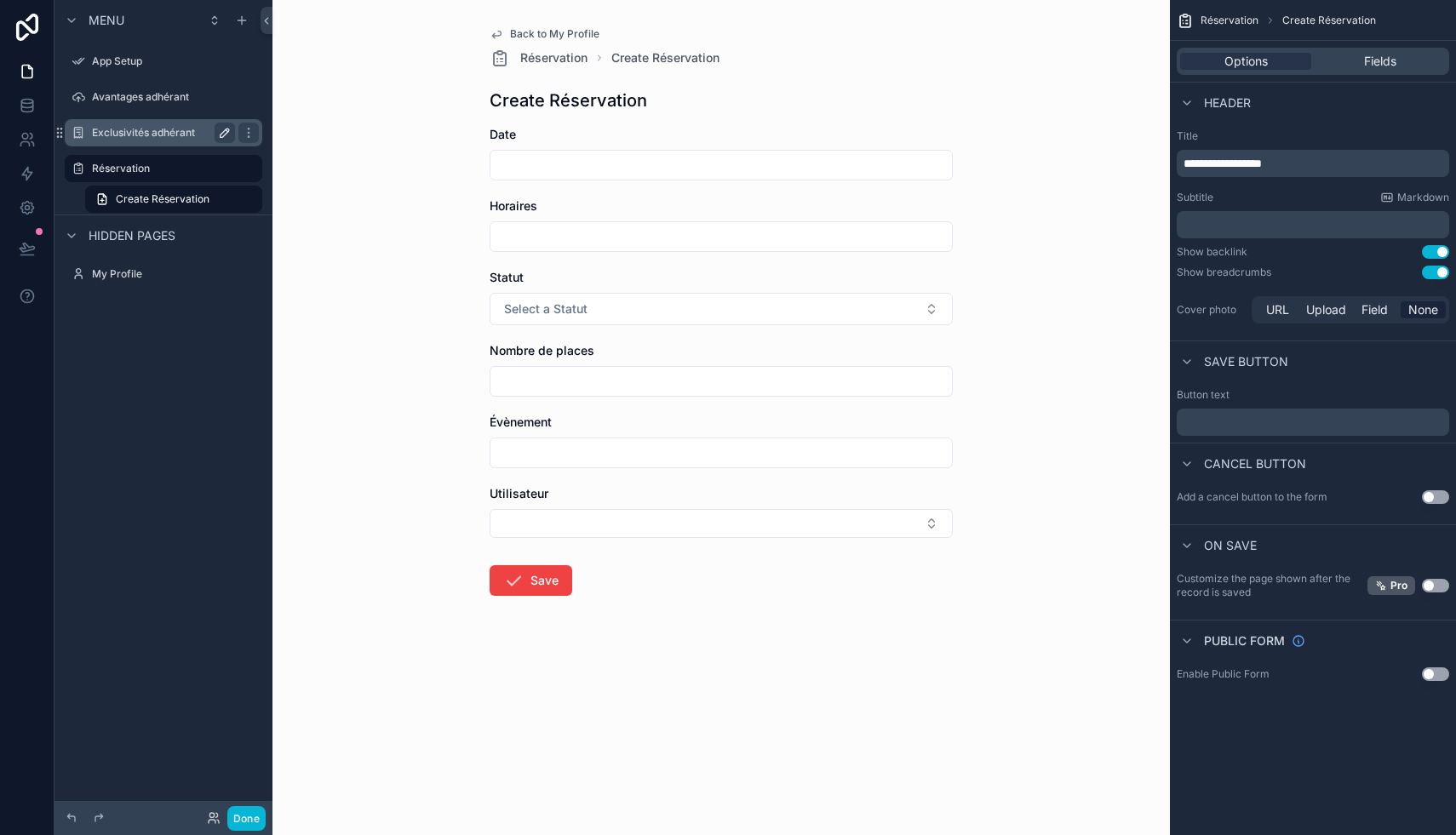 scroll, scrollTop: 0, scrollLeft: 0, axis: both 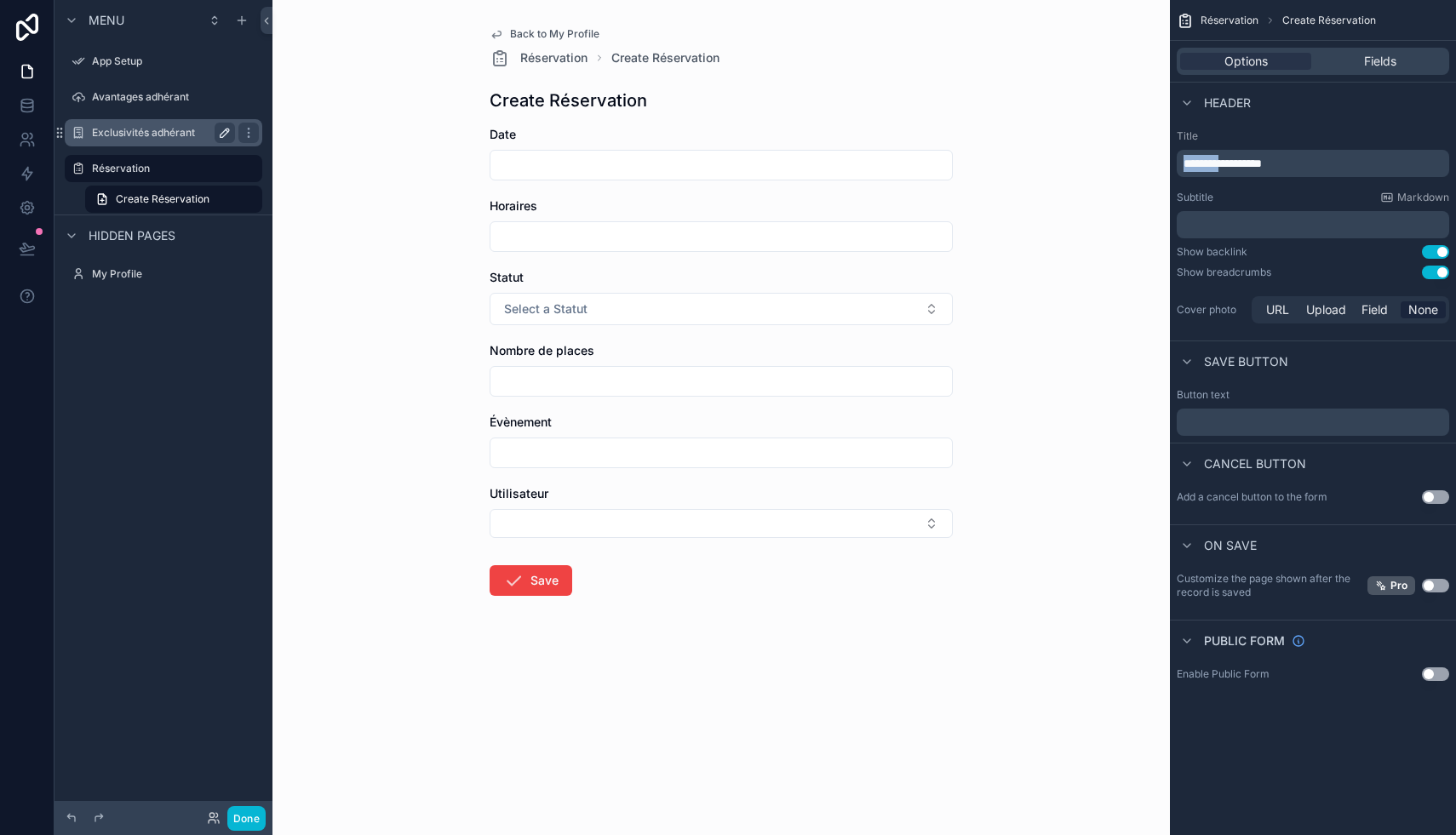 drag, startPoint x: 1230, startPoint y: 164, endPoint x: 1170, endPoint y: 163, distance: 60.008333 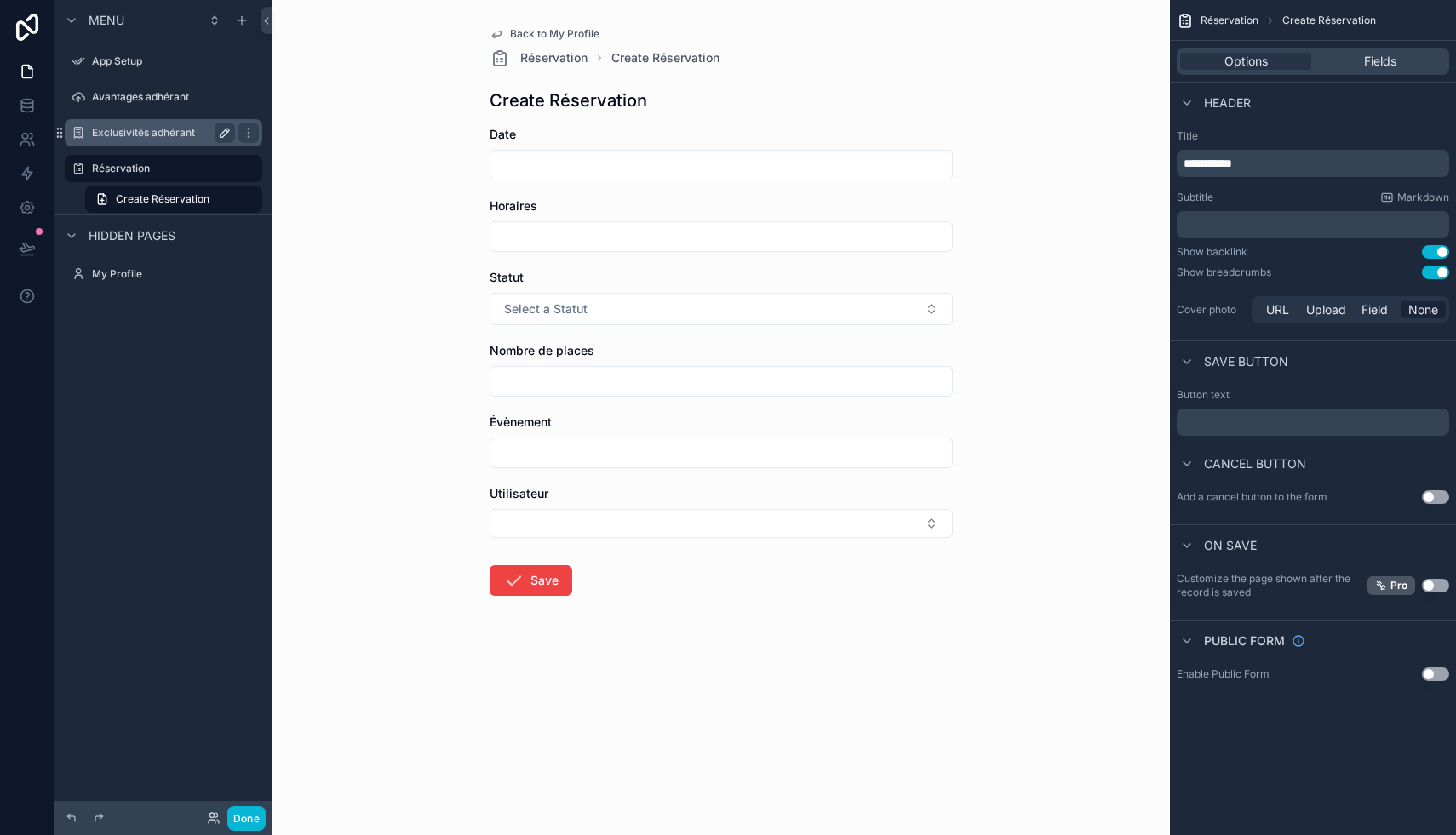 type 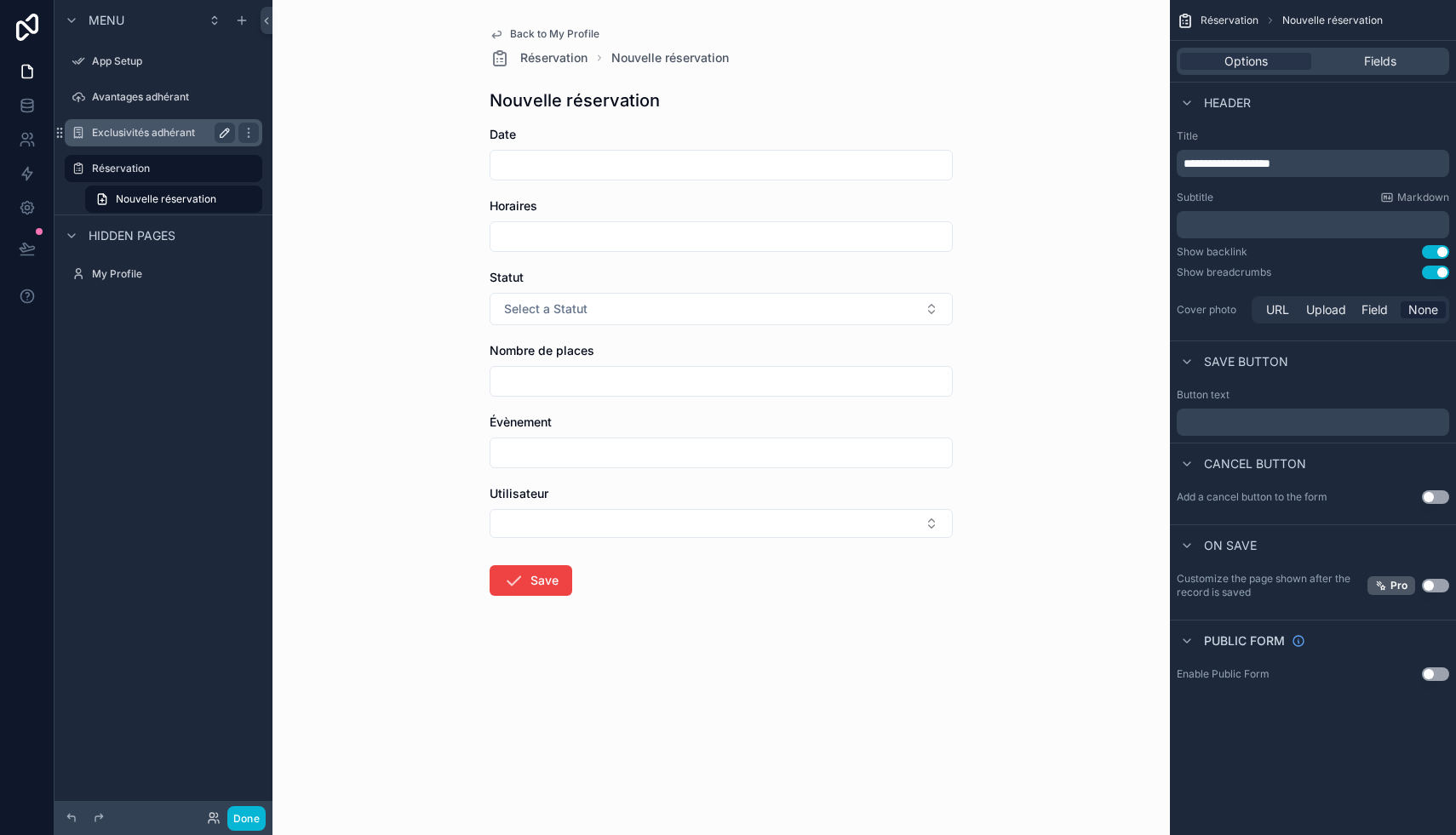 click on "﻿" at bounding box center [1315, 225] 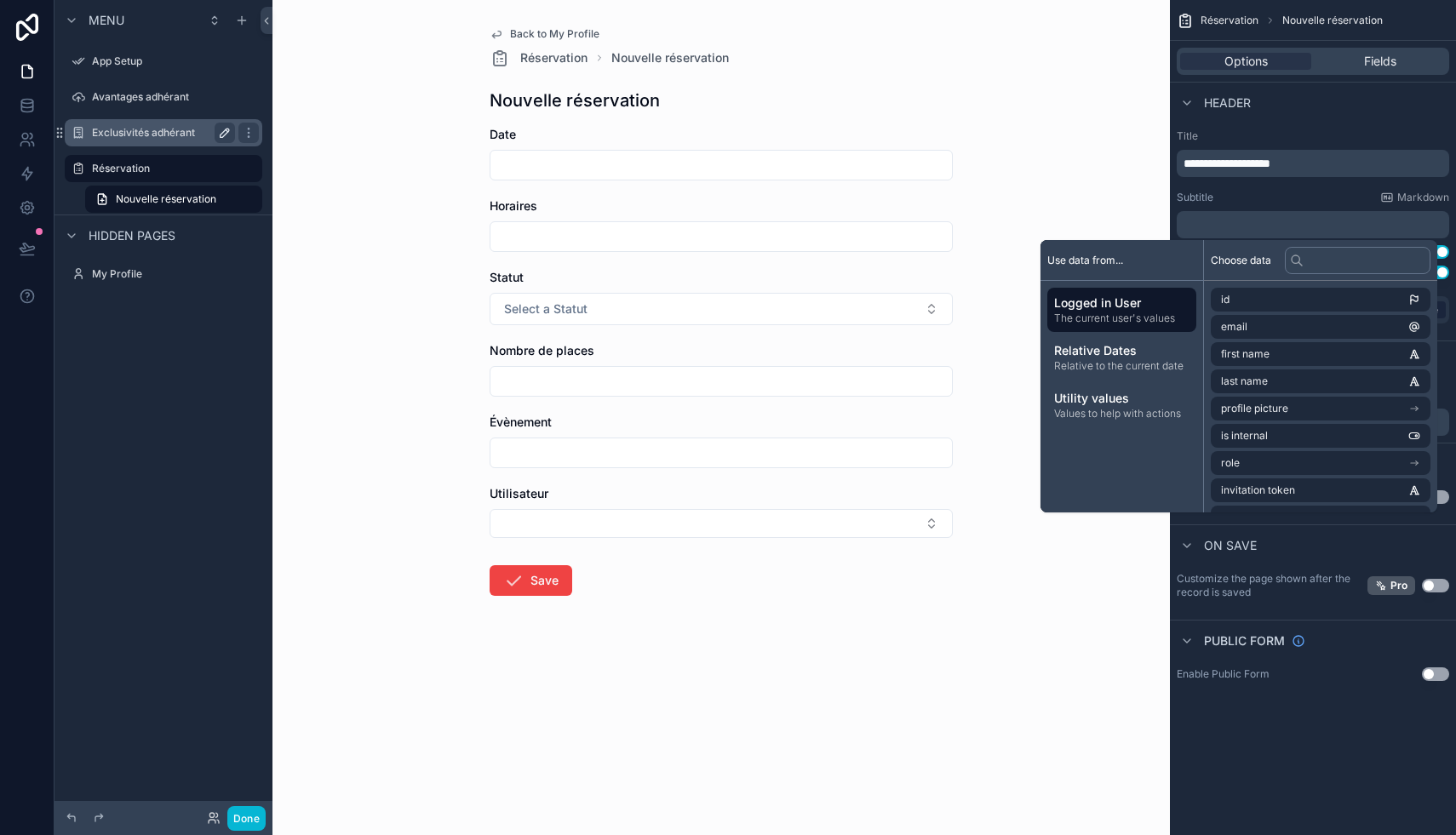 click on "**********" at bounding box center (1315, 163) 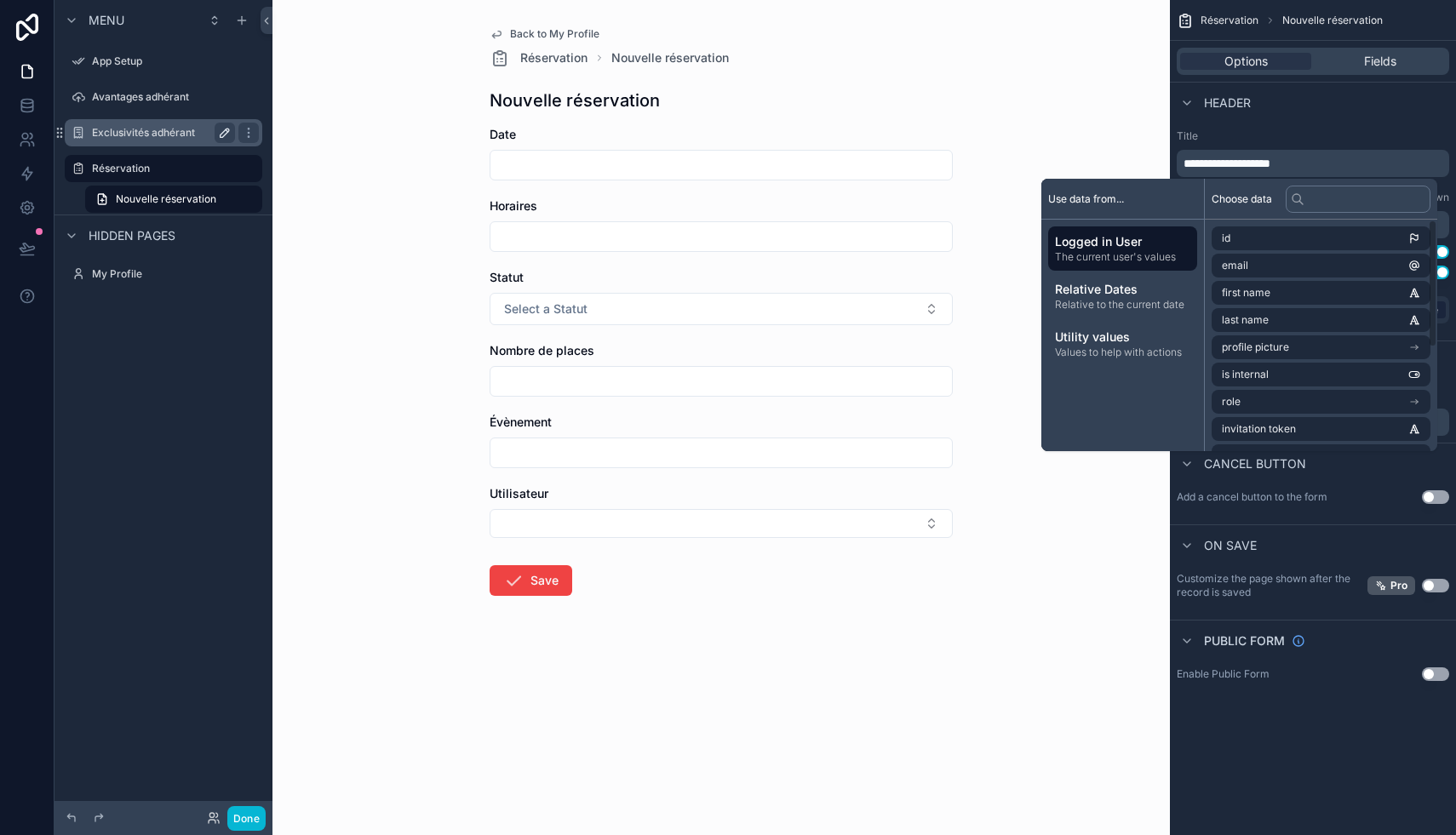 click on "**********" at bounding box center [1313, 417] 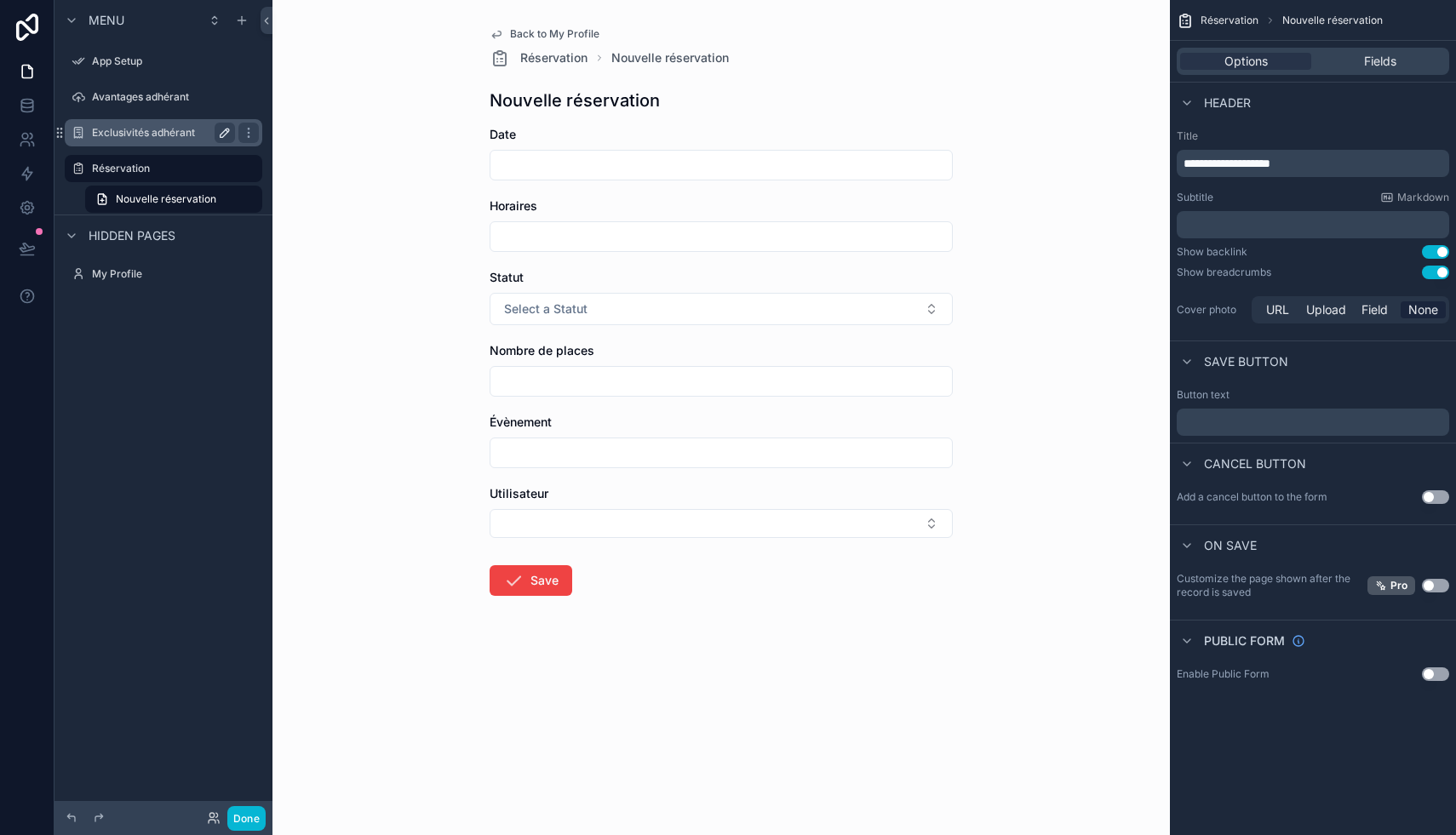 click on "﻿" at bounding box center [1315, 422] 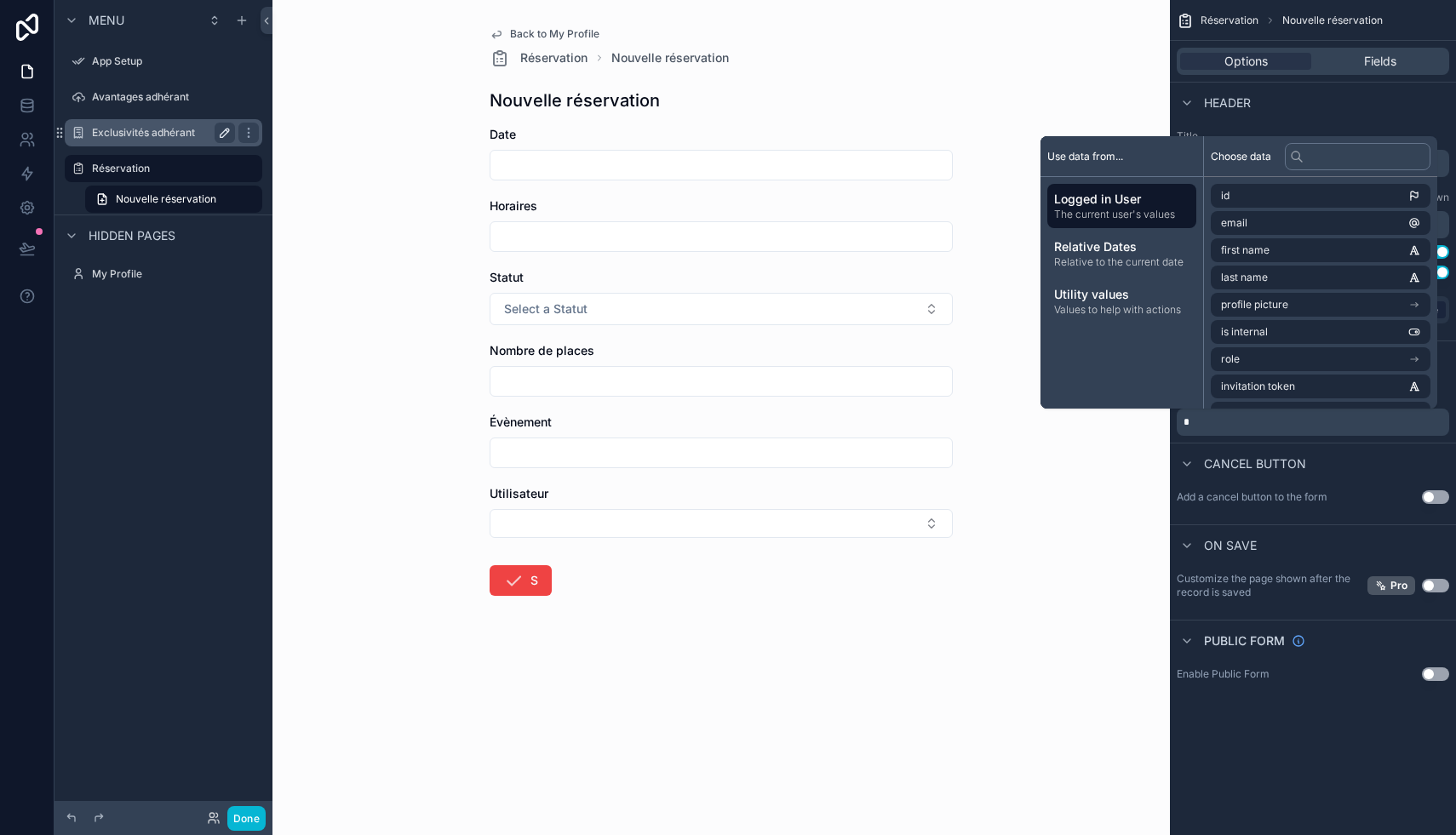 type 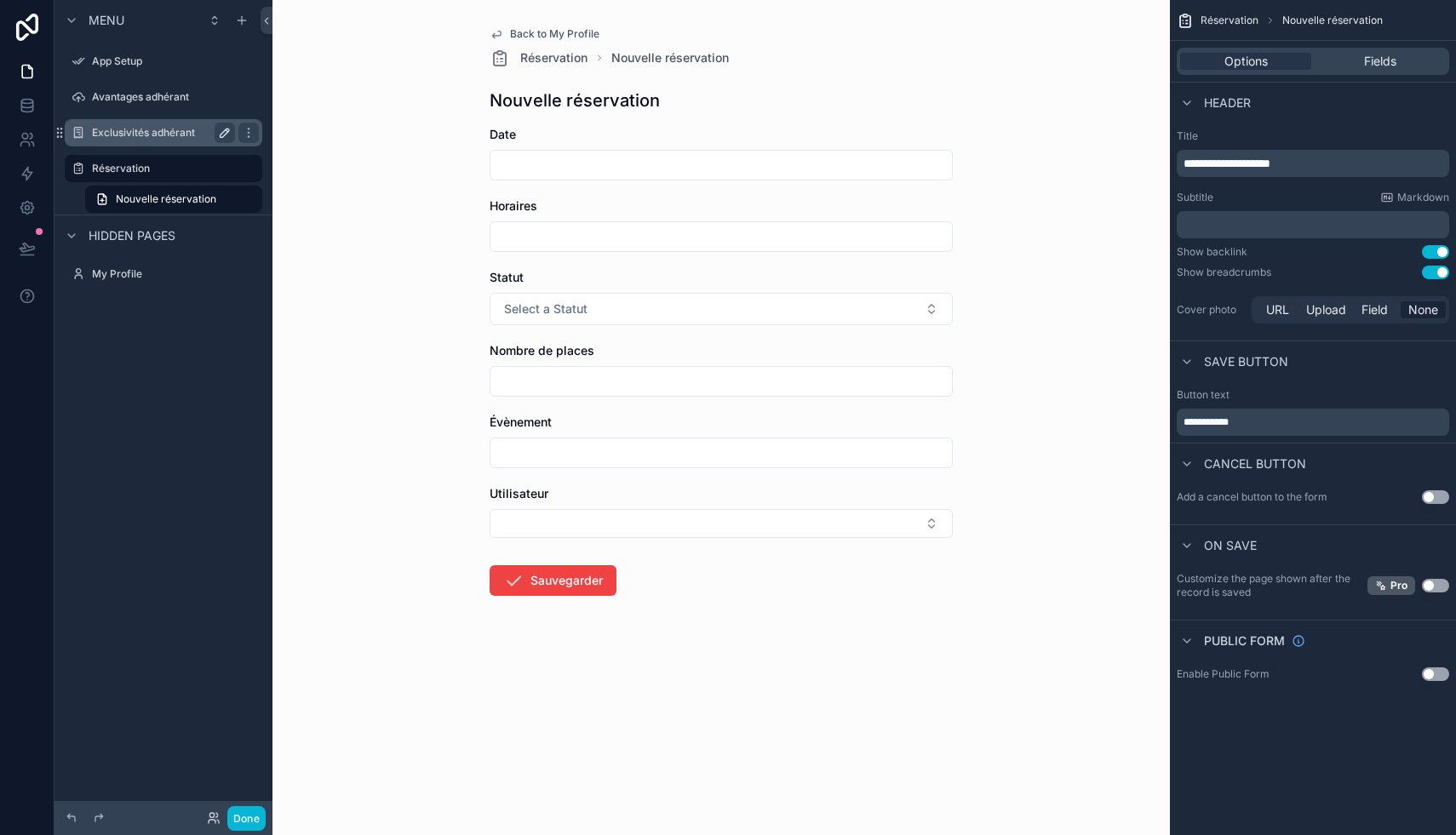 click on "**********" at bounding box center [1313, 417] 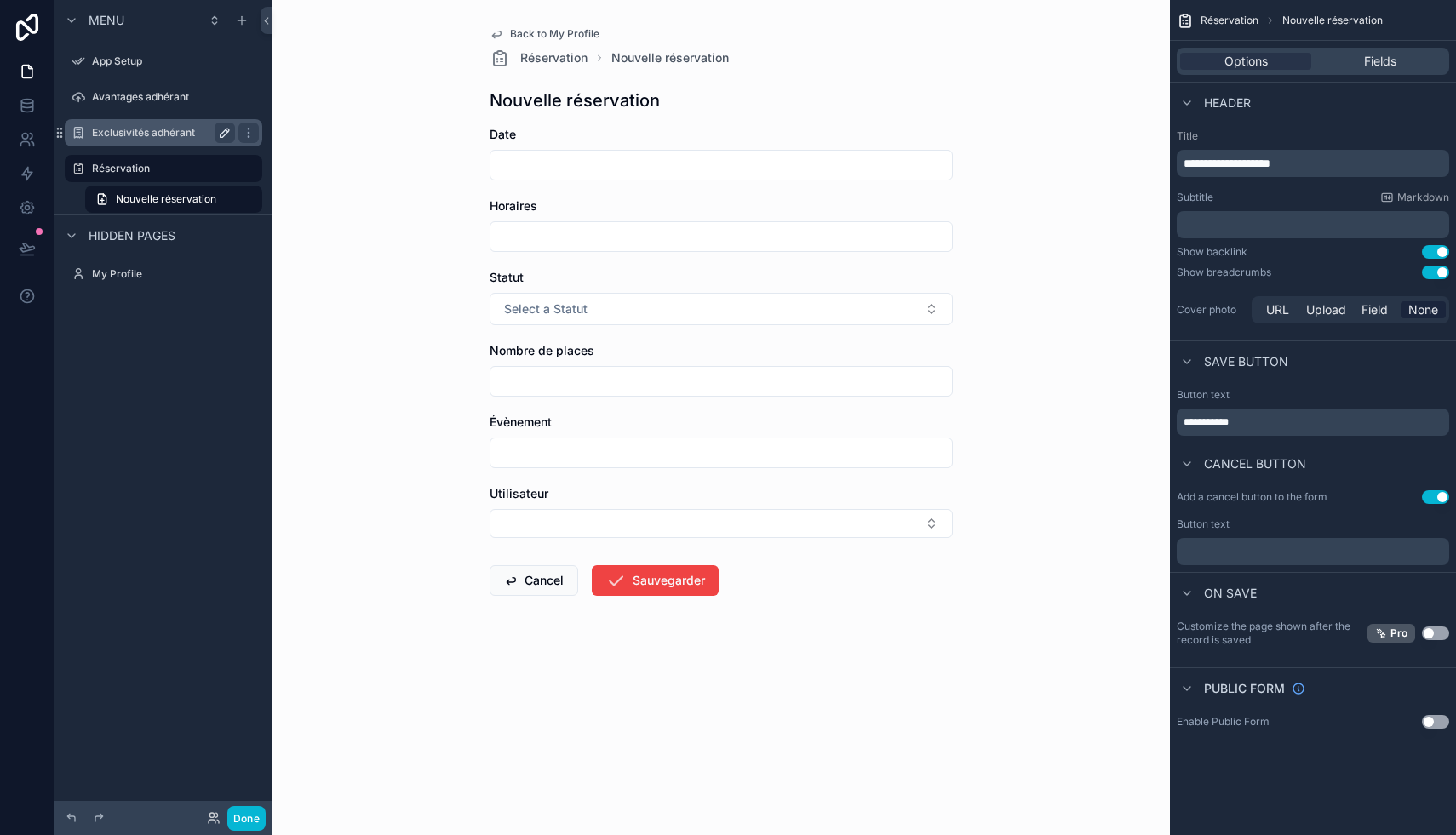 click on "﻿" at bounding box center (1315, 552) 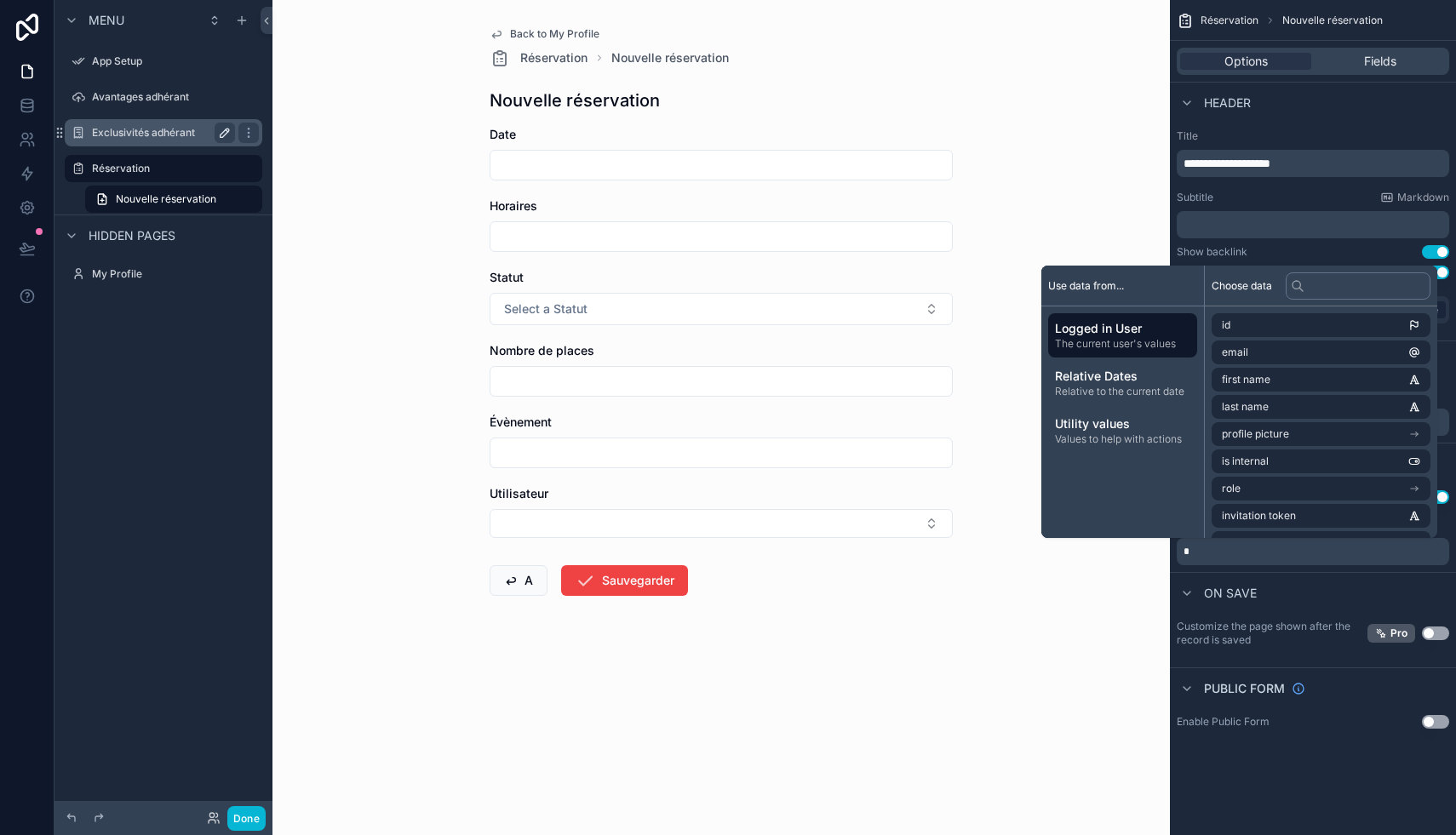 type 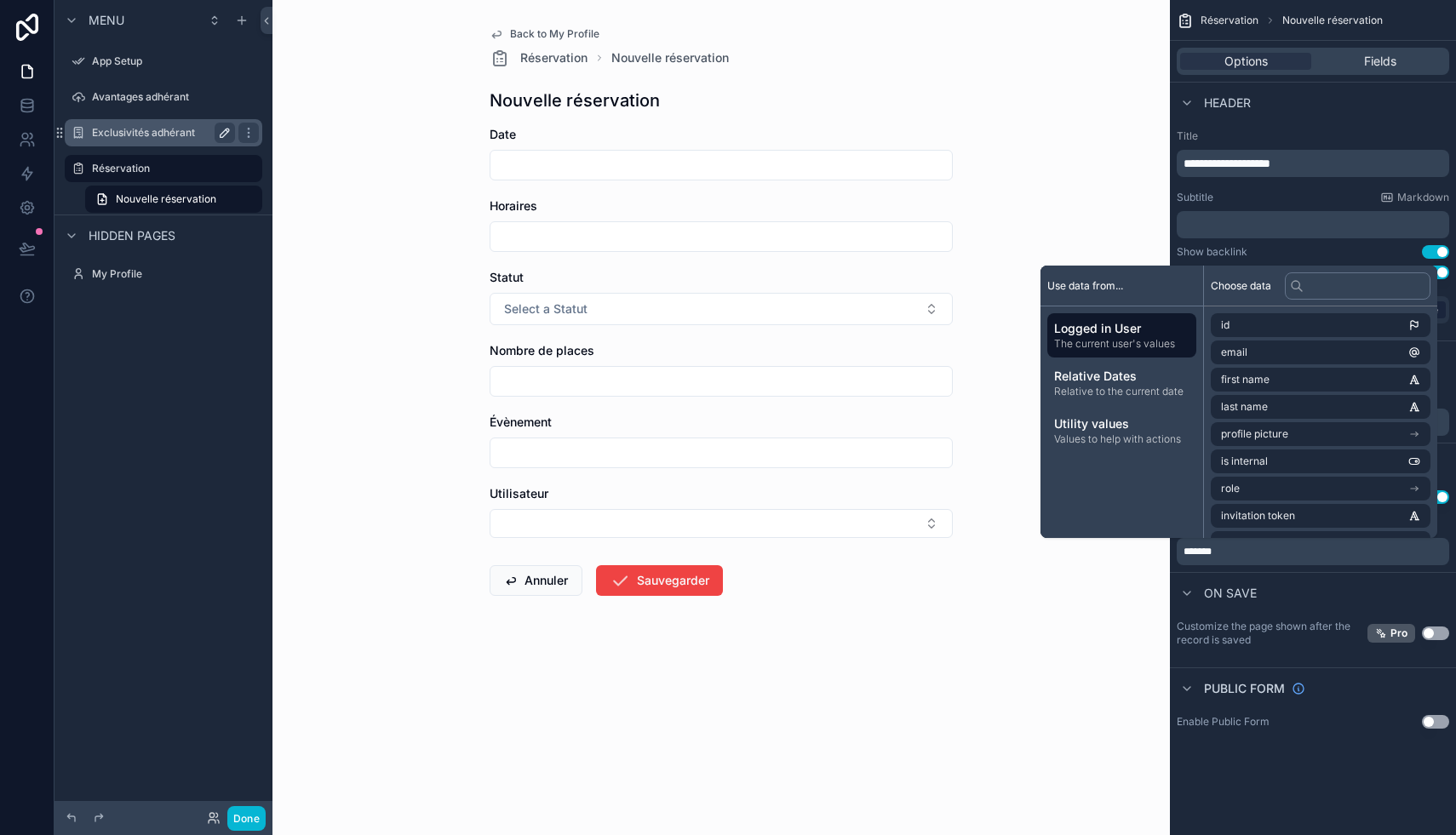 click on "**********" at bounding box center [1313, 417] 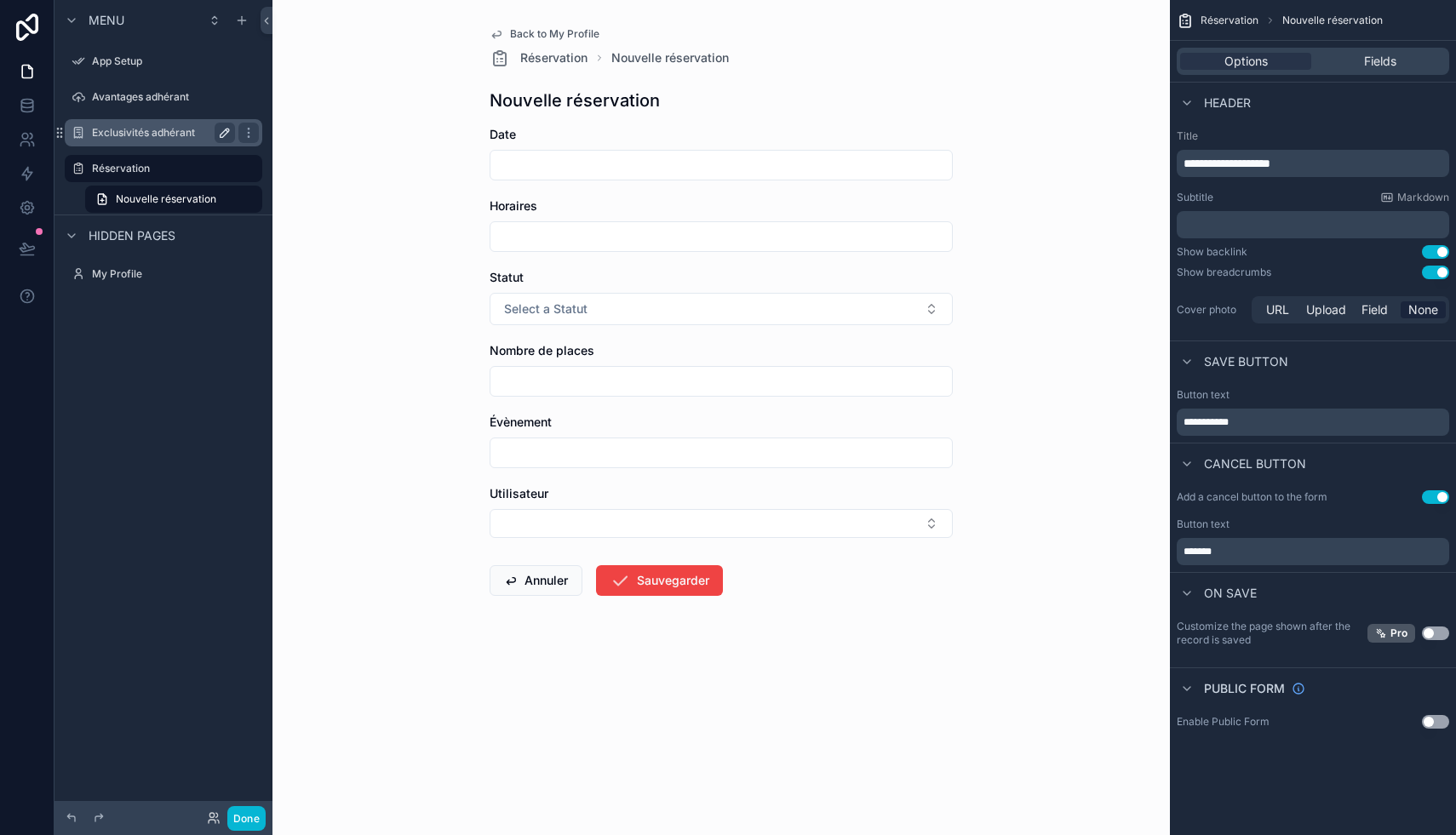 click on "Use setting" at bounding box center [1436, 722] 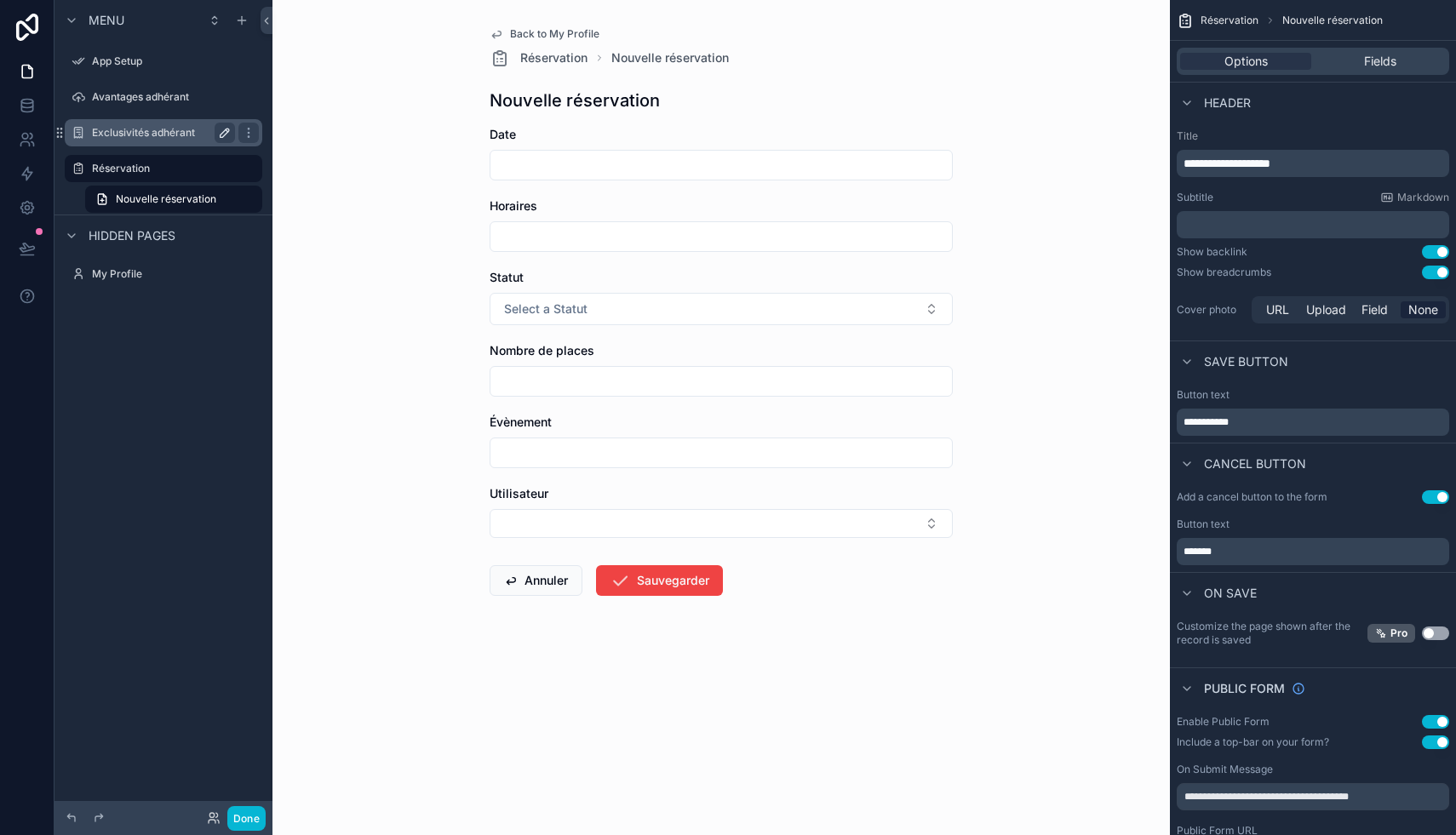click on "Use setting" at bounding box center [1436, 722] 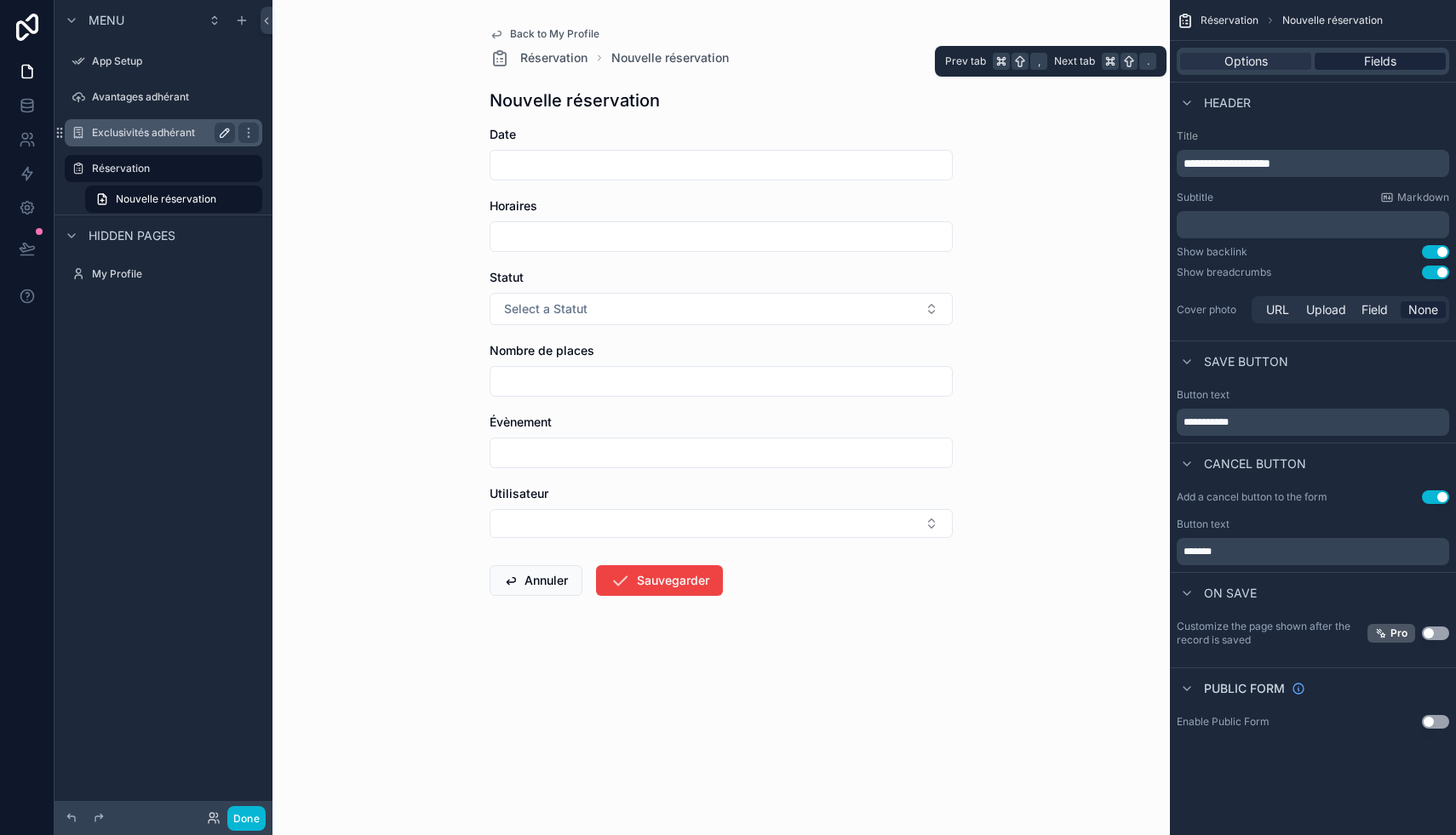 click on "Fields" at bounding box center [1380, 61] 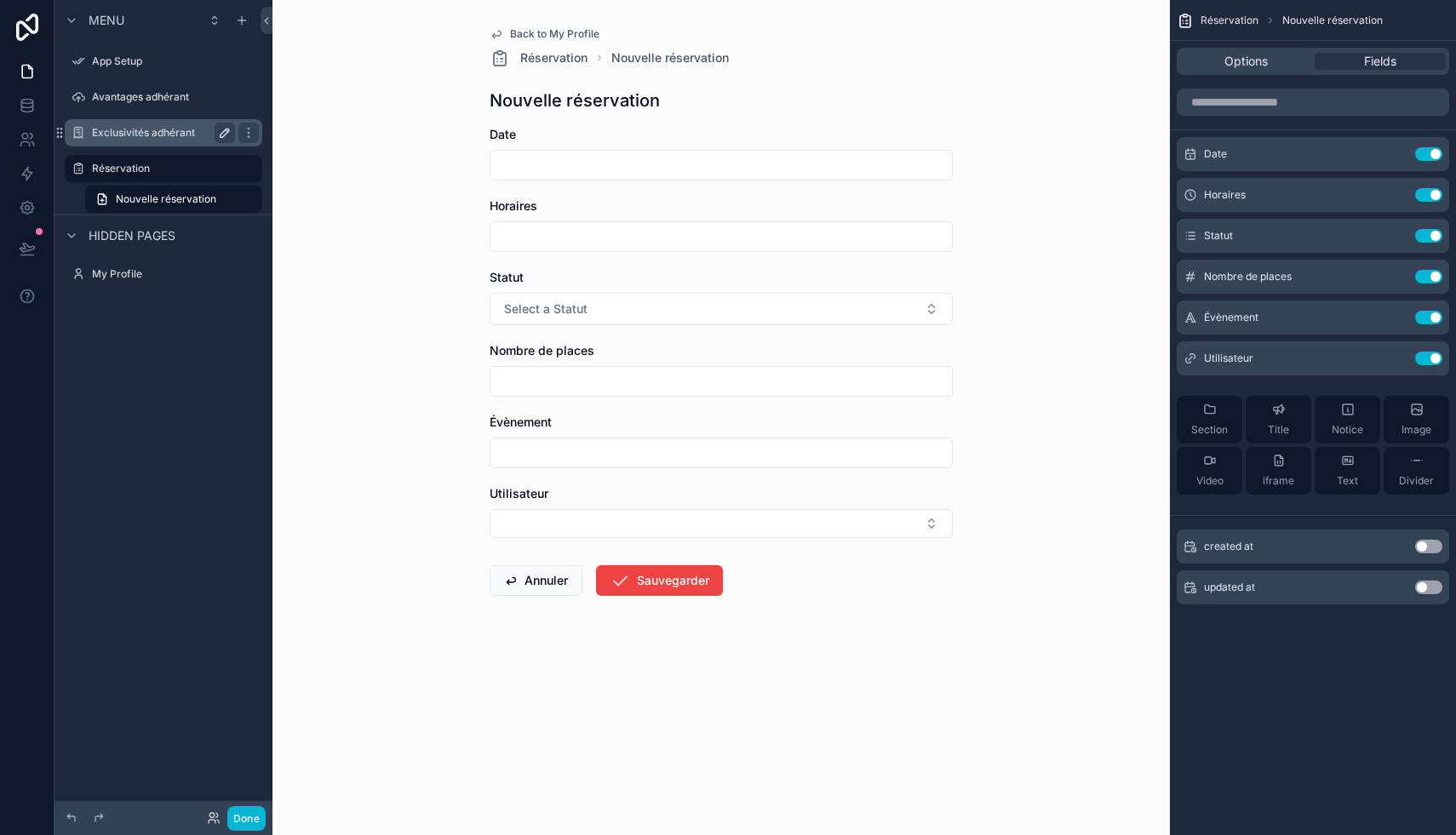 click at bounding box center [721, 453] 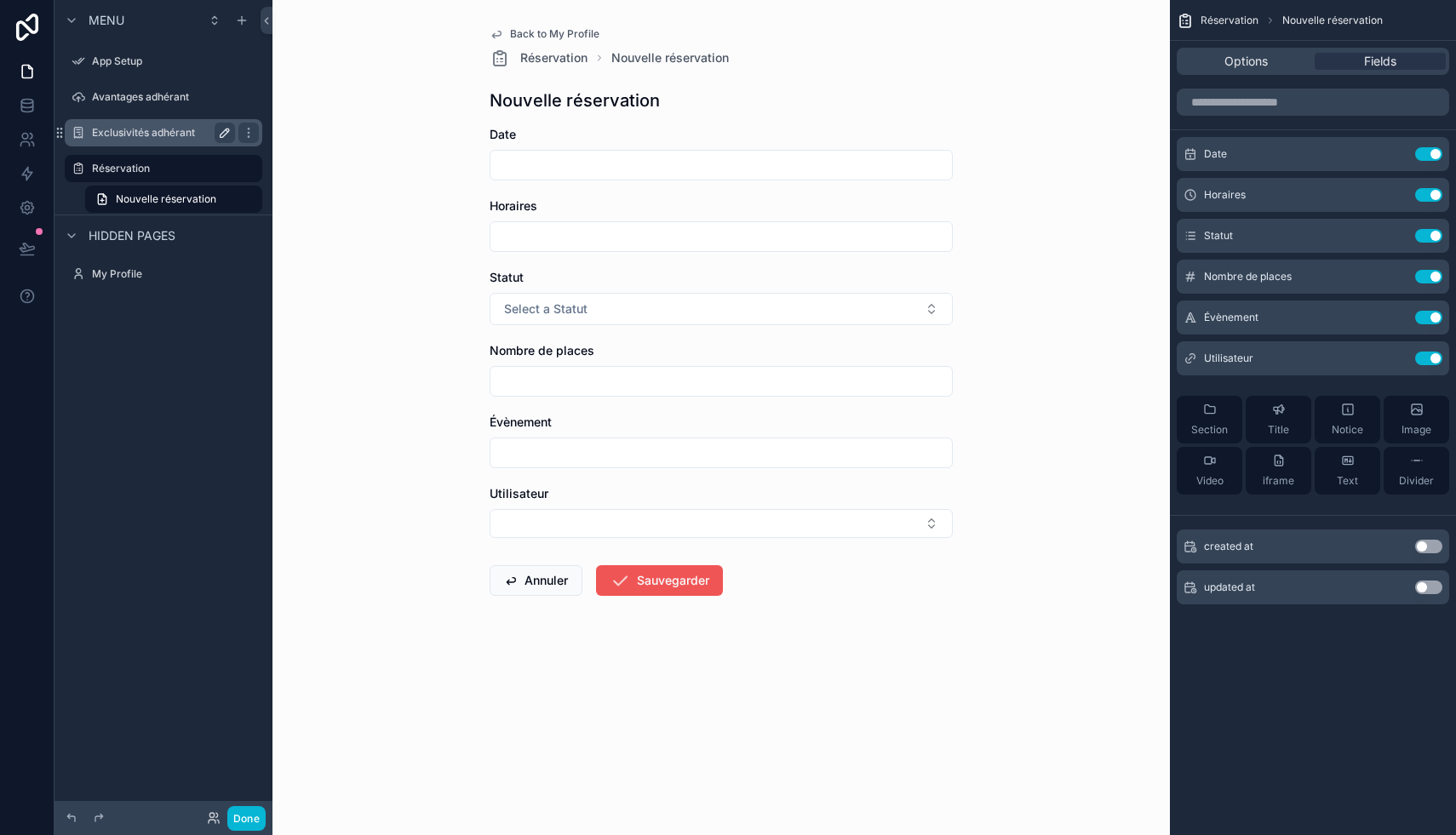 click on "Sauvegarder" at bounding box center [659, 580] 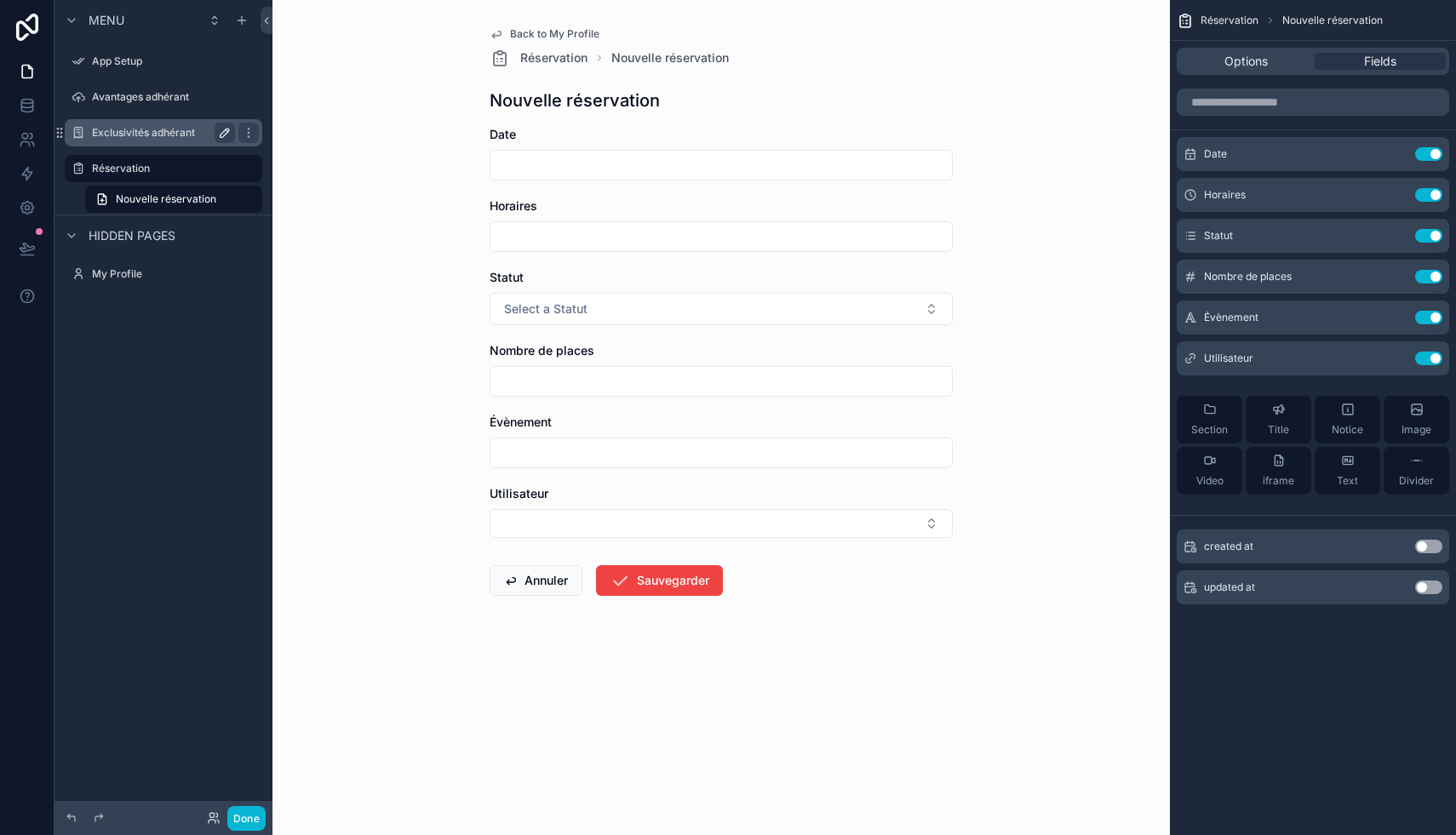 click on "Back to My Profile" at bounding box center [554, 34] 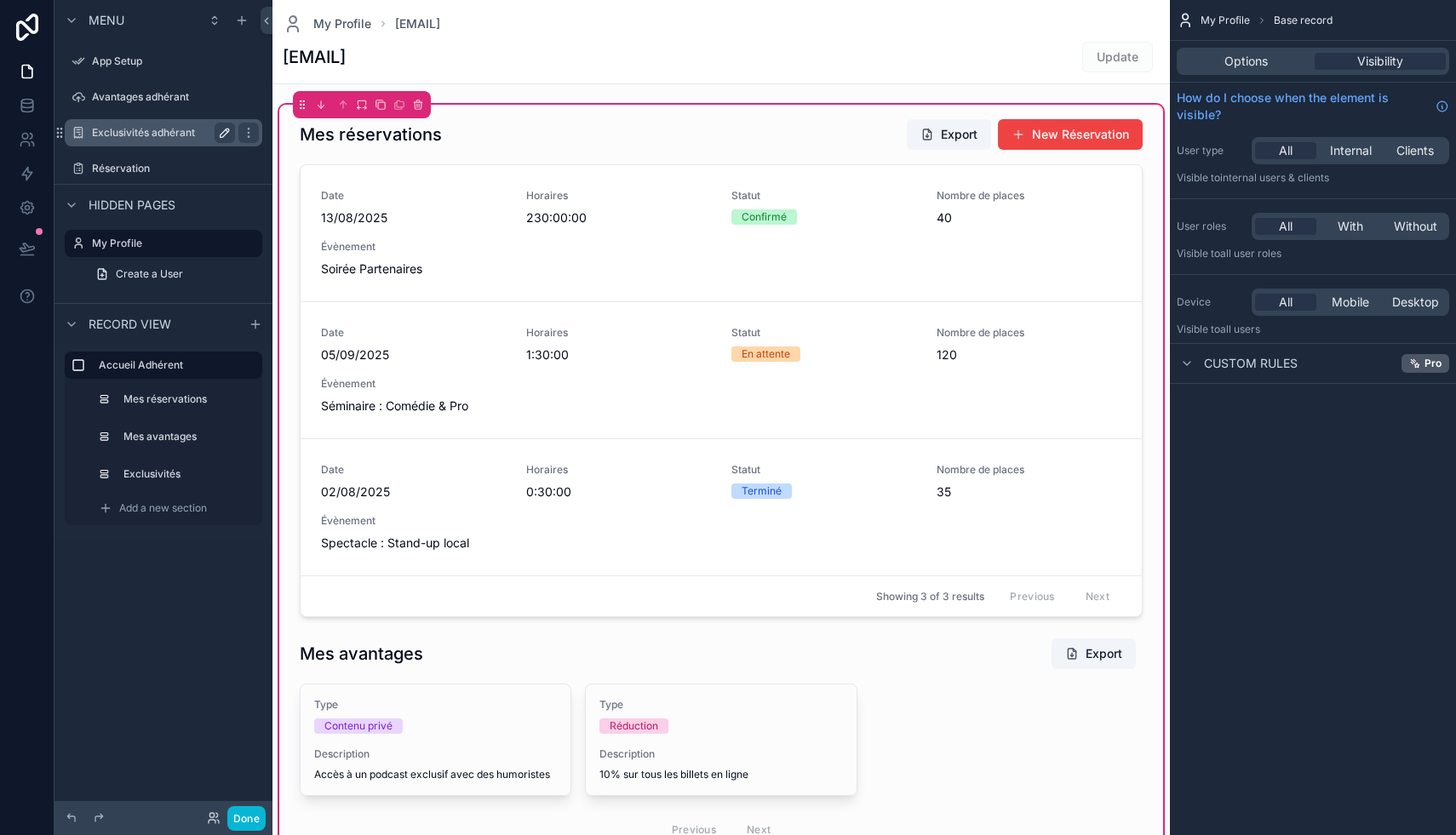 click at bounding box center [721, 1076] 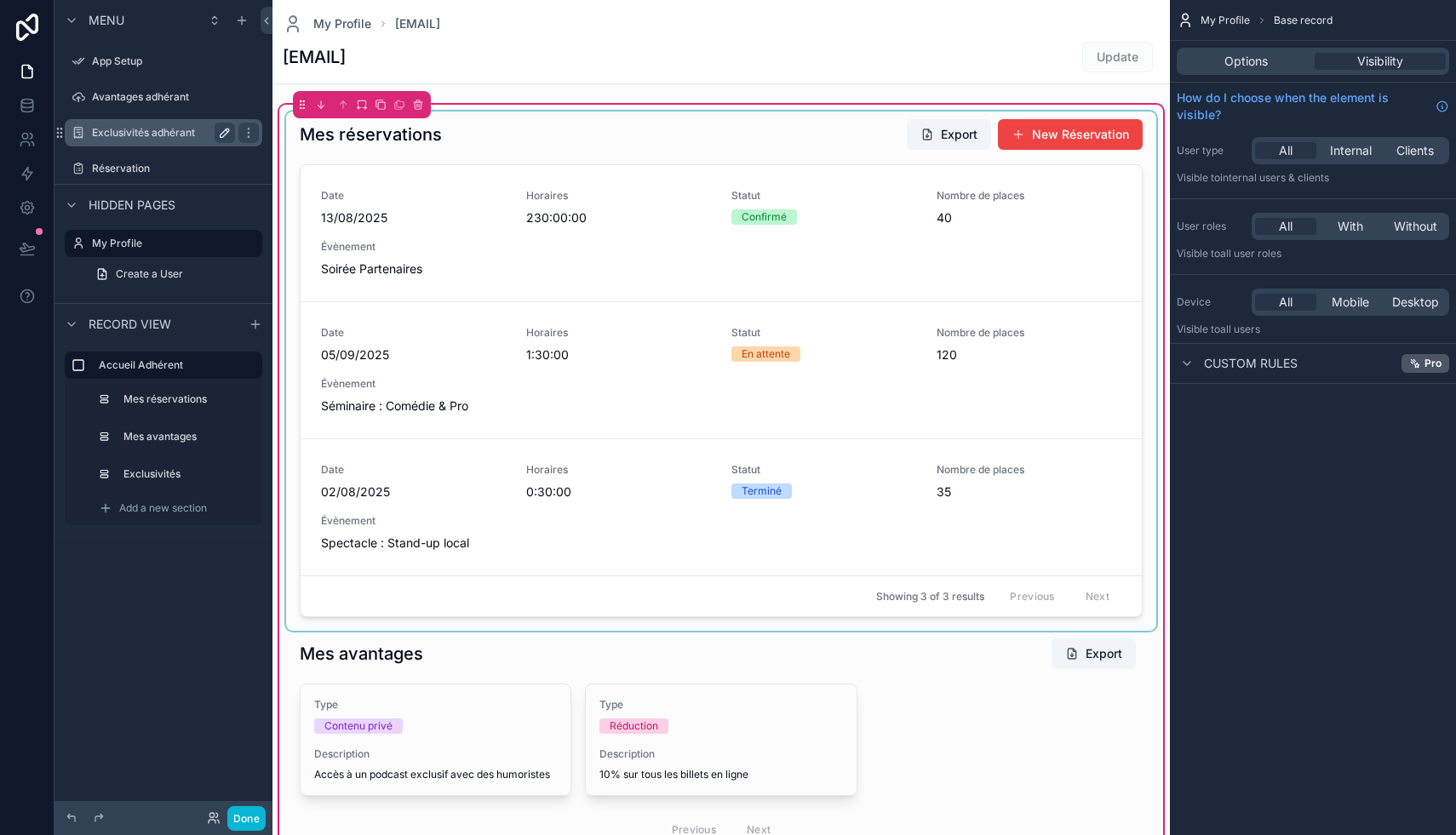 click at bounding box center (721, 371) 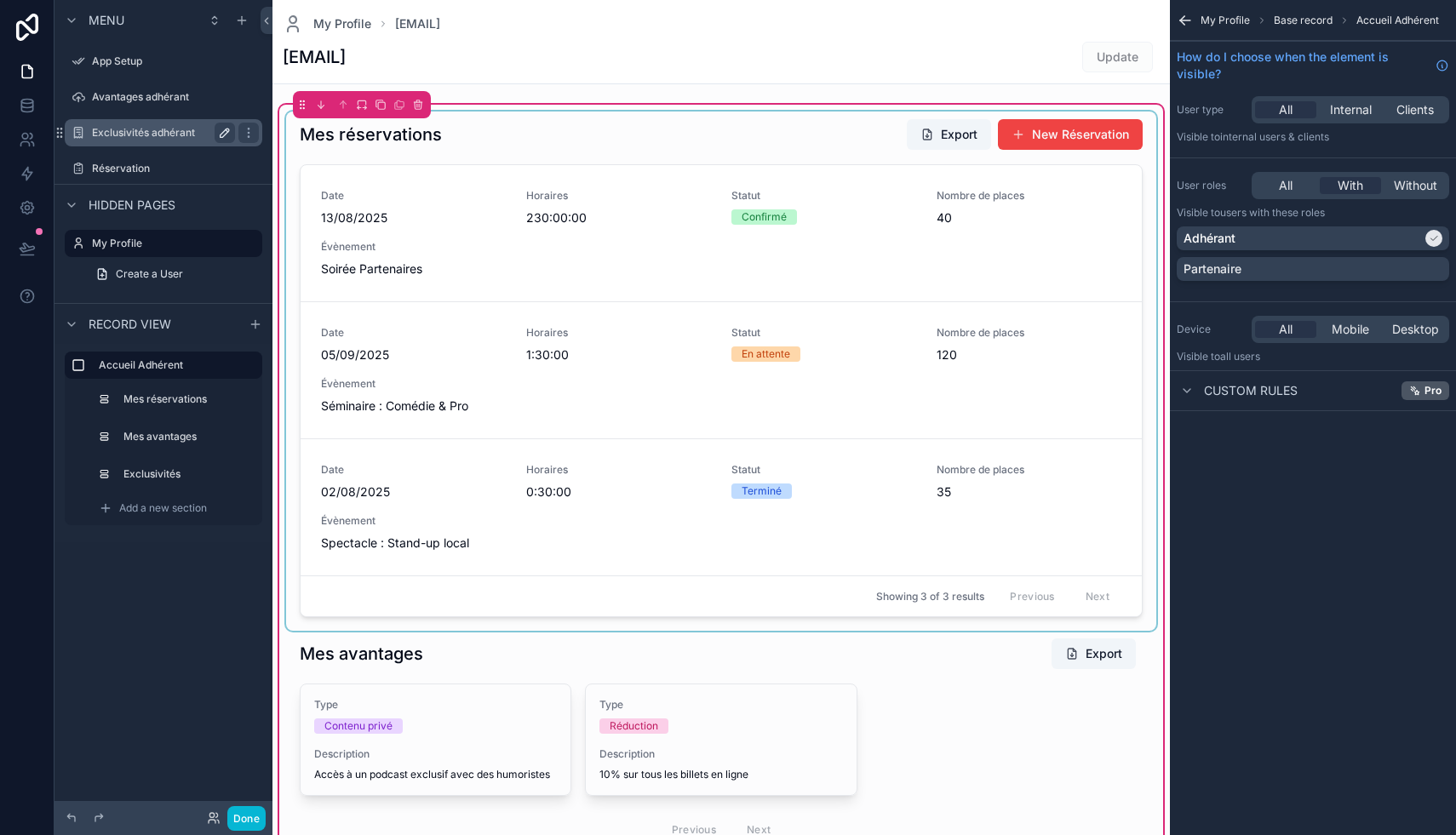 click at bounding box center (721, 371) 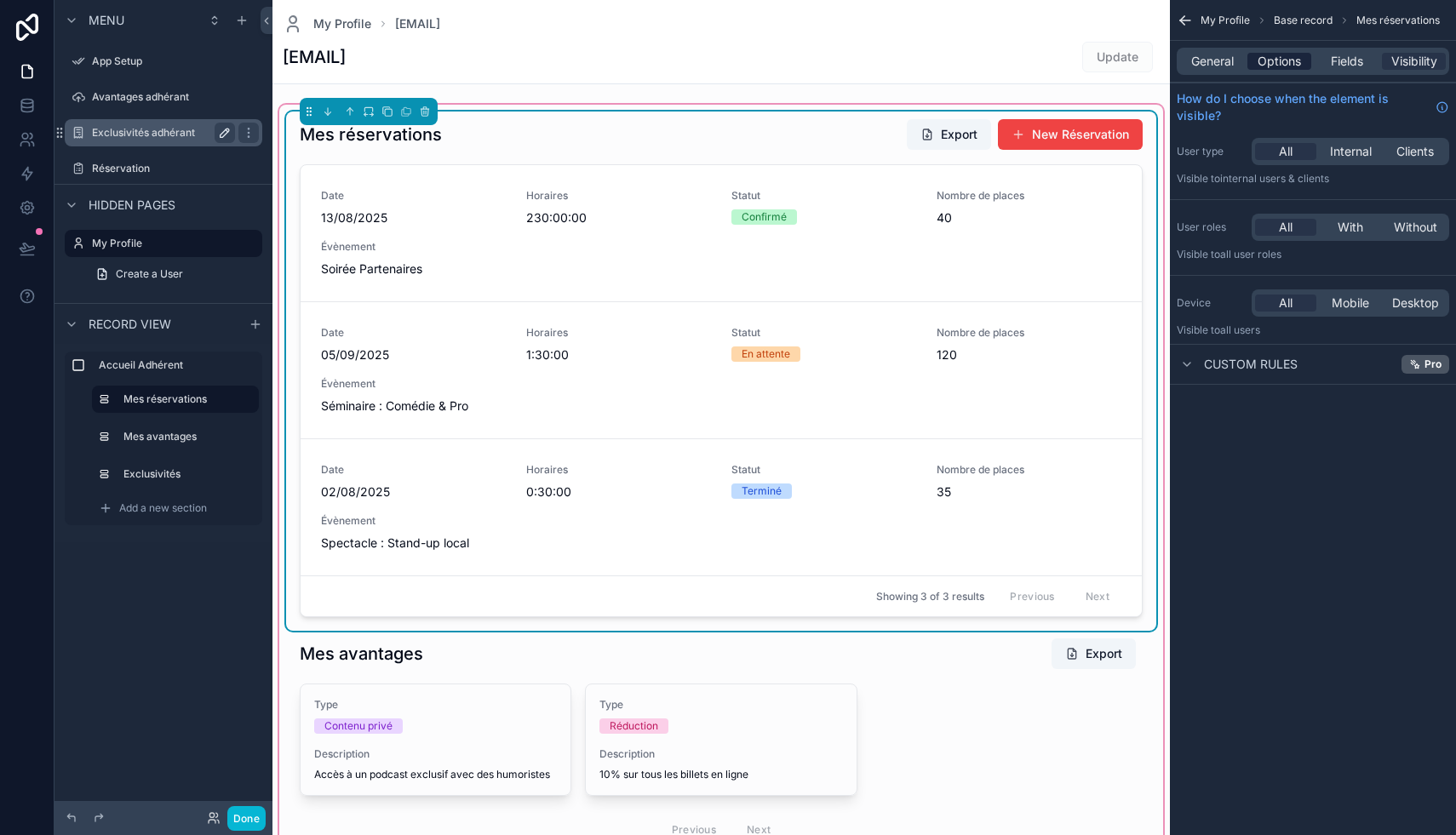 click on "Options" at bounding box center [1279, 61] 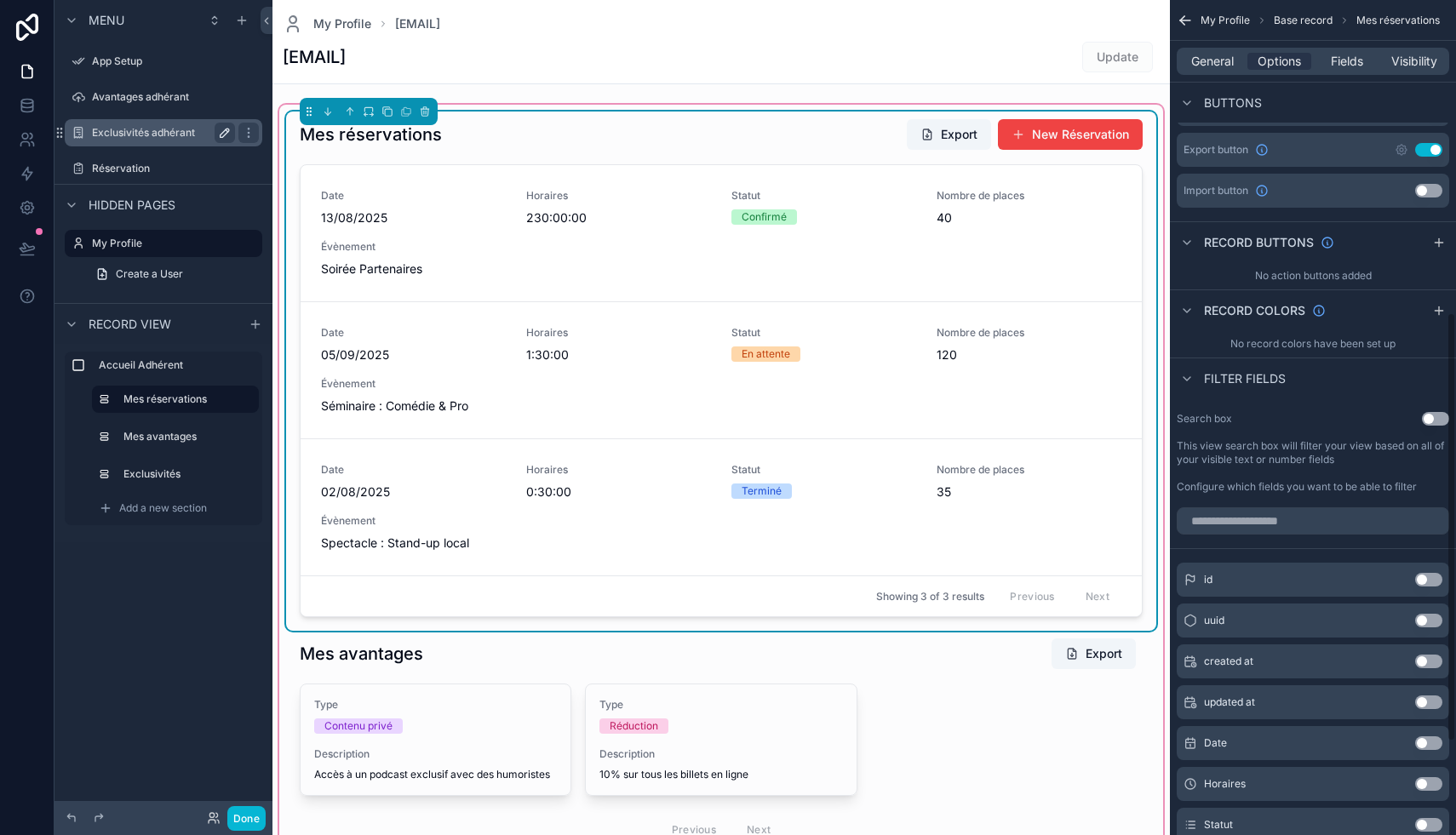 scroll, scrollTop: 607, scrollLeft: 0, axis: vertical 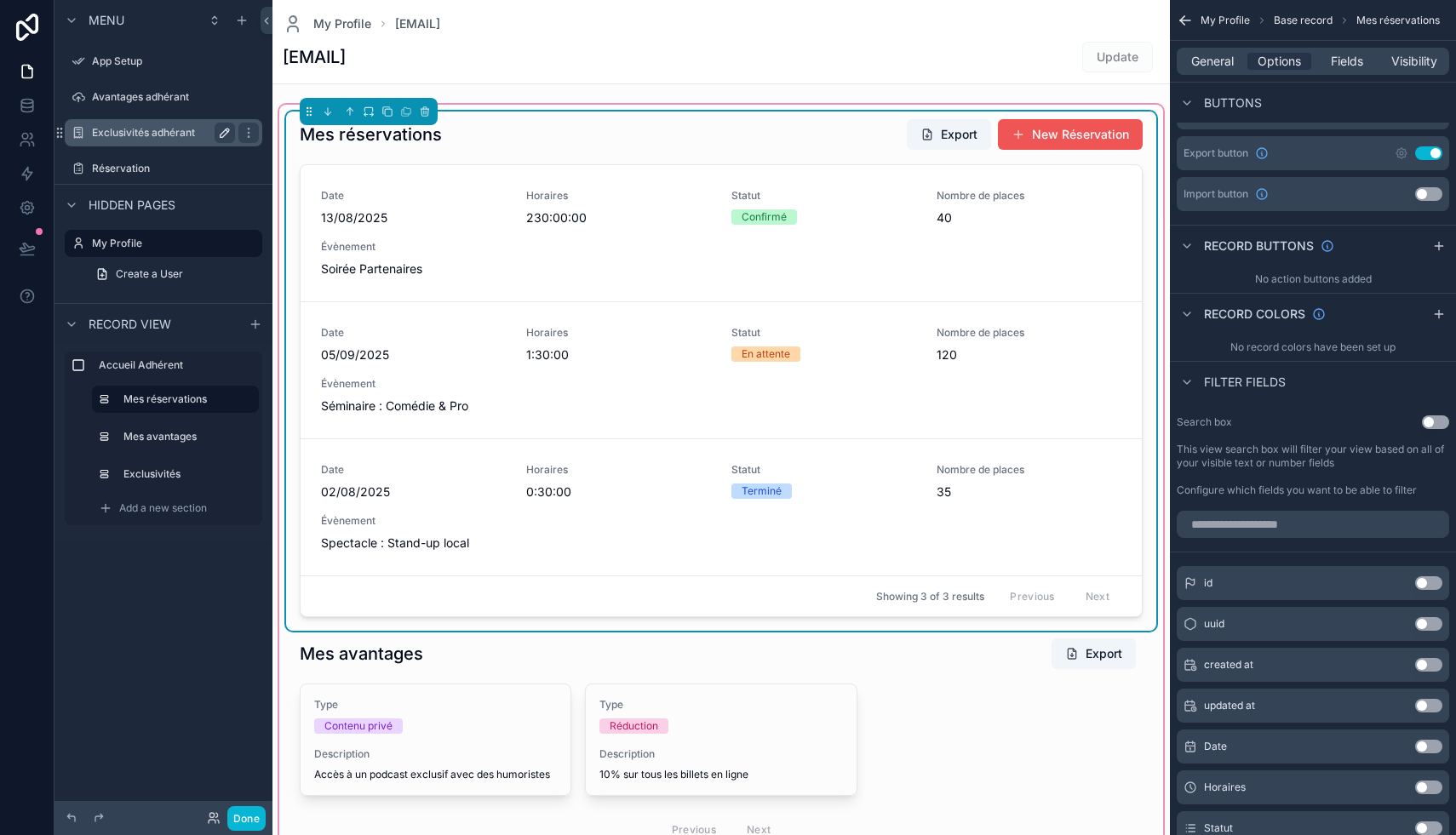 click on "New Réservation" at bounding box center [1070, 134] 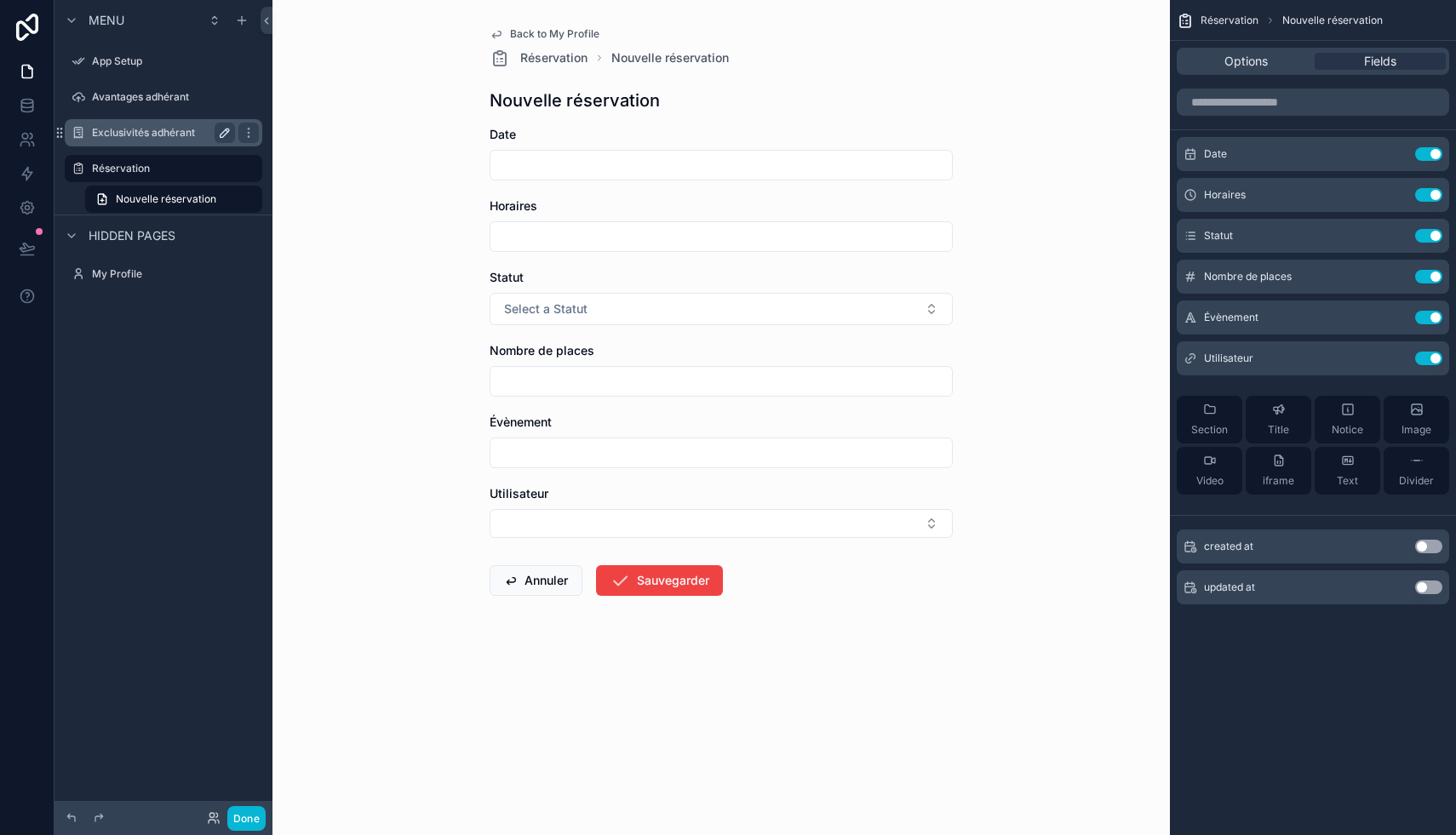 scroll, scrollTop: 0, scrollLeft: 0, axis: both 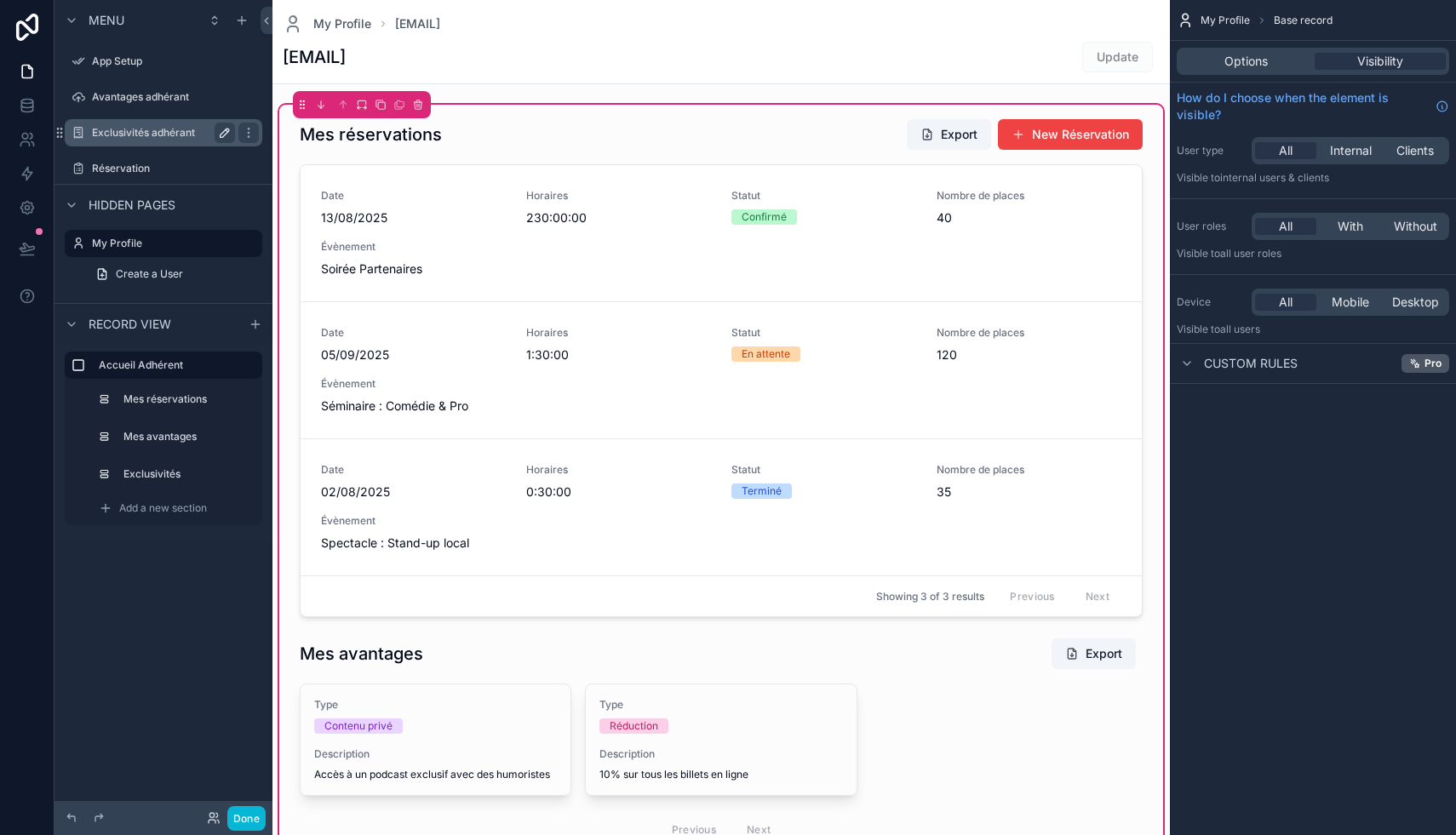 click at bounding box center (721, 1076) 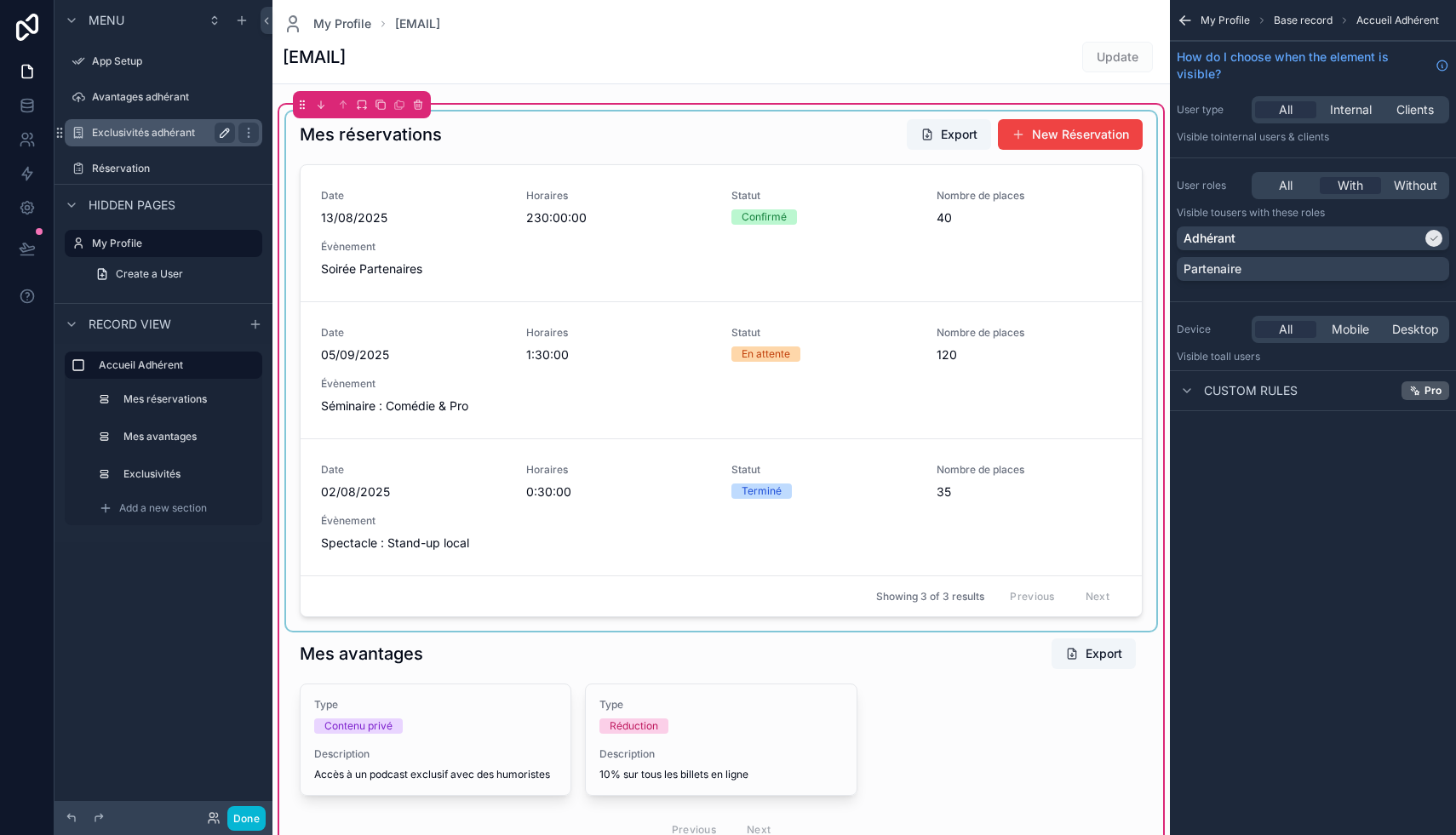 click at bounding box center [721, 371] 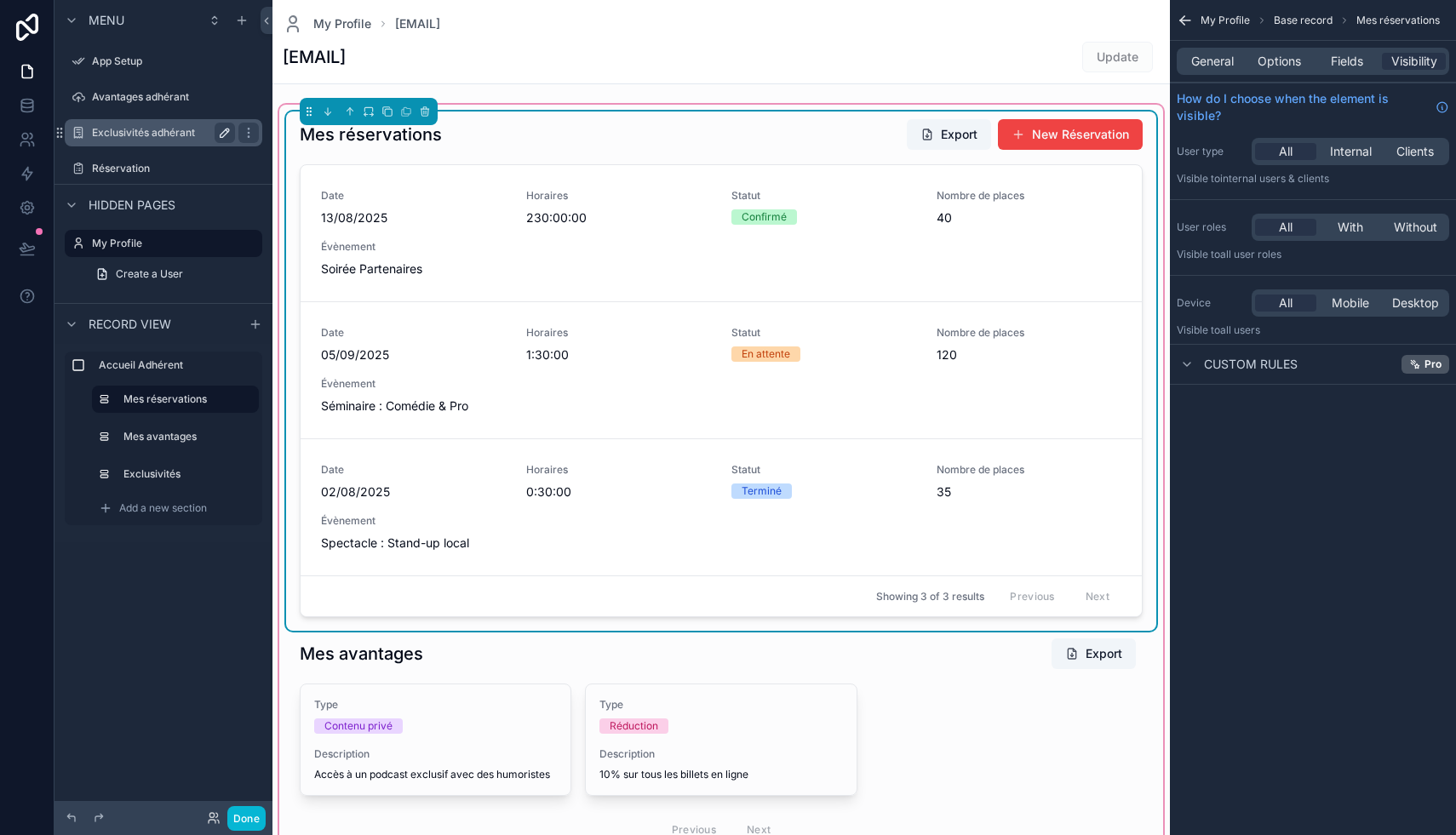 click on "New Réservation" at bounding box center (1070, 134) 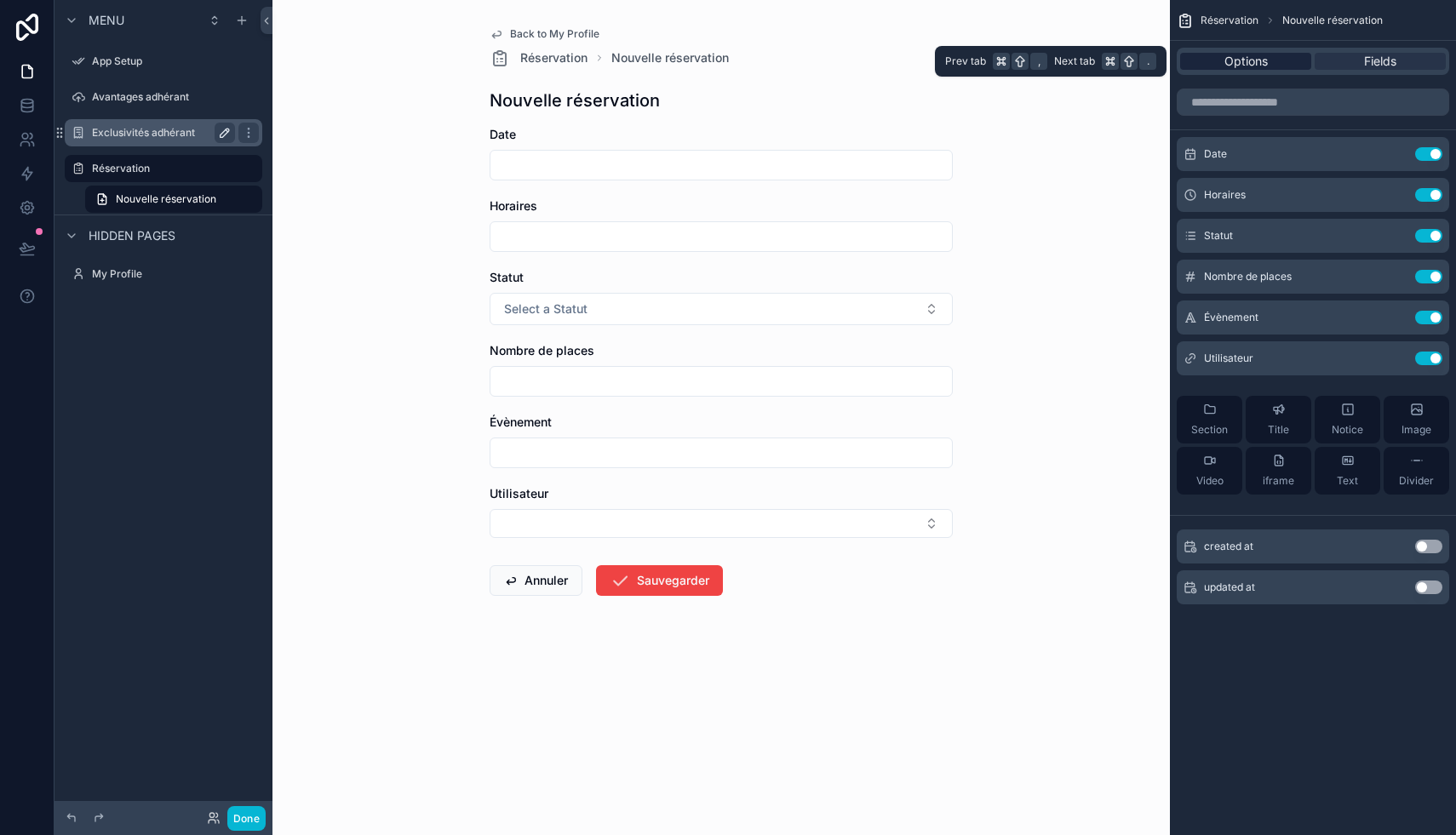 click on "Options" at bounding box center [1246, 61] 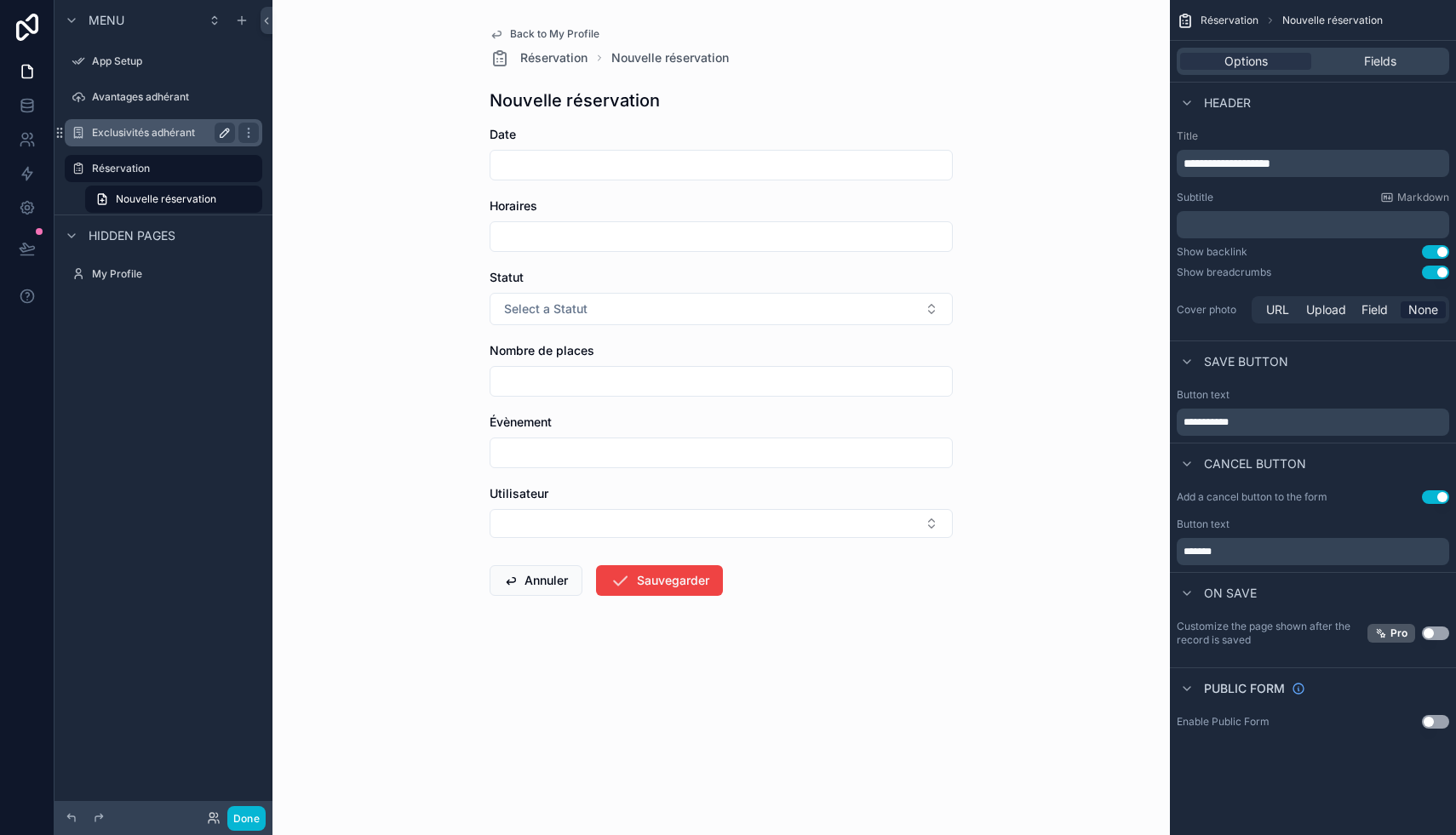 click on "**********" at bounding box center [1227, 163] 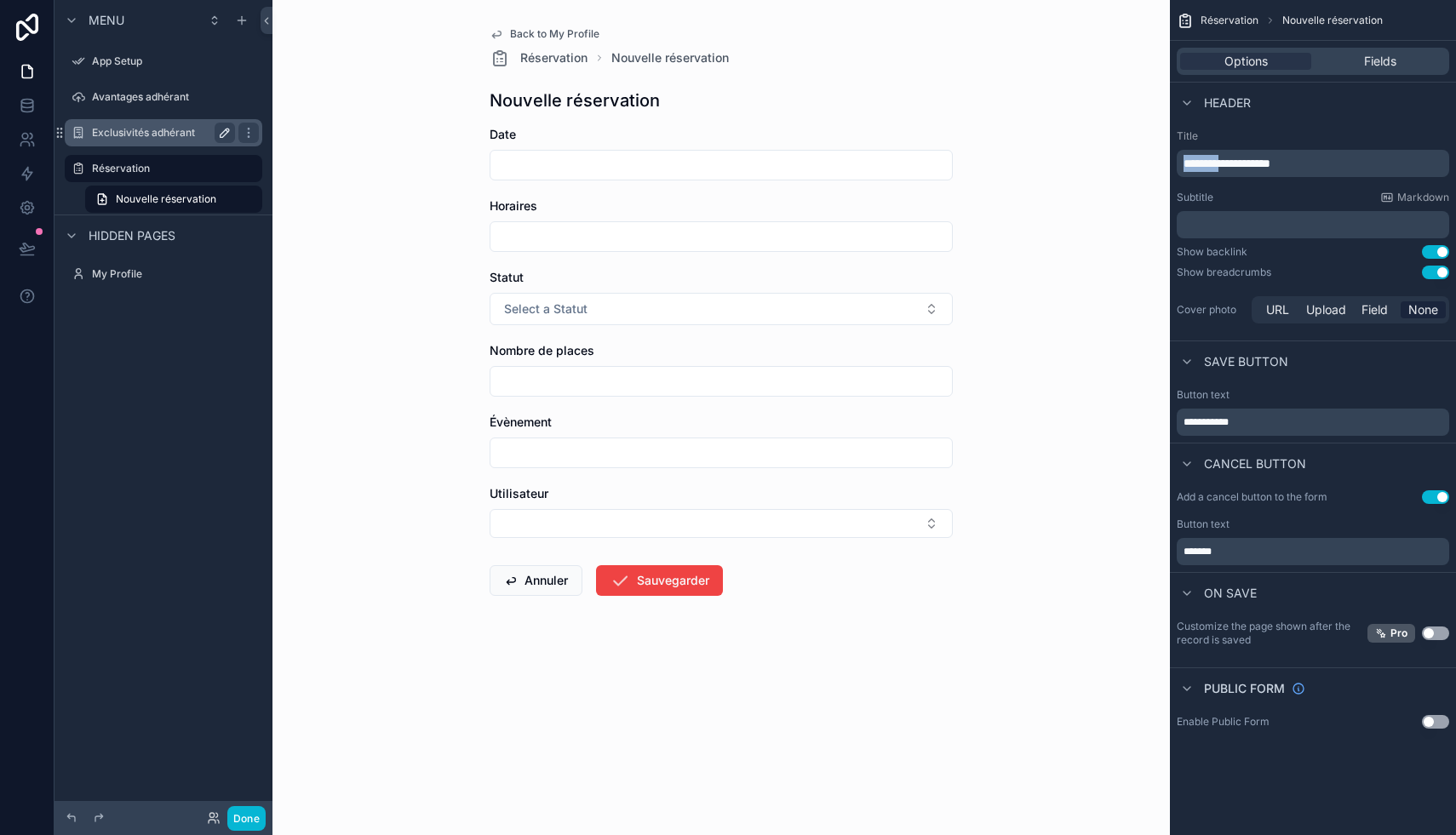 click on "**********" at bounding box center (1227, 163) 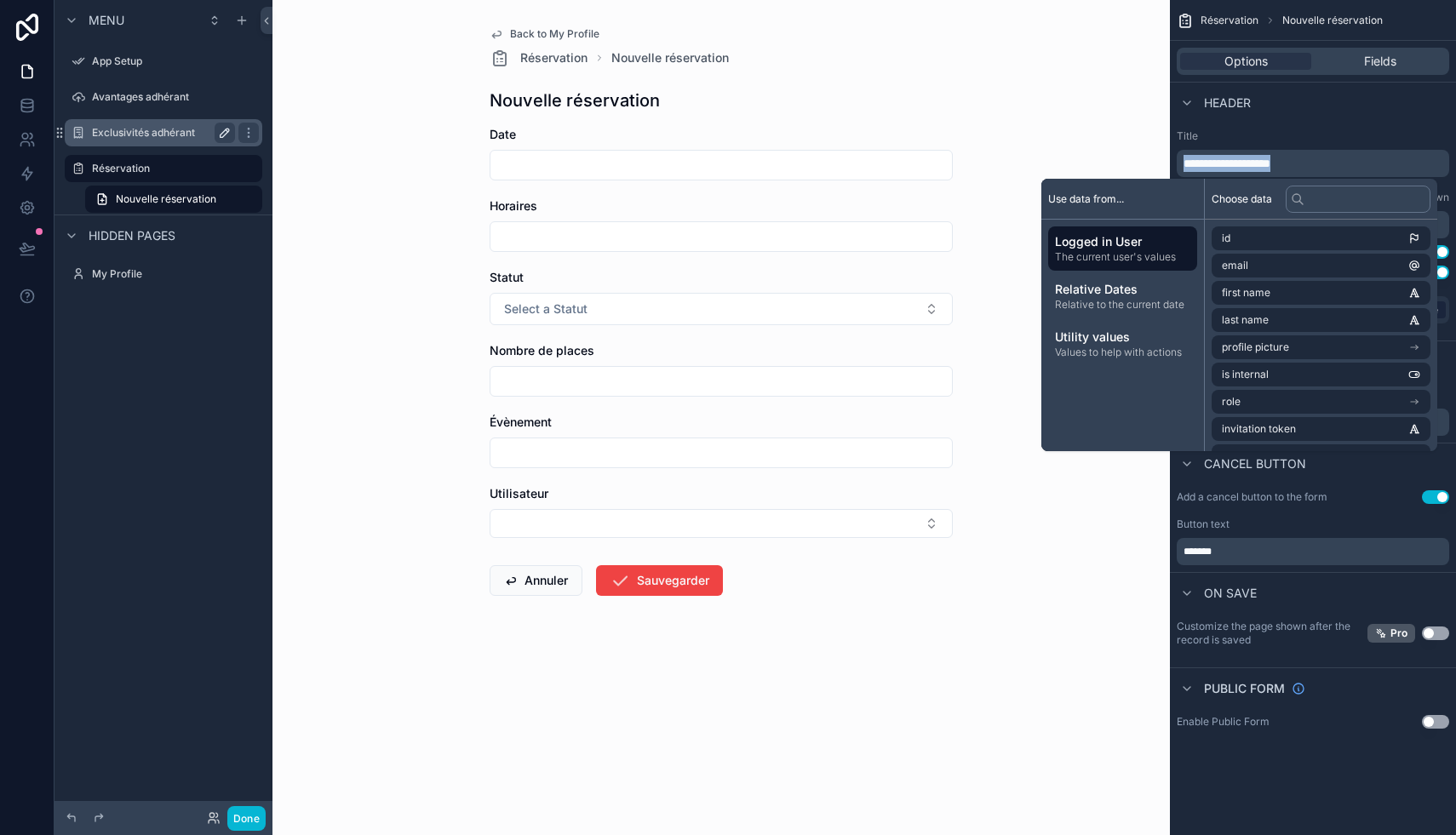 copy on "**********" 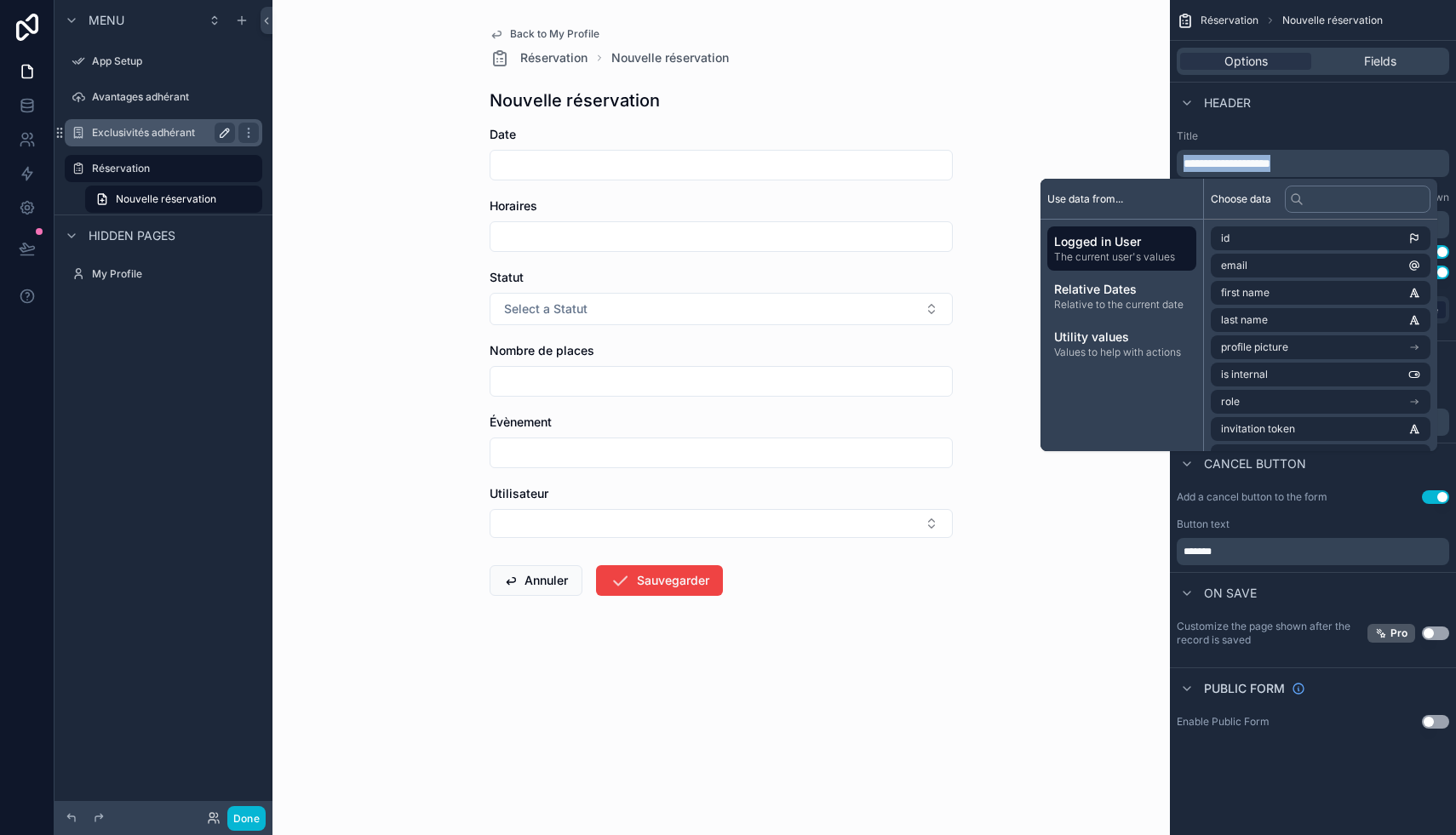 click on "Back to My Profile" at bounding box center (554, 34) 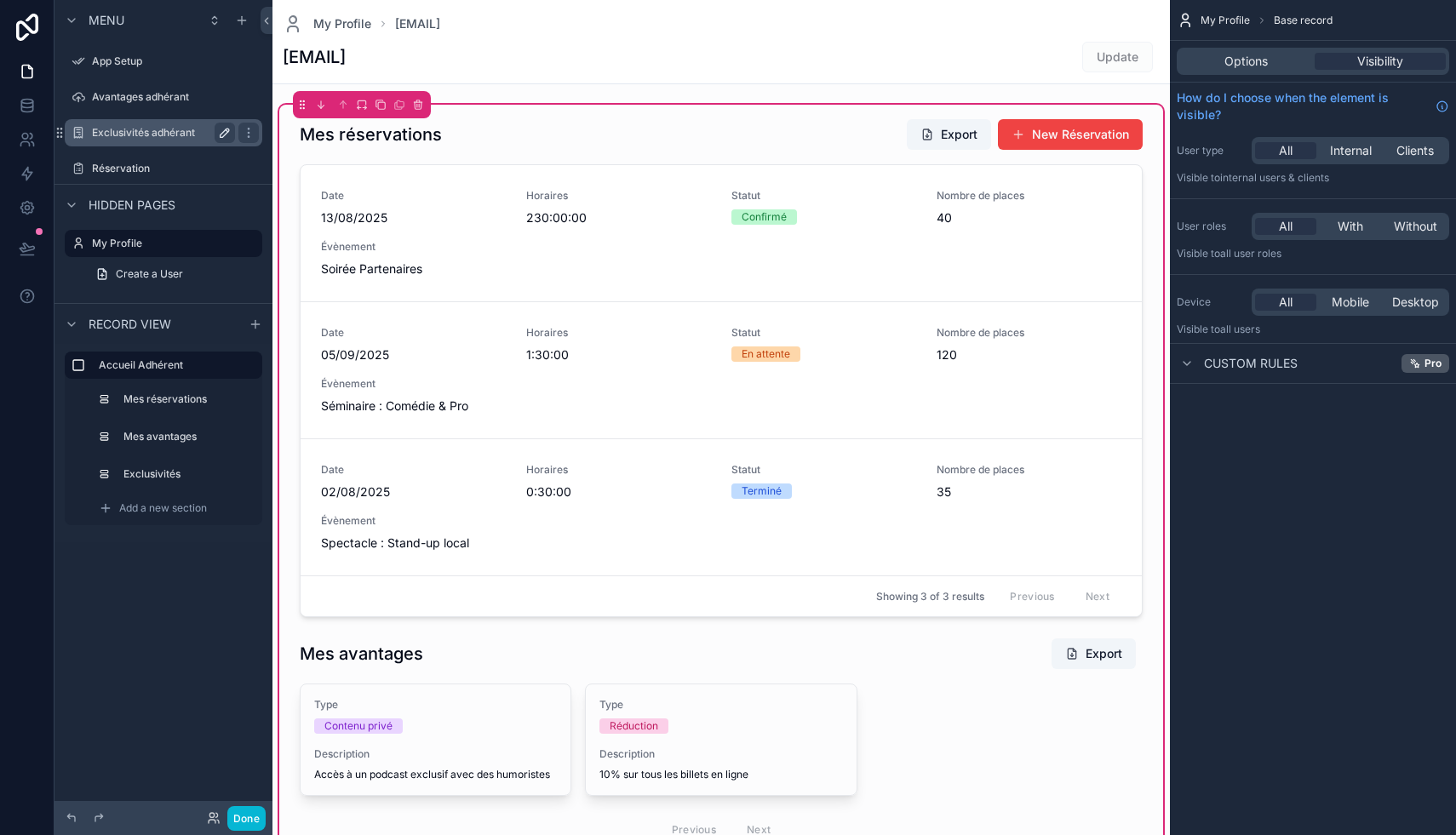 click at bounding box center (721, 1076) 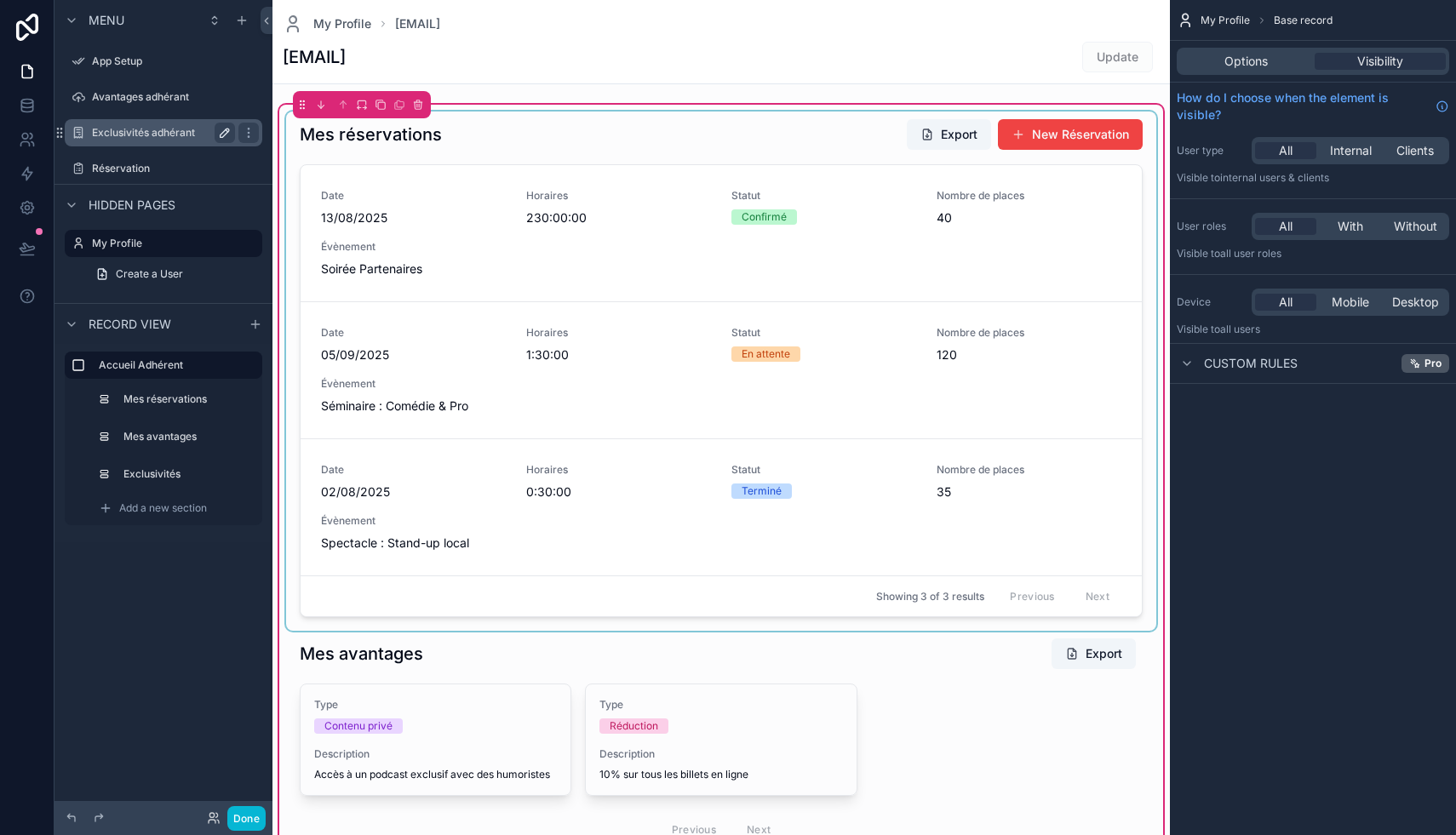 click at bounding box center (721, 371) 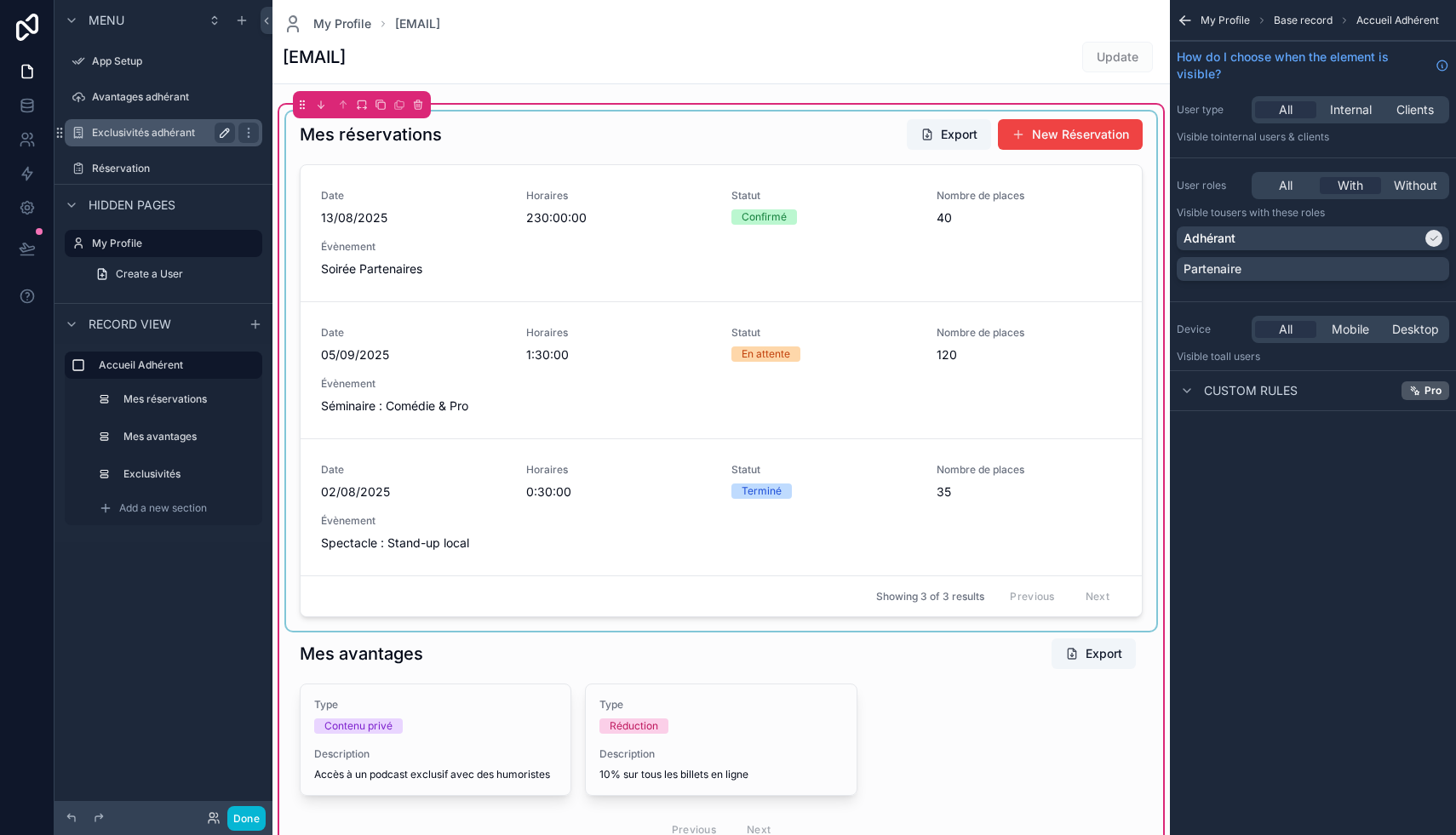 click at bounding box center (721, 371) 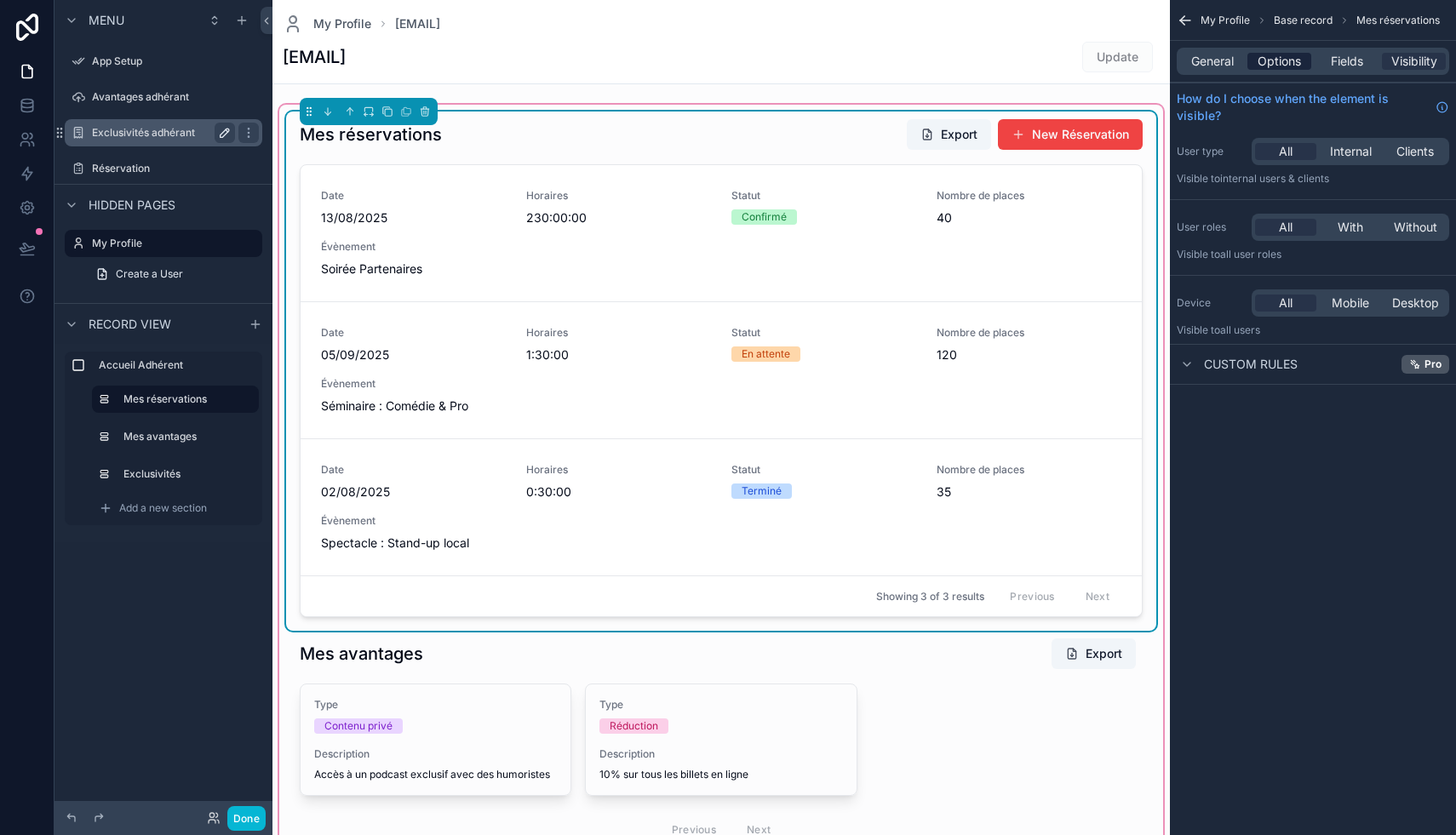 click on "Options" at bounding box center [1279, 61] 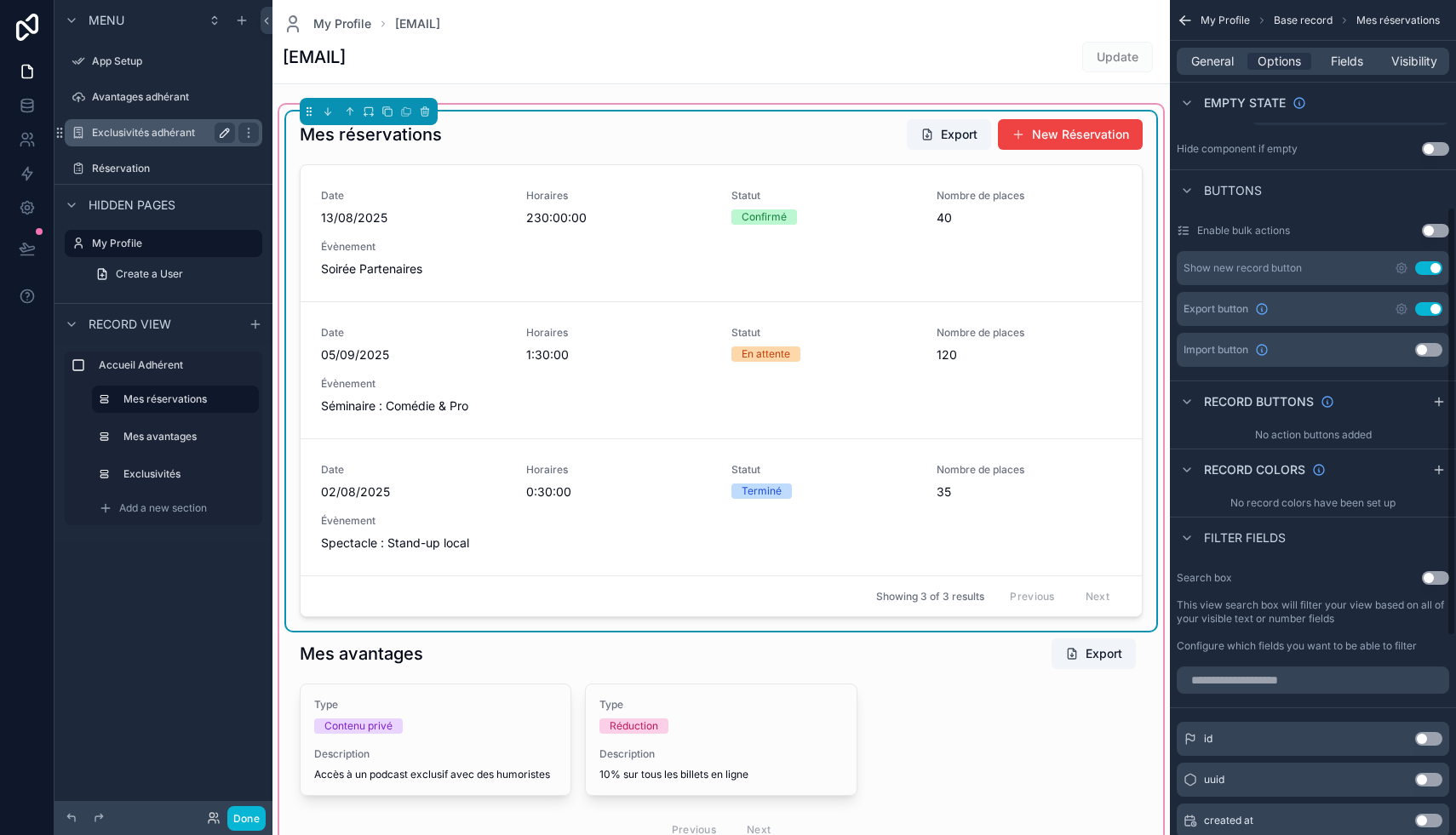 scroll, scrollTop: 402, scrollLeft: 0, axis: vertical 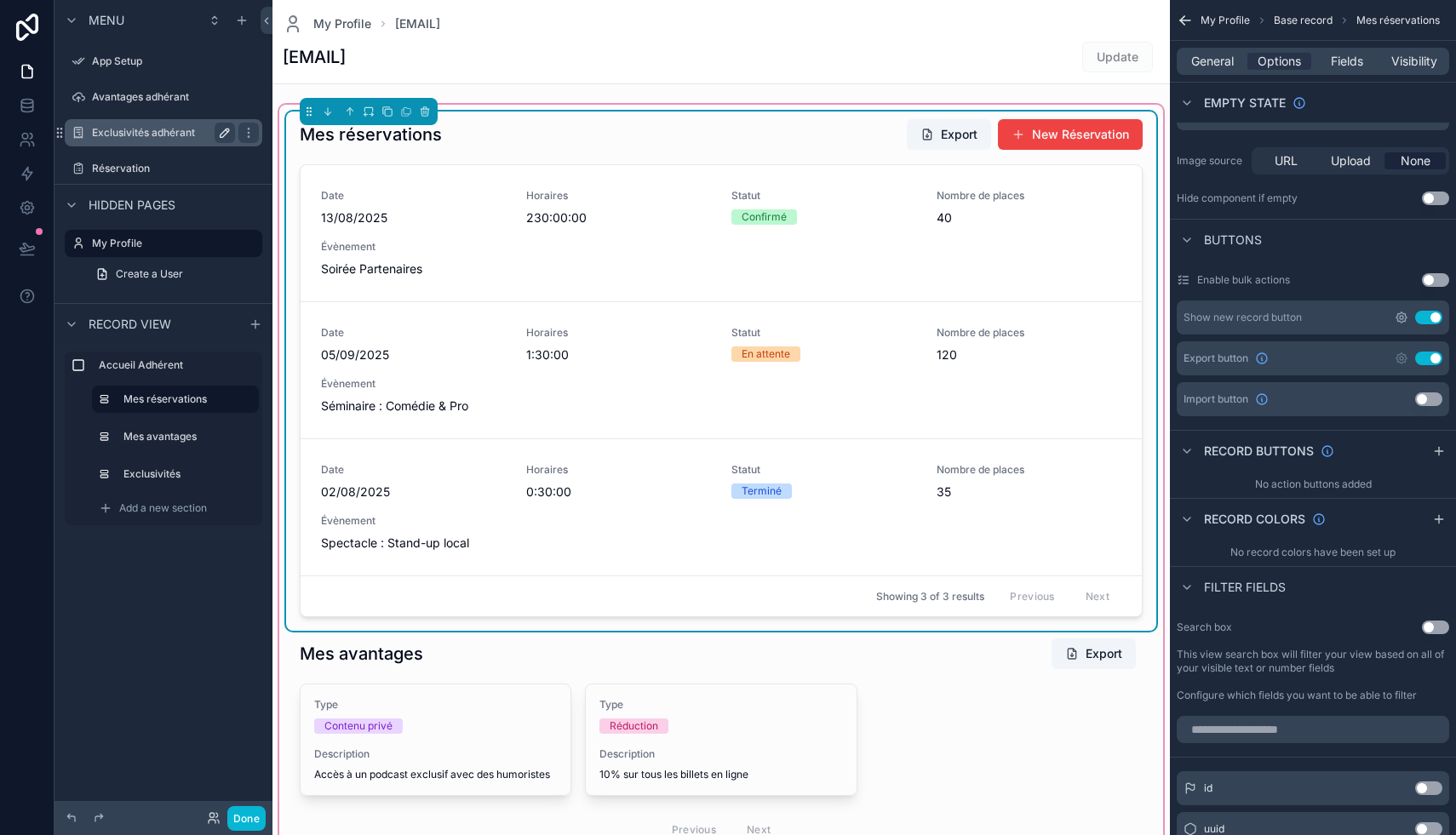 click 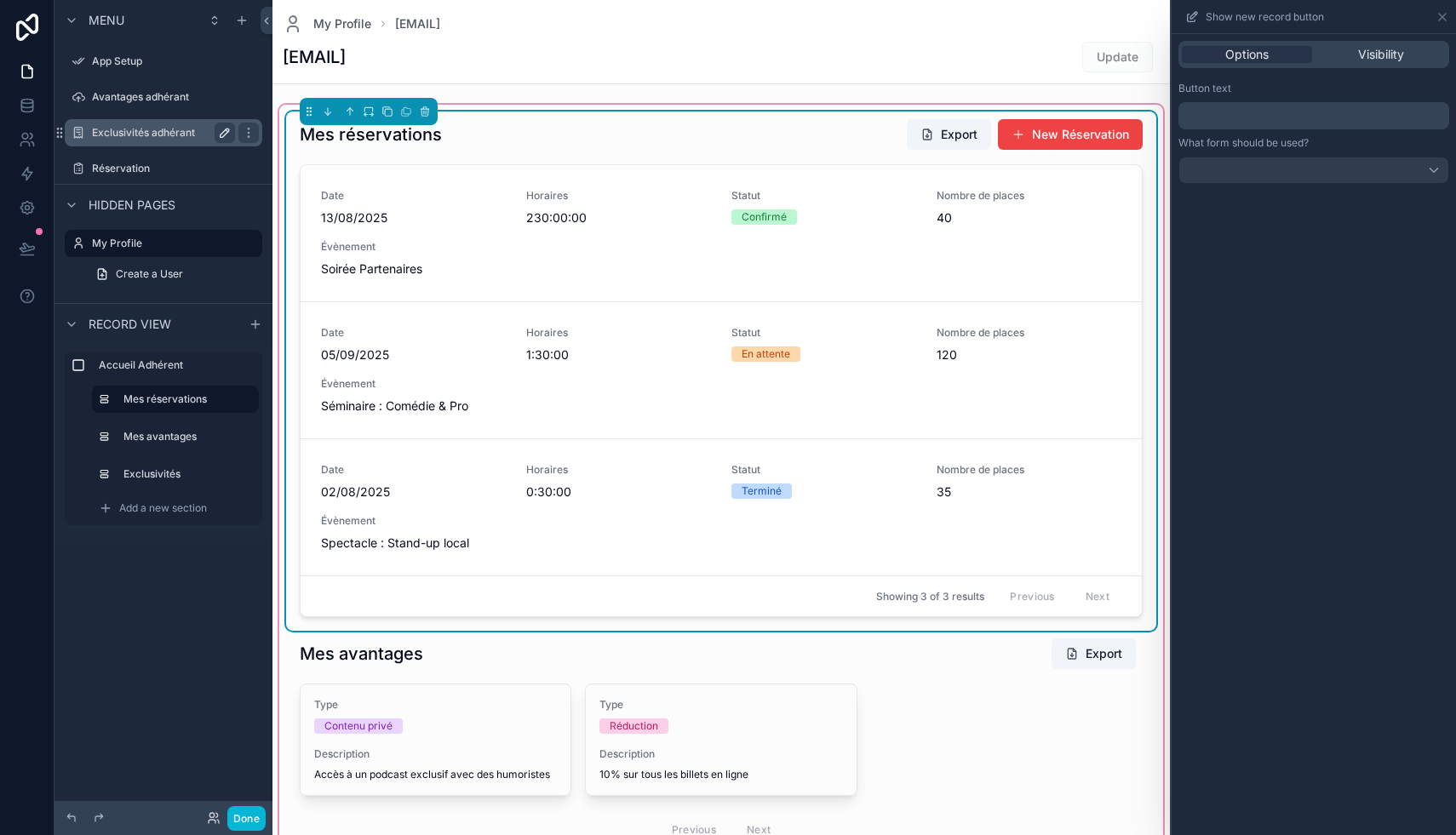 click on "﻿" at bounding box center [1316, 116] 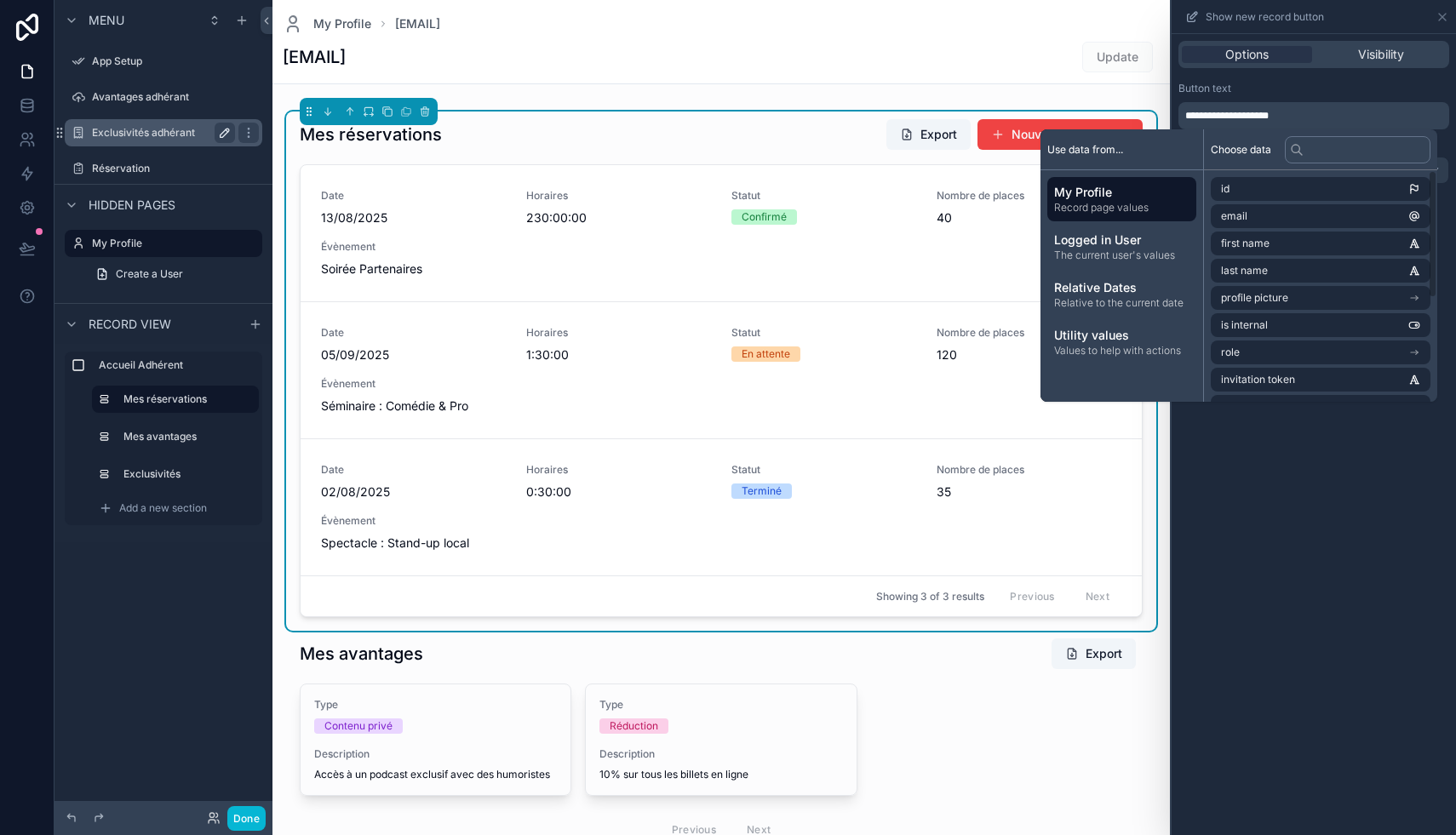 click on "**********" at bounding box center (1314, 434) 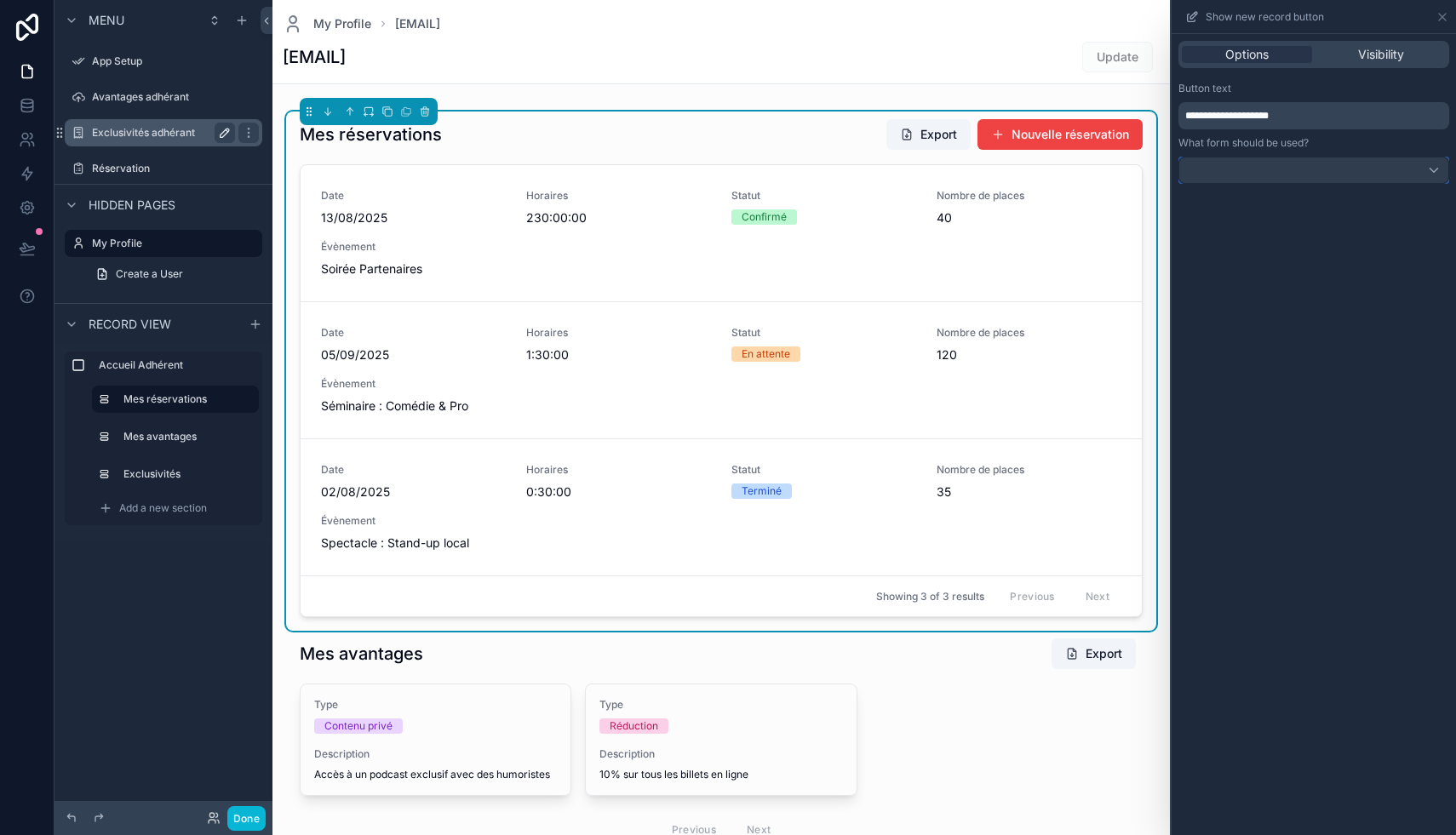 click at bounding box center [1314, 170] 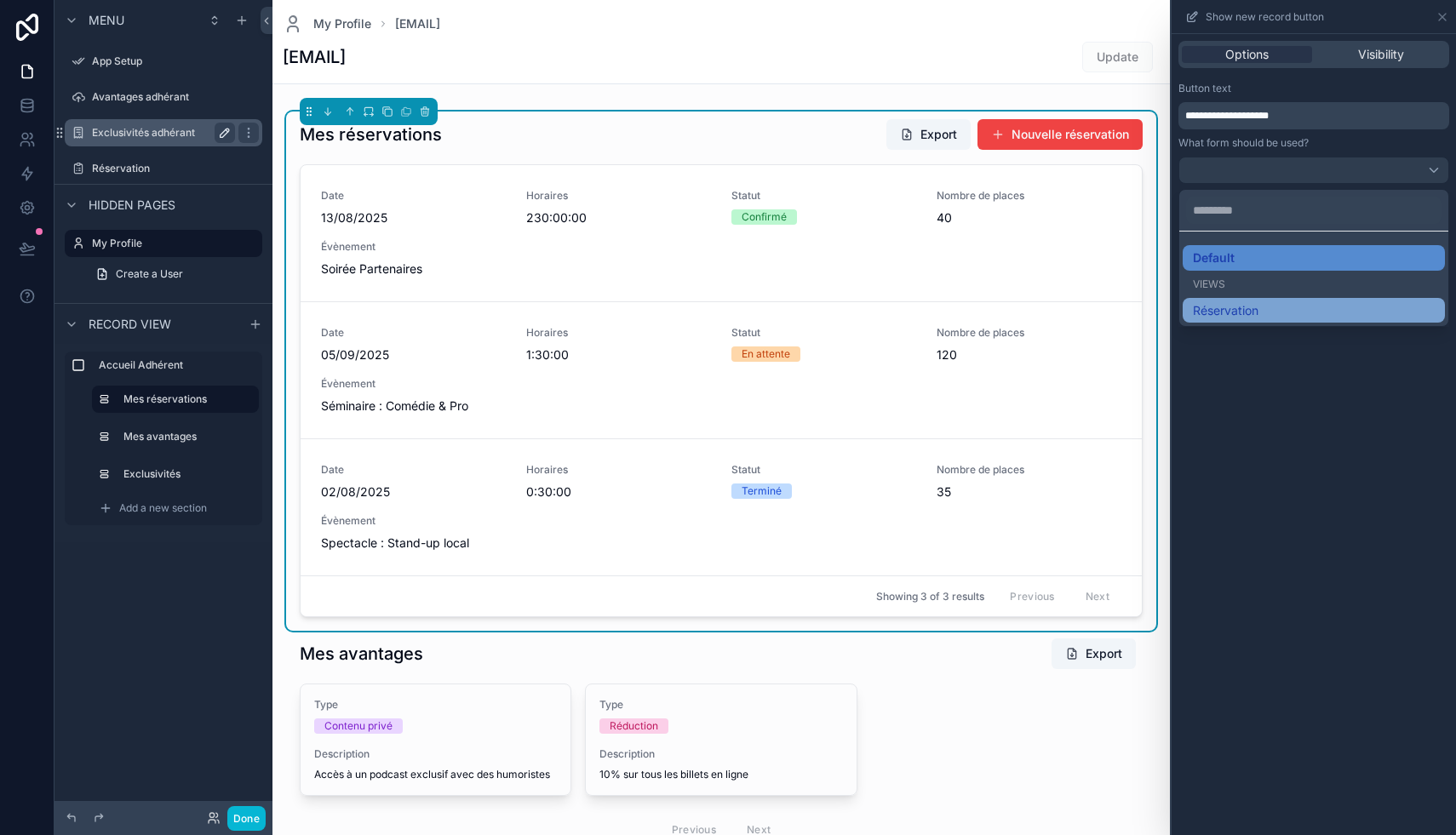 click on "Réservation" at bounding box center (1225, 311) 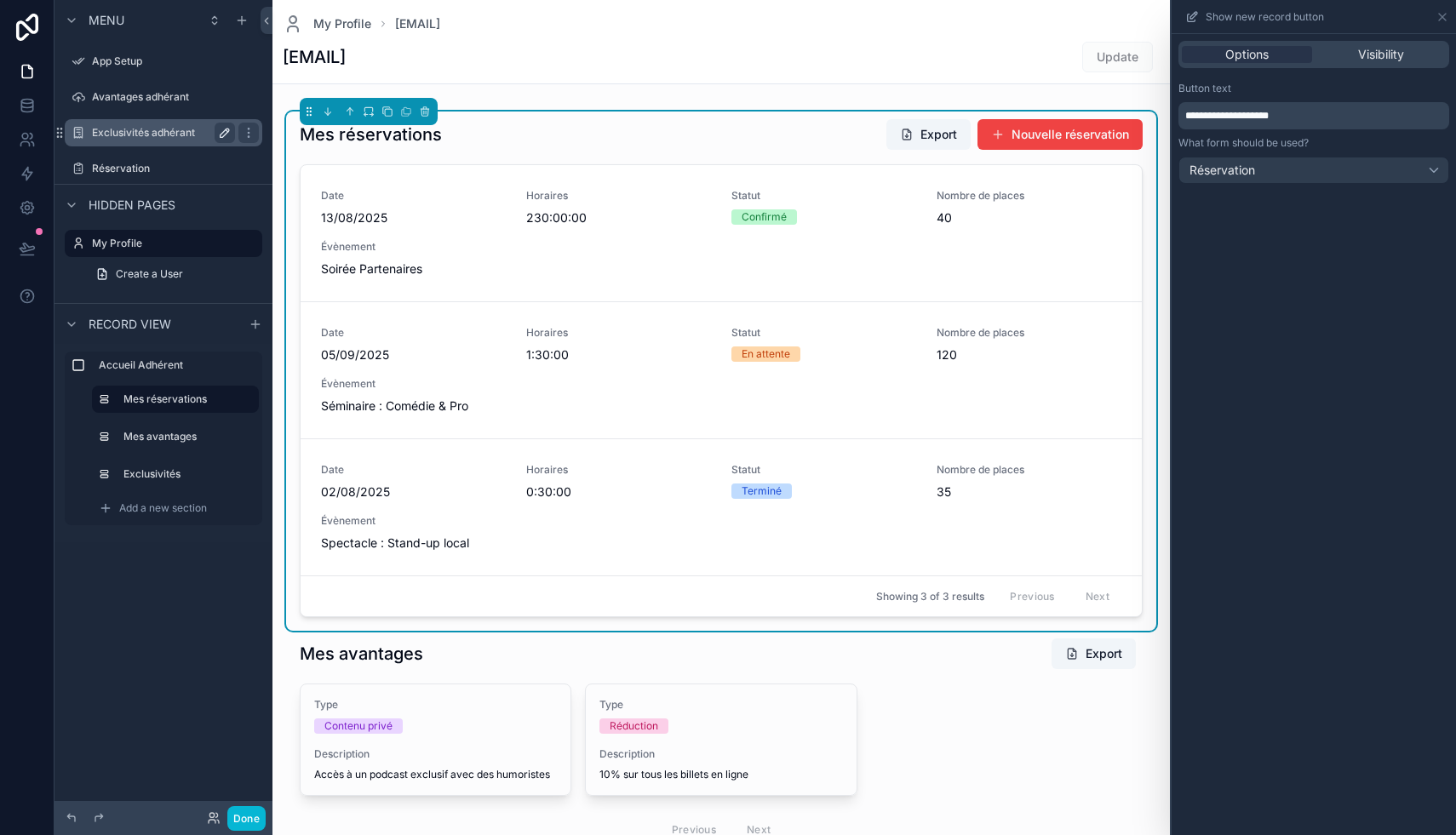 click on "**********" at bounding box center [1314, 434] 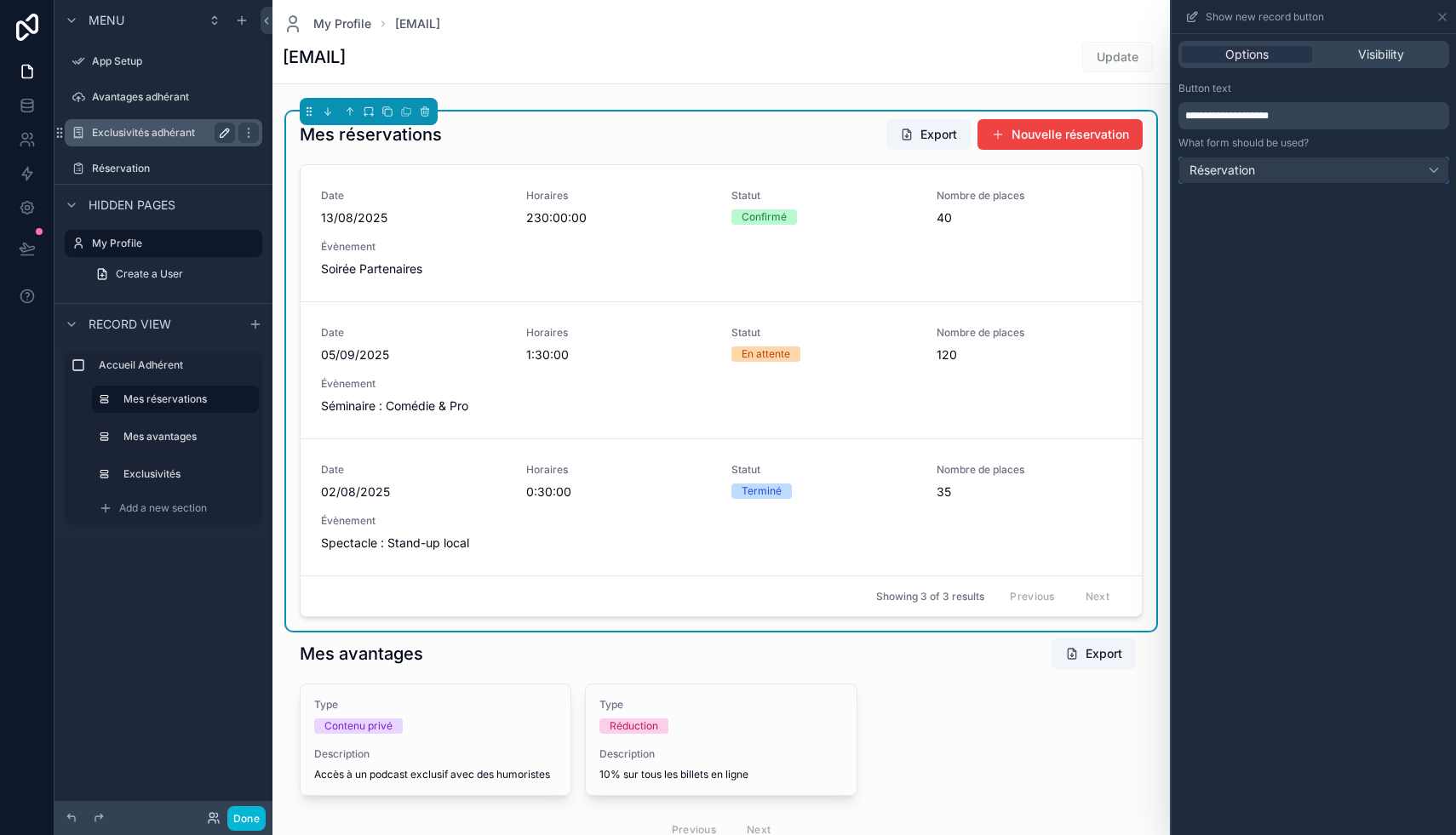 click on "Réservation" at bounding box center (1314, 170) 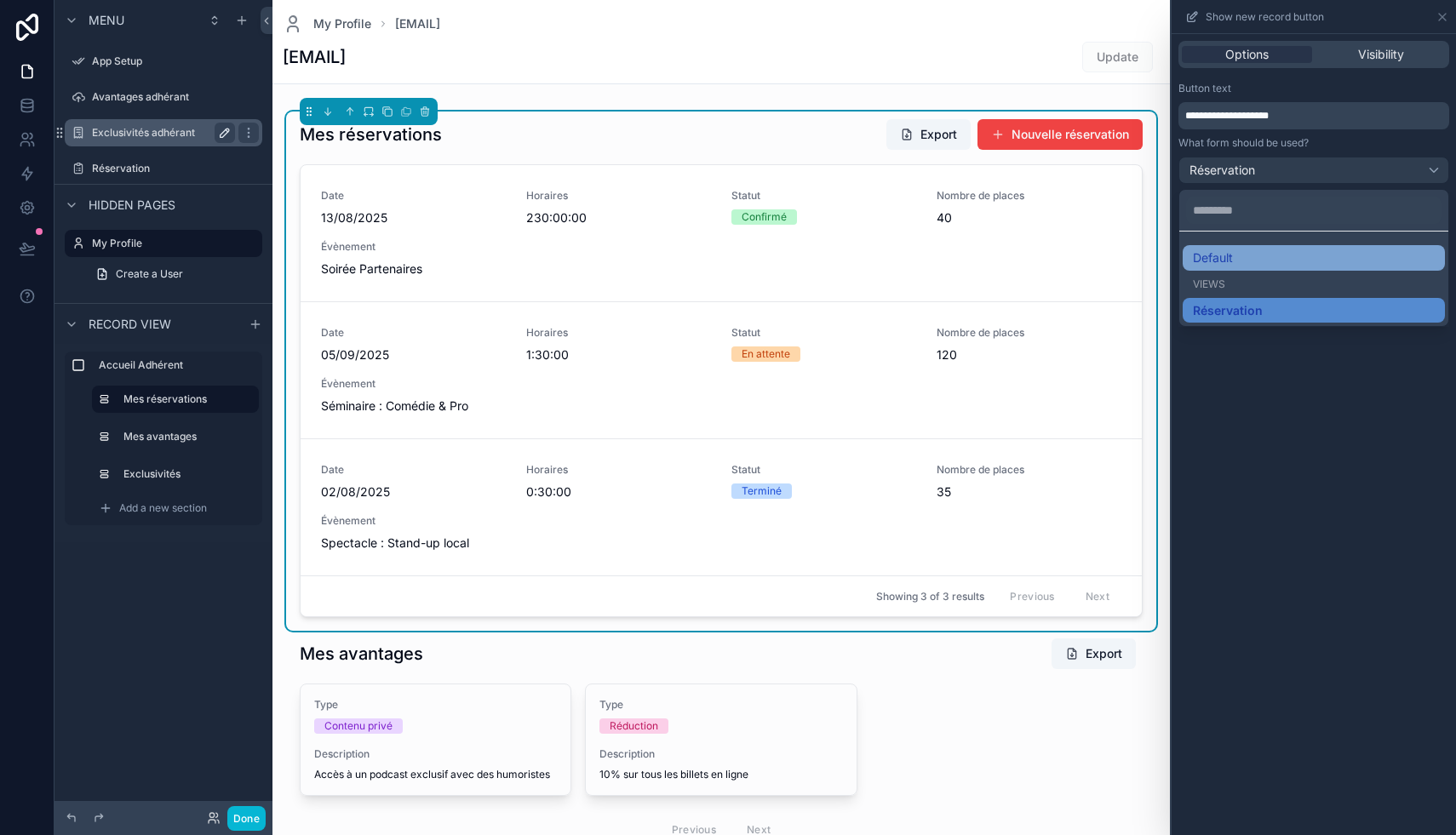 click on "Default" at bounding box center (1212, 258) 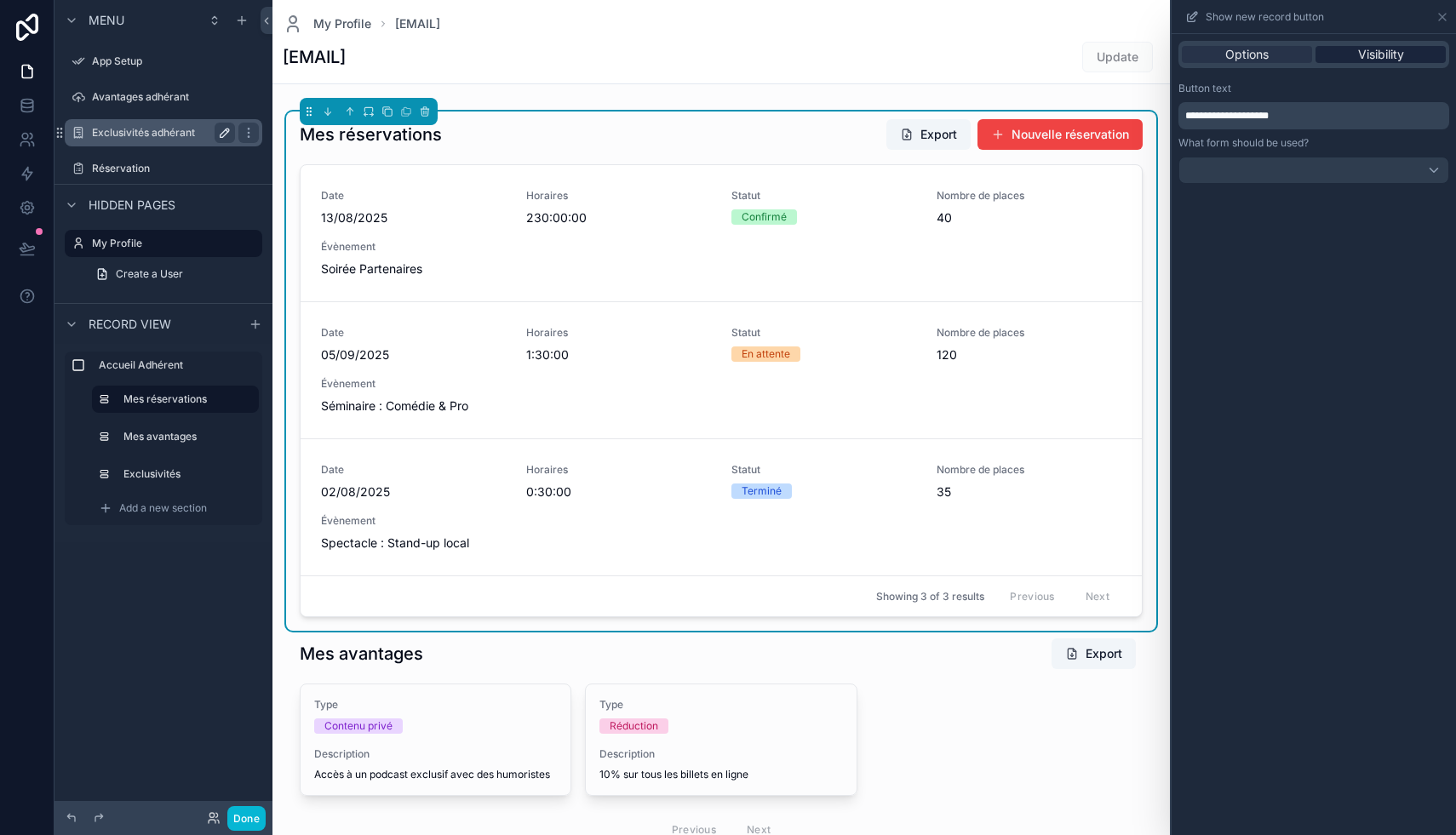 click on "Visibility" at bounding box center (1381, 54) 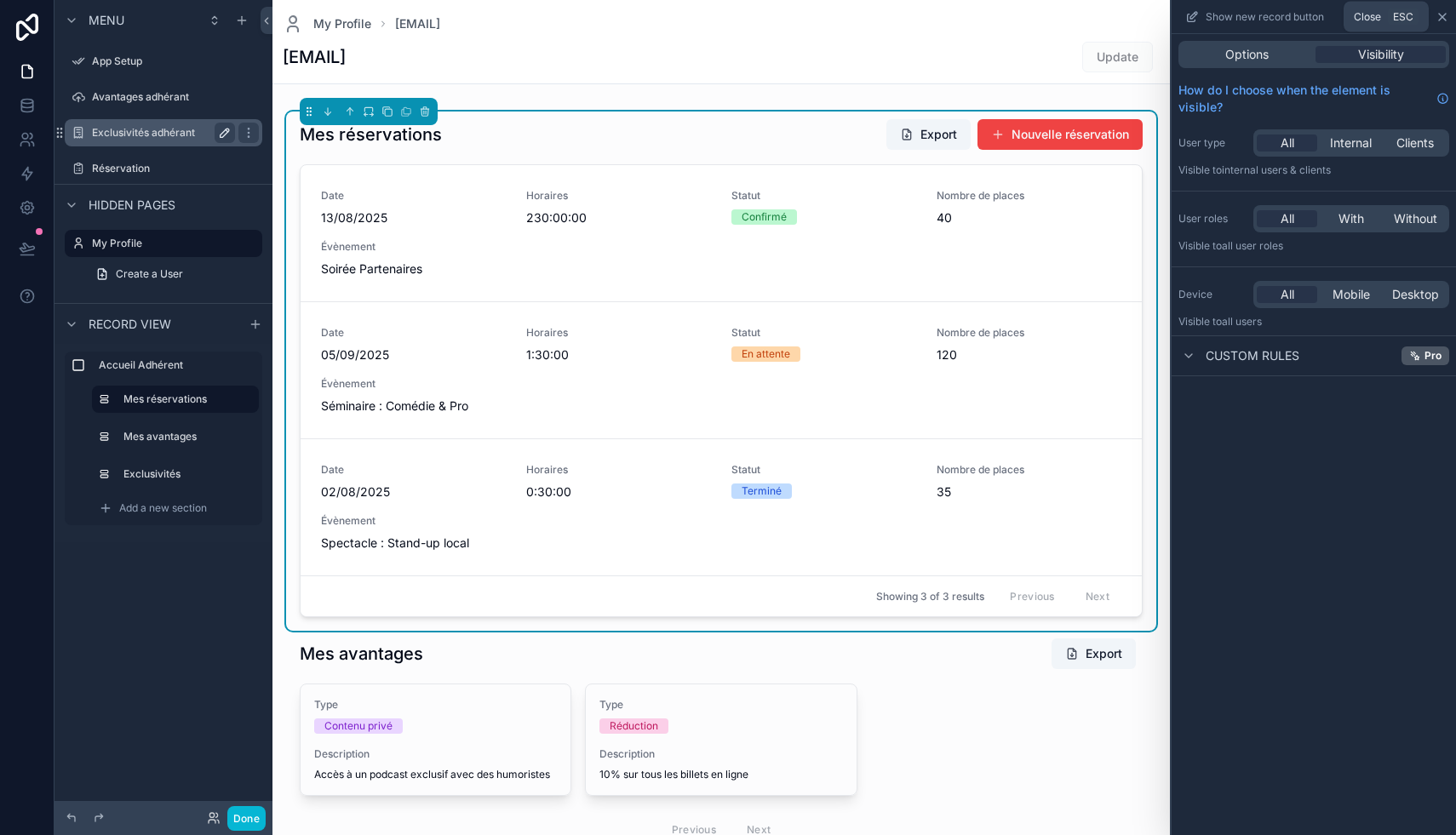 click 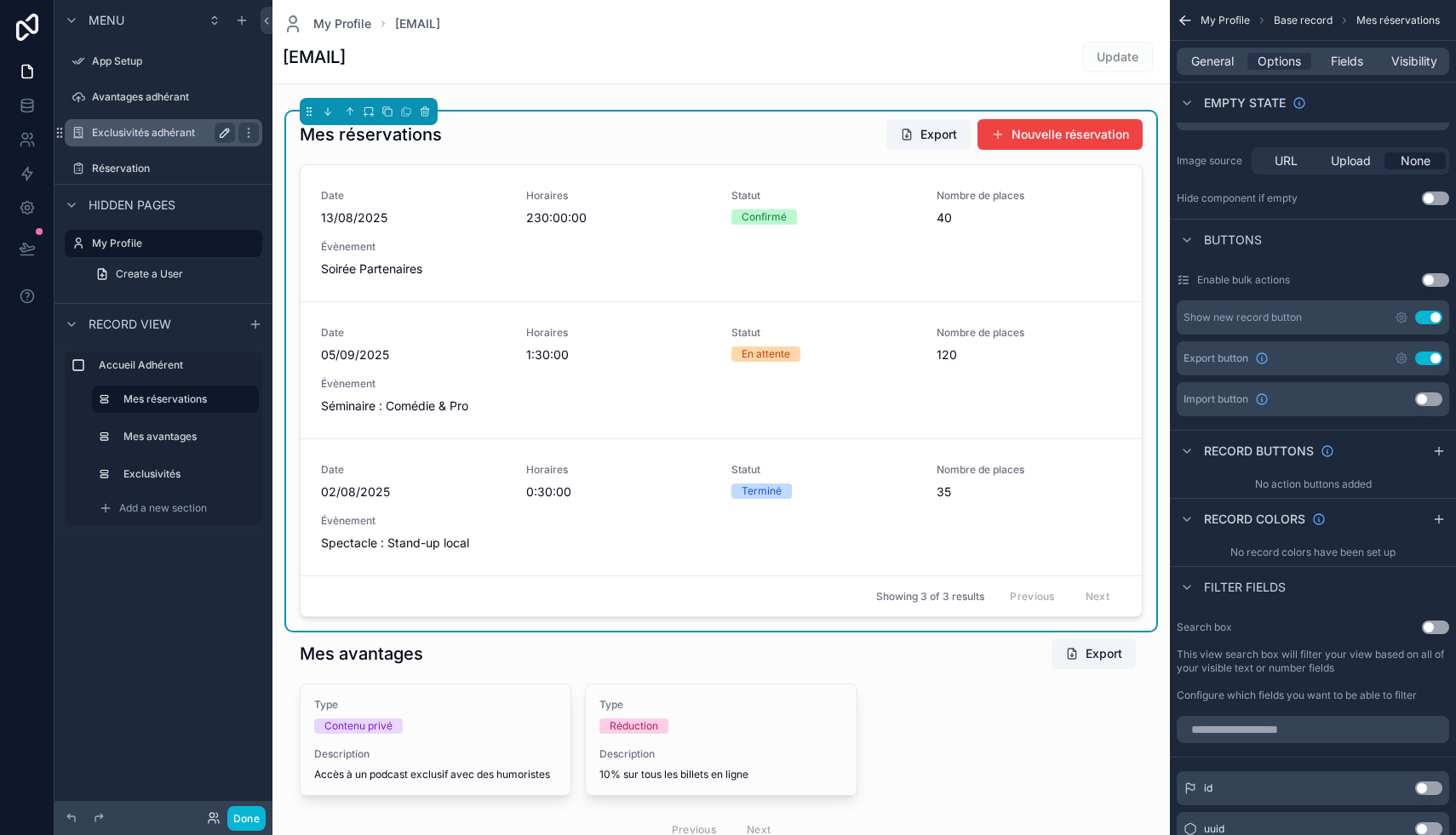 click on "My Profile sayriaymara@gmail.com sayriaymara@gmail.com Update Mes réservations Export Nouvelle réservation Date 13/08/2025 Horaires 230:00:00 Statut Confirmé Nombre de places 40 Évènement  Soirée Partenaires Date 05/09/2025 Horaires 1:30:00 Statut En attente Nombre de places 120 Évènement  Séminaire : Comédie & Pro Date 02/08/2025 Horaires 0:30:00 Statut Terminé Nombre de places 35 Évènement  Spectacle : Stand-up local Showing 3 of 3 results Previous Next Mes avantages Export Type Contenu privé Description Accès à un podcast exclusif avec des humoristes Type Réduction Description 10% sur tous les billets en ligne Previous Next Exclusivités Vidéo 3 Titre Interview with Comedians Type Vidéo Description Series of interviews with local comedians. Titre Behind the Scenes Video Type Vidéo Description A behind the scenes look at comedy club events. Titre Stand-up Night Highlights Type Vidéo Description Highlights from our last stand-up night at Comedy Club Pays Basque. PDF 2 Titre Type PDF Type" at bounding box center [721, 1076] 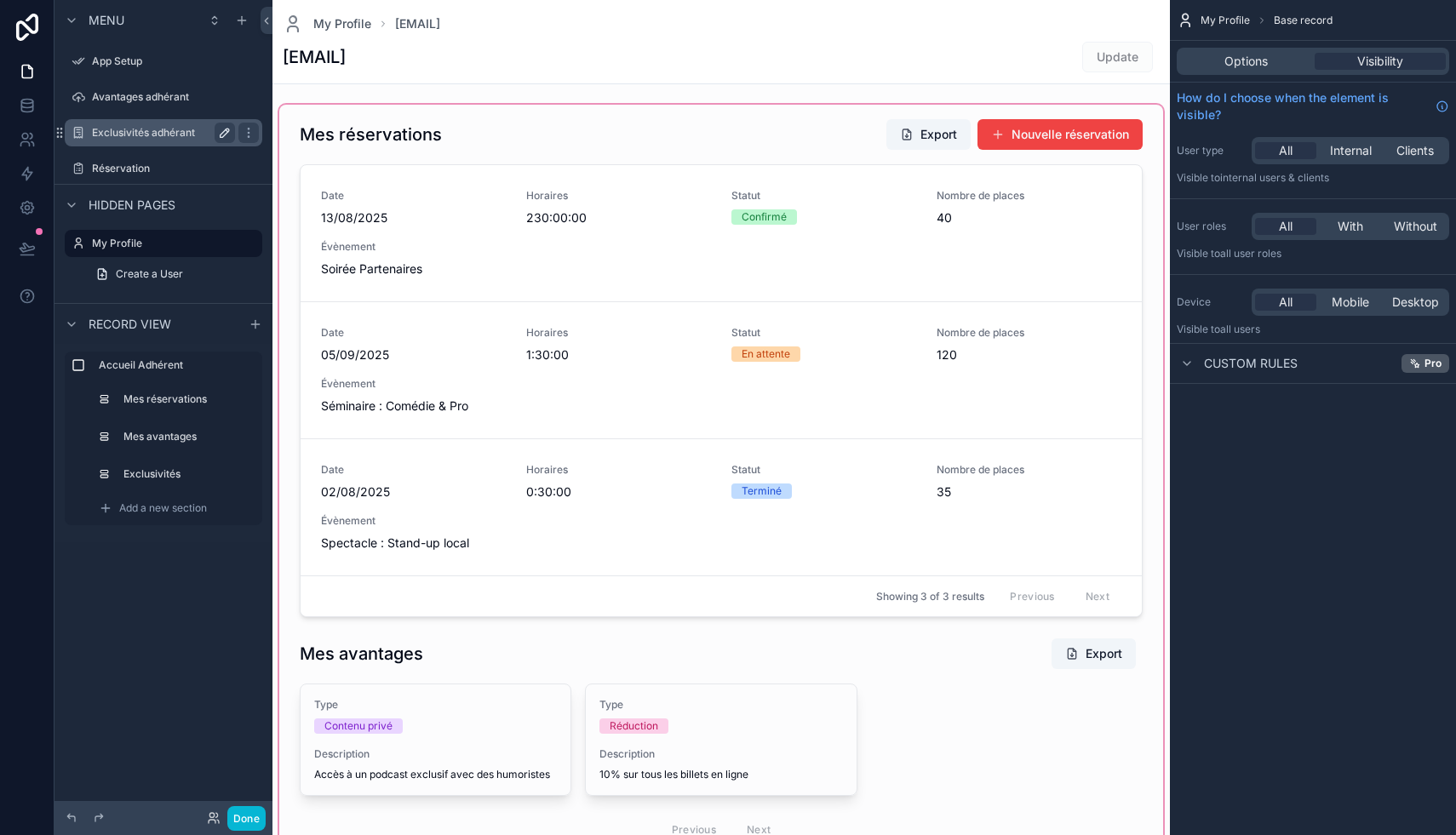 click at bounding box center (721, 744) 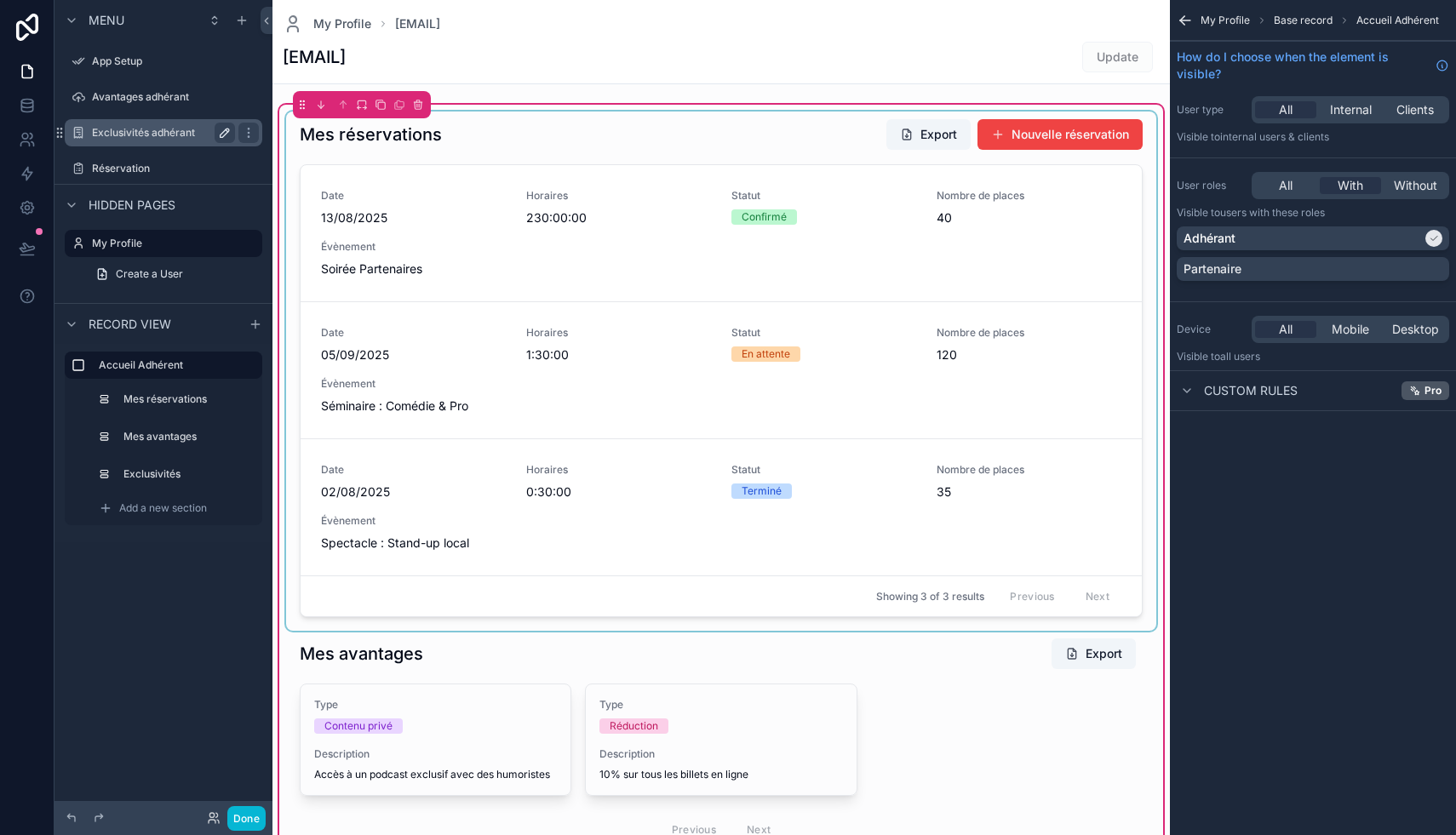 click at bounding box center [721, 371] 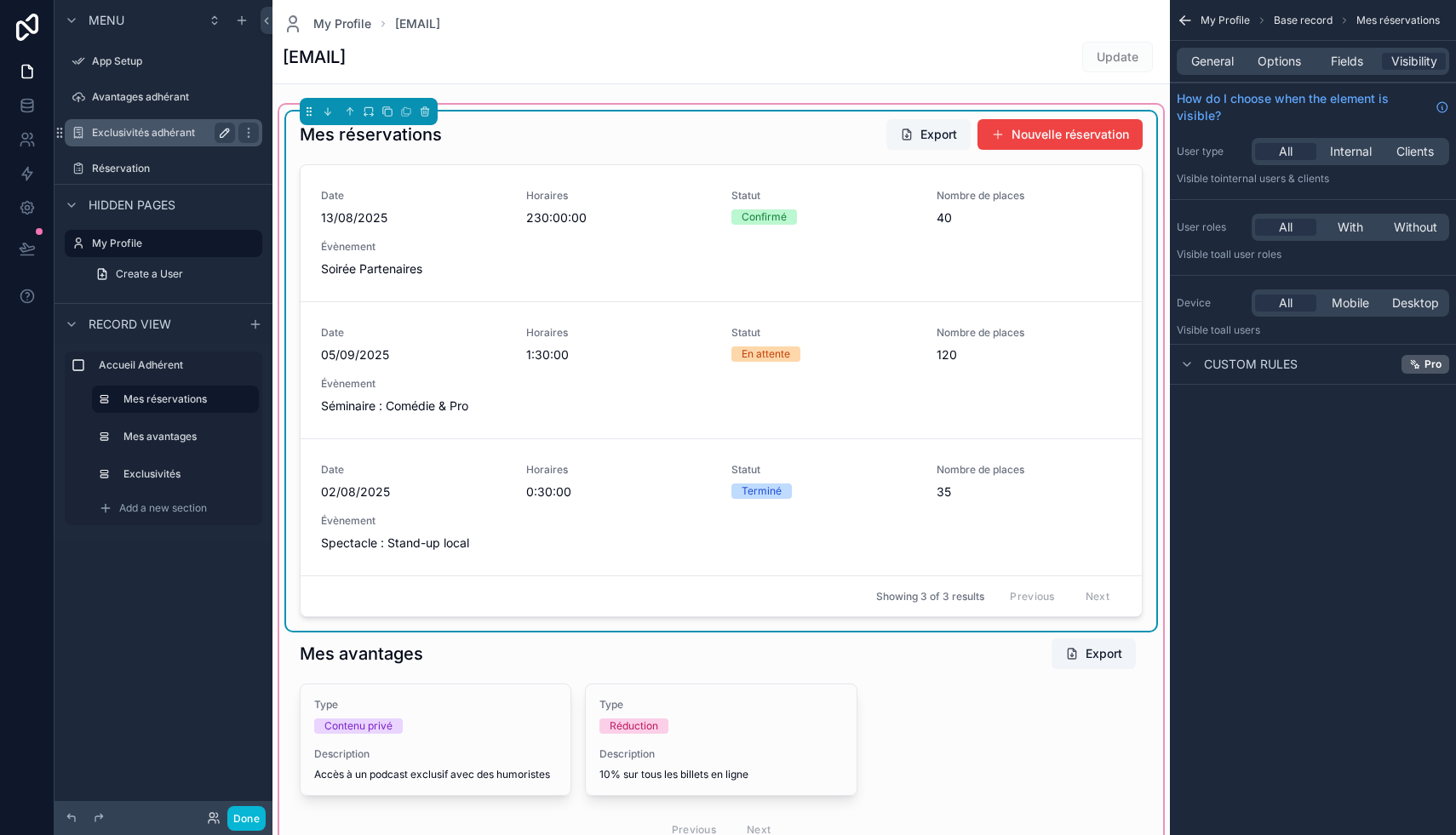 click on "Export" at bounding box center [928, 134] 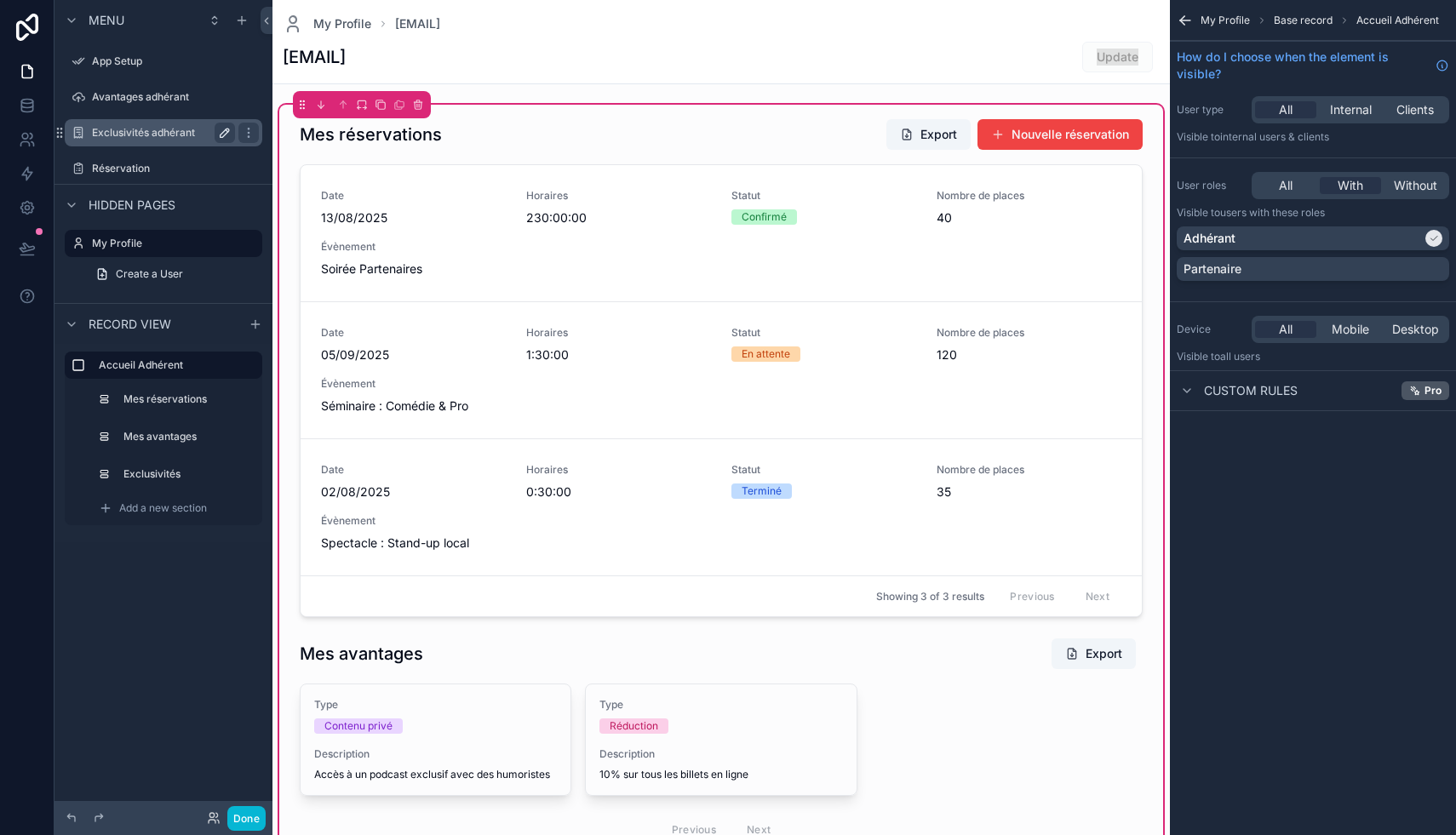 click on "Update" at bounding box center [1117, 56] 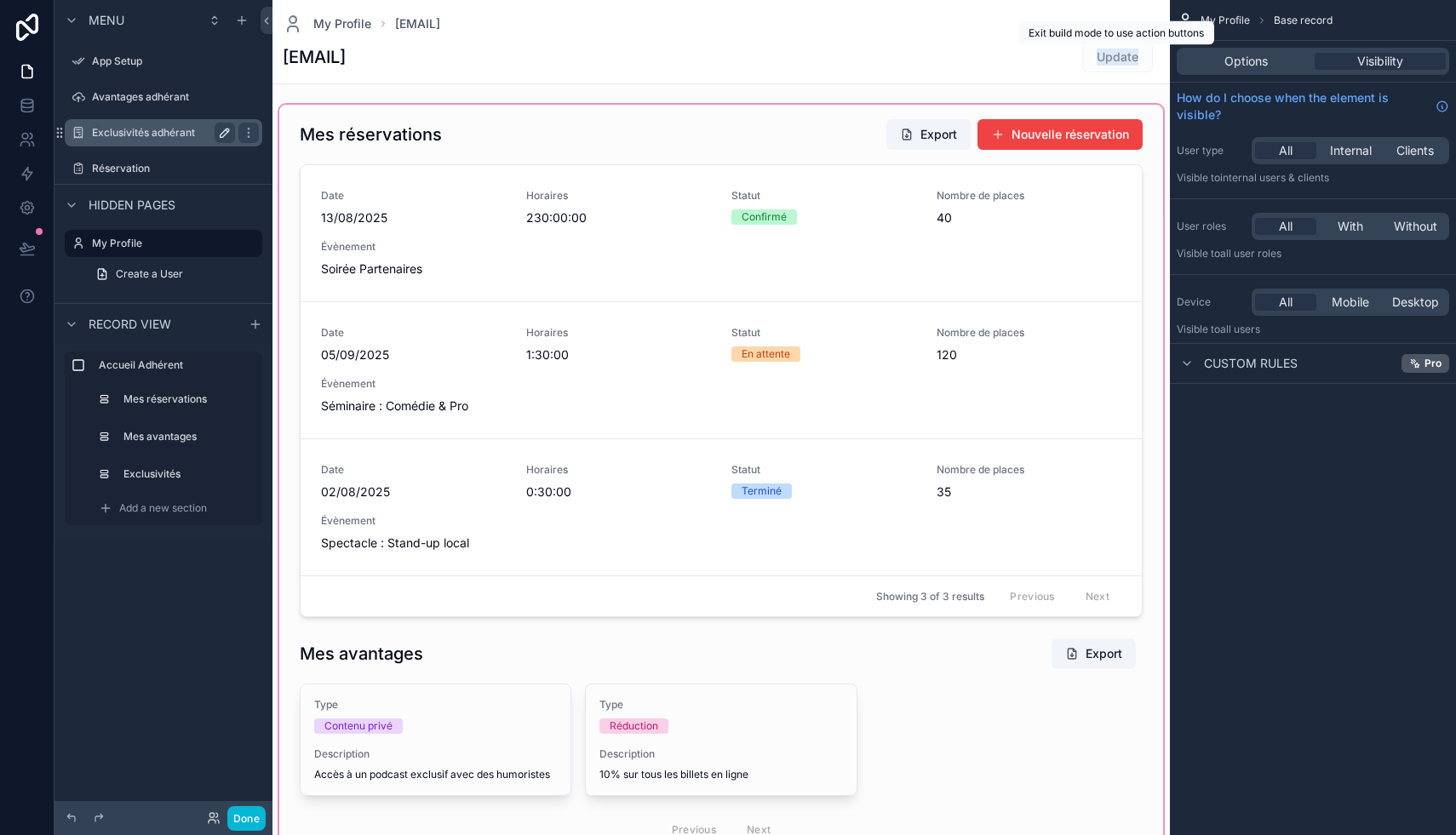 click at bounding box center [721, 744] 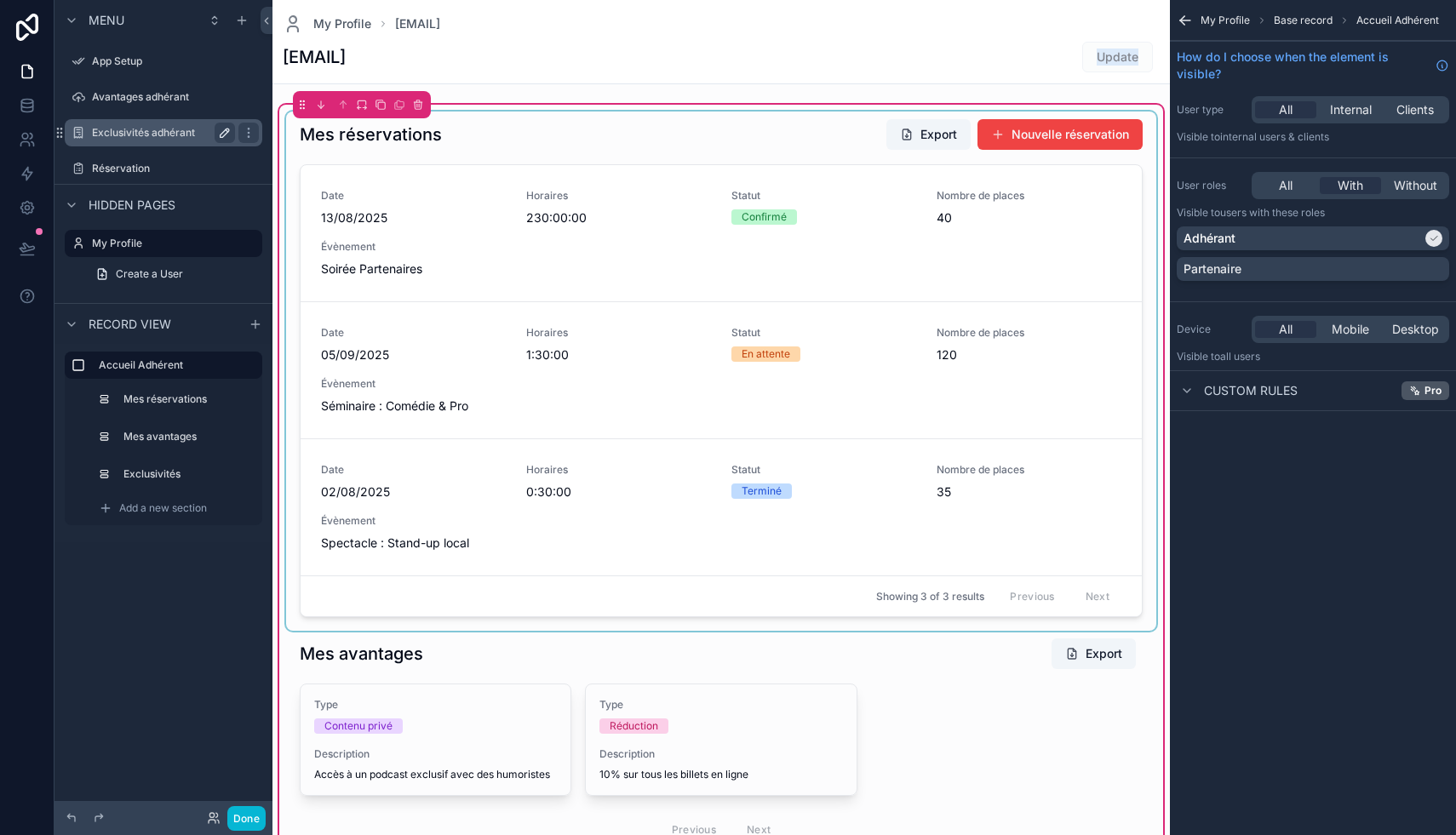 click at bounding box center (721, 371) 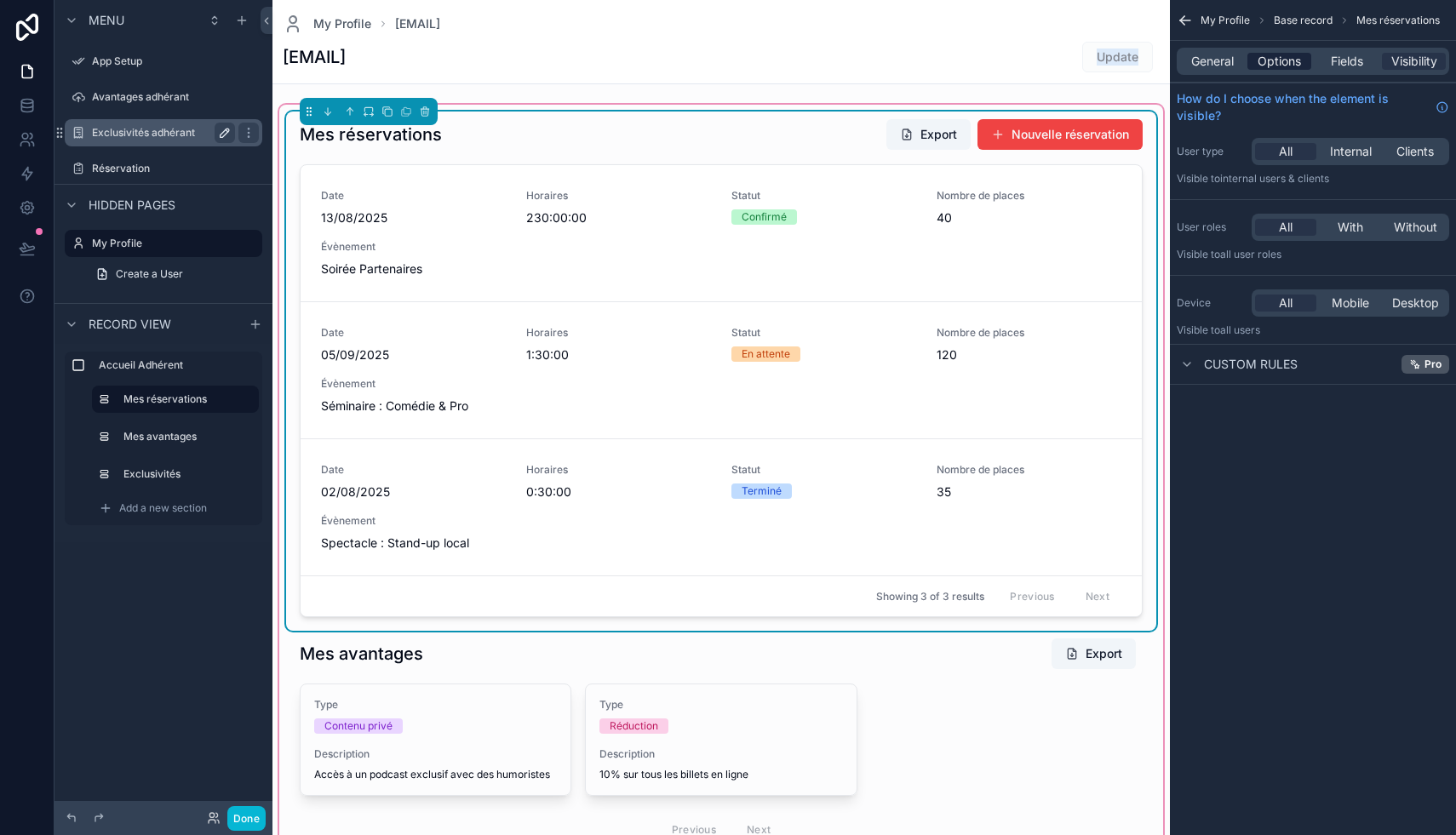 click on "Options" at bounding box center (1279, 61) 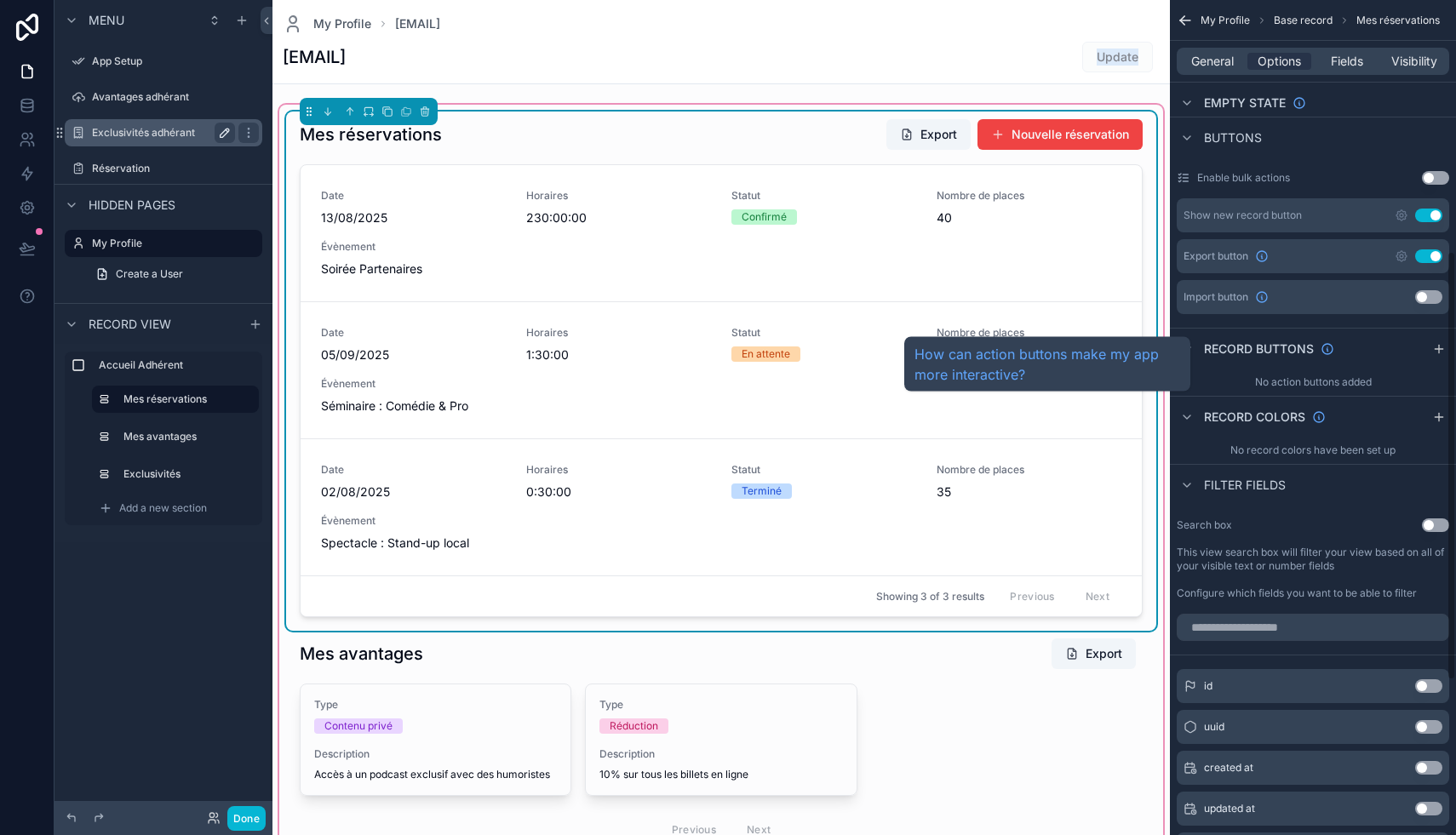 scroll, scrollTop: 476, scrollLeft: 0, axis: vertical 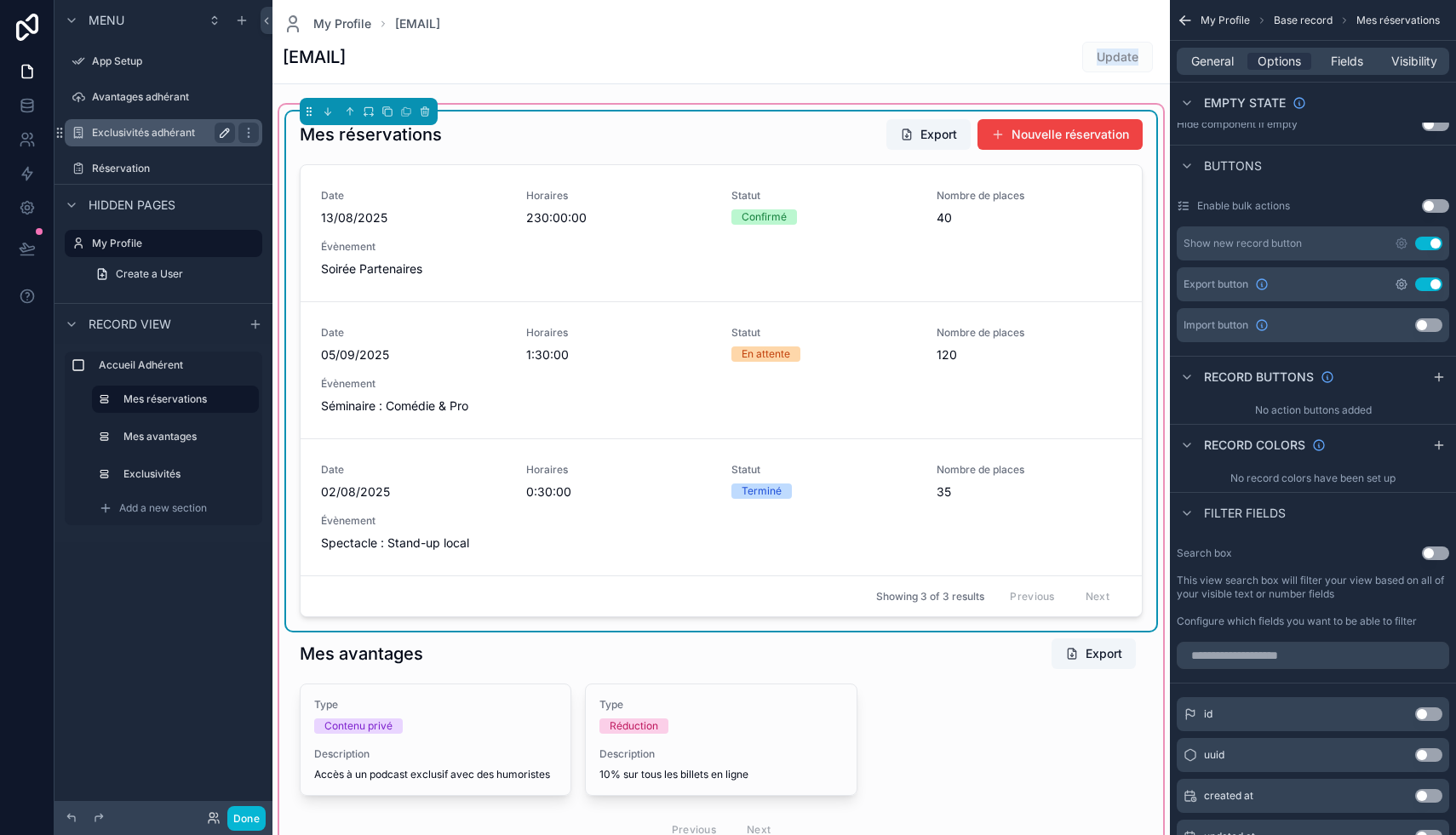 click 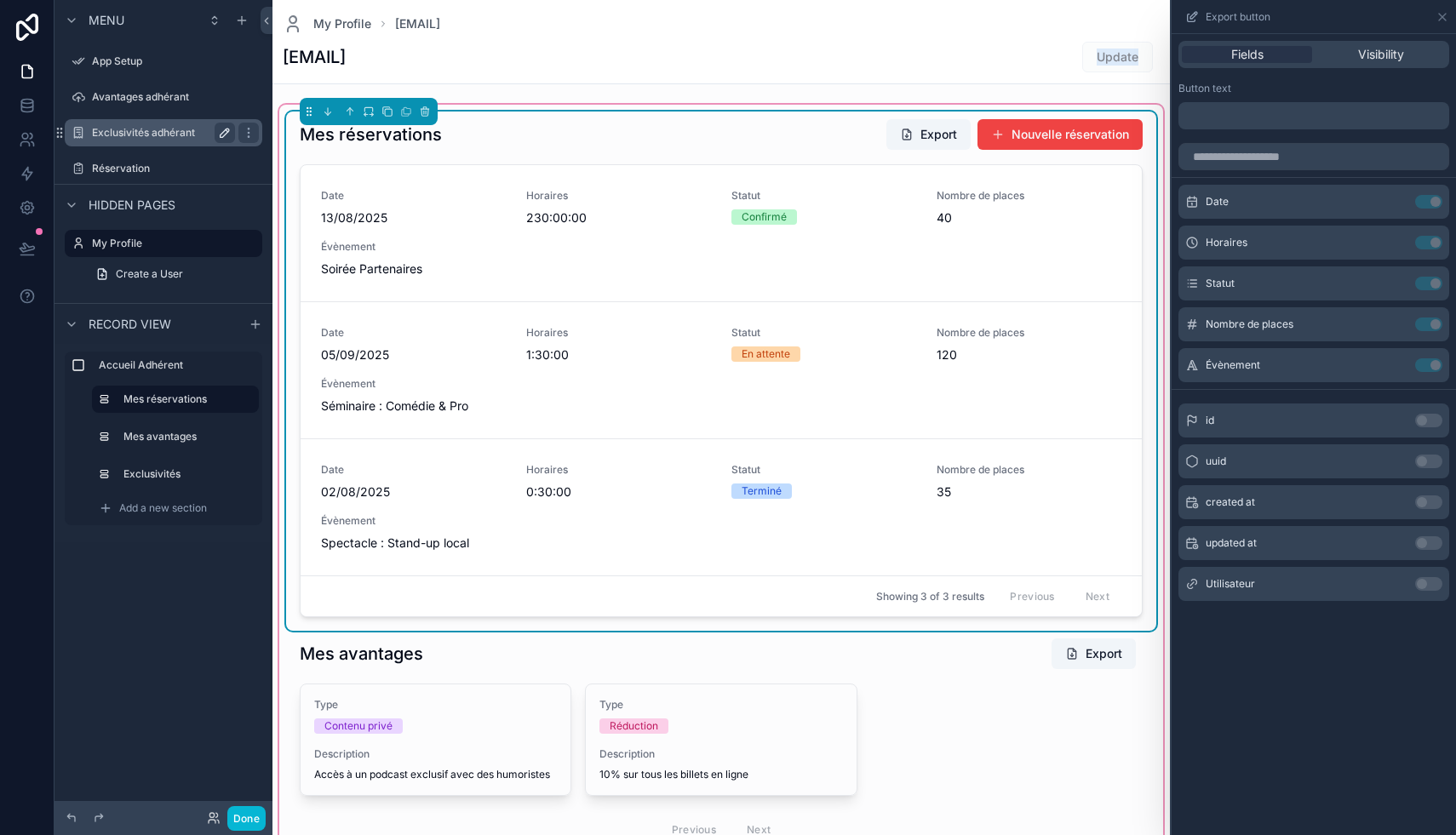 click on "﻿" at bounding box center [1314, 116] 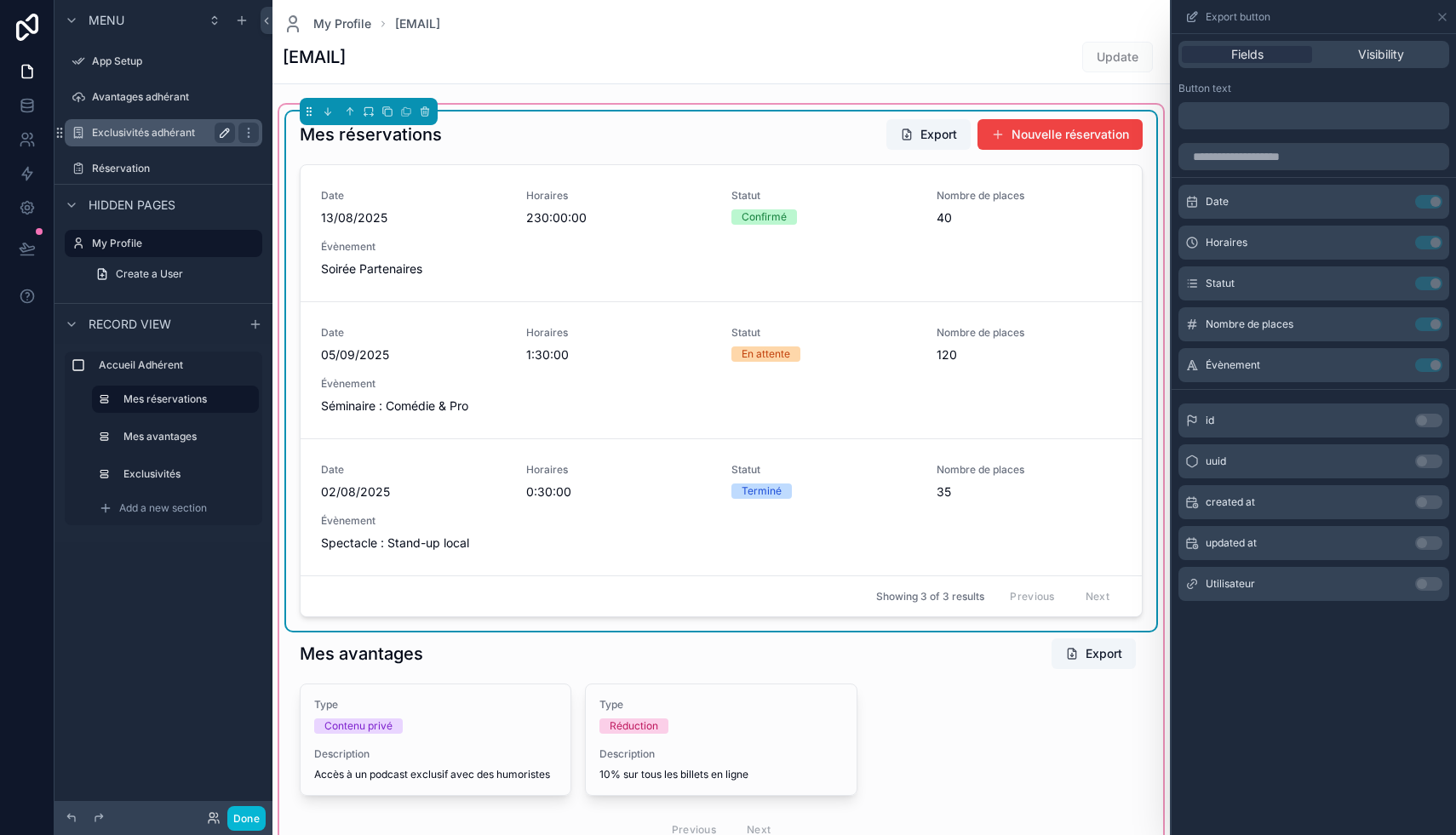 click on "﻿" at bounding box center [1316, 116] 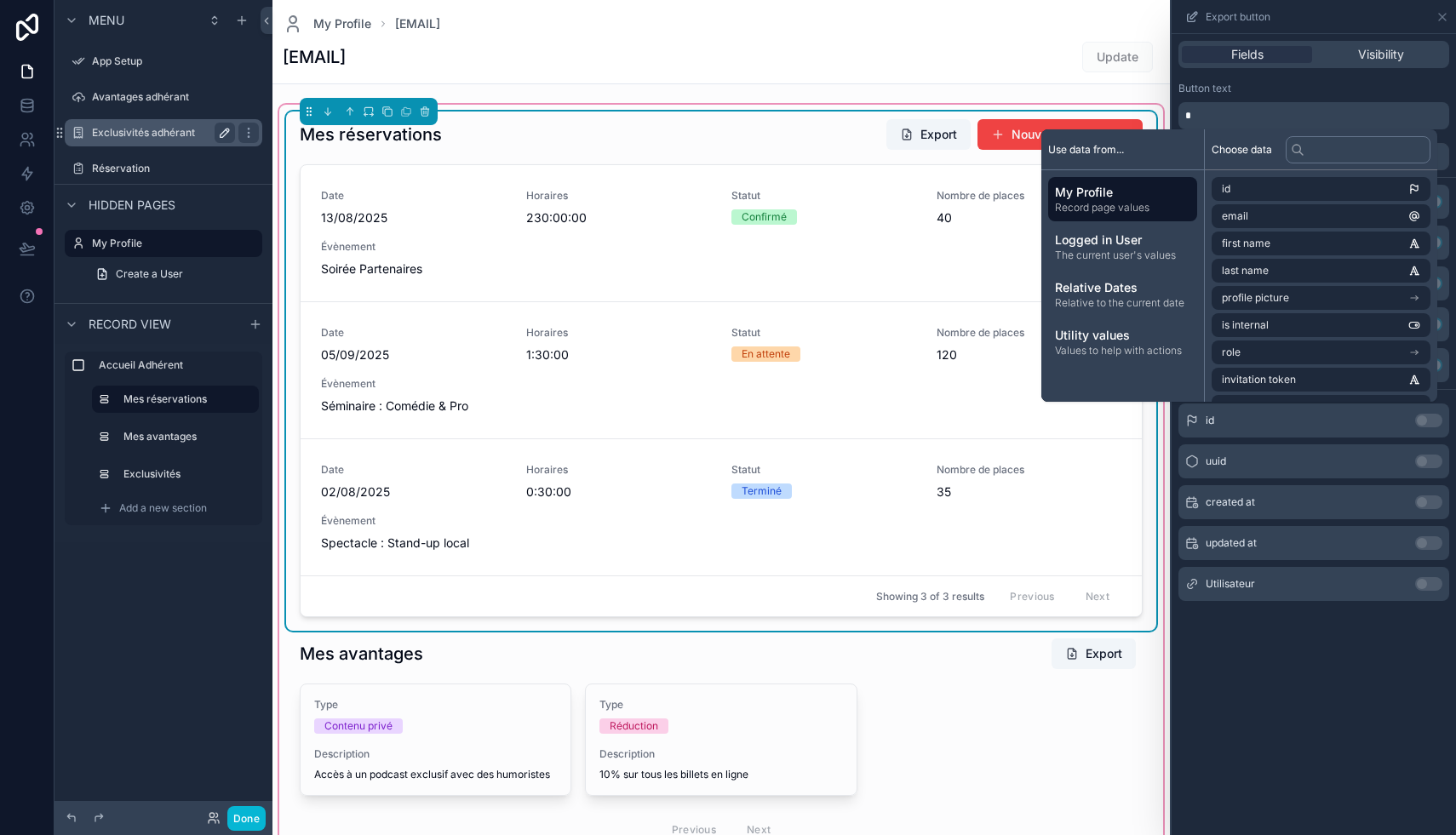 type 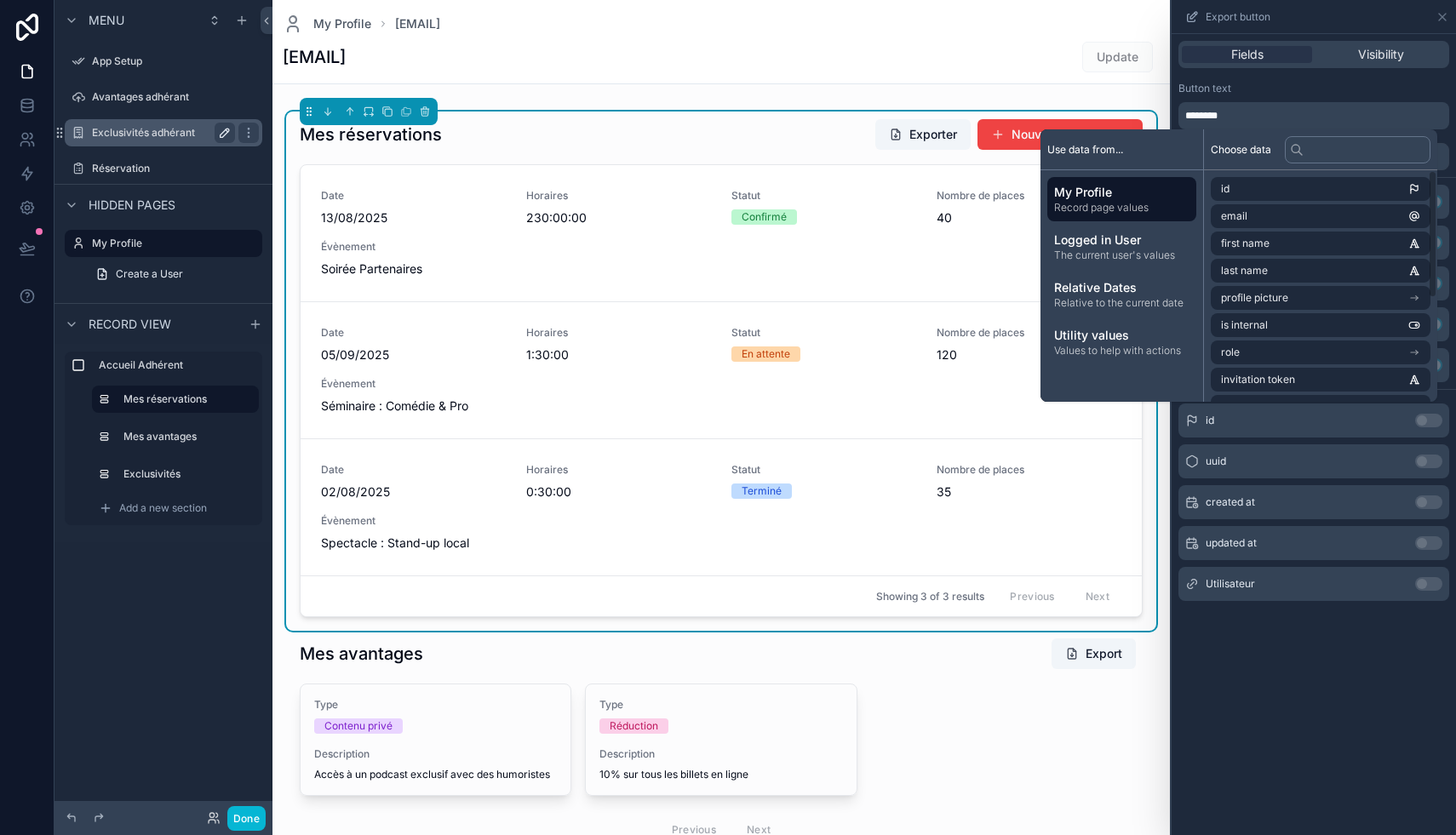 click on "Fields Visibility Button text ******** Date Use setting Horaires Use setting Statut Use setting Nombre de places Use setting Évènement Use setting id Use setting uuid Use setting created at Use setting updated at Use setting Utilisateur Use setting" at bounding box center [1314, 434] 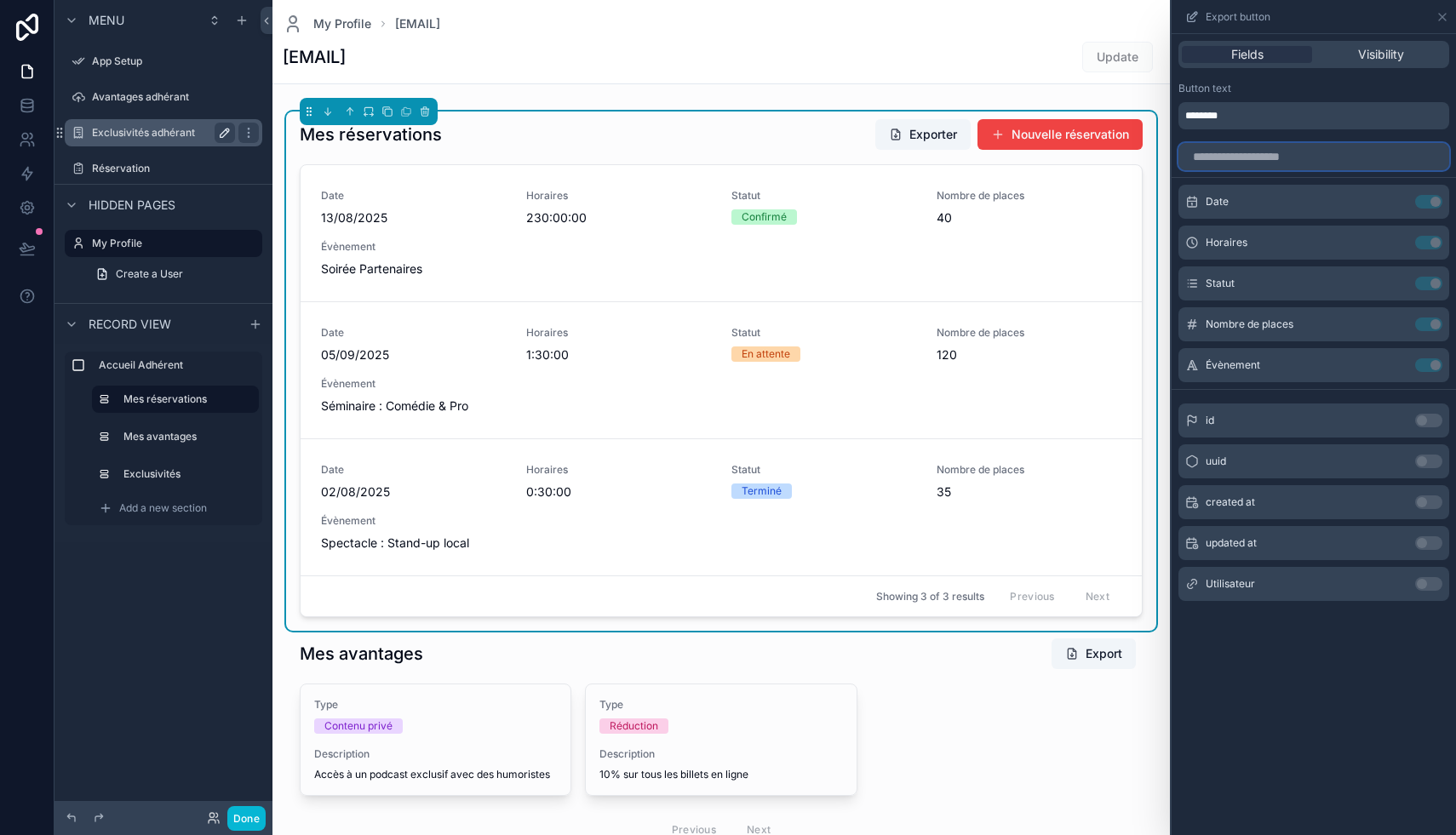 click at bounding box center (1314, 157) 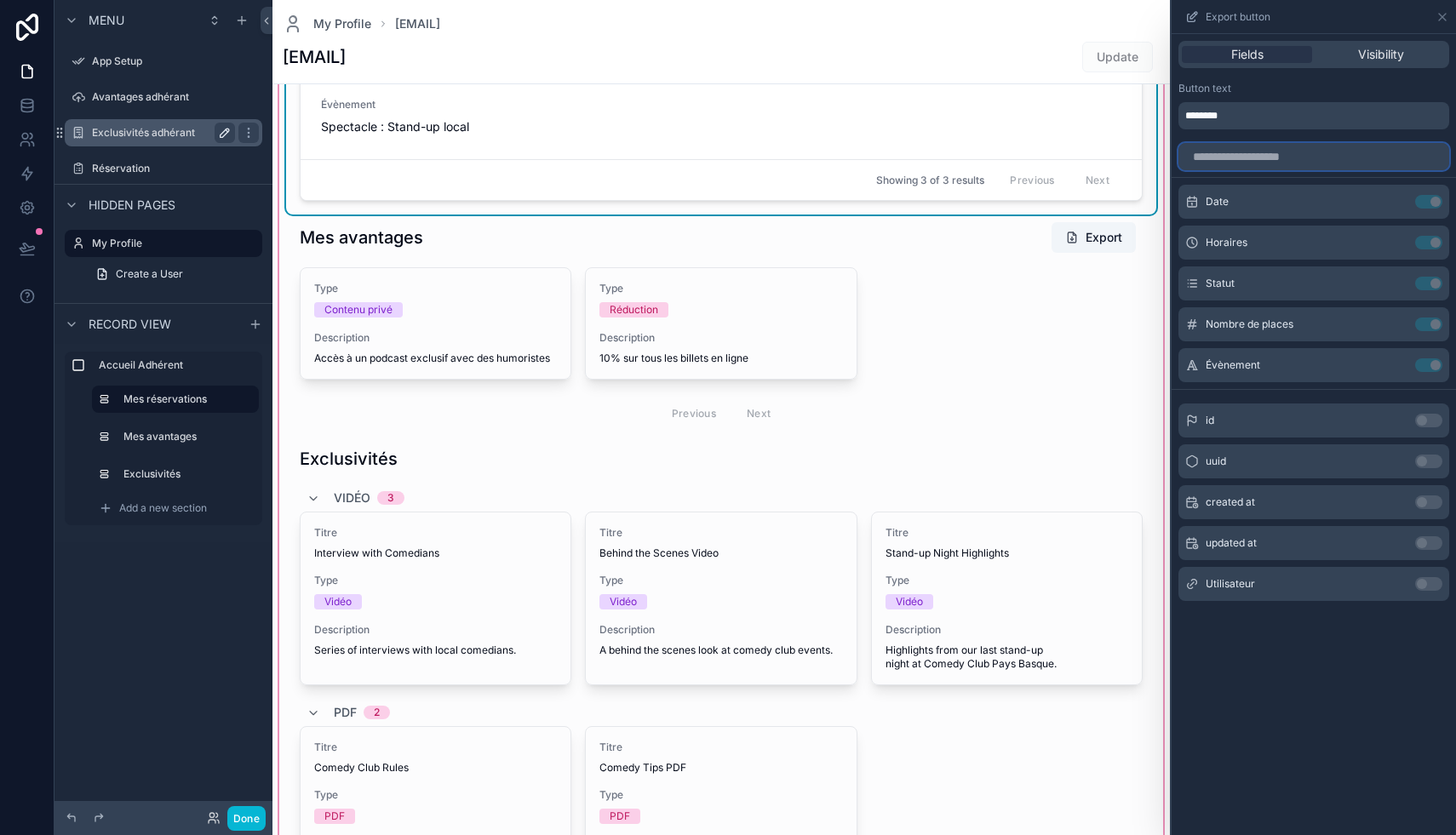 scroll, scrollTop: 419, scrollLeft: 0, axis: vertical 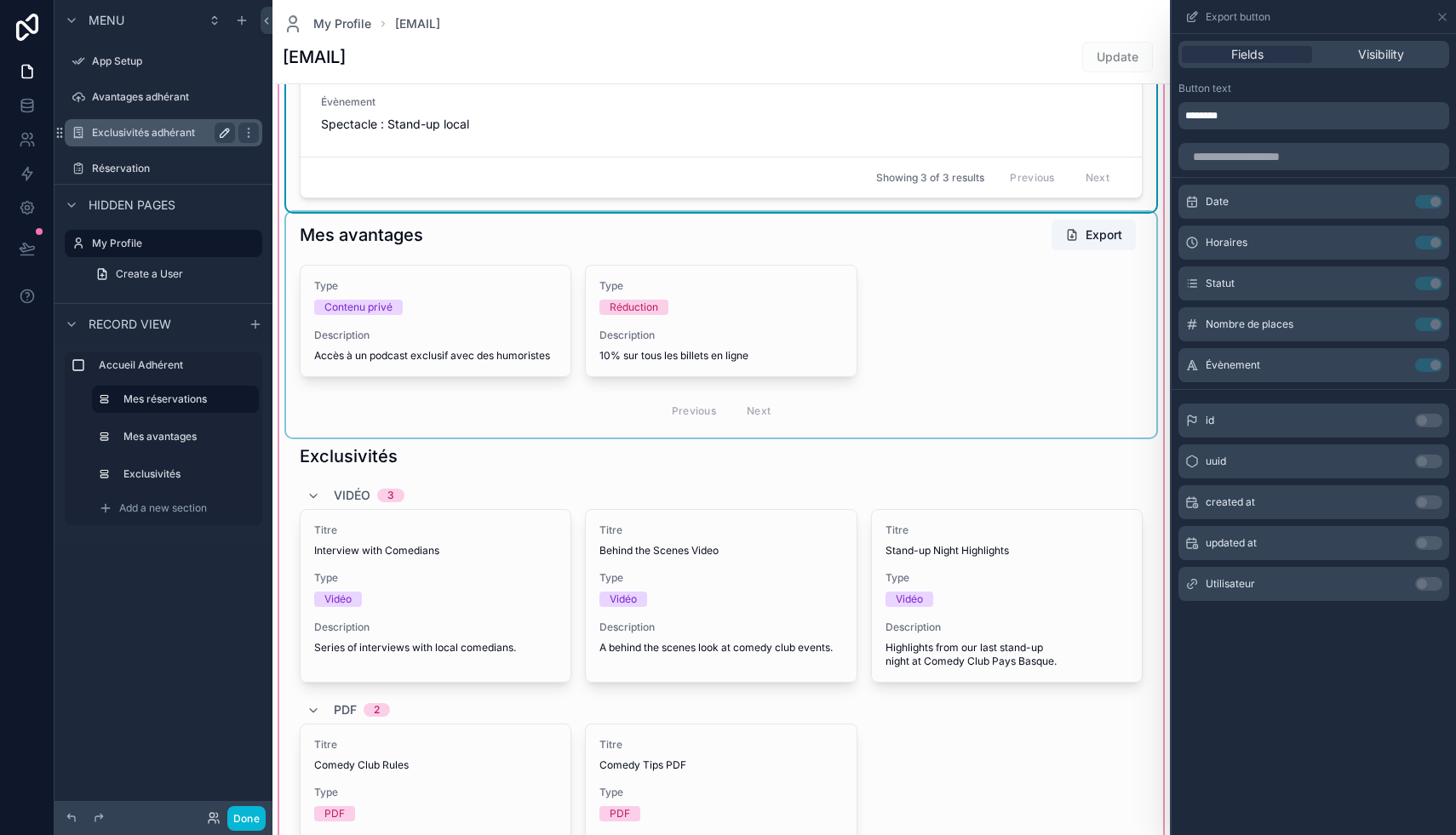 click at bounding box center [721, 324] 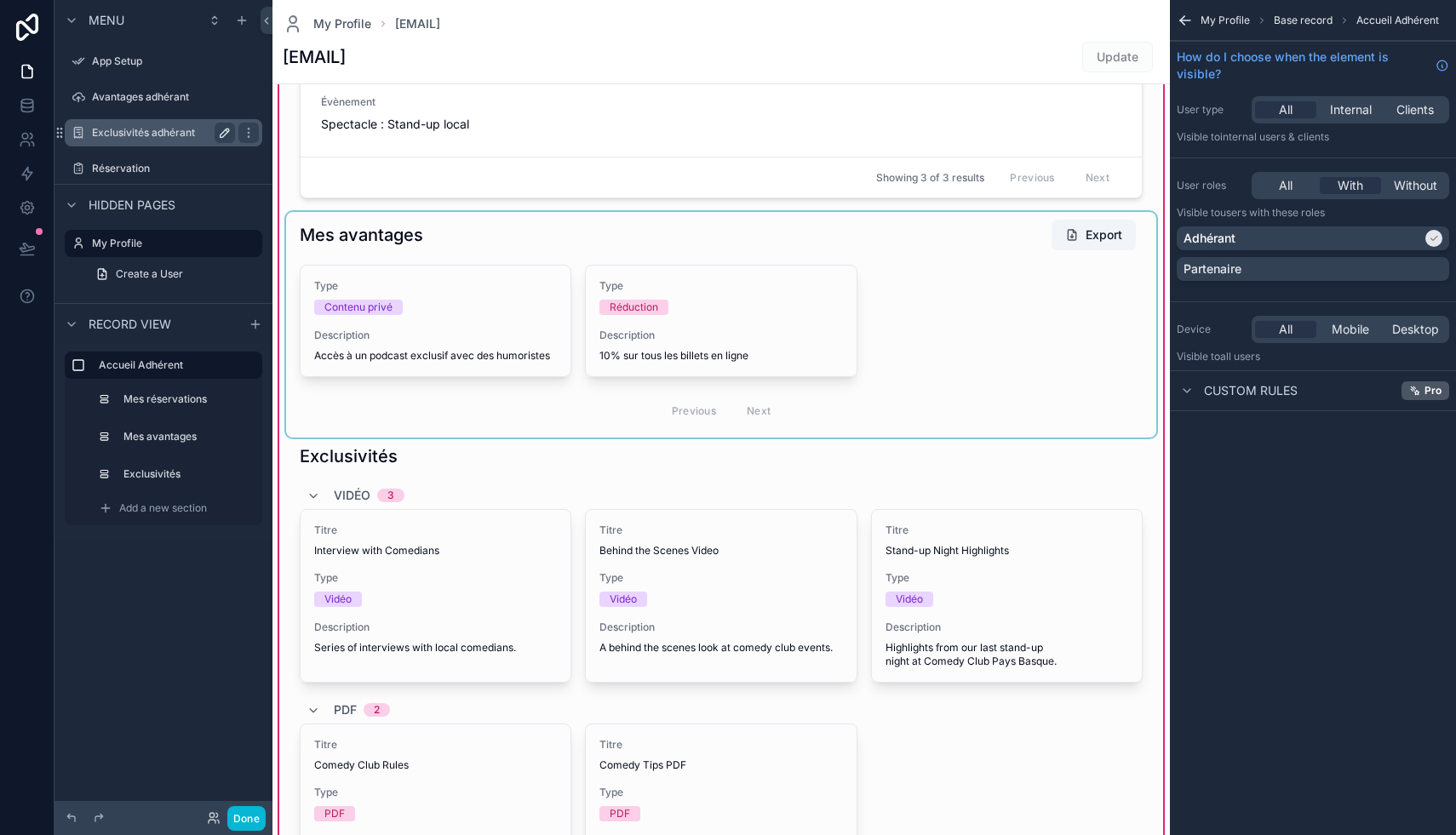 scroll, scrollTop: 0, scrollLeft: 0, axis: both 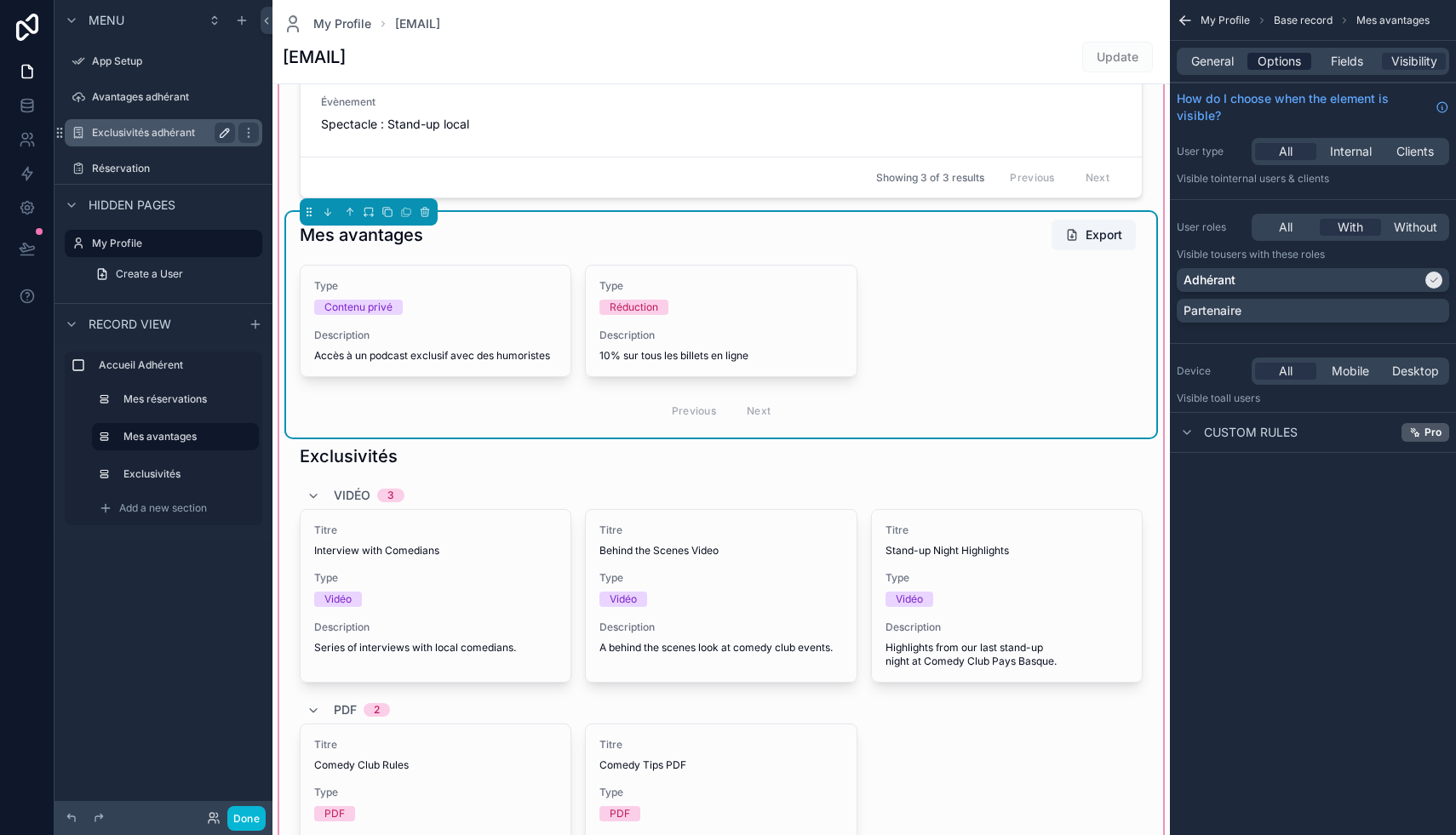 click on "Options" at bounding box center (1279, 61) 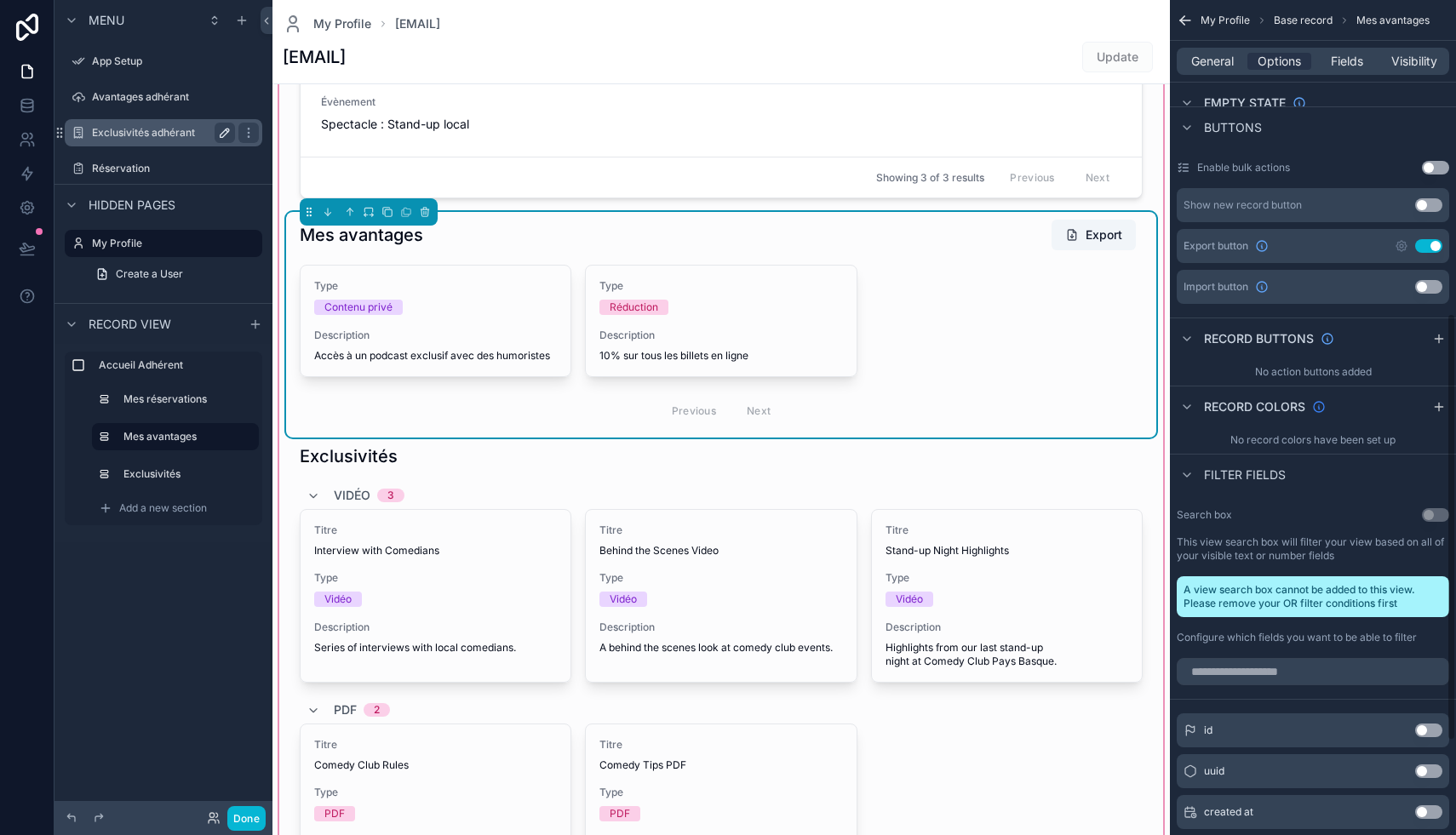scroll, scrollTop: 611, scrollLeft: 0, axis: vertical 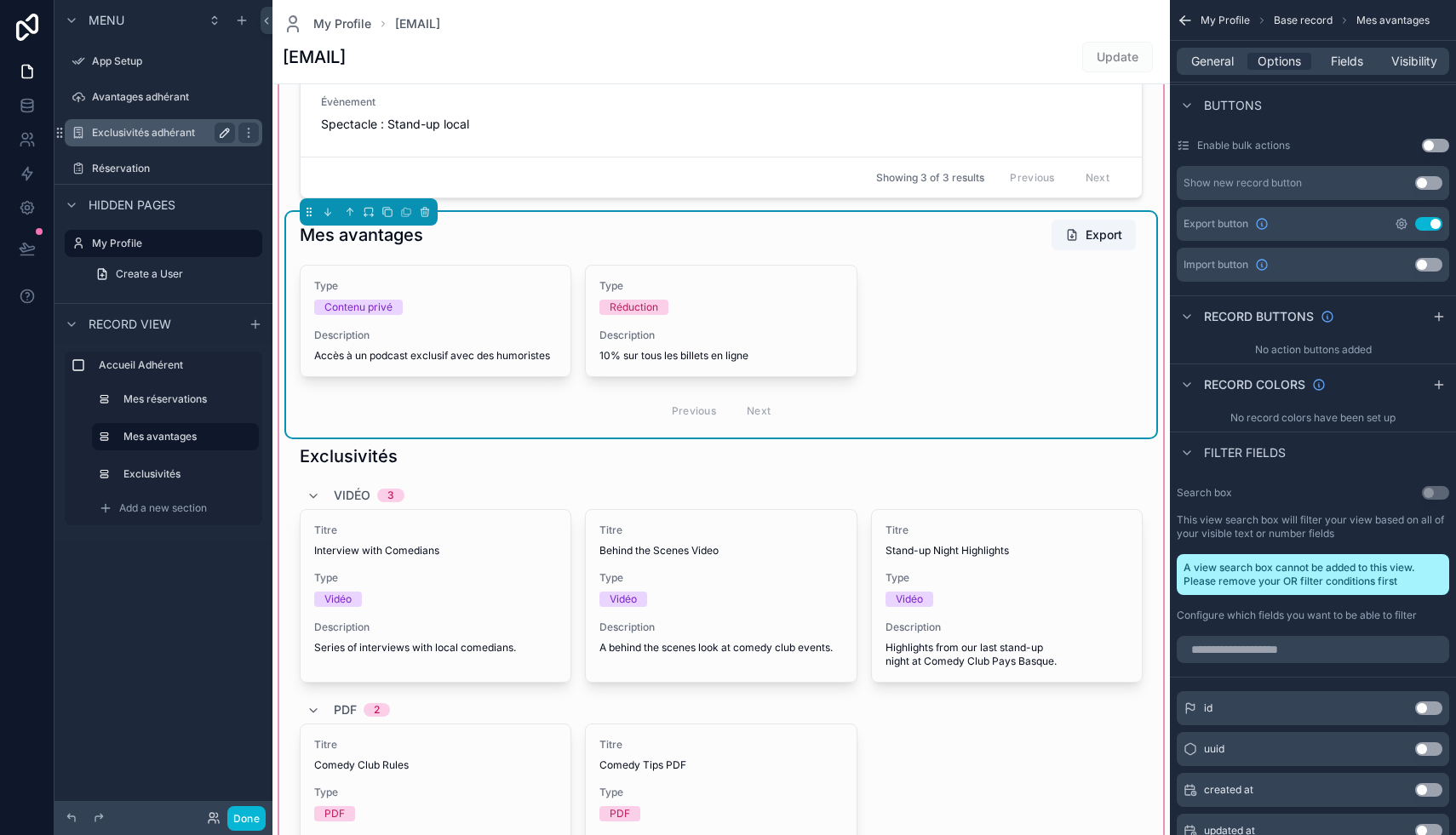 click 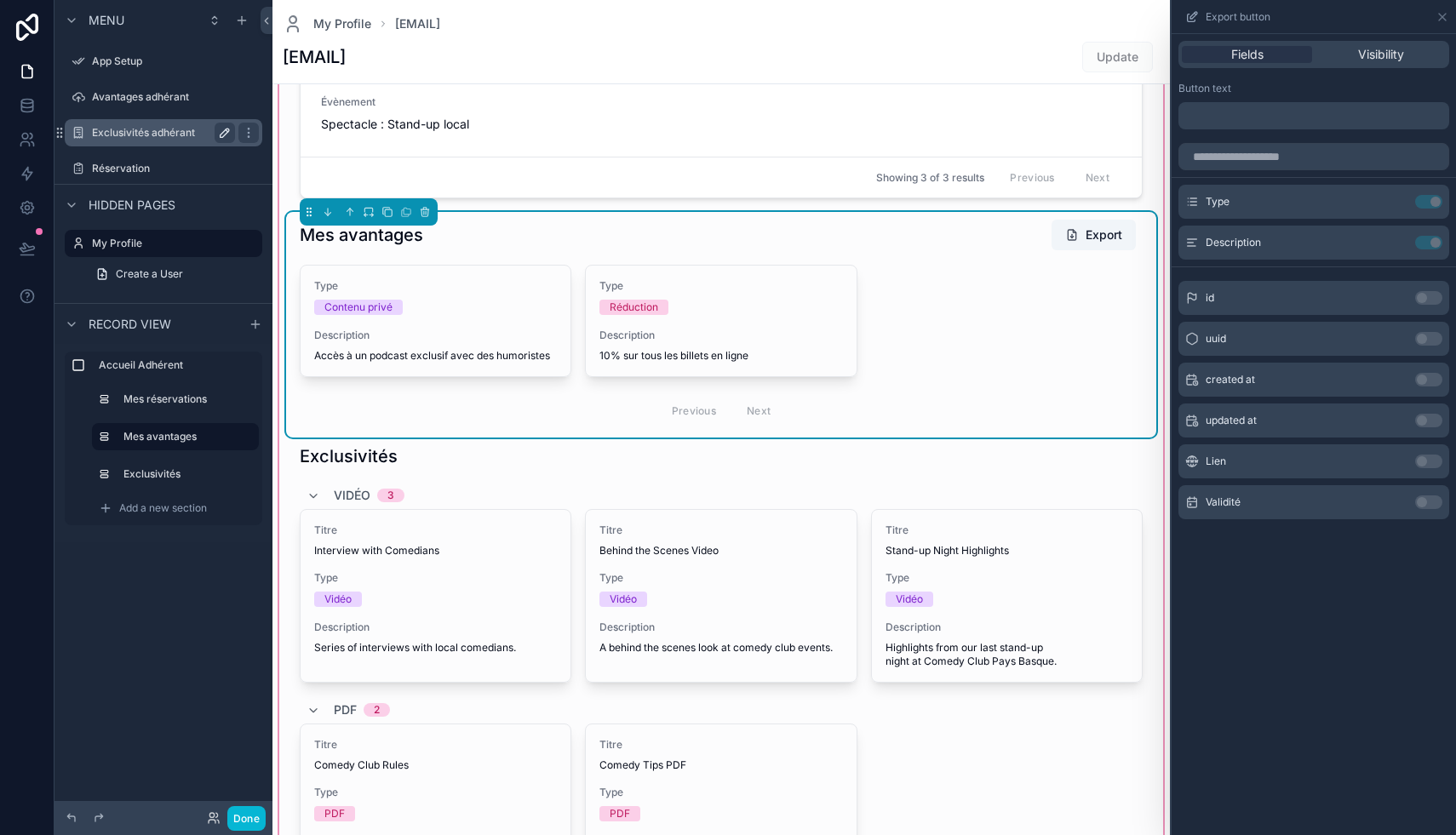 click on "﻿" at bounding box center [1316, 116] 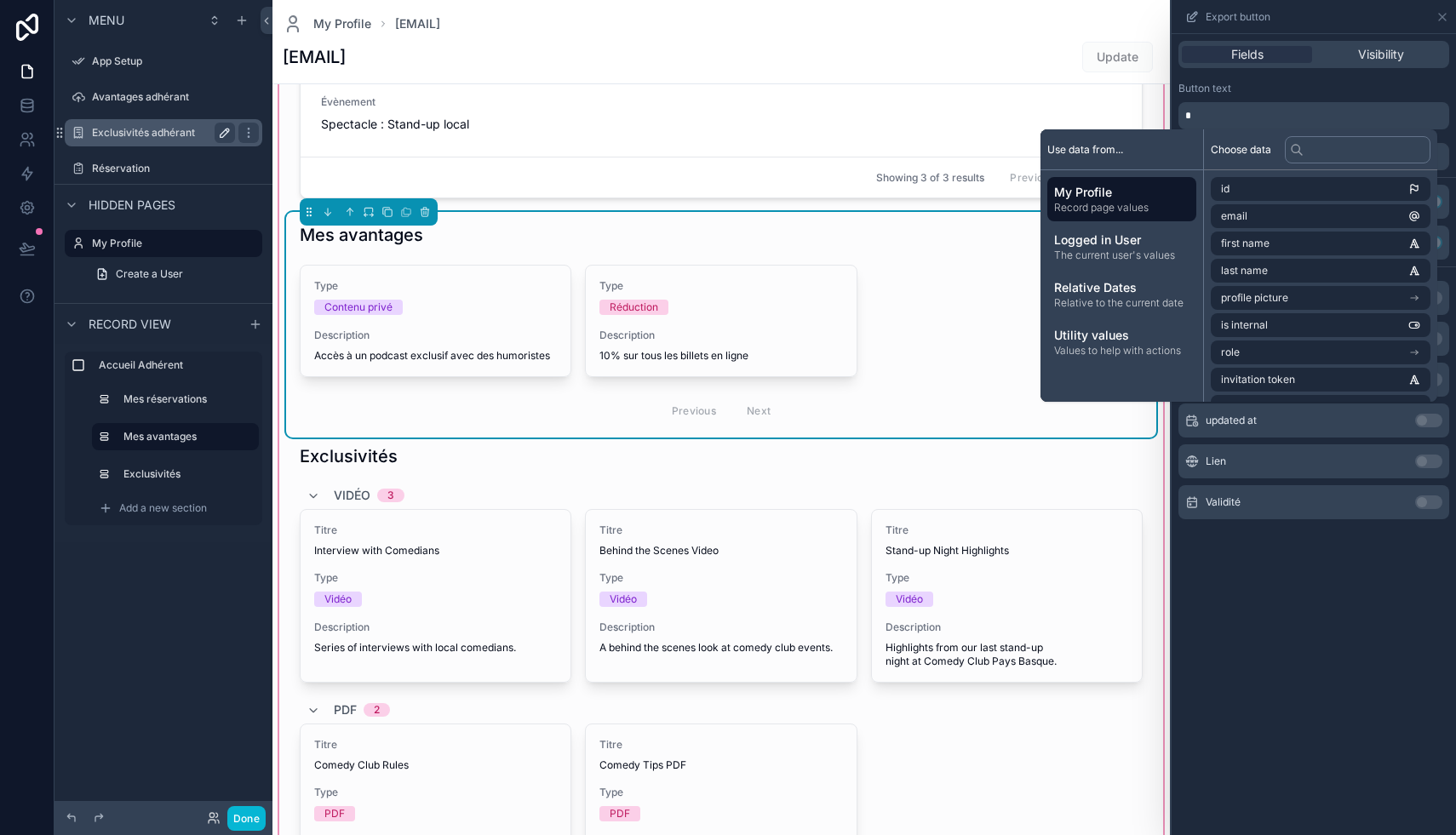 type 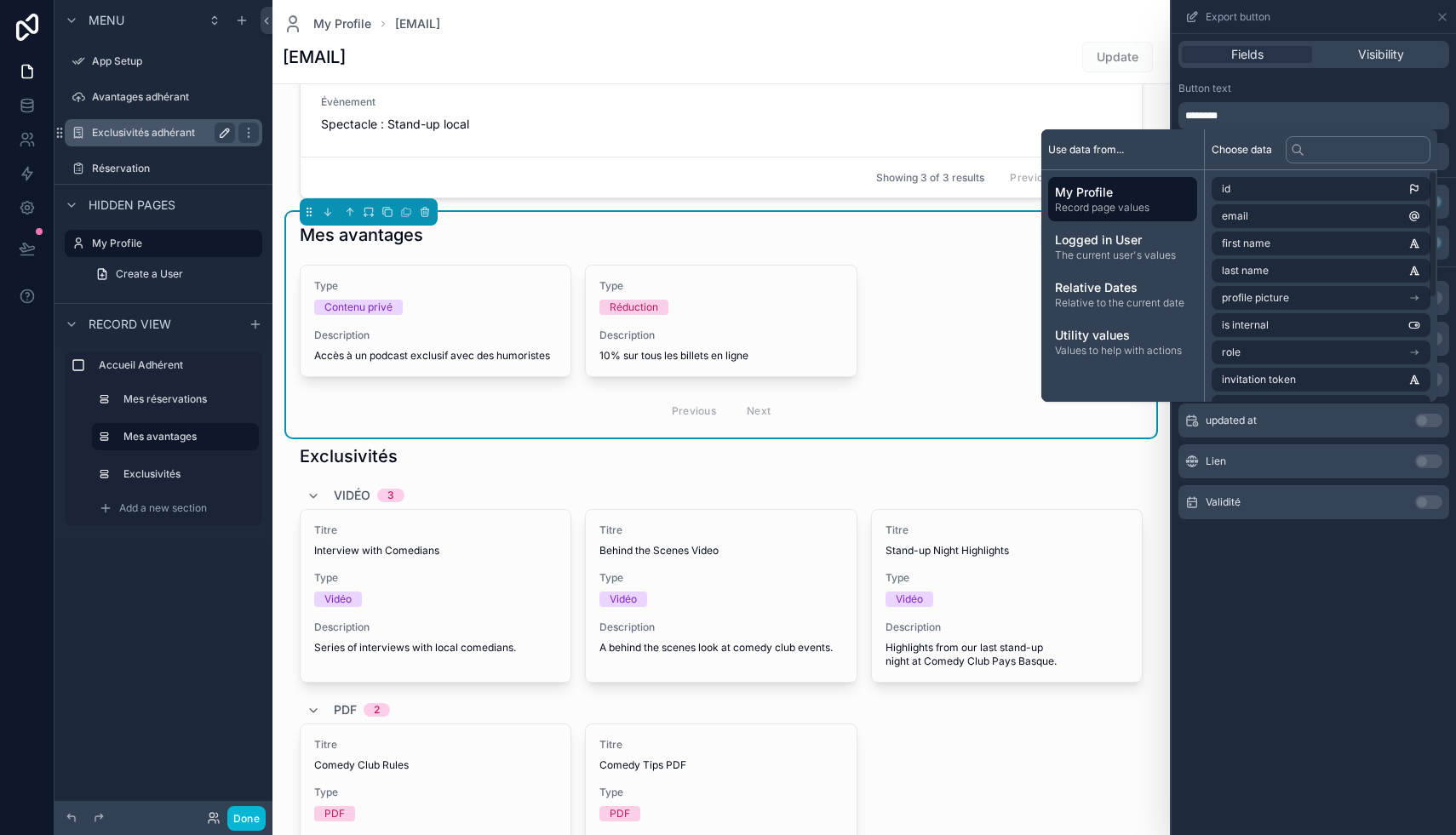 click on "Fields Visibility Button text ******** Type Use setting Description Use setting id Use setting uuid Use setting created at Use setting updated at Use setting Lien Use setting Validité Use setting" at bounding box center (1314, 434) 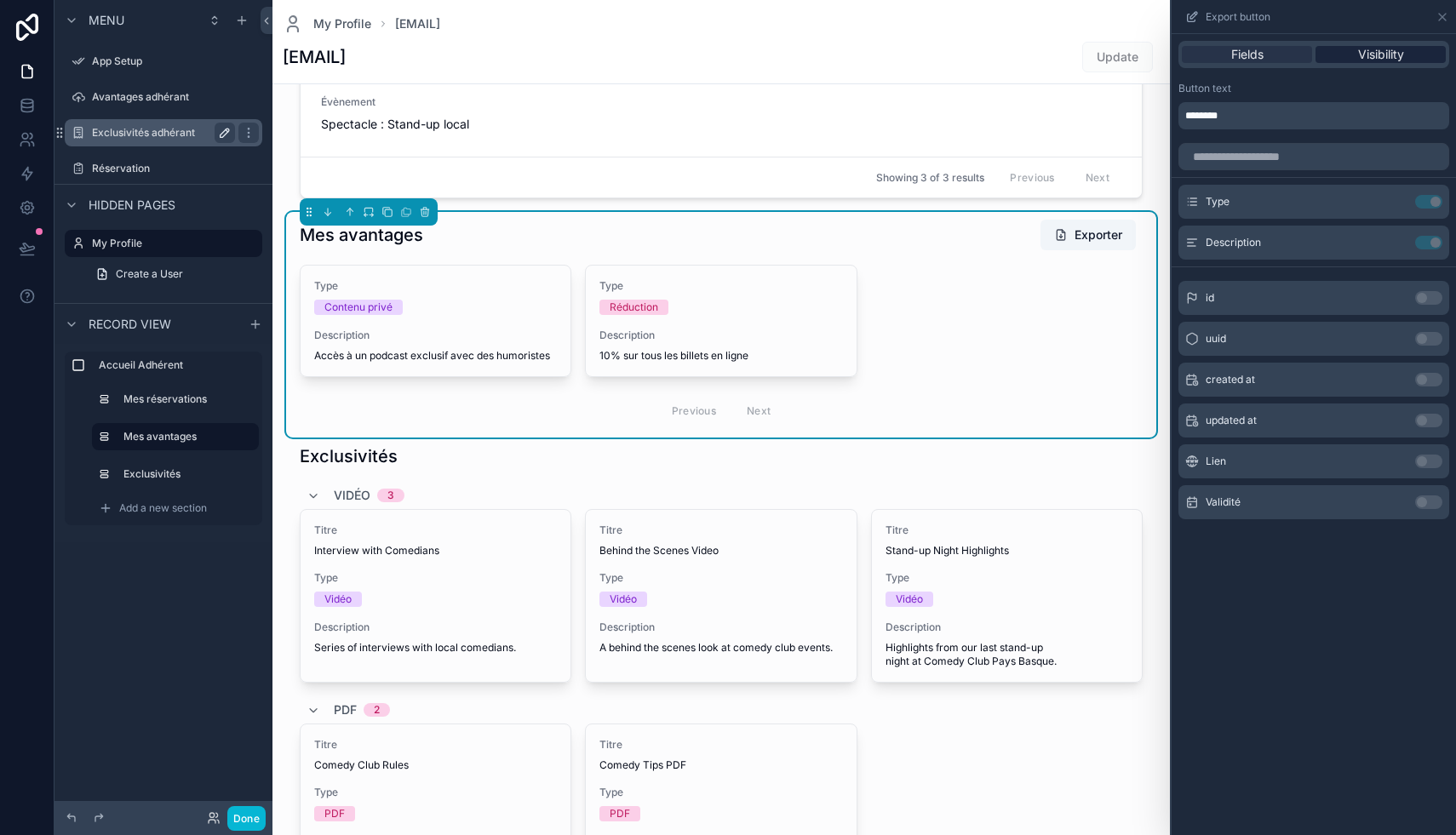 click on "Visibility" at bounding box center (1381, 54) 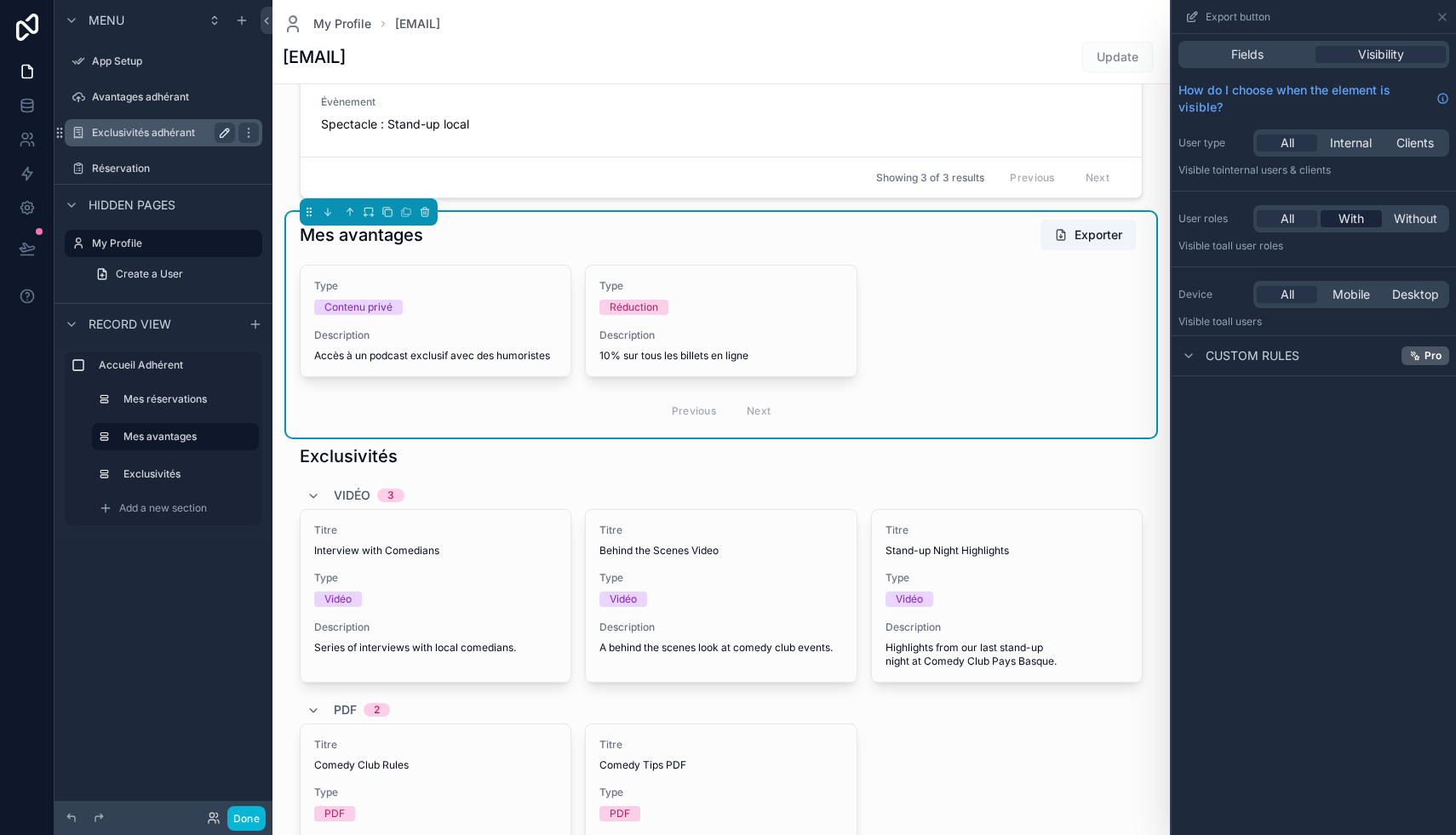 click on "With" at bounding box center [1351, 219] 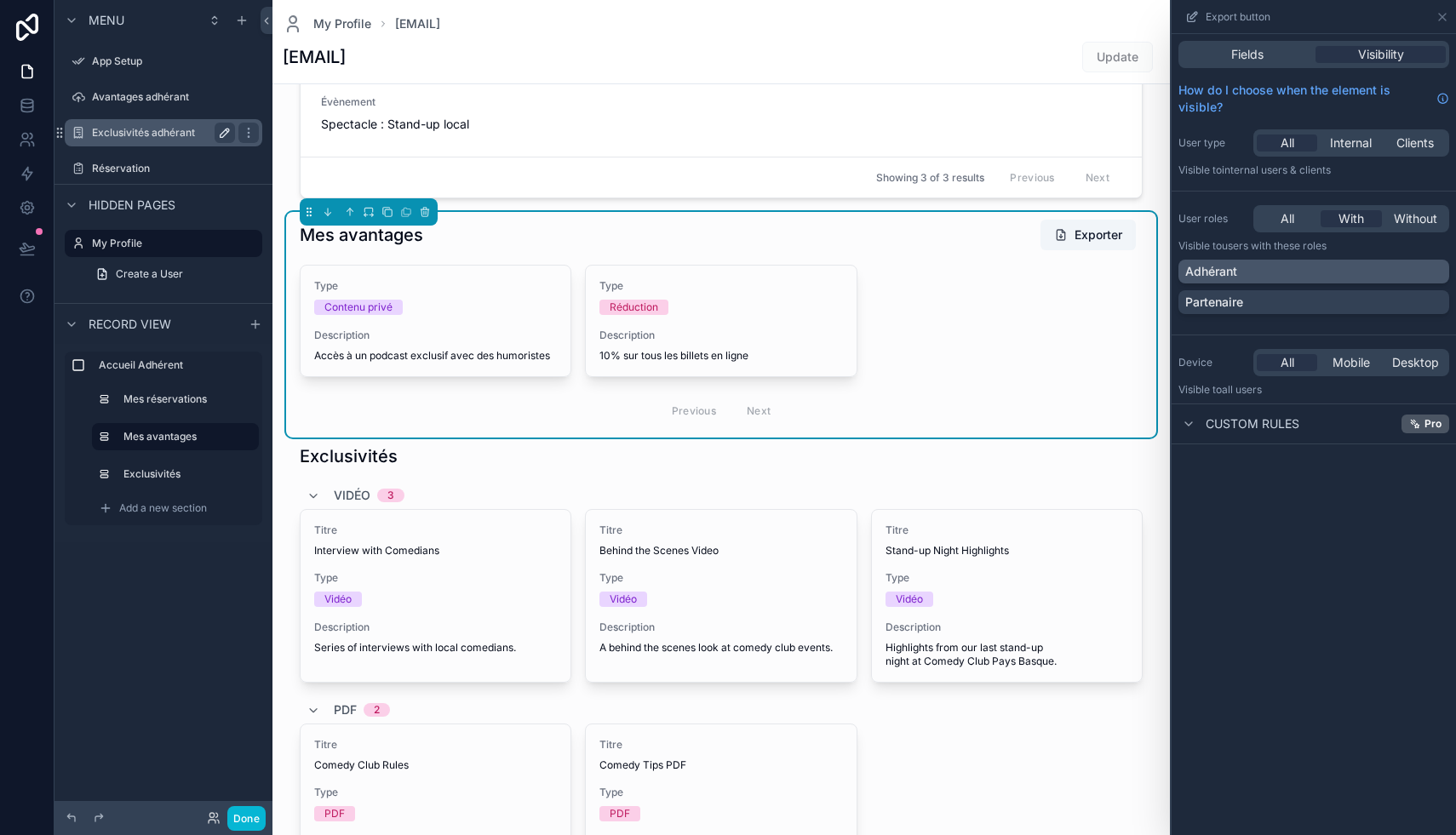 click on "Adhérant" at bounding box center [1211, 272] 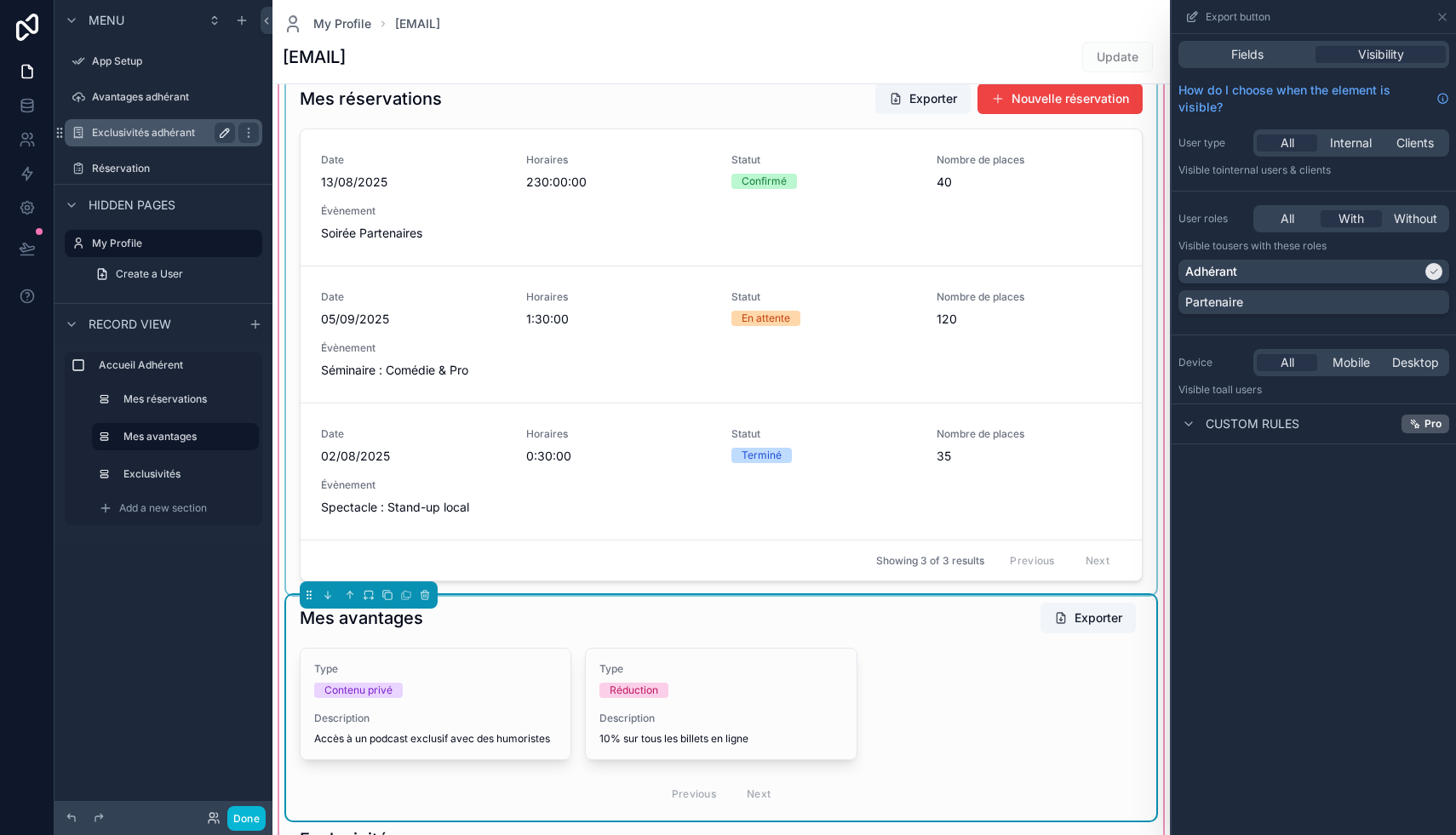 scroll, scrollTop: 0, scrollLeft: 0, axis: both 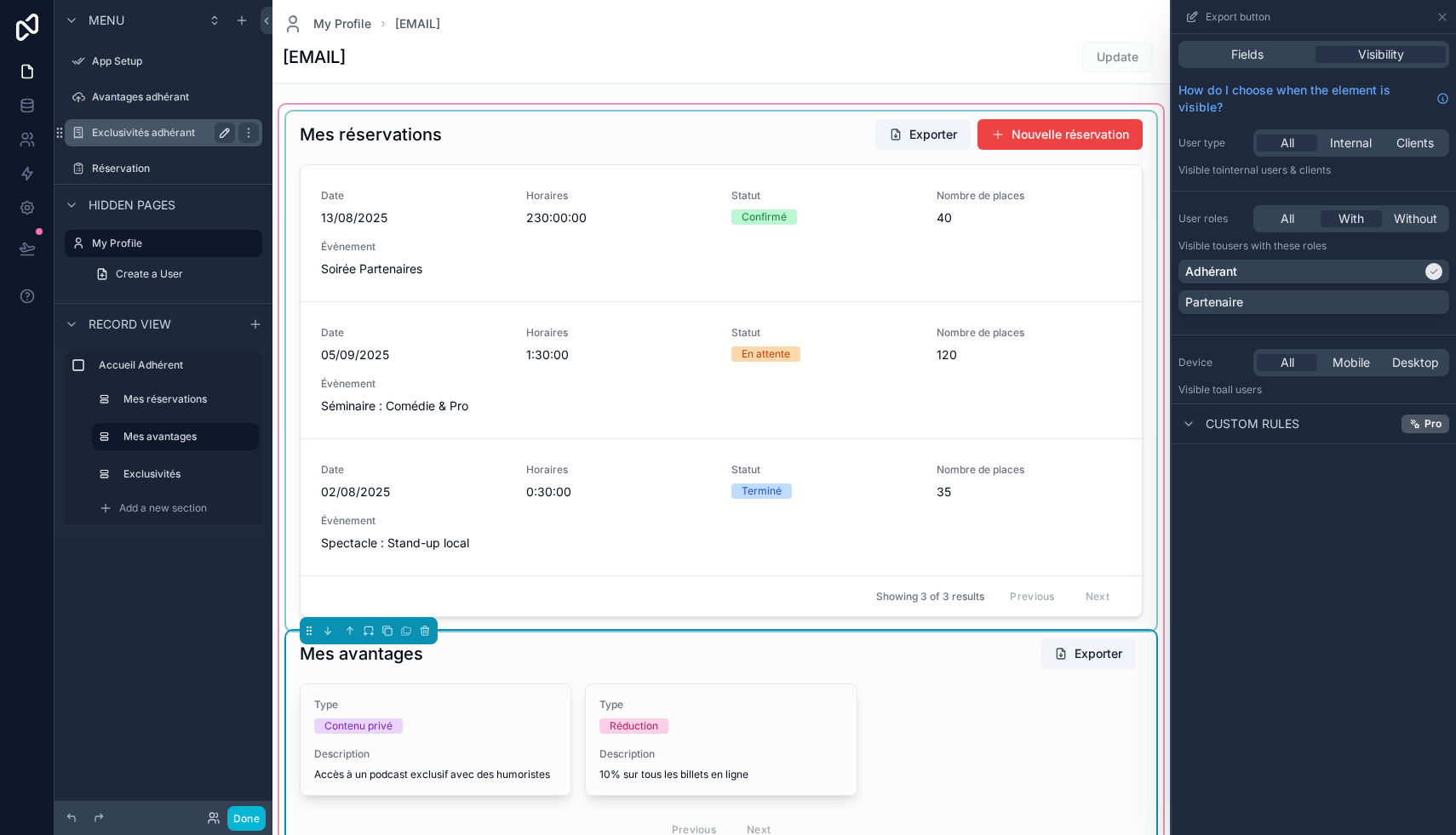 click at bounding box center (721, 371) 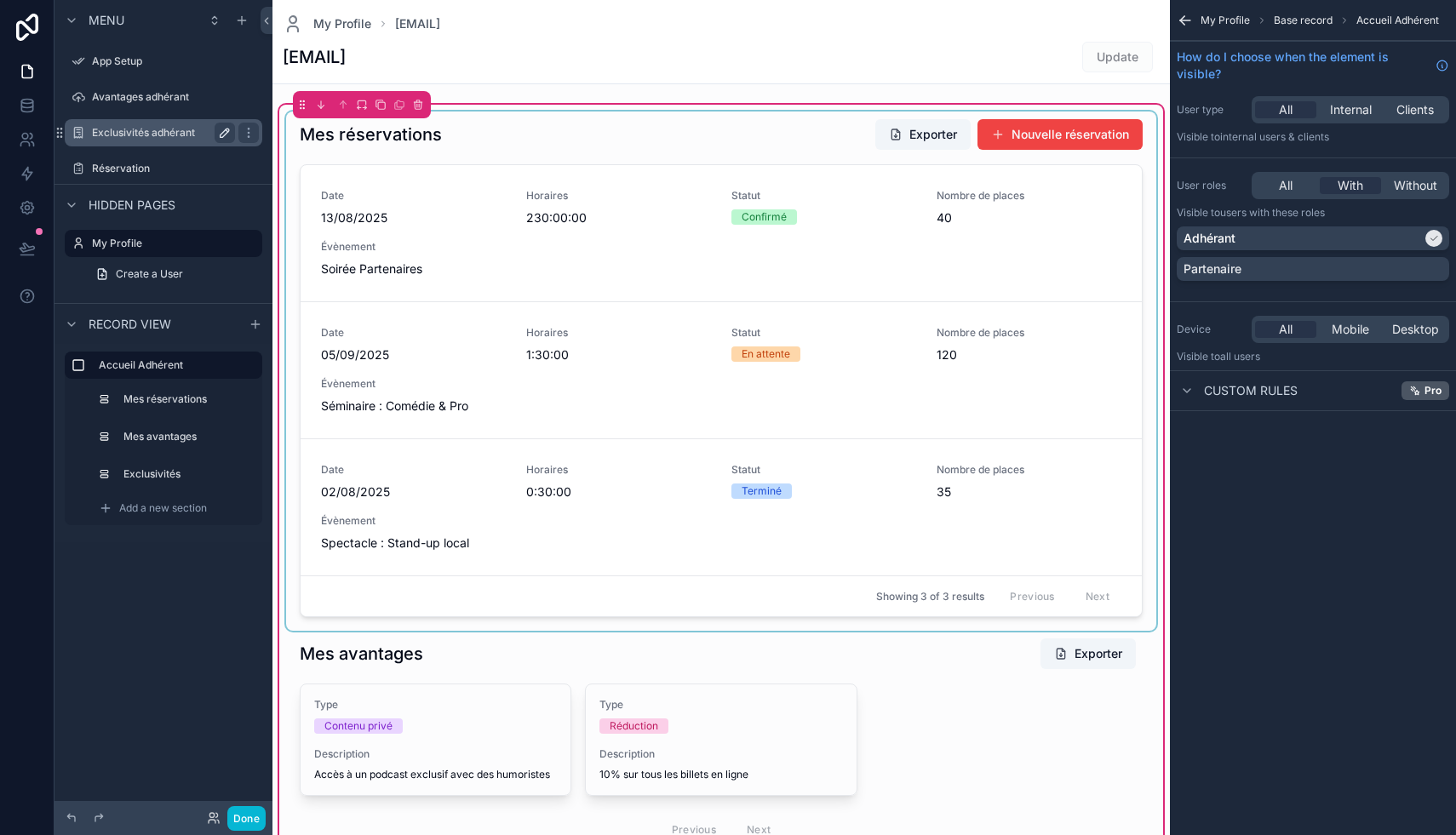 scroll, scrollTop: 0, scrollLeft: 0, axis: both 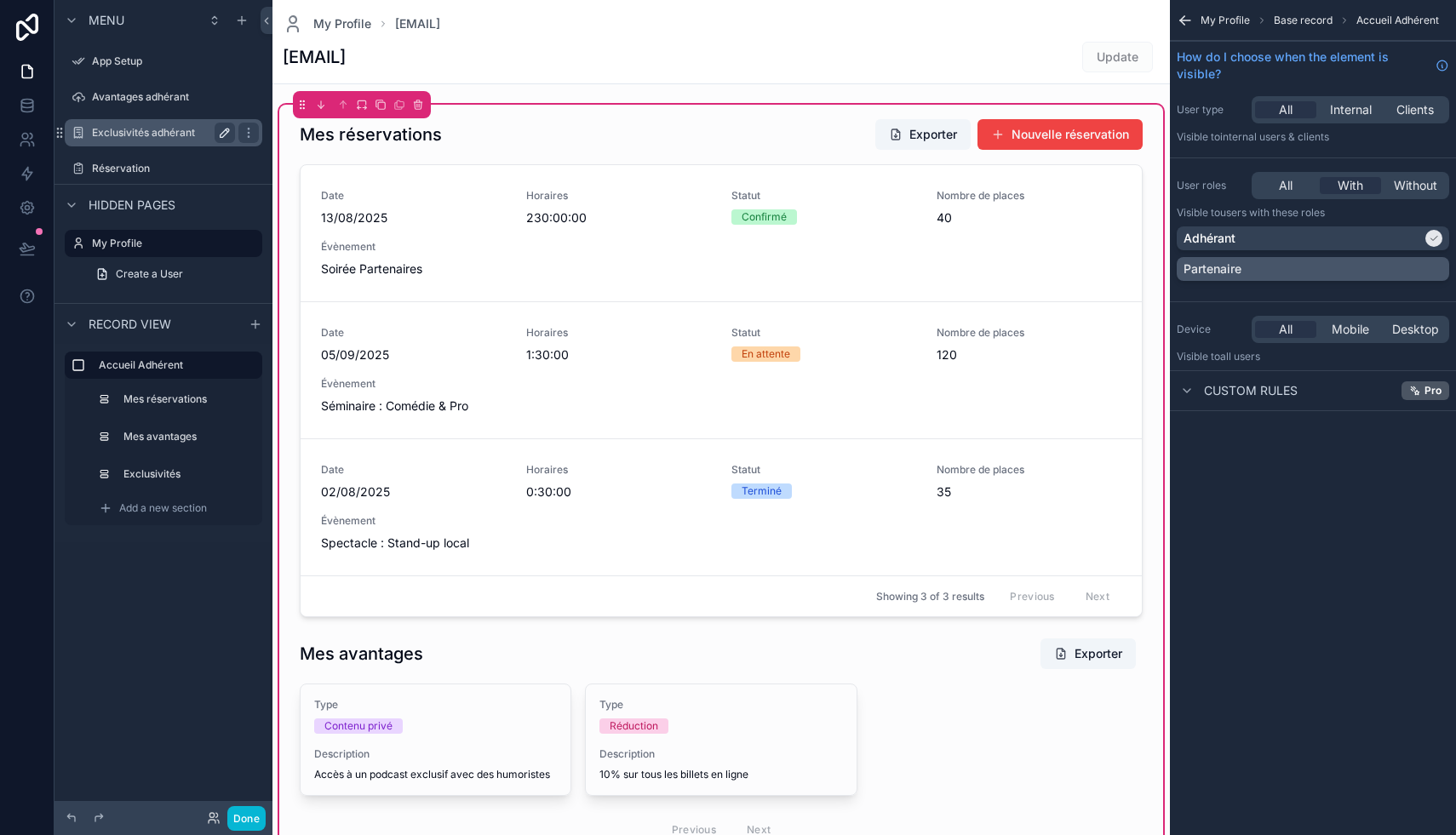 click on "Partenaire" at bounding box center (1313, 269) 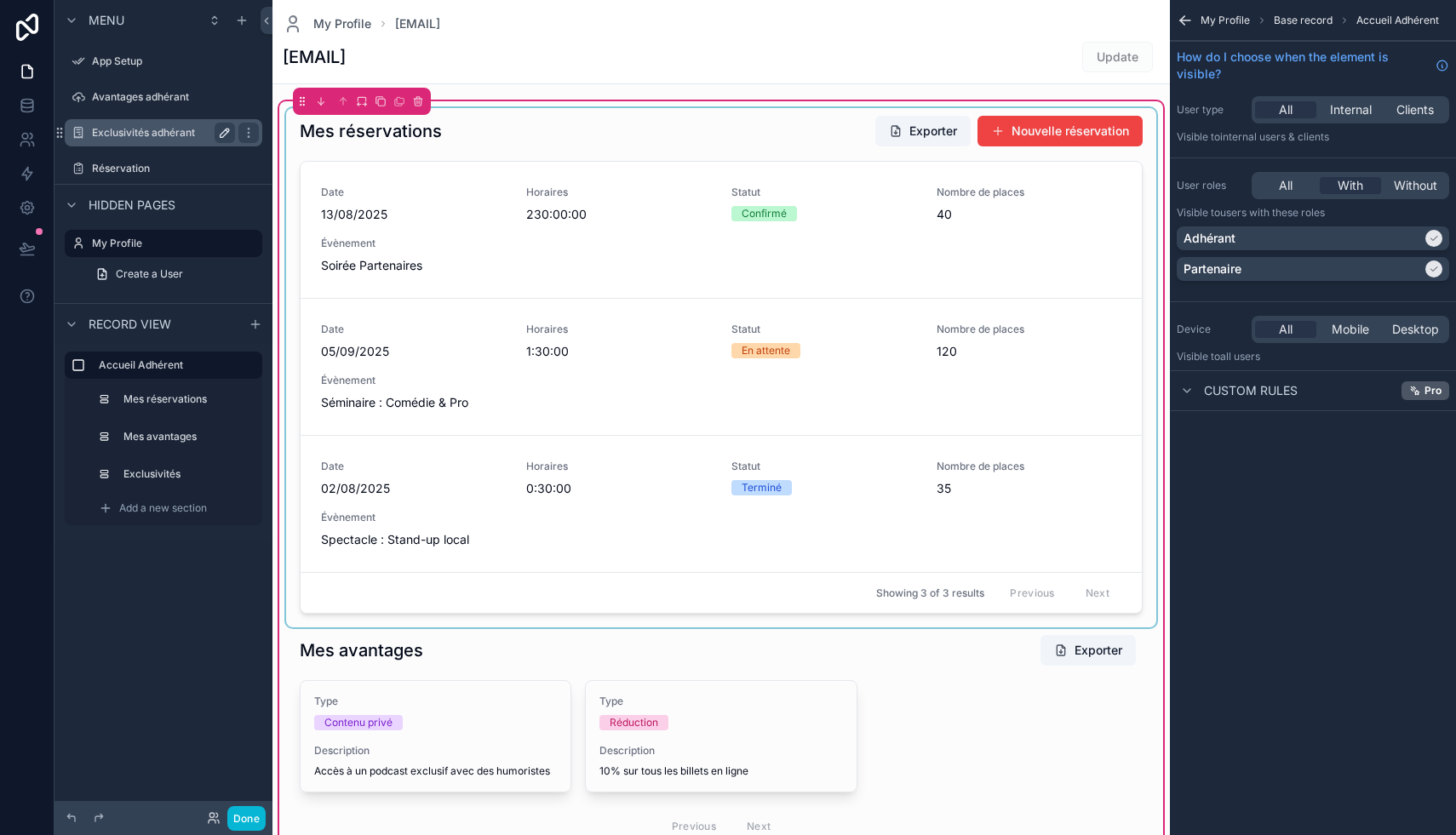 scroll, scrollTop: 0, scrollLeft: 0, axis: both 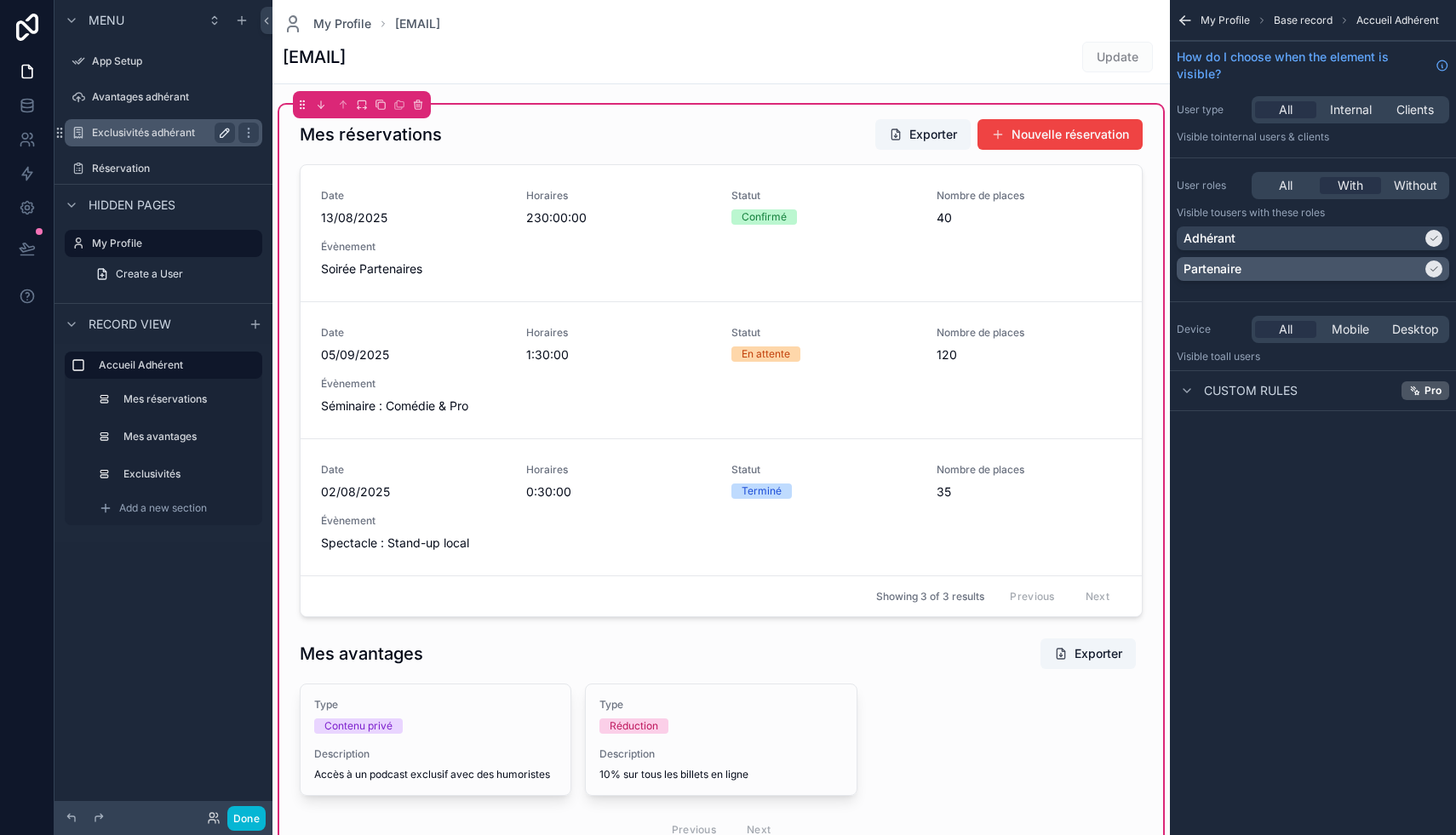 click on "Partenaire" at bounding box center (1303, 269) 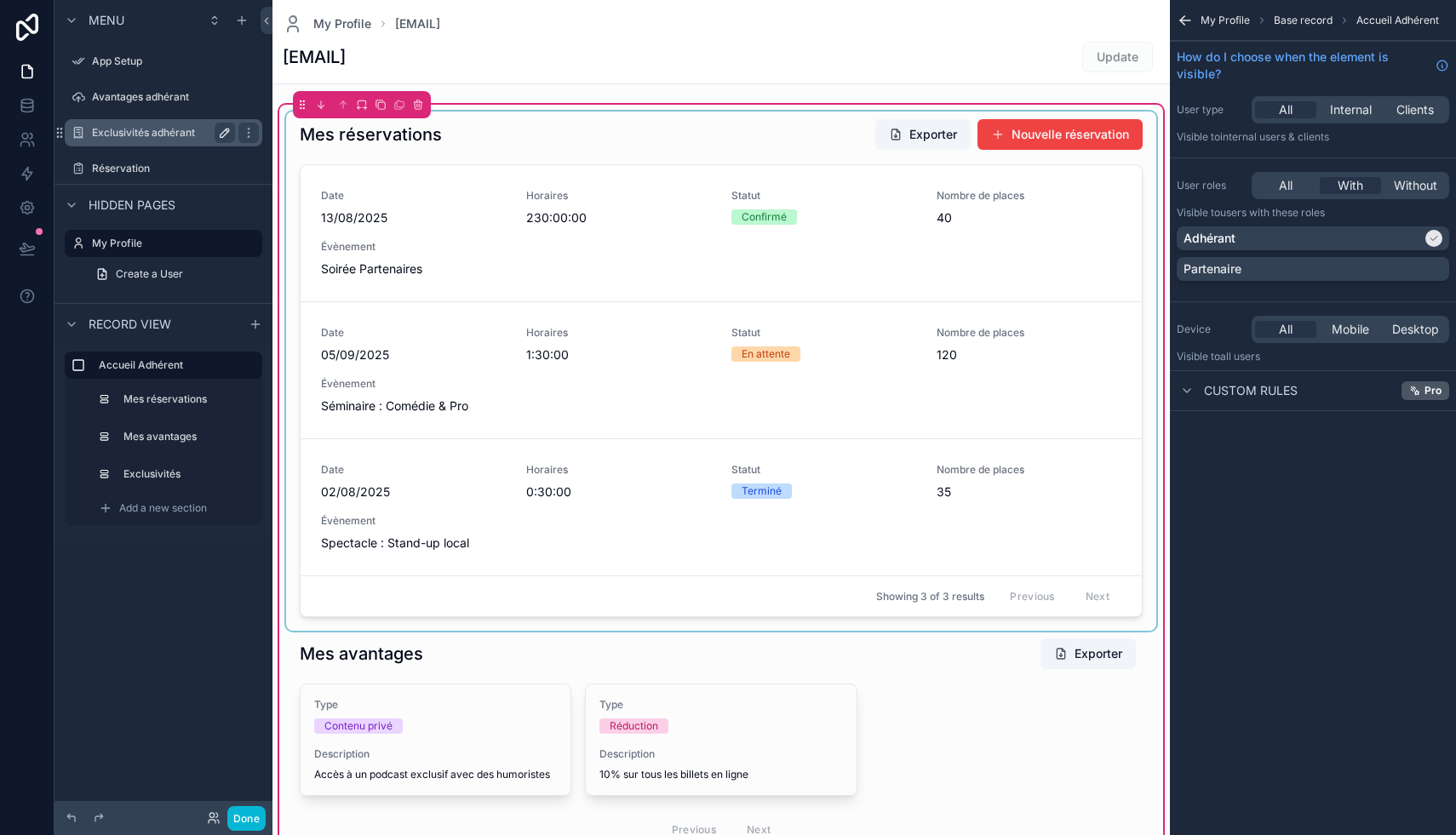 click at bounding box center [721, 371] 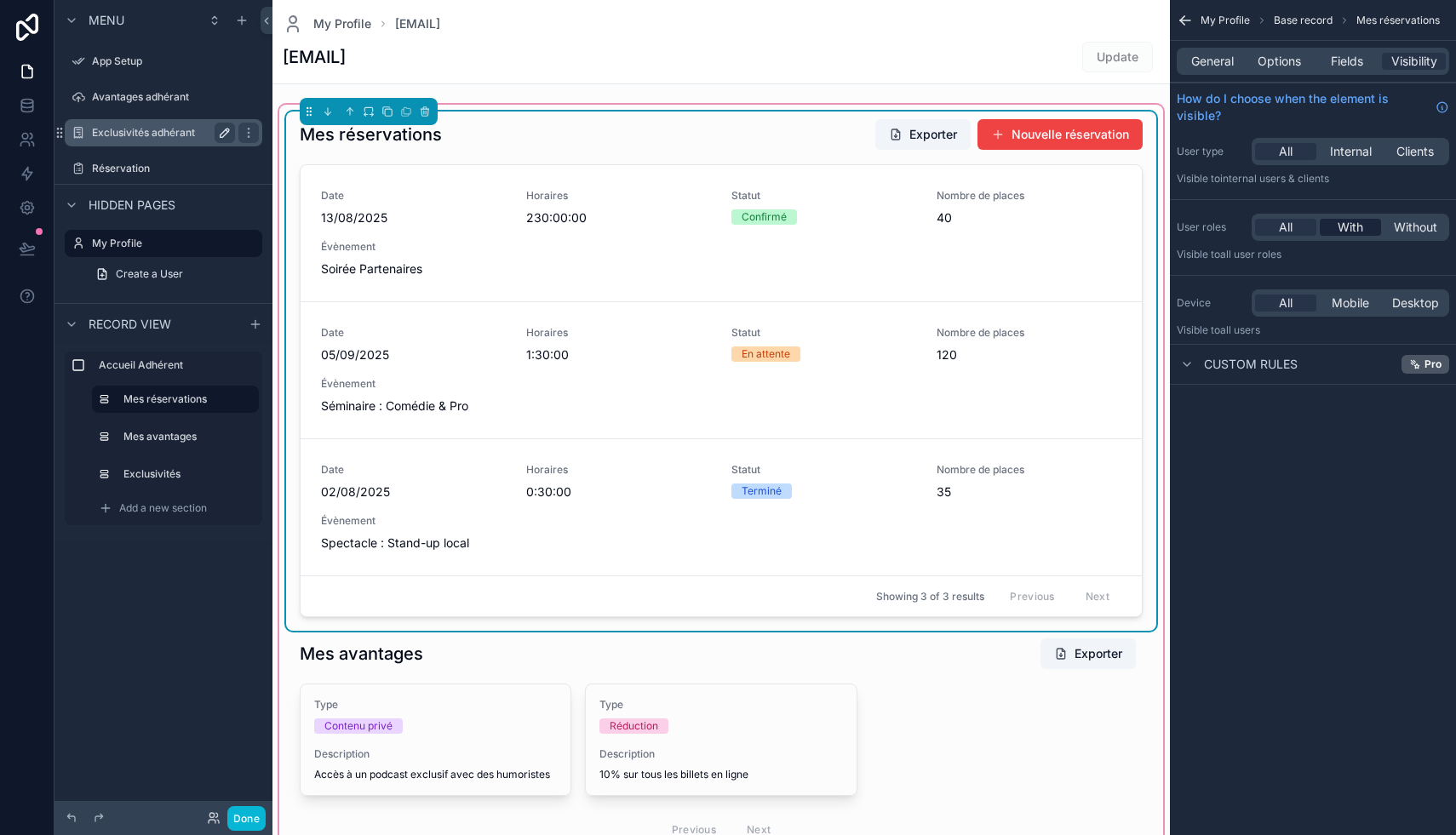 click on "With" at bounding box center (1350, 227) 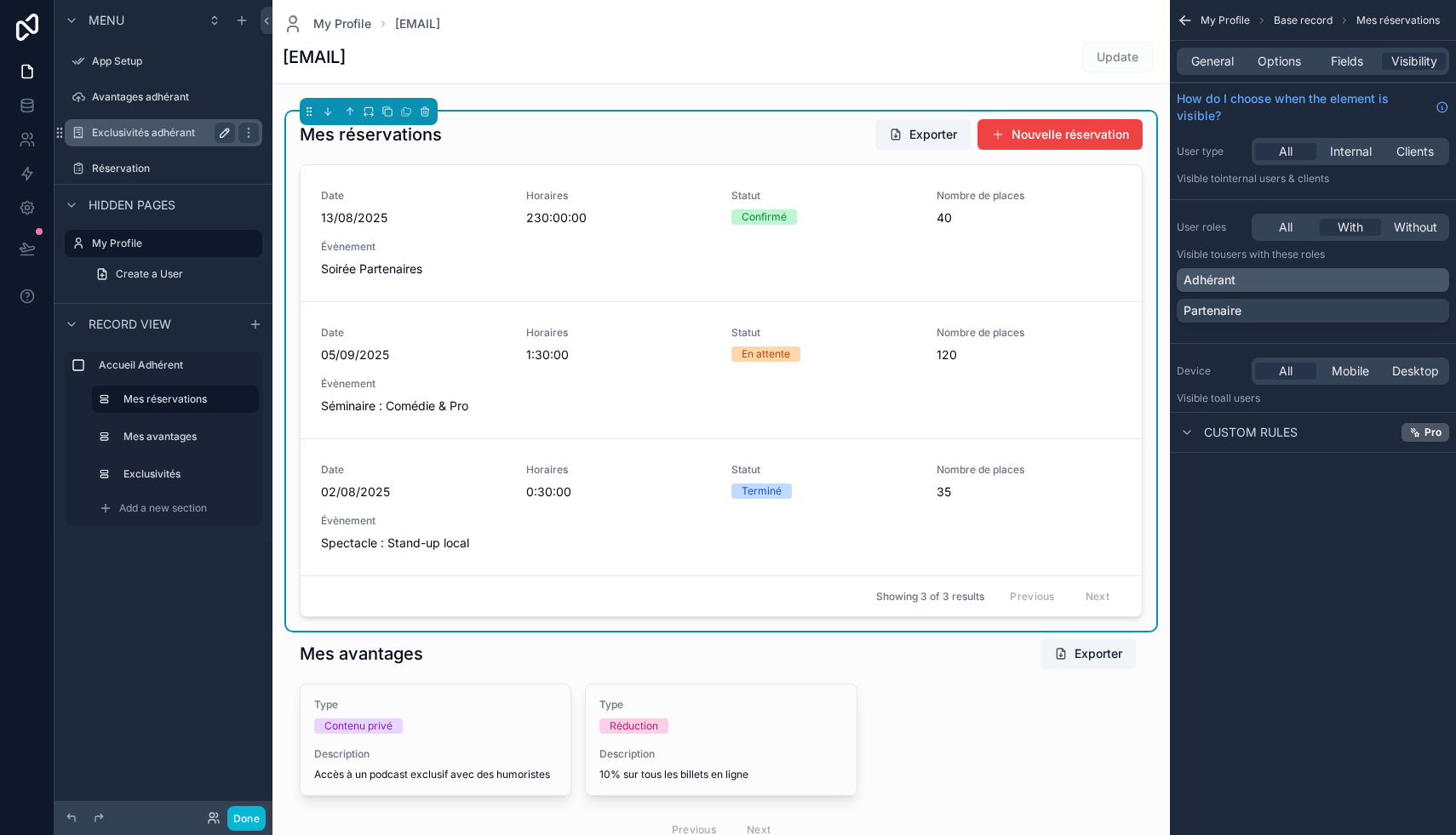 click on "Adhérant" at bounding box center (1313, 280) 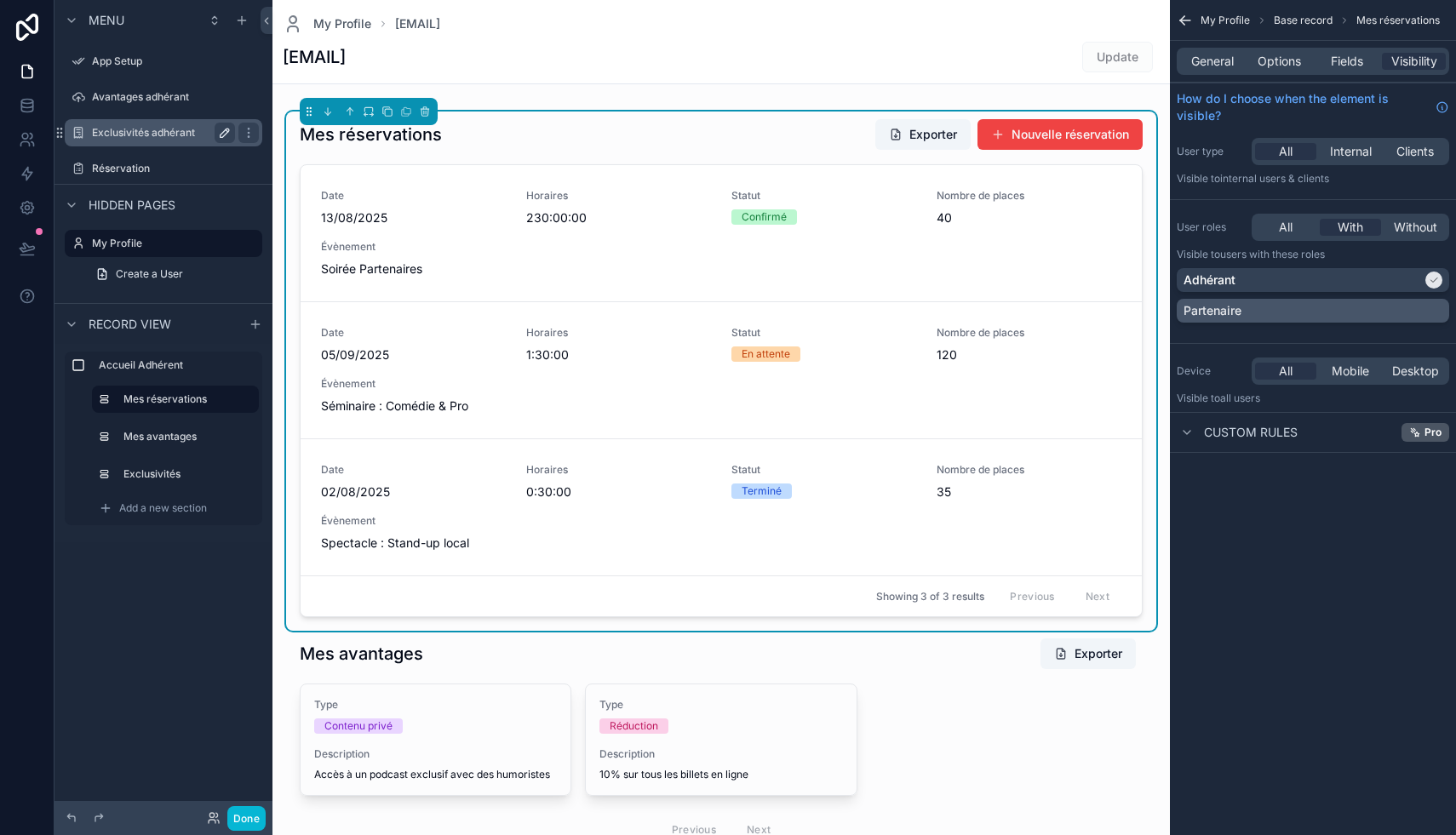 click on "Partenaire" at bounding box center [1313, 311] 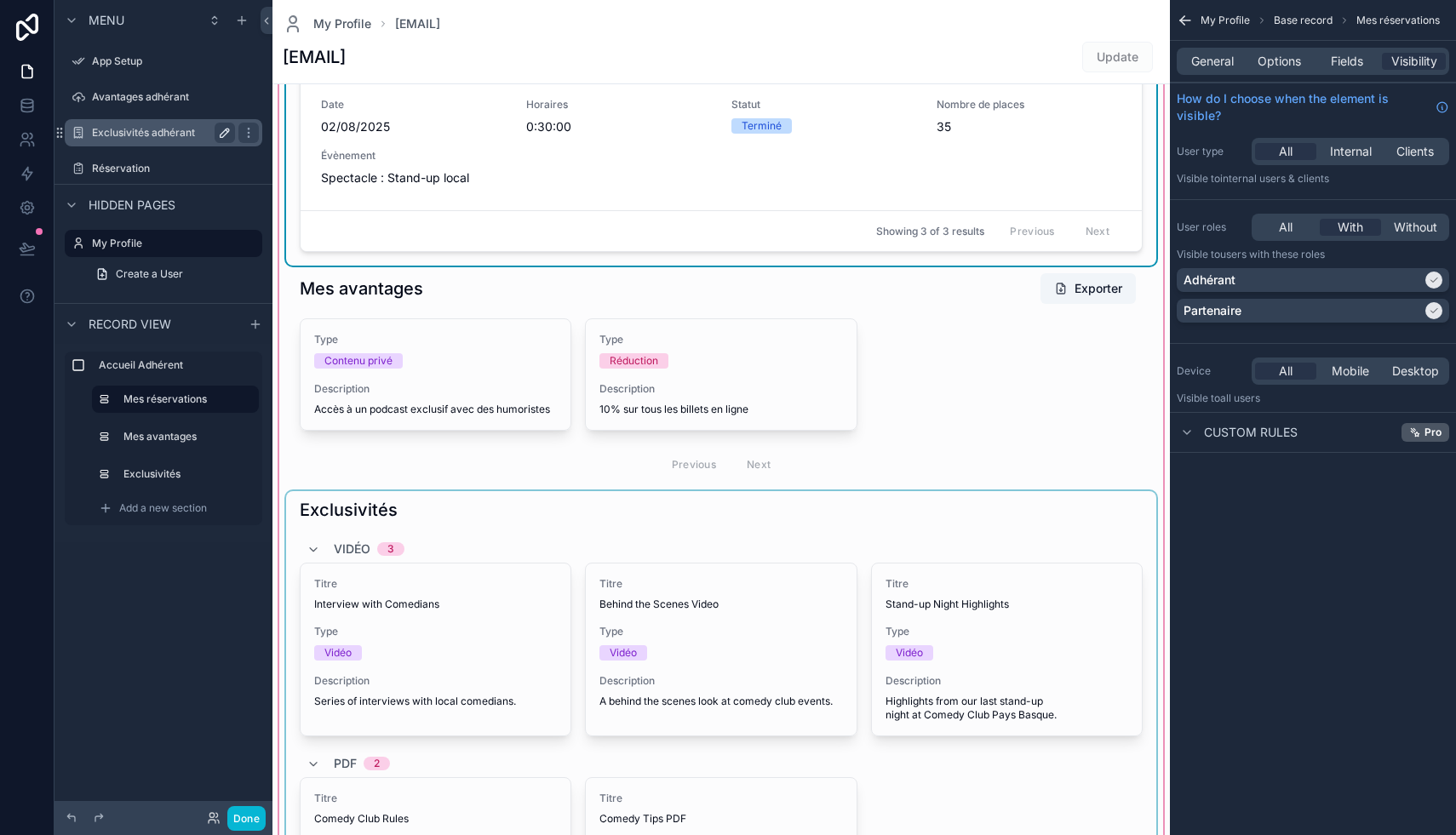 scroll, scrollTop: 380, scrollLeft: 0, axis: vertical 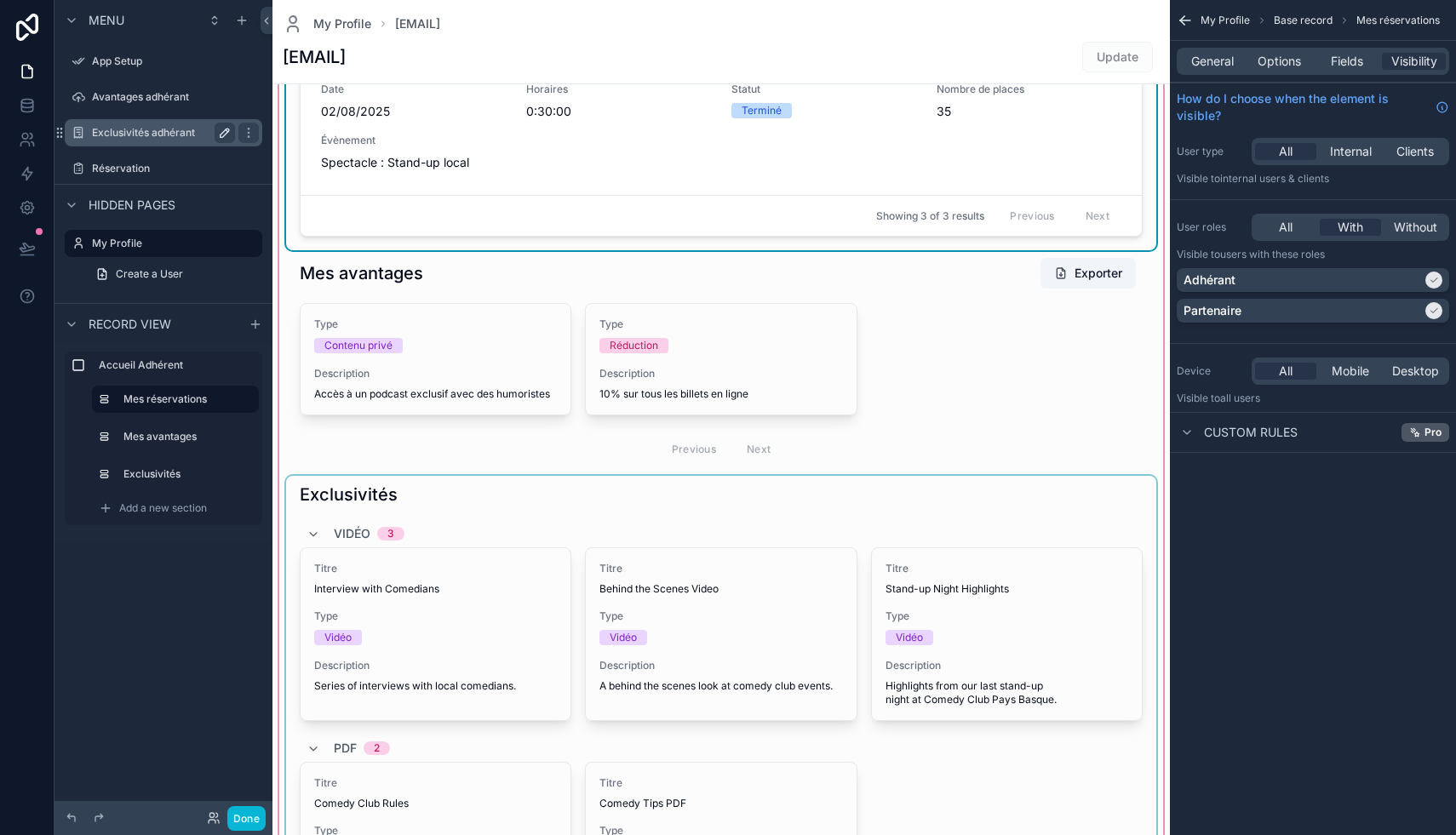 click at bounding box center [721, 735] 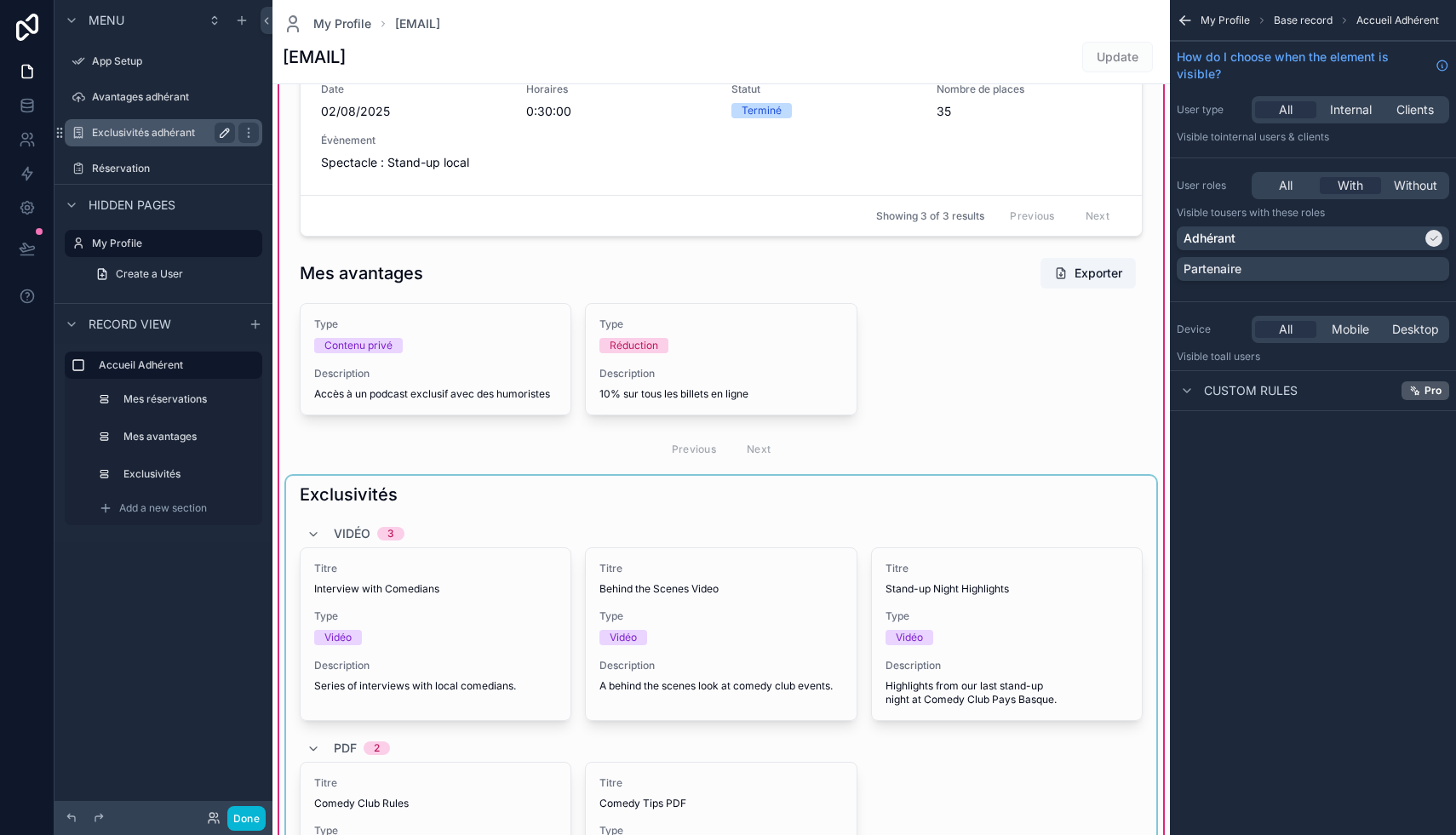click at bounding box center (721, 735) 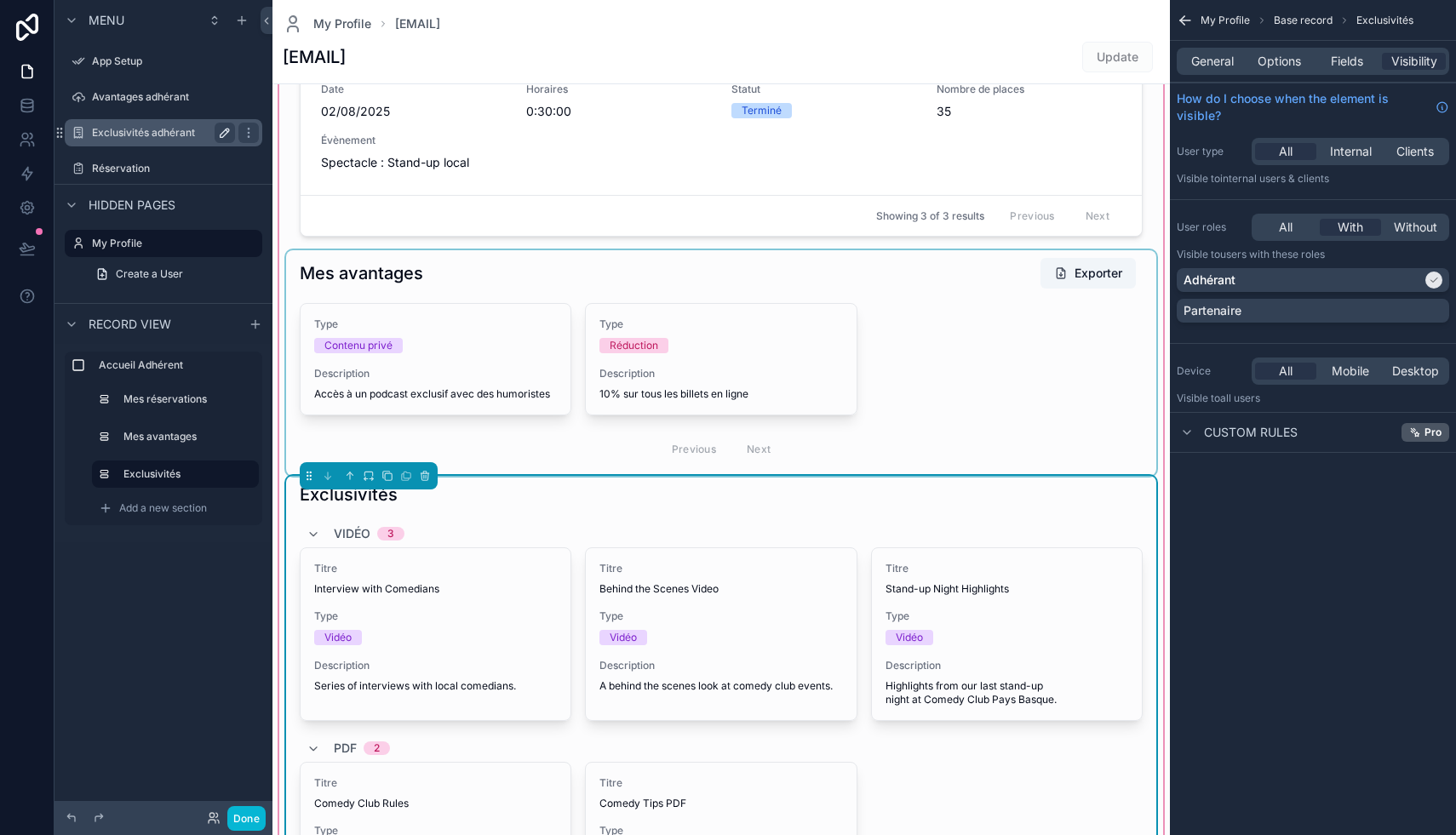click at bounding box center [721, 363] 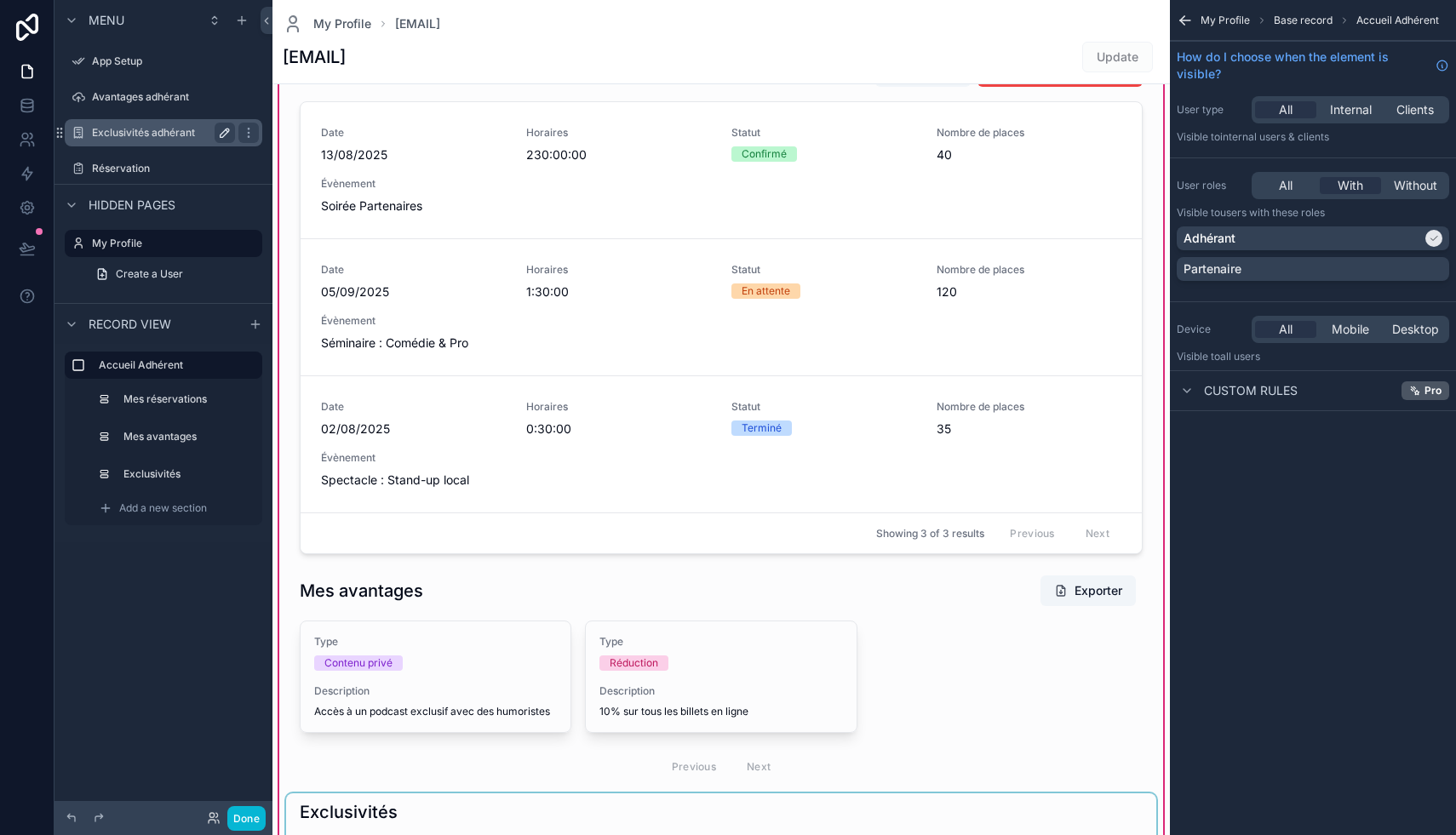 scroll, scrollTop: 0, scrollLeft: 0, axis: both 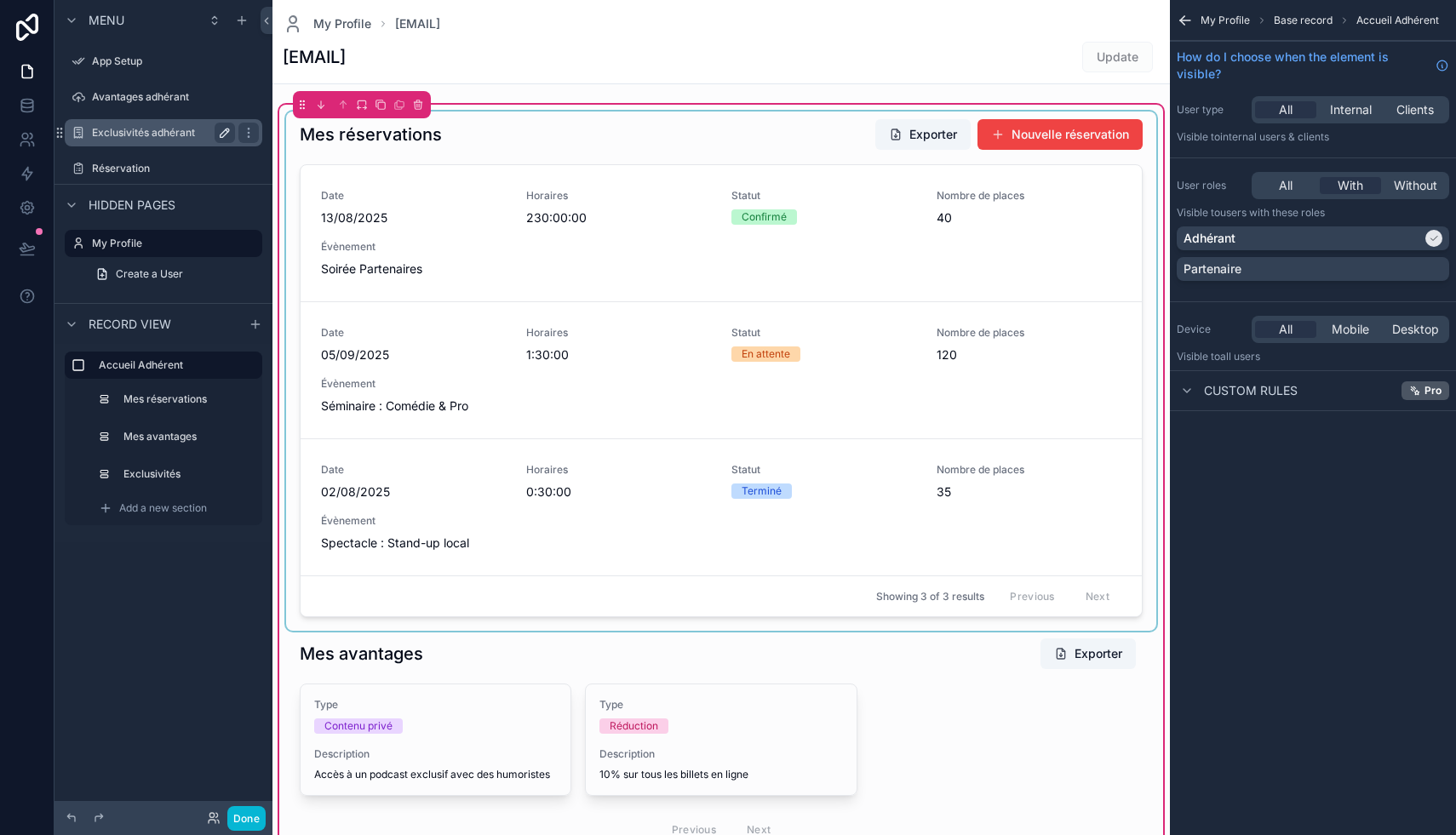click at bounding box center (721, 371) 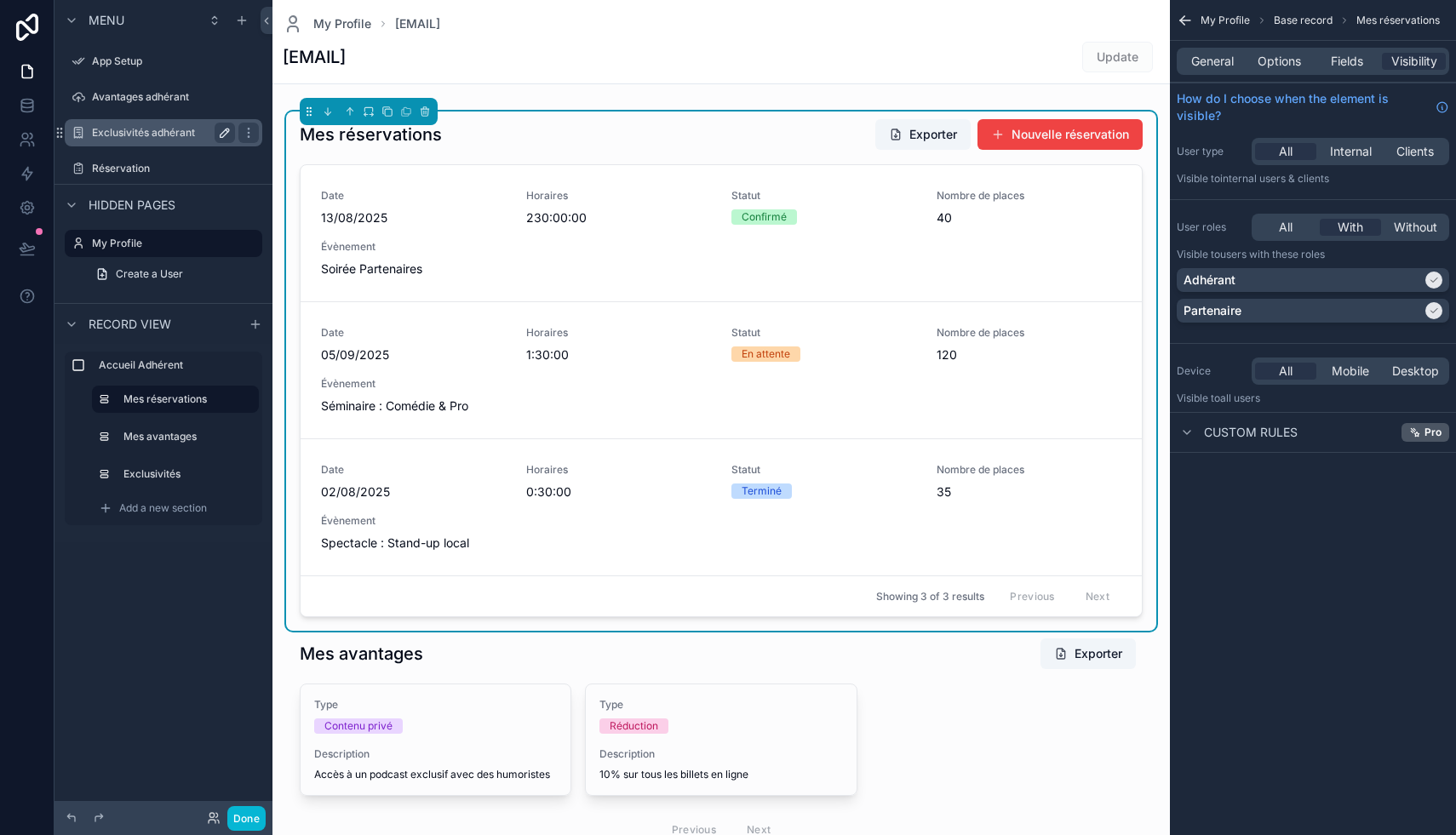 click on "Mes réservations Exporter Nouvelle réservation" at bounding box center [721, 134] 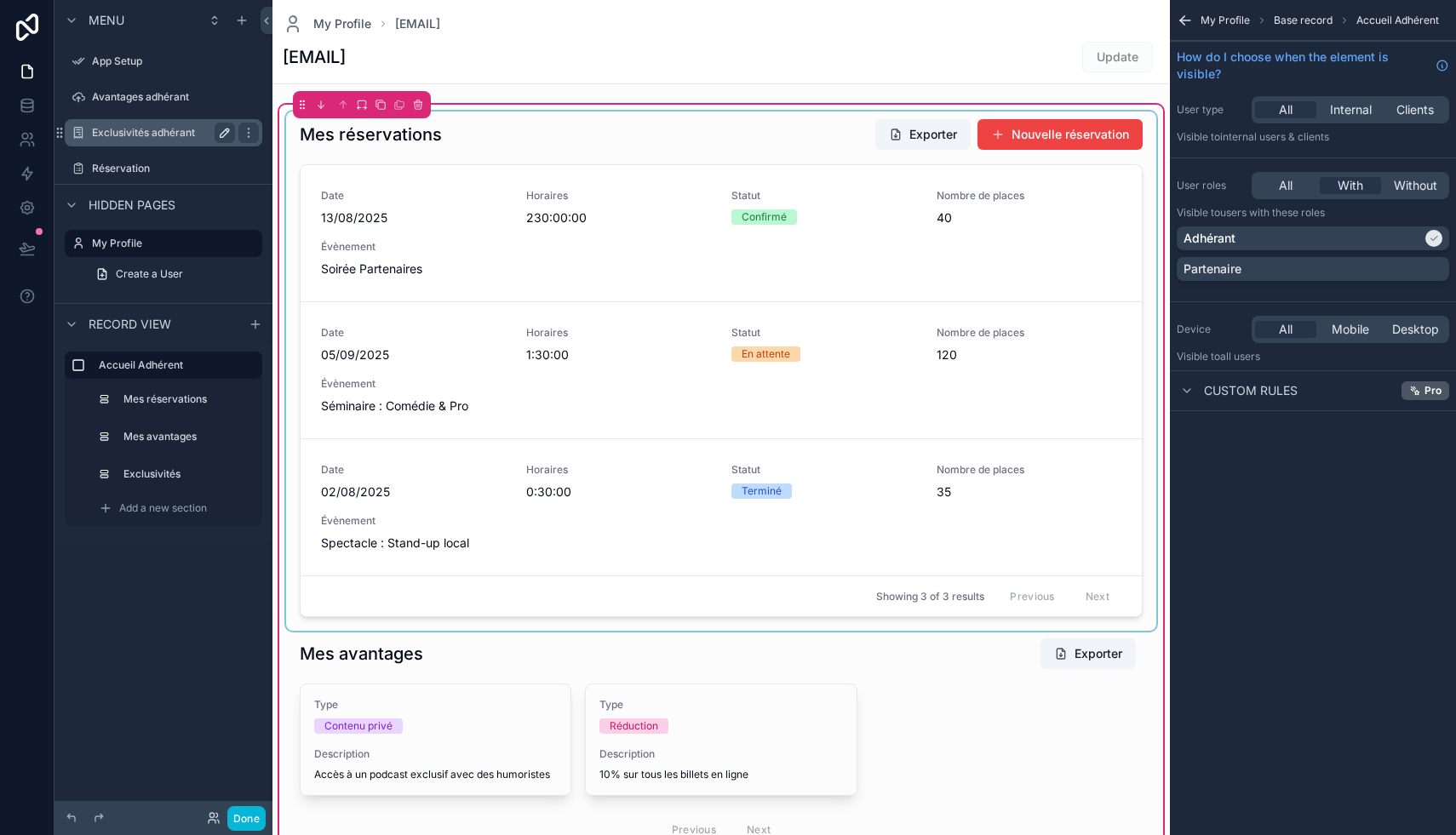 click at bounding box center (721, 371) 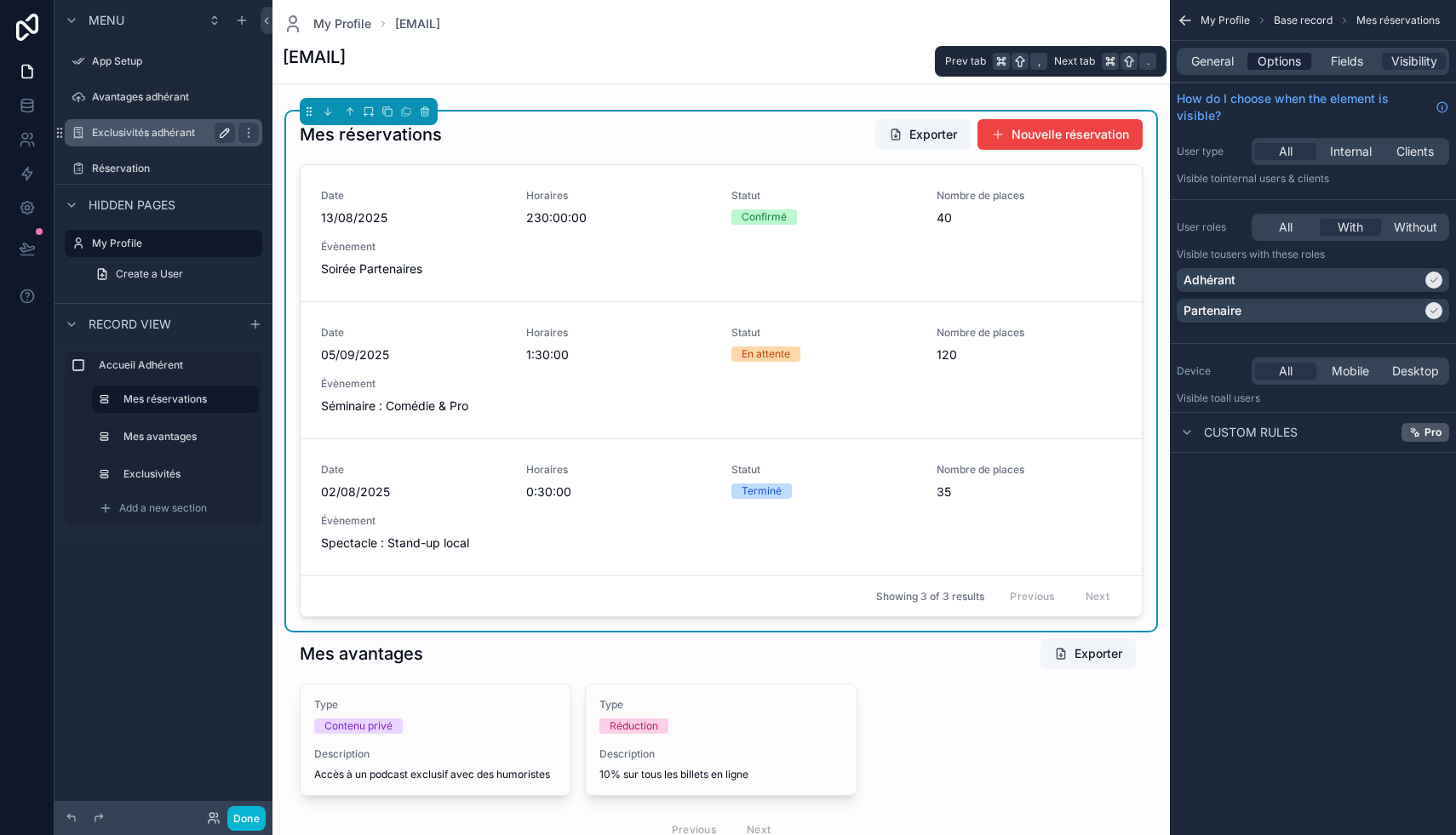 click on "Options" at bounding box center (1279, 61) 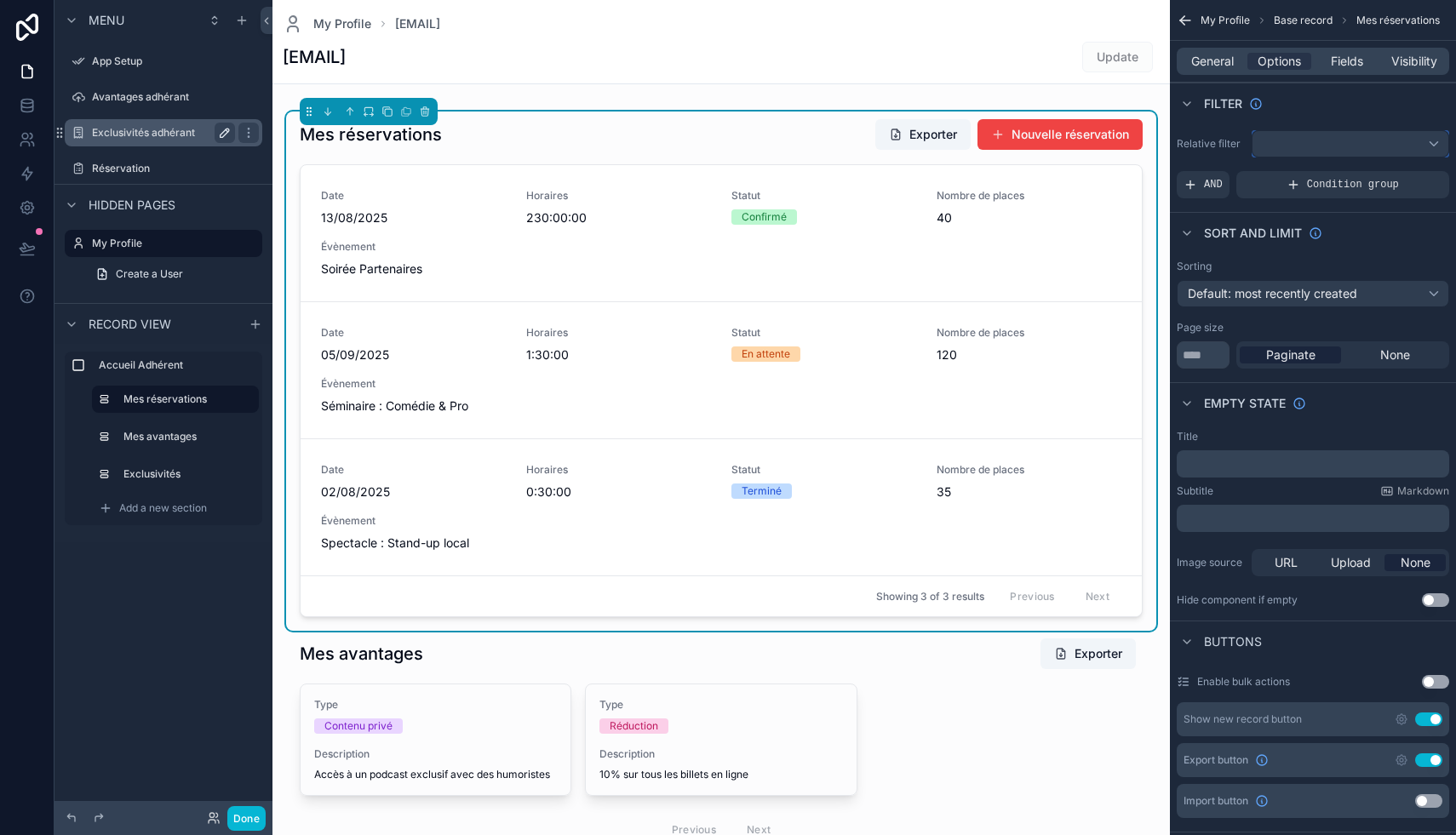 click at bounding box center (1350, 144) 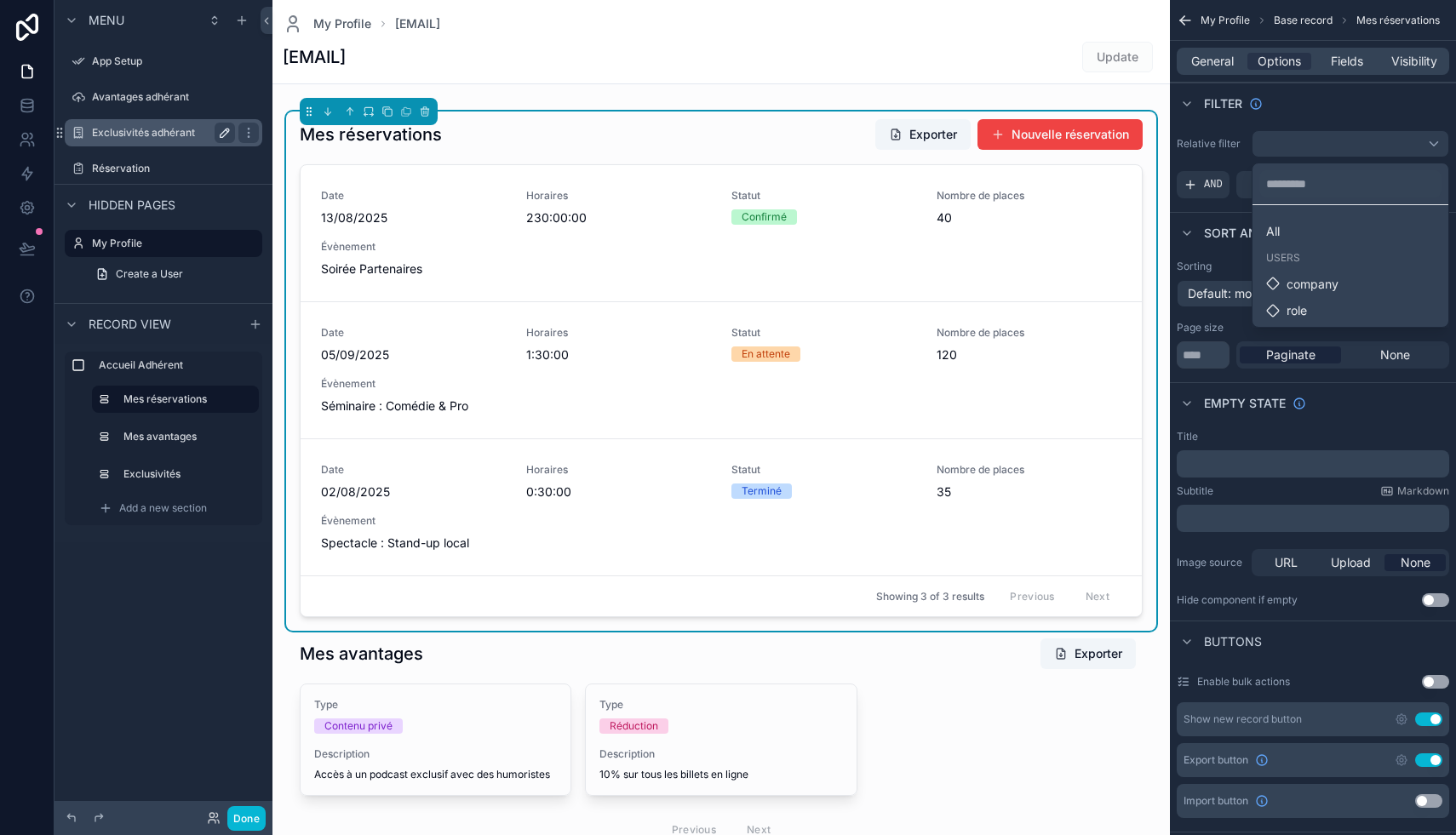 click at bounding box center [728, 417] 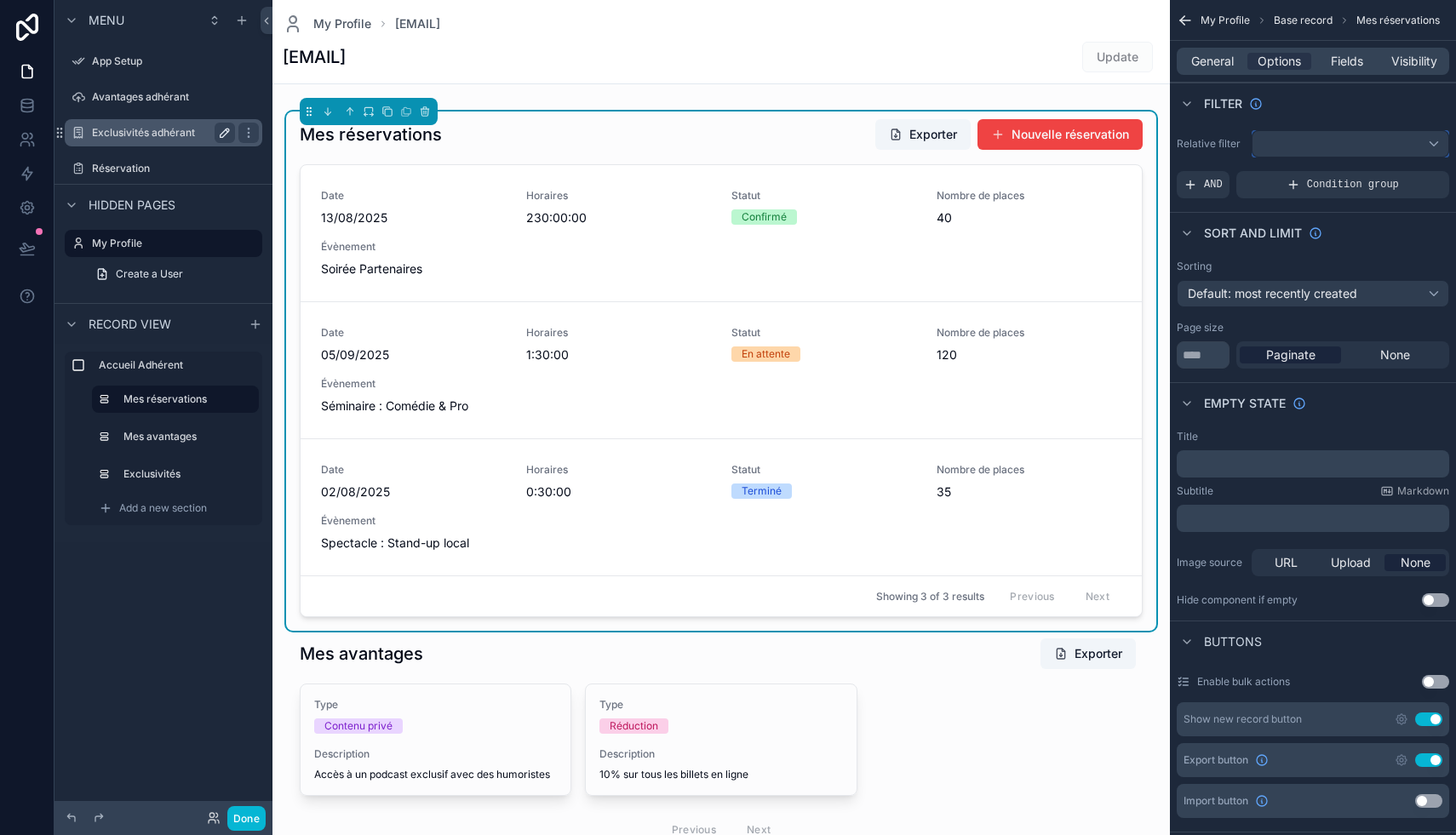 click at bounding box center [1350, 144] 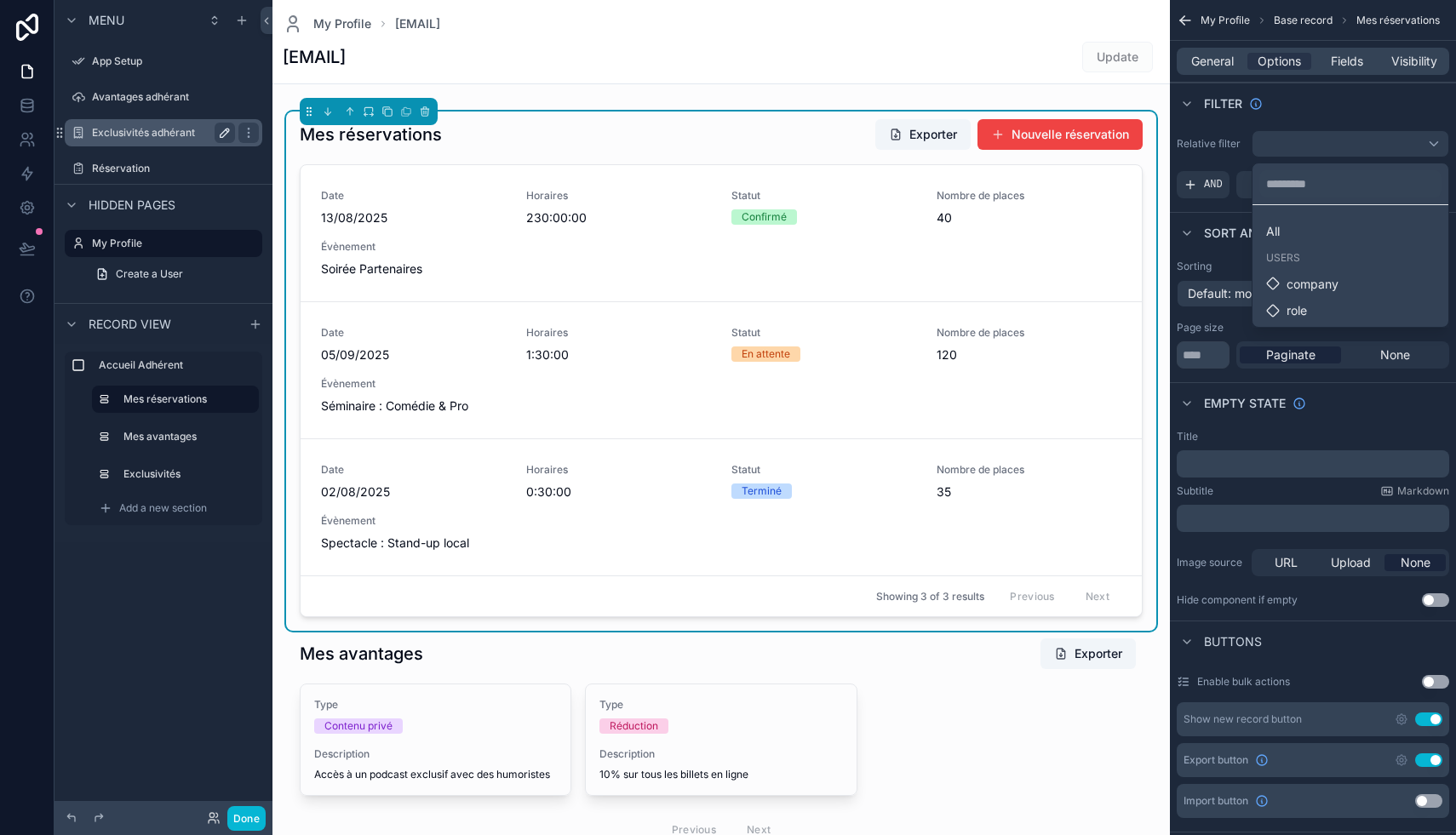 click at bounding box center (728, 417) 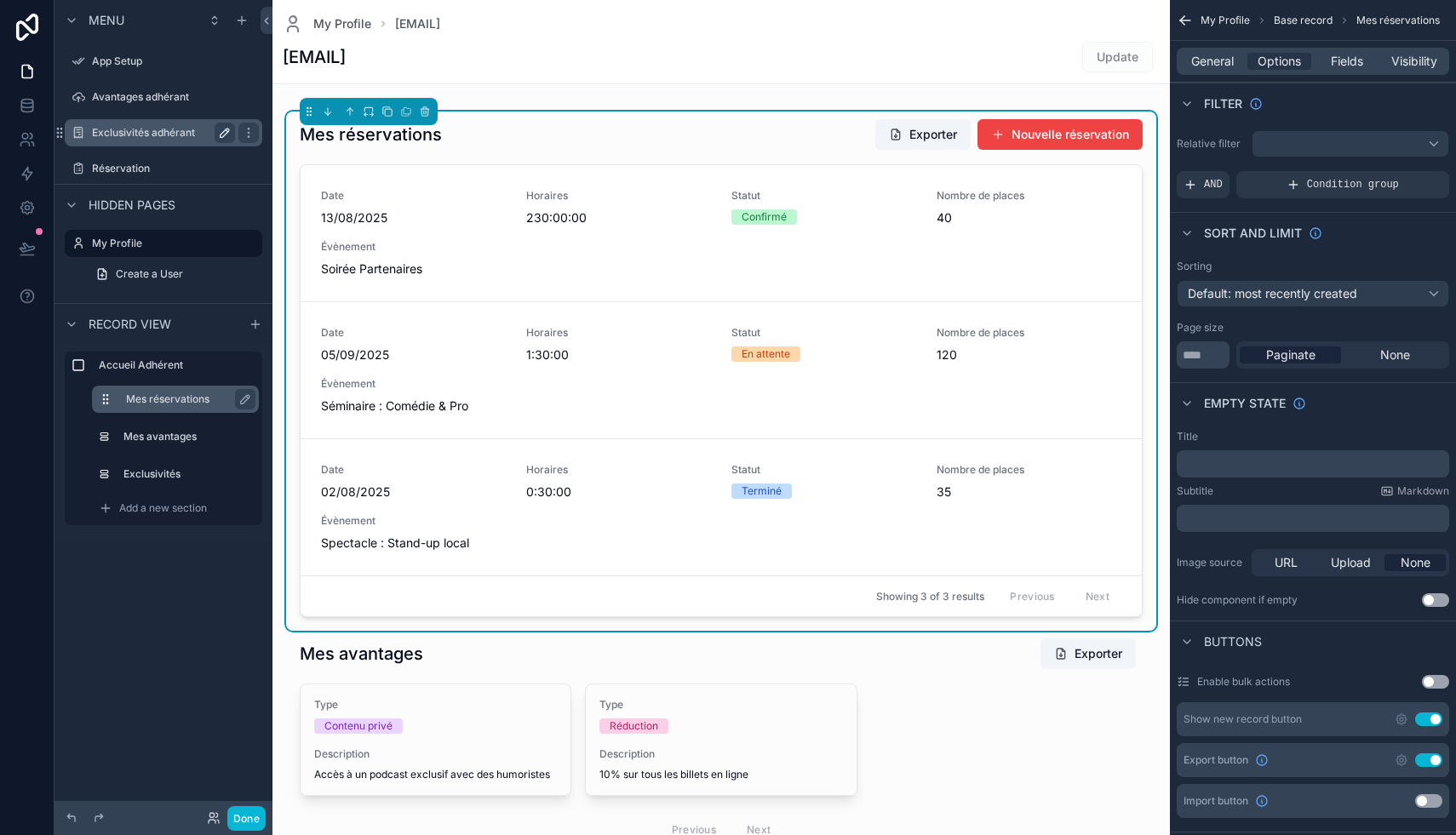 click 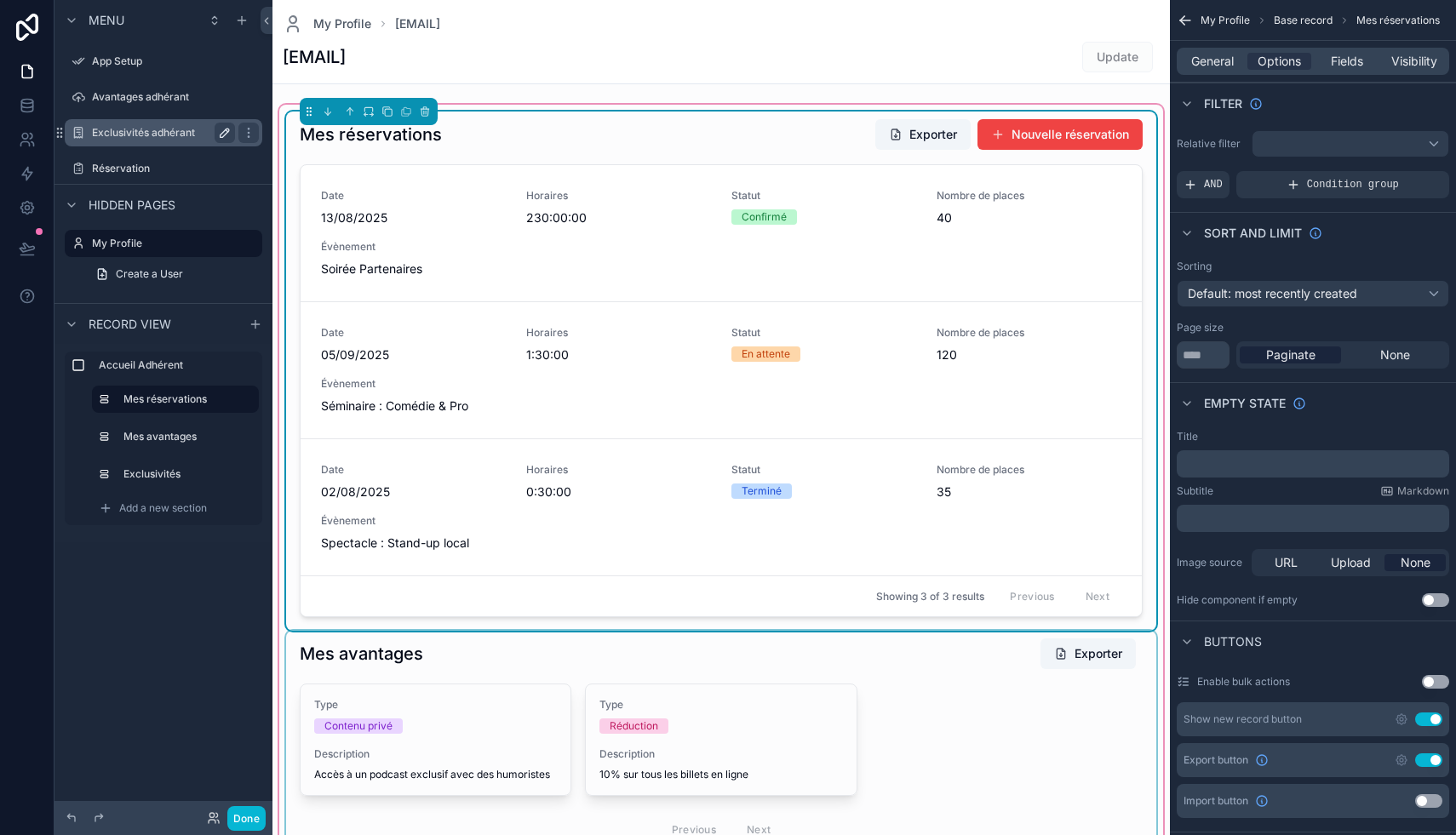 click at bounding box center (721, 743) 